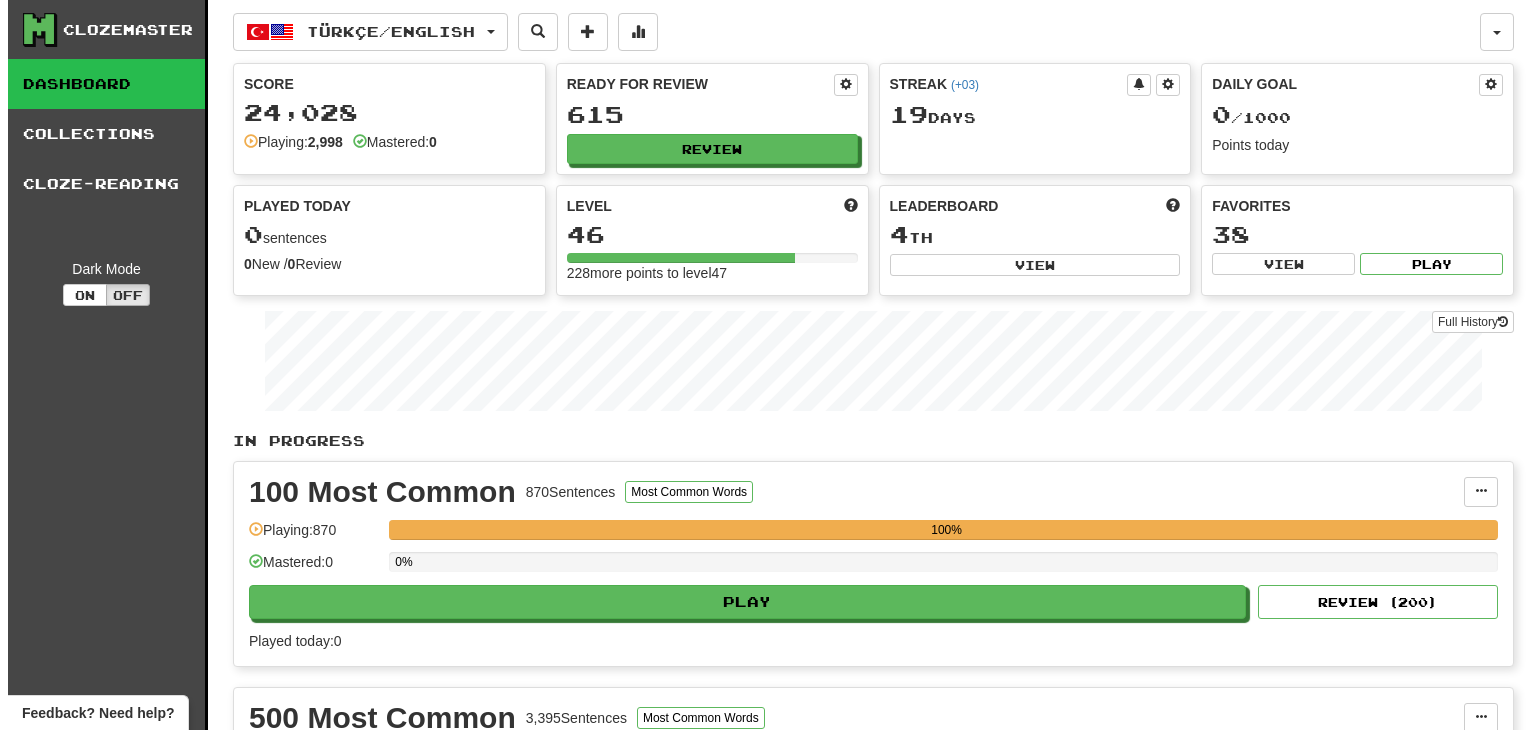 scroll, scrollTop: 0, scrollLeft: 0, axis: both 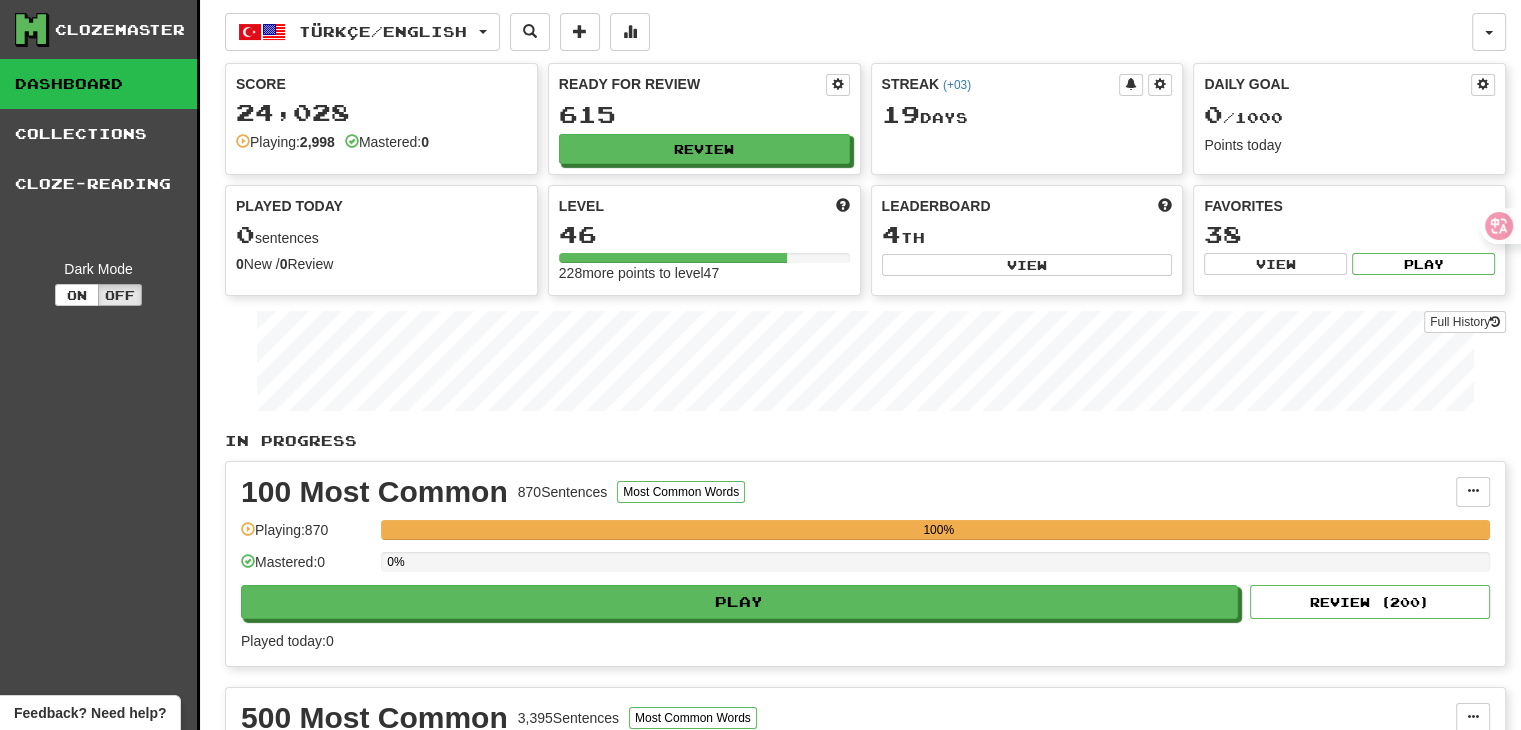 click on "Ready for Review 615   Review" at bounding box center [704, 119] 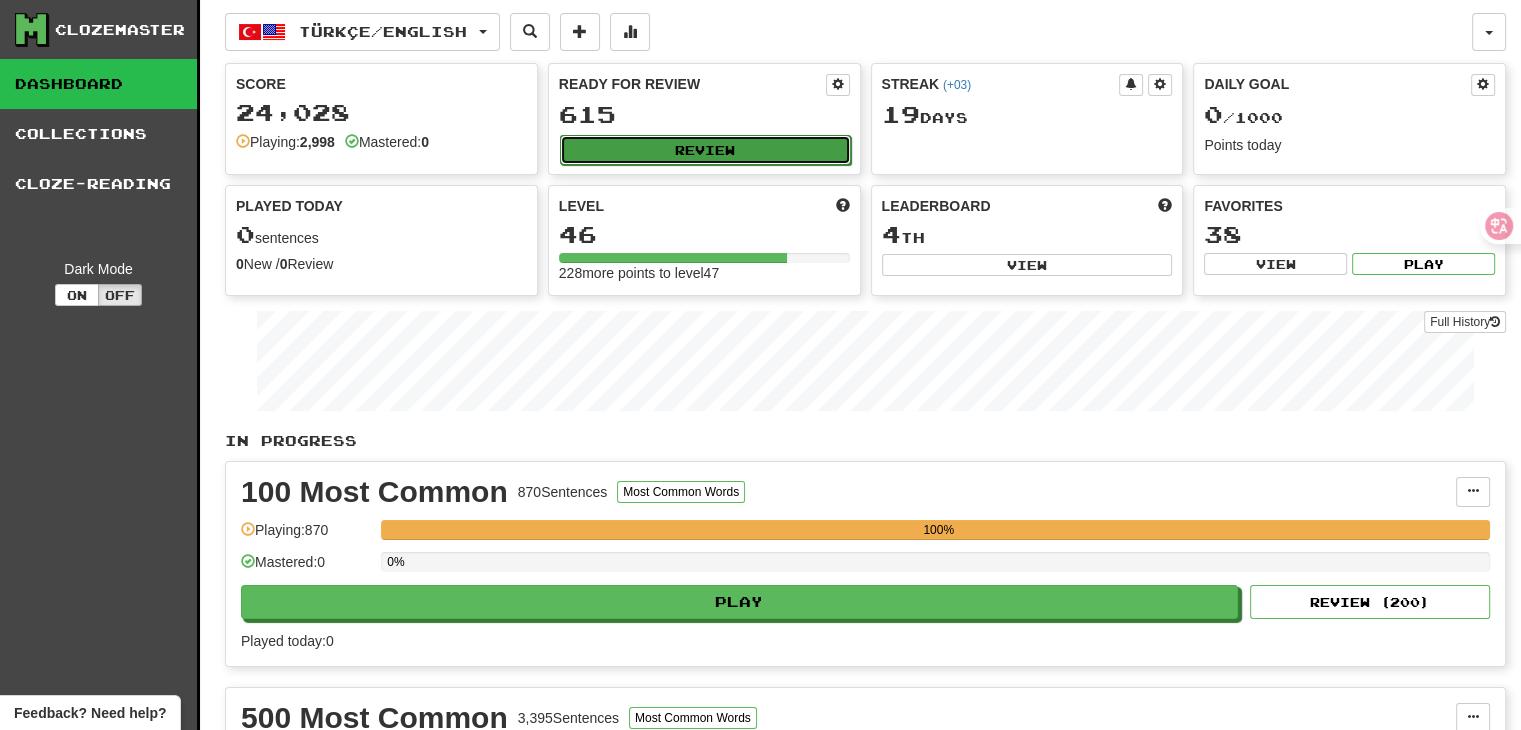 click on "Review" at bounding box center [705, 150] 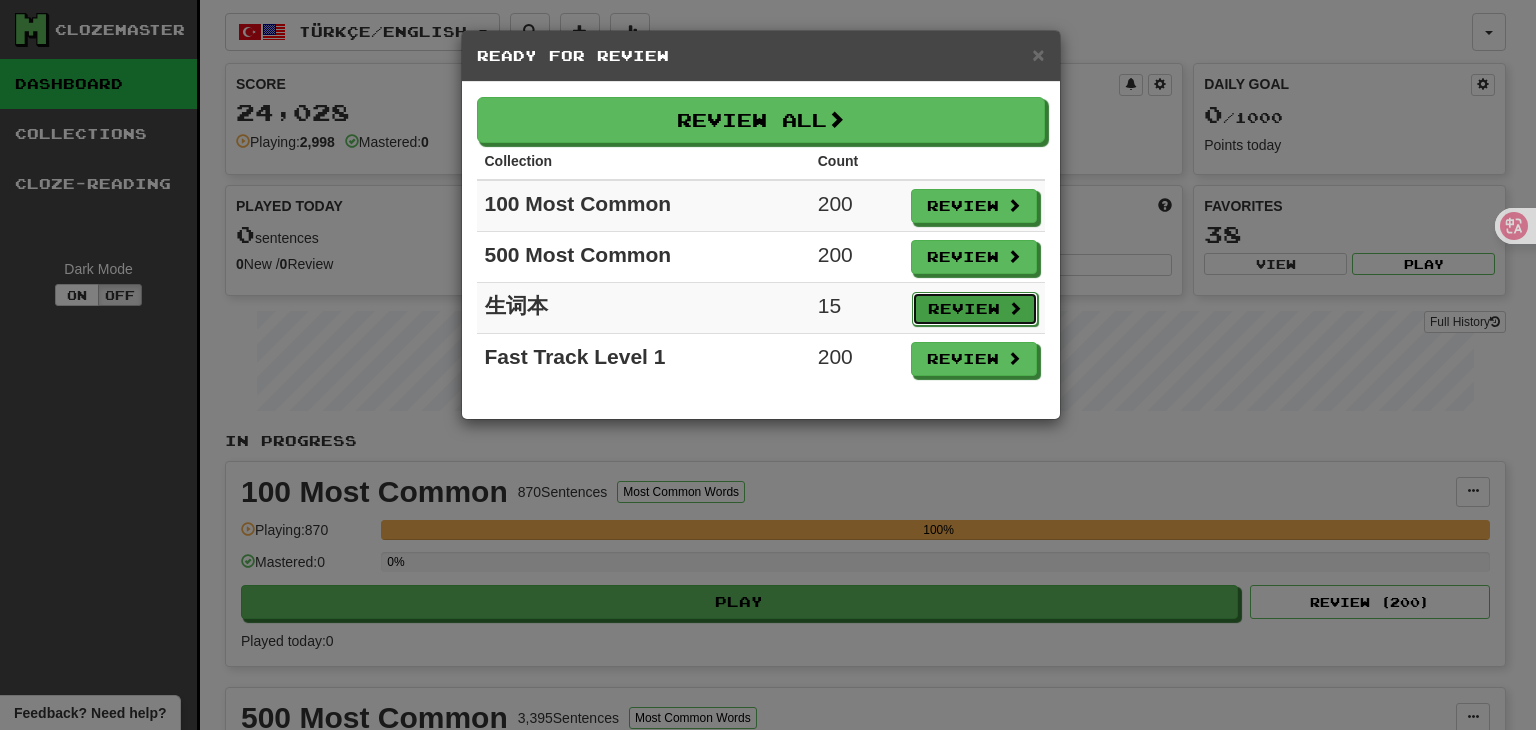 click on "Review" at bounding box center [975, 309] 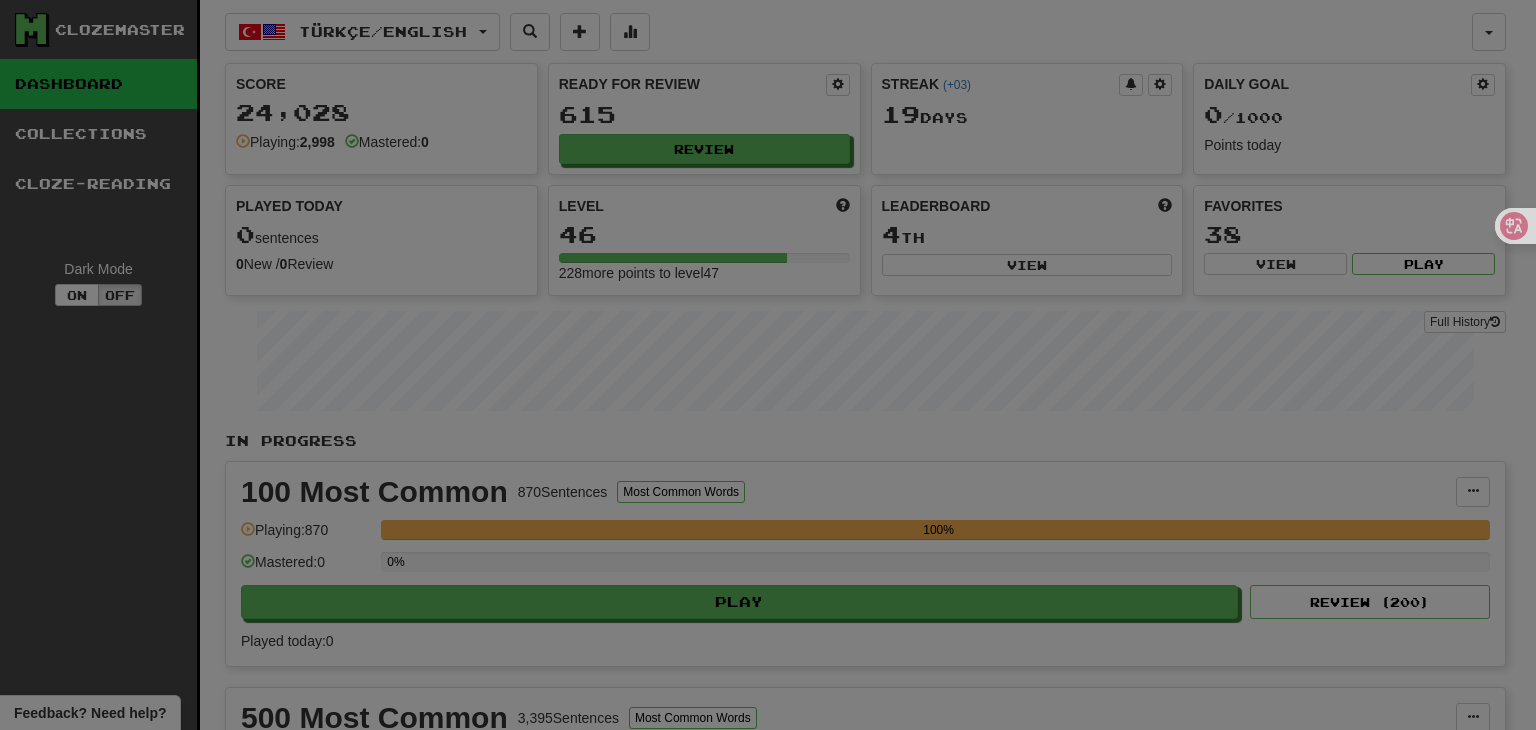 select on "**" 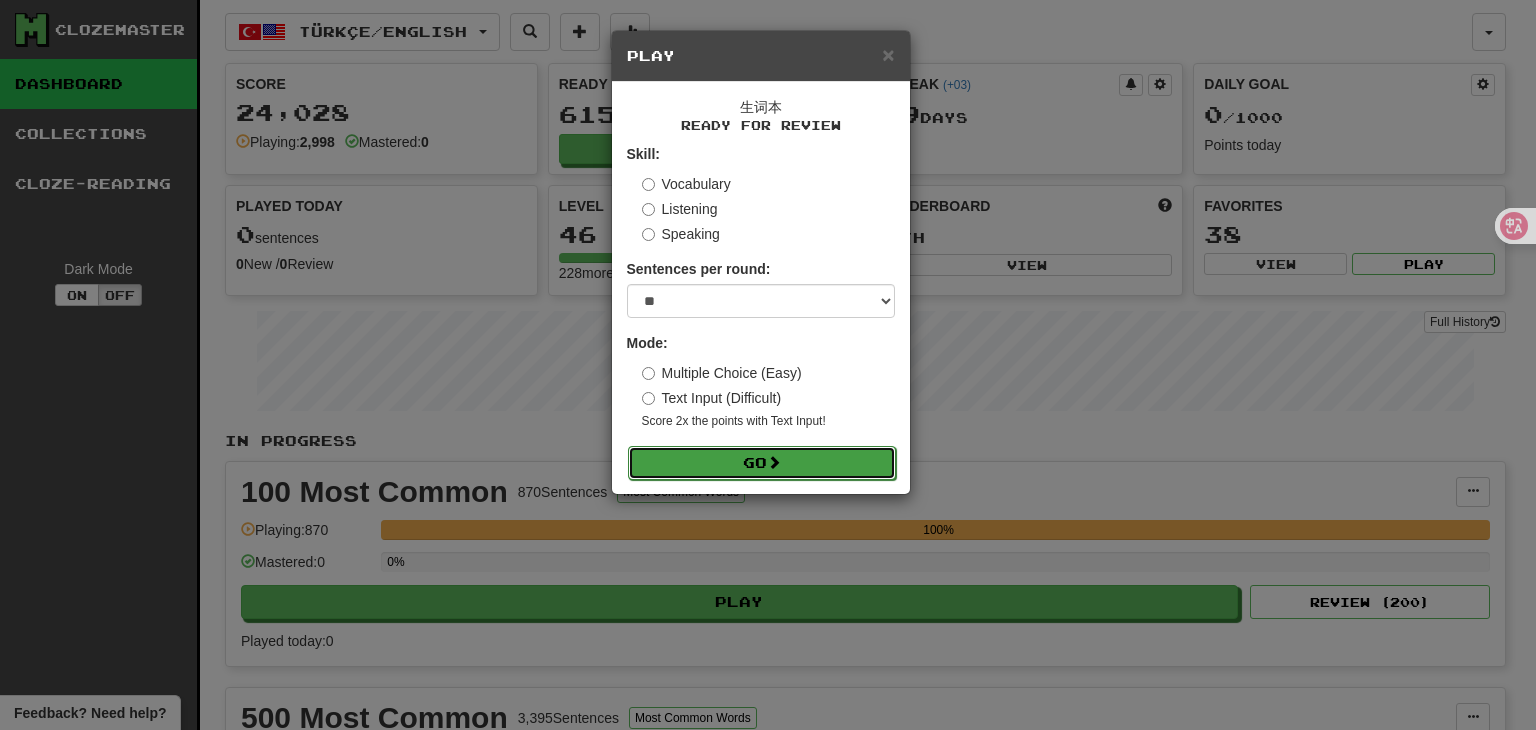 click at bounding box center (774, 462) 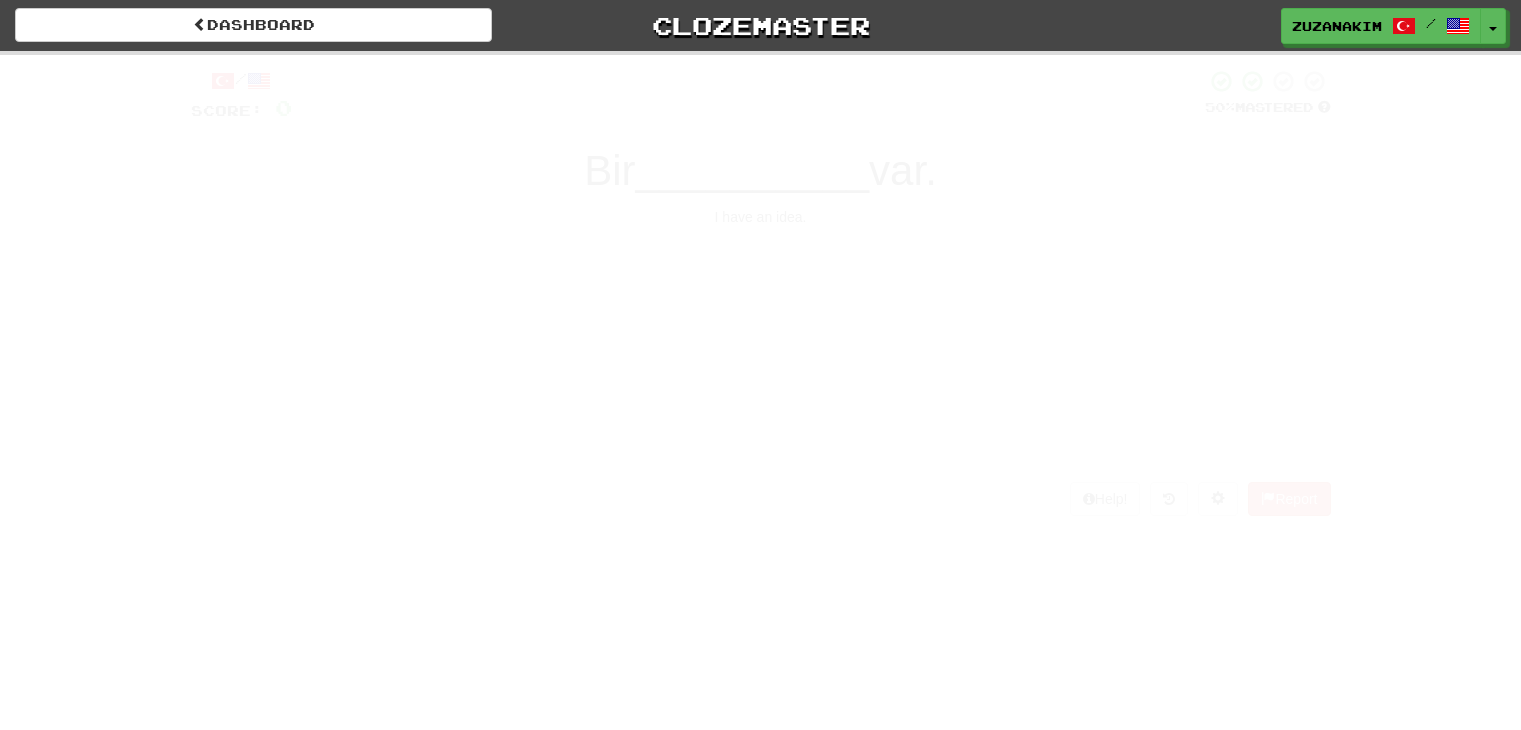 scroll, scrollTop: 0, scrollLeft: 0, axis: both 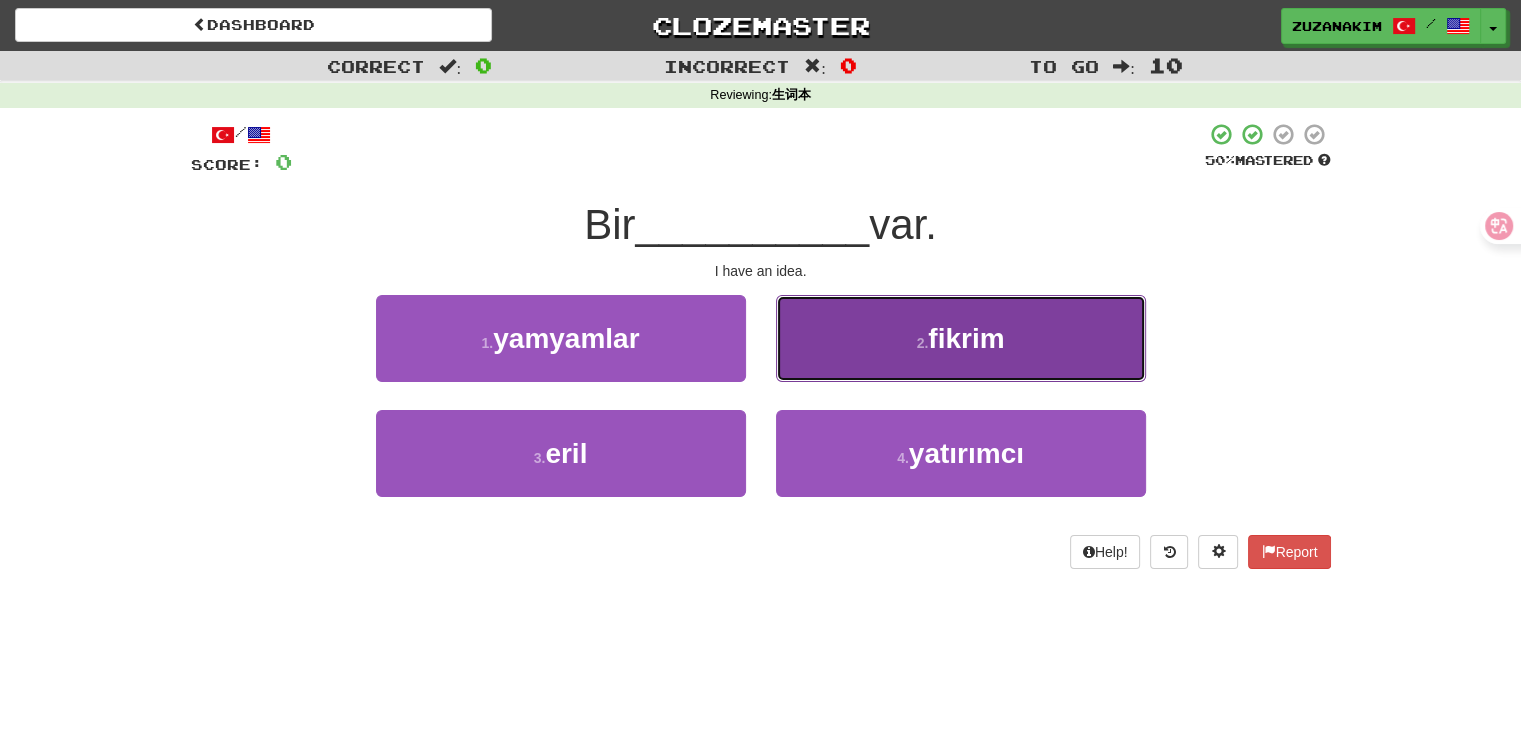 click on "2 .  fikrim" at bounding box center [961, 338] 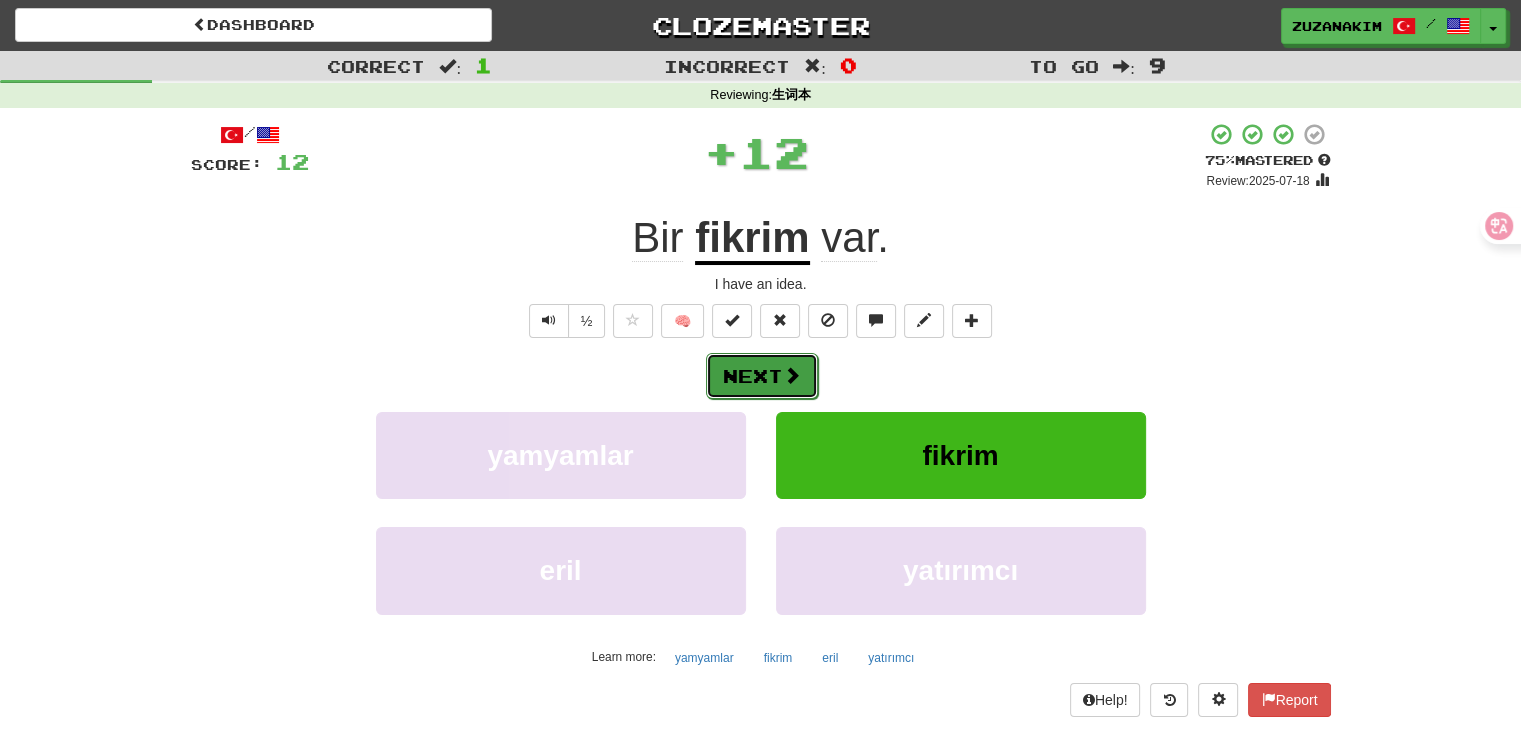 click at bounding box center (792, 375) 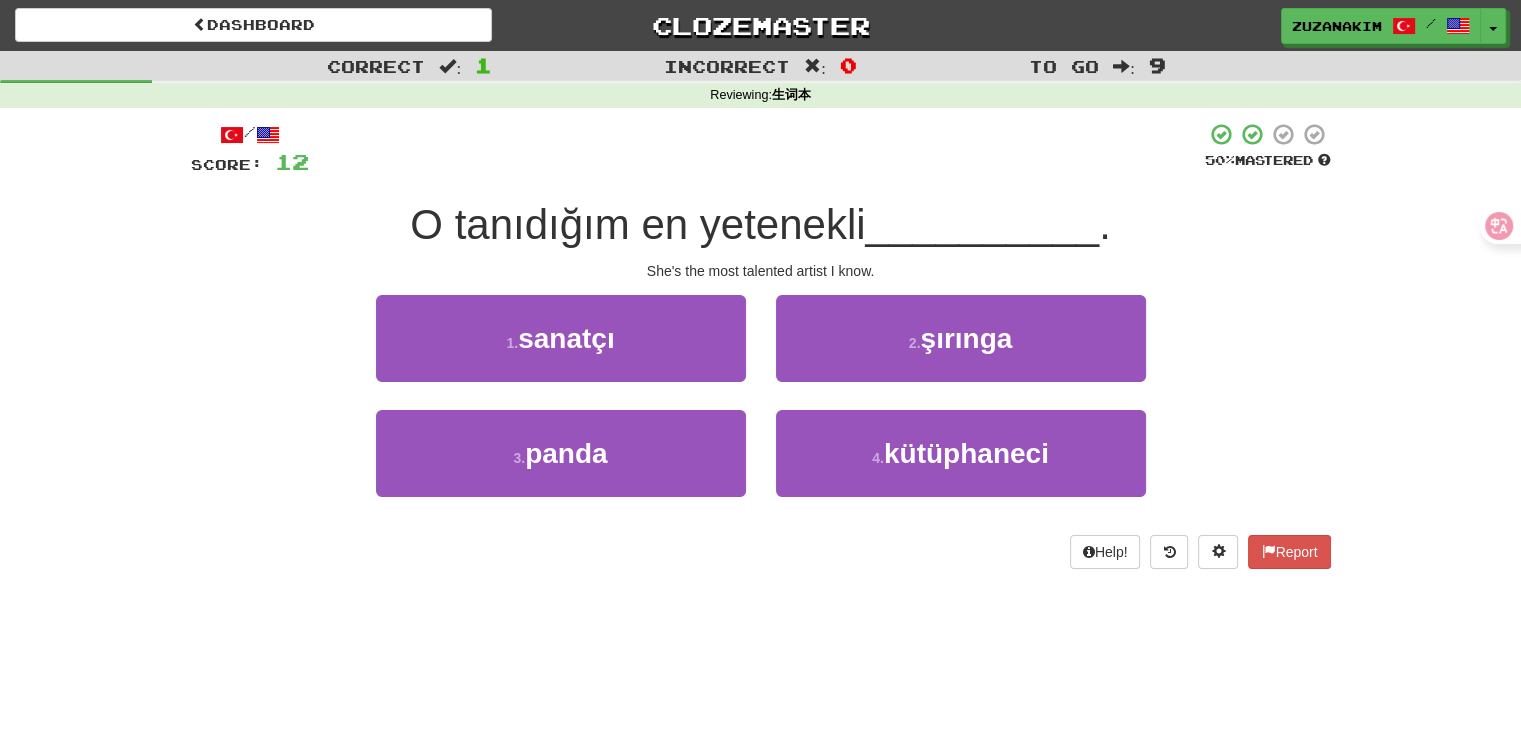 drag, startPoint x: 892, startPoint y: 657, endPoint x: 868, endPoint y: 641, distance: 28.84441 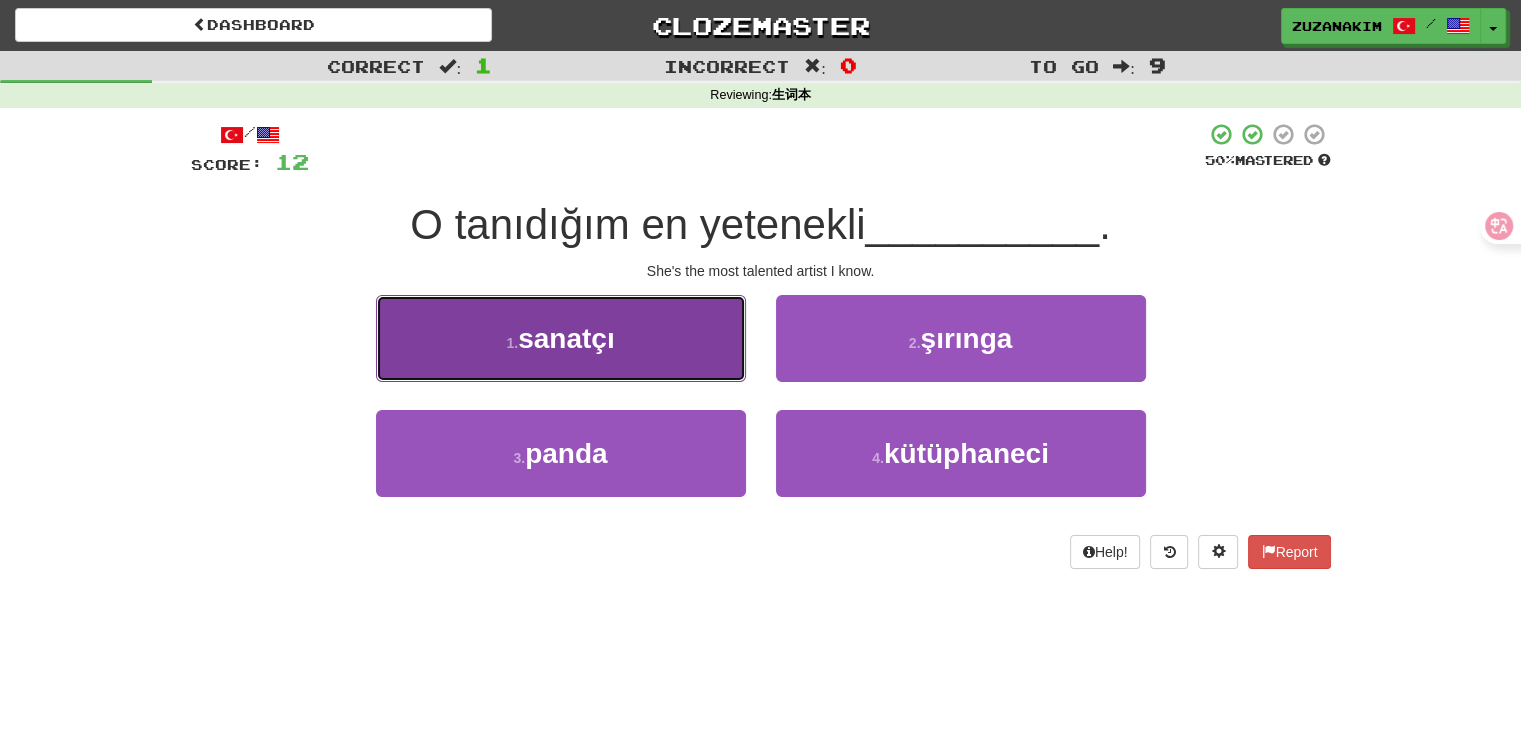 click on "1 .  sanatçı" at bounding box center (561, 338) 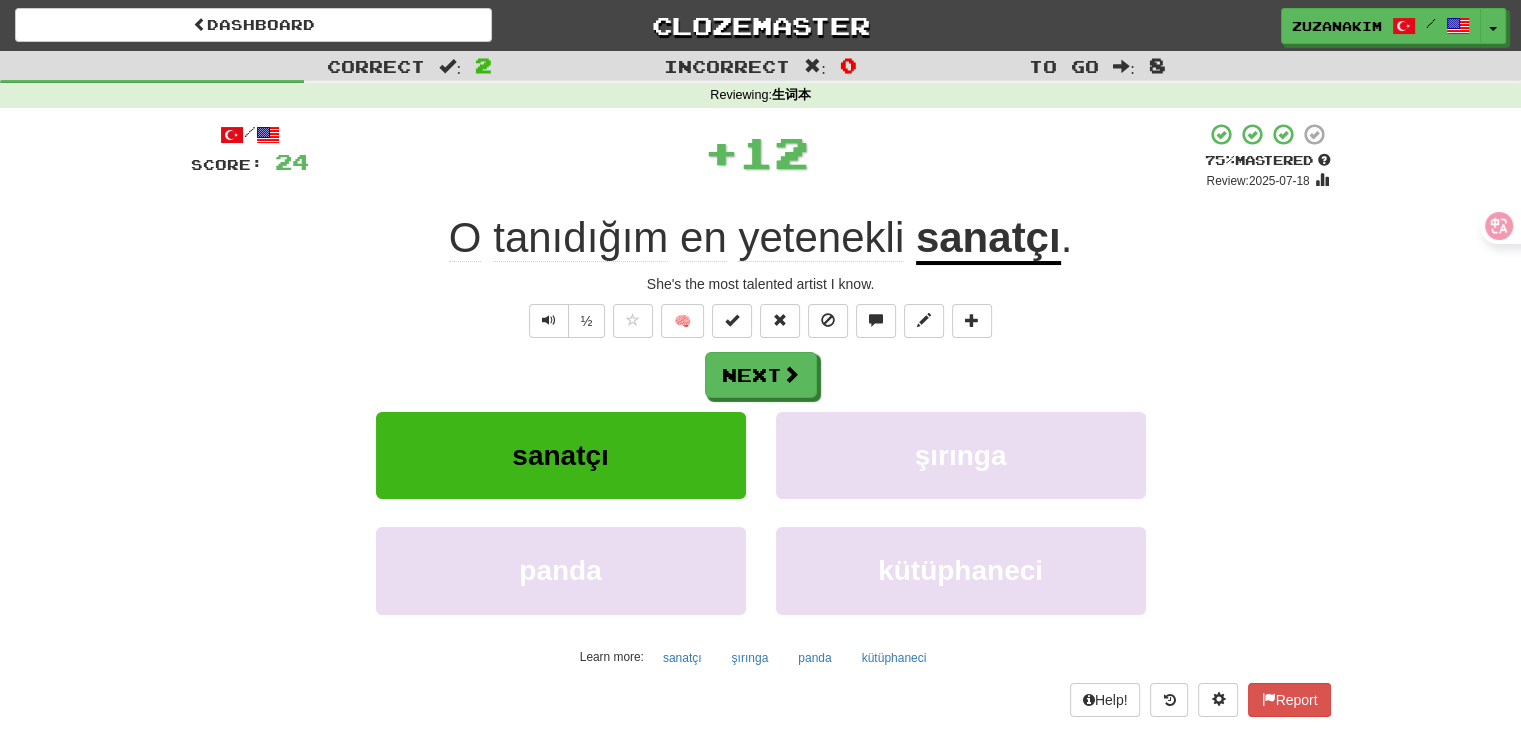 click on "sanatçı" at bounding box center (988, 239) 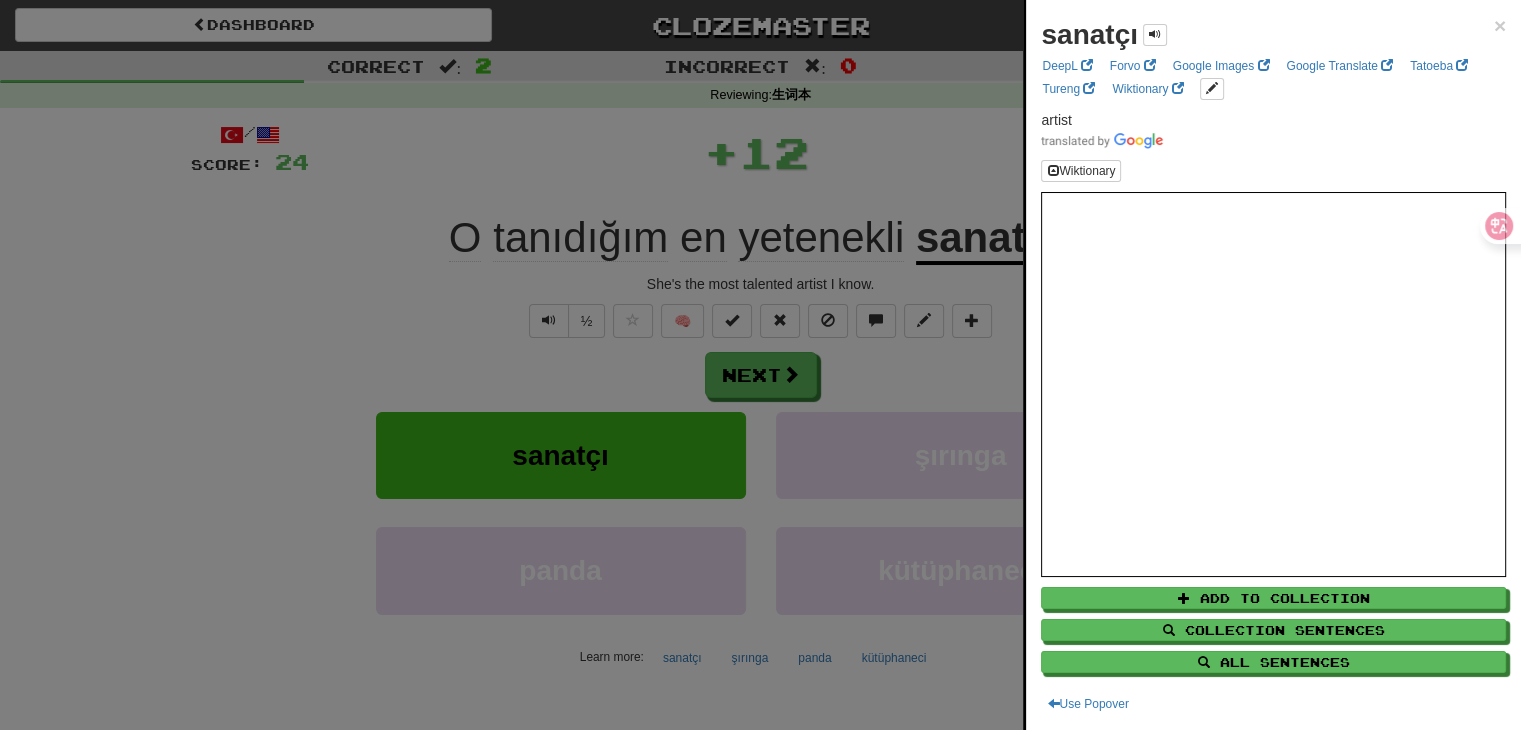 click at bounding box center [760, 365] 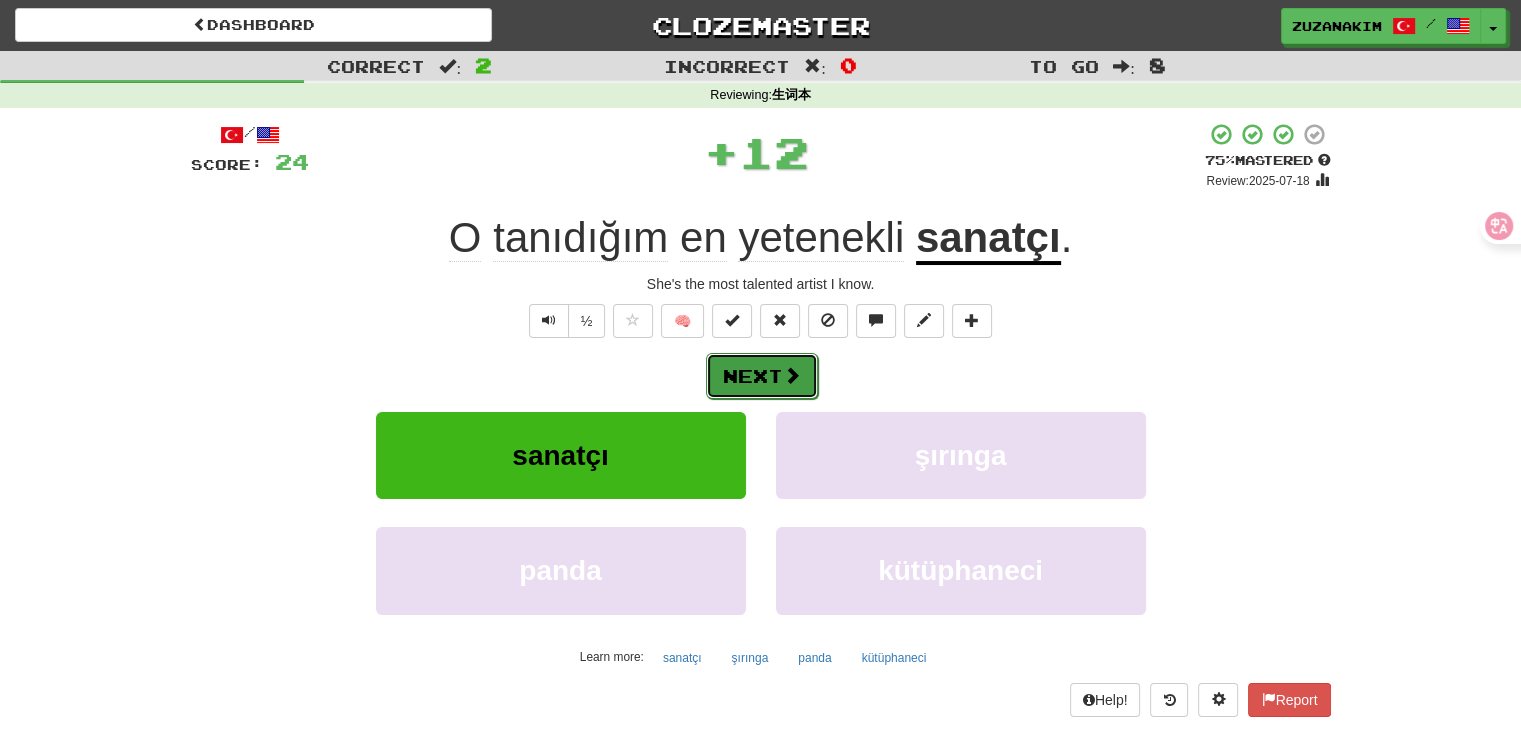 click on "Next" at bounding box center [762, 376] 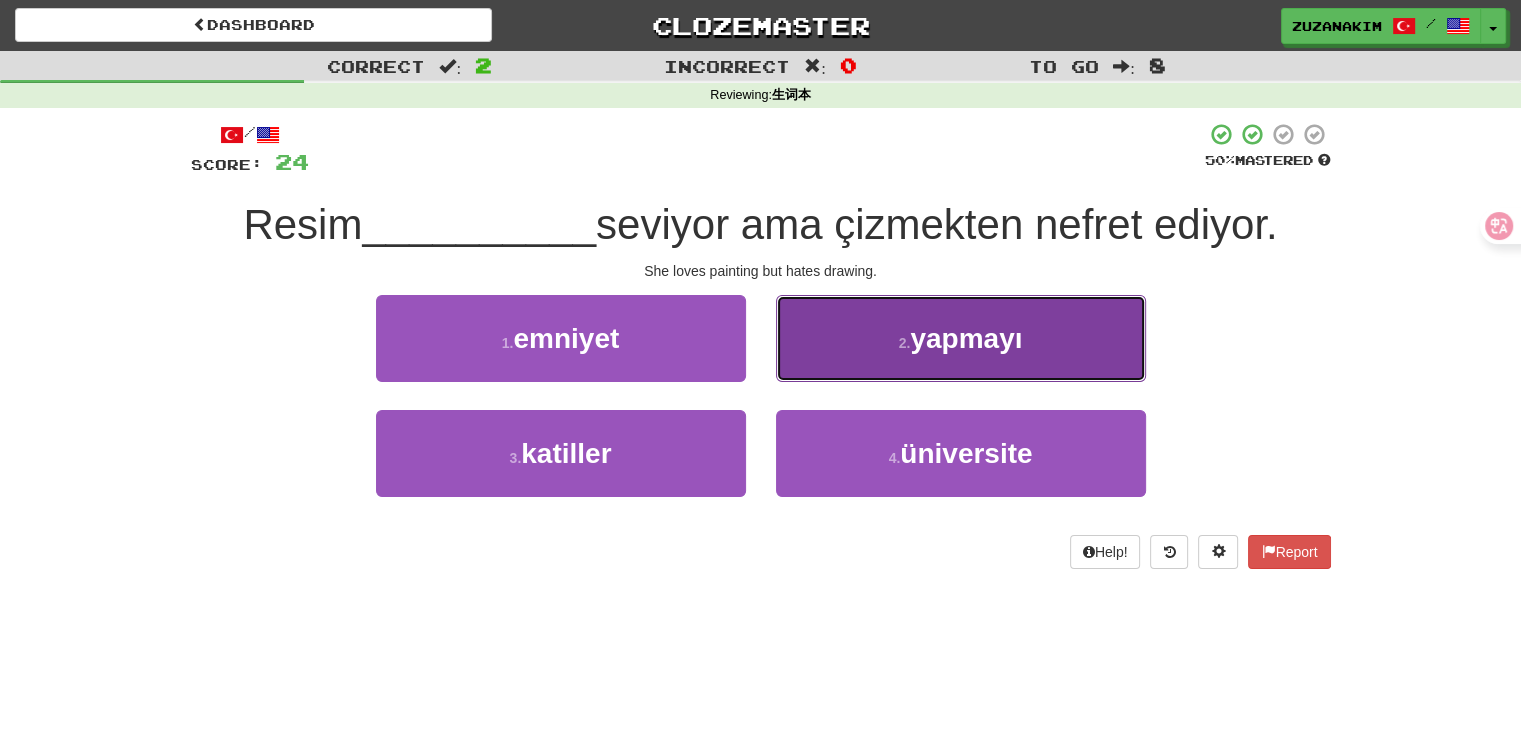click on "yapmayı" at bounding box center (966, 338) 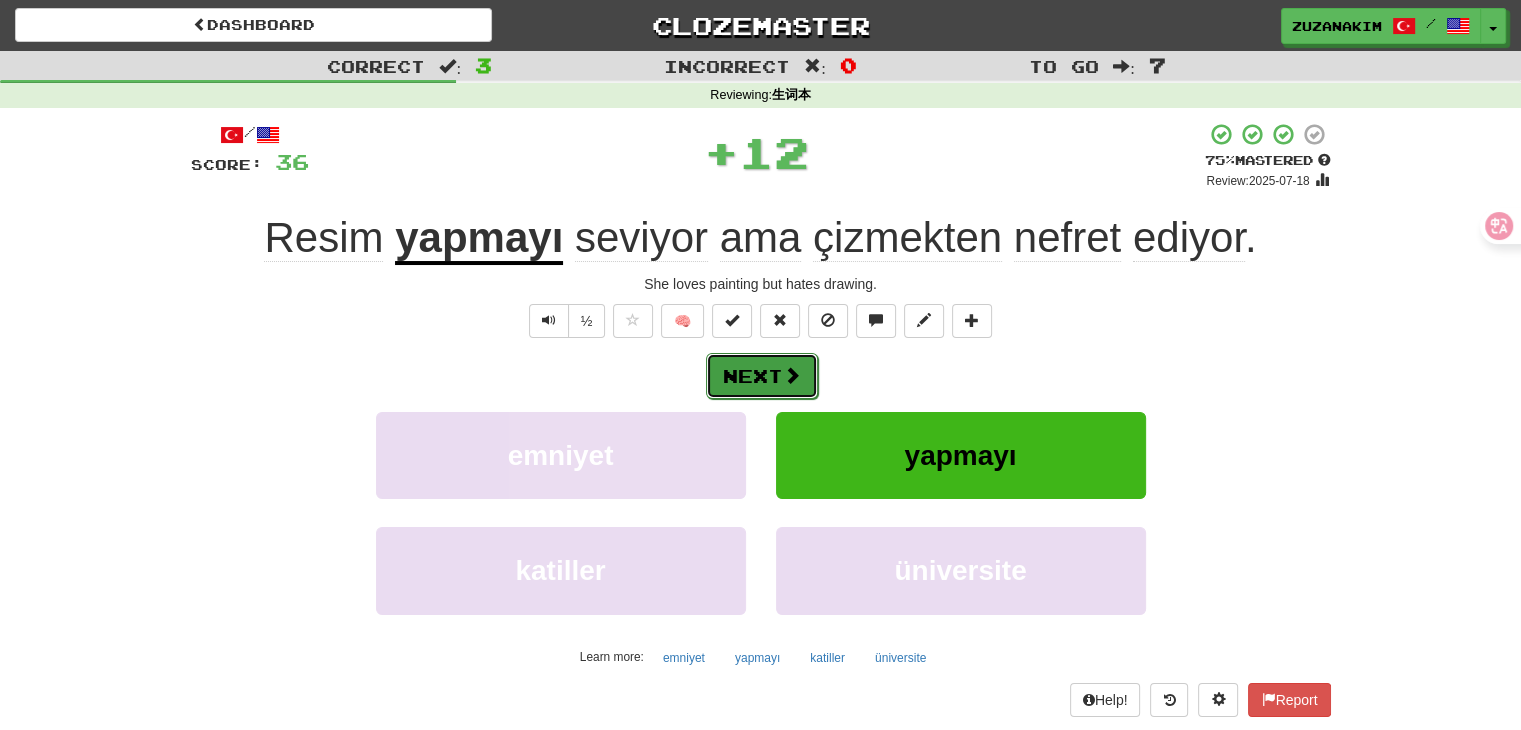 click on "Next" at bounding box center [762, 376] 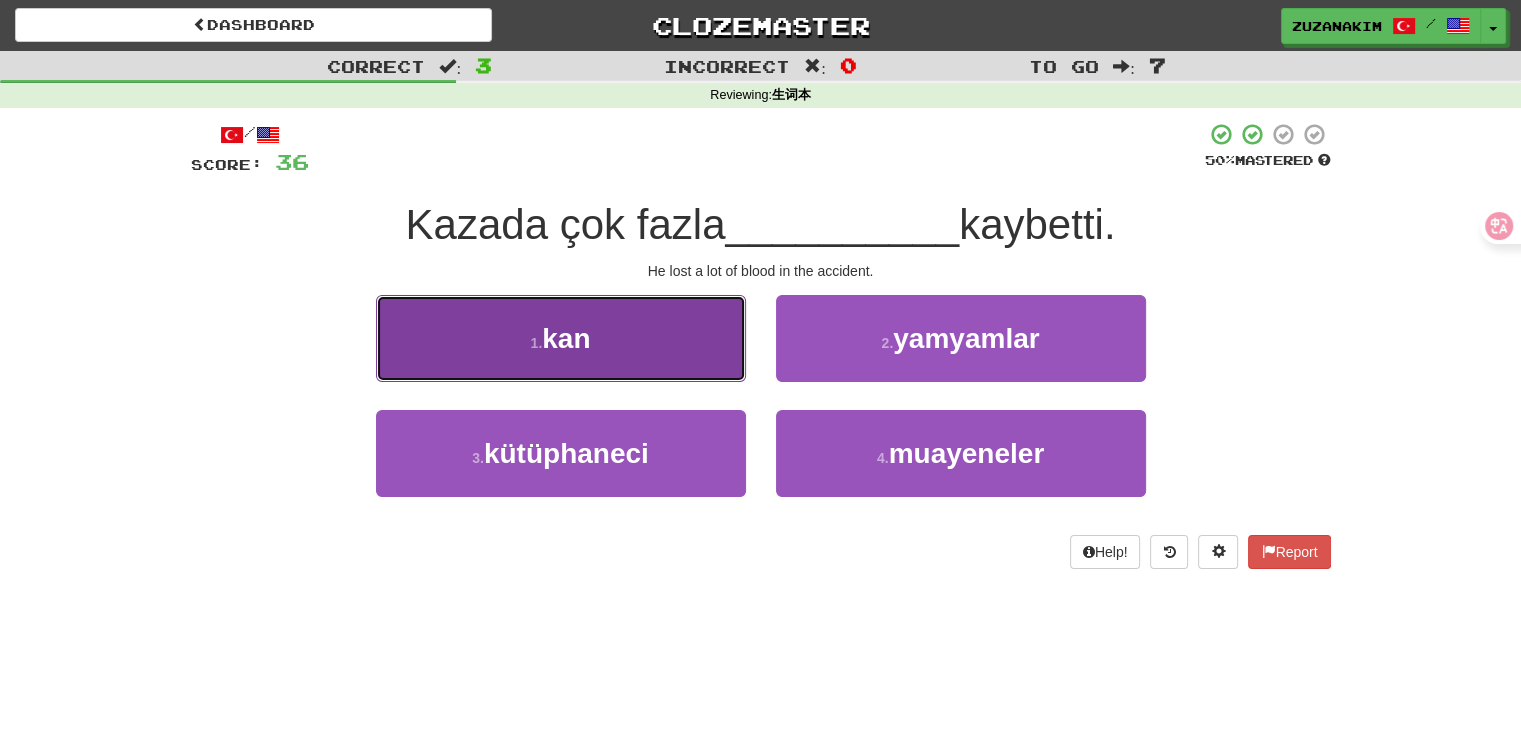 click on "1 .  kan" at bounding box center [561, 338] 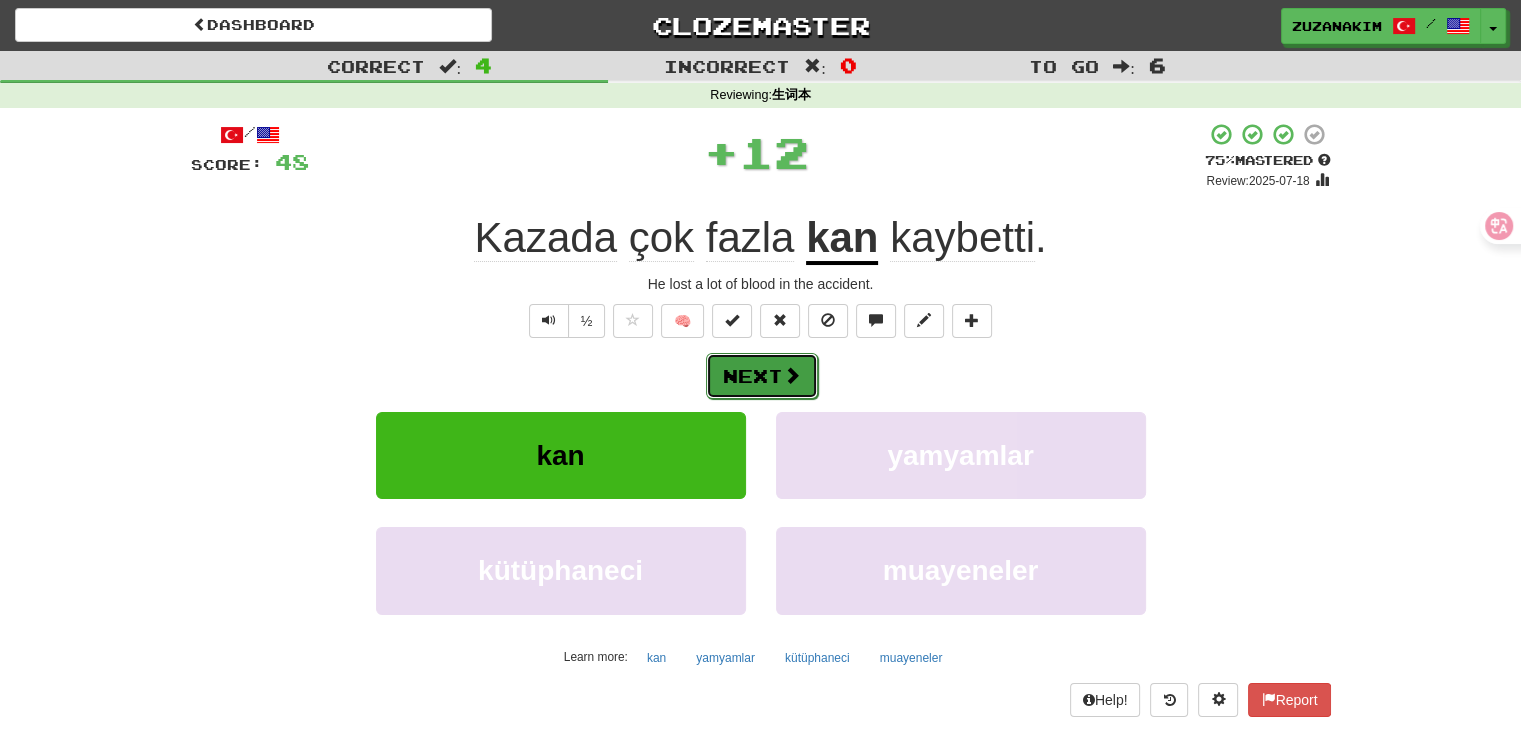 click on "Next" at bounding box center [762, 376] 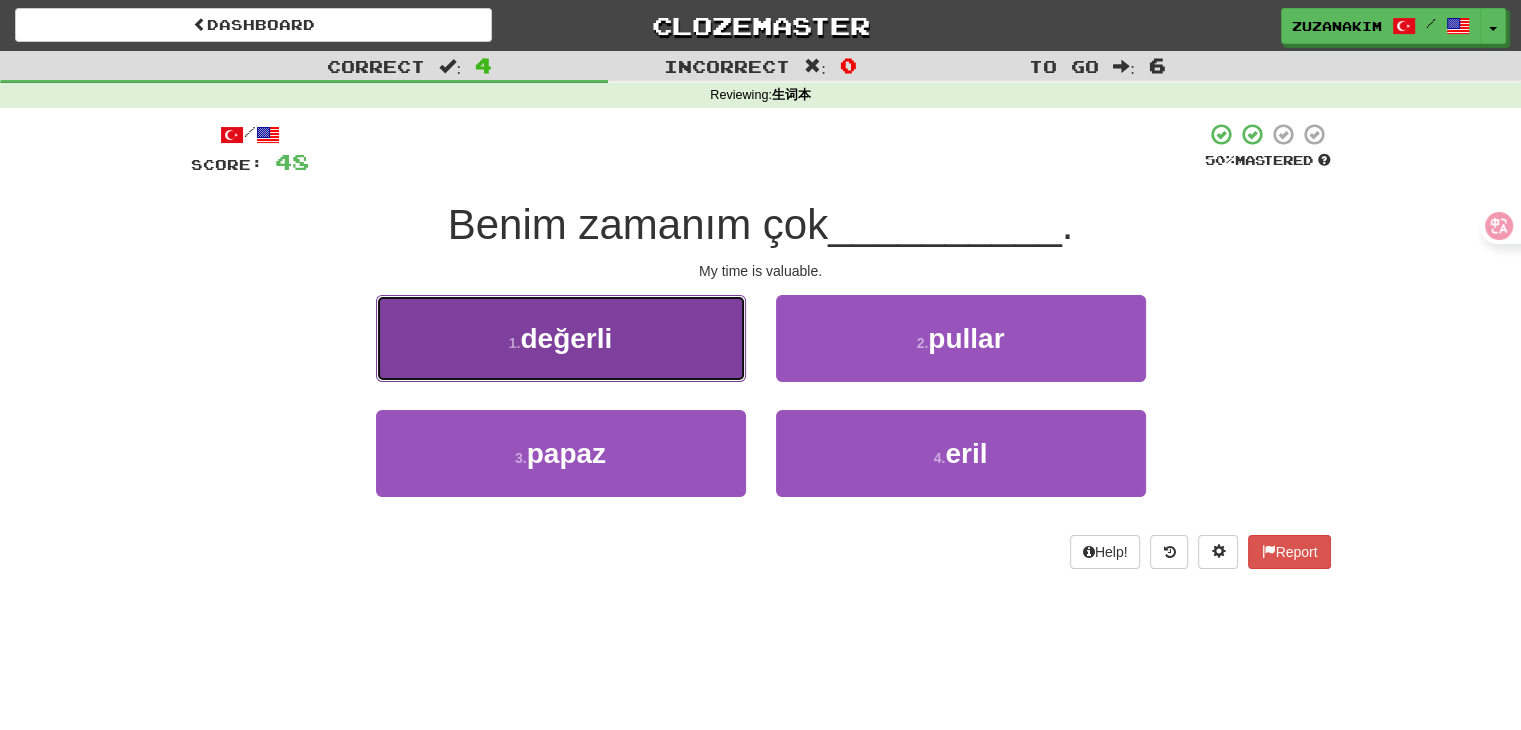 click on "1 .  değerli" at bounding box center (561, 338) 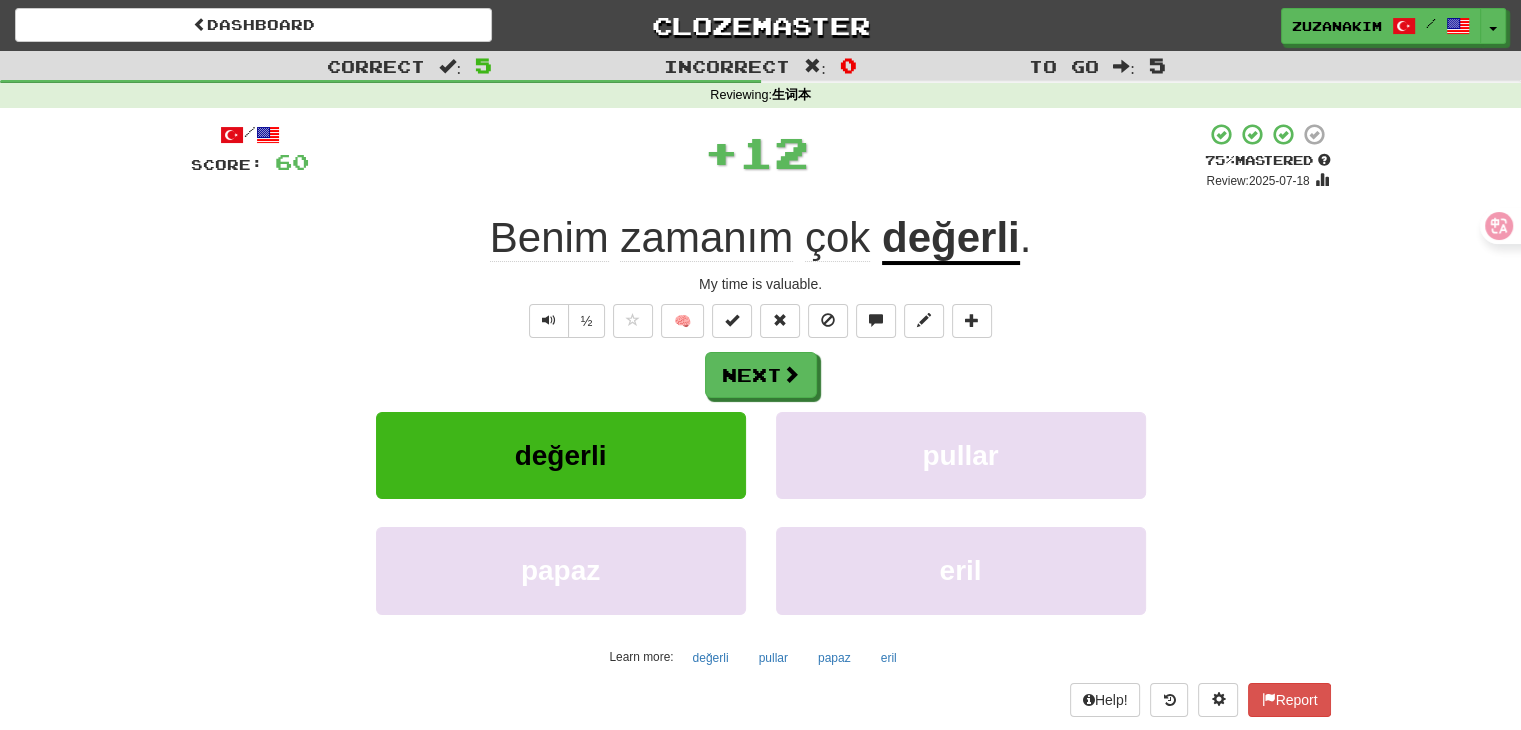 click on "değerli" at bounding box center [951, 239] 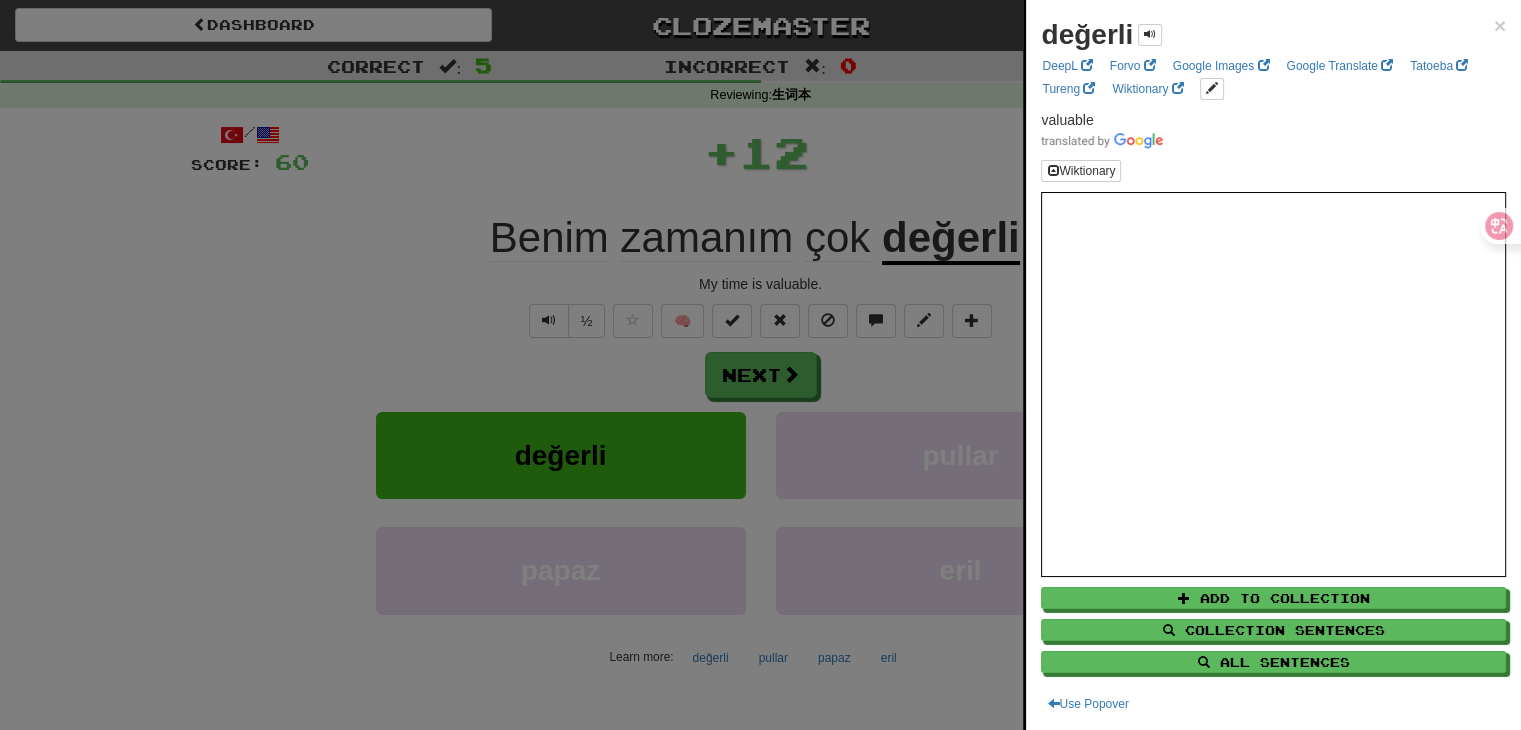 click at bounding box center [760, 365] 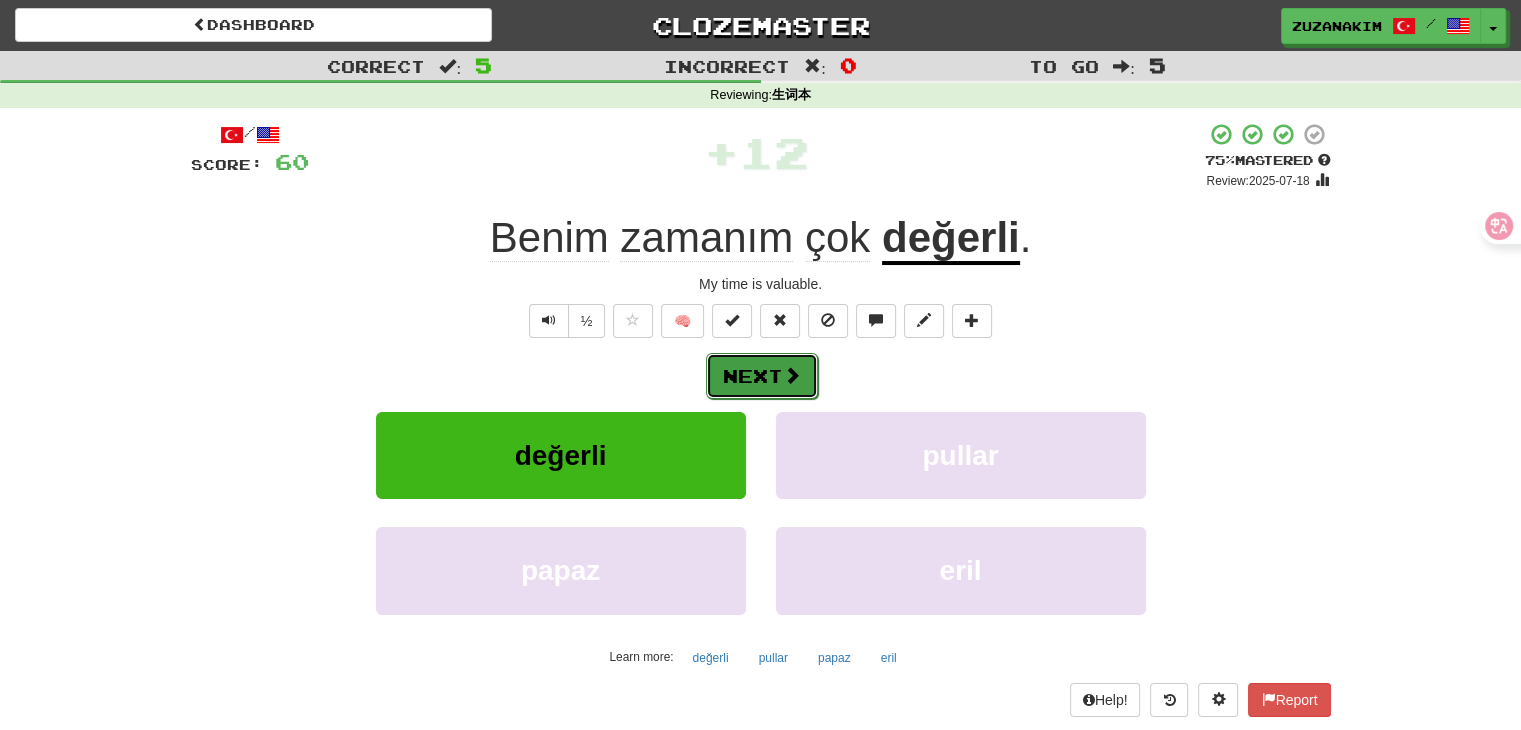 click on "Next" at bounding box center [762, 376] 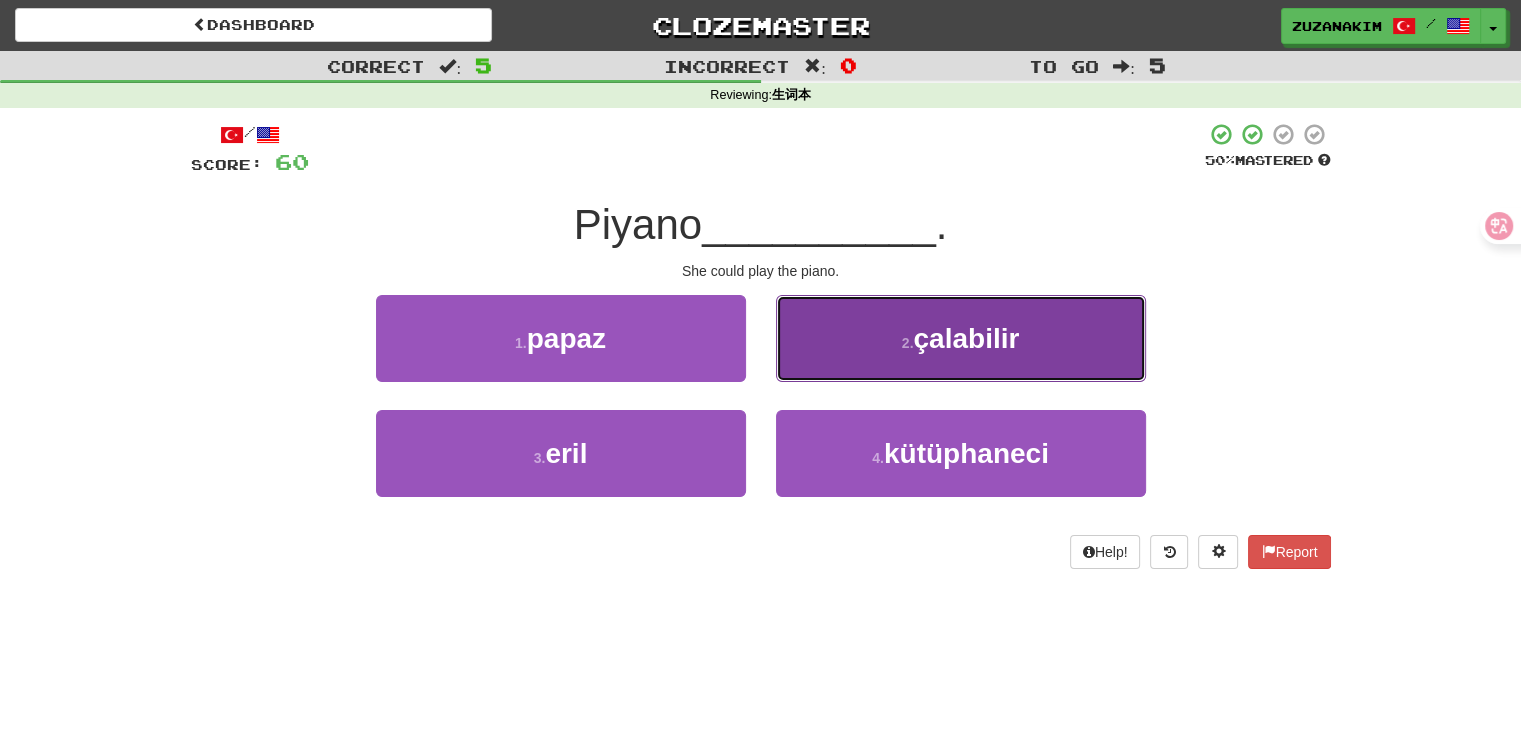 click on "2 .  çalabilir" at bounding box center [961, 338] 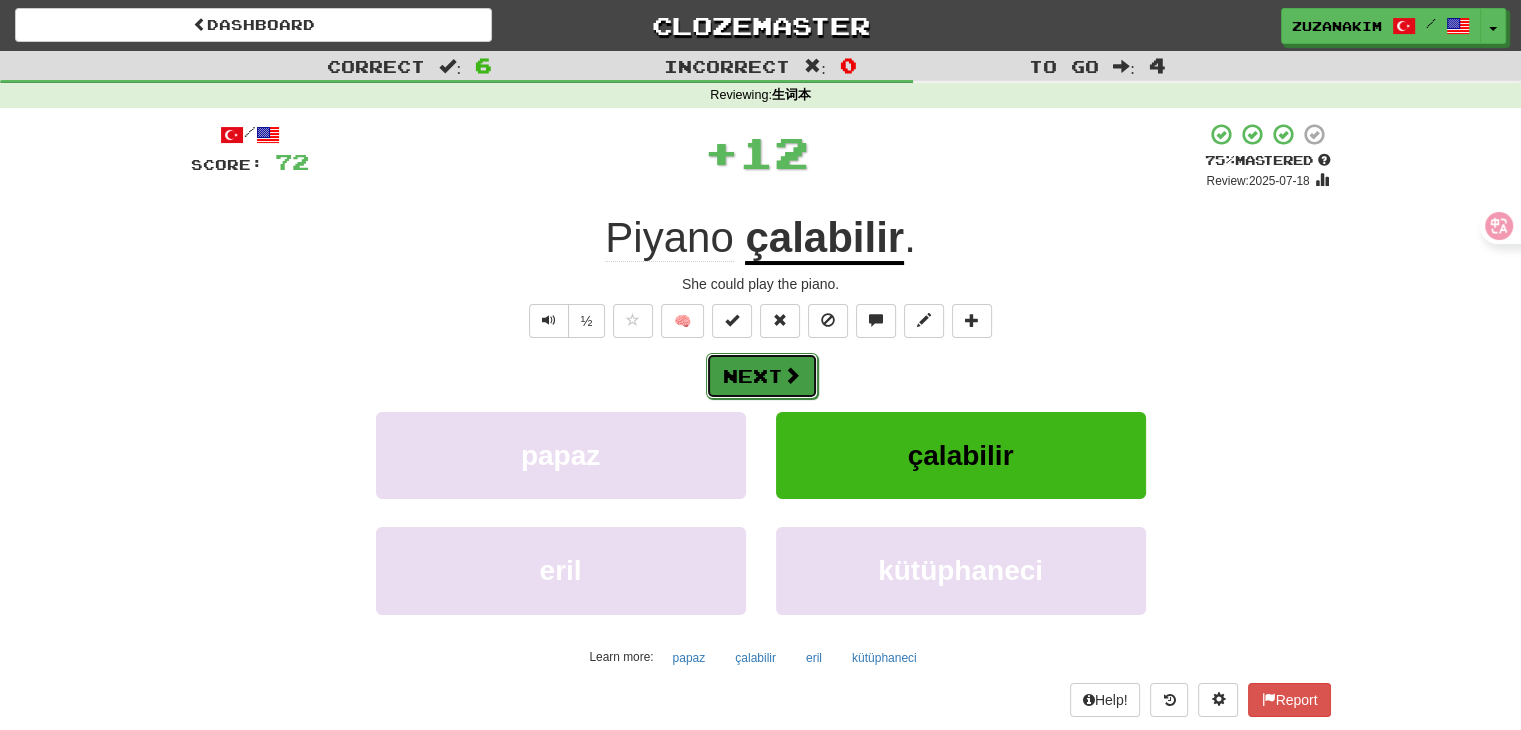 click at bounding box center (792, 375) 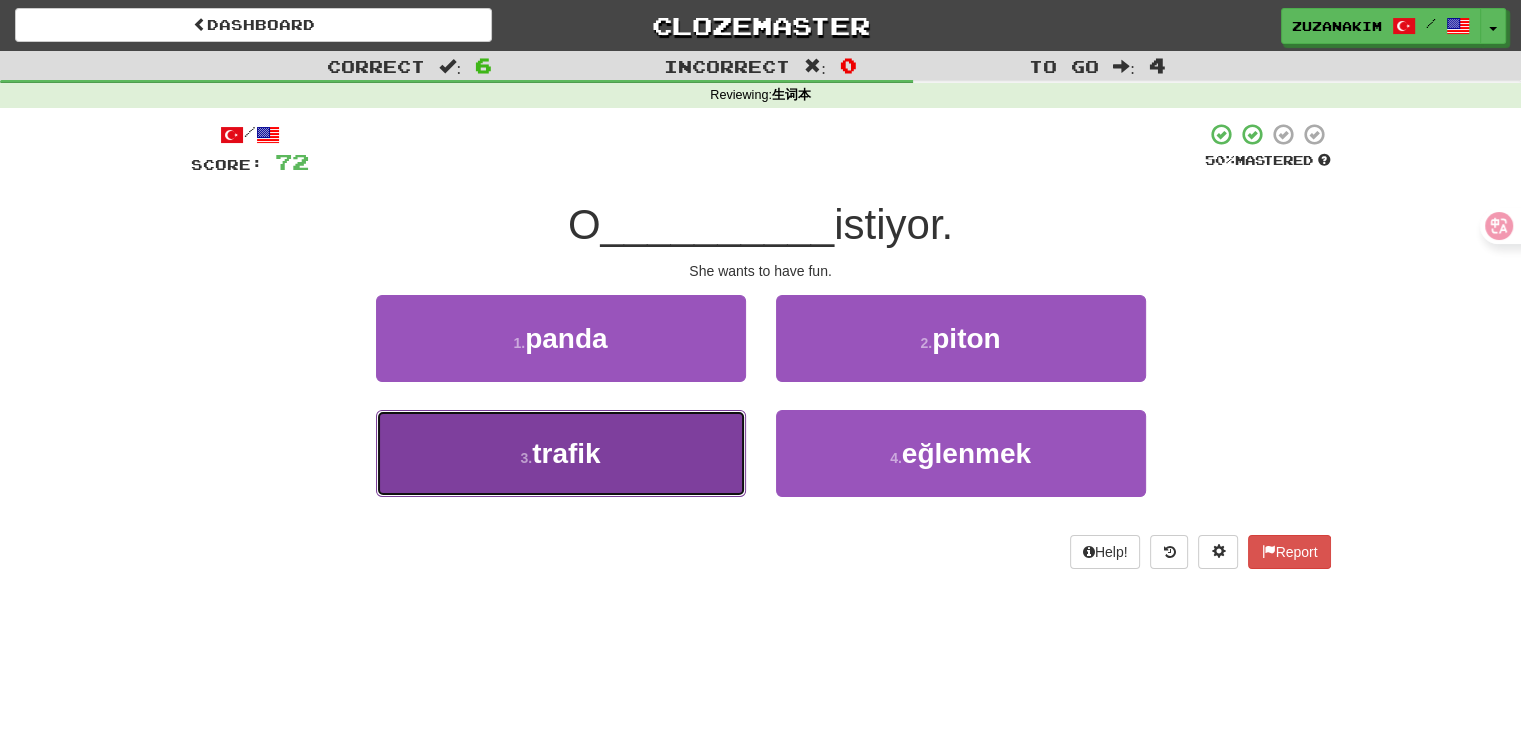 click on "3 .  trafik" at bounding box center [561, 453] 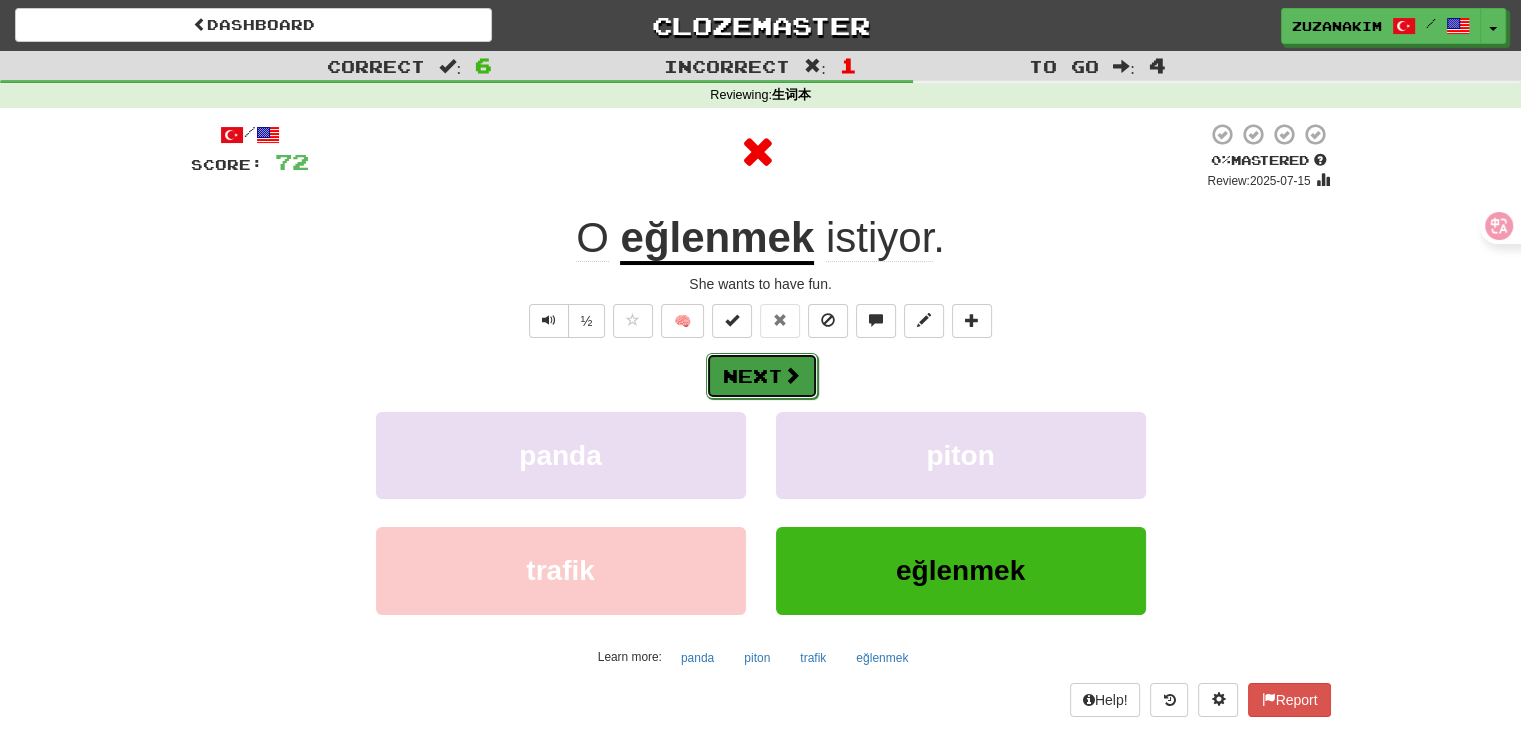 click on "Next" at bounding box center [762, 376] 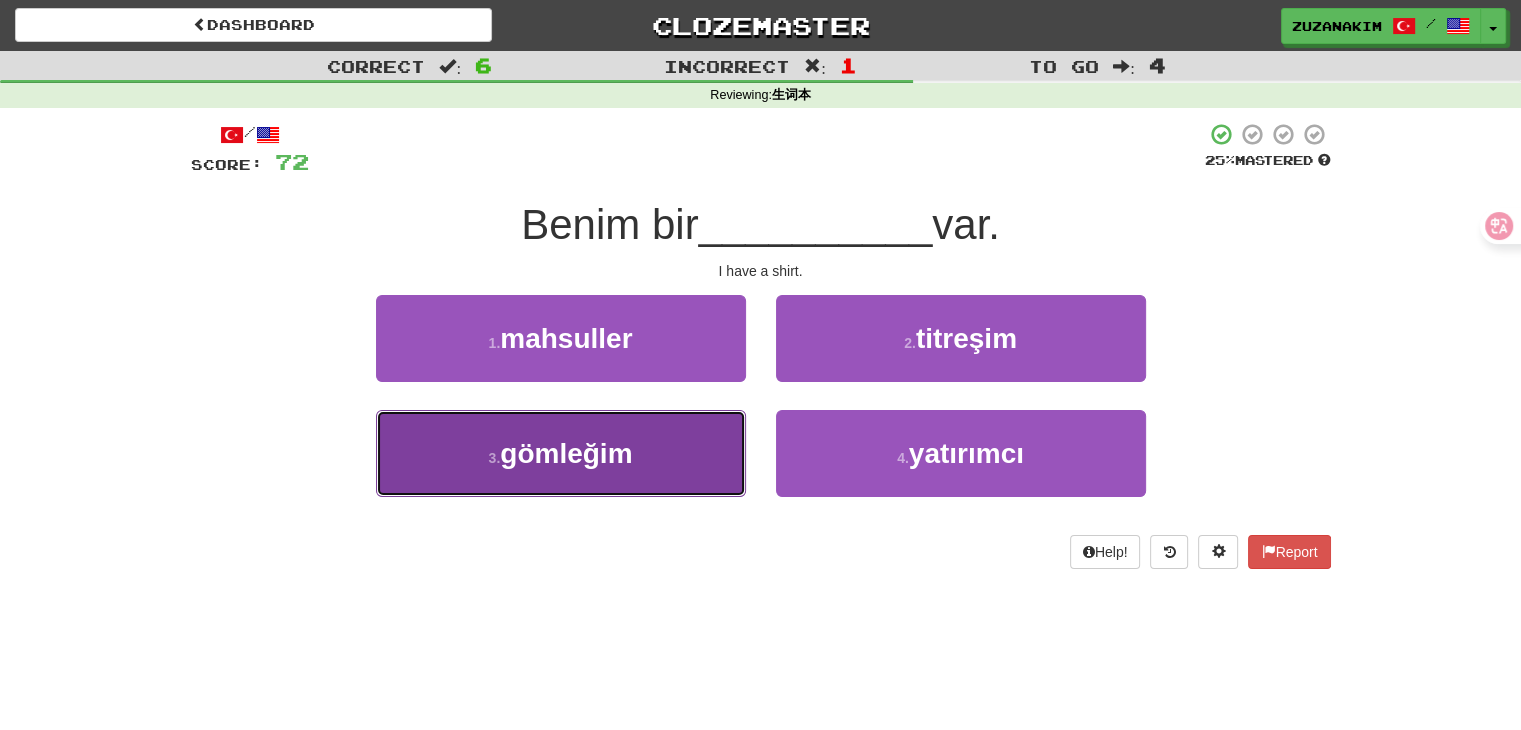 click on "gömleğim" at bounding box center [566, 453] 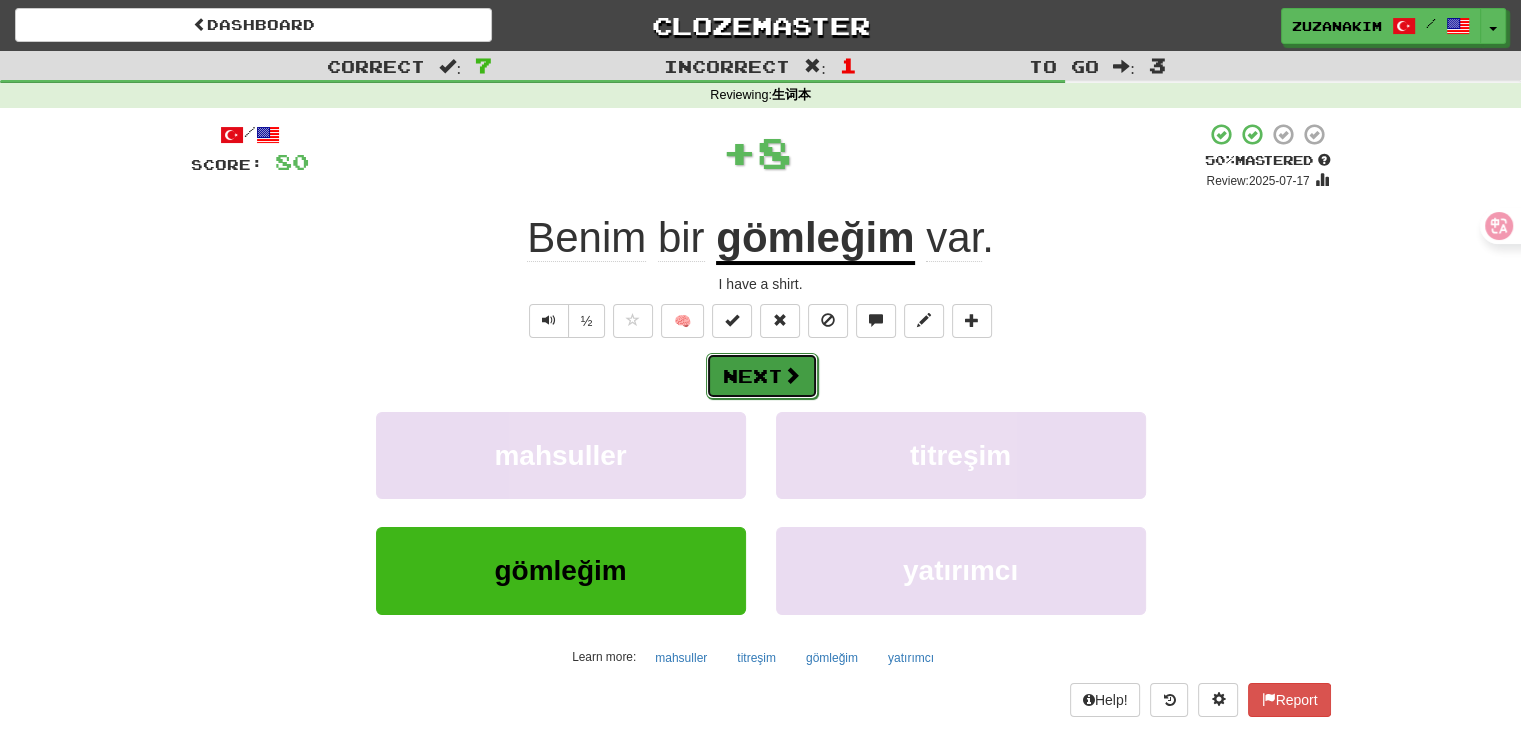 click at bounding box center [792, 375] 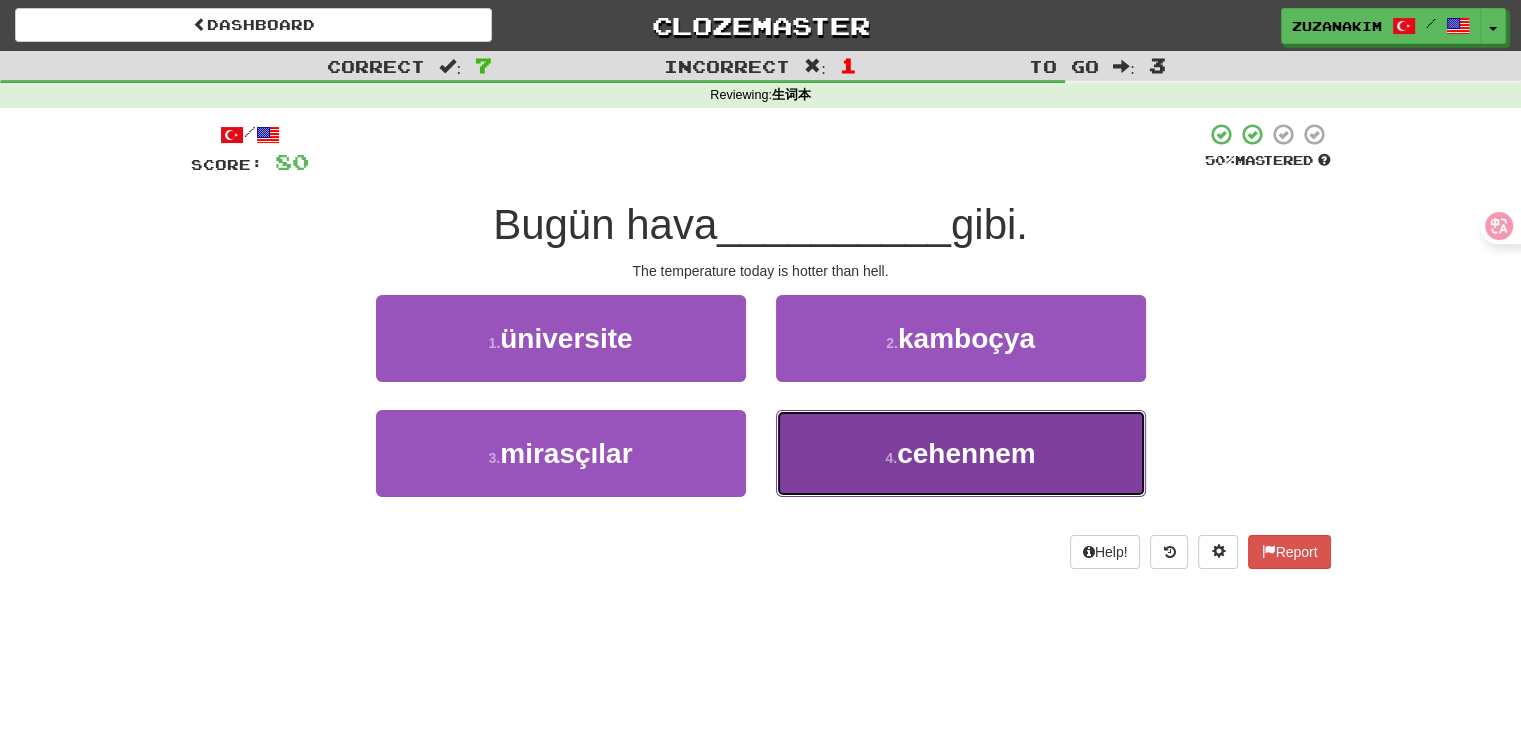 click on "4 .  cehennem" at bounding box center [961, 453] 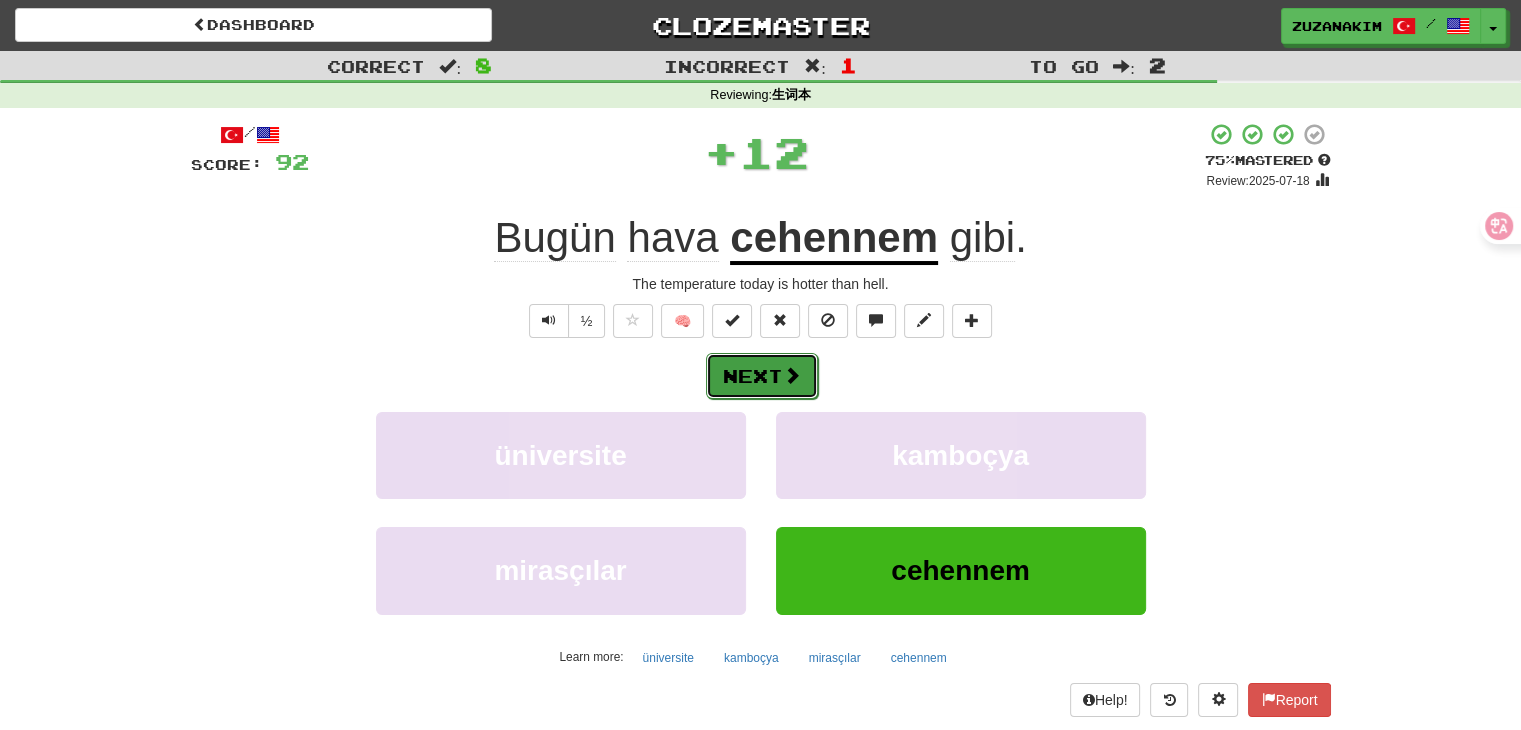 click on "Next" at bounding box center [762, 376] 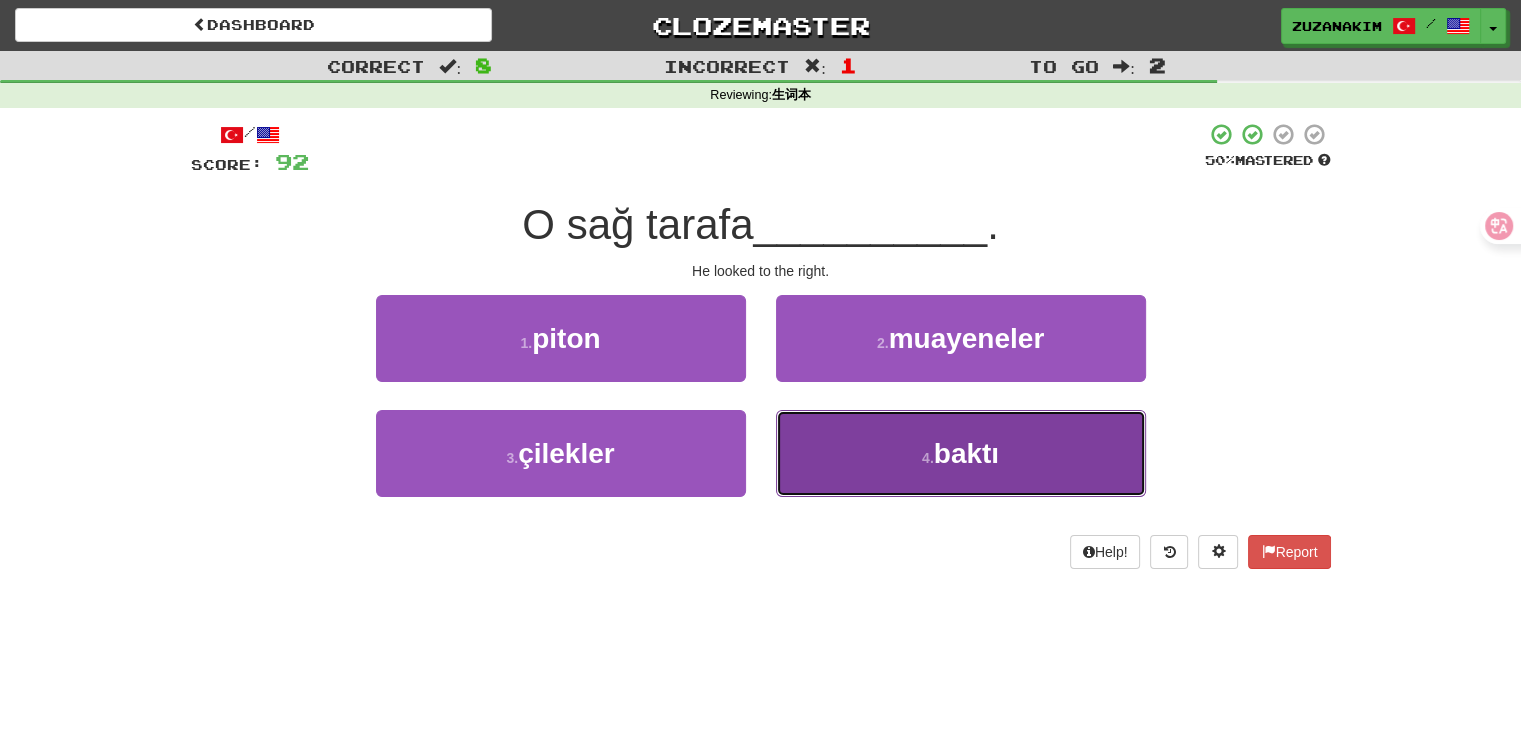 click on "4 .  baktı" at bounding box center [961, 453] 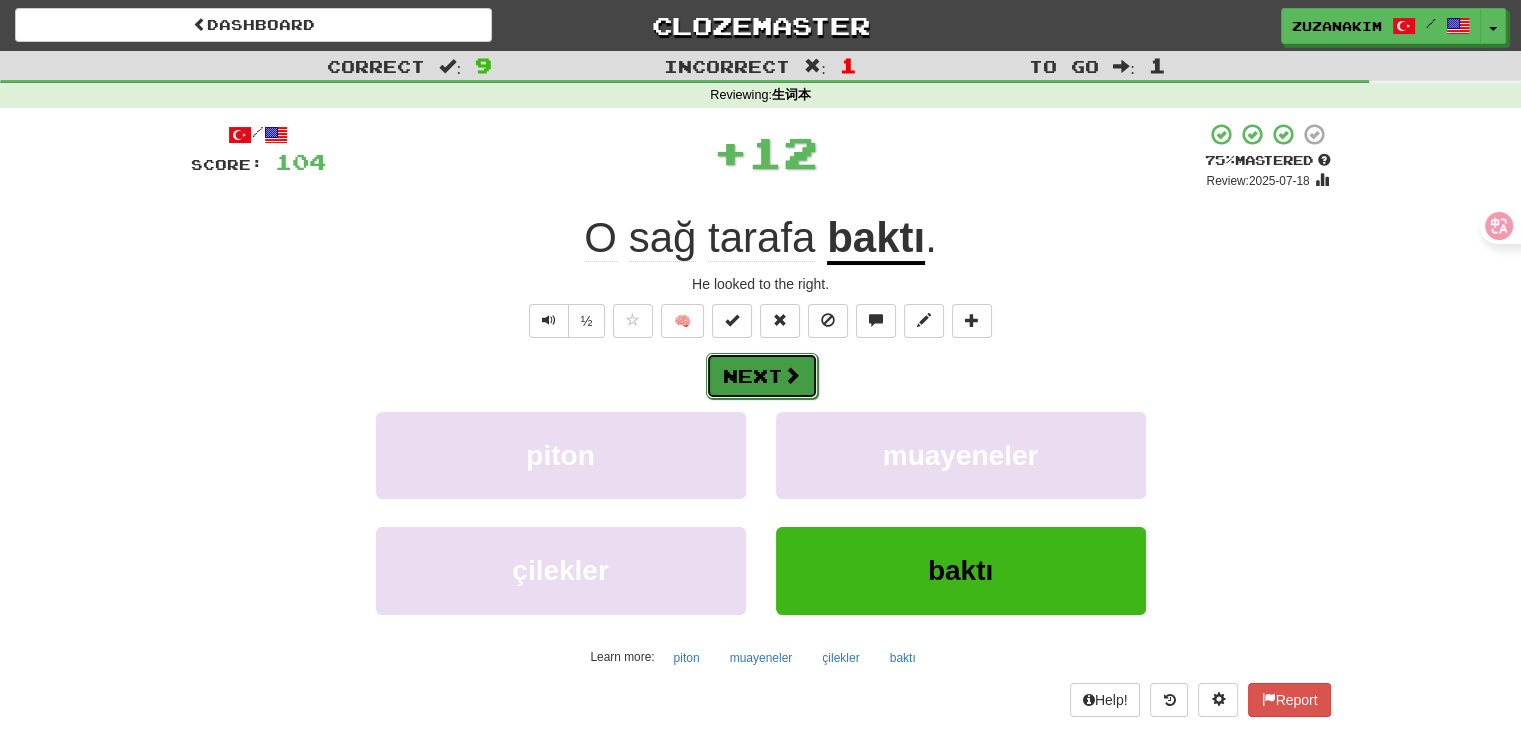 click on "Next" at bounding box center [762, 376] 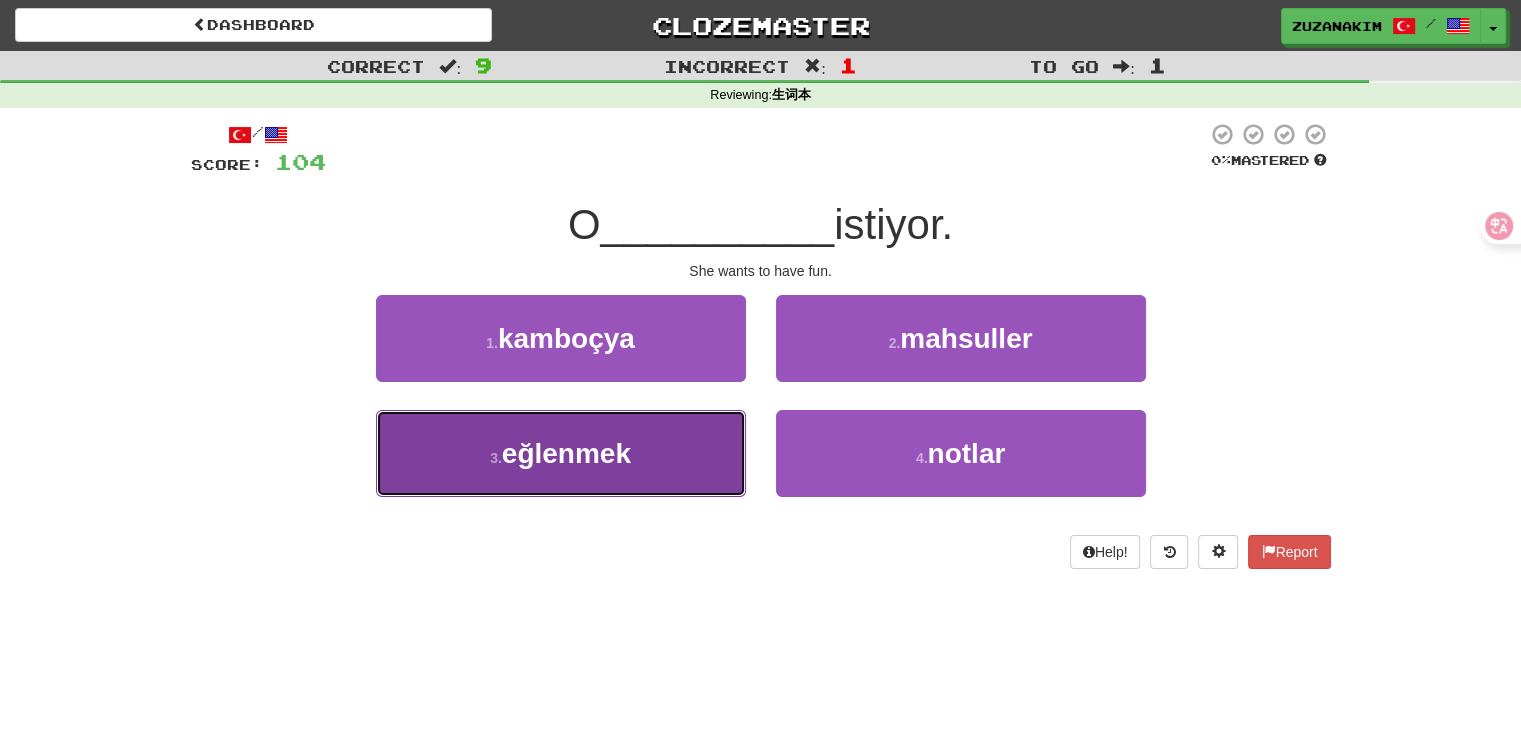 click on "3 .  eğlenmek" at bounding box center [561, 453] 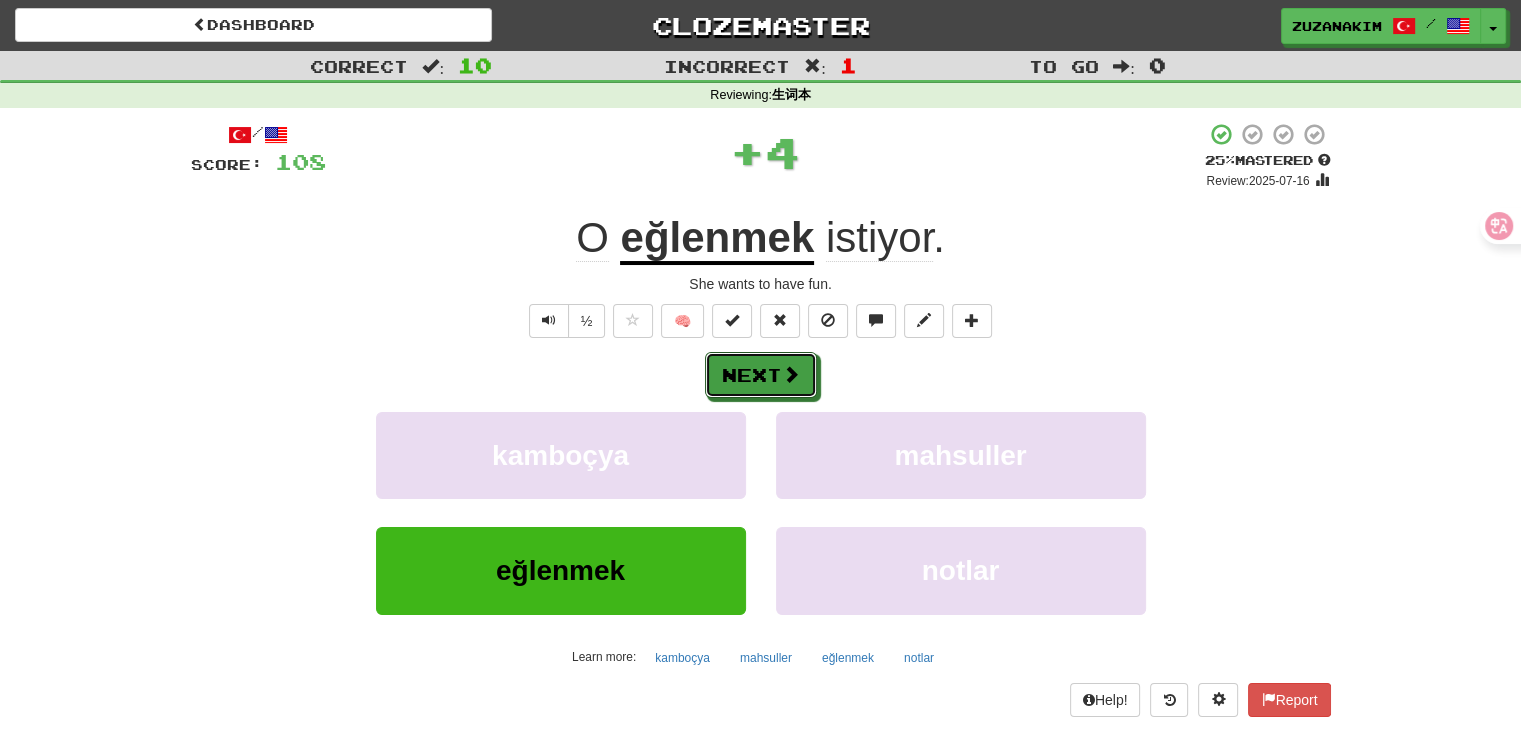 click at bounding box center [791, 374] 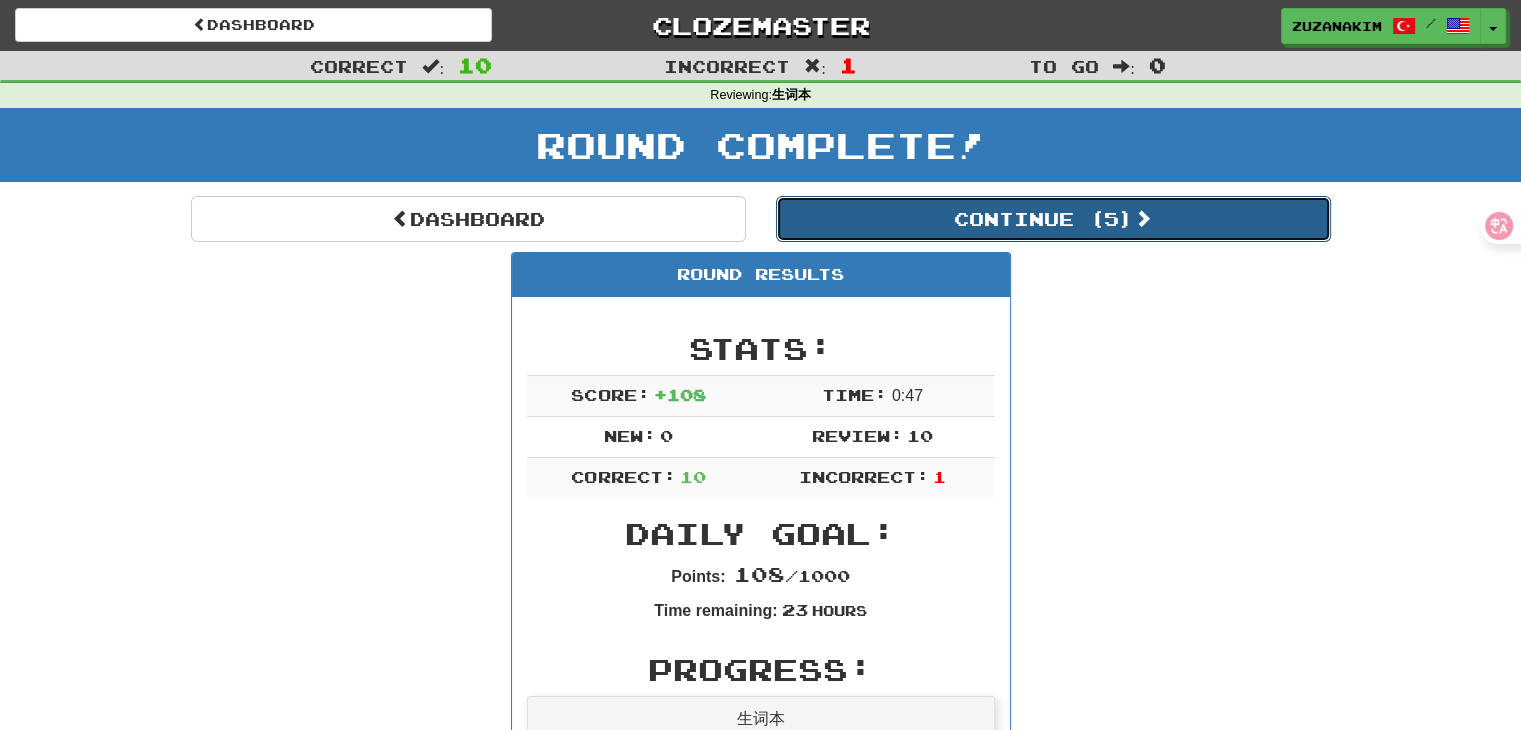 click on "Continue ( 5 )" at bounding box center (1053, 219) 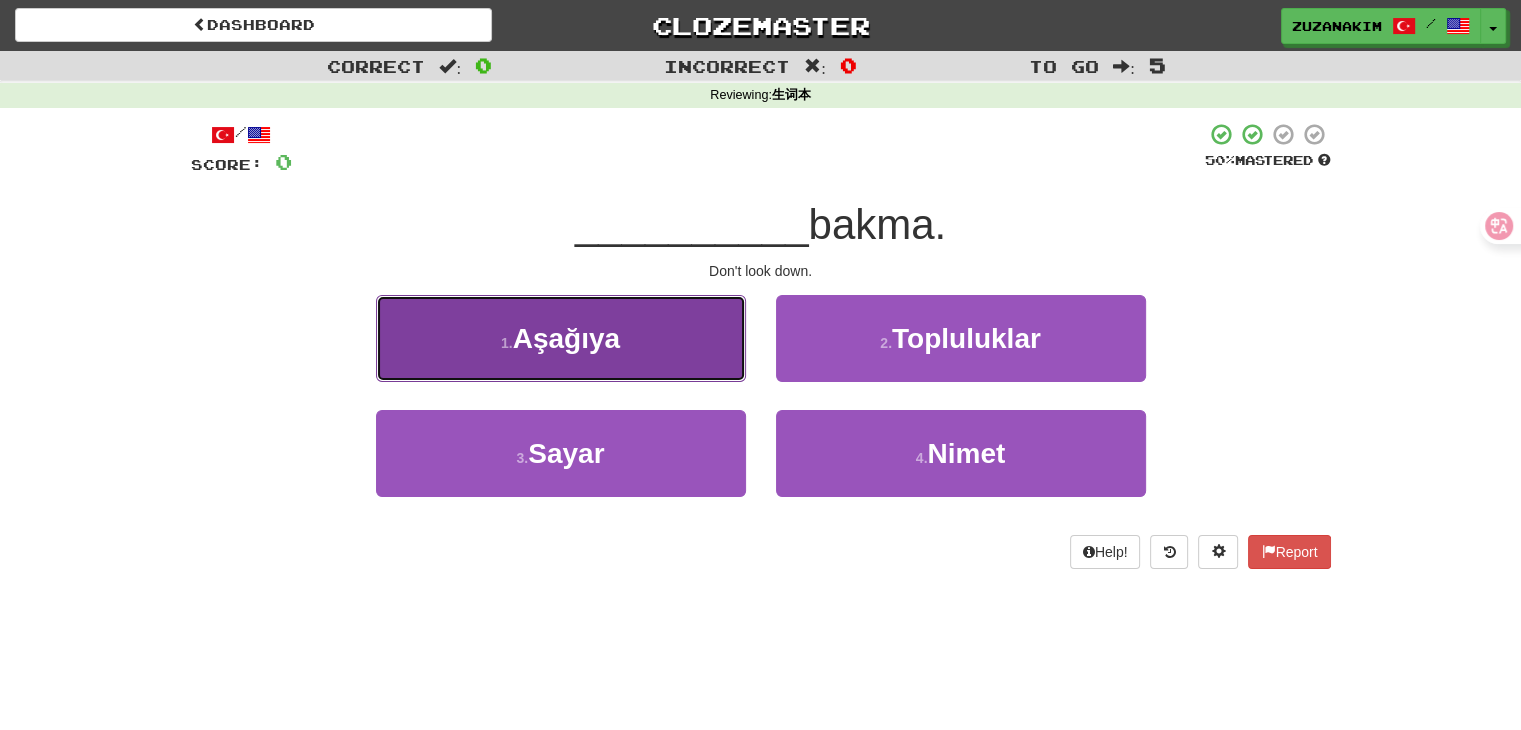 click on "1 .  Aşağıya" at bounding box center [561, 338] 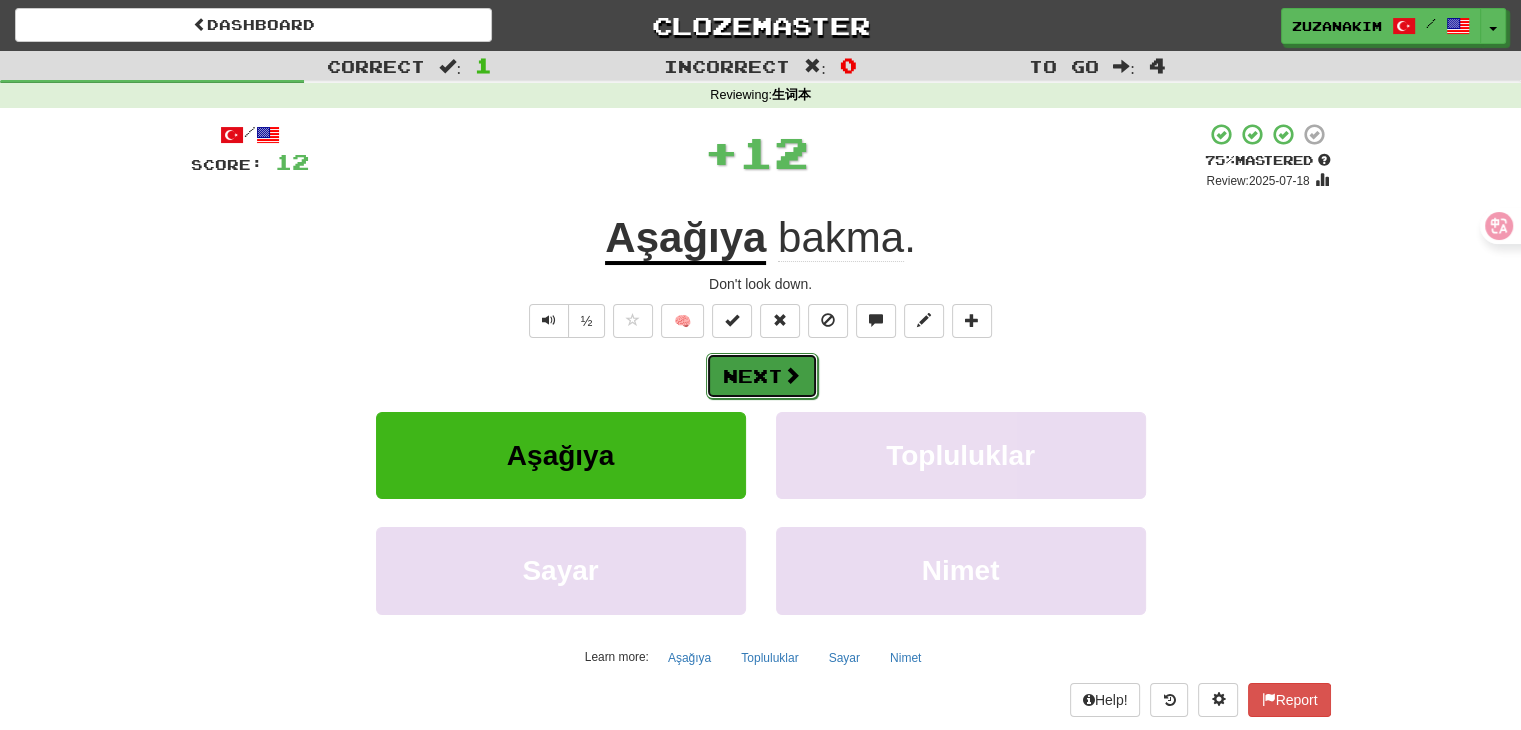 click on "Next" at bounding box center [762, 376] 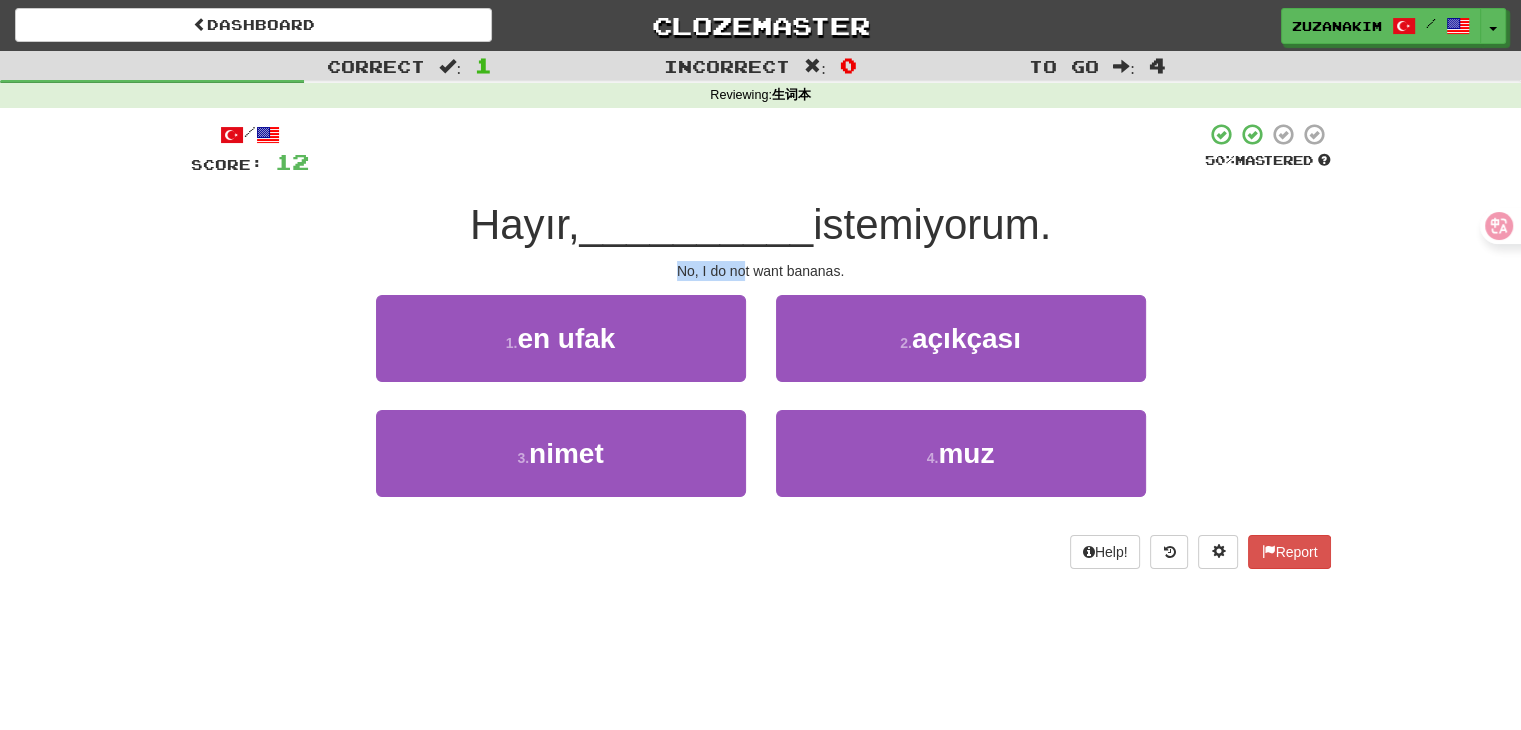 drag, startPoint x: 651, startPoint y: 261, endPoint x: 748, endPoint y: 261, distance: 97 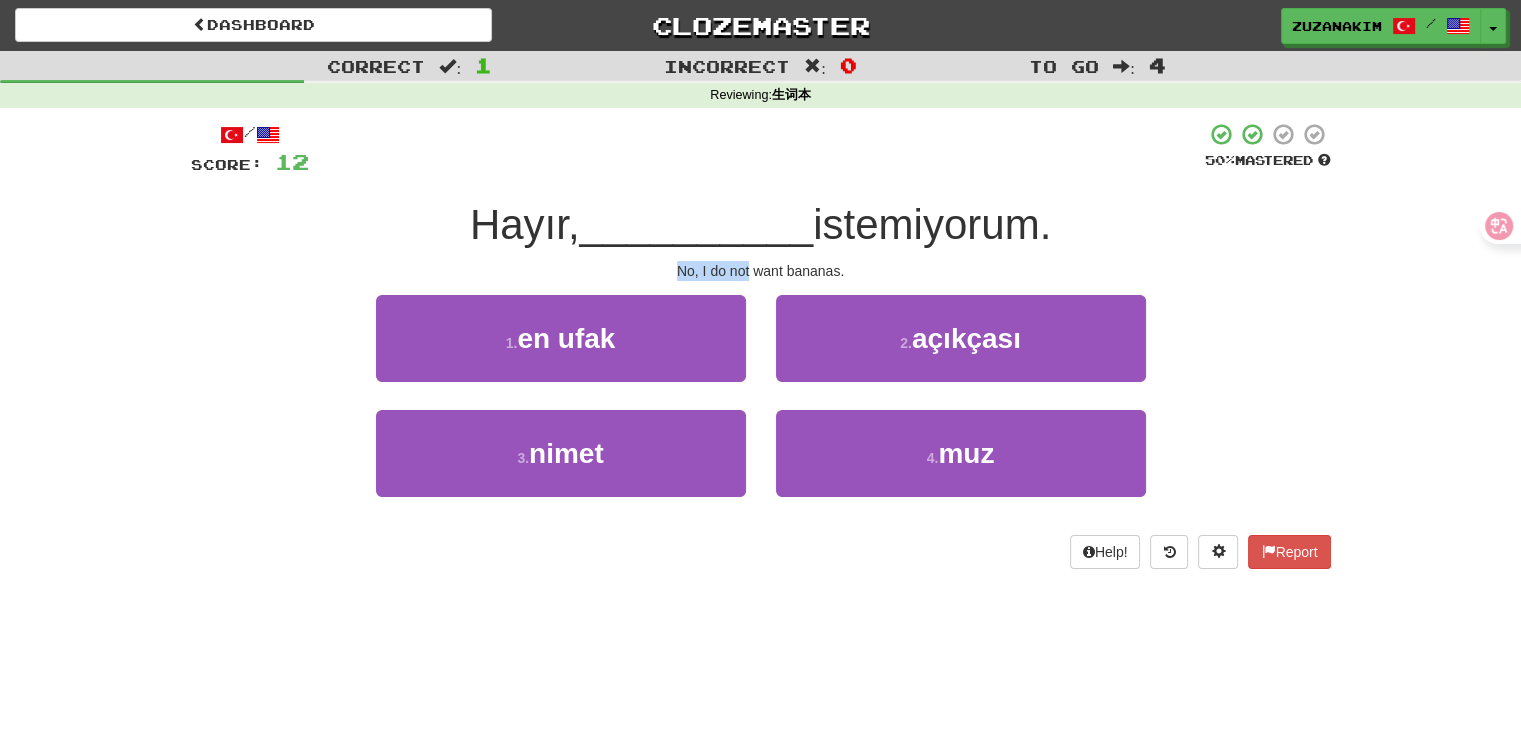 click on "No, I do not want bananas." at bounding box center [761, 271] 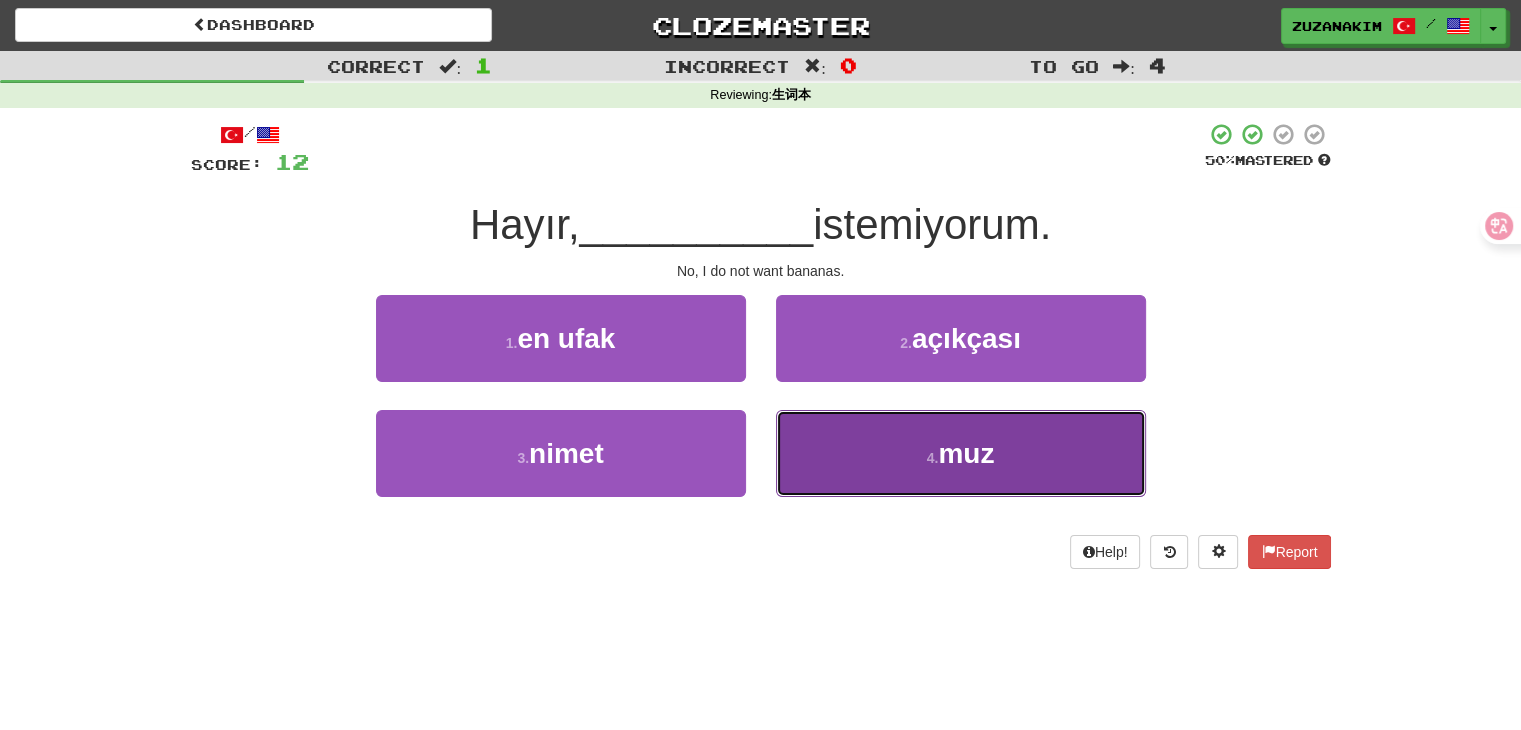click on "4 .  muz" at bounding box center (961, 453) 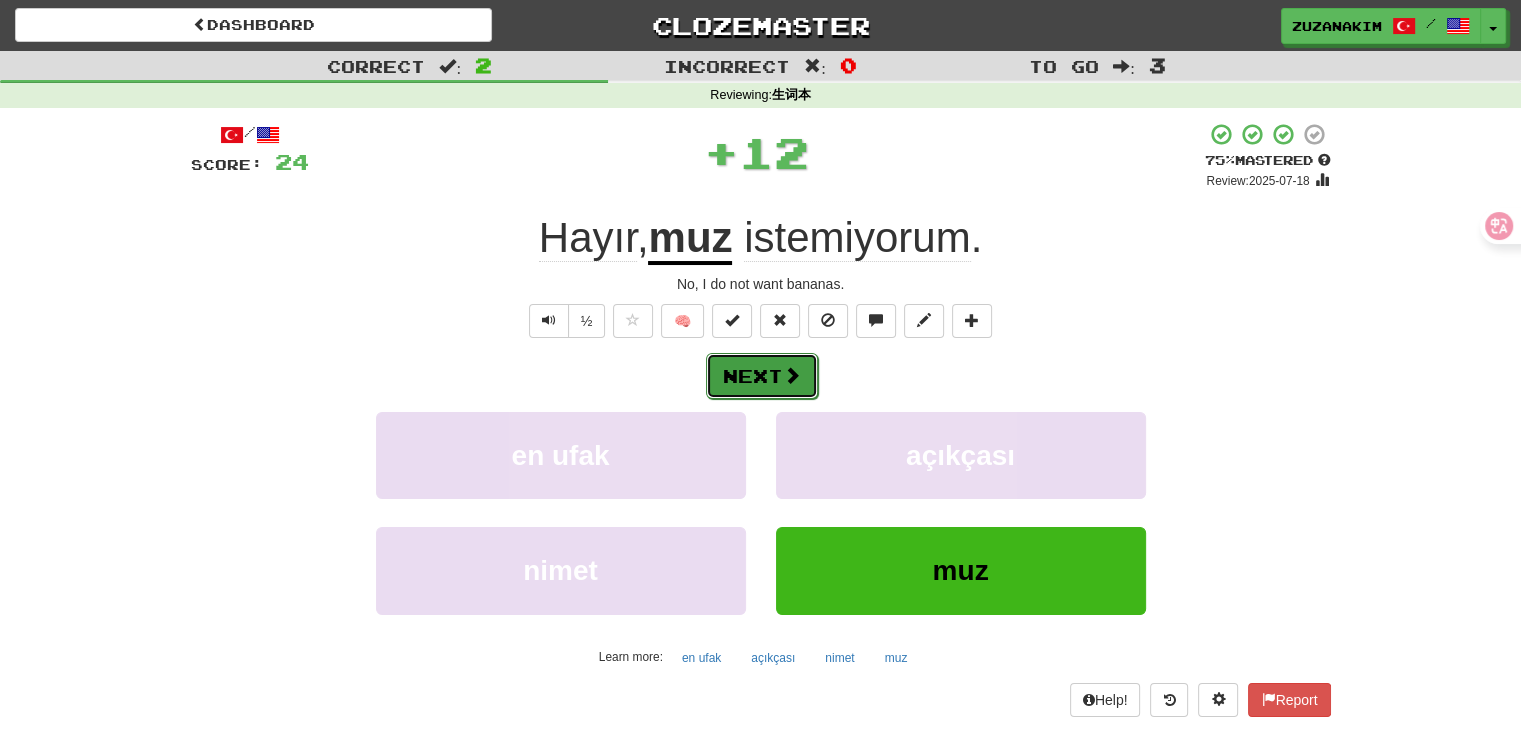click on "Next" at bounding box center [762, 376] 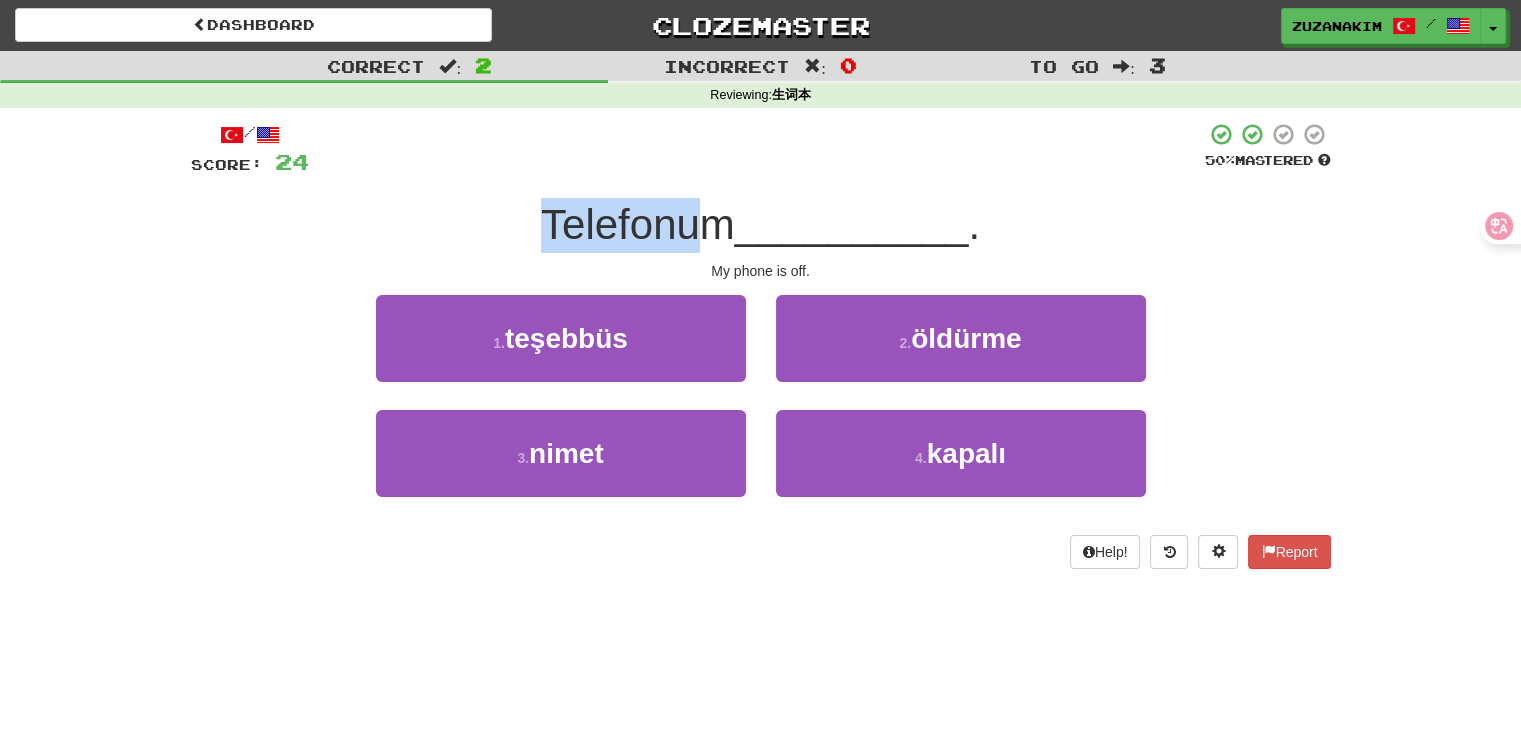 drag, startPoint x: 532, startPoint y: 227, endPoint x: 690, endPoint y: 227, distance: 158 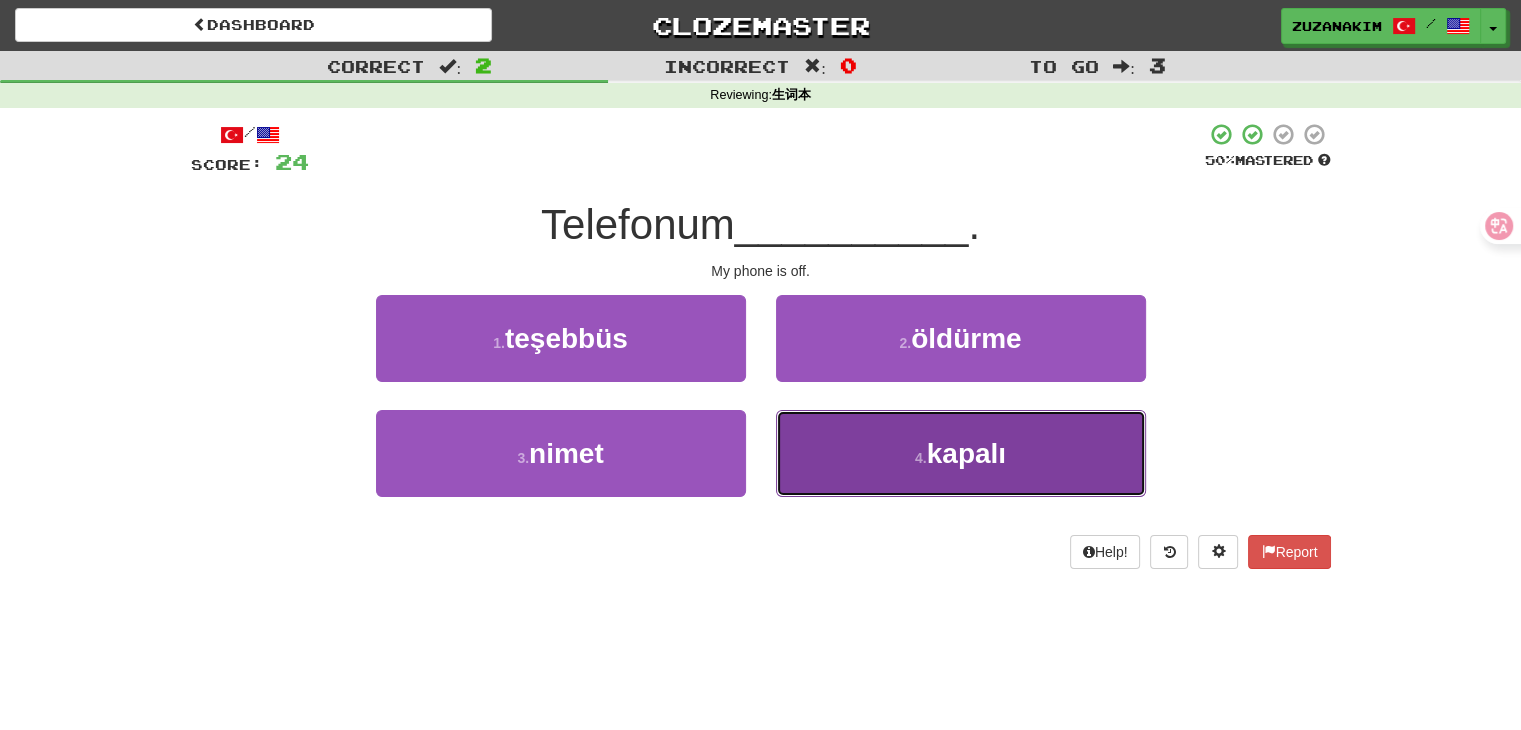 click on "4 .  kapalı" at bounding box center [961, 453] 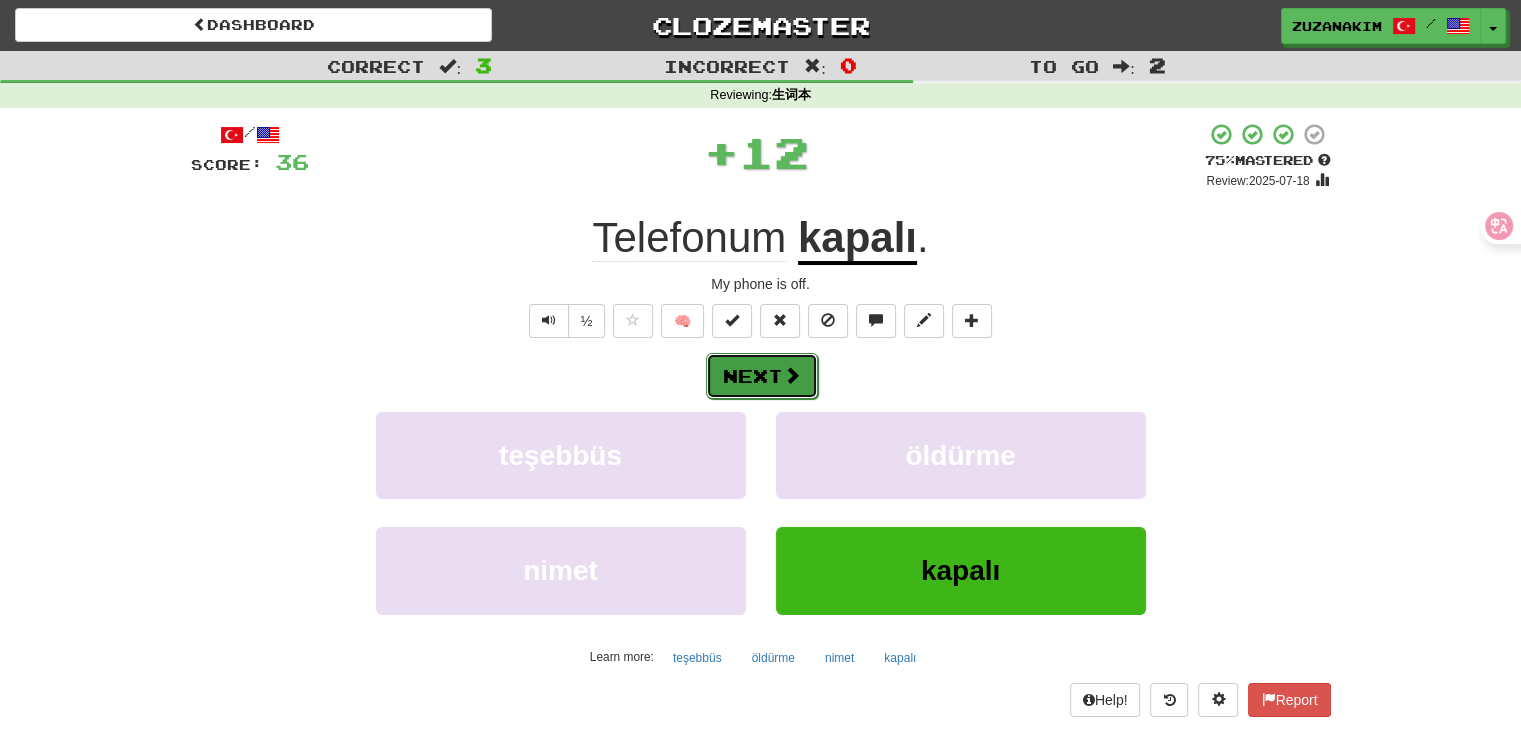 click on "Next" at bounding box center [762, 376] 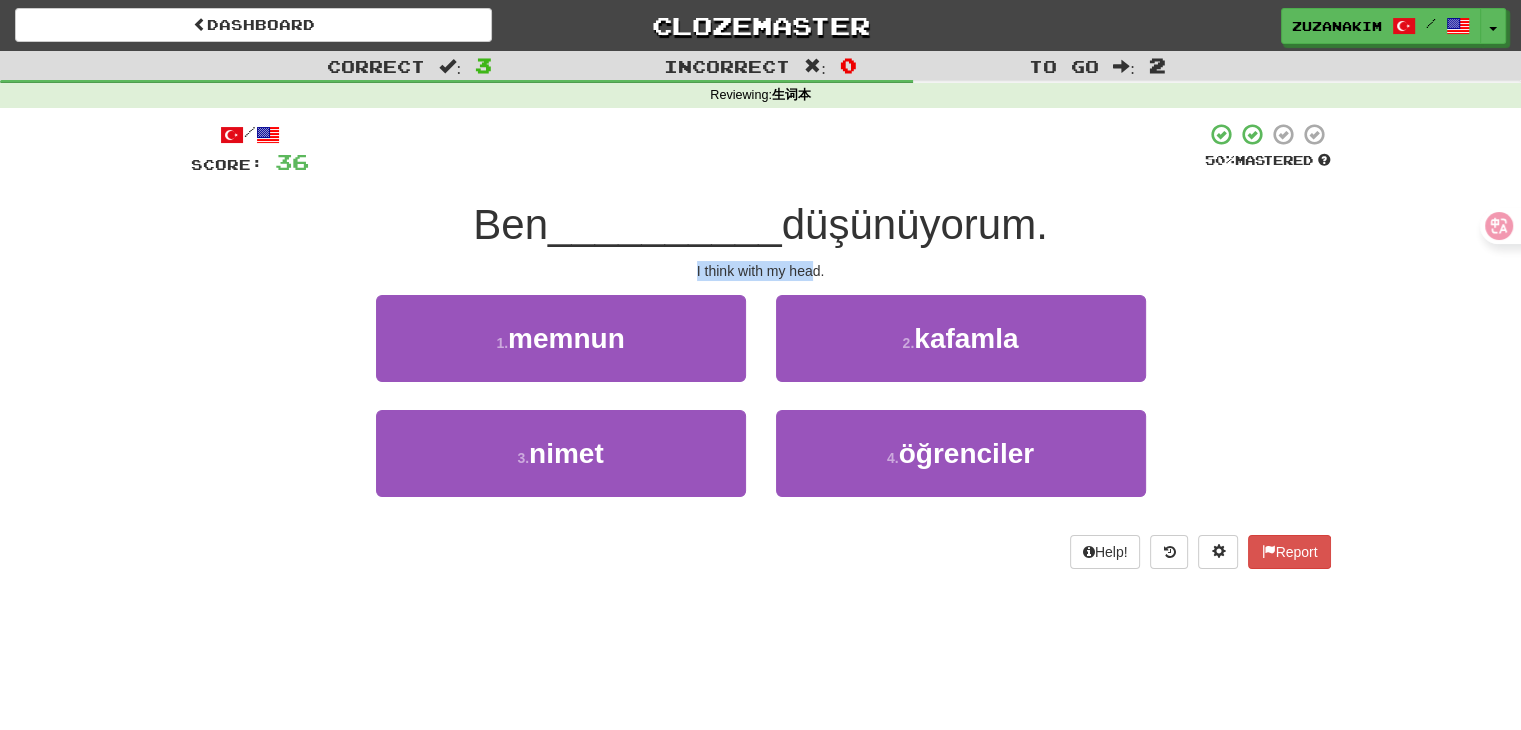 drag, startPoint x: 675, startPoint y: 275, endPoint x: 815, endPoint y: 275, distance: 140 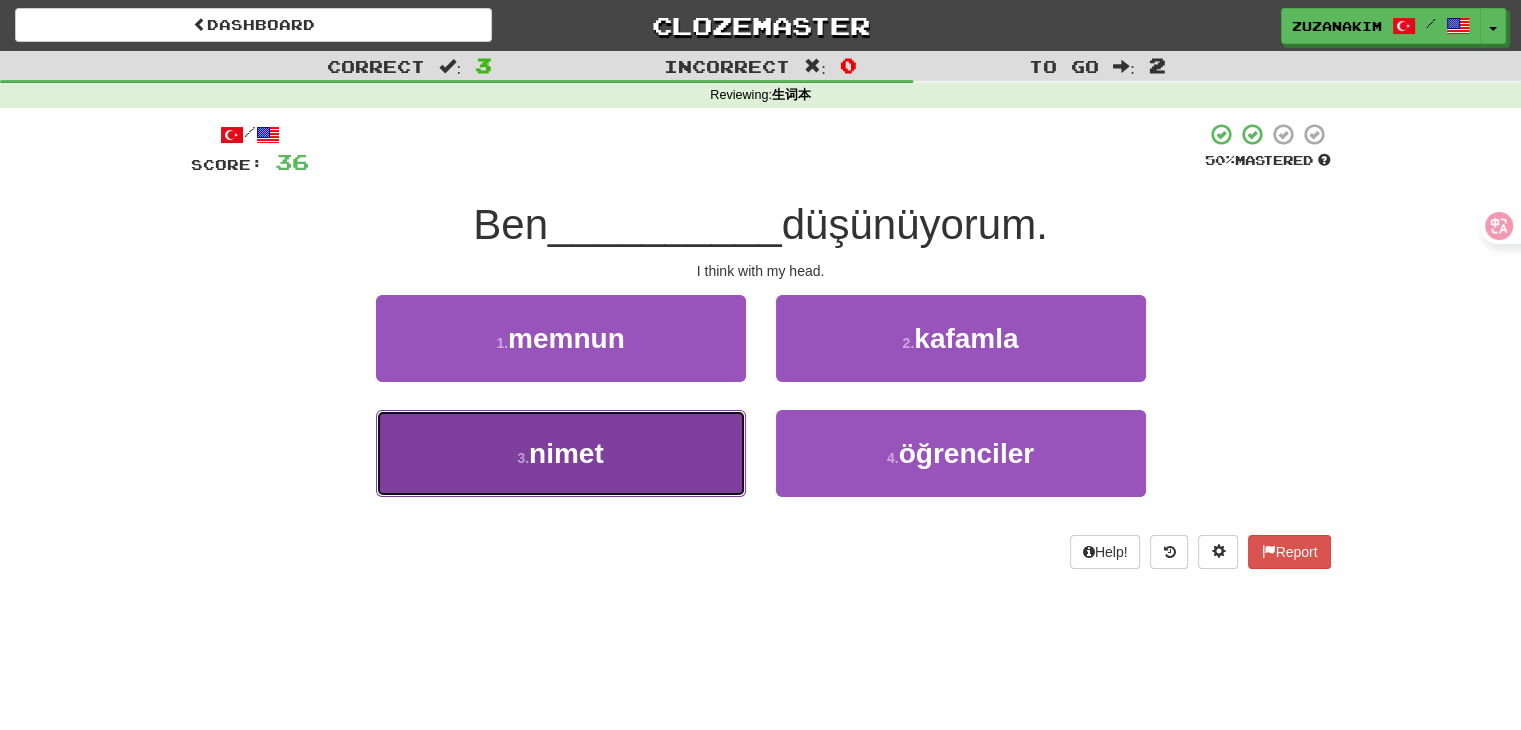 click on "3 .  nimet" at bounding box center (561, 453) 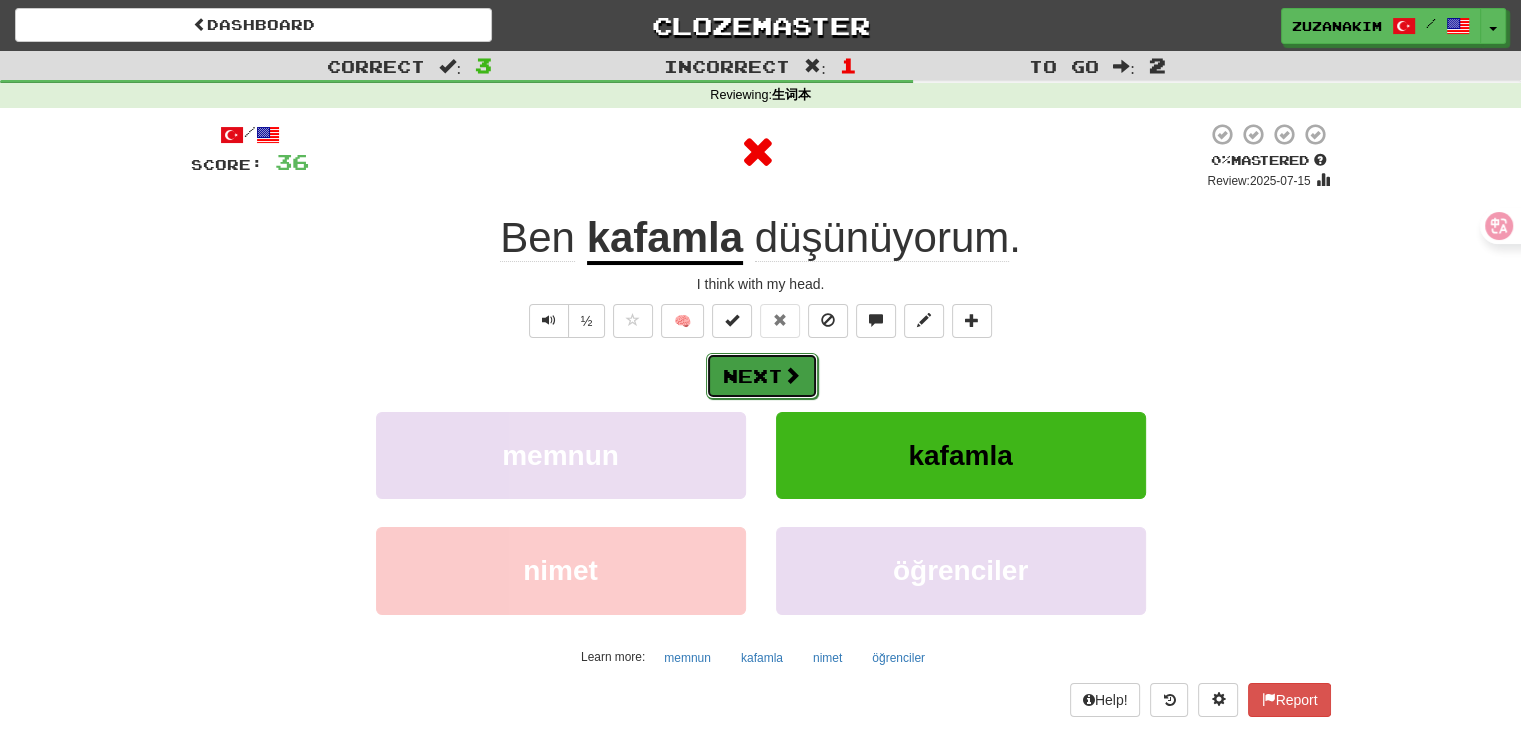 click on "Next" at bounding box center (762, 376) 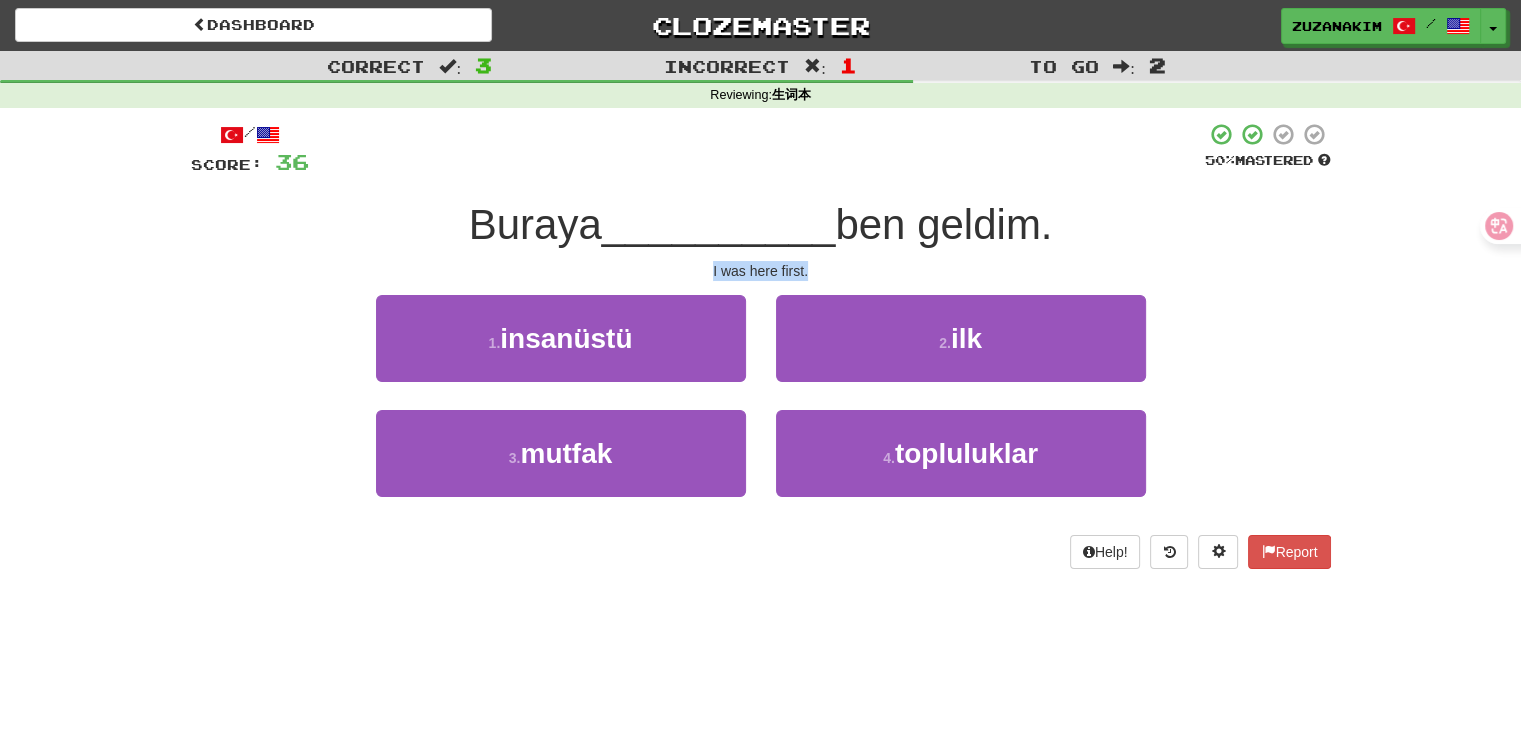 drag, startPoint x: 684, startPoint y: 273, endPoint x: 814, endPoint y: 273, distance: 130 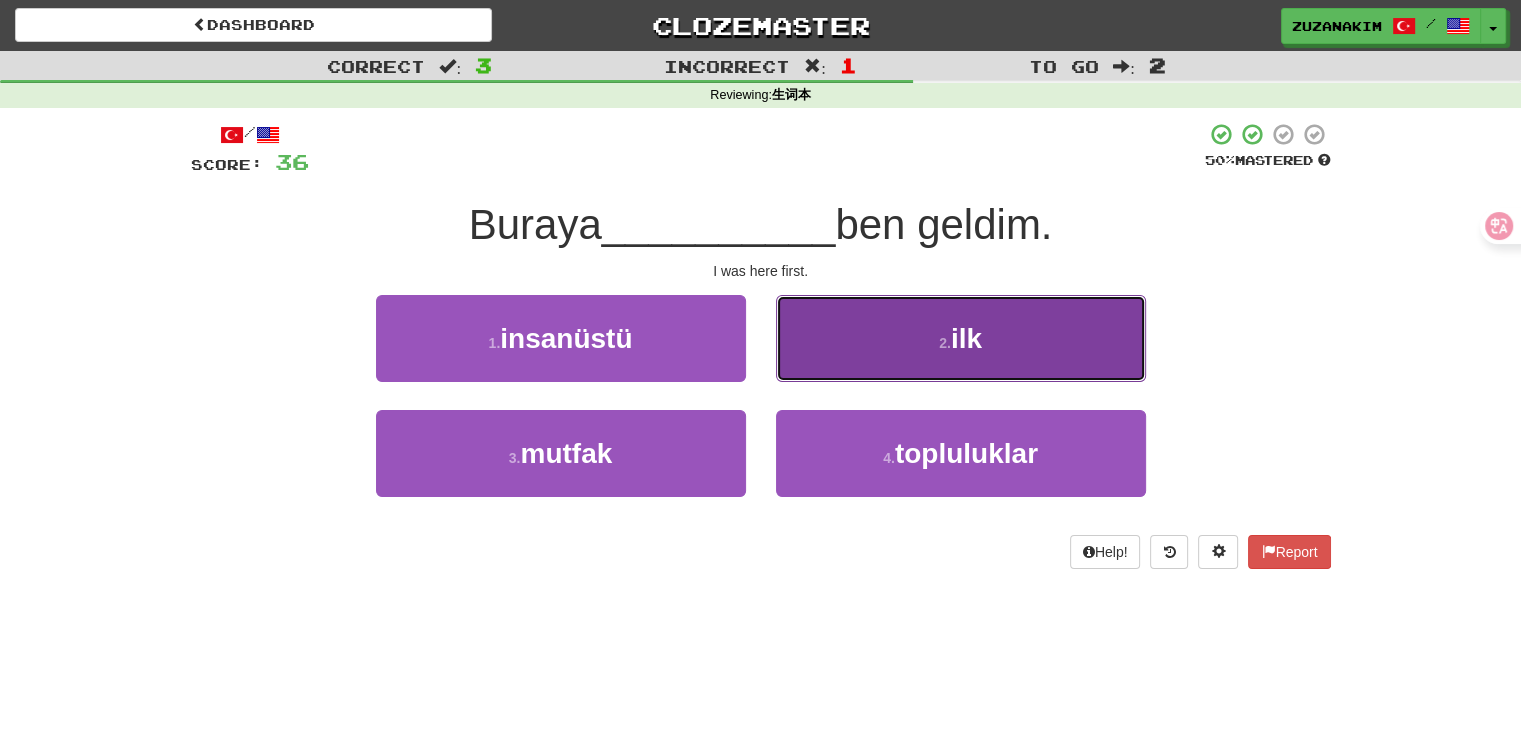 click on "2 .  ilk" at bounding box center [961, 338] 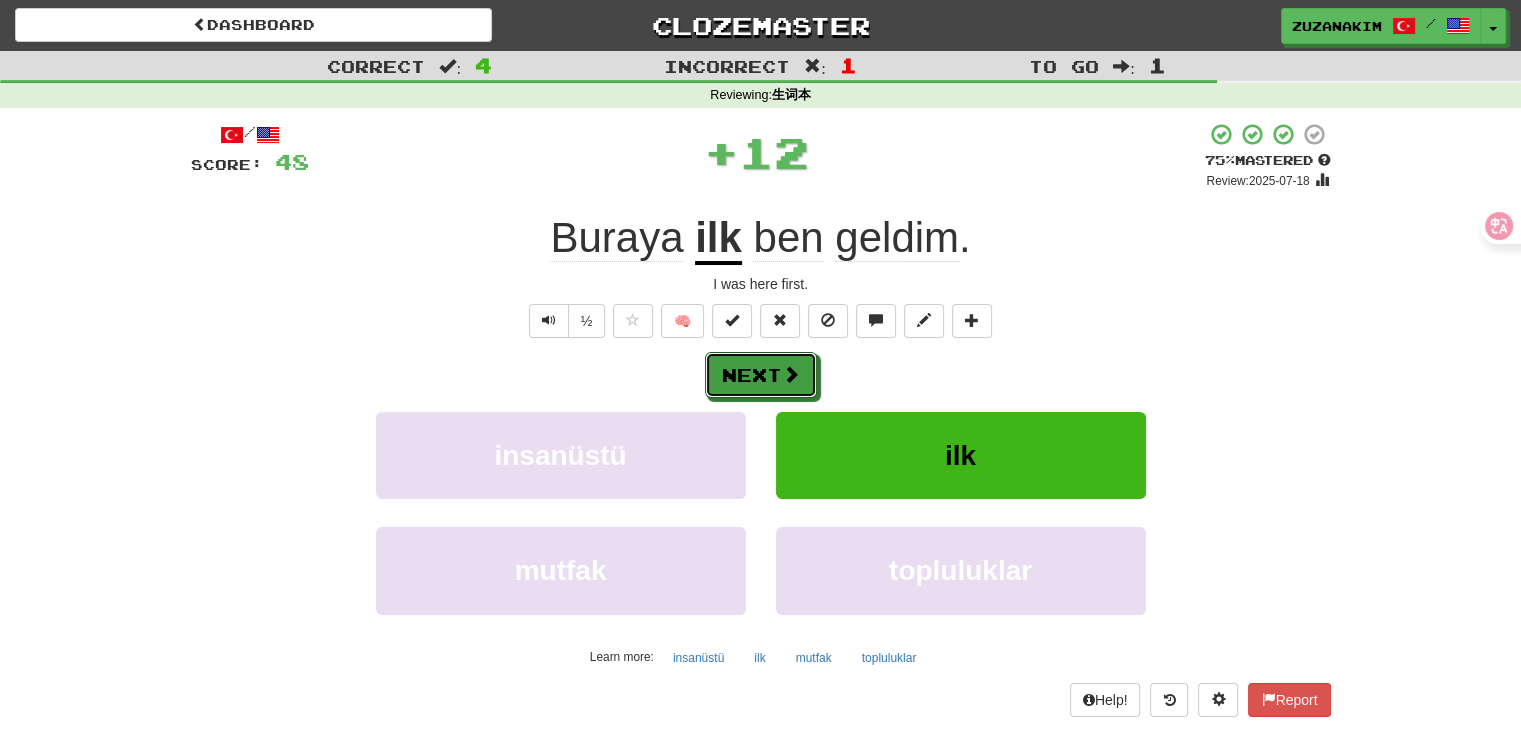 click at bounding box center [791, 374] 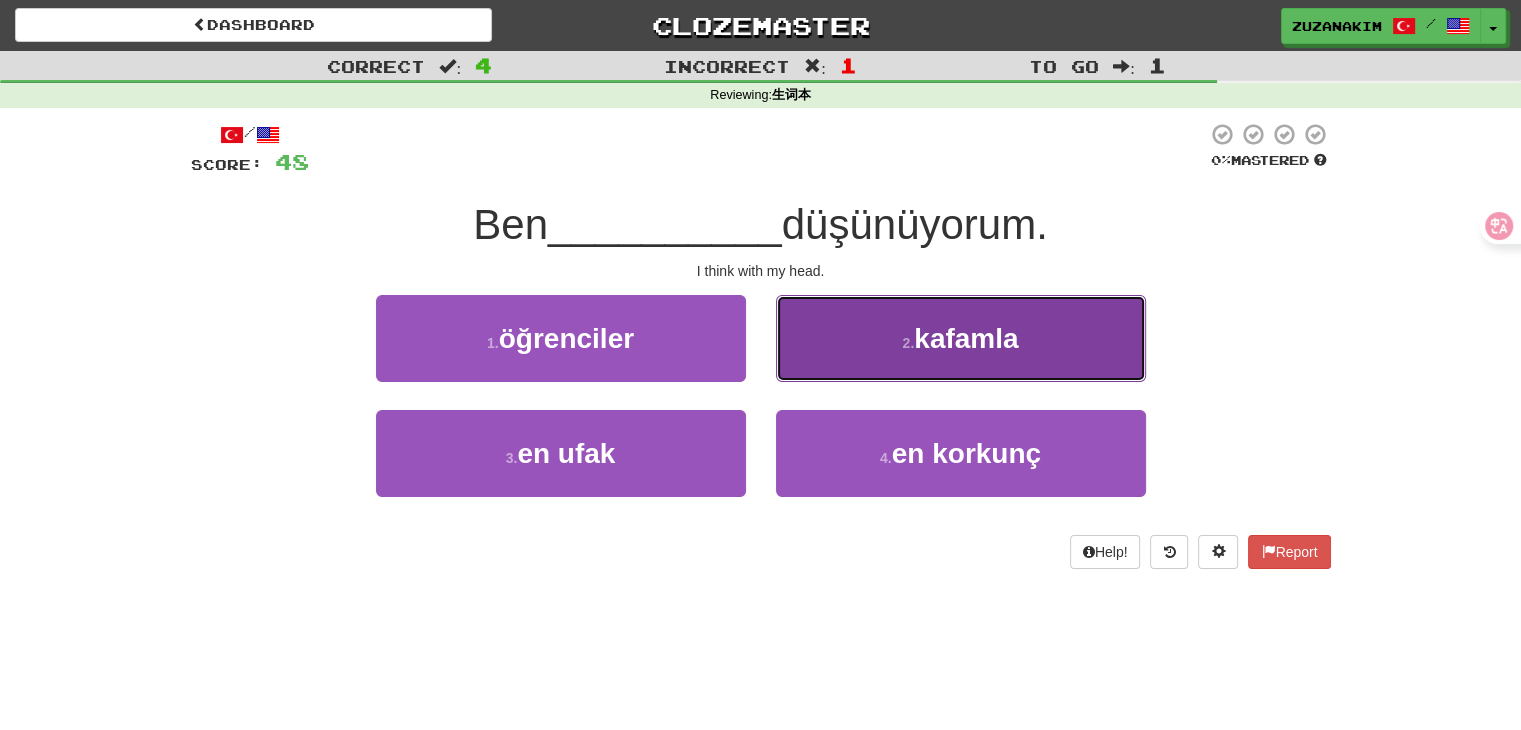 click on "2 .  kafamla" at bounding box center (961, 338) 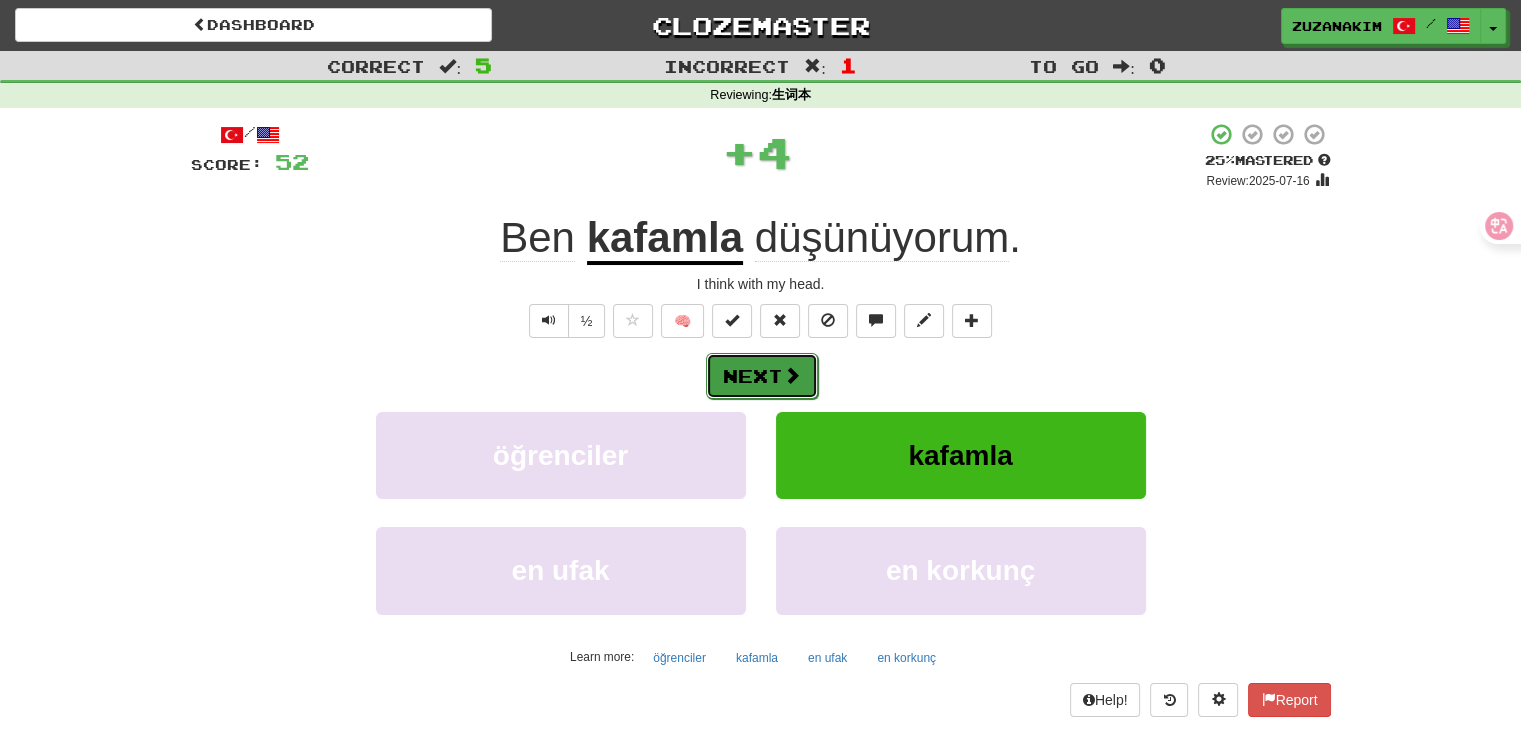 click on "Next" at bounding box center (762, 376) 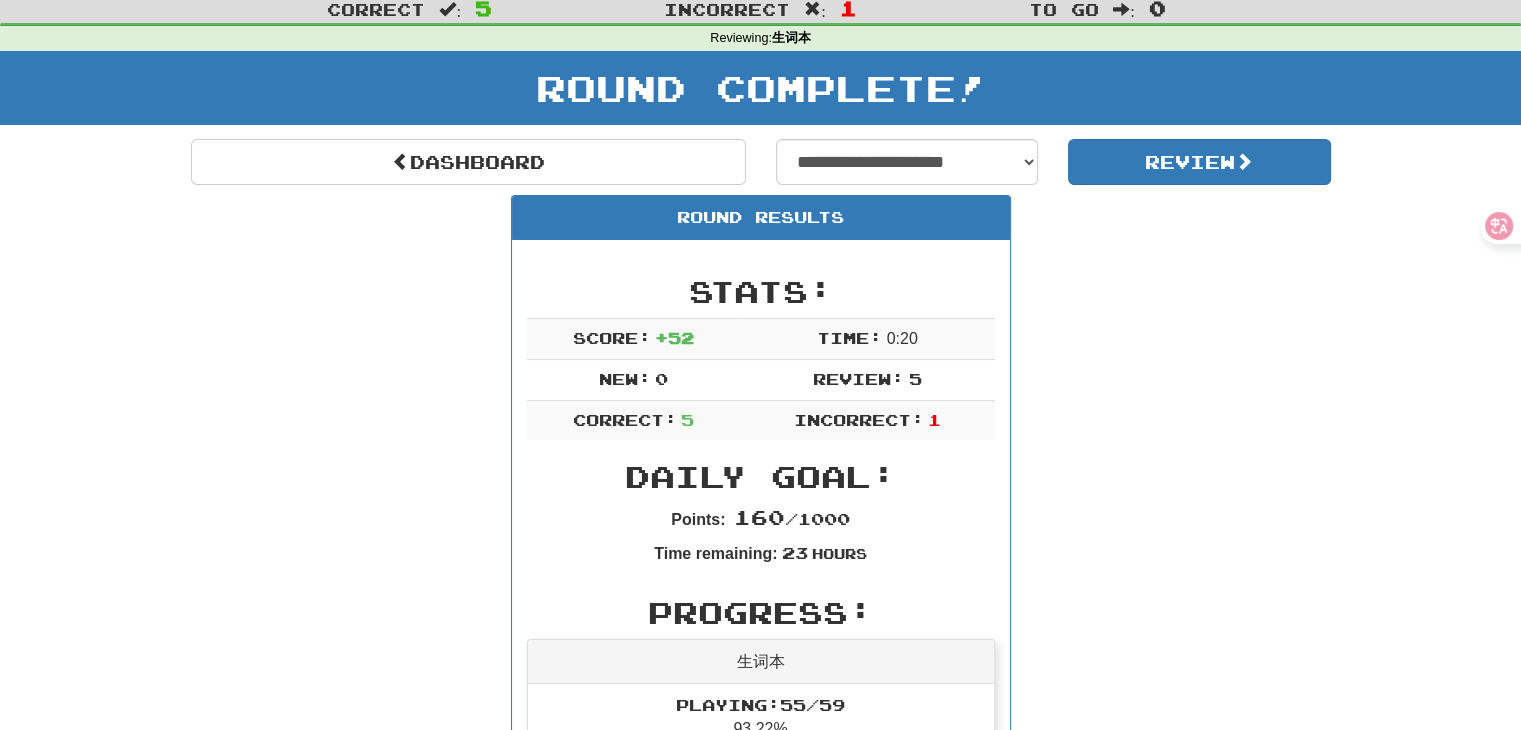 scroll, scrollTop: 0, scrollLeft: 0, axis: both 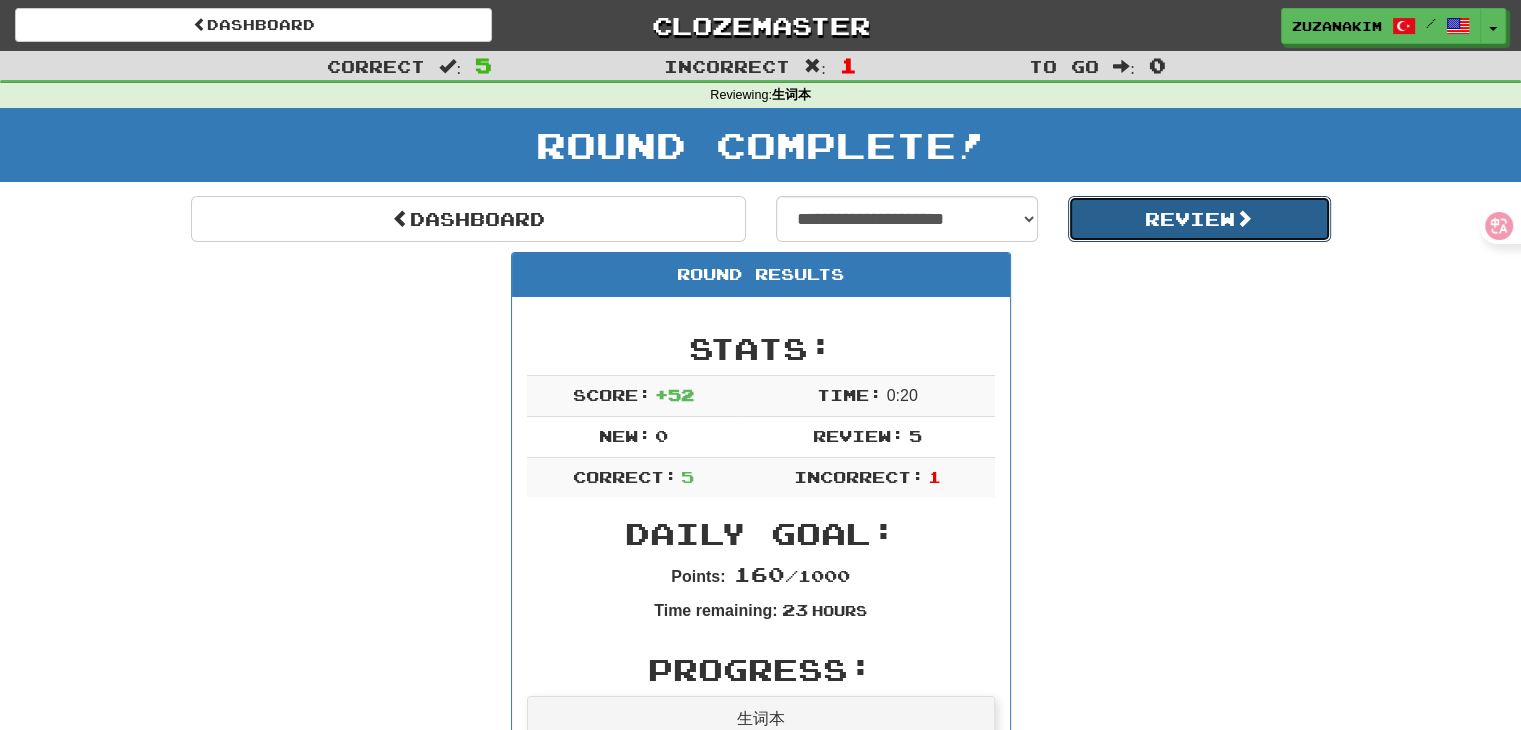 click on "Review" at bounding box center [1199, 219] 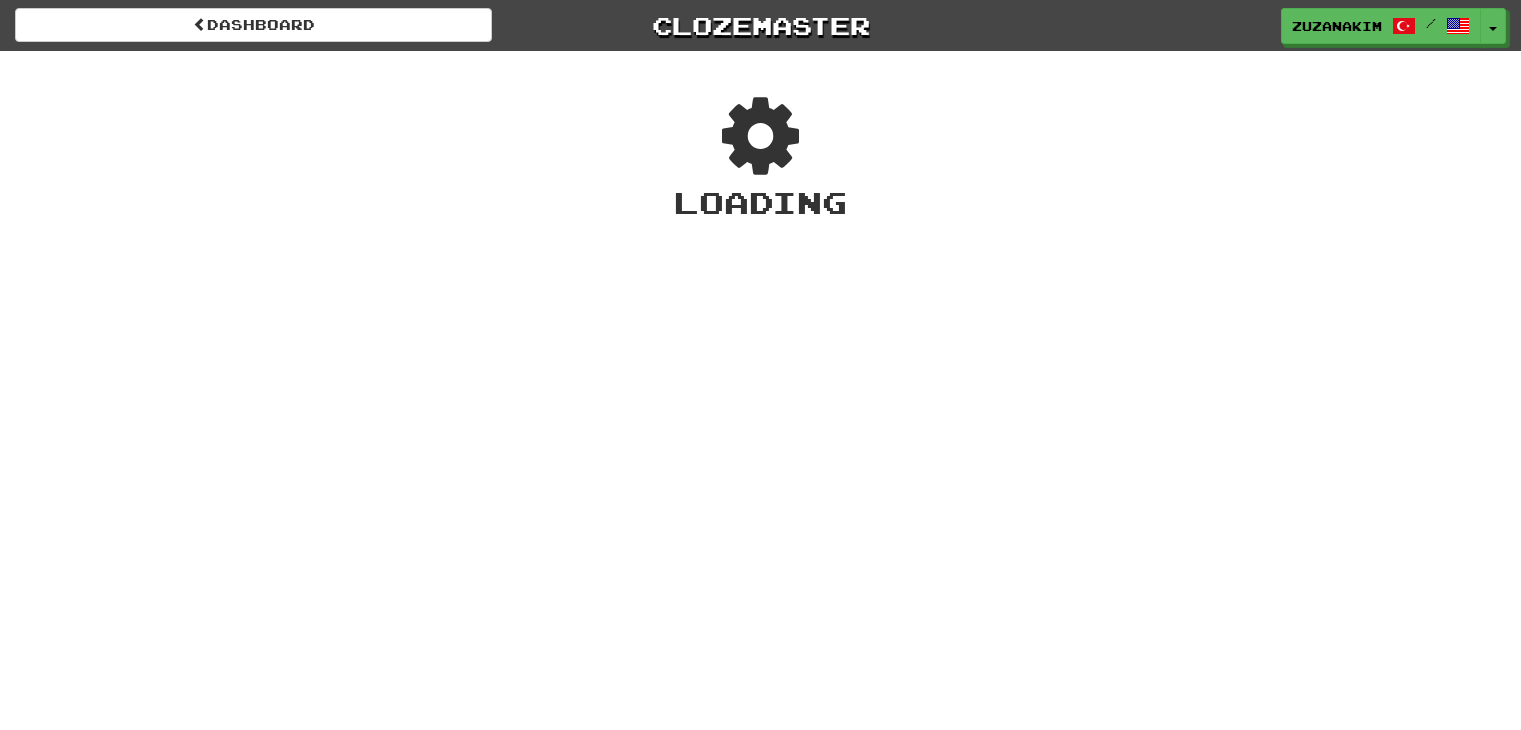 scroll, scrollTop: 0, scrollLeft: 0, axis: both 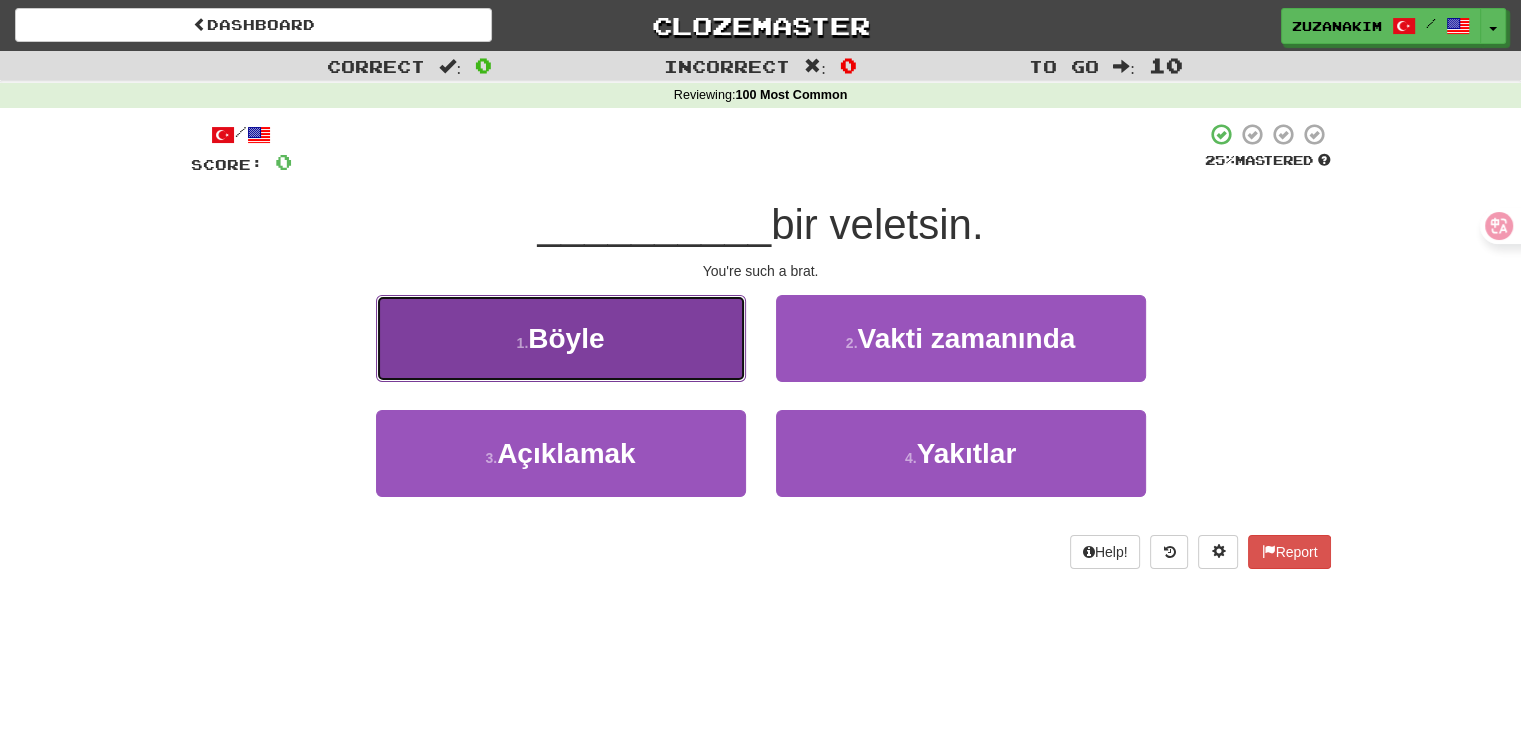 click on "1 .  Böyle" at bounding box center [561, 338] 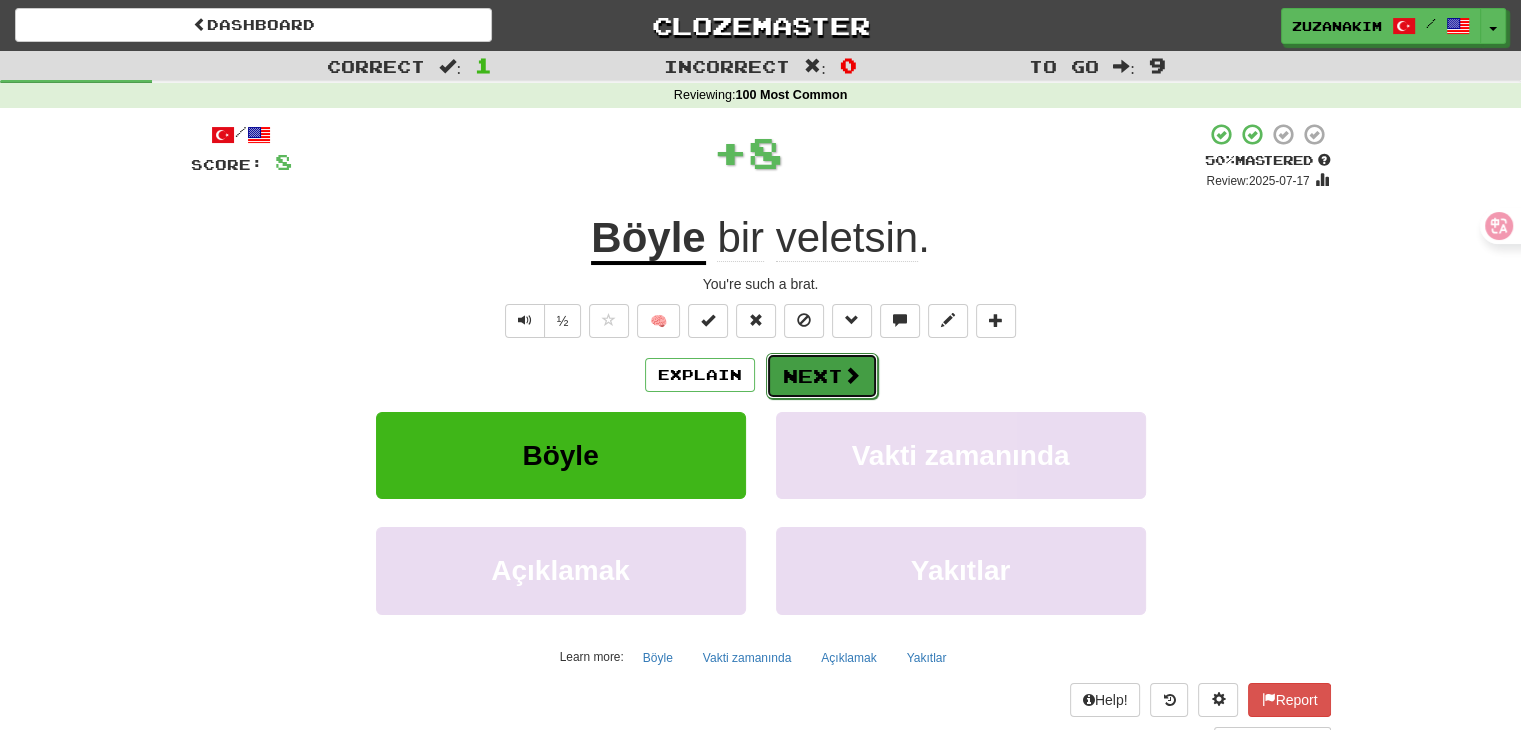 click on "Next" at bounding box center (822, 376) 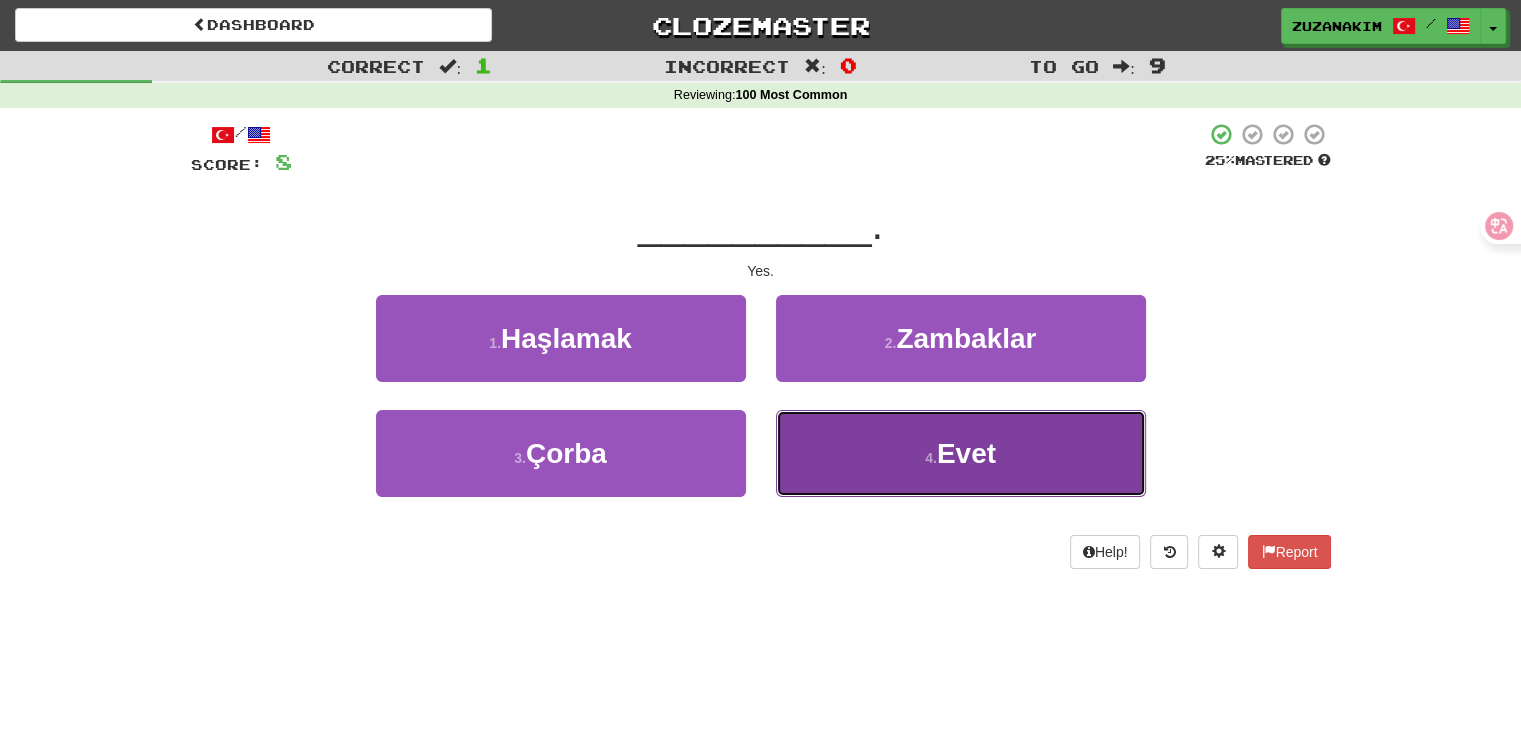 click on "4 .  Evet" at bounding box center (961, 453) 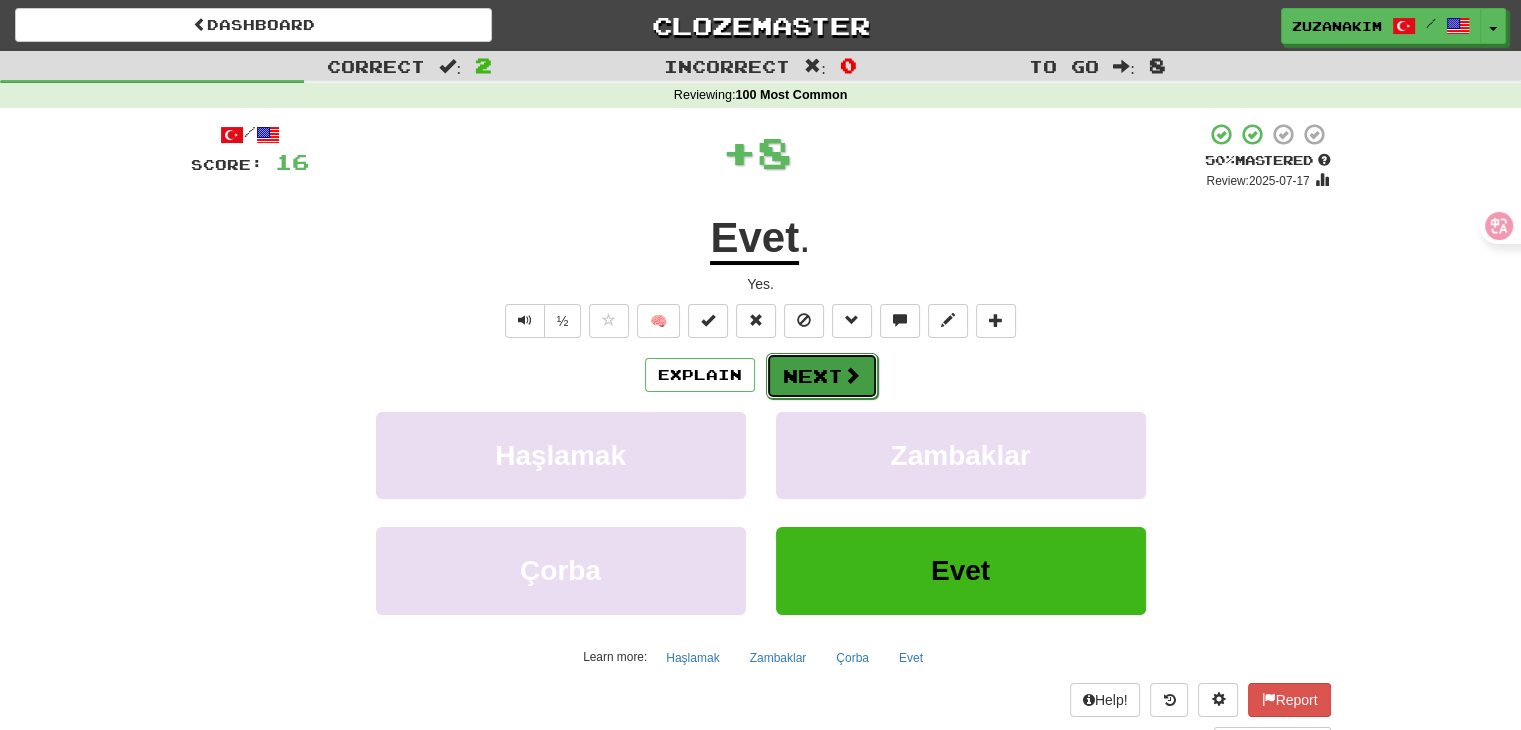 click on "Next" at bounding box center (822, 376) 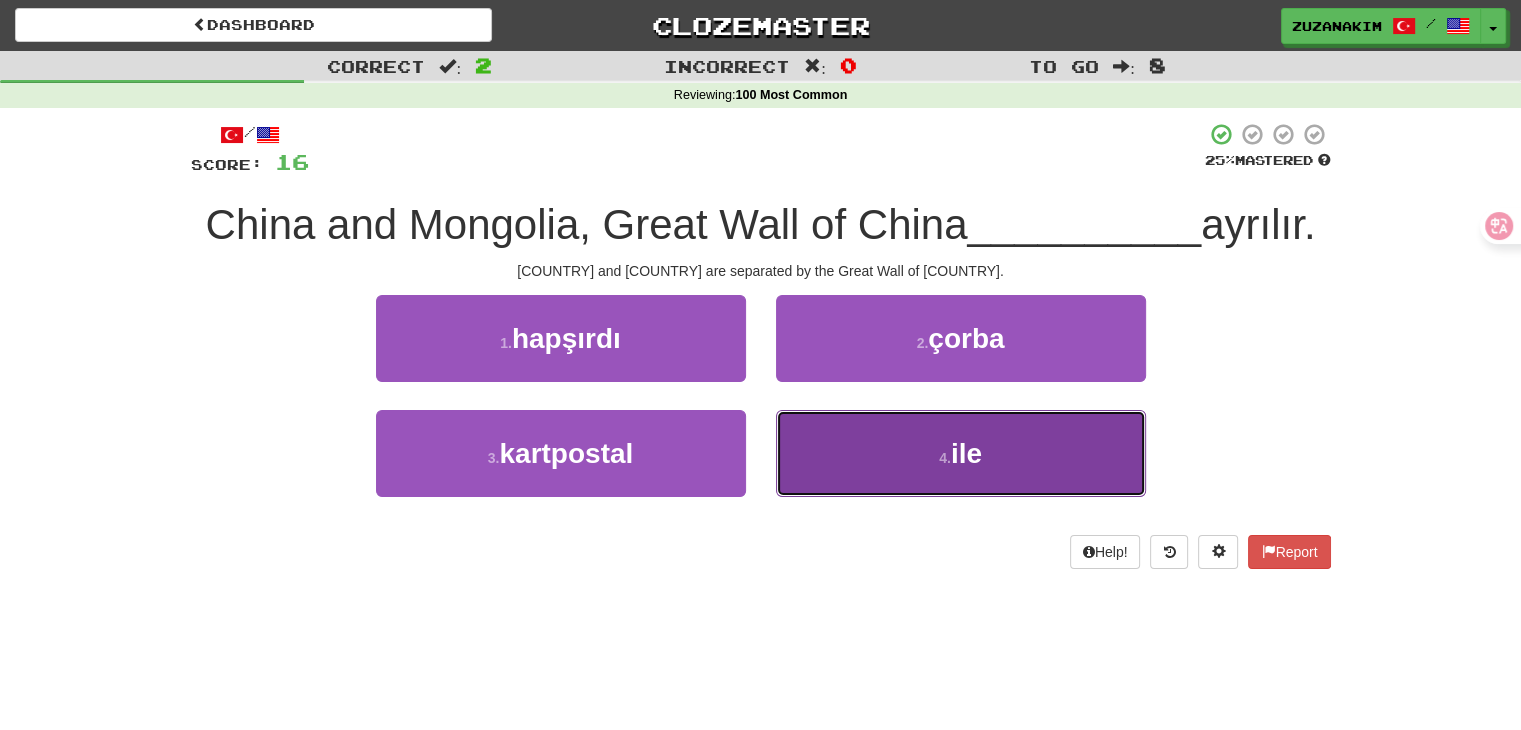 click on "4 .  ile" at bounding box center (961, 453) 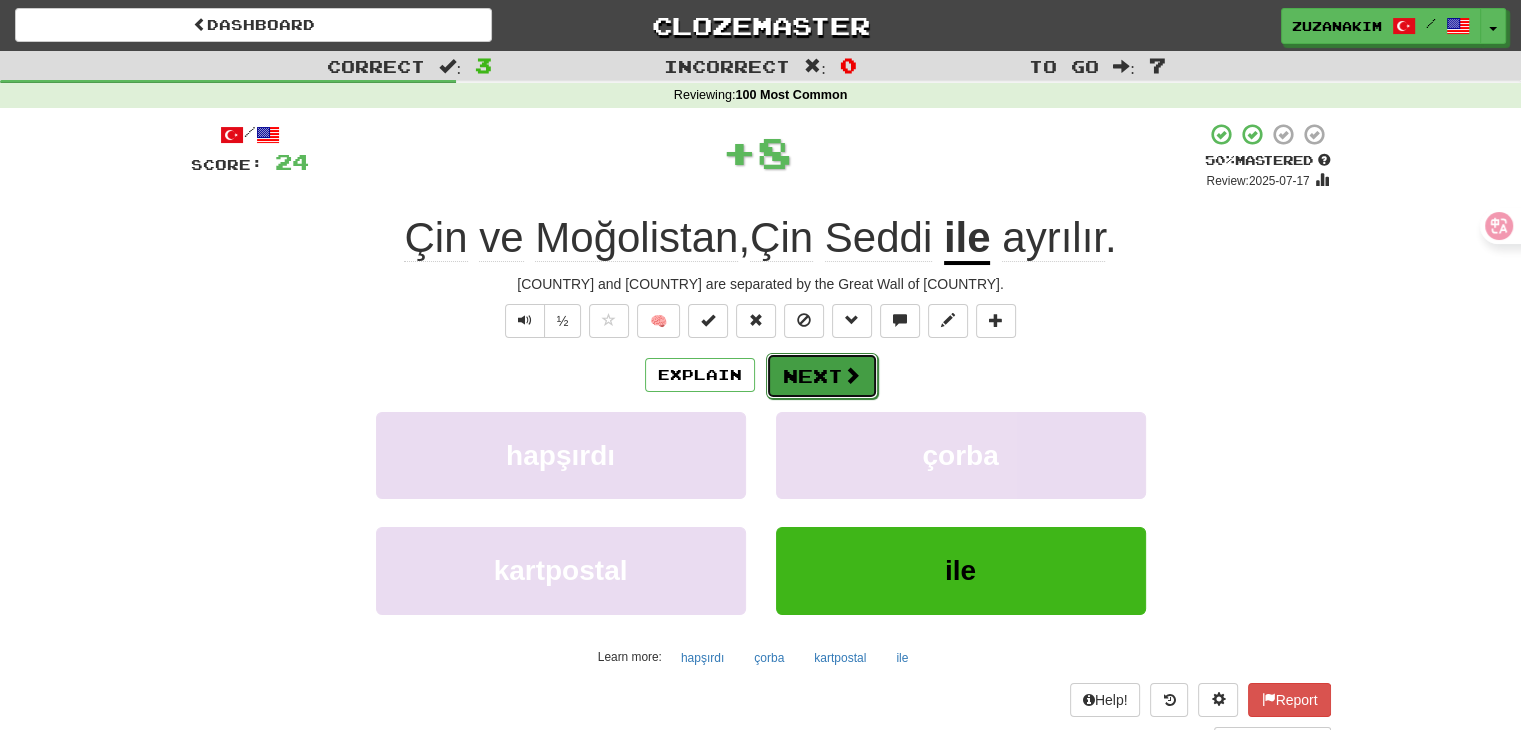 click on "Next" at bounding box center (822, 376) 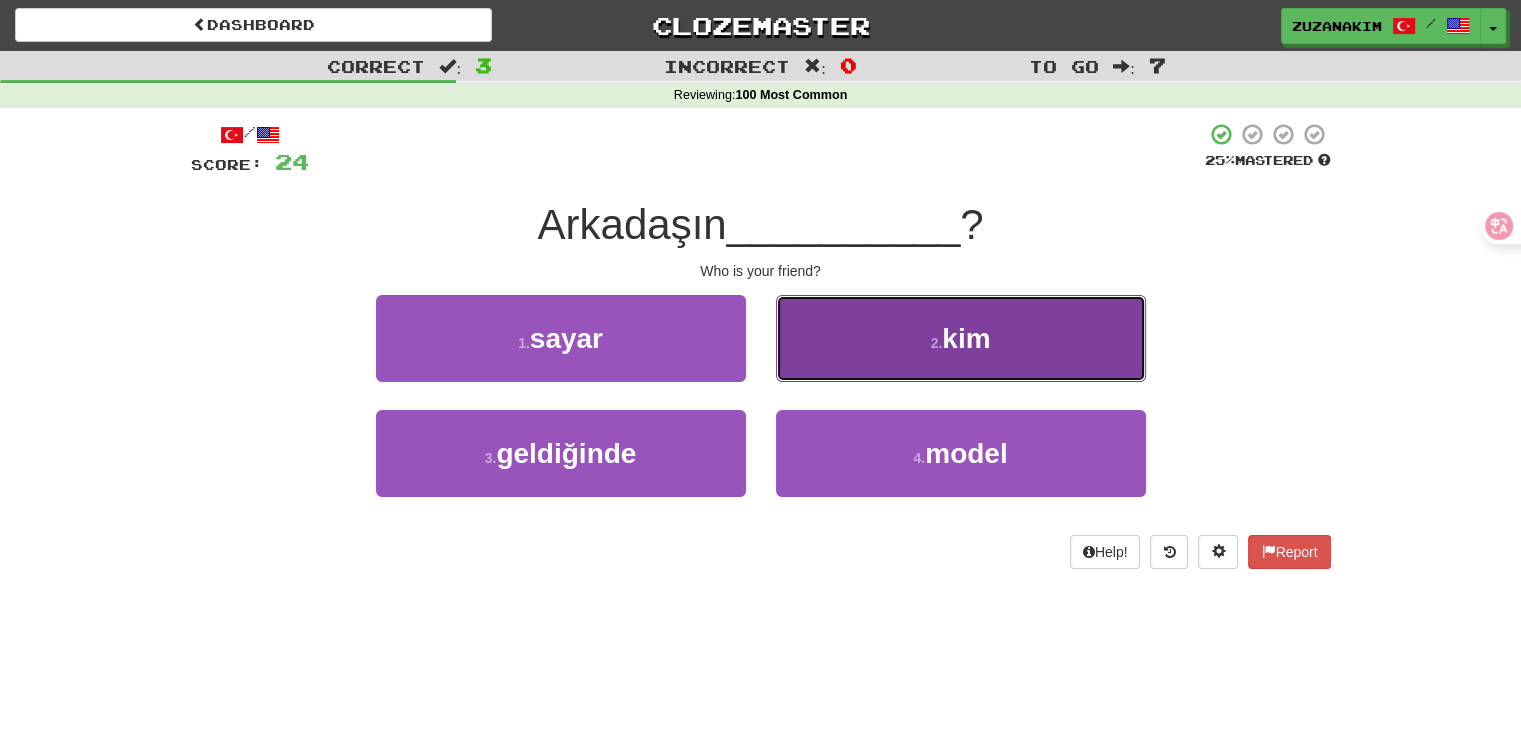 click on "2 .  kim" at bounding box center [961, 338] 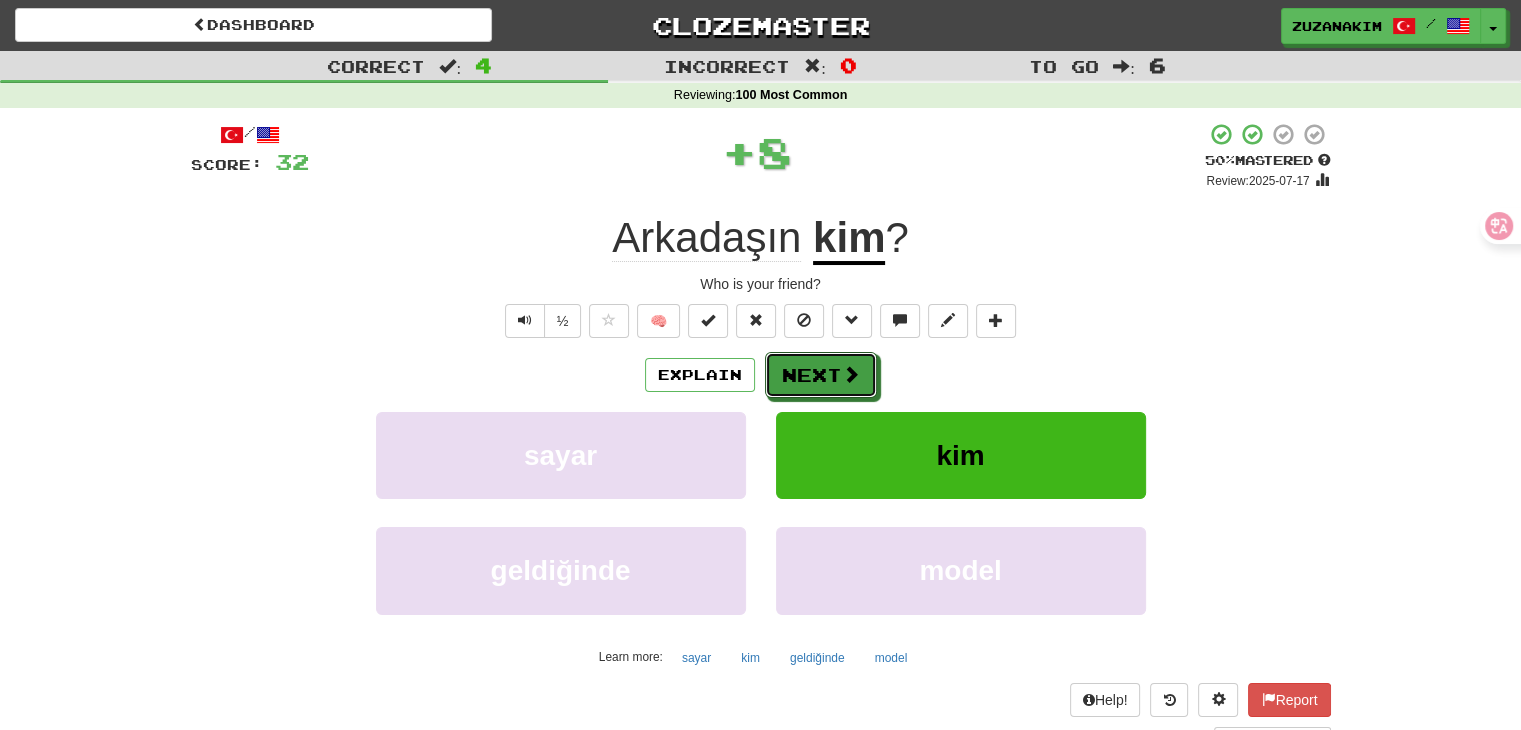 click on "Next" at bounding box center (821, 375) 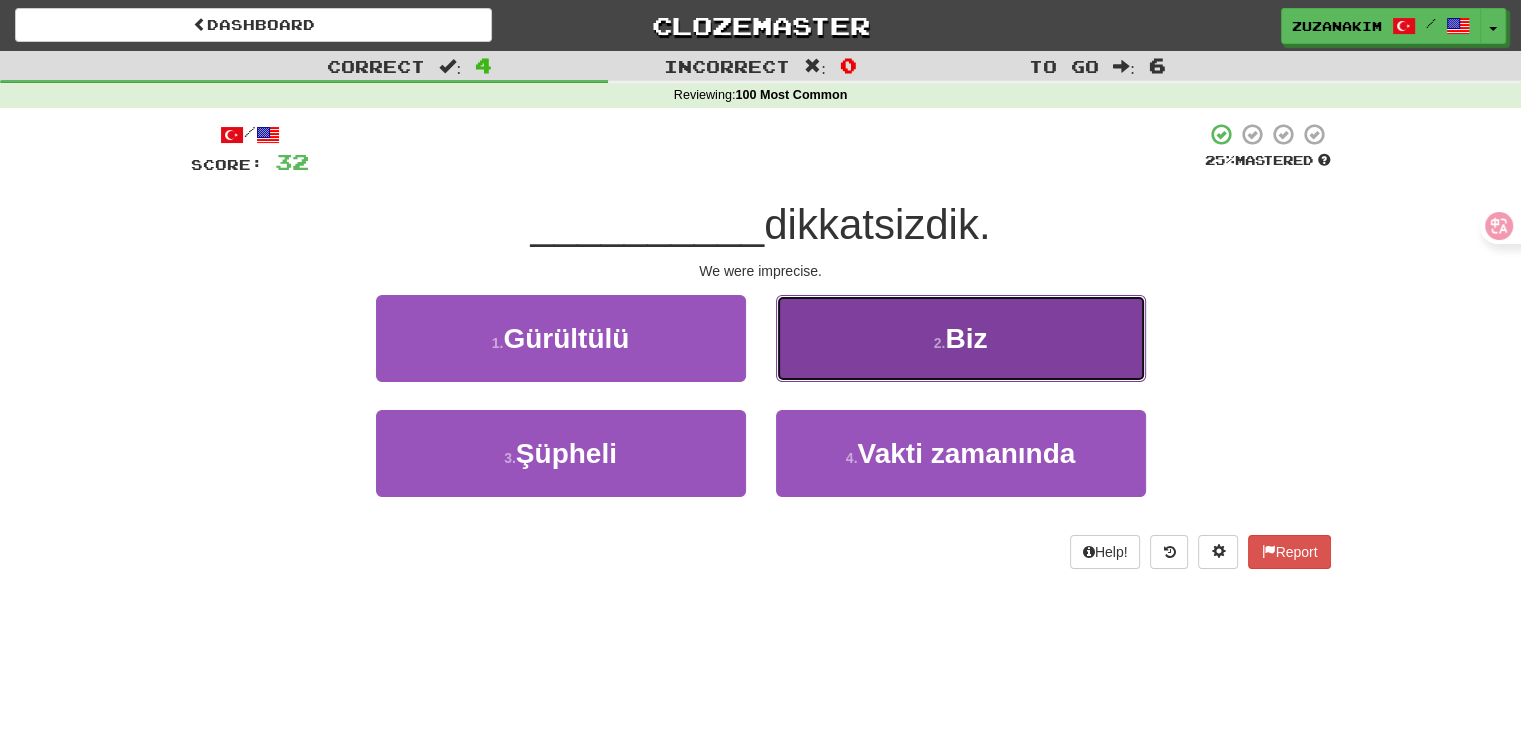 click on "2 ." at bounding box center (940, 343) 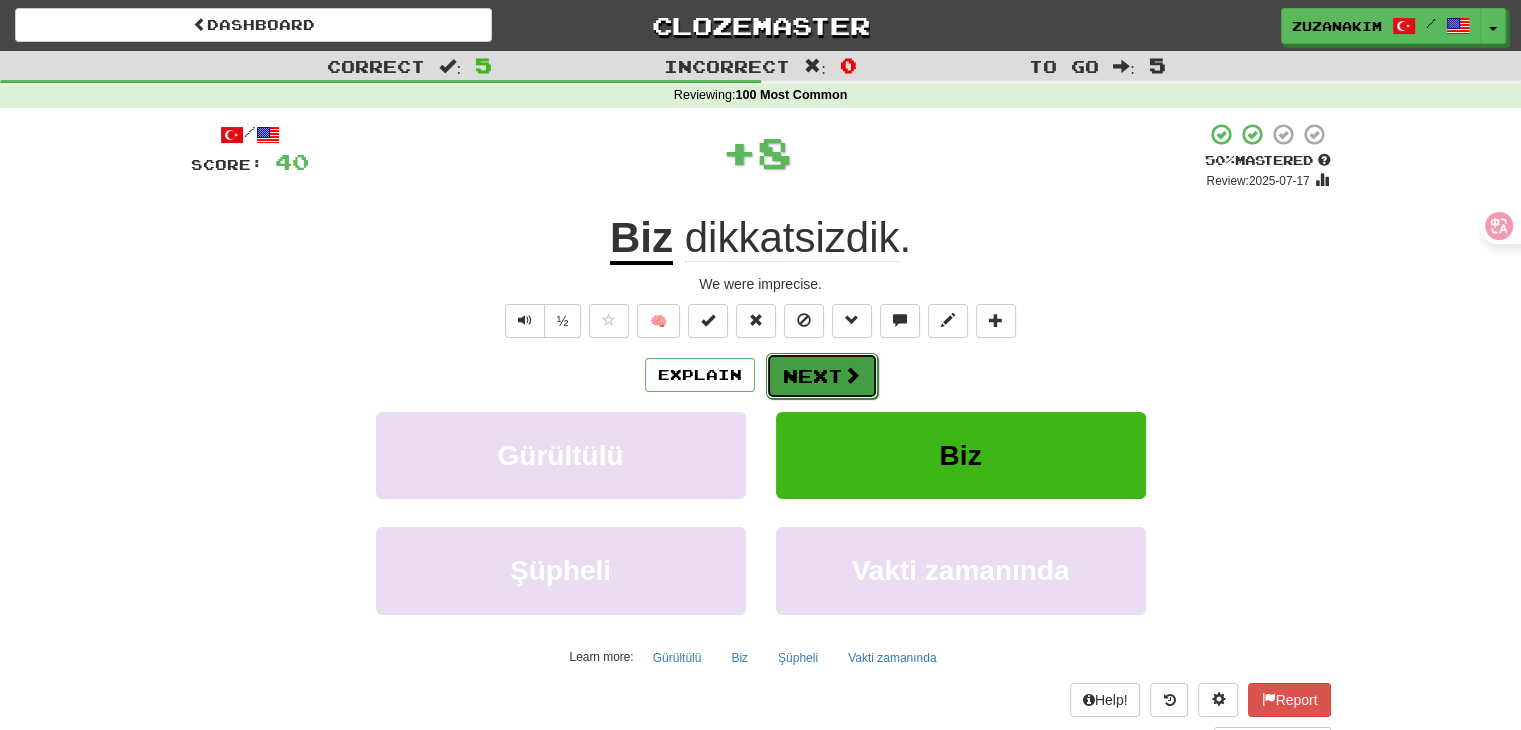 click on "Next" at bounding box center [822, 376] 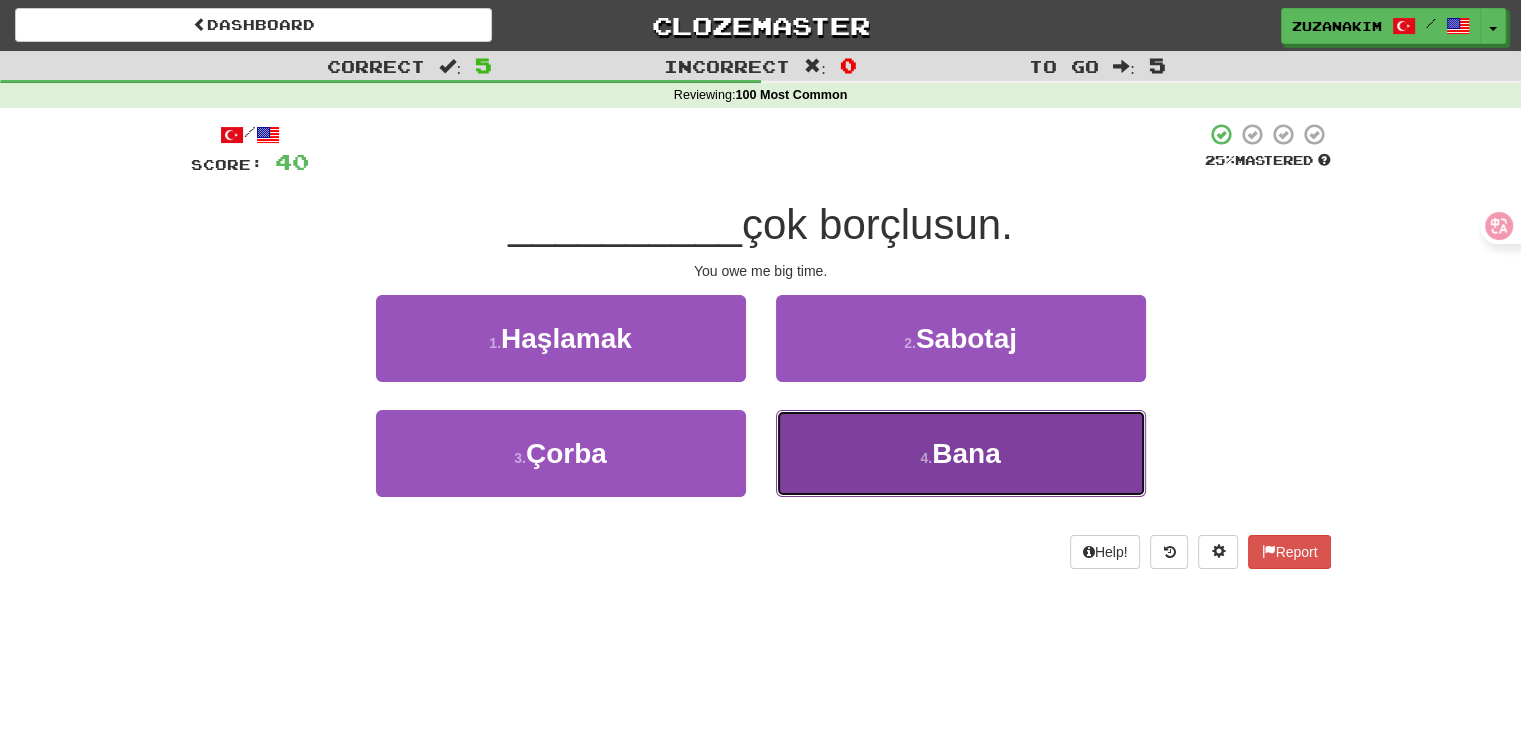 click on "4 .  Bana" at bounding box center [961, 453] 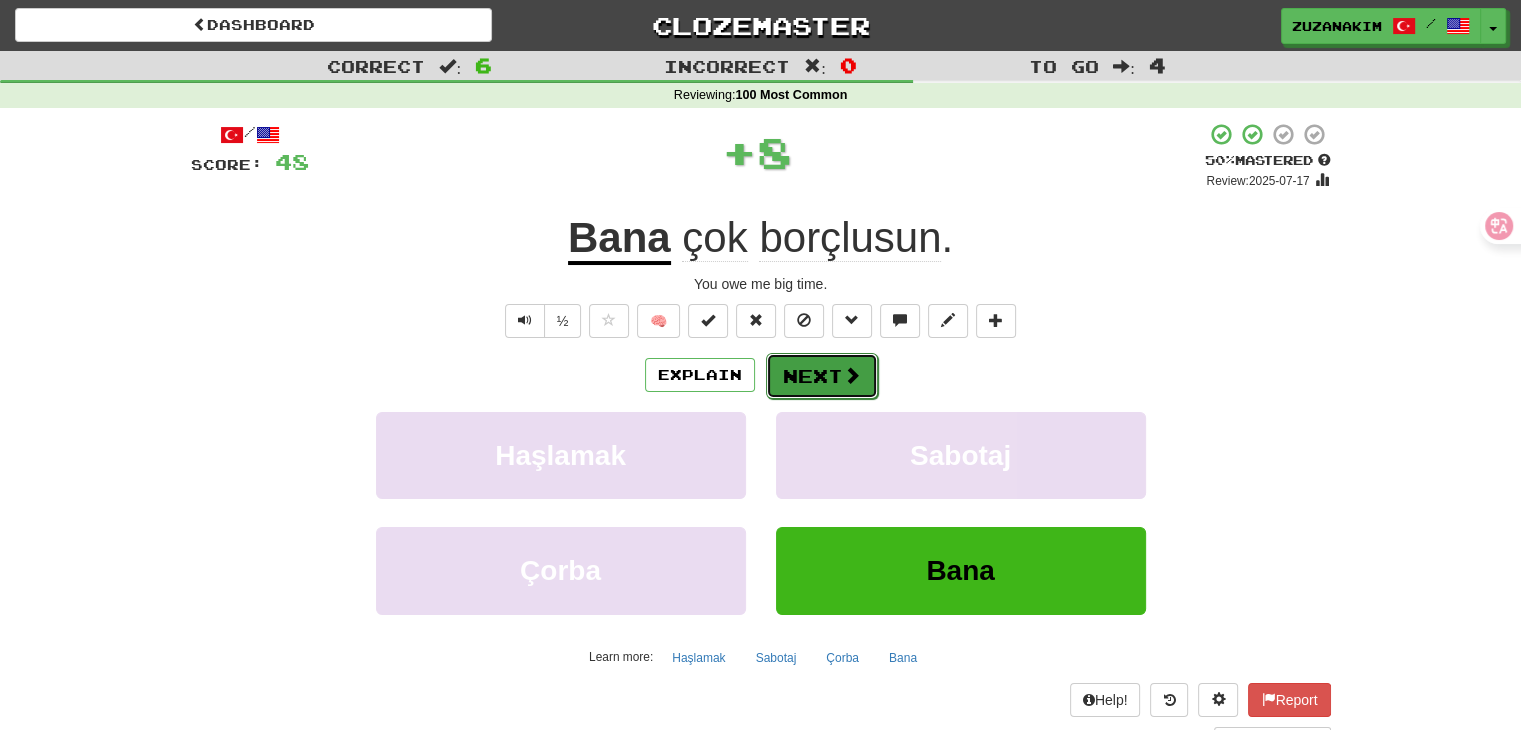 click on "Next" at bounding box center (822, 376) 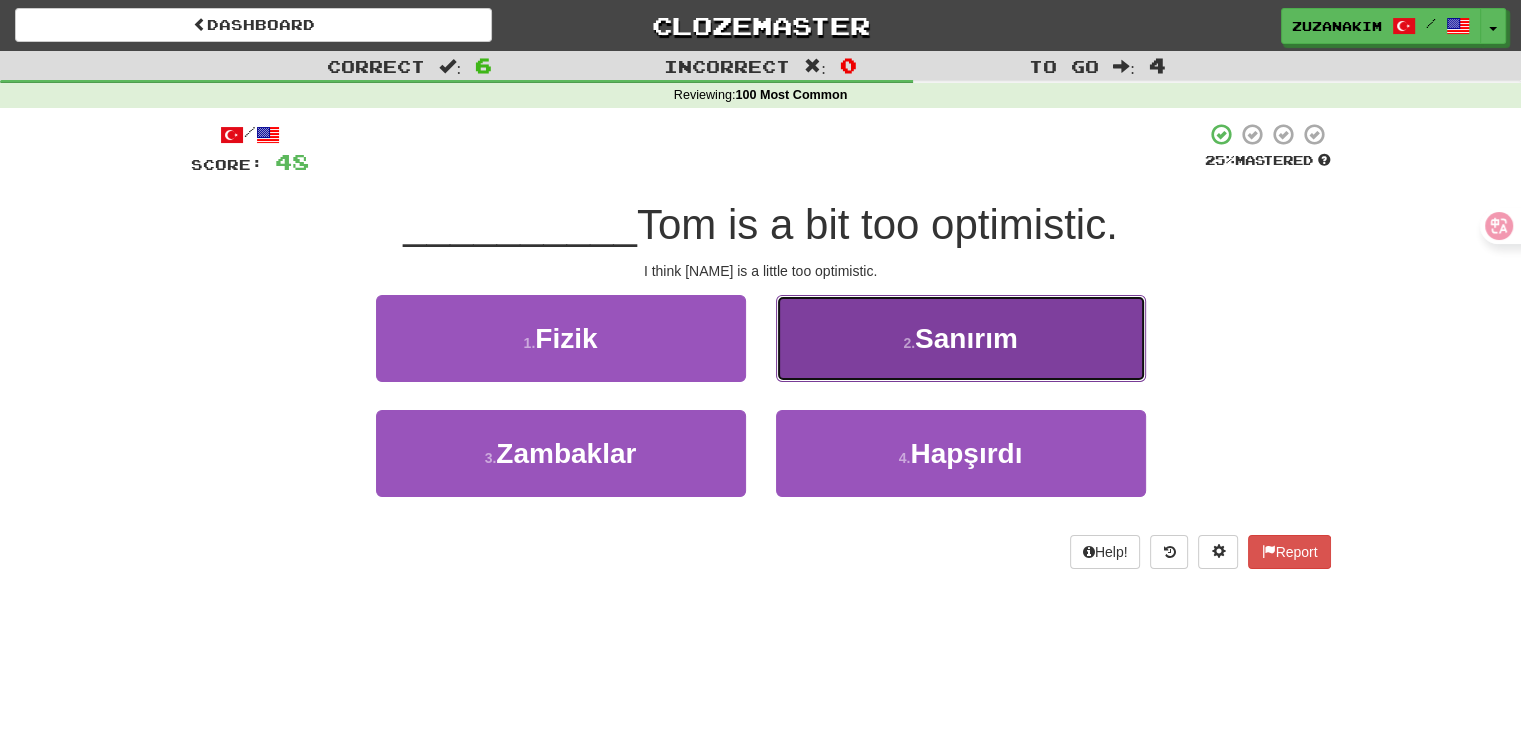 click on "2 .  Sanırım" at bounding box center [961, 338] 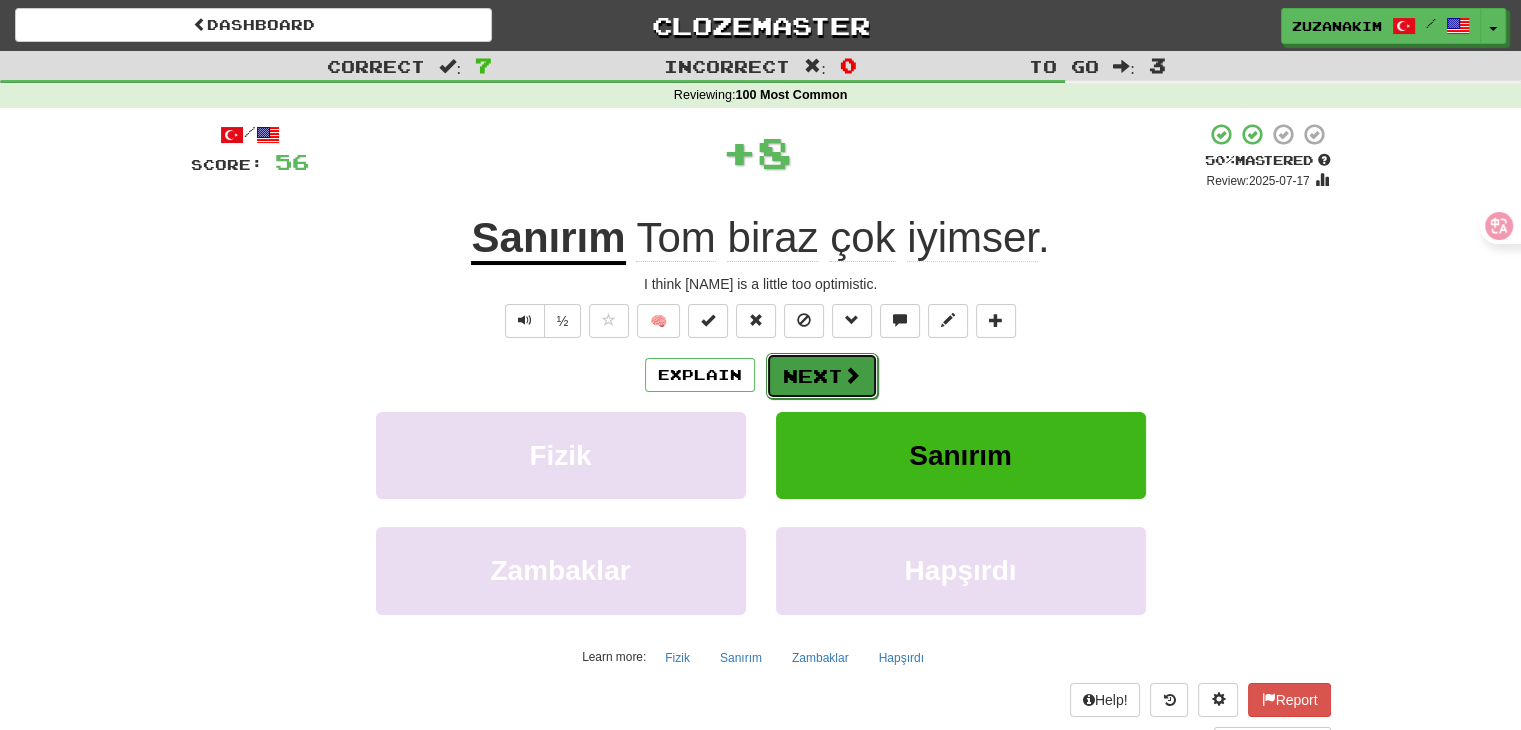 click on "Next" at bounding box center (822, 376) 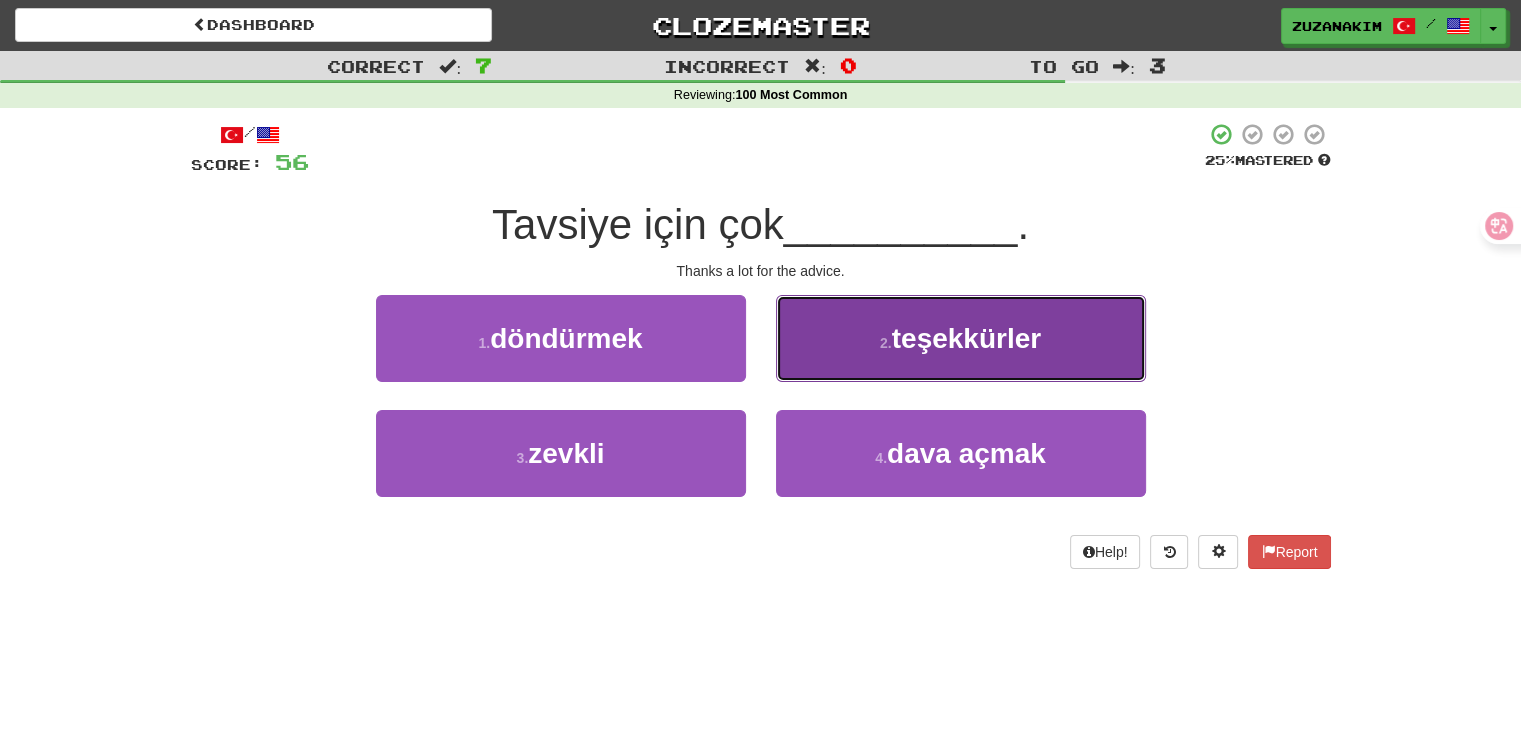 click on "2 .  teşekkürler" at bounding box center (961, 338) 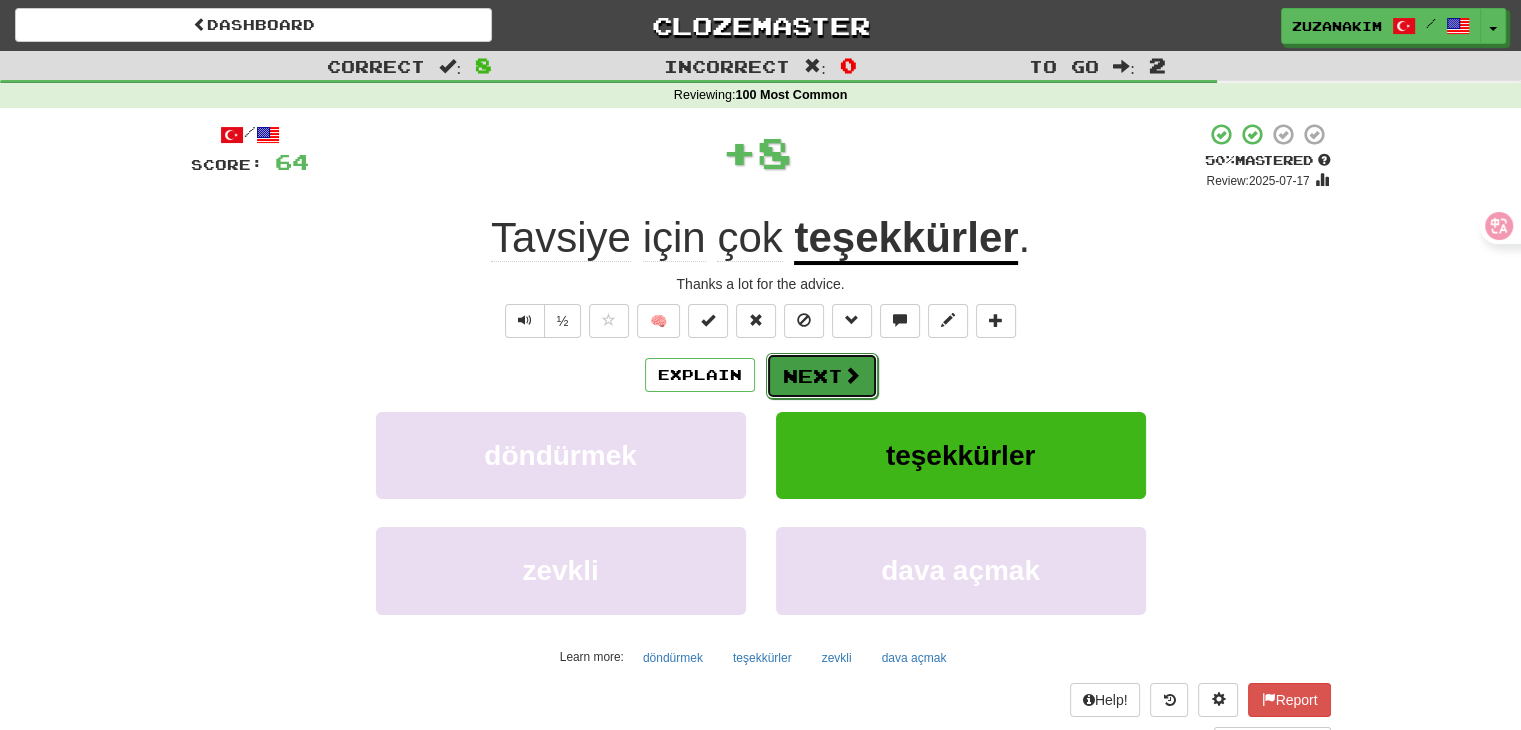 click on "Next" at bounding box center (822, 376) 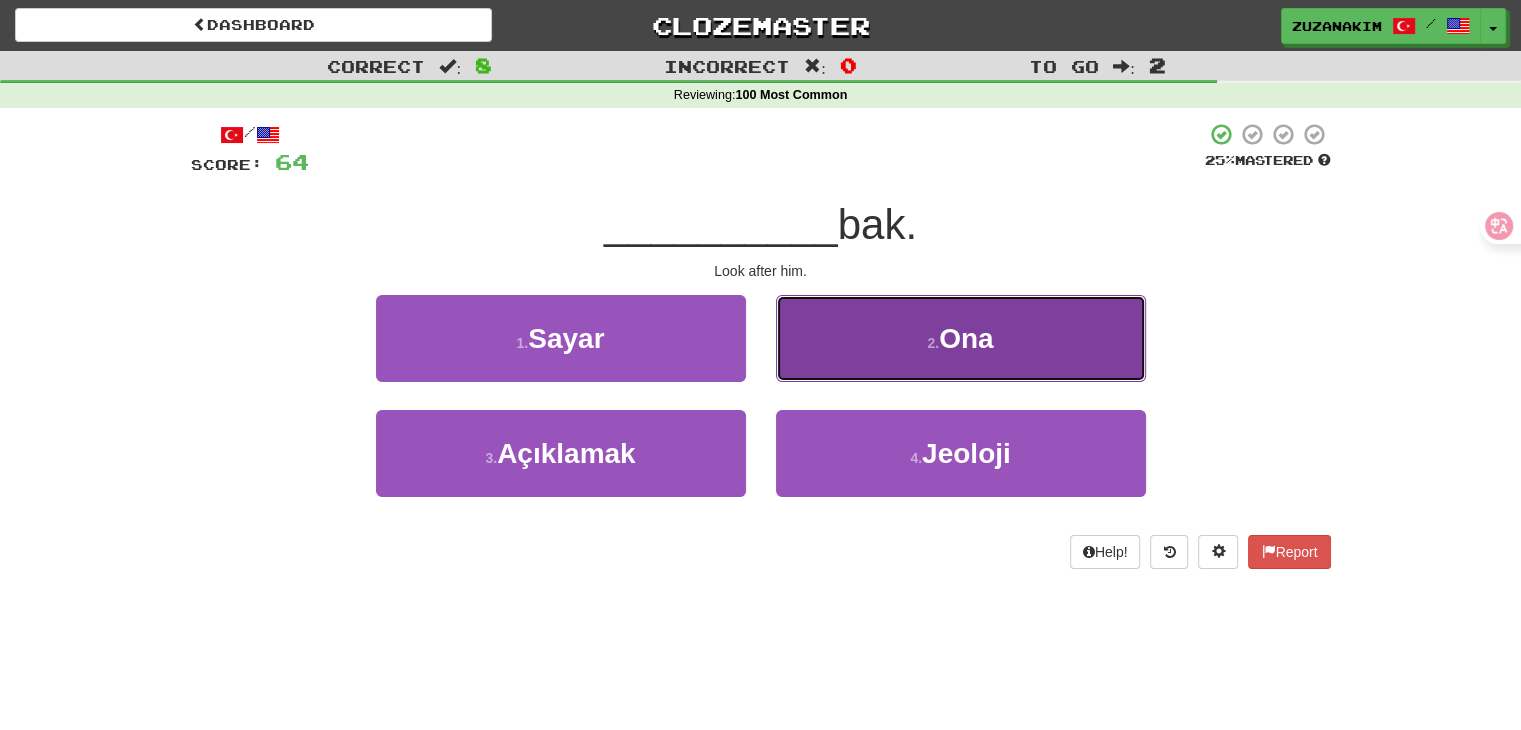 click on "2 .  Ona" at bounding box center [961, 338] 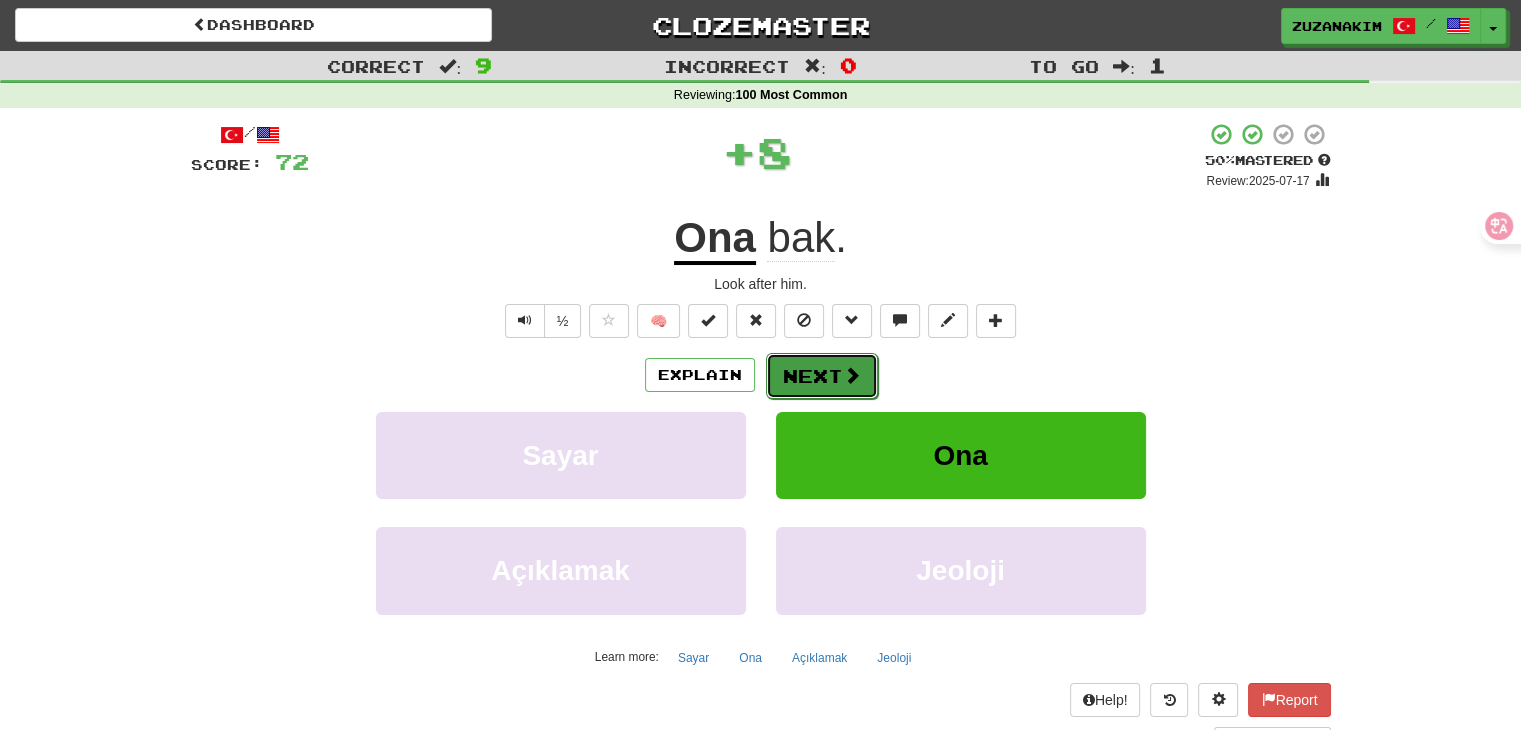click on "Next" at bounding box center [822, 376] 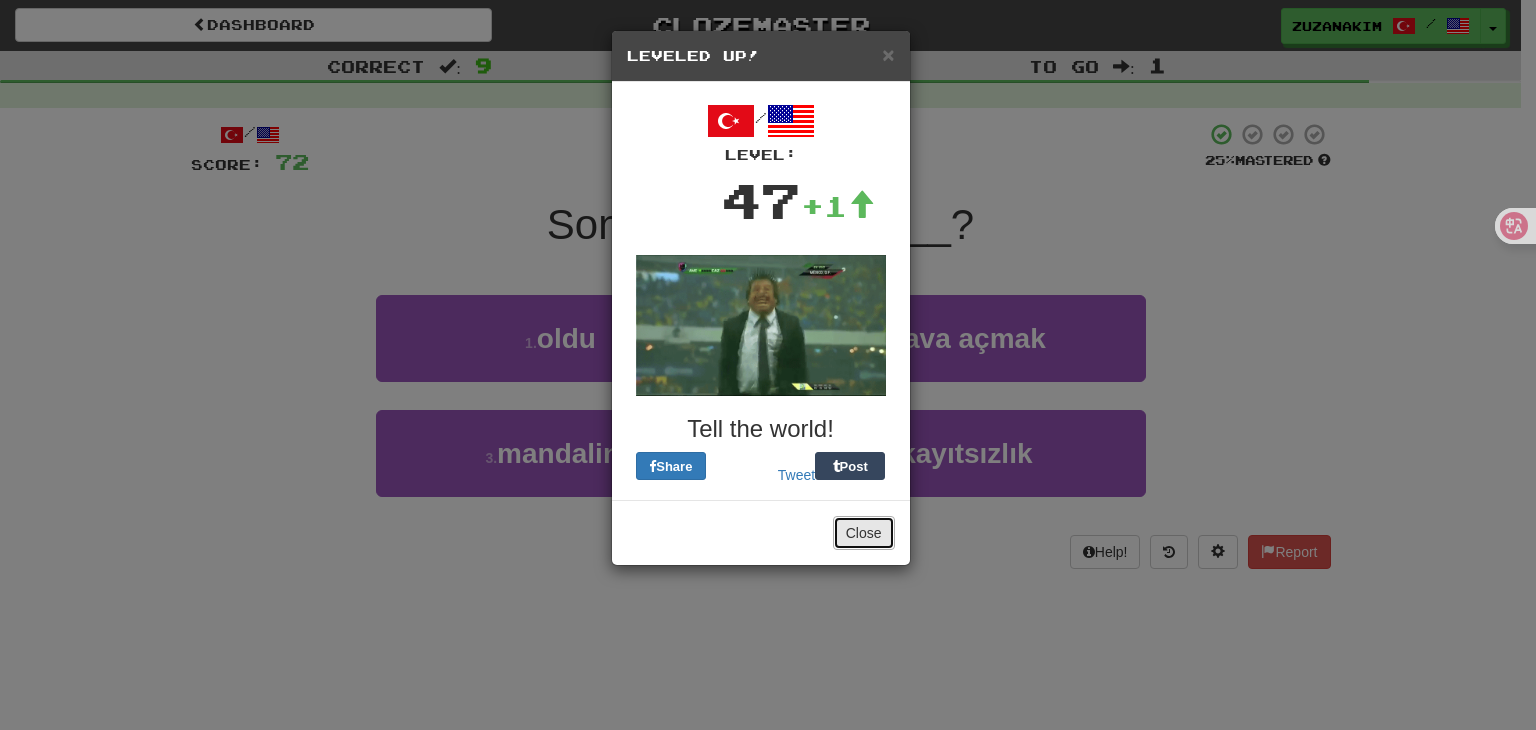 click on "Close" at bounding box center [864, 533] 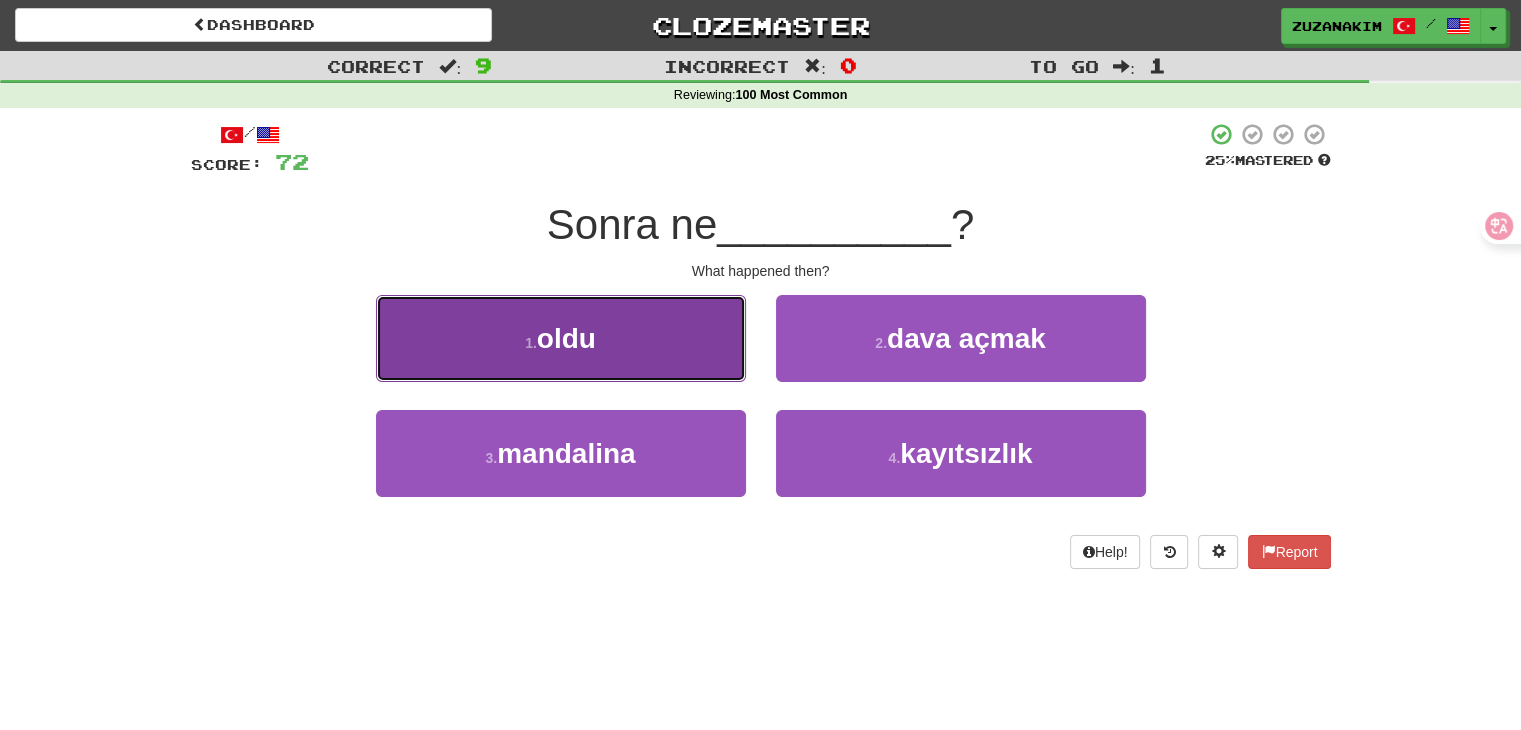 click on "1 .  oldu" at bounding box center [561, 338] 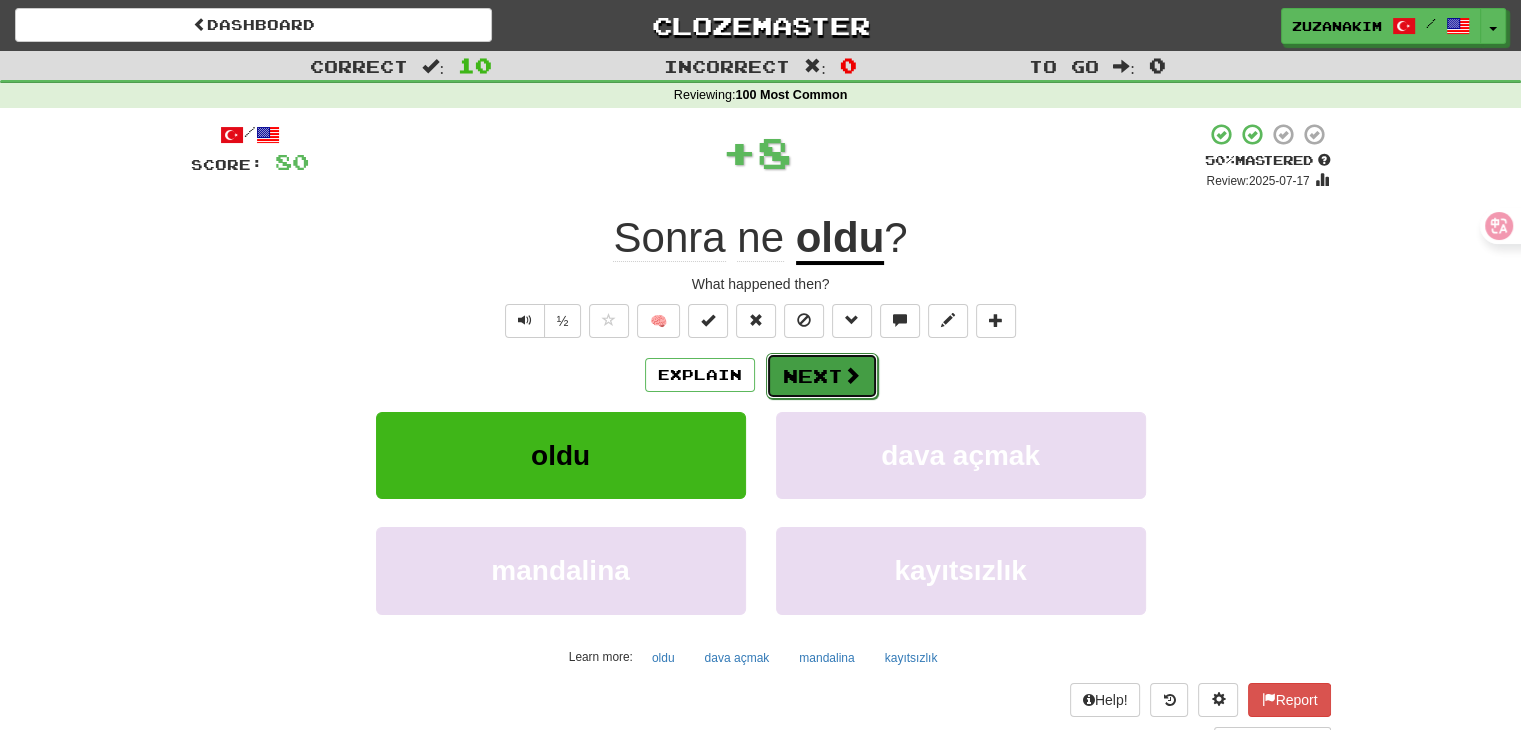click at bounding box center [852, 375] 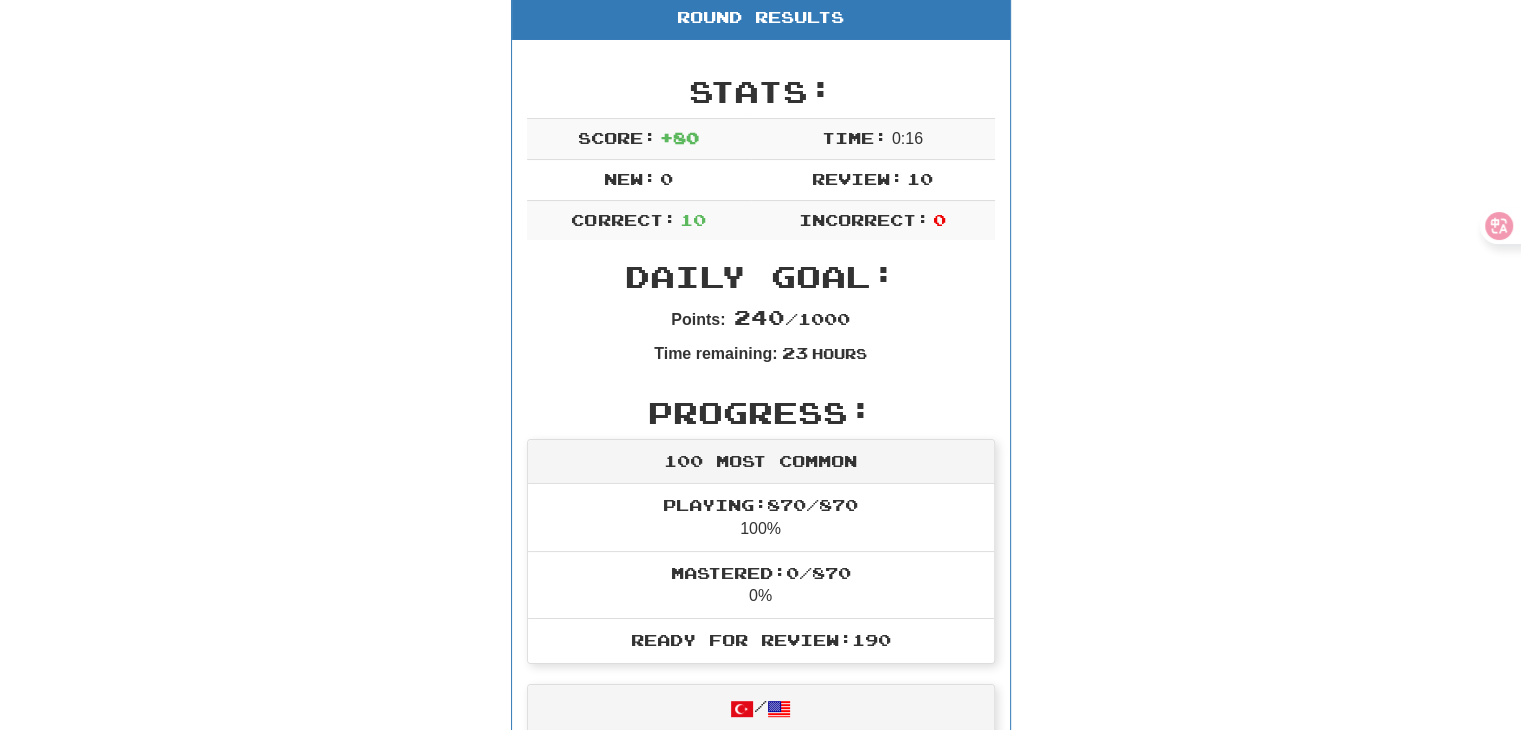 scroll, scrollTop: 0, scrollLeft: 0, axis: both 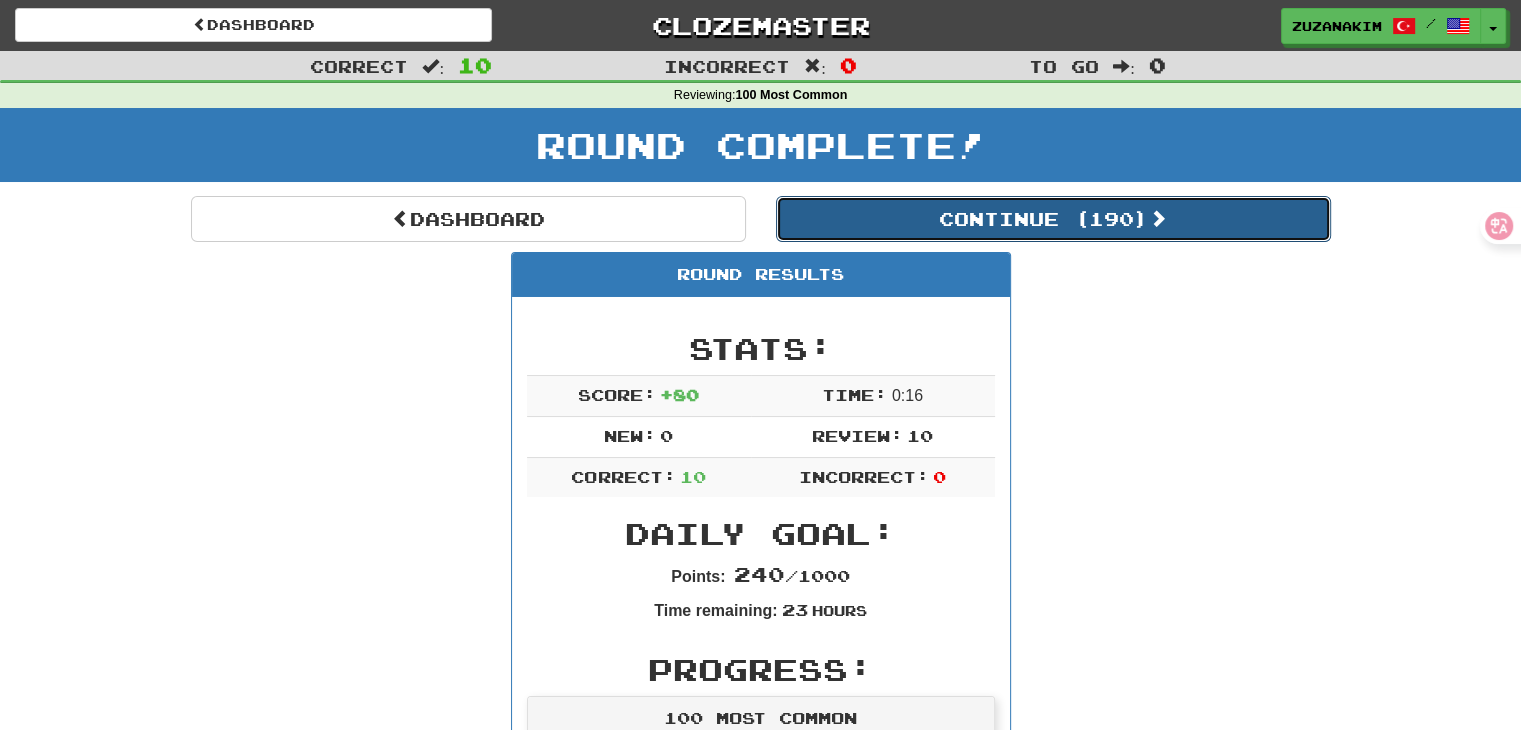 click on "Continue ( 190 )" at bounding box center (1053, 219) 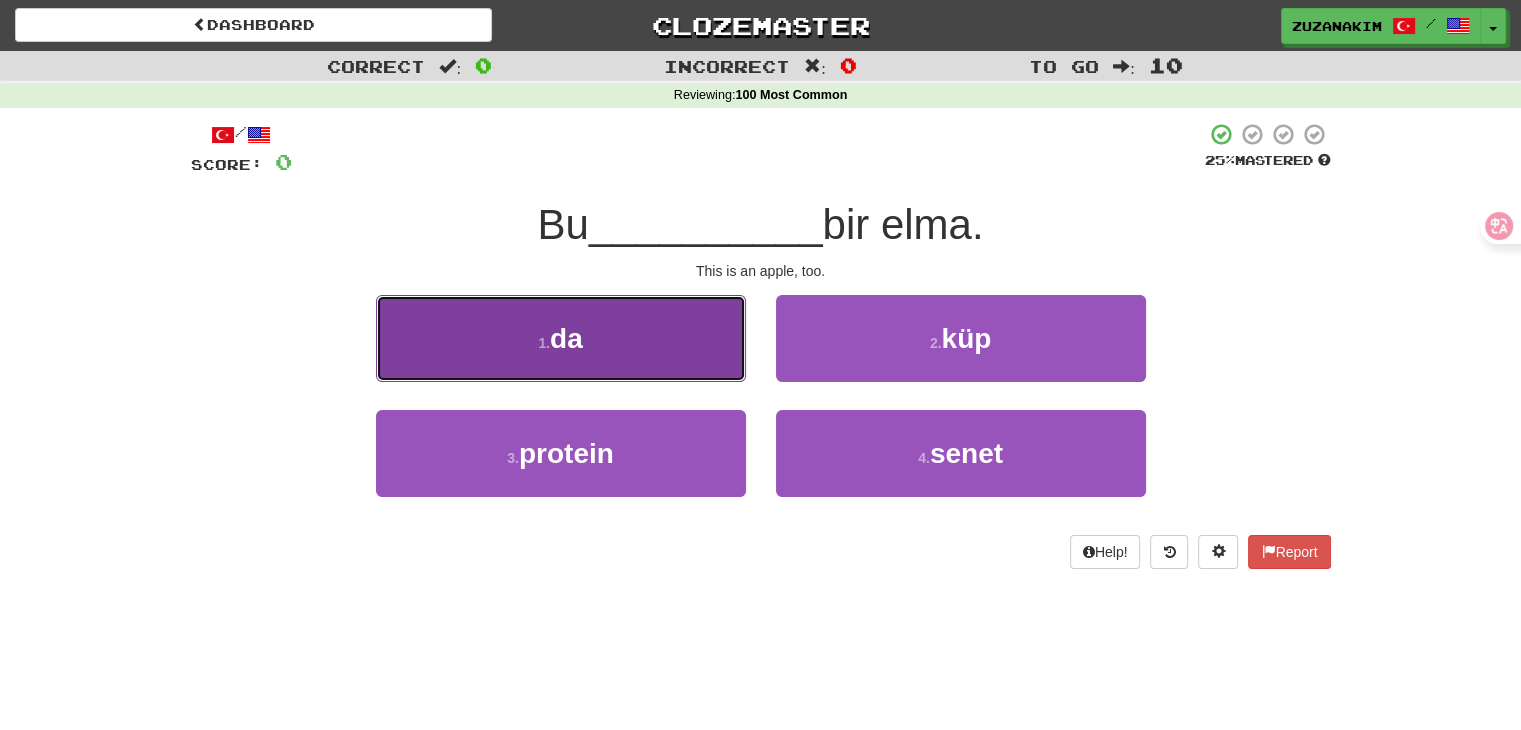 click on "1 .  da" at bounding box center (561, 338) 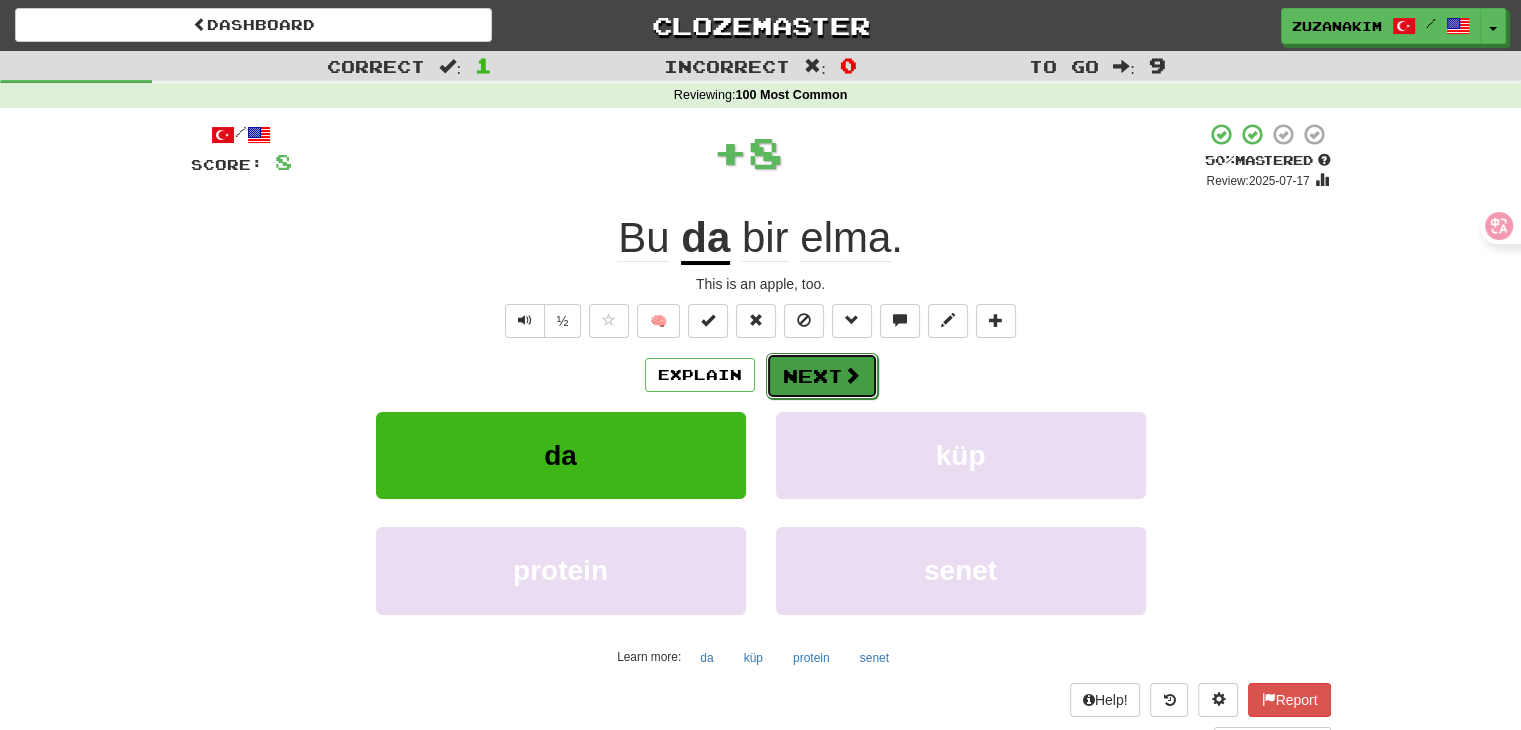 click on "Next" at bounding box center [822, 376] 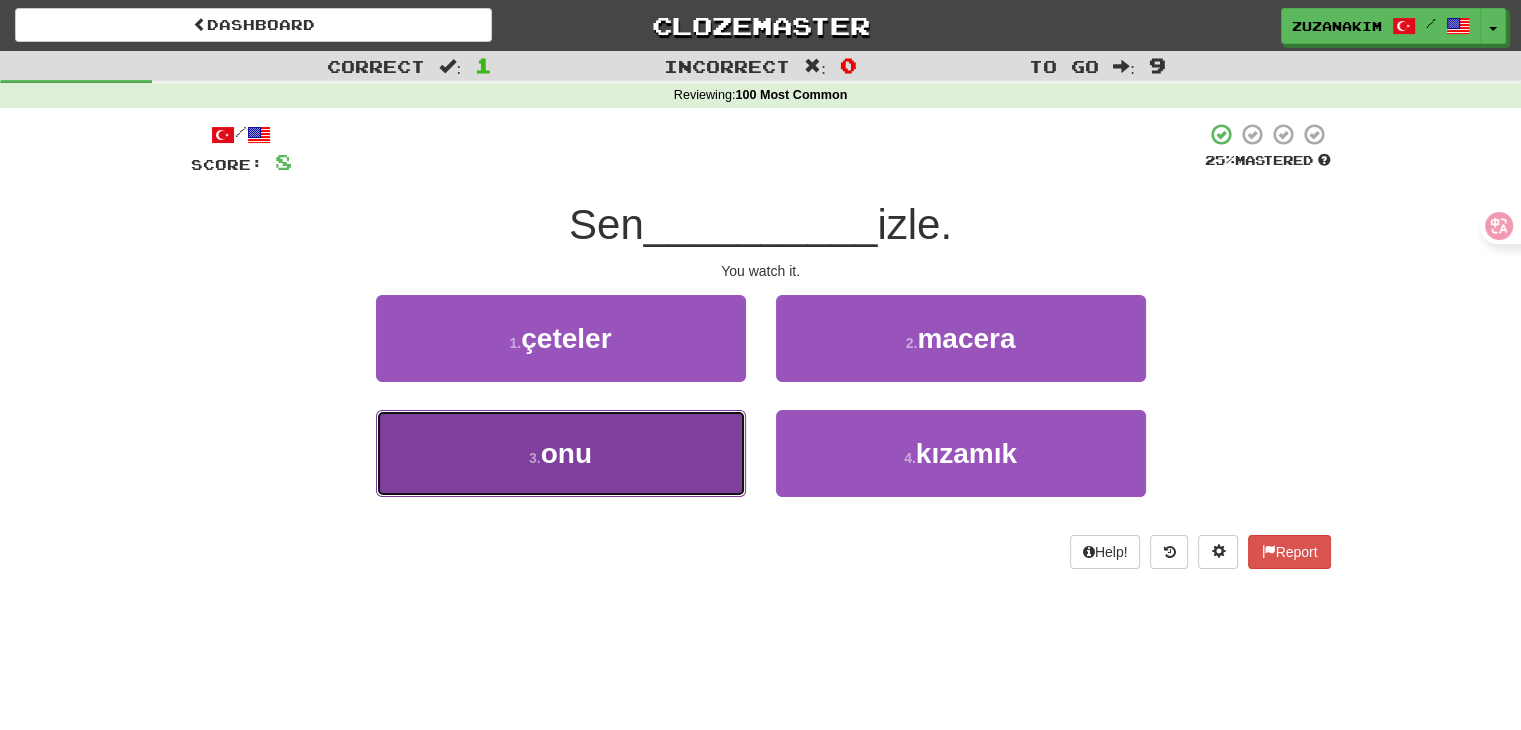 click on "3 .  onu" at bounding box center [561, 453] 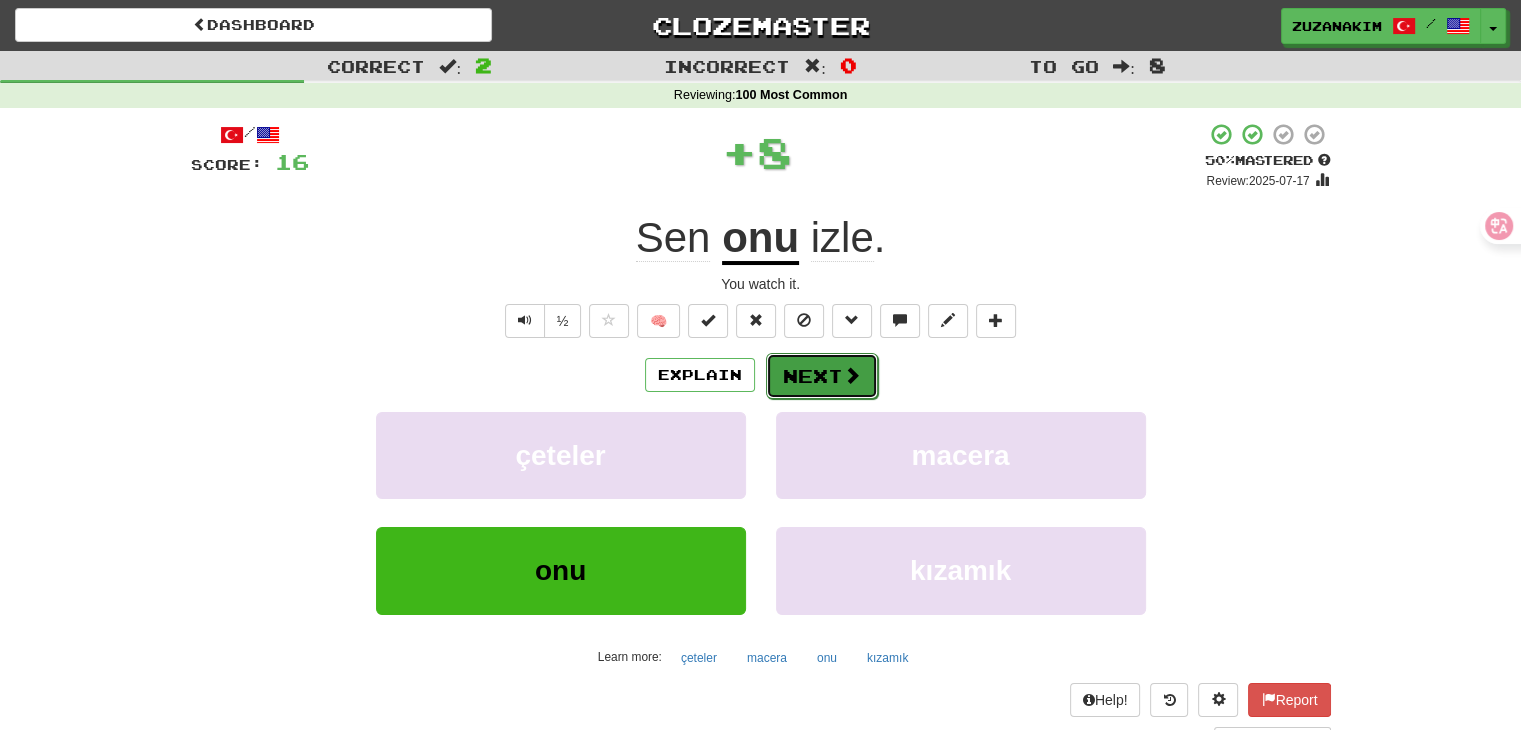 click on "Next" at bounding box center [822, 376] 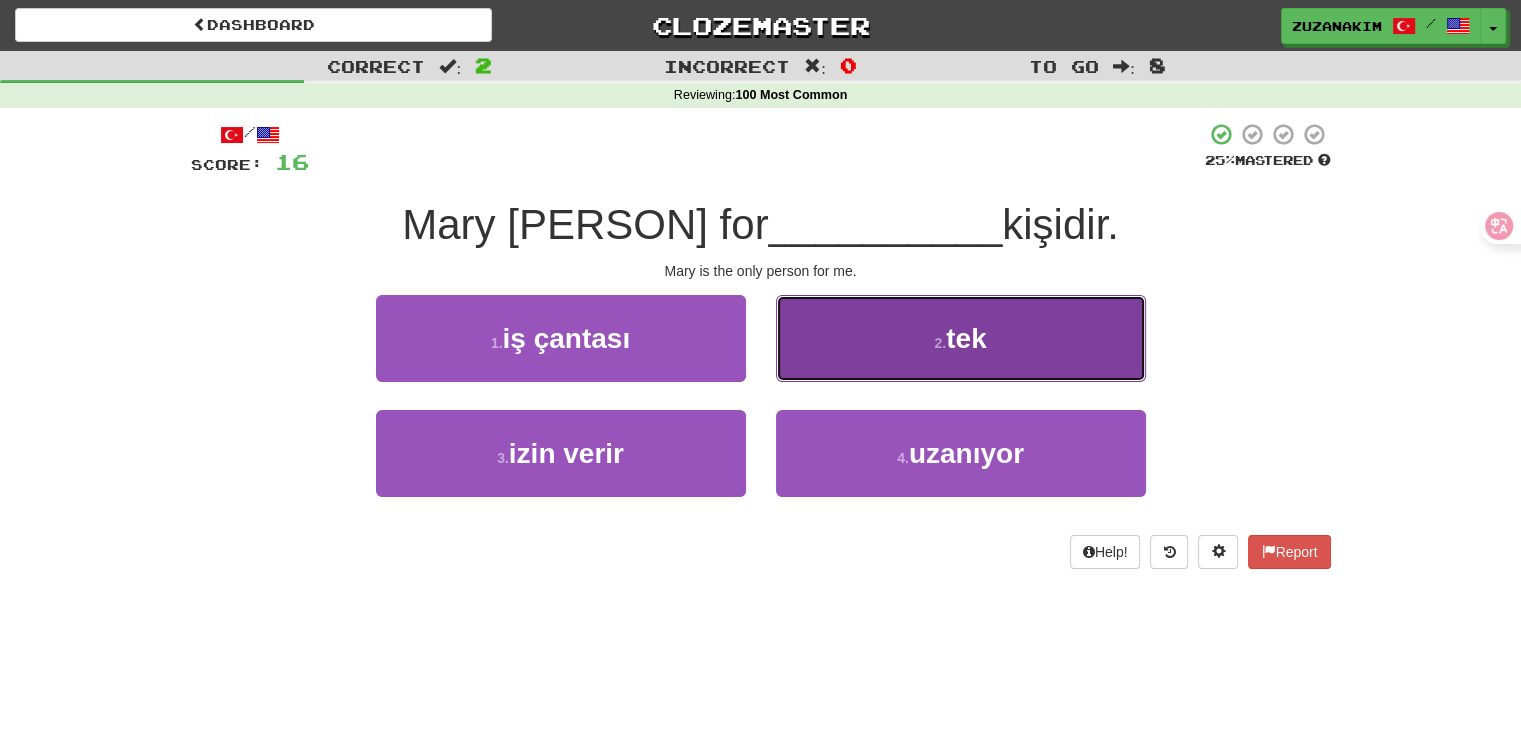click on "2 .  tek" at bounding box center [961, 338] 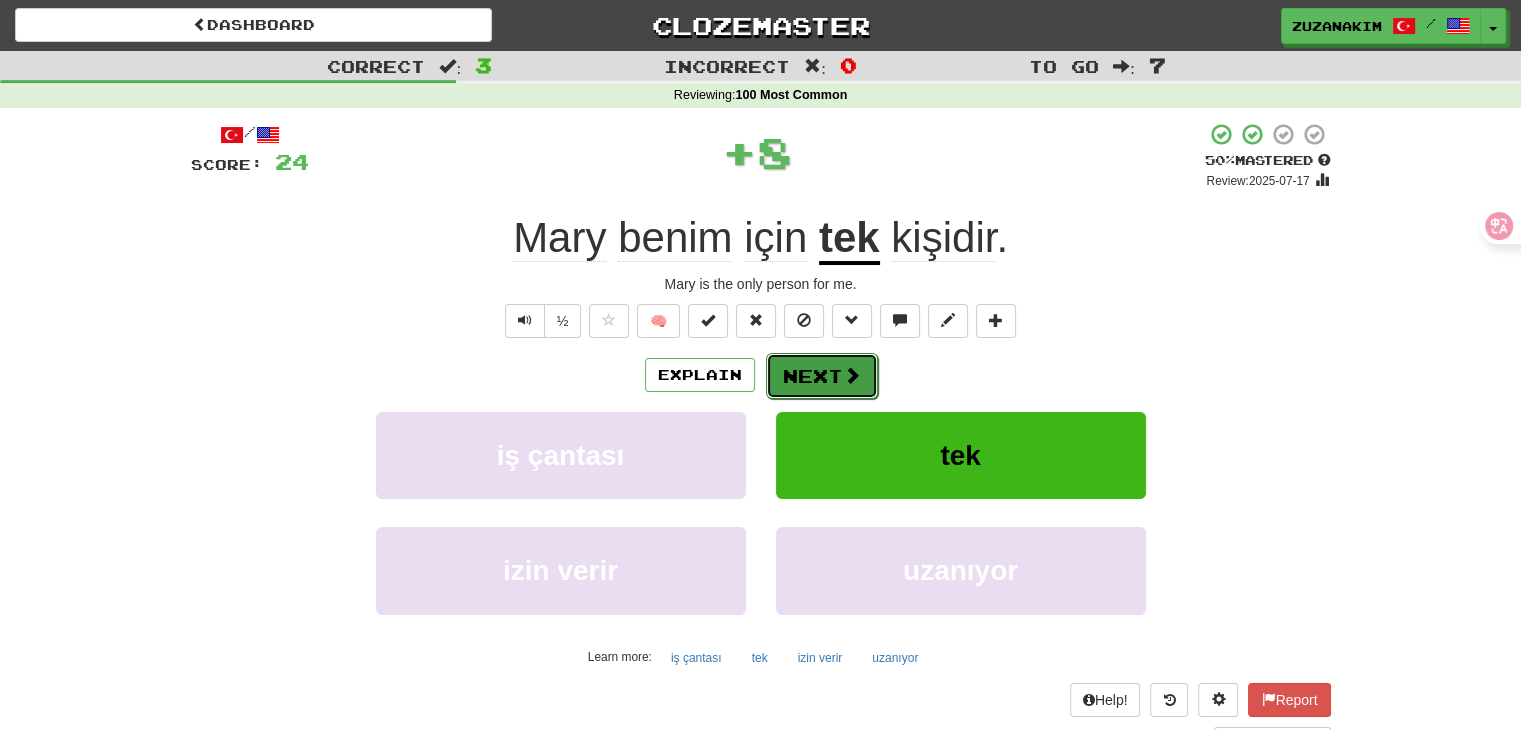 click on "Next" at bounding box center (822, 376) 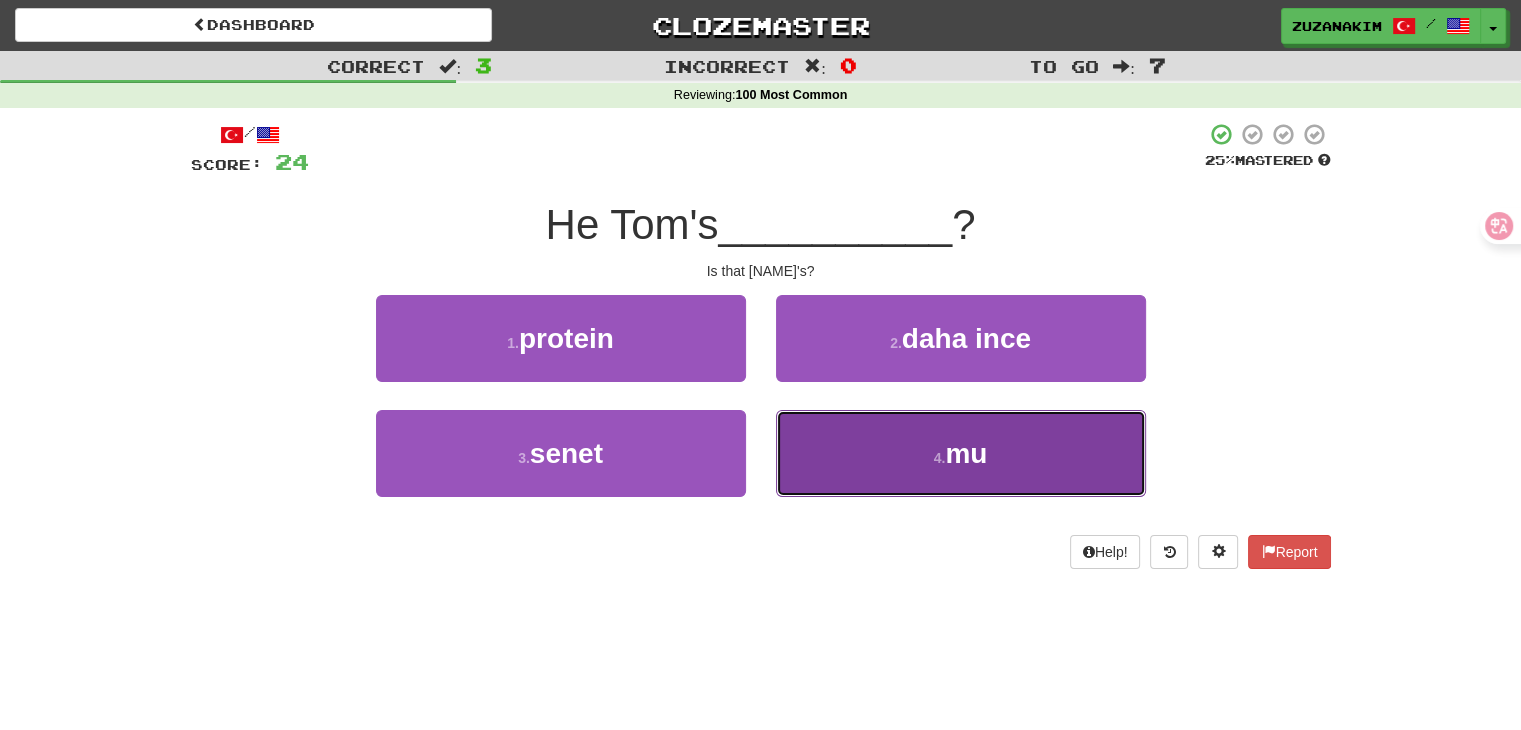 click on "4 .  mu" at bounding box center (961, 453) 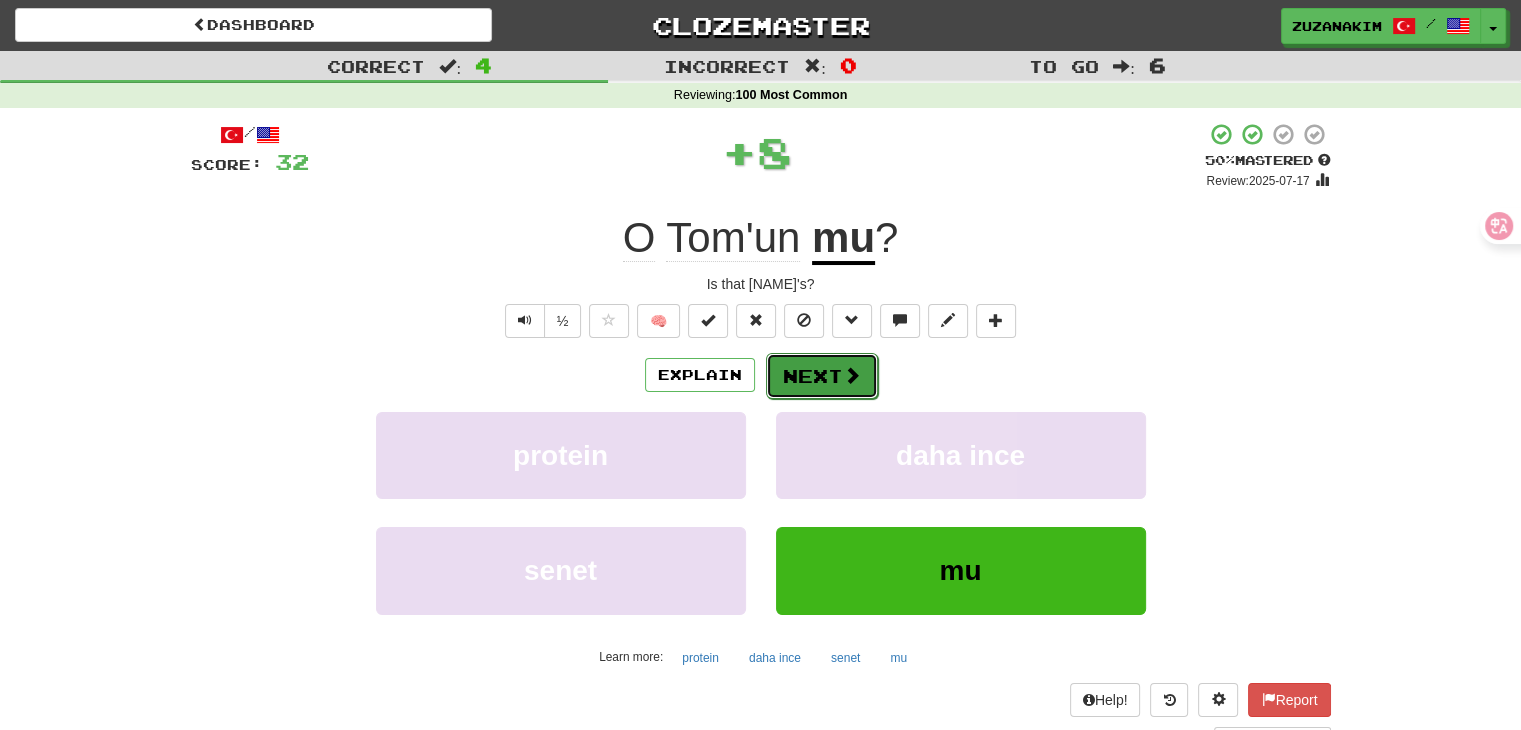 click on "Next" at bounding box center (822, 376) 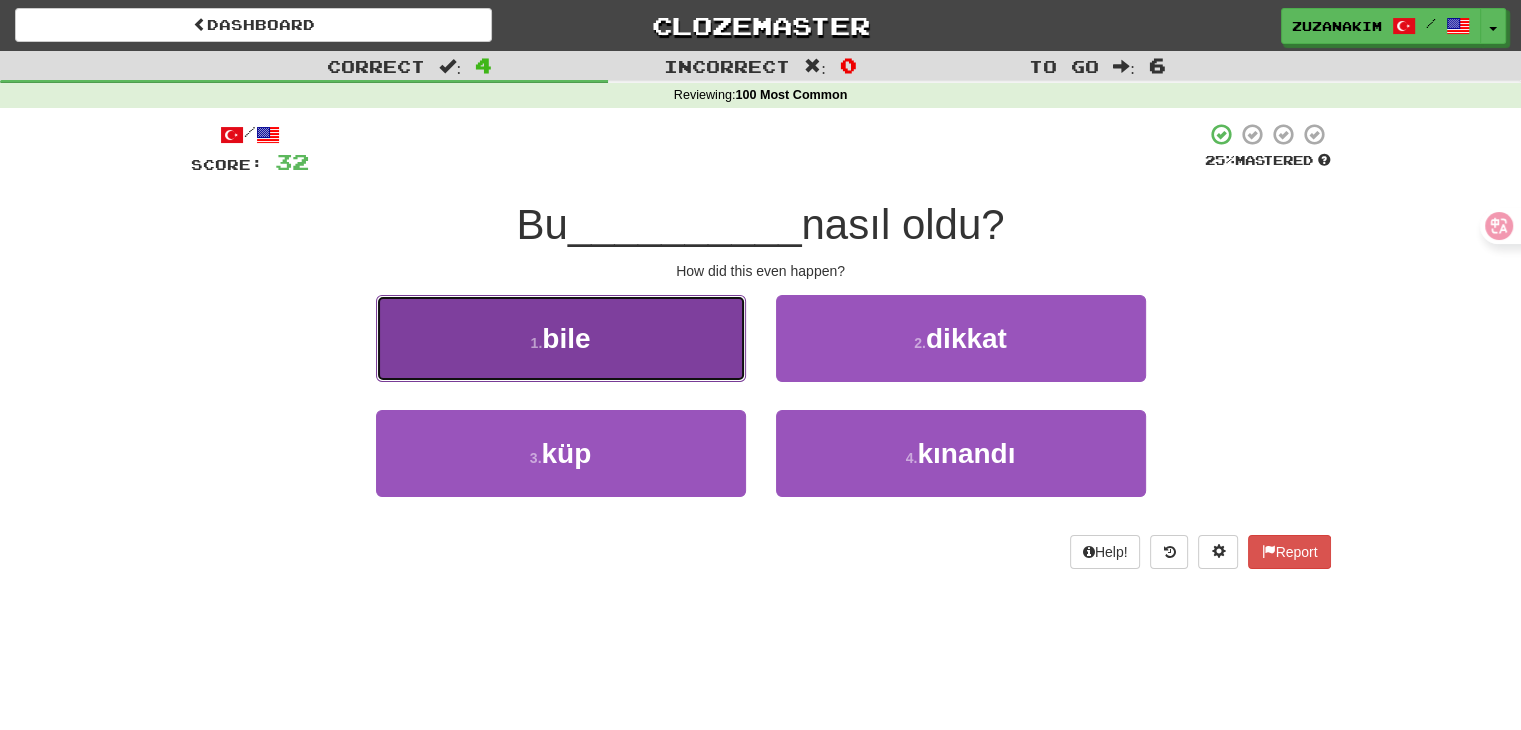click on "1 .  bile" at bounding box center (561, 338) 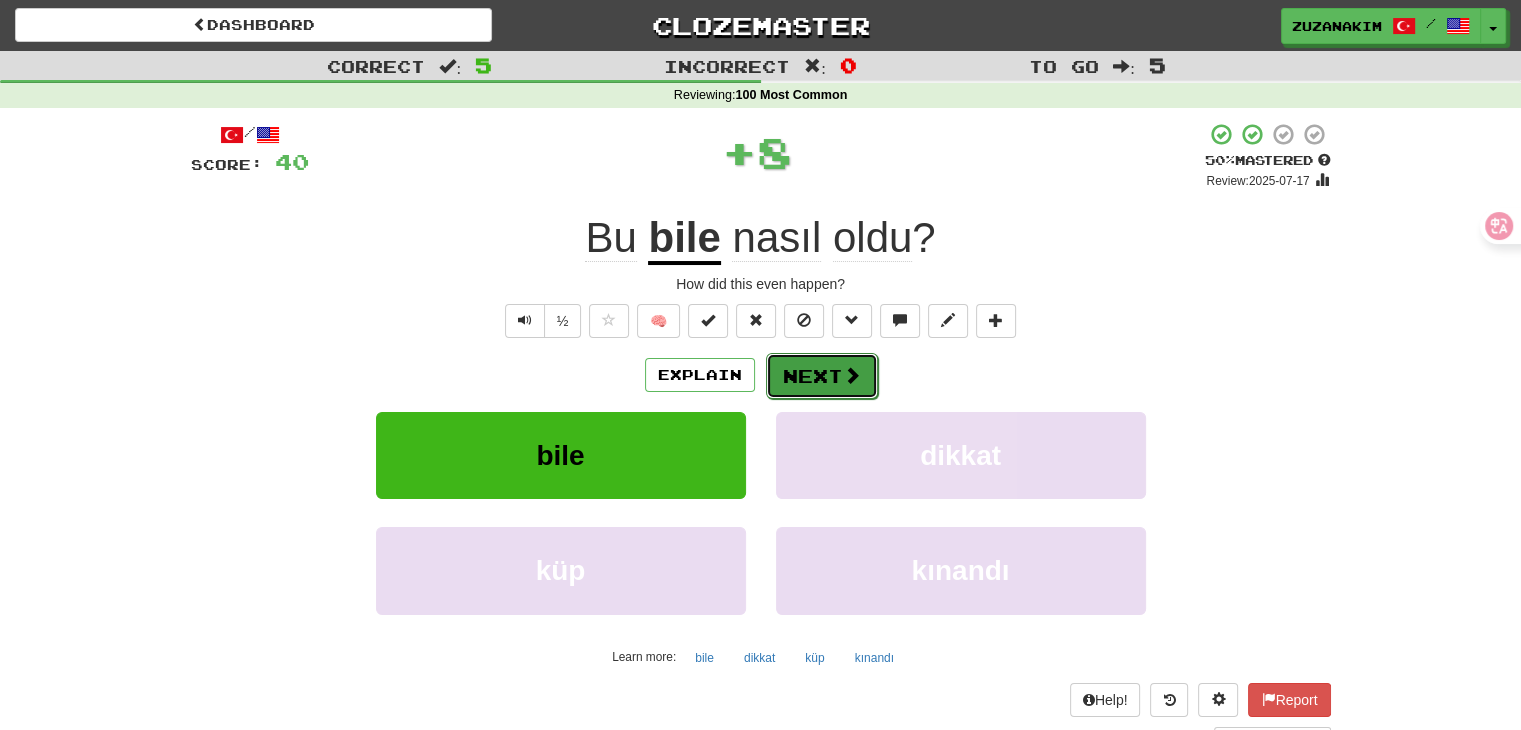 click on "Next" at bounding box center [822, 376] 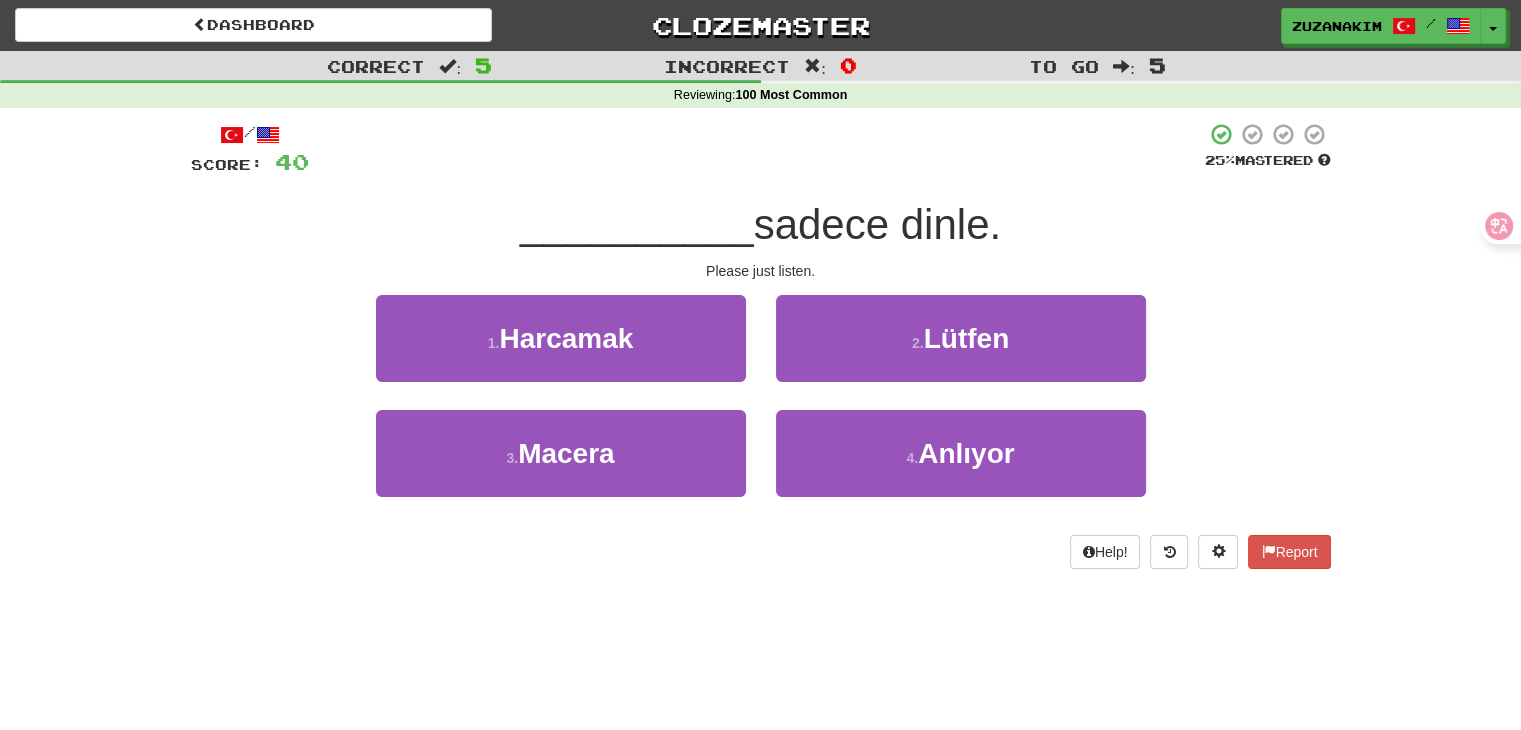 drag, startPoint x: 688, startPoint y: 281, endPoint x: 873, endPoint y: 274, distance: 185.13239 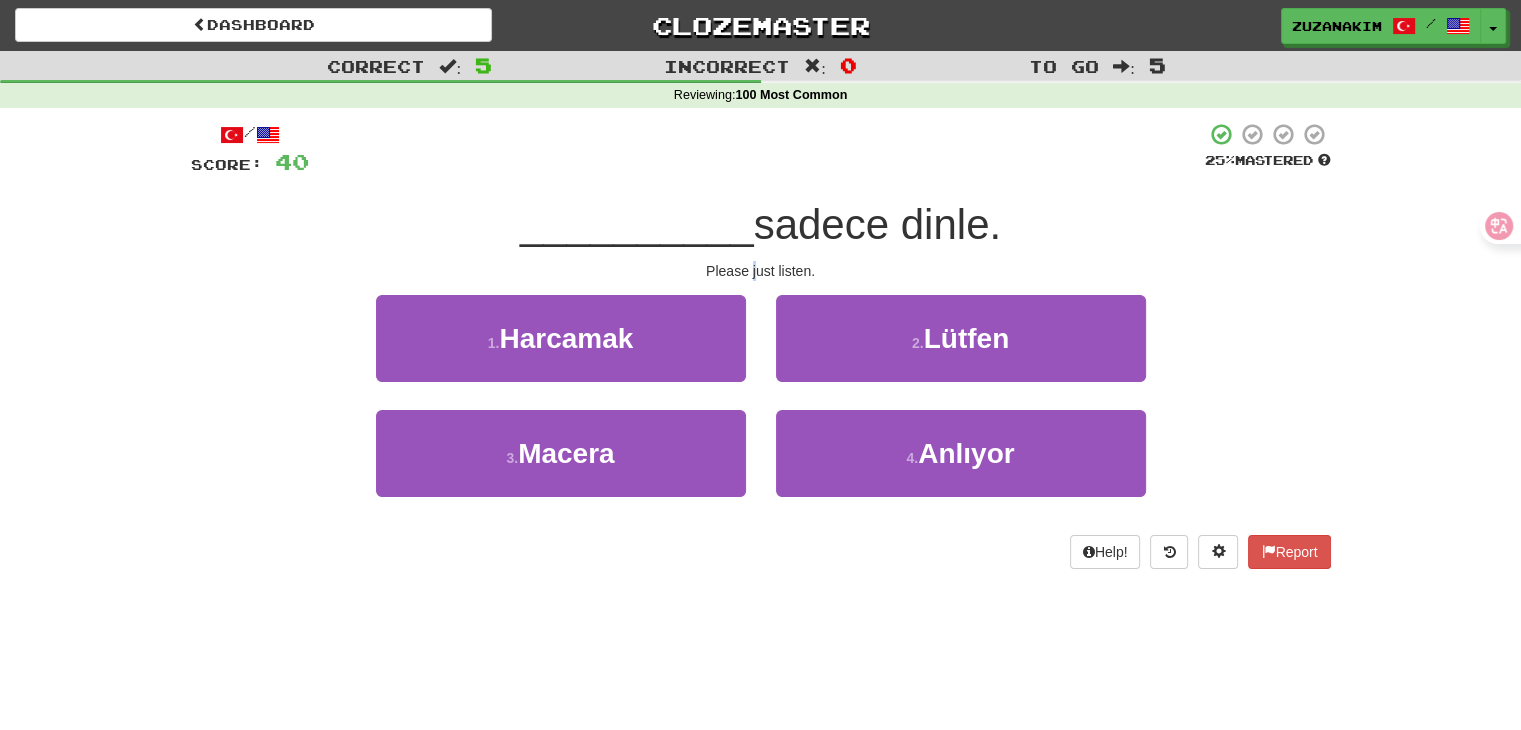 click on "Please just listen." at bounding box center (761, 271) 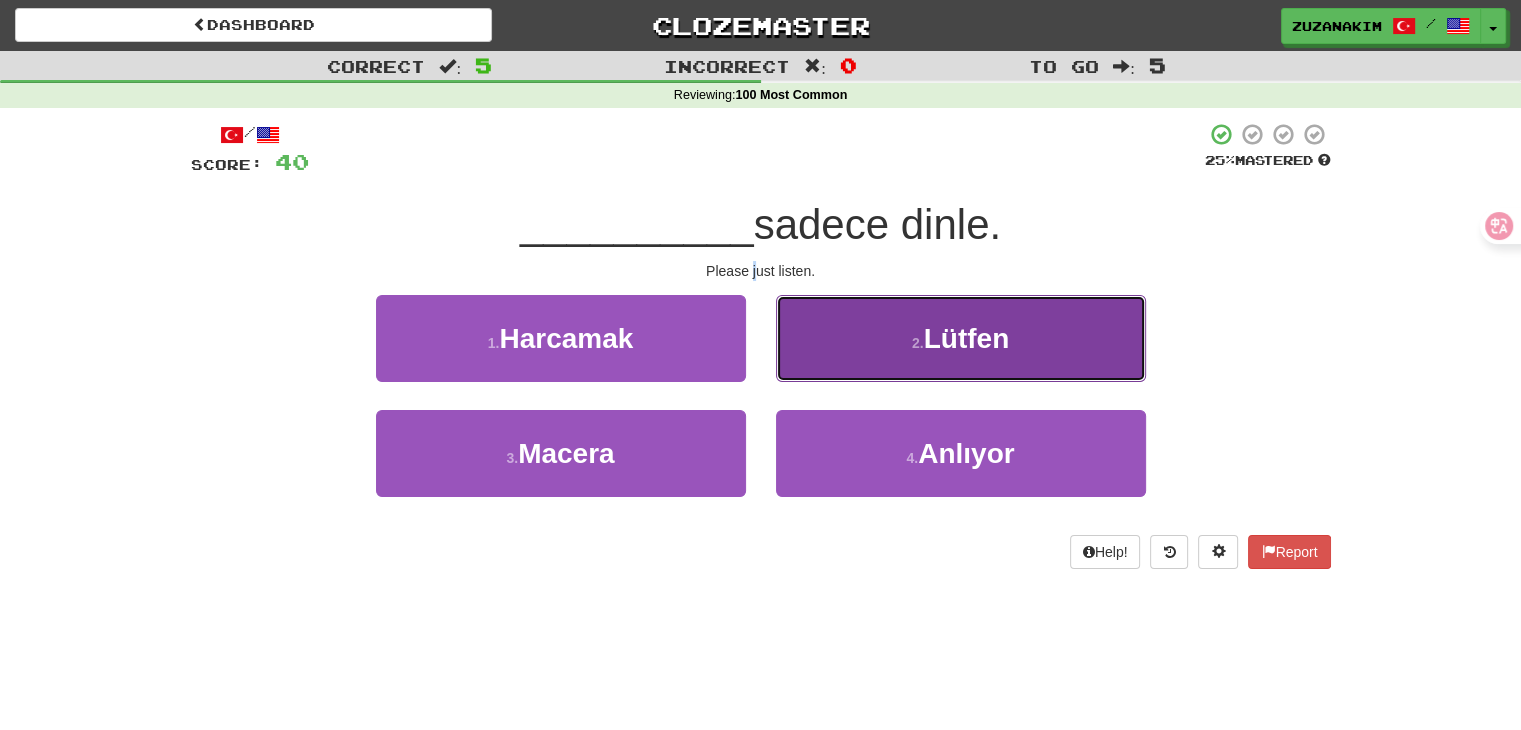 click on "2 .  Lütfen" at bounding box center (961, 338) 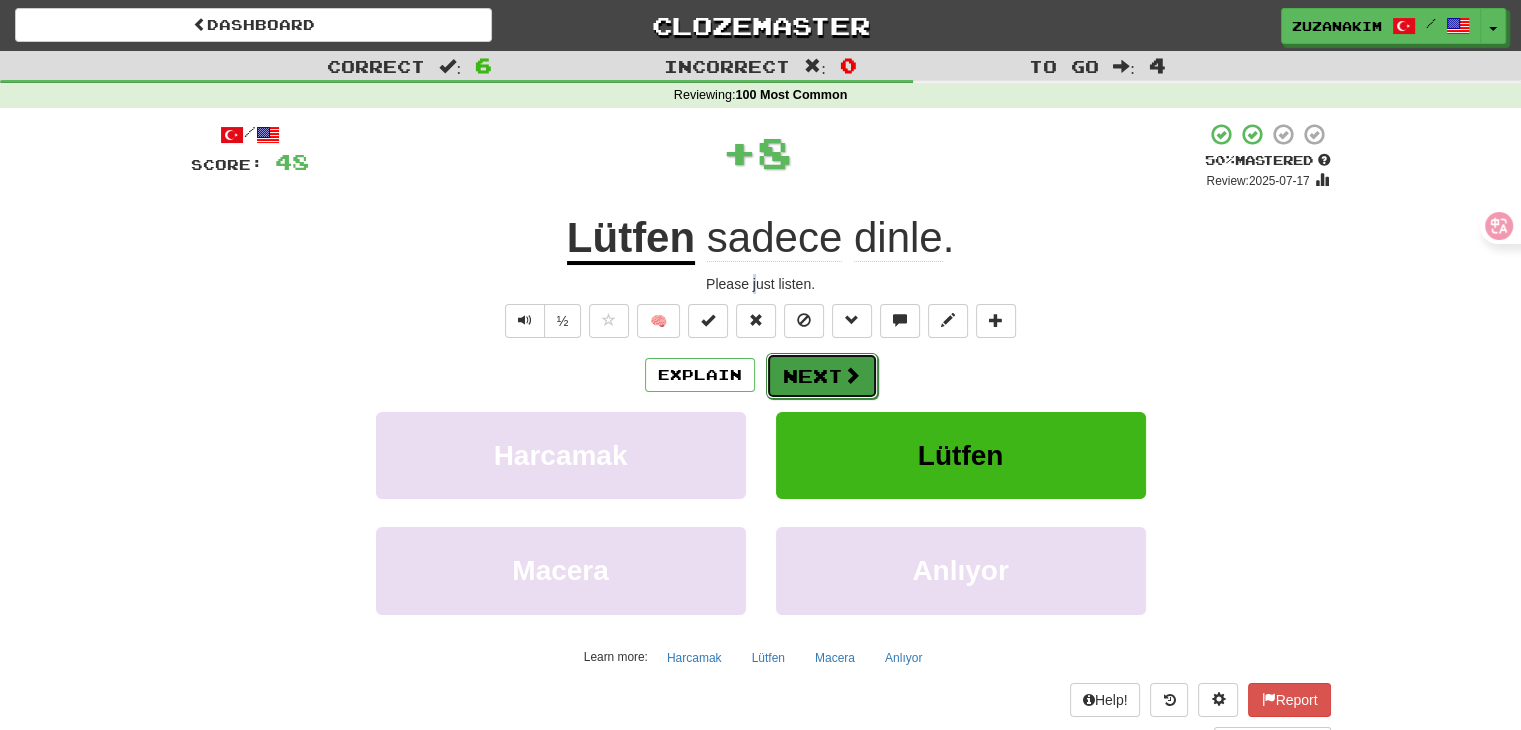 click on "Next" at bounding box center [822, 376] 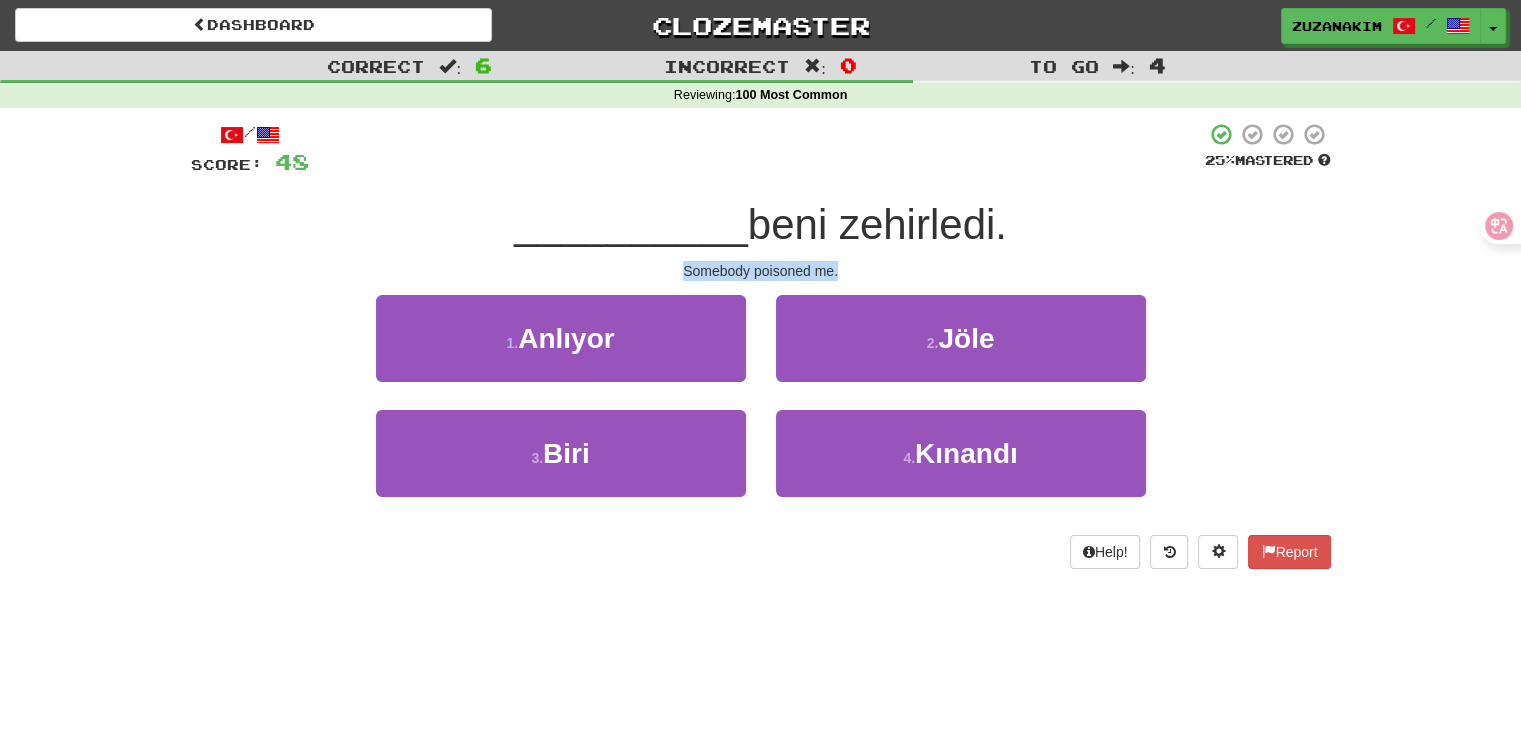 drag, startPoint x: 674, startPoint y: 263, endPoint x: 845, endPoint y: 268, distance: 171.07309 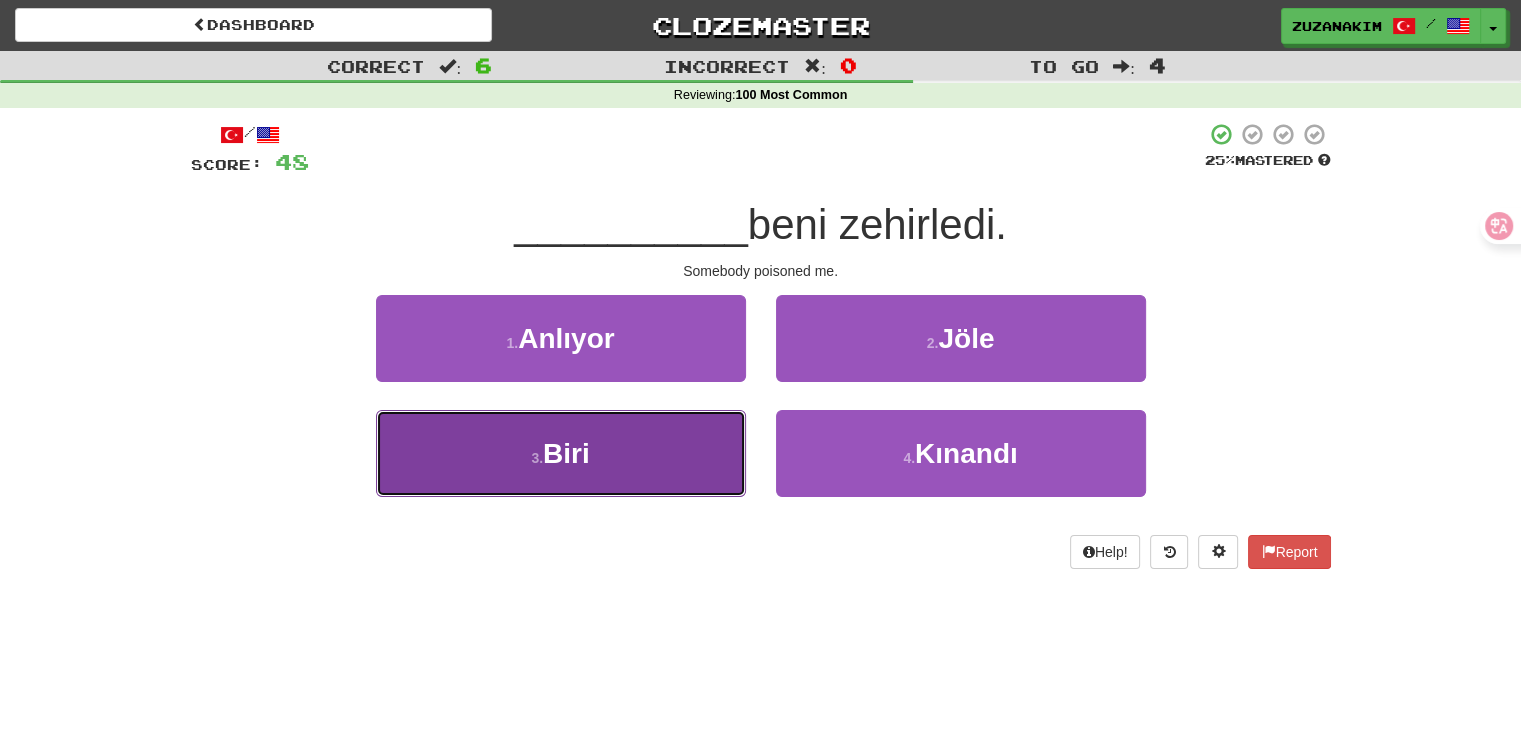 click on "3 .  Biri" at bounding box center (561, 453) 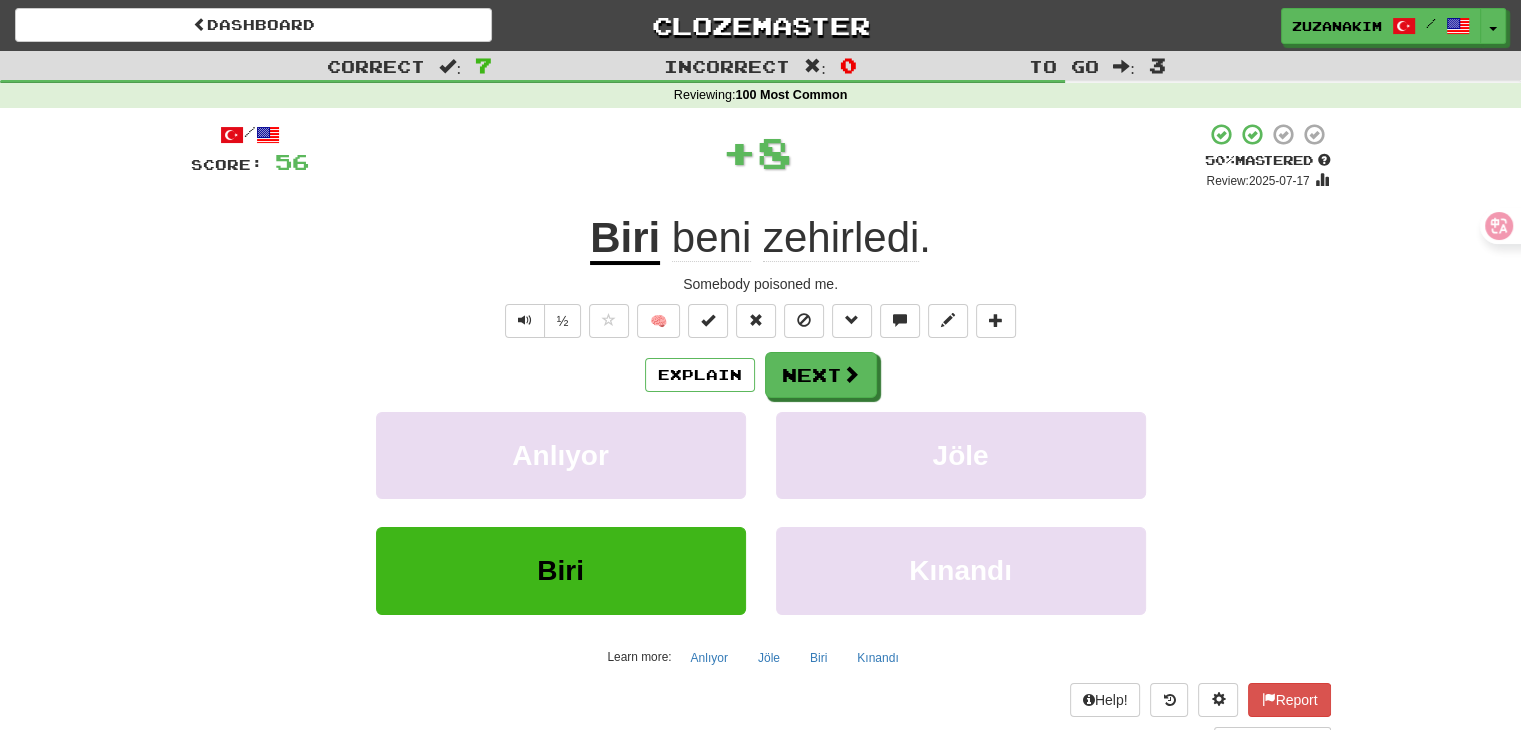click on "Explain Next Anlıyor Jöle Biri Kınandı Learn more: Anlıyor Jöle Biri Kınandı" at bounding box center (761, 512) 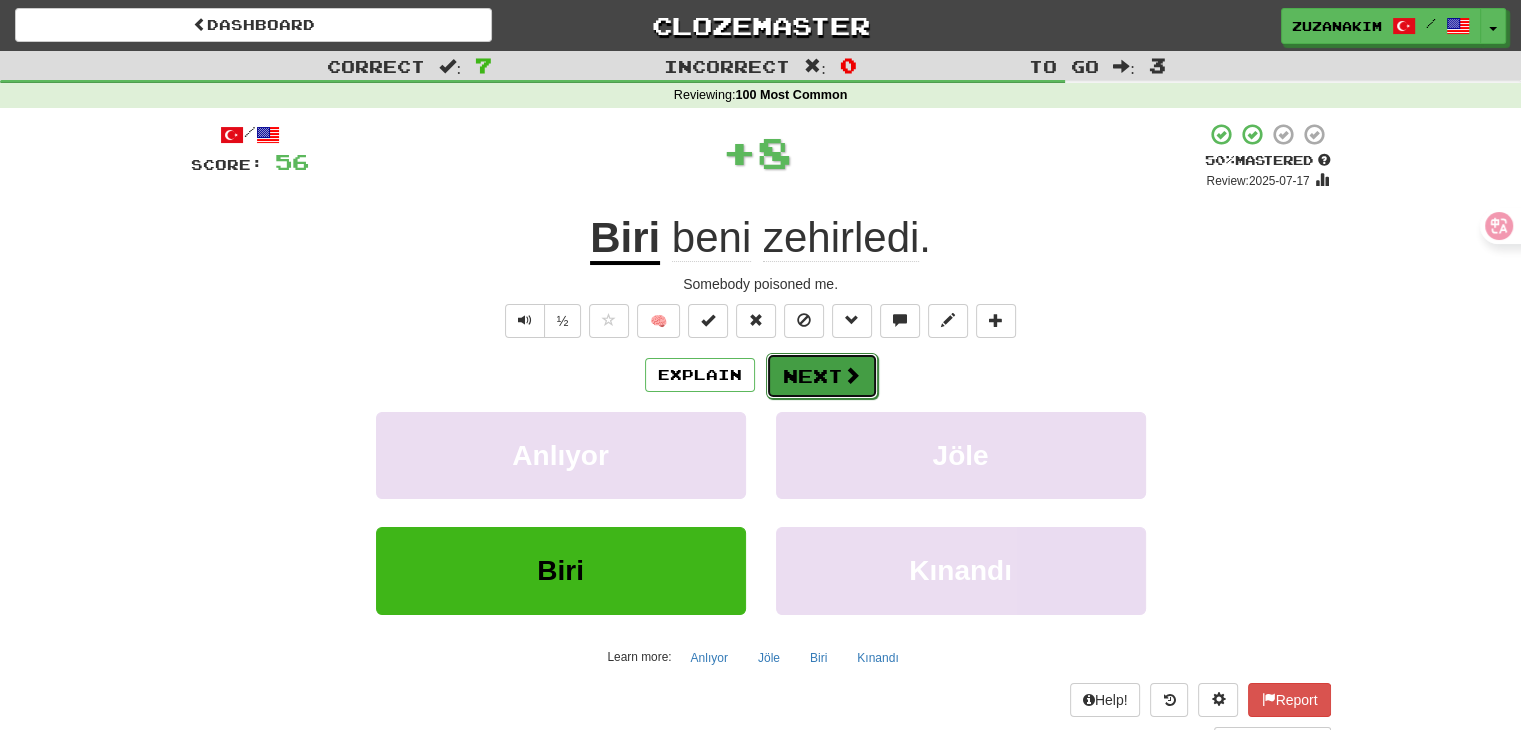 click on "Next" at bounding box center [822, 376] 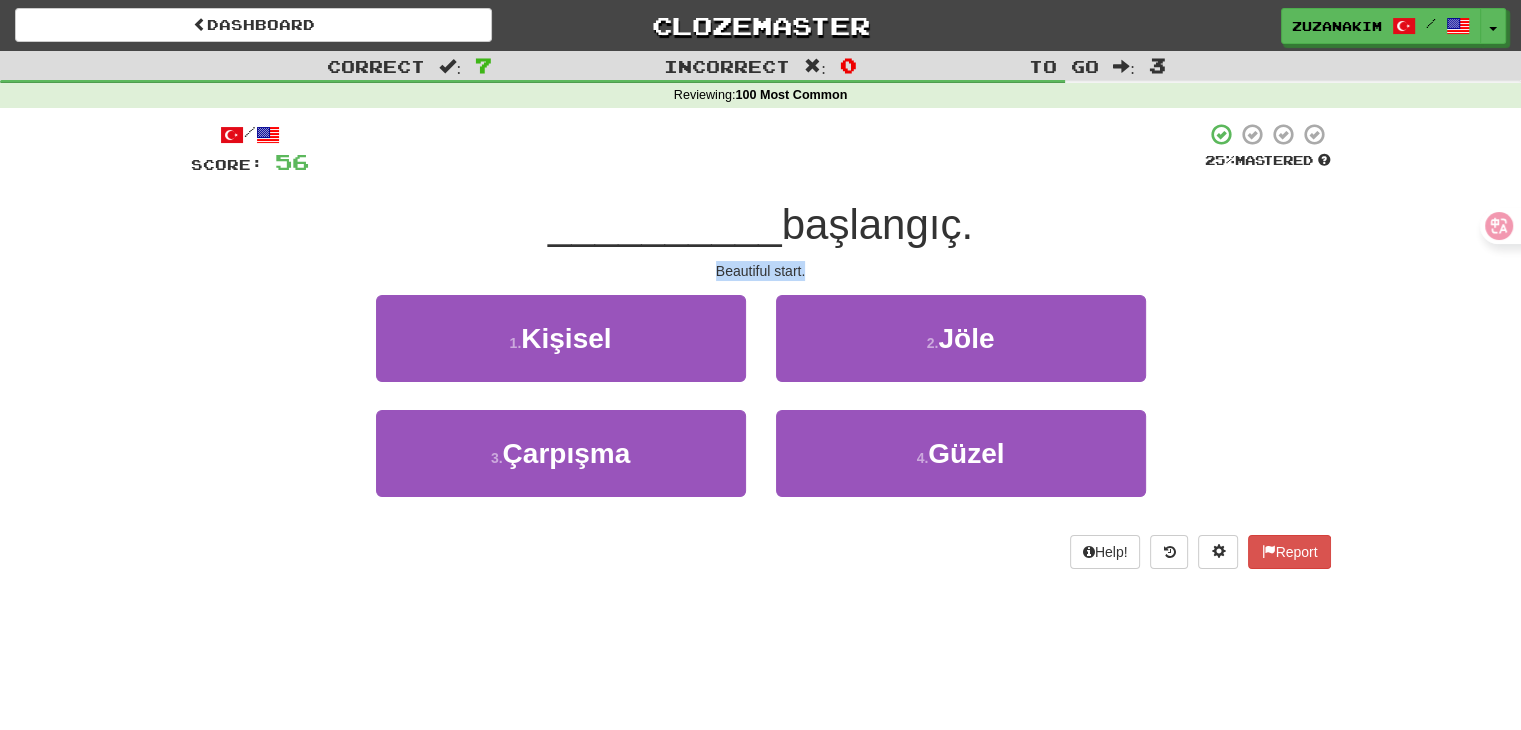 drag, startPoint x: 716, startPoint y: 269, endPoint x: 849, endPoint y: 269, distance: 133 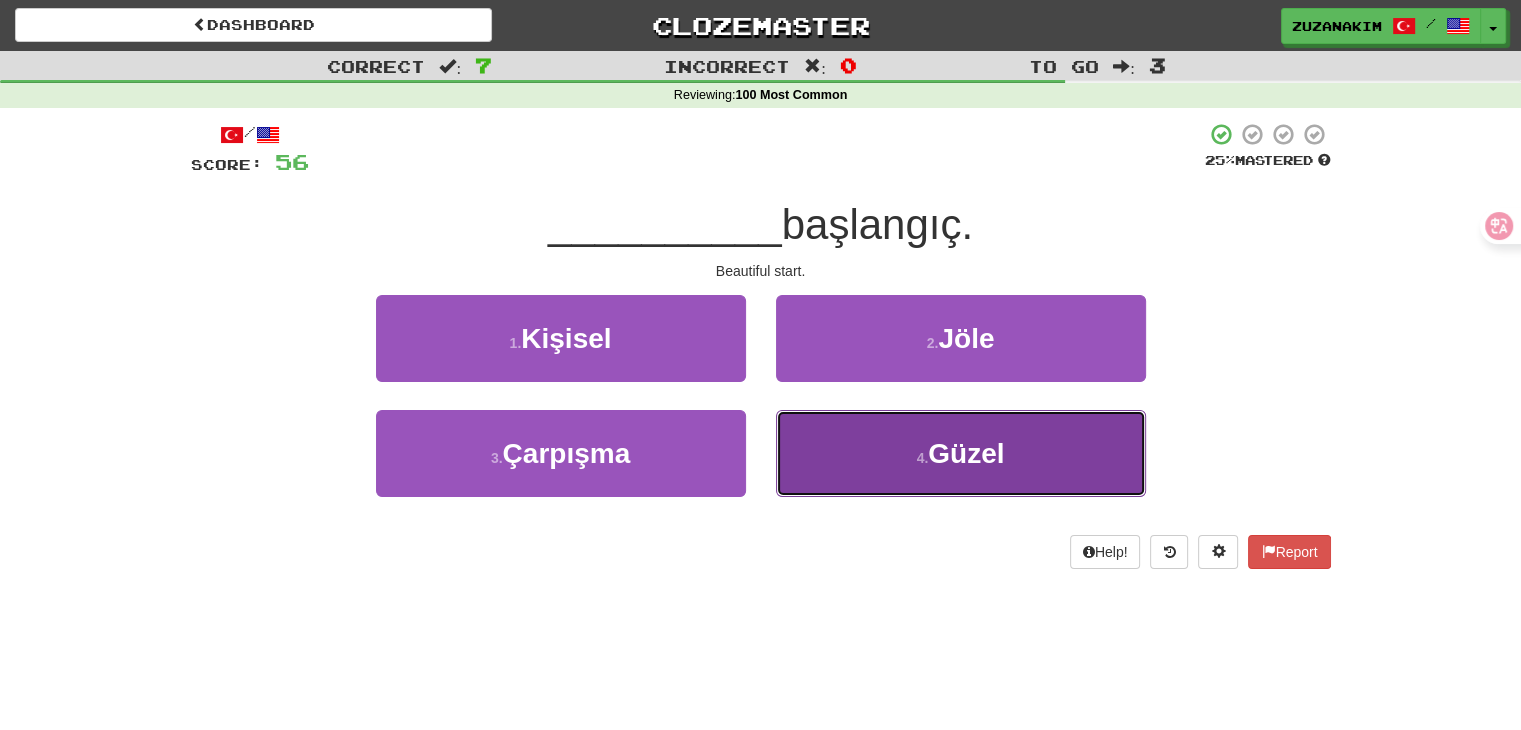click on "4 .  Güzel" at bounding box center (961, 453) 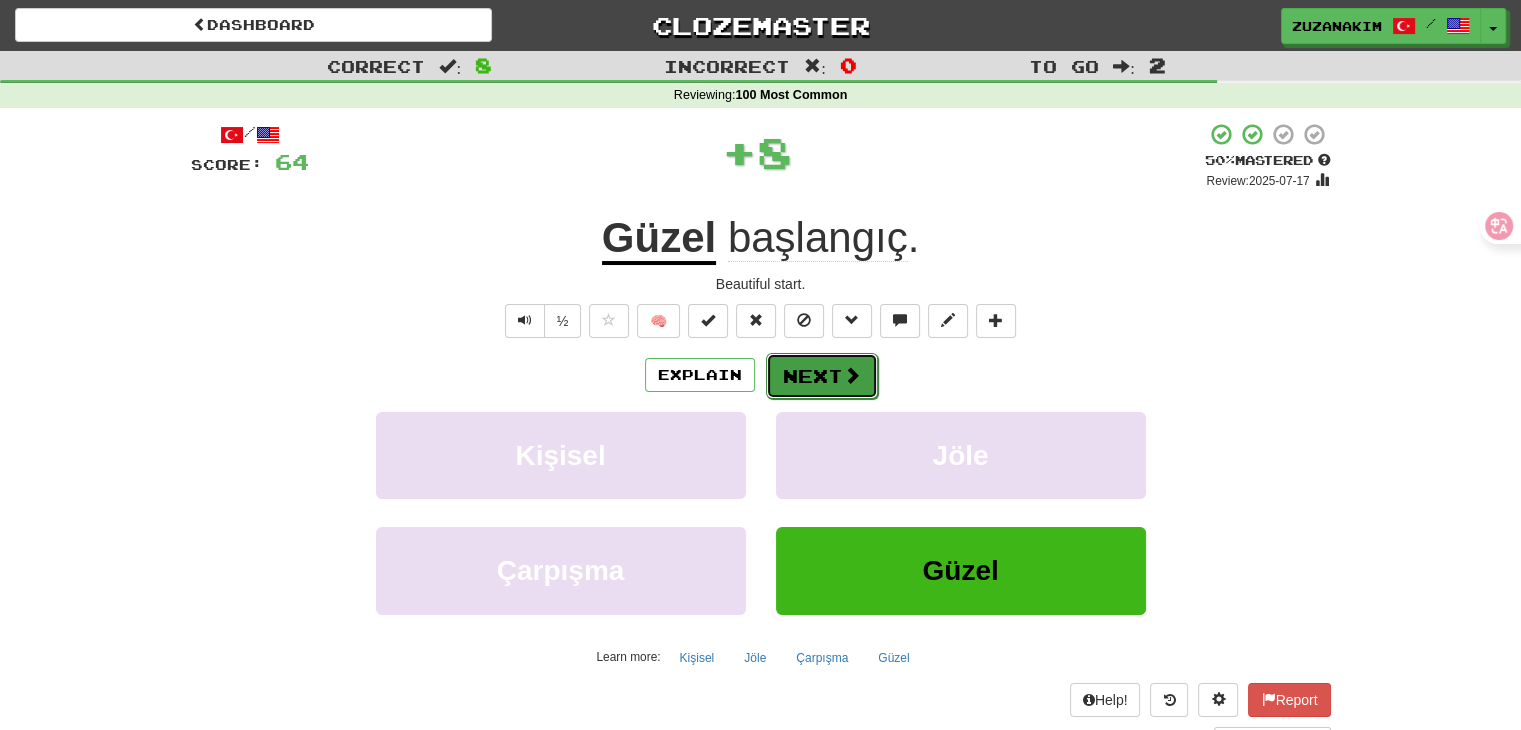 click on "Next" at bounding box center [822, 376] 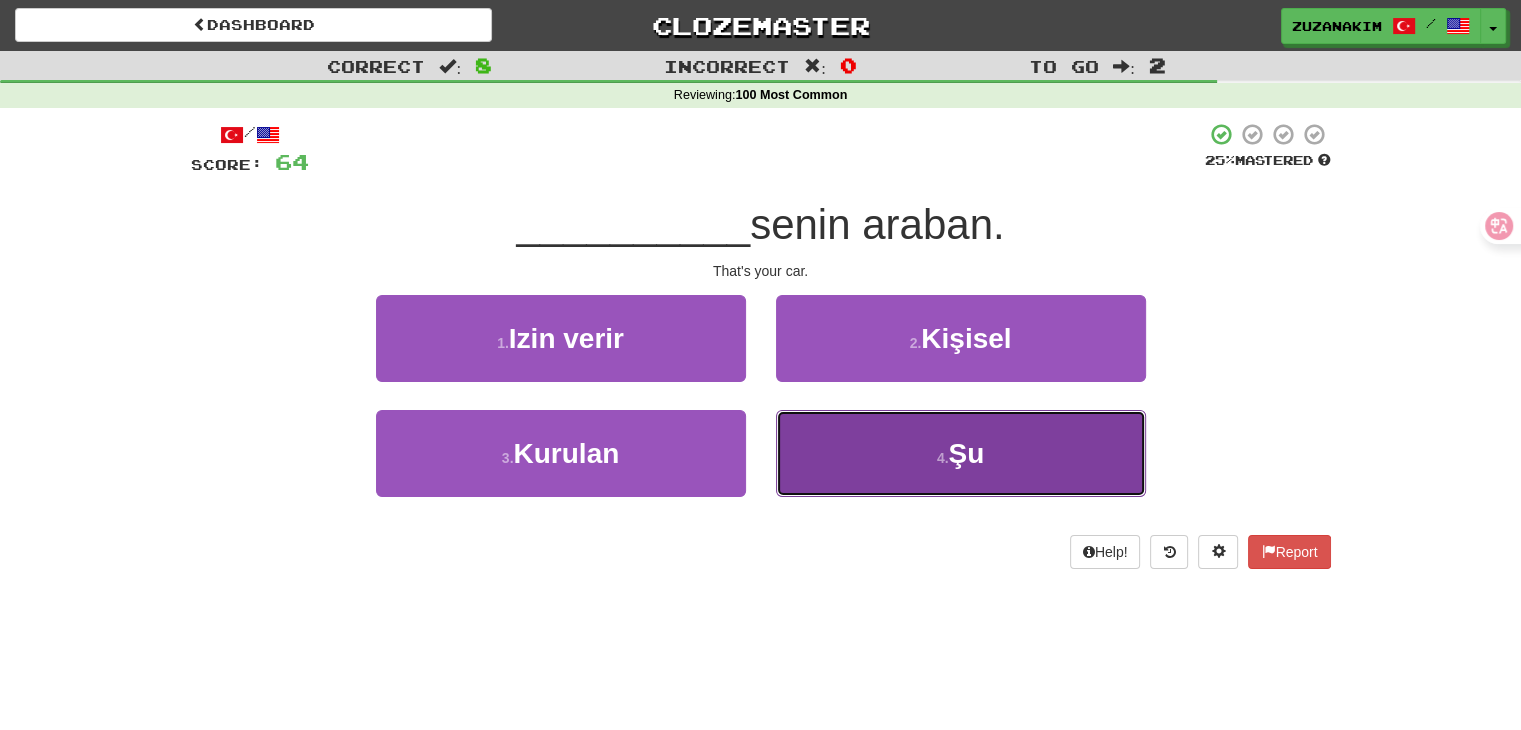 click on "4 .  Şu" at bounding box center [961, 453] 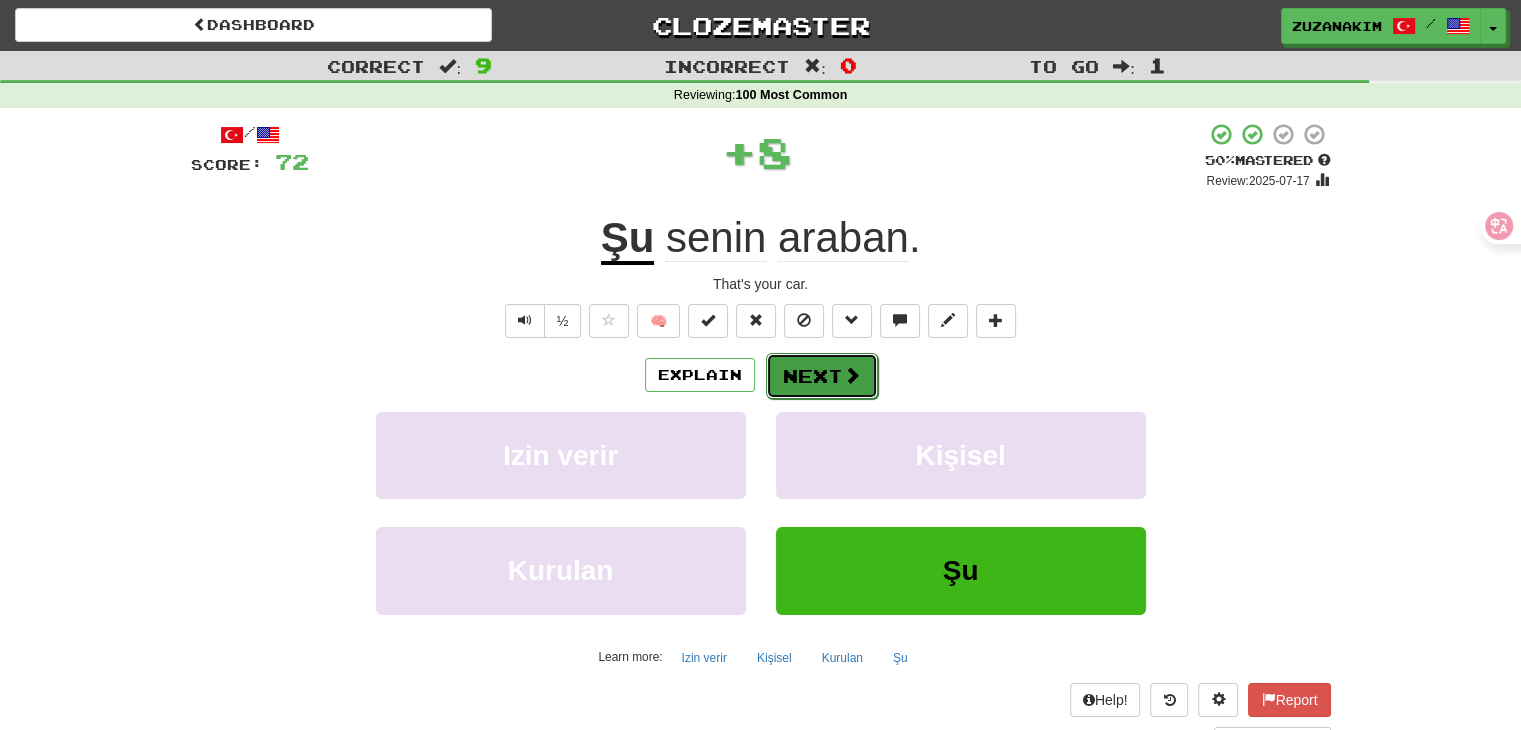 click on "Next" at bounding box center [822, 376] 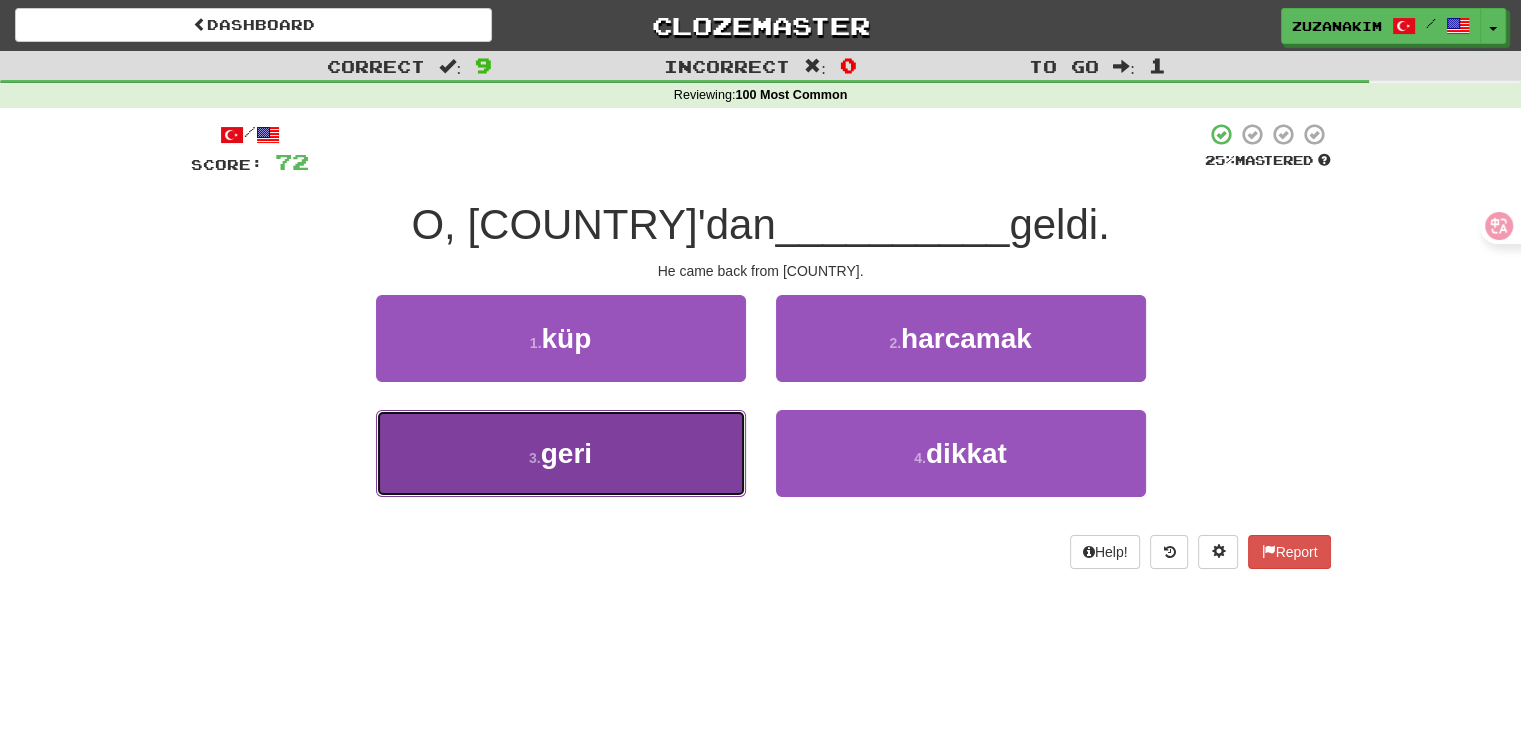 click on "3 .  geri" at bounding box center (561, 453) 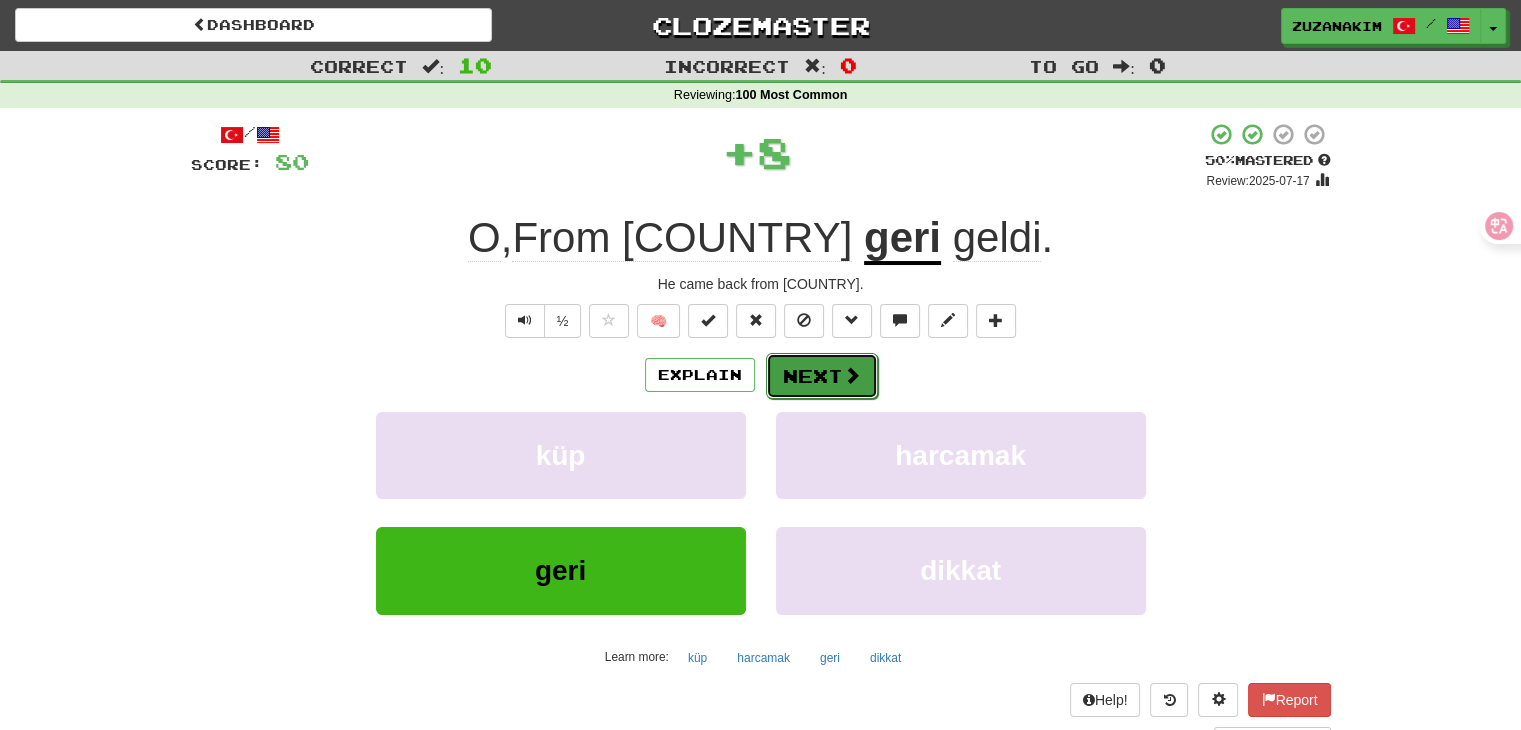 click at bounding box center (852, 375) 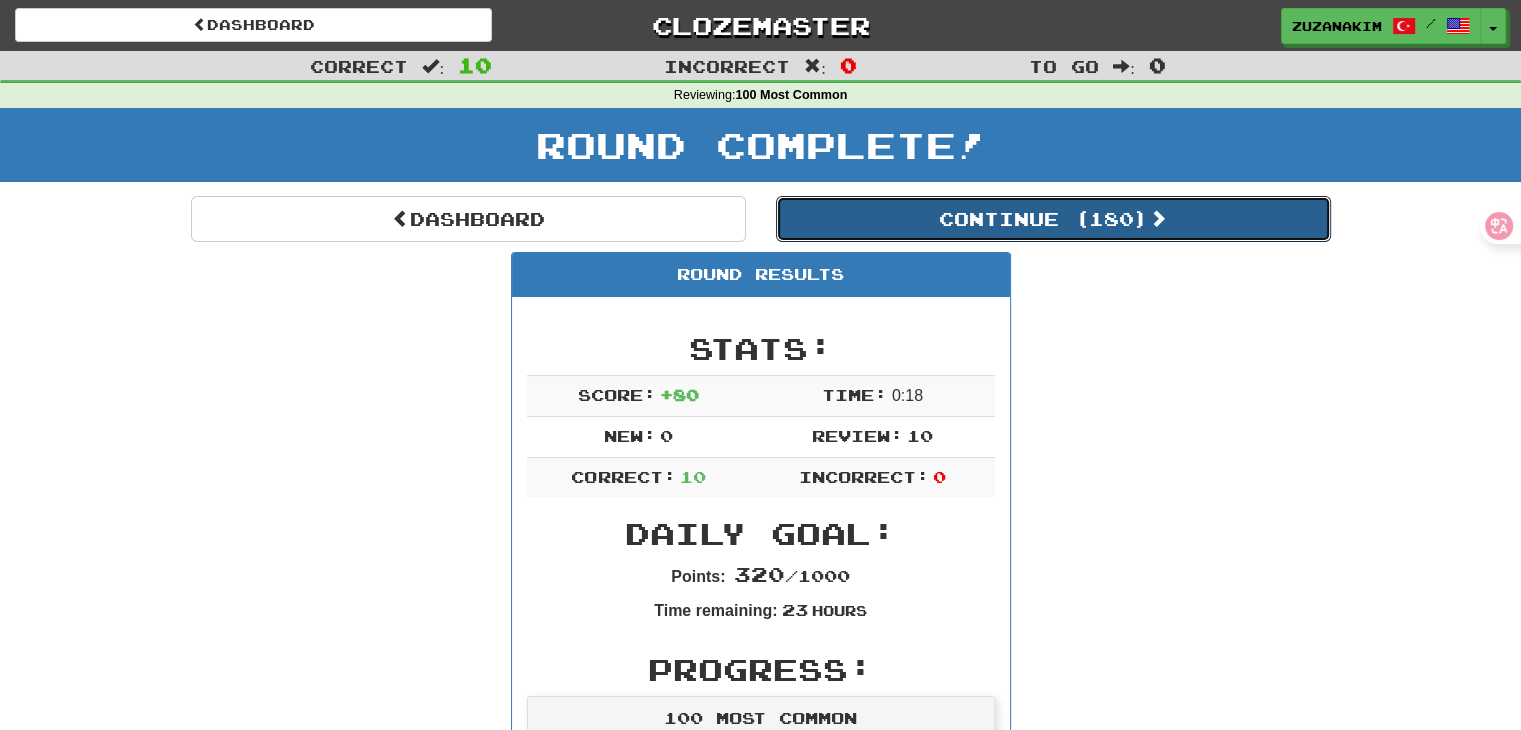 click on "Continue ( 180 )" at bounding box center [1053, 219] 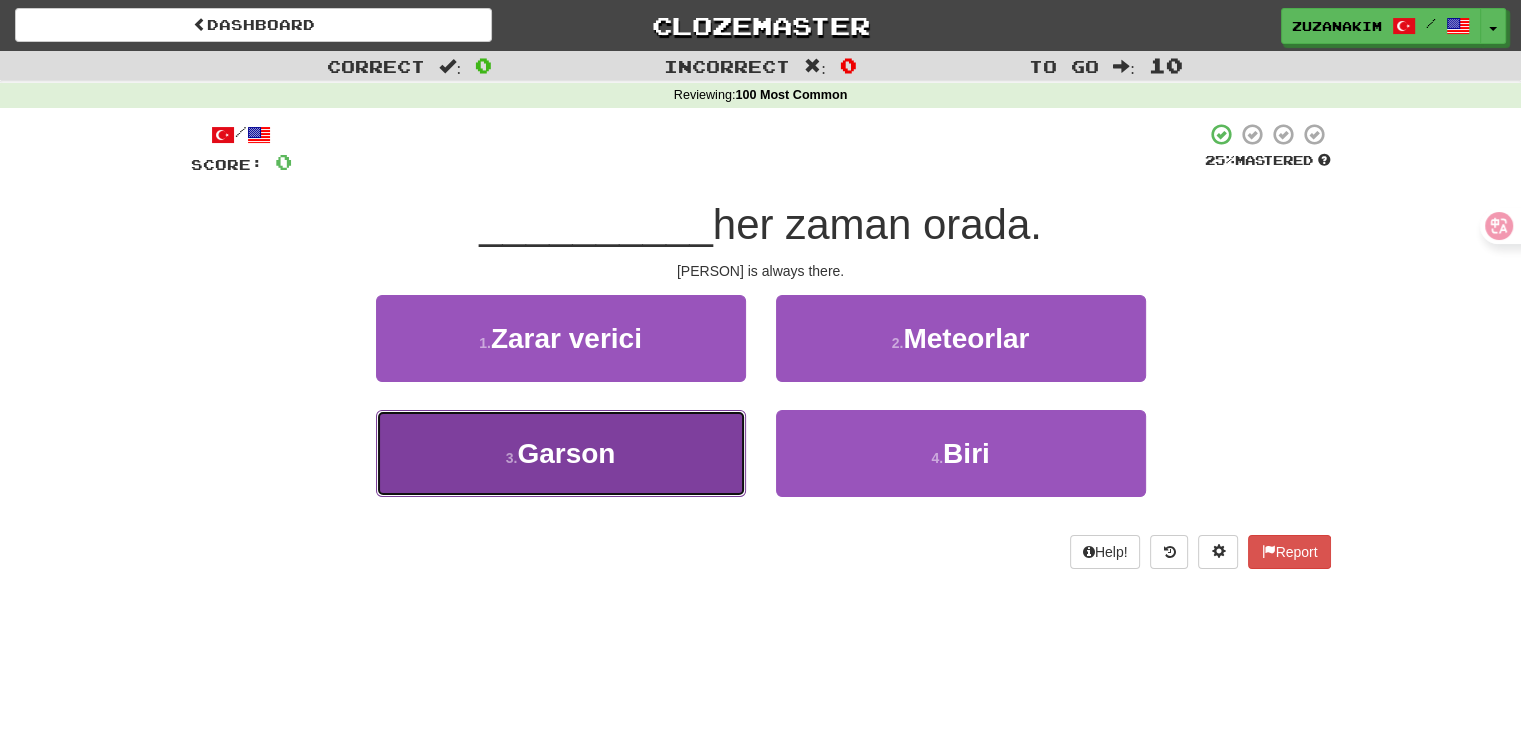 click on "3 .  Garson" at bounding box center (561, 453) 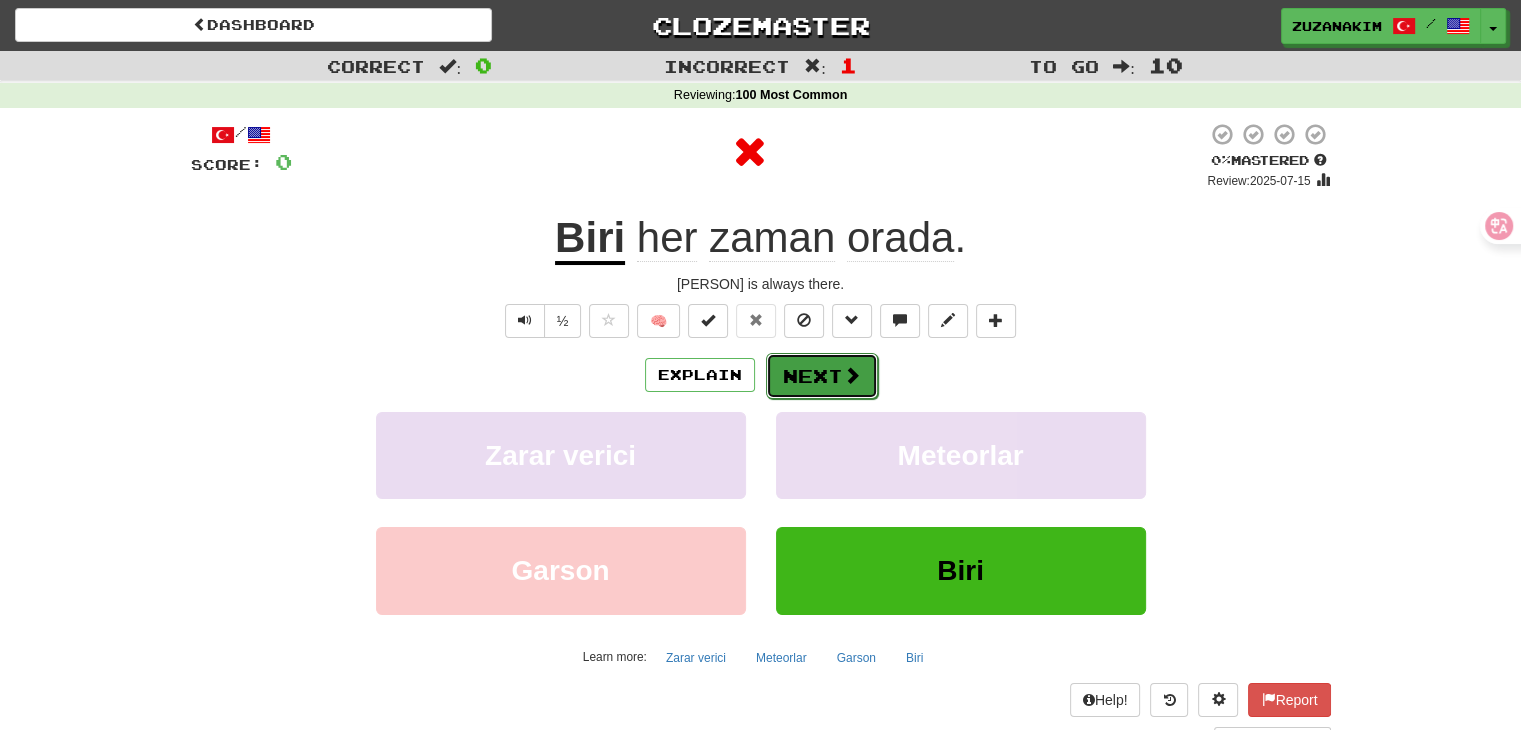 click on "Next" at bounding box center [822, 376] 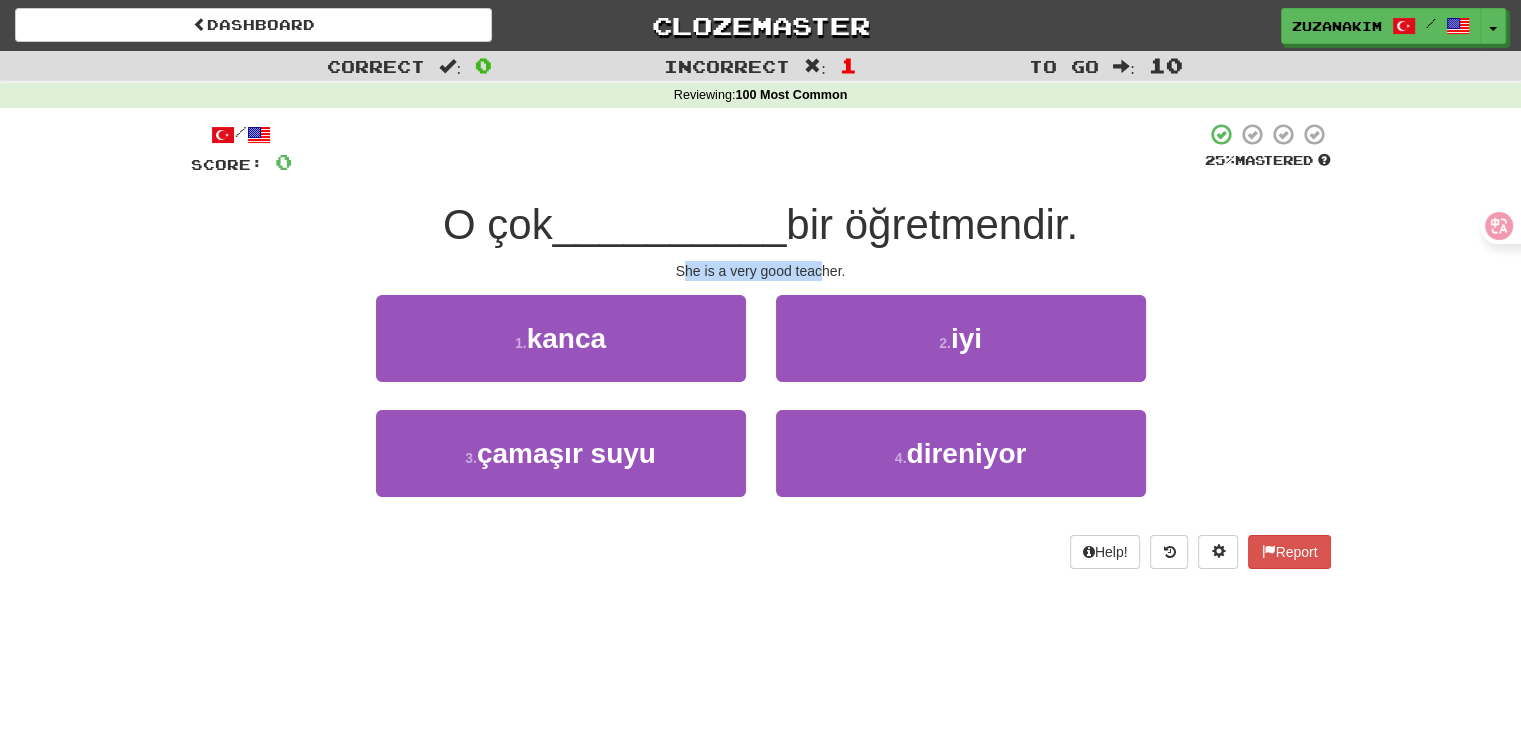 drag, startPoint x: 680, startPoint y: 279, endPoint x: 832, endPoint y: 277, distance: 152.01315 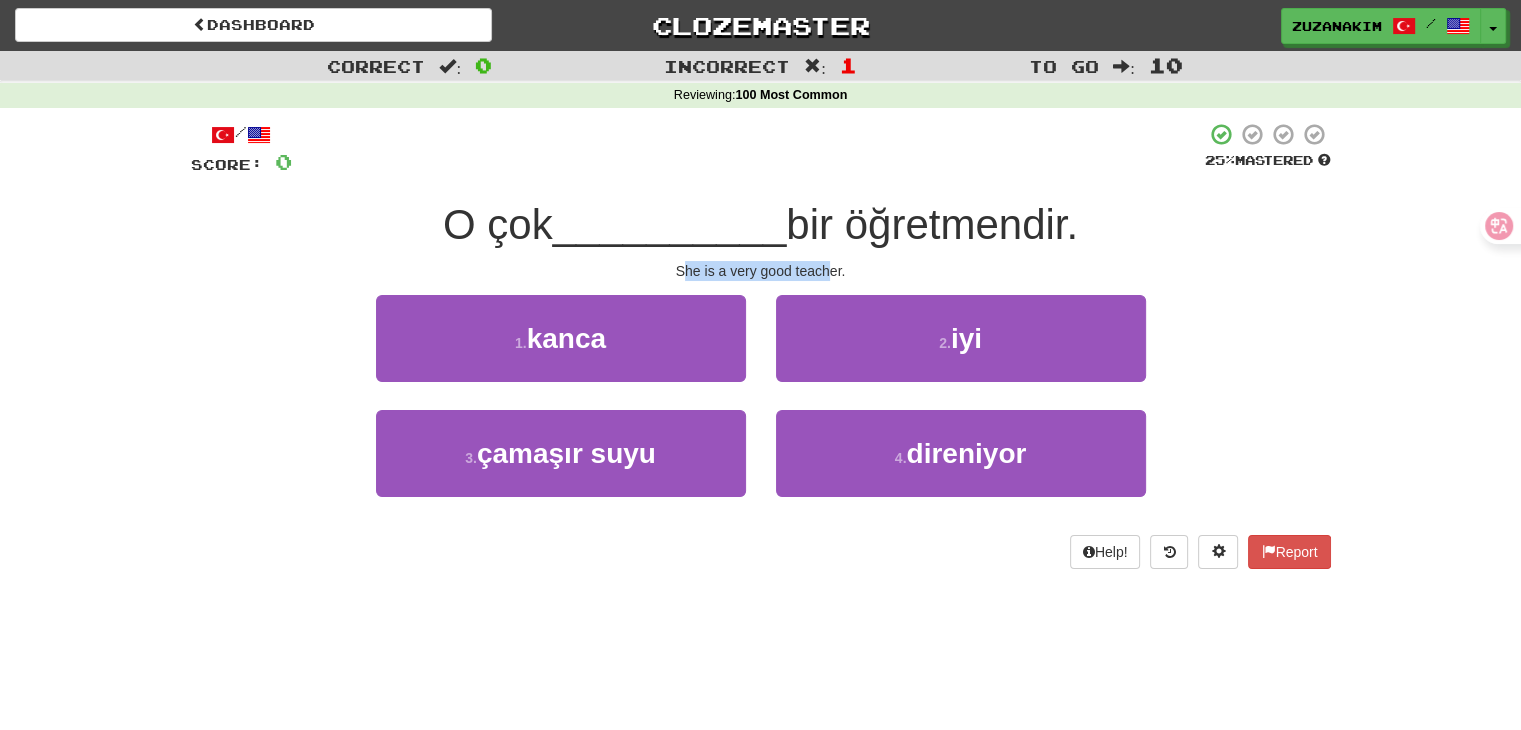 click on "She is a very good teacher." at bounding box center [761, 271] 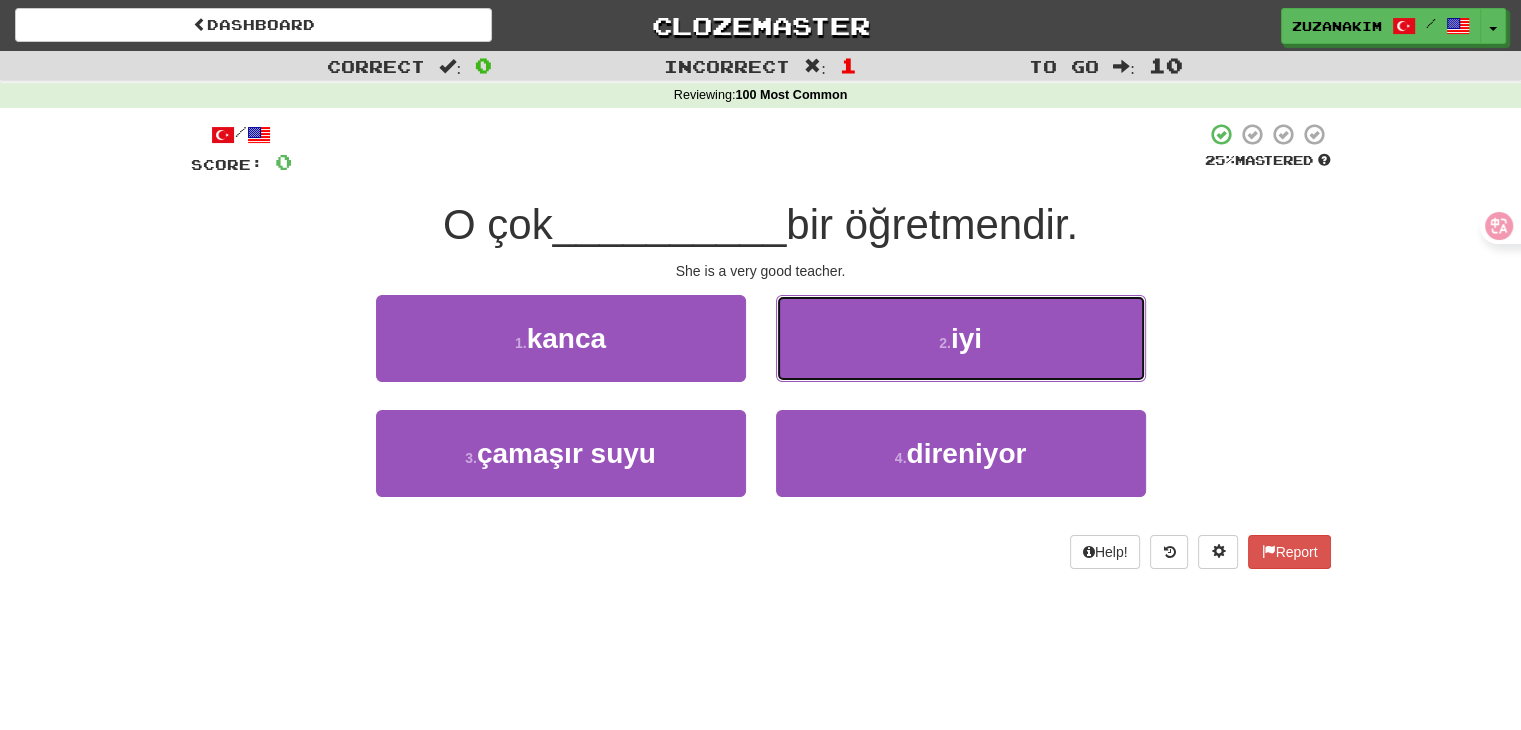 click on "2 .  iyi" at bounding box center [961, 338] 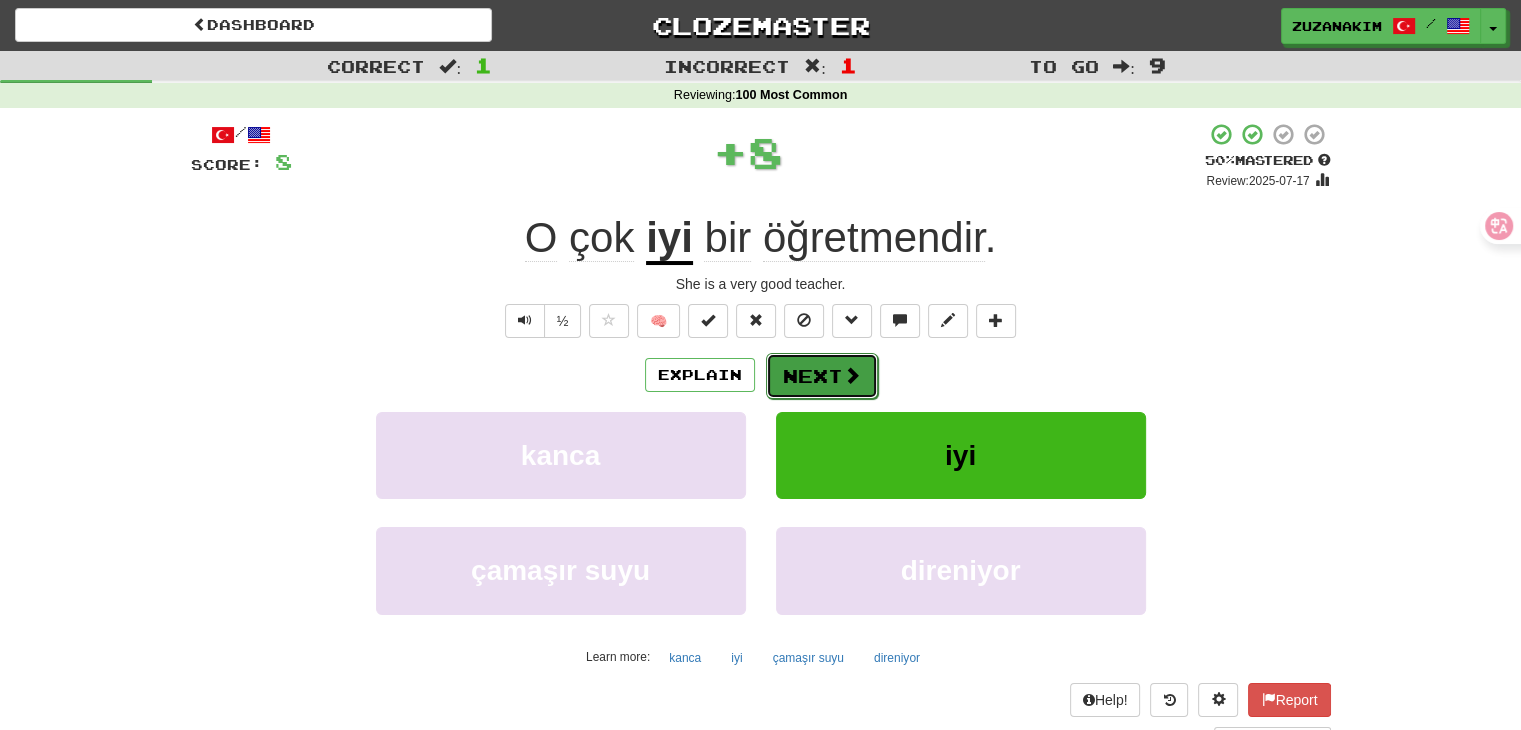 click on "Next" at bounding box center (822, 376) 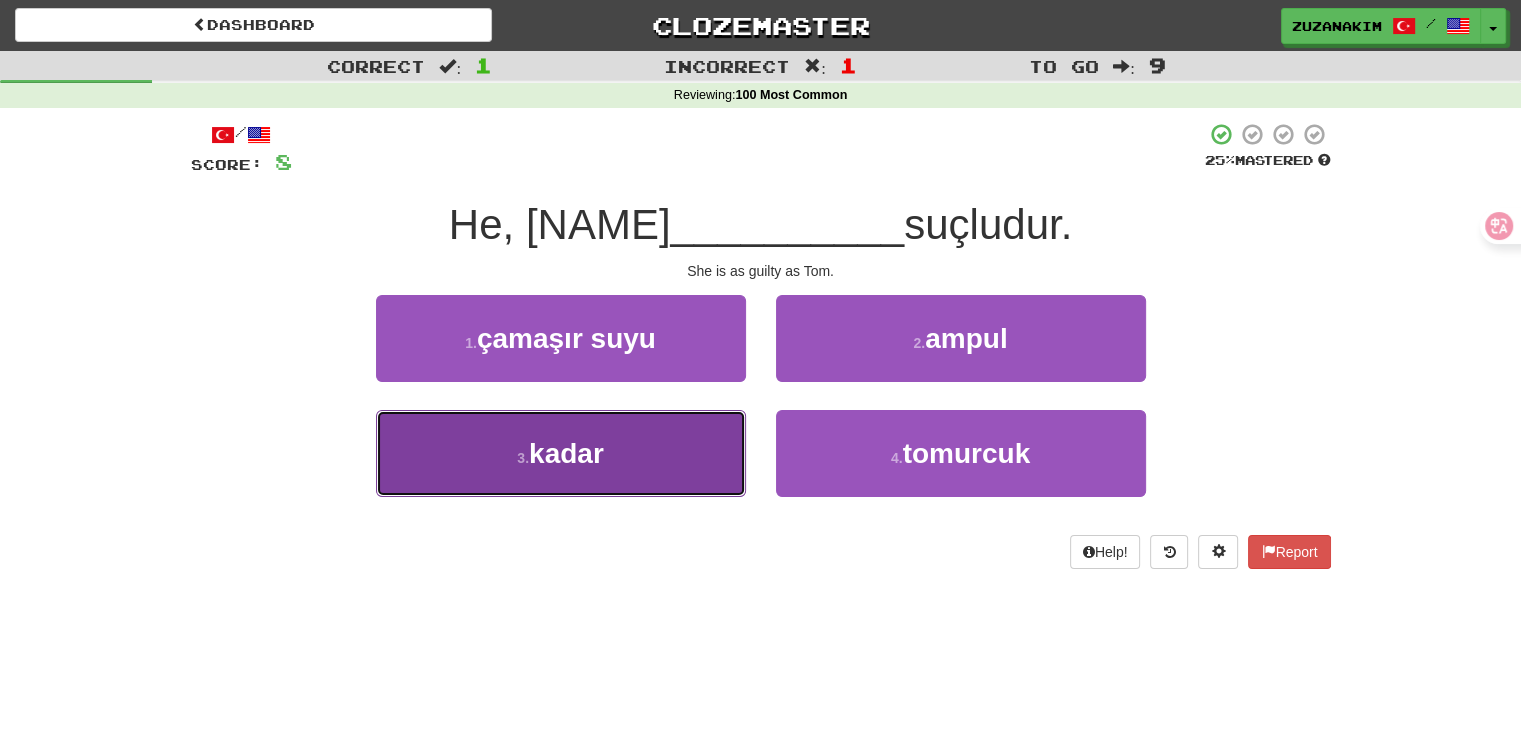 click on "3 .  kadar" at bounding box center [561, 453] 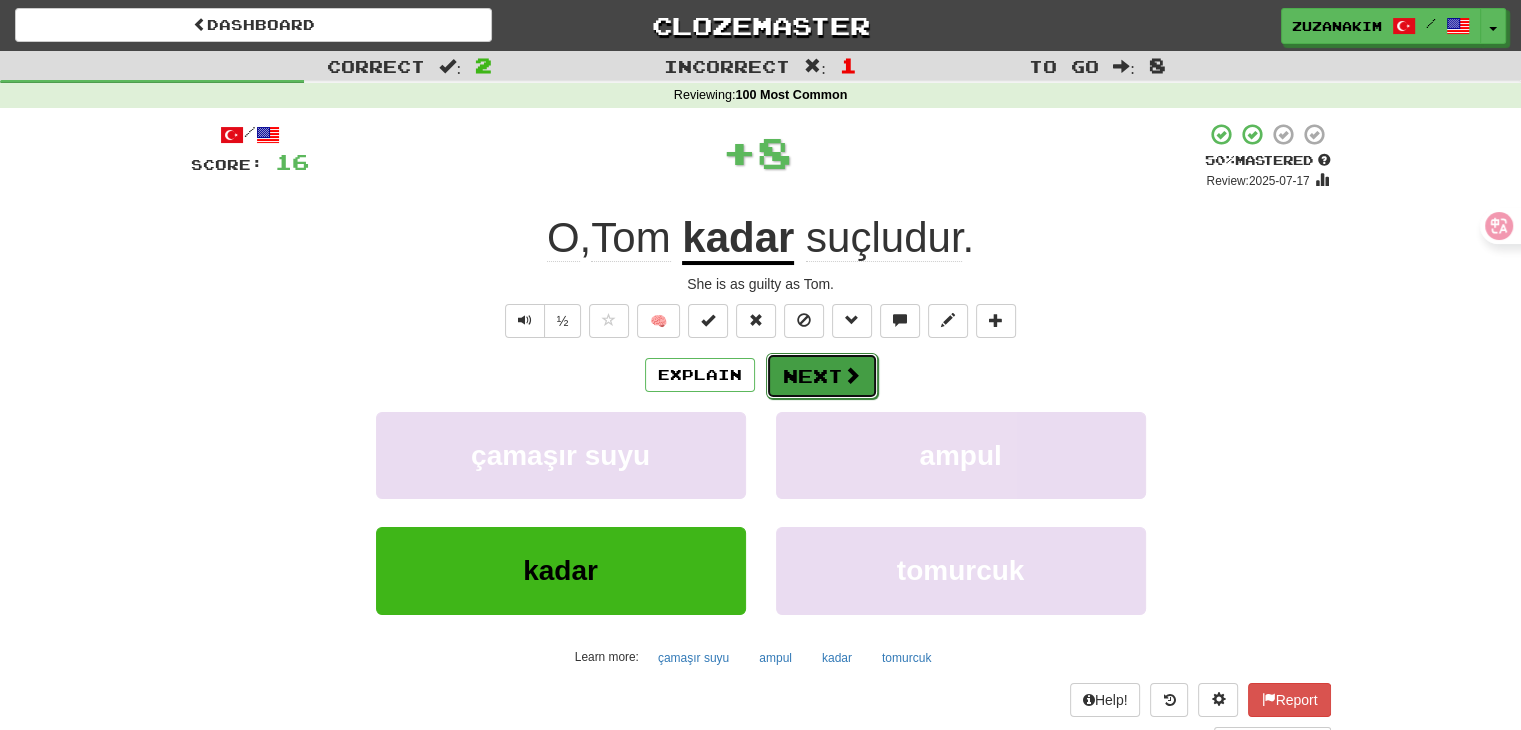 click on "Next" at bounding box center [822, 376] 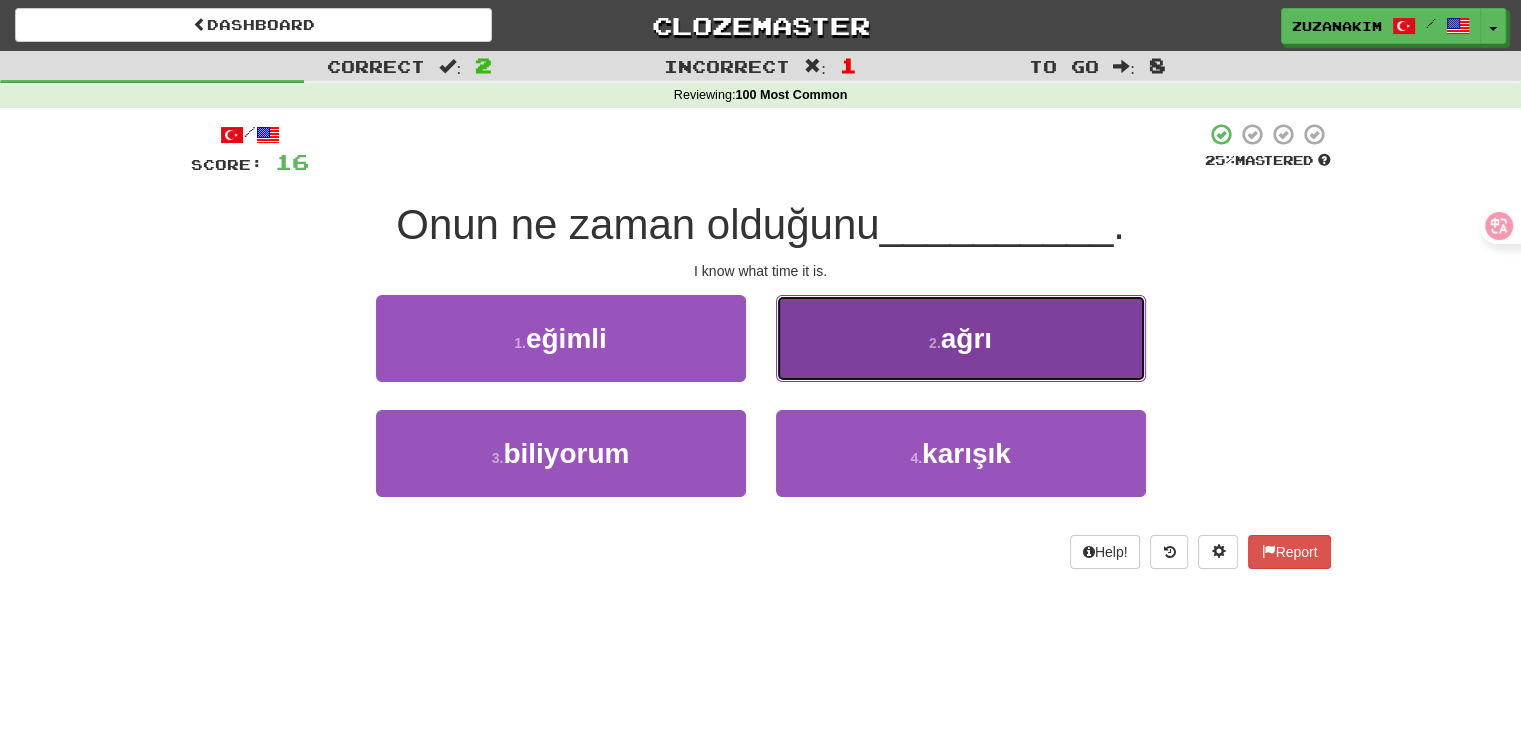 click on "2 .  ağrı" at bounding box center (961, 338) 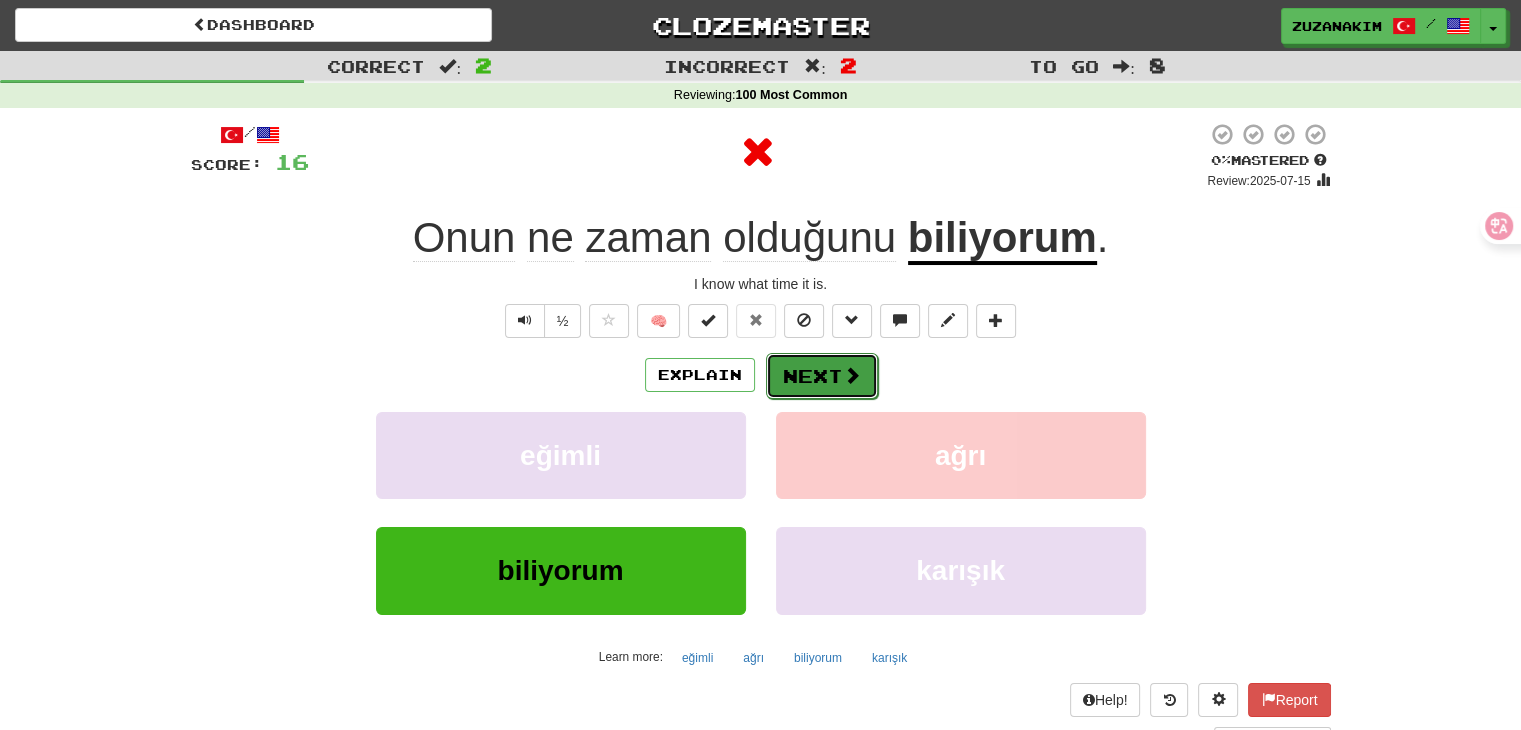 click on "Next" at bounding box center (822, 376) 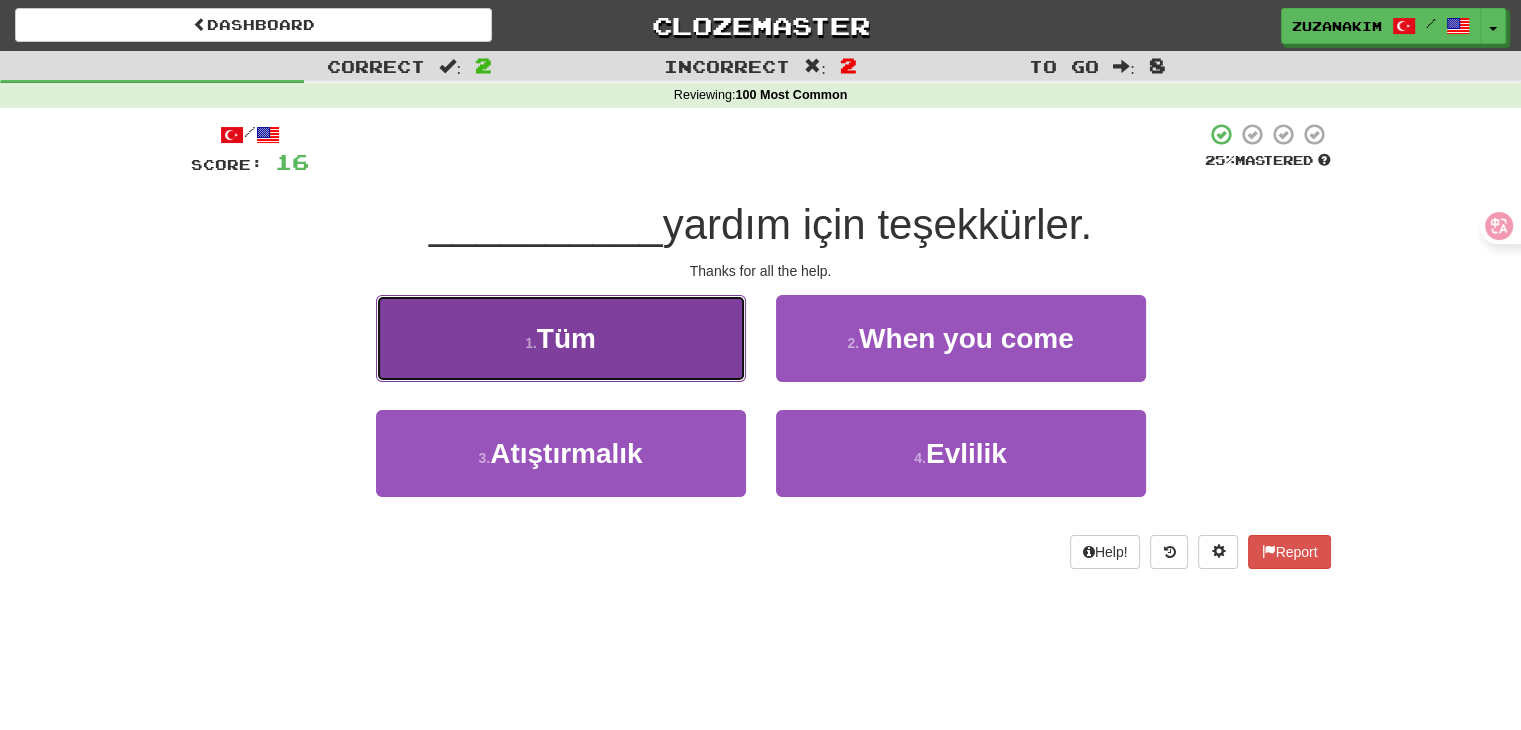 click on "1 .  Tüm" at bounding box center (561, 338) 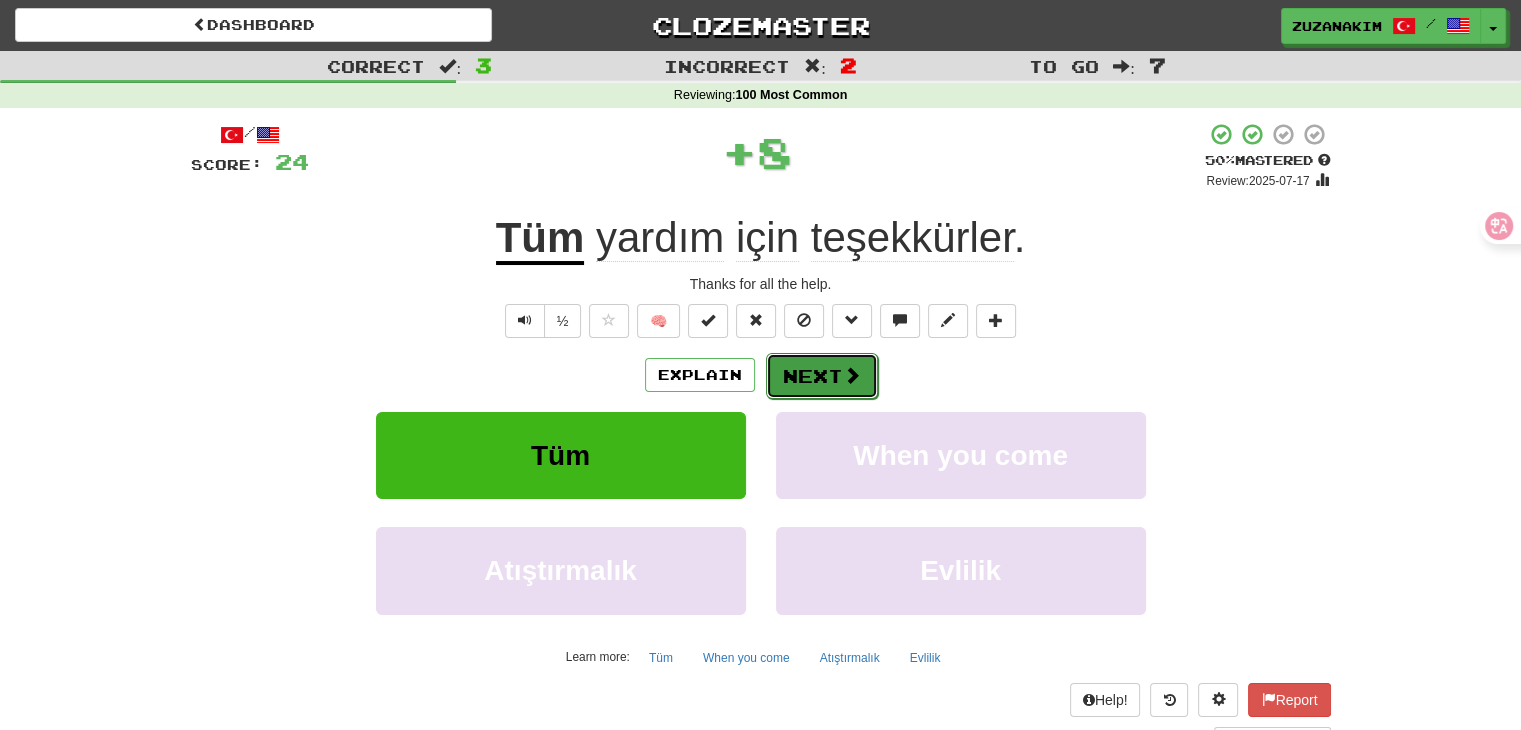 click on "Next" at bounding box center (822, 376) 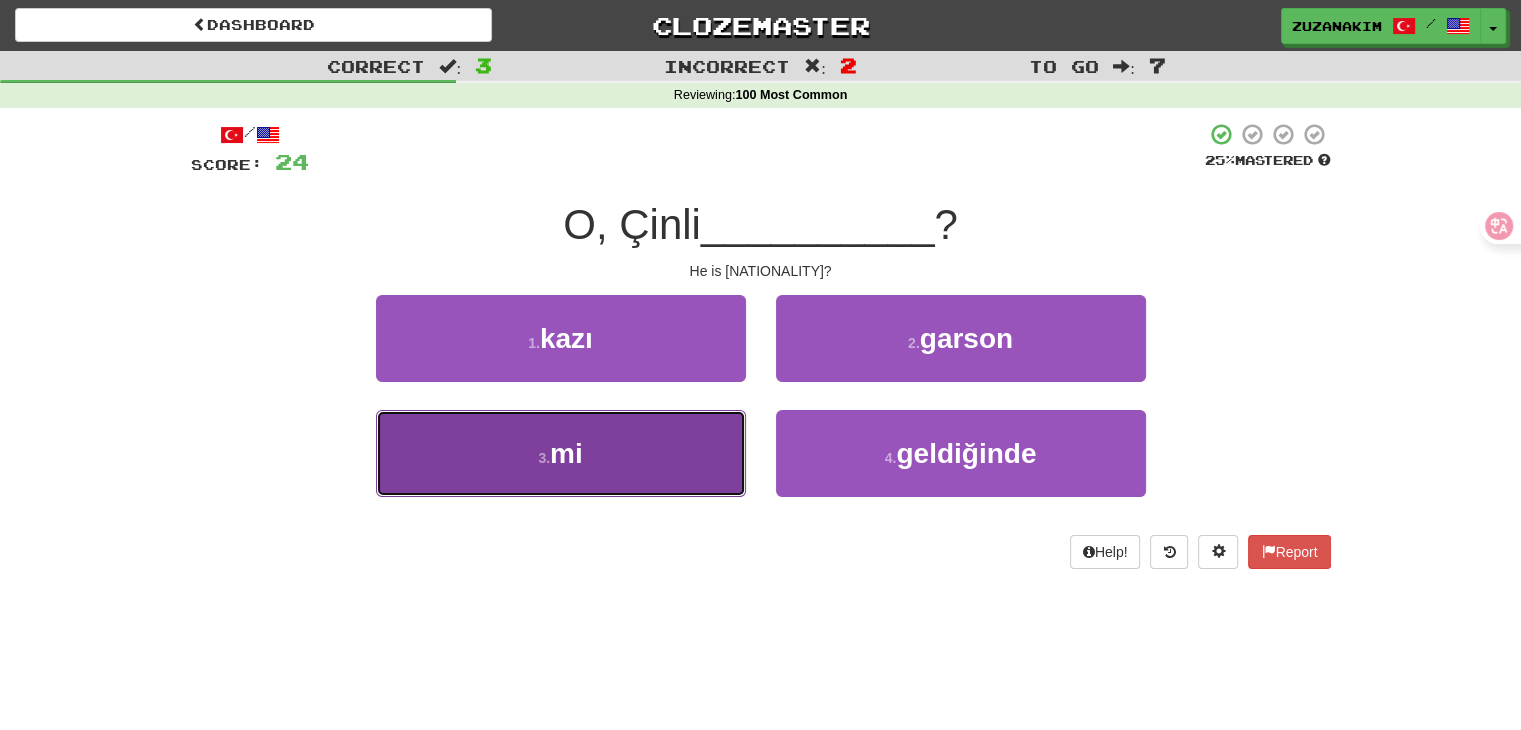 click on "3 .  mi" at bounding box center (561, 453) 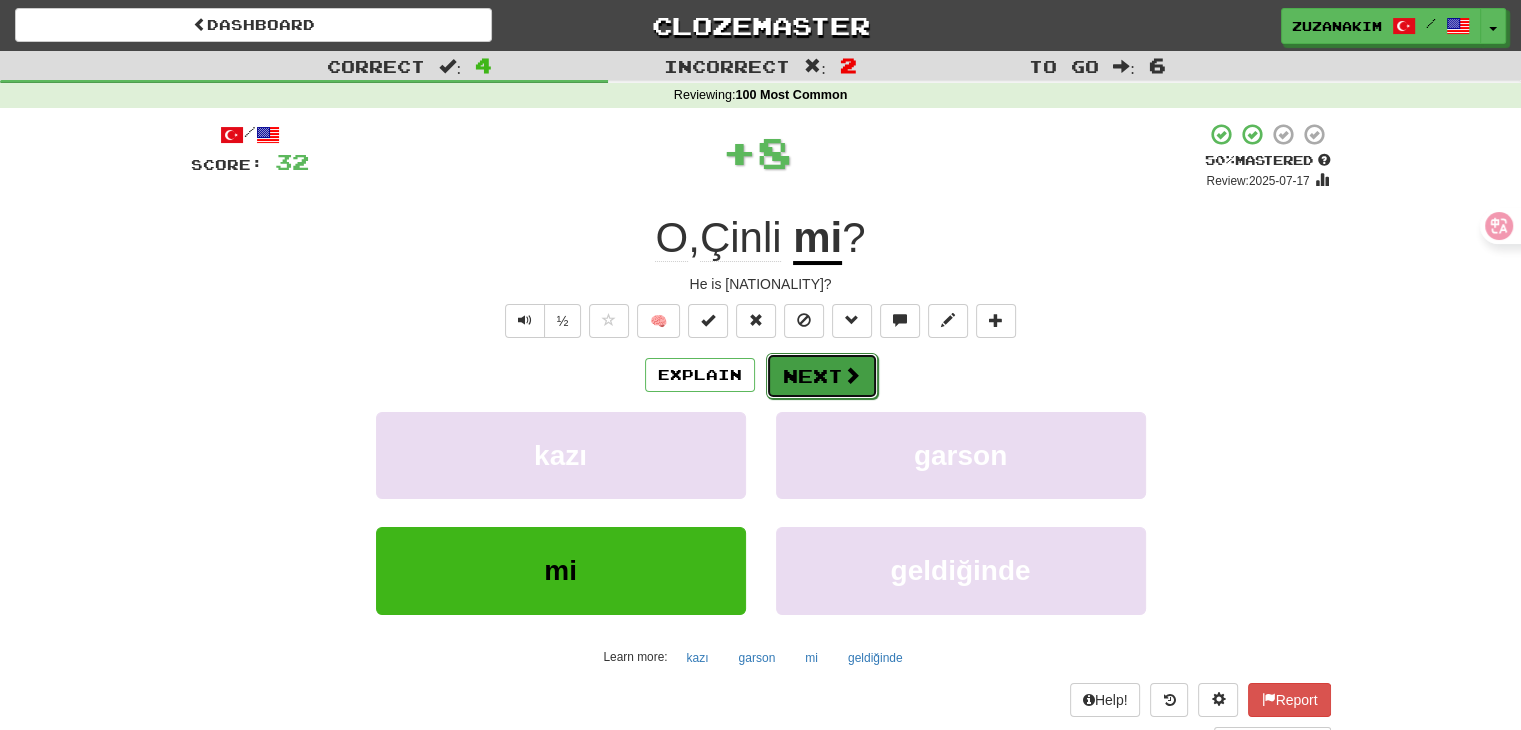 click on "Next" at bounding box center [822, 376] 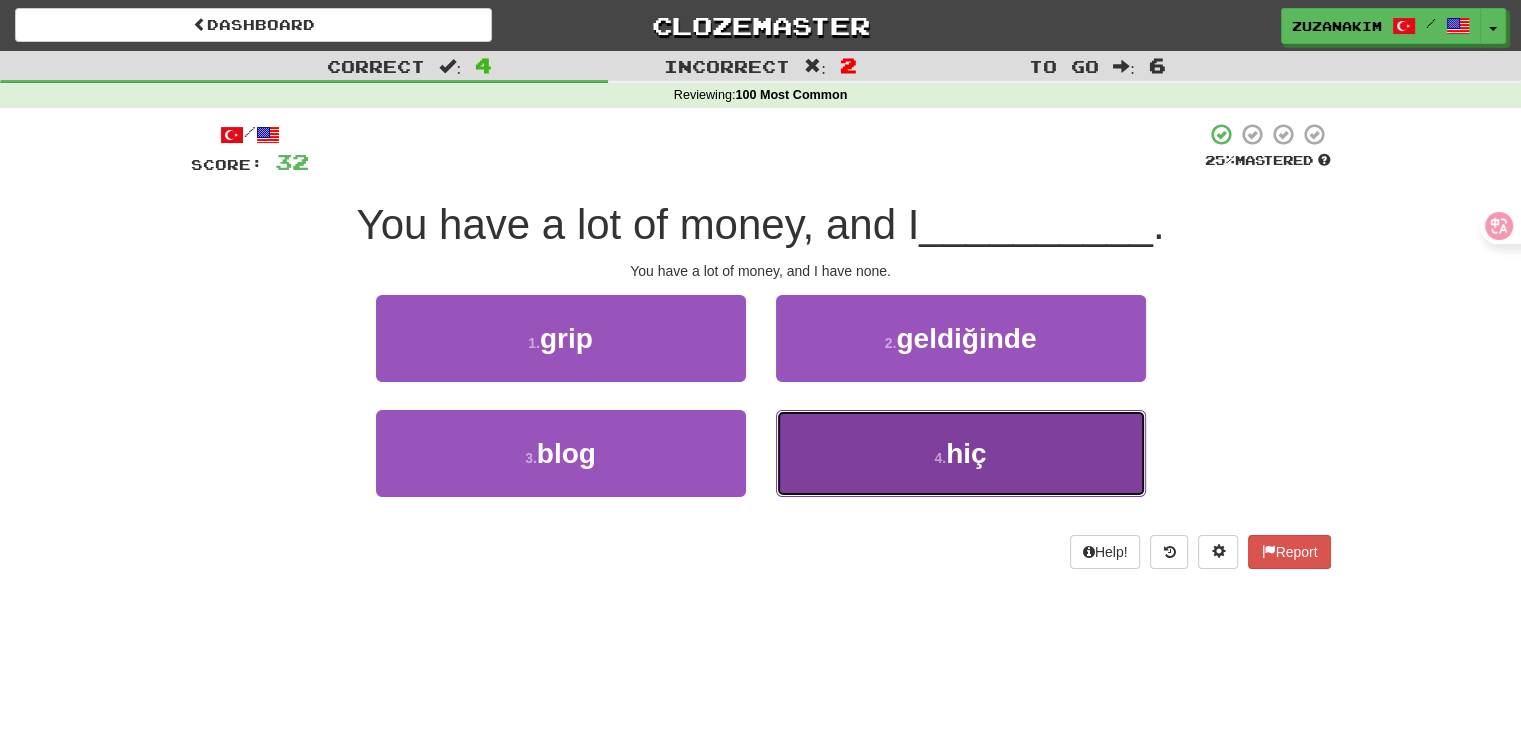 click on "4 .  hiç" at bounding box center [961, 453] 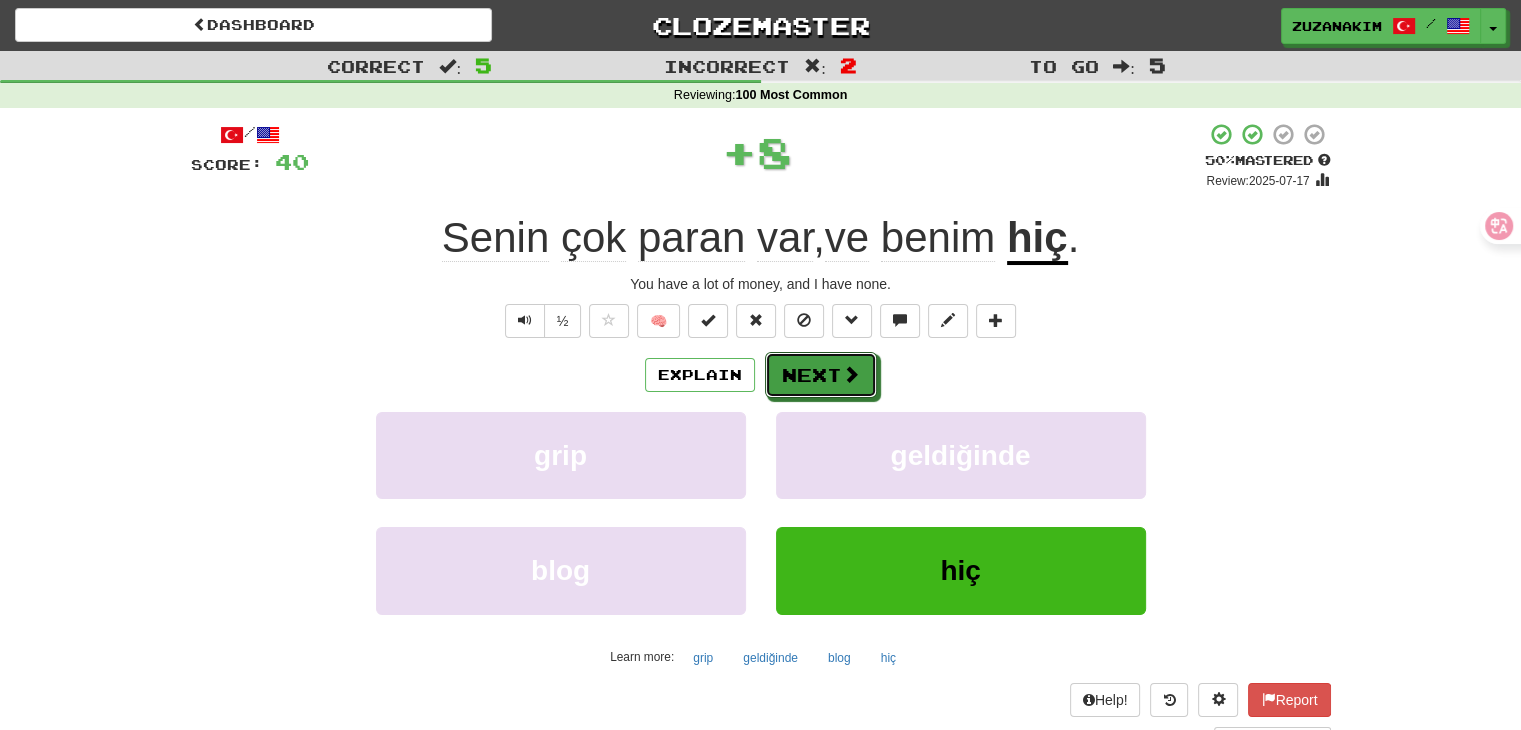 click on "Next" at bounding box center [821, 375] 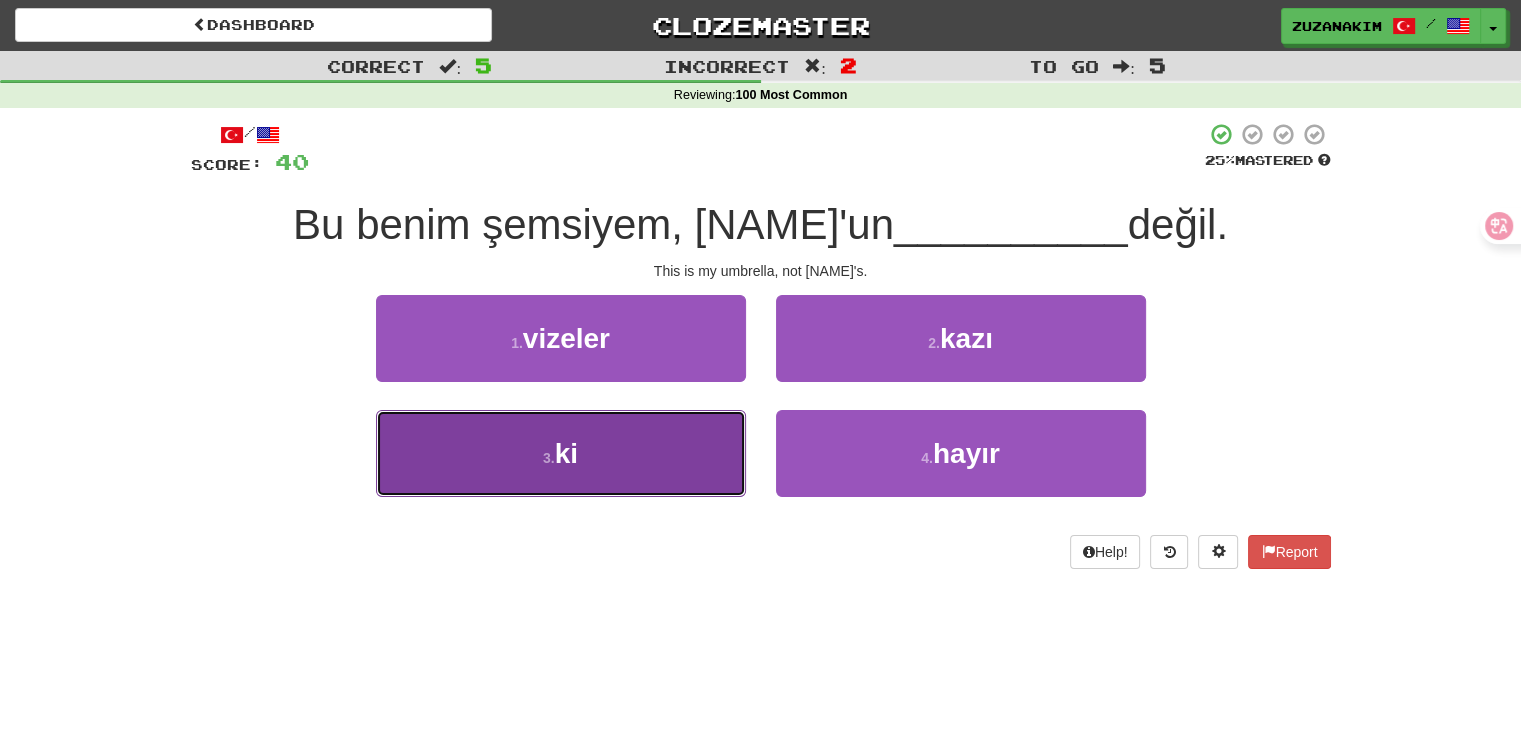 click on "3 .  ki" at bounding box center (561, 453) 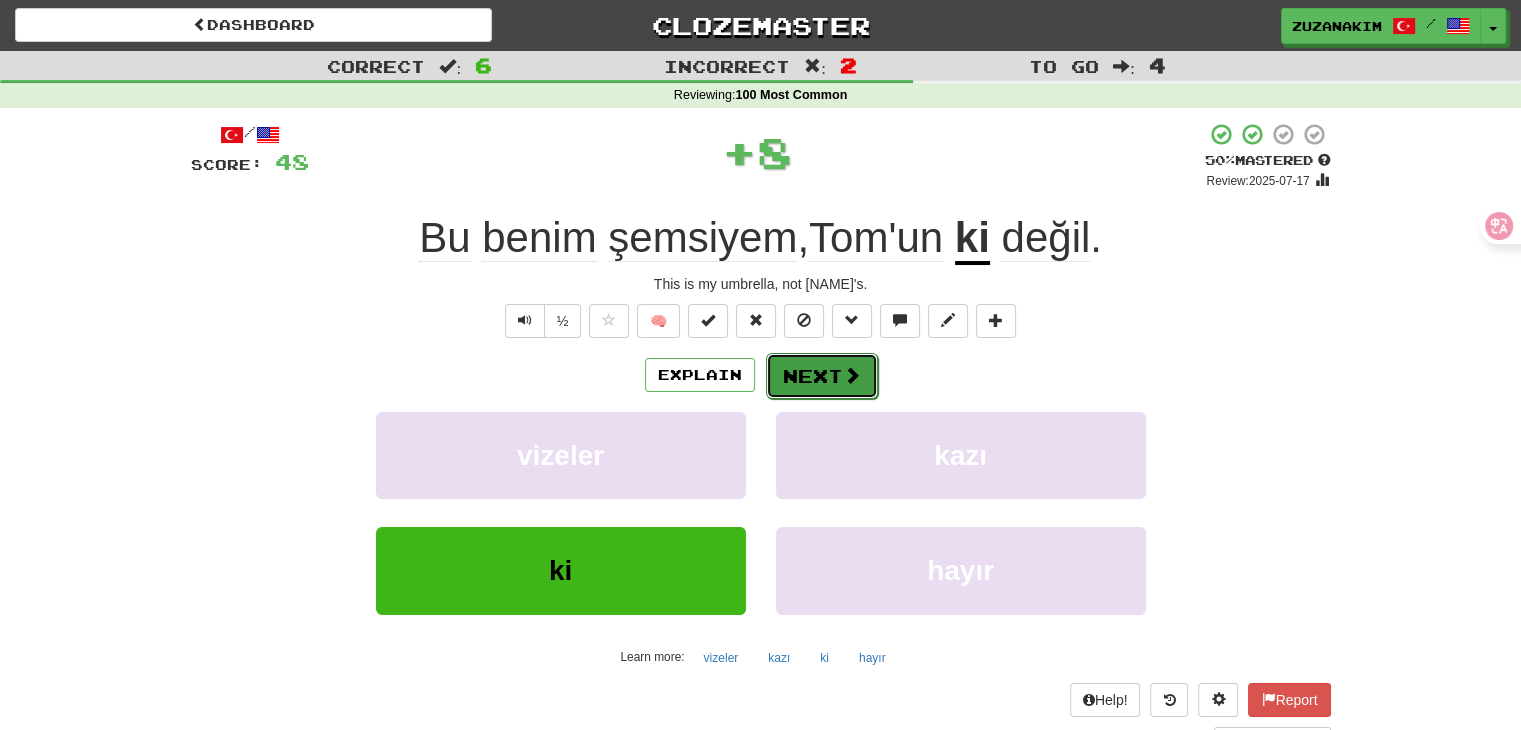 click on "Next" at bounding box center [822, 376] 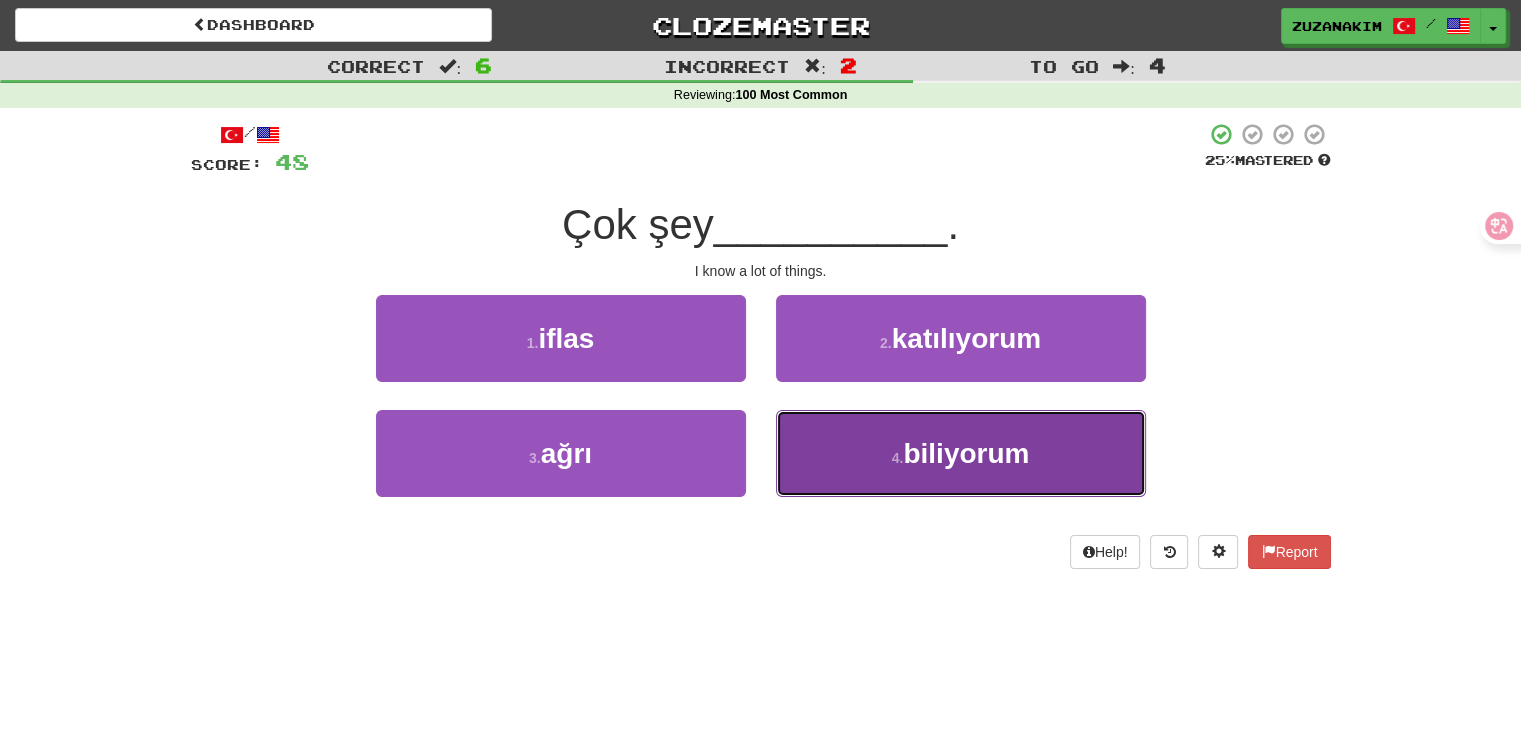 click on "biliyorum" at bounding box center [966, 453] 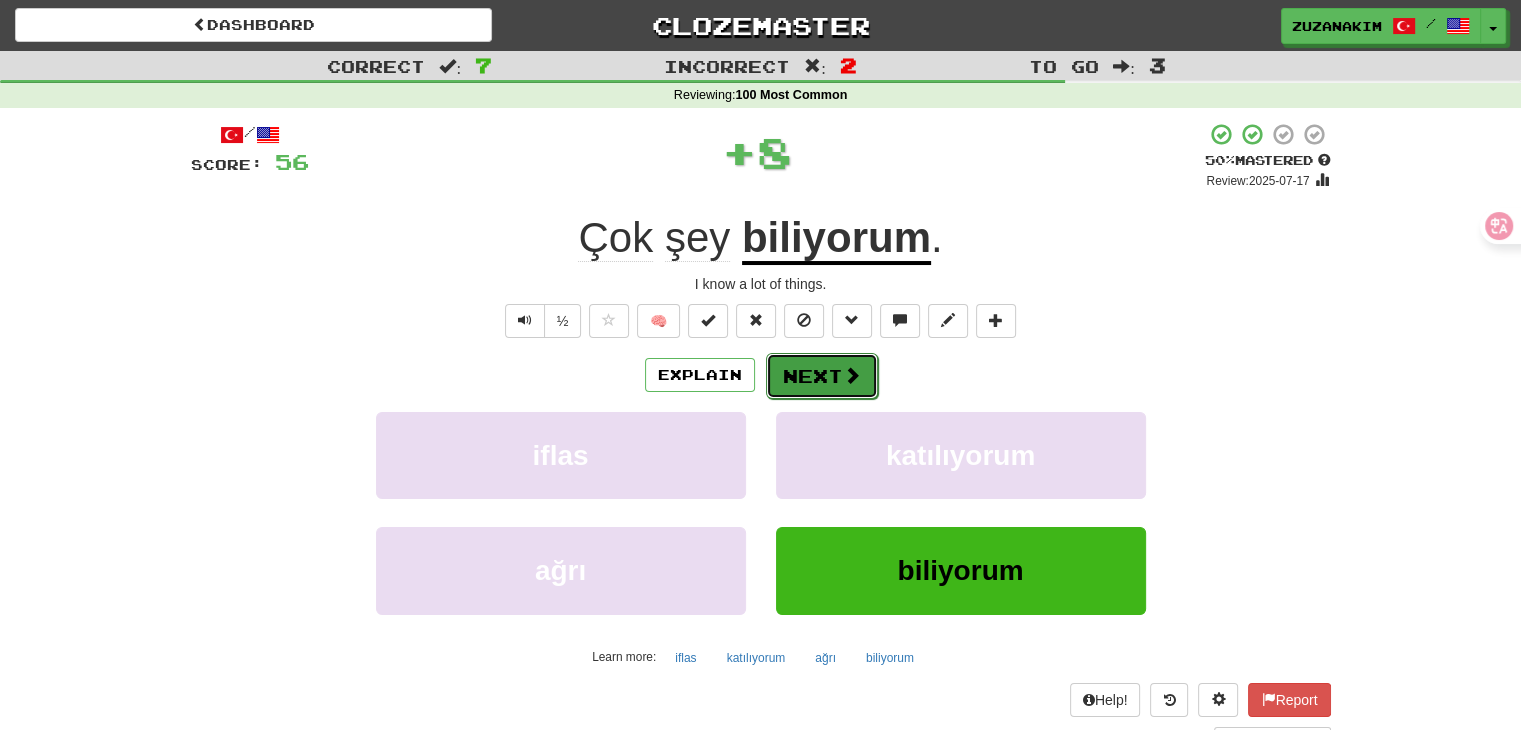 click on "Next" at bounding box center [822, 376] 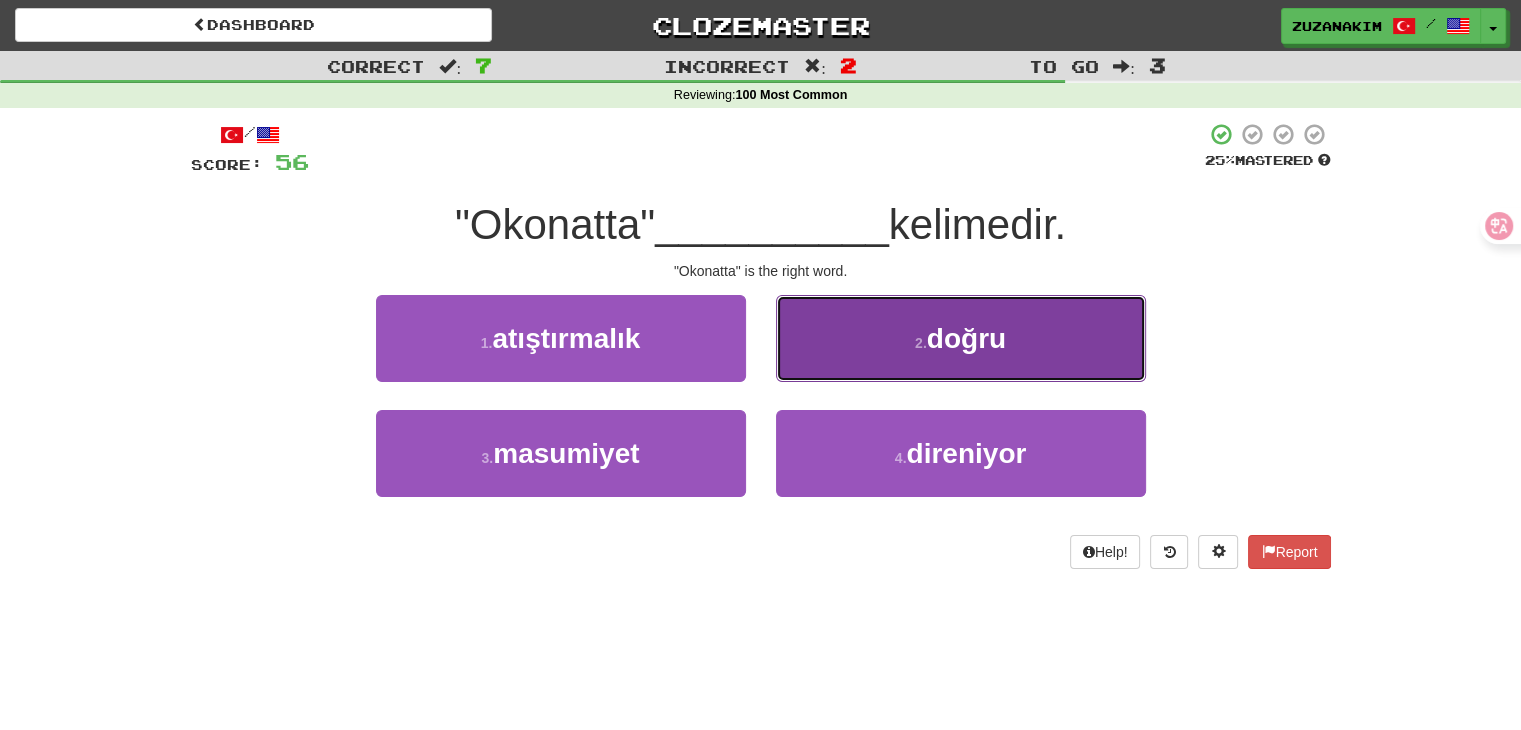 click on "doğru" at bounding box center (966, 338) 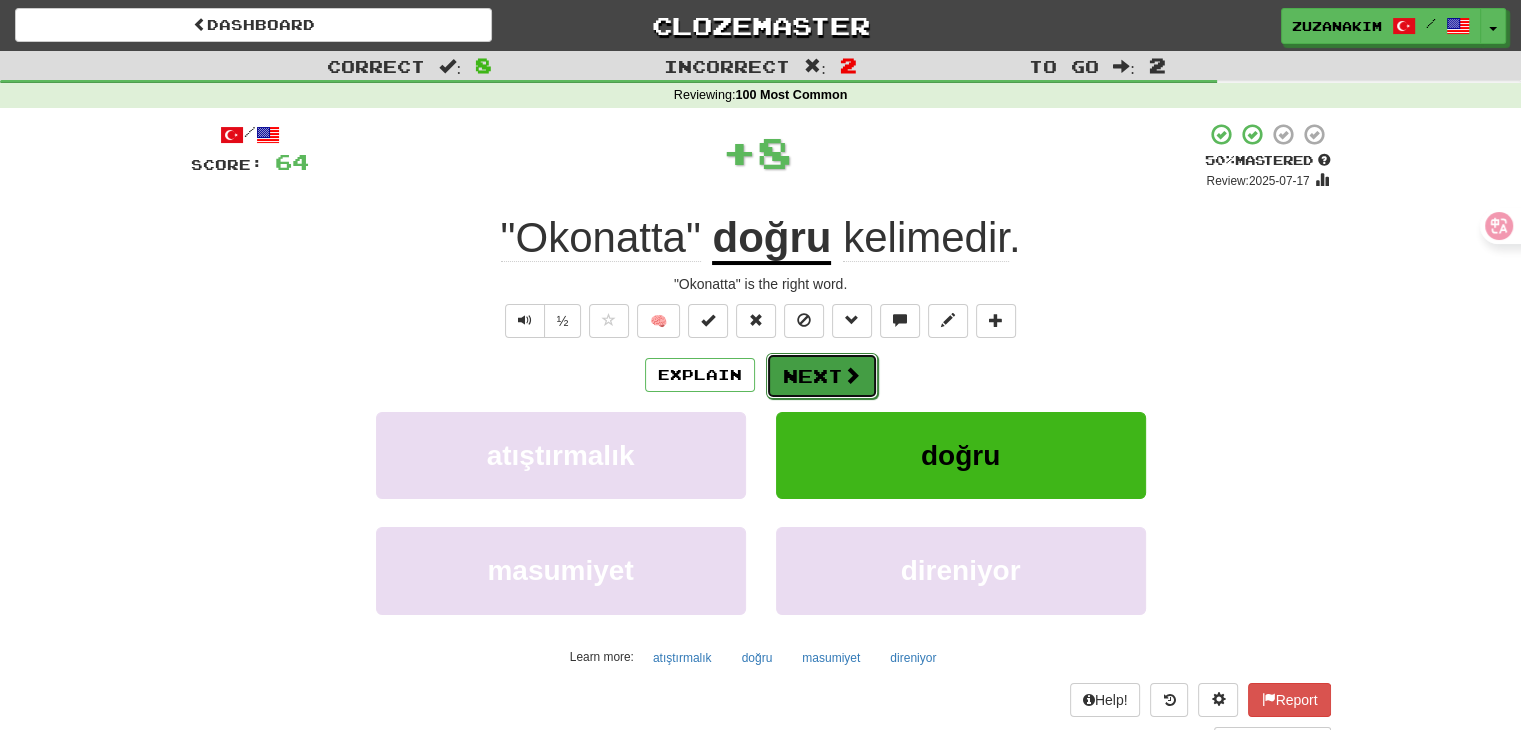 click on "Next" at bounding box center [822, 376] 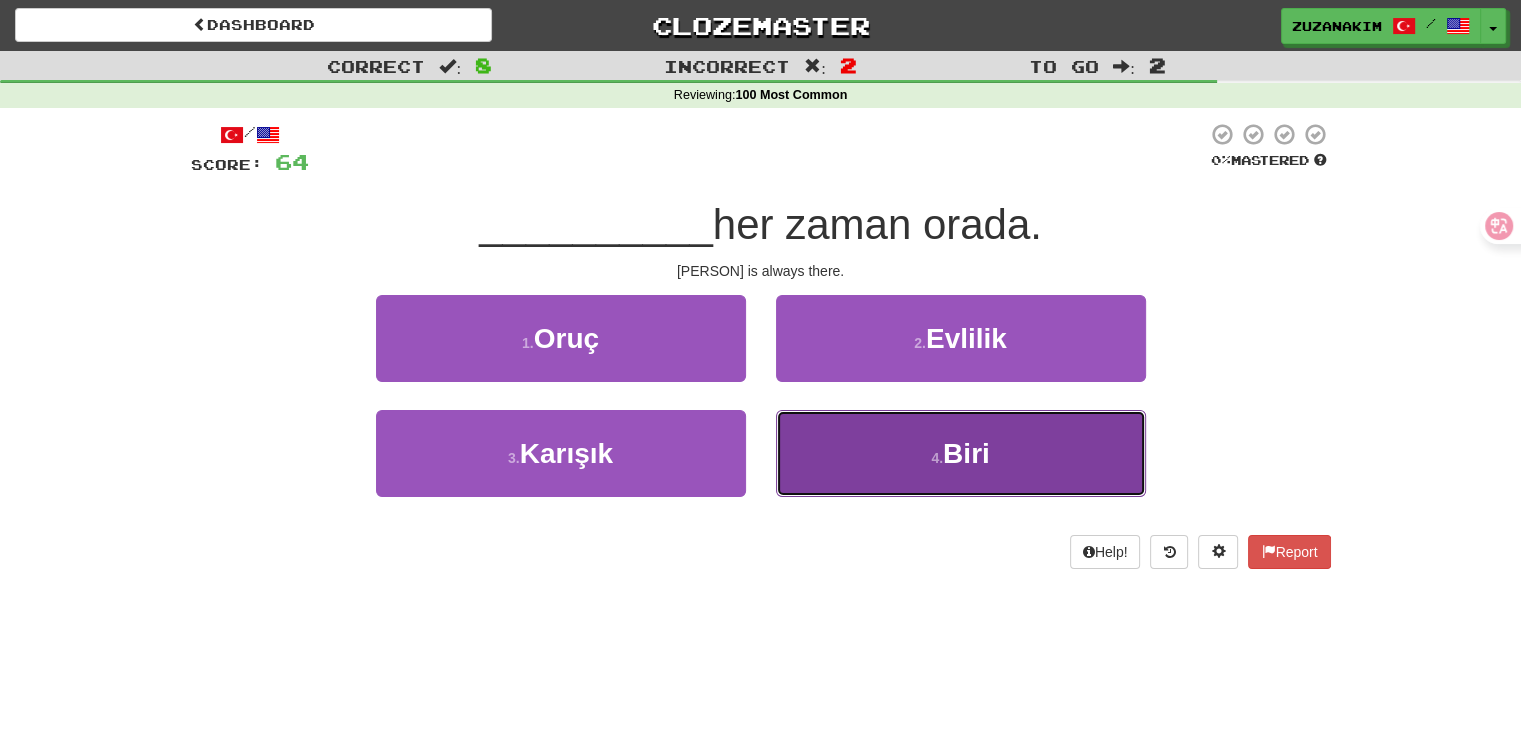 click on "4 .  Biri" at bounding box center [961, 453] 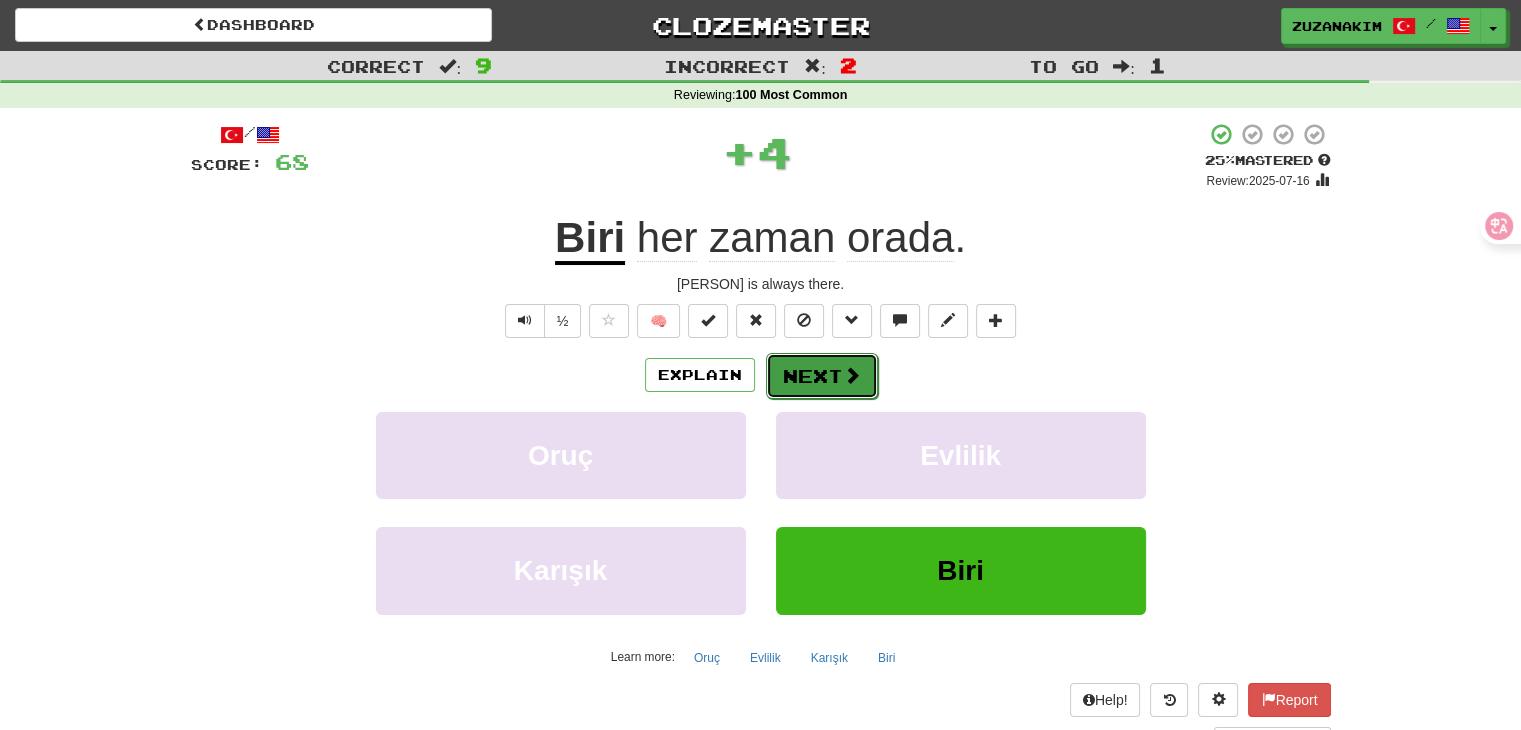 click on "Next" at bounding box center (822, 376) 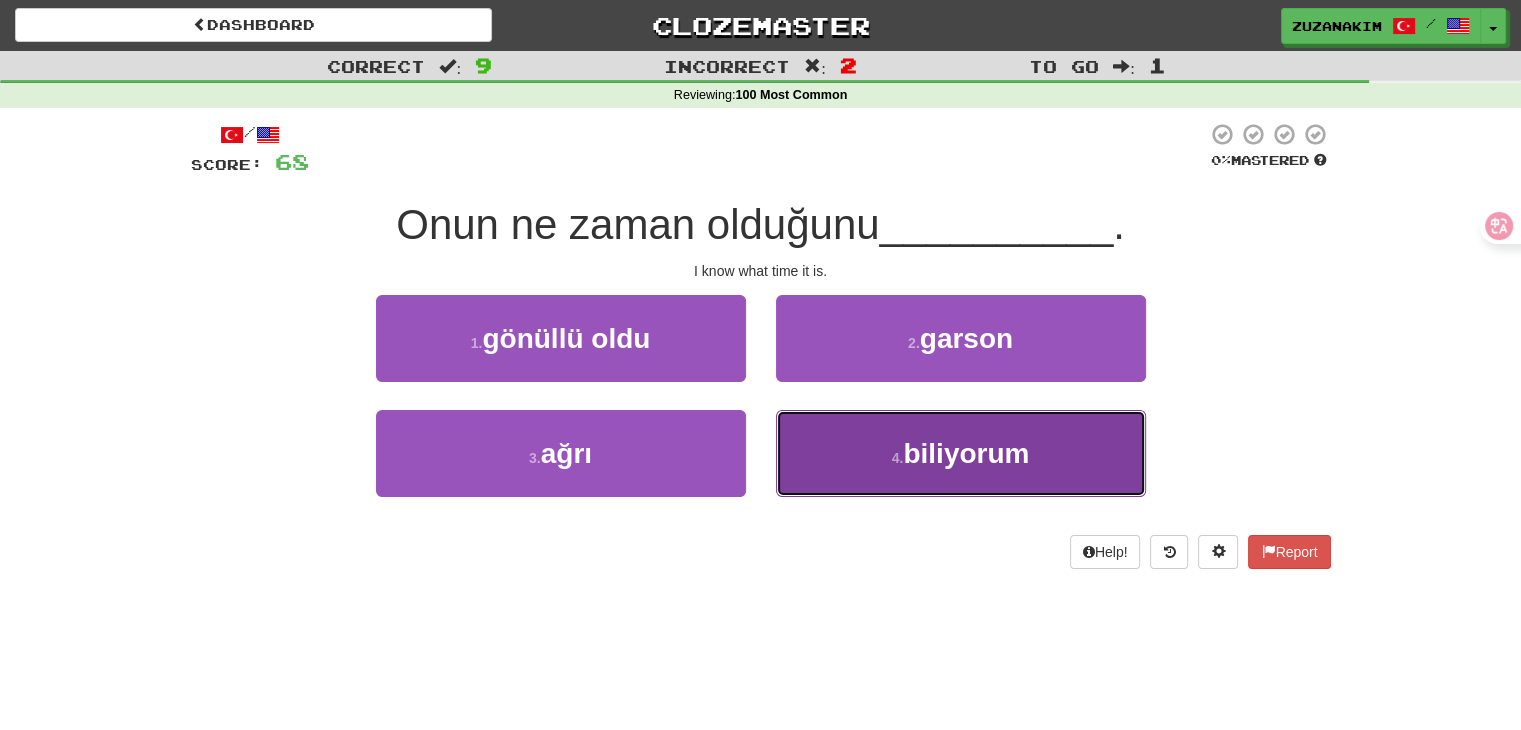 click on "biliyorum" at bounding box center [966, 453] 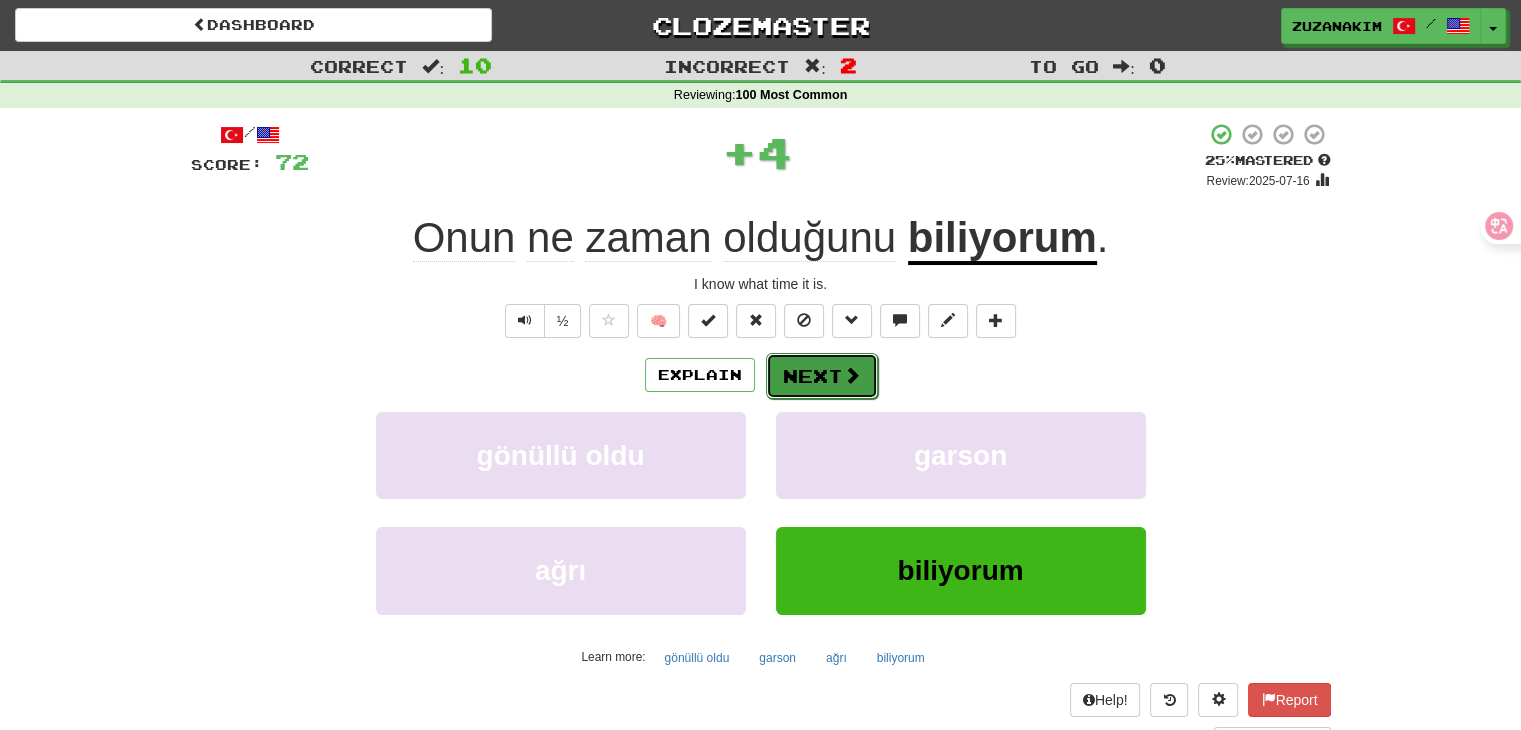 click on "Next" at bounding box center (822, 376) 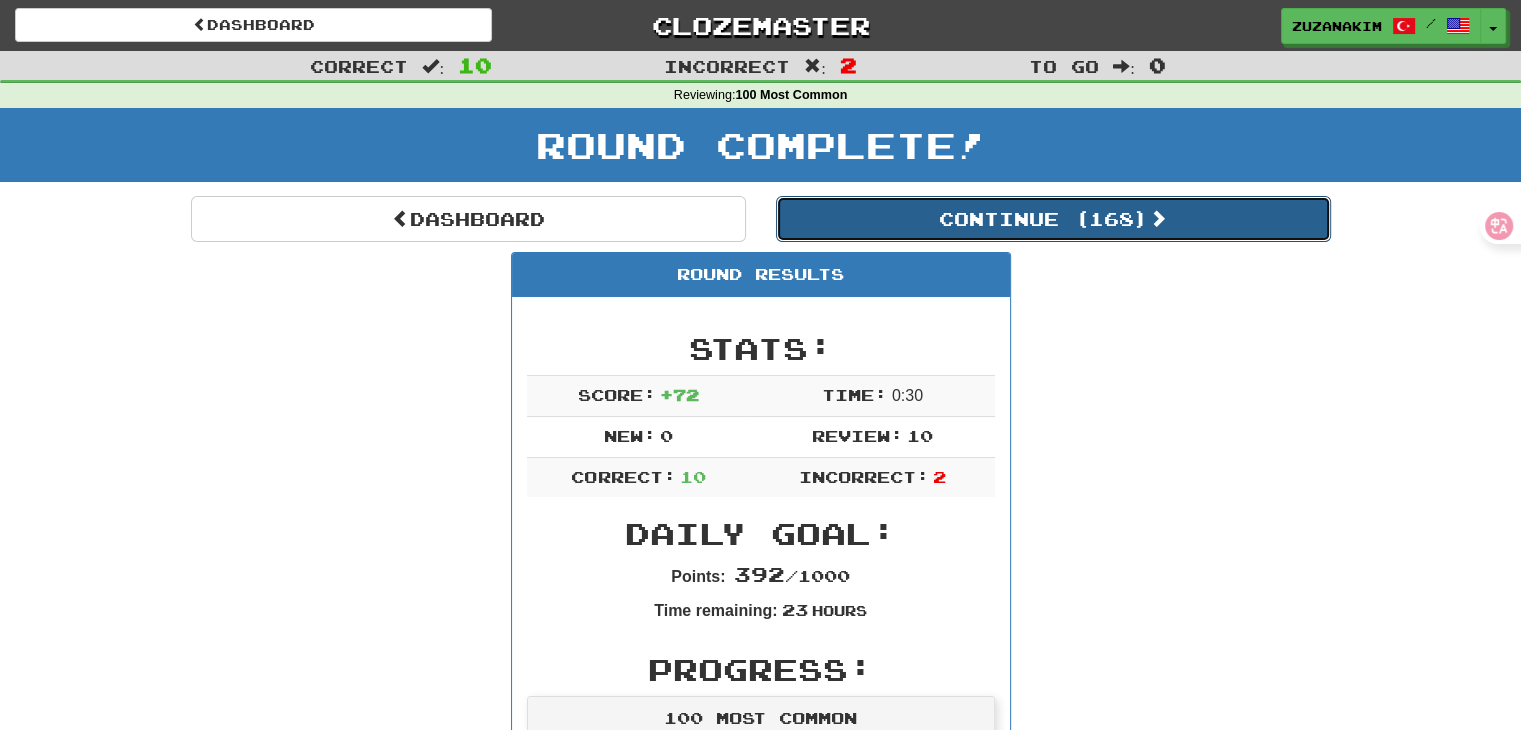 click on "Continue ( 168 )" at bounding box center [1053, 219] 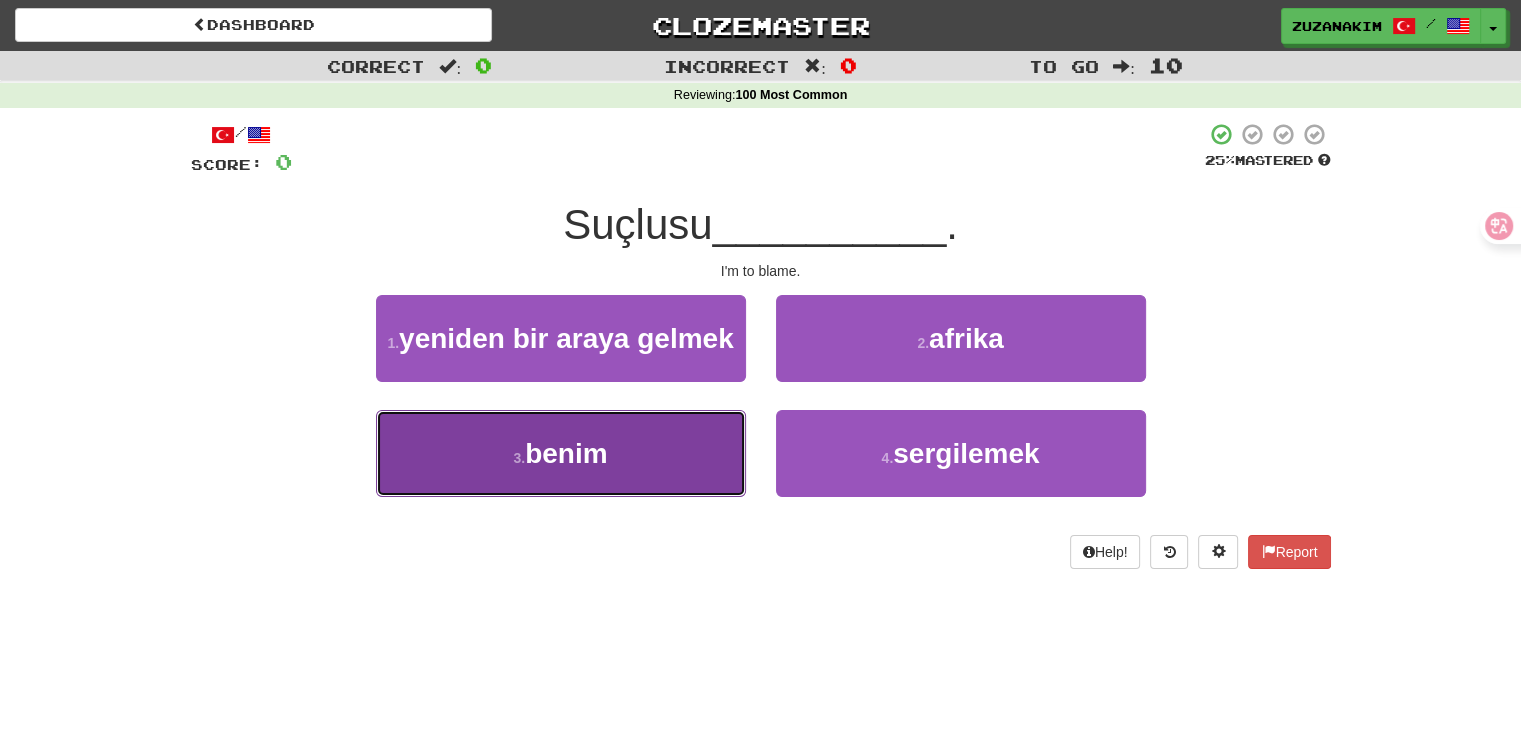 click on "3 .  benim" at bounding box center [561, 453] 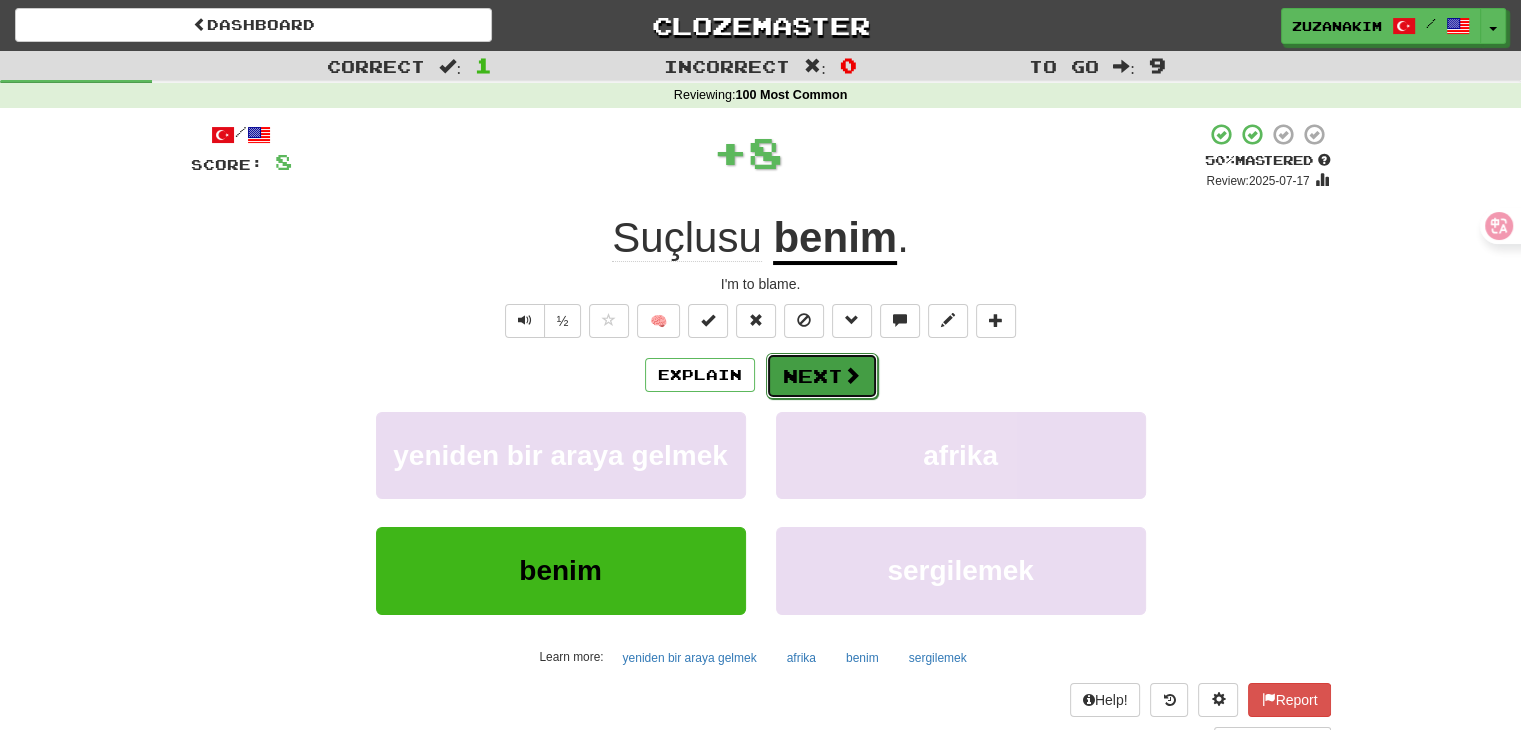 click at bounding box center [852, 375] 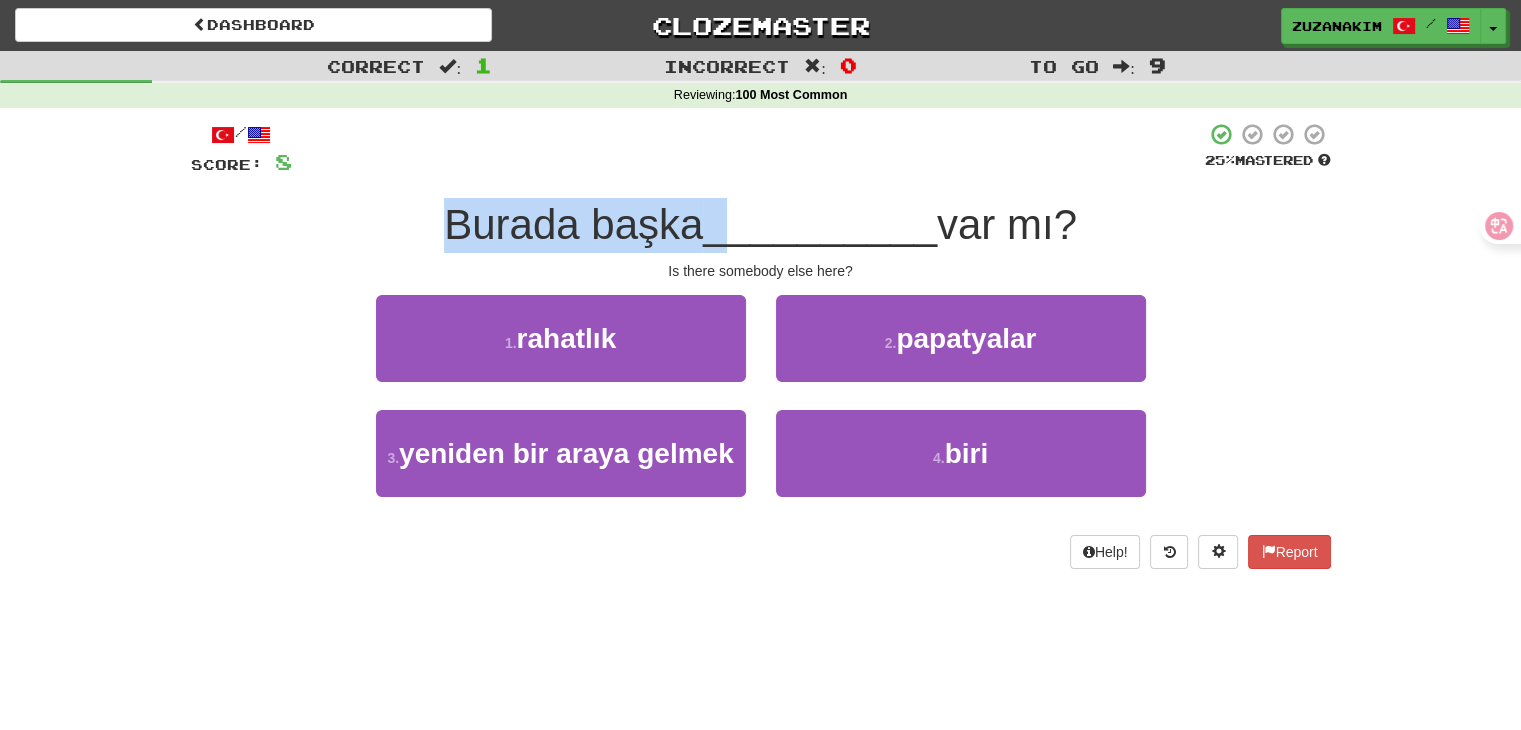 drag, startPoint x: 462, startPoint y: 233, endPoint x: 736, endPoint y: 233, distance: 274 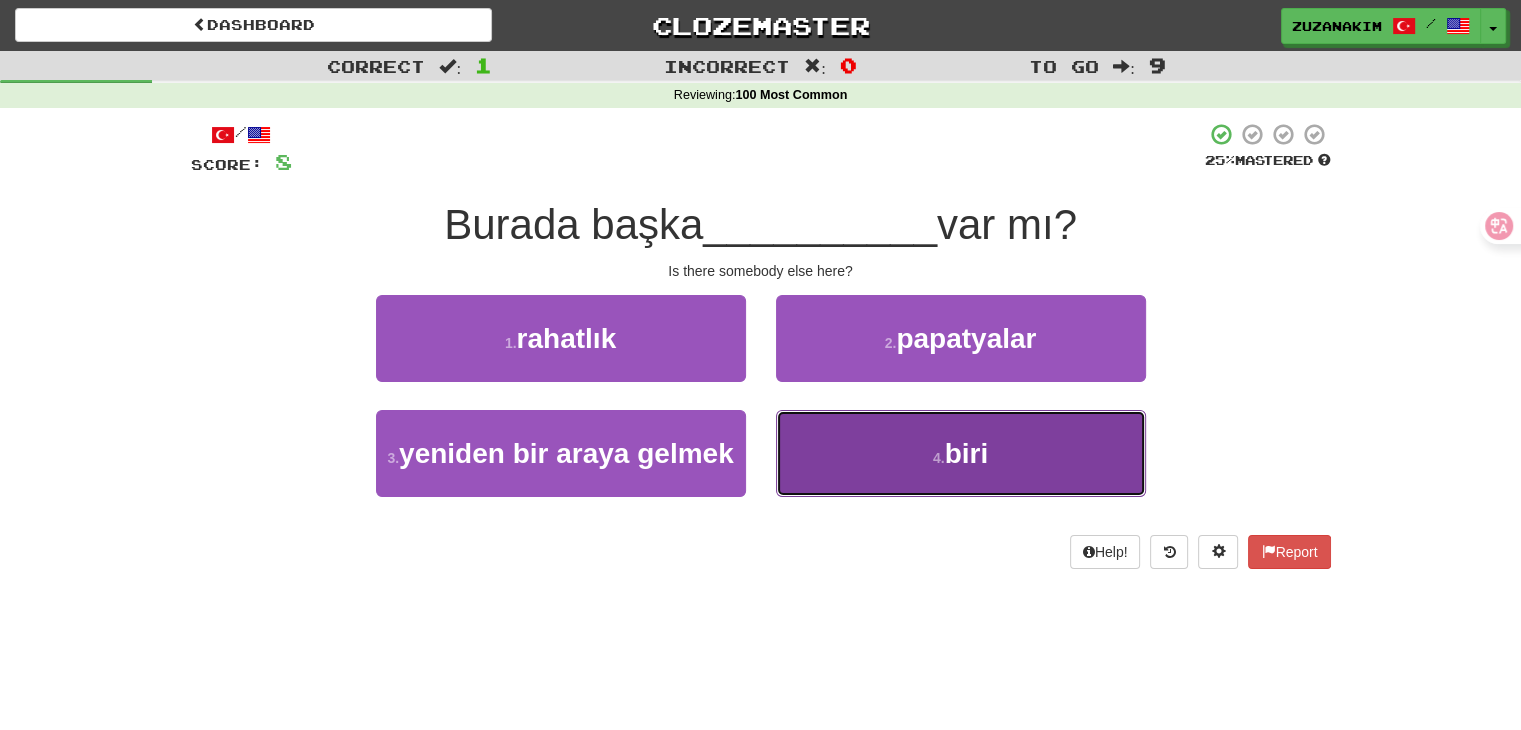 click on "4 .  biri" at bounding box center (961, 453) 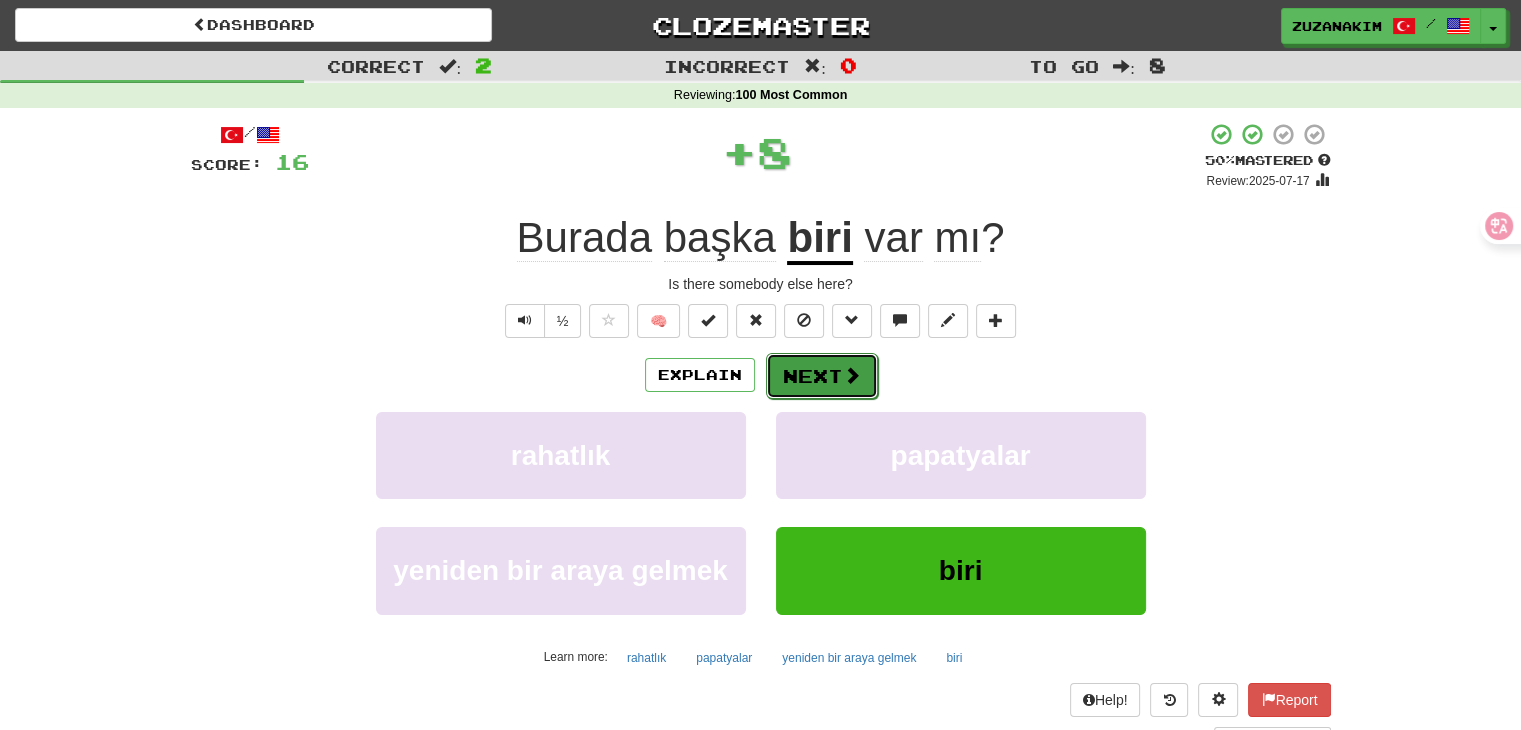 click on "Next" at bounding box center (822, 376) 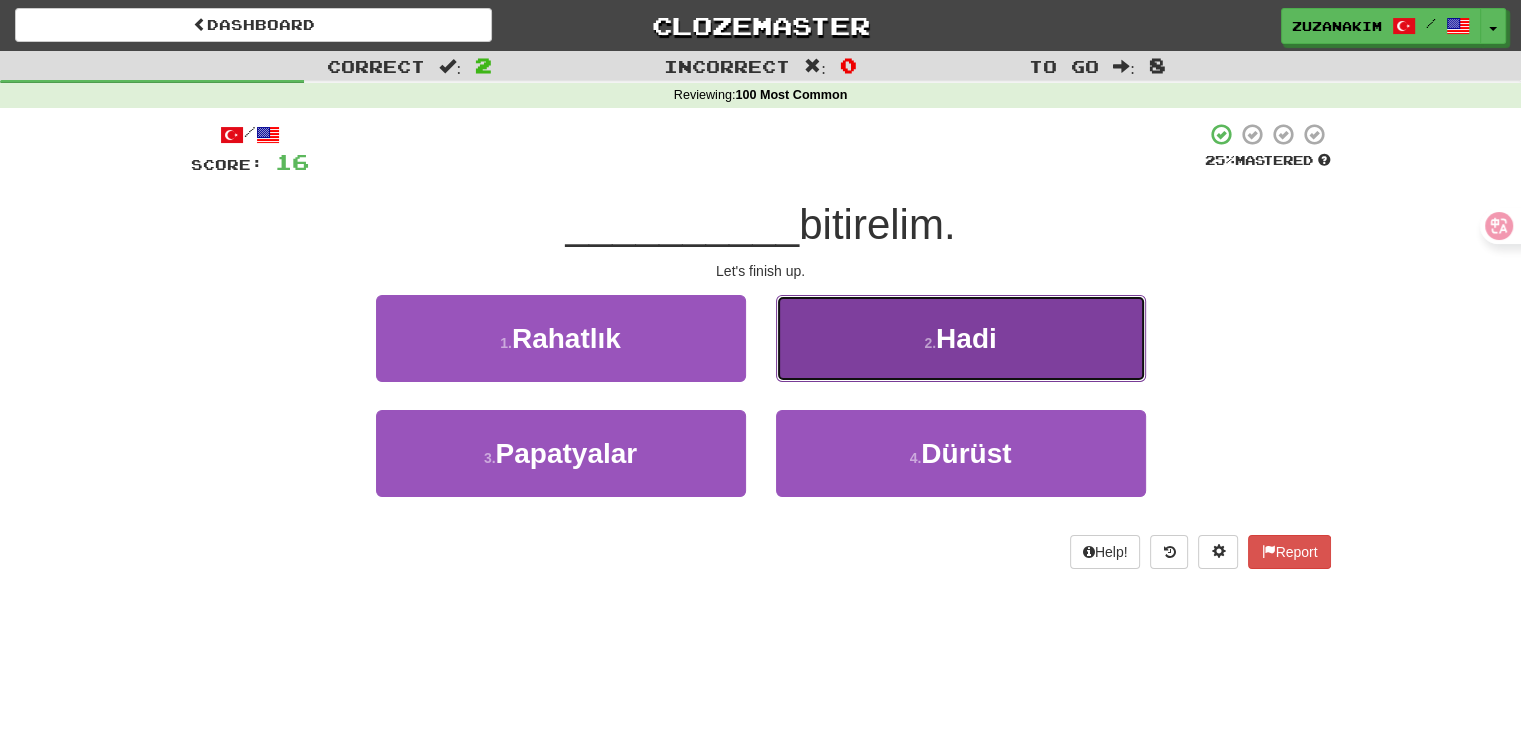 click on "2 .  Hadi" at bounding box center [961, 338] 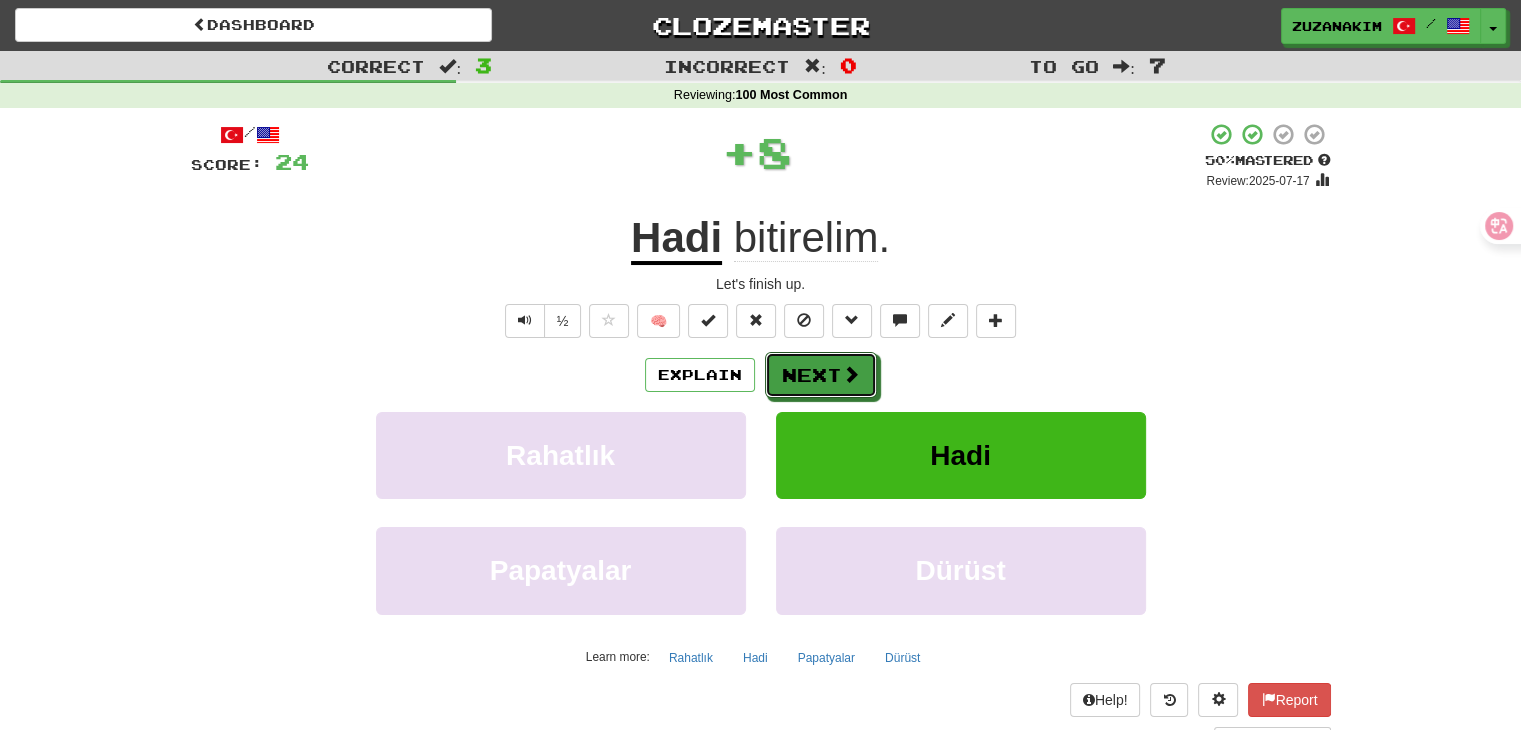 click on "Next" at bounding box center [821, 375] 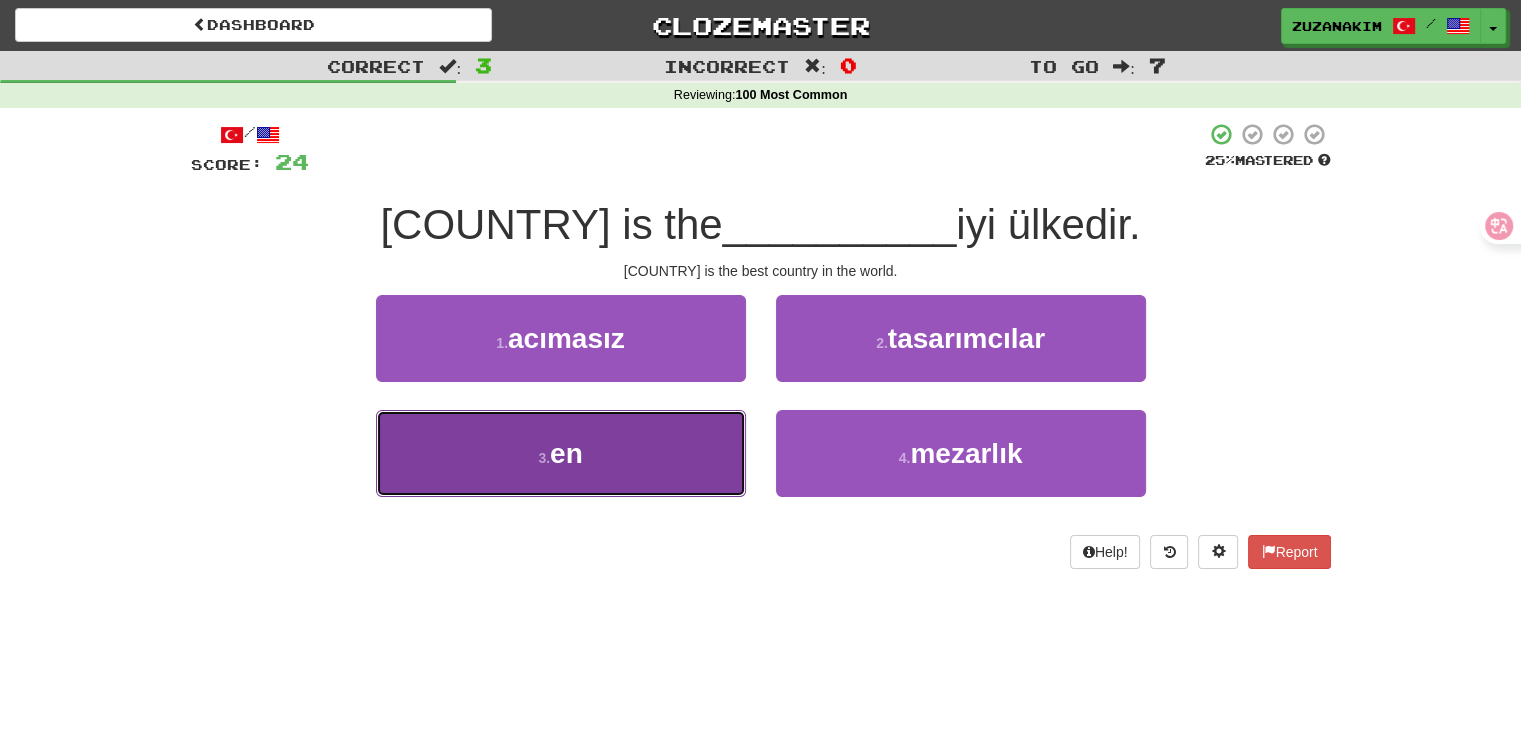 click on "3 .  en" at bounding box center (561, 453) 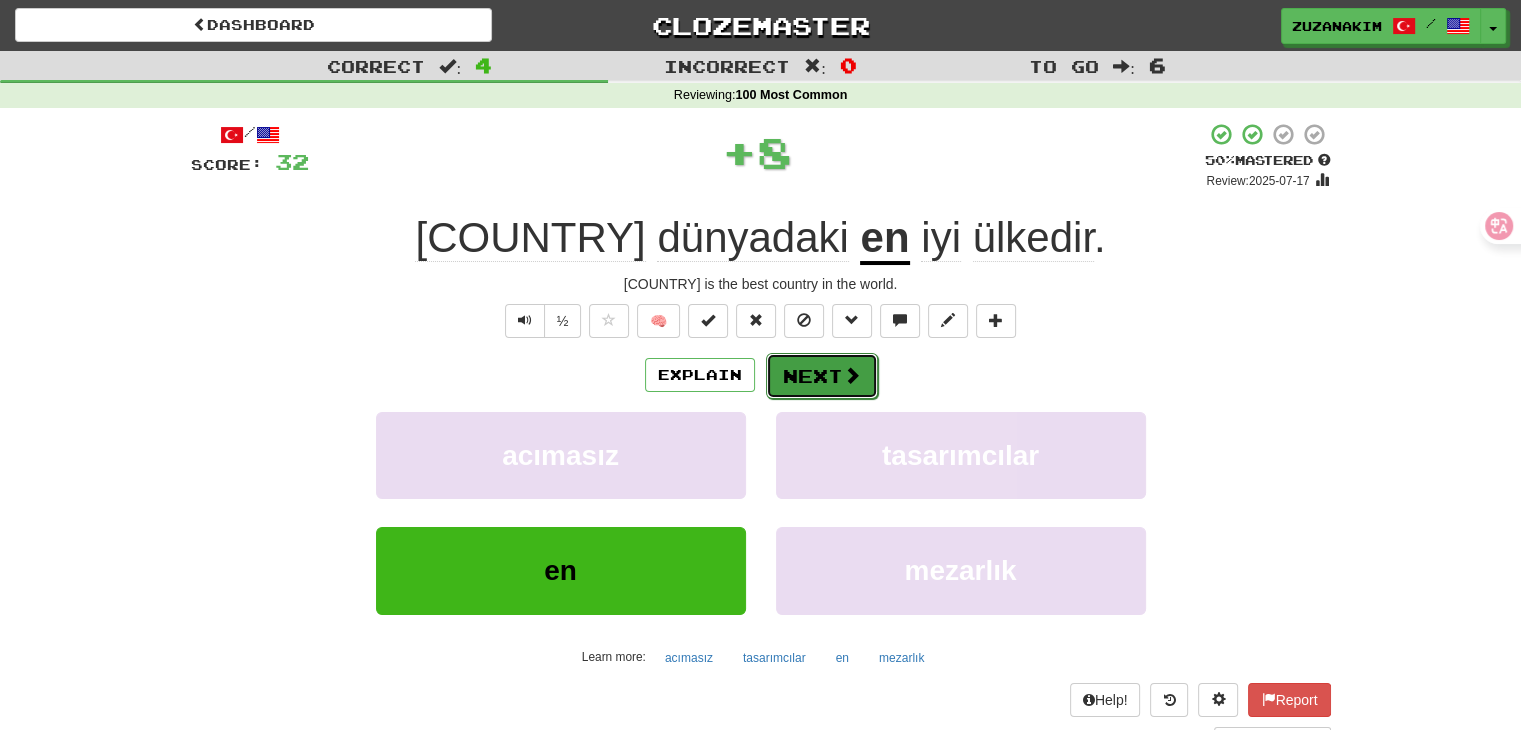 click on "Next" at bounding box center (822, 376) 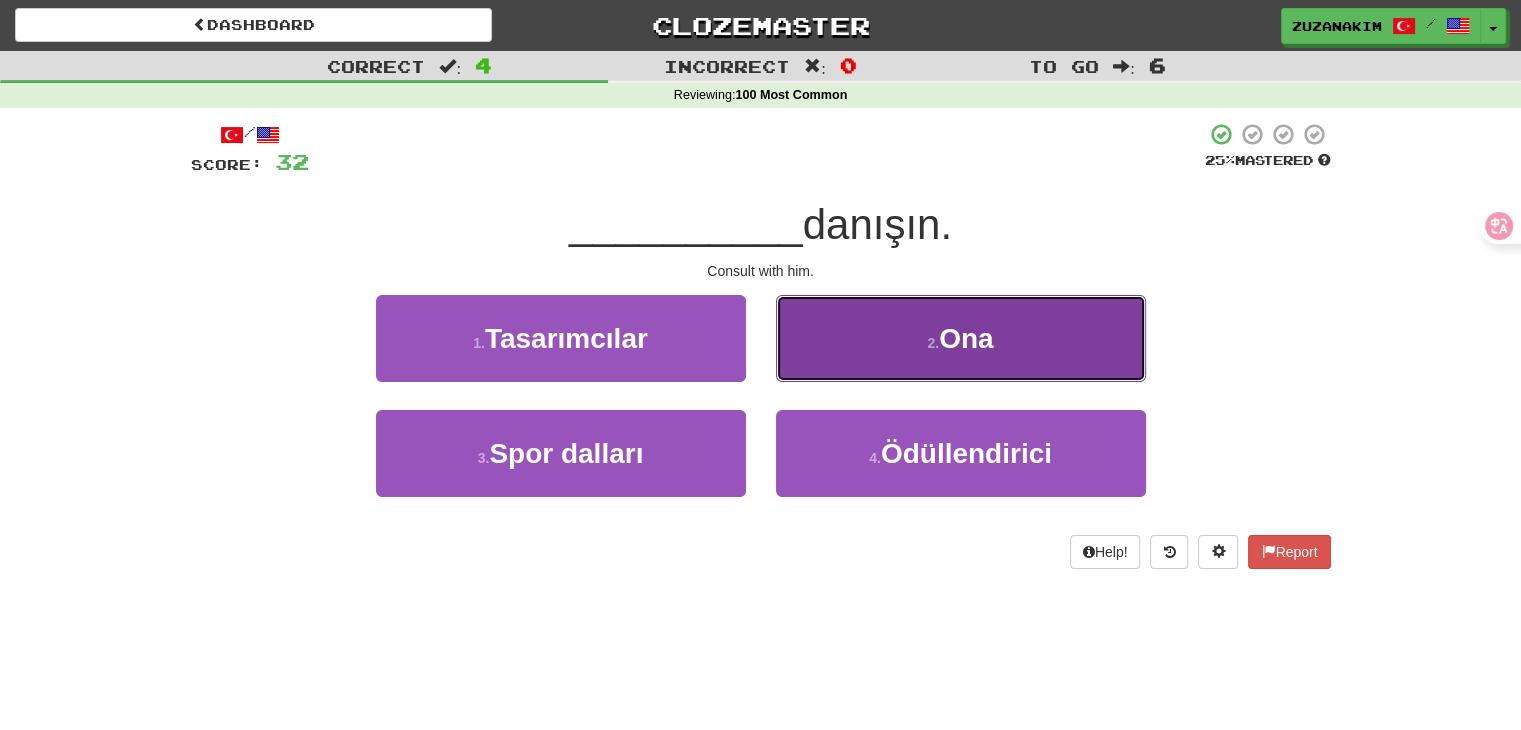 click on "2 .  Ona" at bounding box center (961, 338) 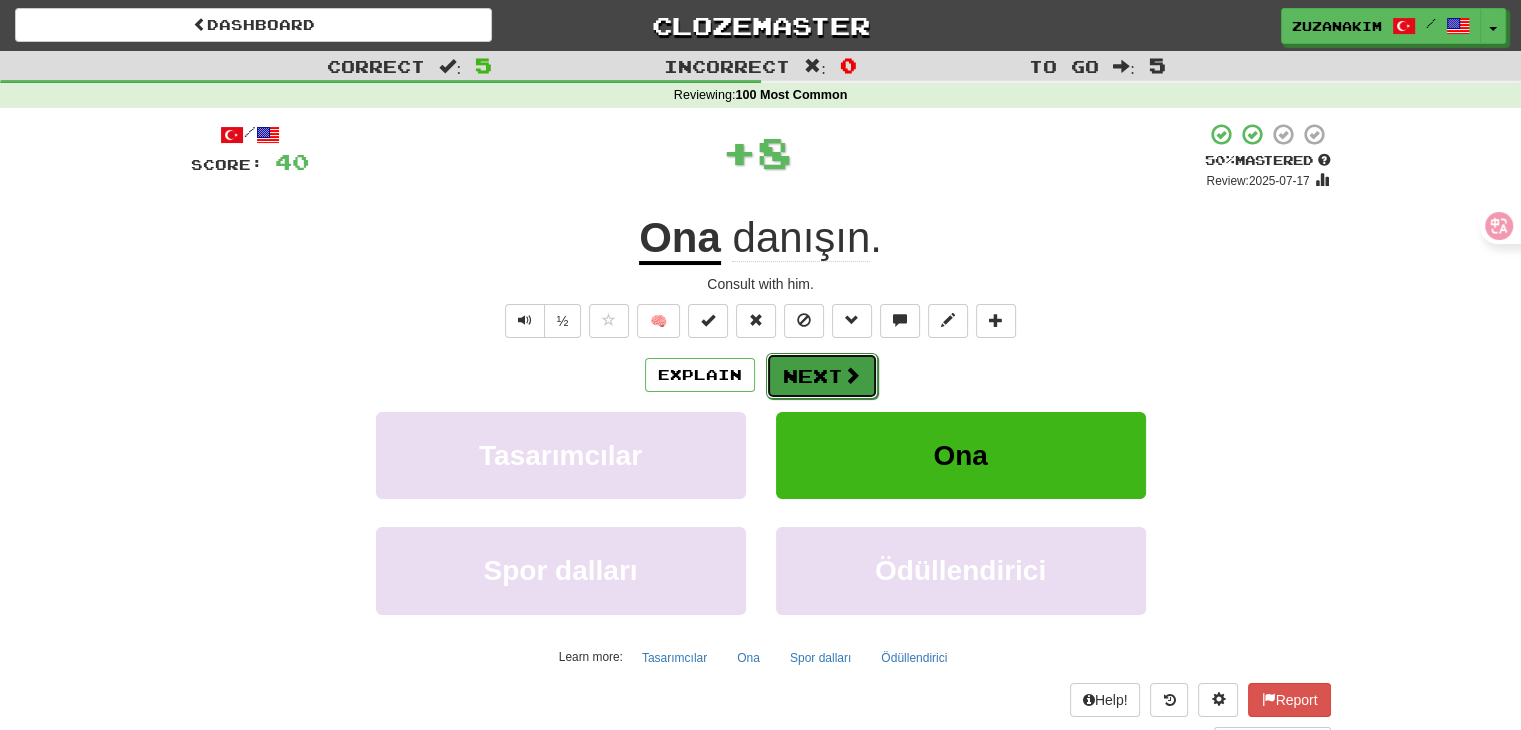 click on "Next" at bounding box center [822, 376] 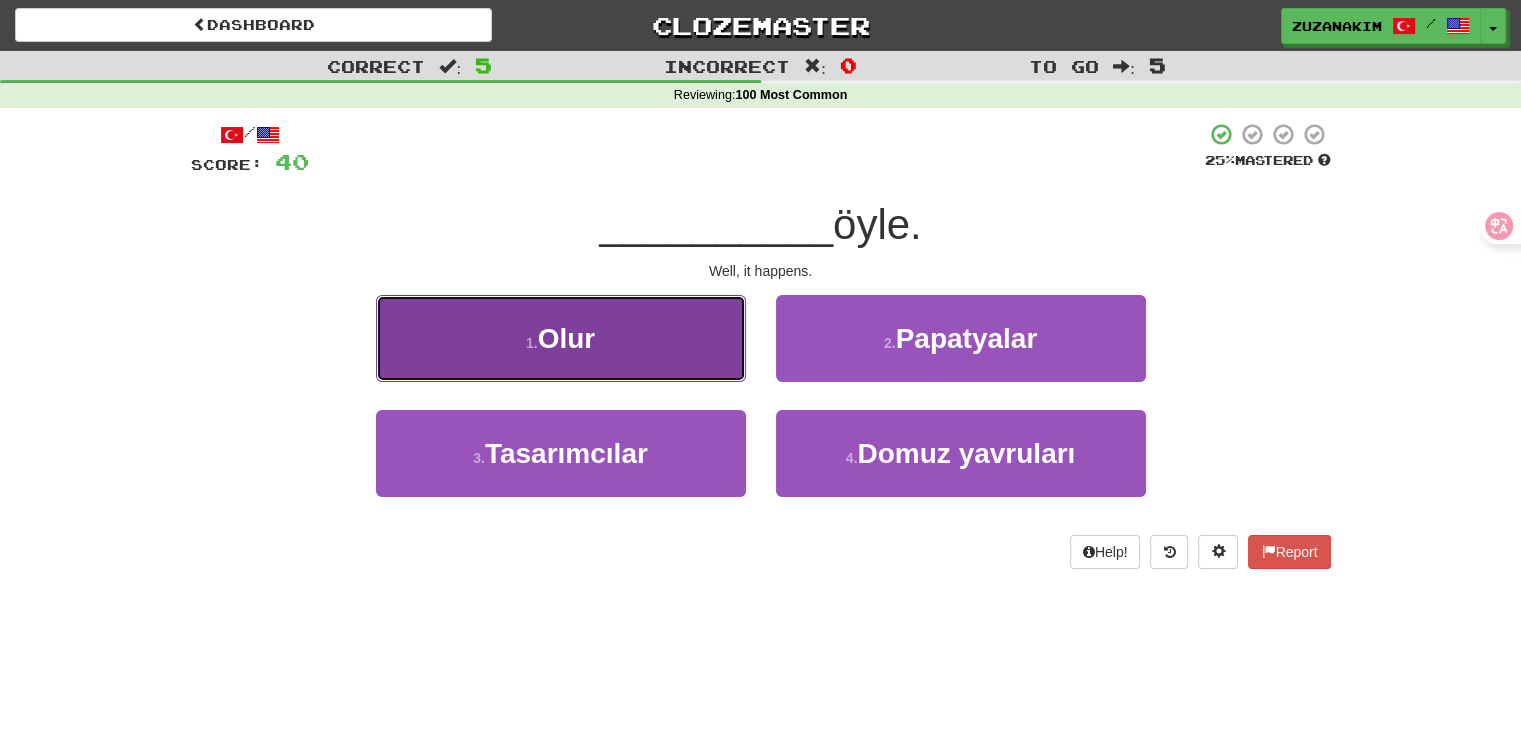 click on "1 .  Olur" at bounding box center (561, 338) 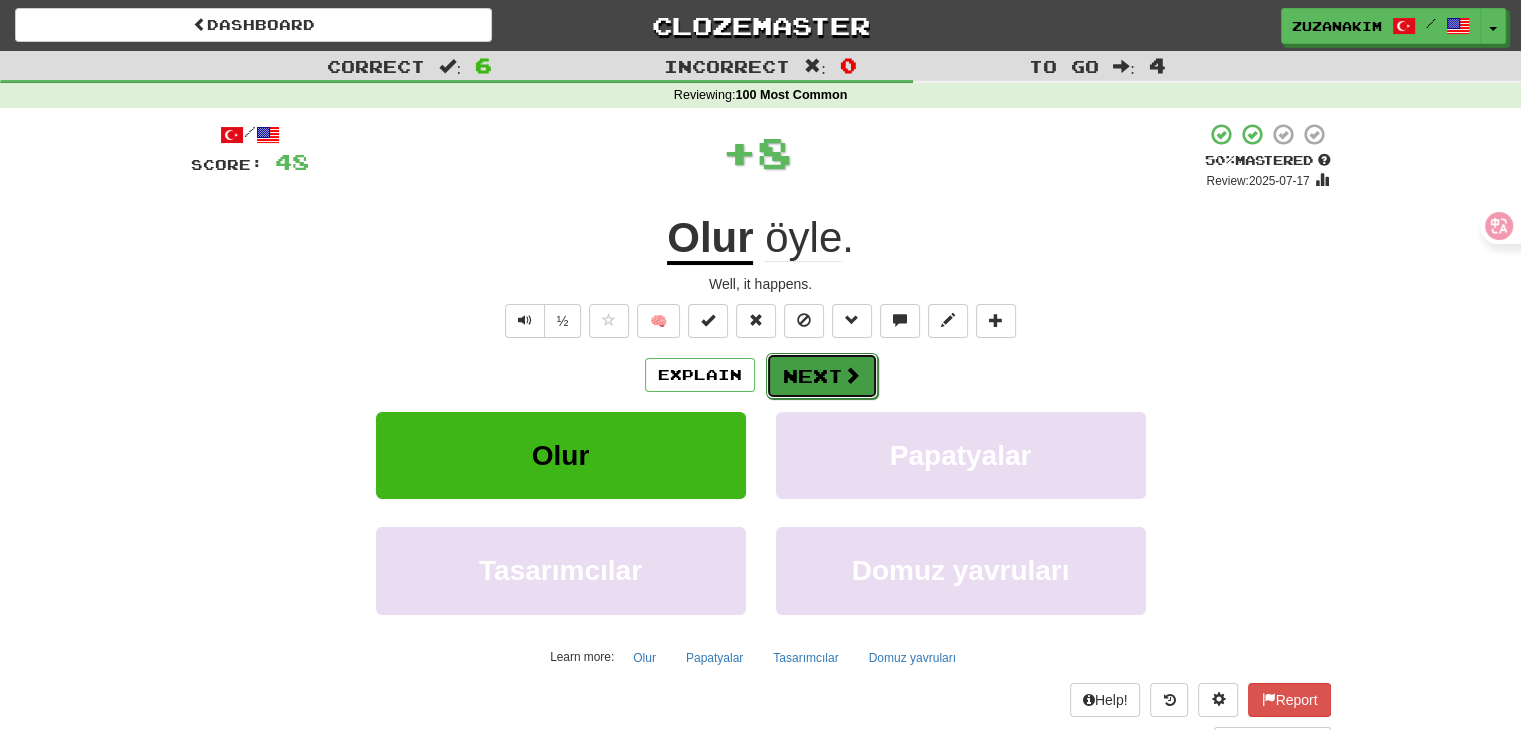 click on "Next" at bounding box center [822, 376] 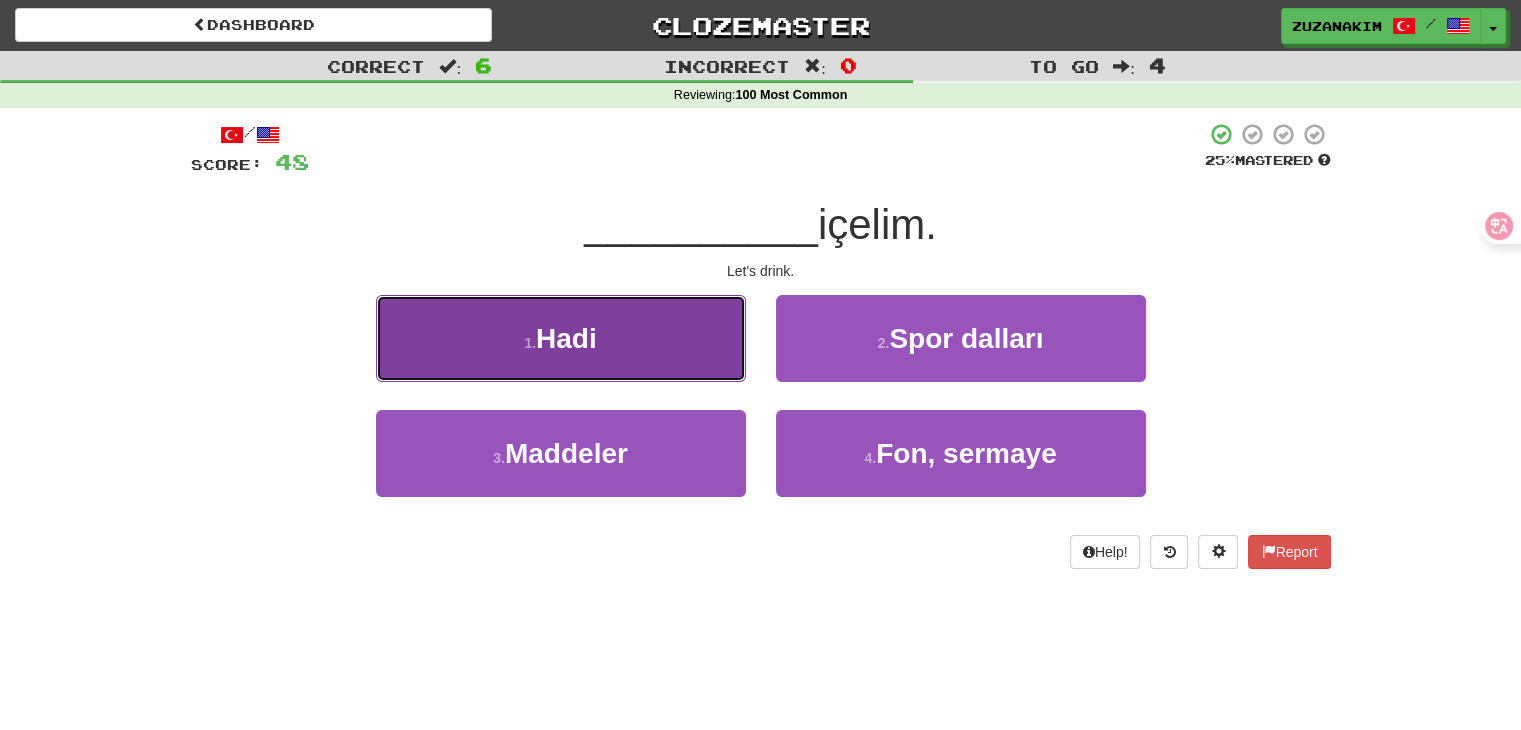 click on "1 .  Hadi" at bounding box center (561, 338) 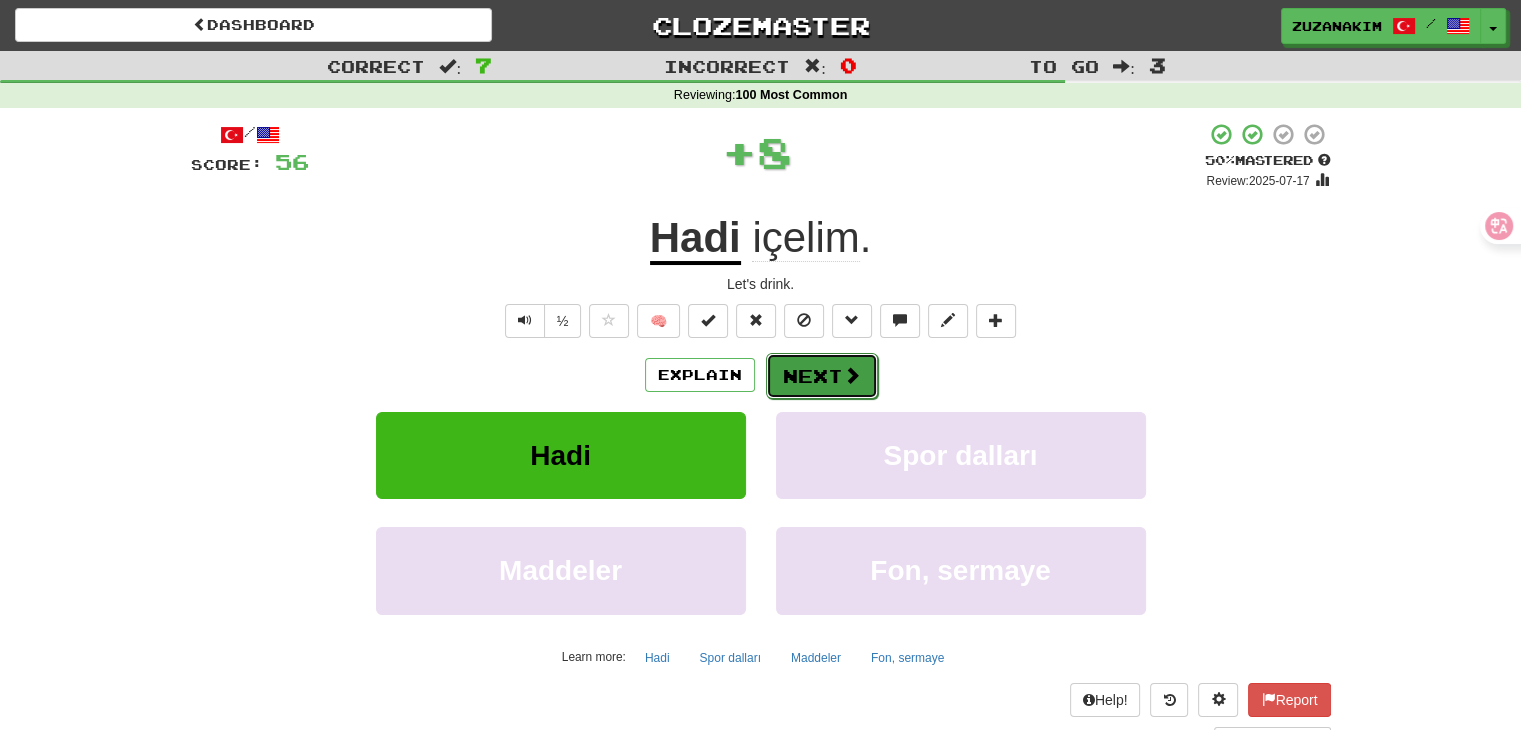 click on "Next" at bounding box center [822, 376] 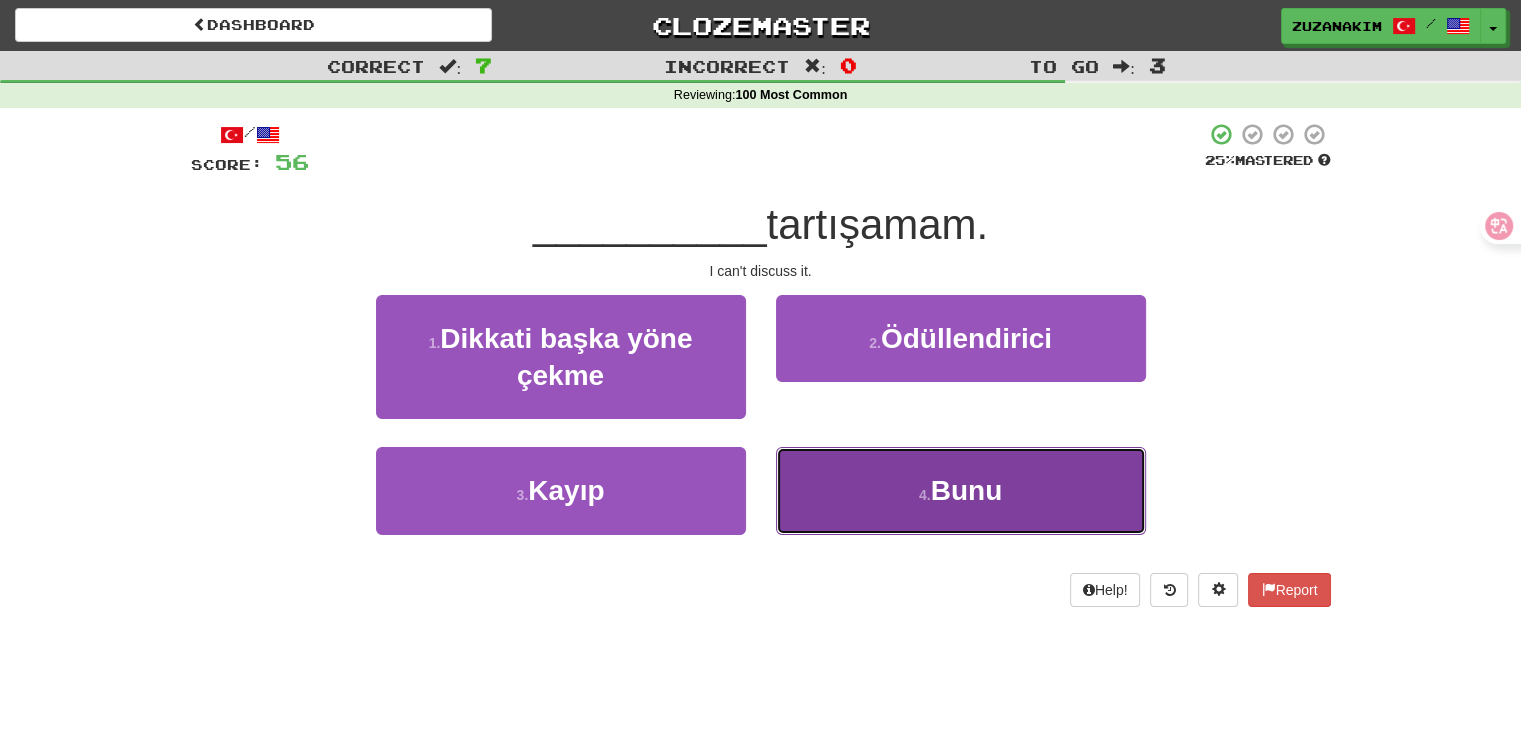click on "4 .  Bunu" at bounding box center (961, 490) 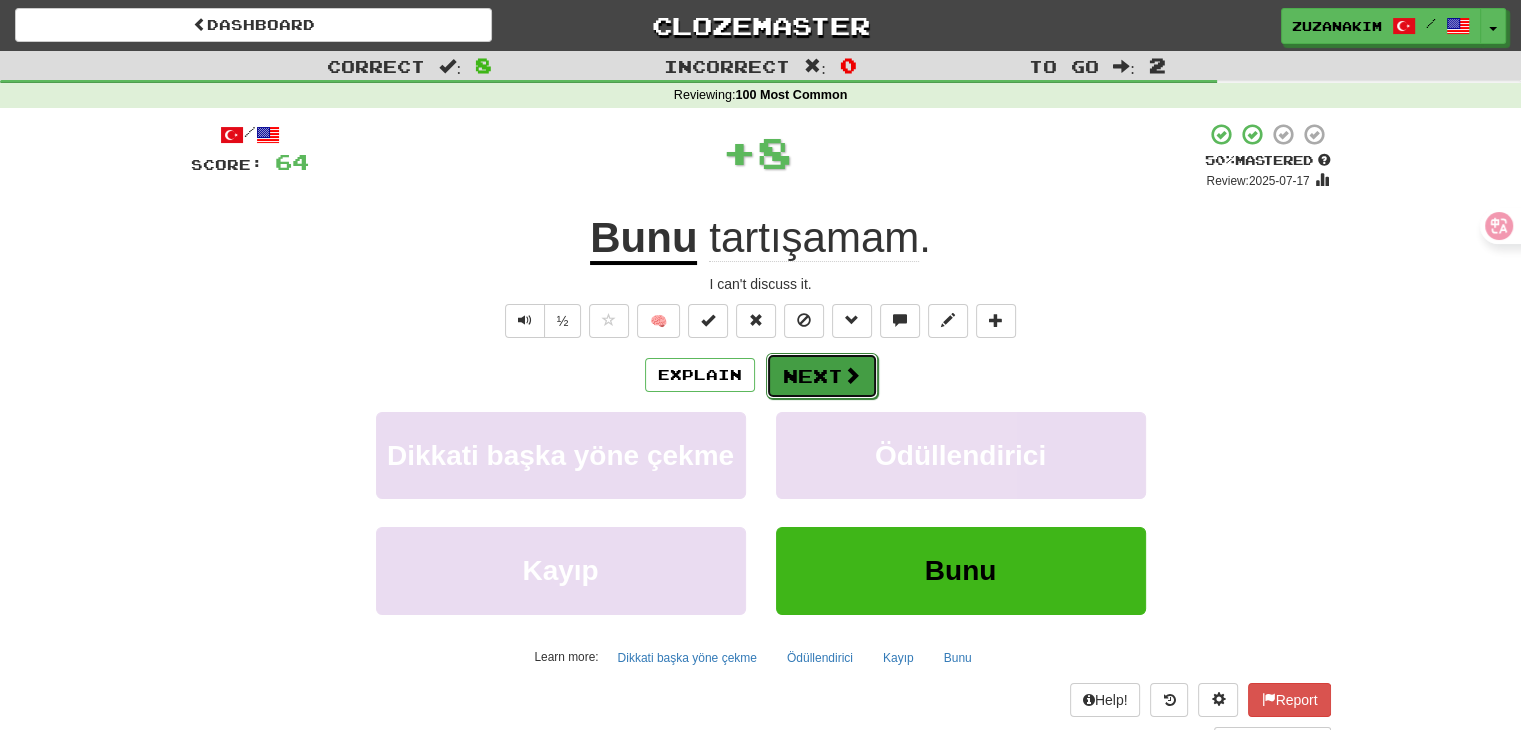 click on "Next" at bounding box center (822, 376) 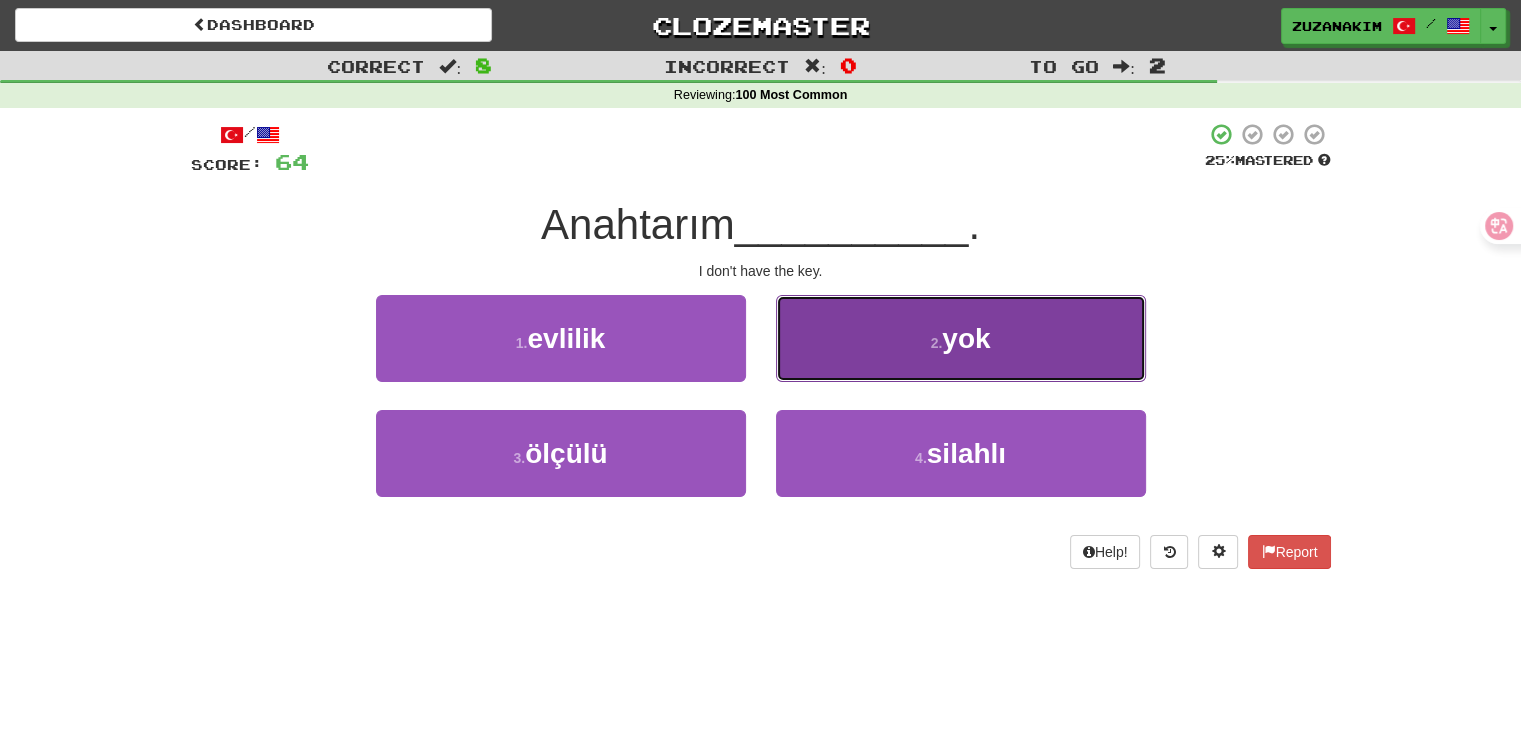 click on "2 .  yok" at bounding box center (961, 338) 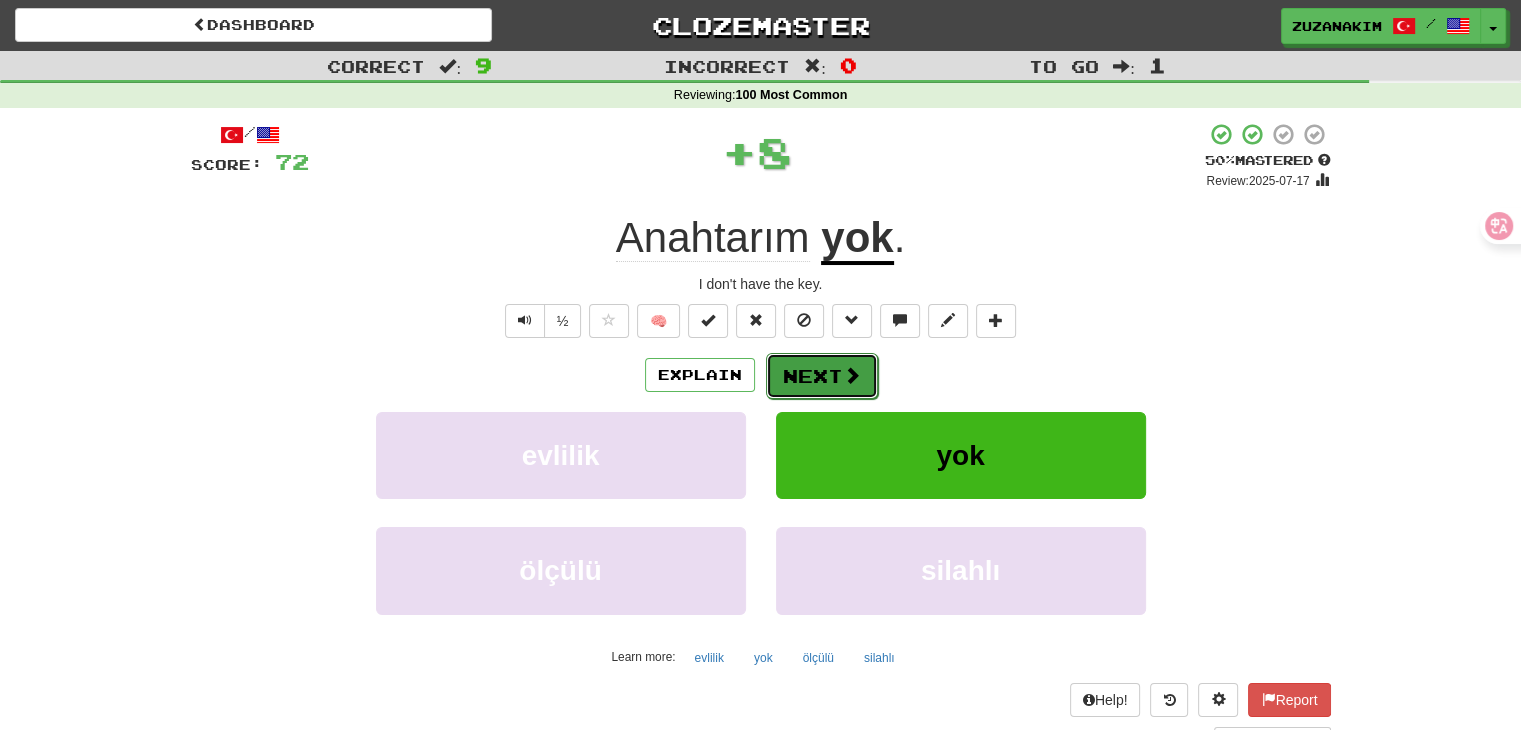 click on "Next" at bounding box center (822, 376) 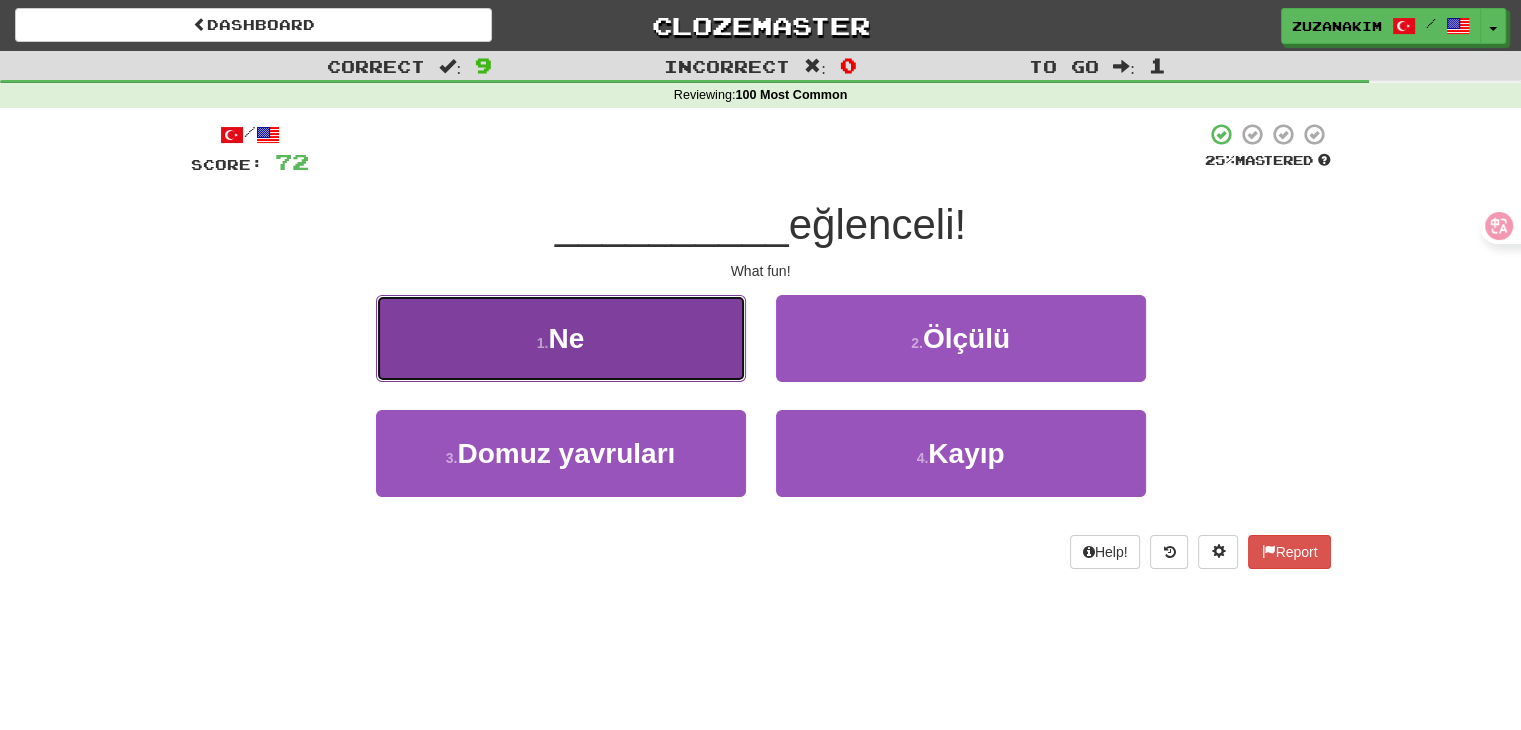 click on "1 .  Ne" at bounding box center (561, 338) 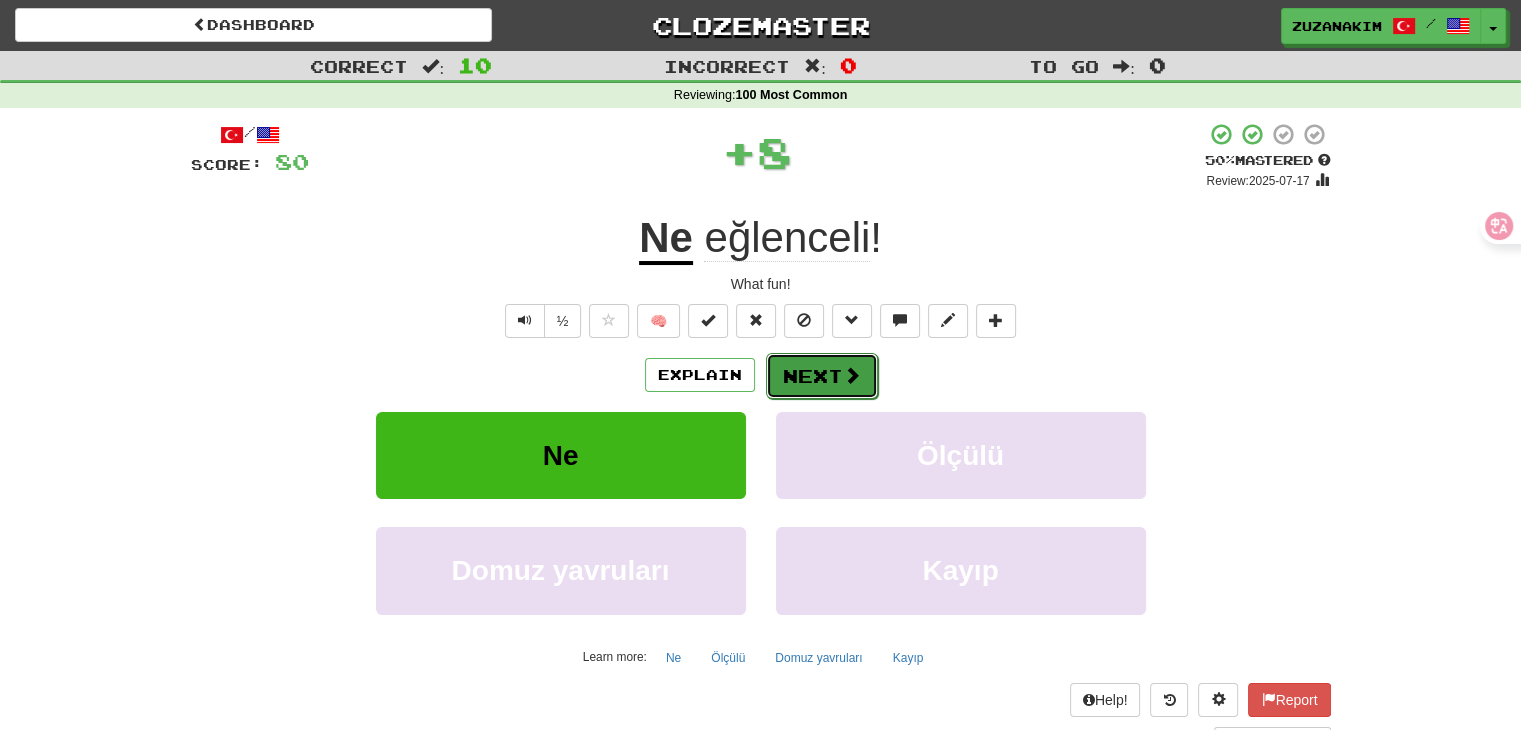 click on "Next" at bounding box center (822, 376) 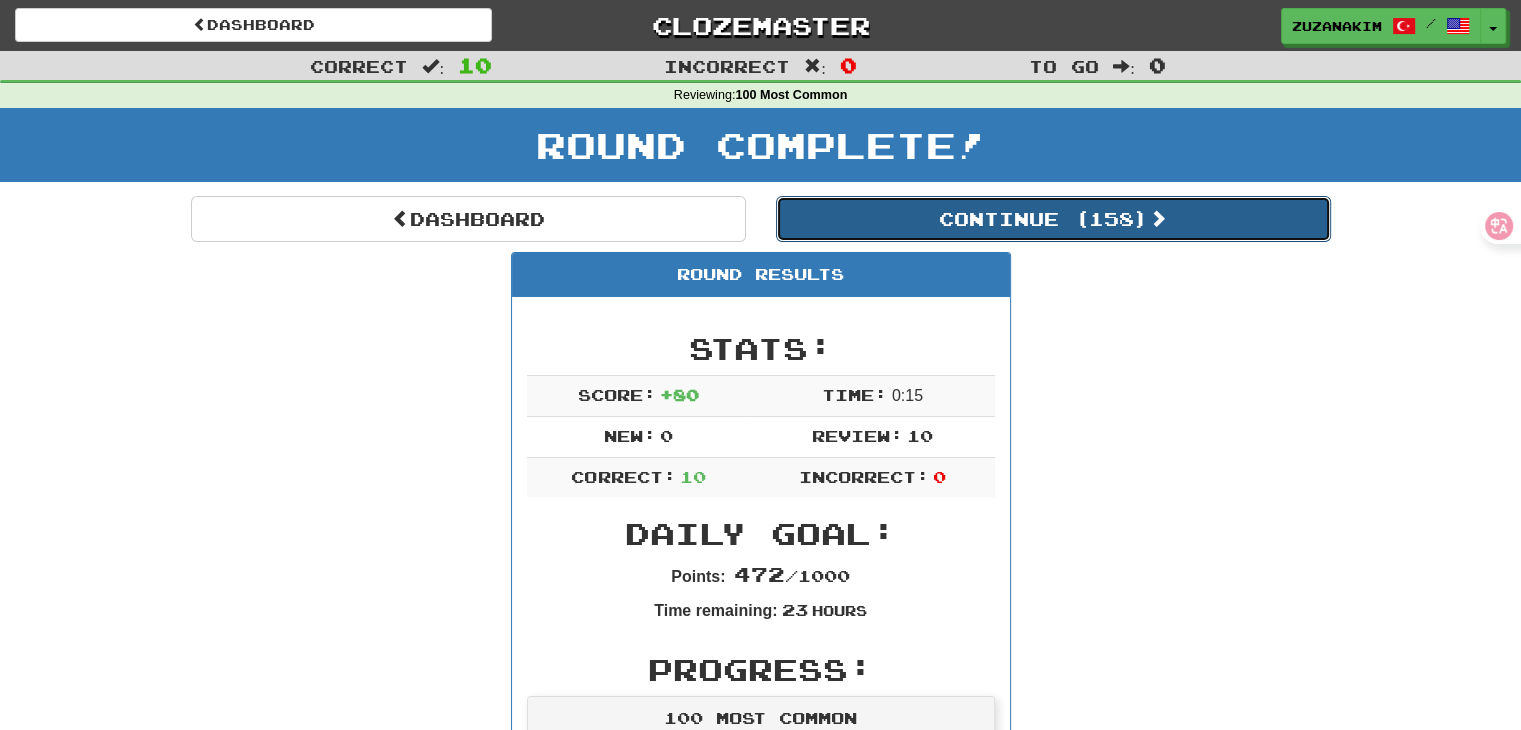 click on "Continue ( 158 )" at bounding box center (1053, 219) 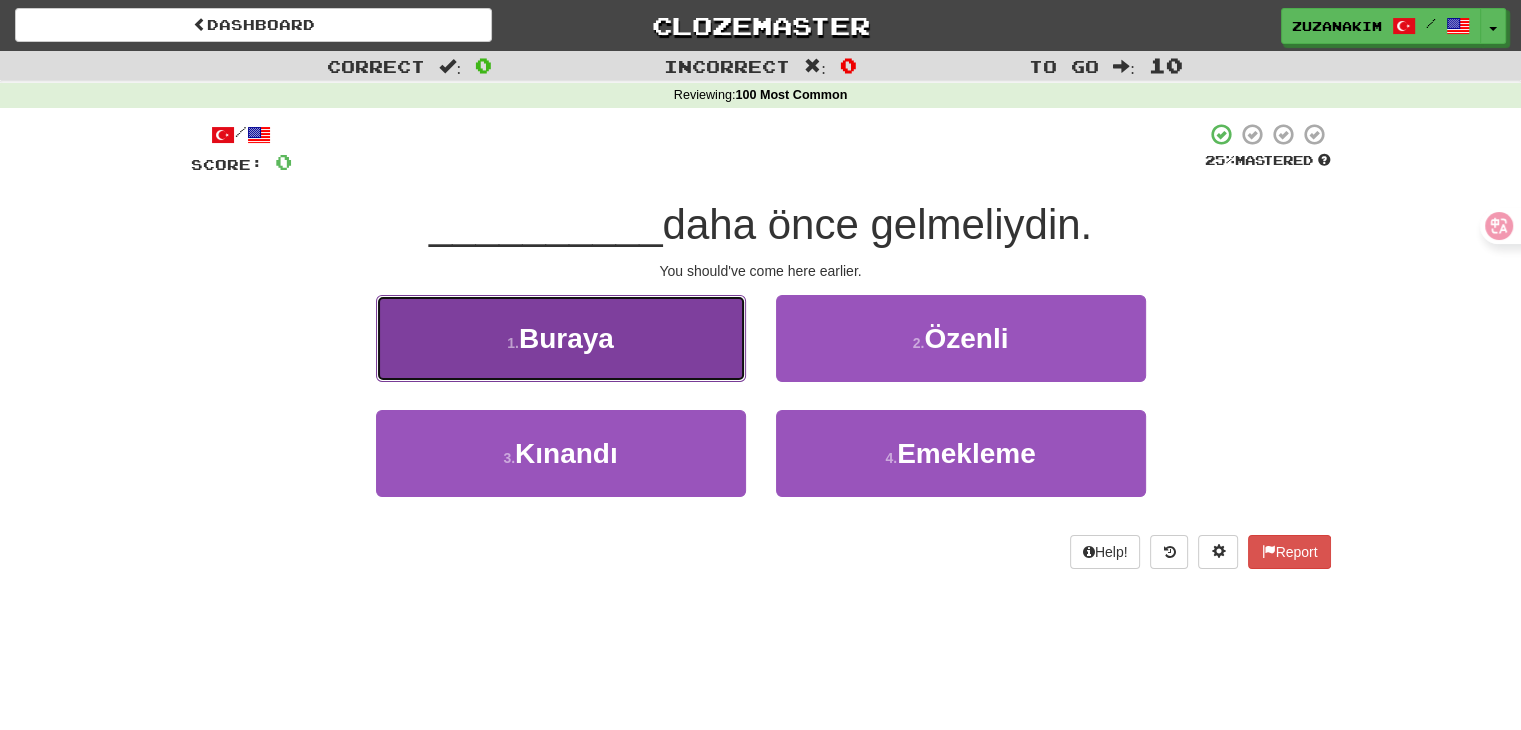 click on "Buraya" at bounding box center [566, 338] 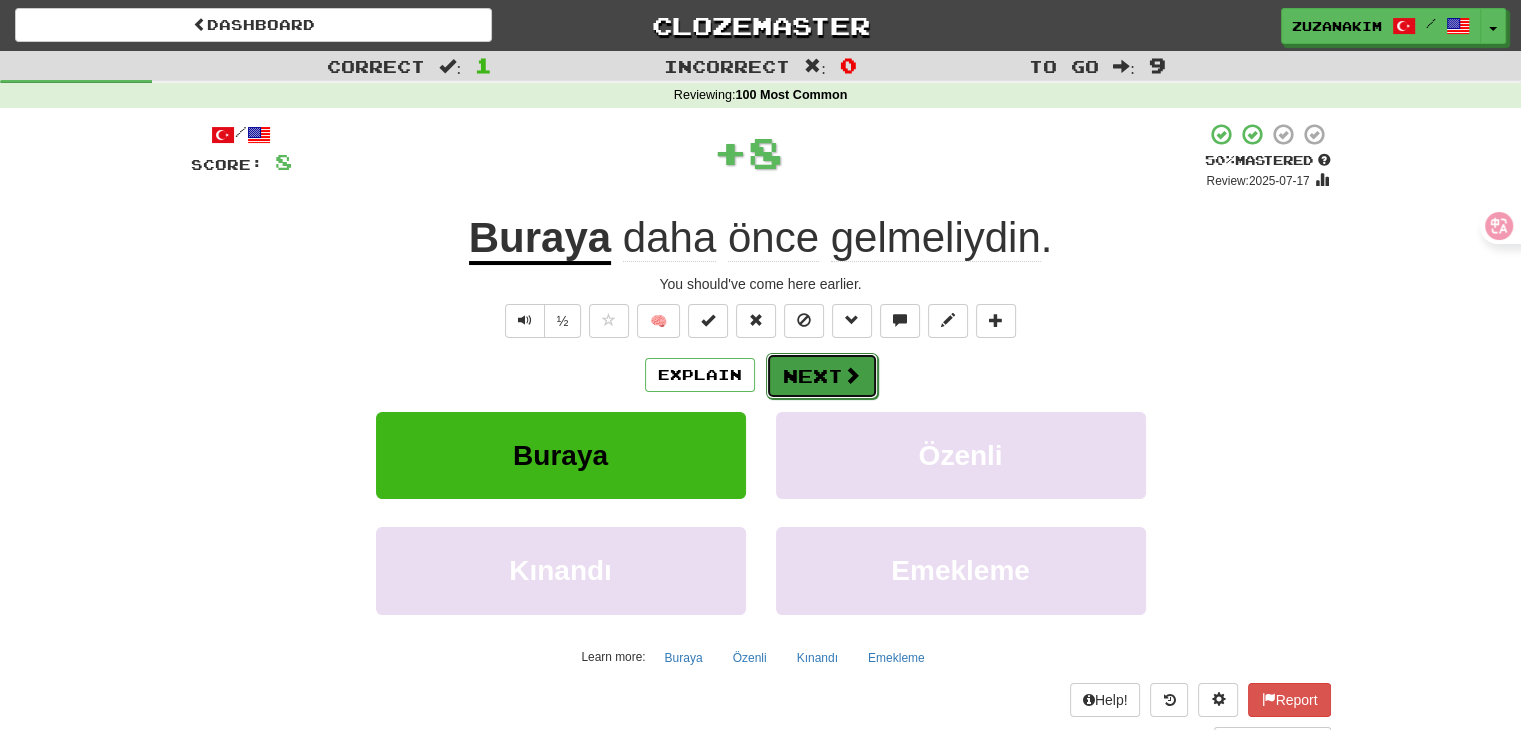 click on "Next" at bounding box center (822, 376) 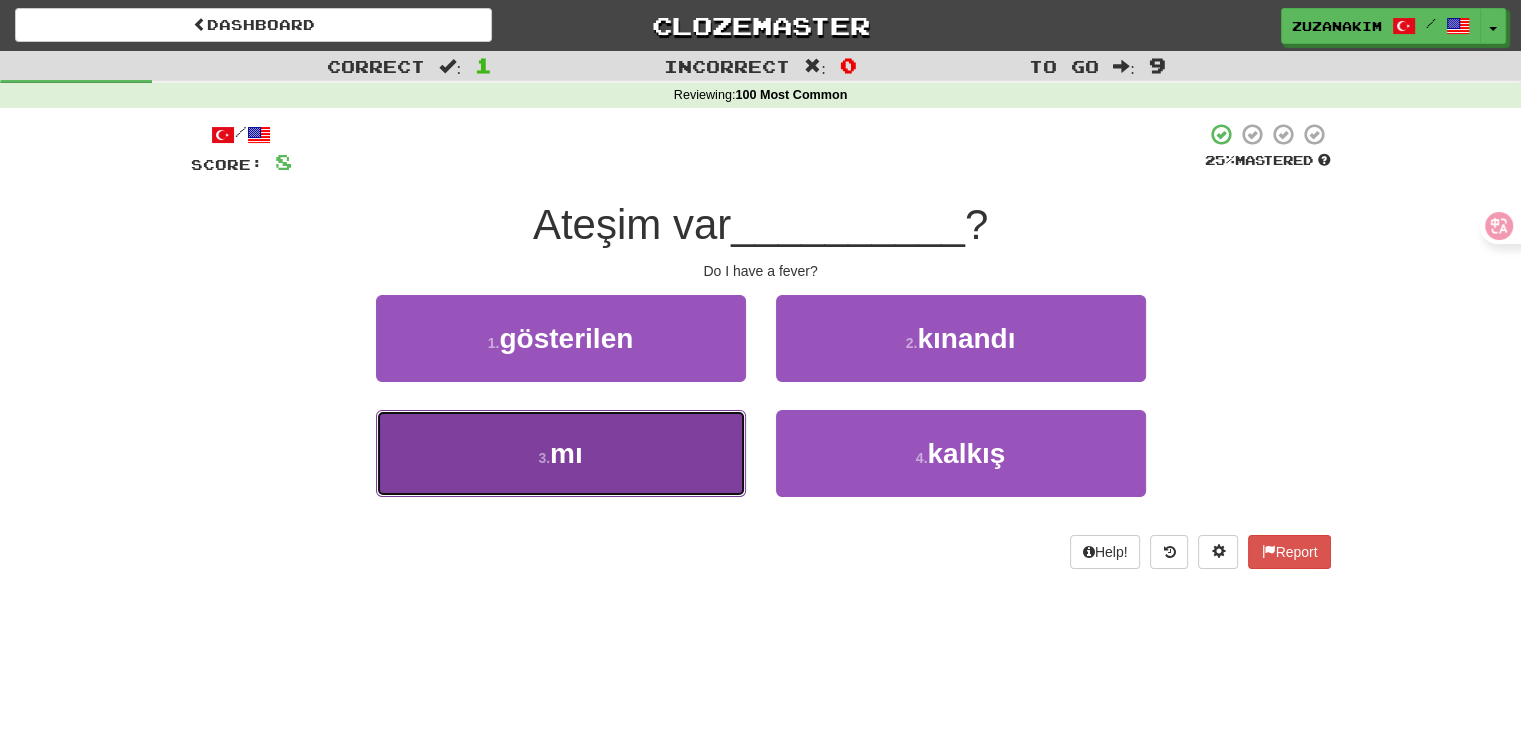 click on "3 .  mı" at bounding box center [561, 453] 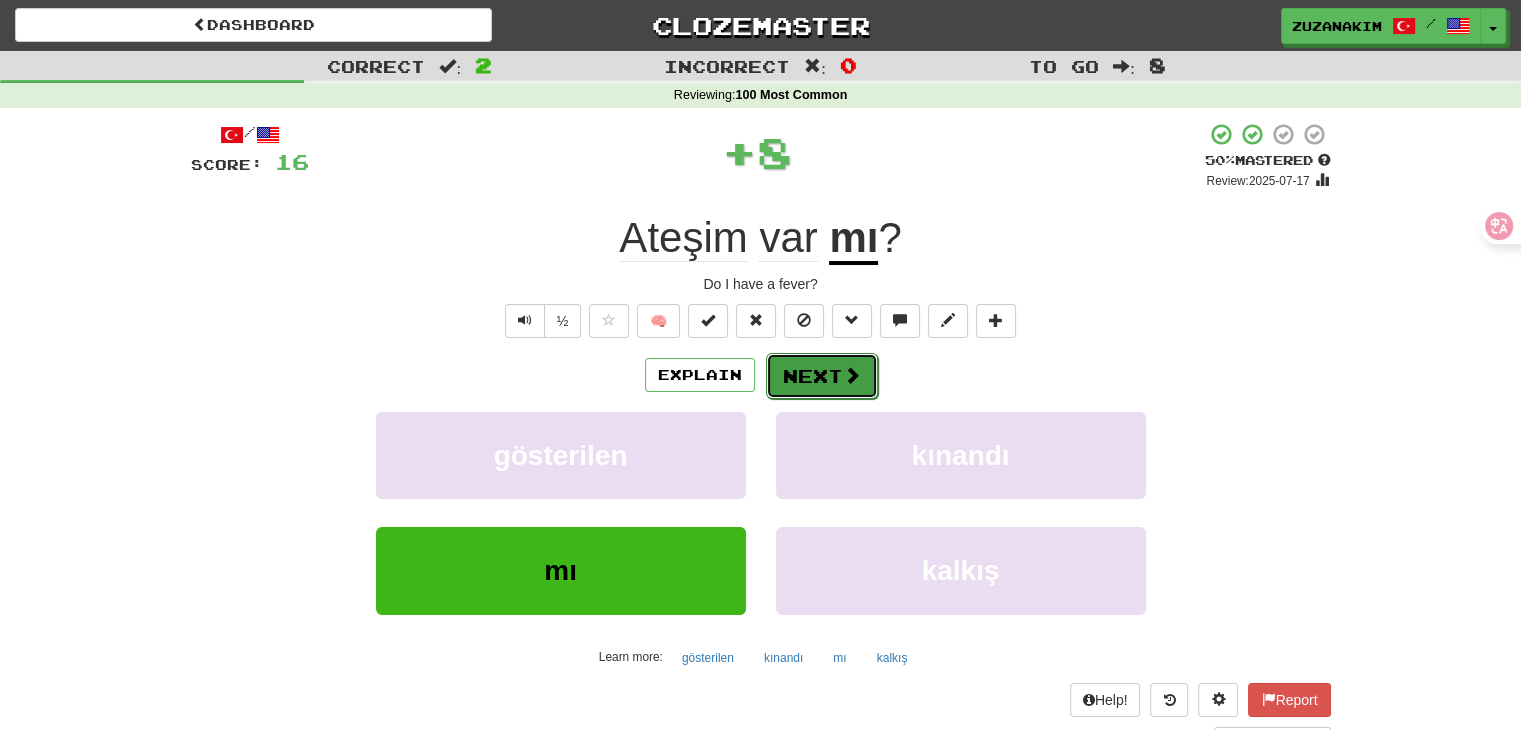 click on "Next" at bounding box center (822, 376) 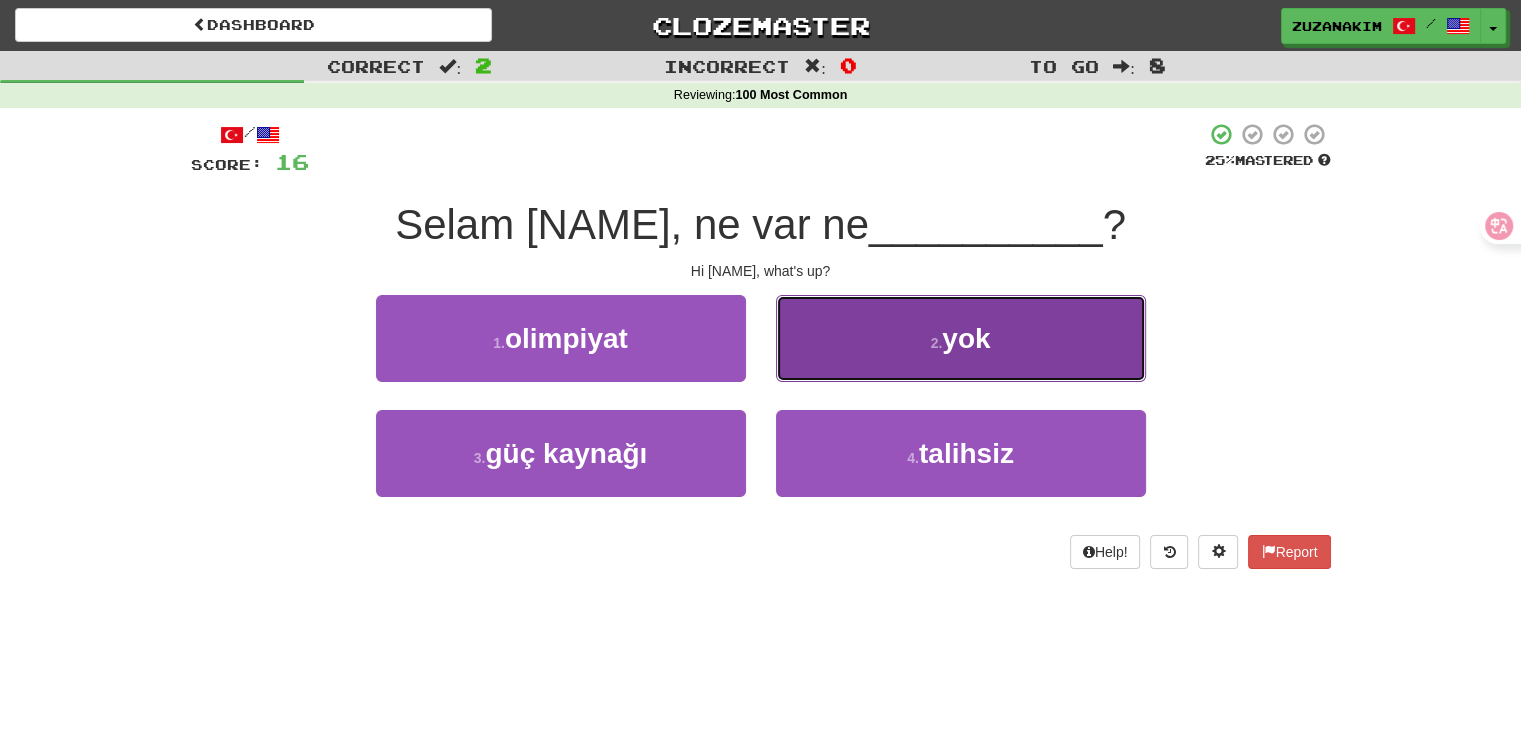 click on "2 .  yok" at bounding box center (961, 338) 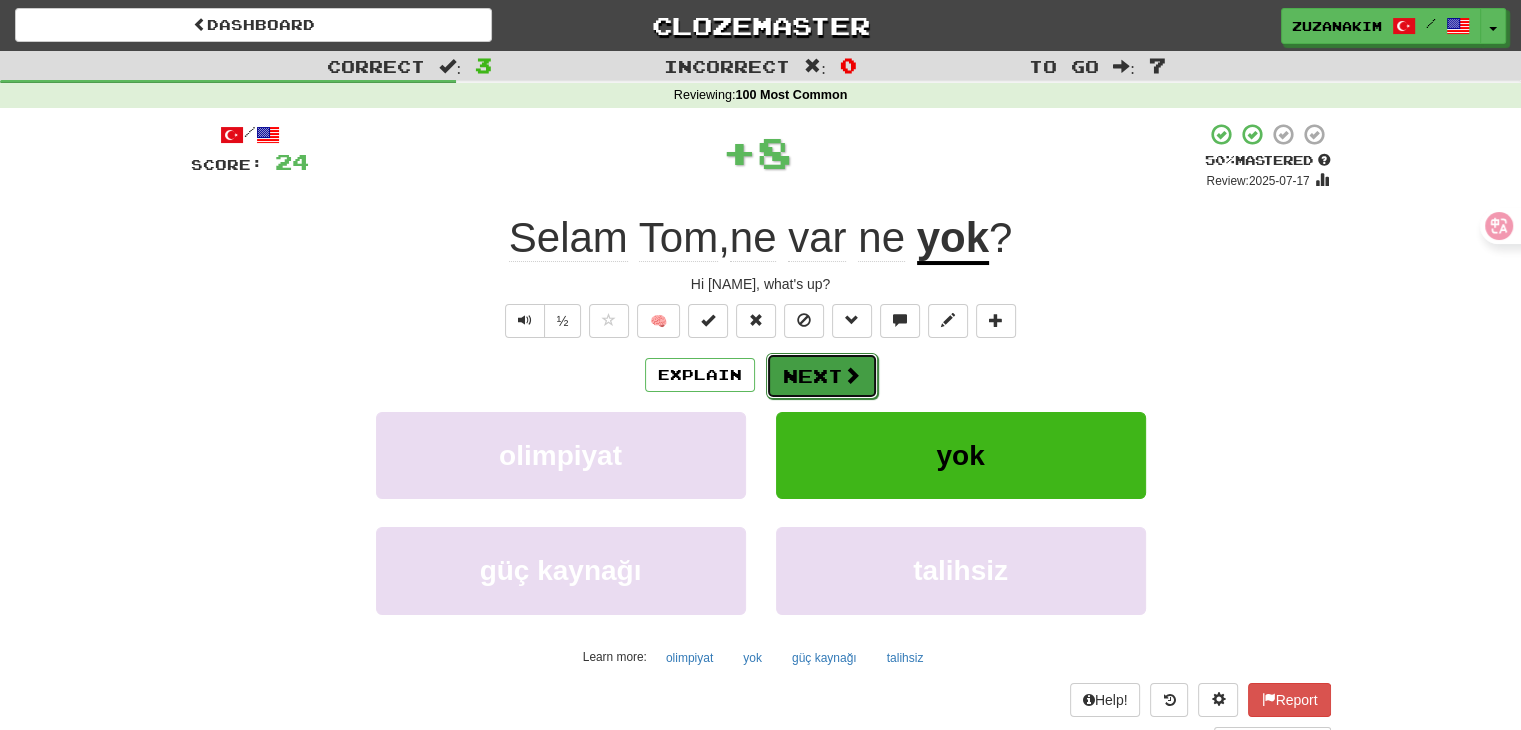 click on "Next" at bounding box center [822, 376] 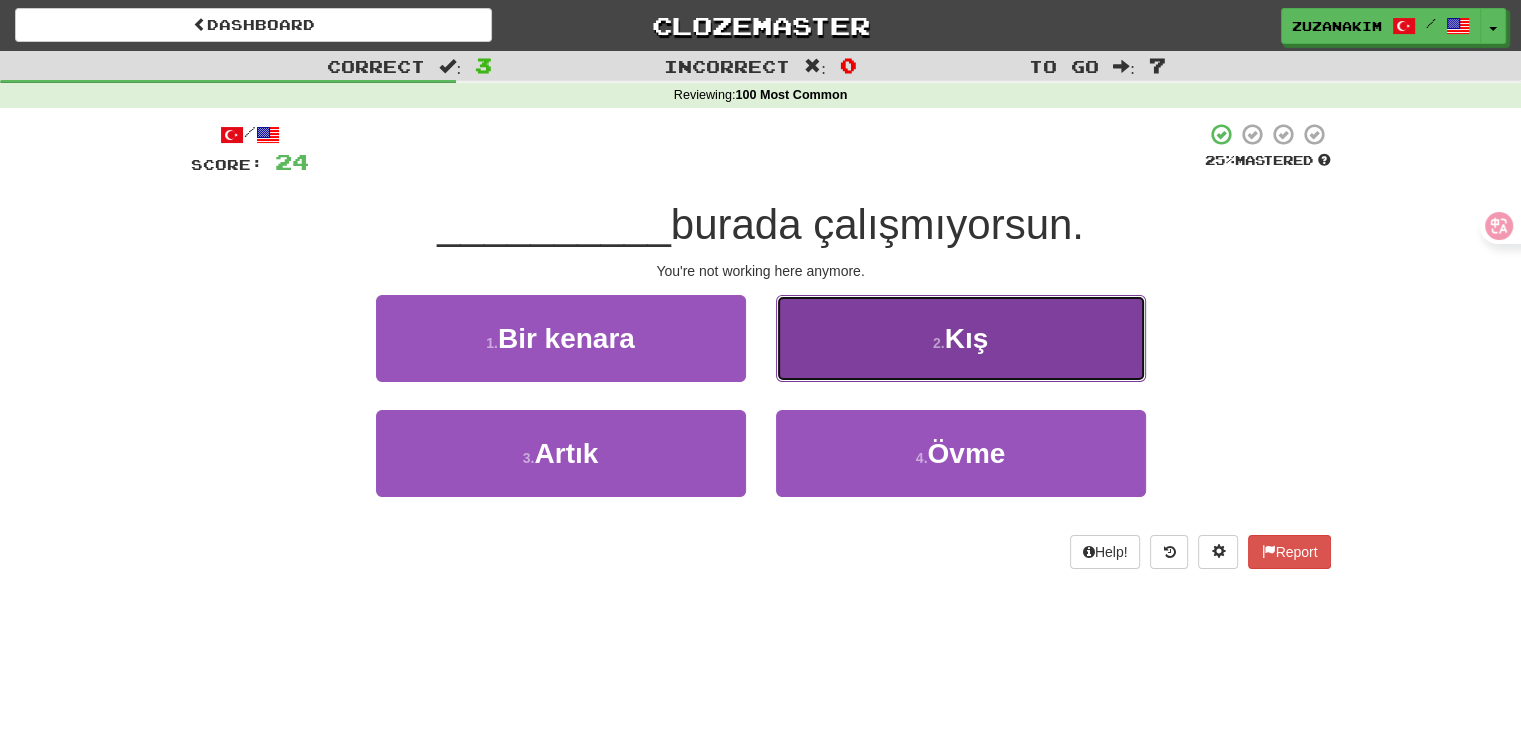 click on "2 .  Kış" at bounding box center (961, 338) 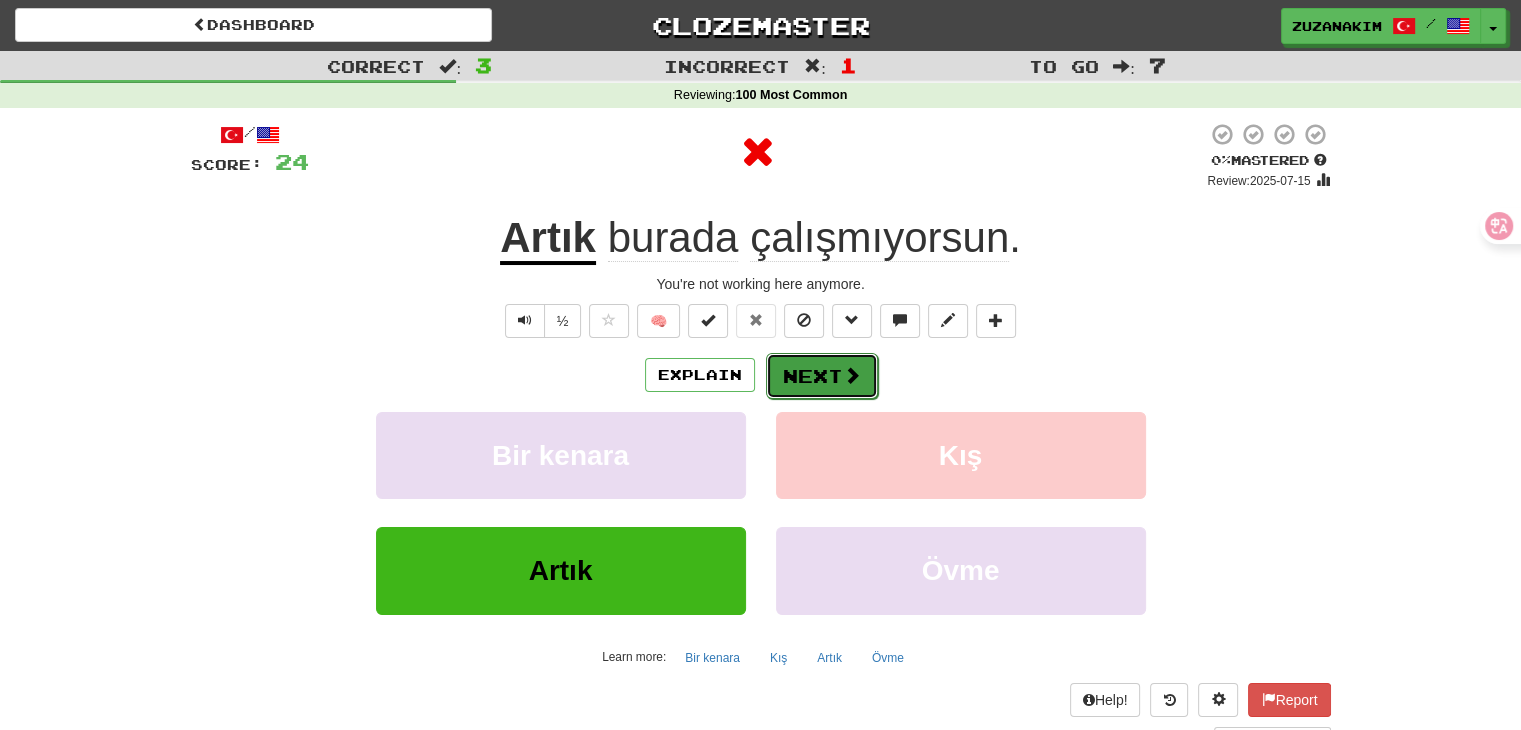 click on "Next" at bounding box center (822, 376) 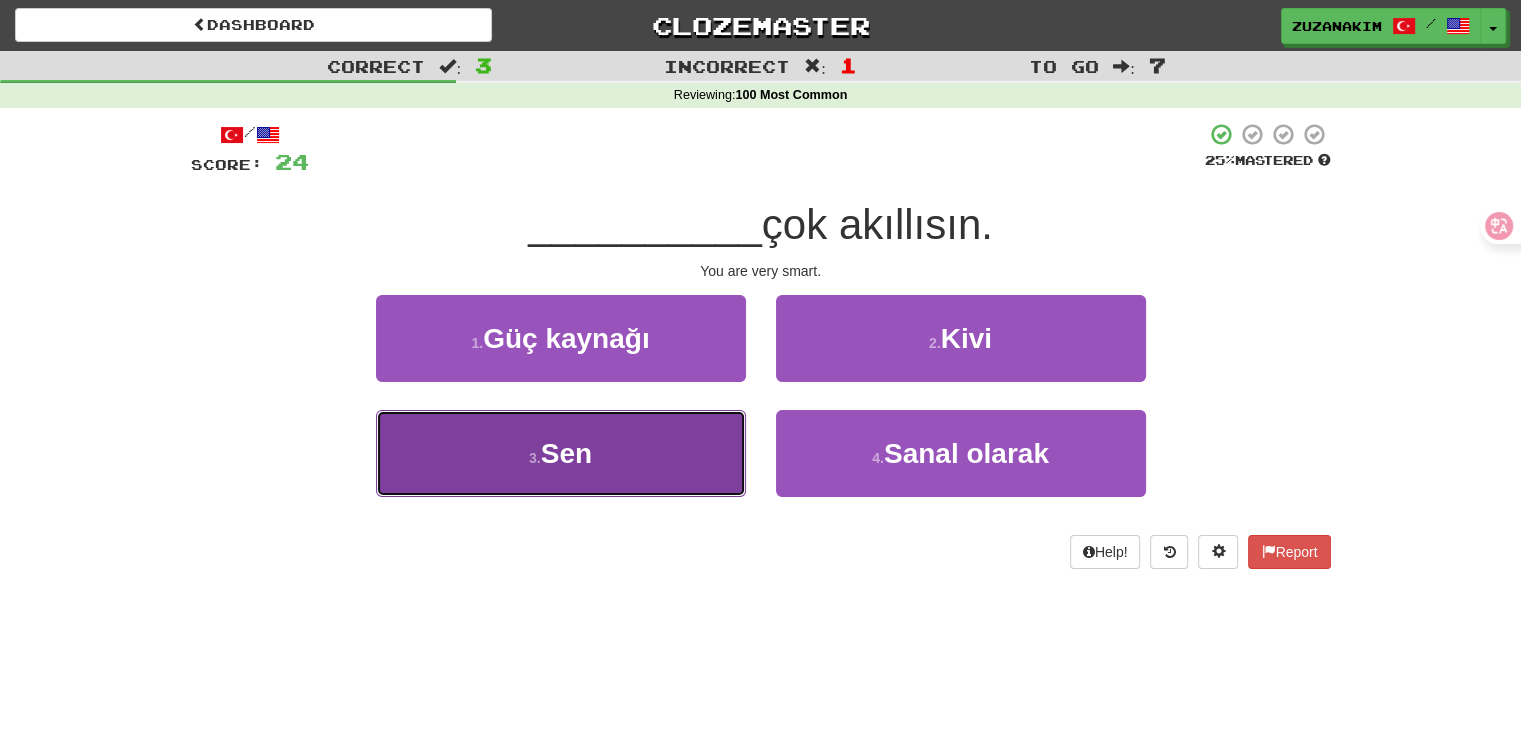 click on "3 .  Sen" at bounding box center (561, 453) 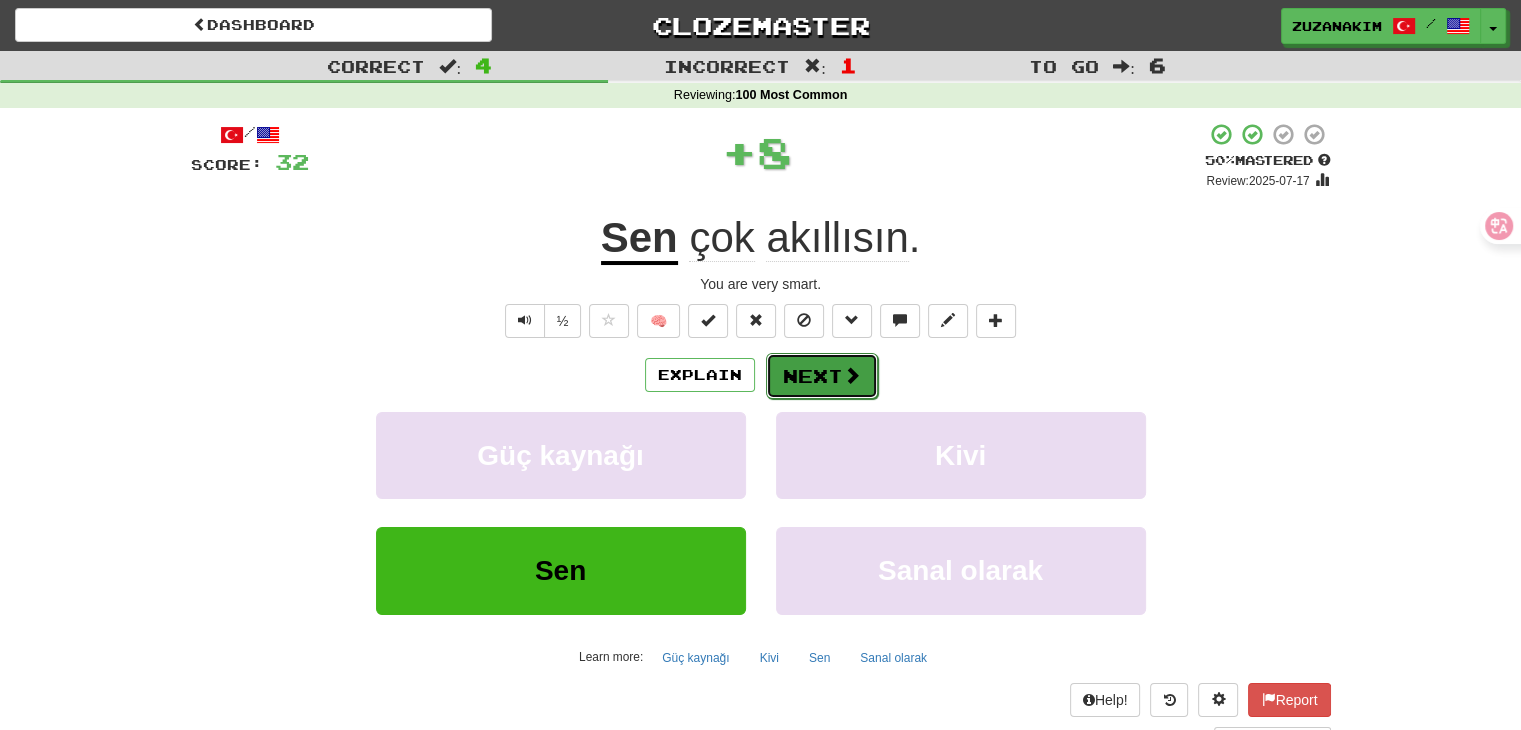 click on "Next" at bounding box center (822, 376) 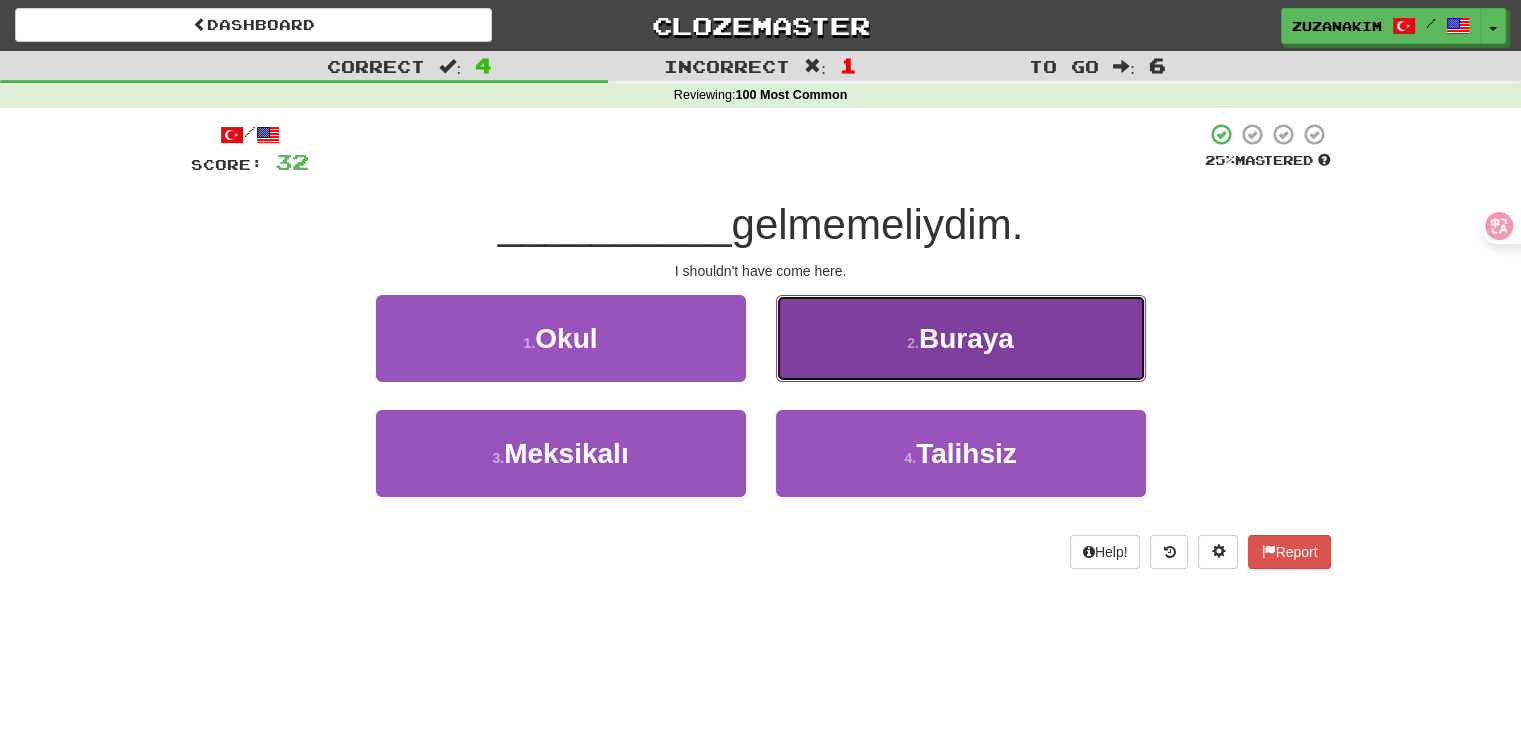 click on "Buraya" at bounding box center [966, 338] 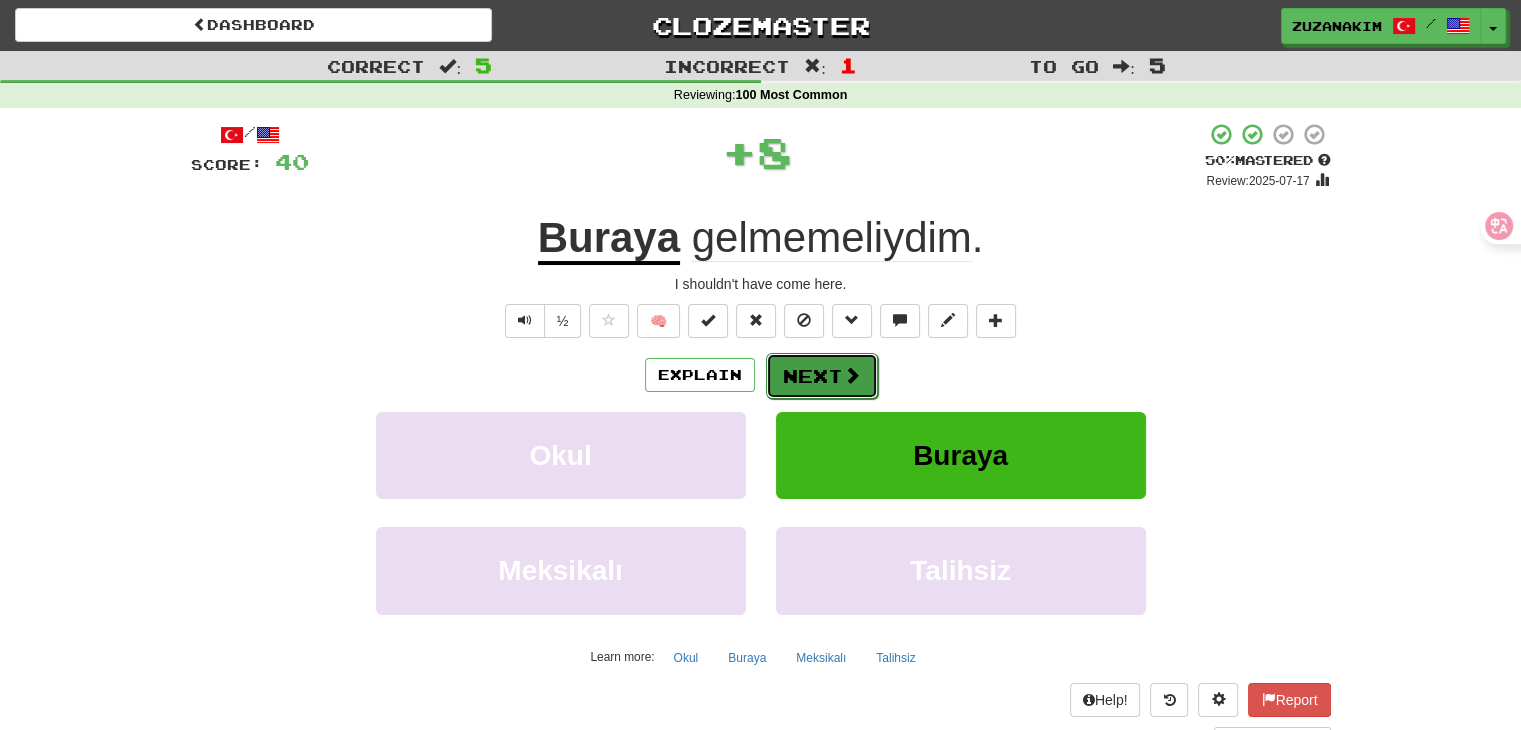 click on "Next" at bounding box center (822, 376) 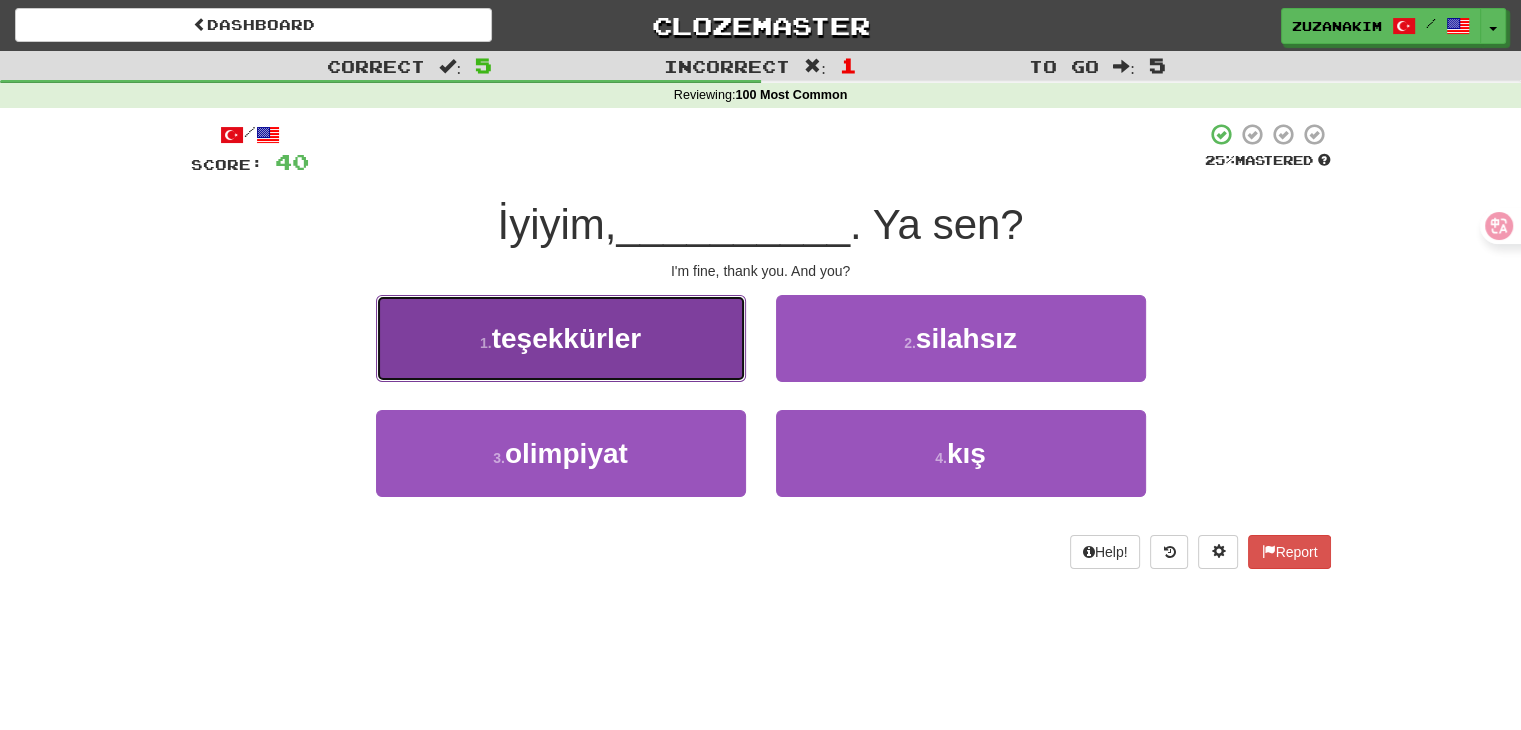click on "1 .  teşekkürler" at bounding box center [561, 338] 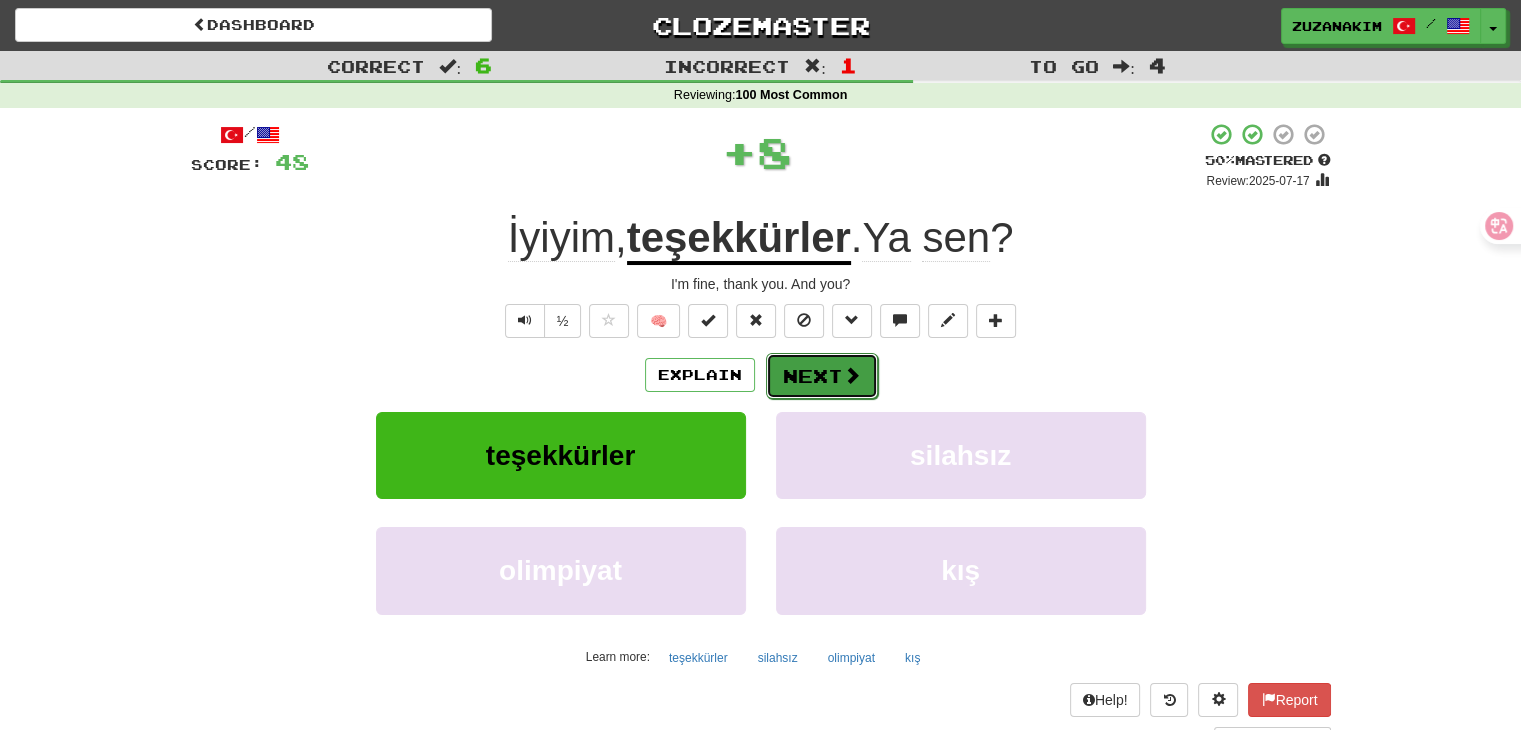 click on "Next" at bounding box center (822, 376) 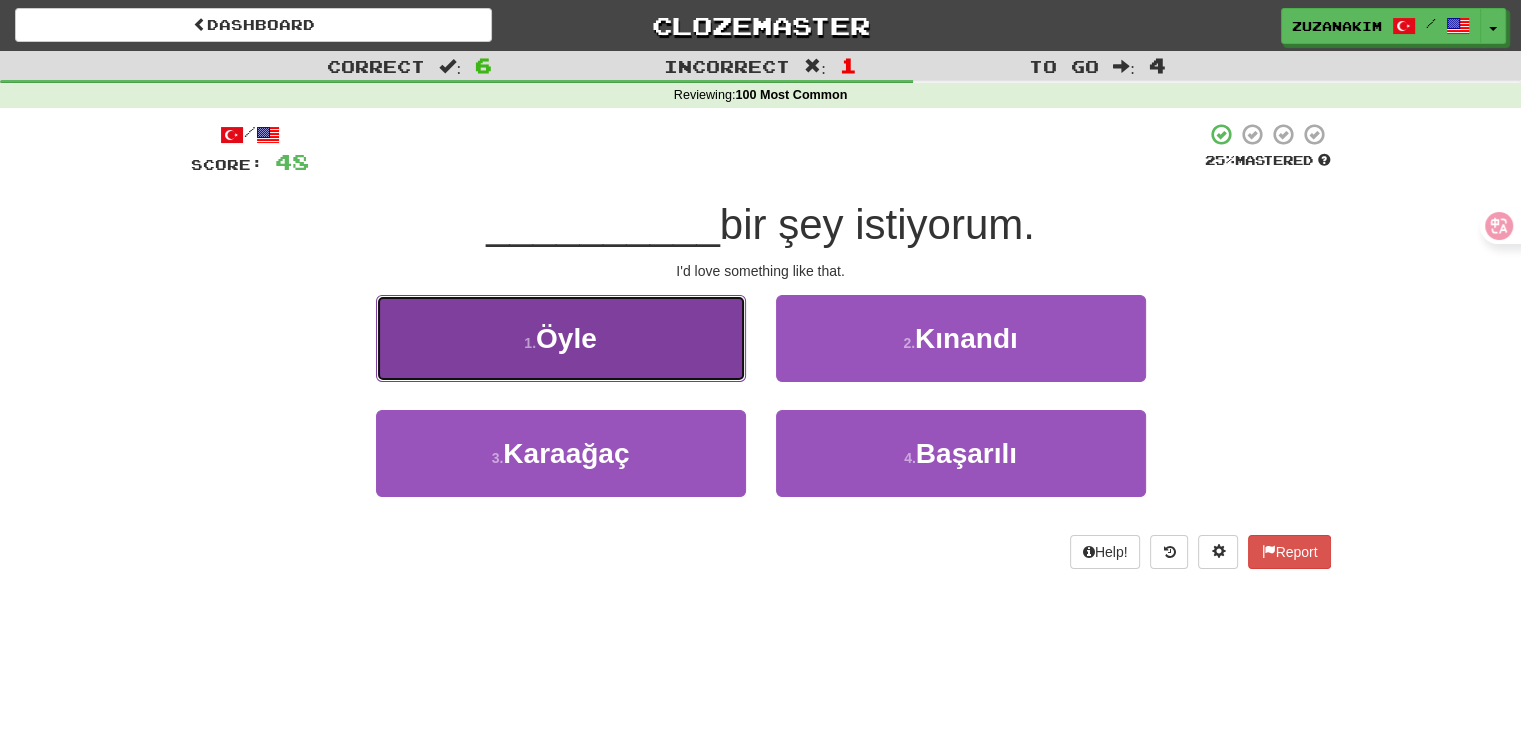 click on "1 .  Öyle" at bounding box center [561, 338] 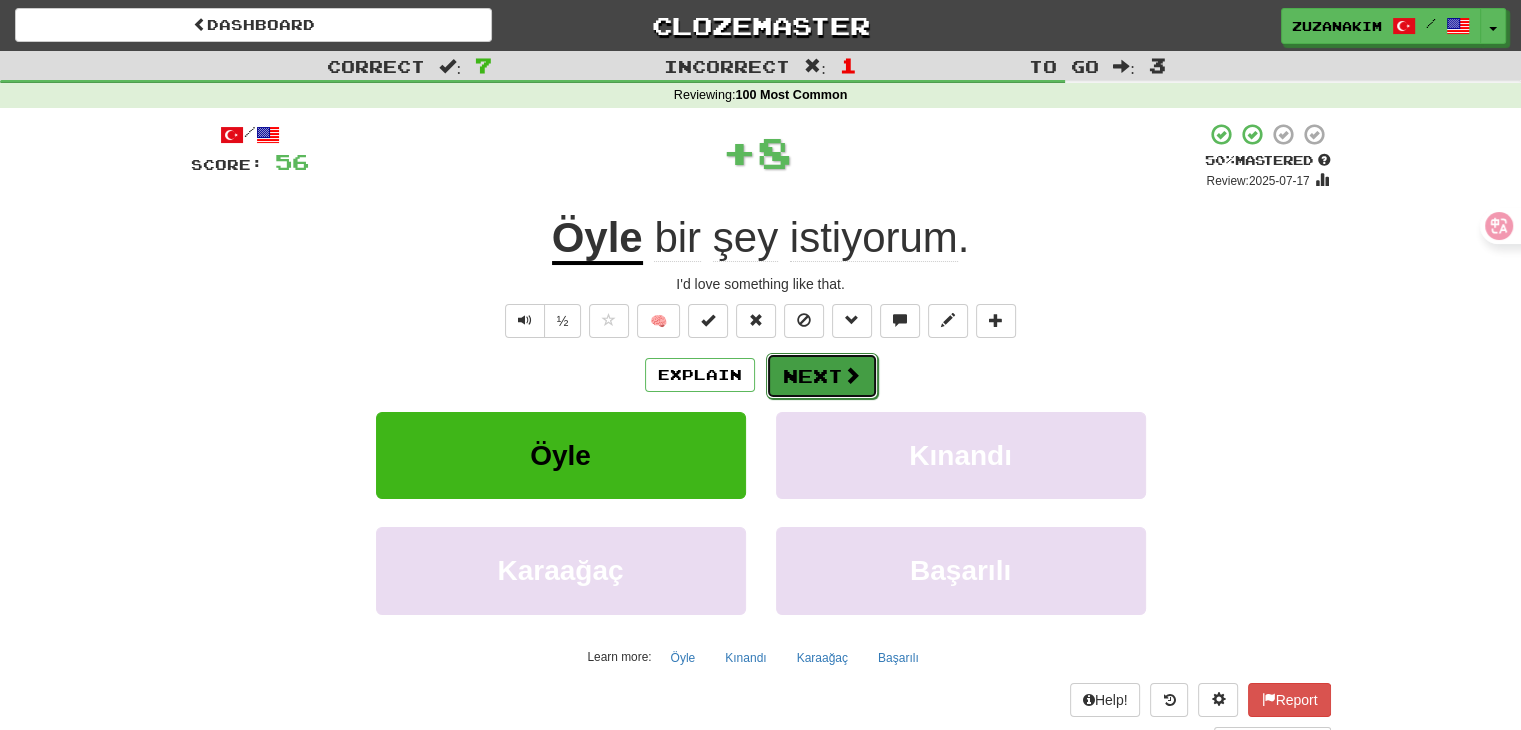 click on "Next" at bounding box center [822, 376] 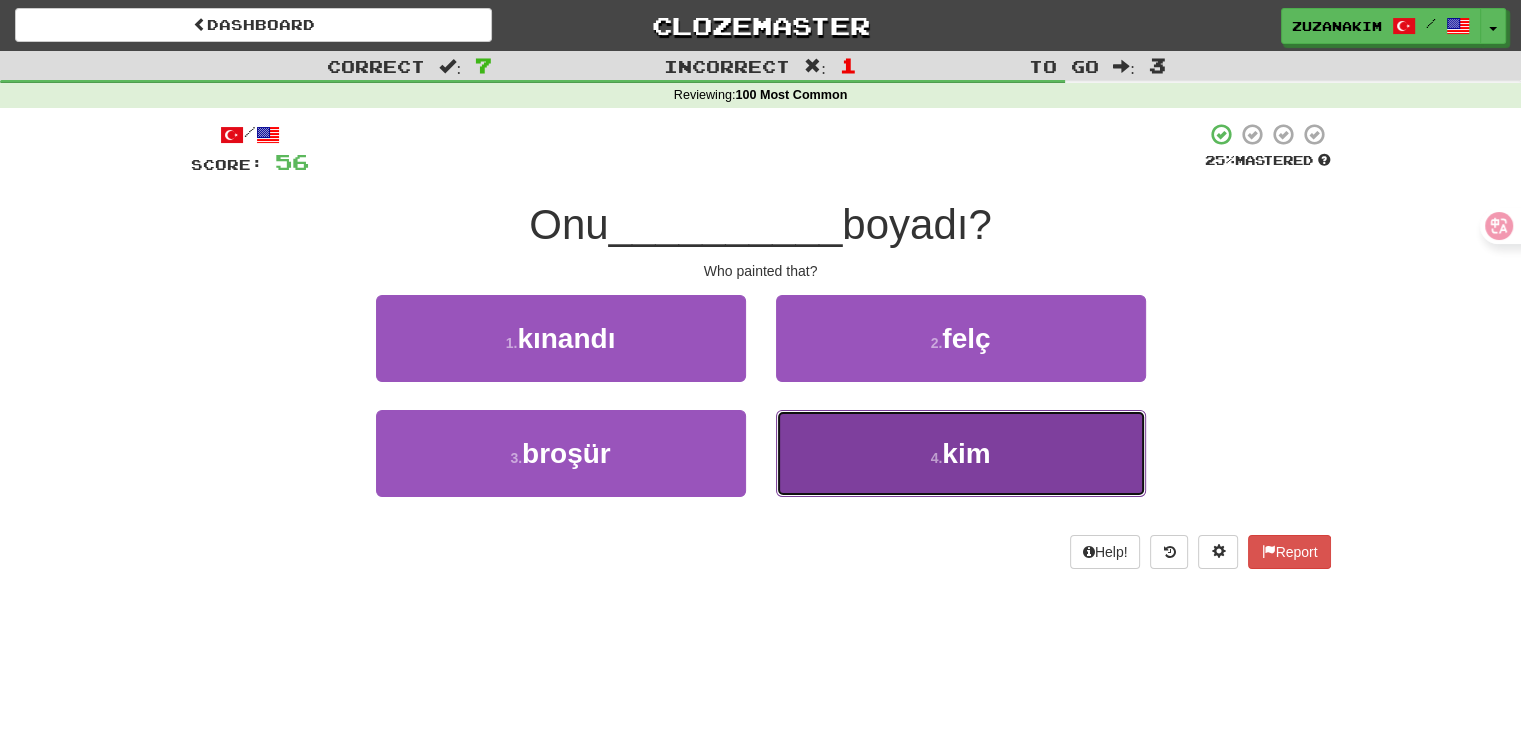 click on "4 .  kim" at bounding box center [961, 453] 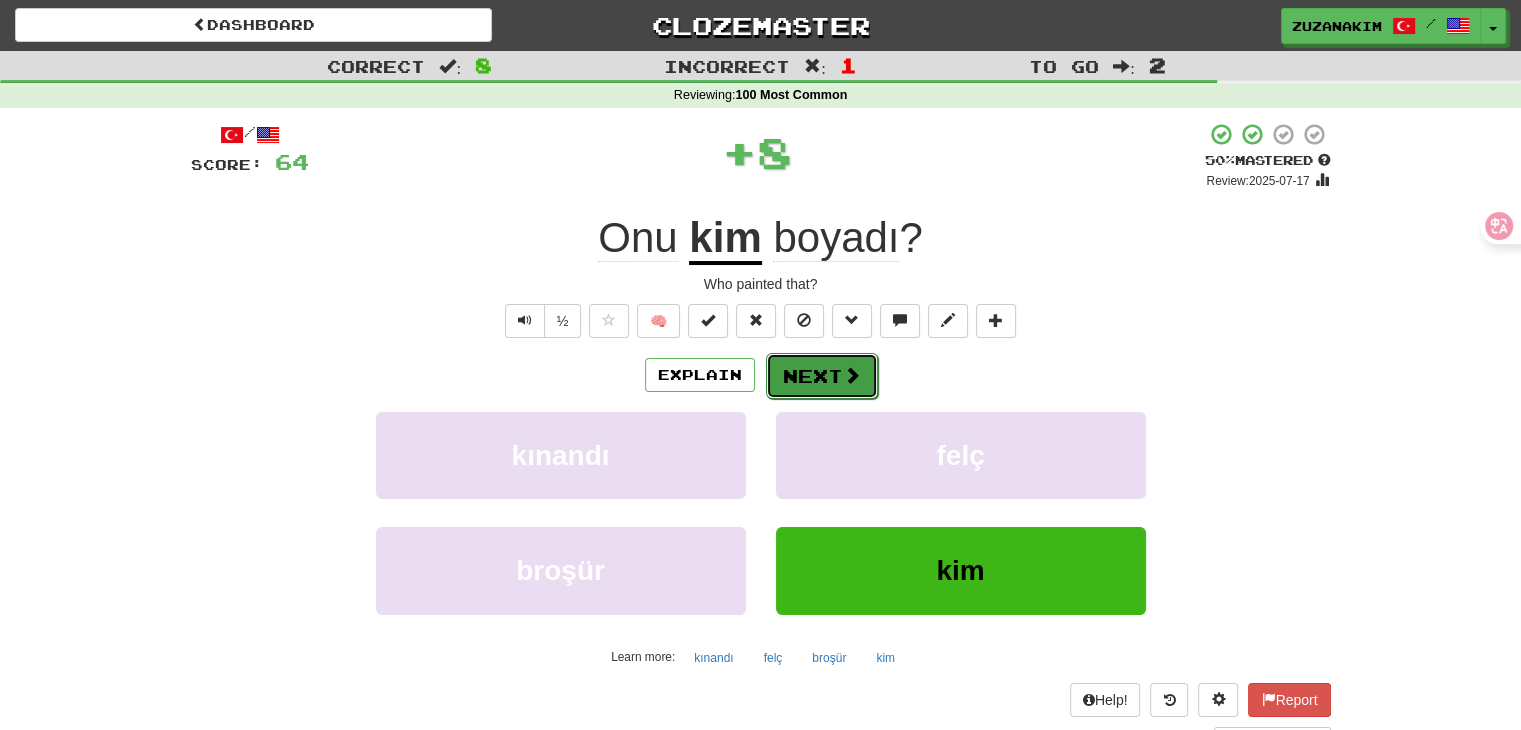 click on "Next" at bounding box center (822, 376) 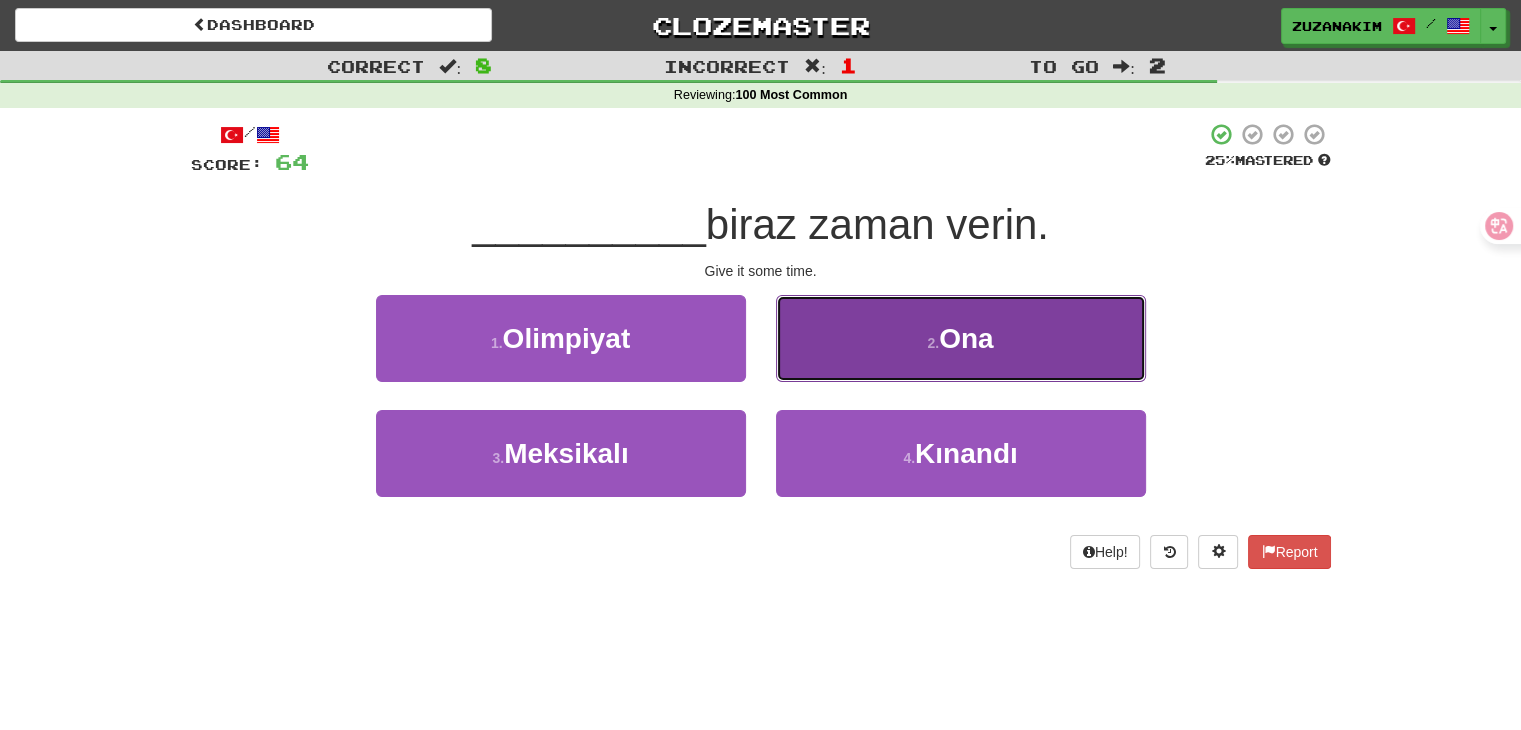 click on "2 .  Ona" at bounding box center (961, 338) 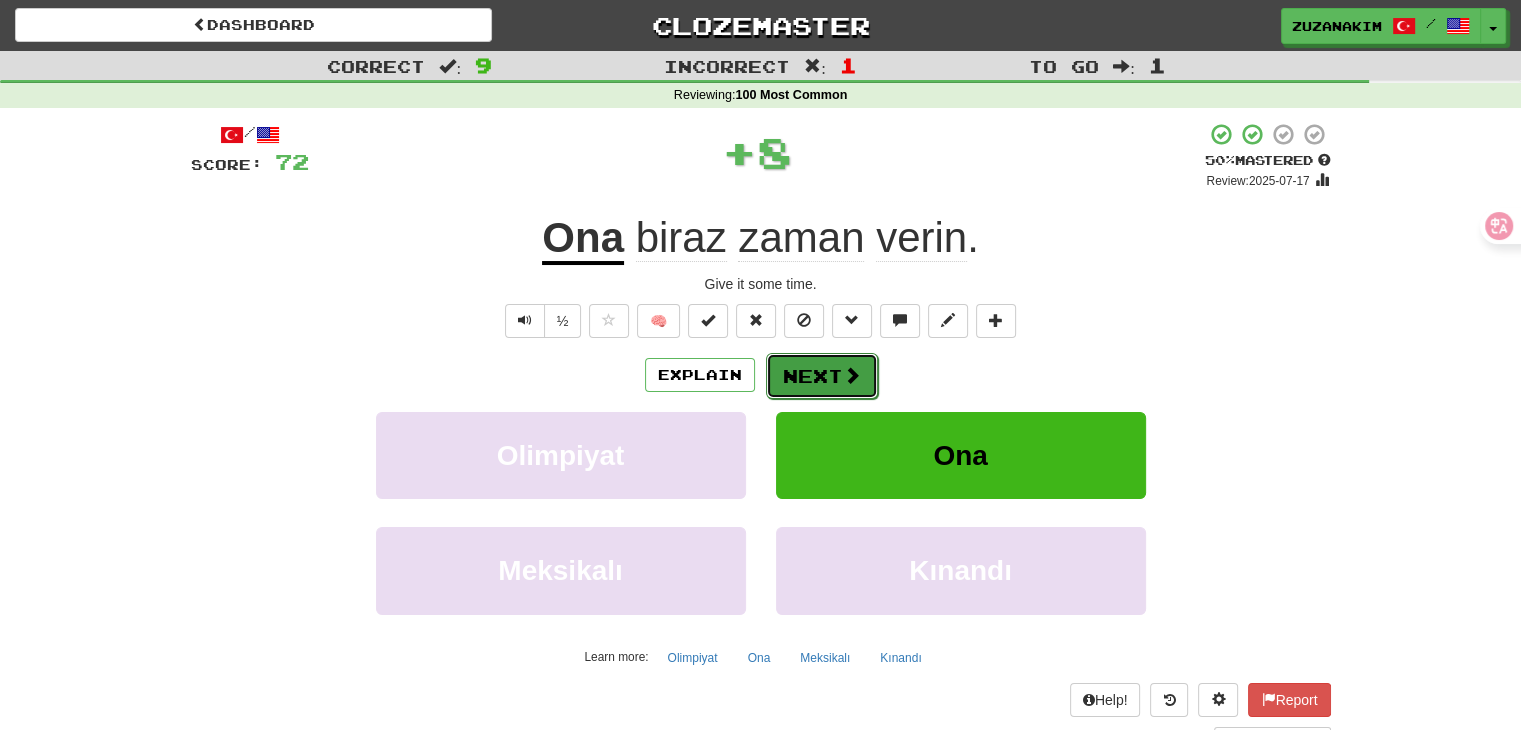 click on "Next" at bounding box center [822, 376] 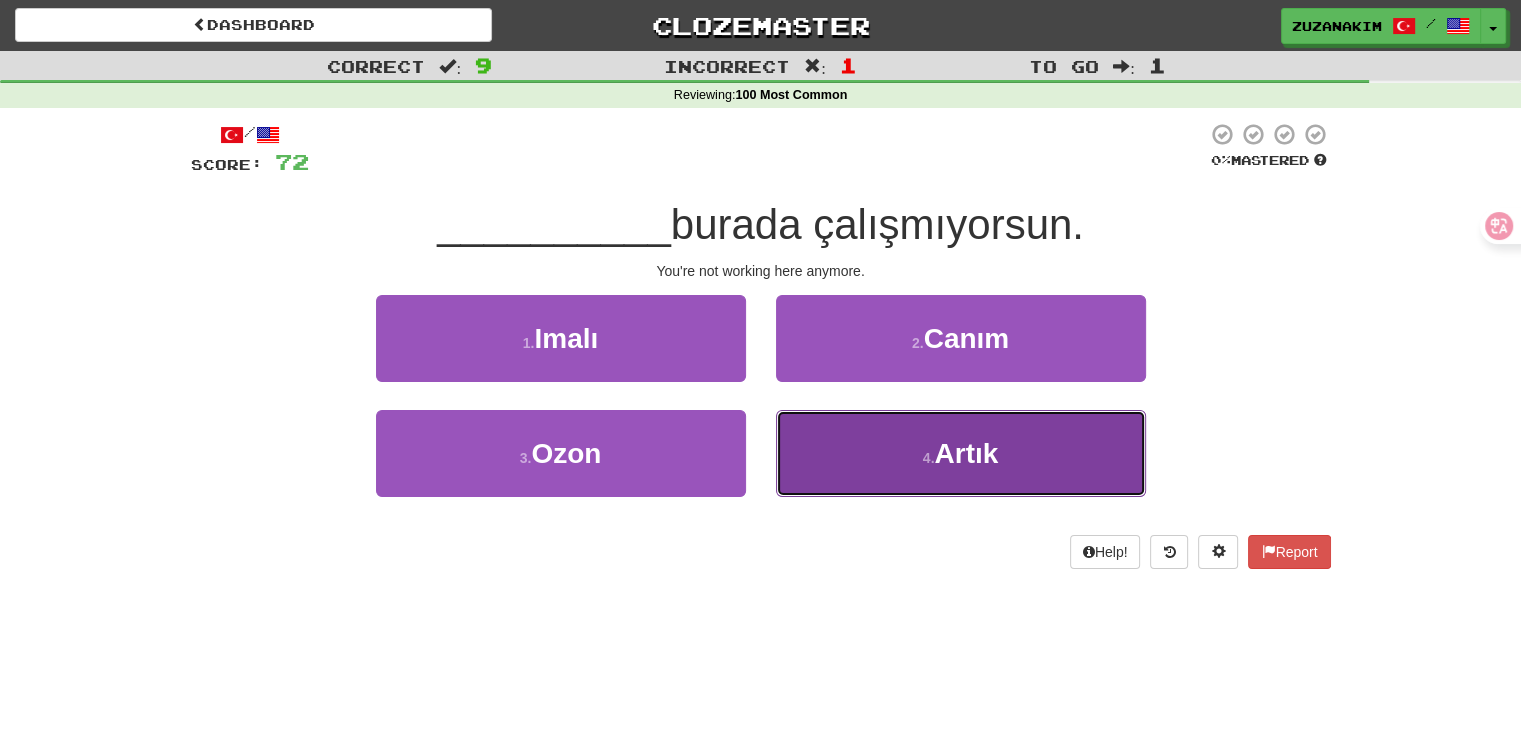 click on "4 .  Artık" at bounding box center (961, 453) 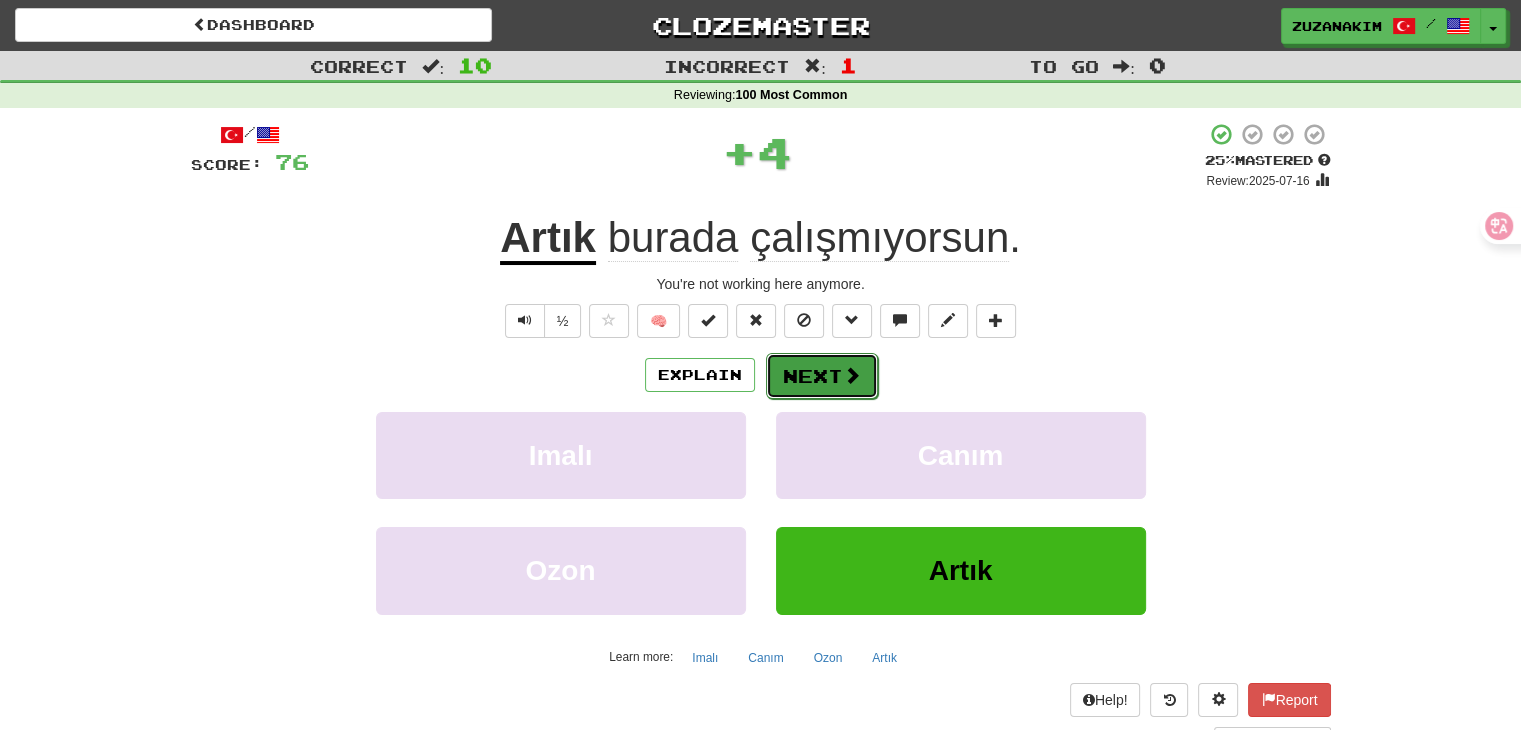 click on "Next" at bounding box center (822, 376) 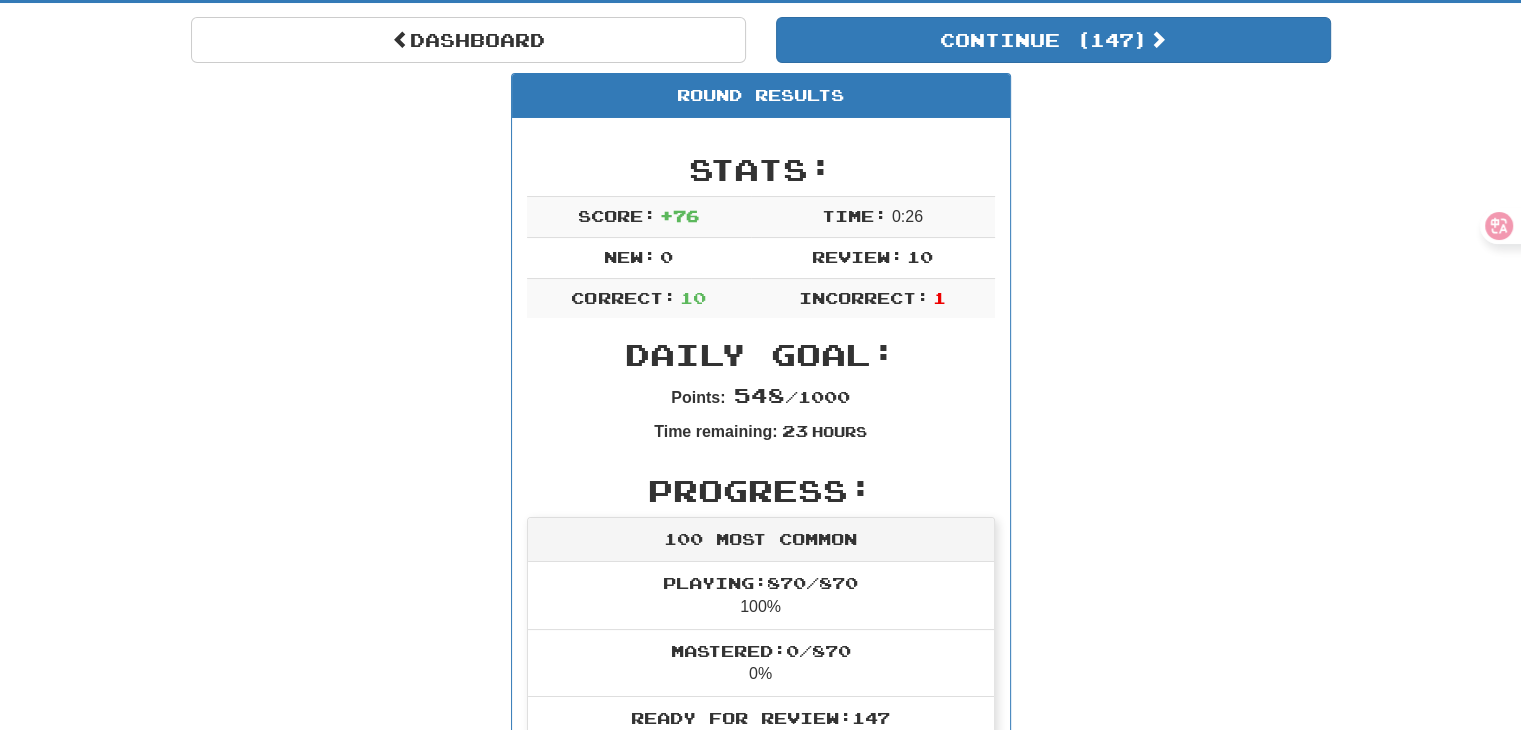 scroll, scrollTop: 0, scrollLeft: 0, axis: both 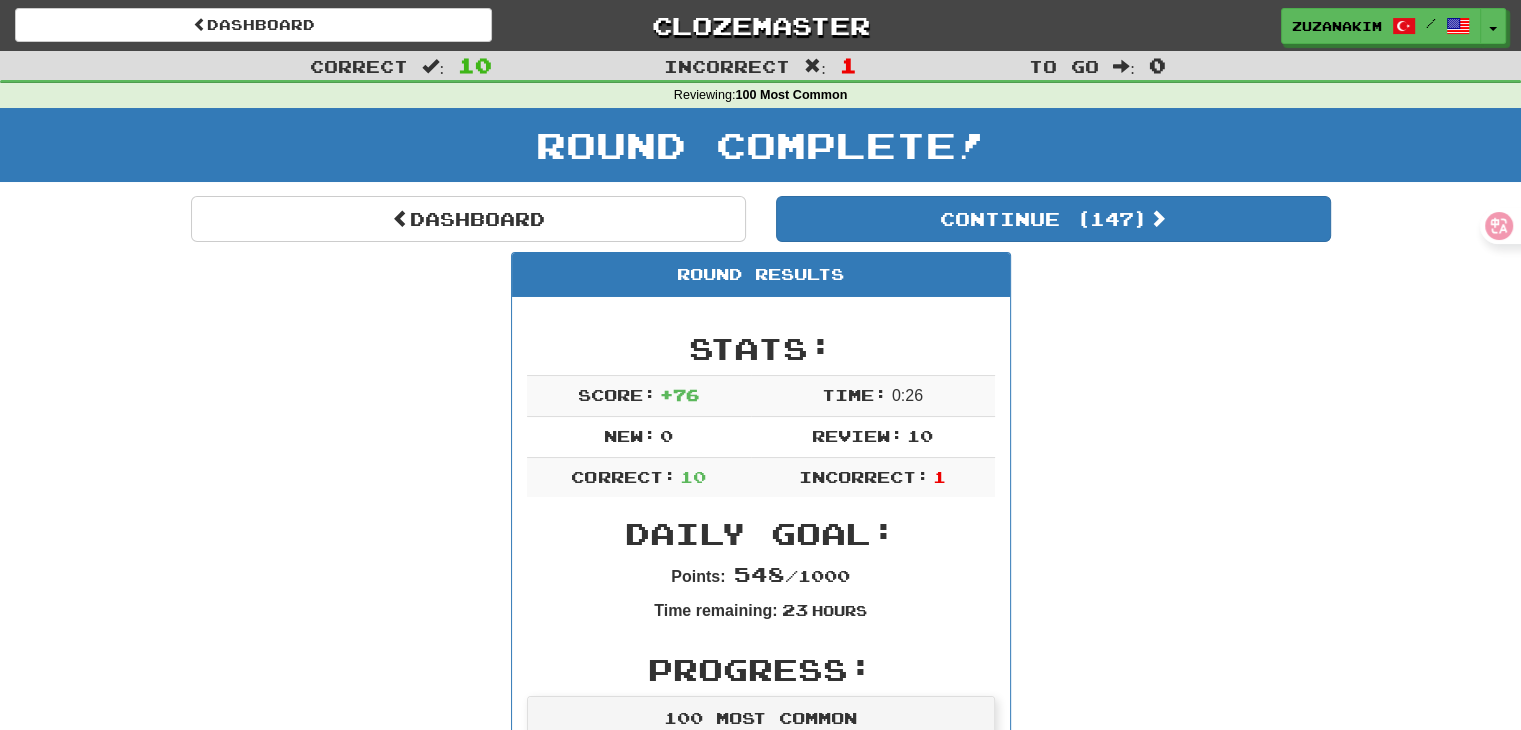 click on "Round Results" at bounding box center [761, 275] 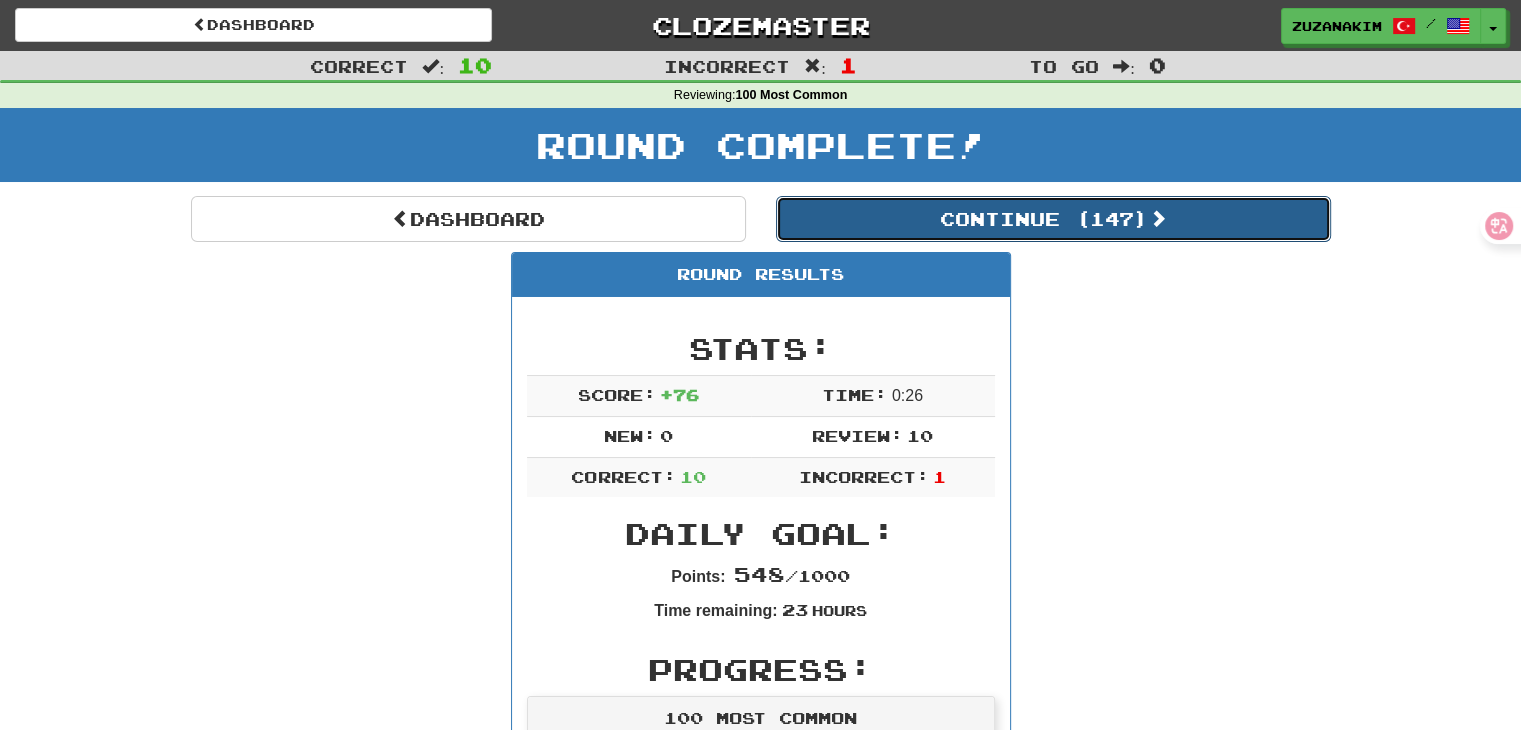 click on "Continue ( 147 )" at bounding box center (1053, 219) 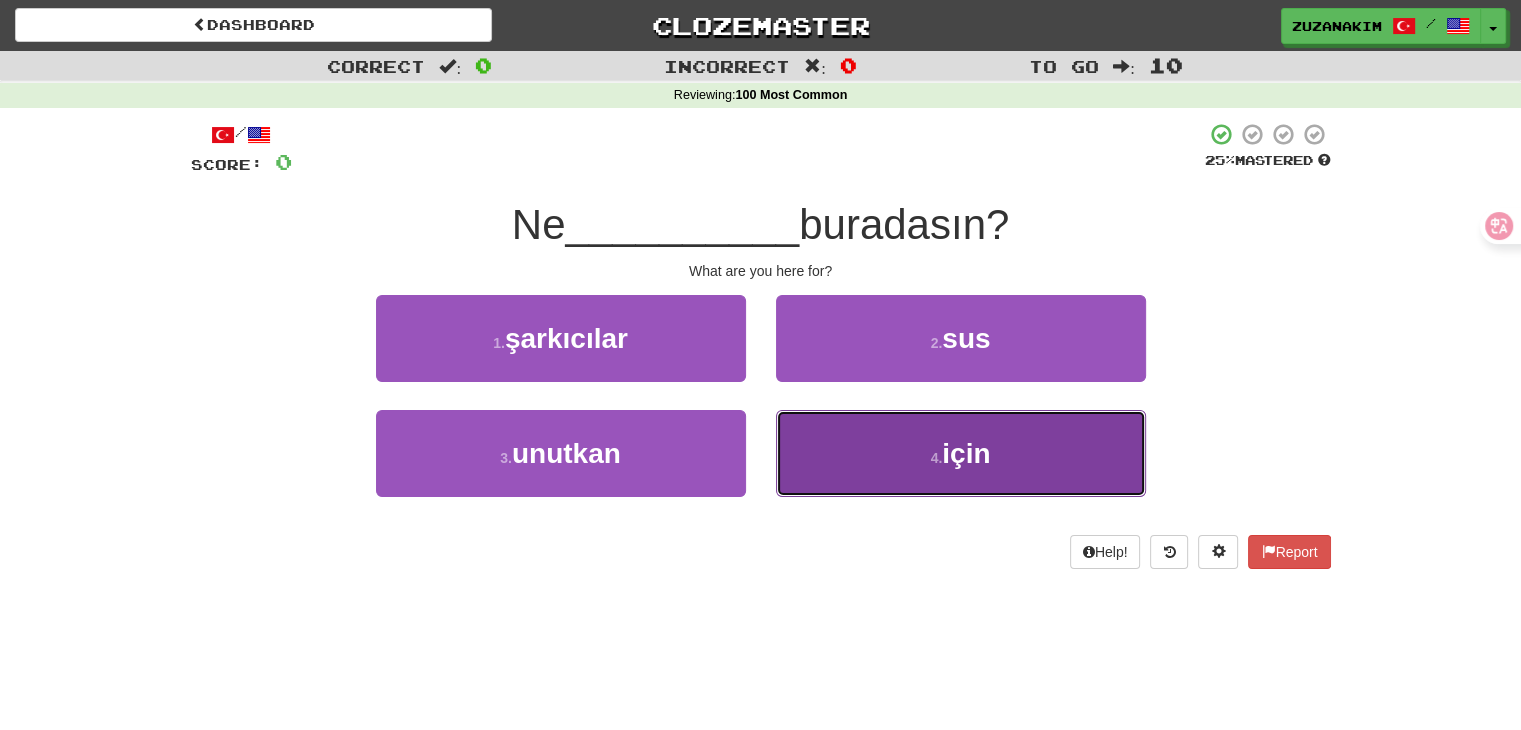 click on "4 .  için" at bounding box center (961, 453) 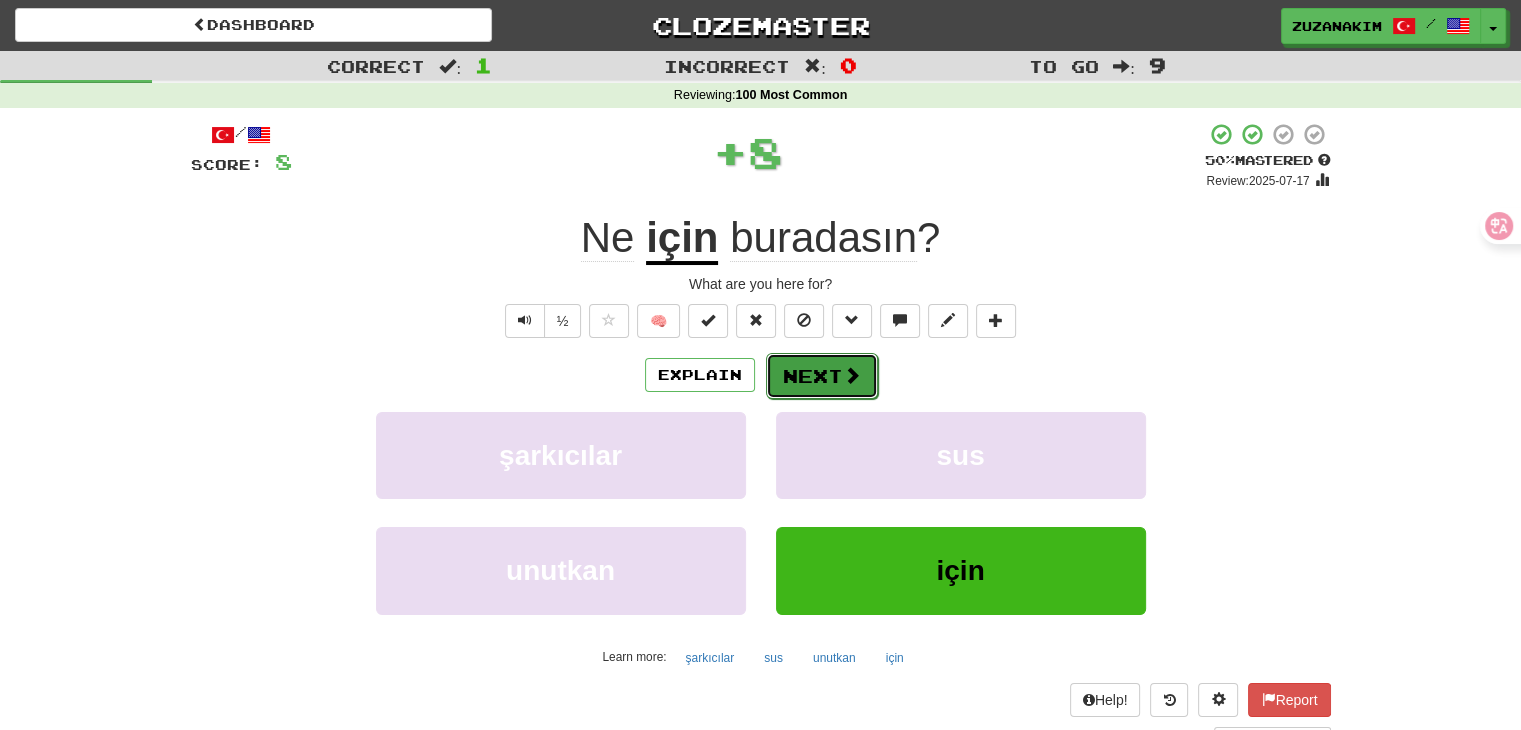 click on "Next" at bounding box center (822, 376) 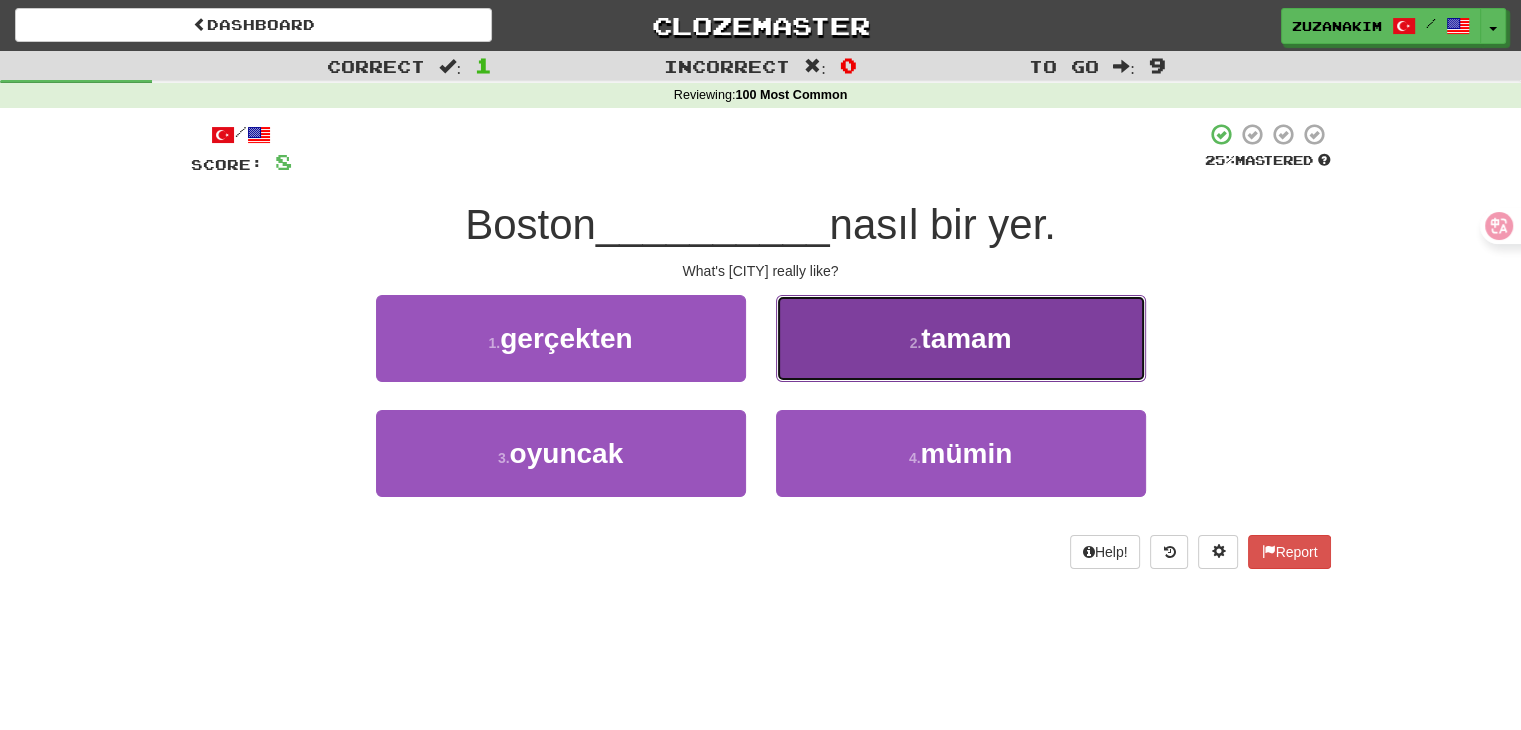 click on "2 .  tamam" at bounding box center [961, 338] 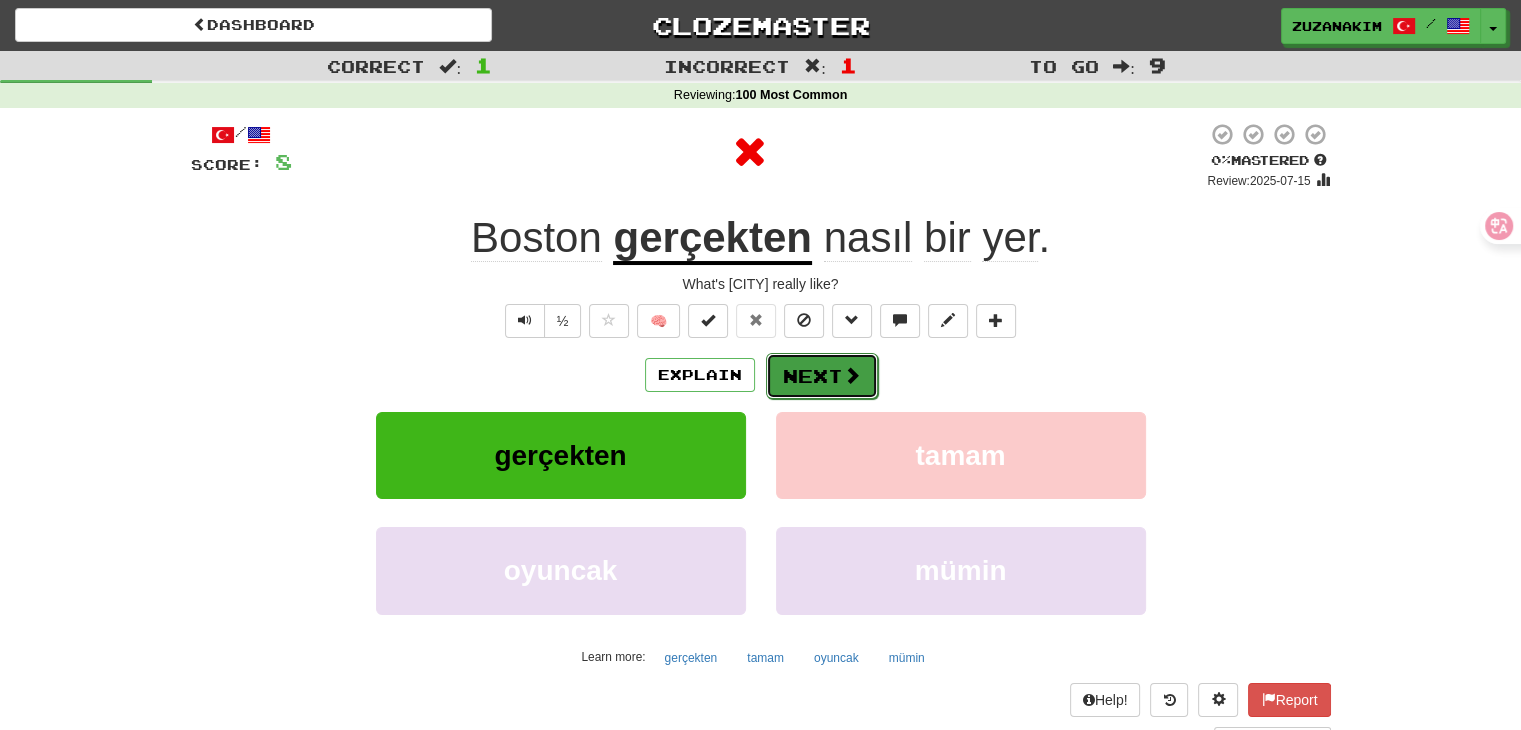 click on "Next" at bounding box center (822, 376) 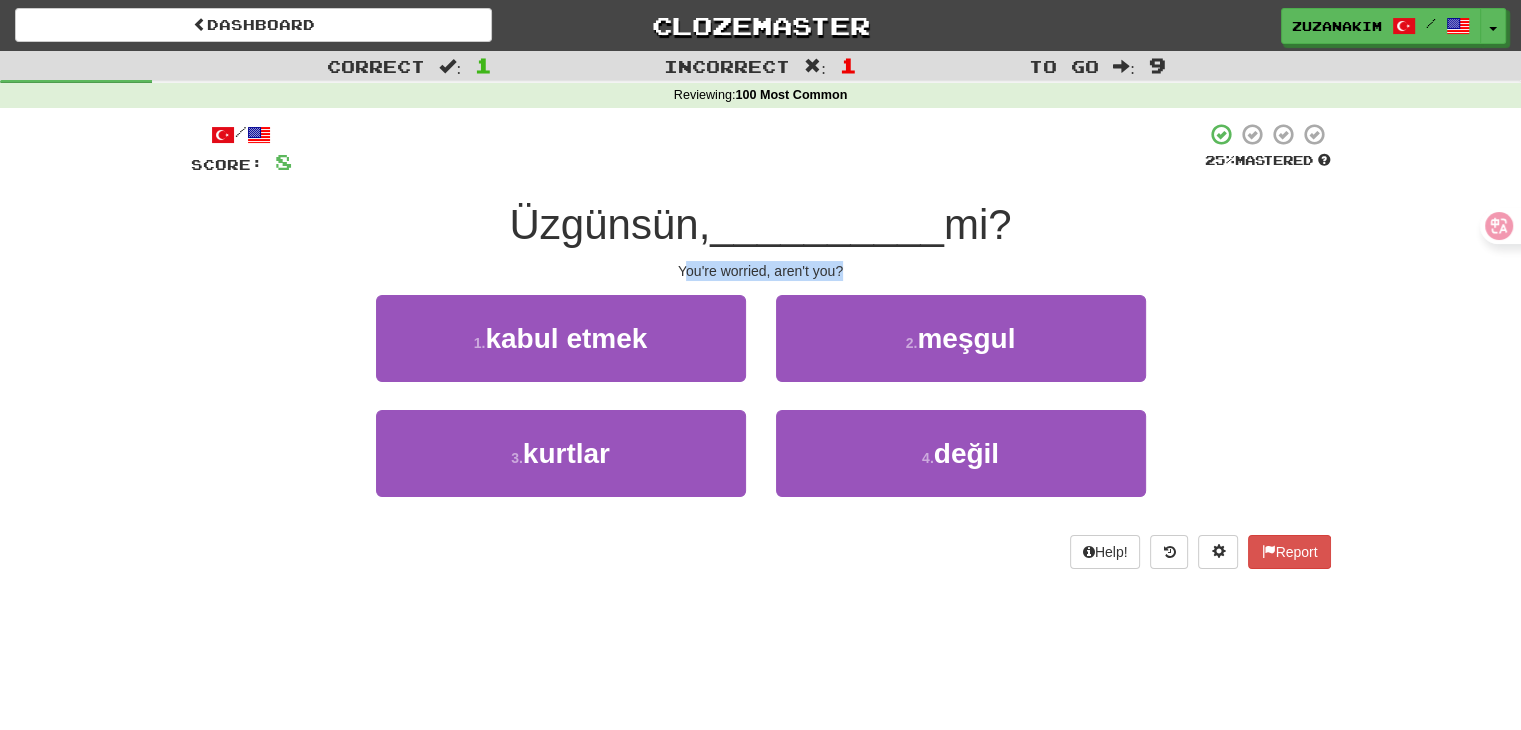 drag, startPoint x: 685, startPoint y: 277, endPoint x: 887, endPoint y: 279, distance: 202.0099 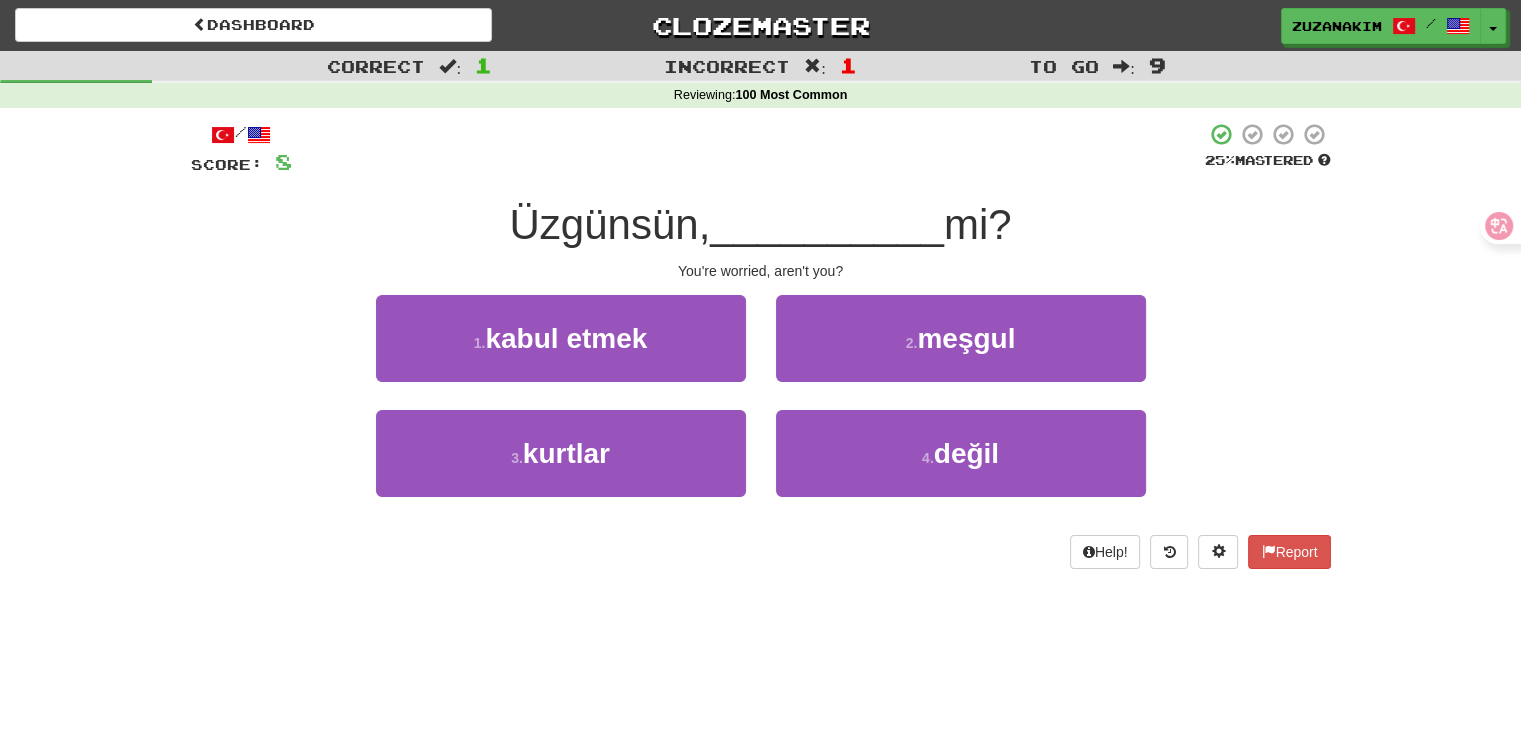 click on "/  Score:   8 25 %  Mastered Üzgünsün,  __________  mi? You're worried, aren't you? 1 .  kabul etmek 2 .  meşgul 3 .  kurtlar 4 .  değil  Help!  Report" at bounding box center (761, 345) 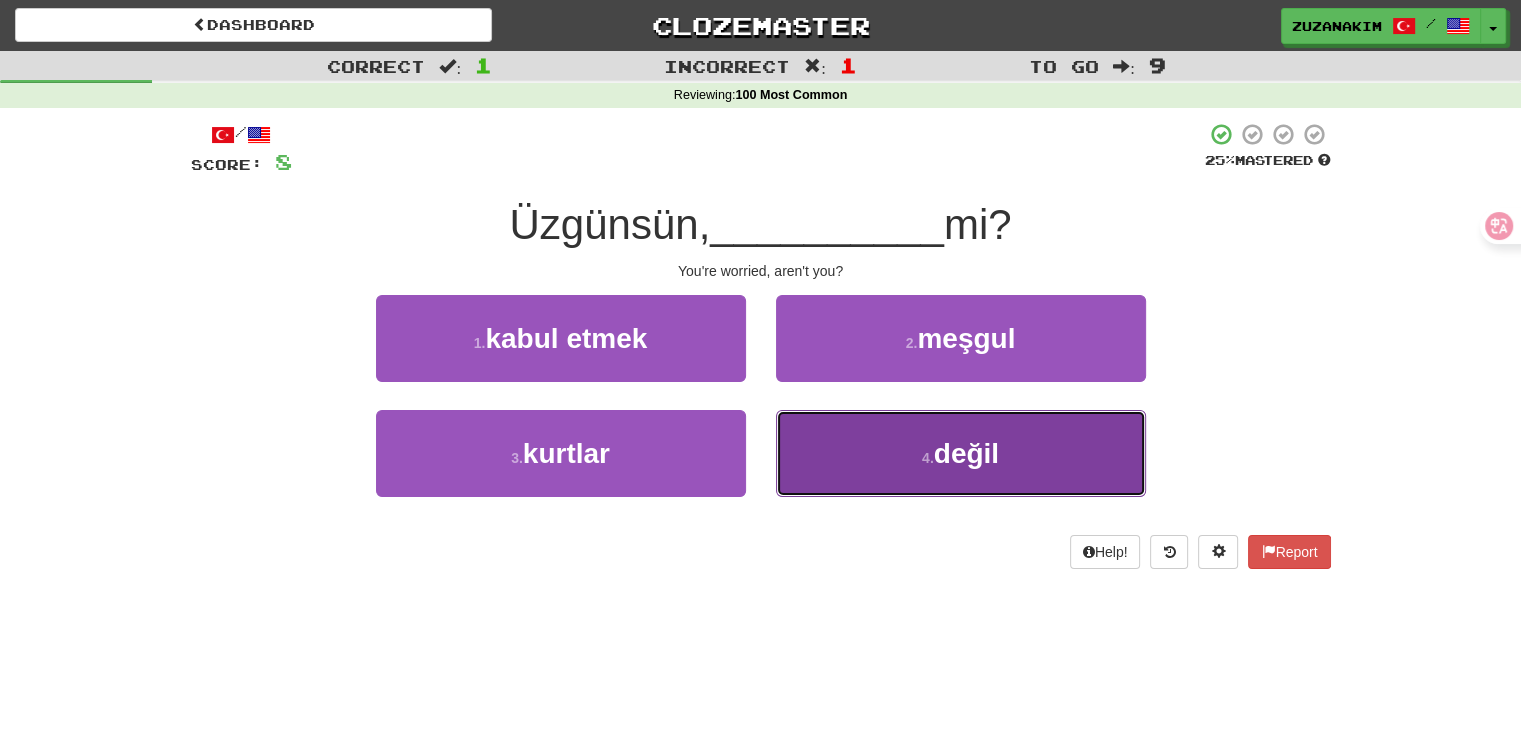 click on "4 .  değil" at bounding box center (961, 453) 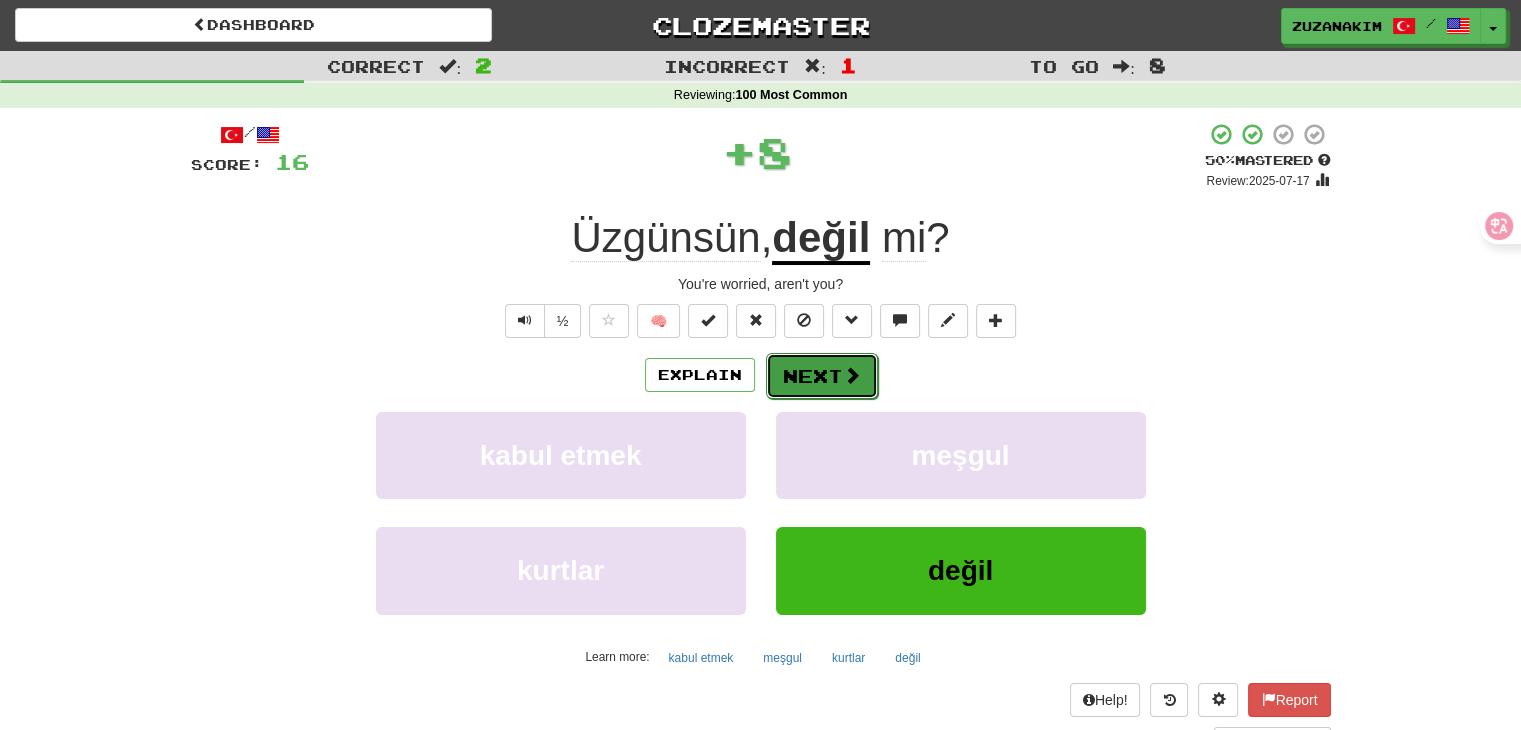 click at bounding box center (852, 375) 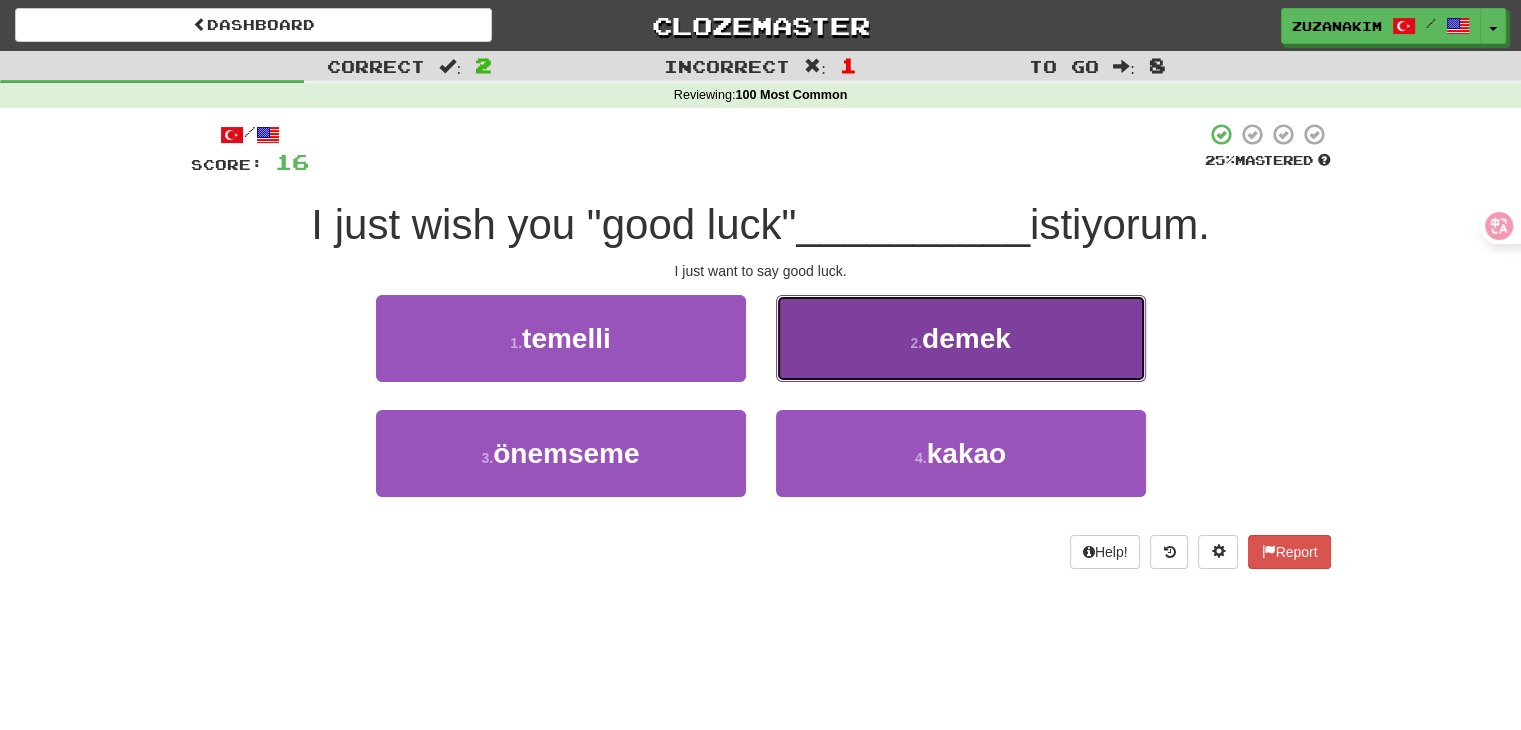 click on "2 ." at bounding box center [916, 343] 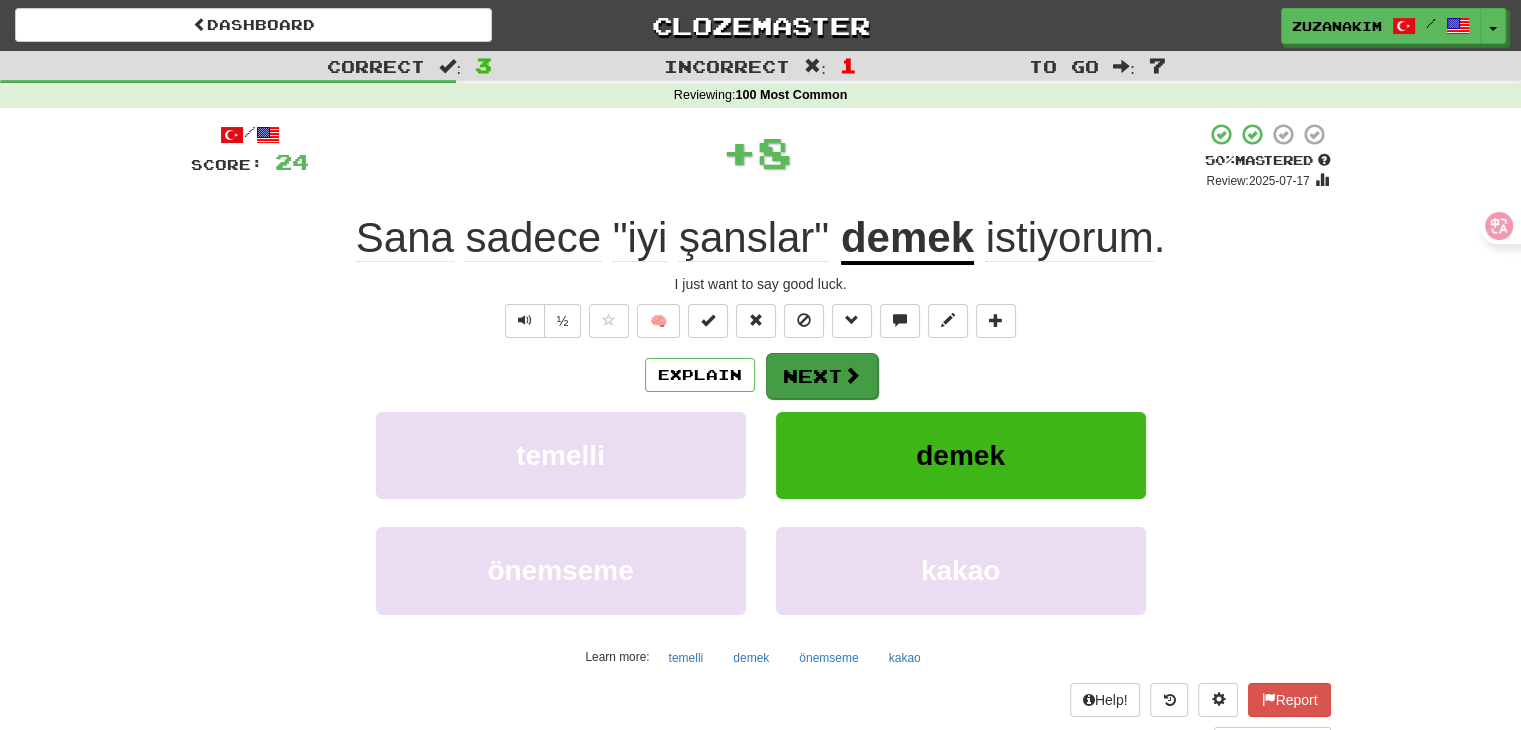 click on "Explain Next" at bounding box center (761, 375) 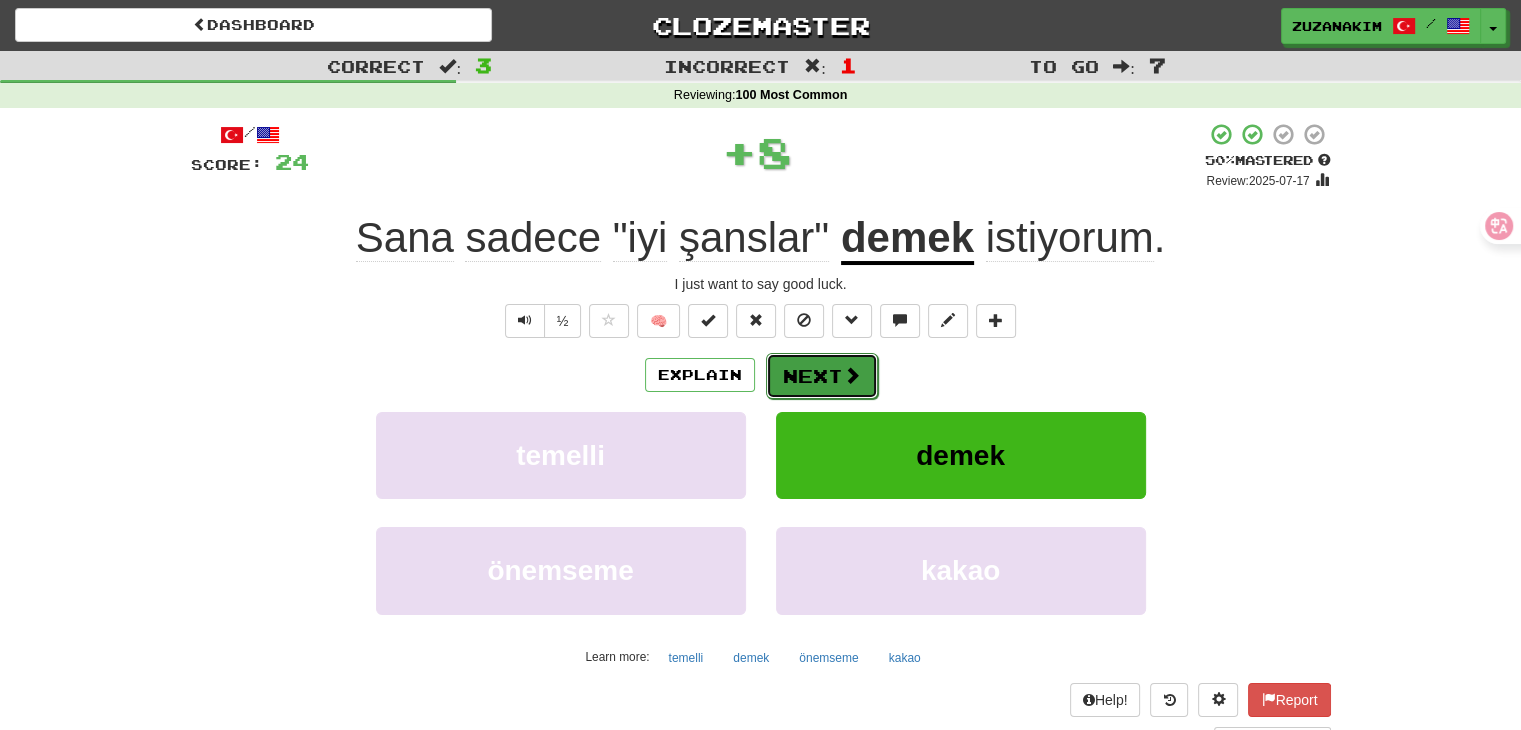 click on "Next" at bounding box center [822, 376] 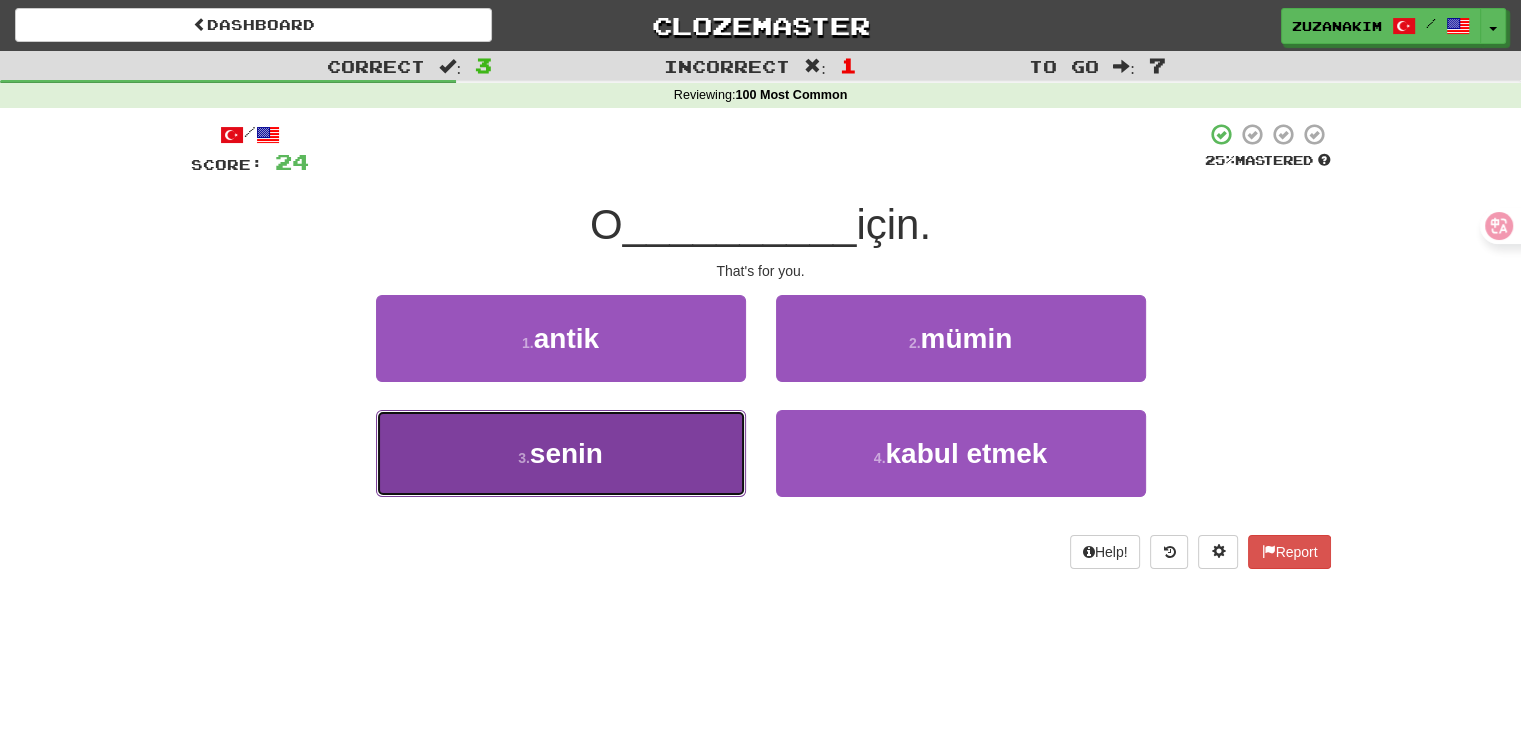 click on "3 .  senin" at bounding box center (561, 453) 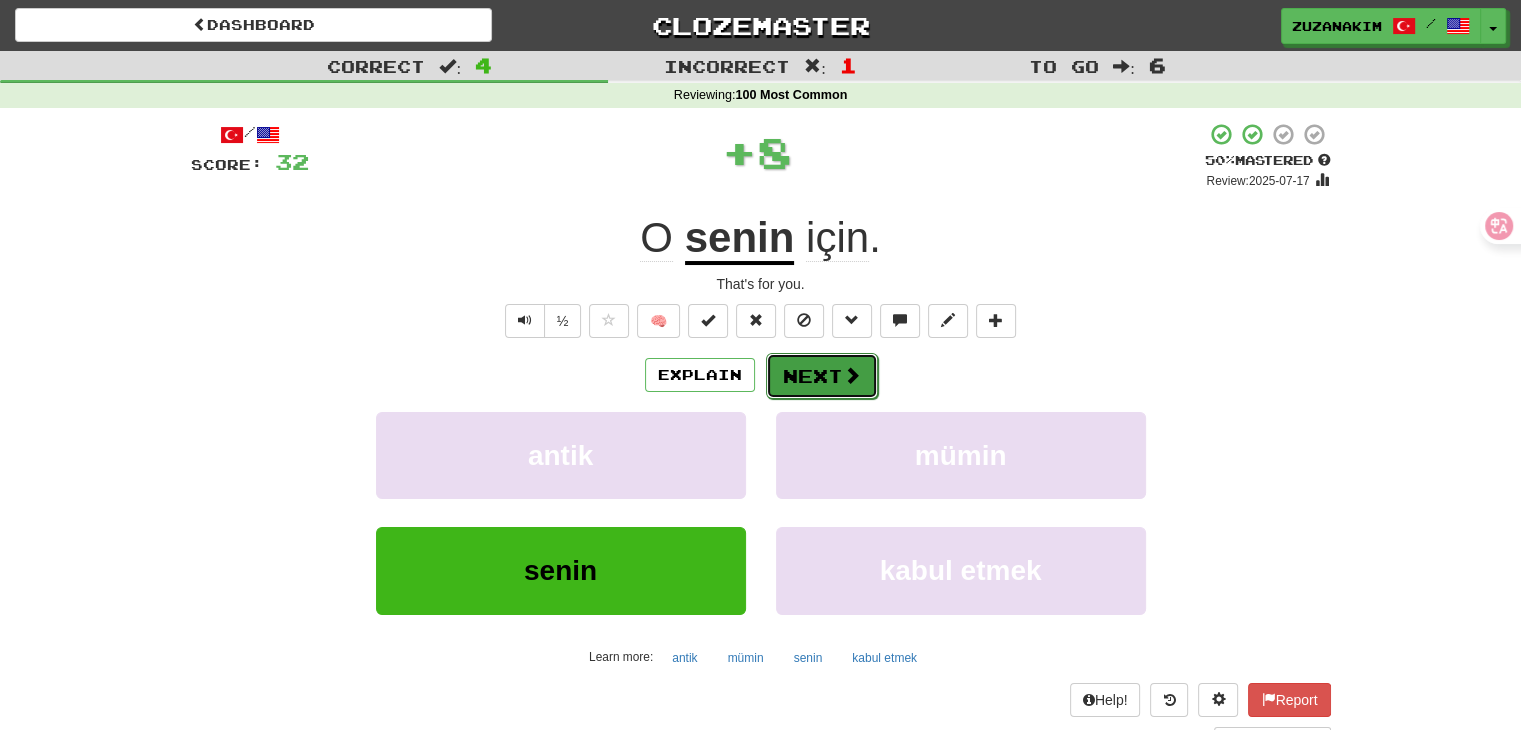 click on "Next" at bounding box center [822, 376] 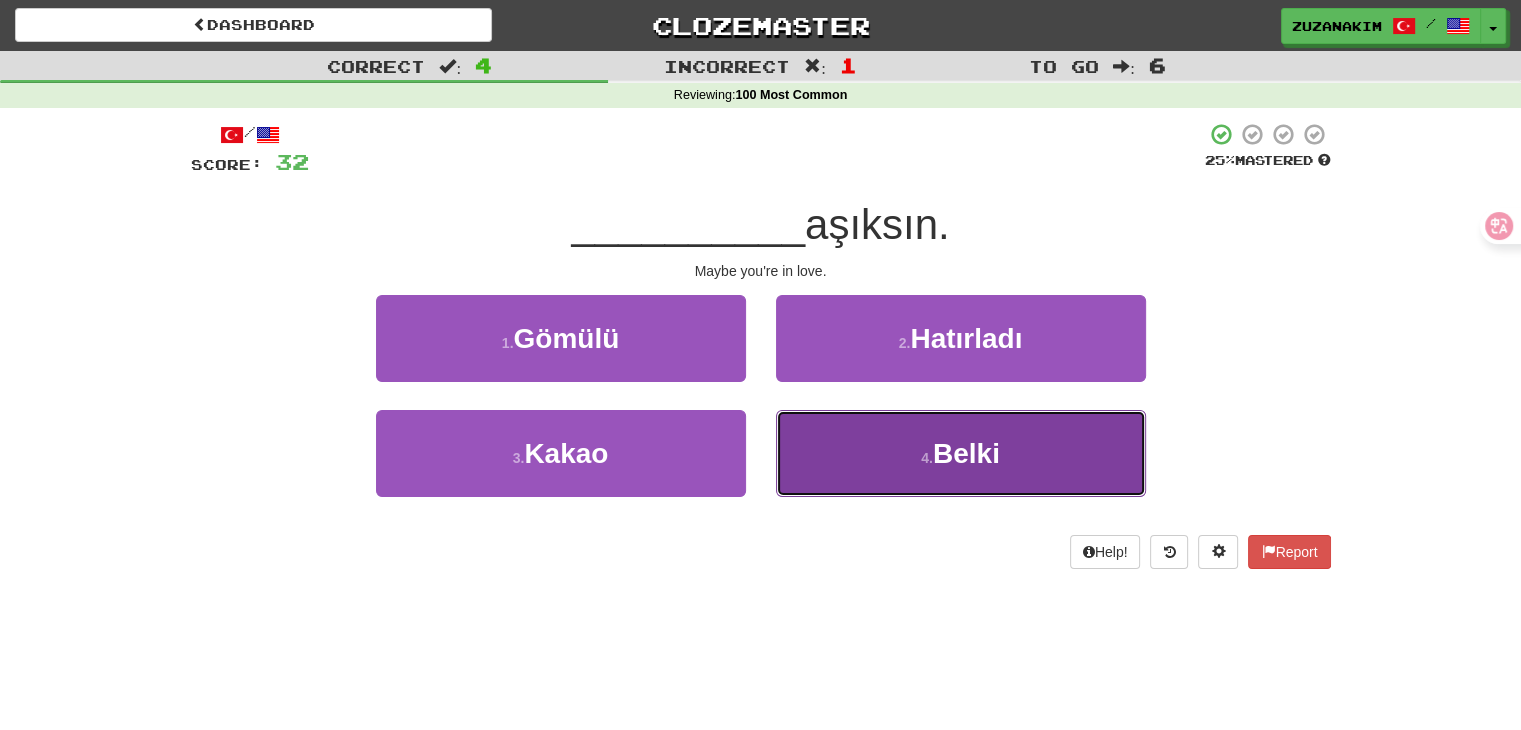 click on "4 .  Belki" at bounding box center [961, 453] 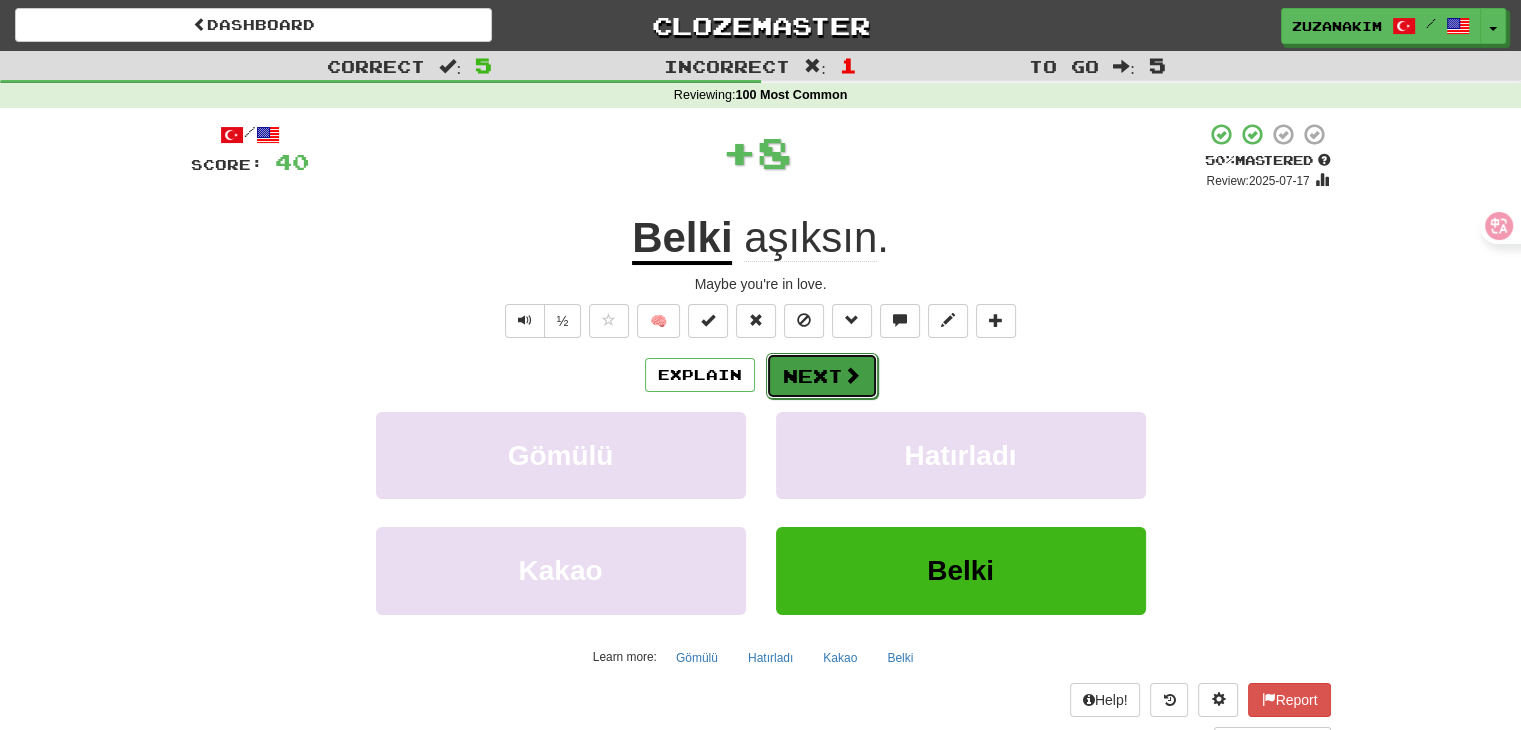 click on "Next" at bounding box center [822, 376] 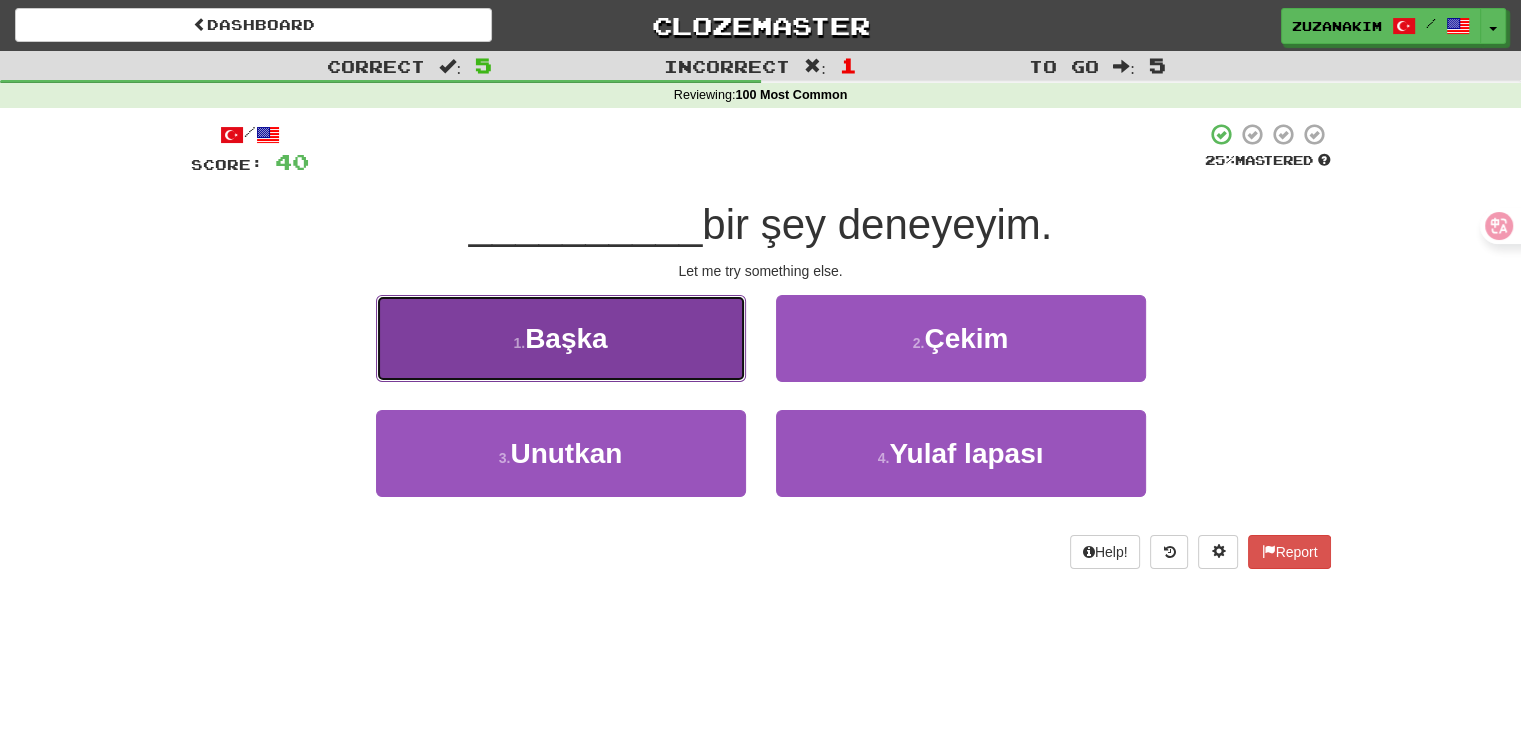 click on "1 .  Başka" at bounding box center [561, 338] 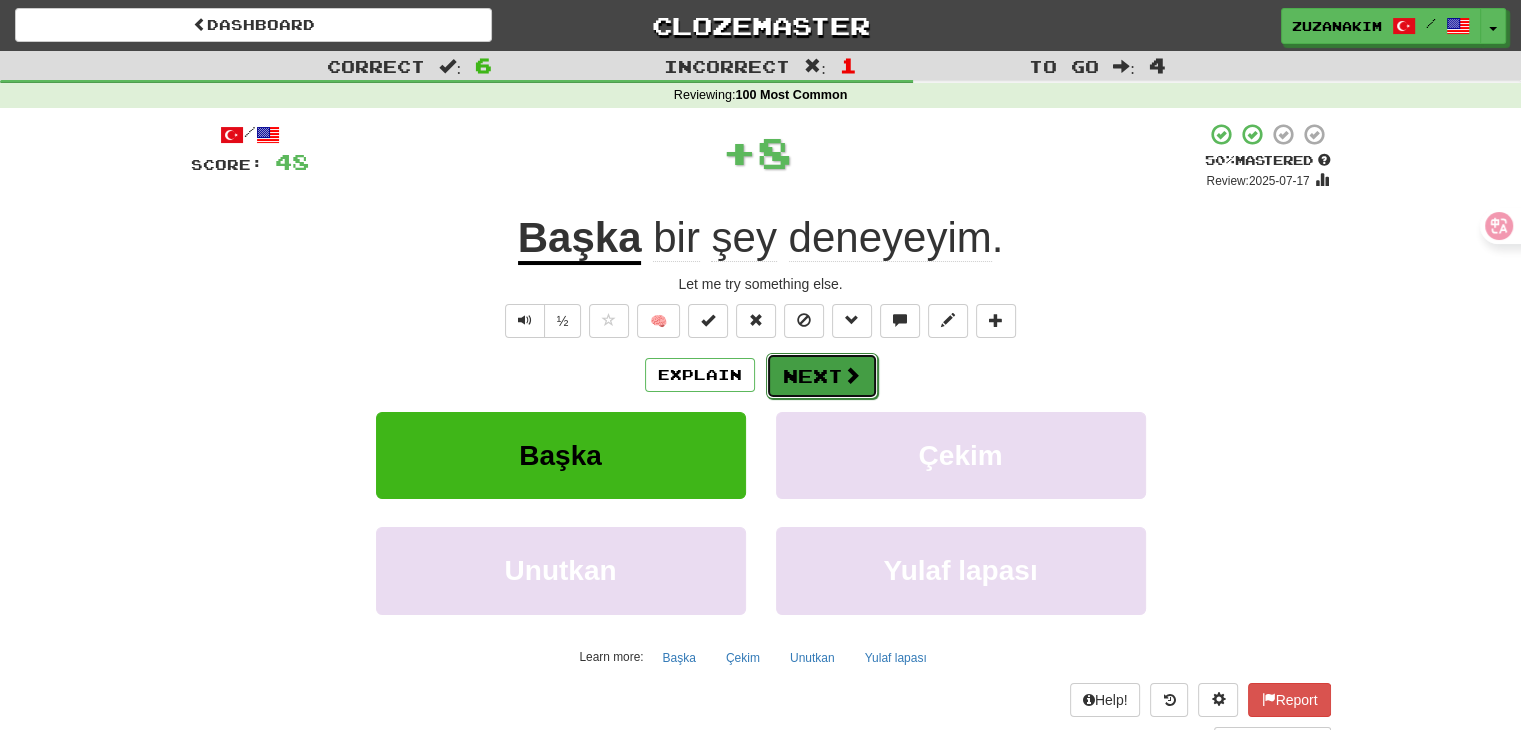 click on "Next" at bounding box center (822, 376) 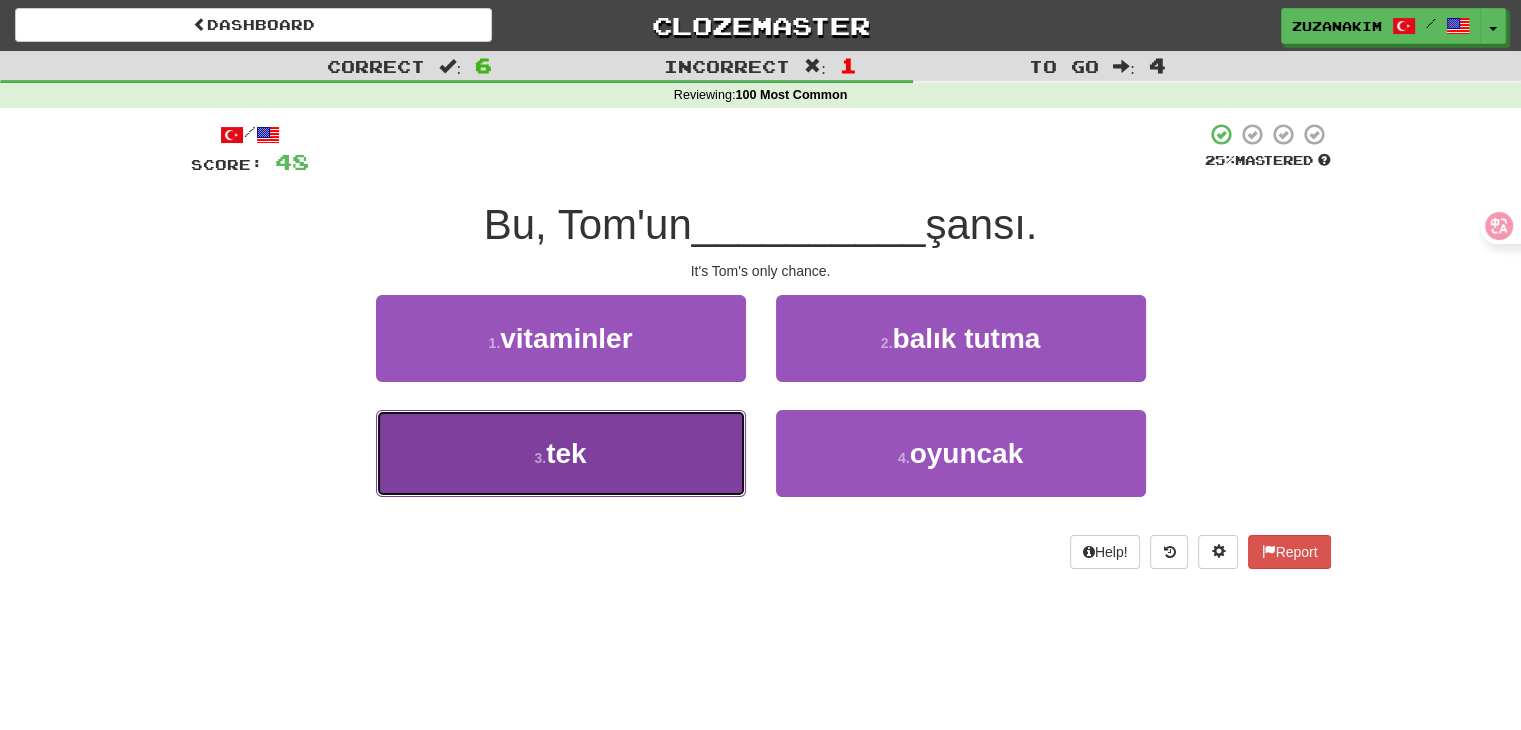 click on "3 .  tek" at bounding box center [561, 453] 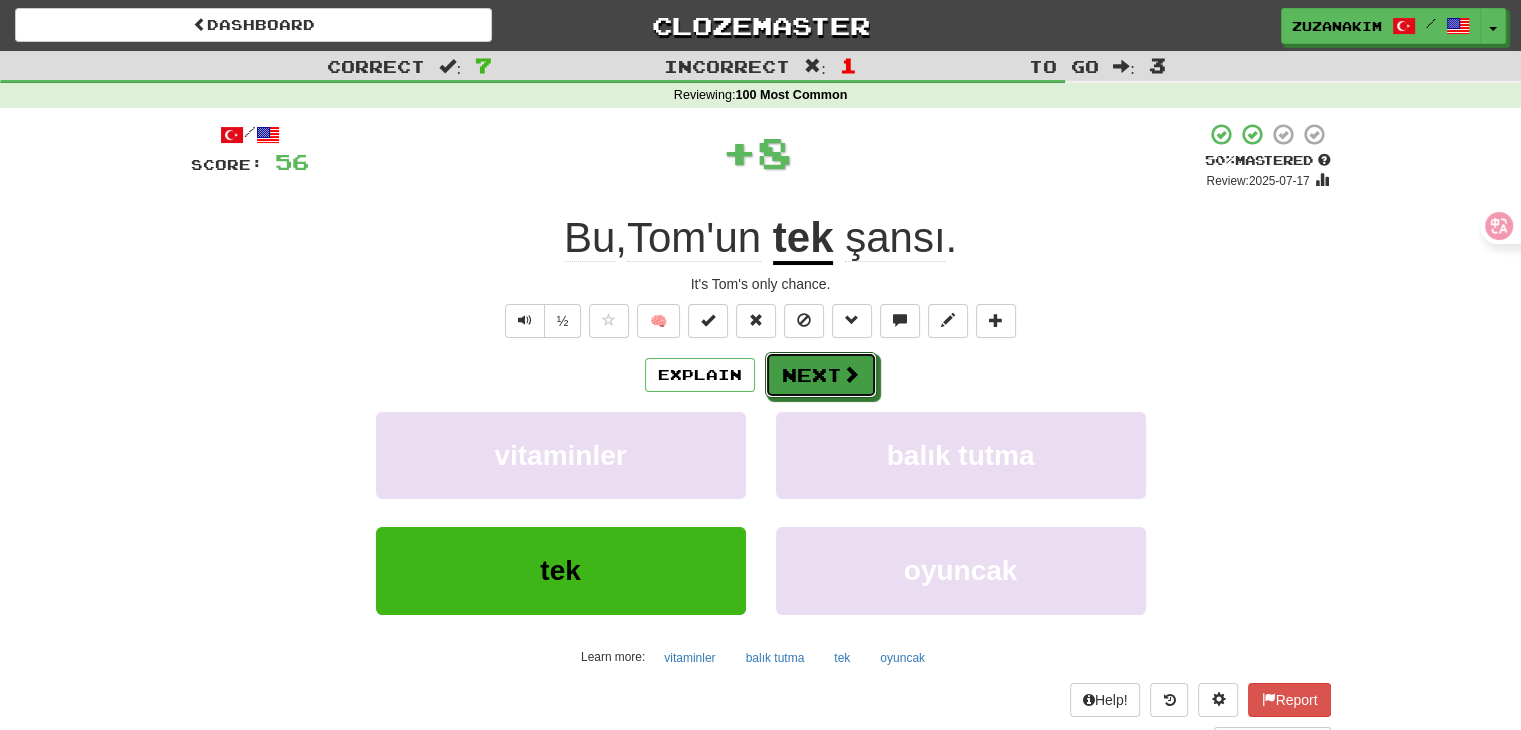 click on "Next" at bounding box center [821, 375] 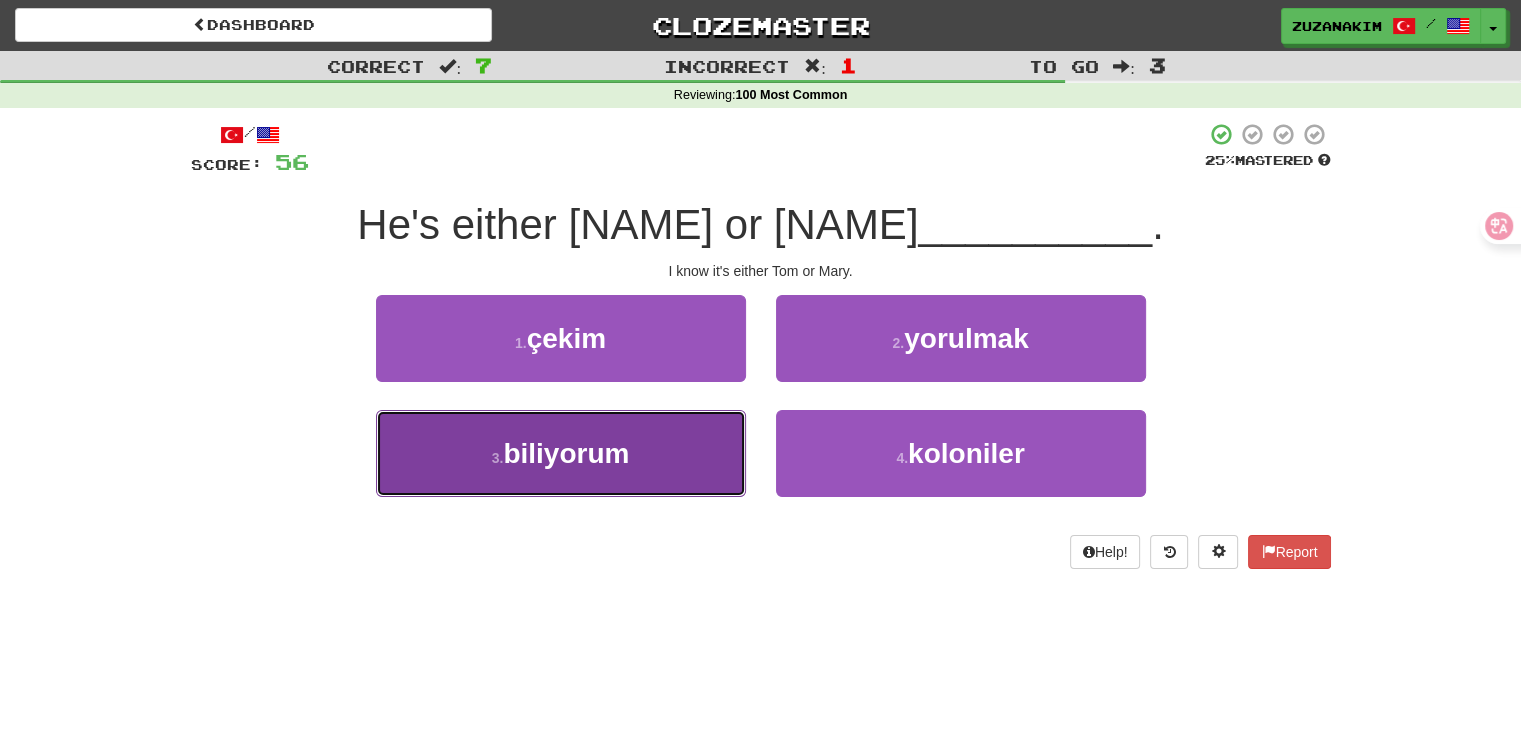 click on "3 .  biliyorum" at bounding box center (561, 453) 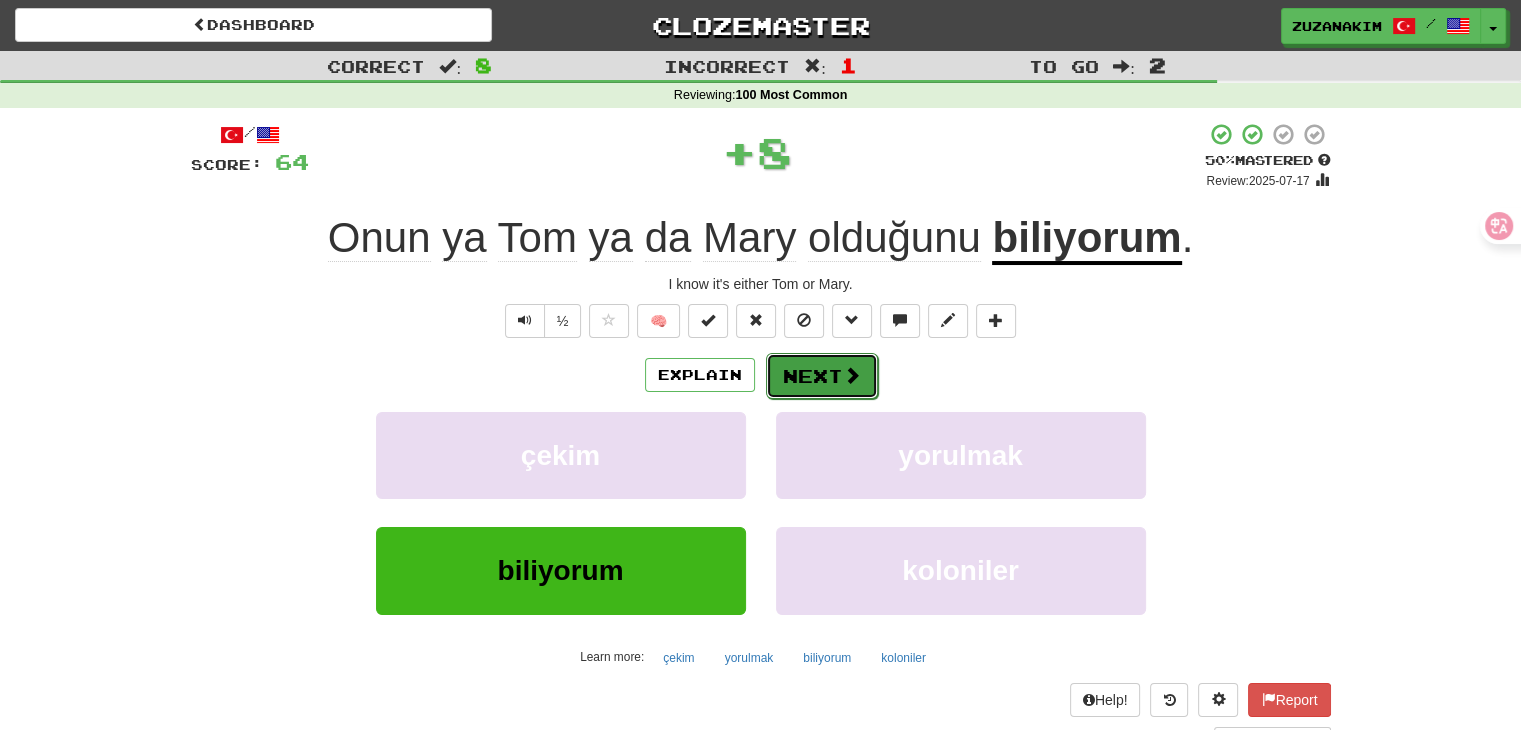 click on "Next" at bounding box center [822, 376] 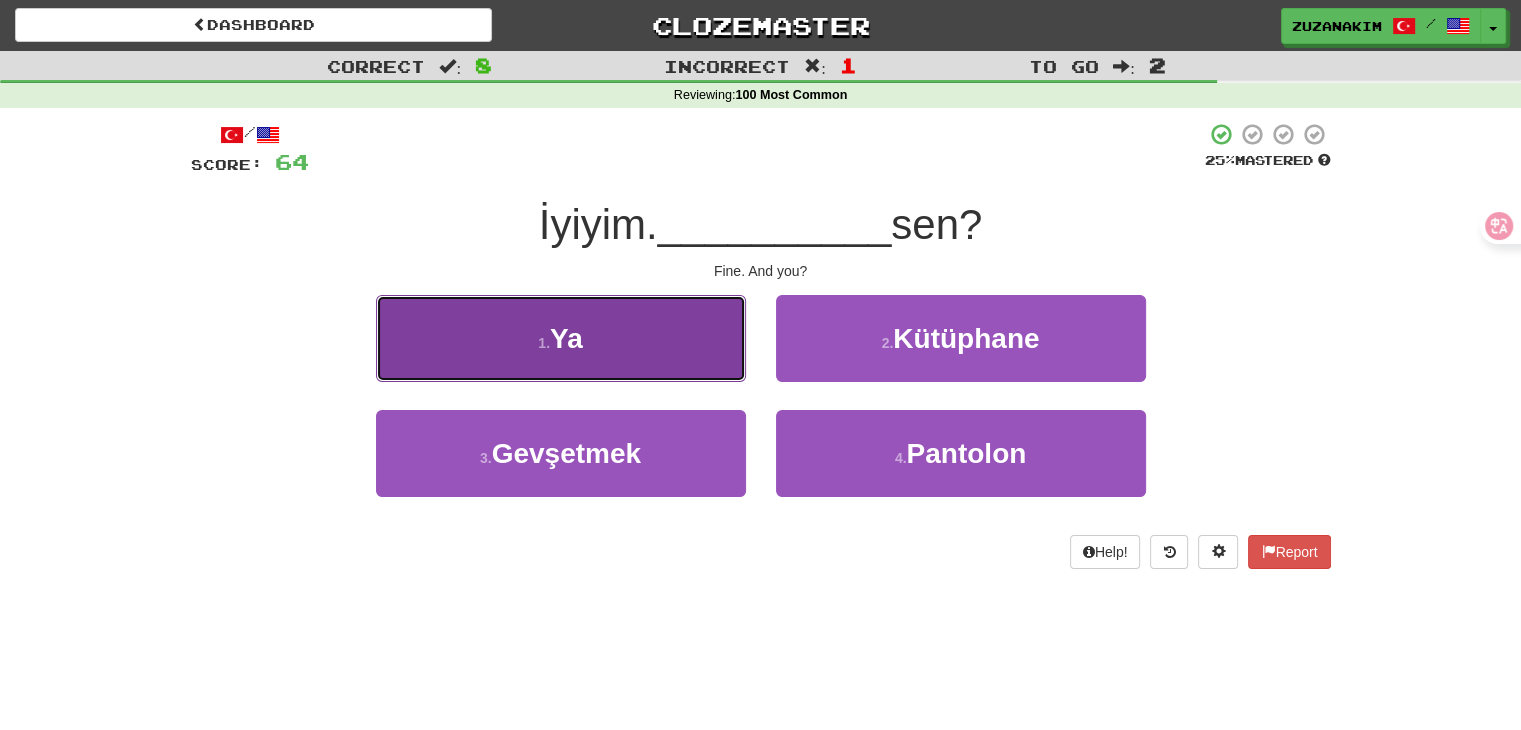 click on "1 .  Ya" at bounding box center [561, 338] 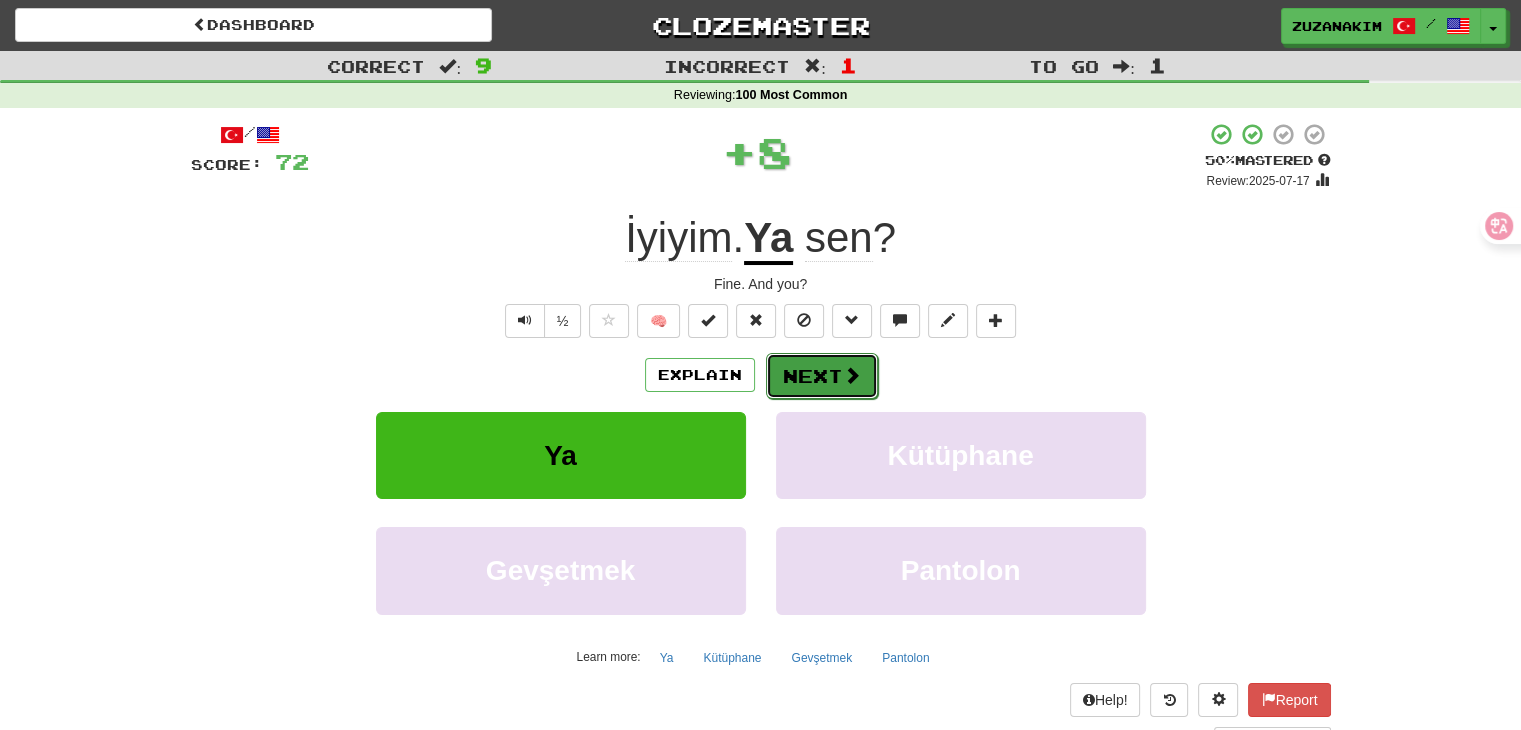 click on "Next" at bounding box center [822, 376] 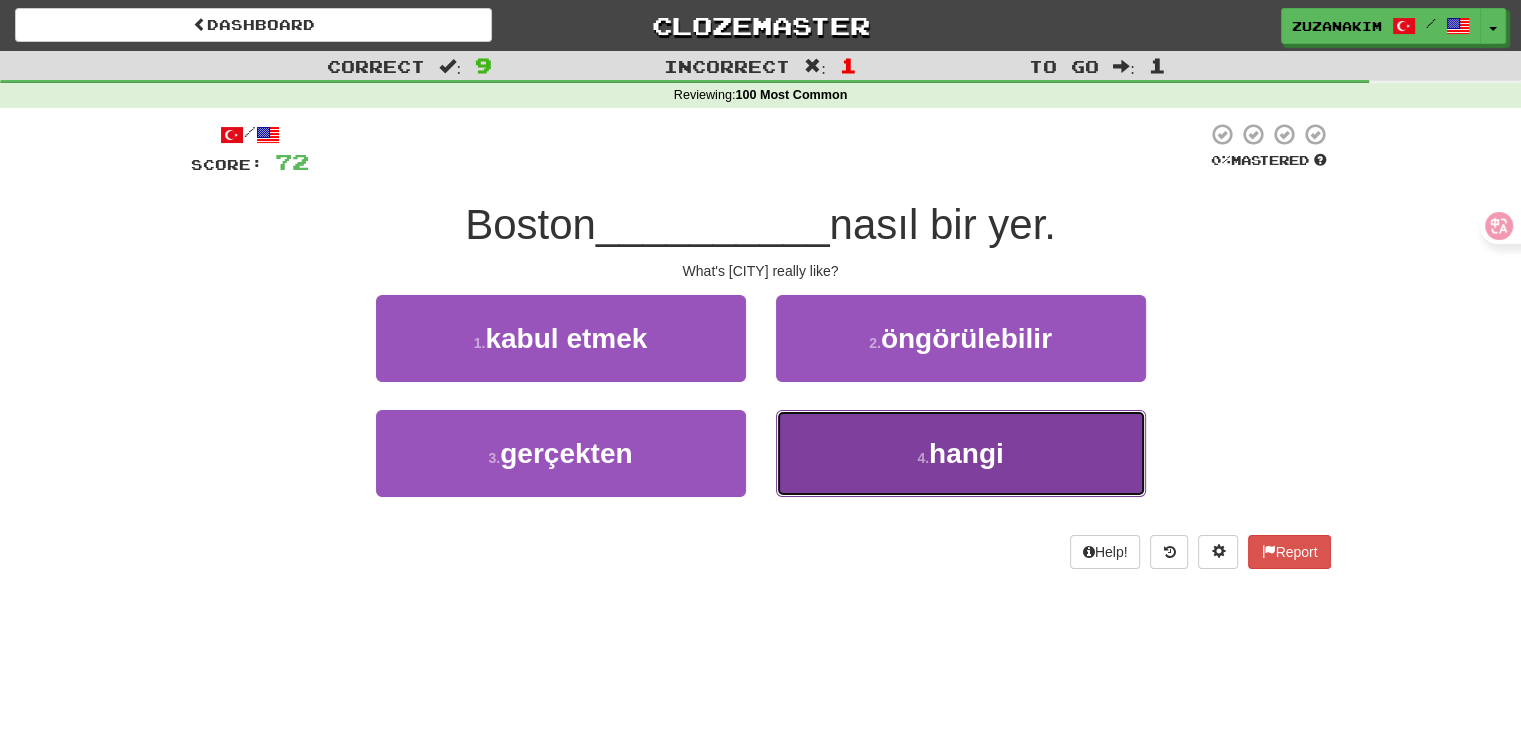 click on "4 .  hangi" at bounding box center [961, 453] 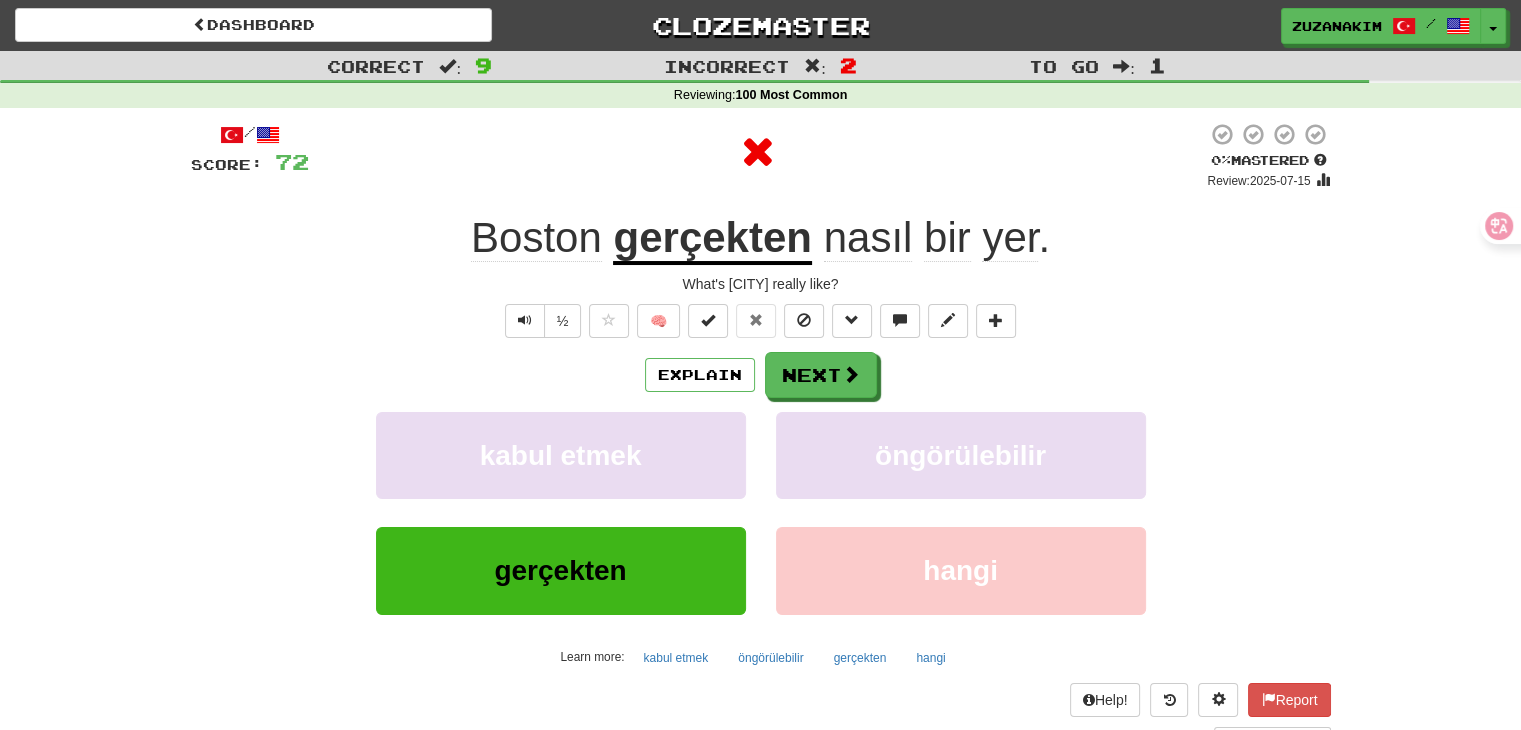 click on "Explain Next" at bounding box center [761, 375] 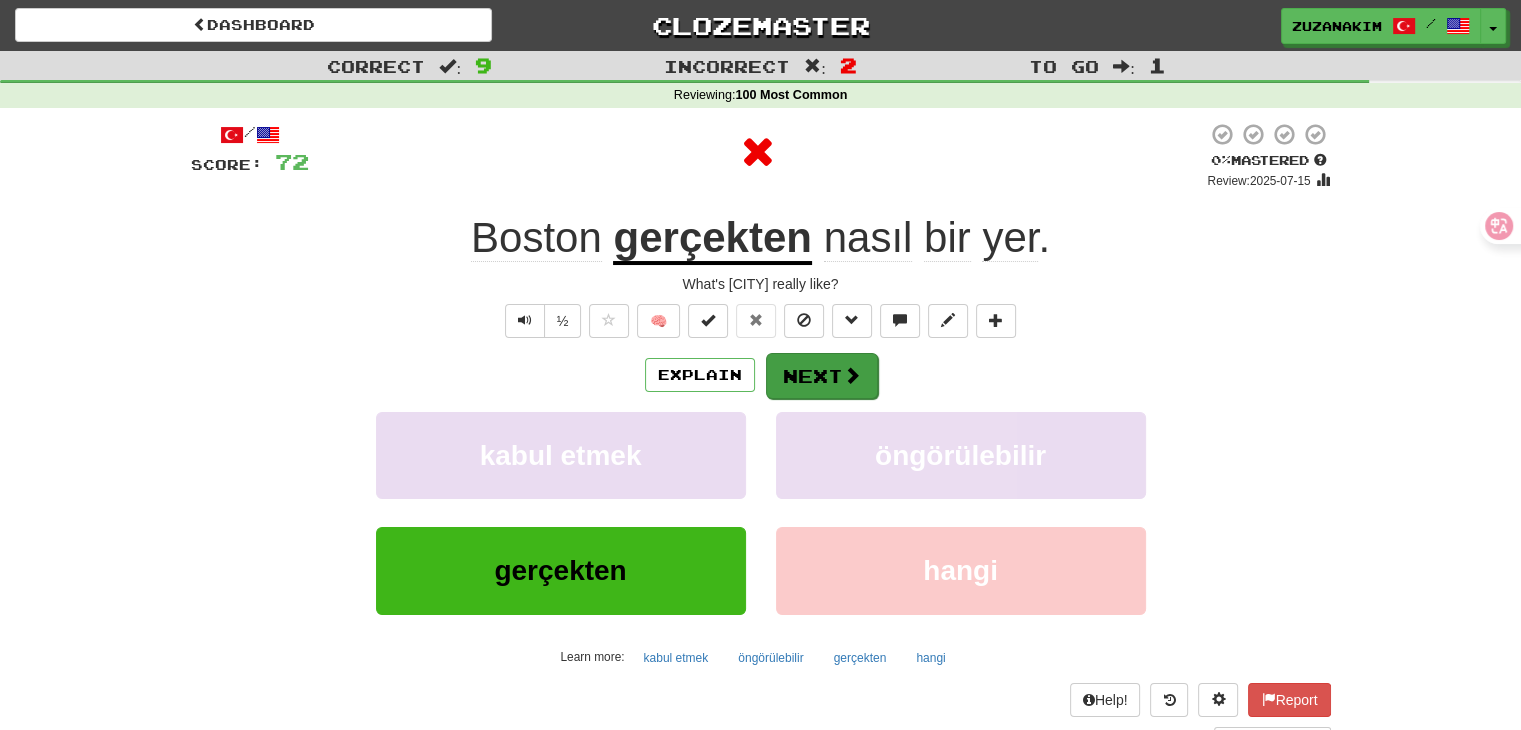 click on "Explain Next" at bounding box center (761, 375) 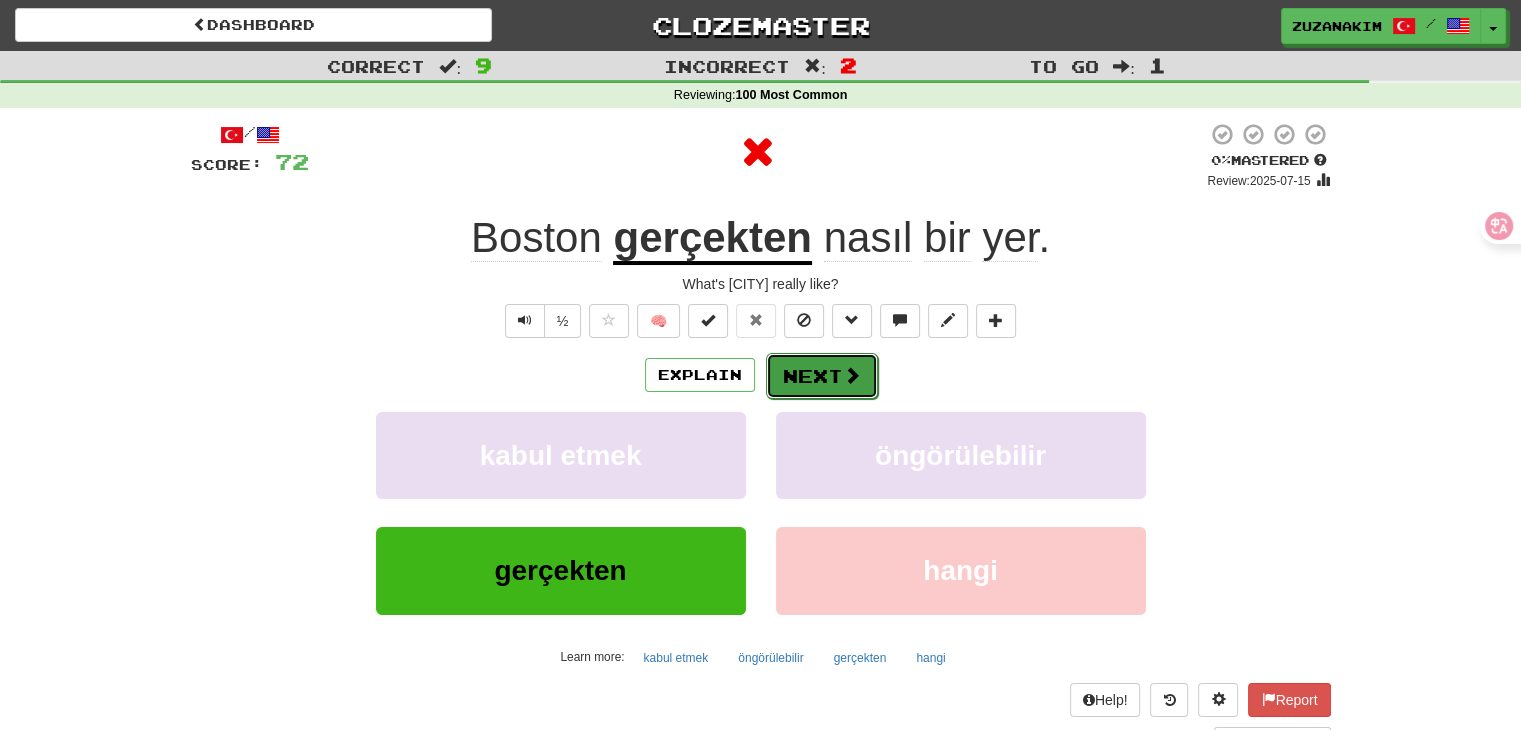 click on "Next" at bounding box center (822, 376) 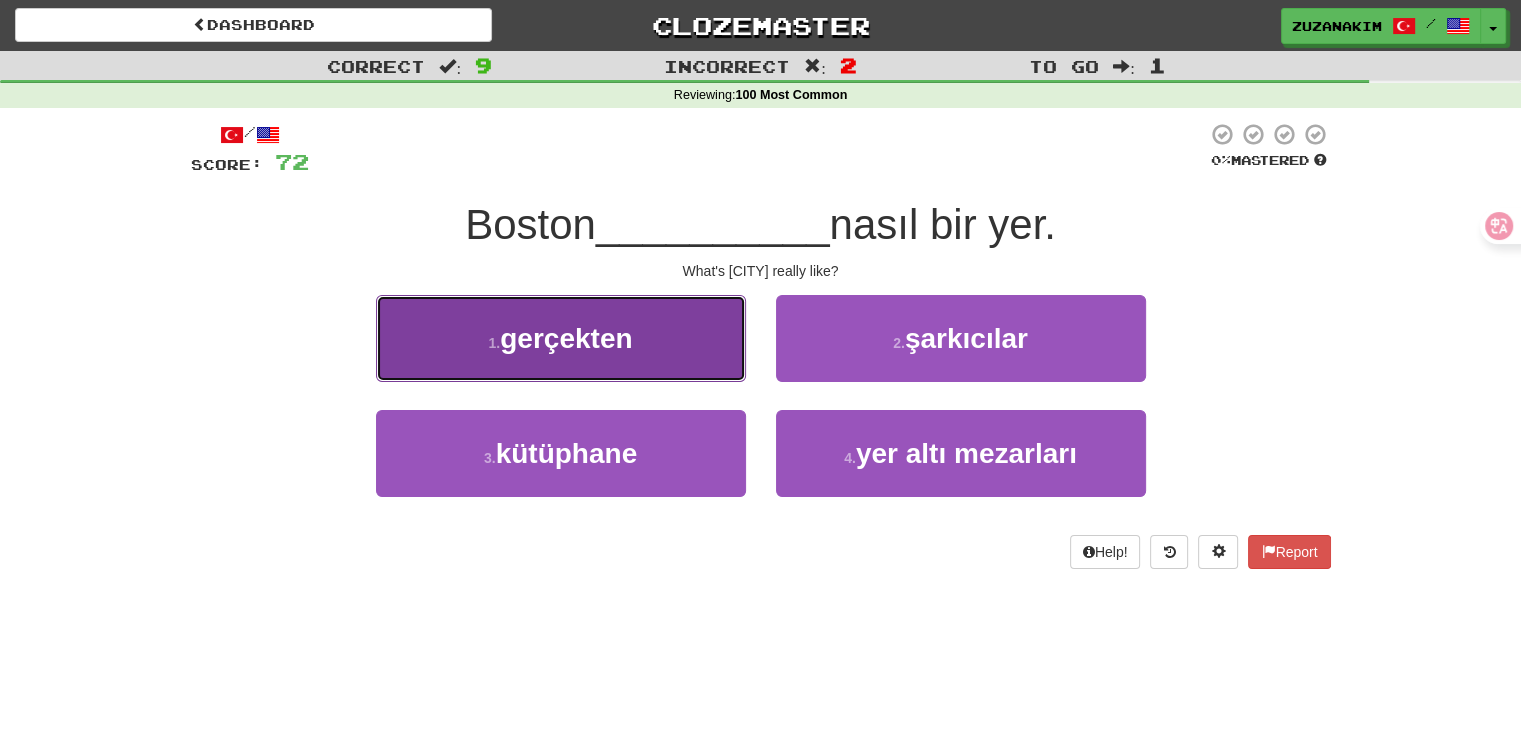 click on "1 .  gerçekten" at bounding box center (561, 338) 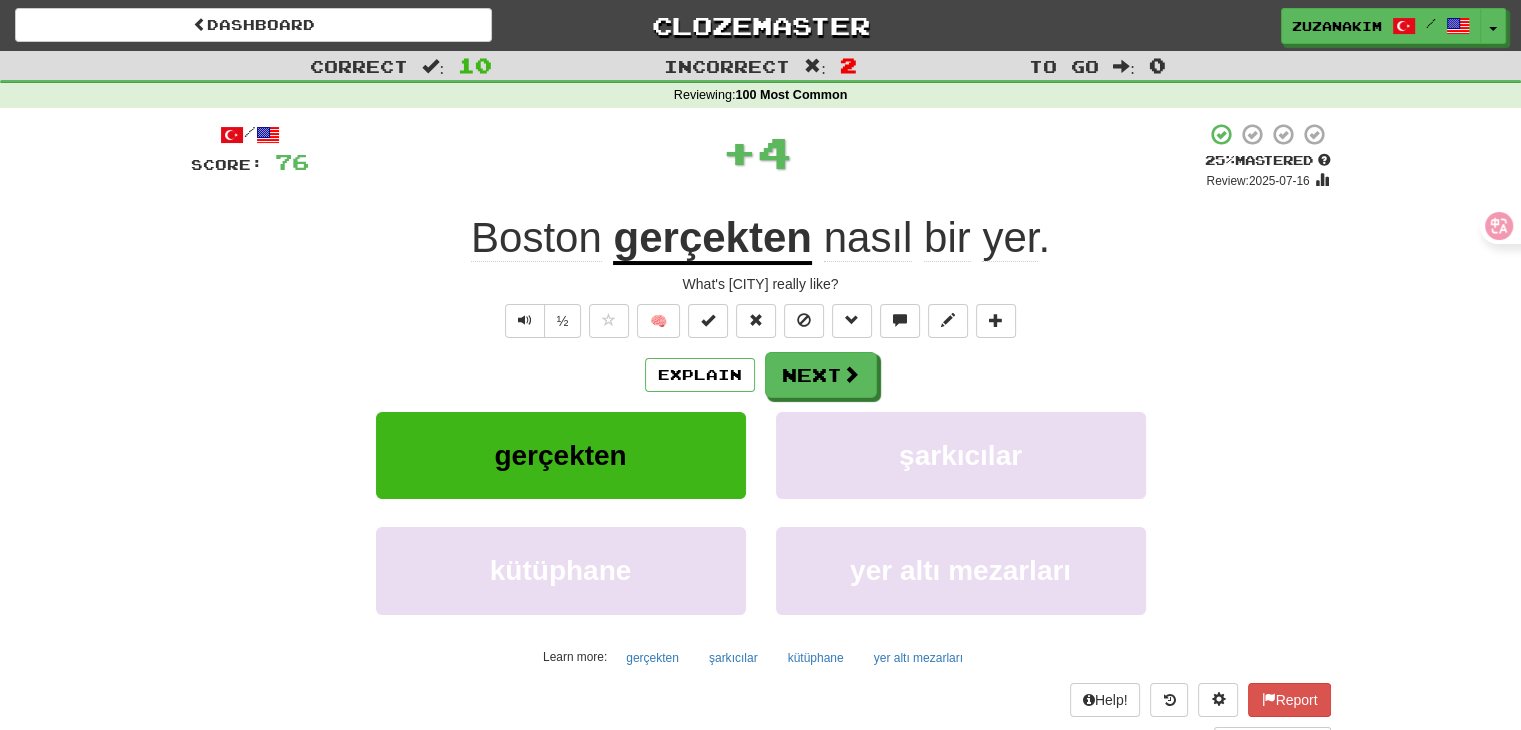 click on "/  Score:   76 + 4 25 %  Mastered Review:  2025-07-16 Boston   gerçekten   nasıl   bir   yer . What's Boston really like? ½ 🧠 Explain Next gerçekten şarkıcılar kütüphane yer altı mezarları Learn more: gerçekten şarkıcılar kütüphane yer altı mezarları  Help!  Report Sentence Source" at bounding box center [761, 435] 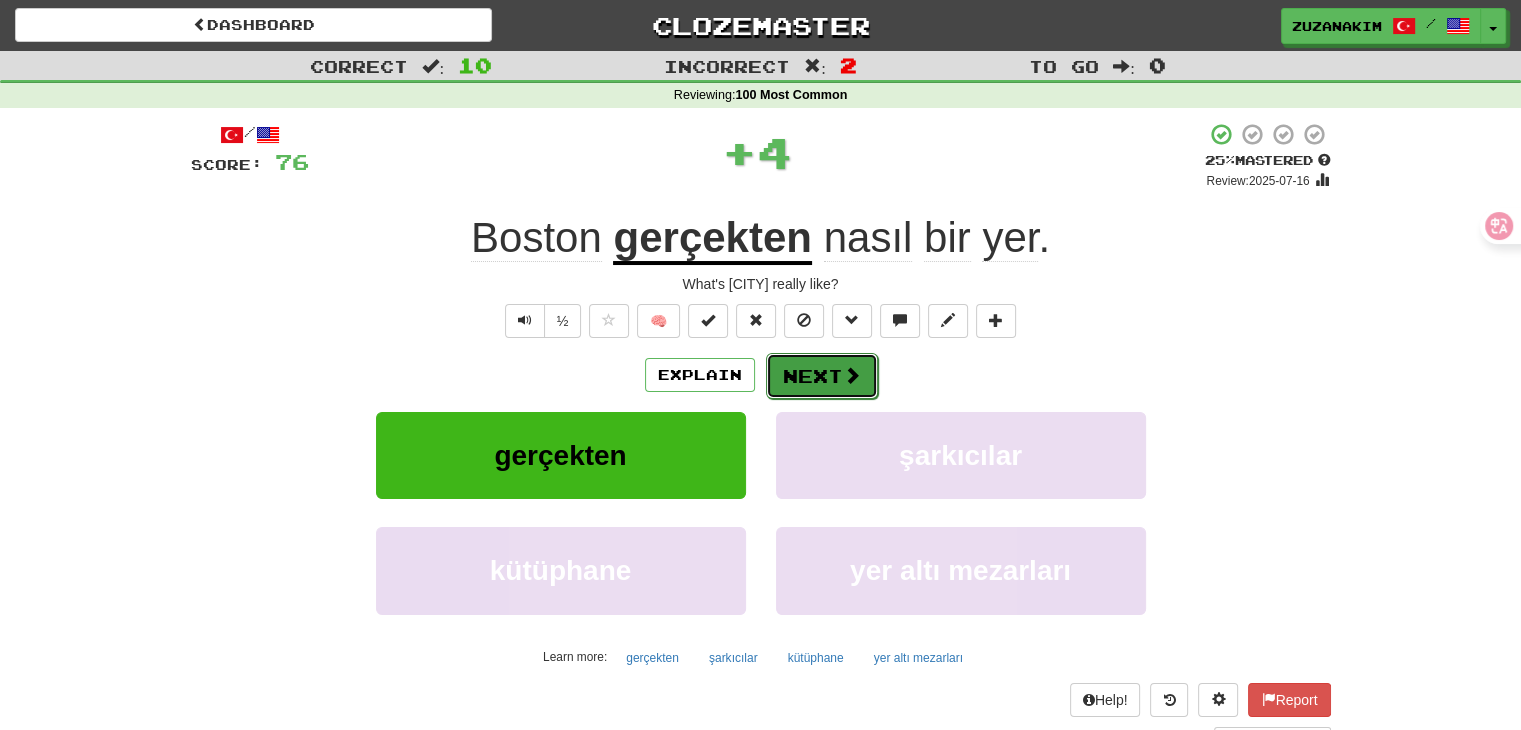 click at bounding box center [852, 375] 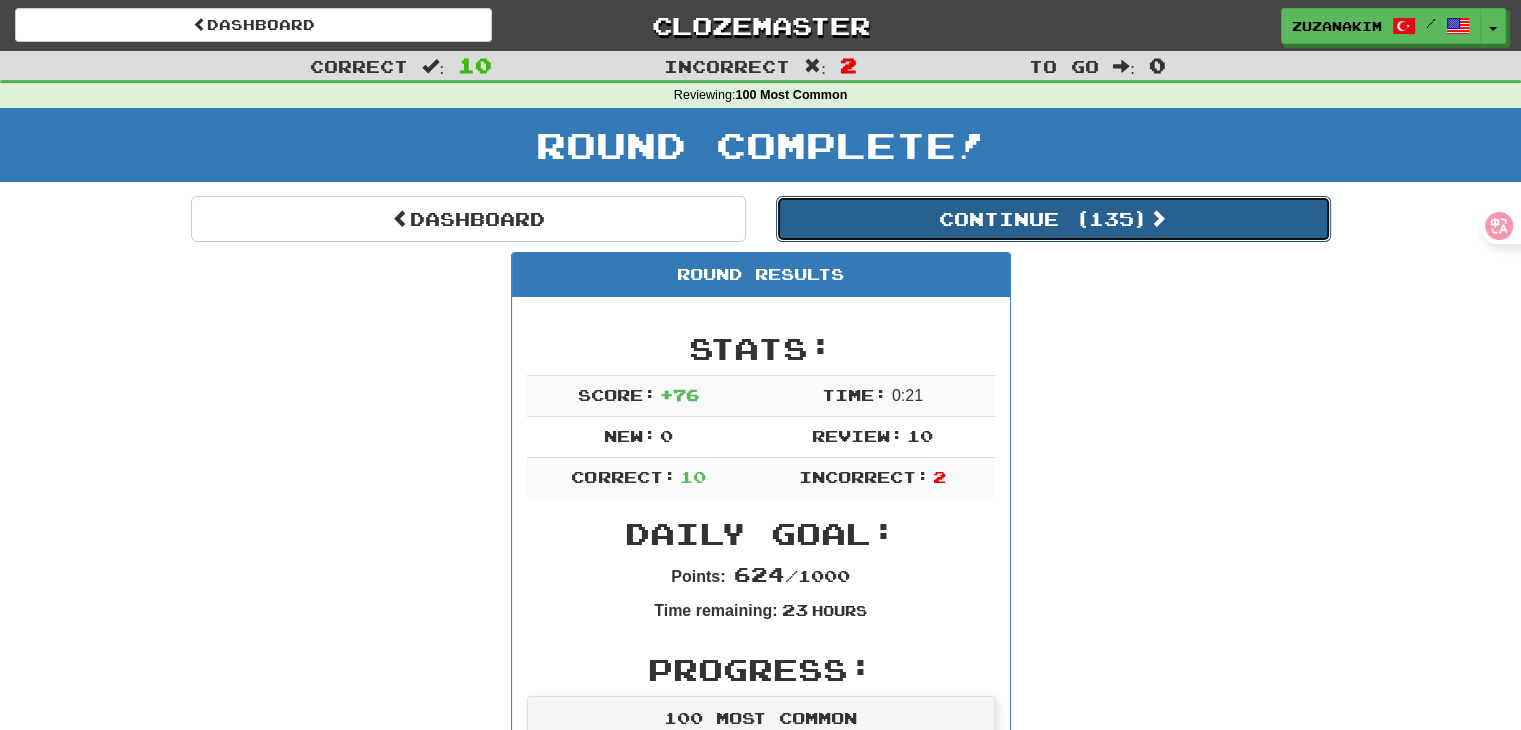 click on "Continue ( 135 )" at bounding box center [1053, 219] 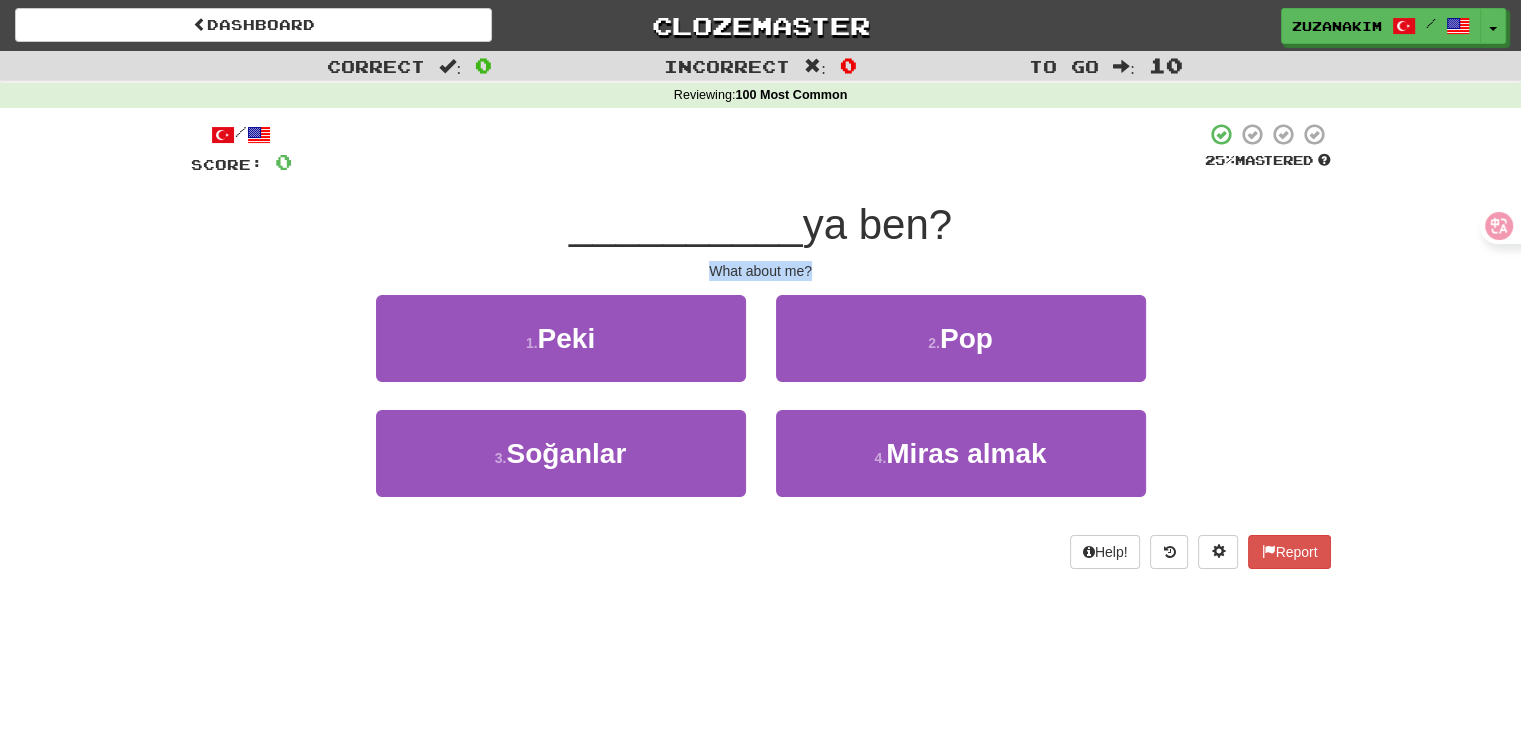 drag, startPoint x: 636, startPoint y: 257, endPoint x: 798, endPoint y: 269, distance: 162.44383 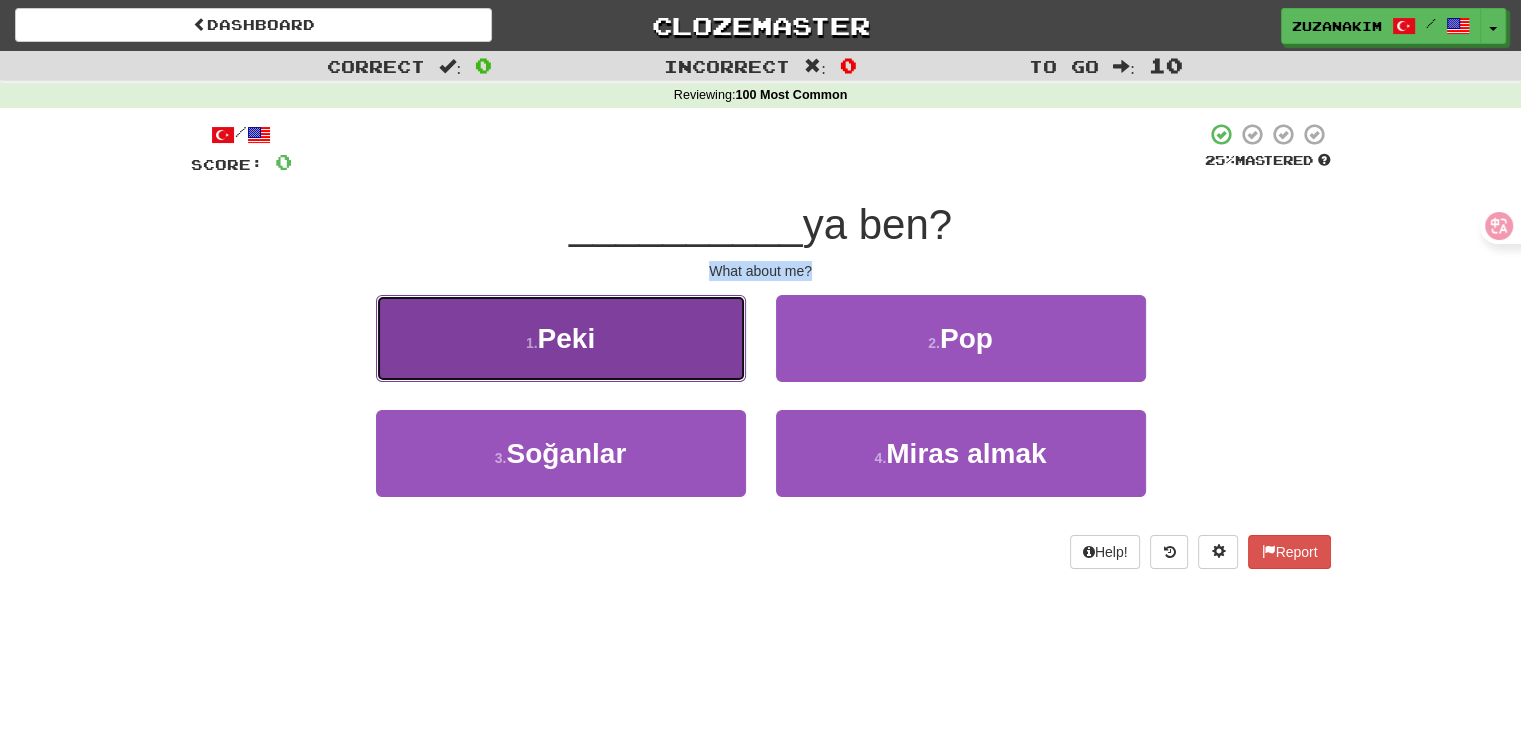 click on "1 .  Peki" at bounding box center (561, 338) 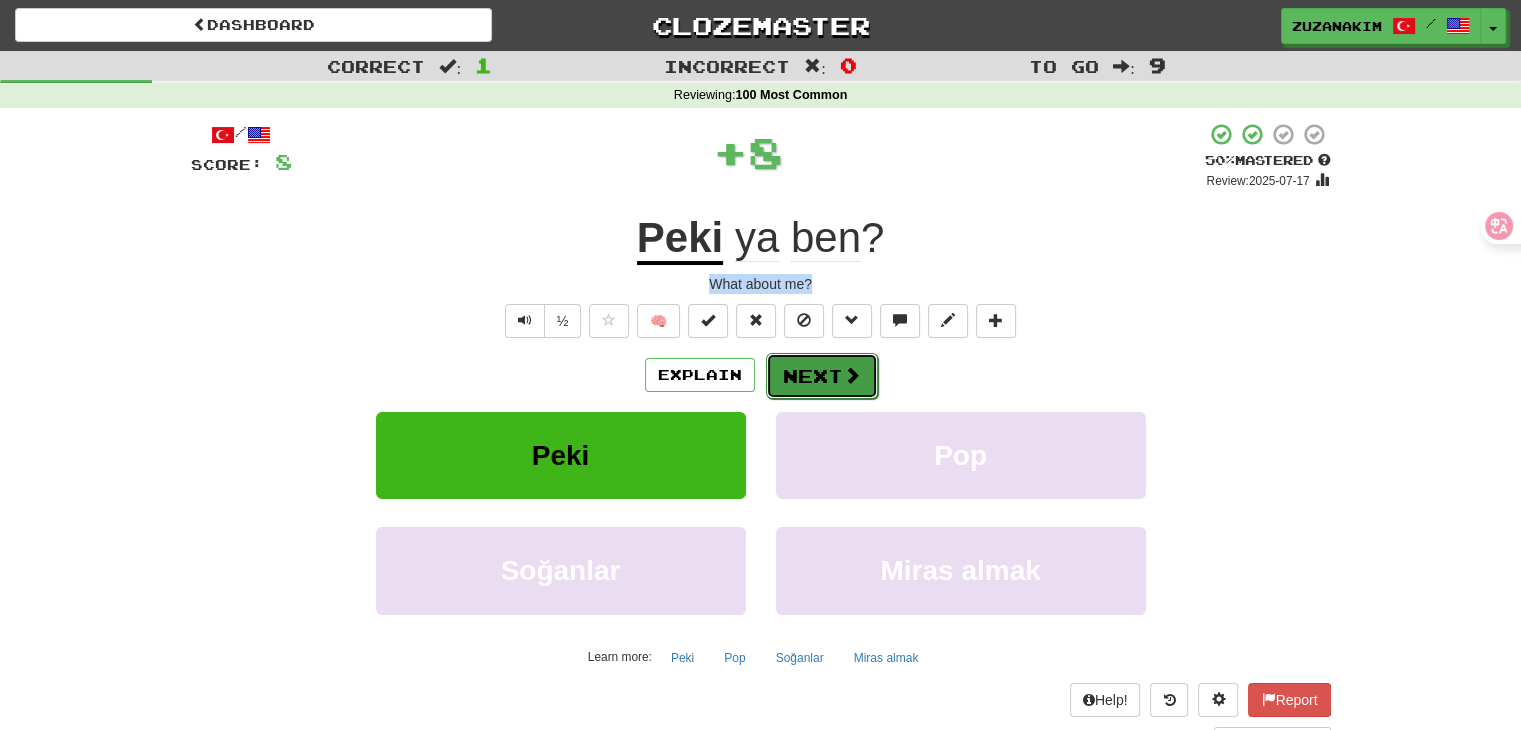 click on "Next" at bounding box center (822, 376) 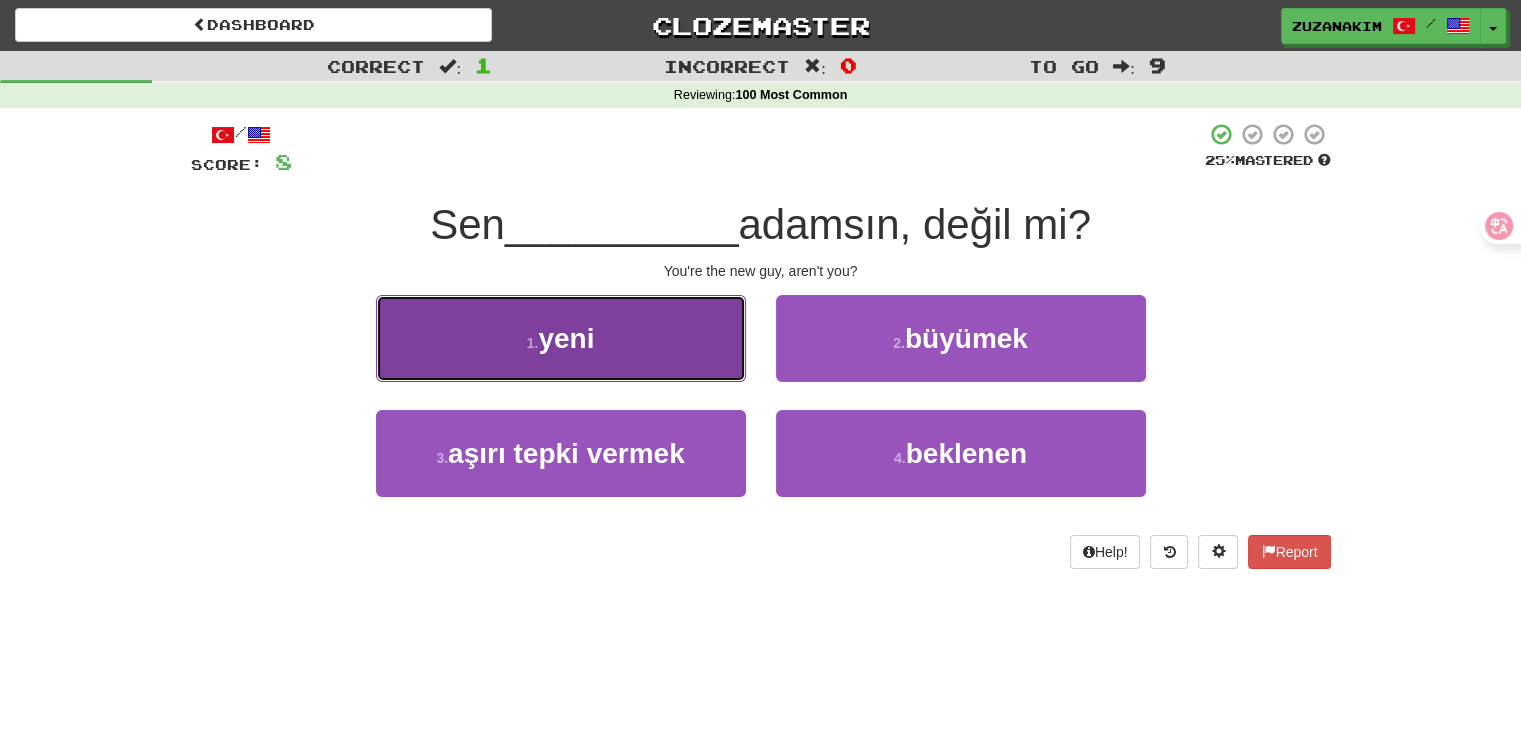 click on "1 .  yeni" at bounding box center [561, 338] 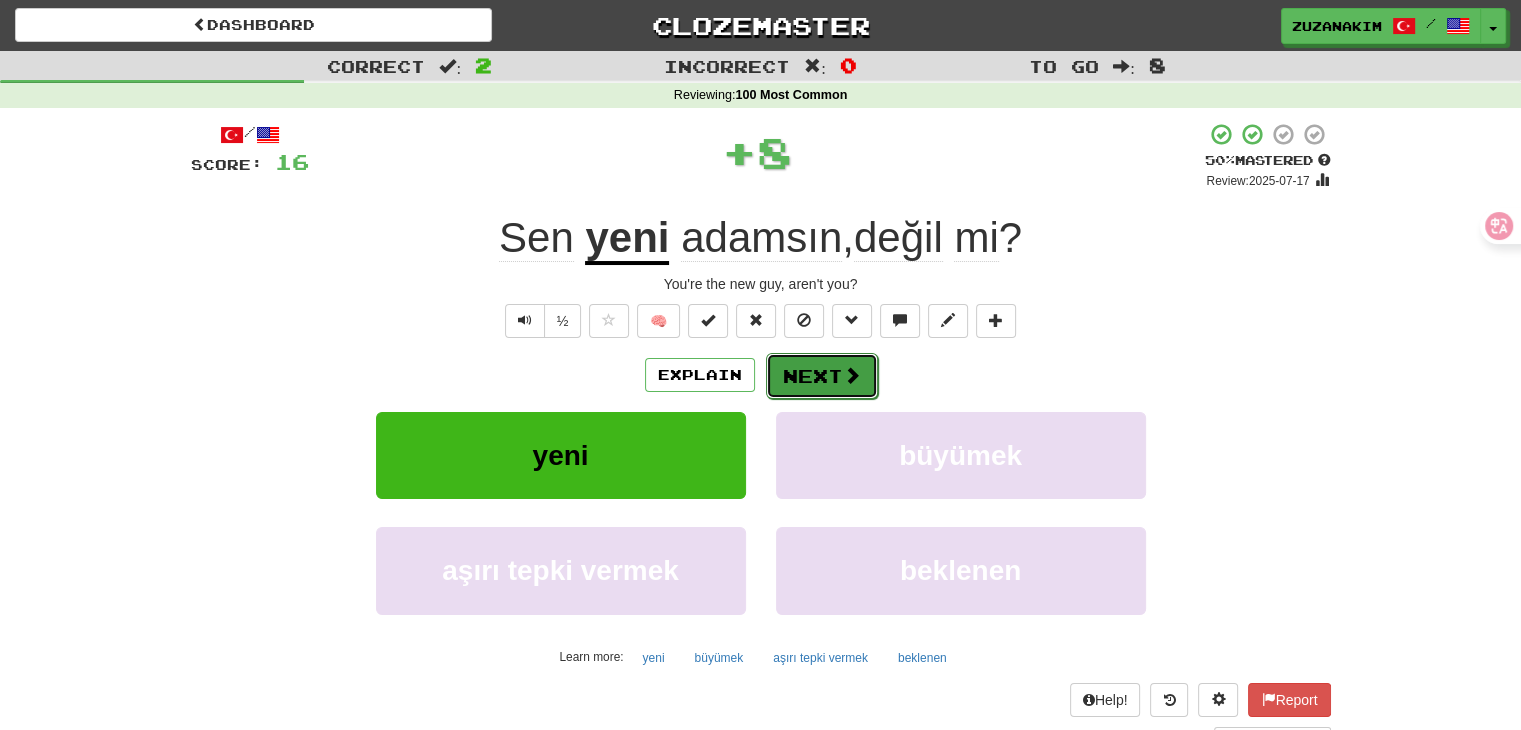 click on "Next" at bounding box center (822, 376) 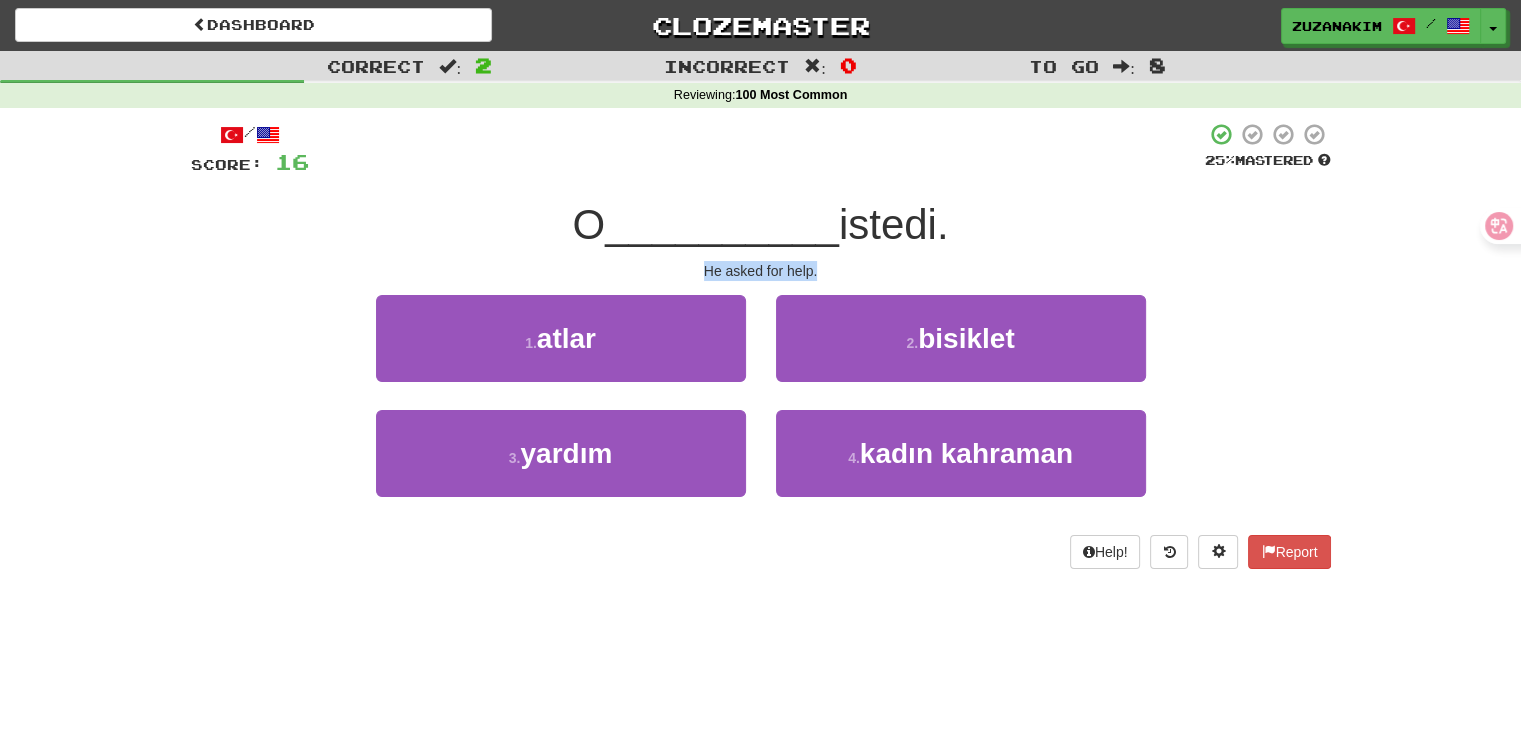 drag, startPoint x: 649, startPoint y: 266, endPoint x: 912, endPoint y: 267, distance: 263.0019 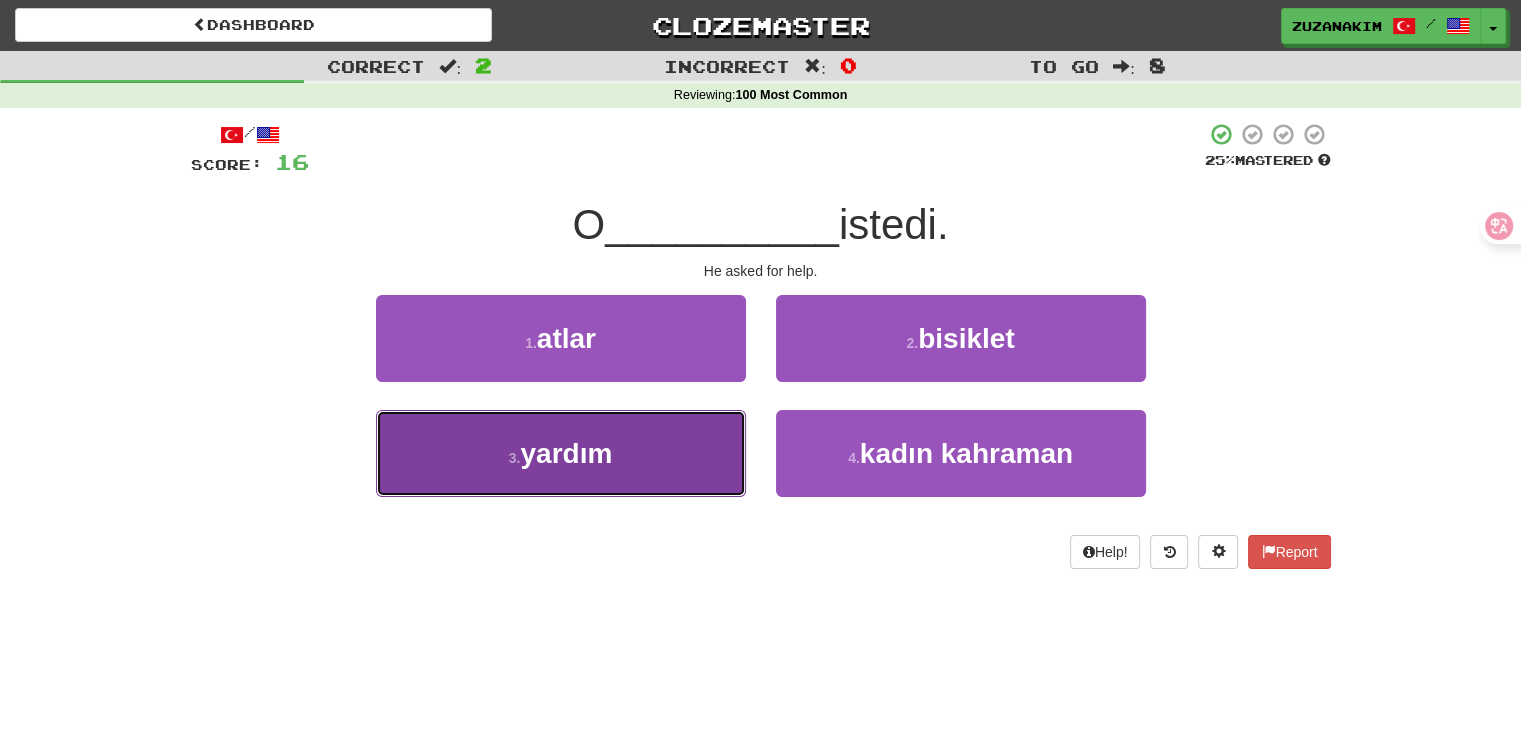 click on "3 .  yardım" at bounding box center [561, 453] 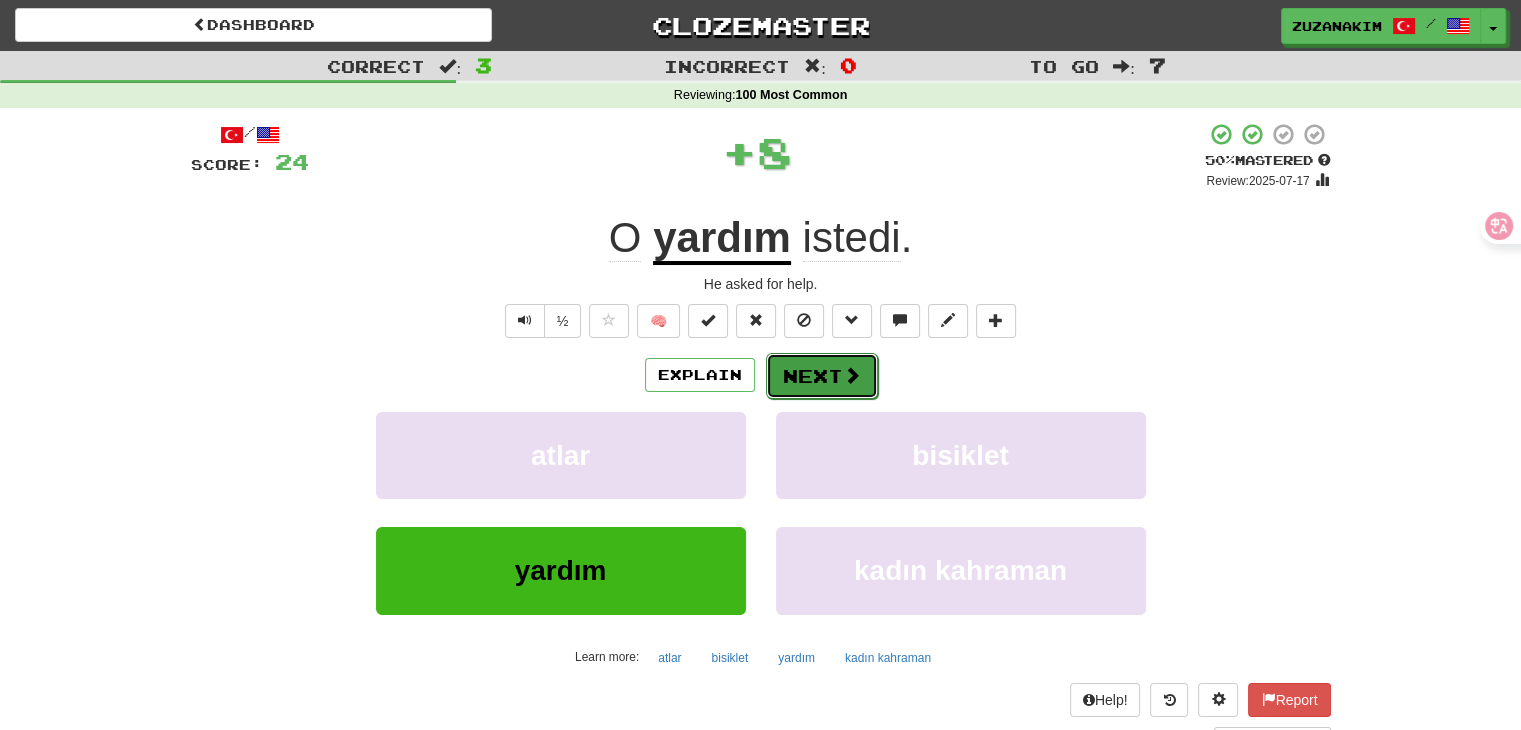 click on "Next" at bounding box center [822, 376] 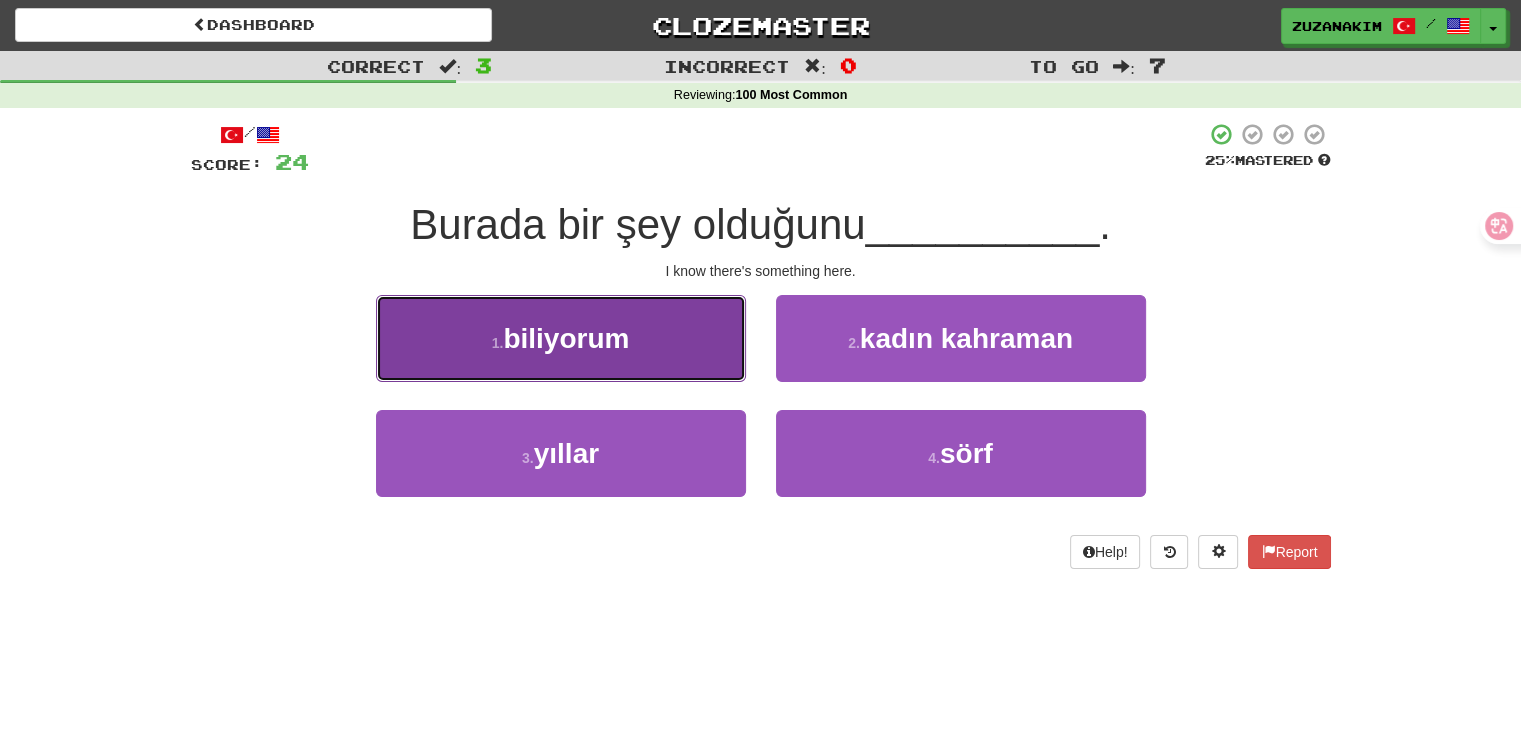 click on "1 .  biliyorum" at bounding box center (561, 338) 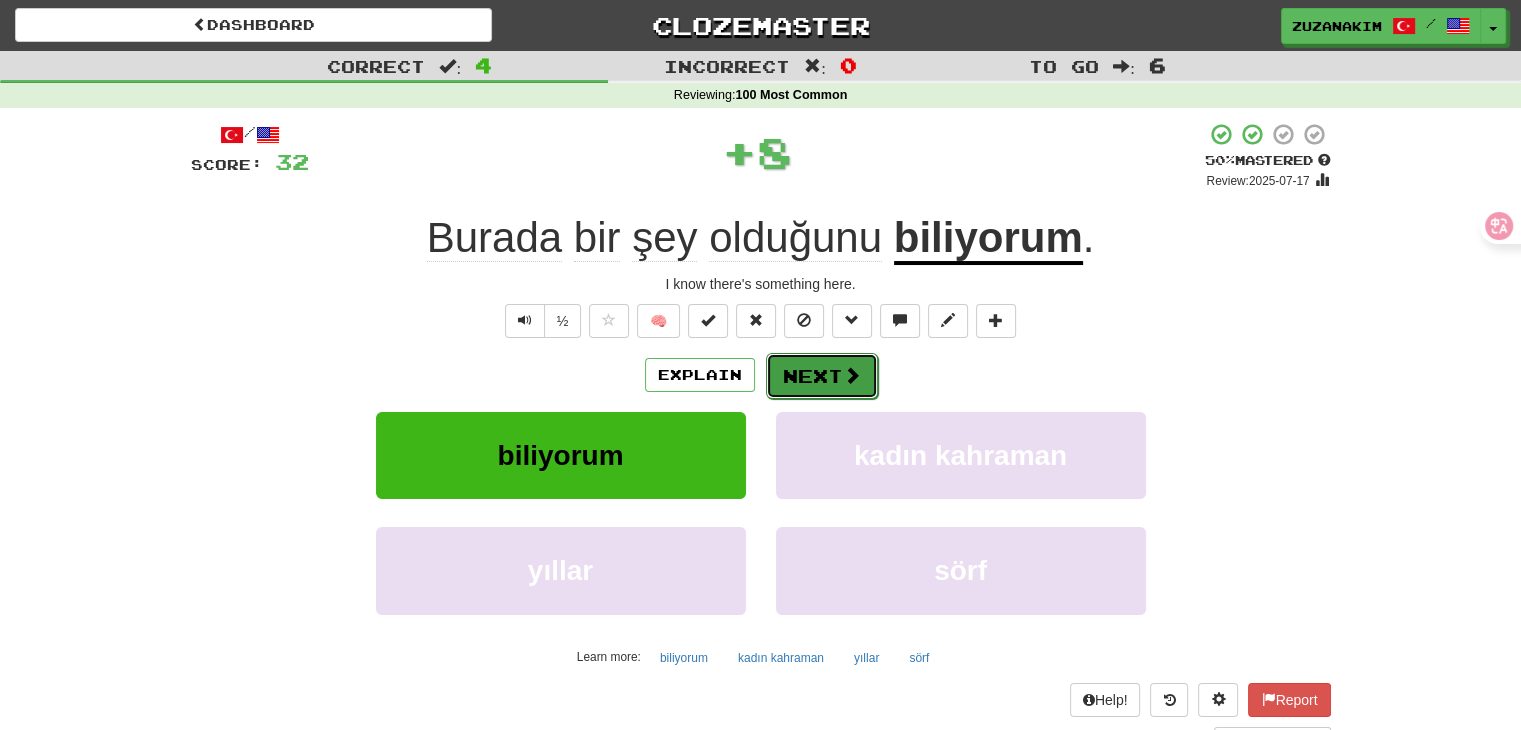click on "Next" at bounding box center [822, 376] 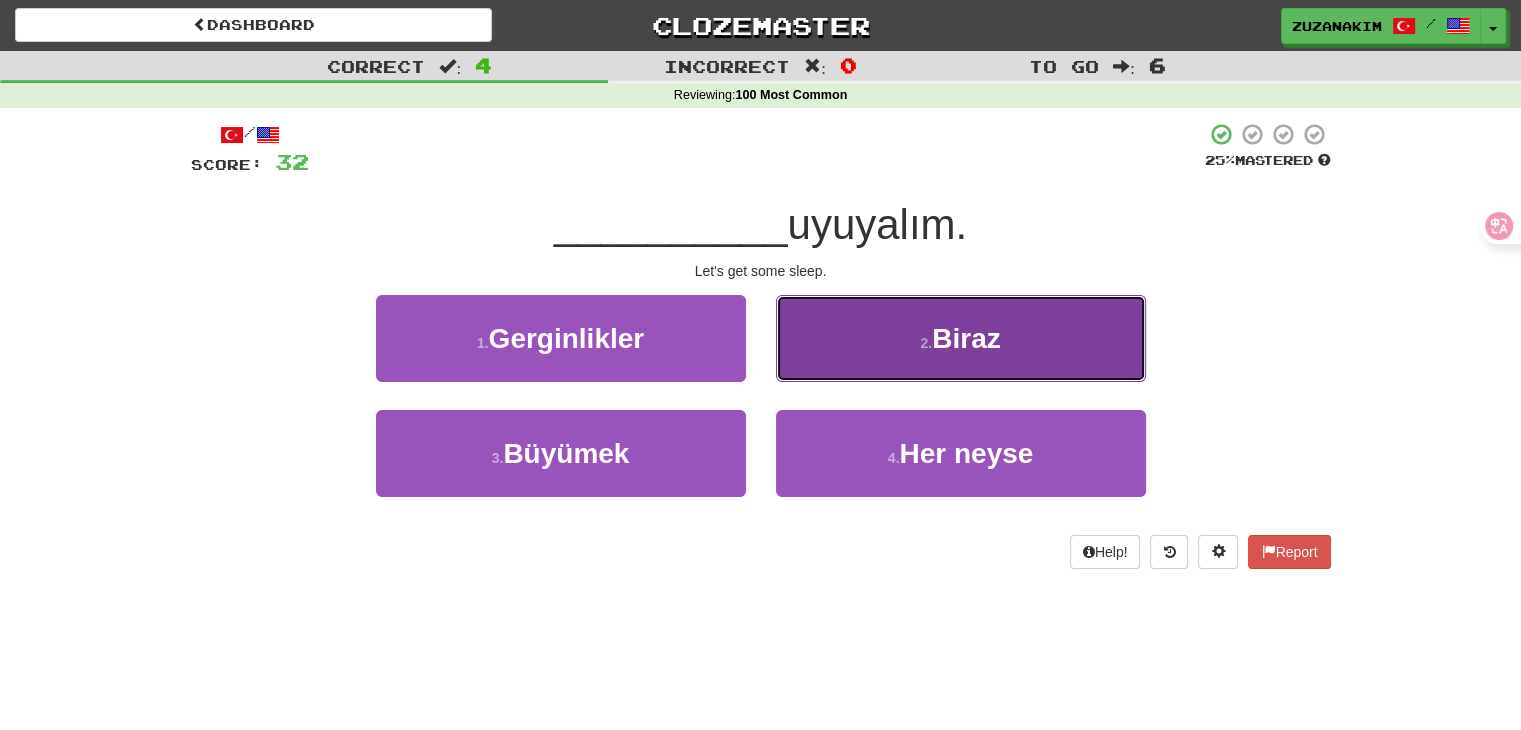 click on "2 .  Biraz" at bounding box center [961, 338] 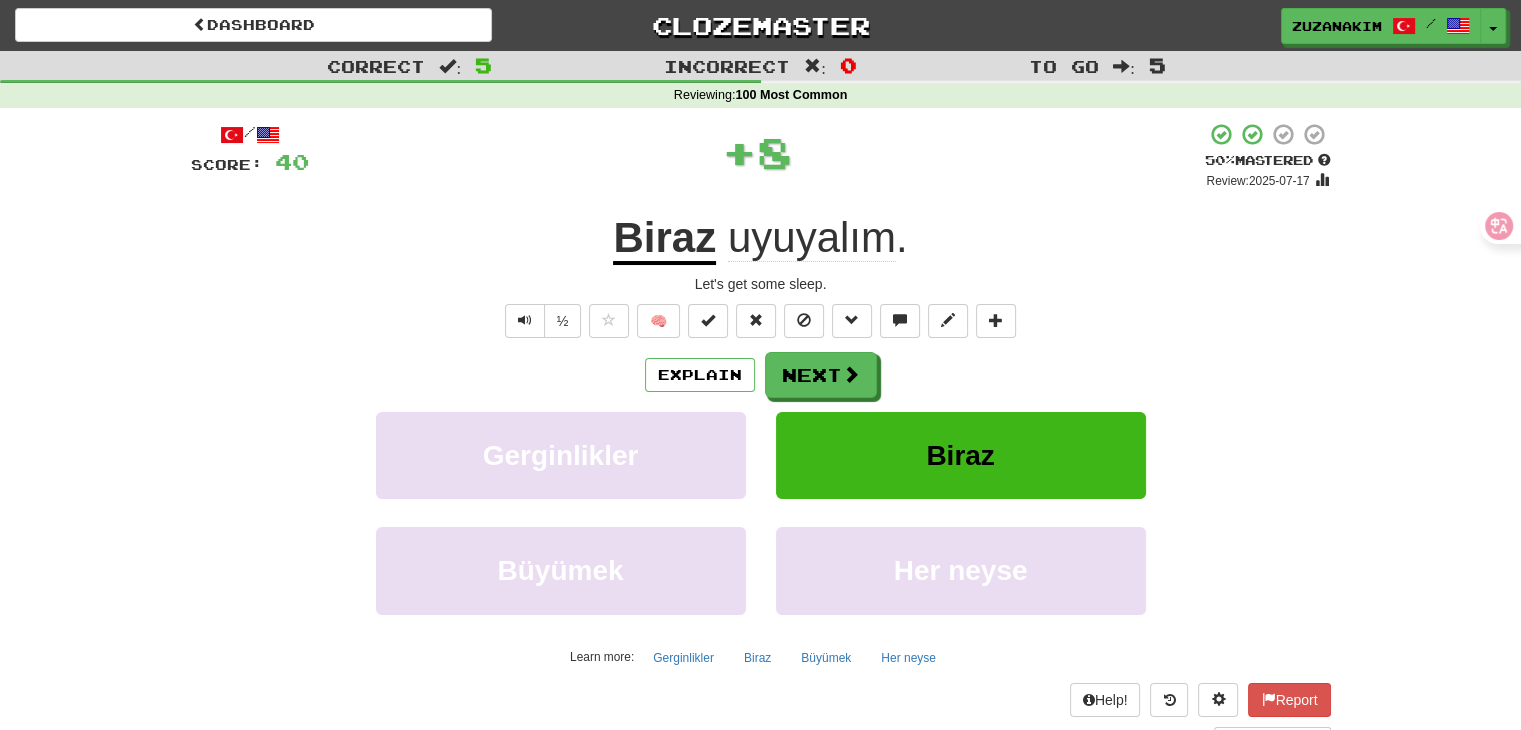 click on "Next" at bounding box center (821, 375) 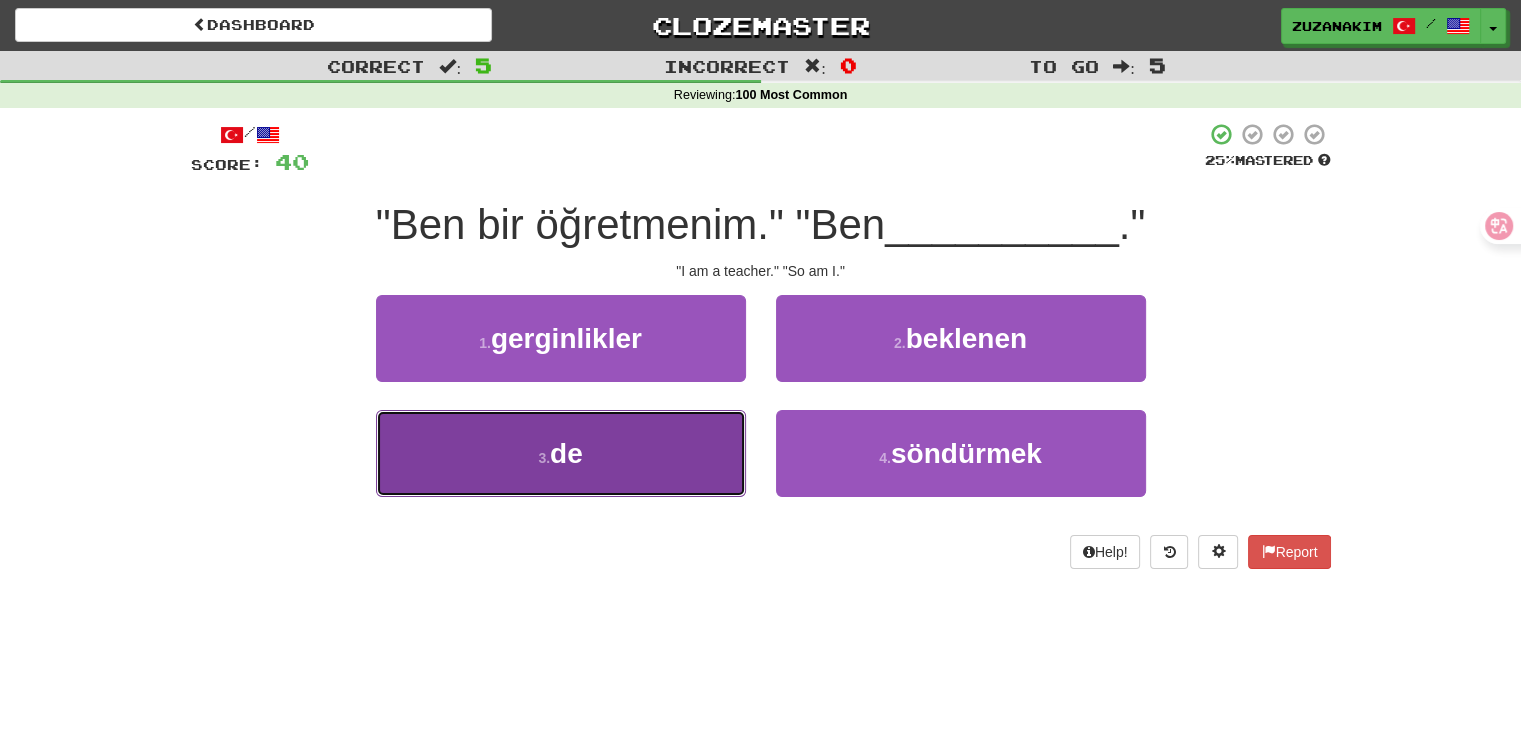 click on "3 .  de" at bounding box center (561, 453) 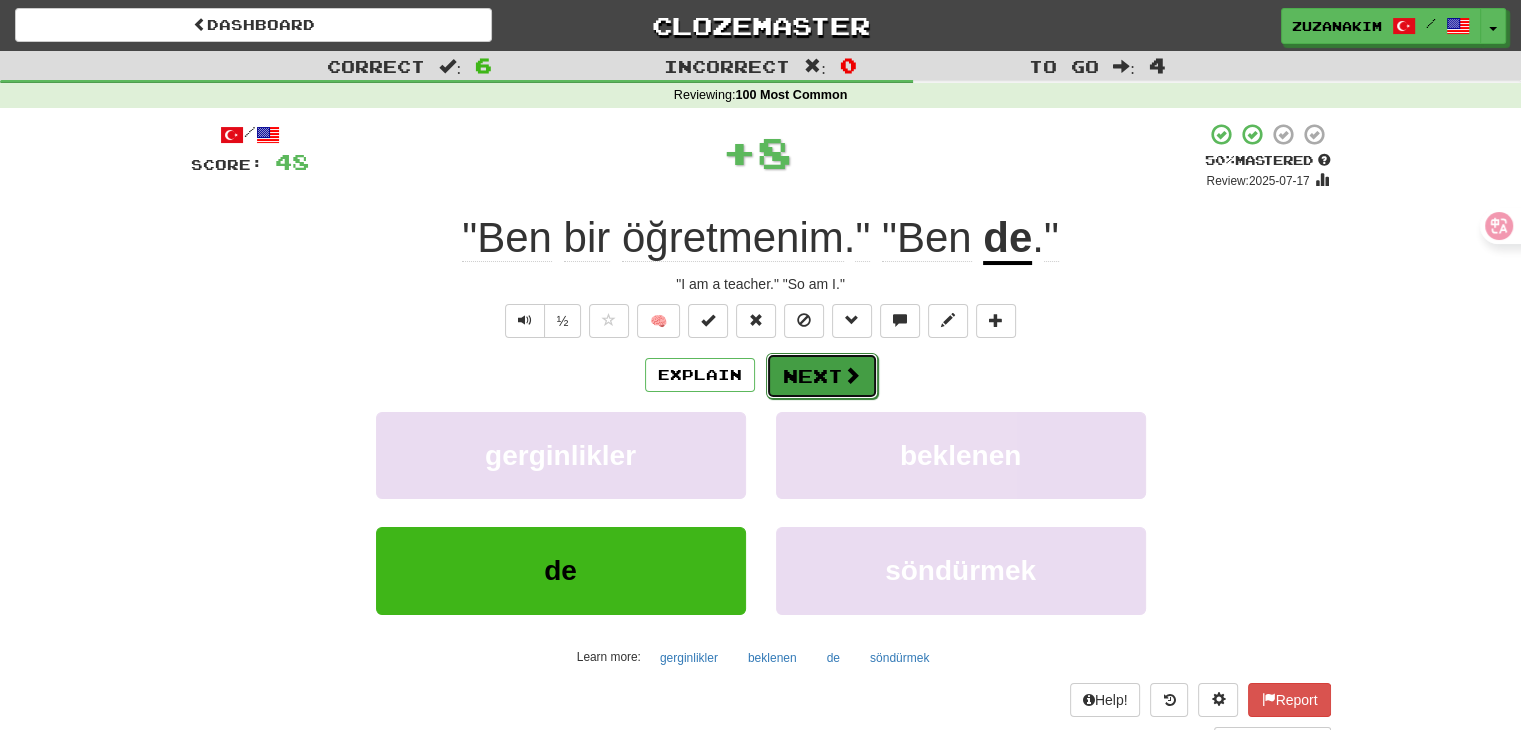 click on "Next" at bounding box center [822, 376] 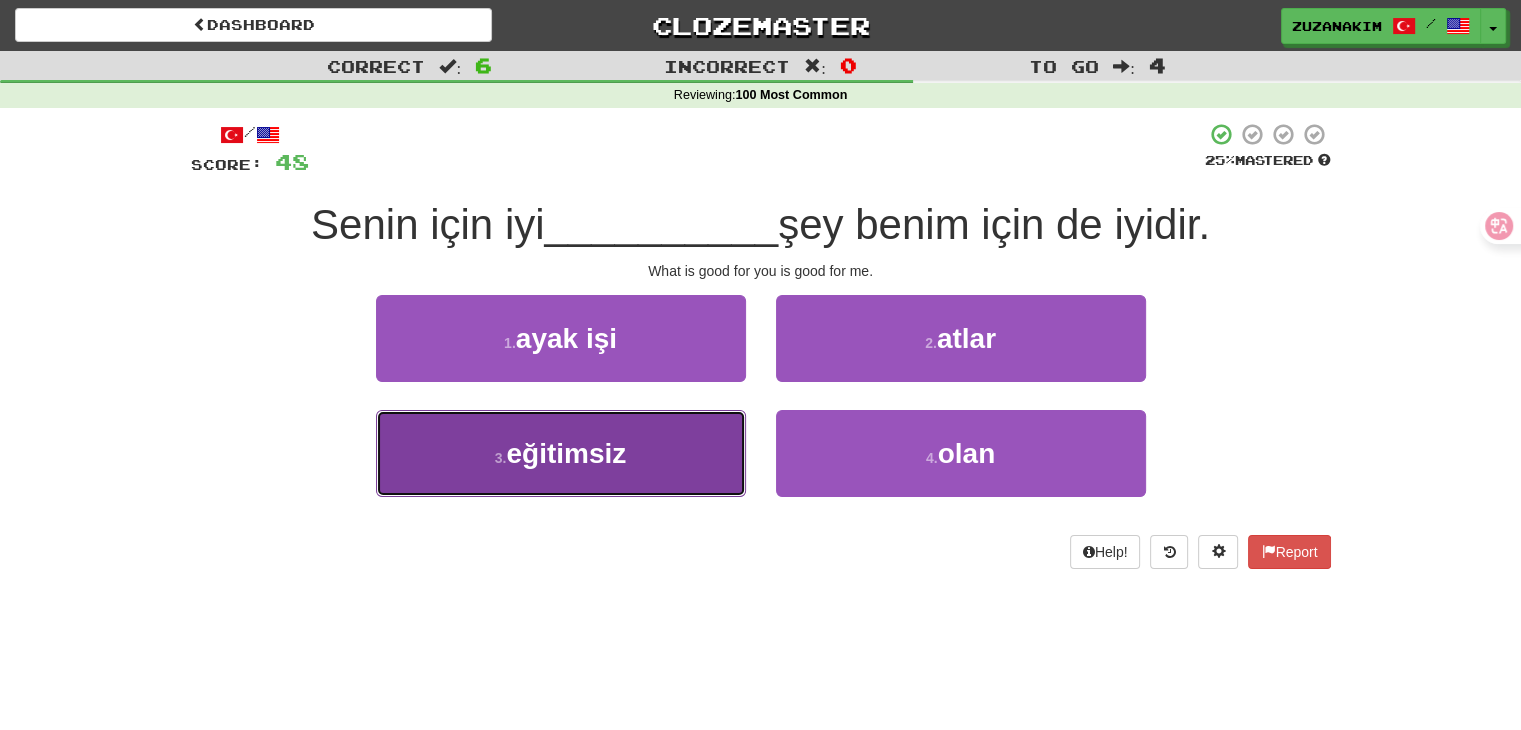 click on "eğitimsiz" at bounding box center (566, 453) 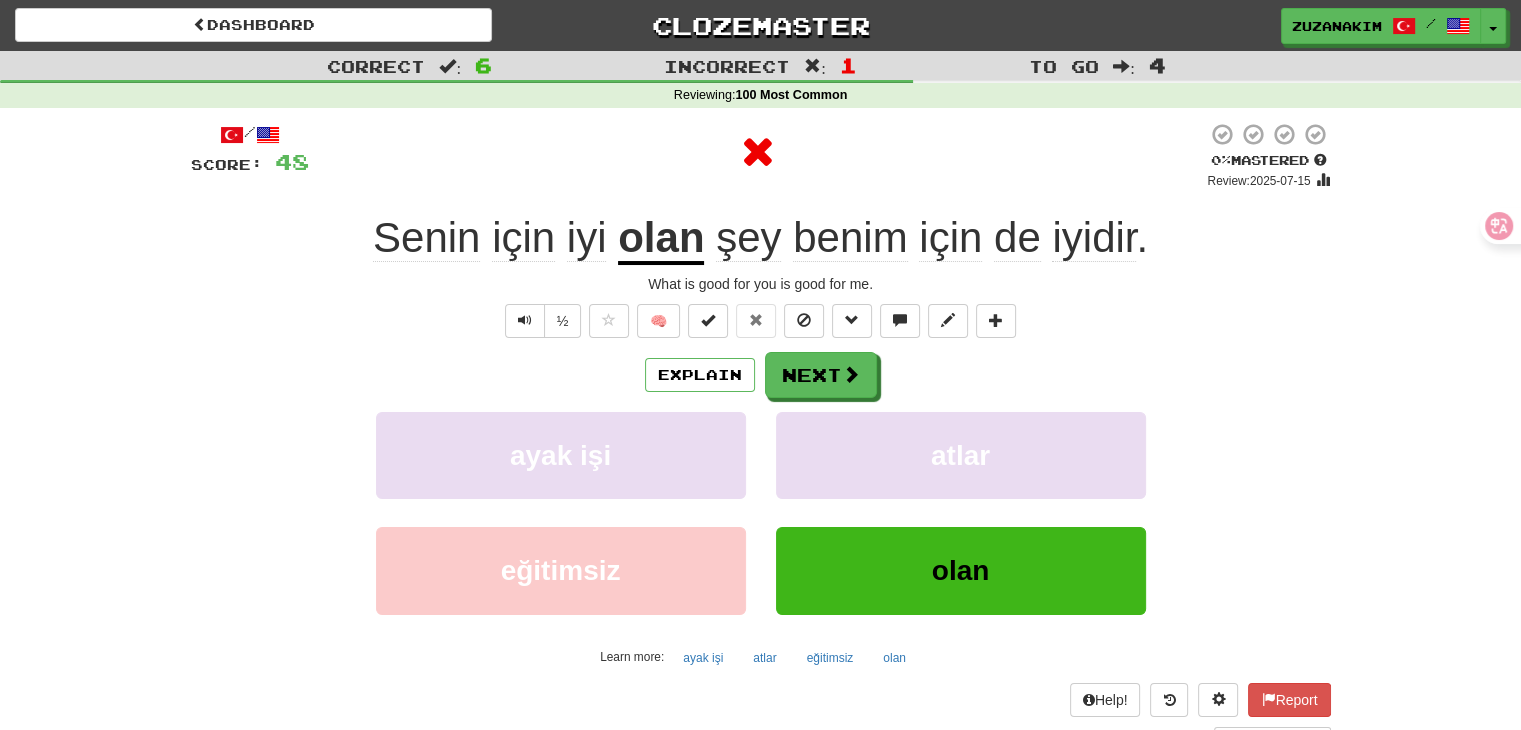 click on "olan" at bounding box center (661, 239) 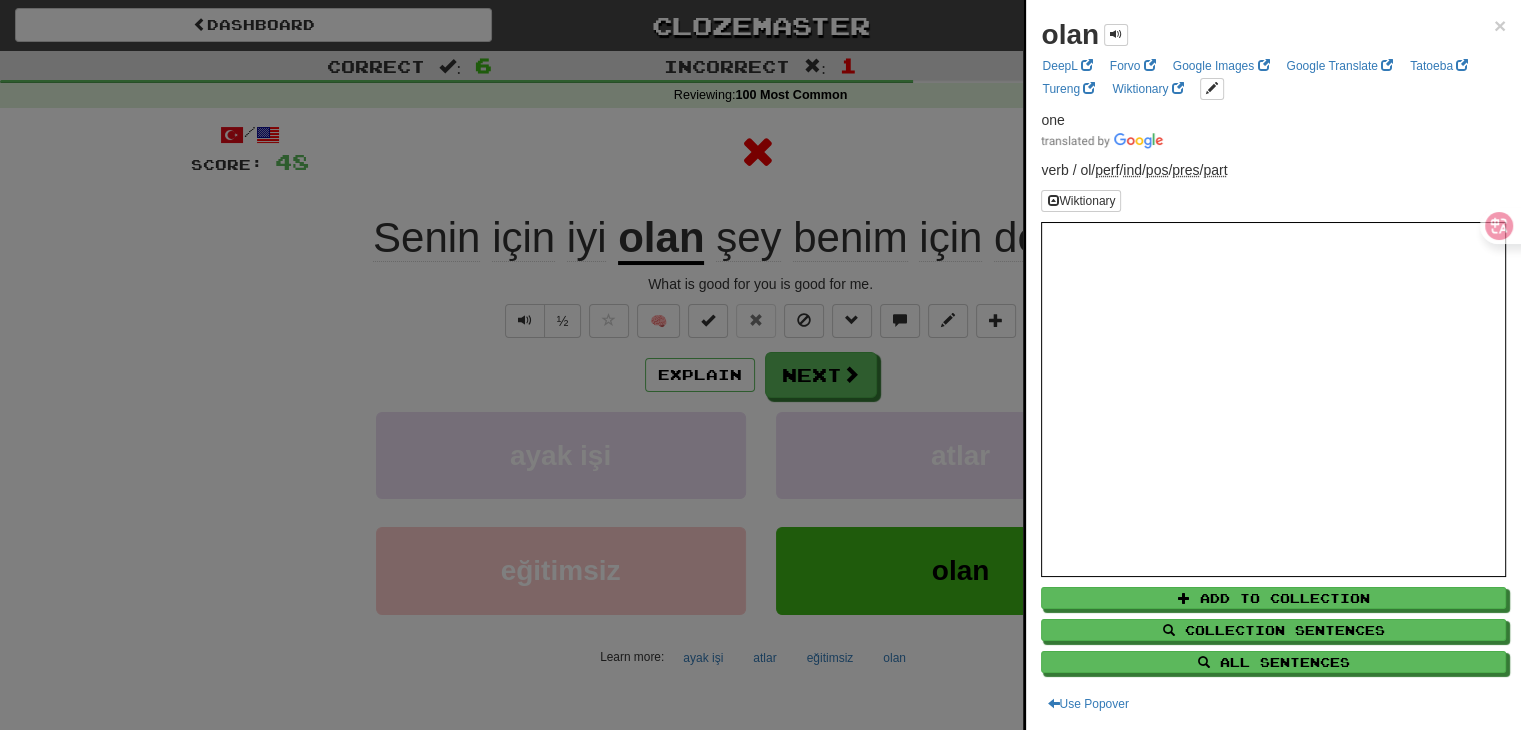 click at bounding box center (760, 365) 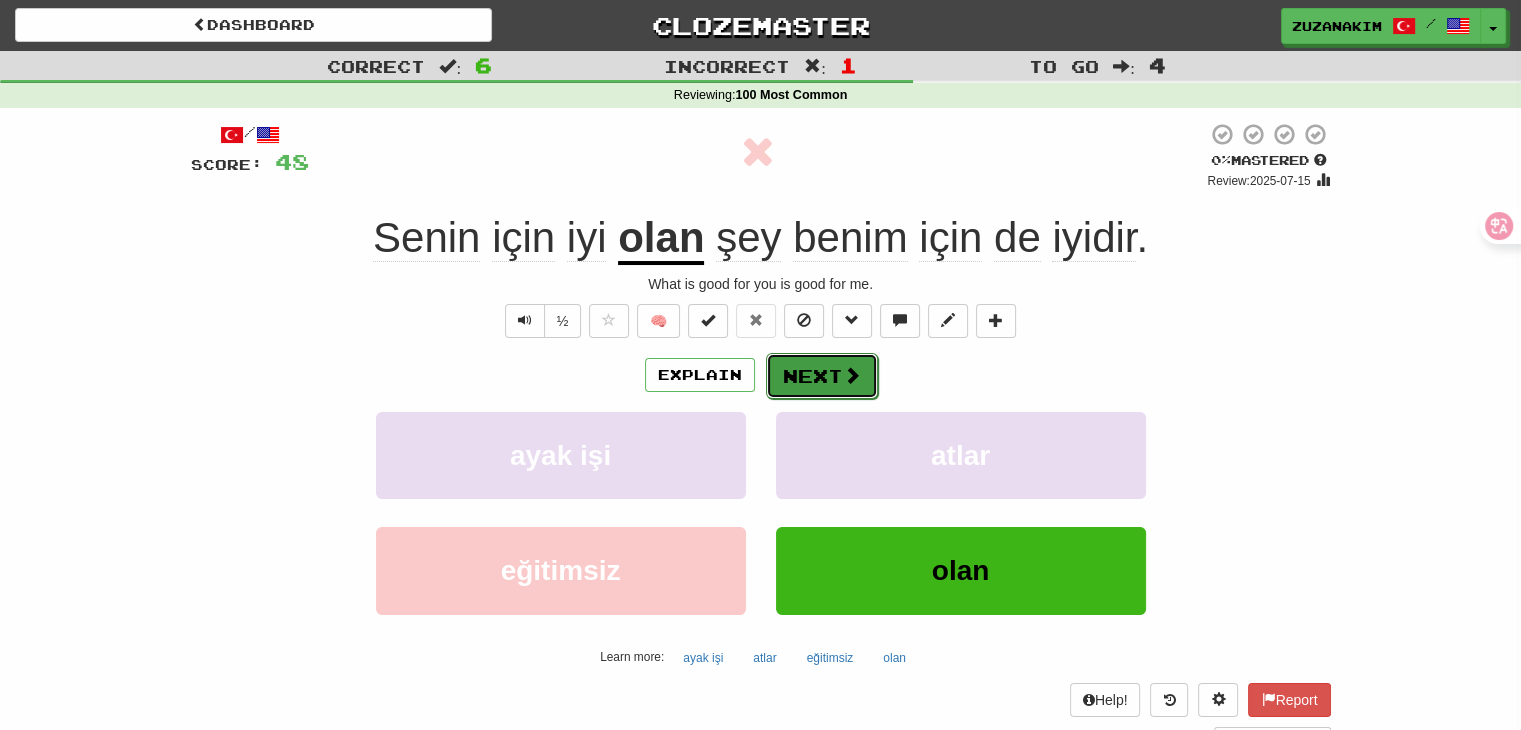 click on "Next" at bounding box center [822, 376] 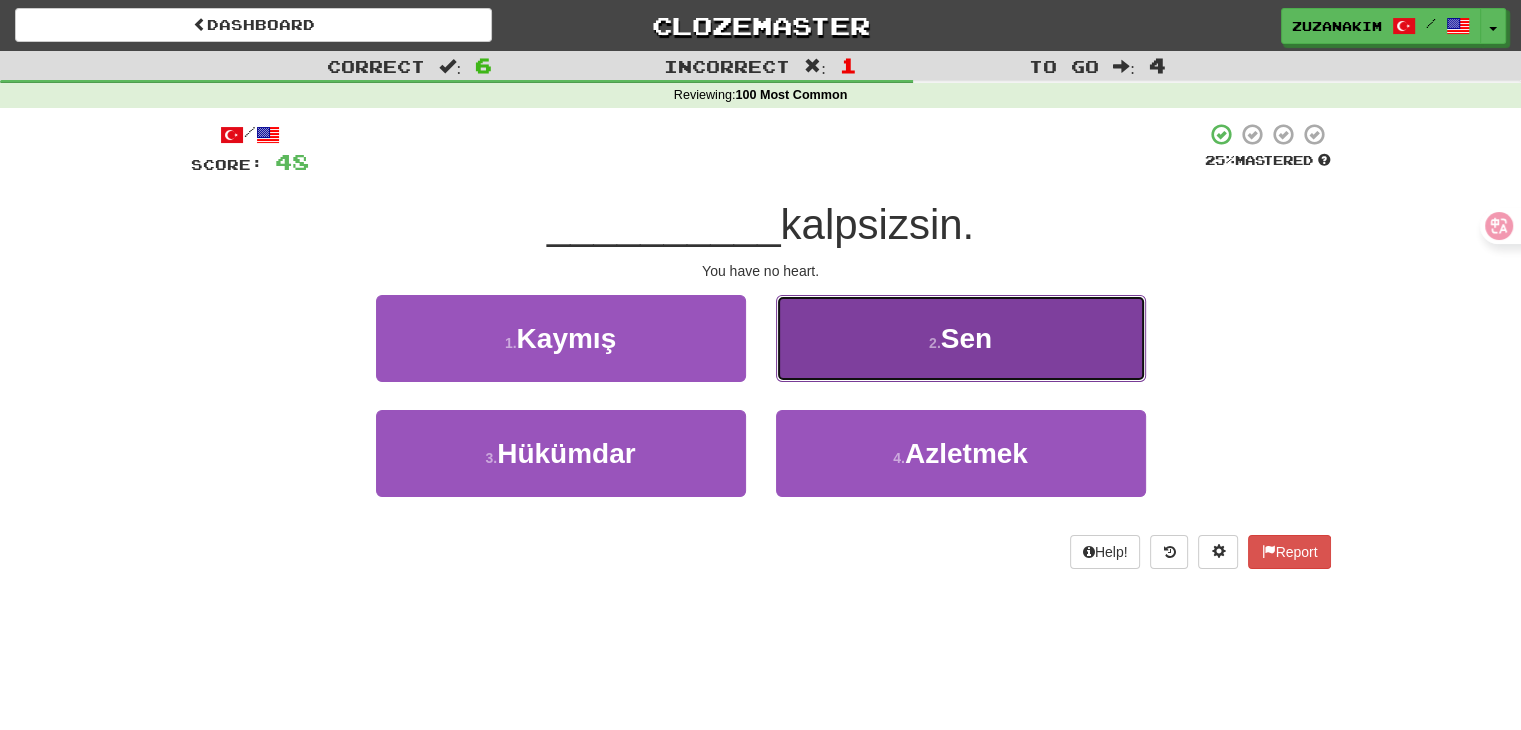 click on "2 .  Sen" at bounding box center [961, 338] 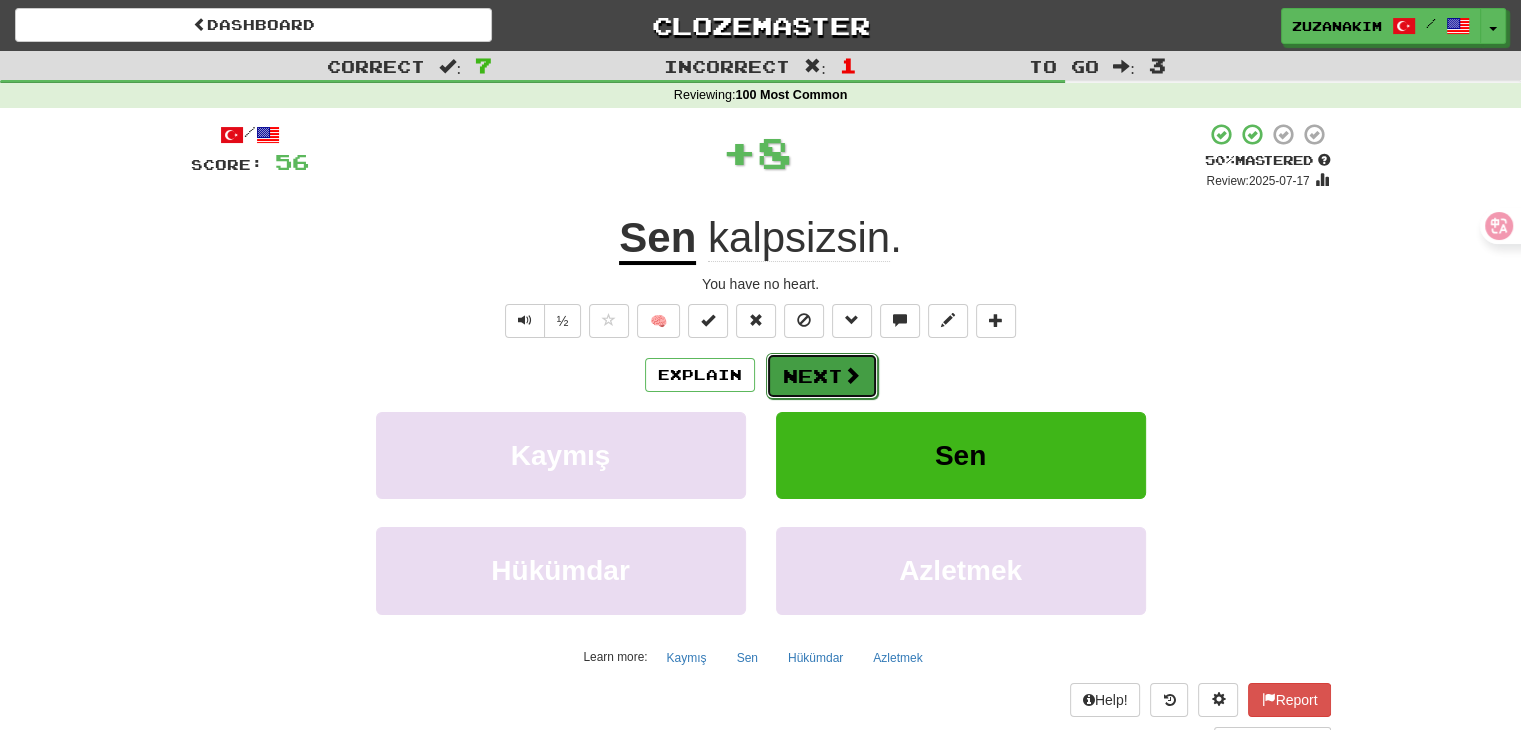 click on "Next" at bounding box center (822, 376) 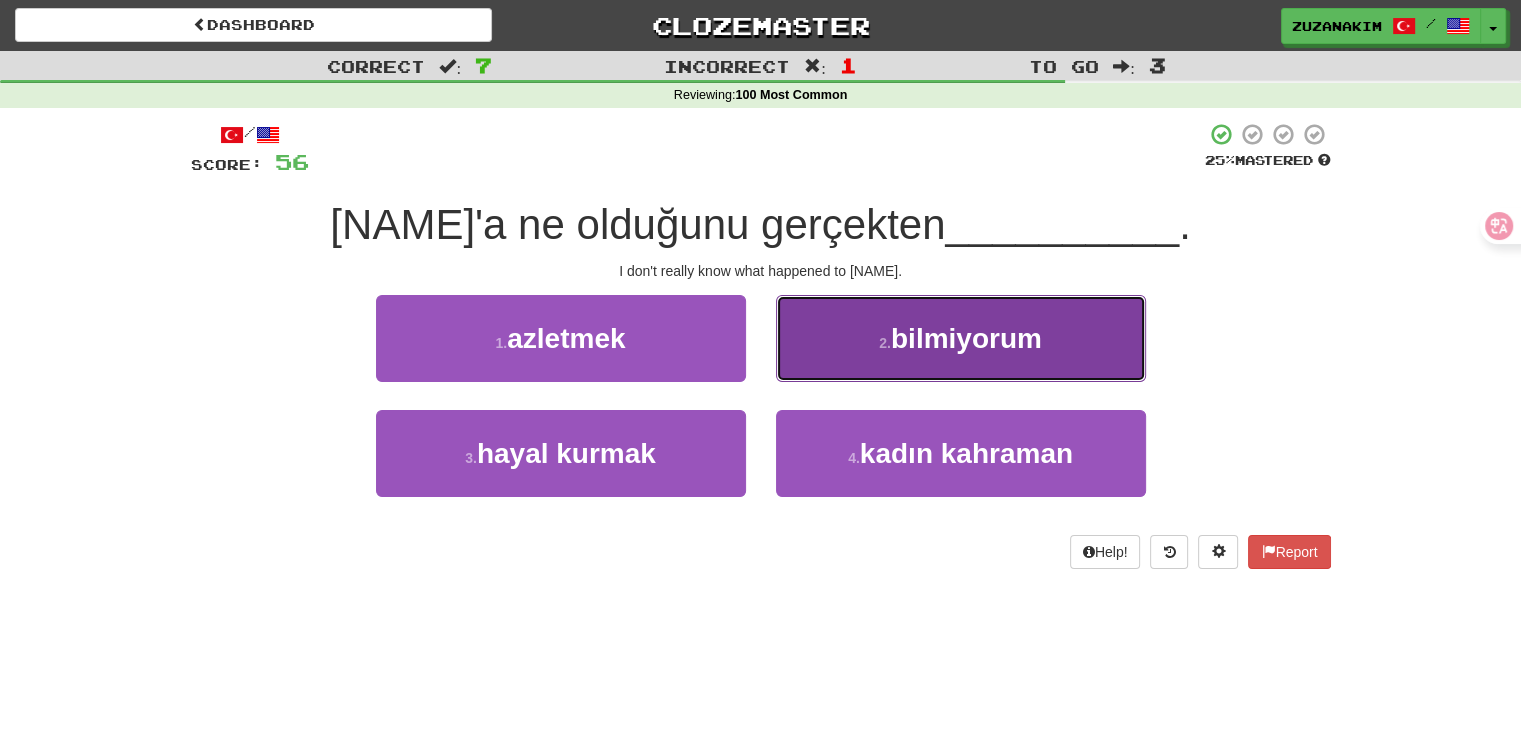 click on "2 .  bilmiyorum" at bounding box center [961, 338] 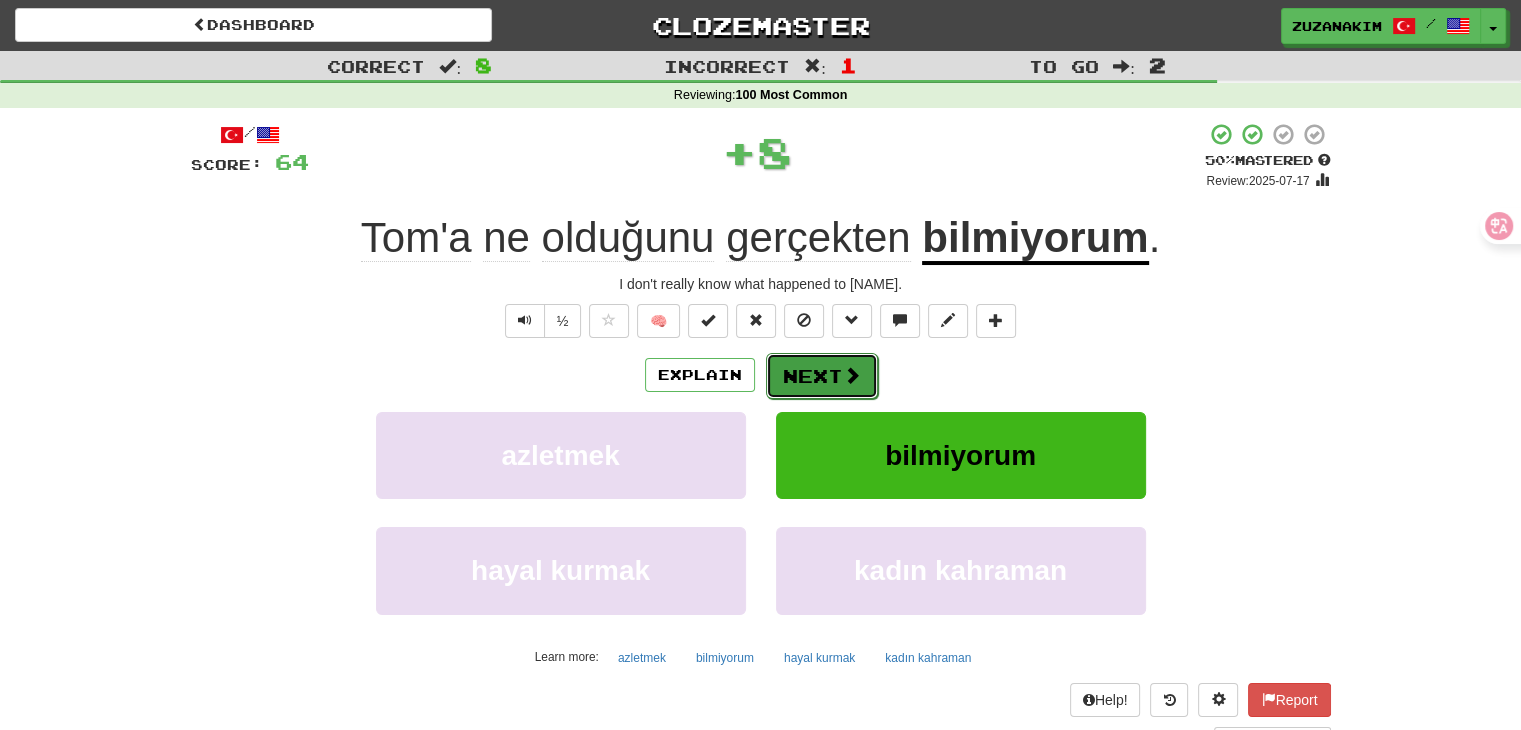 click on "Next" at bounding box center (822, 376) 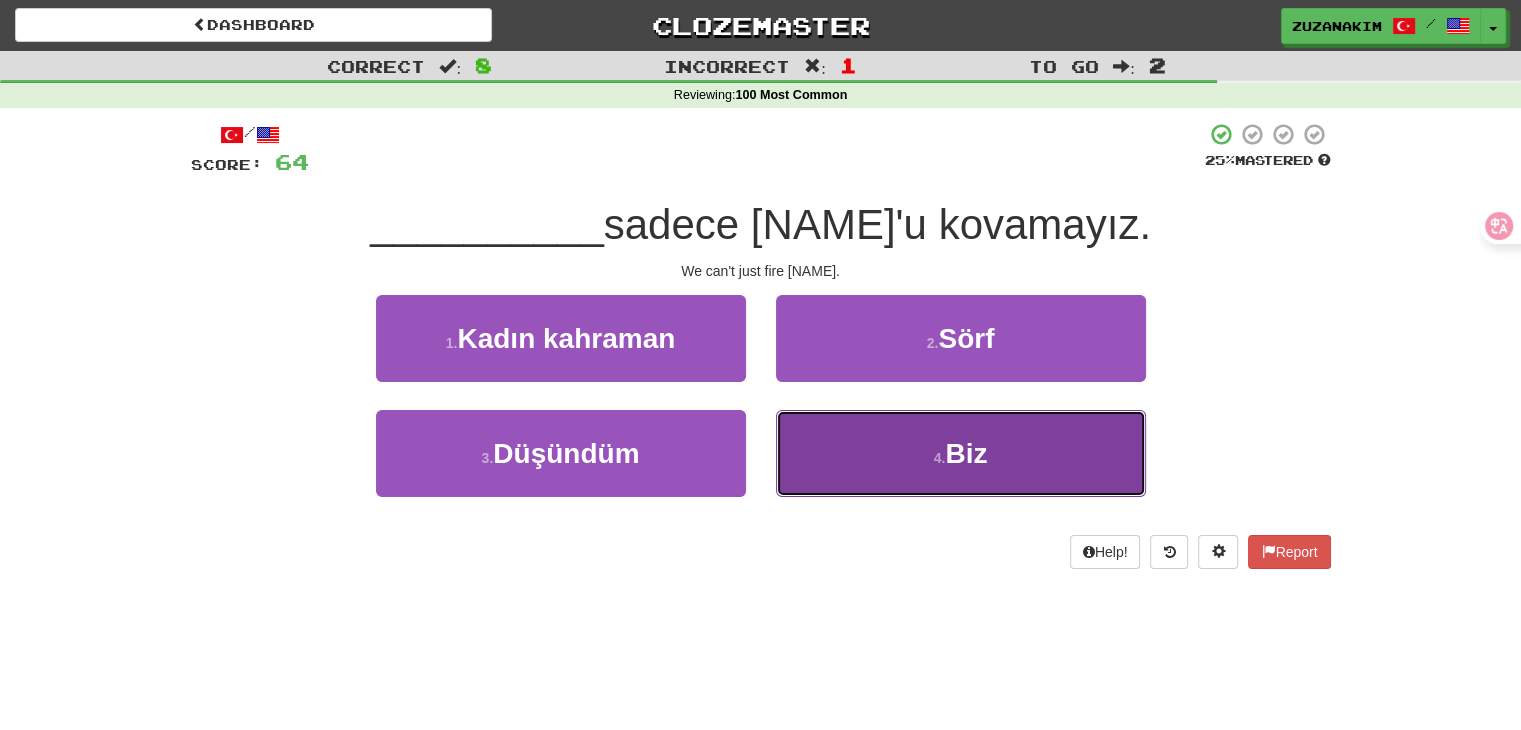 click on "4 .  Biz" at bounding box center (961, 453) 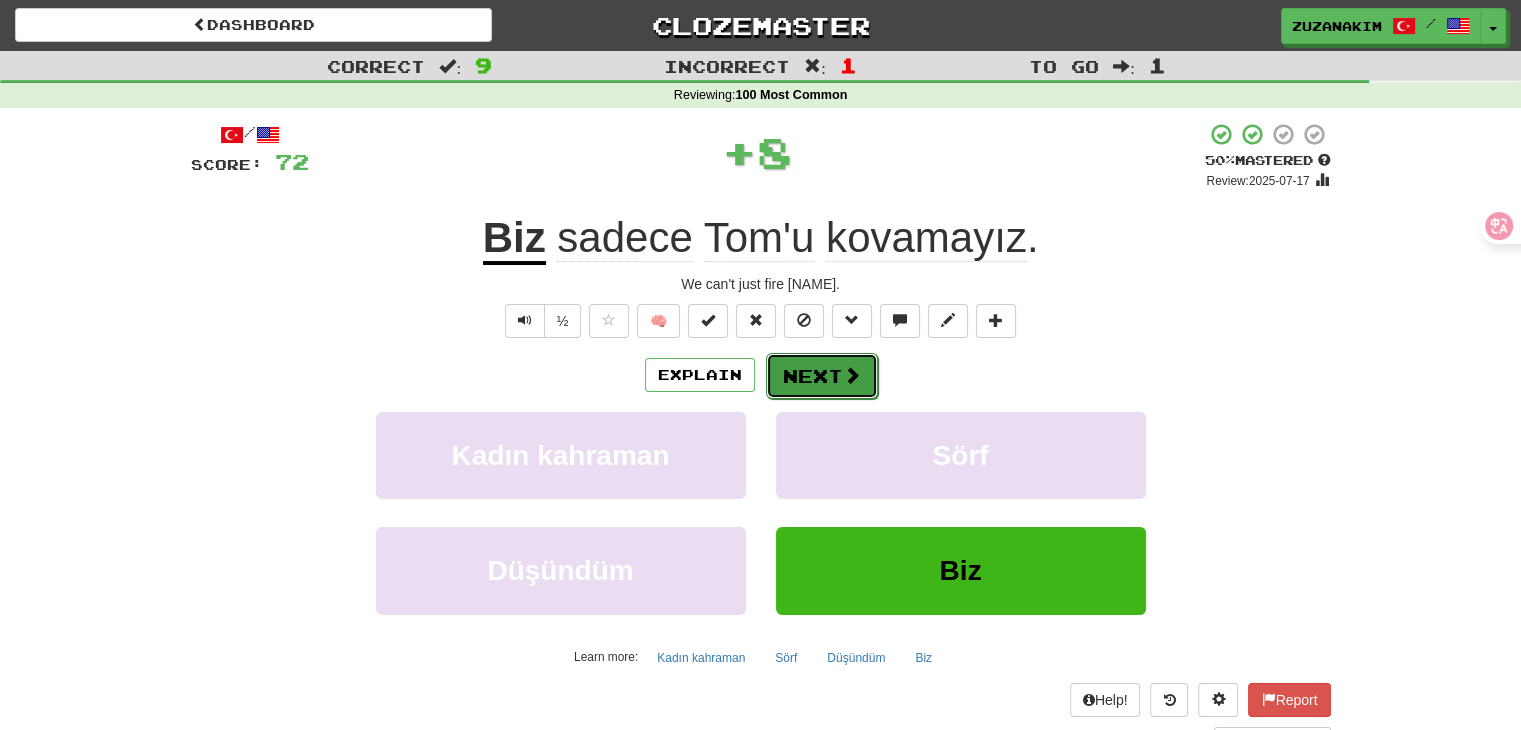 click at bounding box center (852, 375) 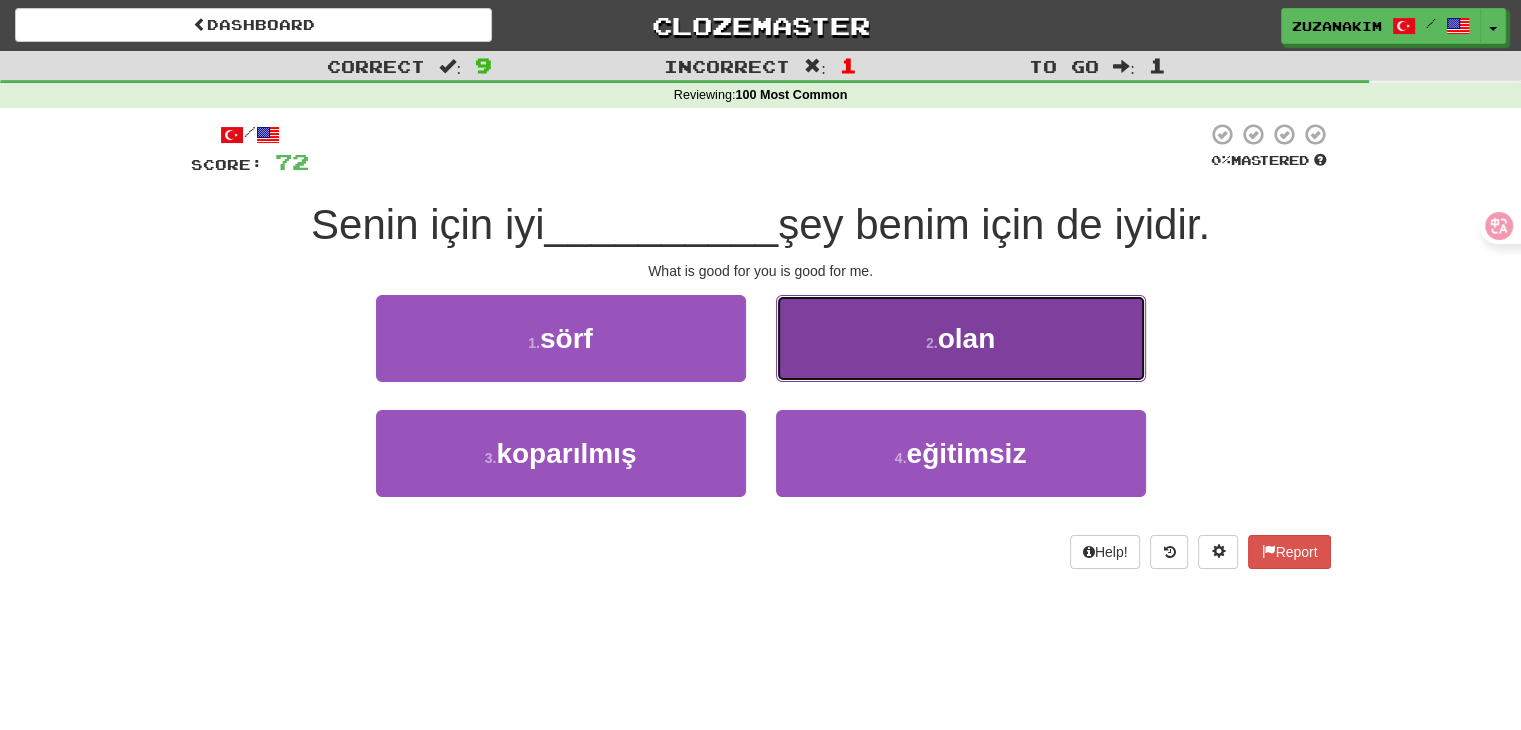 click on "olan" at bounding box center (967, 338) 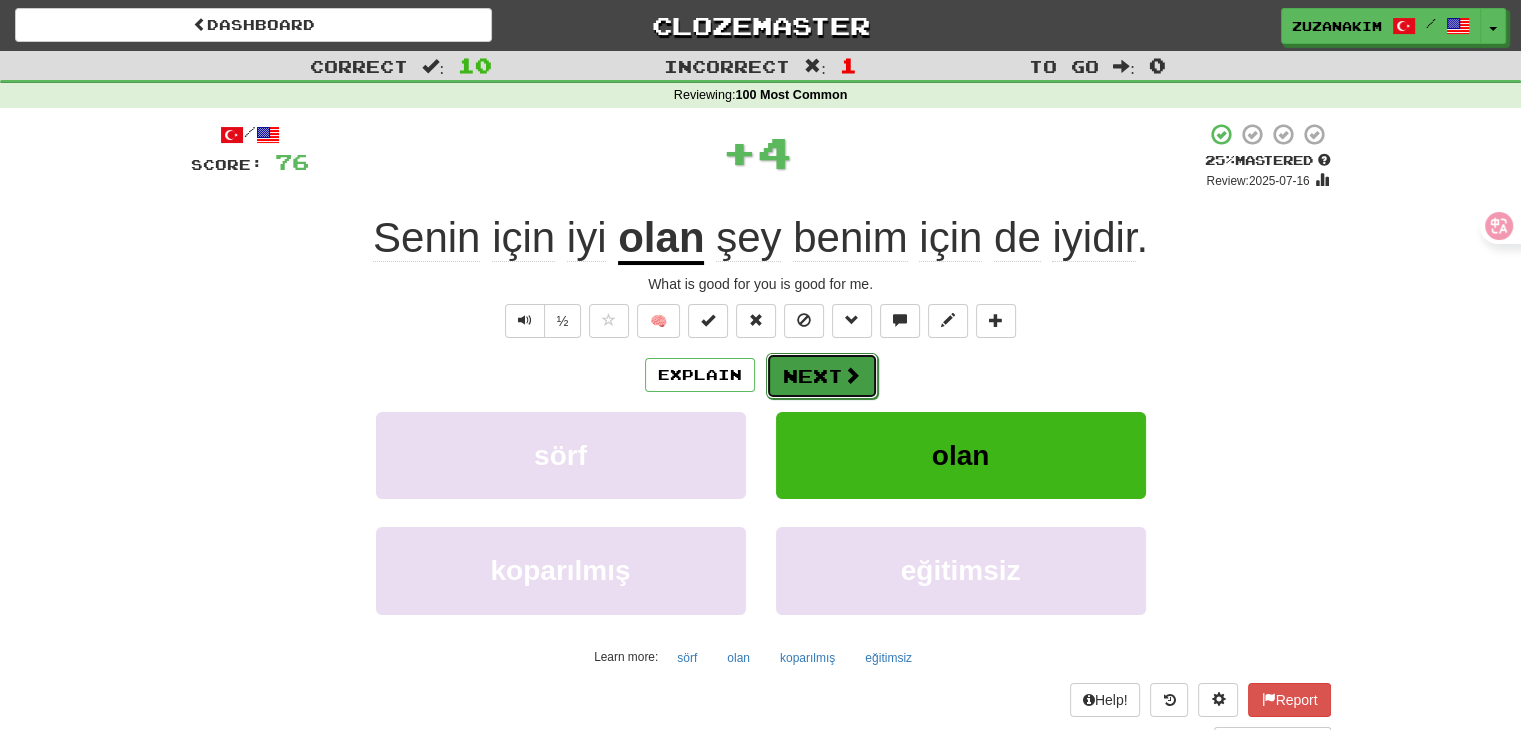 click on "Next" at bounding box center [822, 376] 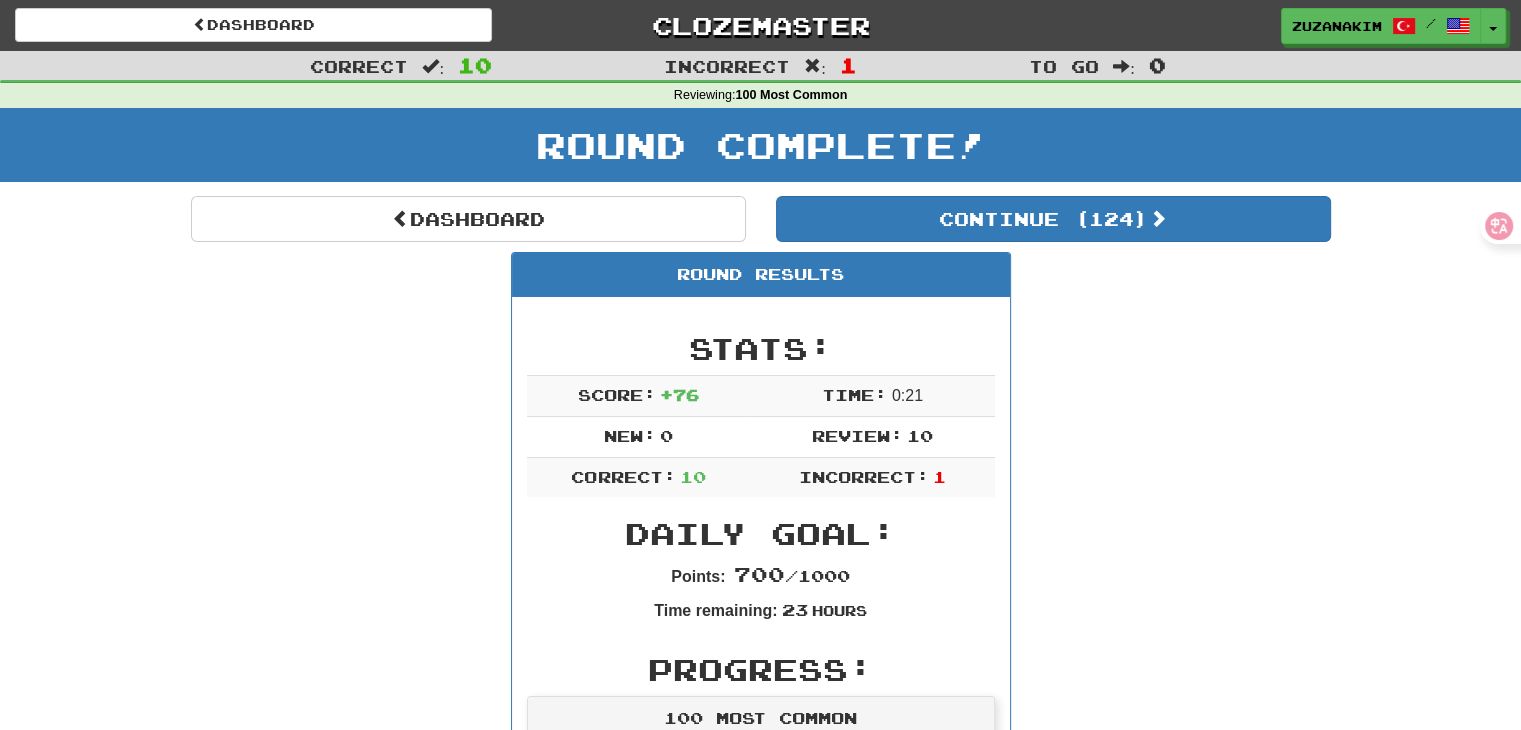 click on "Round Results" at bounding box center (761, 275) 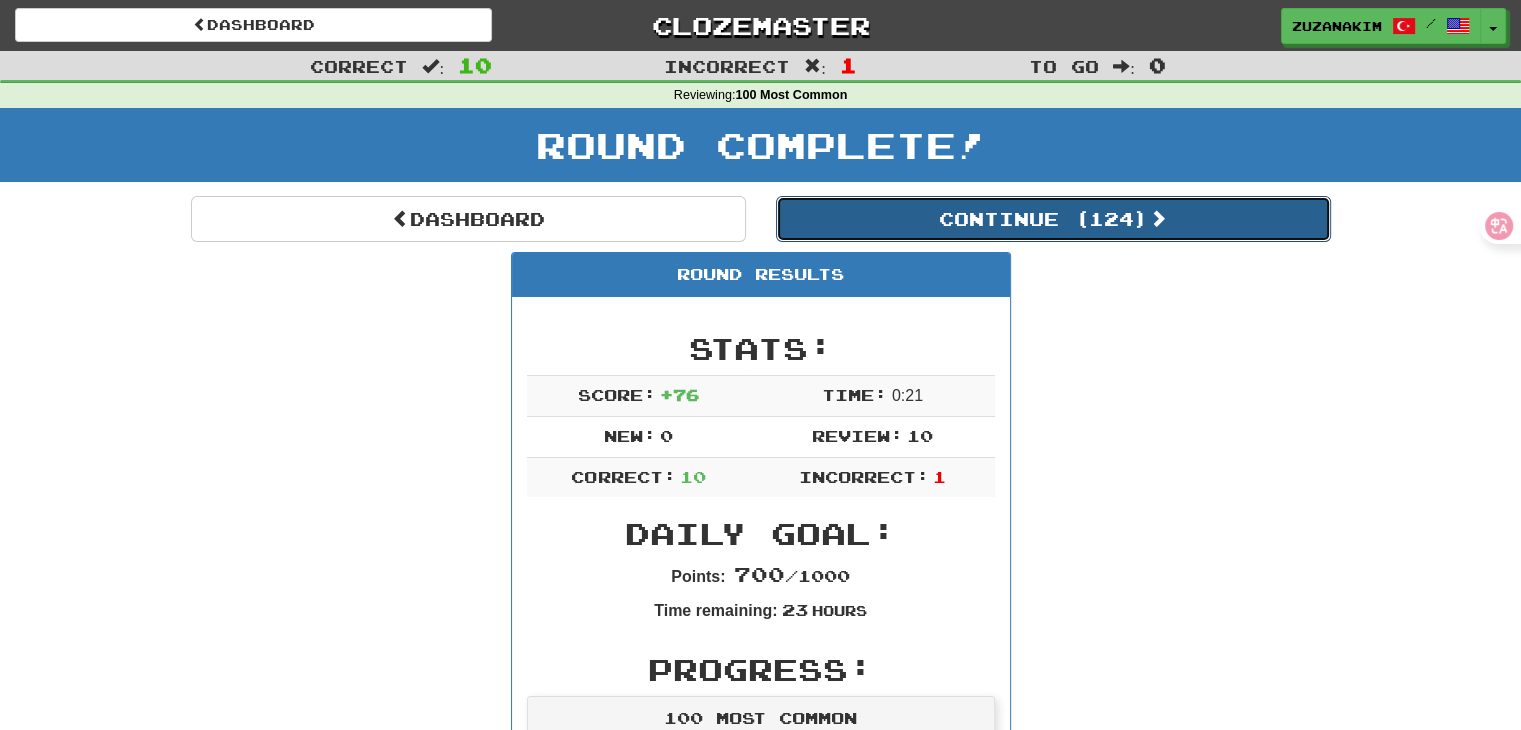 click on "Continue ( 124 )" at bounding box center (1053, 219) 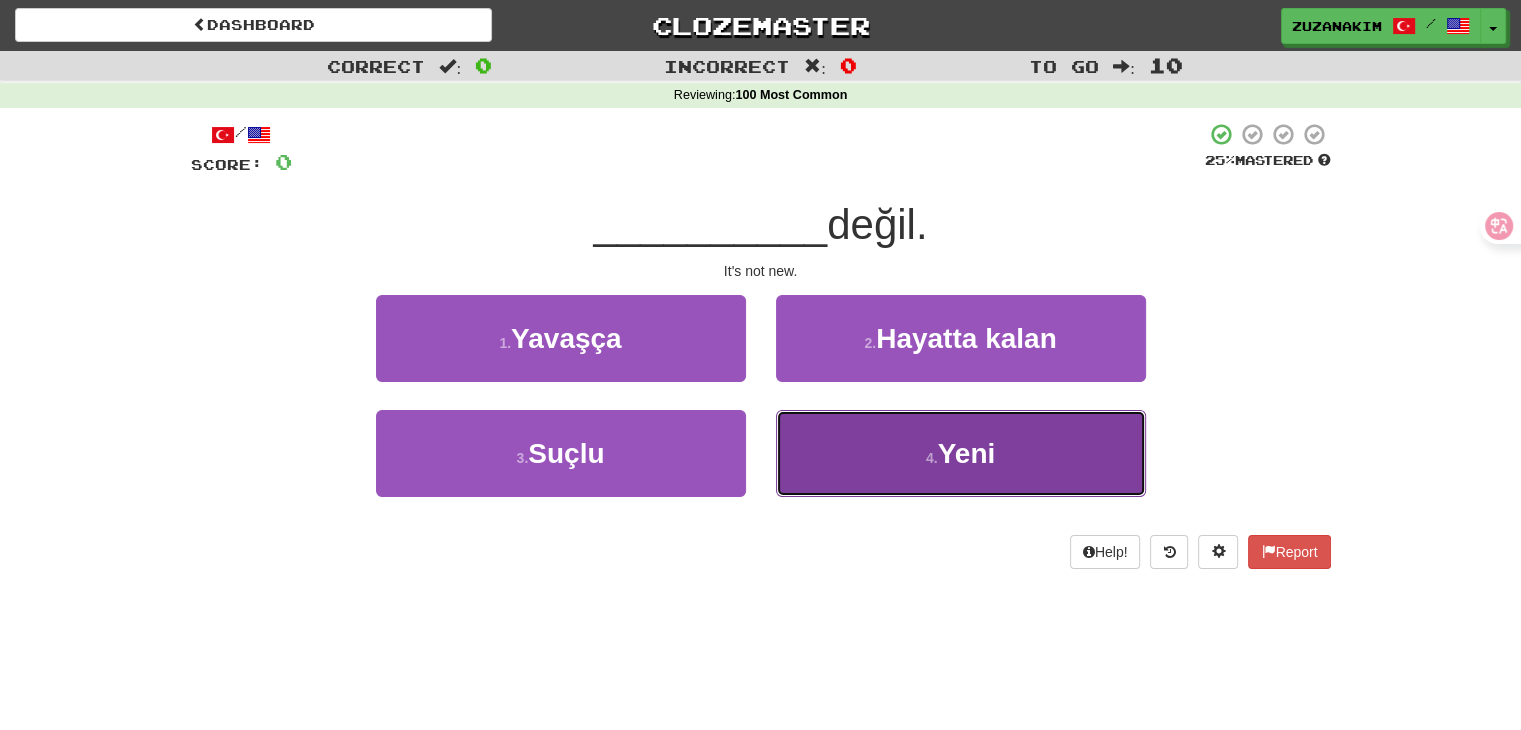click on "4 .  Yeni" at bounding box center (961, 453) 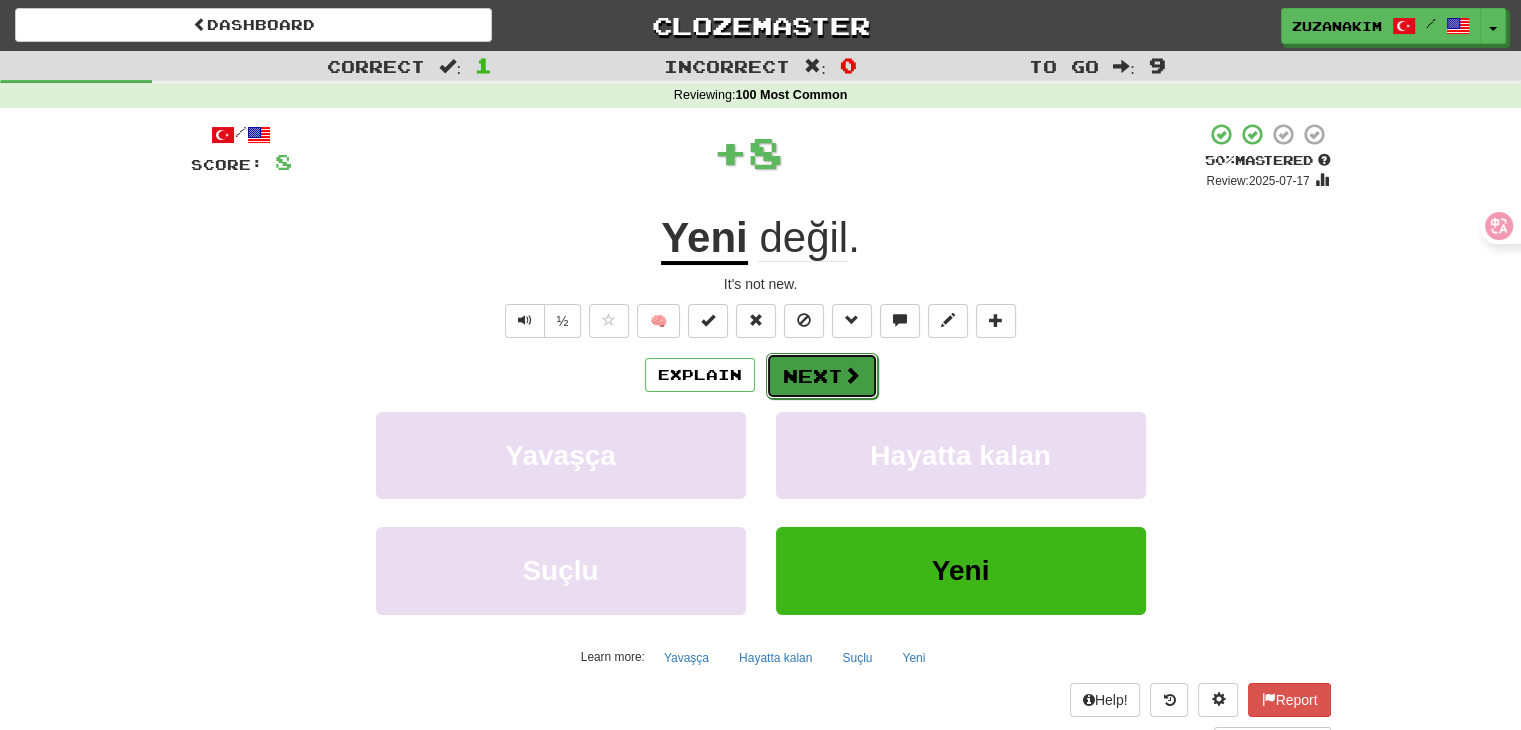 click on "Next" at bounding box center (822, 376) 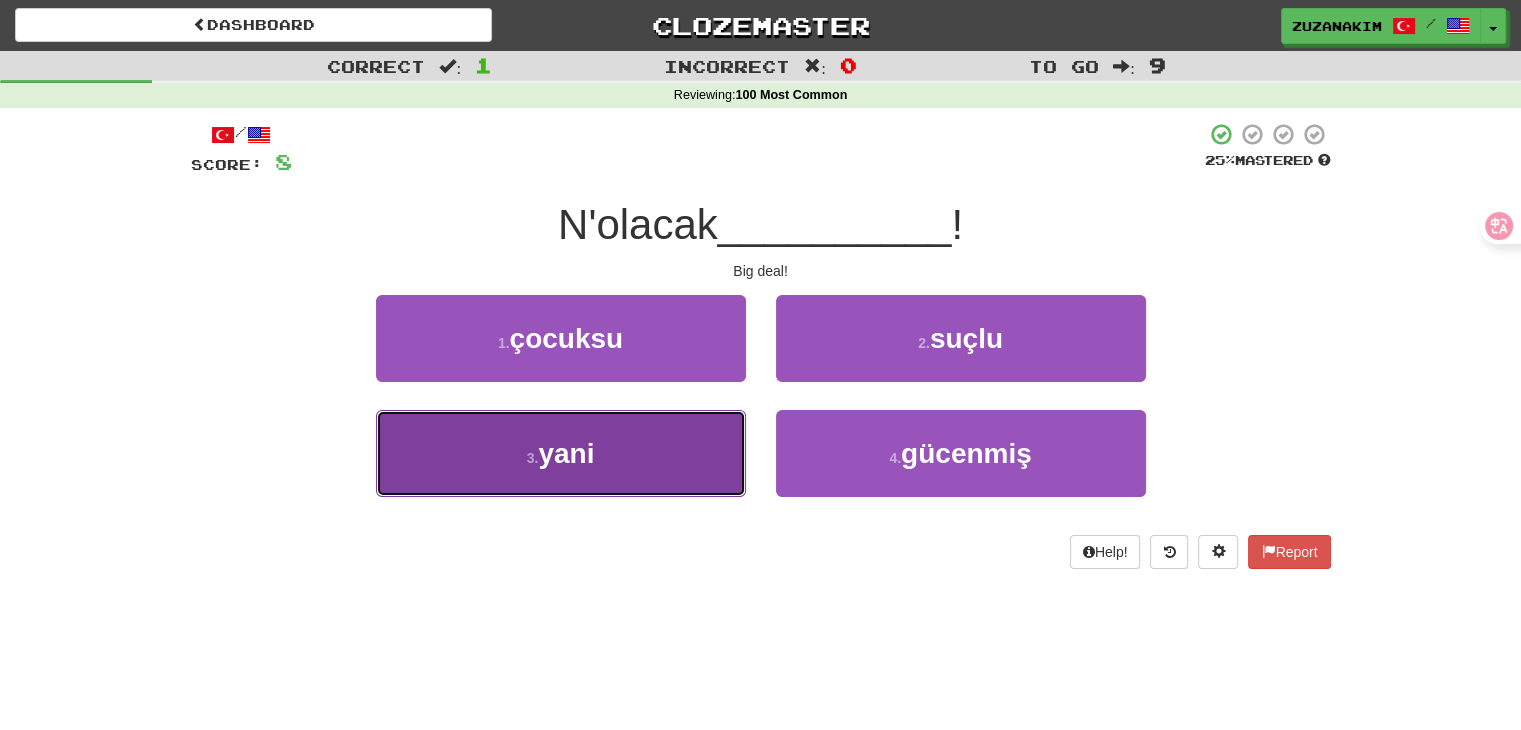 click on "3 .  yani" at bounding box center [561, 453] 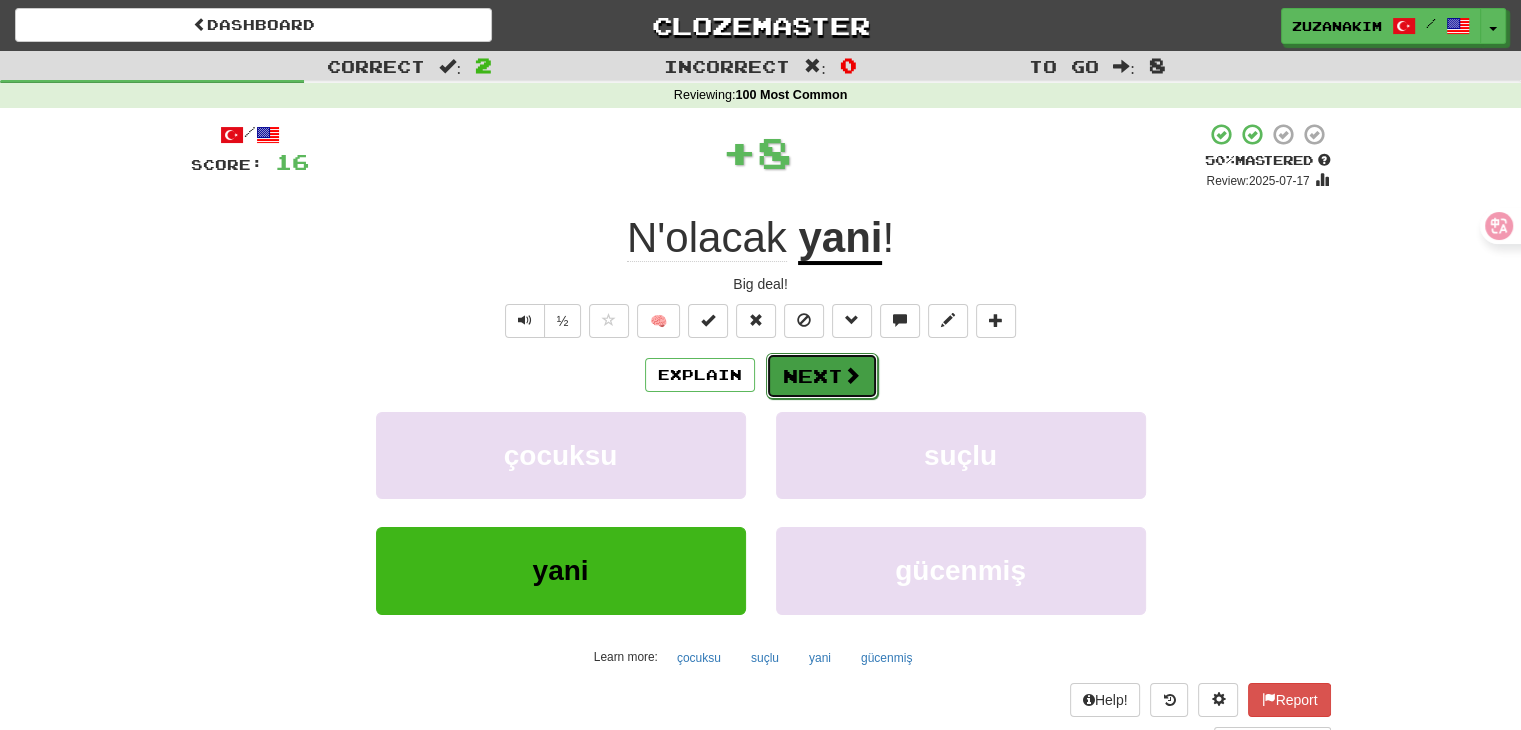 click on "Next" at bounding box center (822, 376) 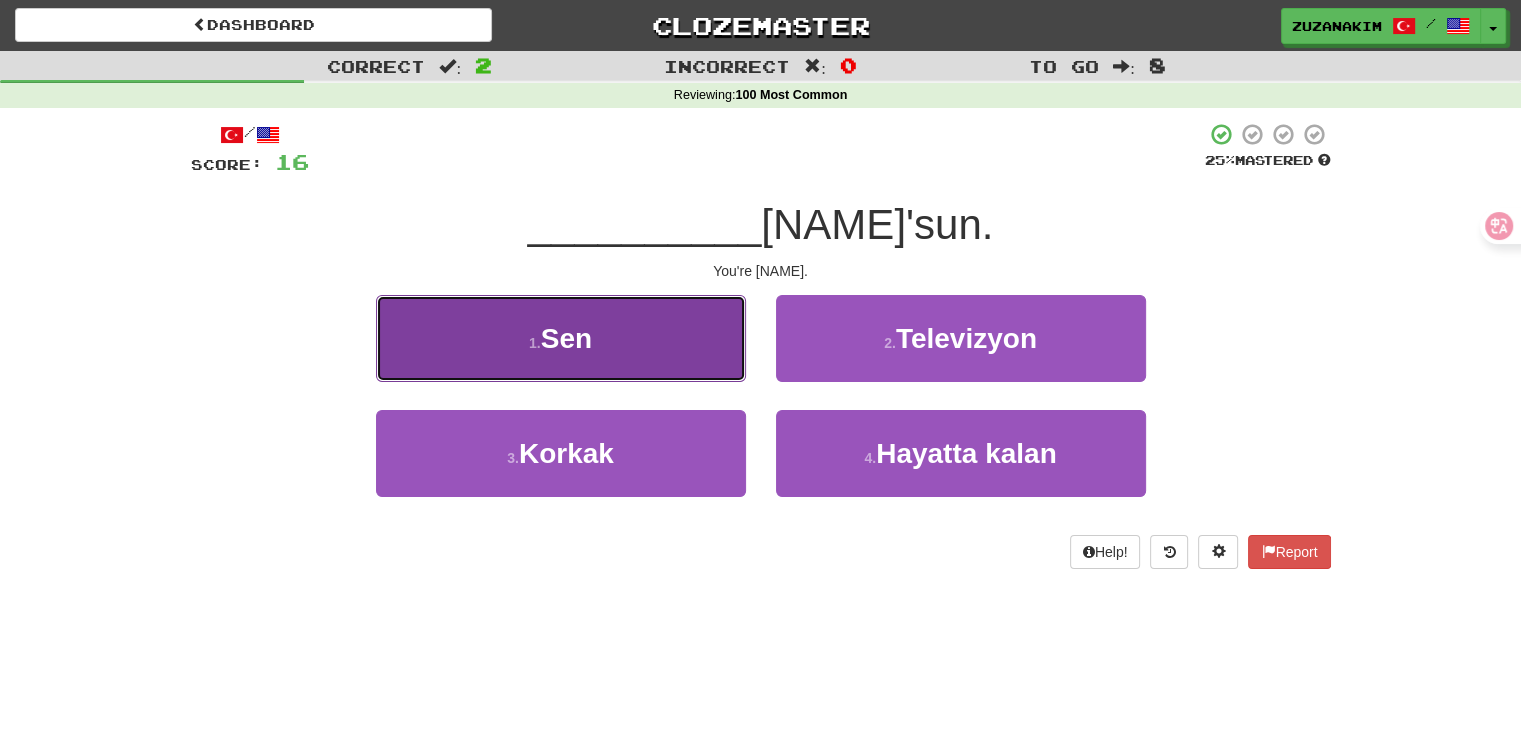 click on "1 .  Sen" at bounding box center (561, 338) 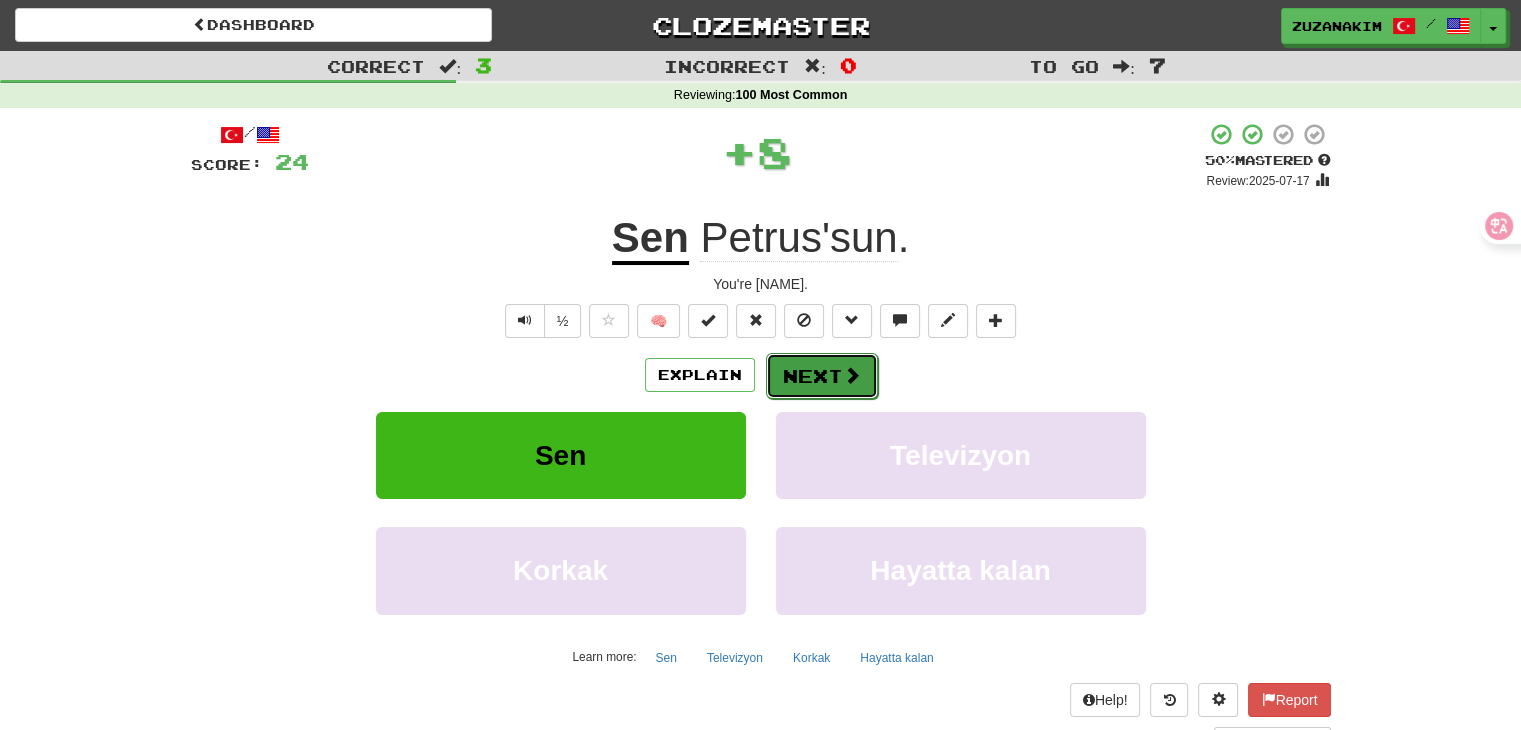 click on "Next" at bounding box center [822, 376] 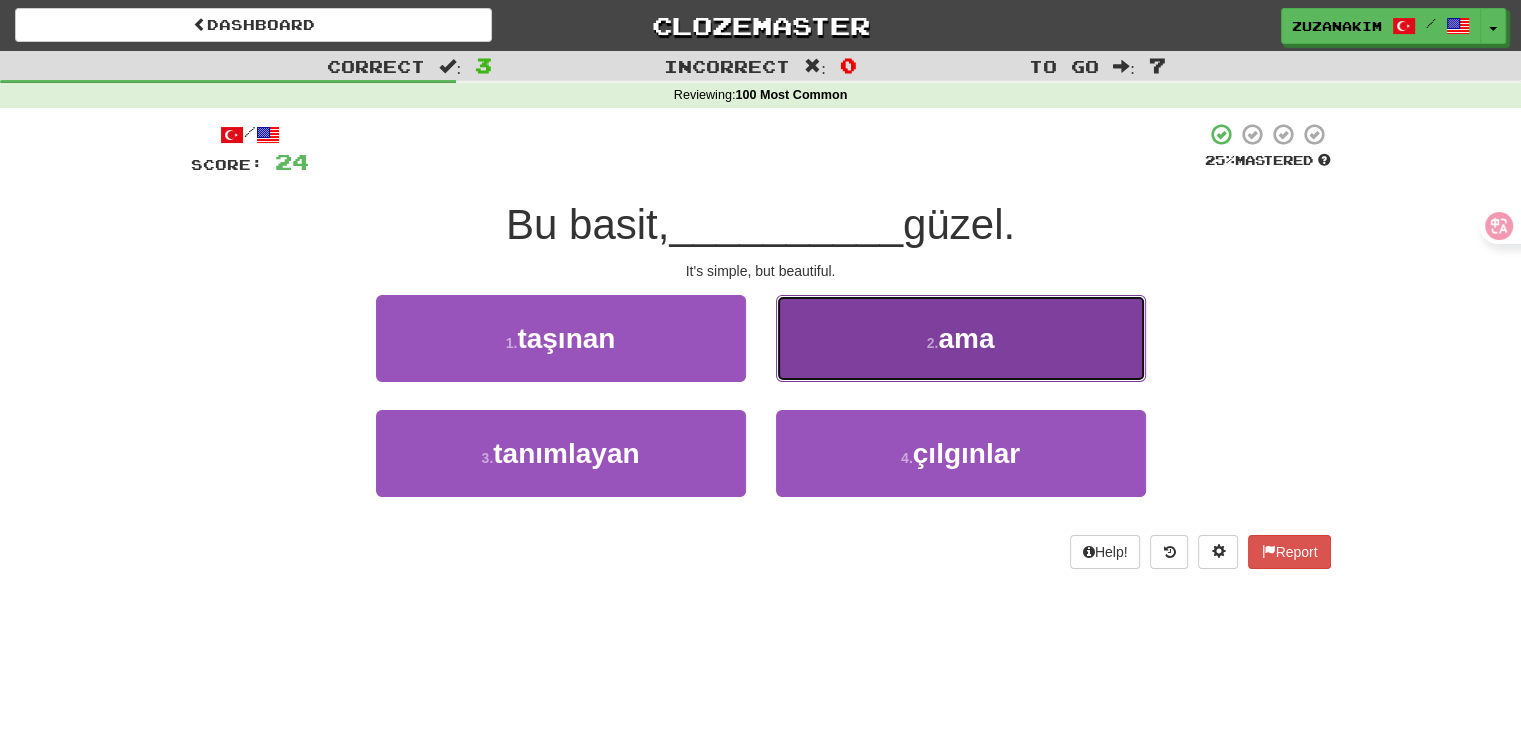click on "2 .  ama" at bounding box center (961, 338) 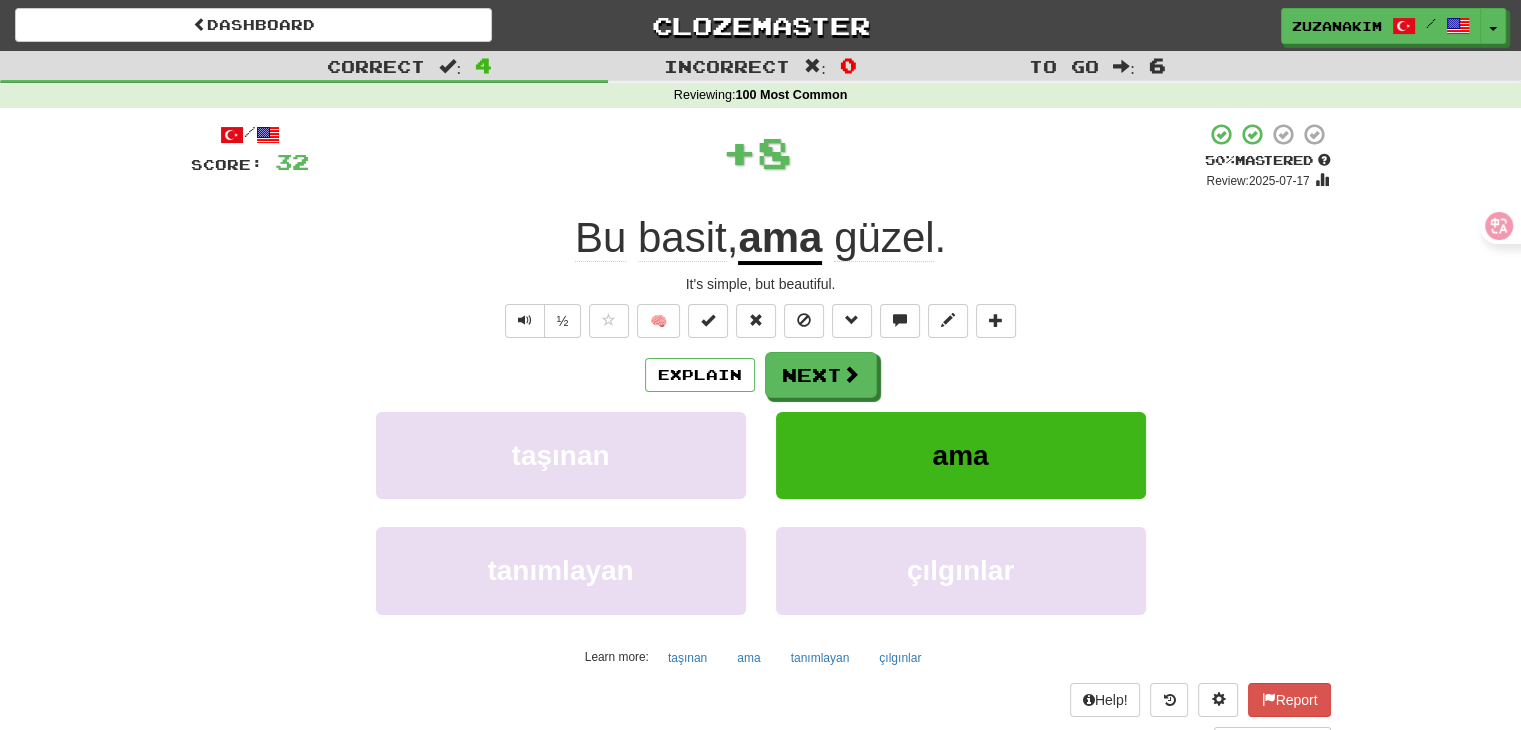 click on "Next" at bounding box center (821, 375) 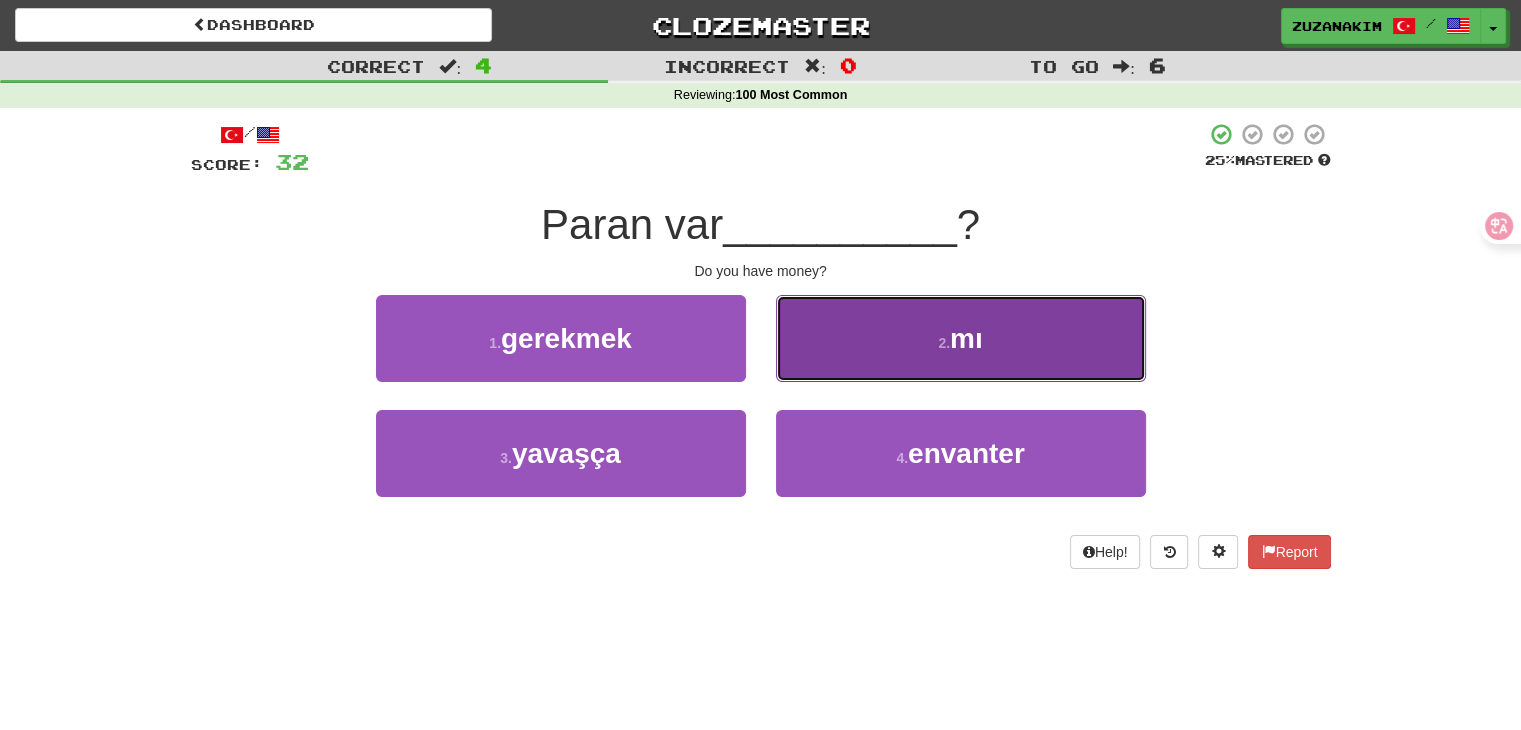 click on "2 .  mı" at bounding box center (961, 338) 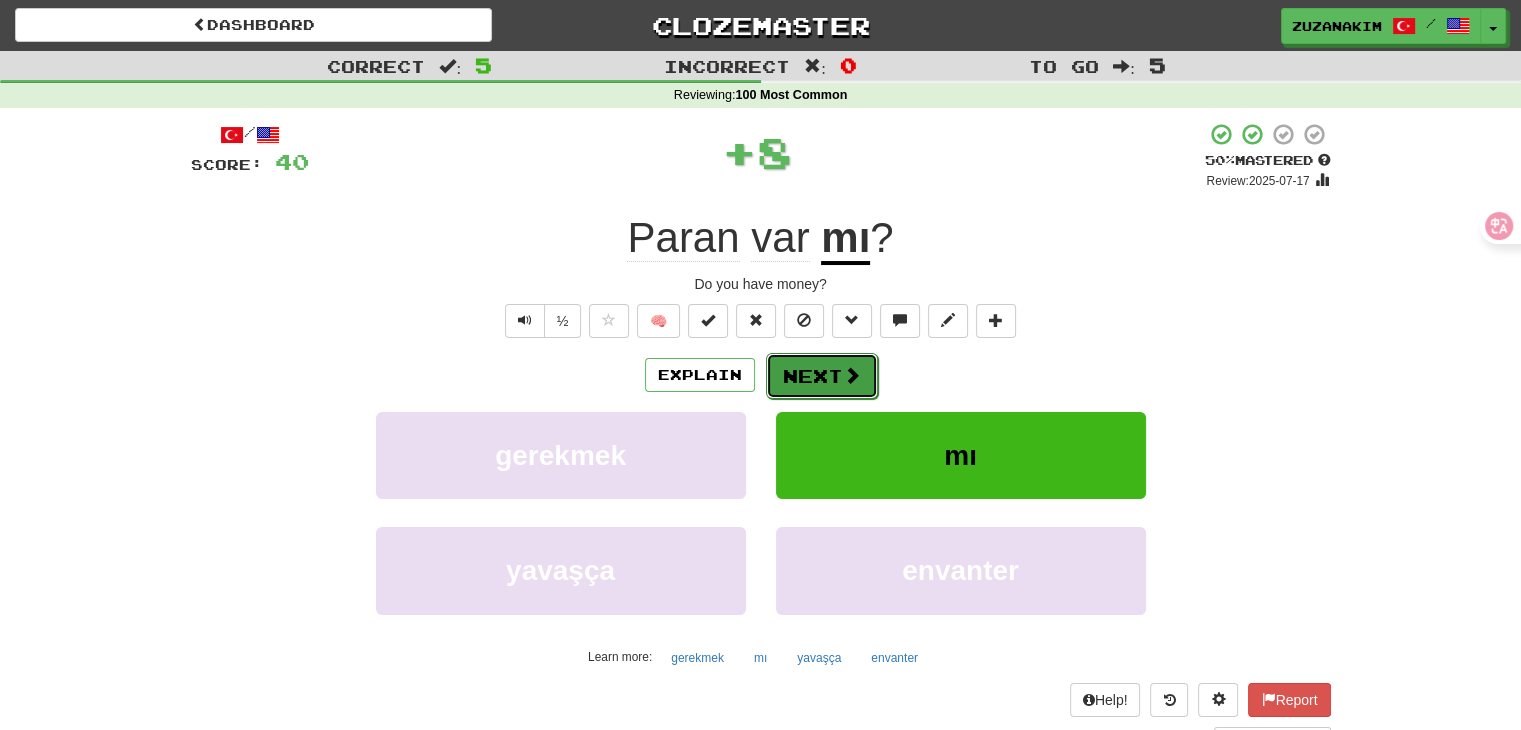 click on "Next" at bounding box center (822, 376) 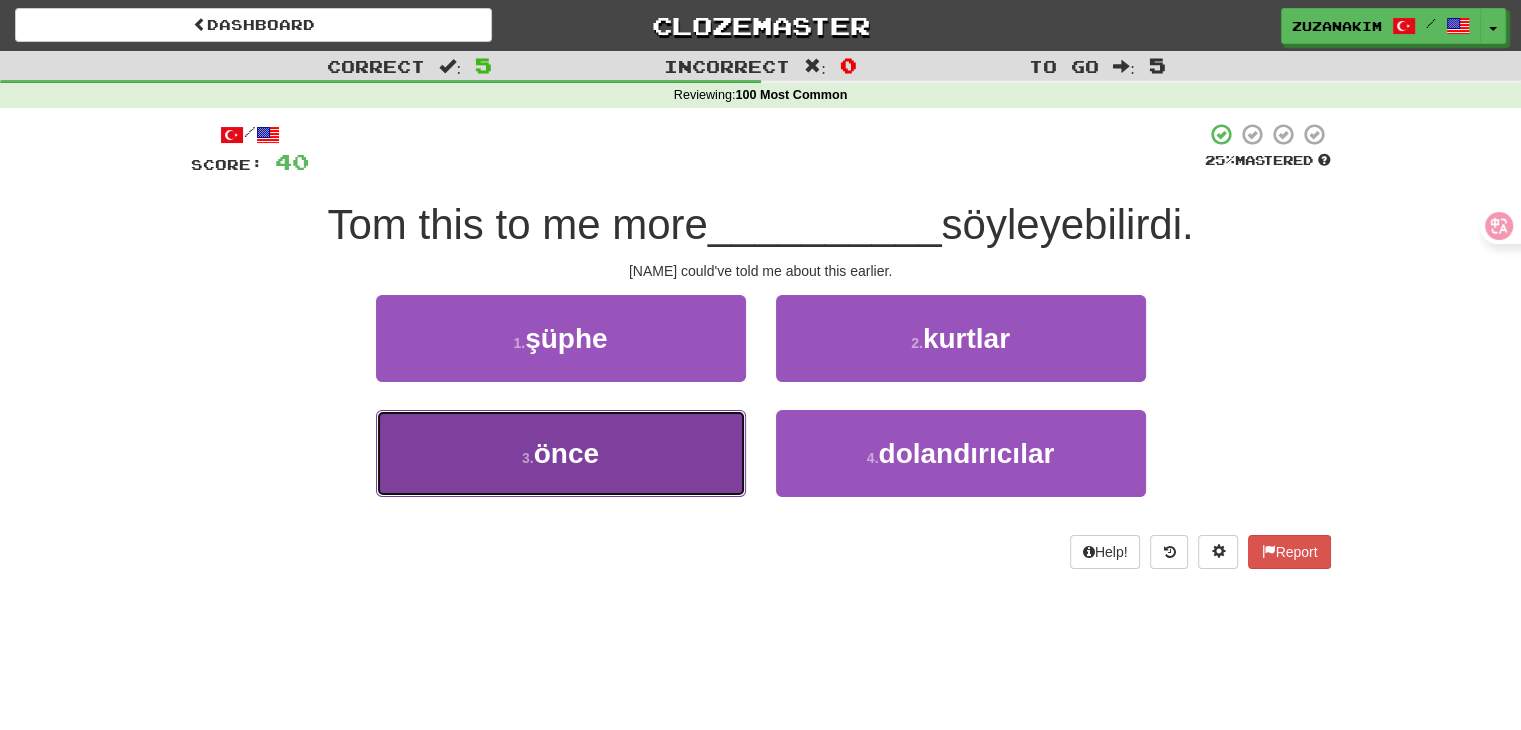 click on "3 .  önce" at bounding box center (561, 453) 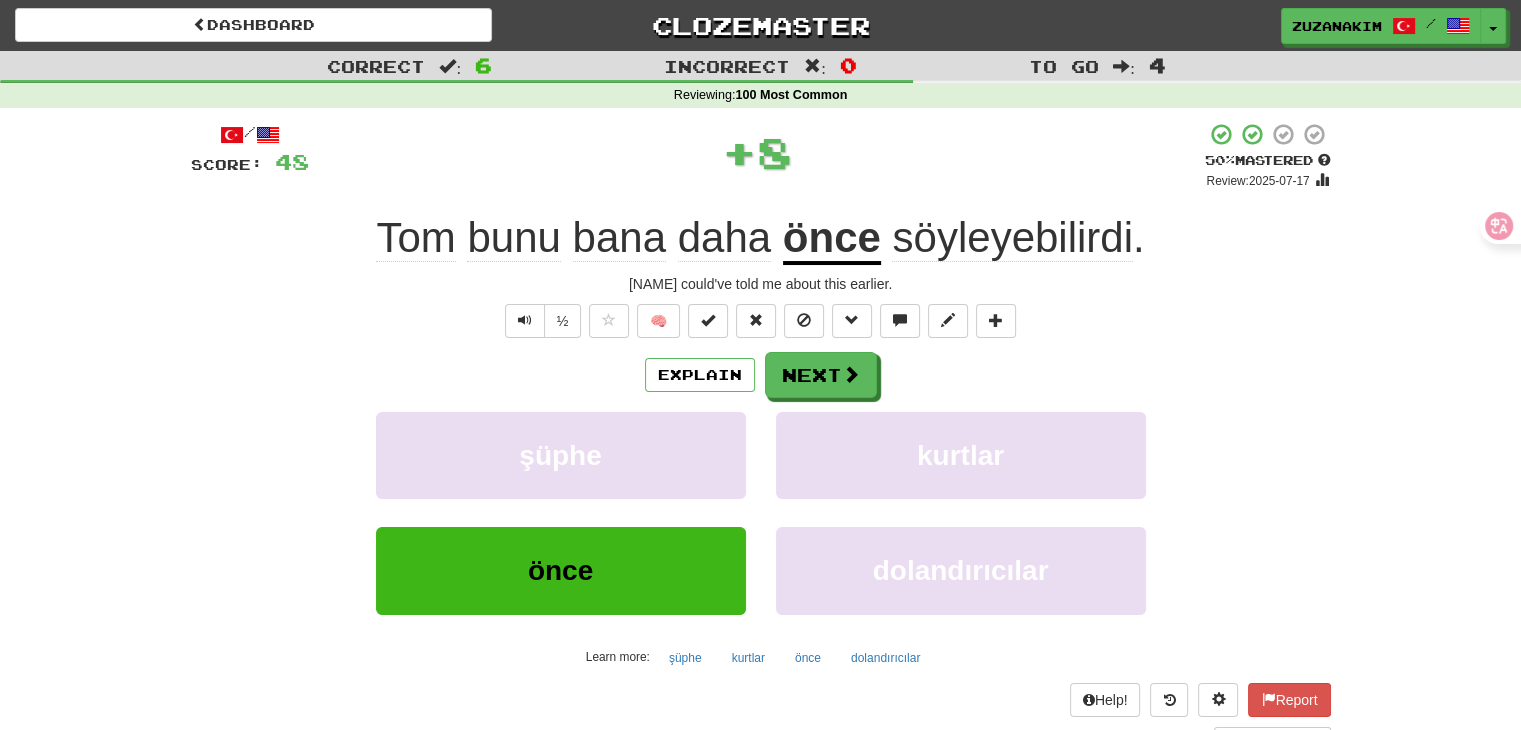 click on "Explain Next" at bounding box center [761, 375] 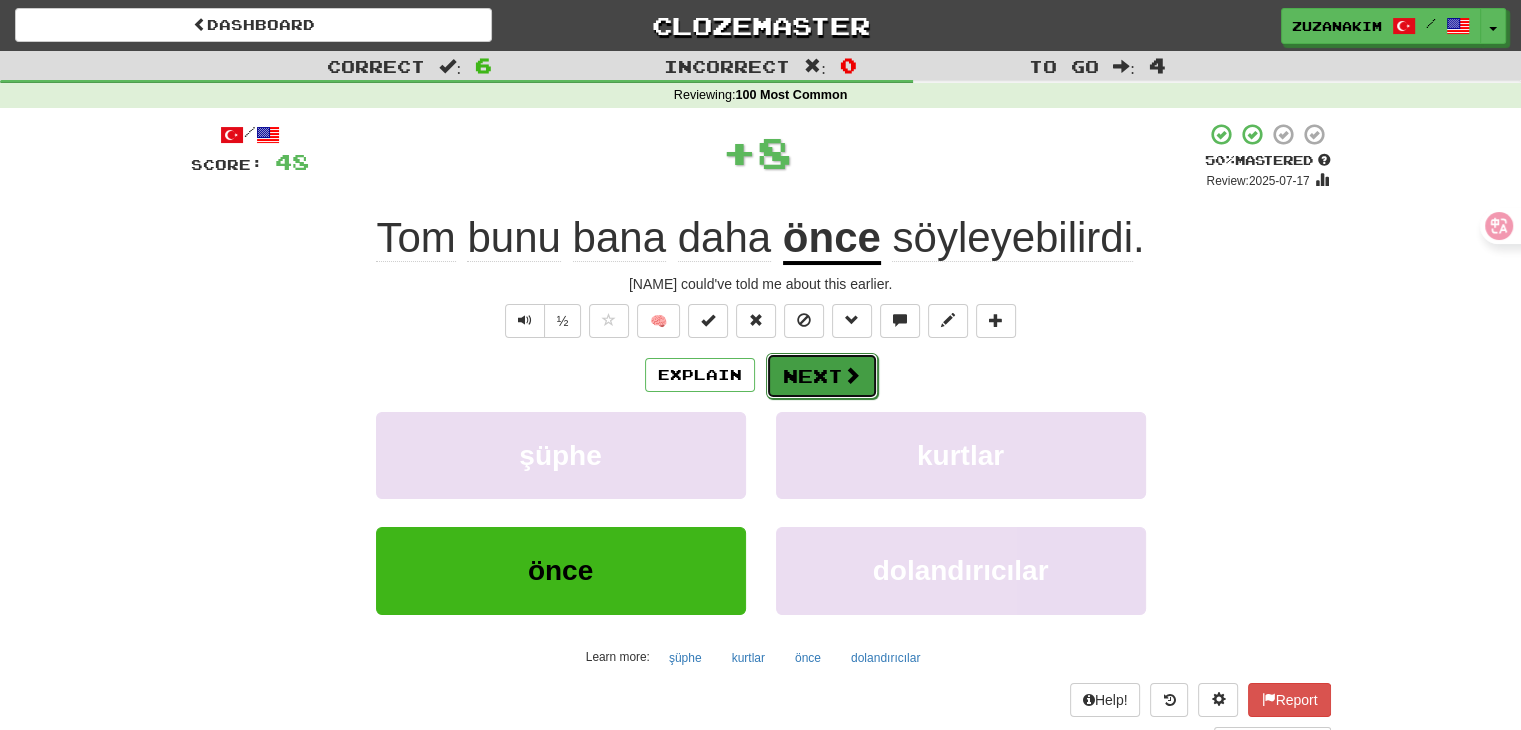 click on "Next" at bounding box center [822, 376] 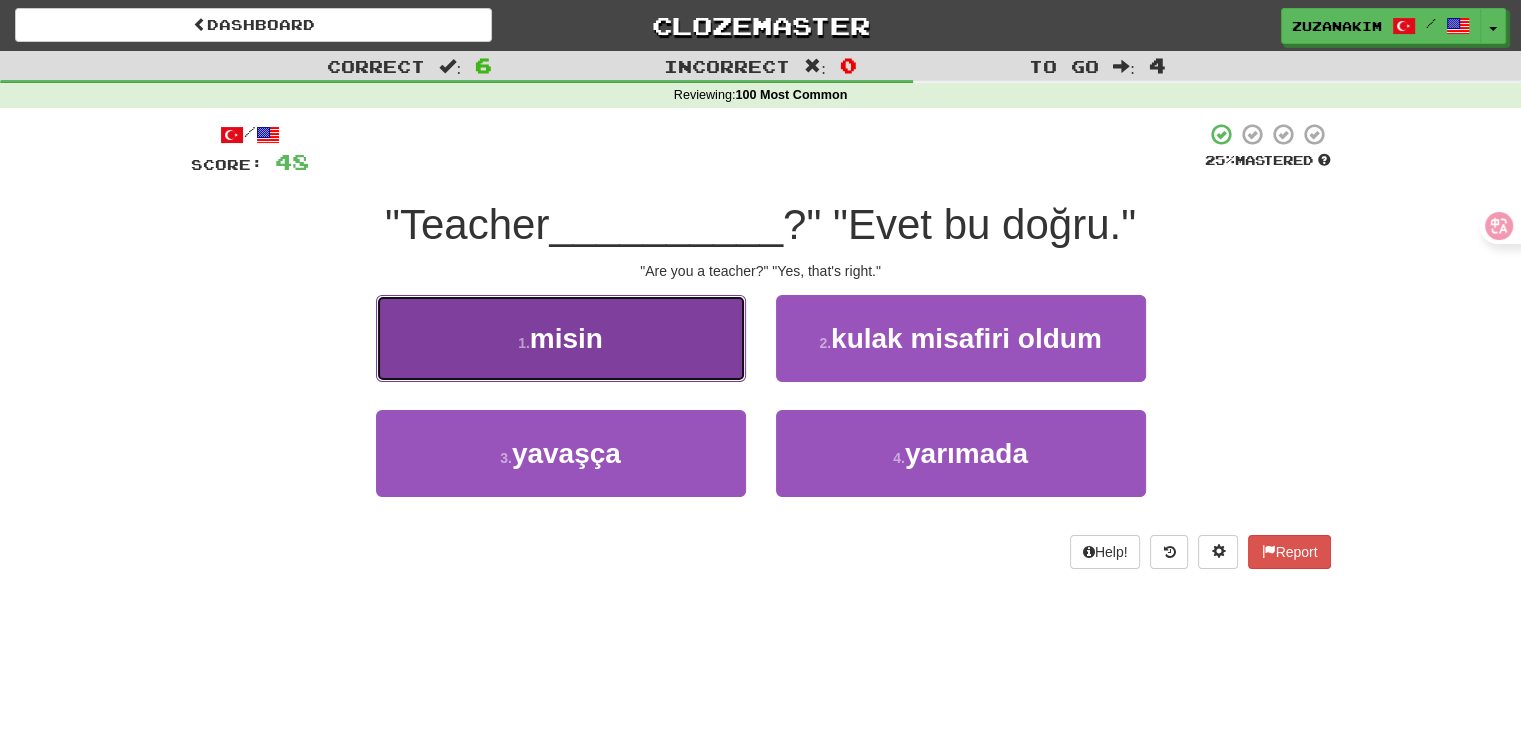 click on "1 .  misin" at bounding box center (561, 338) 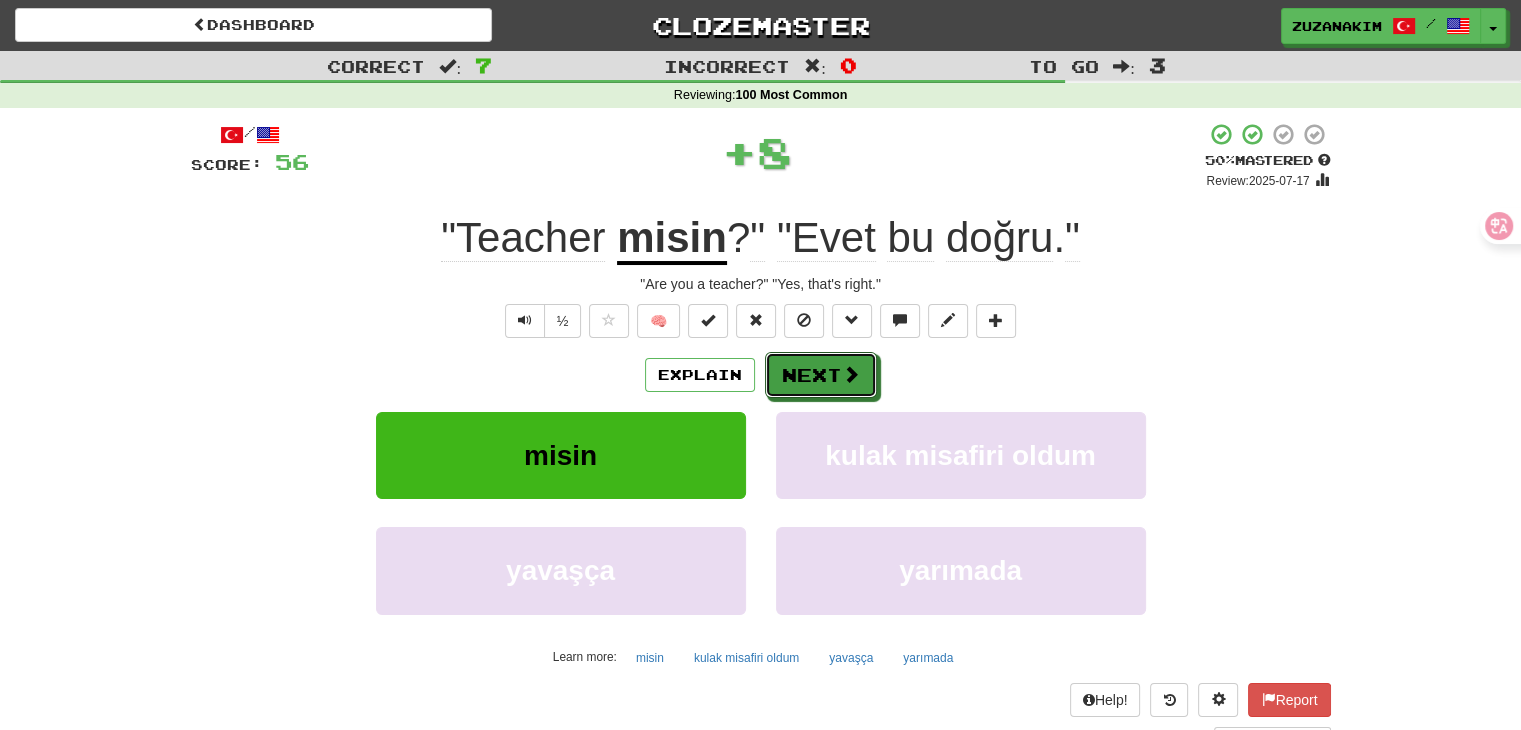 click on "Next" at bounding box center [821, 375] 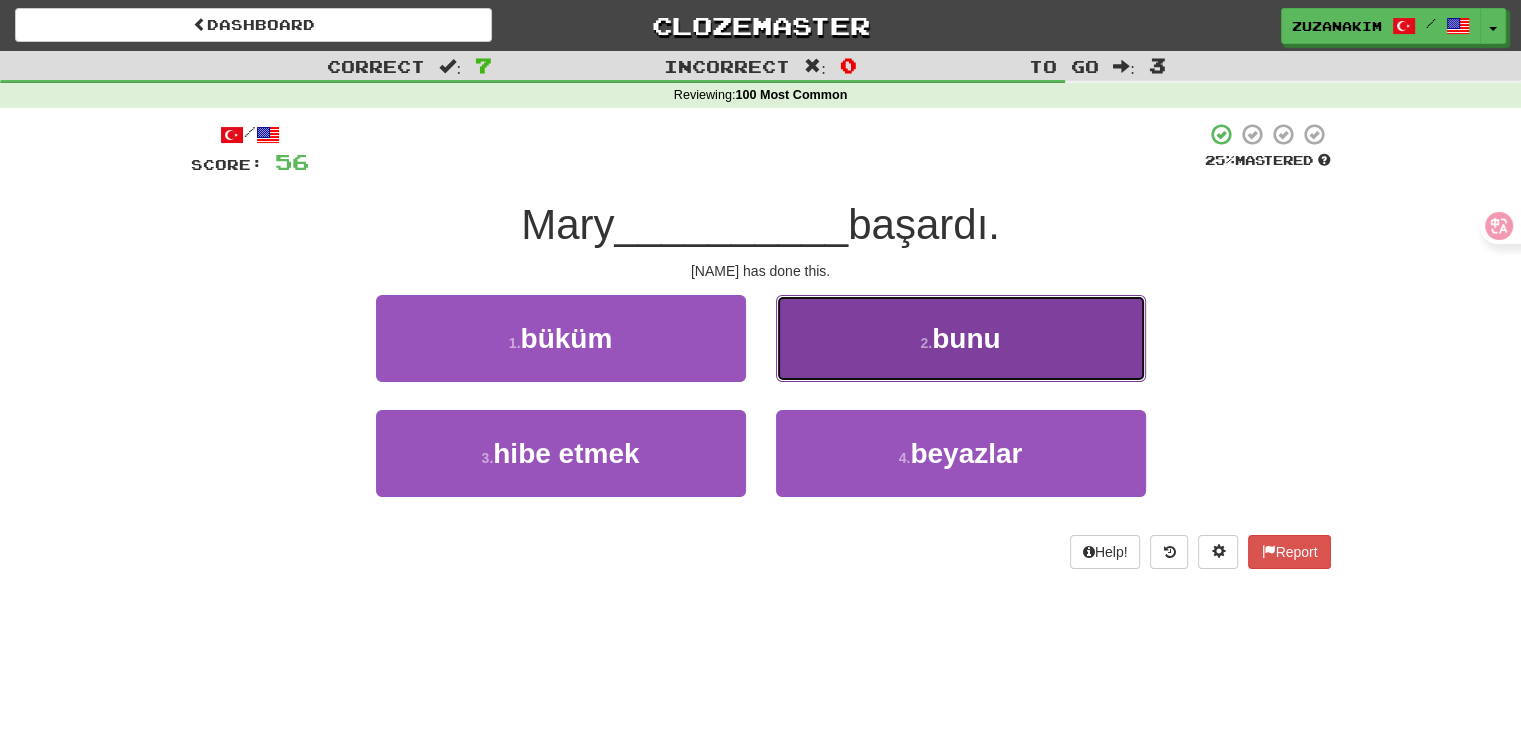click on "2 .  bunu" at bounding box center (961, 338) 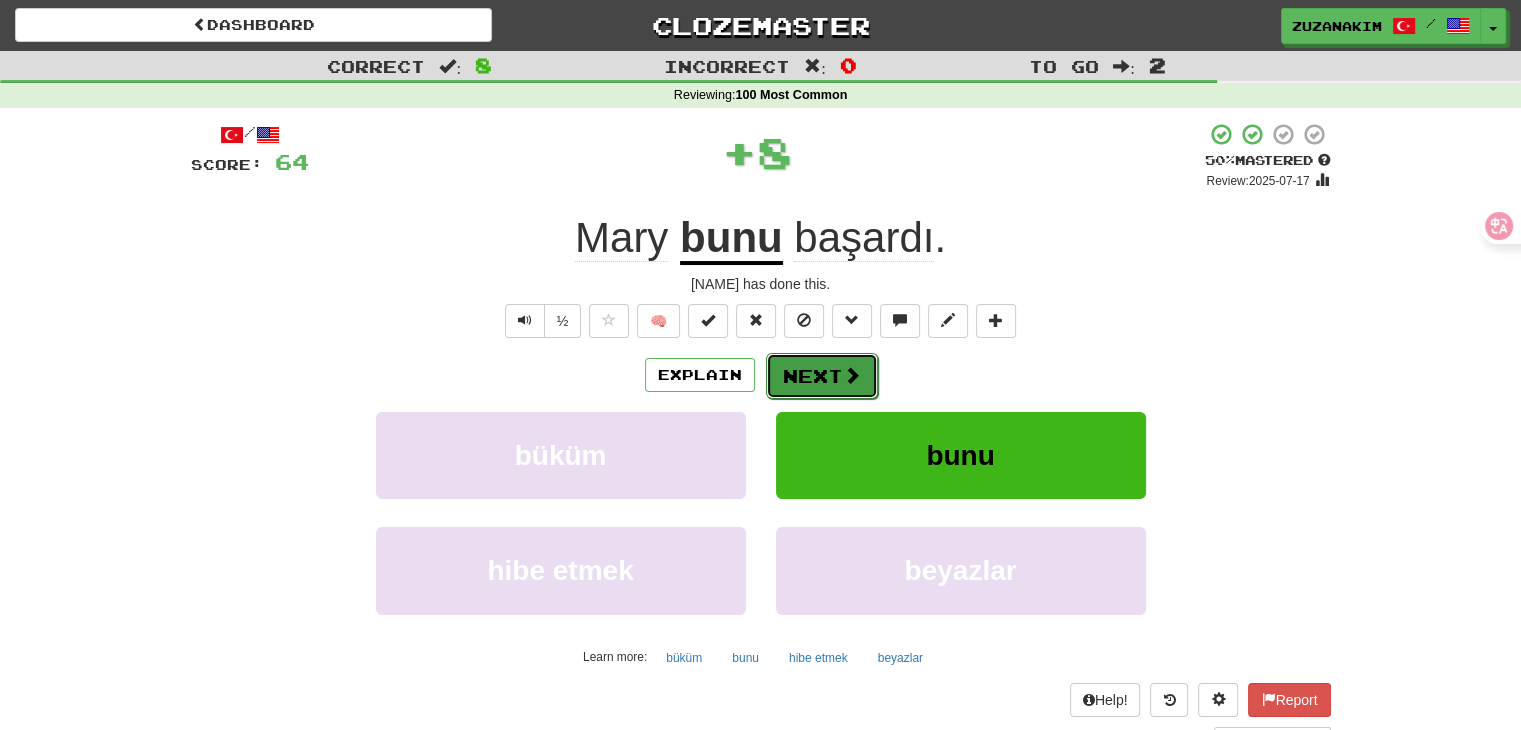 click on "Next" at bounding box center [822, 376] 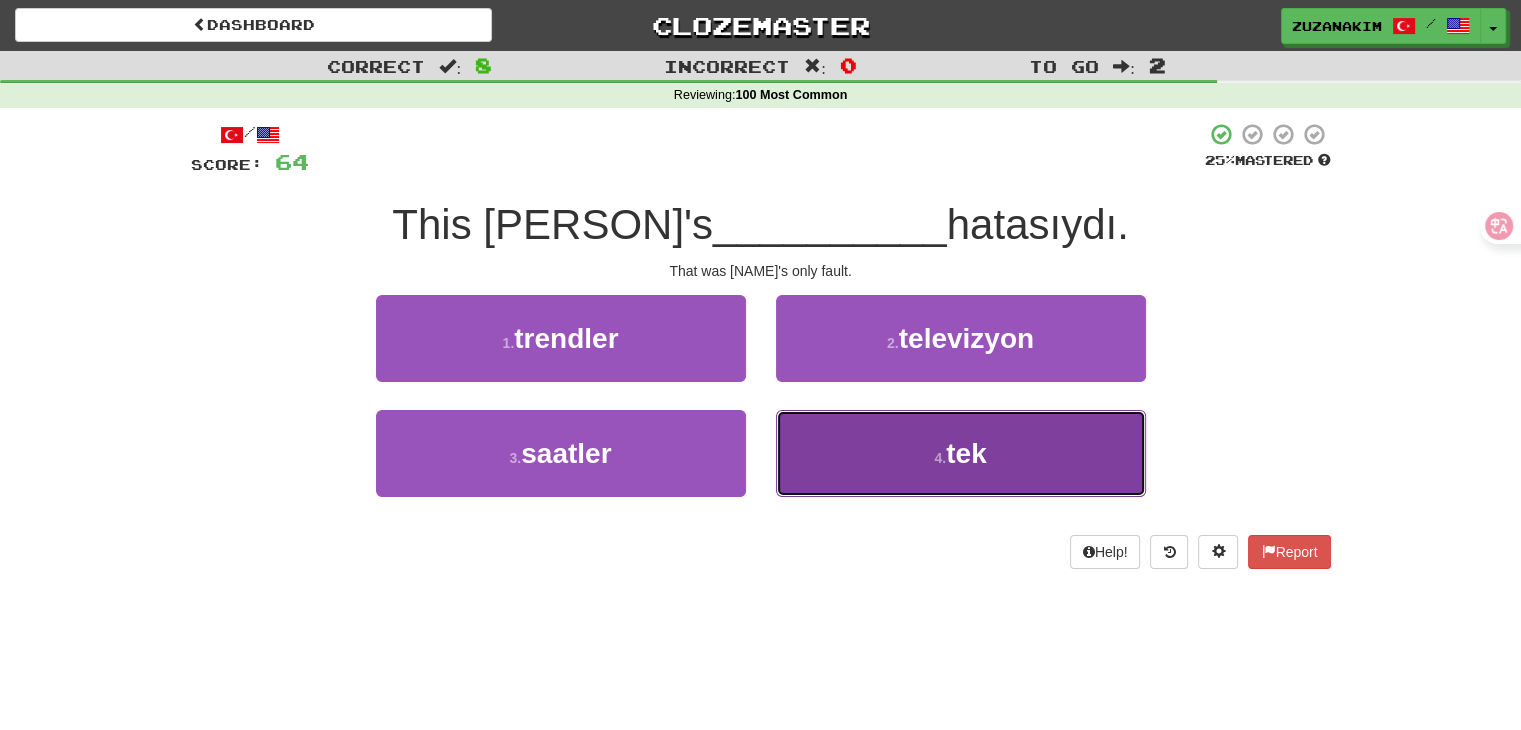 click on "4 .  tek" at bounding box center [961, 453] 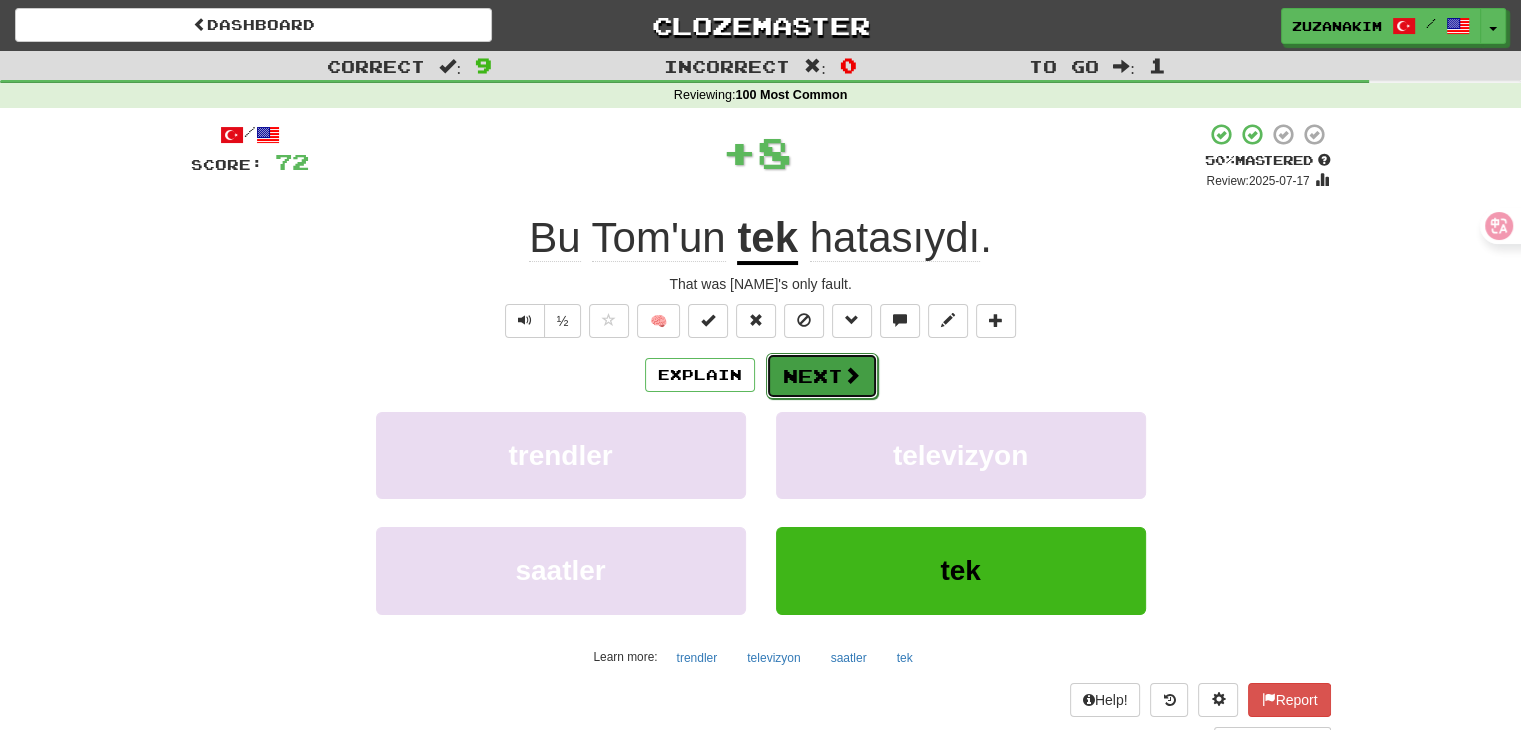 click on "Next" at bounding box center (822, 376) 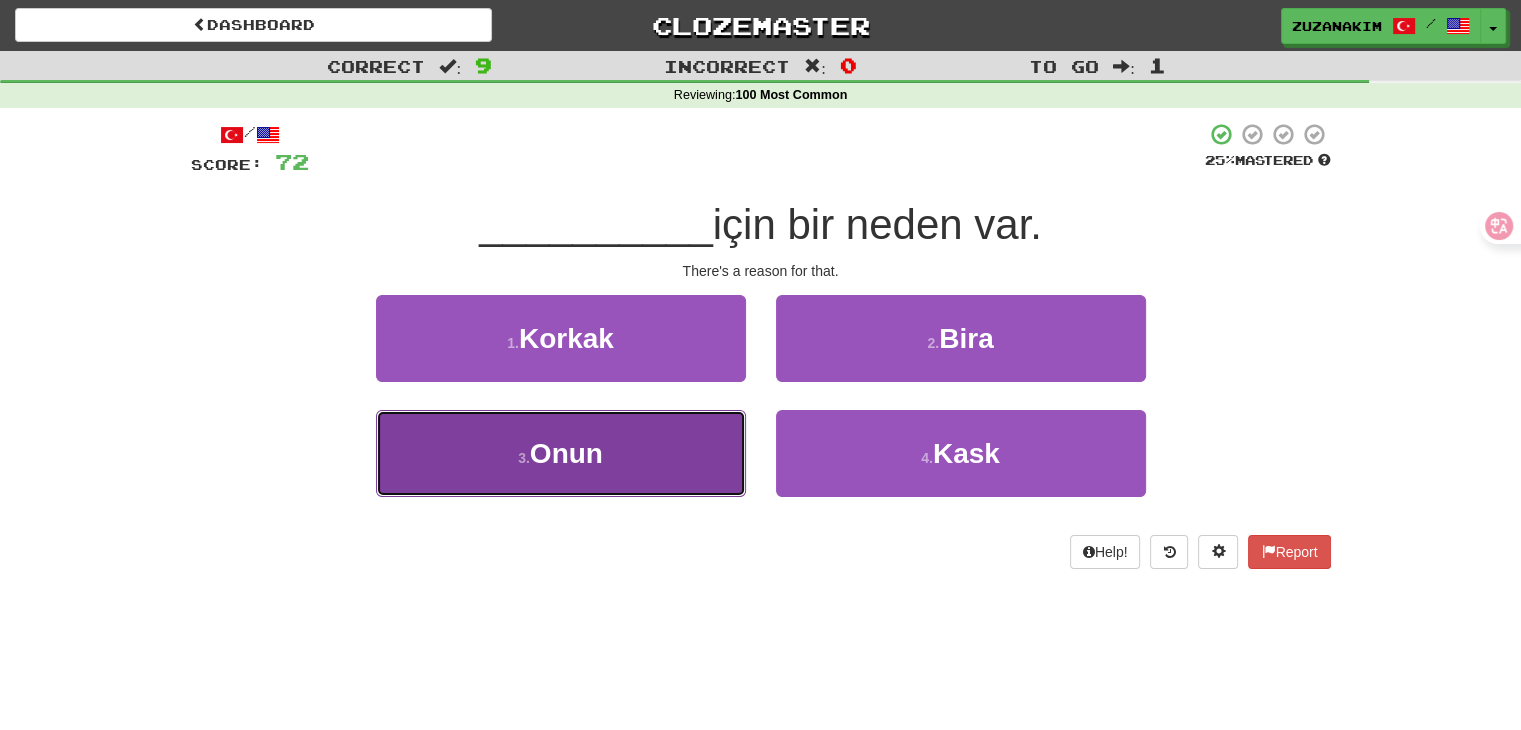 click on "3 .  Onun" at bounding box center [561, 453] 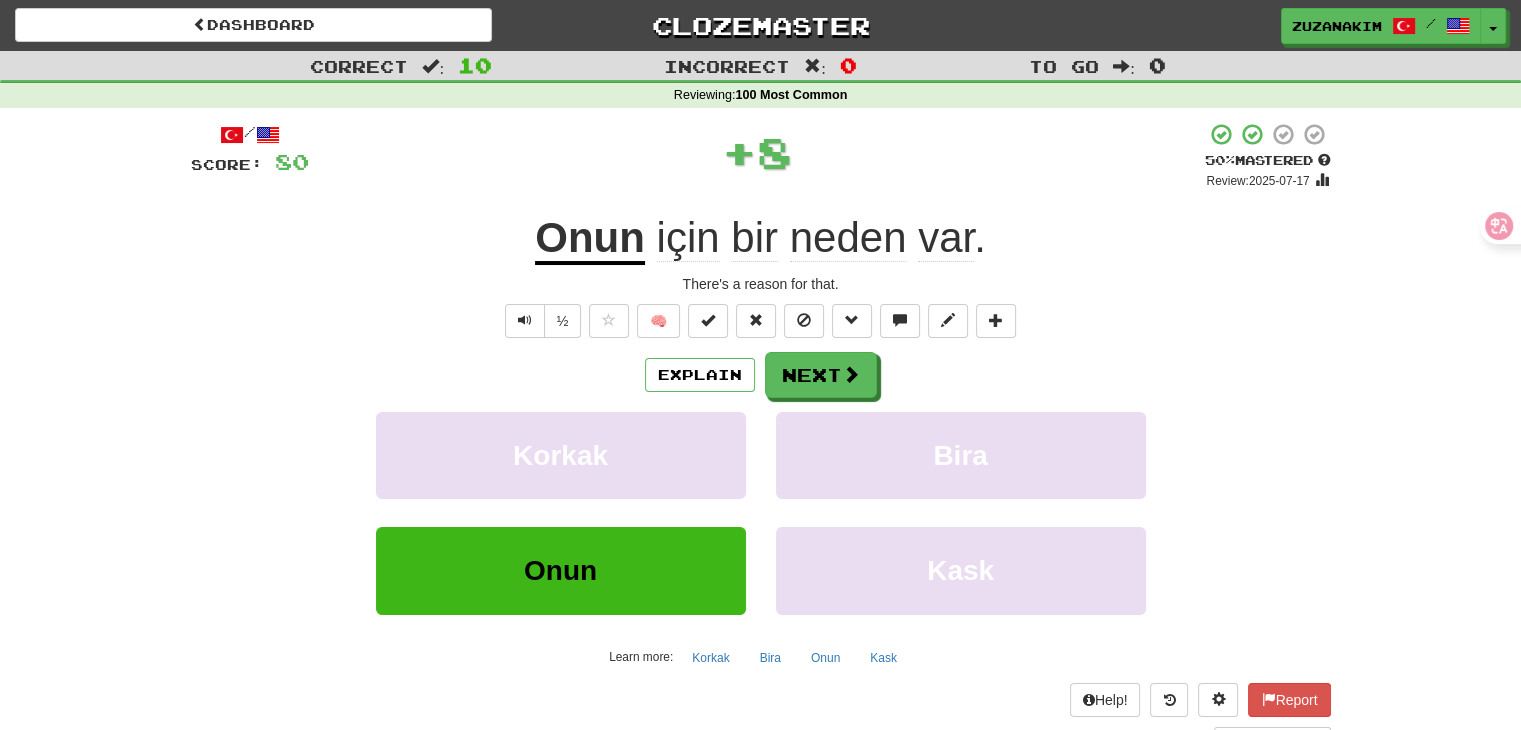 click on "Explain Next" at bounding box center [761, 375] 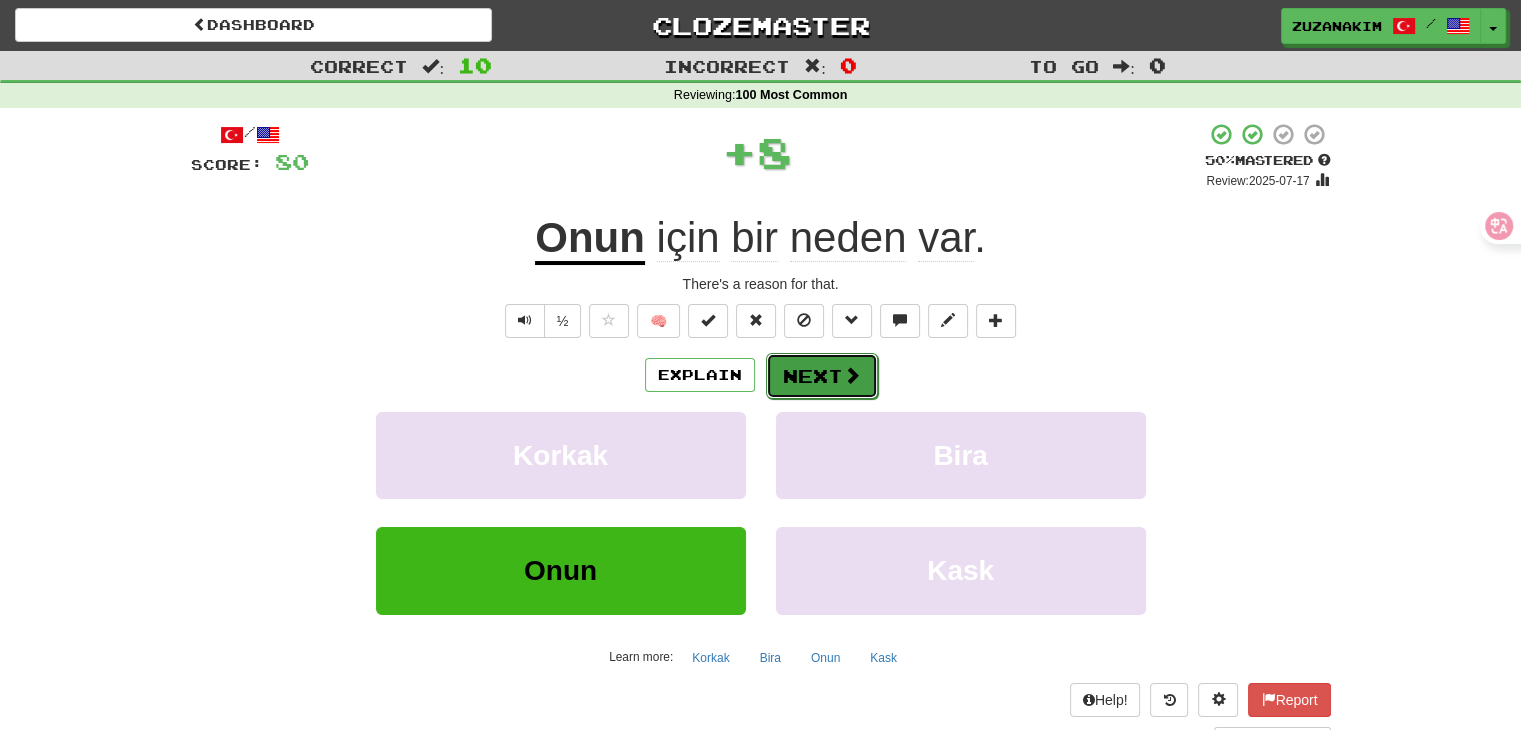 click at bounding box center (852, 375) 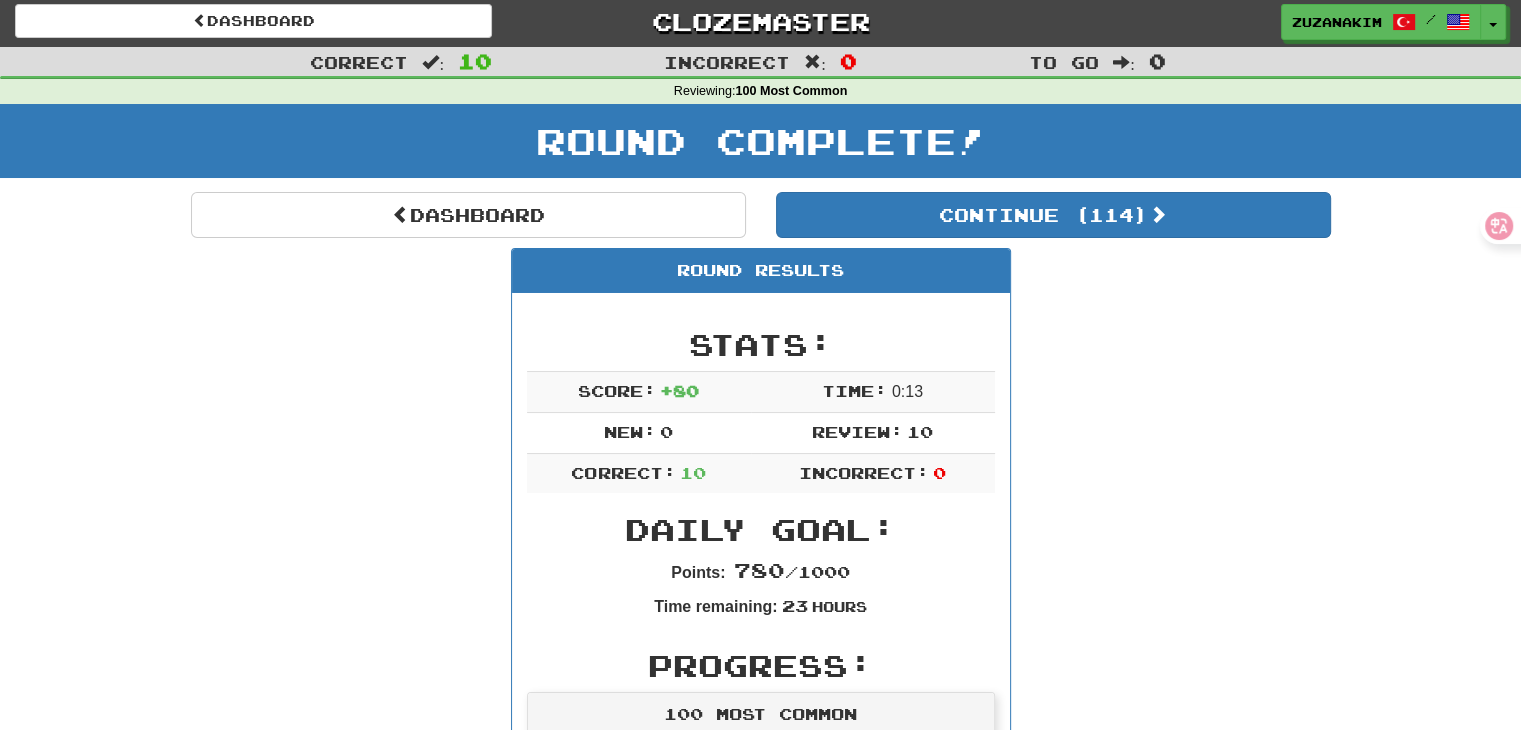scroll, scrollTop: 0, scrollLeft: 0, axis: both 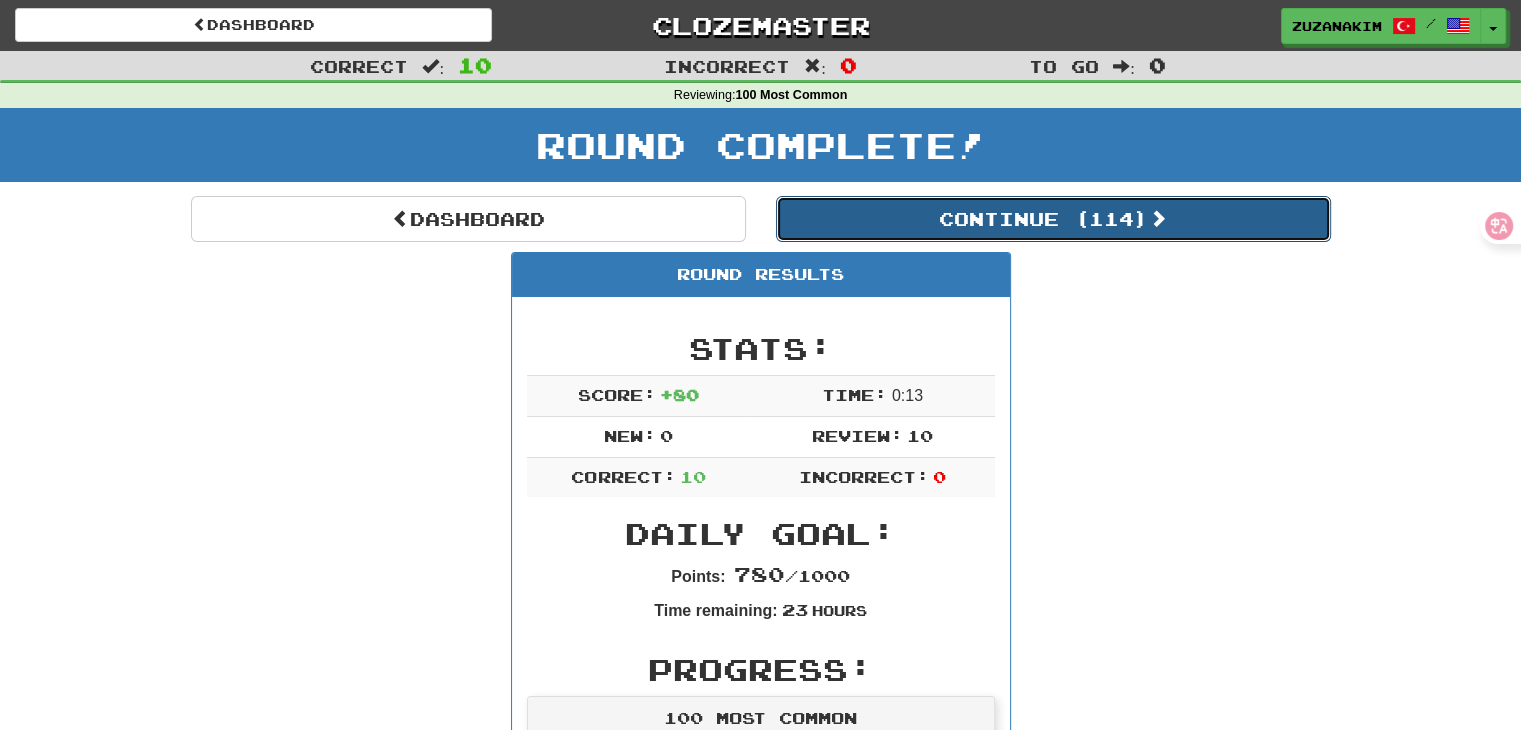 click on "Continue ( 114 )" at bounding box center [1053, 219] 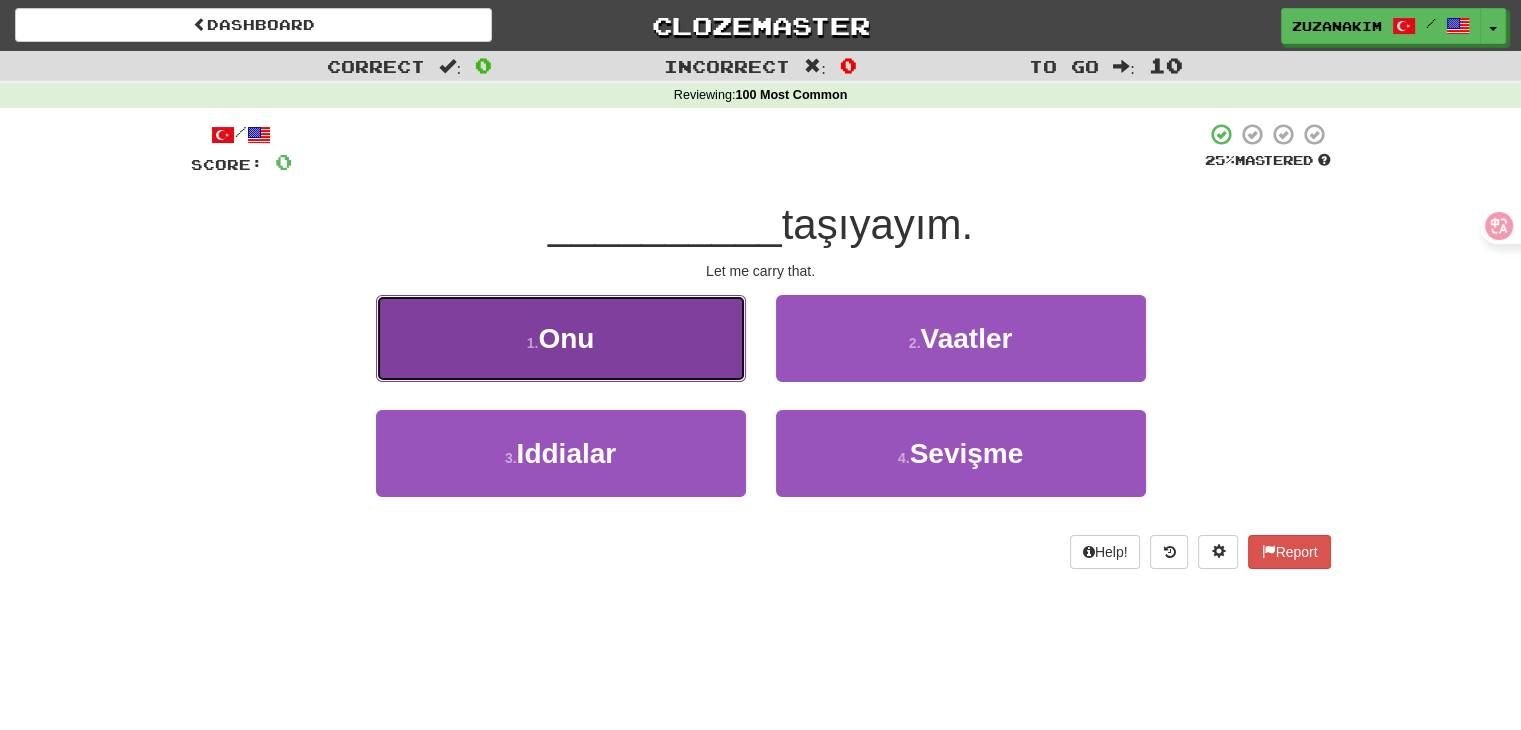click on "1 .  Onu" at bounding box center (561, 338) 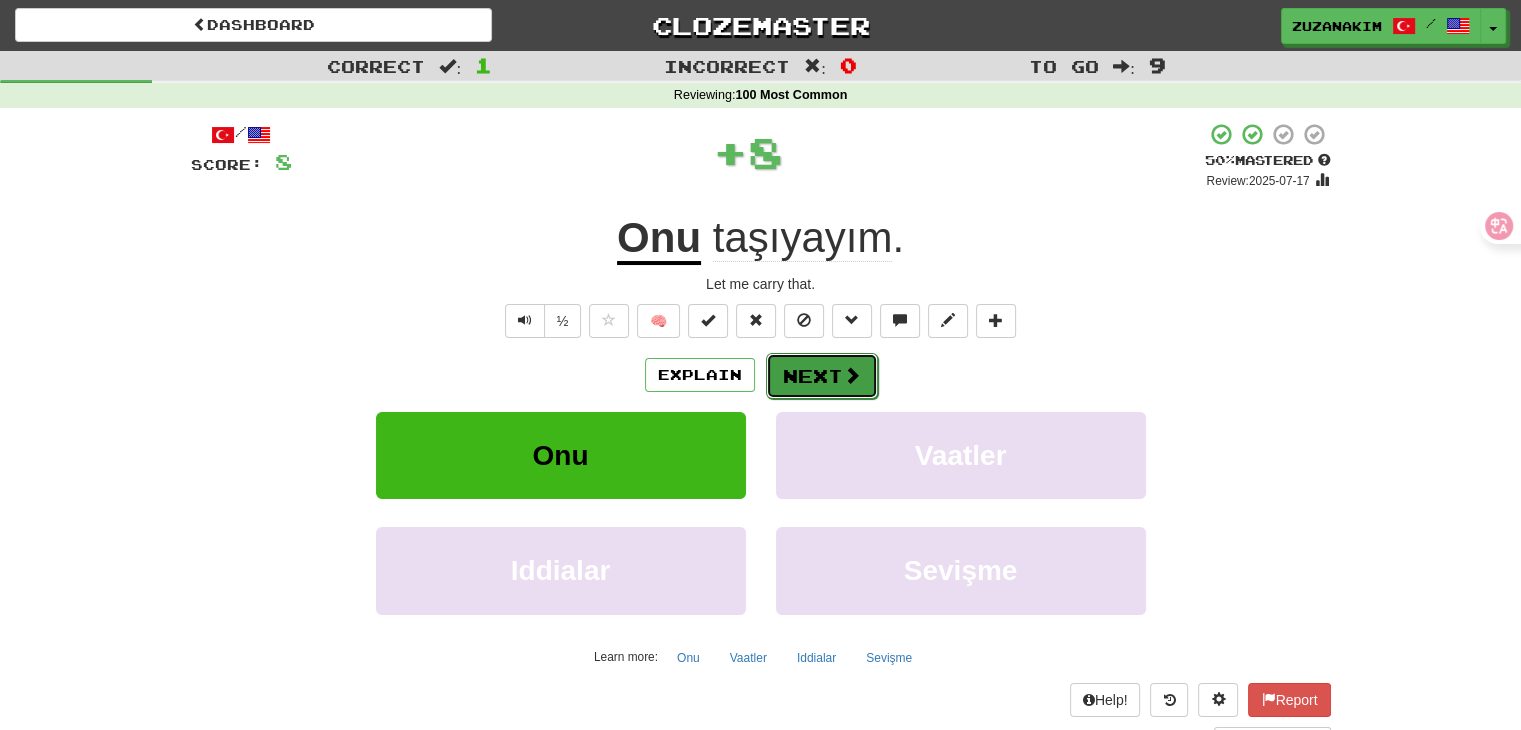 click at bounding box center [852, 375] 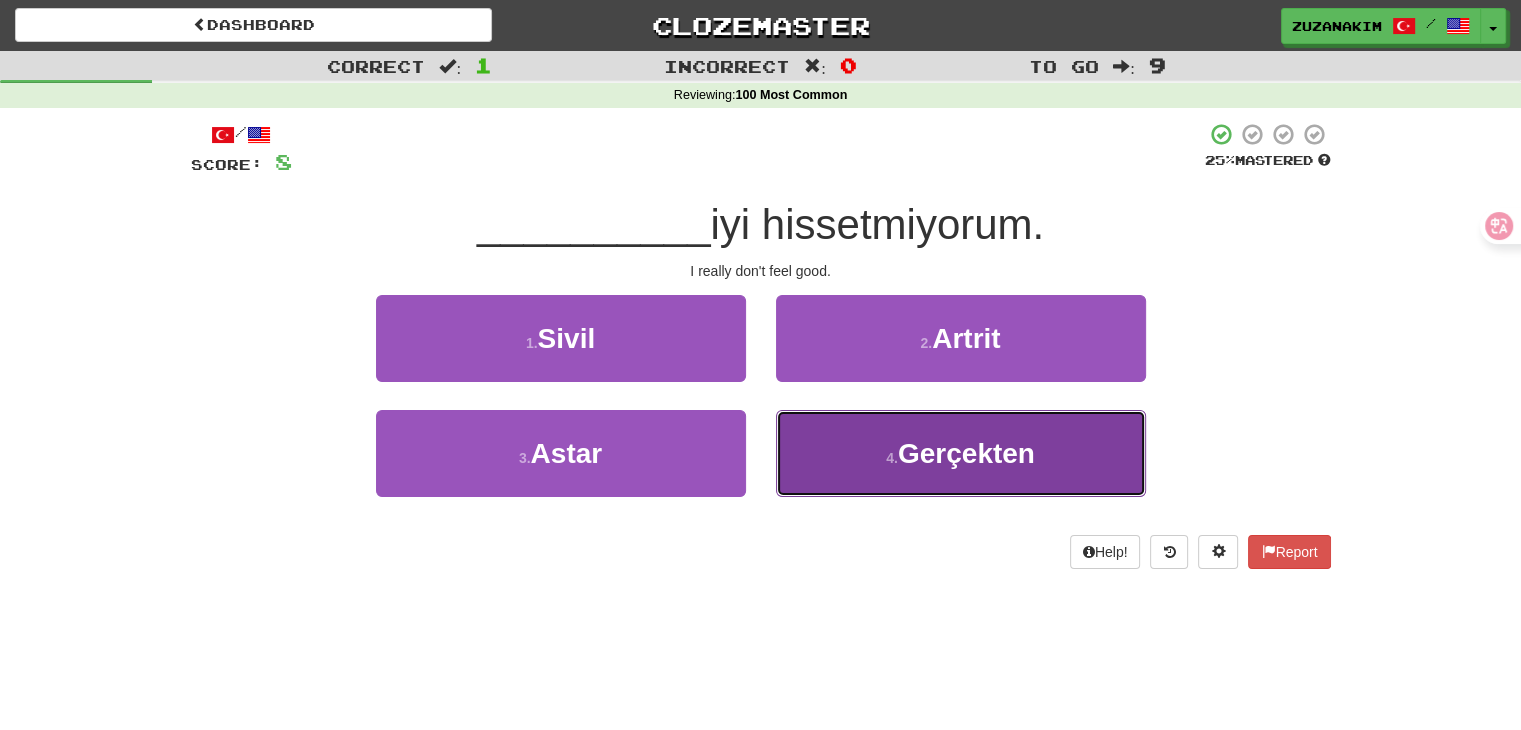click on "4 ." at bounding box center [892, 458] 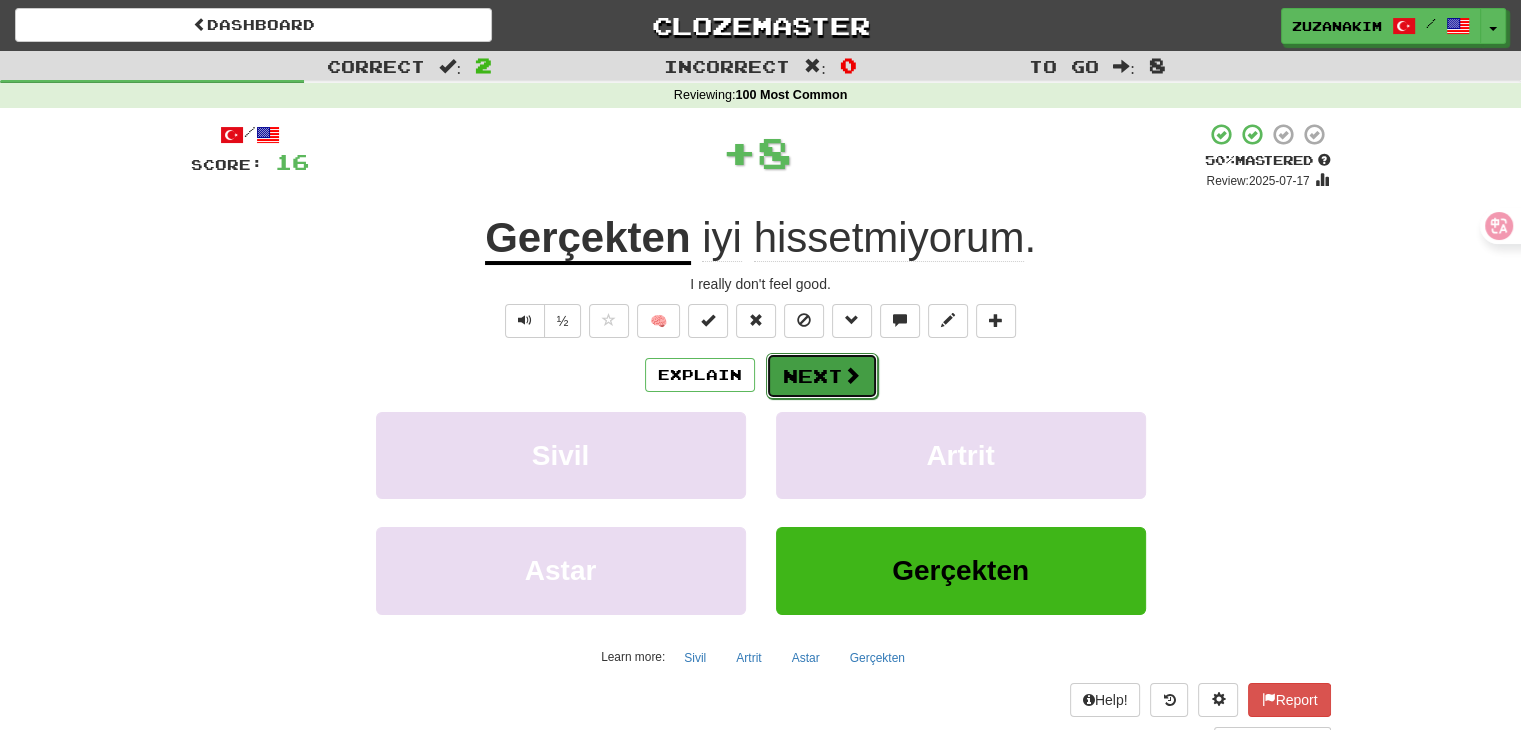 click on "Next" at bounding box center [822, 376] 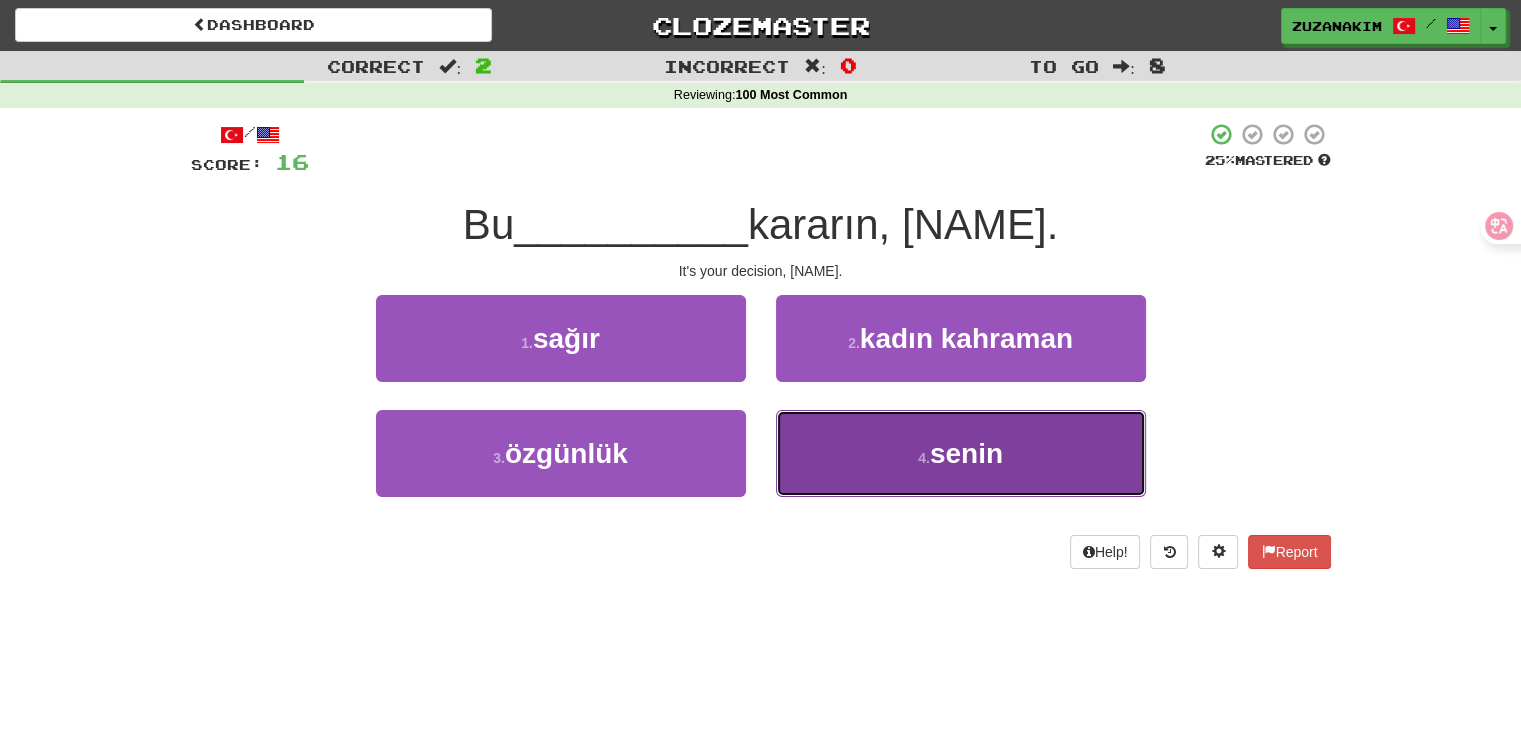 click on "4 .  senin" at bounding box center [961, 453] 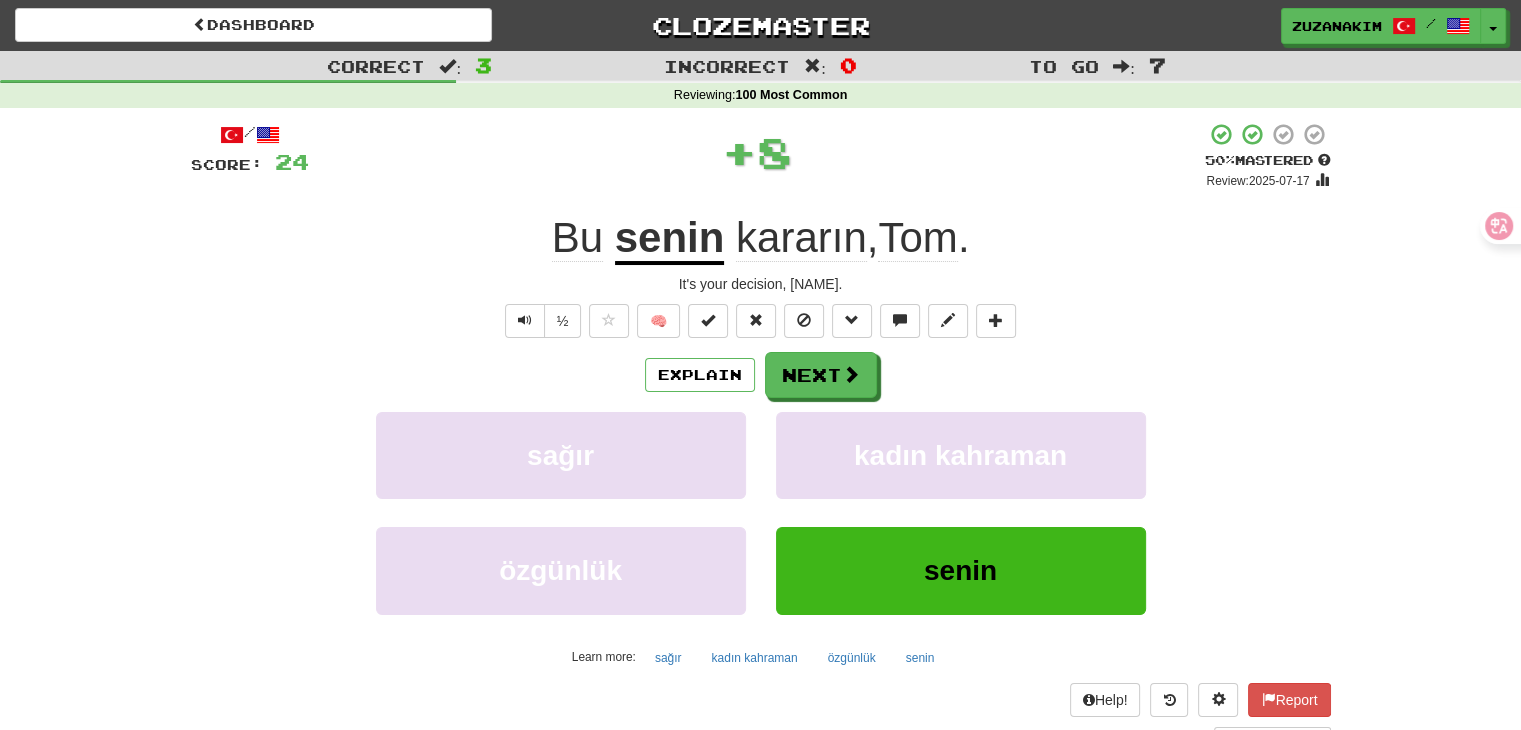 click on "Explain Next" at bounding box center (761, 375) 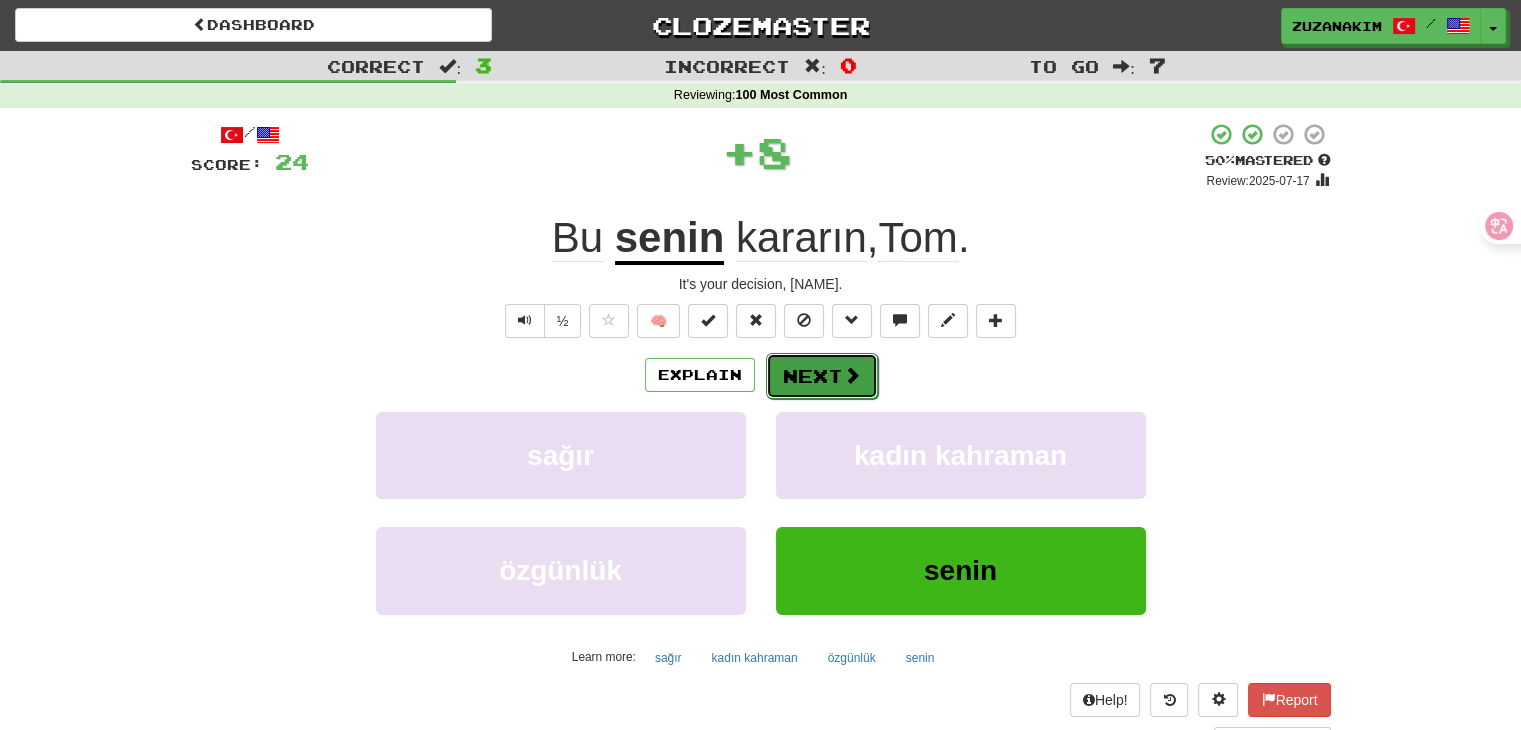 click on "Next" at bounding box center (822, 376) 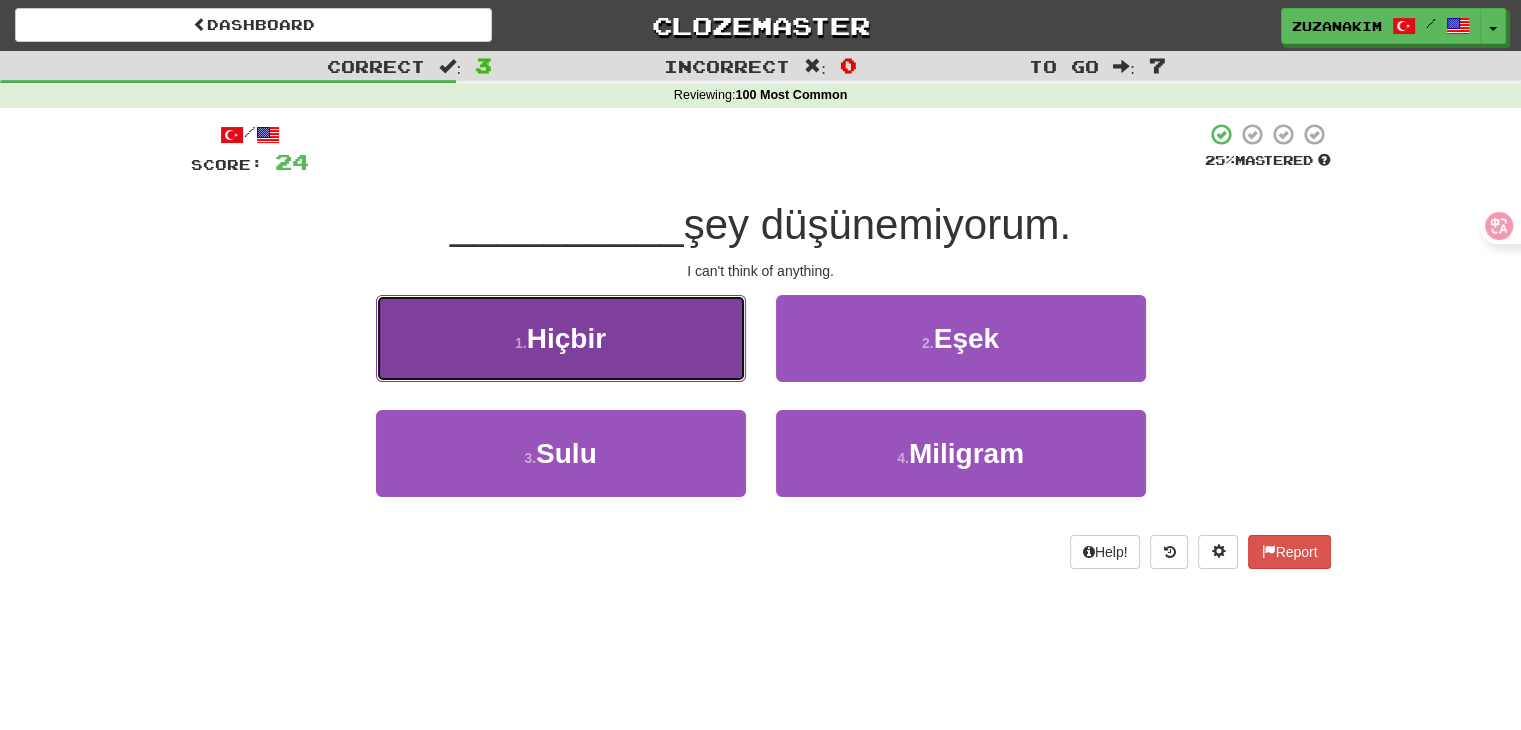 click on "1 .  Hiçbir" at bounding box center (561, 338) 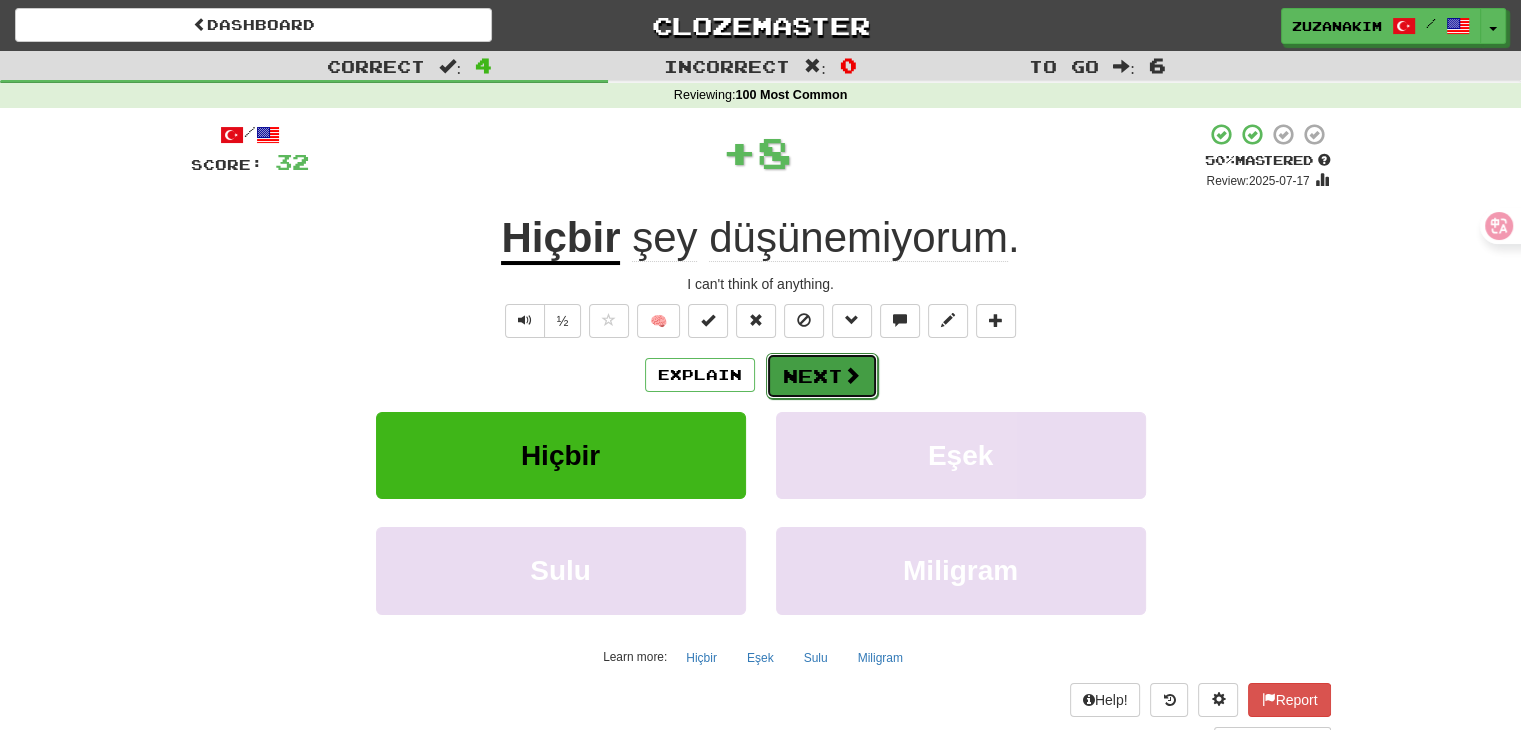 click on "Next" at bounding box center (822, 376) 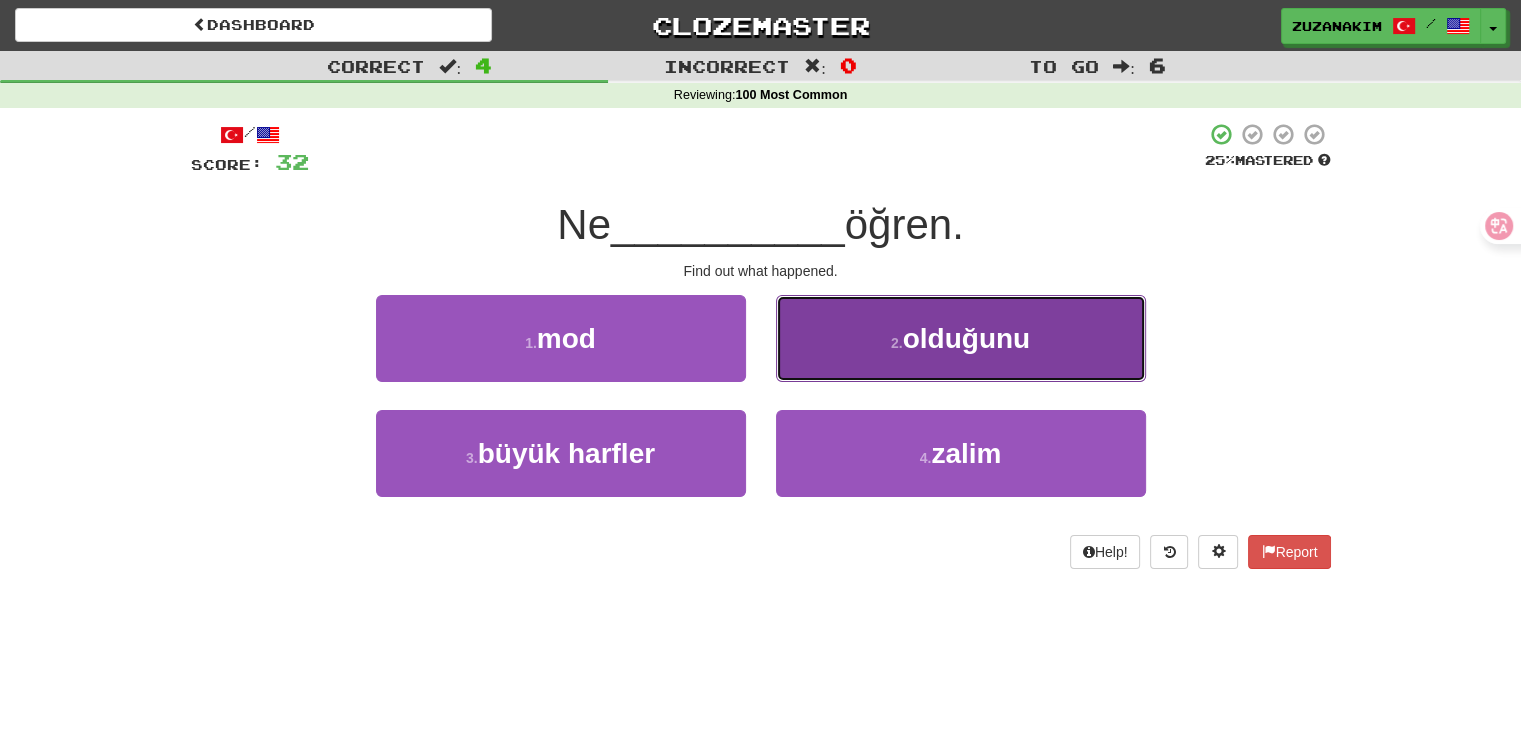 click on "2 .  olduğunu" at bounding box center [961, 338] 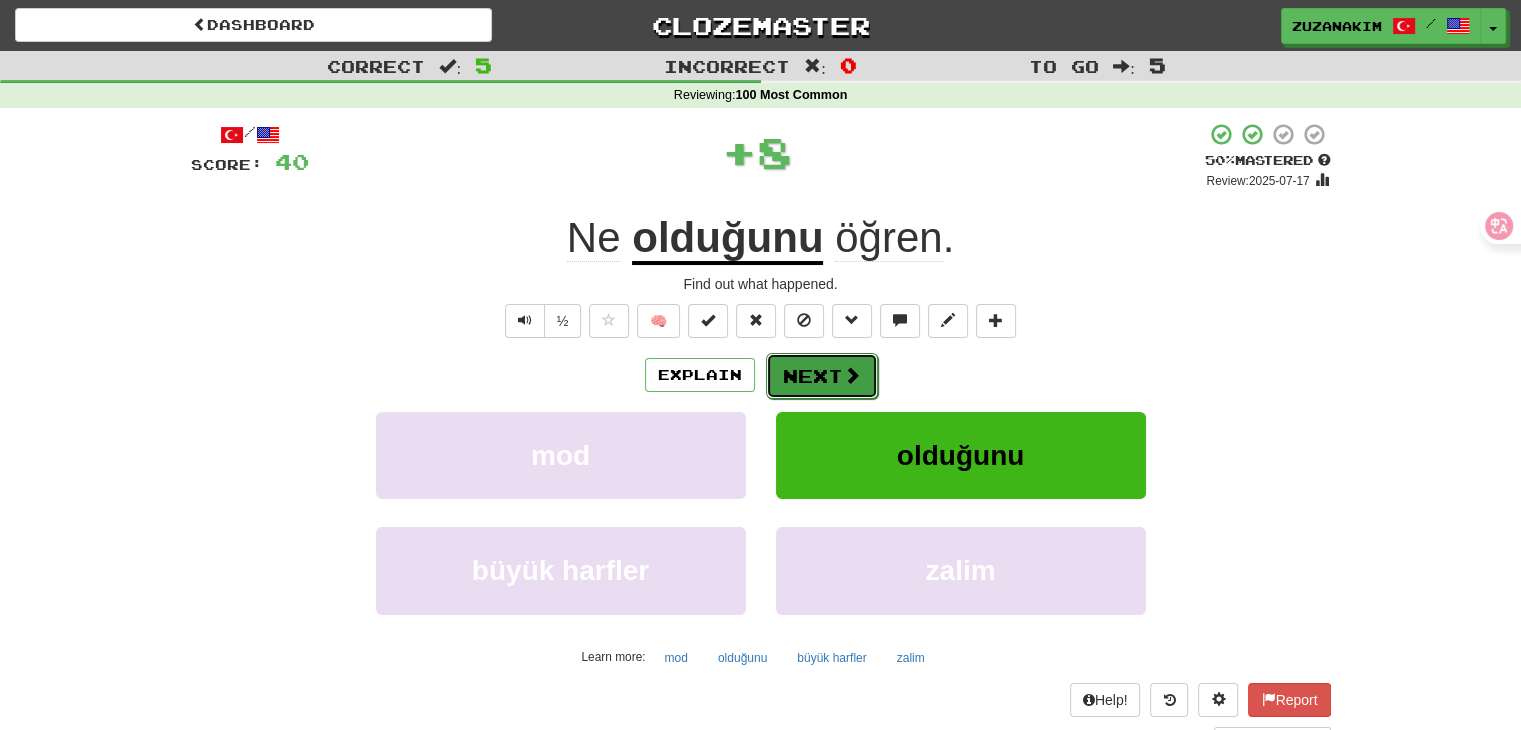 click on "Next" at bounding box center (822, 376) 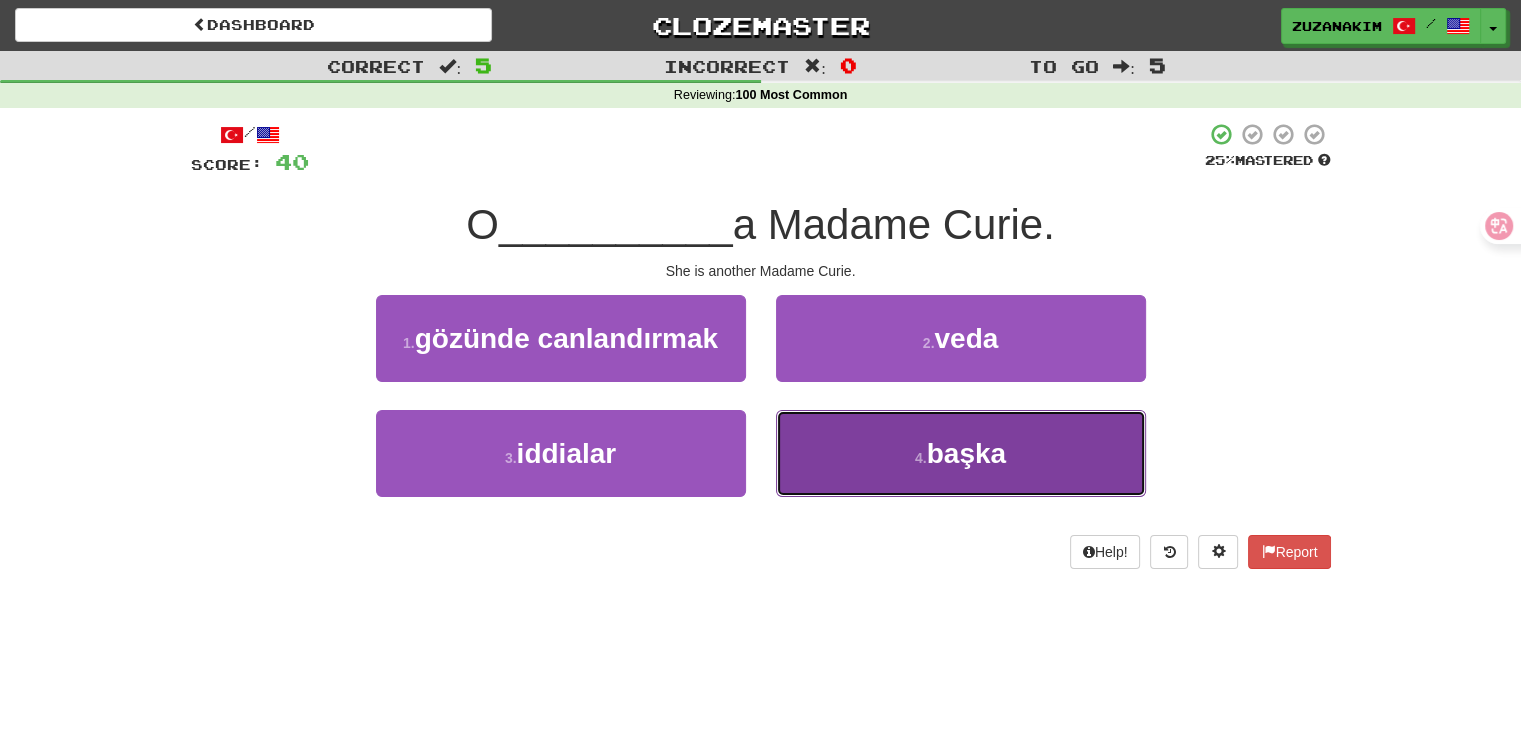 click on "4 ." at bounding box center [921, 458] 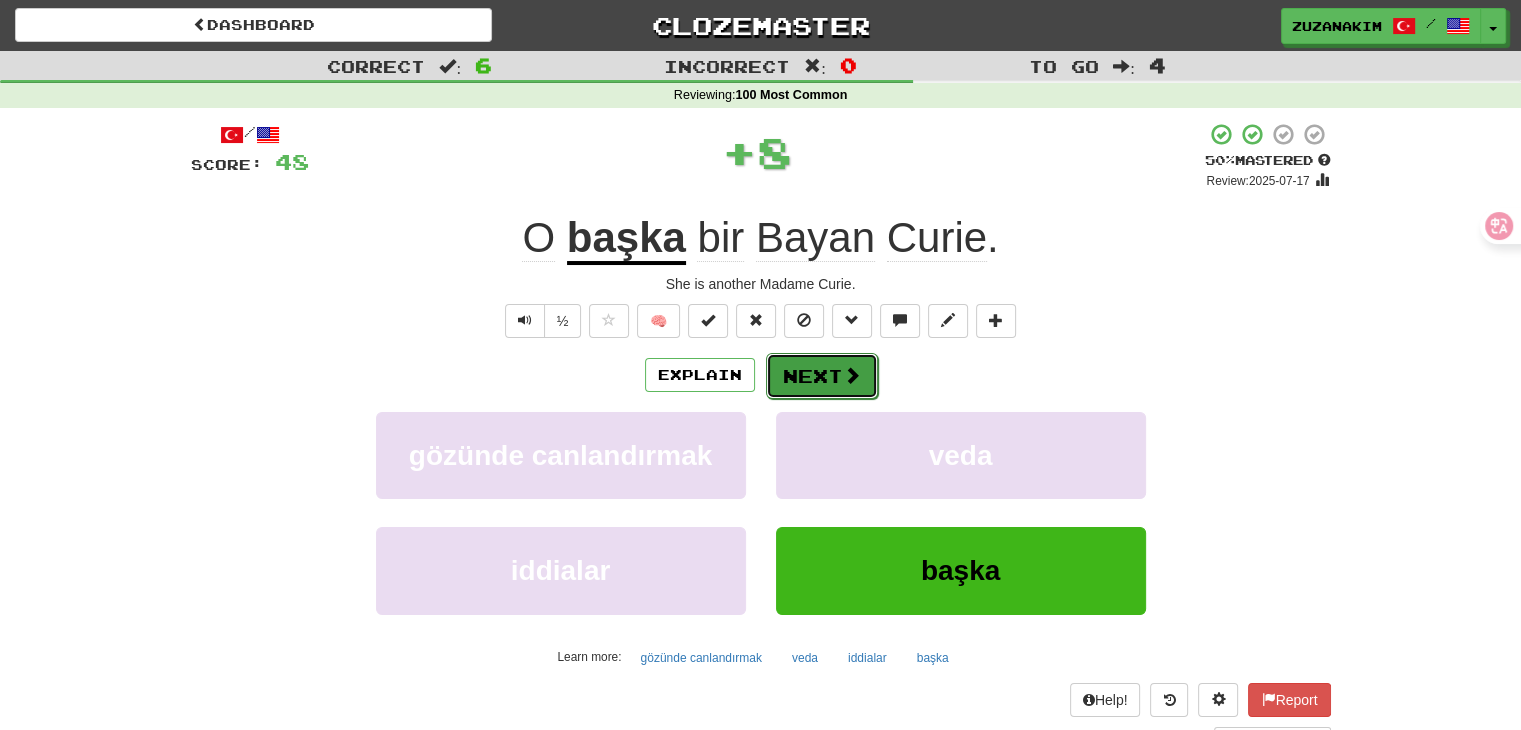 click on "Next" at bounding box center [822, 376] 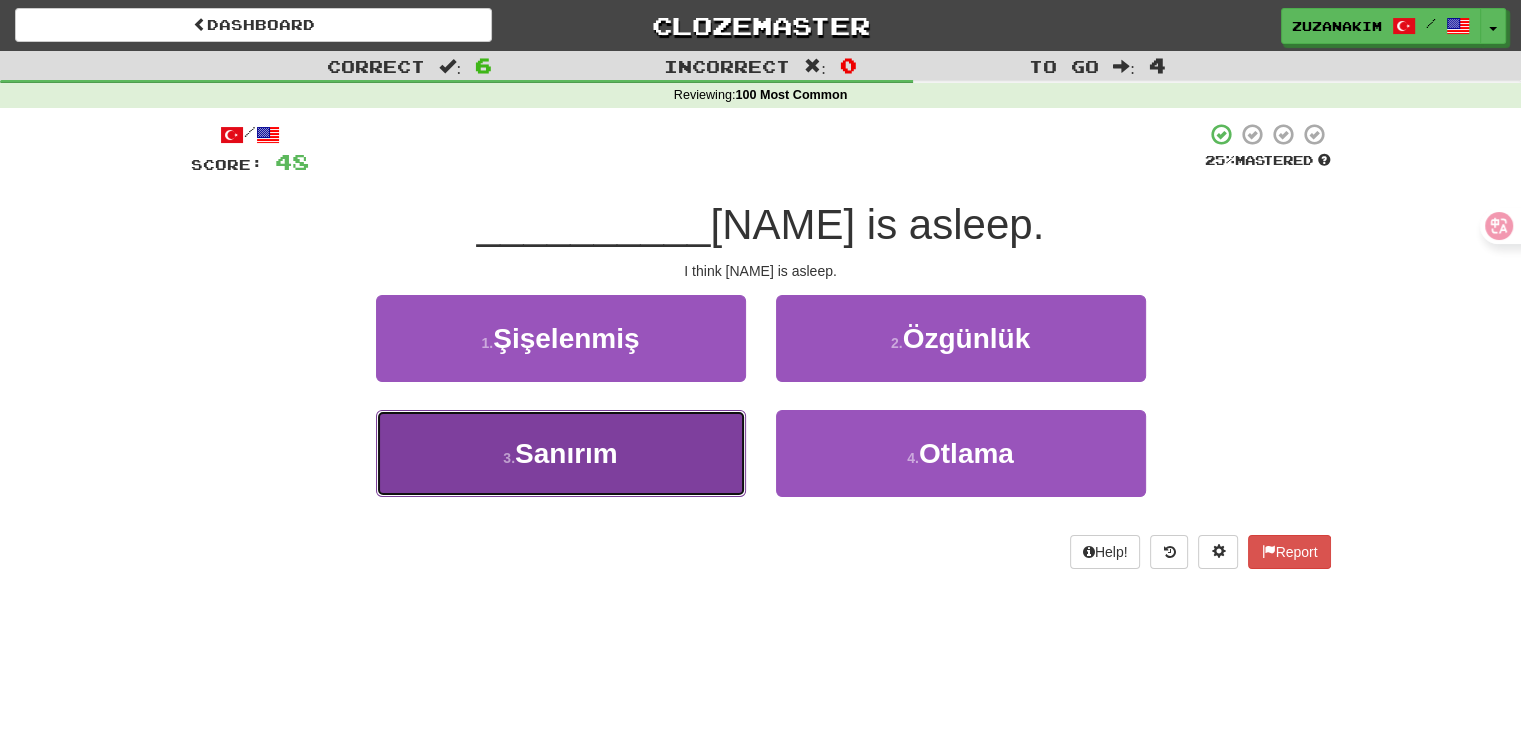 click on "3 ." at bounding box center [509, 458] 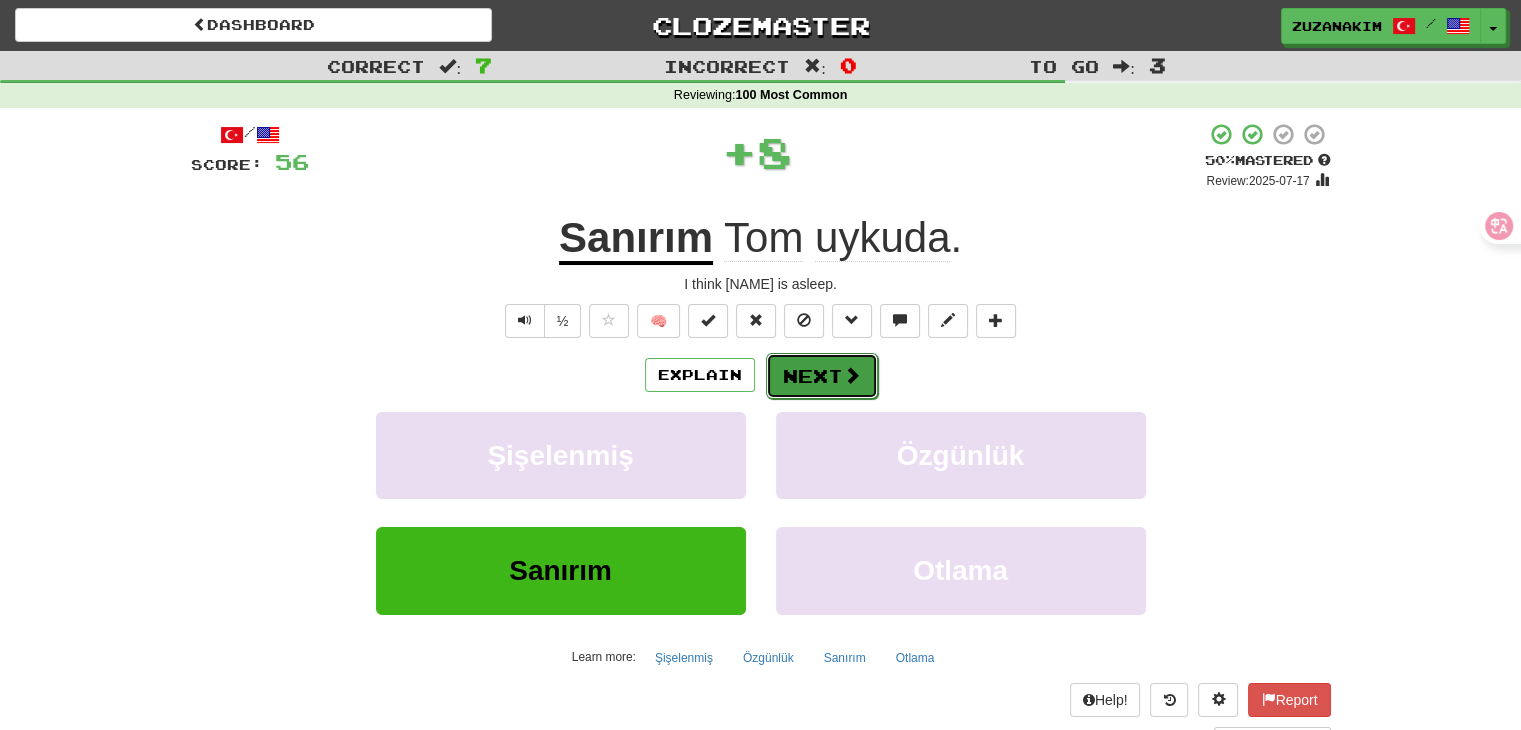 click on "Next" at bounding box center (822, 376) 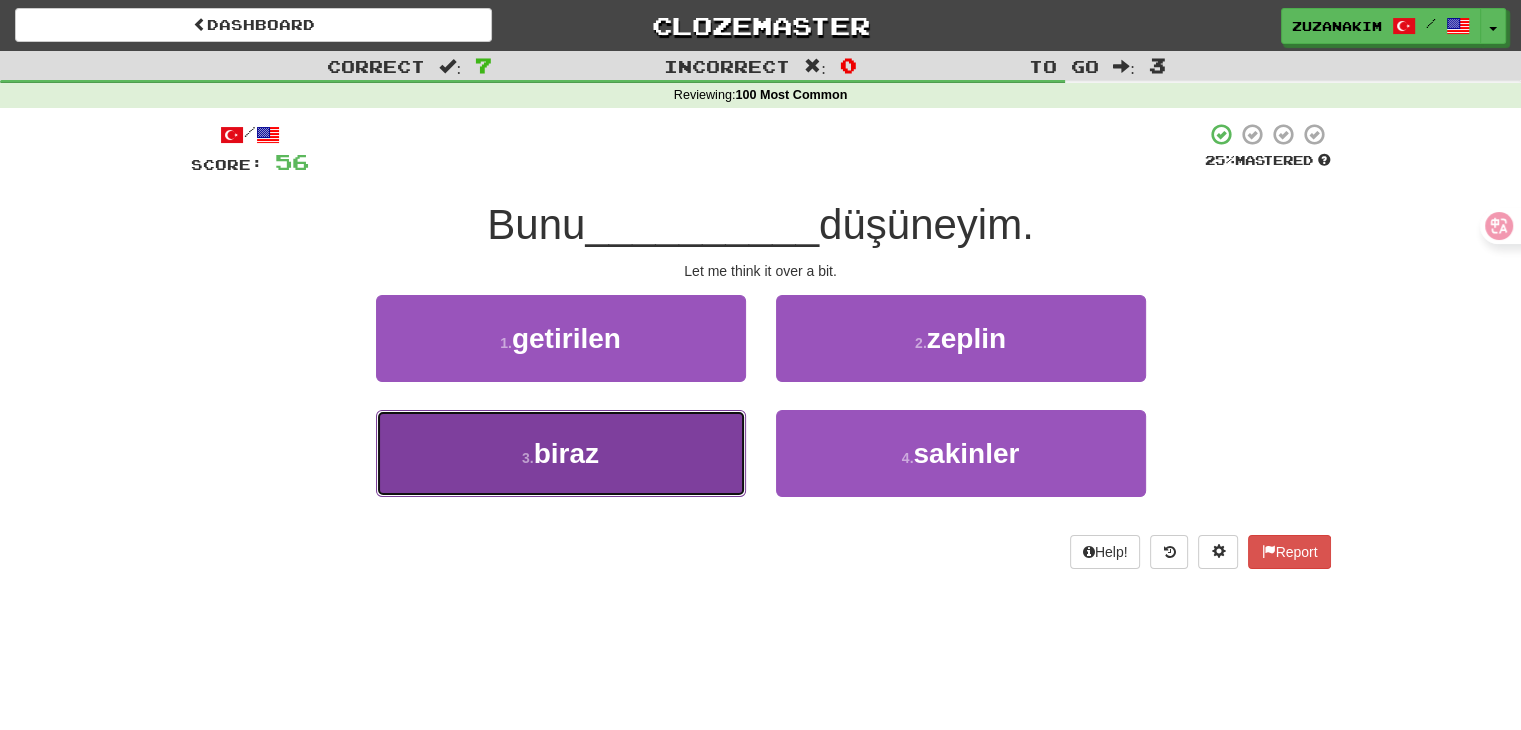 click on "3 .  biraz" at bounding box center (561, 453) 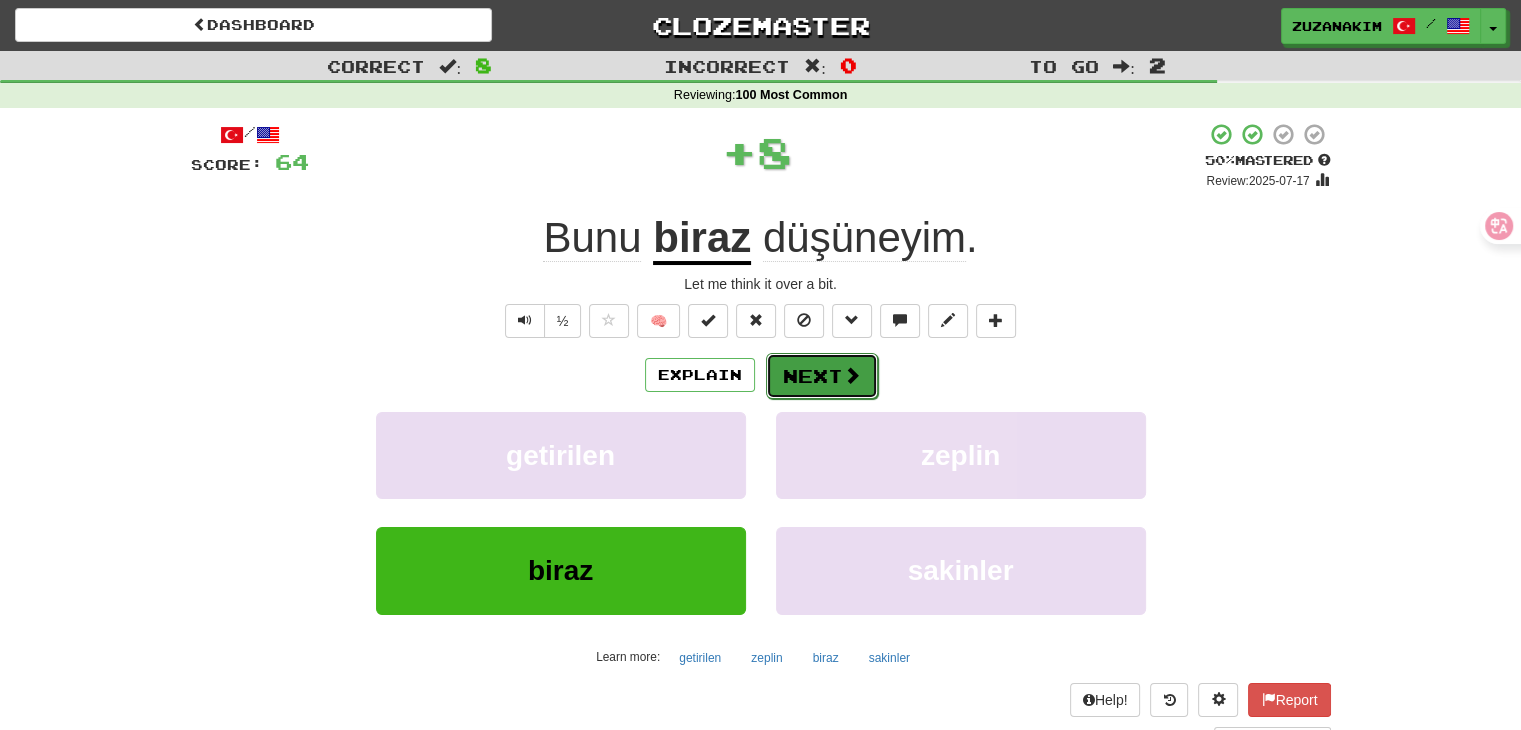 click on "Next" at bounding box center (822, 376) 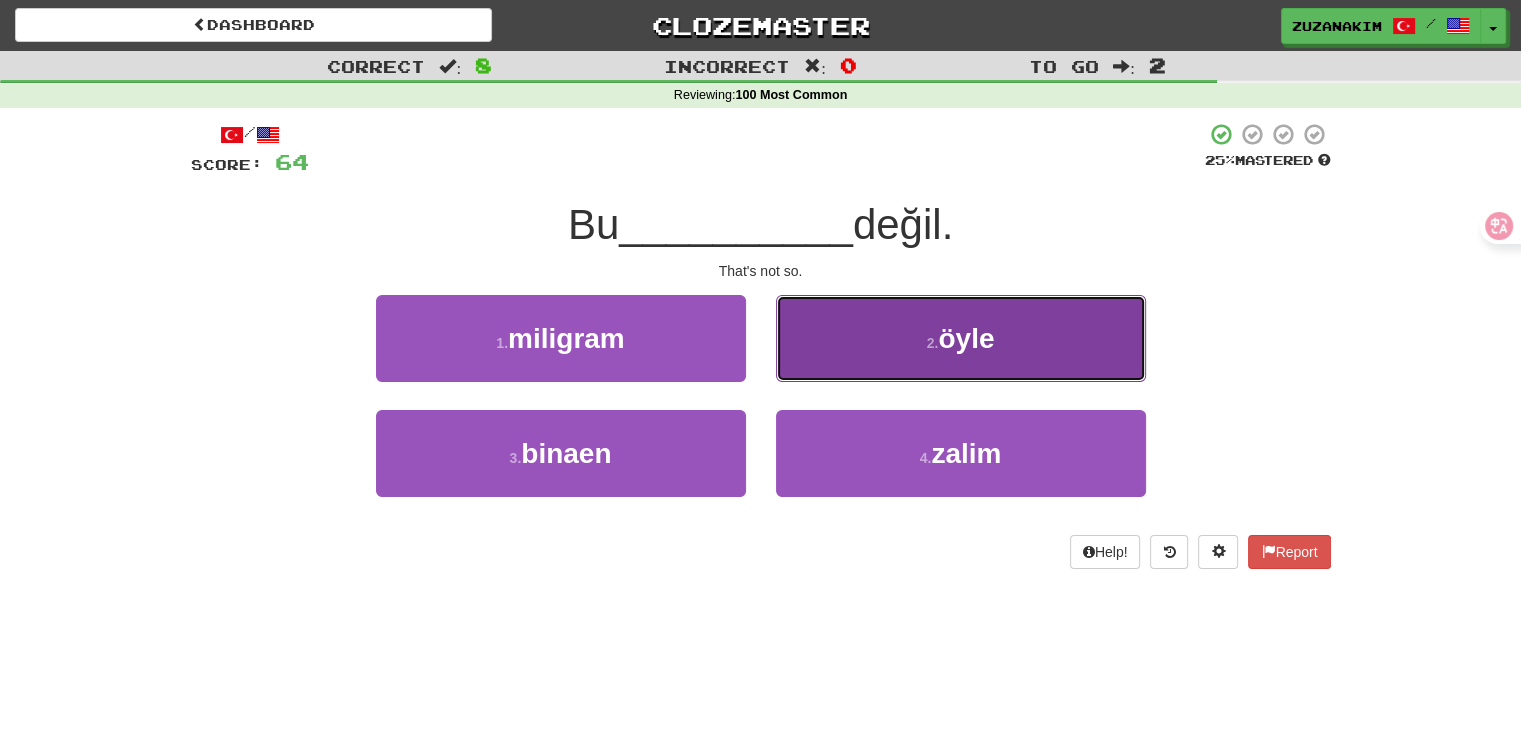 click on "2 .  öyle" at bounding box center (961, 338) 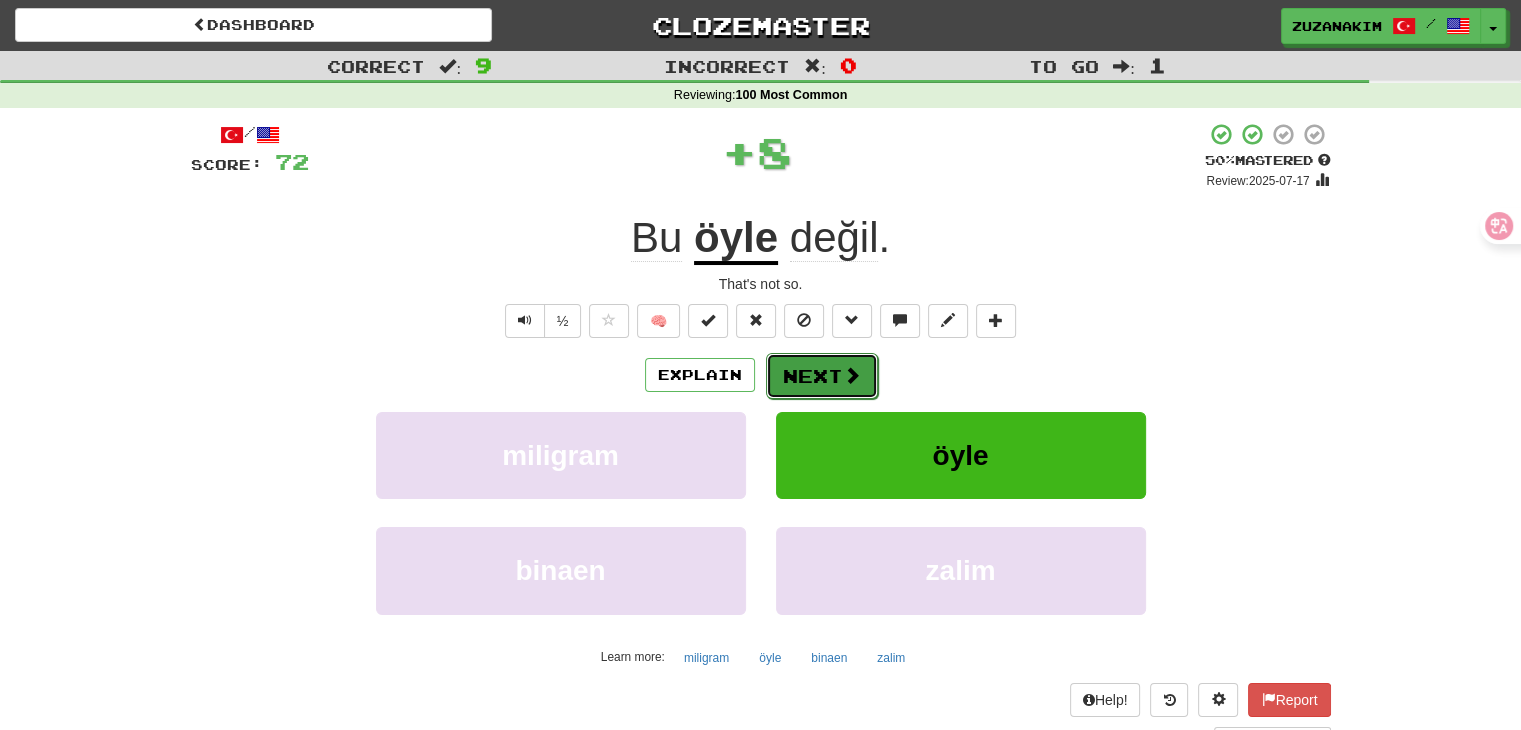 click on "Next" at bounding box center [822, 376] 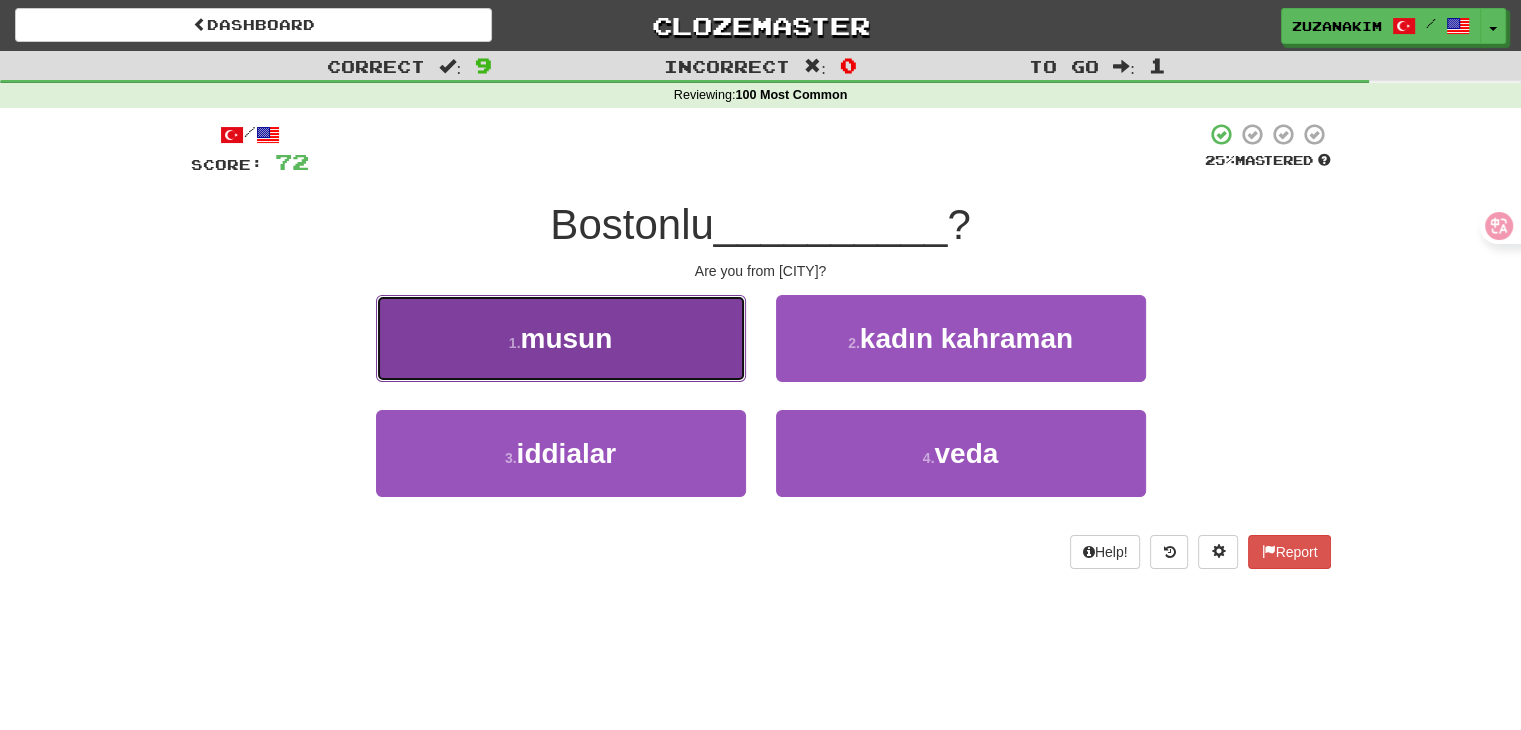 click on "1 .  musun" at bounding box center [561, 338] 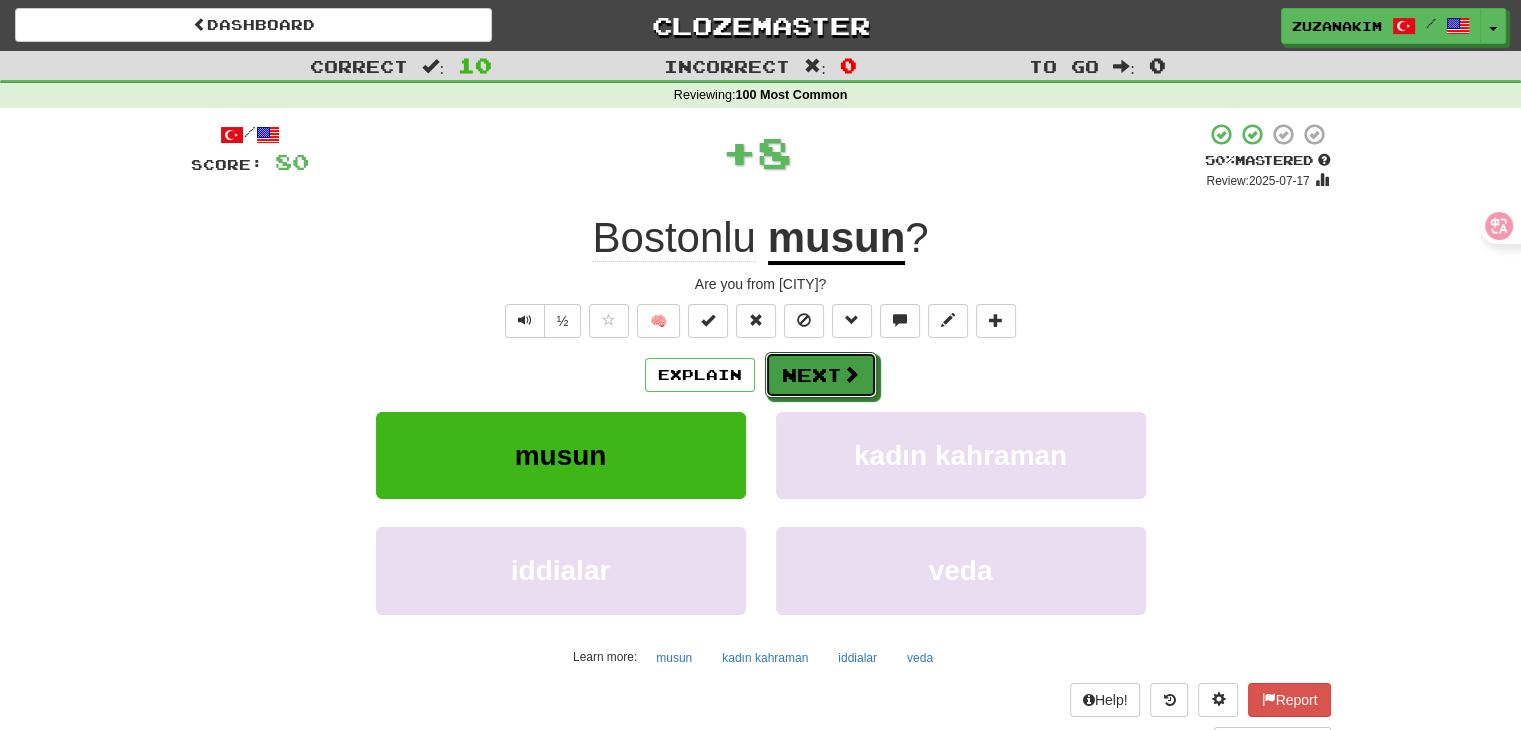 click on "Next" at bounding box center (821, 375) 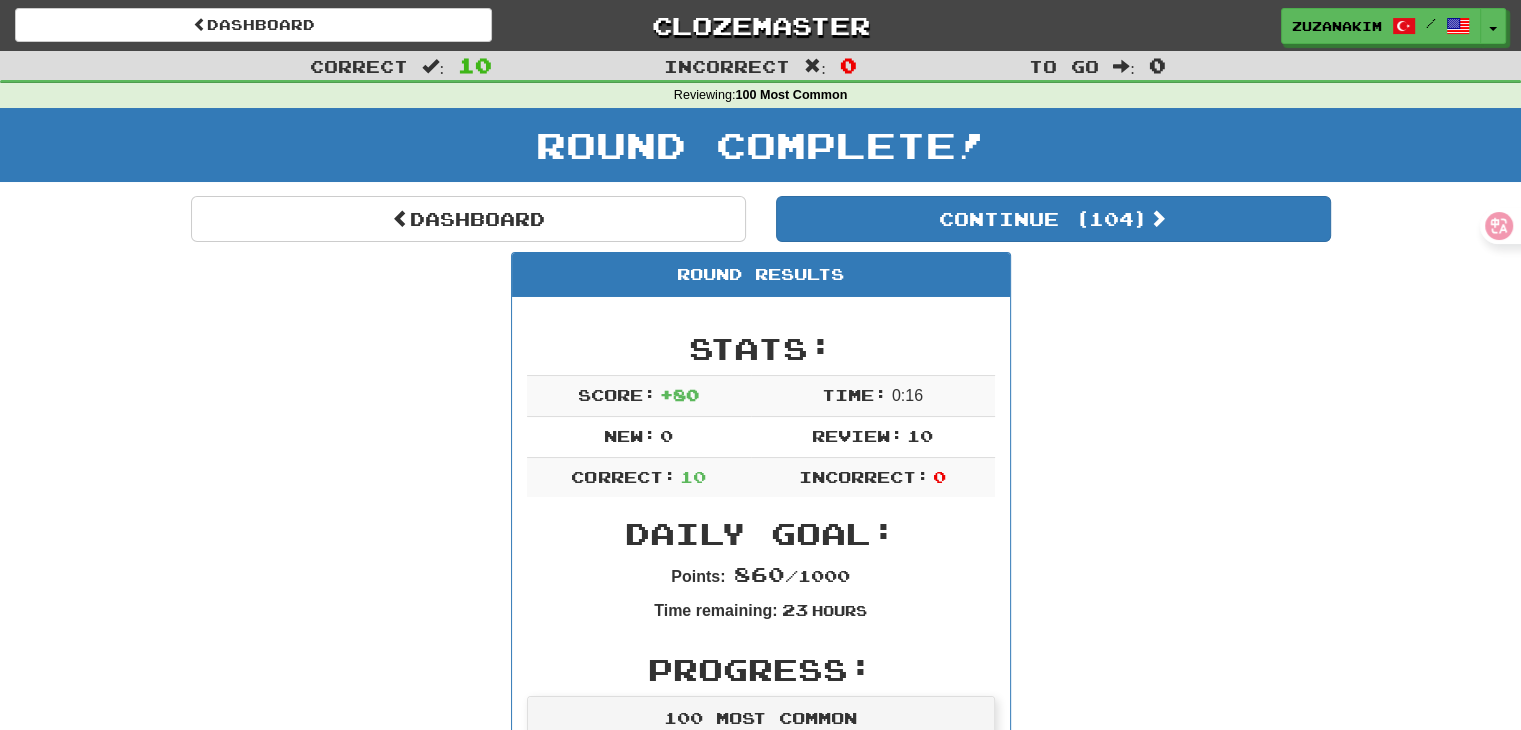 click on "Round Results" at bounding box center (761, 275) 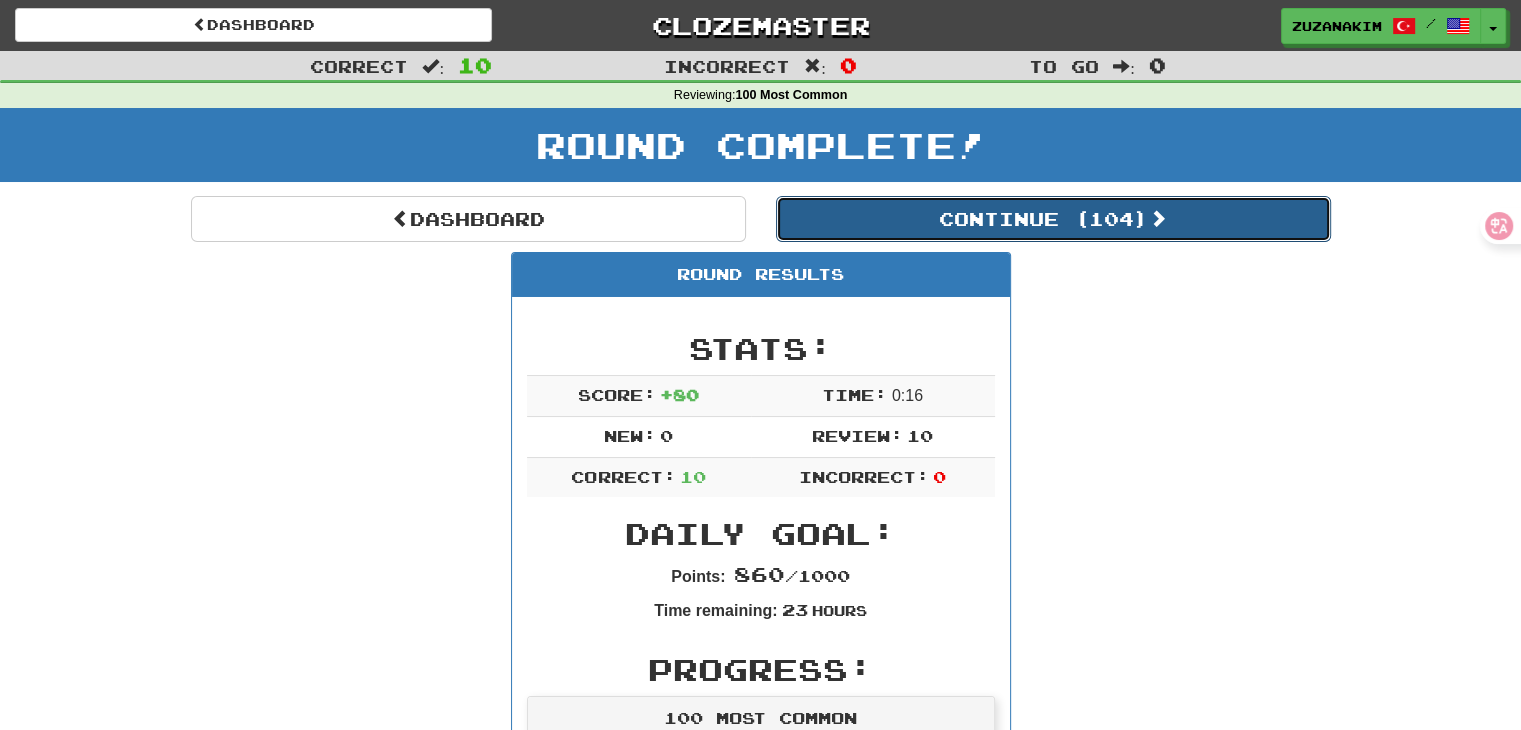 click on "Continue ( 104 )" at bounding box center (1053, 219) 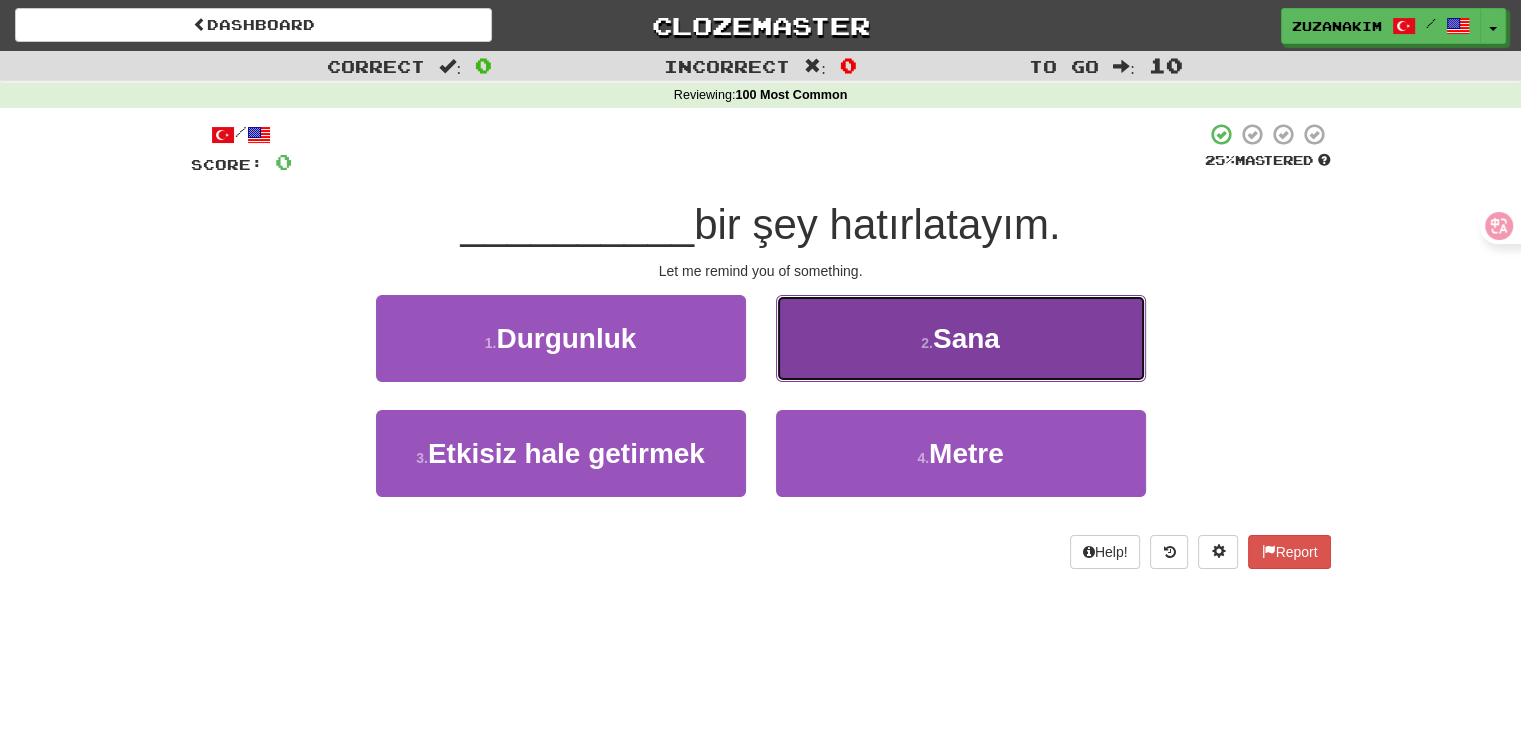 click on "2 .  Sana" at bounding box center [961, 338] 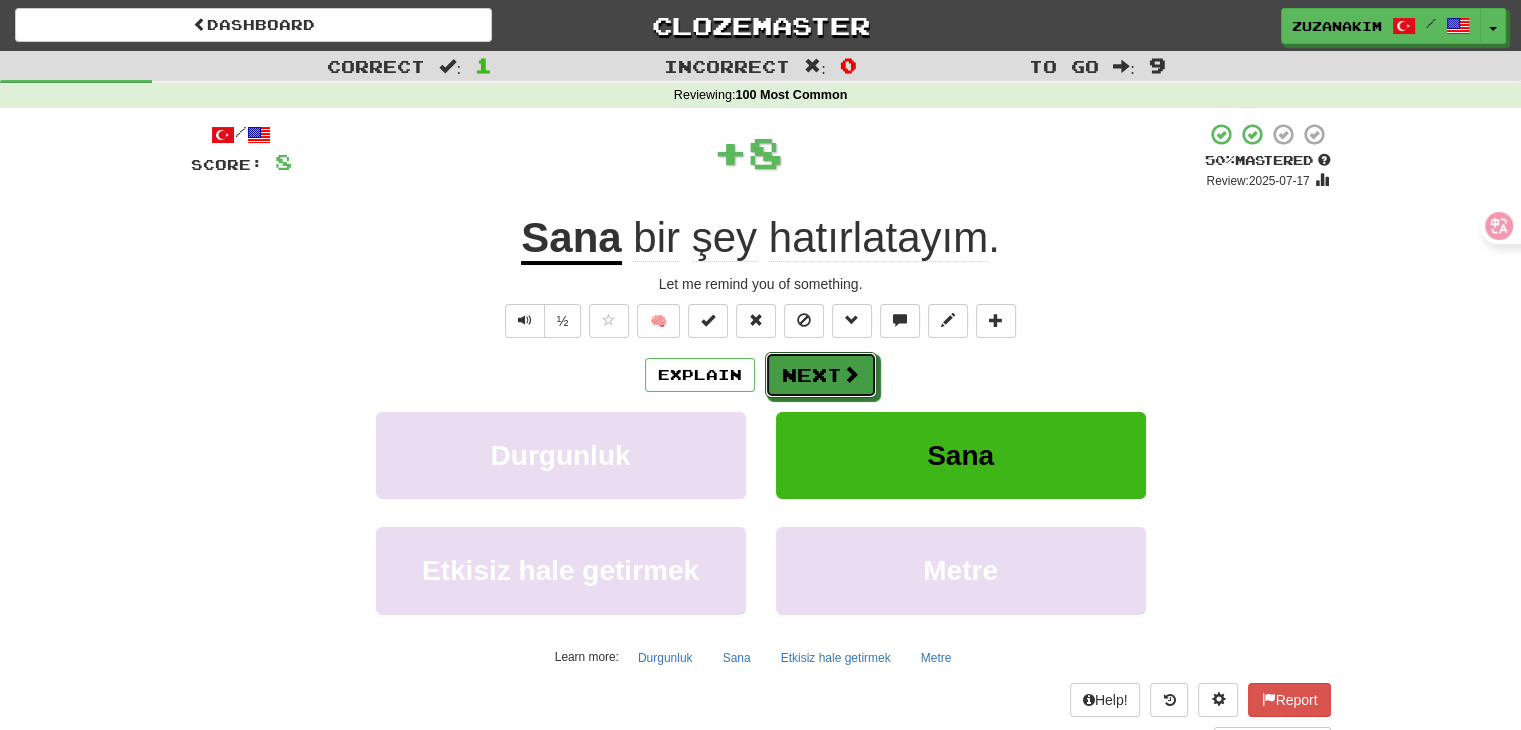 click at bounding box center [851, 374] 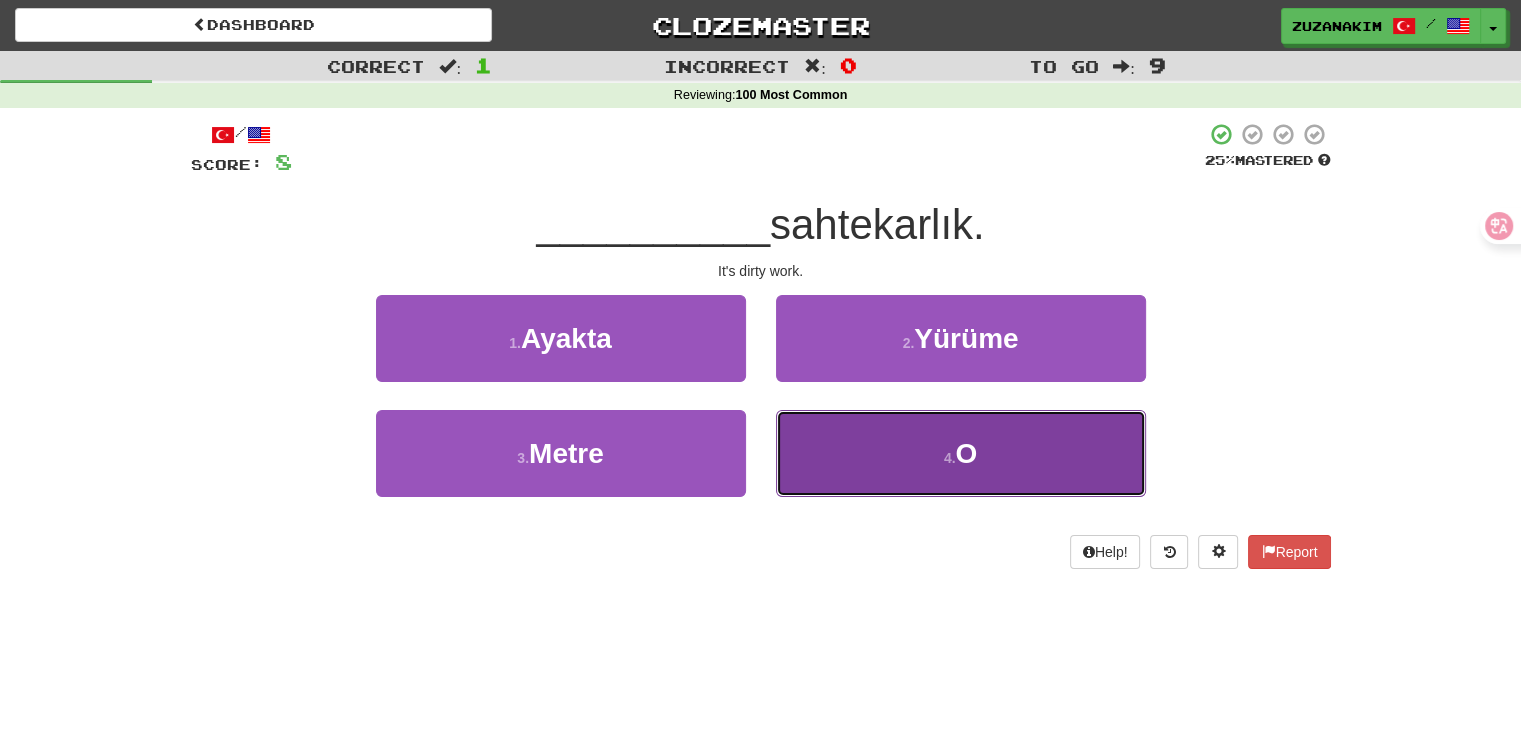 click on "4 .  O" at bounding box center [961, 453] 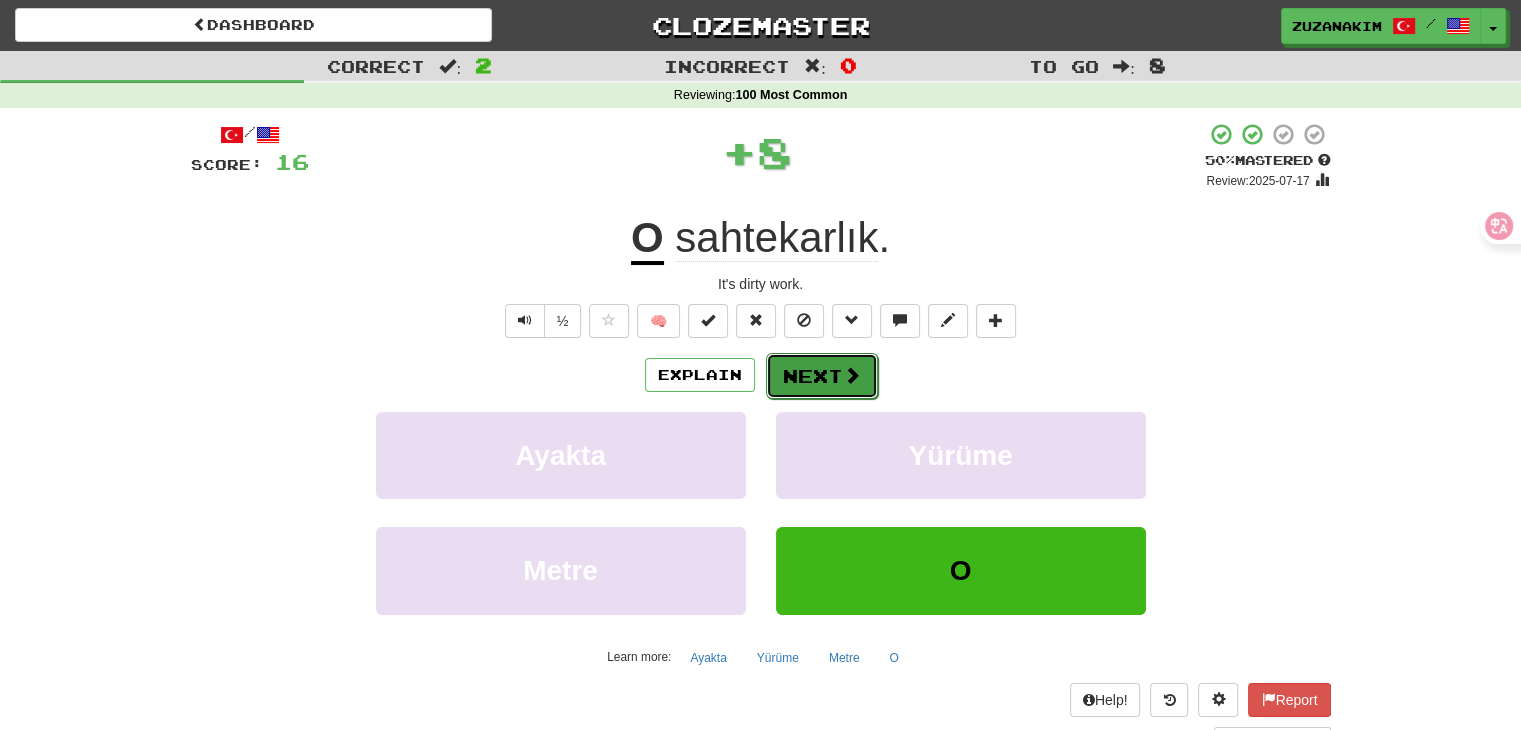 click on "Next" at bounding box center [822, 376] 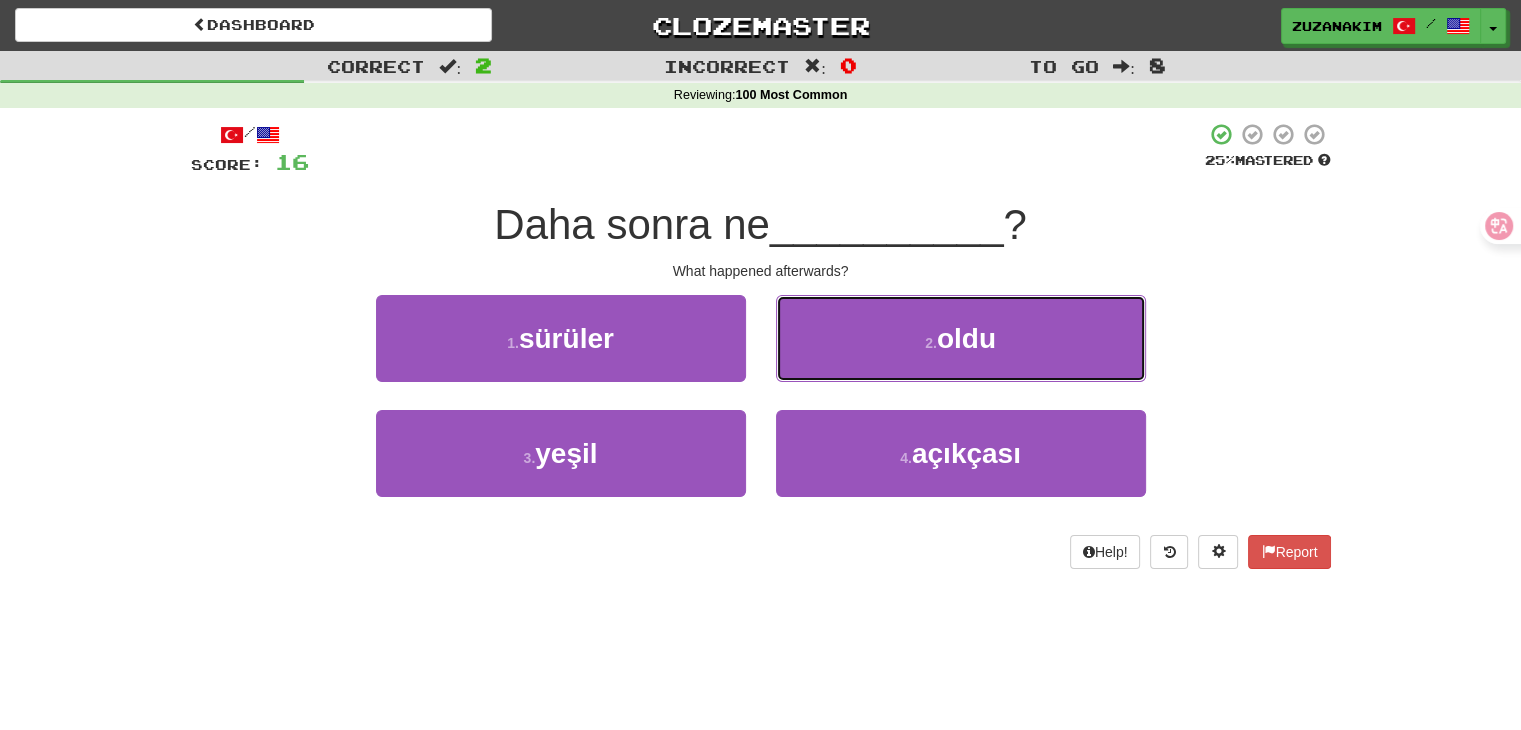 click on "oldu" at bounding box center [966, 338] 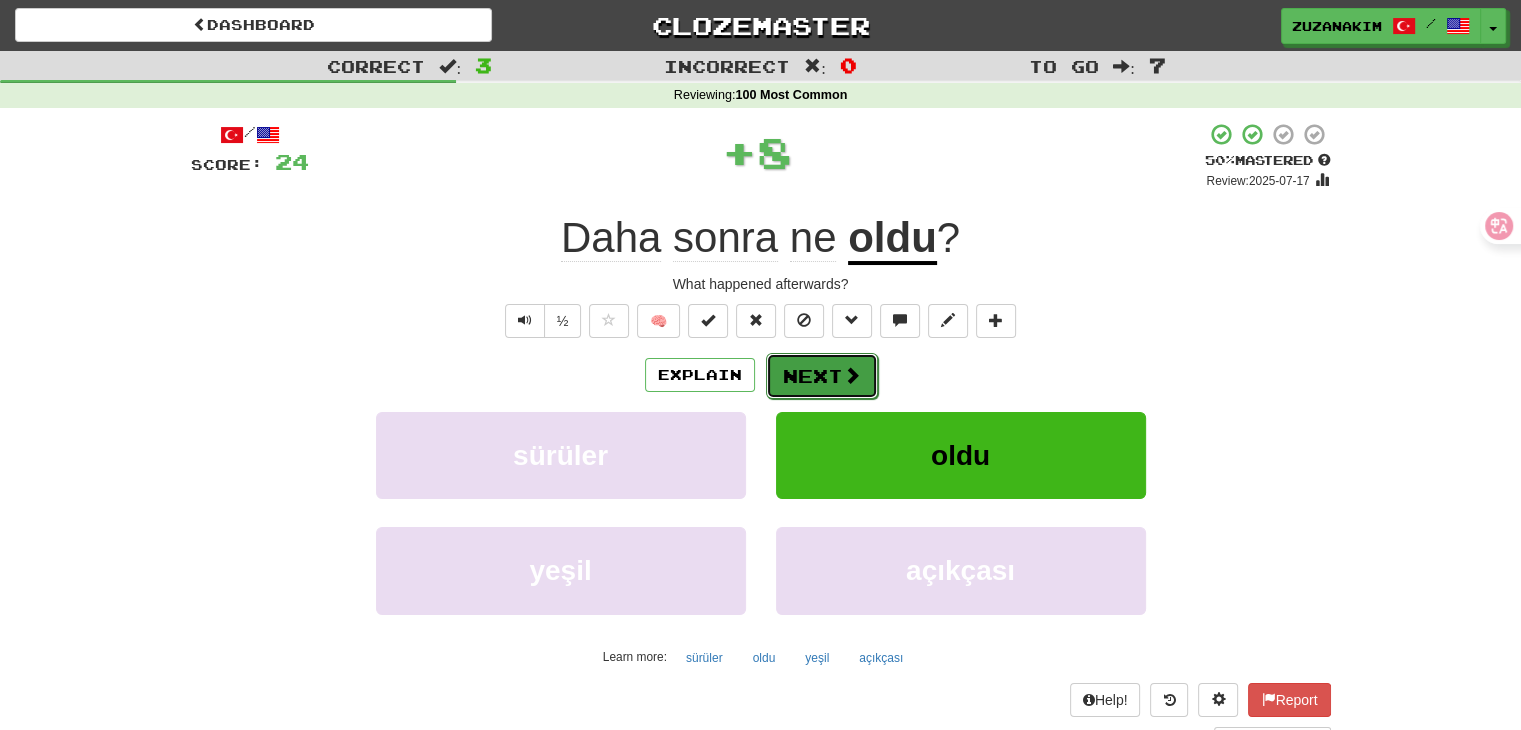 click on "Next" at bounding box center [822, 376] 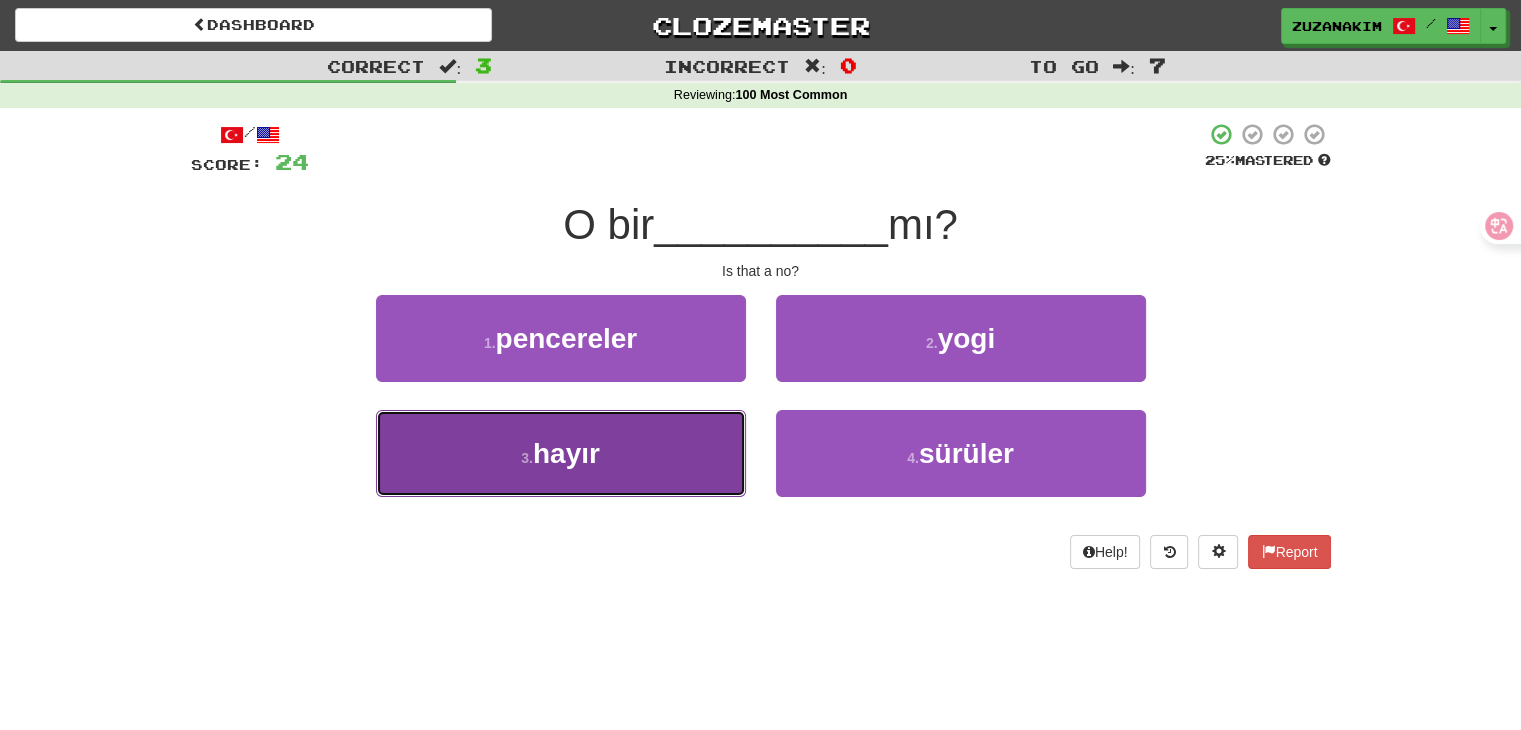 click on "3 .  hayır" at bounding box center (561, 453) 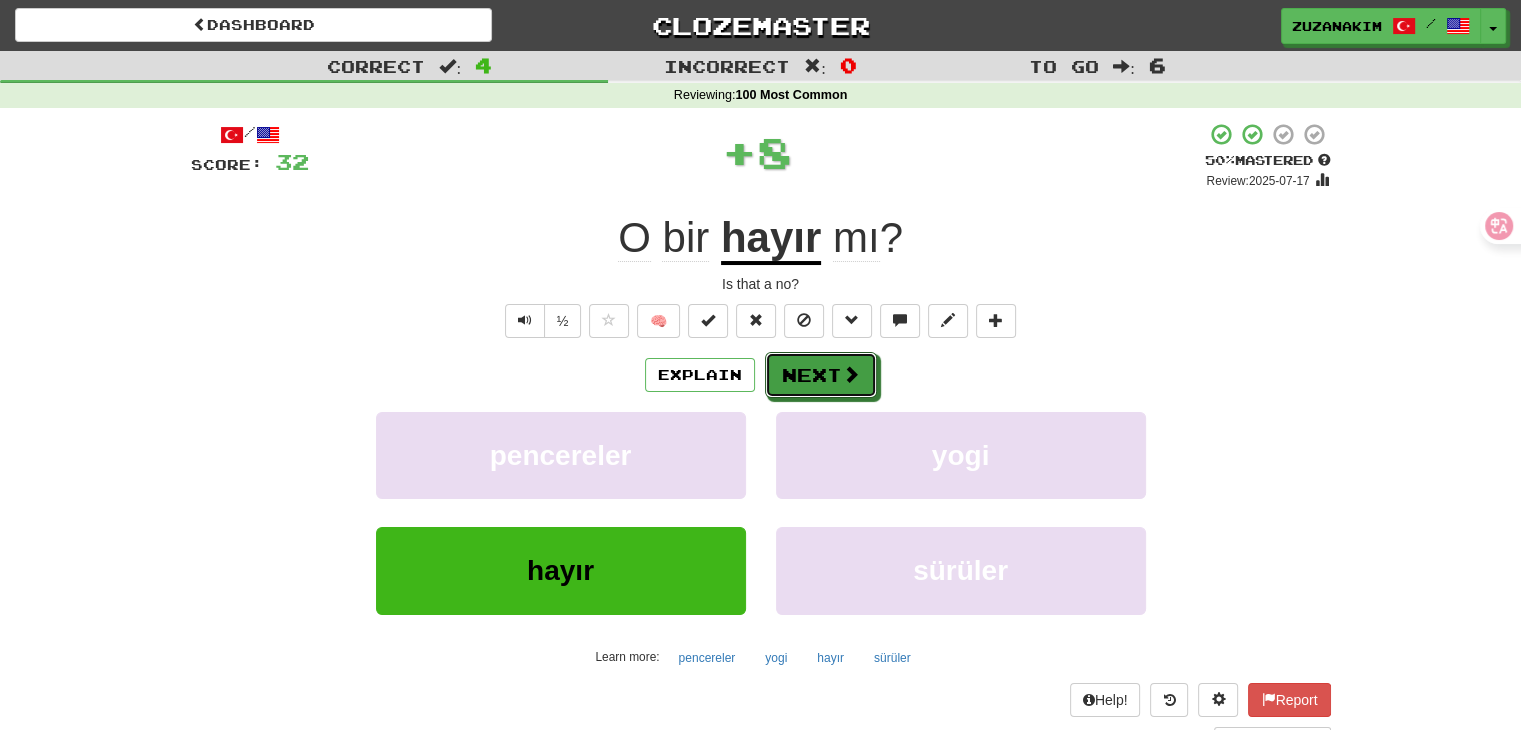 click on "Next" at bounding box center (821, 375) 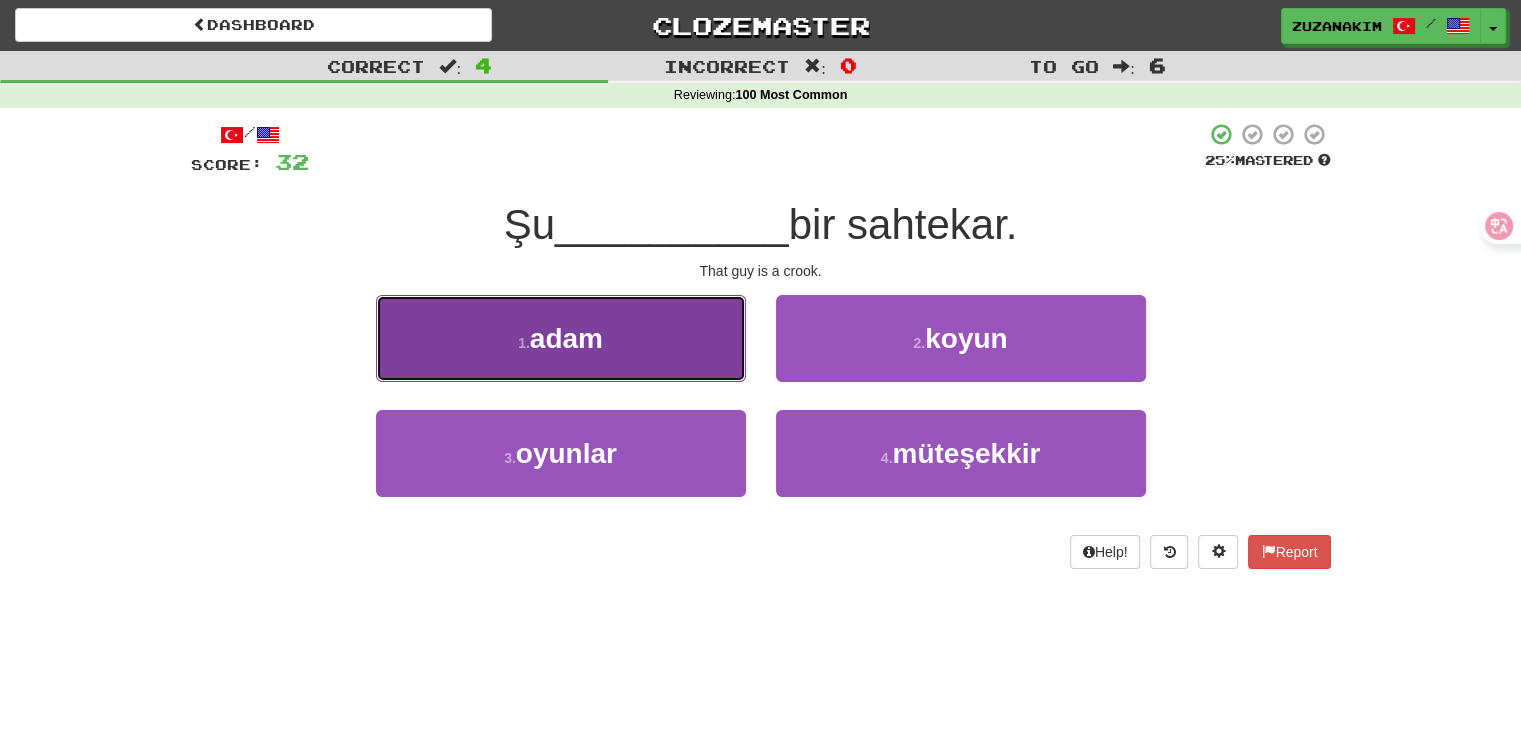 click on "1 .  adam" at bounding box center [561, 338] 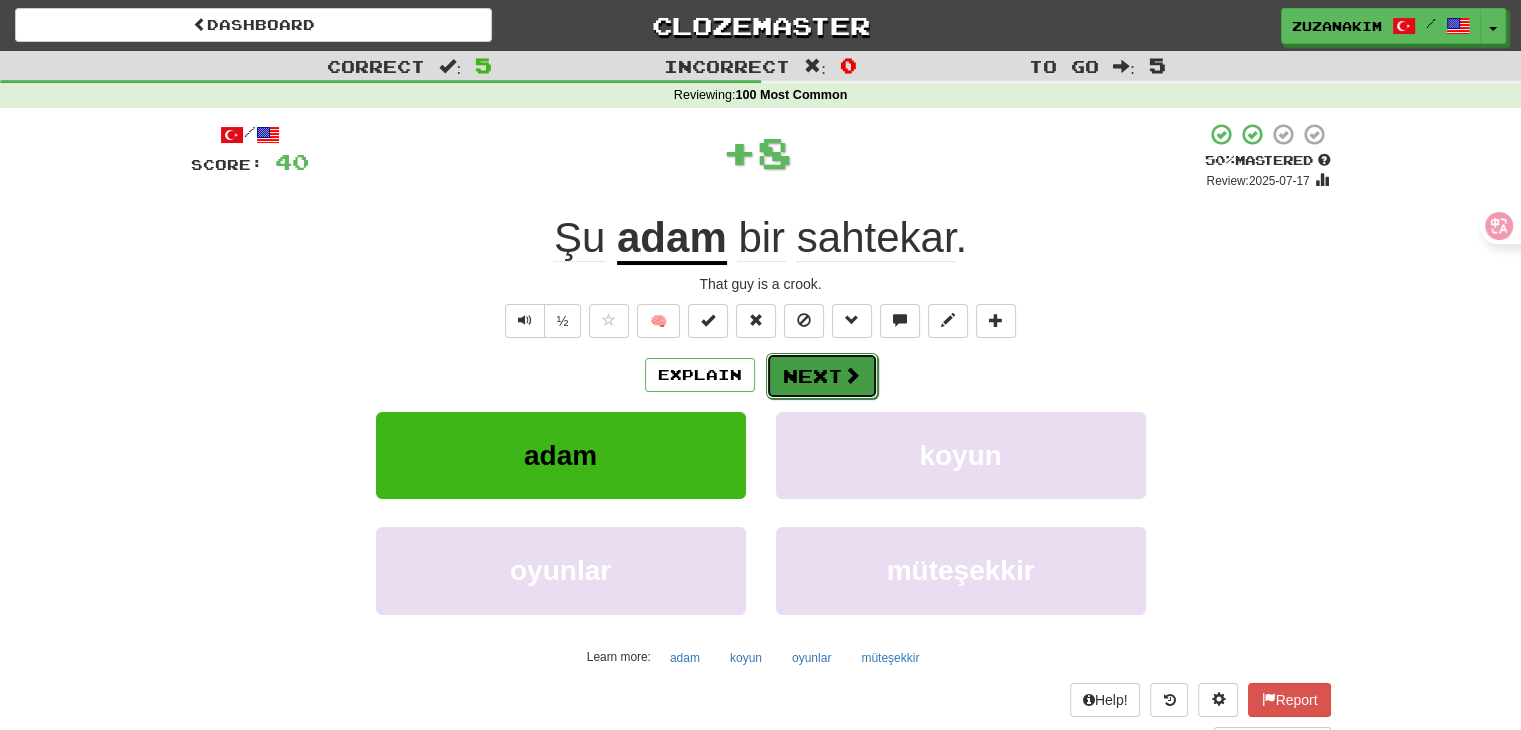 click on "Next" at bounding box center [822, 376] 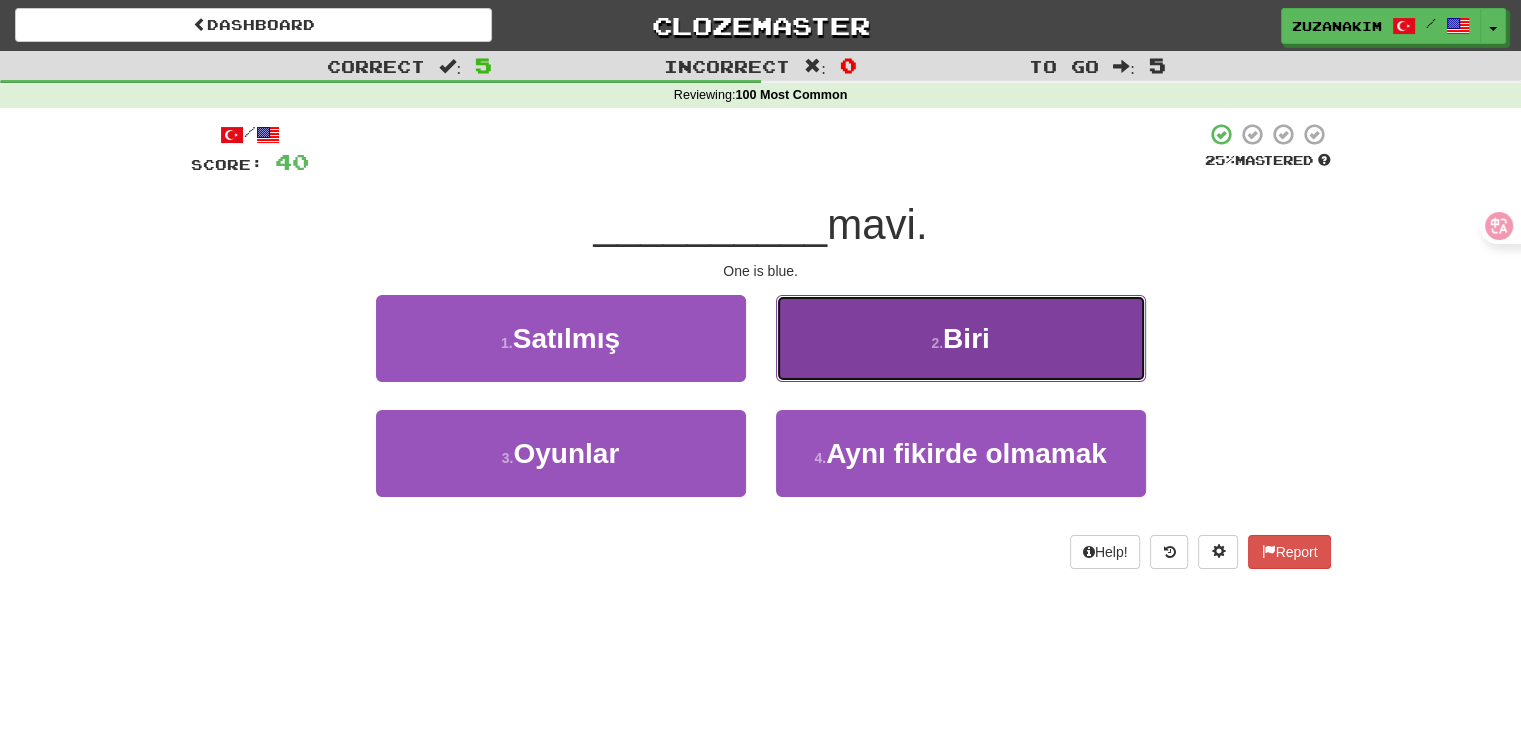 click on "2 .  Biri" at bounding box center (961, 338) 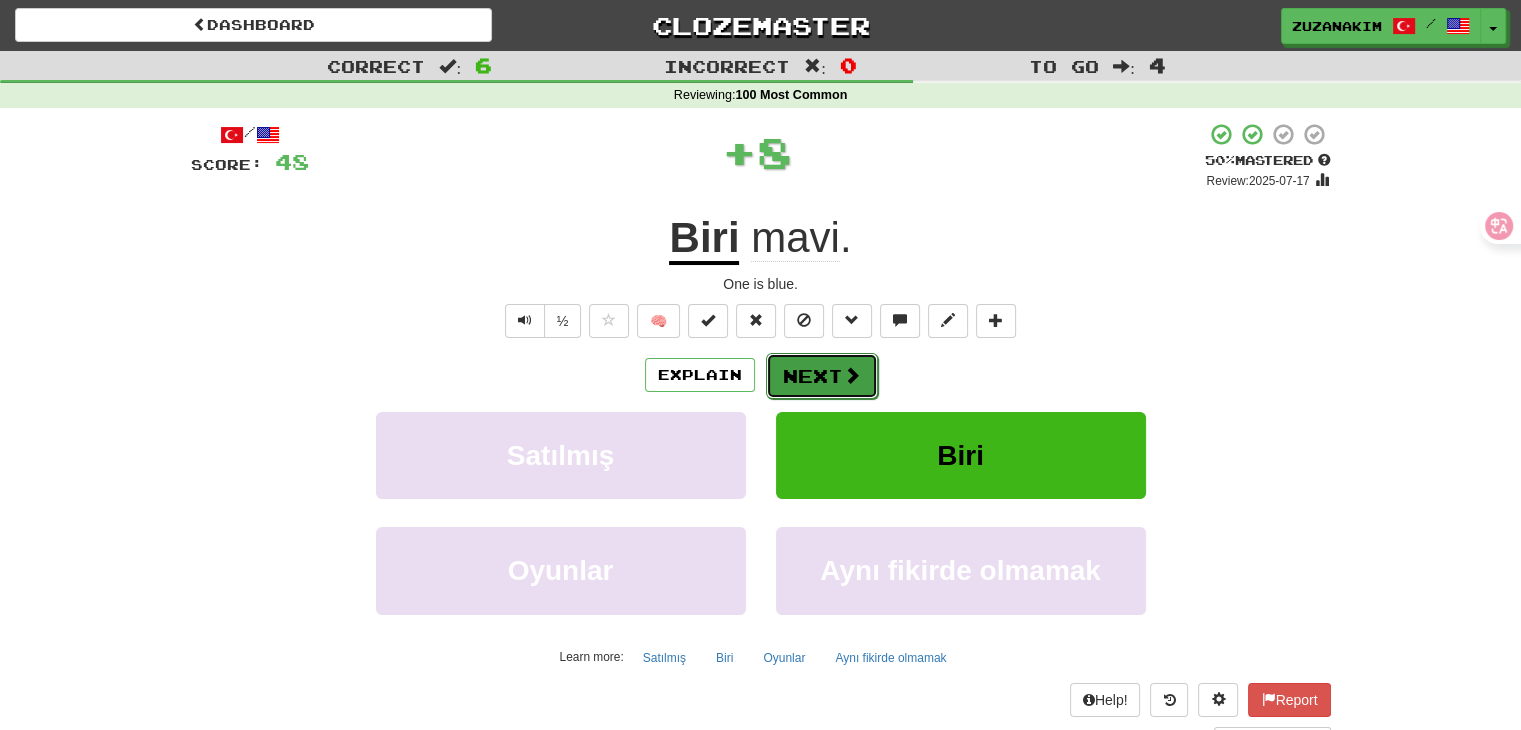 click on "Next" at bounding box center [822, 376] 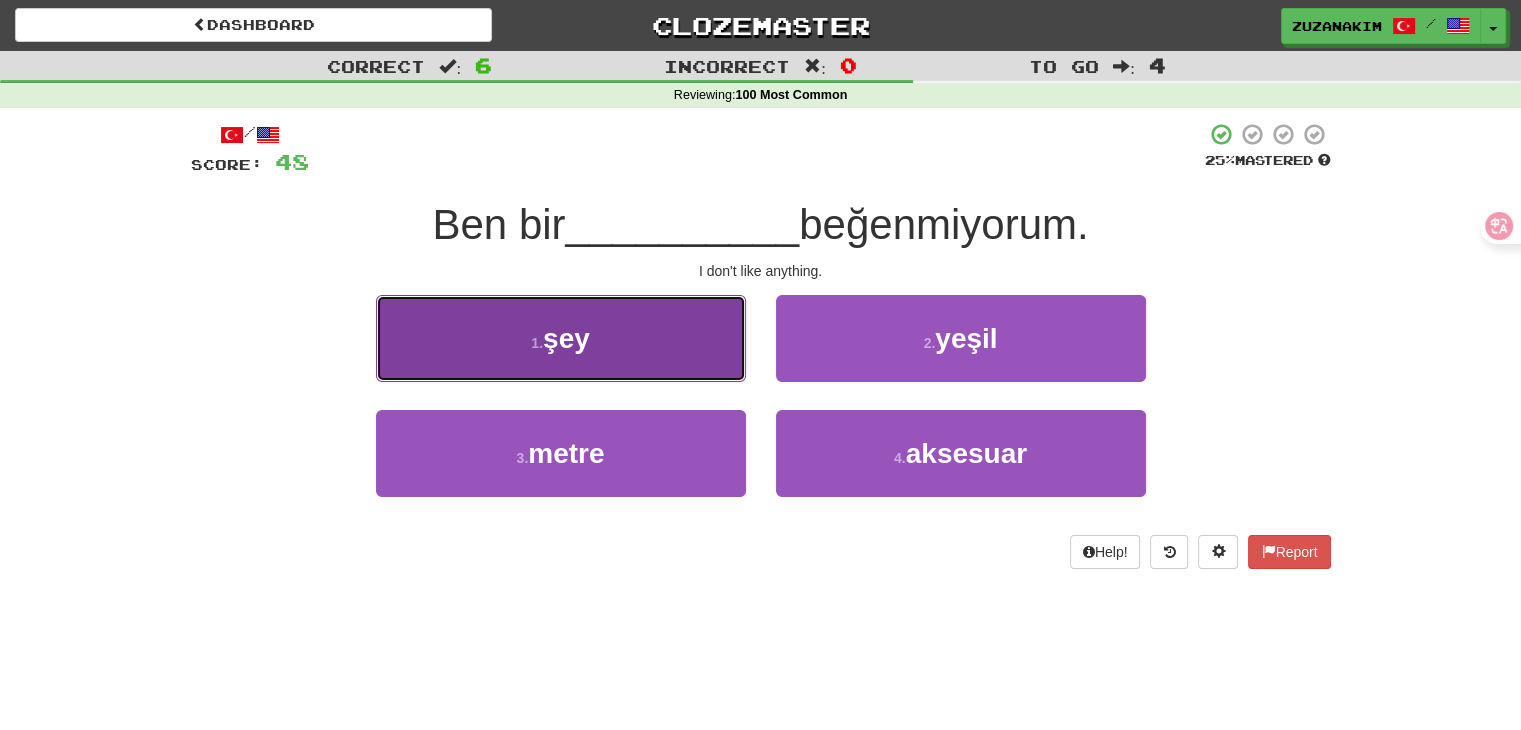 click on "1 .  şey" at bounding box center (561, 338) 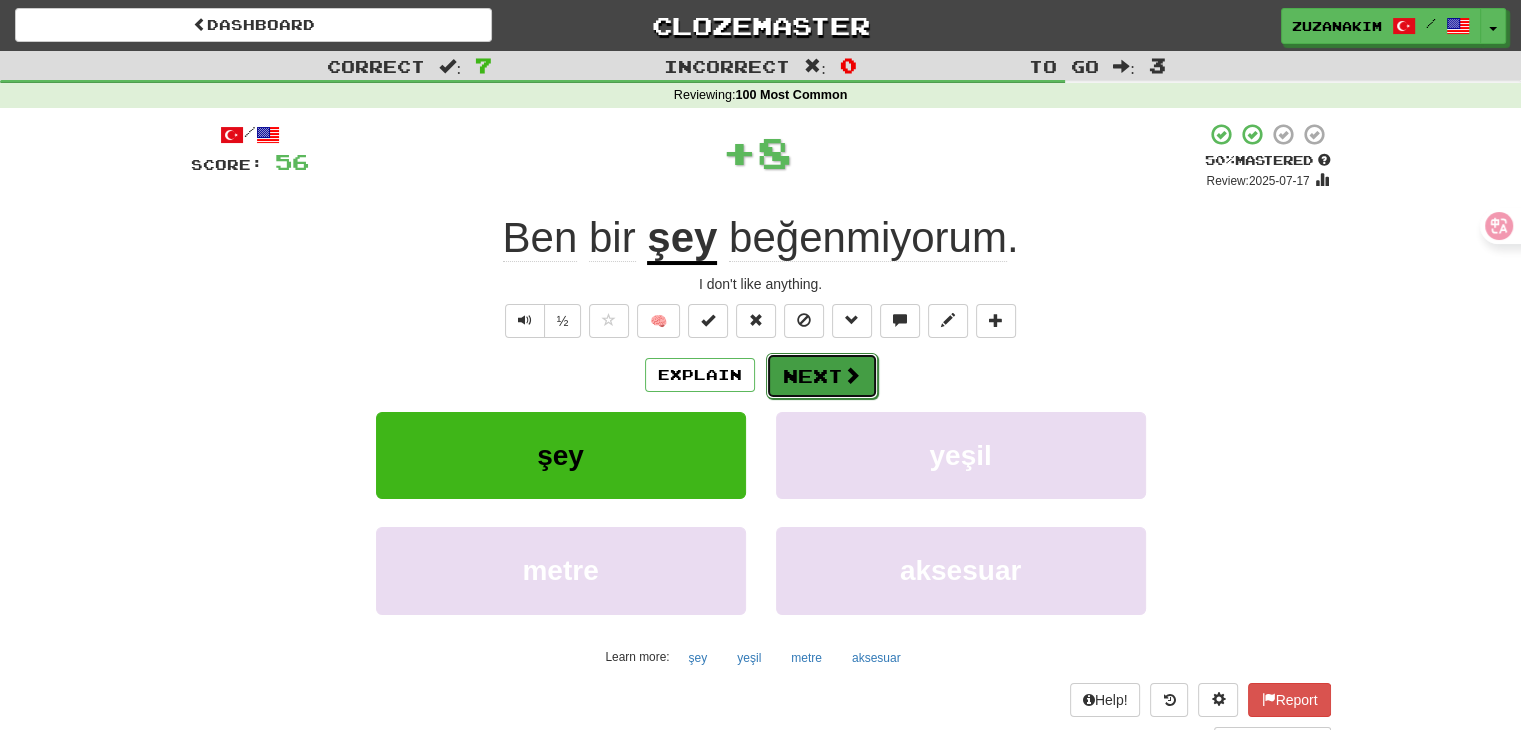 click on "Next" at bounding box center (822, 376) 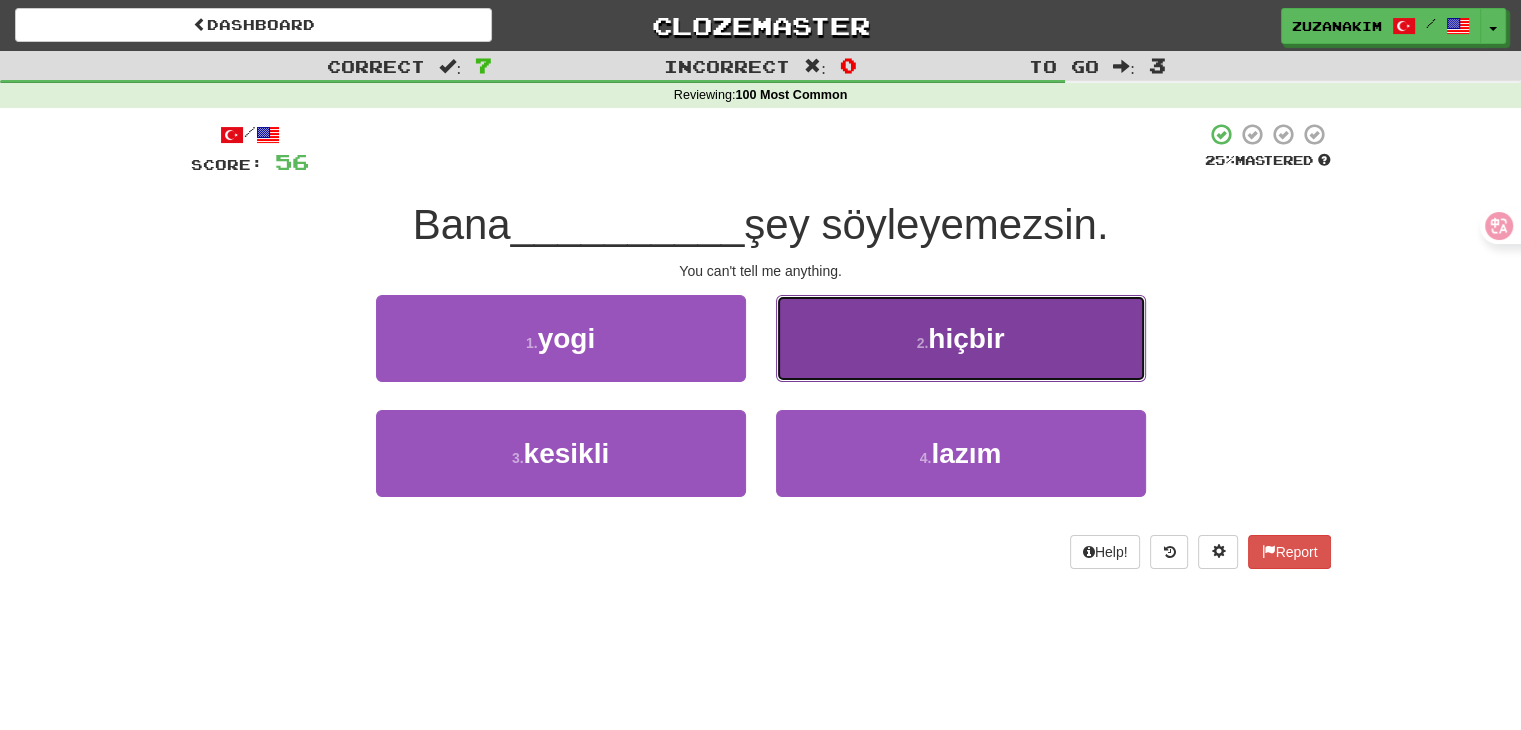 click on "2 .  hiçbir" at bounding box center [961, 338] 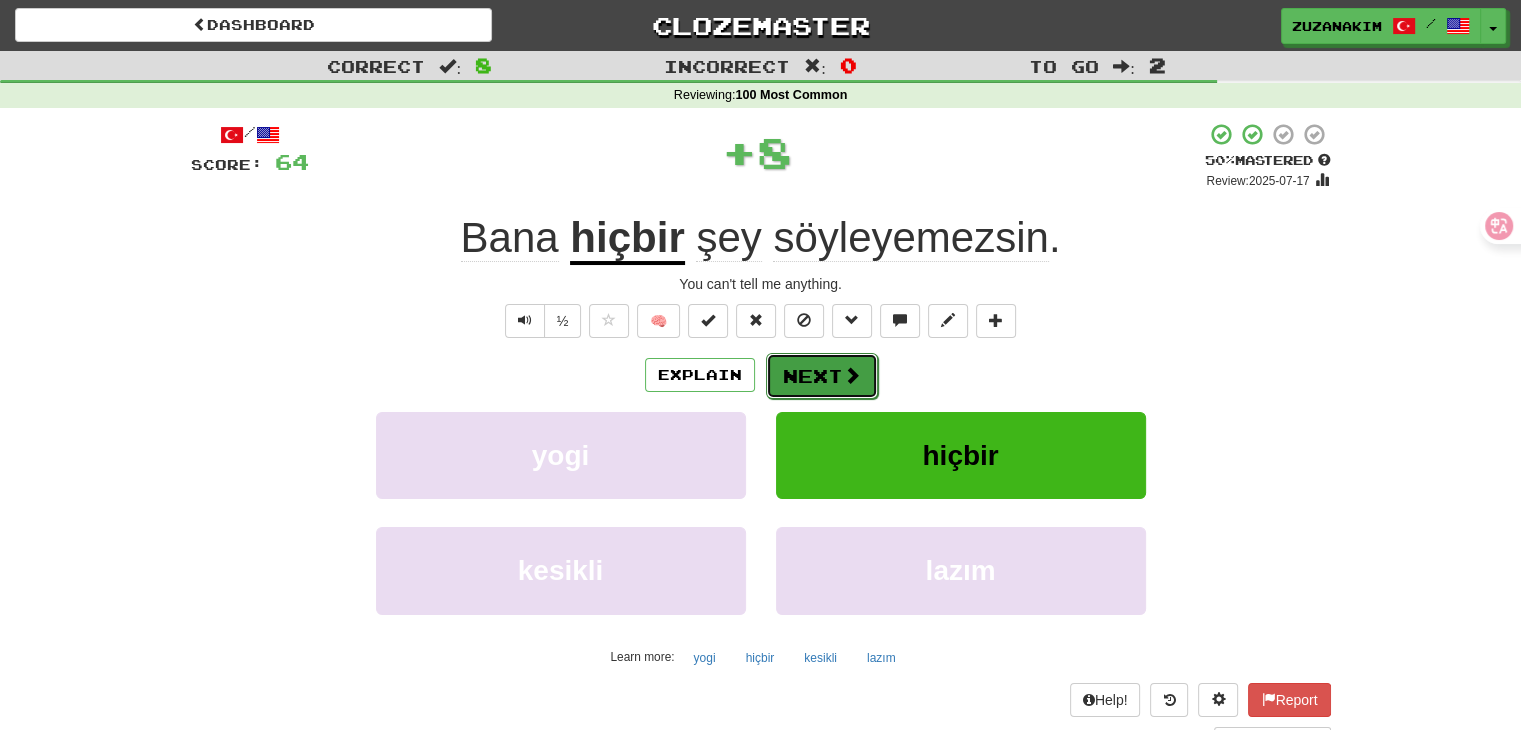 click at bounding box center (852, 375) 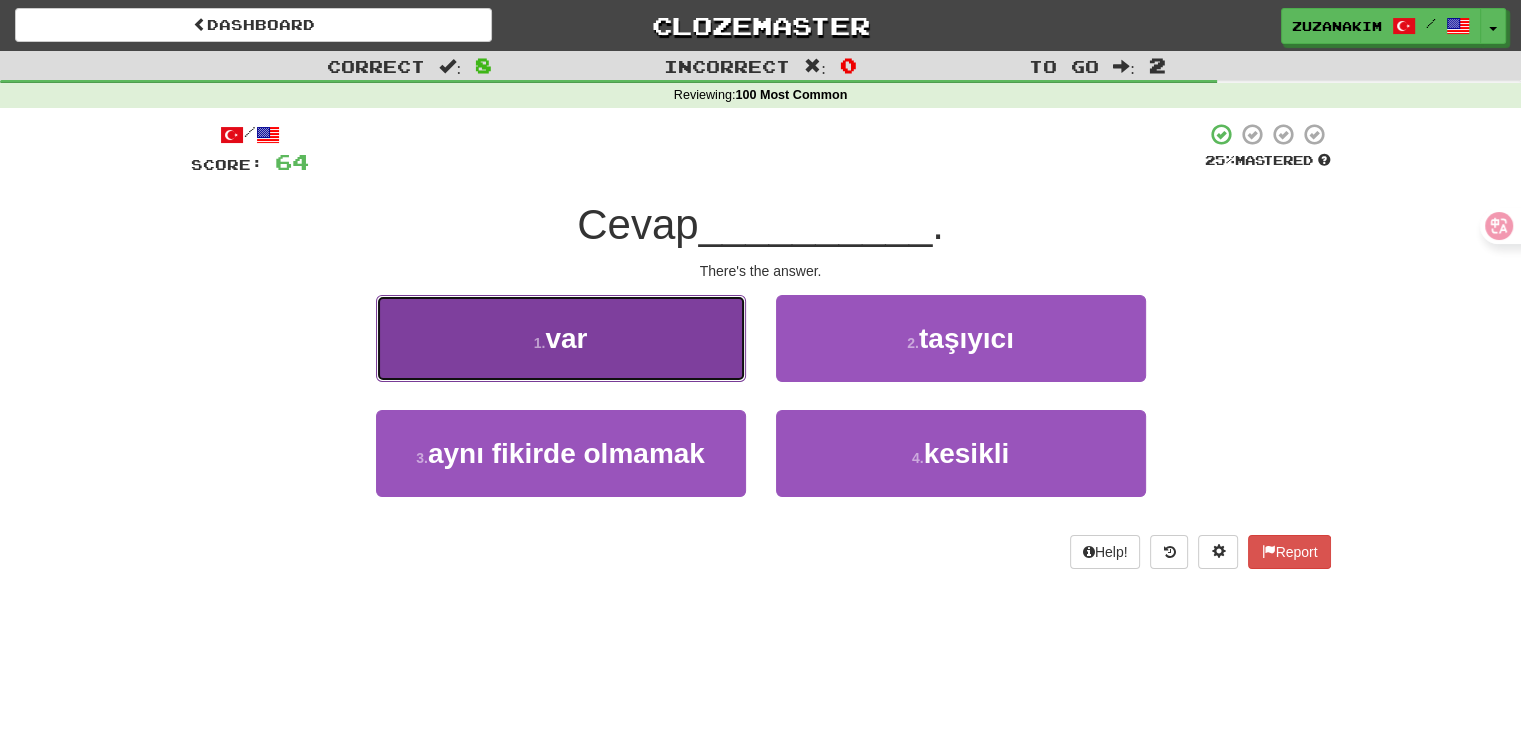 click on "1 .  var" at bounding box center (561, 338) 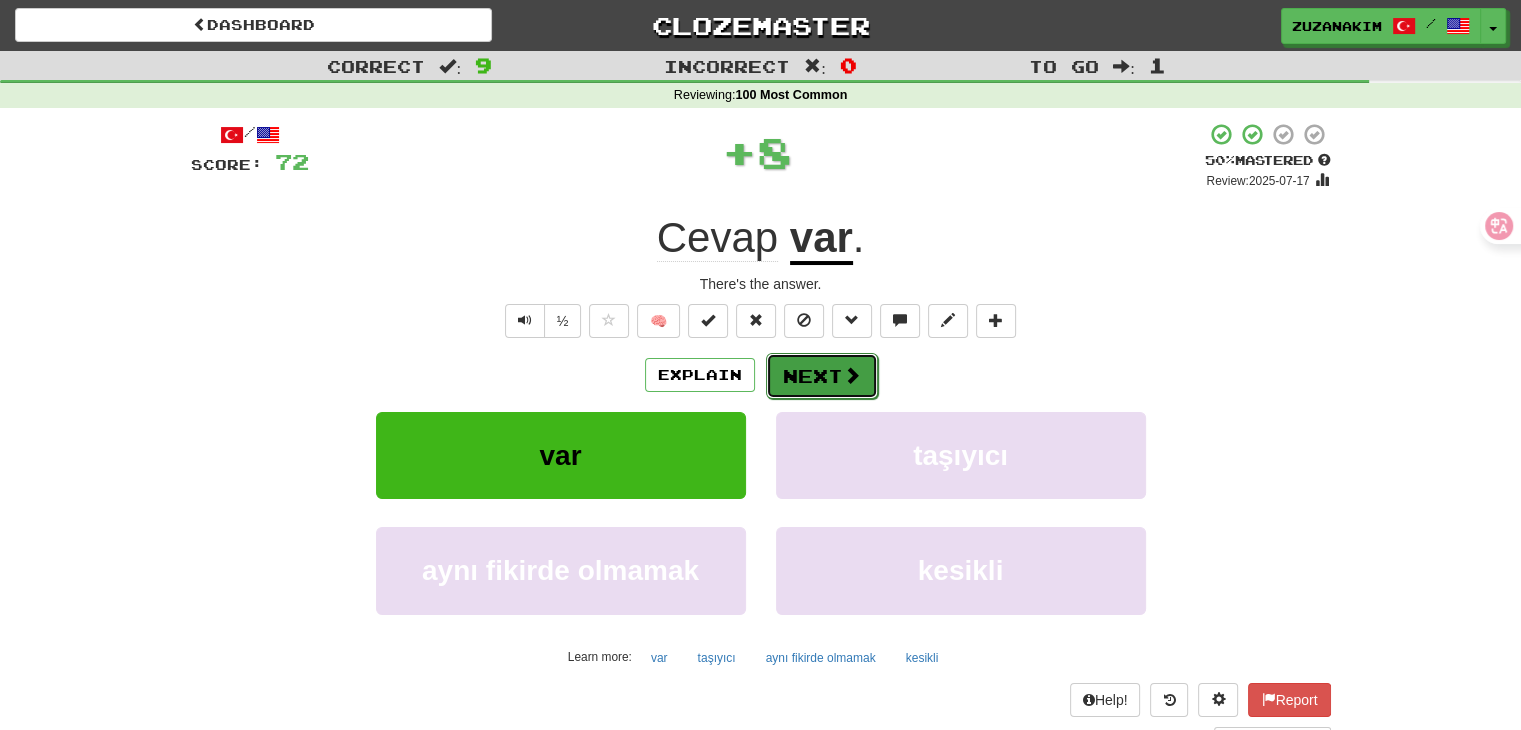 click at bounding box center [852, 375] 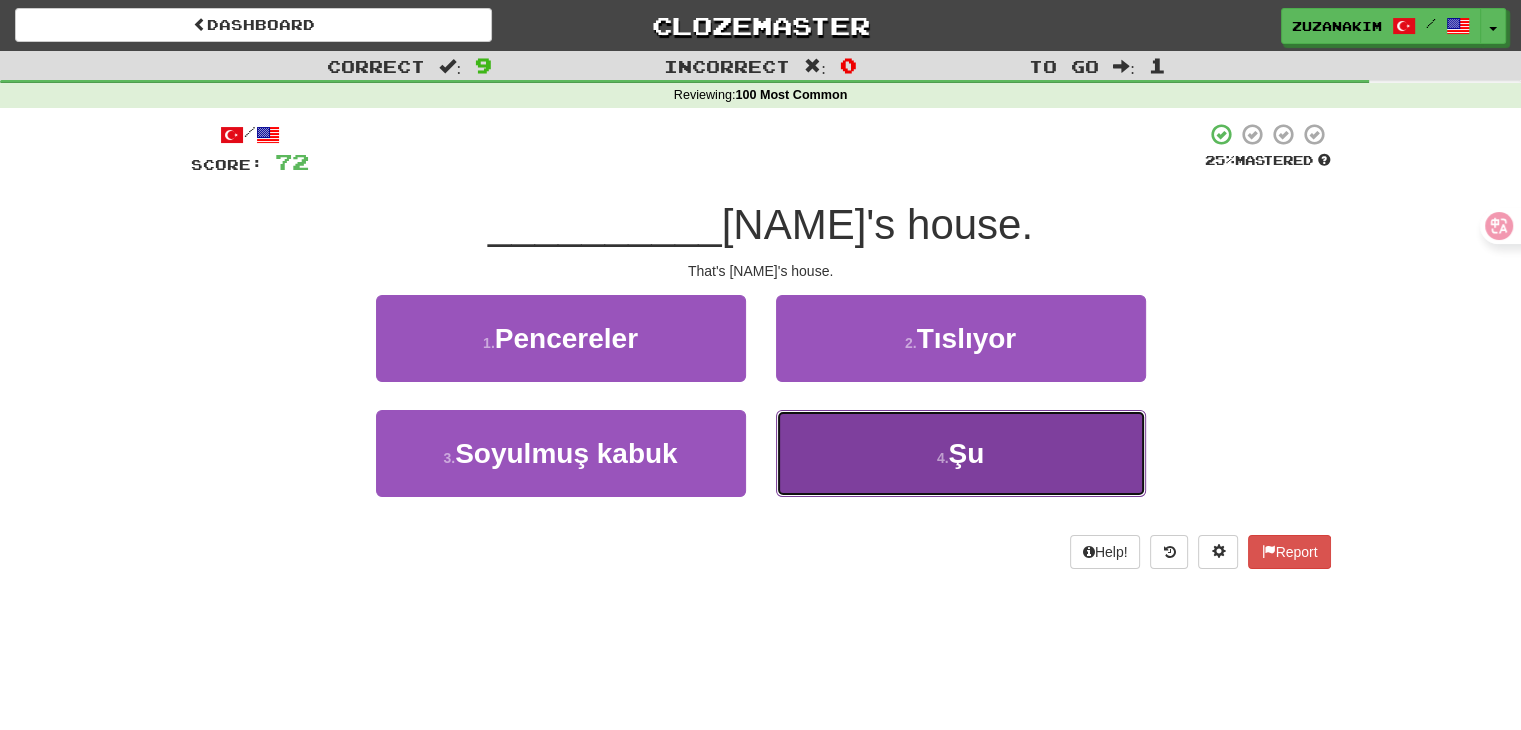 click on "4 .  Şu" at bounding box center (961, 453) 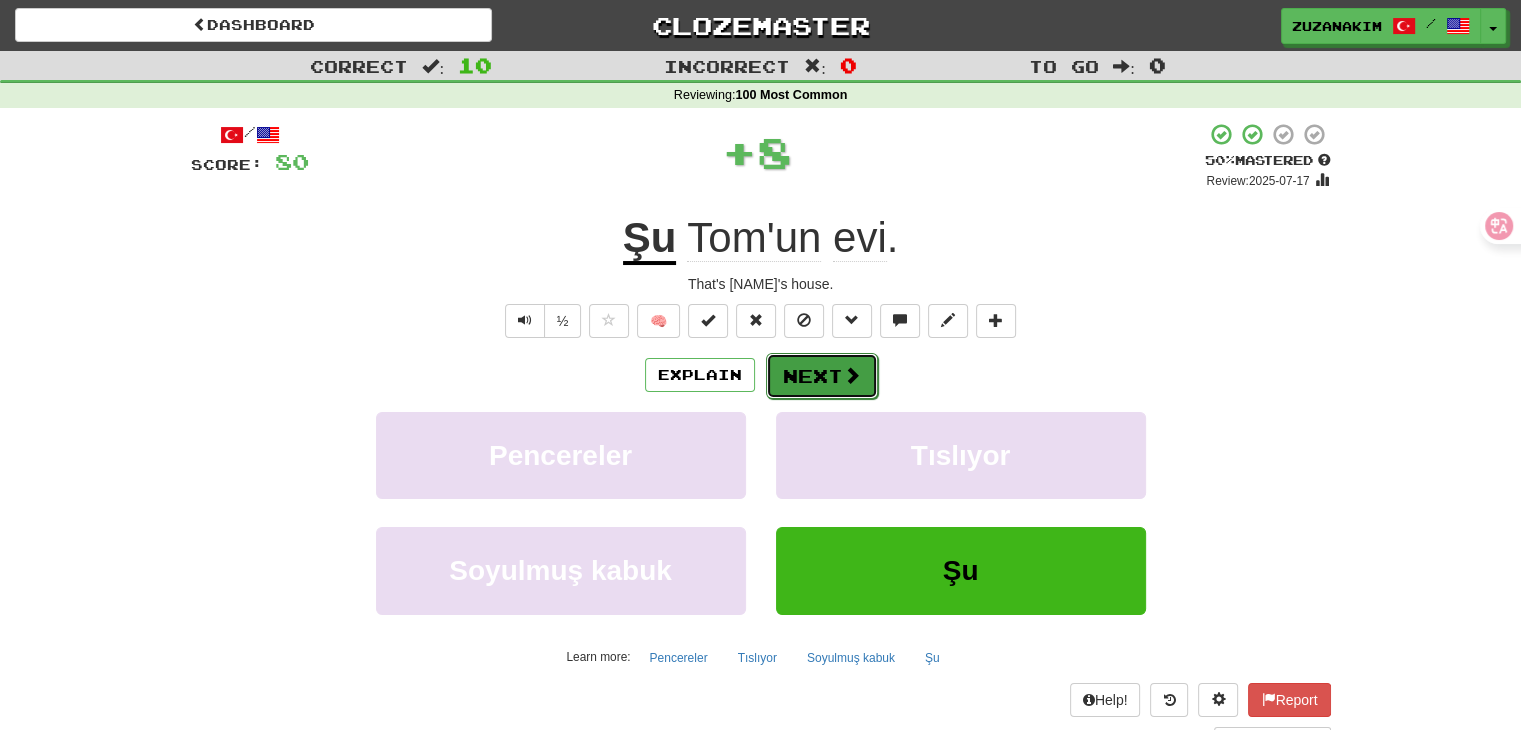 click on "Next" at bounding box center [822, 376] 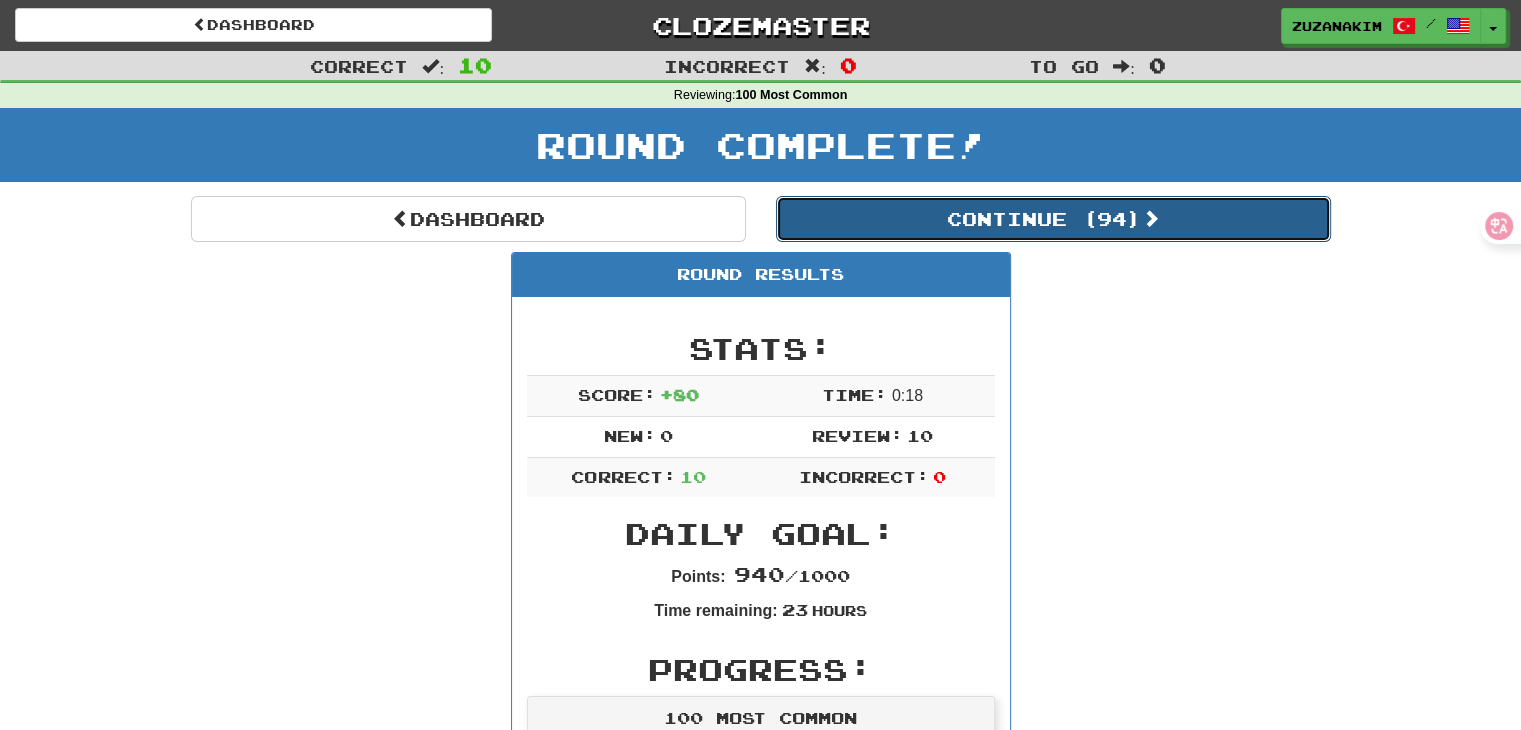 click on "Continue ( 94 )" at bounding box center [1053, 219] 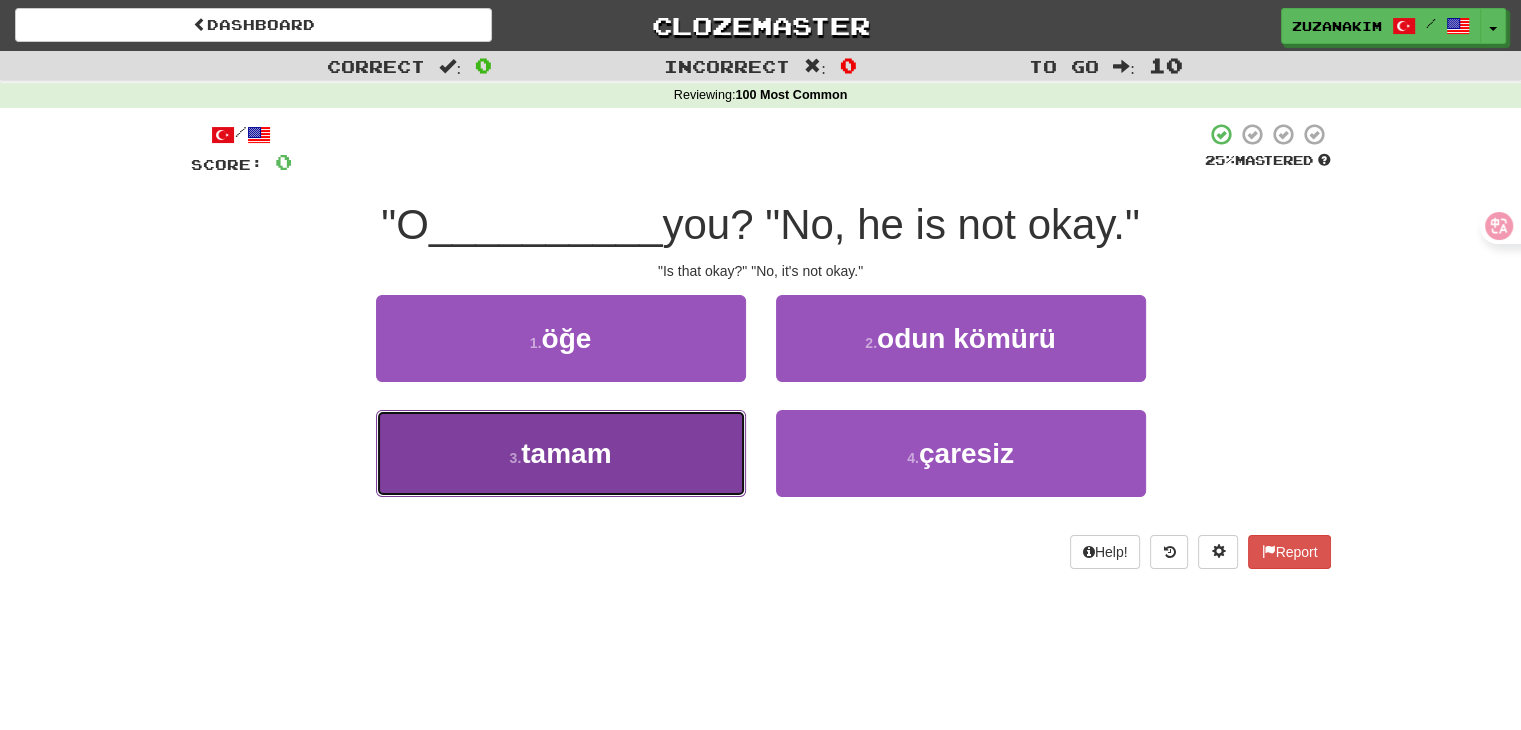 click on "3 .  tamam" at bounding box center [561, 453] 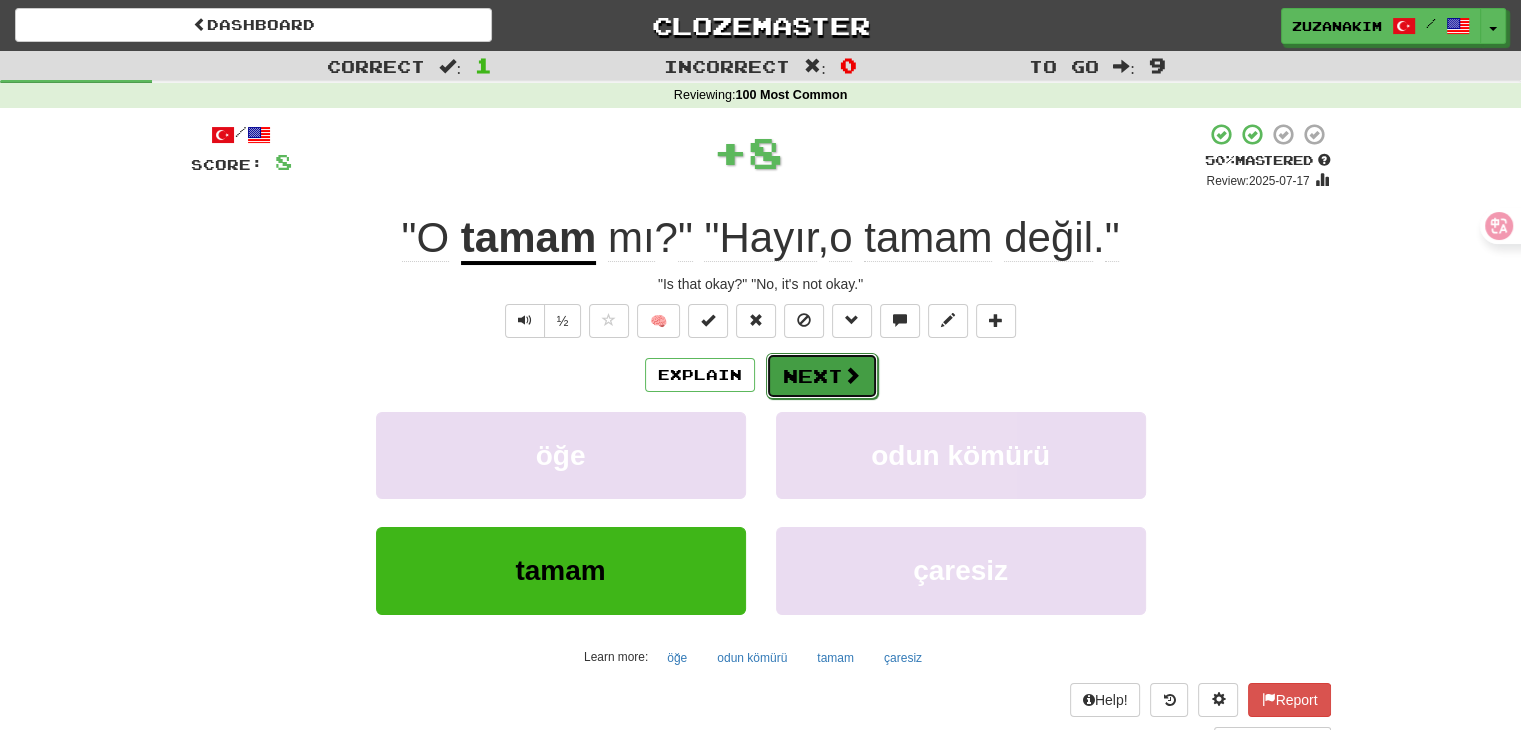 click on "Next" at bounding box center (822, 376) 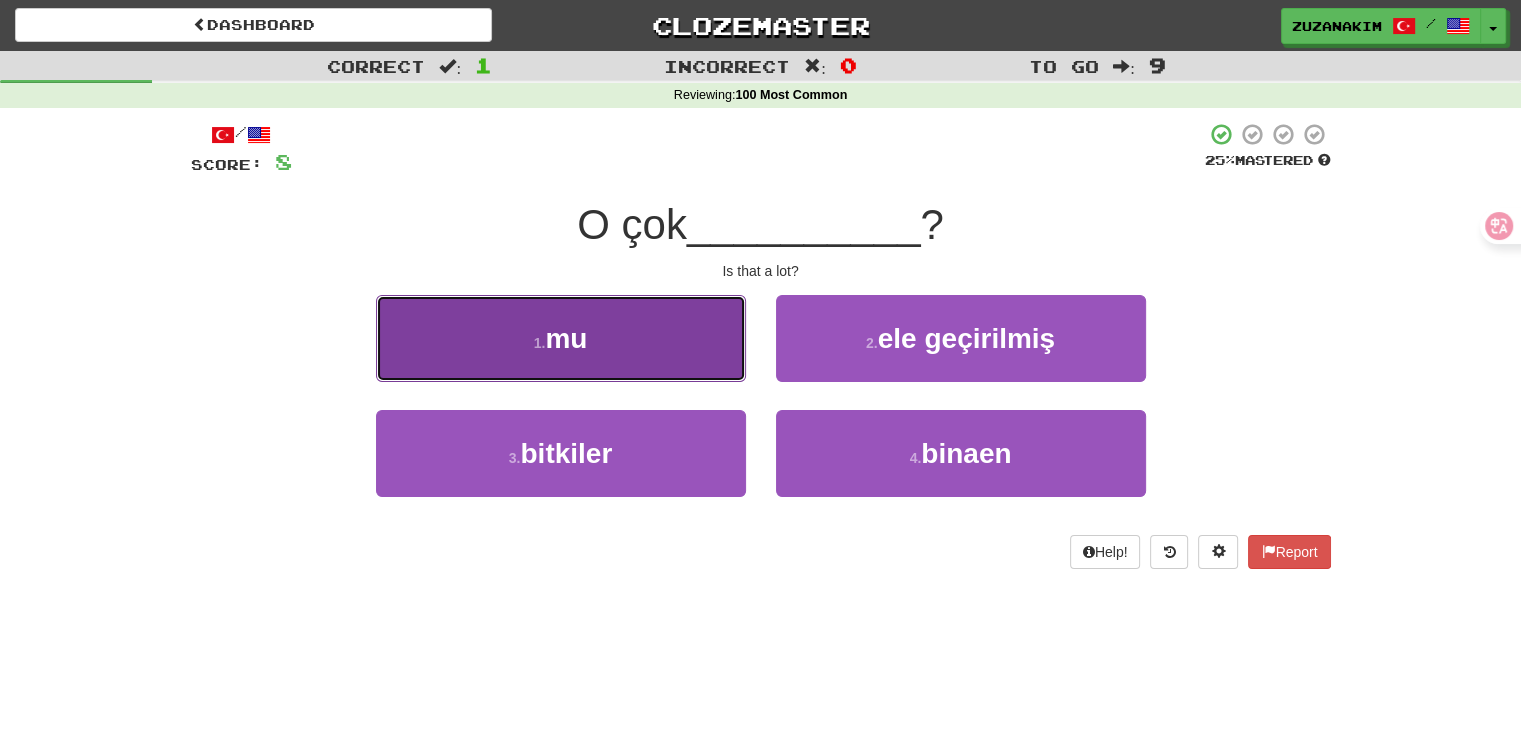 click on "1 .  mu" at bounding box center [561, 338] 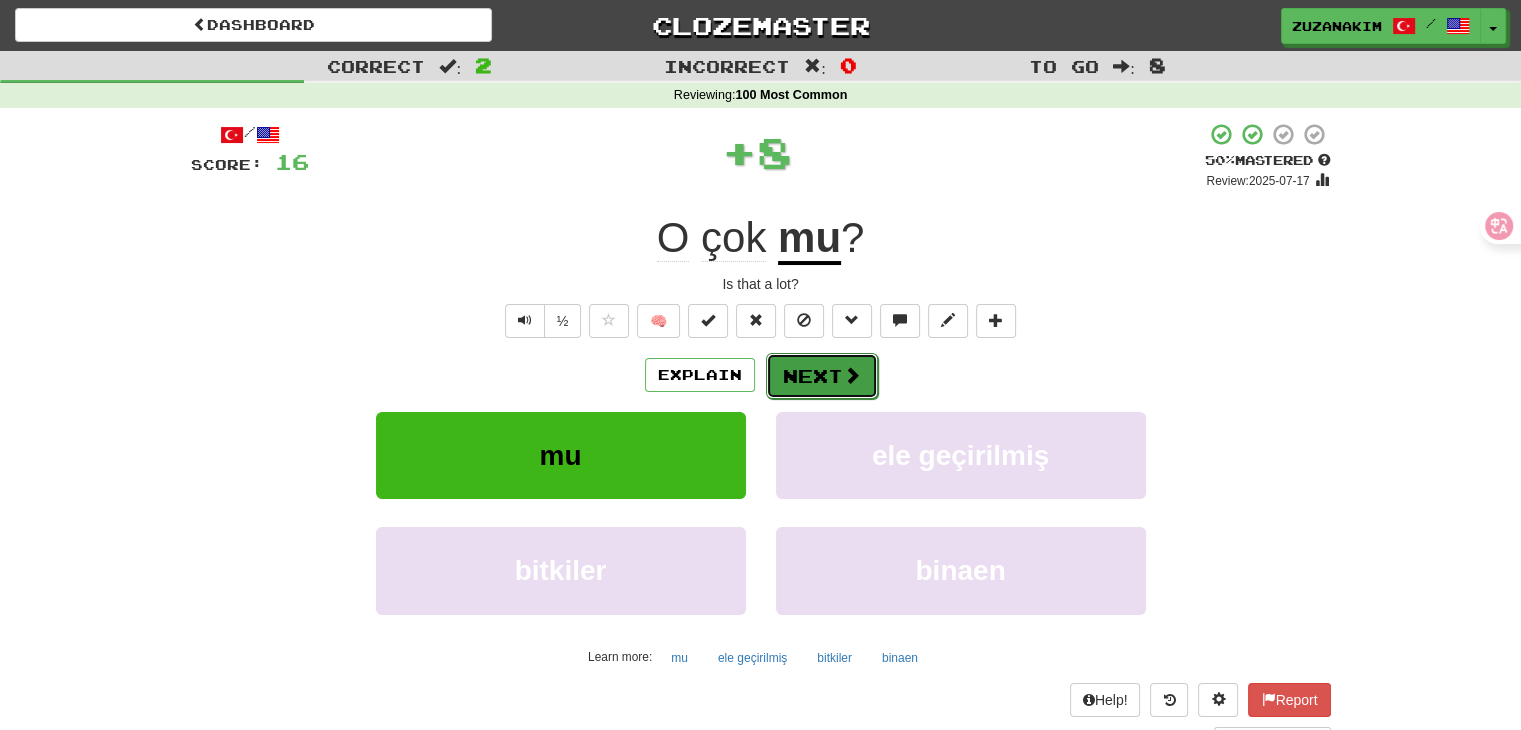 click on "Next" at bounding box center (822, 376) 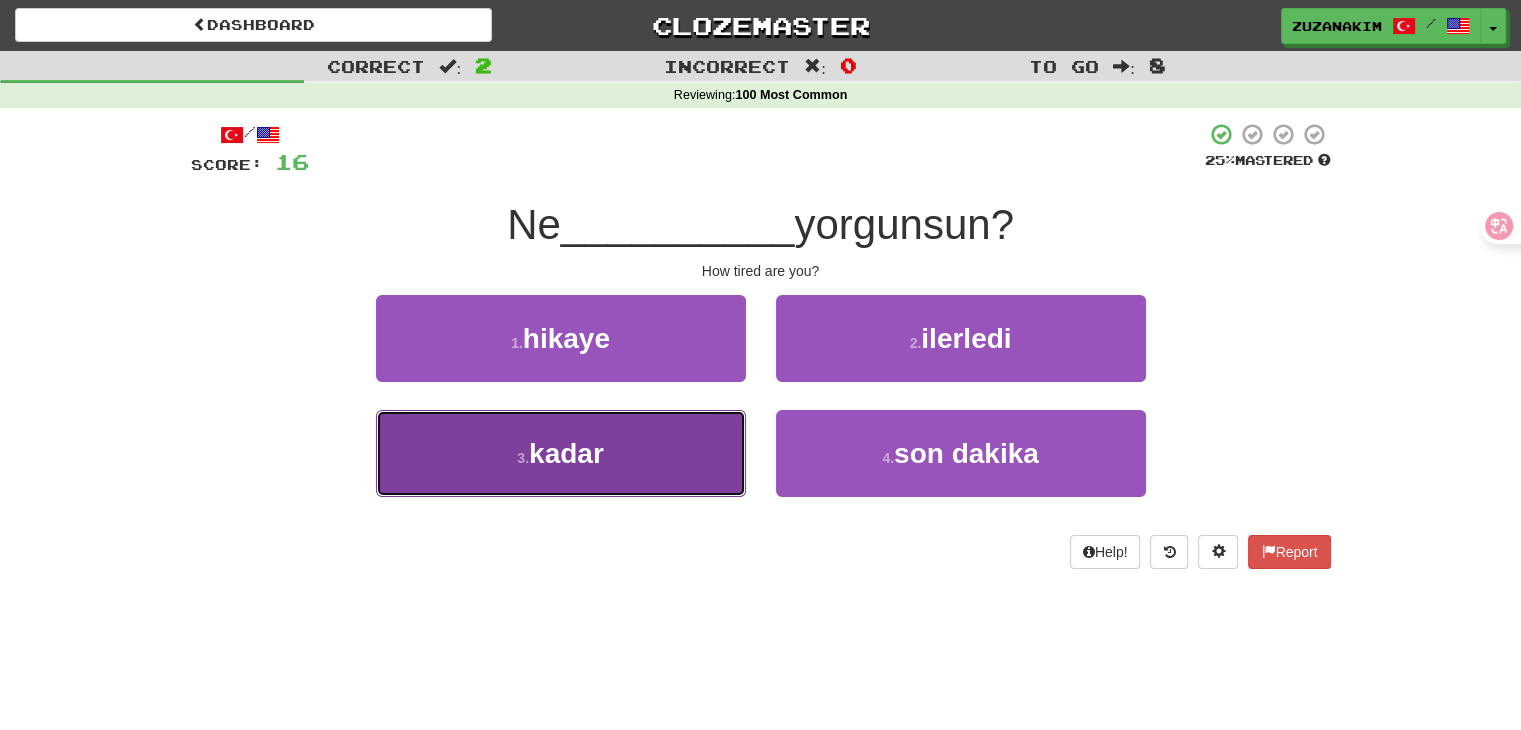 click on "3 .  kadar" at bounding box center (561, 453) 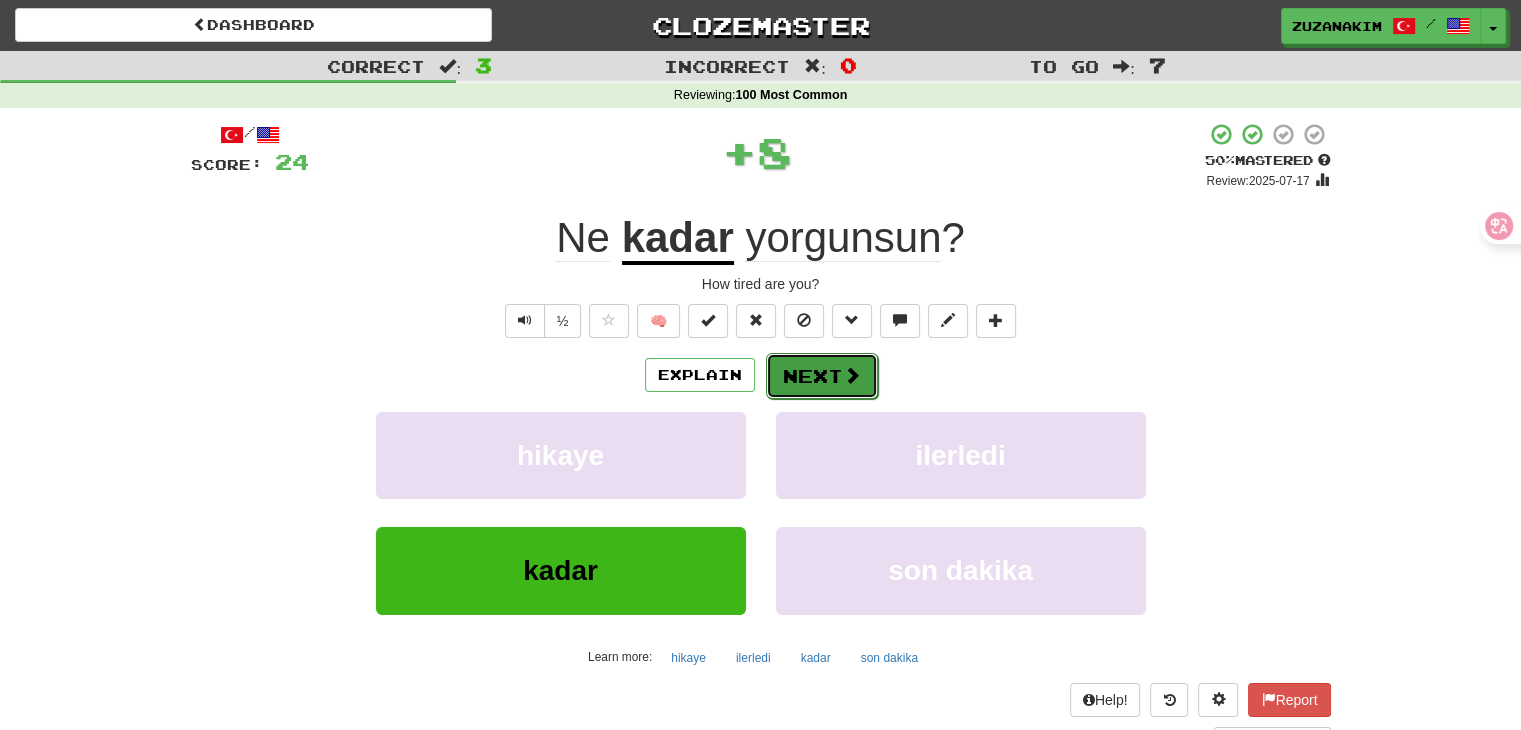 click on "Next" at bounding box center (822, 376) 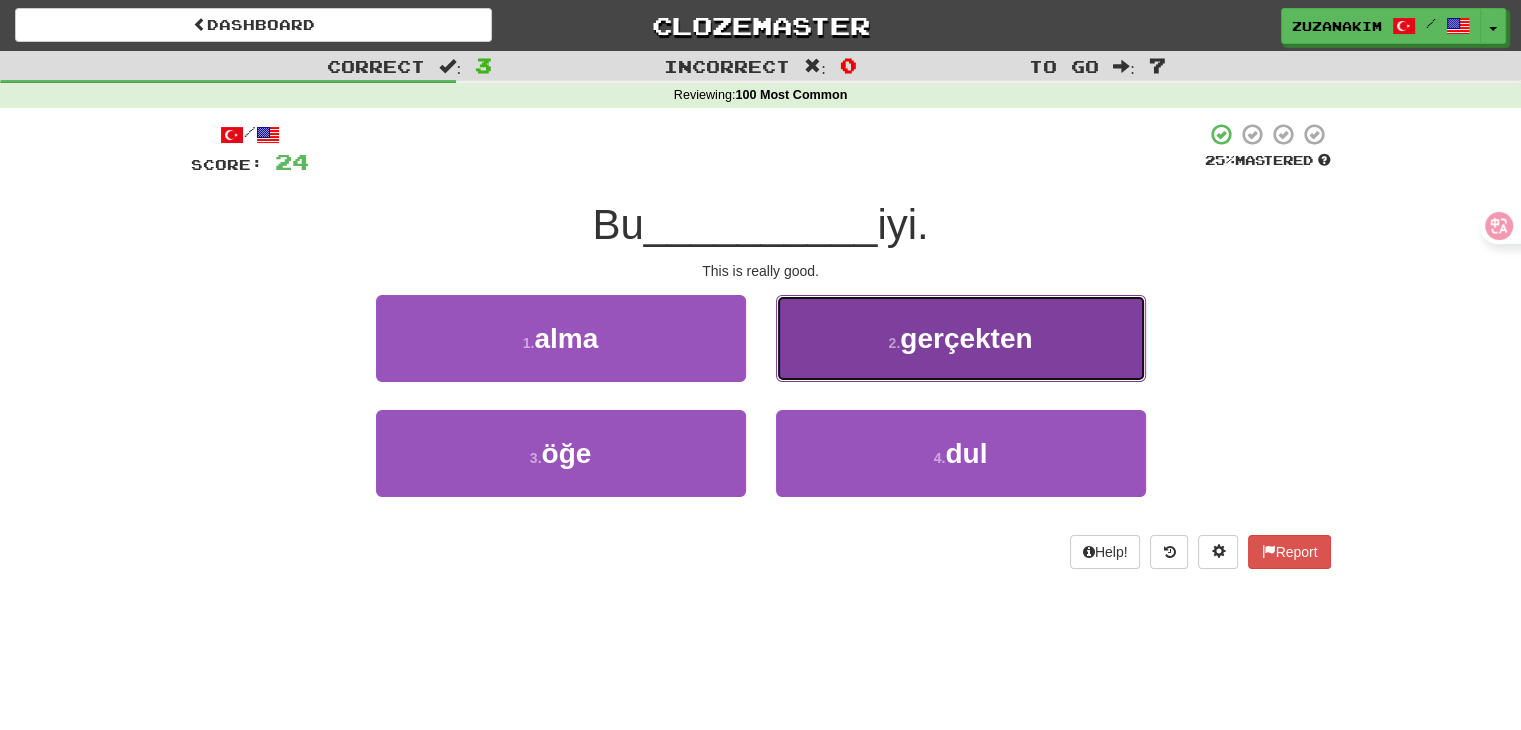 click on "gerçekten" at bounding box center [966, 338] 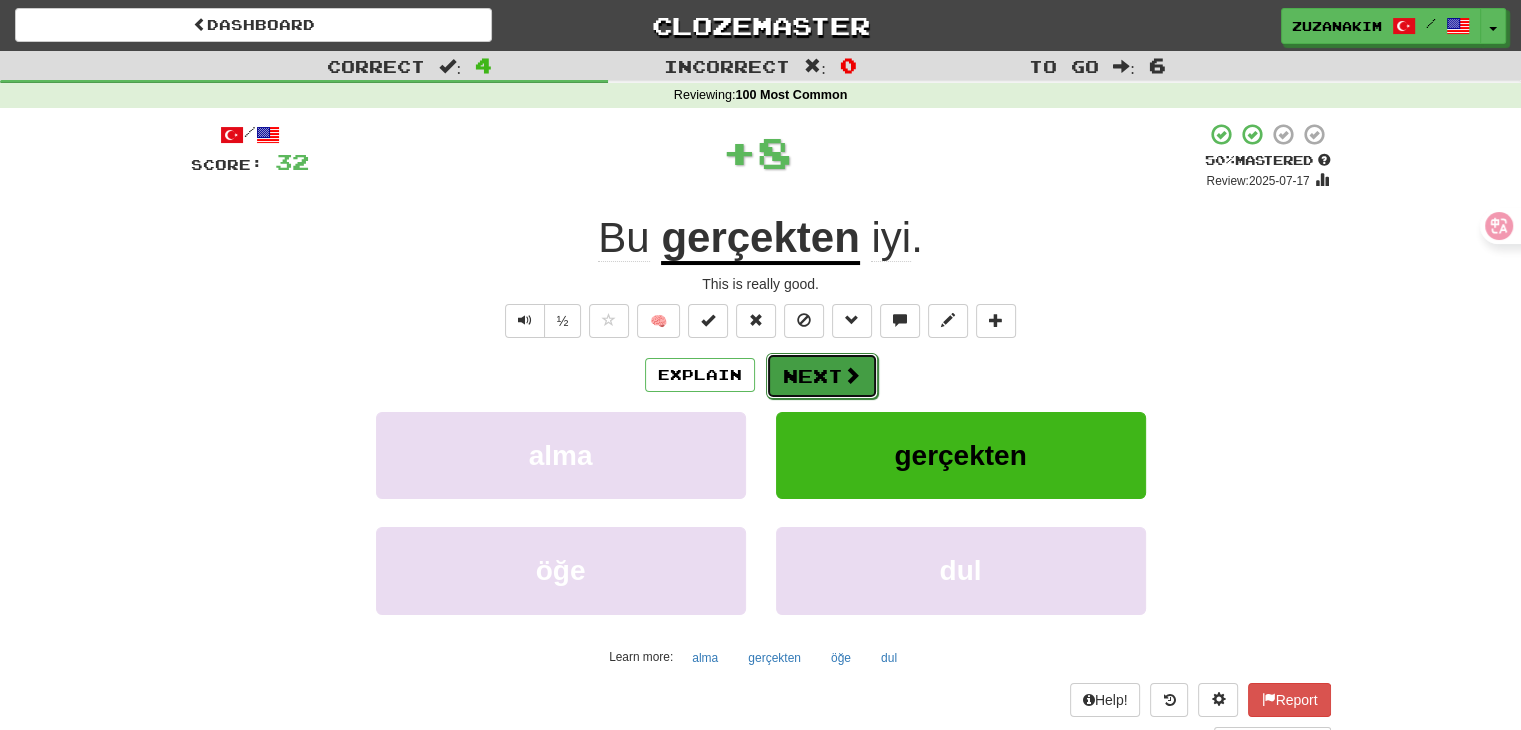 click on "Next" at bounding box center (822, 376) 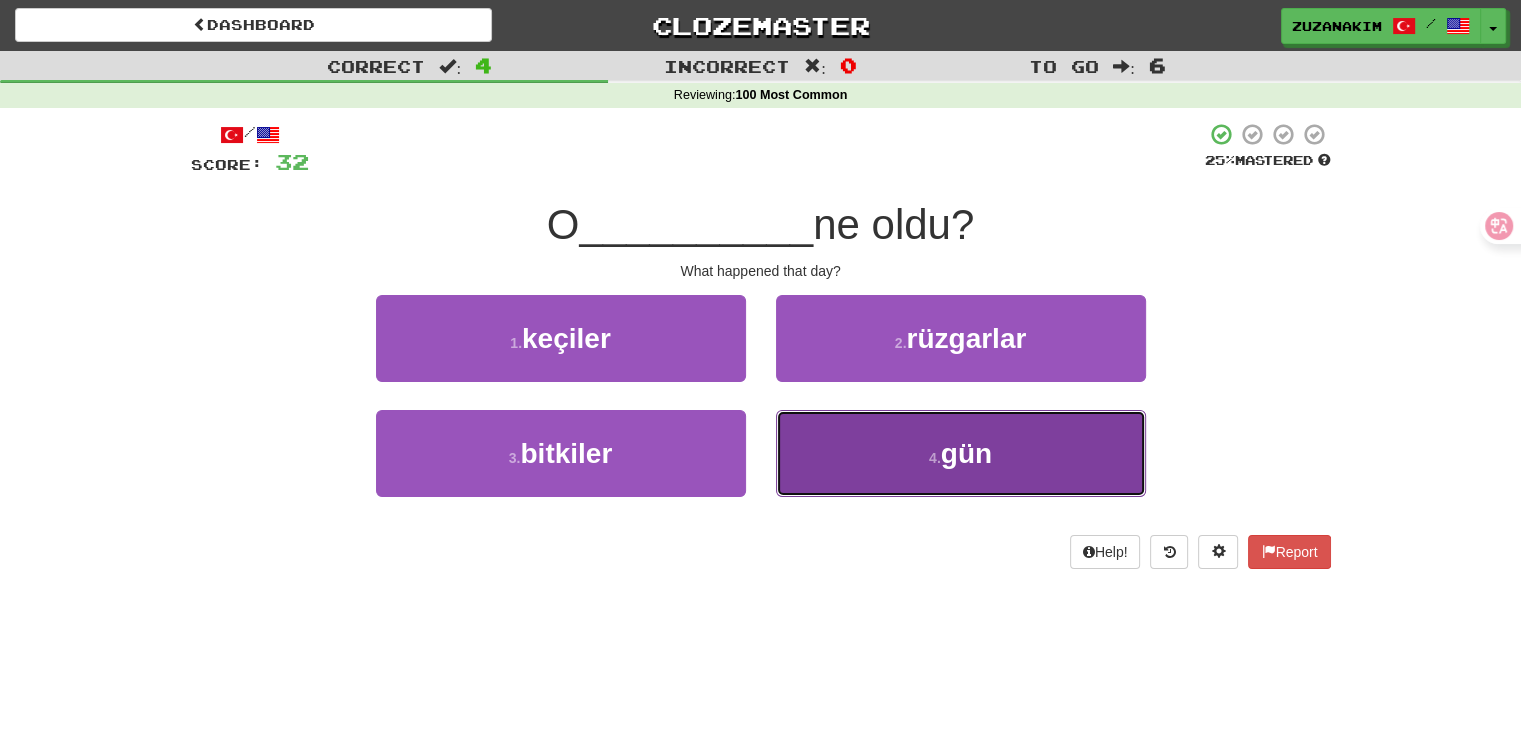 click on "4 .  gün" at bounding box center [961, 453] 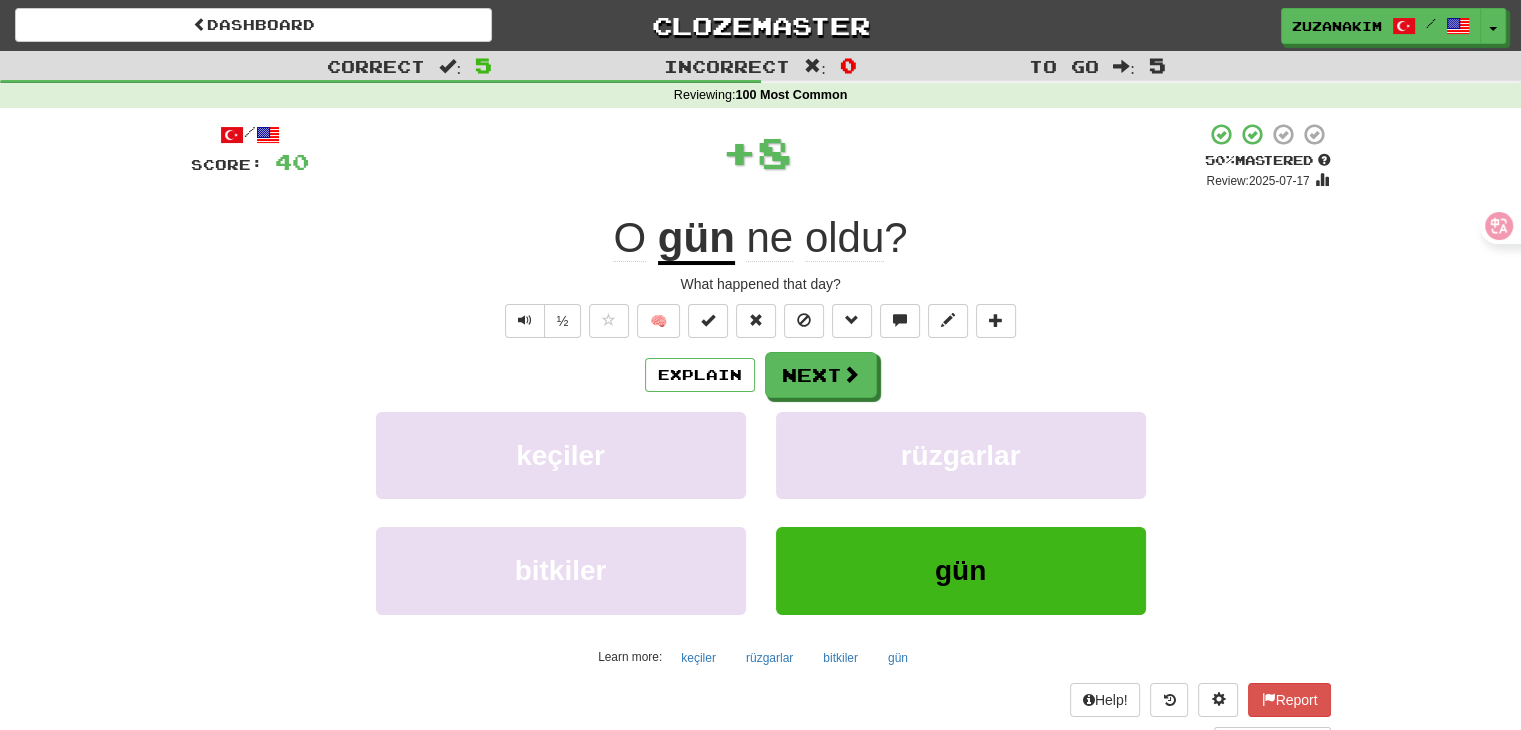 click on "Explain Next keçiler rüzgarlar bitkiler gün Learn more: keçiler rüzgarlar bitkiler gün" at bounding box center [761, 512] 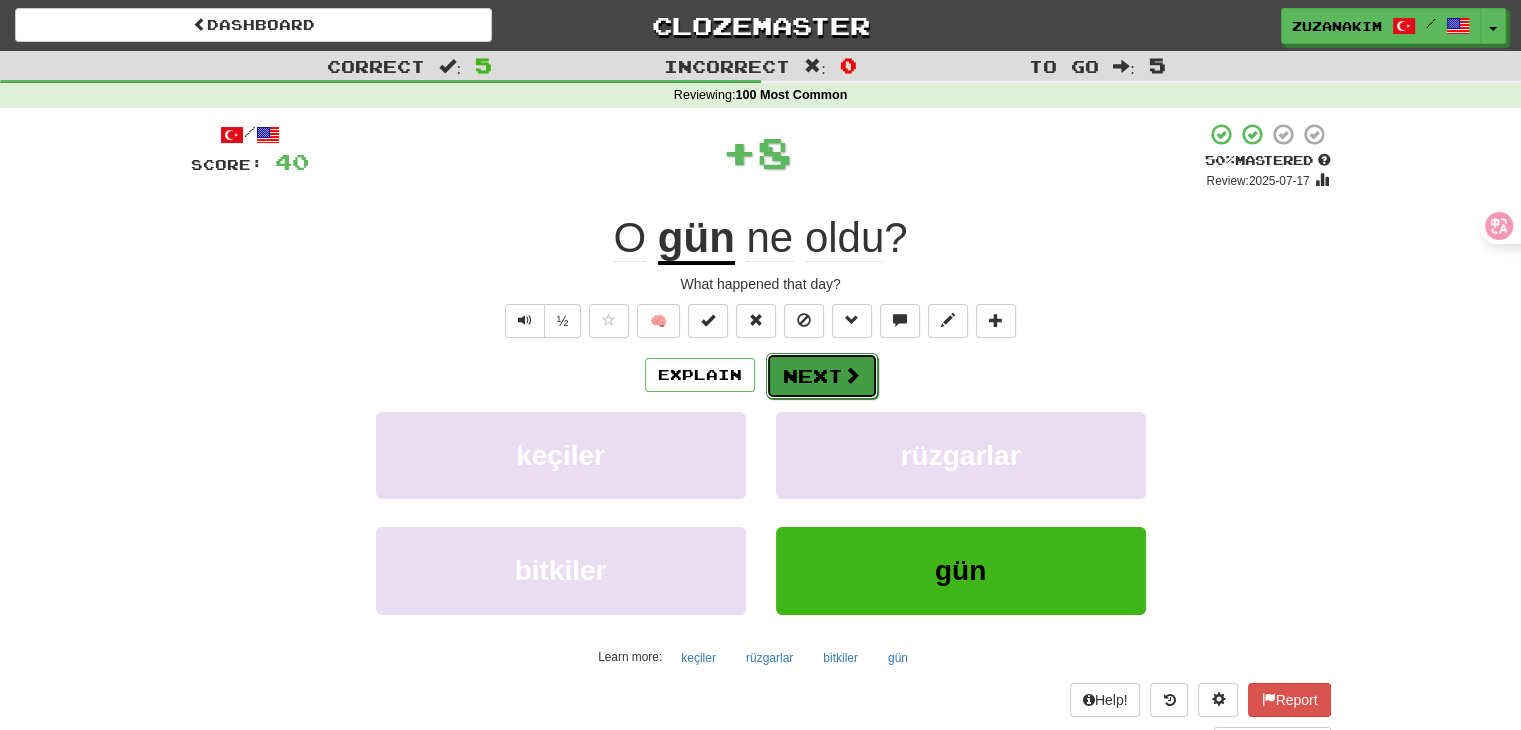 click on "Next" at bounding box center (822, 376) 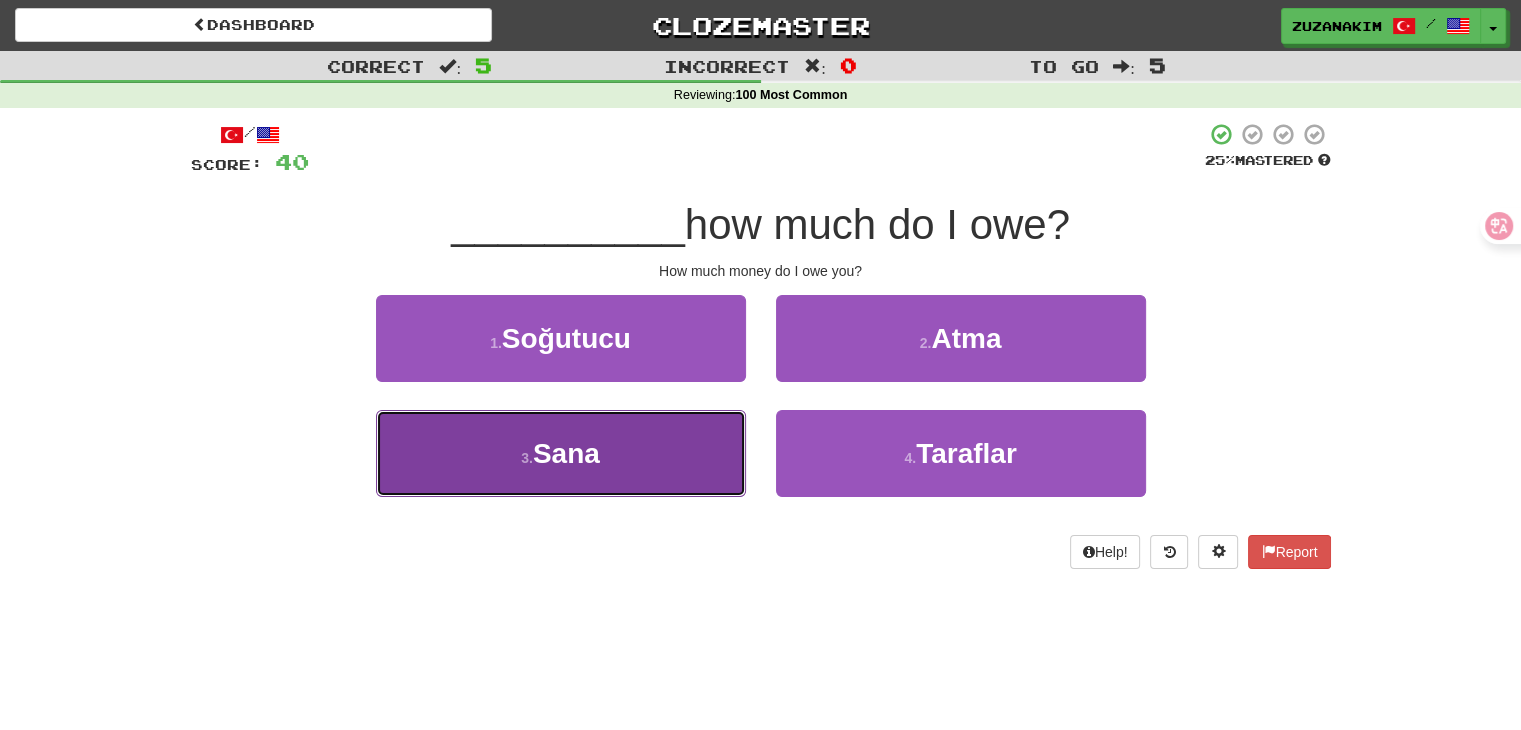 click on "3 .  Sana" at bounding box center [561, 453] 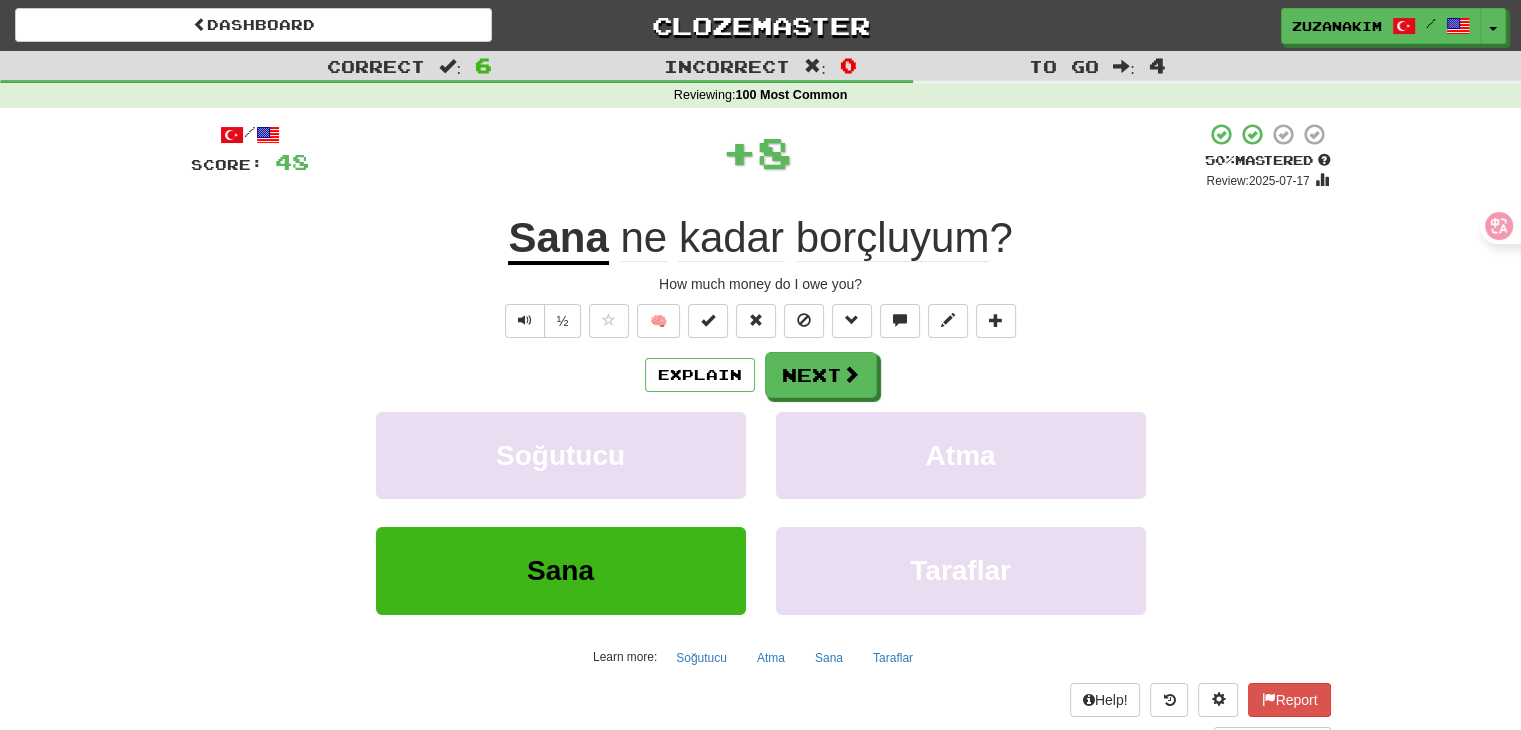 click on "/  Score:   48 + 8 50 %  Mastered Review:  2025-07-17 Sana   ne   kadar   borçluyum ? How much money do I owe you? ½ 🧠 Explain Next Soğutucu Atma Sana Taraflar Learn more: Soğutucu Atma Sana Taraflar  Help!  Report Sentence Source" at bounding box center [761, 435] 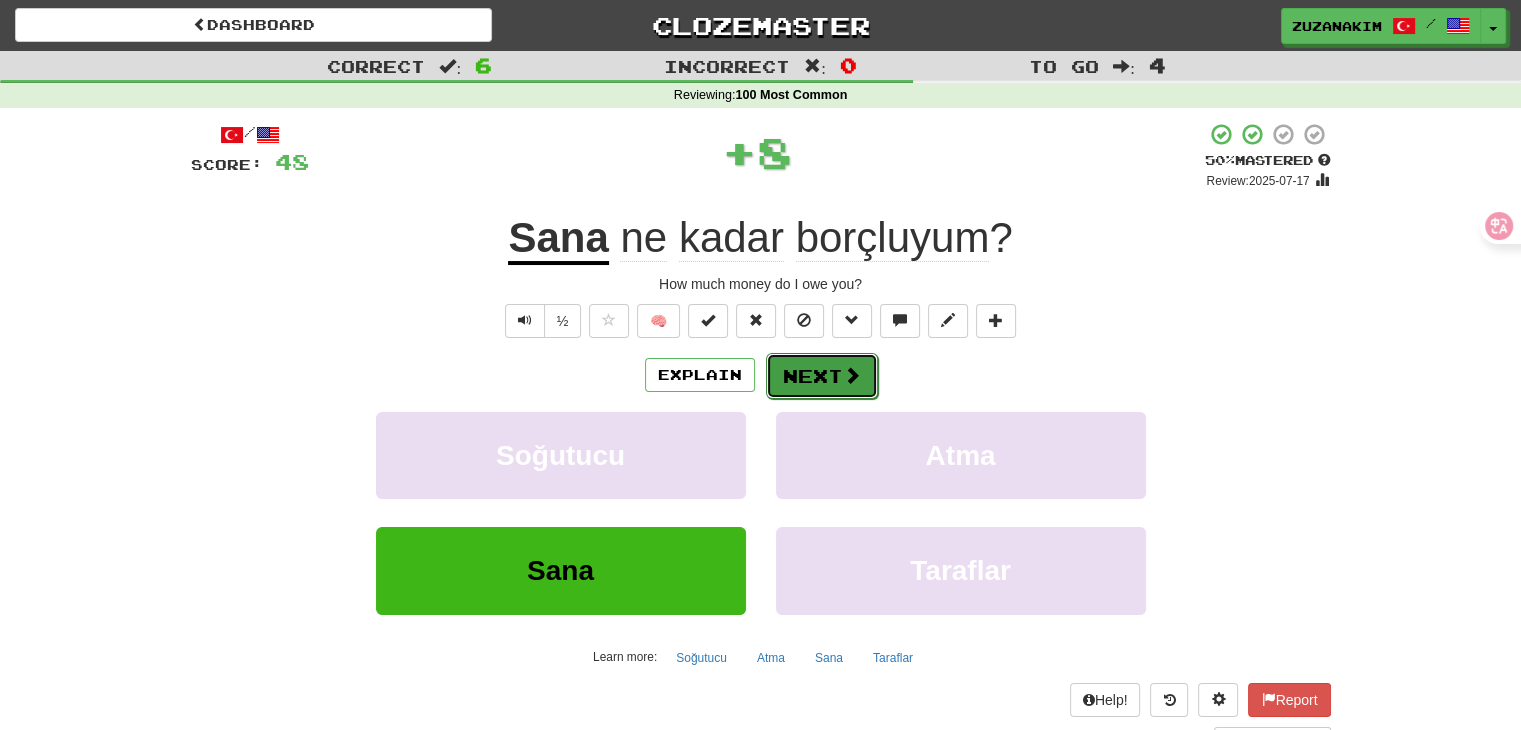 click on "Next" at bounding box center [822, 376] 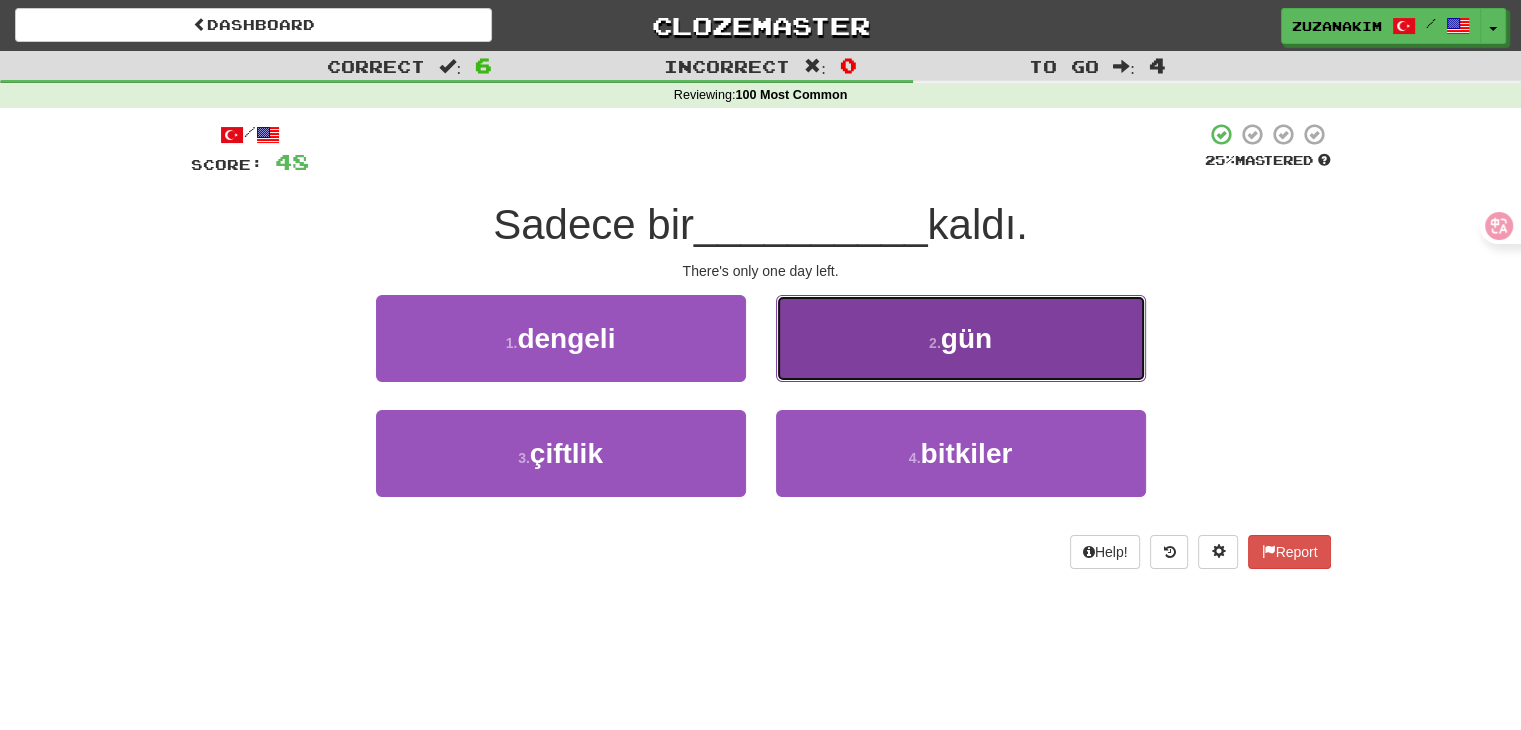 click on "2 .  gün" at bounding box center [961, 338] 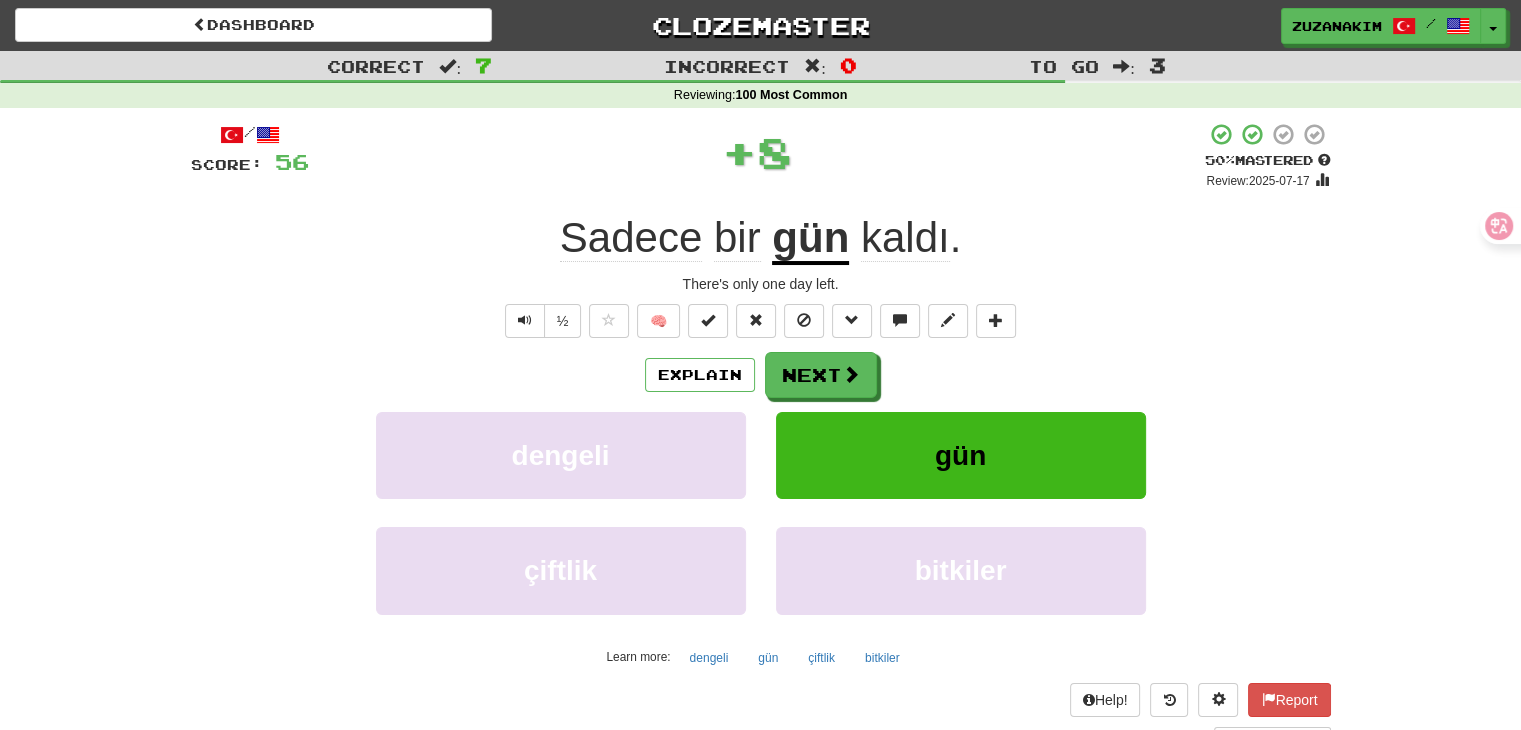 click on "/  Score:   56 + 8 50 %  Mastered Review:  2025-07-17 Sadece   bir   gün   kaldı . There's only one day left. ½ 🧠 Explain Next dengeli gün çiftlik bitkiler Learn more: dengeli gün çiftlik bitkiler  Help!  Report Sentence Source" at bounding box center [761, 435] 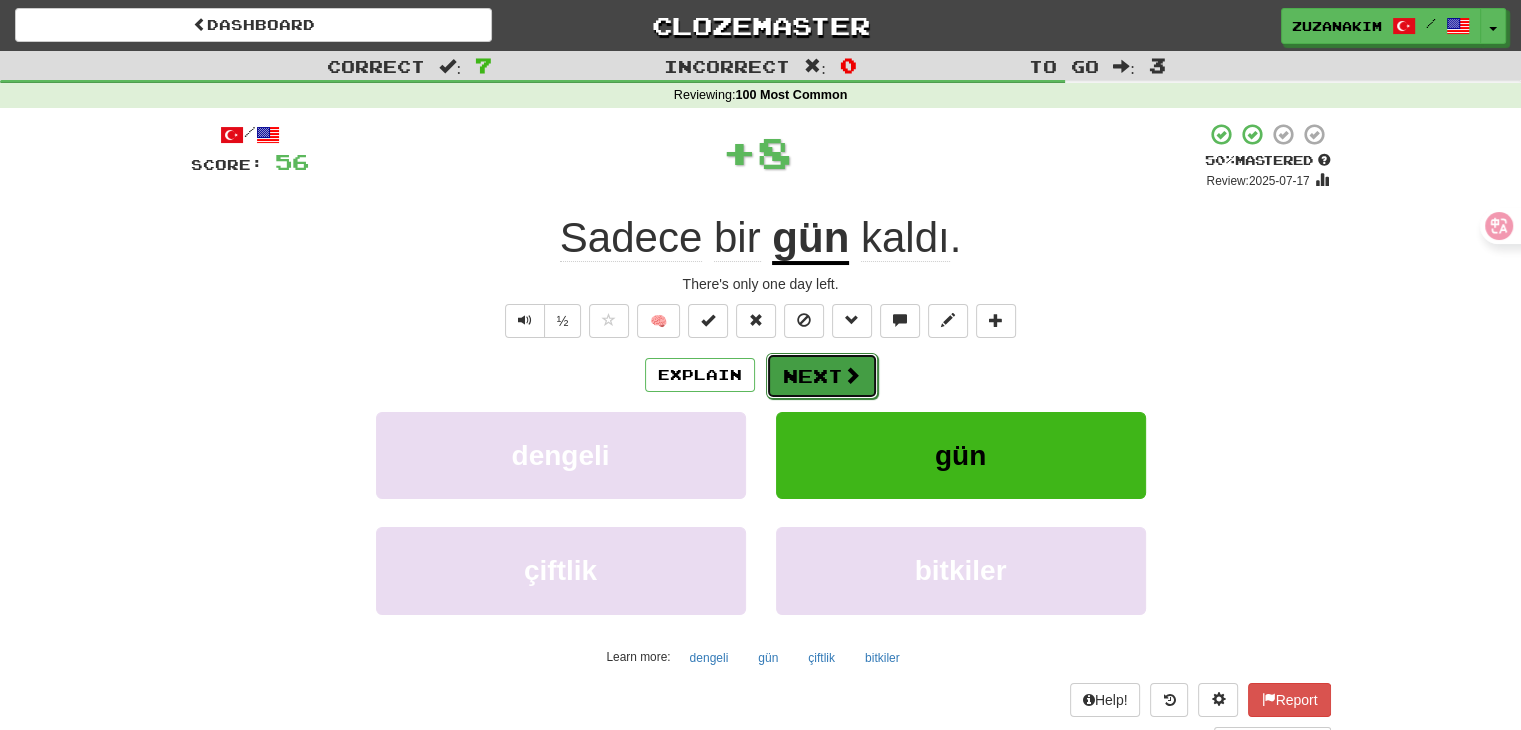 click on "Next" at bounding box center [822, 376] 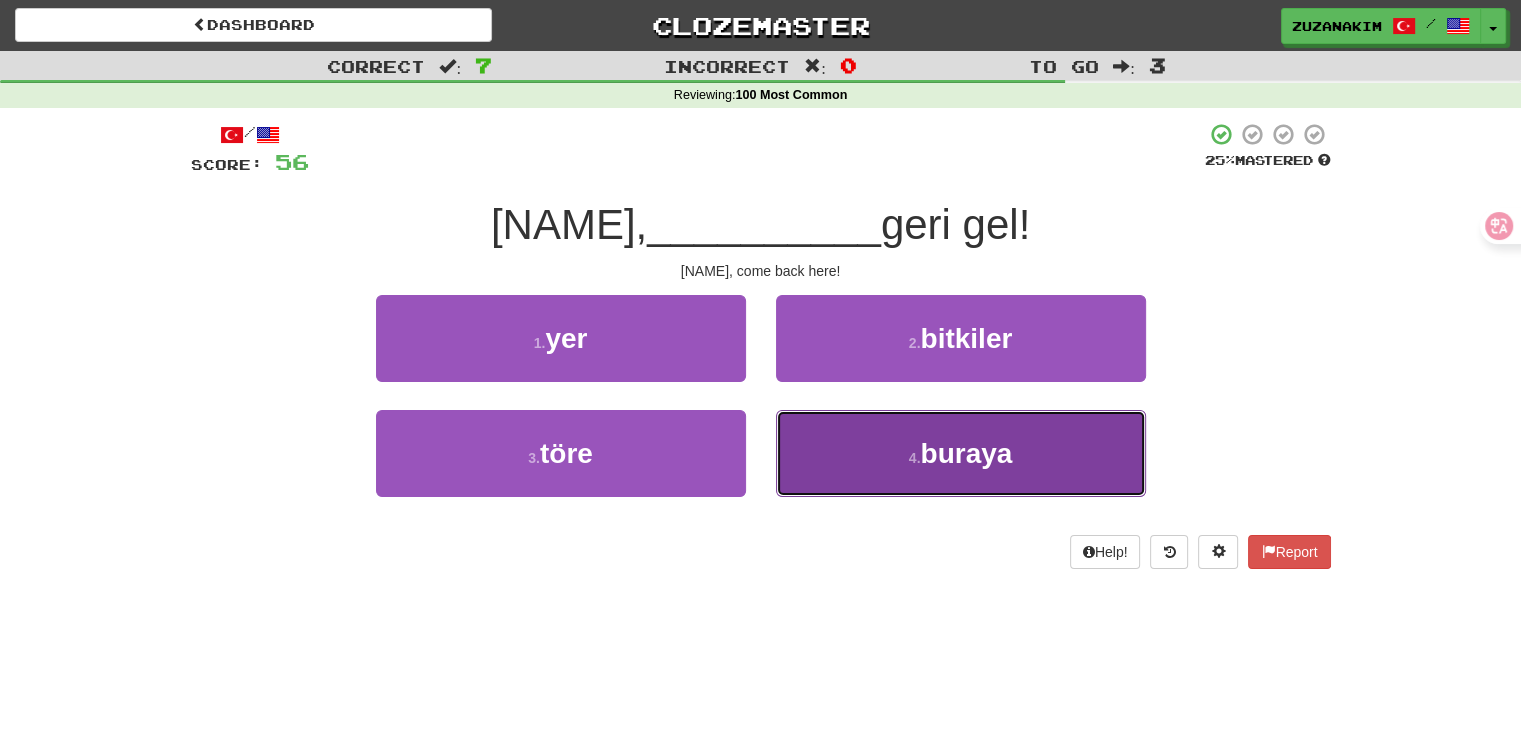 click on "buraya" at bounding box center [966, 453] 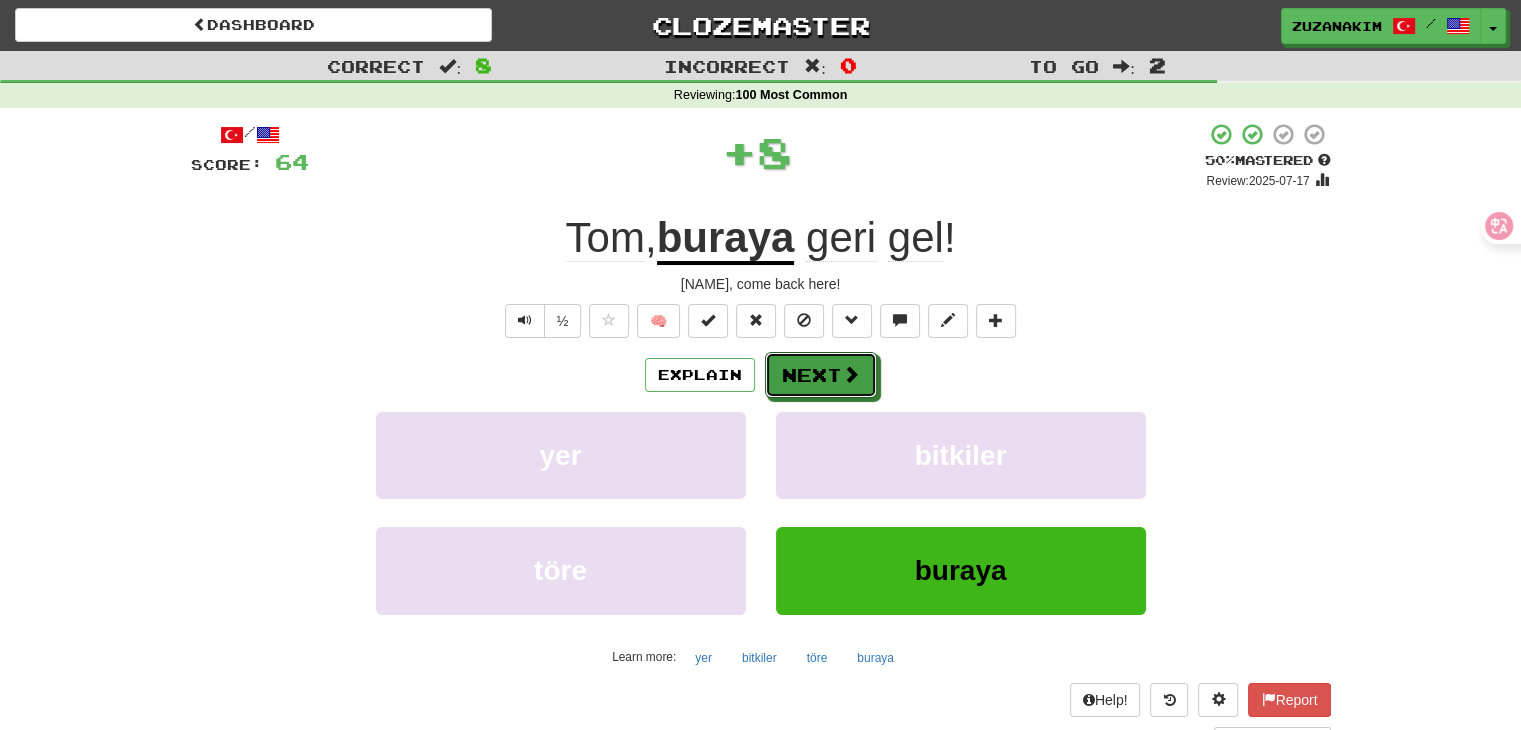 click on "Next" at bounding box center (821, 375) 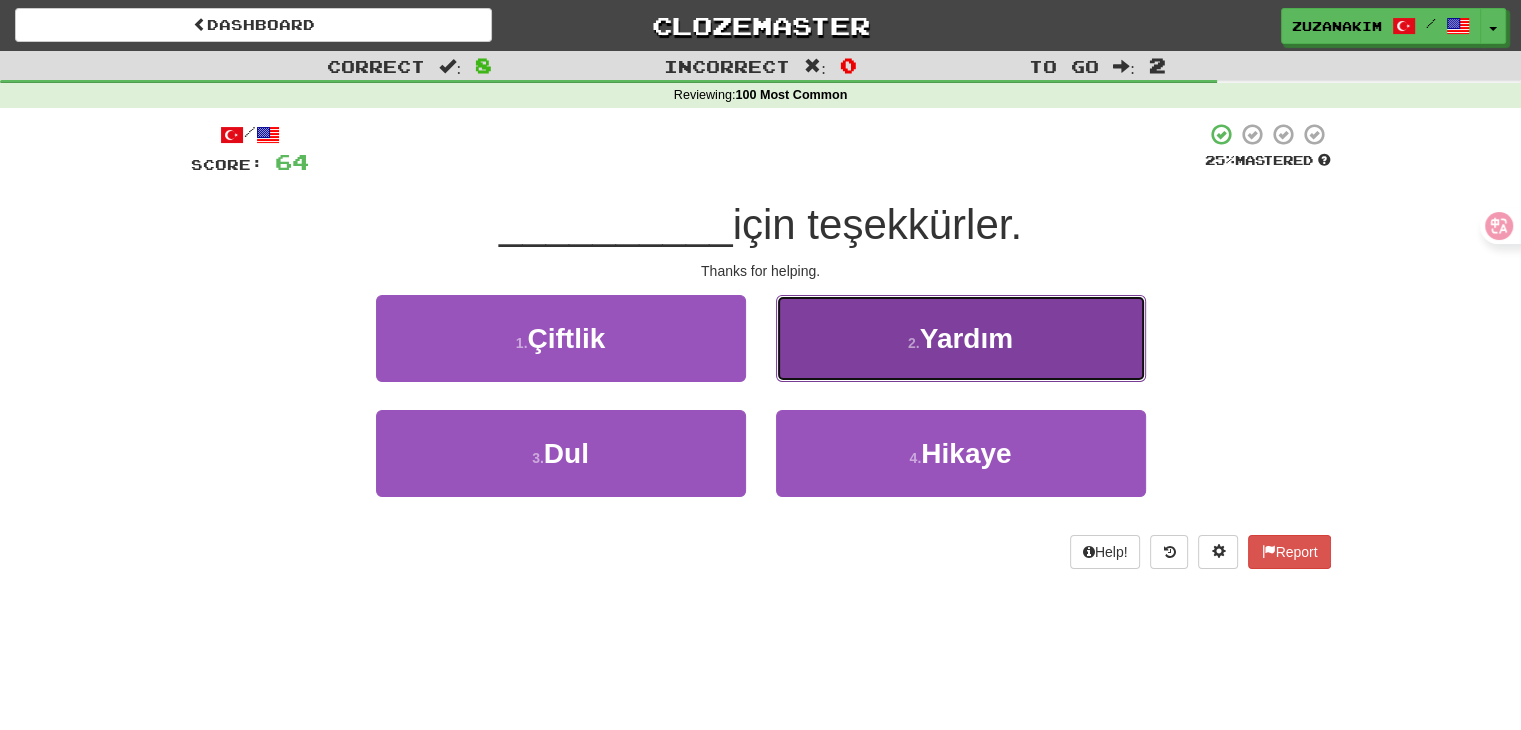 click on "Yardım" at bounding box center (966, 338) 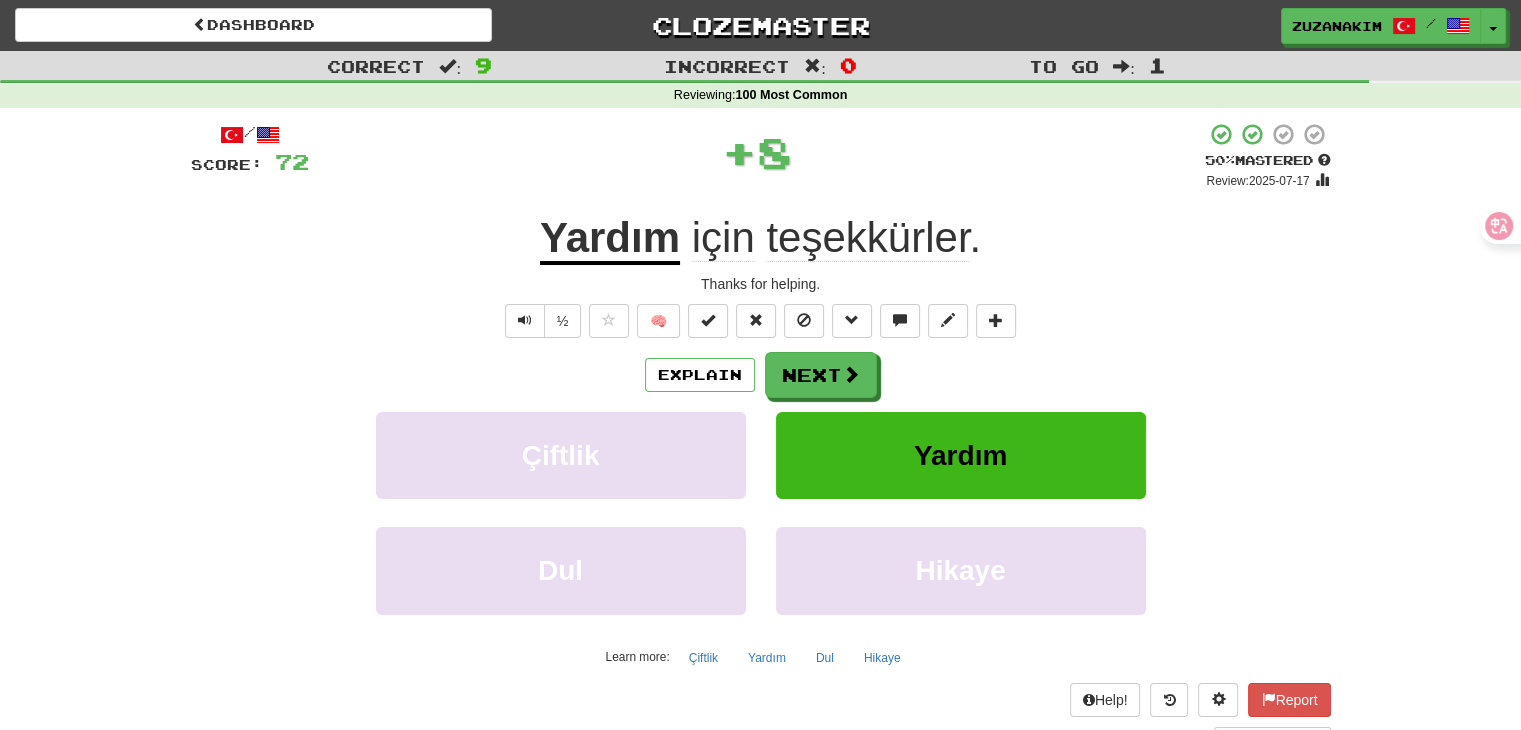 click on "/  Score:   72 + 8 50 %  Mastered Review:  2025-07-17 Yardım   için   teşekkürler . Thanks for helping. ½ 🧠 Explain Next Çiftlik Yardım Dul Hikaye Learn more: Çiftlik Yardım Dul Hikaye  Help!  Report Sentence Source" at bounding box center [761, 435] 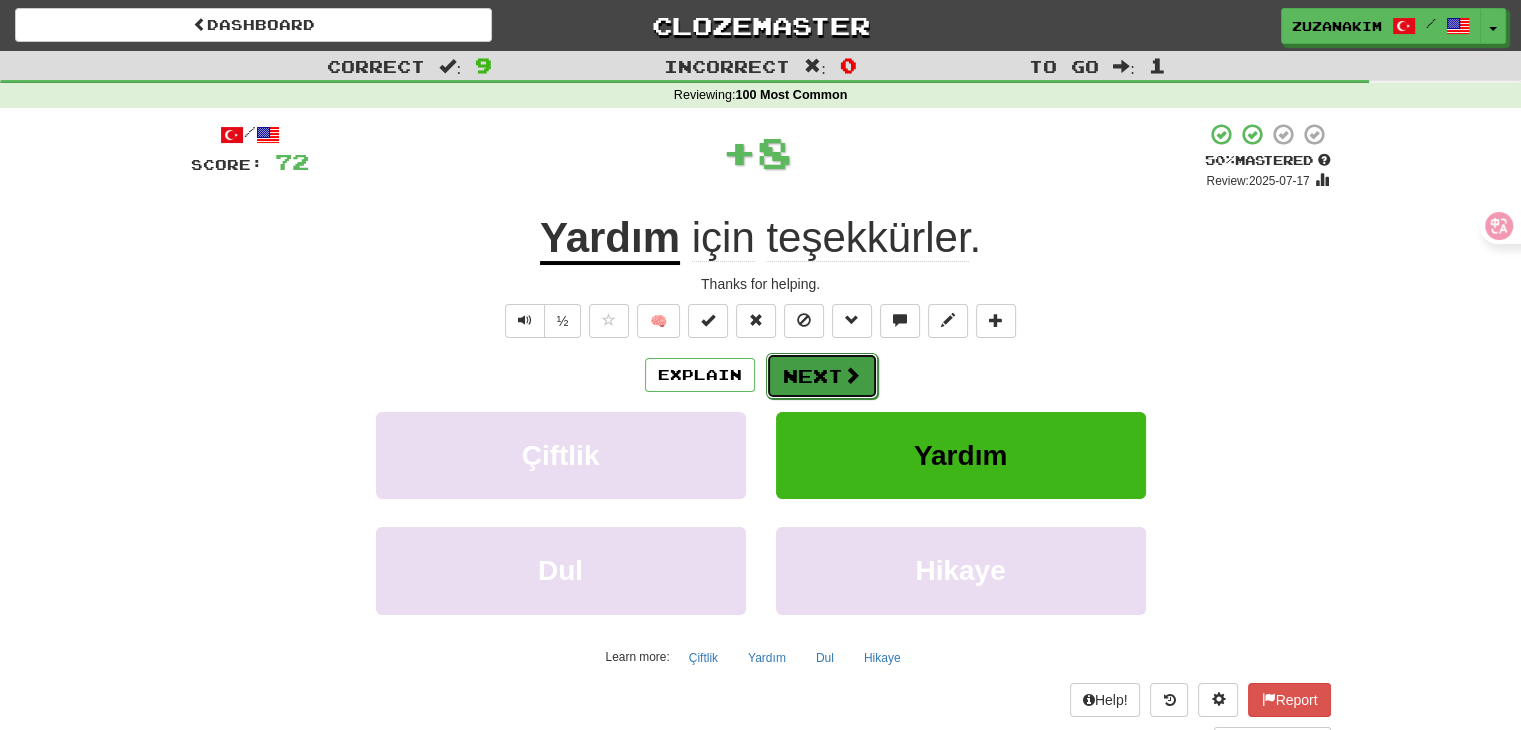 click on "Next" at bounding box center (822, 376) 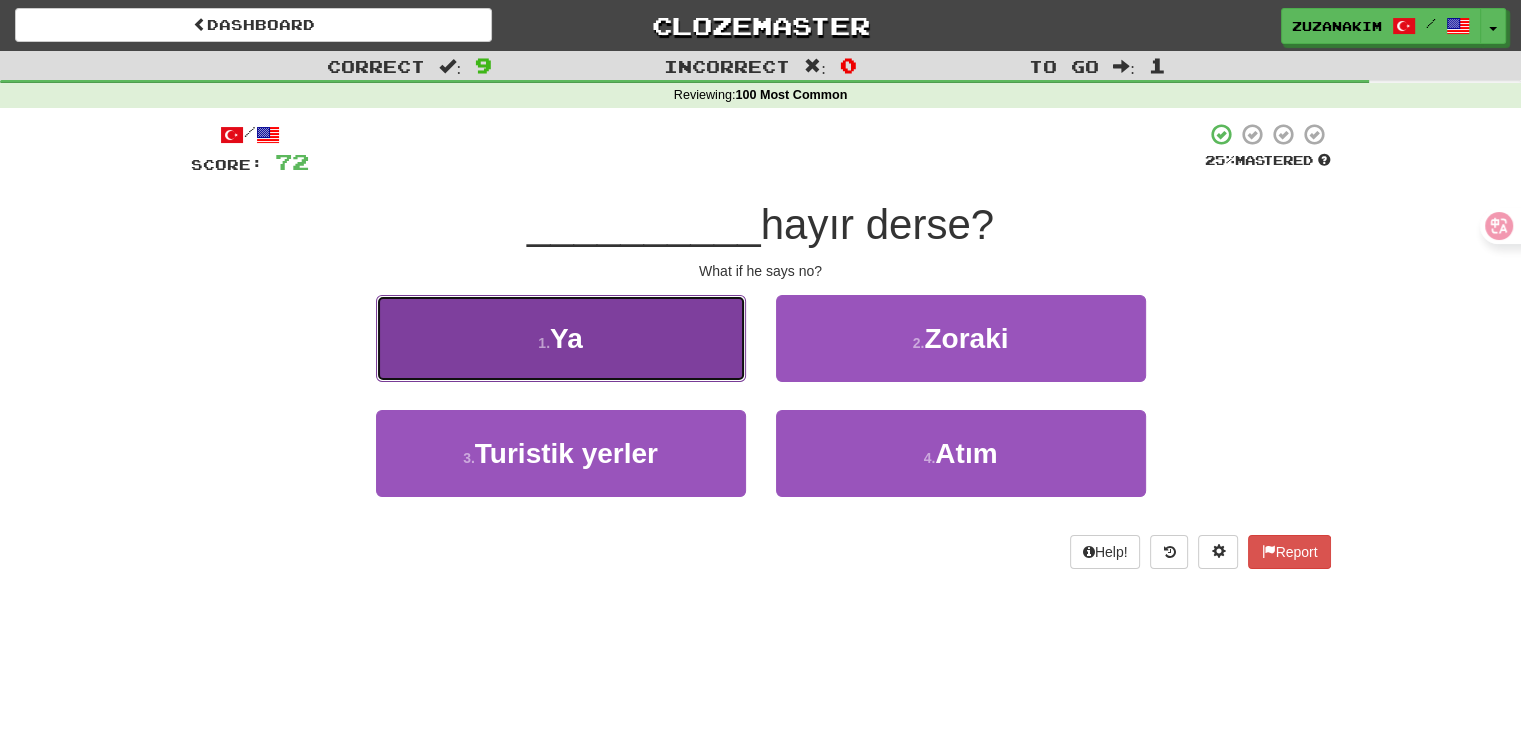 click on "1 .  Ya" at bounding box center [561, 338] 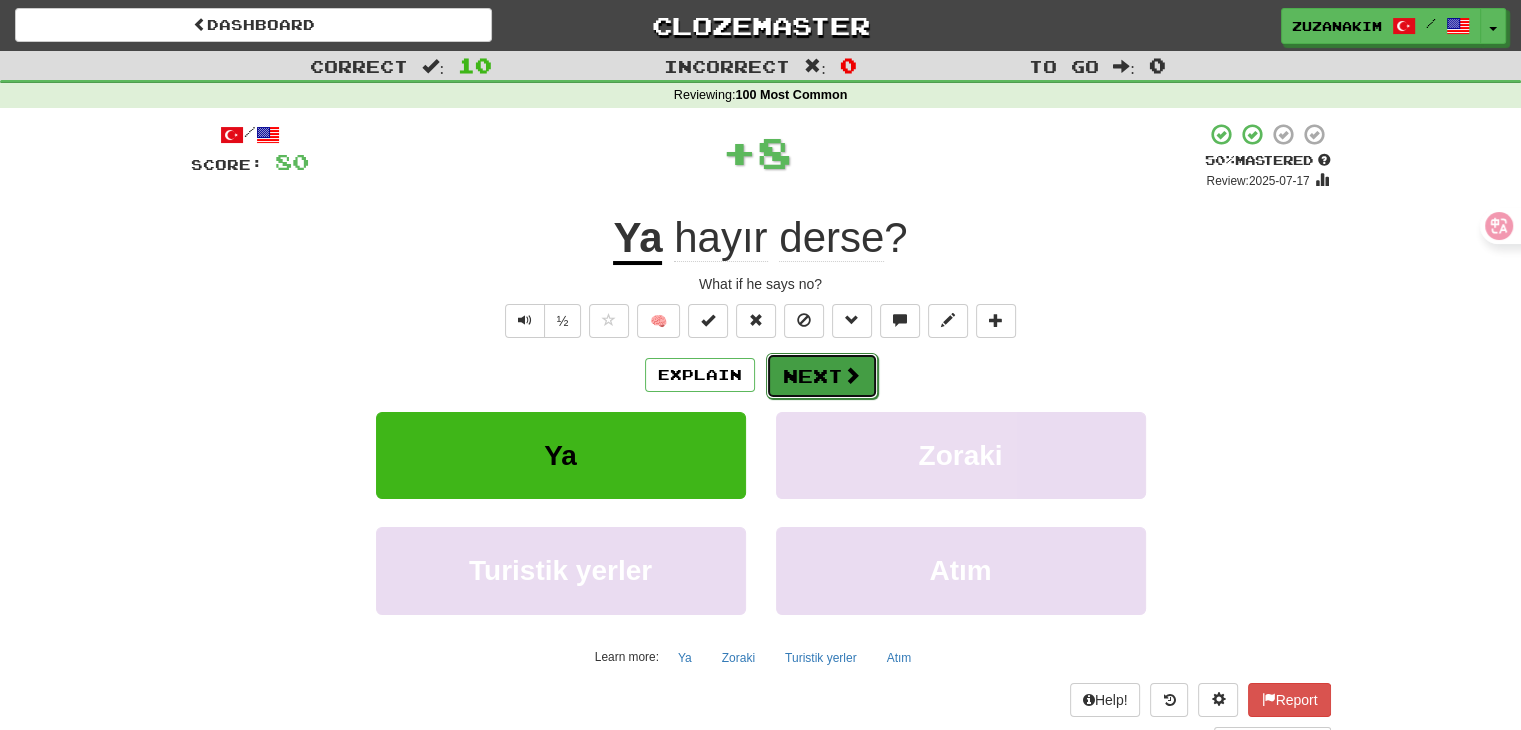 click on "Next" at bounding box center [822, 376] 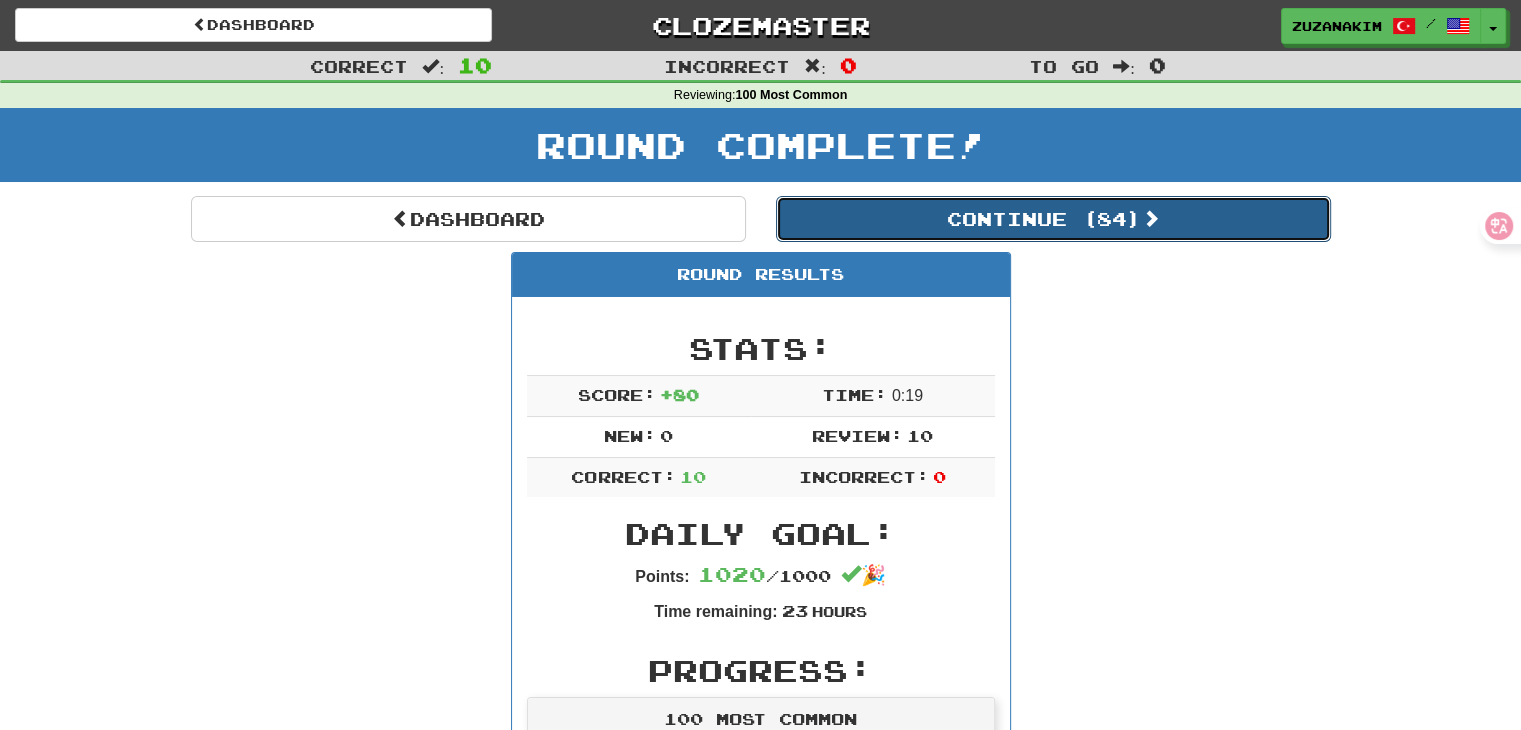 click on "Continue ( 84 )" at bounding box center [1053, 219] 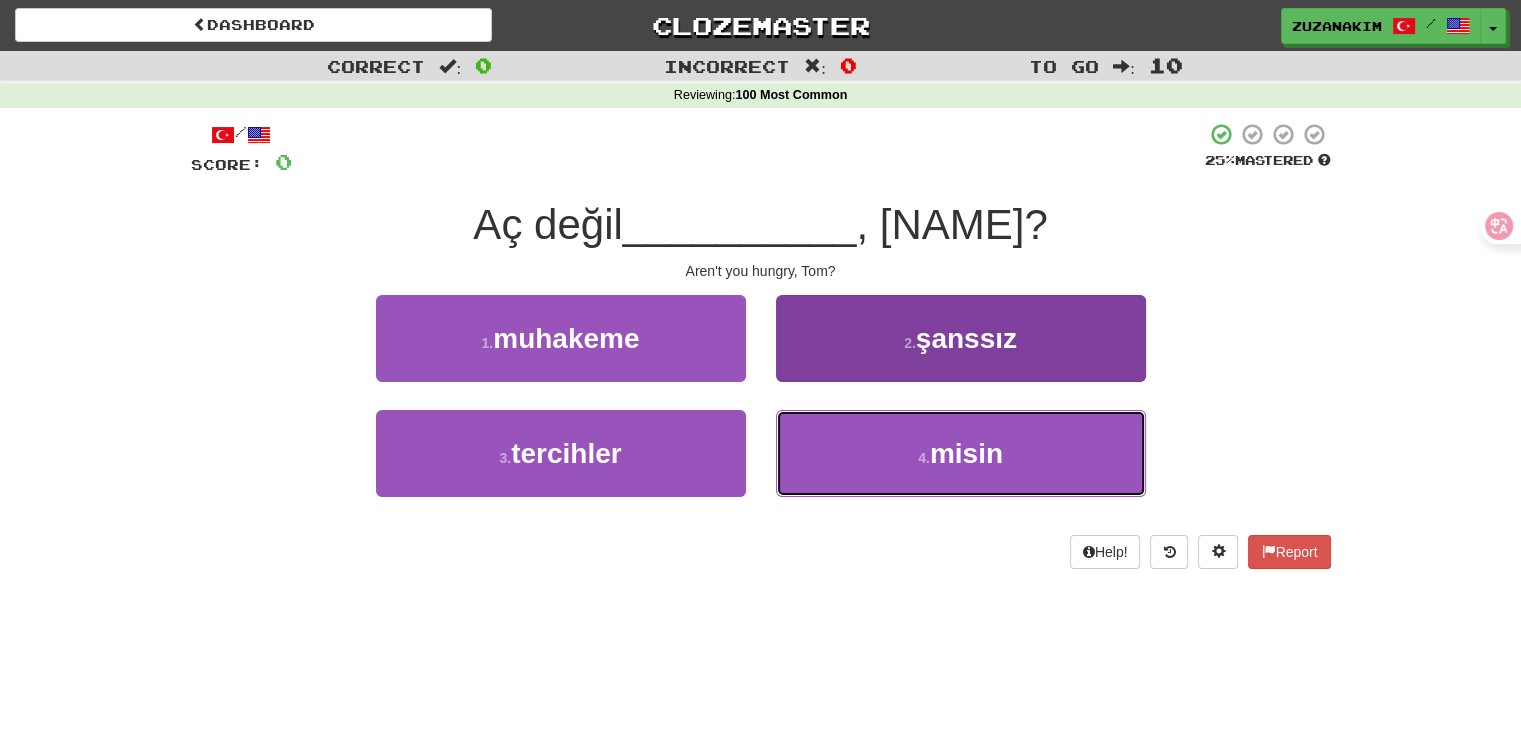 click on "4 ." at bounding box center [924, 458] 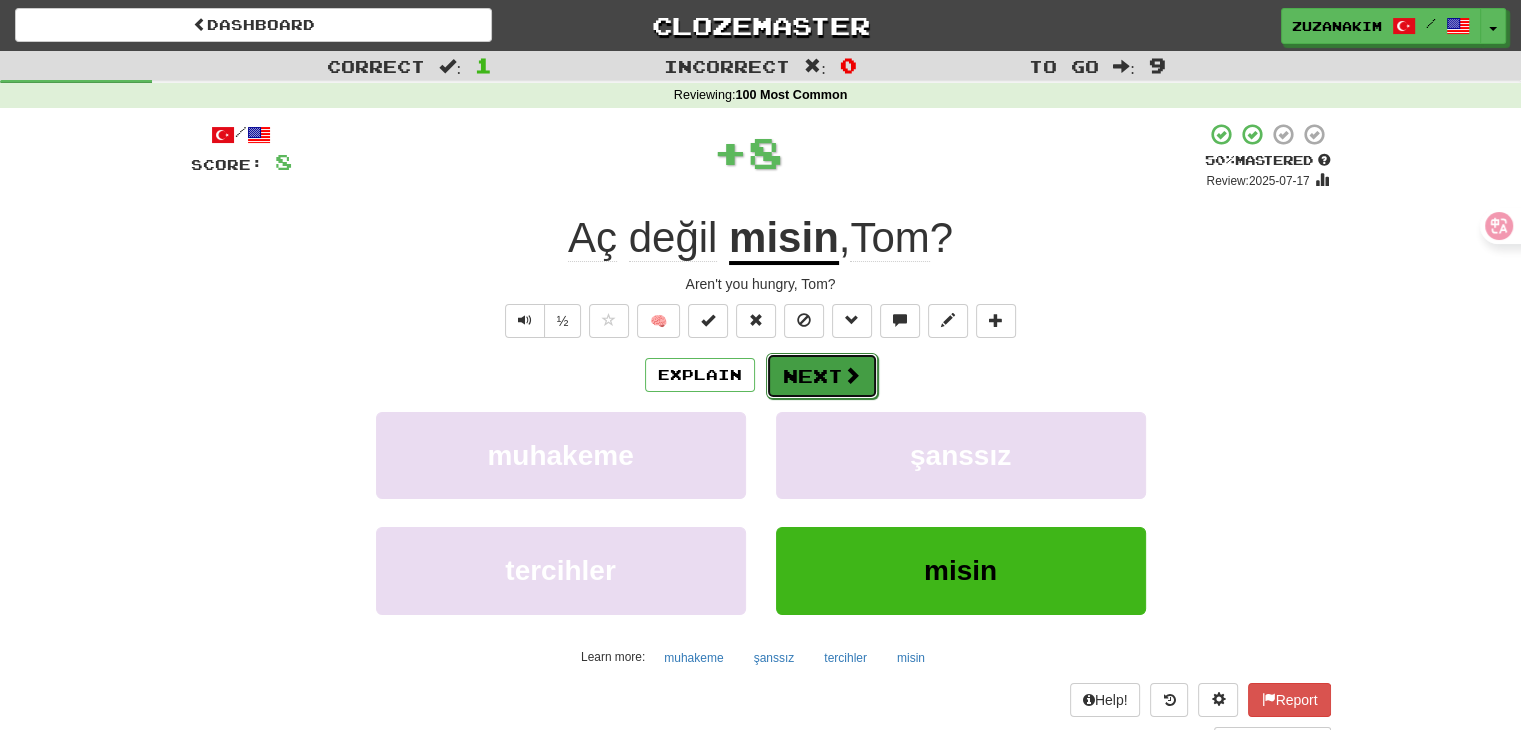 click at bounding box center [852, 375] 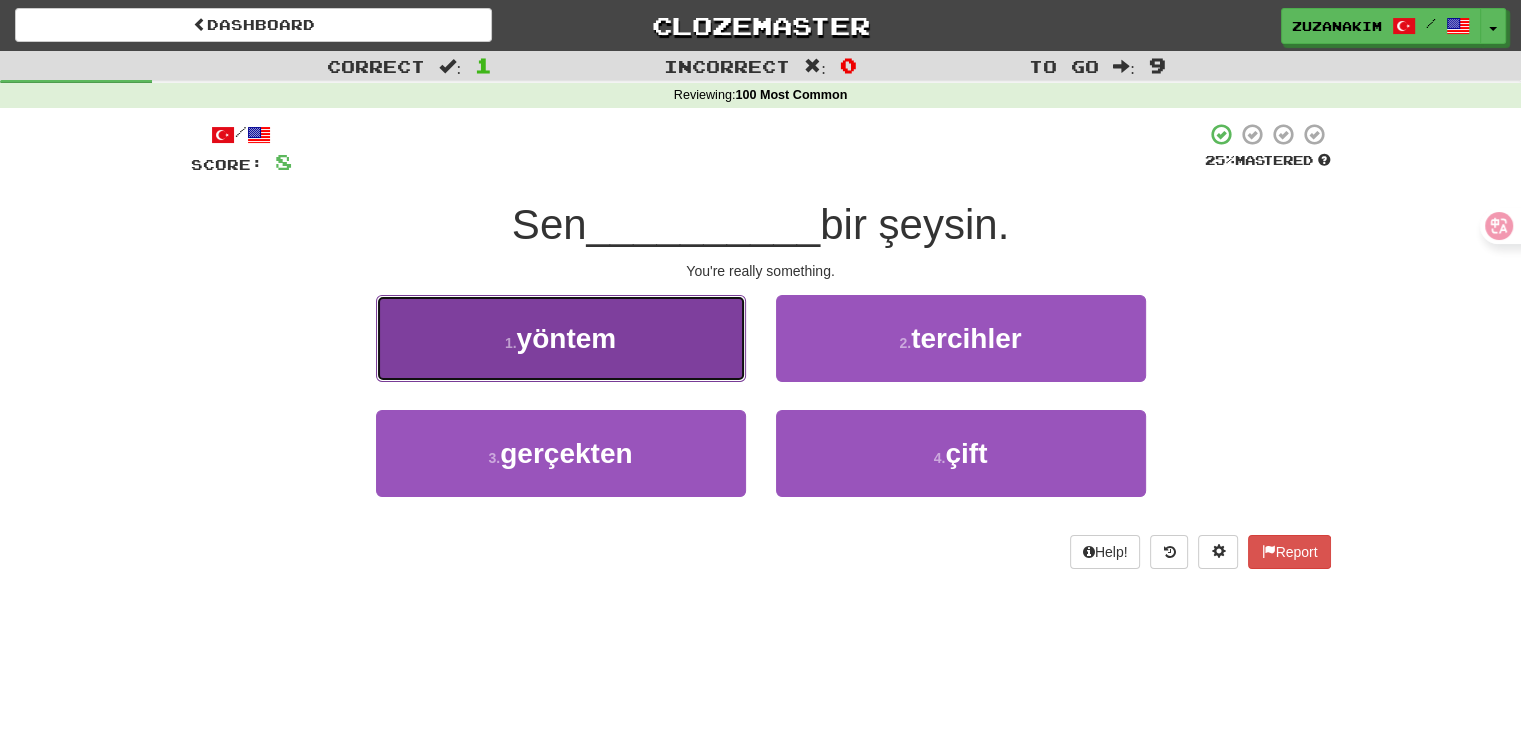 click on "1 .  yöntem" at bounding box center [561, 338] 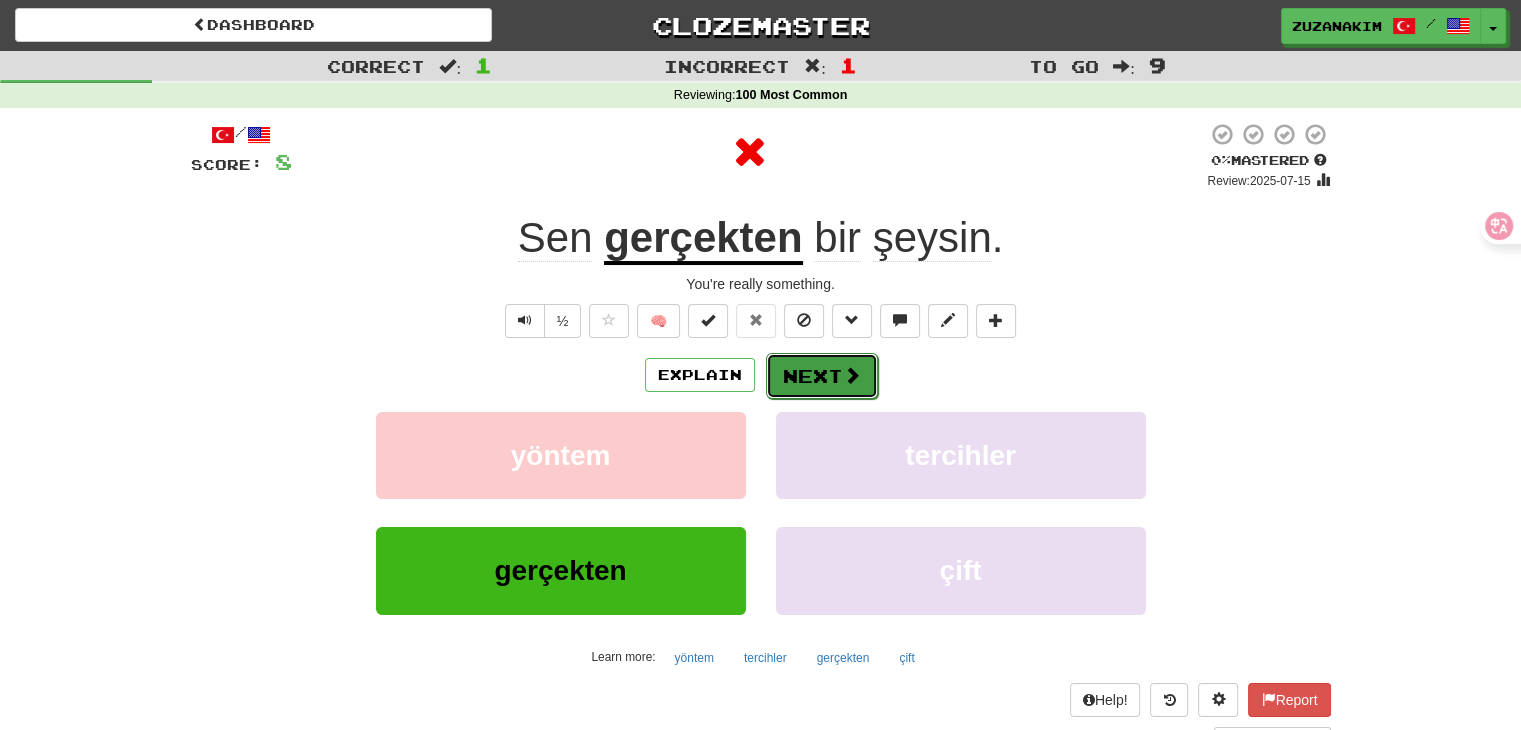 click on "Next" at bounding box center (822, 376) 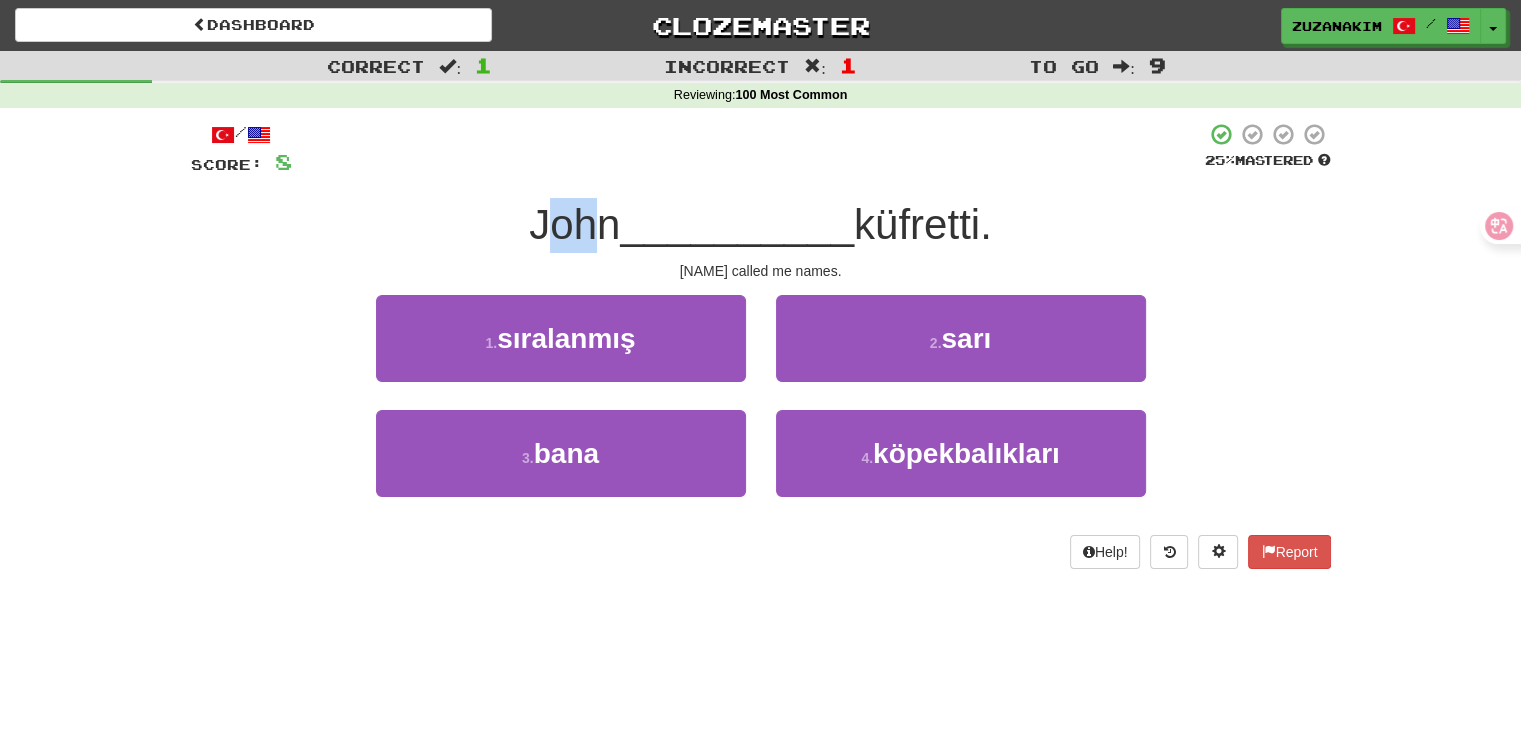 drag, startPoint x: 528, startPoint y: 222, endPoint x: 604, endPoint y: 222, distance: 76 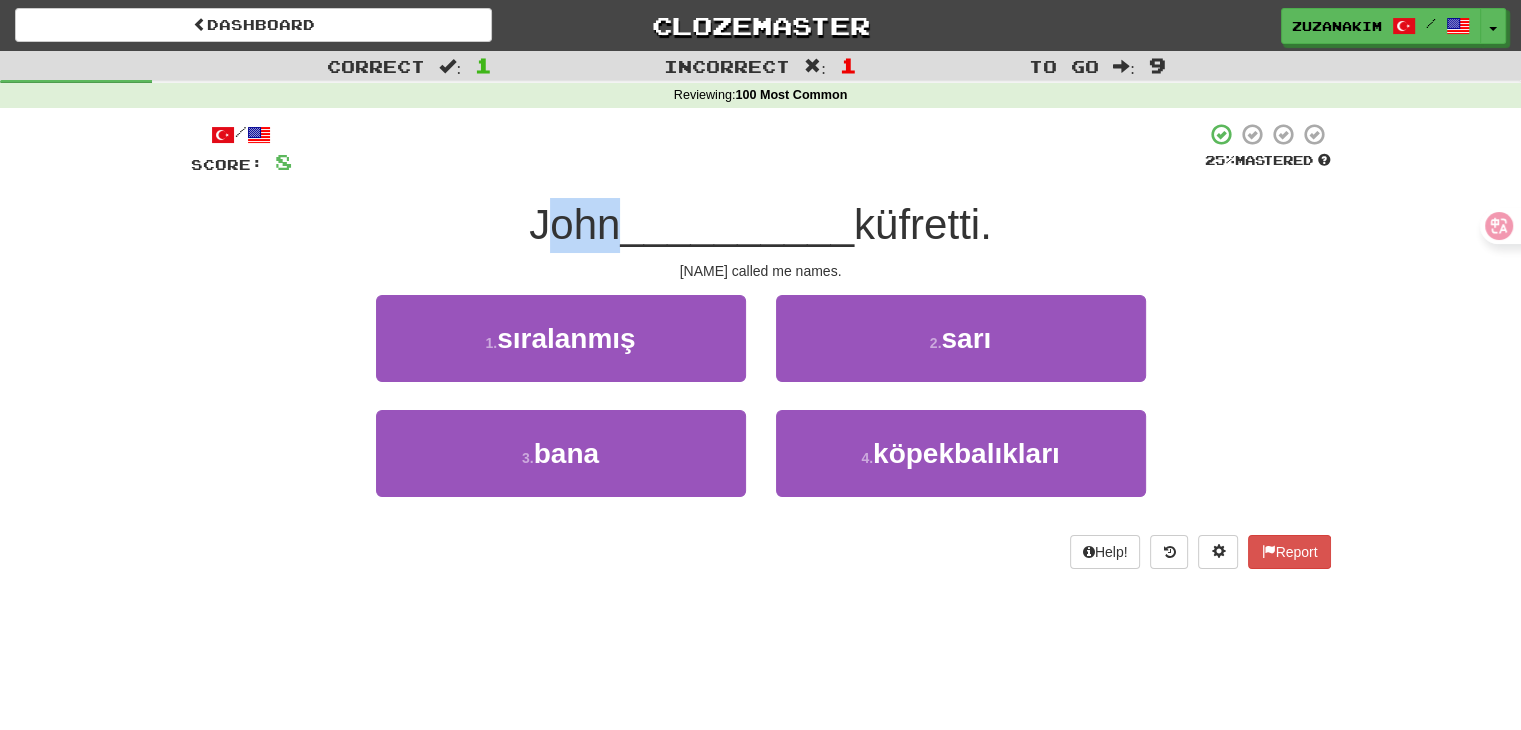 click on "John" at bounding box center (574, 224) 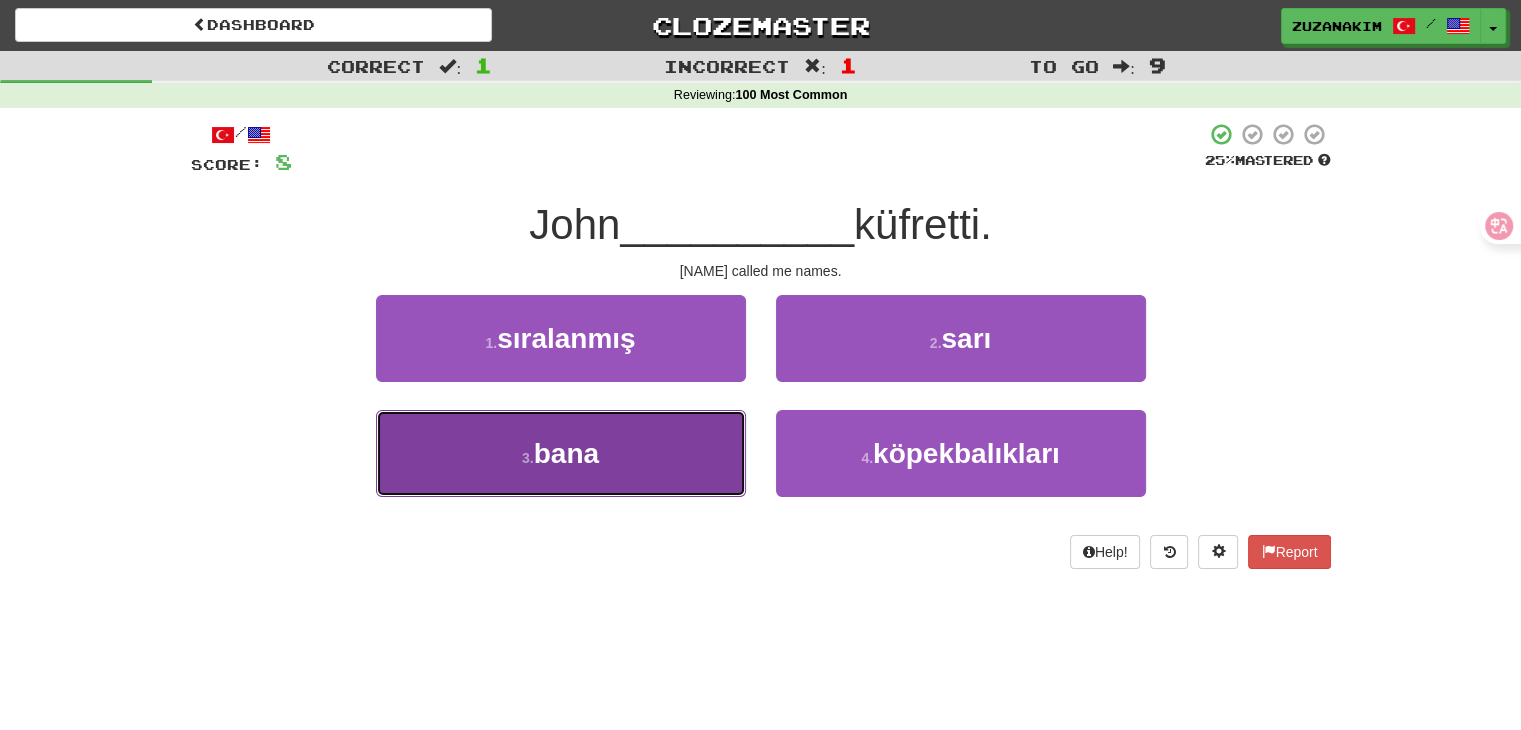 click on "3 .  bana" at bounding box center (561, 453) 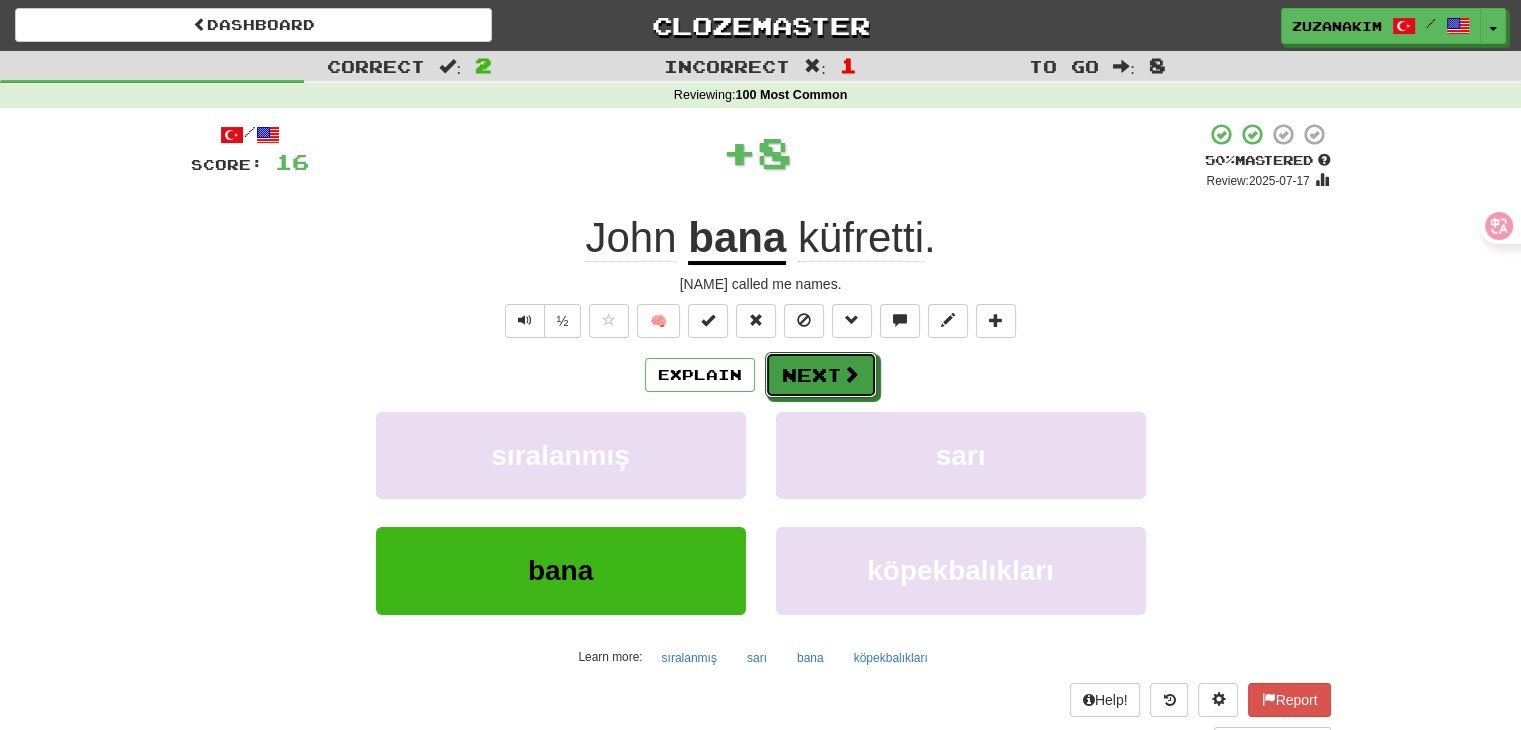 click on "Next" at bounding box center (821, 375) 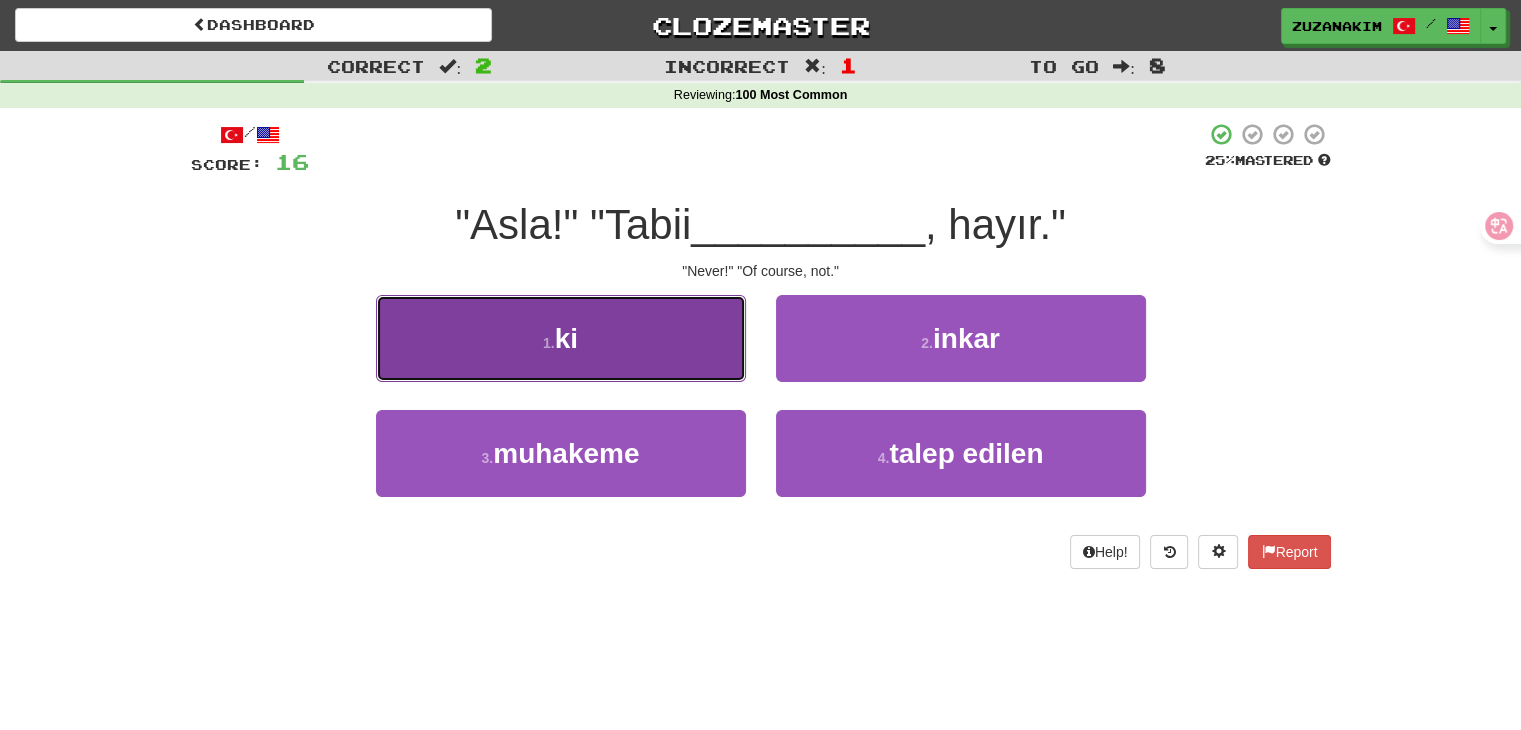 click on "1 .  ki" at bounding box center (561, 338) 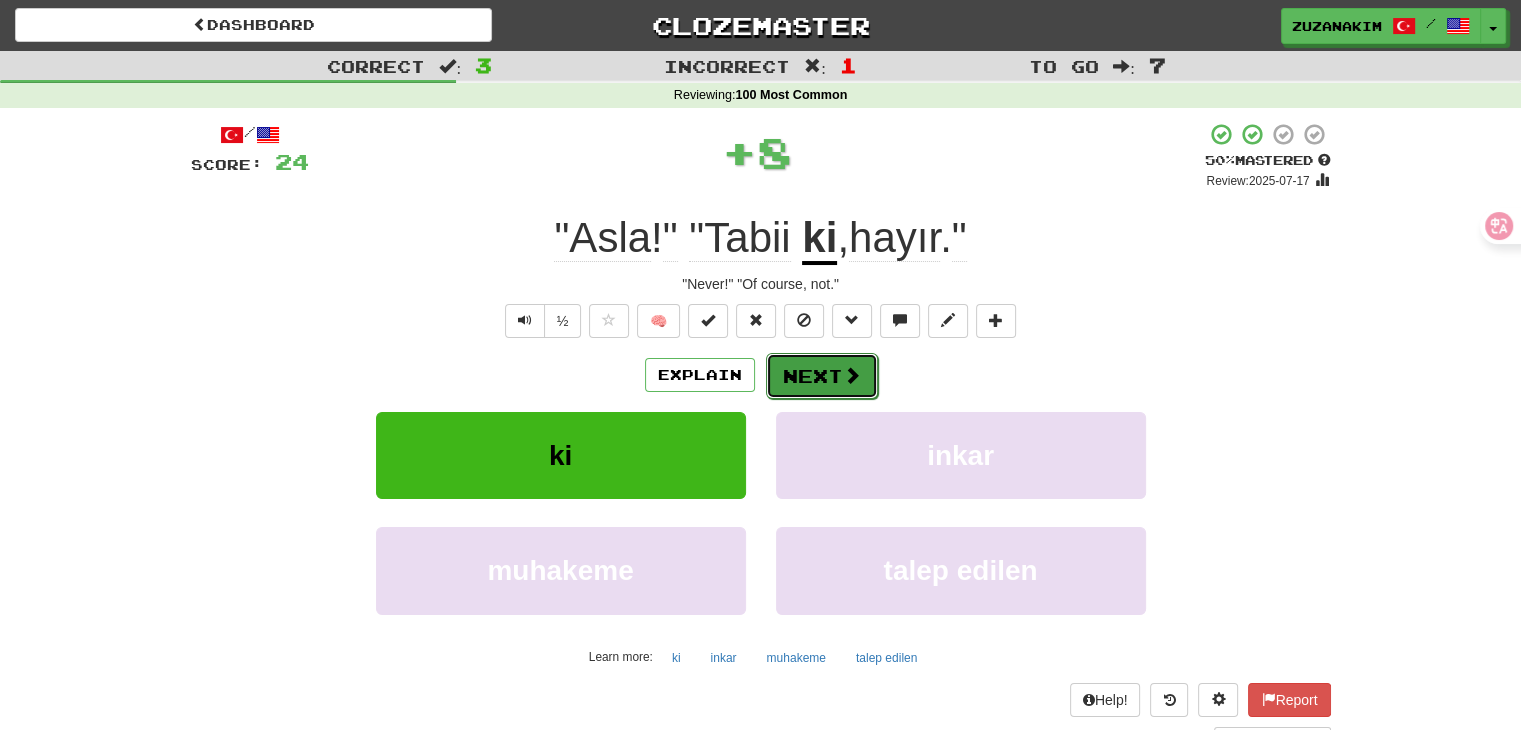 click at bounding box center (852, 375) 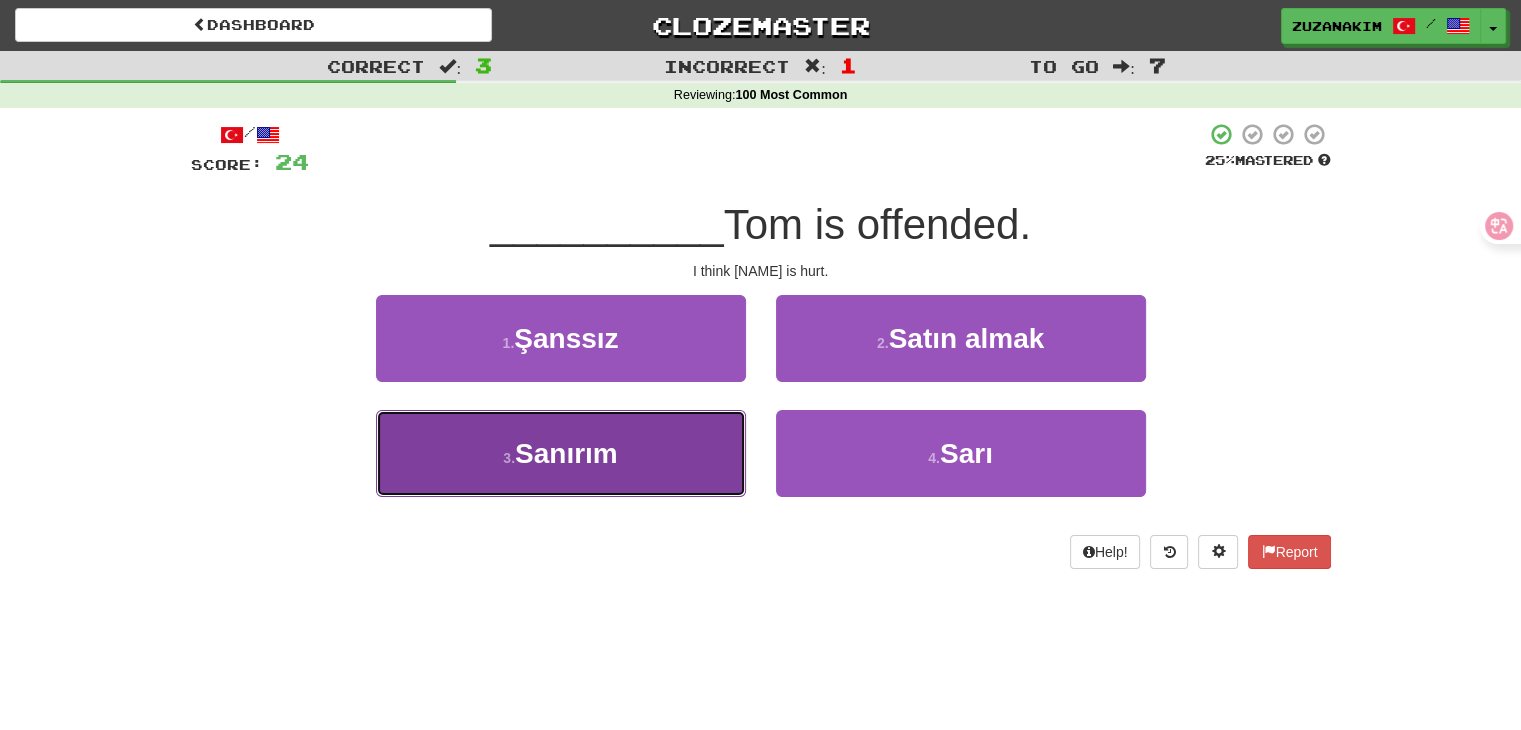 click on "Sanırım" at bounding box center [566, 453] 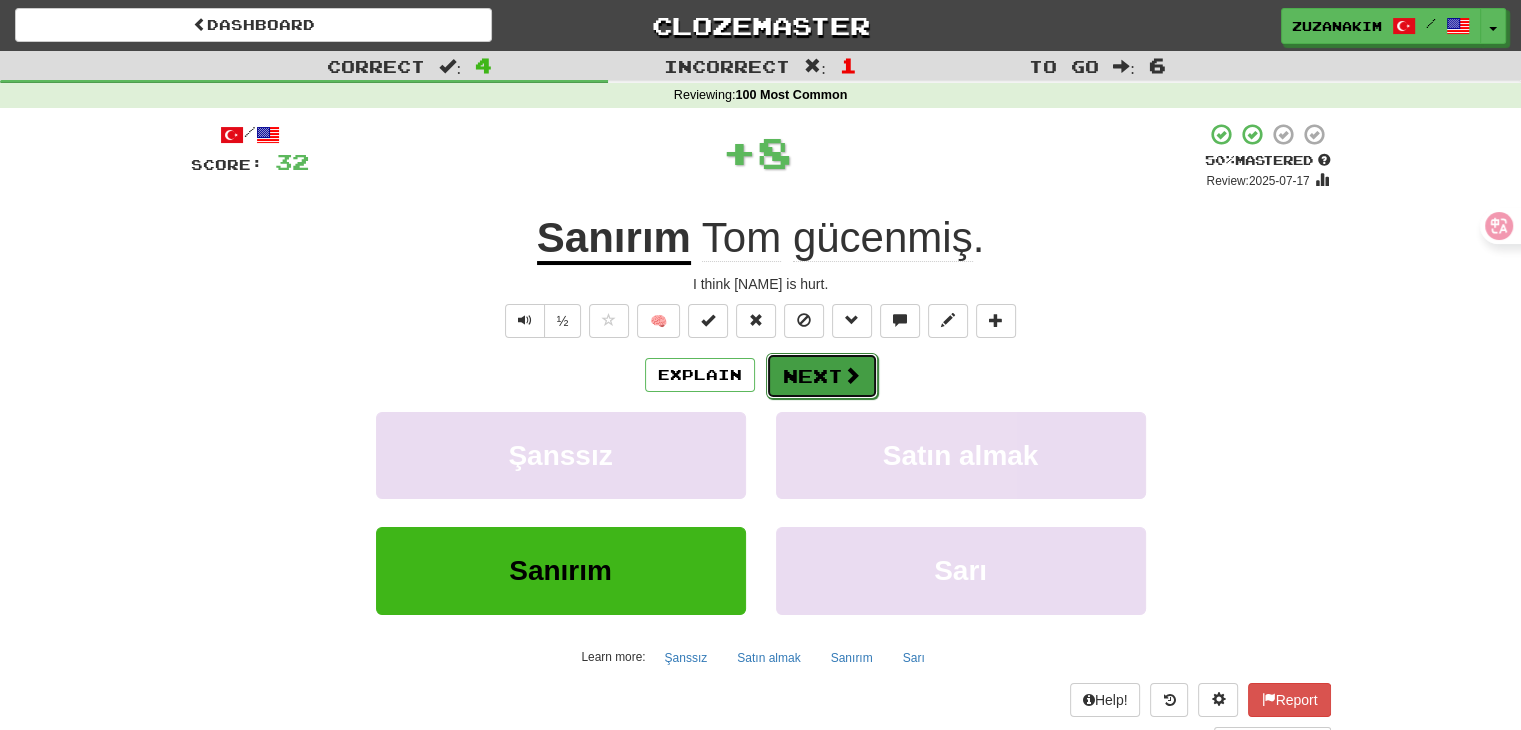 click on "Next" at bounding box center (822, 376) 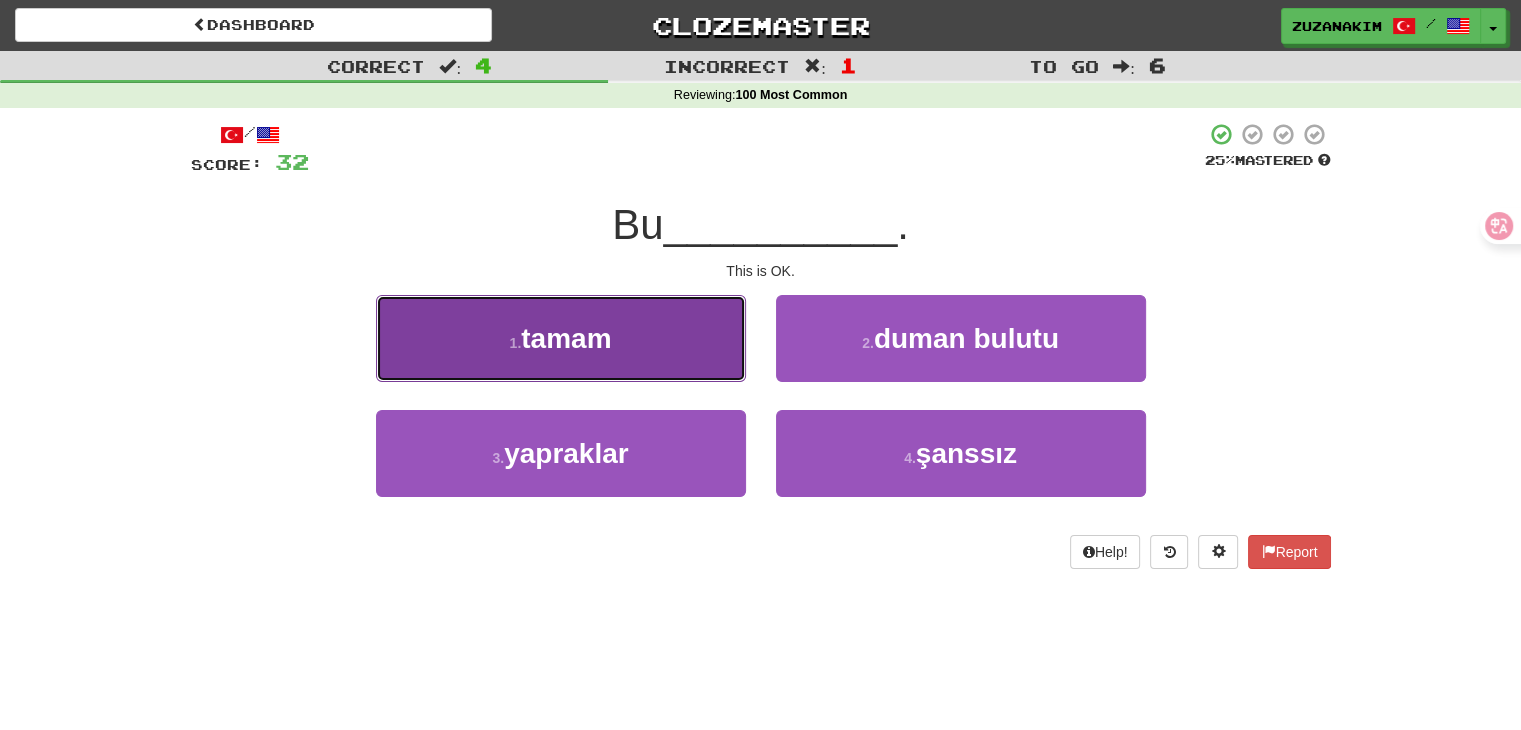 click on "1 .  tamam" at bounding box center [561, 338] 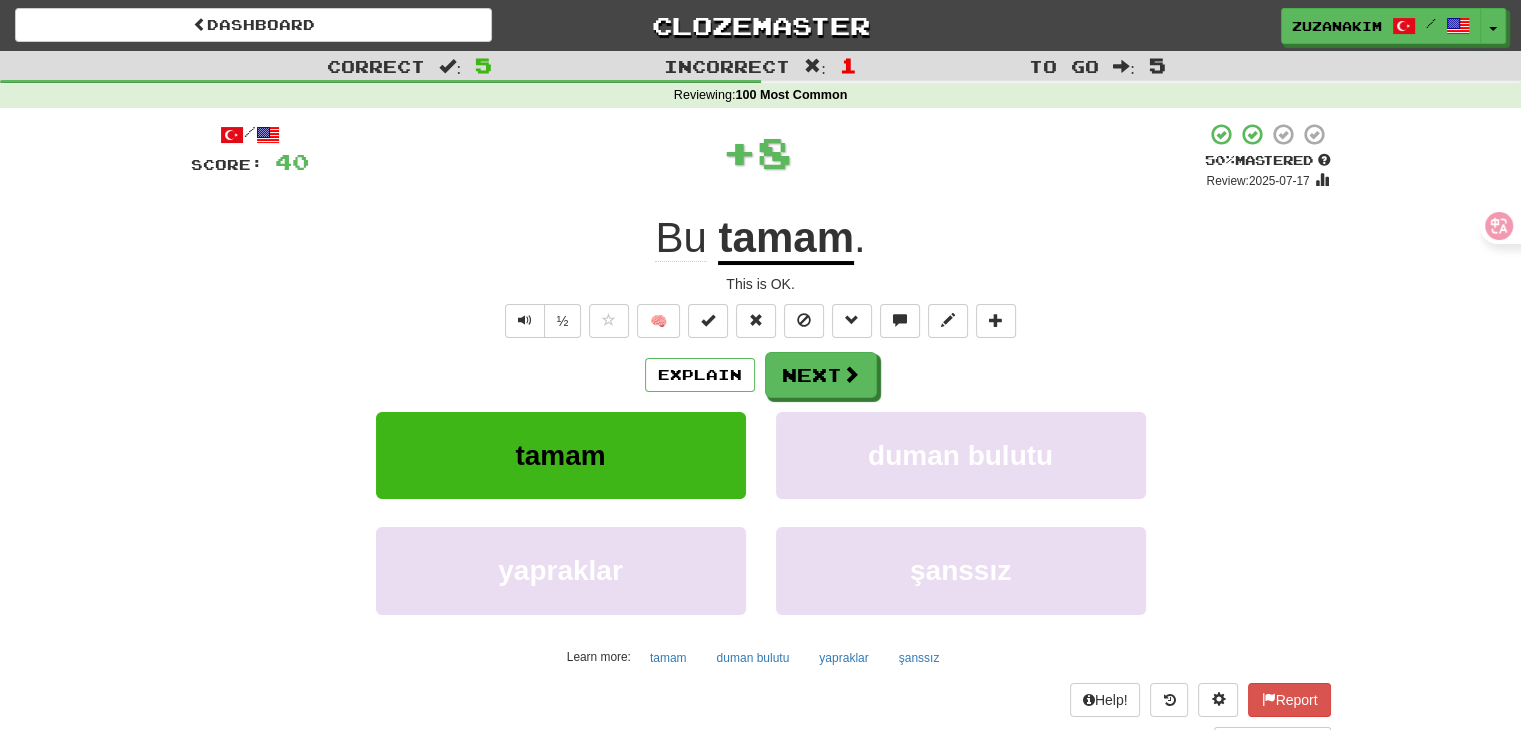click on "Explain Next" at bounding box center (761, 375) 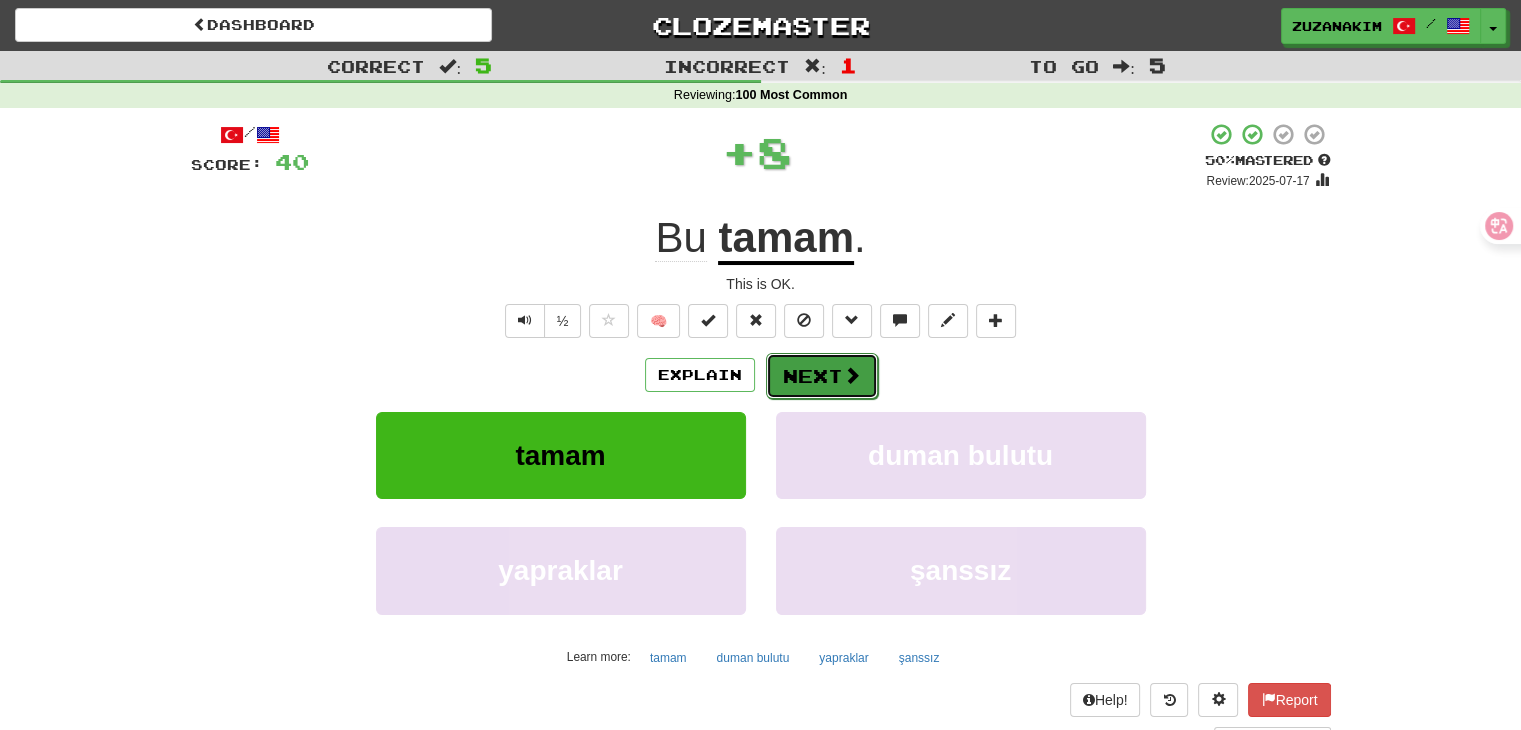 click on "Next" at bounding box center [822, 376] 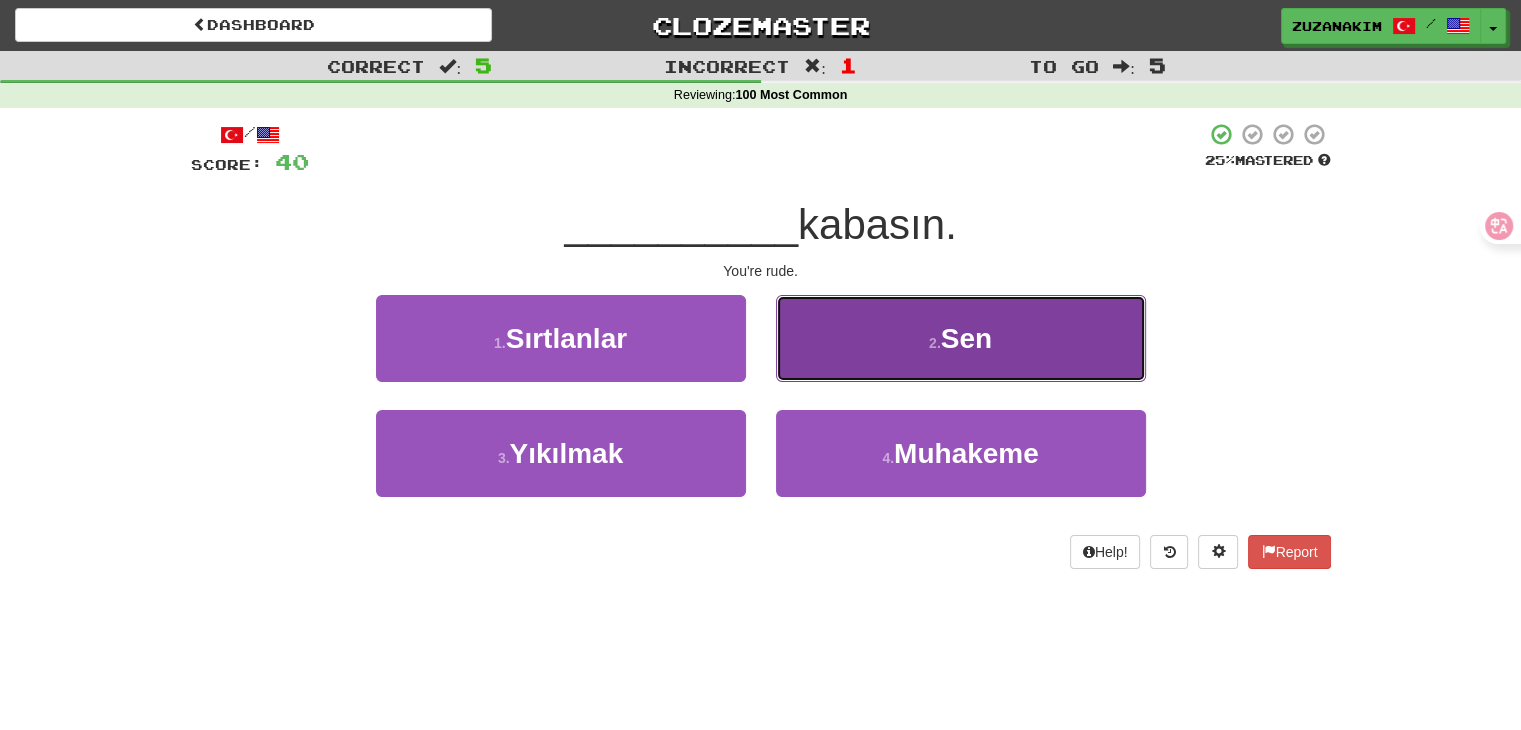 click on "2 .  Sen" at bounding box center [961, 338] 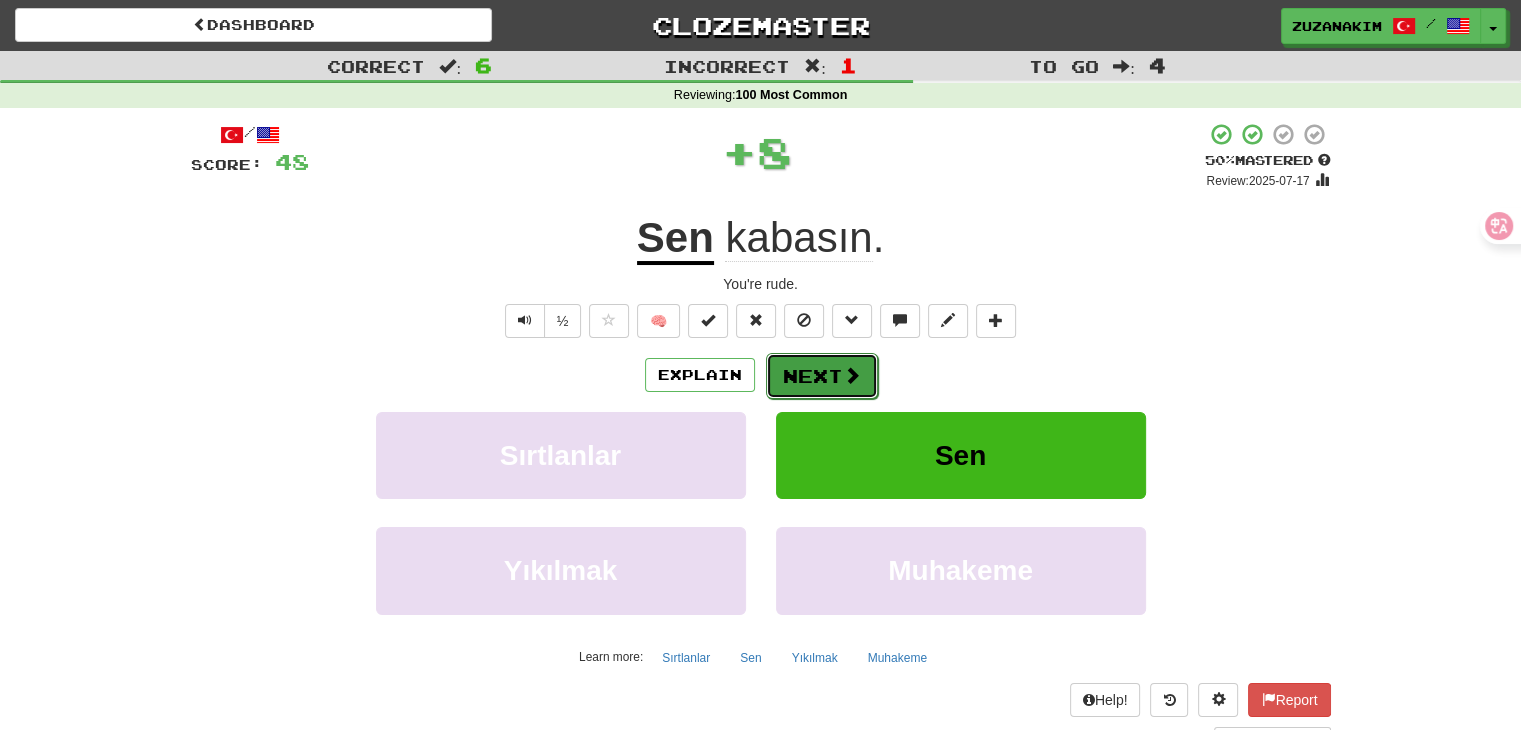 click on "Next" at bounding box center [822, 376] 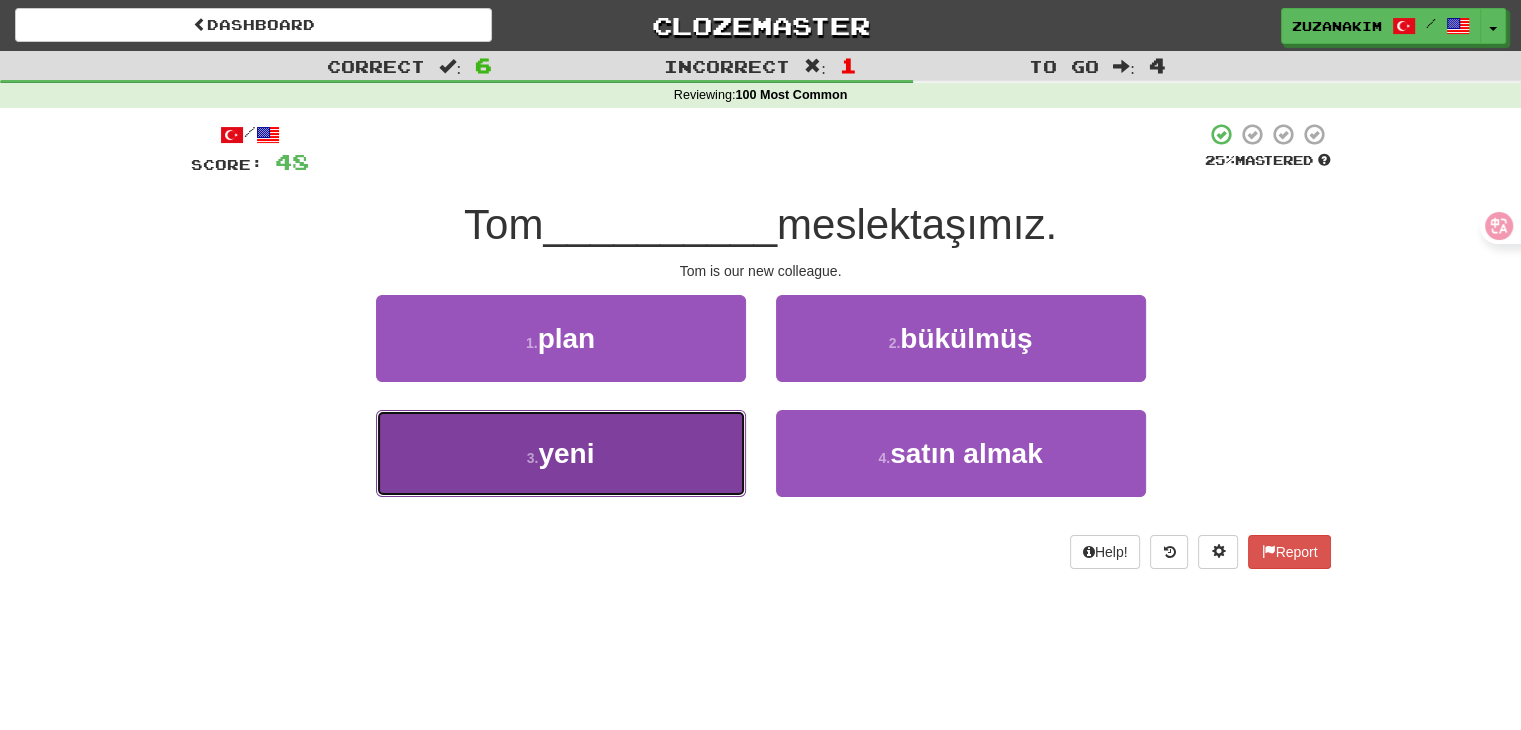 click on "3 .  yeni" at bounding box center (561, 453) 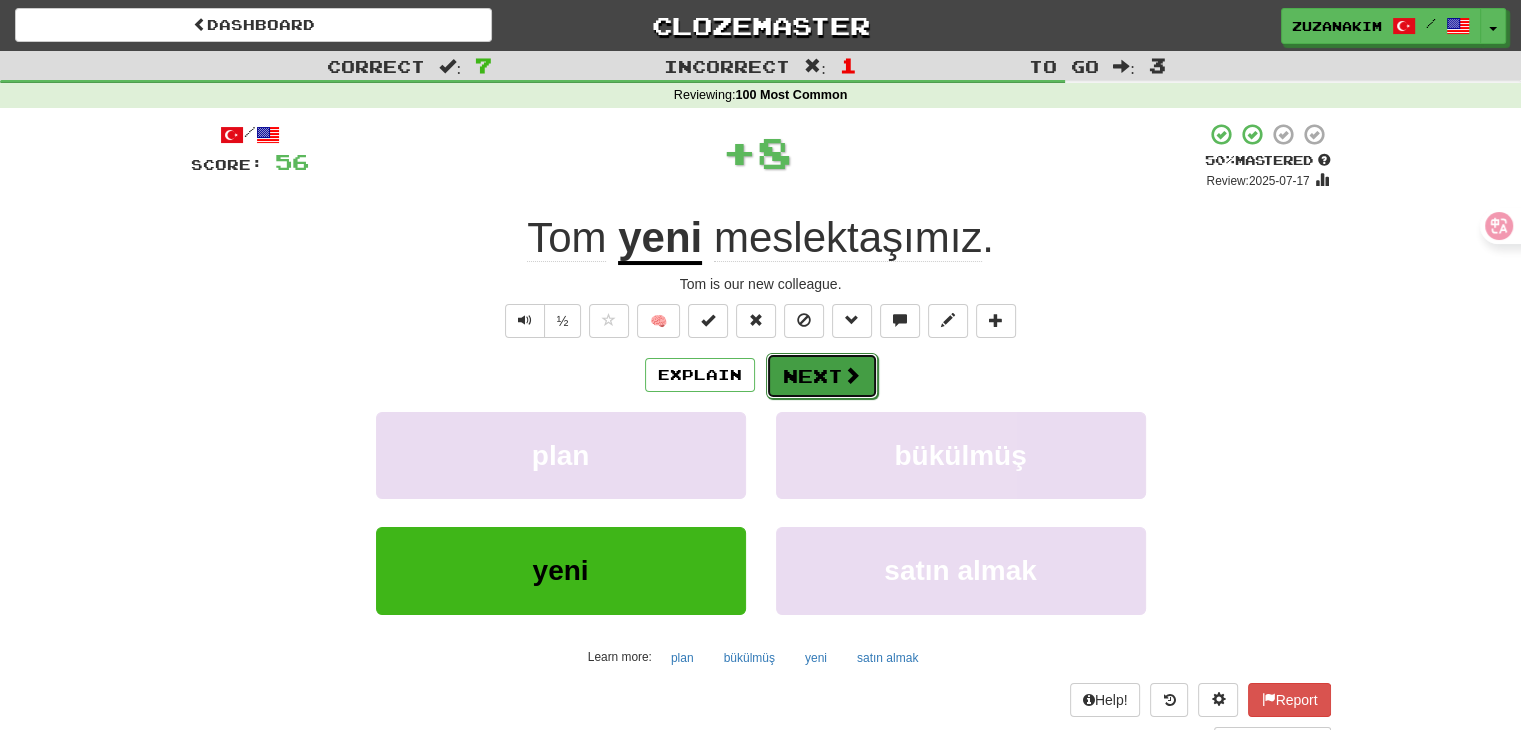 click on "Next" at bounding box center (822, 376) 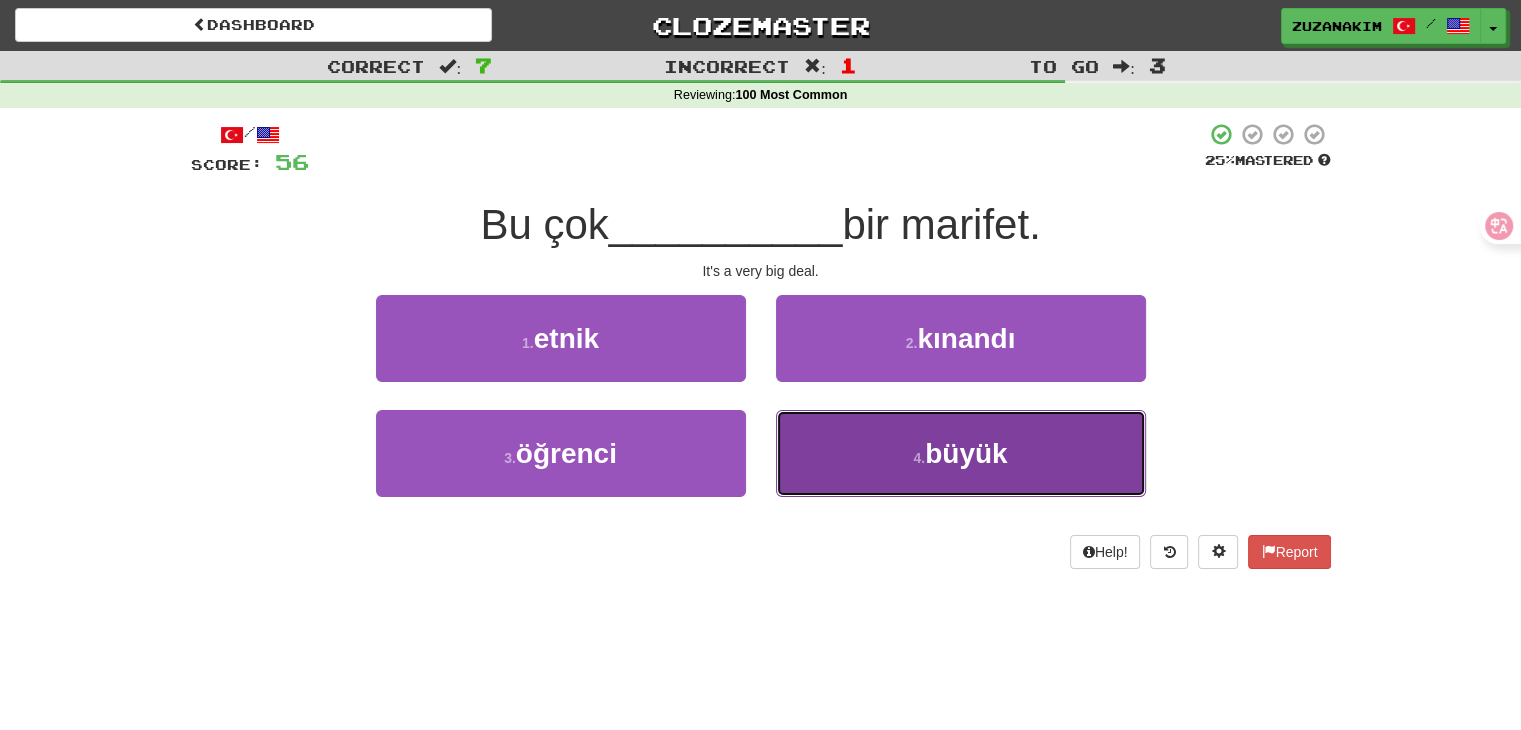 click on "büyük" at bounding box center [966, 453] 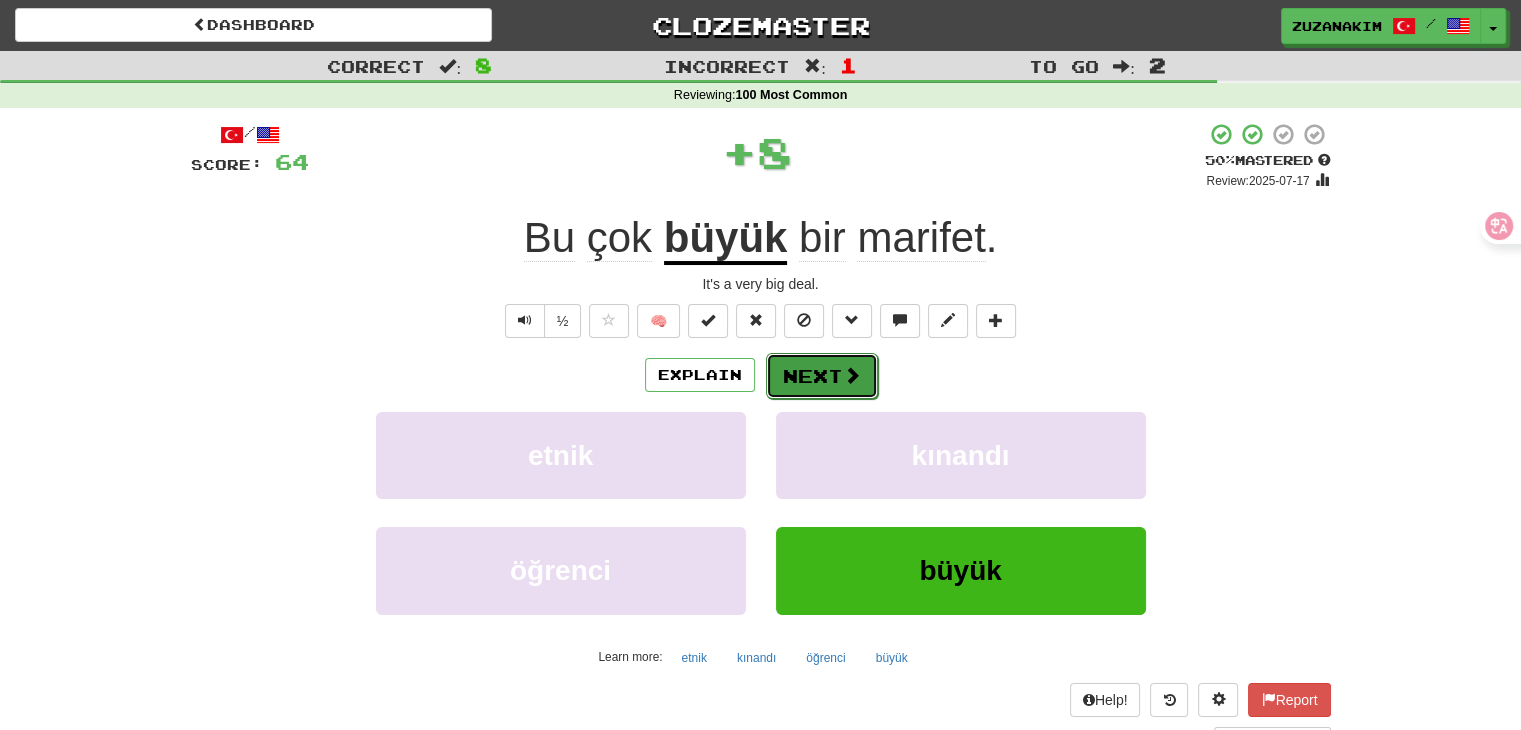 click on "Next" at bounding box center [822, 376] 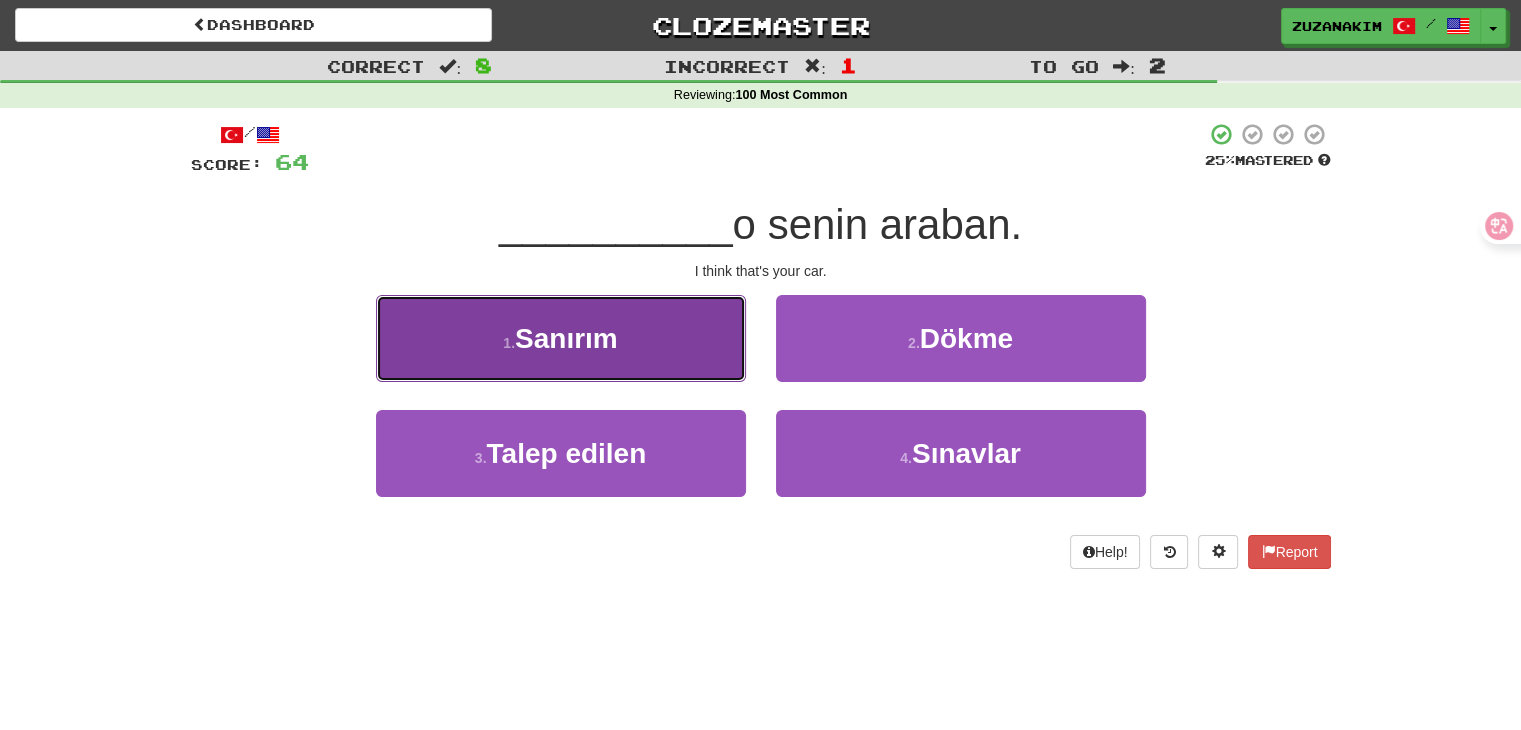 click on "1 .  Sanırım" at bounding box center [561, 338] 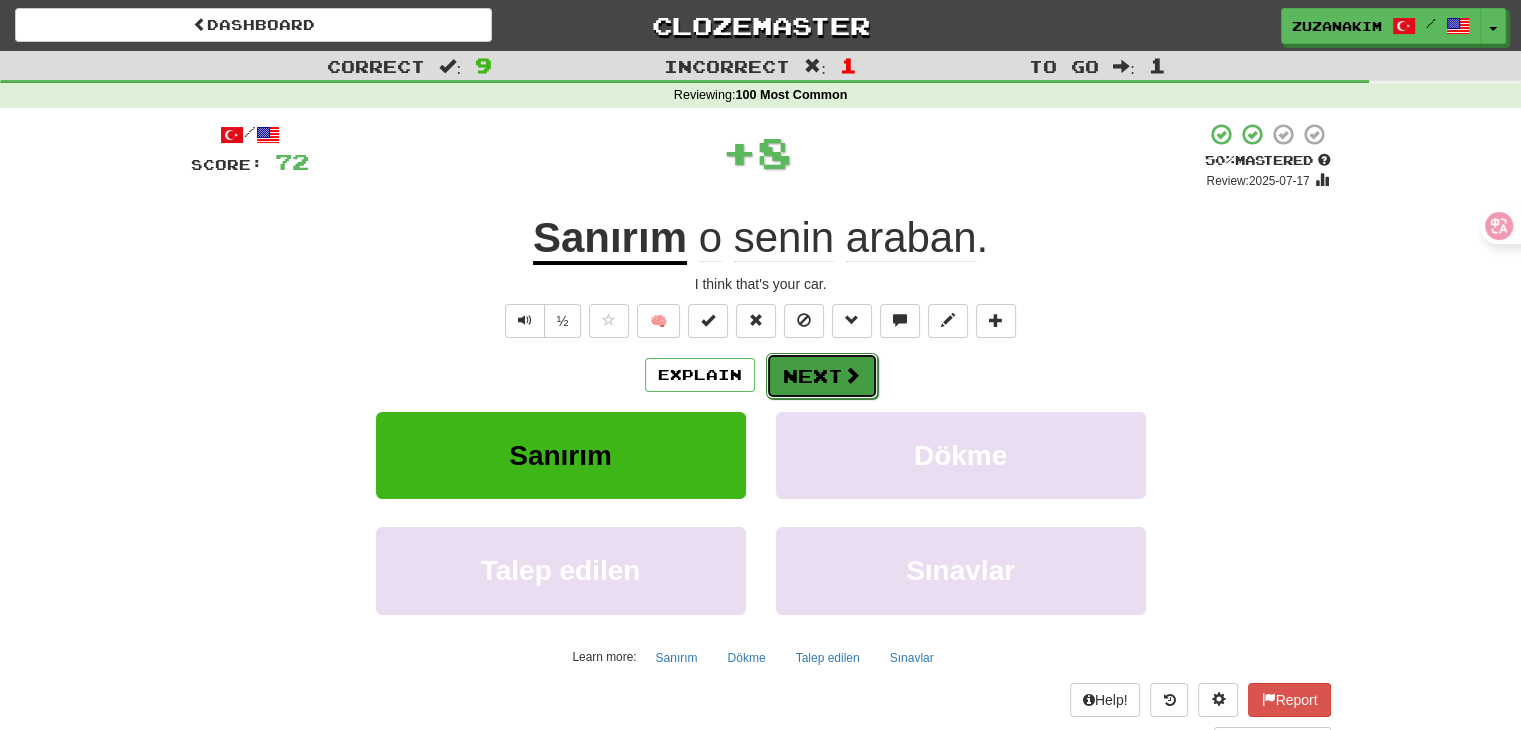 click on "Next" at bounding box center (822, 376) 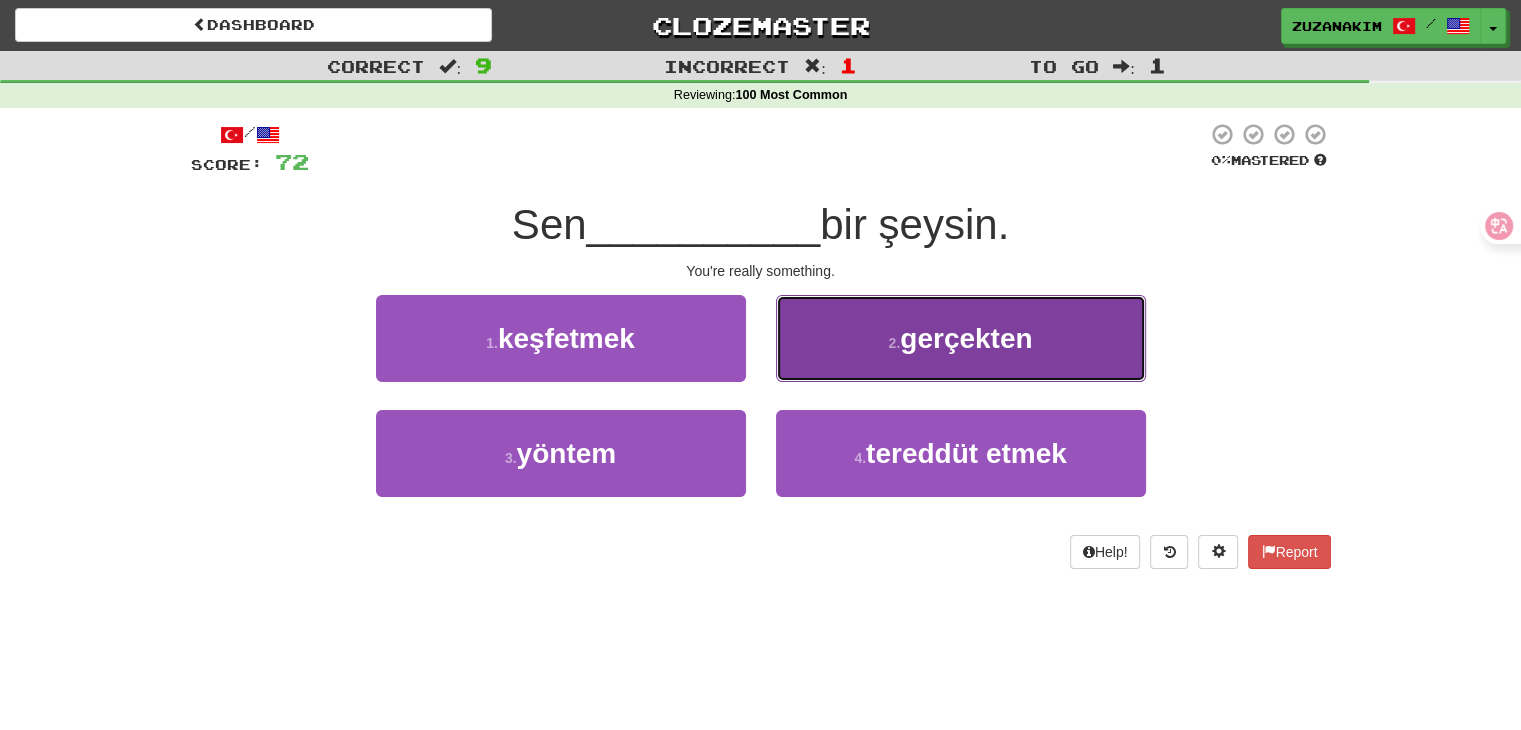 click on "gerçekten" at bounding box center (966, 338) 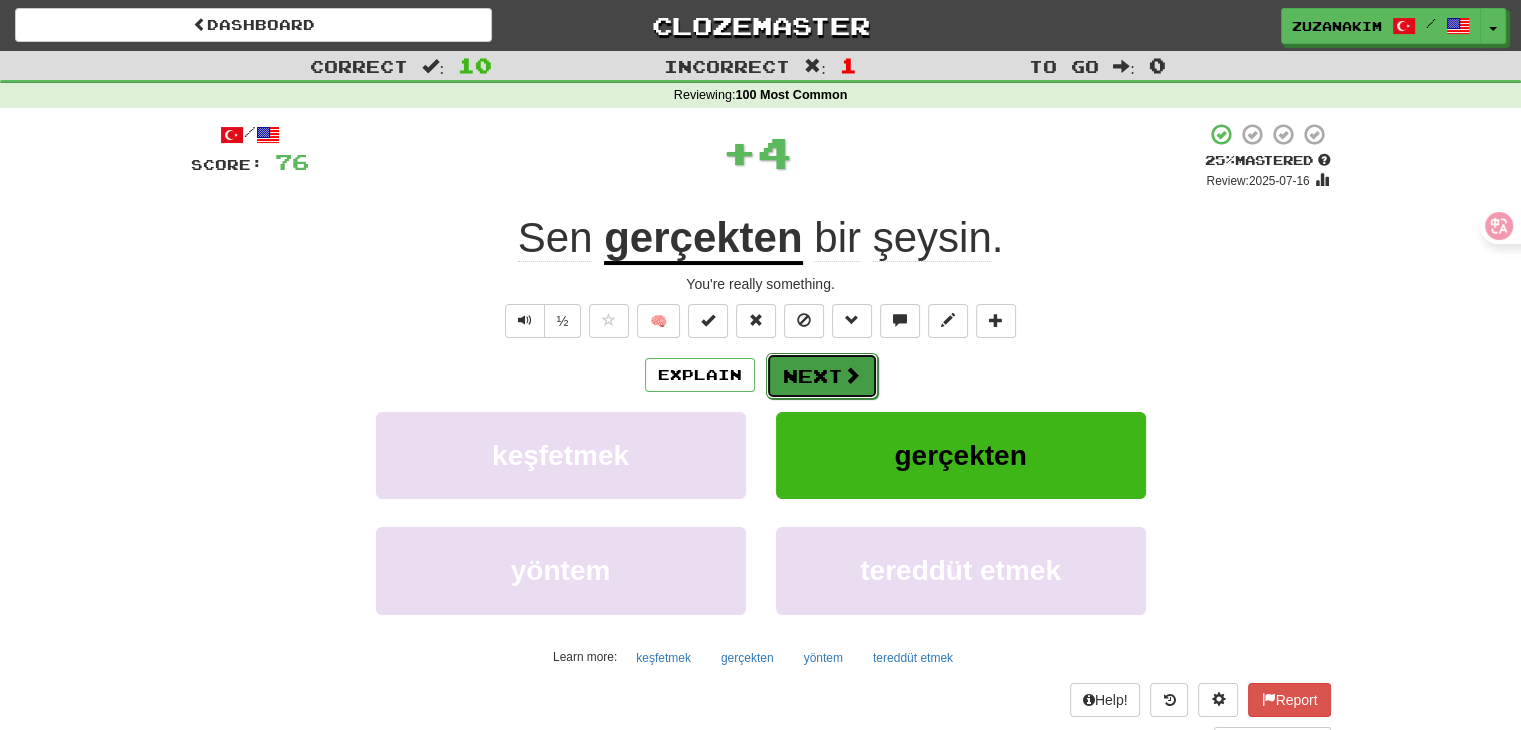 click on "Next" at bounding box center (822, 376) 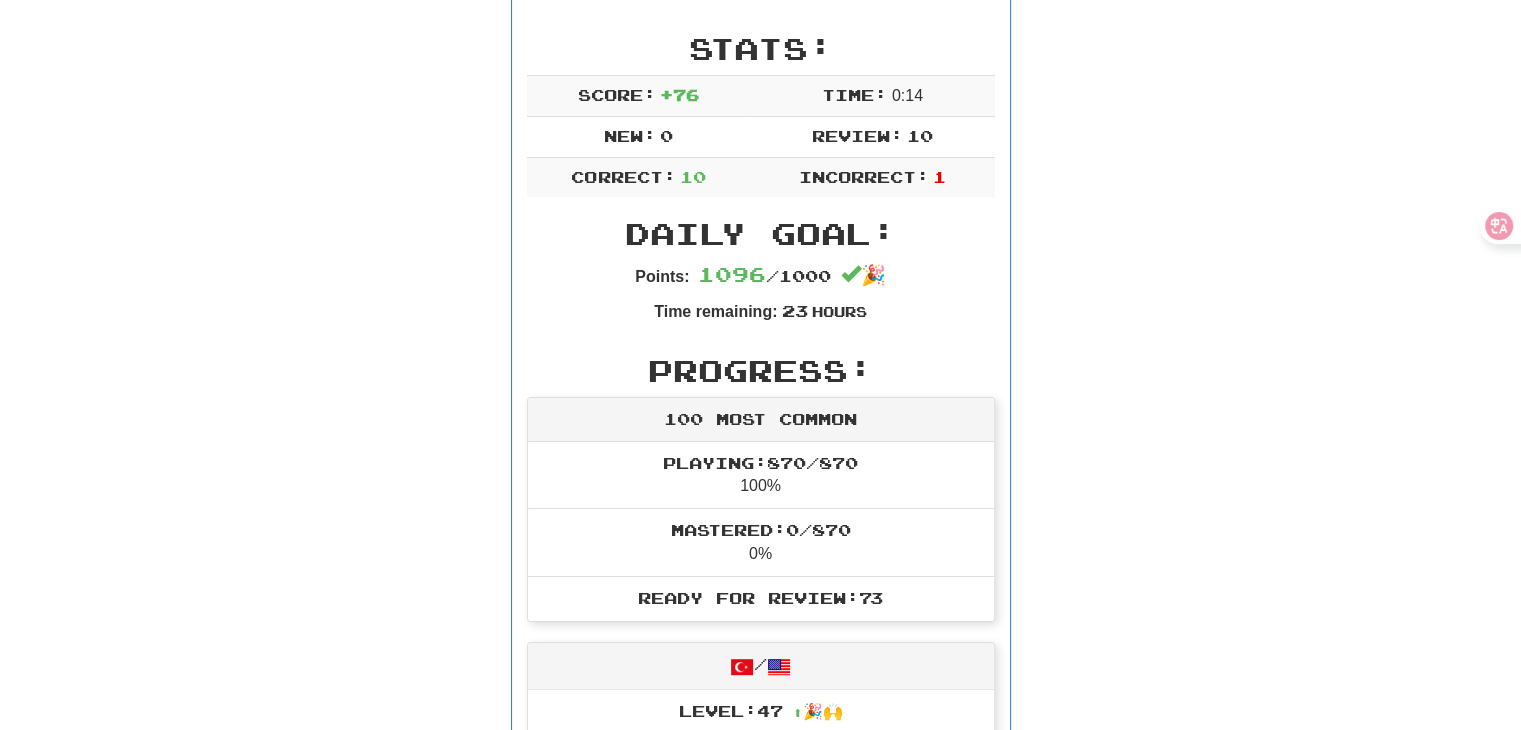 scroll, scrollTop: 0, scrollLeft: 0, axis: both 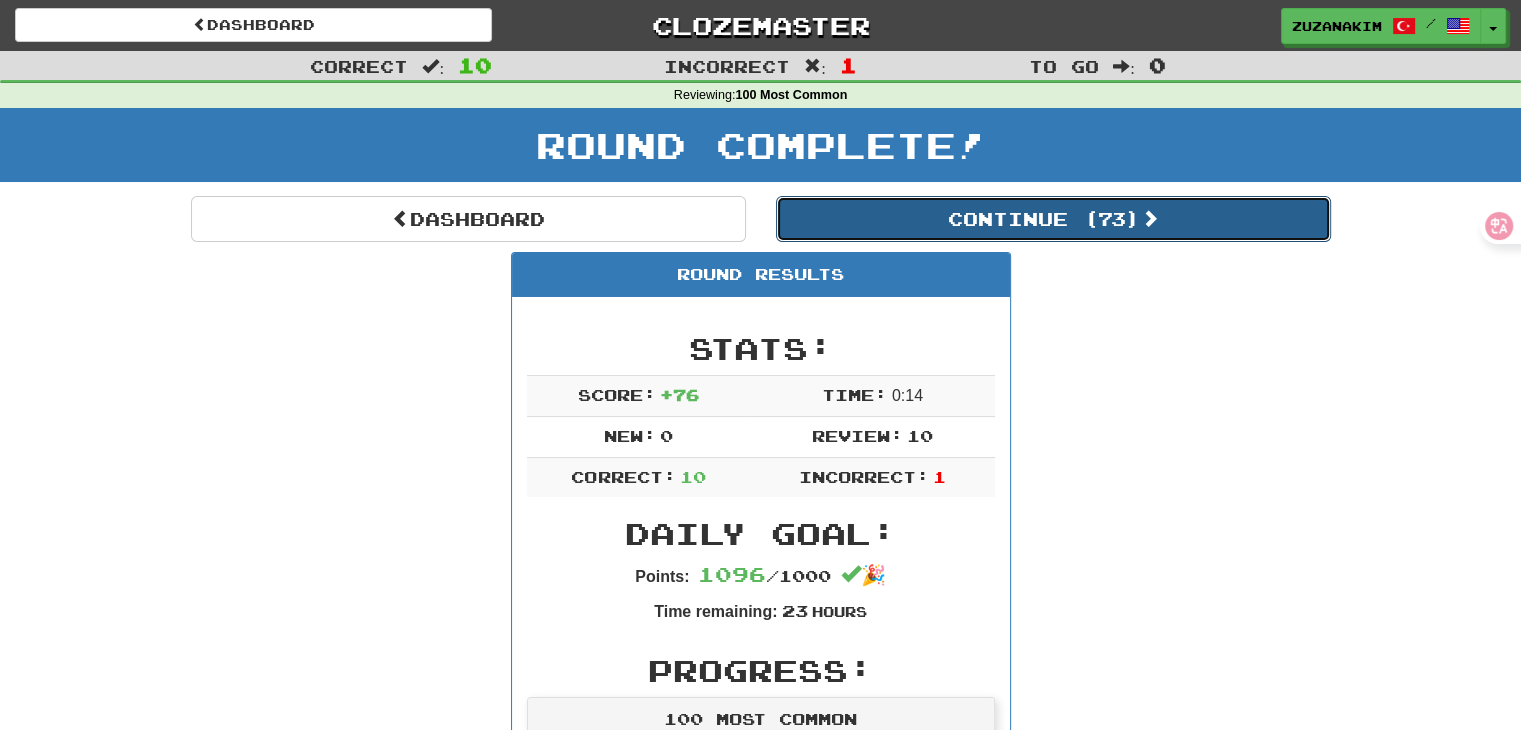 click on "Continue ( 73 )" at bounding box center [1053, 219] 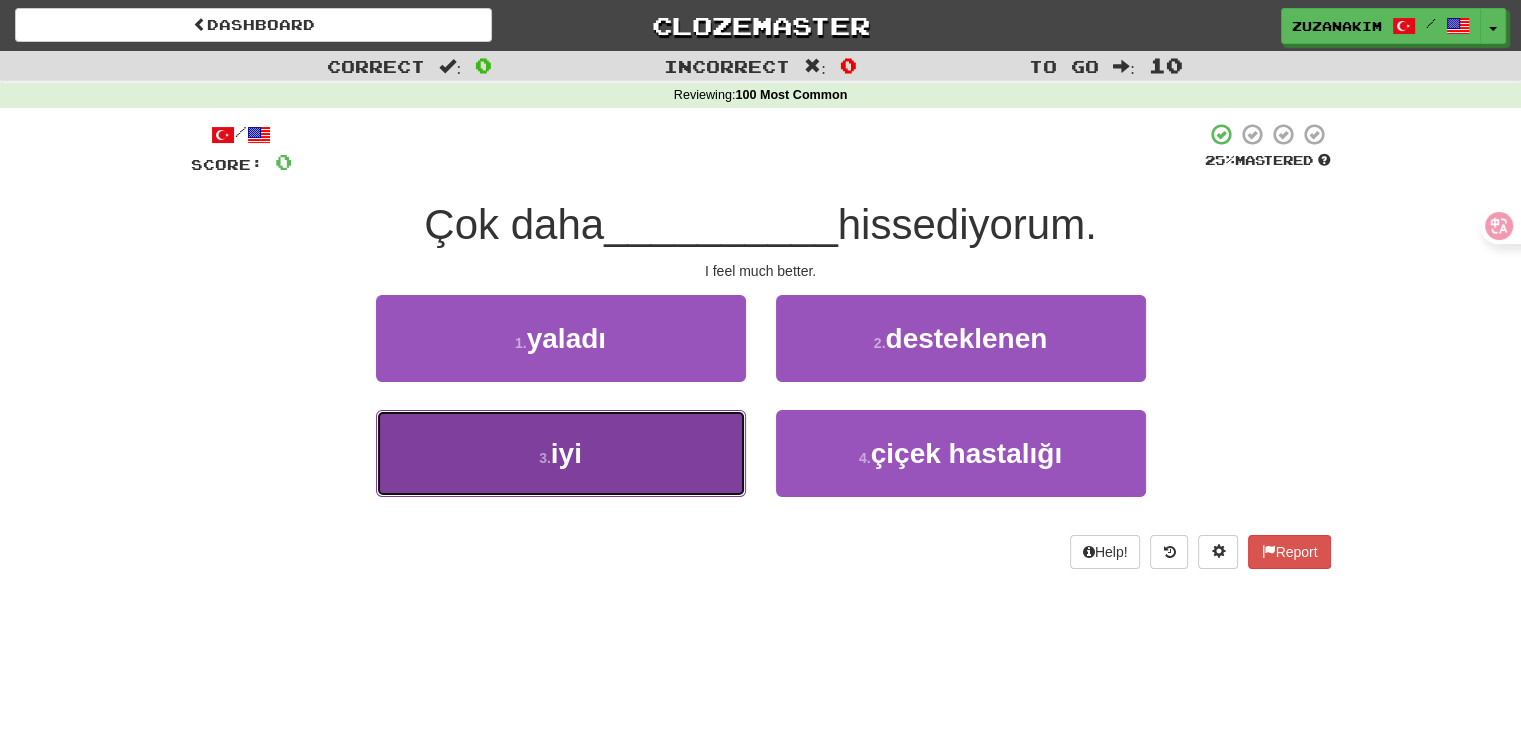 click on "3 .  iyi" at bounding box center [561, 453] 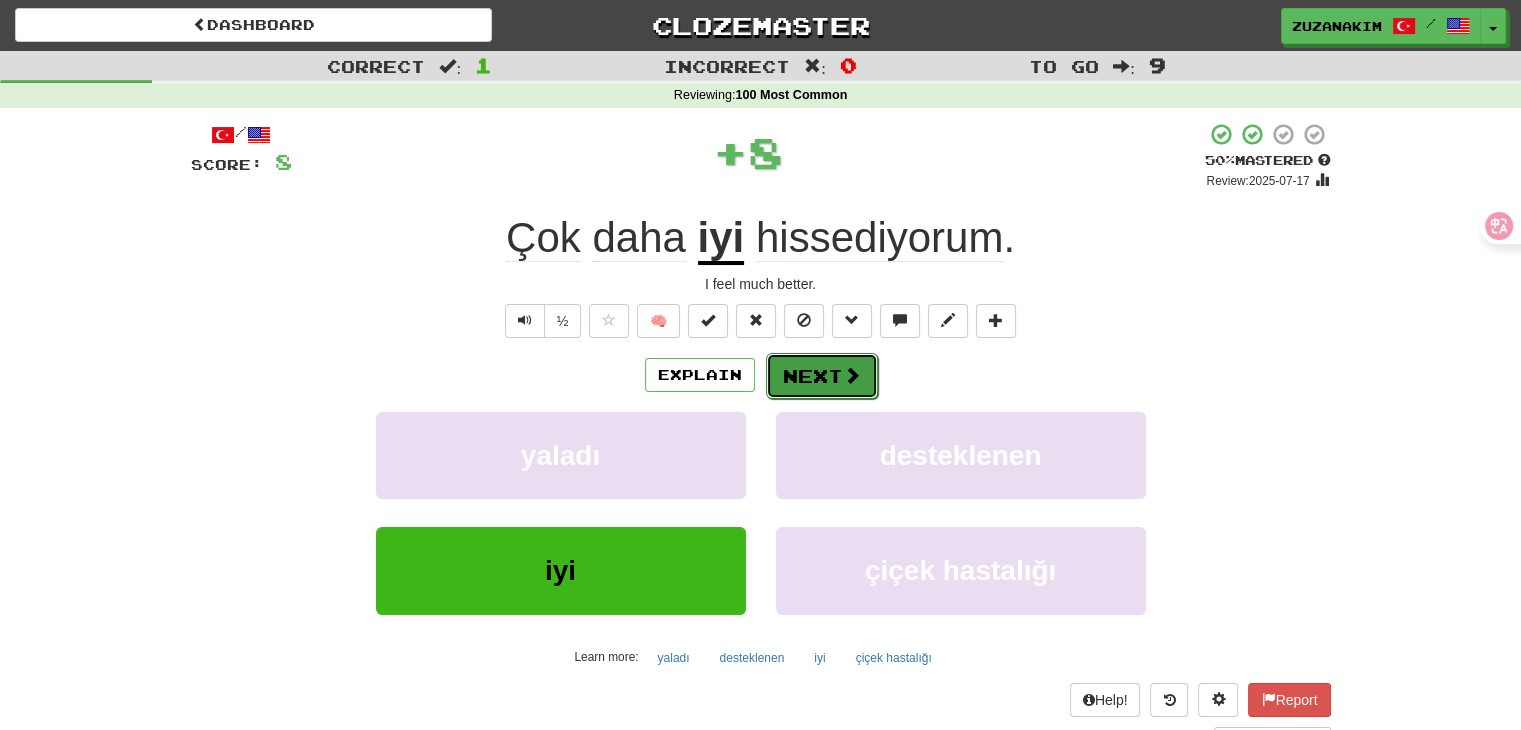 click on "Next" at bounding box center (822, 376) 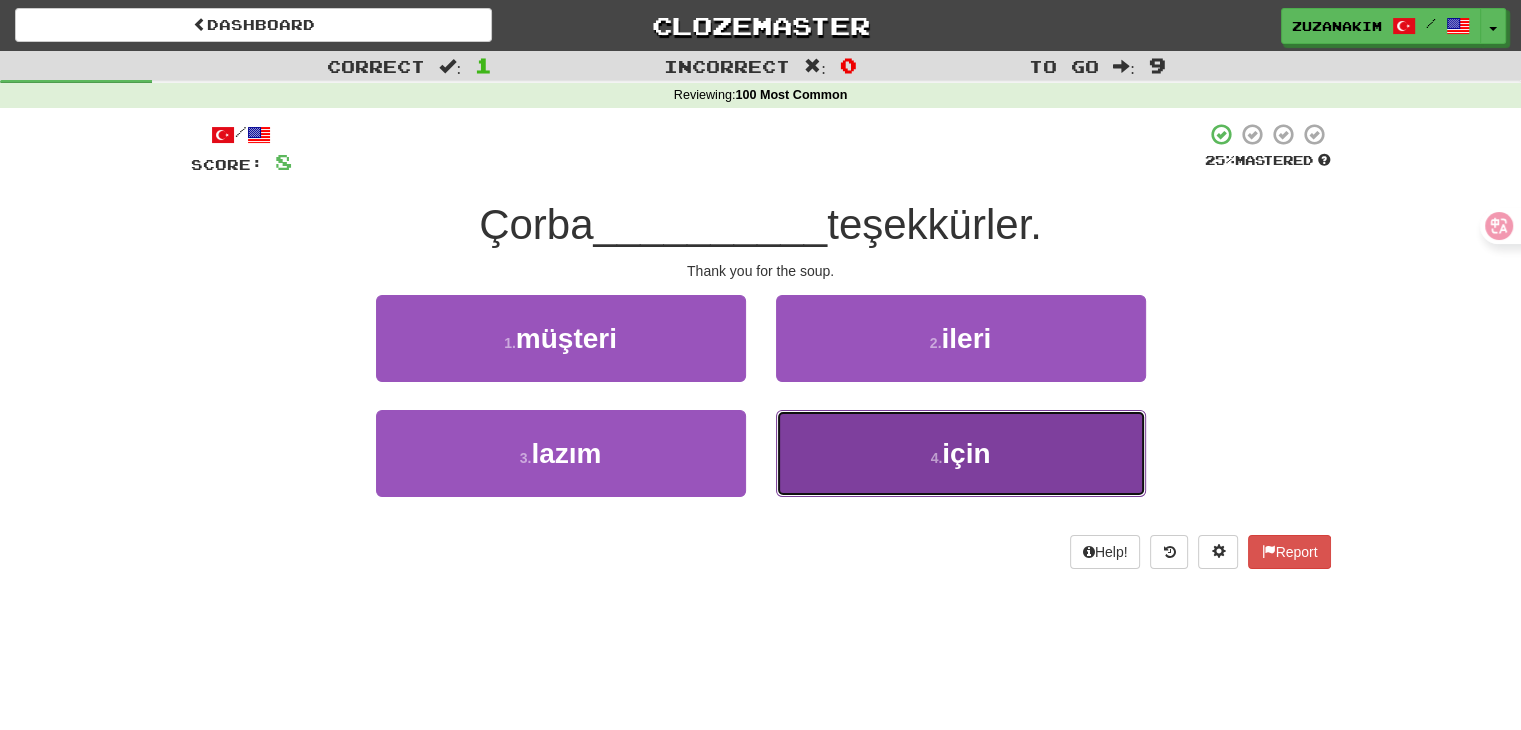 click on "için" at bounding box center [966, 453] 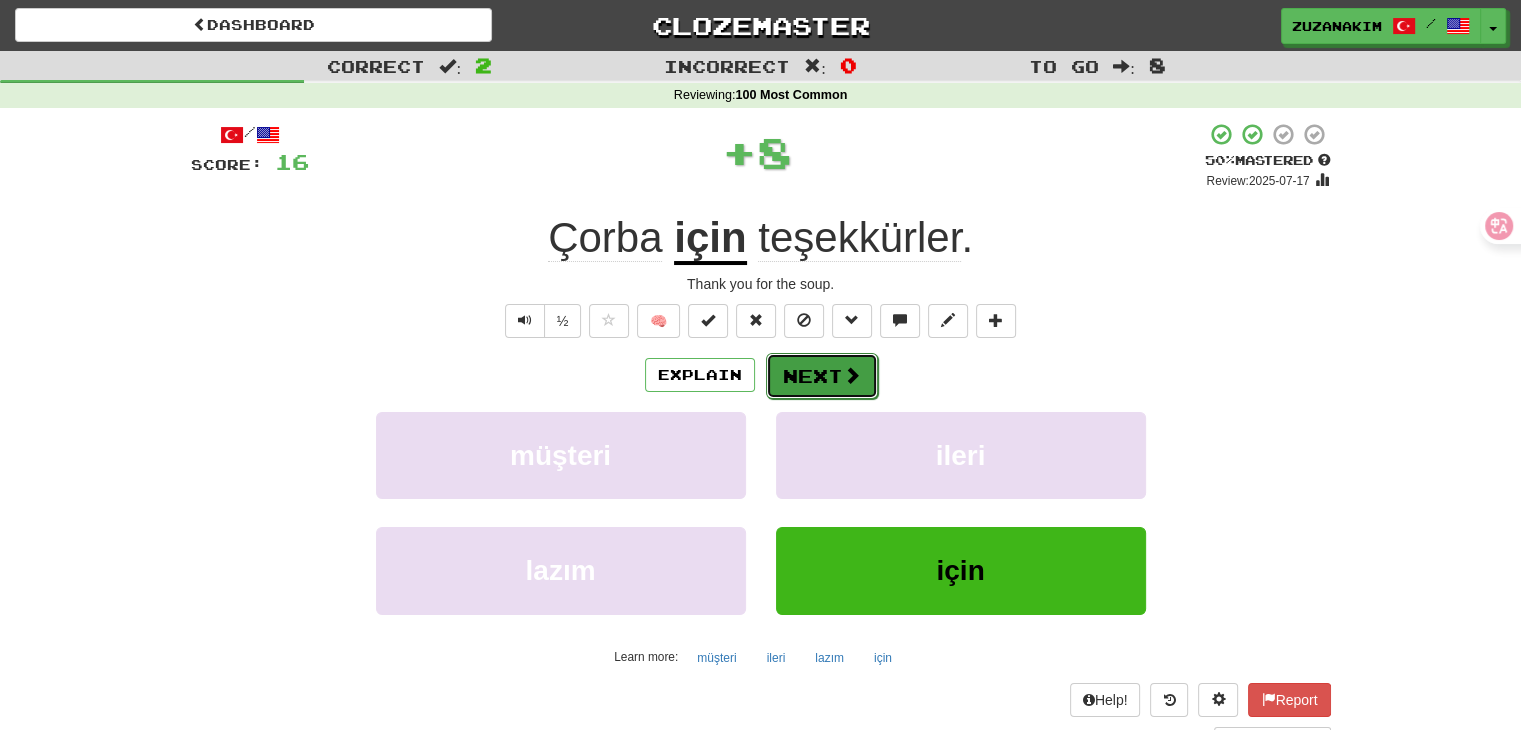 click at bounding box center (852, 375) 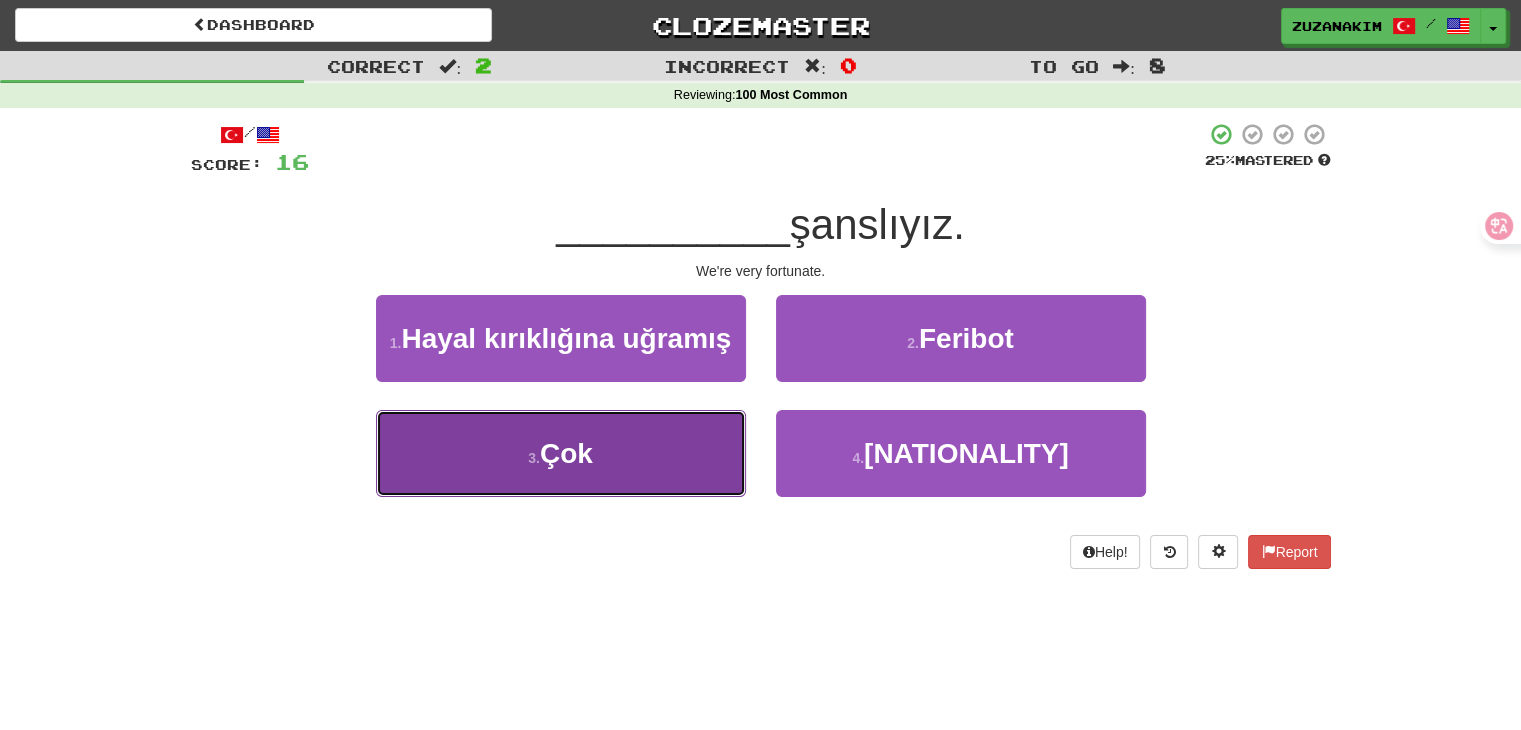 click on "3 .  Çok" at bounding box center [561, 453] 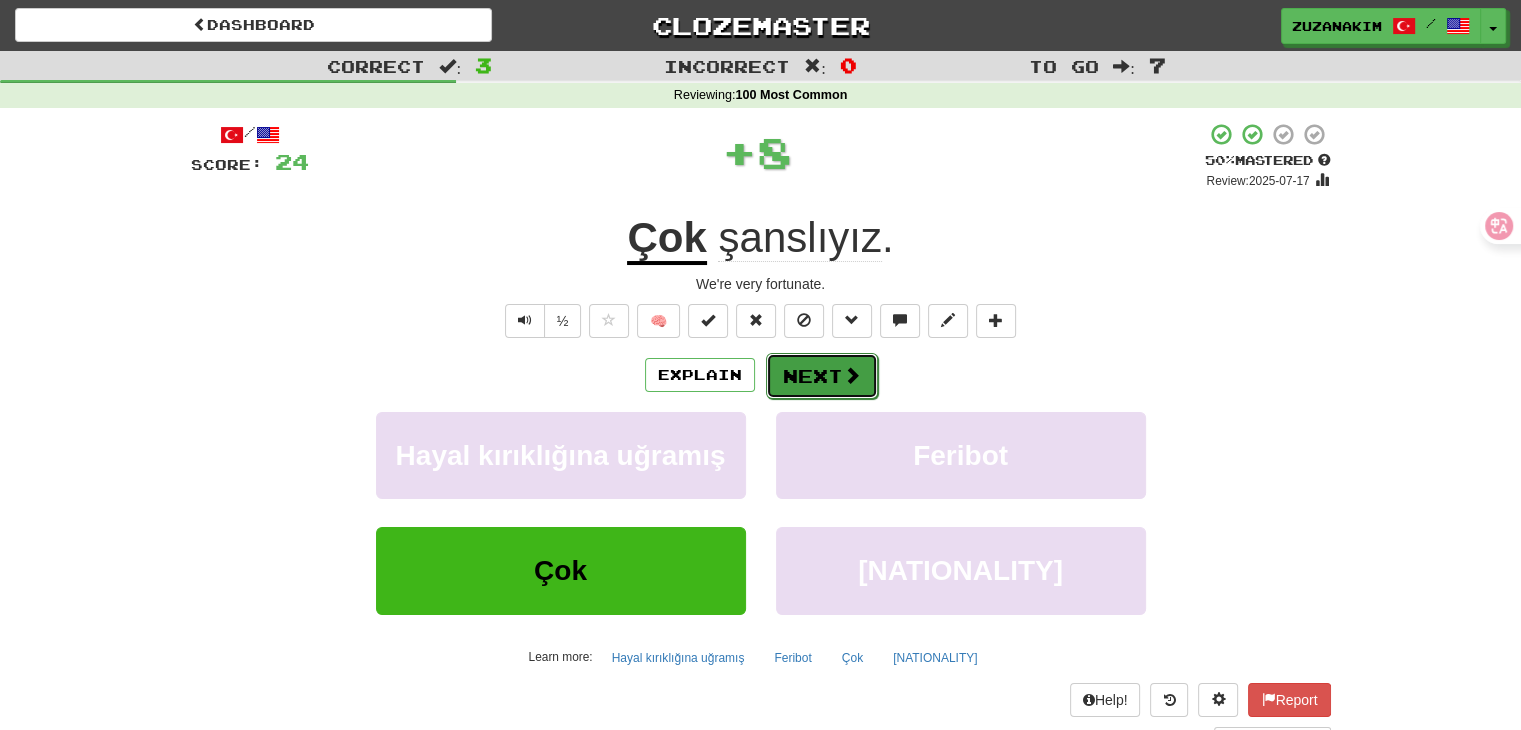 click on "Next" at bounding box center [822, 376] 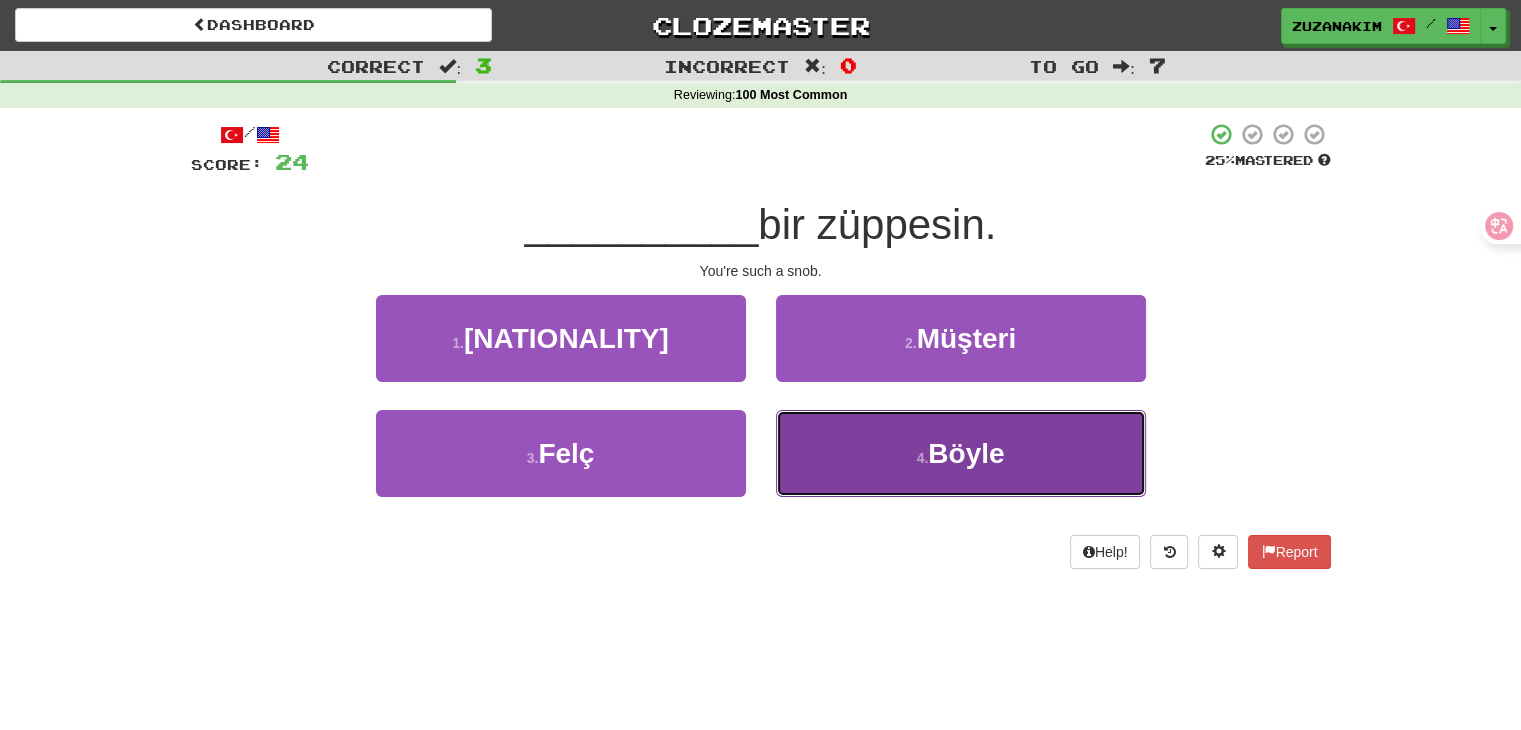 click on "Böyle" at bounding box center [966, 453] 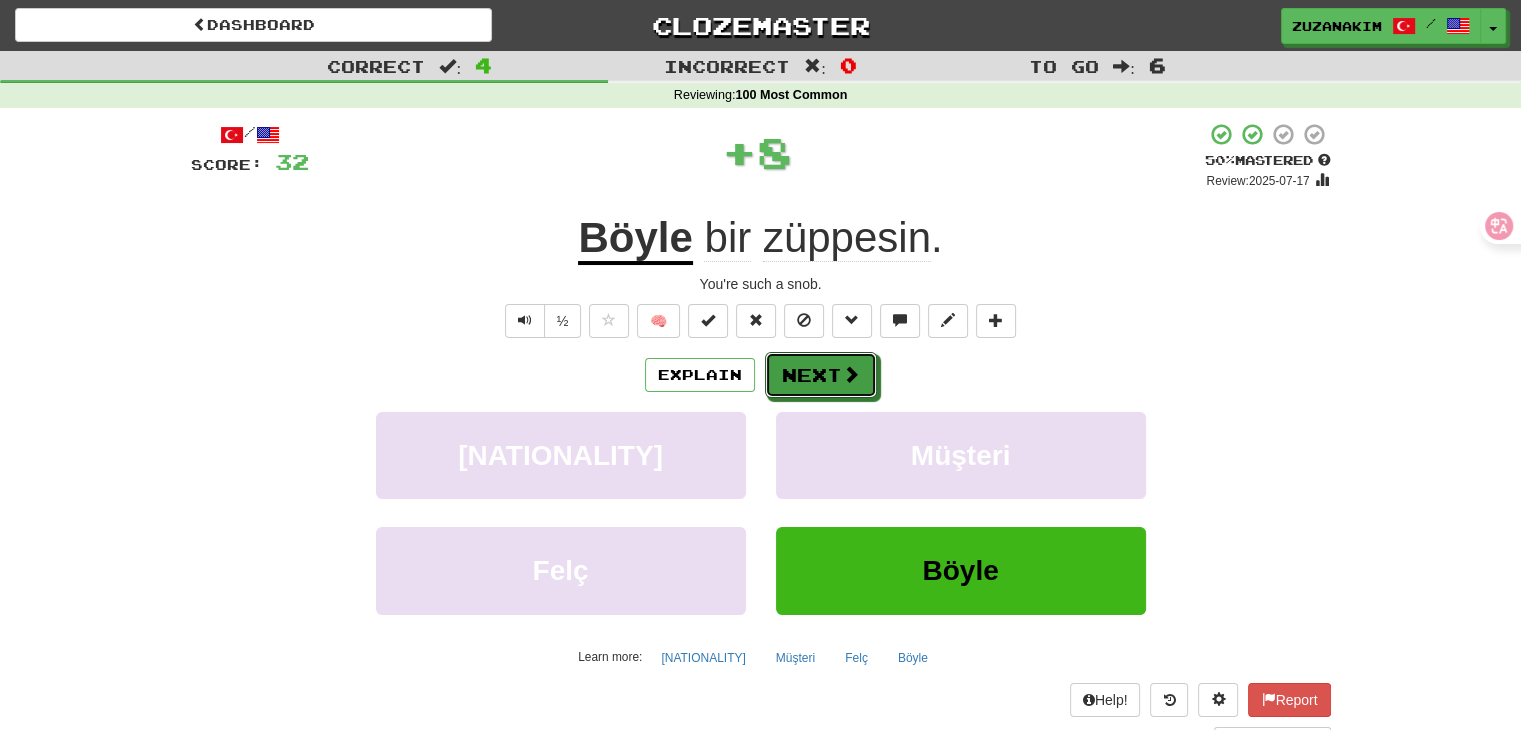 click at bounding box center [851, 374] 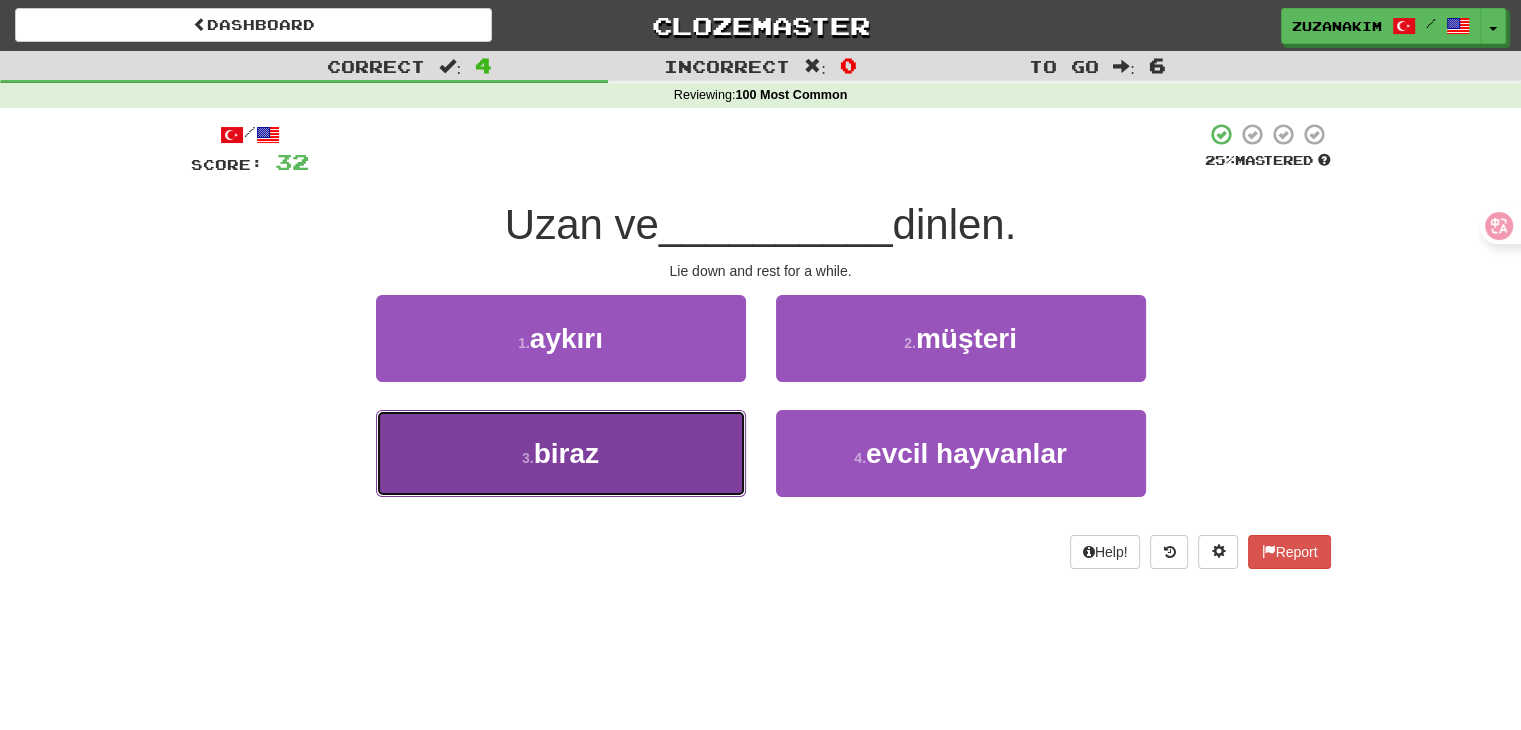 click on "3 .  biraz" at bounding box center [561, 453] 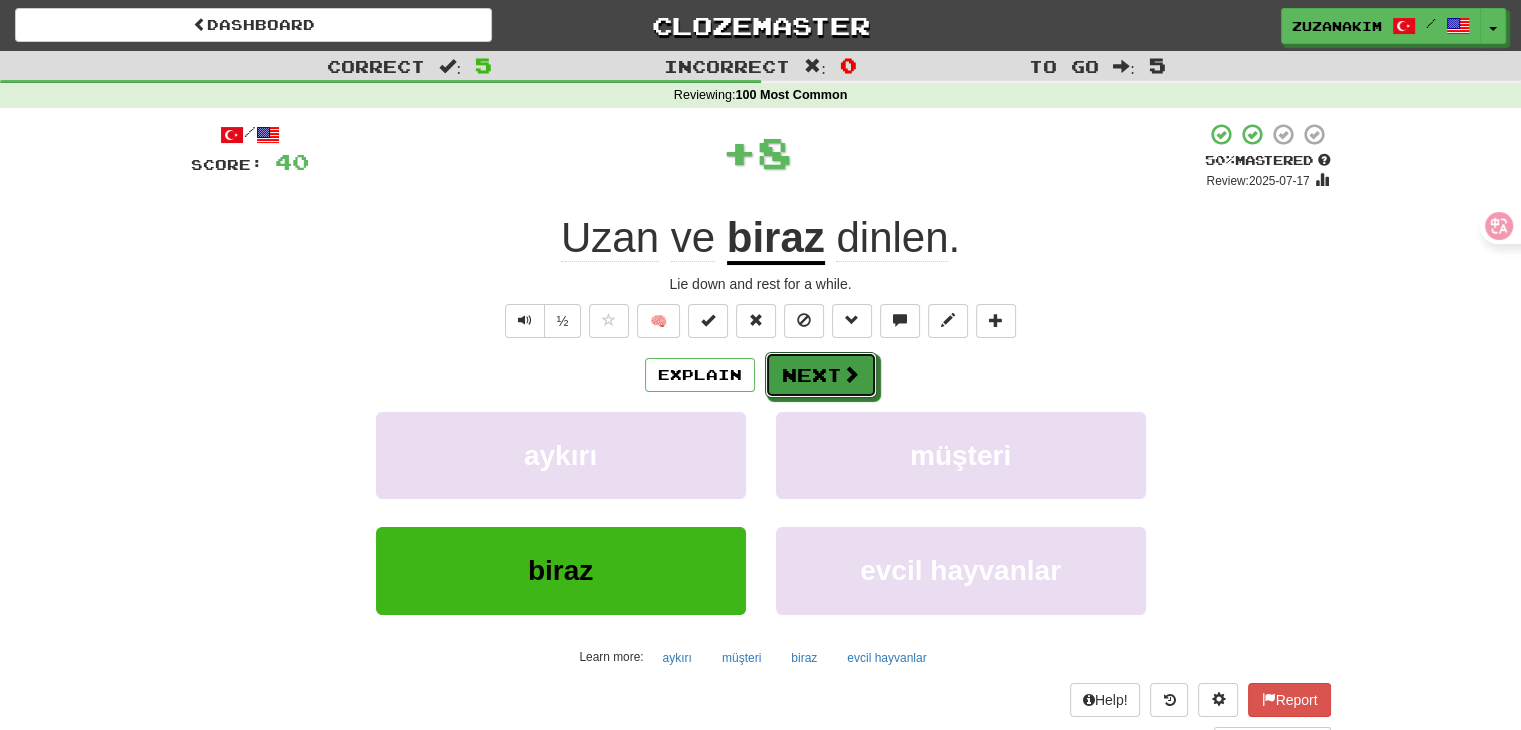 click on "Next" at bounding box center [821, 375] 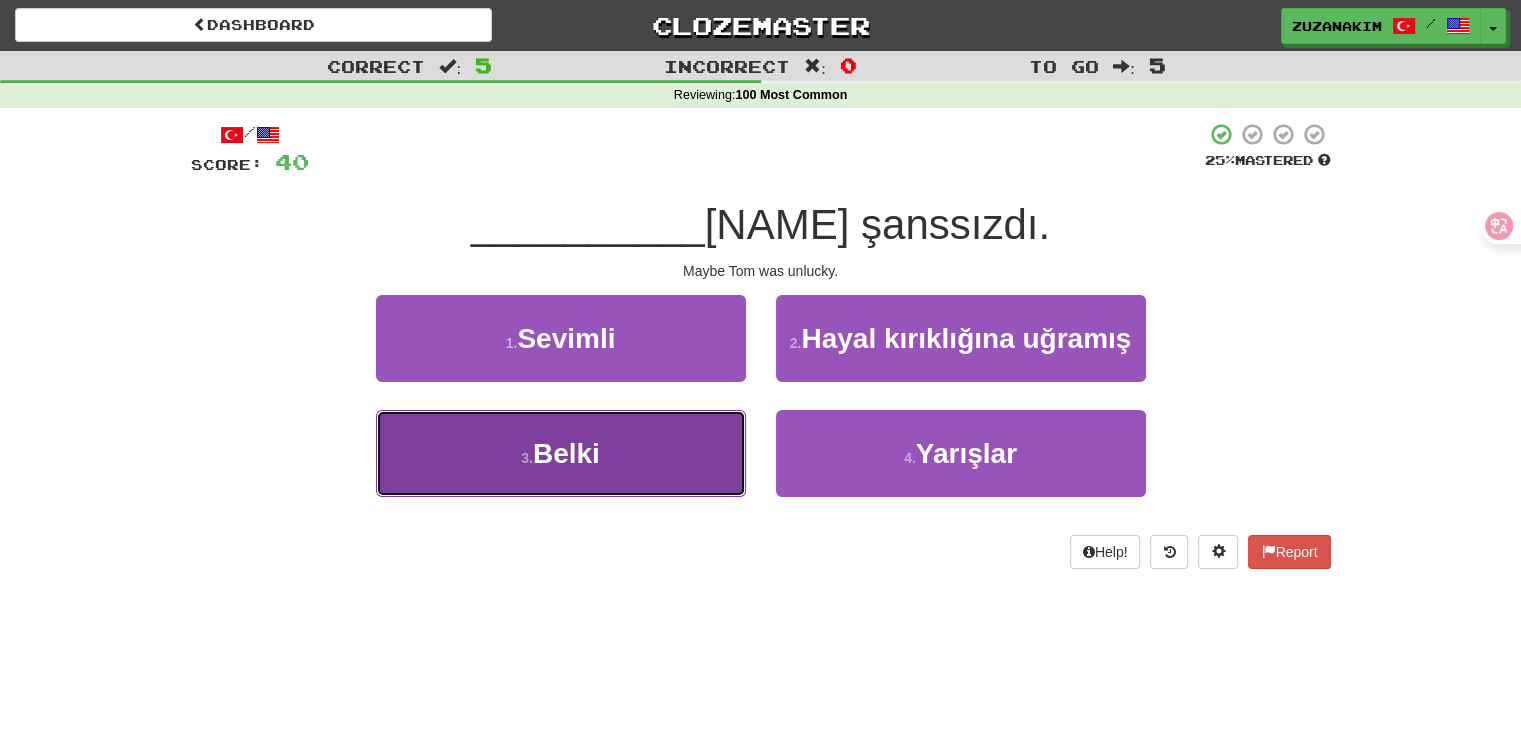 click on "3 .  Belki" at bounding box center (561, 453) 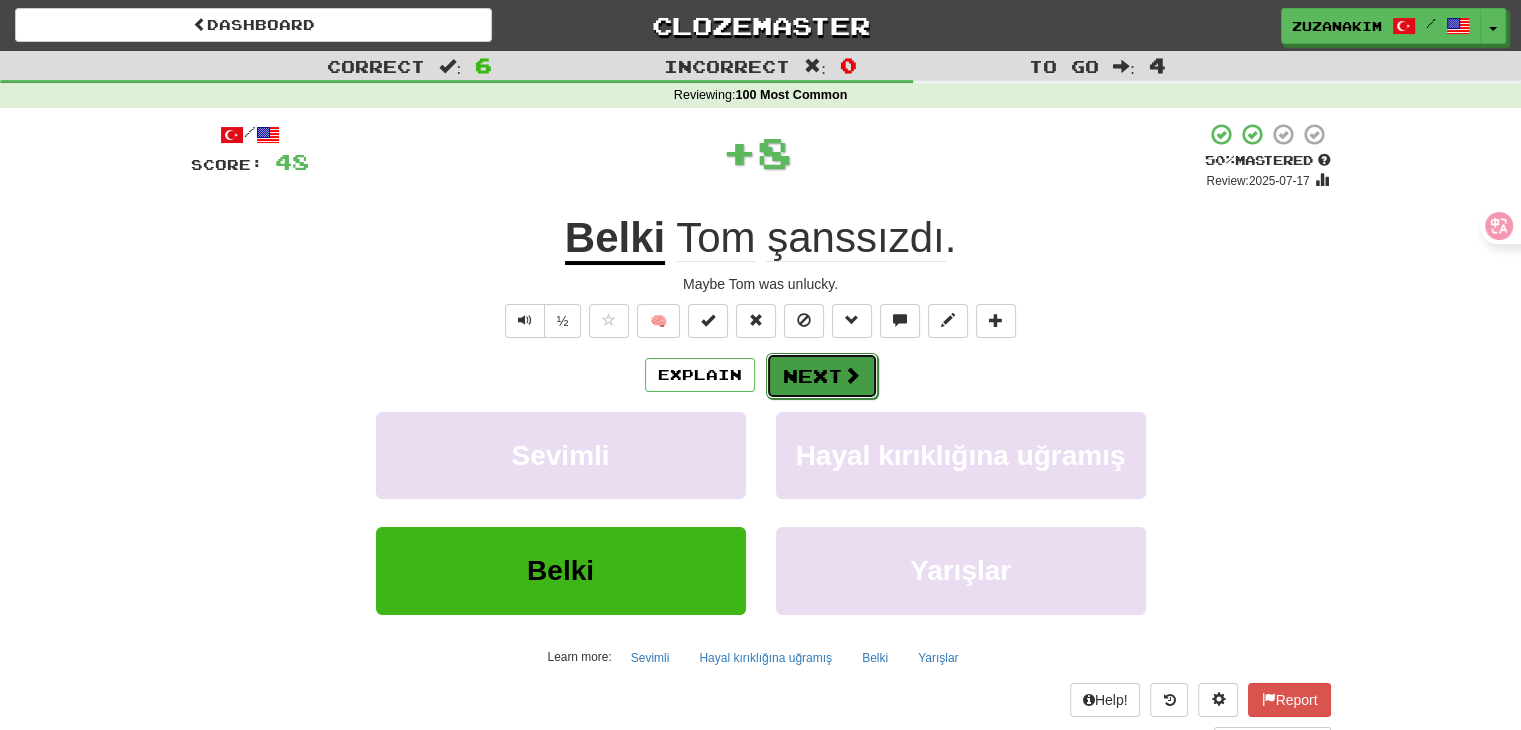 click on "Next" at bounding box center [822, 376] 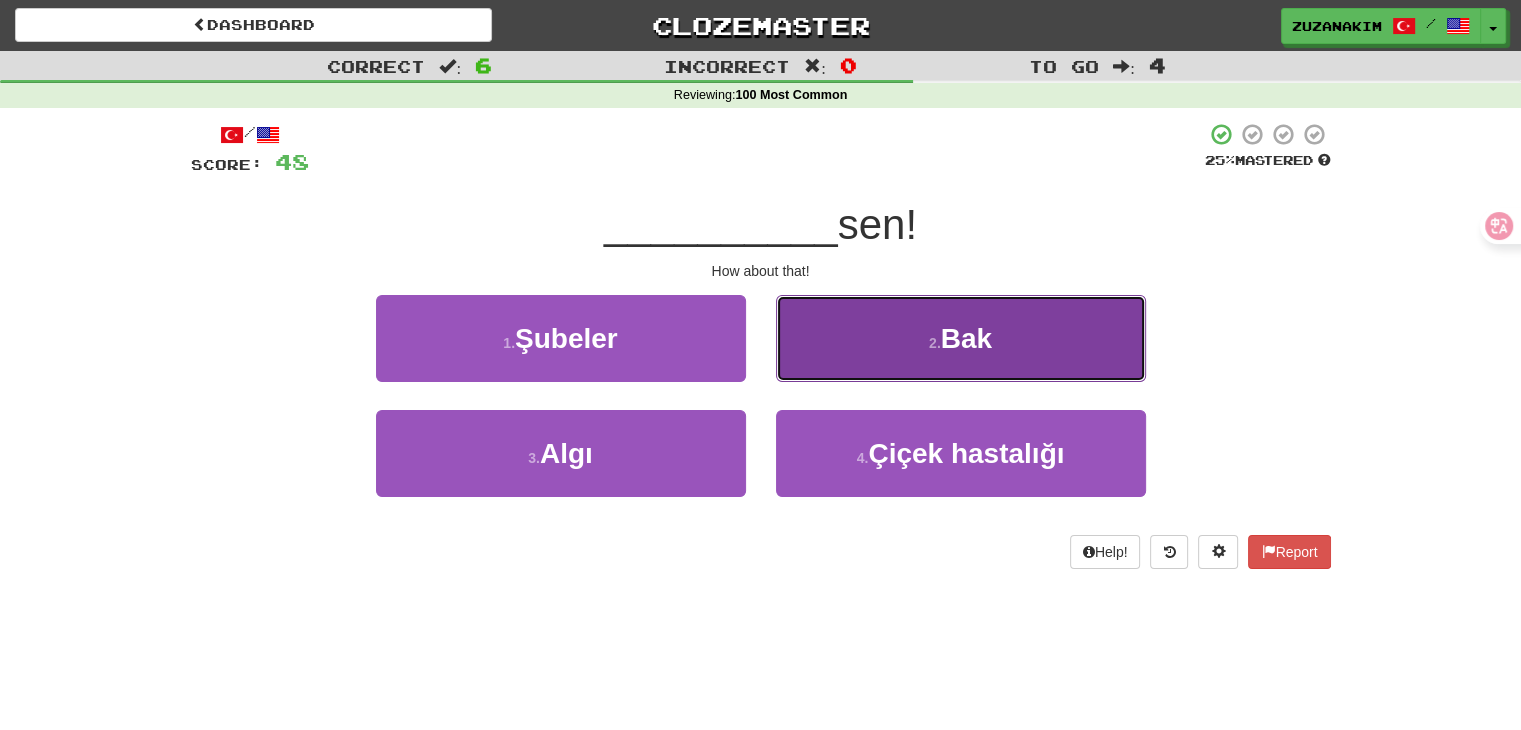 click on "2 .  Bak" at bounding box center [961, 338] 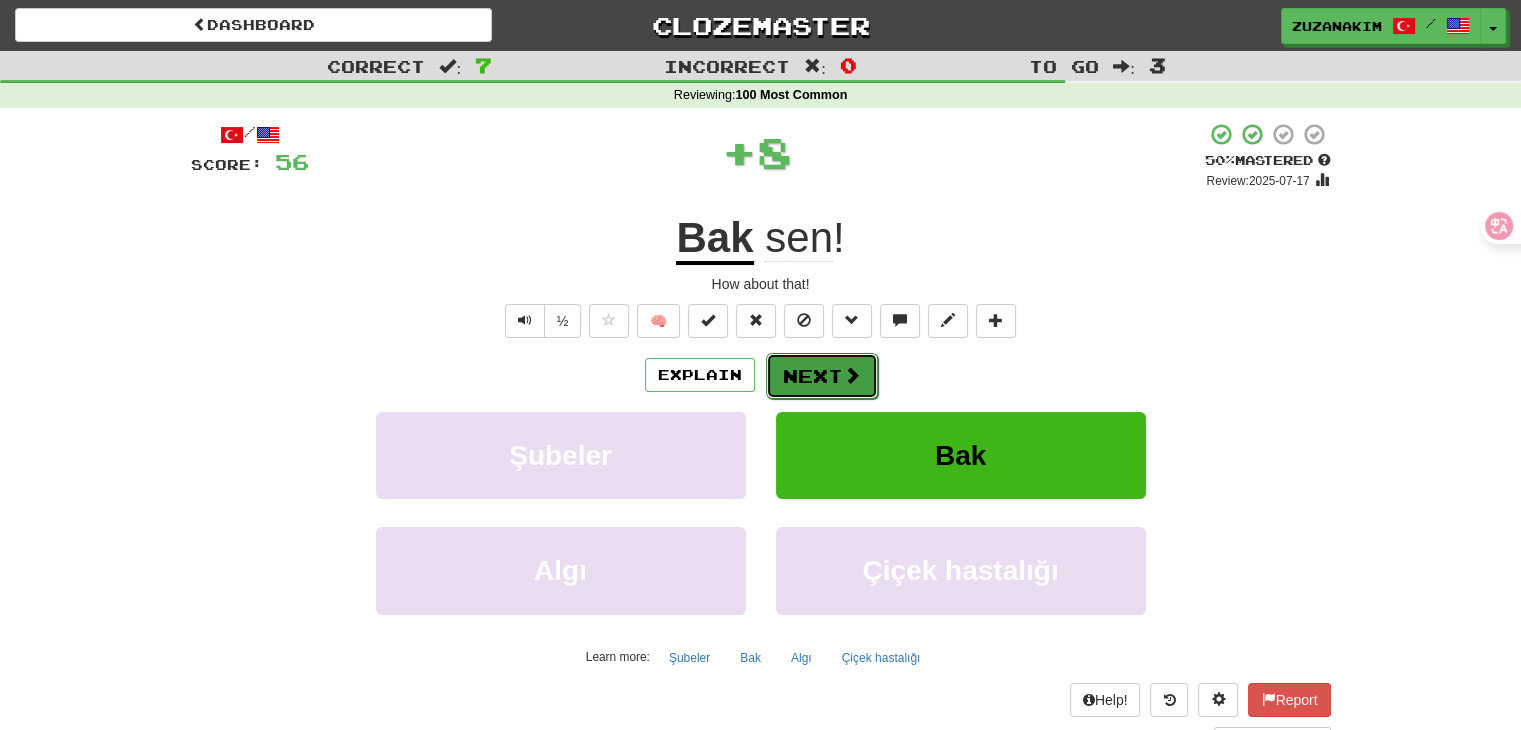 click on "Next" at bounding box center (822, 376) 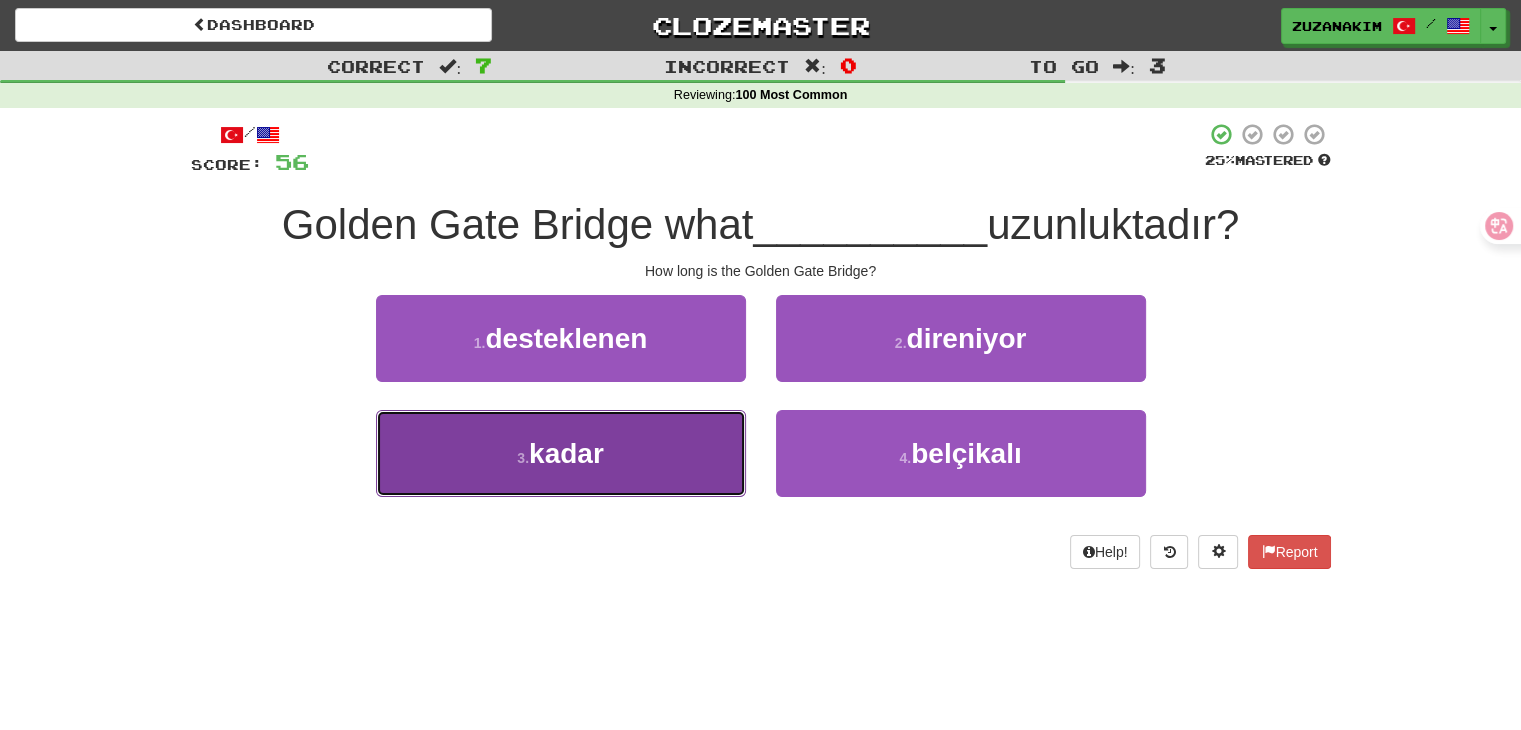click on "3 .  kadar" at bounding box center (561, 453) 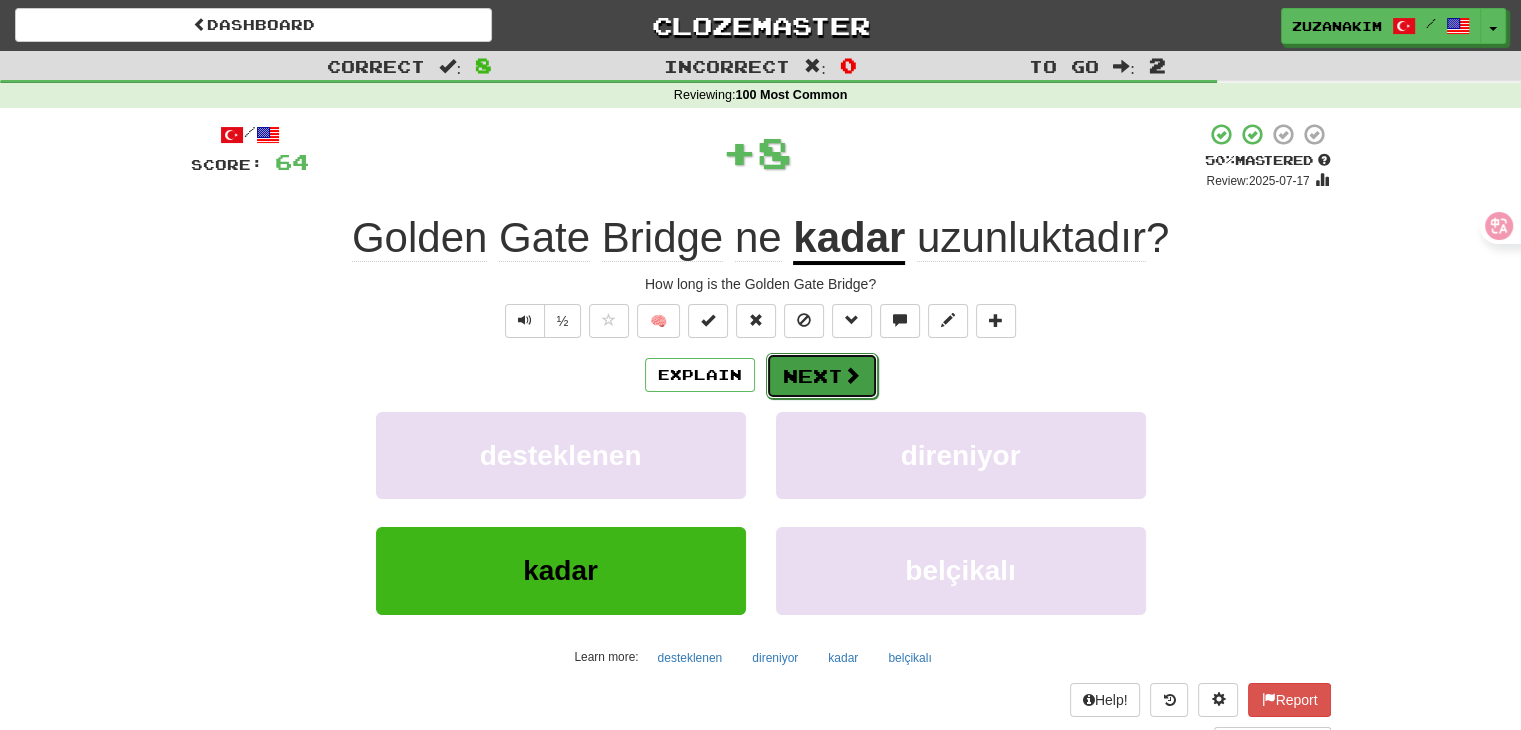 click on "Next" at bounding box center (822, 376) 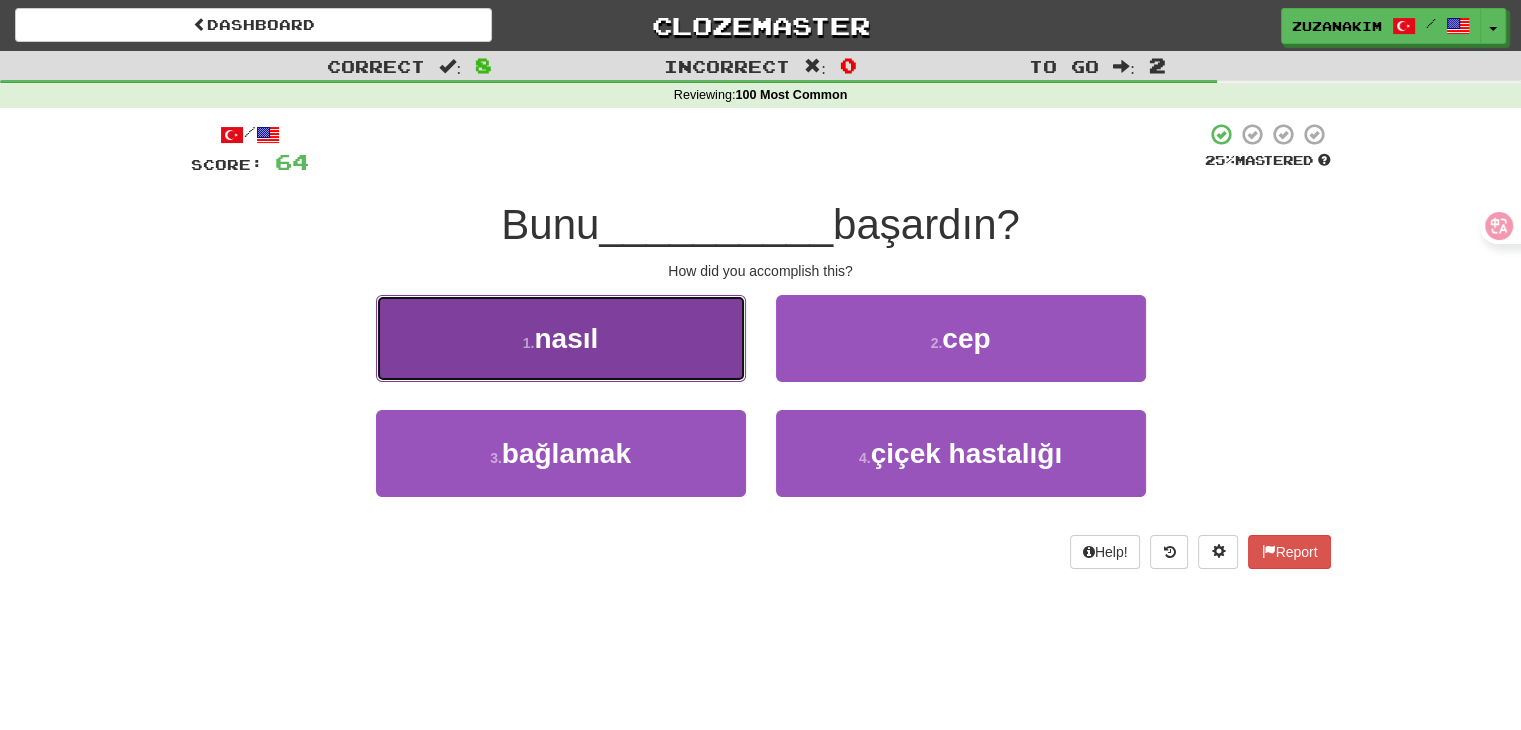 click on "1 .  nasıl" at bounding box center (561, 338) 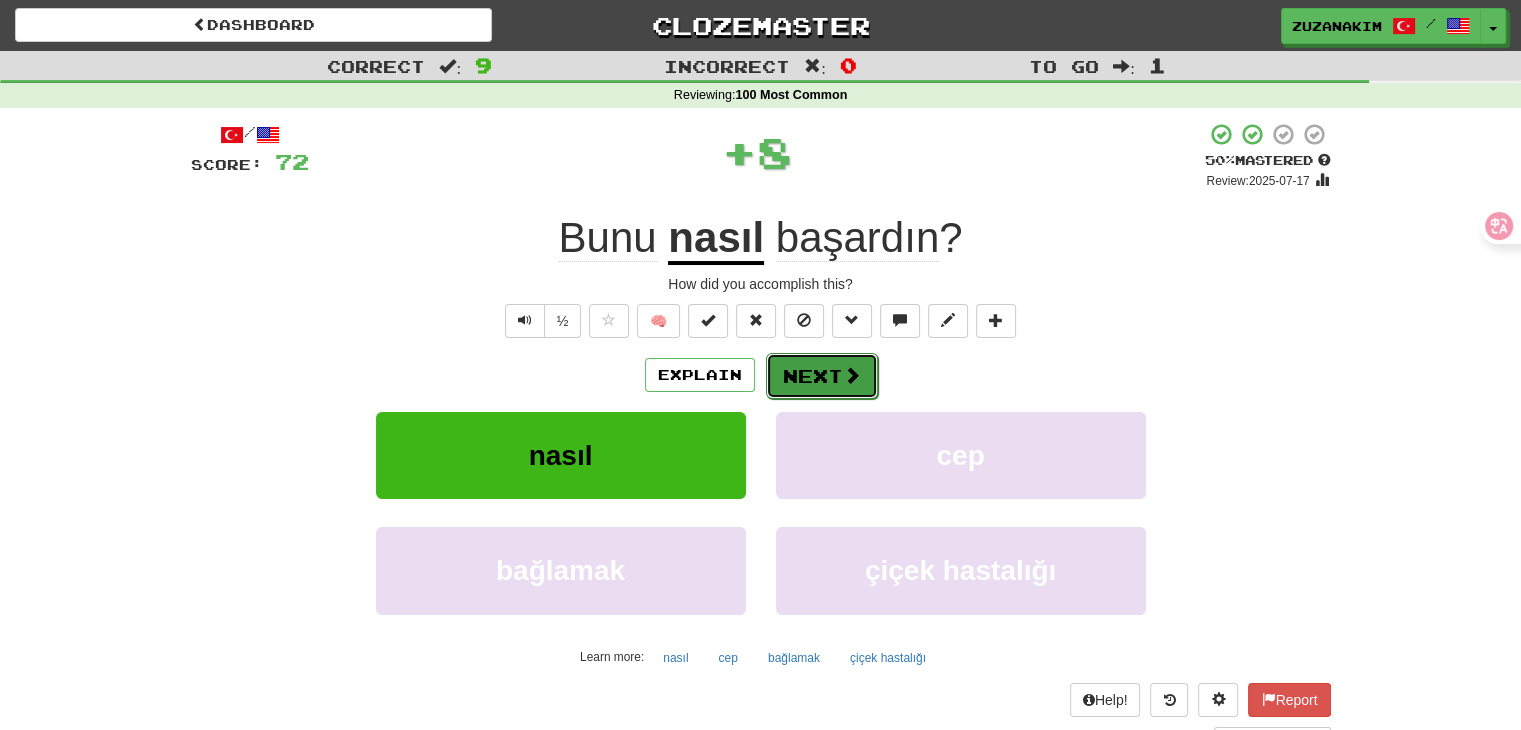 click on "Next" at bounding box center [822, 376] 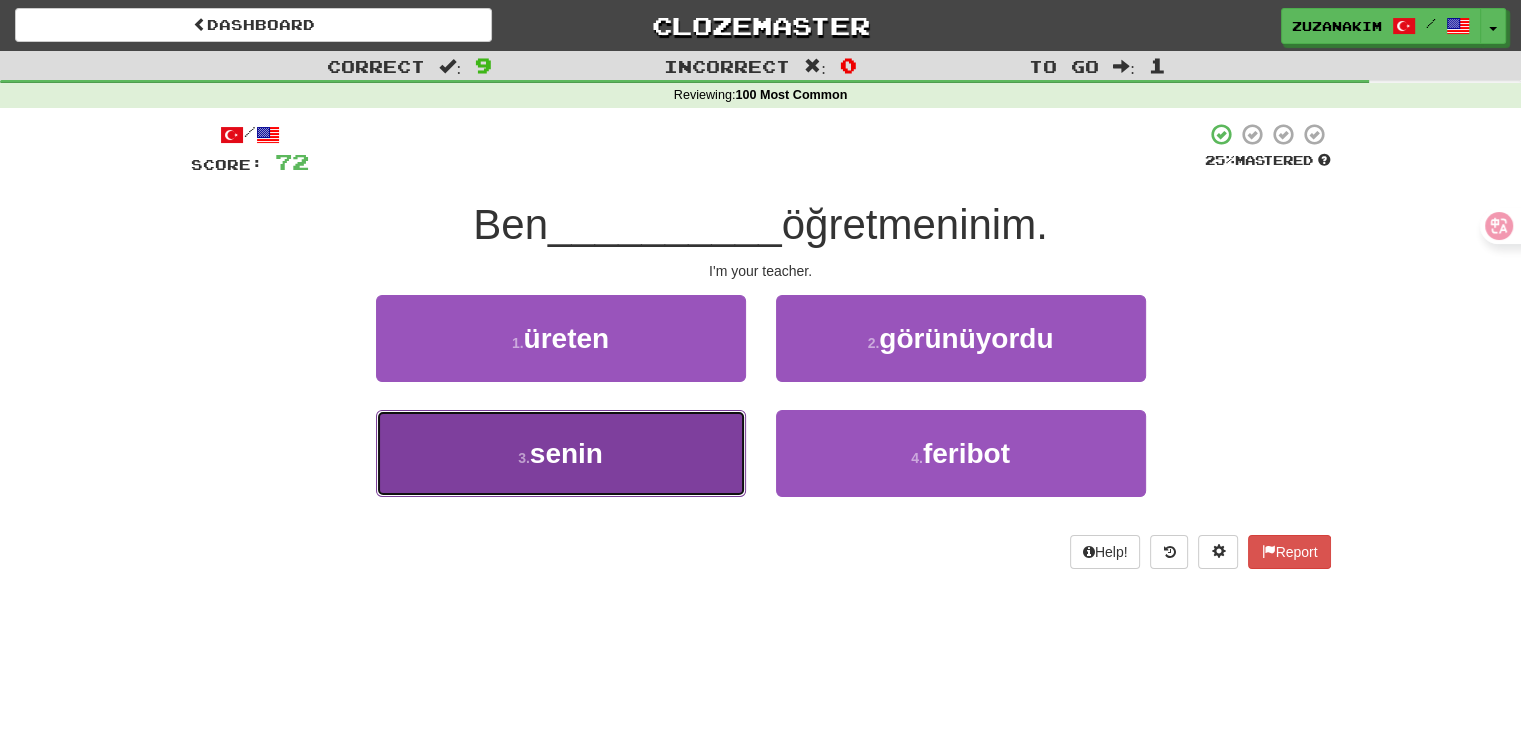 click on "3 .  senin" at bounding box center [561, 453] 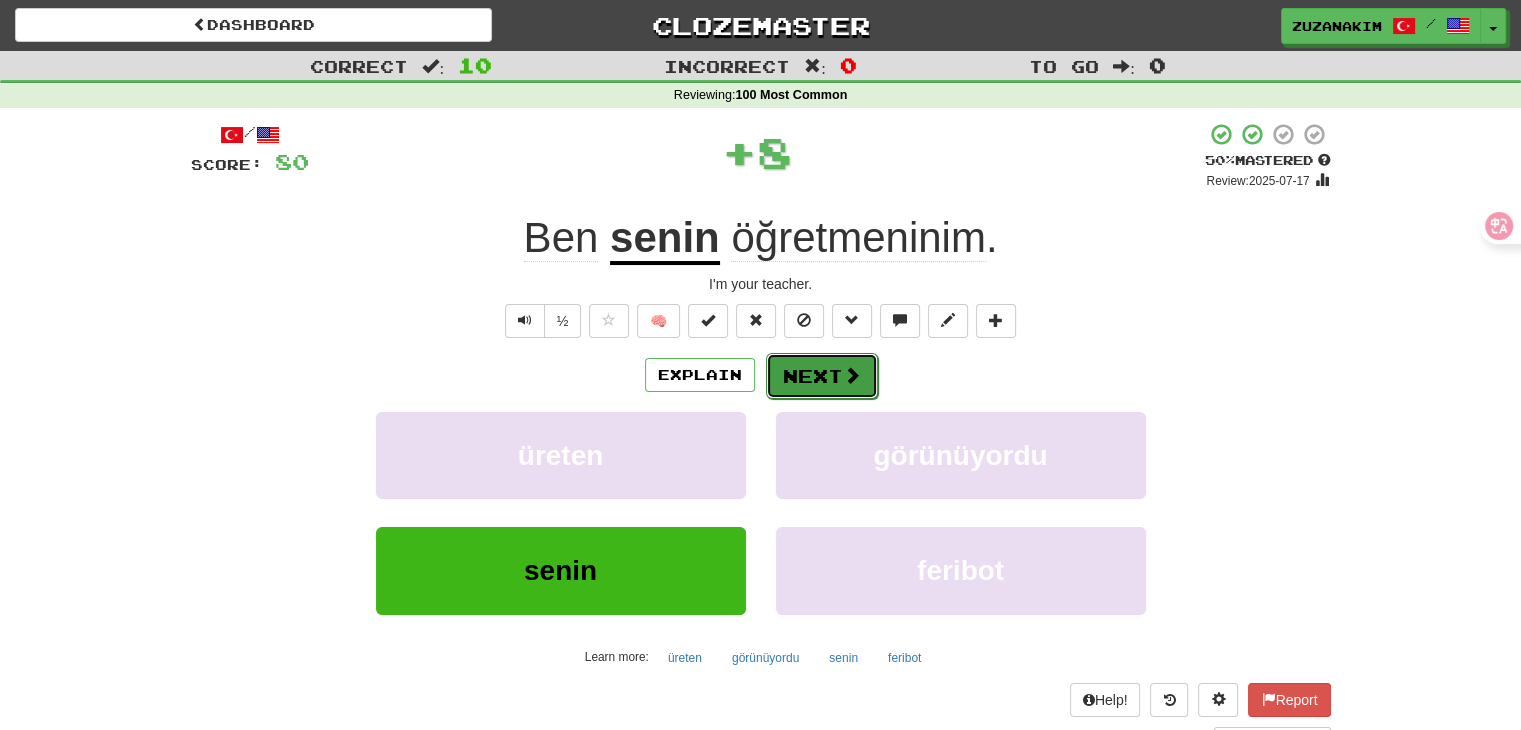 click on "Next" at bounding box center (822, 376) 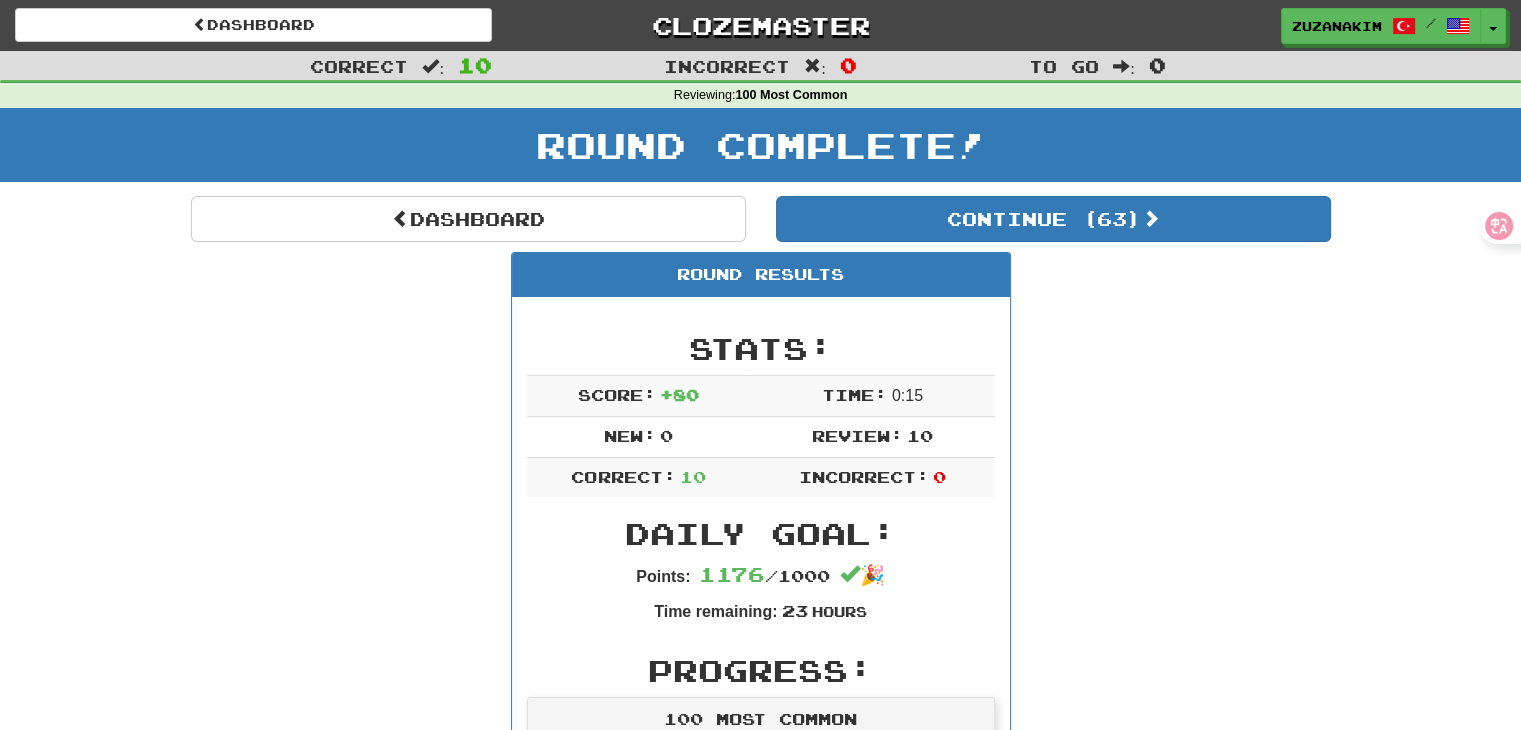 click on "Round Complete!" at bounding box center (760, 152) 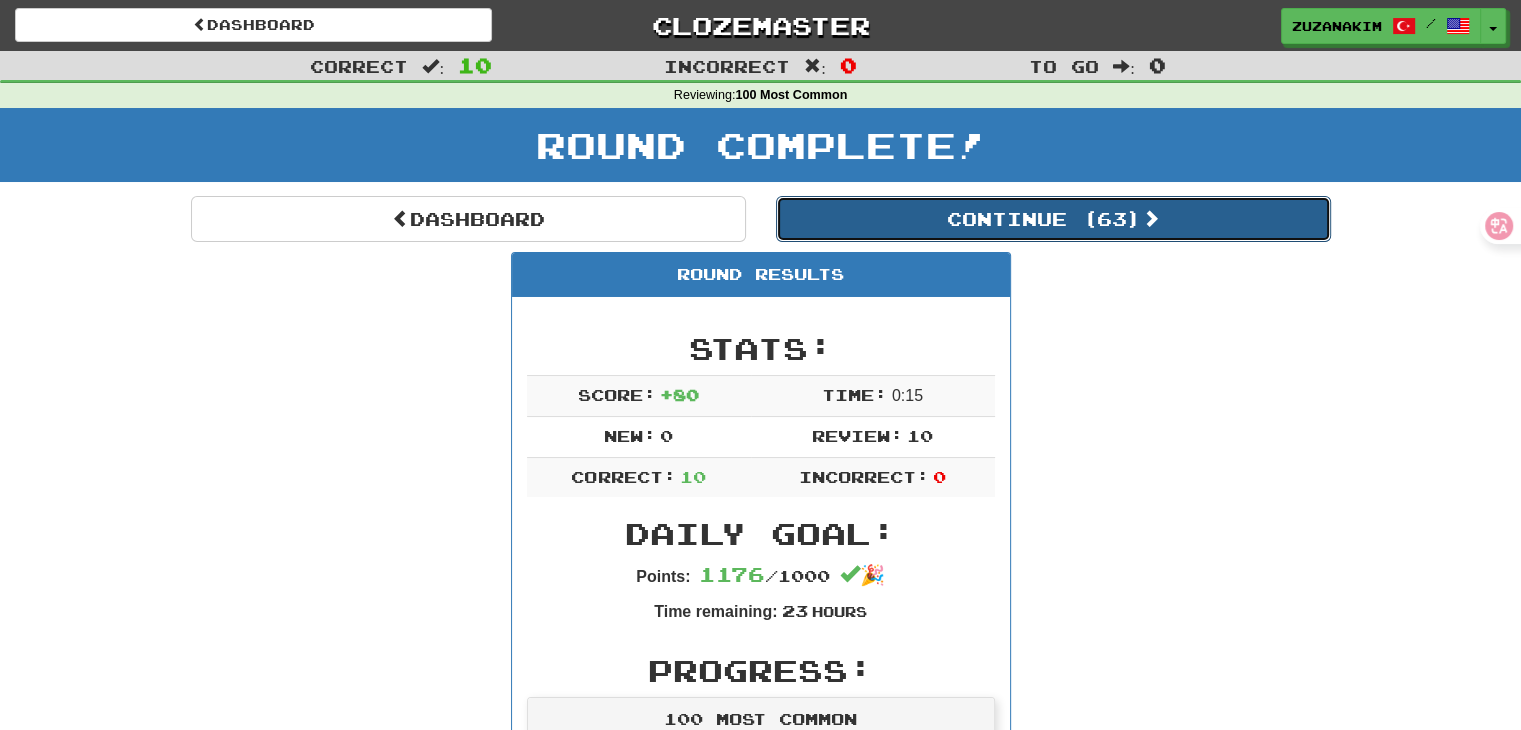 click on "Continue ( 63 )" at bounding box center (1053, 219) 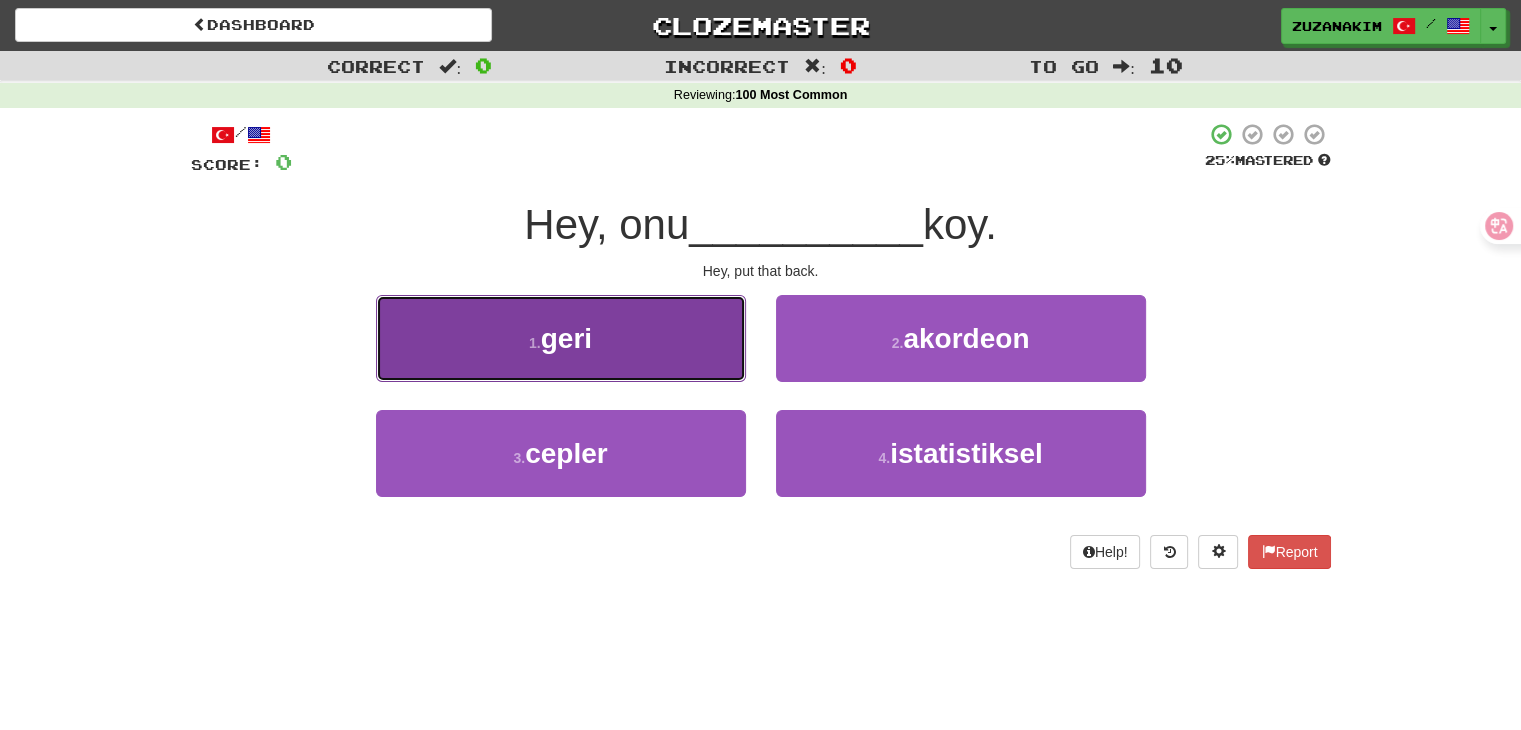 click on "1 .  geri" at bounding box center (561, 338) 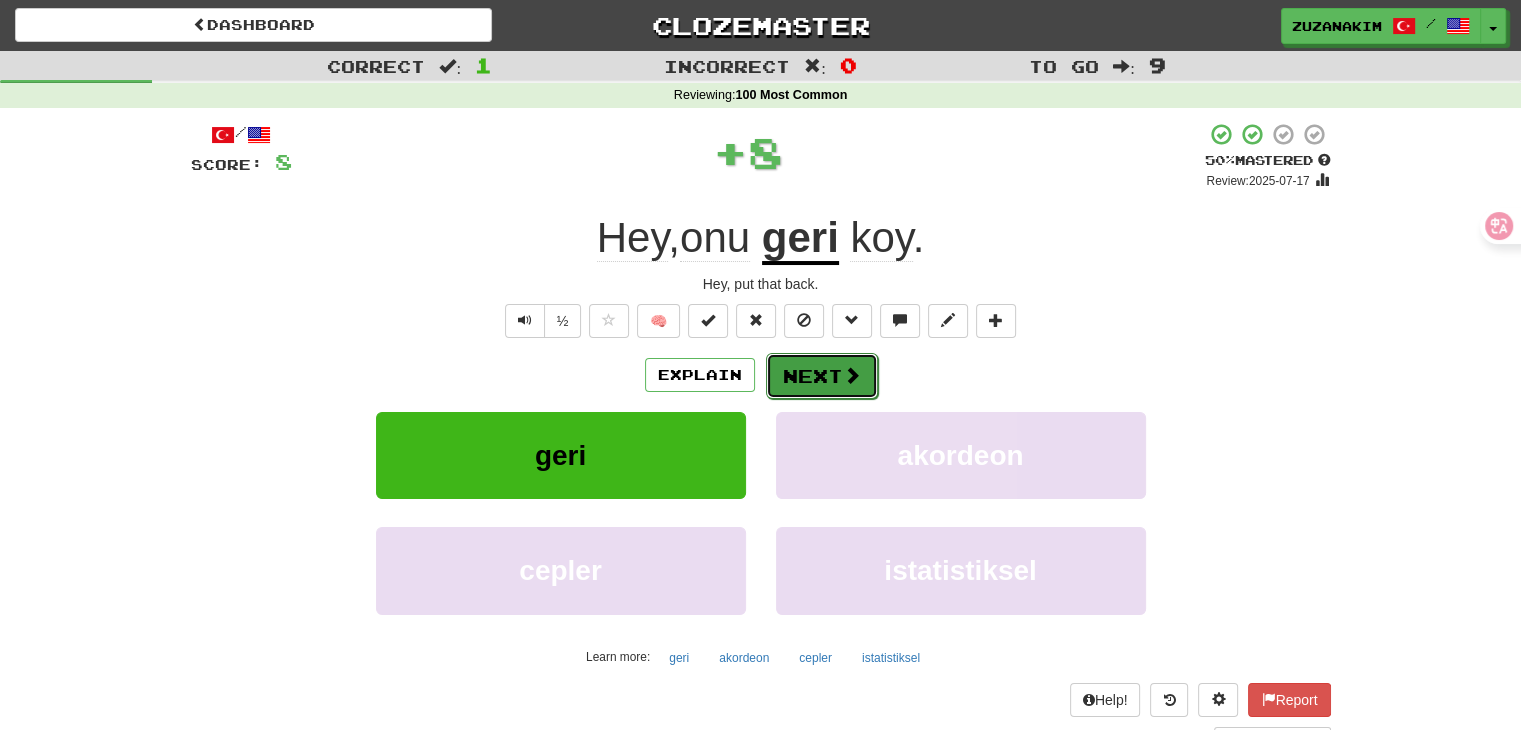 click on "Next" at bounding box center (822, 376) 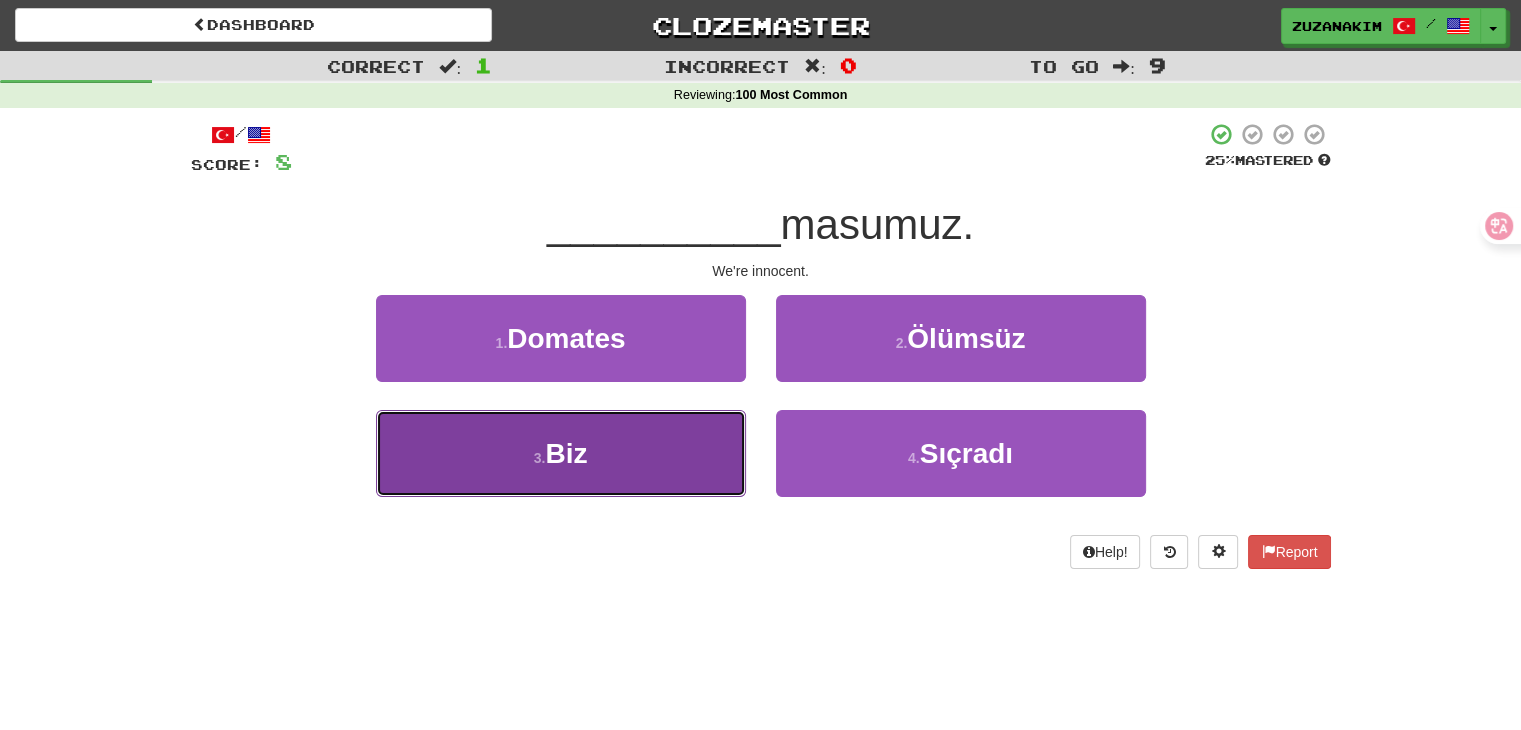 click on "3 .  Biz" at bounding box center [561, 453] 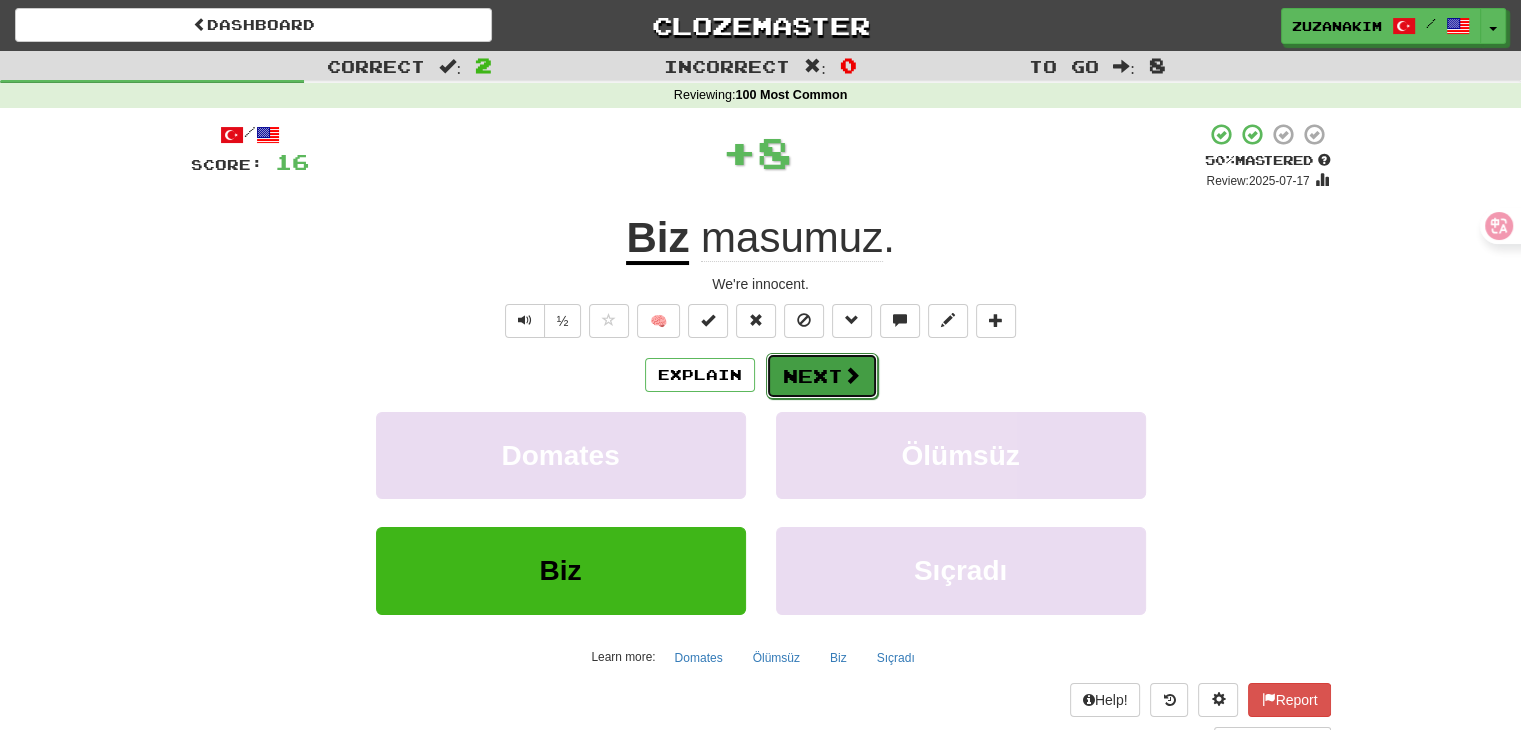 click on "Next" at bounding box center (822, 376) 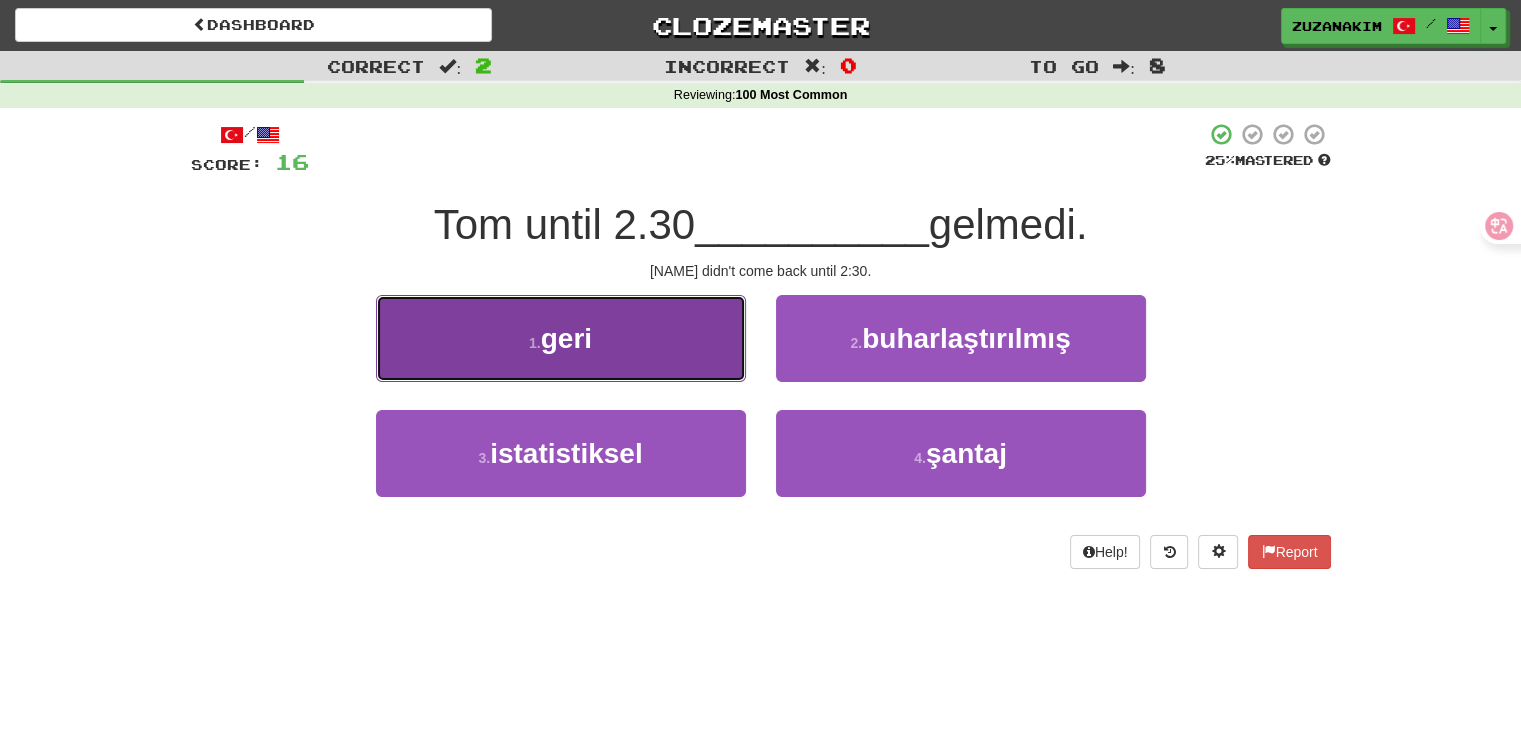 click on "1 .  geri" at bounding box center (561, 338) 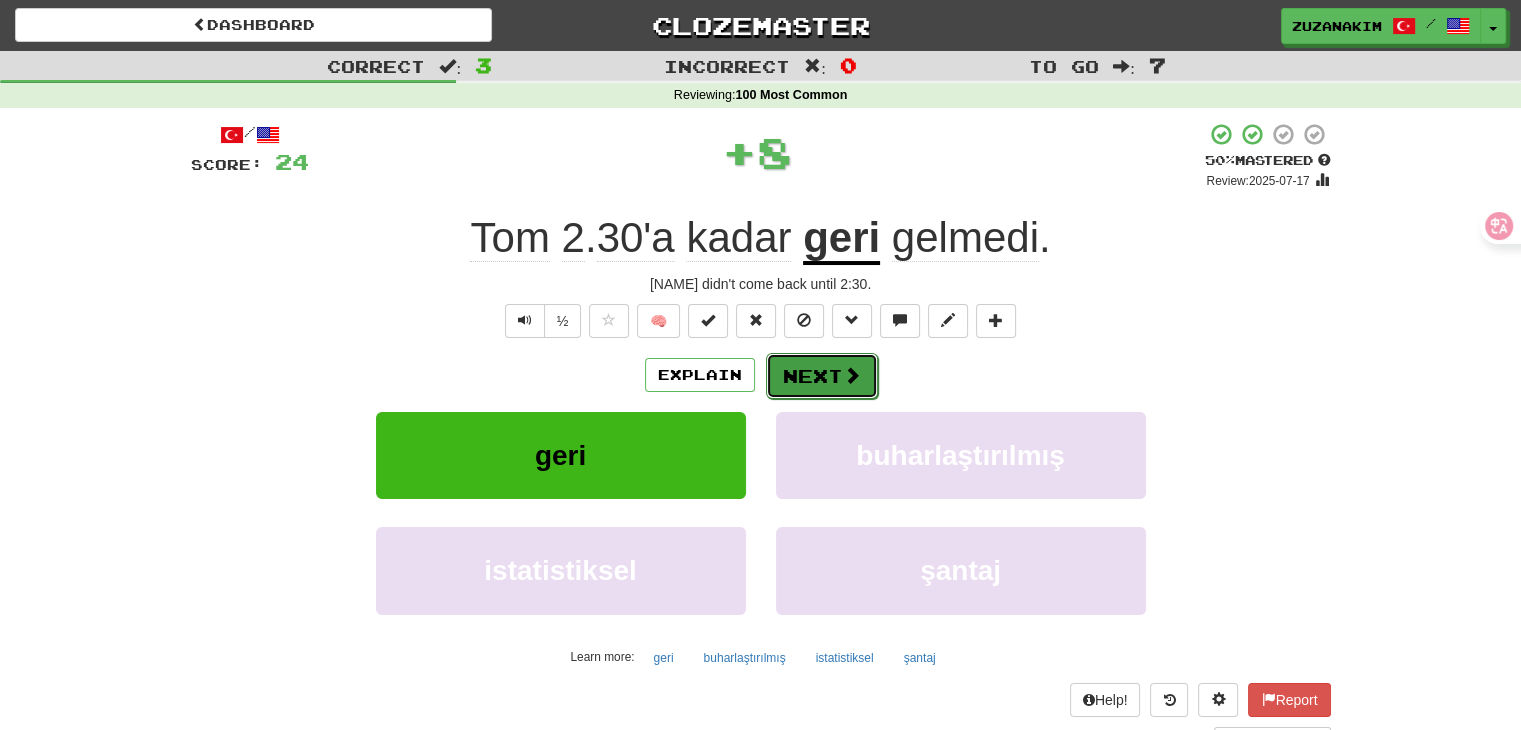 click on "Next" at bounding box center [822, 376] 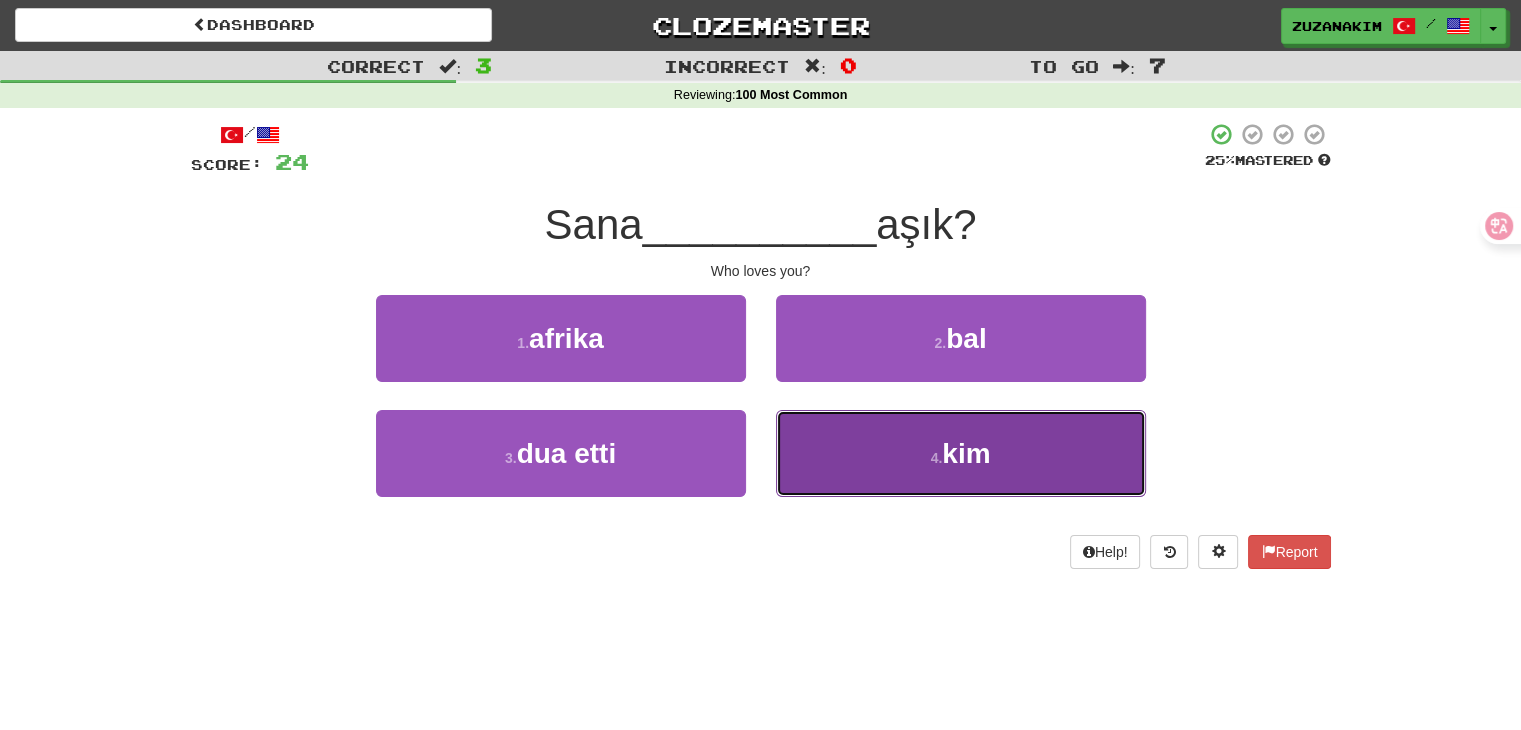 click on "4 .  kim" at bounding box center (961, 453) 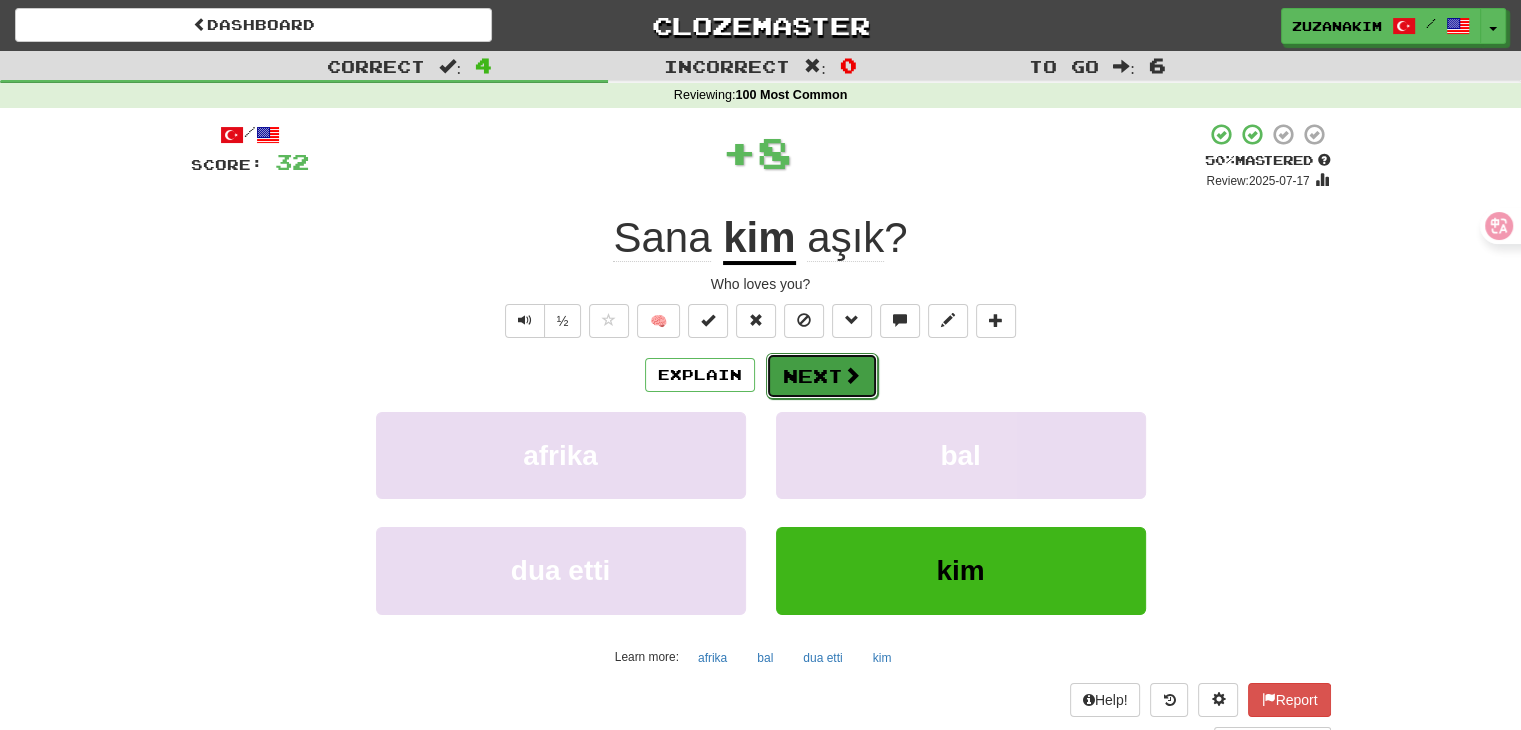 click on "Next" at bounding box center (822, 376) 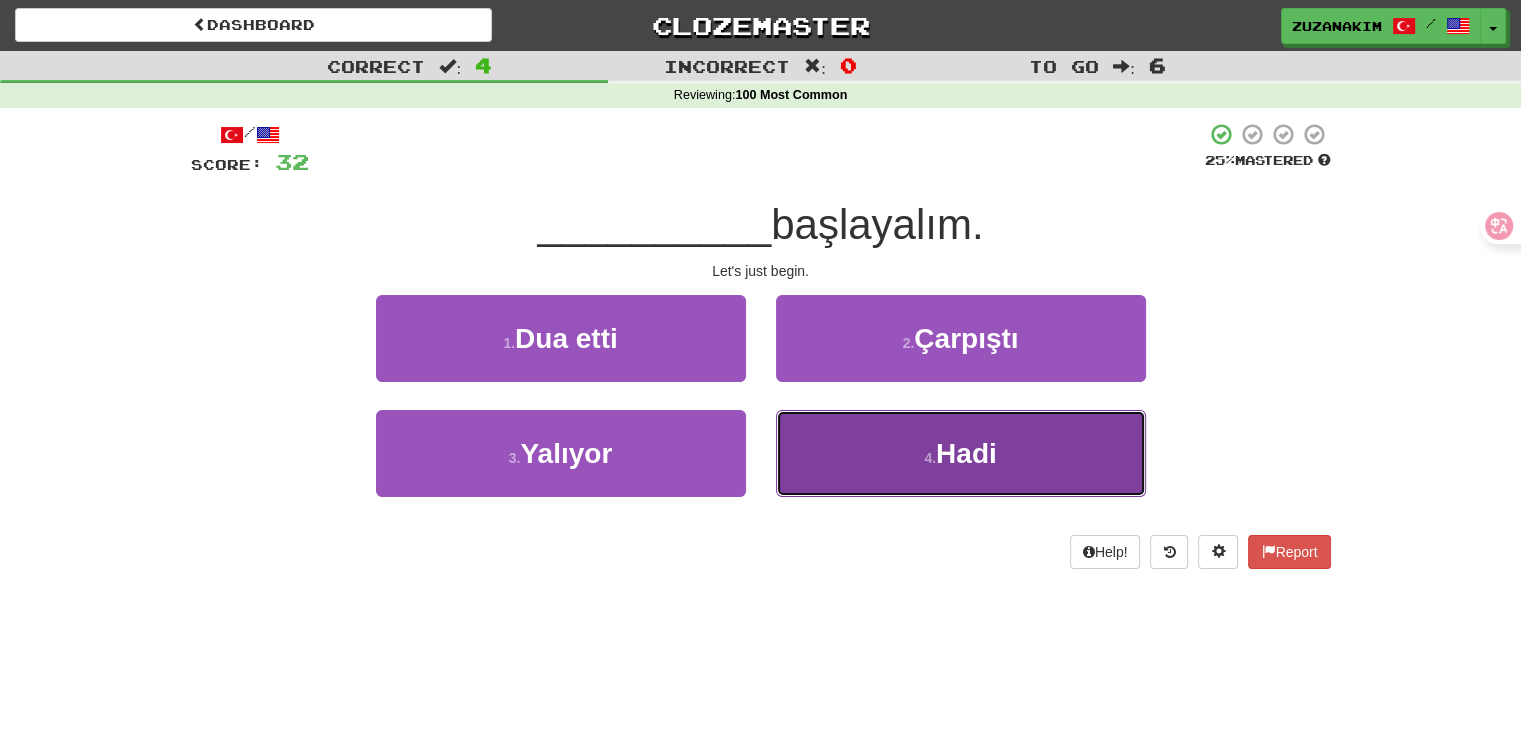 click on "4 .  Hadi" at bounding box center [961, 453] 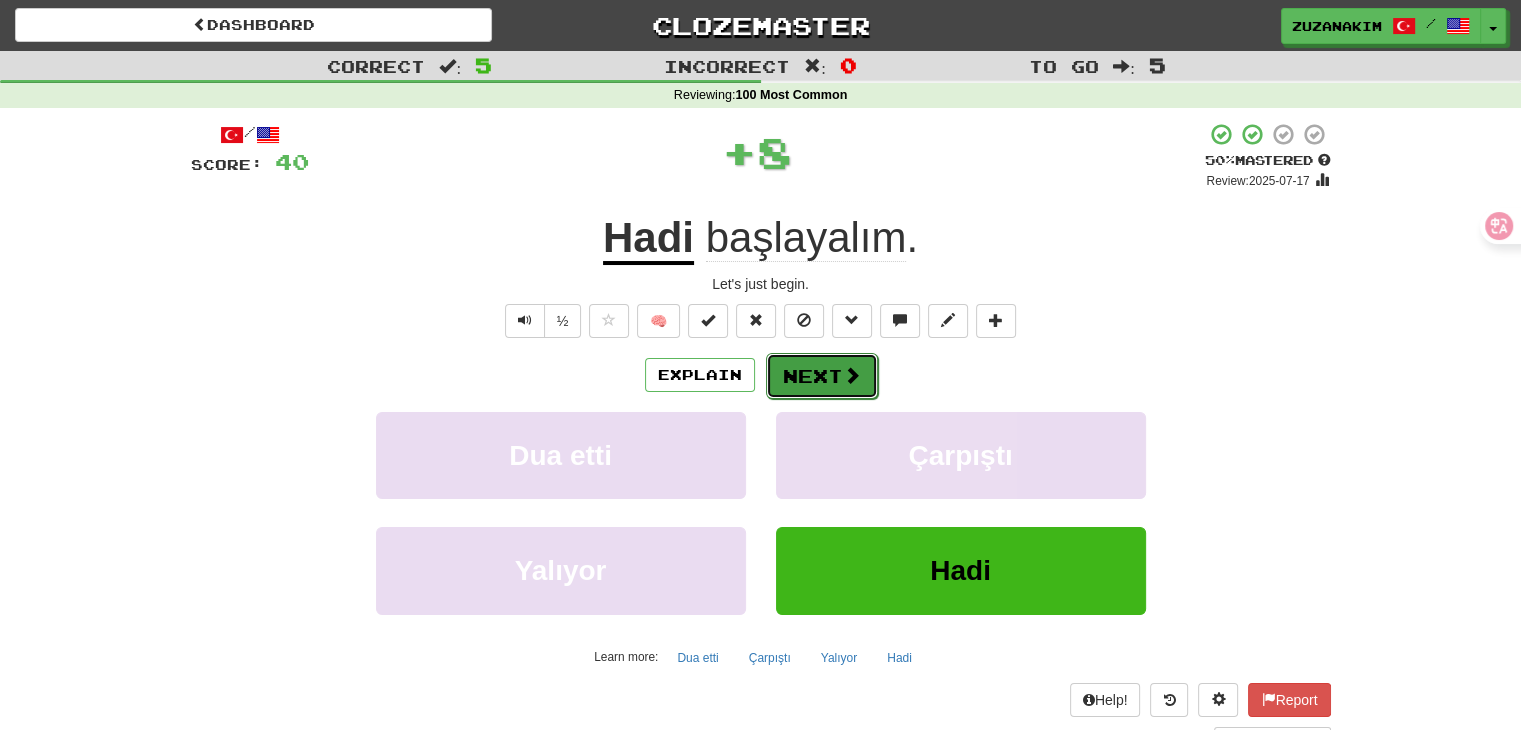 click on "Next" at bounding box center (822, 376) 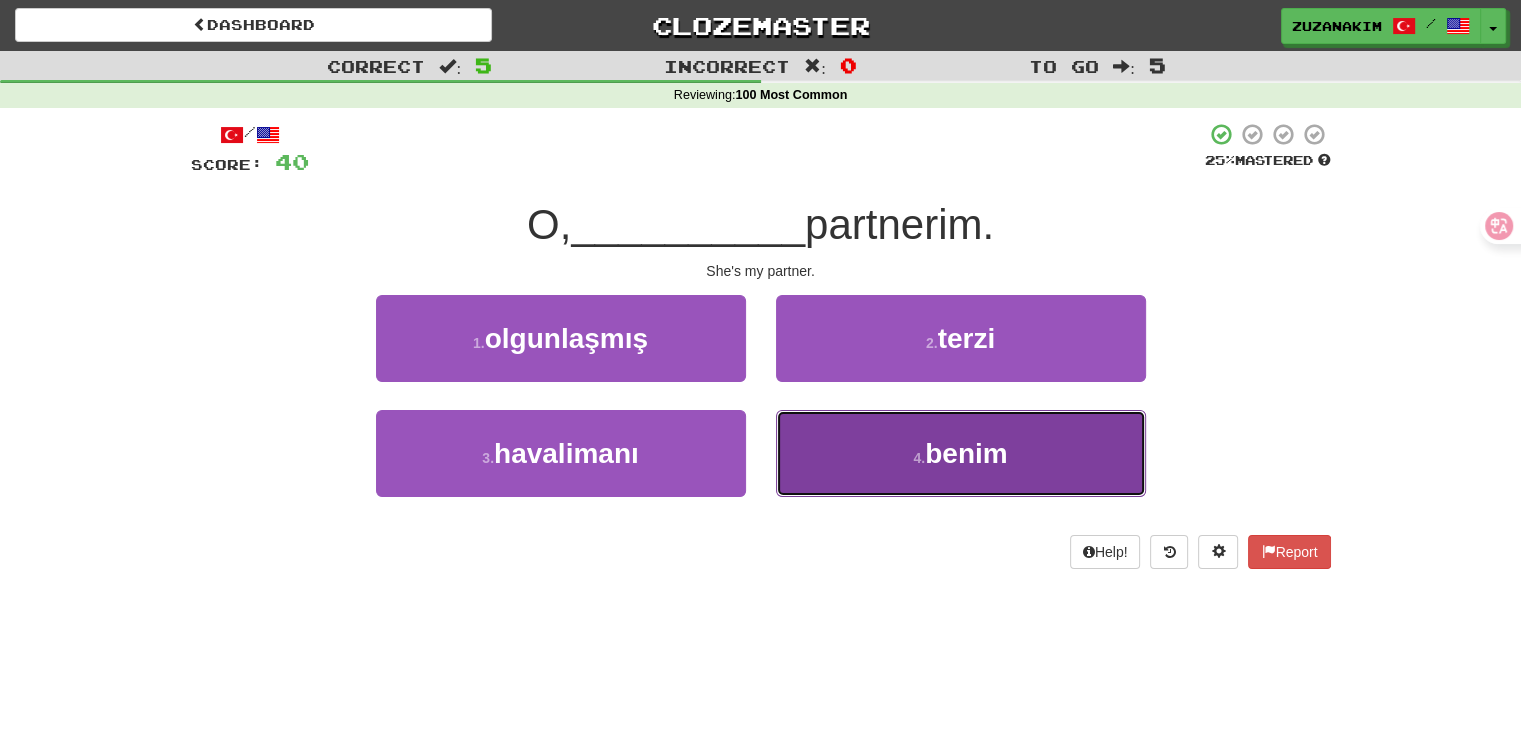 click on "4 .  benim" at bounding box center [961, 453] 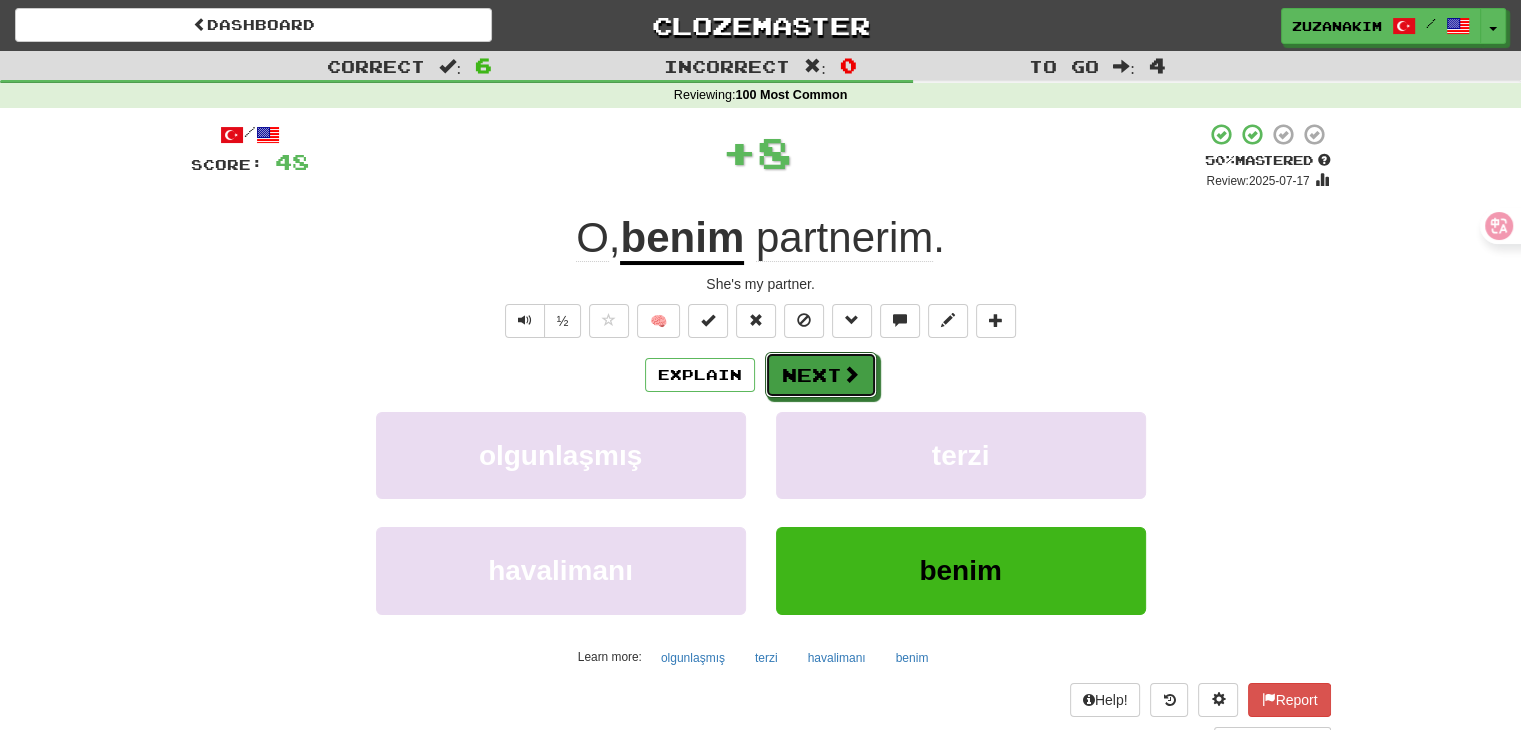 click on "Next" at bounding box center [821, 375] 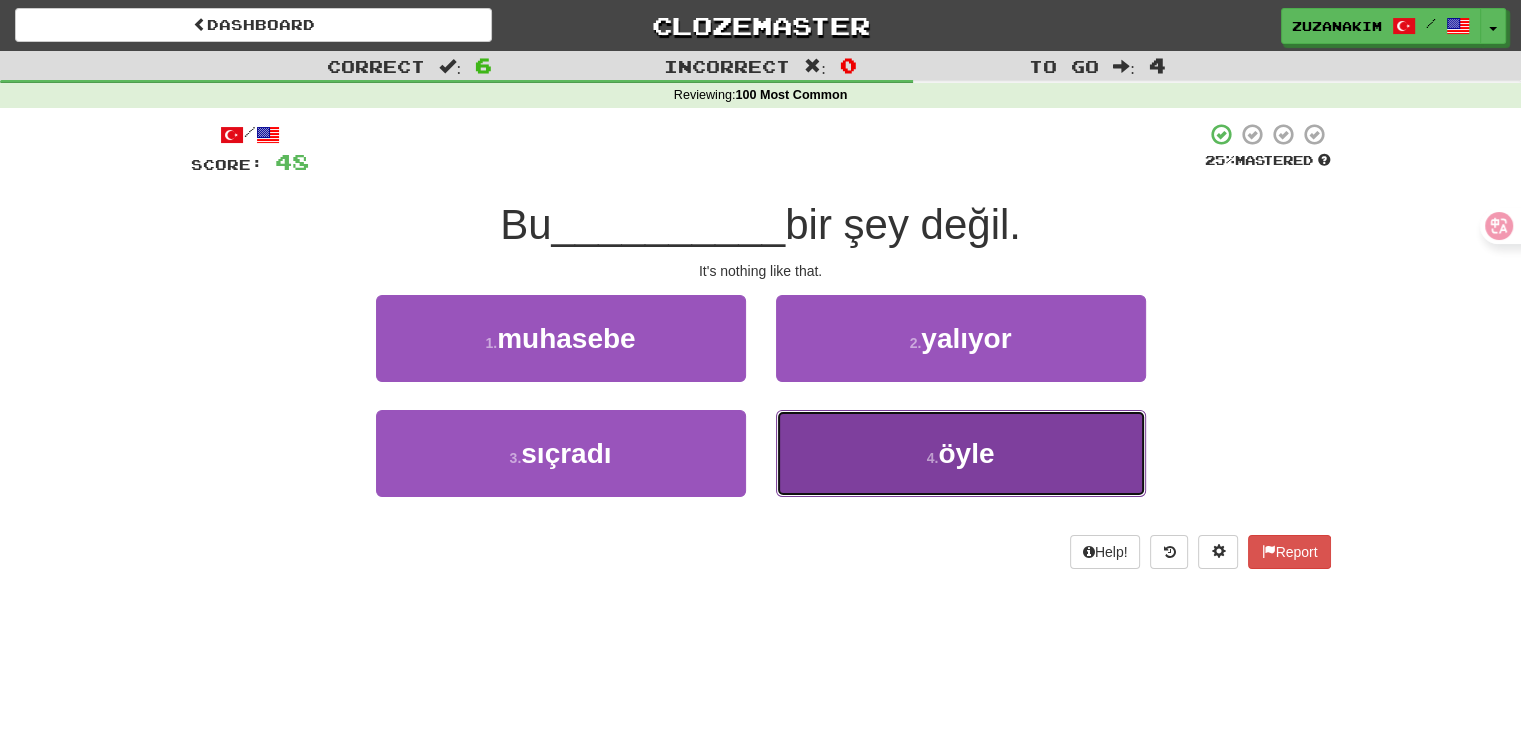 click on "4 .  öyle" at bounding box center (961, 453) 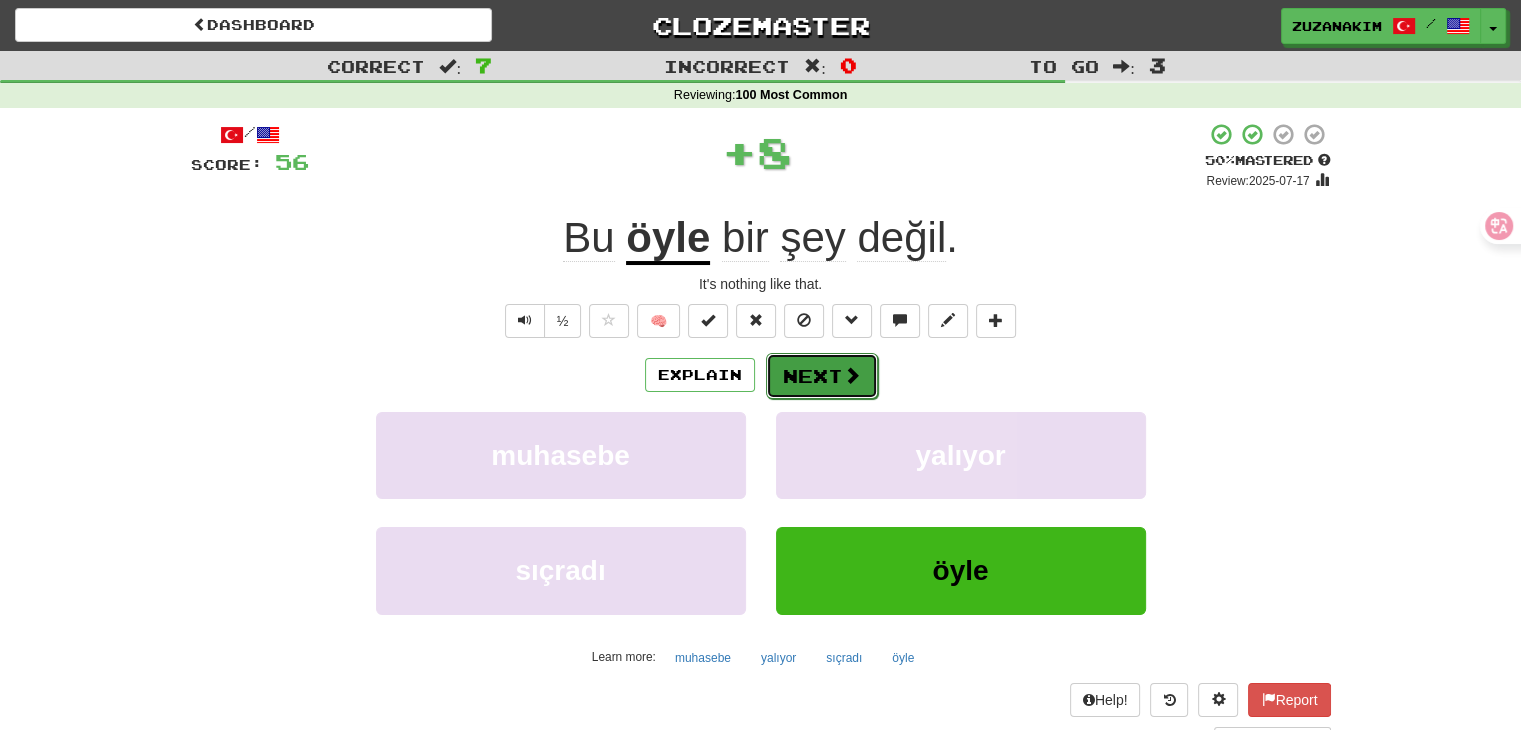 click on "Next" at bounding box center [822, 376] 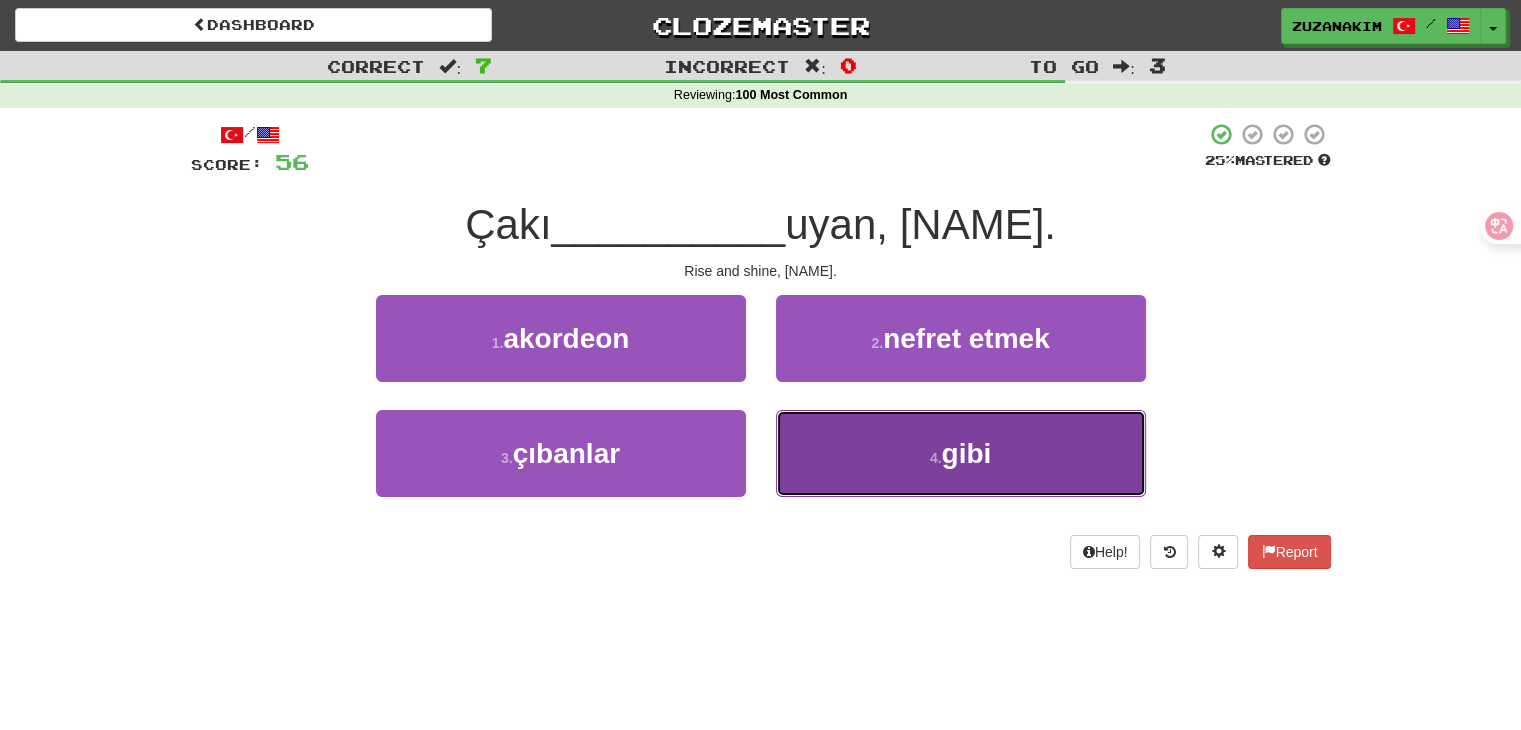 click on "4 .  gibi" at bounding box center (961, 453) 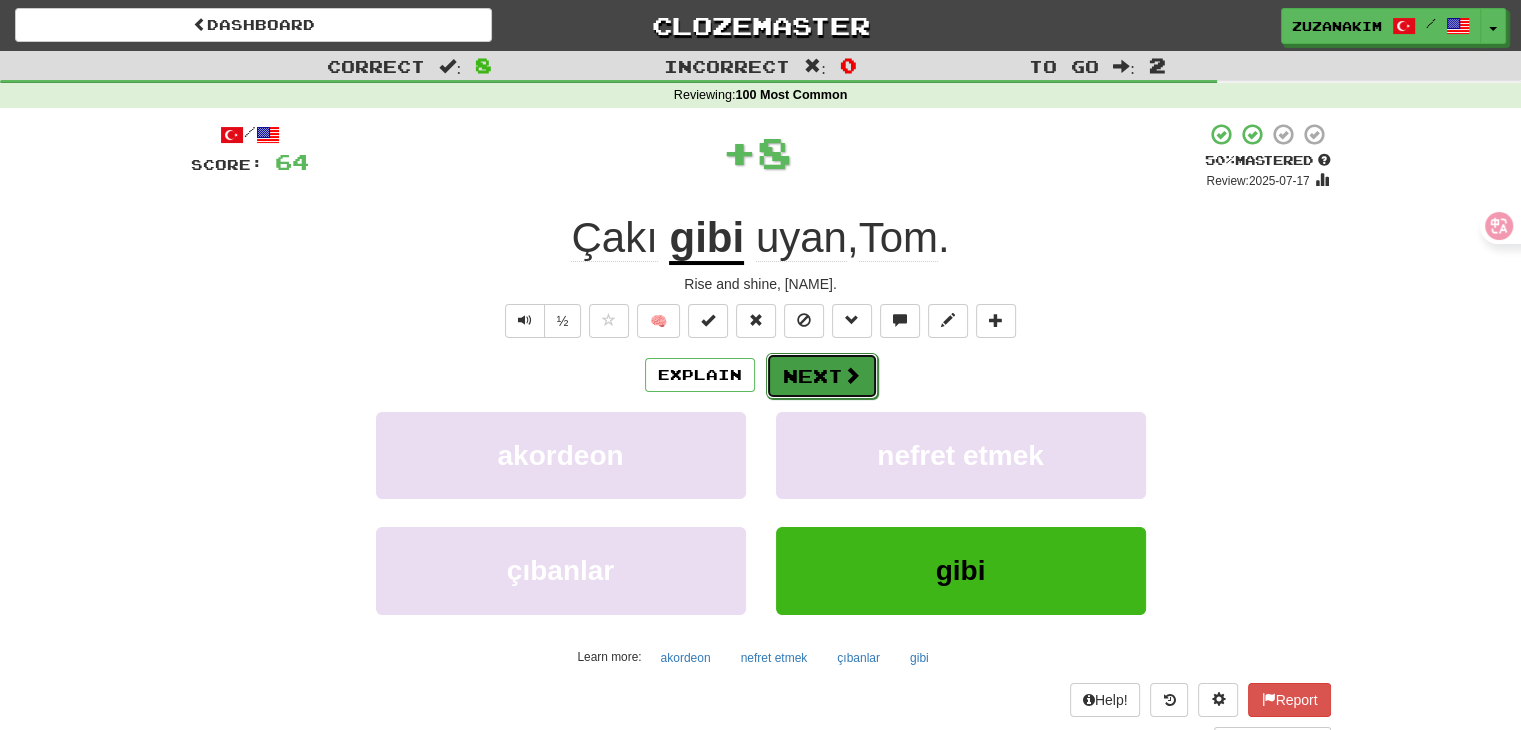 click on "Next" at bounding box center (822, 376) 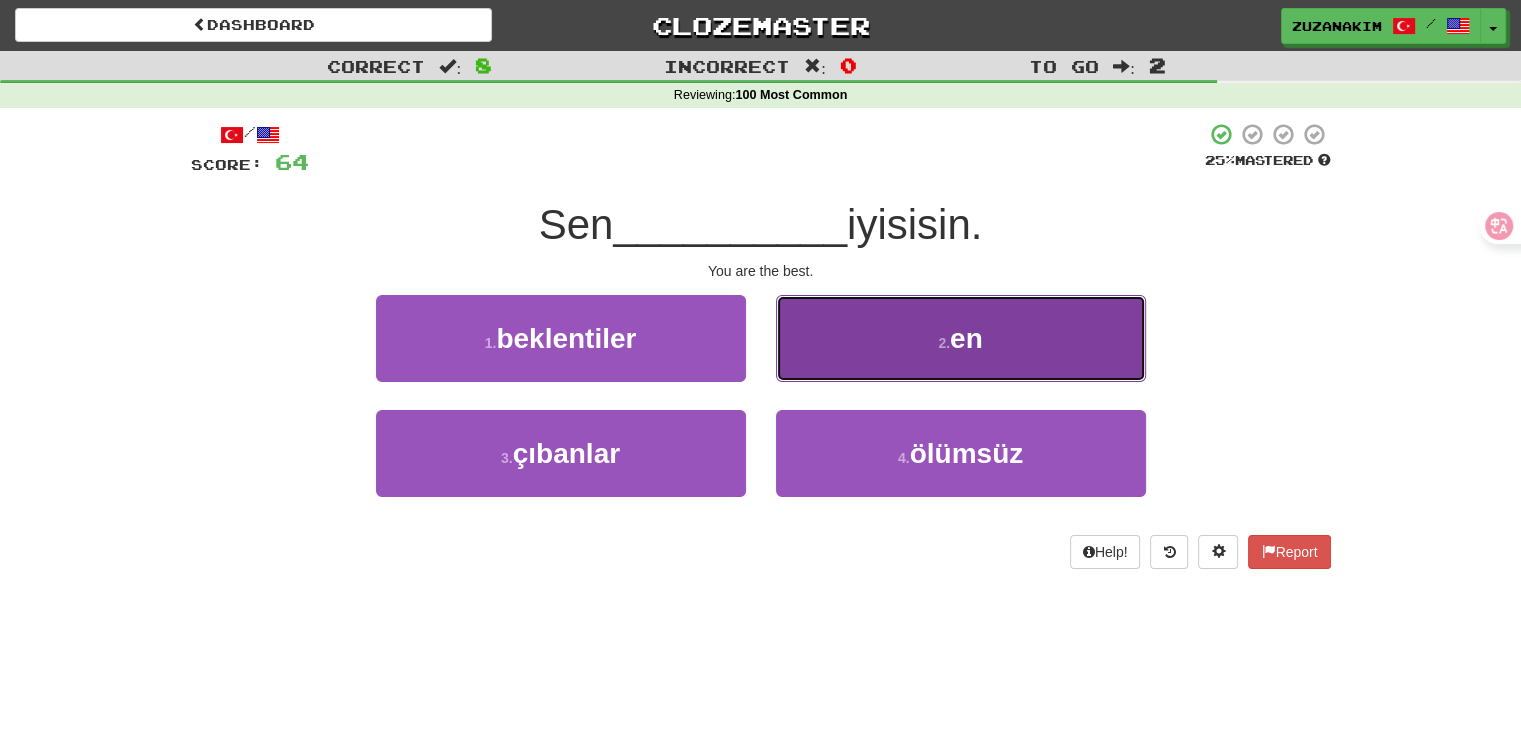 click on "2 .  en" at bounding box center (961, 338) 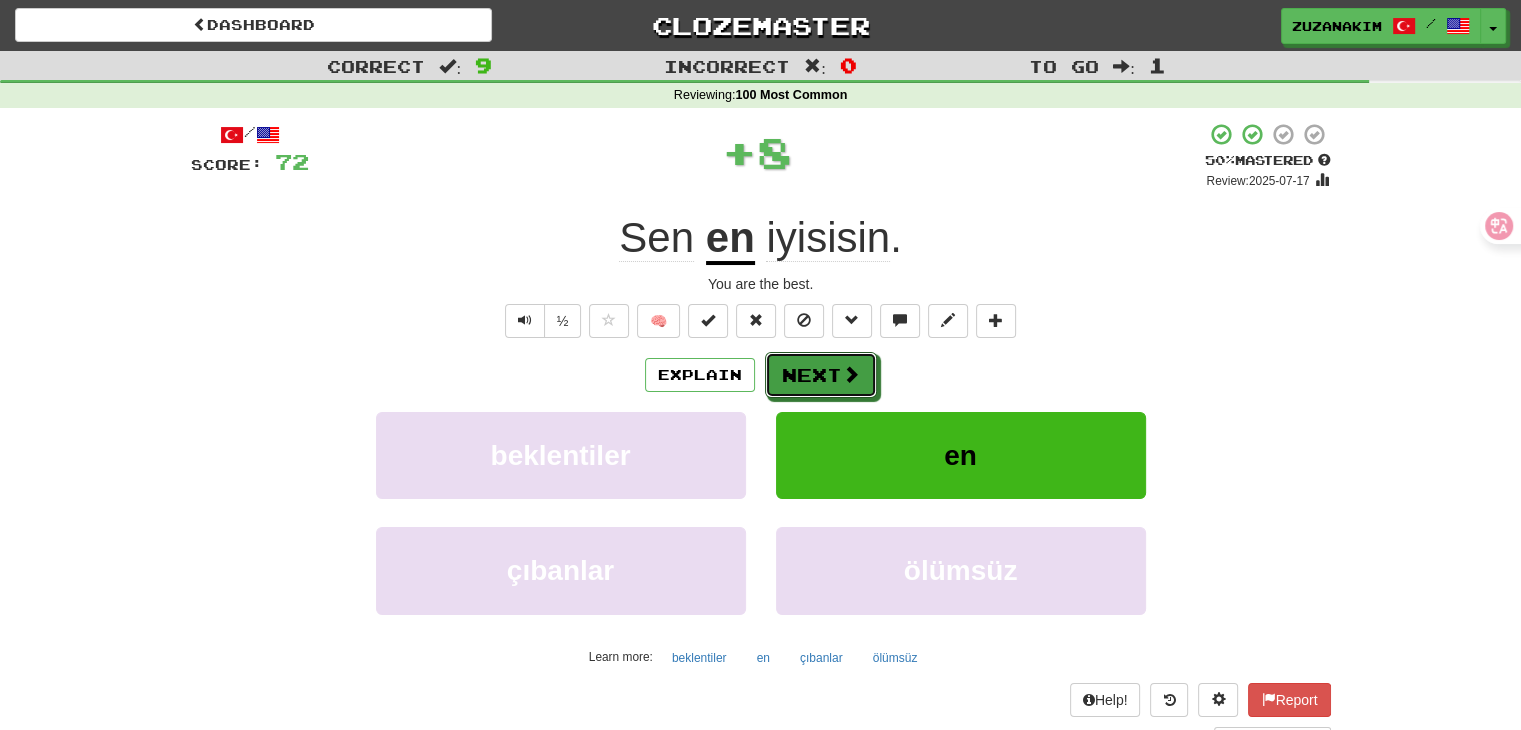 click on "Next" at bounding box center [821, 375] 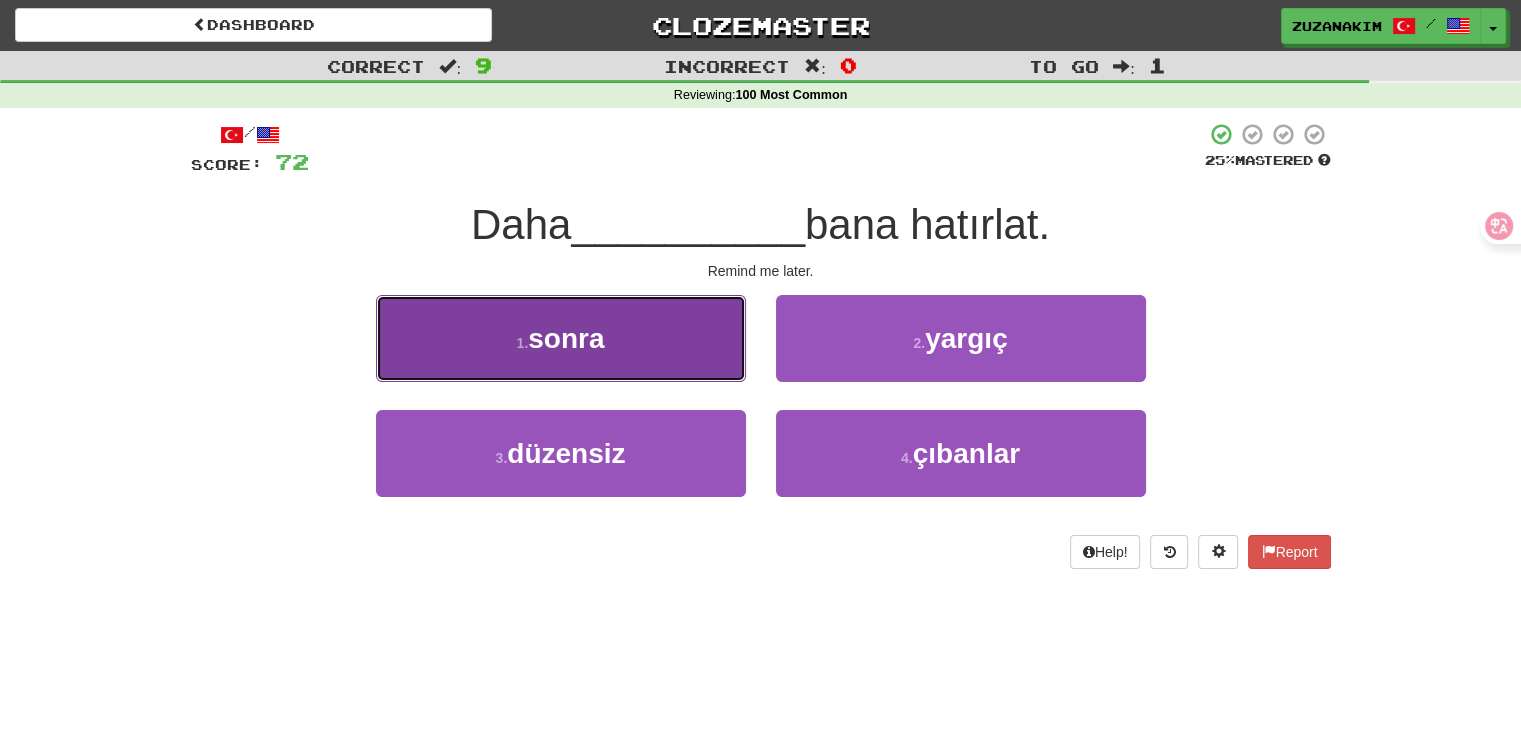 click on "1 .  sonra" at bounding box center [561, 338] 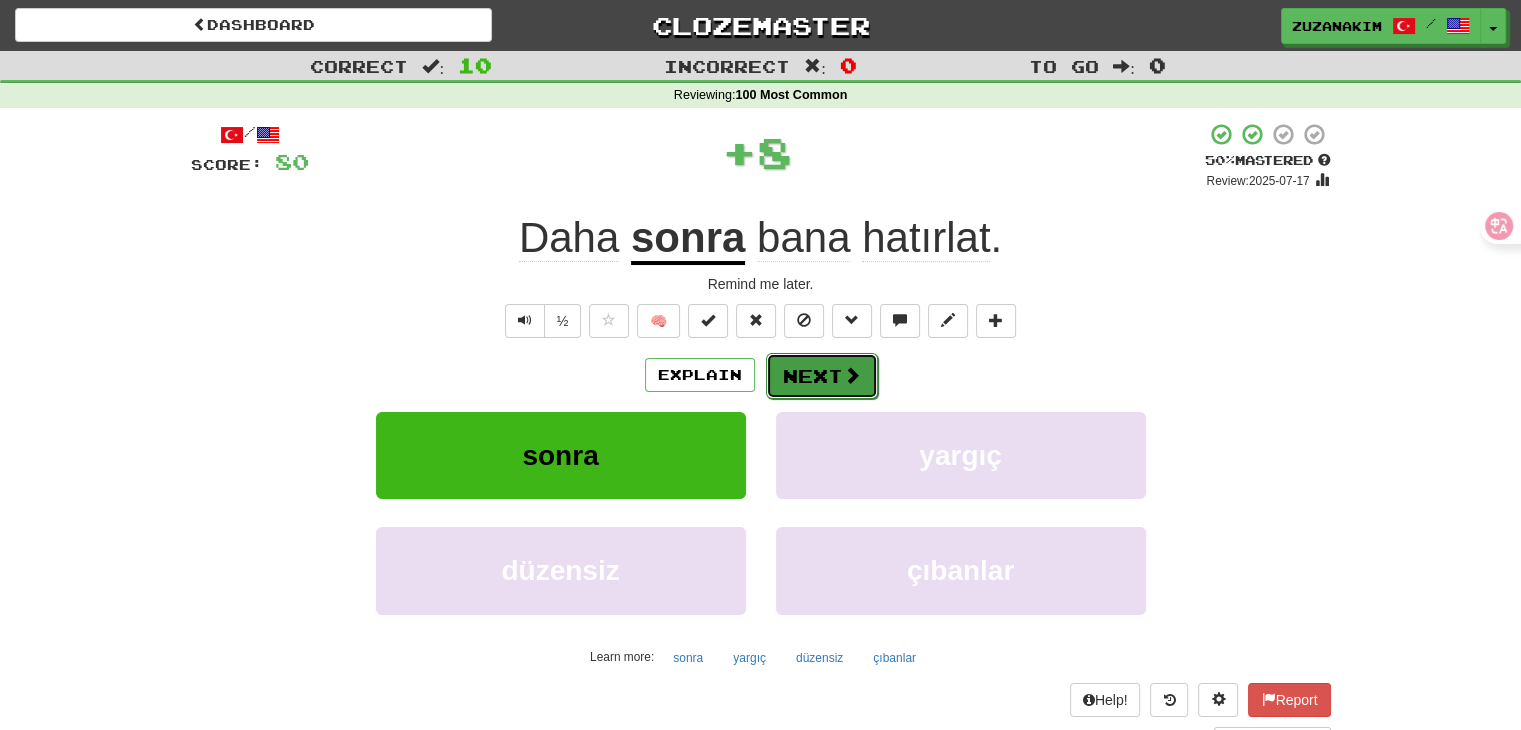 click on "Next" at bounding box center (822, 376) 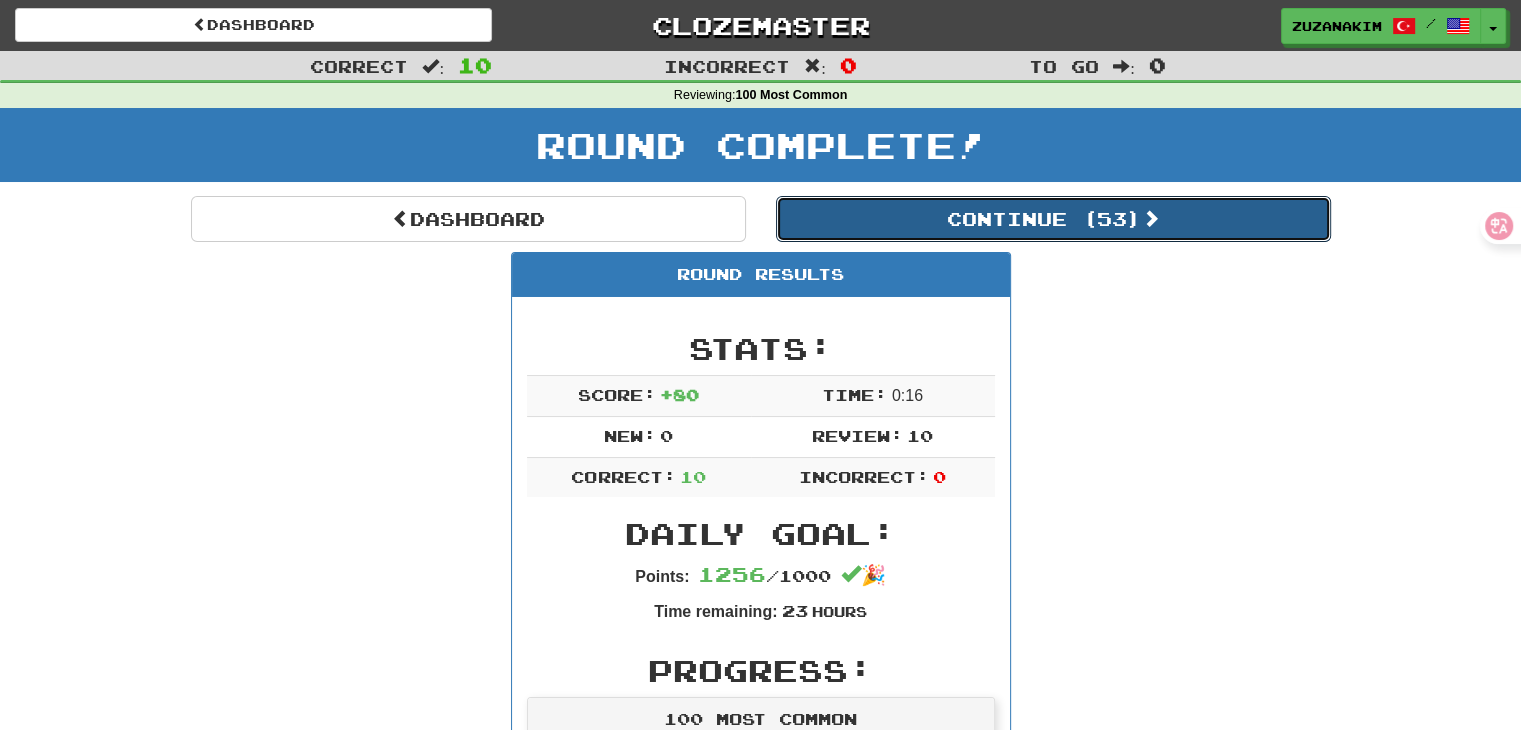 click on "Continue ( 53 )" at bounding box center [1053, 219] 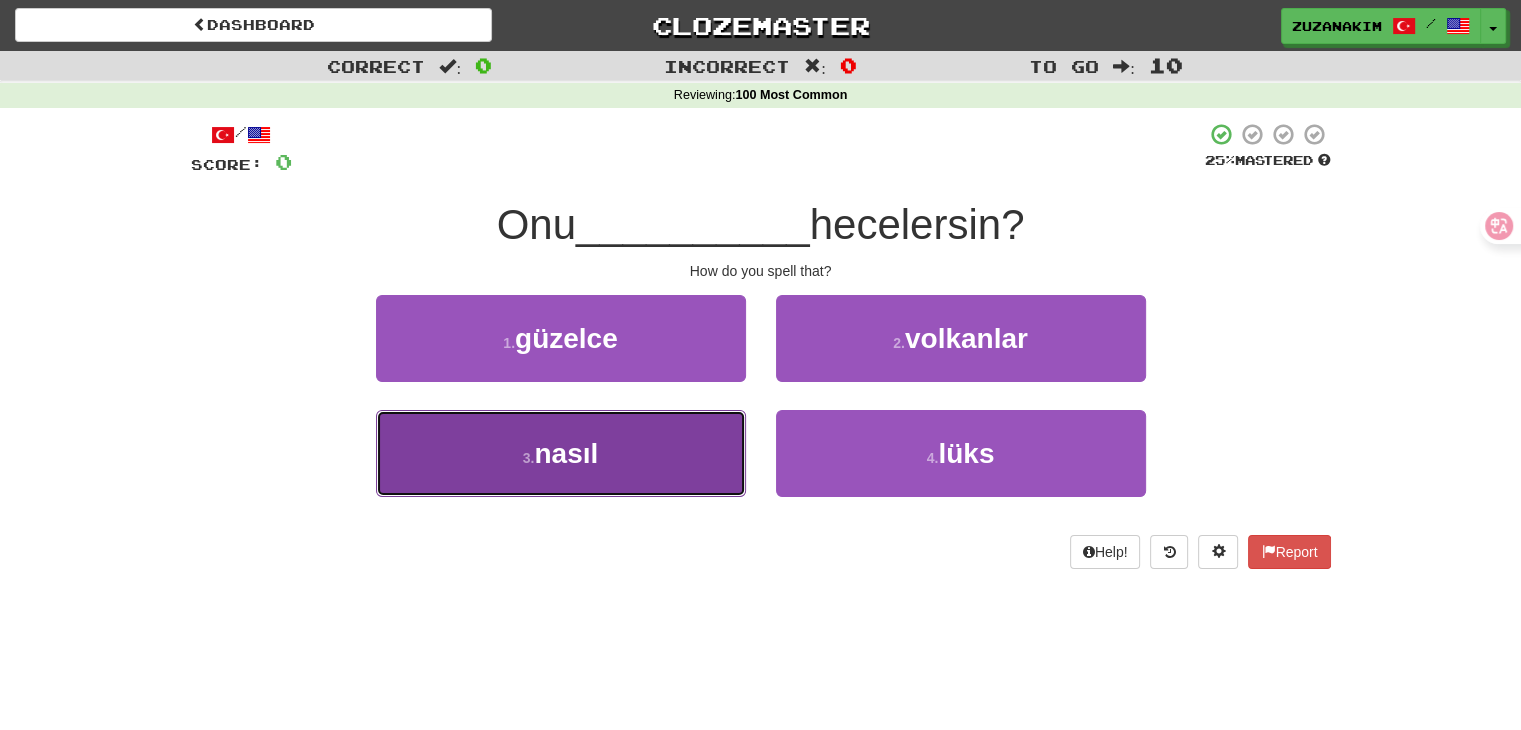 click on "3 .  nasıl" at bounding box center [561, 453] 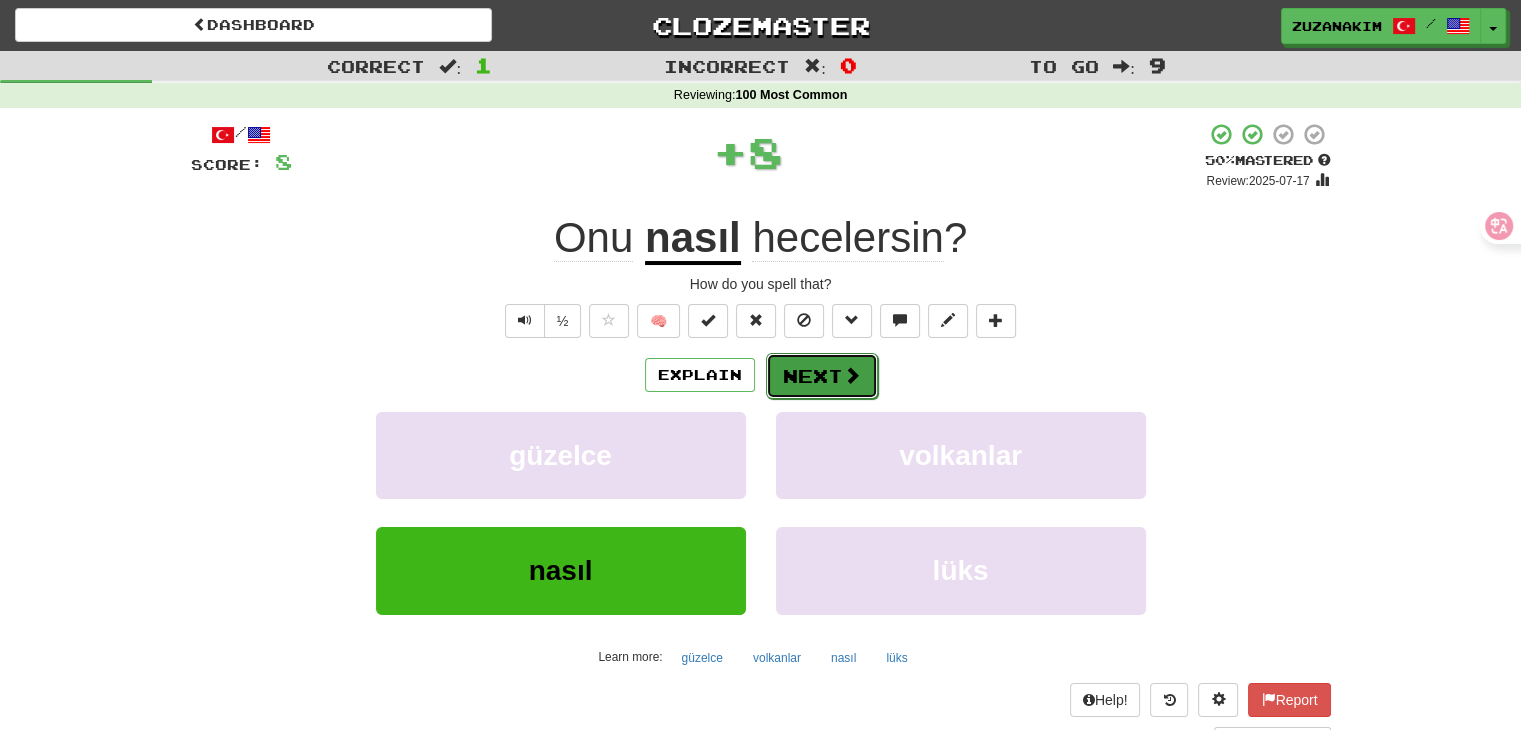 click on "Next" at bounding box center [822, 376] 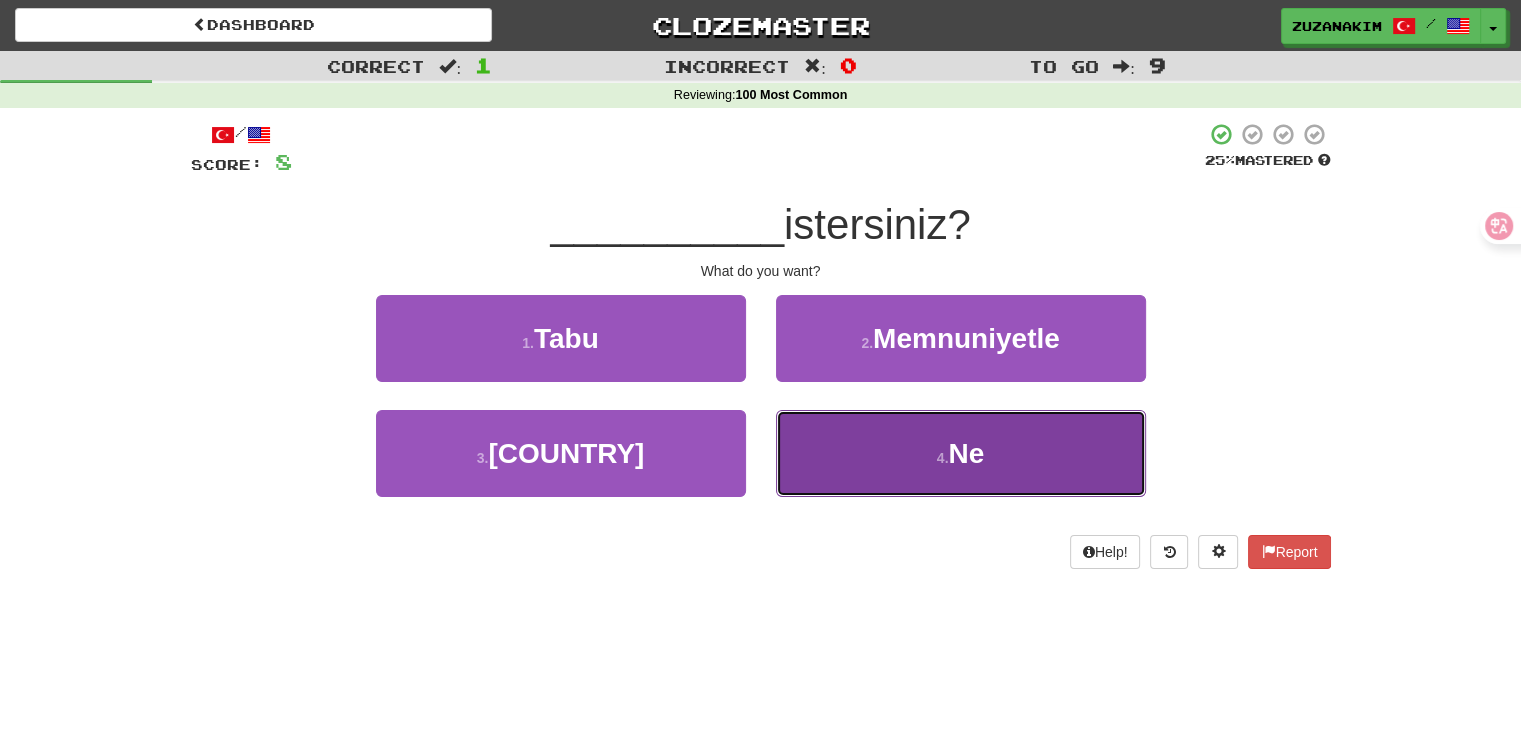 click on "4 .  Ne" at bounding box center [961, 453] 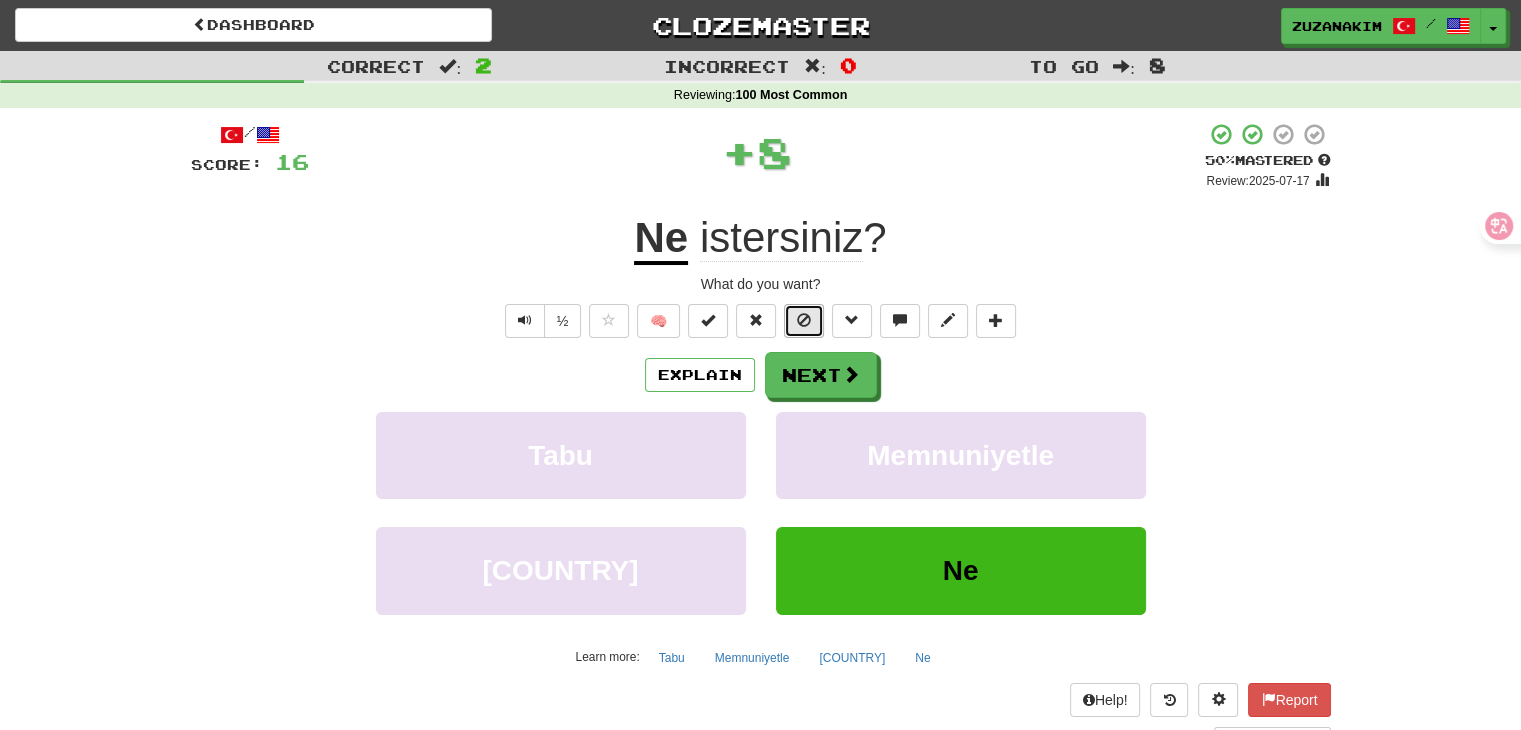 click at bounding box center (804, 321) 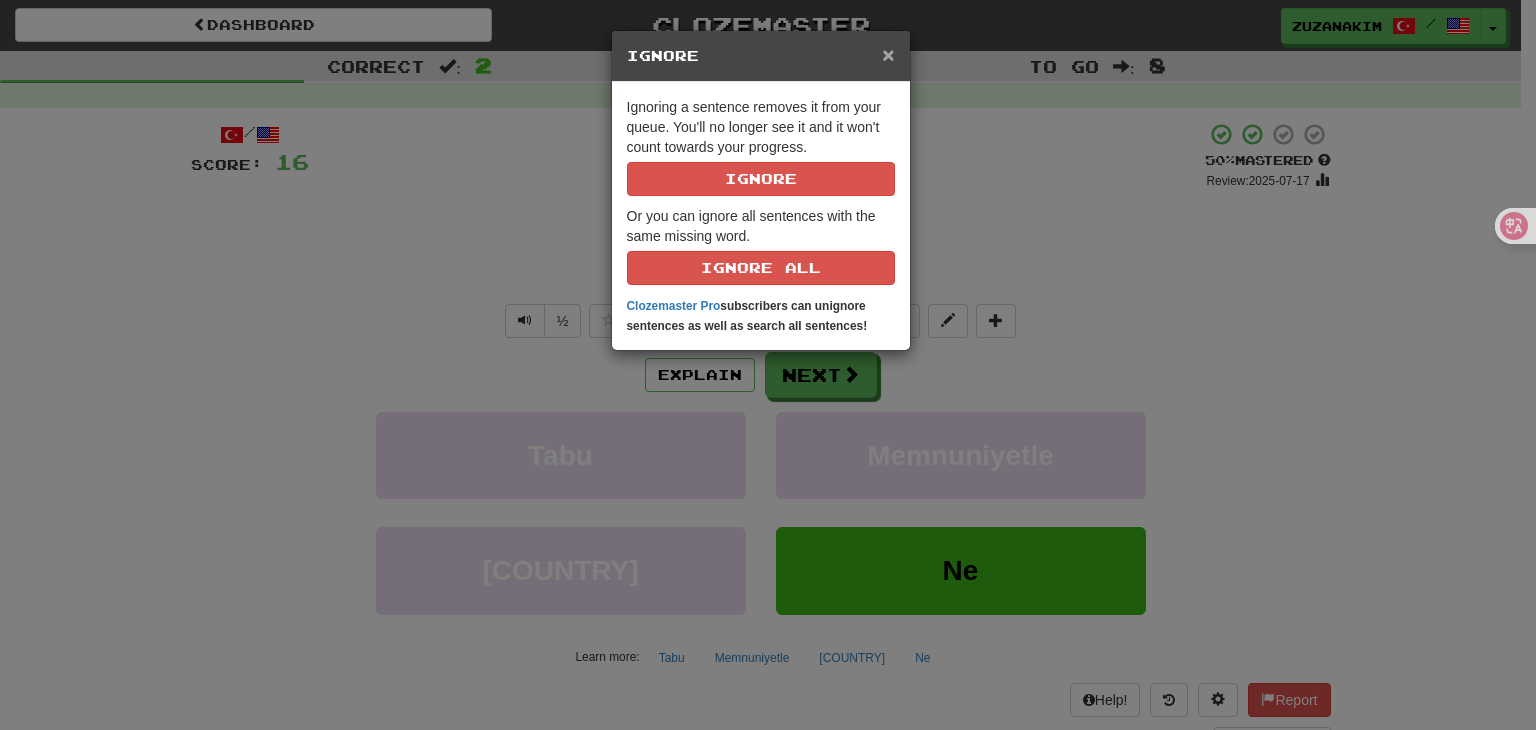 click on "×" at bounding box center (888, 54) 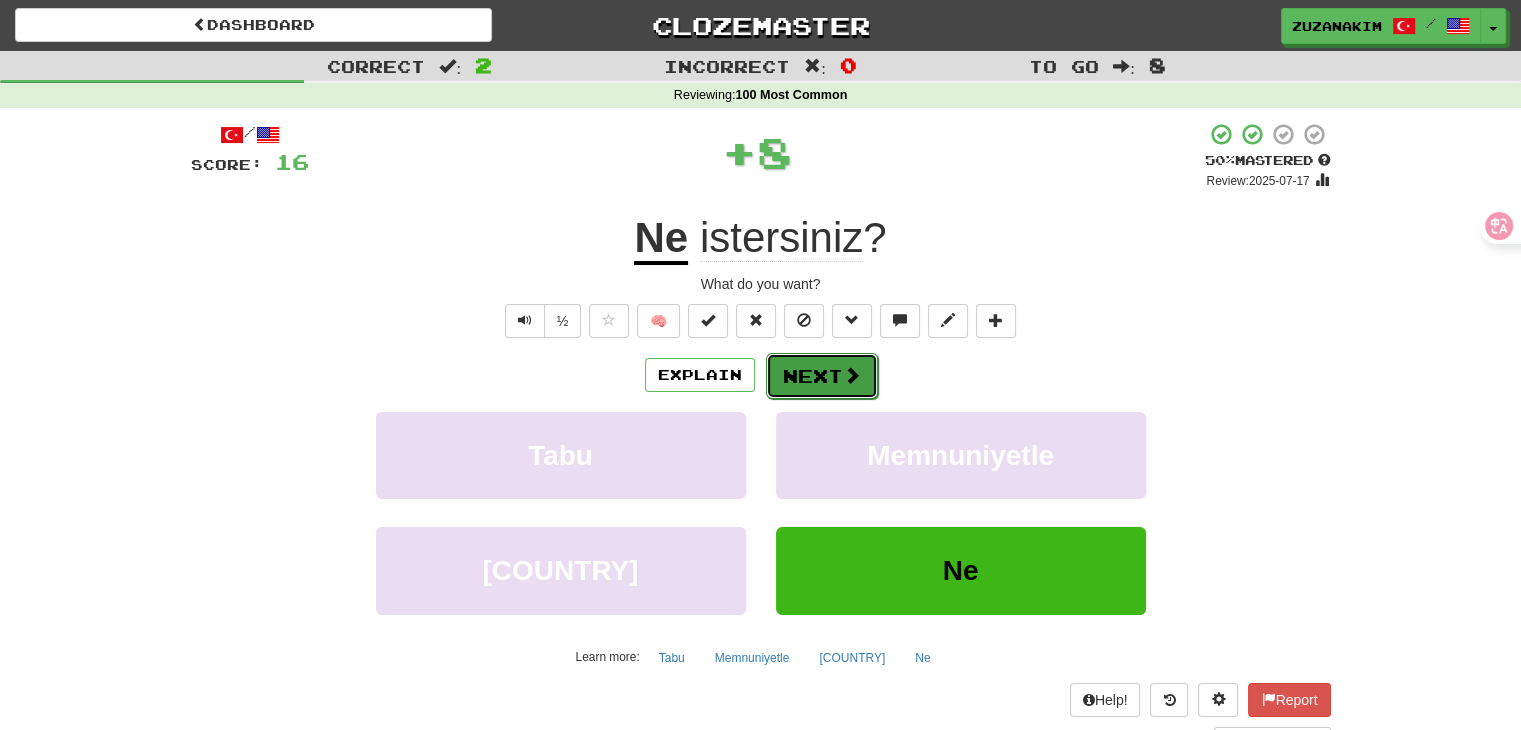 click on "Next" at bounding box center [822, 376] 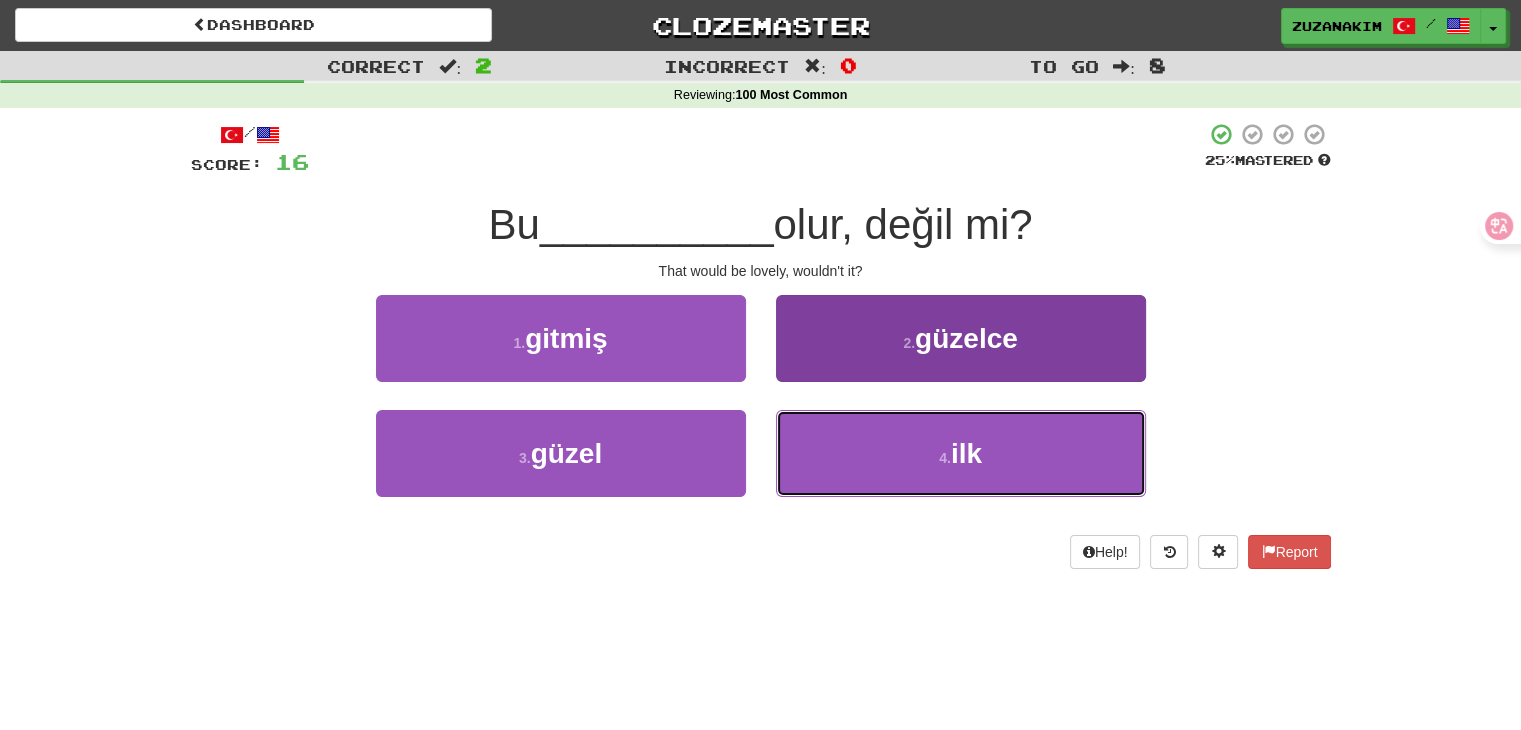 click on "4 .  ilk" at bounding box center (961, 453) 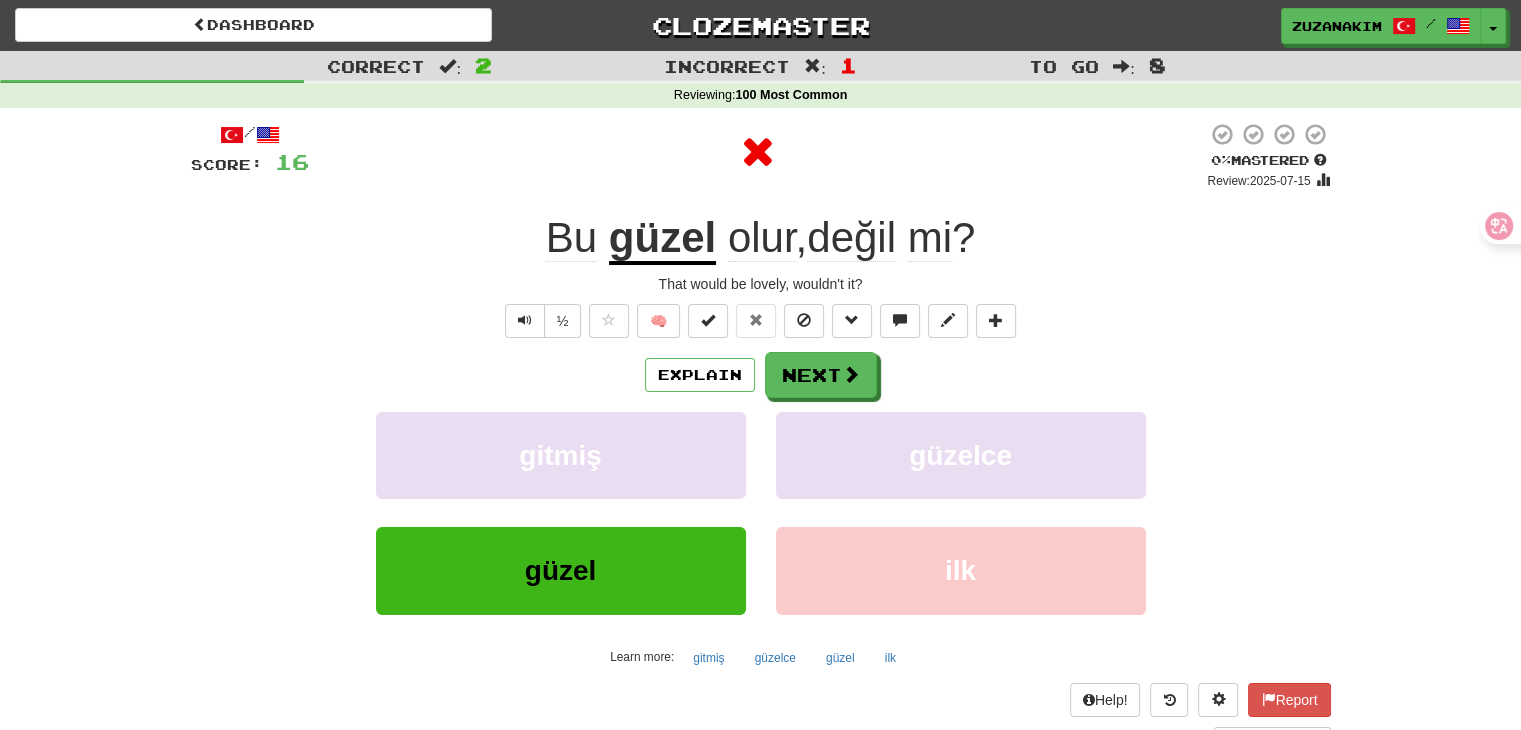 click on "/  Score:   16 0 %  Mastered Review:  2025-07-15 Bu   güzel   olur ,  değil   mi ? That would be lovely, wouldn't it? ½ 🧠 Explain Next gitmiş güzelce güzel ilk Learn more: gitmiş güzelce güzel ilk  Help!  Report Sentence Source" at bounding box center (761, 435) 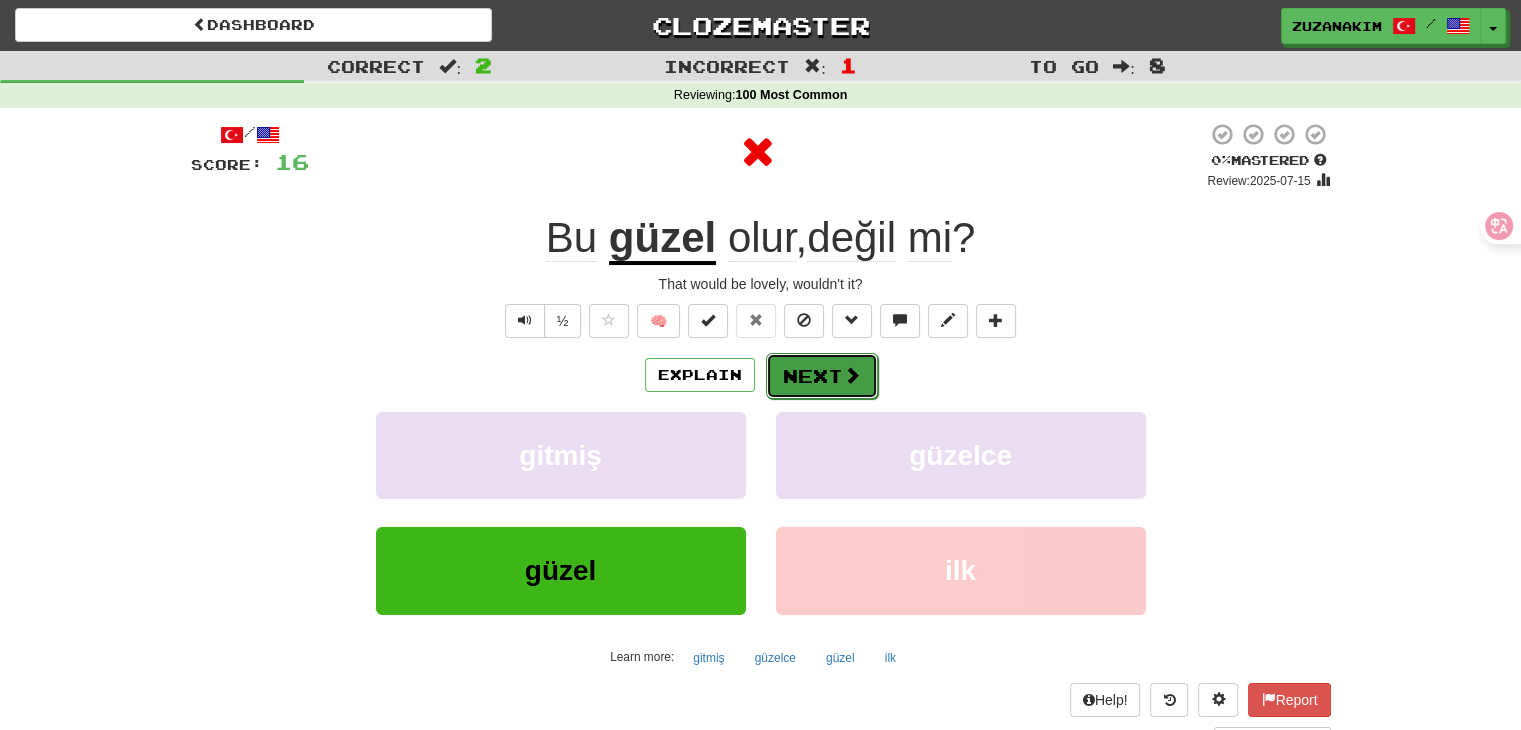 click on "Next" at bounding box center [822, 376] 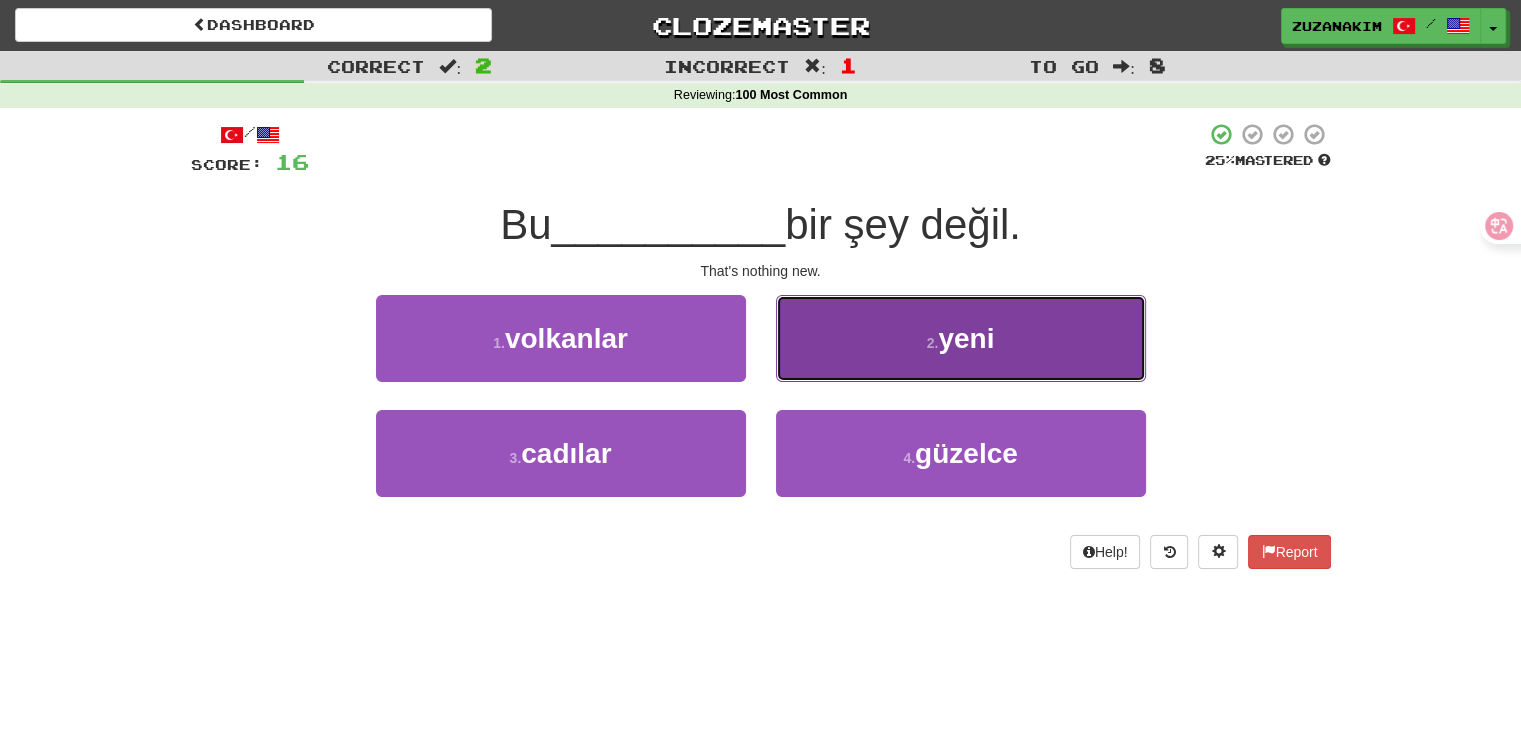 click on "2 .  yeni" at bounding box center (961, 338) 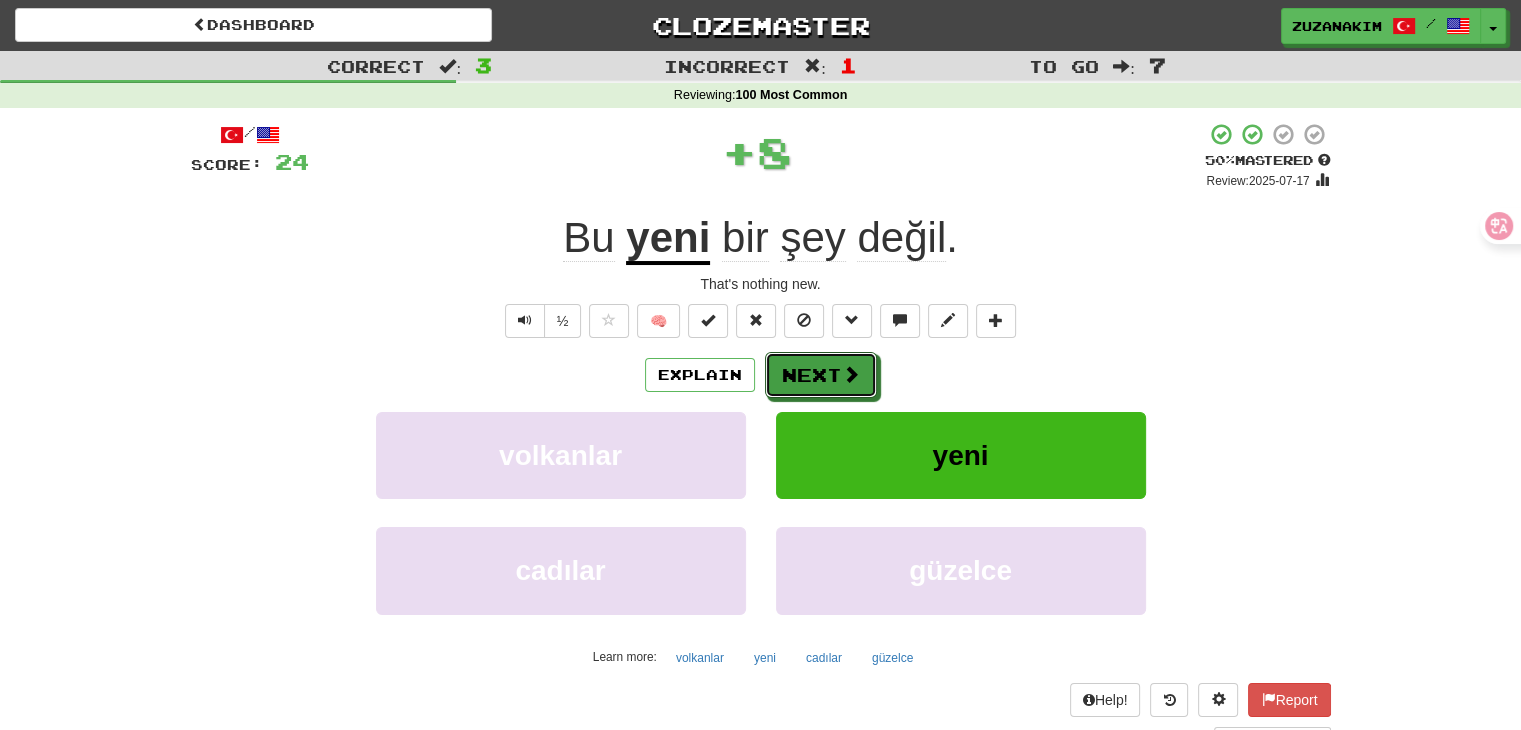 click at bounding box center (851, 374) 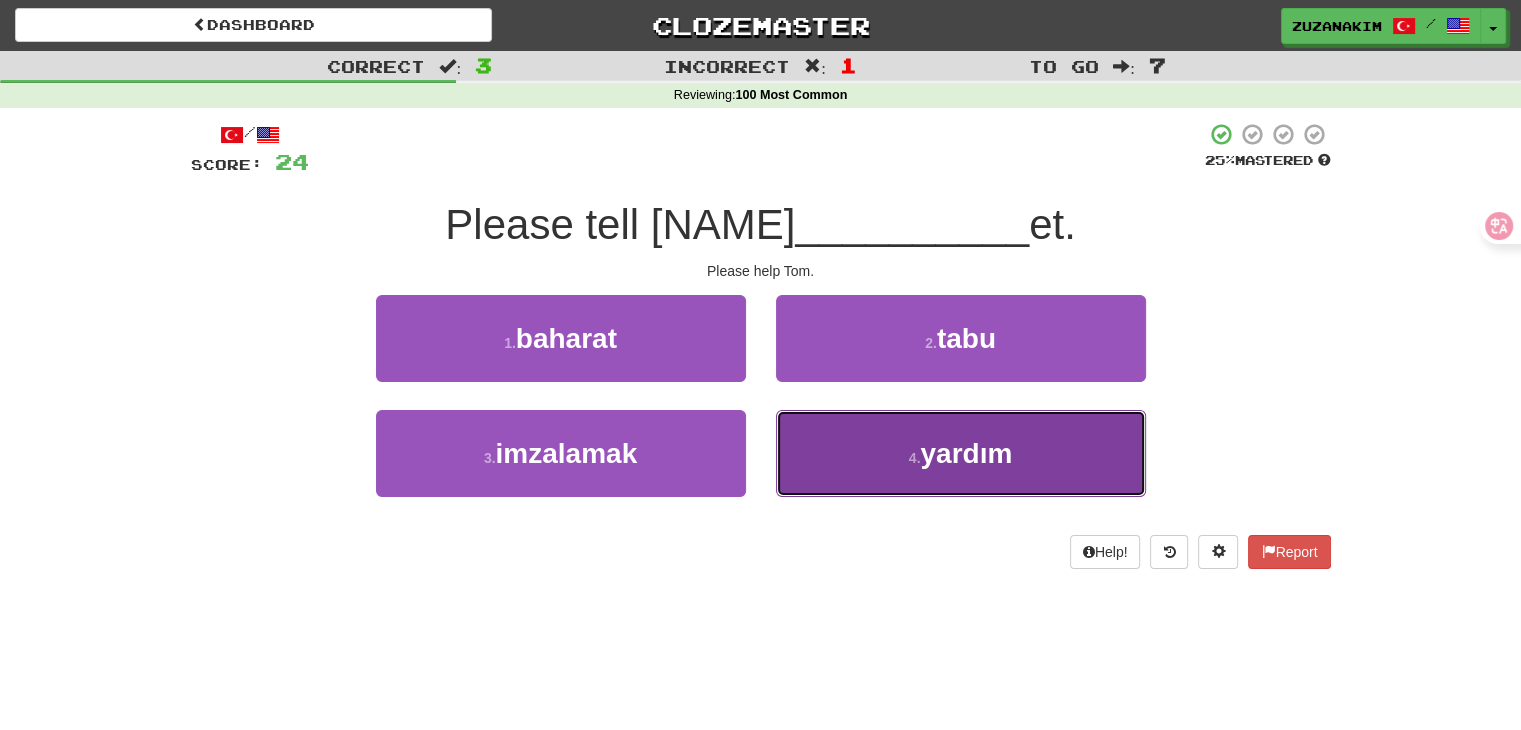 click on "4 .  yardım" at bounding box center (961, 453) 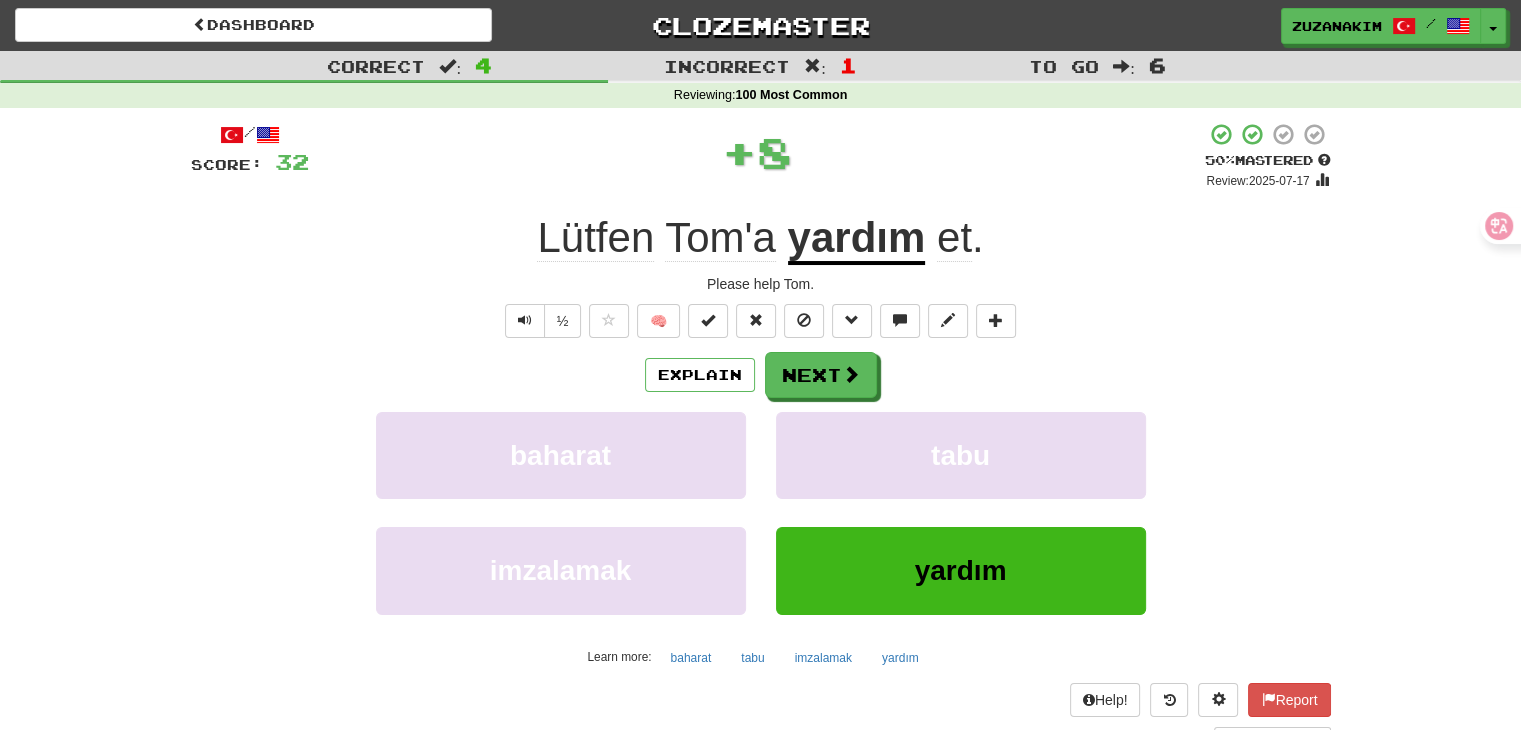click on "/  Score:   32 + 8 50 %  Mastered Review:  2025-07-17 Lütfen   Tom'a   yardım   et . Please help Tom. ½ 🧠 Explain Next baharat tabu imzalamak yardım Learn more: baharat tabu imzalamak yardım  Help!  Report Sentence Source" at bounding box center (761, 435) 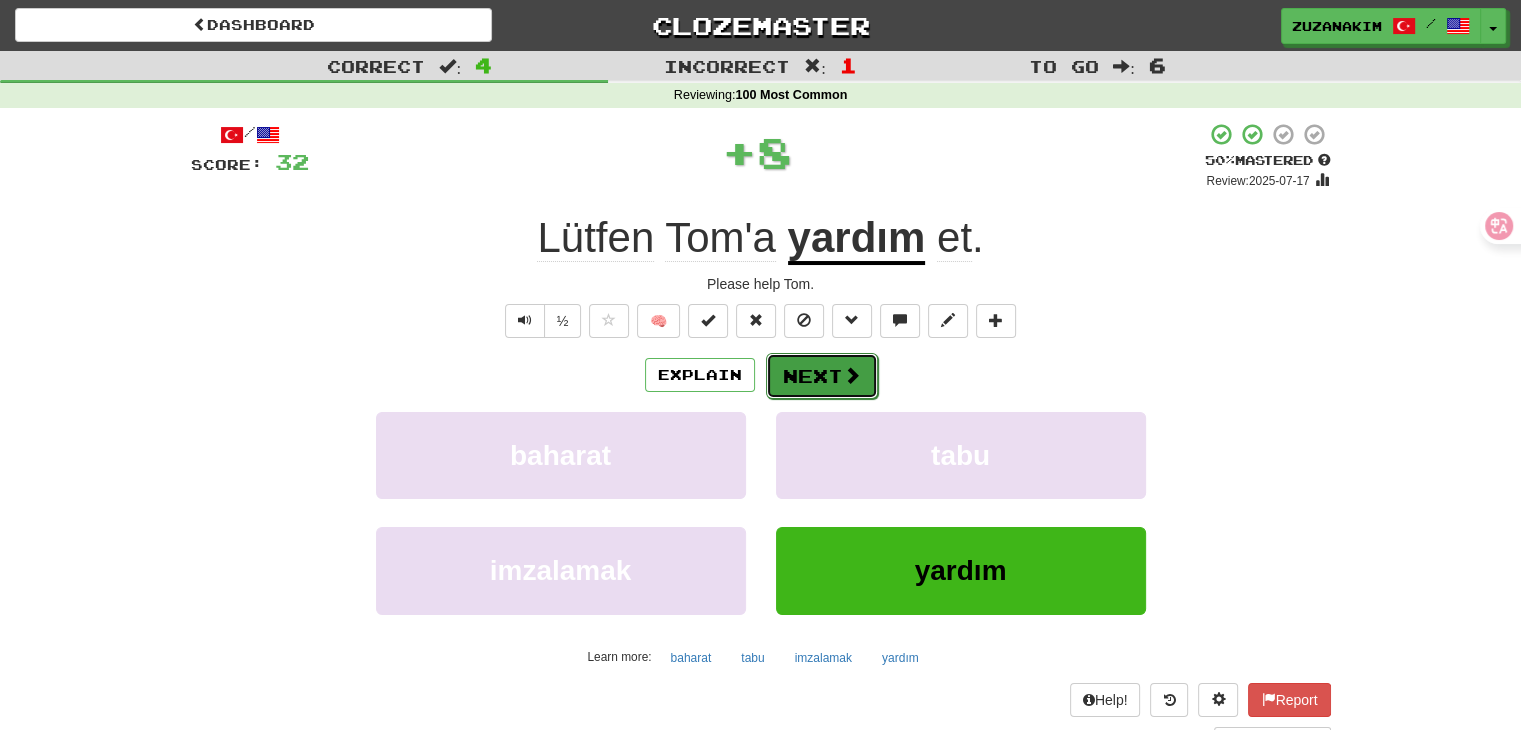 click on "Next" at bounding box center [822, 376] 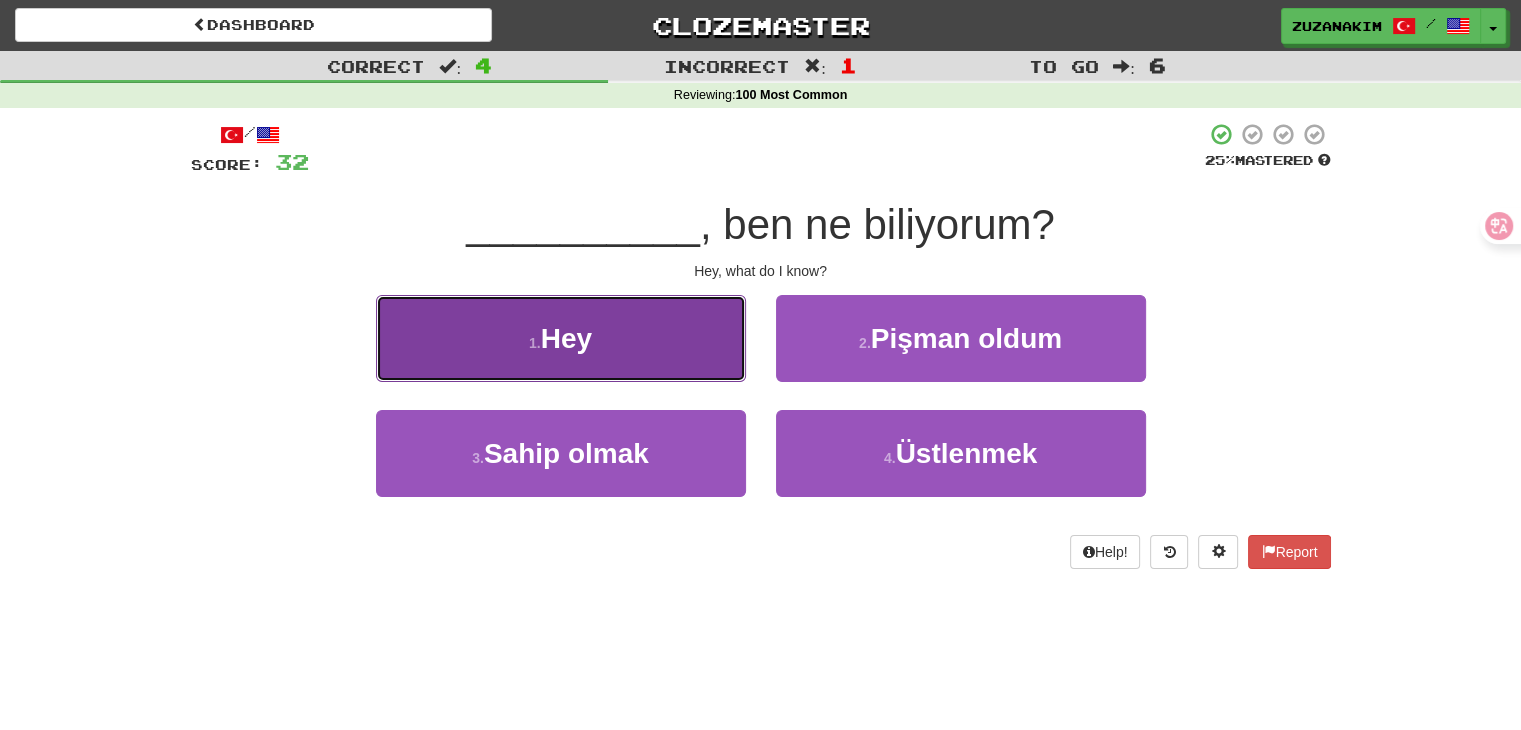 click on "1 .  Hey" at bounding box center [561, 338] 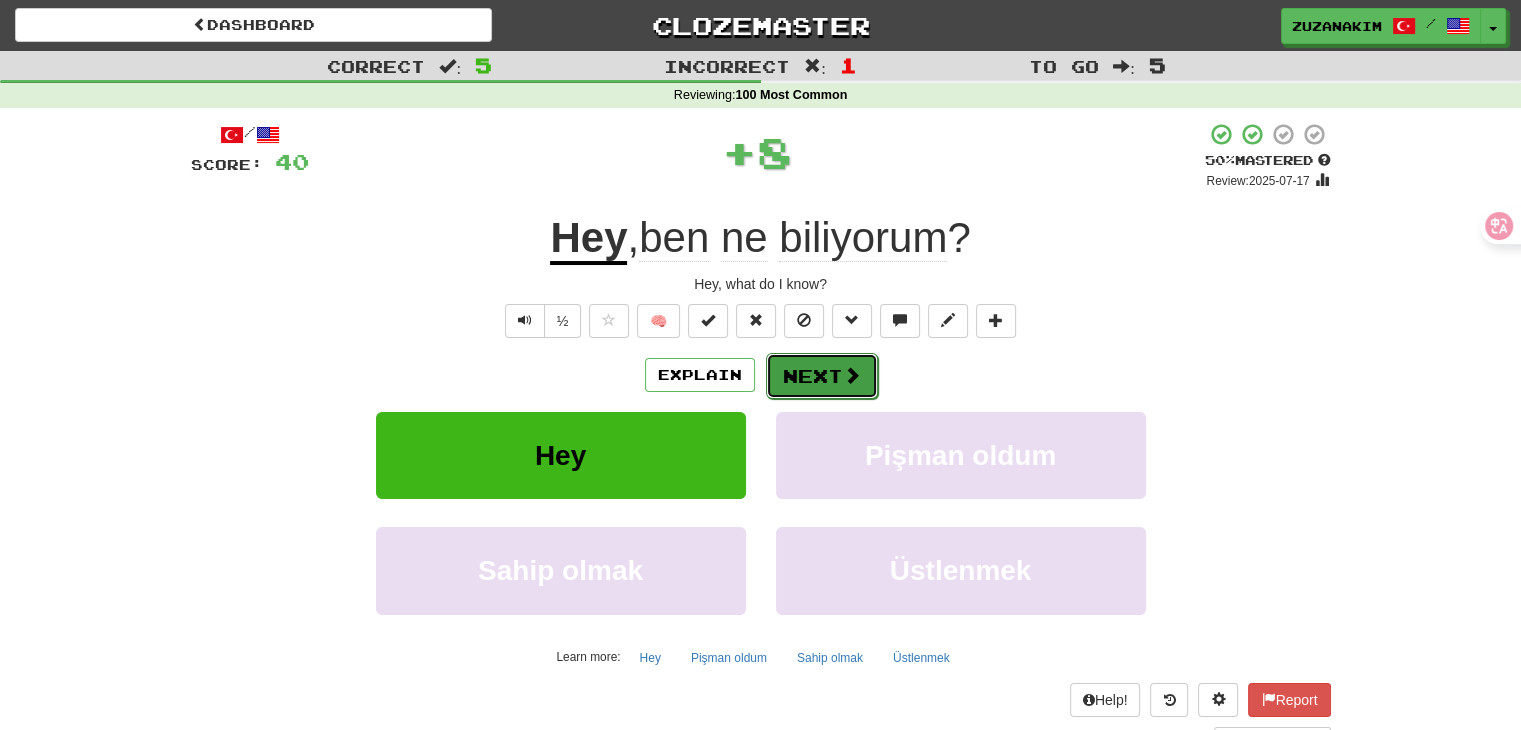 click on "Next" at bounding box center [822, 376] 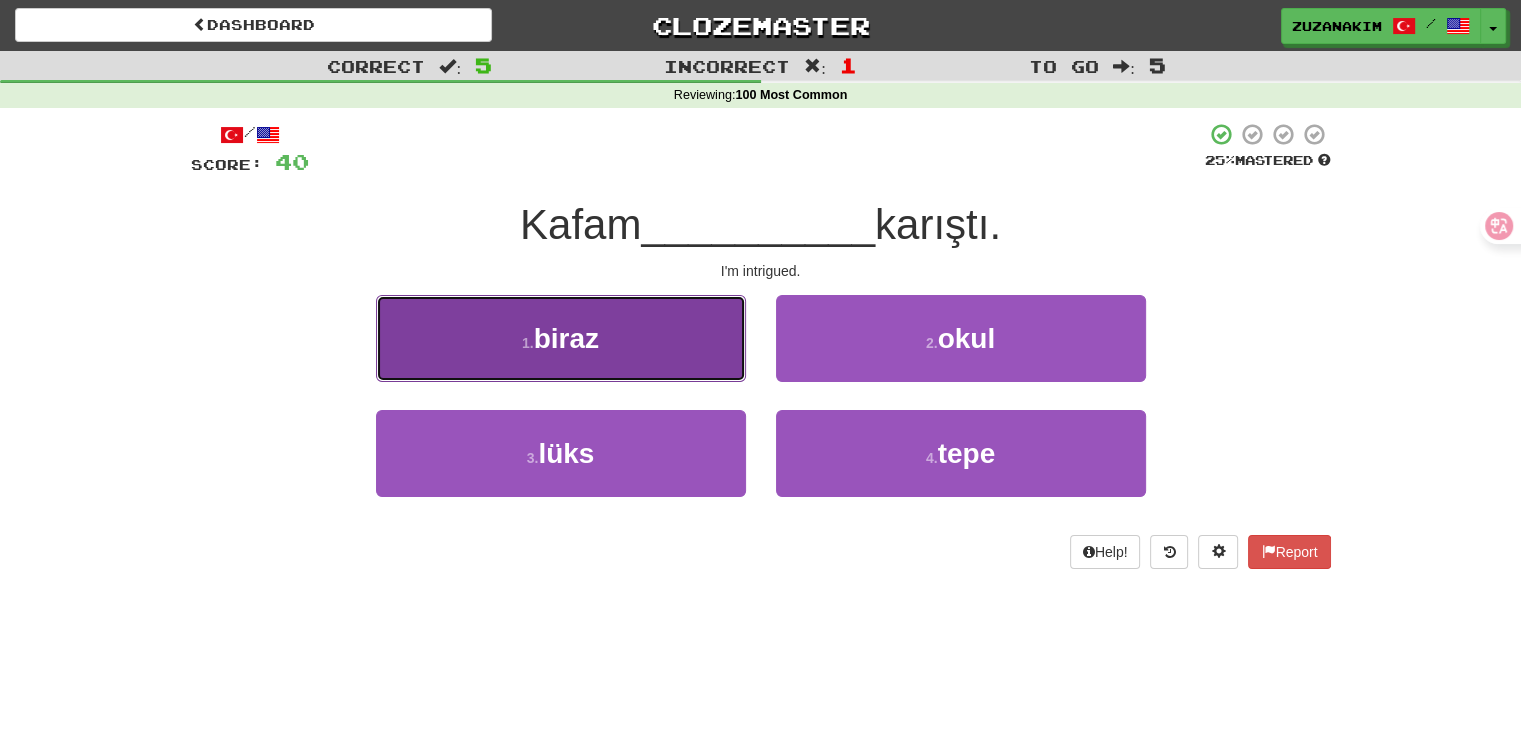 click on "1 .  biraz" at bounding box center [561, 338] 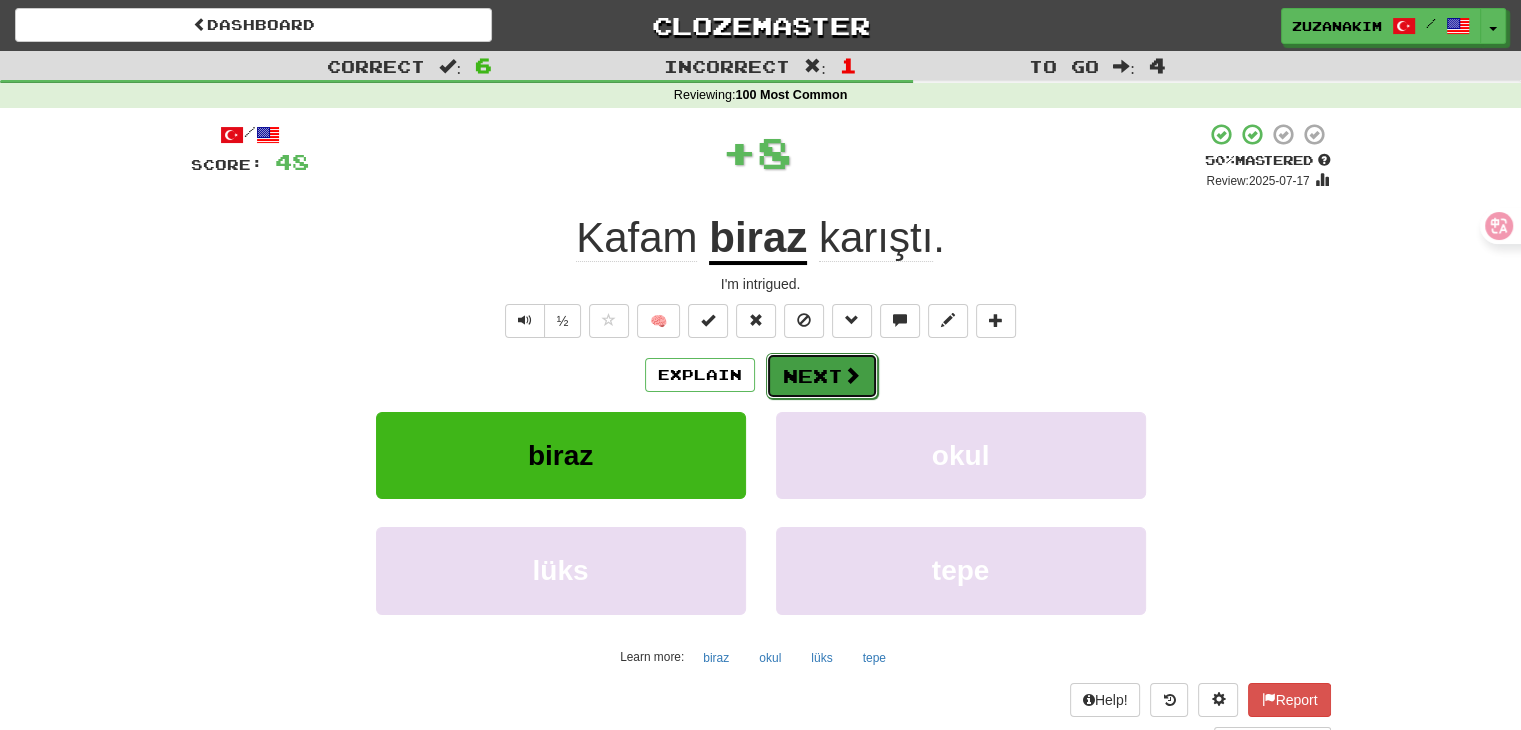 click on "Next" at bounding box center [822, 376] 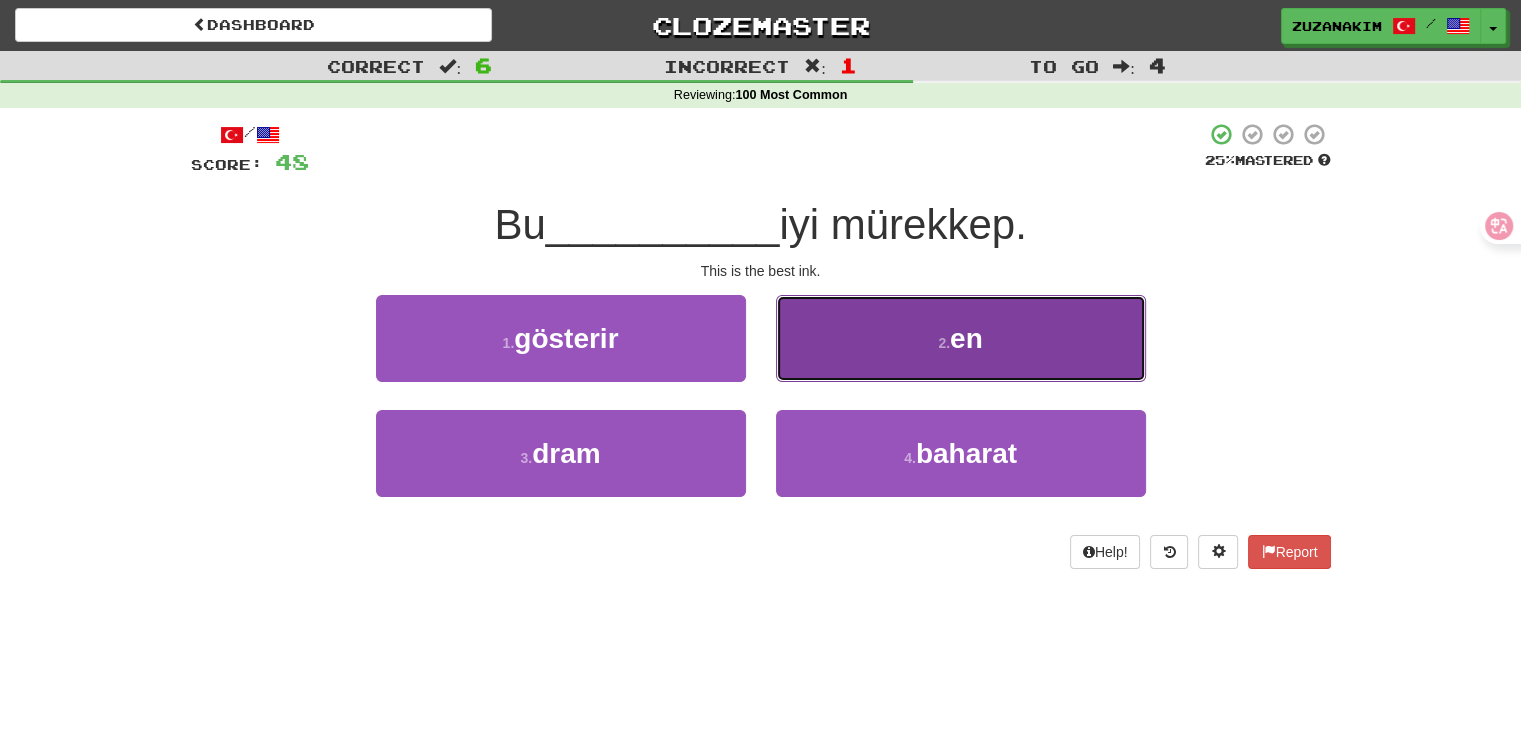 click on "2 .  en" at bounding box center (961, 338) 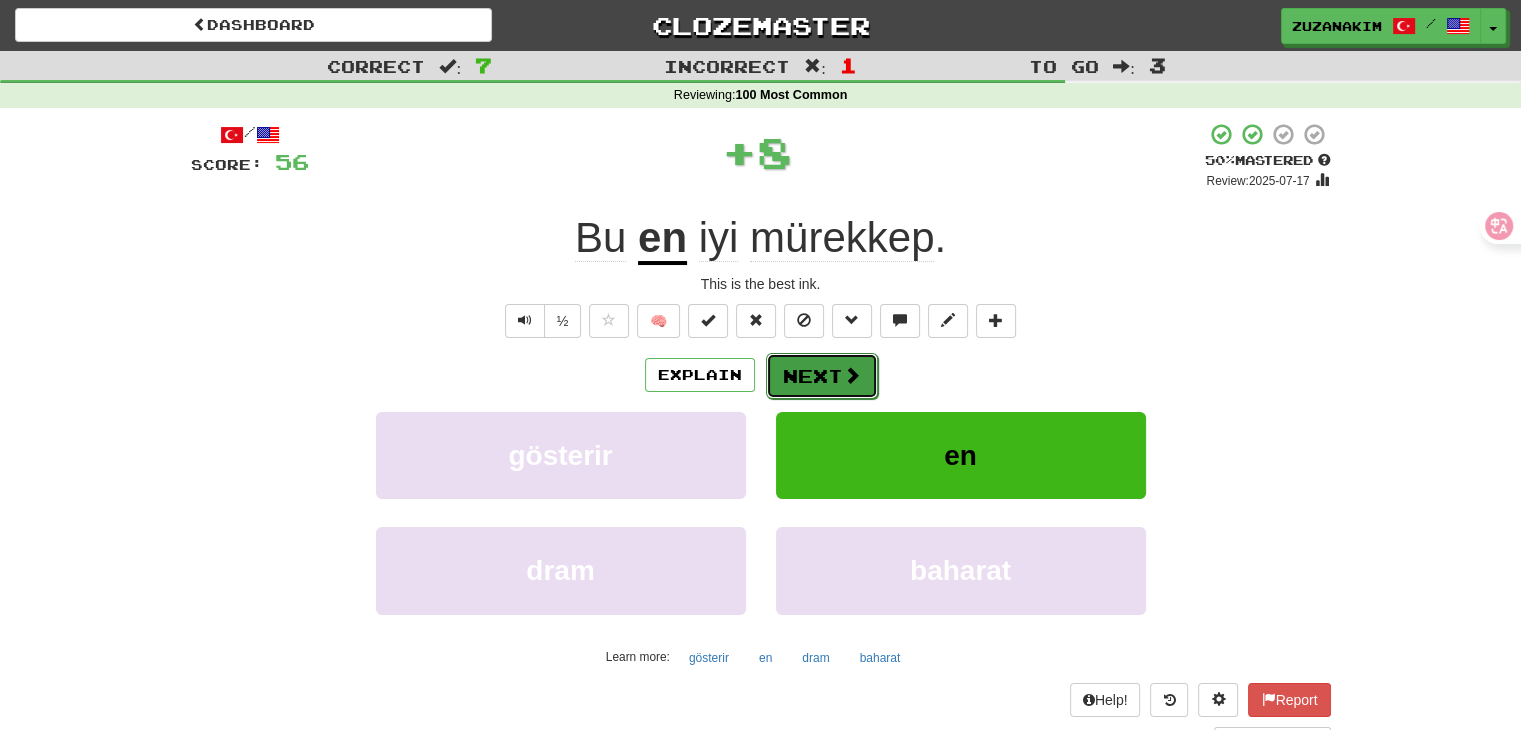 click on "Next" at bounding box center [822, 376] 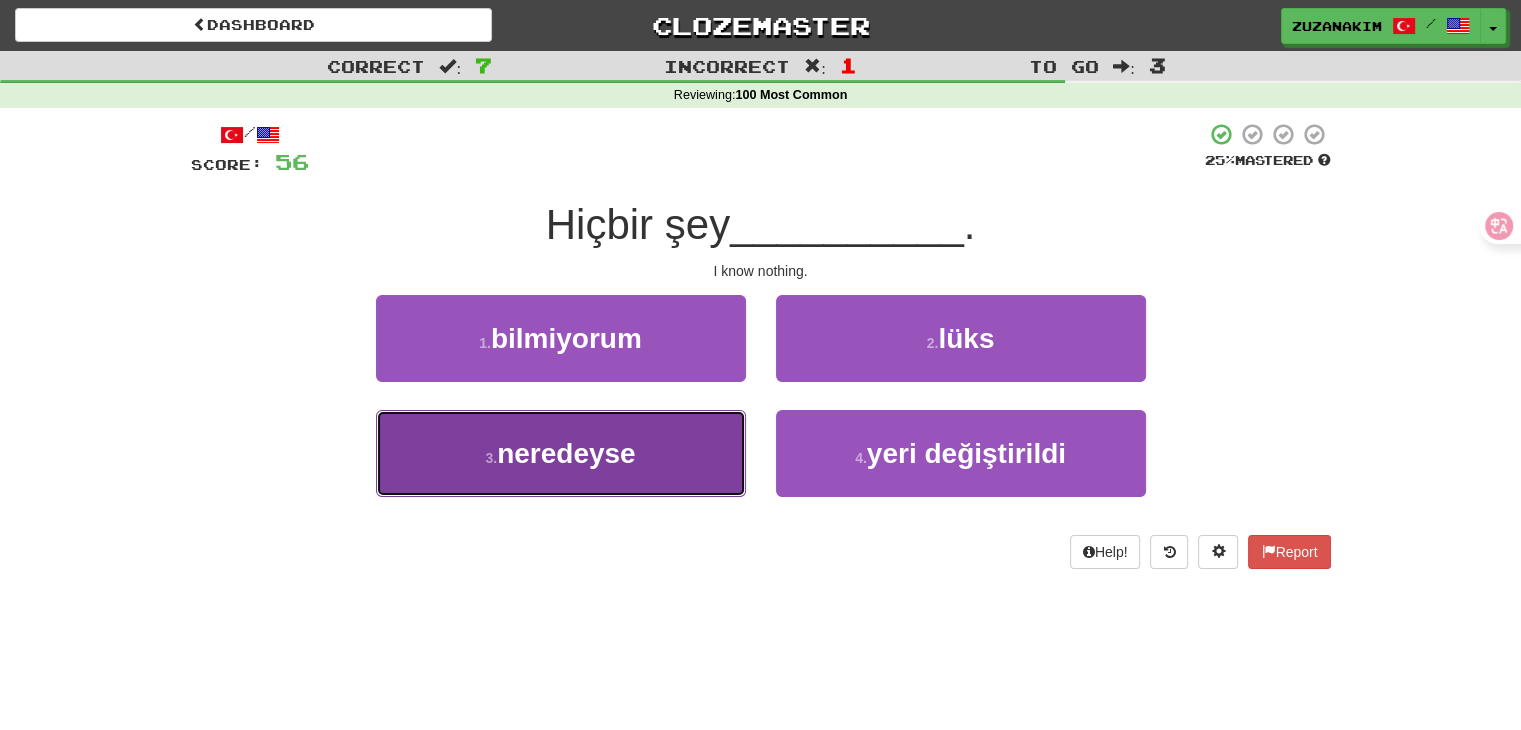 click on "neredeyse" at bounding box center (566, 453) 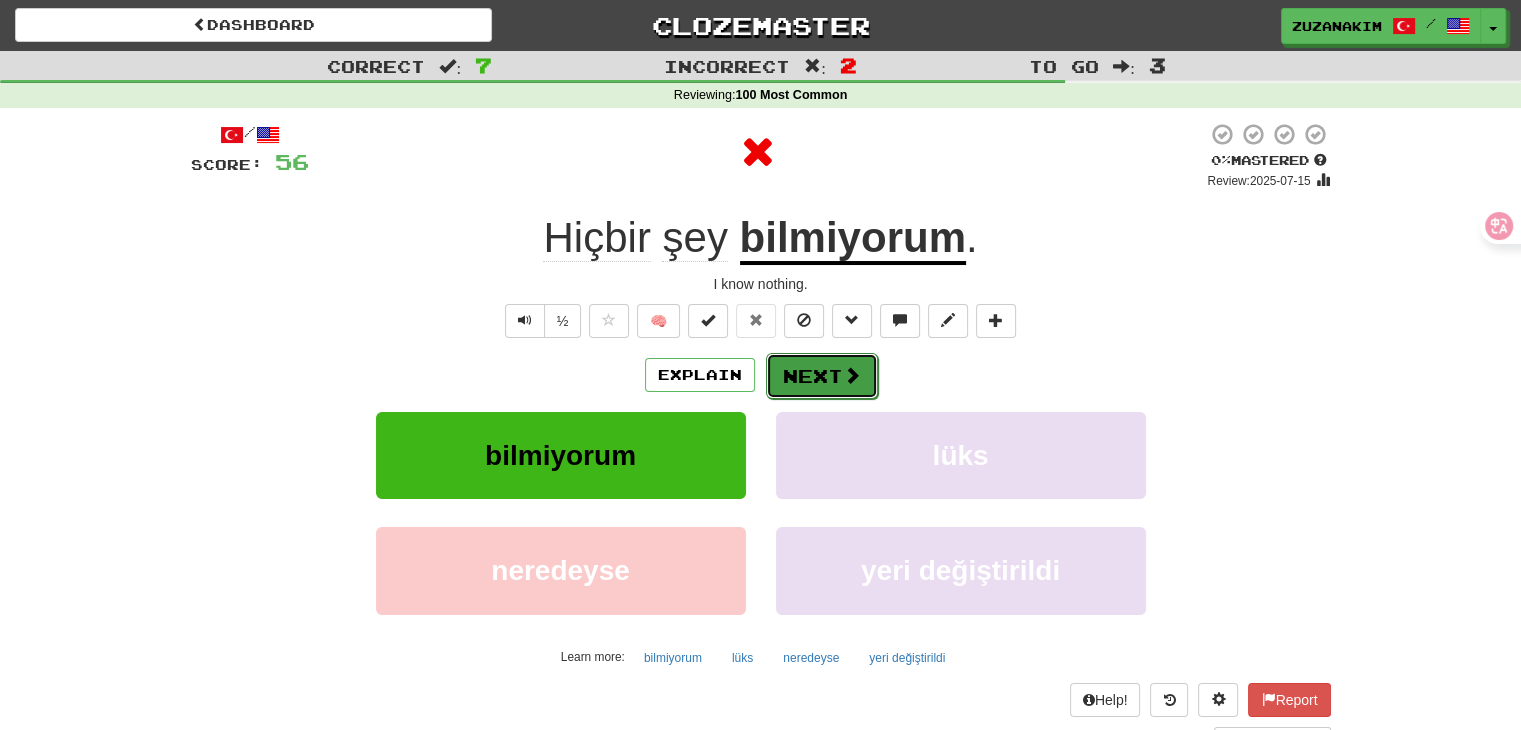 click on "Next" at bounding box center (822, 376) 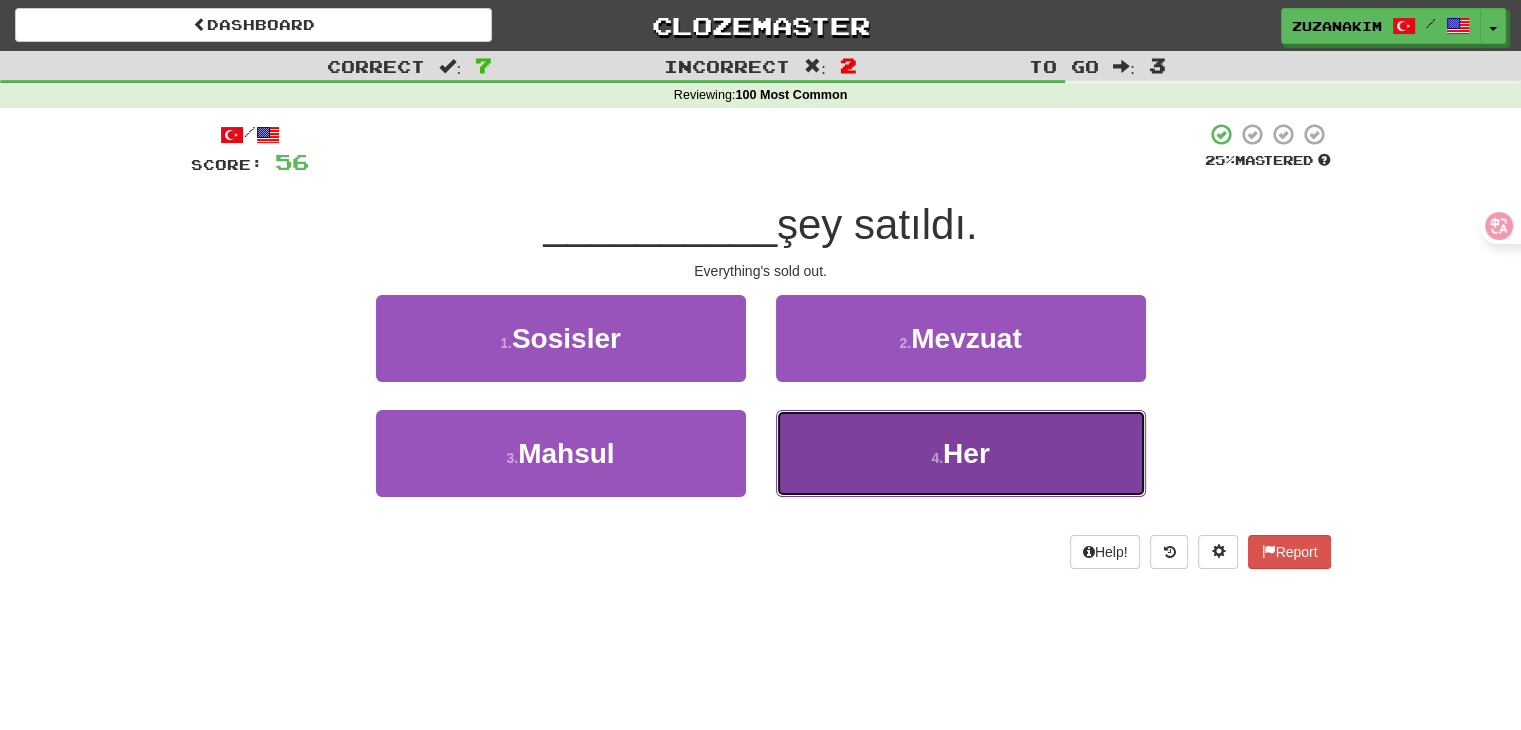 click on "4 .  Her" at bounding box center (961, 453) 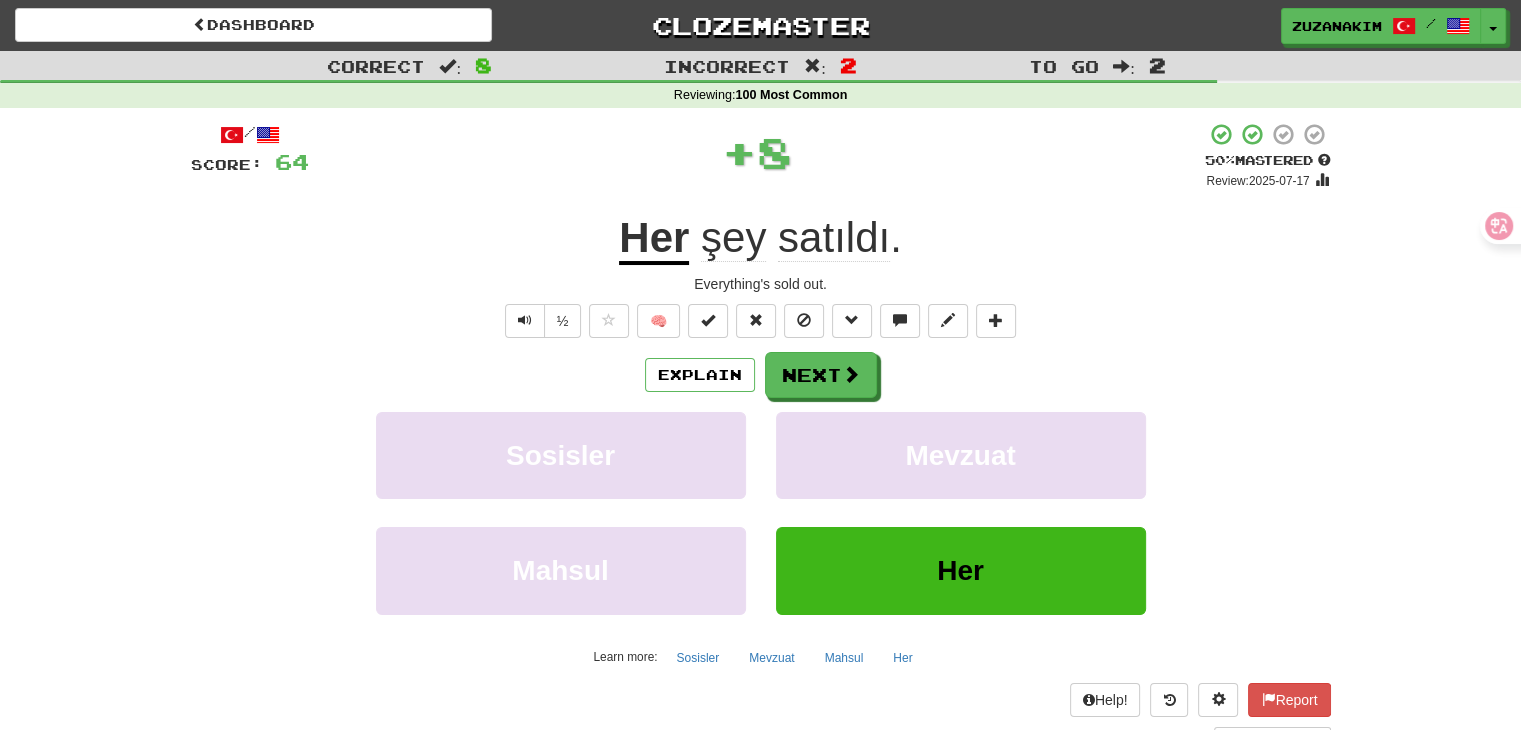 click on "/  Score:   64 + 8 50 %  Mastered Review:  2025-07-17 Her   şey   satıldı . Everything's sold out. ½ 🧠 Explain Next Sosisler Mevzuat Mahsul Her Learn more: Sosisler Mevzuat Mahsul Her  Help!  Report Sentence Source" at bounding box center [761, 435] 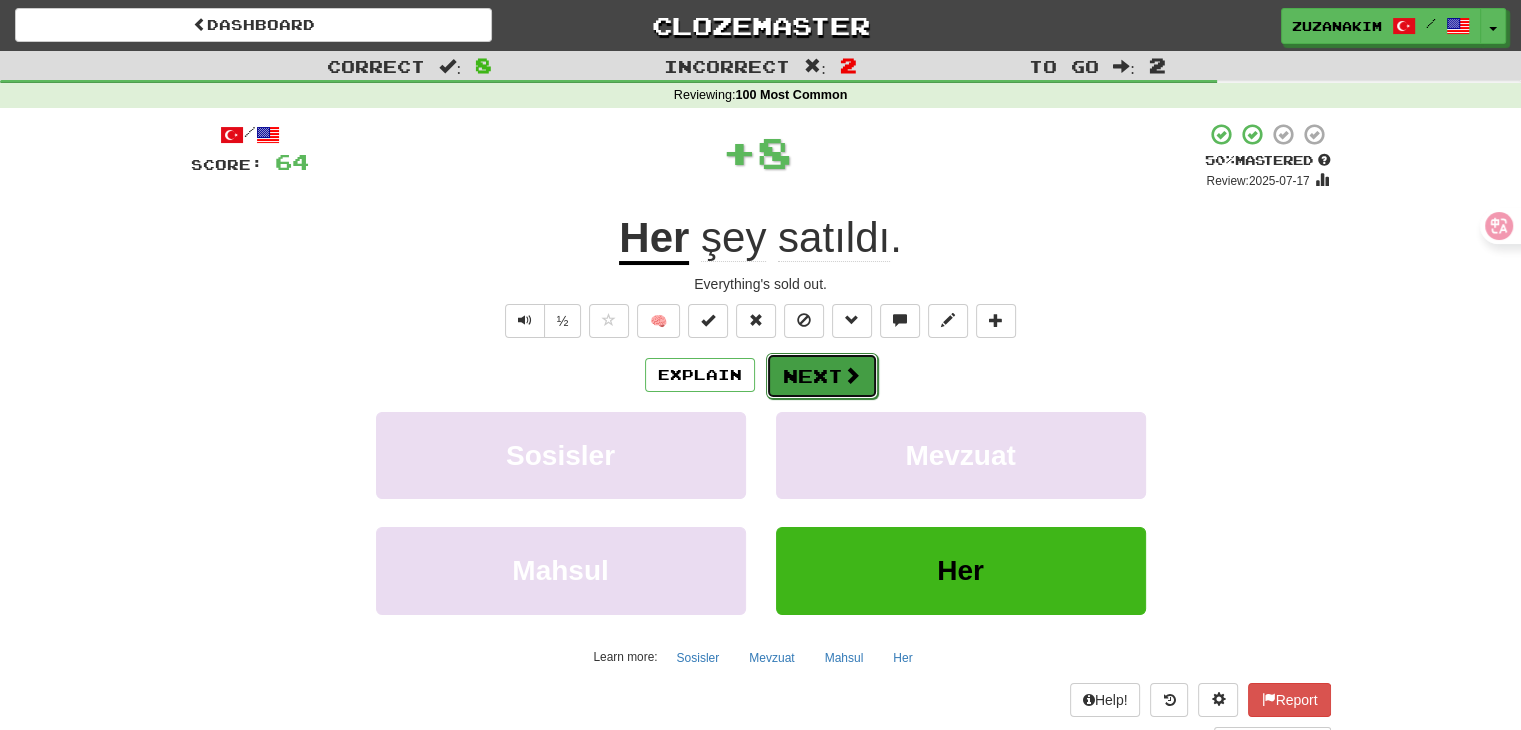 click on "Next" at bounding box center [822, 376] 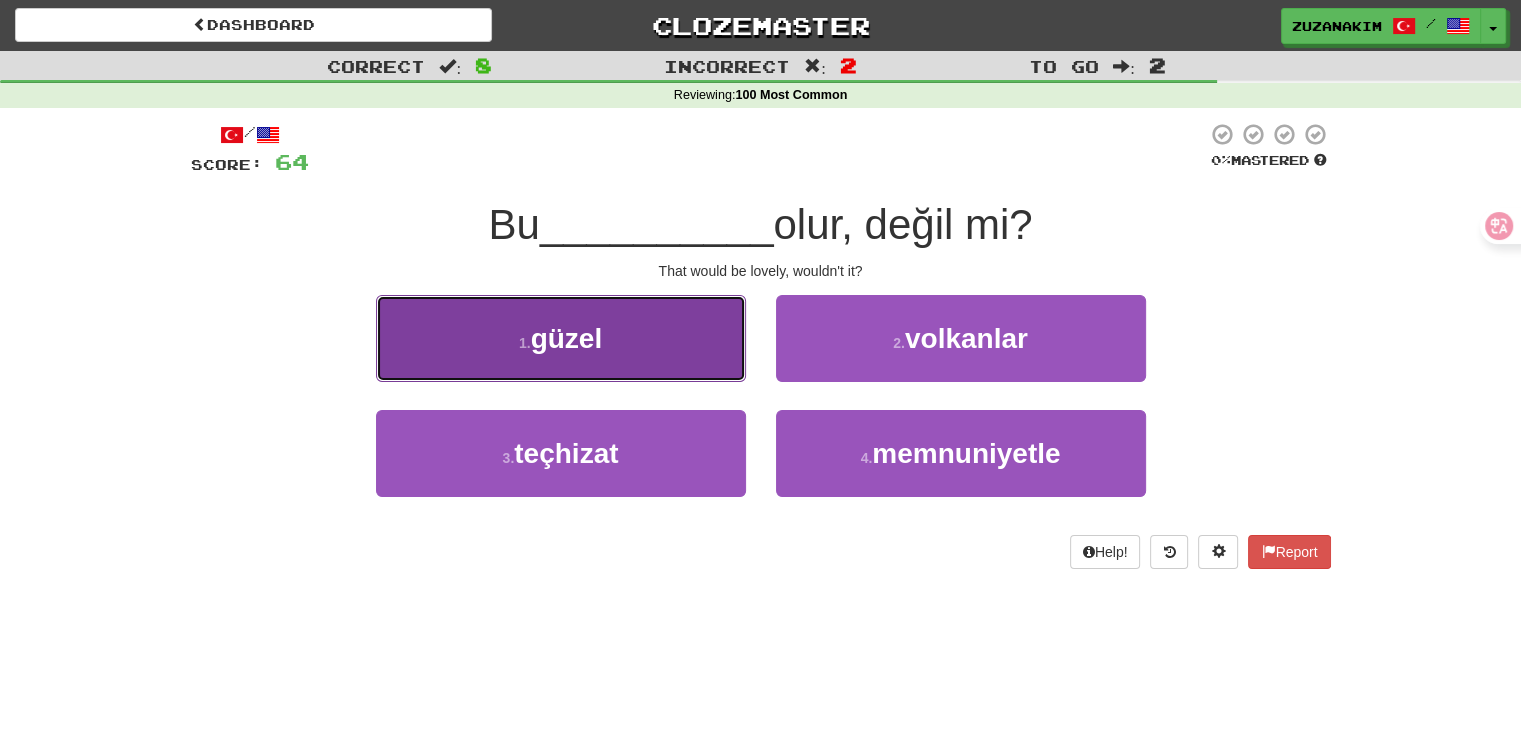 click on "1 .  güzel" at bounding box center [561, 338] 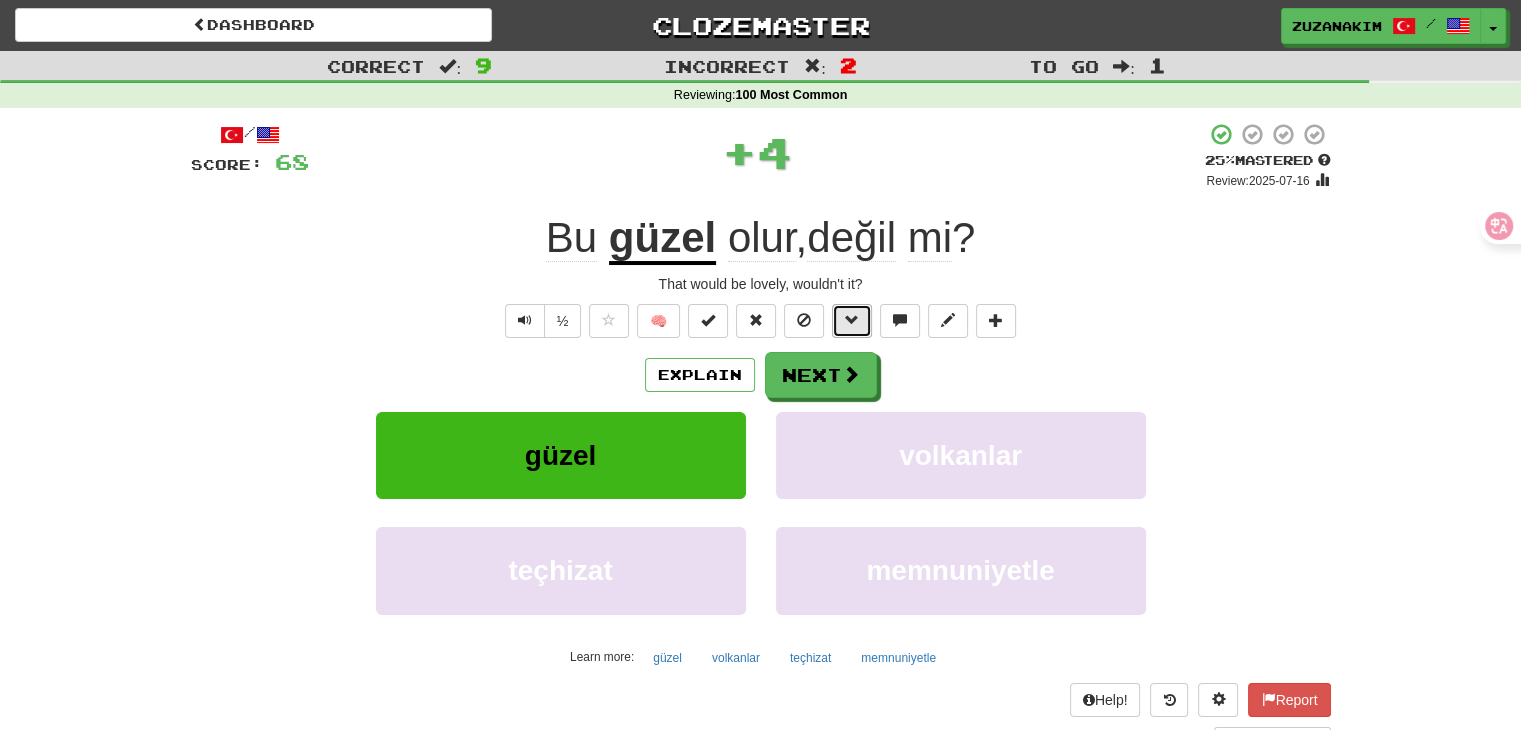 click at bounding box center [852, 321] 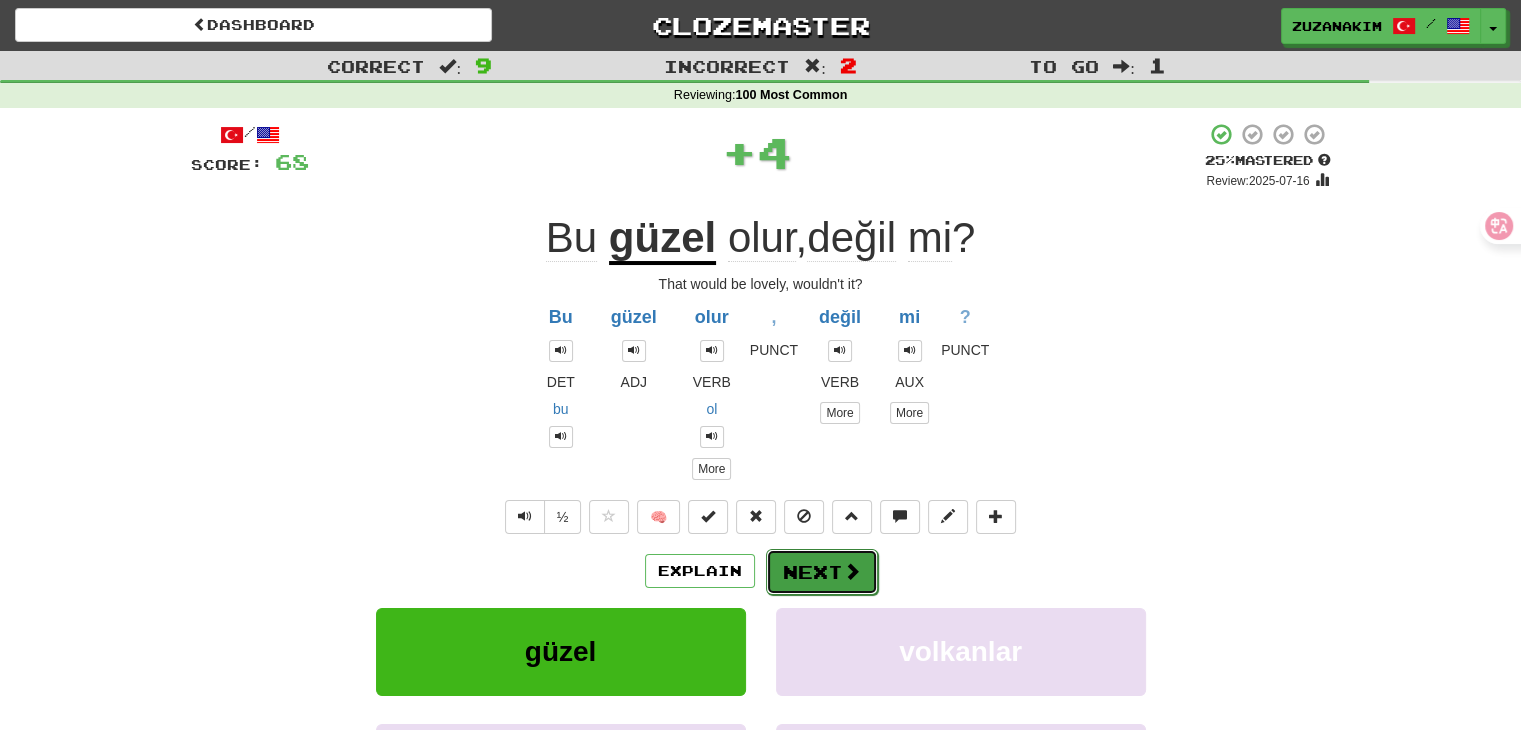 click at bounding box center [852, 571] 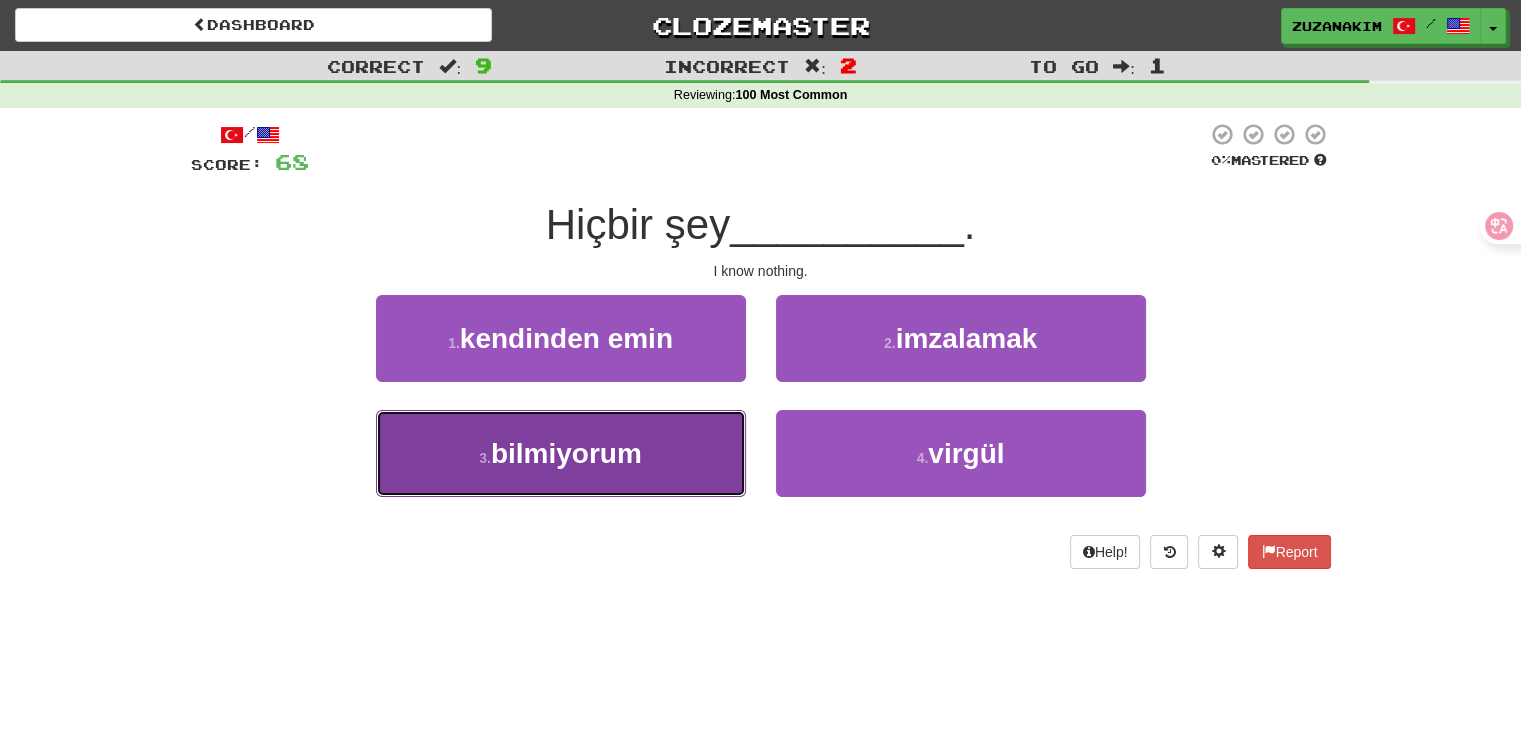 click on "3 .  bilmiyorum" at bounding box center (561, 453) 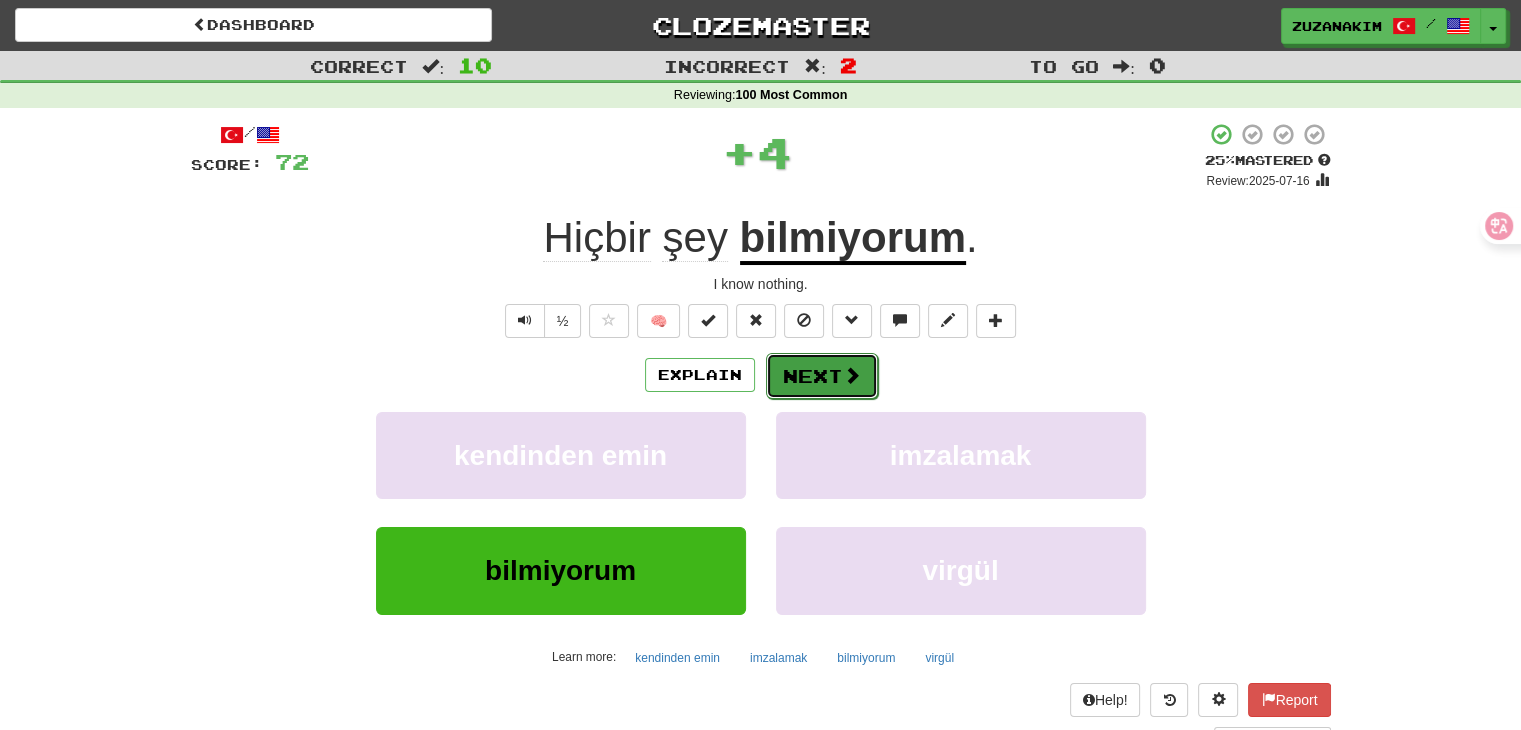 click on "Next" at bounding box center (822, 376) 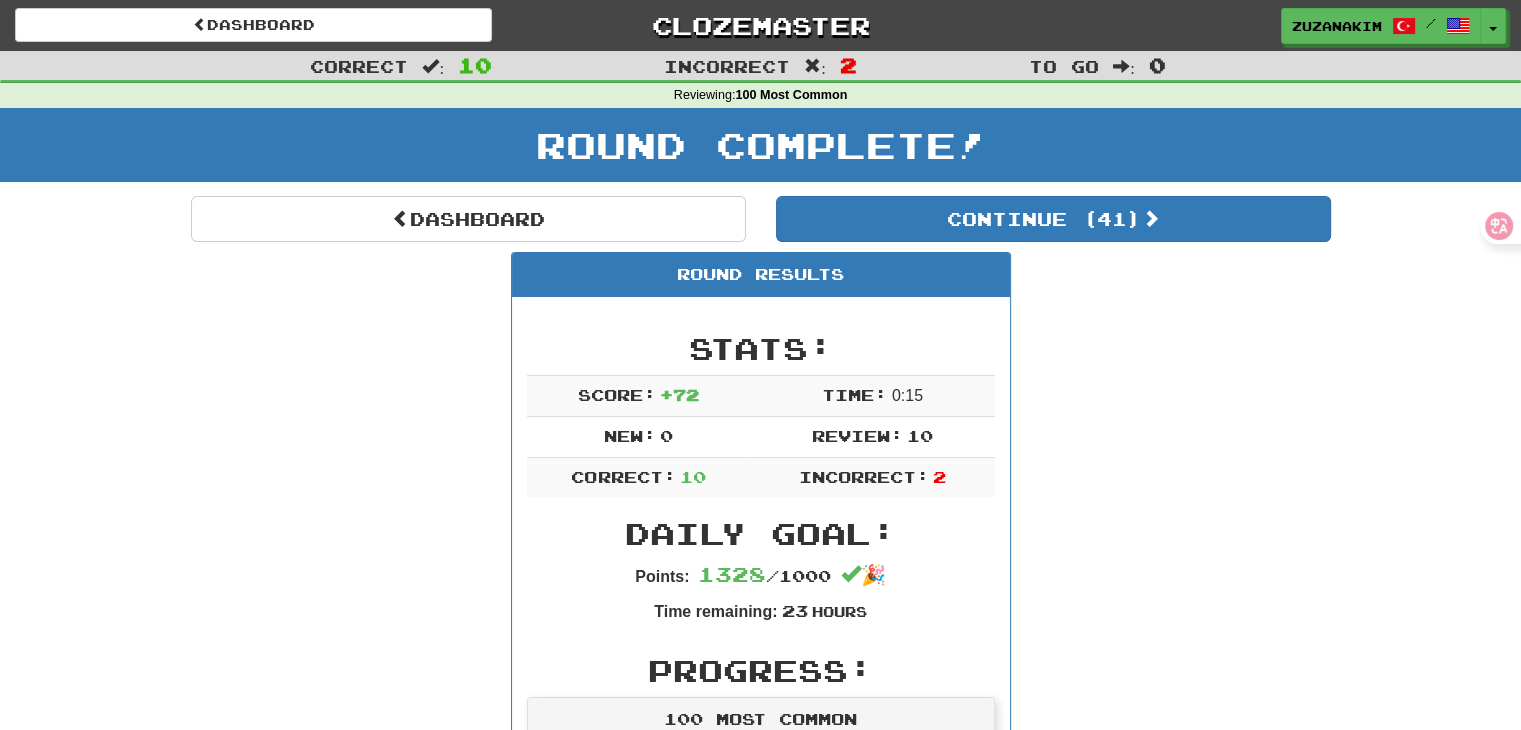 click on "Round Results" at bounding box center (761, 275) 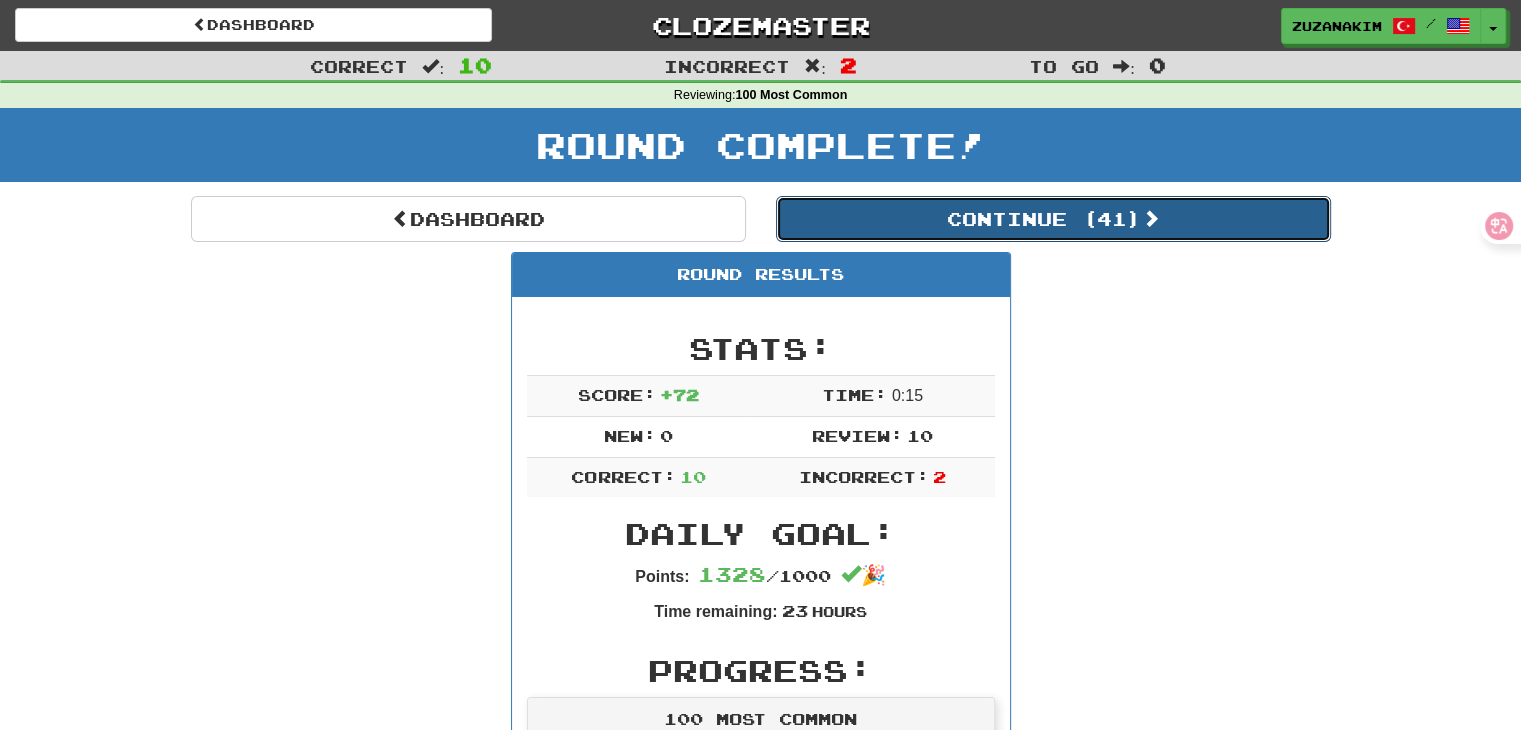 click on "Continue ( 41 )" at bounding box center (1053, 219) 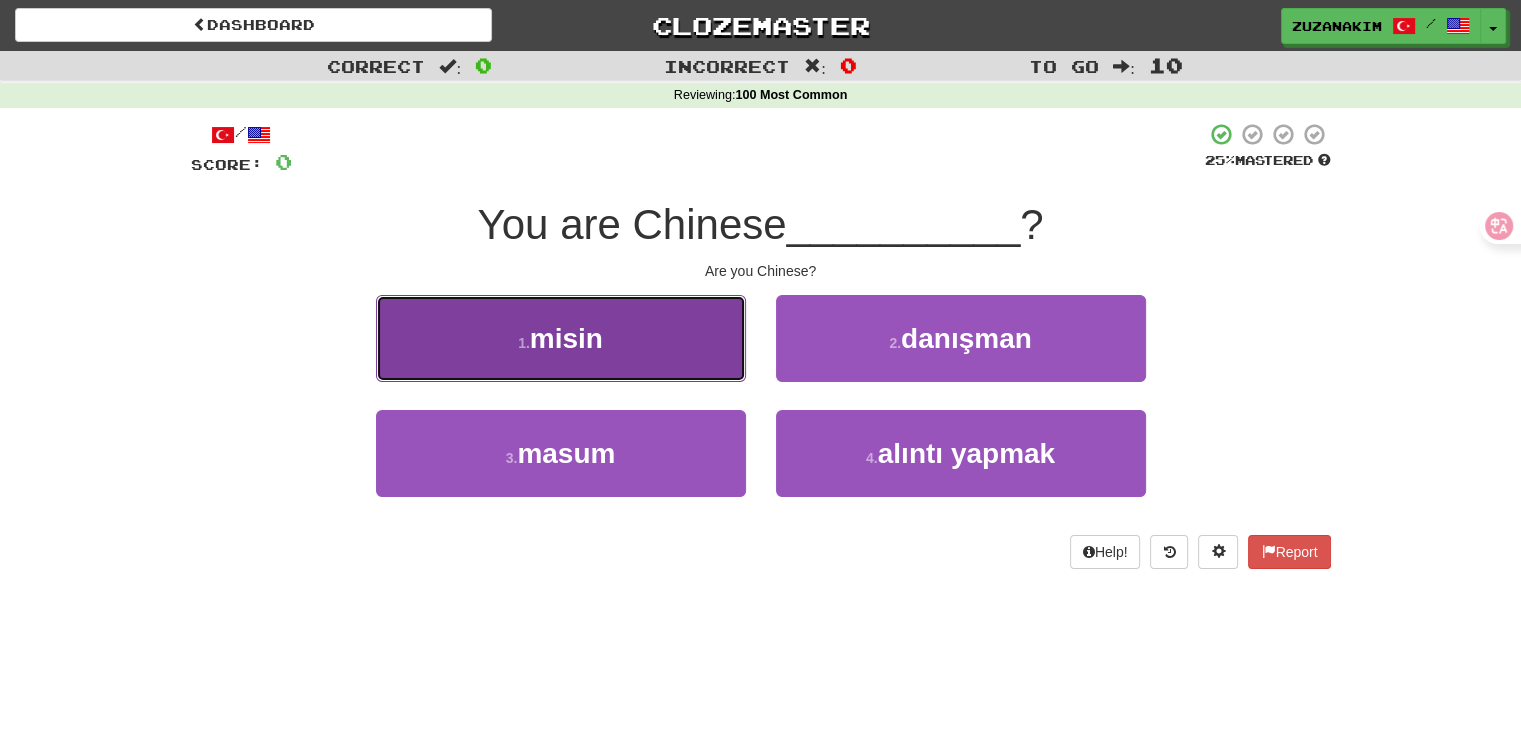 click on "1 .  misin" at bounding box center (561, 338) 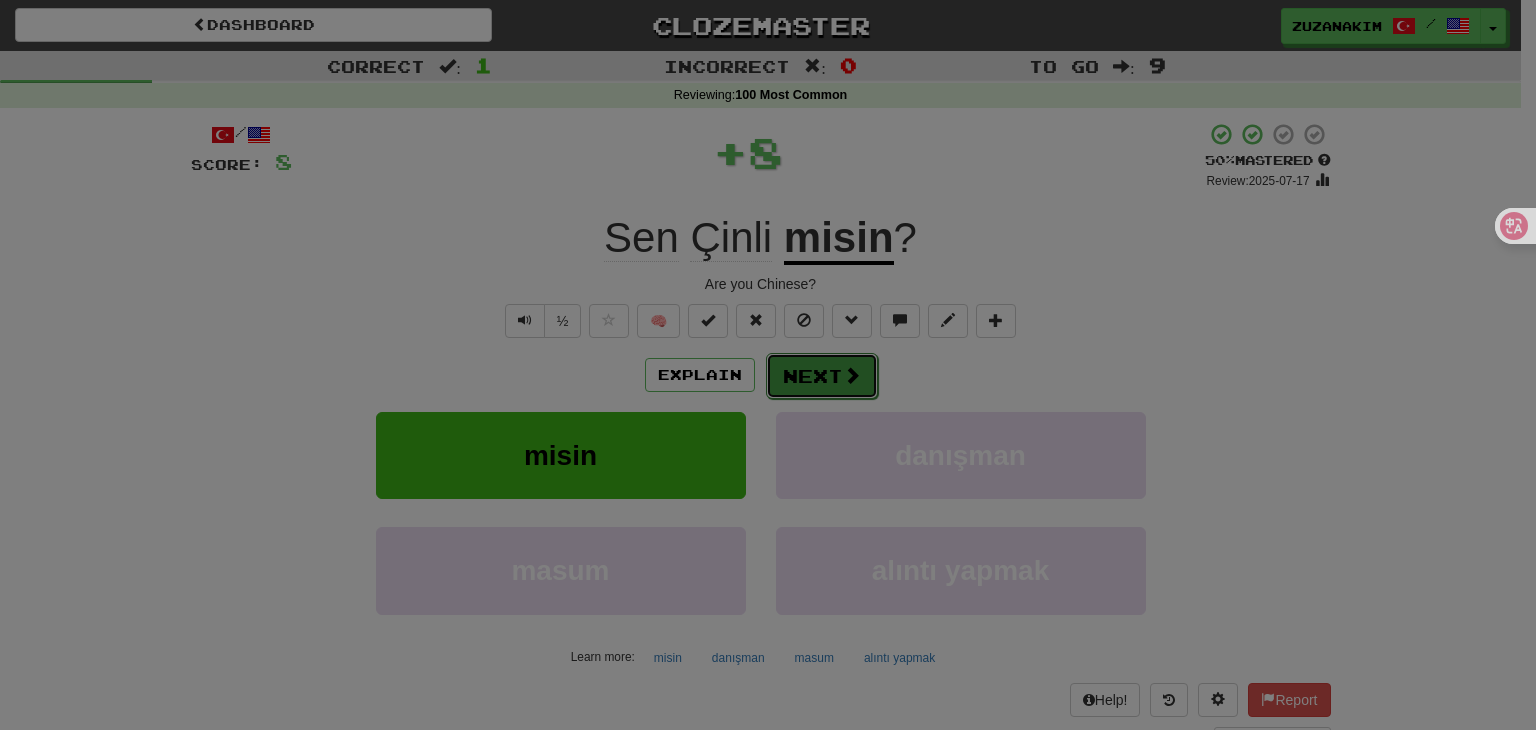 click on "Dashboard
Clozemaster
ZuzanaKim
/
Toggle Dropdown
Dashboard
Leaderboard
Activity Feed
Notifications
Profile
Discussions
한국어
/
English
Streak:
0
Review:
3
Points Today: 0
English
/
中文
Streak:
0
Review:
0
Daily Goal:  0 /1000
Türkçe
/
English
Streak:
20
Review:
600
Daily Goal:  160 /1000
Languages
Account
Logout
ZuzanaKim
/
Toggle Dropdown
Dashboard
Leaderboard
Activity Feed
Notifications
Profile
Discussions
한국어
/
English
Streak:
0
Review:
3
Points Today: 0
English
/
中文
Streak:
0
Review:
0
Daily Goal:  0 /1000" at bounding box center (768, 743) 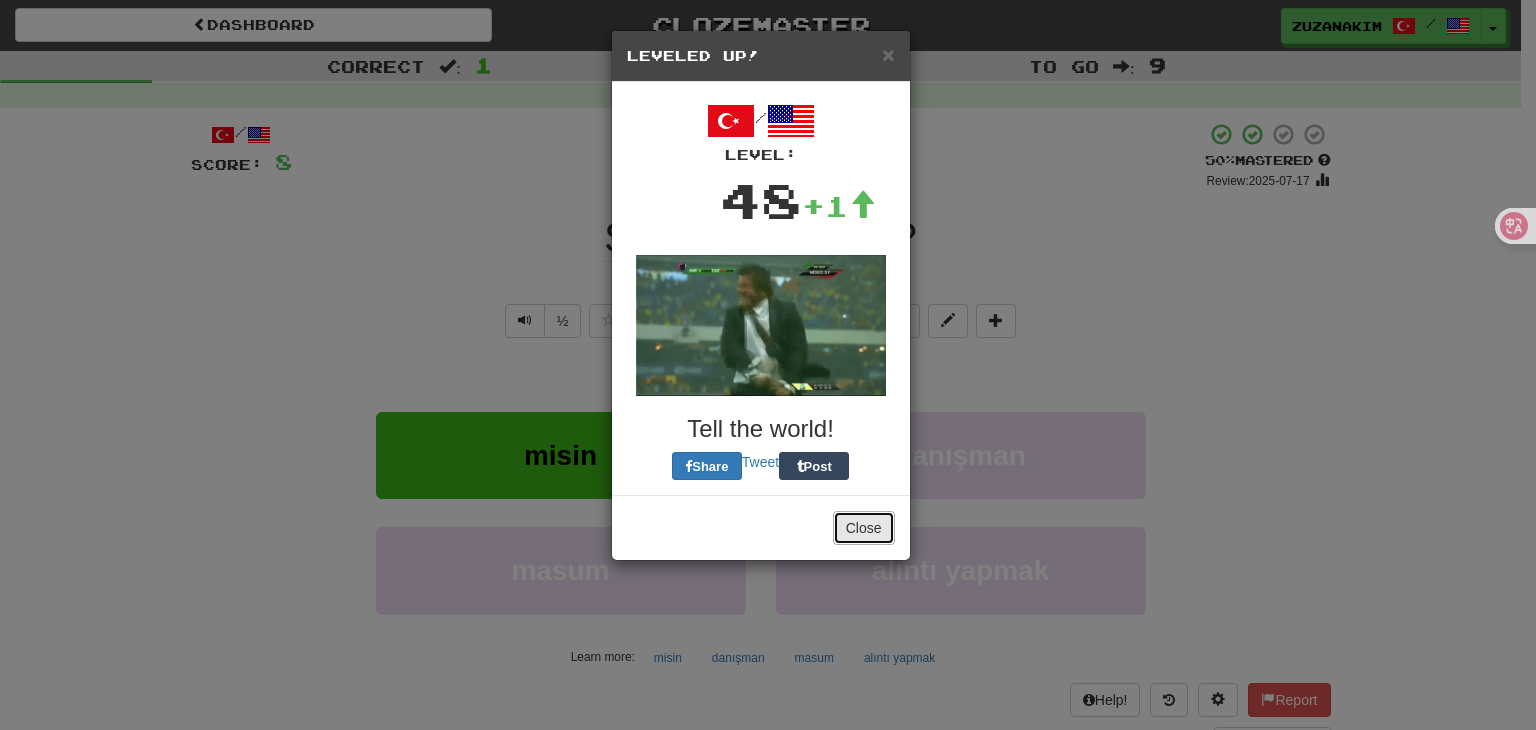 click on "Close" at bounding box center [864, 528] 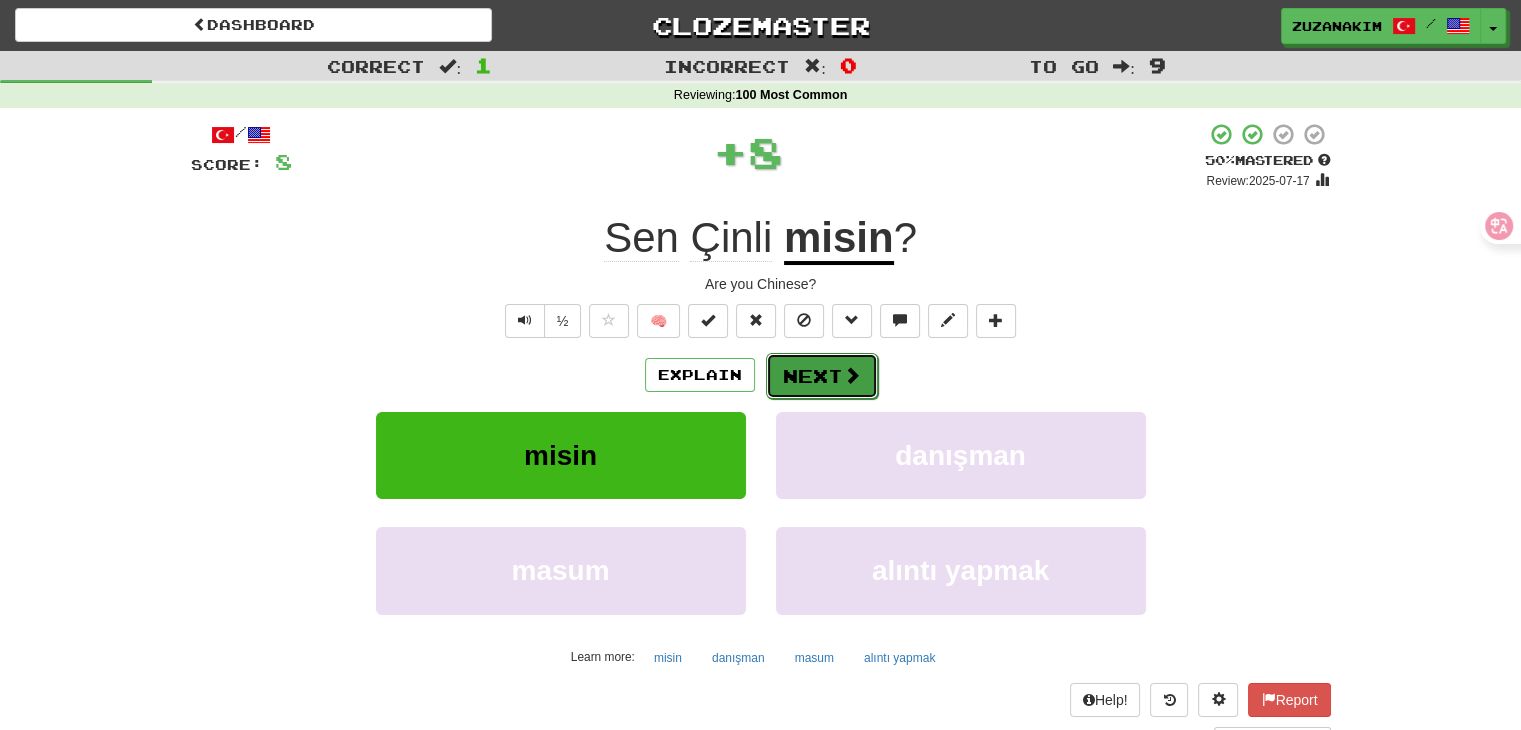 click on "Next" at bounding box center (822, 376) 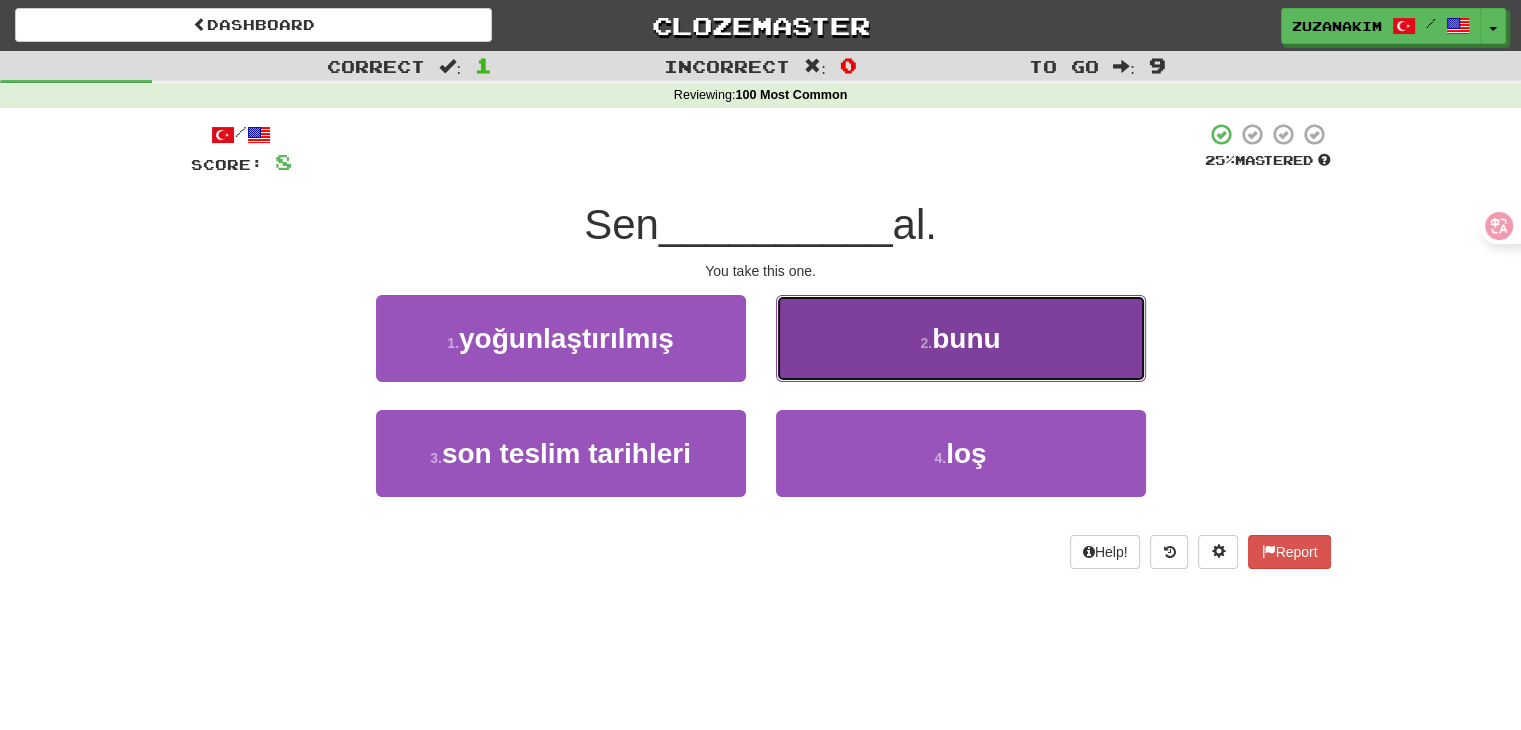 click on "2 .  bunu" at bounding box center [961, 338] 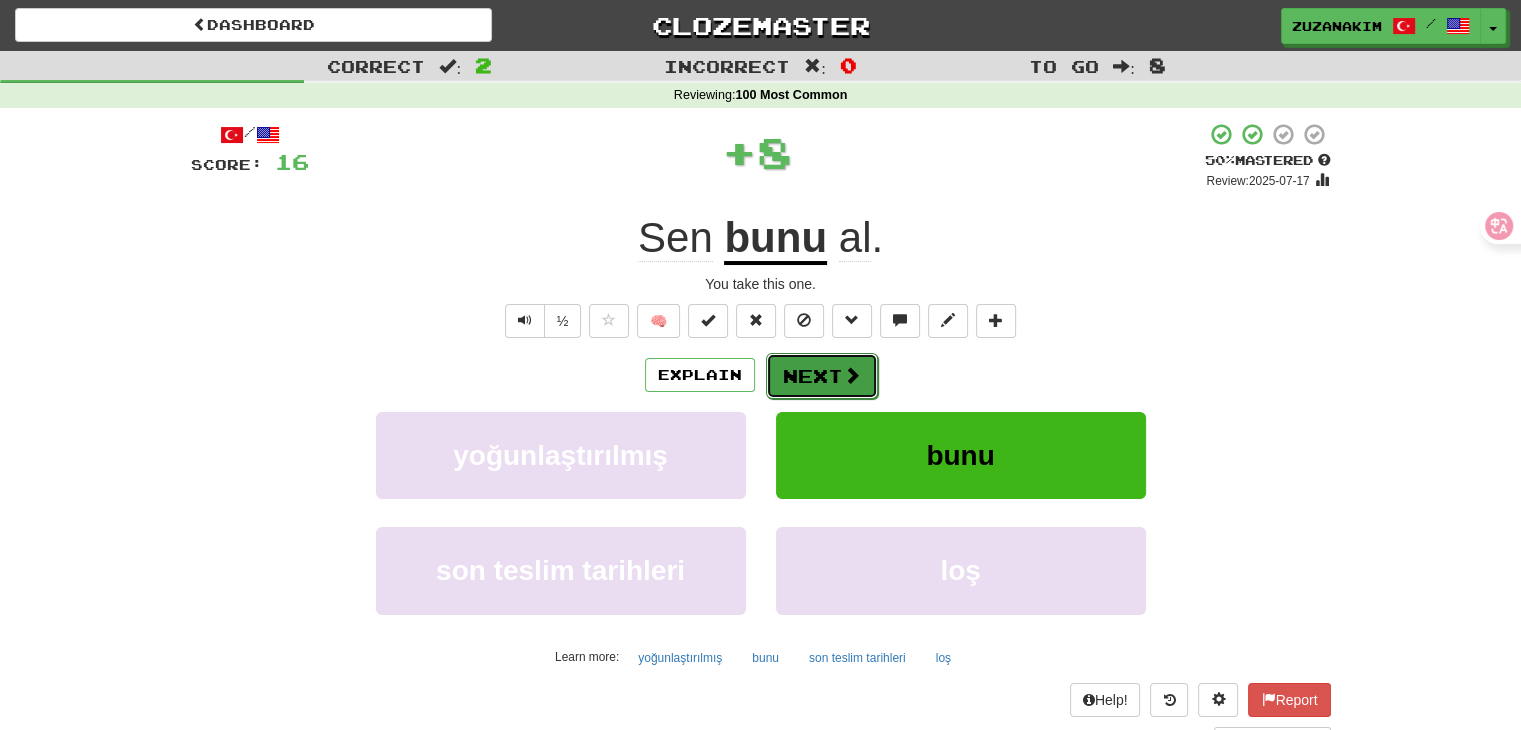 click at bounding box center (852, 375) 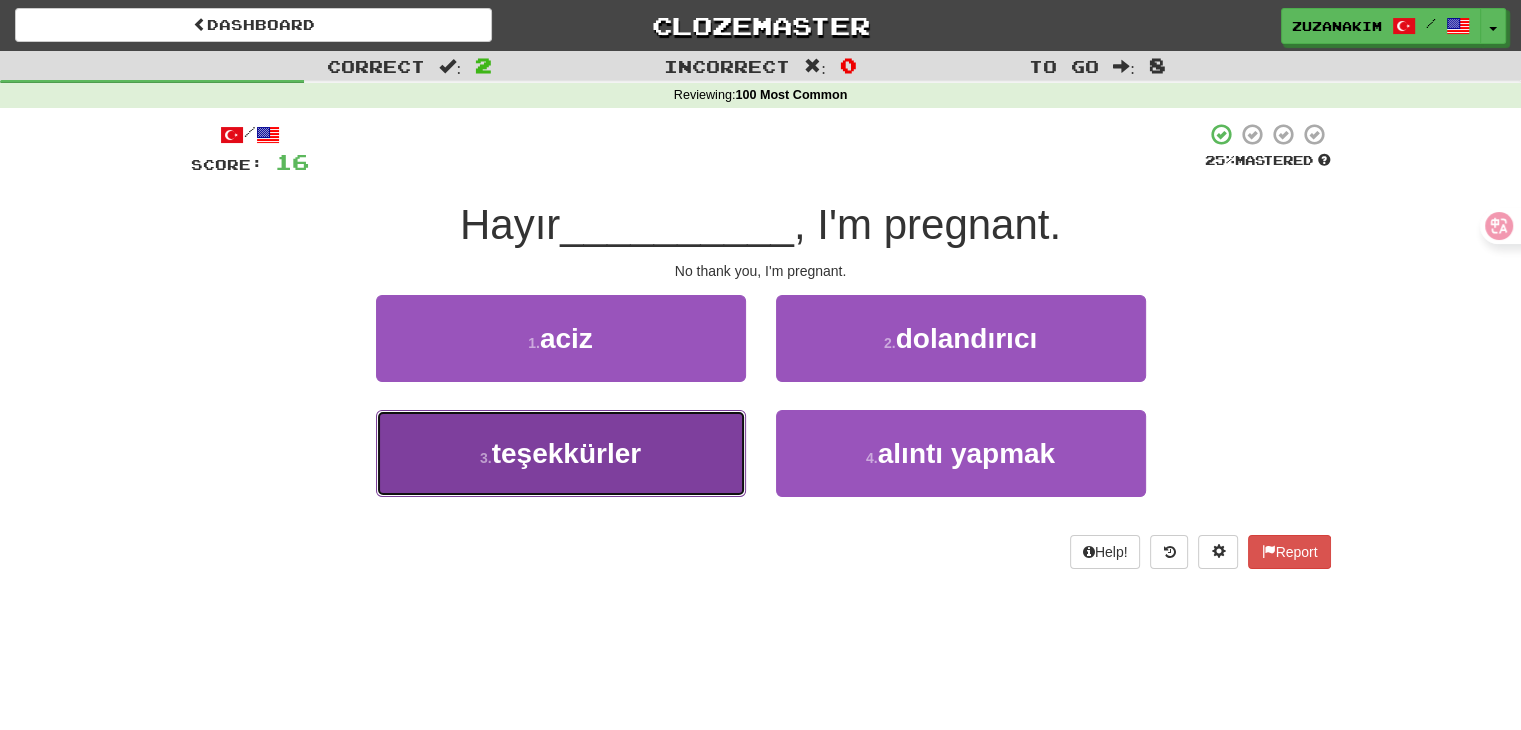 click on "teşekkürler" at bounding box center (566, 453) 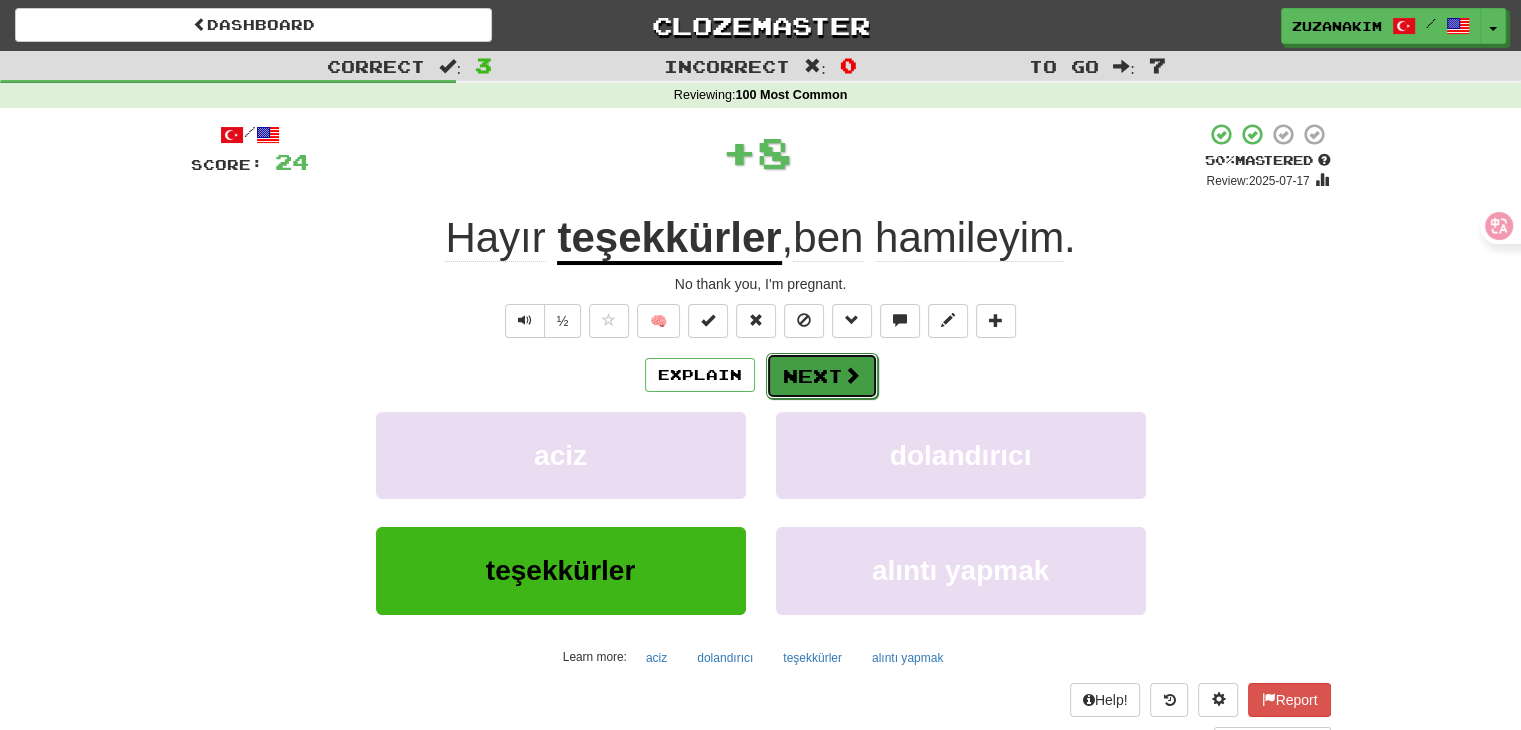 click at bounding box center [852, 375] 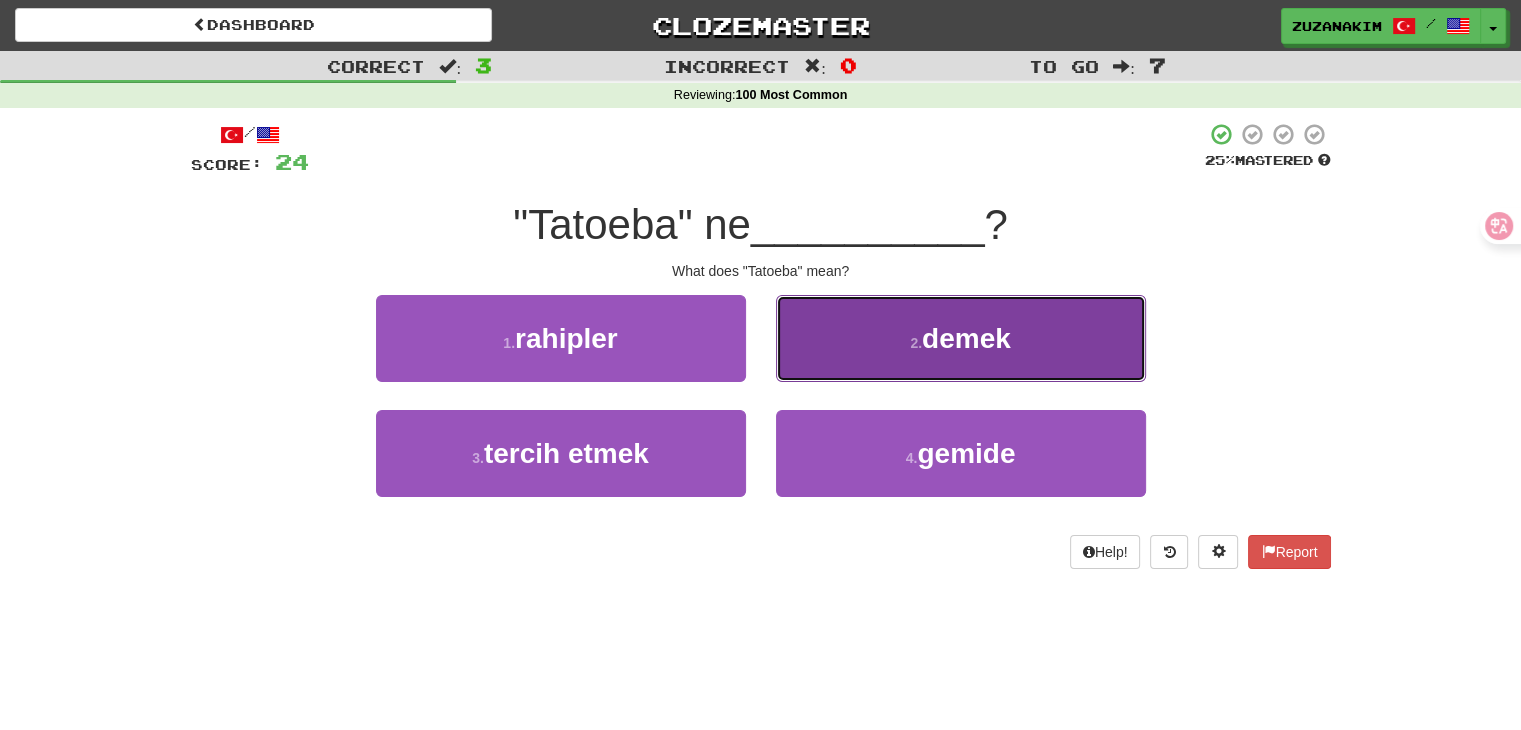click on "2 ." at bounding box center (916, 343) 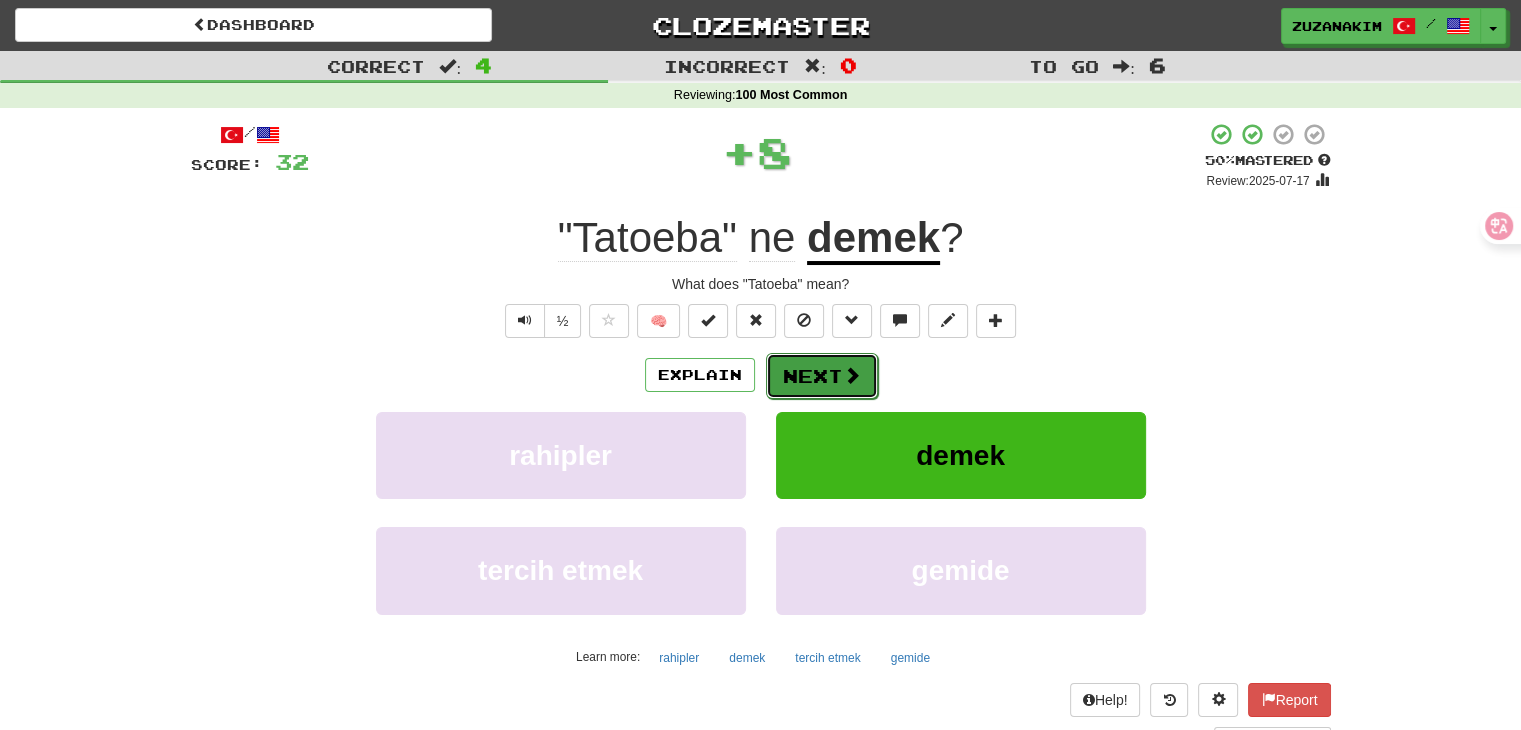 click at bounding box center (852, 375) 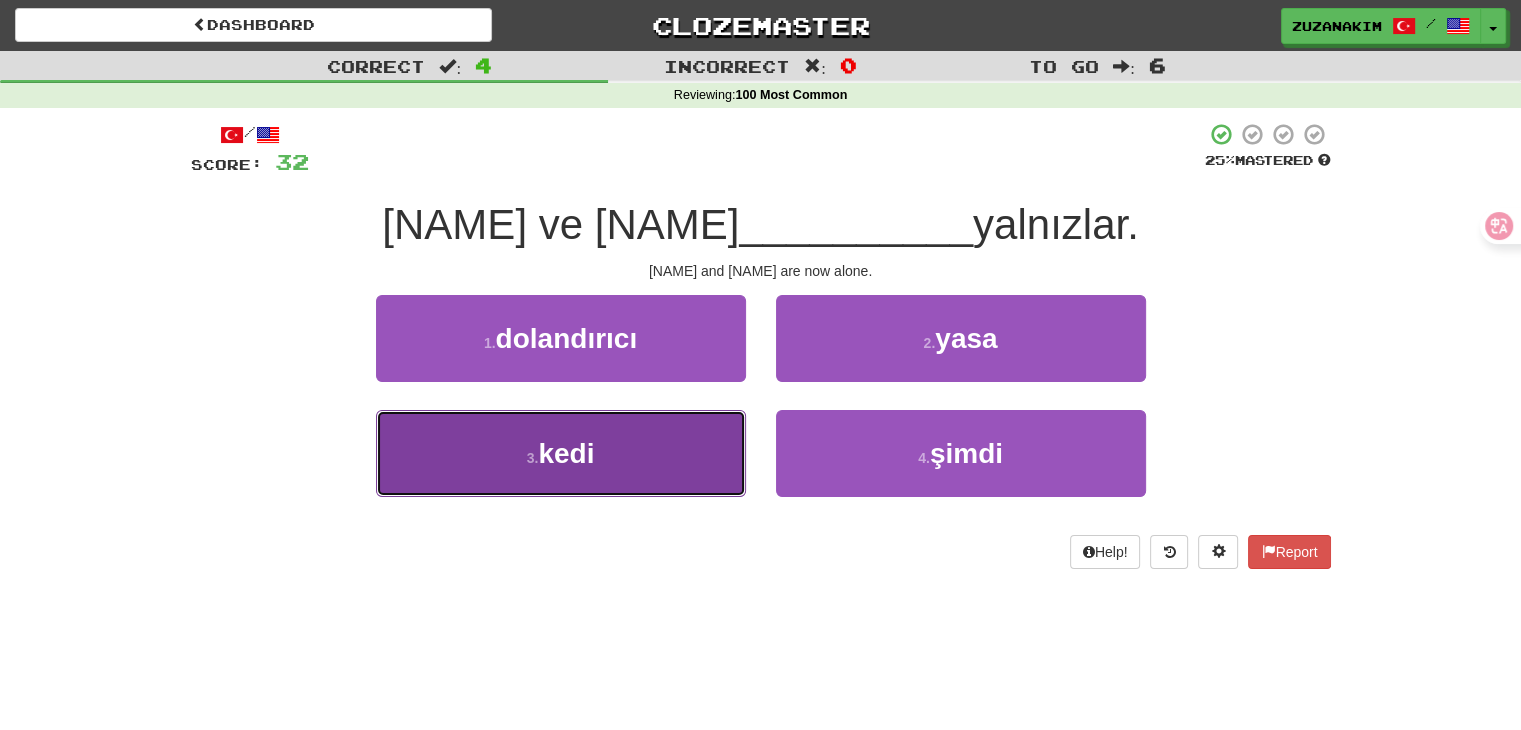 click on "3 .  kedi" at bounding box center (561, 453) 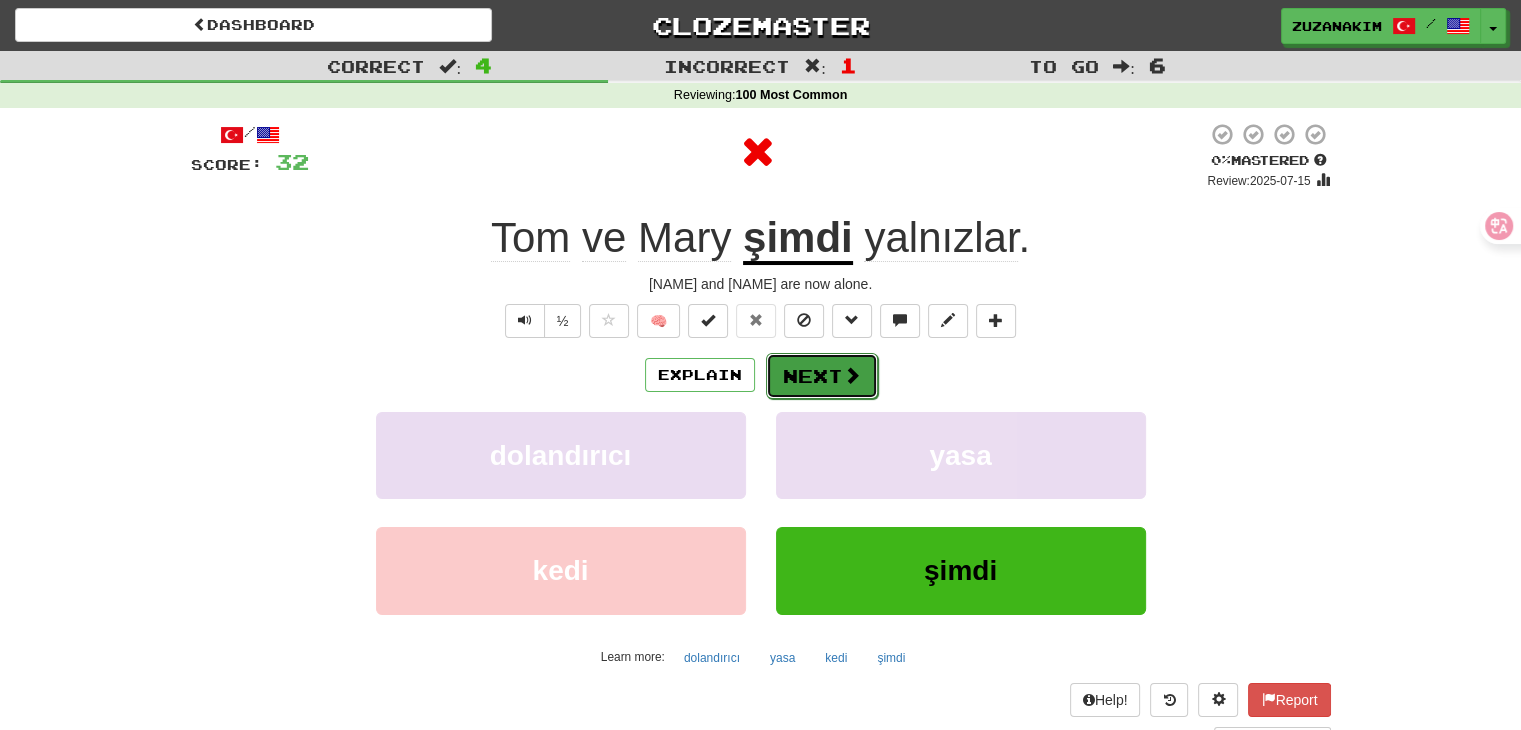 click at bounding box center (852, 375) 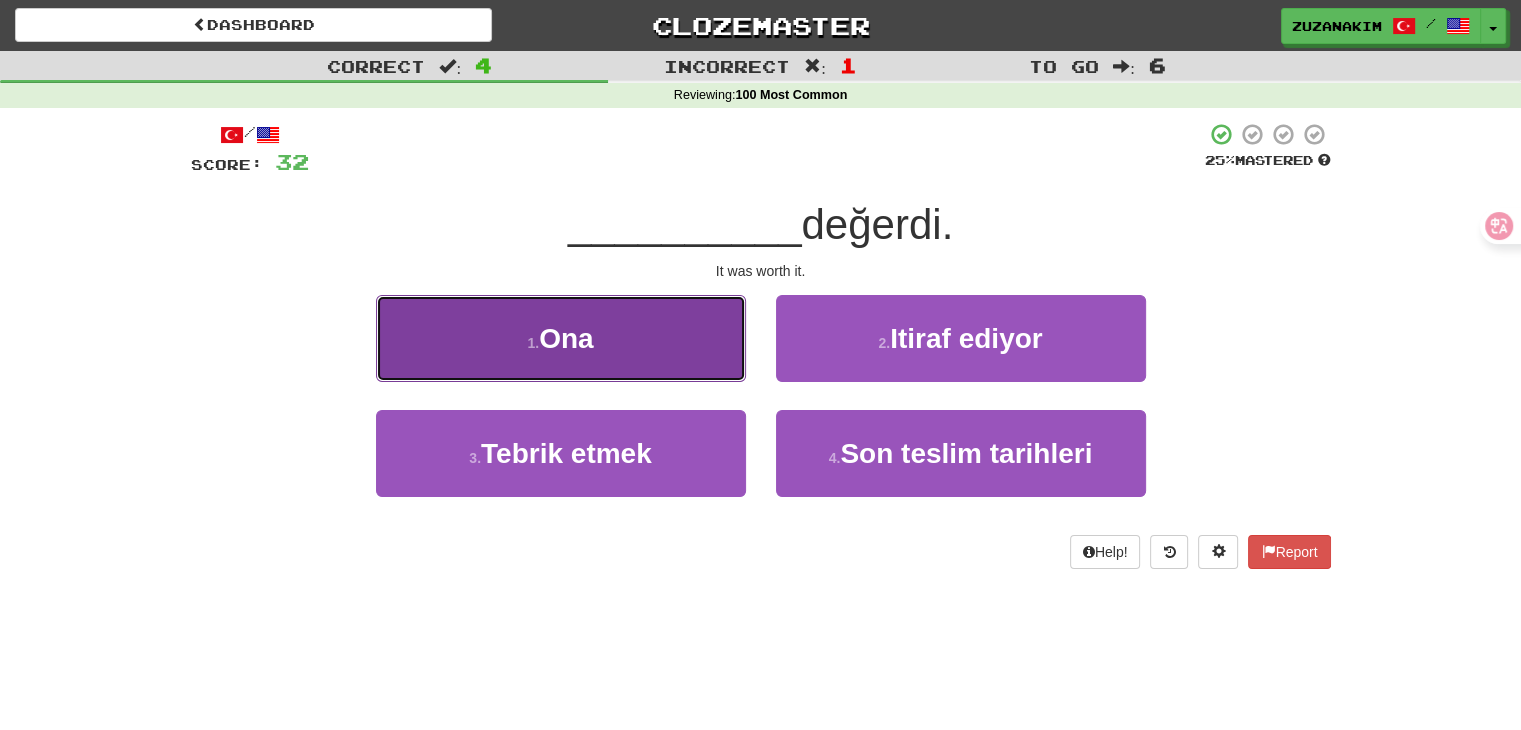 click on "1 .  Ona" at bounding box center (561, 338) 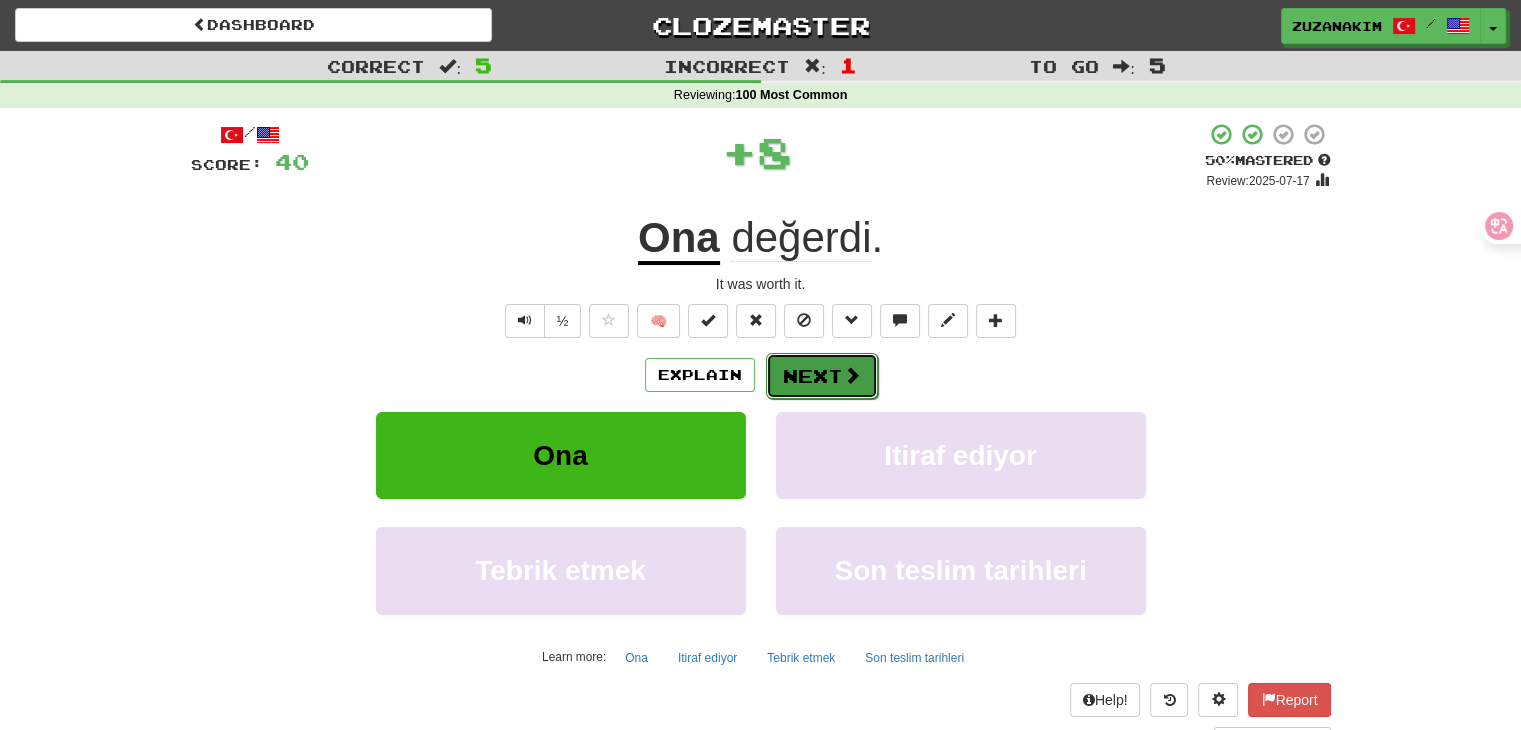 click on "Next" at bounding box center (822, 376) 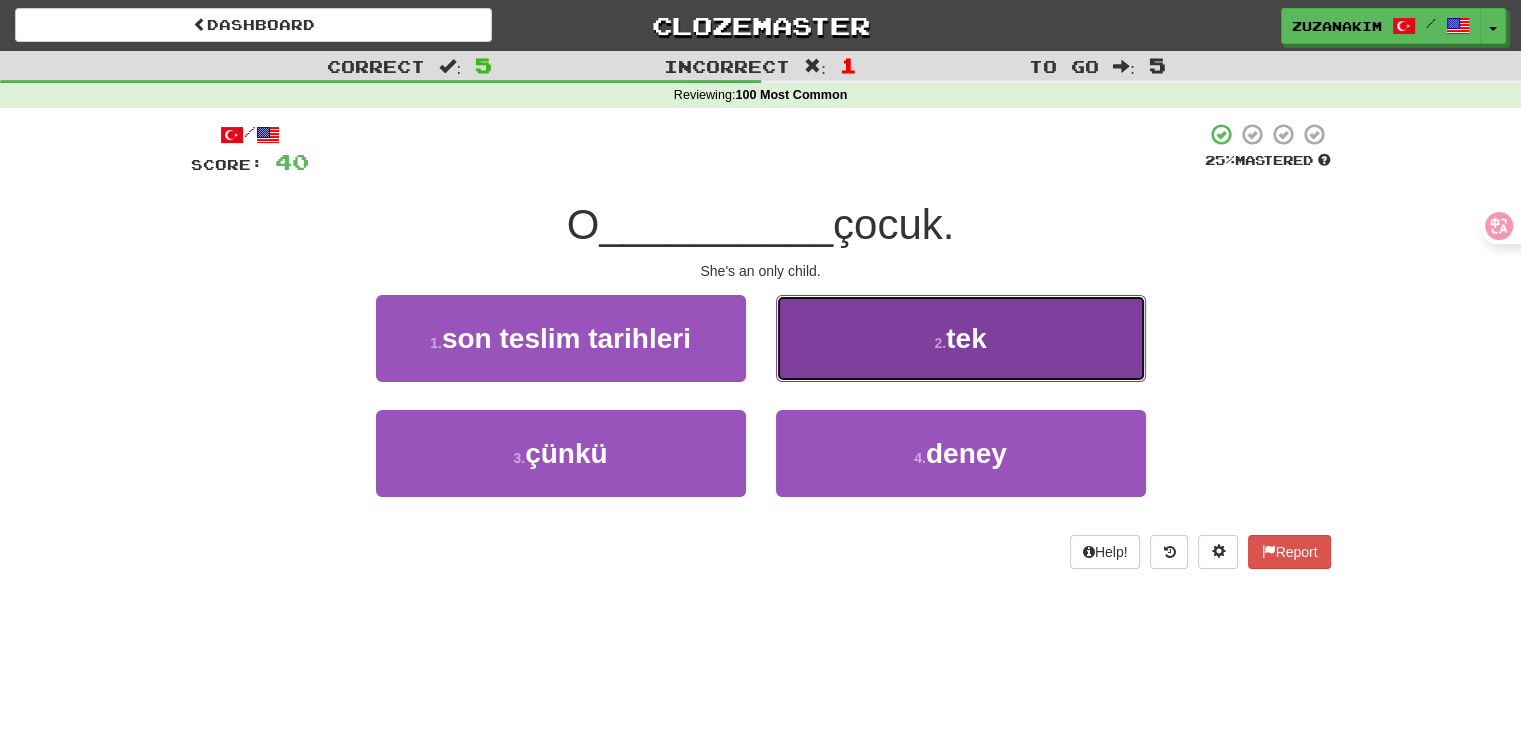 click on "tek" at bounding box center (966, 338) 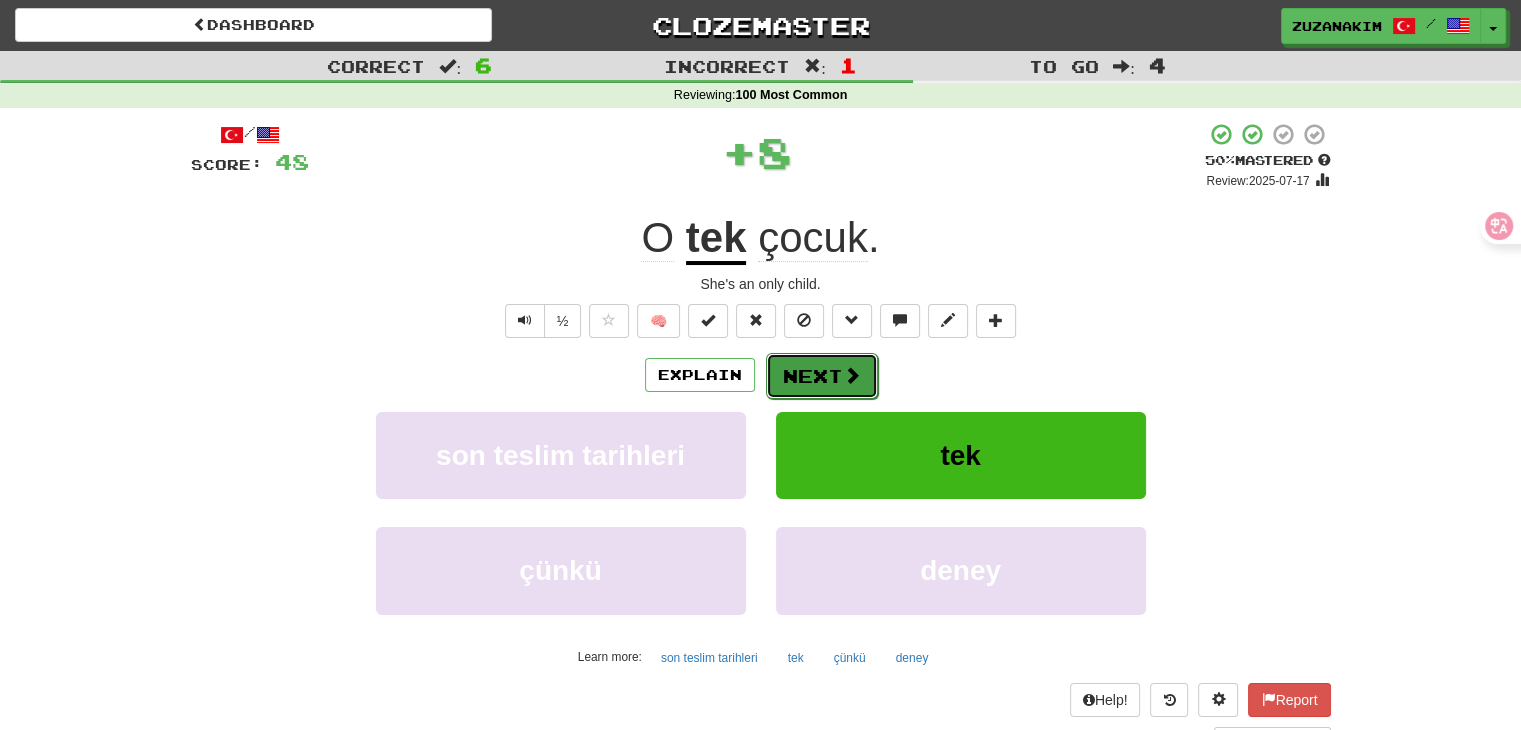 click on "Next" at bounding box center [822, 376] 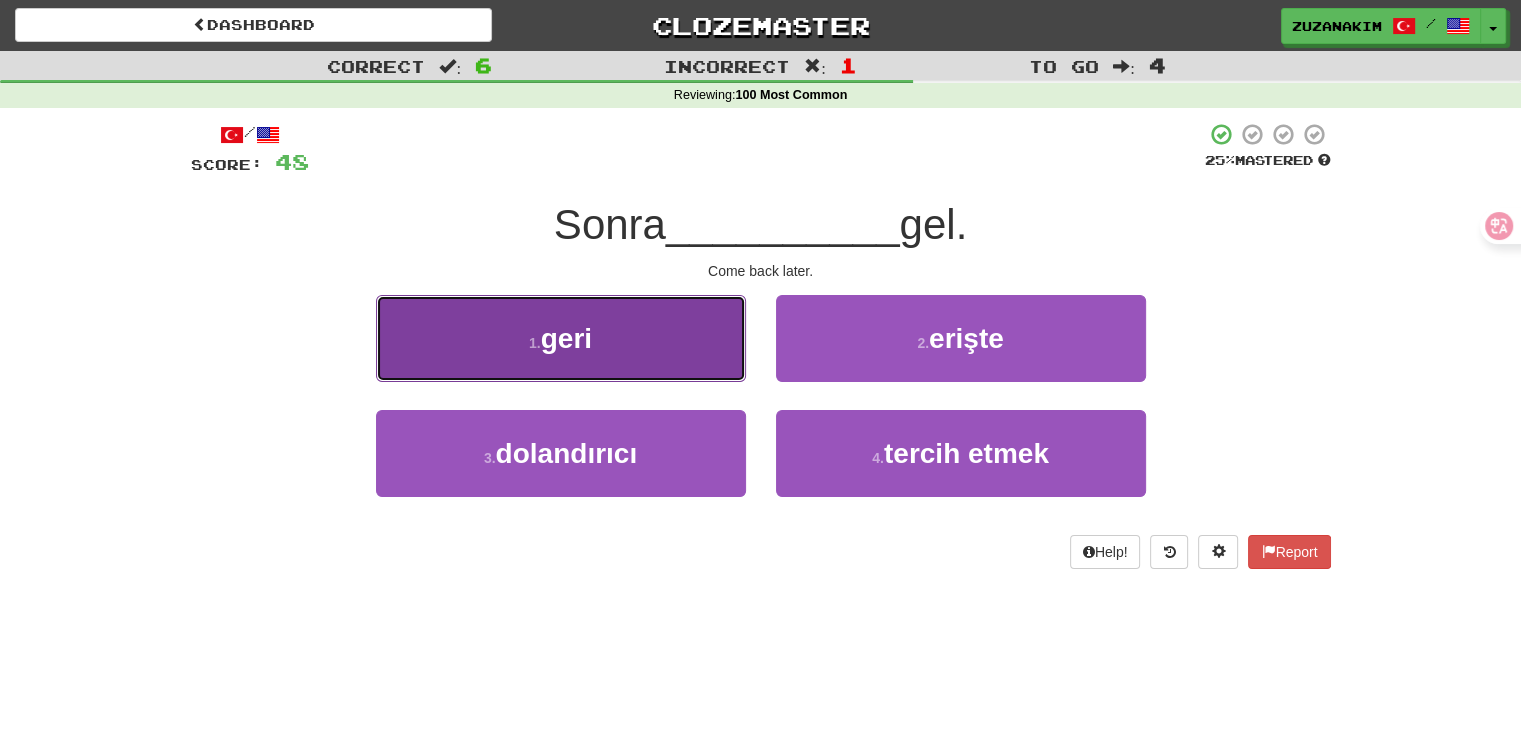 click on "1 .  geri" at bounding box center (561, 338) 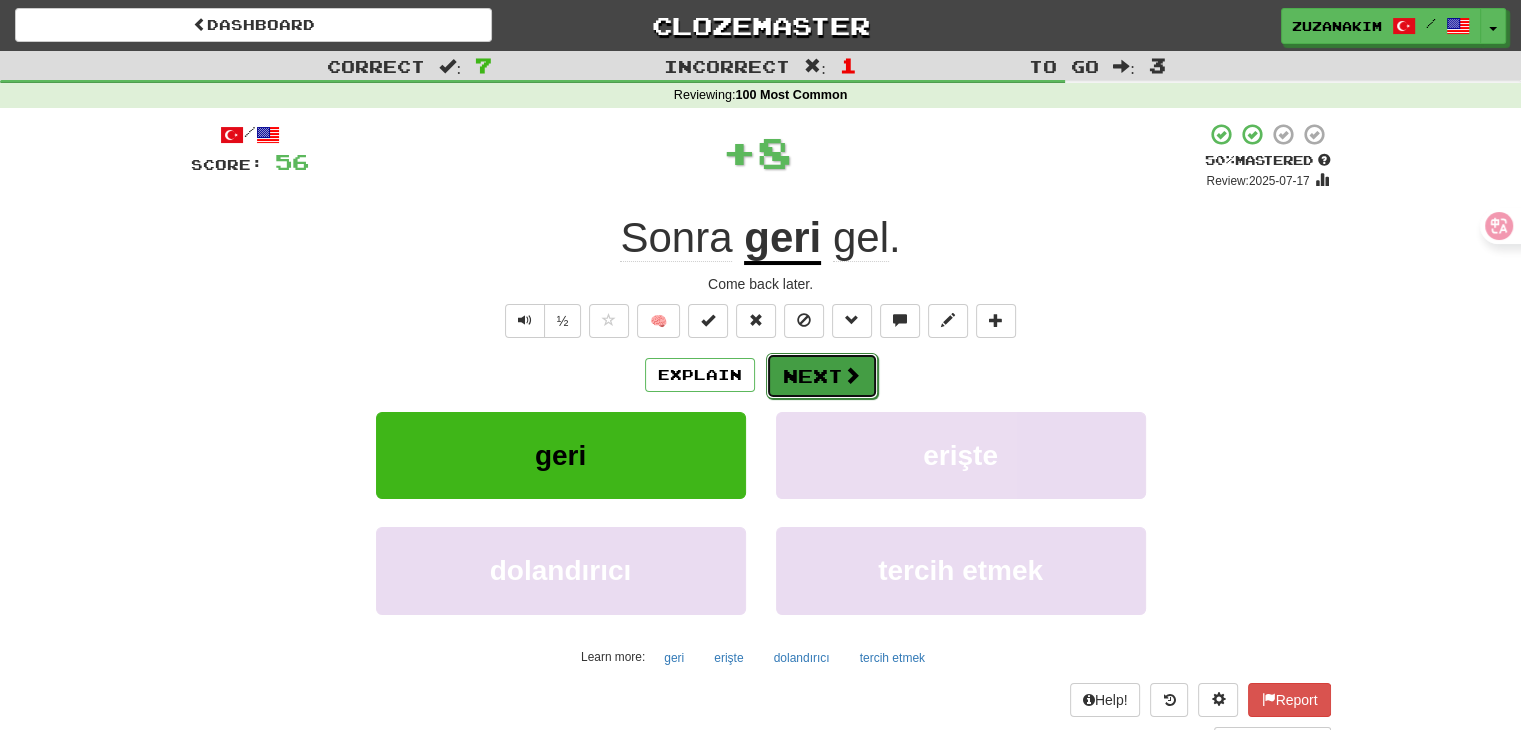 click on "Next" at bounding box center [822, 376] 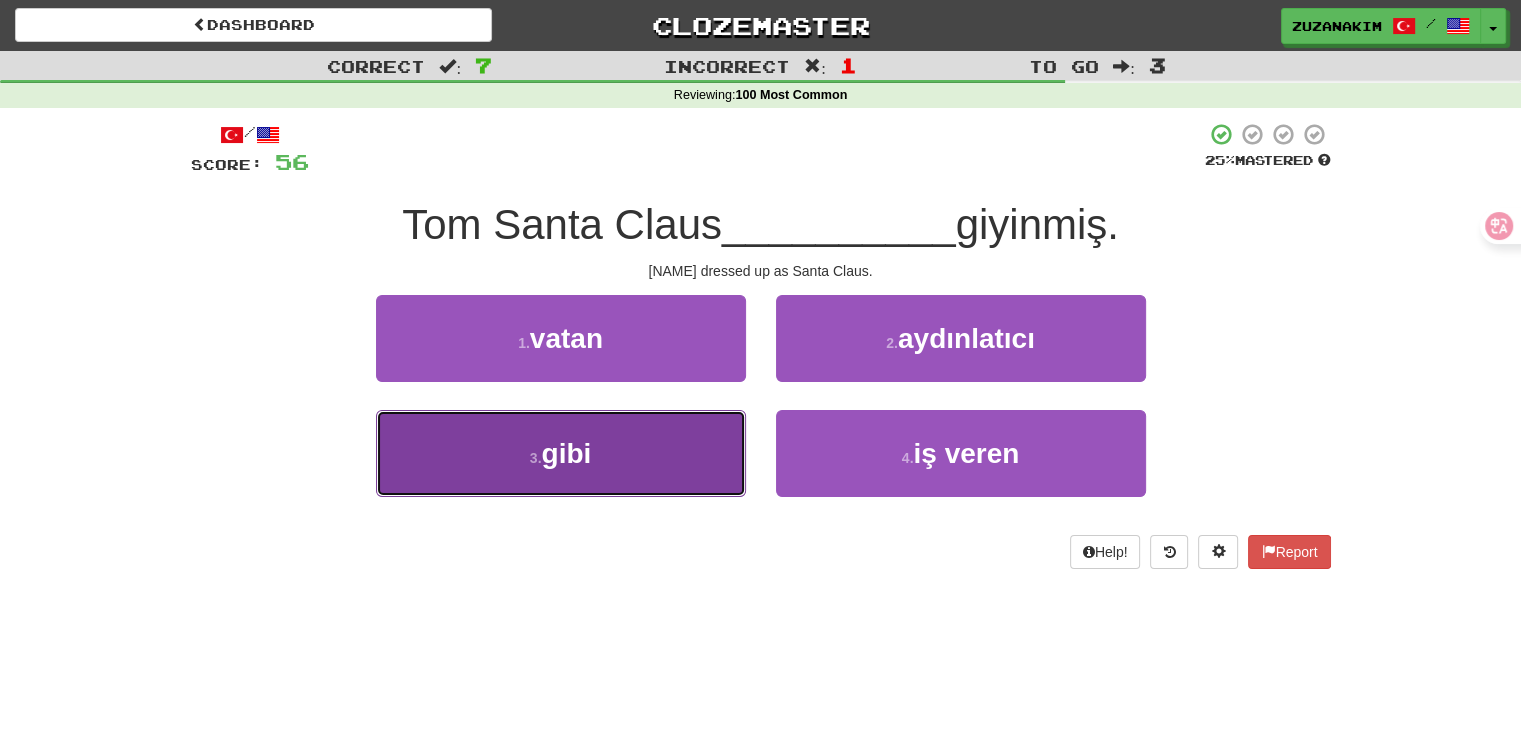 click on "3 .  gibi" at bounding box center [561, 453] 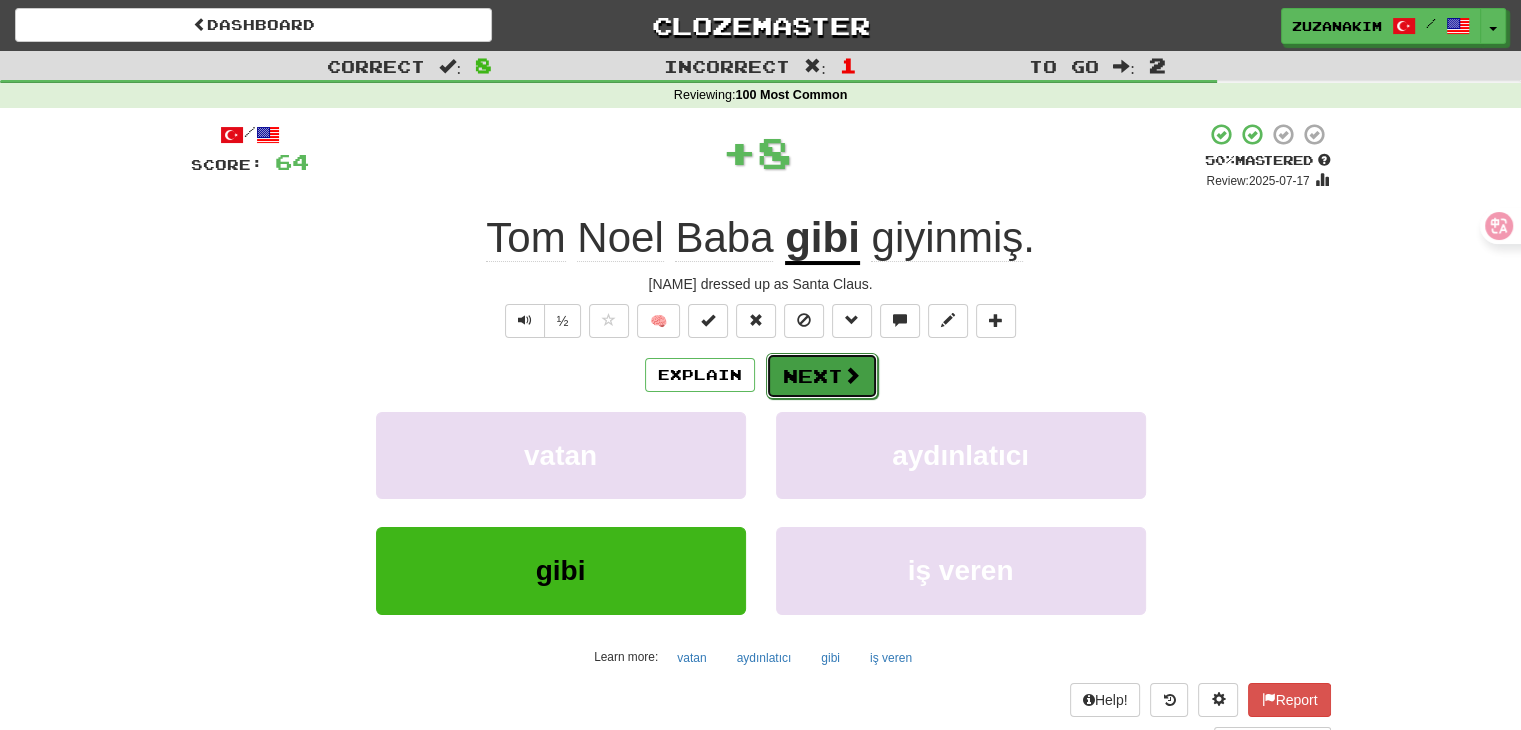 click on "Next" at bounding box center [822, 376] 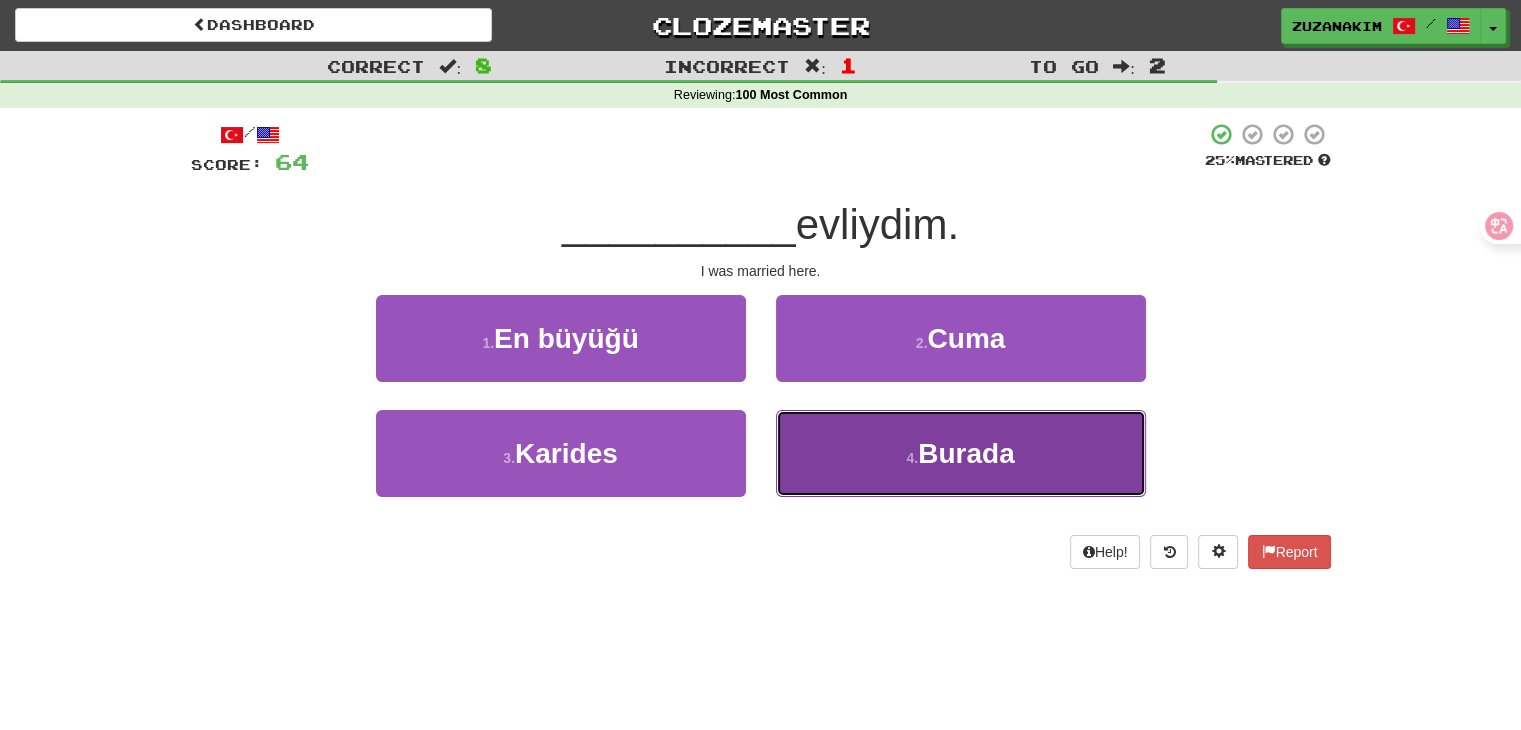 click on "4 .  Burada" at bounding box center [961, 453] 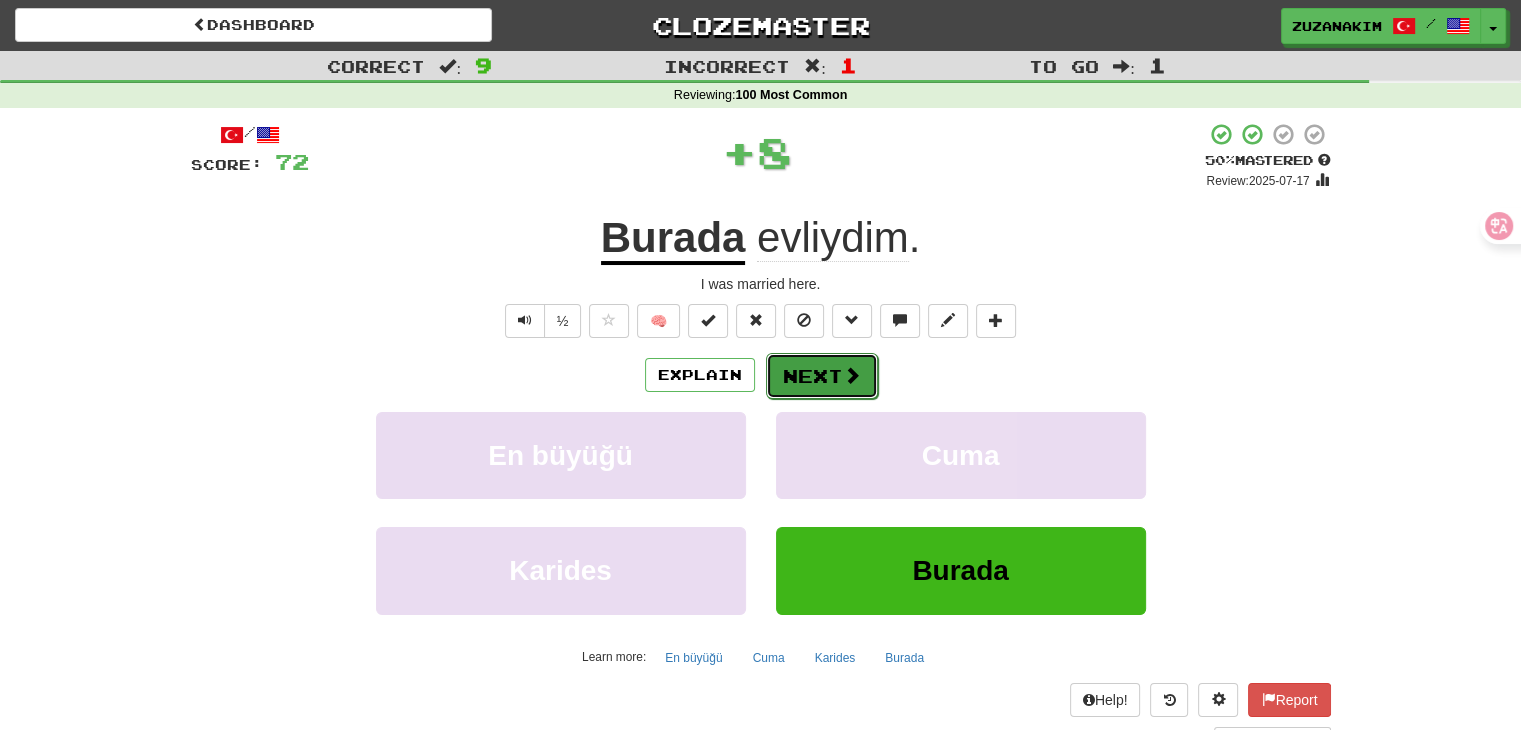 click on "Next" at bounding box center [822, 376] 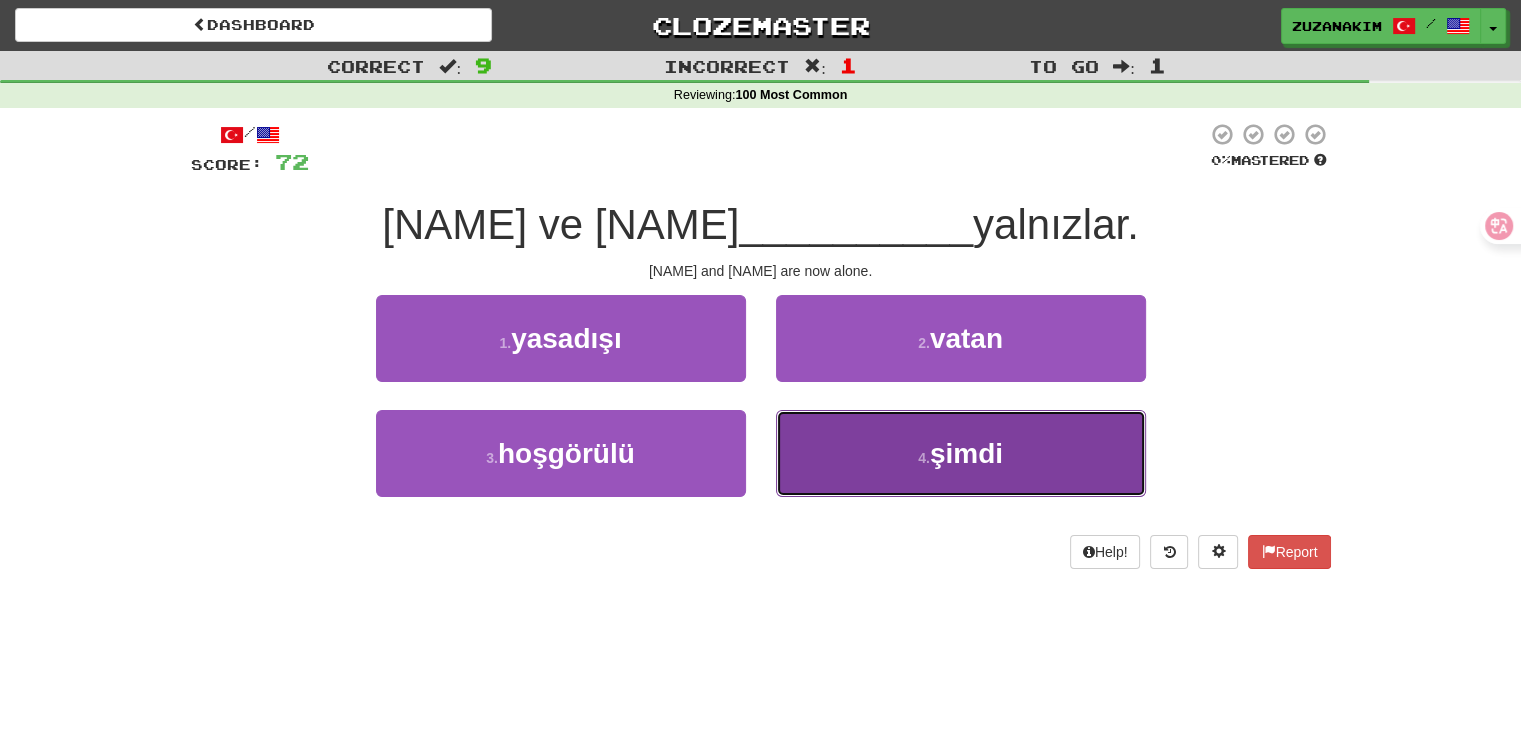 click on "4 .  şimdi" at bounding box center [961, 453] 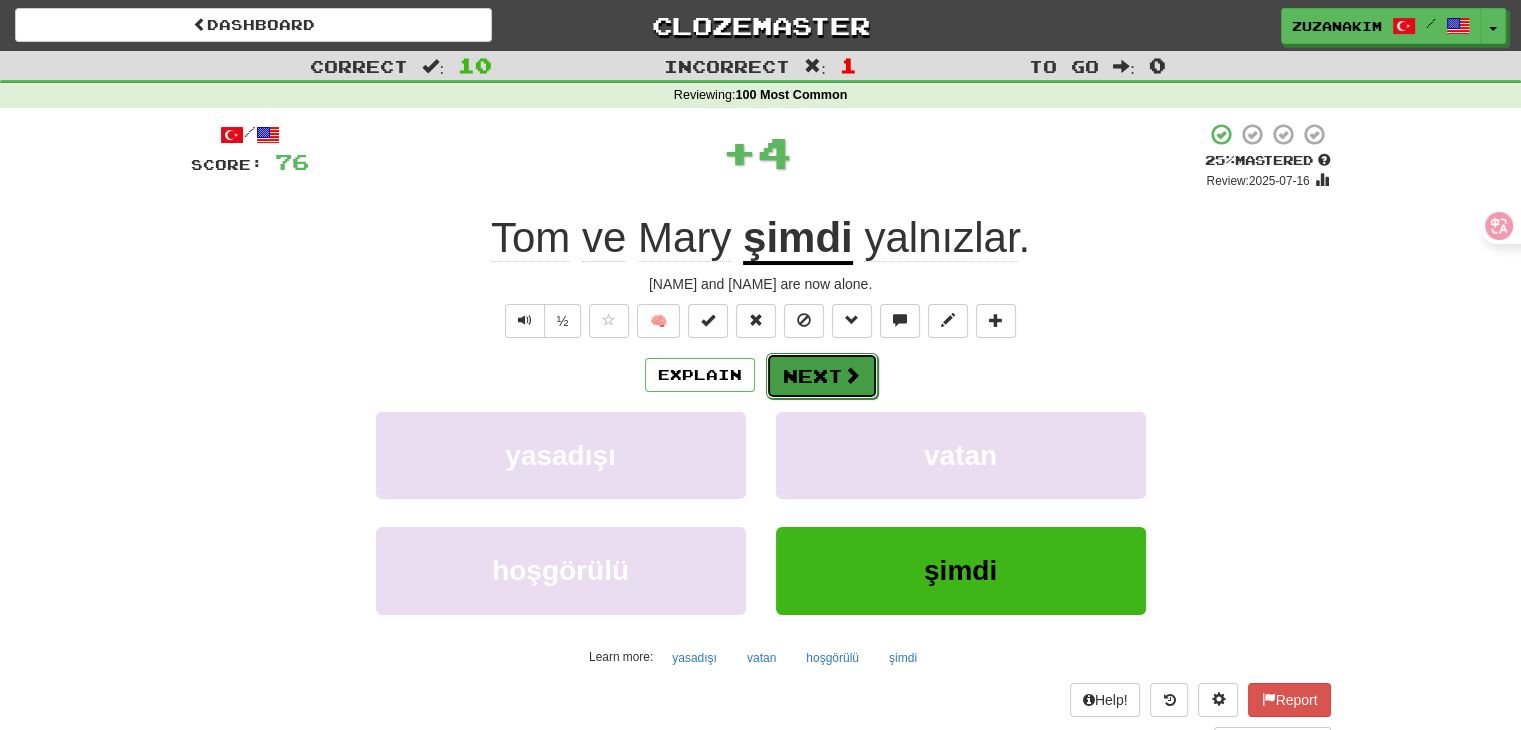 click on "Next" at bounding box center [822, 376] 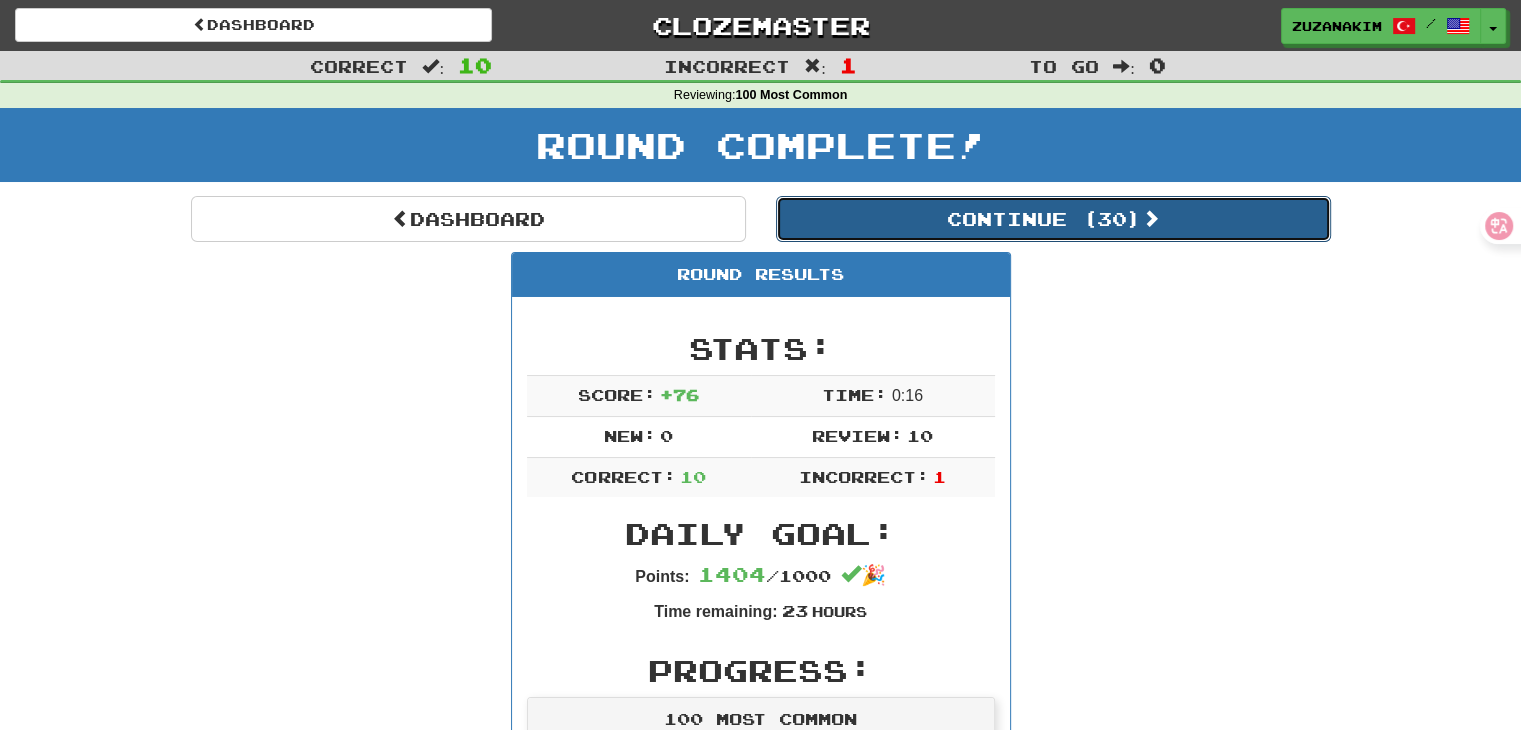 click on "Continue ( 30 )" at bounding box center [1053, 219] 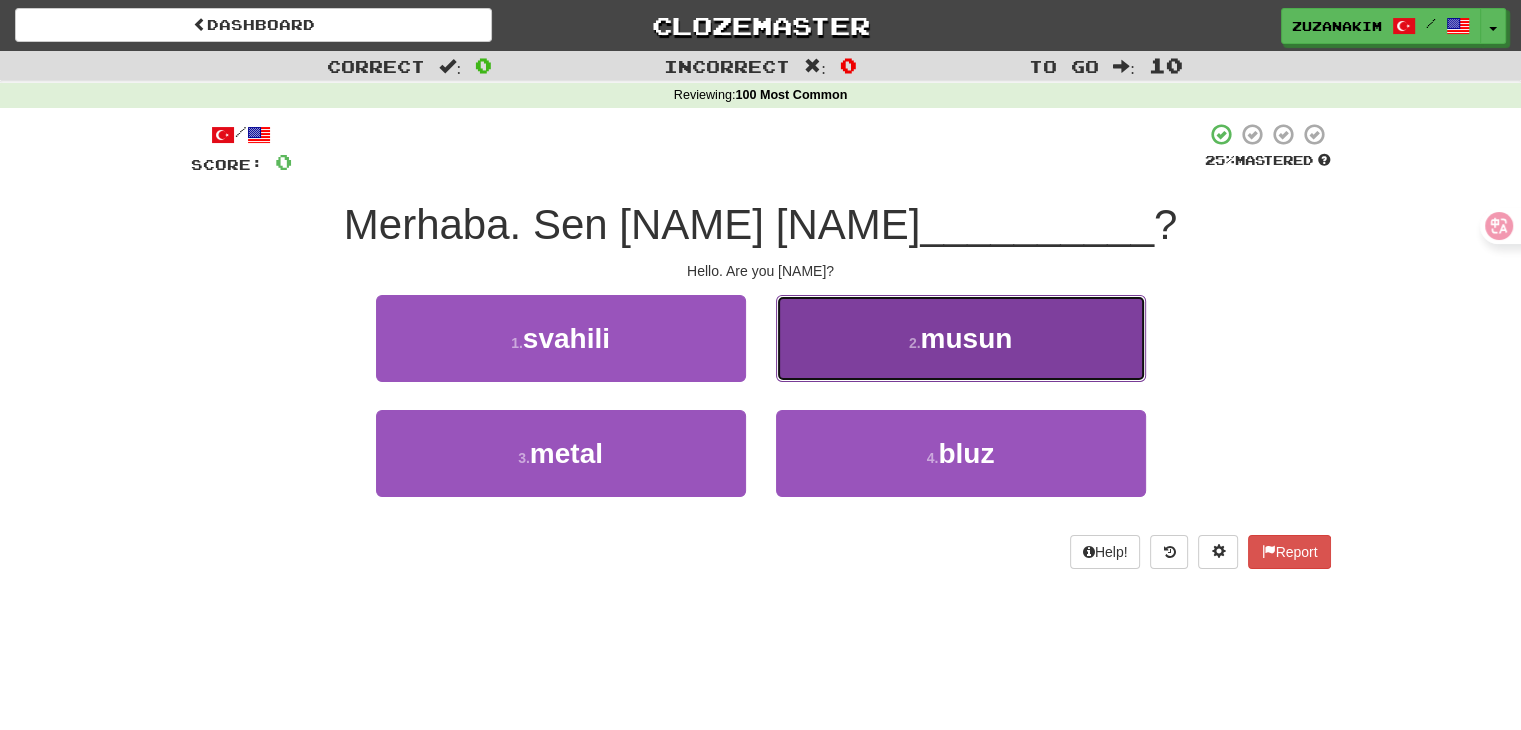 click on "2 .  musun" at bounding box center (961, 338) 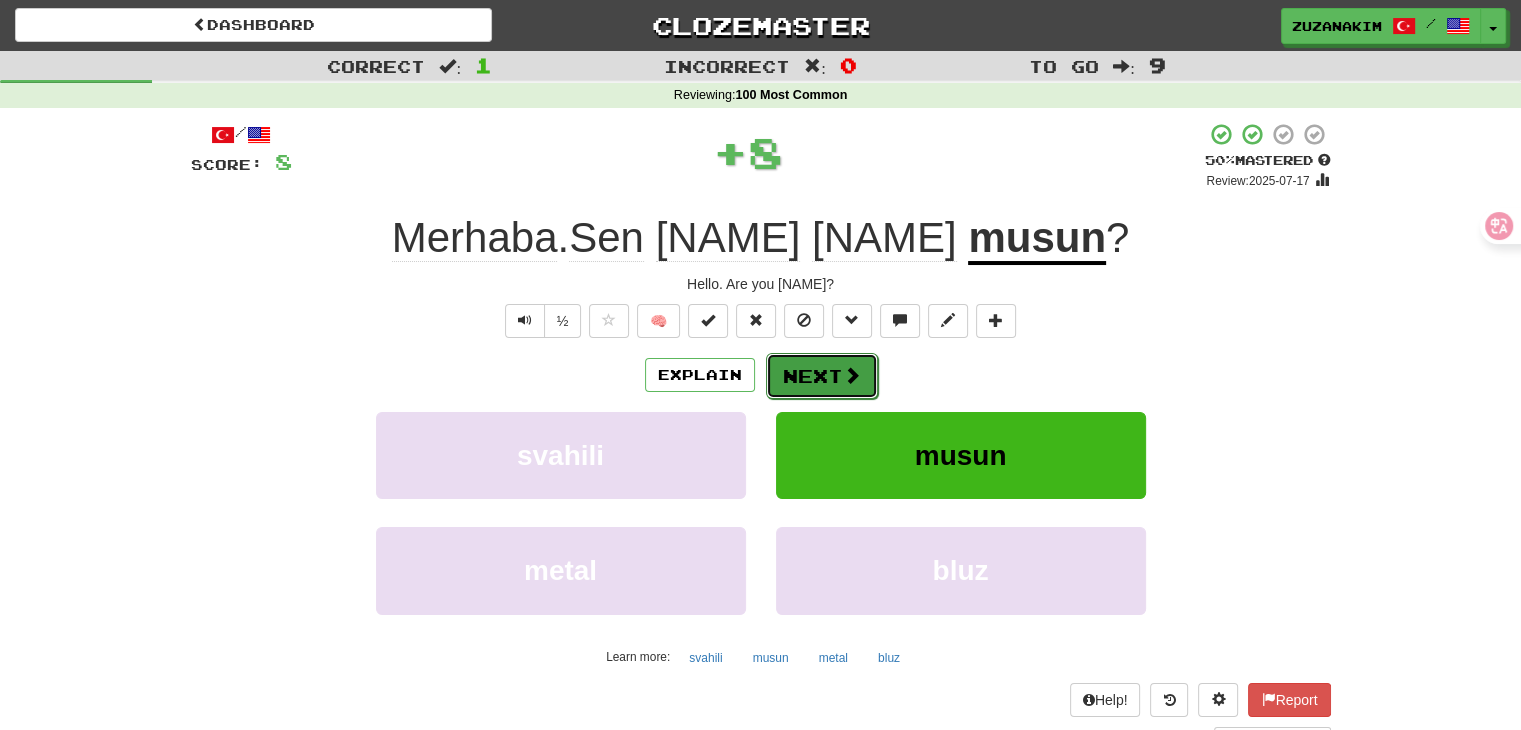 click on "Next" at bounding box center [822, 376] 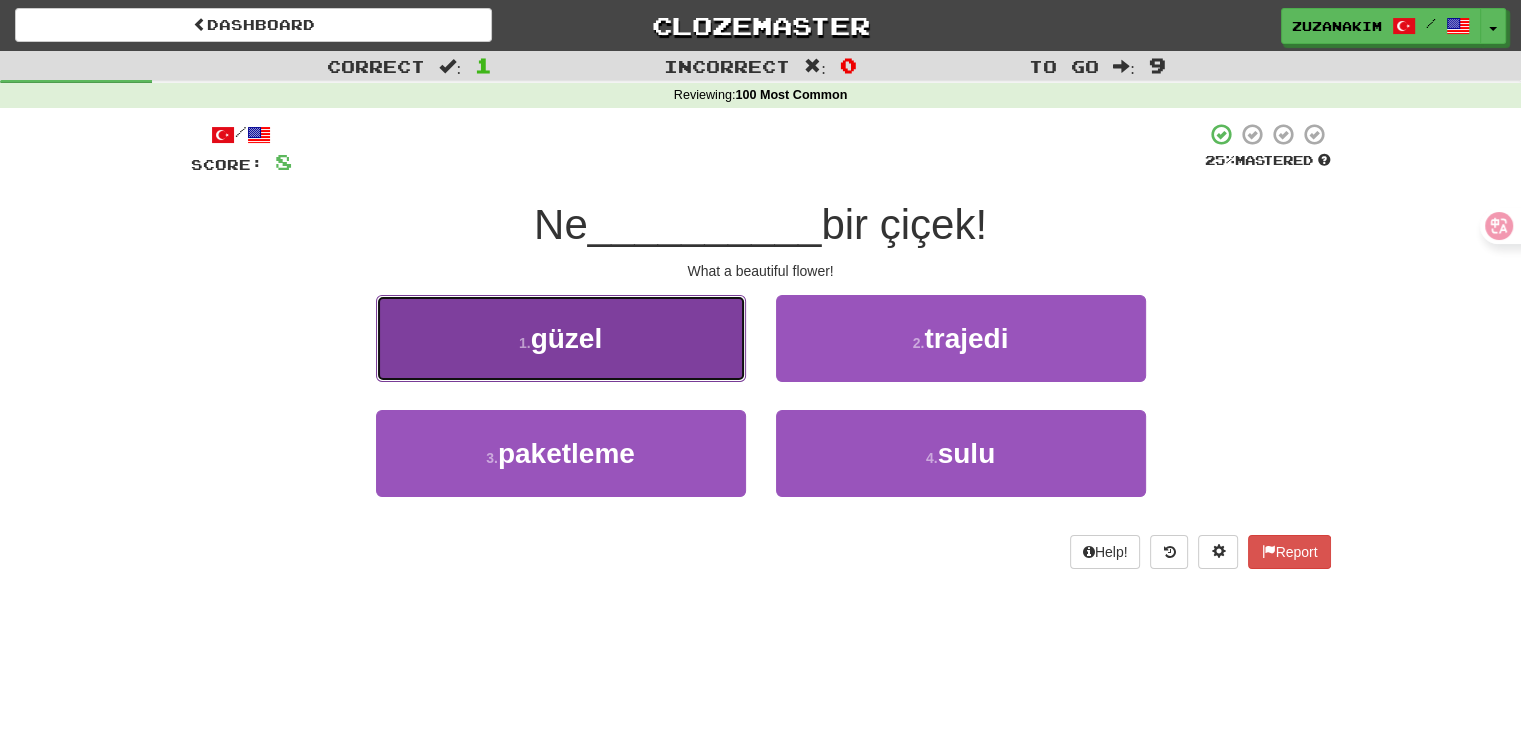 click on "1 .  güzel" at bounding box center [561, 338] 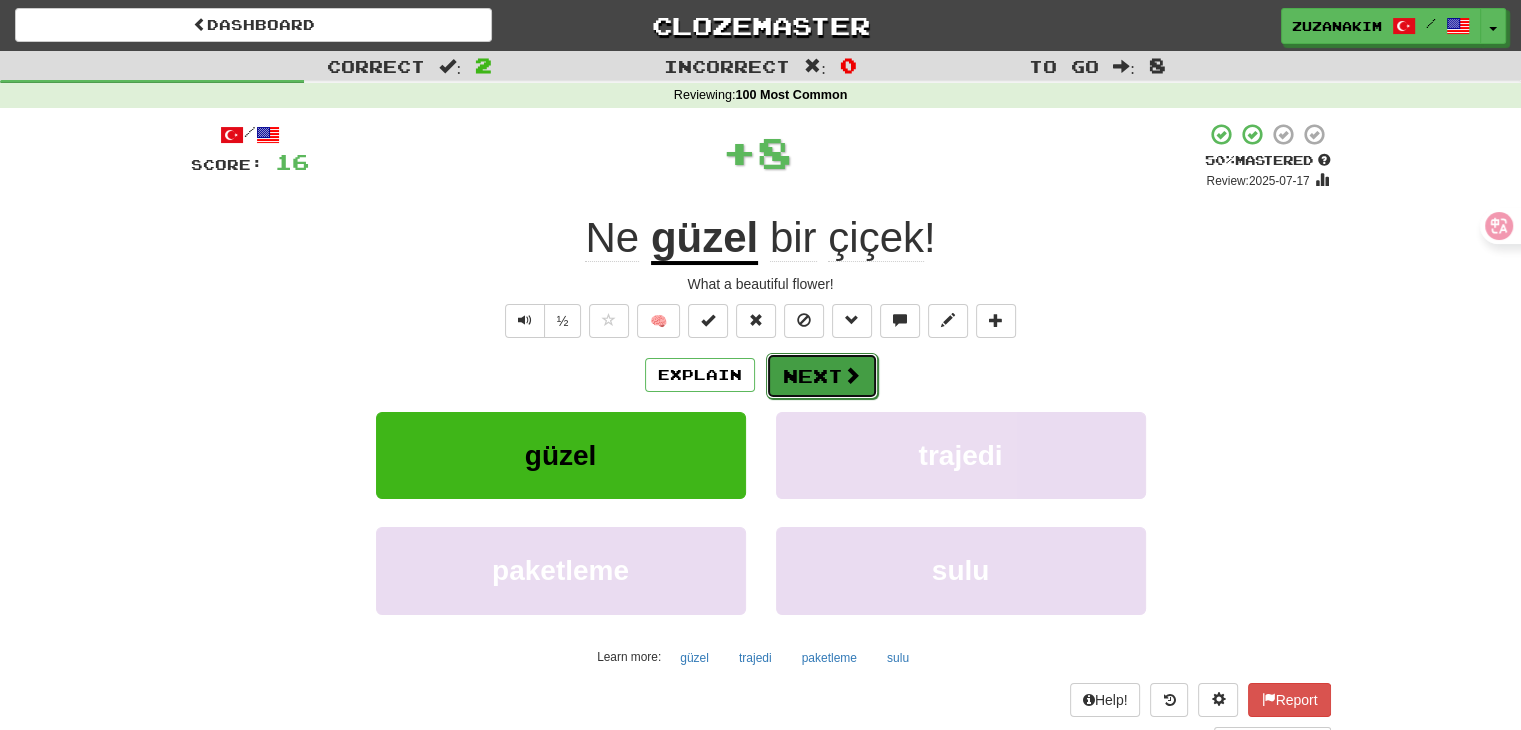 click on "Next" at bounding box center [822, 376] 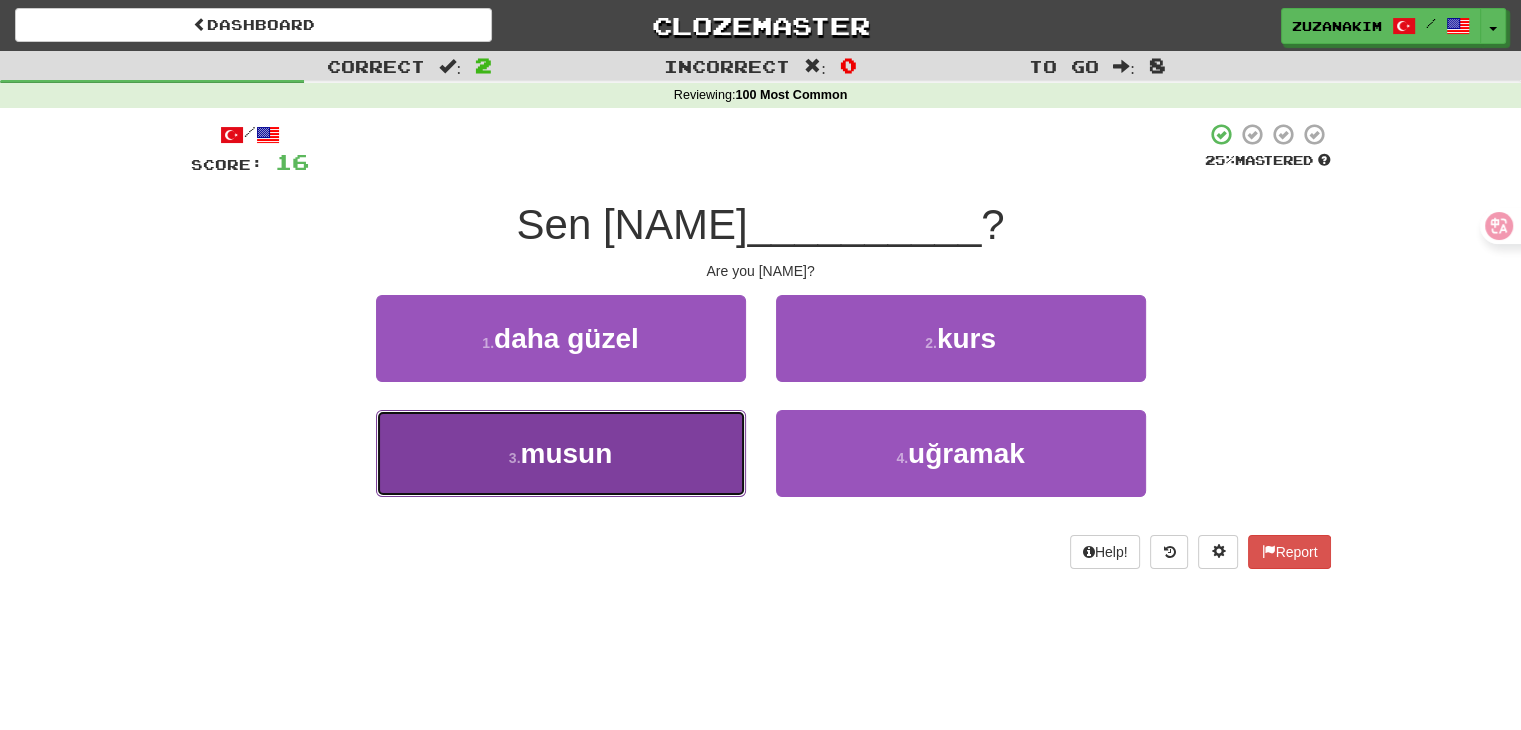 click on "3 .  musun" at bounding box center (561, 453) 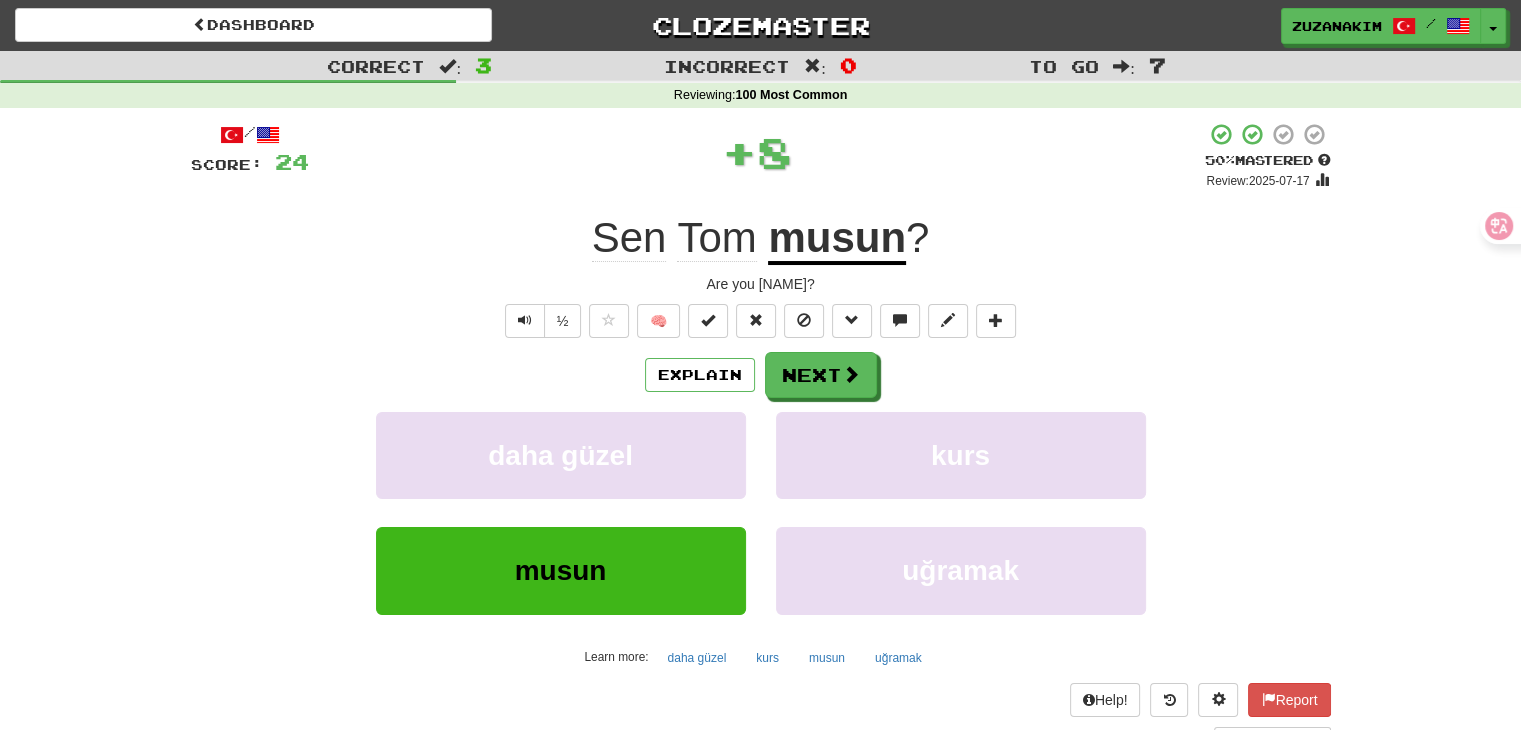 click on "Explain Next daha güzel kurs musun uğramak Learn more: daha güzel kurs musun uğramak" at bounding box center [761, 512] 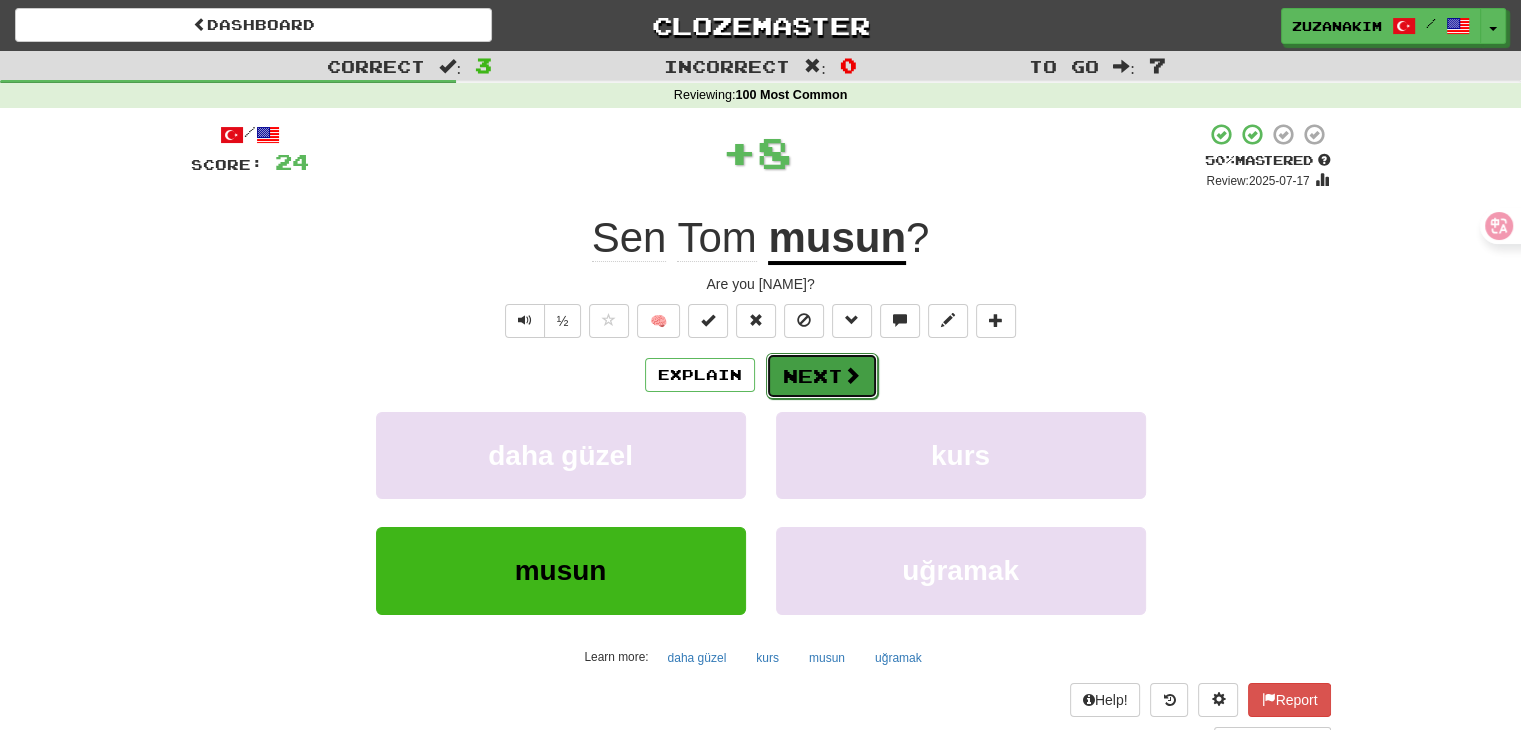 click on "Next" at bounding box center (822, 376) 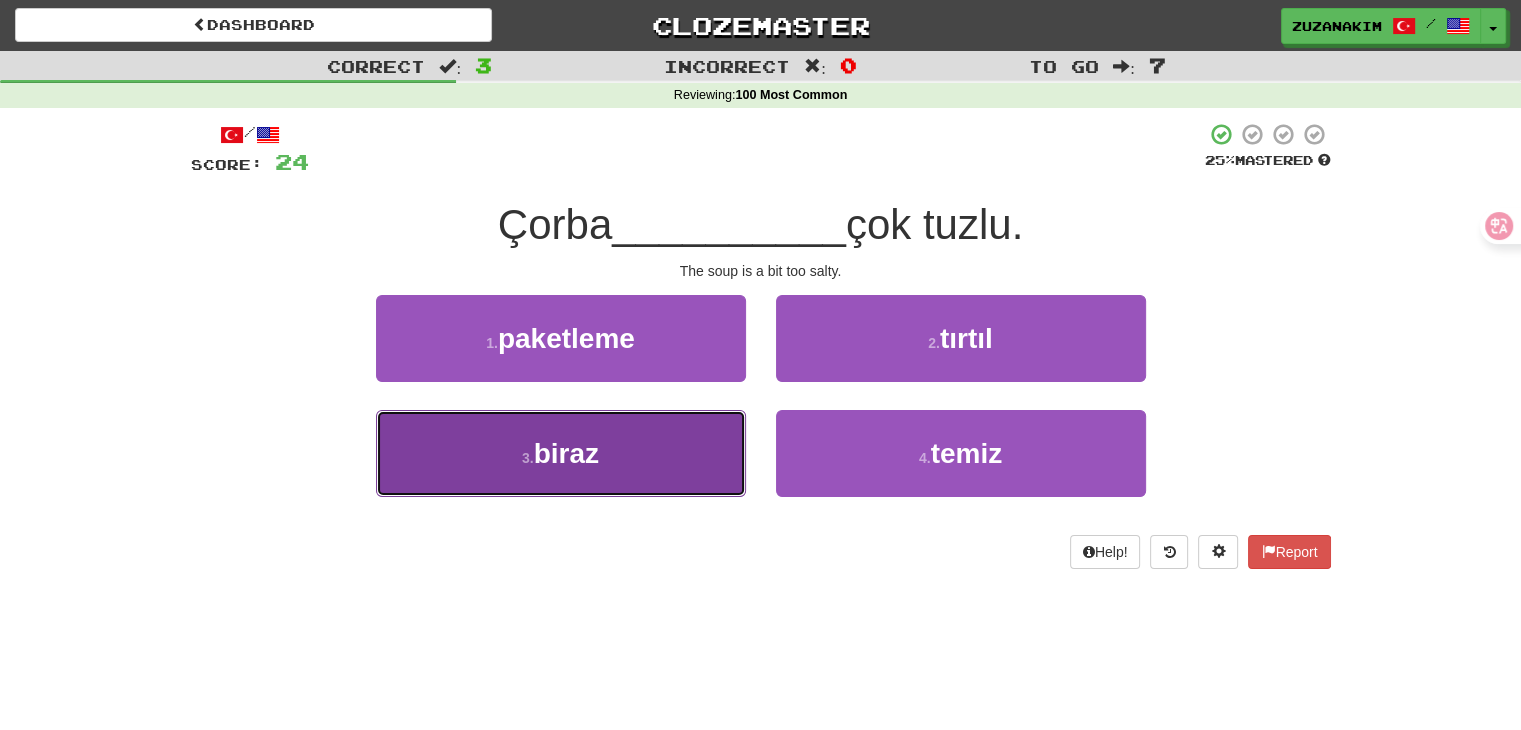 click on "3 .  biraz" at bounding box center [561, 453] 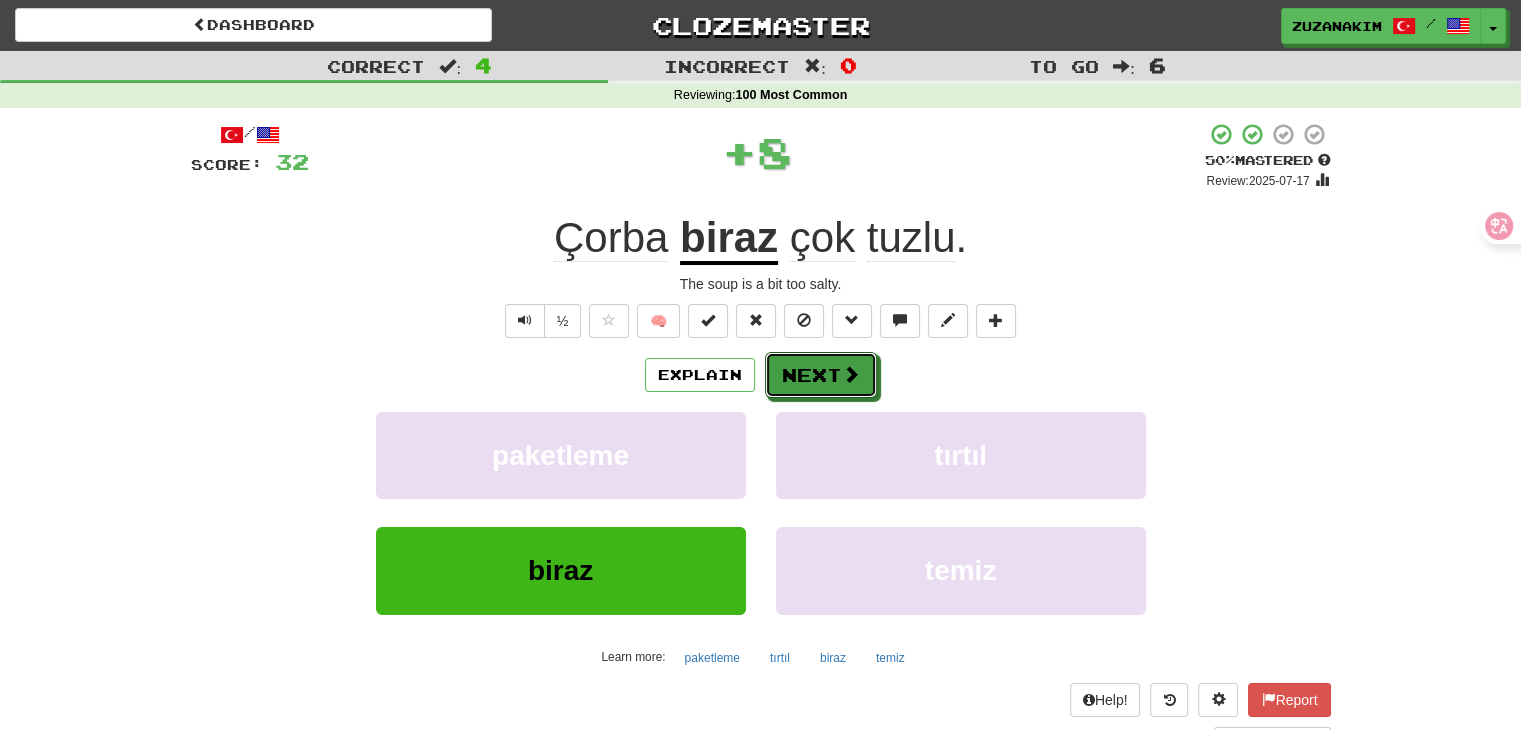 click on "Next" at bounding box center [821, 375] 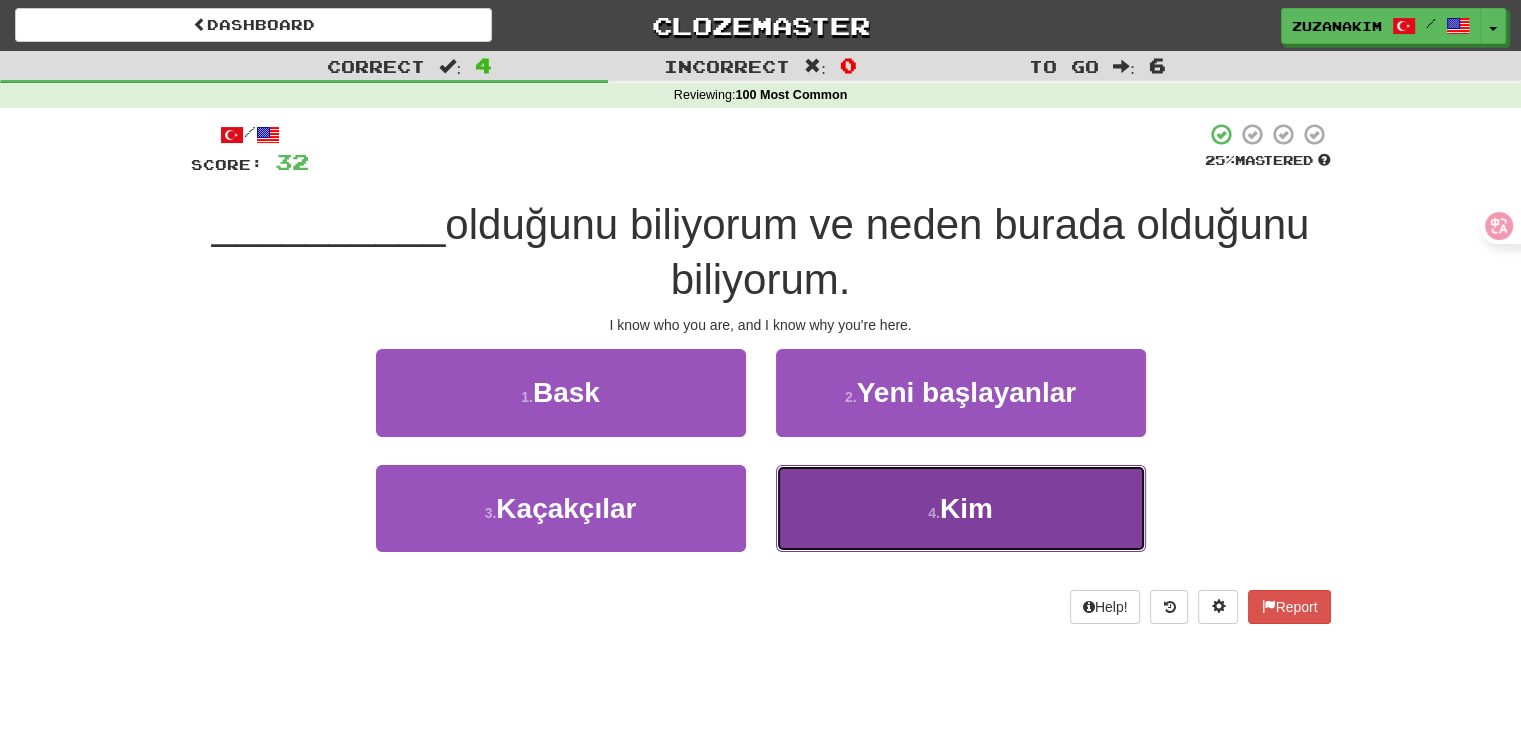 click on "4 .  Kim" at bounding box center (961, 508) 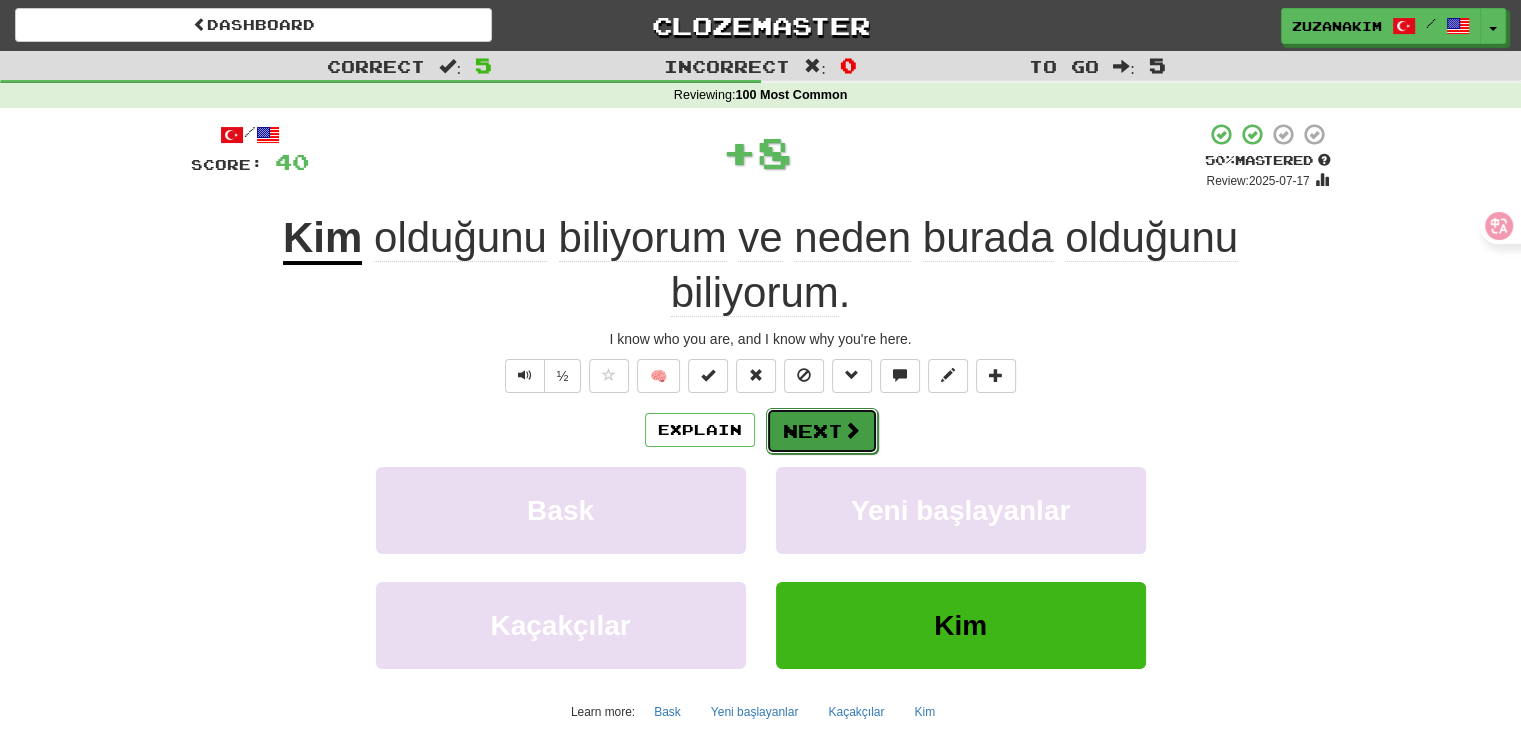 click on "Next" at bounding box center [822, 431] 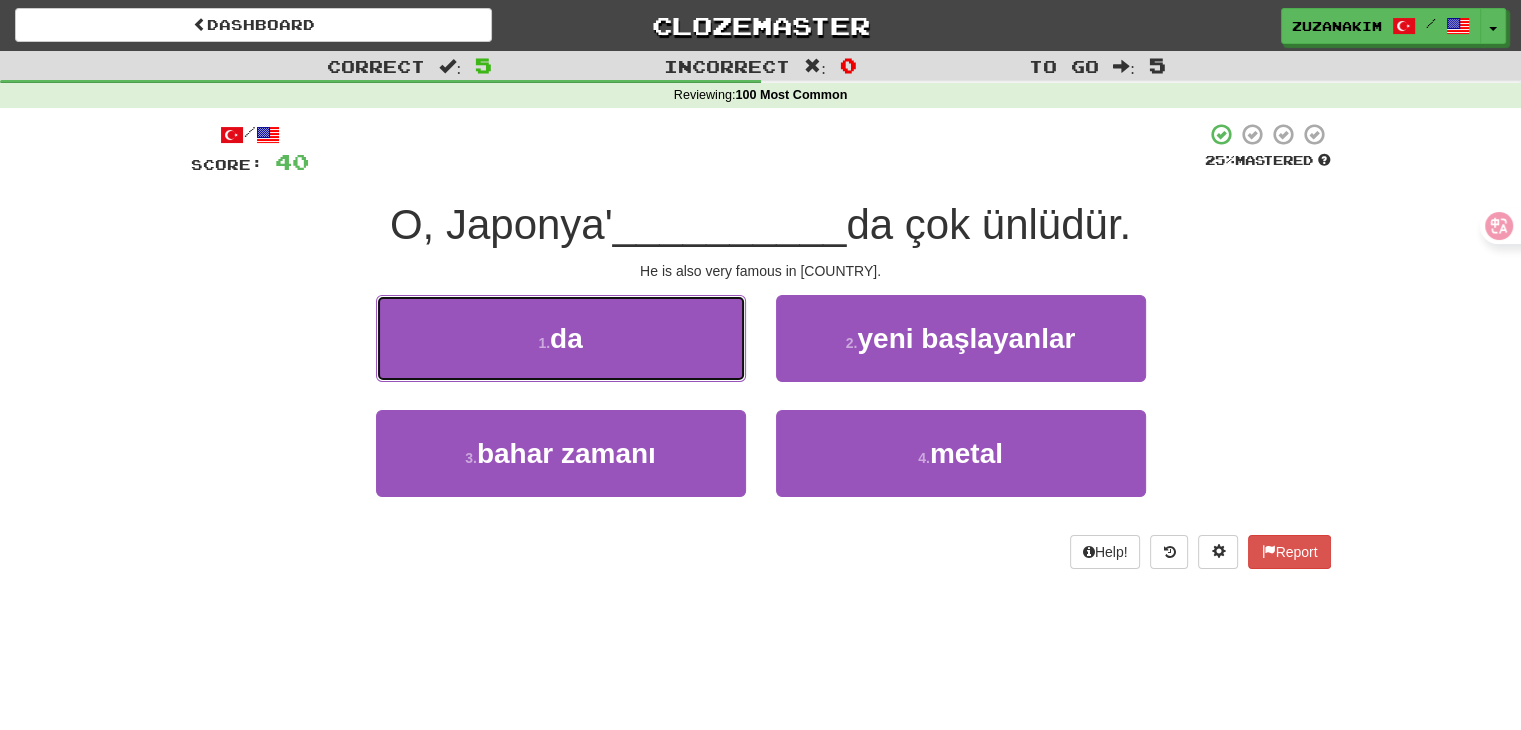click on "1 .  da" at bounding box center (561, 338) 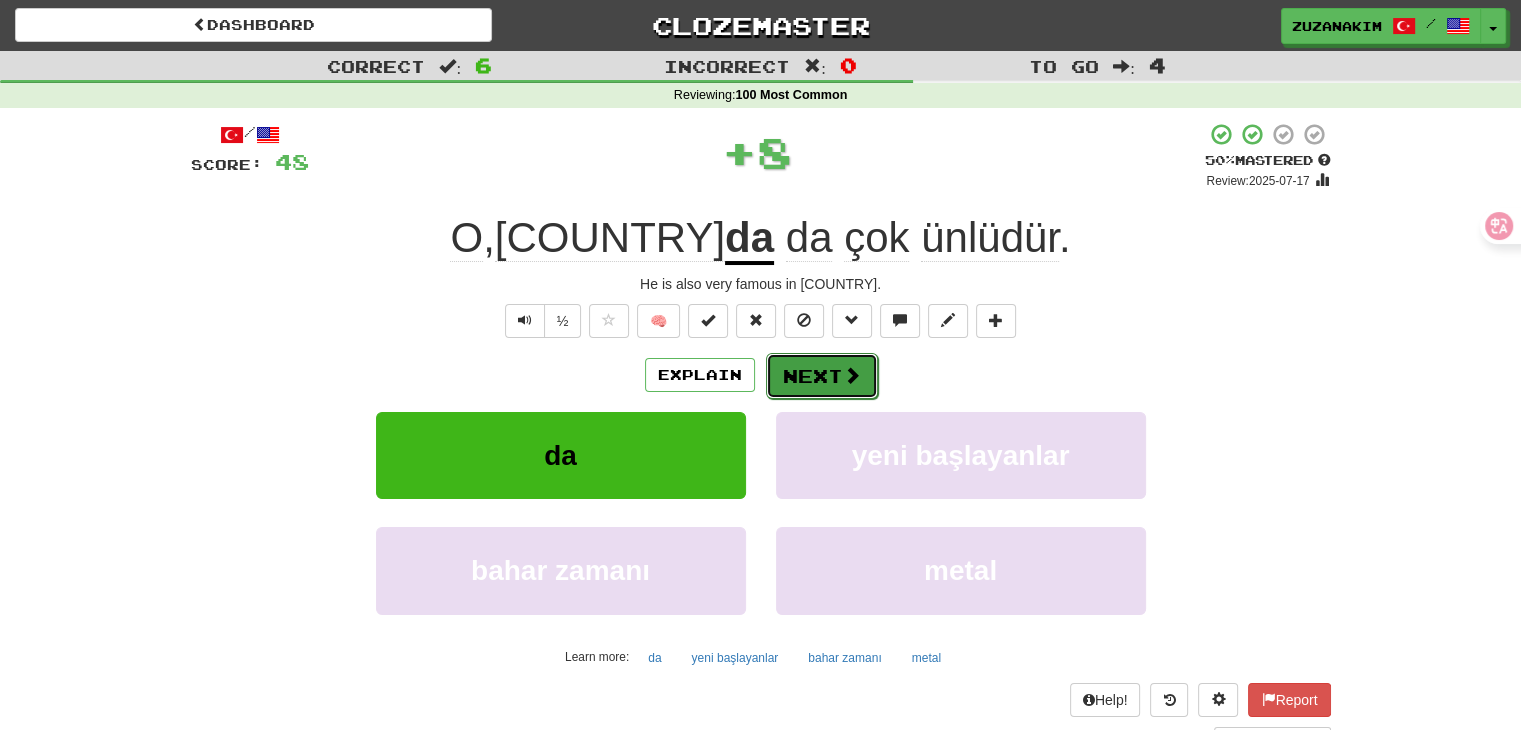 click on "Next" at bounding box center (822, 376) 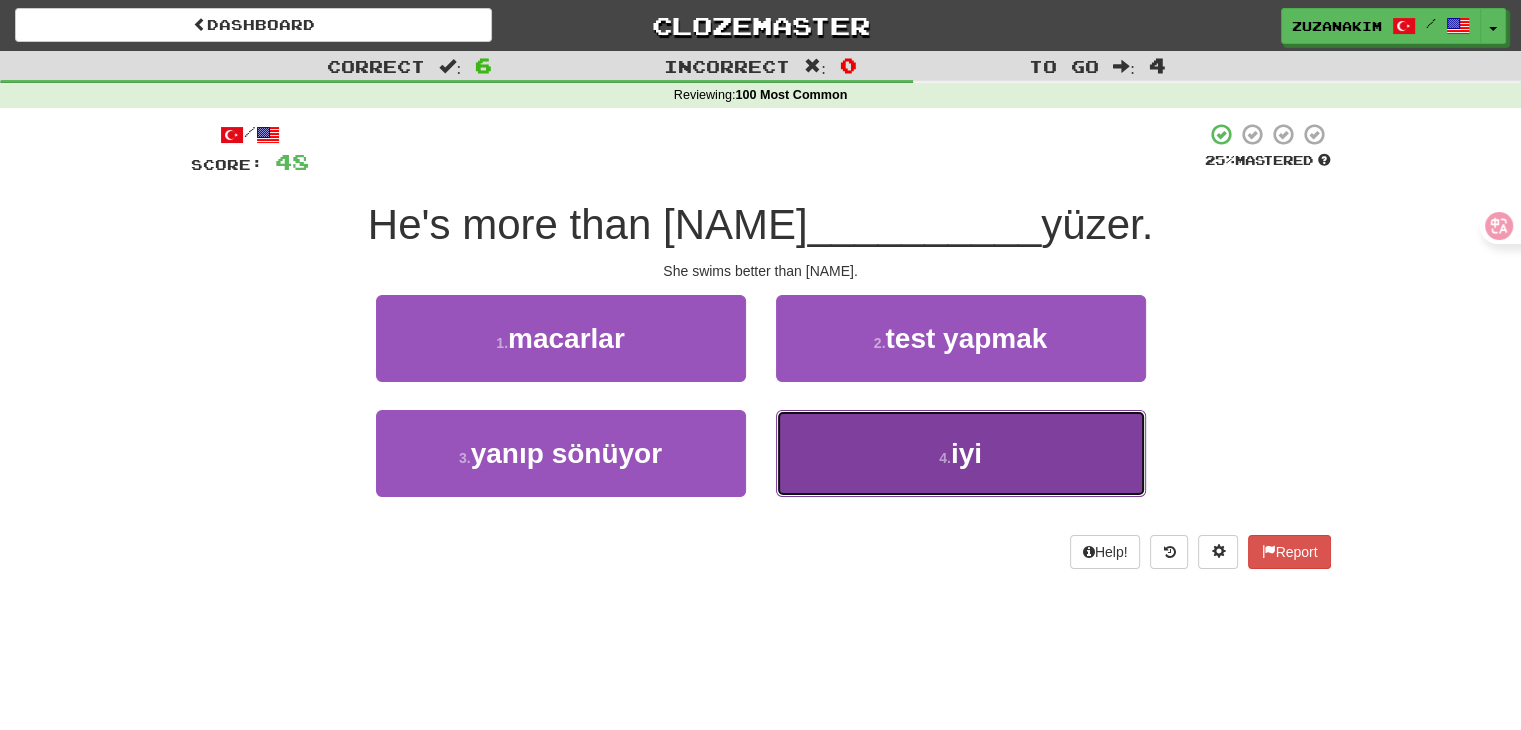 click on "4 .  iyi" at bounding box center [961, 453] 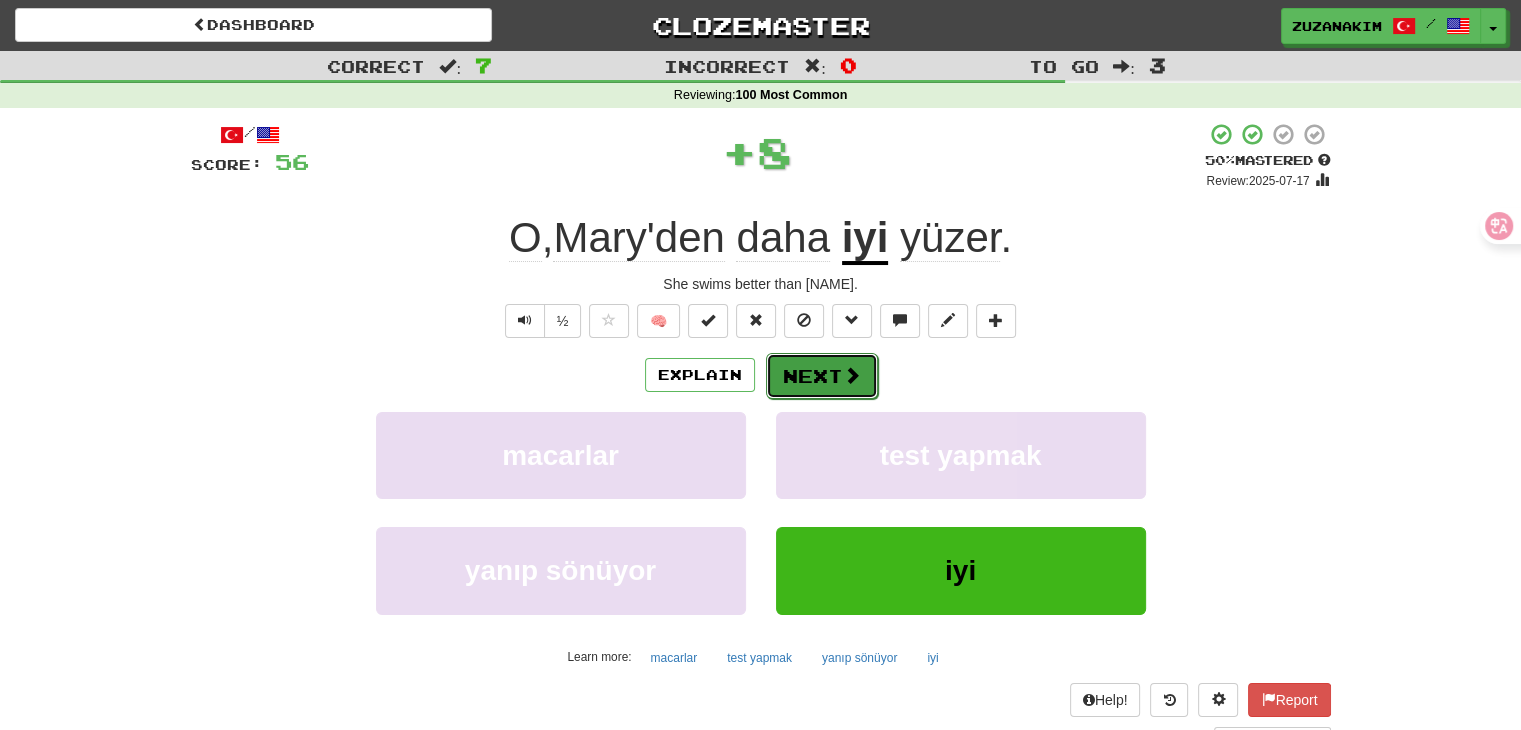 click on "Next" at bounding box center [822, 376] 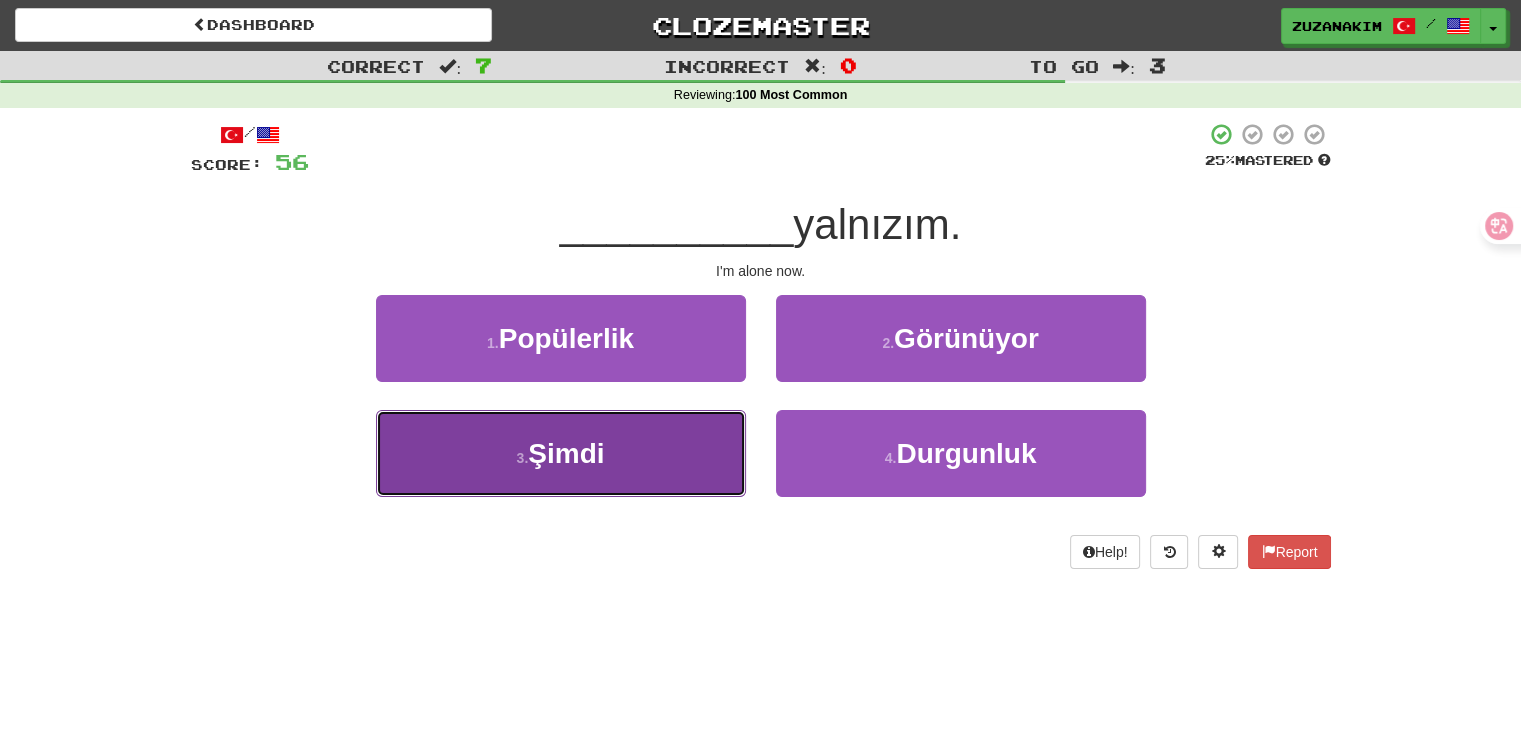 click on "3 .  Şimdi" at bounding box center [561, 453] 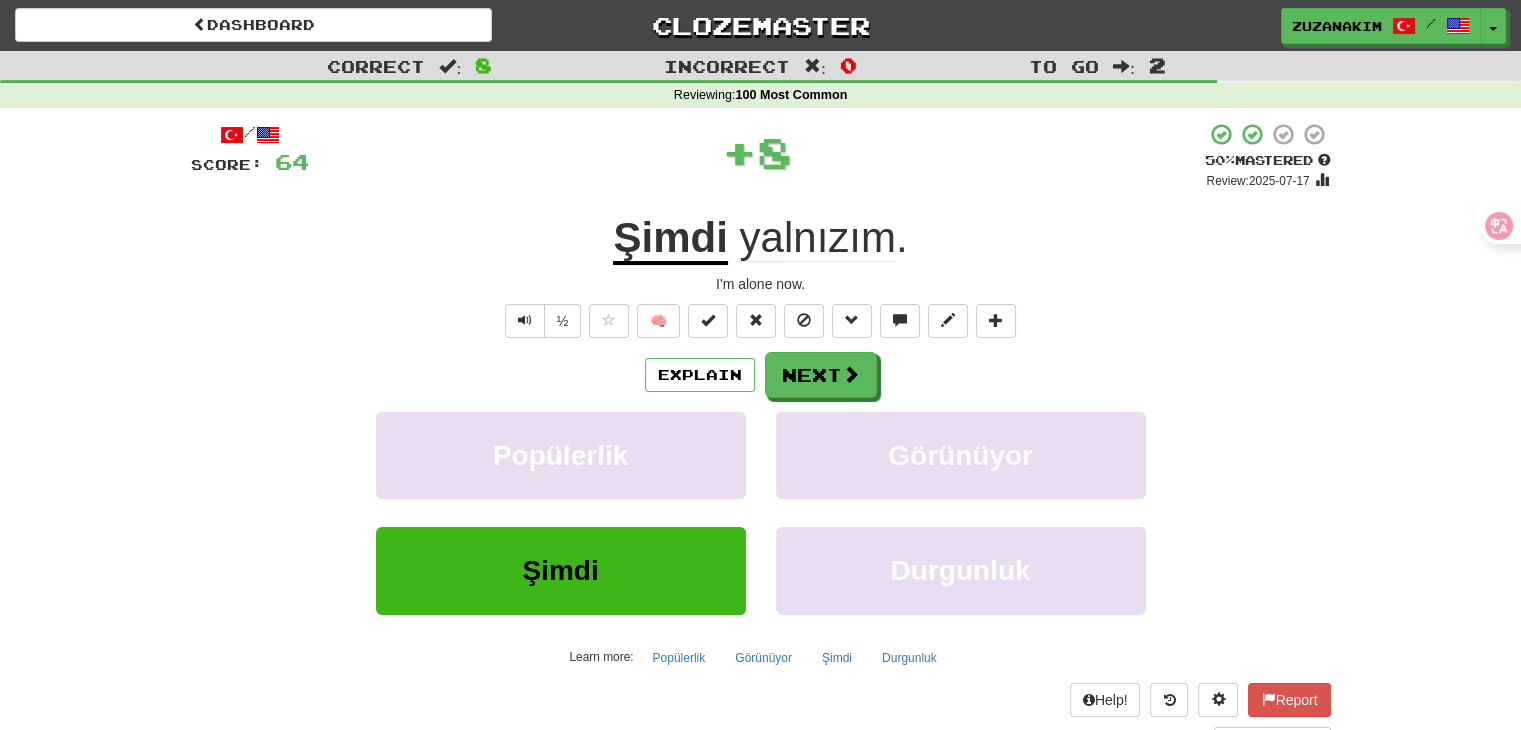 click on "Explain Next Popülerlik Görünüyor Şimdi Durgunluk Learn more: Popülerlik Görünüyor Şimdi Durgunluk" at bounding box center (761, 512) 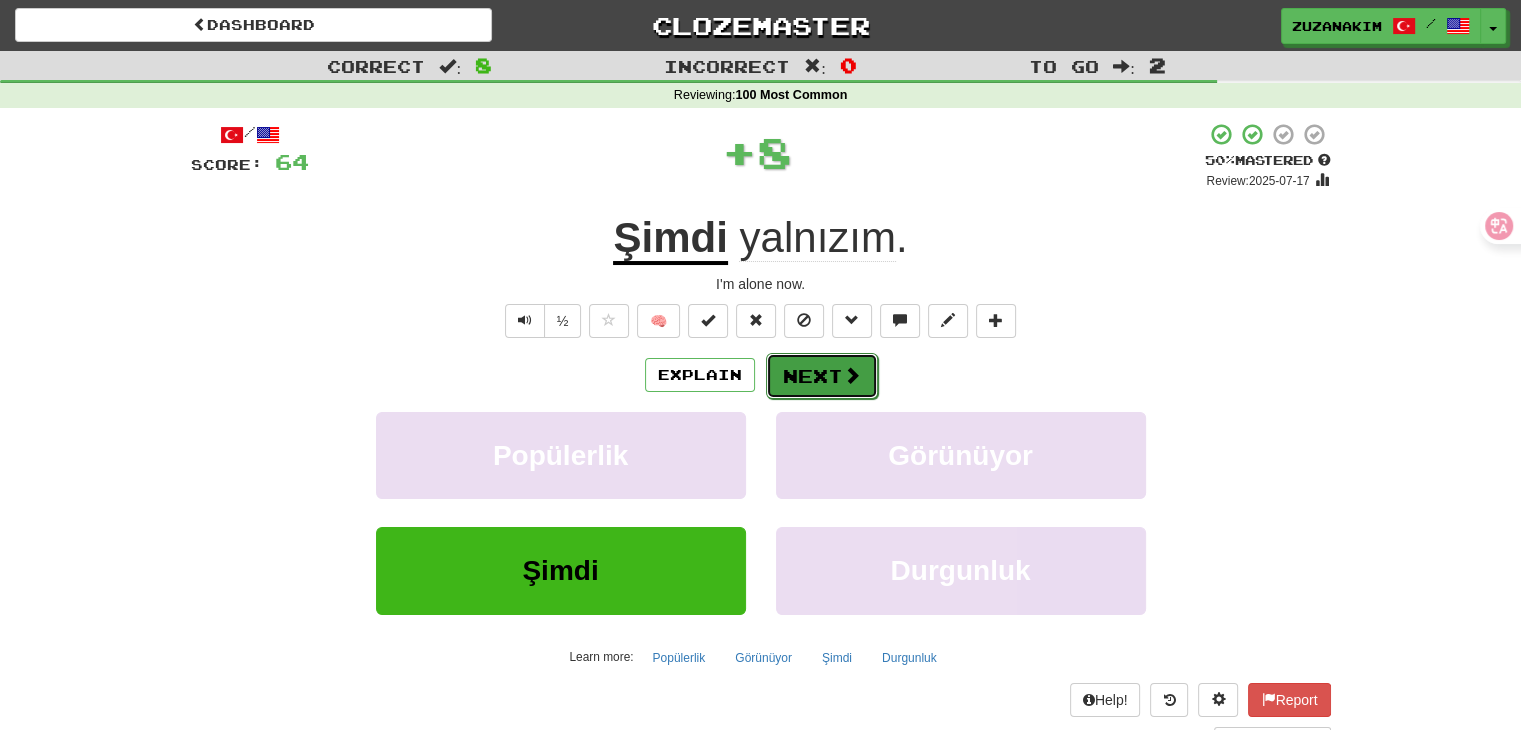 click on "Next" at bounding box center (822, 376) 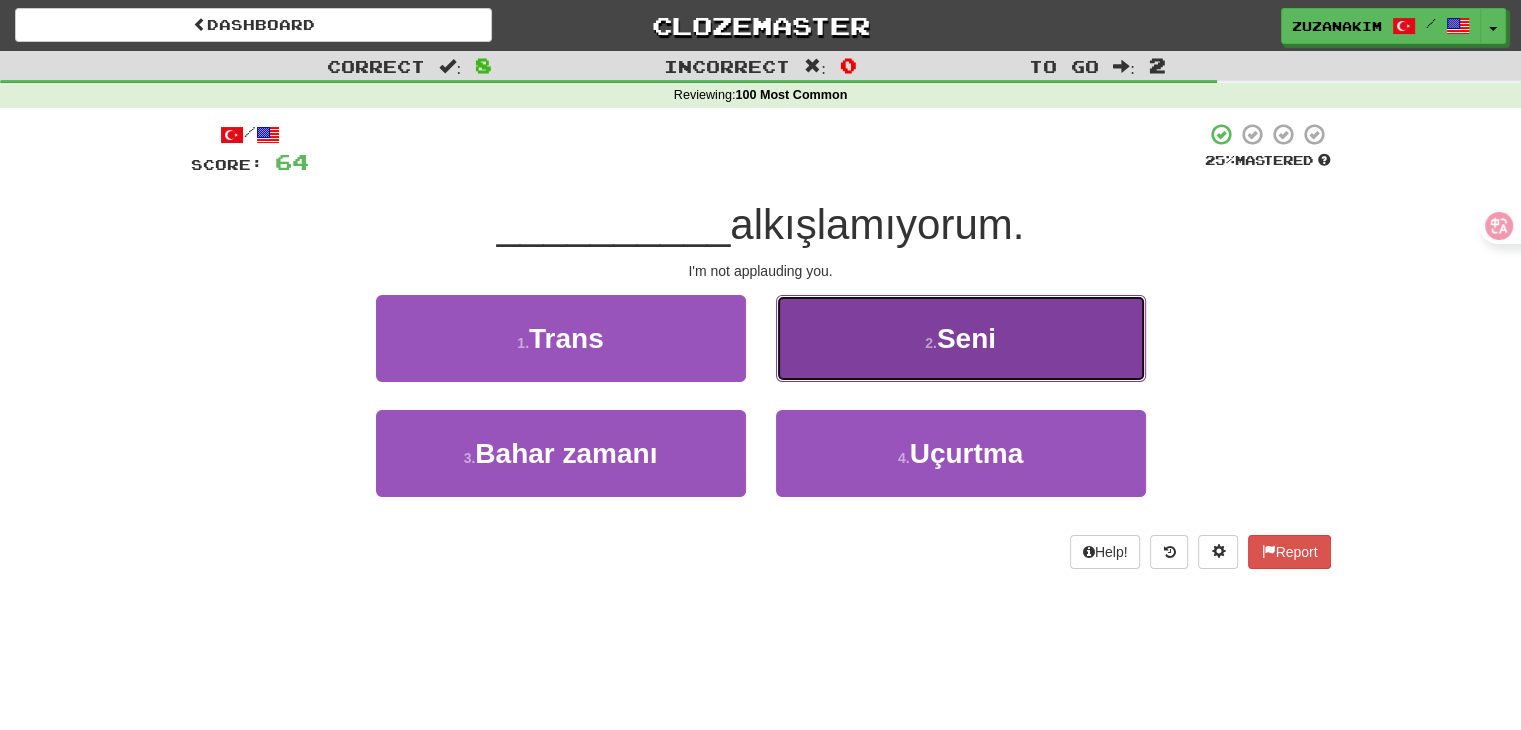 click on "2 .  Seni" at bounding box center (961, 338) 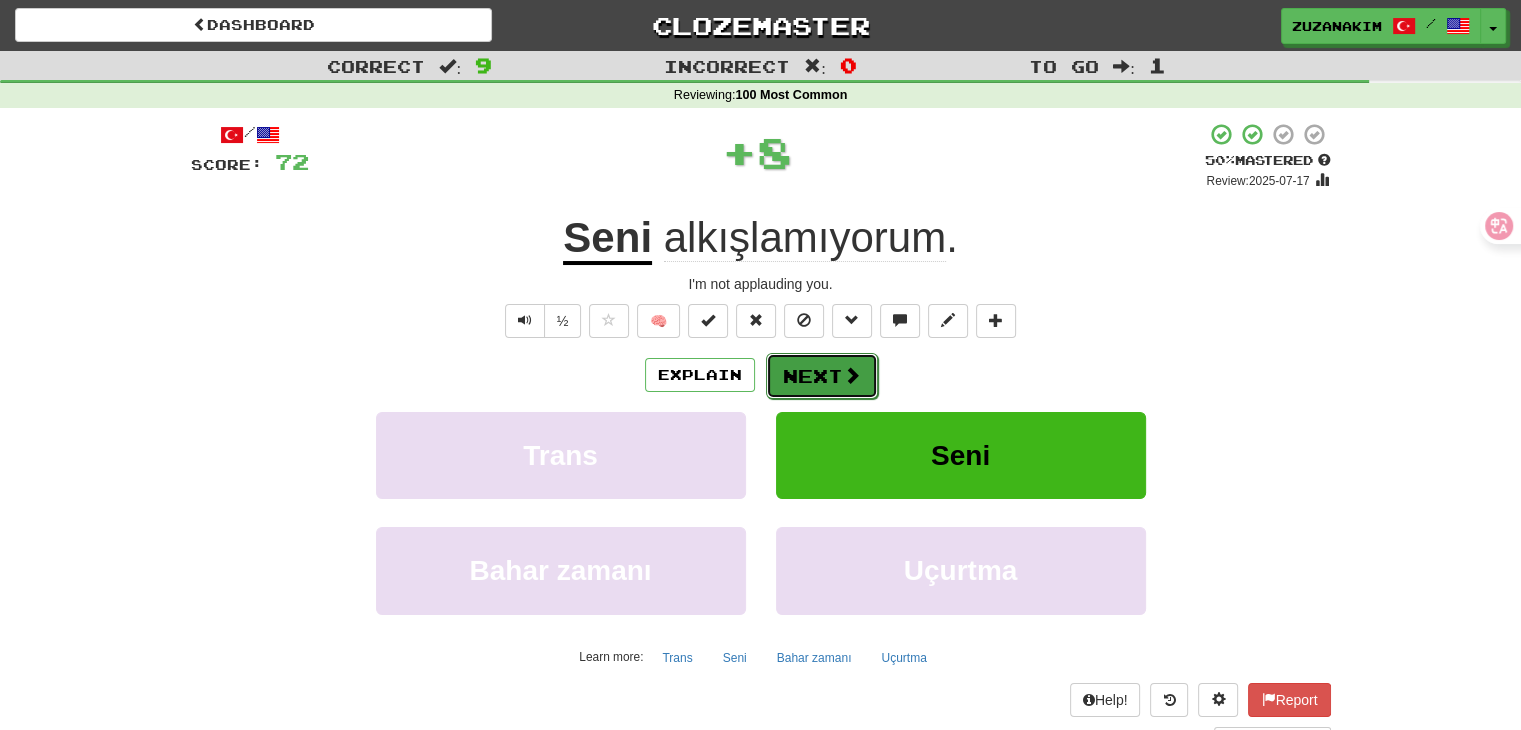 click on "Next" at bounding box center (822, 376) 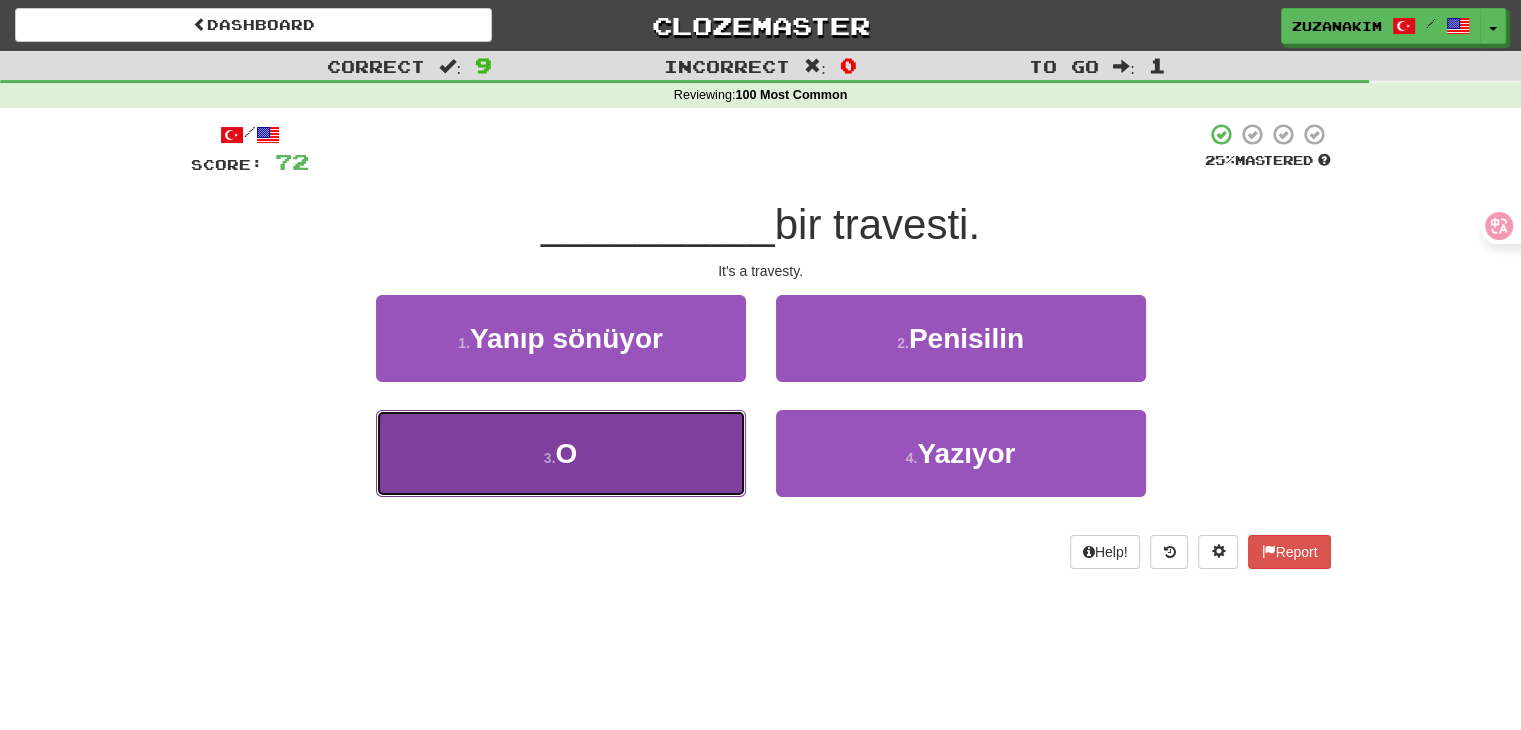 click on "3 .  O" at bounding box center (561, 453) 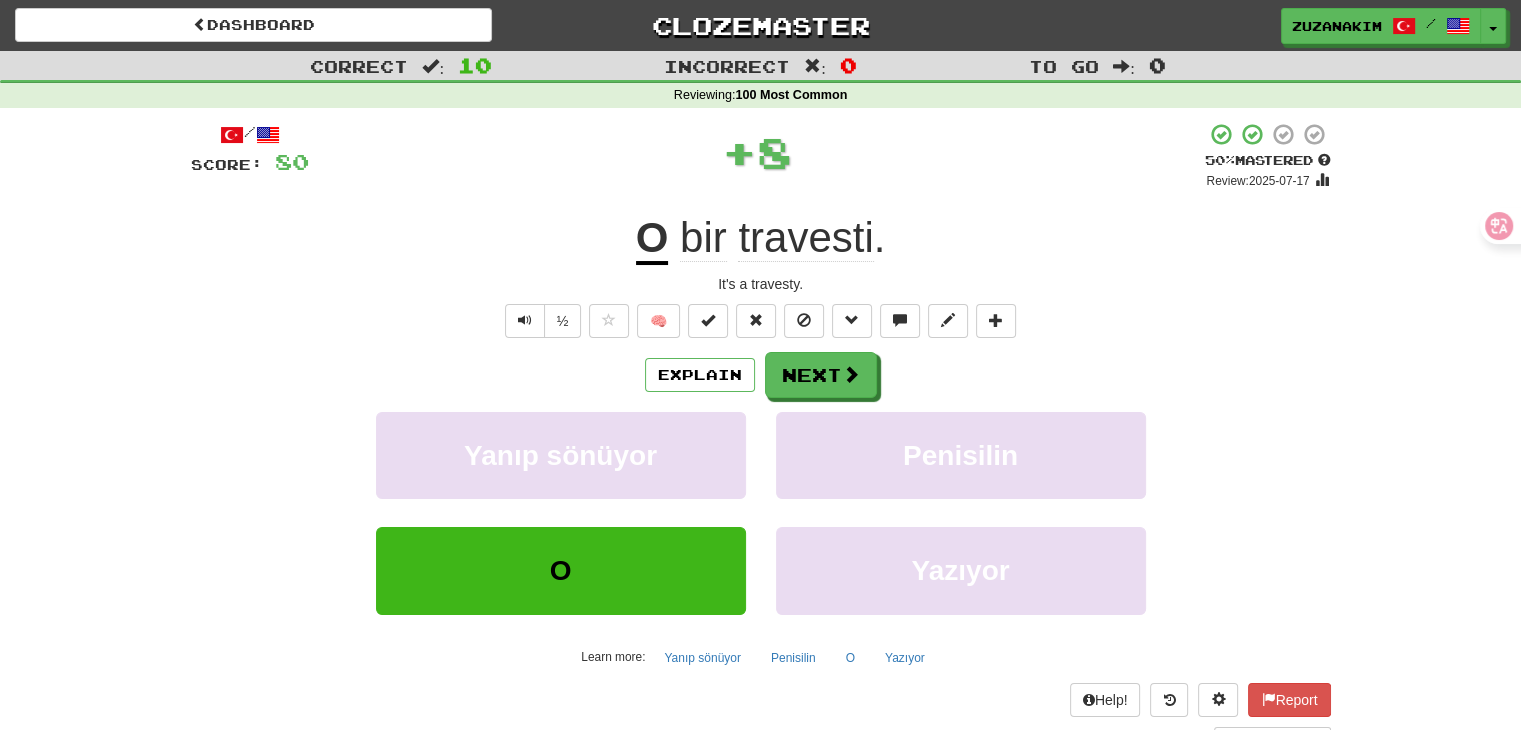 click on "Explain Next Yanıp sönüyor Penisilin O Yazıyor Learn more: Yanıp sönüyor Penisilin O Yazıyor" at bounding box center [761, 512] 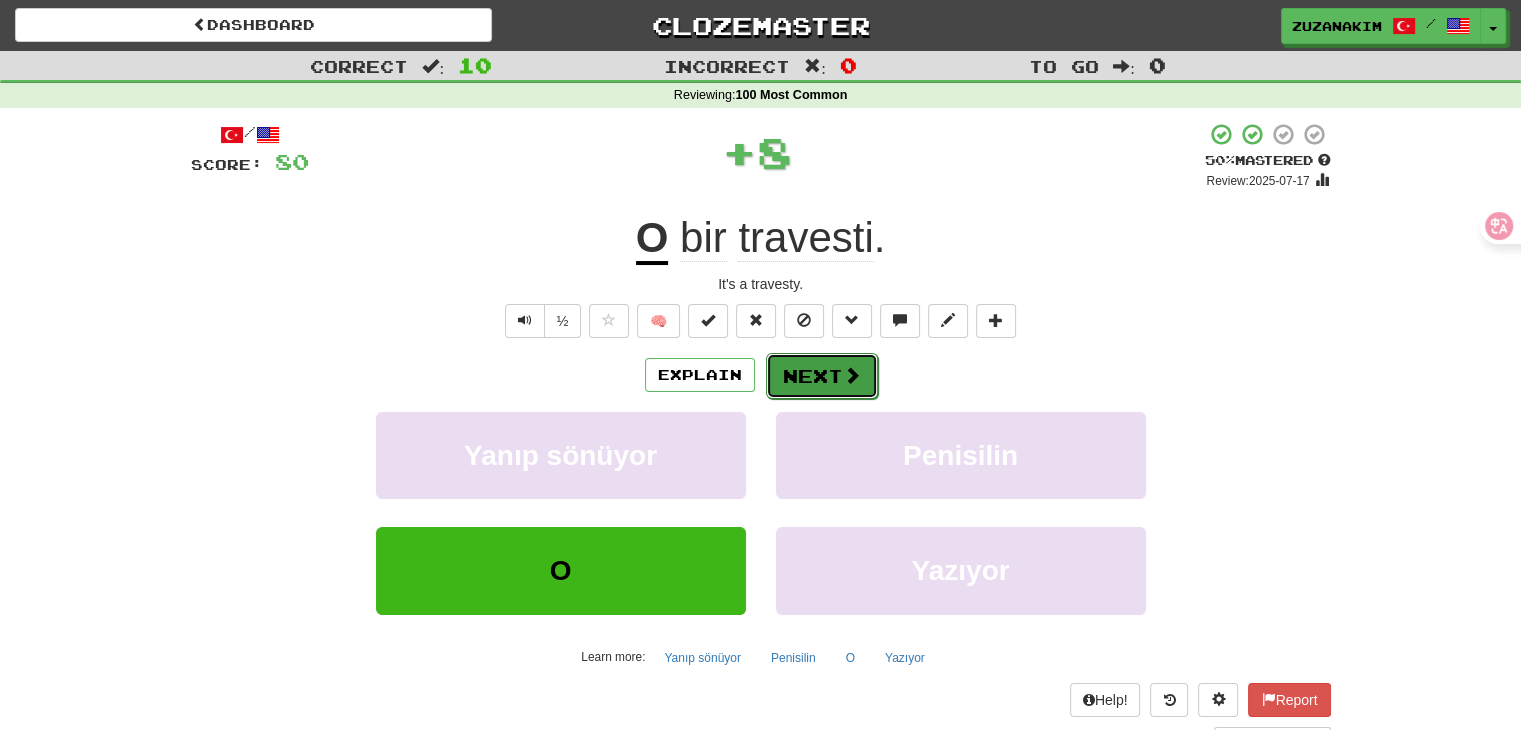 click on "Next" at bounding box center [822, 376] 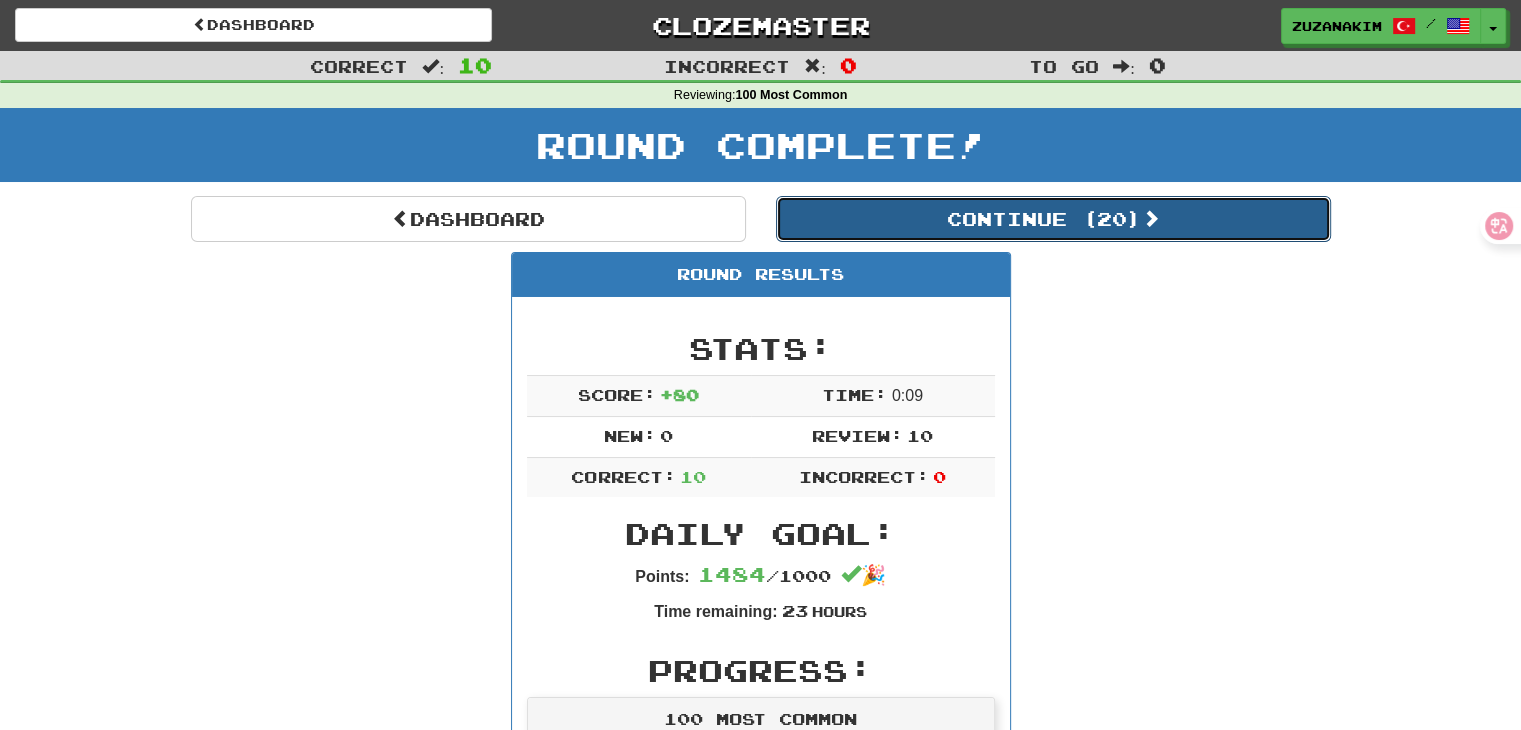 click on "Continue ( 20 )" at bounding box center [1053, 219] 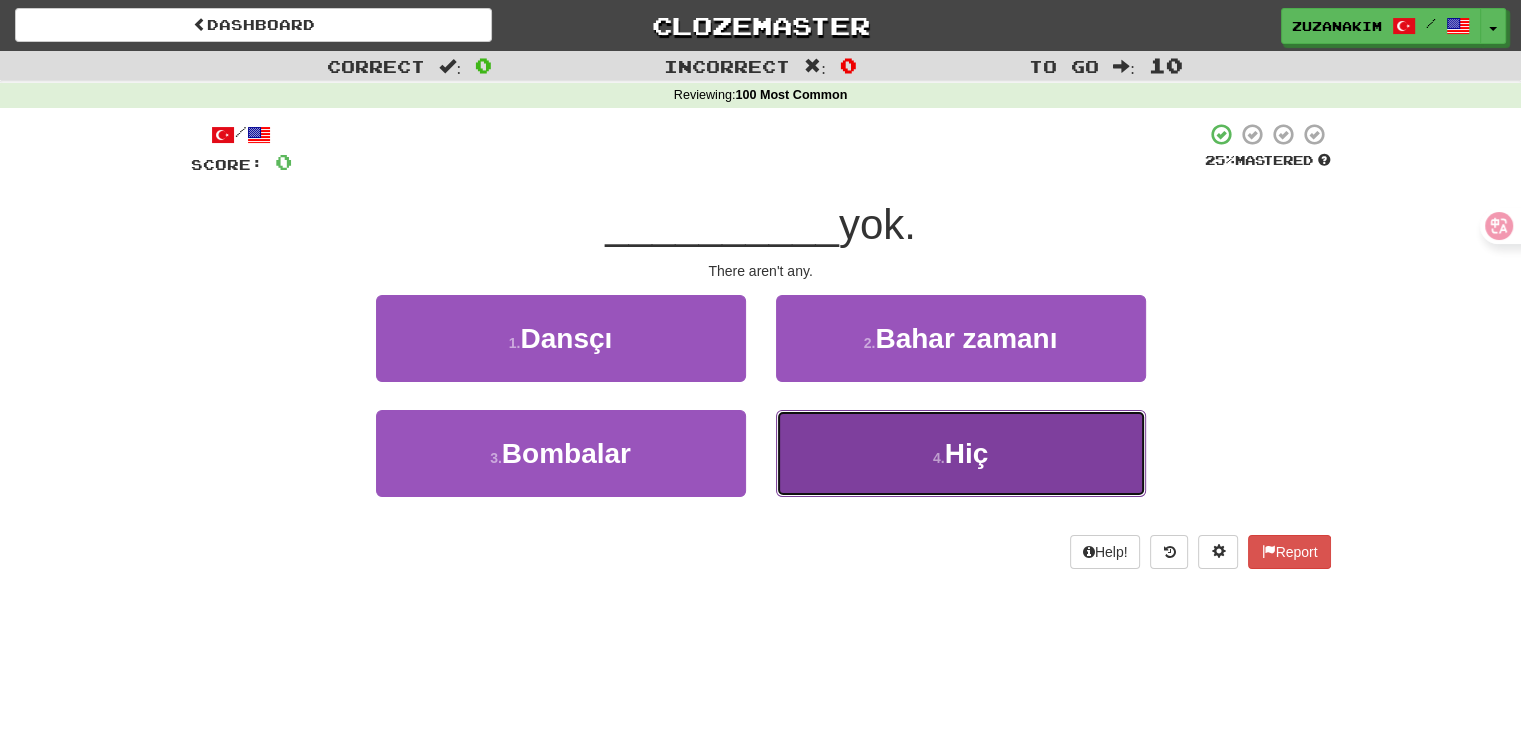 click on "4 .  Hiç" at bounding box center (961, 453) 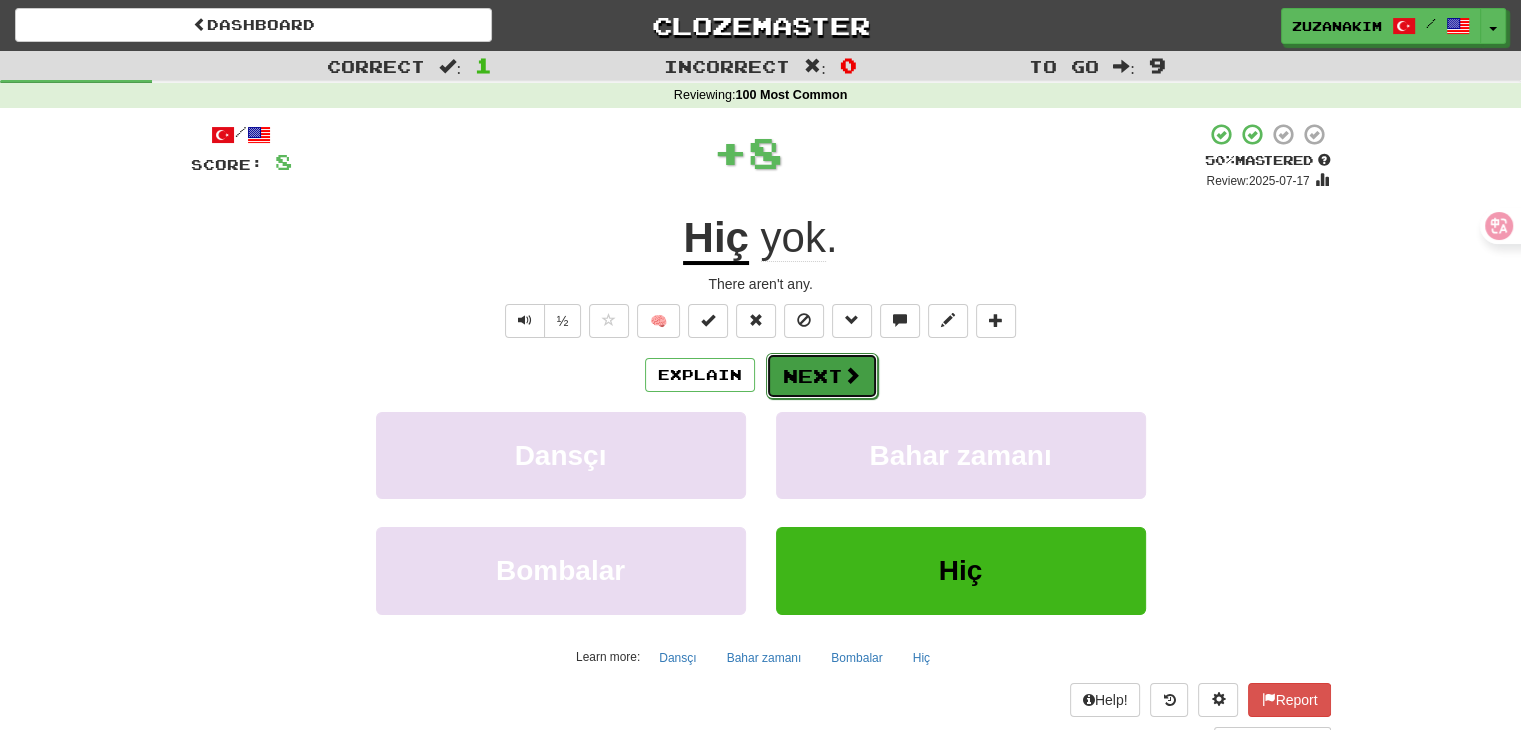 click on "Next" at bounding box center [822, 376] 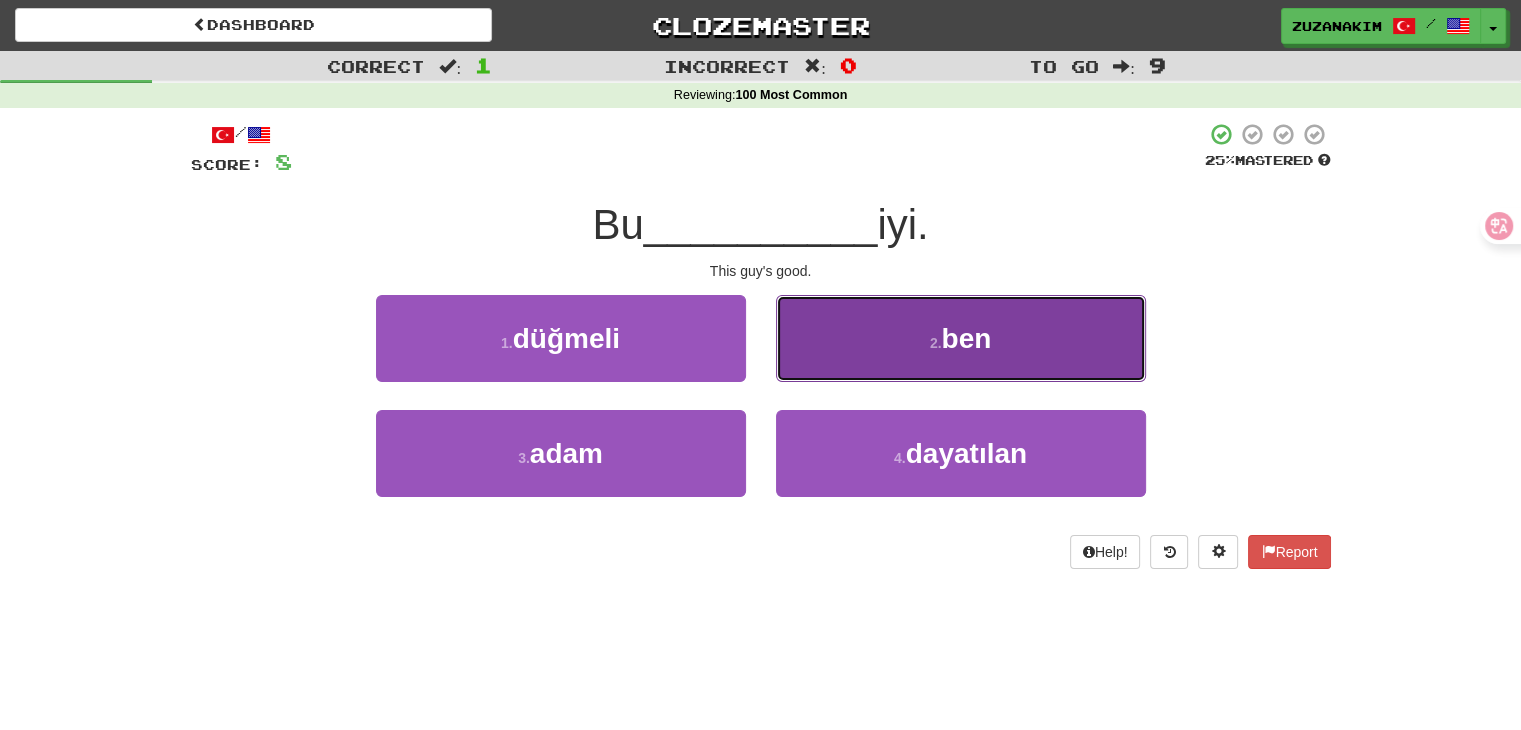 click on "2 .  ben" at bounding box center (961, 338) 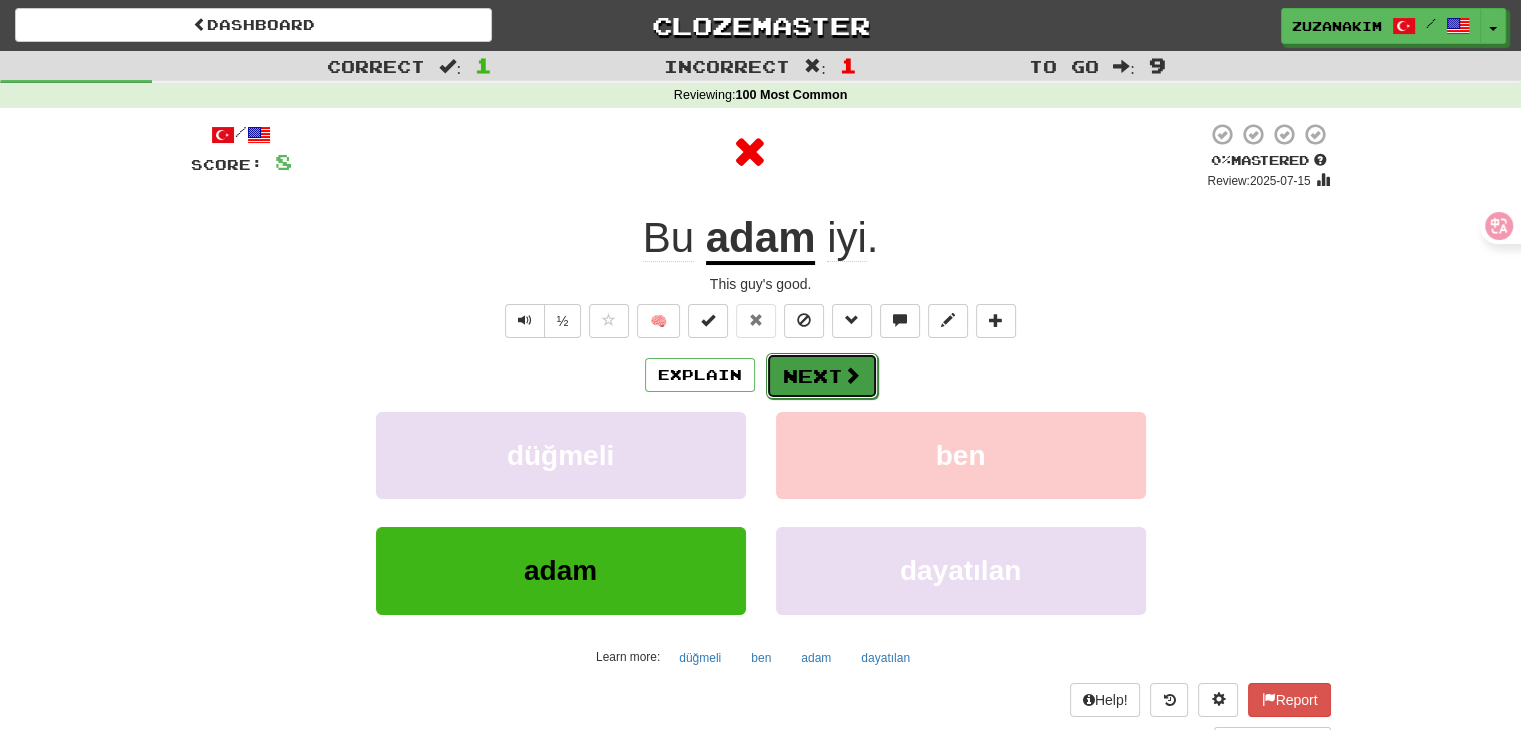 click on "Next" at bounding box center (822, 376) 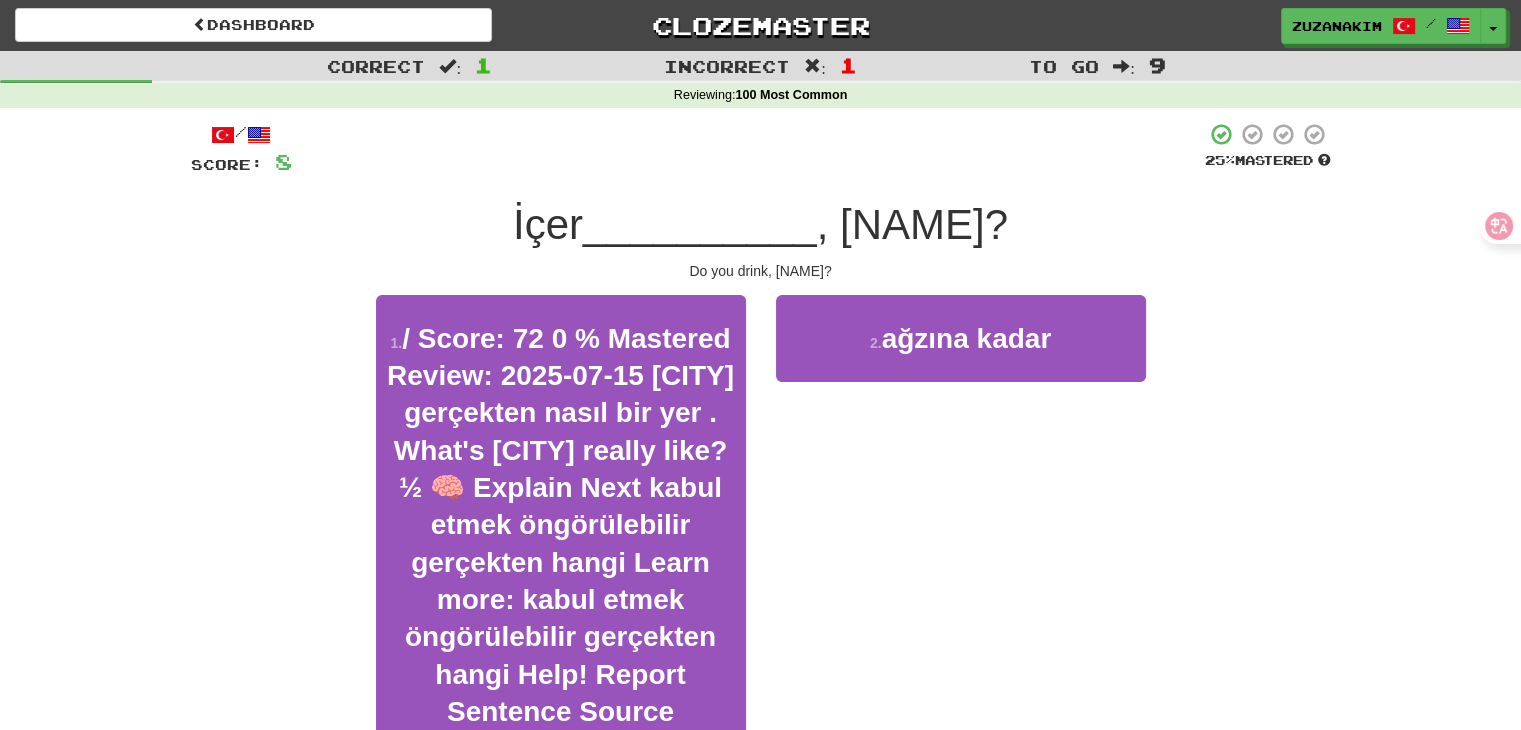 click on "3 .  misin" at bounding box center (561, 826) 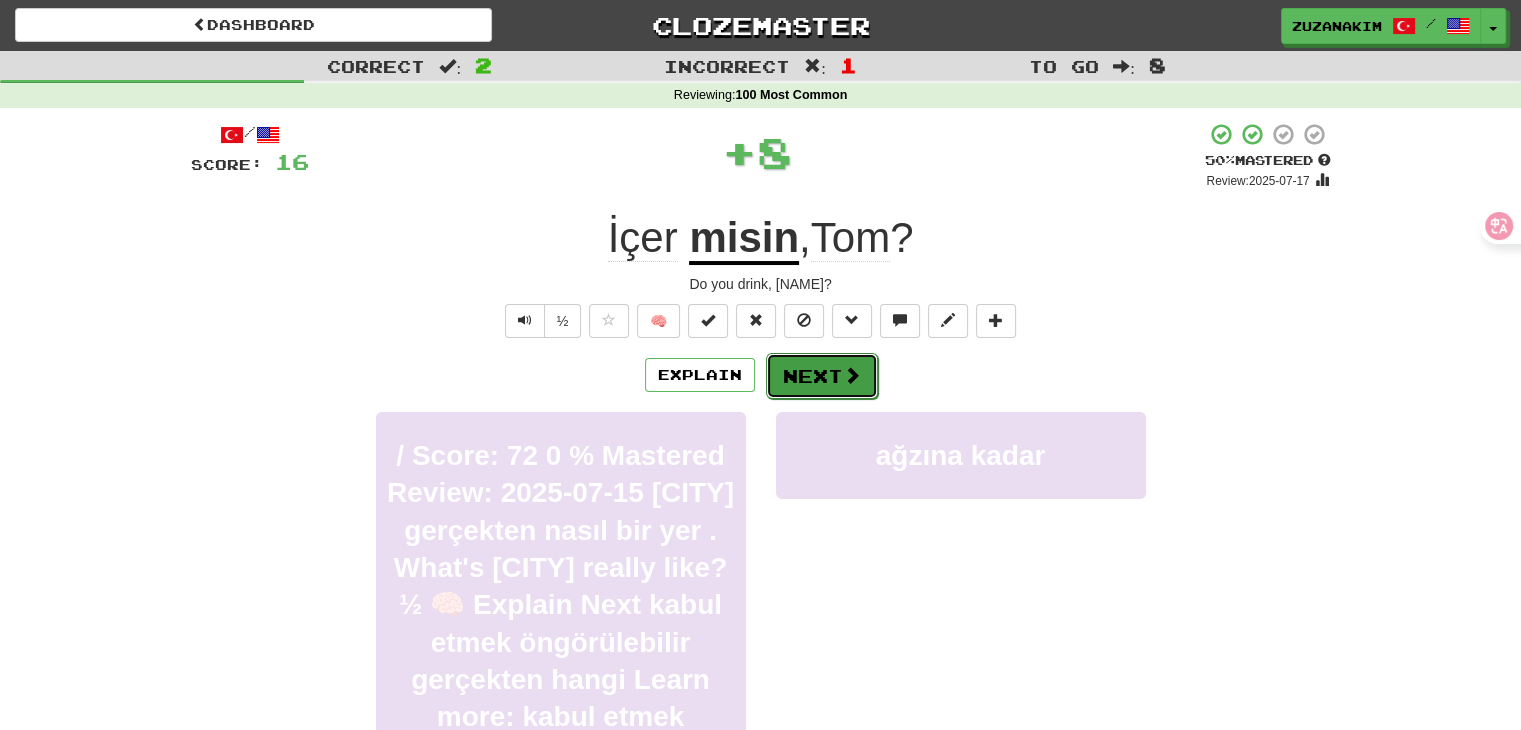 click on "Next" at bounding box center [822, 376] 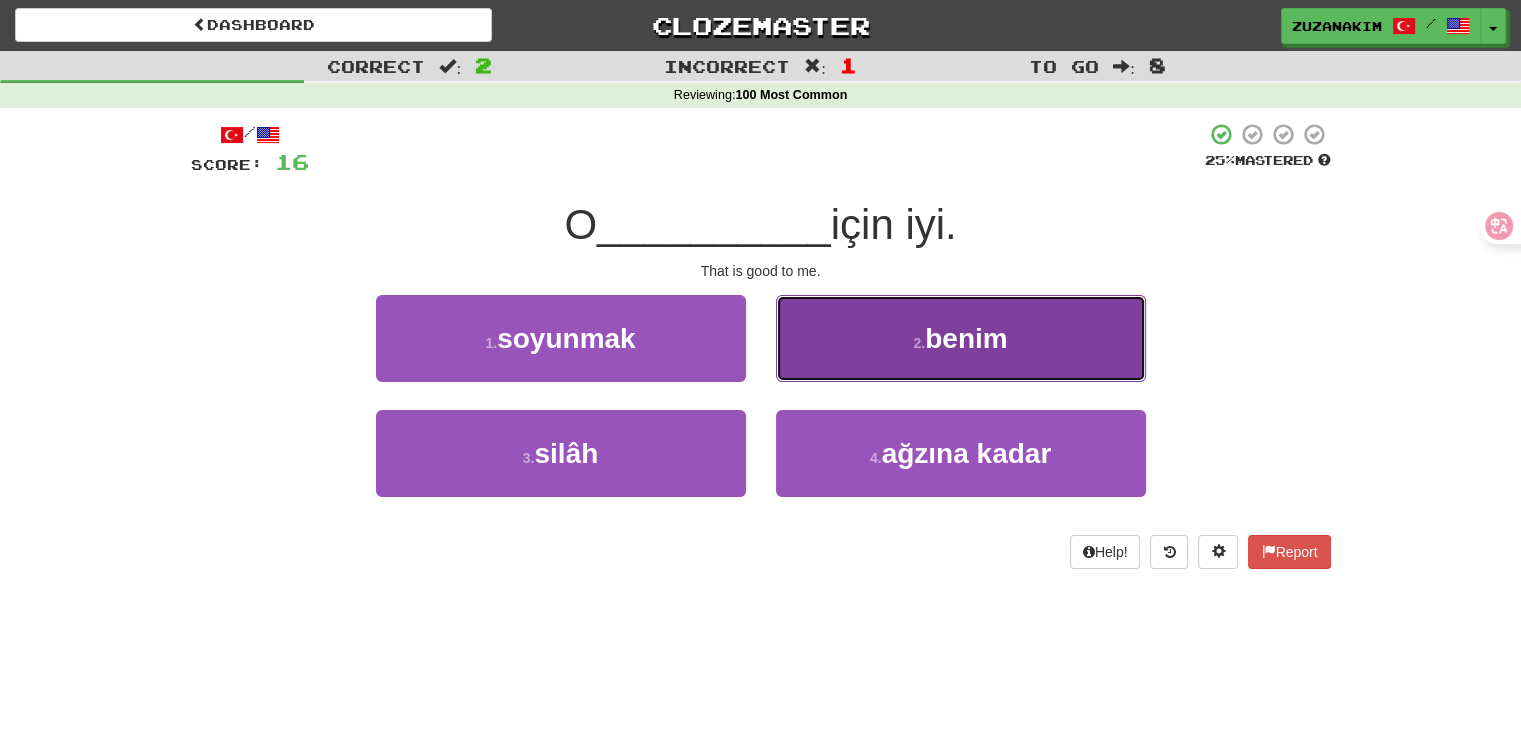click on "2 .  benim" at bounding box center [961, 338] 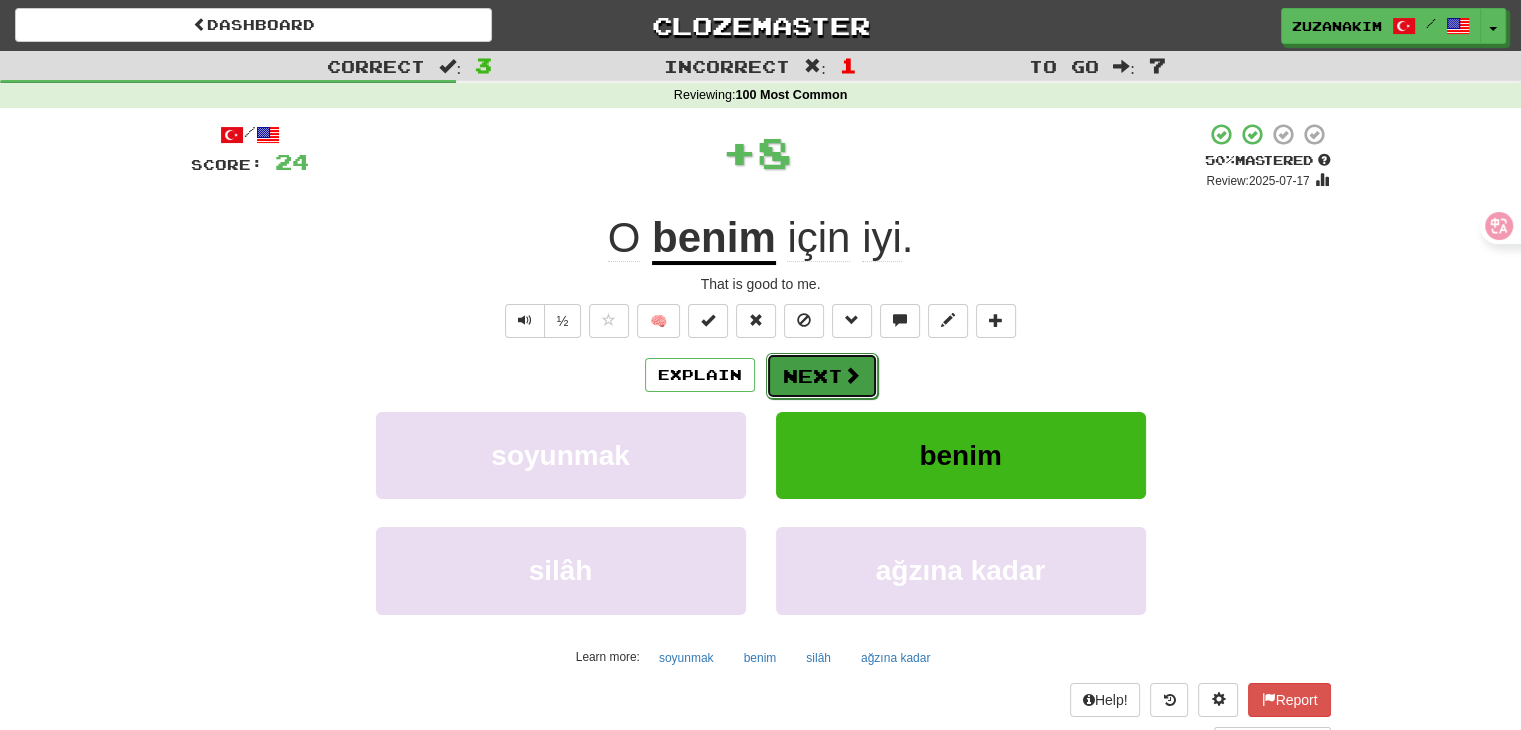 click on "Next" at bounding box center (822, 376) 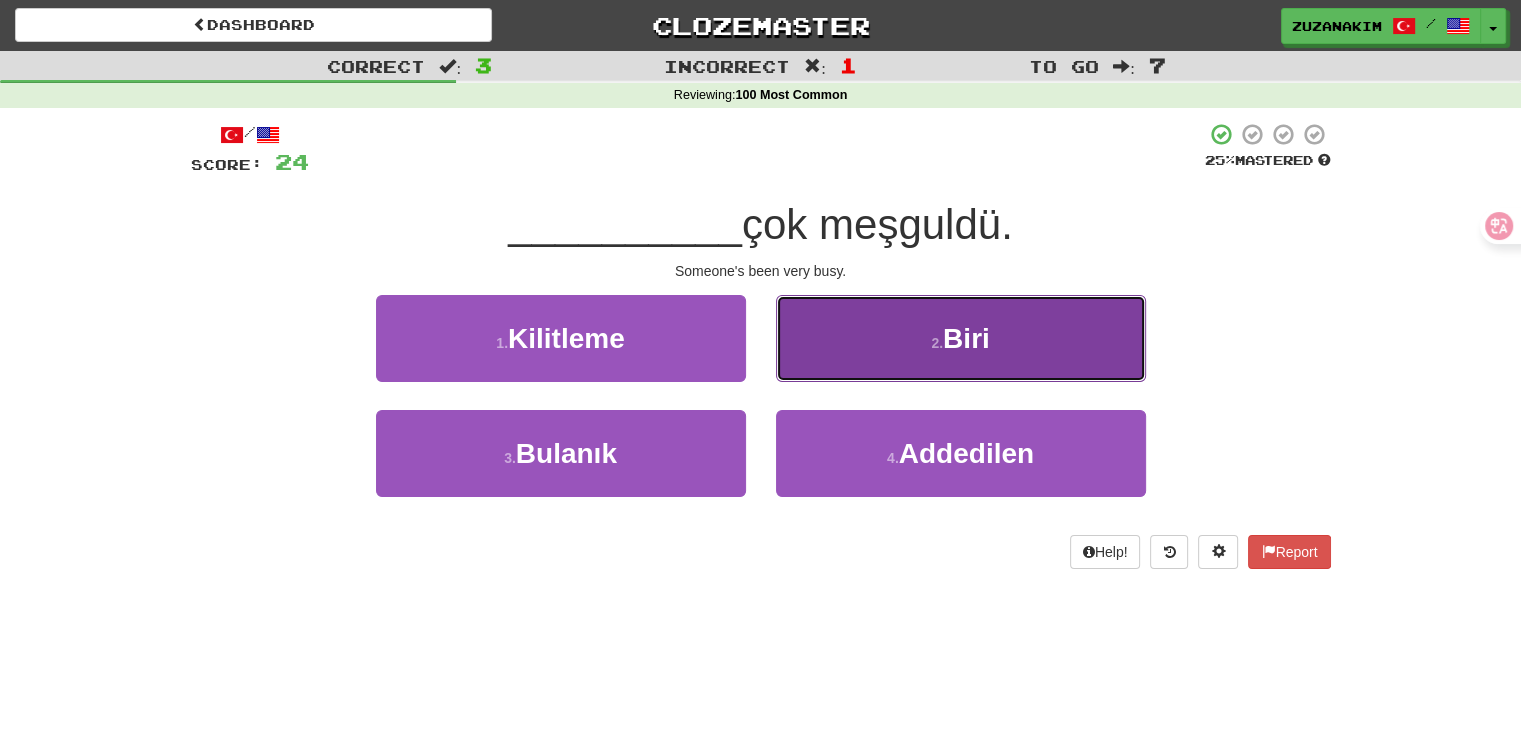 click on "2 .  Biri" at bounding box center [961, 338] 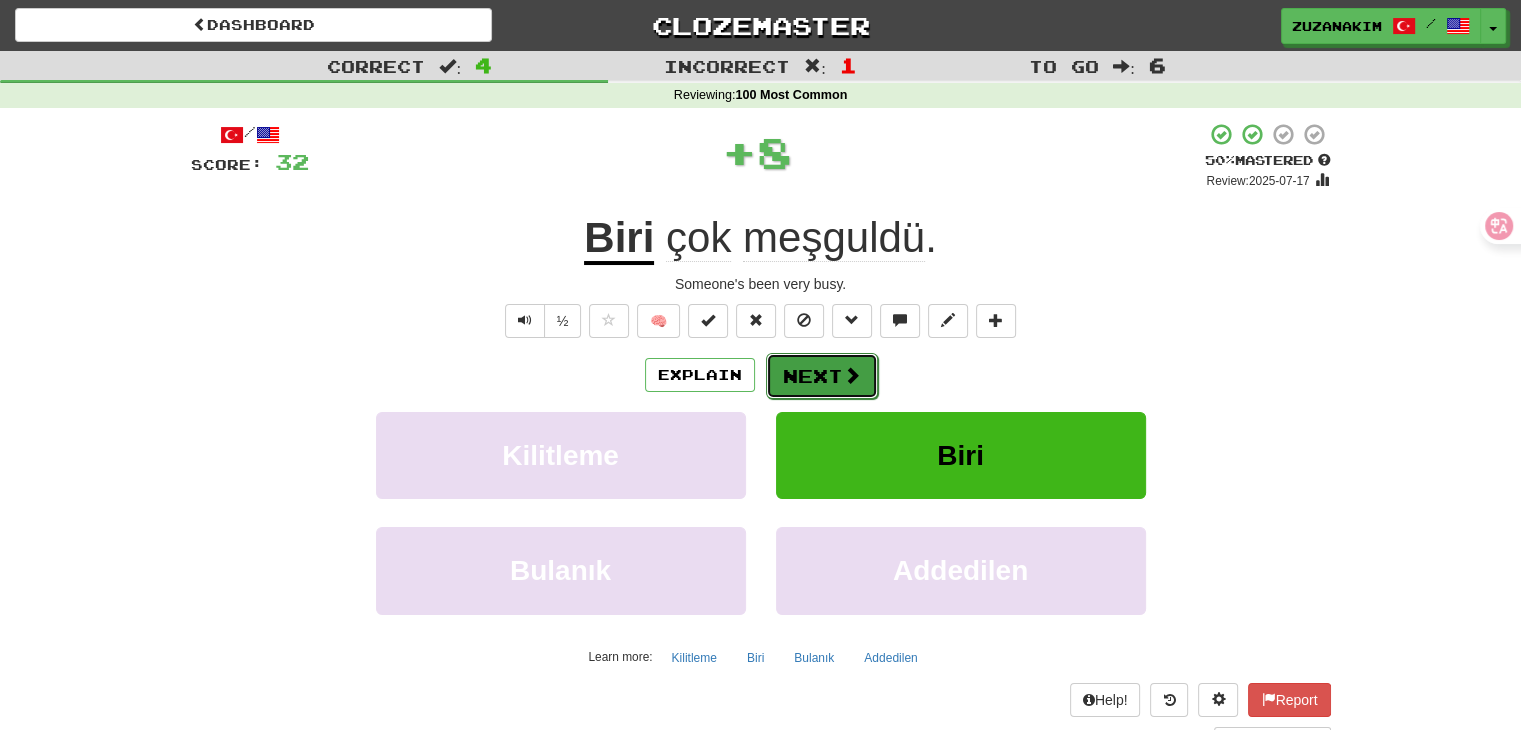 click on "Next" at bounding box center [822, 376] 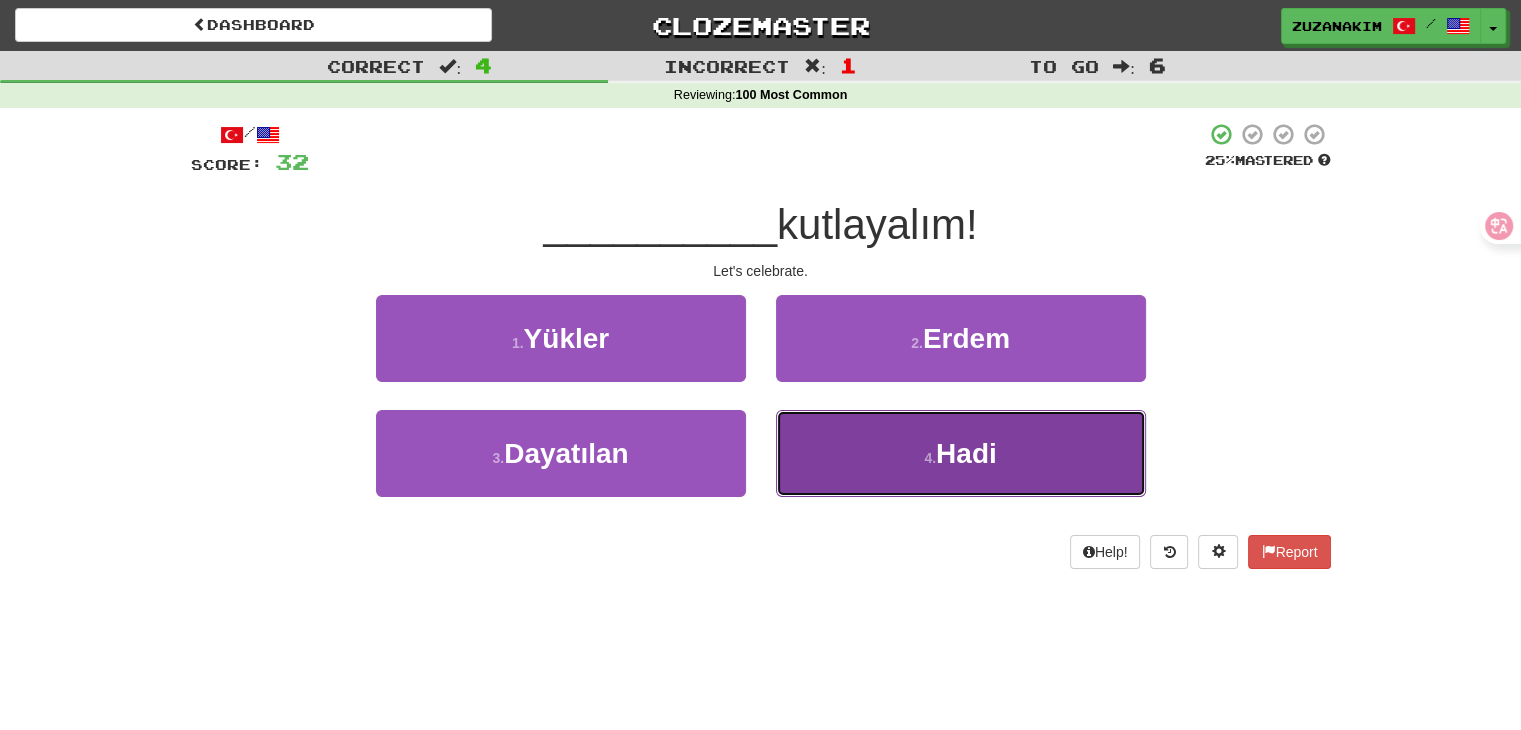 click on "Hadi" at bounding box center [966, 453] 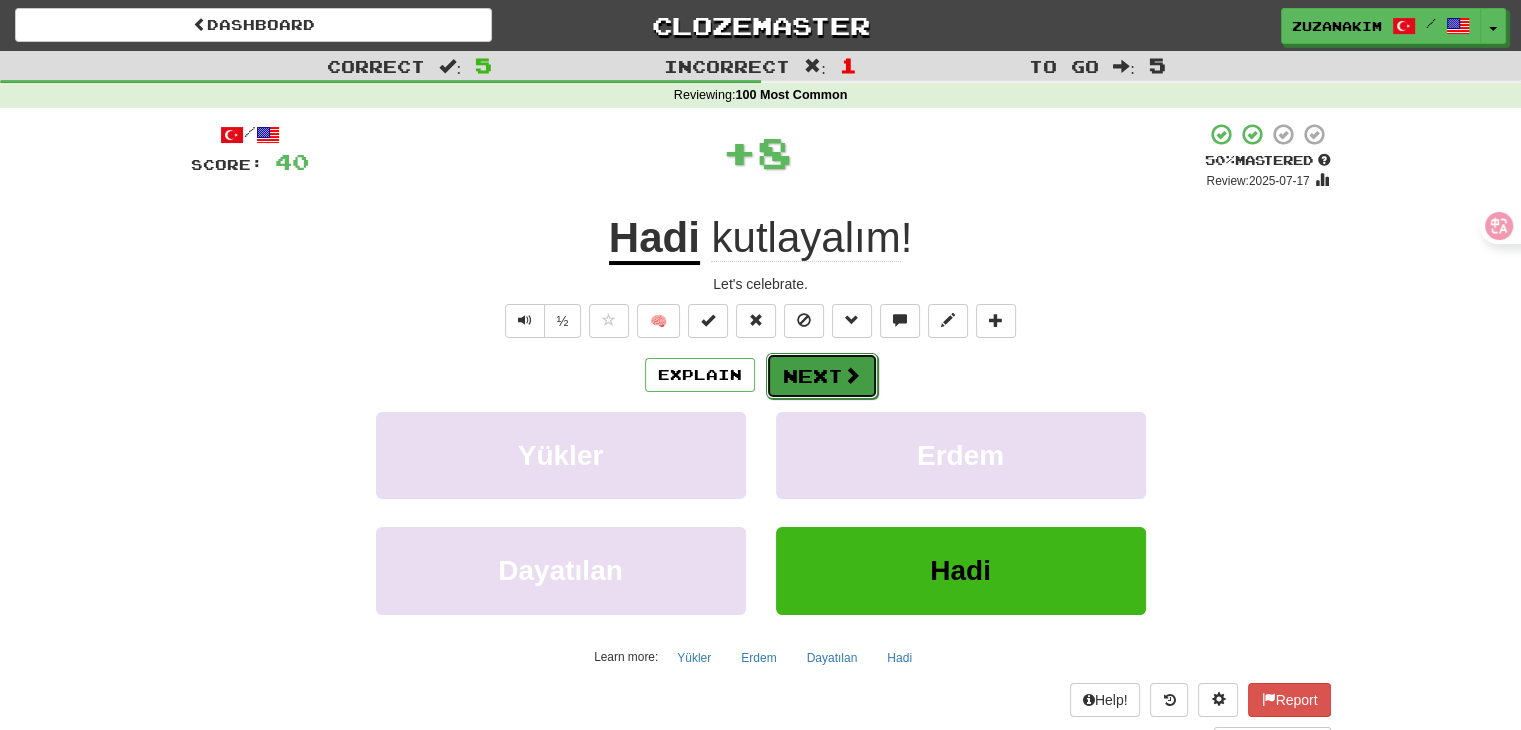 click on "Next" at bounding box center [822, 376] 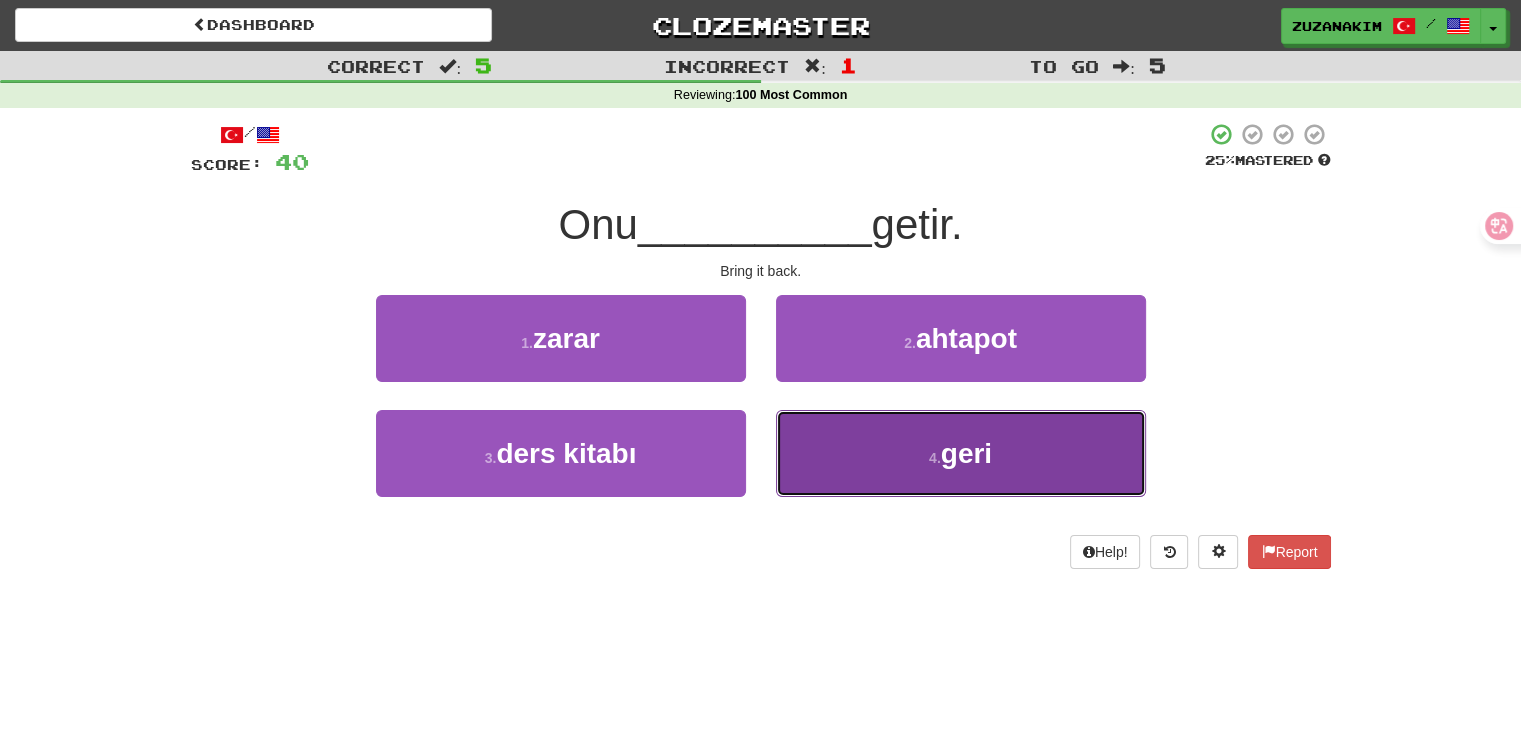 click on "4 .  geri" at bounding box center [961, 453] 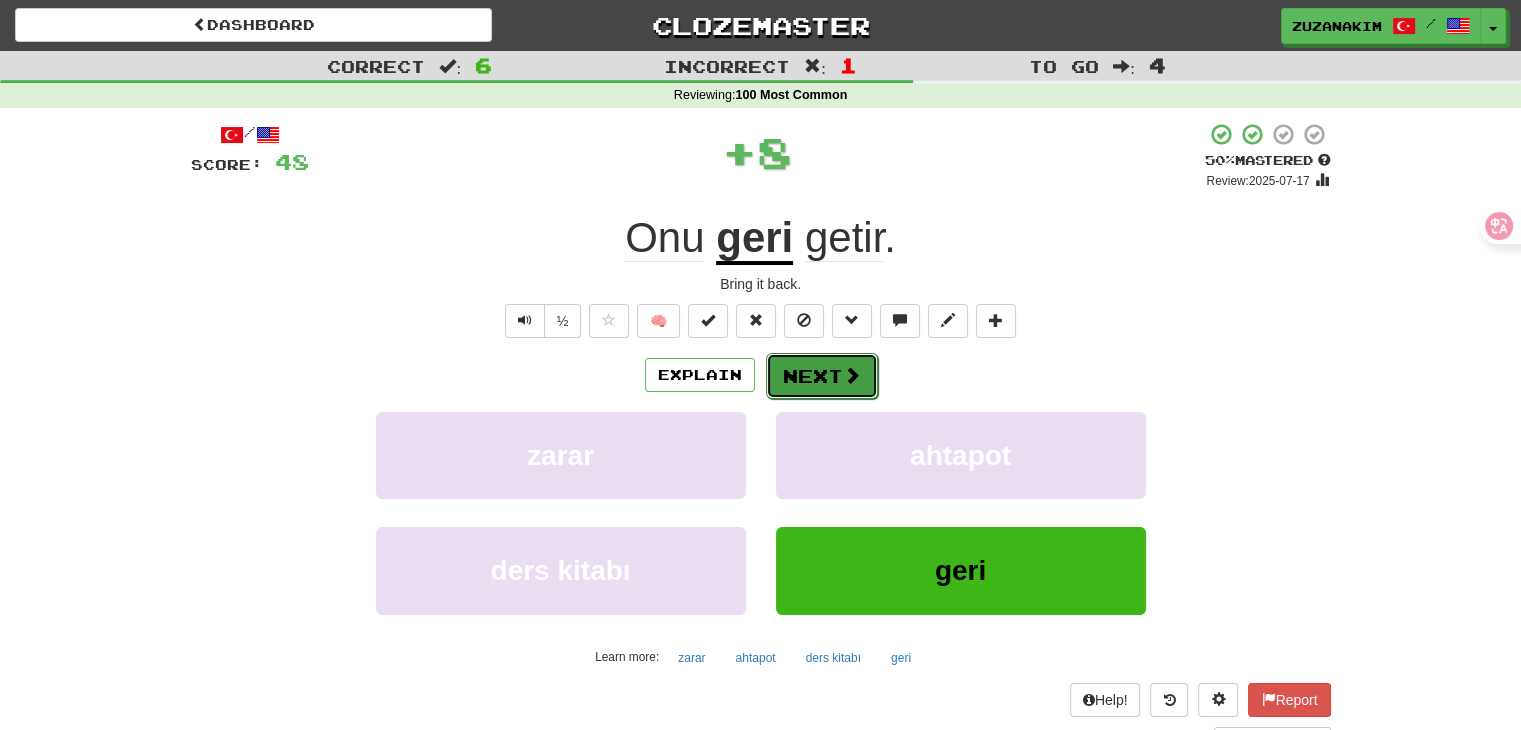 click on "Next" at bounding box center [822, 376] 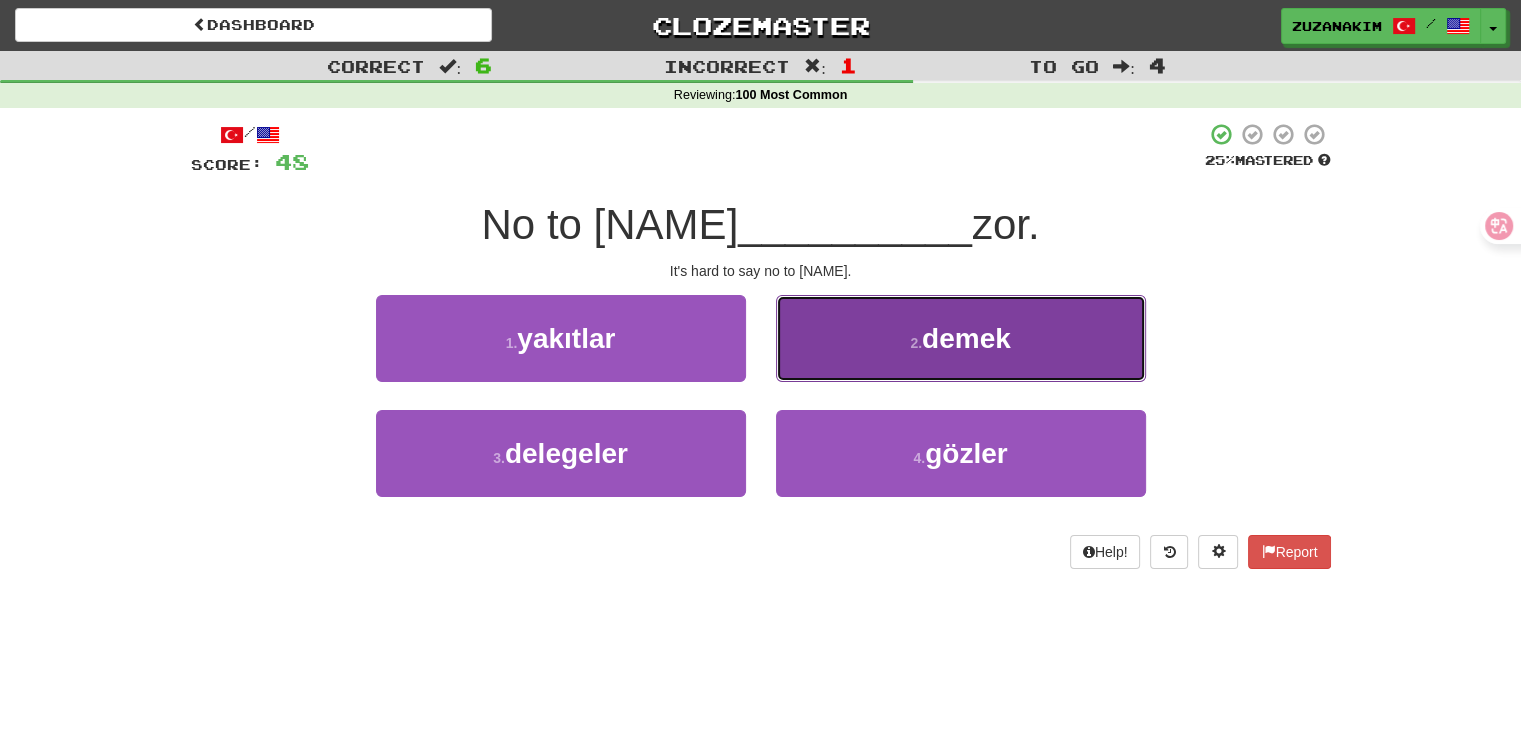 click on "2 .  demek" at bounding box center [961, 338] 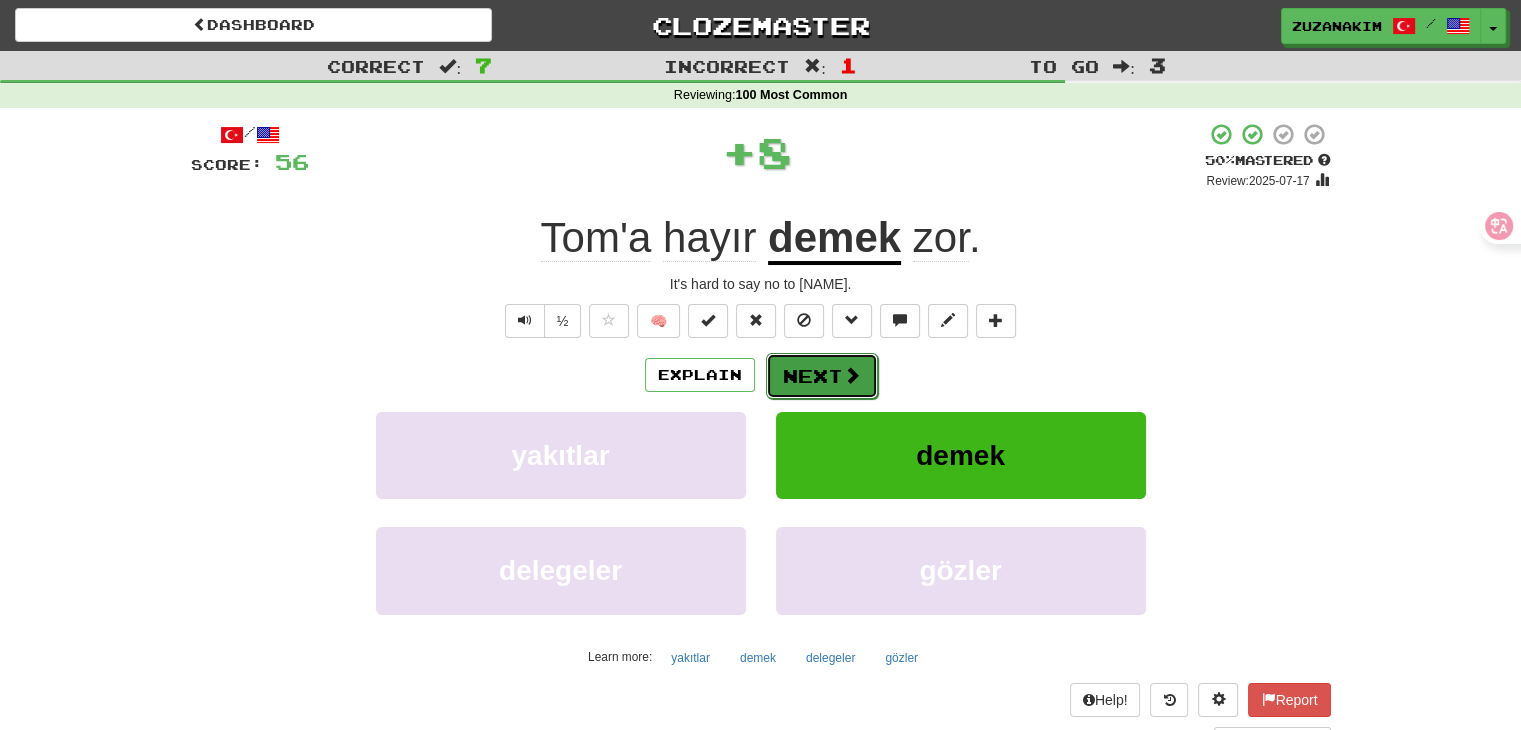 click on "Next" at bounding box center [822, 376] 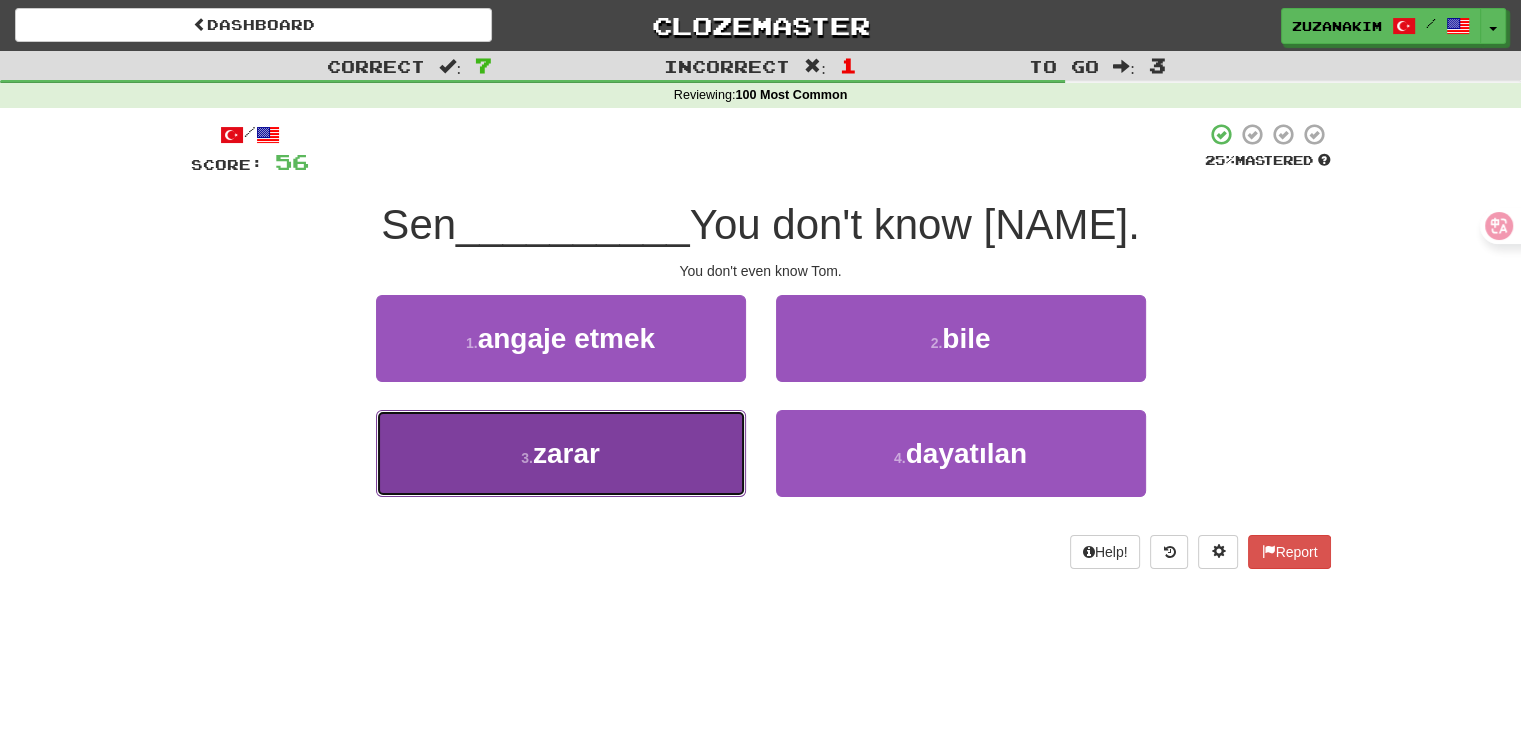 click on "3 .  zarar" at bounding box center [561, 453] 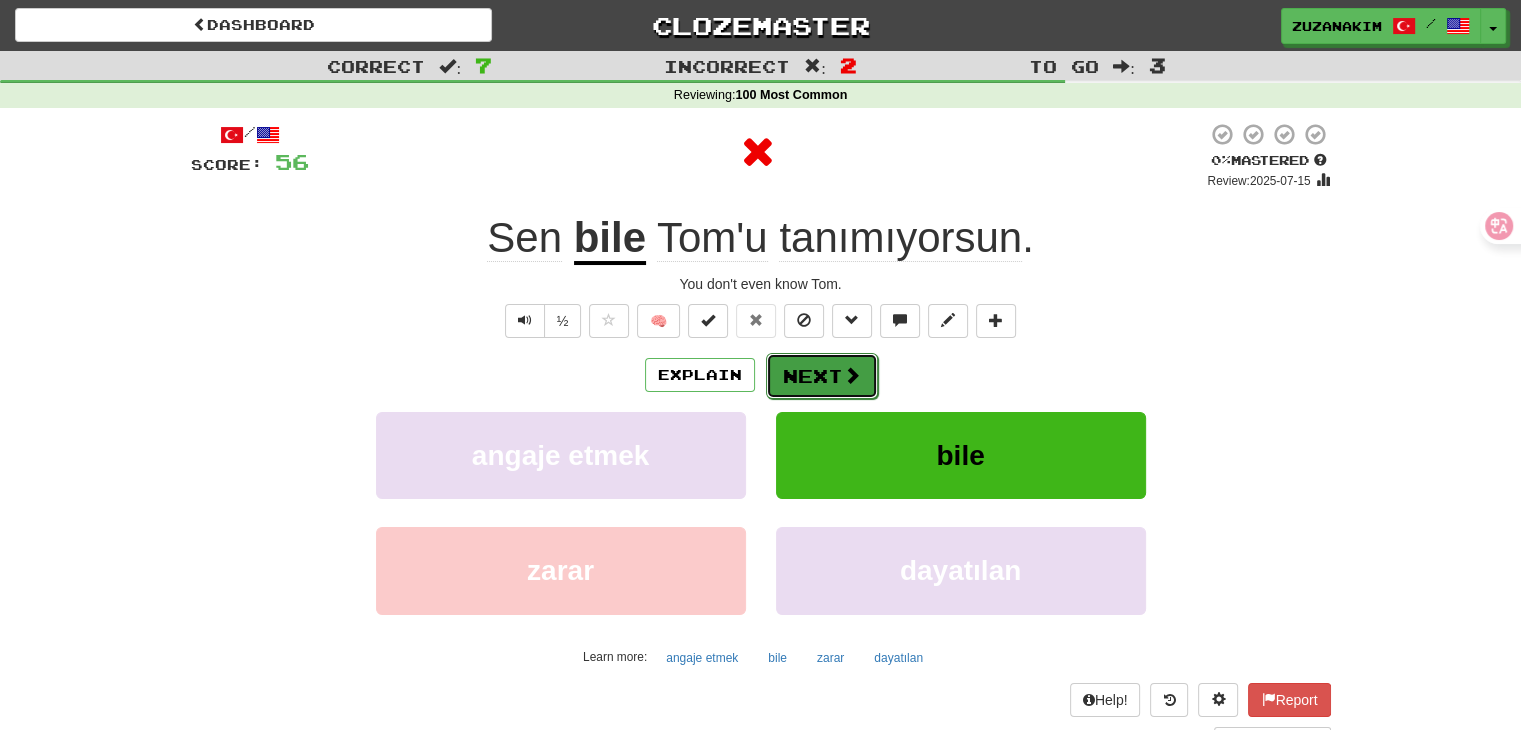 click on "Next" at bounding box center [822, 376] 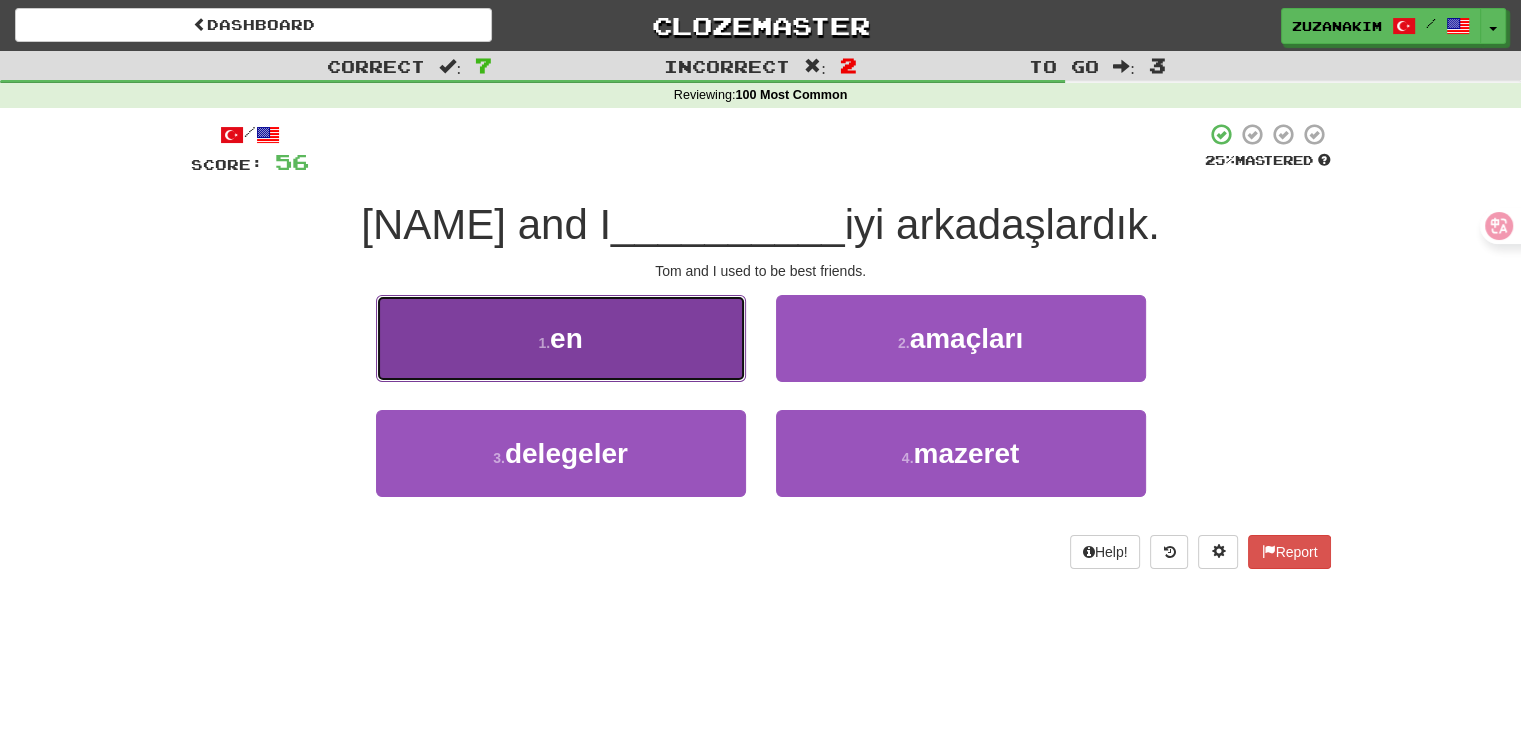 click on "1 .  en" at bounding box center (561, 338) 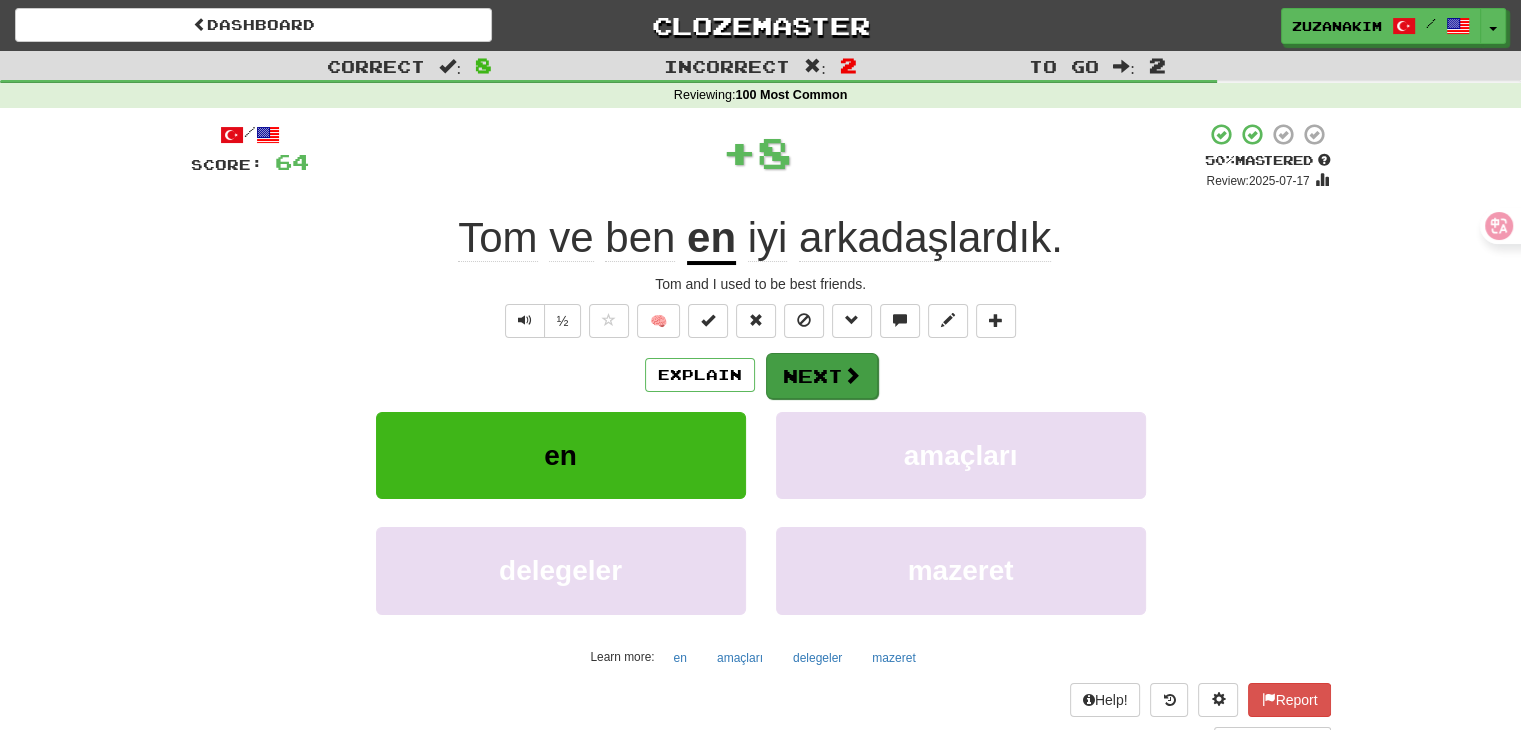 click on "Explain Next" at bounding box center (761, 375) 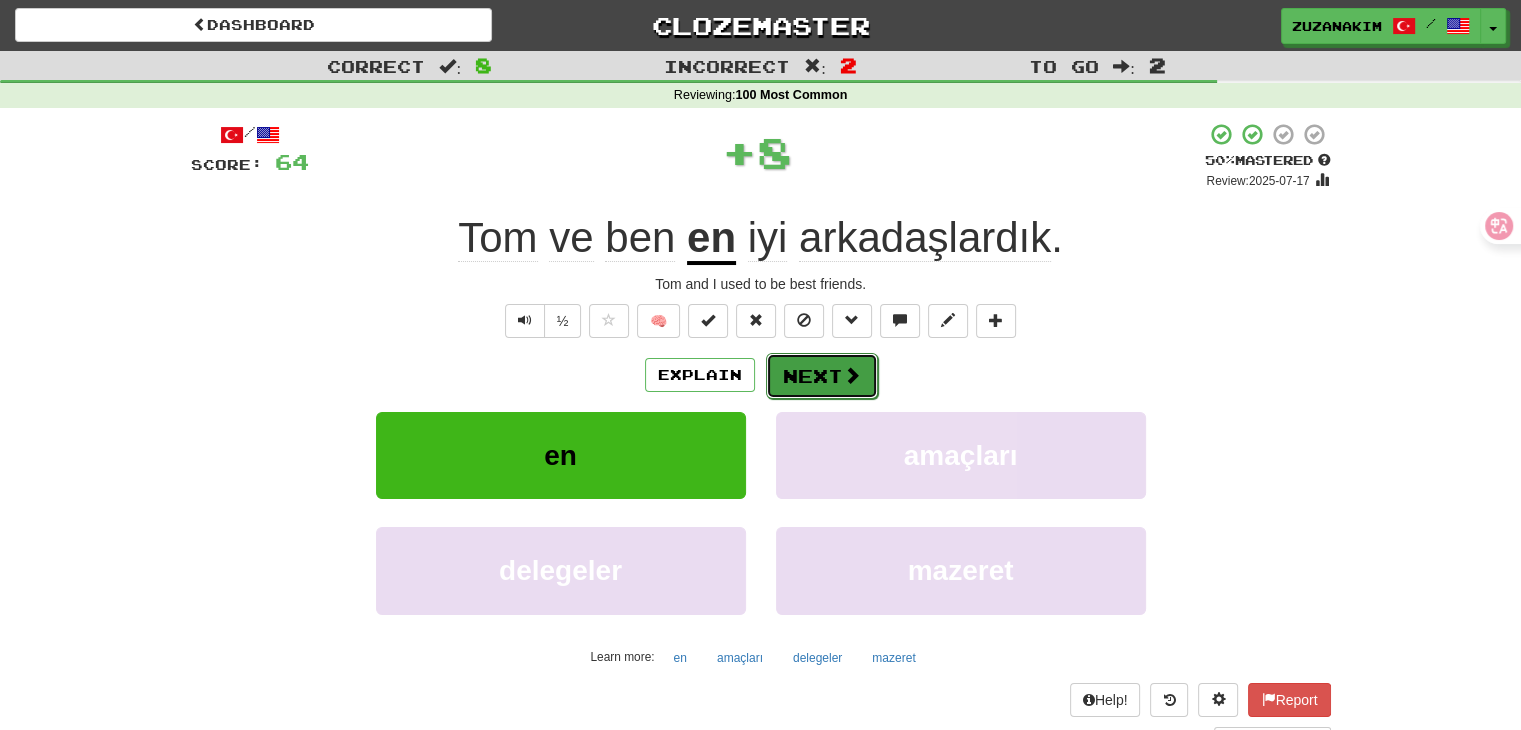 click on "Next" at bounding box center [822, 376] 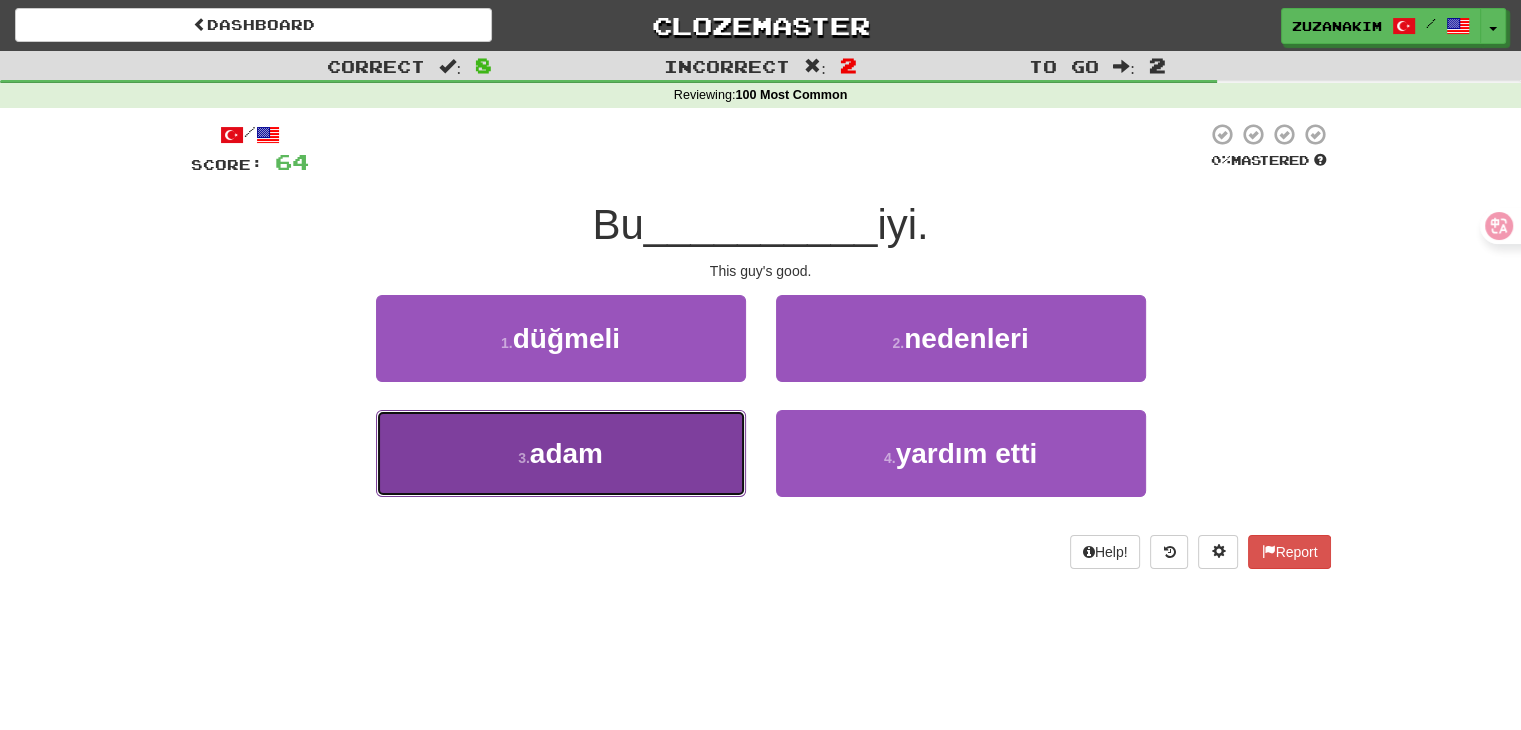 click on "3 .  adam" at bounding box center (561, 453) 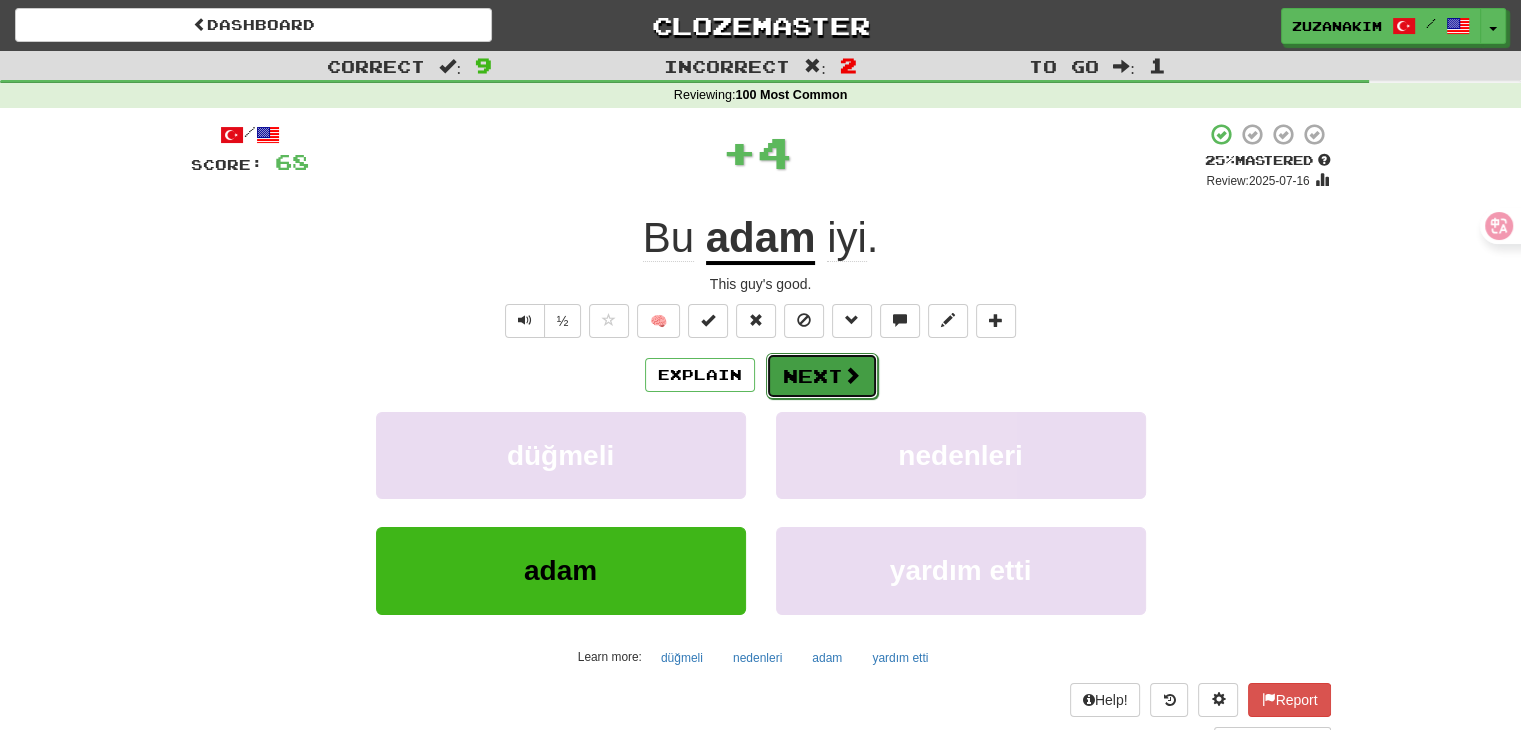 click at bounding box center [852, 375] 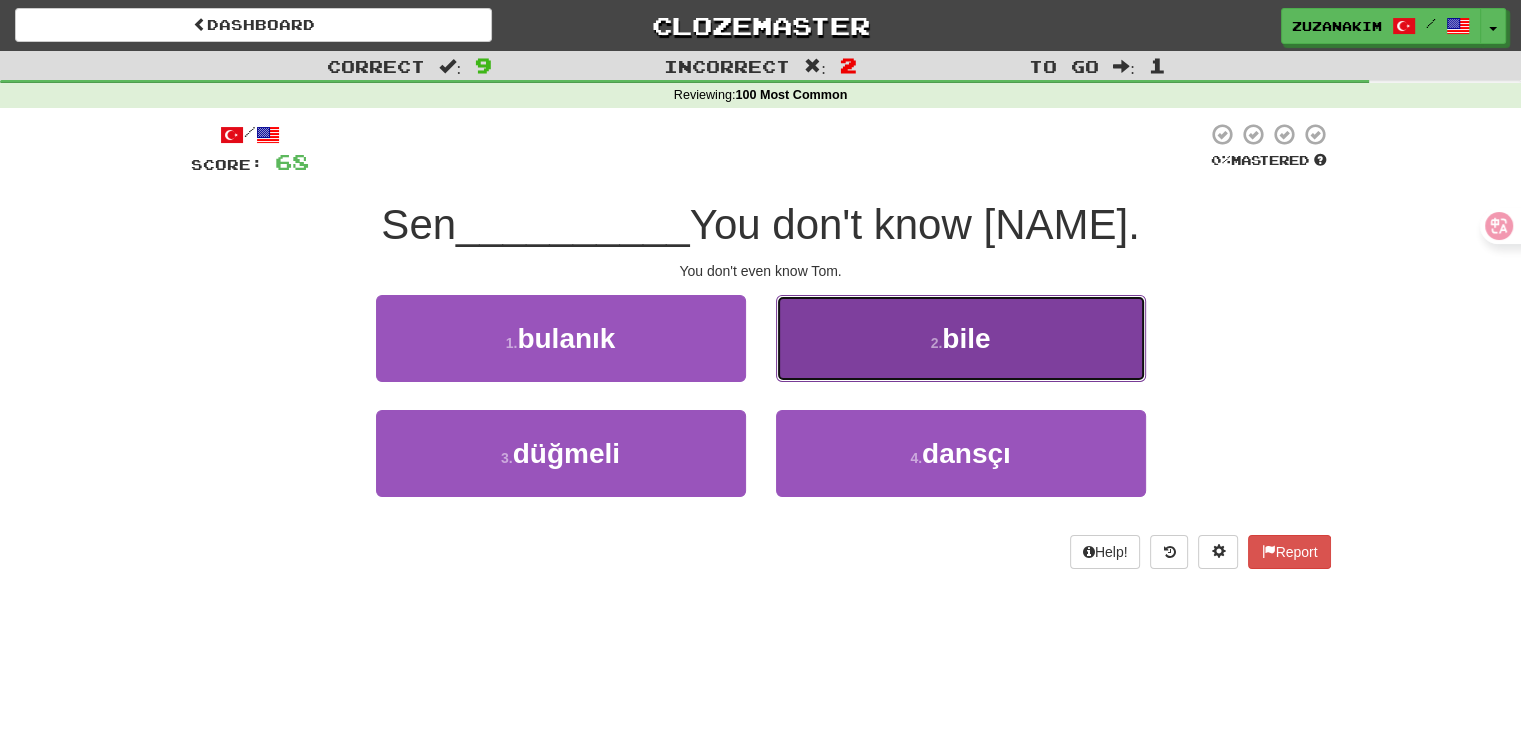 click on "2 .  bile" at bounding box center (961, 338) 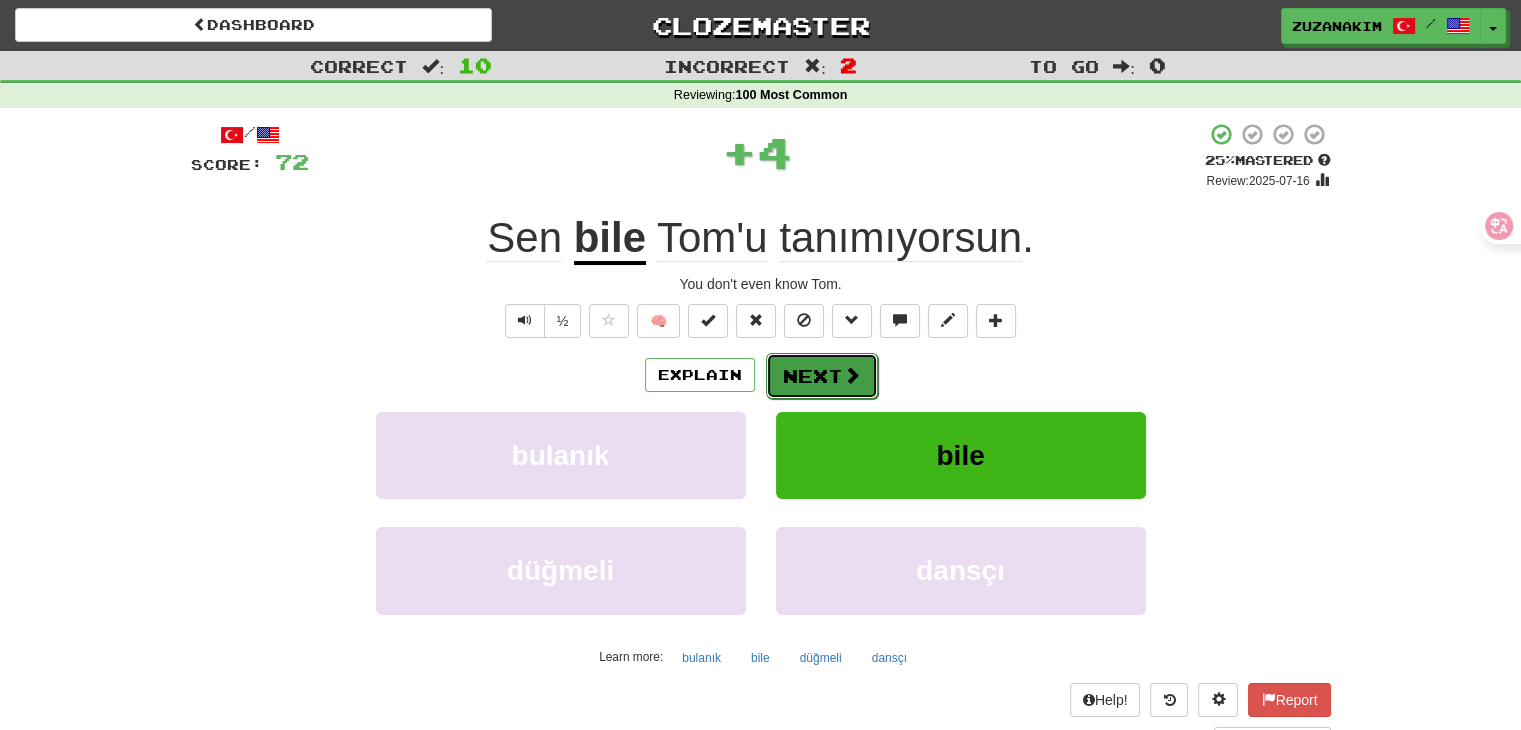 click on "Next" at bounding box center (822, 376) 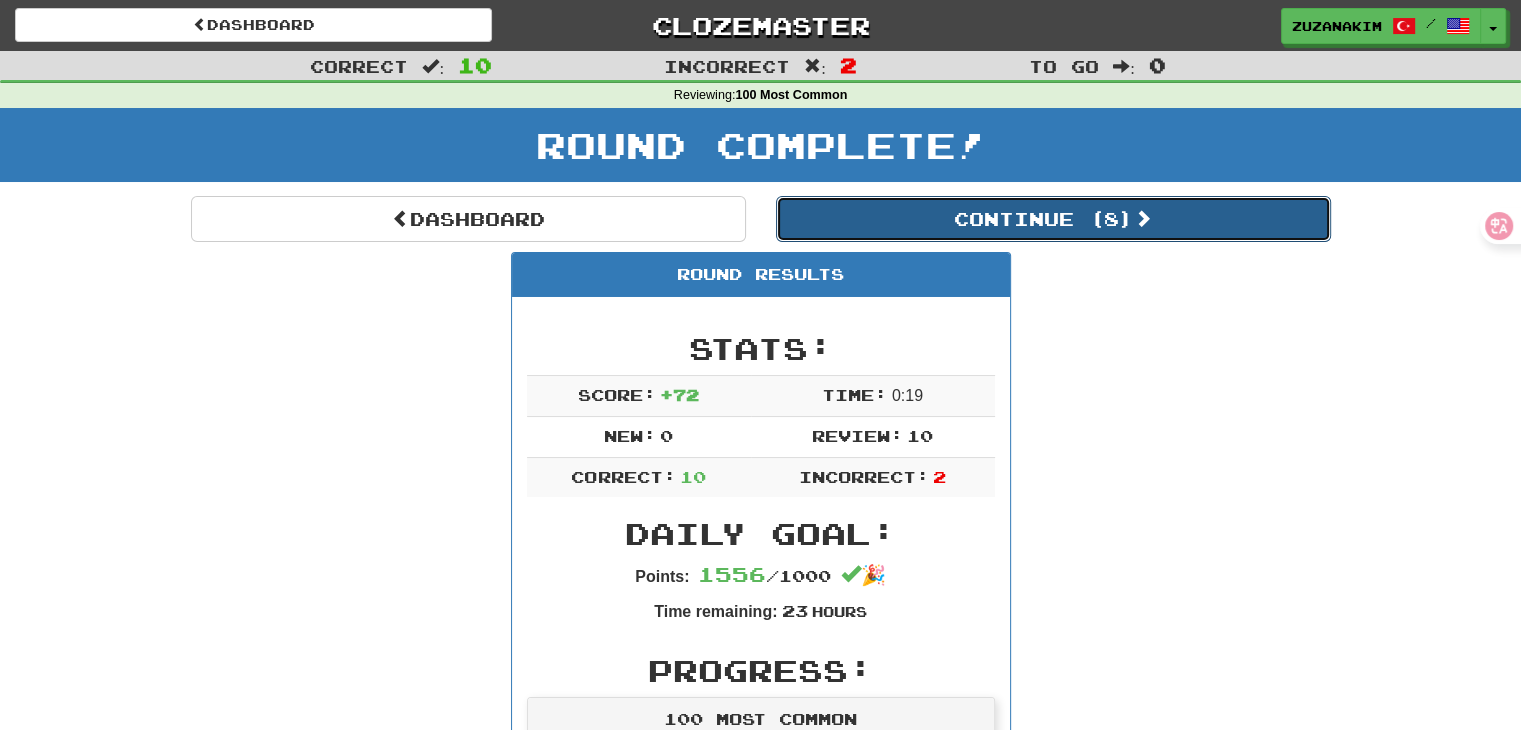 click on "Continue ( 8 )" at bounding box center [1053, 219] 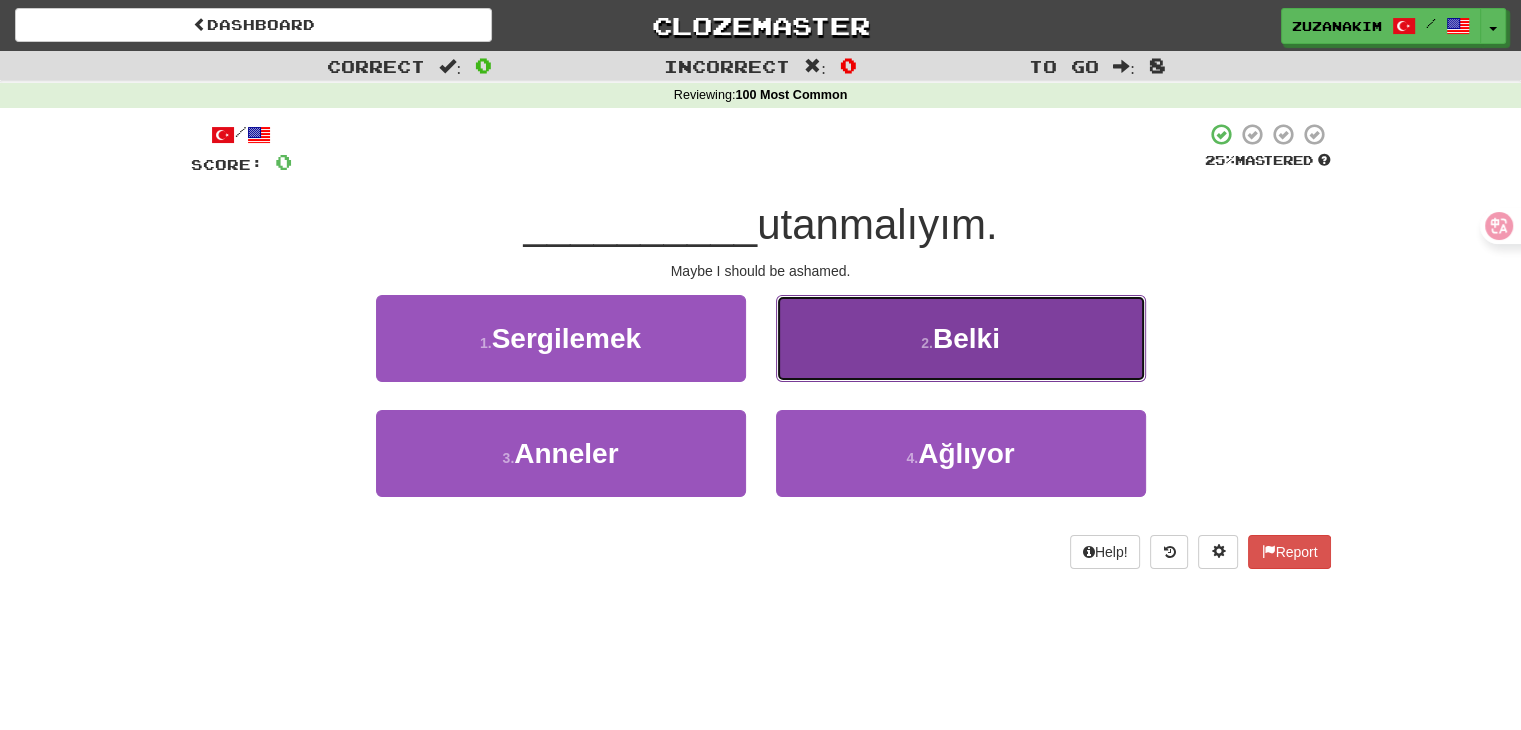 click on "2 .  Belki" at bounding box center [961, 338] 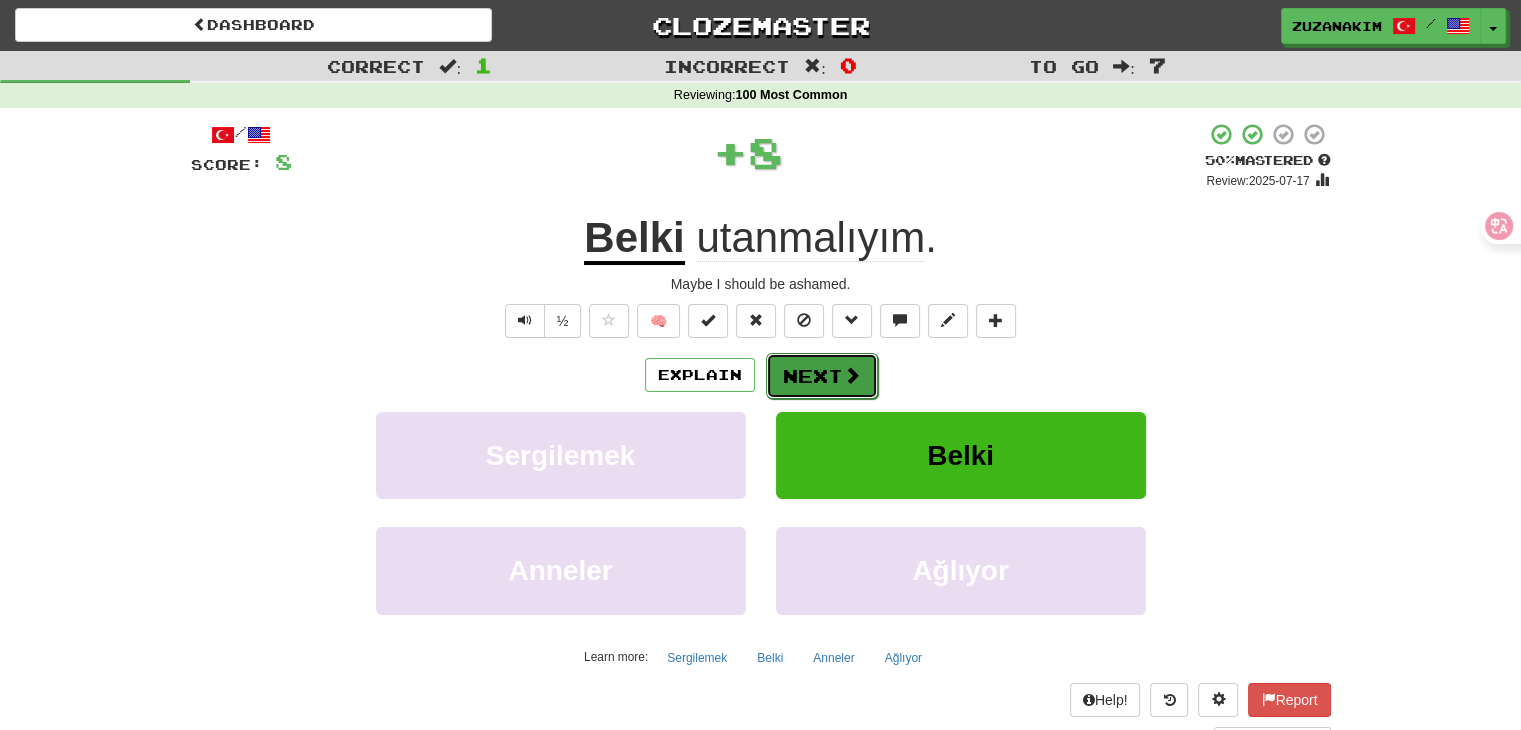 click on "Next" at bounding box center (822, 376) 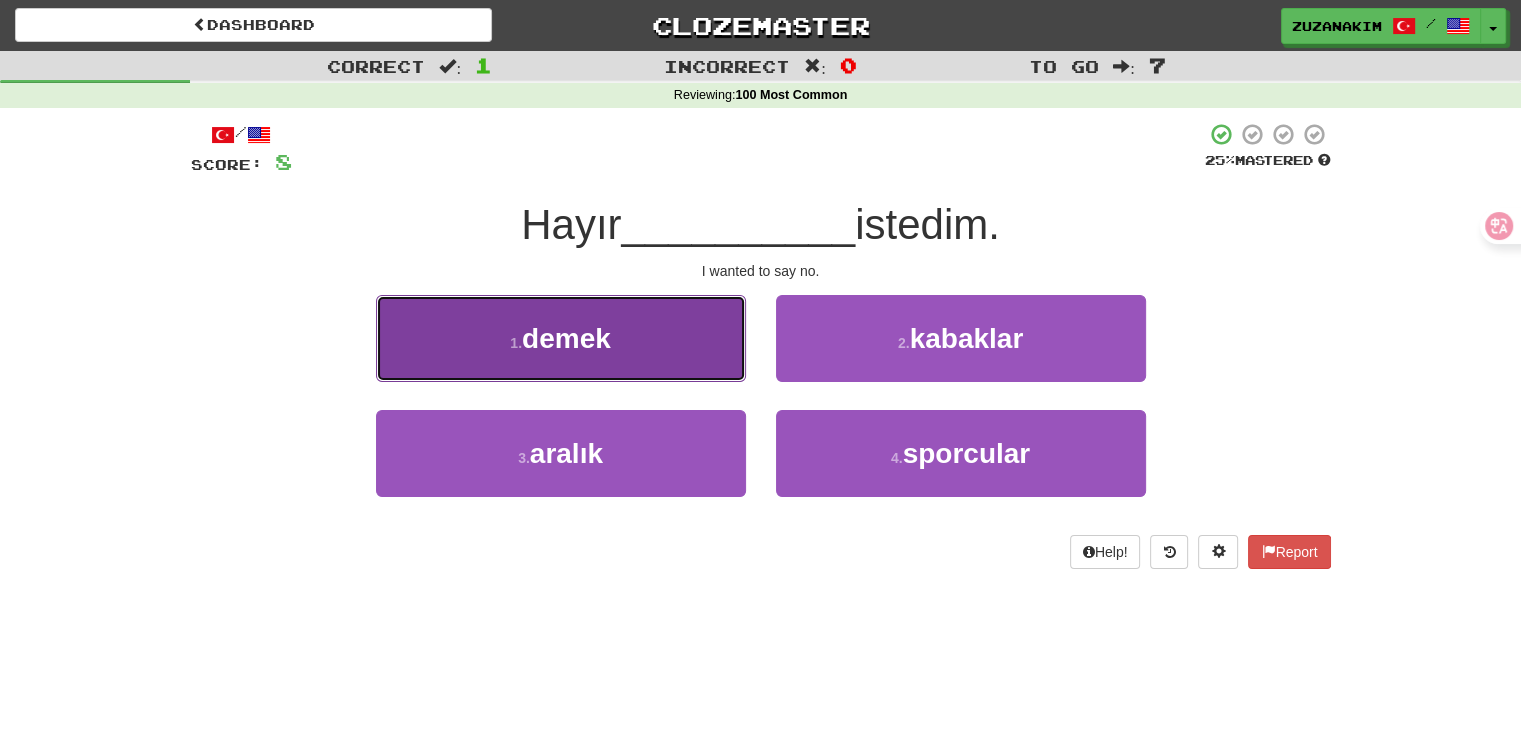 click on "1 .  demek" at bounding box center (561, 338) 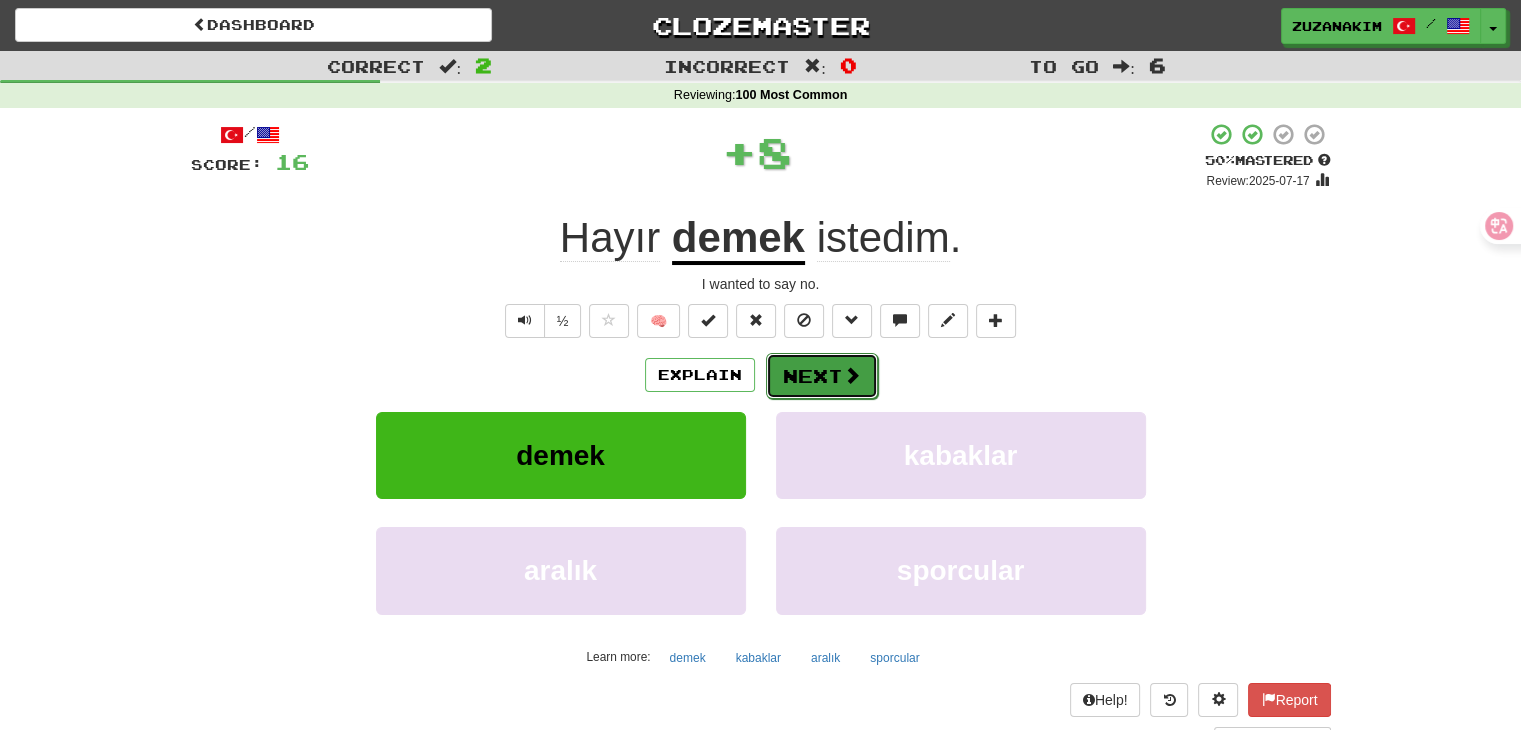 click at bounding box center (852, 375) 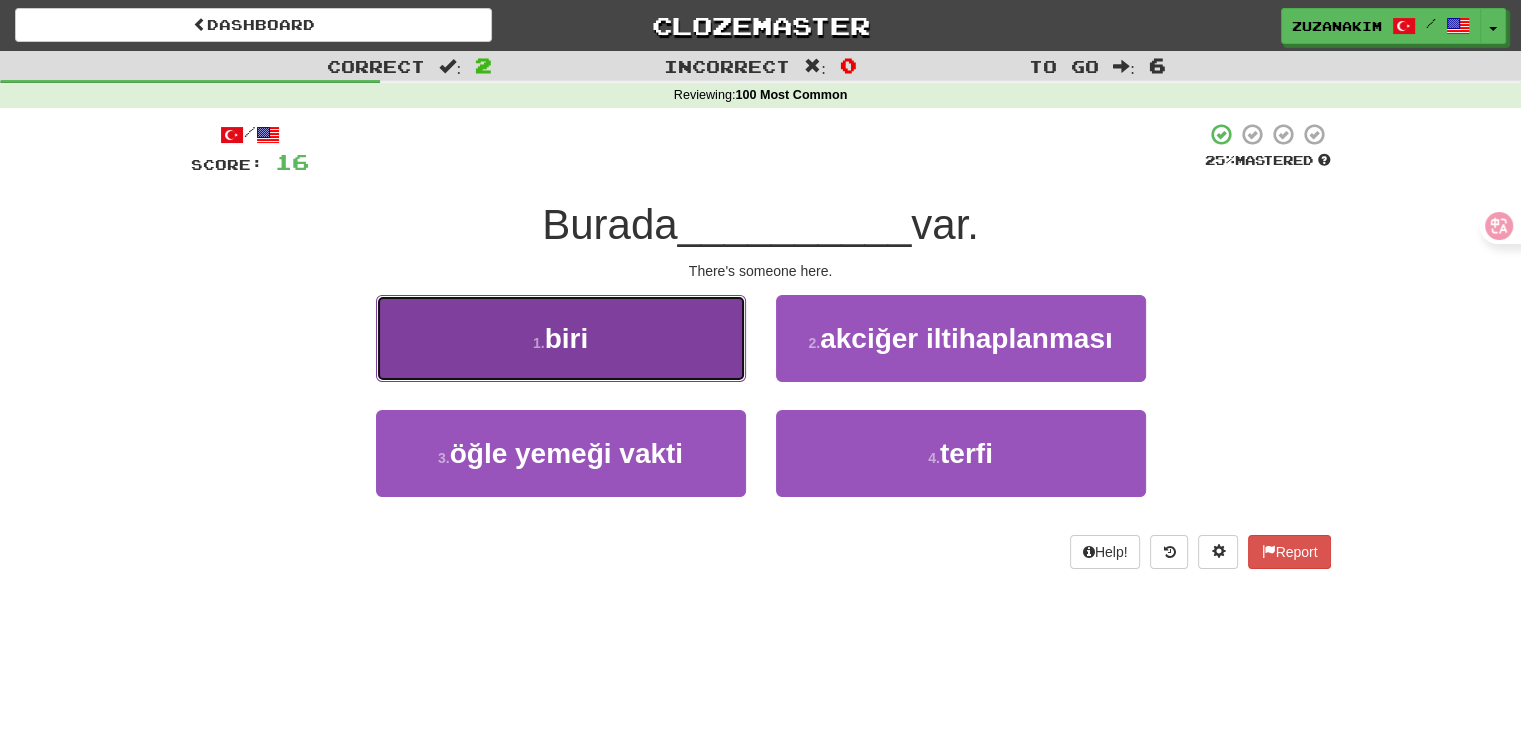 click on "1 .  biri" at bounding box center (561, 338) 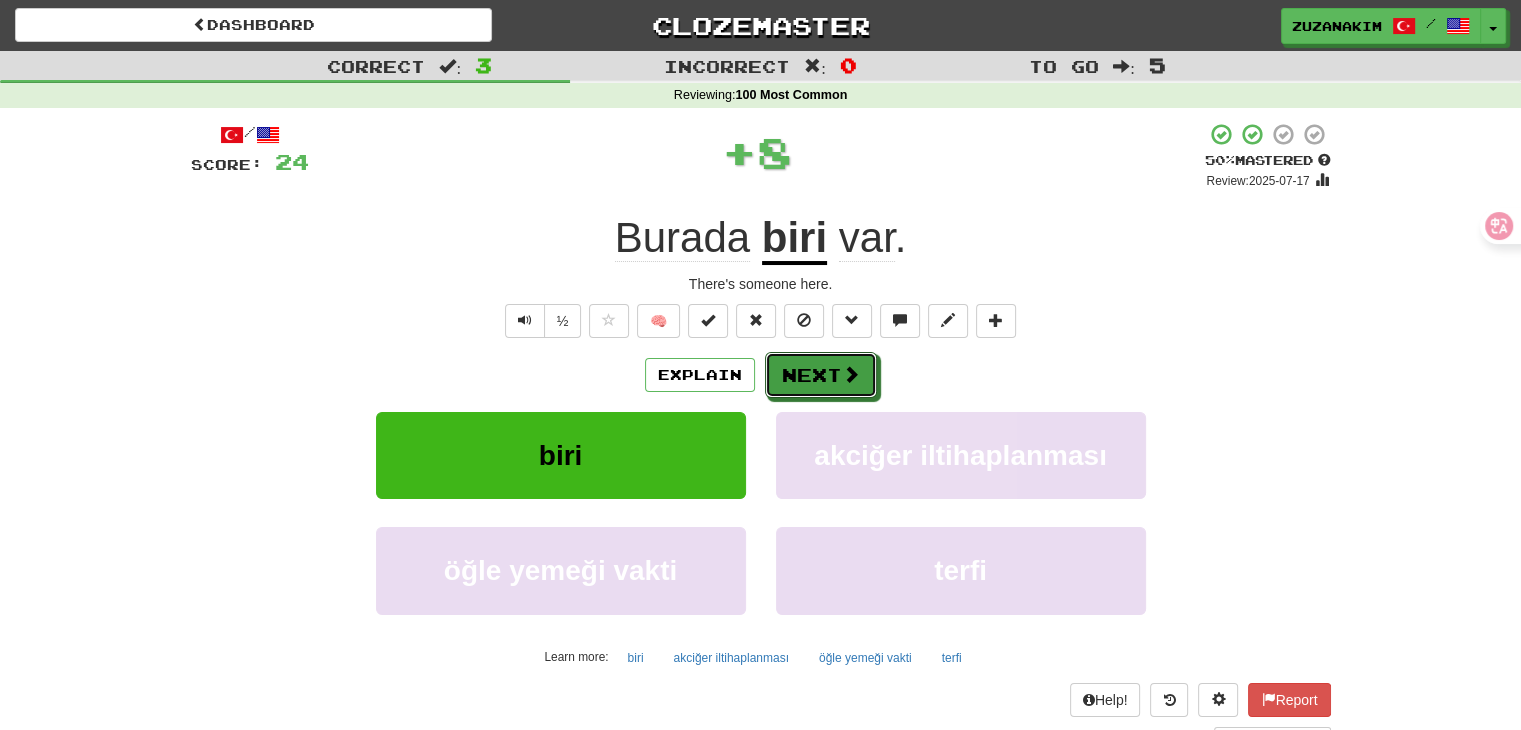click on "Next" at bounding box center [821, 375] 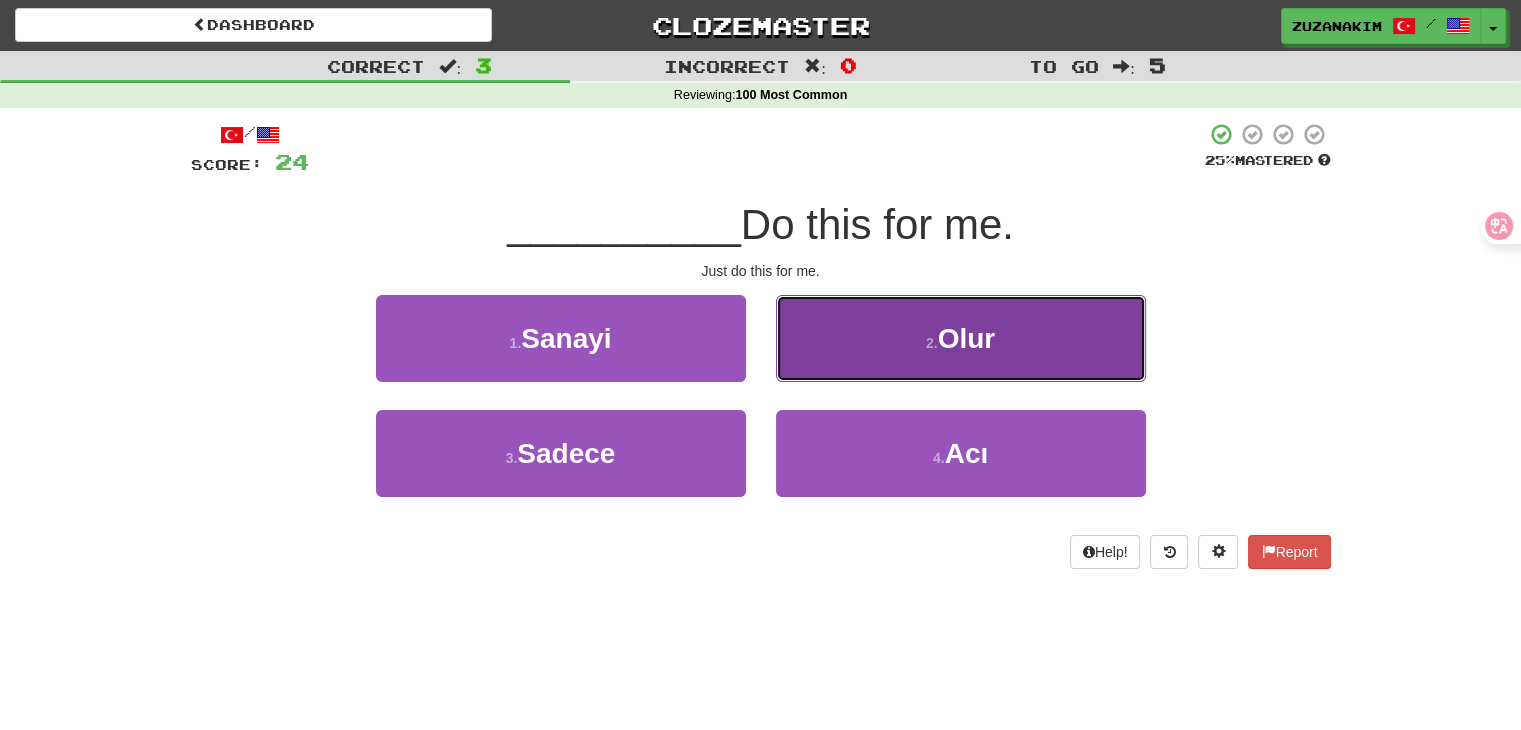 click on "Olur" at bounding box center (967, 338) 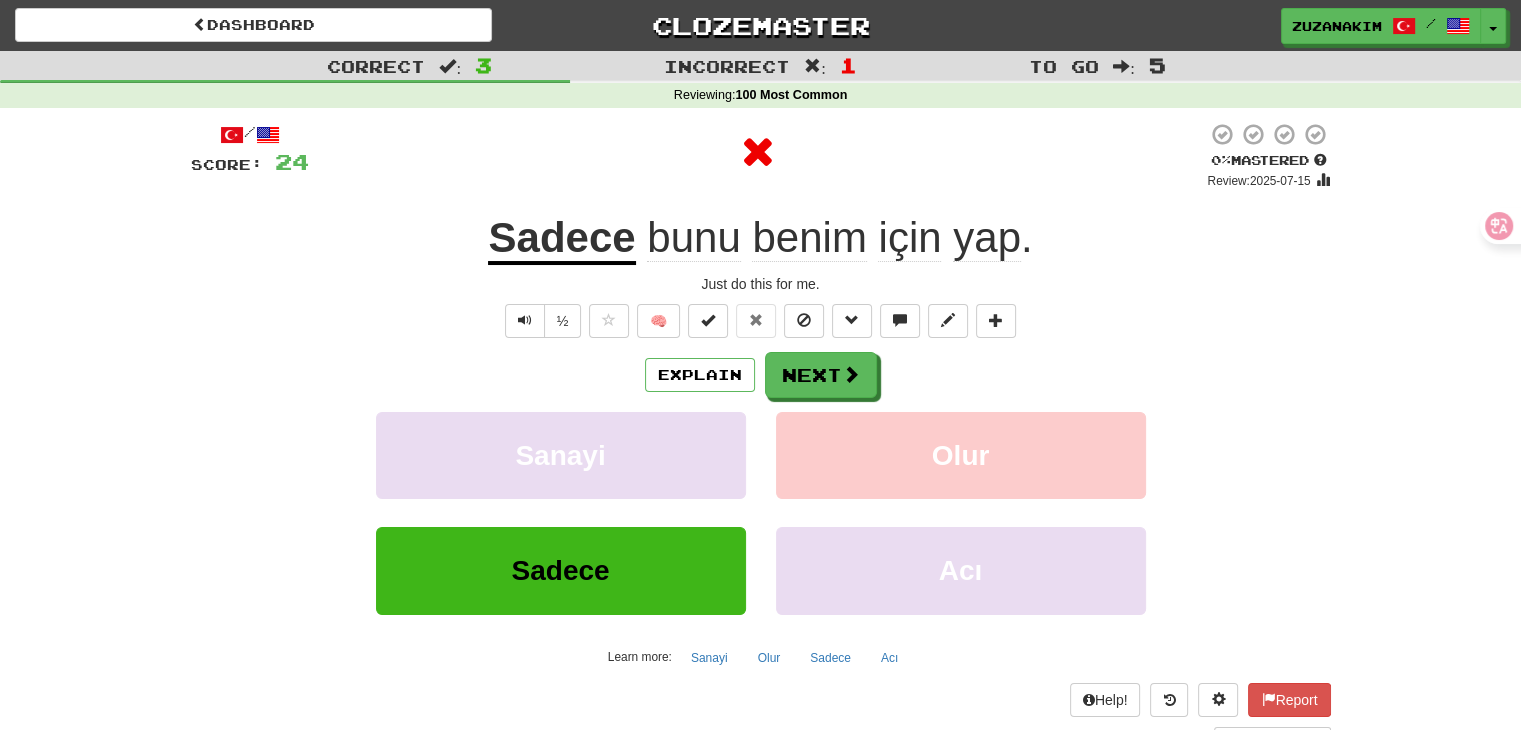 click on "Explain Next" at bounding box center [761, 375] 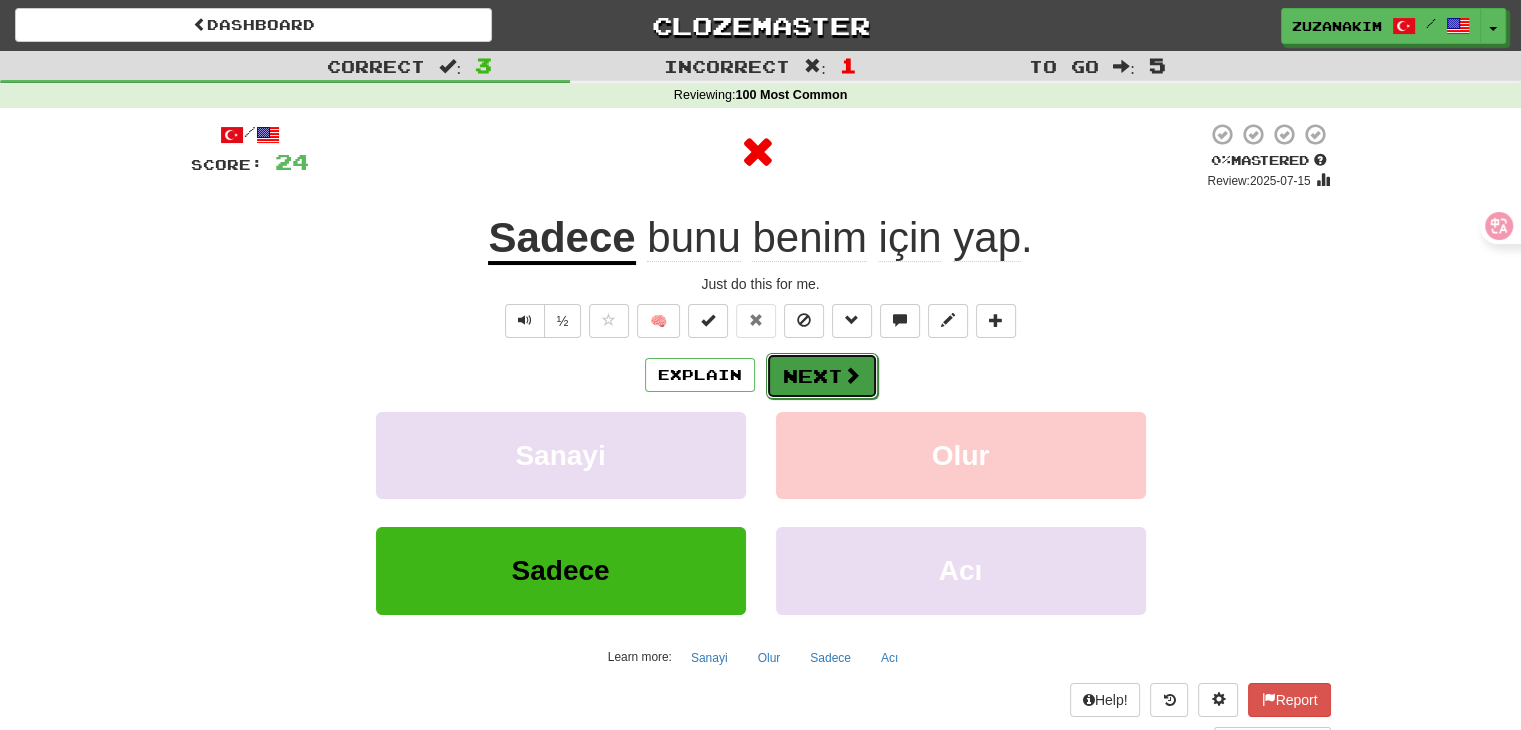 click on "Next" at bounding box center (822, 376) 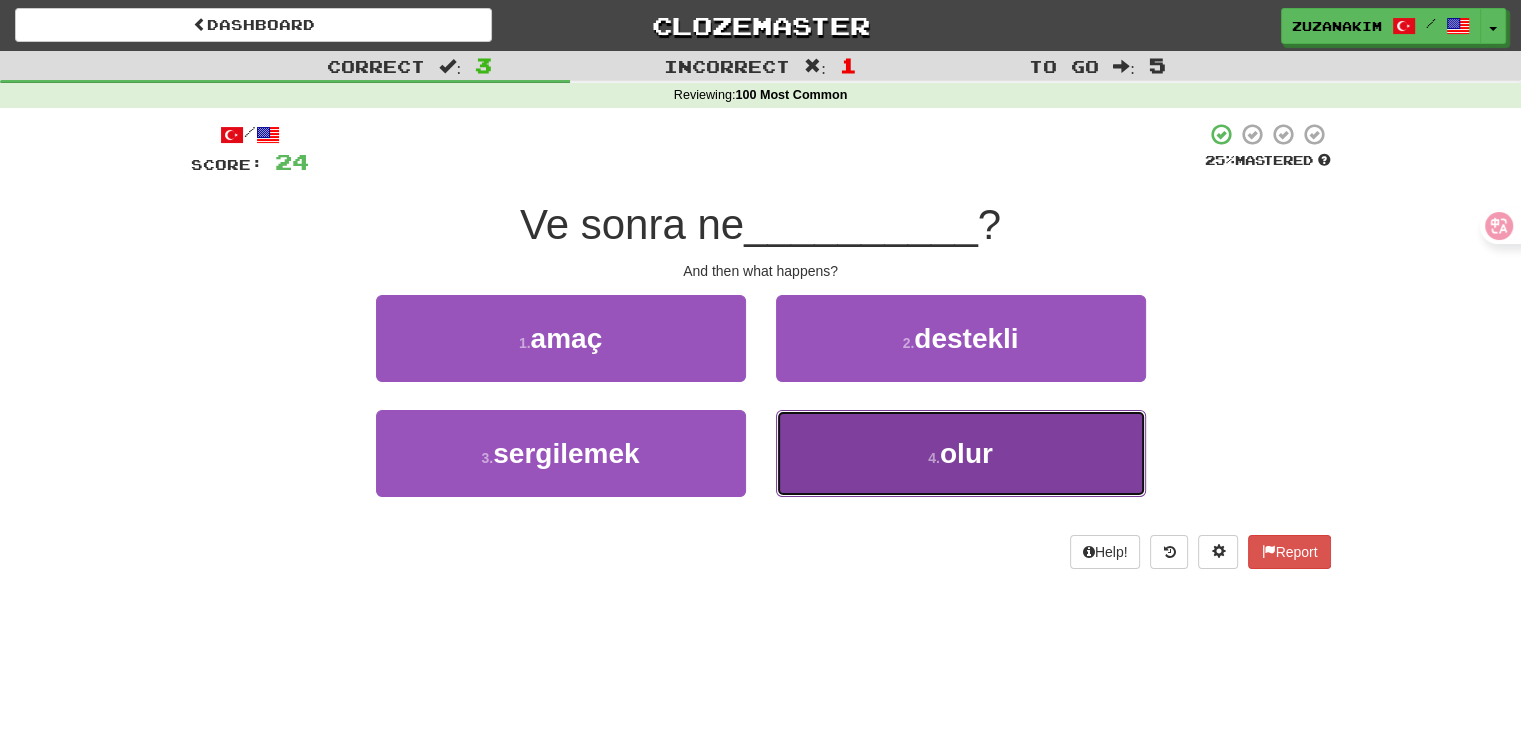 click on "4 .  olur" at bounding box center (961, 453) 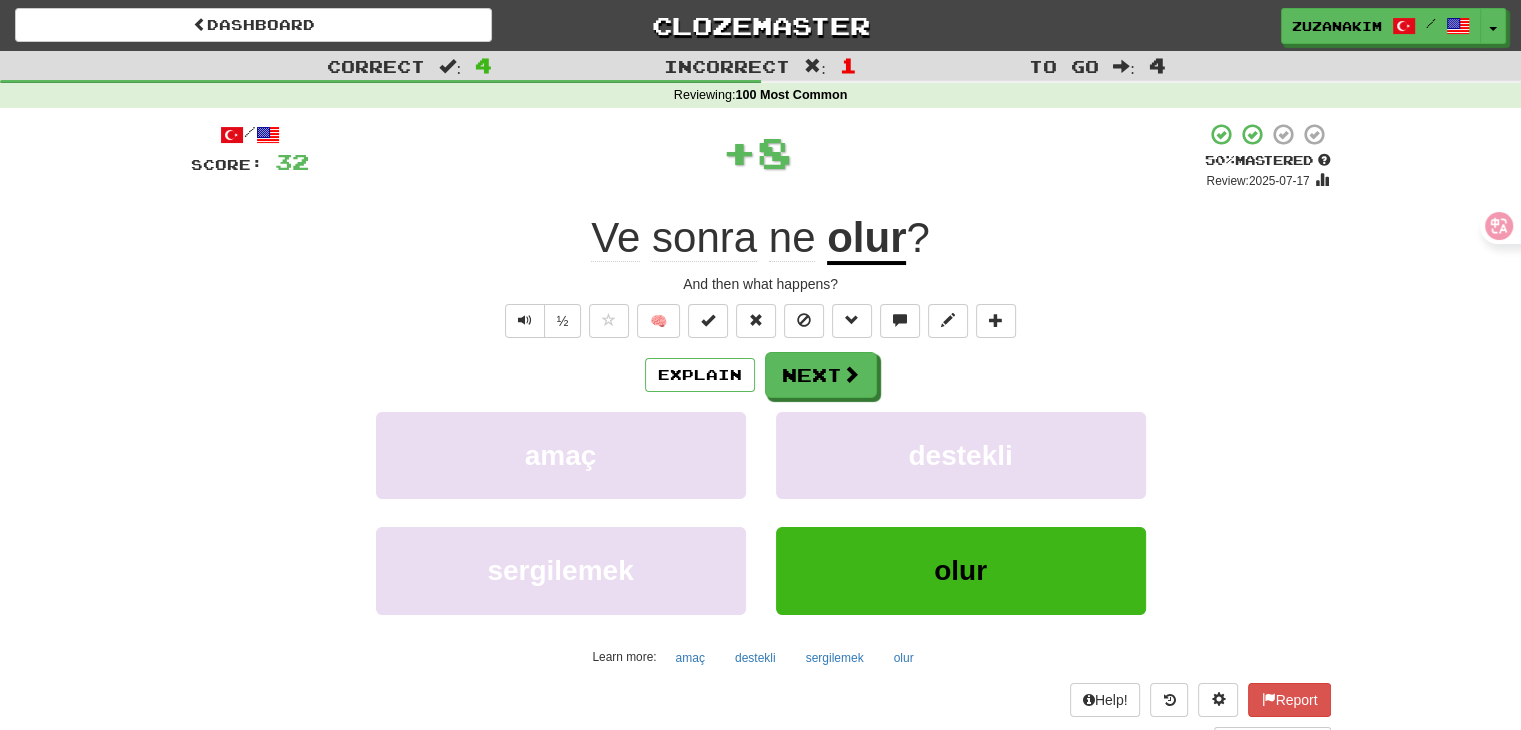 click on "Explain Next amaç destekli sergilemek olur Learn more: amaç destekli sergilemek olur" at bounding box center [761, 512] 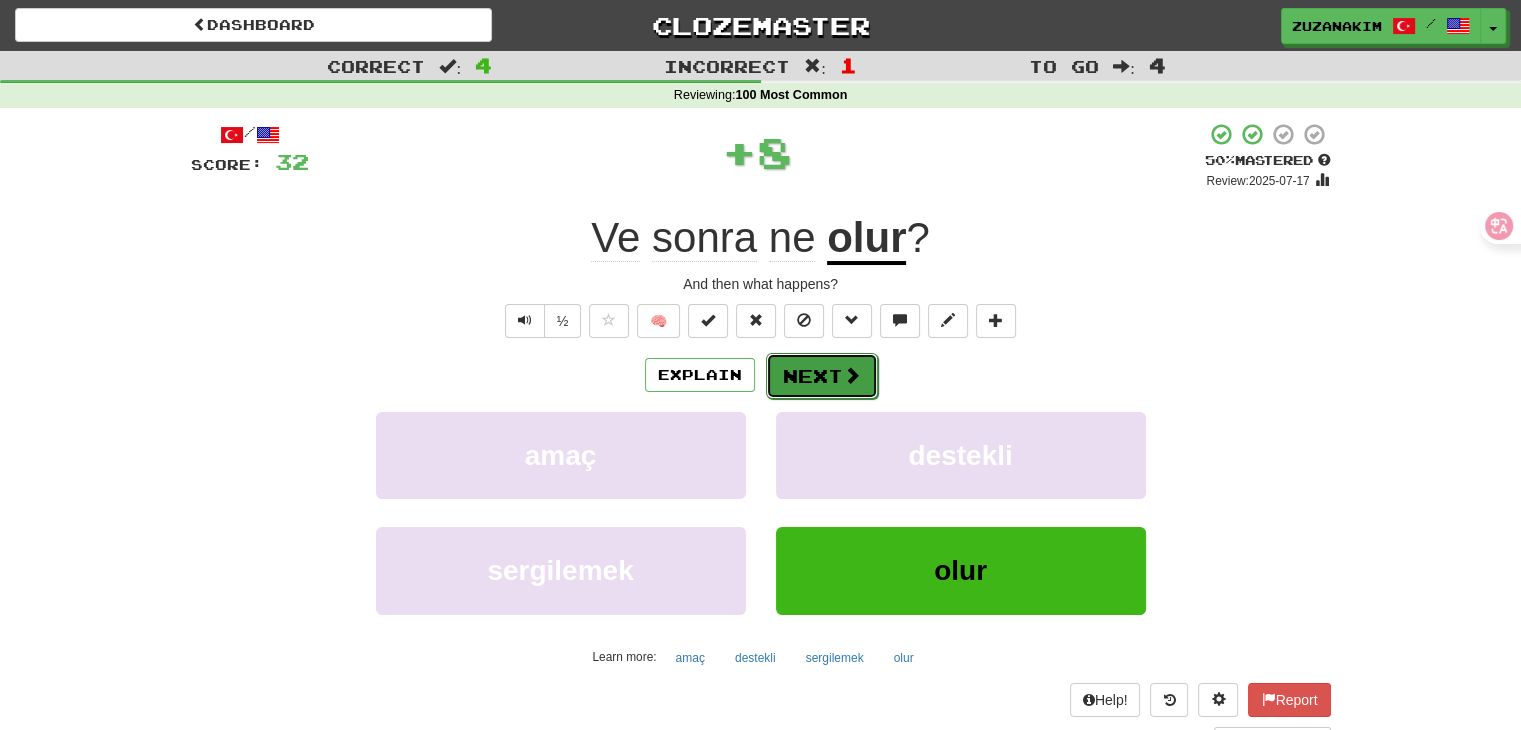 click on "Next" at bounding box center (822, 376) 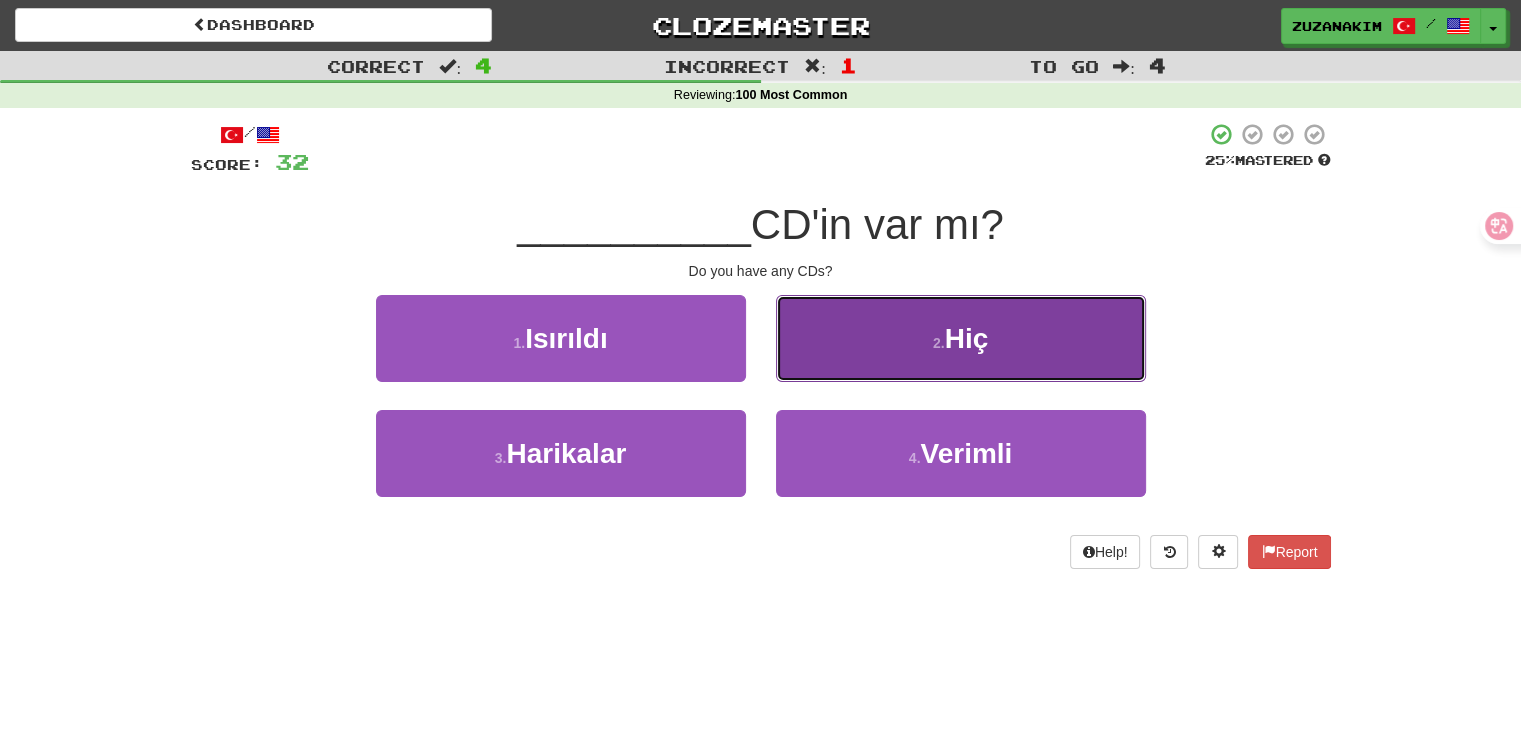 click on "2 .  Hiç" at bounding box center (961, 338) 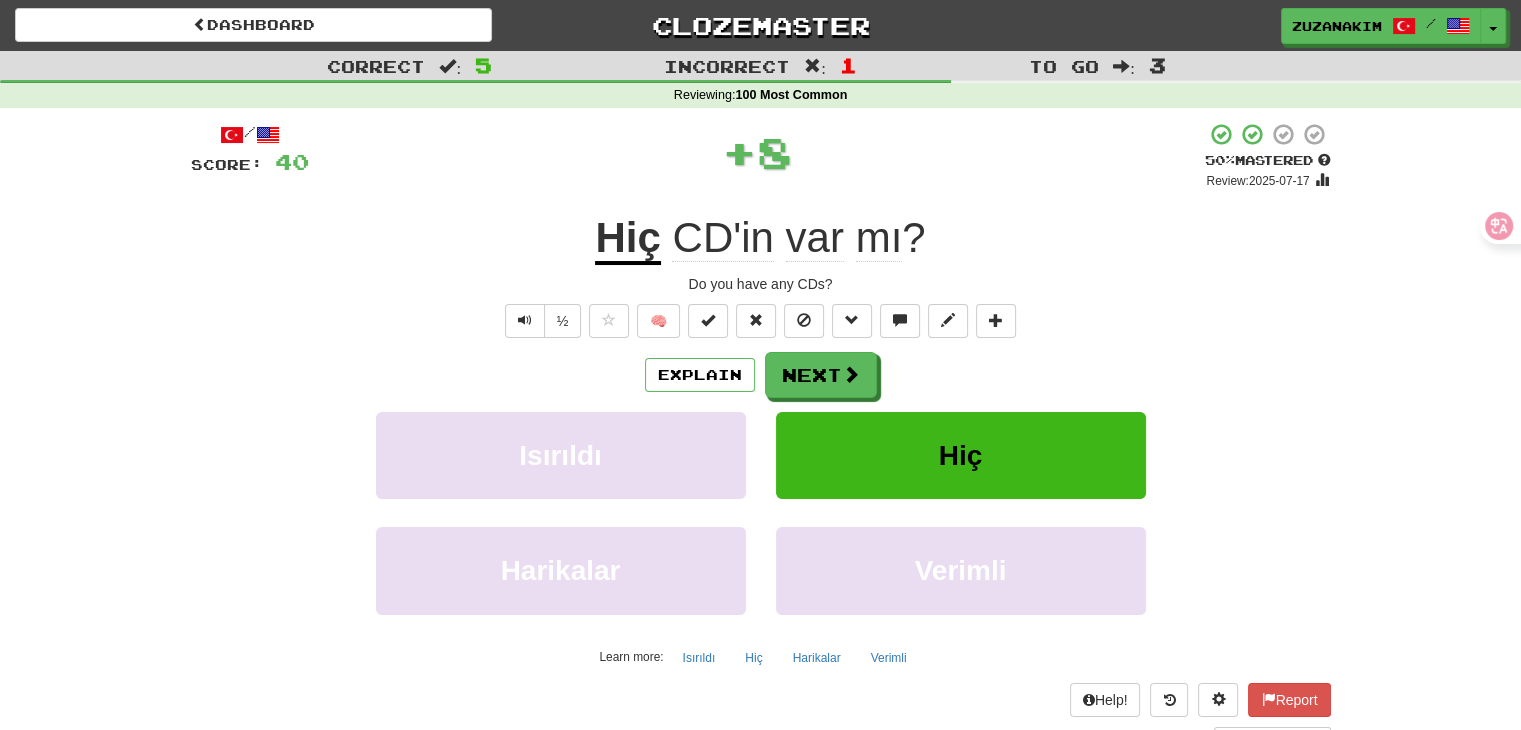 click on "Explain Next" at bounding box center [761, 375] 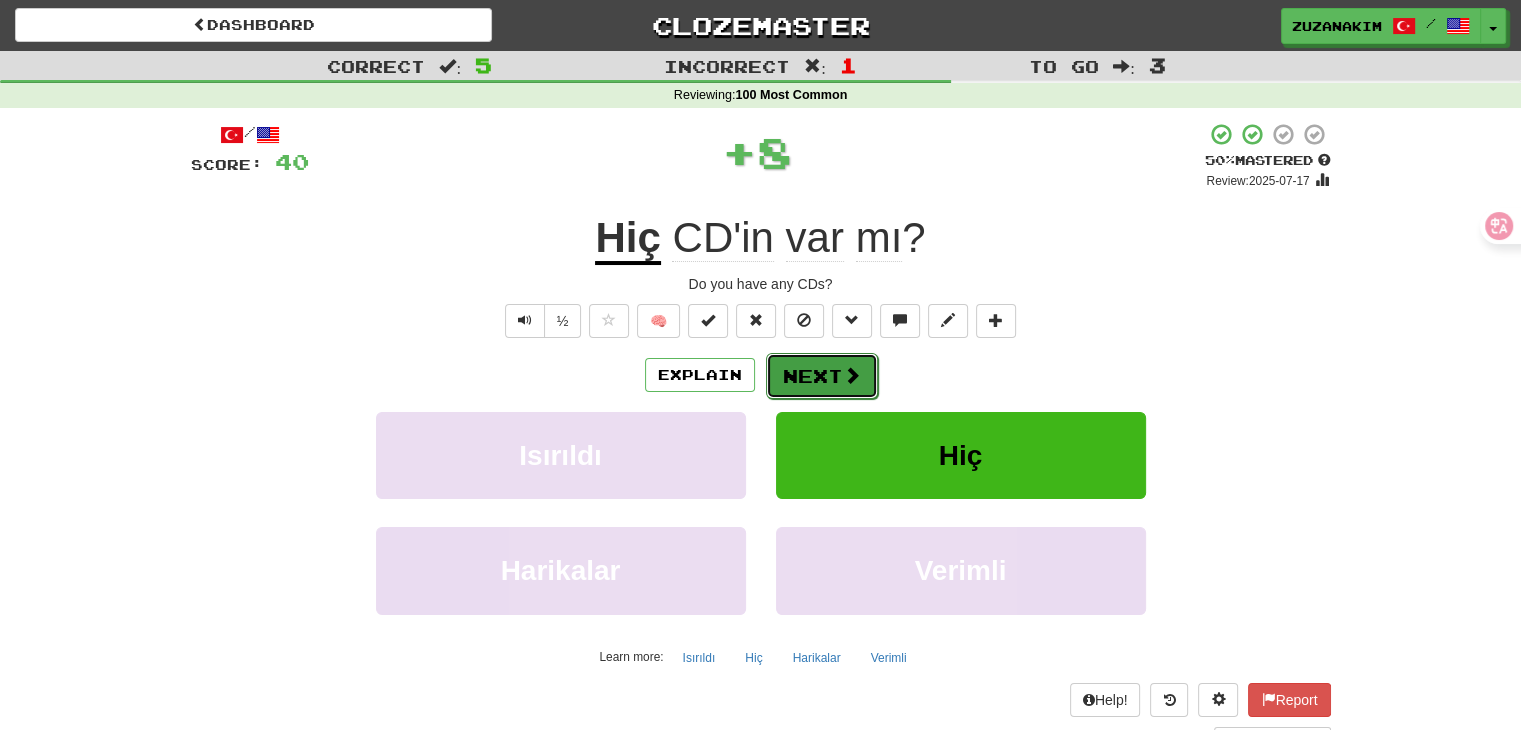 click on "Next" at bounding box center (822, 376) 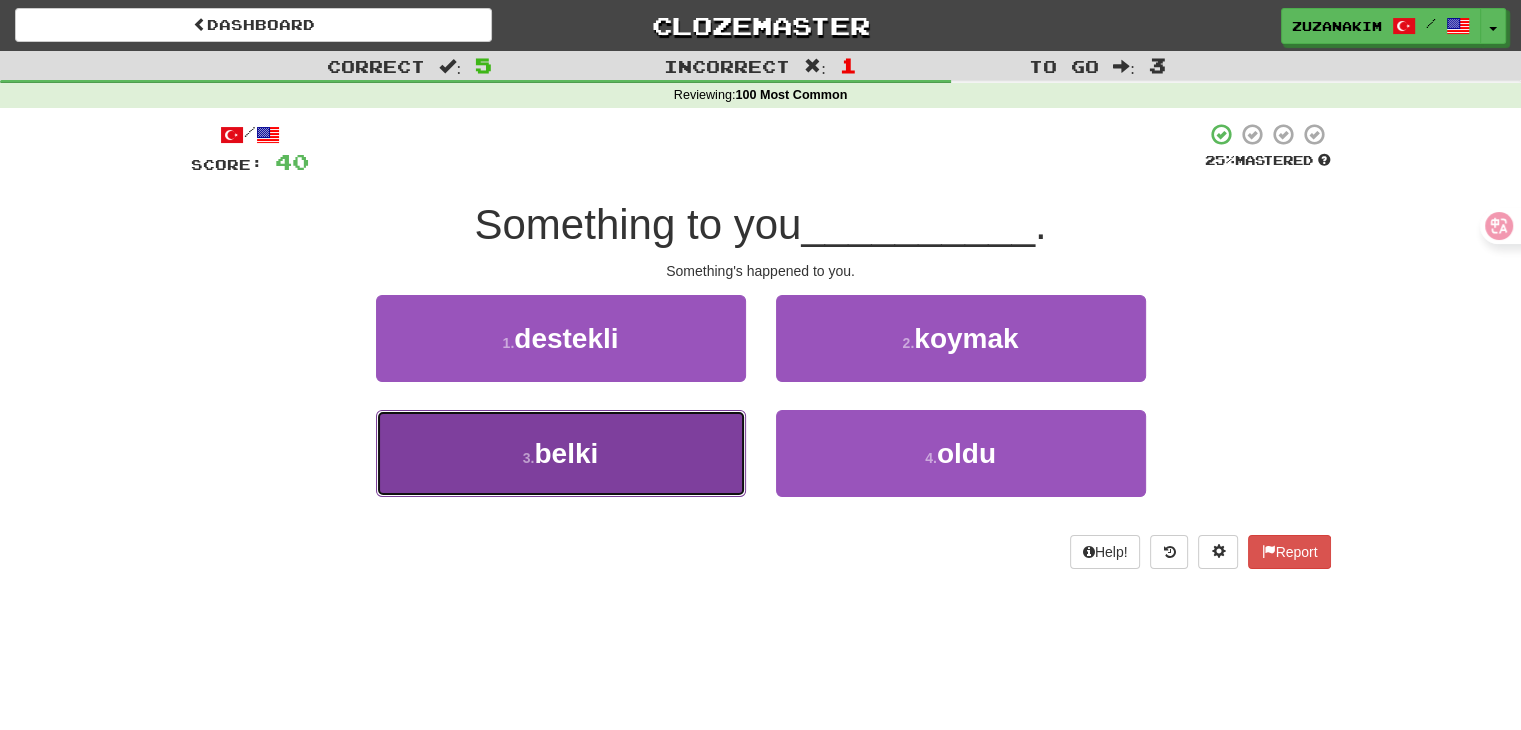 click on "3 .  belki" at bounding box center [561, 453] 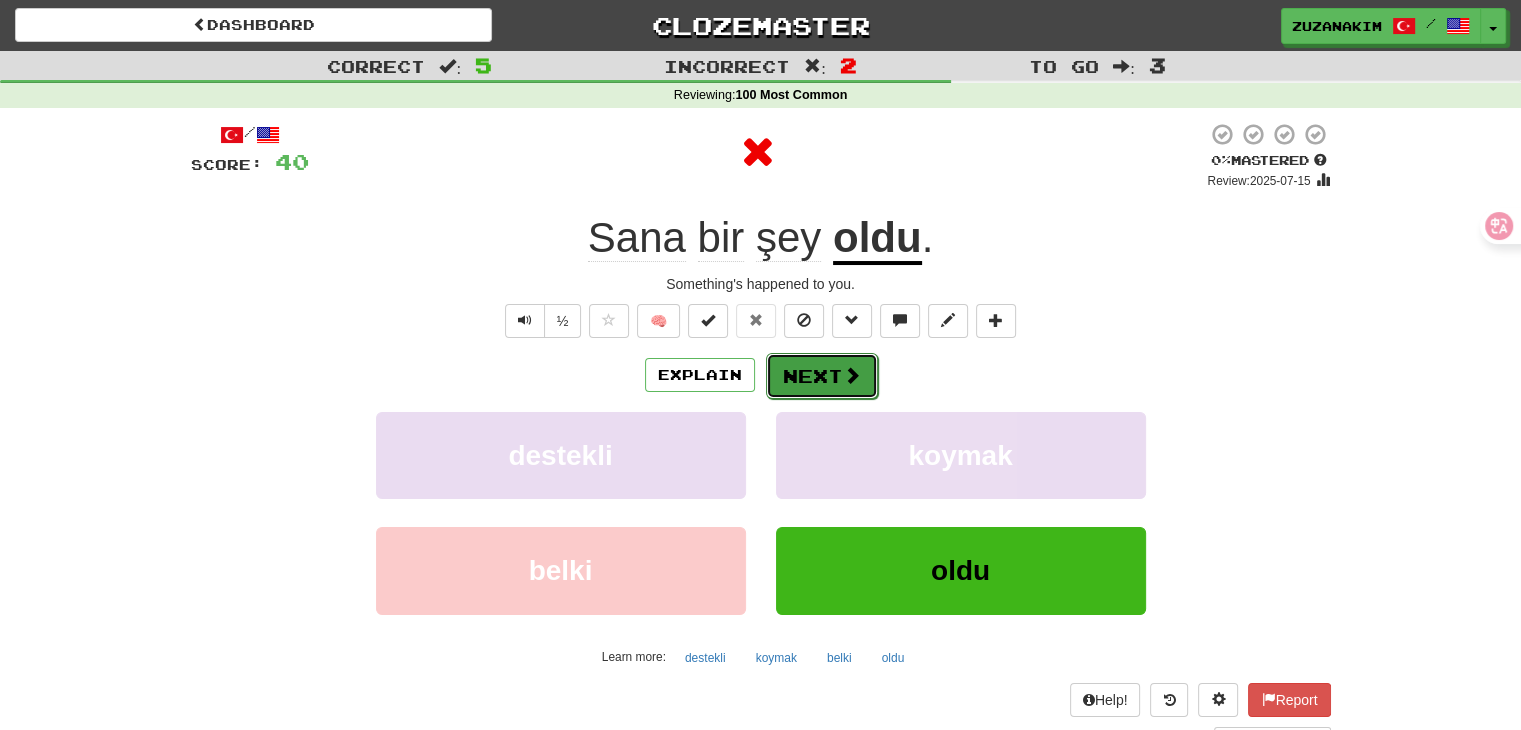 click on "Next" at bounding box center [822, 376] 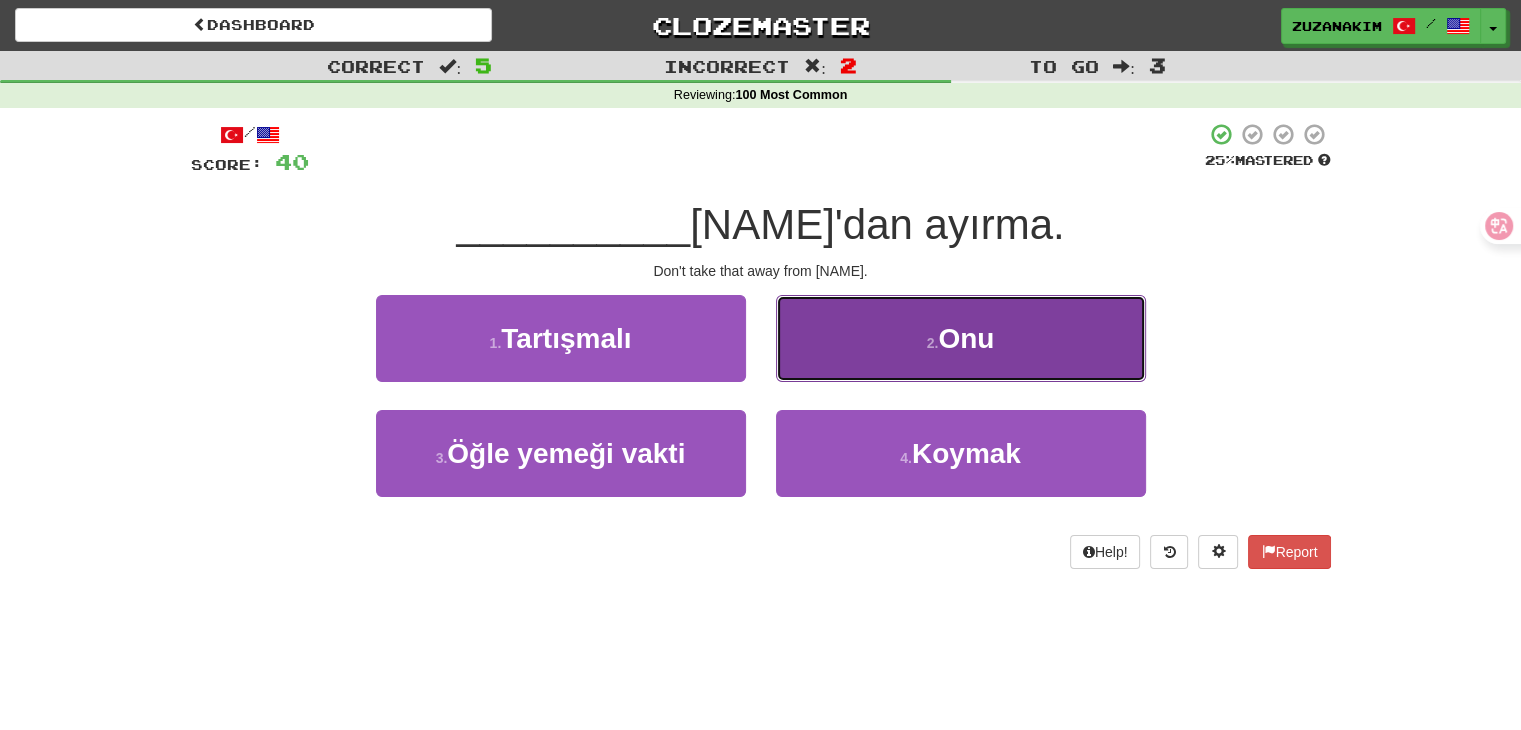 click on "Onu" at bounding box center [966, 338] 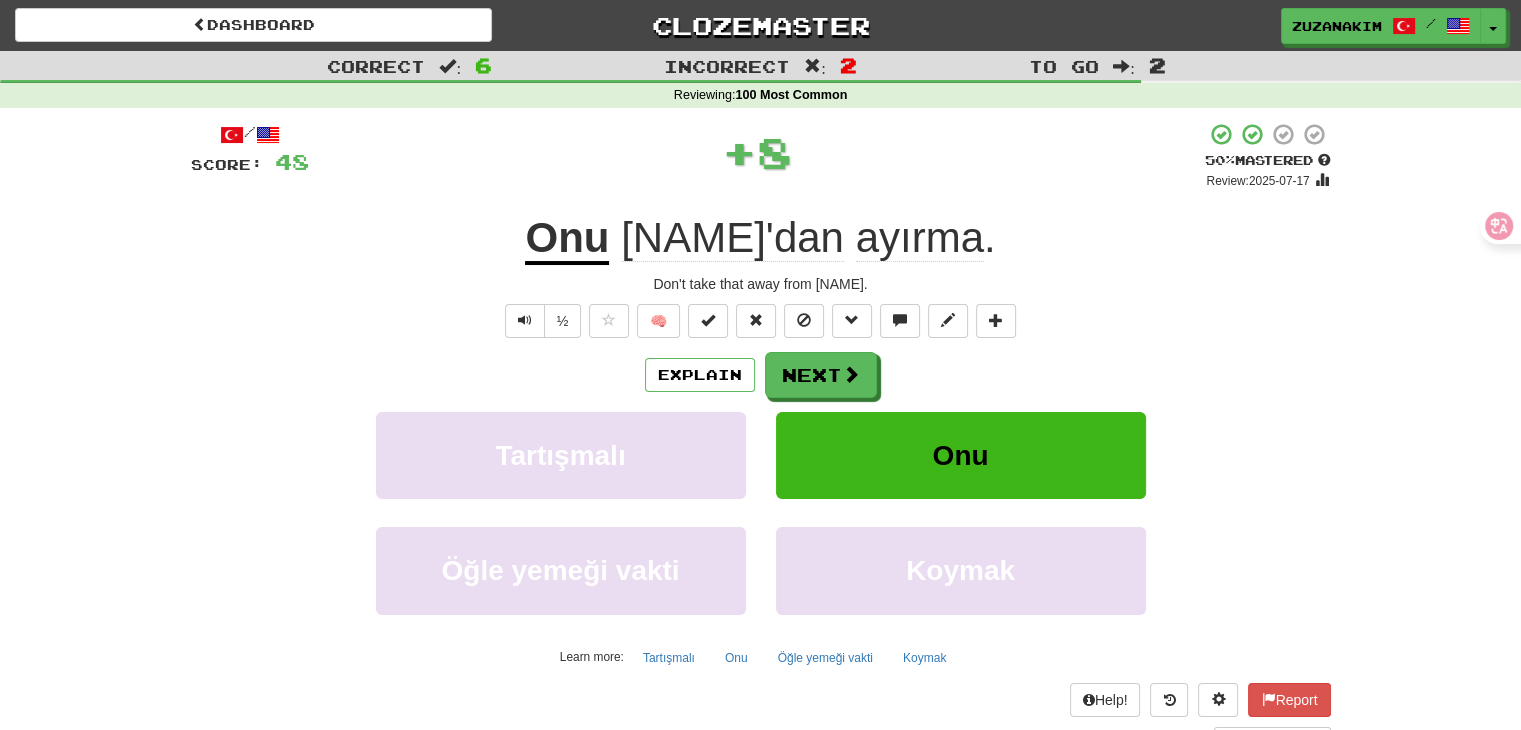 click on "/  Score:   48 + 8 50 %  Mastered Review:  2025-07-17 Onu   Tom'dan   ayırma . Don't take that away from Tom. ½ 🧠 Explain Next Tartışmalı Onu Öğle yemeği vakti Koymak Learn more: Tartışmalı Onu Öğle yemeği vakti Koymak  Help!  Report Sentence Source" at bounding box center (761, 435) 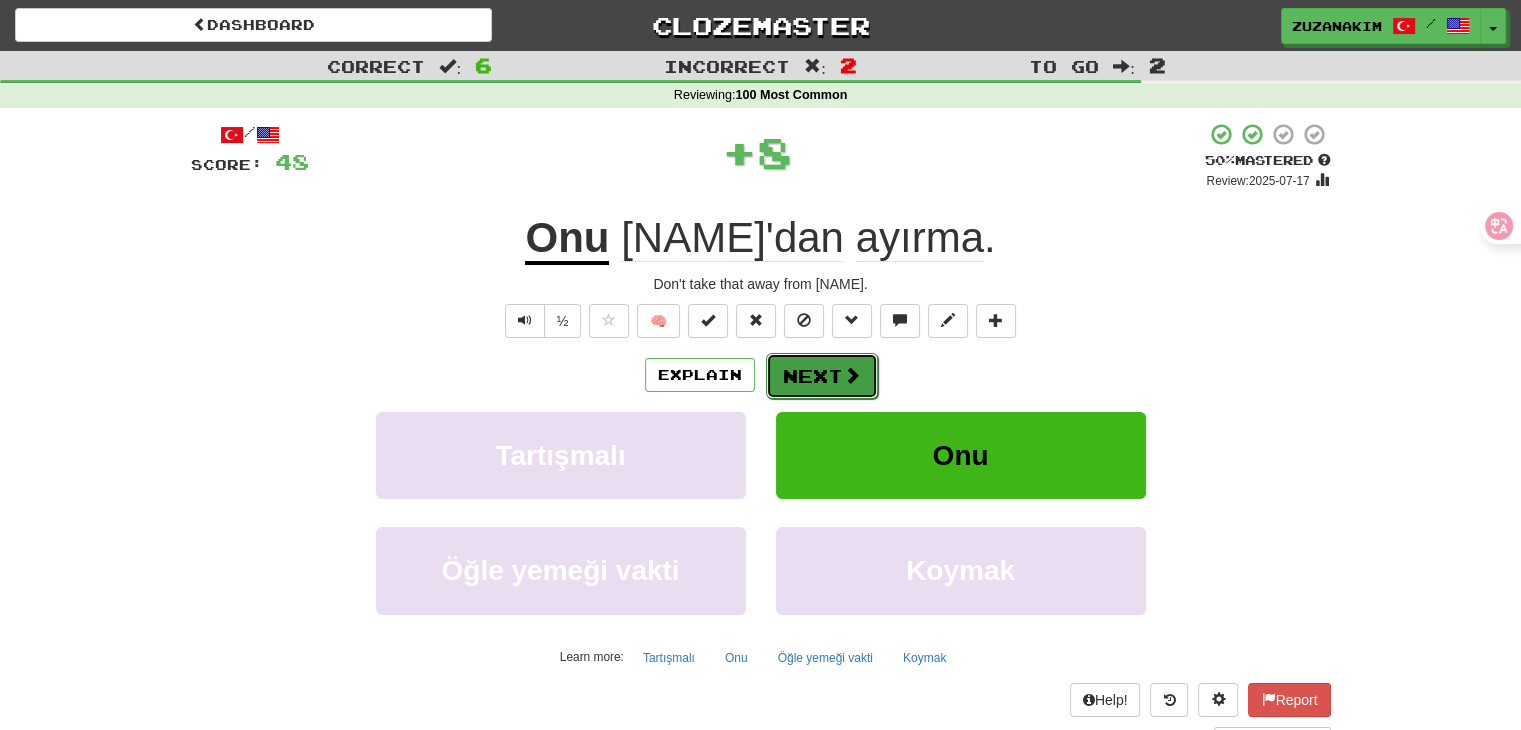click on "Next" at bounding box center [822, 376] 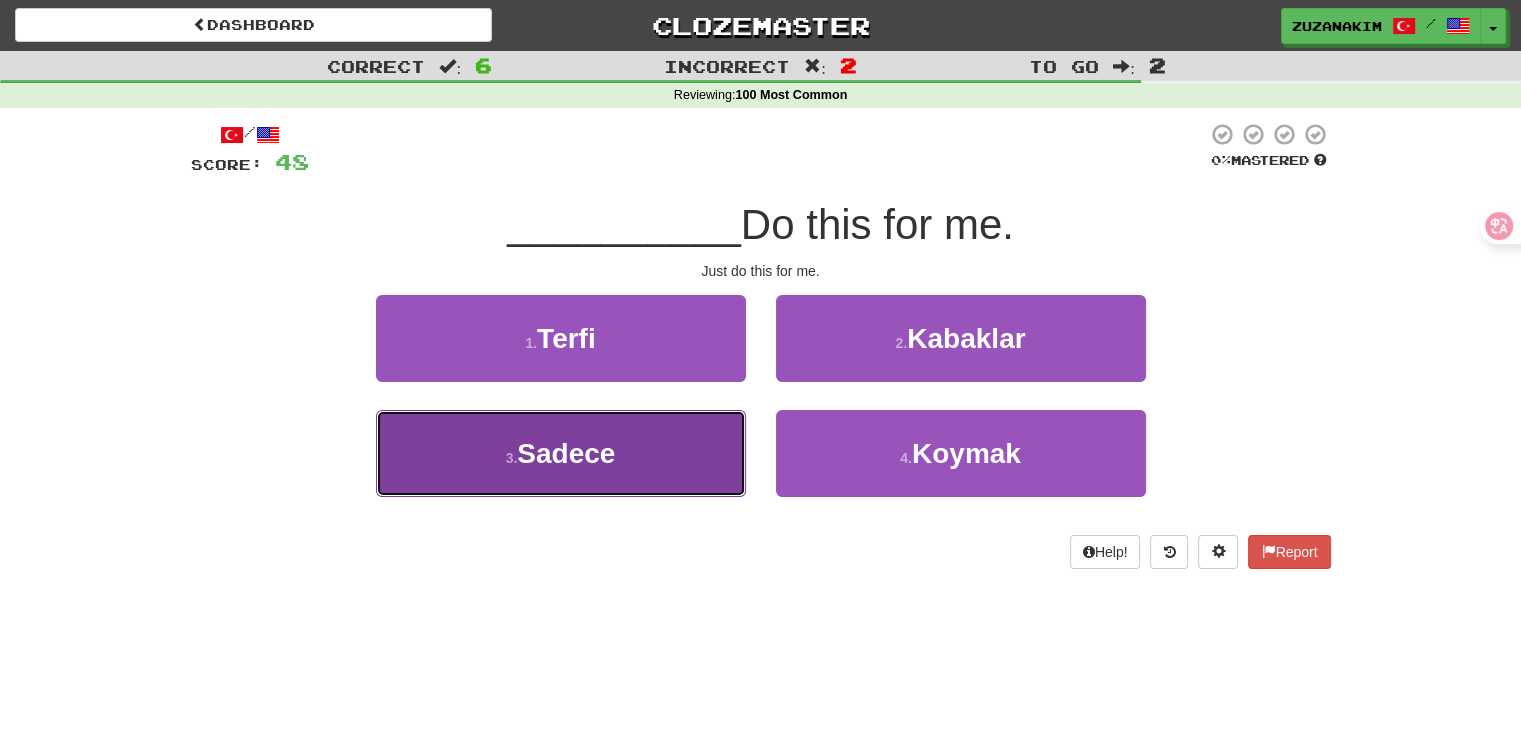 click on "3 .  Sadece" at bounding box center (561, 453) 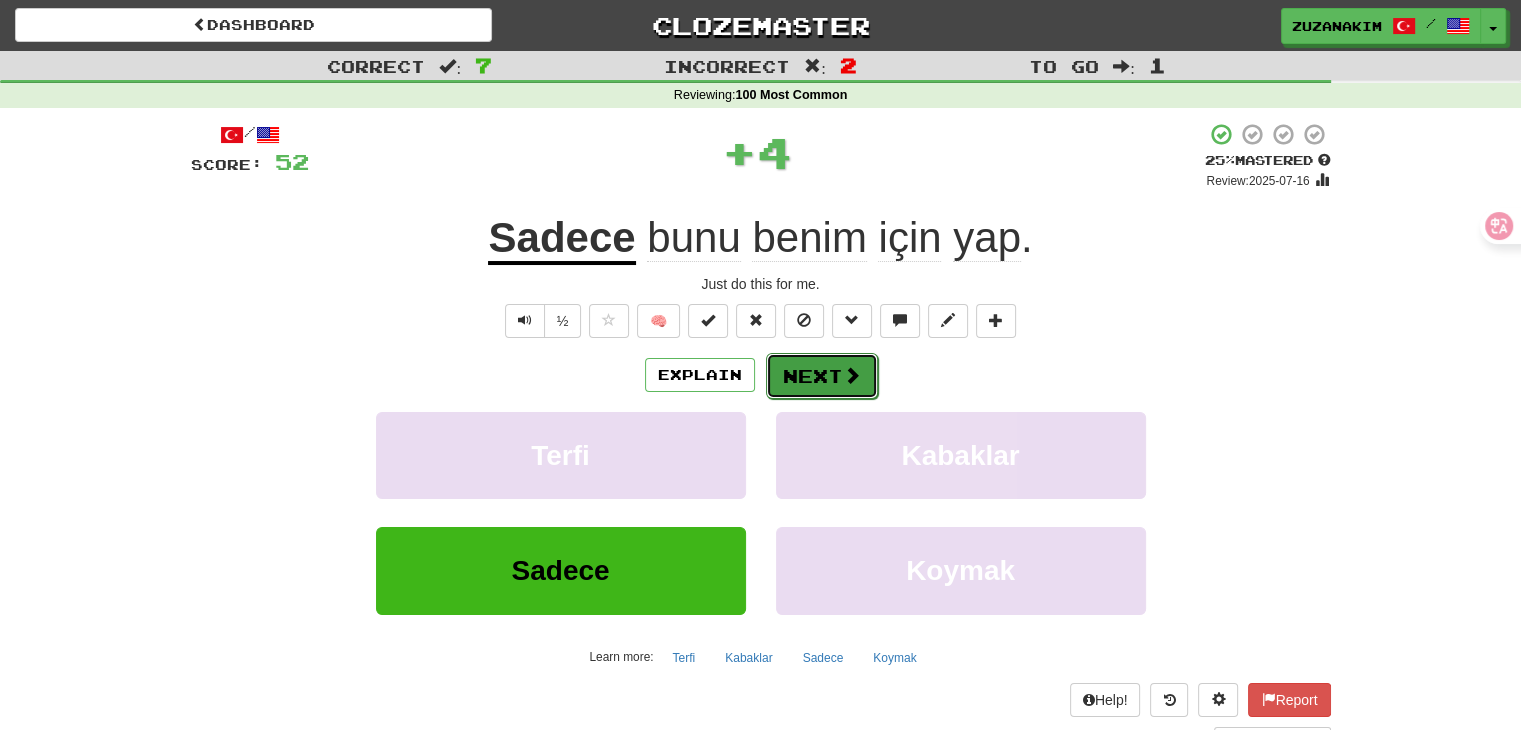 click on "Next" at bounding box center [822, 376] 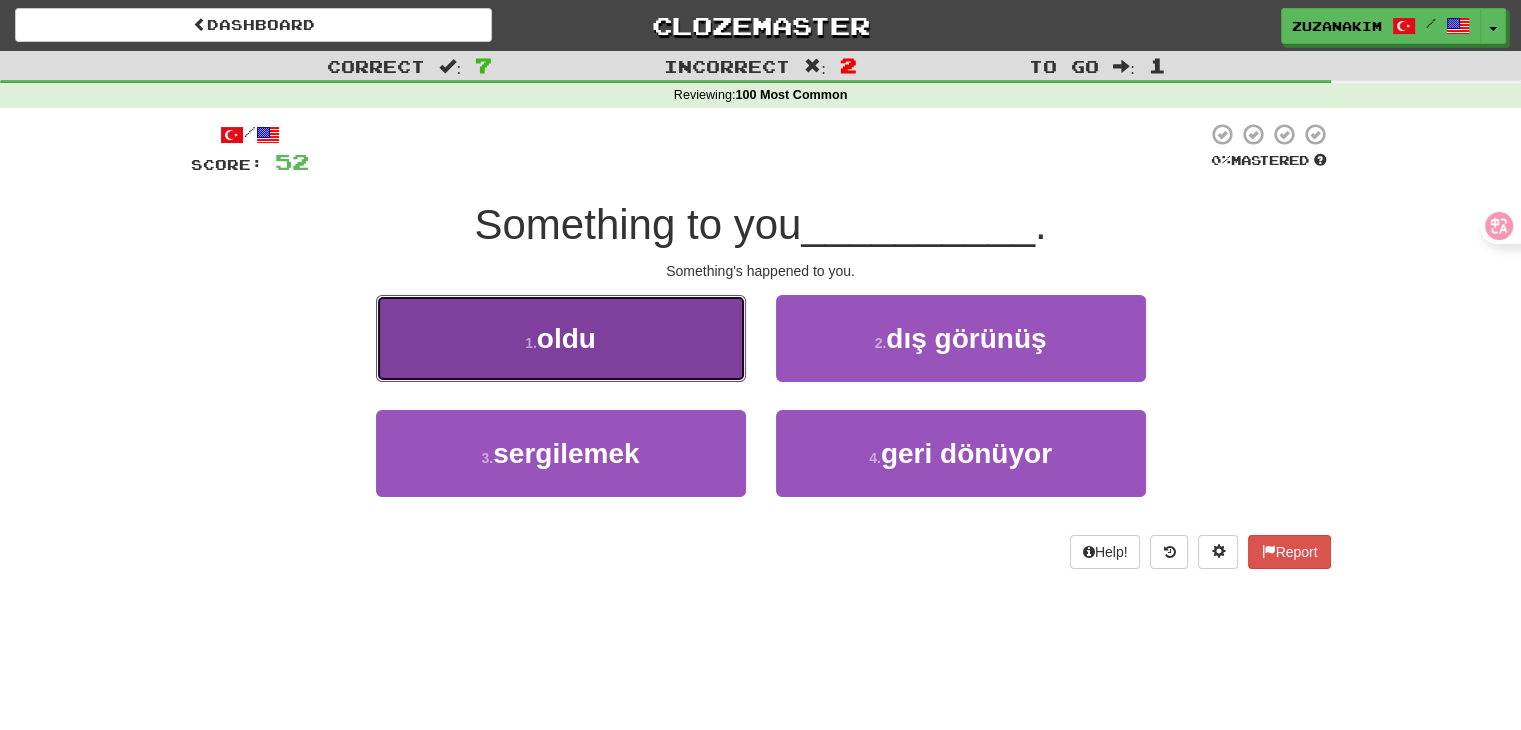 click on "1 .  oldu" at bounding box center [561, 338] 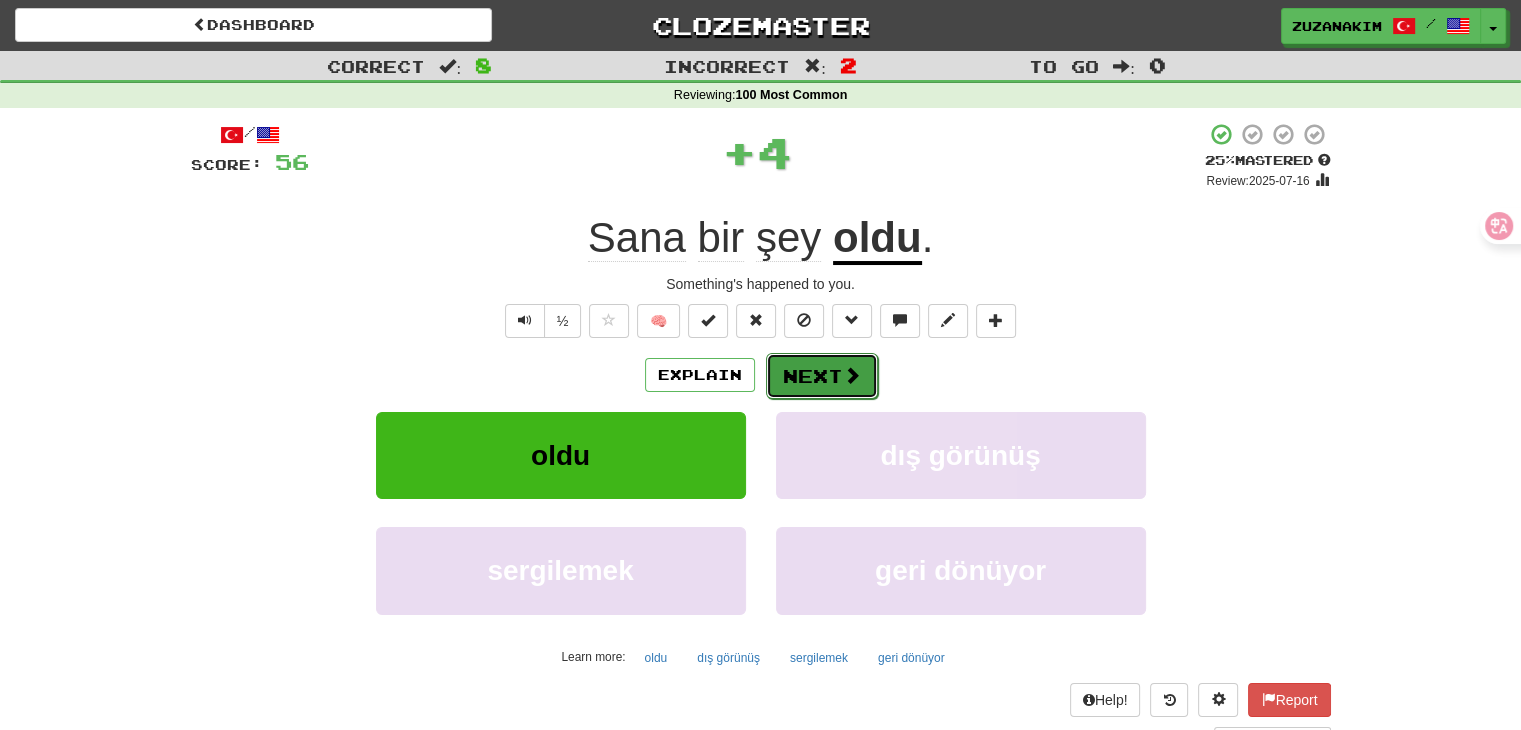 click on "Next" at bounding box center [822, 376] 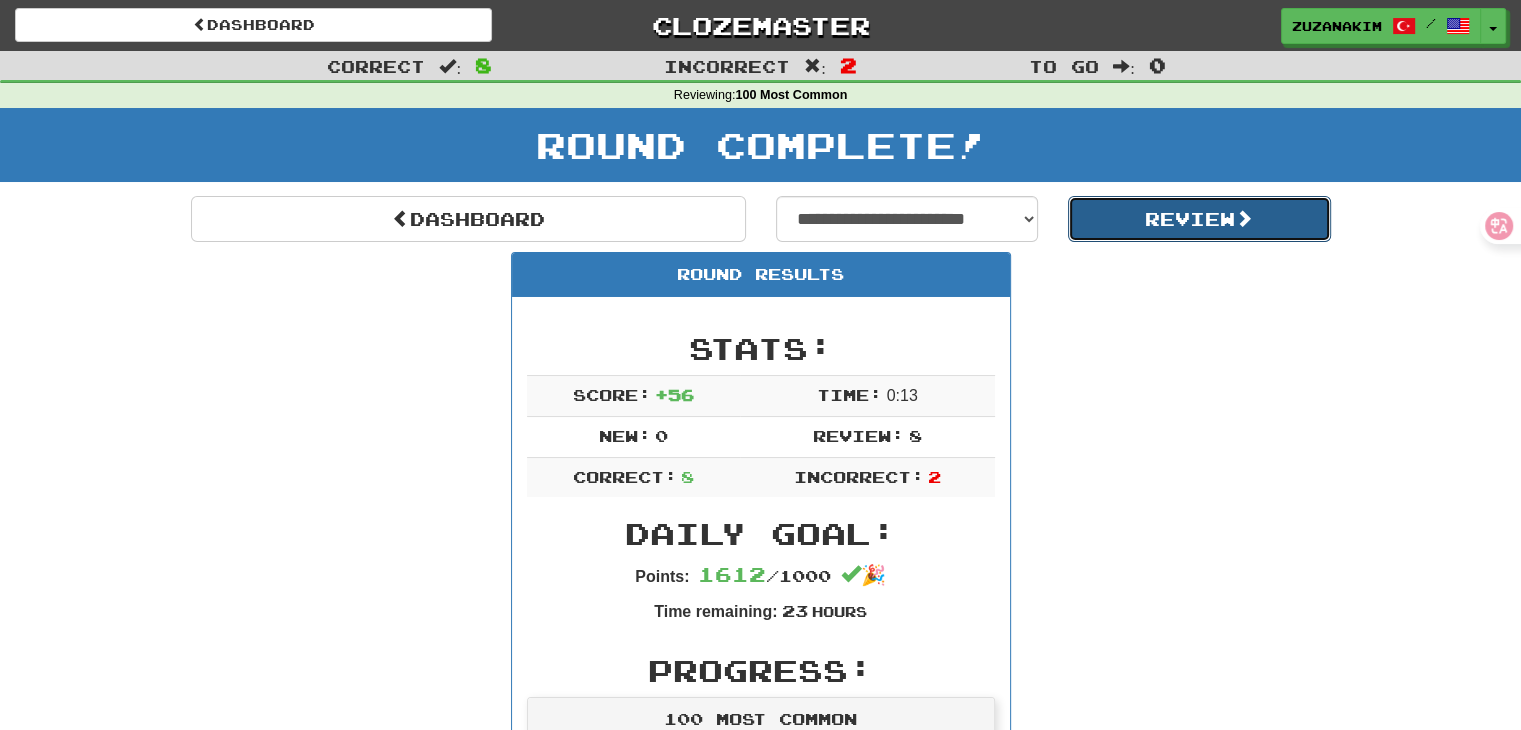 click at bounding box center [1244, 218] 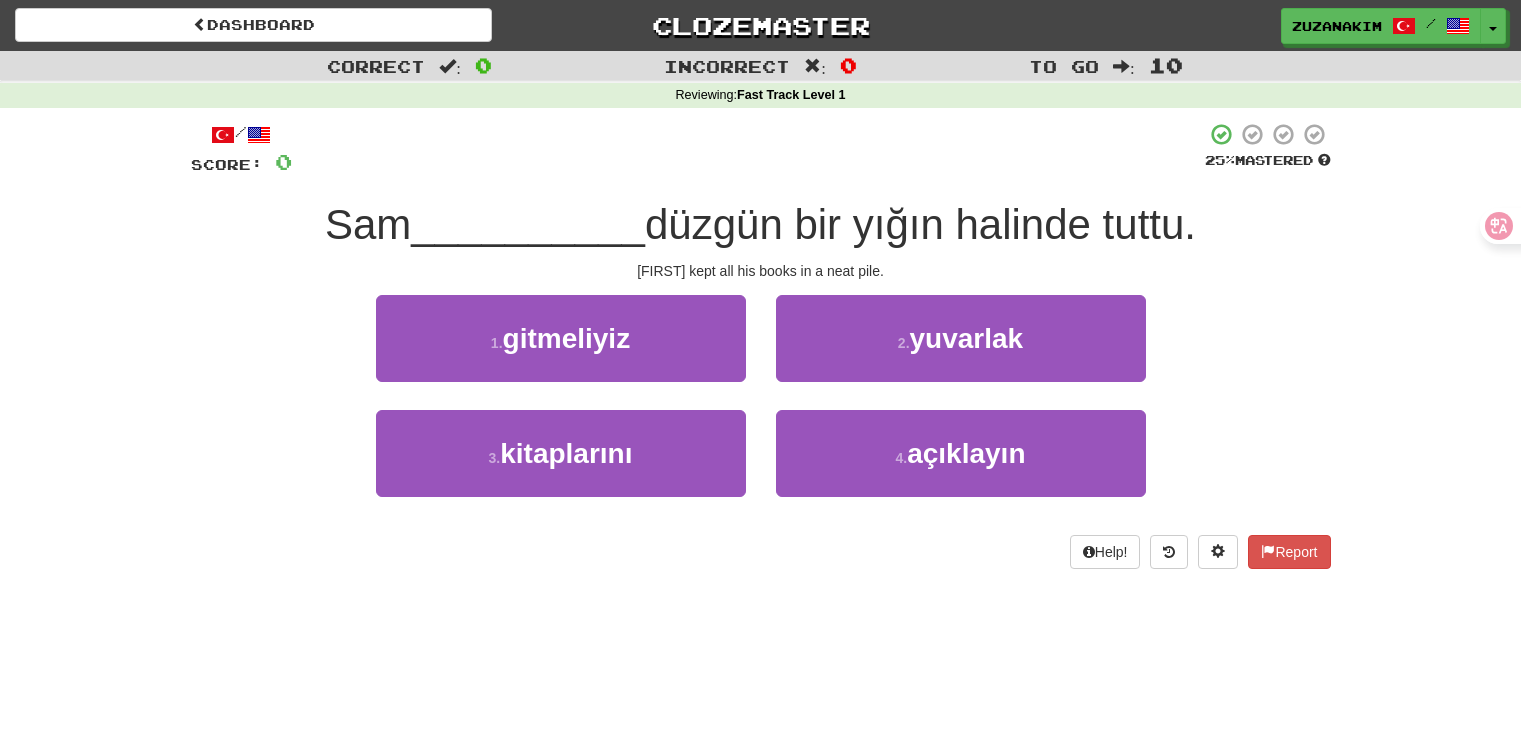 scroll, scrollTop: 0, scrollLeft: 0, axis: both 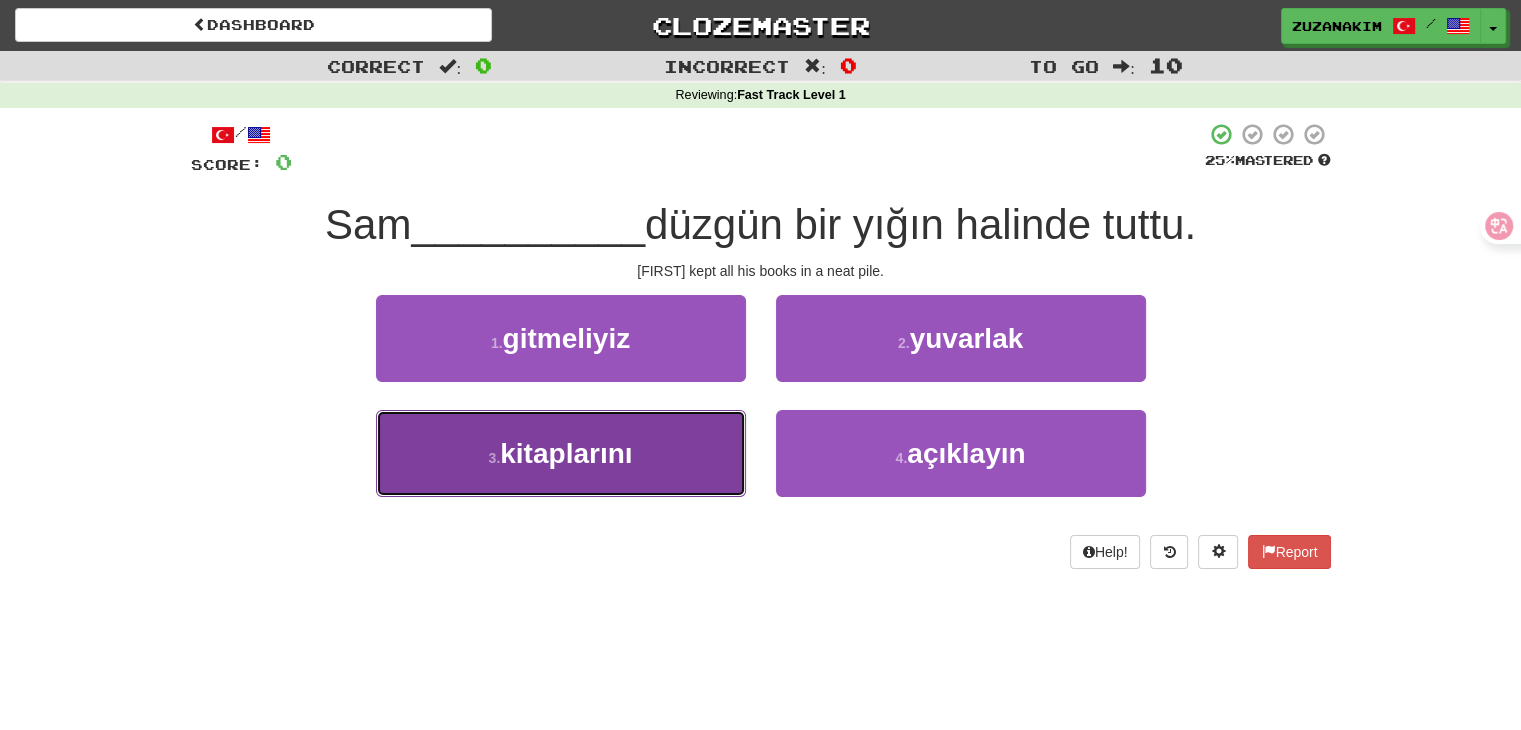 click on "3 .  kitaplarını" at bounding box center [561, 453] 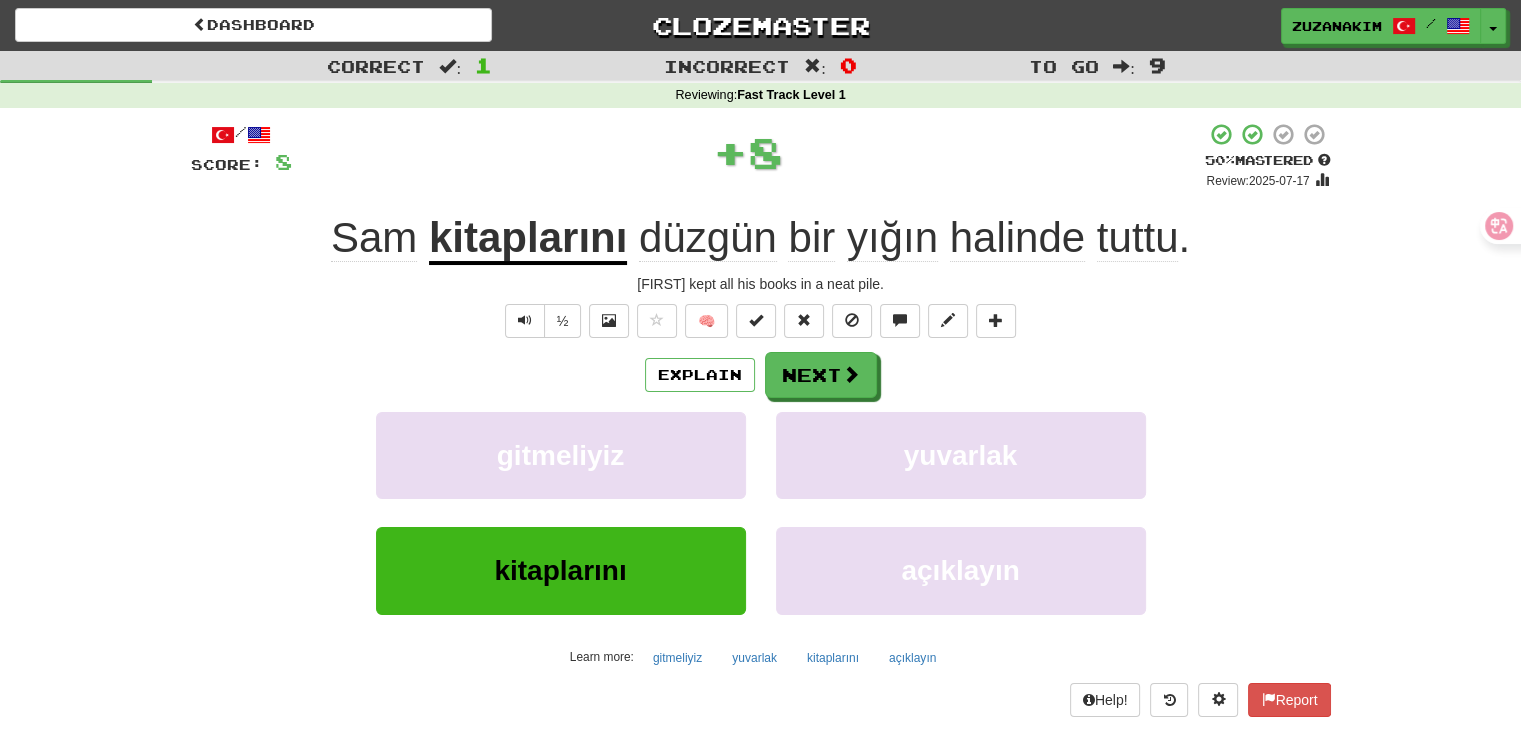 click on "düzgün" at bounding box center [708, 238] 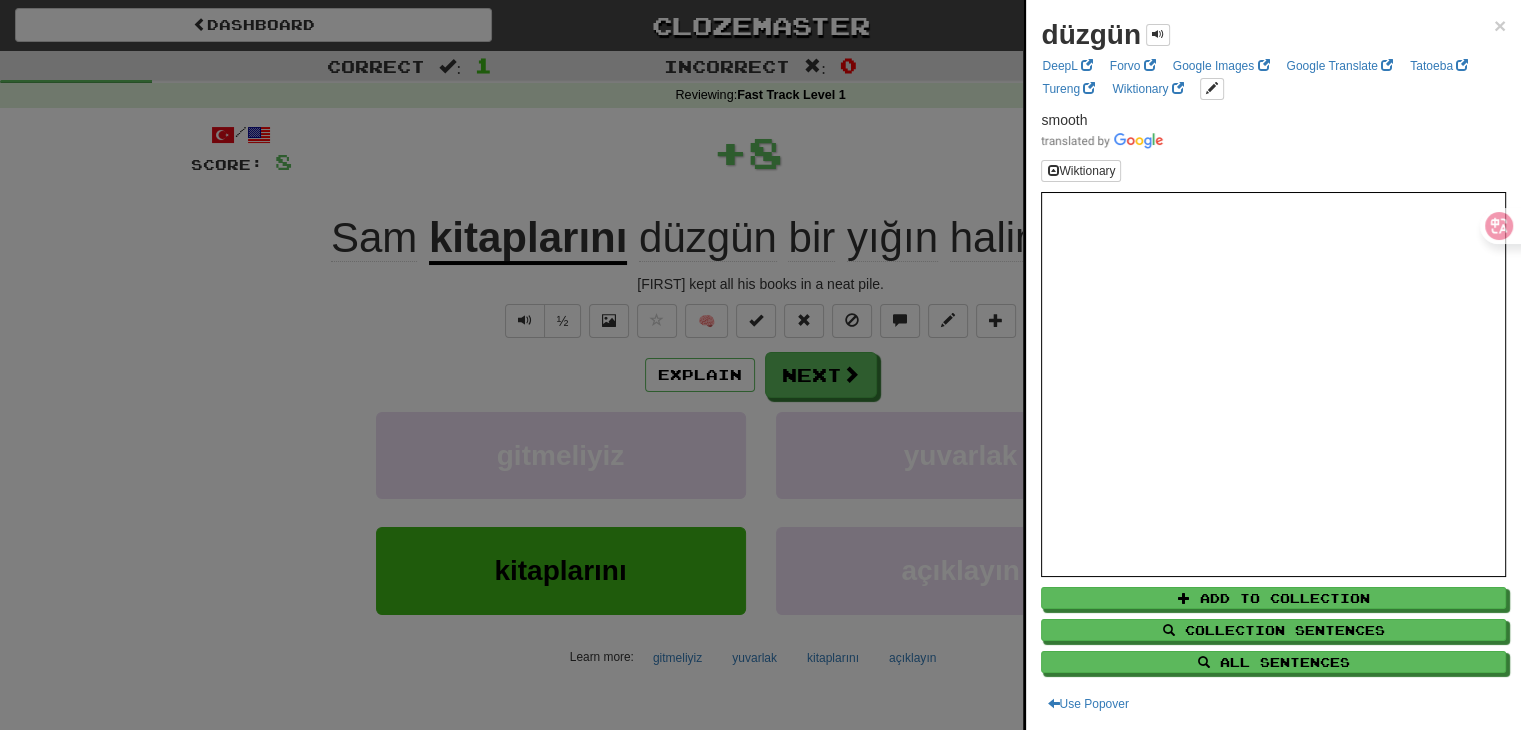 click at bounding box center [760, 365] 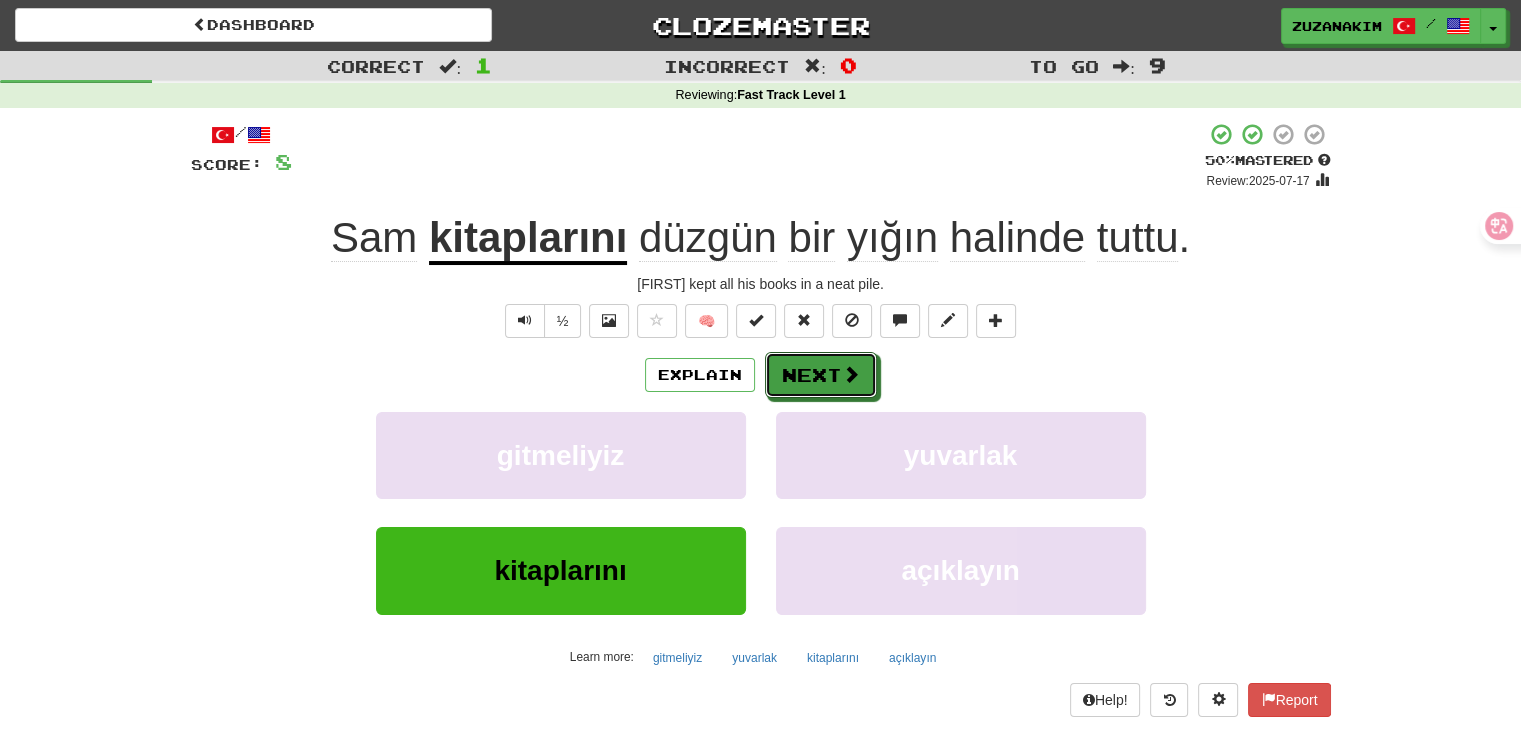 drag, startPoint x: 812, startPoint y: 373, endPoint x: 294, endPoint y: 179, distance: 553.13654 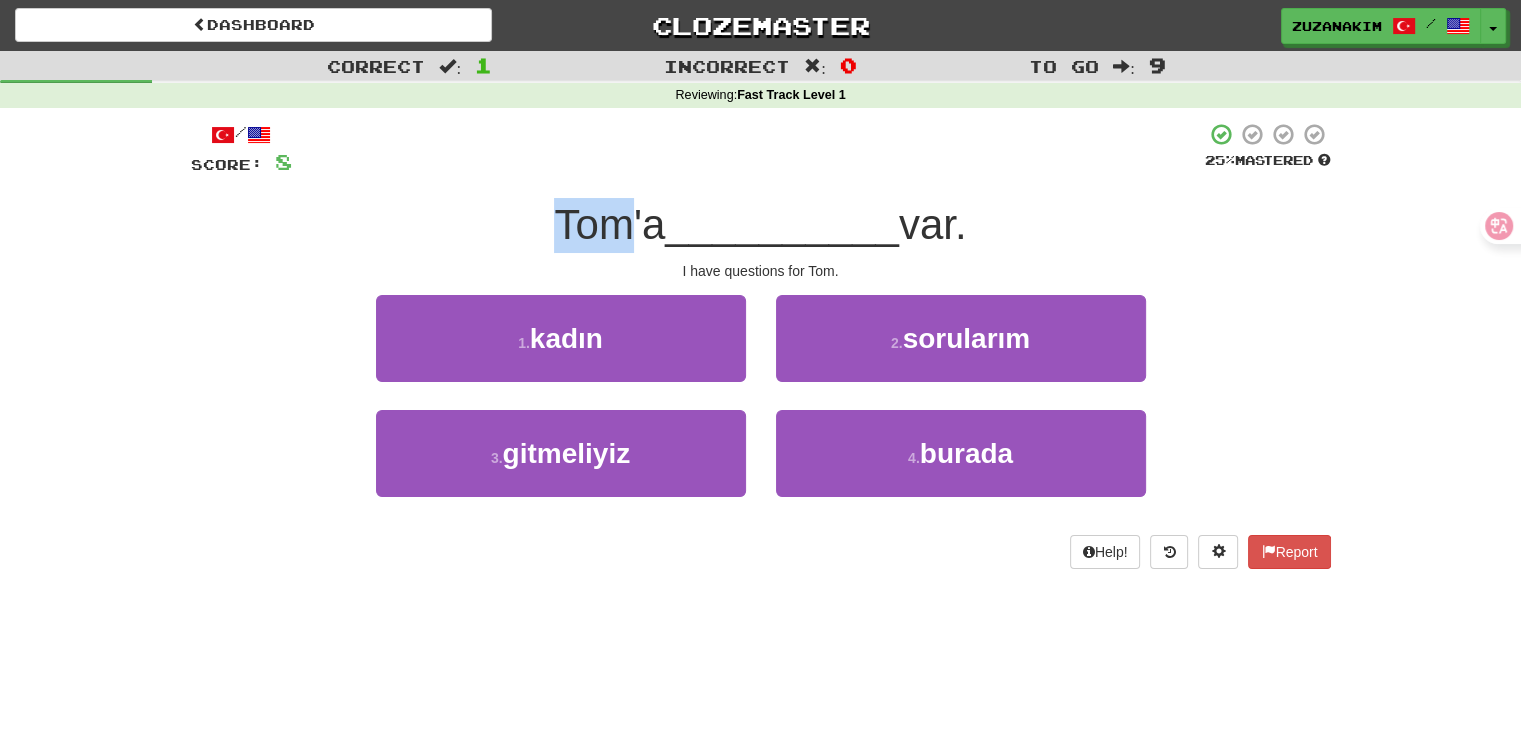 drag, startPoint x: 538, startPoint y: 237, endPoint x: 623, endPoint y: 230, distance: 85.28775 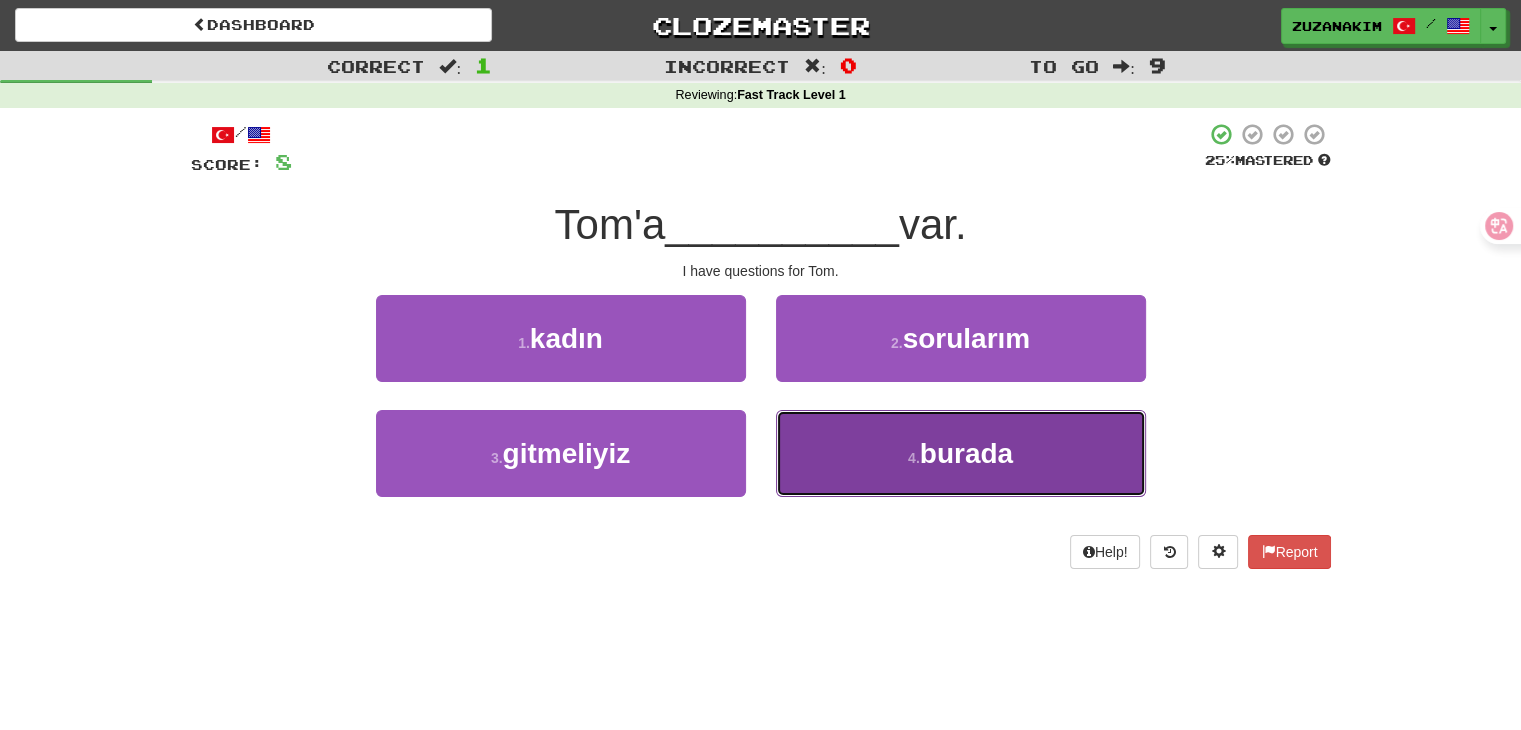click on "4 .  burada" at bounding box center [961, 453] 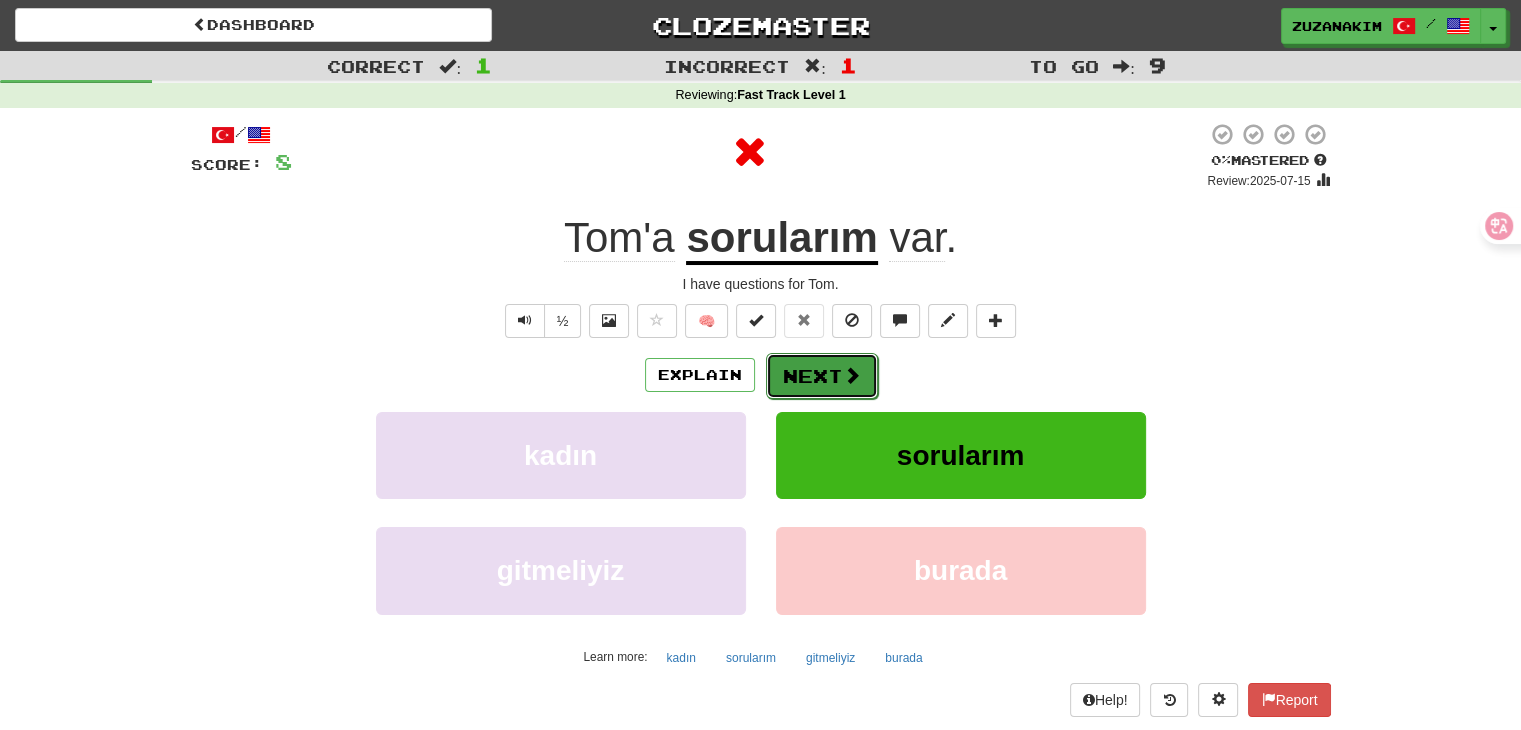 click at bounding box center (852, 375) 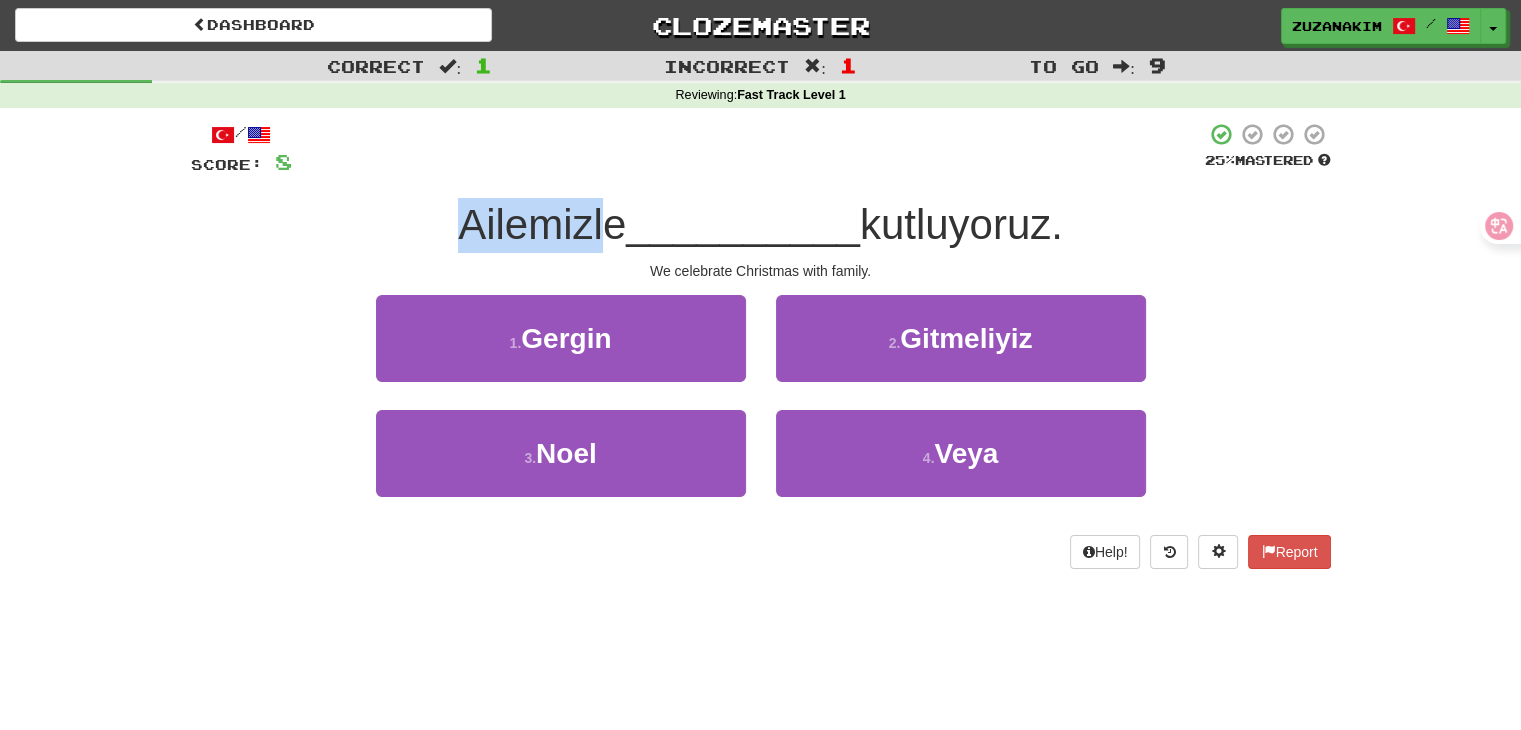 drag, startPoint x: 451, startPoint y: 227, endPoint x: 600, endPoint y: 231, distance: 149.05368 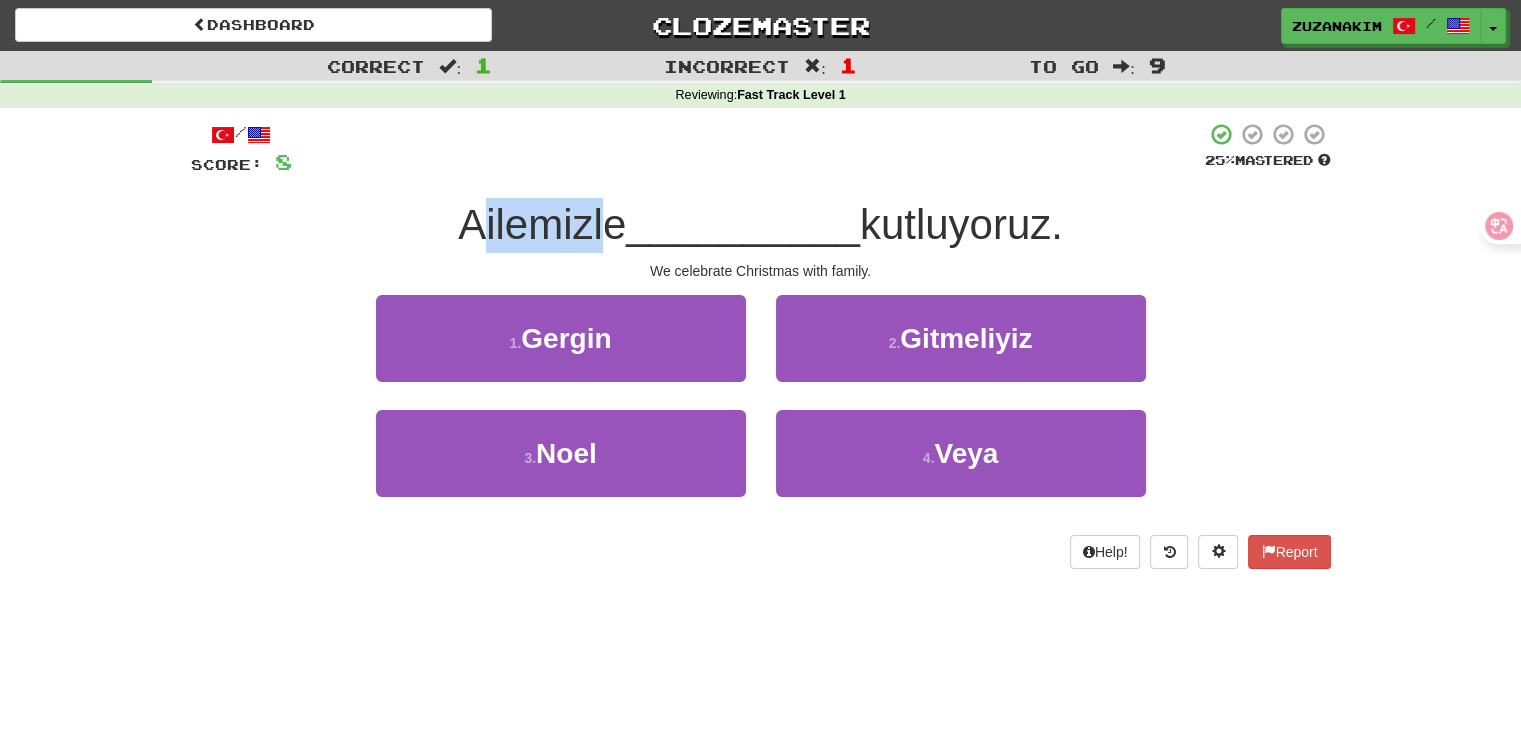 drag, startPoint x: 477, startPoint y: 236, endPoint x: 600, endPoint y: 236, distance: 123 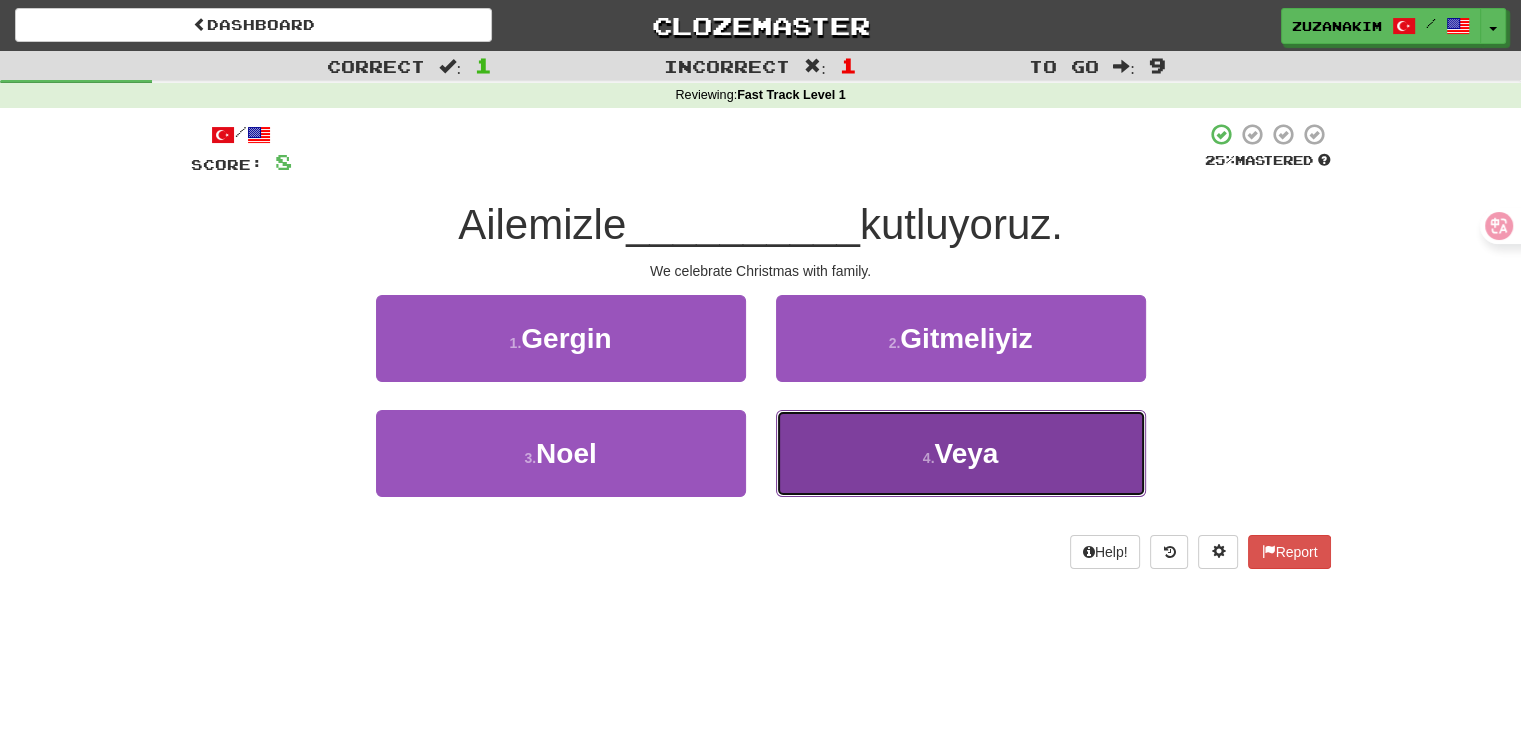 click on "4 .  Veya" at bounding box center [961, 453] 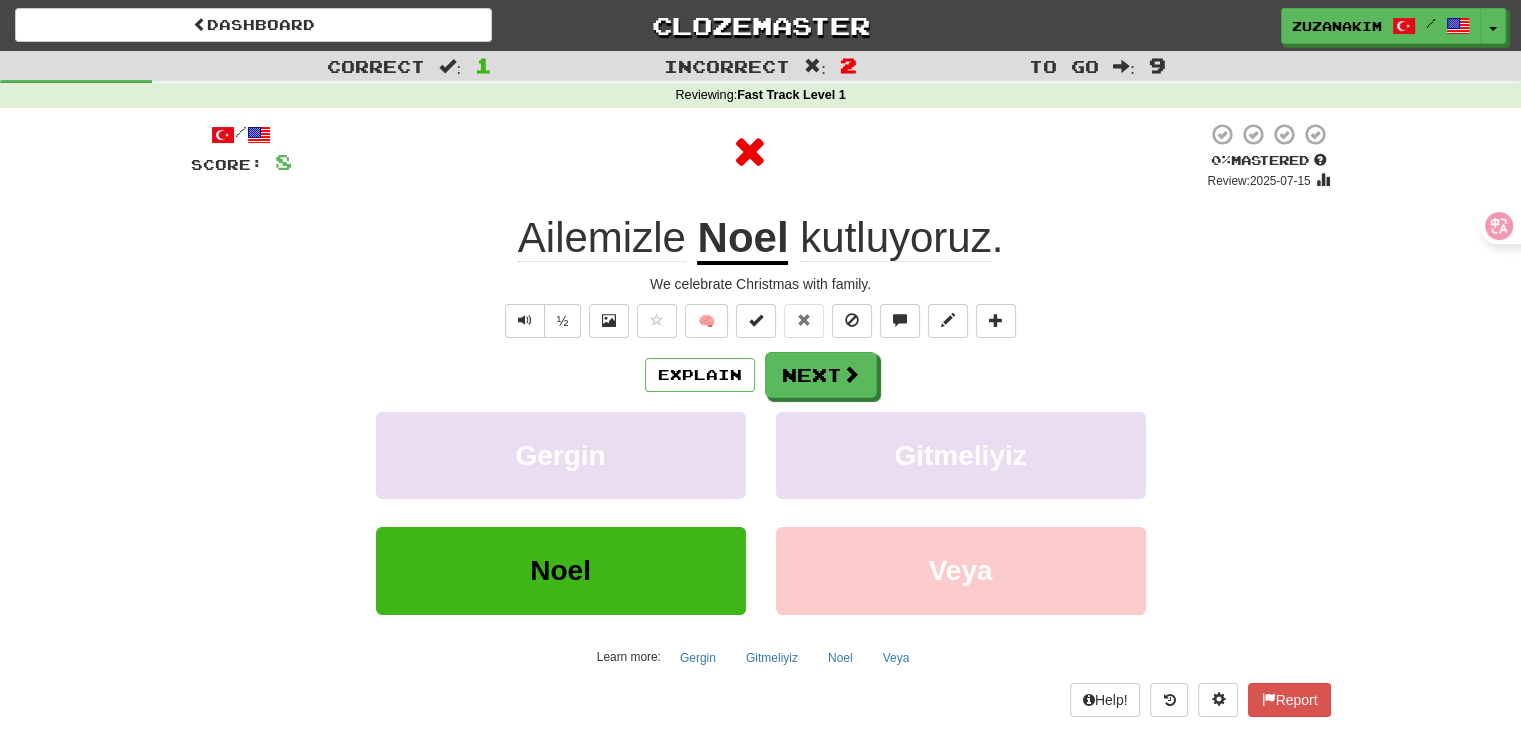 click on "/  Score:   8 0 %  Mastered Review:  2025-07-15 Ailemizle   Noel   kutluyoruz . We celebrate Christmas with family. ½ 🧠 Explain Next Gergin Gitmeliyiz Noel Veya Learn more: Gergin Gitmeliyiz Noel Veya  Help!  Report" at bounding box center (761, 419) 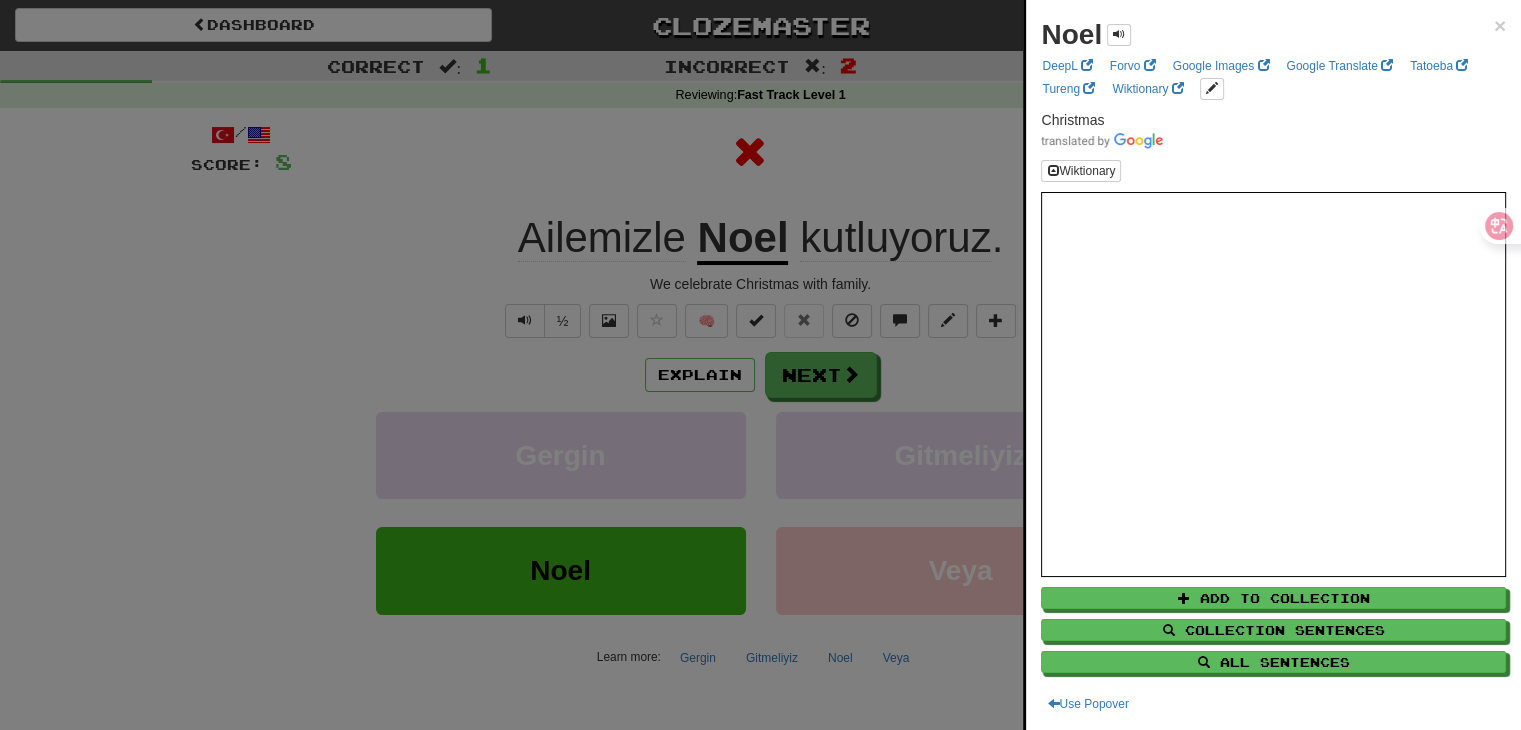 click at bounding box center (760, 365) 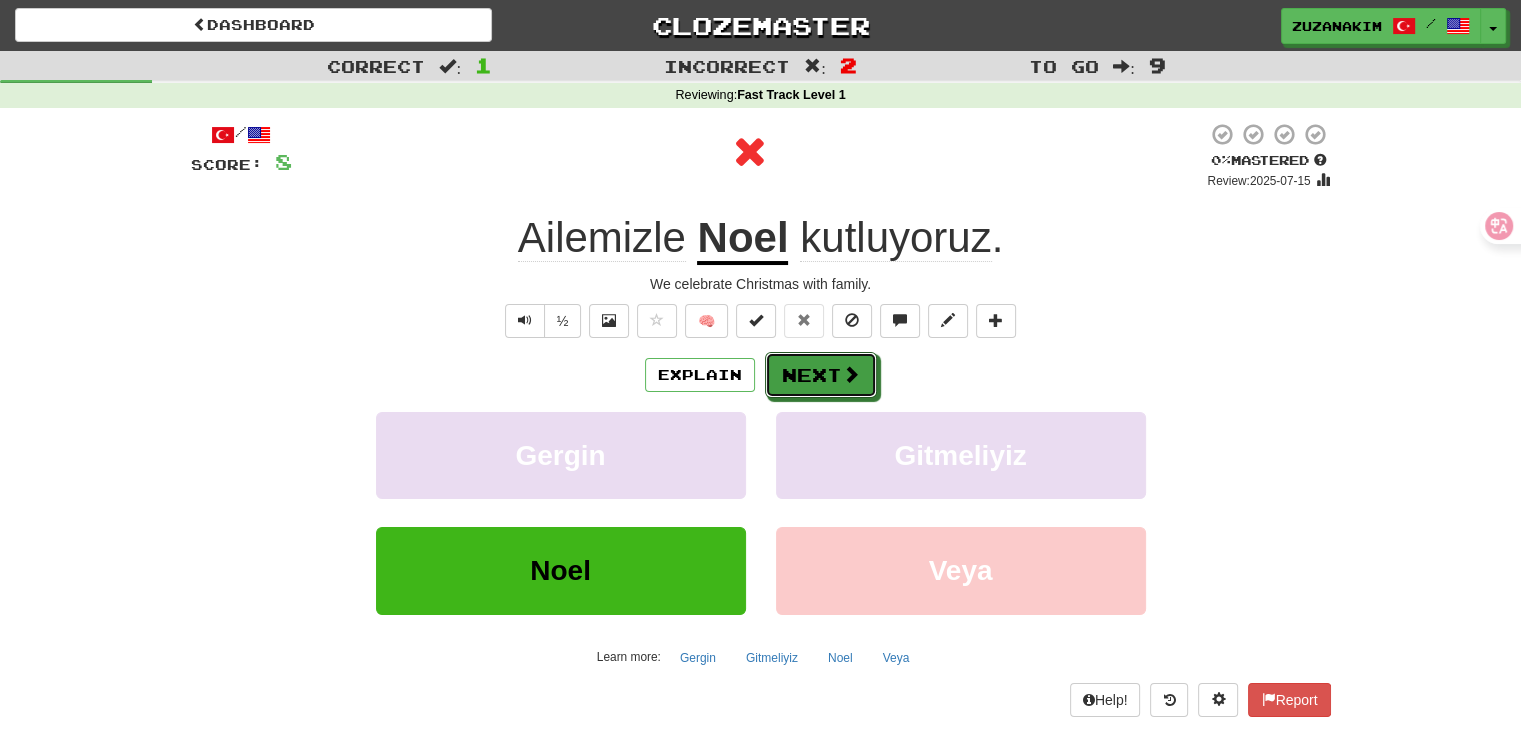 click at bounding box center (851, 374) 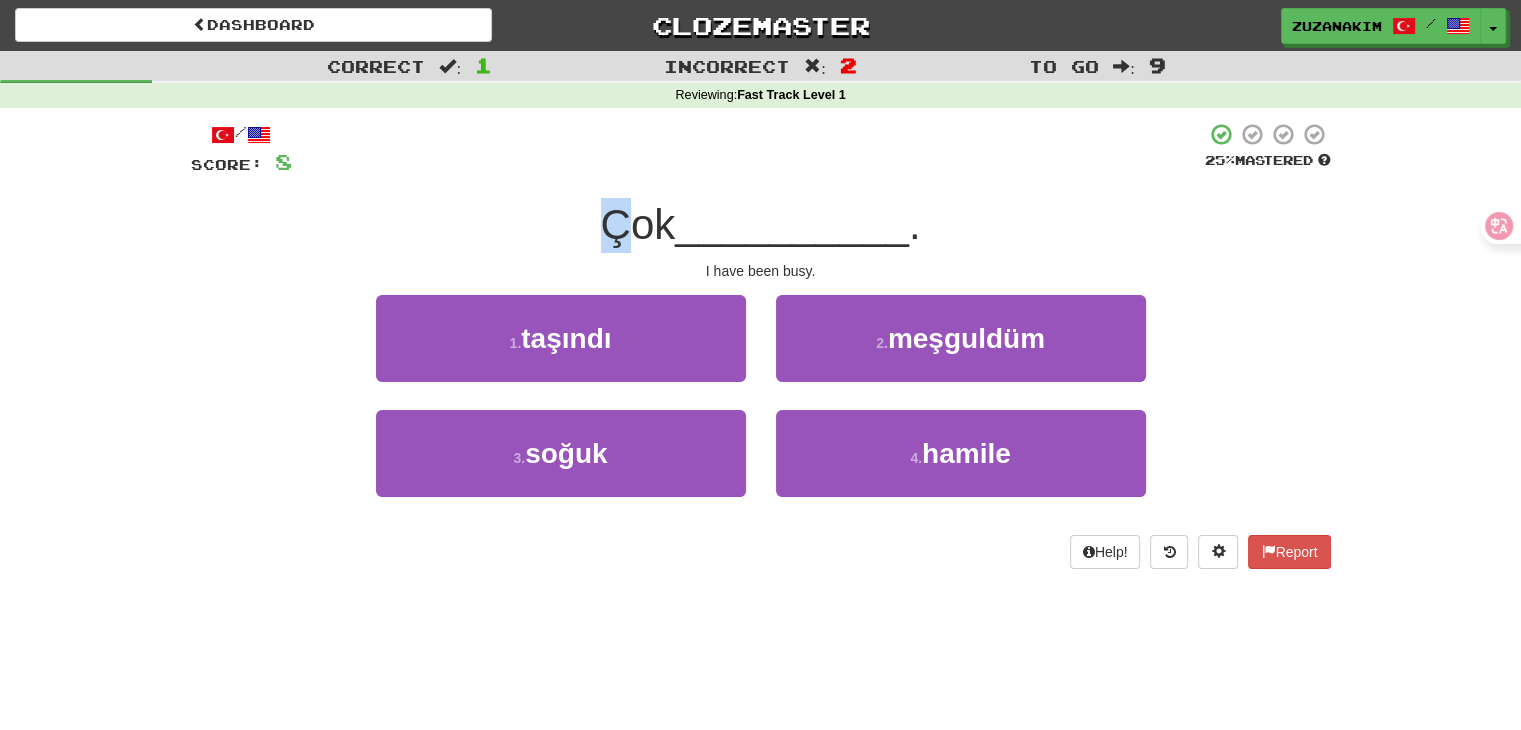drag, startPoint x: 568, startPoint y: 231, endPoint x: 638, endPoint y: 231, distance: 70 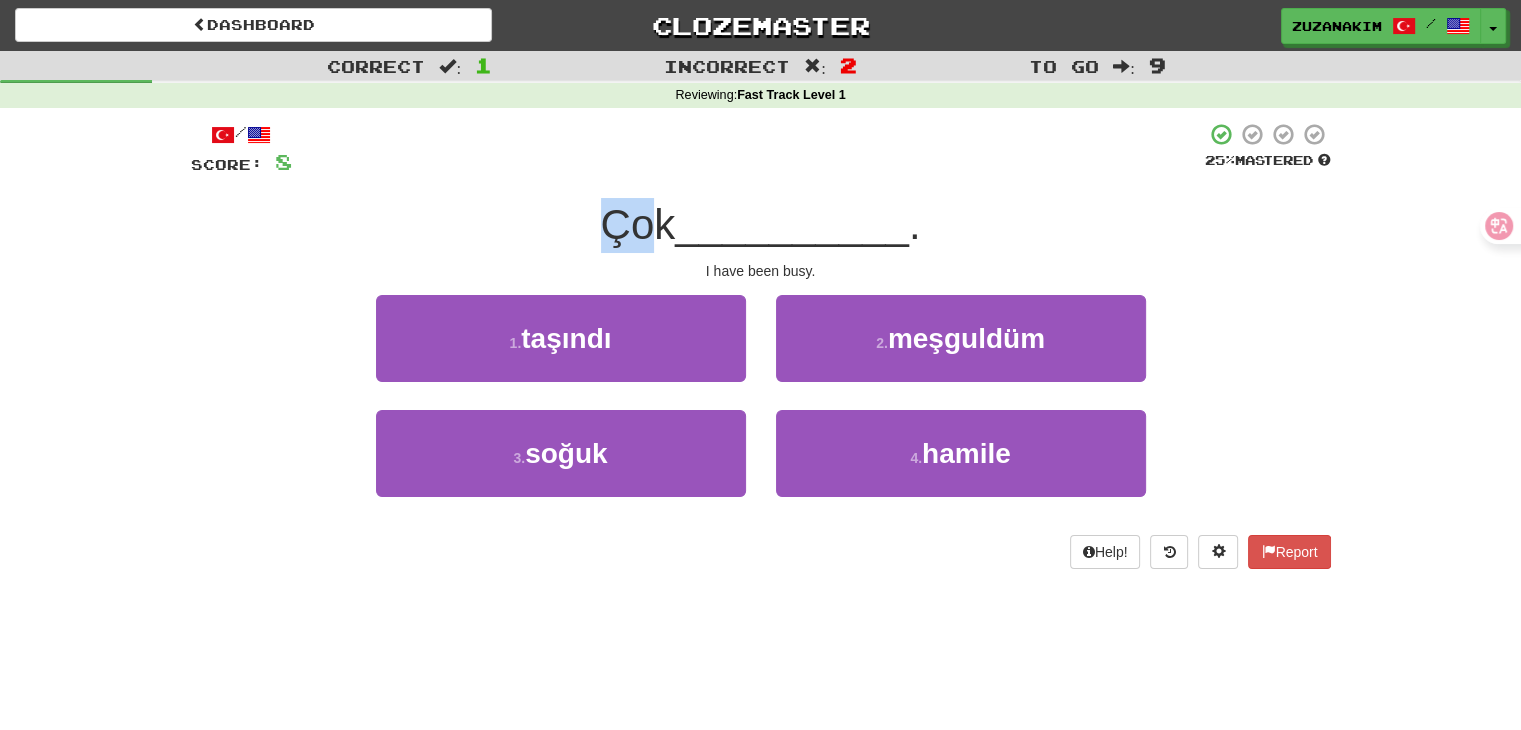 click on "Çok" at bounding box center (638, 224) 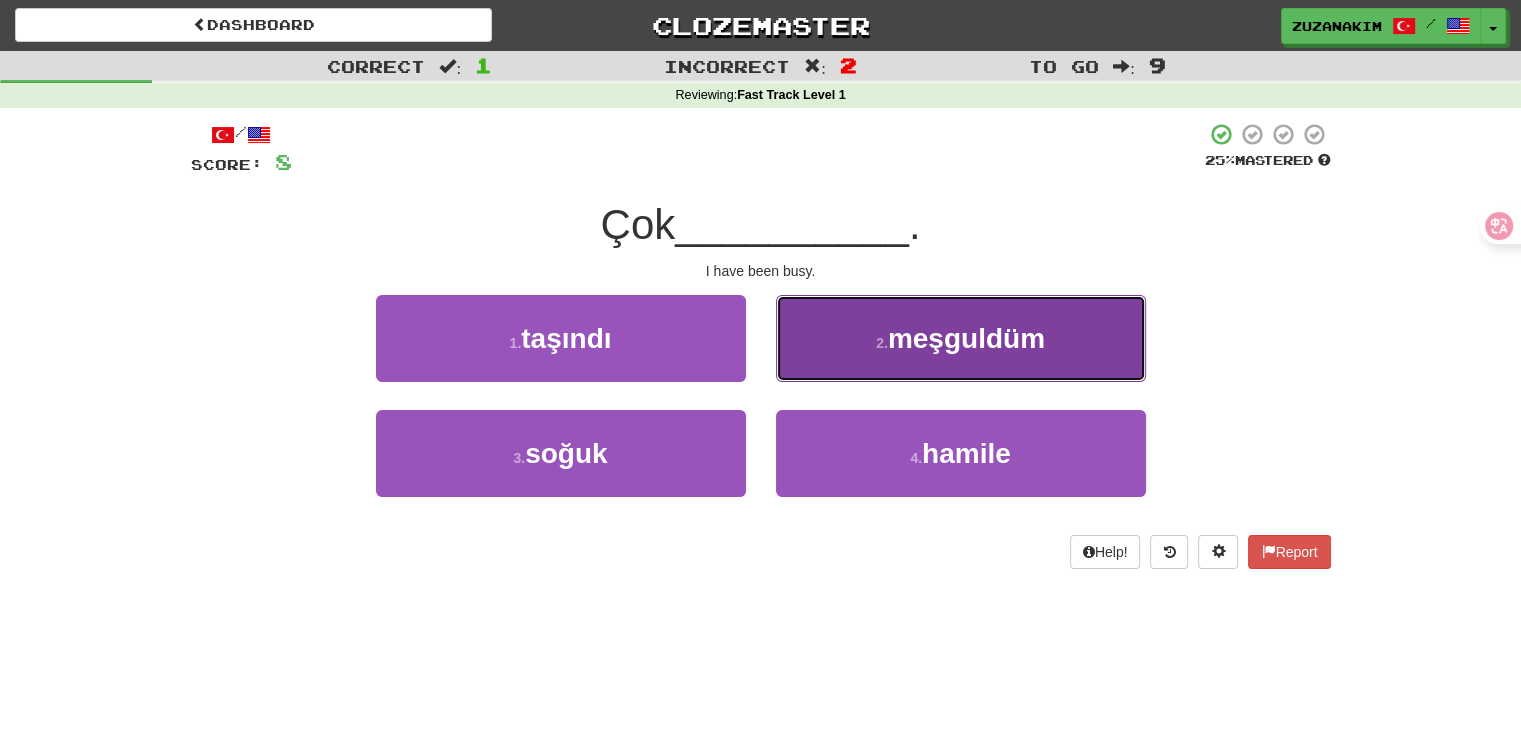 click on "2 .  meşguldüm" at bounding box center [961, 338] 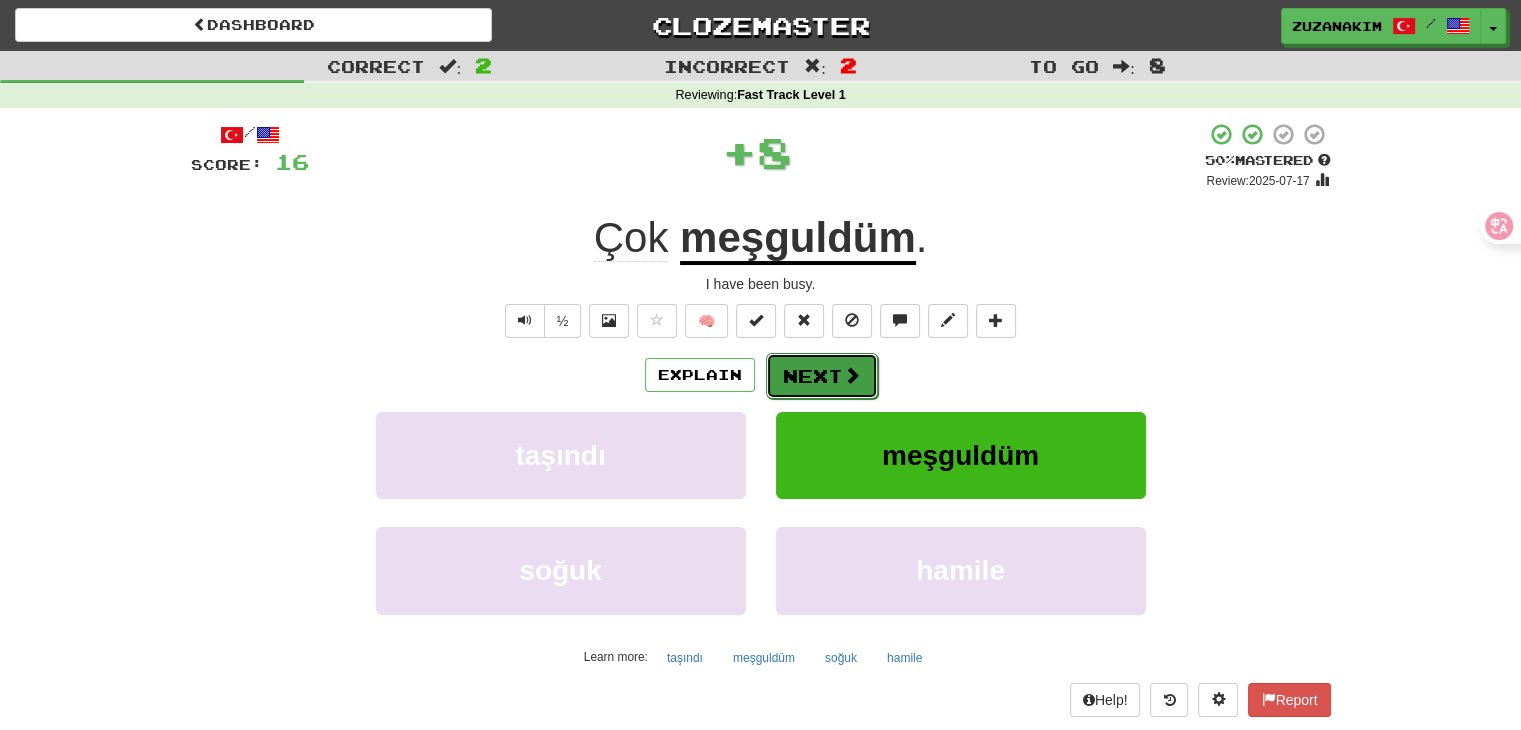click on "Next" at bounding box center (822, 376) 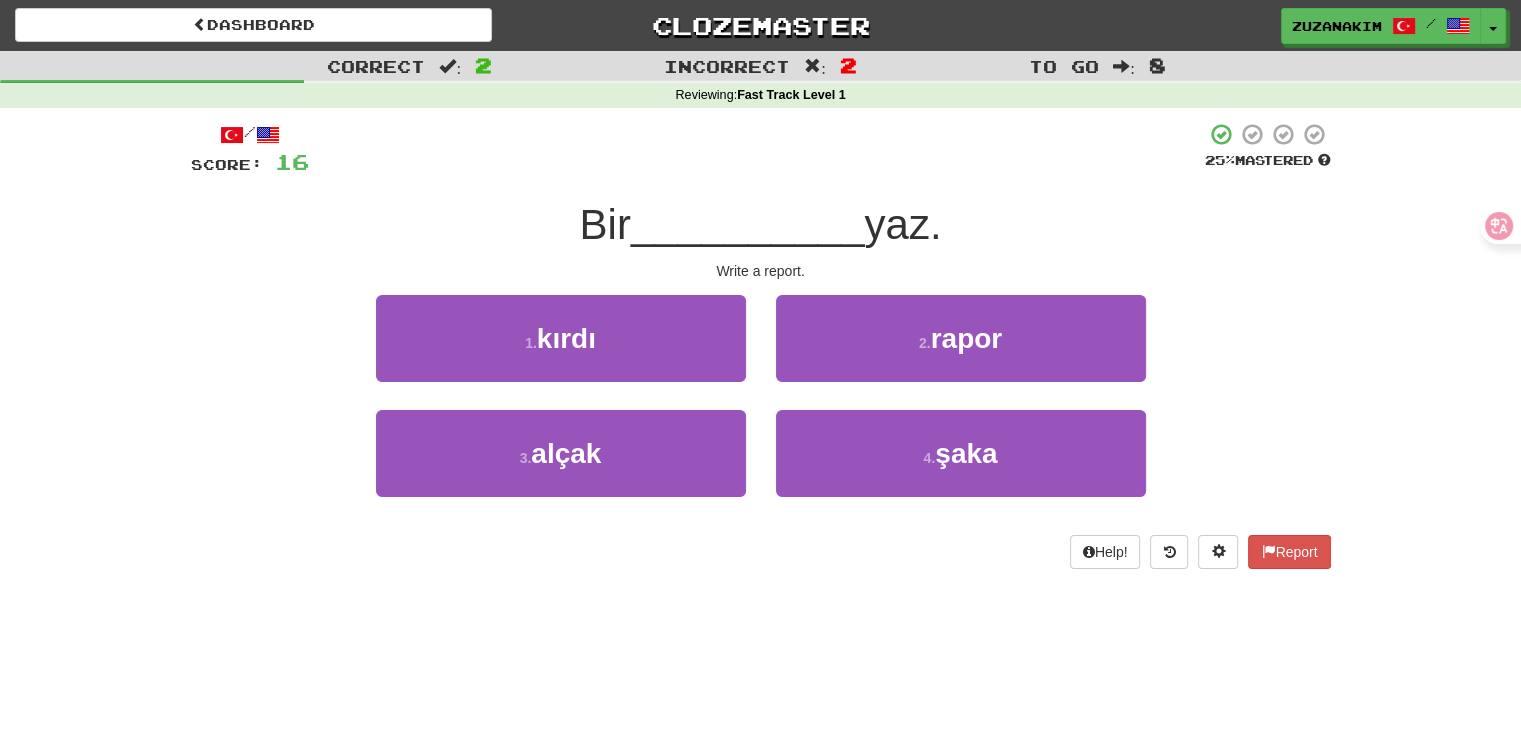 drag, startPoint x: 584, startPoint y: 217, endPoint x: 629, endPoint y: 215, distance: 45.044422 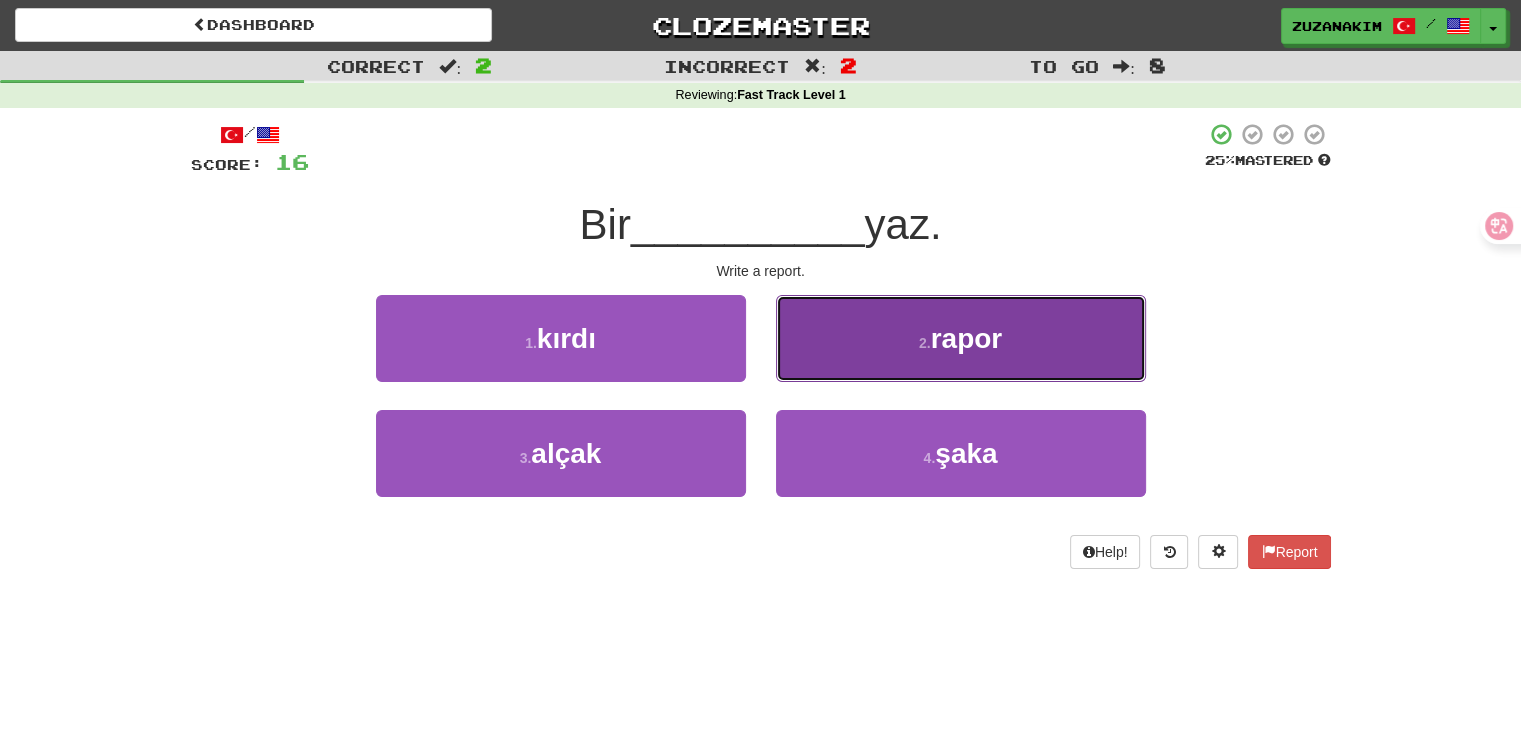 click on "2 .  rapor" at bounding box center (961, 338) 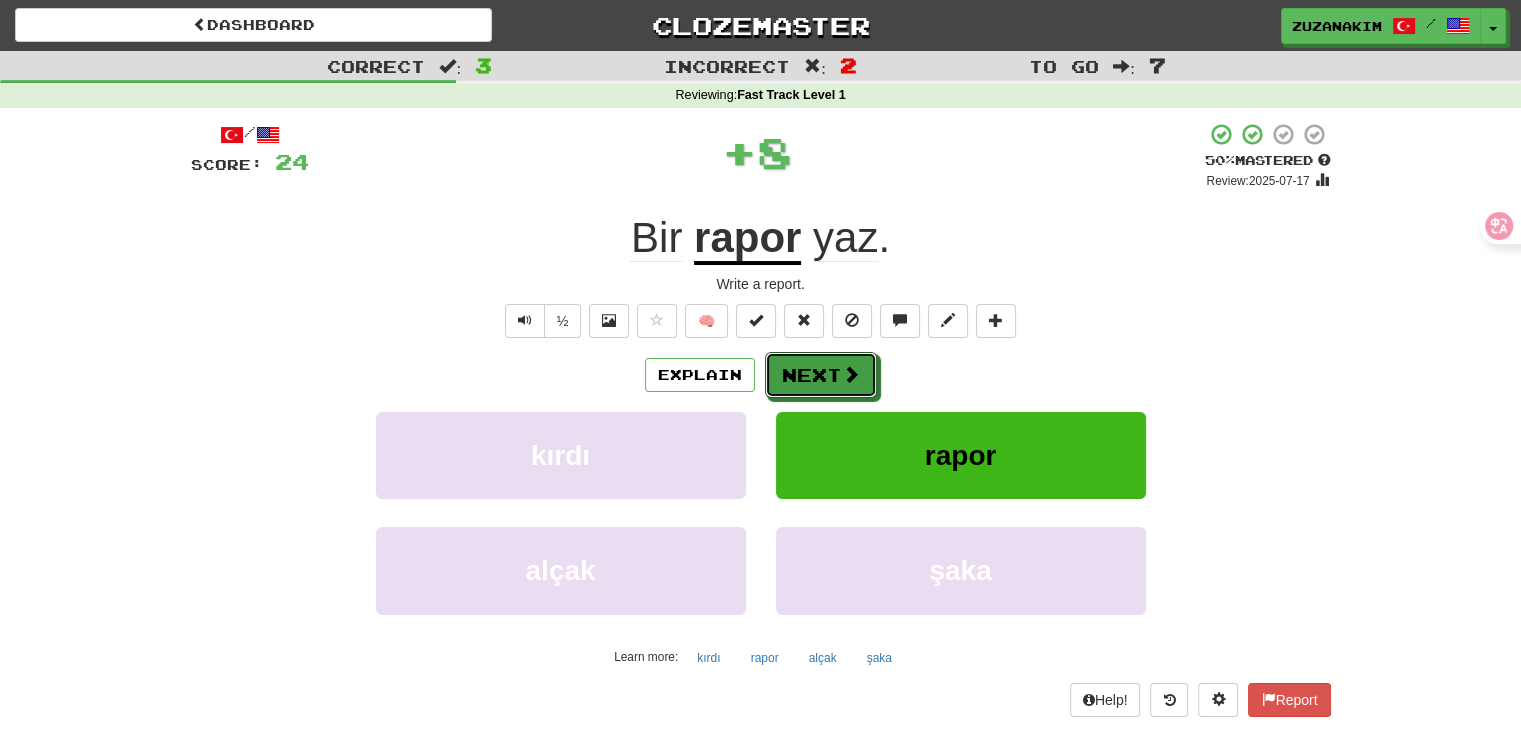 click on "Next" at bounding box center [821, 375] 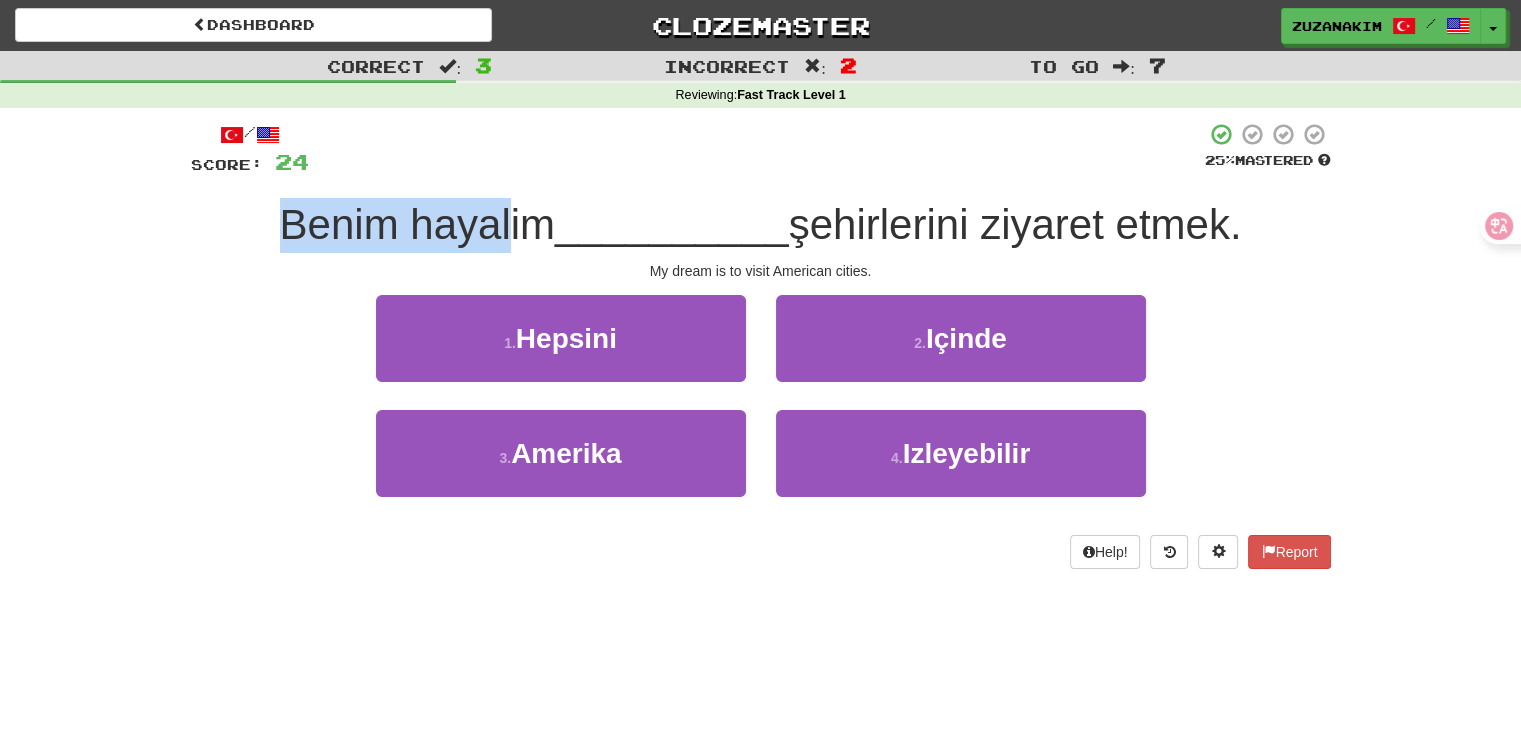 drag, startPoint x: 251, startPoint y: 237, endPoint x: 483, endPoint y: 241, distance: 232.03448 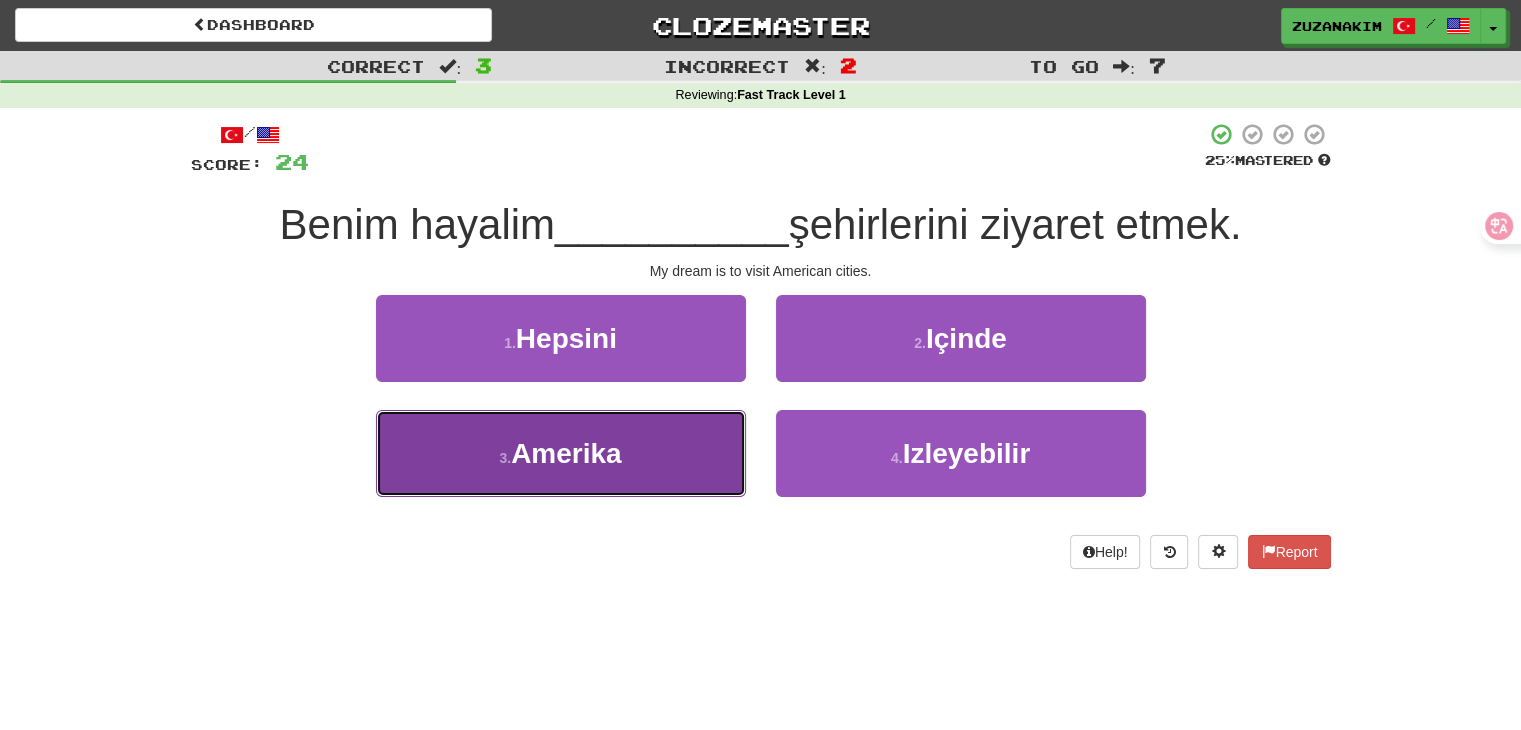click on "Amerika" at bounding box center (566, 453) 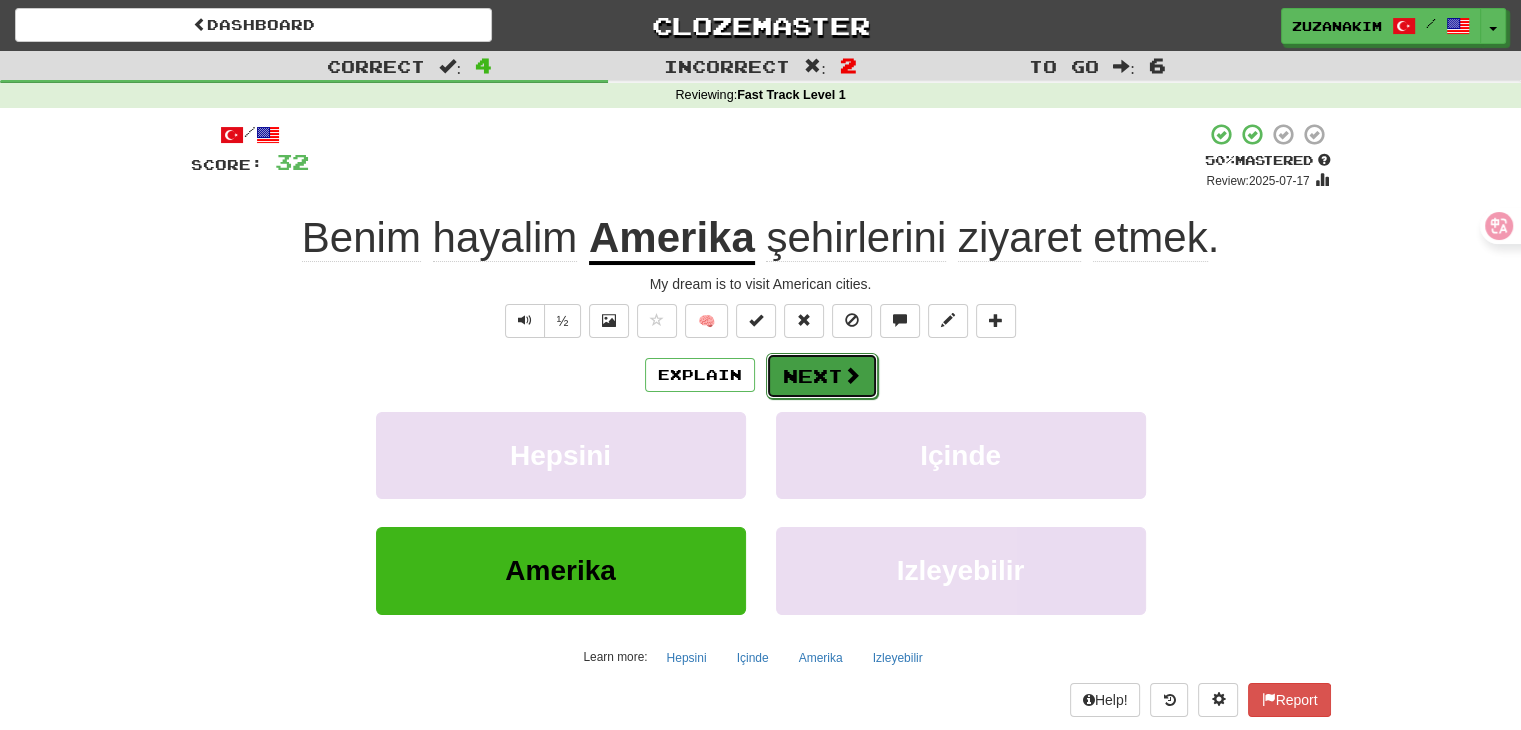 click on "Next" at bounding box center (822, 376) 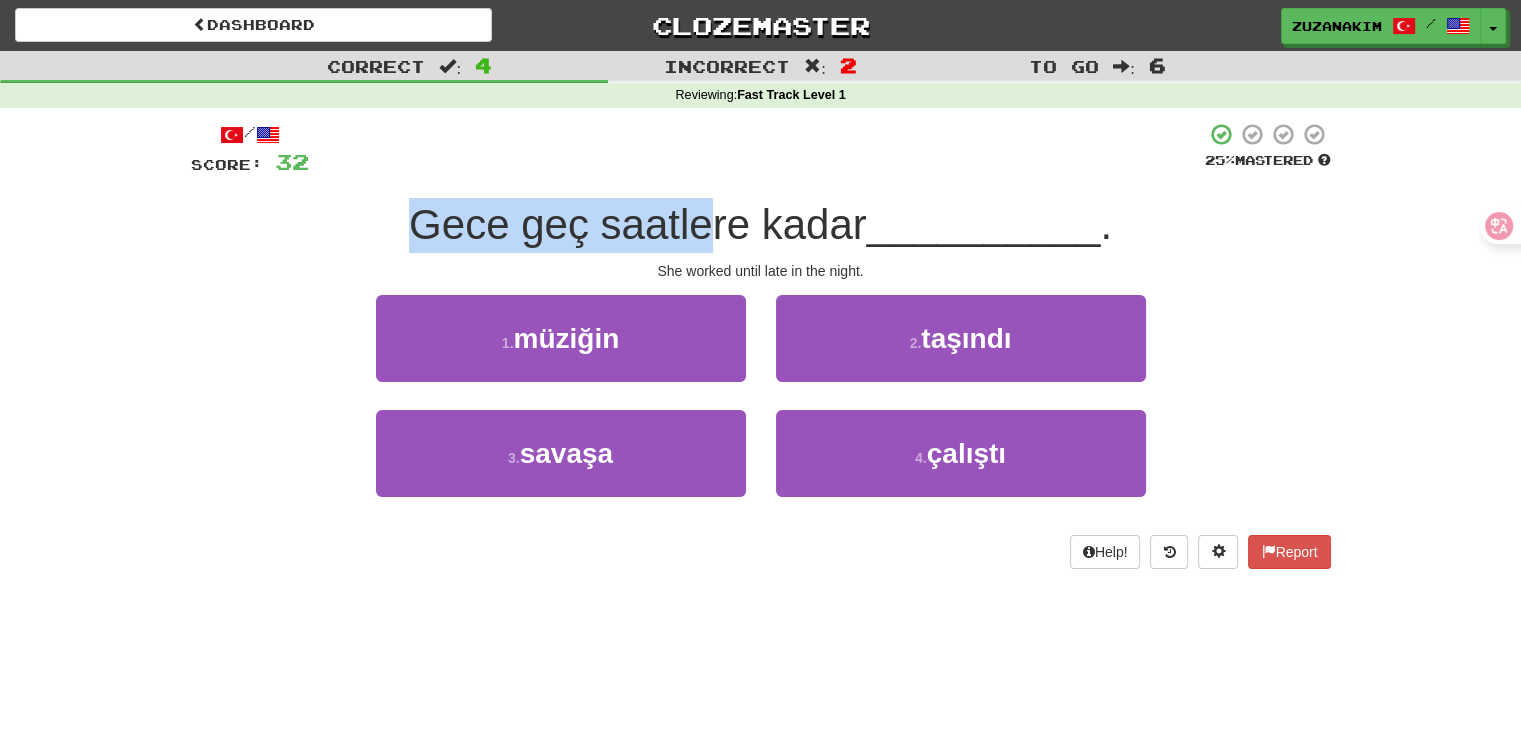 drag, startPoint x: 424, startPoint y: 233, endPoint x: 712, endPoint y: 233, distance: 288 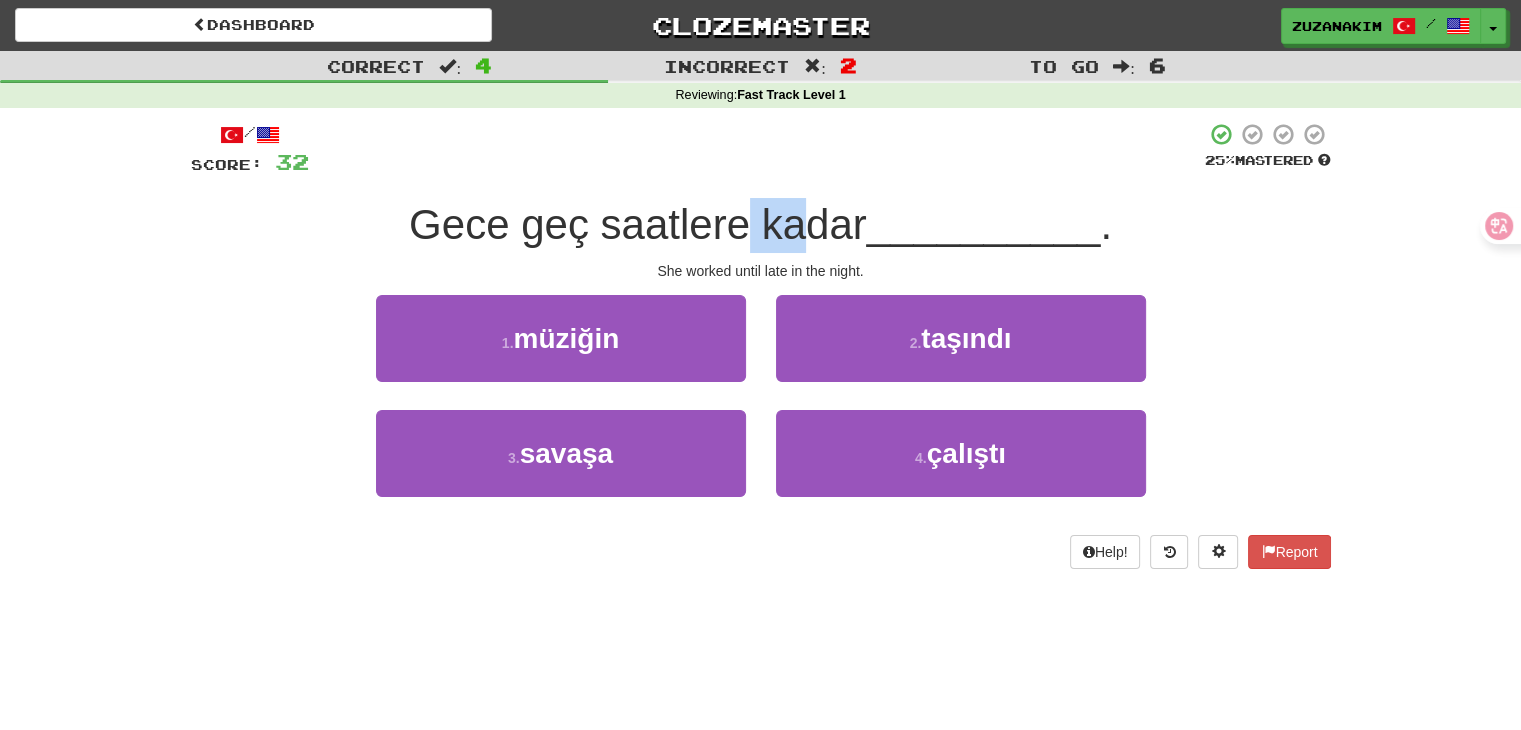 drag, startPoint x: 732, startPoint y: 231, endPoint x: 807, endPoint y: 225, distance: 75.23962 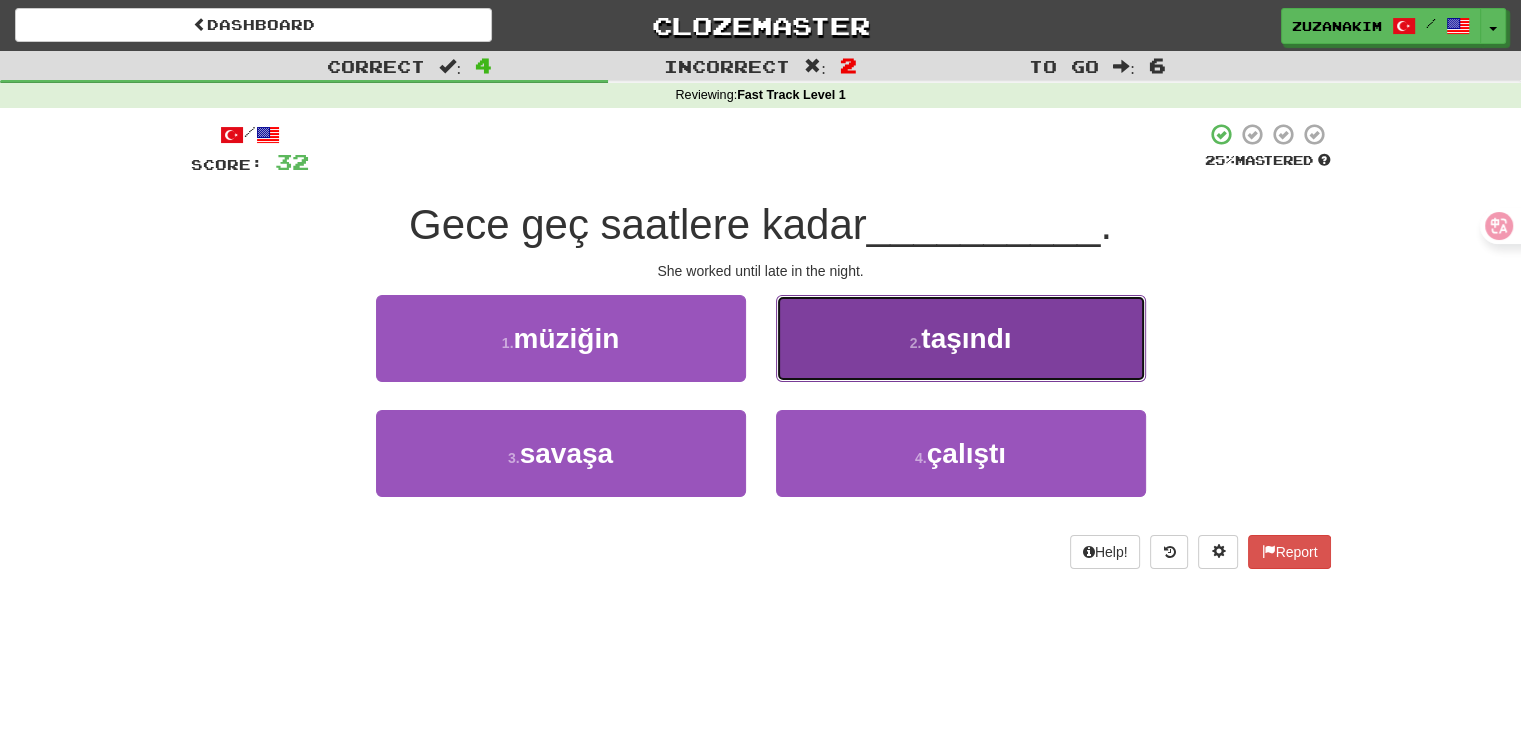 click on "2 .  taşındı" at bounding box center (961, 338) 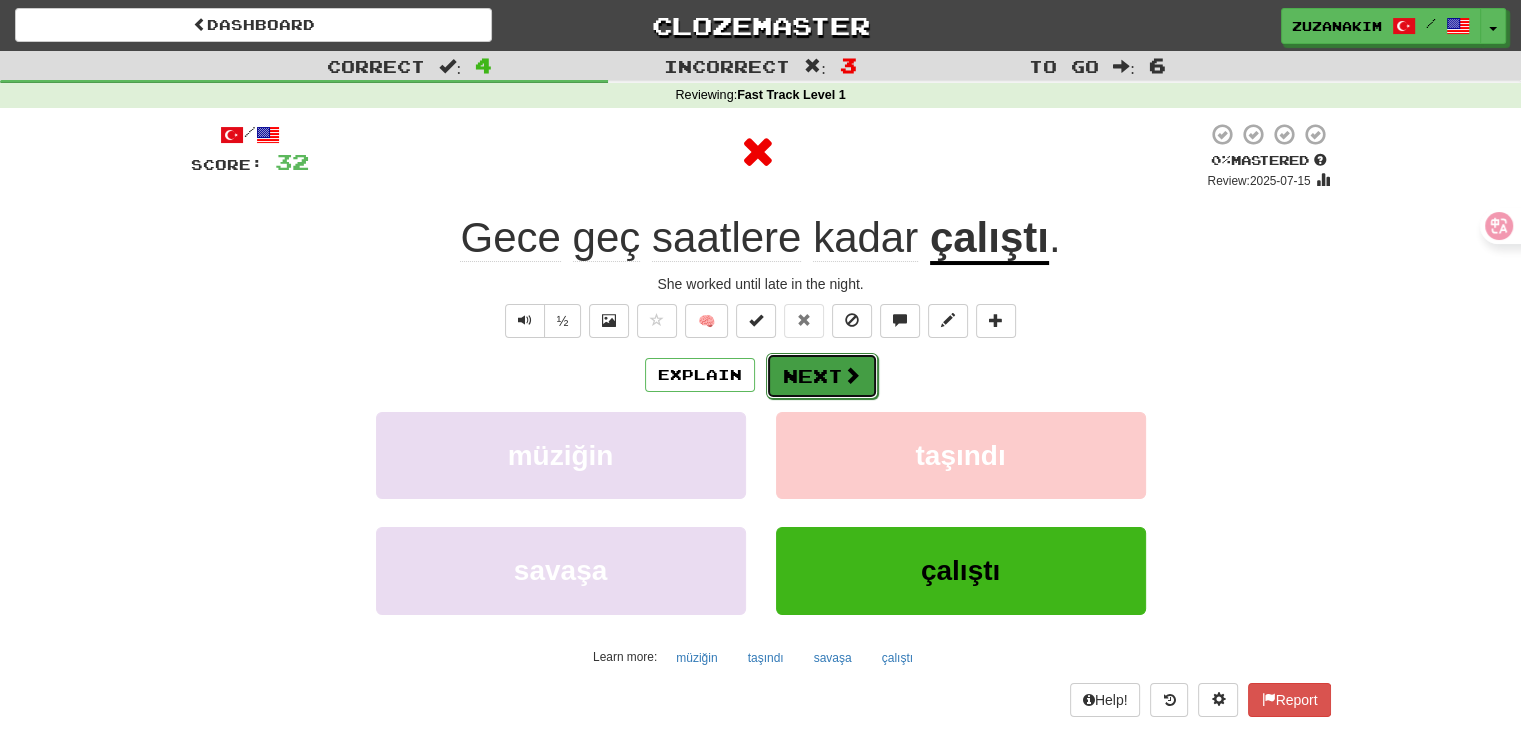 click on "Next" at bounding box center (822, 376) 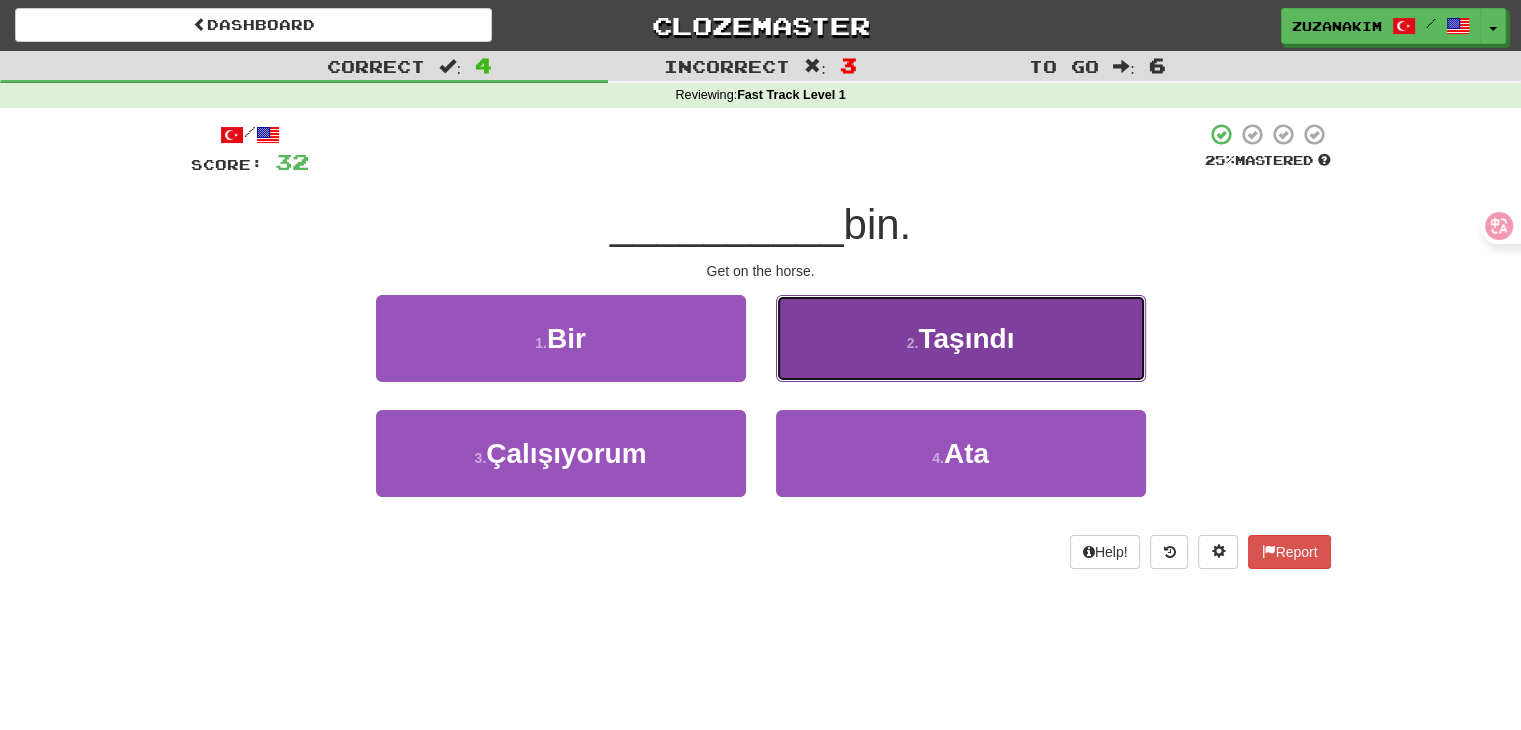 click on "2 .  Taşındı" at bounding box center (961, 338) 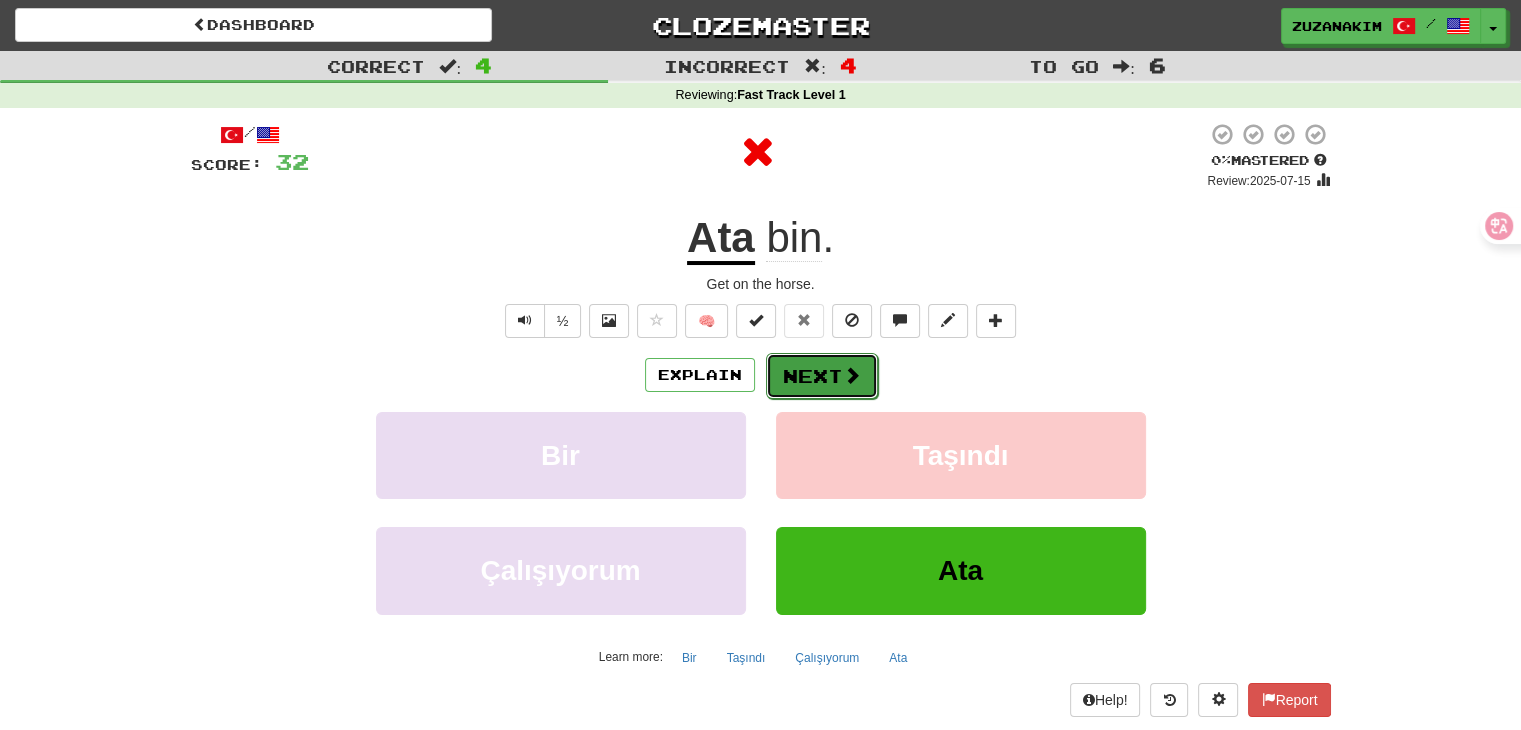 click on "Next" at bounding box center [822, 376] 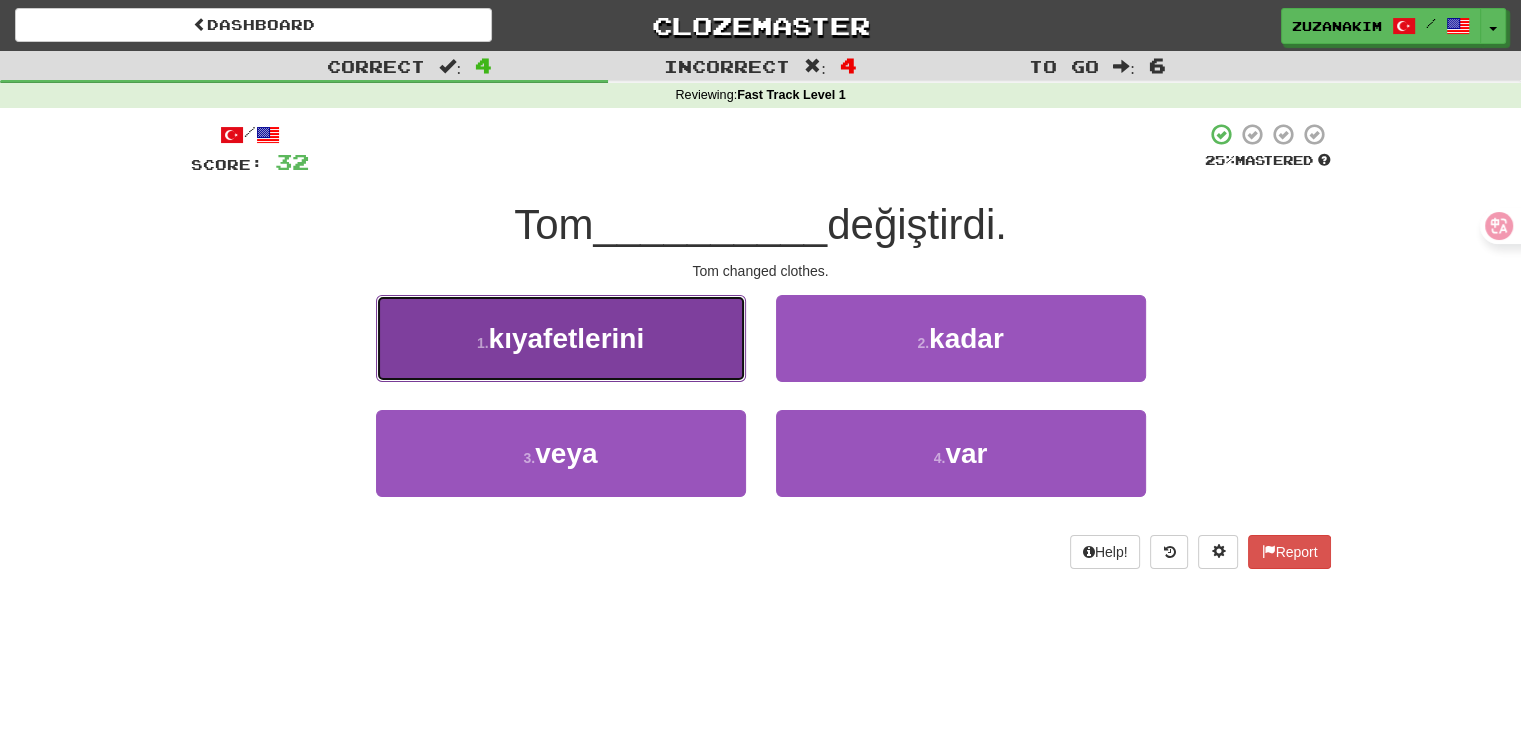 click on "1 .  kıyafetlerini" at bounding box center [561, 338] 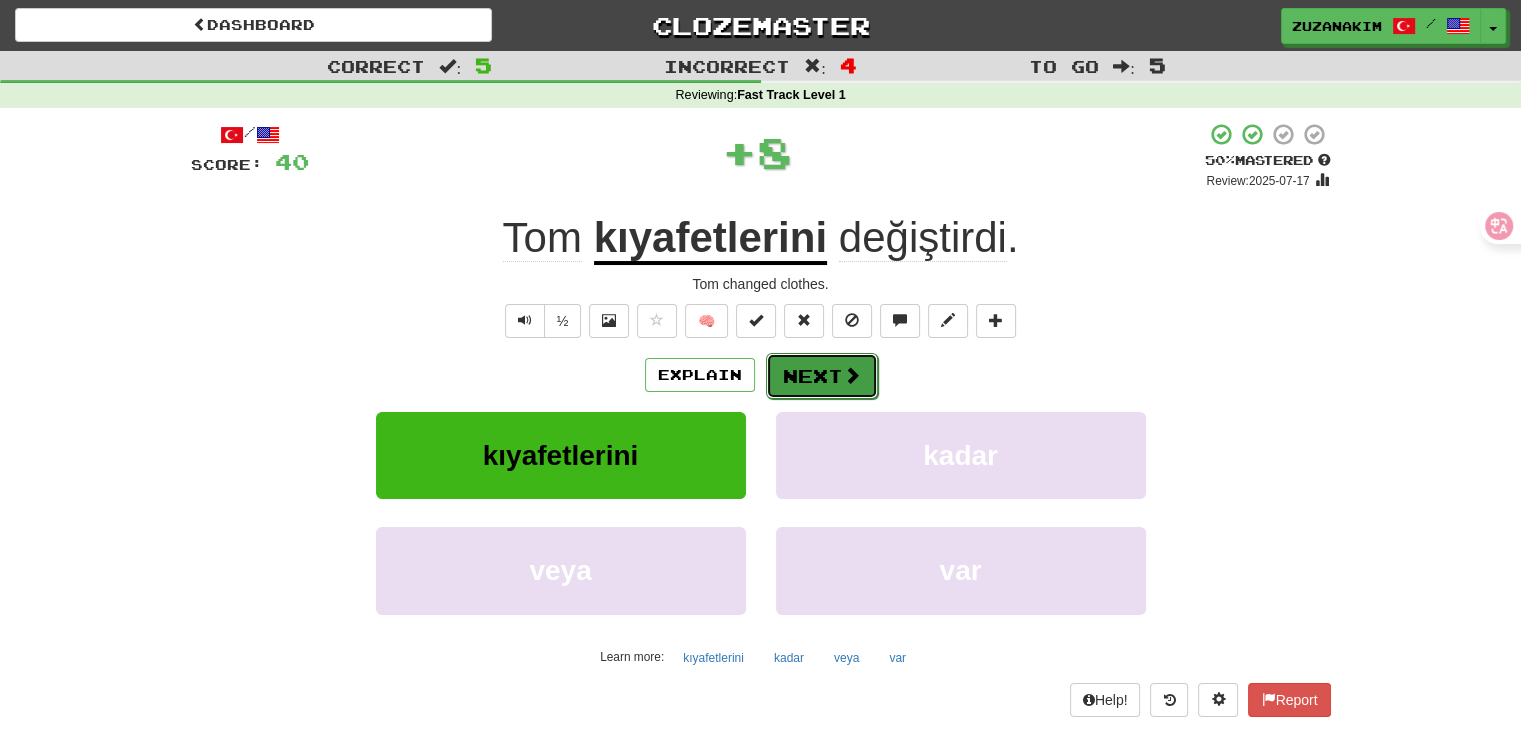 click on "Next" at bounding box center (822, 376) 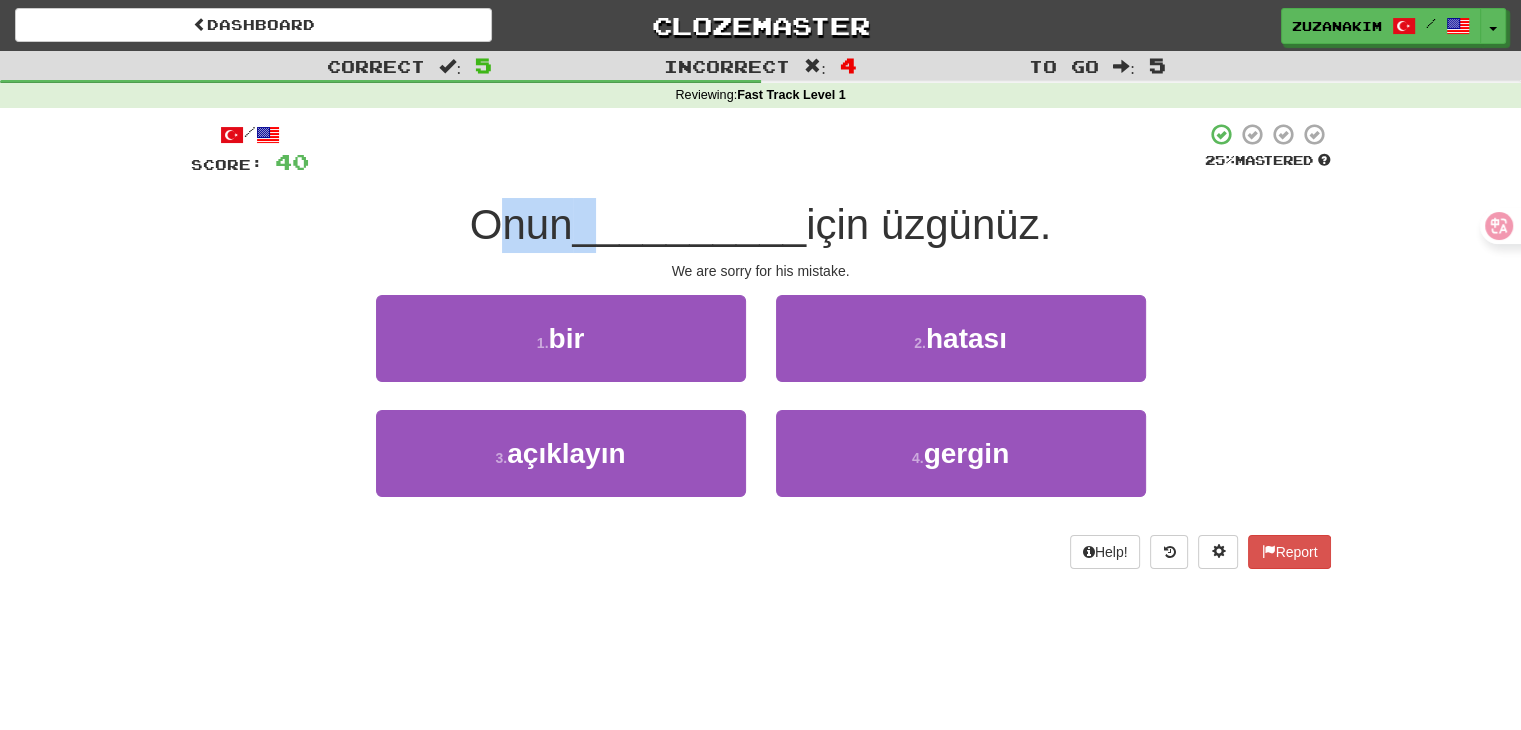 drag, startPoint x: 475, startPoint y: 224, endPoint x: 606, endPoint y: 233, distance: 131.30879 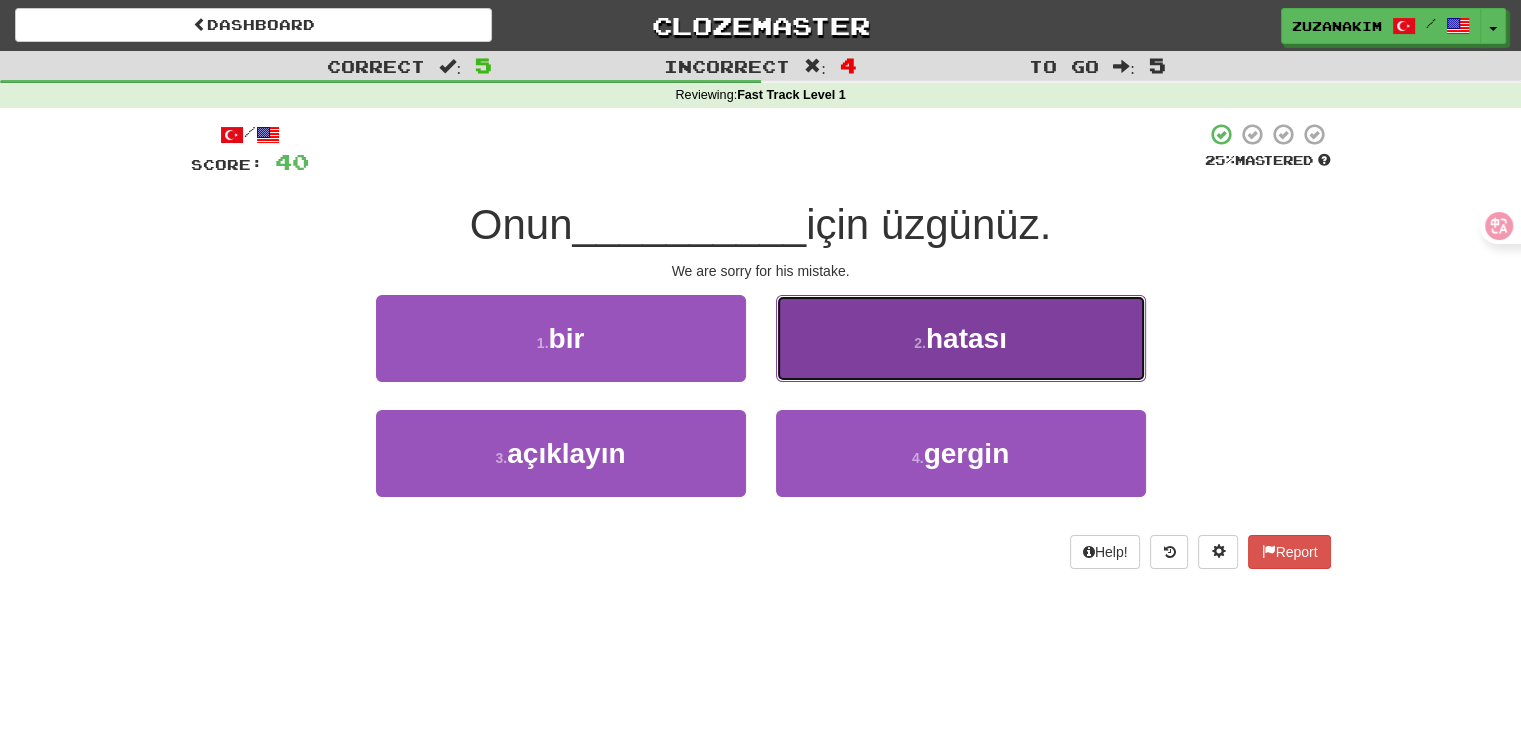 click on "2 .  hatası" at bounding box center (961, 338) 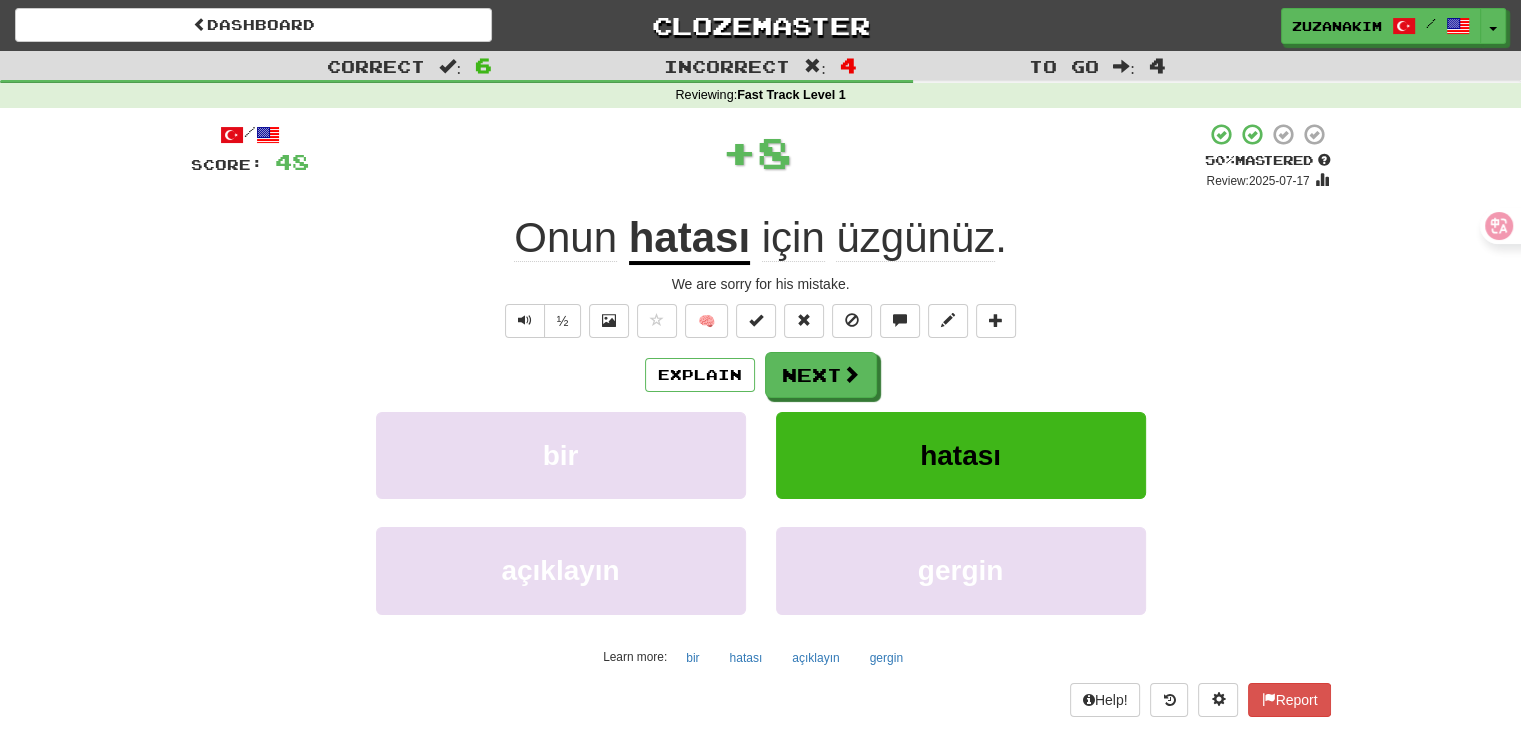 click on "hatası" at bounding box center [689, 239] 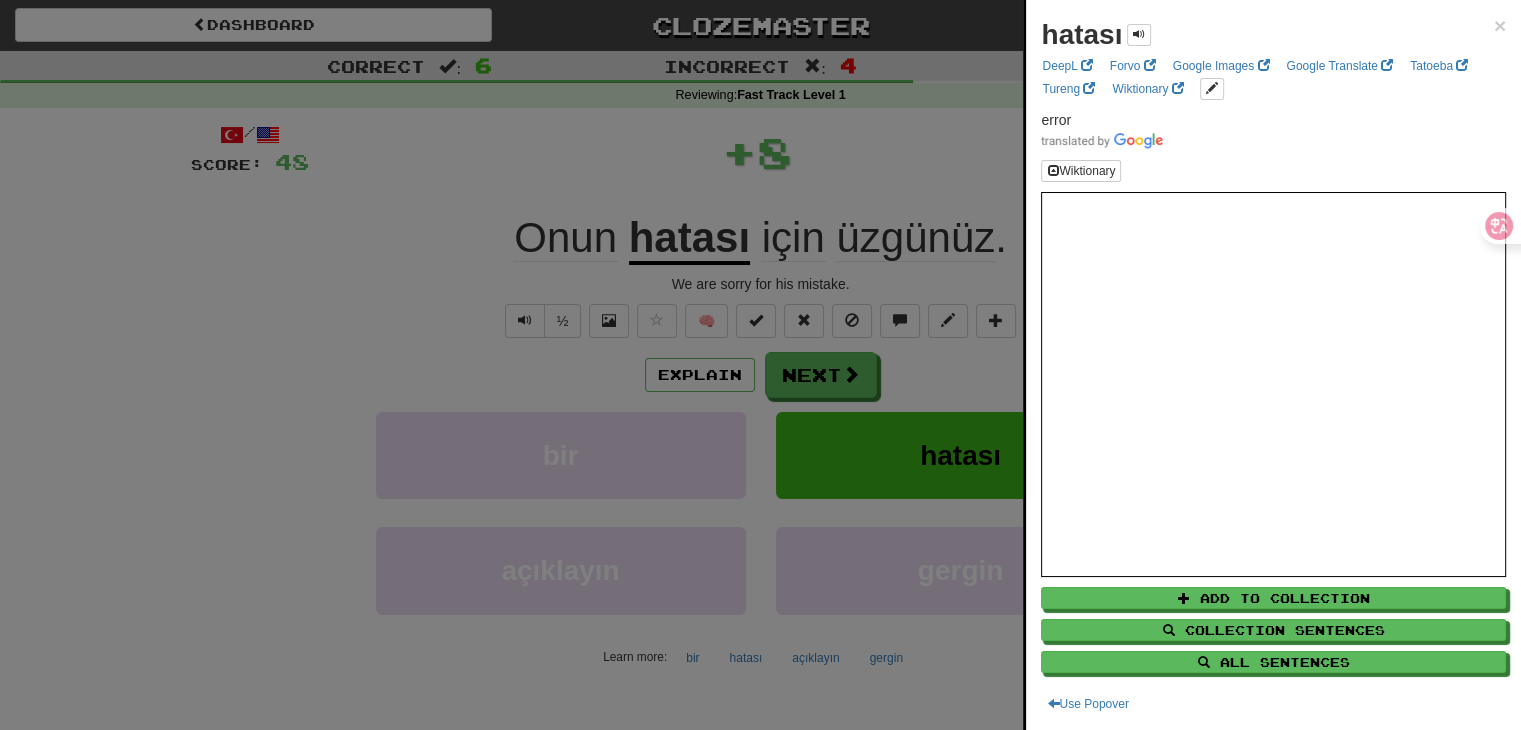 click at bounding box center (760, 365) 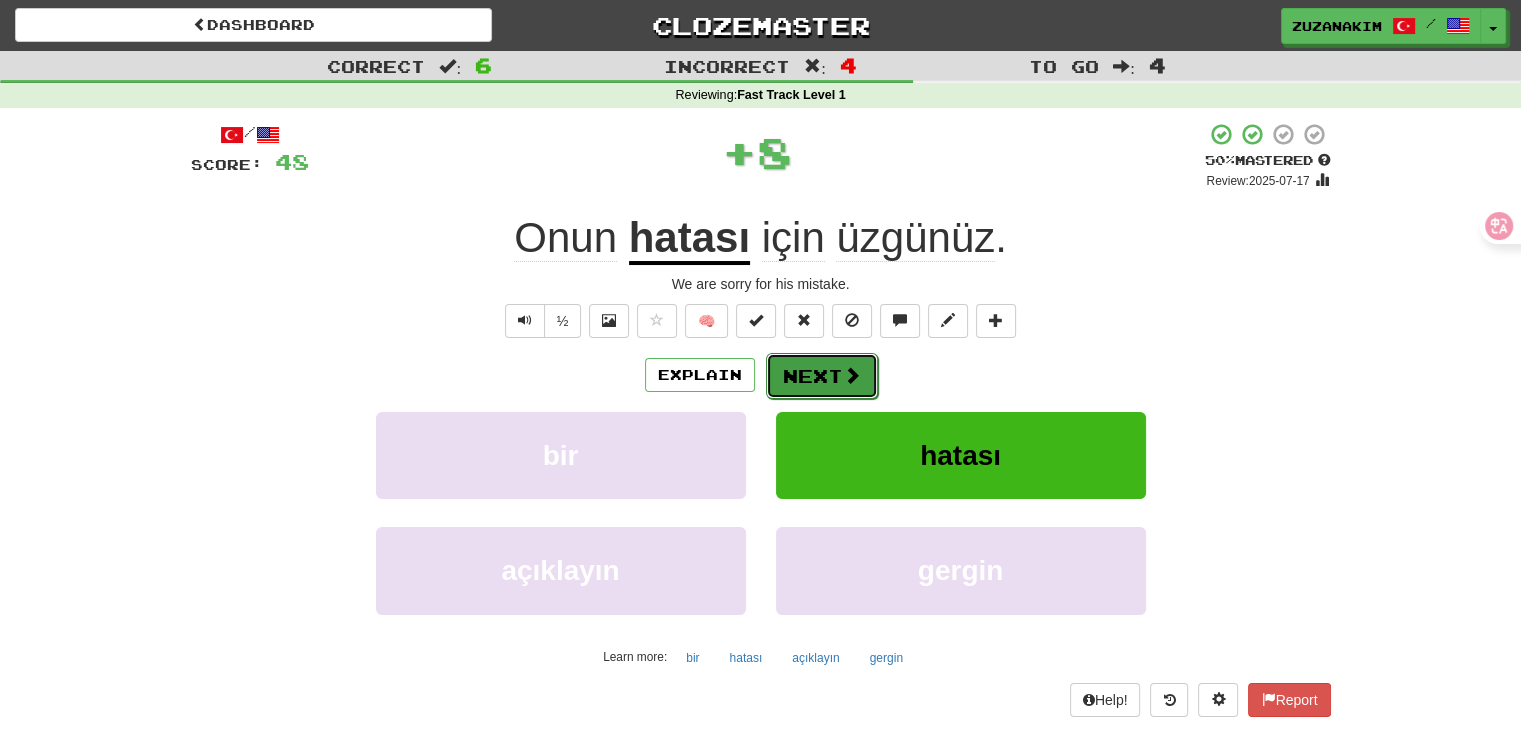 click on "Next" at bounding box center [822, 376] 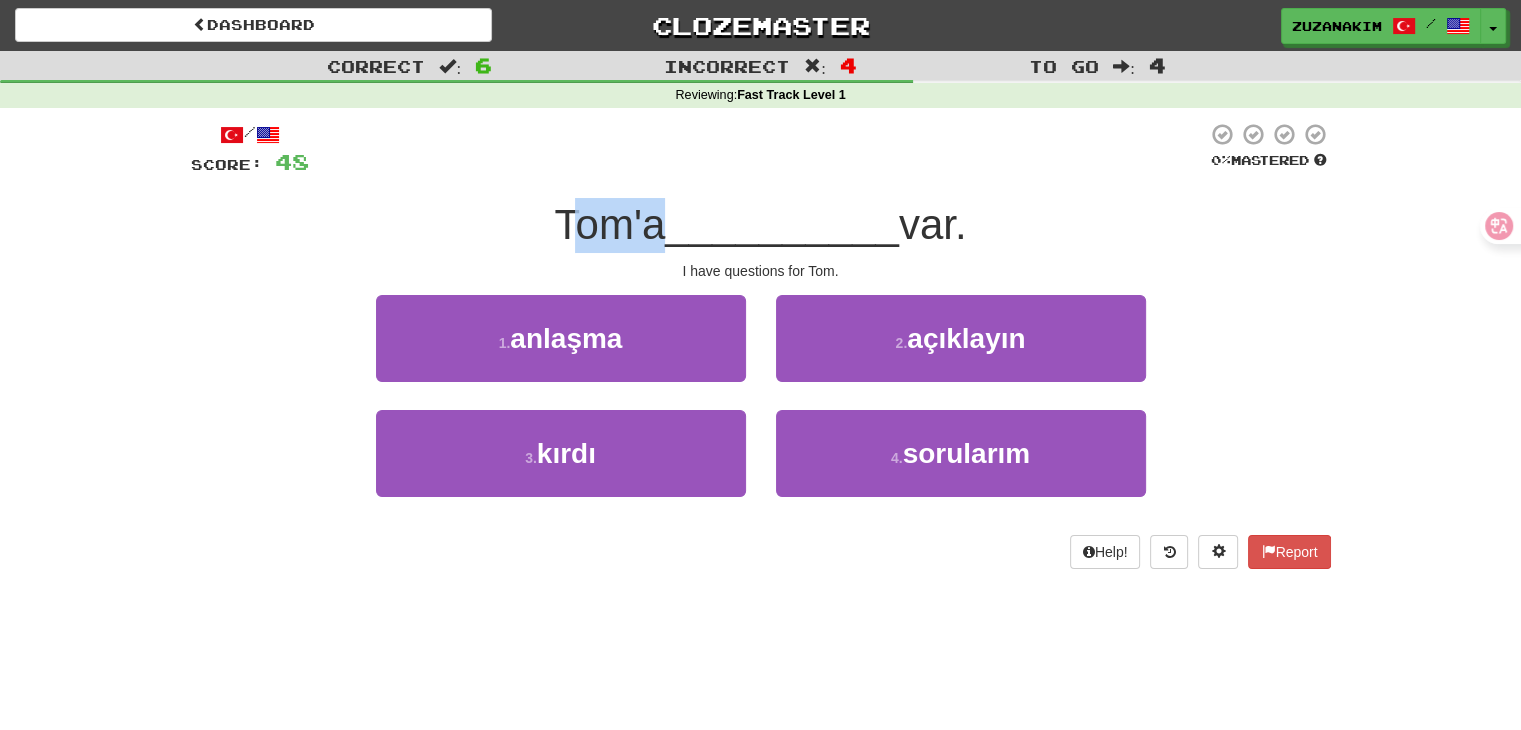 drag, startPoint x: 554, startPoint y: 210, endPoint x: 645, endPoint y: 210, distance: 91 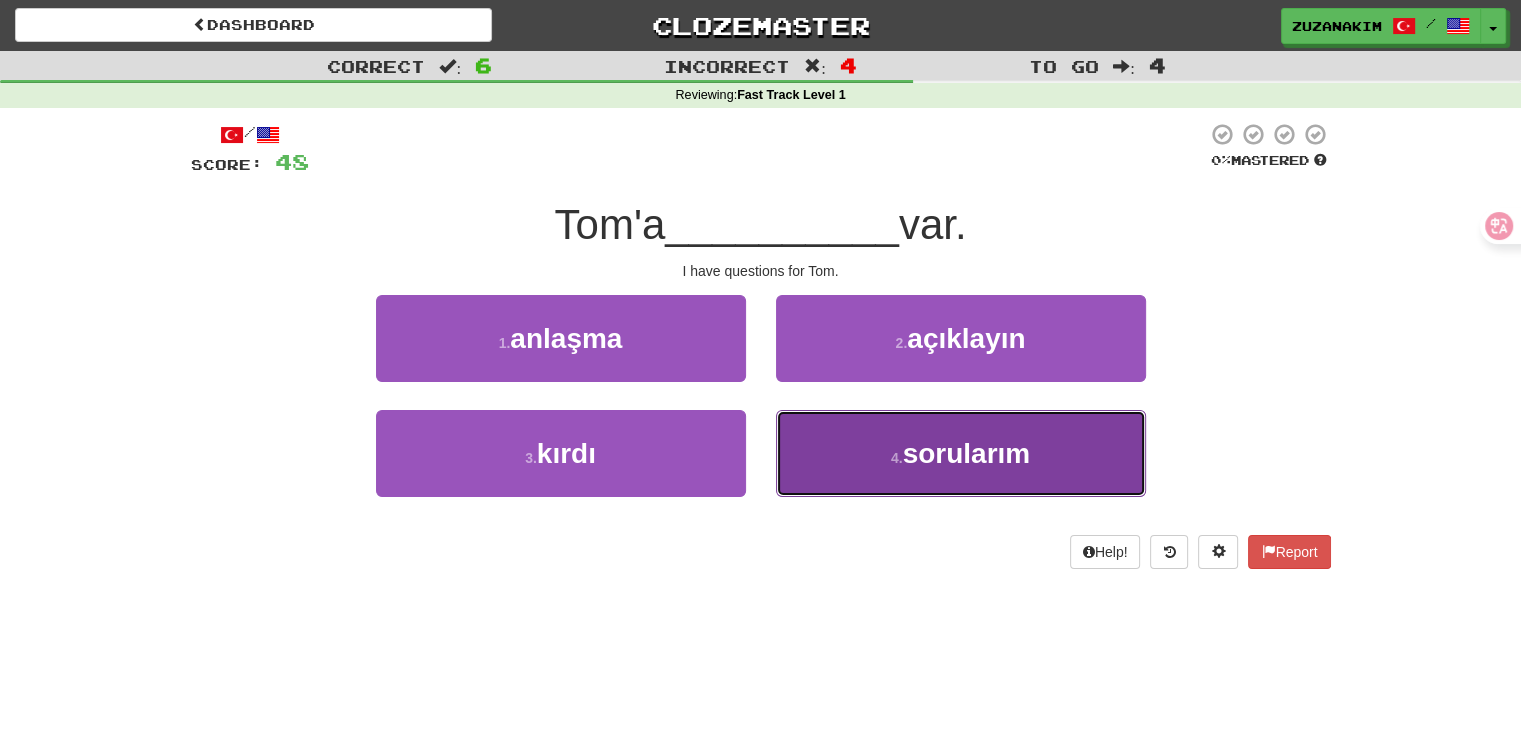 click on "4 .  sorularım" at bounding box center [961, 453] 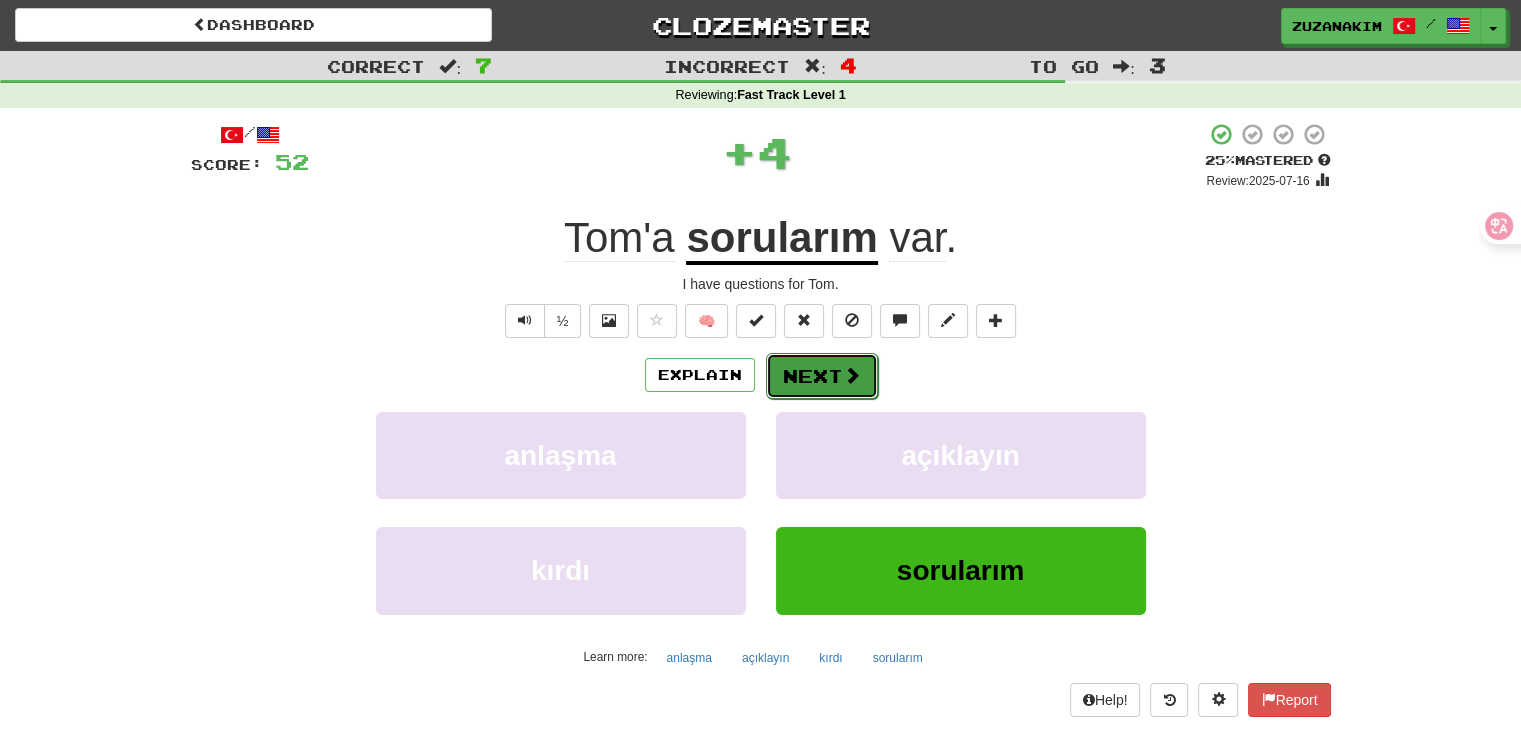 click at bounding box center (852, 375) 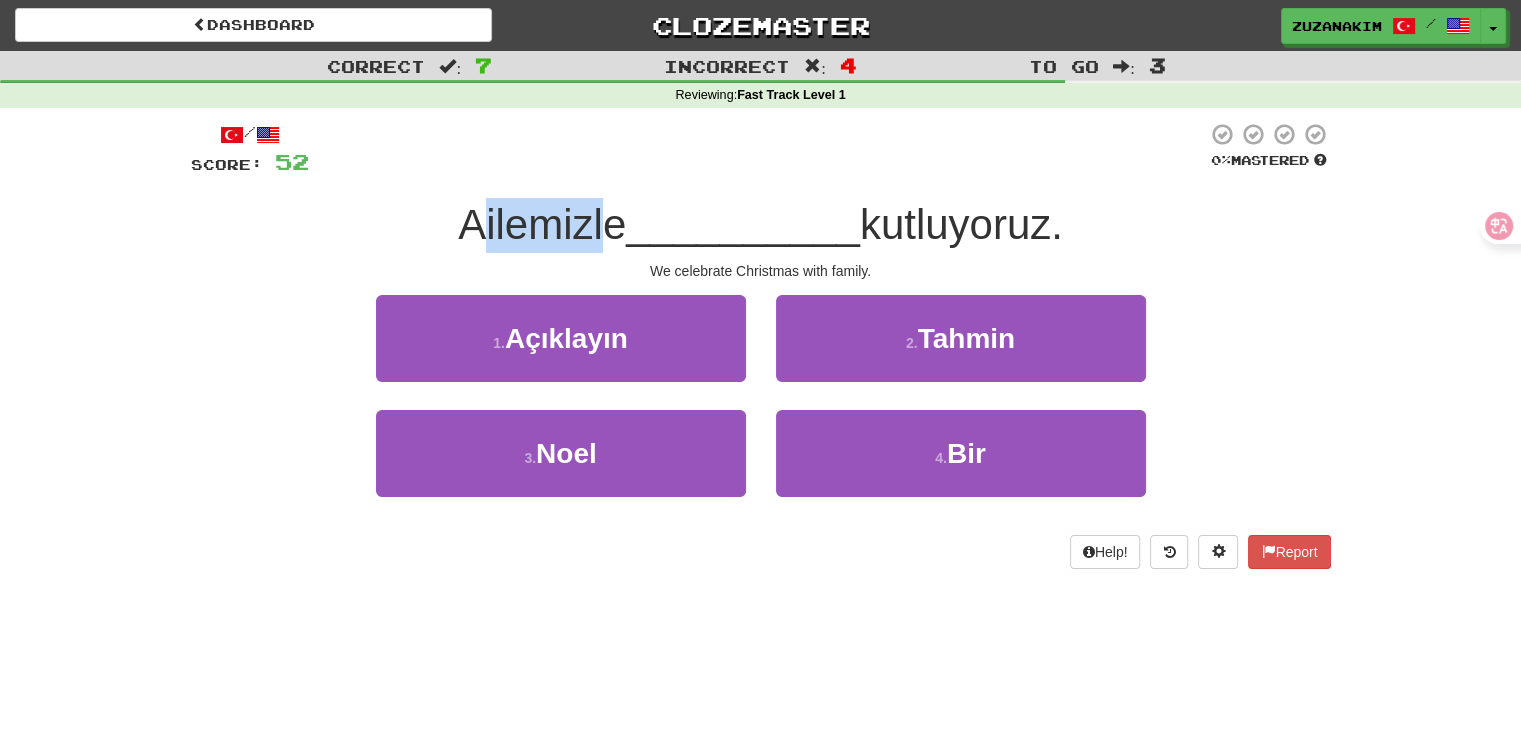 drag, startPoint x: 464, startPoint y: 217, endPoint x: 591, endPoint y: 219, distance: 127.01575 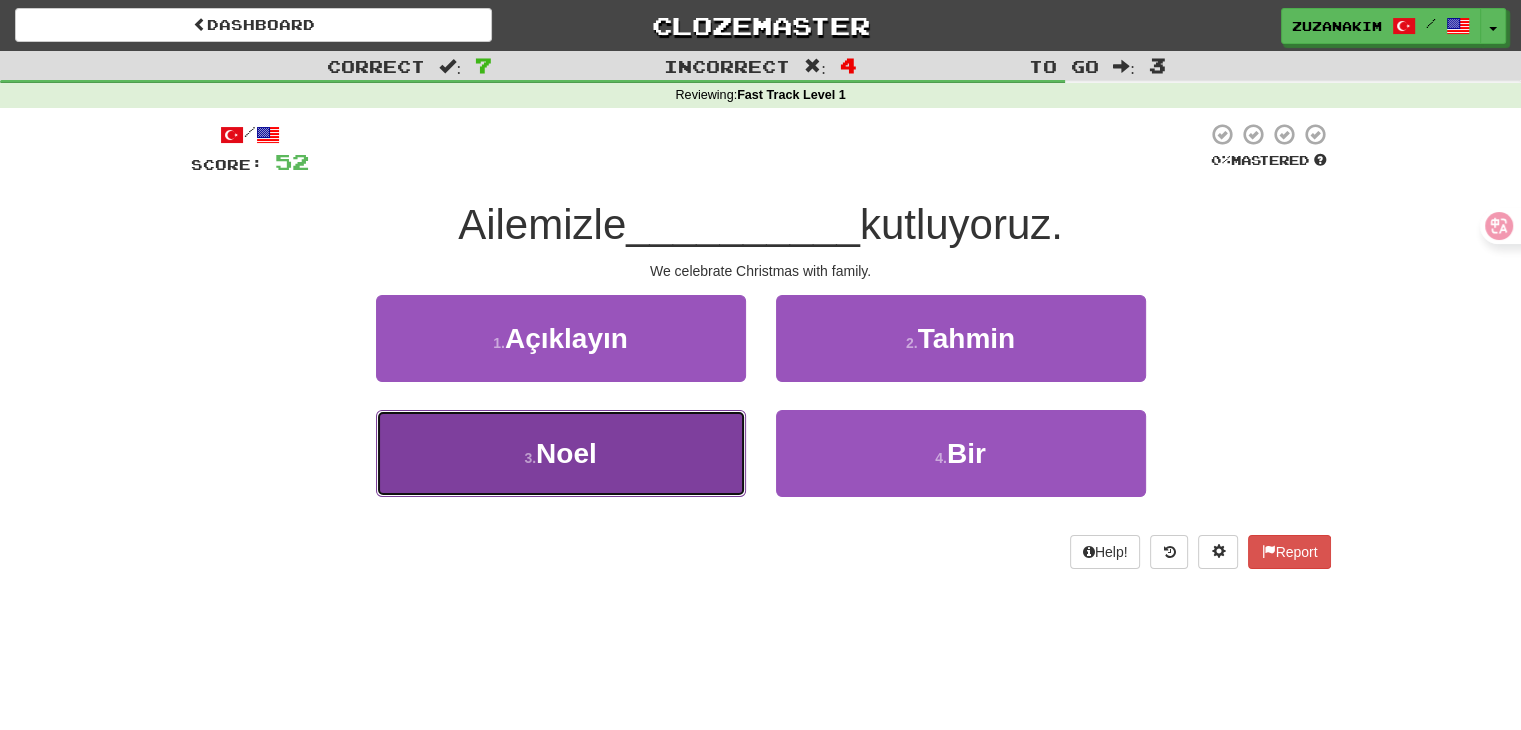 click on "3 .  Noel" at bounding box center [561, 453] 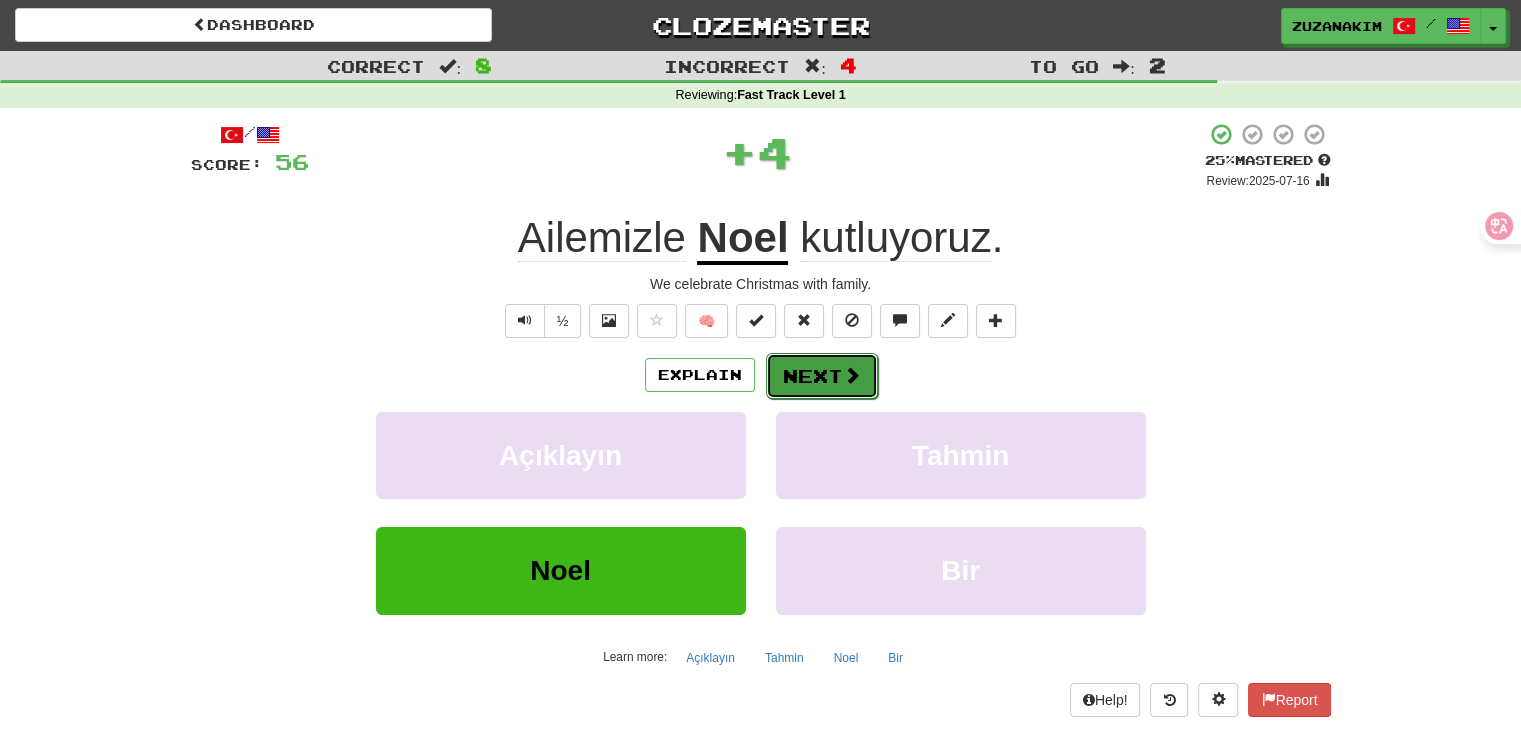 click on "Next" at bounding box center [822, 376] 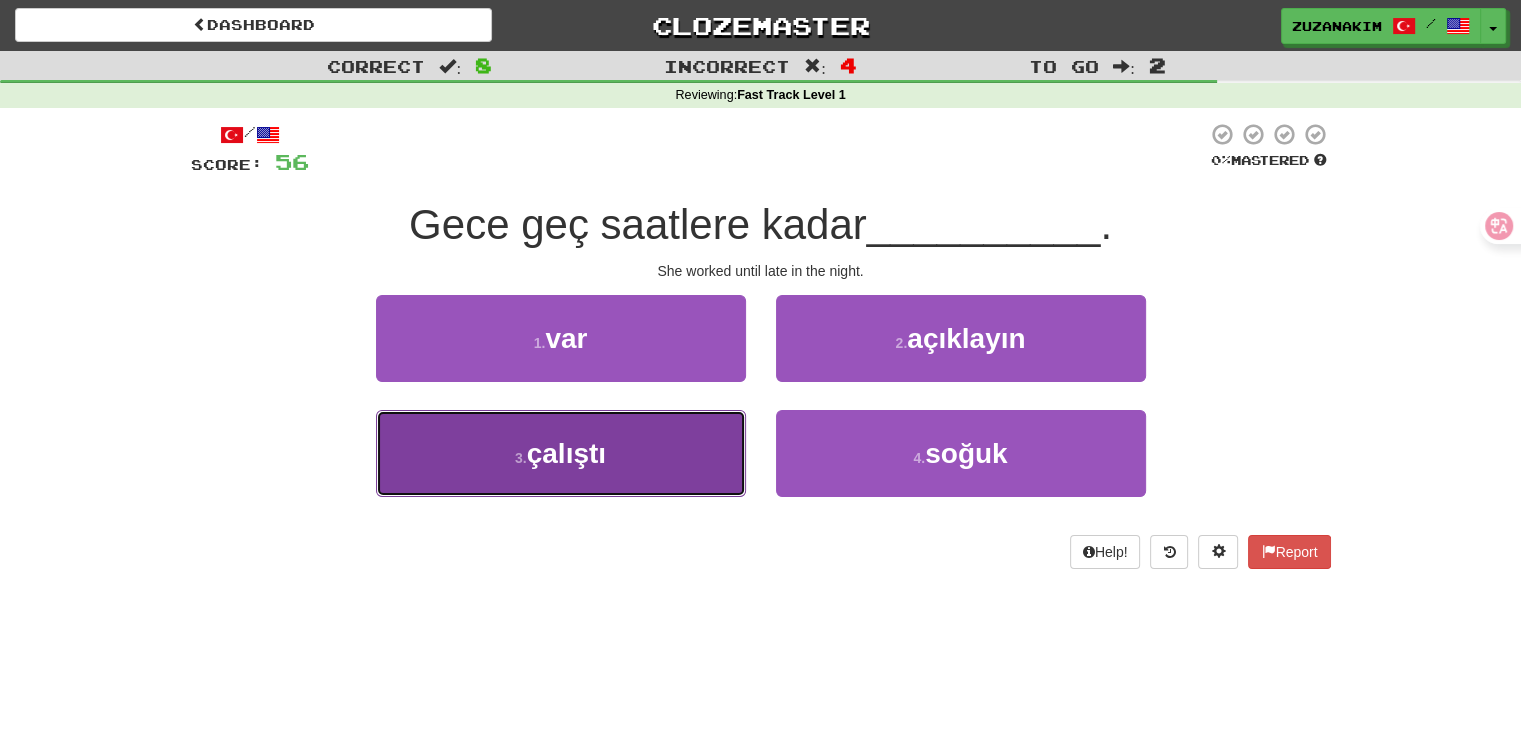 click on "3 .  çalıştı" at bounding box center (561, 453) 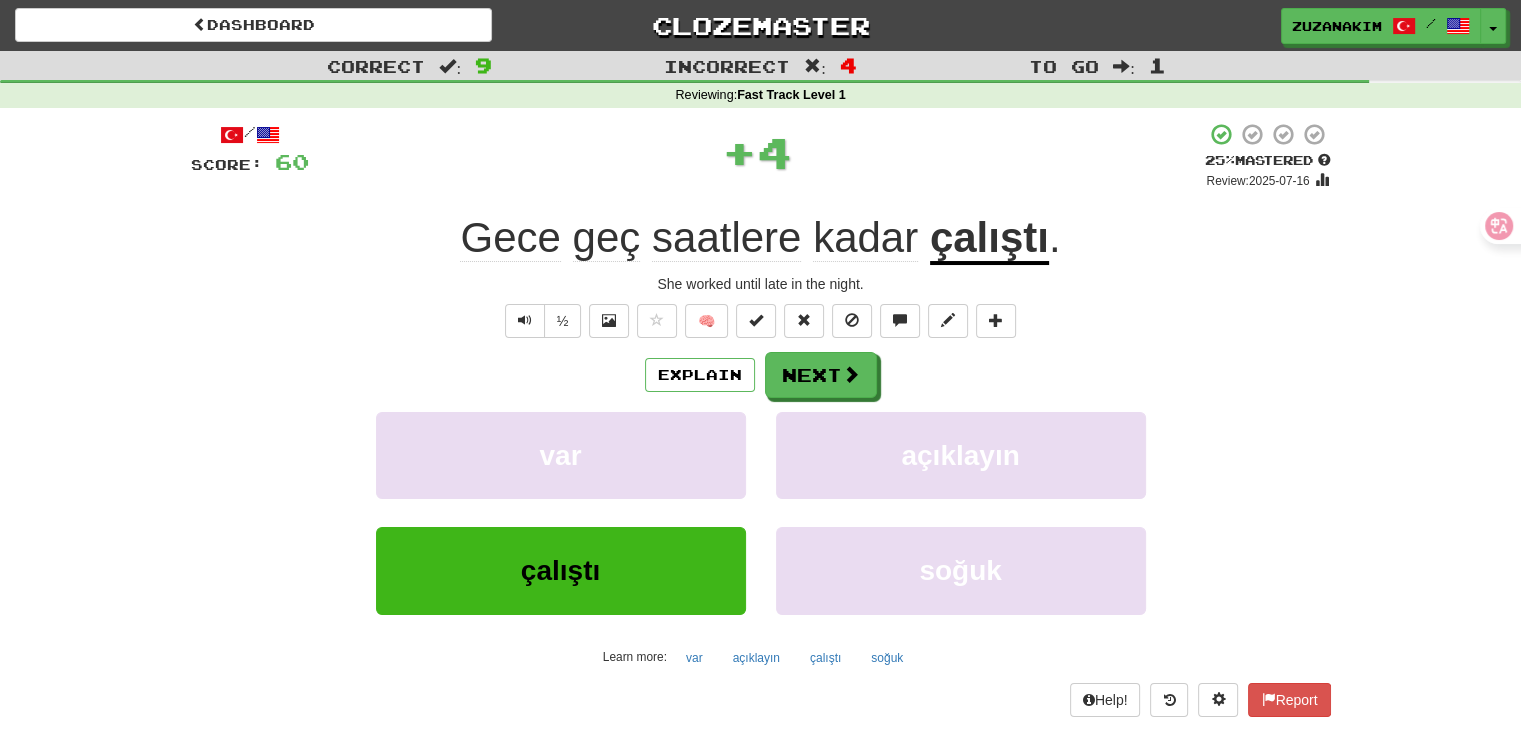 click on "Gece   geç   saatlere   kadar   çalıştı ." at bounding box center (761, 238) 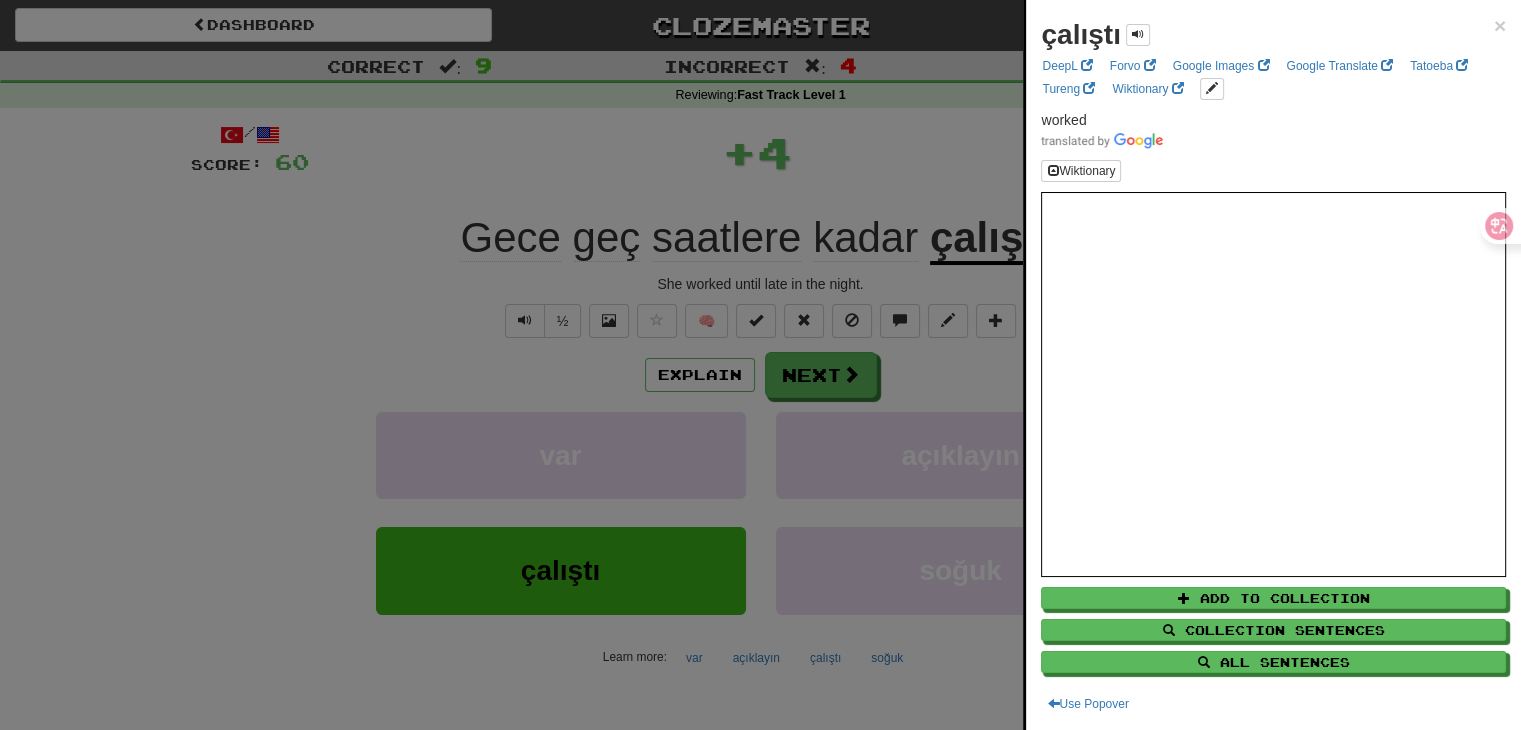 click at bounding box center [760, 365] 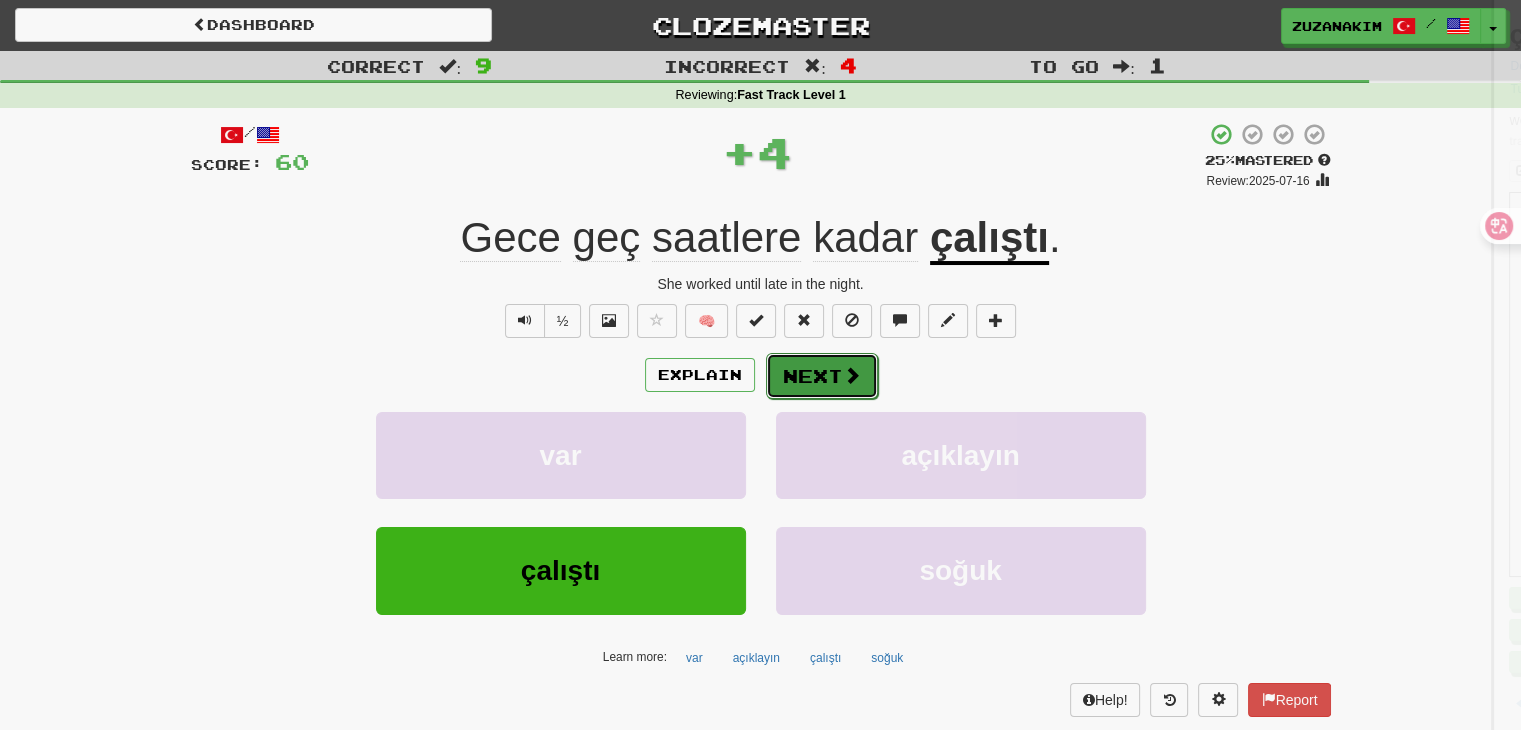 click on "Next" at bounding box center [822, 376] 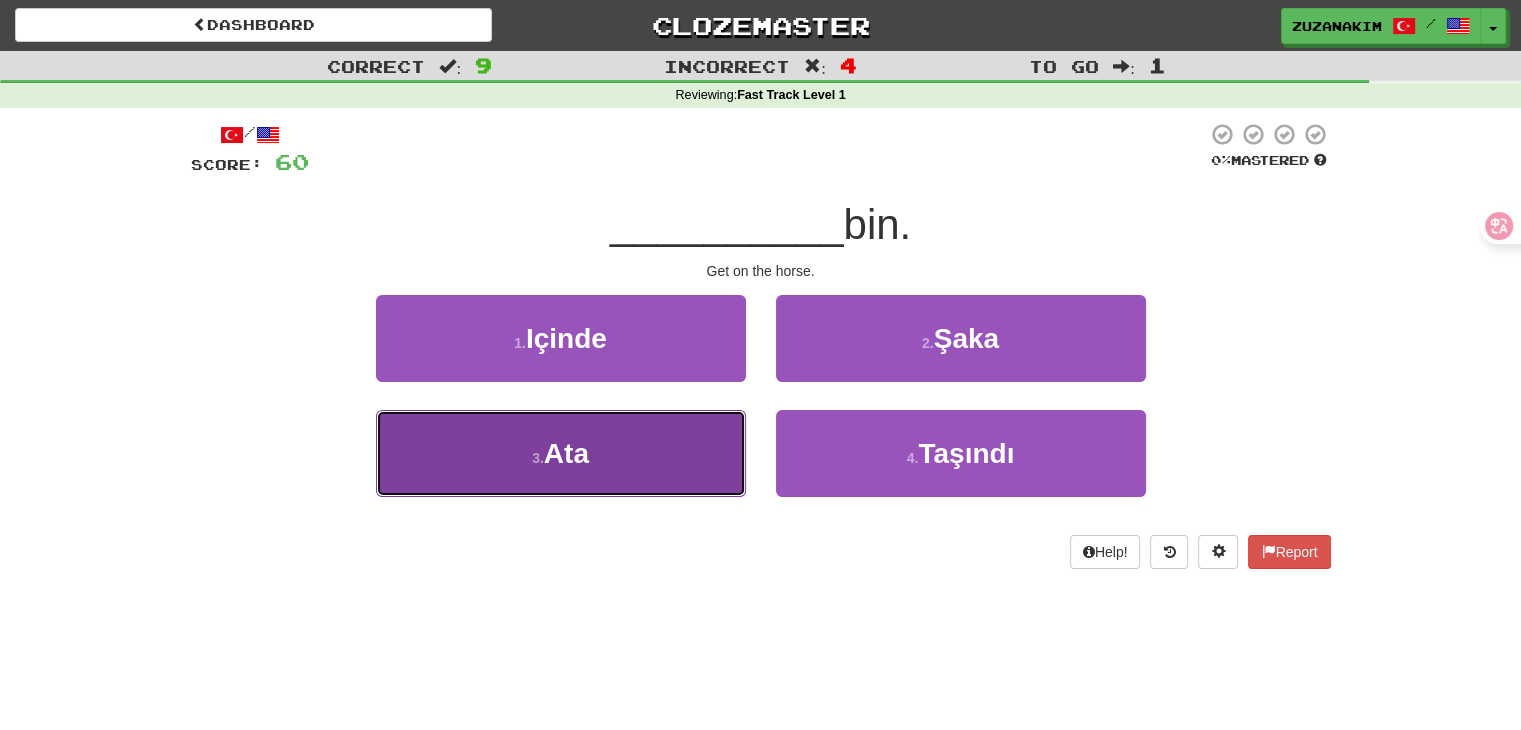 click on "3 .  Ata" at bounding box center (561, 453) 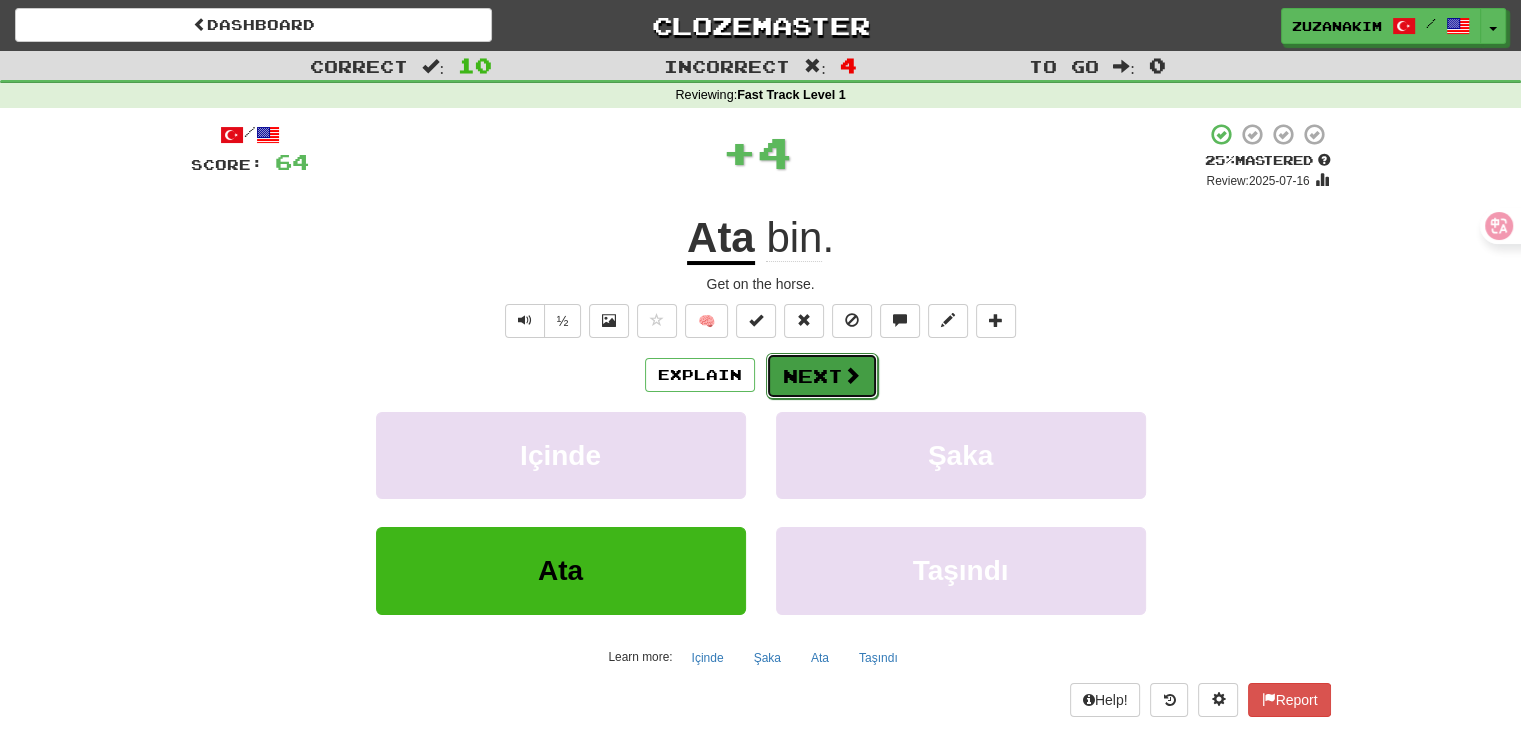 click on "Next" at bounding box center [822, 376] 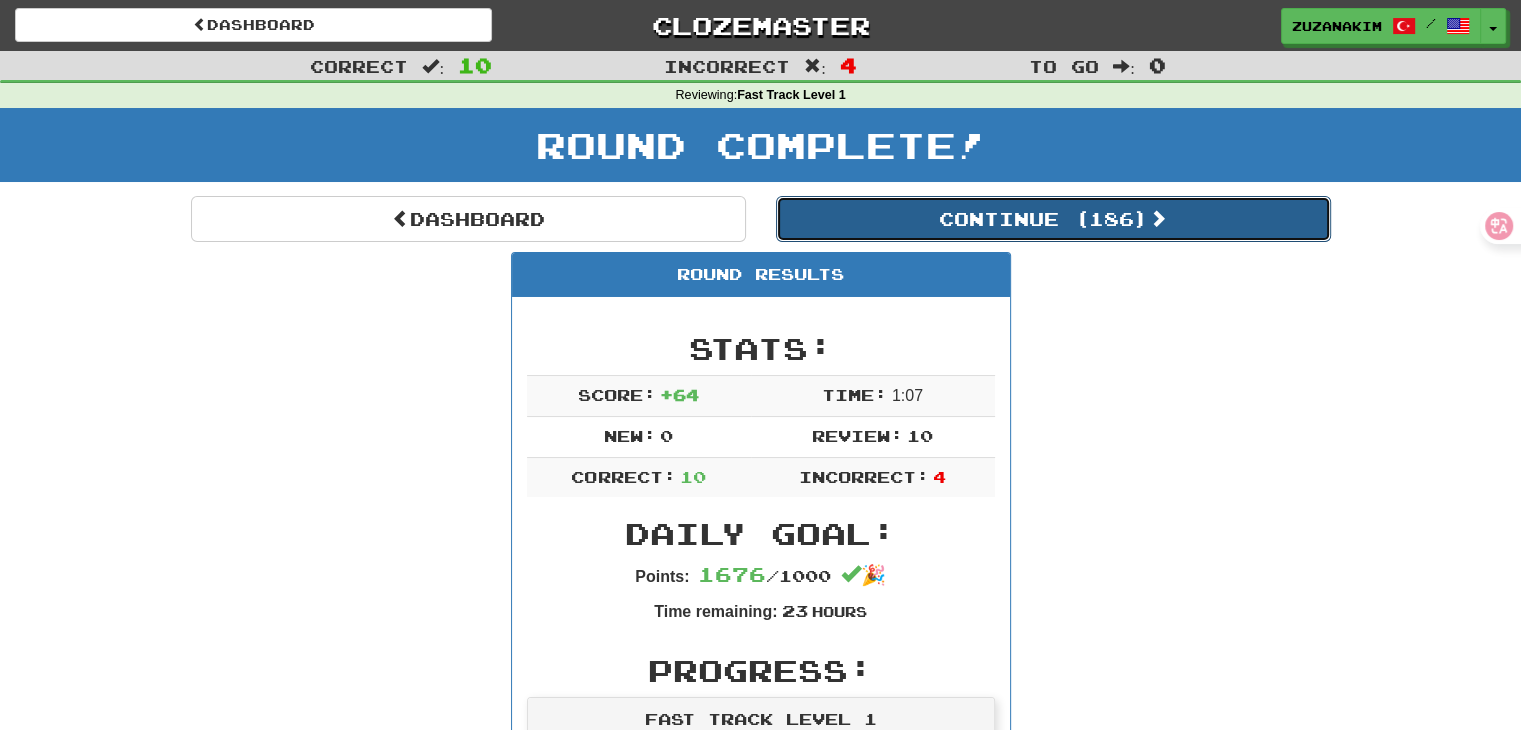 click on "Continue ( 186 )" at bounding box center (1053, 219) 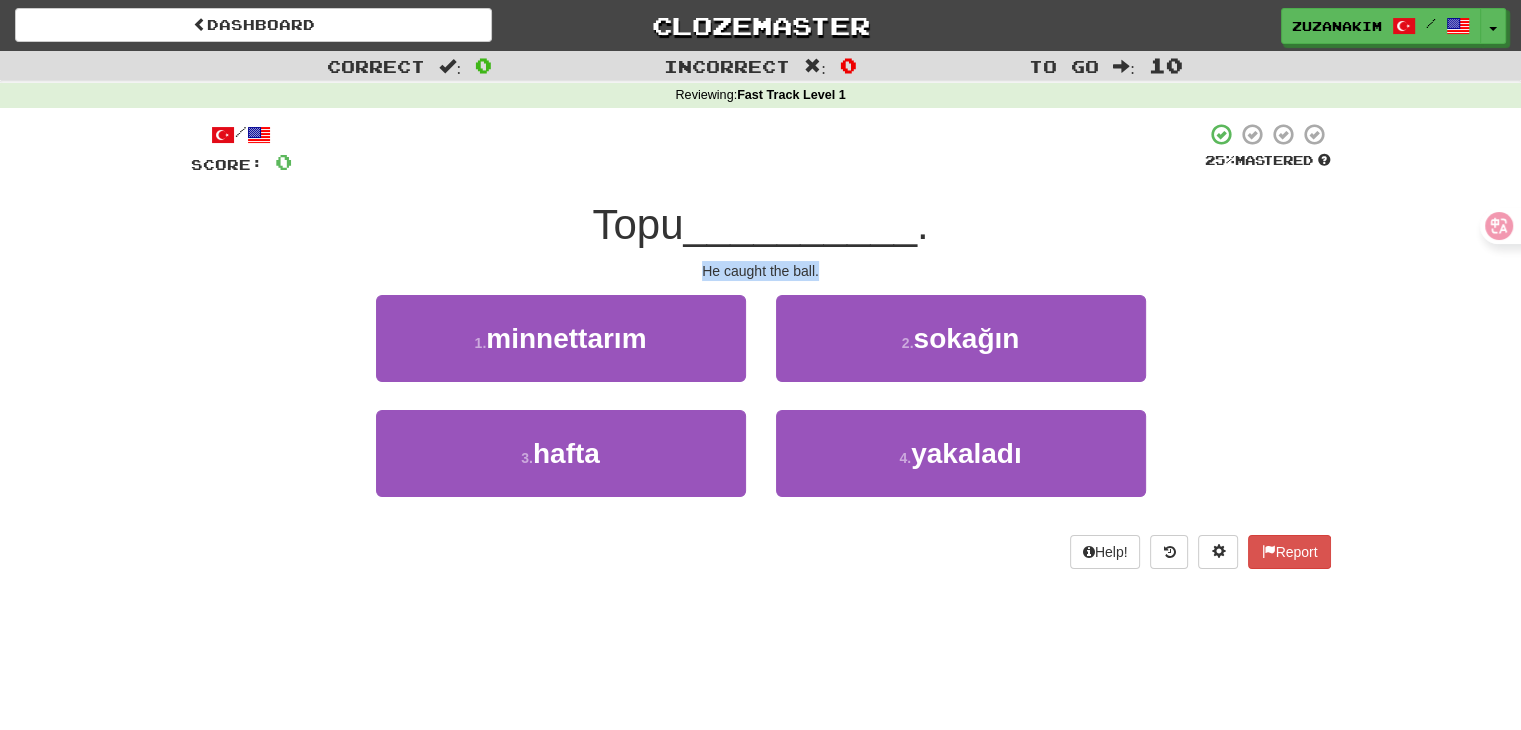 drag, startPoint x: 695, startPoint y: 261, endPoint x: 826, endPoint y: 261, distance: 131 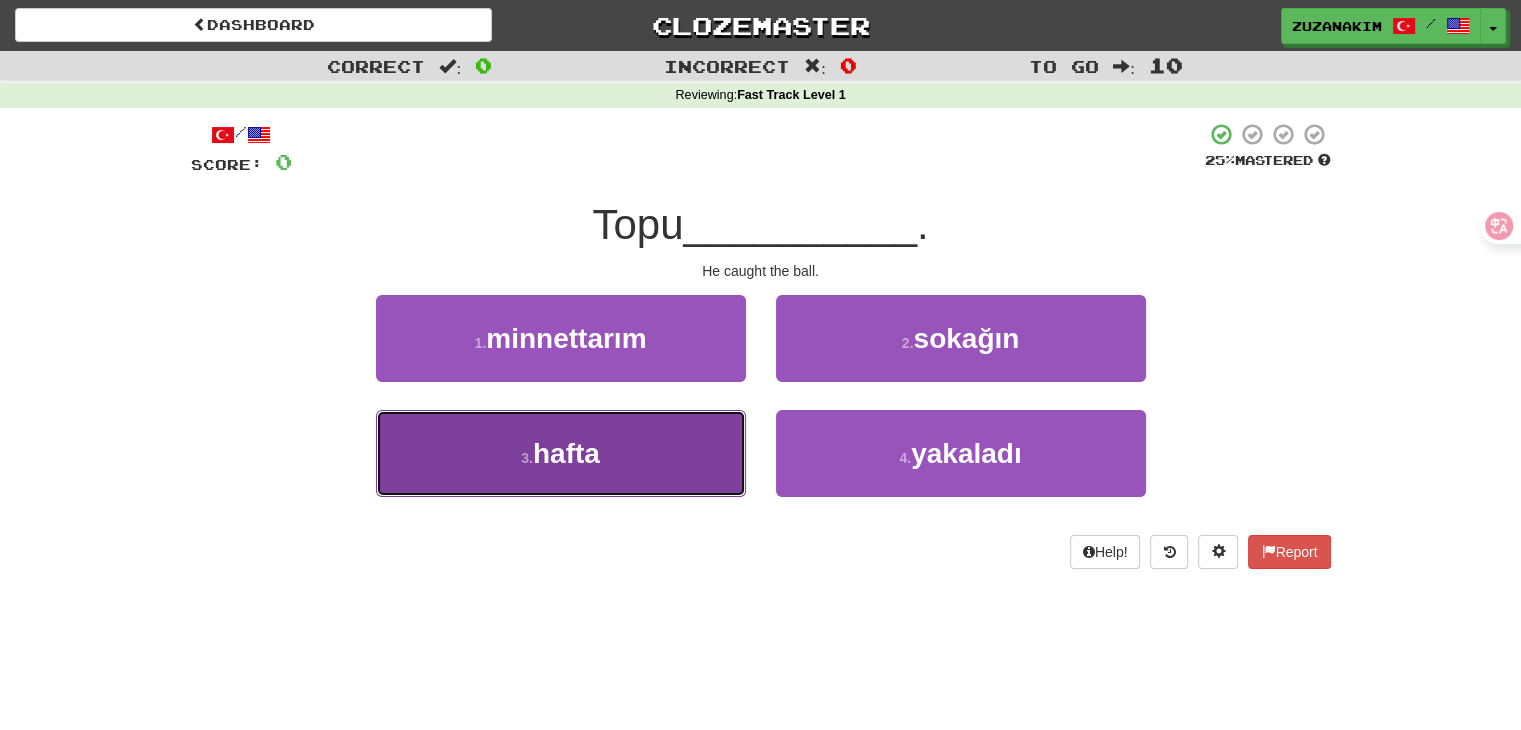 click on "3 .  hafta" at bounding box center (561, 453) 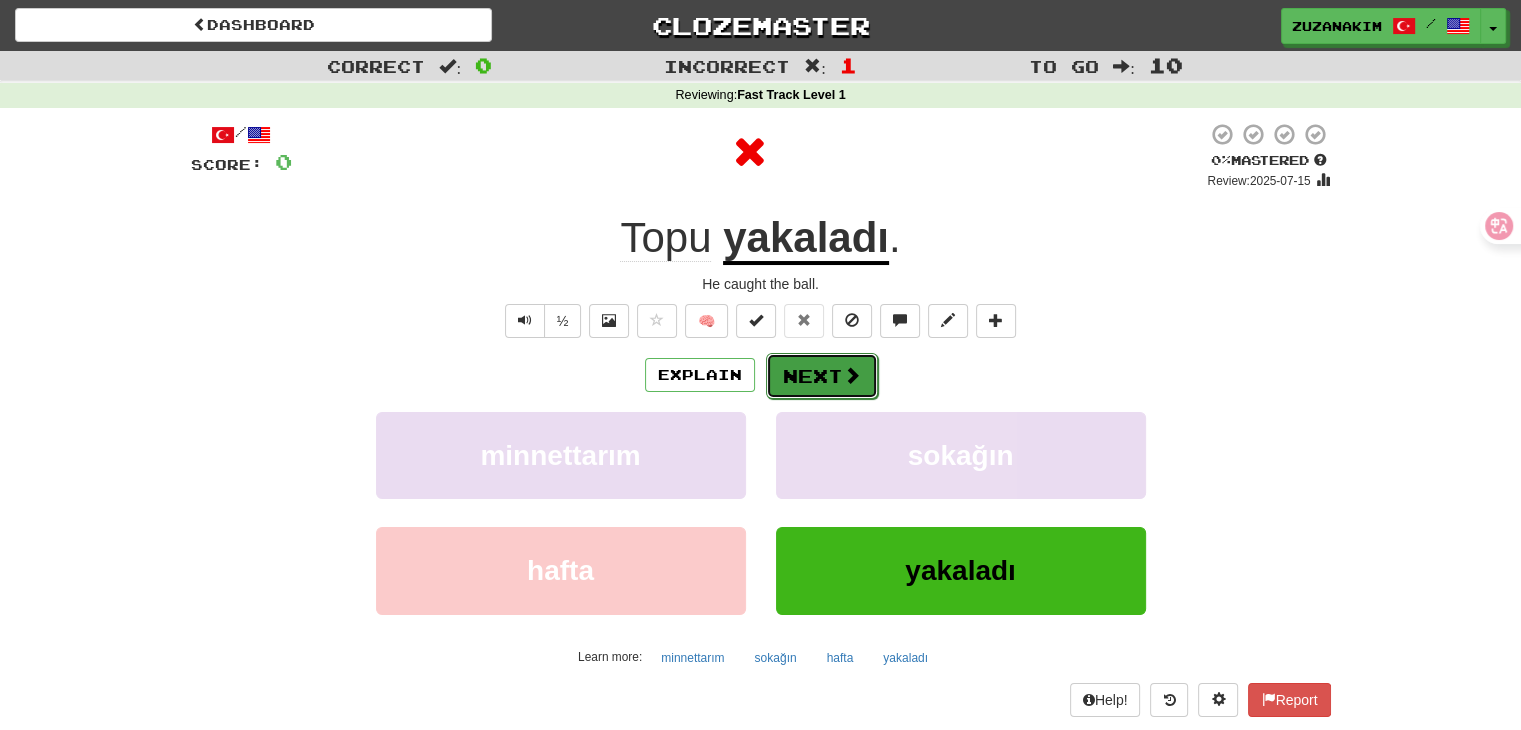 click on "Next" at bounding box center (822, 376) 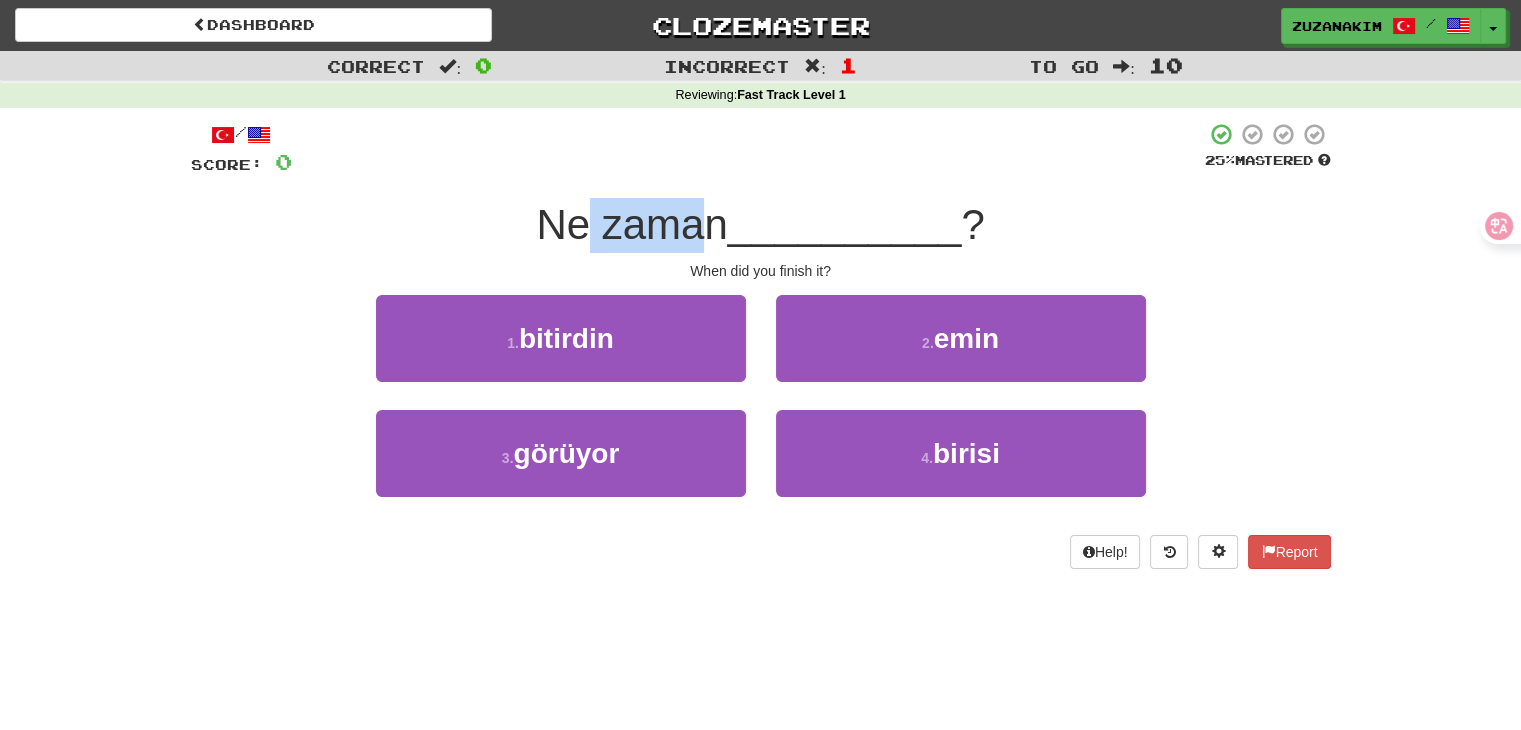 drag, startPoint x: 596, startPoint y: 232, endPoint x: 697, endPoint y: 231, distance: 101.00495 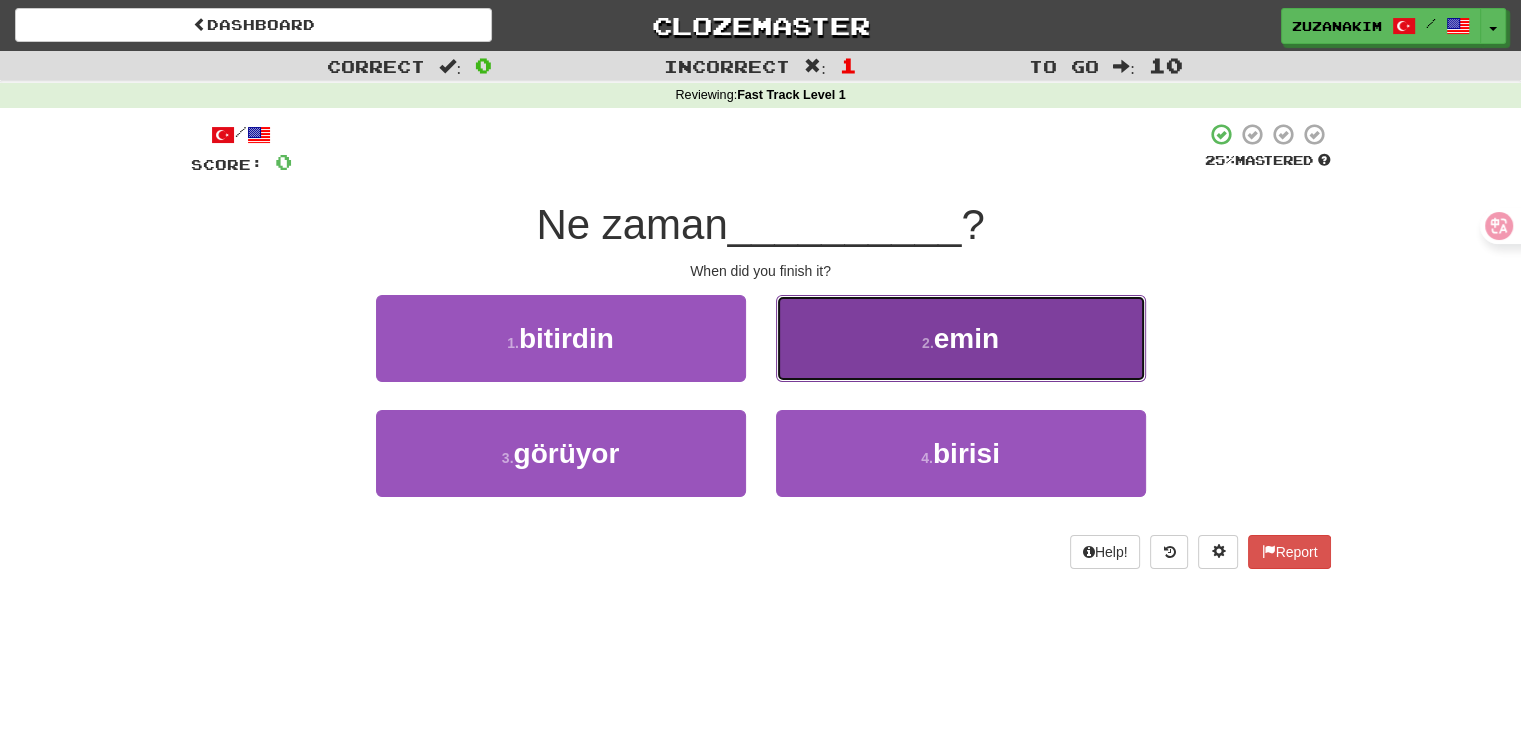 click on "emin" at bounding box center (966, 338) 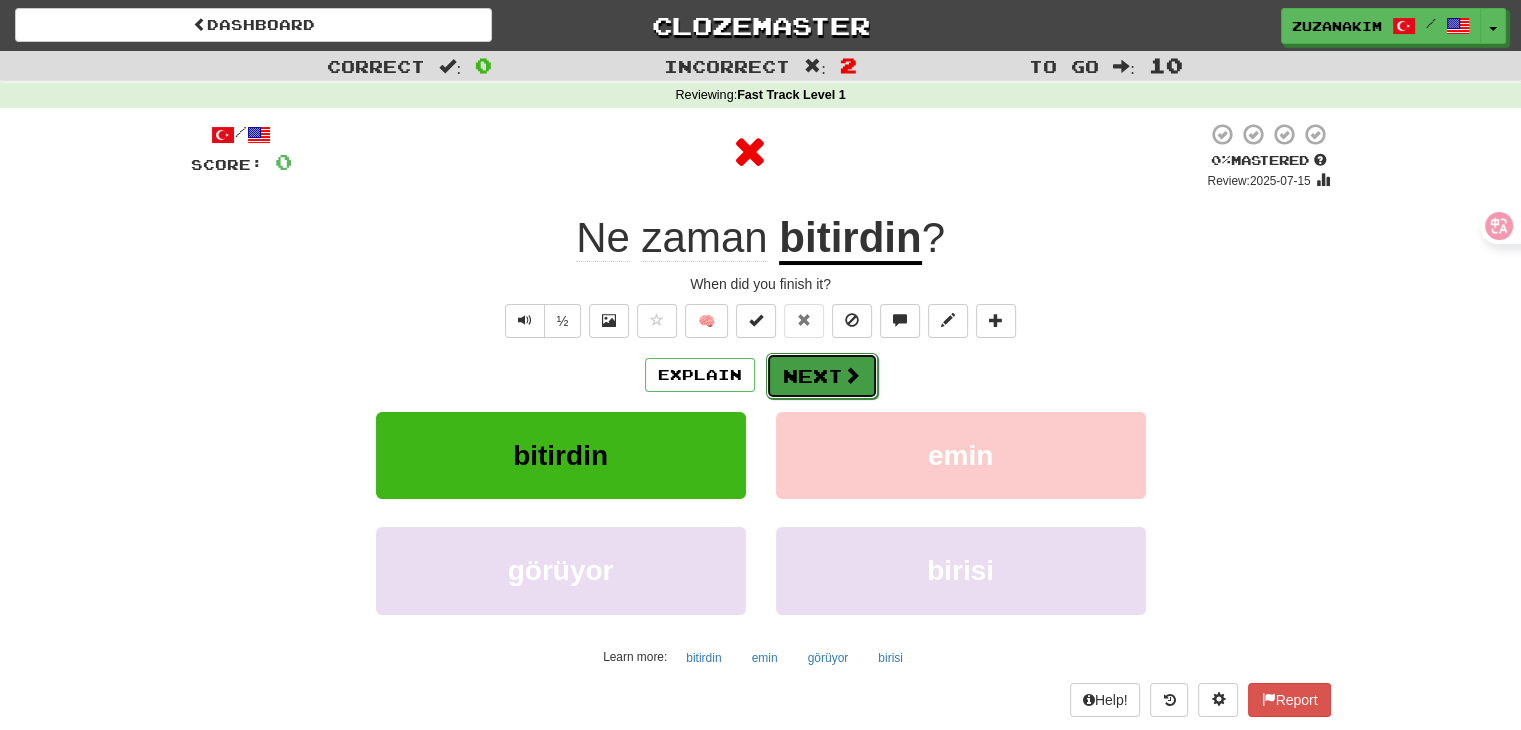 click at bounding box center (852, 375) 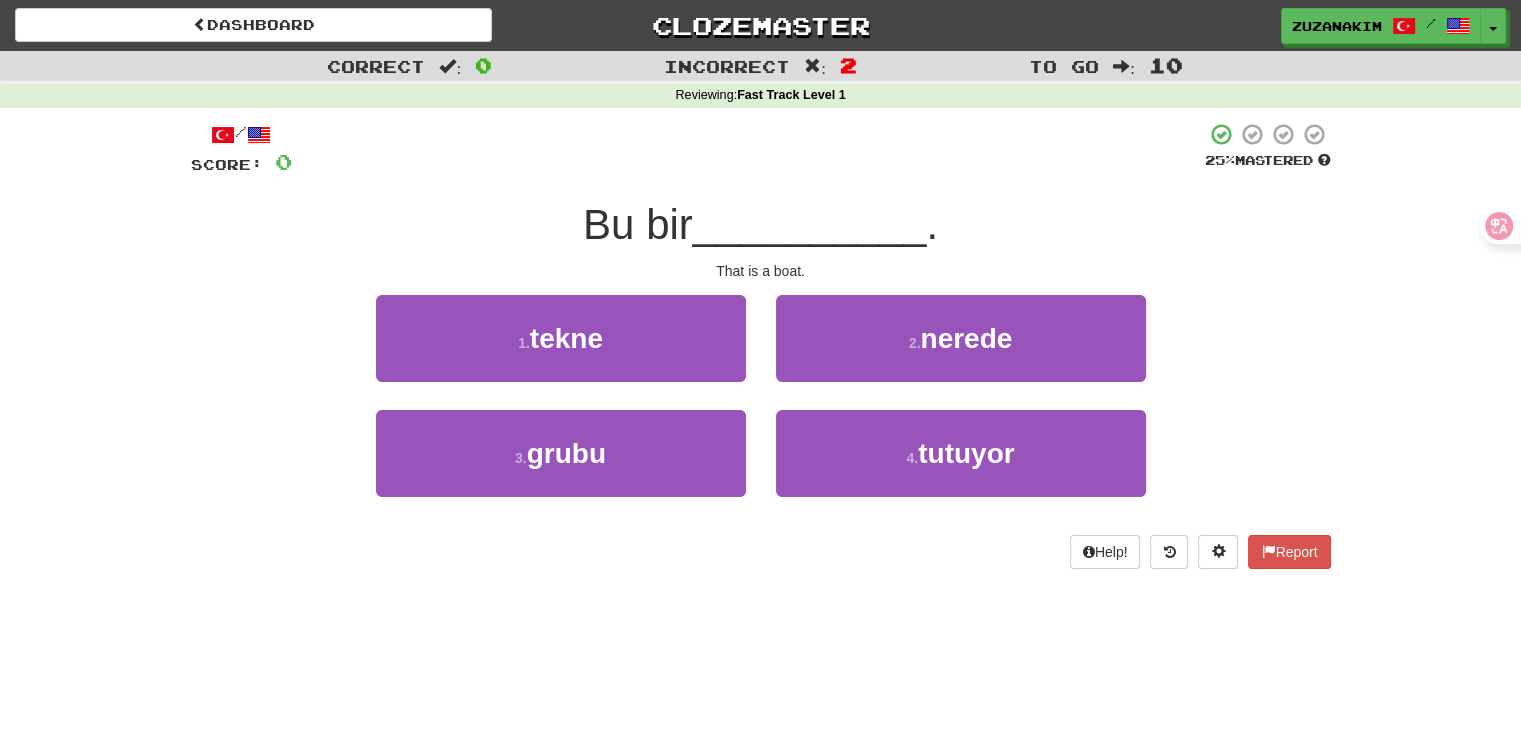 drag, startPoint x: 585, startPoint y: 223, endPoint x: 700, endPoint y: 223, distance: 115 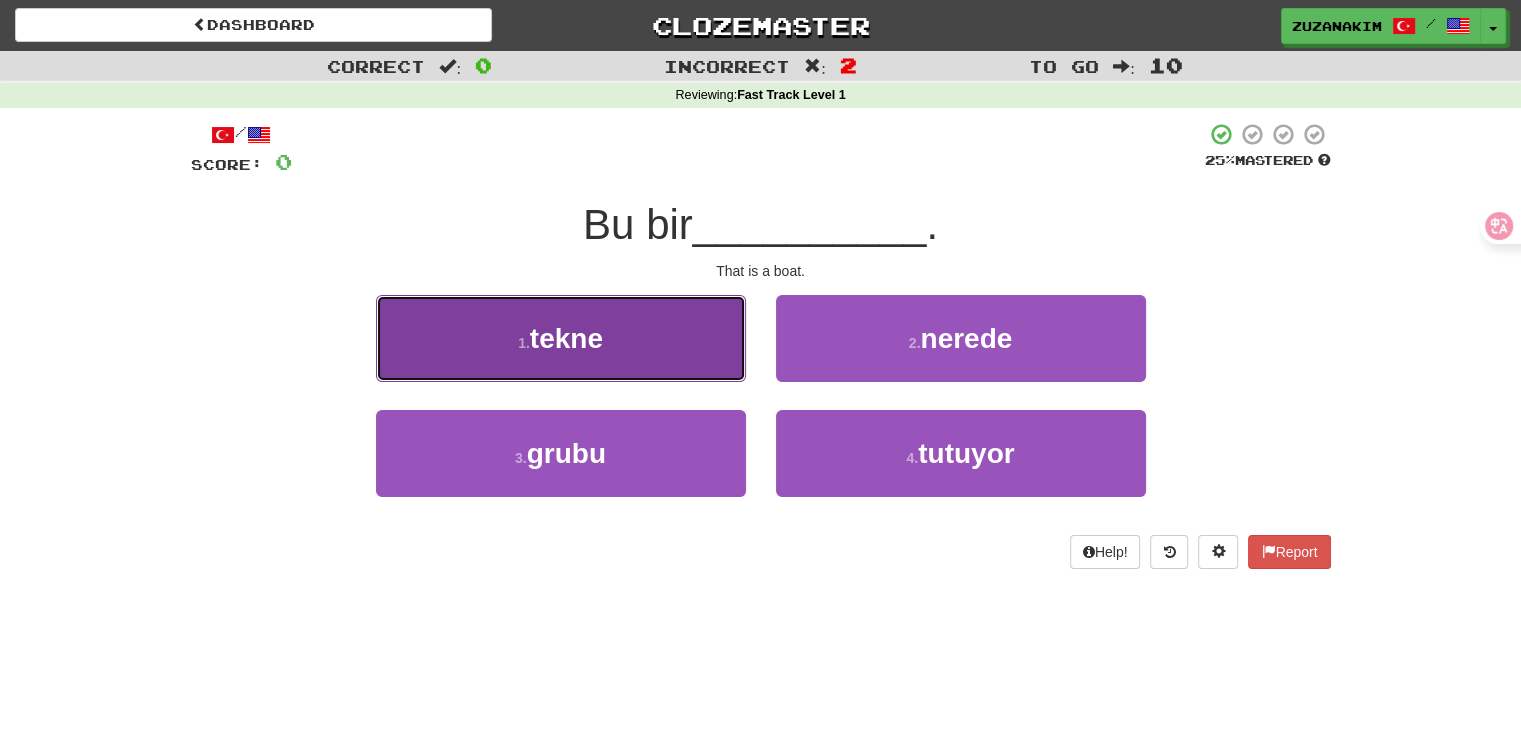 click on "tekne" at bounding box center [566, 338] 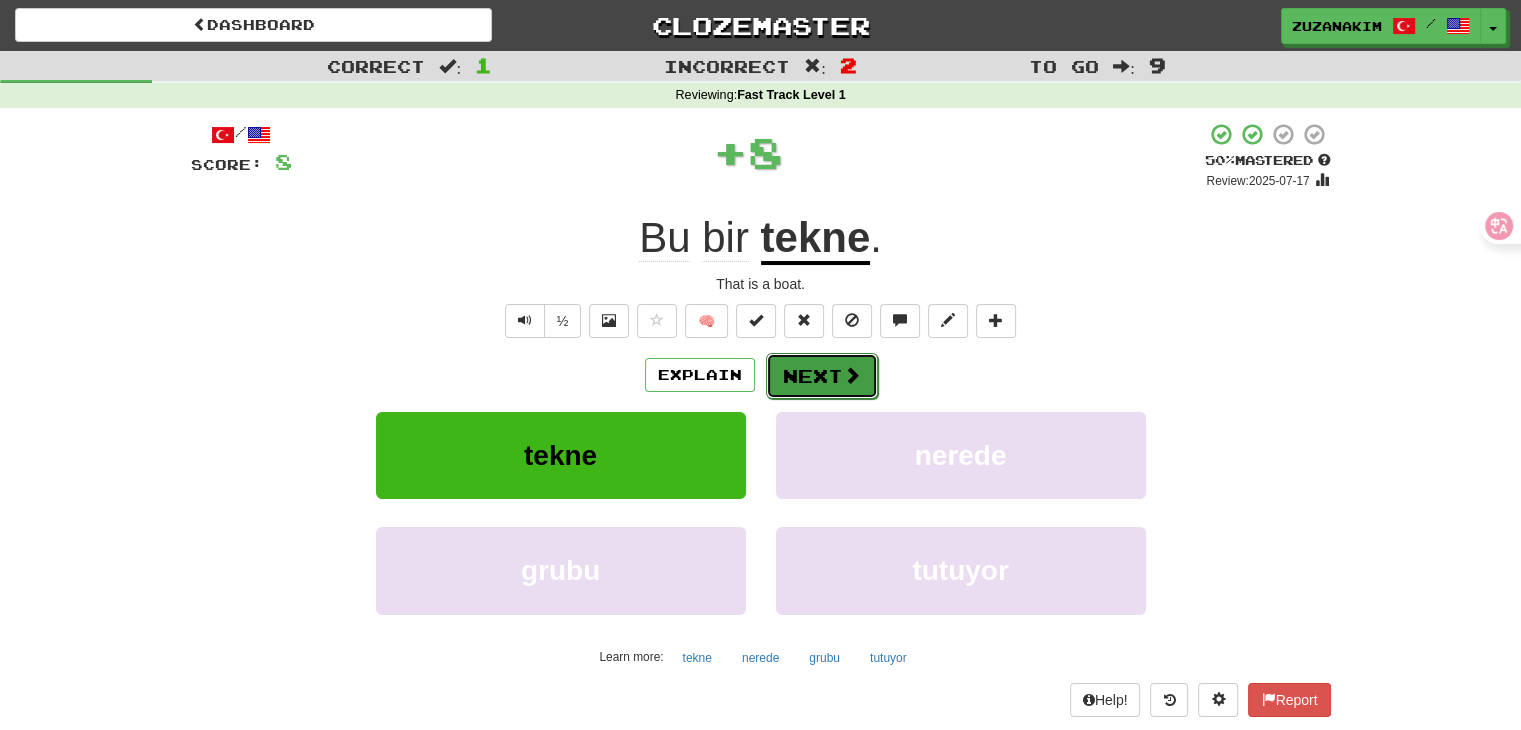 click on "Next" at bounding box center [822, 376] 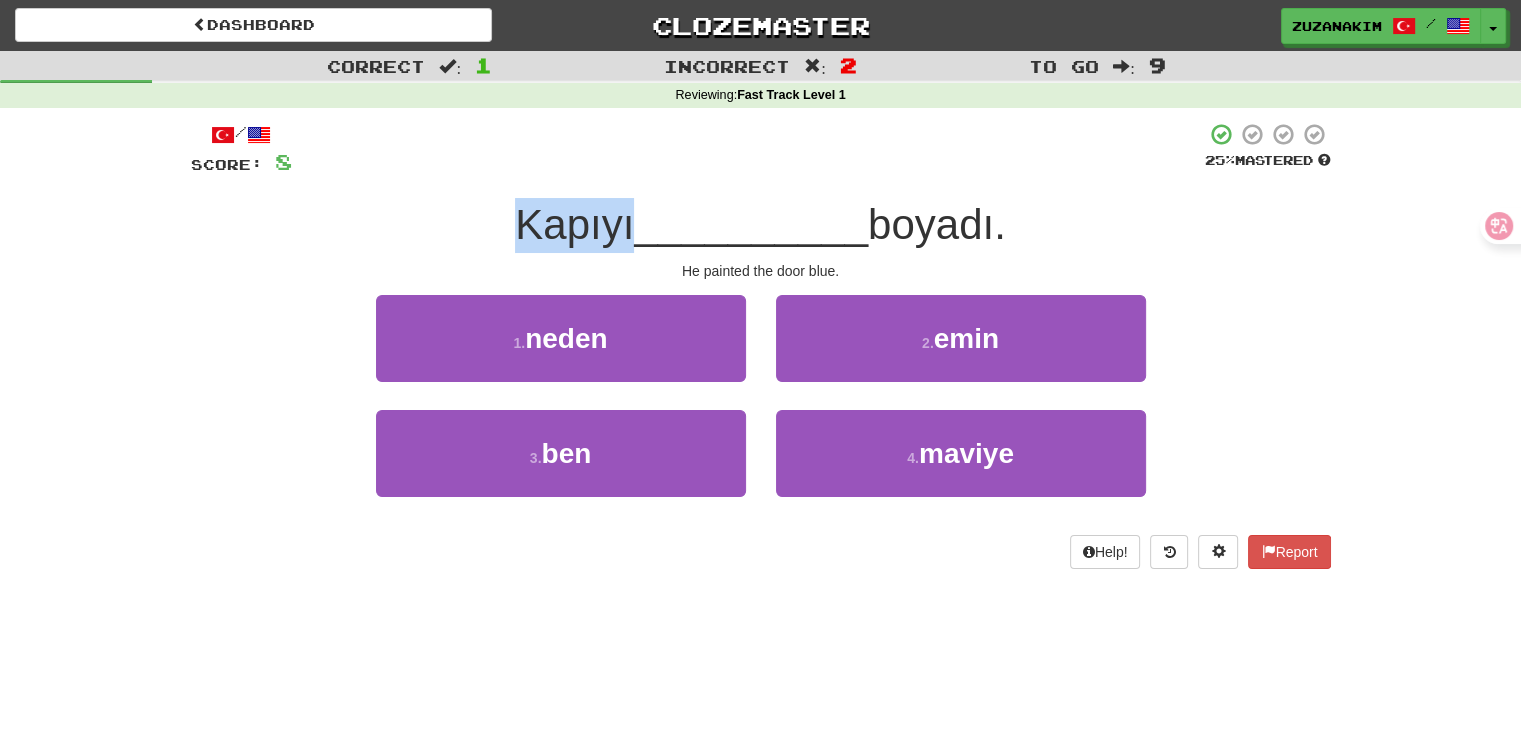 drag, startPoint x: 497, startPoint y: 228, endPoint x: 620, endPoint y: 228, distance: 123 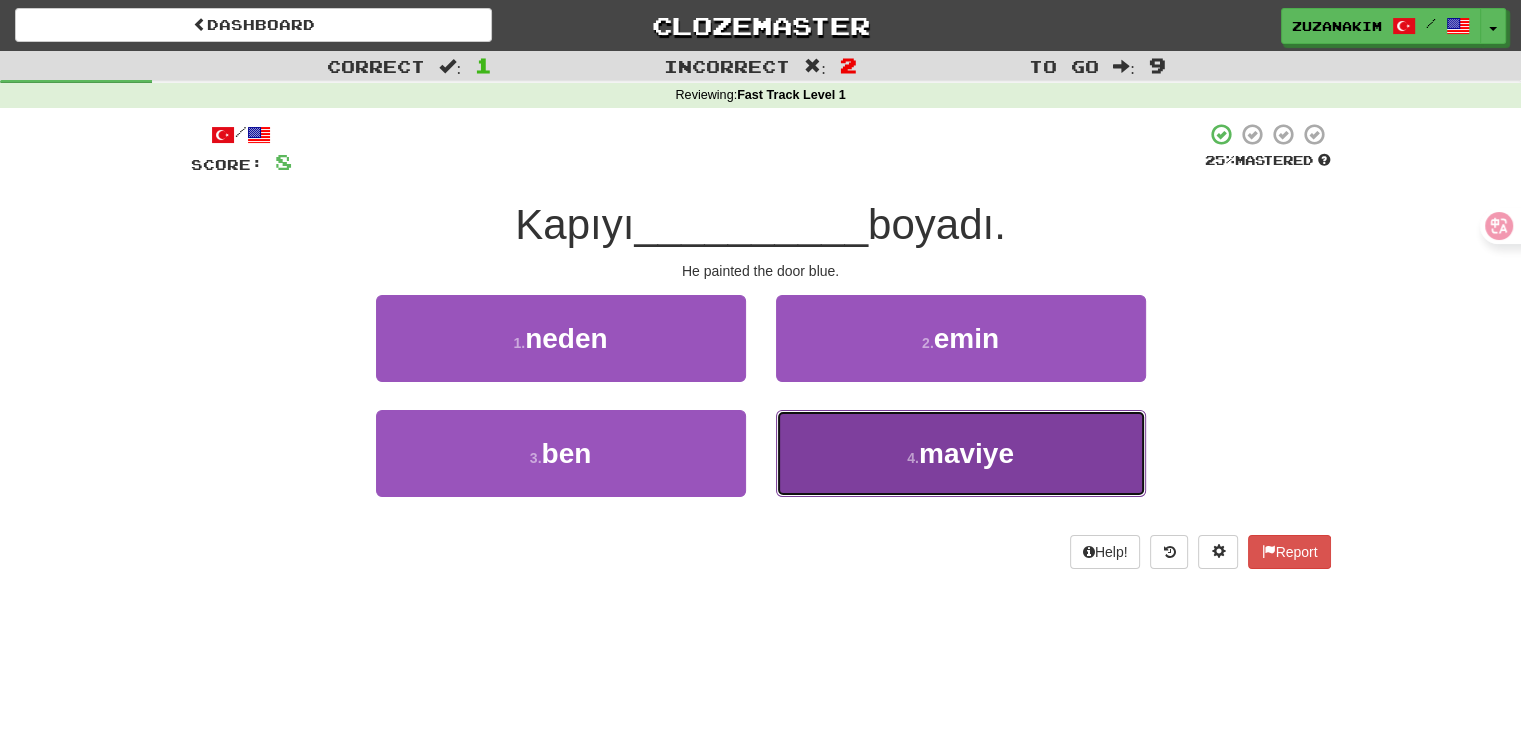 click on "4 .  maviye" at bounding box center [961, 453] 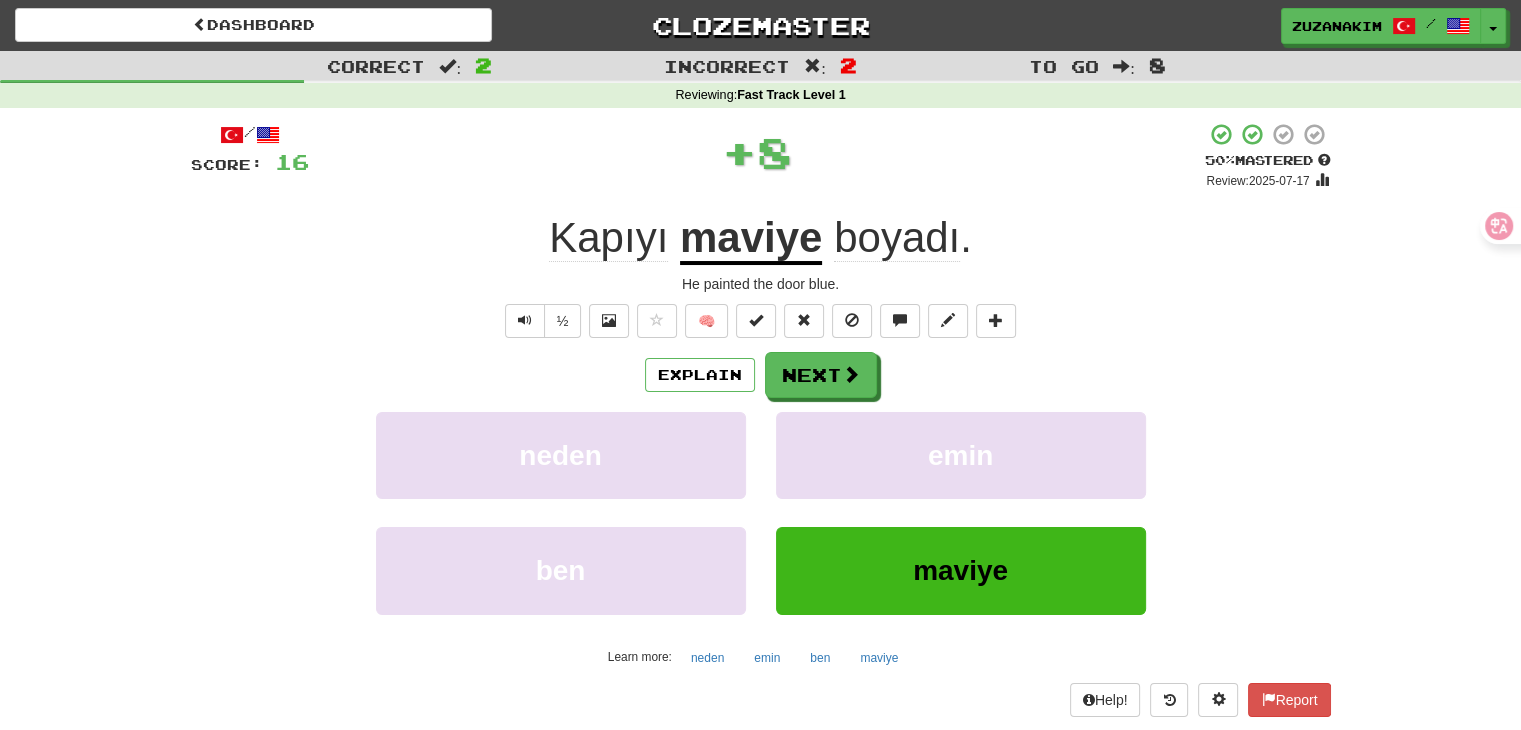 click on "boyadı" at bounding box center [897, 238] 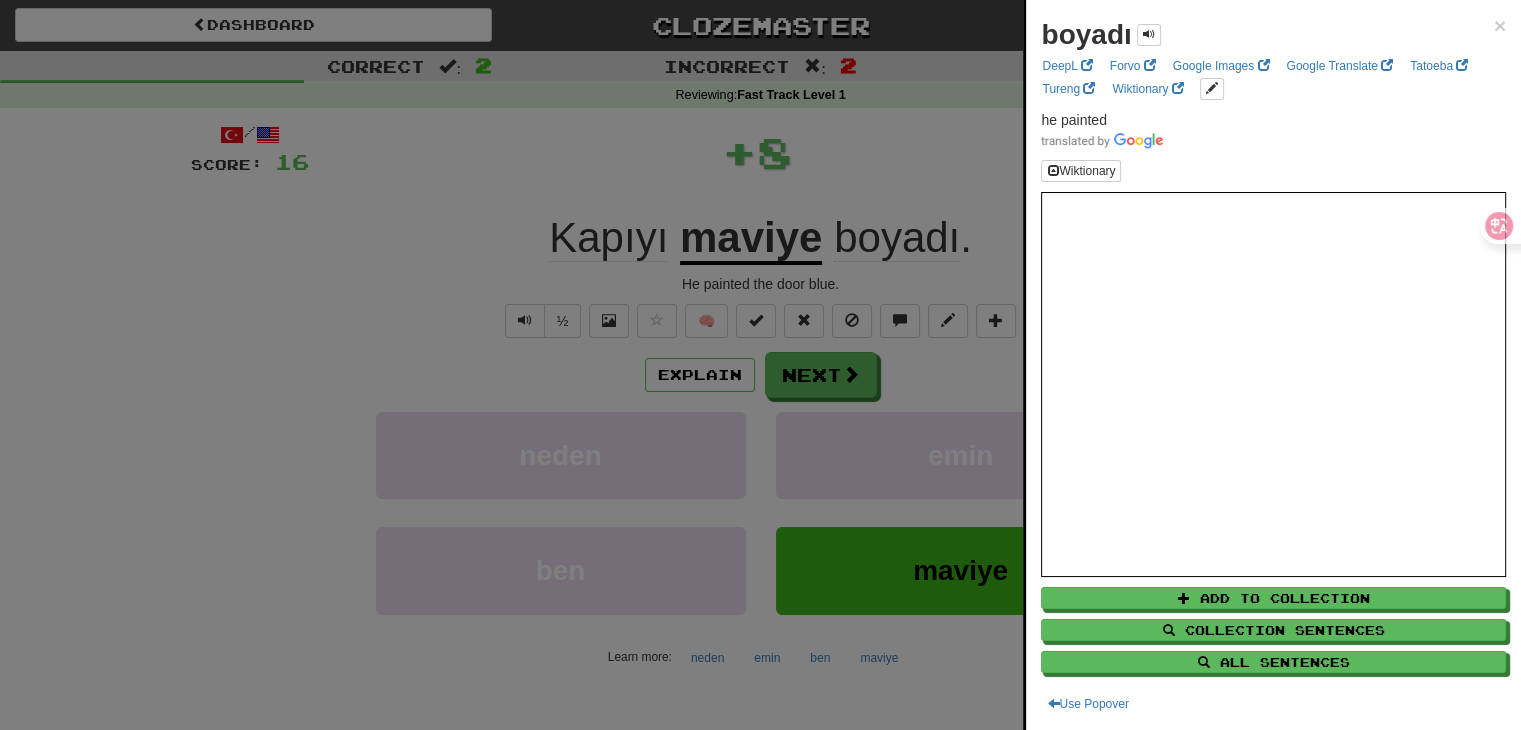 click at bounding box center [760, 365] 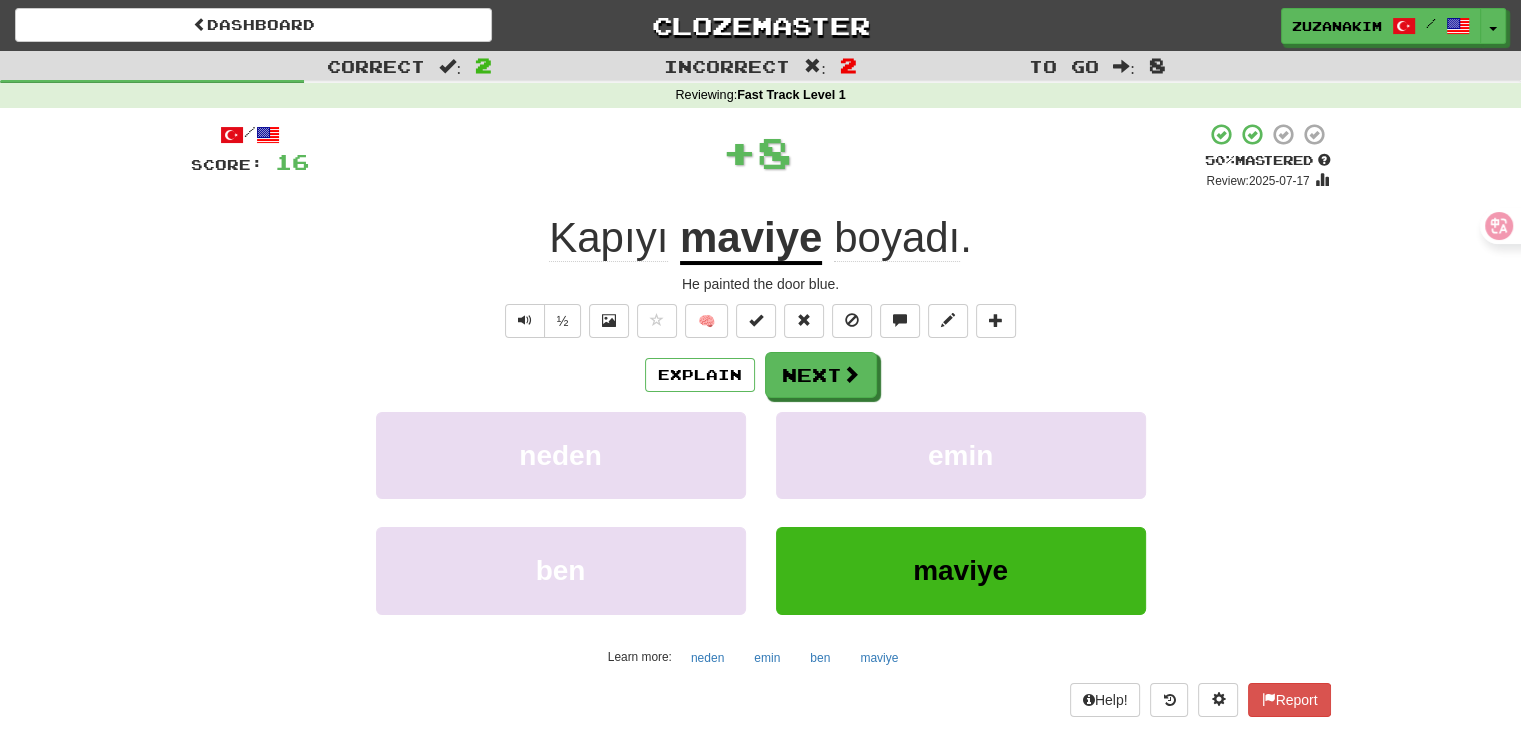 click on "Kapıyı" 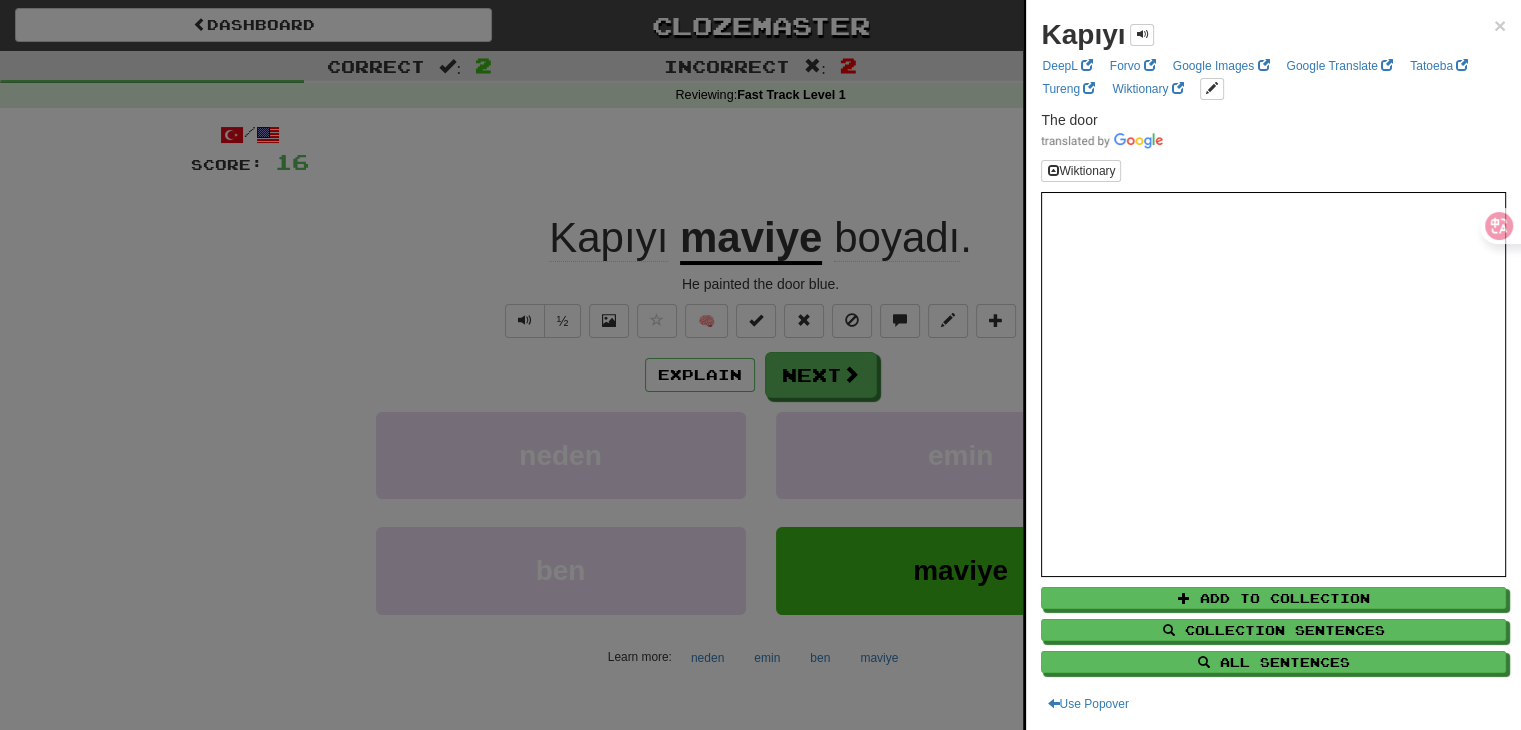 click at bounding box center (760, 365) 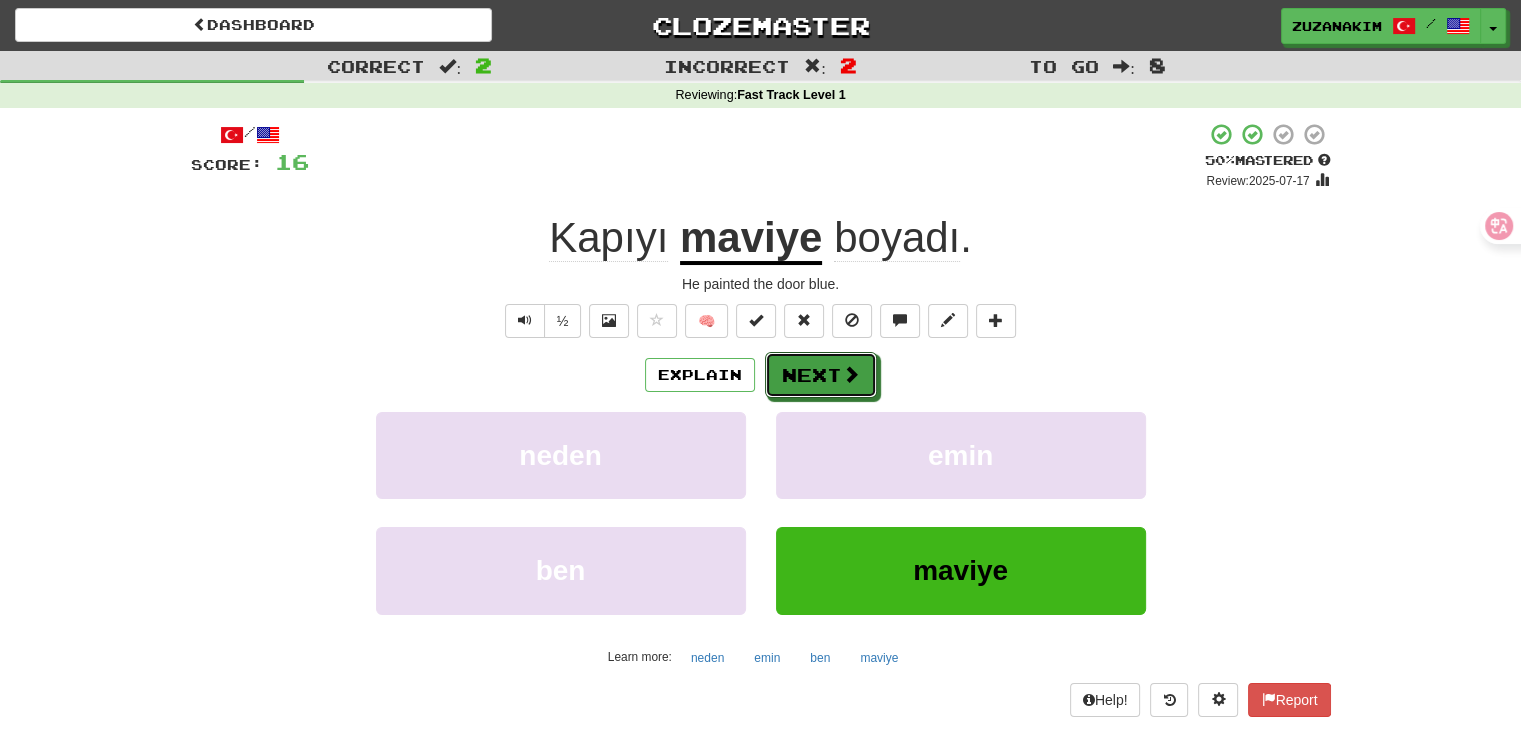 click on "Next" at bounding box center (821, 375) 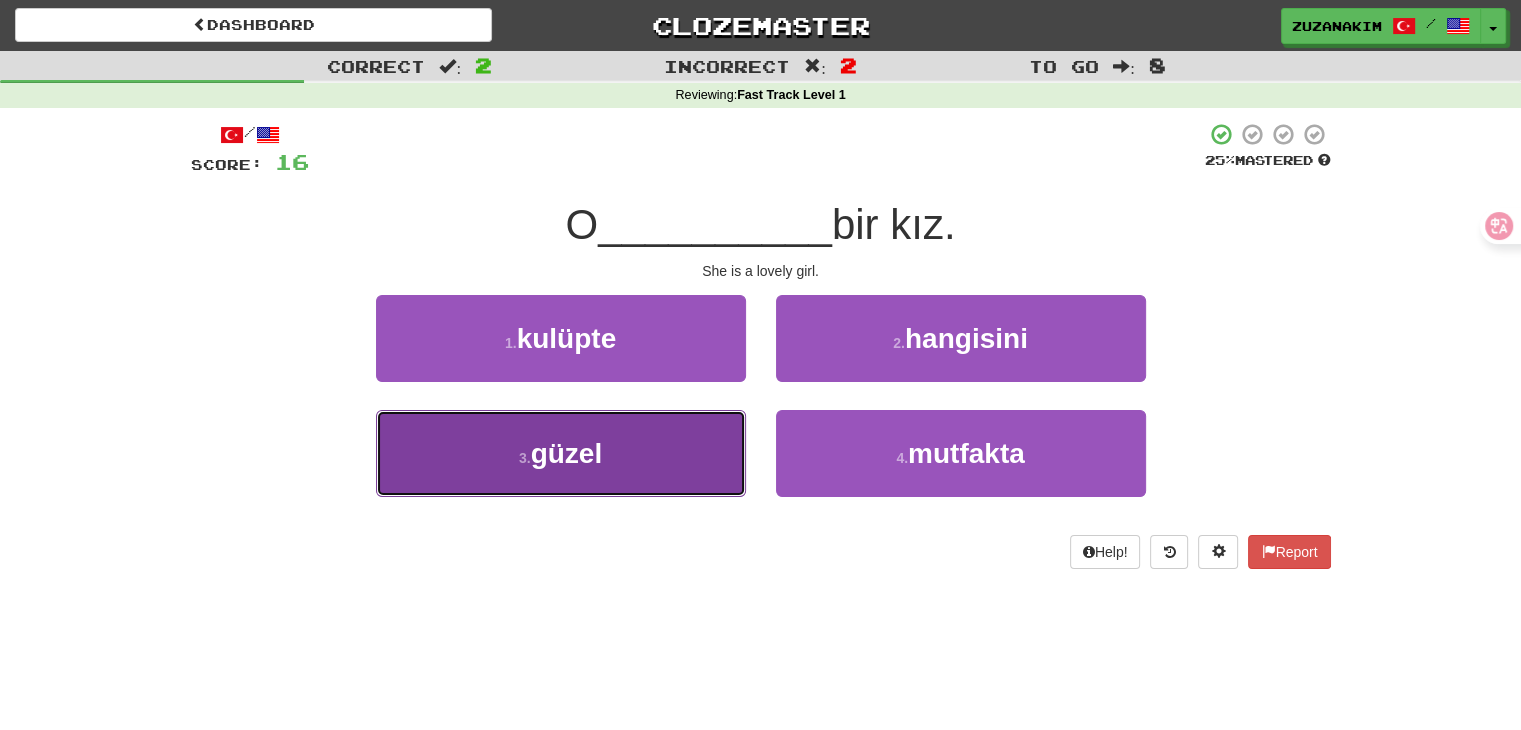 click on "3 .  güzel" at bounding box center (561, 453) 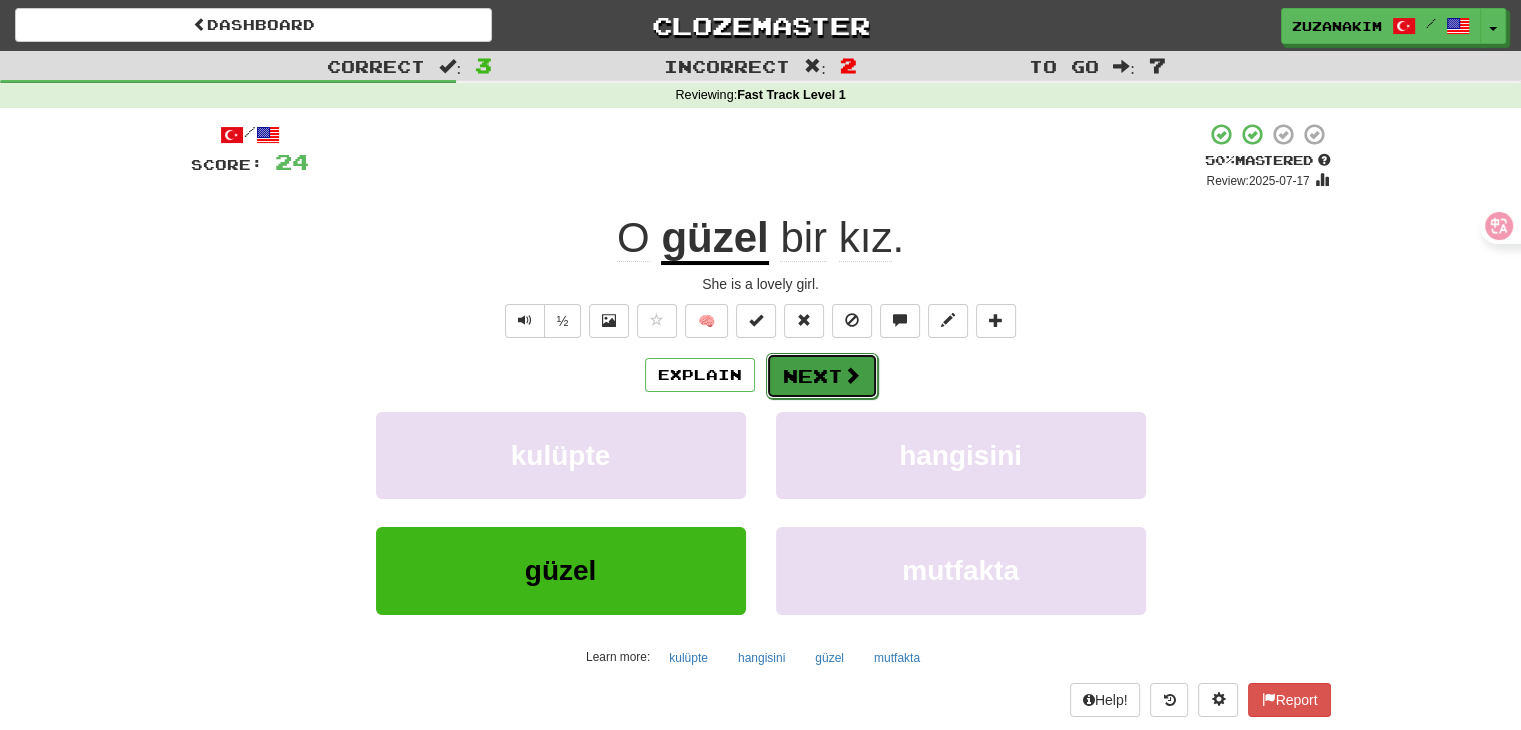click on "Next" at bounding box center [822, 376] 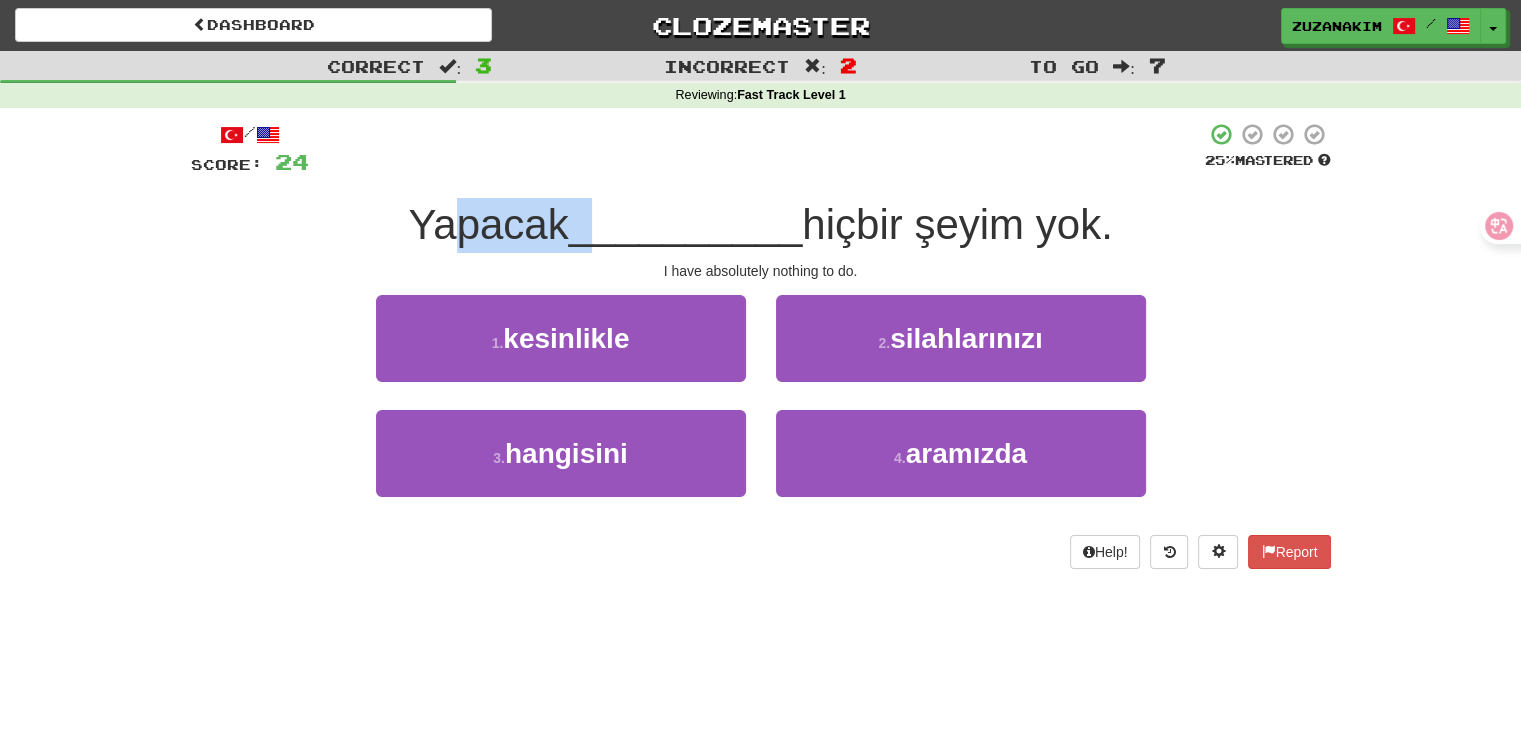 drag, startPoint x: 436, startPoint y: 209, endPoint x: 604, endPoint y: 209, distance: 168 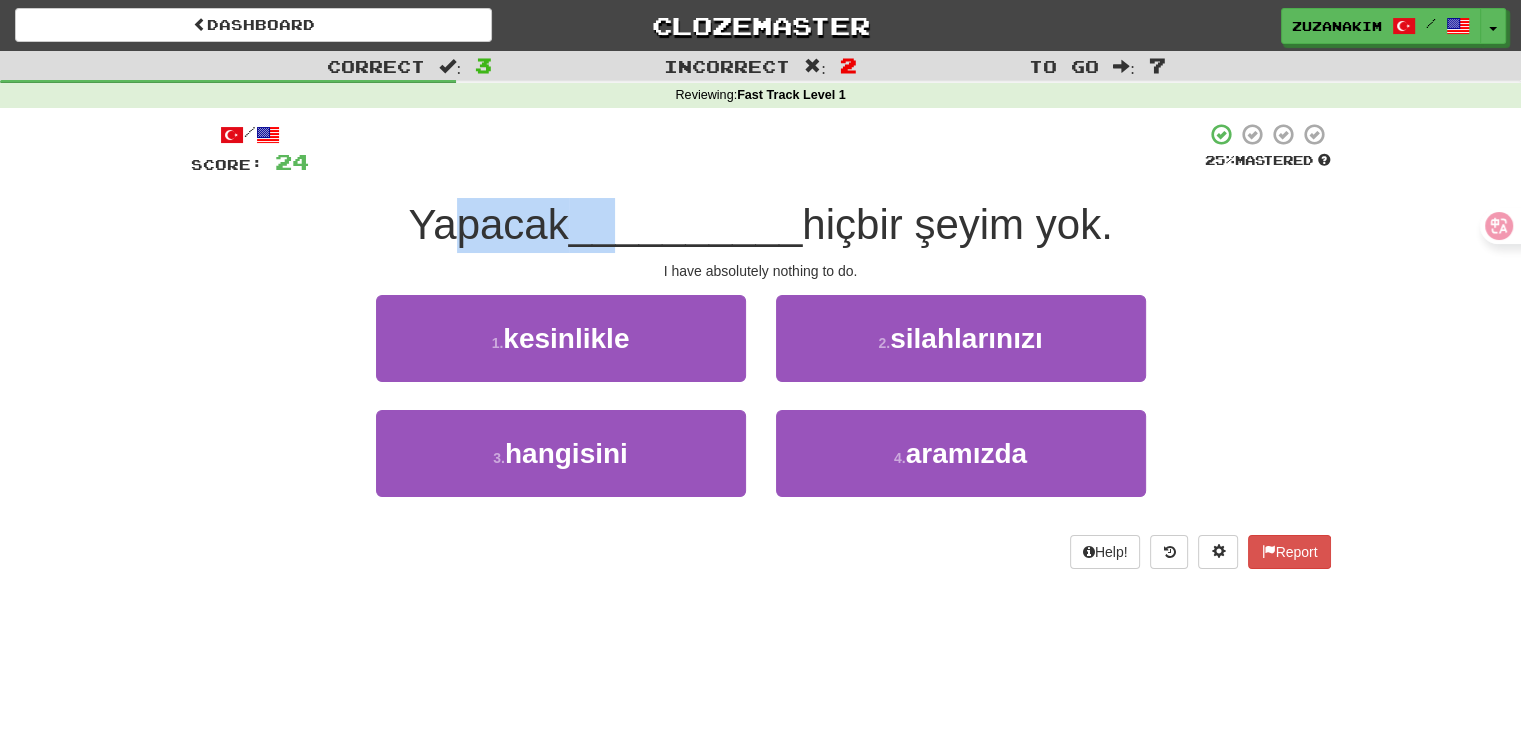 click on "Yapacak" at bounding box center [488, 224] 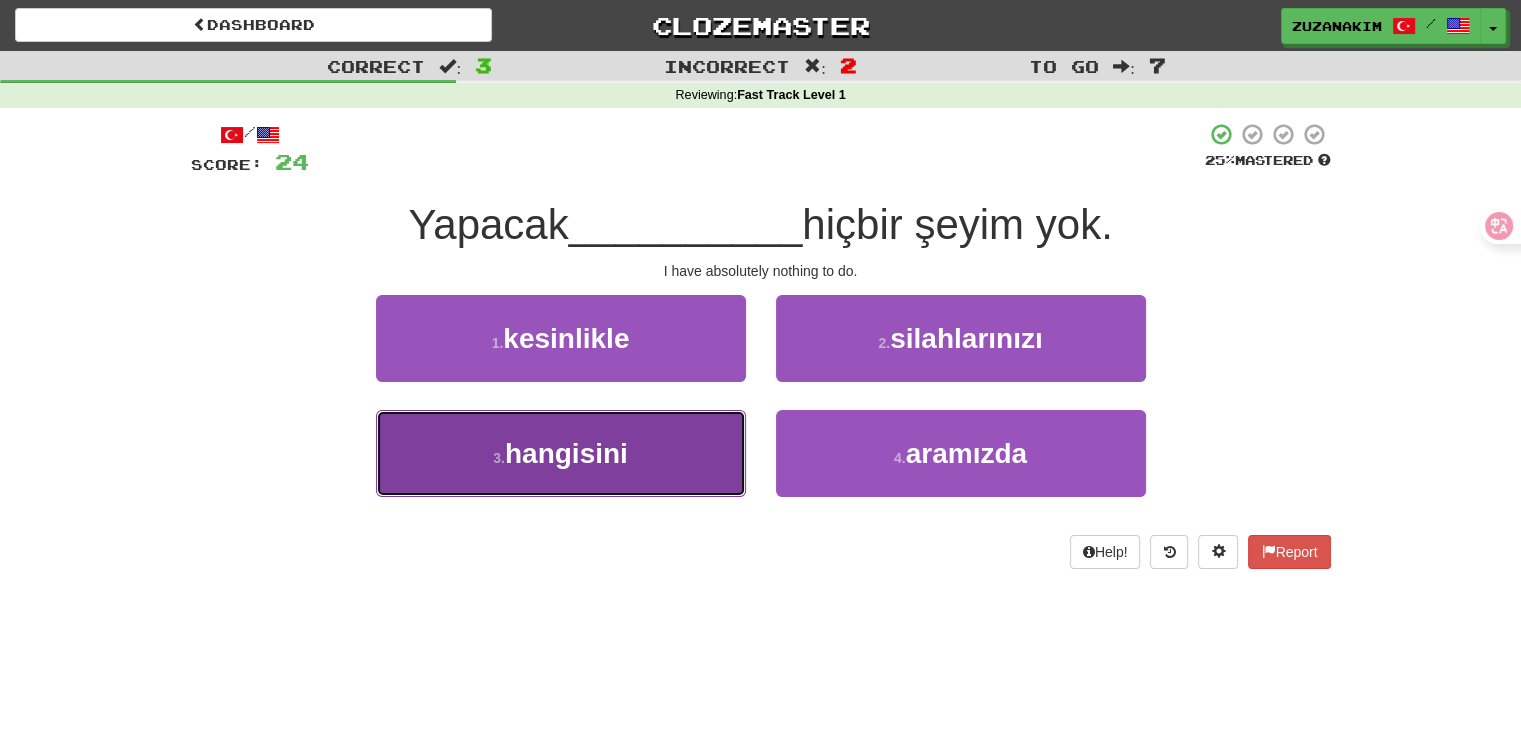 click on "3 .  hangisini" at bounding box center (561, 453) 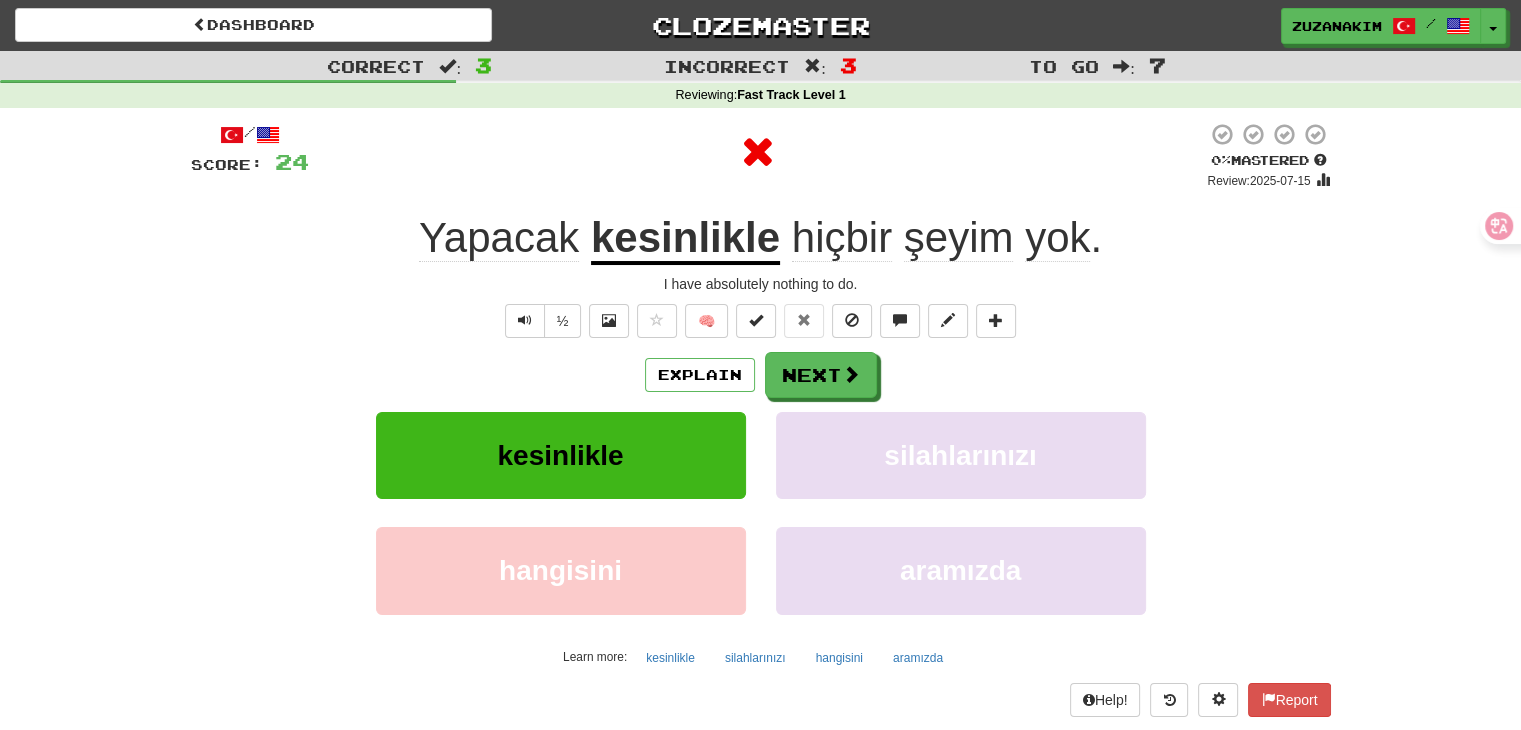 click on "kesinlikle" at bounding box center (685, 239) 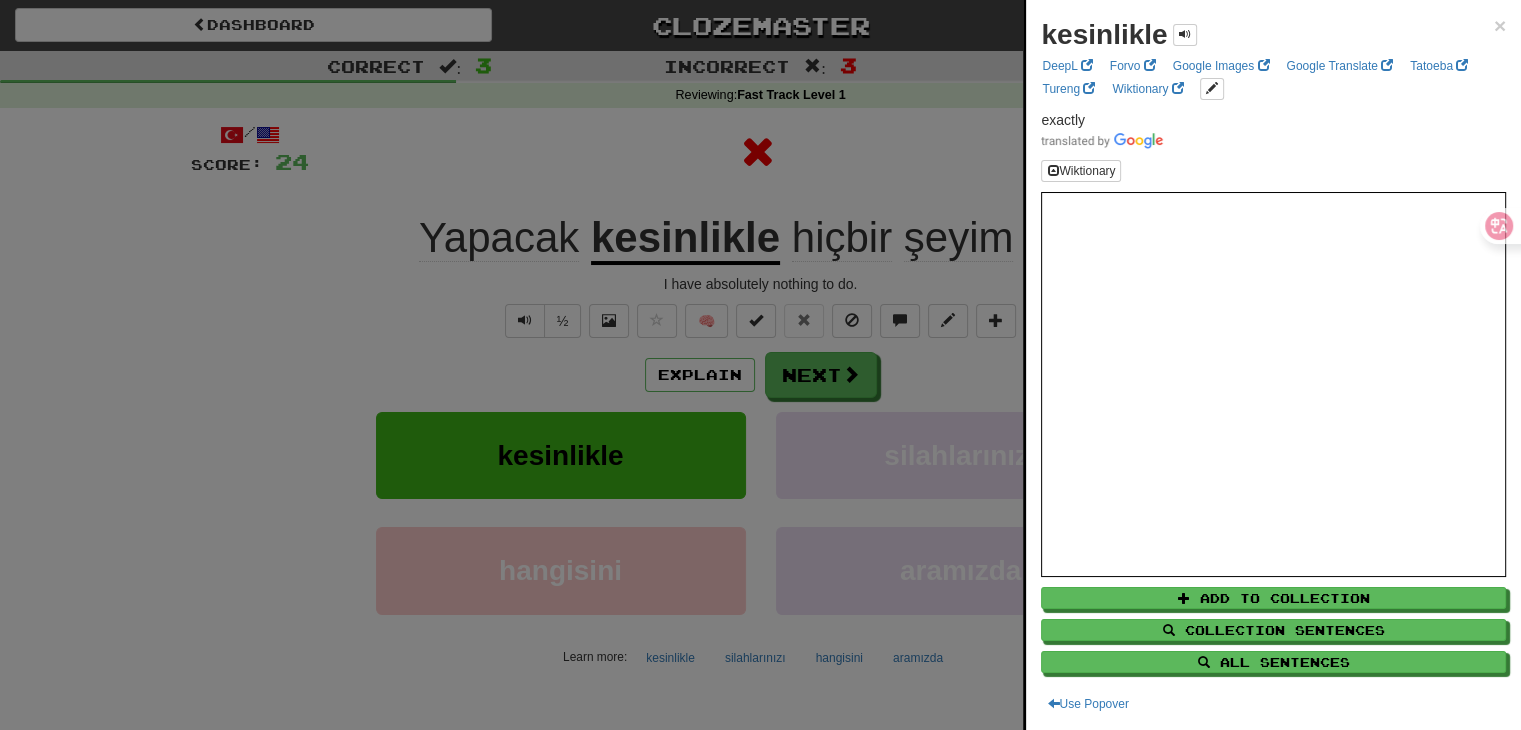 drag, startPoint x: 792, startPoint y: 241, endPoint x: 879, endPoint y: 341, distance: 132.54811 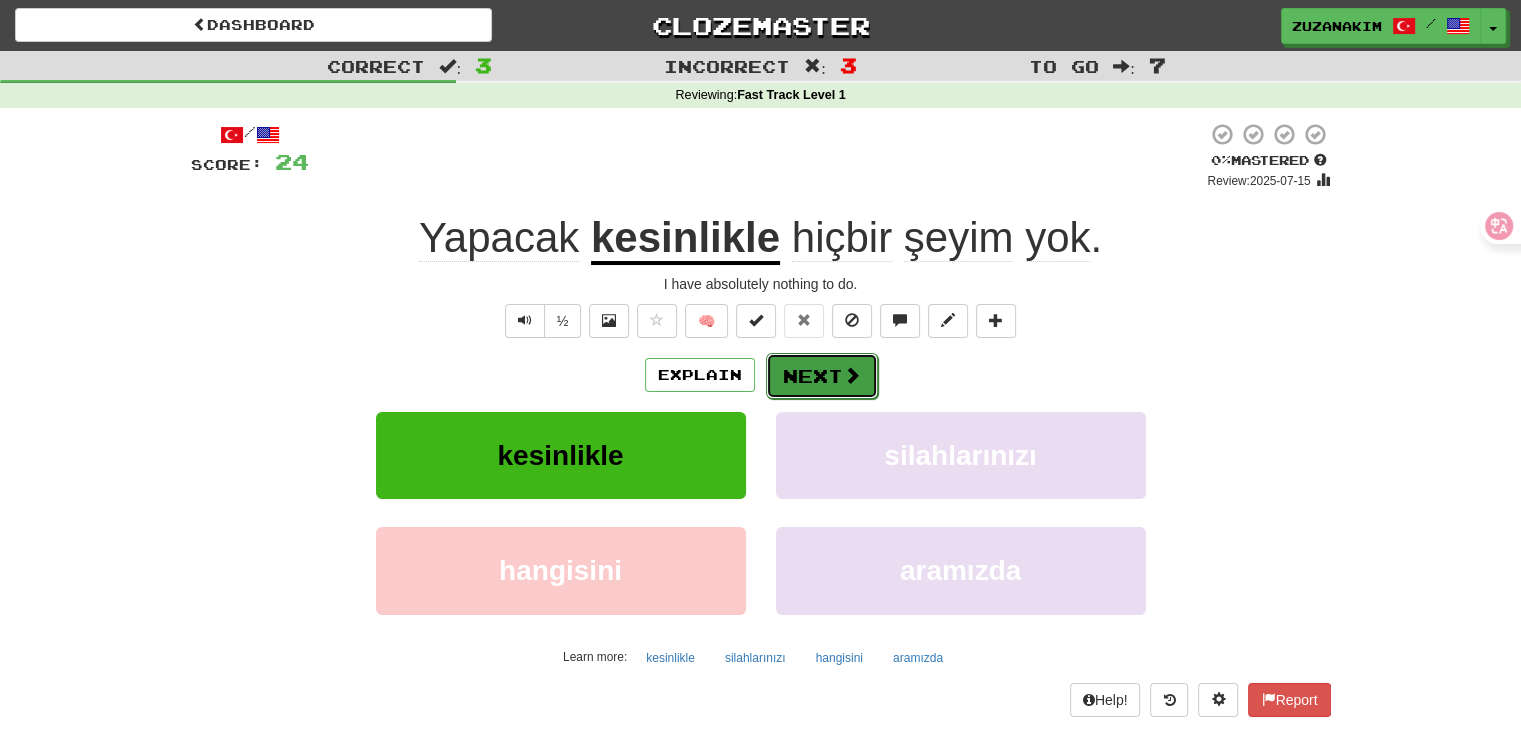 click at bounding box center [852, 375] 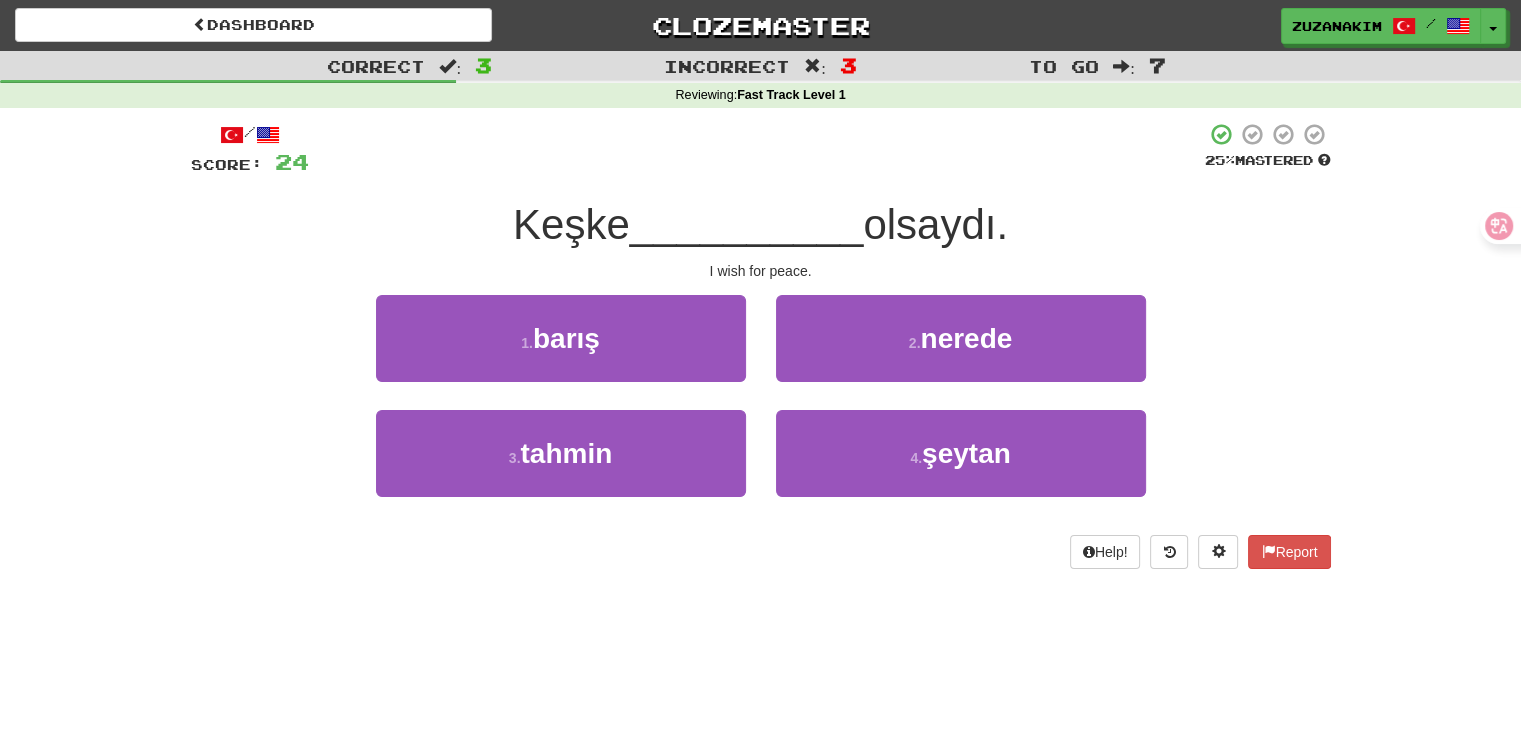 drag, startPoint x: 551, startPoint y: 218, endPoint x: 628, endPoint y: 219, distance: 77.00649 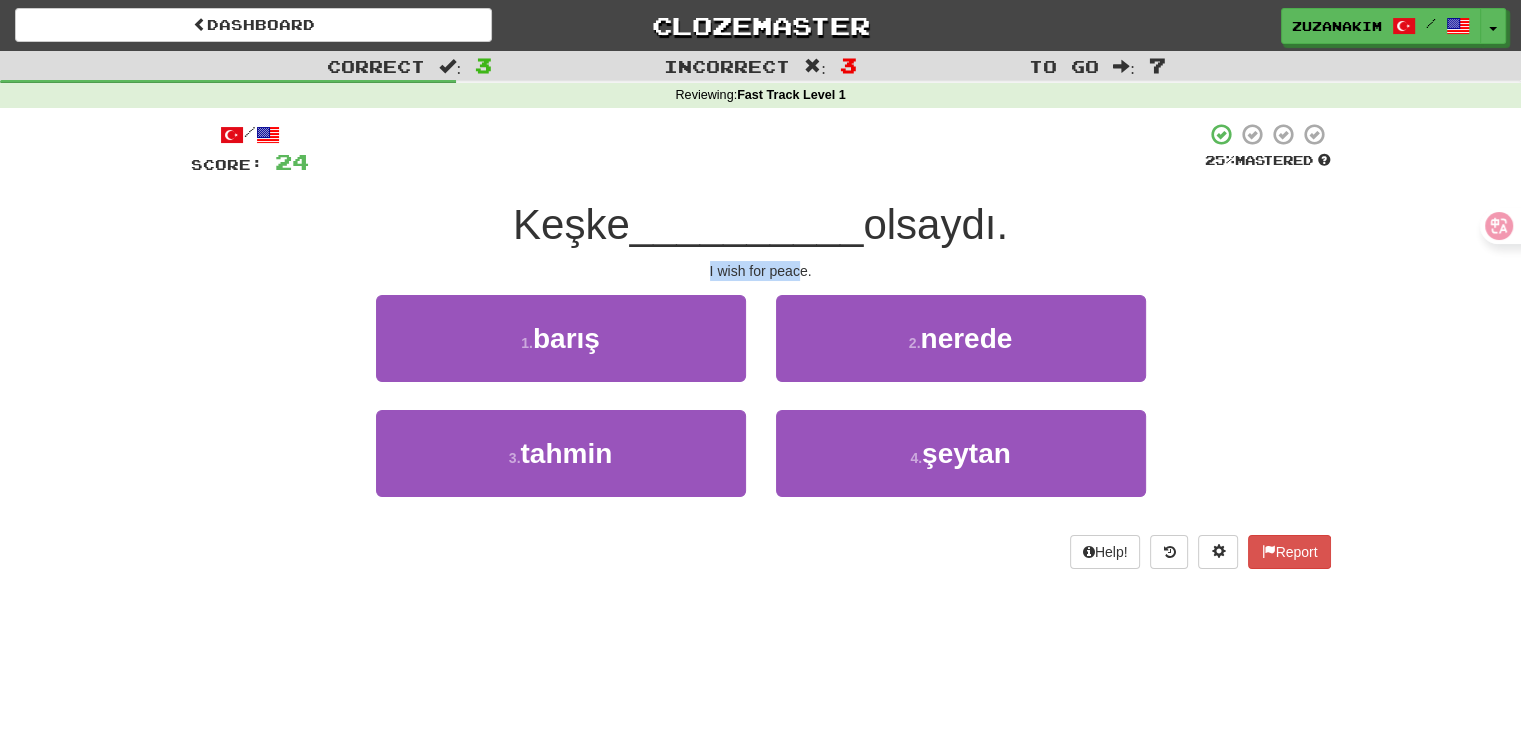 drag, startPoint x: 703, startPoint y: 271, endPoint x: 802, endPoint y: 269, distance: 99.0202 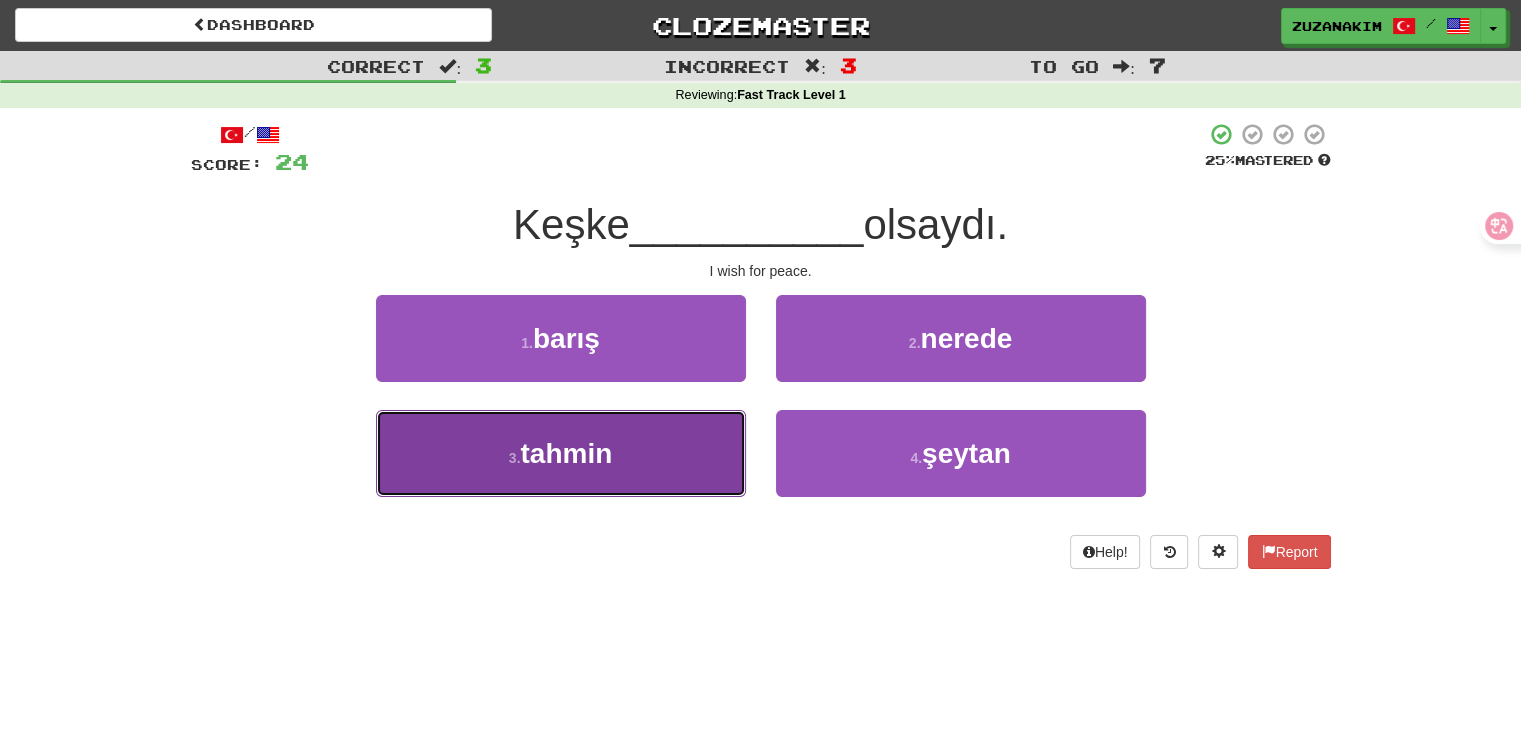 click on "3 .  tahmin" at bounding box center (561, 453) 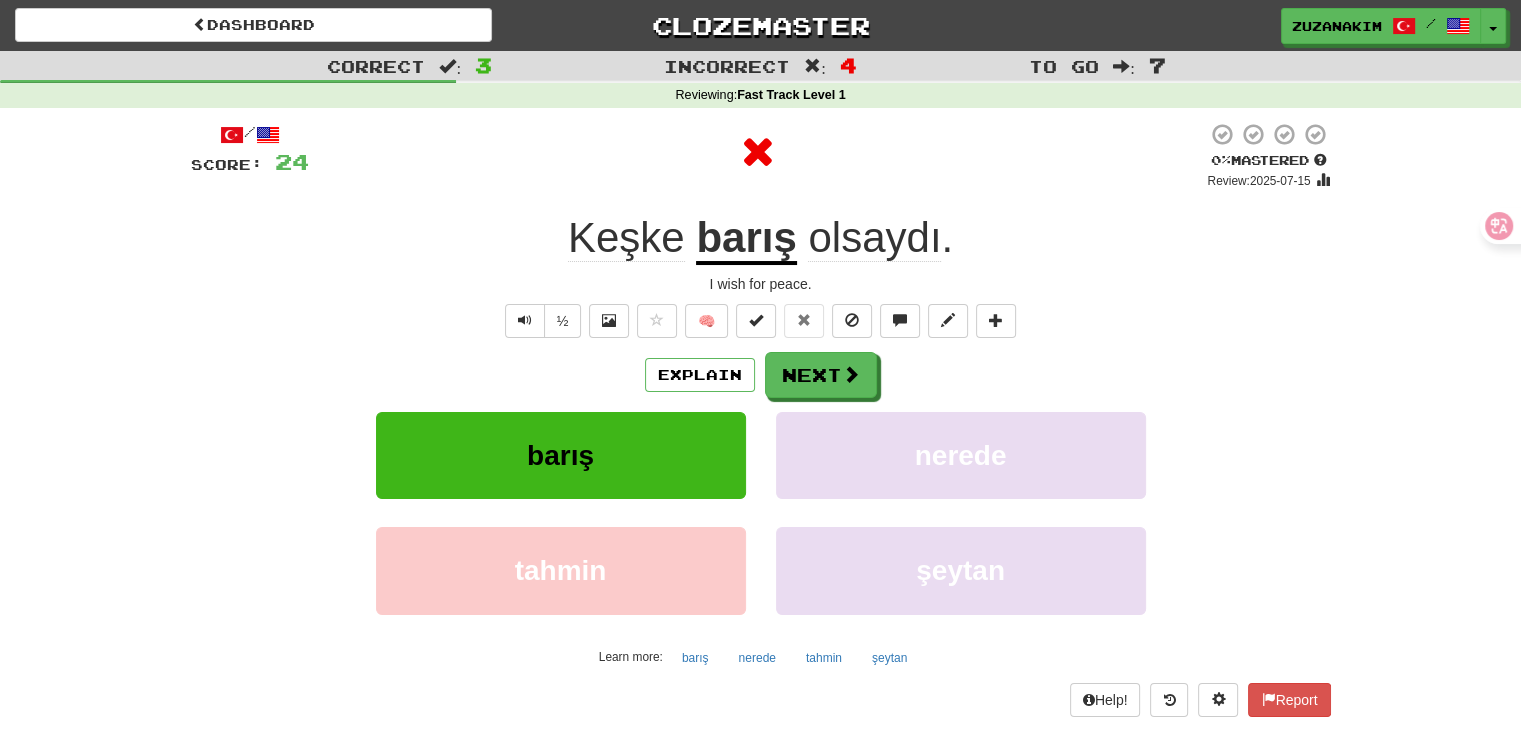 click on "barış" at bounding box center [746, 239] 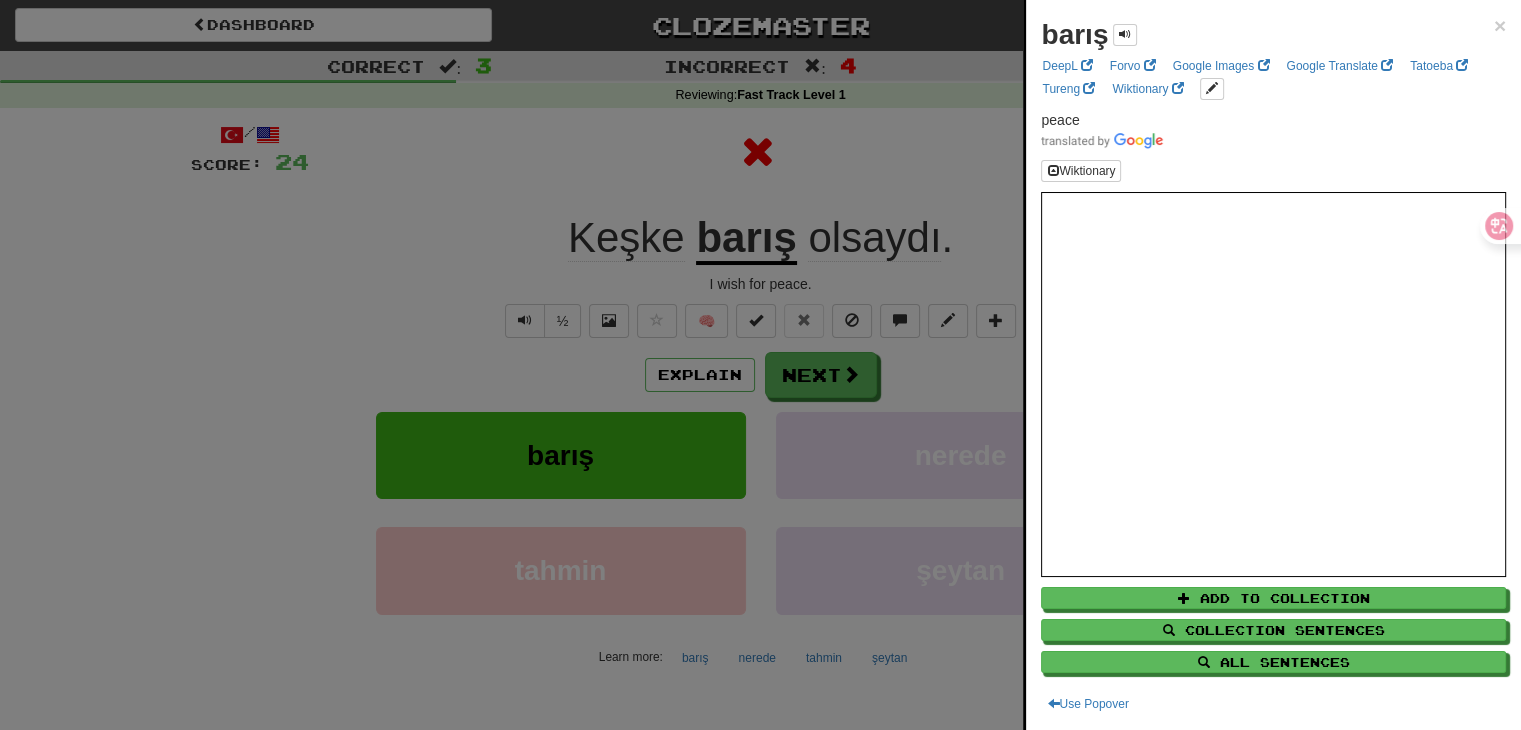 click at bounding box center [760, 365] 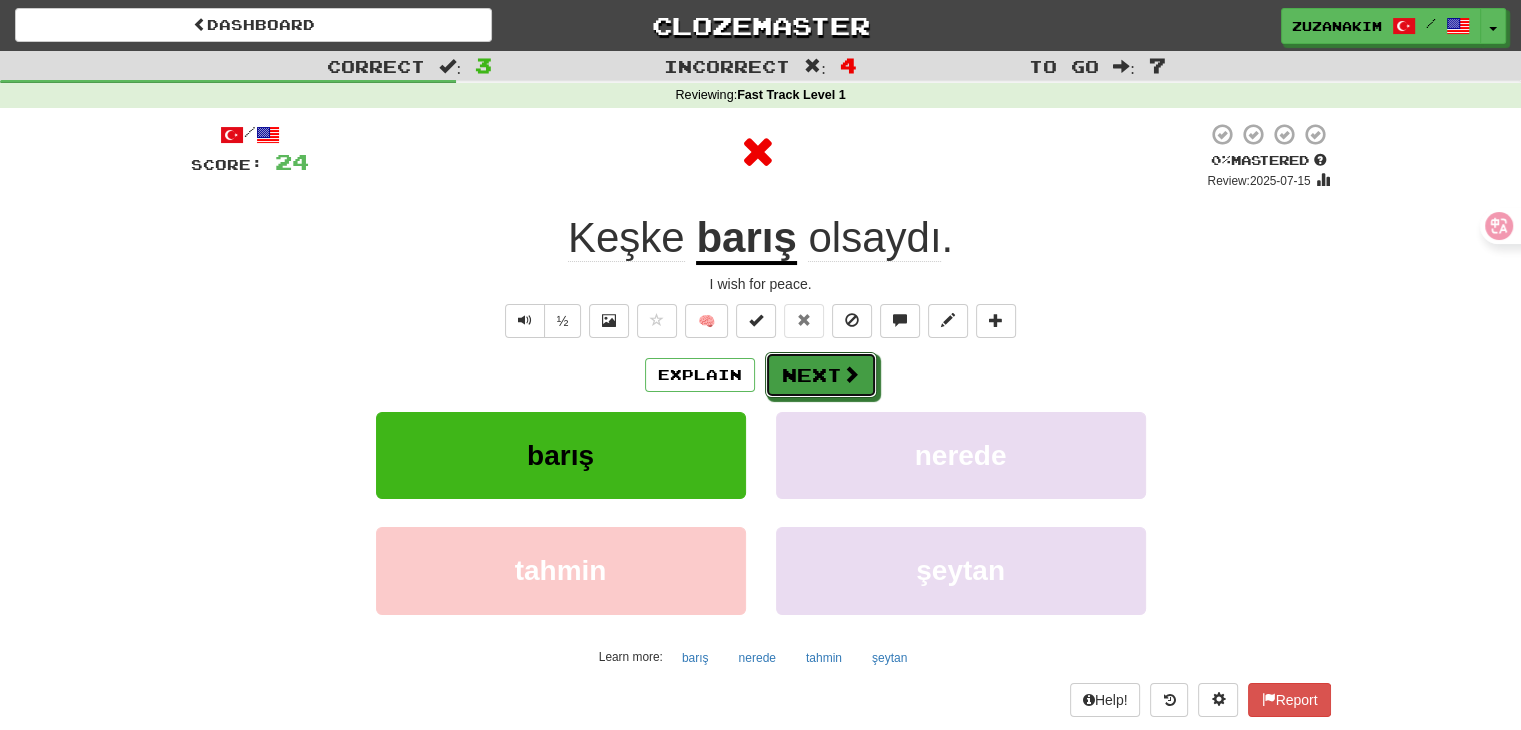 click on "Next" at bounding box center [821, 375] 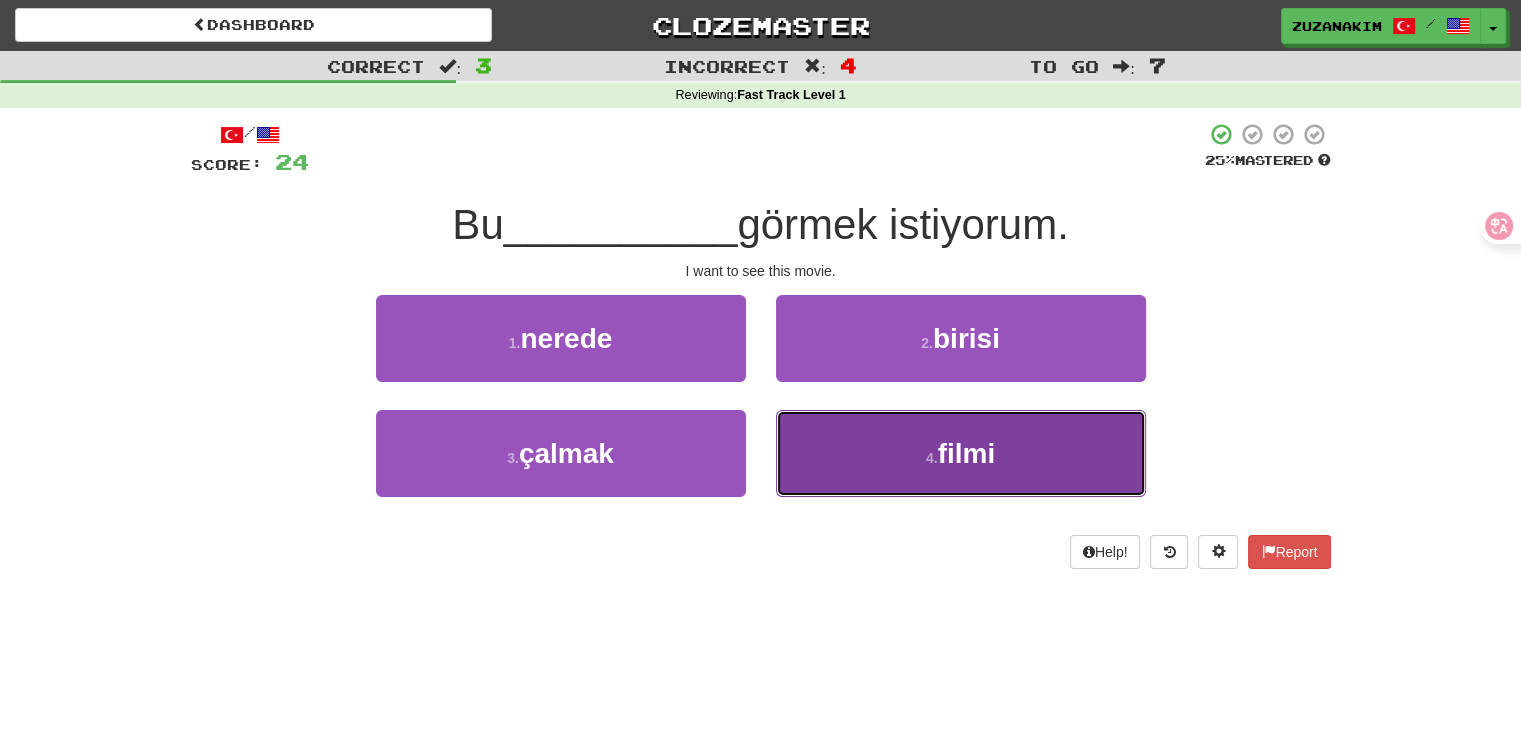 click on "4 .  filmi" at bounding box center (961, 453) 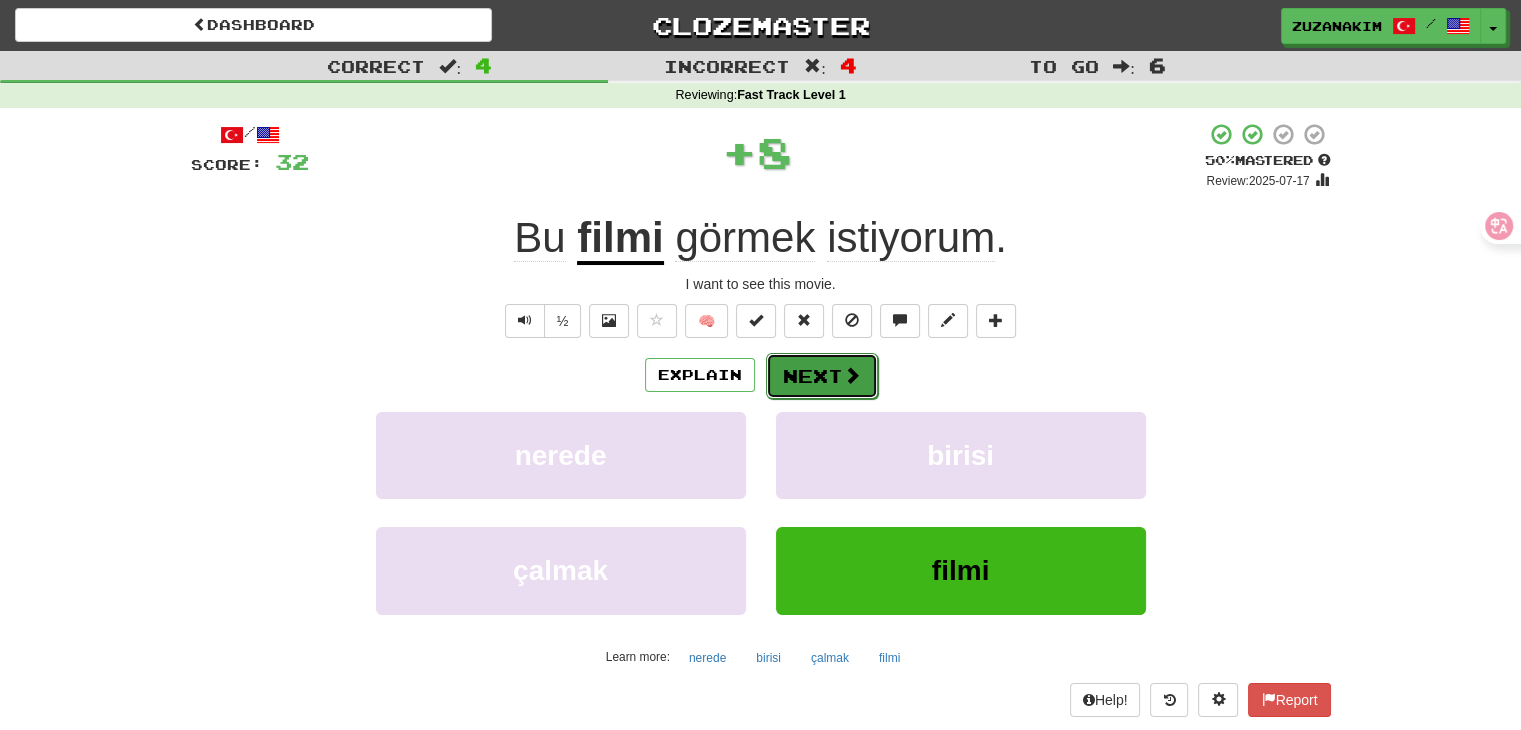 click on "Next" at bounding box center (822, 376) 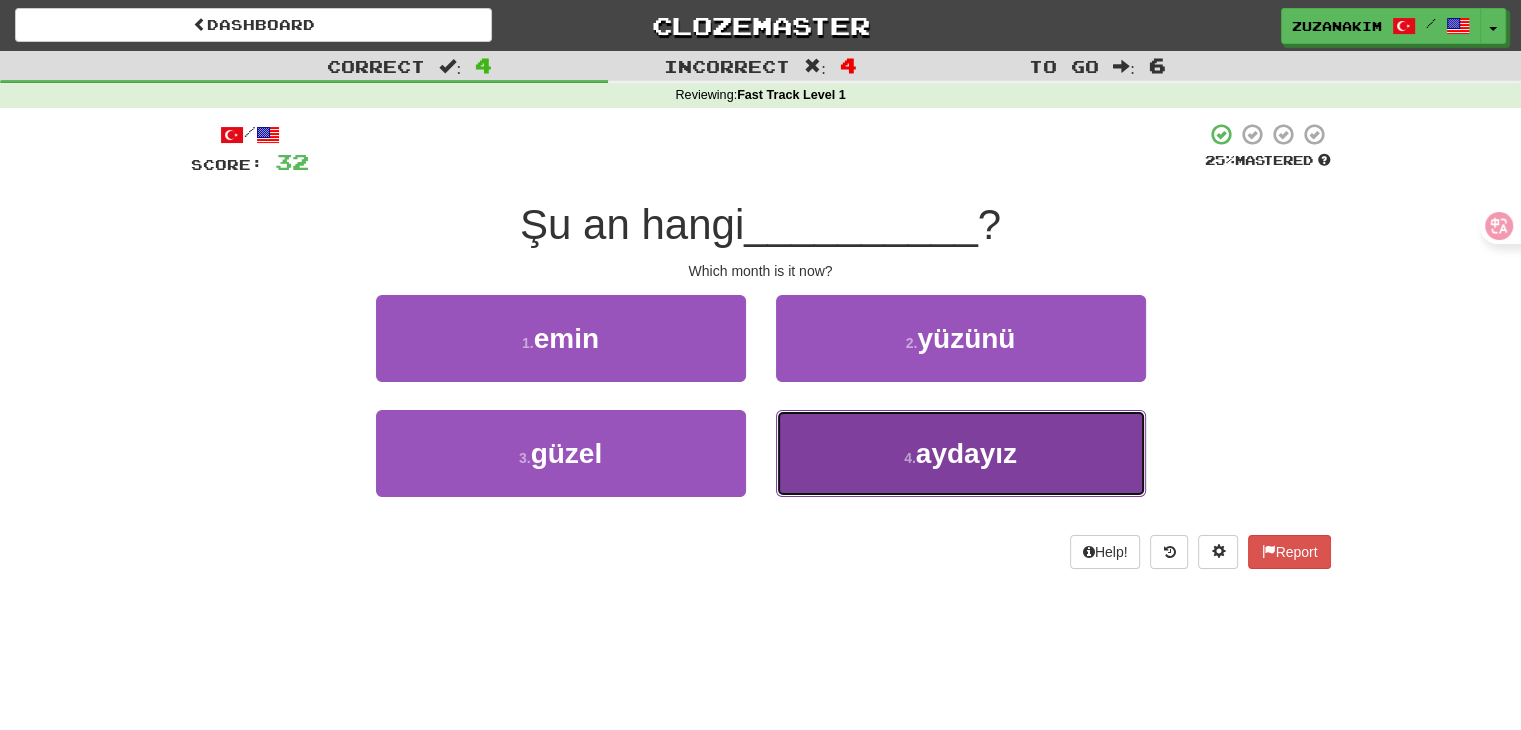 click on "aydayız" at bounding box center (966, 453) 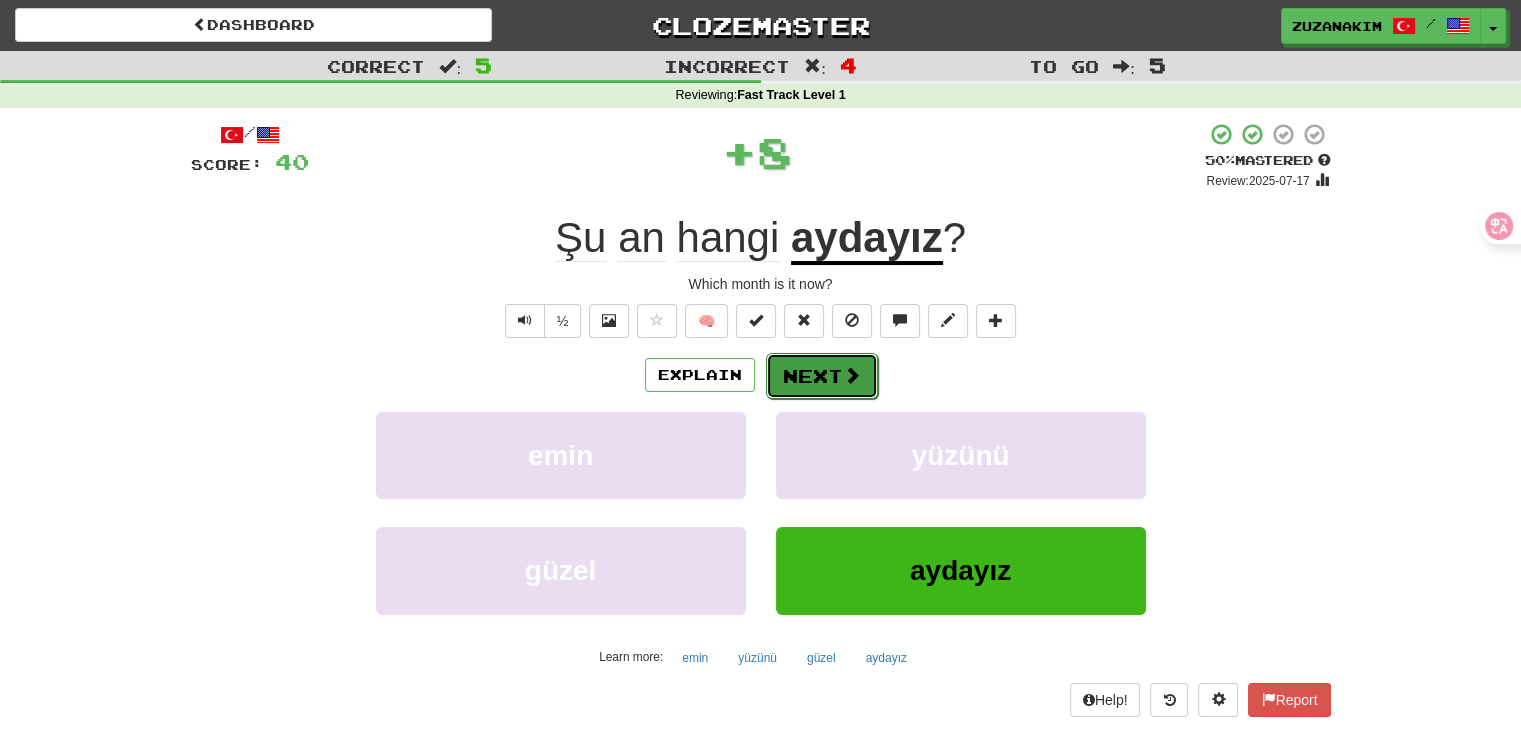 click at bounding box center (852, 375) 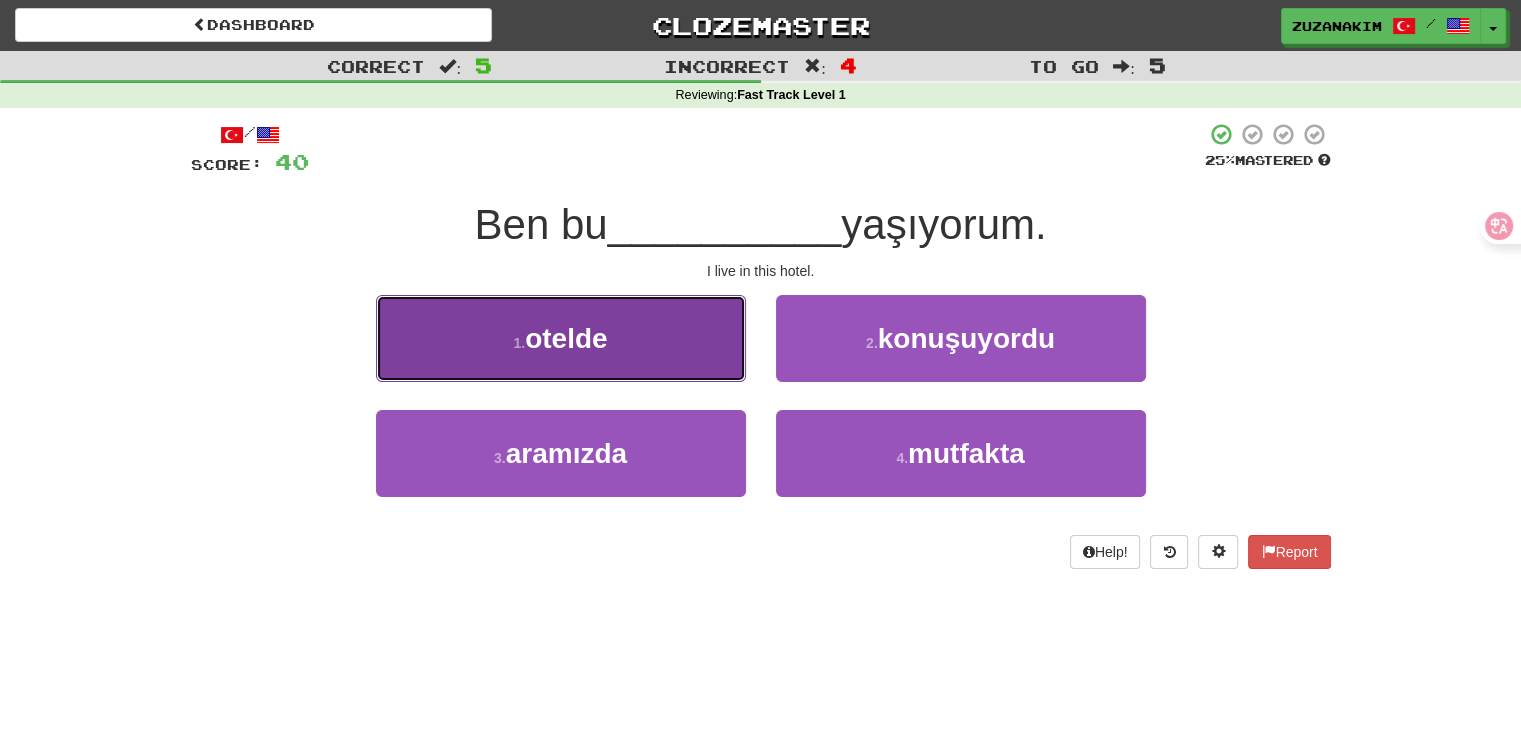 click on "1 .  otelde" at bounding box center [561, 338] 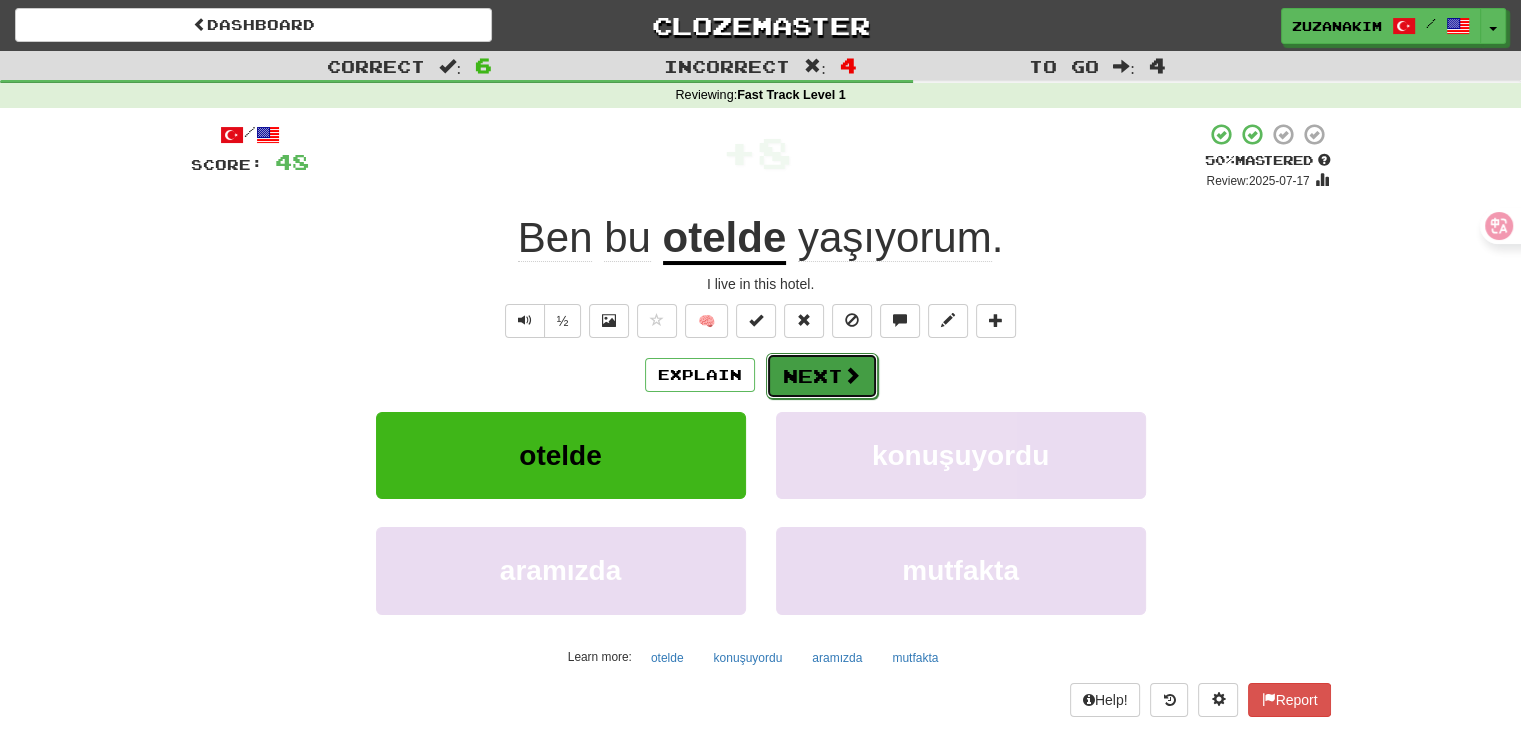 click on "Next" at bounding box center [822, 376] 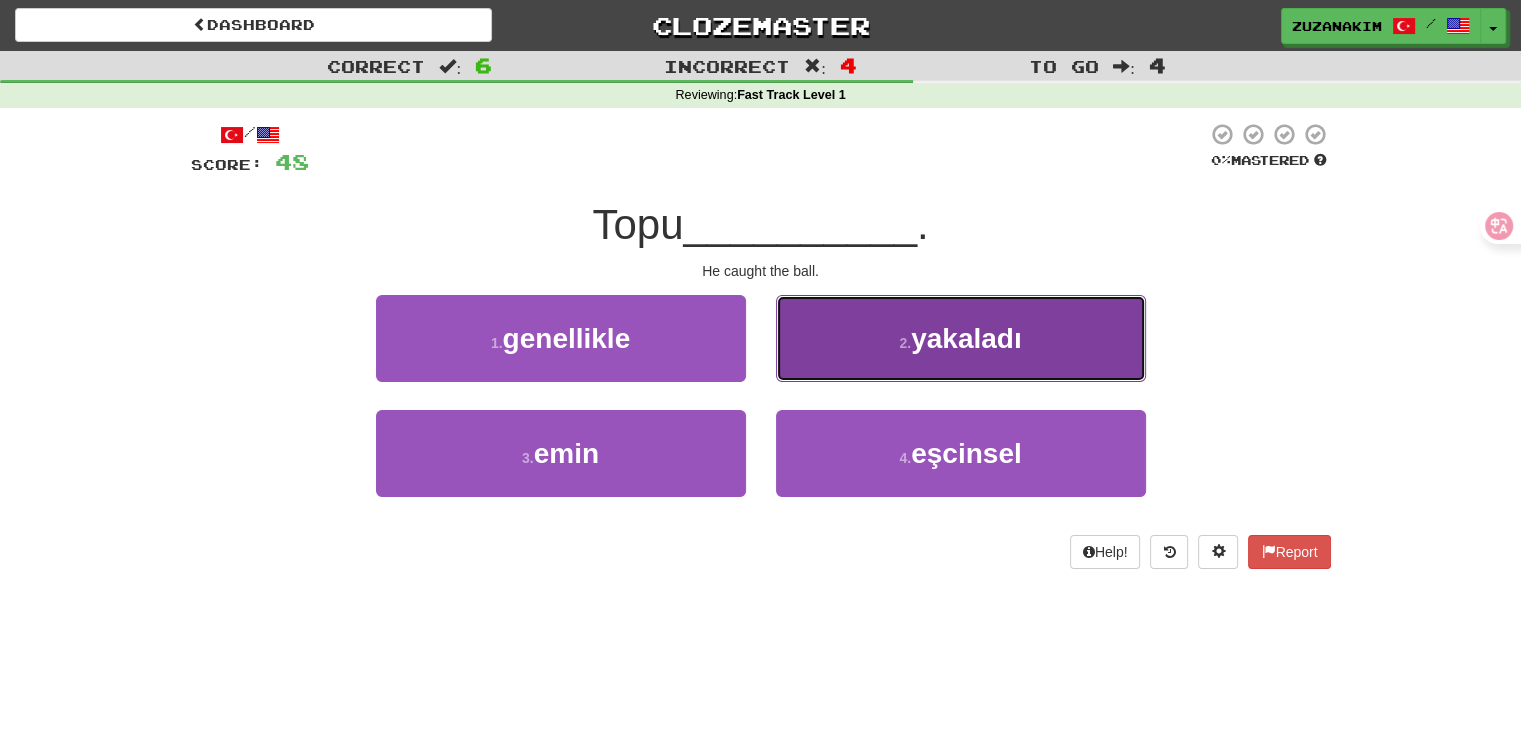 click on "2 .  yakaladı" at bounding box center [961, 338] 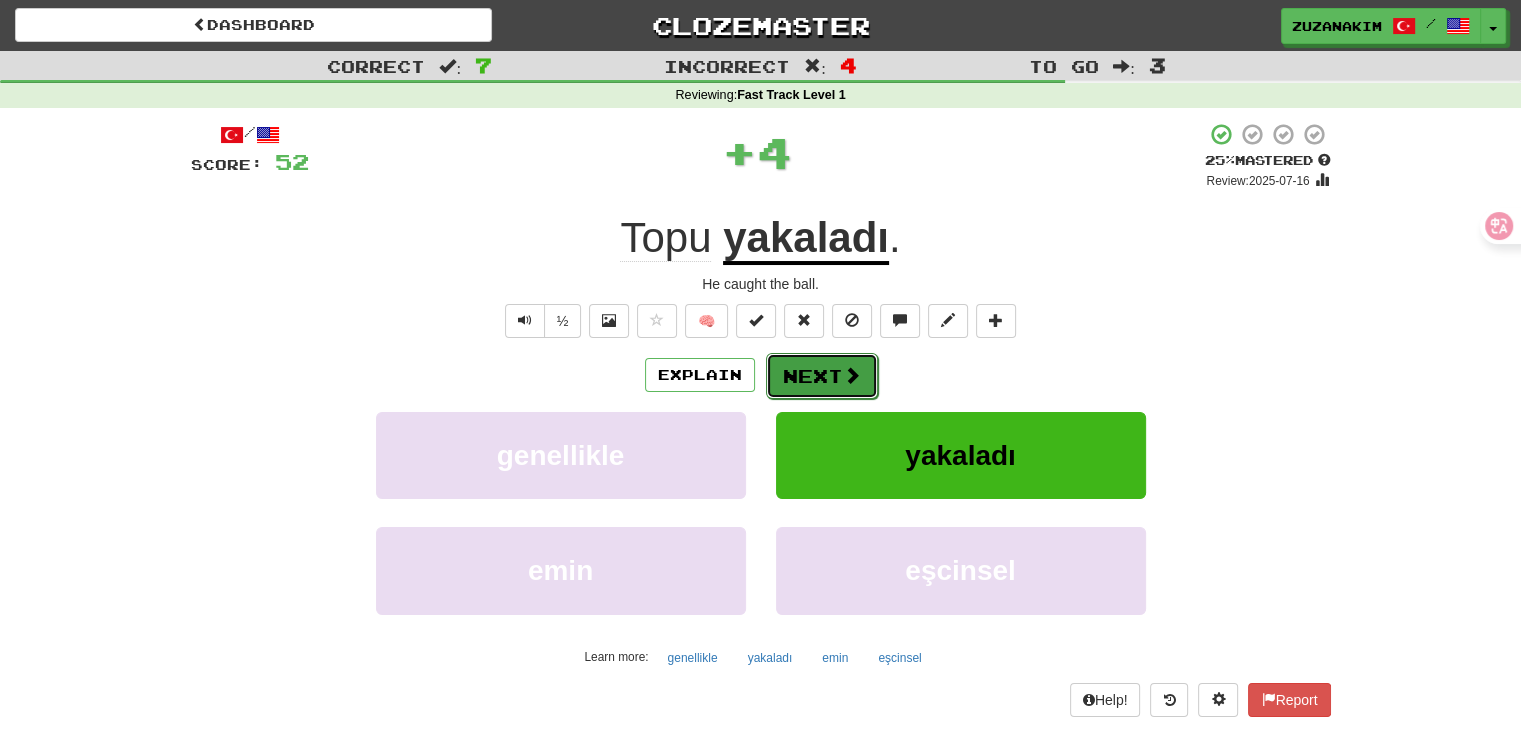 click at bounding box center (852, 375) 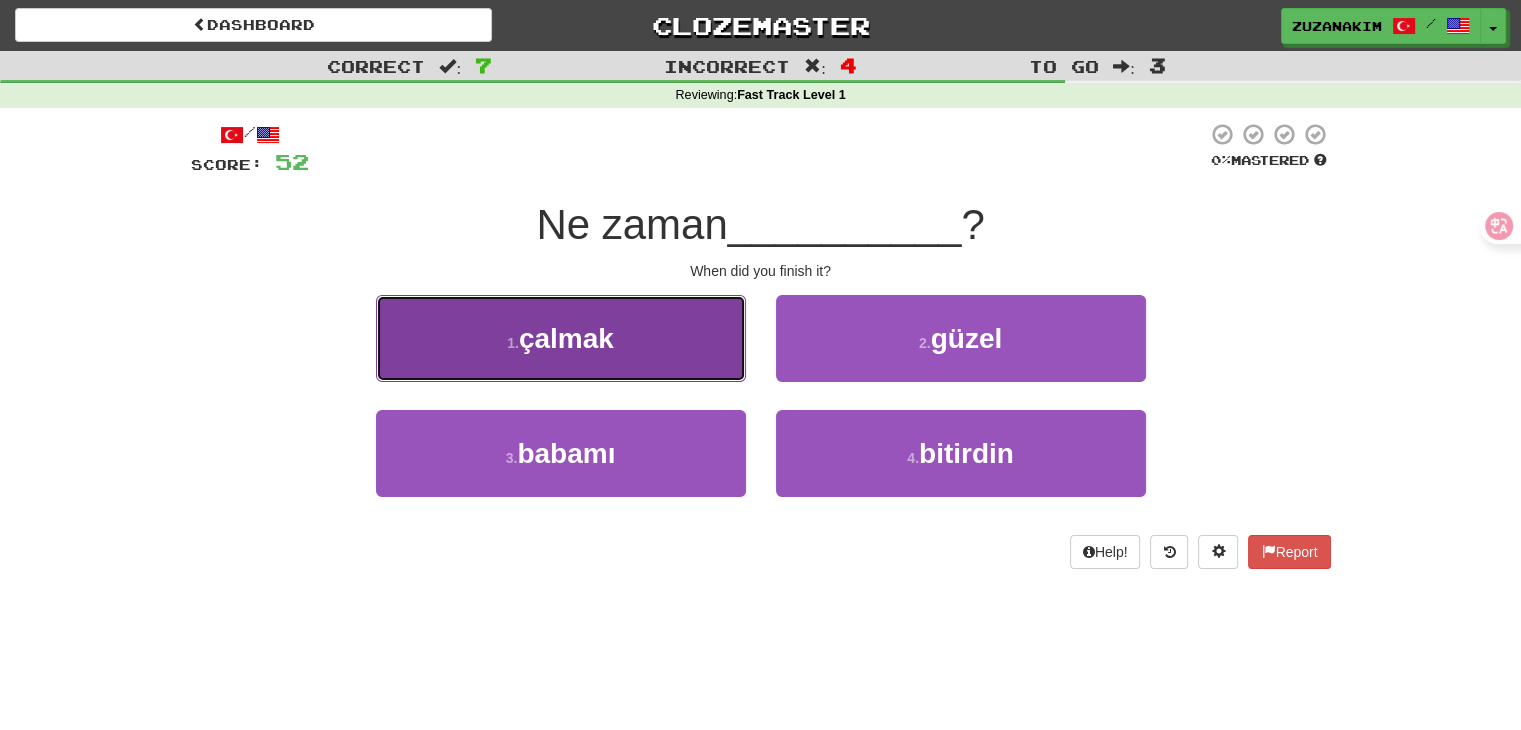 click on "1 .  çalmak" at bounding box center (561, 338) 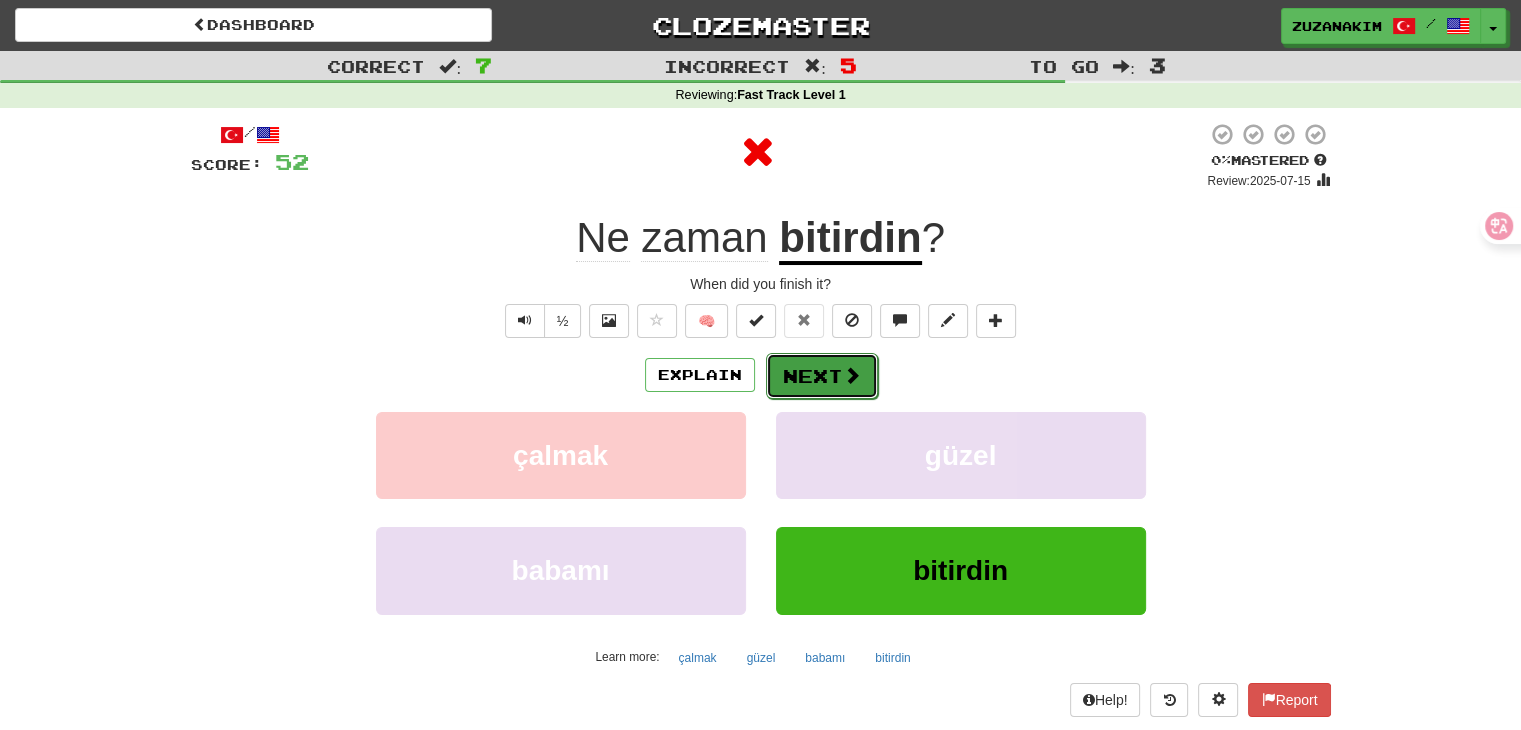 click on "Next" at bounding box center [822, 376] 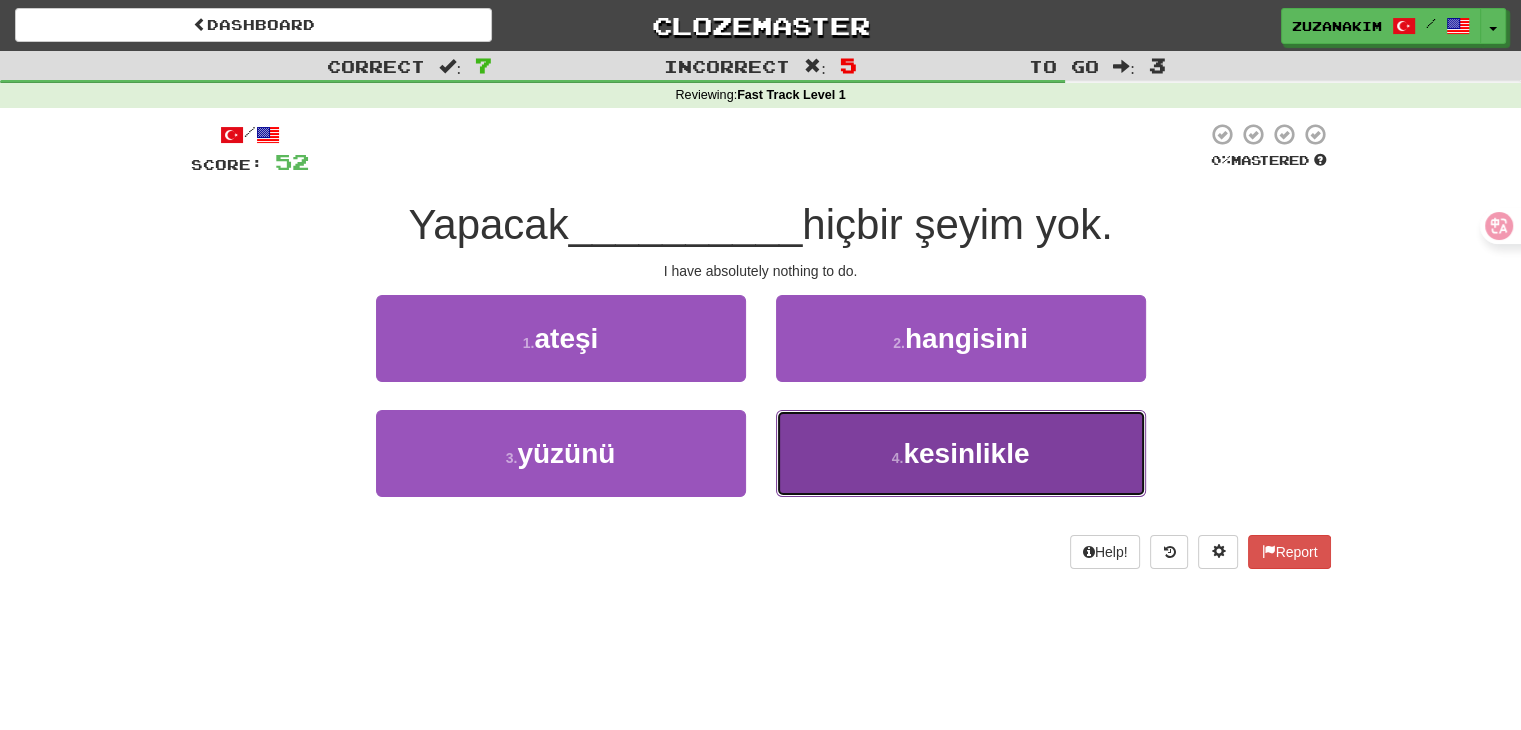 click on "kesinlikle" at bounding box center [966, 453] 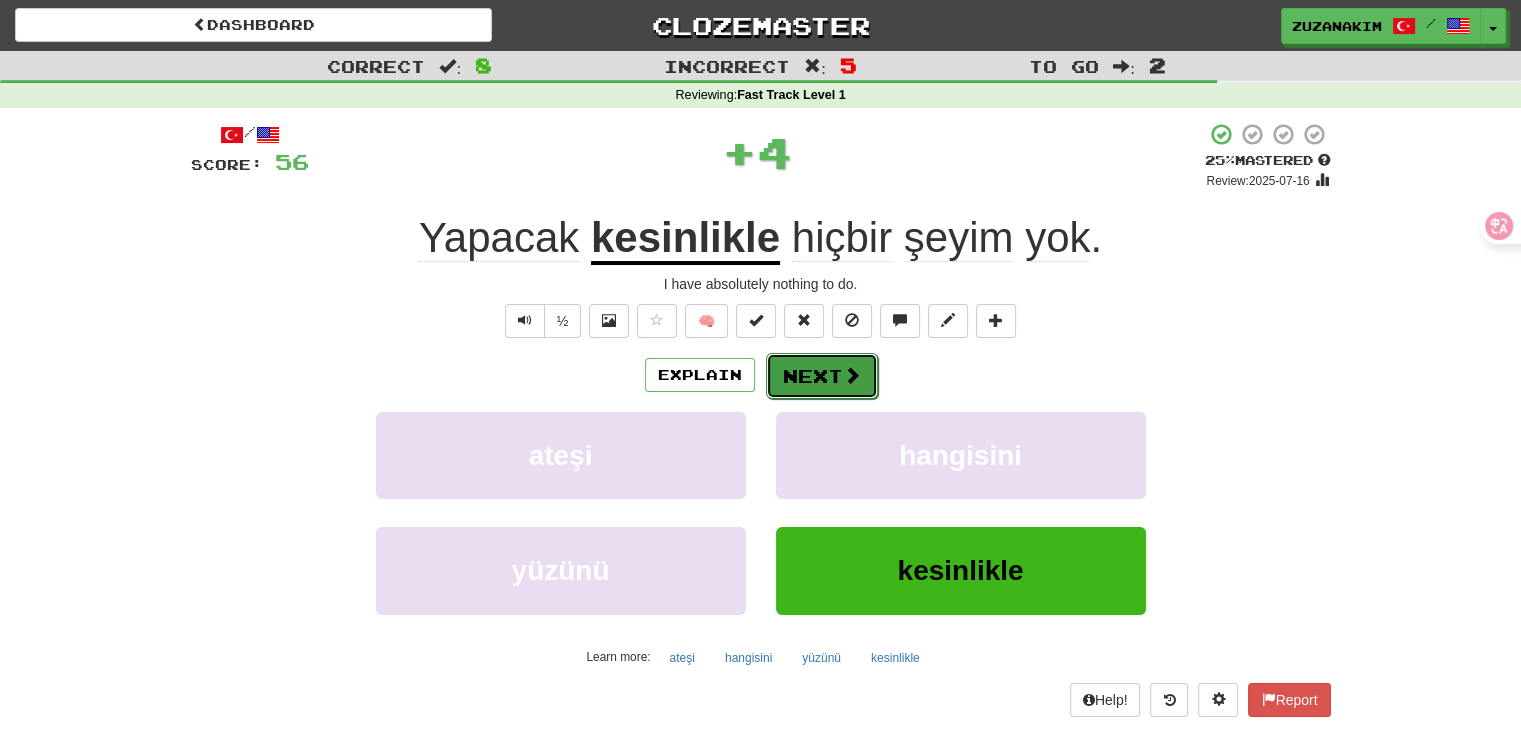 click on "Next" at bounding box center [822, 376] 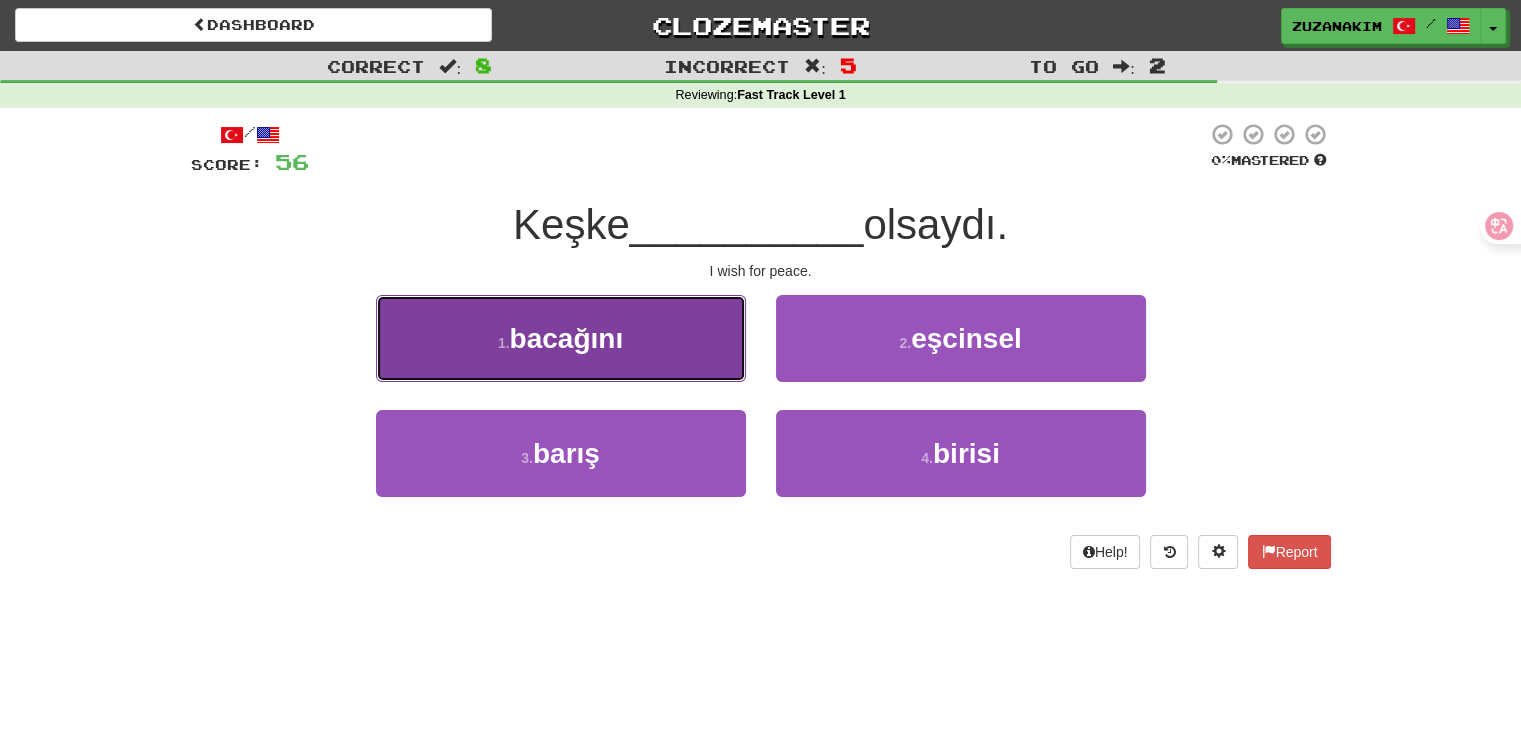 click on "1 .  bacağını" at bounding box center [561, 338] 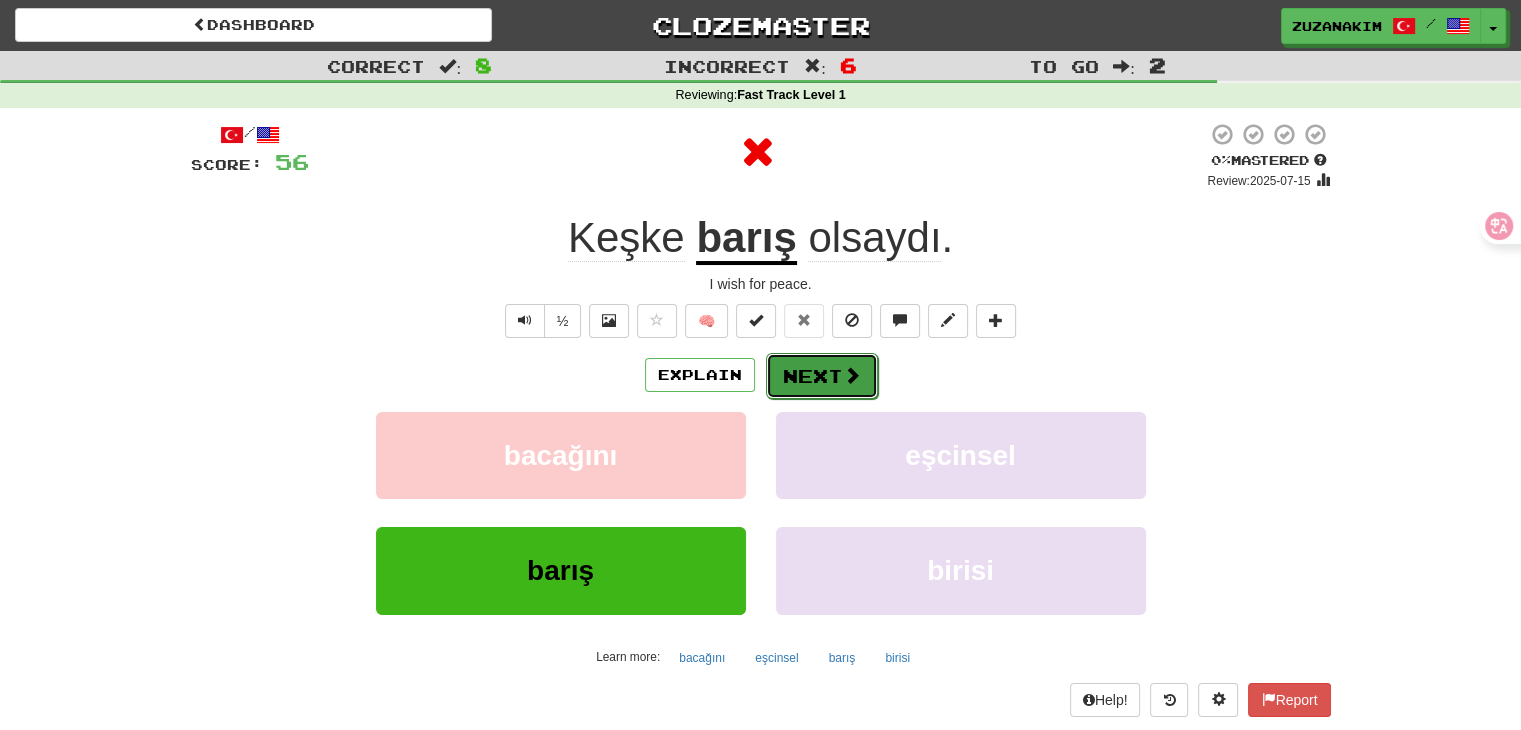 click on "Next" at bounding box center [822, 376] 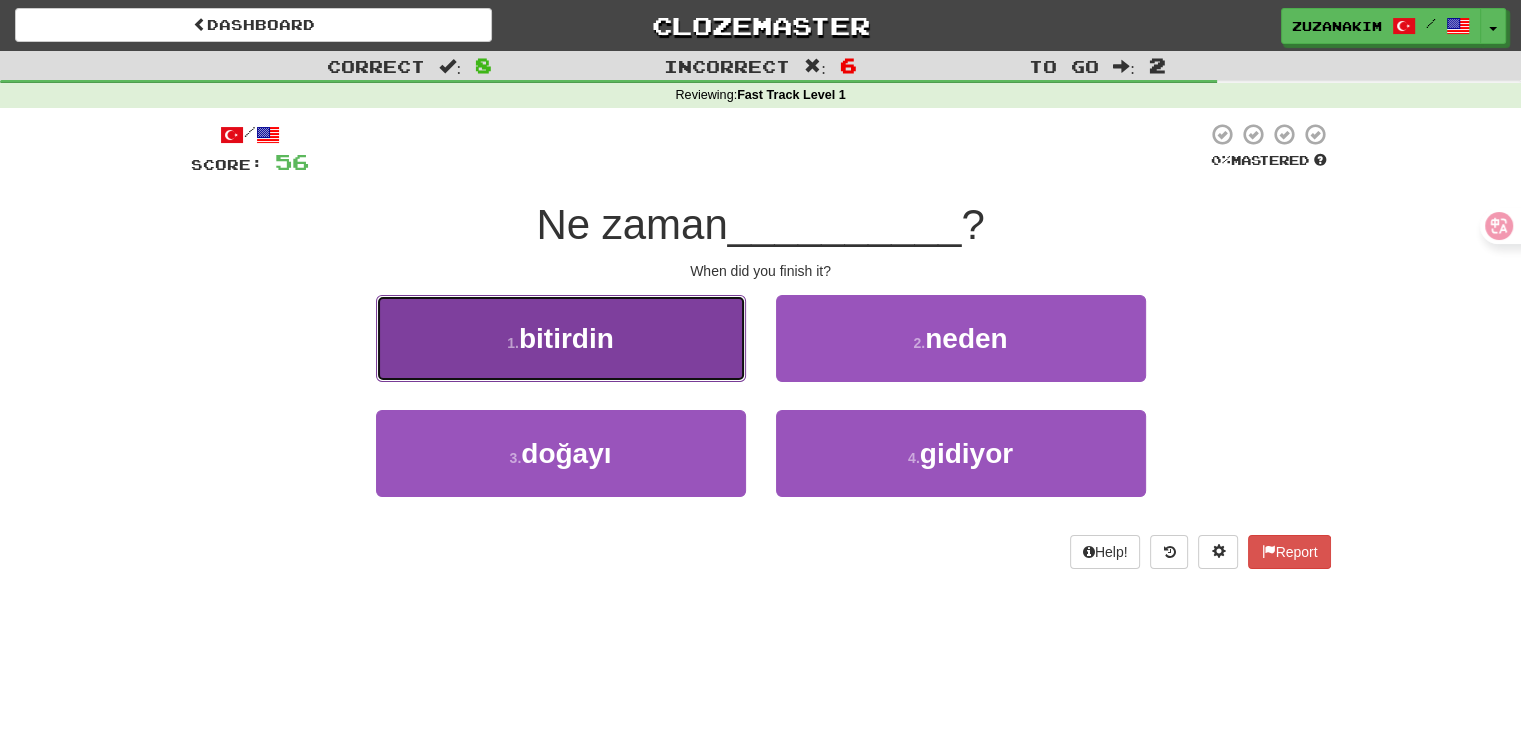 click on "1 .  bitirdin" at bounding box center (561, 338) 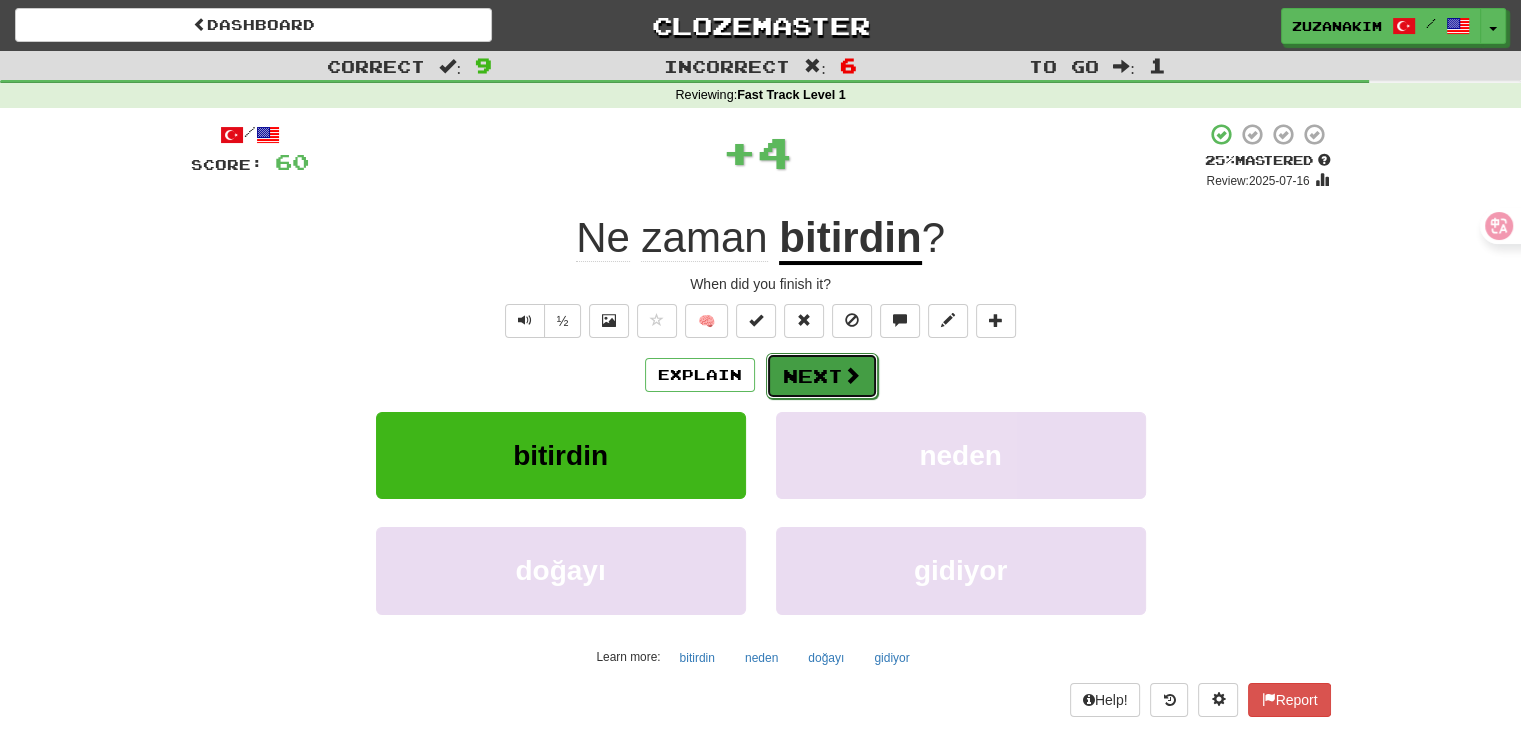 click on "Next" at bounding box center (822, 376) 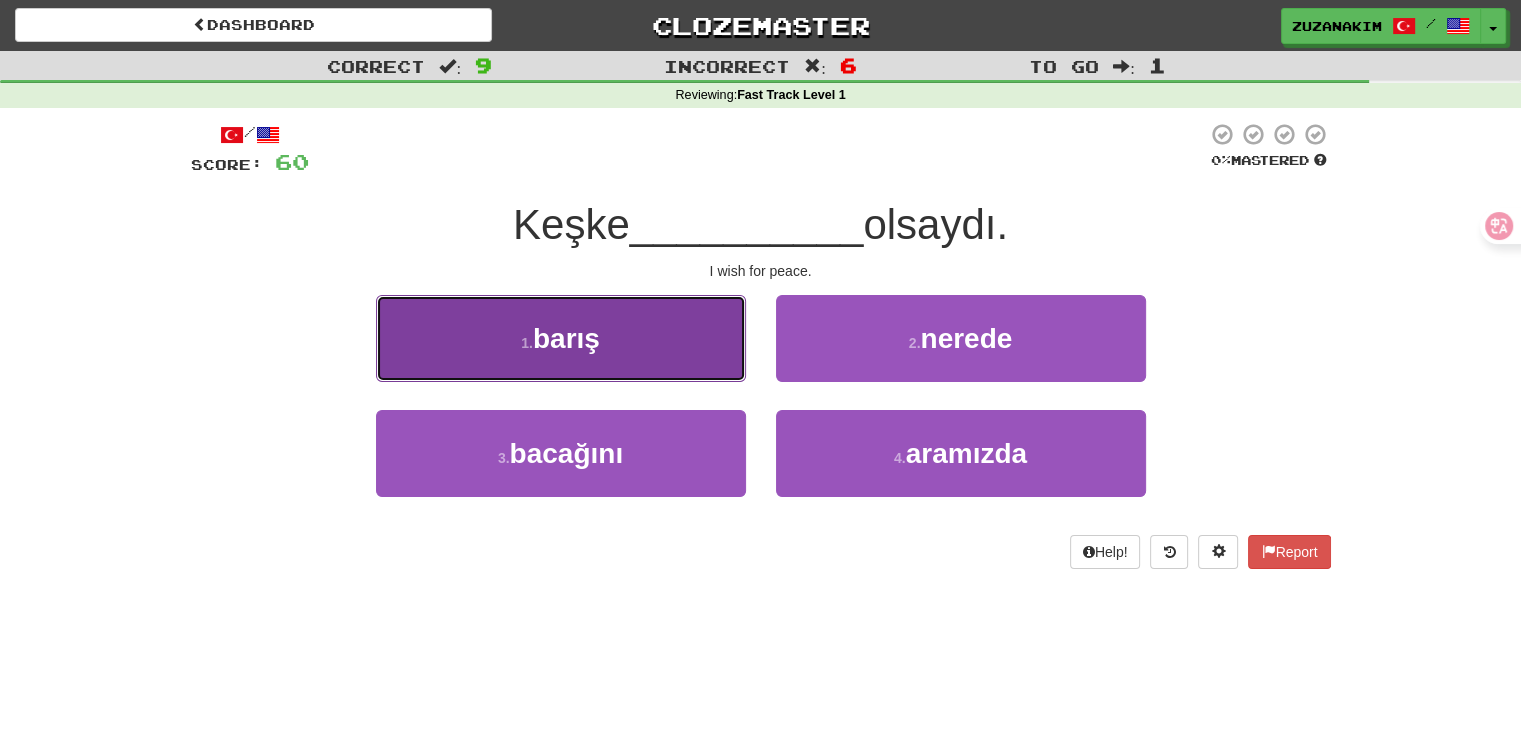 click on "1 .  barış" at bounding box center (561, 338) 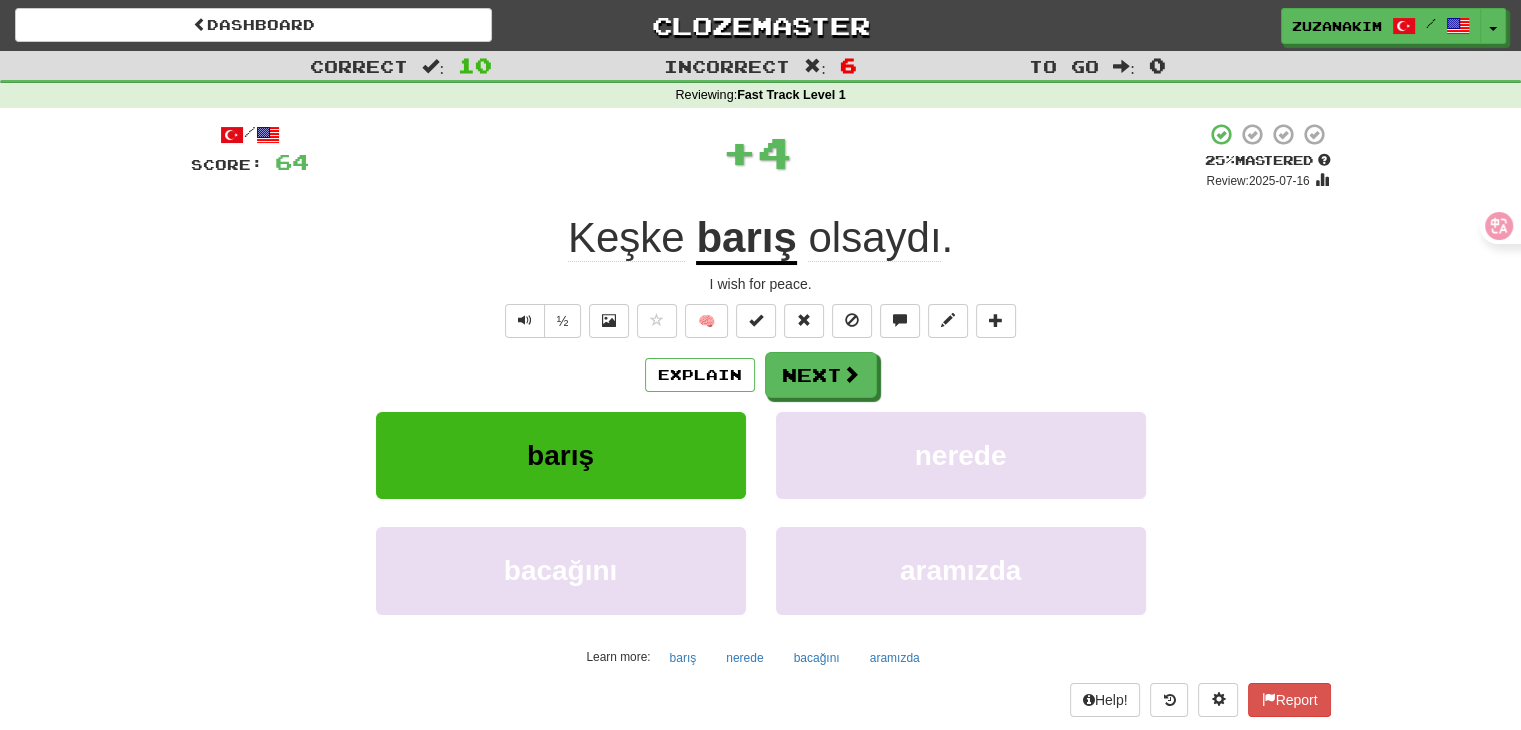 click on "Keşke" 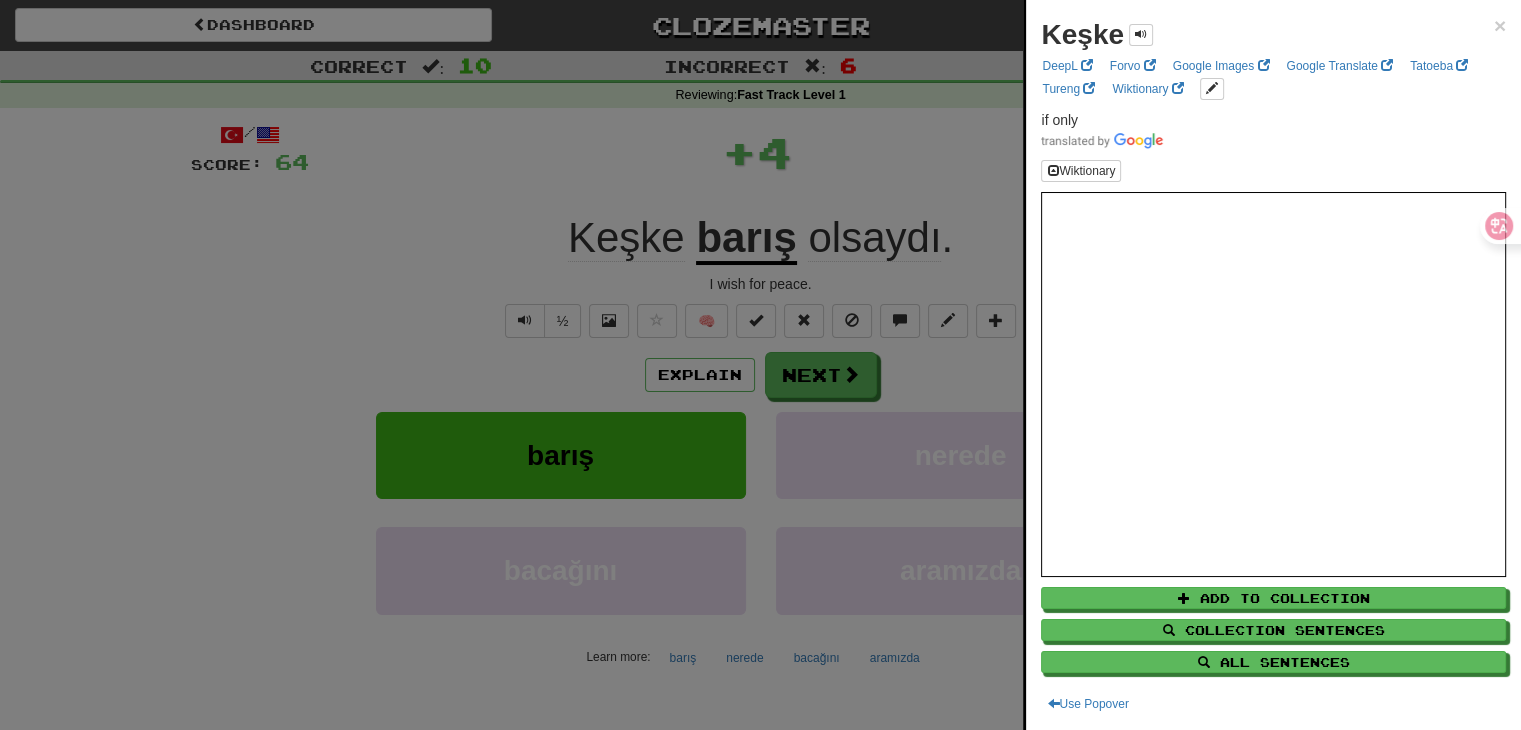 click at bounding box center (760, 365) 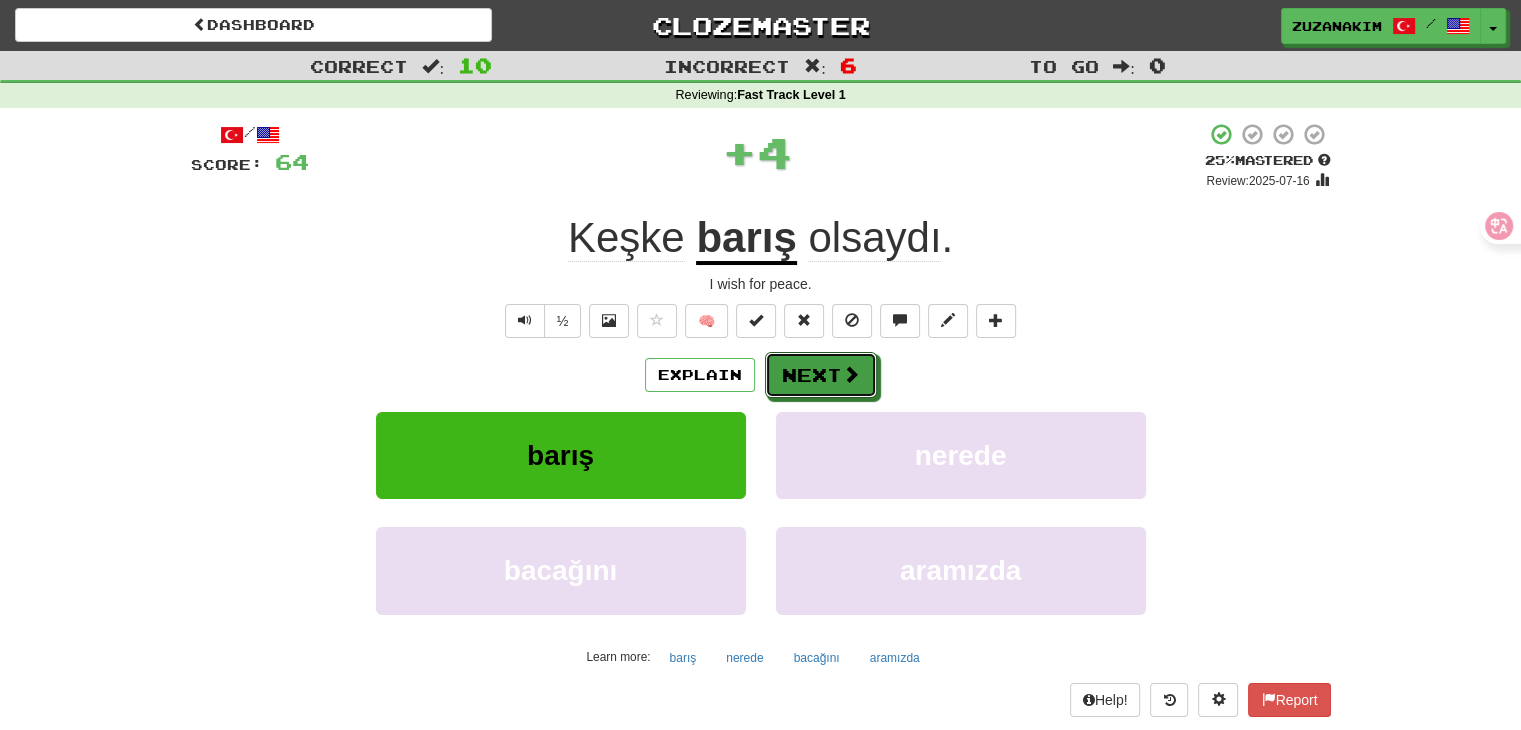 click on "Next" at bounding box center [821, 375] 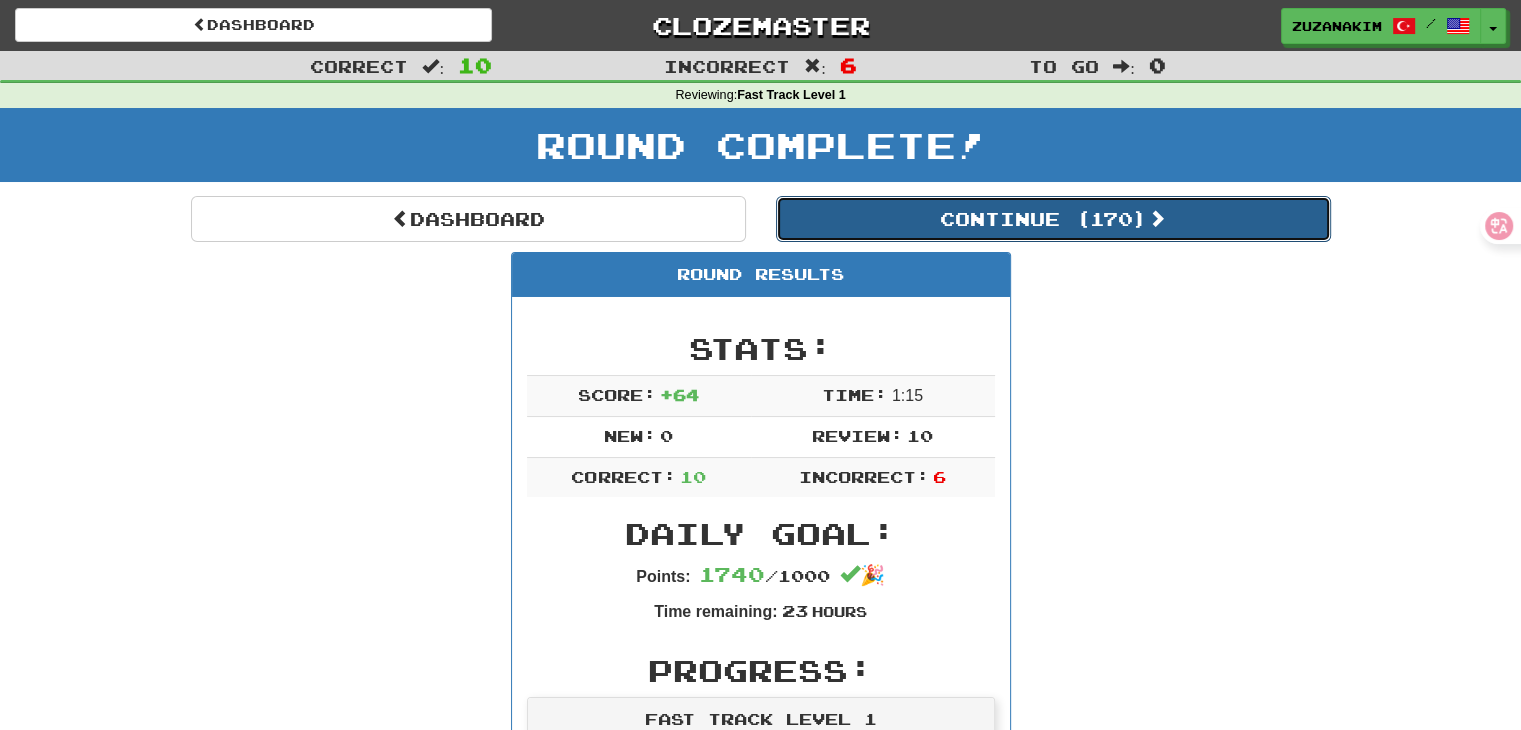 click on "Continue ( 170 )" at bounding box center [1053, 219] 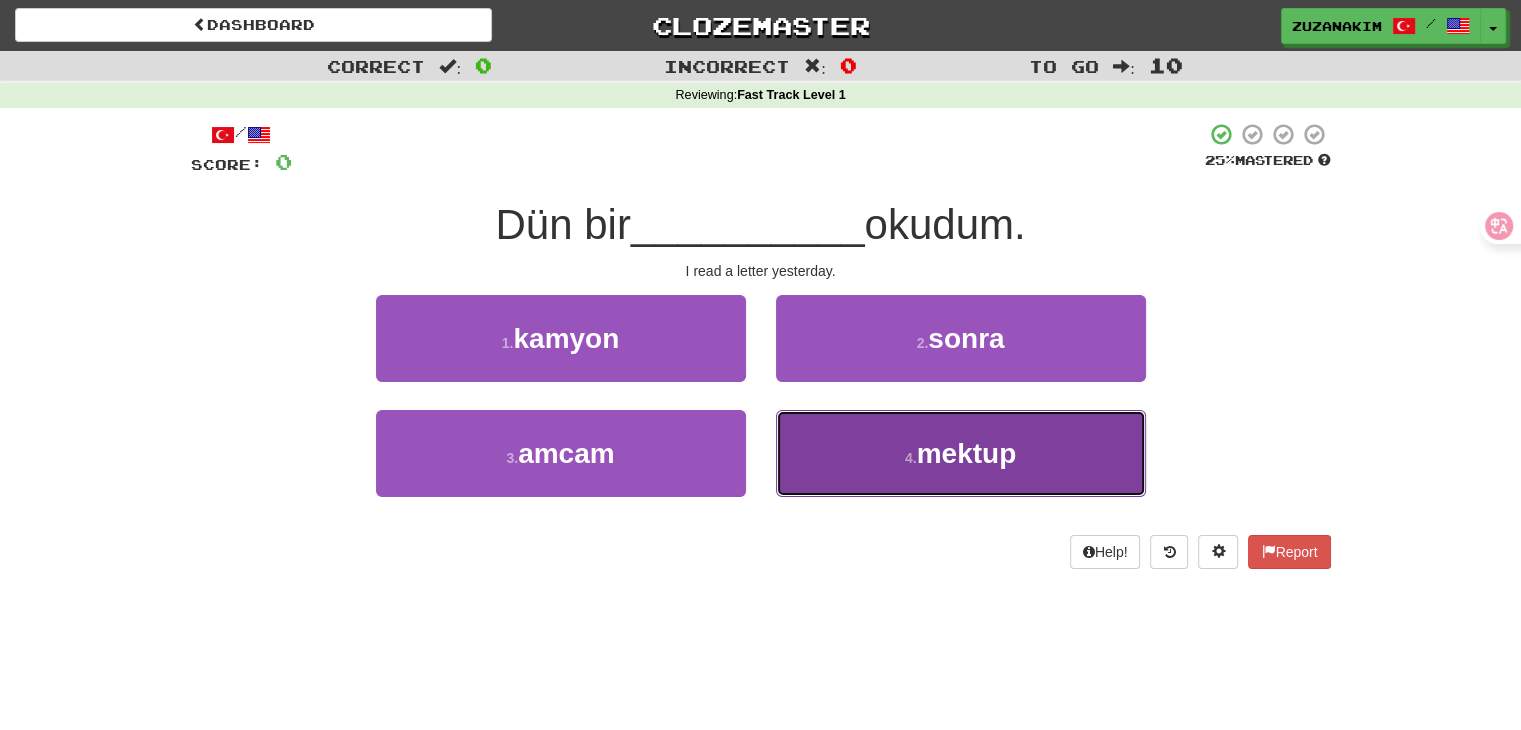 click on "4 .  mektup" at bounding box center [961, 453] 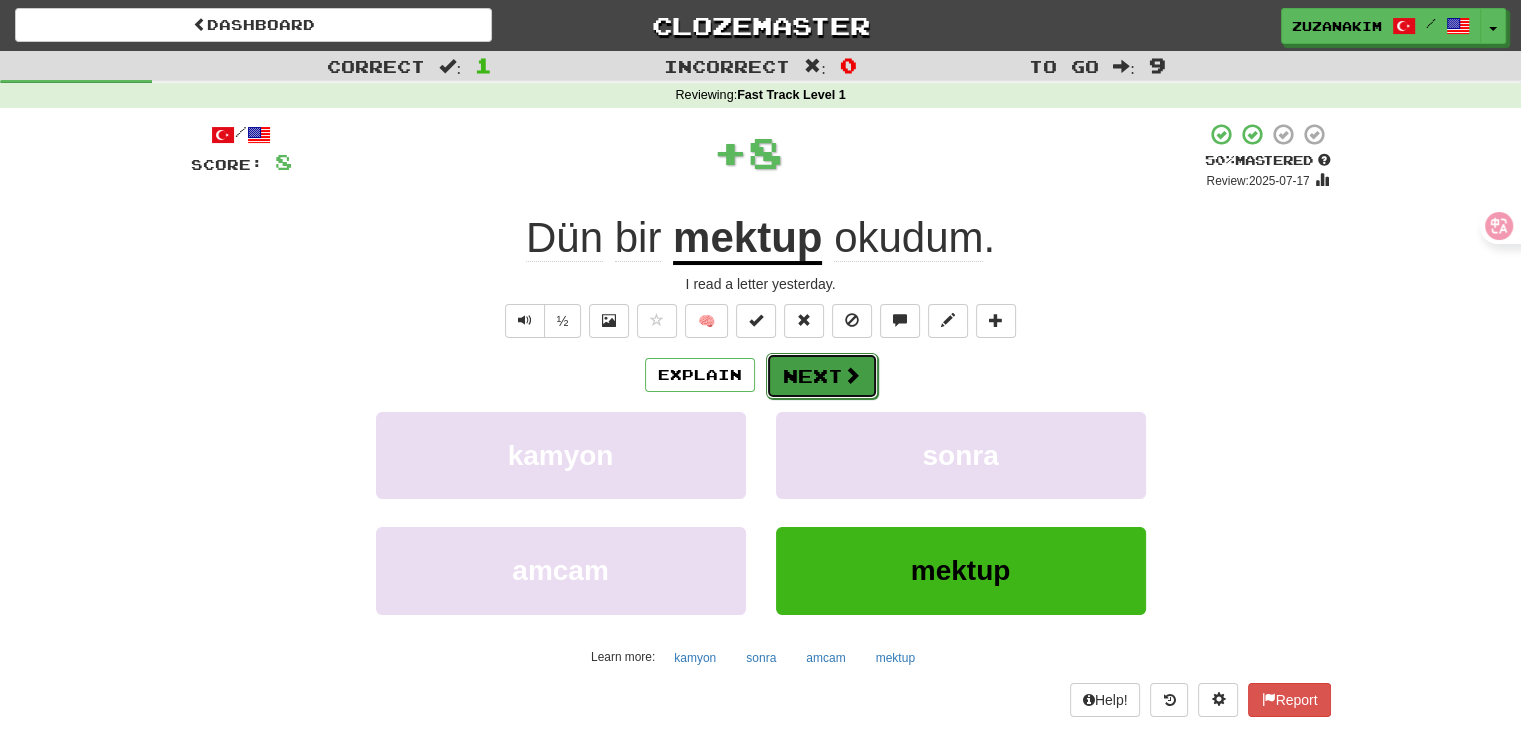 click on "Next" at bounding box center [822, 376] 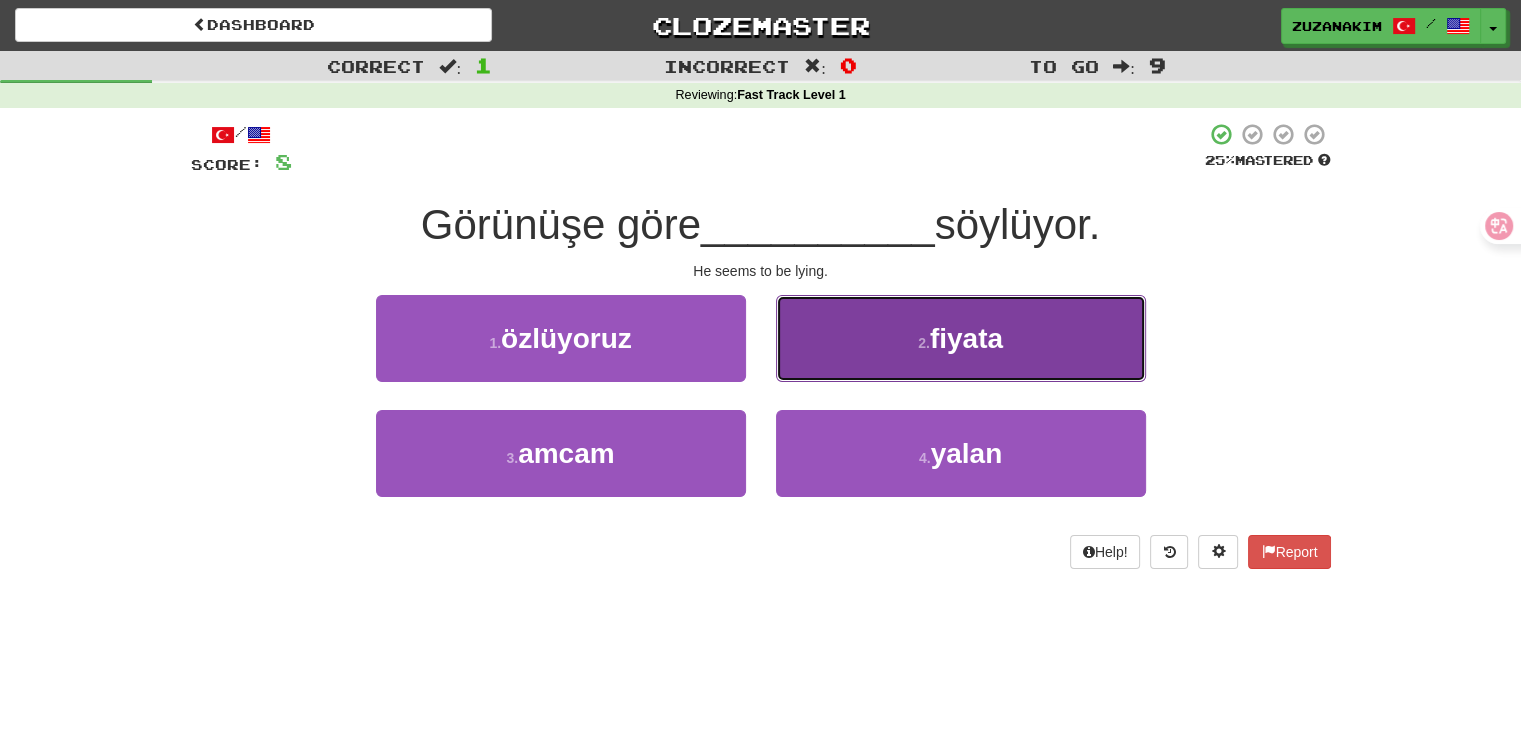 click on "2 .  fiyata" at bounding box center (961, 338) 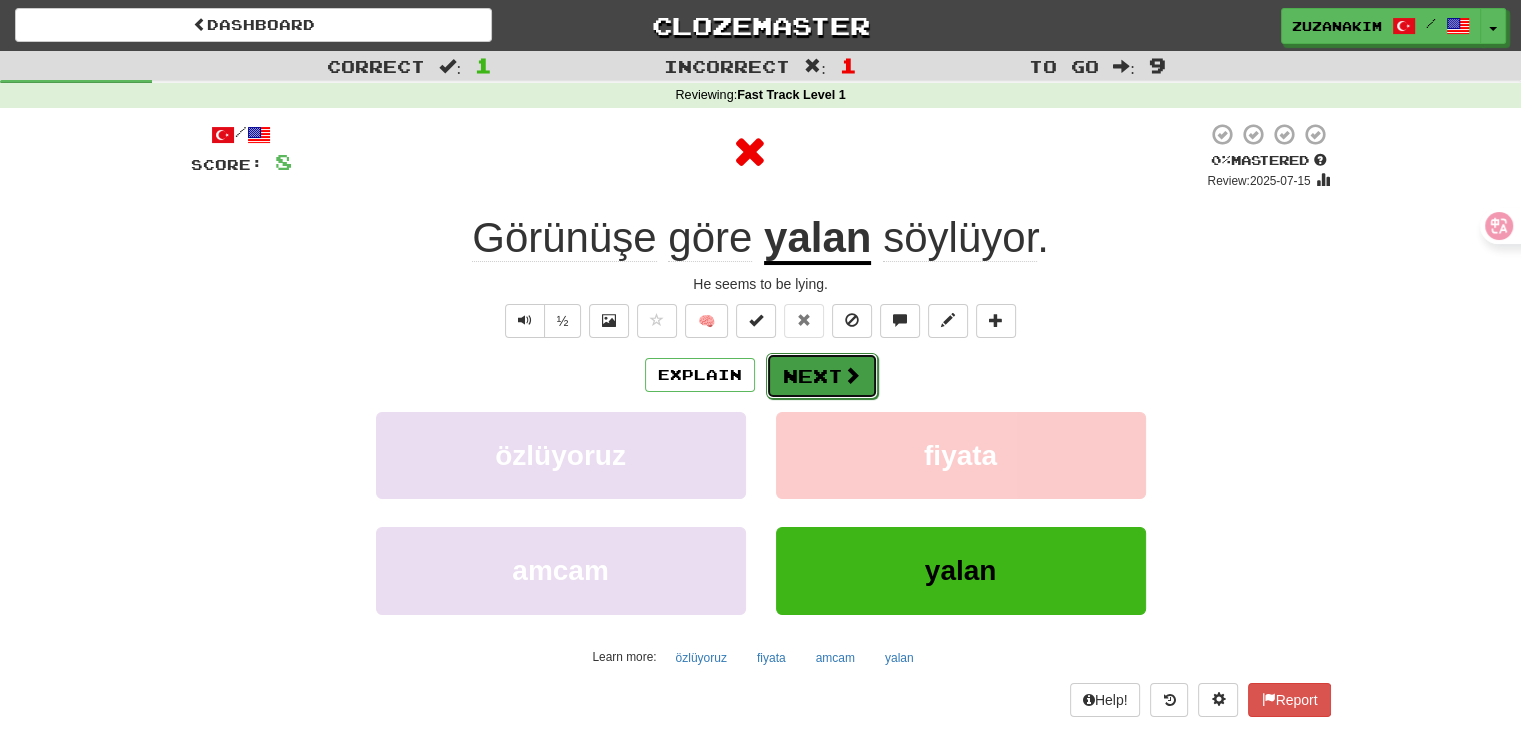 click at bounding box center [852, 375] 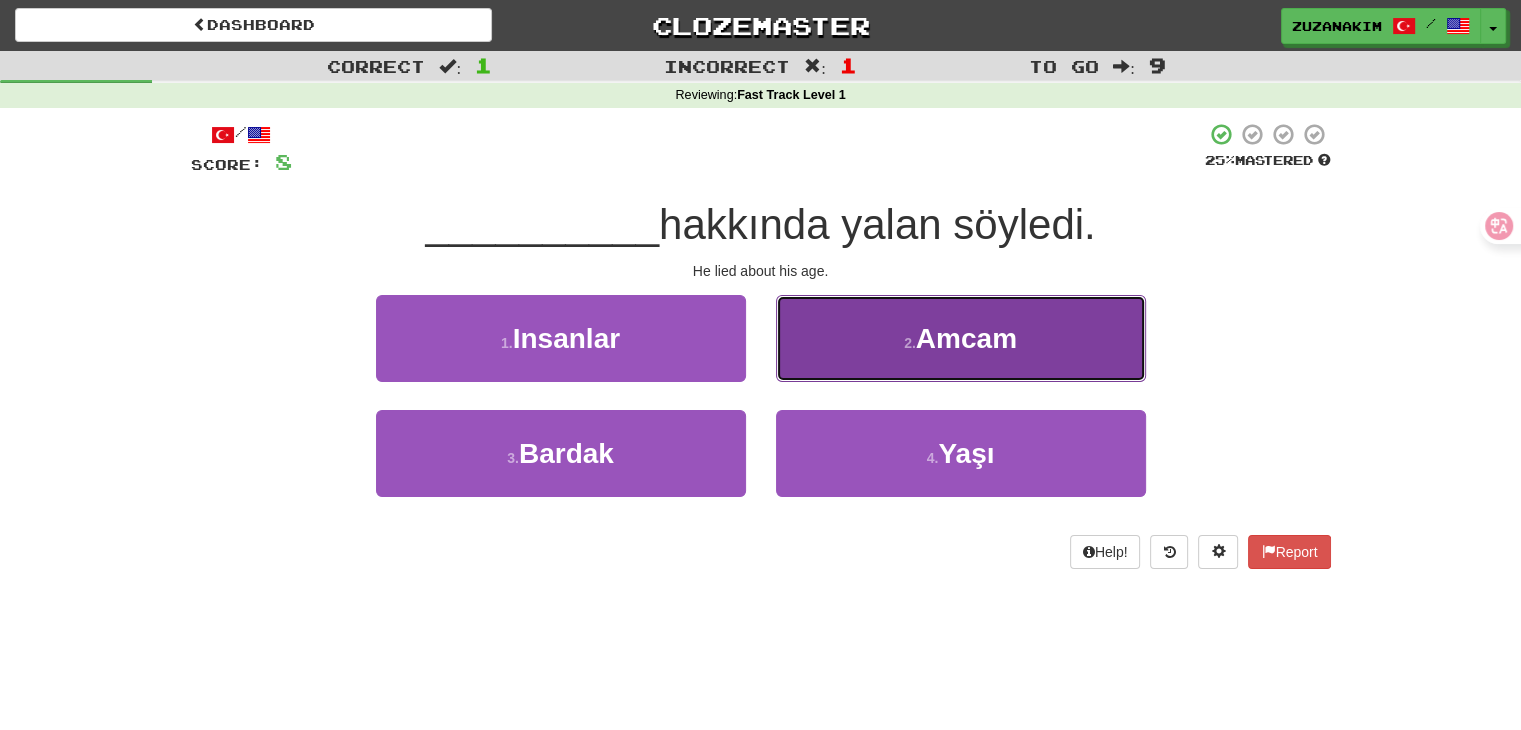 click on "2 .  Amcam" at bounding box center [961, 338] 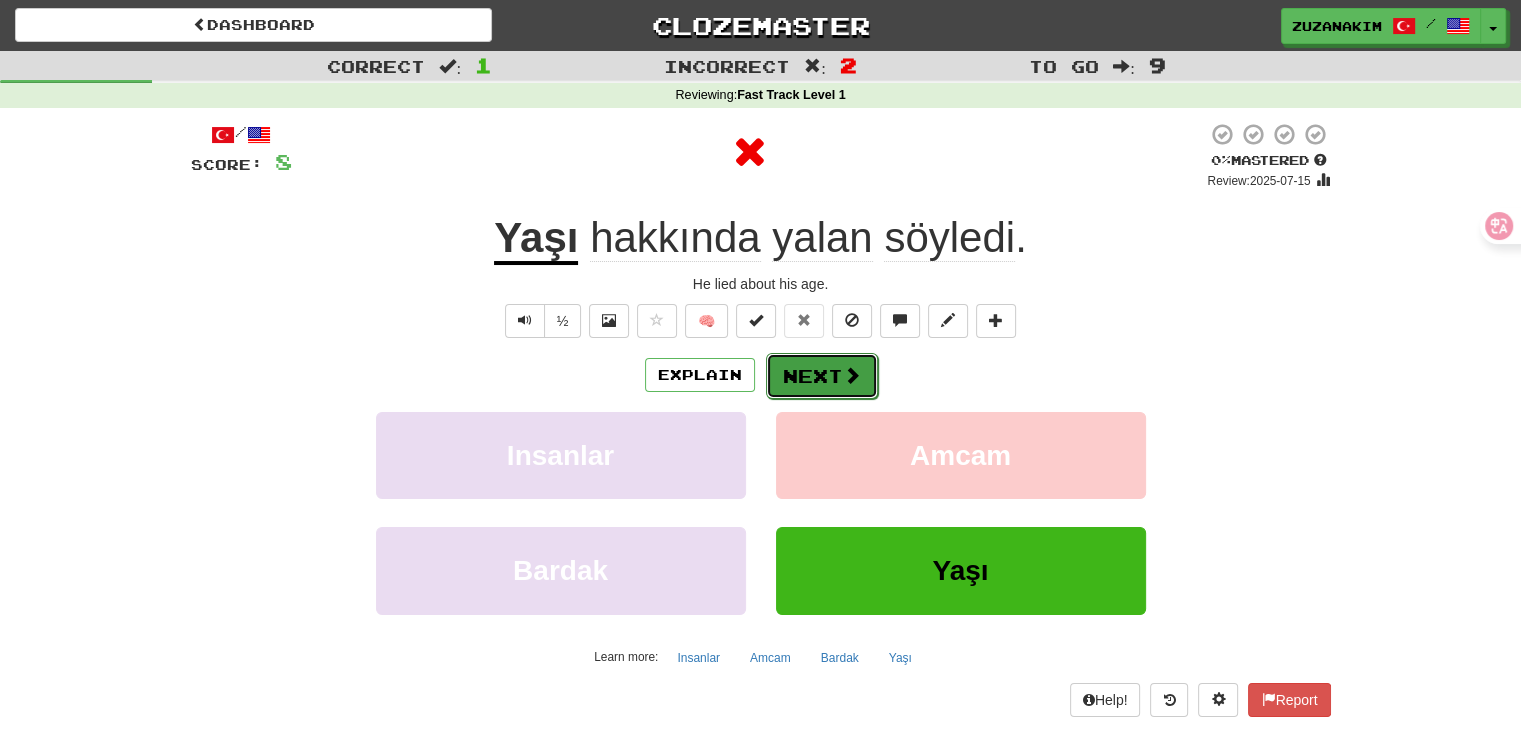 click on "Next" at bounding box center (822, 376) 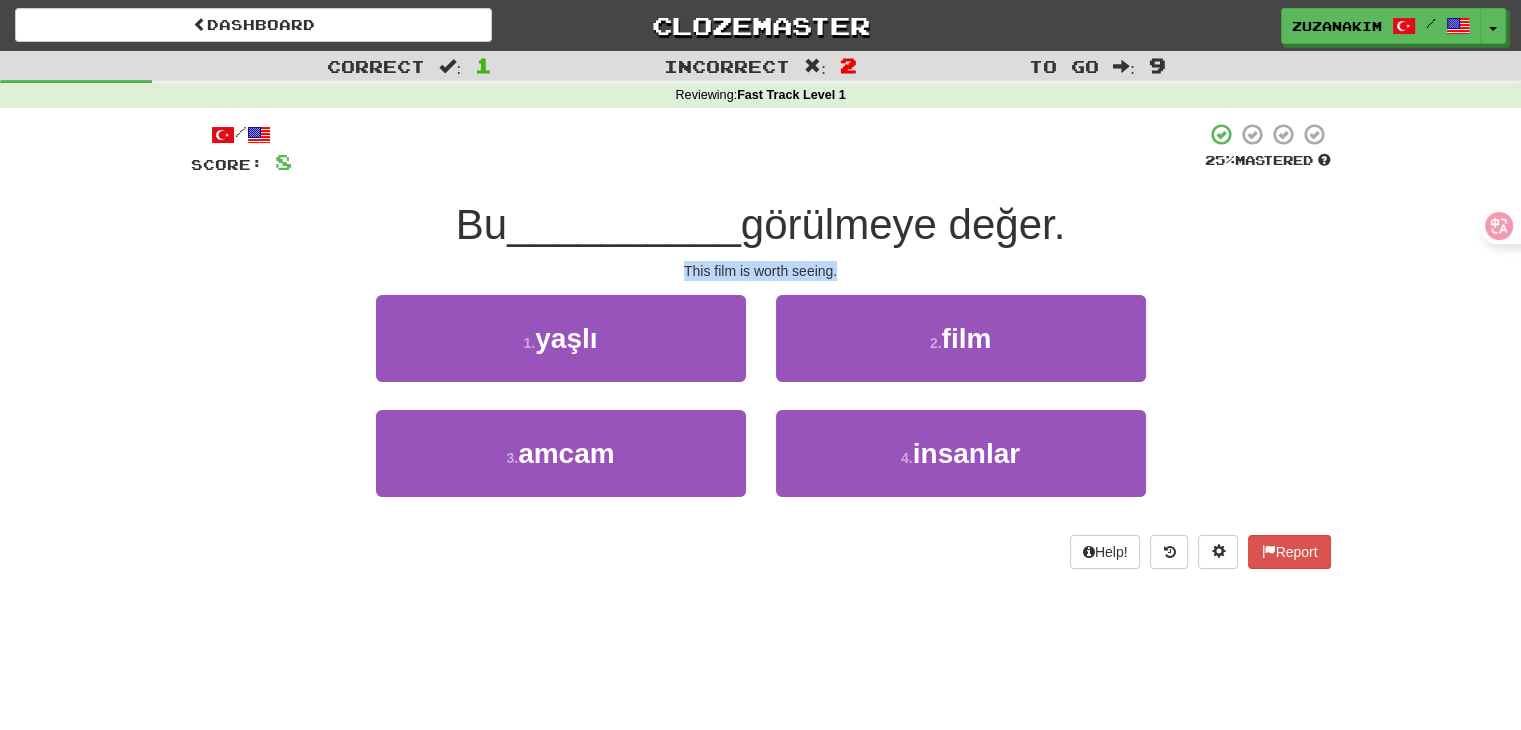 drag, startPoint x: 672, startPoint y: 261, endPoint x: 868, endPoint y: 277, distance: 196.65198 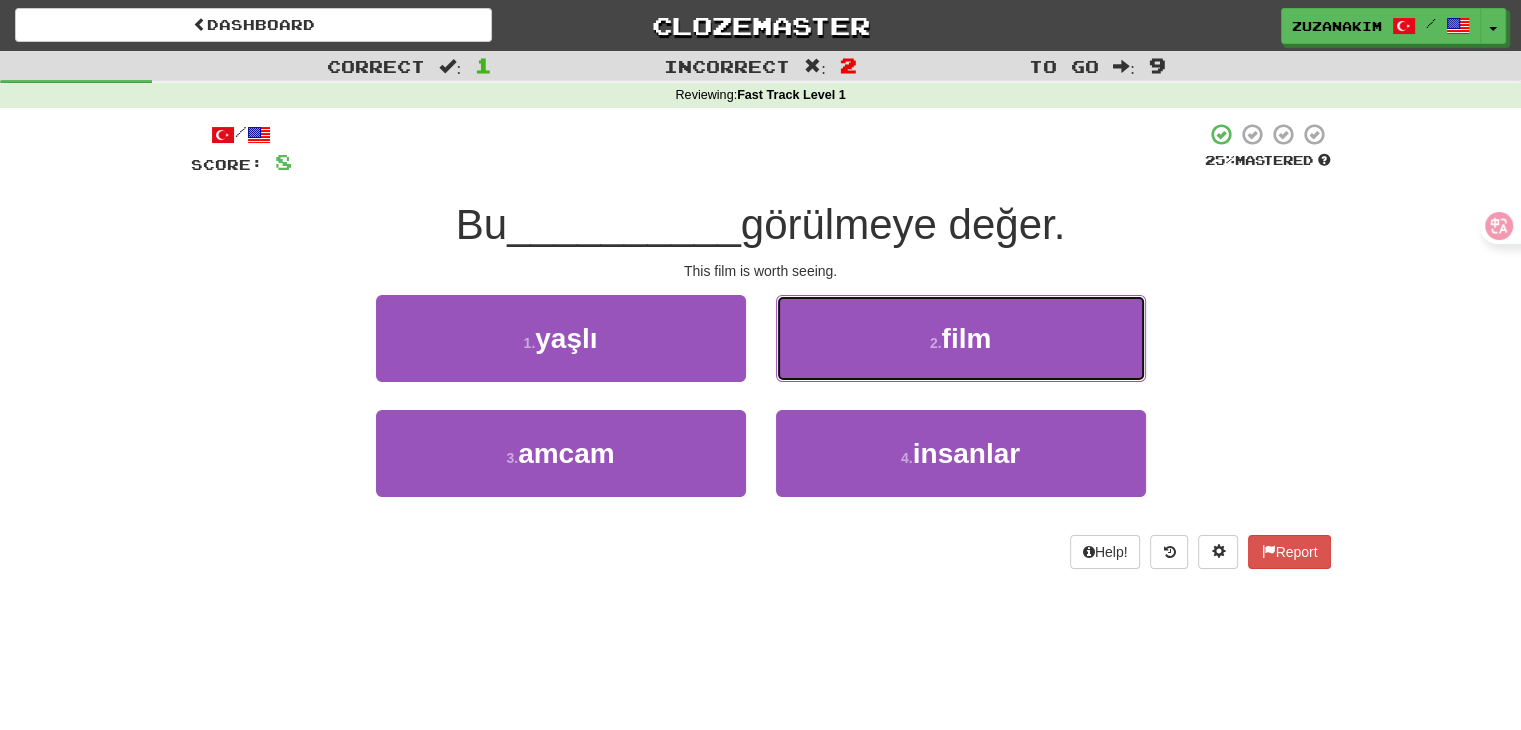 click on "film" at bounding box center [966, 338] 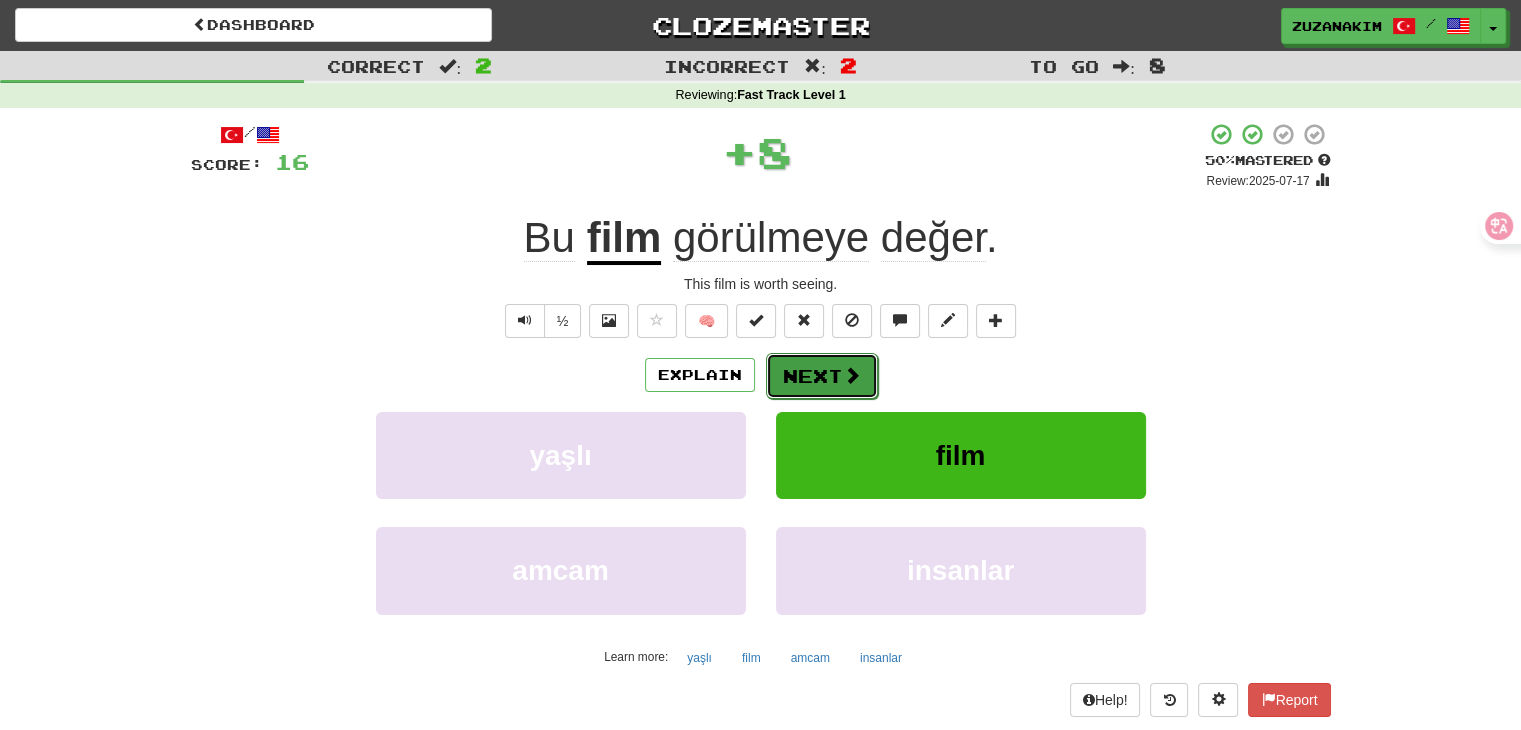 click on "Next" at bounding box center (822, 376) 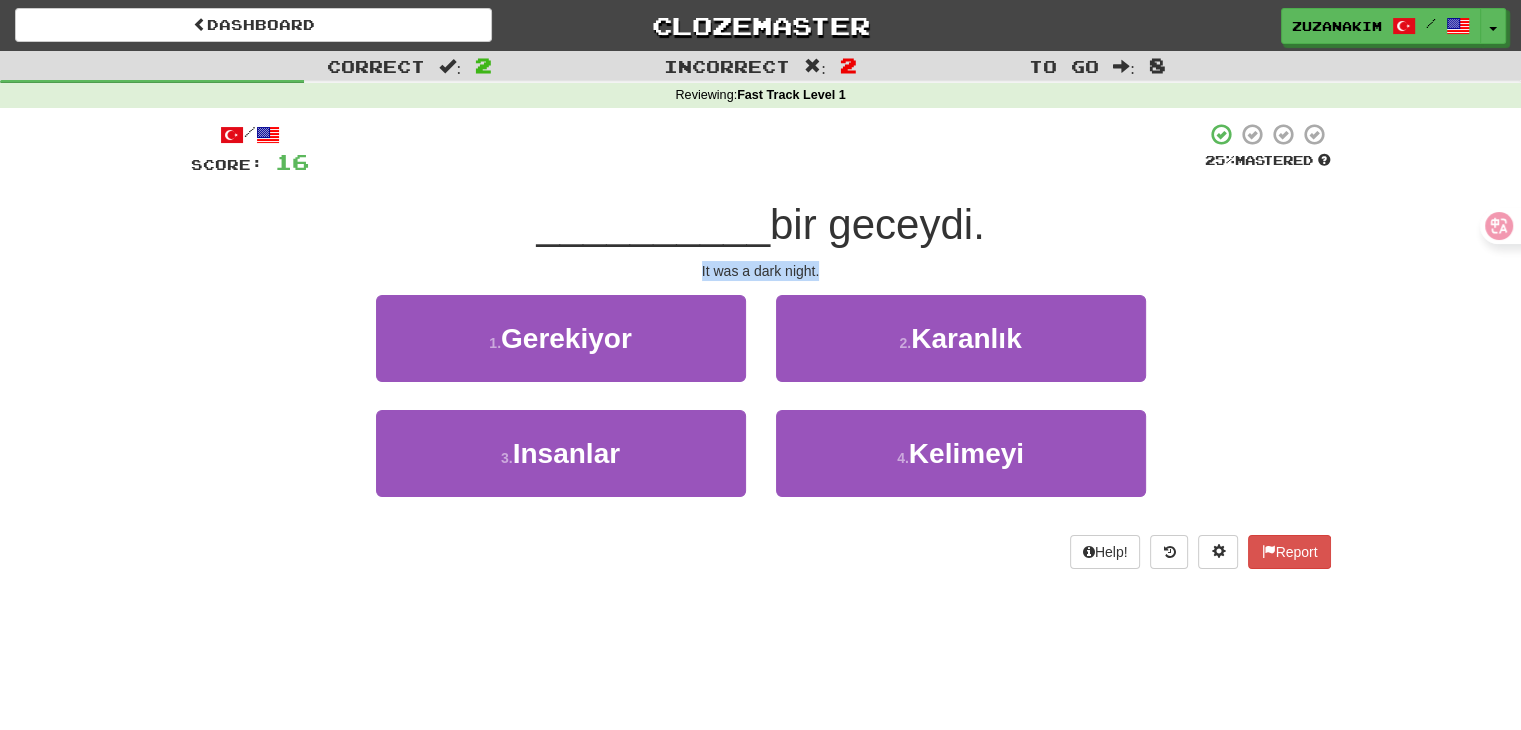 drag, startPoint x: 656, startPoint y: 263, endPoint x: 831, endPoint y: 263, distance: 175 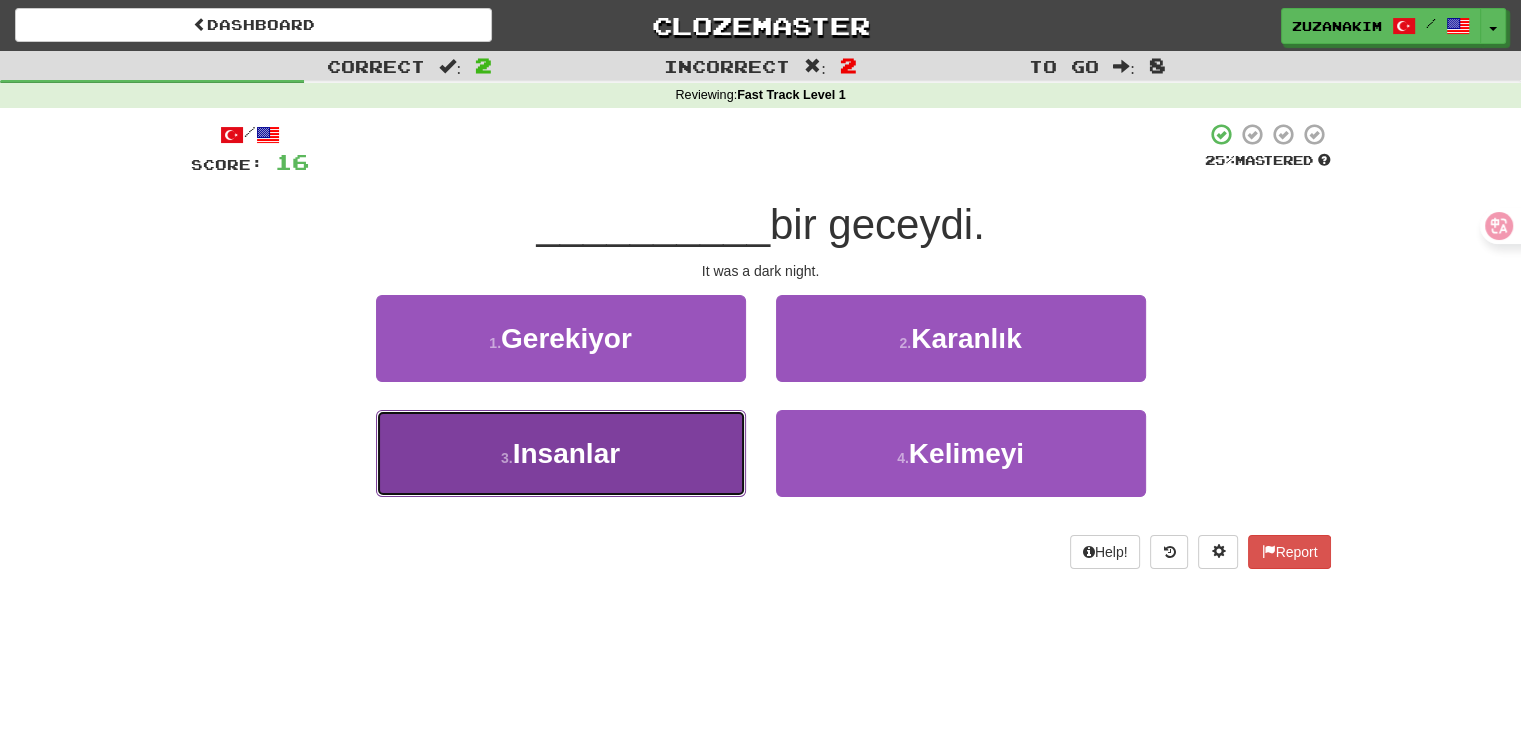 click on "Insanlar" at bounding box center (566, 453) 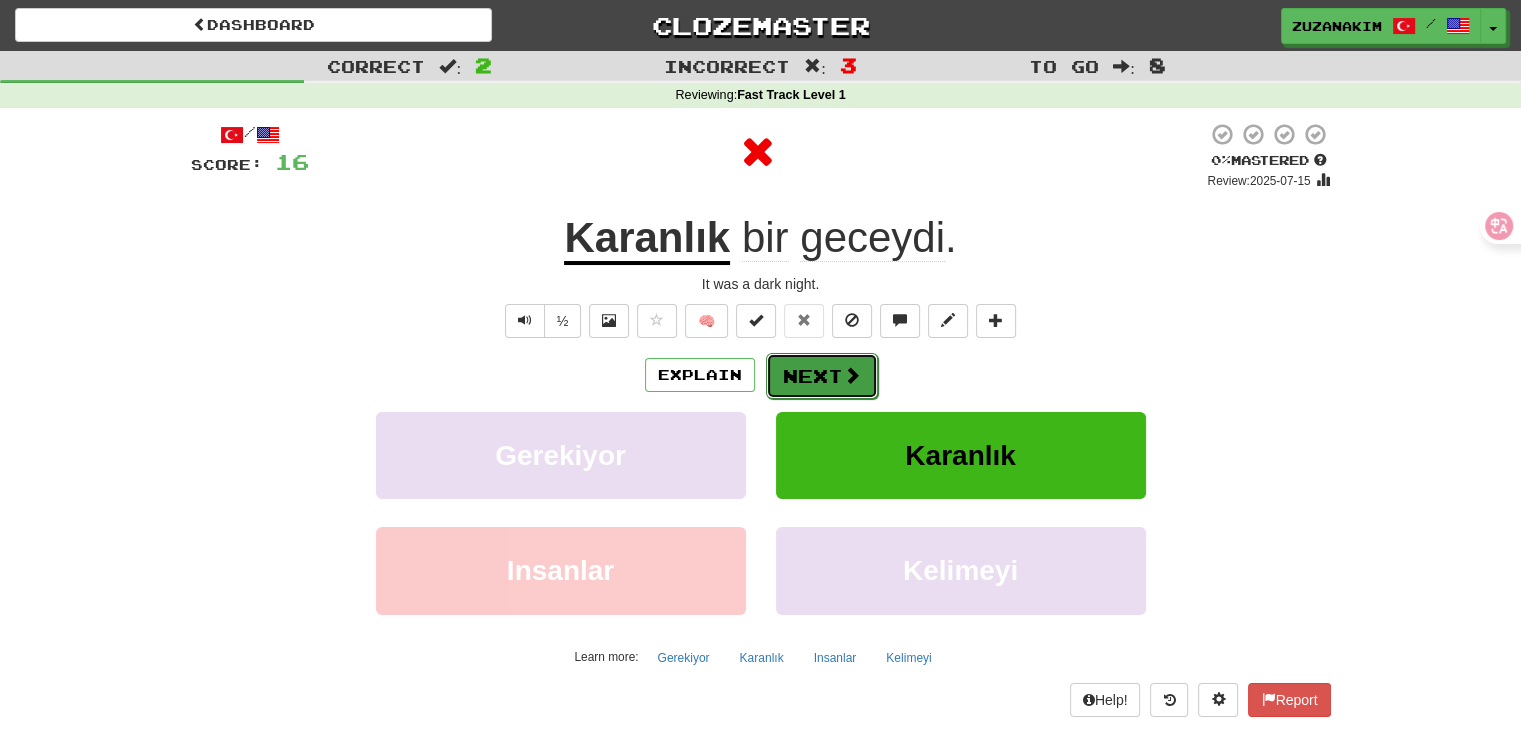 click on "Next" at bounding box center [822, 376] 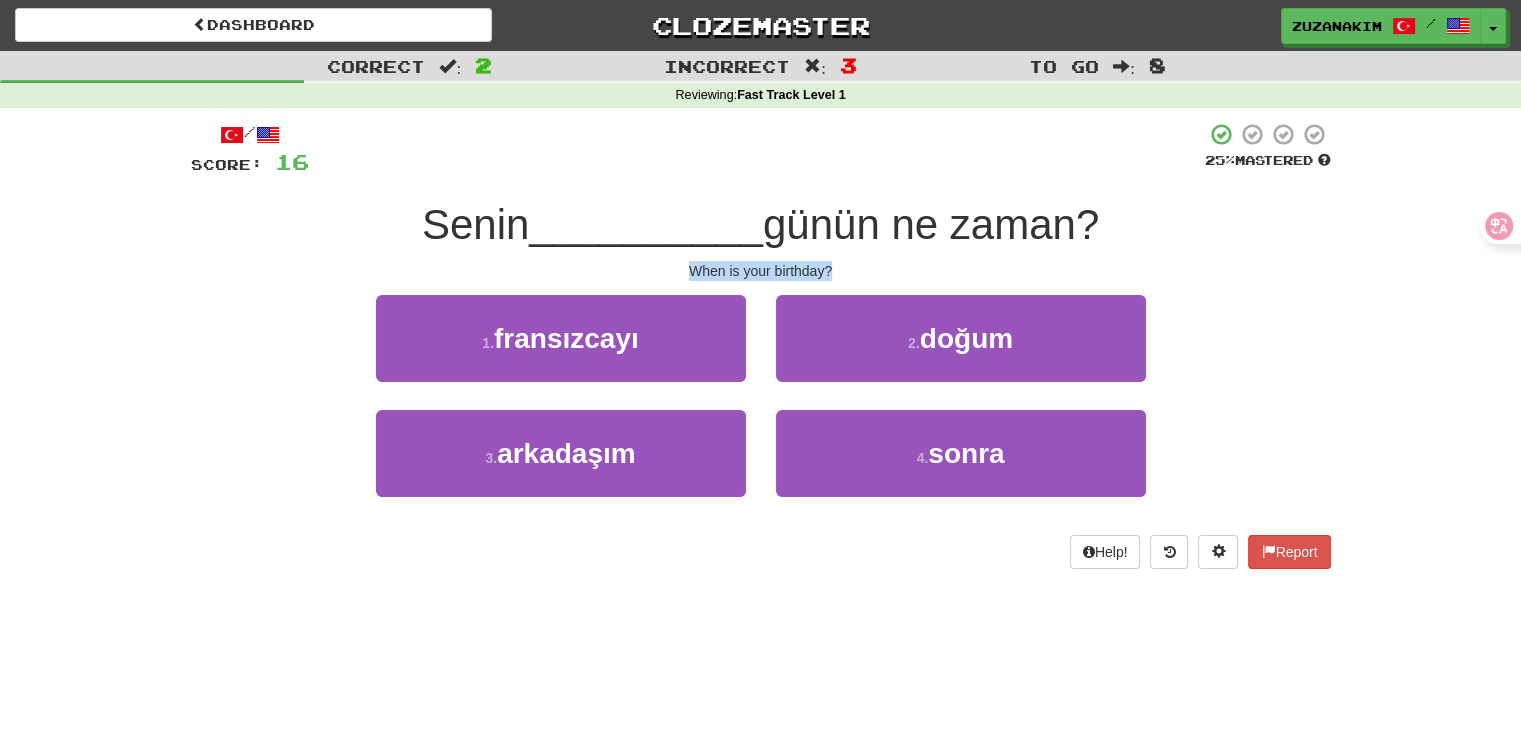 drag, startPoint x: 652, startPoint y: 276, endPoint x: 836, endPoint y: 275, distance: 184.00272 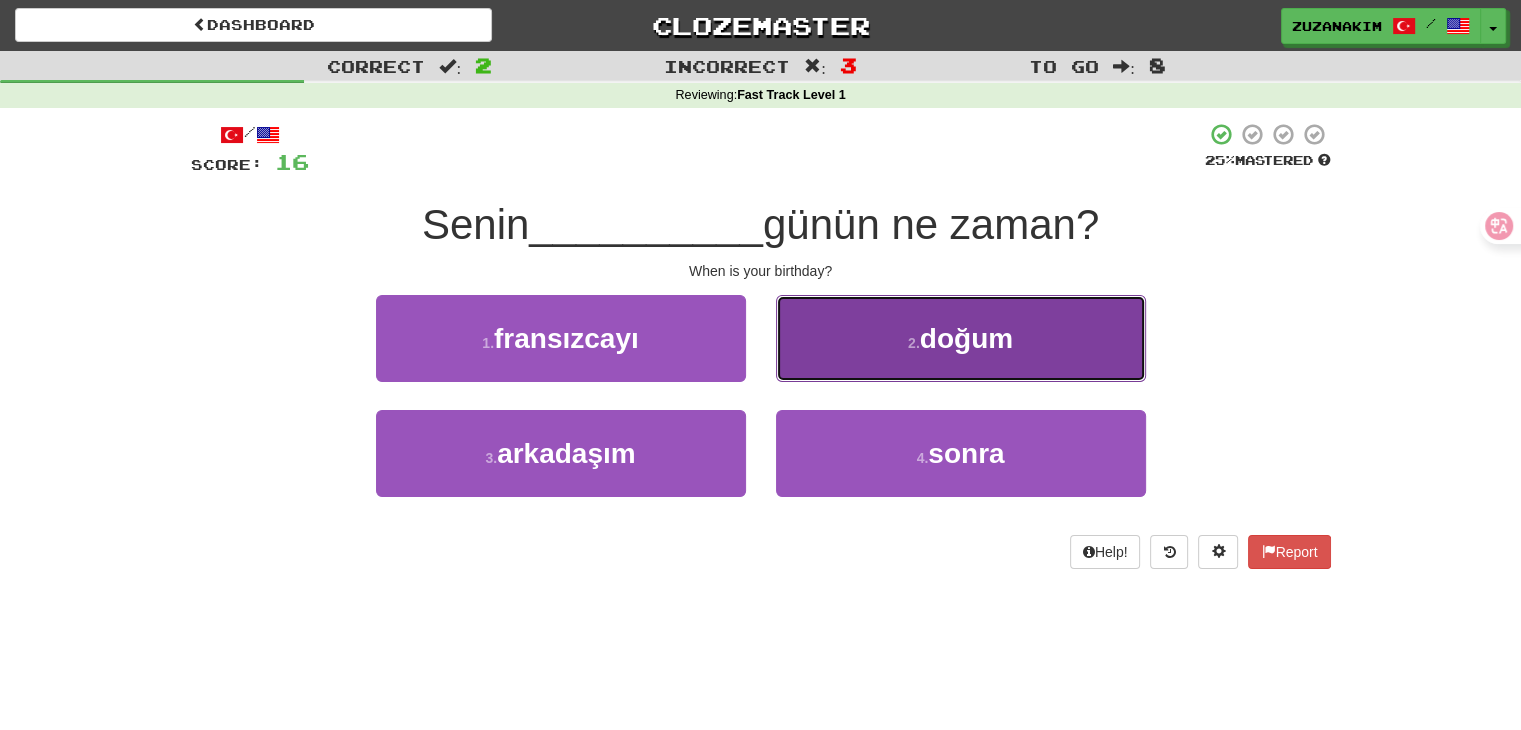 click on "2 .  doğum" at bounding box center (961, 338) 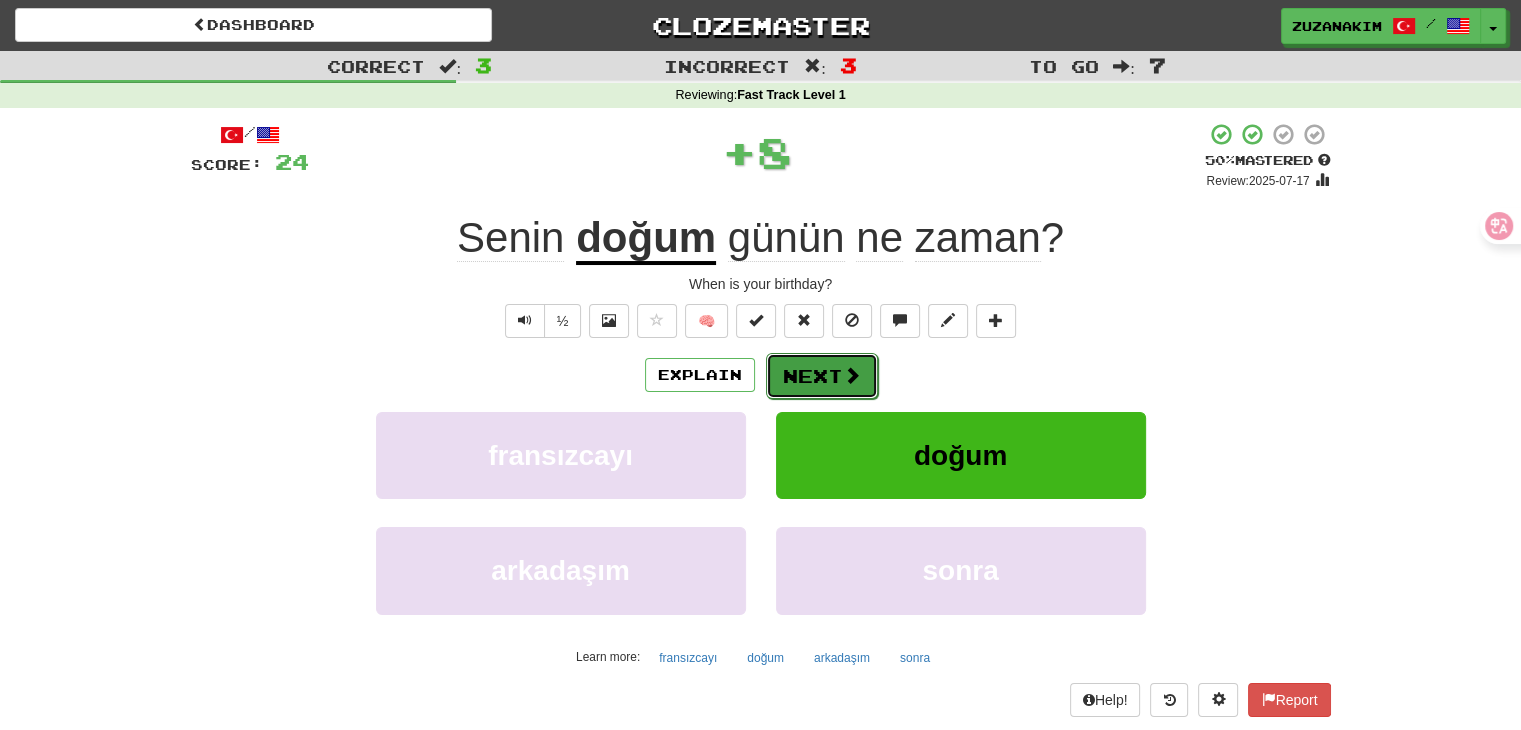 click on "Next" at bounding box center [822, 376] 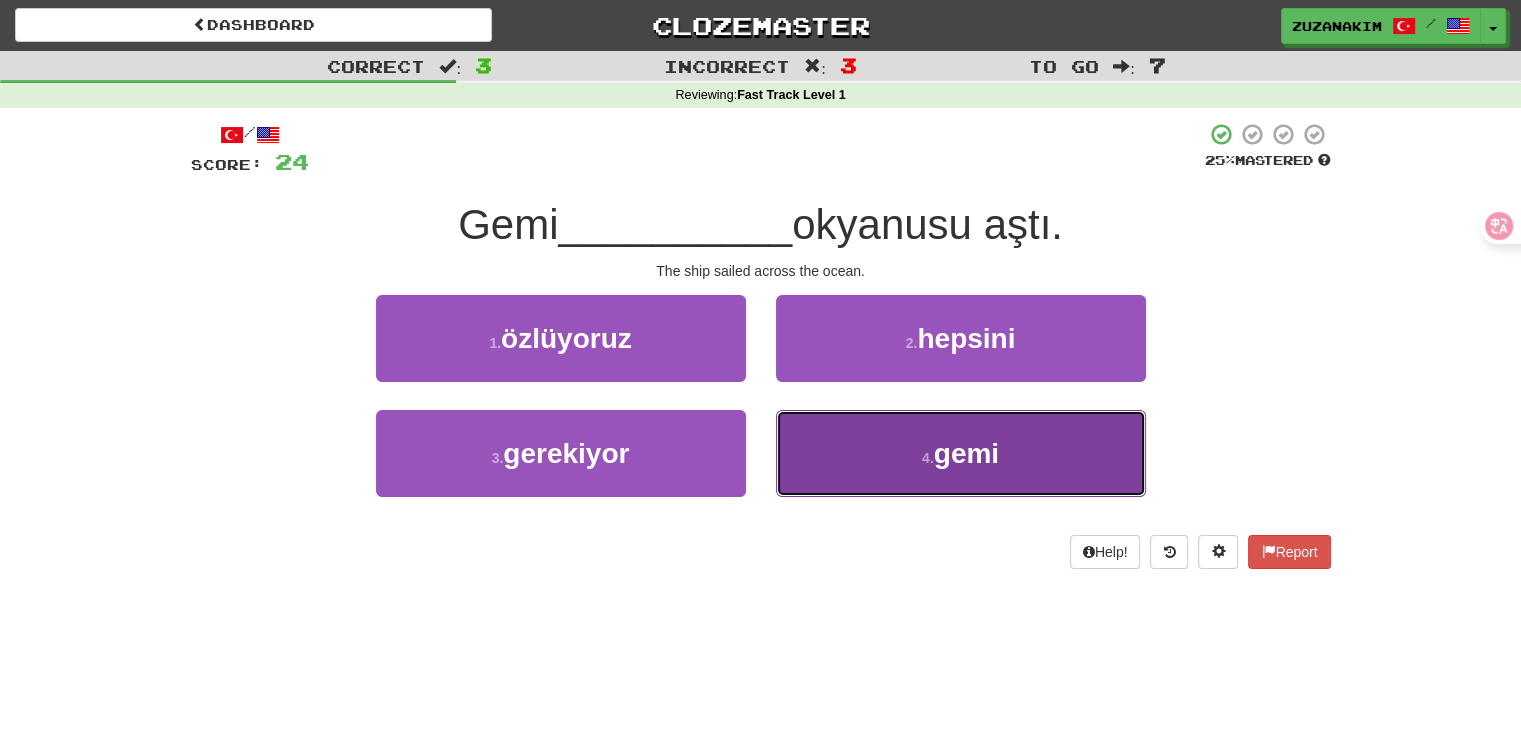 click on "4 .  gemi" at bounding box center [961, 453] 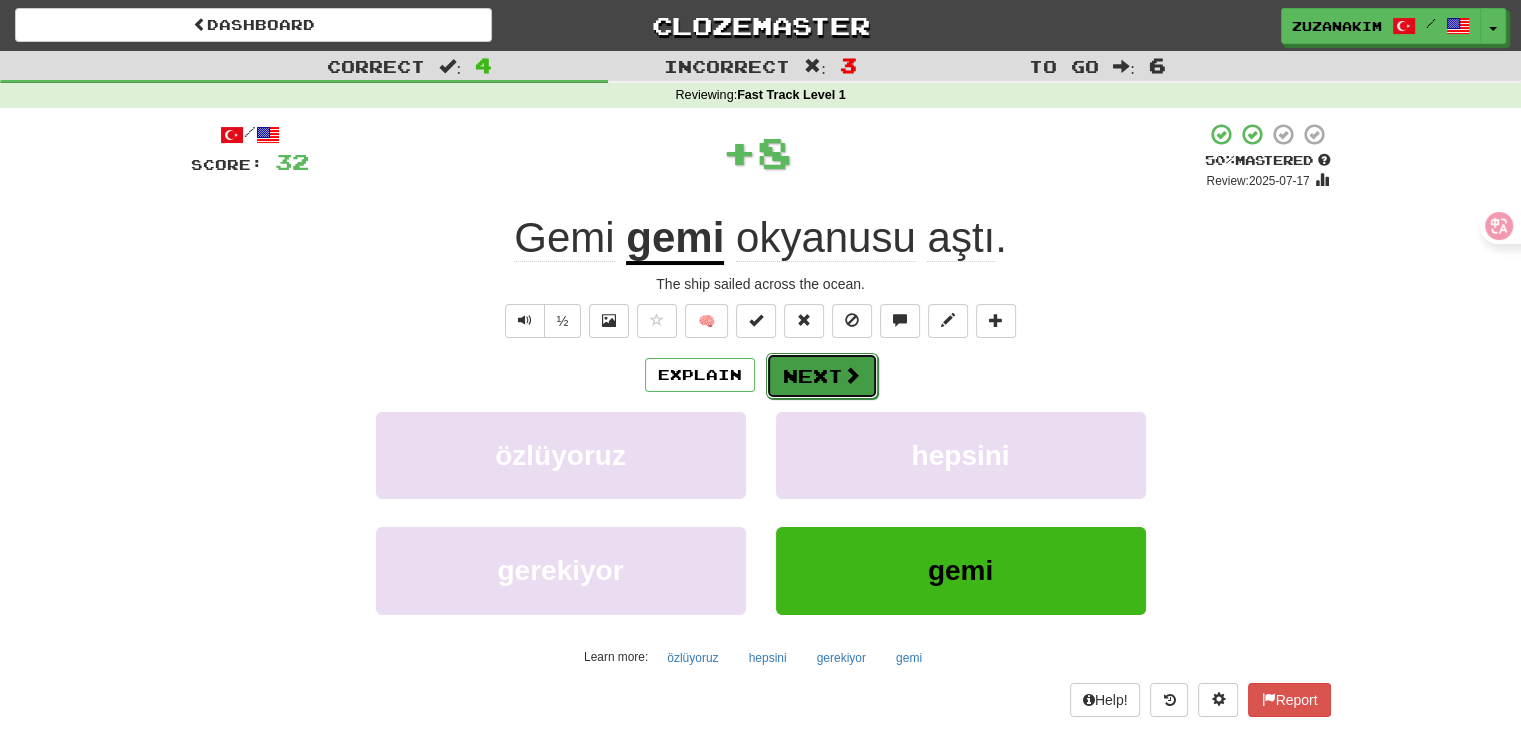 click on "Next" at bounding box center [822, 376] 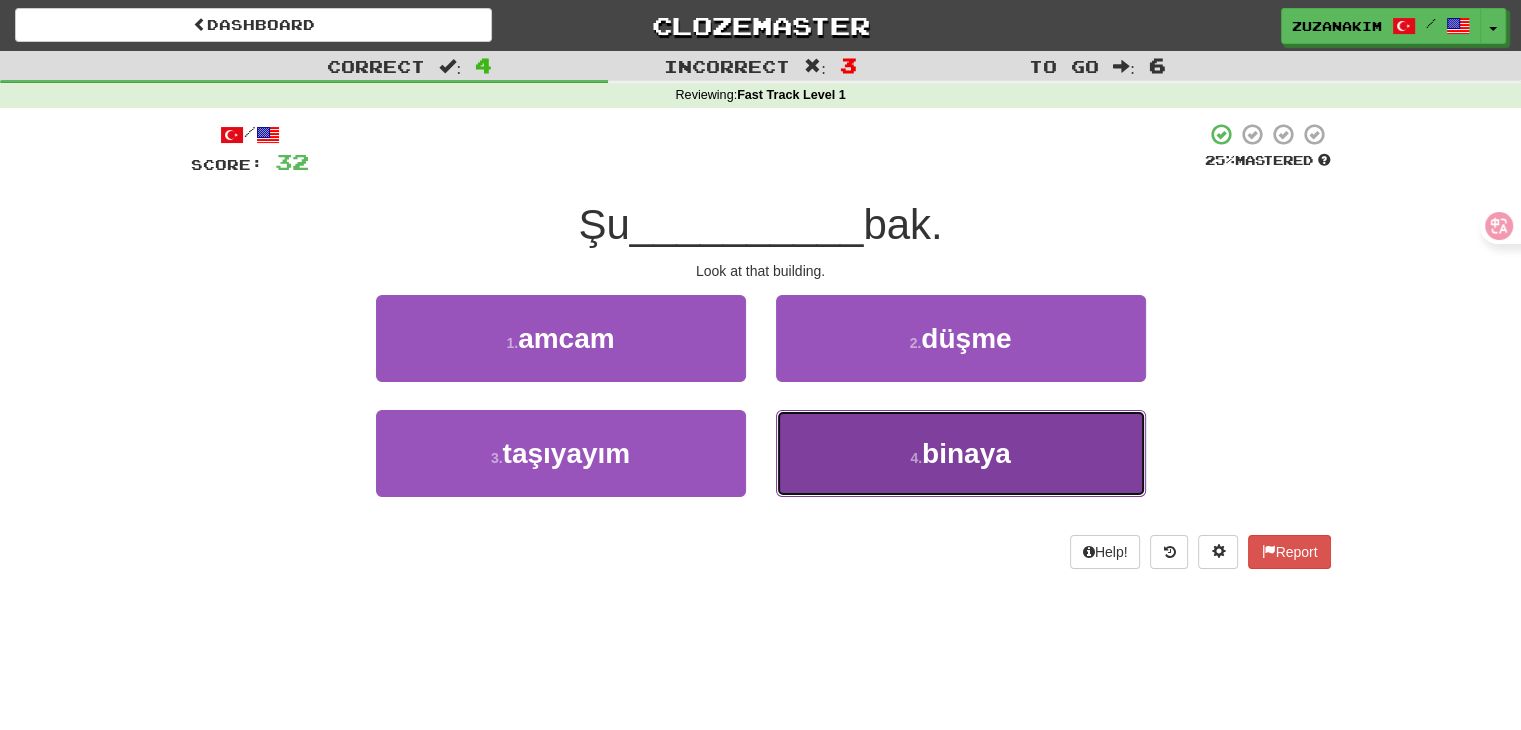 click on "4 .  binaya" at bounding box center (961, 453) 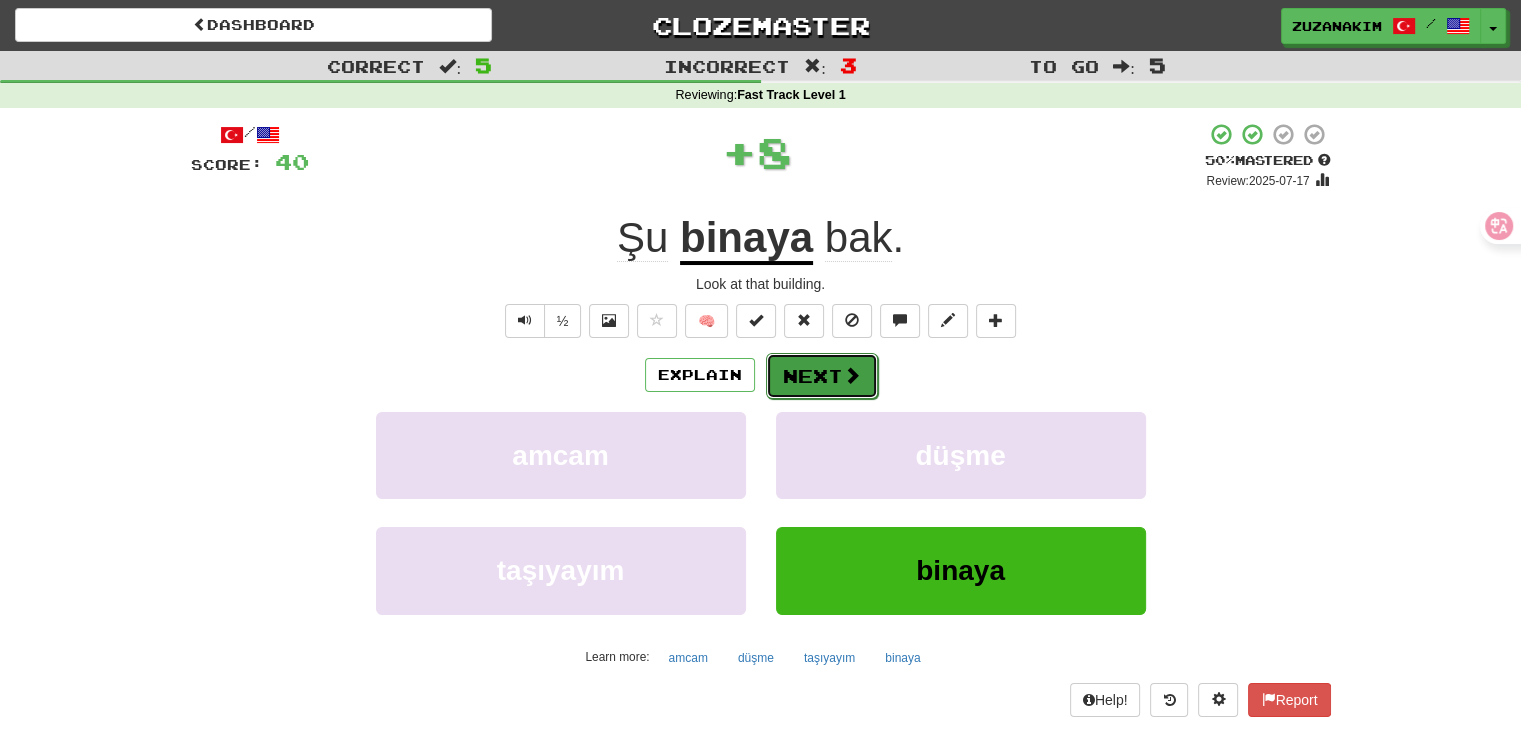 click on "Next" at bounding box center [822, 376] 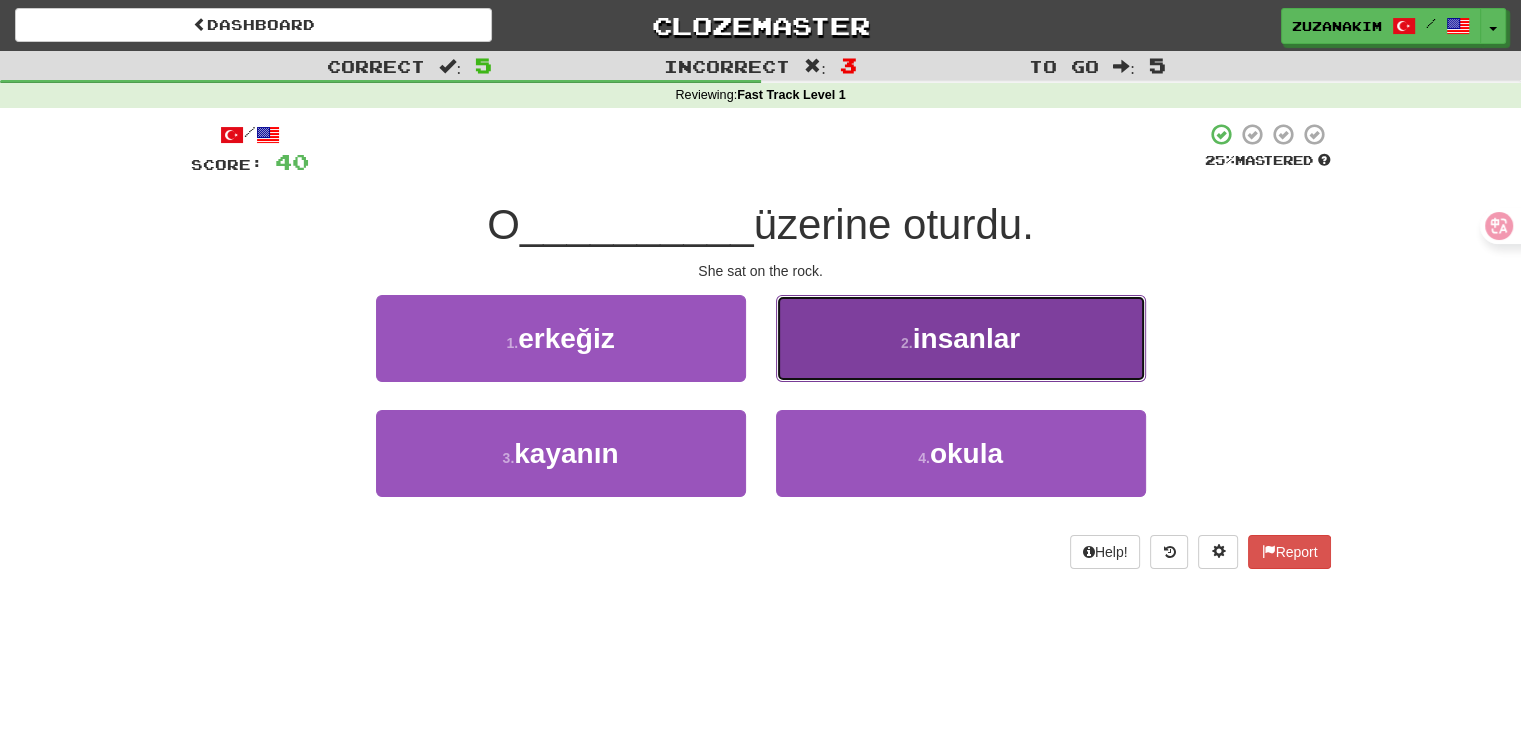 click on "2 .  insanlar" at bounding box center [961, 338] 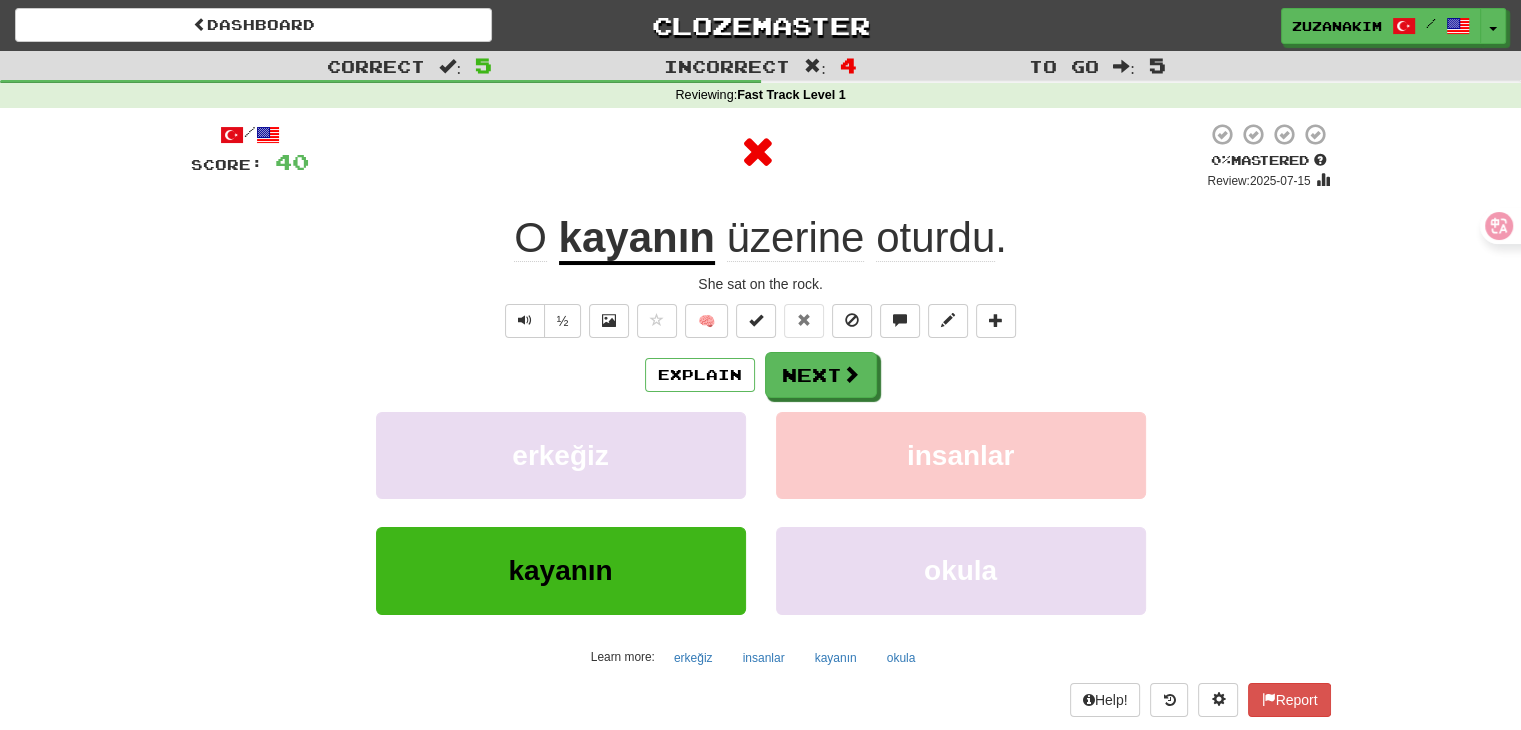 click on "kayanın" at bounding box center (637, 239) 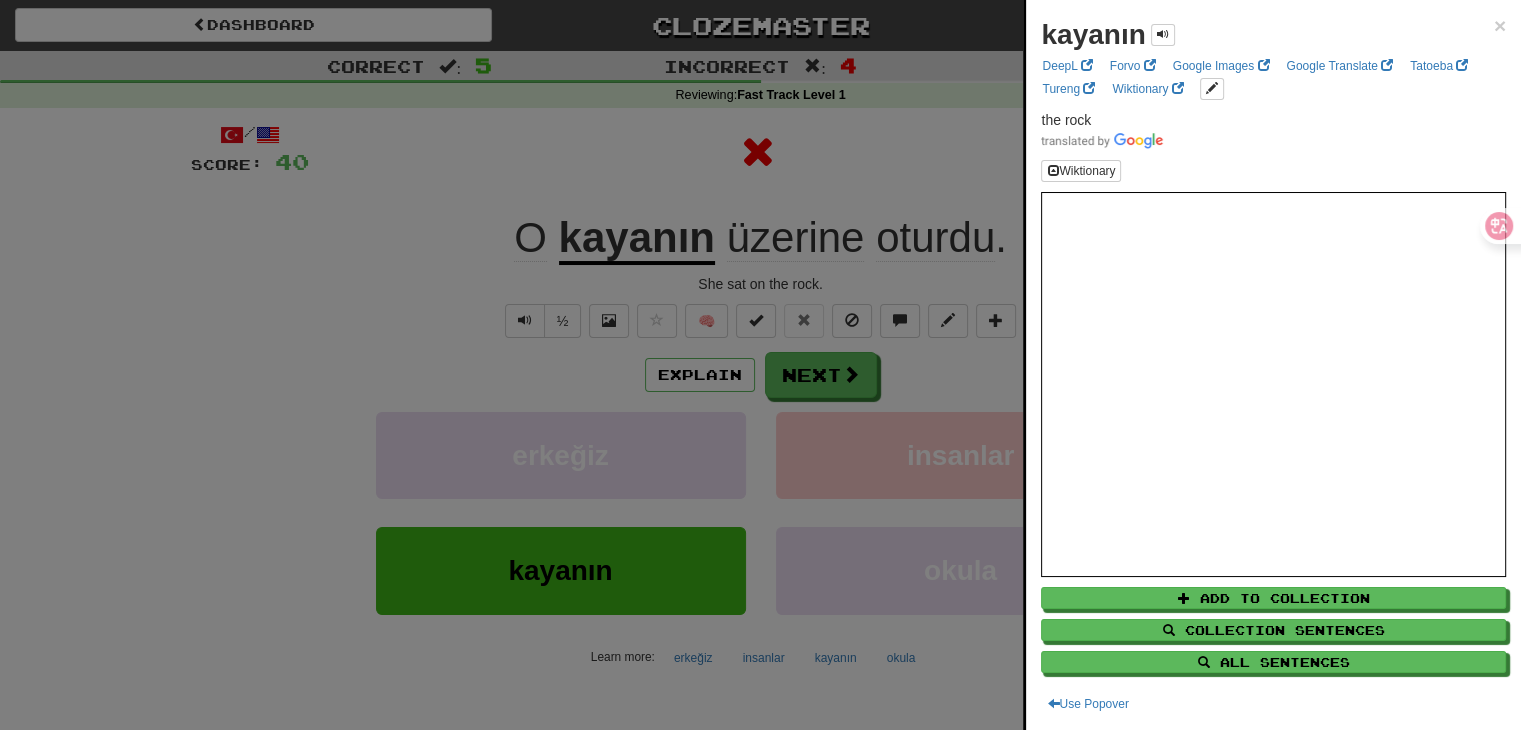 click at bounding box center (760, 365) 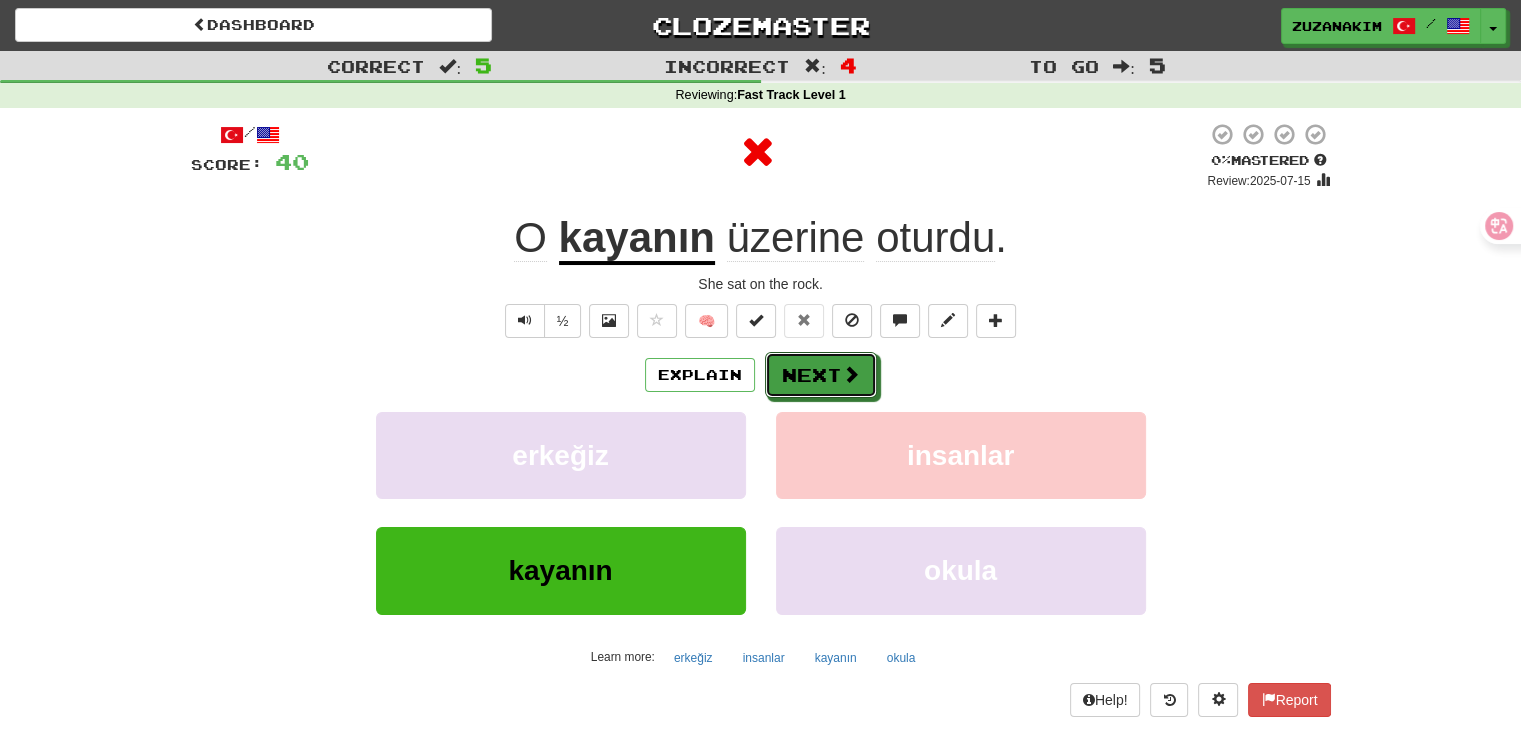 click on "Next" at bounding box center (821, 375) 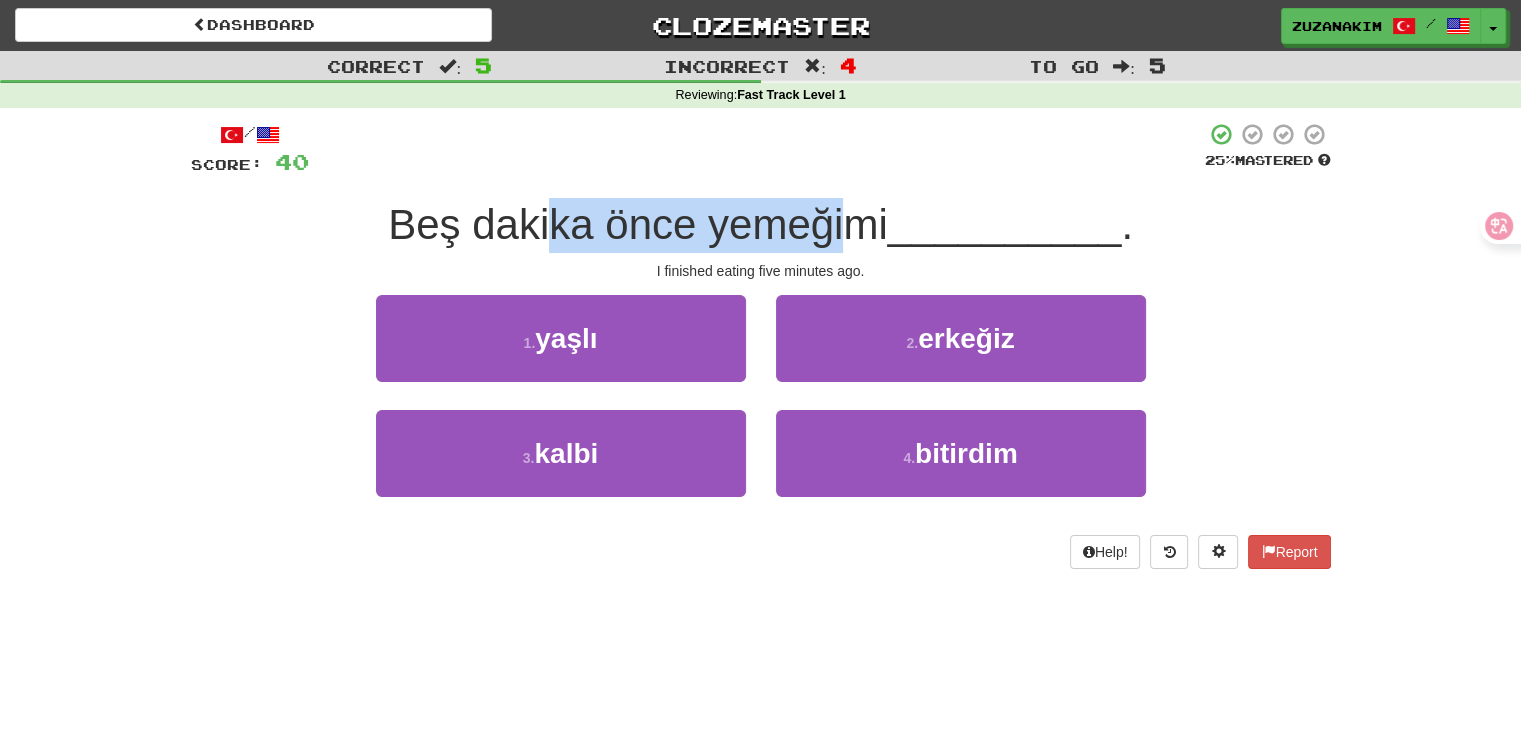 drag, startPoint x: 547, startPoint y: 239, endPoint x: 848, endPoint y: 229, distance: 301.16608 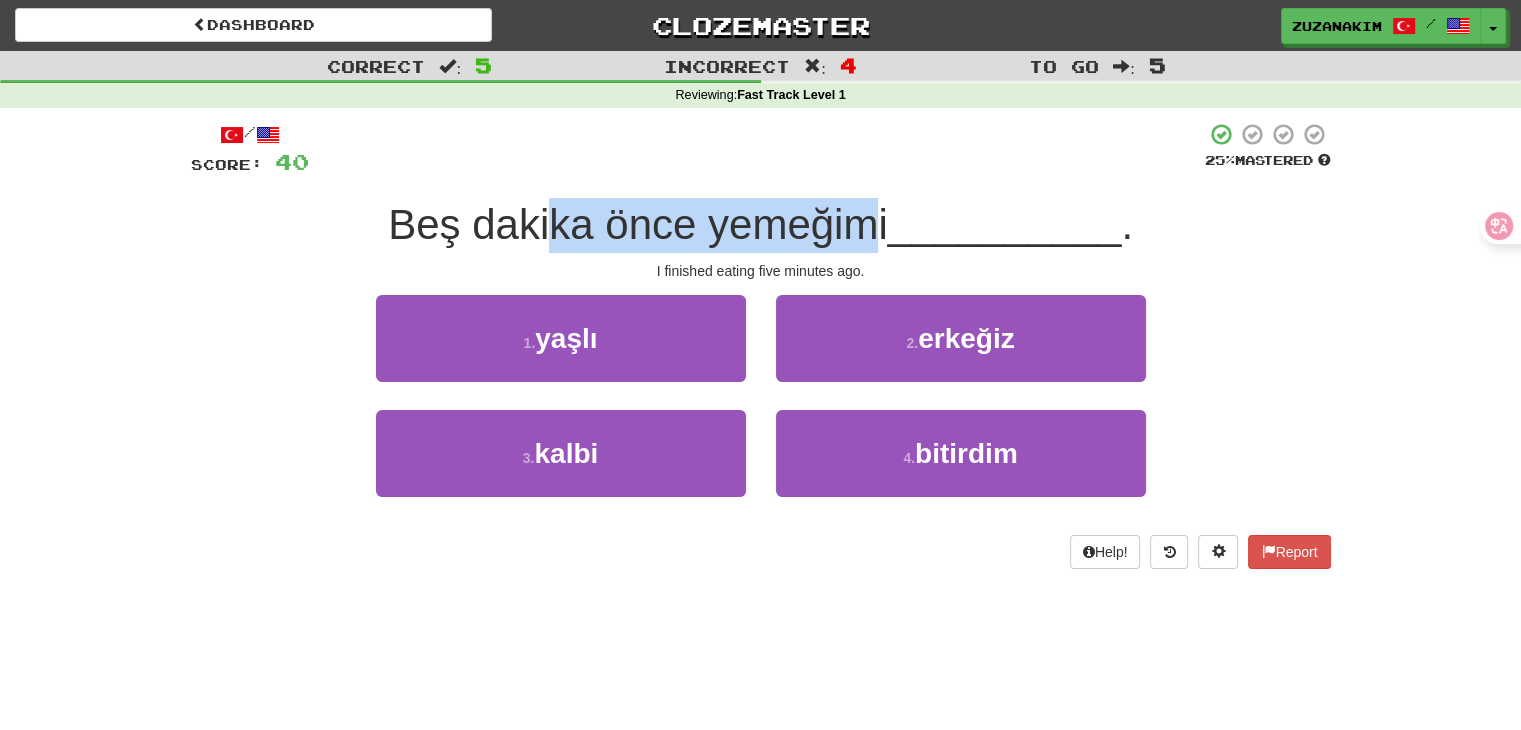 click on "Beş dakika önce yemeğimi" at bounding box center [638, 224] 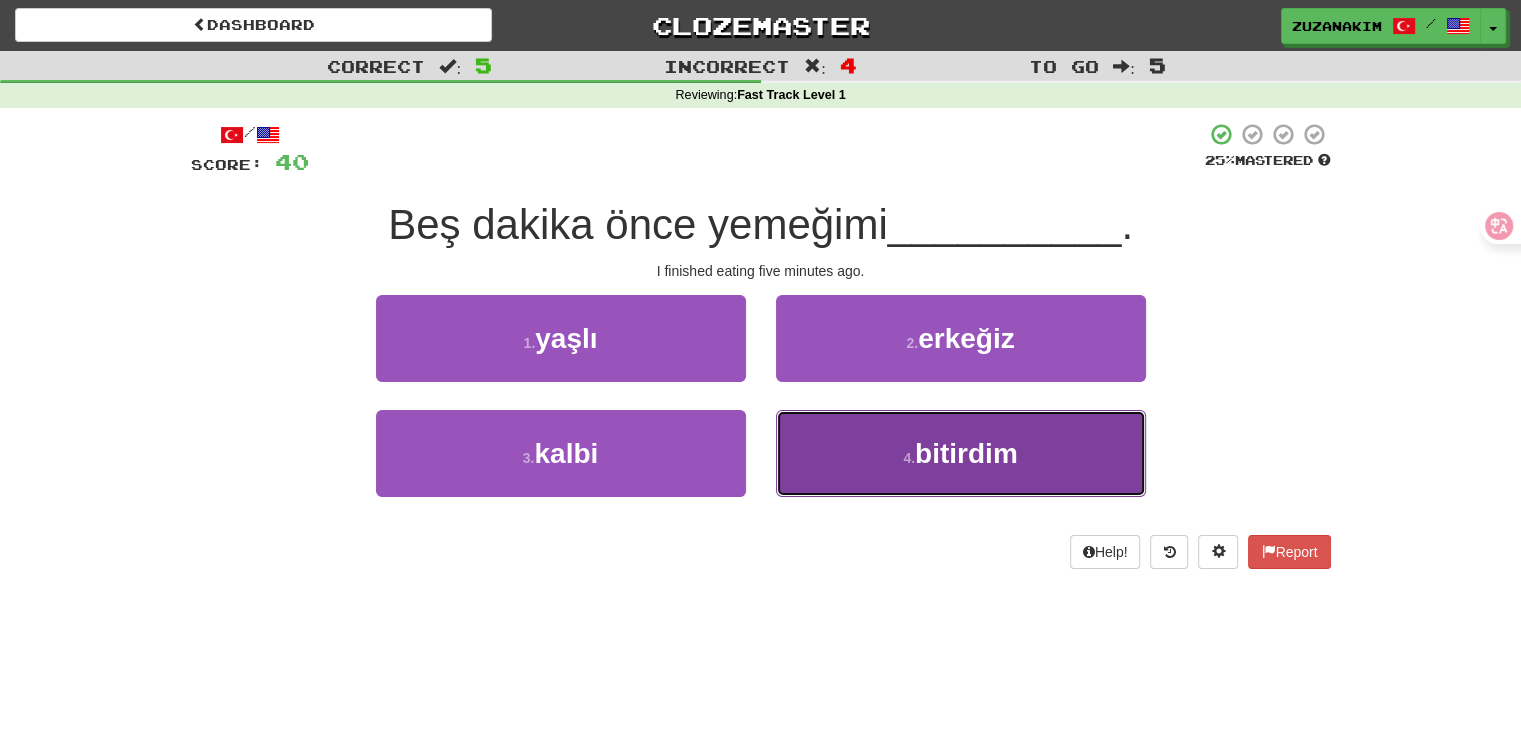 click on "bitirdim" at bounding box center [966, 453] 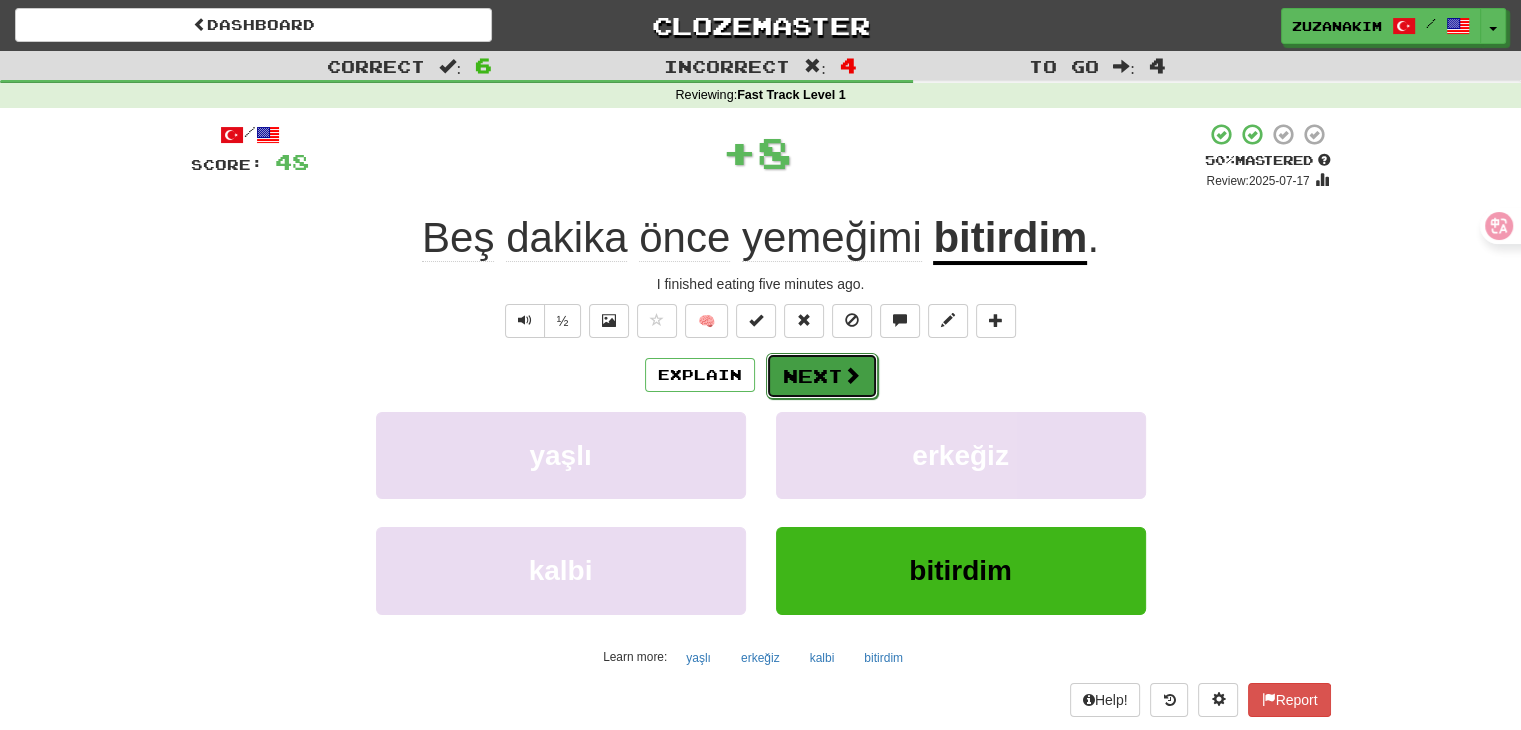 click on "Next" at bounding box center [822, 376] 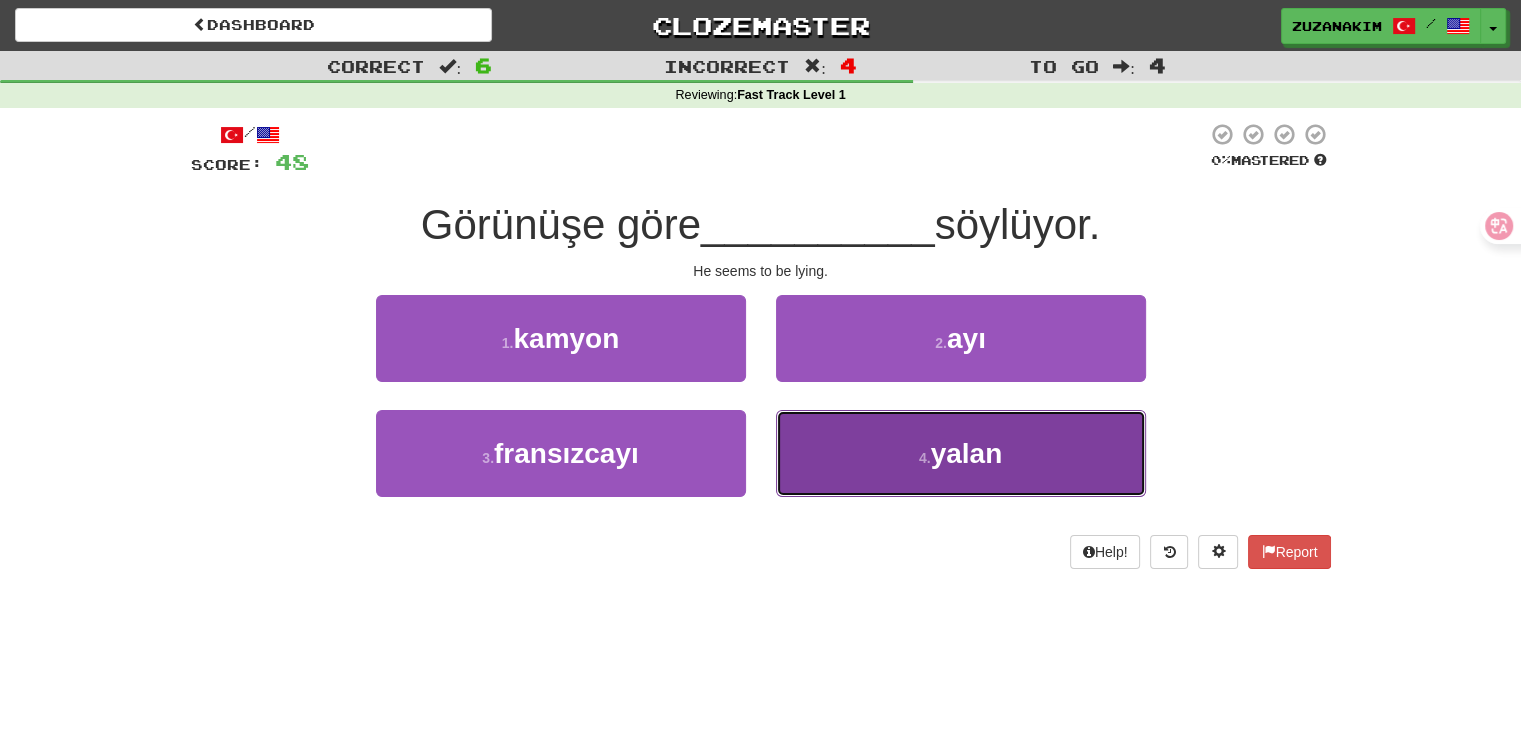 click on "4 .  yalan" at bounding box center (961, 453) 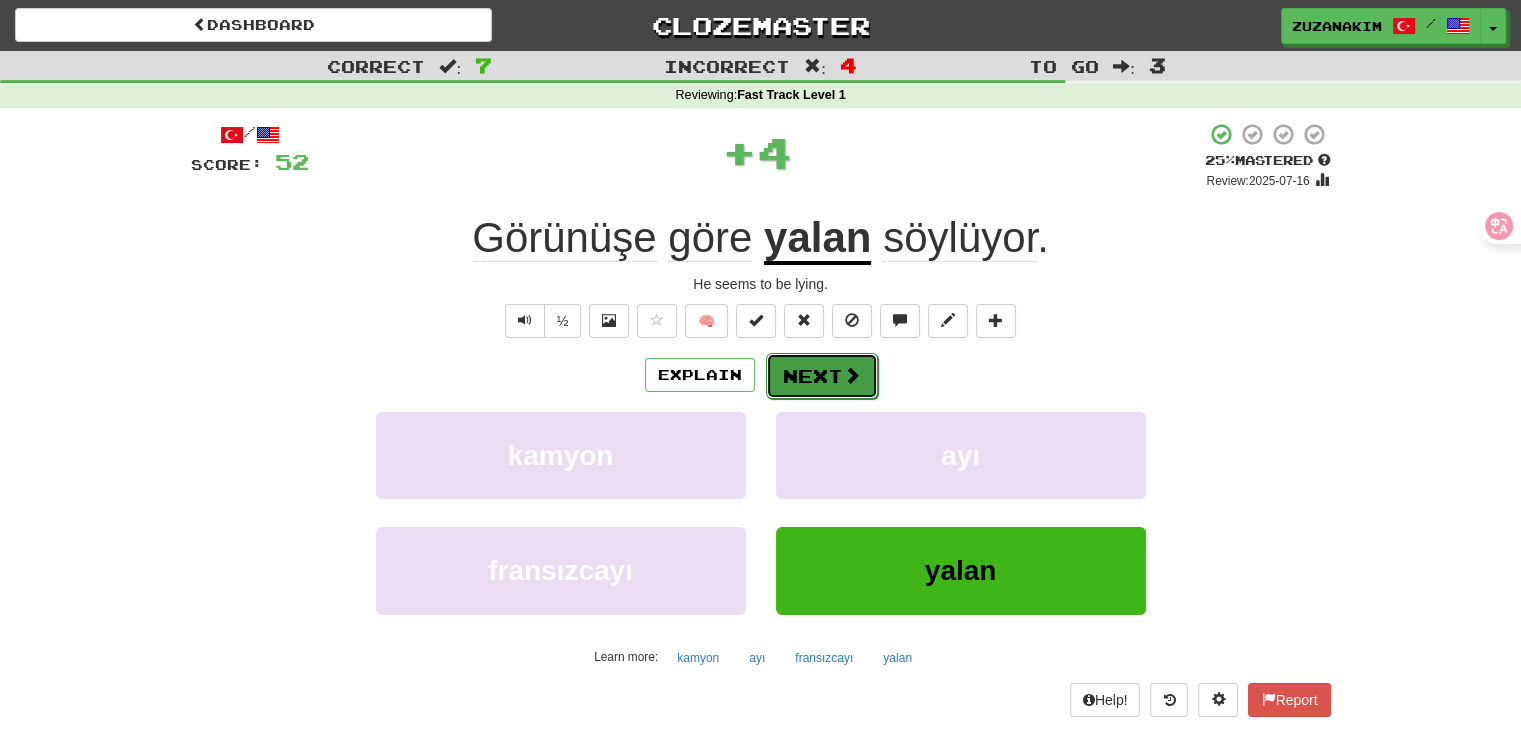 click at bounding box center [852, 375] 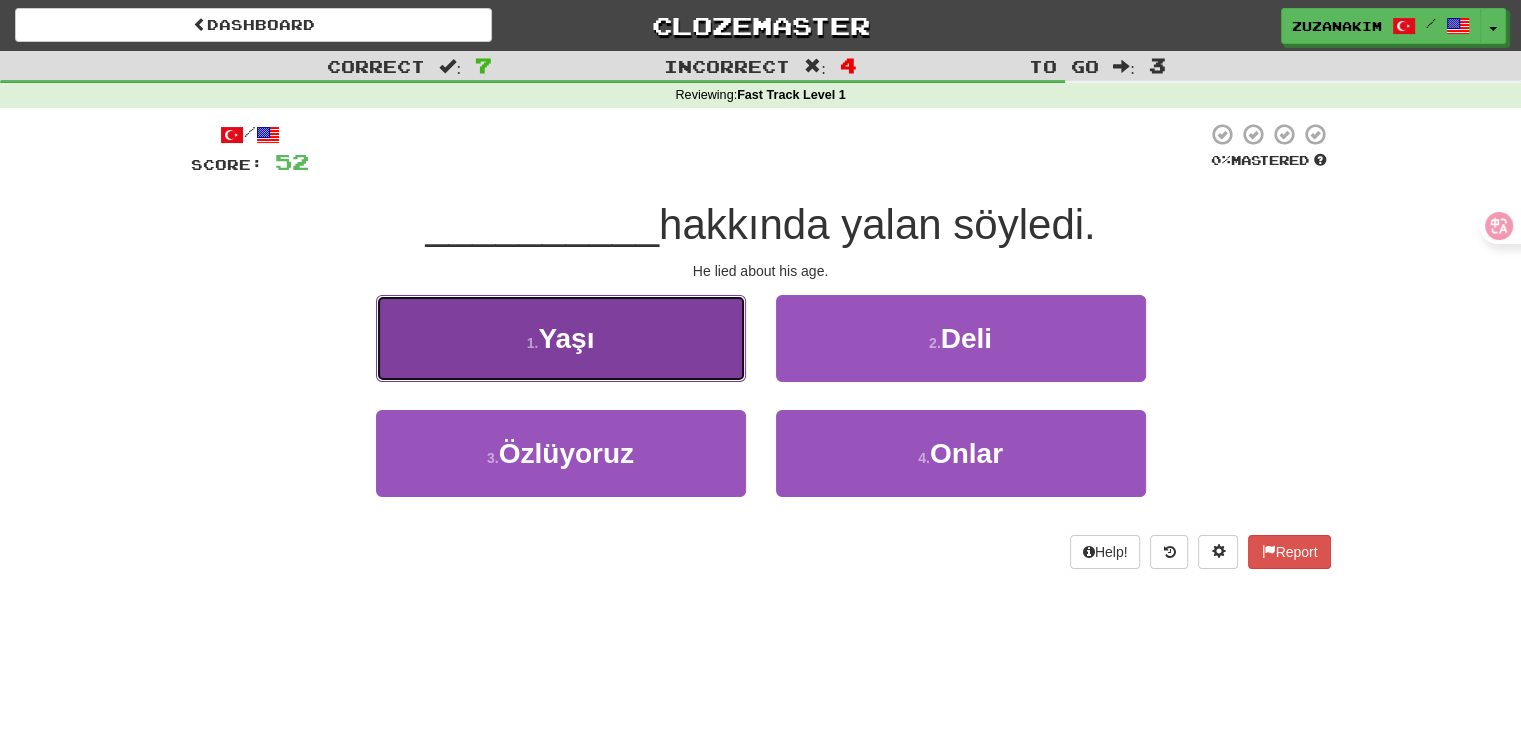 click on "1 .  Yaşı" at bounding box center (561, 338) 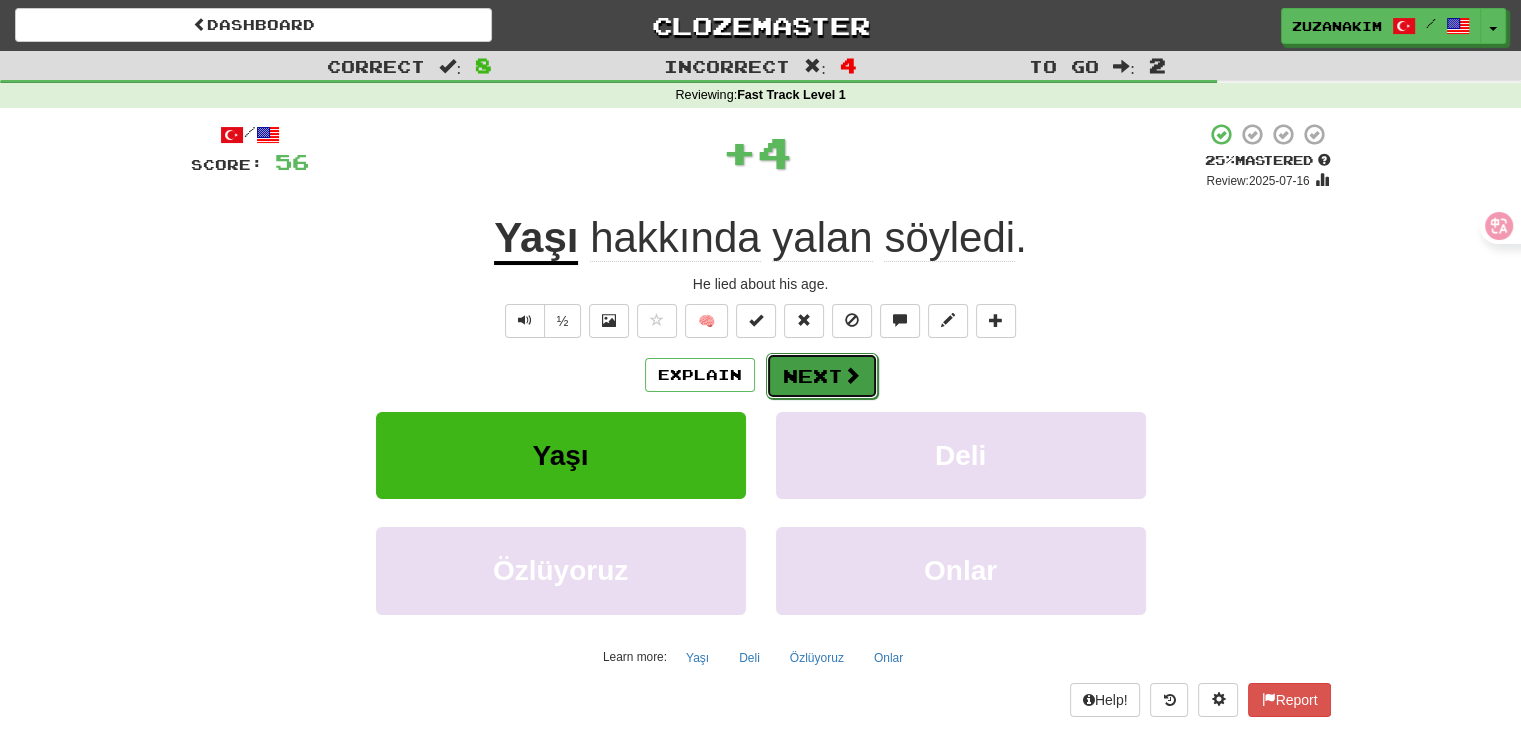 click on "Next" at bounding box center [822, 376] 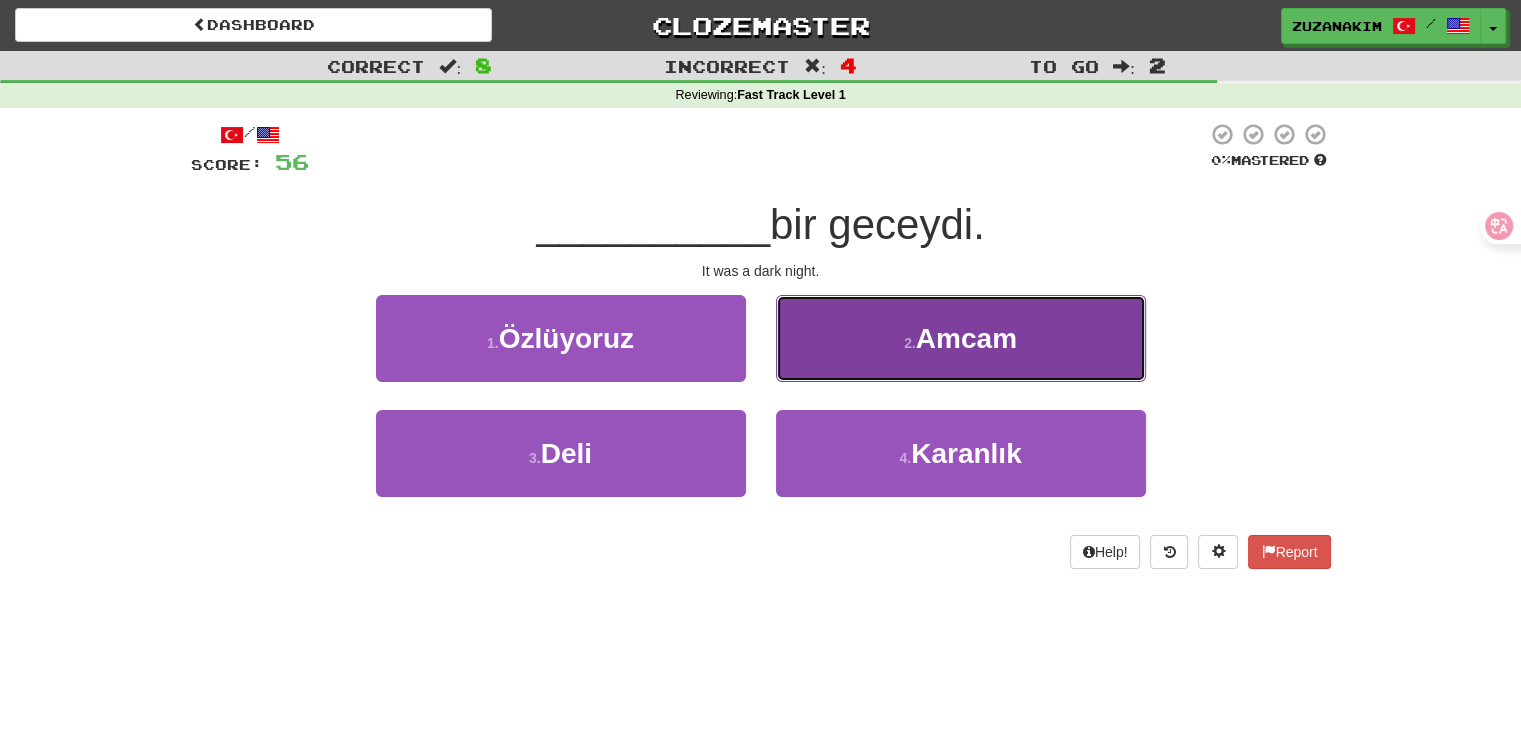 click on "2 .  Amcam" at bounding box center [961, 338] 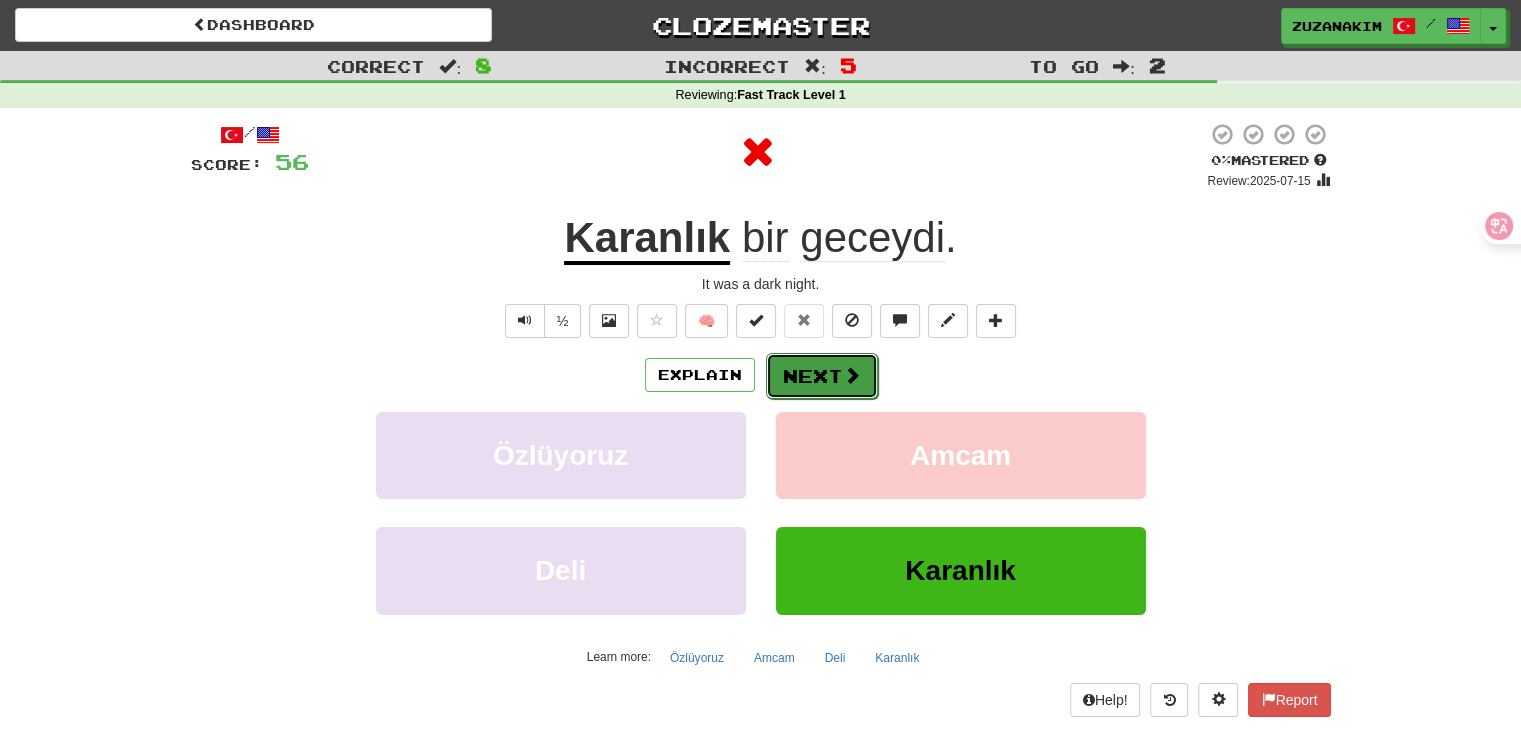 click on "Next" at bounding box center (822, 376) 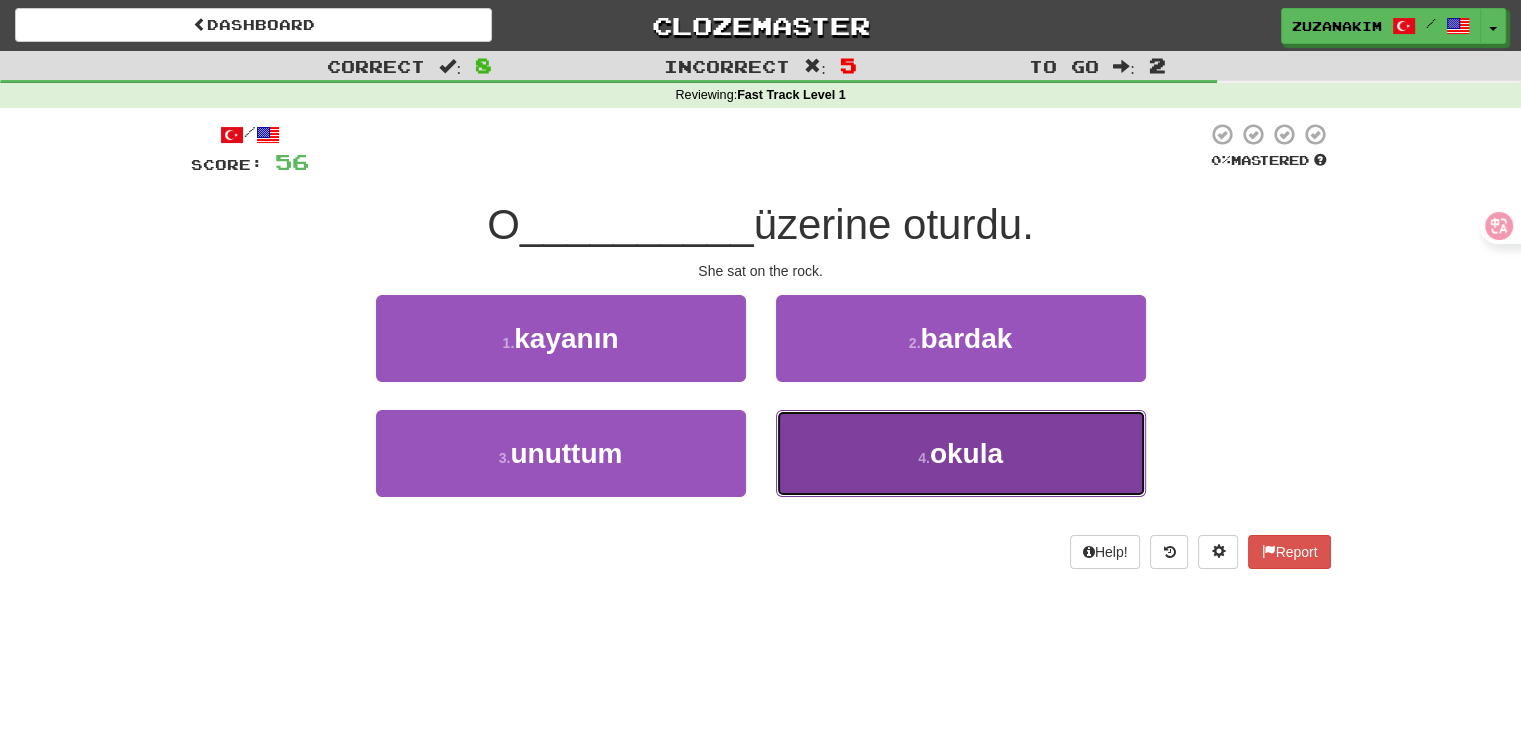 click on "4 .  okula" at bounding box center [961, 453] 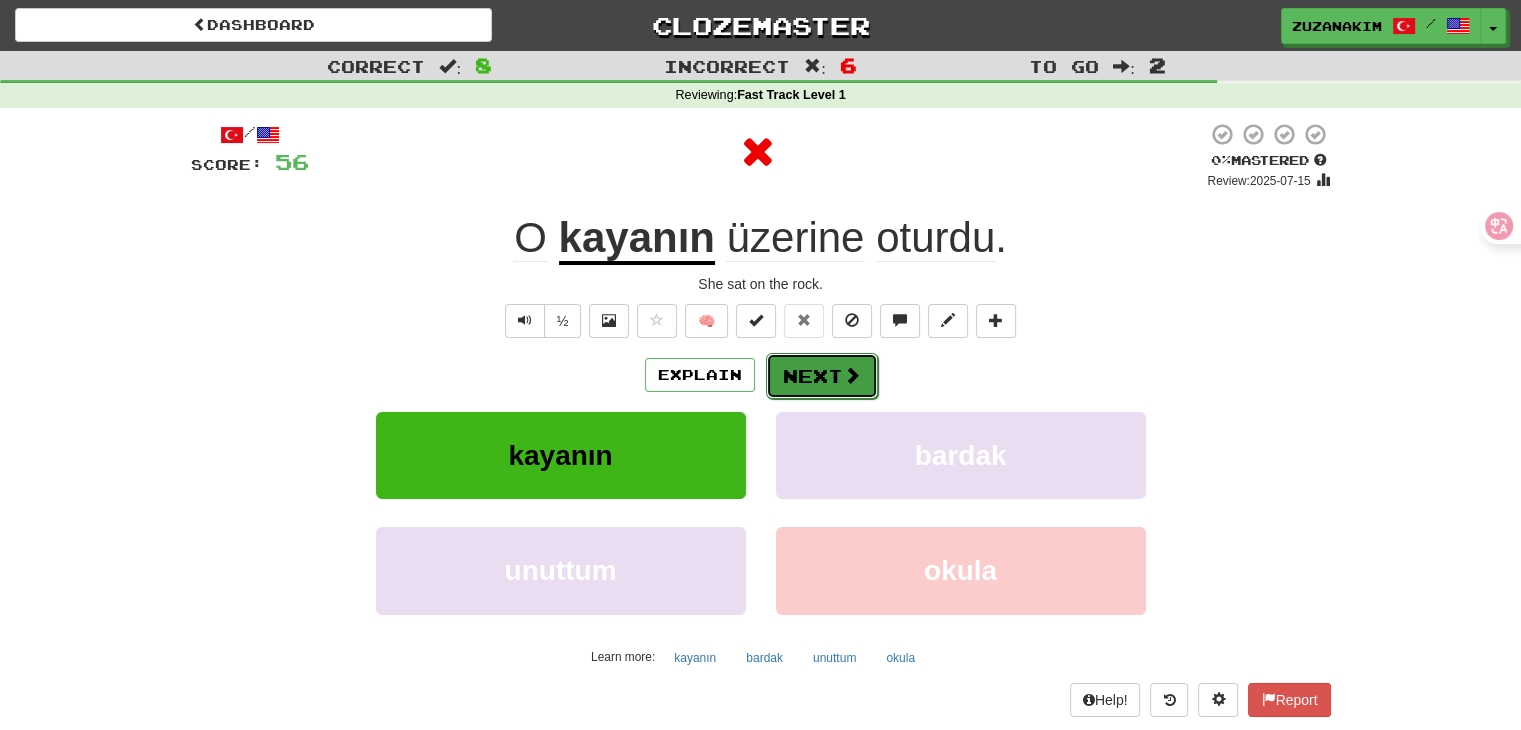 click on "Next" at bounding box center [822, 376] 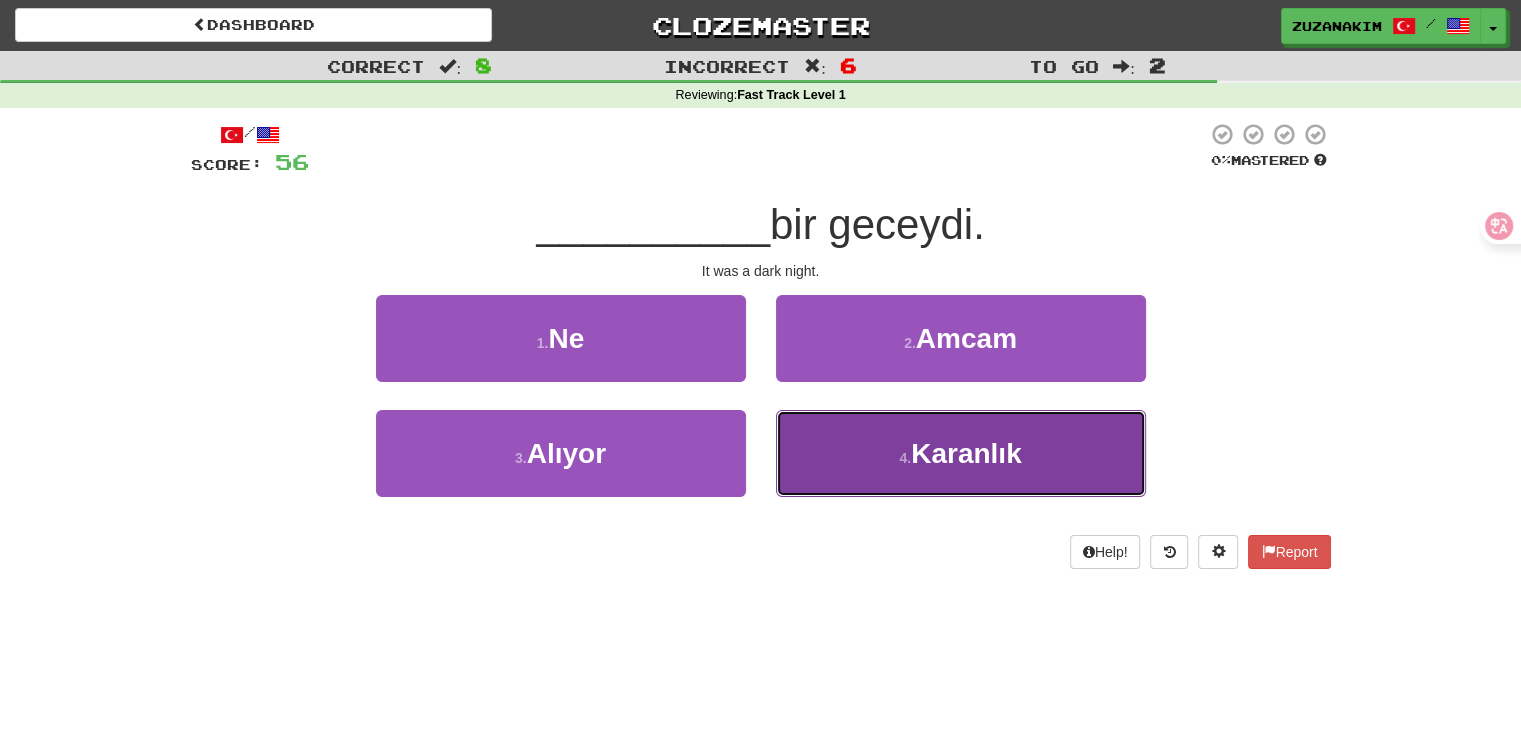 click on "4 .  Karanlık" at bounding box center [961, 453] 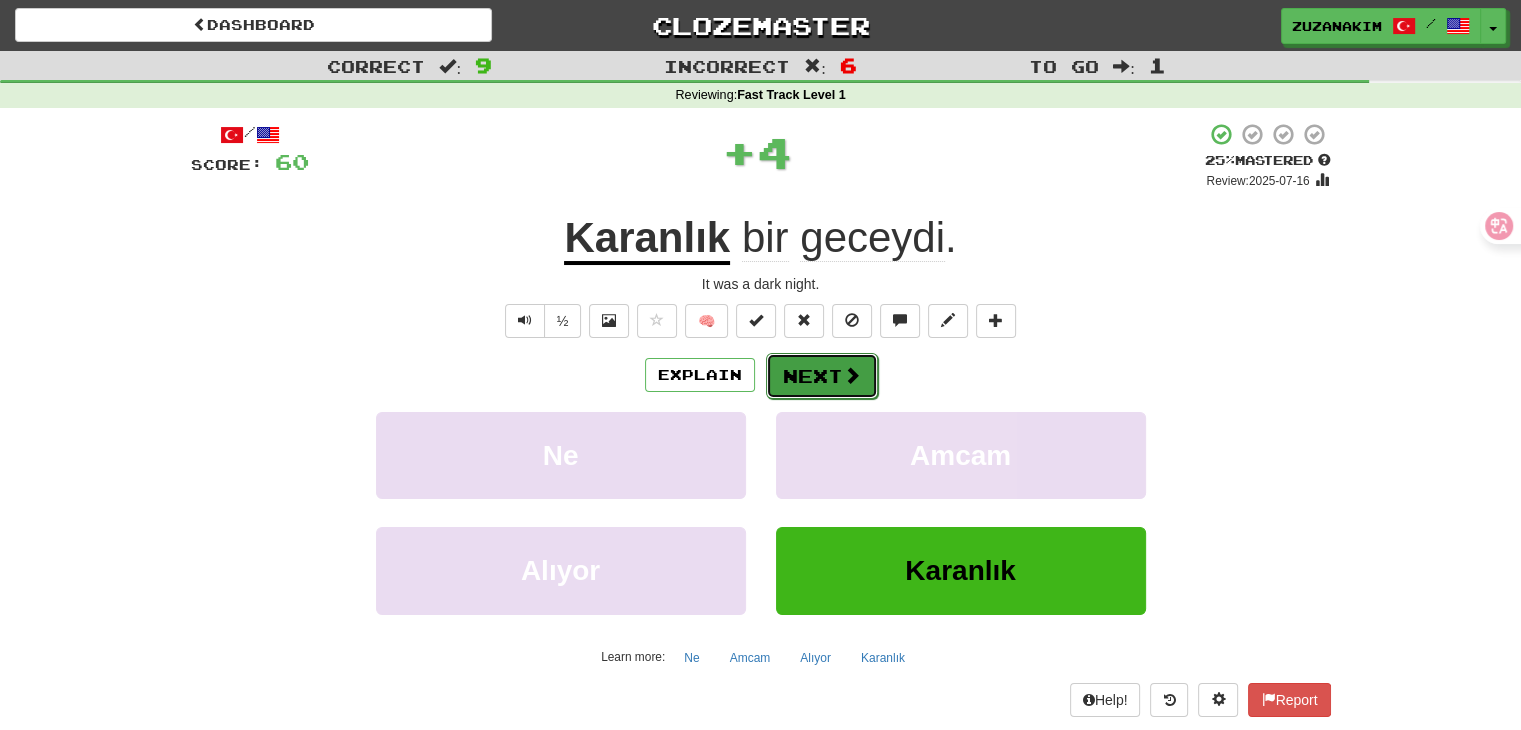 click on "Next" at bounding box center (822, 376) 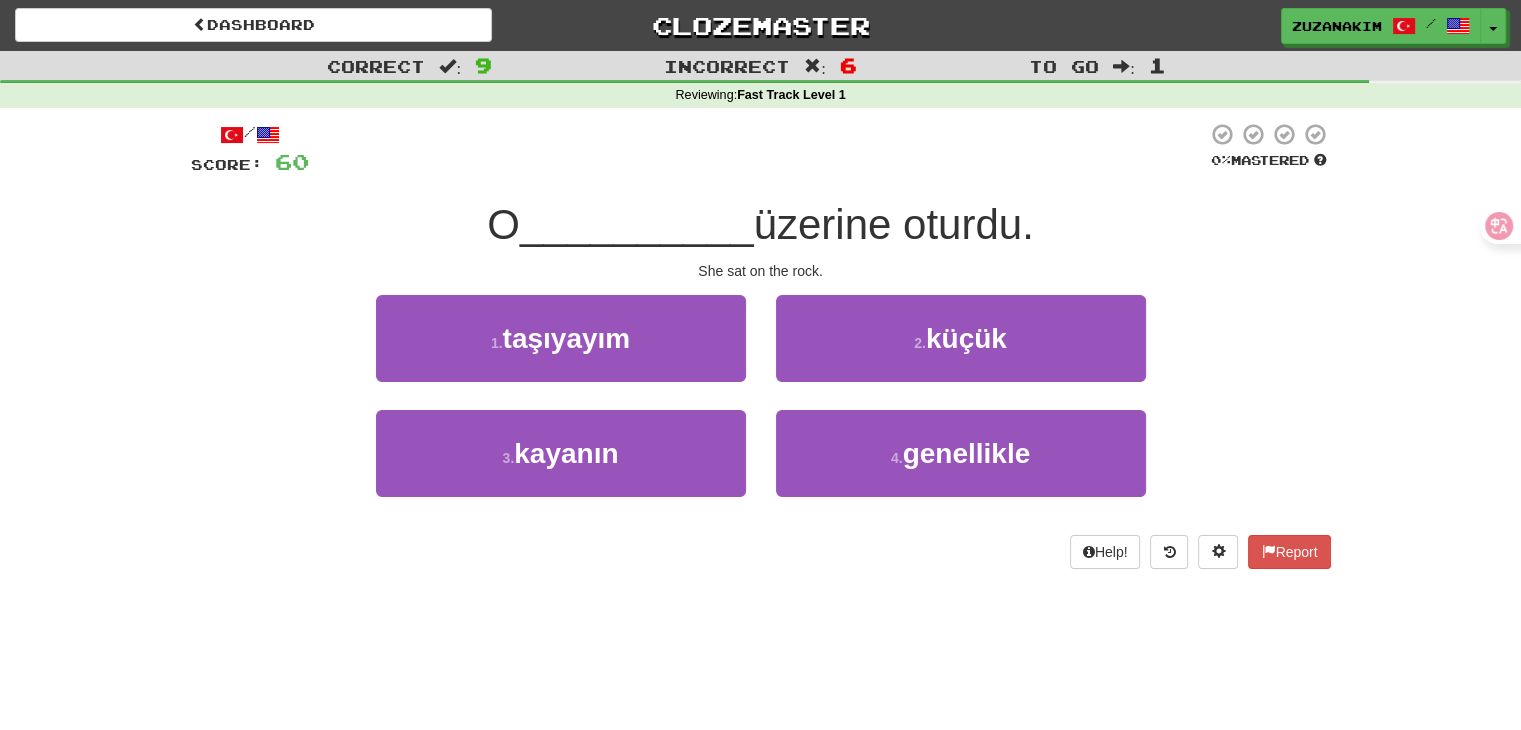 click on "1 .  taşıyayım" at bounding box center (561, 352) 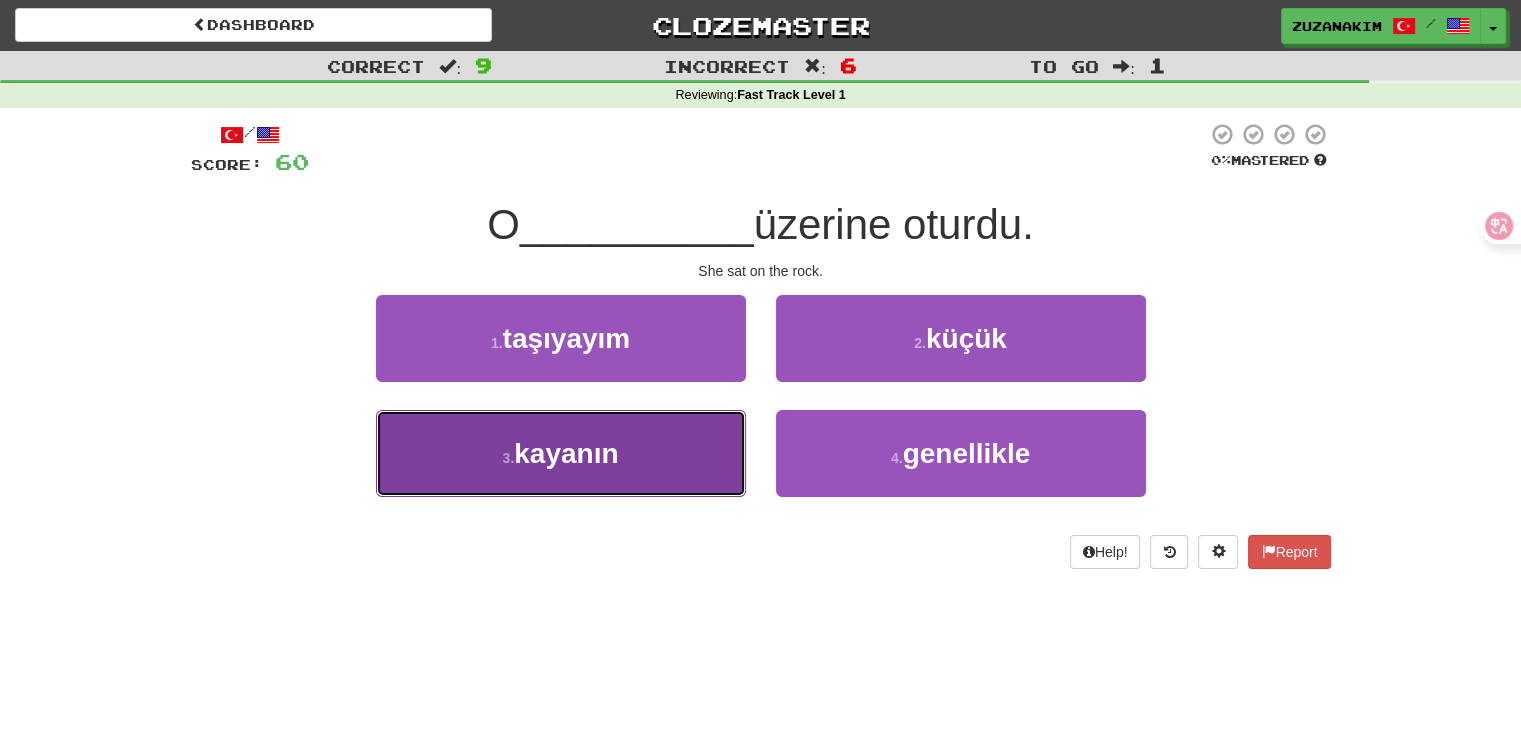 click on "3 .  kayanın" at bounding box center [561, 453] 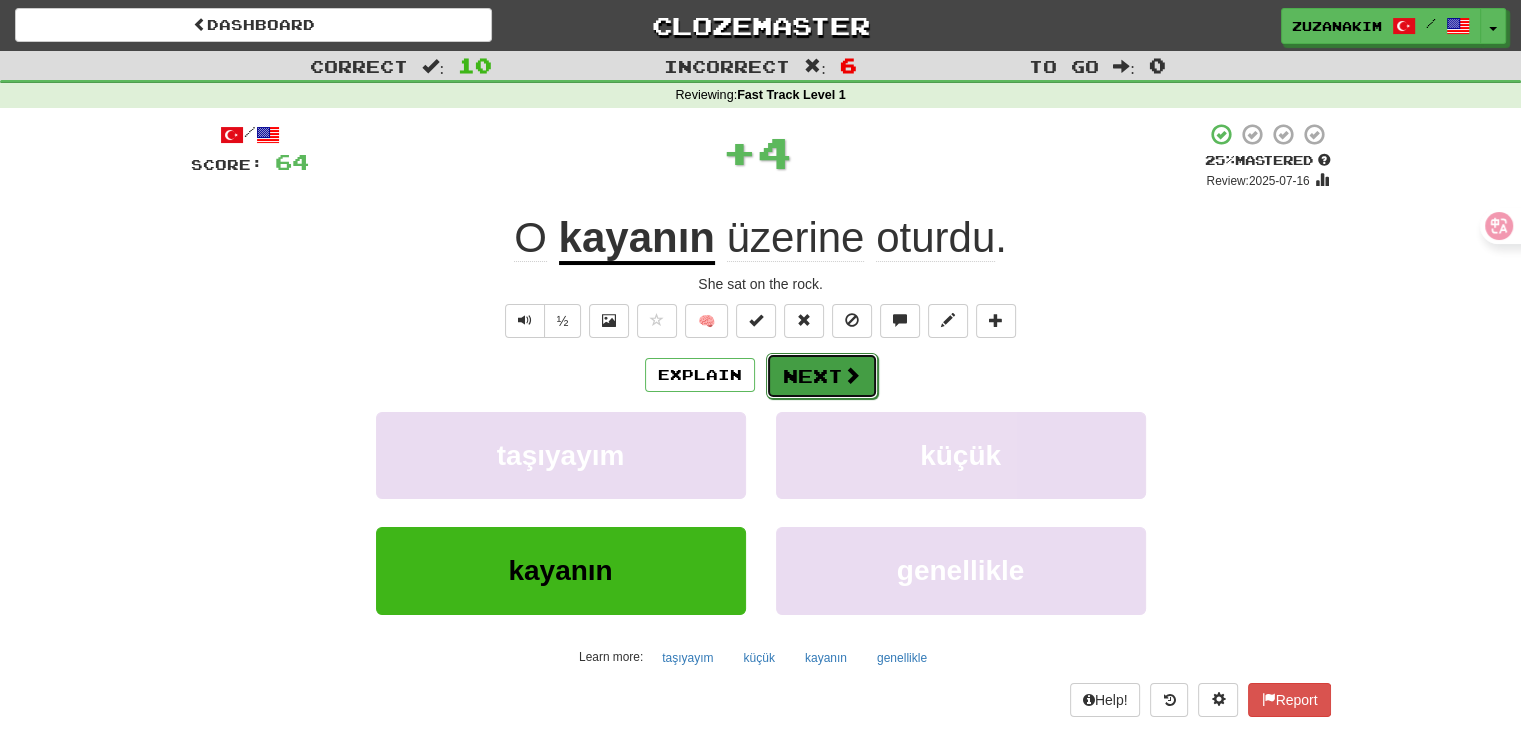 click on "Next" at bounding box center [822, 376] 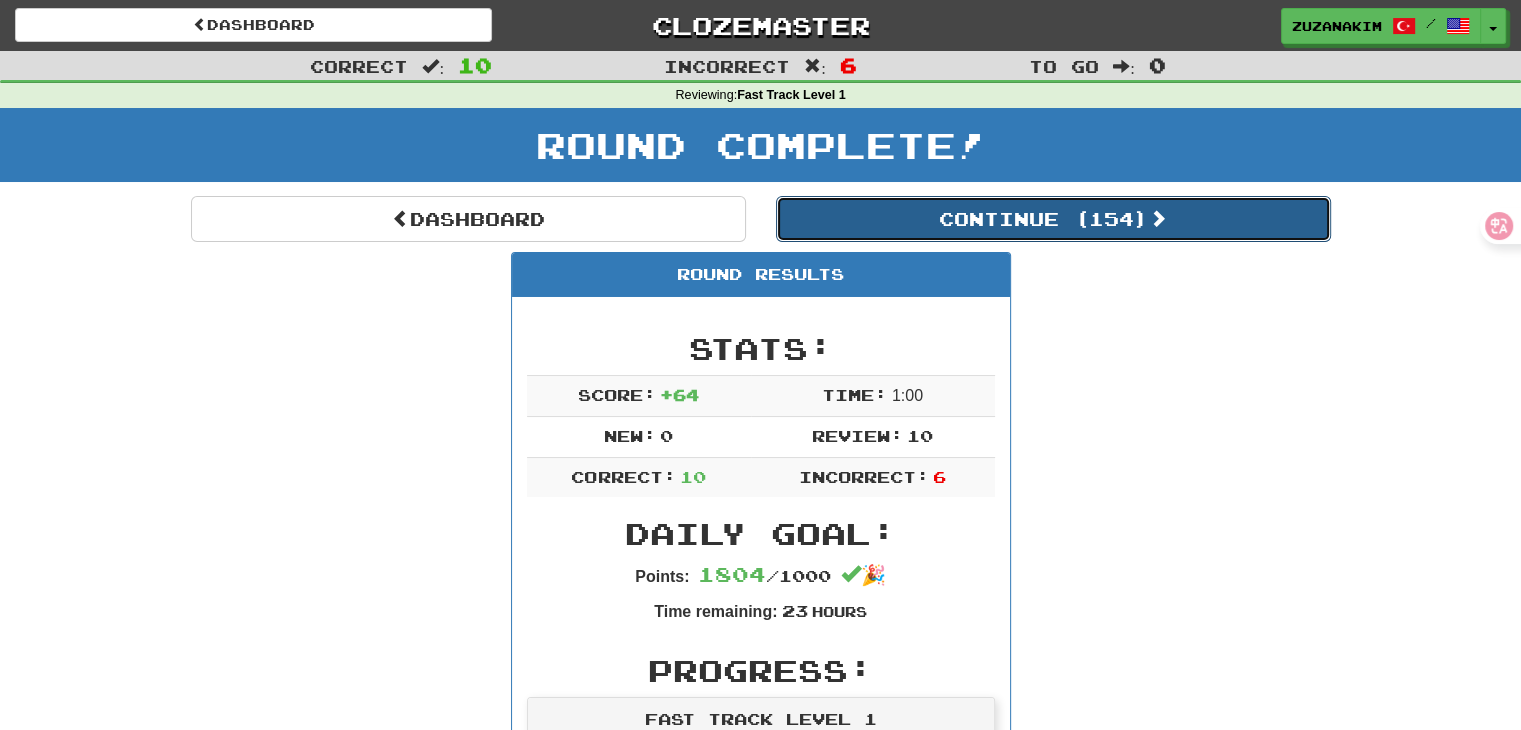 click on "Continue ( 154 )" at bounding box center [1053, 219] 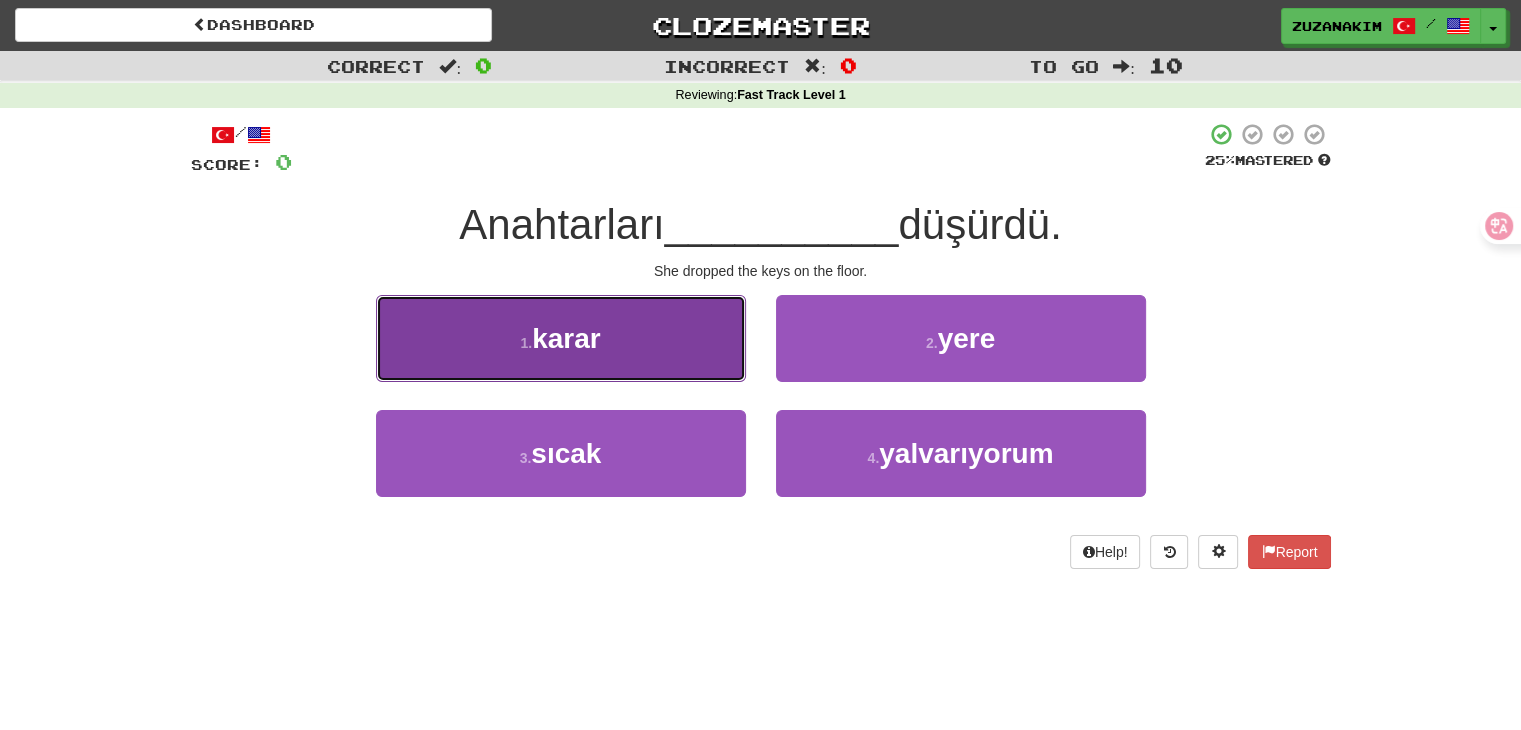click on "1 .  karar" at bounding box center (561, 338) 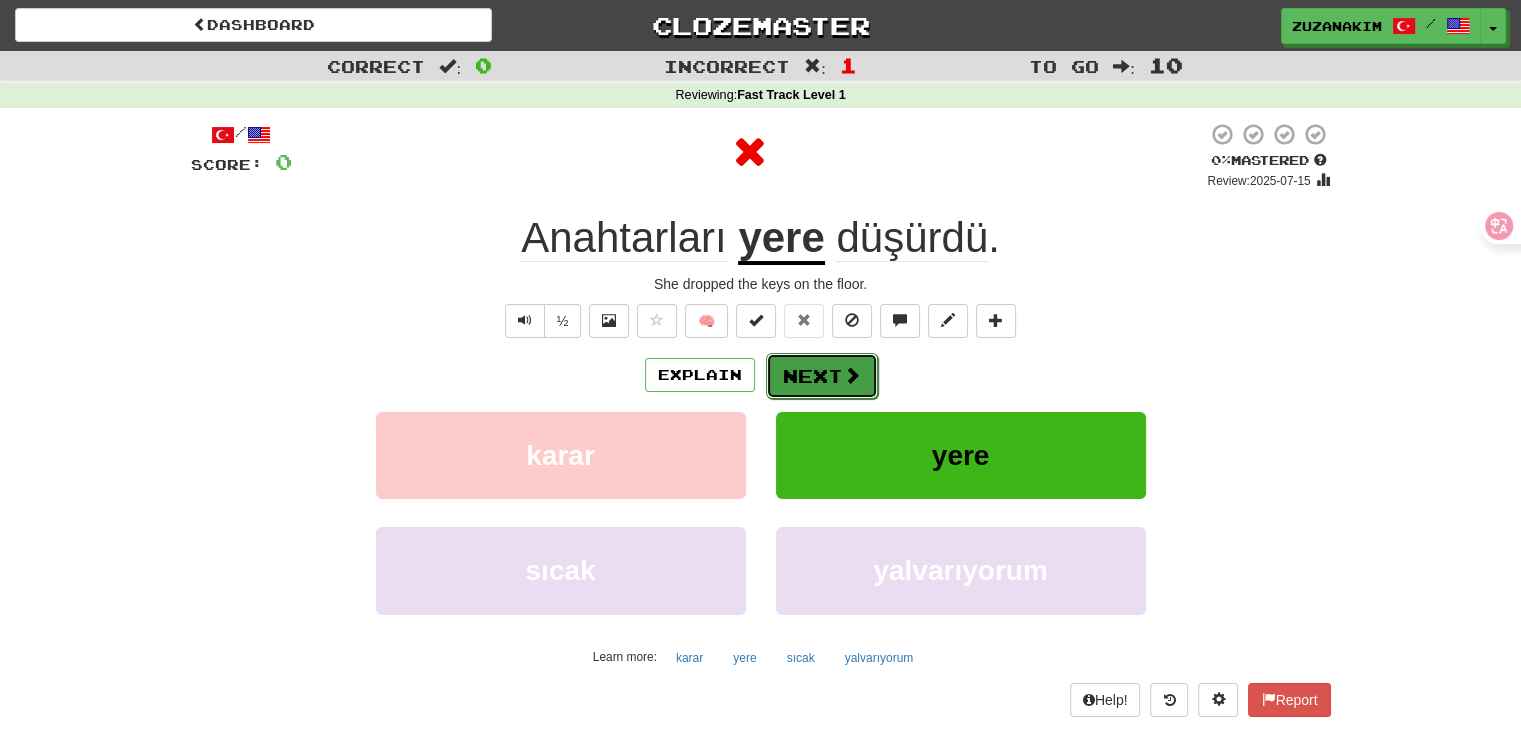 click on "Next" at bounding box center [822, 376] 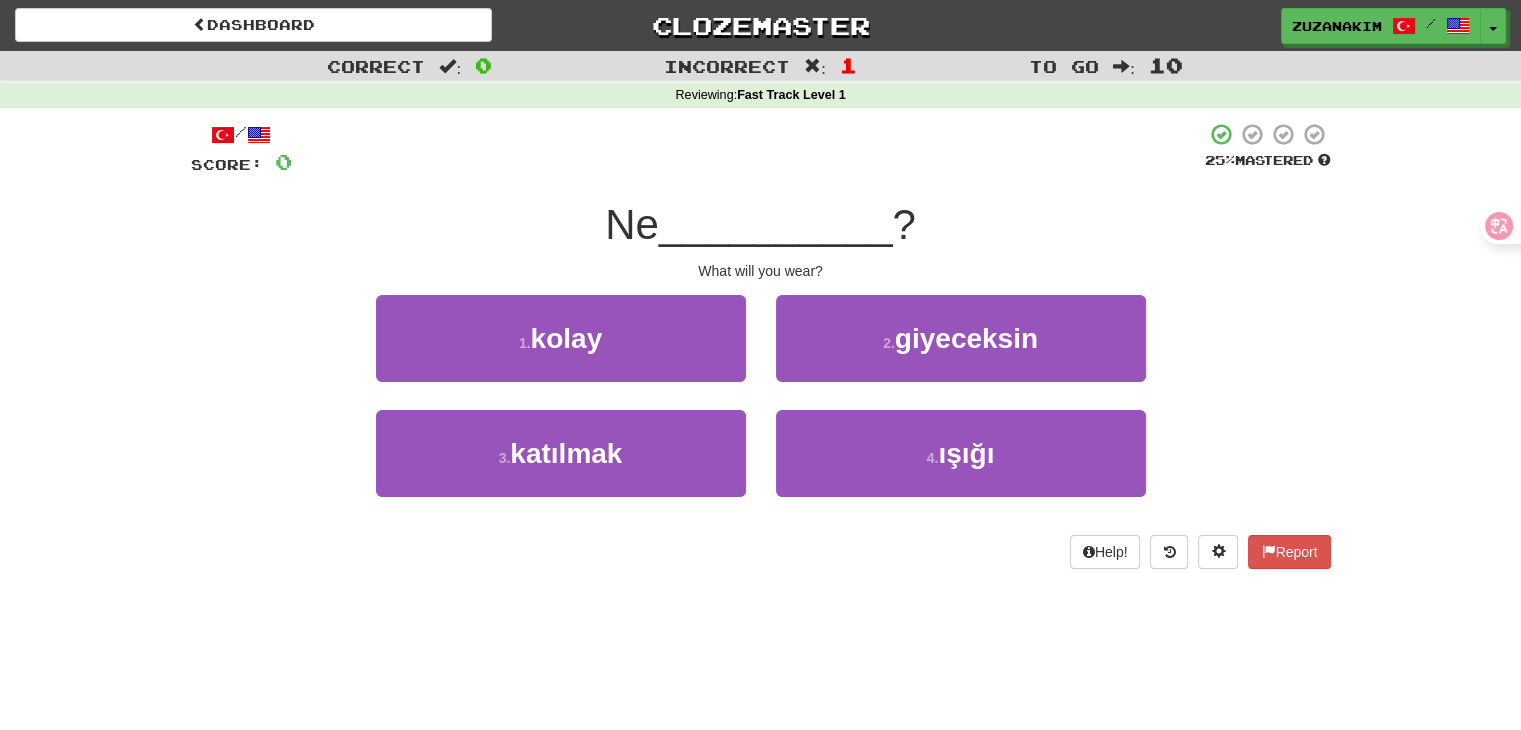 drag, startPoint x: 601, startPoint y: 211, endPoint x: 668, endPoint y: 213, distance: 67.02985 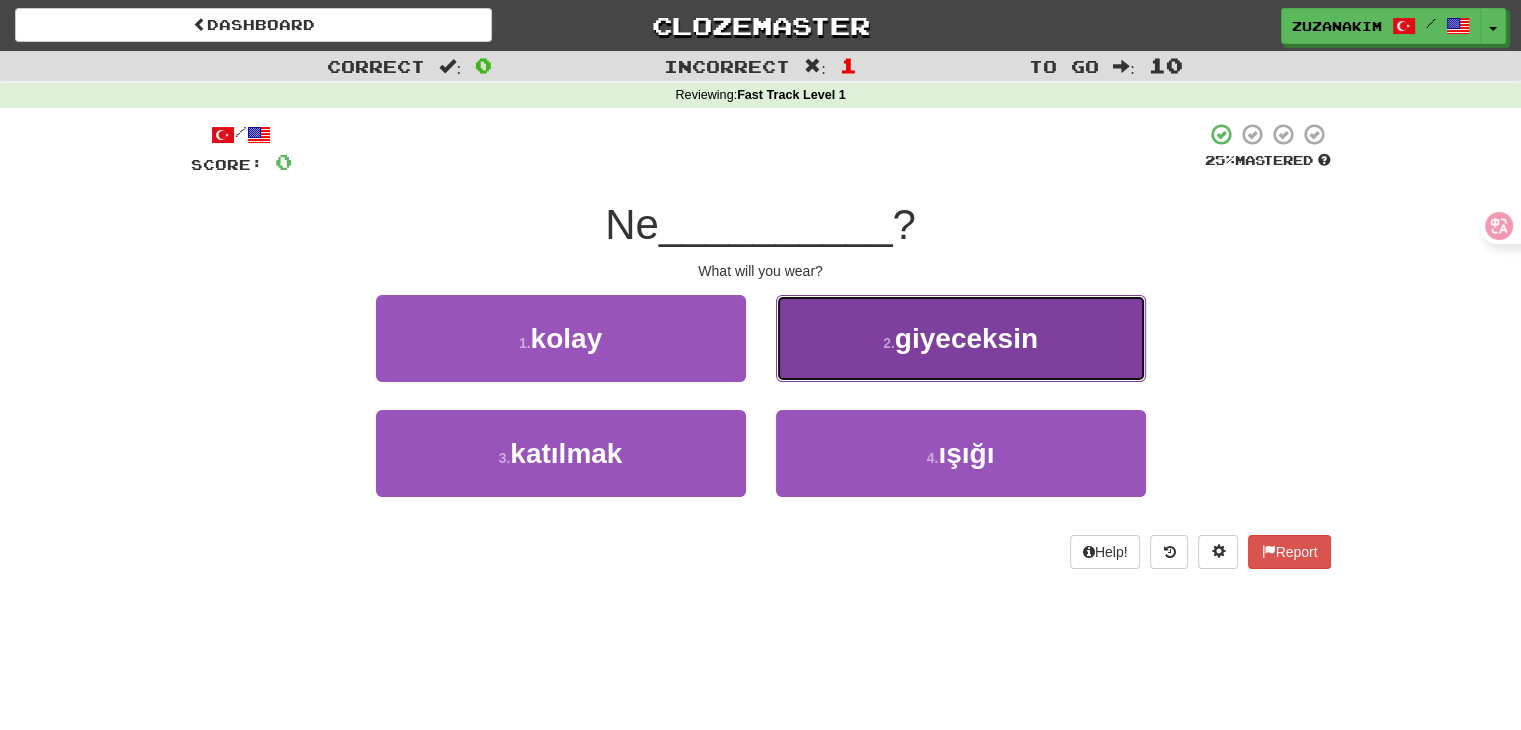 click on "2 .  giyeceksin" at bounding box center [961, 338] 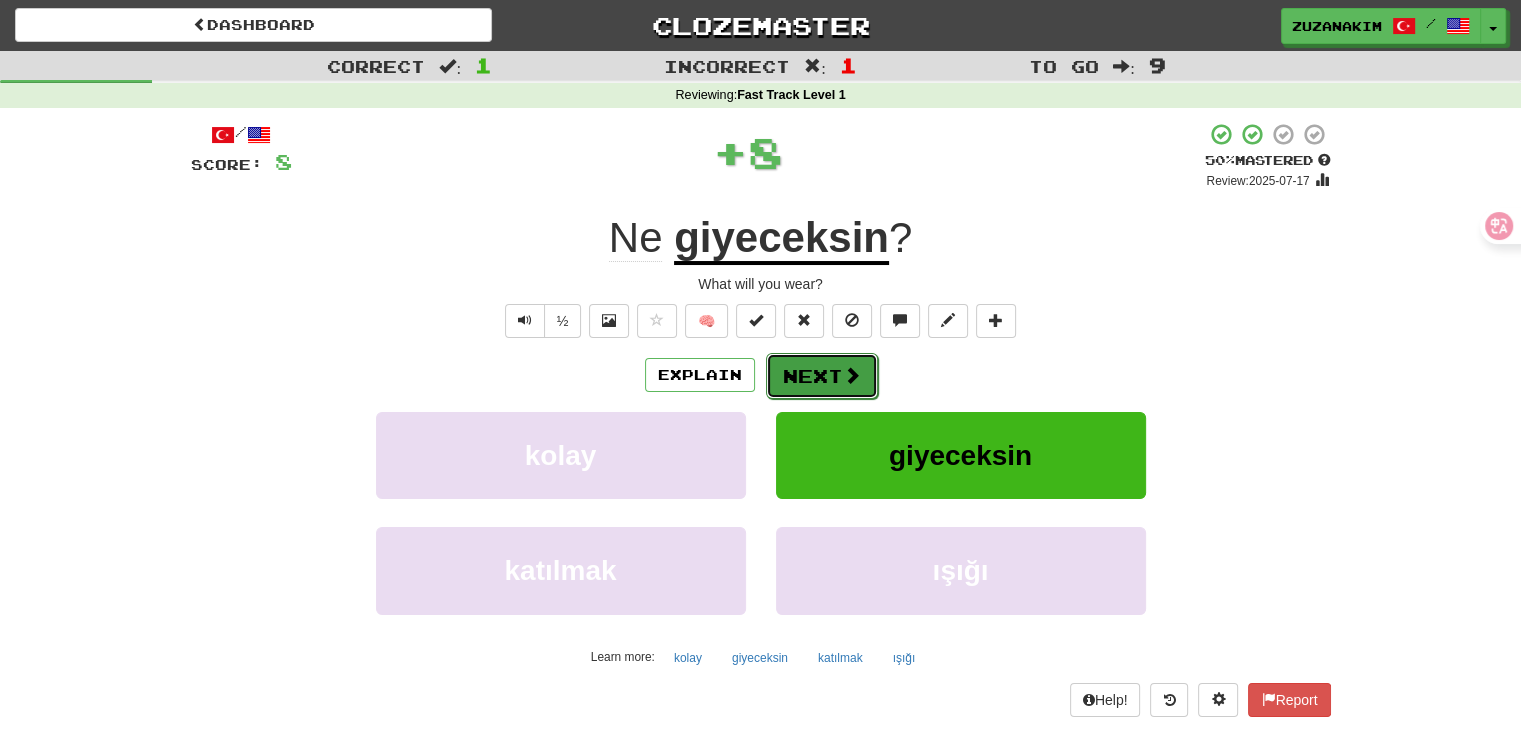 click on "Next" at bounding box center (822, 376) 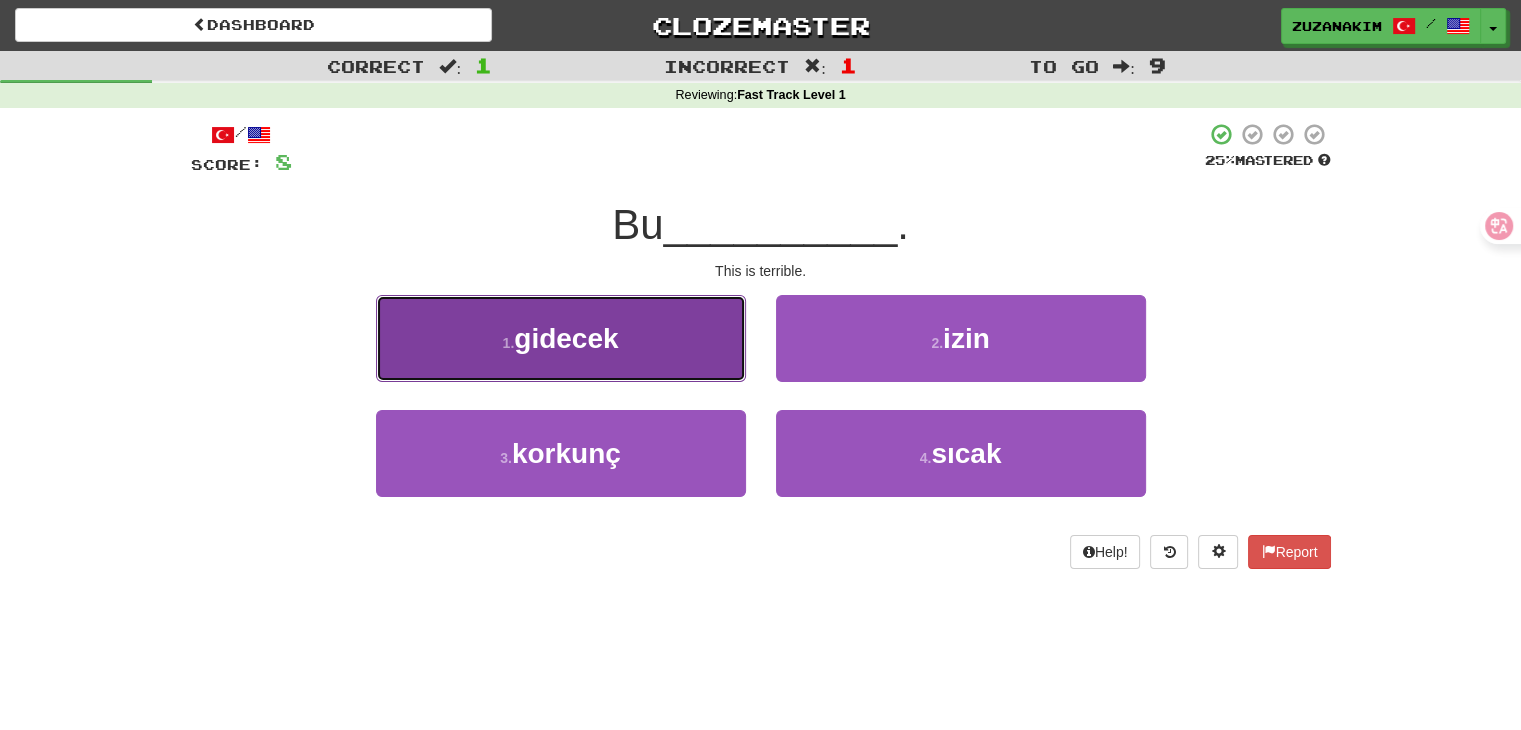 click on "1 .  gidecek" at bounding box center [561, 338] 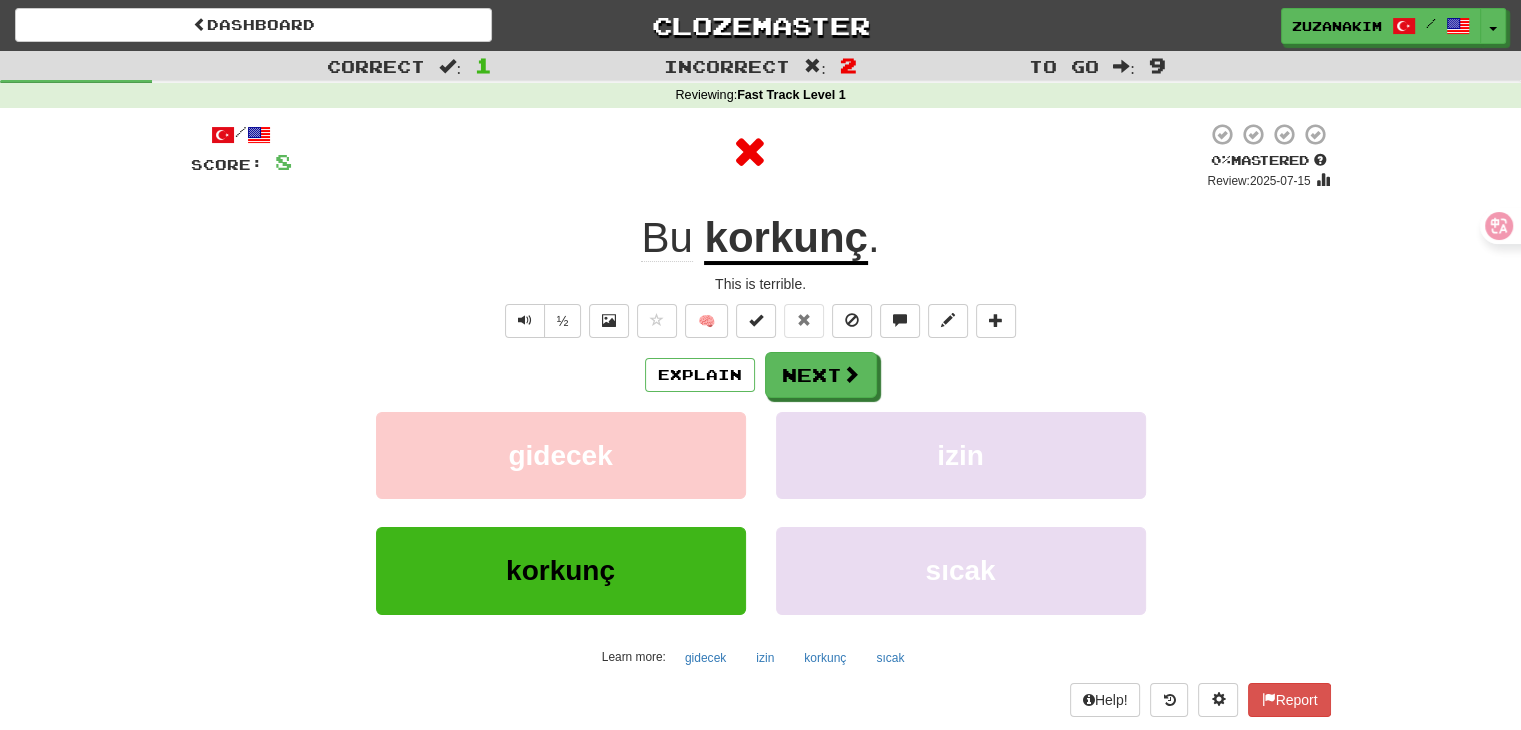 click on "korkunç" at bounding box center (785, 239) 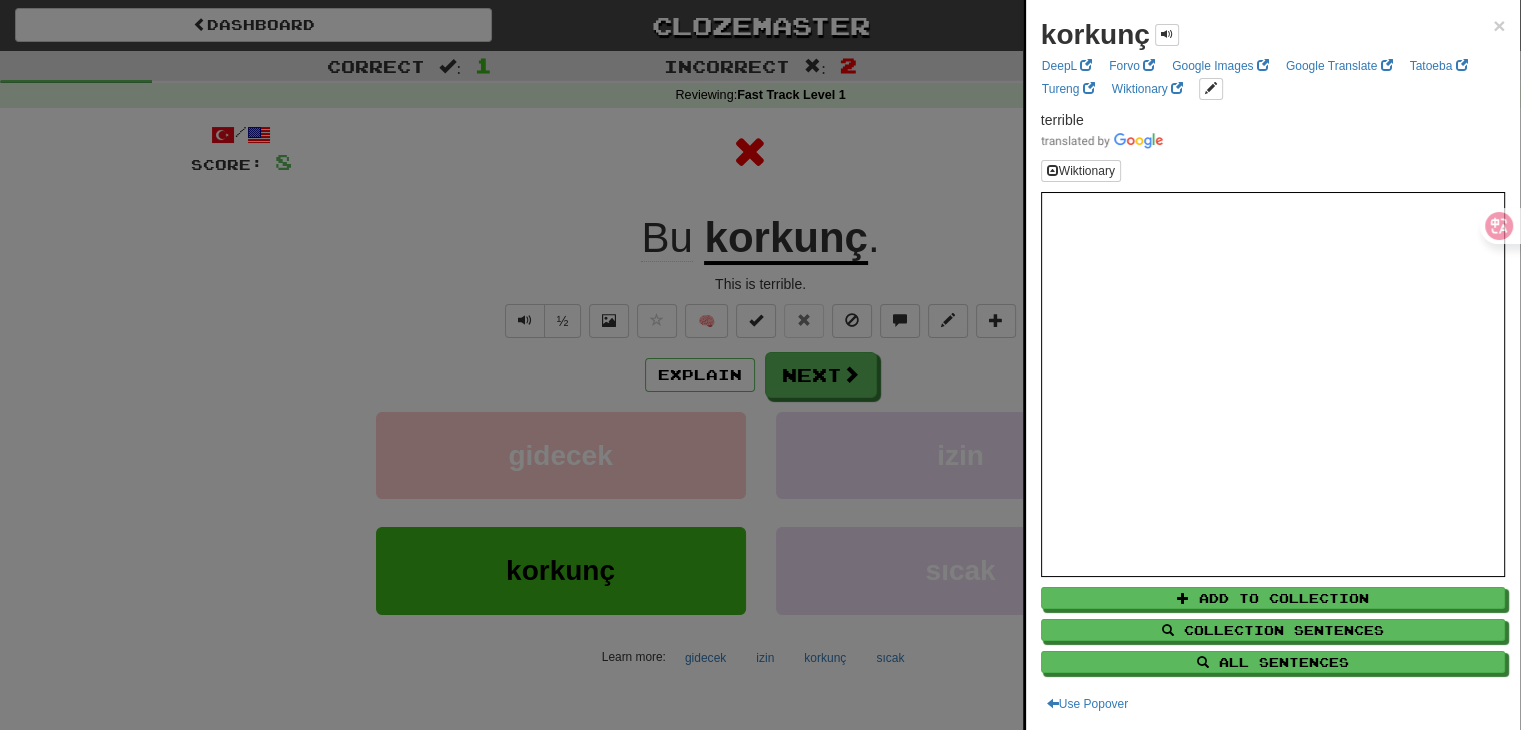 click at bounding box center [760, 365] 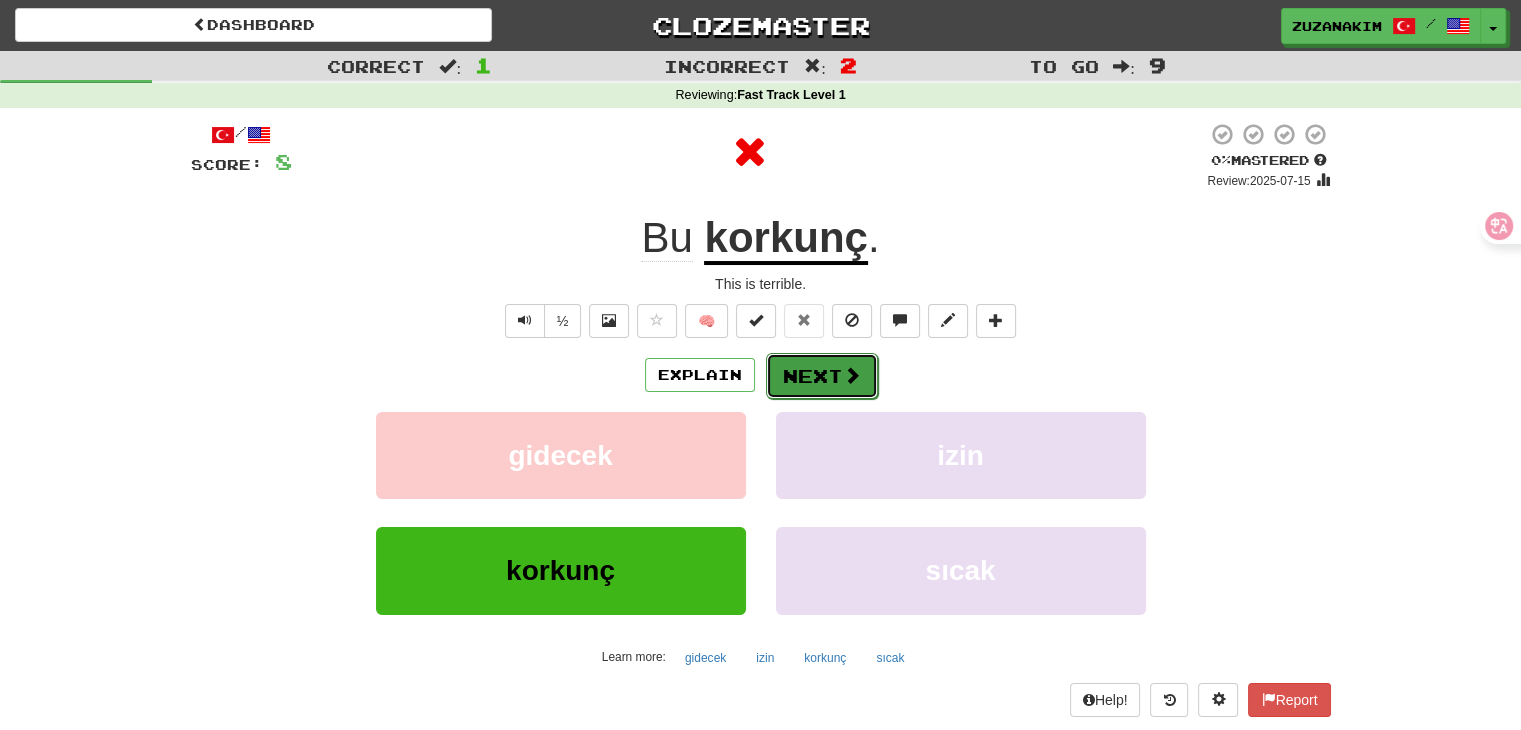 click on "Next" at bounding box center [822, 376] 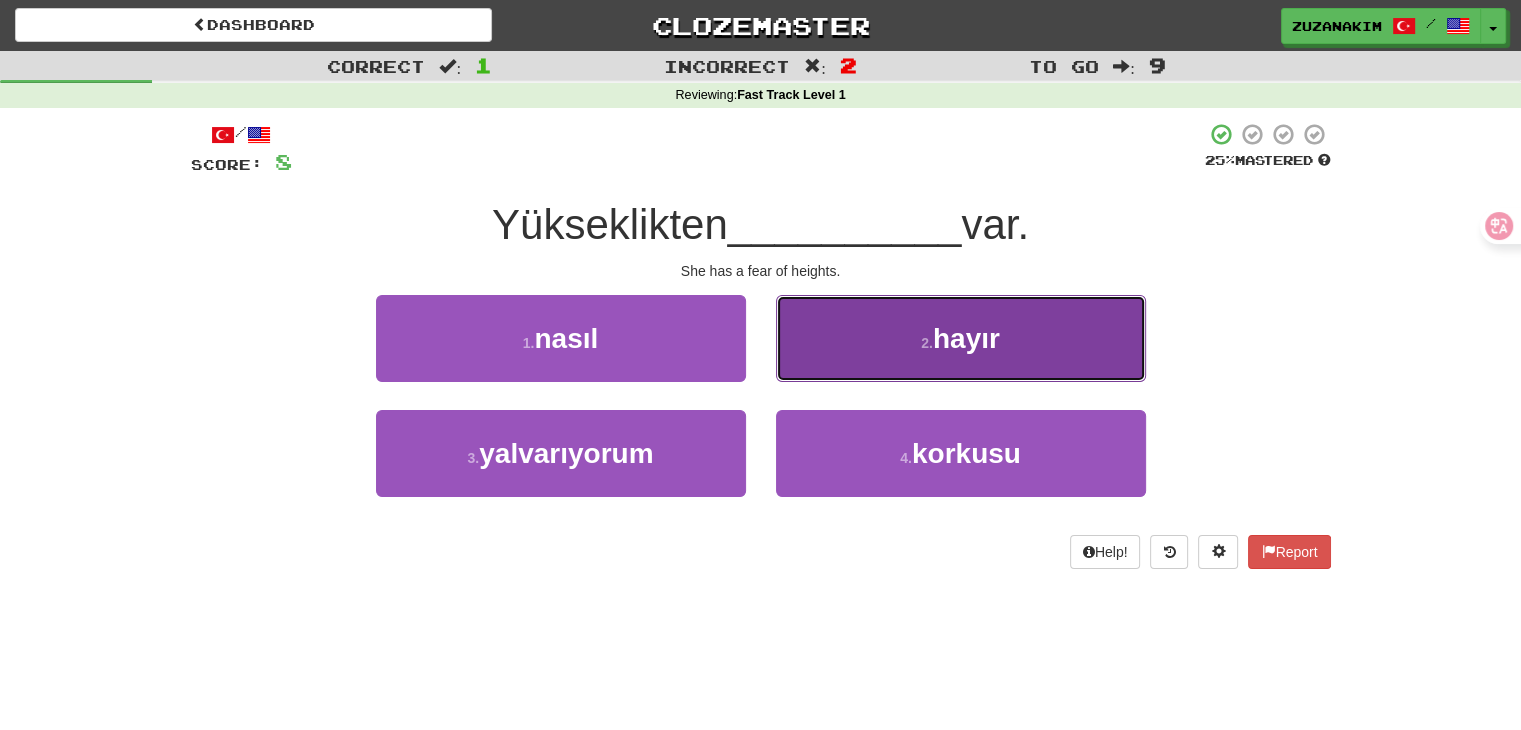 click on "2 .  hayır" at bounding box center (961, 338) 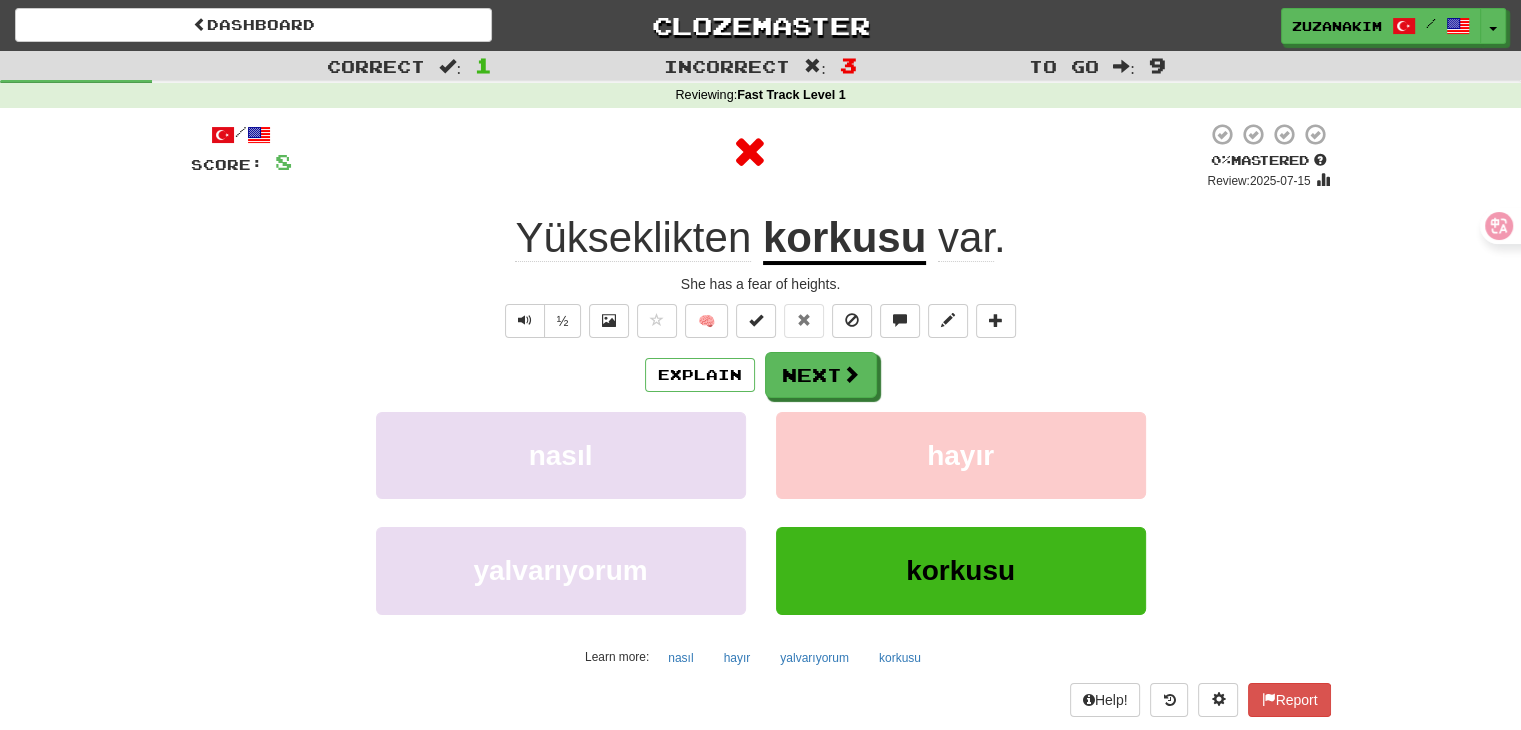 click on "korkusu" at bounding box center [844, 239] 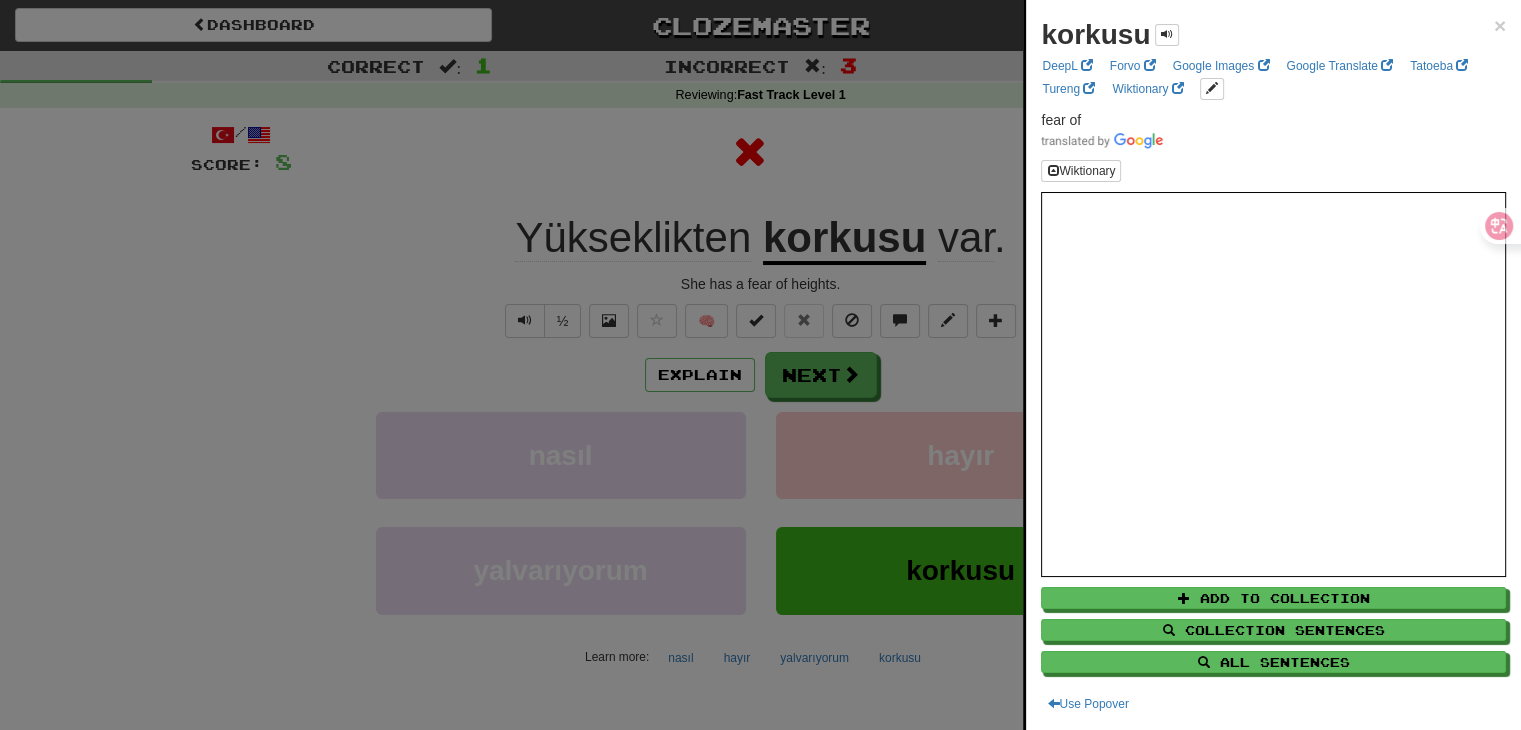 click at bounding box center (760, 365) 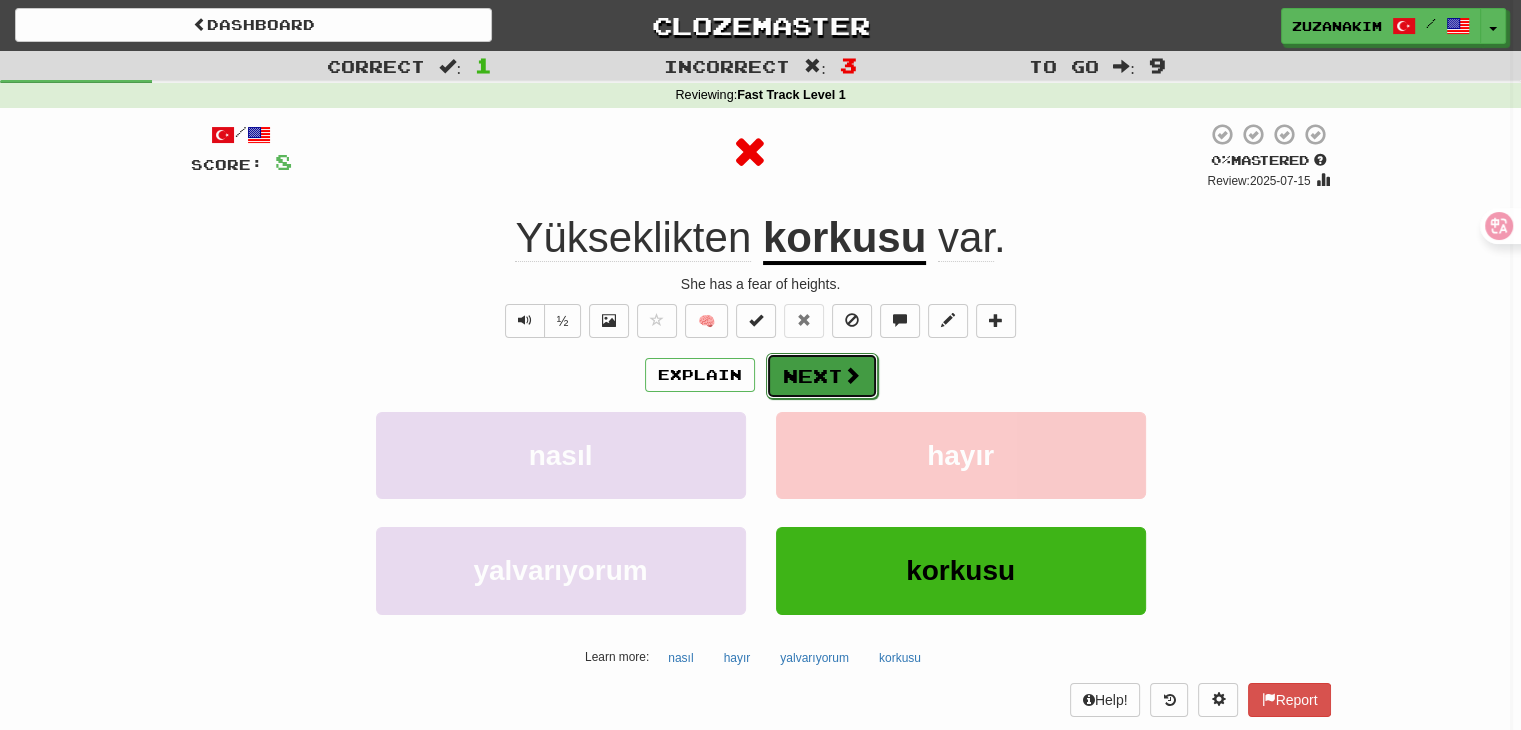 click on "Next" at bounding box center (822, 376) 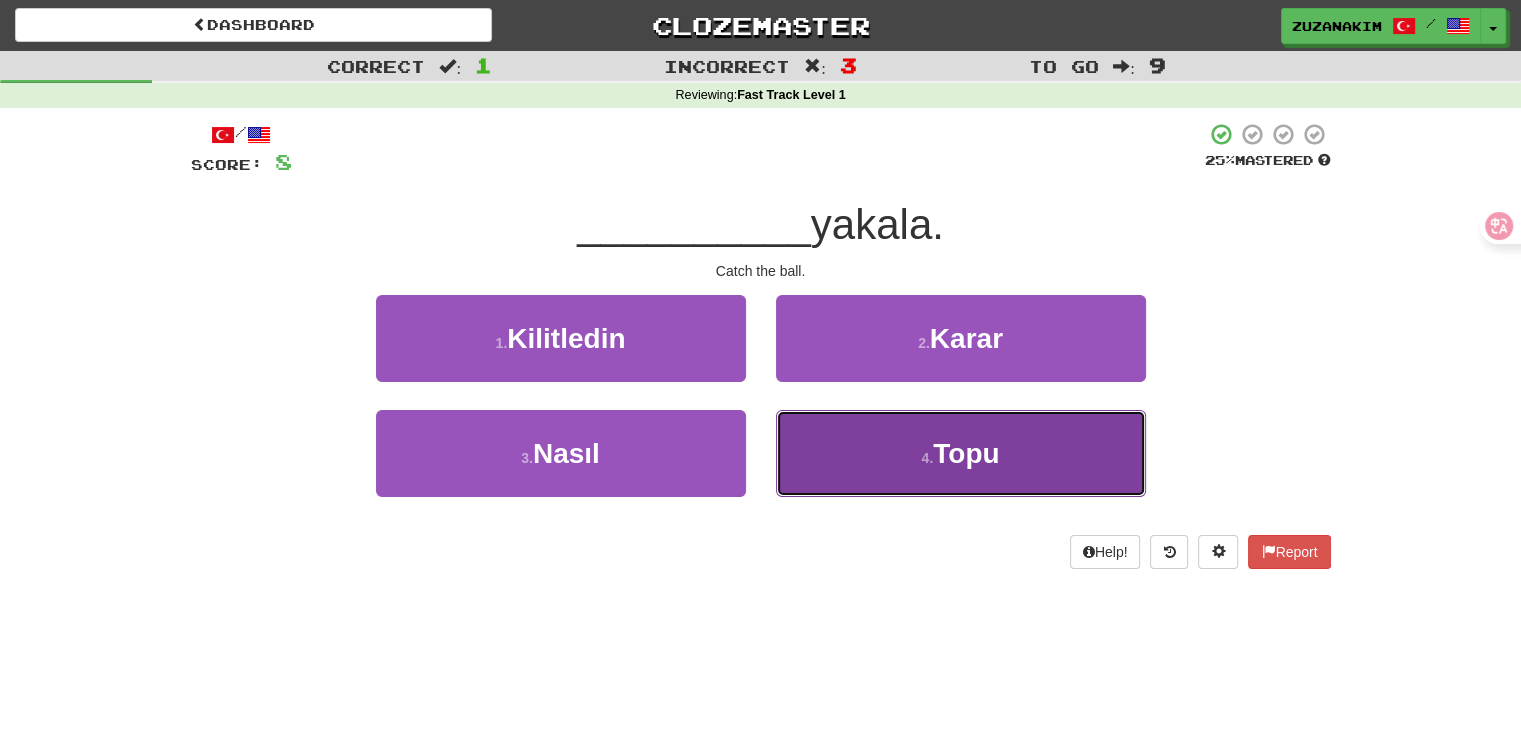 click on "4 .  Topu" at bounding box center (961, 453) 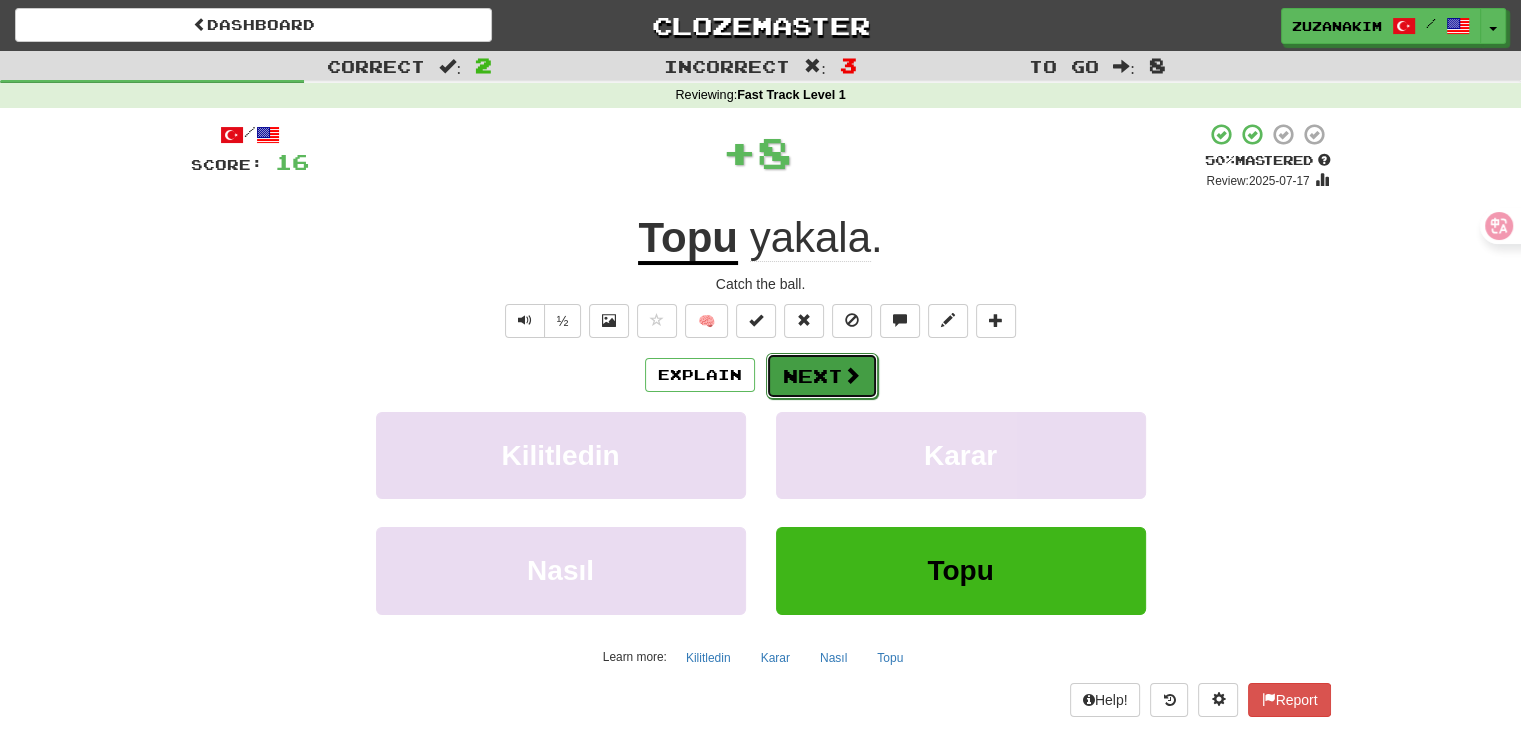 click at bounding box center (852, 375) 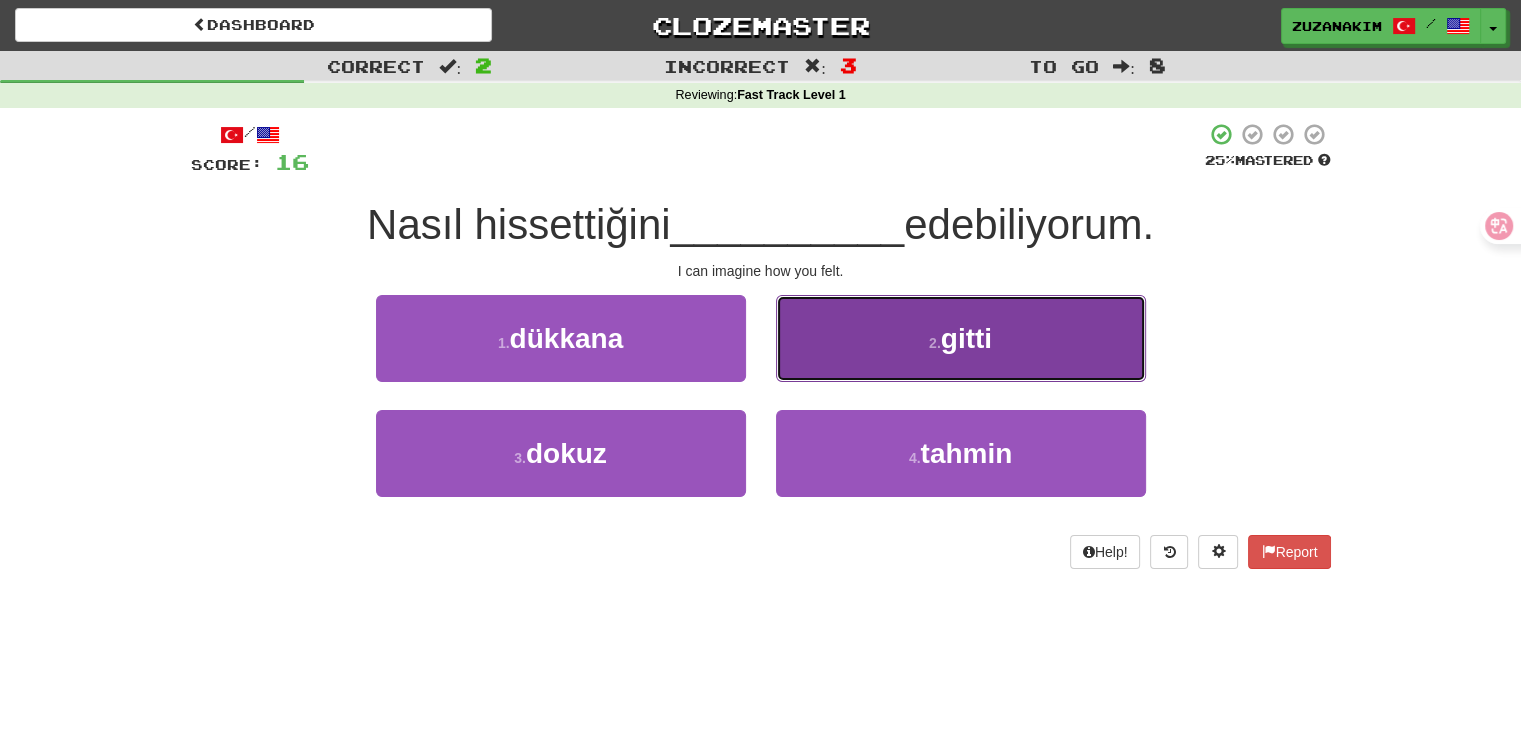 click on "2 .  gitti" at bounding box center [961, 338] 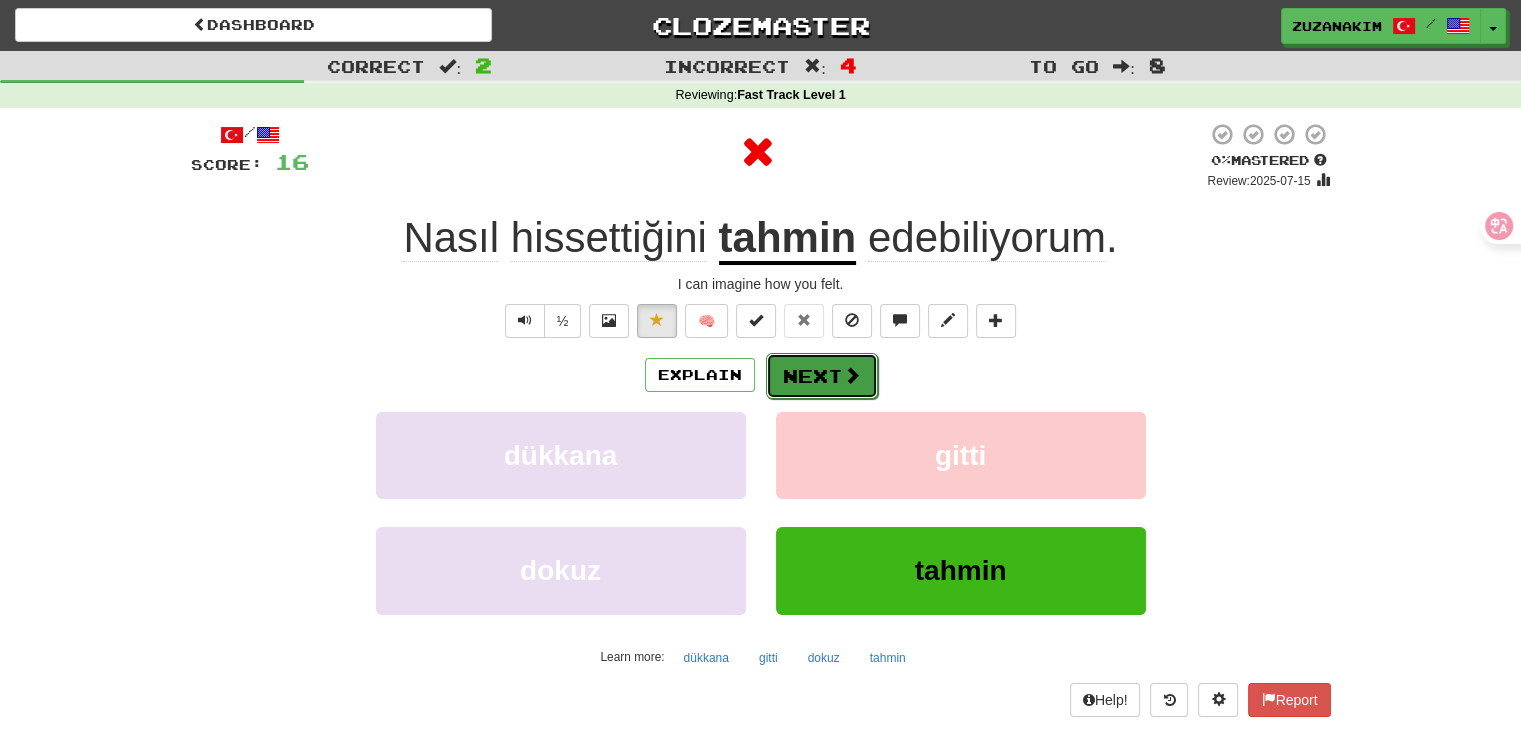 click on "Next" at bounding box center [822, 376] 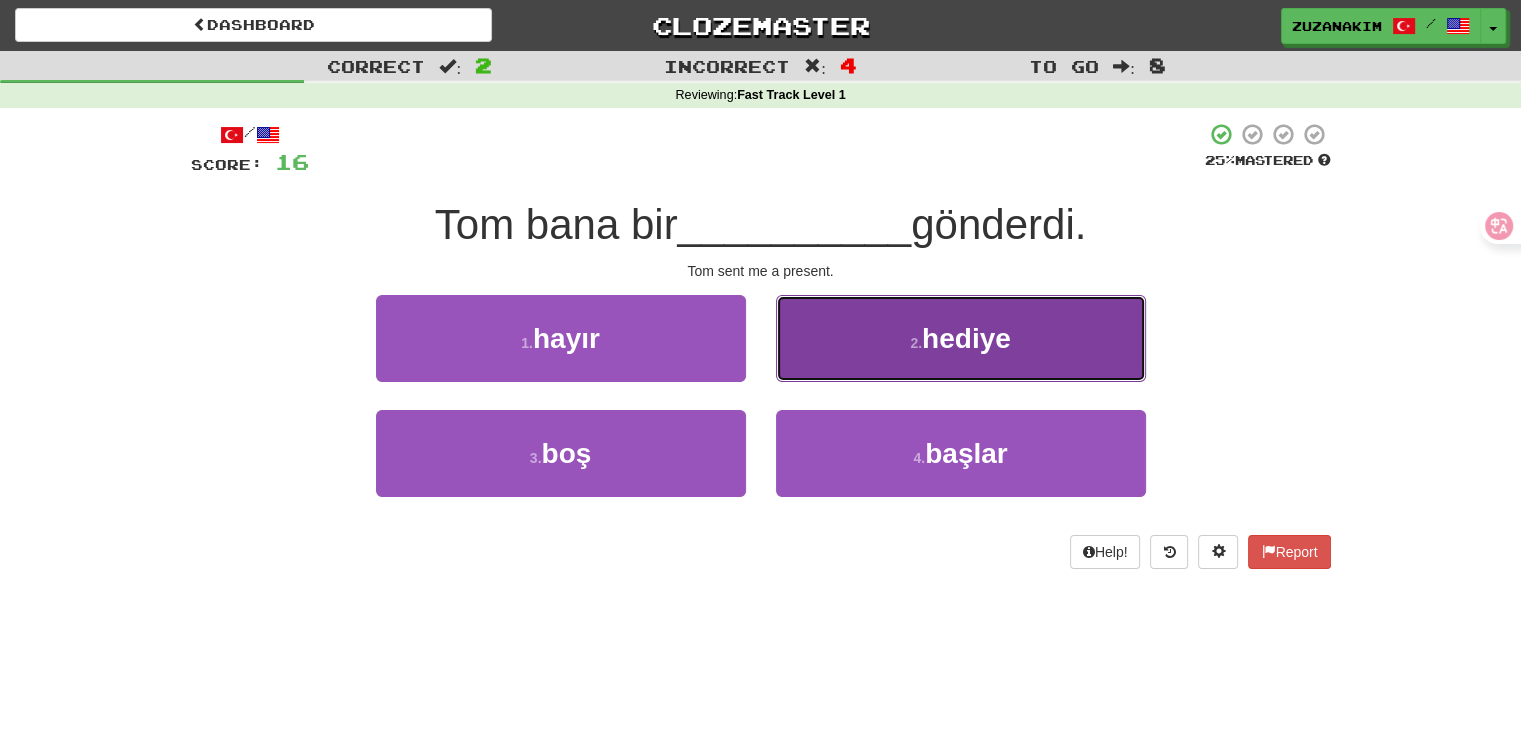 click on "2 .  hediye" at bounding box center (961, 338) 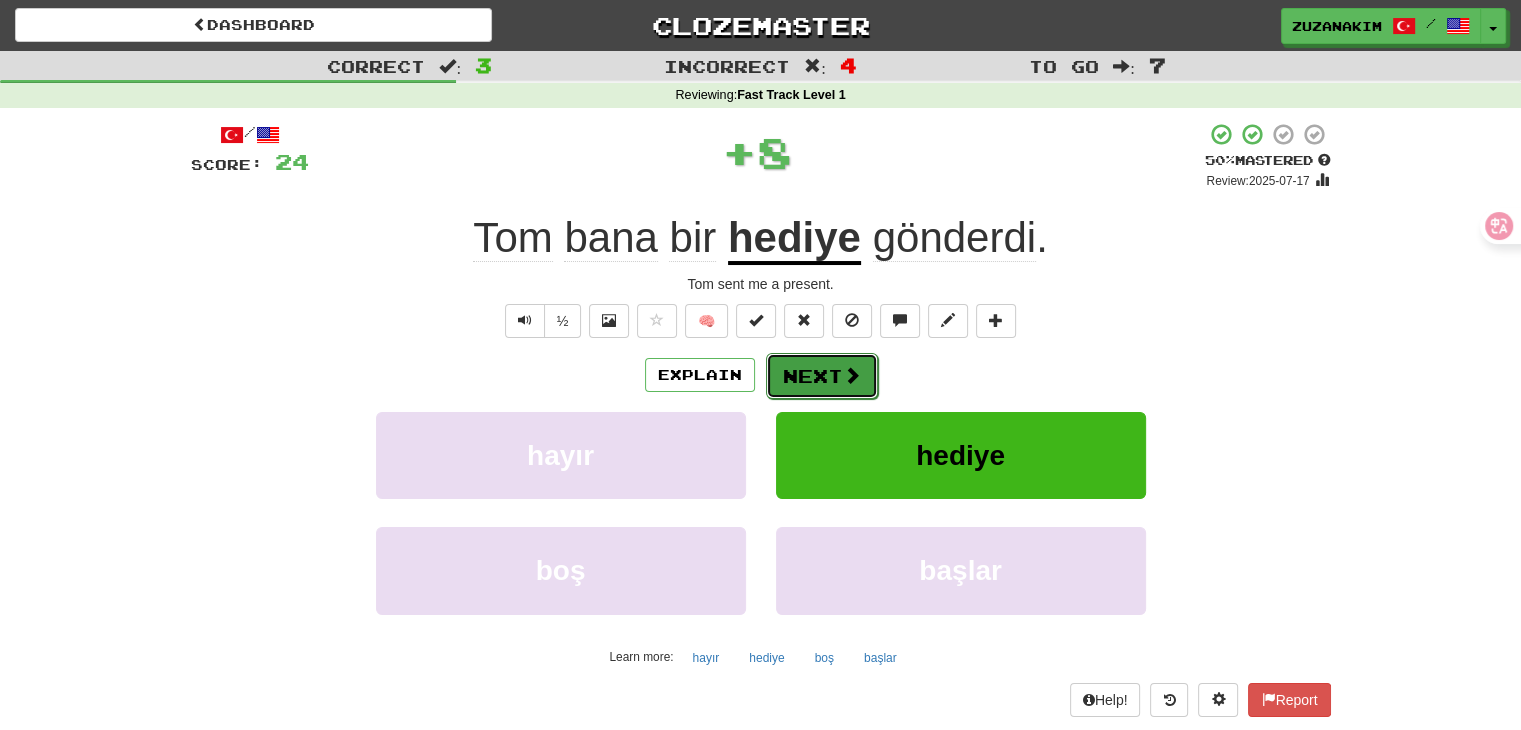 click on "Next" at bounding box center (822, 376) 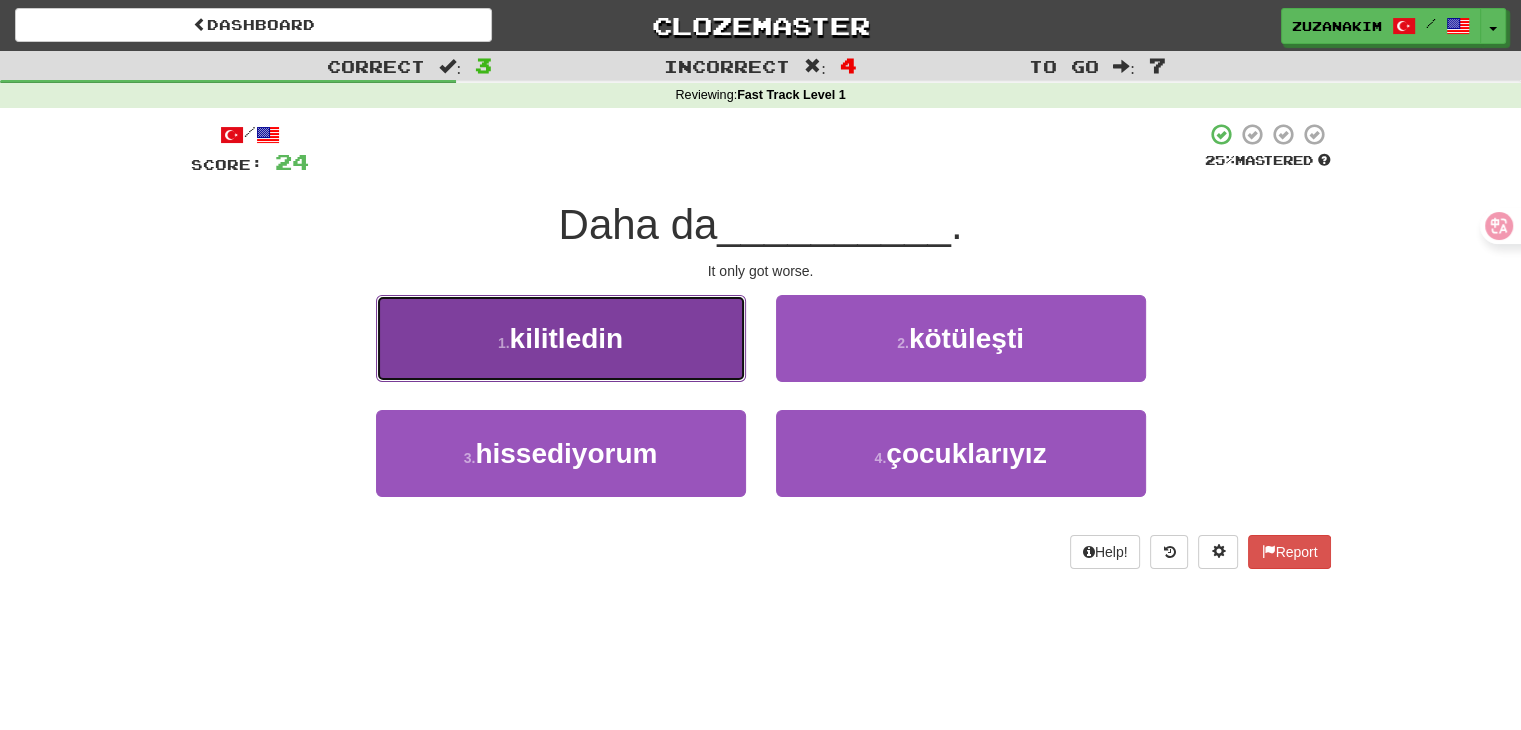 click on "1 .  kilitledin" at bounding box center [561, 338] 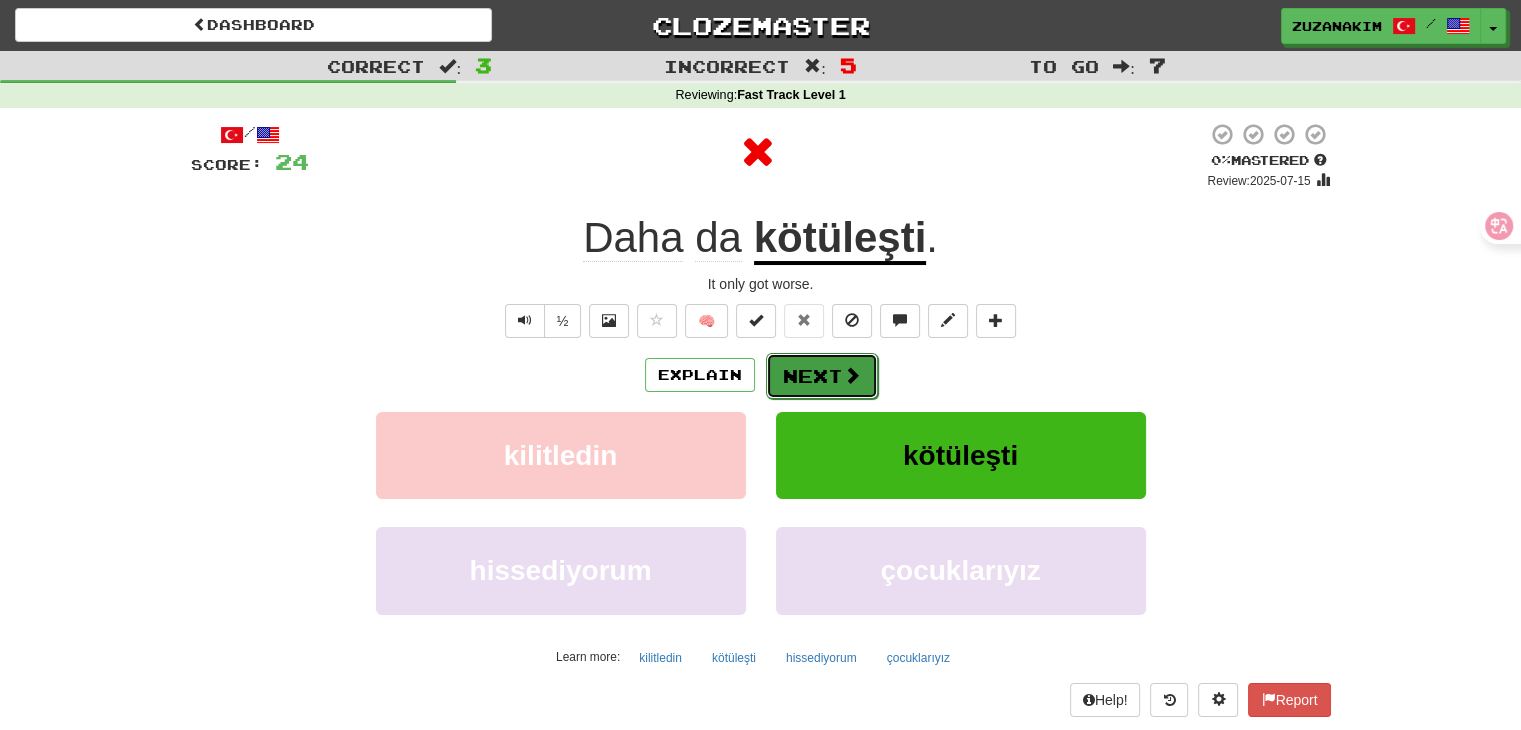 click at bounding box center (852, 375) 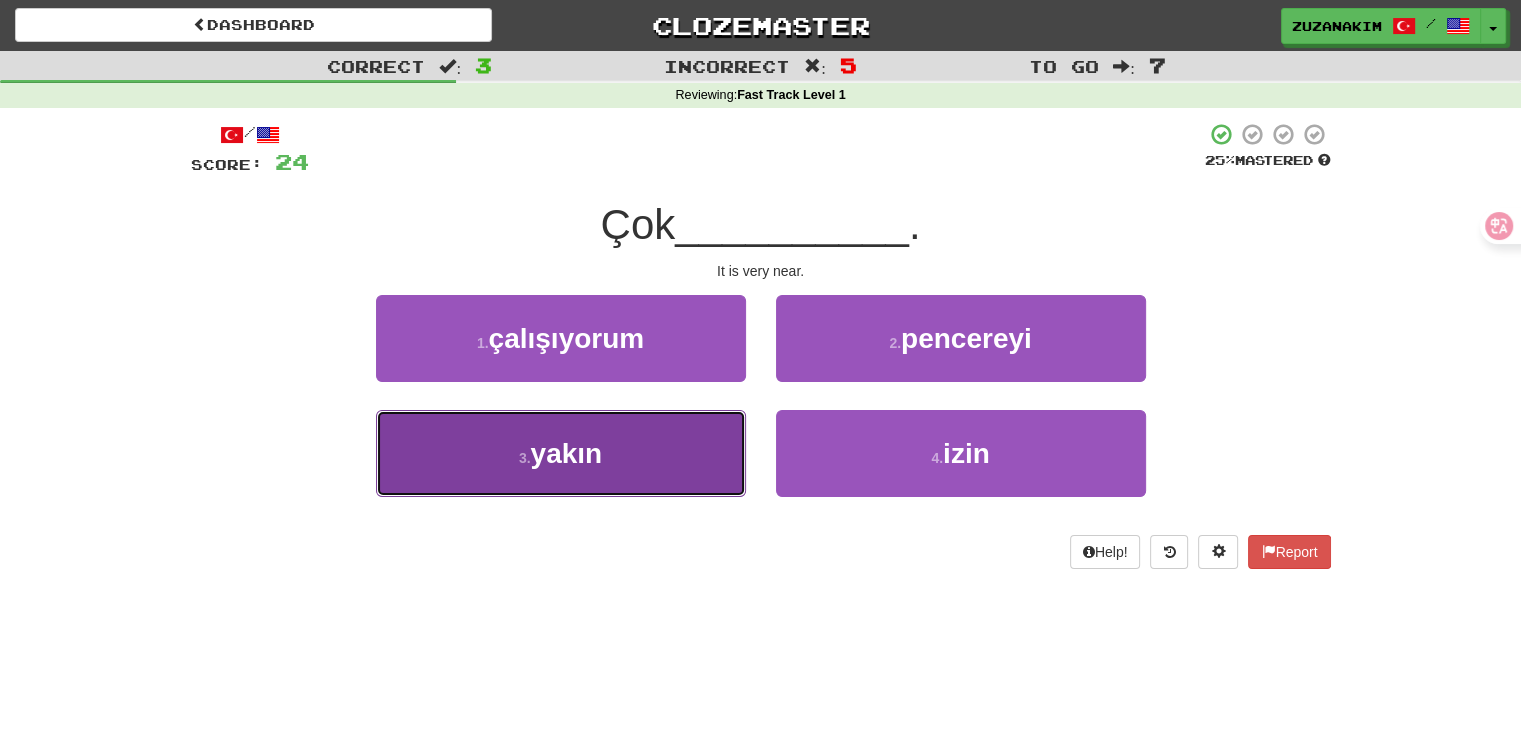click on "3 .  yakın" at bounding box center (561, 453) 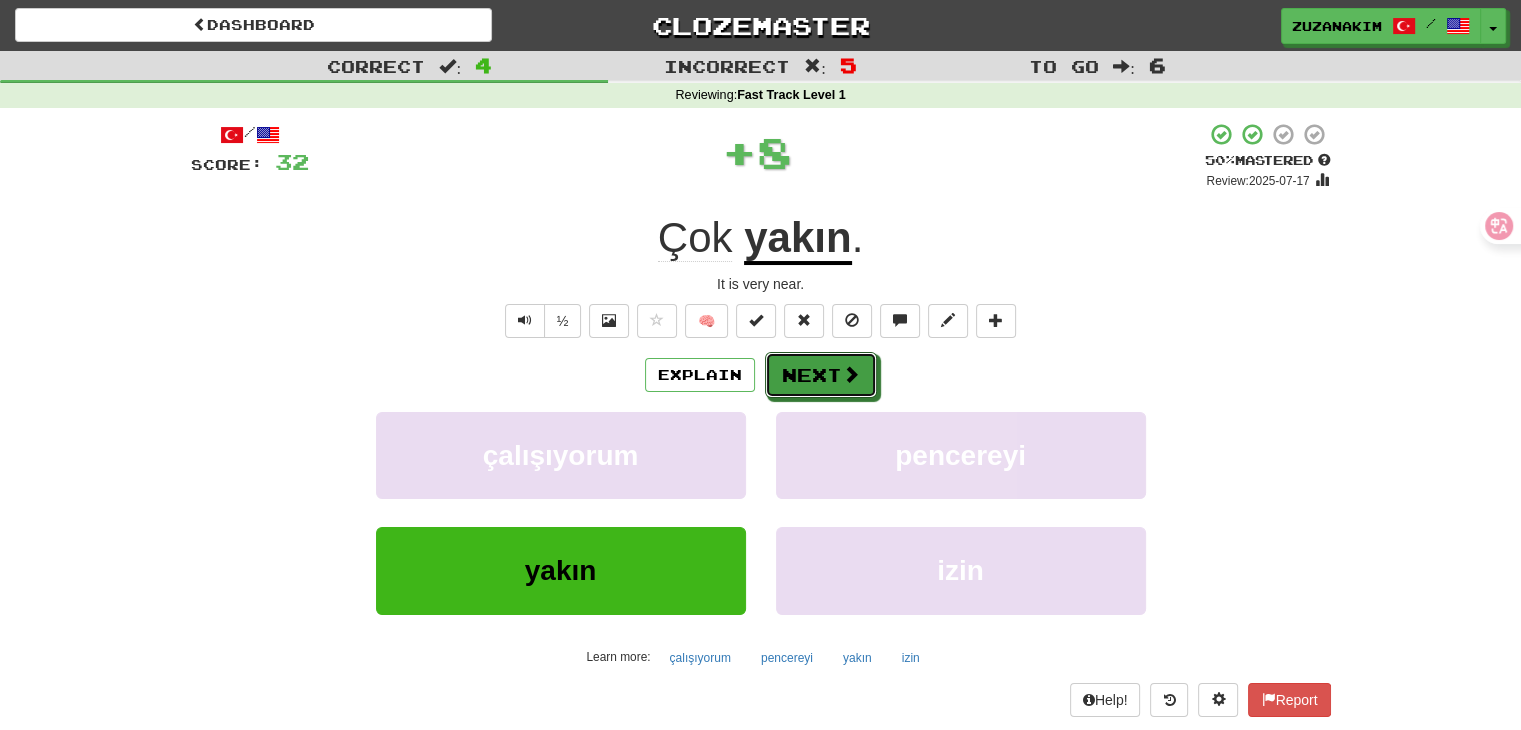 click on "Next" at bounding box center [821, 375] 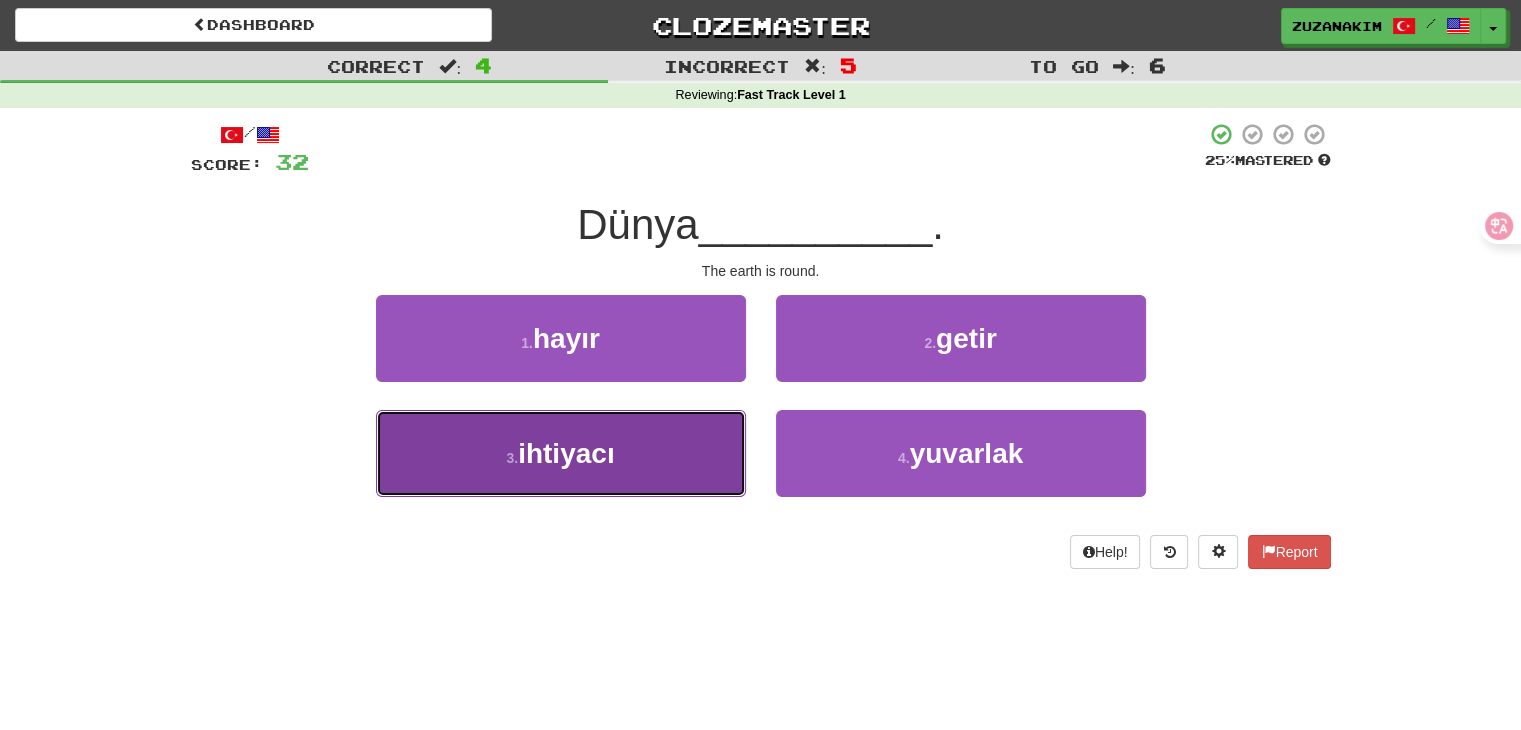 click on "3 .  ihtiyacı" at bounding box center [561, 453] 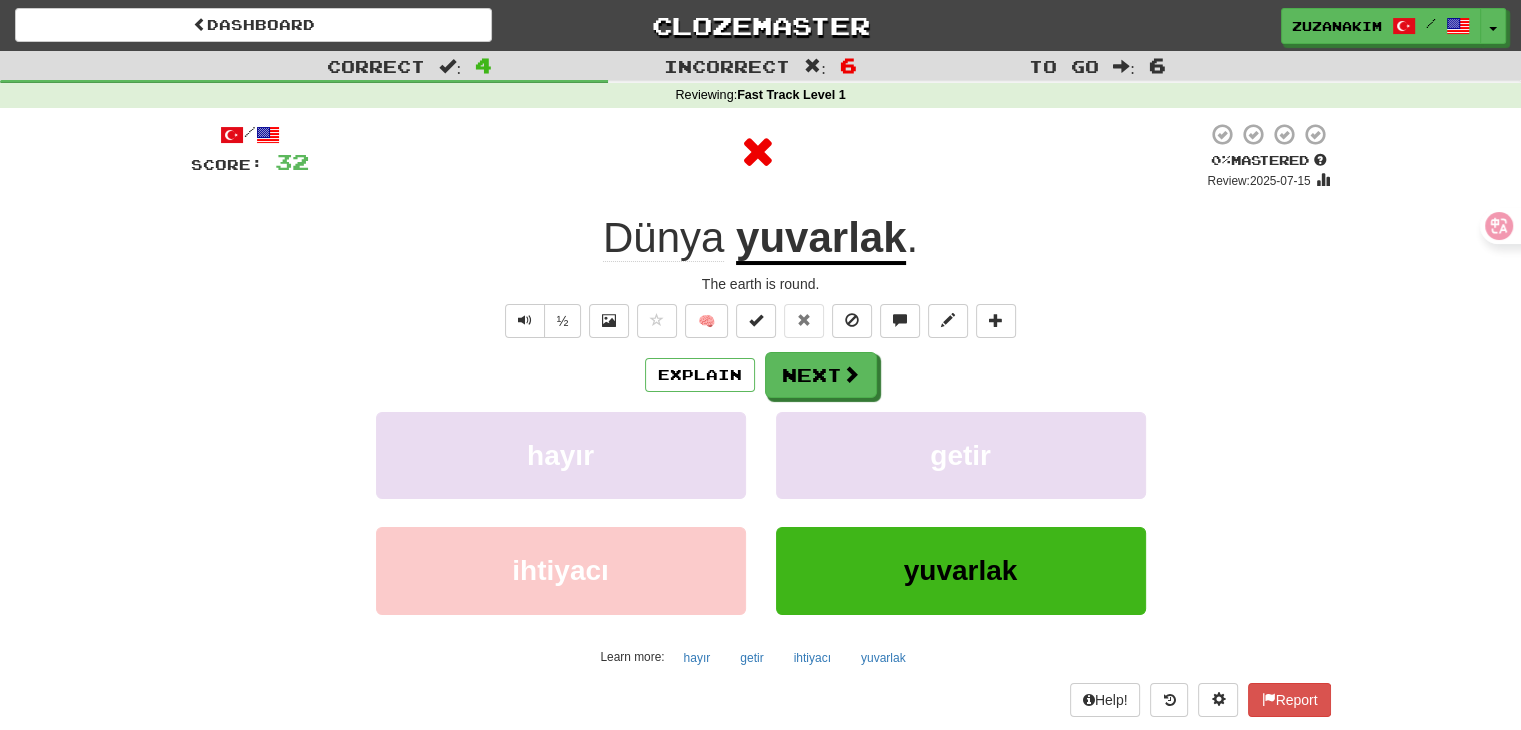click on "yuvarlak" at bounding box center (821, 239) 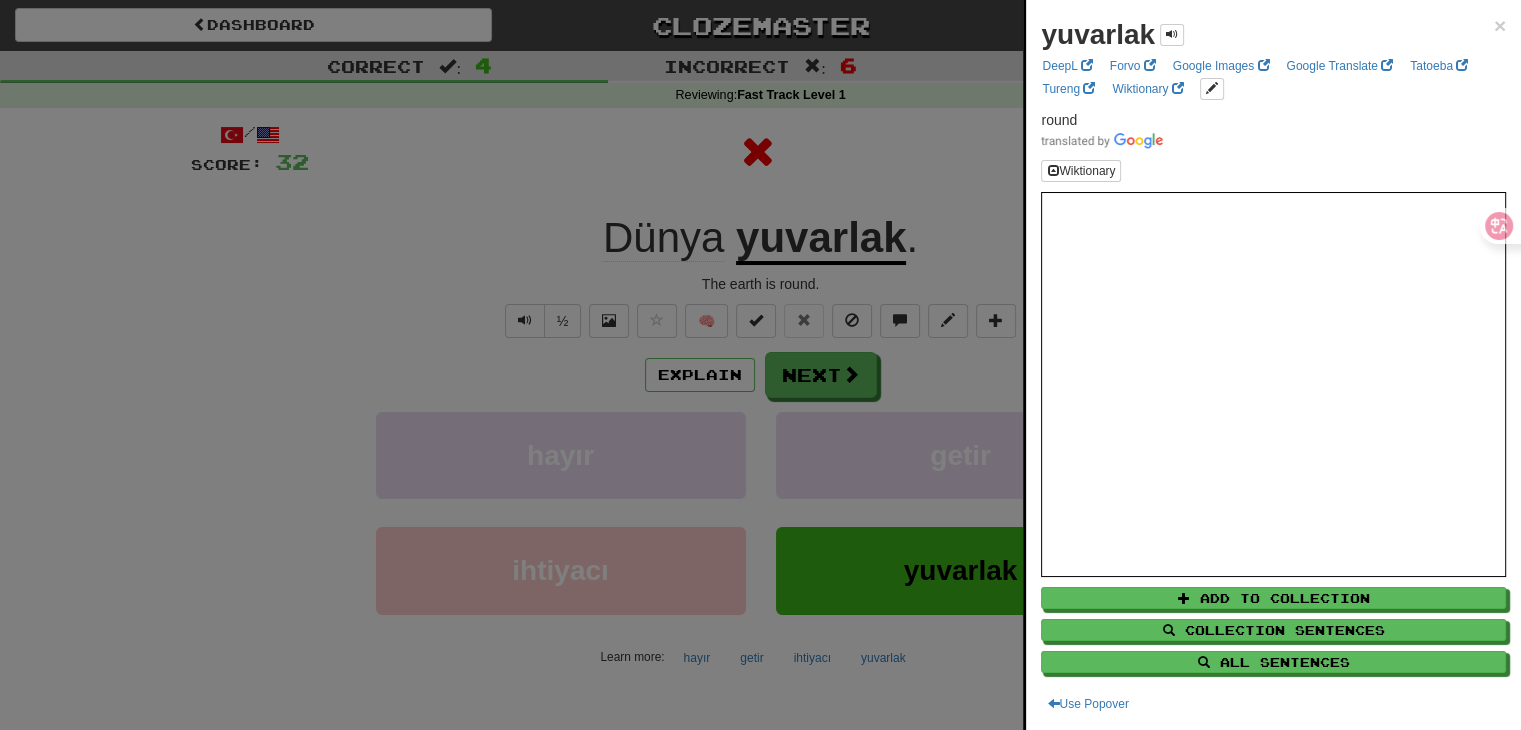 click at bounding box center [760, 365] 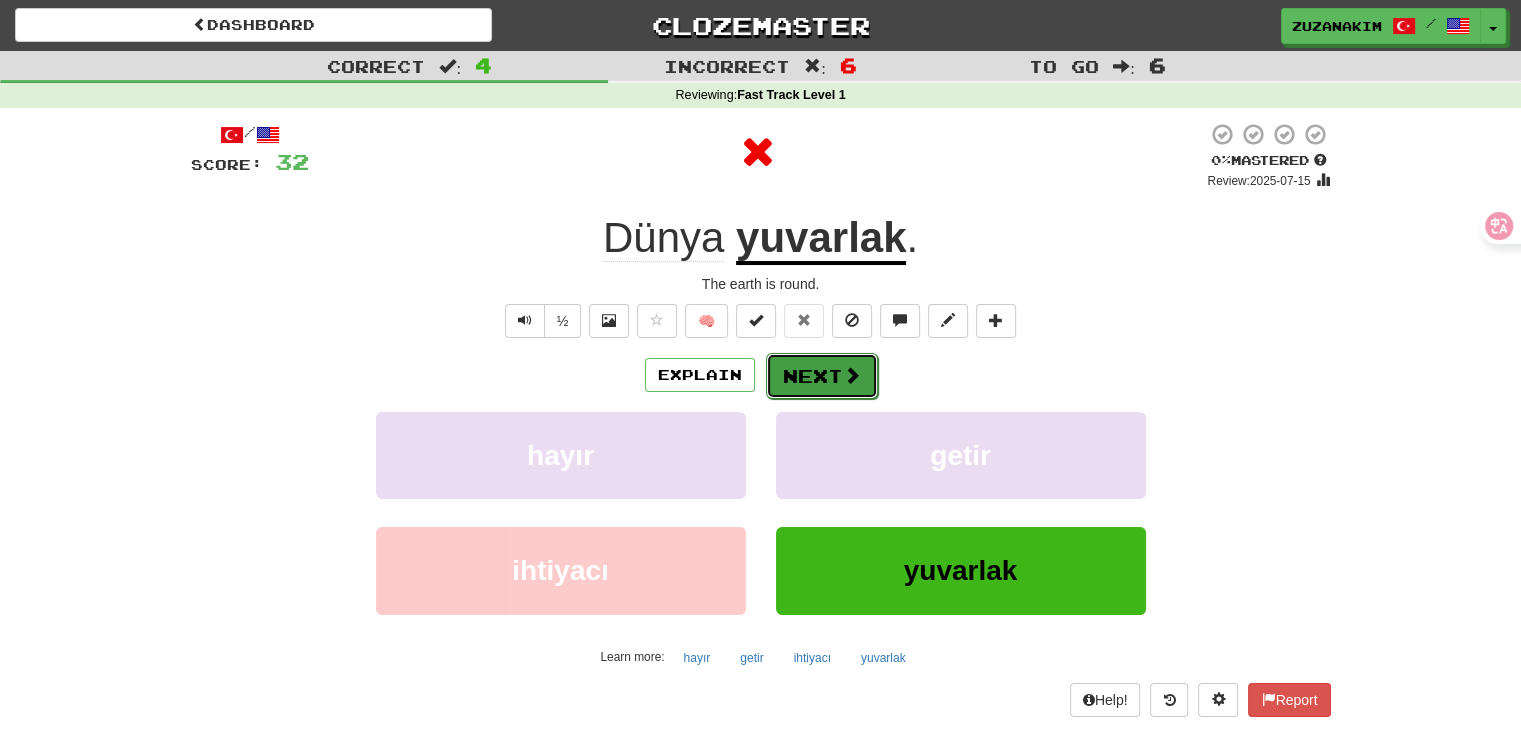 click on "Next" at bounding box center [822, 376] 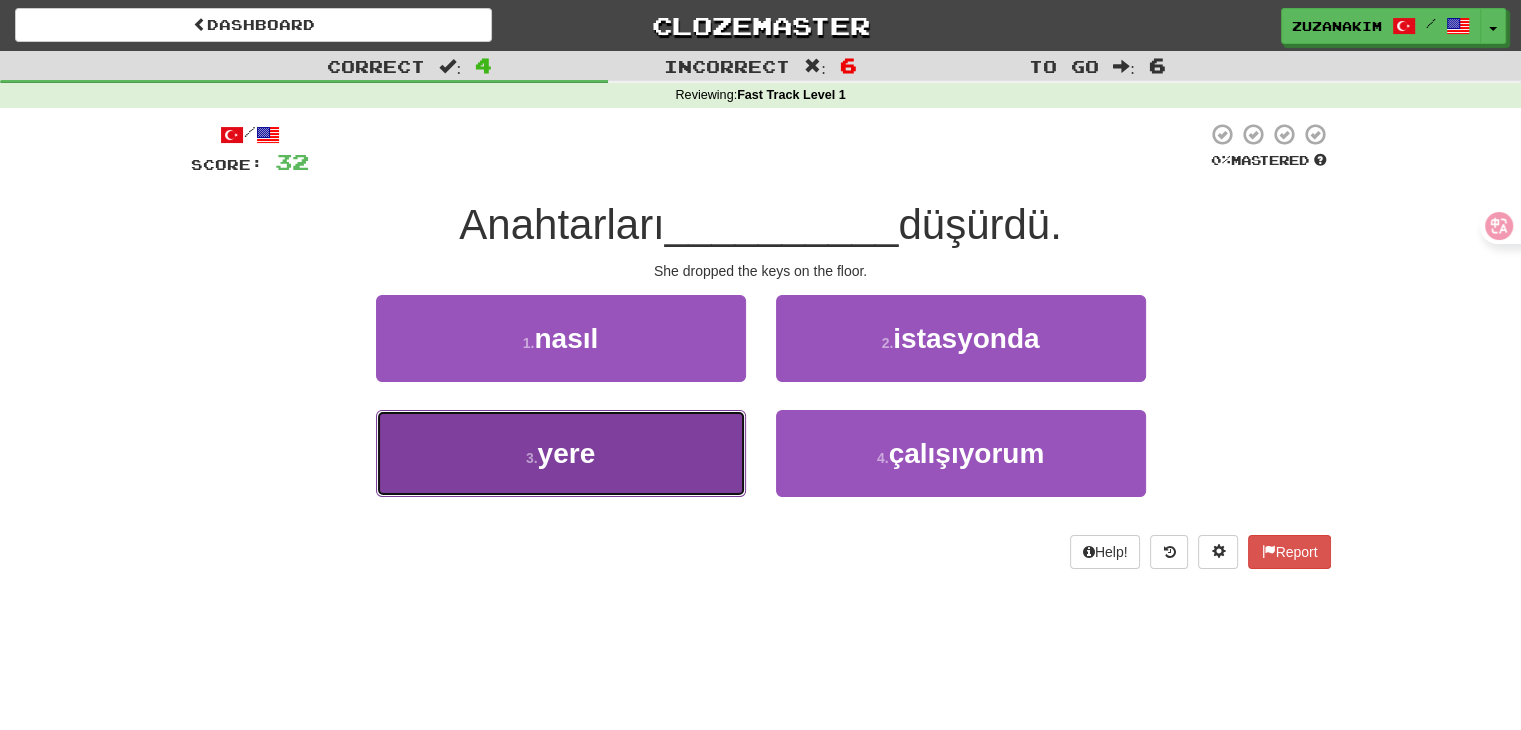 click on "3 .  yere" at bounding box center (561, 453) 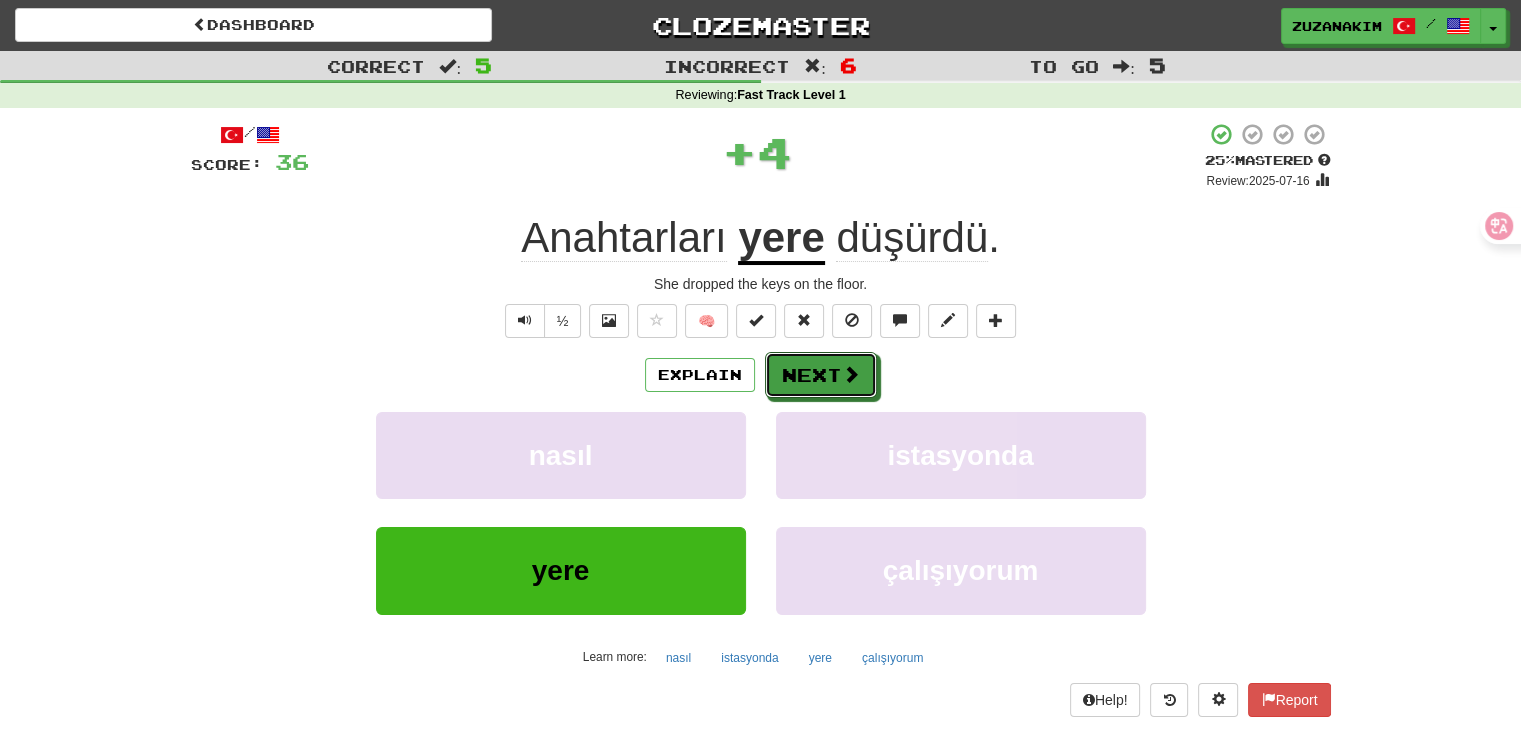 click on "Next" at bounding box center [821, 375] 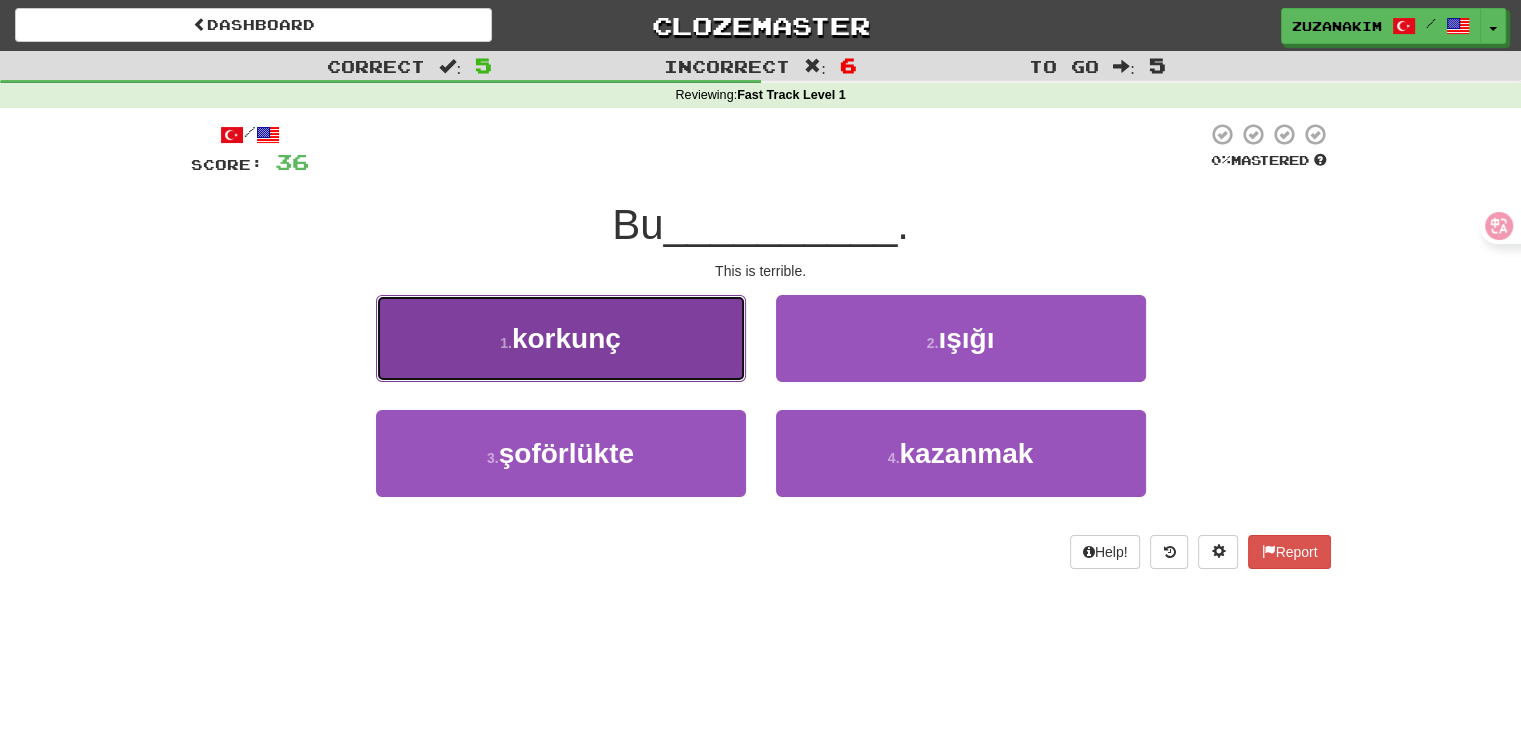 click on "1 .  korkunç" at bounding box center [561, 338] 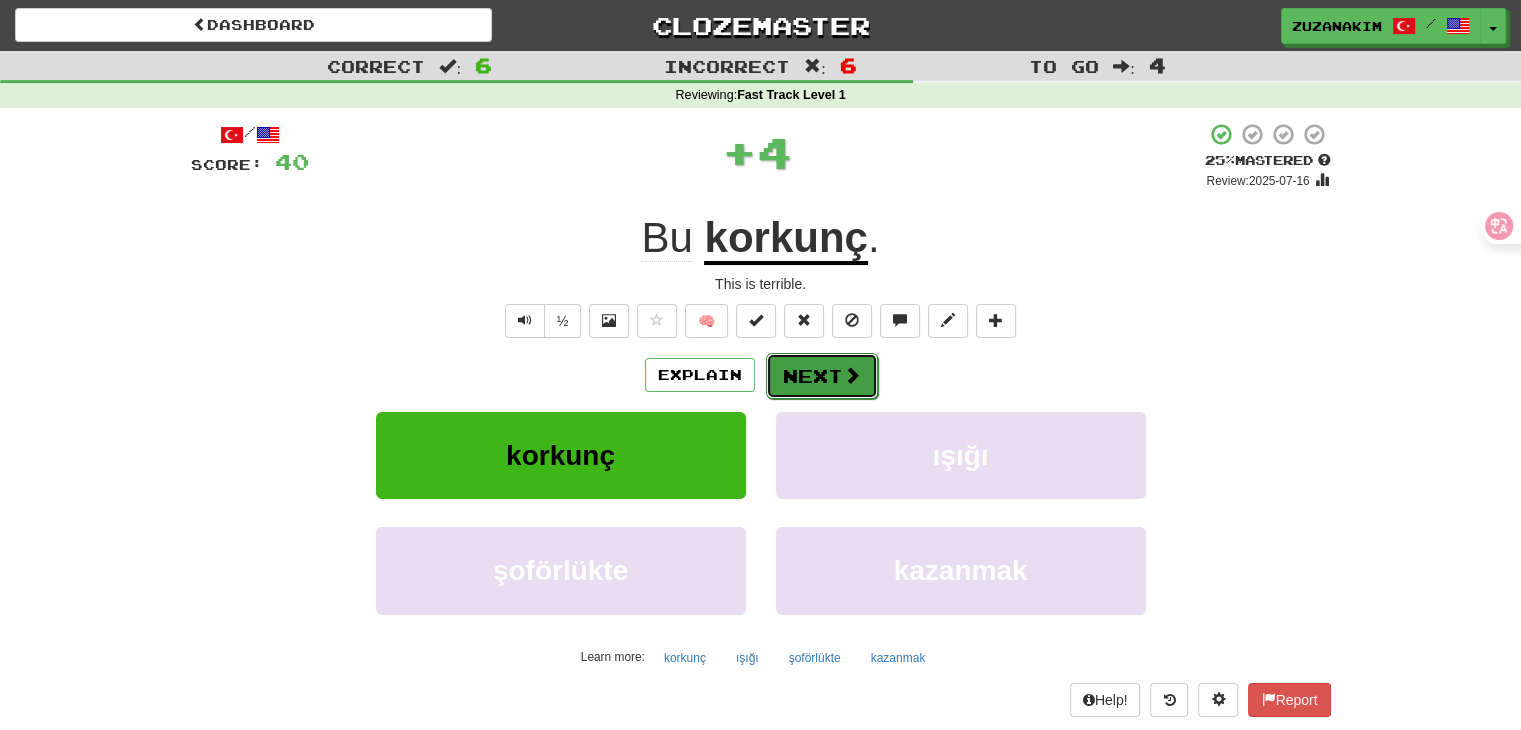 click on "Next" at bounding box center (822, 376) 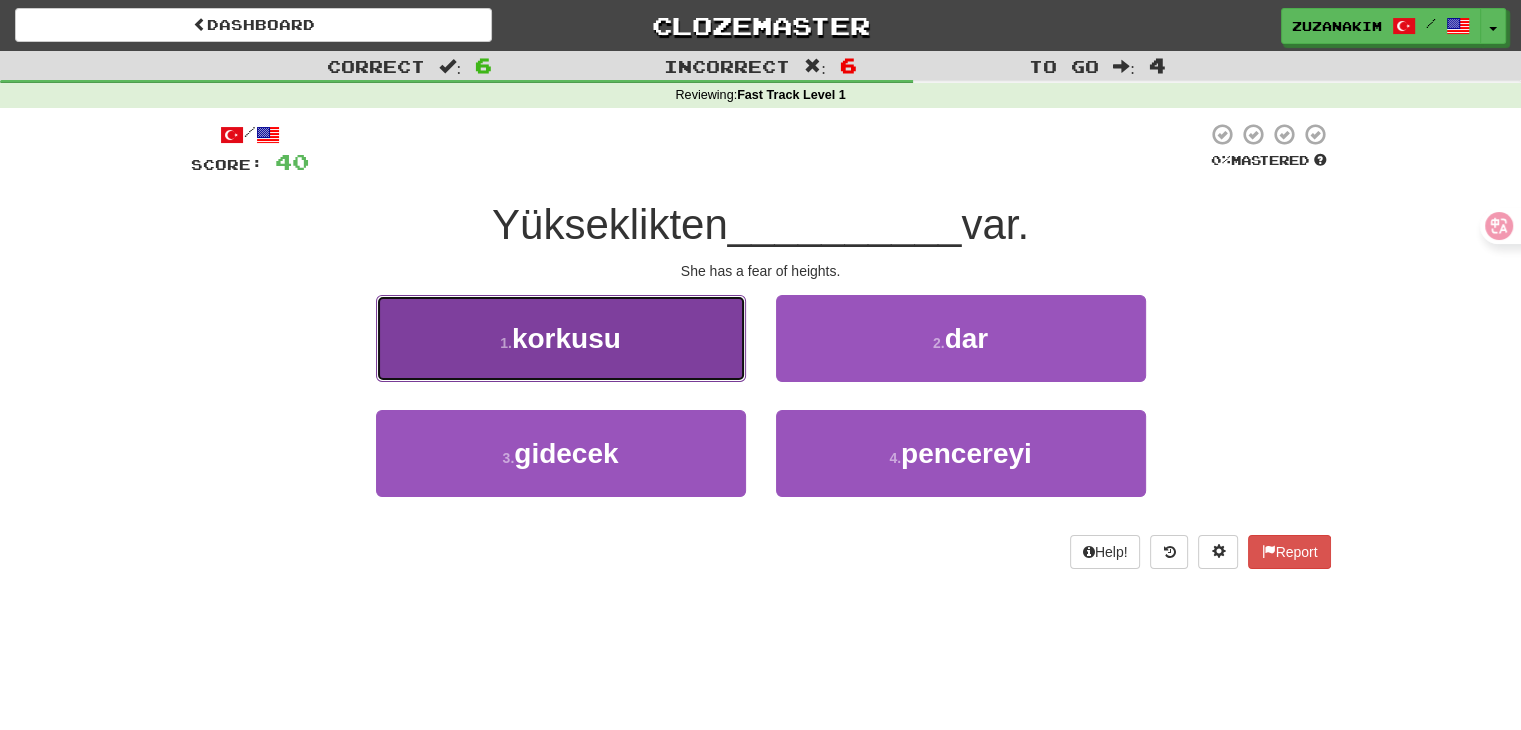 click on "1 .  korkusu" at bounding box center [561, 338] 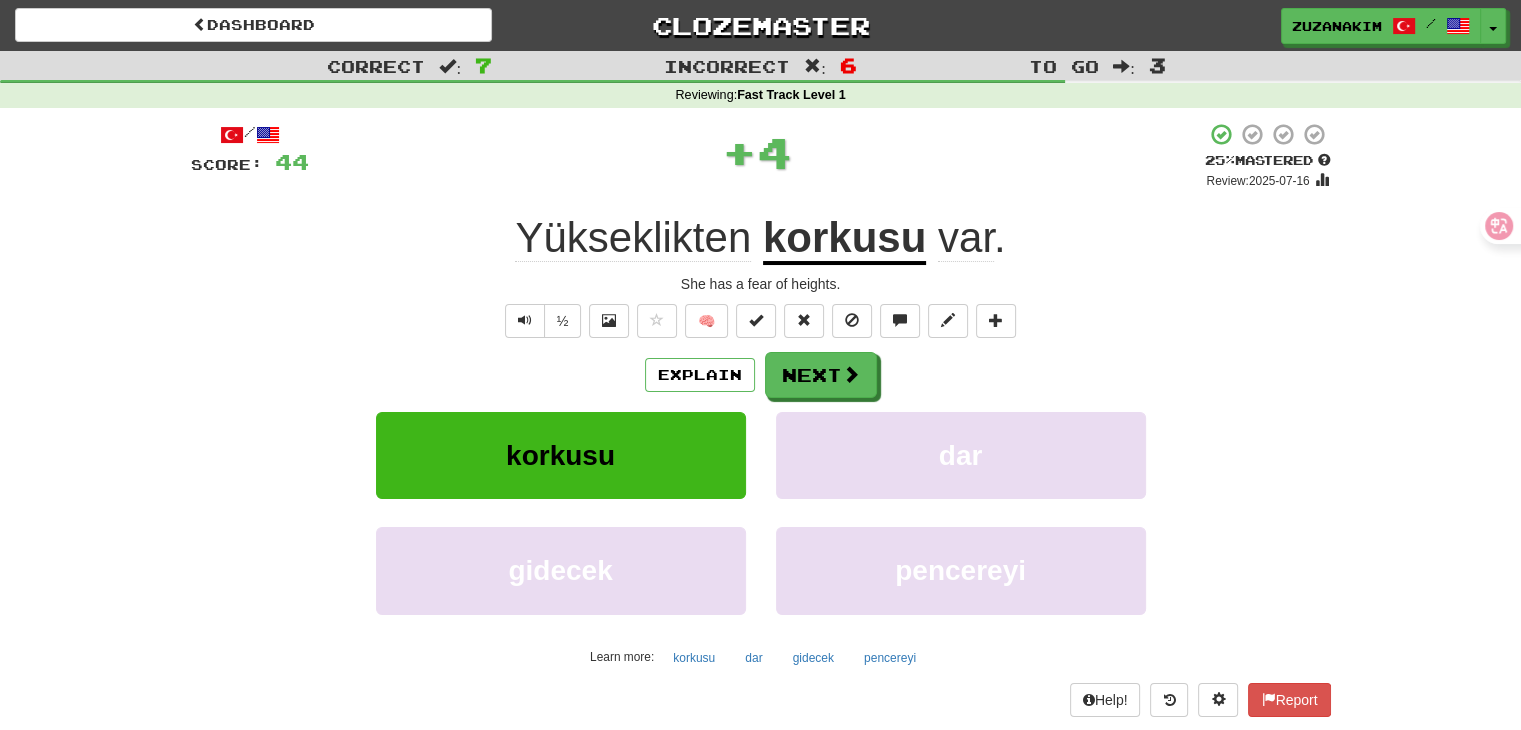 click on "/  Score:   44 + 4 25 %  Mastered Review:  2025-07-16 Yükseklikten   korkusu   var . She has a fear of heights. ½ 🧠 Explain Next korkusu dar gidecek pencereyi Learn more: korkusu dar gidecek pencereyi  Help!  Report" at bounding box center (761, 419) 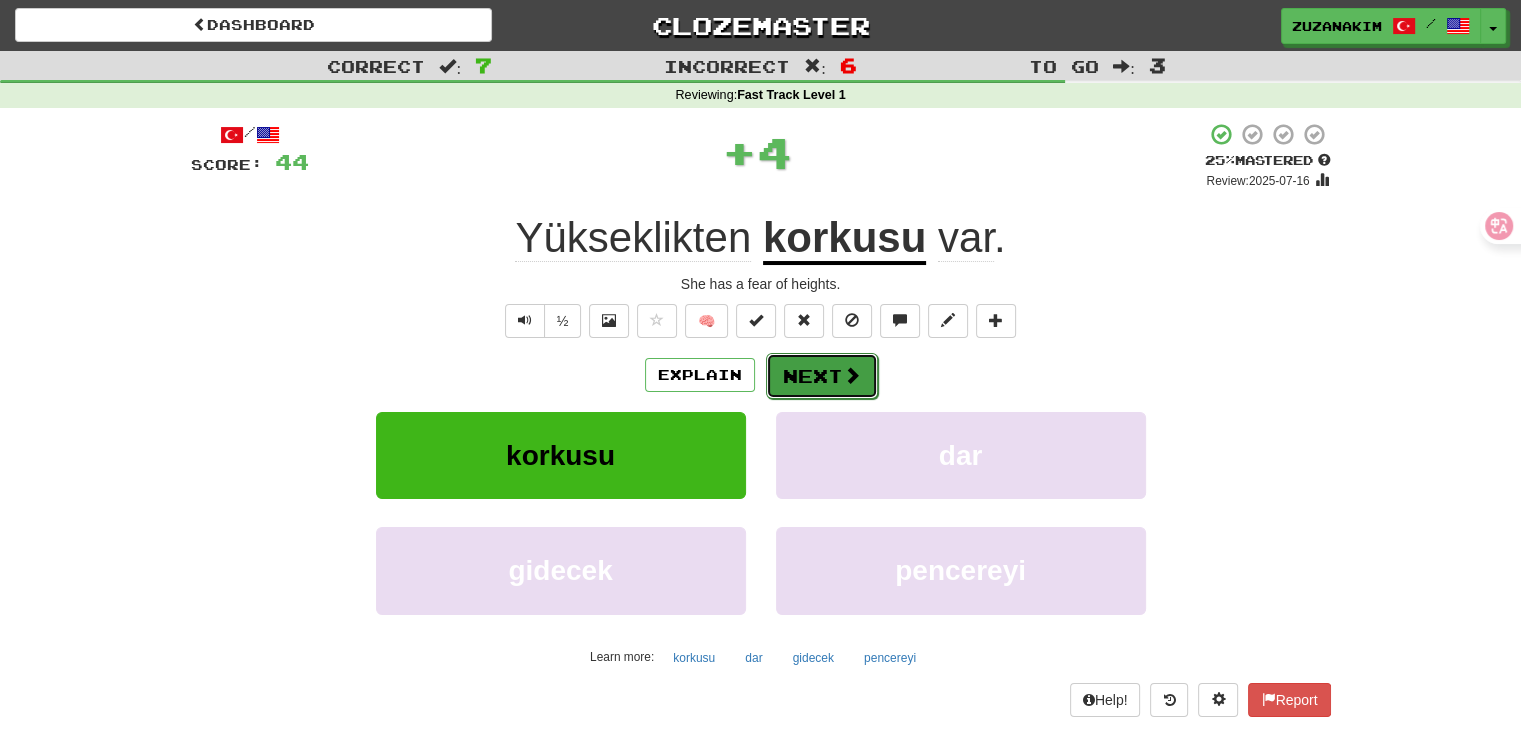 click on "Next" at bounding box center [822, 376] 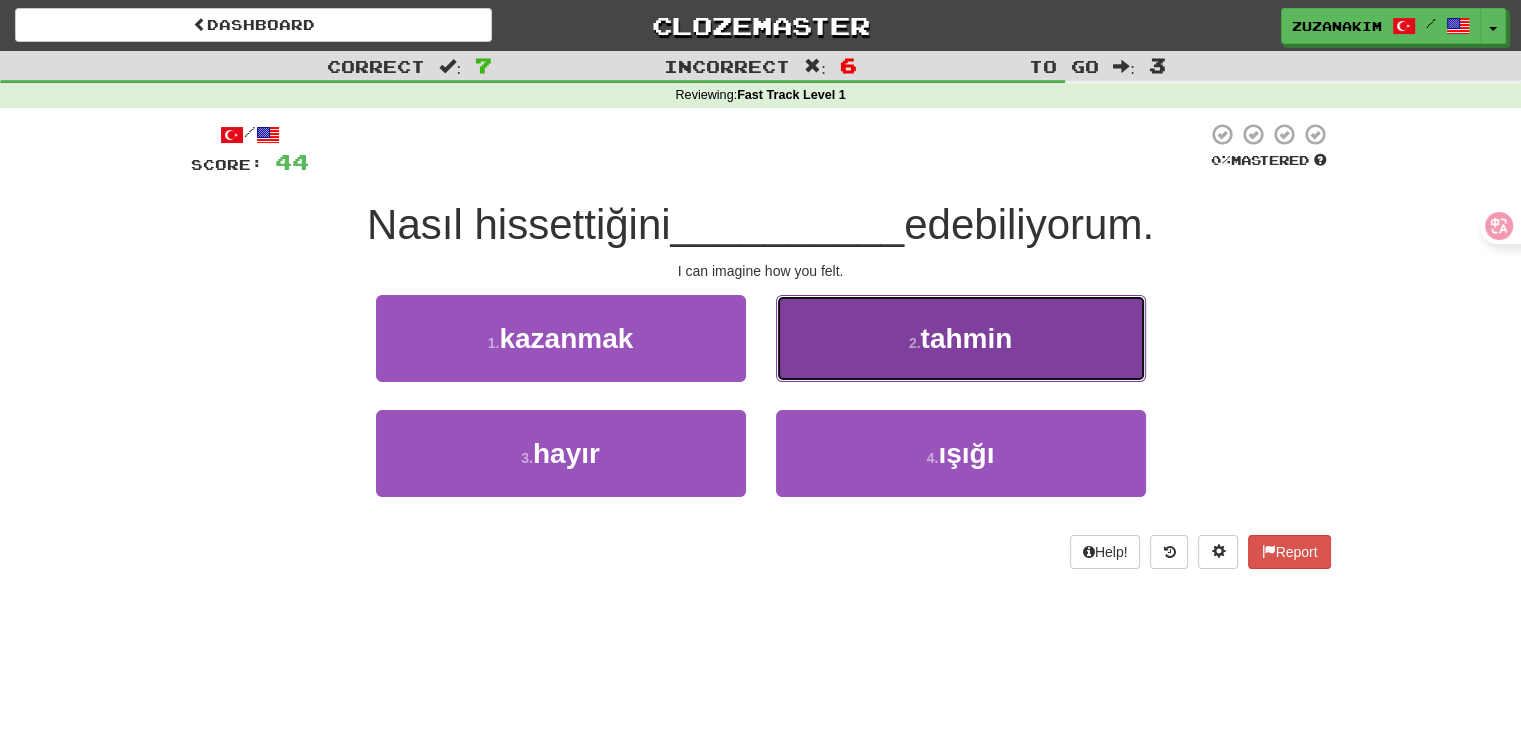 click on "2 .  tahmin" at bounding box center [961, 338] 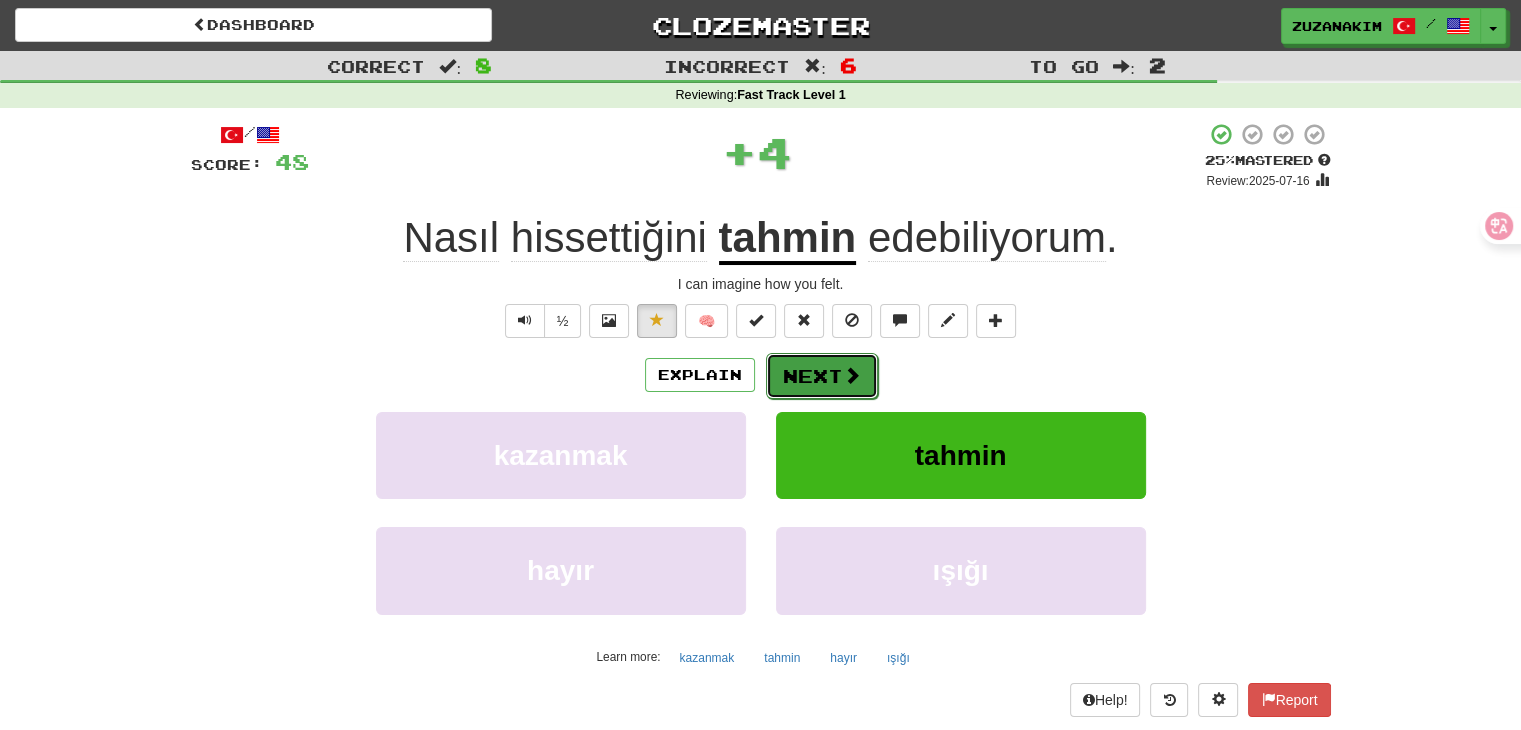 click on "Next" at bounding box center [822, 376] 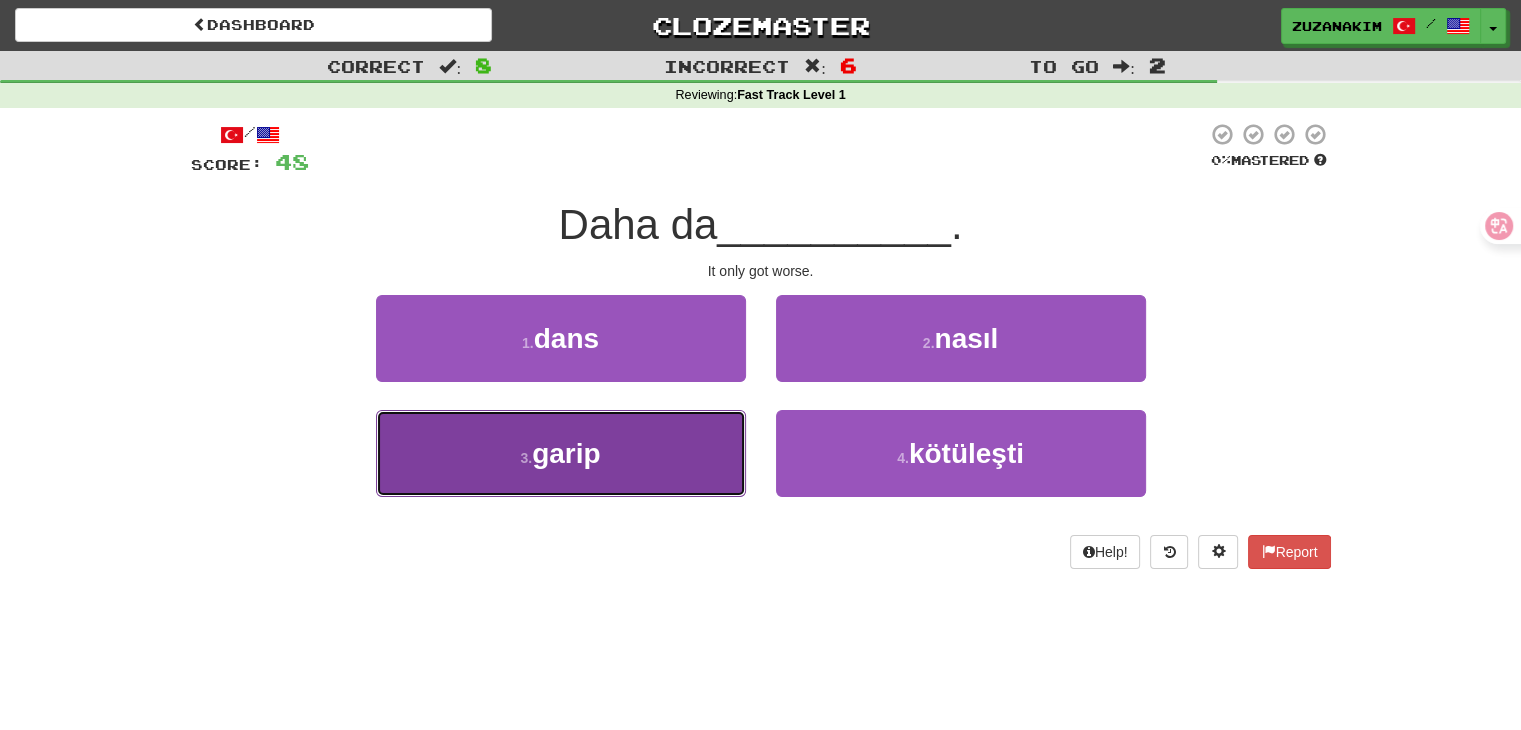 click on "3 .  garip" at bounding box center [561, 453] 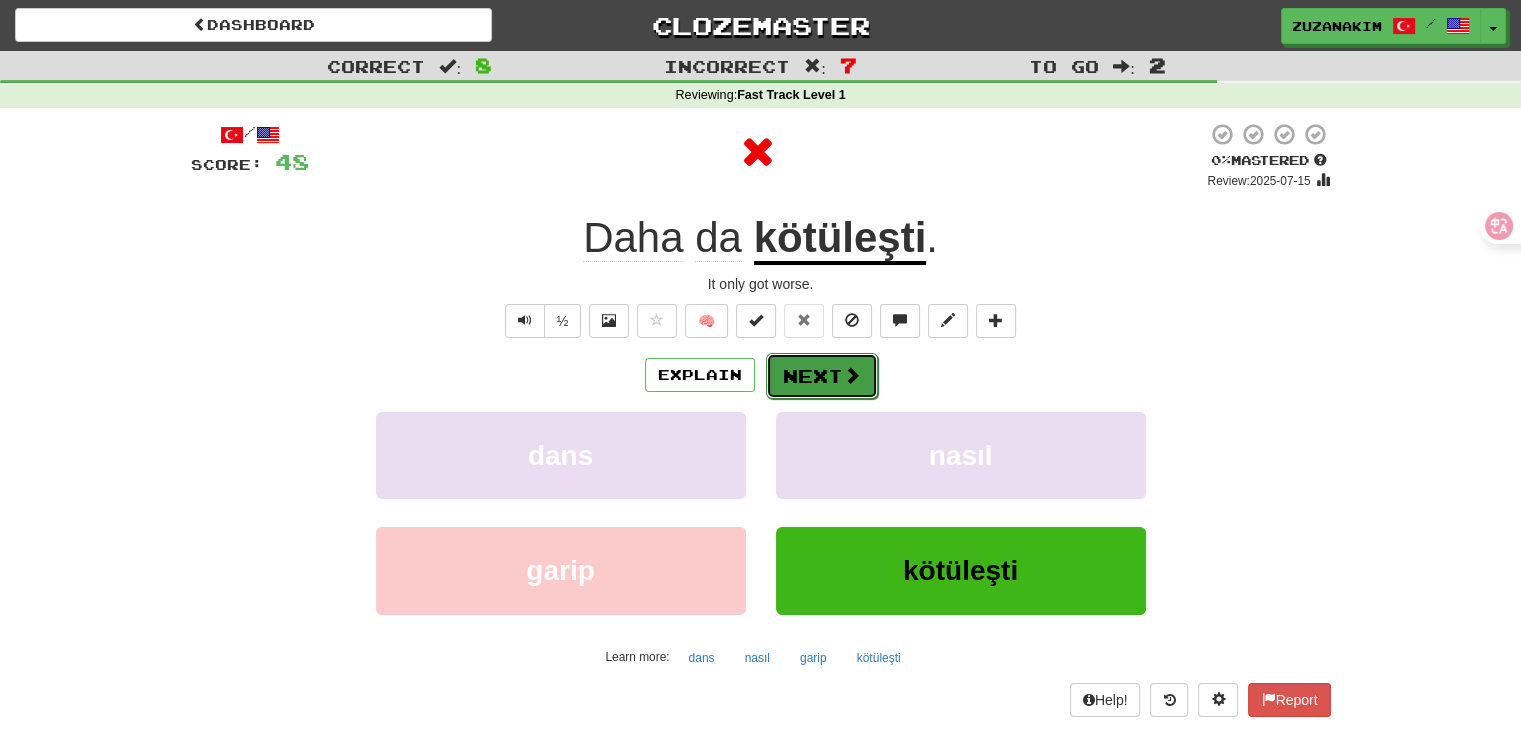 click on "Next" at bounding box center [822, 376] 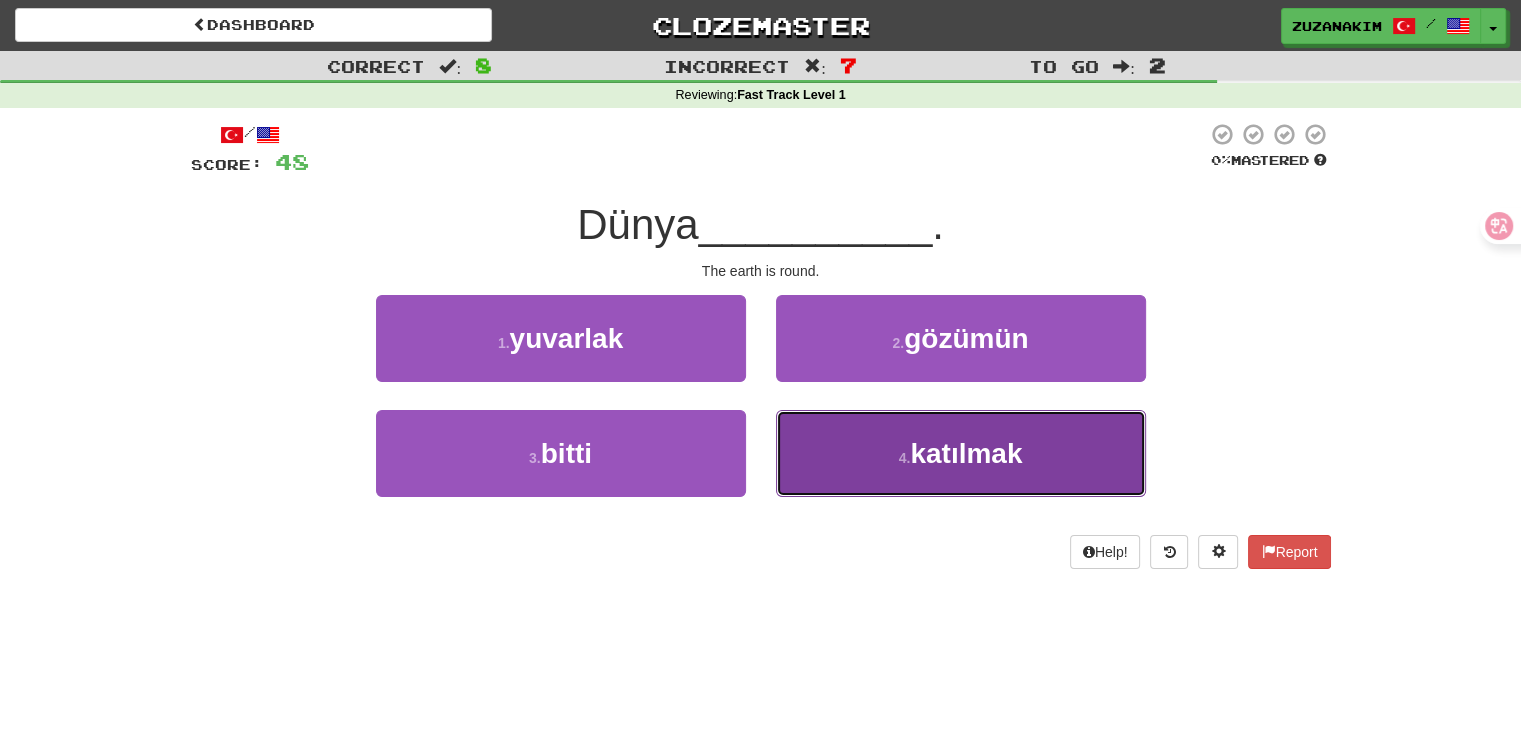 click on "4 .  katılmak" at bounding box center (961, 453) 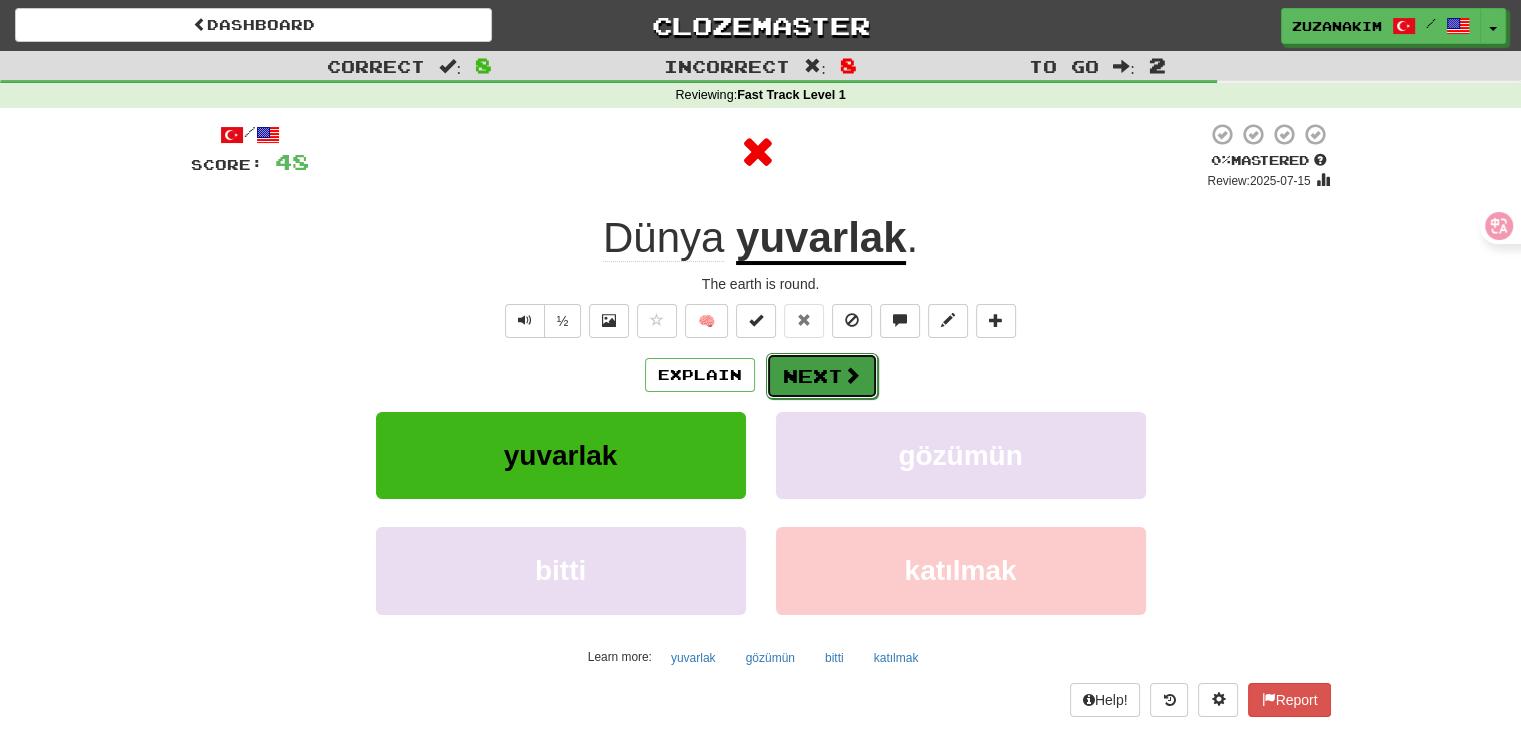 click on "Next" at bounding box center [822, 376] 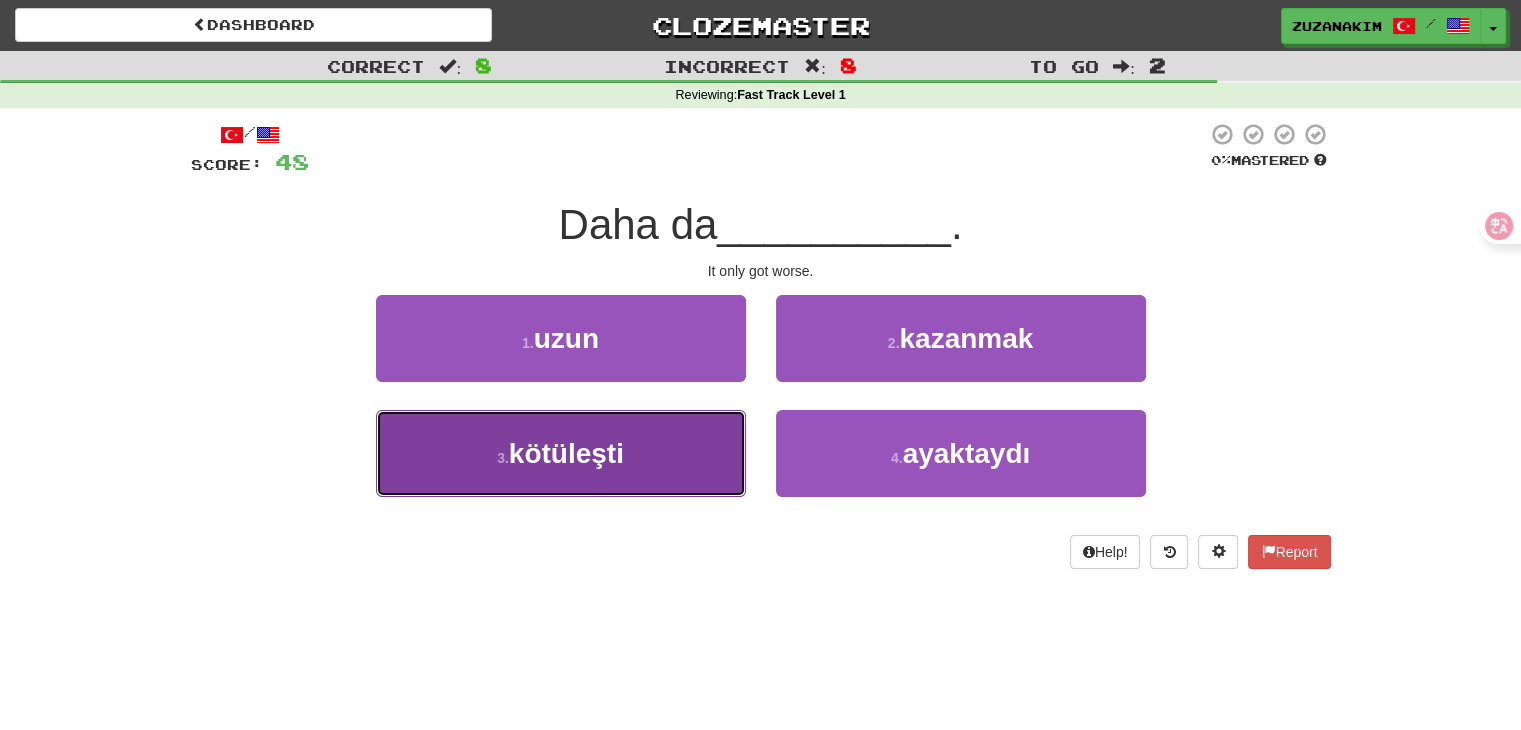 click on "3 .  kötüleşti" at bounding box center [561, 453] 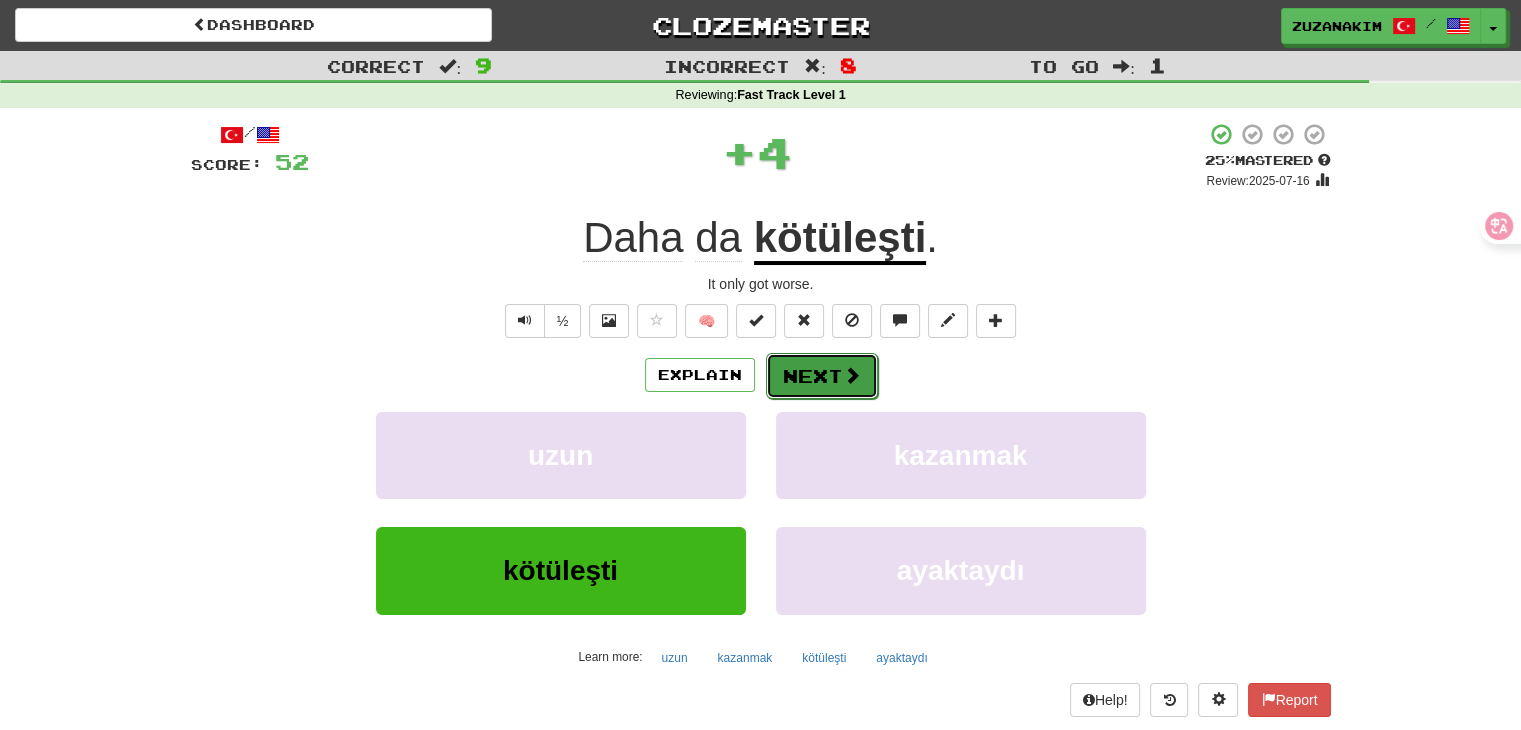 click on "Next" at bounding box center [822, 376] 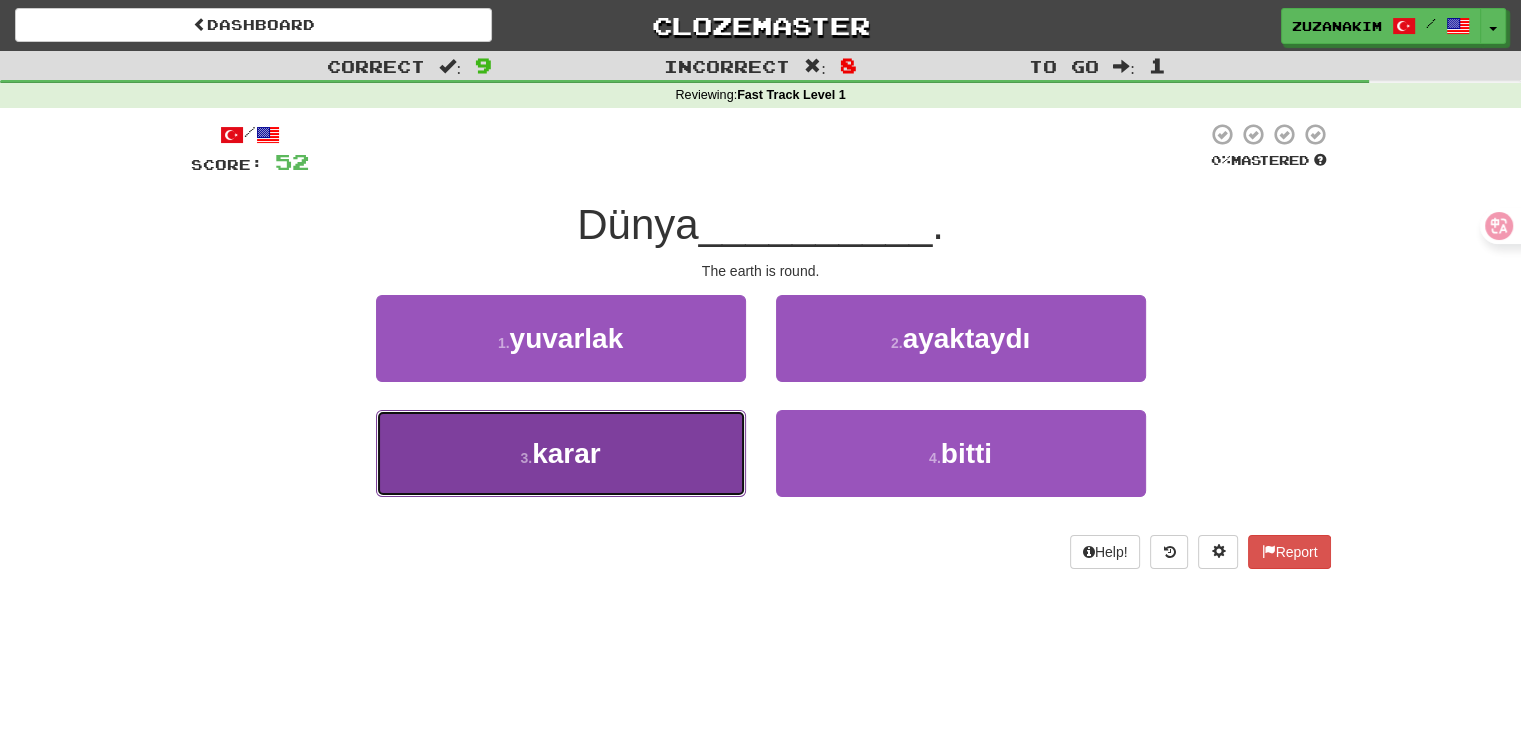 click on "3 .  karar" at bounding box center (561, 453) 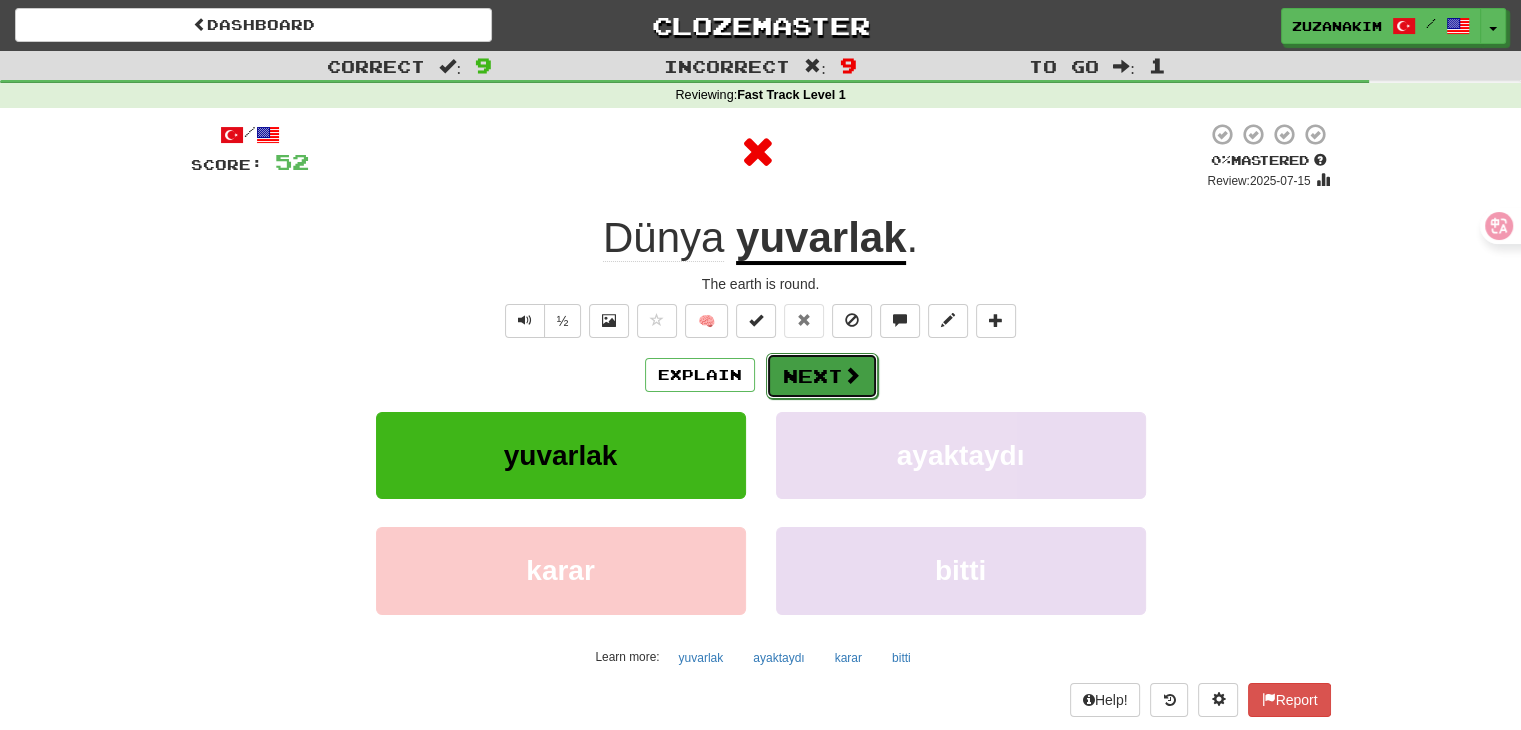 click on "Next" at bounding box center [822, 376] 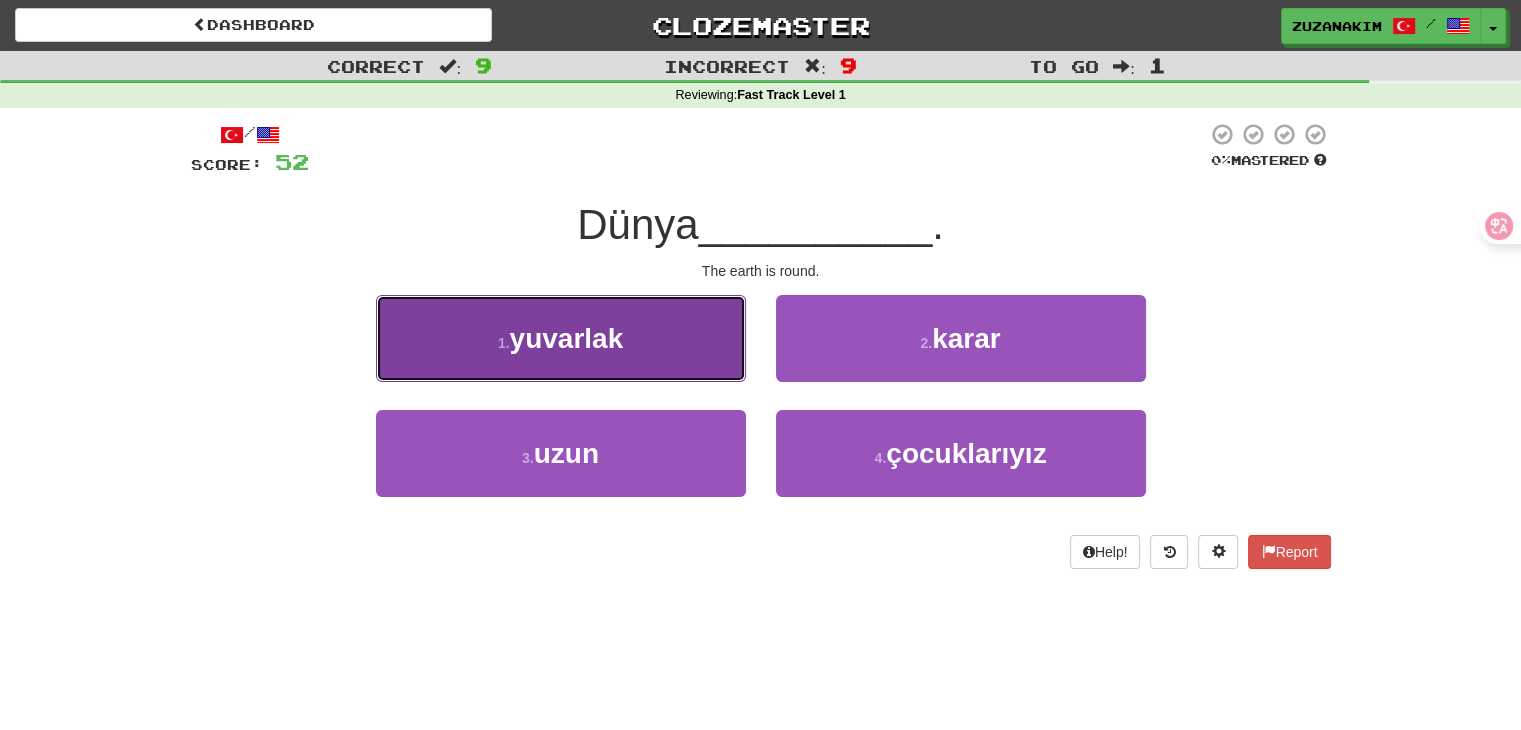 click on "1 .  yuvarlak" at bounding box center [561, 338] 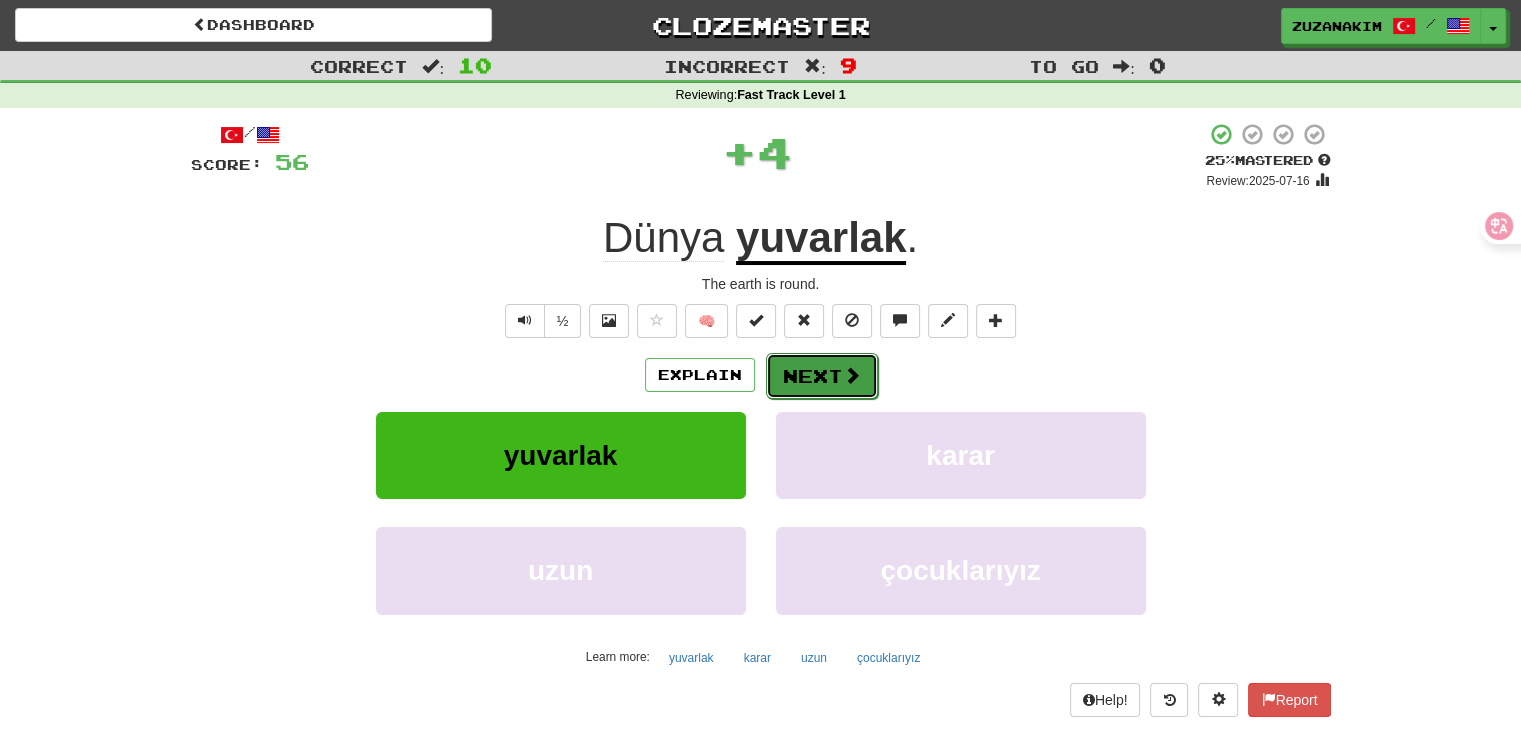 click on "Next" at bounding box center (822, 376) 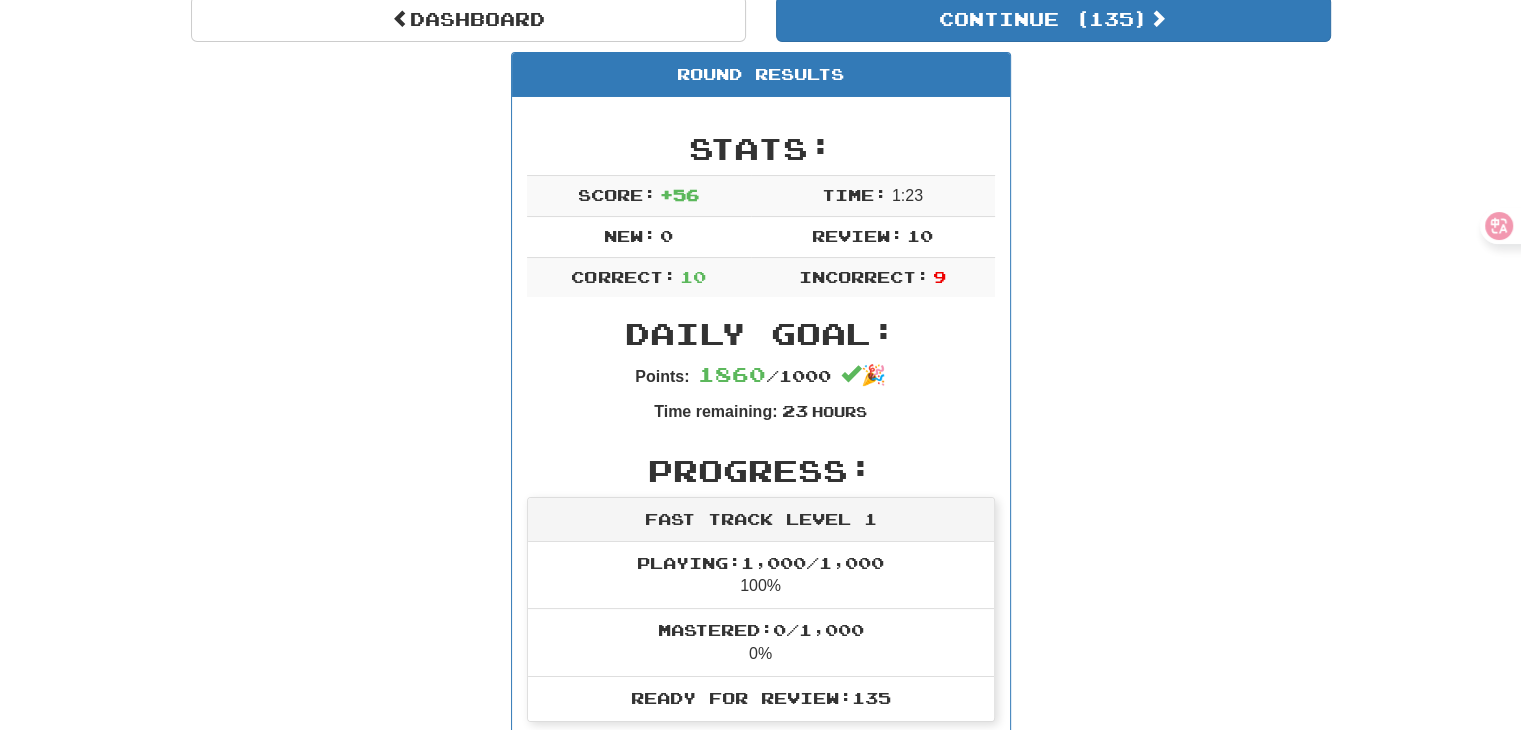 scroll, scrollTop: 0, scrollLeft: 0, axis: both 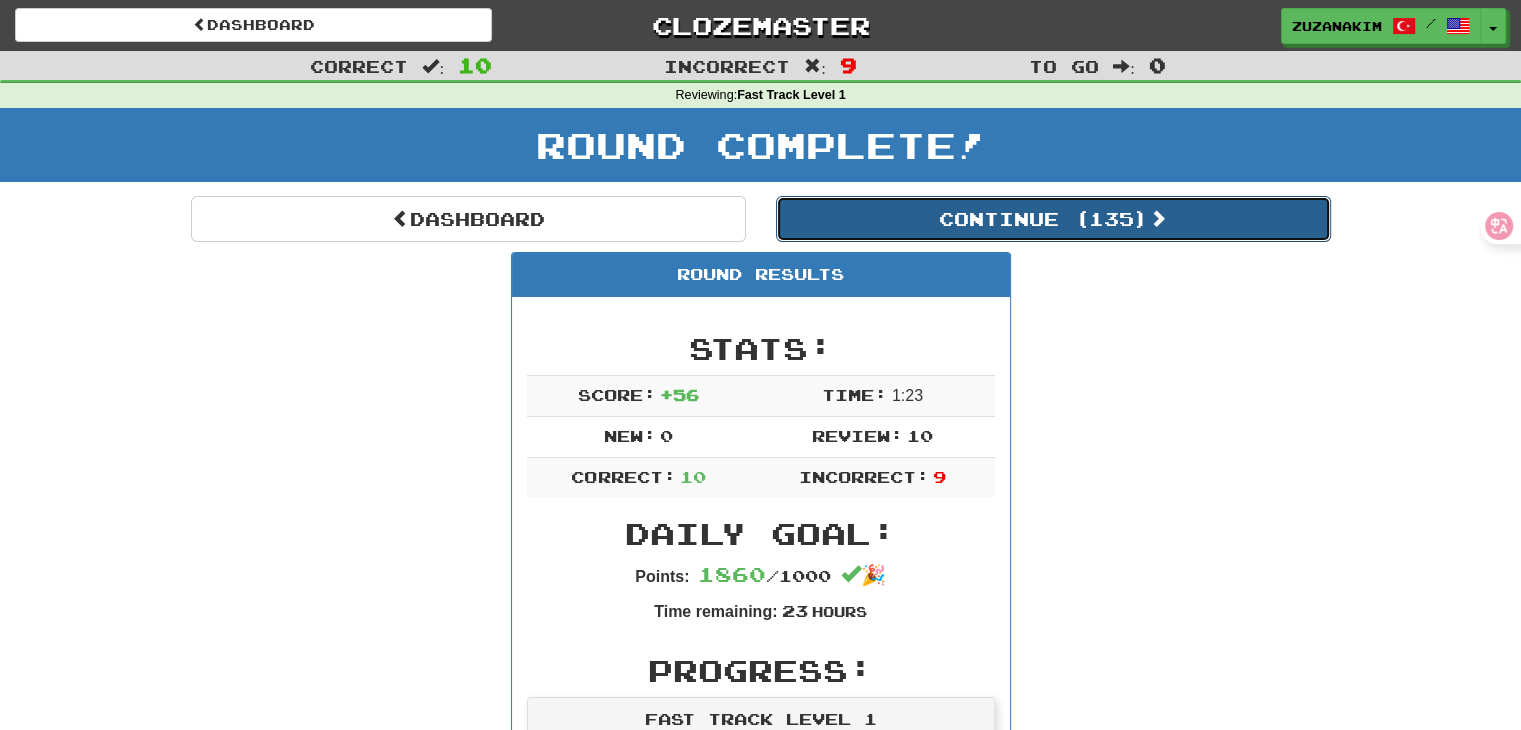 click on "Continue ( 135 )" at bounding box center (1053, 219) 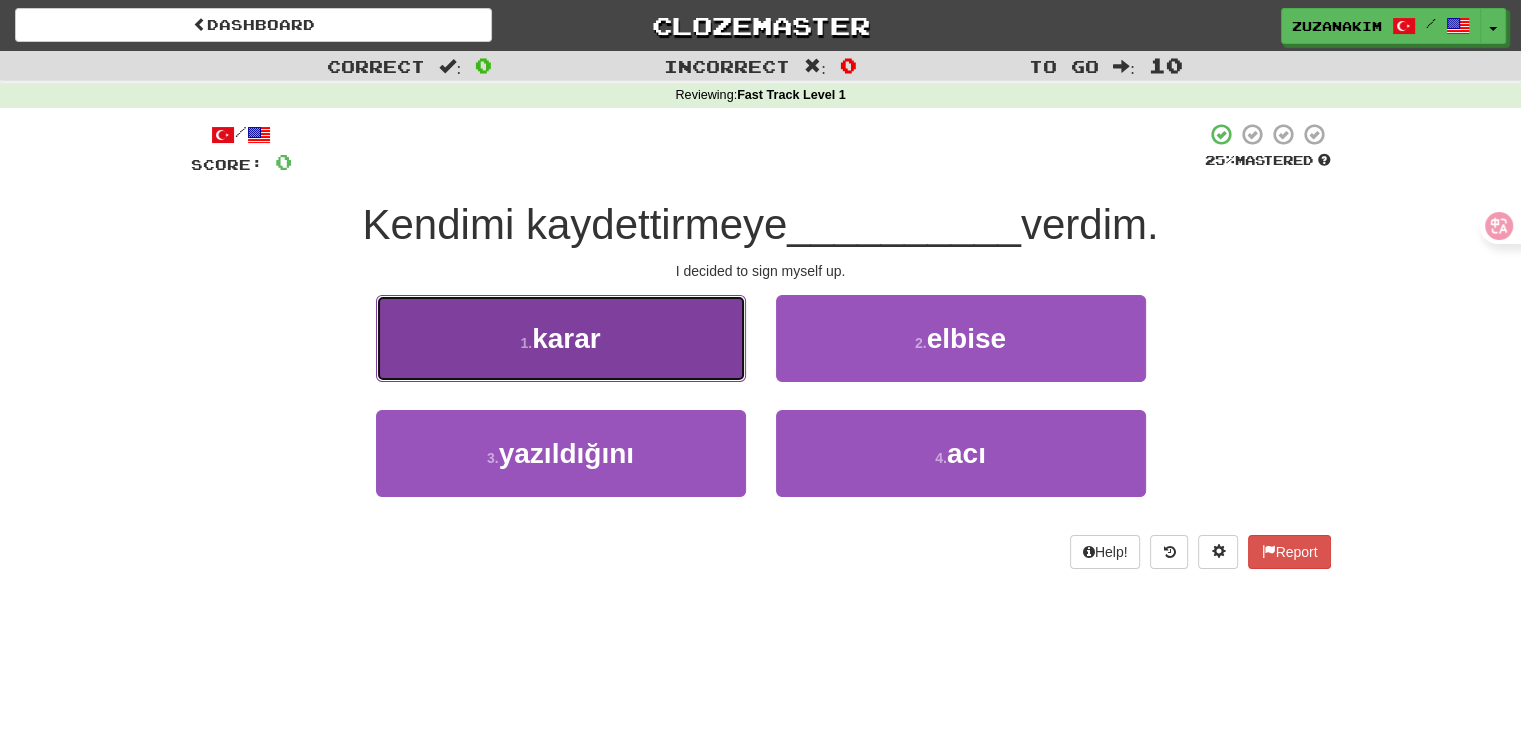 click on "1 .  karar" at bounding box center (561, 338) 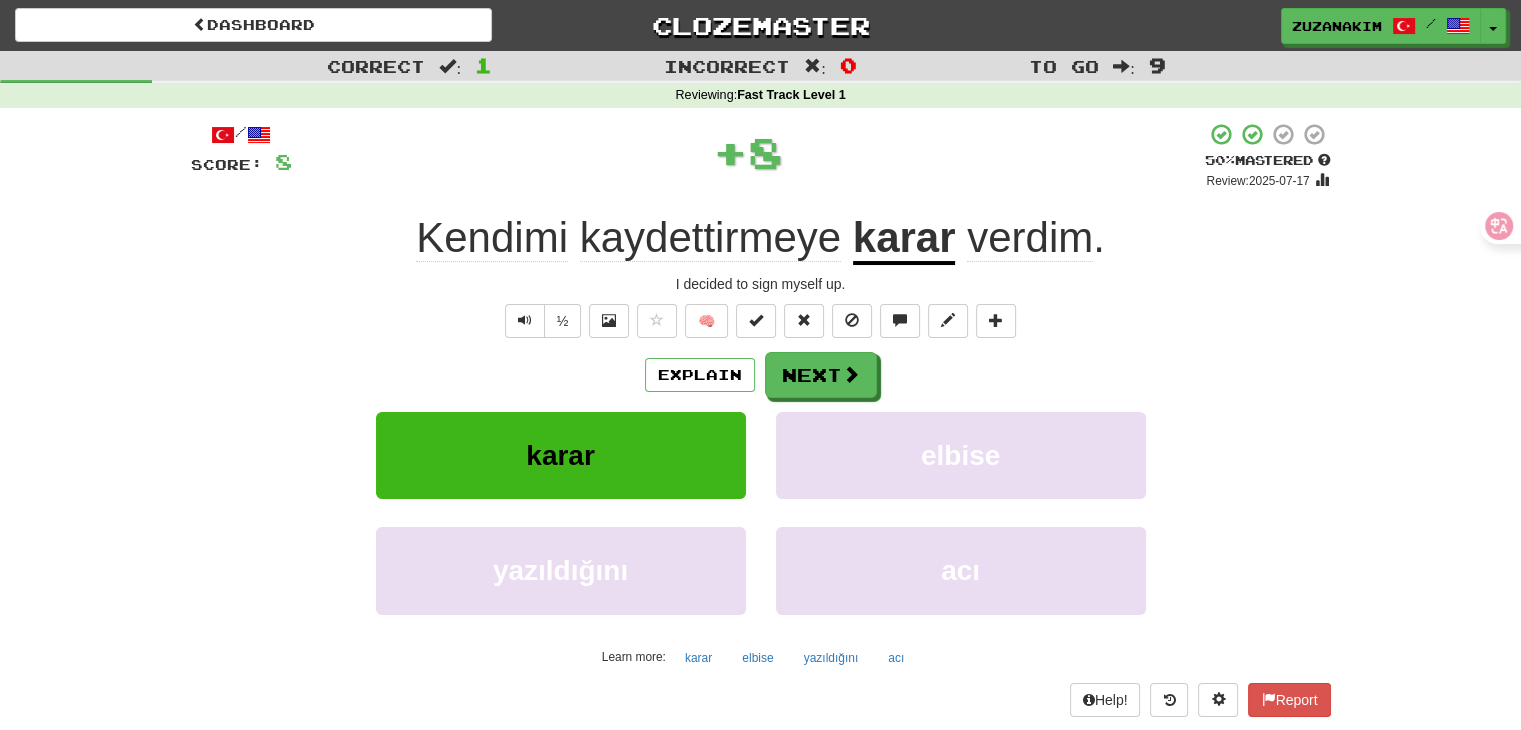 click on "karar" at bounding box center [904, 239] 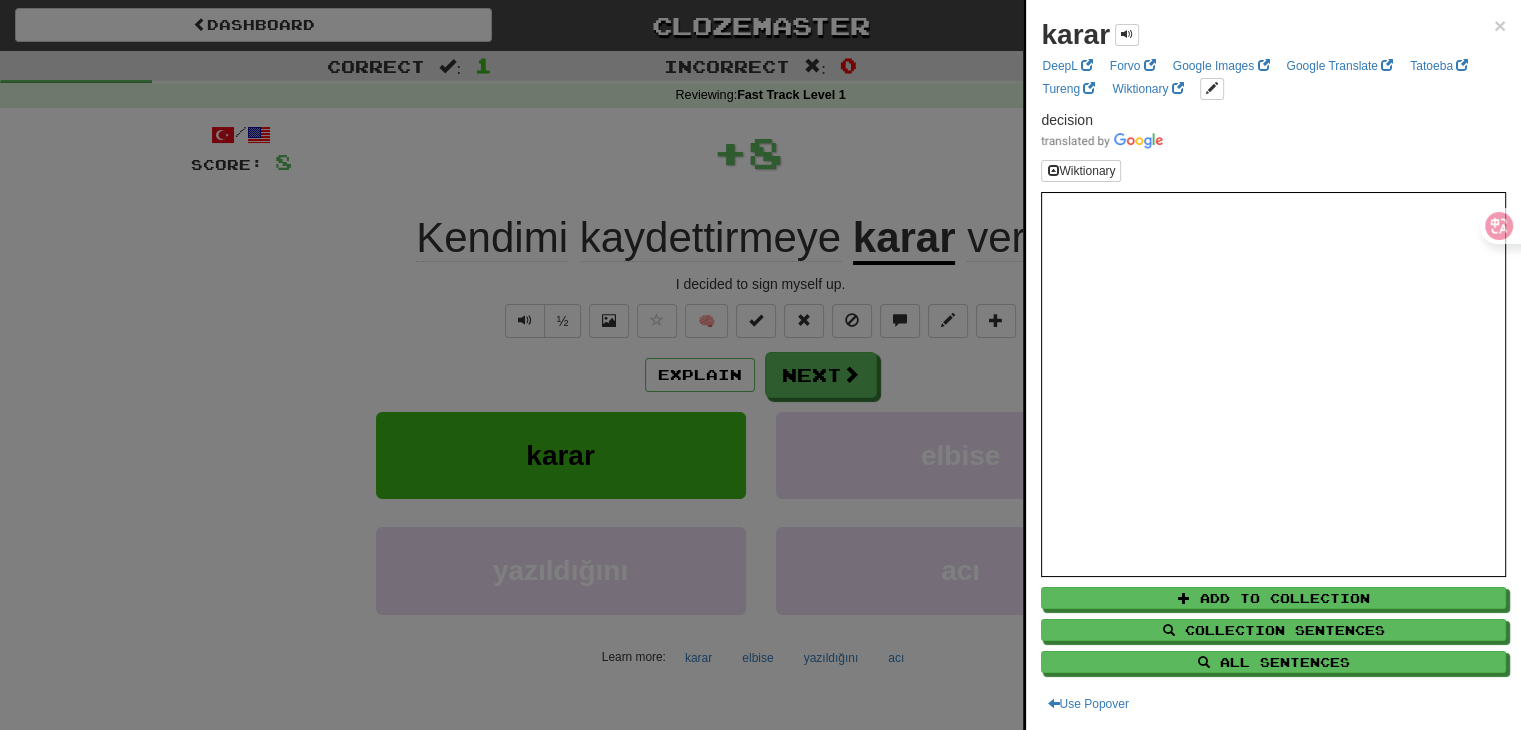 click at bounding box center [760, 365] 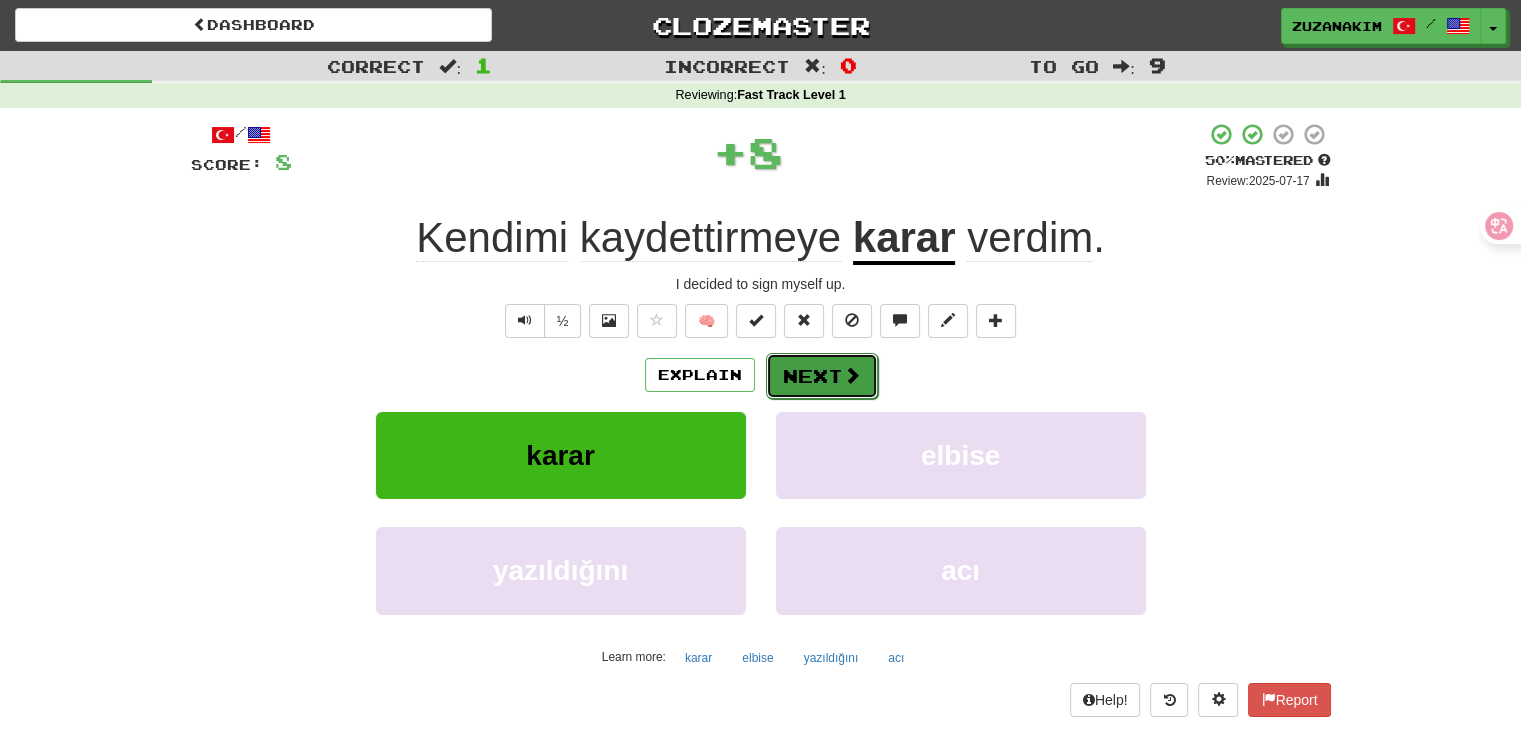 click on "Next" at bounding box center [822, 376] 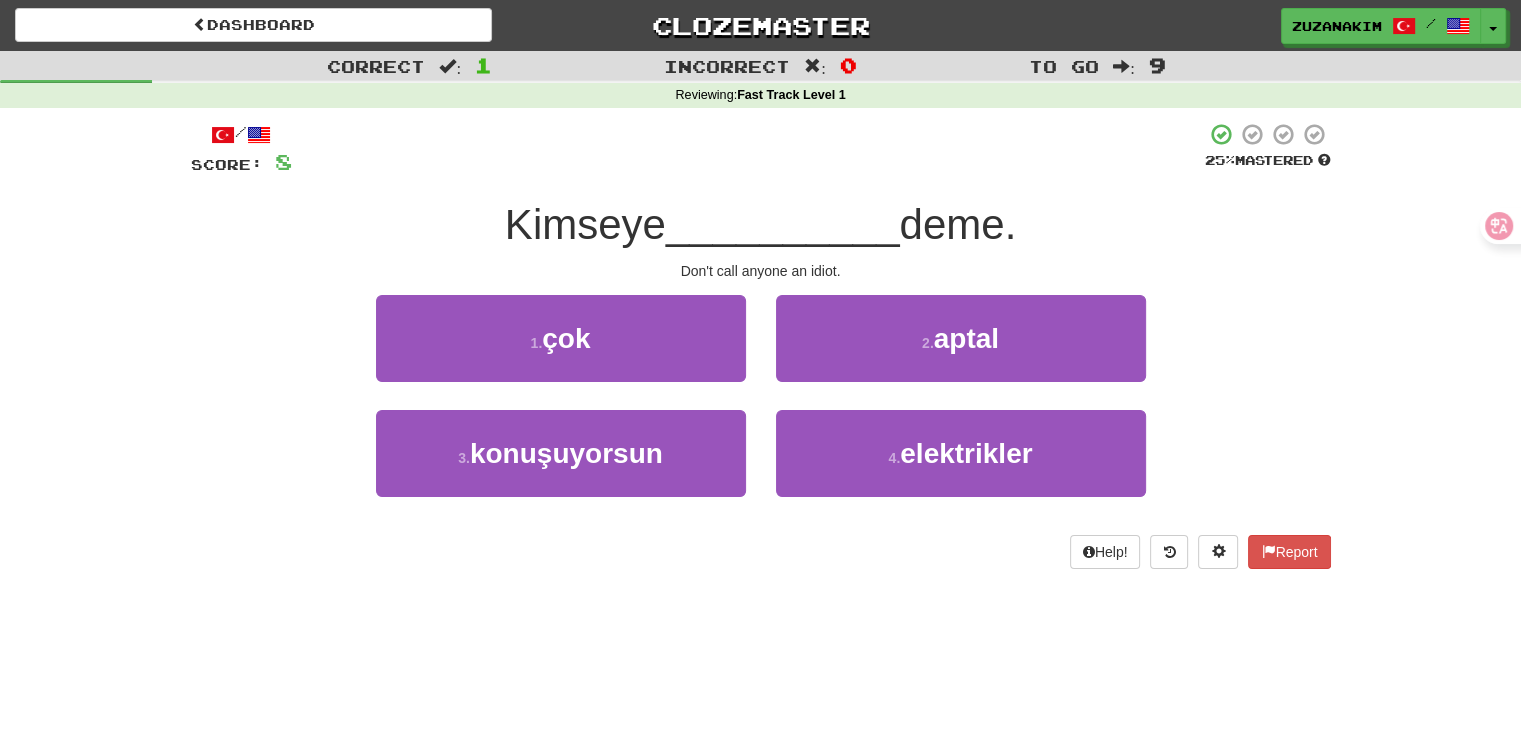 drag, startPoint x: 485, startPoint y: 205, endPoint x: 663, endPoint y: 205, distance: 178 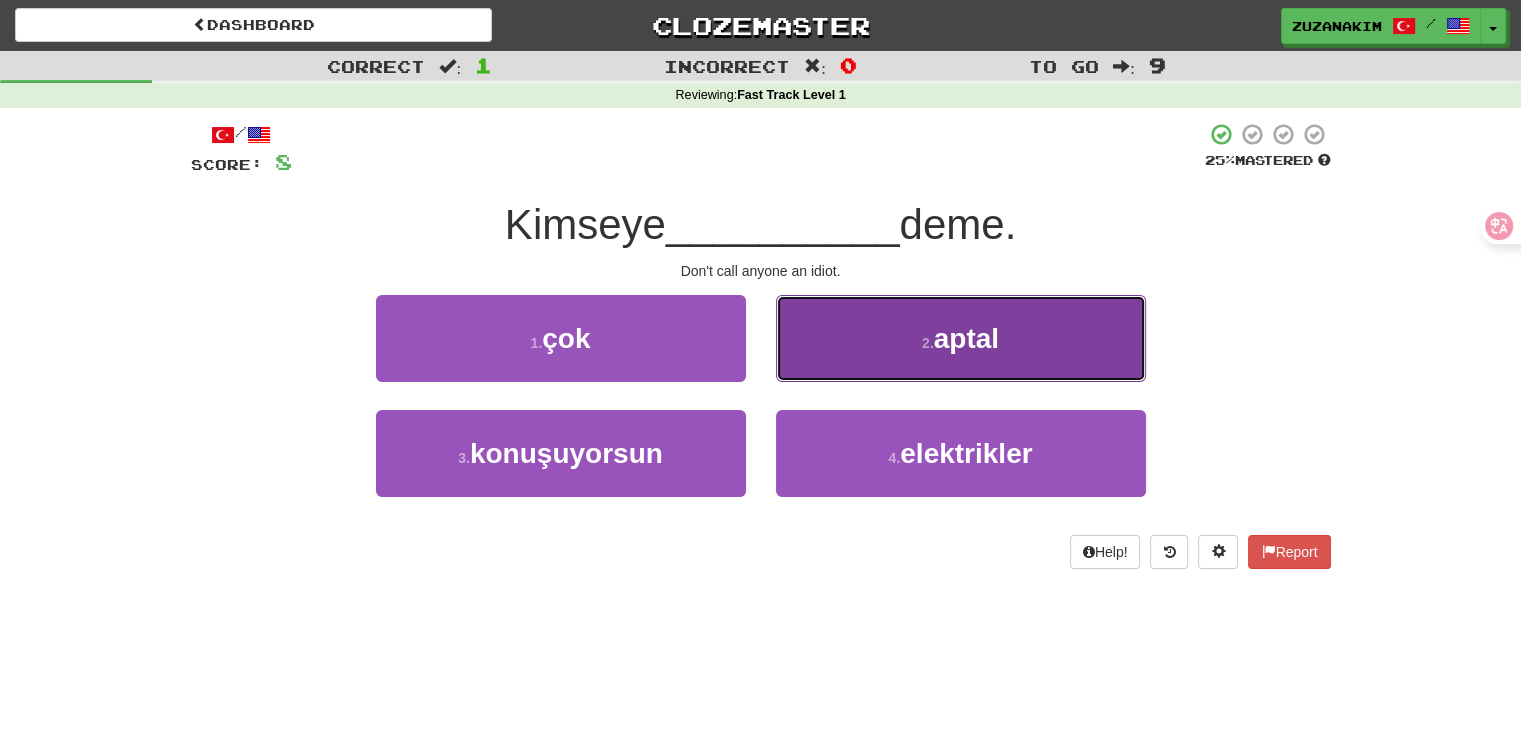 click on "2 .  aptal" at bounding box center (961, 338) 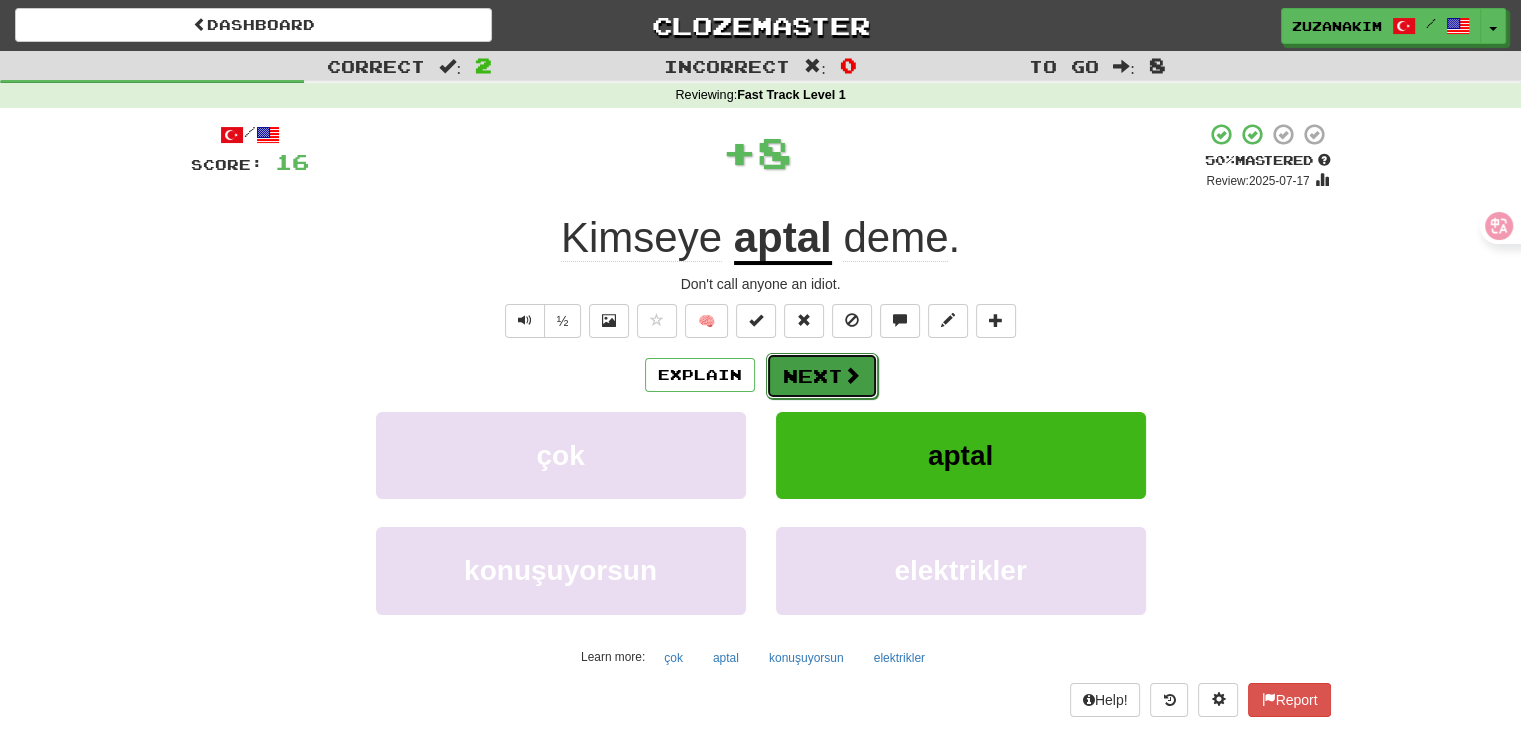 click on "Next" at bounding box center [822, 376] 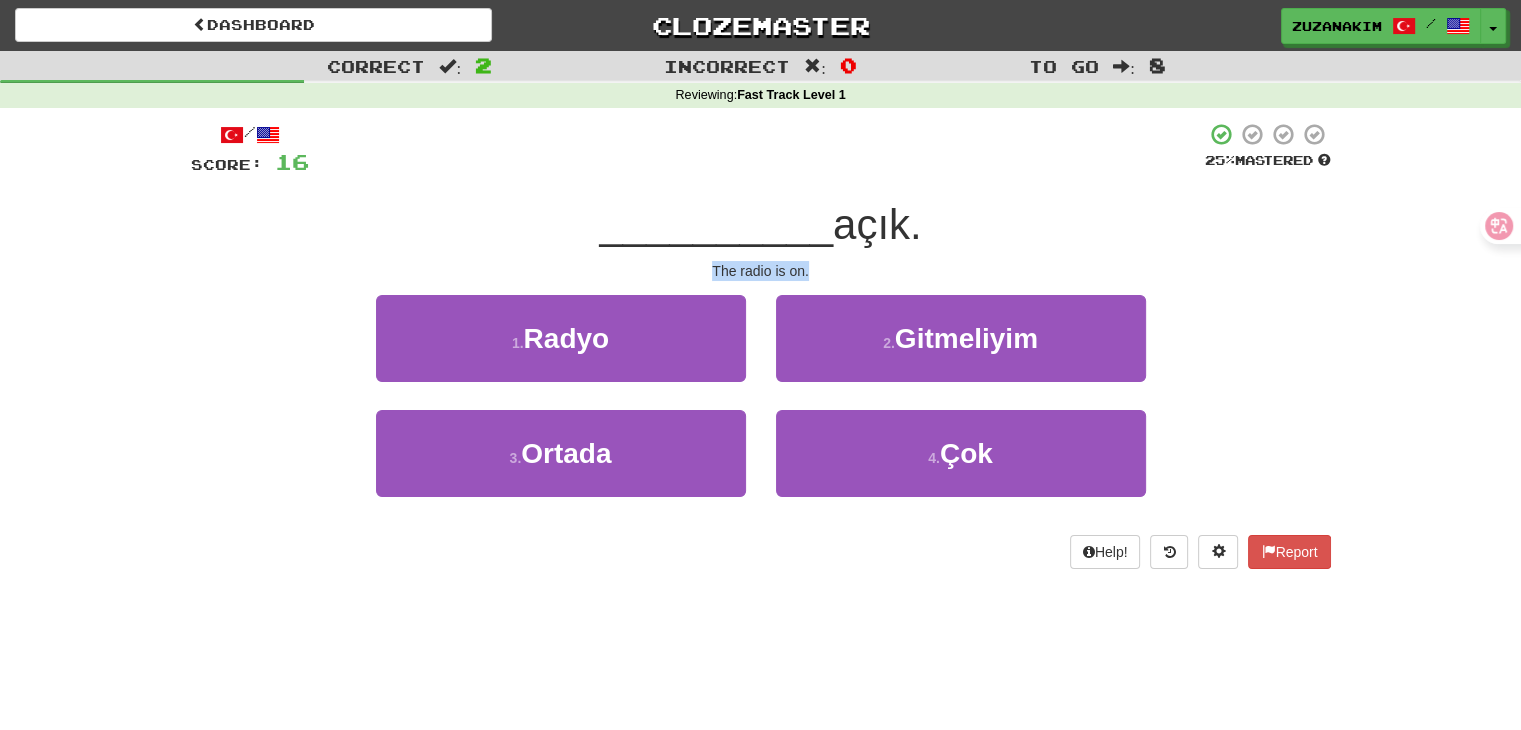 drag, startPoint x: 696, startPoint y: 261, endPoint x: 818, endPoint y: 264, distance: 122.03688 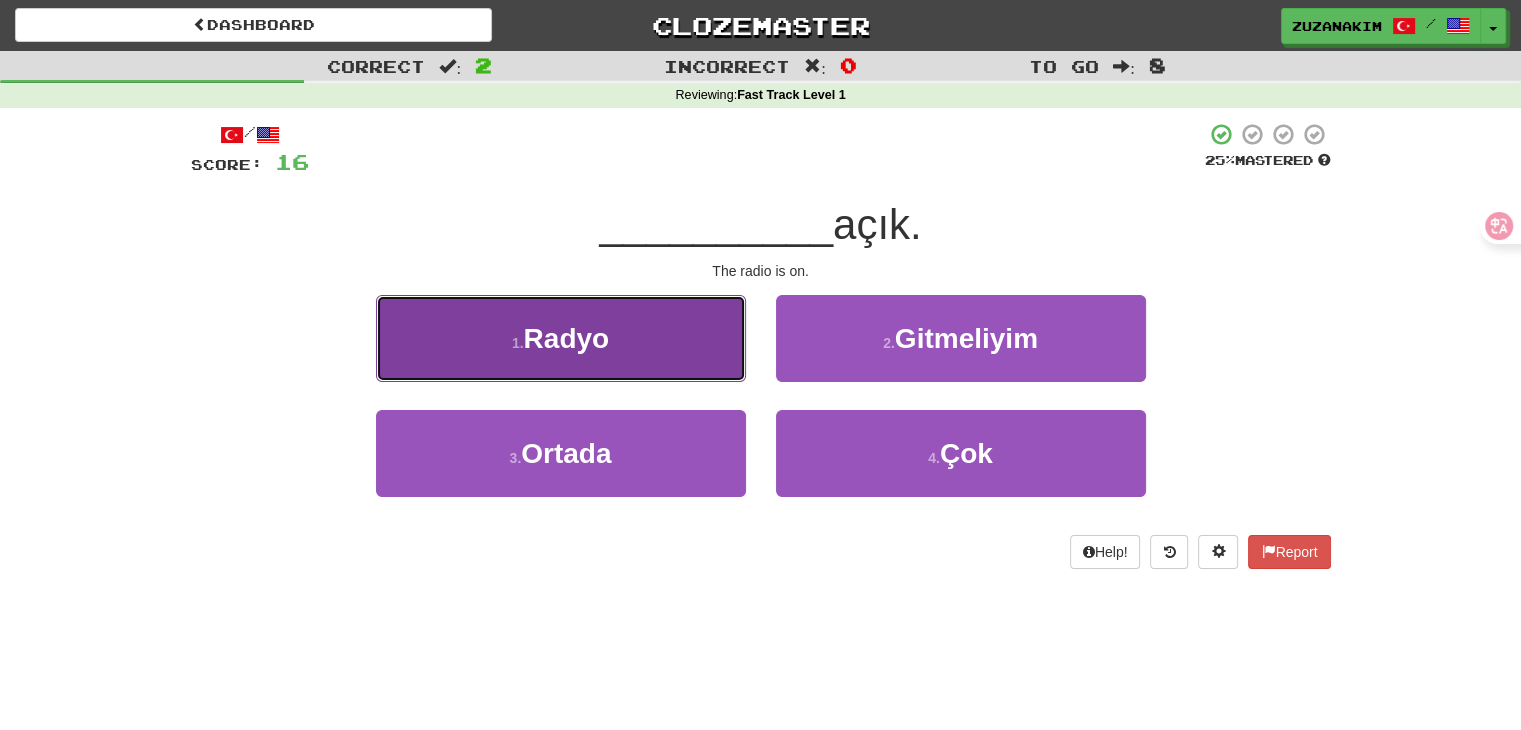 click on "1 .  Radyo" at bounding box center (561, 338) 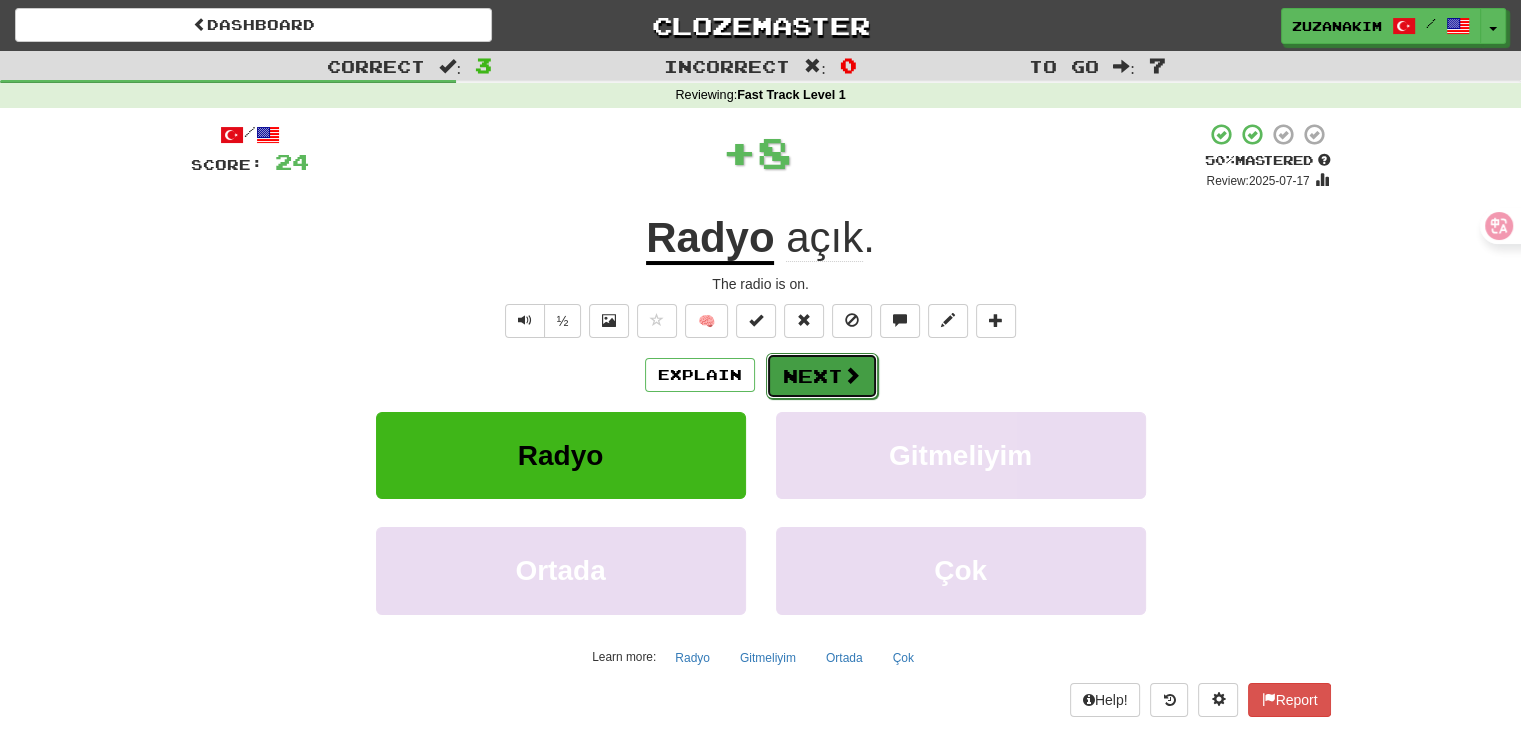click on "Next" at bounding box center [822, 376] 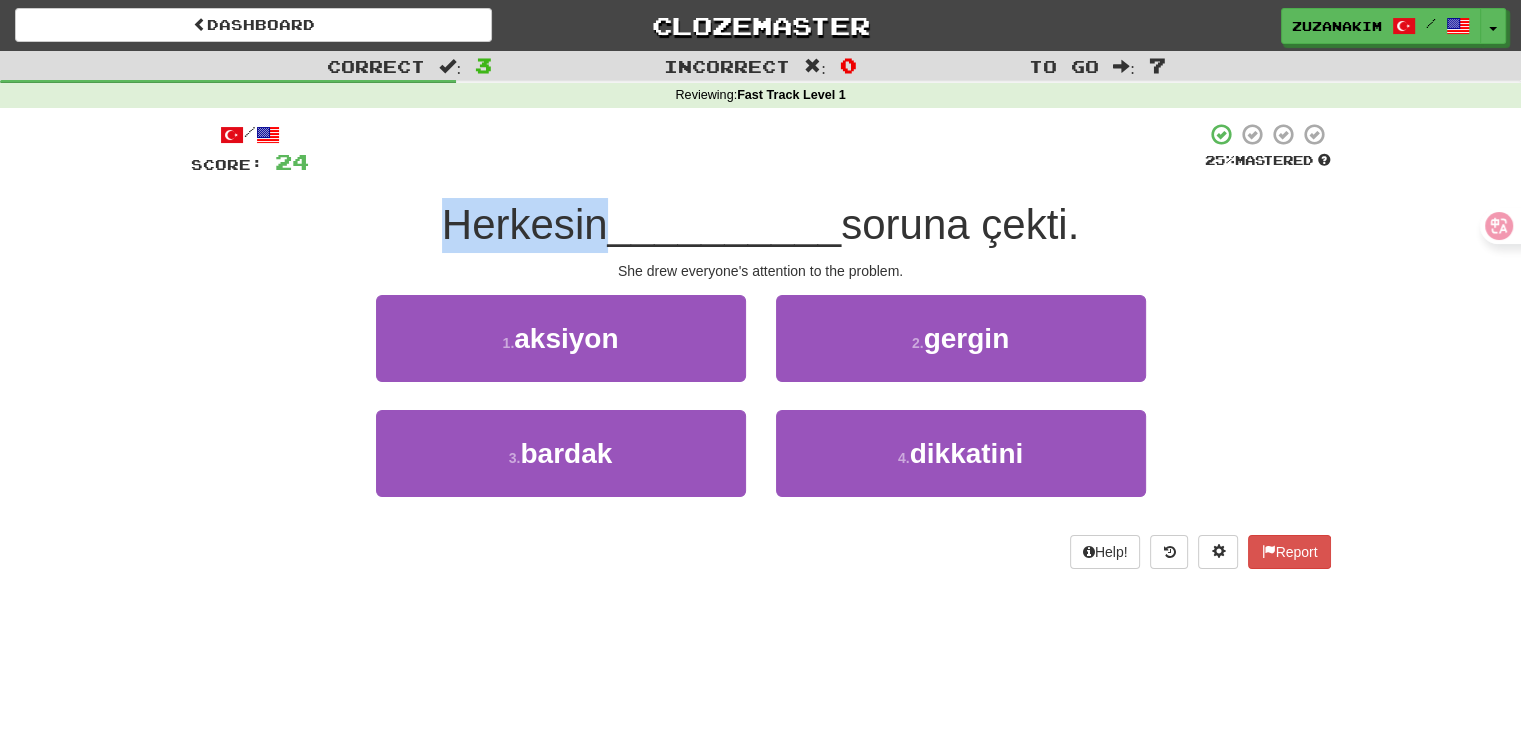 drag, startPoint x: 436, startPoint y: 219, endPoint x: 584, endPoint y: 224, distance: 148.08444 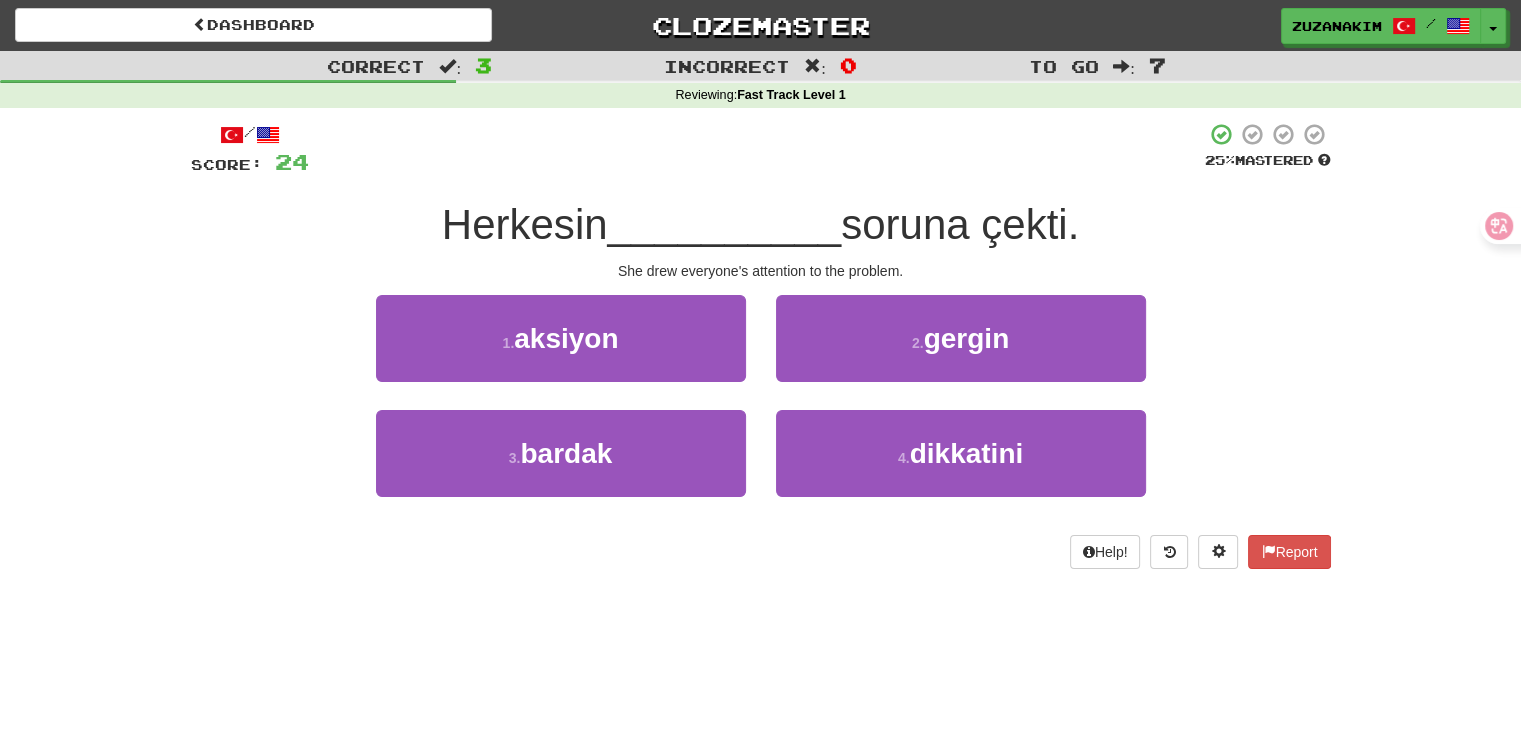 click on "/  Score:   24 25 %  Mastered Herkesin  __________  soruna çekti. She drew everyone's attention to the problem. 1 .  aksiyon 2 .  gergin 3 .  bardak 4 .  dikkatini  Help!  Report" at bounding box center [761, 345] 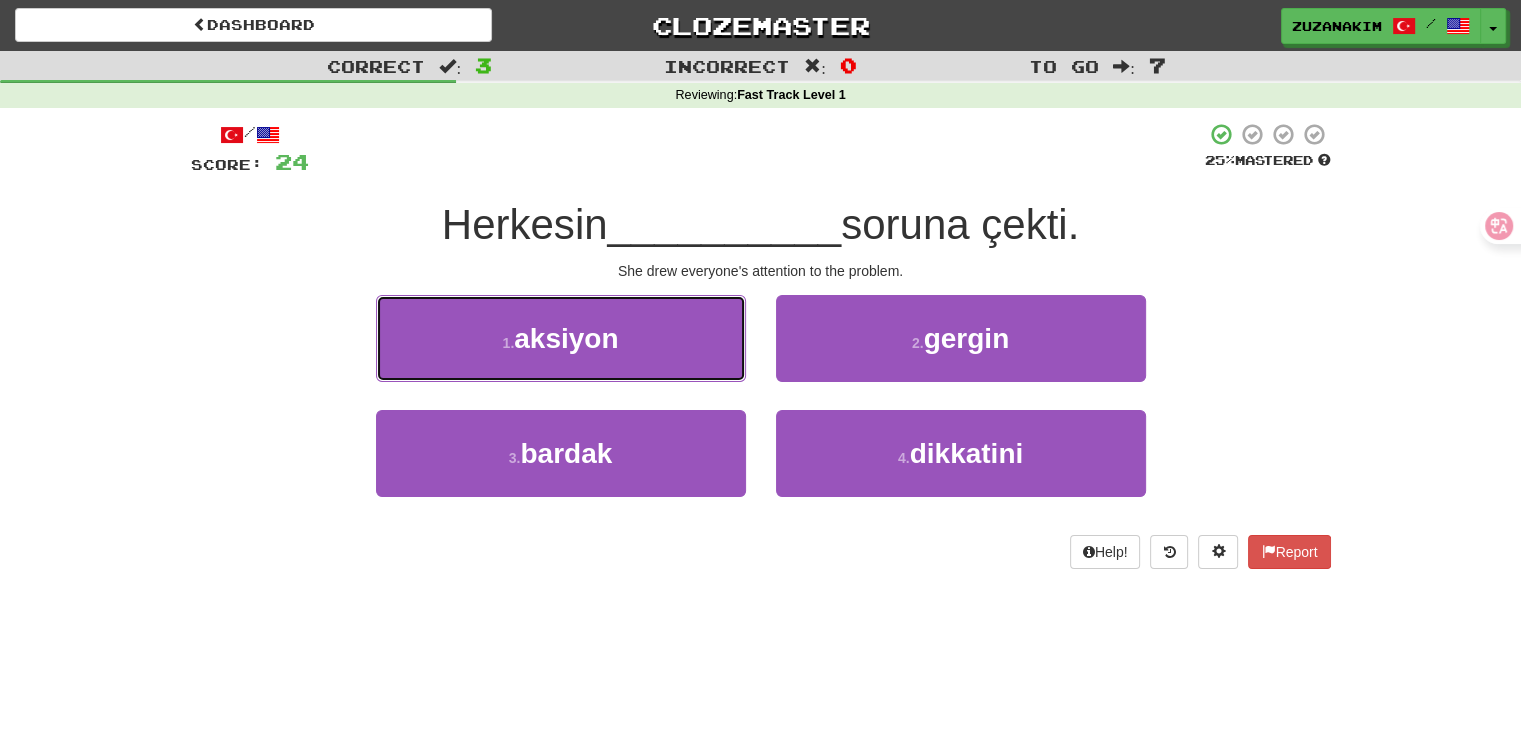 click on "1 .  aksiyon" at bounding box center [561, 338] 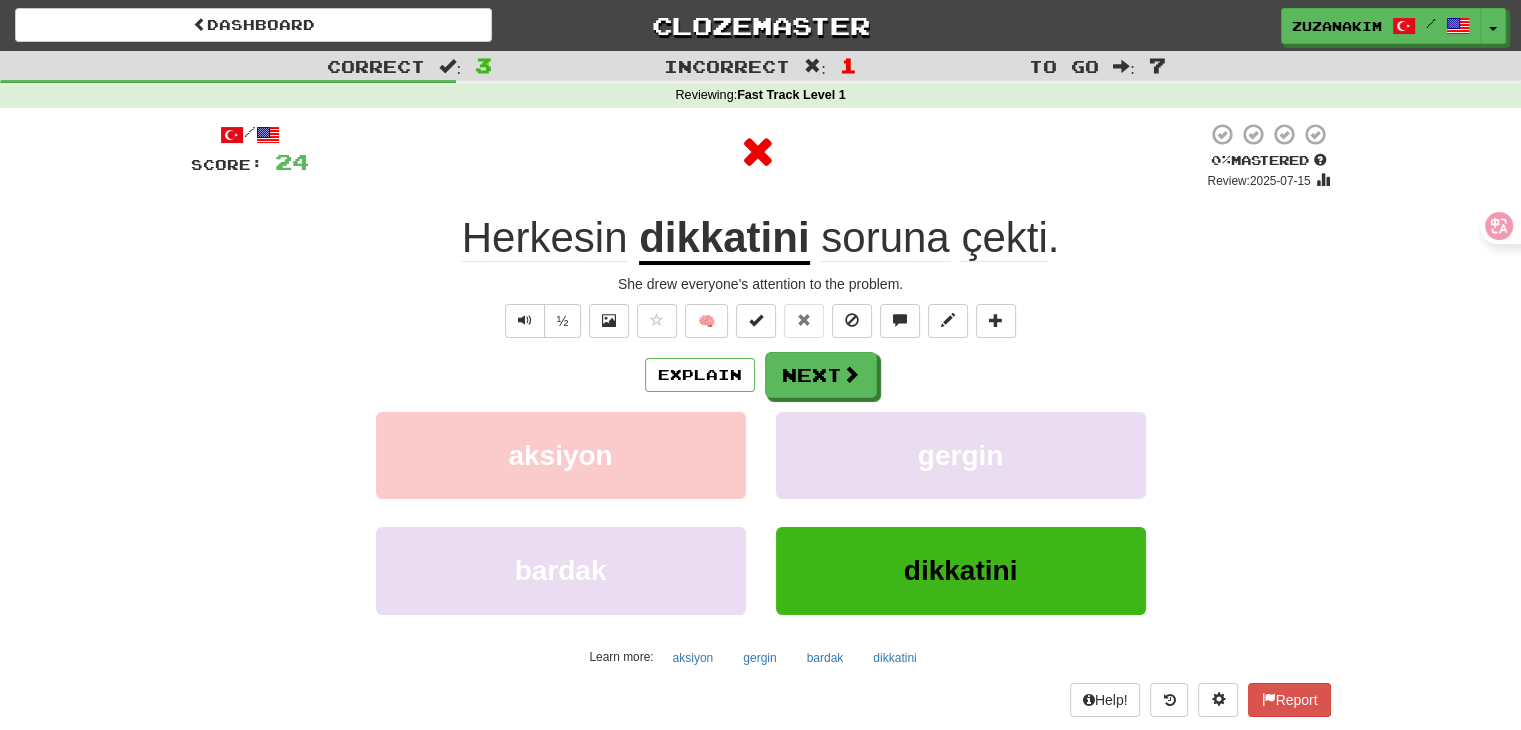 click on "dikkatini" at bounding box center [724, 239] 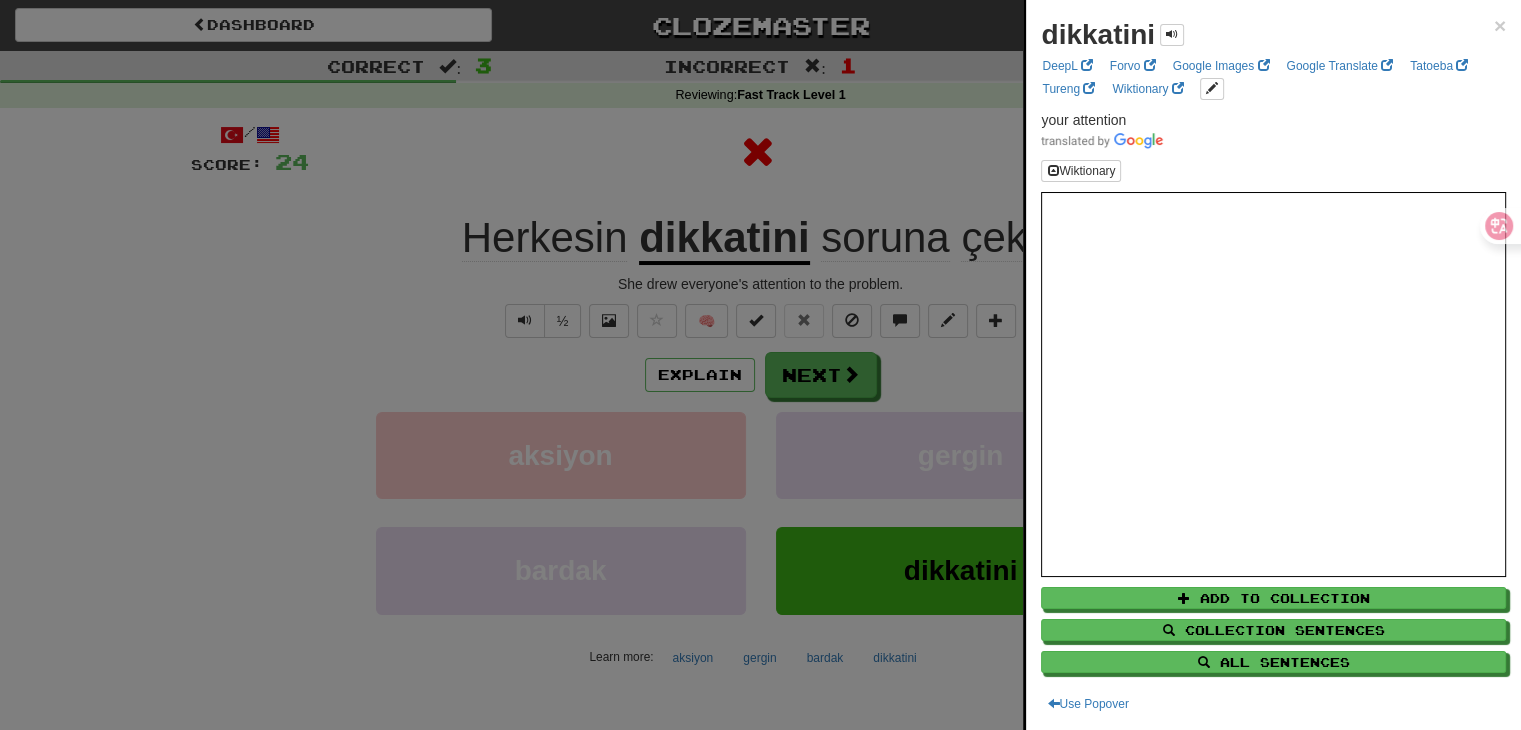 click at bounding box center (760, 365) 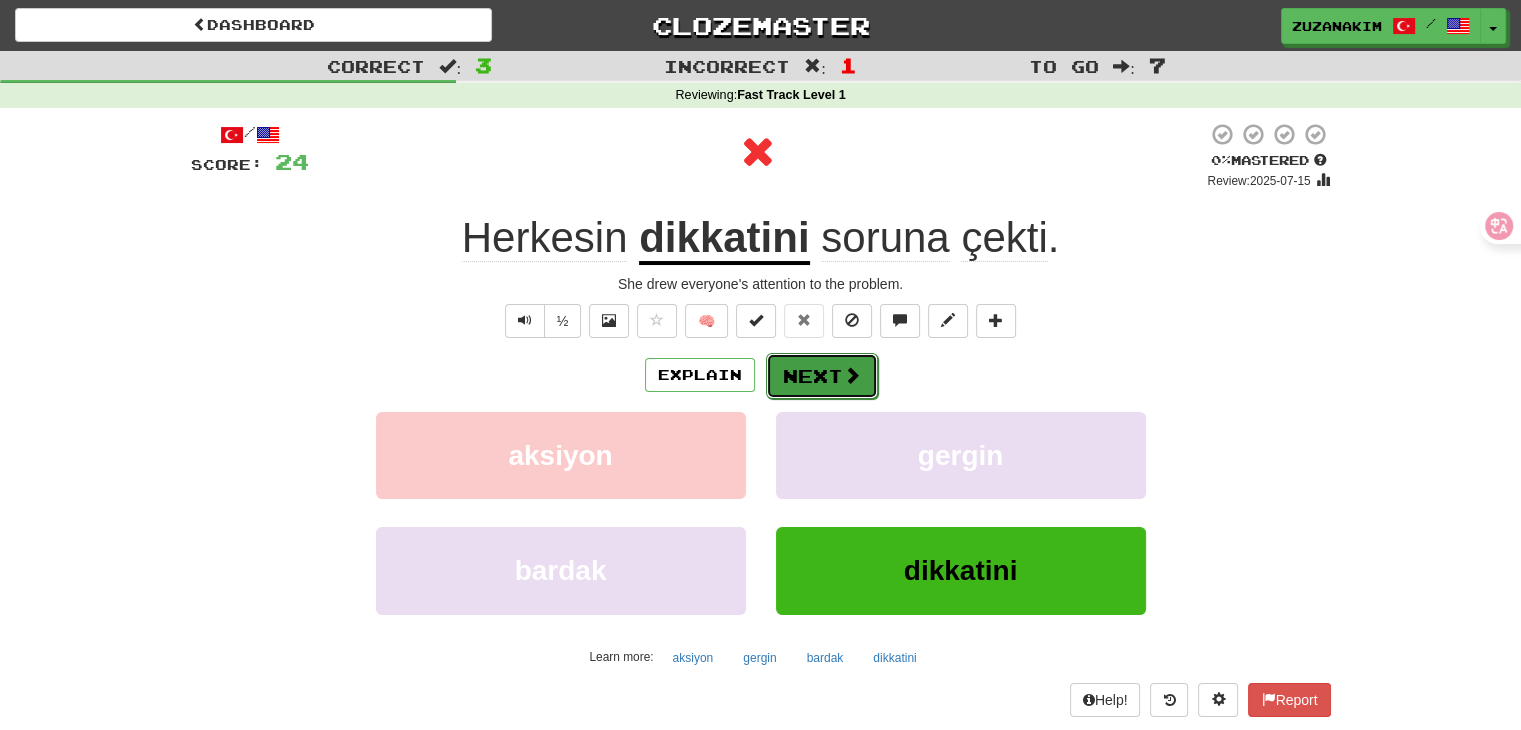 click on "Next" at bounding box center [822, 376] 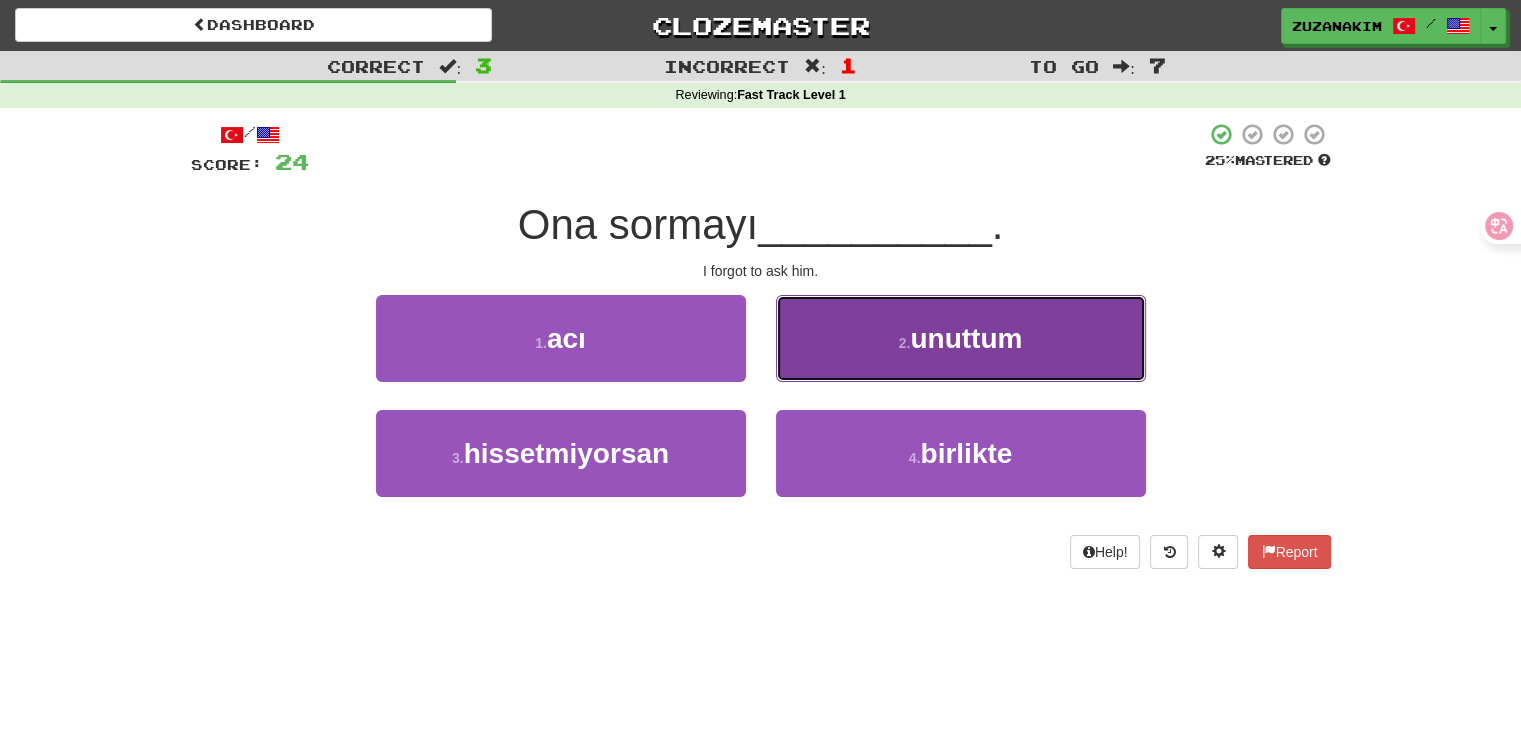 click on "2 .  unuttum" at bounding box center [961, 338] 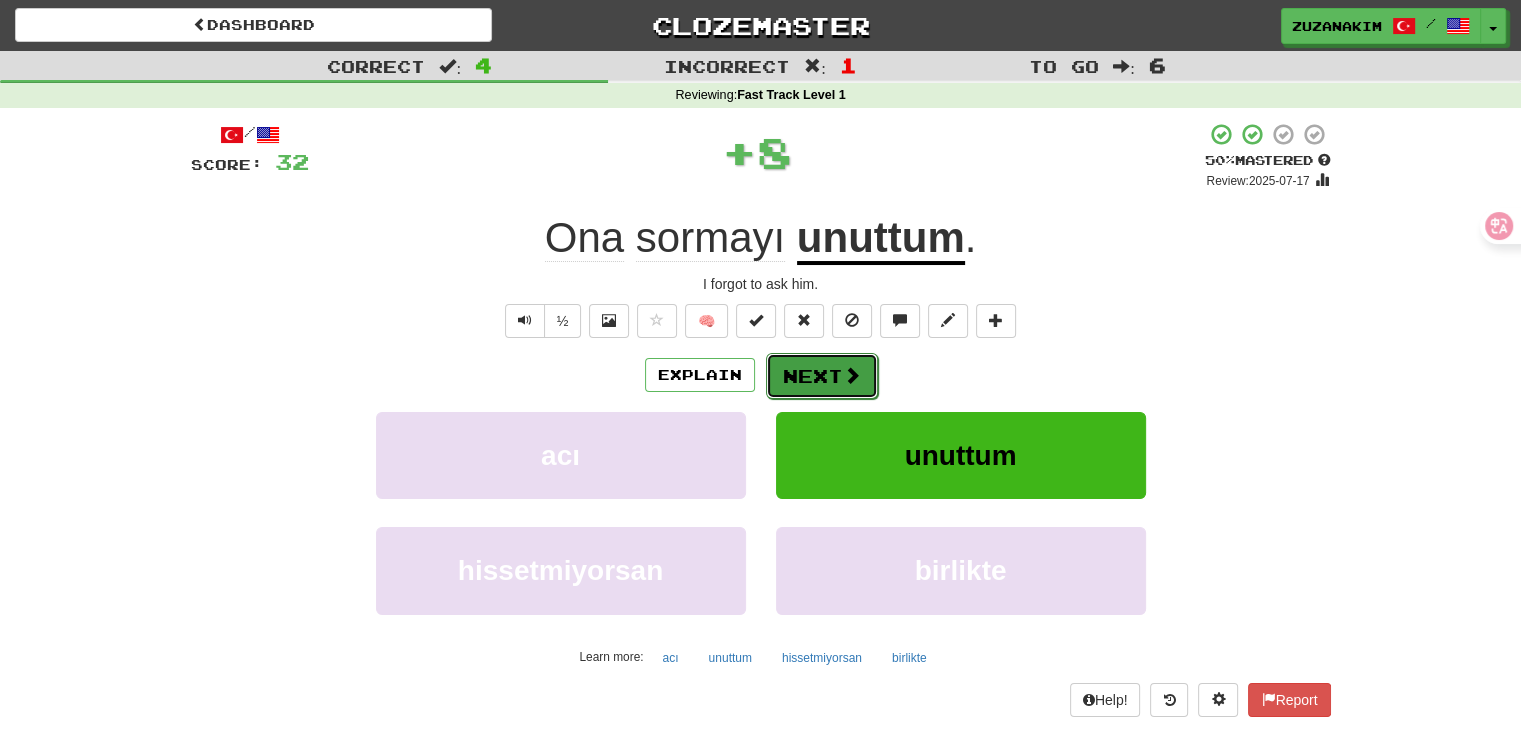 click at bounding box center (852, 375) 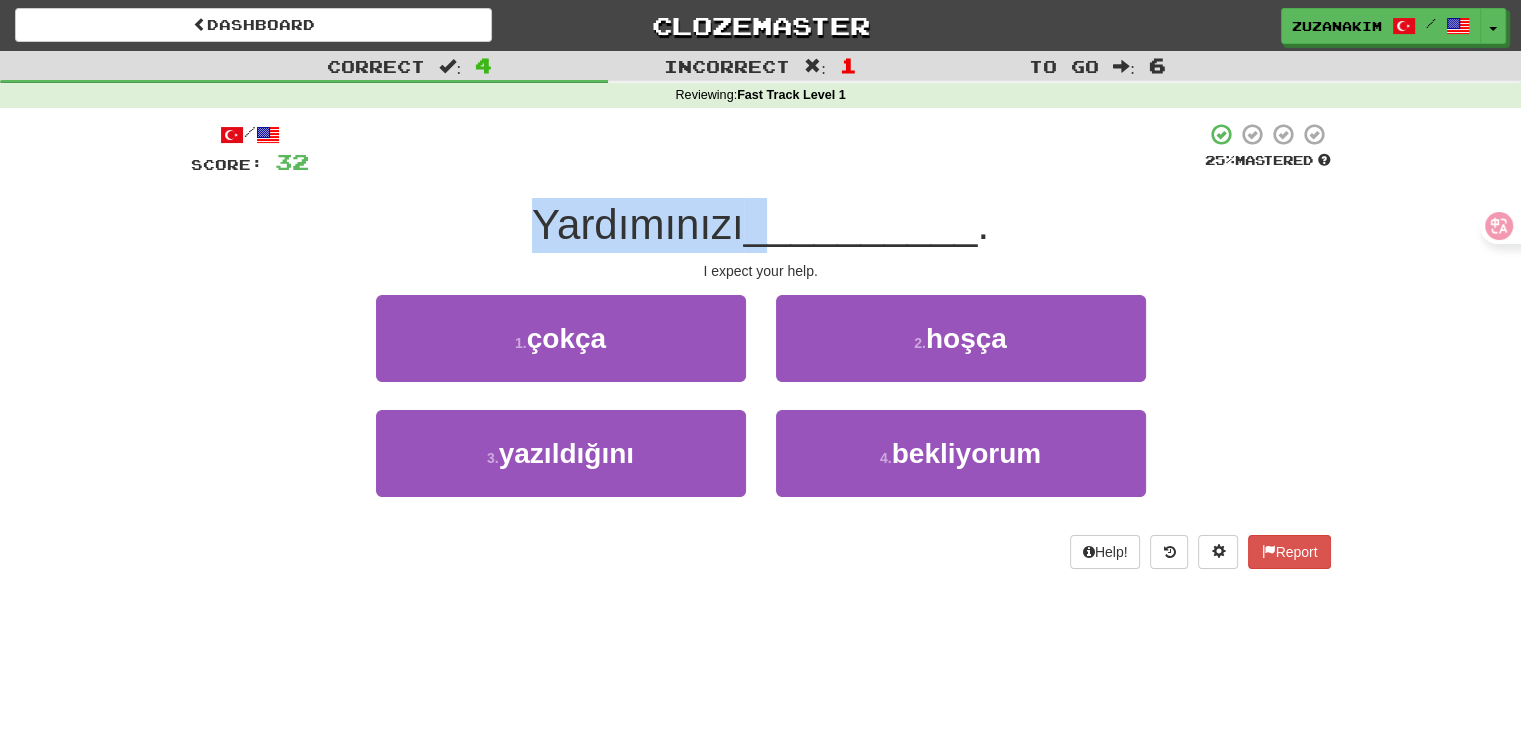 drag, startPoint x: 530, startPoint y: 246, endPoint x: 772, endPoint y: 246, distance: 242 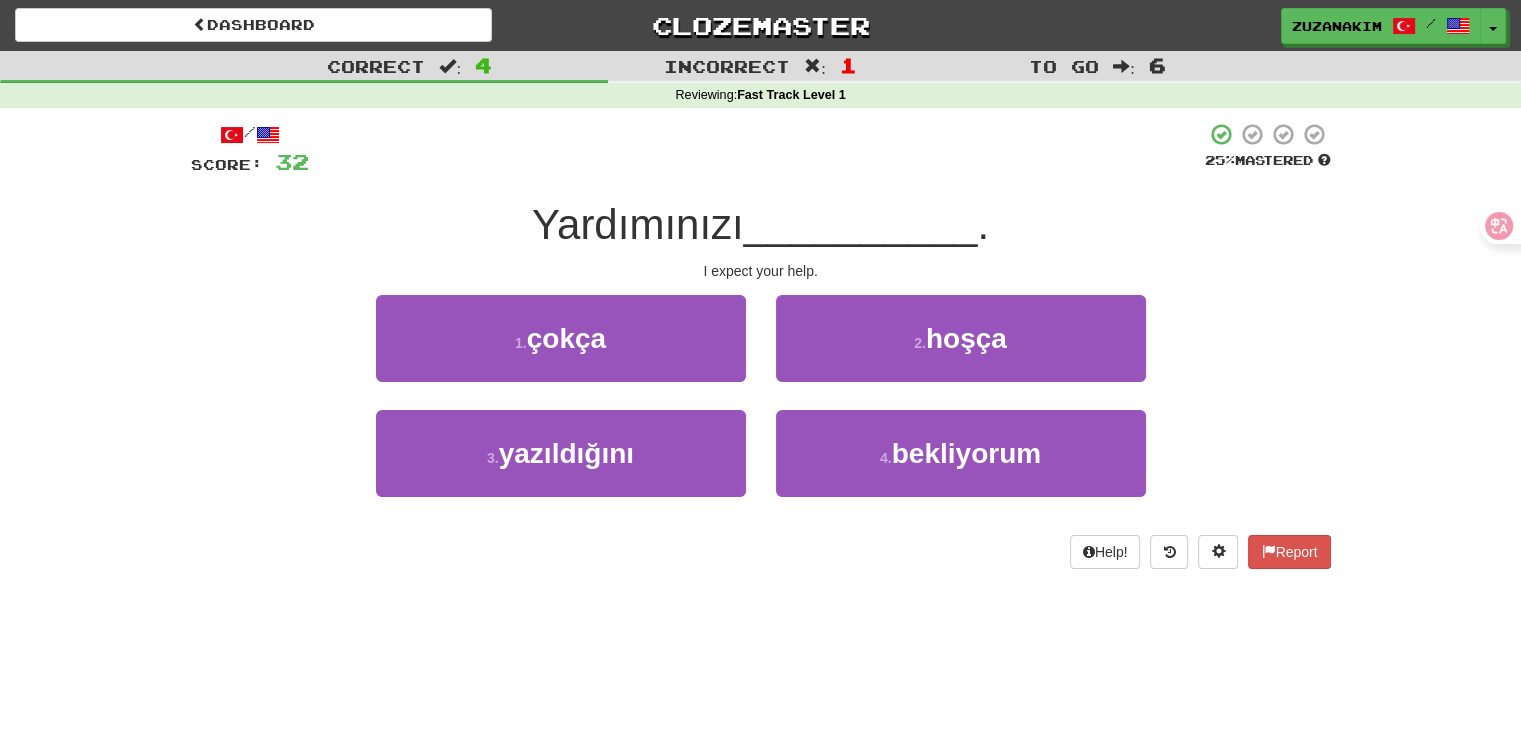 click on "/  Score:   32 25 %  Mastered Yardımınızı  __________ . I expect your help. 1 .  çokça 2 .  hoşça 3 .  yazıldığını 4 .  bekliyorum  Help!  Report" at bounding box center (761, 345) 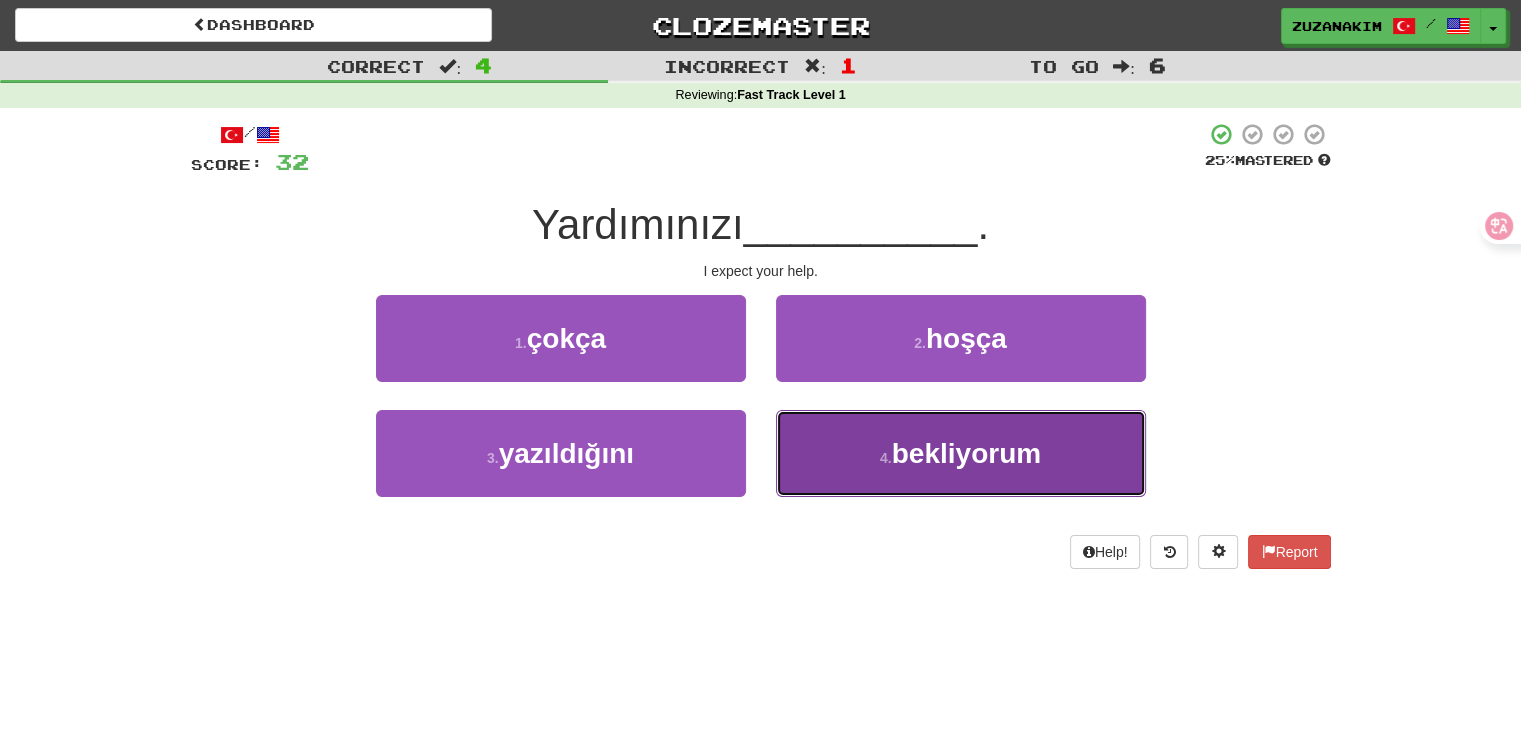 click on "4 .  bekliyorum" at bounding box center (961, 453) 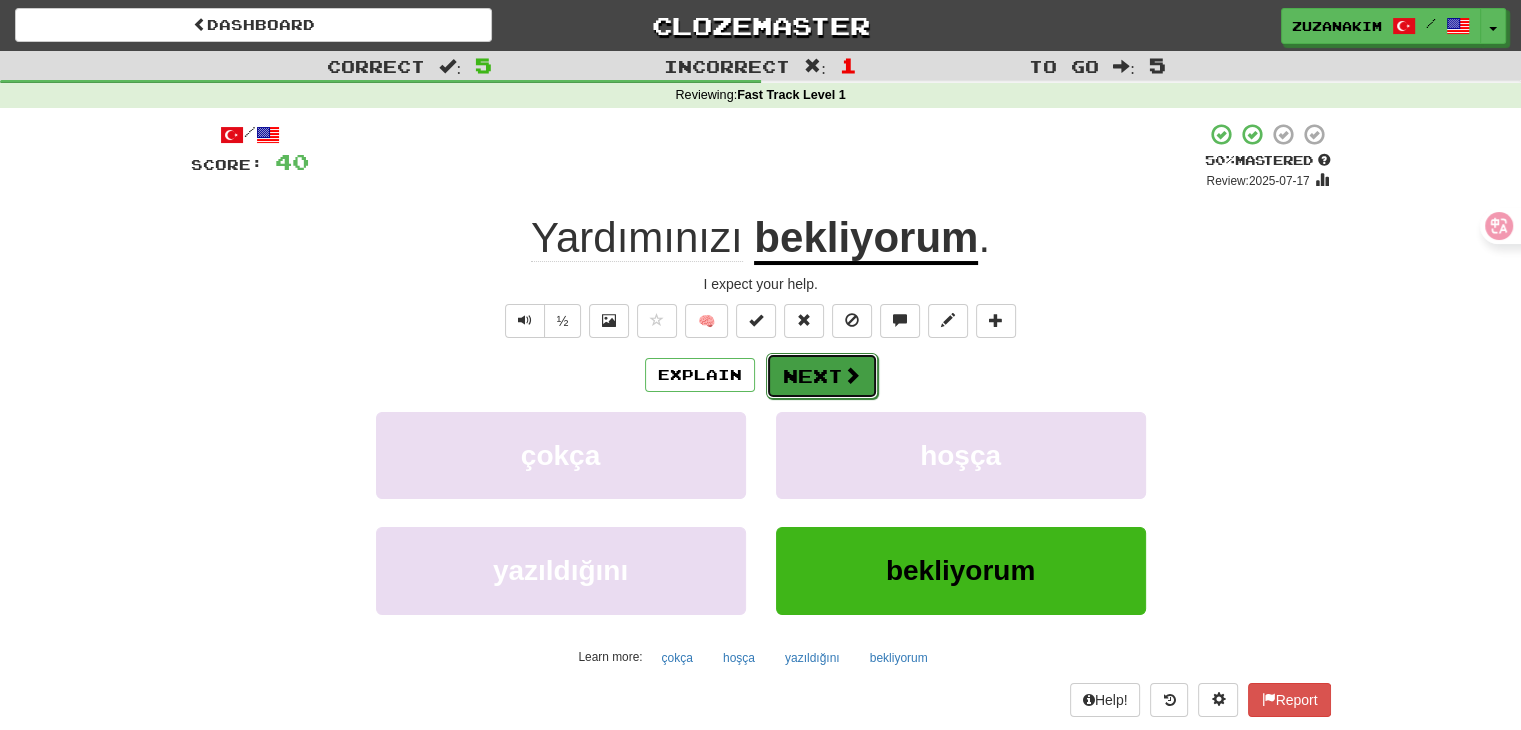 click on "Next" at bounding box center (822, 376) 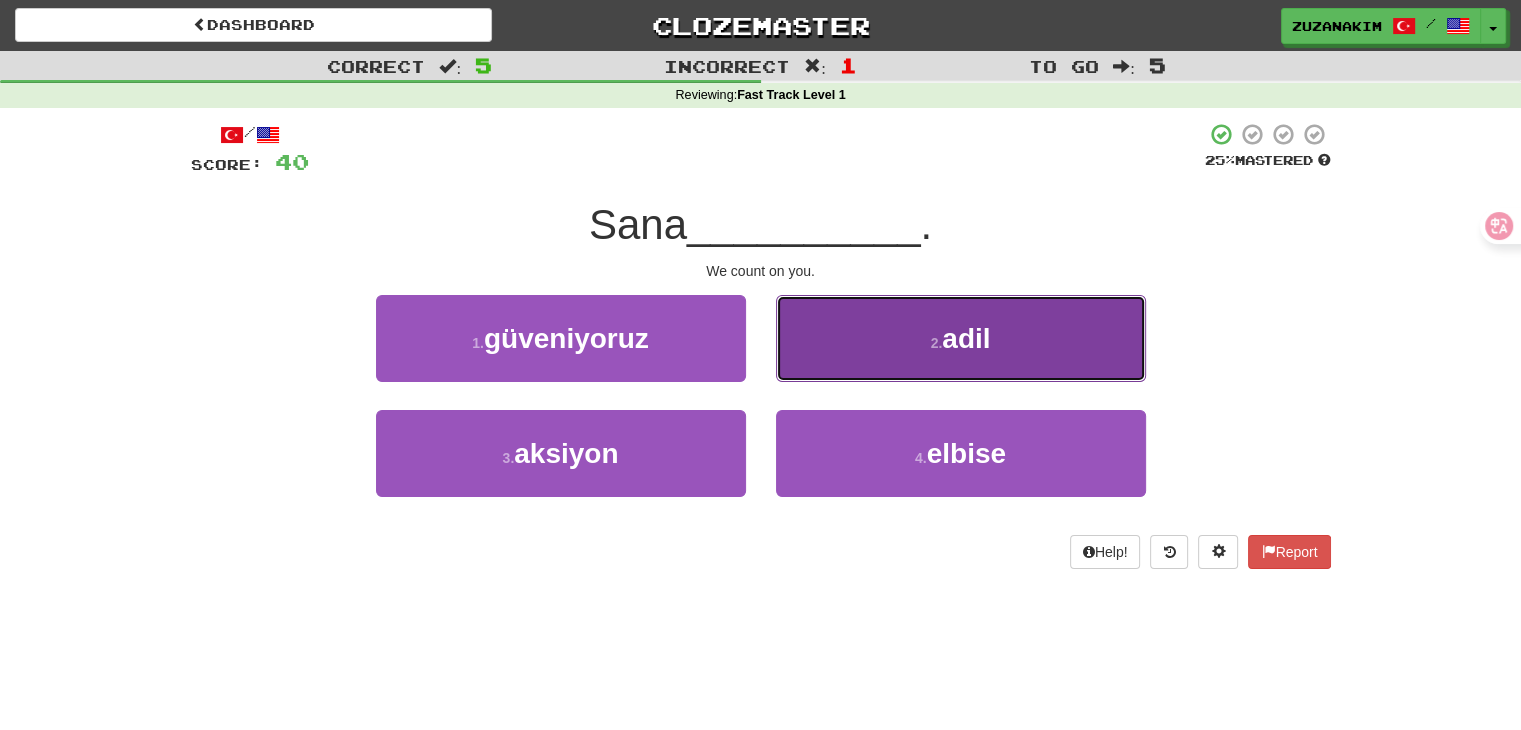 click on "2 .  adil" at bounding box center [961, 338] 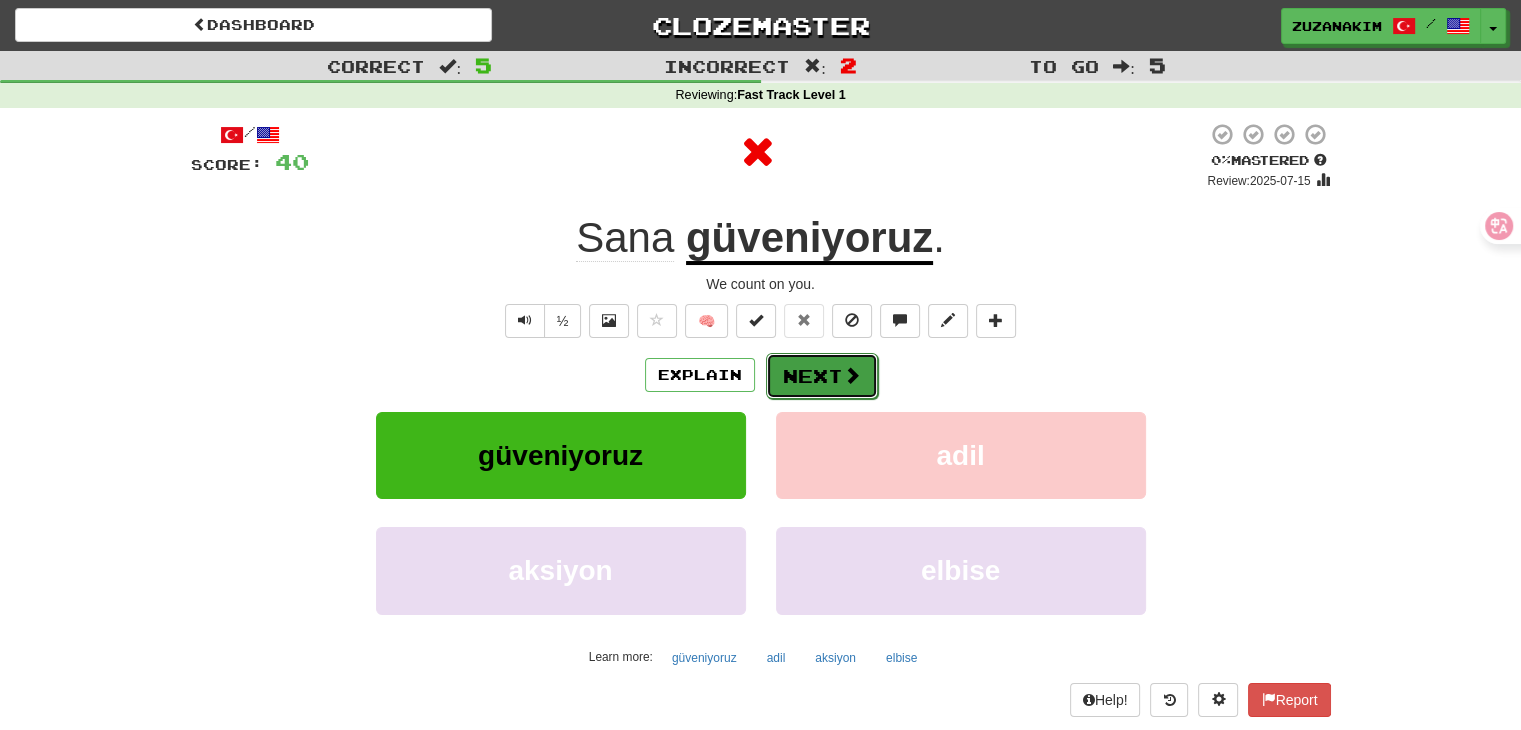 click on "Next" at bounding box center (822, 376) 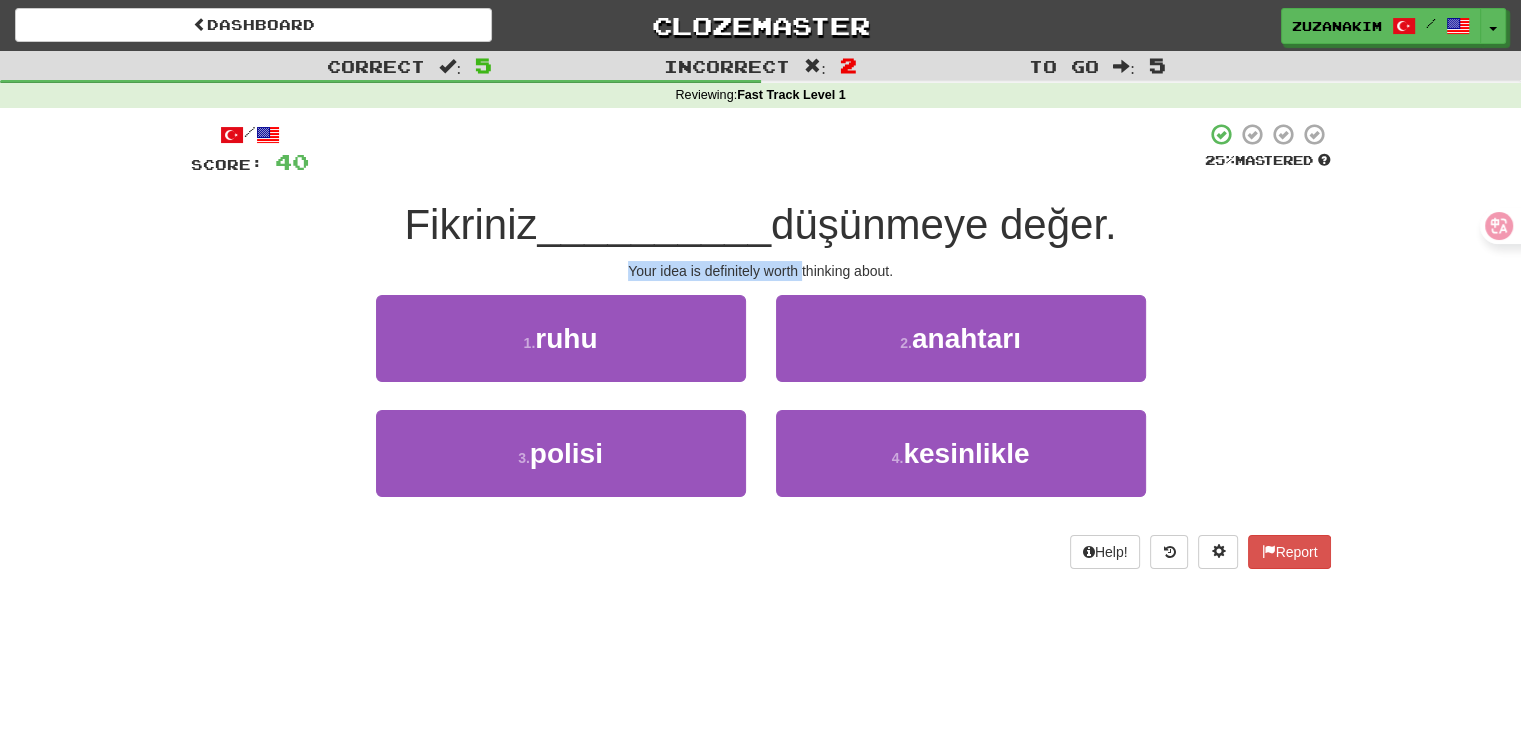 drag, startPoint x: 599, startPoint y: 271, endPoint x: 770, endPoint y: 278, distance: 171.14322 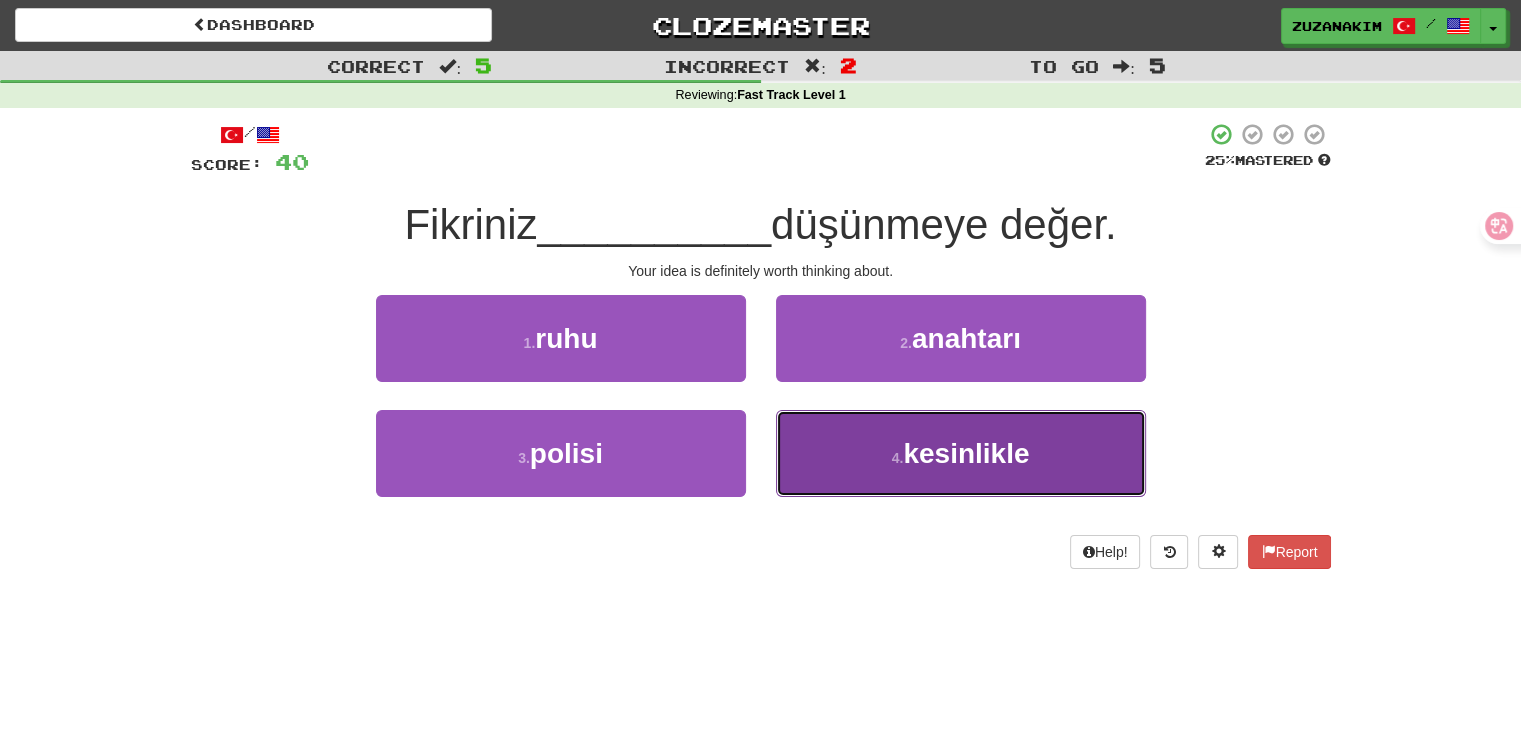 click on "4 .  kesinlikle" at bounding box center (961, 453) 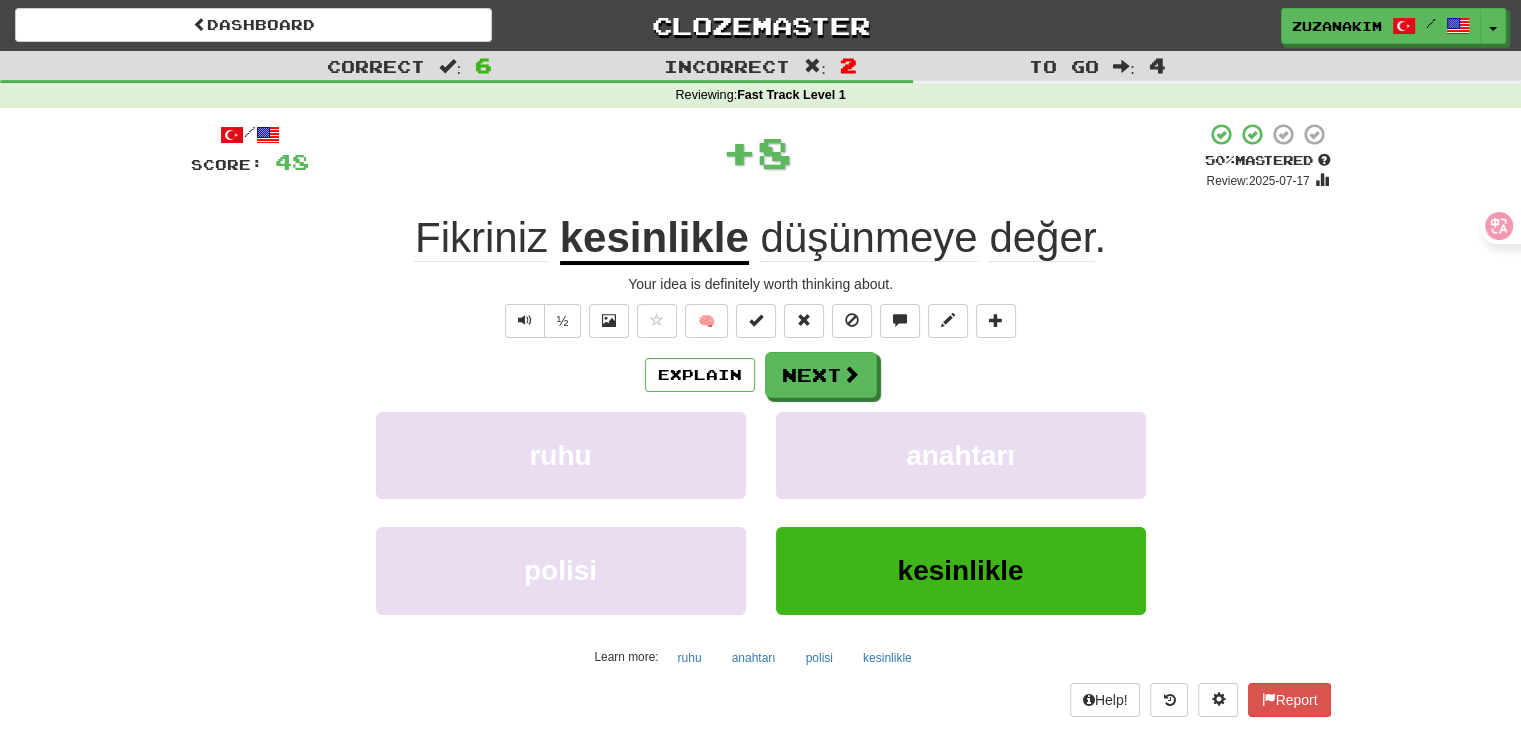 click on "kesinlikle" at bounding box center [654, 239] 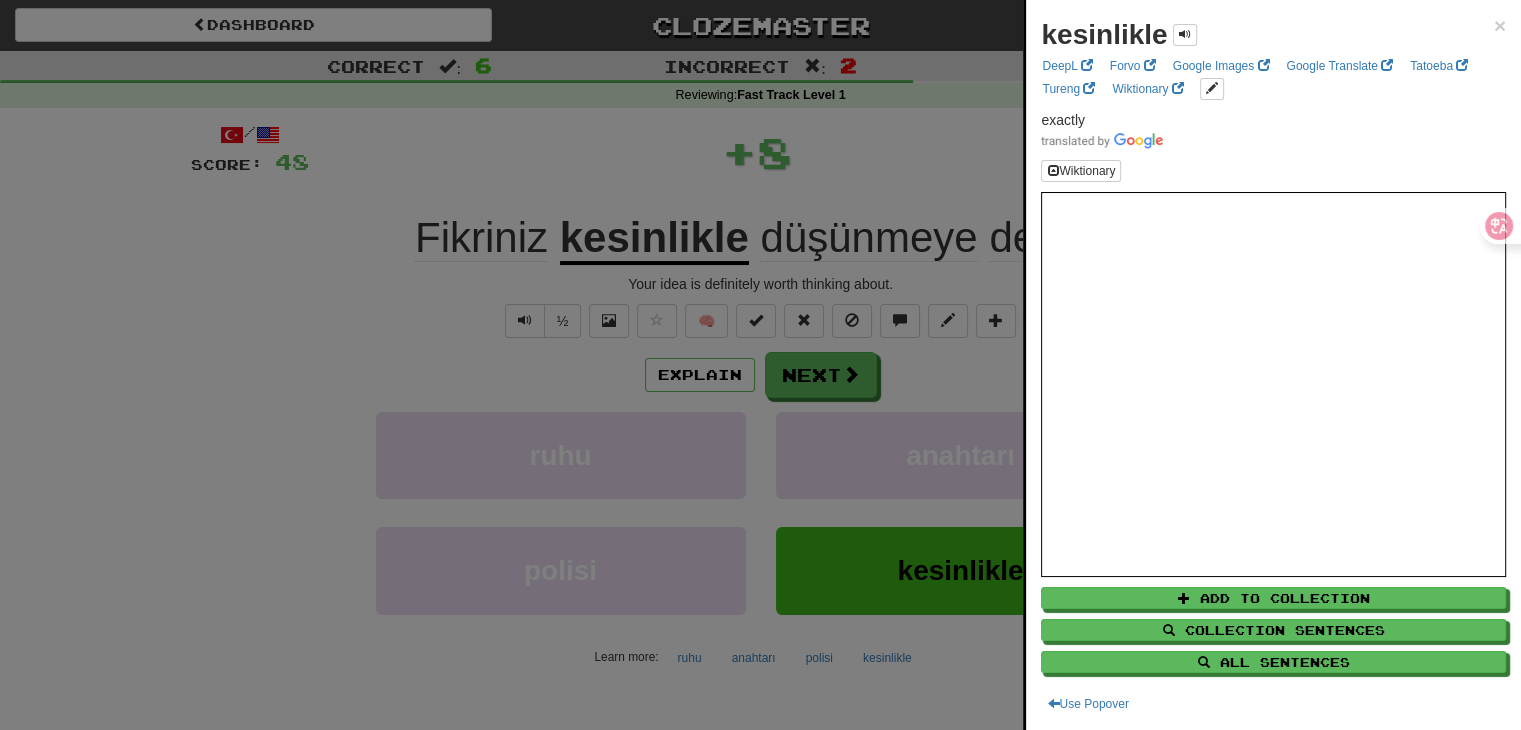 click at bounding box center [760, 365] 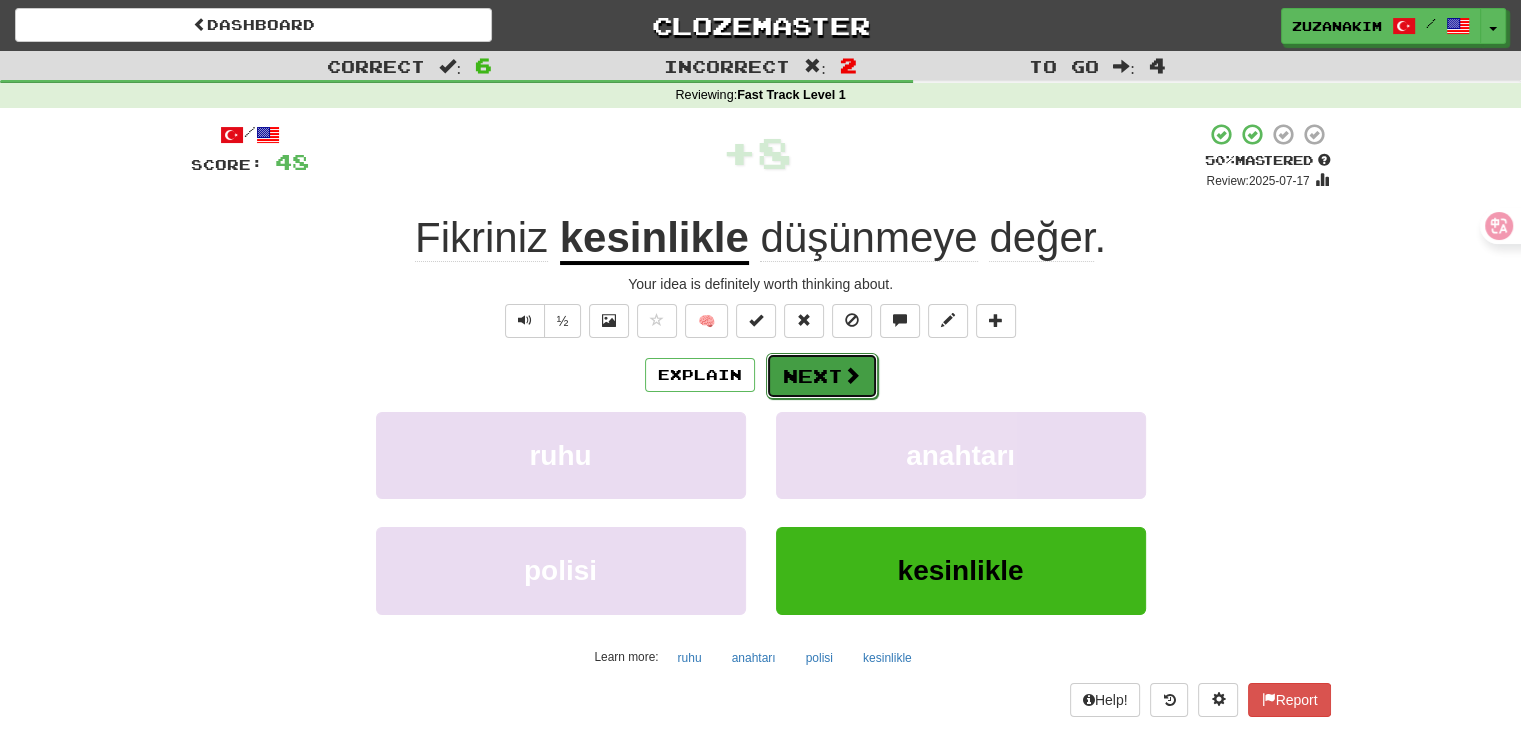 click on "Next" at bounding box center [822, 376] 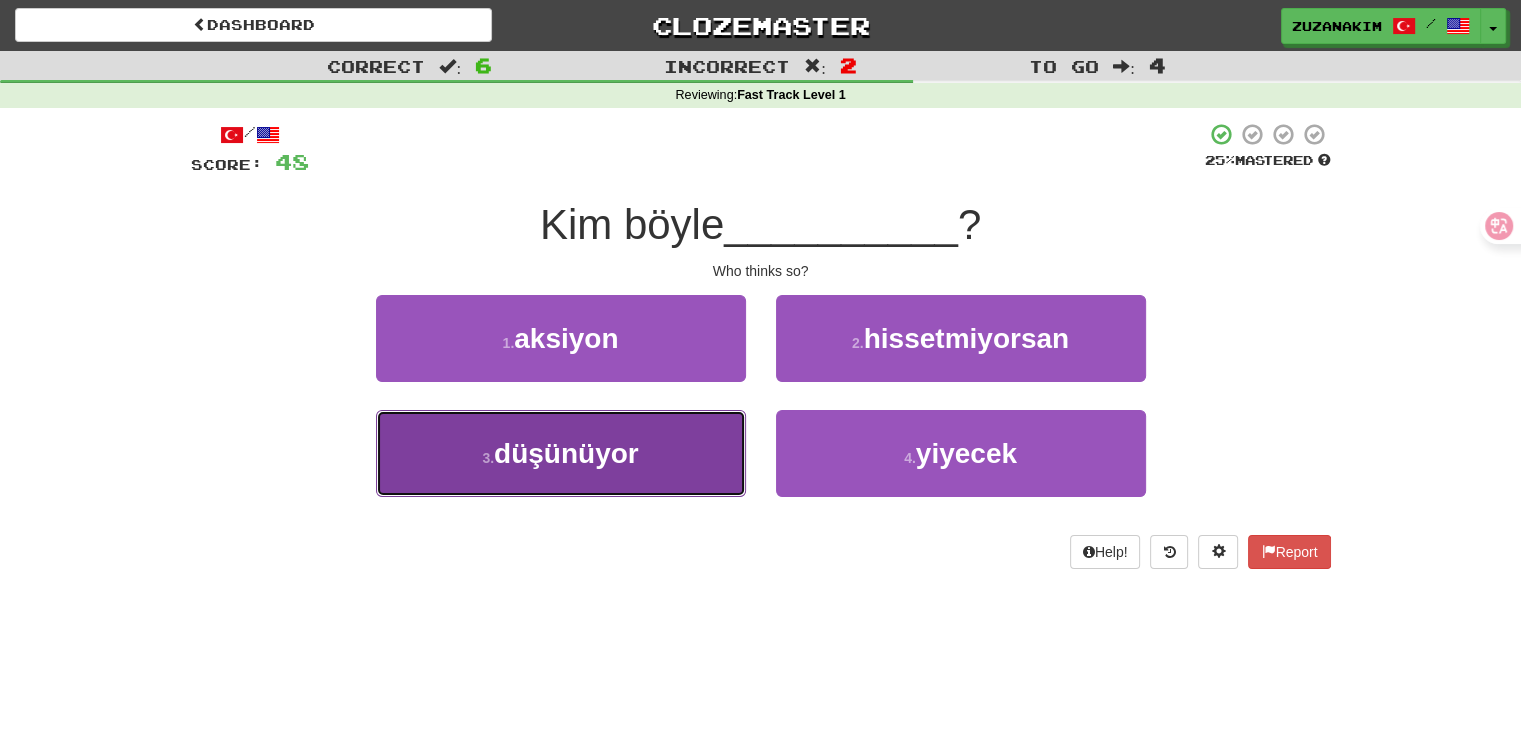 click on "3 .  düşünüyor" at bounding box center [561, 453] 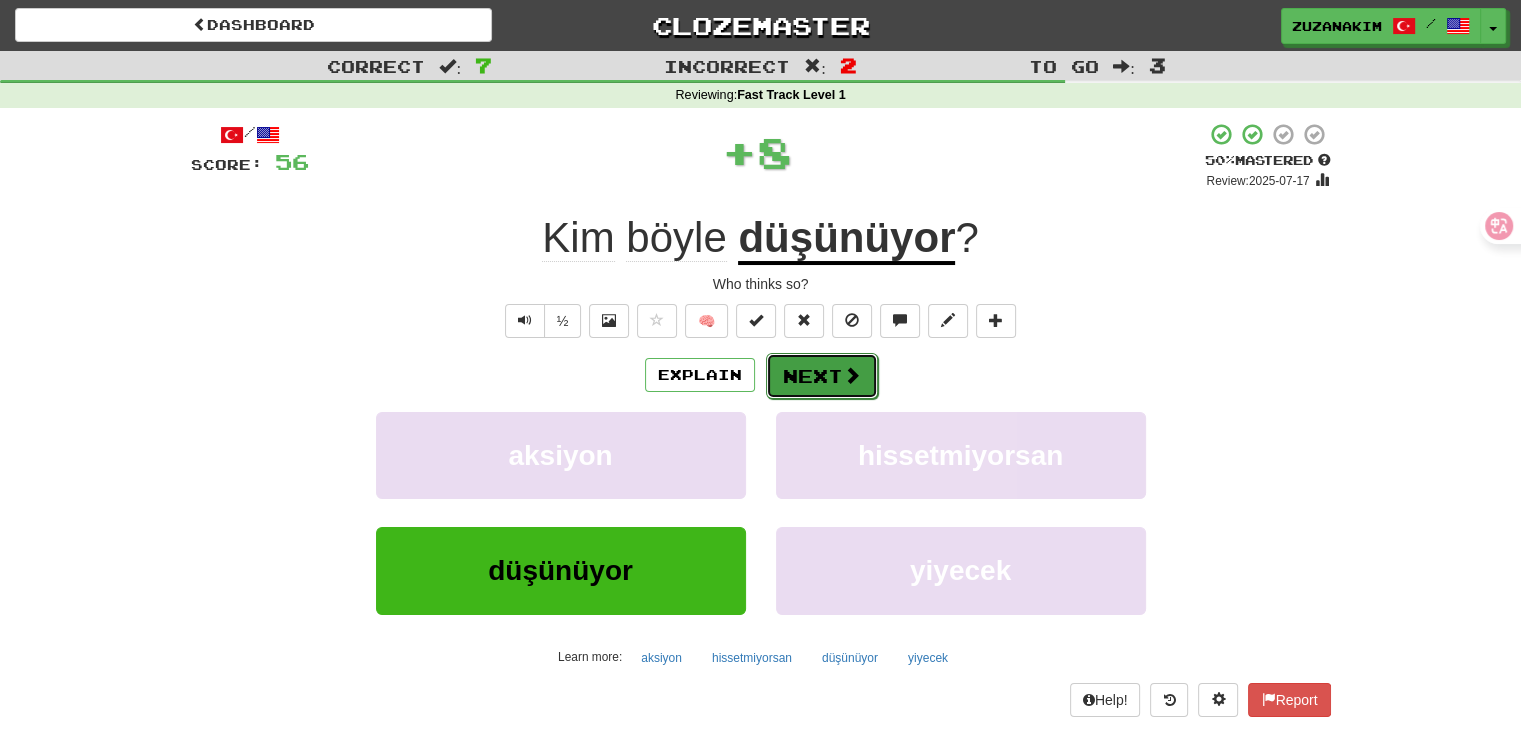 click on "Next" at bounding box center (822, 376) 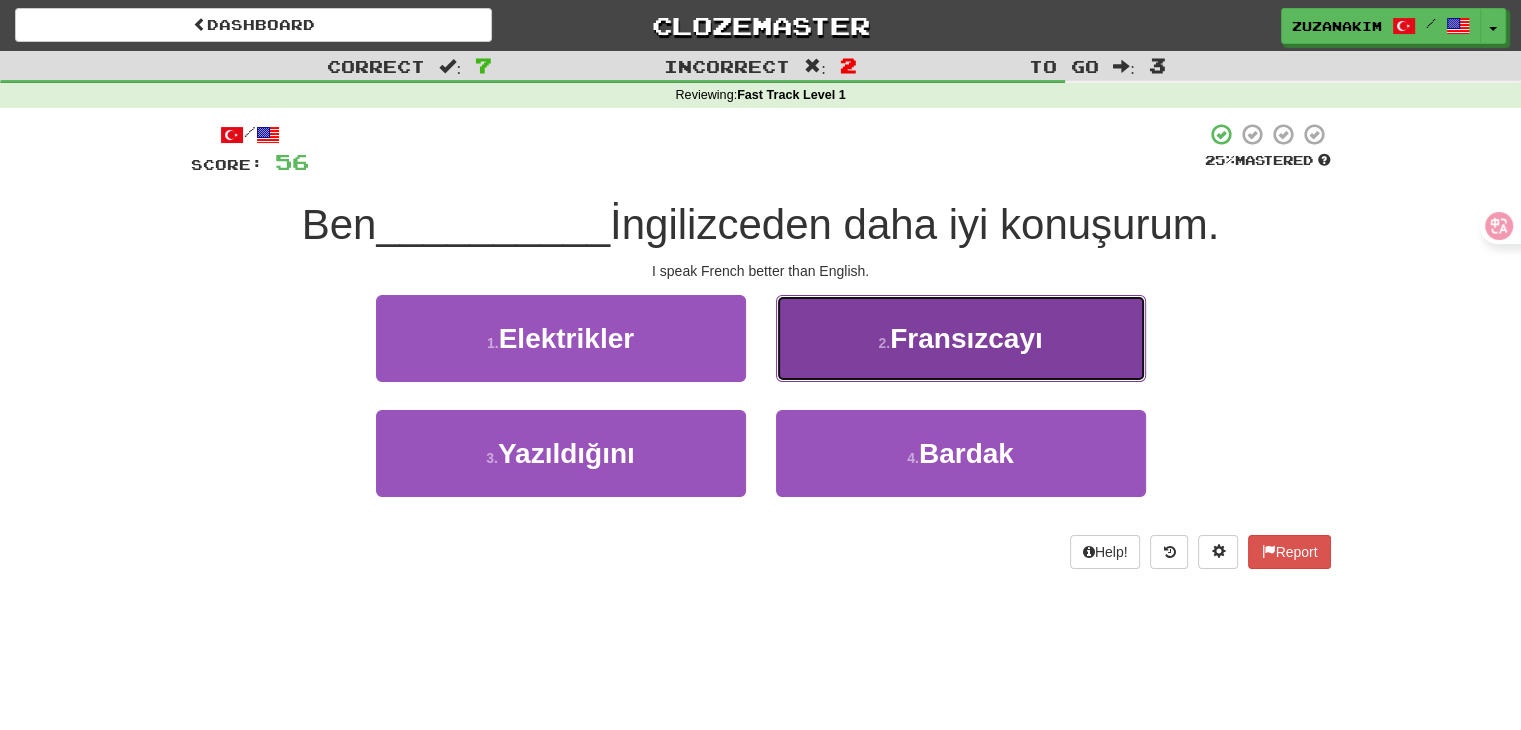 click on "2 .  Fransızcayı" at bounding box center (961, 338) 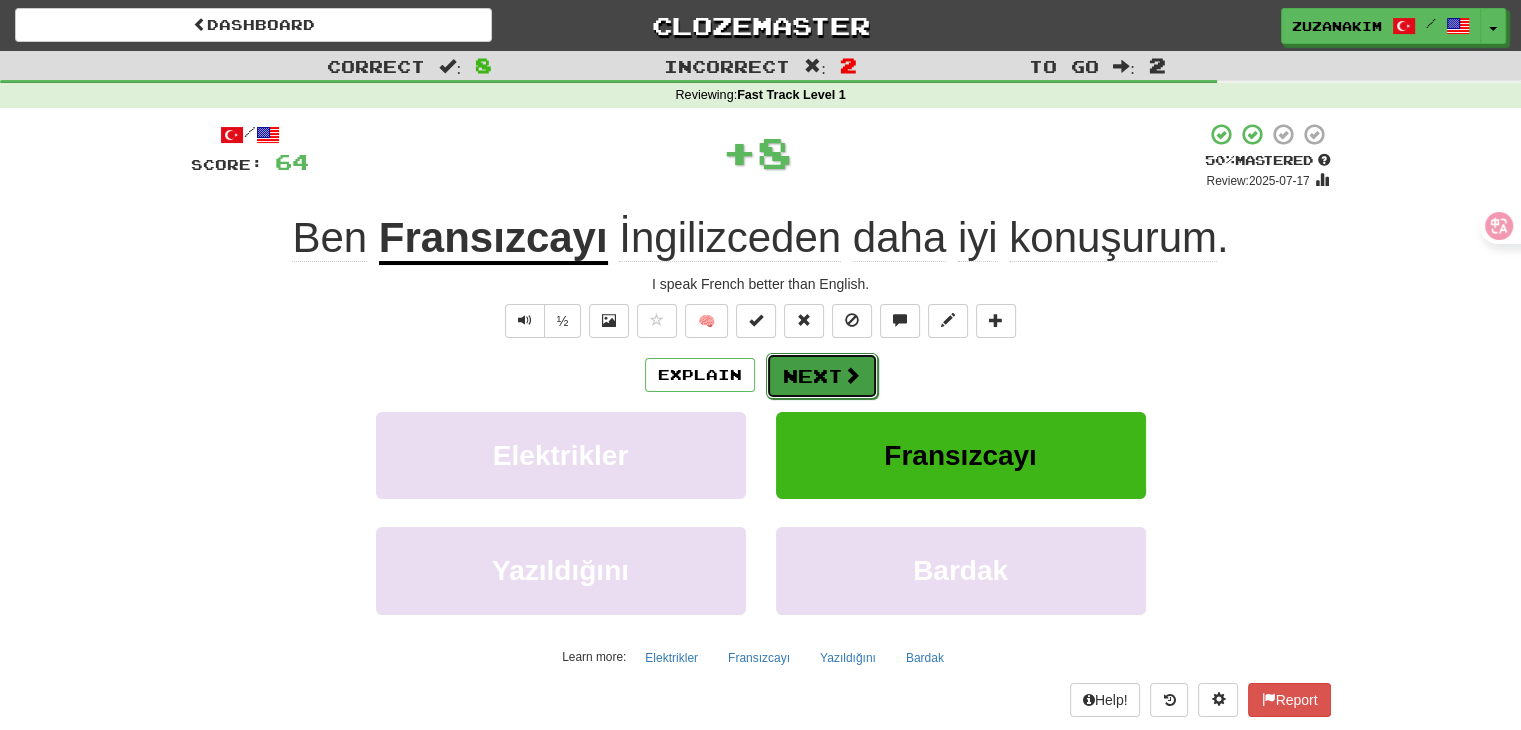 click on "Next" at bounding box center (822, 376) 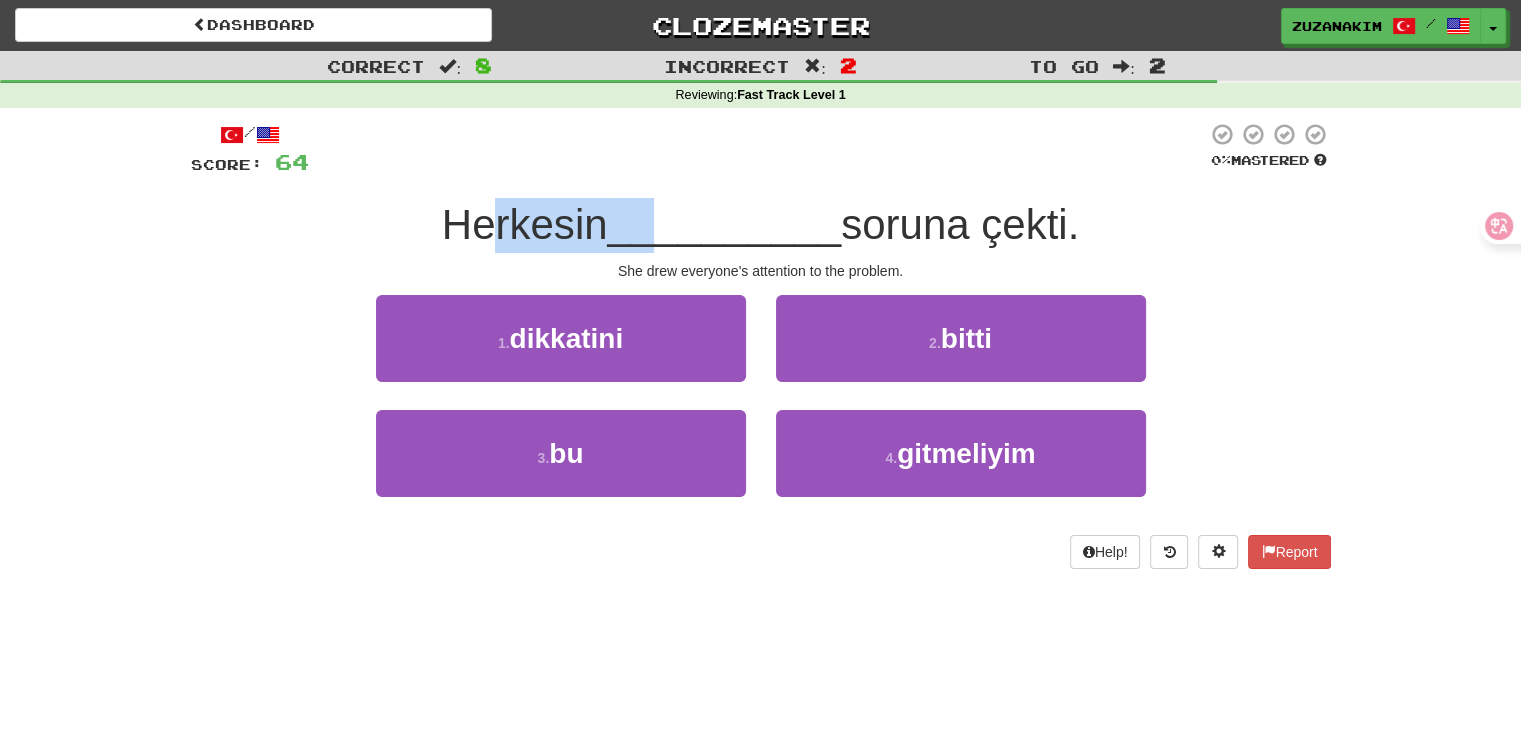 drag, startPoint x: 488, startPoint y: 228, endPoint x: 660, endPoint y: 228, distance: 172 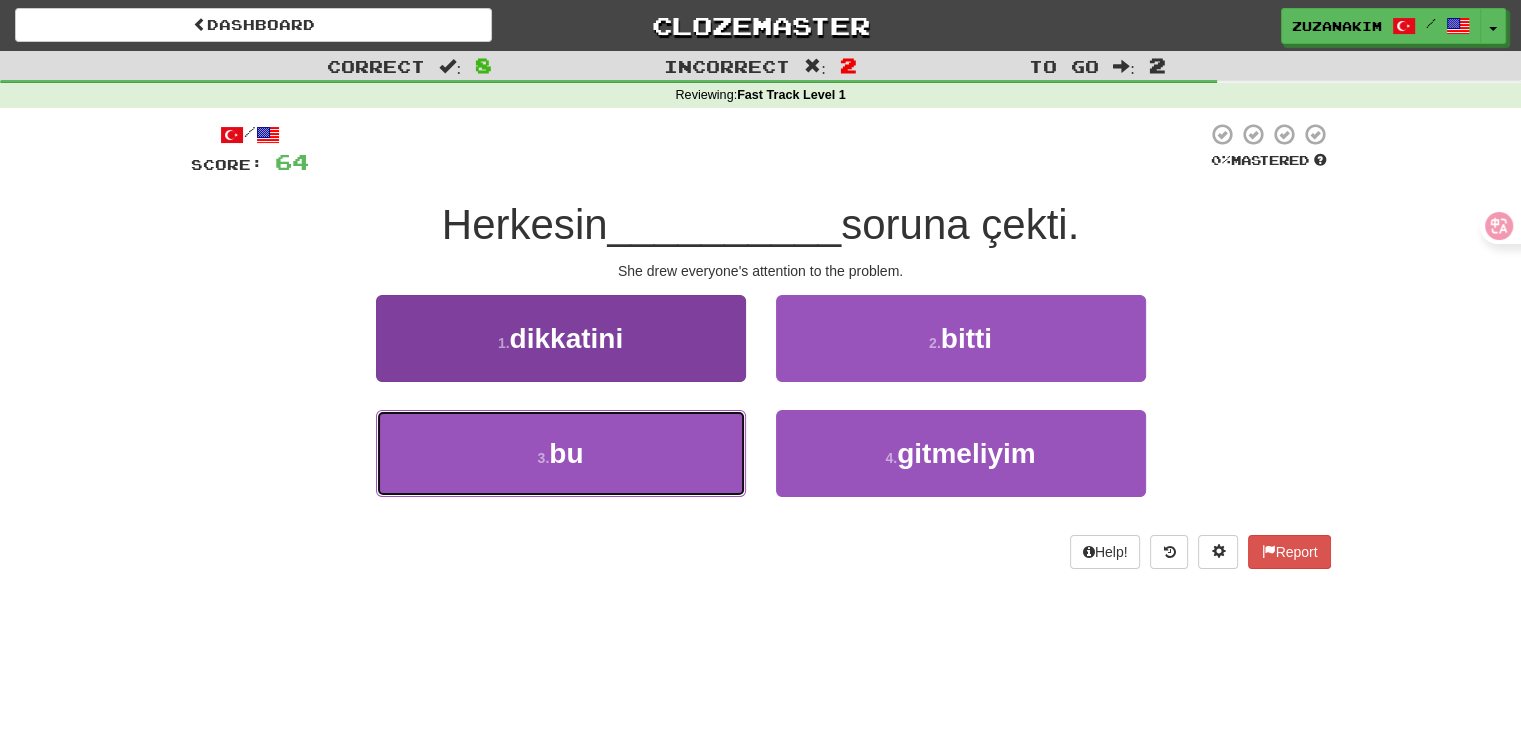 click on "3 .  bu" at bounding box center [561, 453] 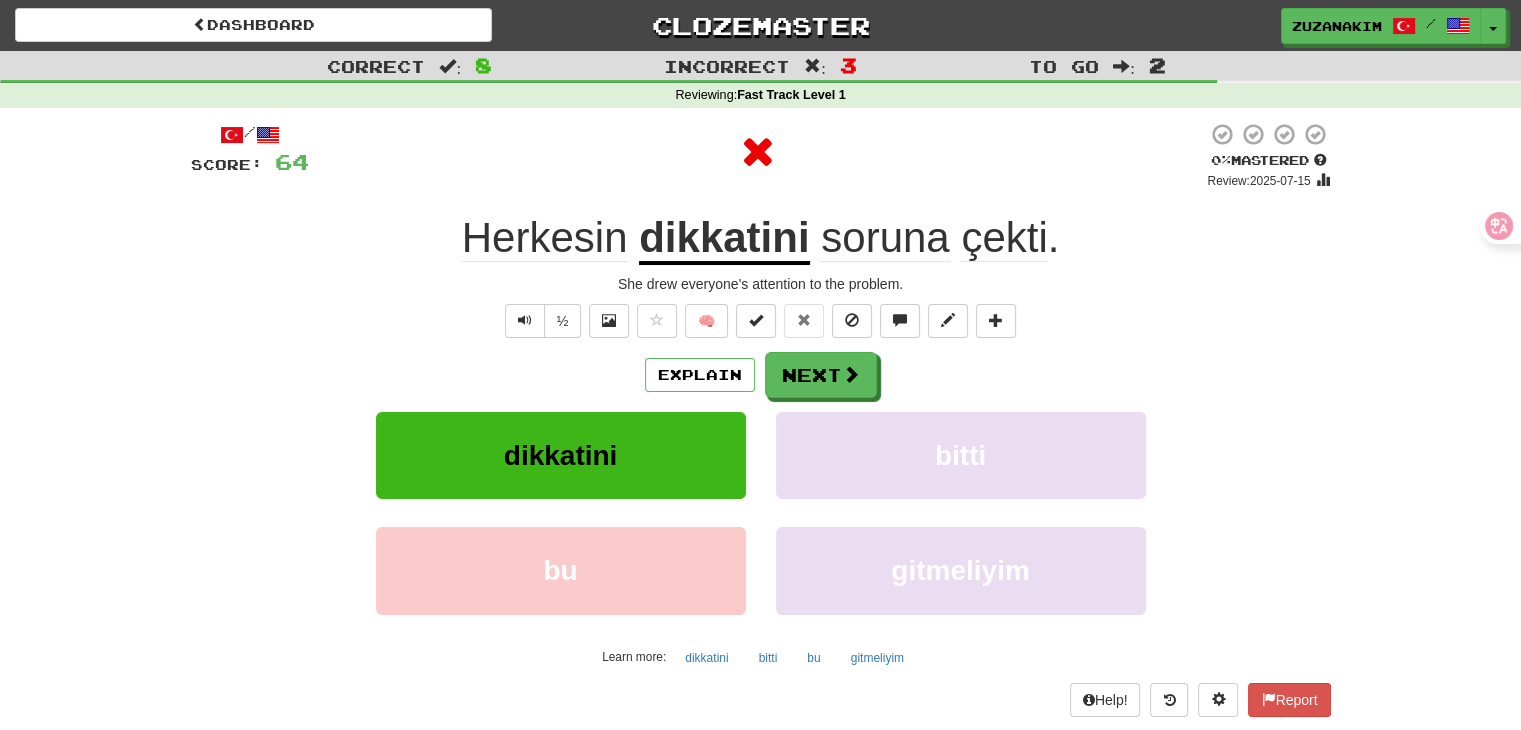 click on "dikkatini" at bounding box center (724, 239) 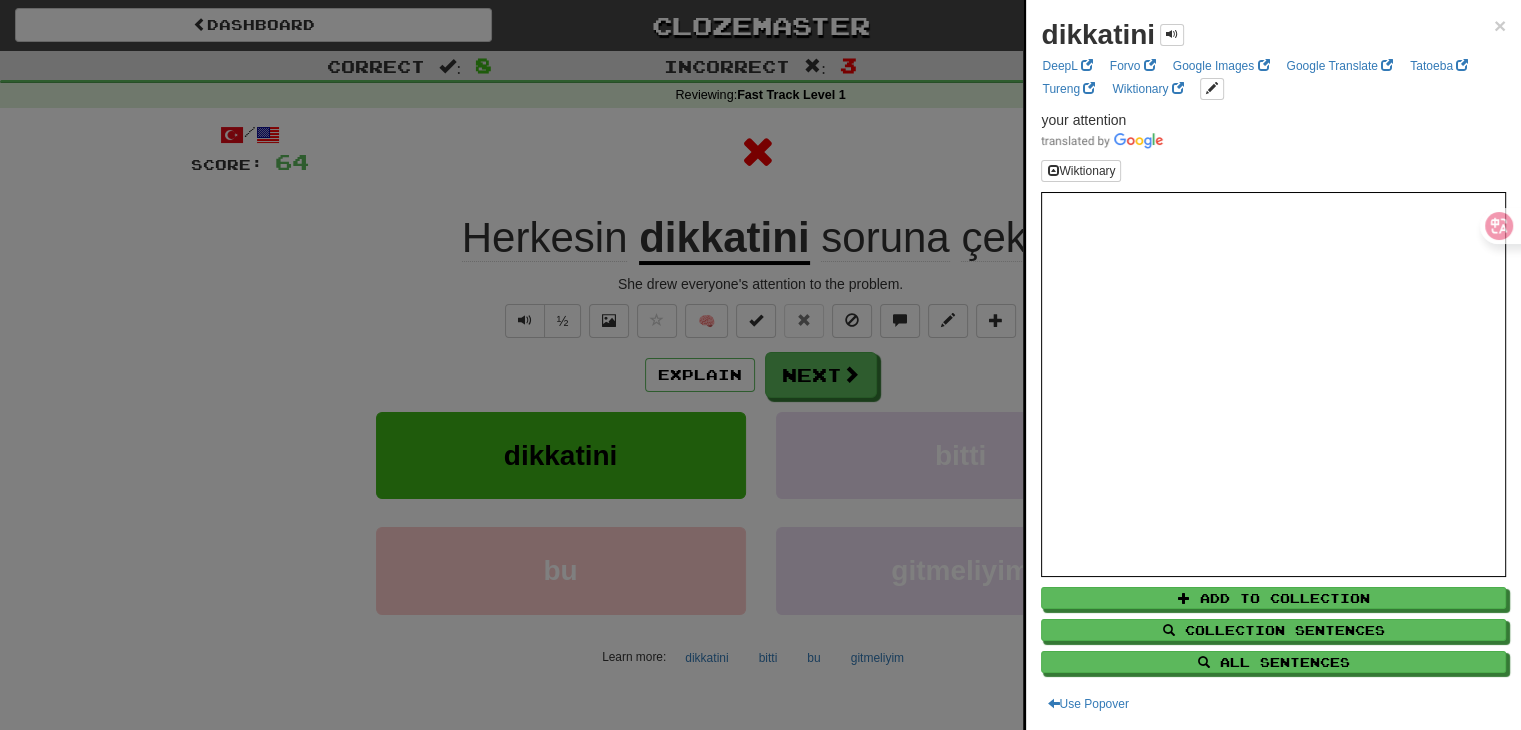 click at bounding box center [760, 365] 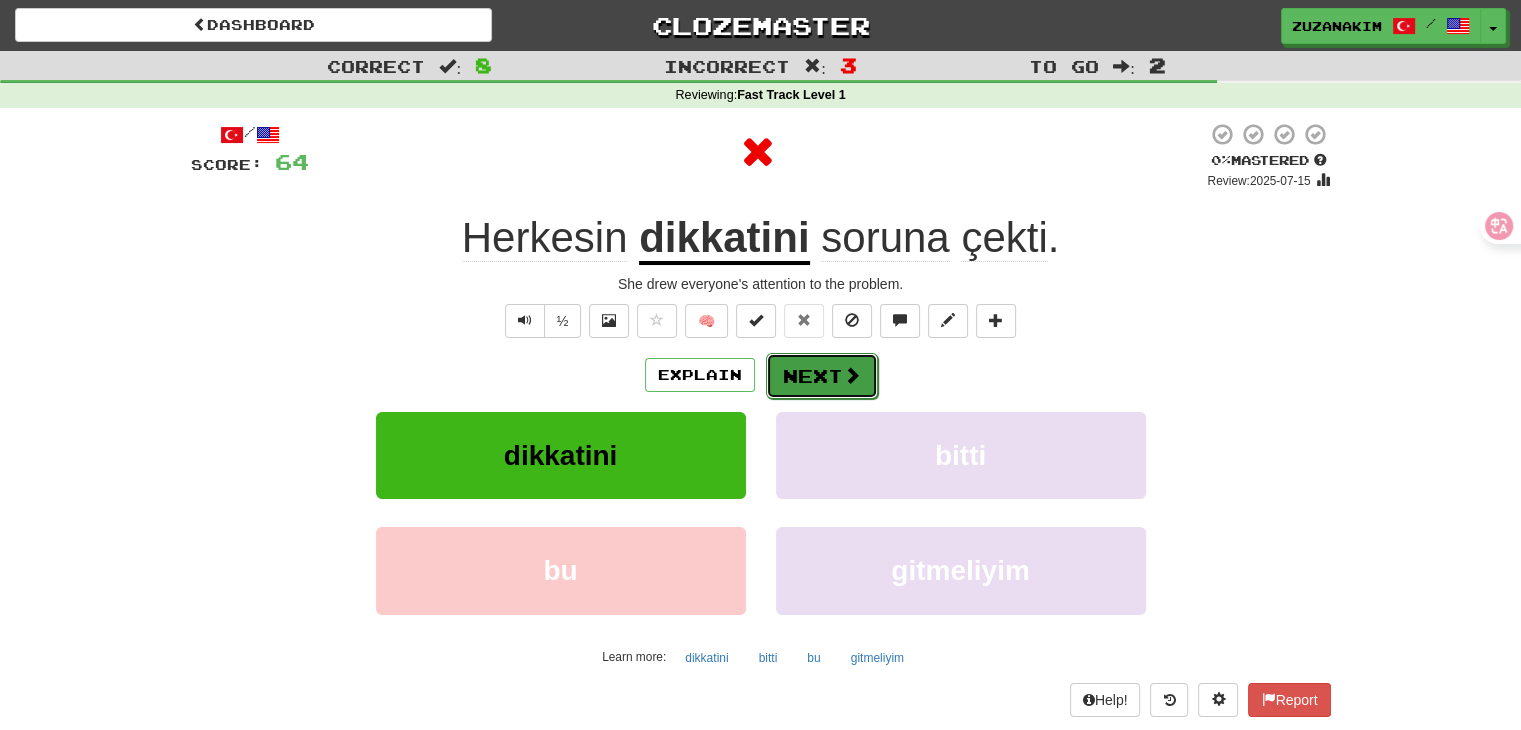 click on "Next" at bounding box center (822, 376) 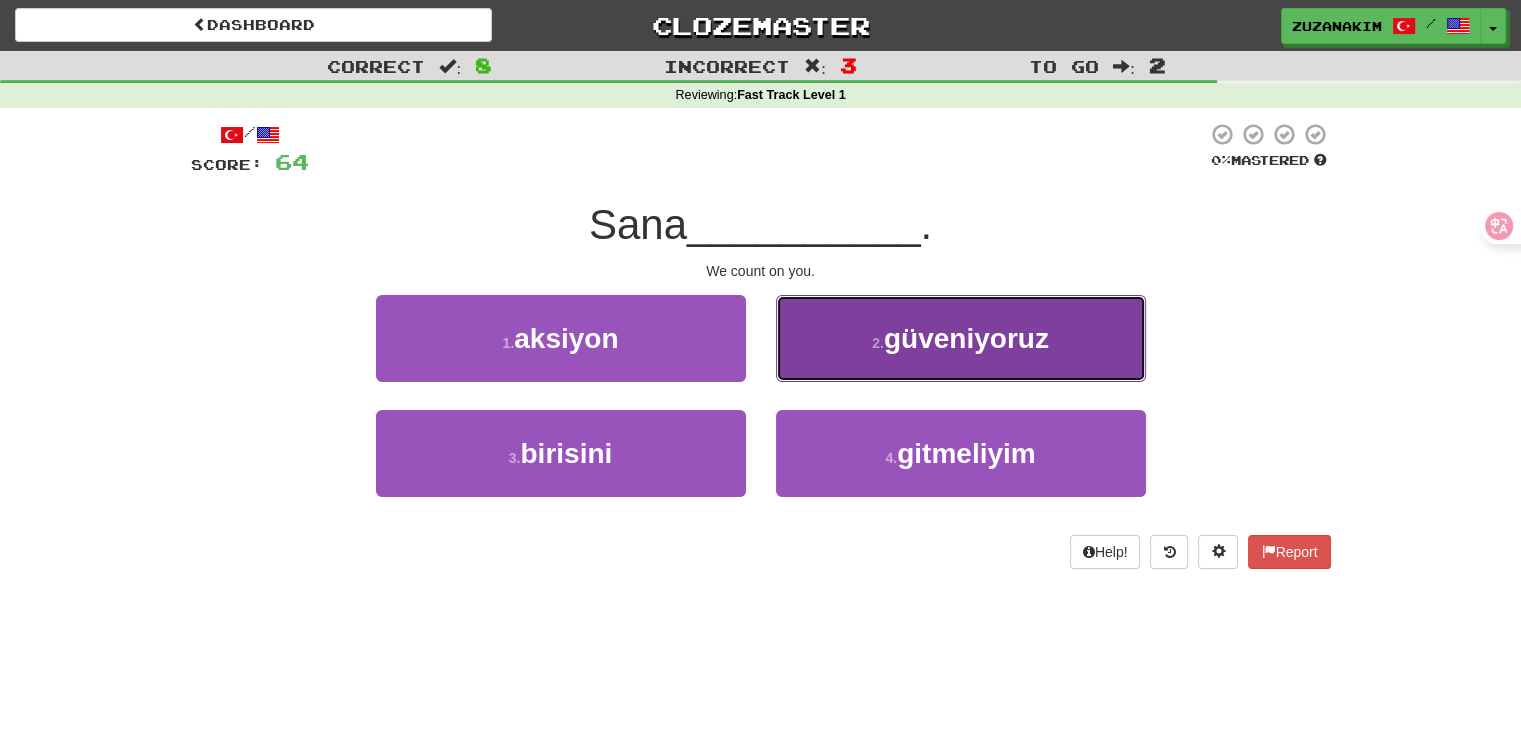 click on "2 .  güveniyoruz" at bounding box center (961, 338) 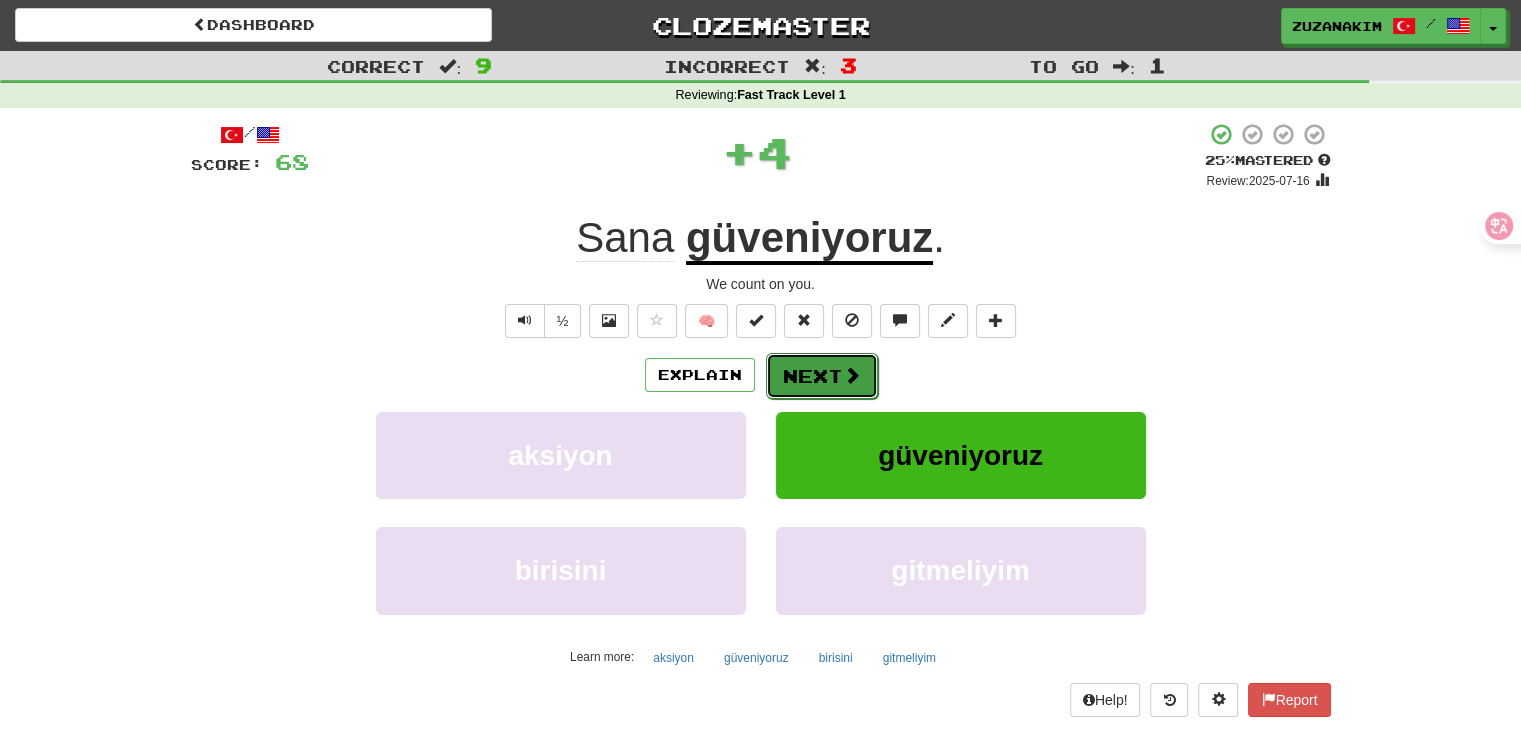 click at bounding box center (852, 375) 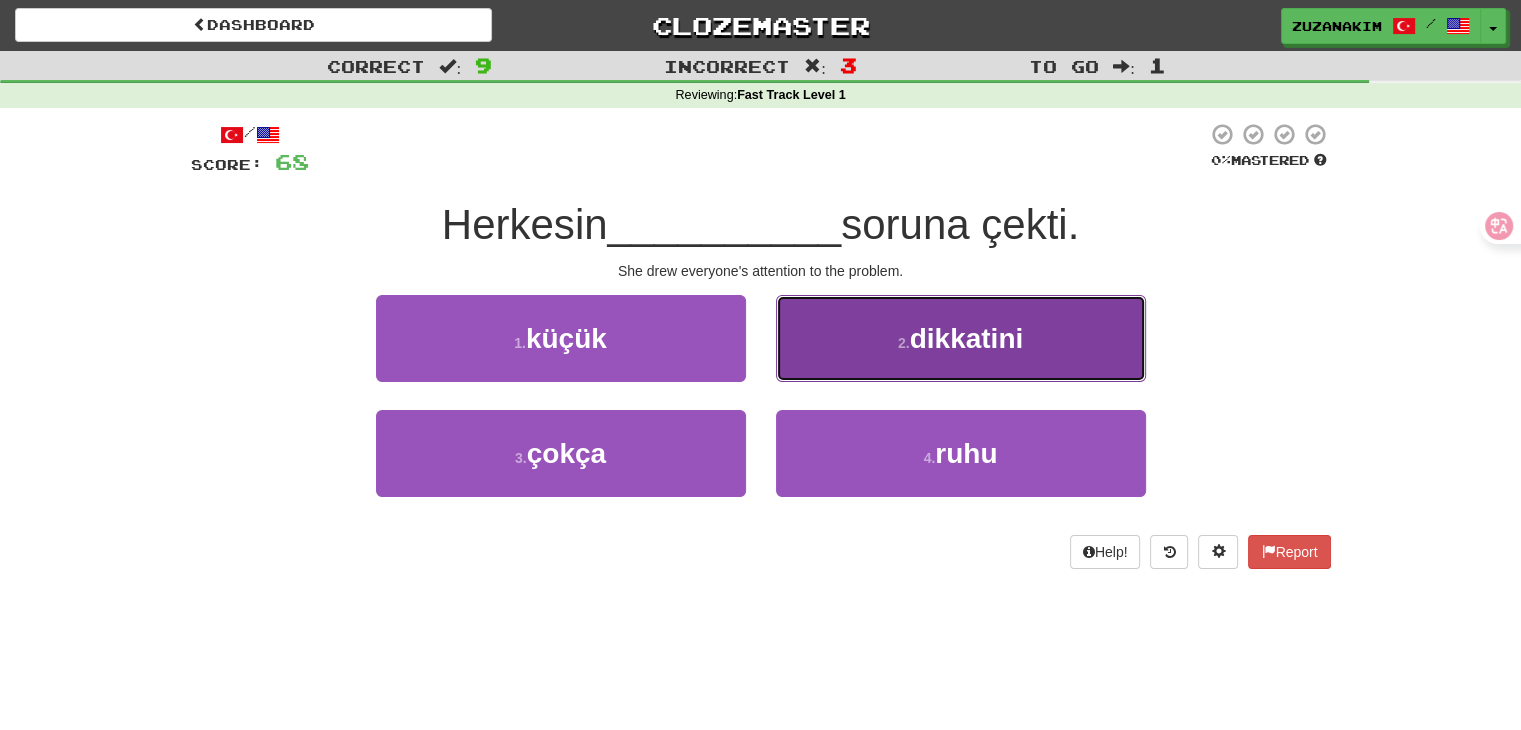 click on "dikkatini" at bounding box center (967, 338) 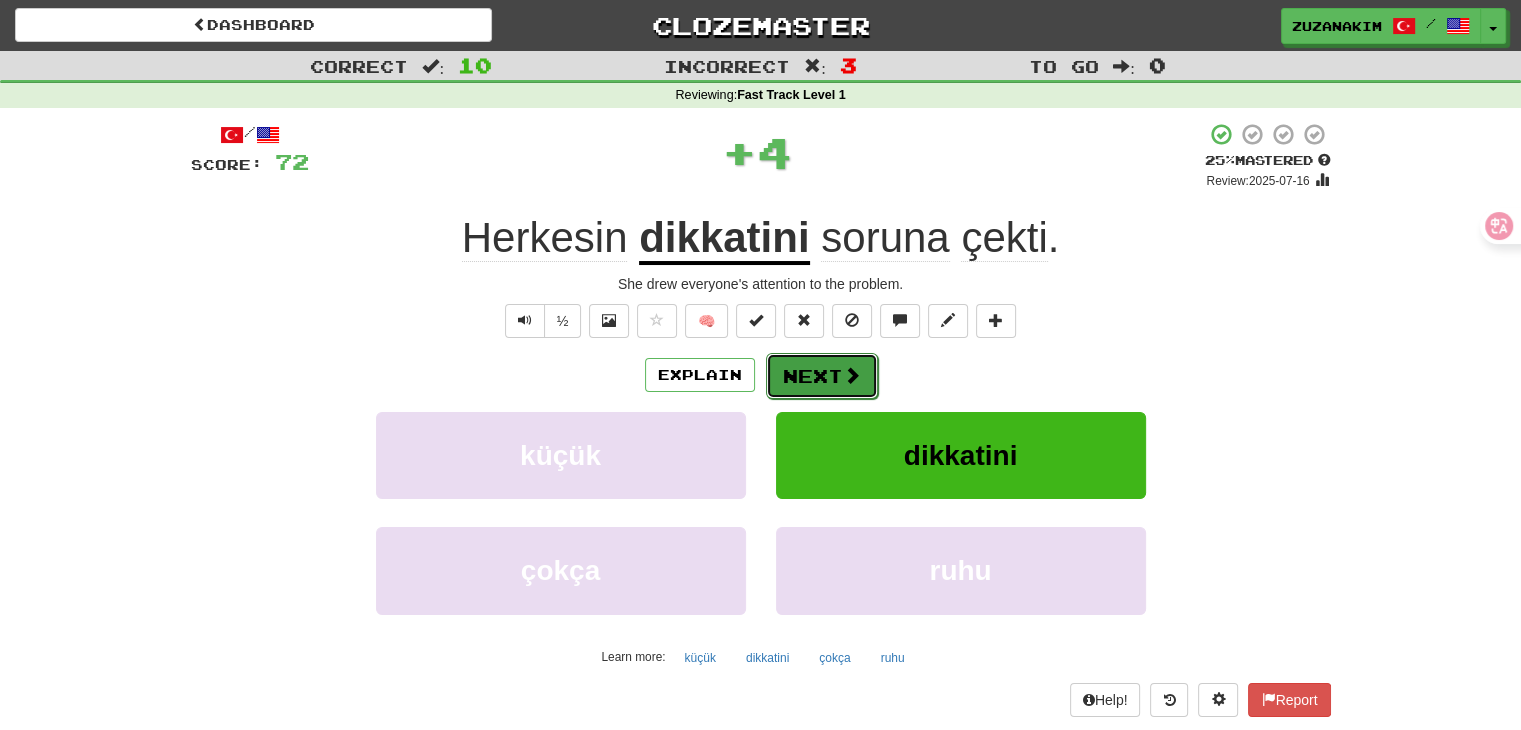 click on "Next" at bounding box center [822, 376] 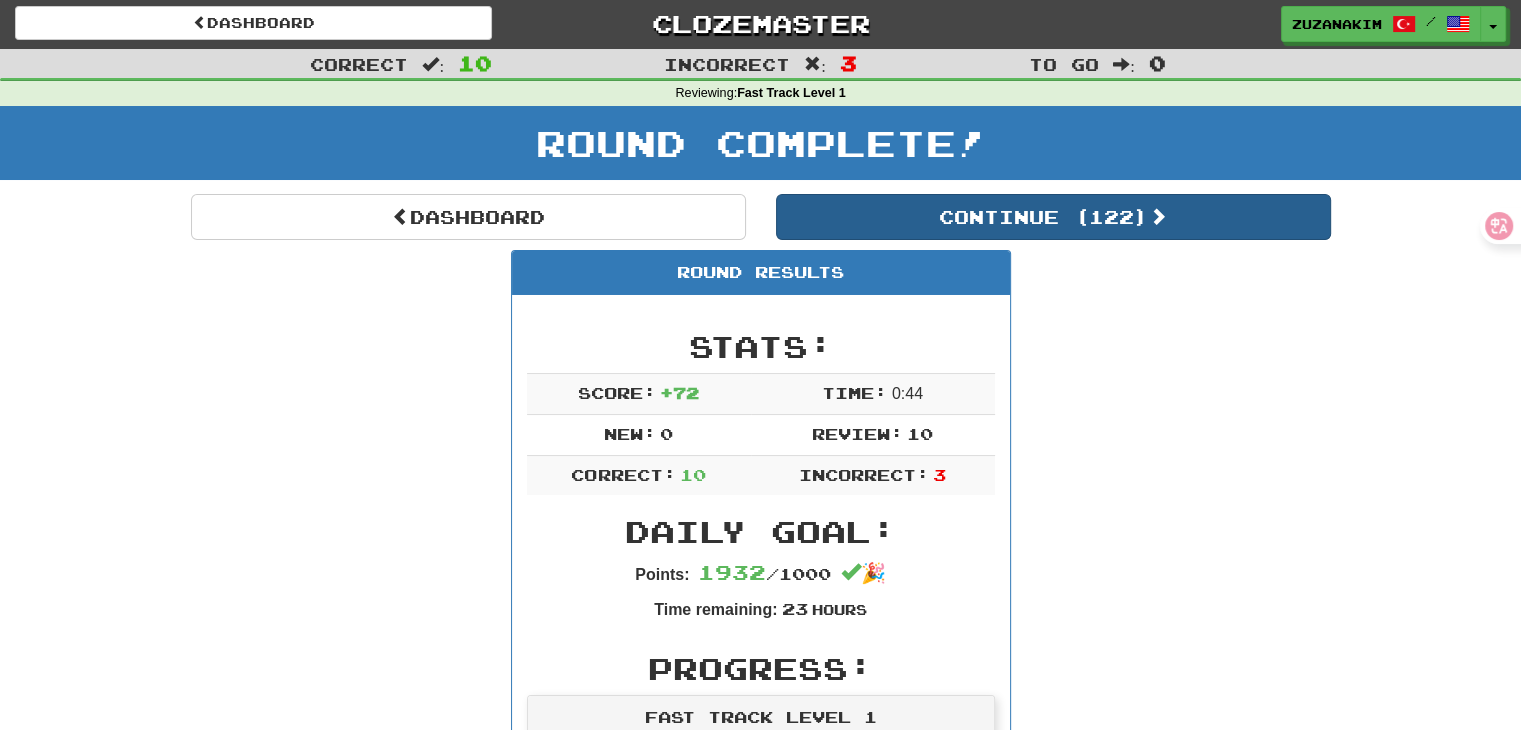 scroll, scrollTop: 0, scrollLeft: 0, axis: both 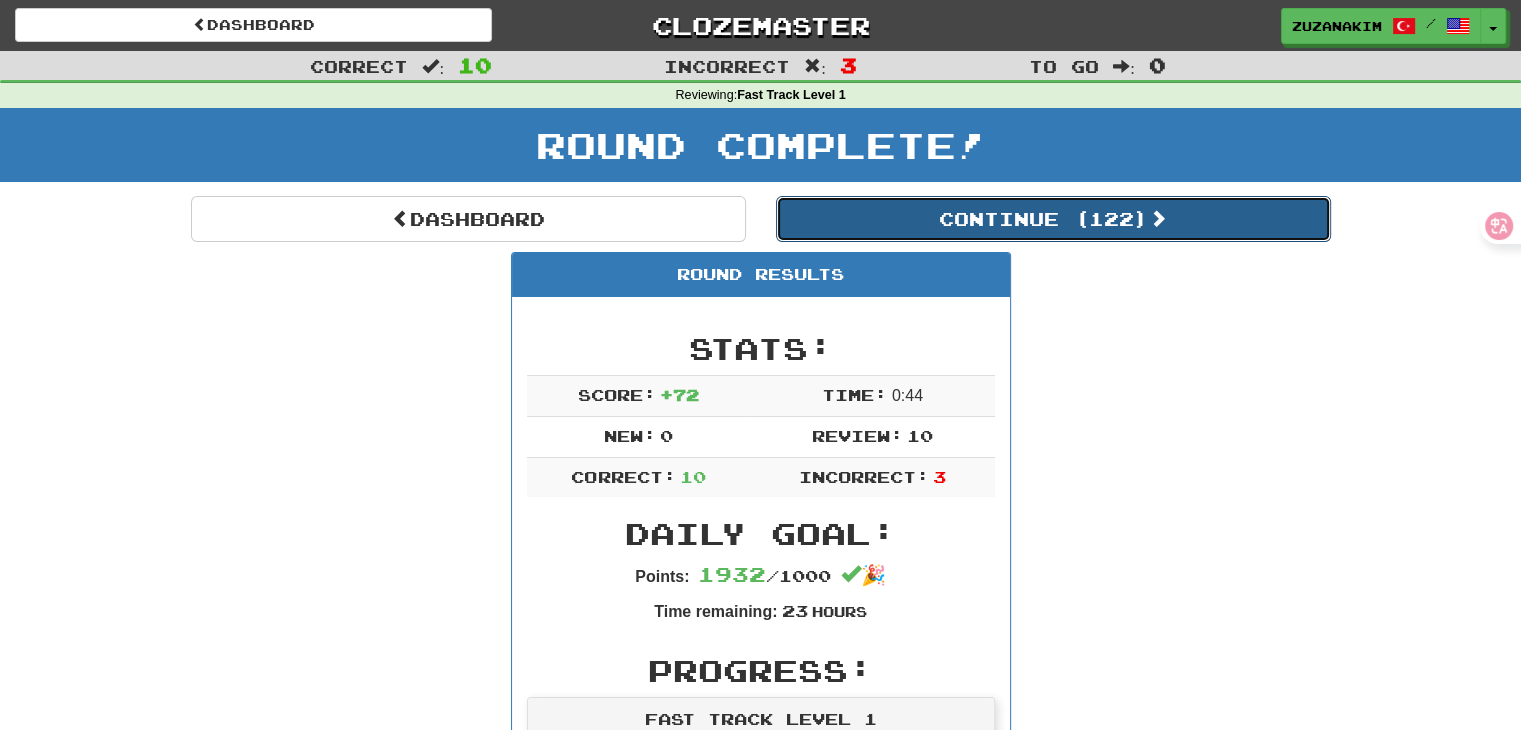 click on "Continue ( 122 )" at bounding box center [1053, 219] 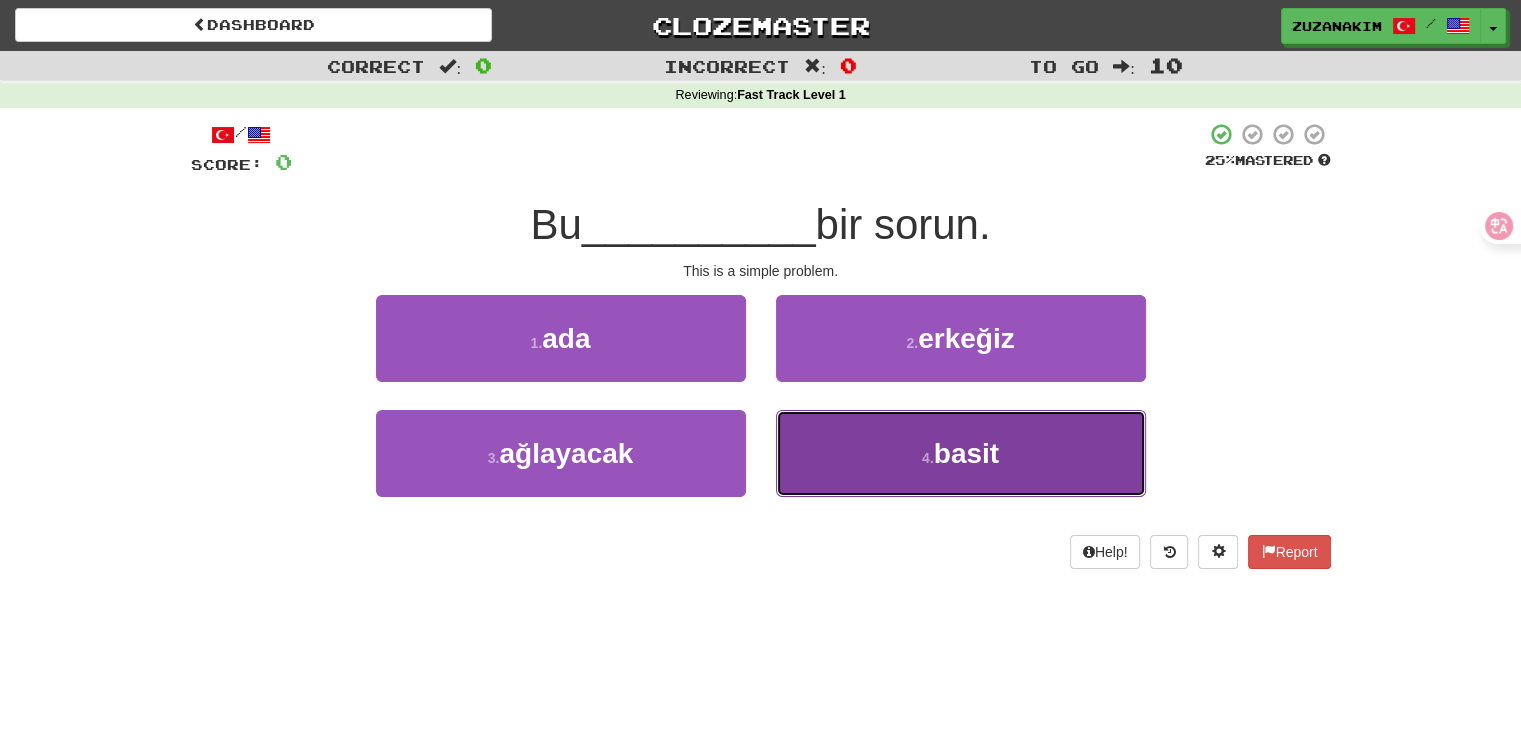 click on "4 .  basit" at bounding box center (961, 453) 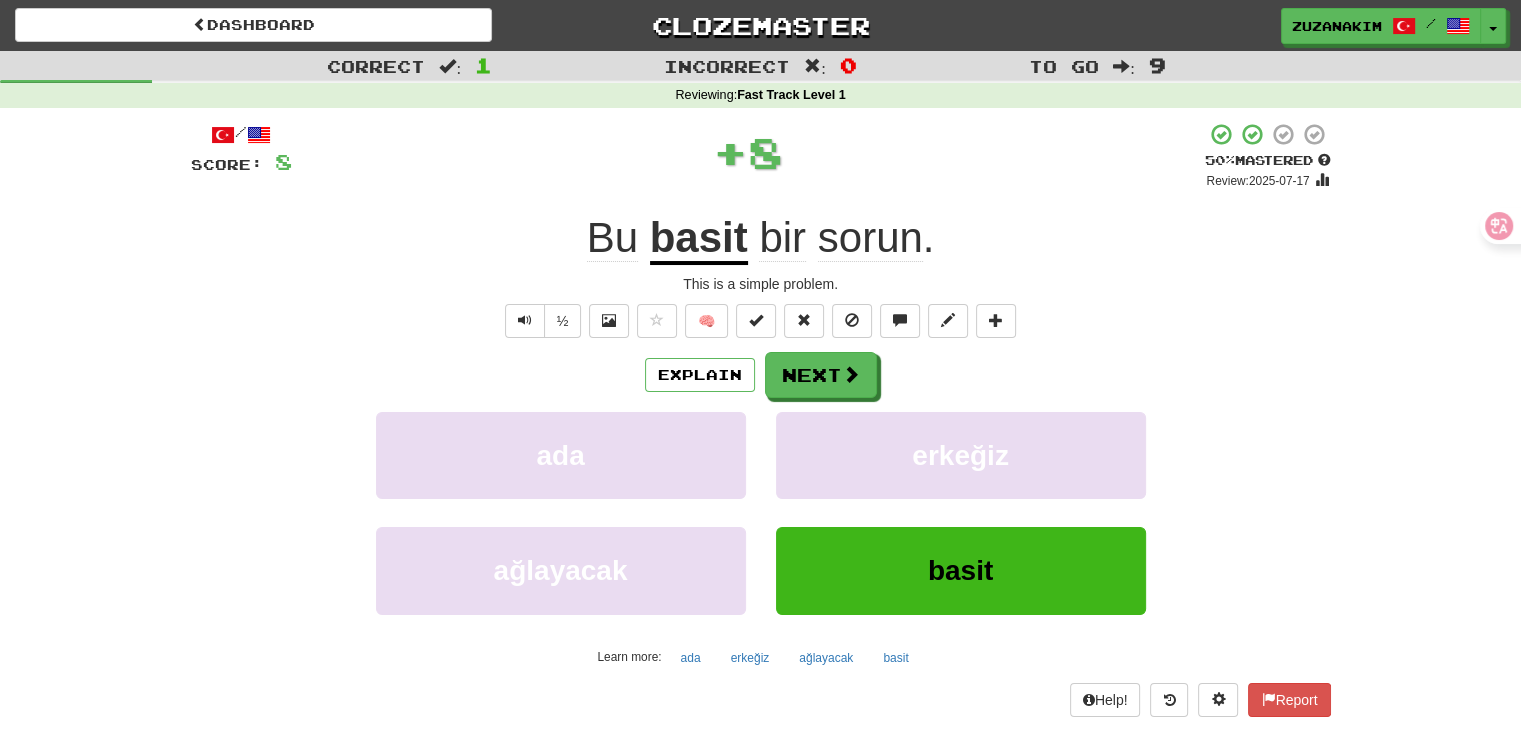 click on "basit" at bounding box center [699, 239] 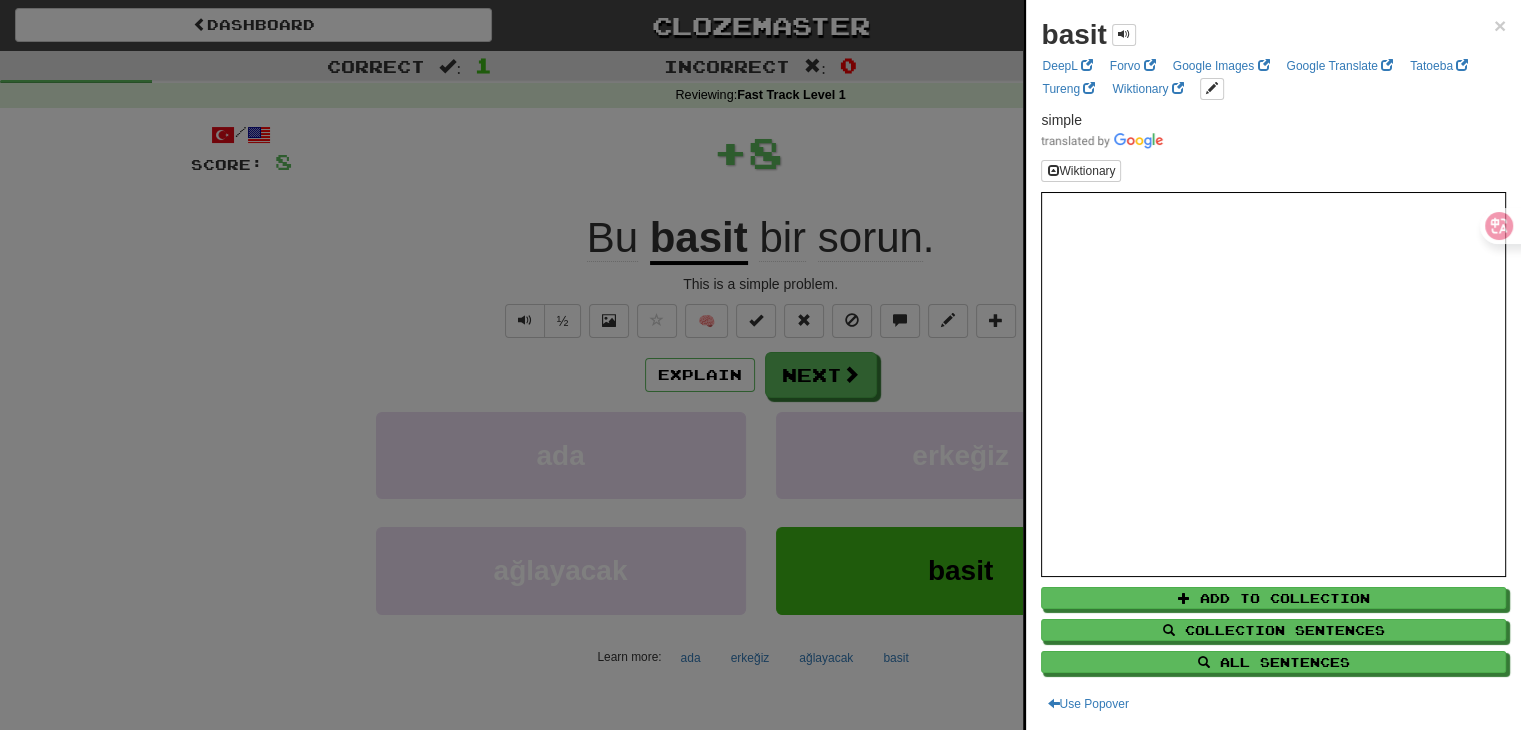click at bounding box center [760, 365] 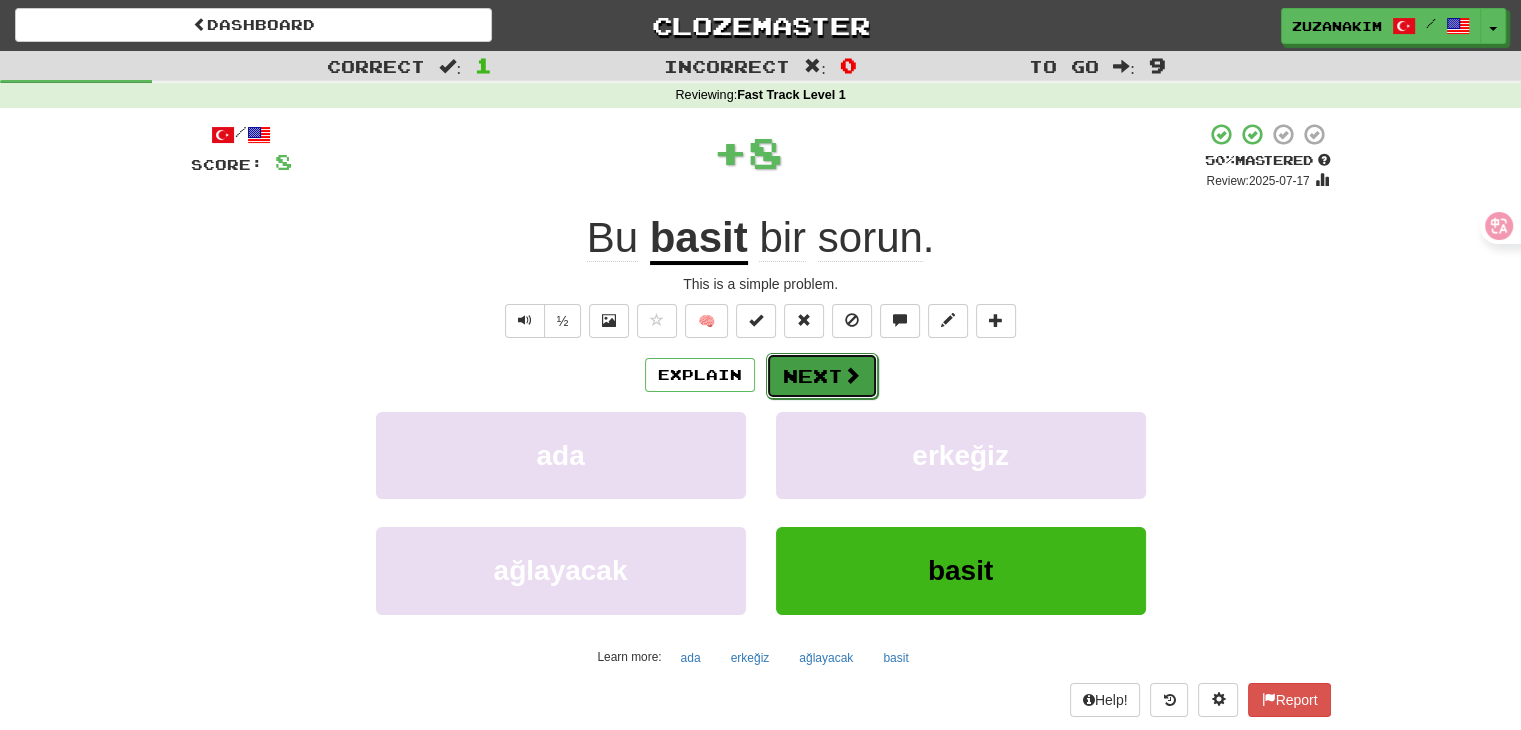 click on "Next" at bounding box center (822, 376) 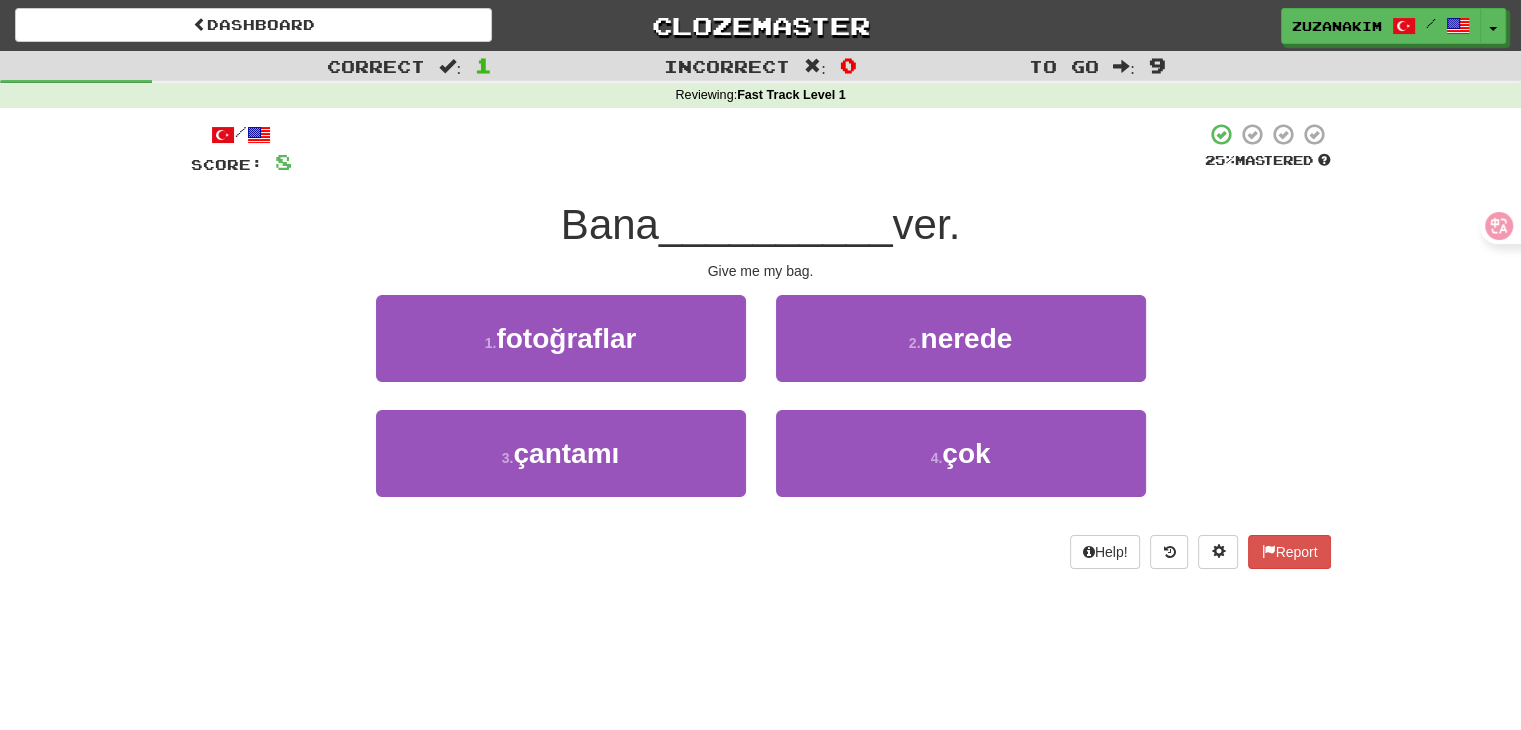 drag, startPoint x: 566, startPoint y: 228, endPoint x: 676, endPoint y: 228, distance: 110 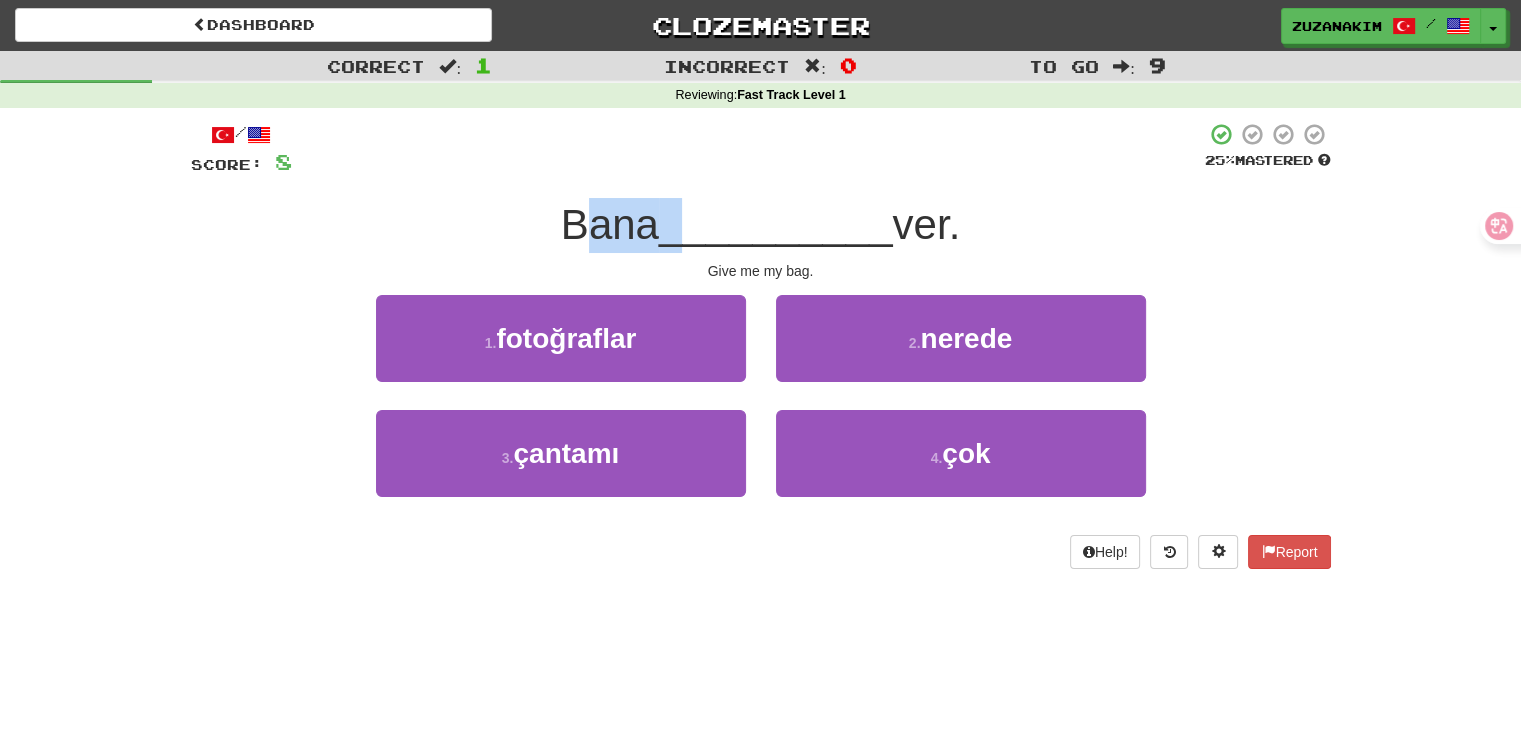 click on "__________" at bounding box center [776, 224] 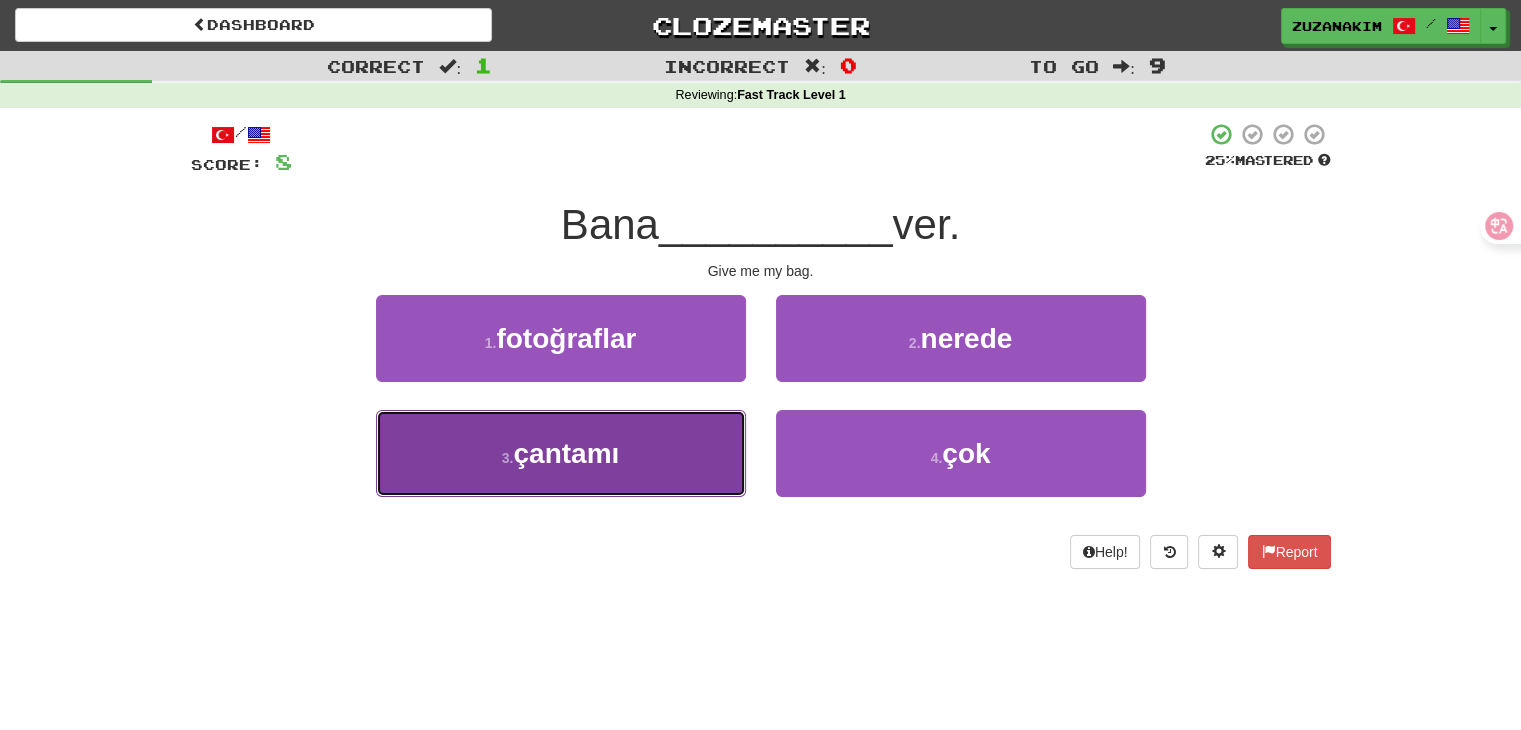 click on "3 .  çantamı" at bounding box center [561, 453] 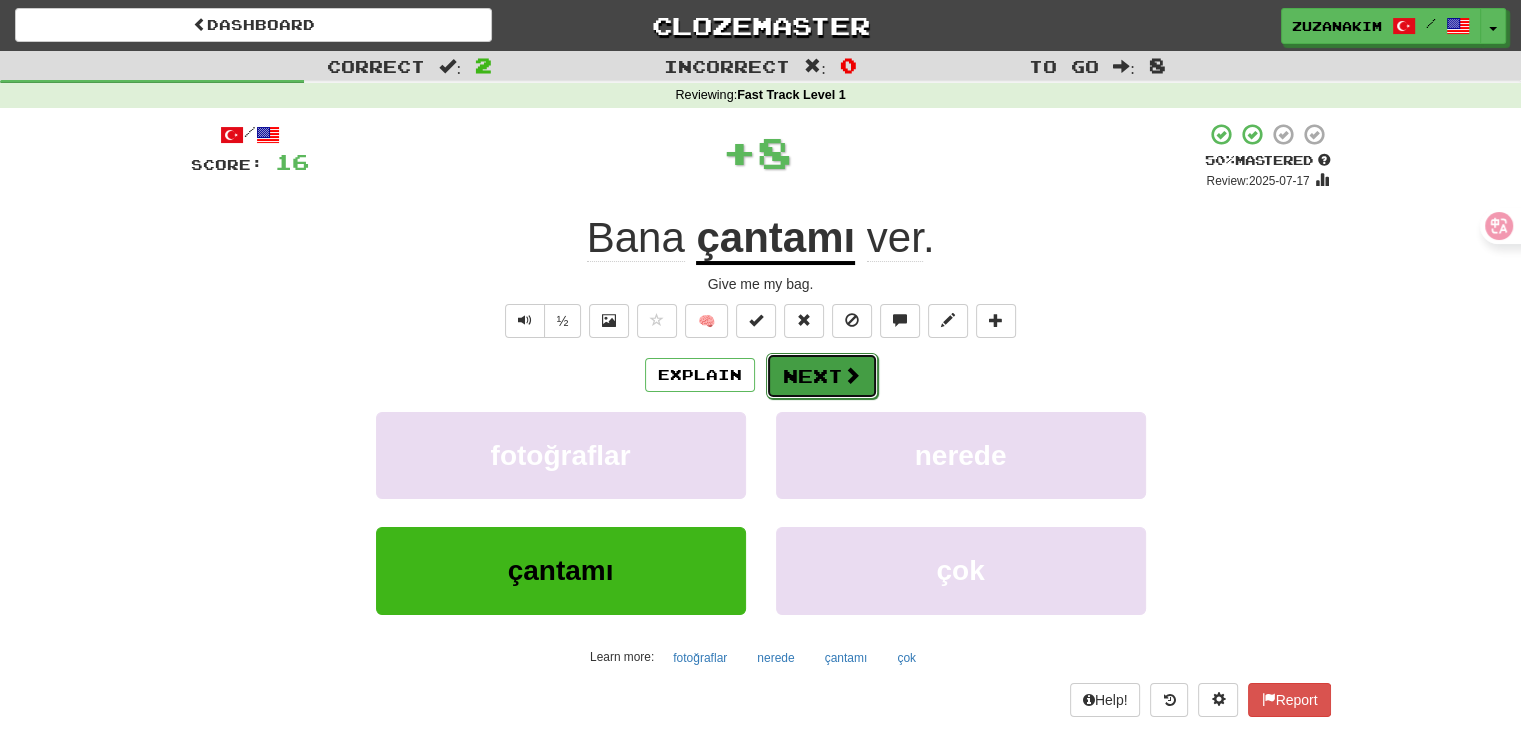 click on "Next" at bounding box center [822, 376] 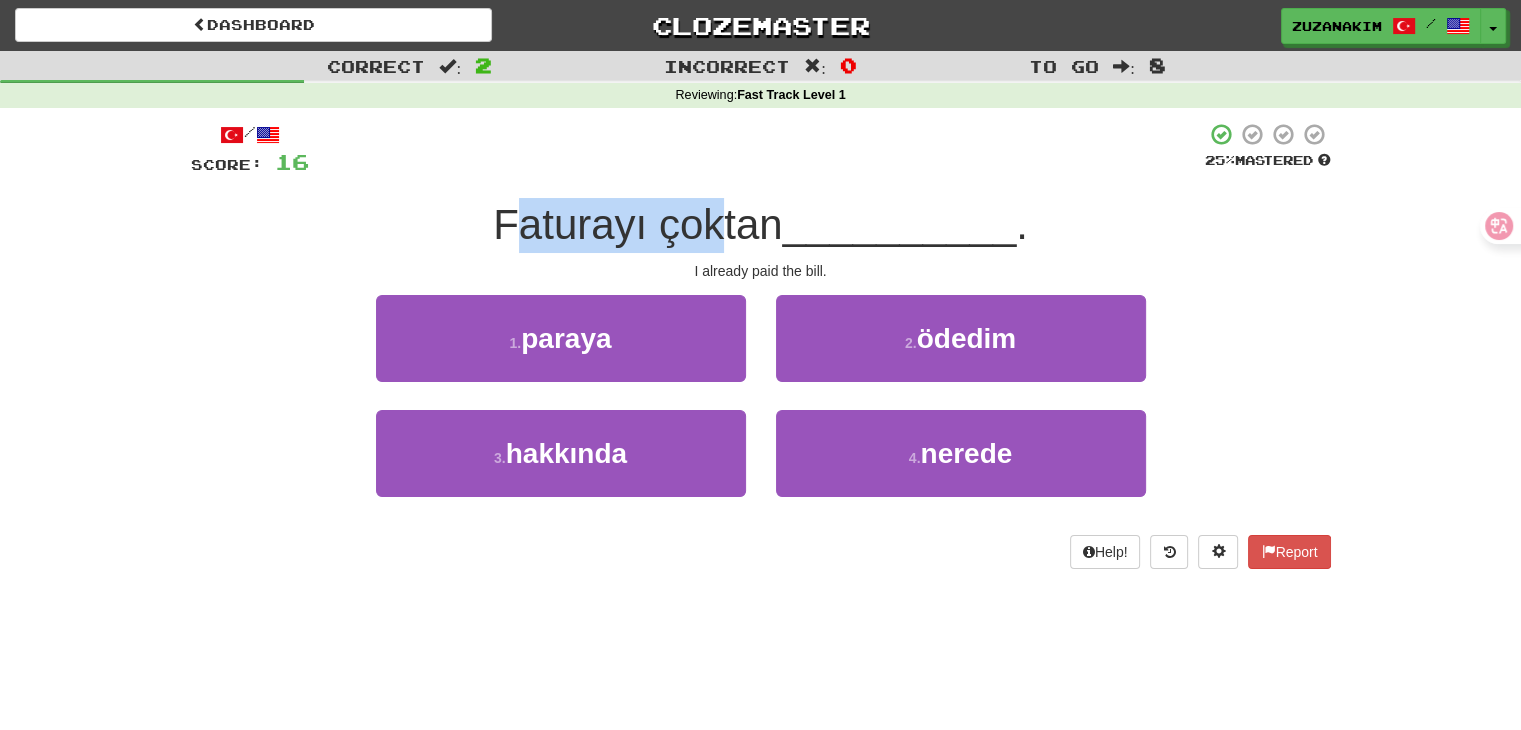 drag, startPoint x: 515, startPoint y: 226, endPoint x: 719, endPoint y: 232, distance: 204.08821 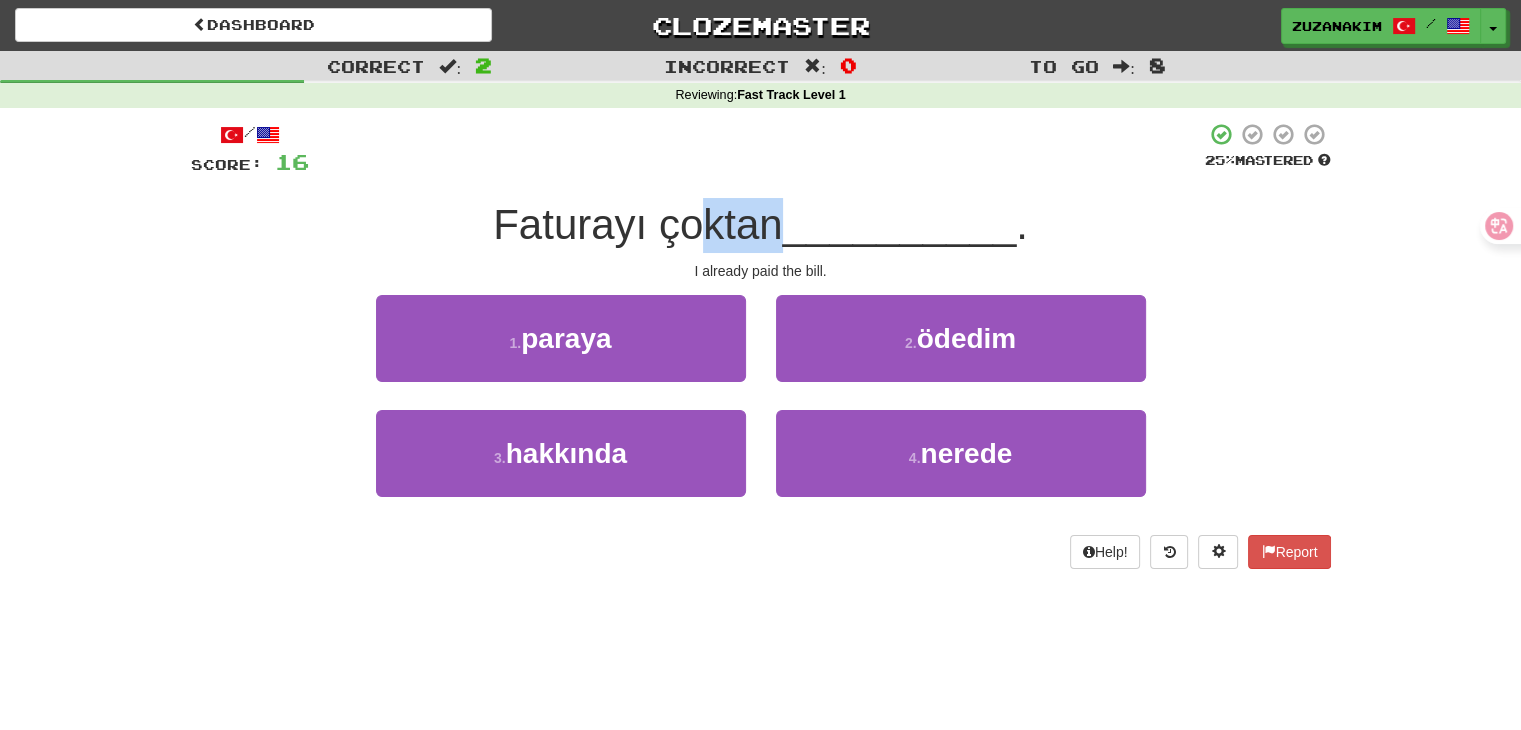 drag, startPoint x: 693, startPoint y: 231, endPoint x: 770, endPoint y: 231, distance: 77 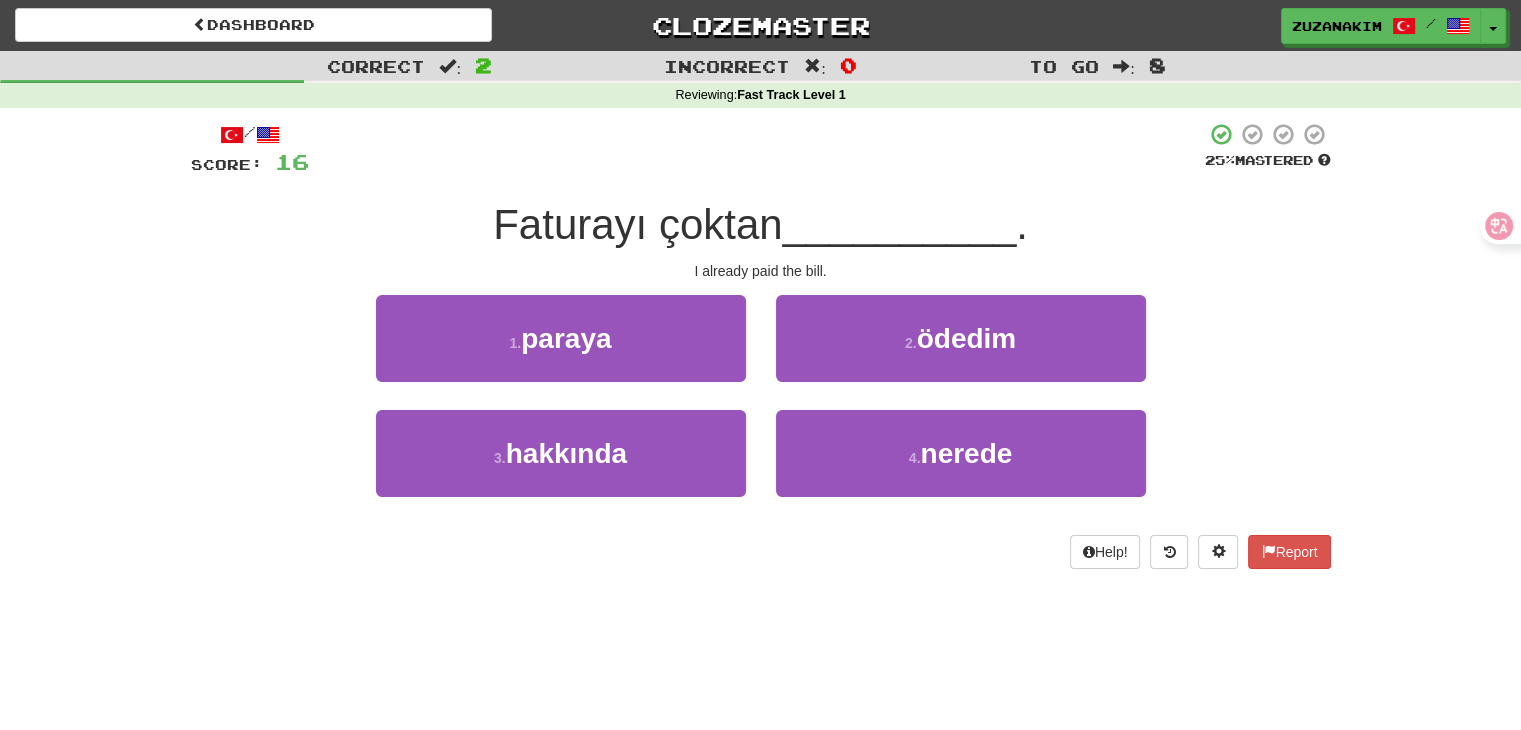 click on "Faturayı çoktan" at bounding box center [637, 224] 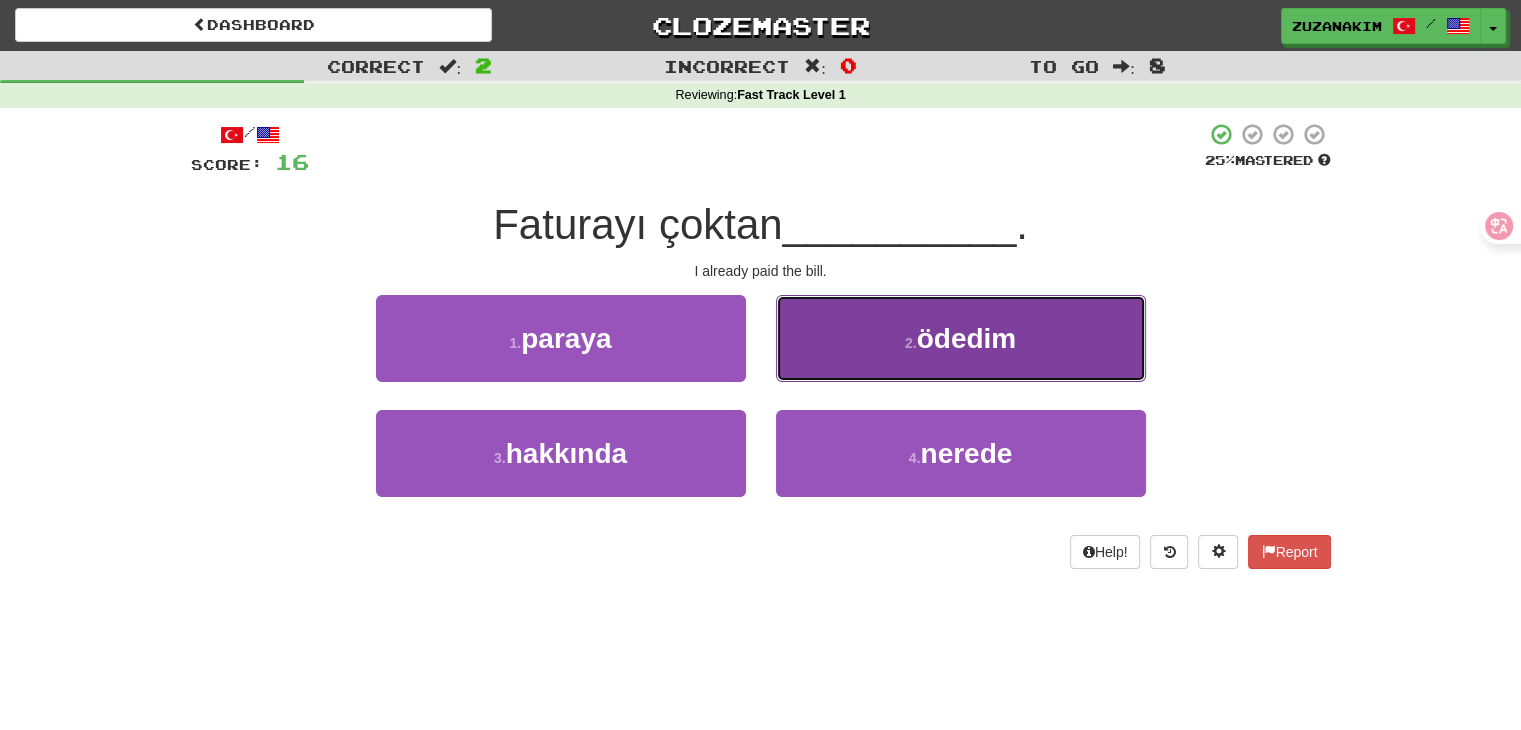 click on "2 .  ödedim" at bounding box center (961, 338) 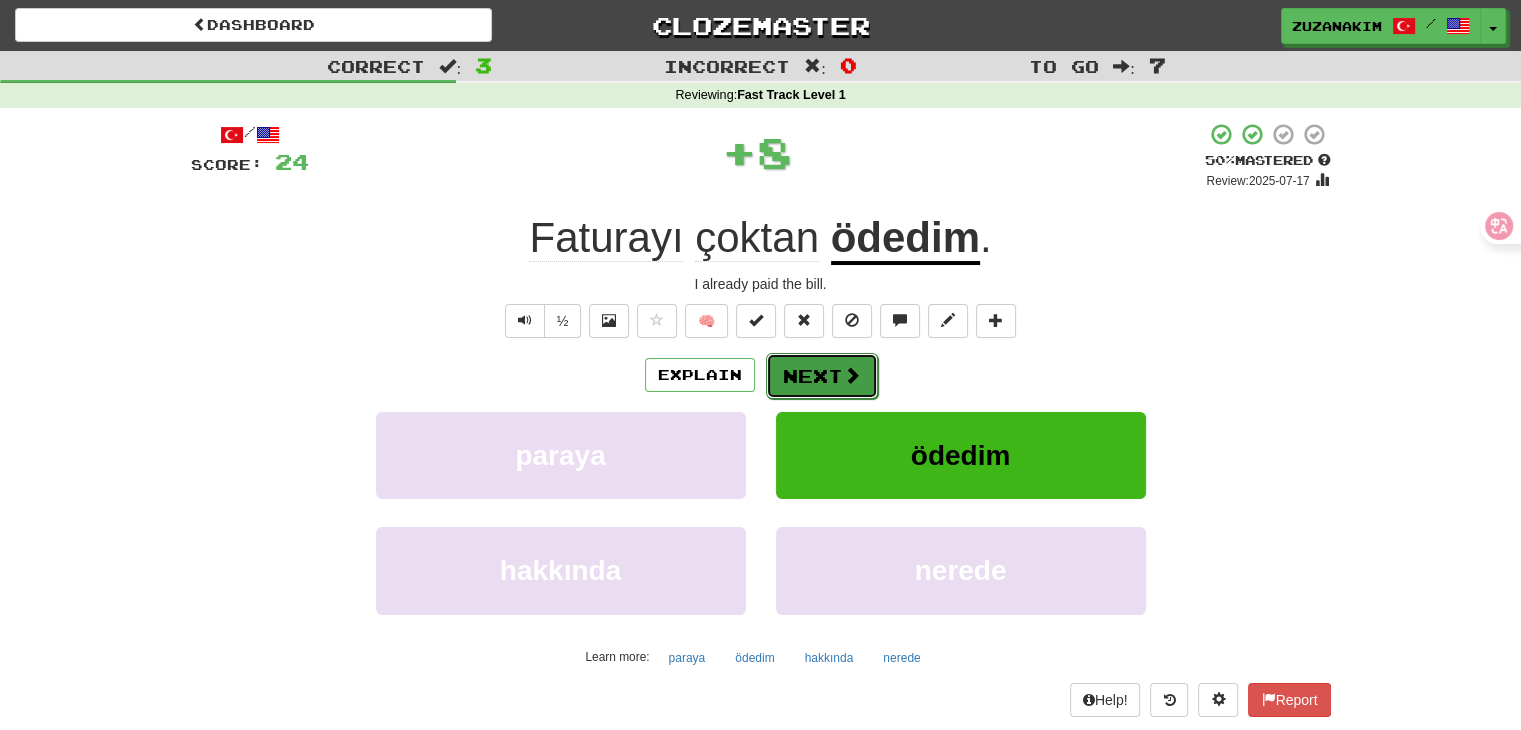 click on "Next" at bounding box center (822, 376) 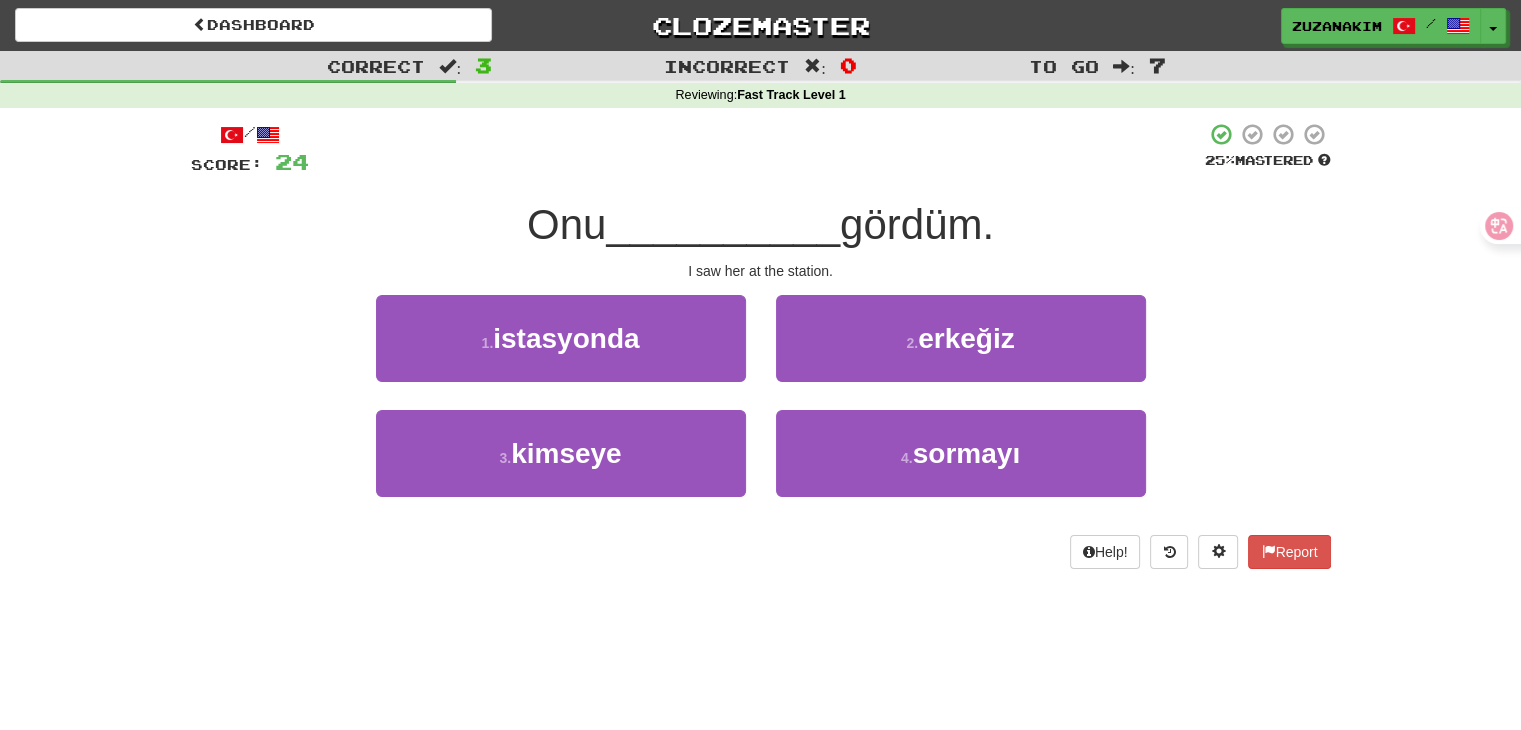 drag, startPoint x: 541, startPoint y: 237, endPoint x: 619, endPoint y: 237, distance: 78 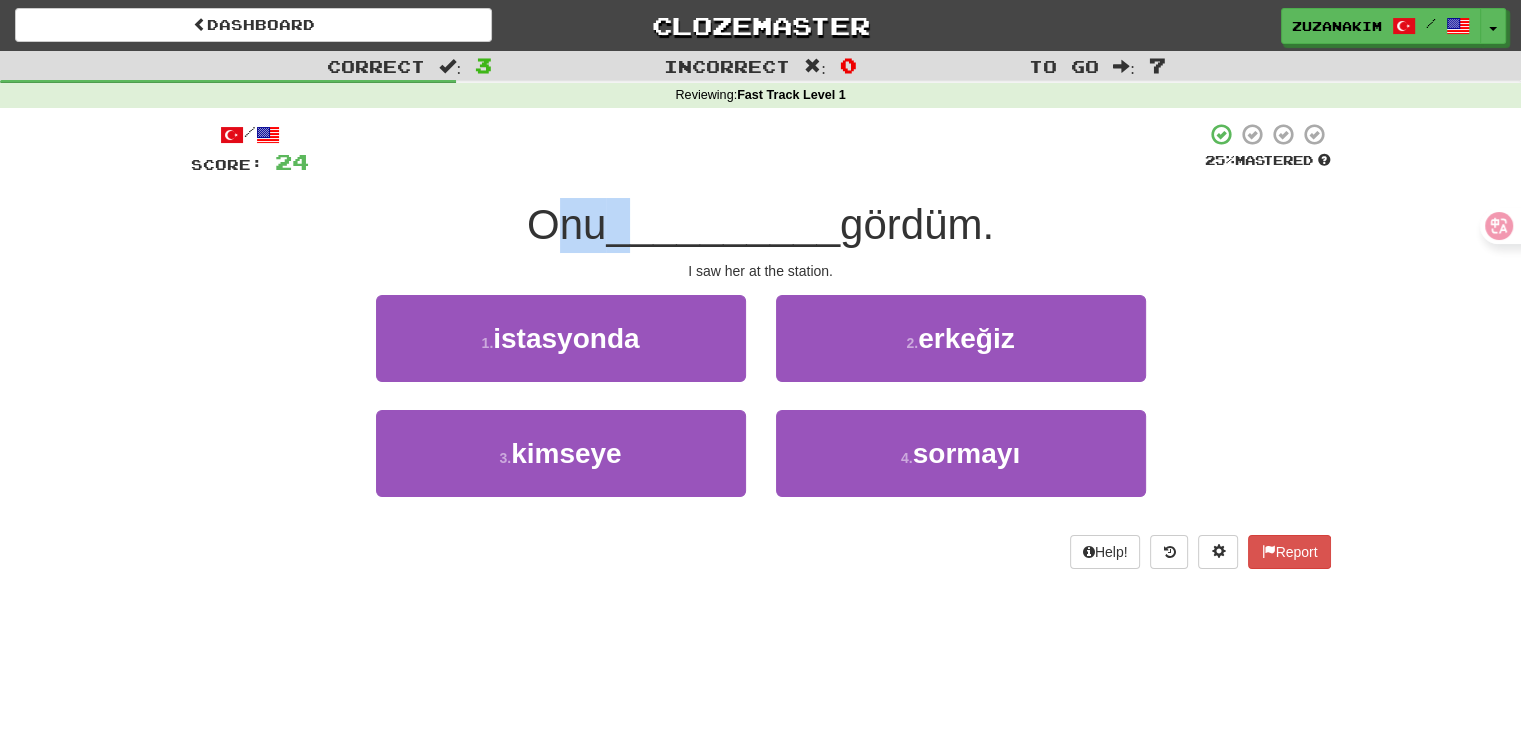 click on "__________" at bounding box center [723, 224] 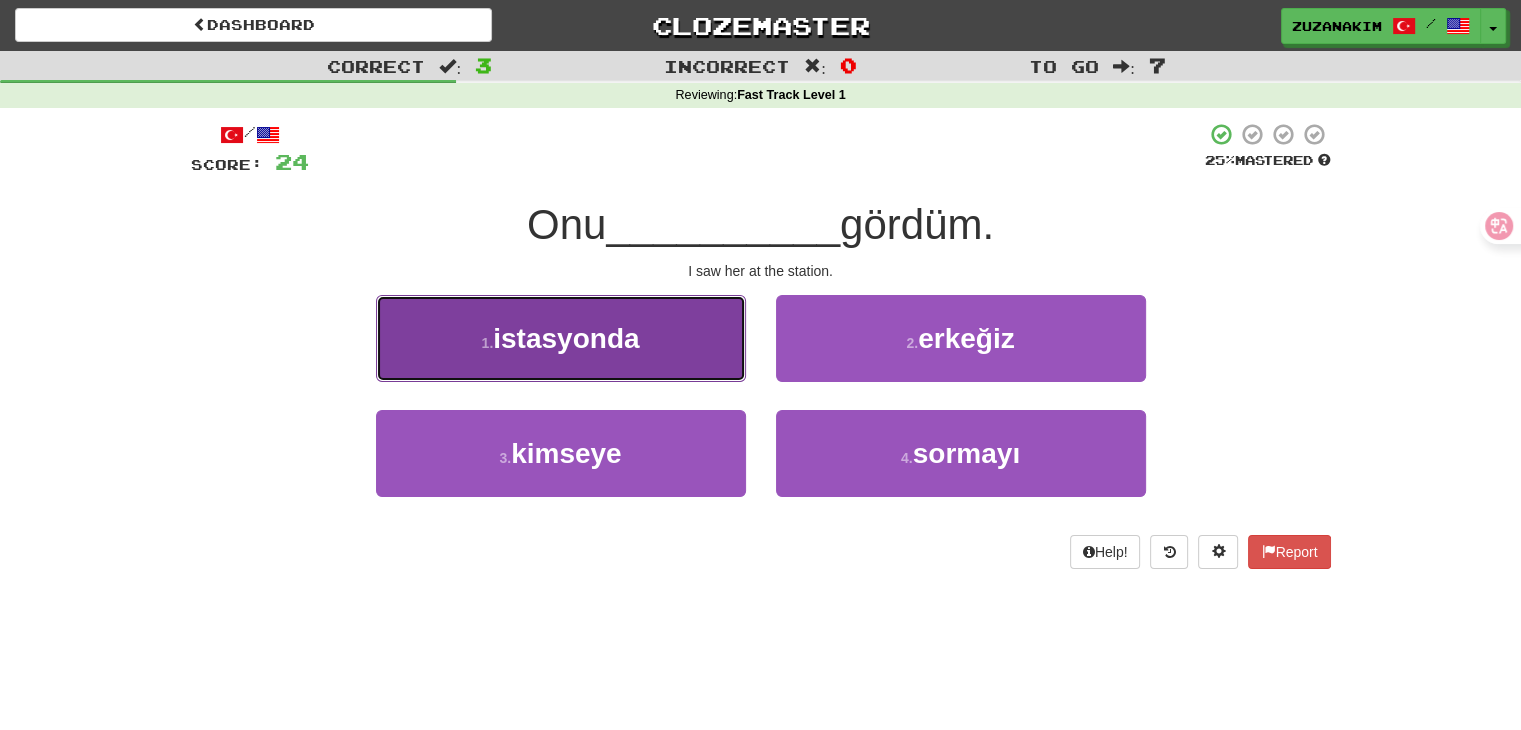 click on "1 .  istasyonda" at bounding box center (561, 338) 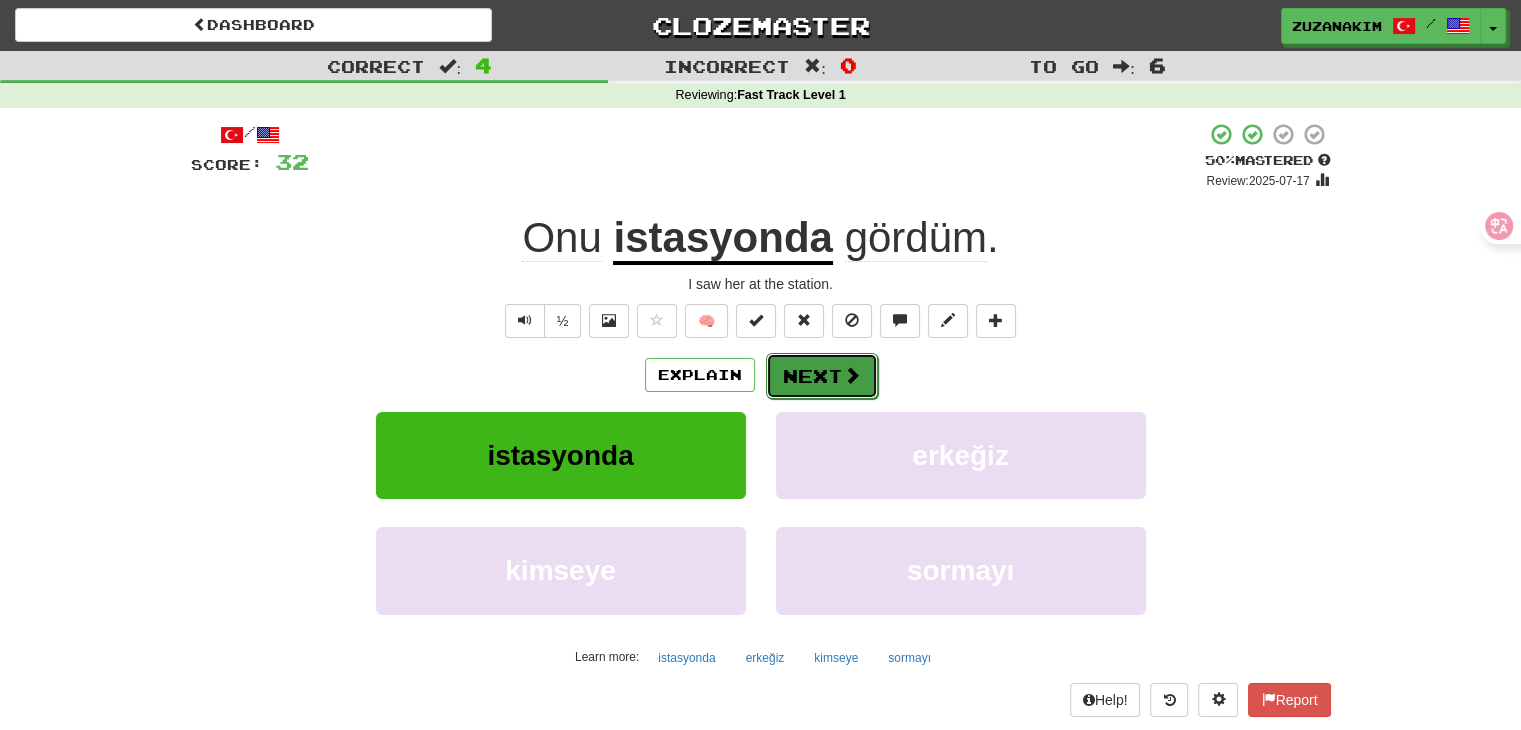 click on "Next" at bounding box center [822, 376] 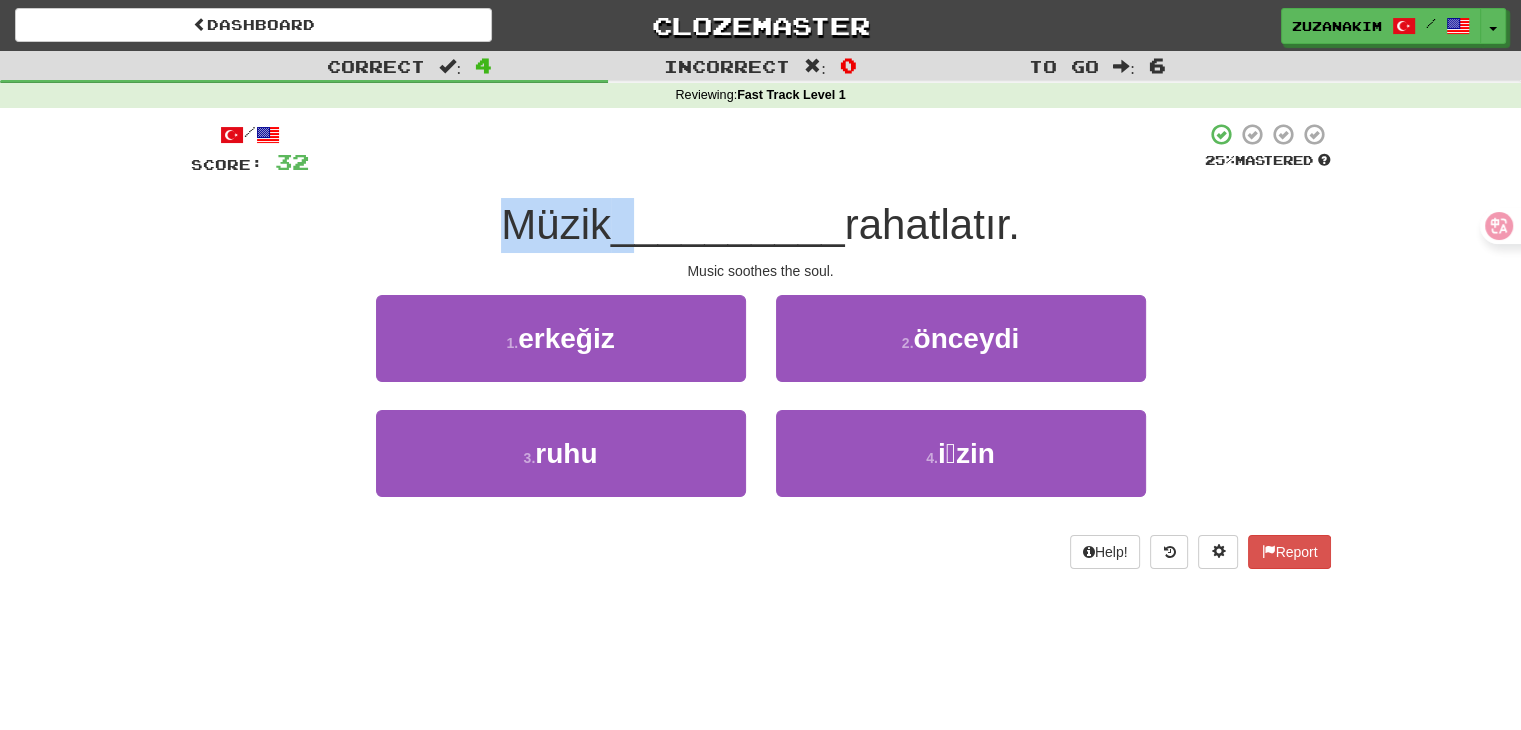 drag, startPoint x: 497, startPoint y: 233, endPoint x: 630, endPoint y: 237, distance: 133.06013 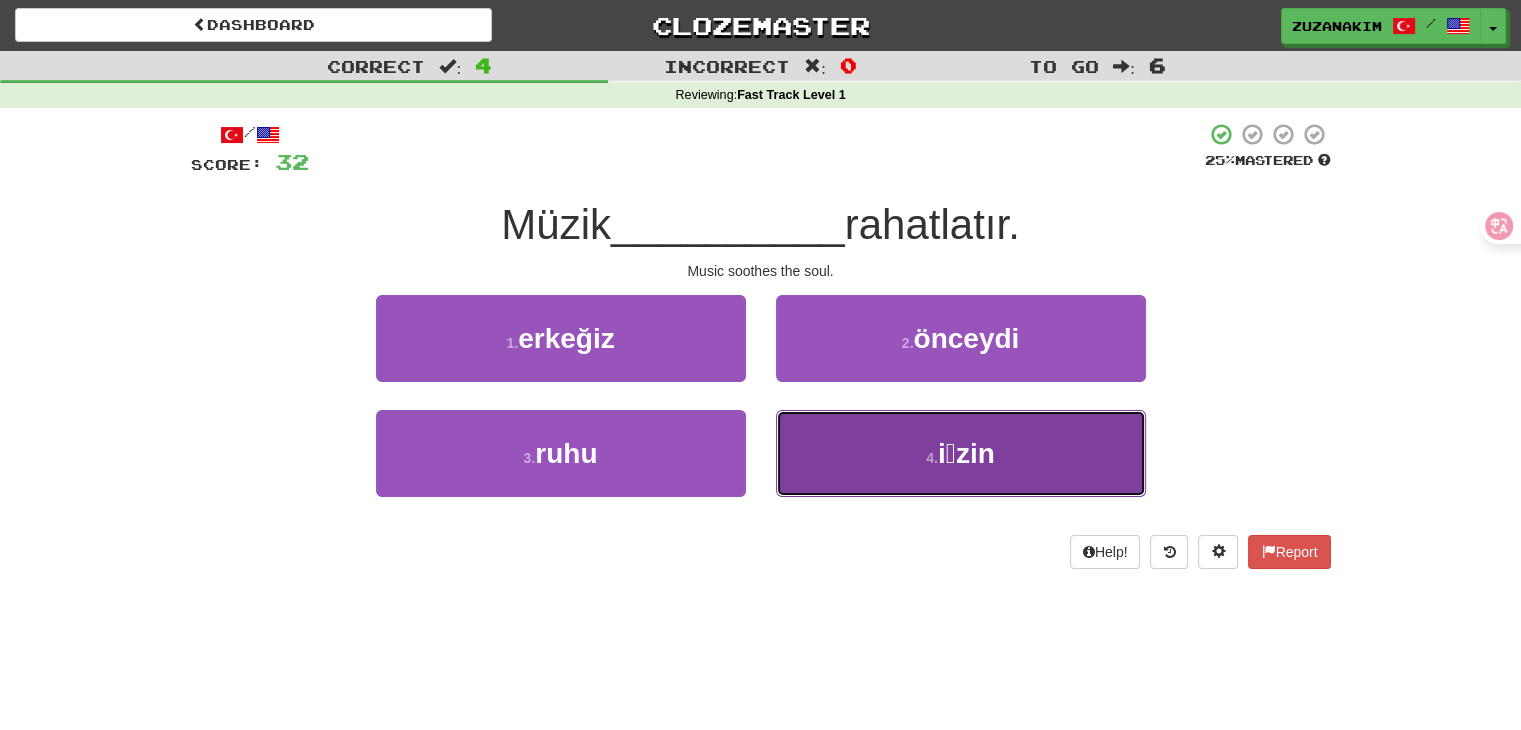 click on "4 .  i̇zin" at bounding box center [961, 453] 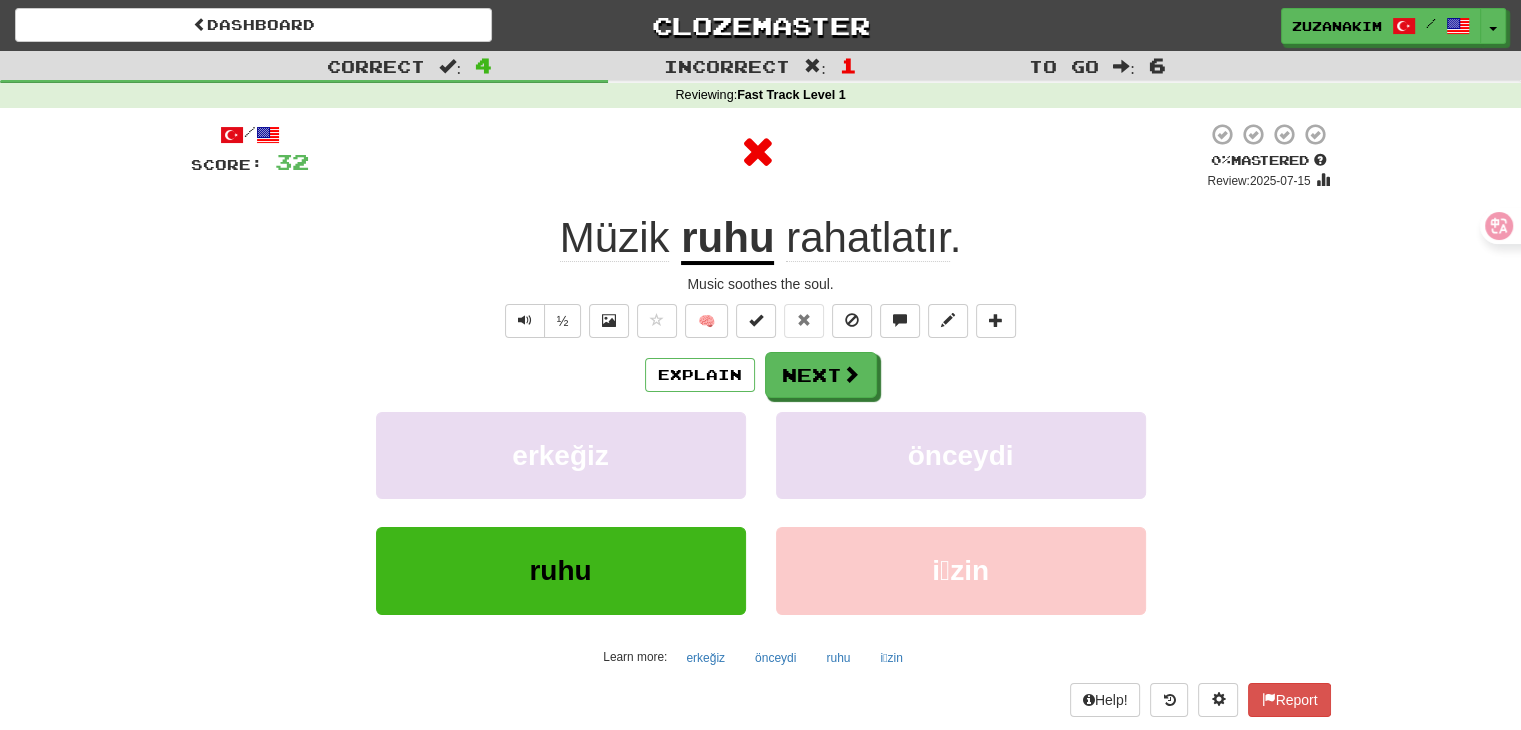 click on "ruhu" at bounding box center [727, 239] 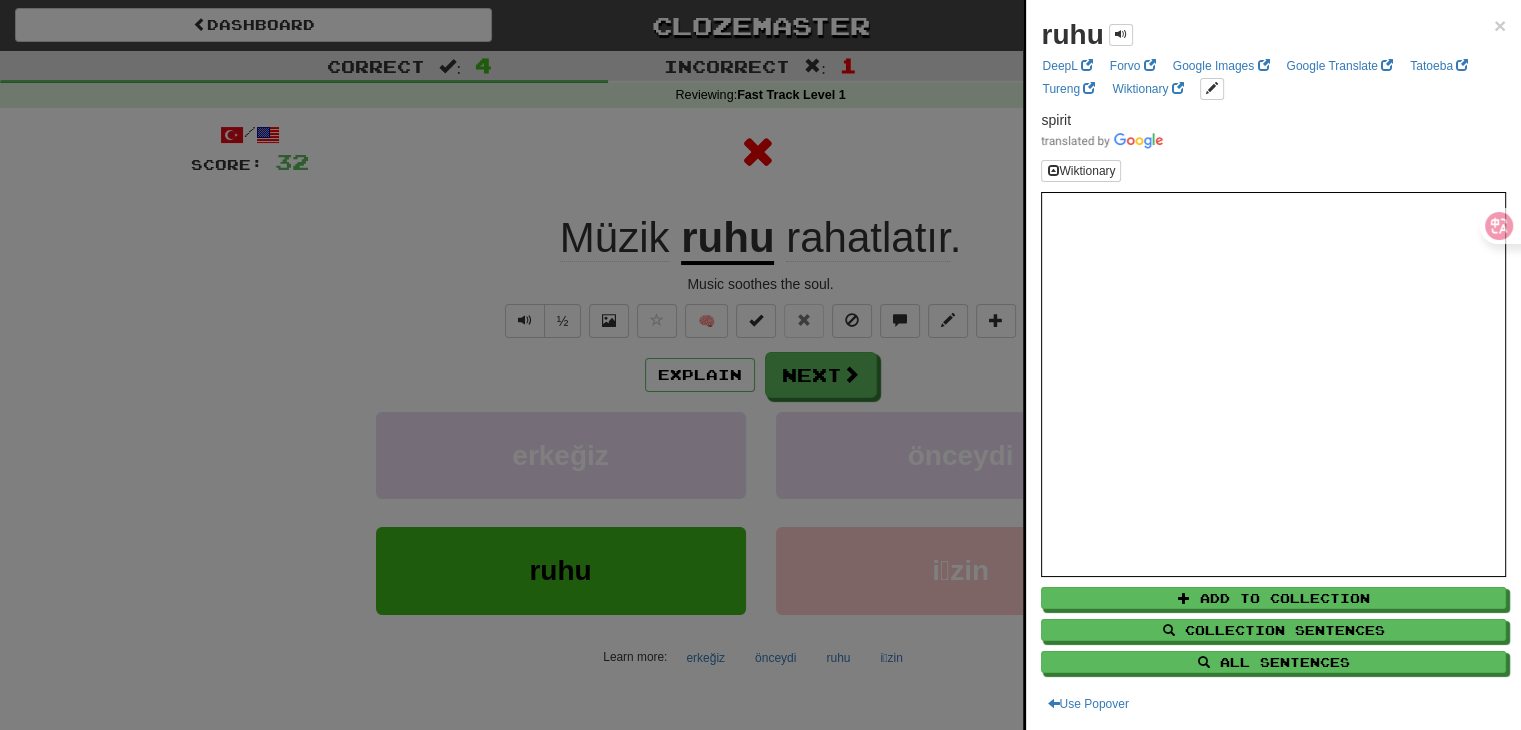 click at bounding box center [760, 365] 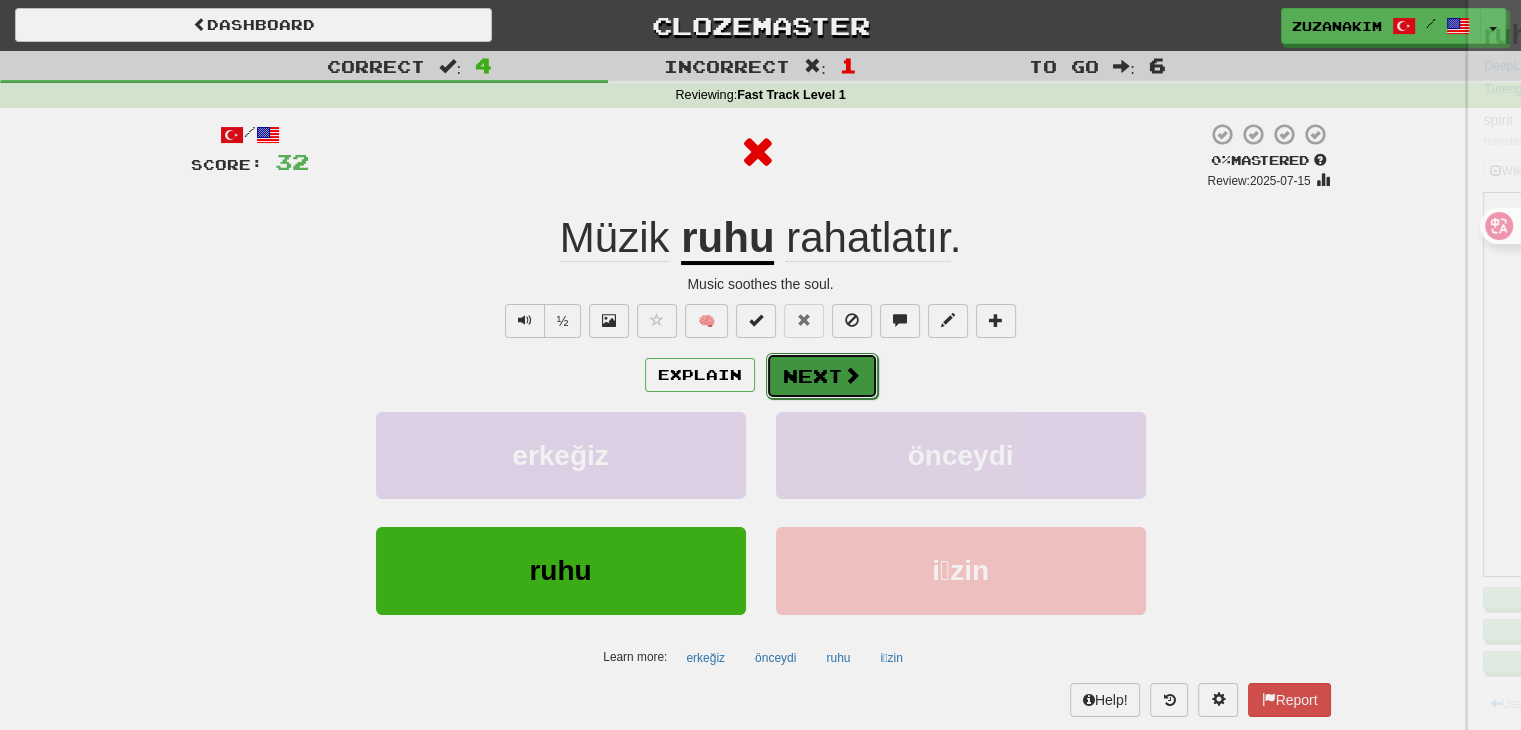 click on "Next" at bounding box center (822, 376) 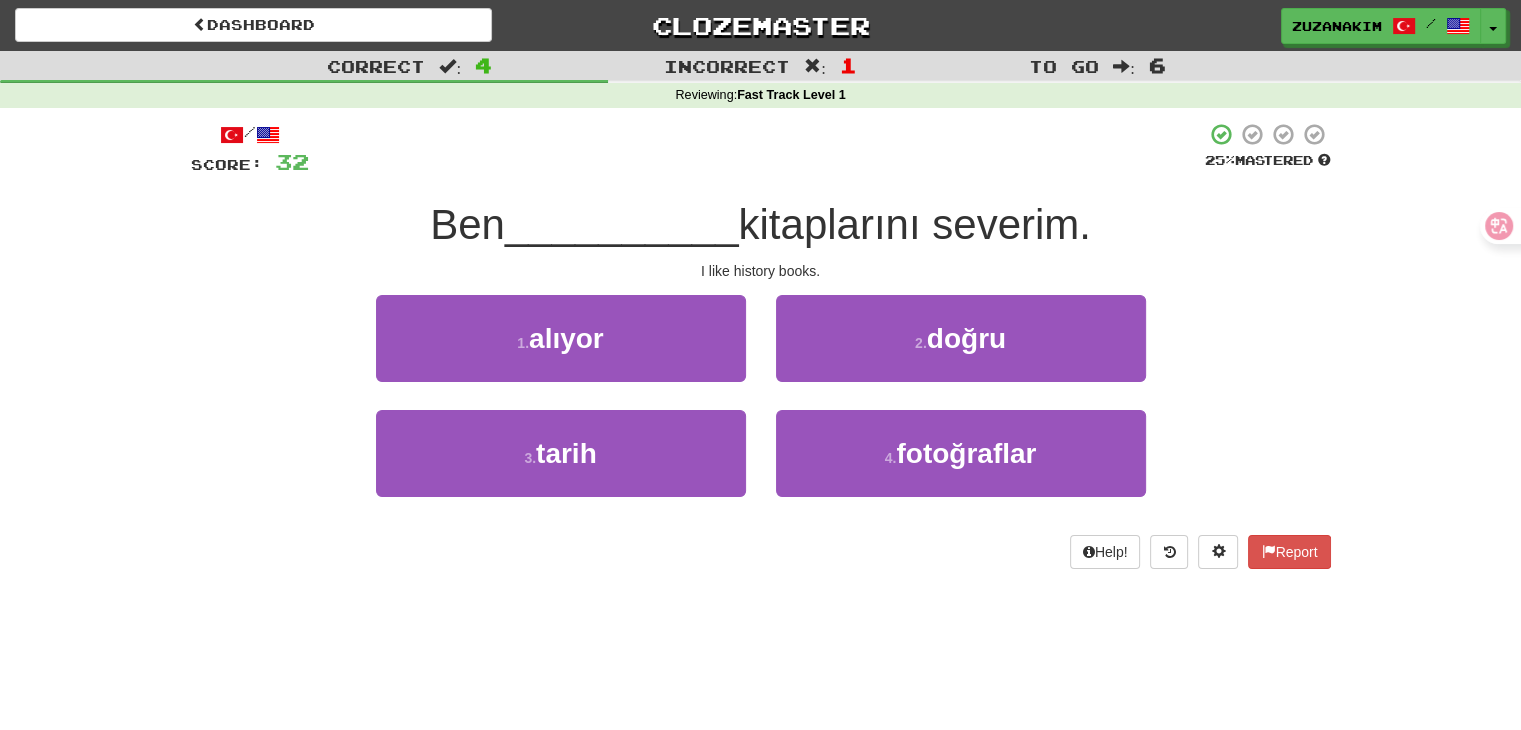 drag, startPoint x: 441, startPoint y: 237, endPoint x: 514, endPoint y: 236, distance: 73.00685 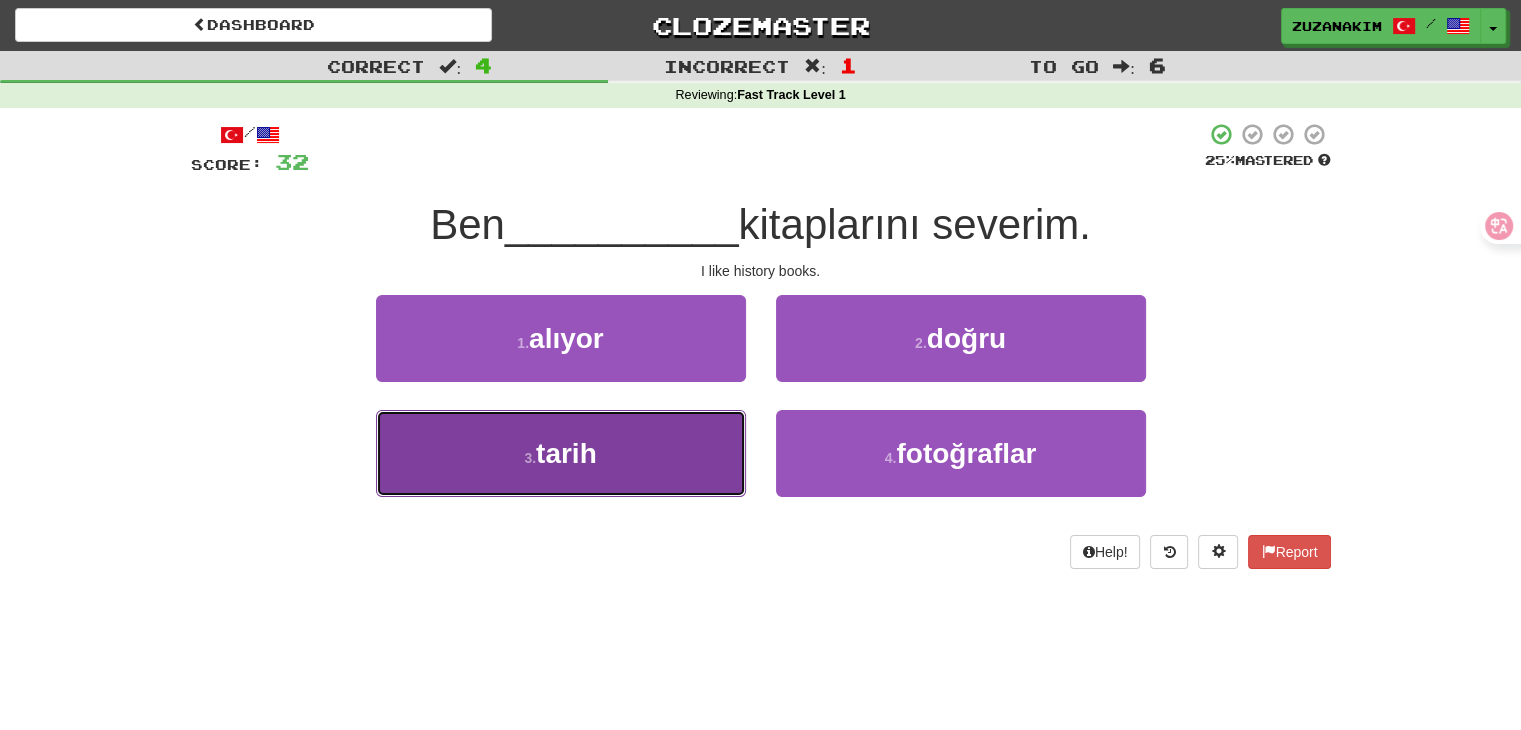 click on "3 .  tarih" at bounding box center [561, 453] 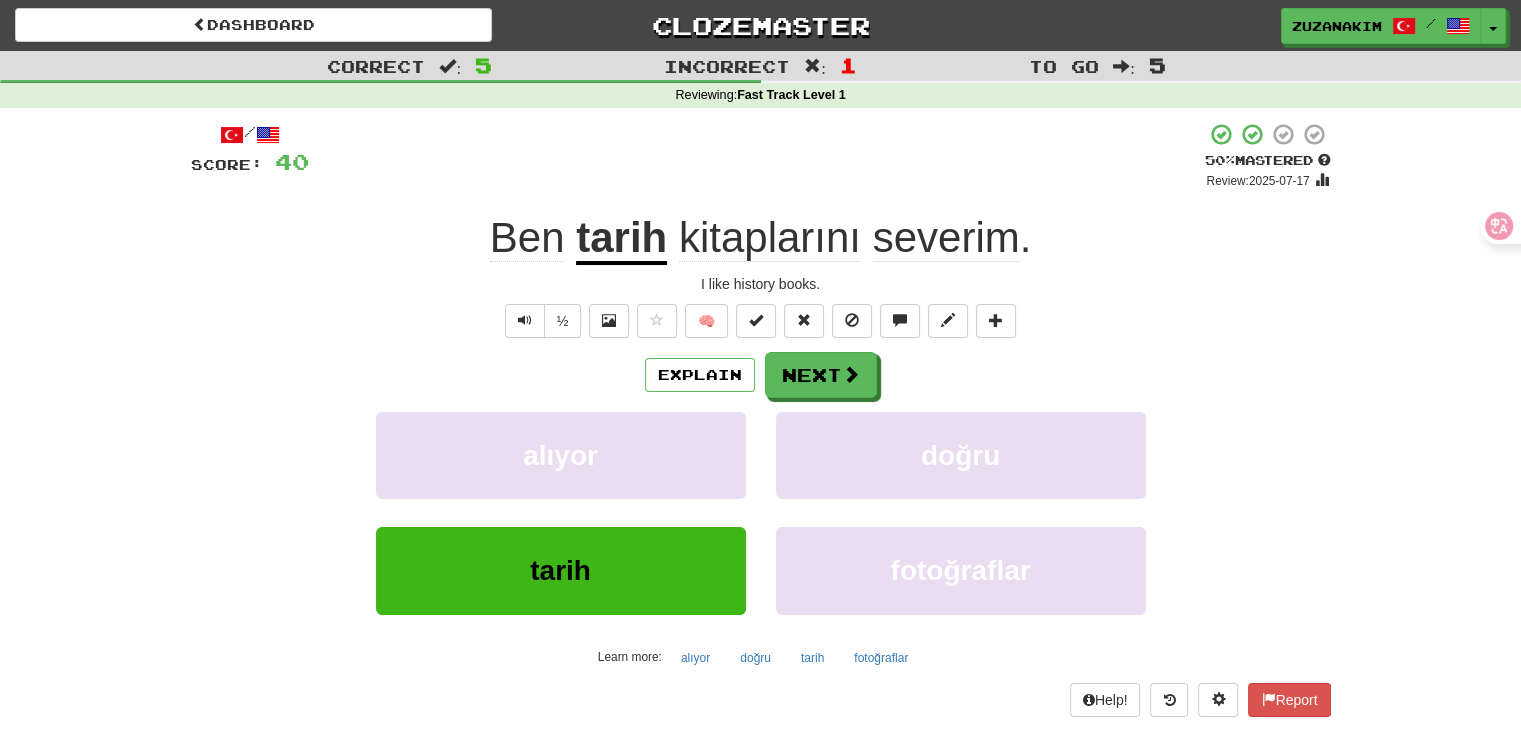 click on "Explain Next alıyor doğru tarih fotoğraflar Learn more: alıyor doğru tarih fotoğraflar" at bounding box center (761, 512) 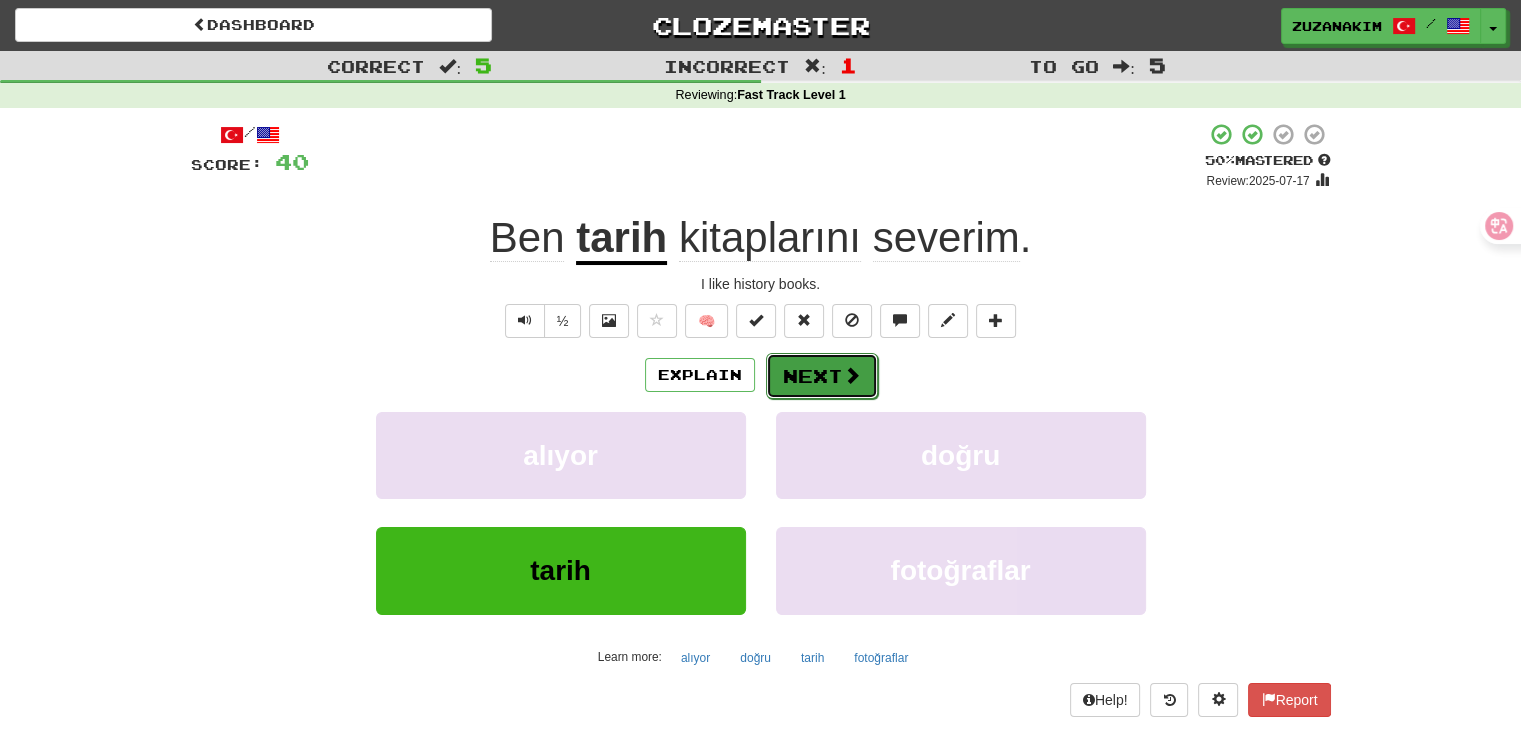 click on "Next" at bounding box center [822, 376] 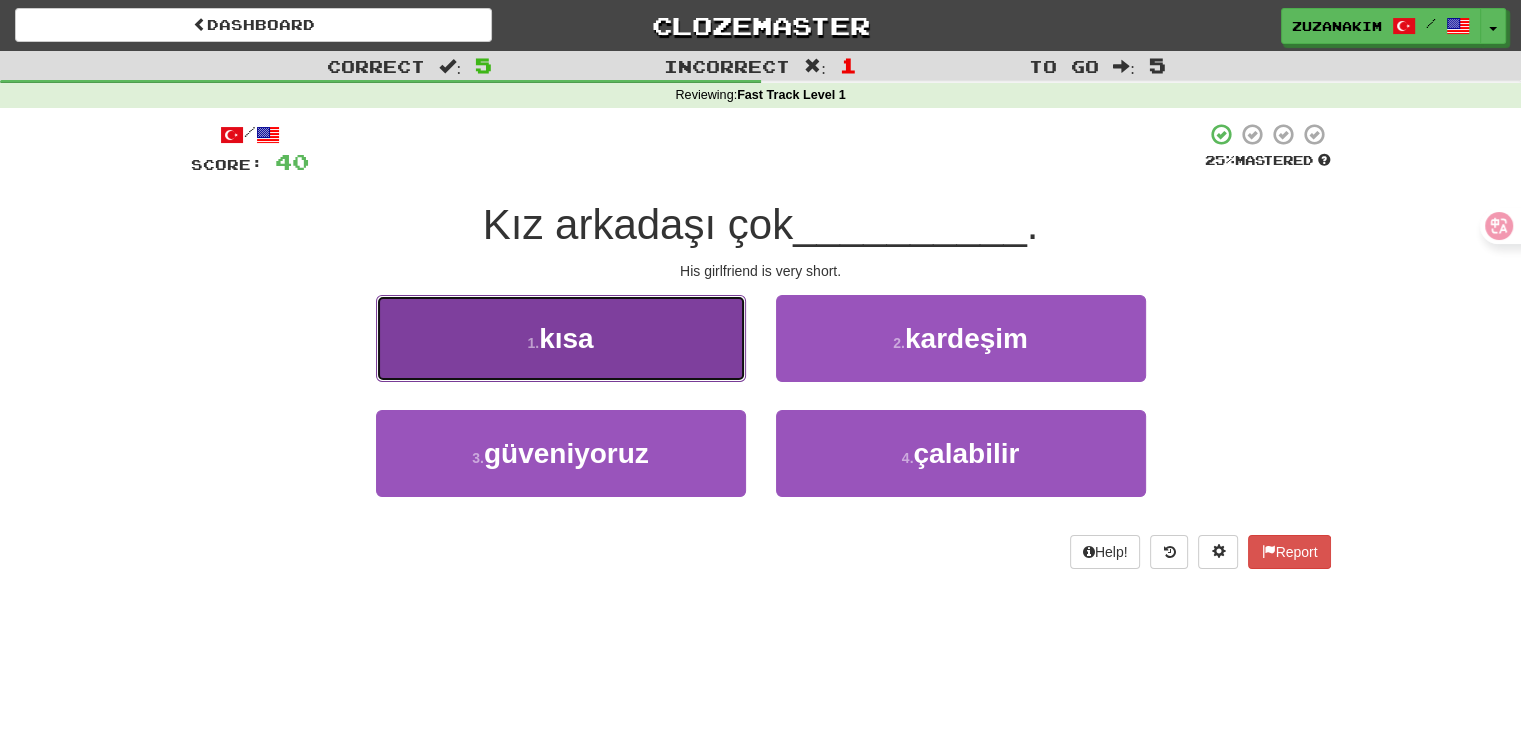 click on "1 .  kısa" at bounding box center [561, 338] 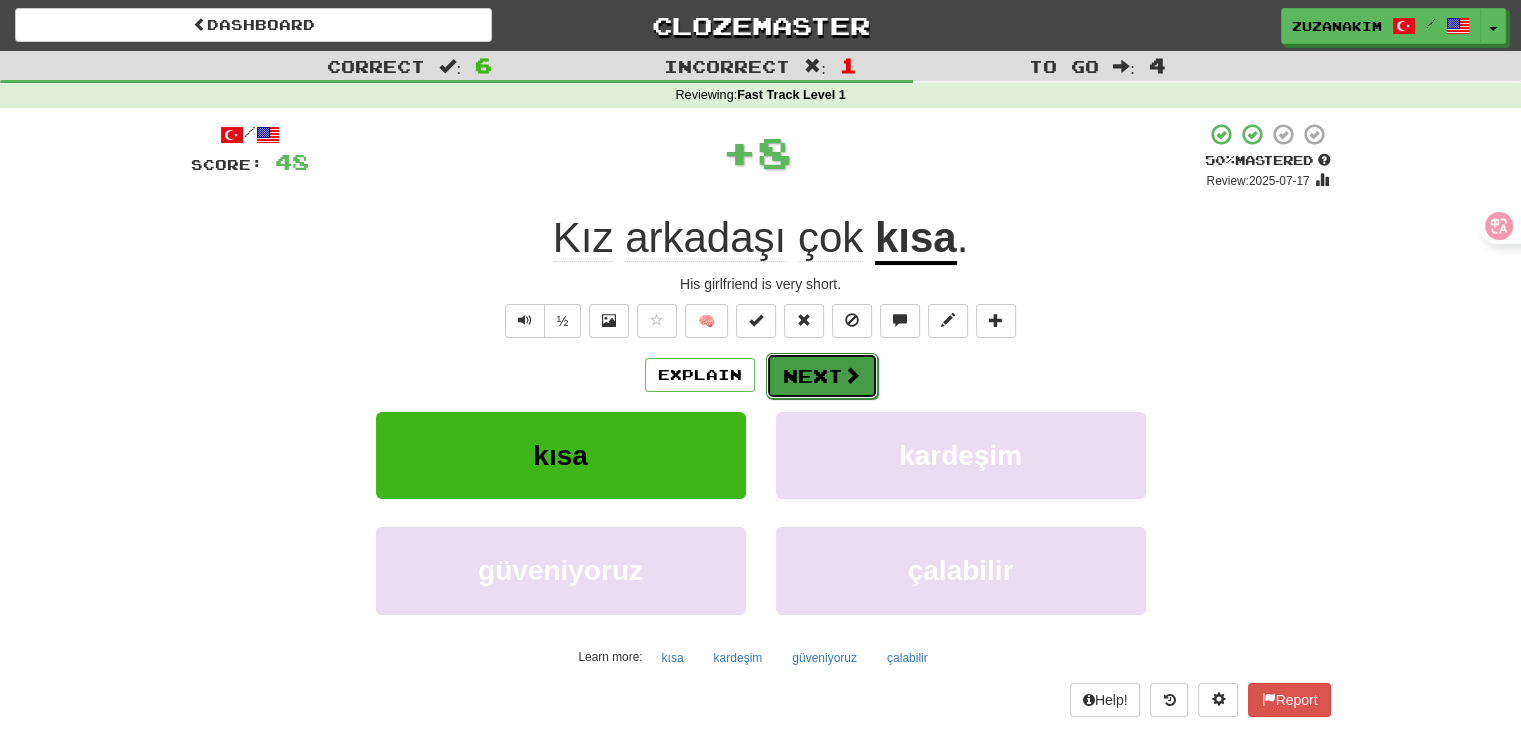click on "Next" at bounding box center (822, 376) 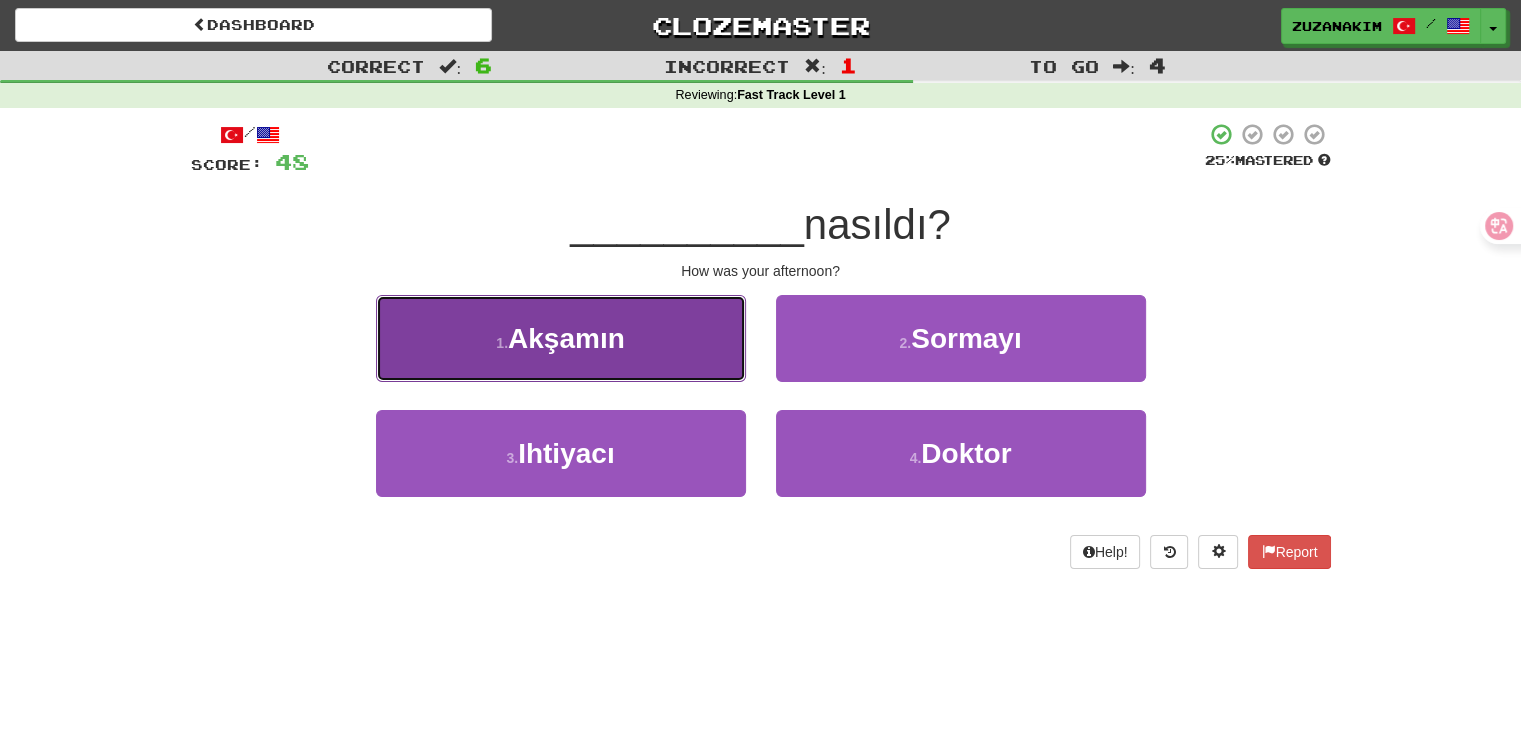 click on "1 .  Akşamın" at bounding box center [561, 338] 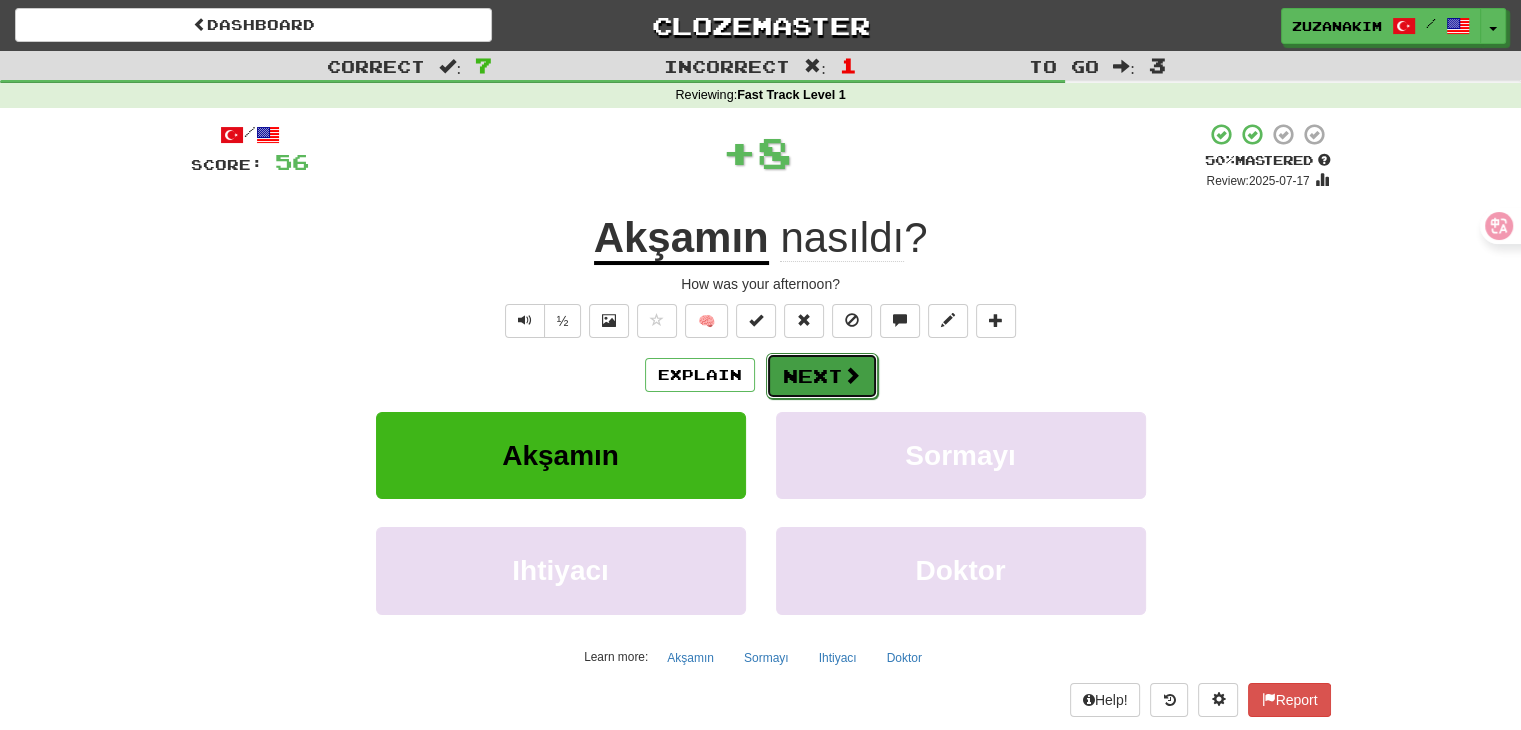click at bounding box center (852, 375) 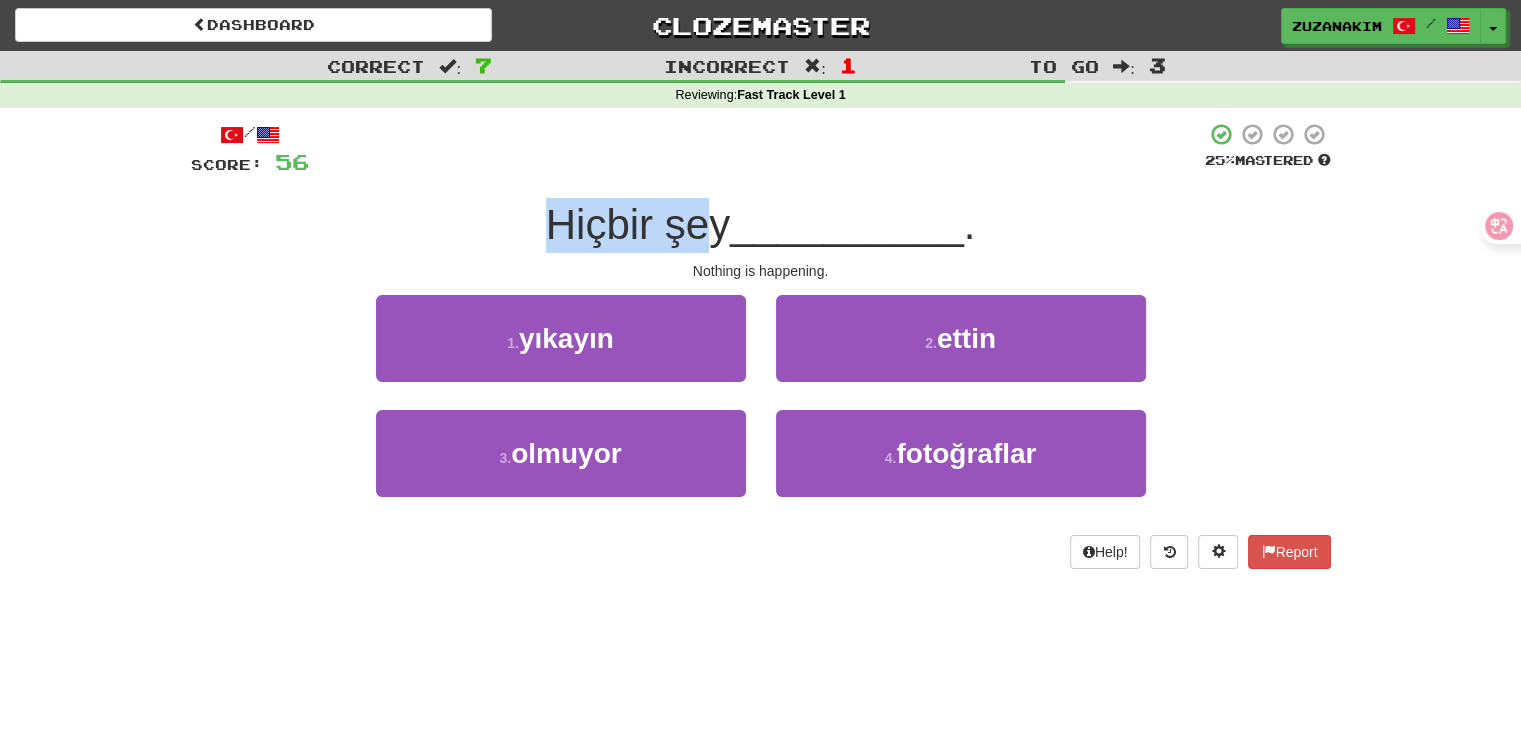 drag, startPoint x: 525, startPoint y: 227, endPoint x: 696, endPoint y: 227, distance: 171 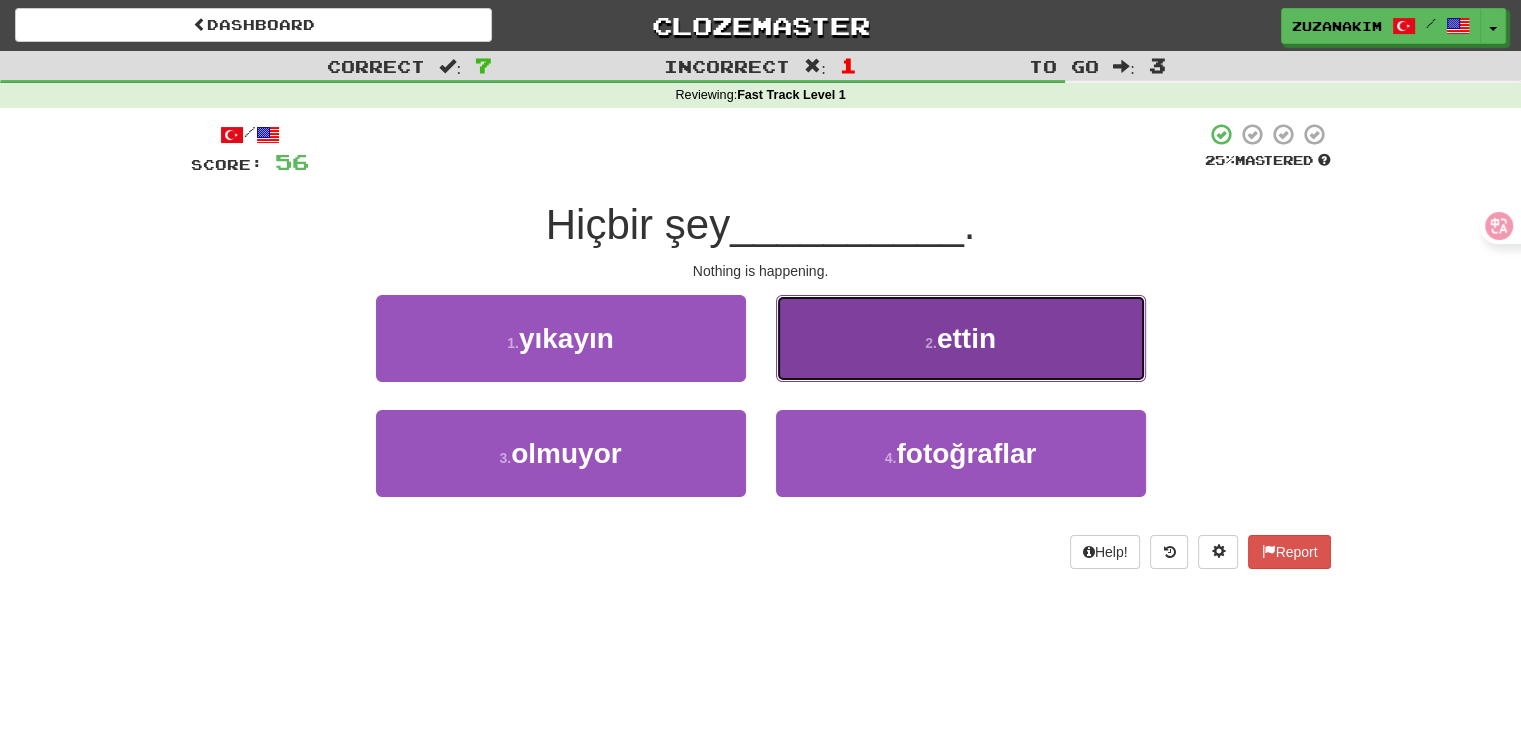 click on "2 .  ettin" at bounding box center [961, 338] 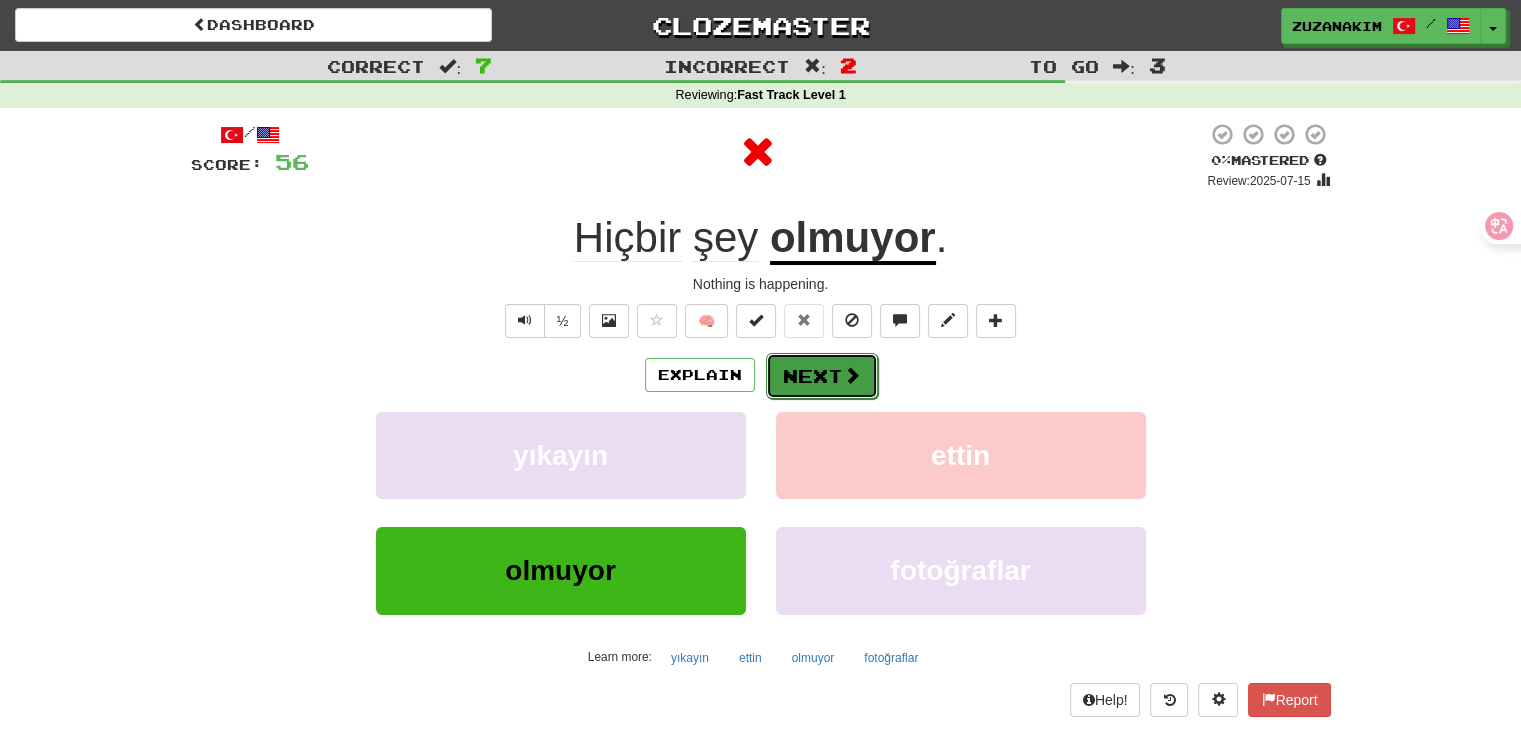 click at bounding box center (852, 375) 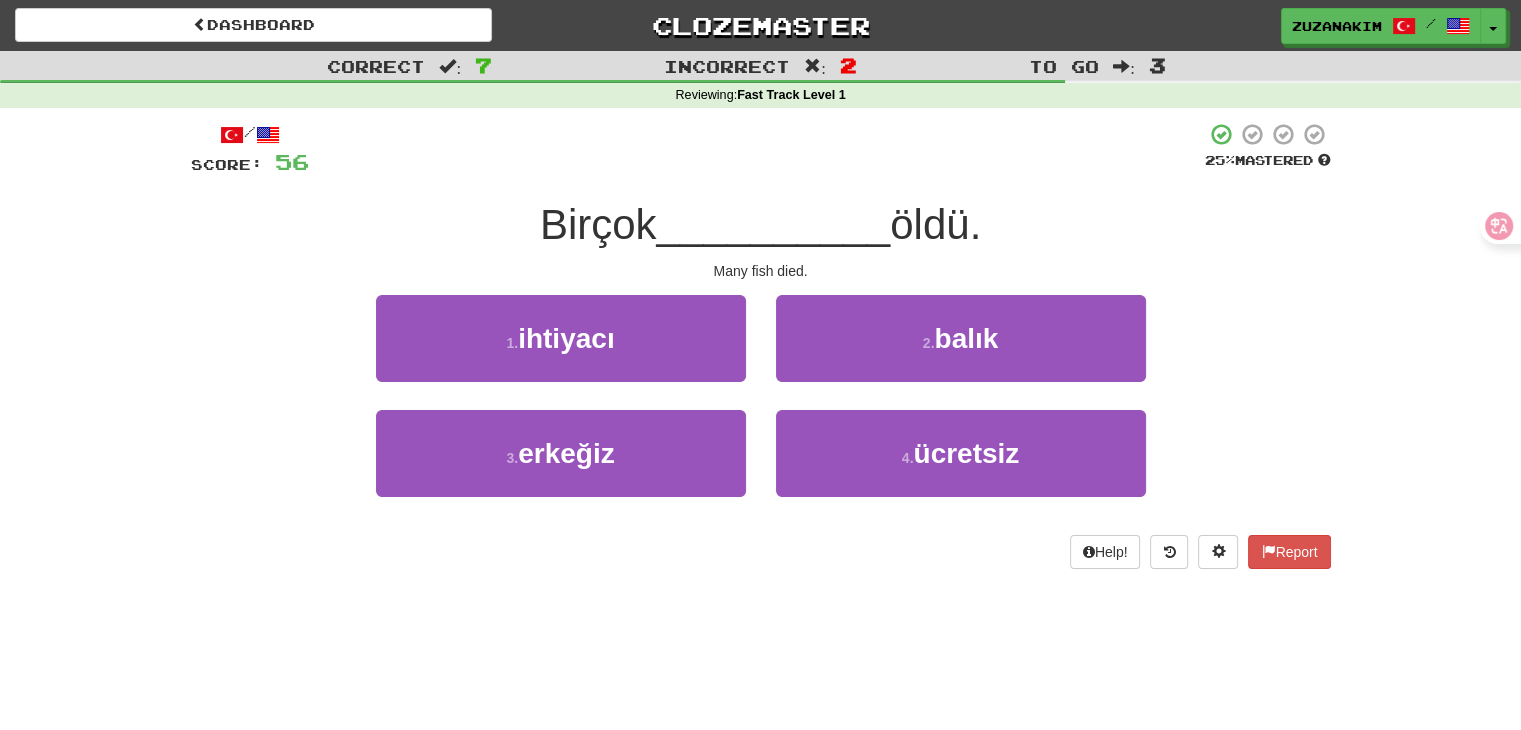 drag, startPoint x: 520, startPoint y: 213, endPoint x: 656, endPoint y: 217, distance: 136.0588 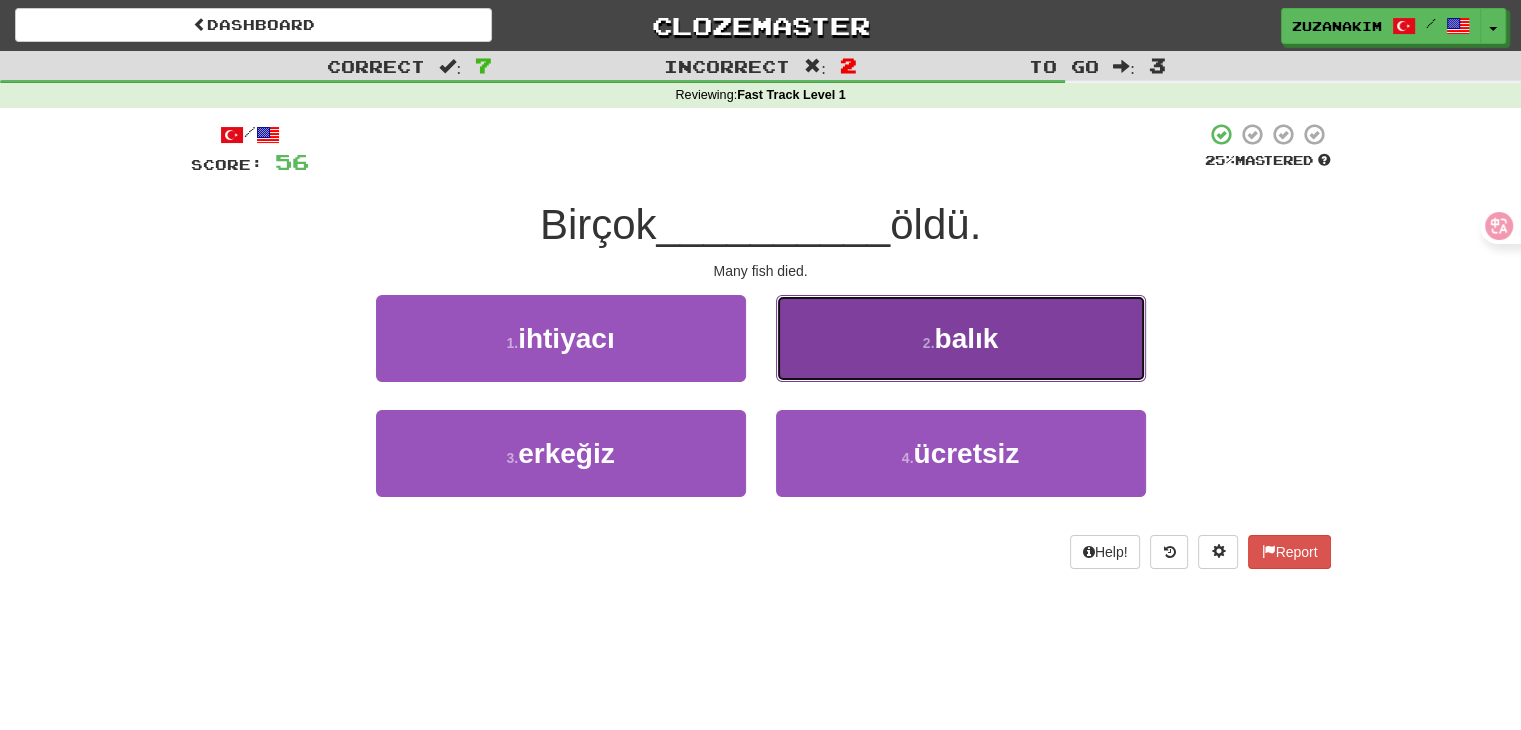 click on "2 .  balık" at bounding box center (961, 338) 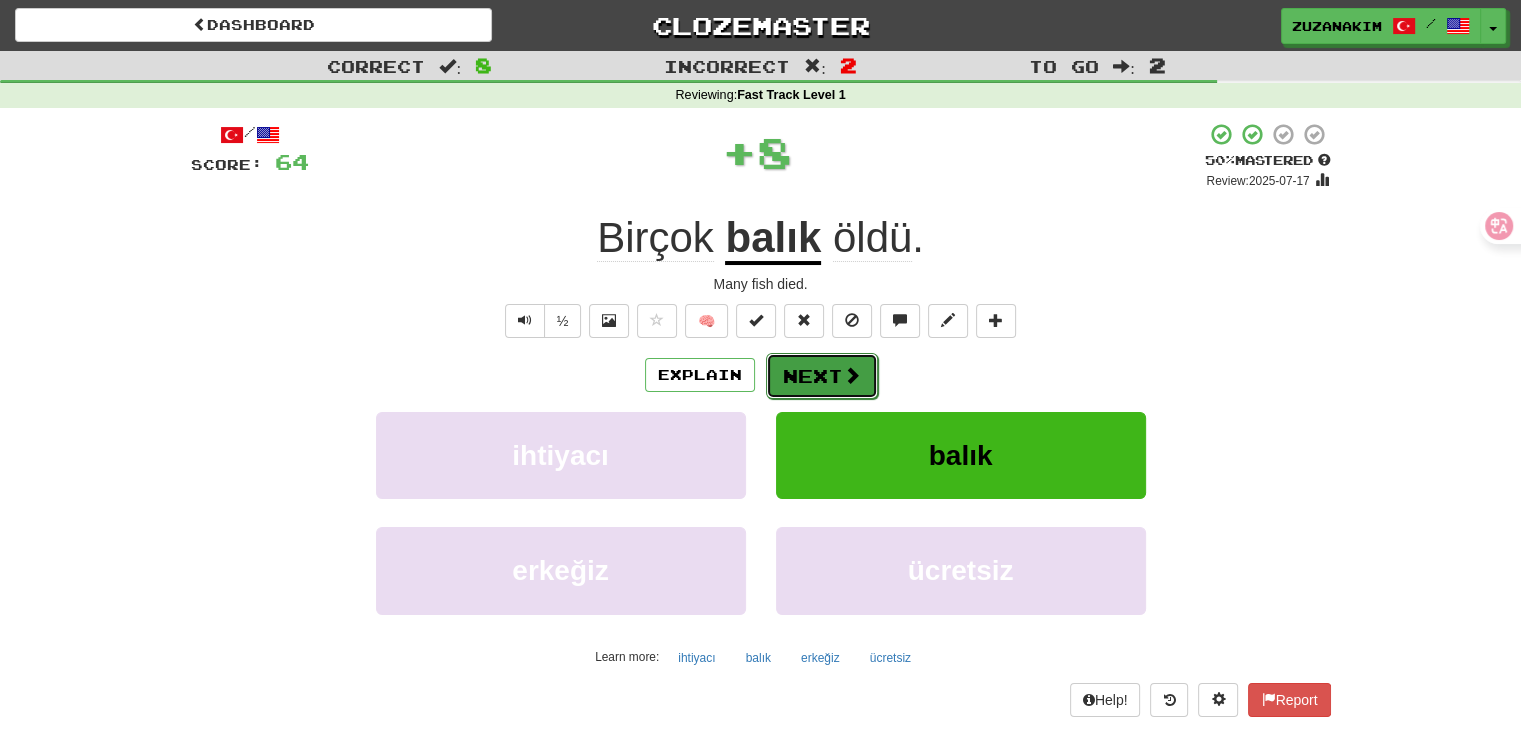 click on "Next" at bounding box center (822, 376) 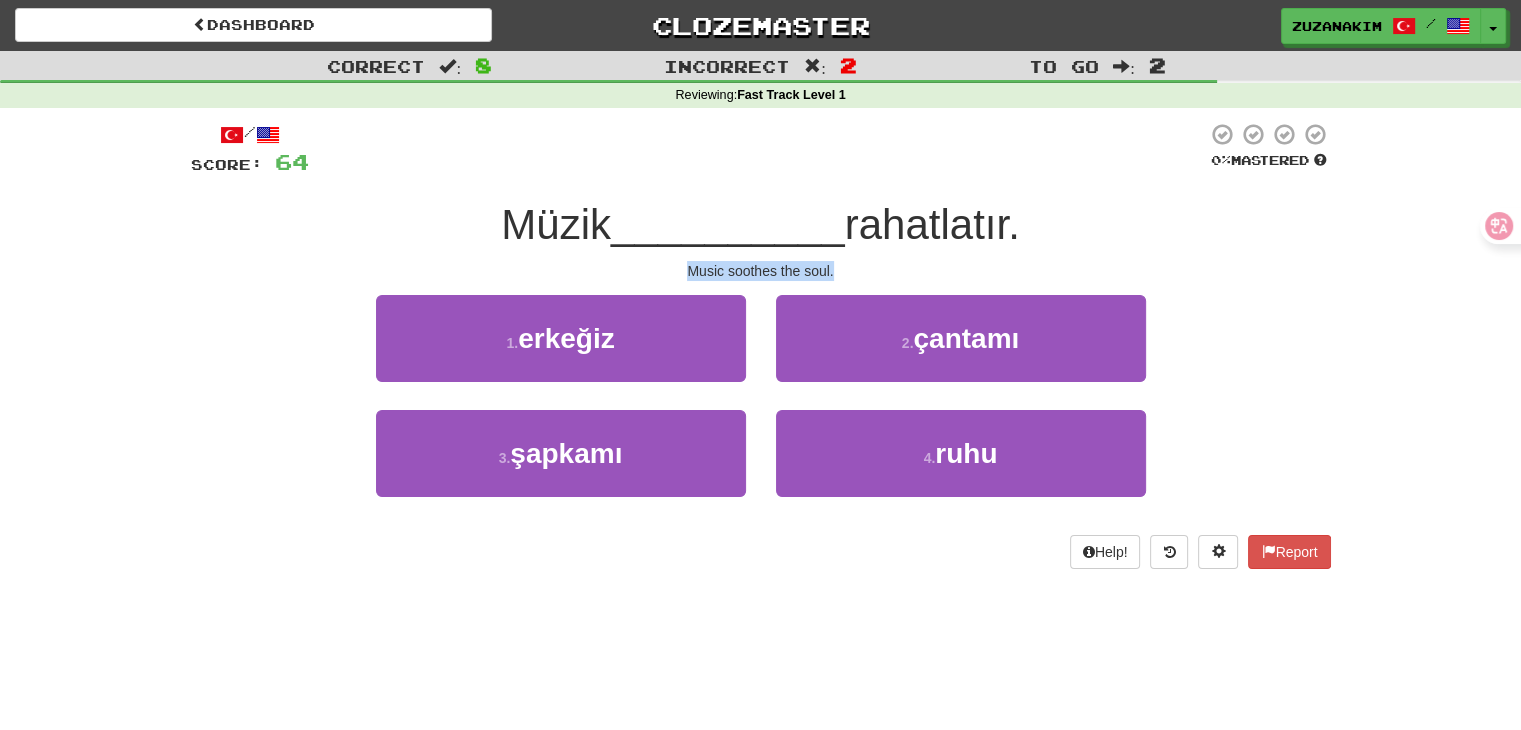 drag, startPoint x: 649, startPoint y: 272, endPoint x: 864, endPoint y: 272, distance: 215 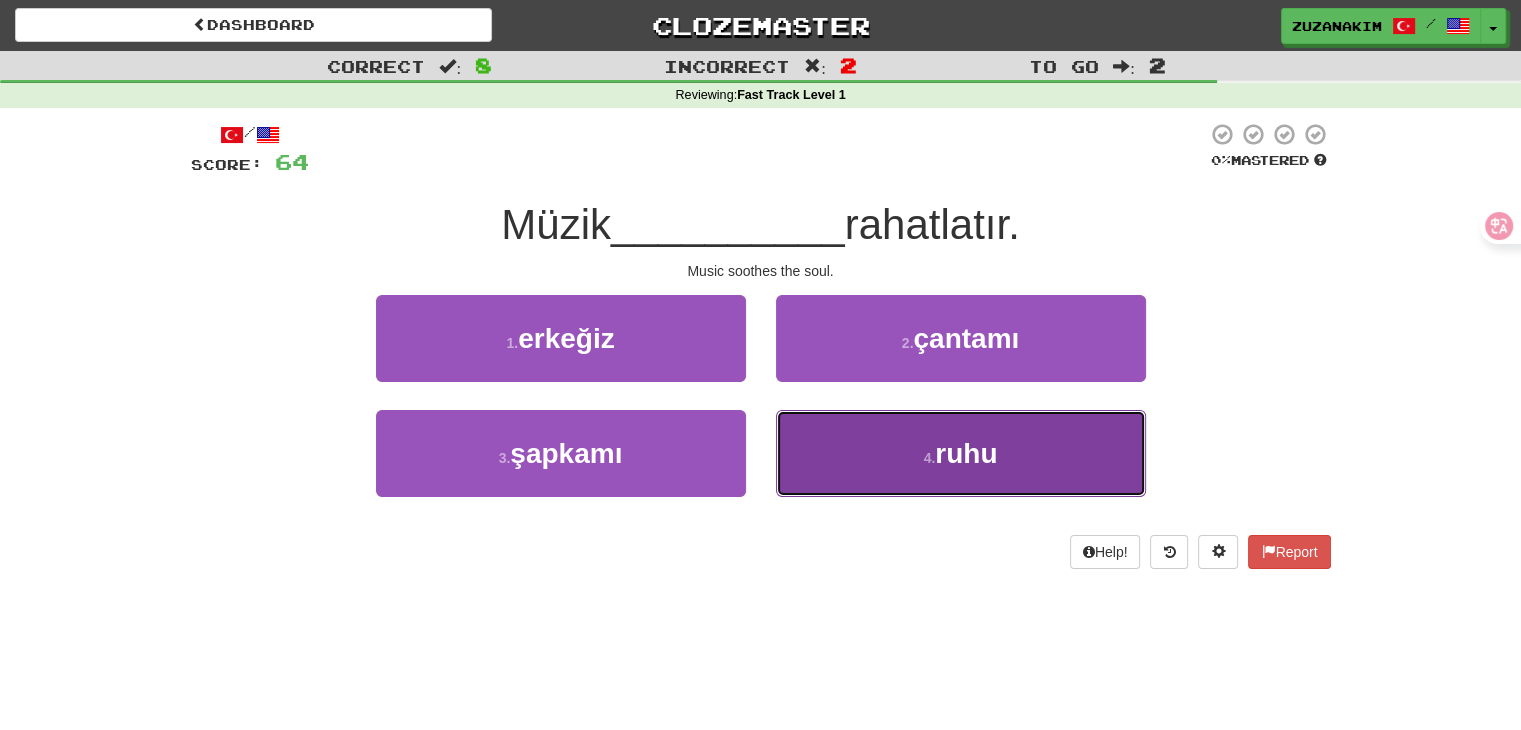 click on "4 .  ruhu" at bounding box center (961, 453) 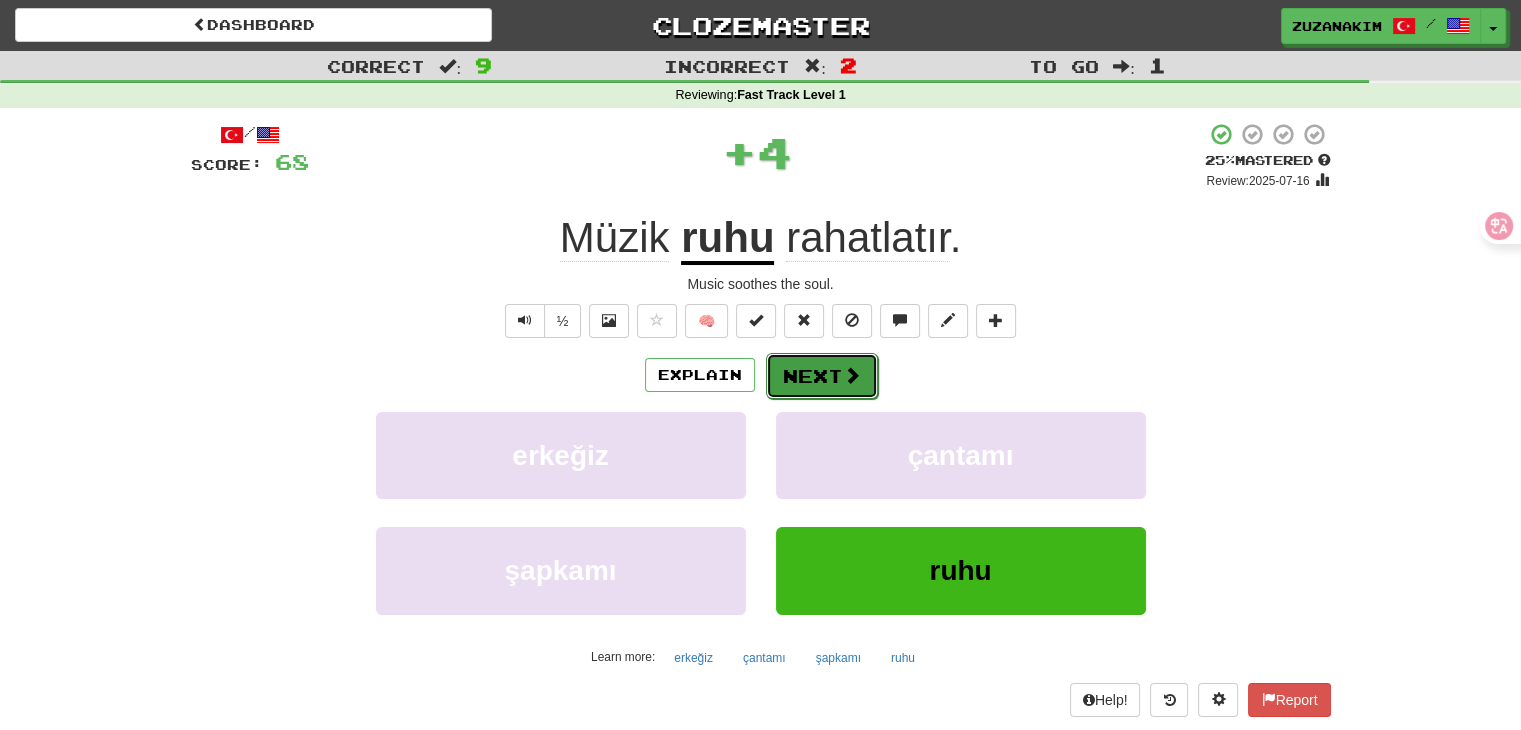 click on "Next" at bounding box center [822, 376] 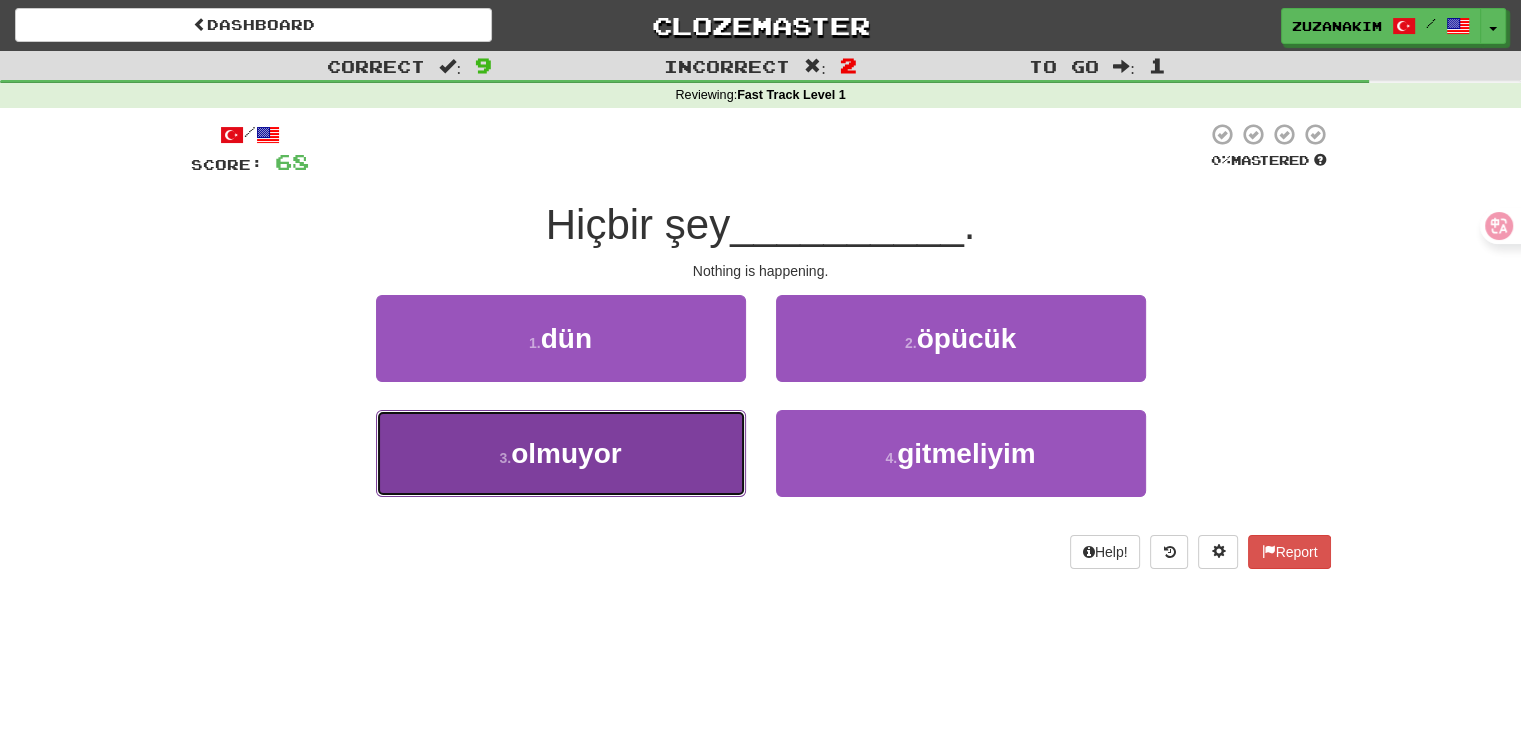 click on "3 .  olmuyor" at bounding box center [561, 453] 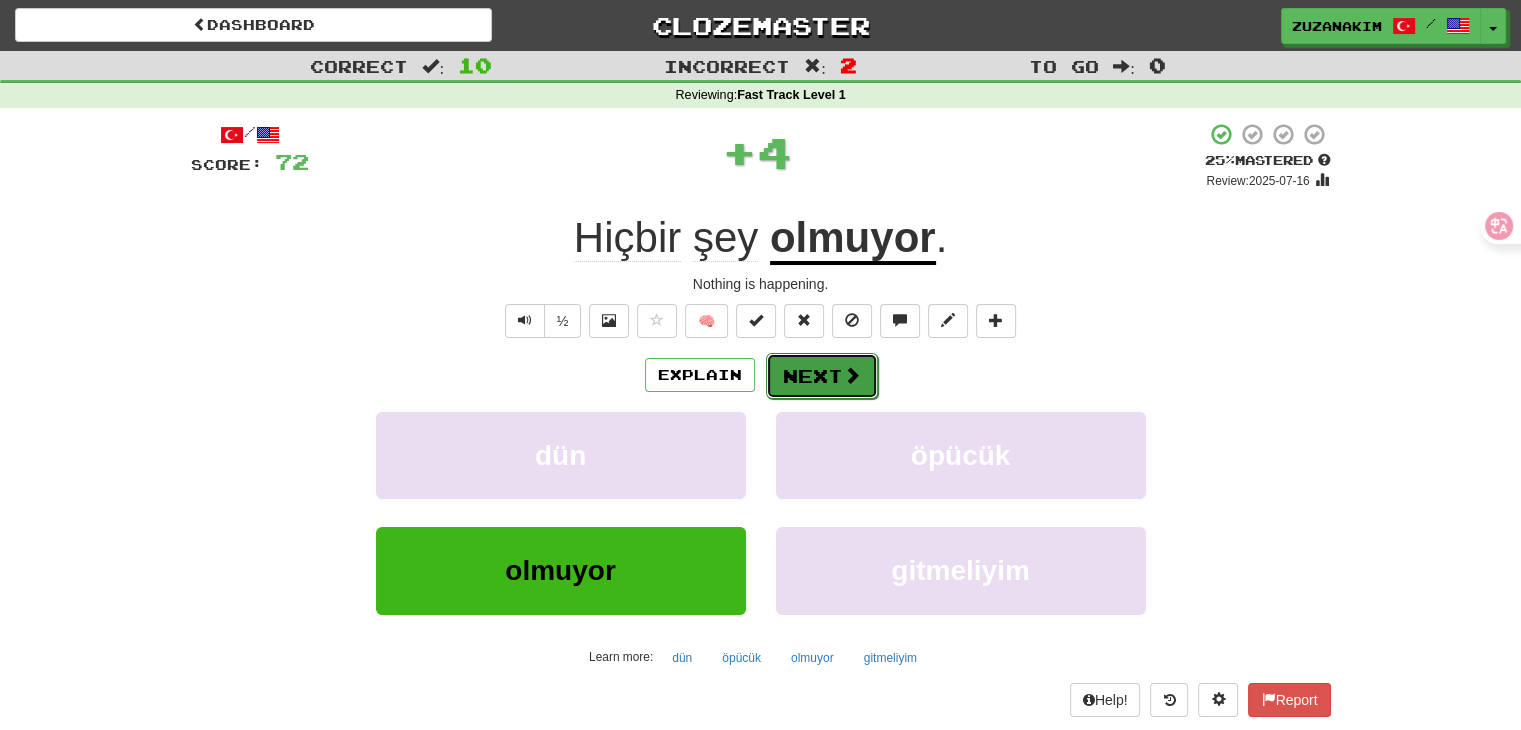 click on "Next" at bounding box center [822, 376] 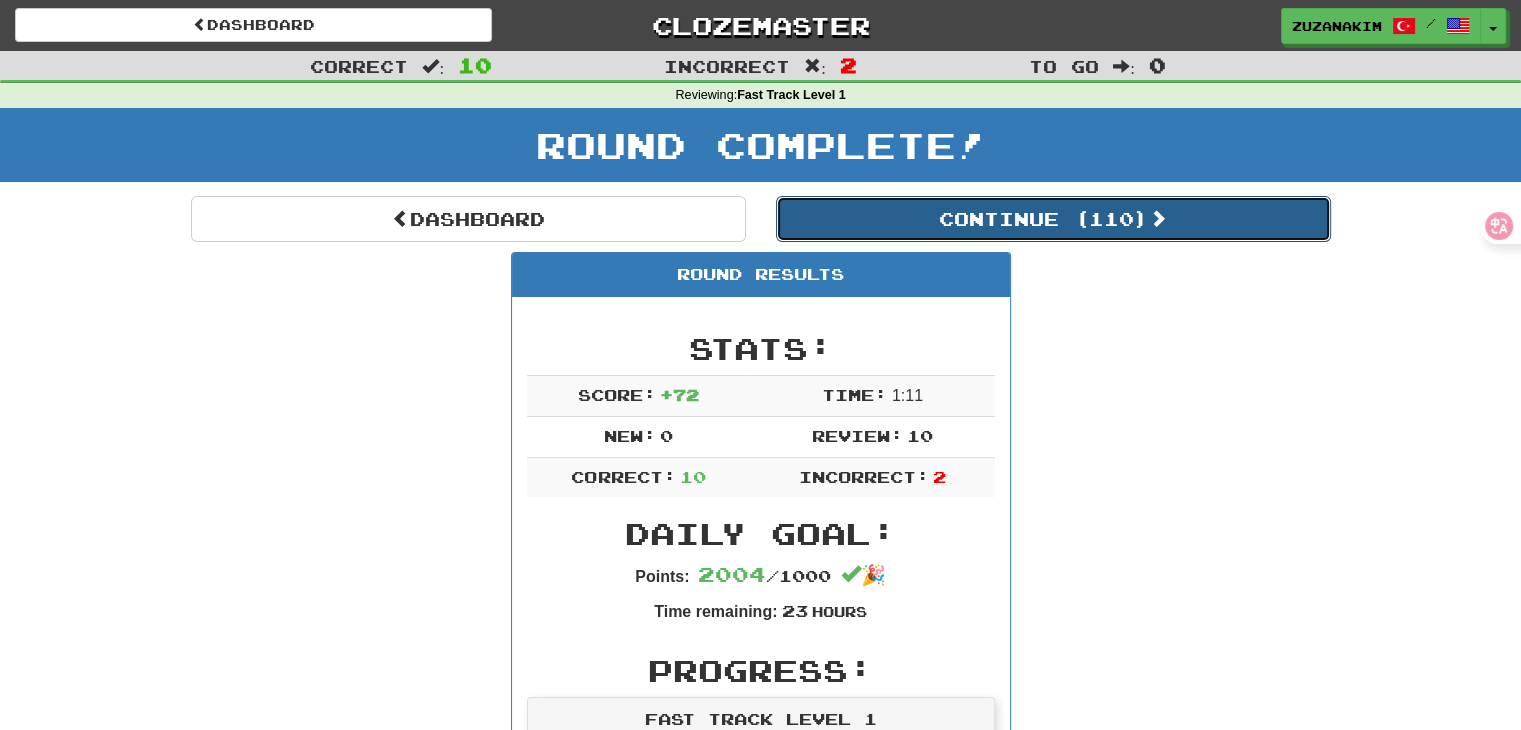 click on "Continue ( 110 )" at bounding box center [1053, 219] 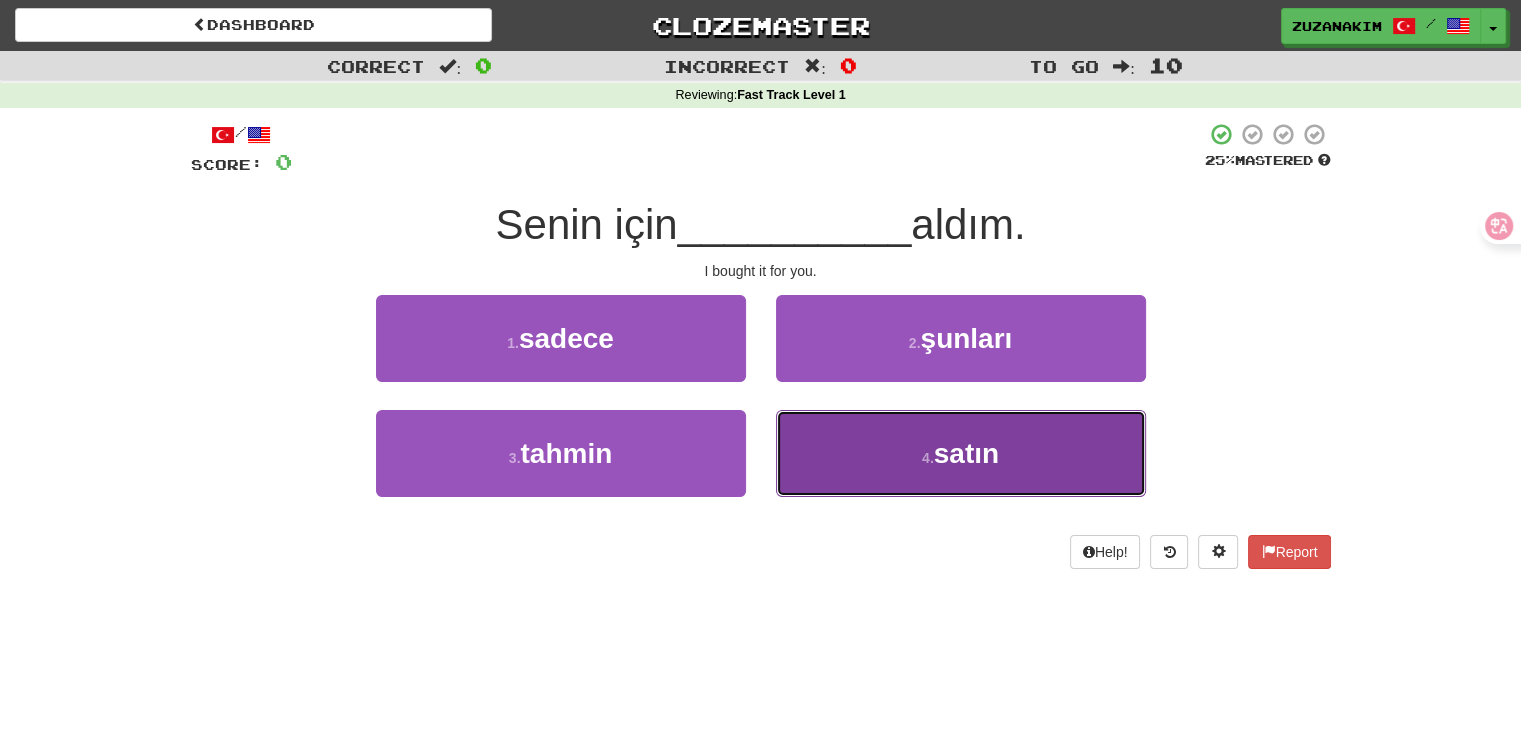 click on "4 .  satın" at bounding box center (961, 453) 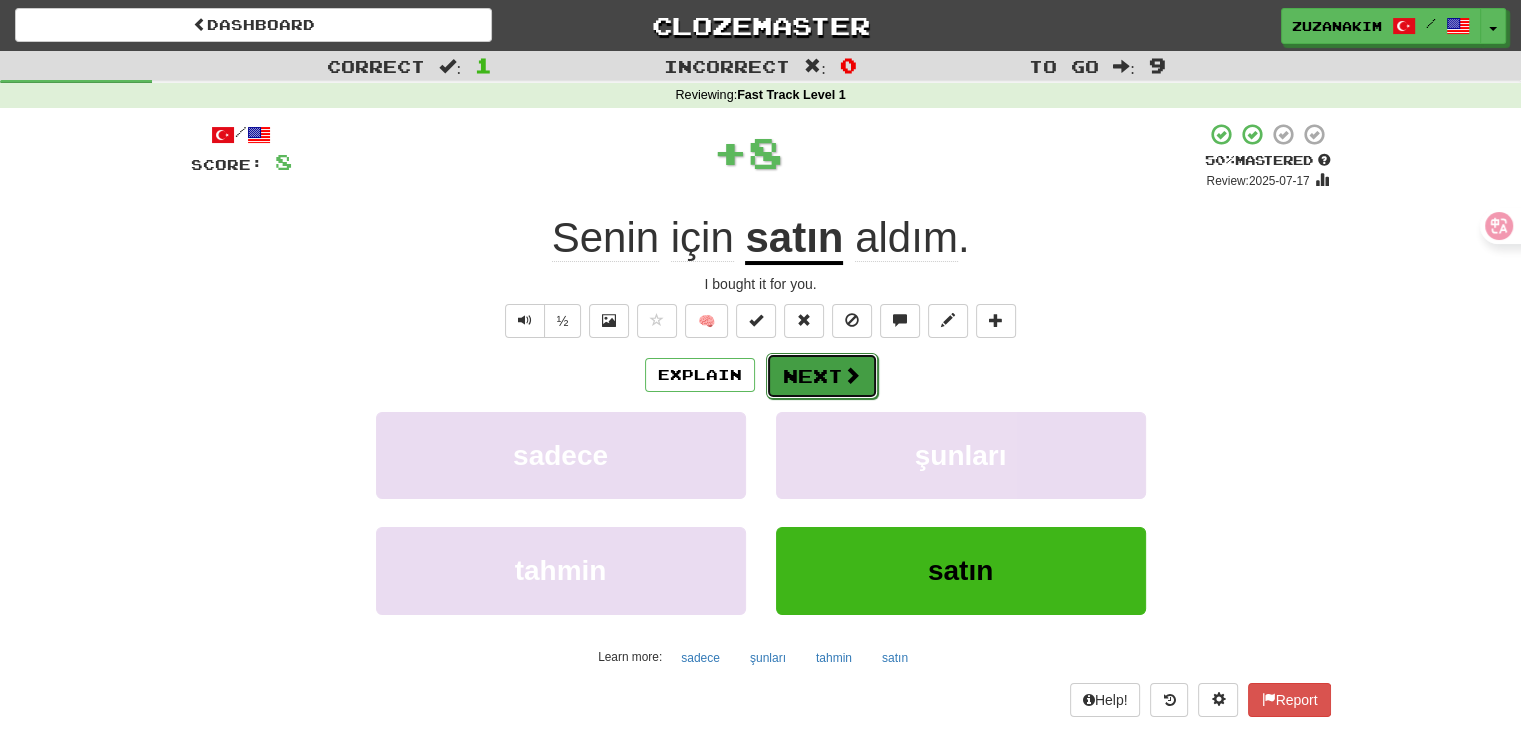 click on "Next" at bounding box center [822, 376] 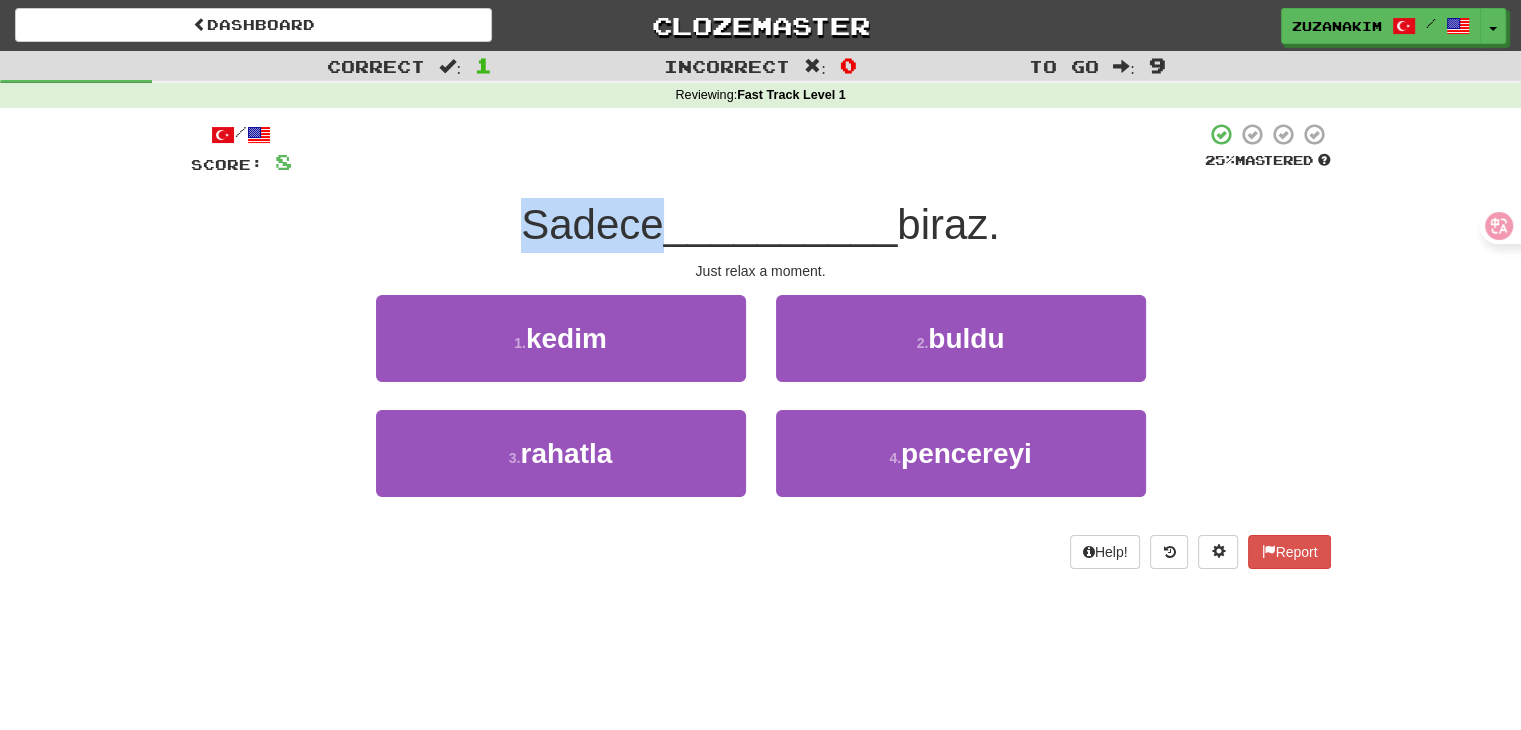 drag, startPoint x: 523, startPoint y: 225, endPoint x: 644, endPoint y: 224, distance: 121.004135 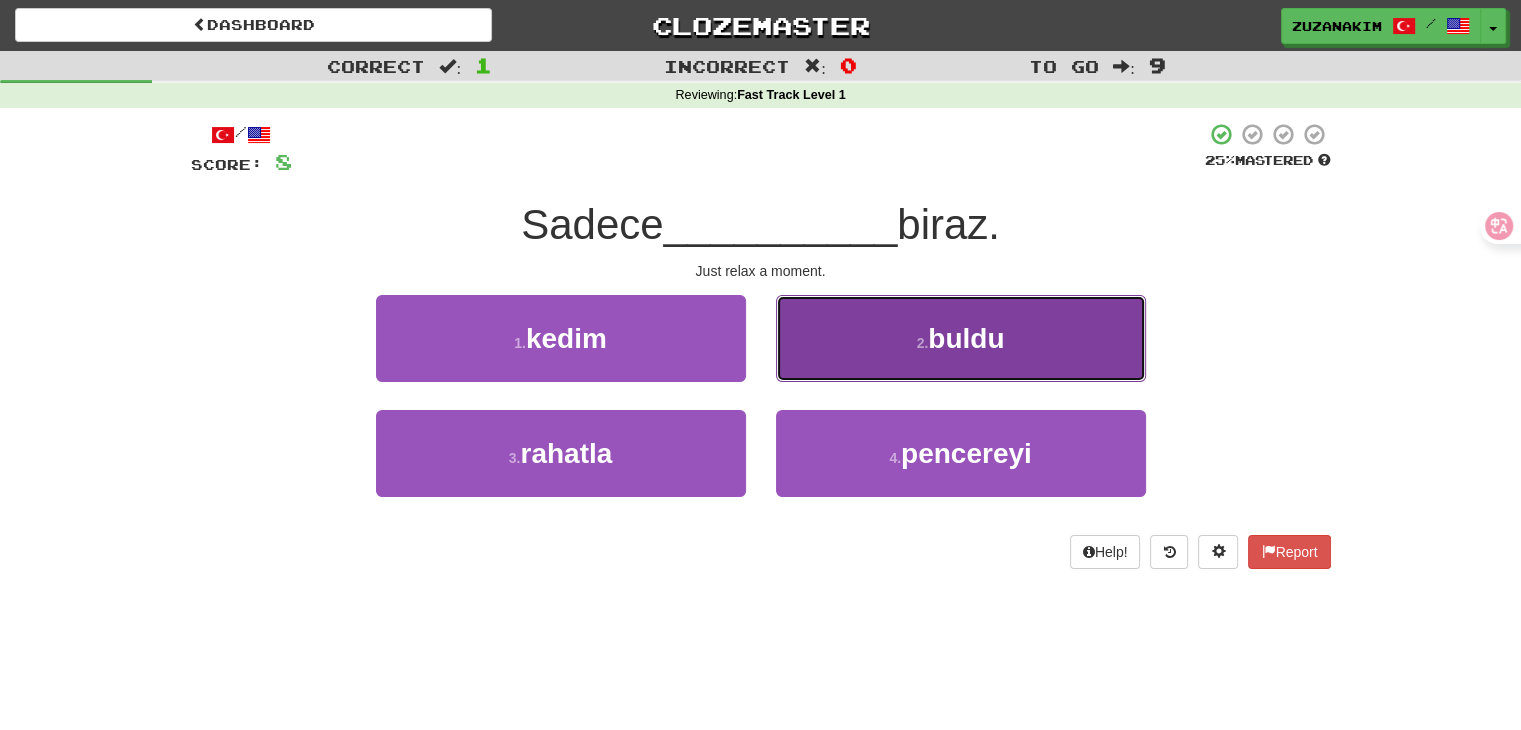 click on "2 .  buldu" at bounding box center (961, 338) 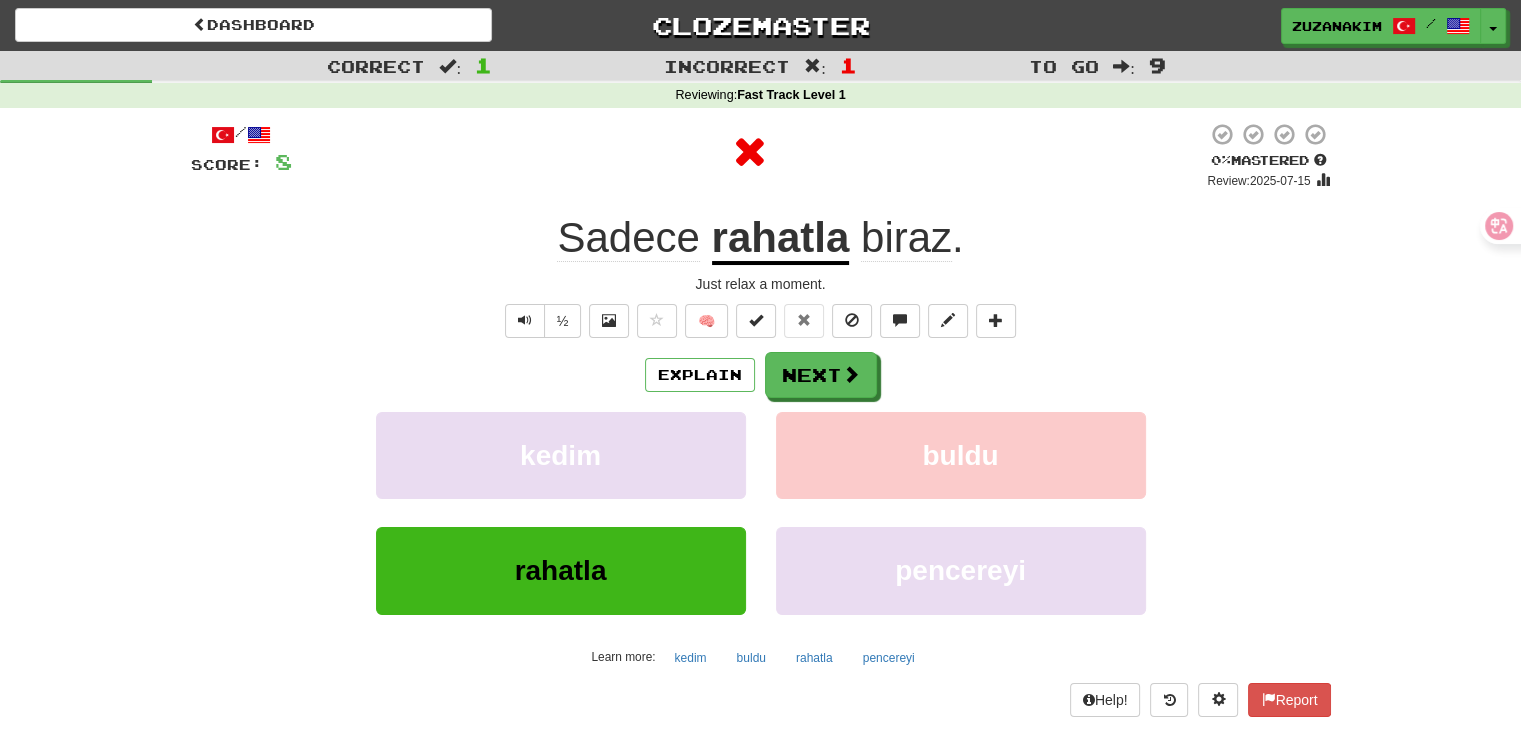 click on "rahatla" at bounding box center (781, 239) 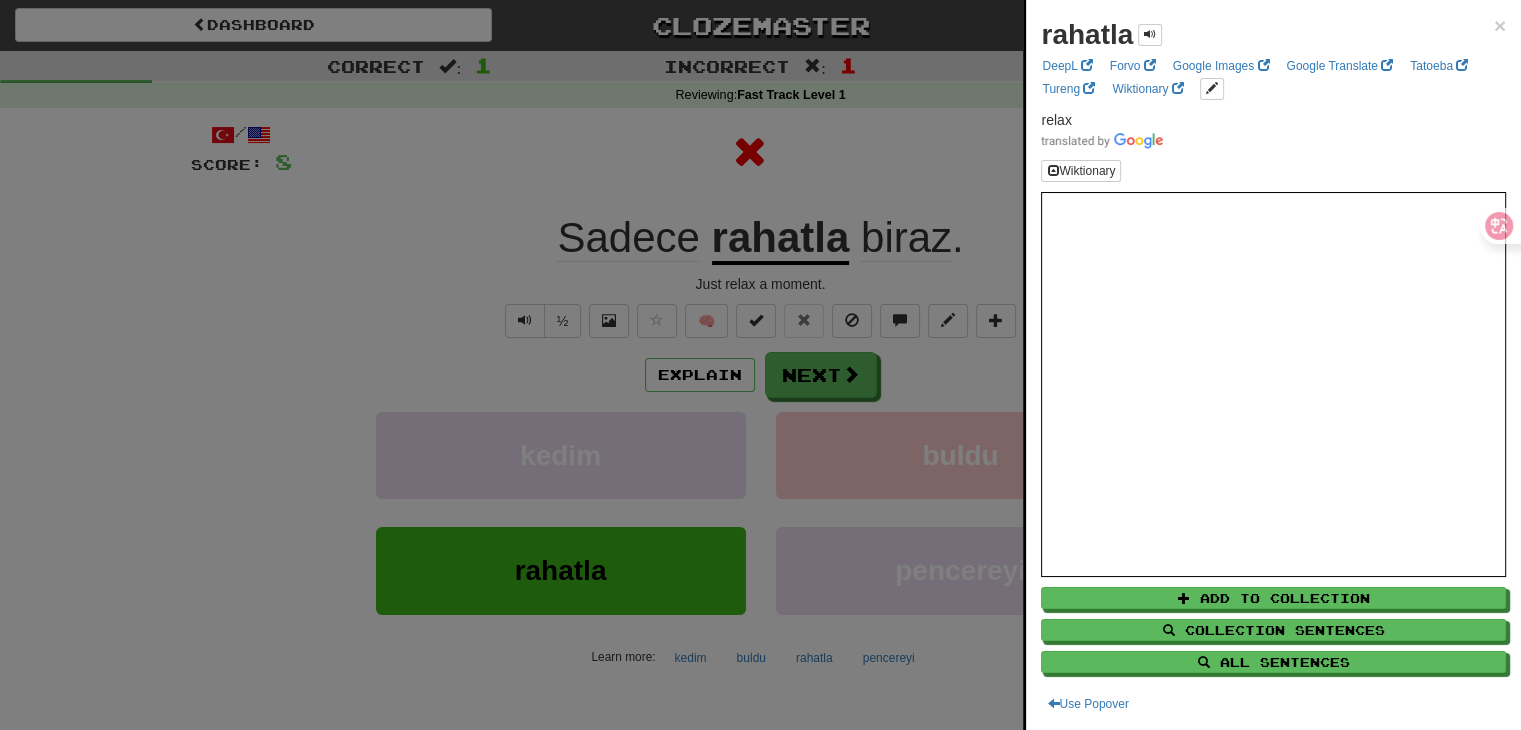 click at bounding box center [760, 365] 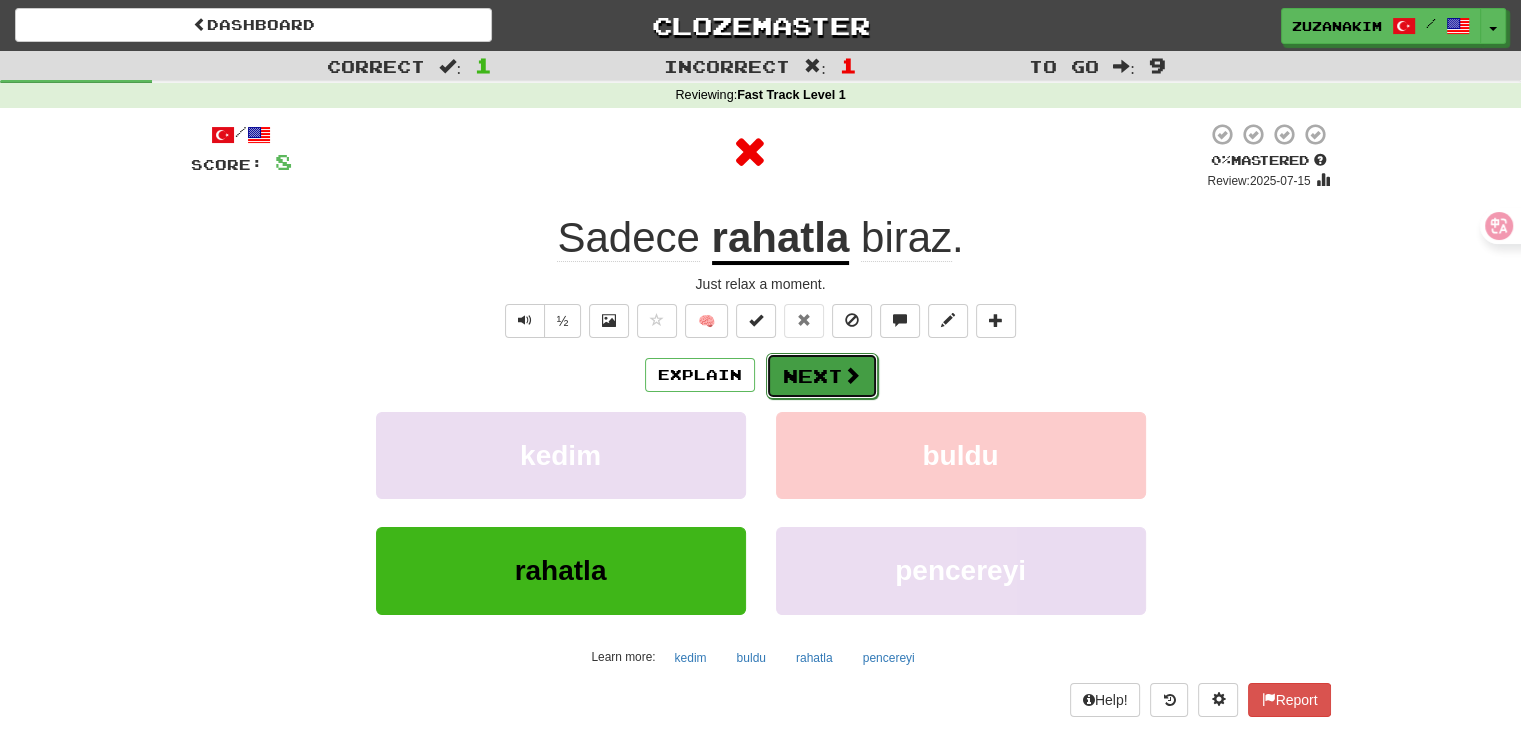 click on "Next" at bounding box center [822, 376] 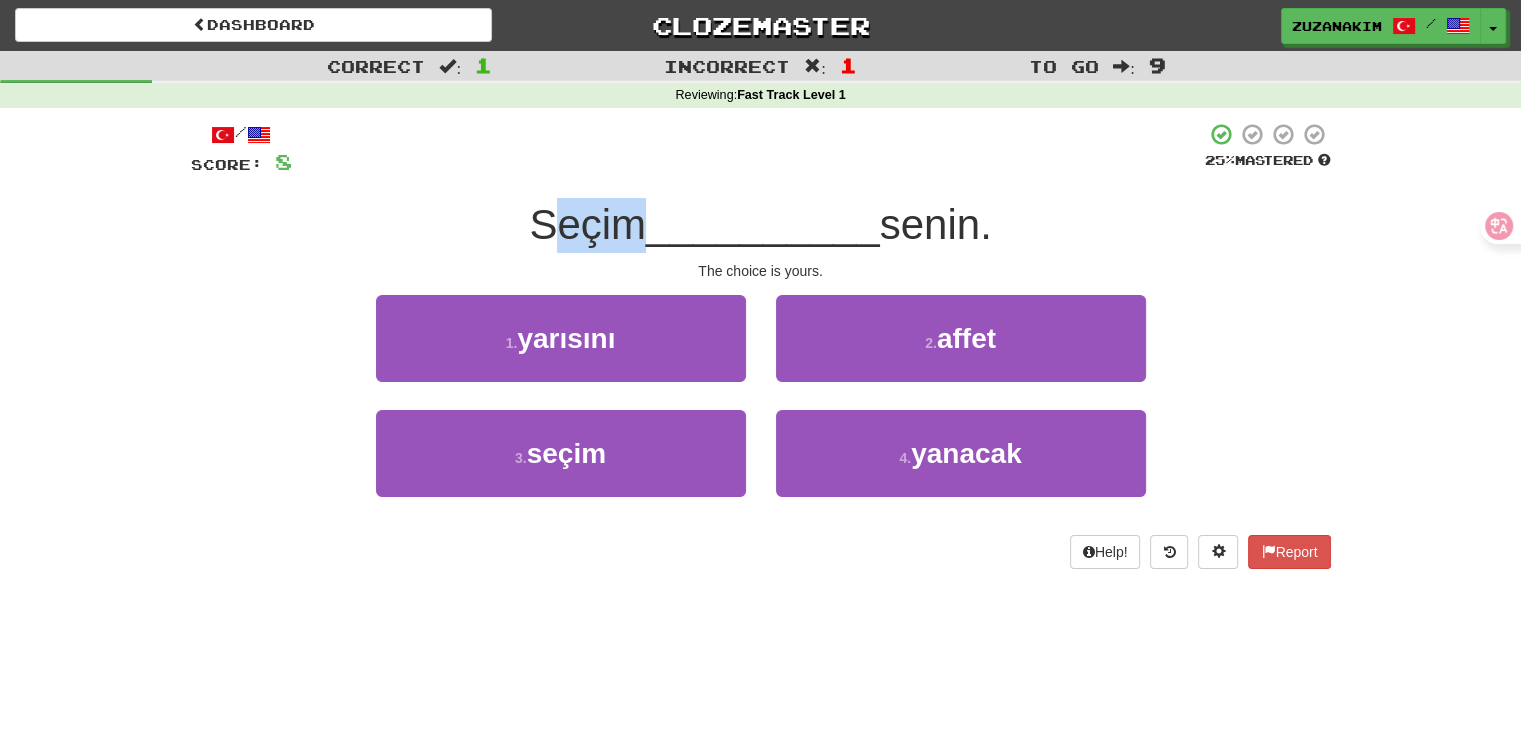 drag, startPoint x: 538, startPoint y: 217, endPoint x: 632, endPoint y: 220, distance: 94.04786 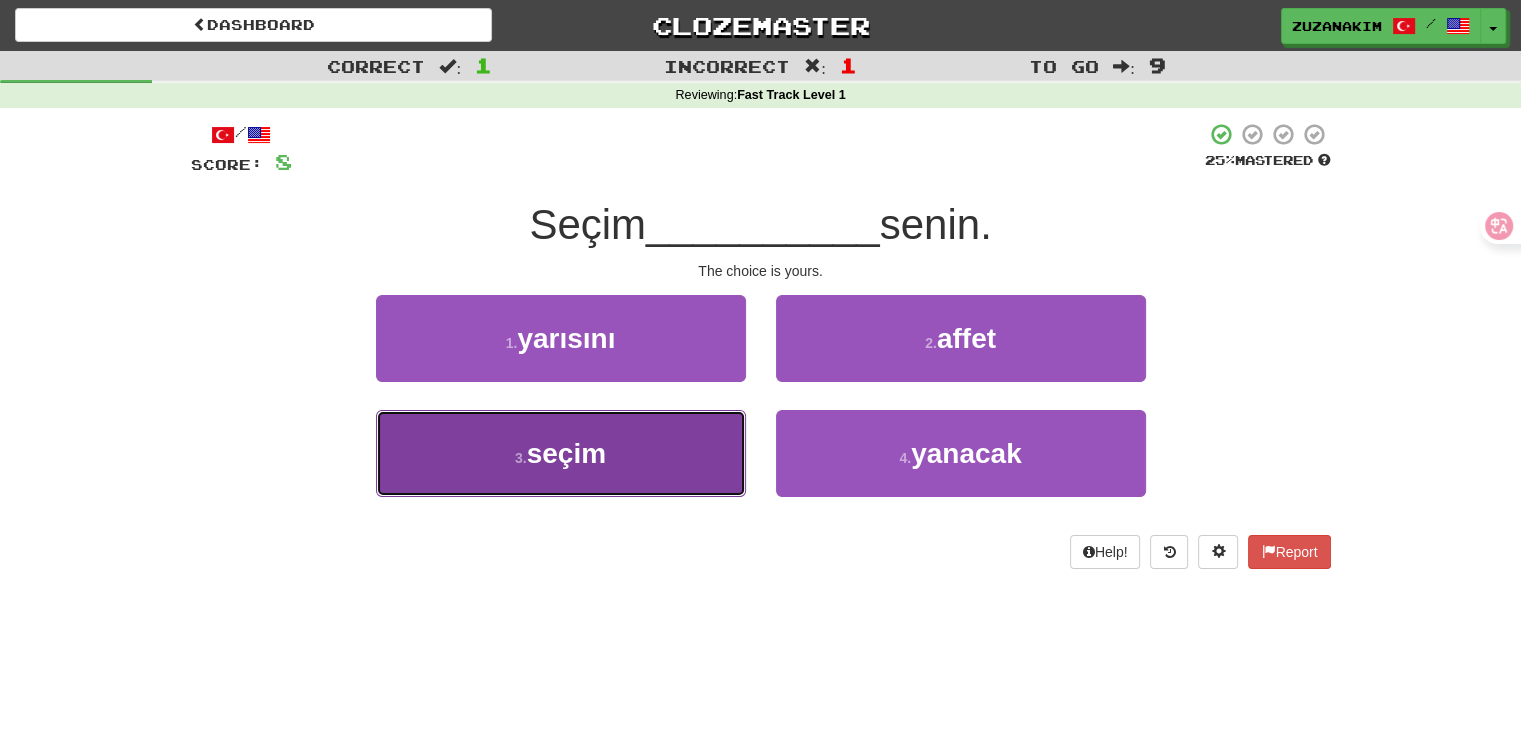 click on "3 .  seçim" at bounding box center (561, 453) 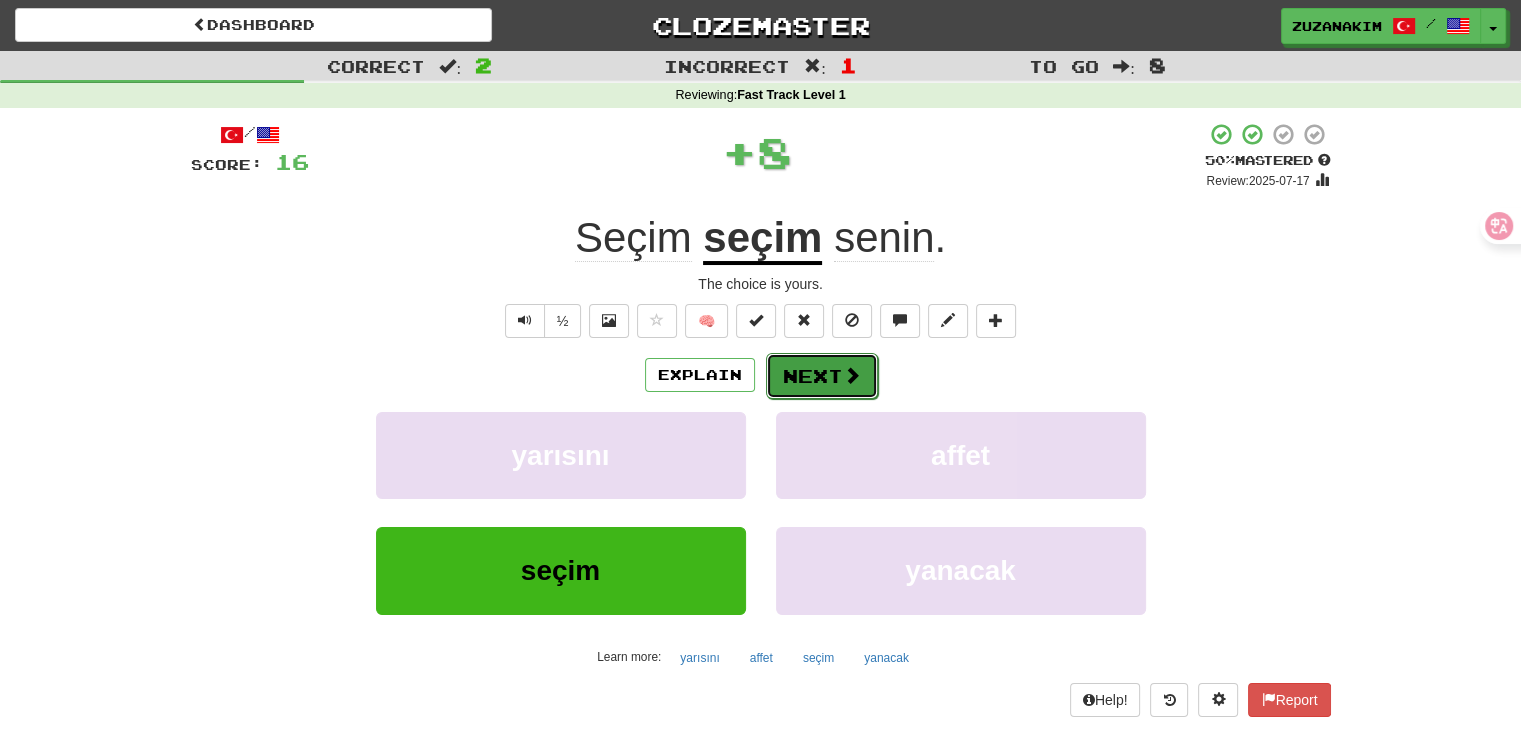 click on "Next" at bounding box center (822, 376) 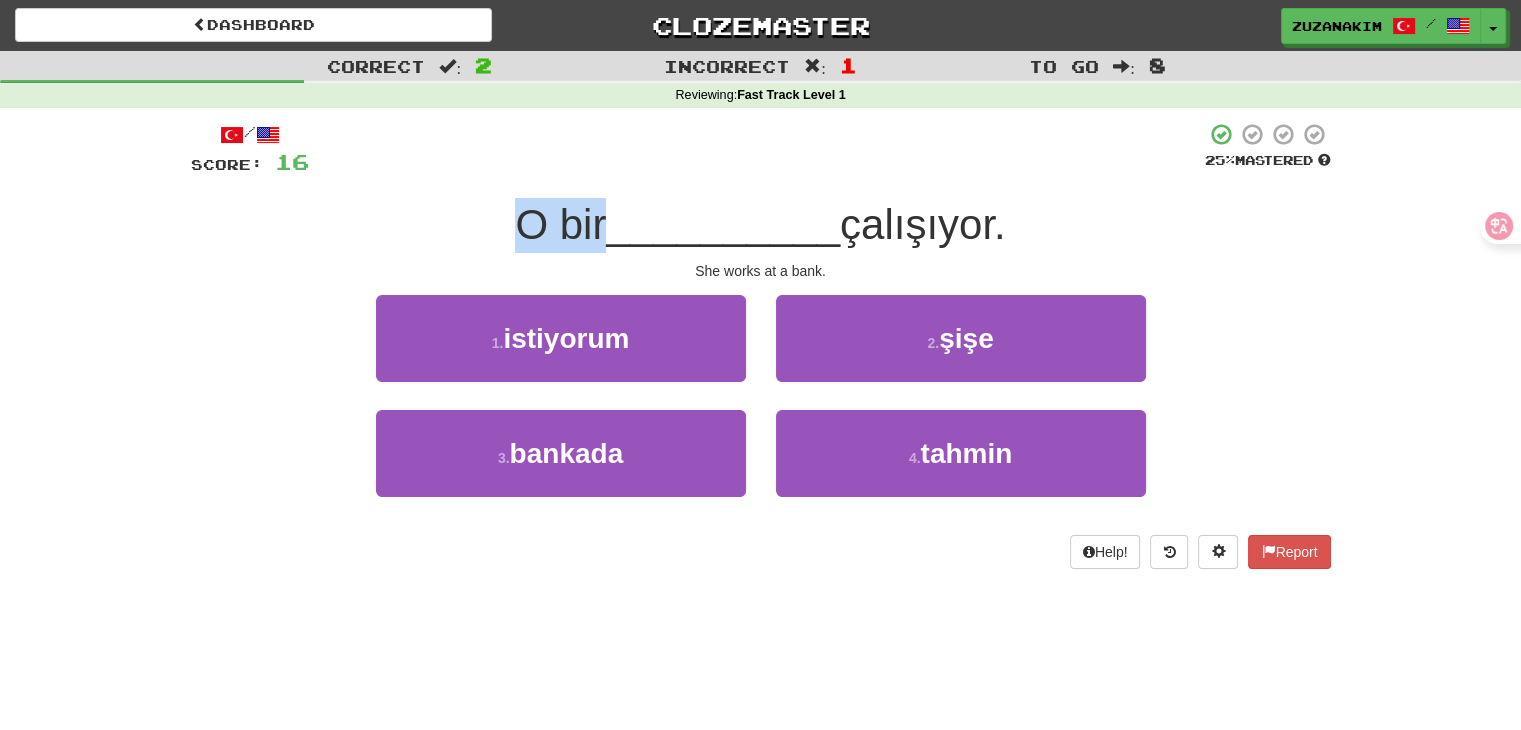 drag, startPoint x: 519, startPoint y: 233, endPoint x: 597, endPoint y: 233, distance: 78 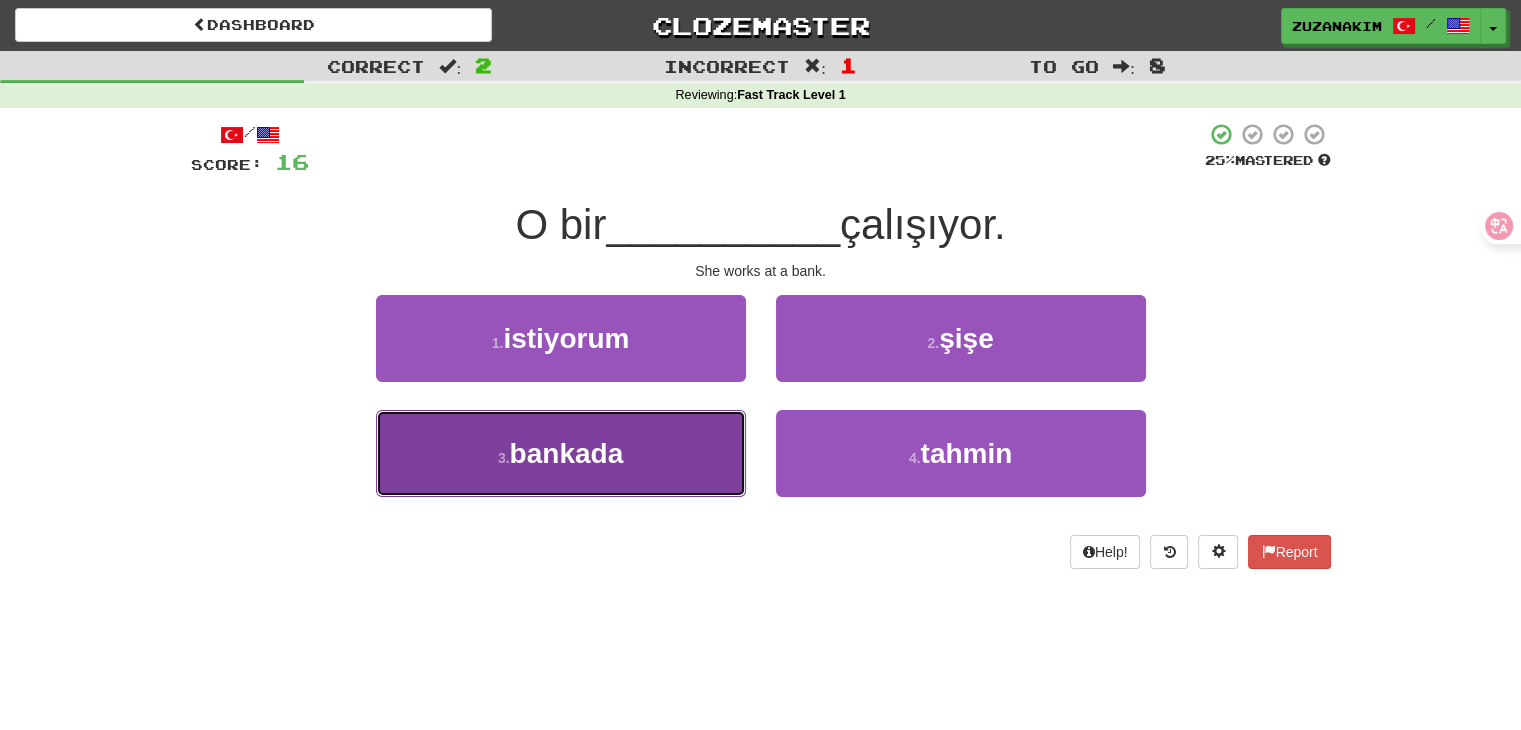 click on "3 .  bankada" at bounding box center [561, 453] 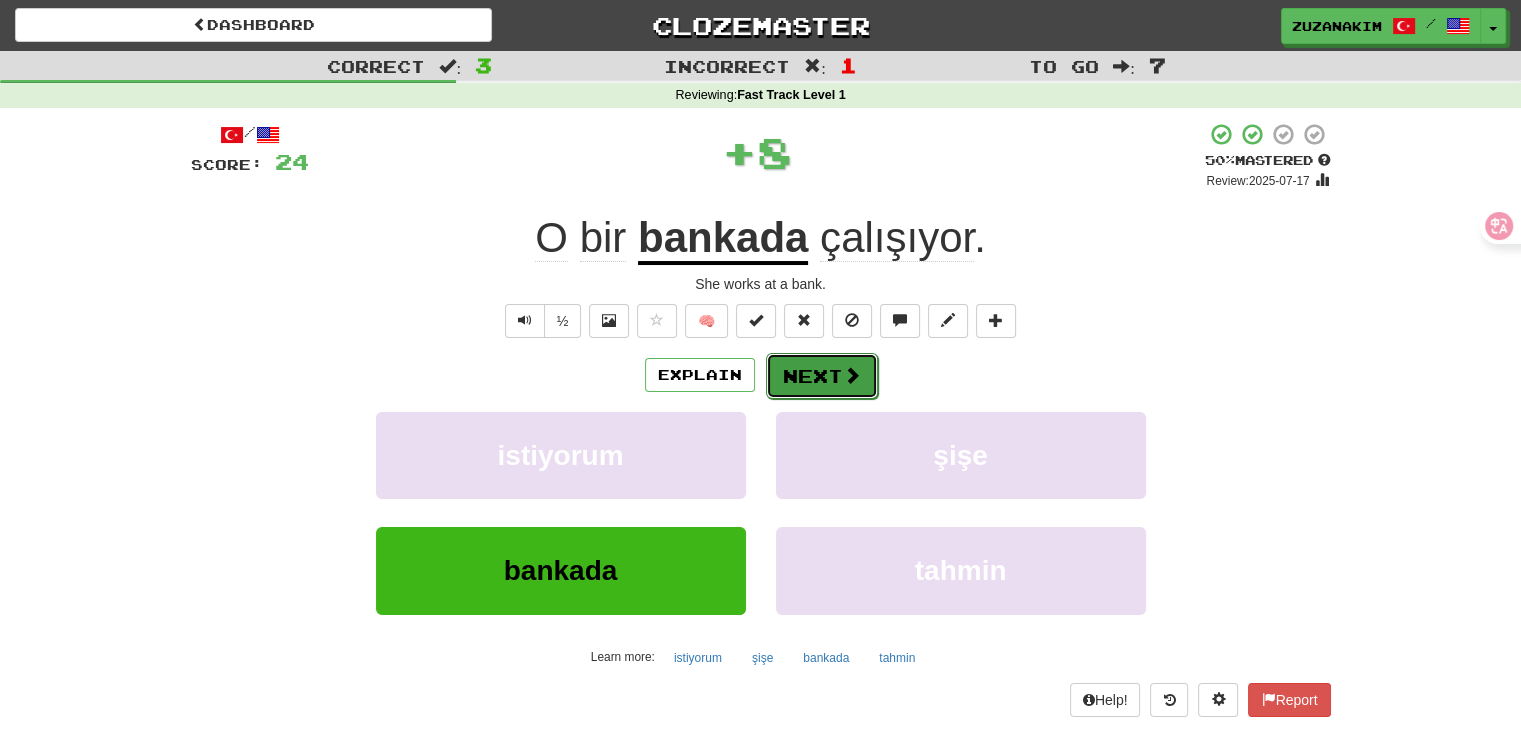 click on "Next" at bounding box center (822, 376) 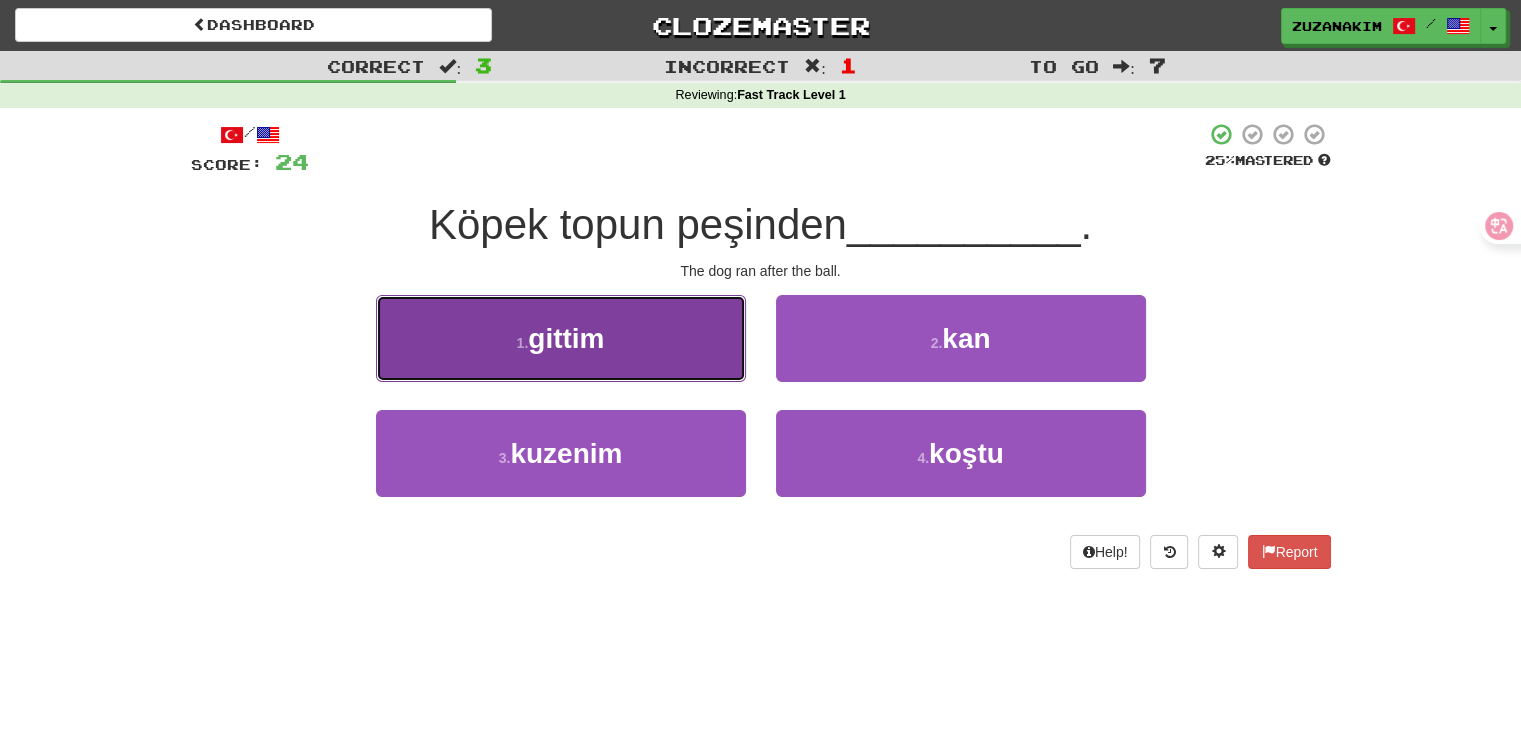 click on "1 .  gittim" at bounding box center [561, 338] 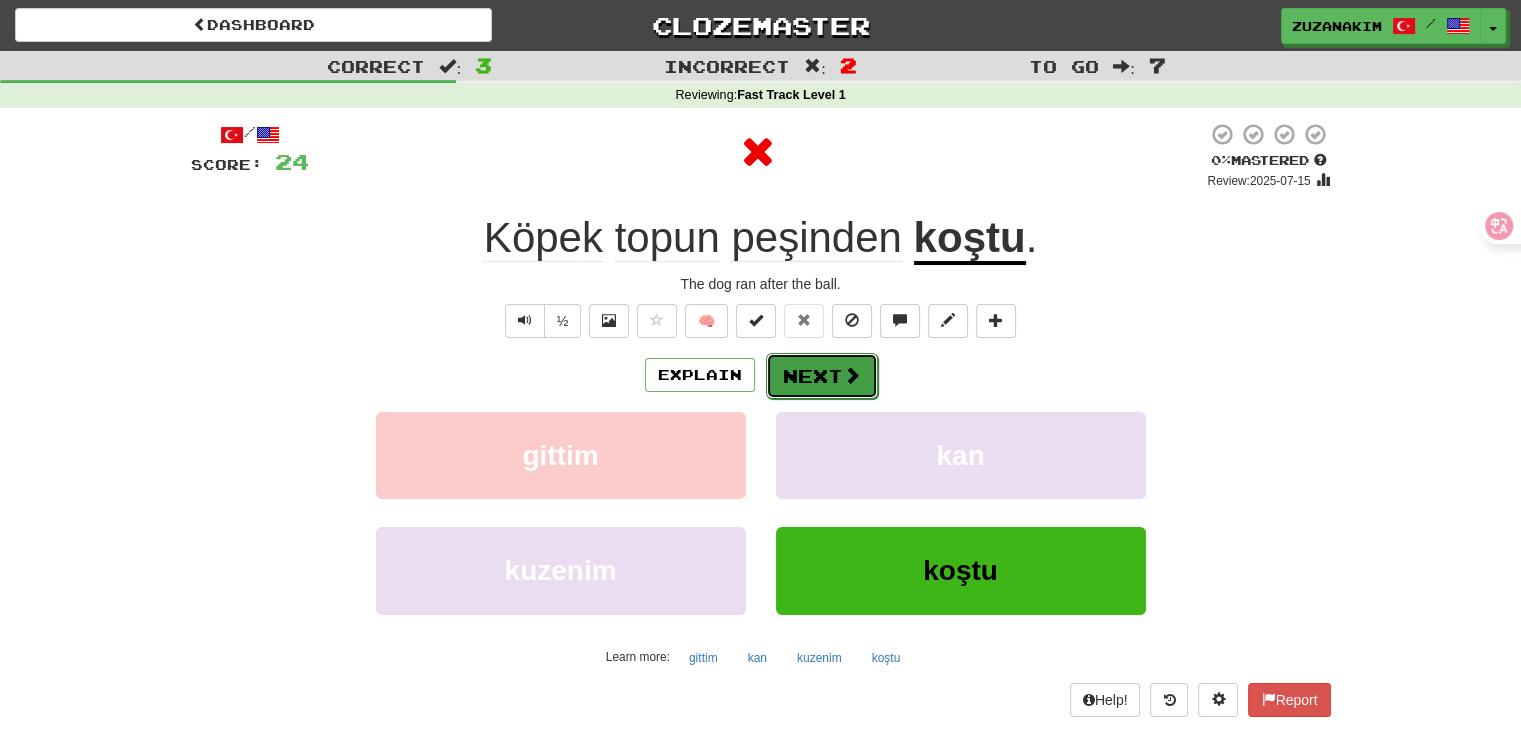 click on "Next" at bounding box center (822, 376) 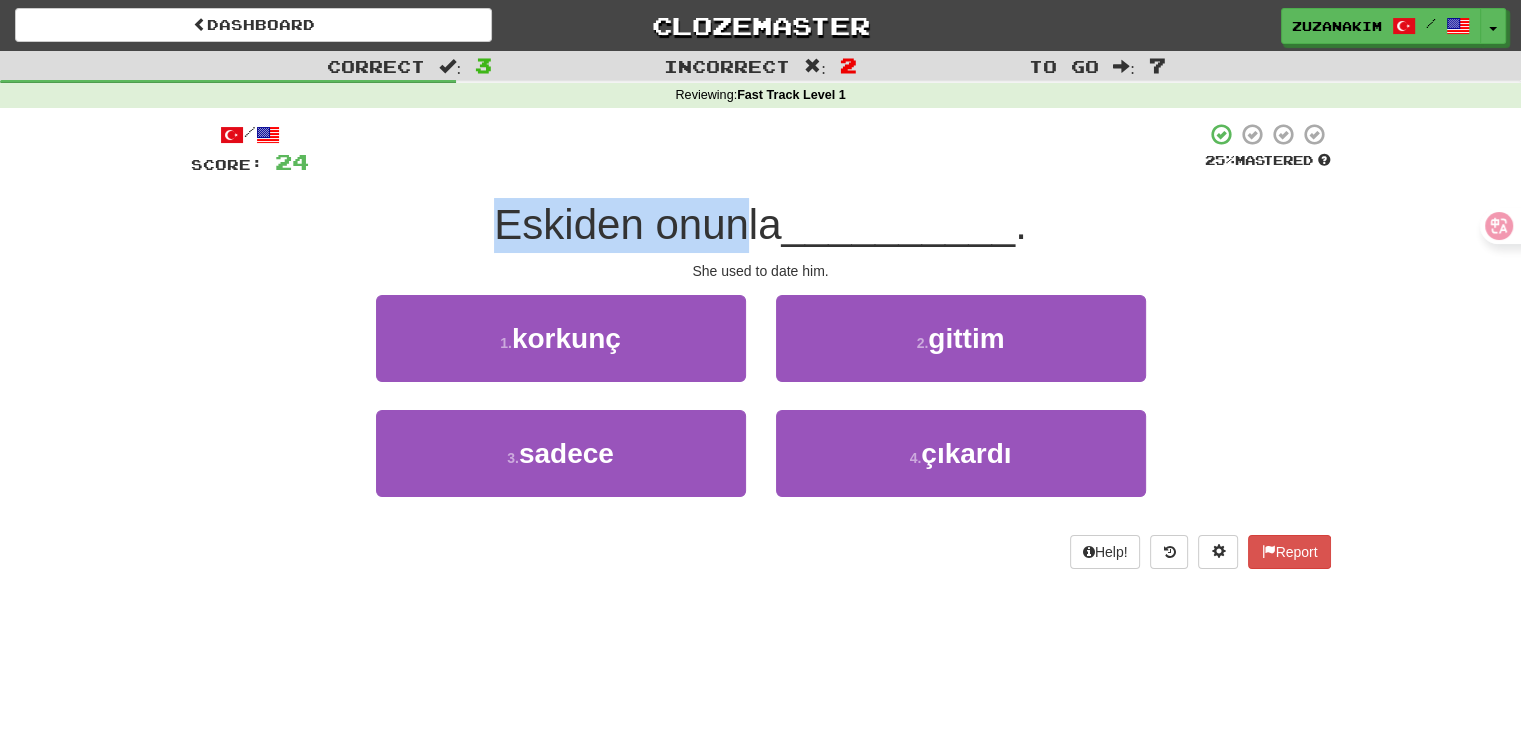 drag, startPoint x: 496, startPoint y: 216, endPoint x: 744, endPoint y: 216, distance: 248 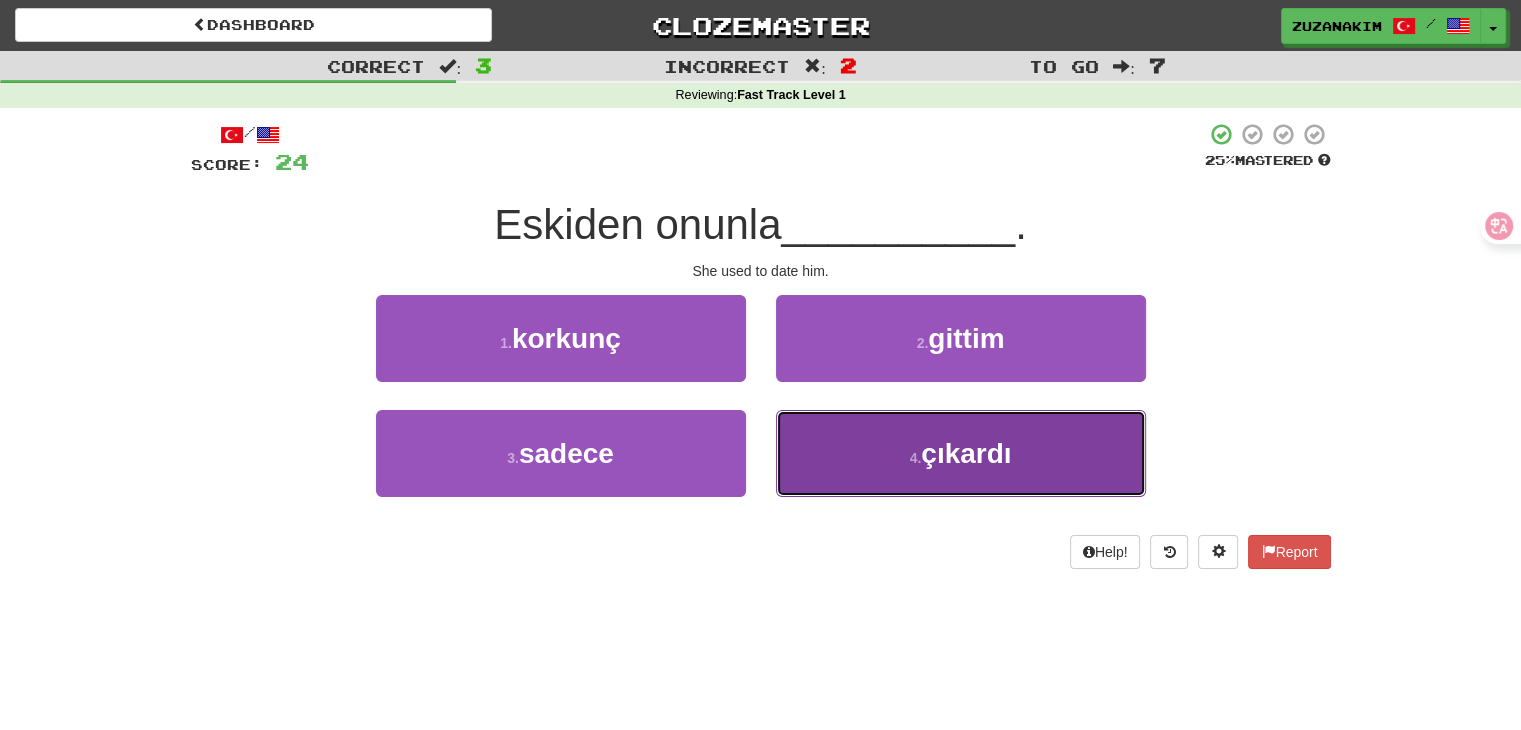 click on "4 .  çıkardı" at bounding box center [961, 453] 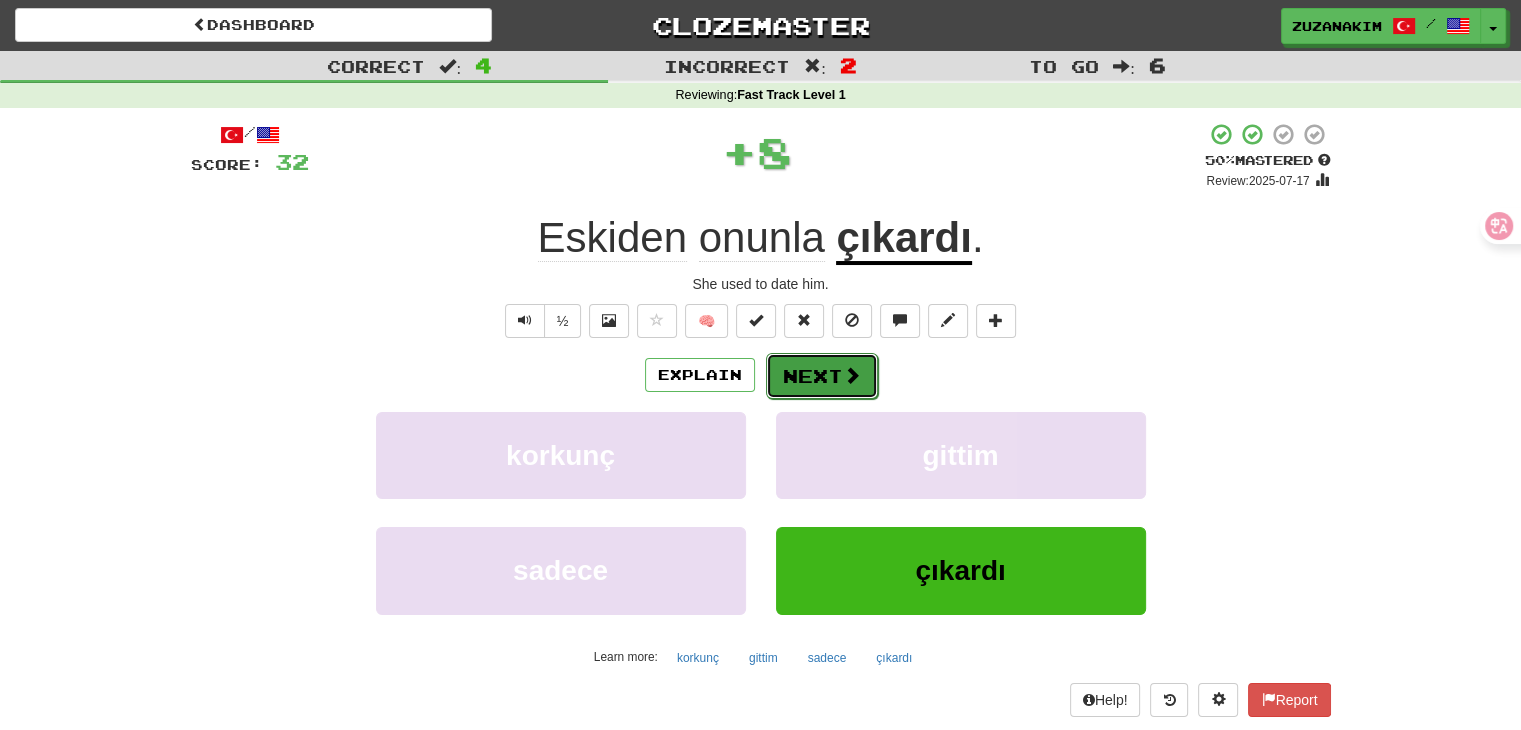 click on "Next" at bounding box center [822, 376] 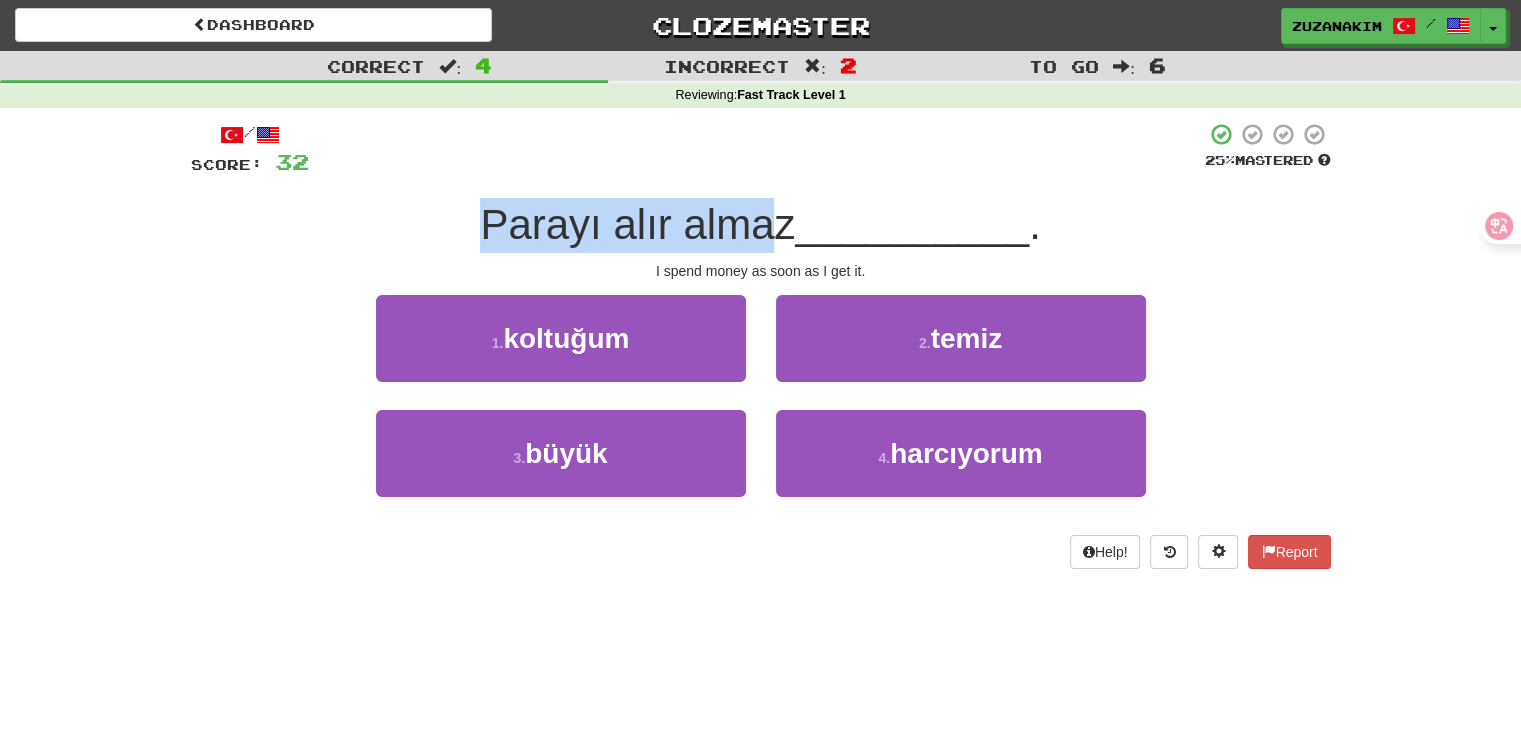drag, startPoint x: 472, startPoint y: 237, endPoint x: 774, endPoint y: 237, distance: 302 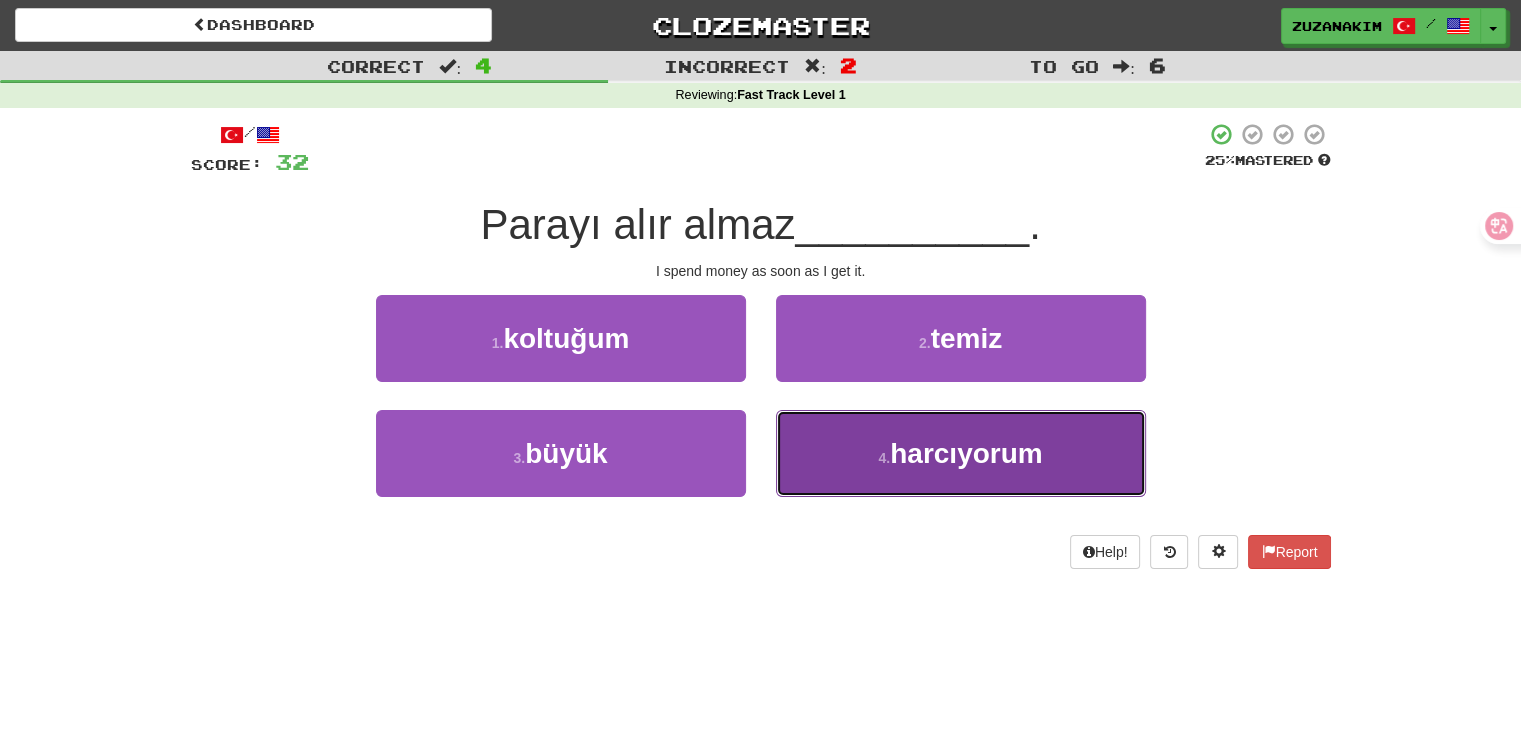 click on "4 .  harcıyorum" at bounding box center [961, 453] 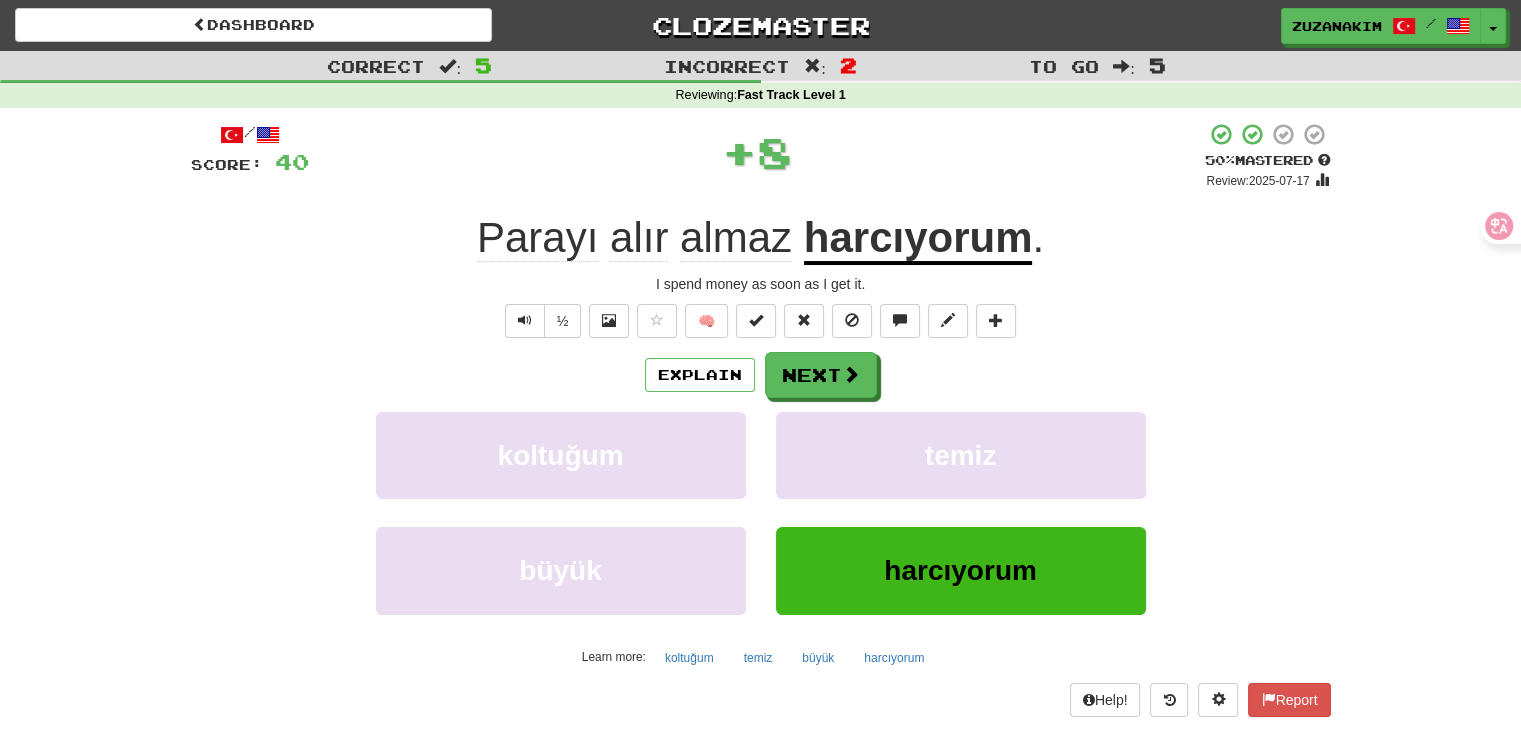 click on "harcıyorum" at bounding box center [918, 239] 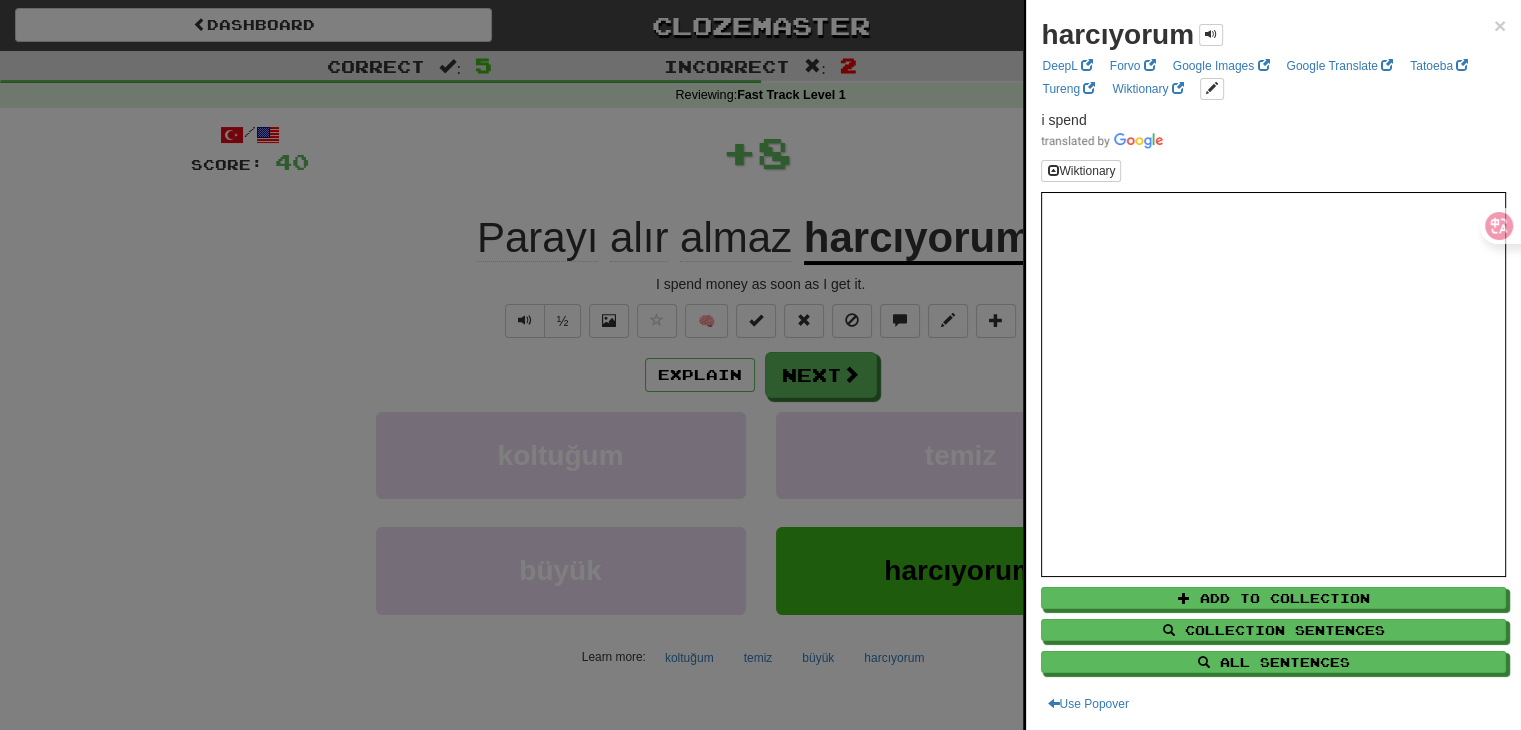 click at bounding box center (760, 365) 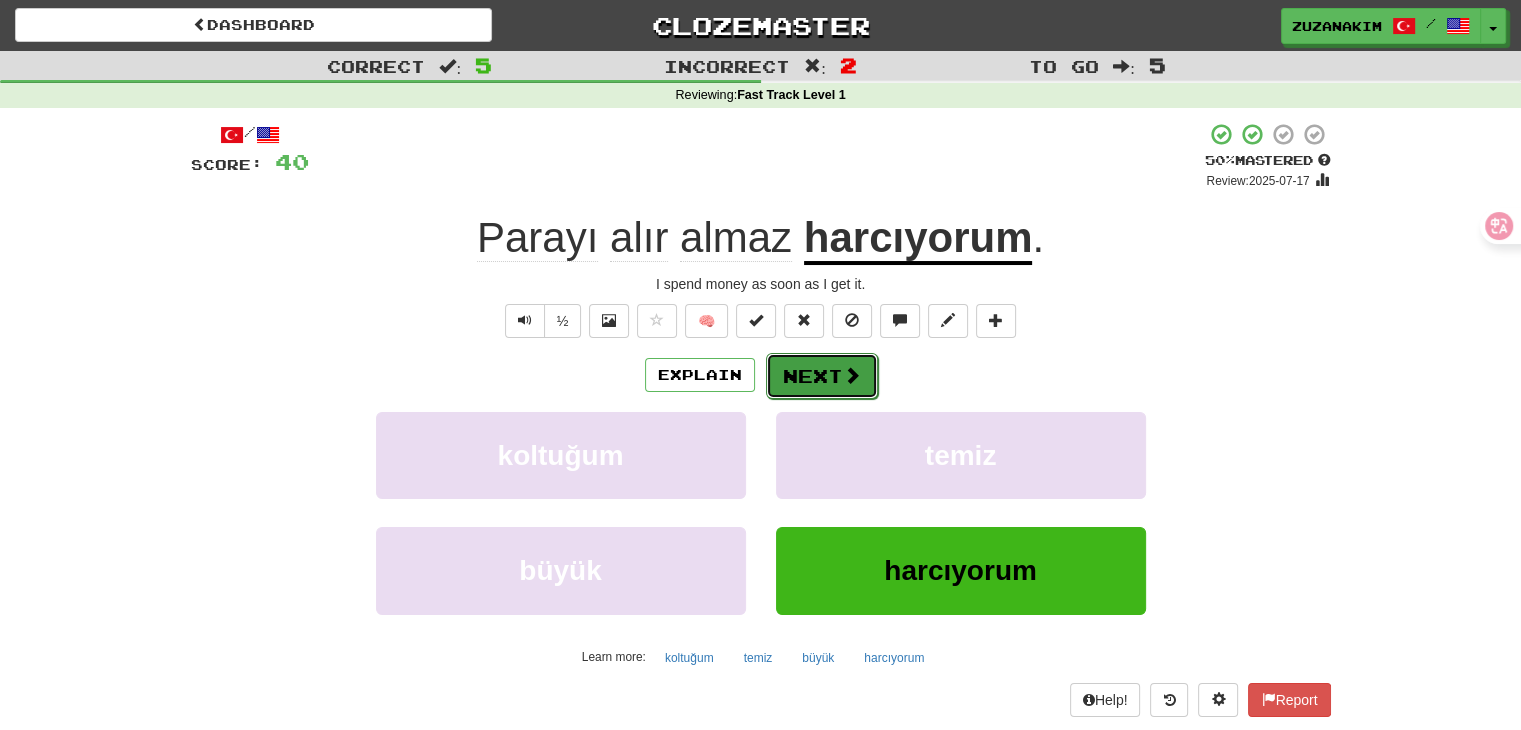 click on "Next" at bounding box center (822, 376) 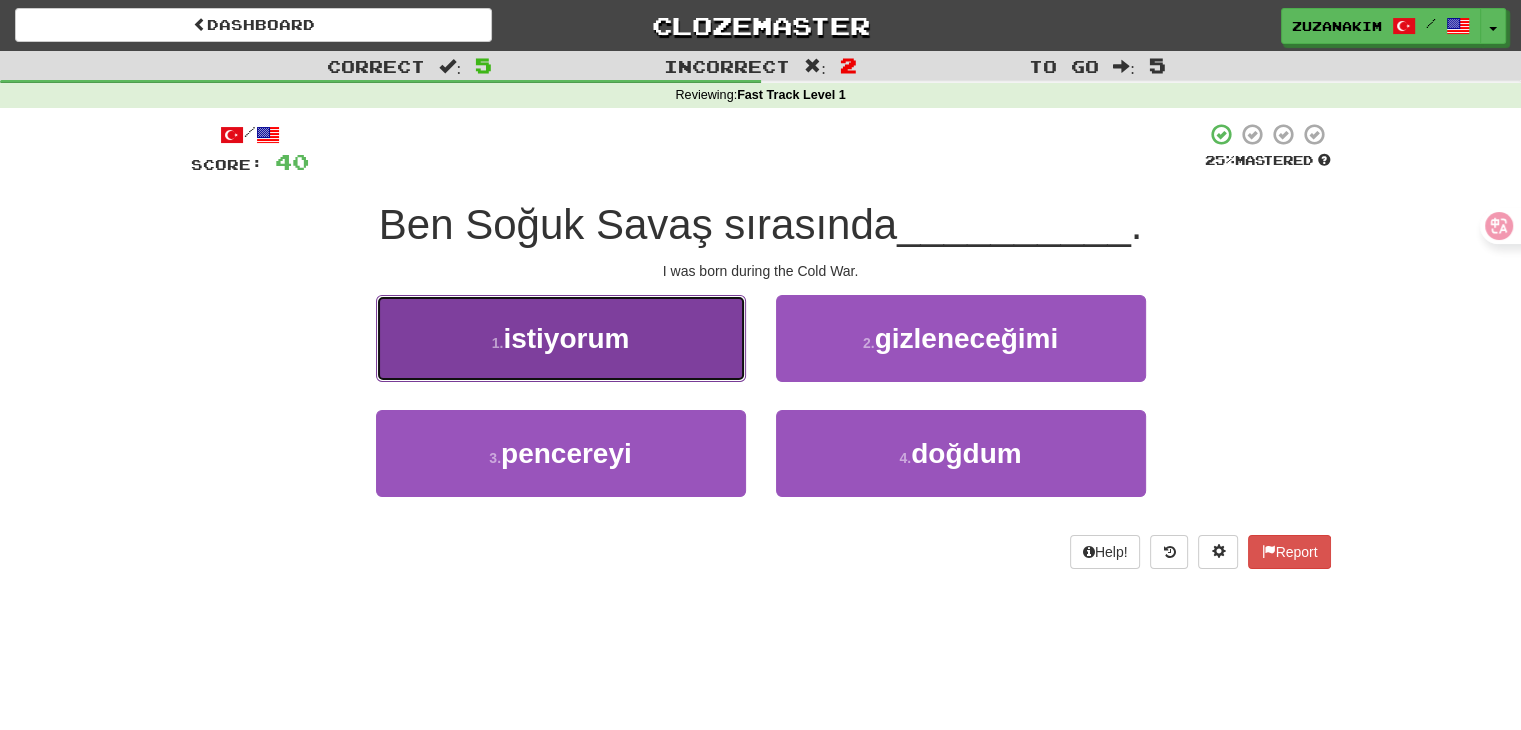 click on "1 .  istiyorum" at bounding box center (561, 338) 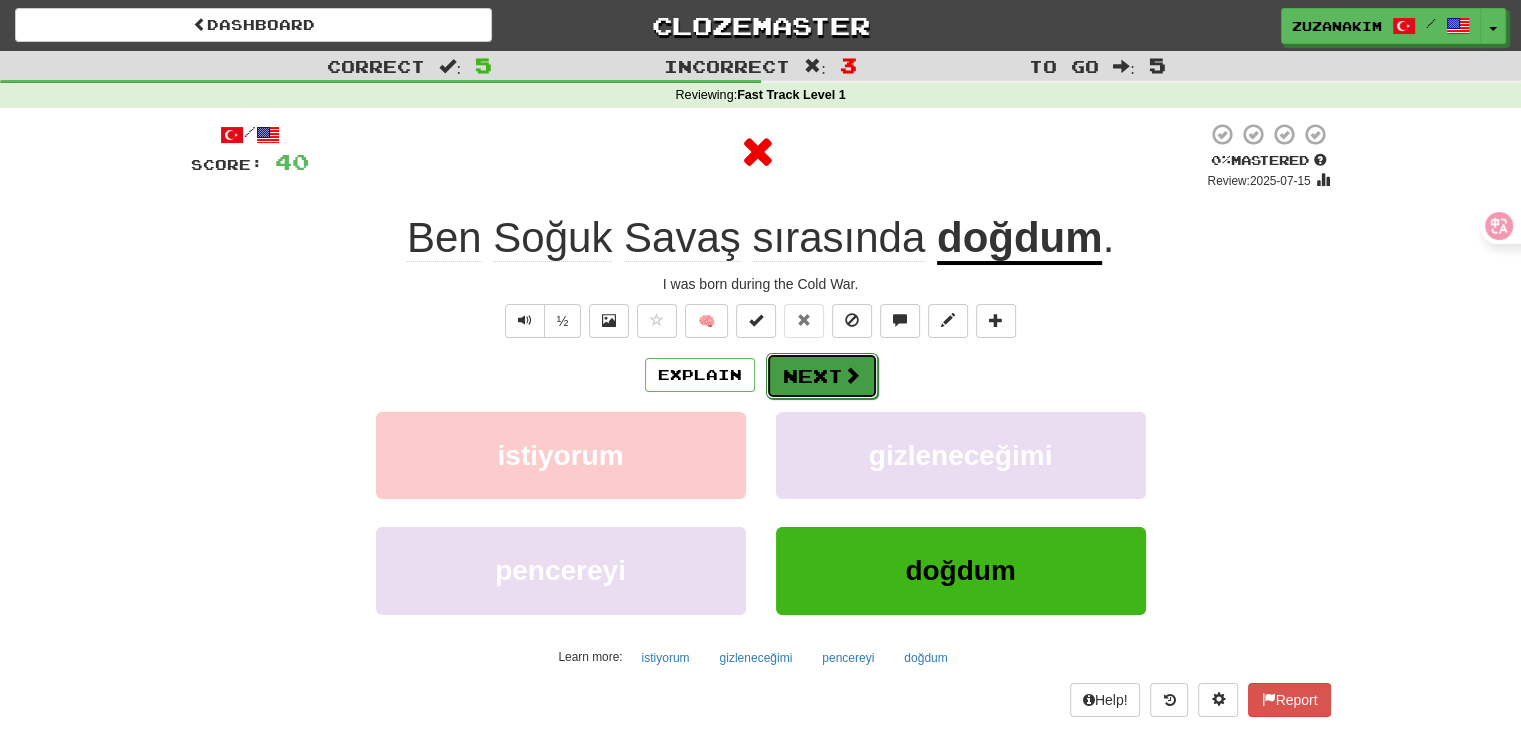 click on "Next" at bounding box center [822, 376] 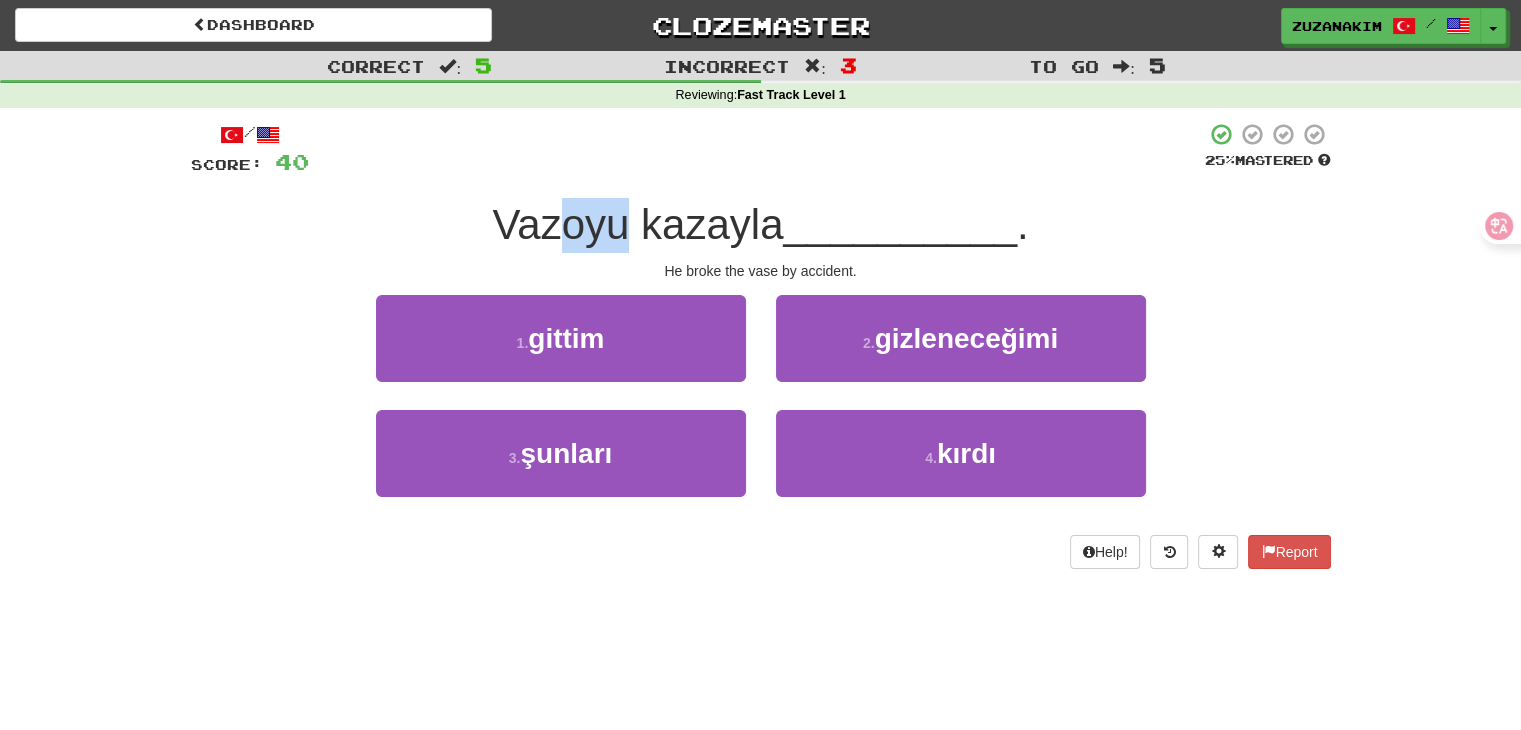 drag, startPoint x: 664, startPoint y: 221, endPoint x: 782, endPoint y: 221, distance: 118 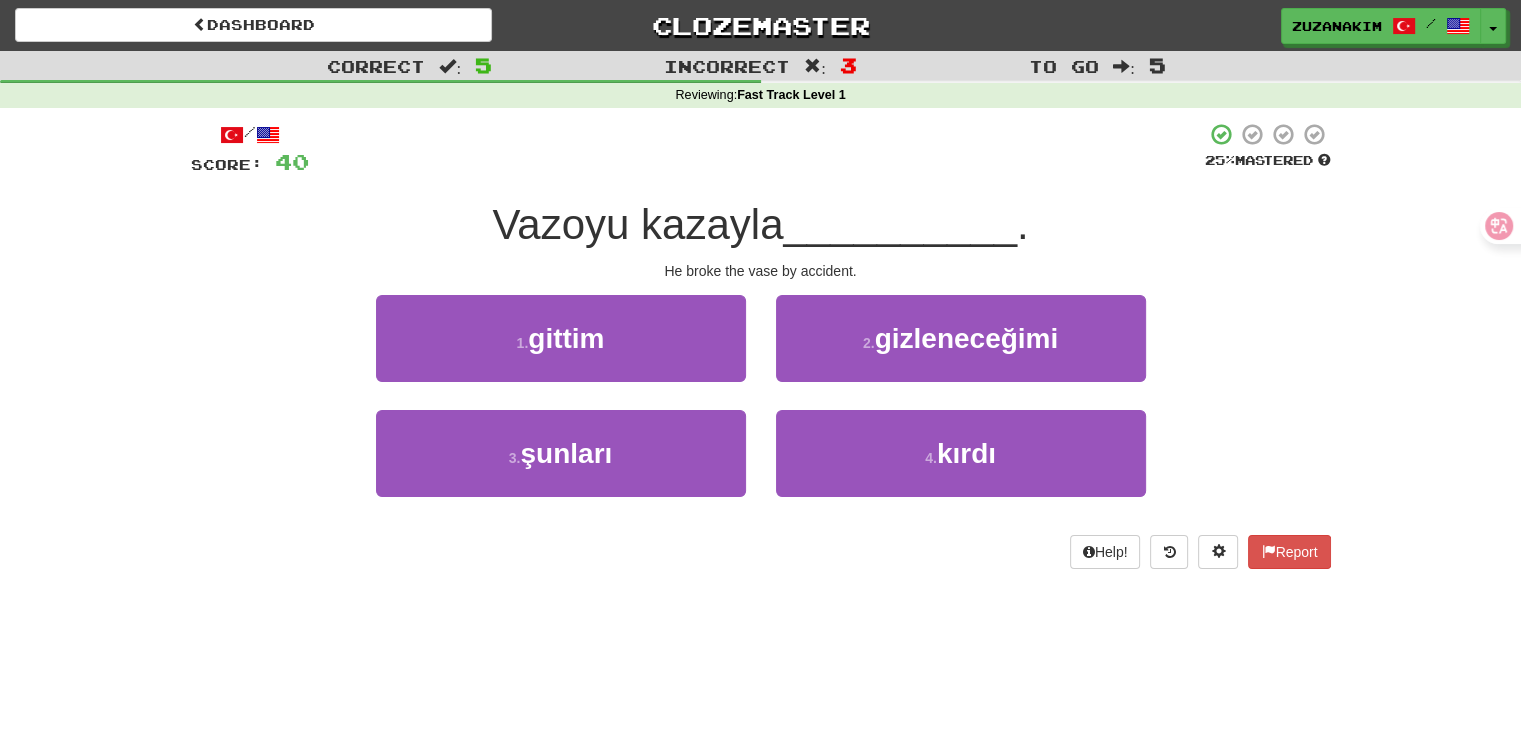 click on "Vazoyu kazayla" at bounding box center [637, 224] 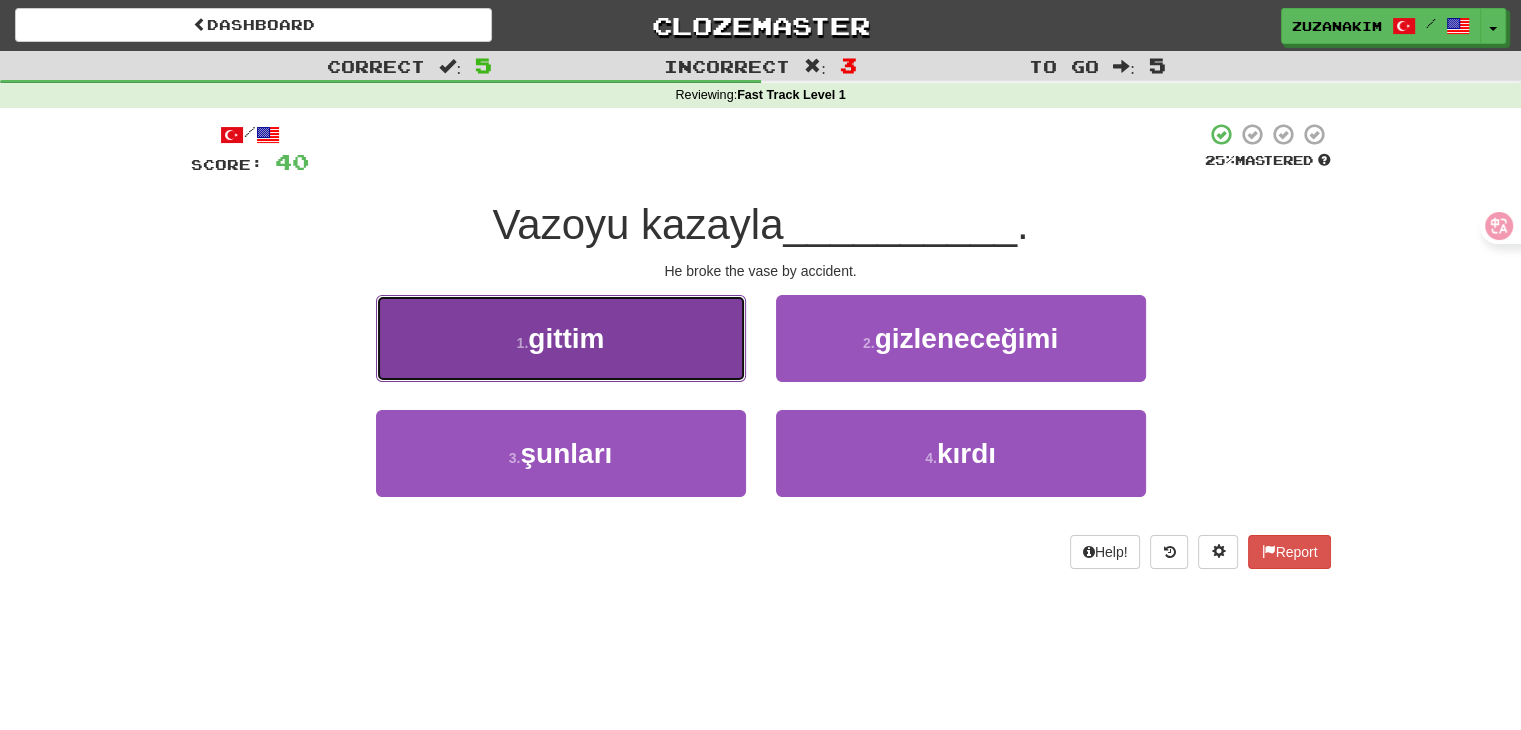 click on "1 .  gittim" at bounding box center [561, 338] 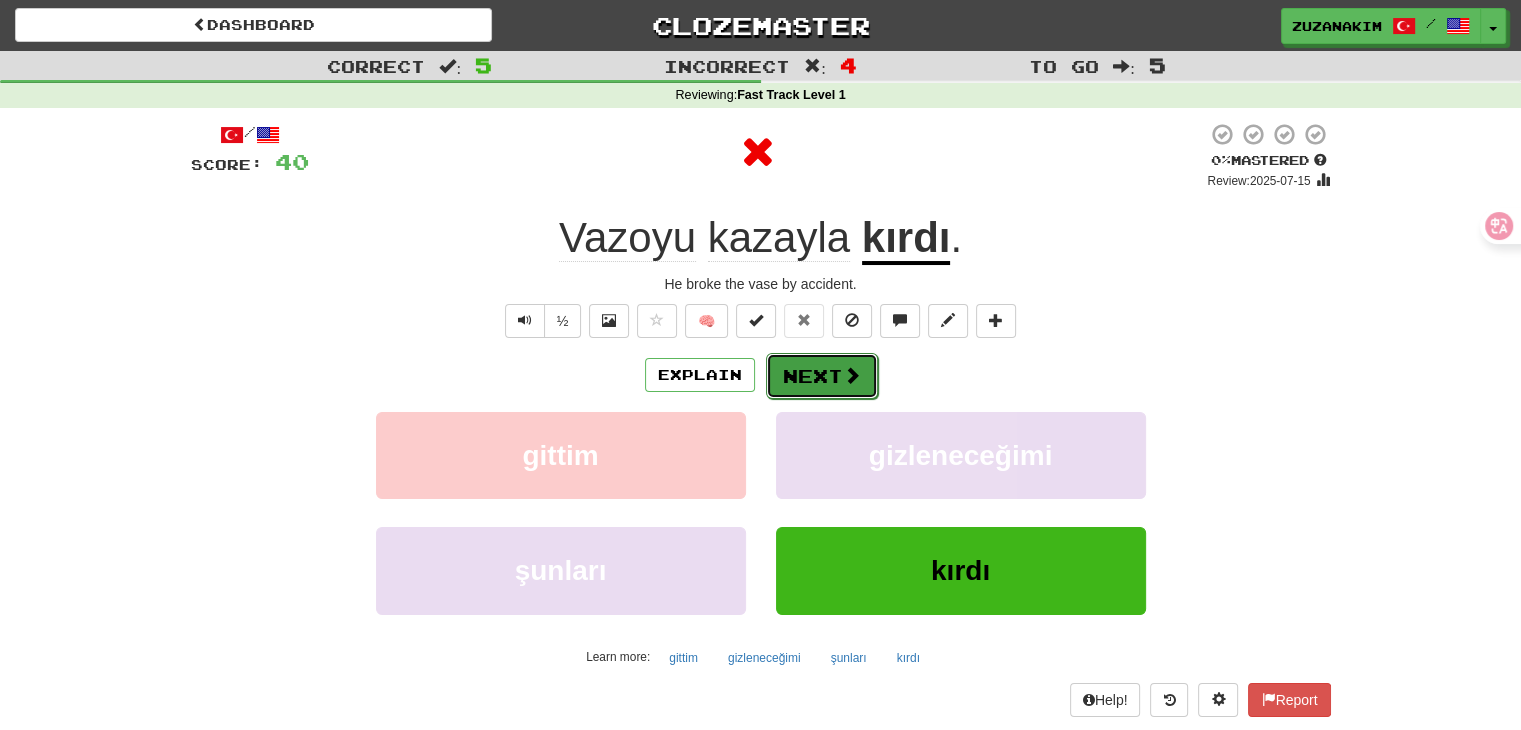 click on "Next" at bounding box center [822, 376] 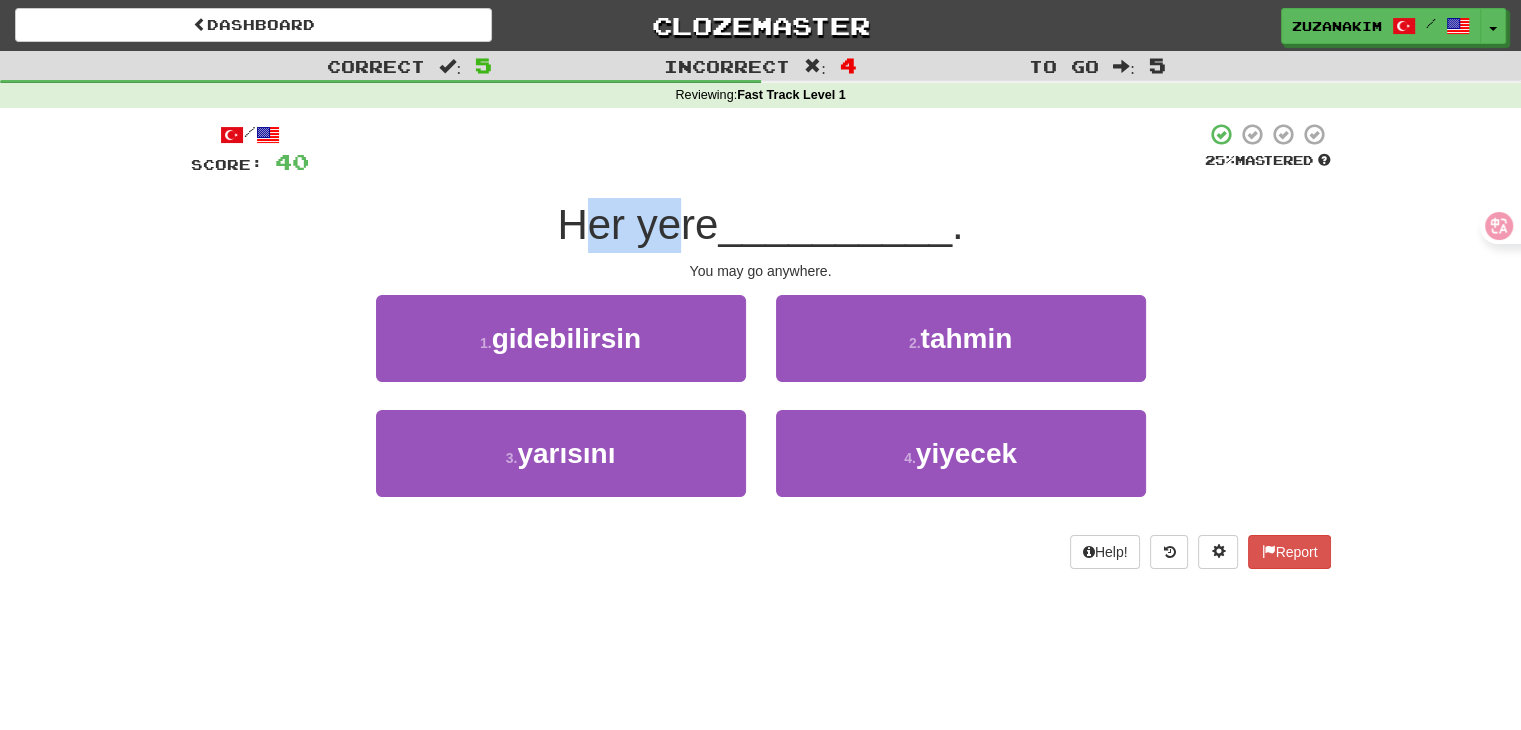 drag, startPoint x: 586, startPoint y: 231, endPoint x: 705, endPoint y: 221, distance: 119.419426 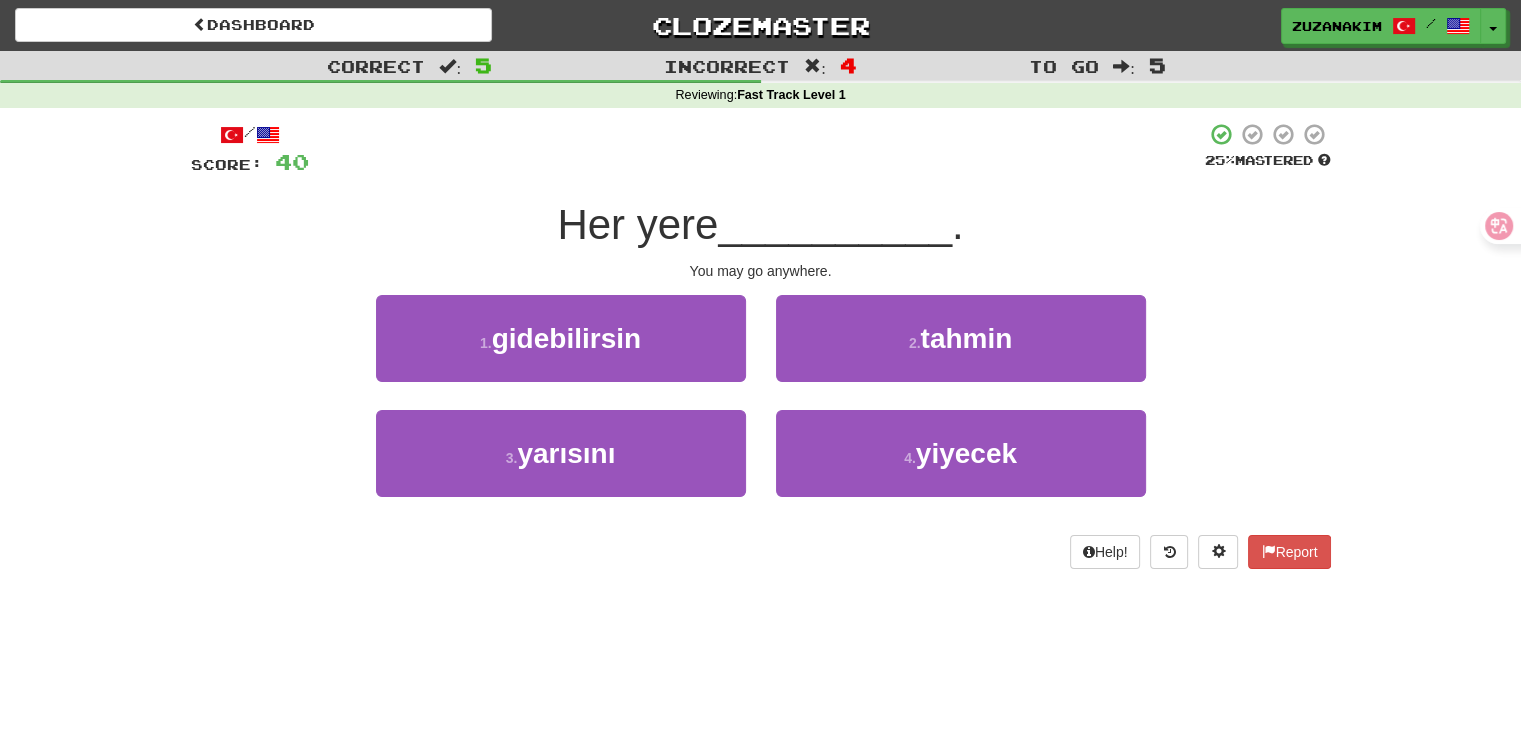 click on "Her yere" at bounding box center [637, 224] 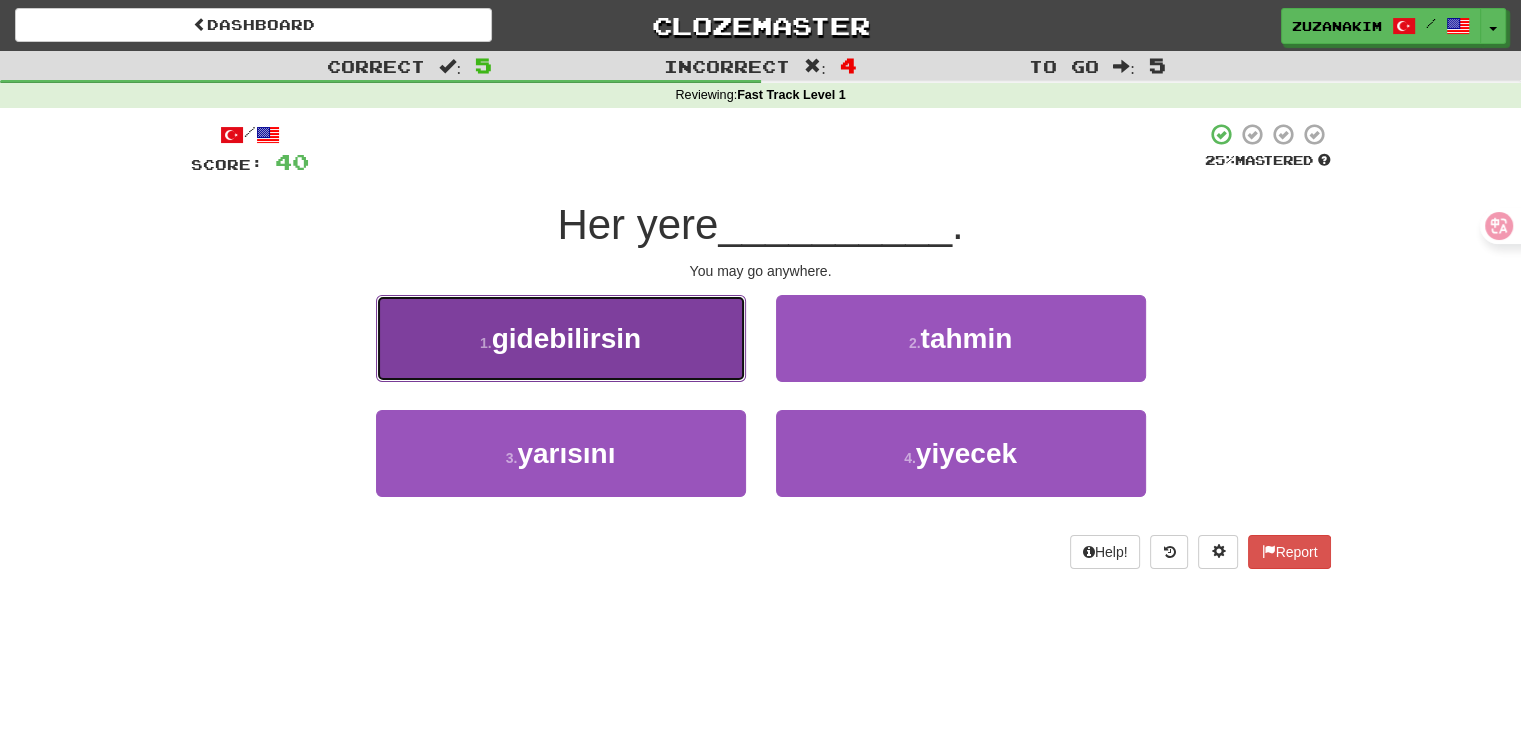 click on "1 .  gidebilirsin" at bounding box center (561, 338) 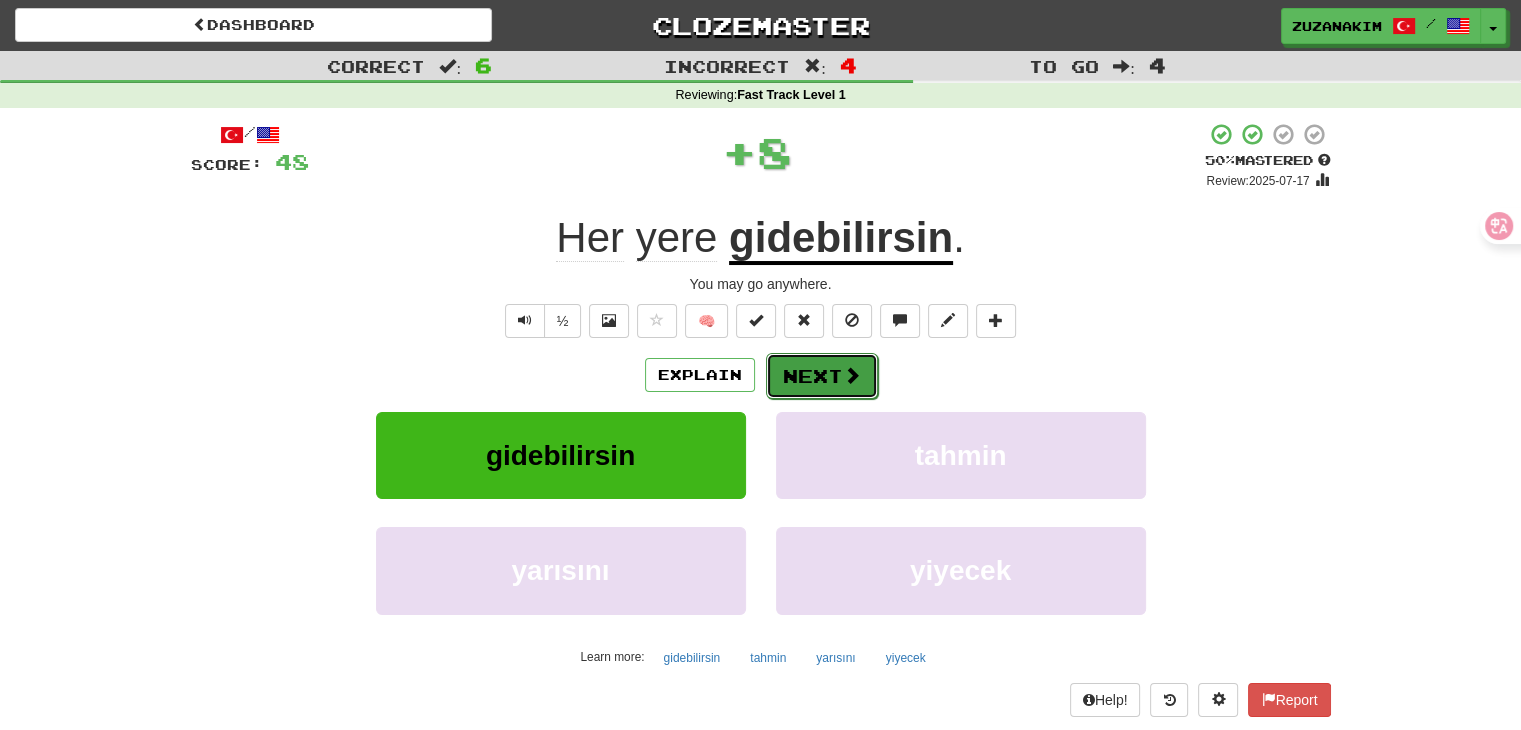 click on "Next" at bounding box center (822, 376) 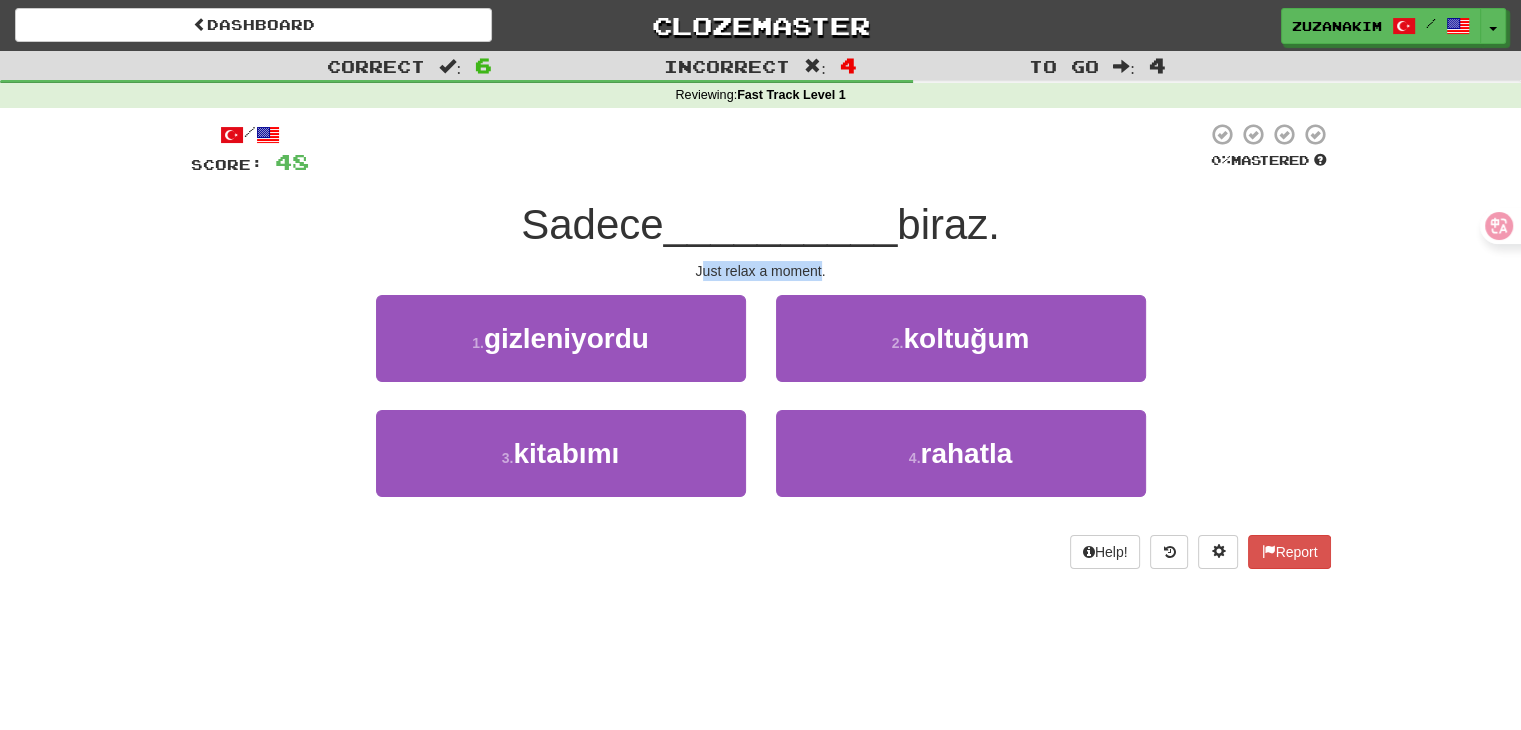 drag, startPoint x: 704, startPoint y: 270, endPoint x: 831, endPoint y: 270, distance: 127 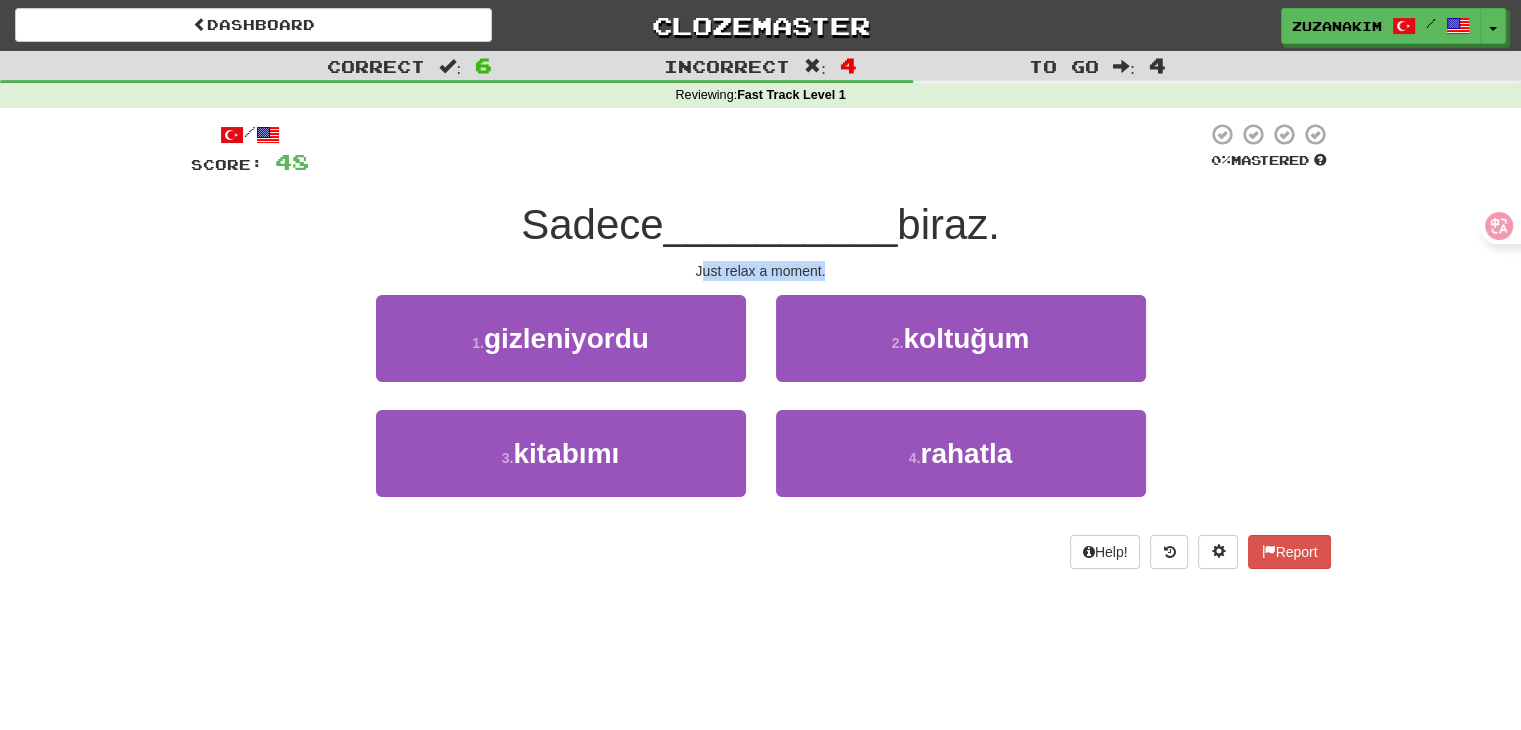 click on "Just relax a moment." at bounding box center (761, 271) 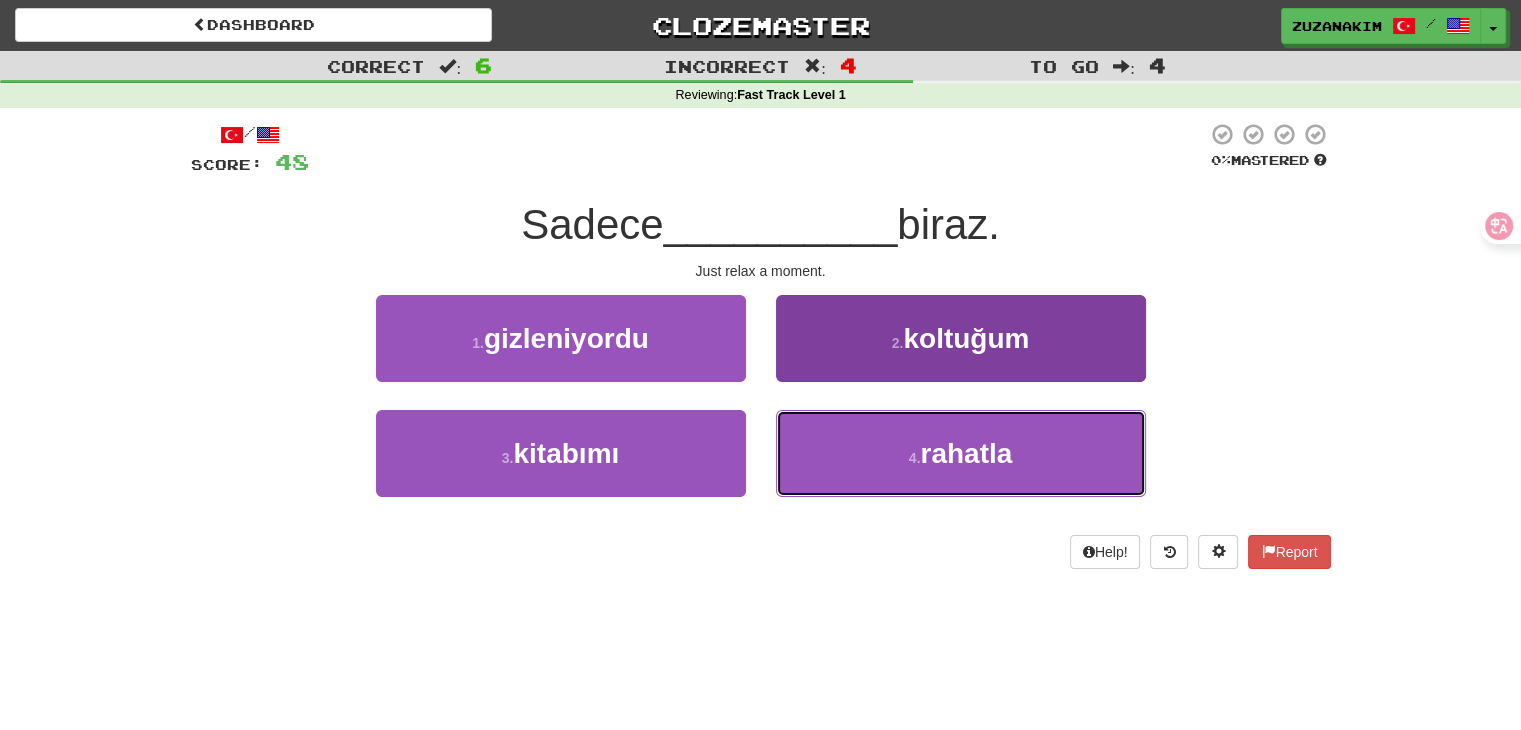 click on "4 .  rahatla" at bounding box center (961, 453) 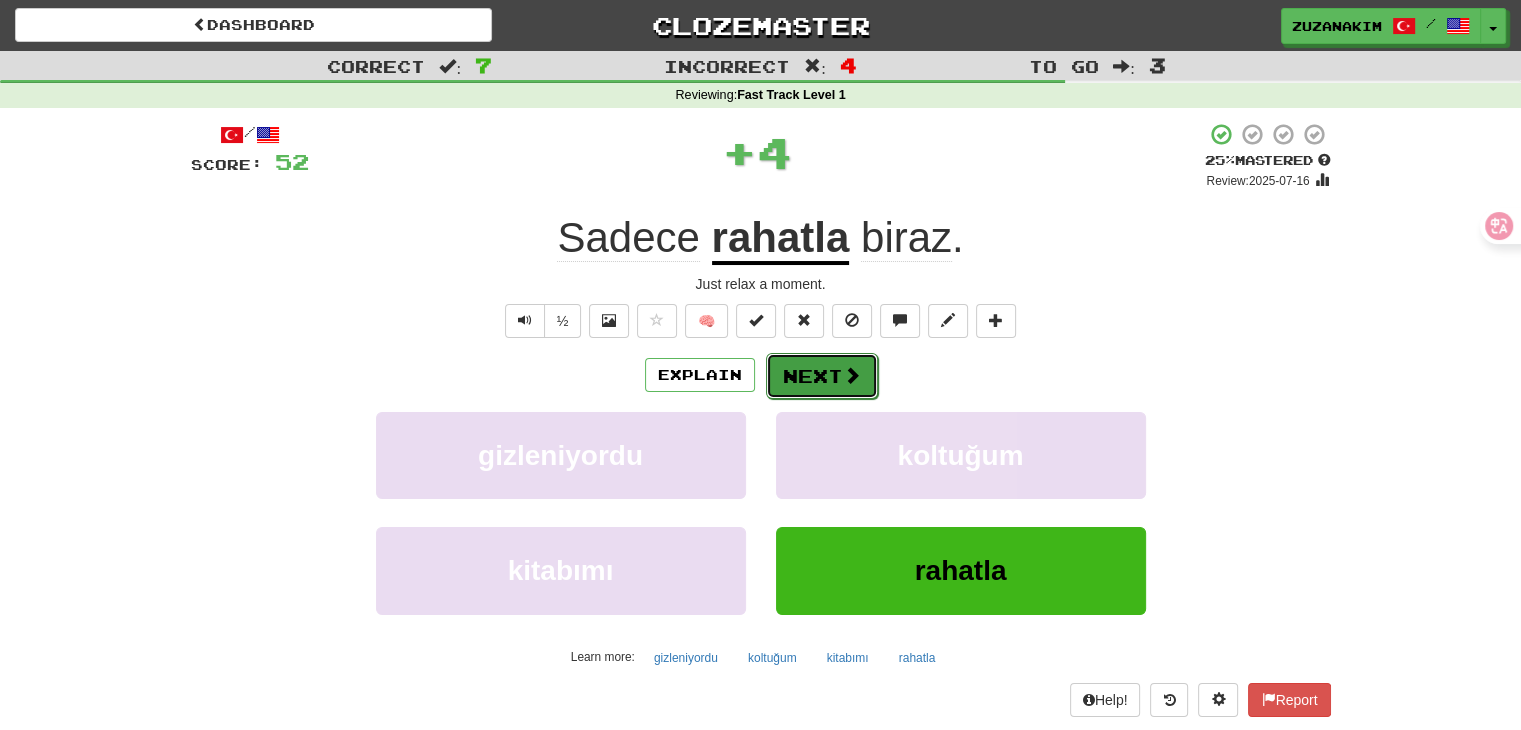 click on "Next" at bounding box center (822, 376) 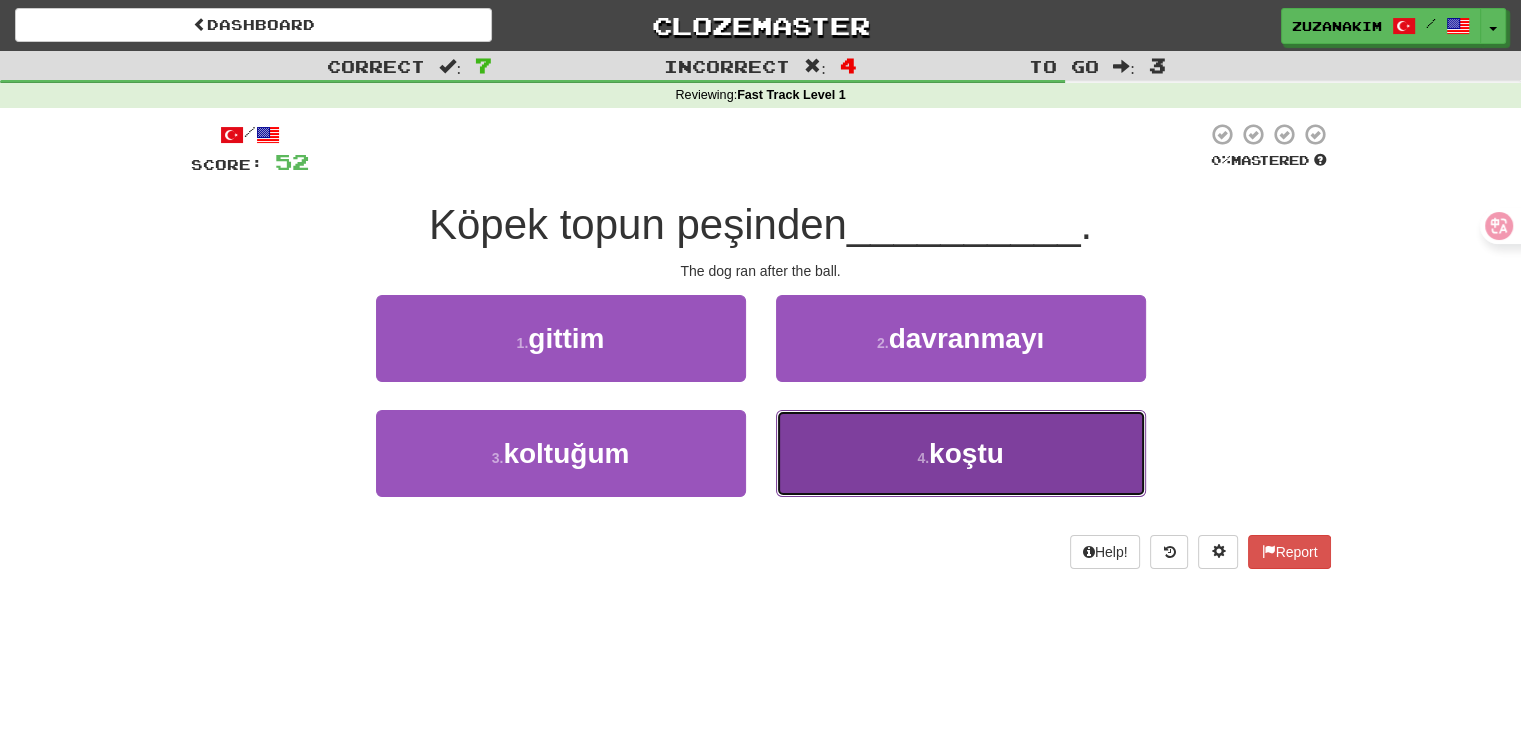 click on "4 .  koştu" at bounding box center [961, 453] 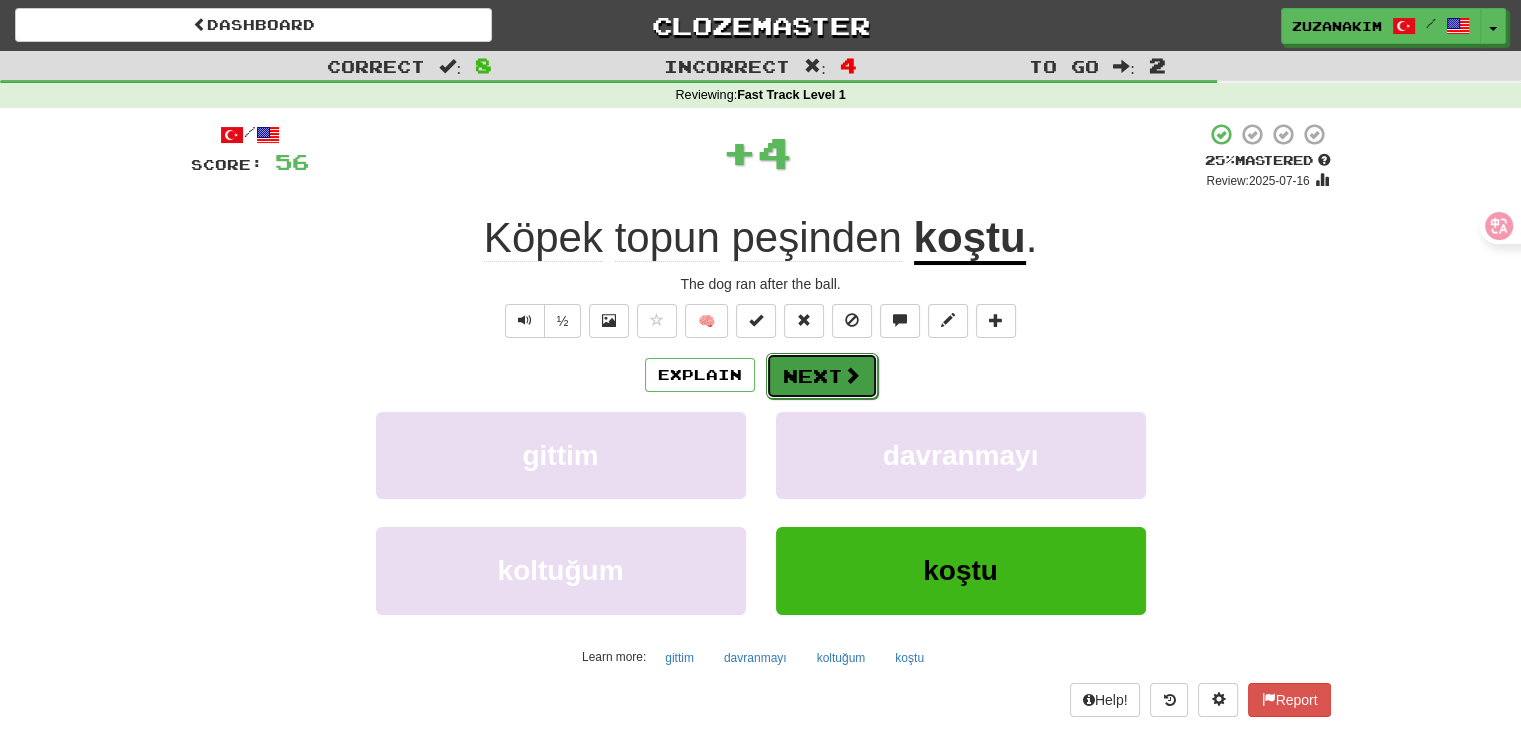 click at bounding box center [852, 375] 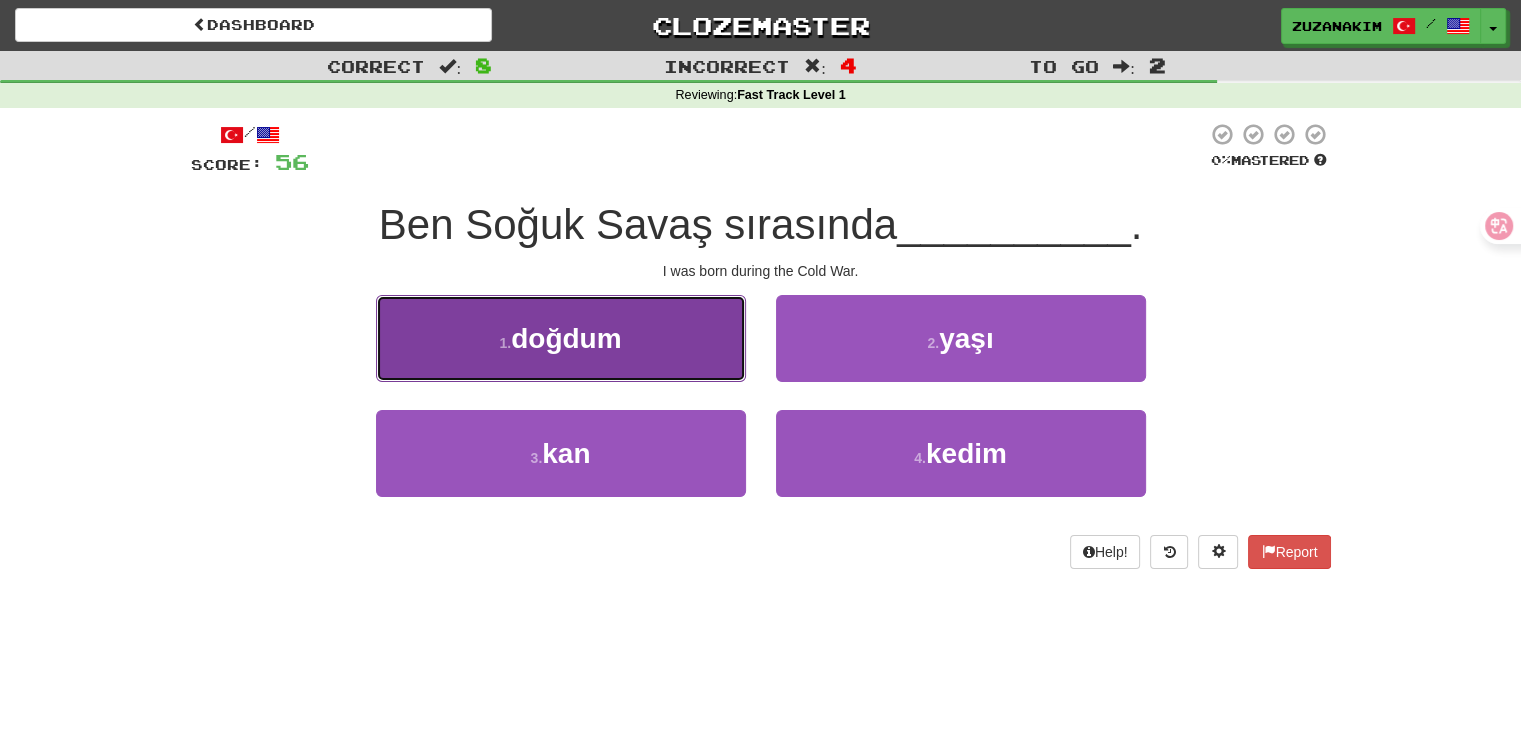 click on "1 .  doğdum" at bounding box center (561, 338) 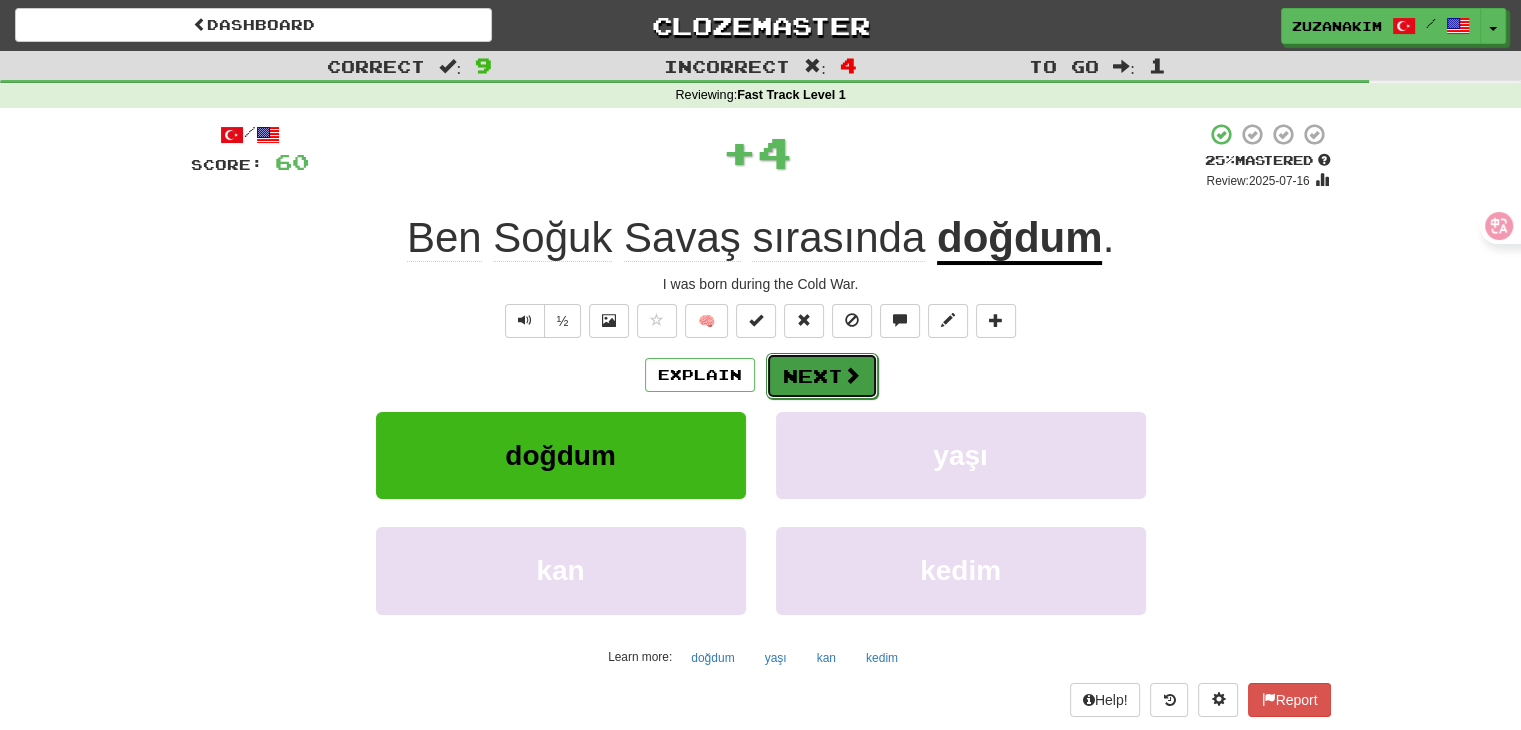 click on "Next" at bounding box center (822, 376) 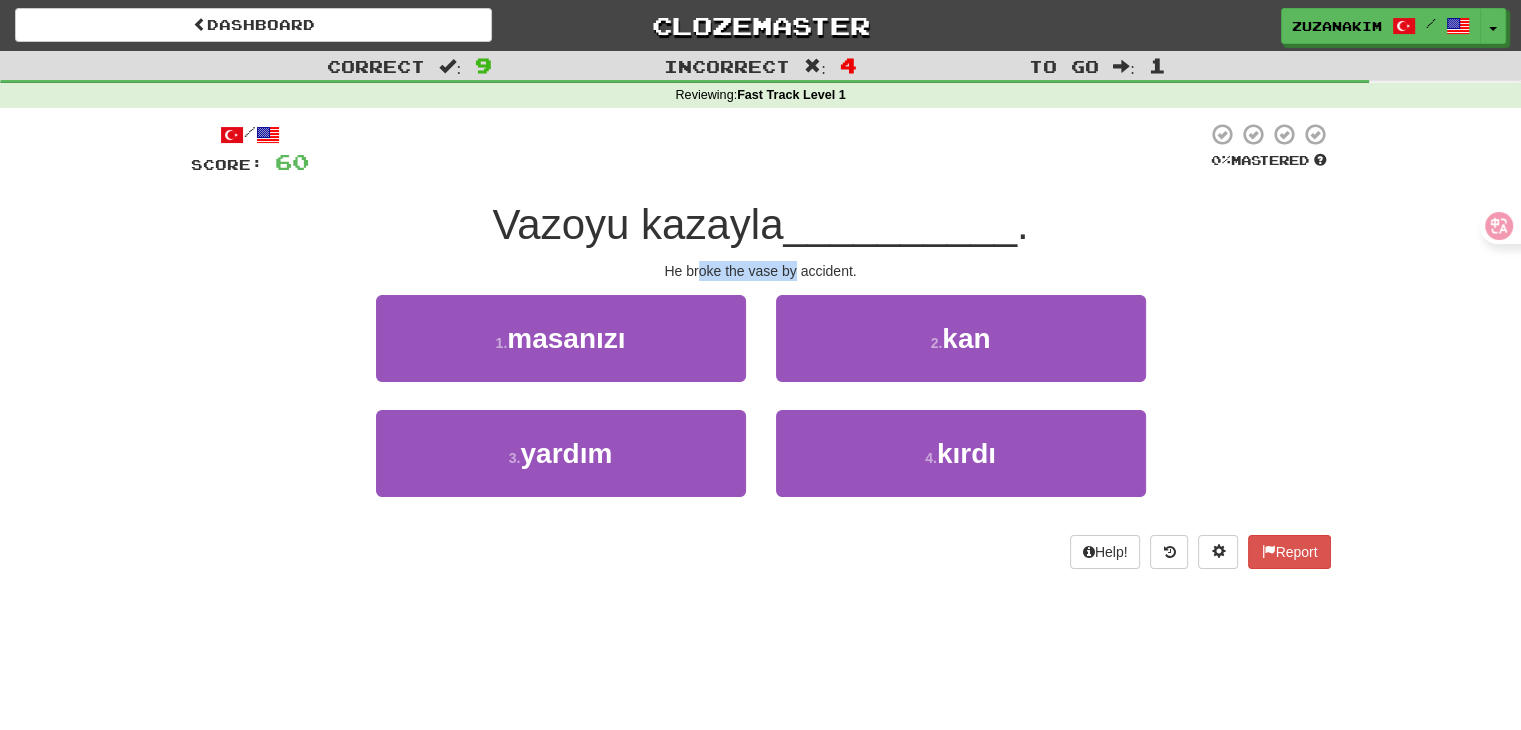 drag, startPoint x: 696, startPoint y: 263, endPoint x: 832, endPoint y: 276, distance: 136.6199 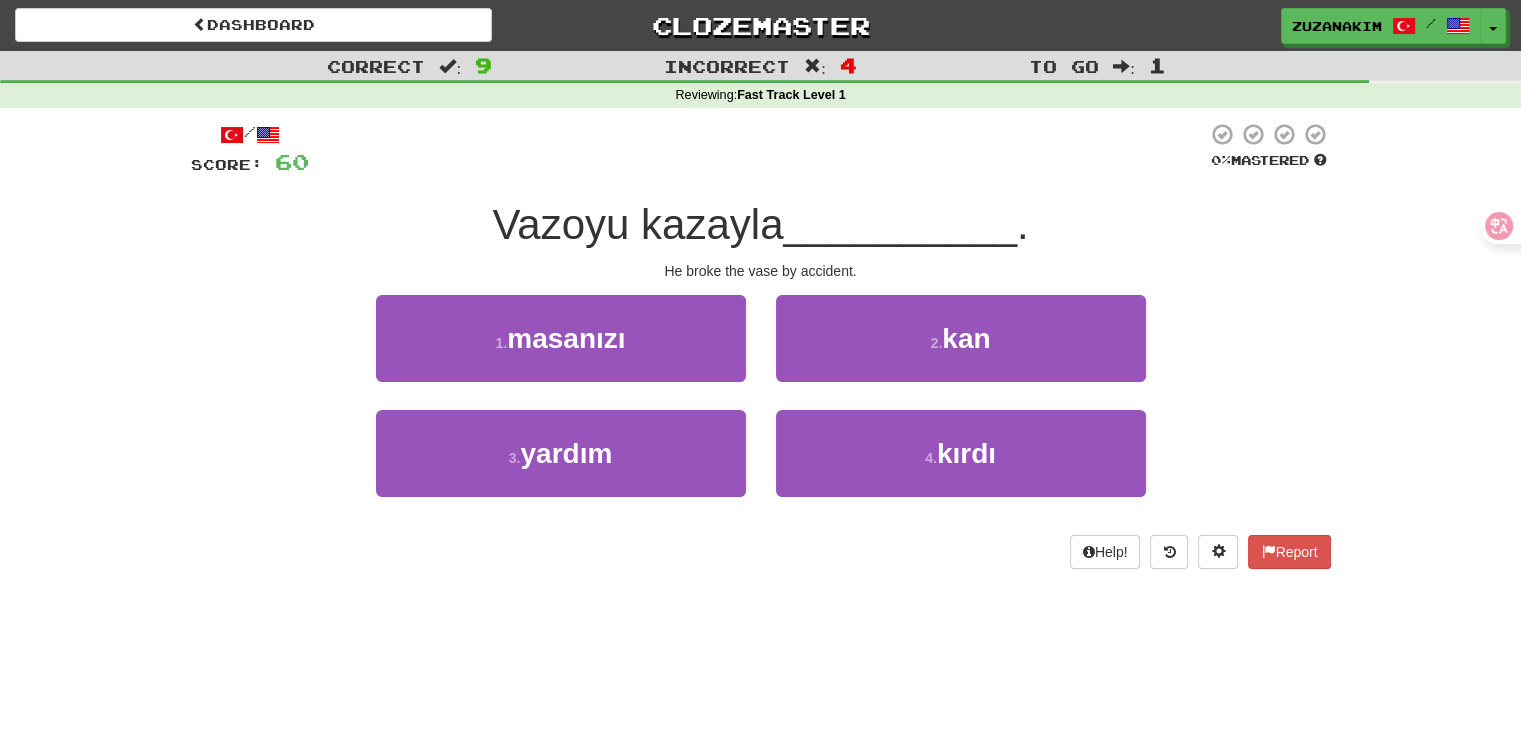 click on "He broke the vase by accident." at bounding box center [761, 271] 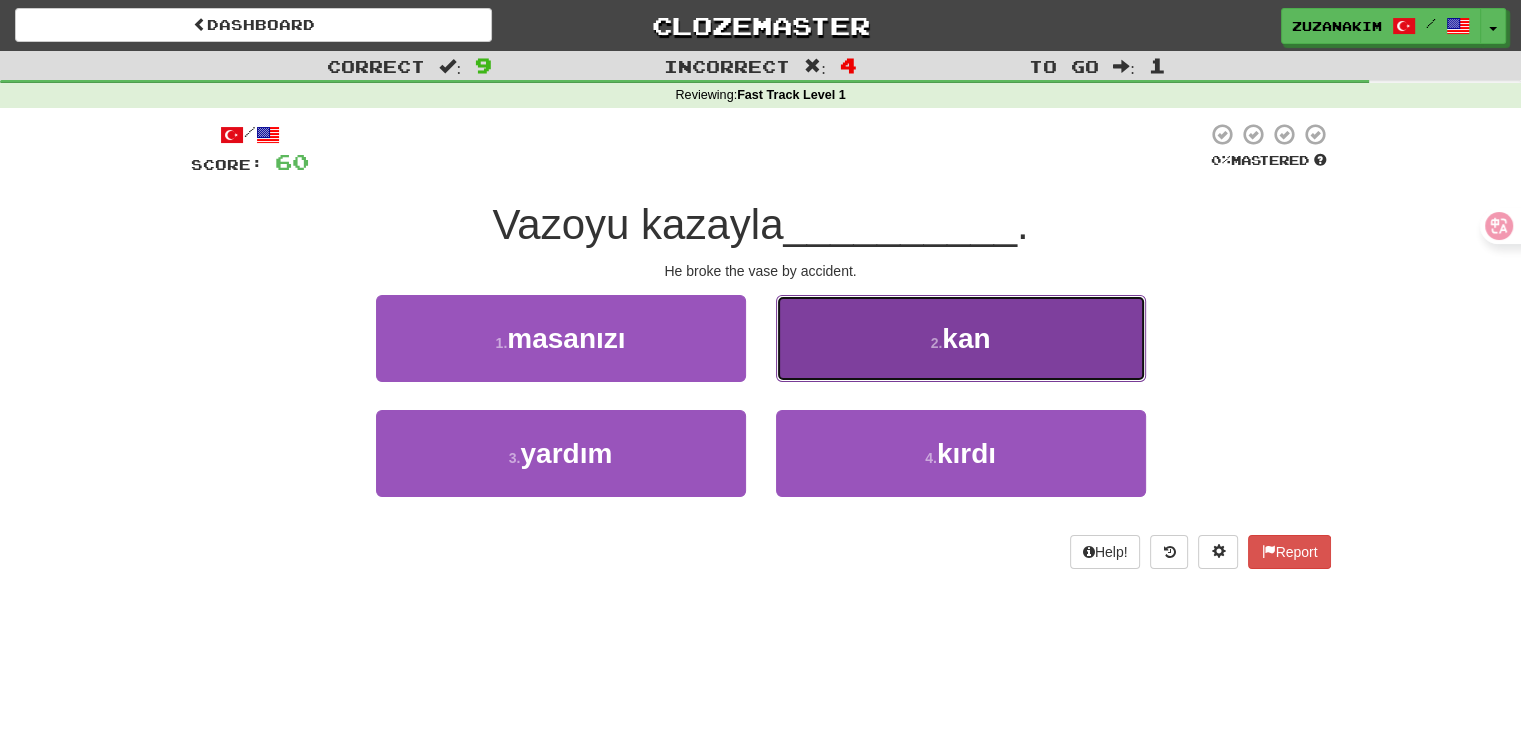 click on "2 .  kan" at bounding box center [961, 338] 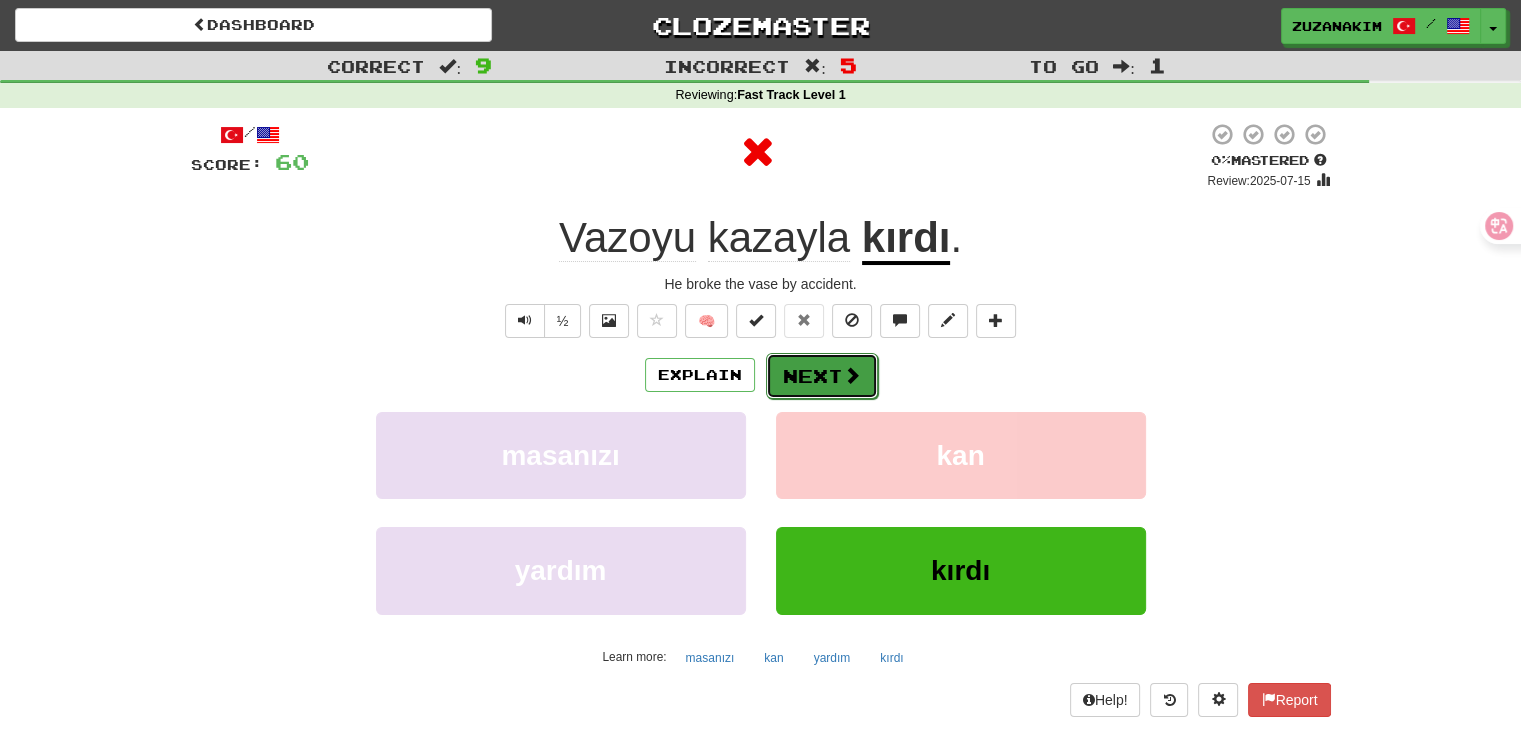 click at bounding box center (852, 375) 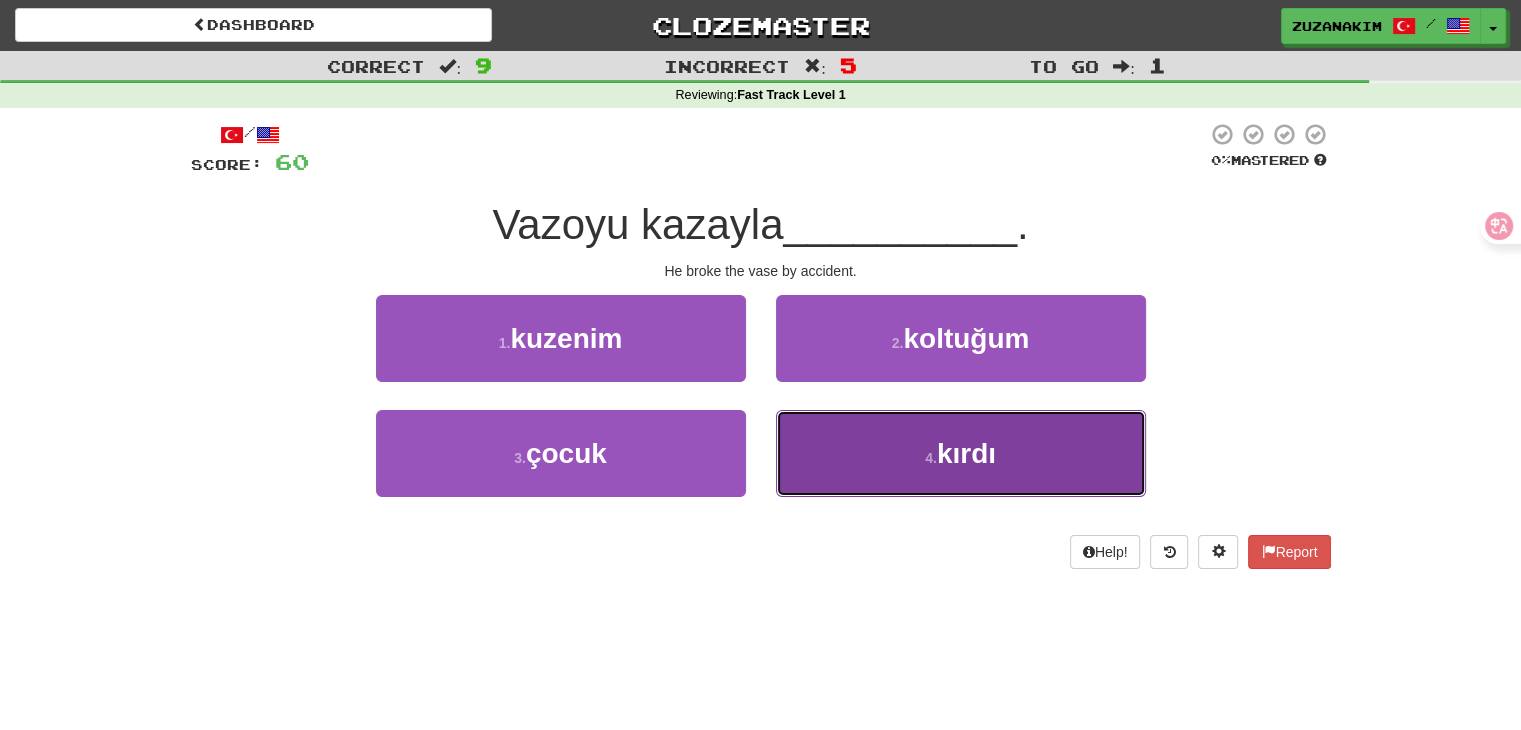 click on "4 .  kırdı" at bounding box center (961, 453) 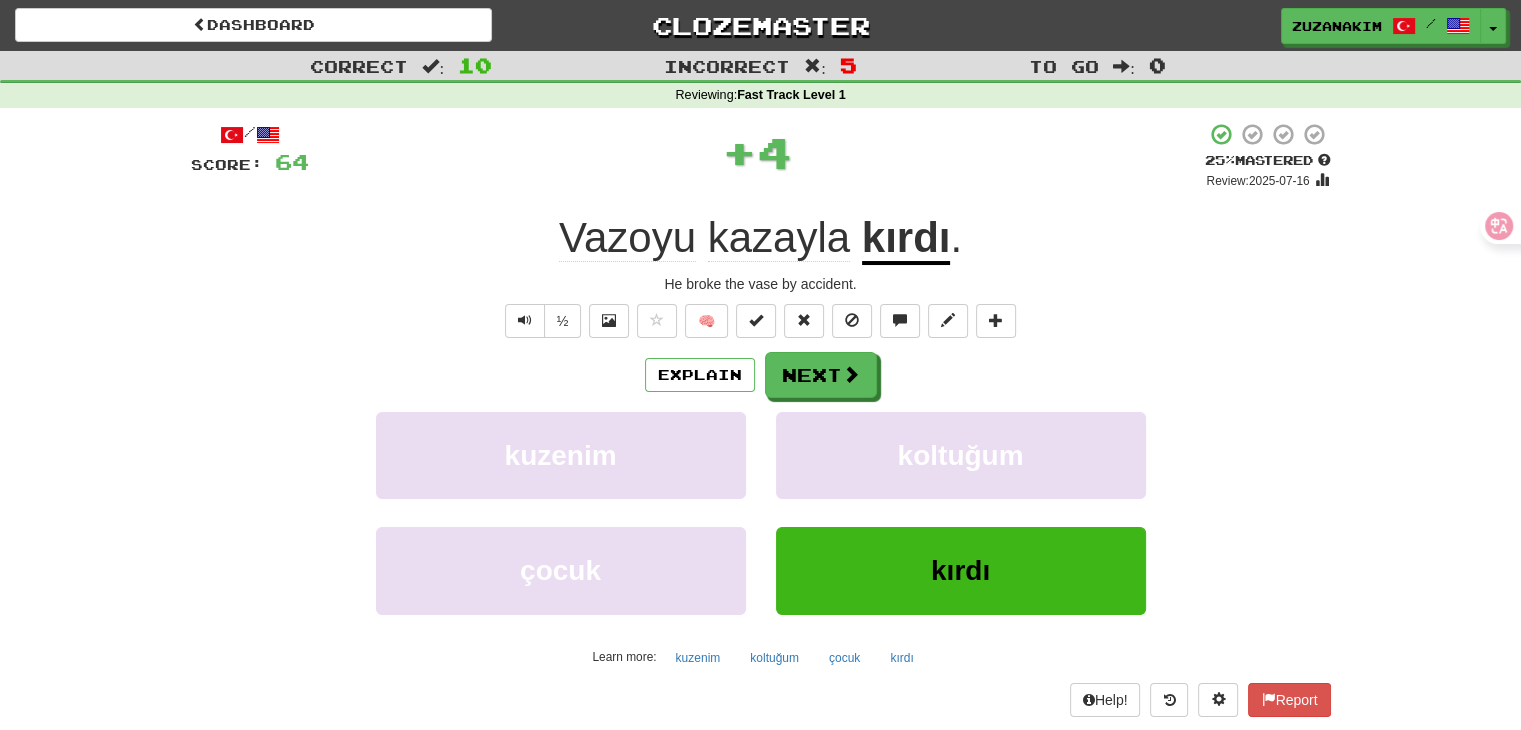click on "kırdı" at bounding box center [906, 239] 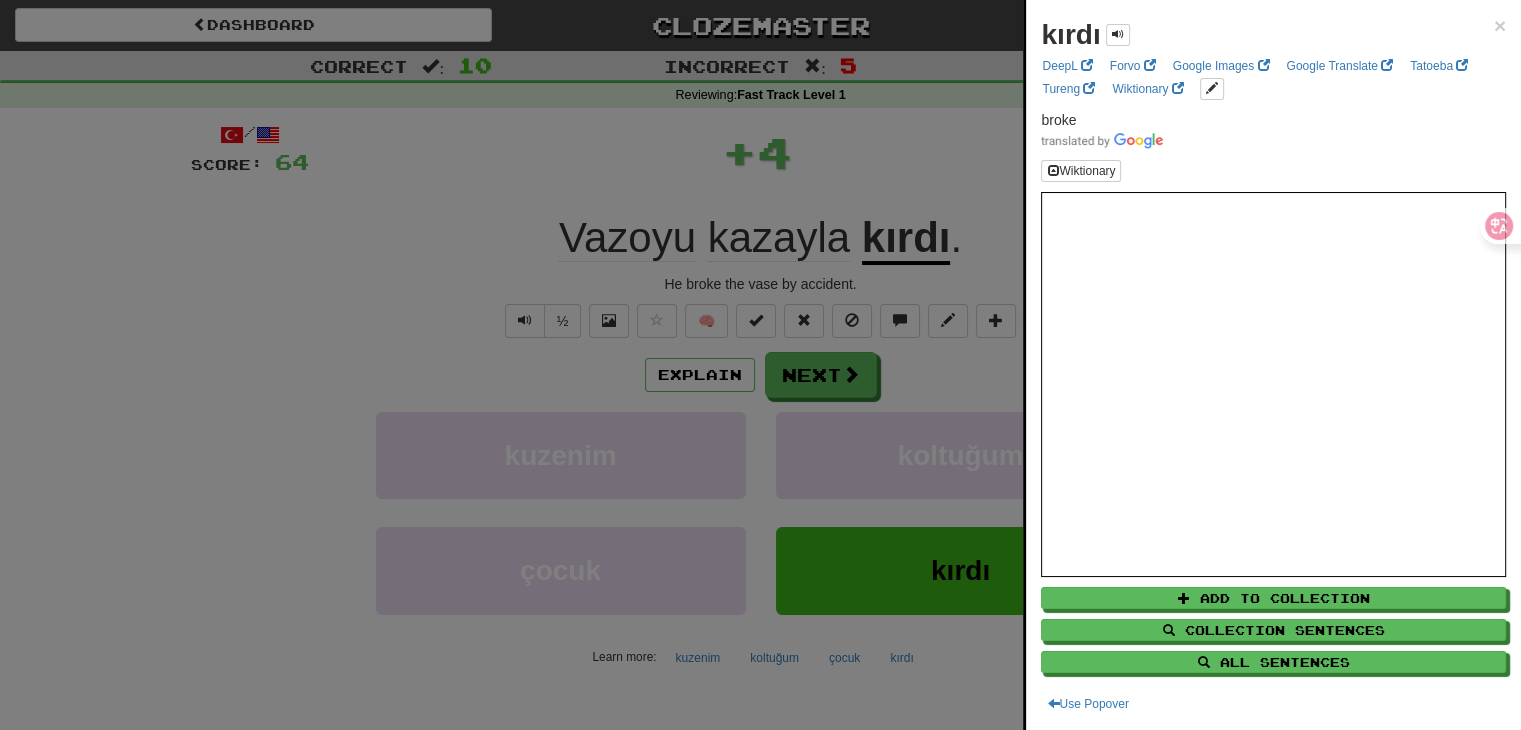click at bounding box center (760, 365) 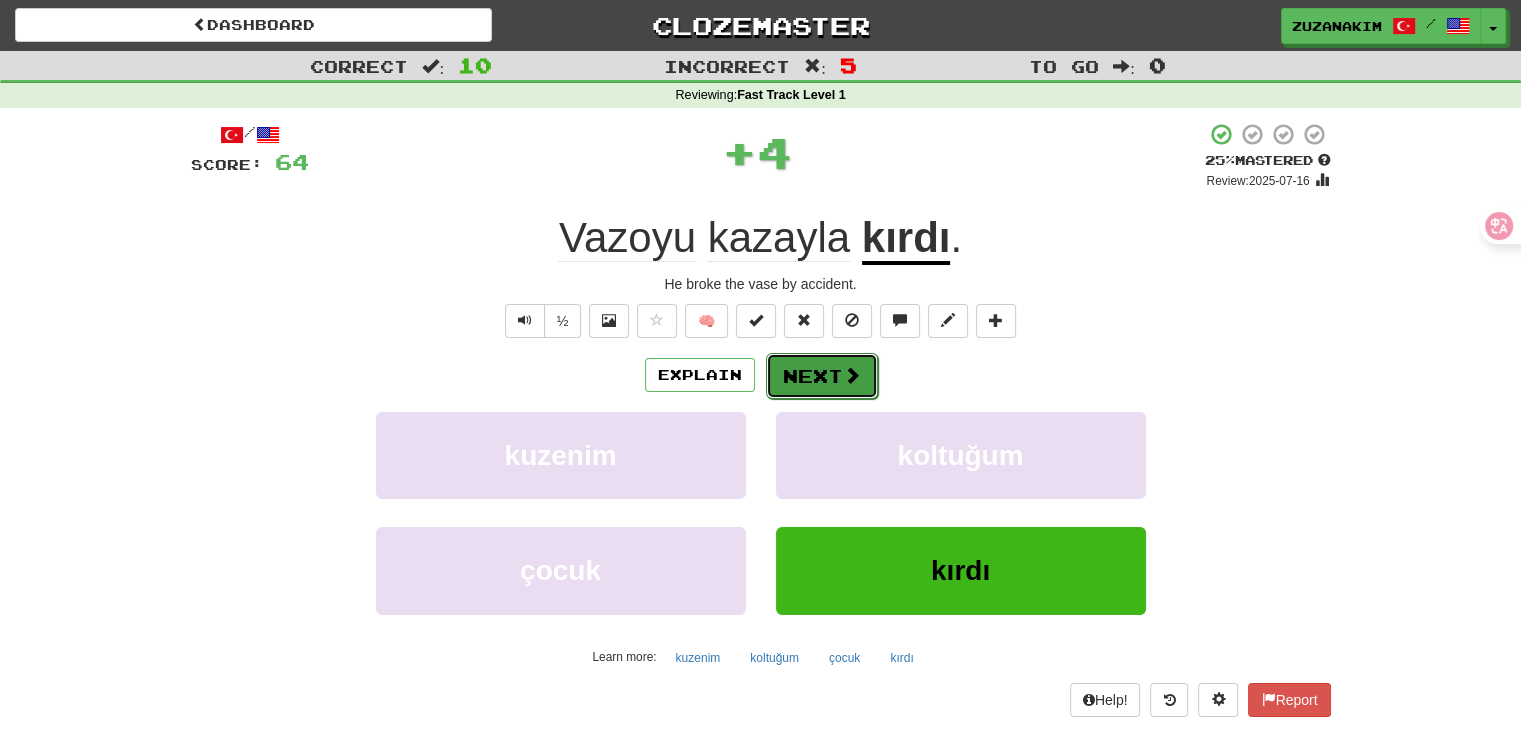 click on "Next" at bounding box center [822, 376] 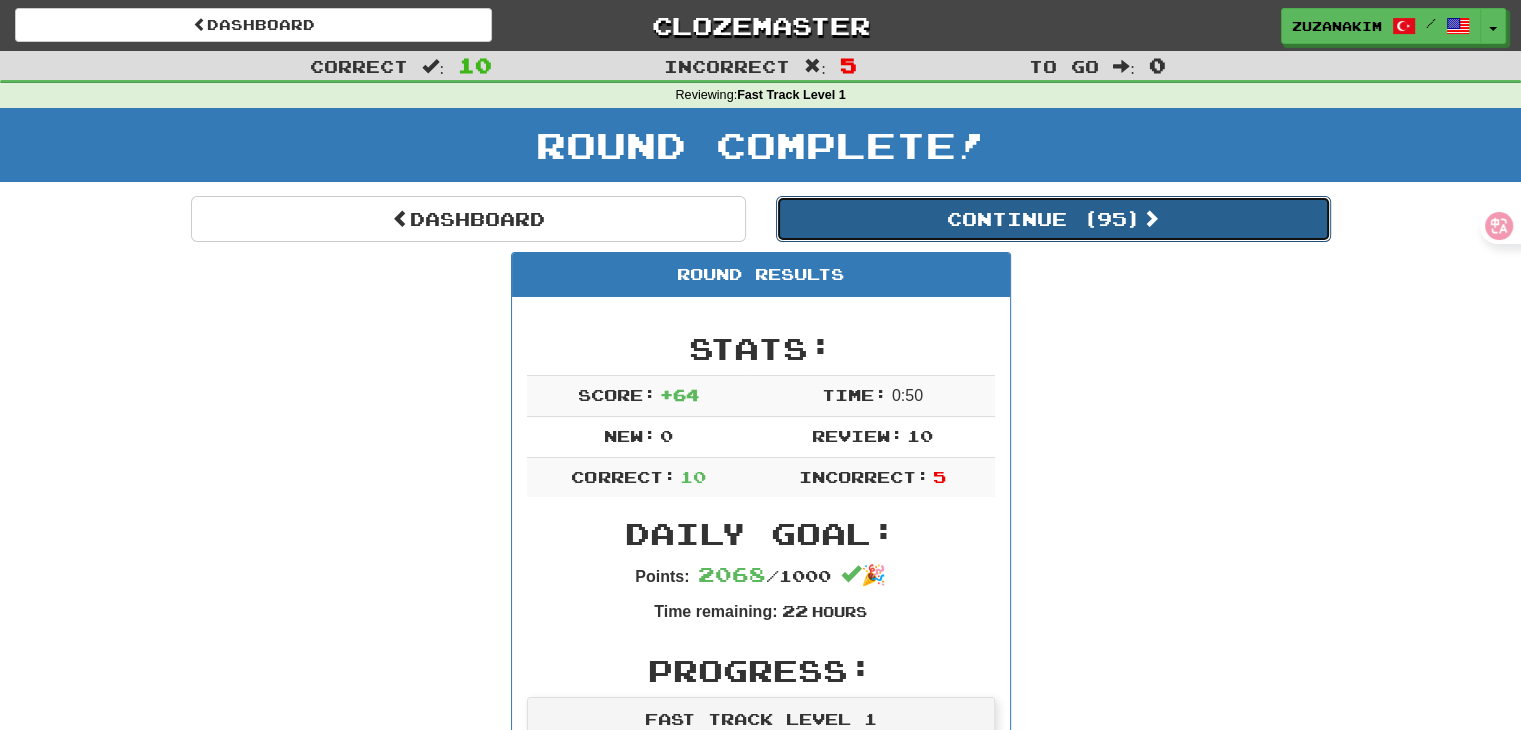 click on "Continue ( 95 )" at bounding box center [1053, 219] 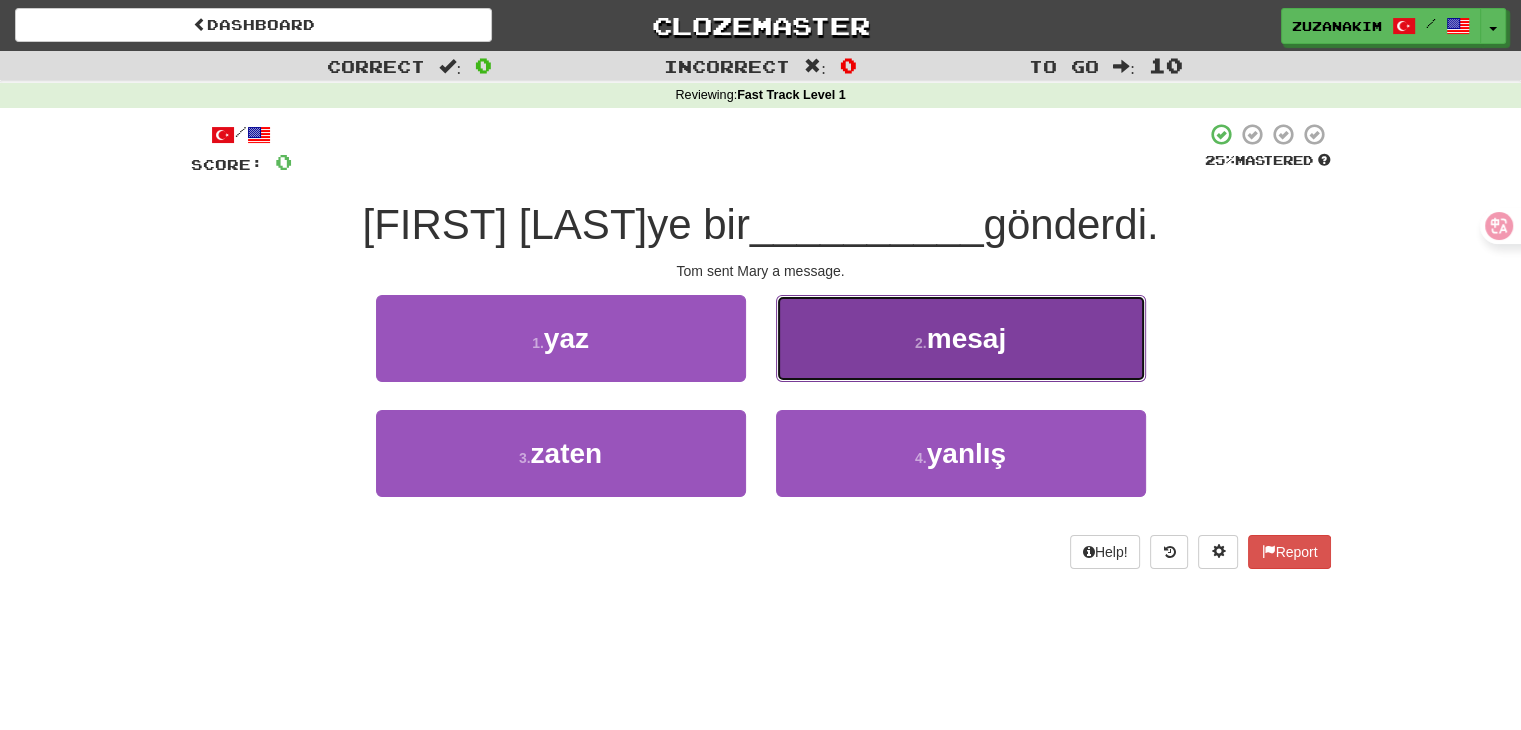 click on "2 .  mesaj" at bounding box center [961, 338] 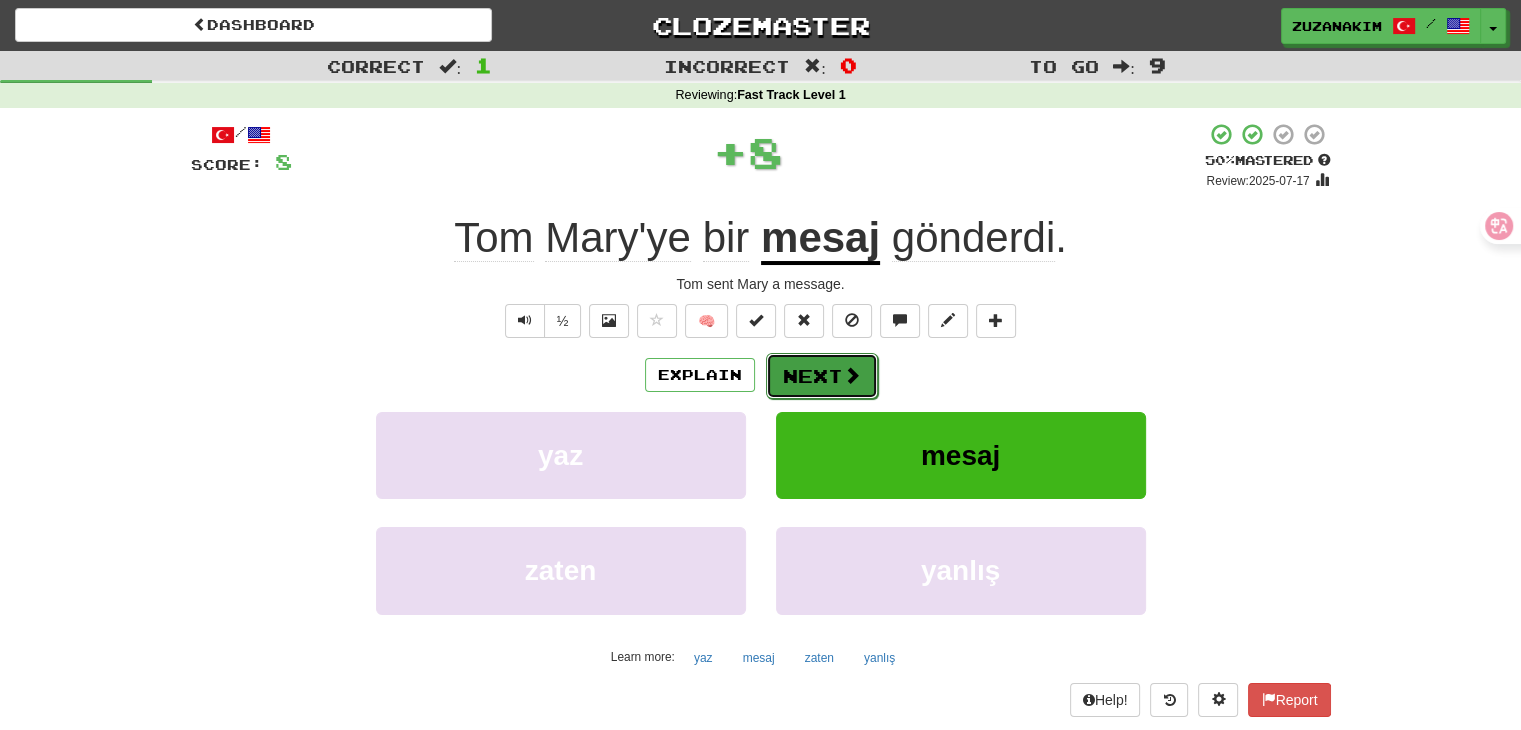 click on "Next" at bounding box center (822, 376) 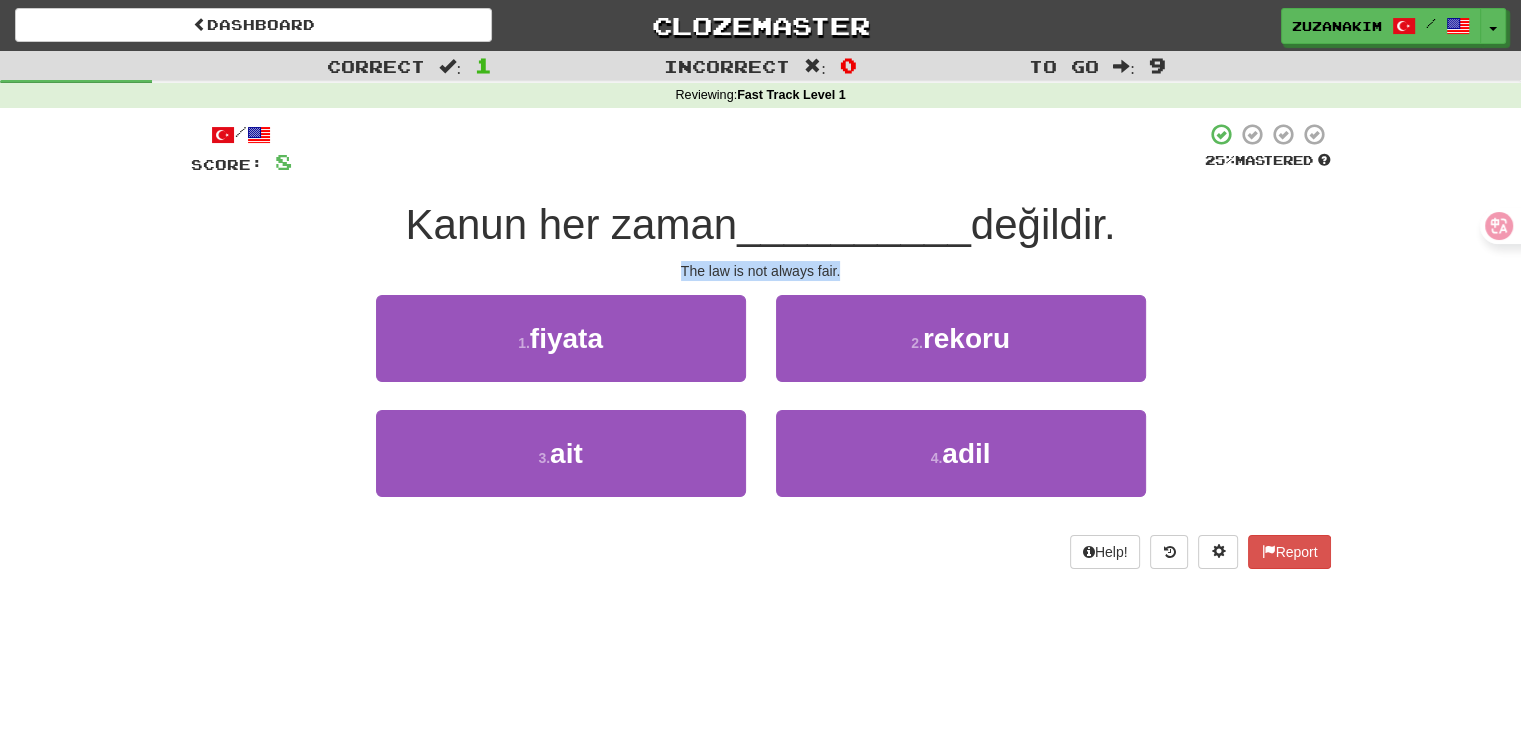 drag, startPoint x: 669, startPoint y: 260, endPoint x: 853, endPoint y: 263, distance: 184.02446 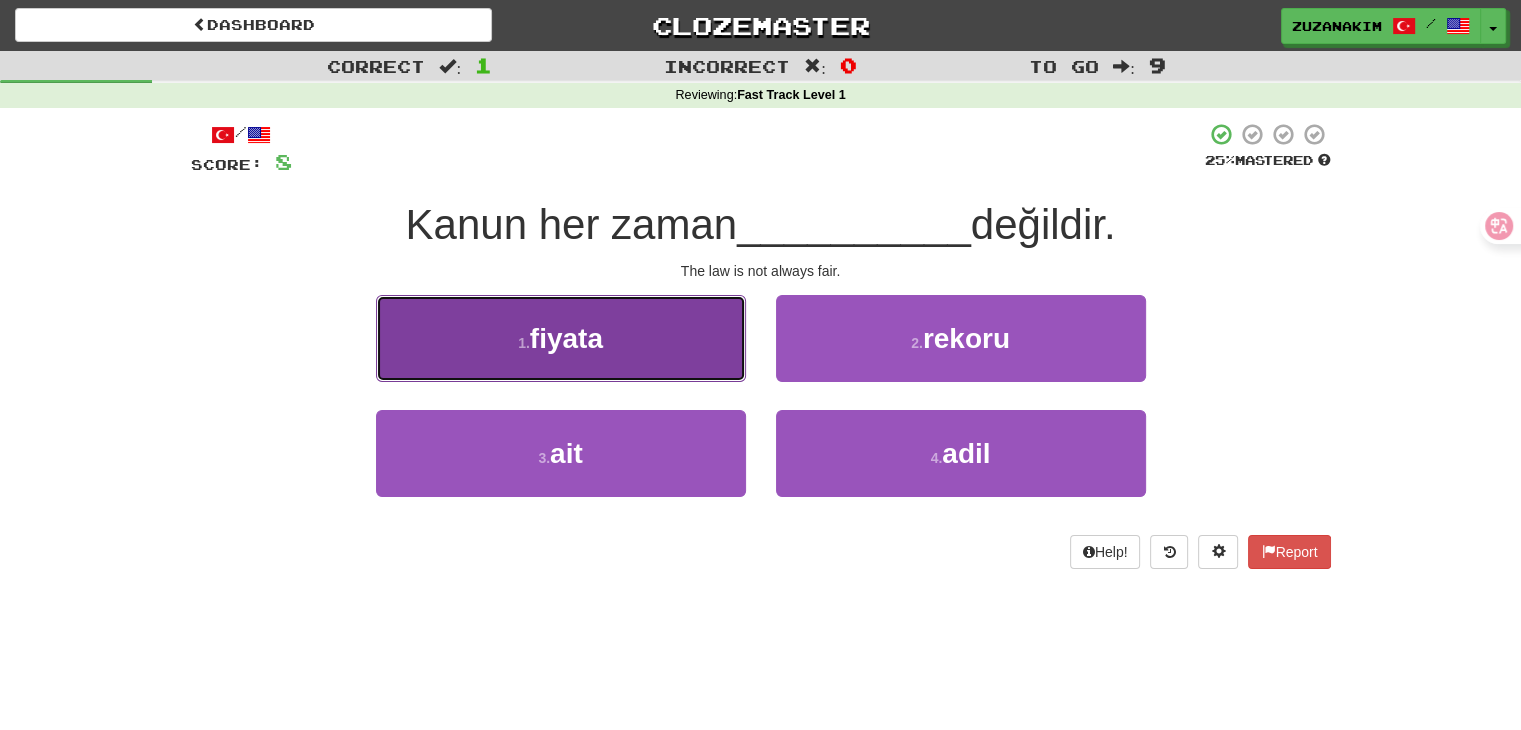 click on "1 .  fiyata" at bounding box center [561, 338] 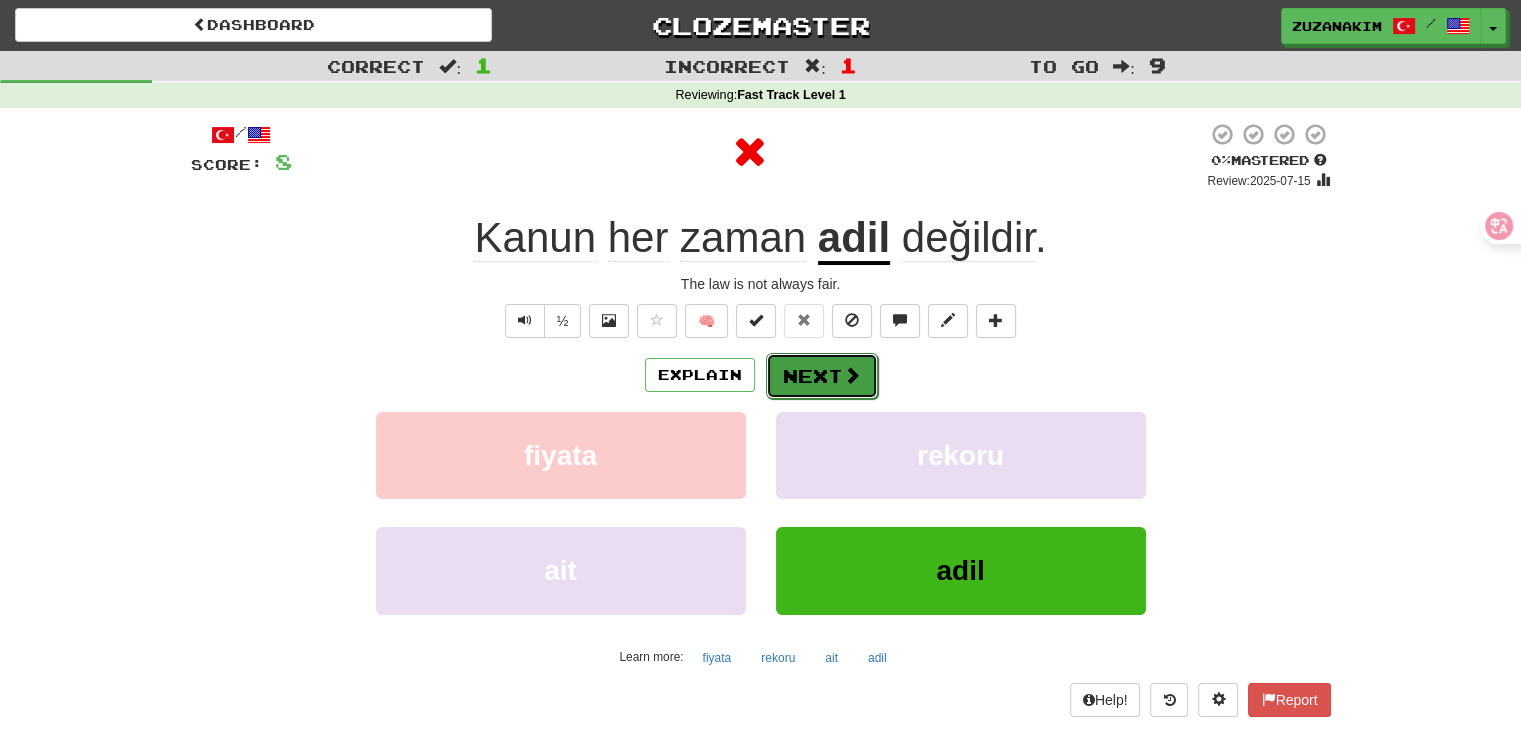 click at bounding box center [852, 375] 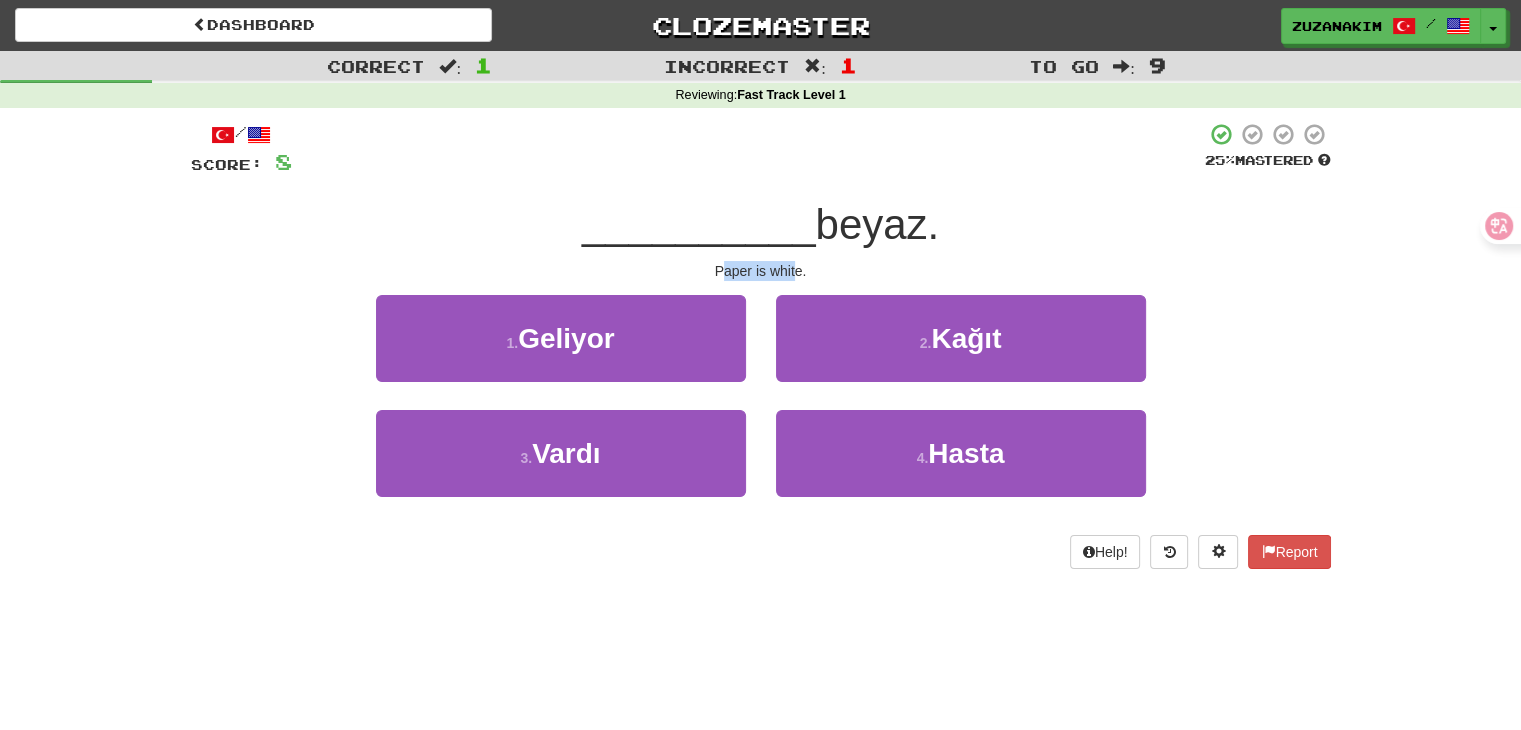 drag, startPoint x: 722, startPoint y: 275, endPoint x: 834, endPoint y: 267, distance: 112.28535 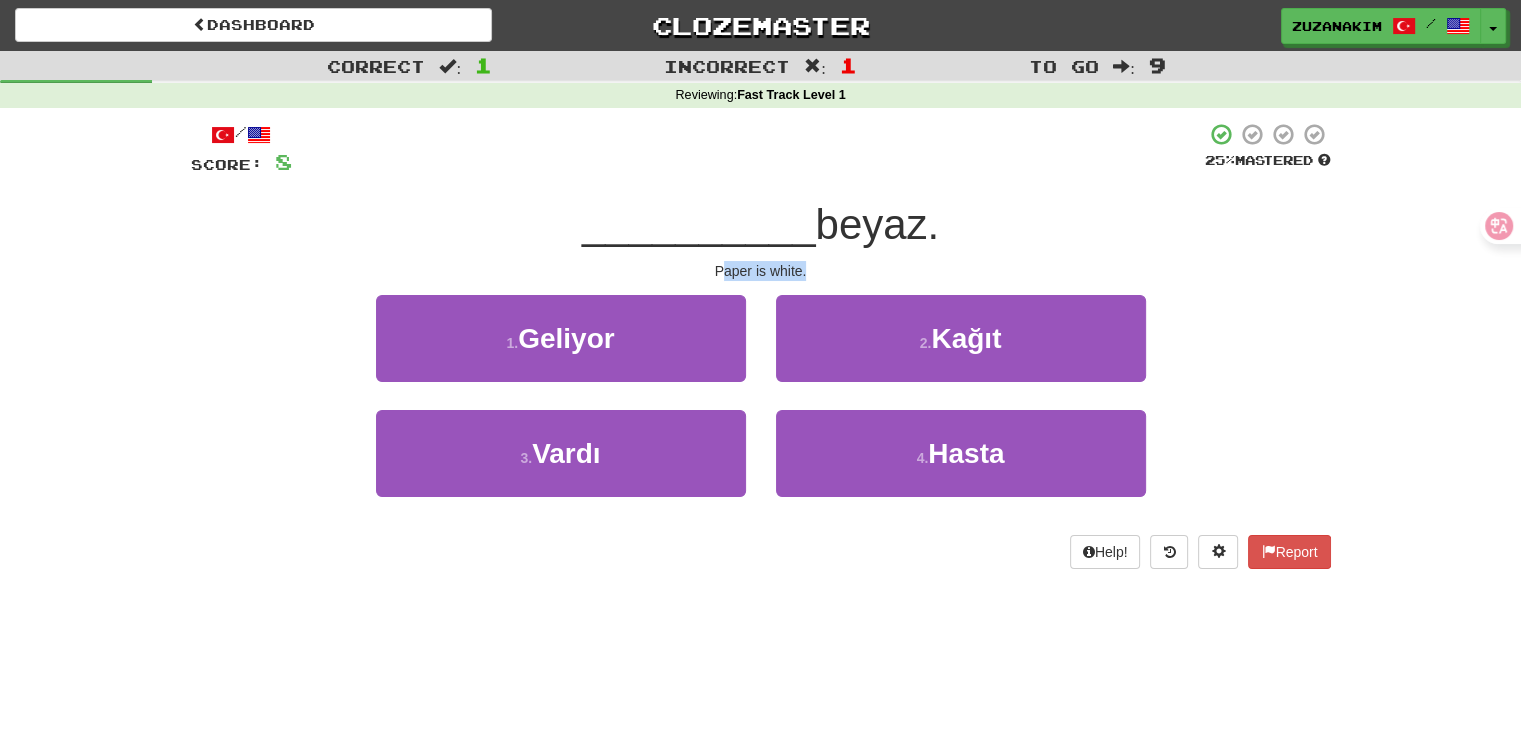 click on "Paper is white." at bounding box center [761, 271] 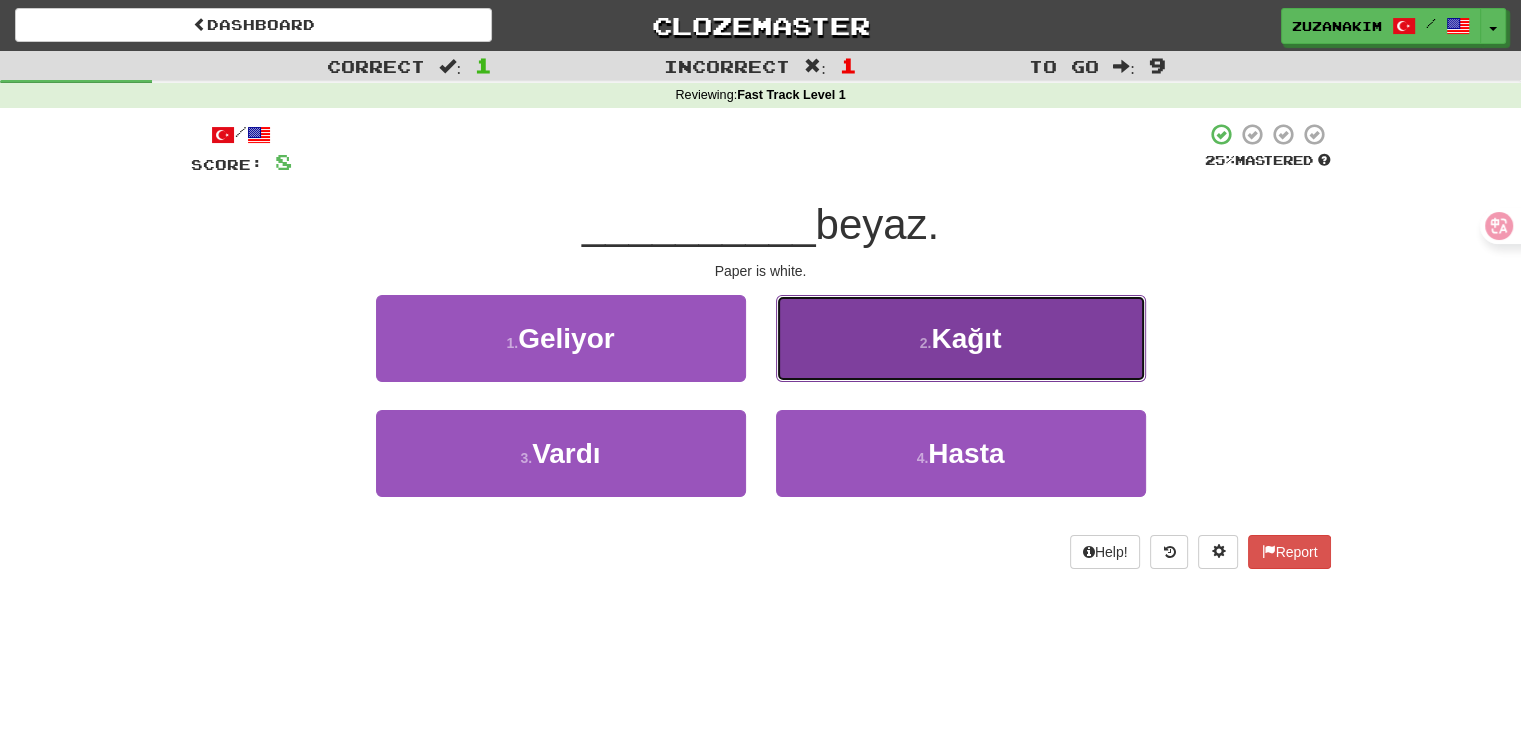 click on "2 .  Kağıt" at bounding box center (961, 338) 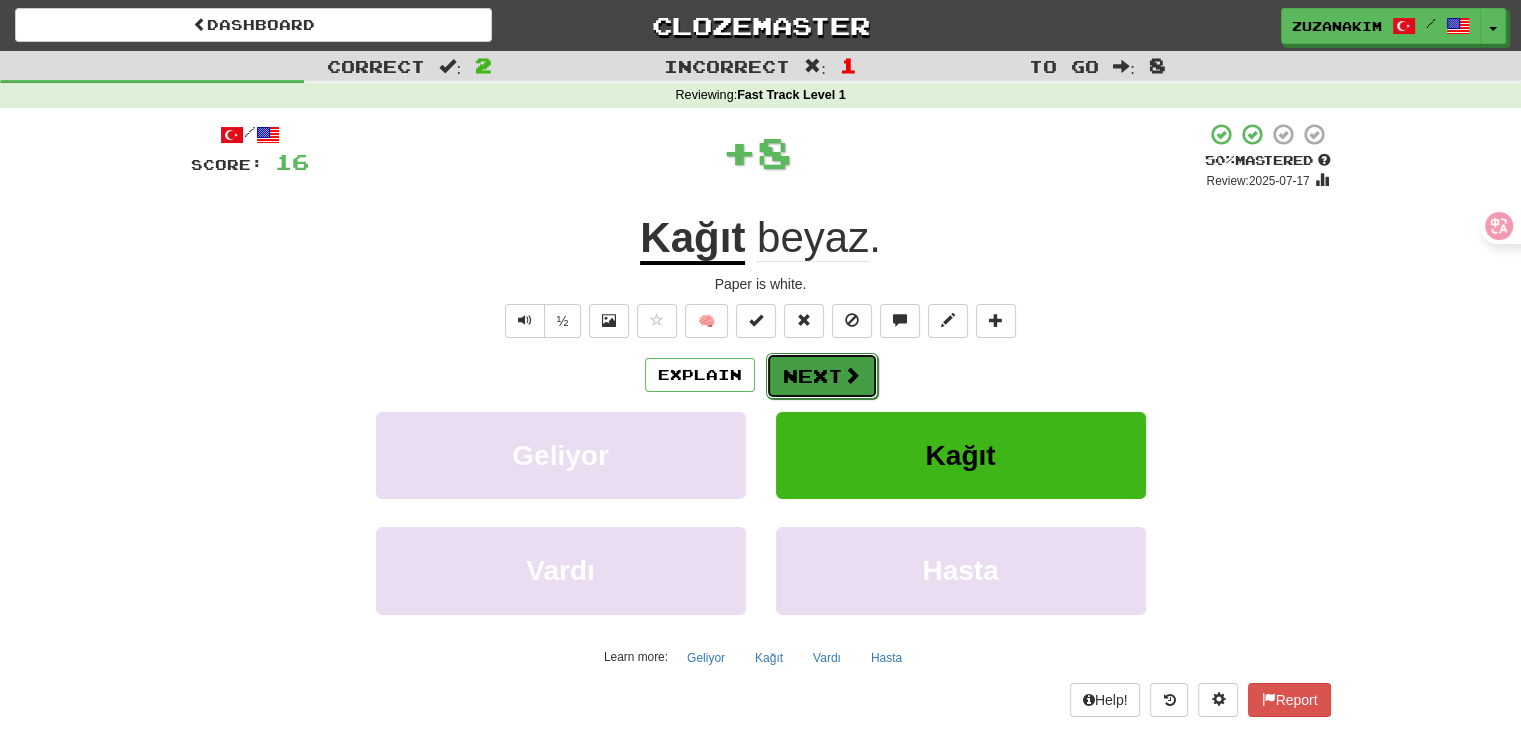 click on "Next" at bounding box center [822, 376] 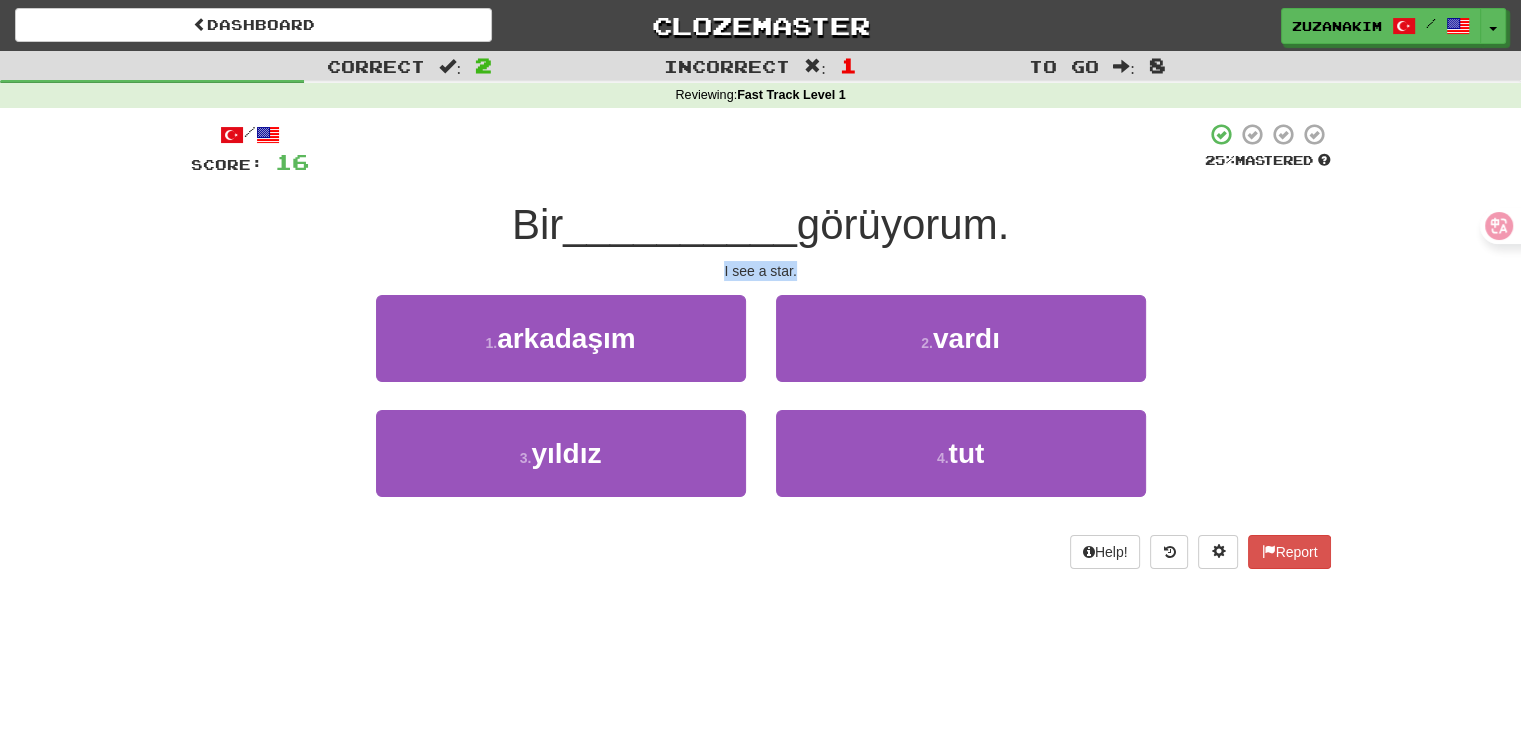 drag, startPoint x: 700, startPoint y: 271, endPoint x: 818, endPoint y: 271, distance: 118 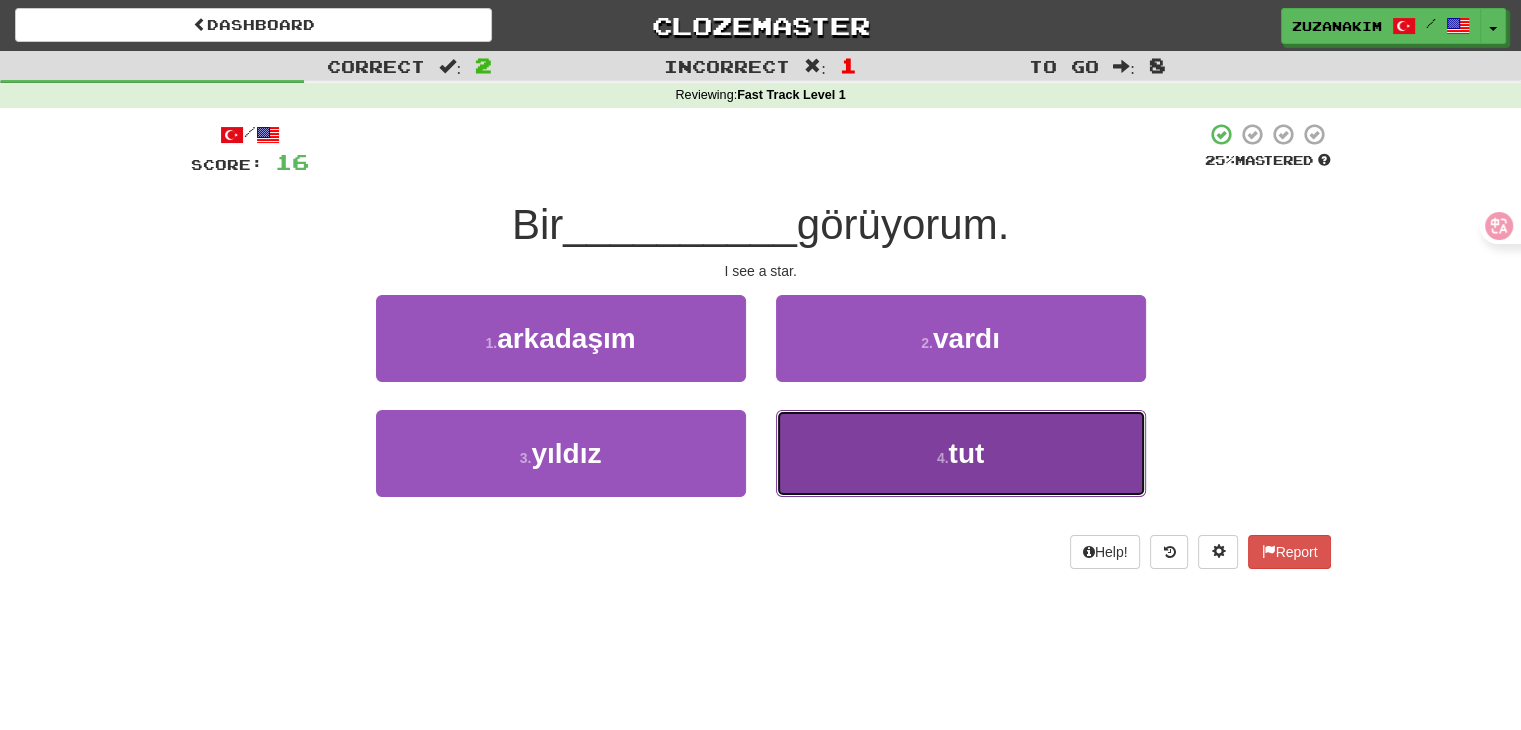 click on "4 .  tut" at bounding box center (961, 453) 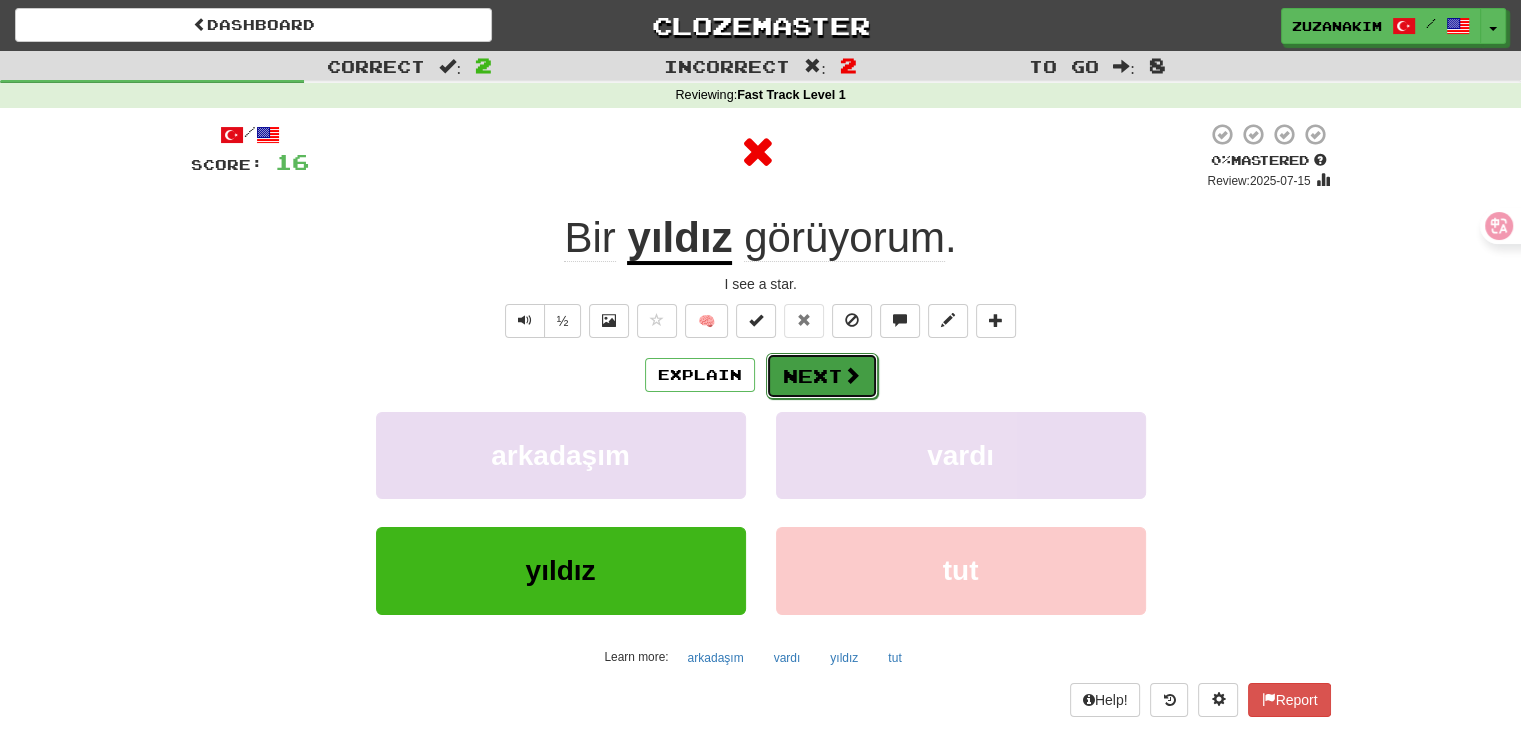 click on "Next" at bounding box center [822, 376] 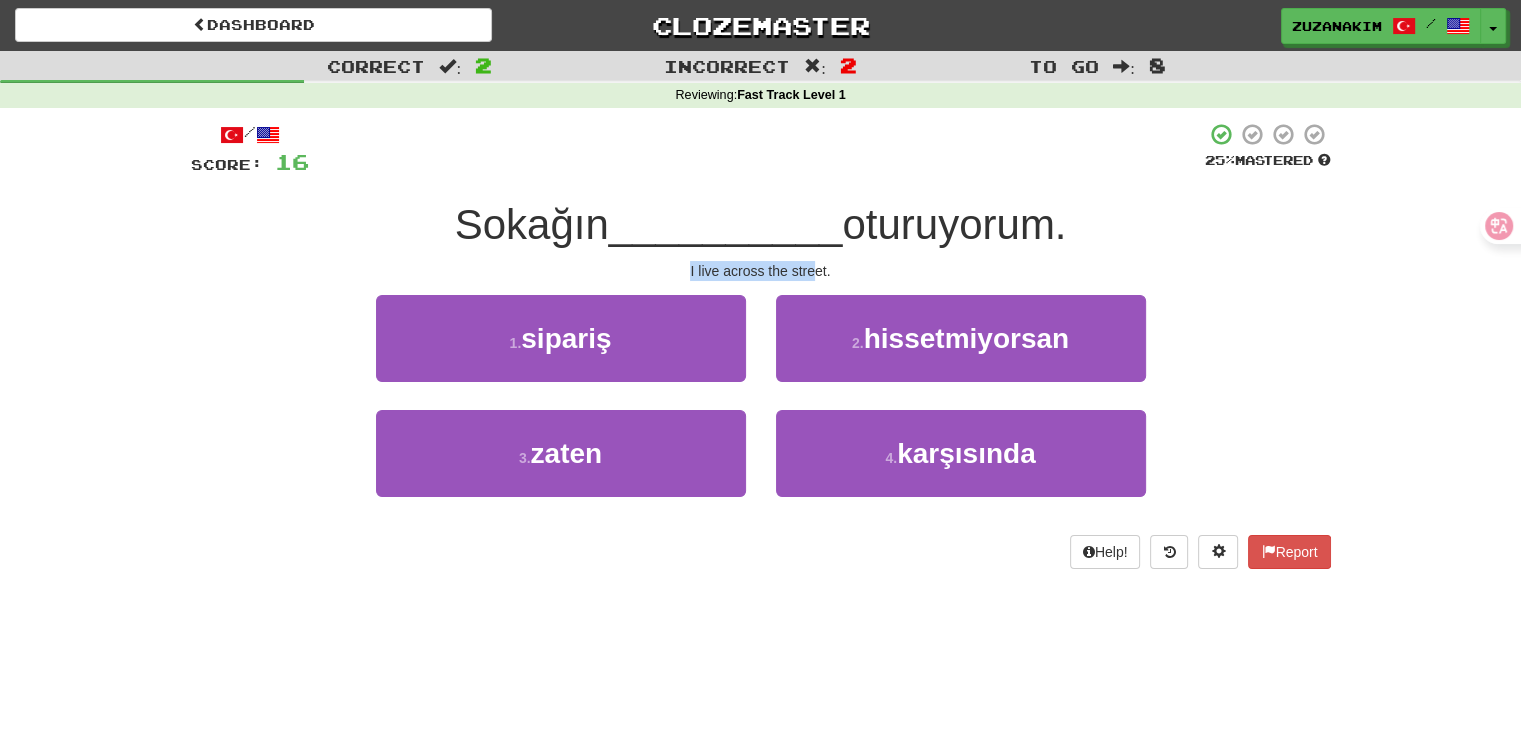 drag, startPoint x: 657, startPoint y: 273, endPoint x: 823, endPoint y: 273, distance: 166 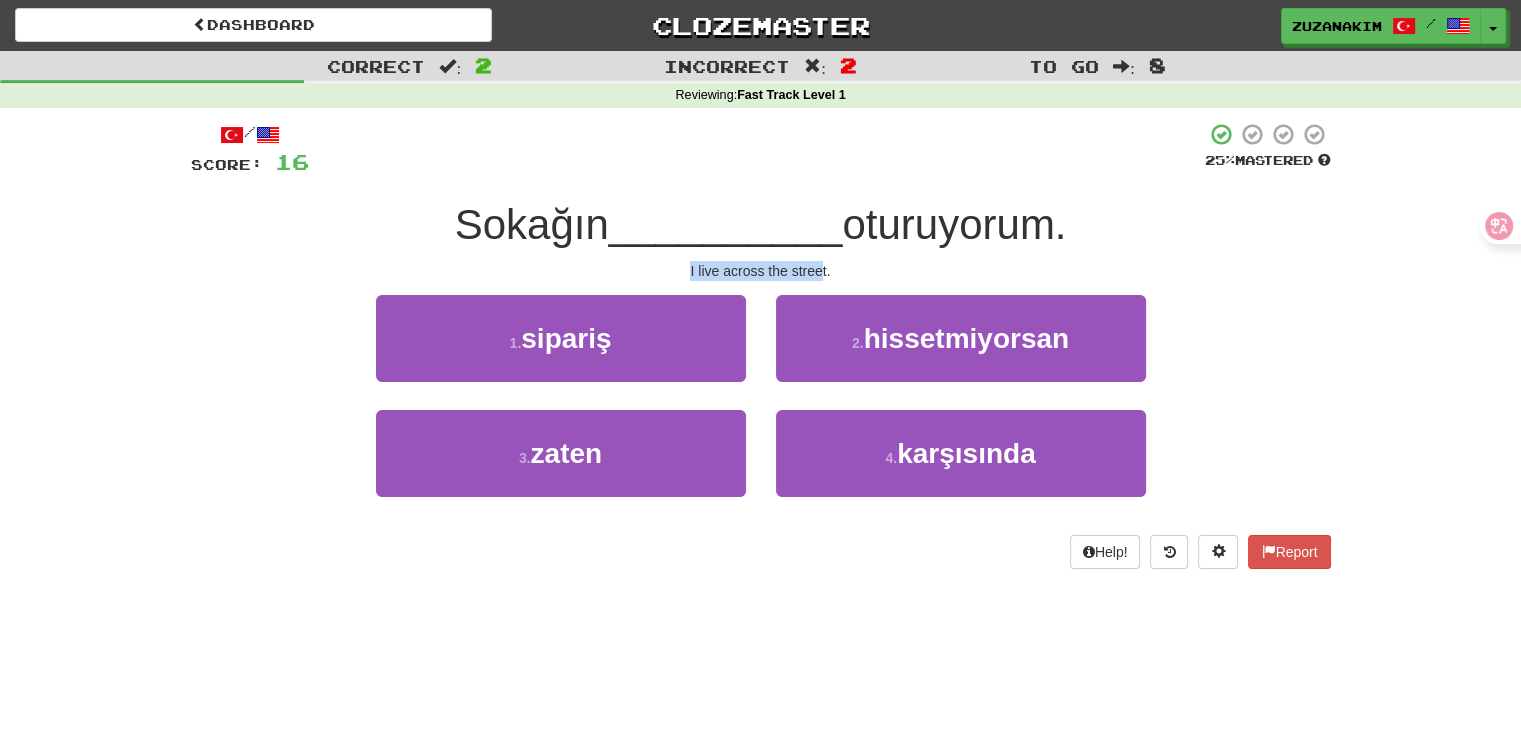 click on "I live across the street." at bounding box center (761, 271) 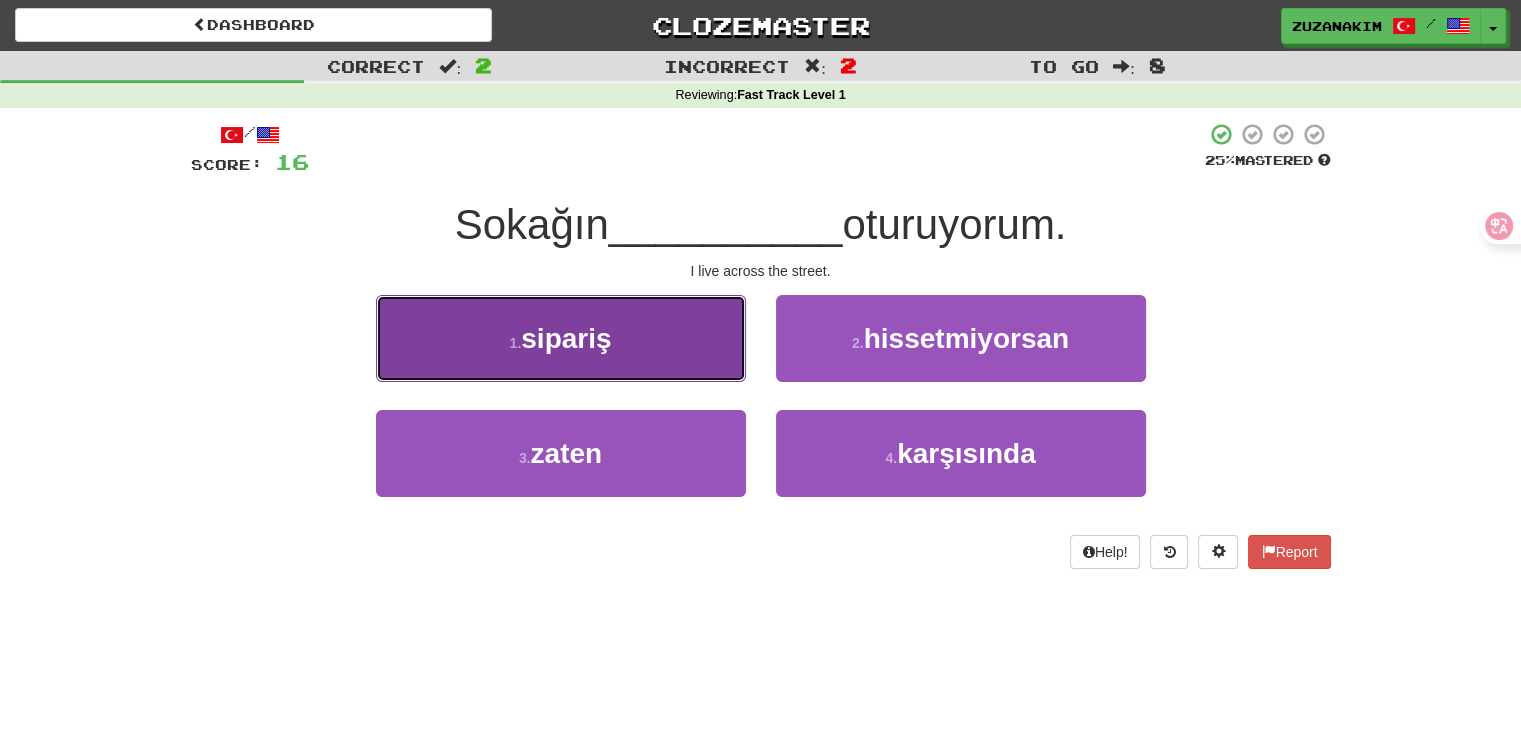 click on "1 .  sipariş" at bounding box center (561, 338) 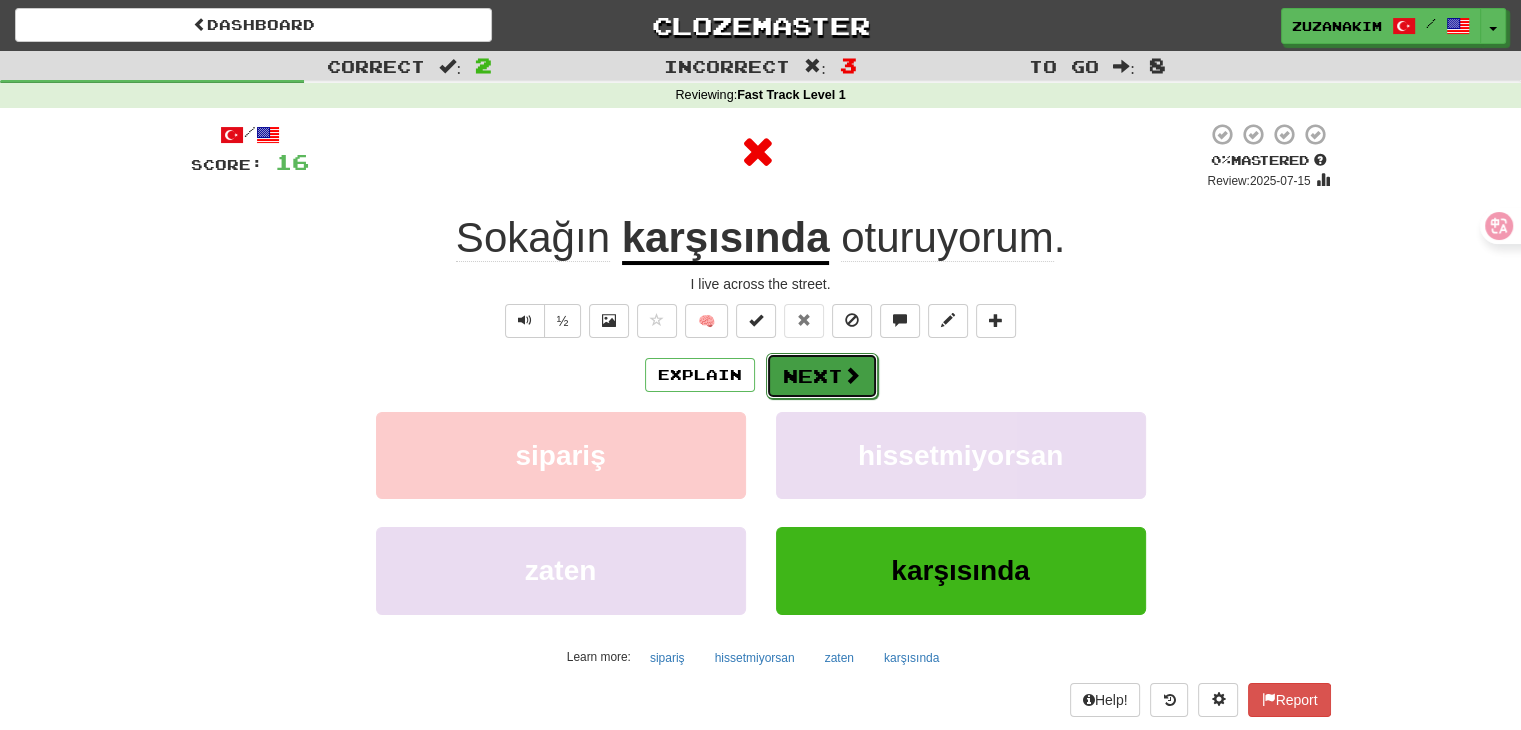 click on "Next" at bounding box center (822, 376) 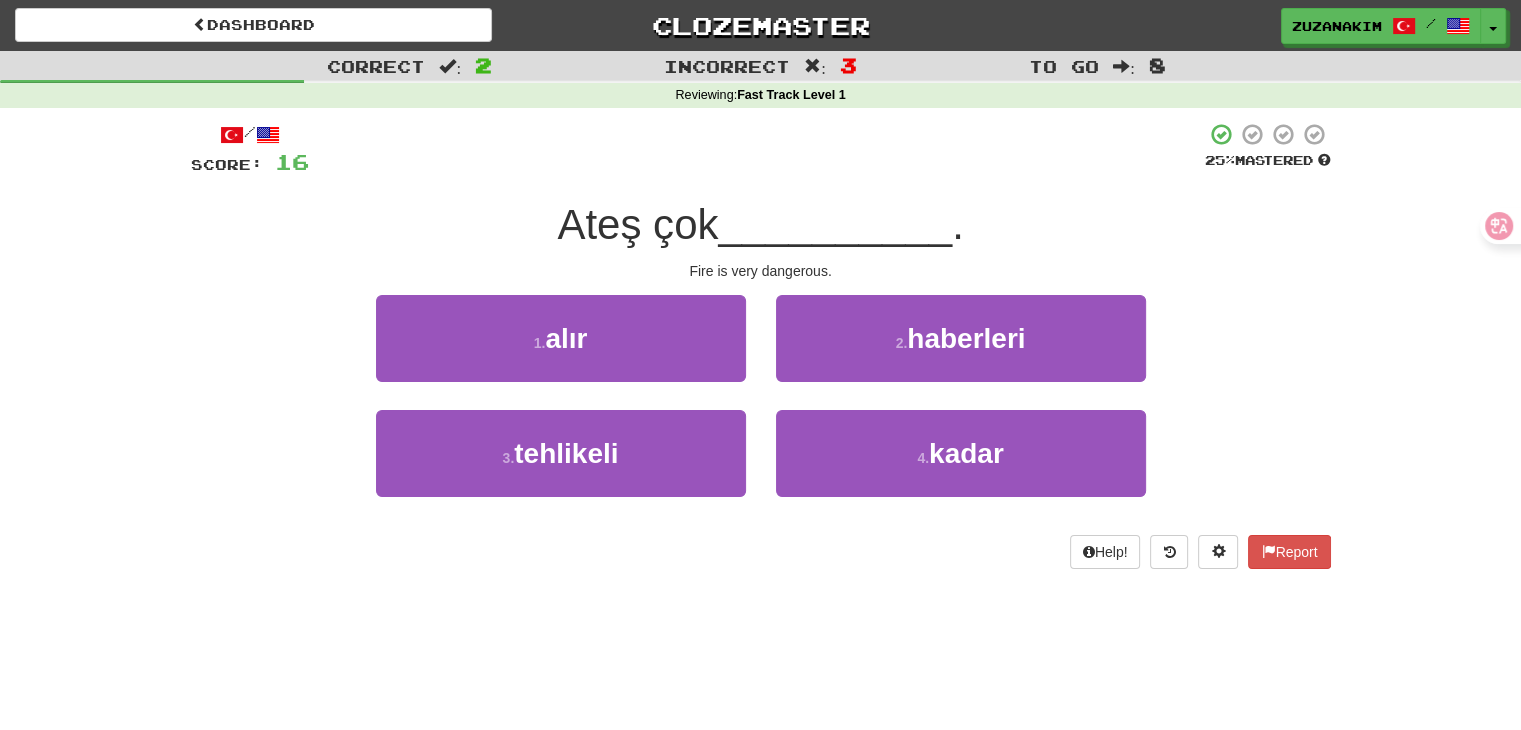 drag, startPoint x: 568, startPoint y: 226, endPoint x: 718, endPoint y: 226, distance: 150 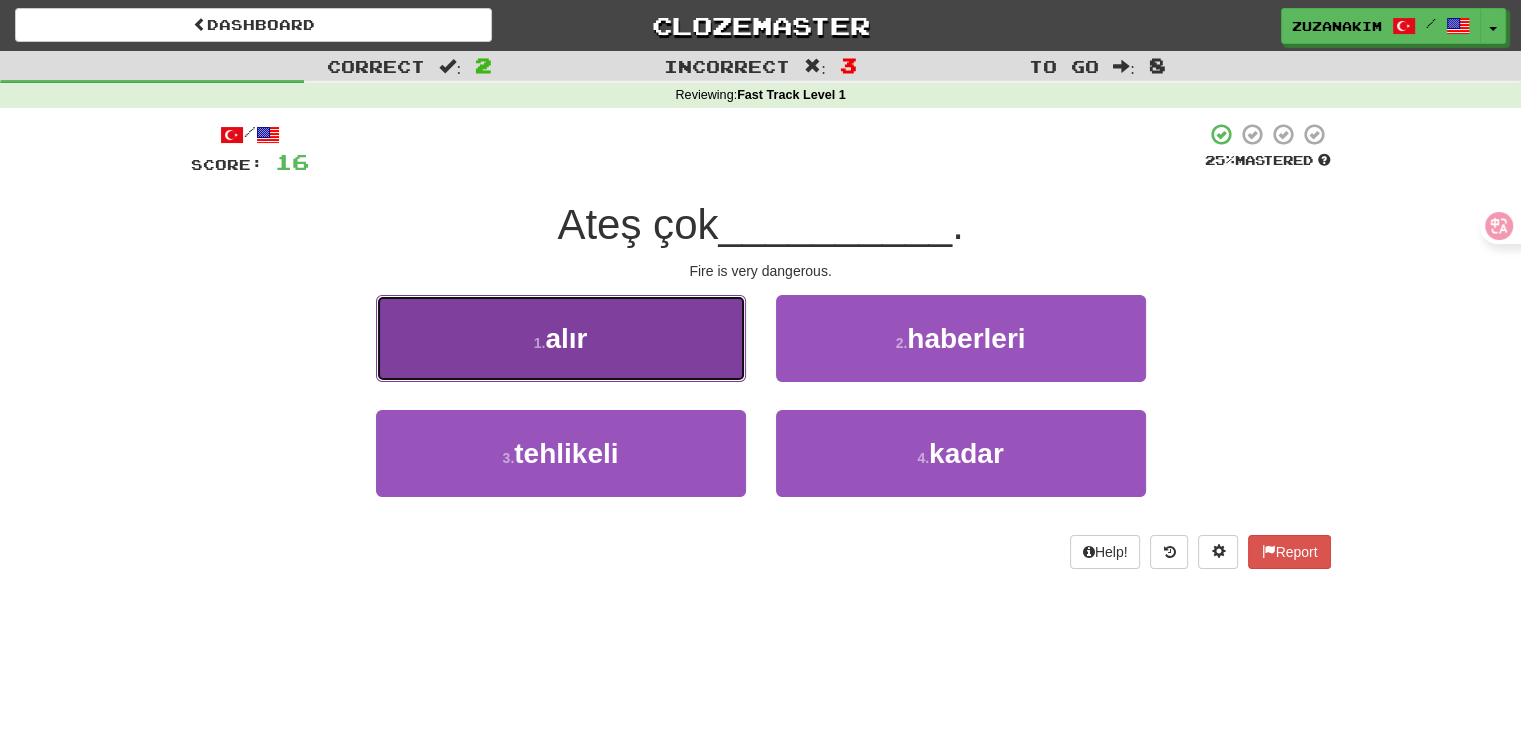 click on "1 .  alır" at bounding box center (561, 338) 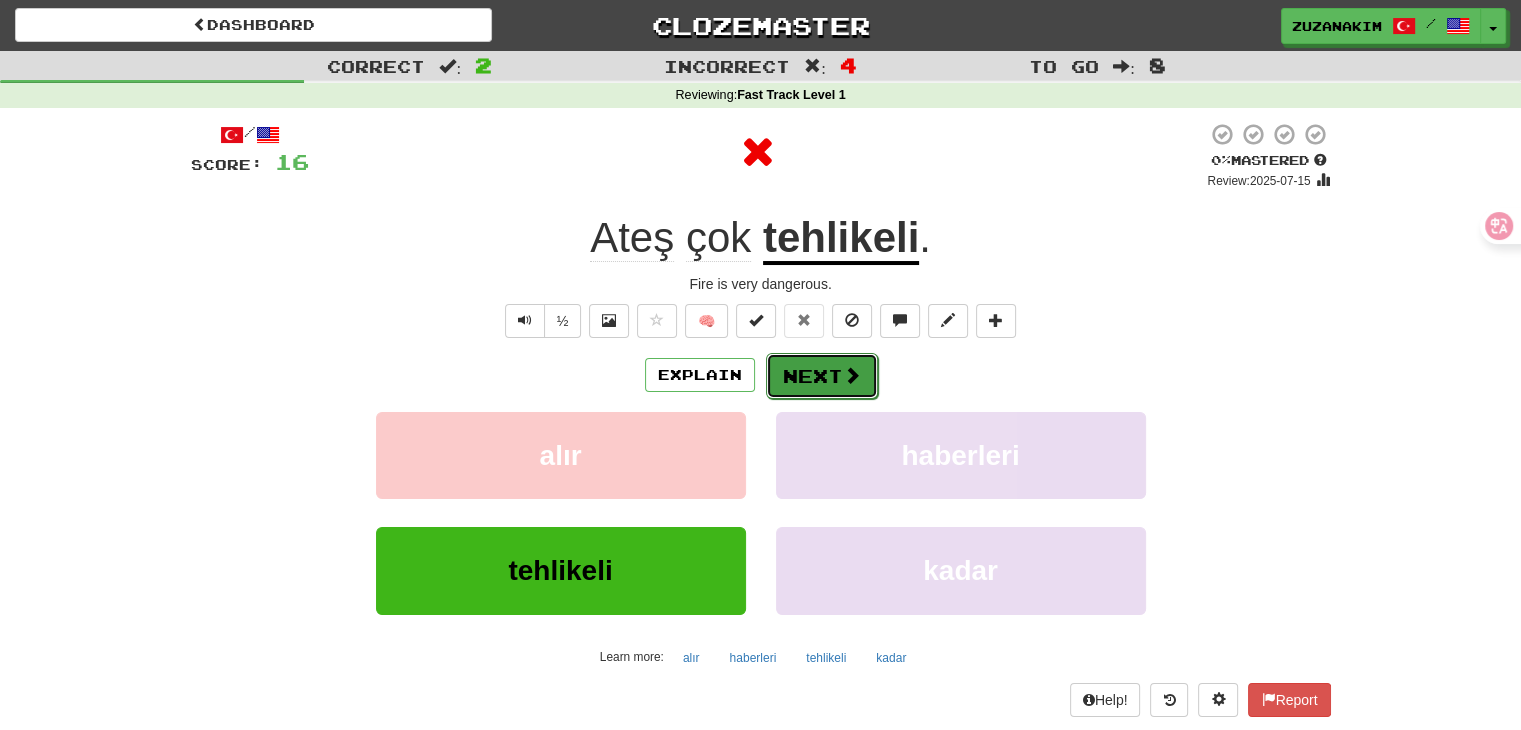 click at bounding box center (852, 375) 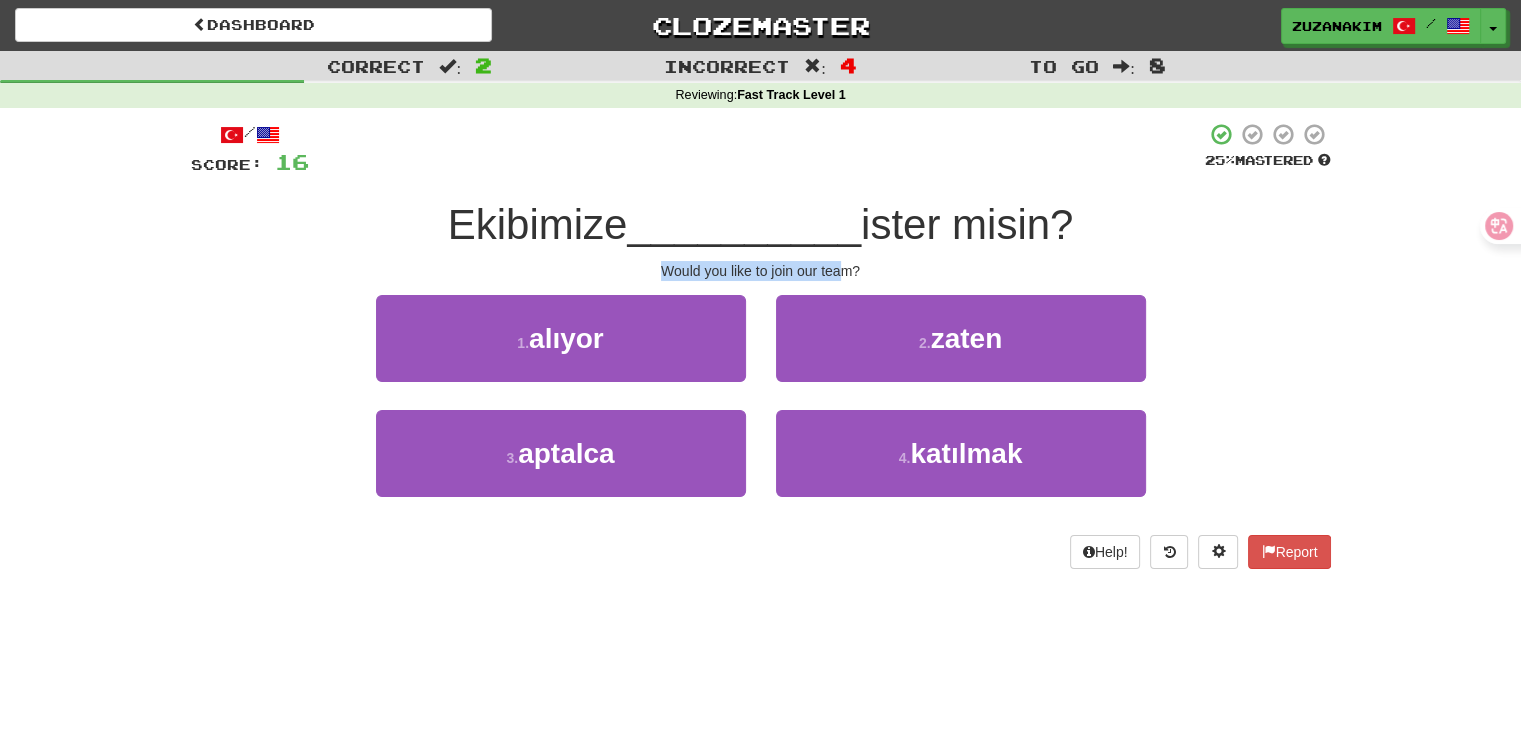 drag, startPoint x: 636, startPoint y: 267, endPoint x: 846, endPoint y: 267, distance: 210 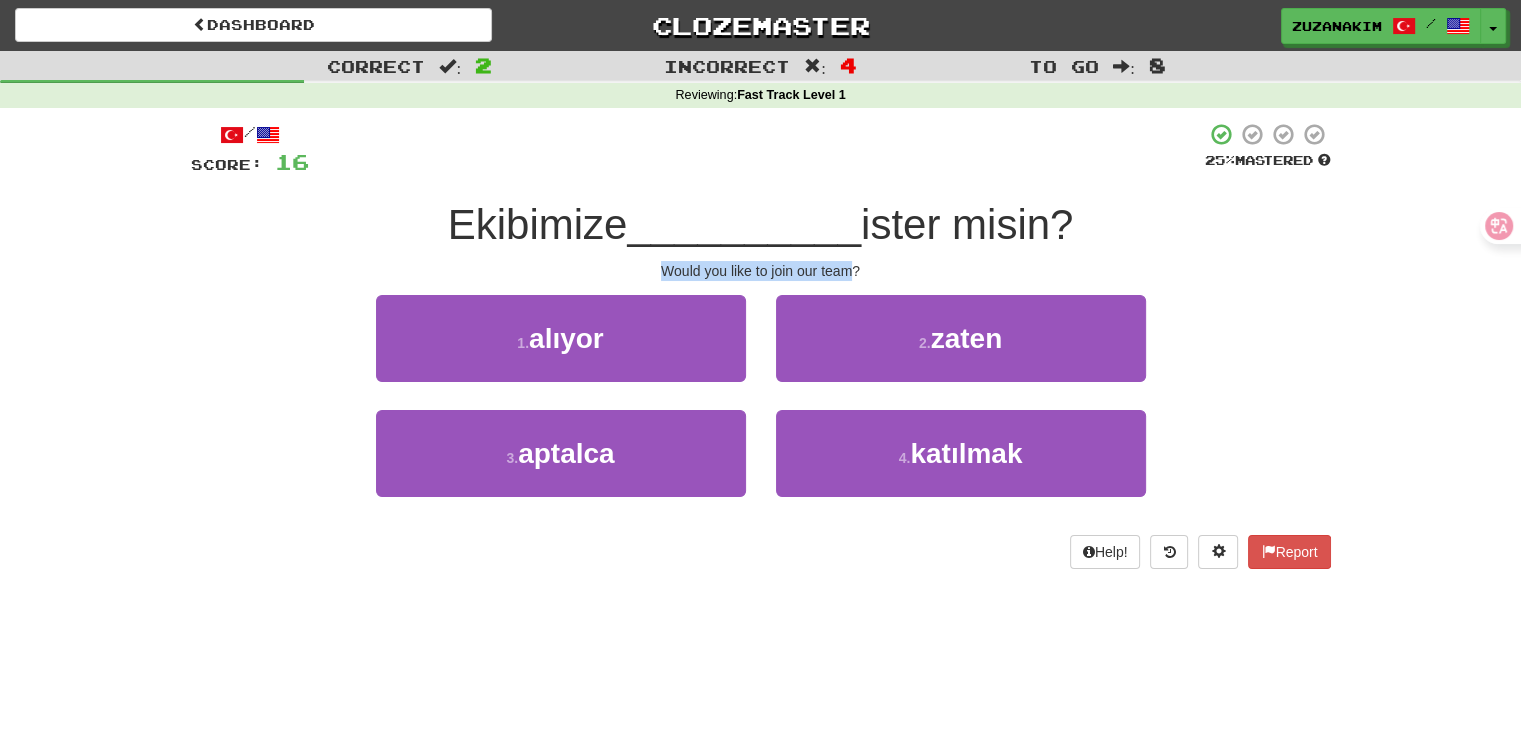 click on "Would you like to join our team?" at bounding box center (761, 271) 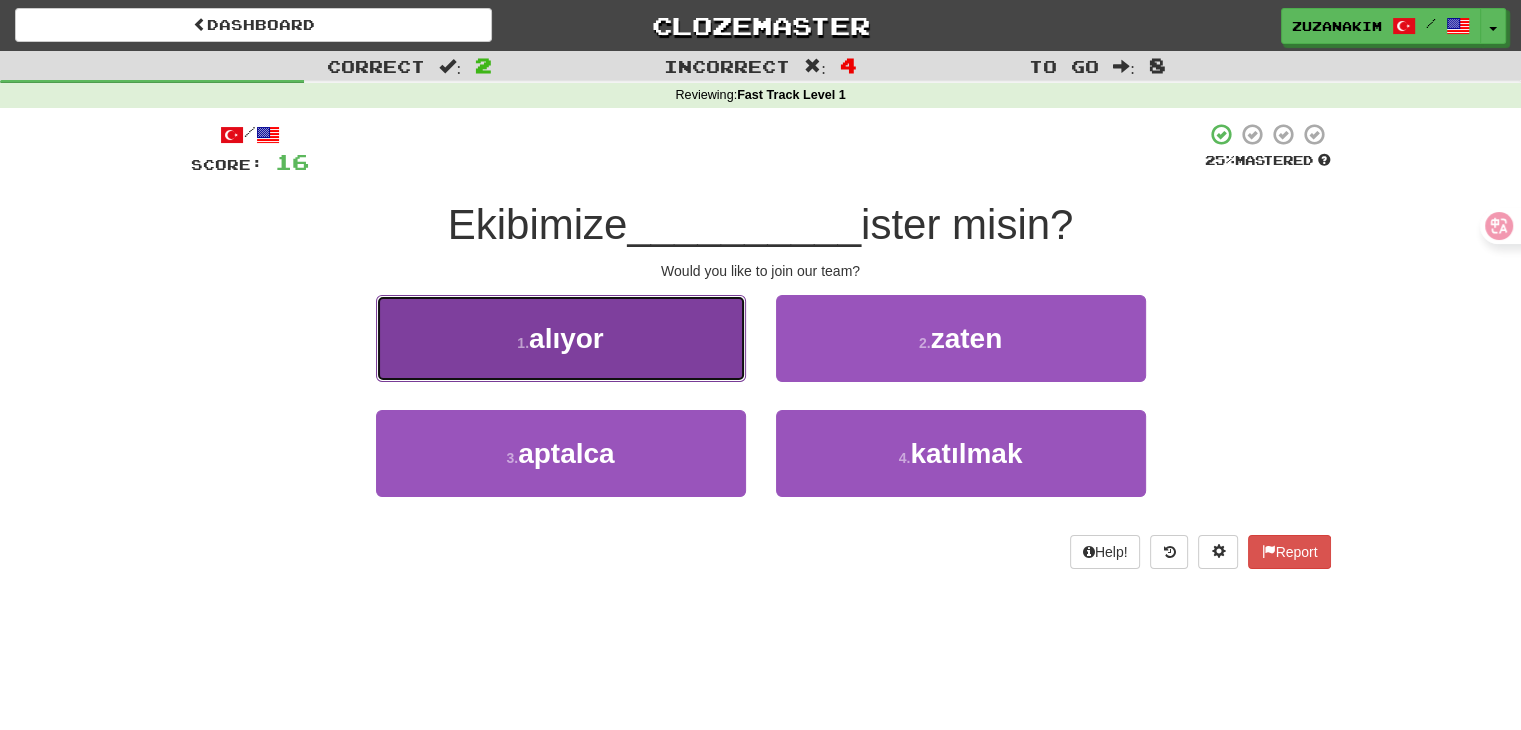 click on "1 .  alıyor" at bounding box center [561, 338] 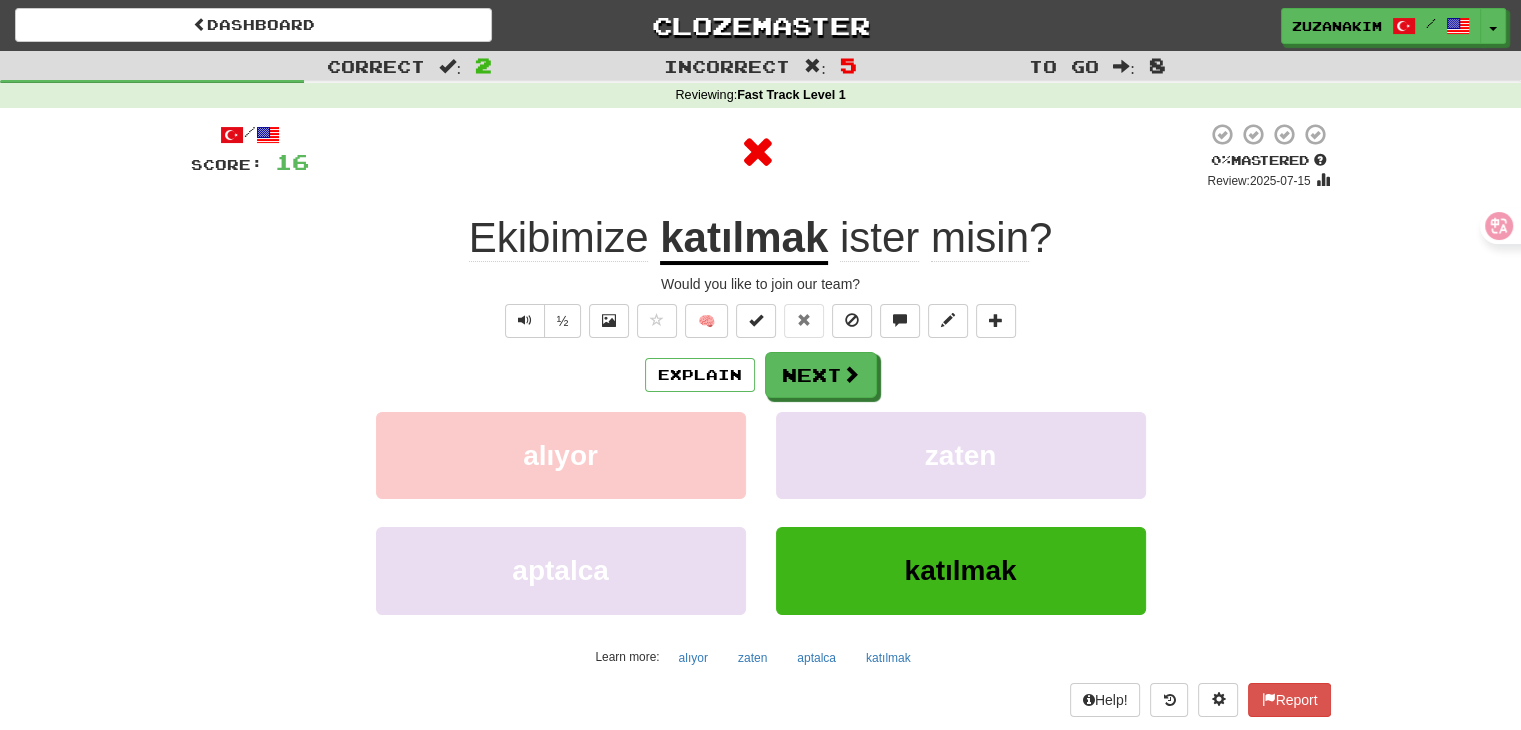 click on "katılmak" at bounding box center [744, 239] 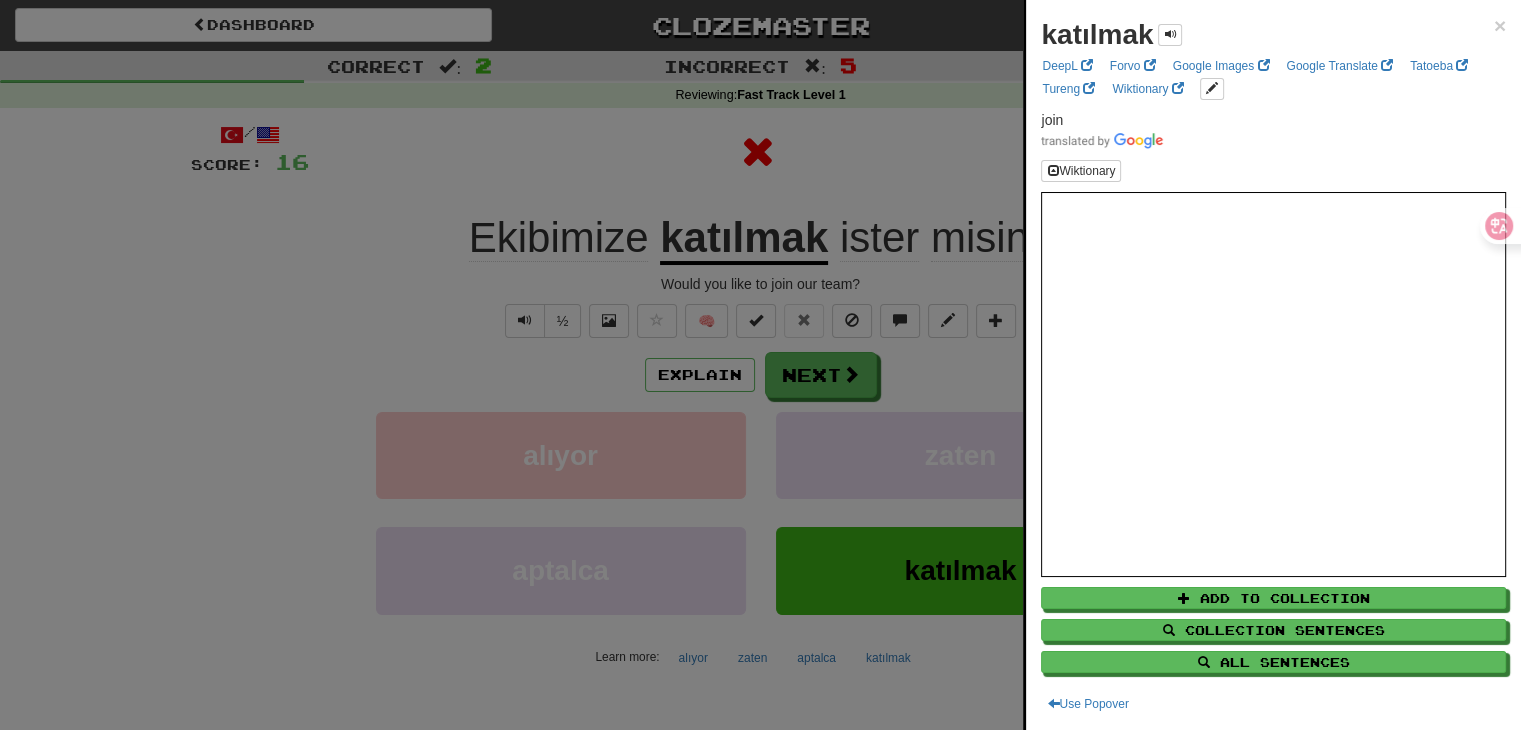 click at bounding box center (760, 365) 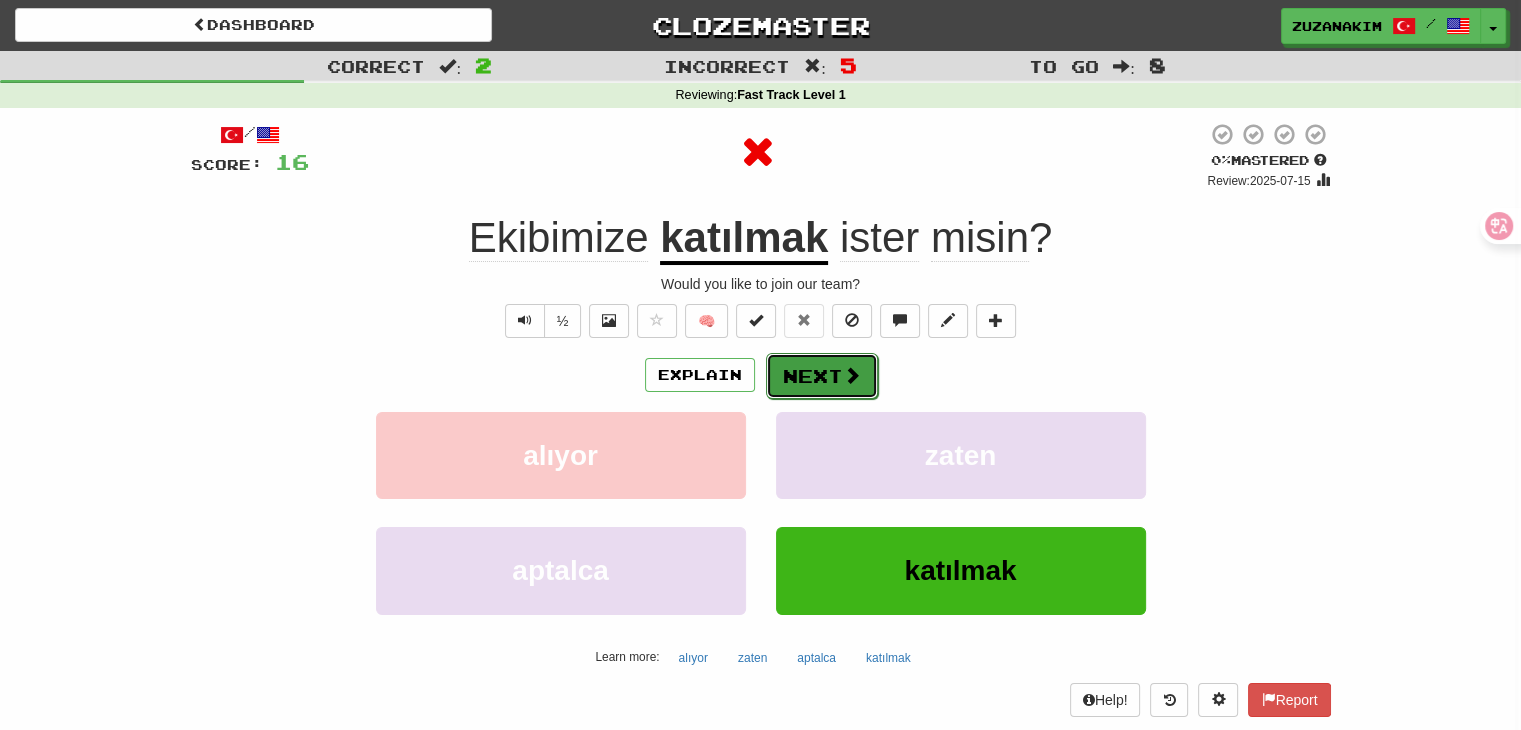 click on "Next" at bounding box center [822, 376] 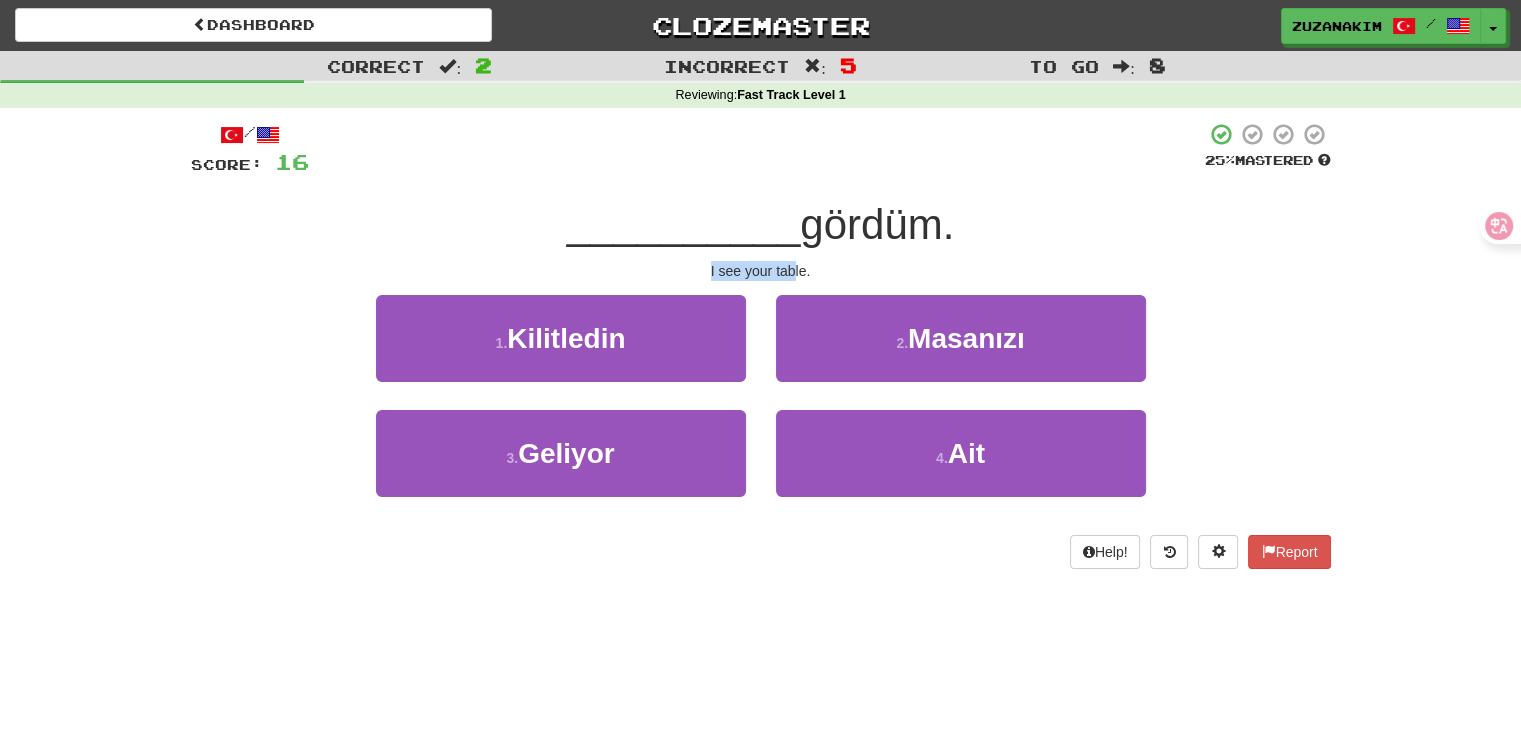 drag, startPoint x: 670, startPoint y: 263, endPoint x: 796, endPoint y: 263, distance: 126 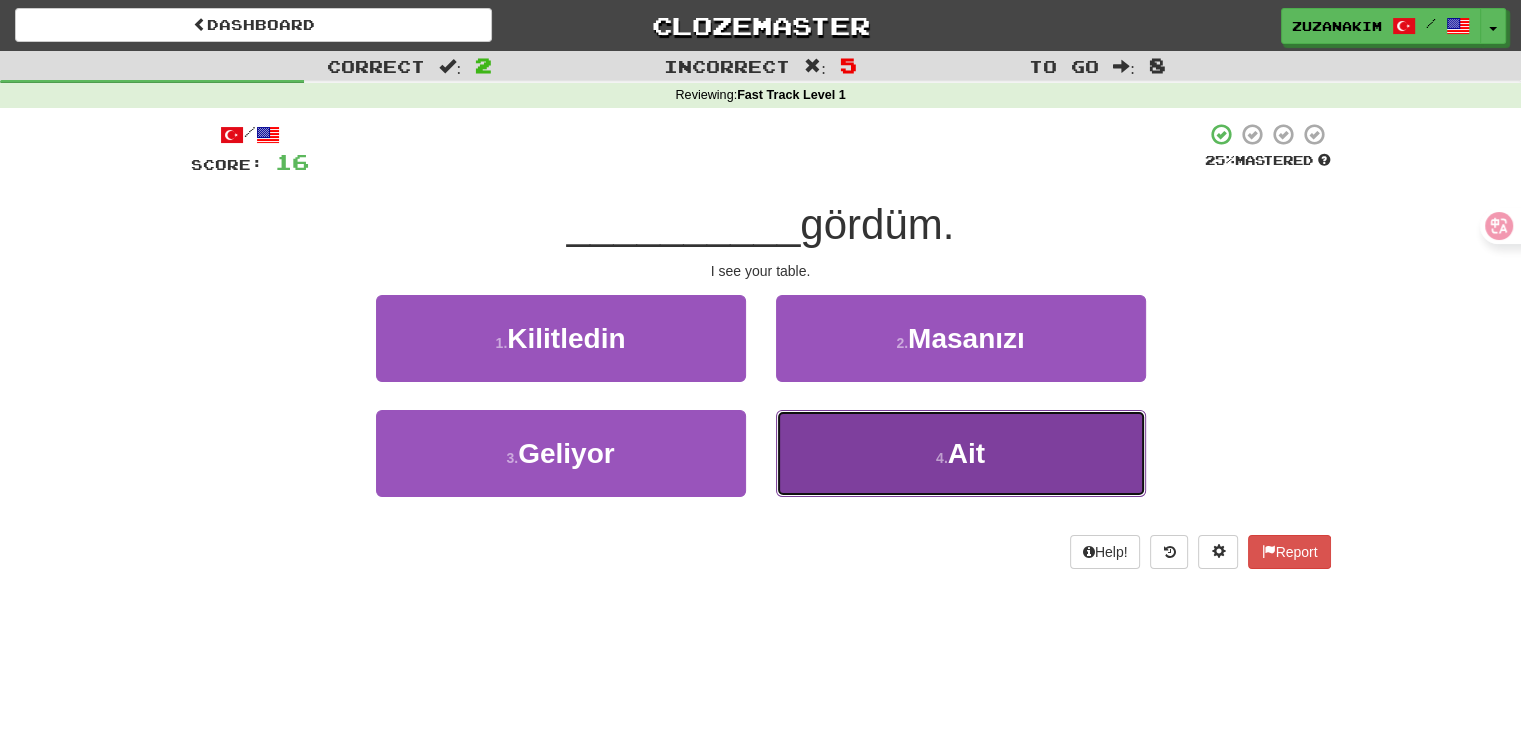 click on "4 .  Ait" at bounding box center [961, 453] 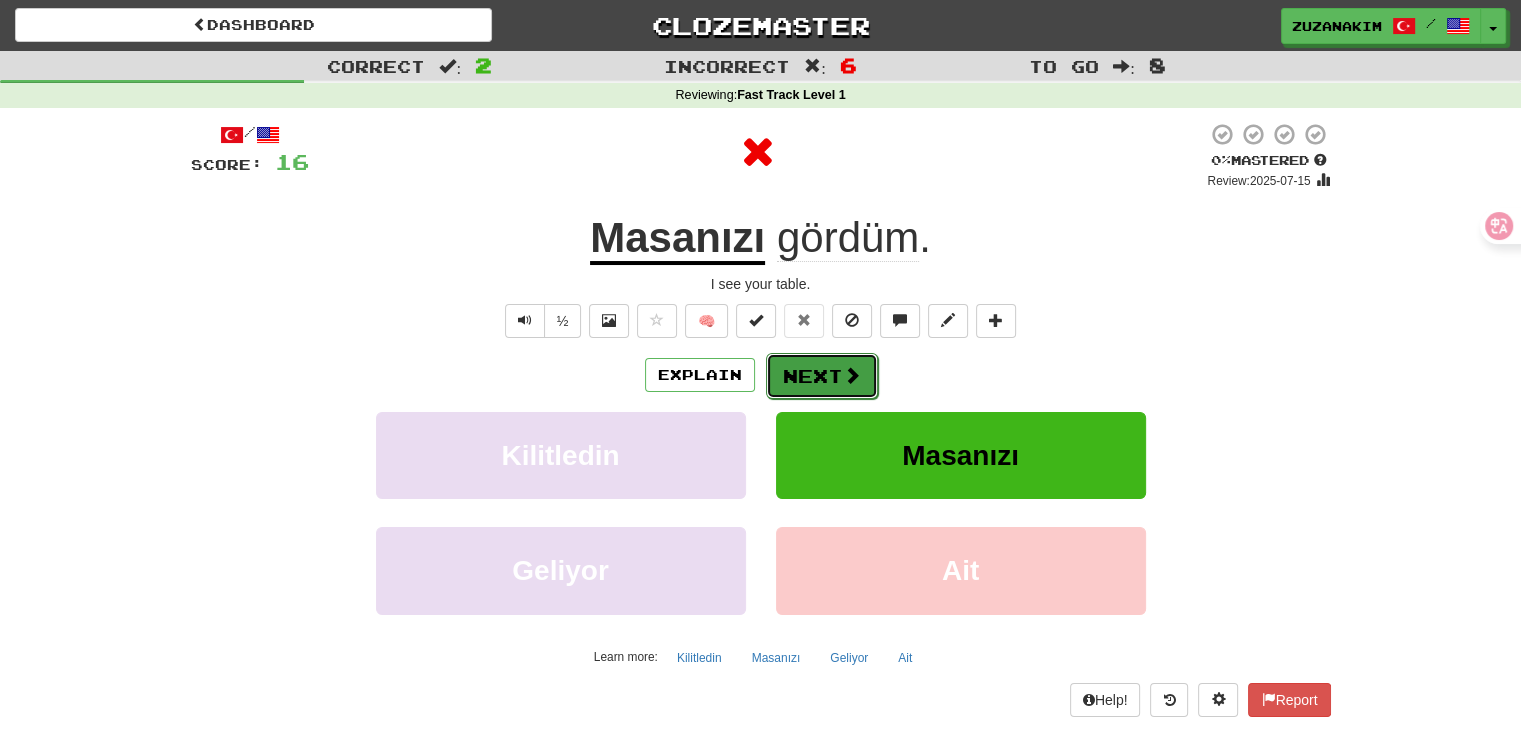 click on "Next" at bounding box center (822, 376) 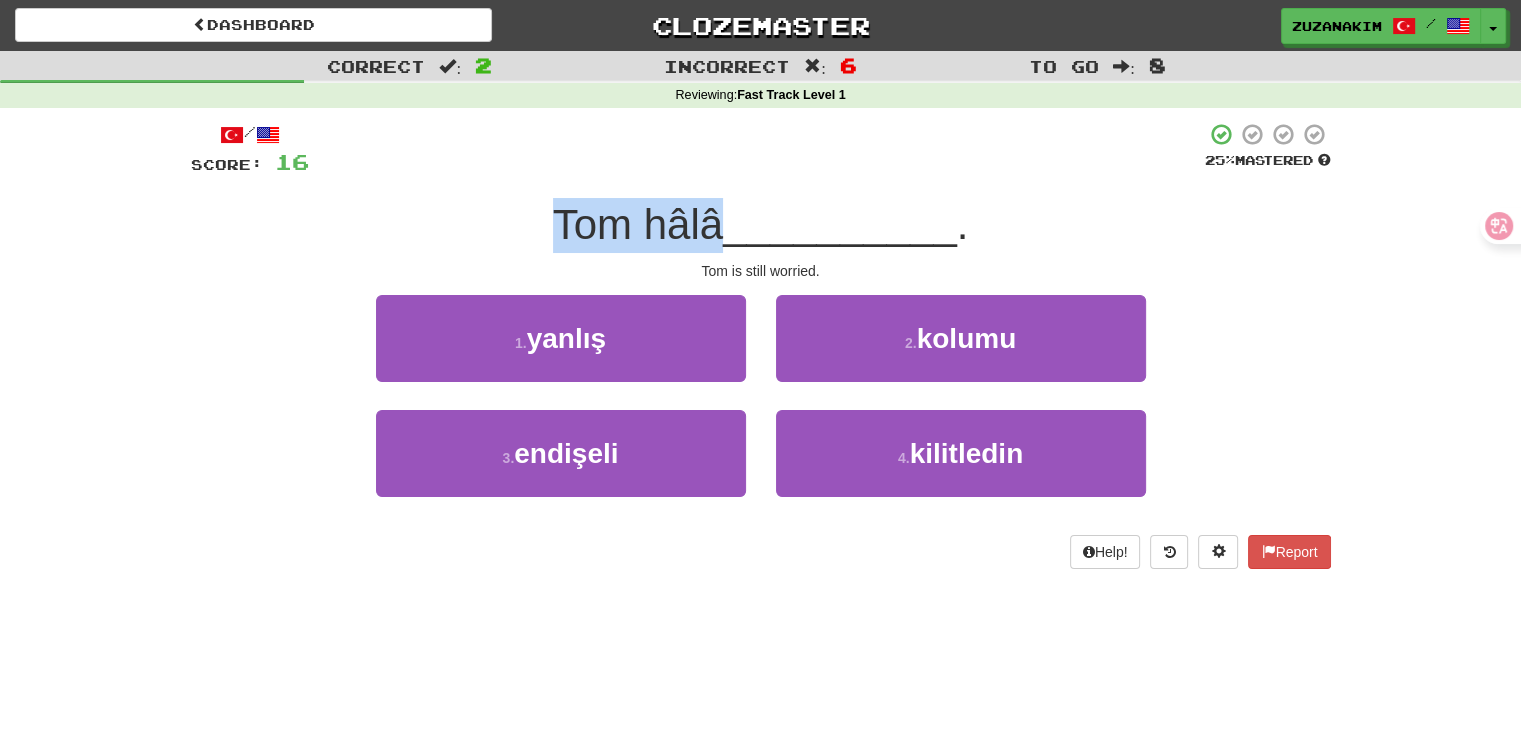 drag, startPoint x: 552, startPoint y: 229, endPoint x: 713, endPoint y: 229, distance: 161 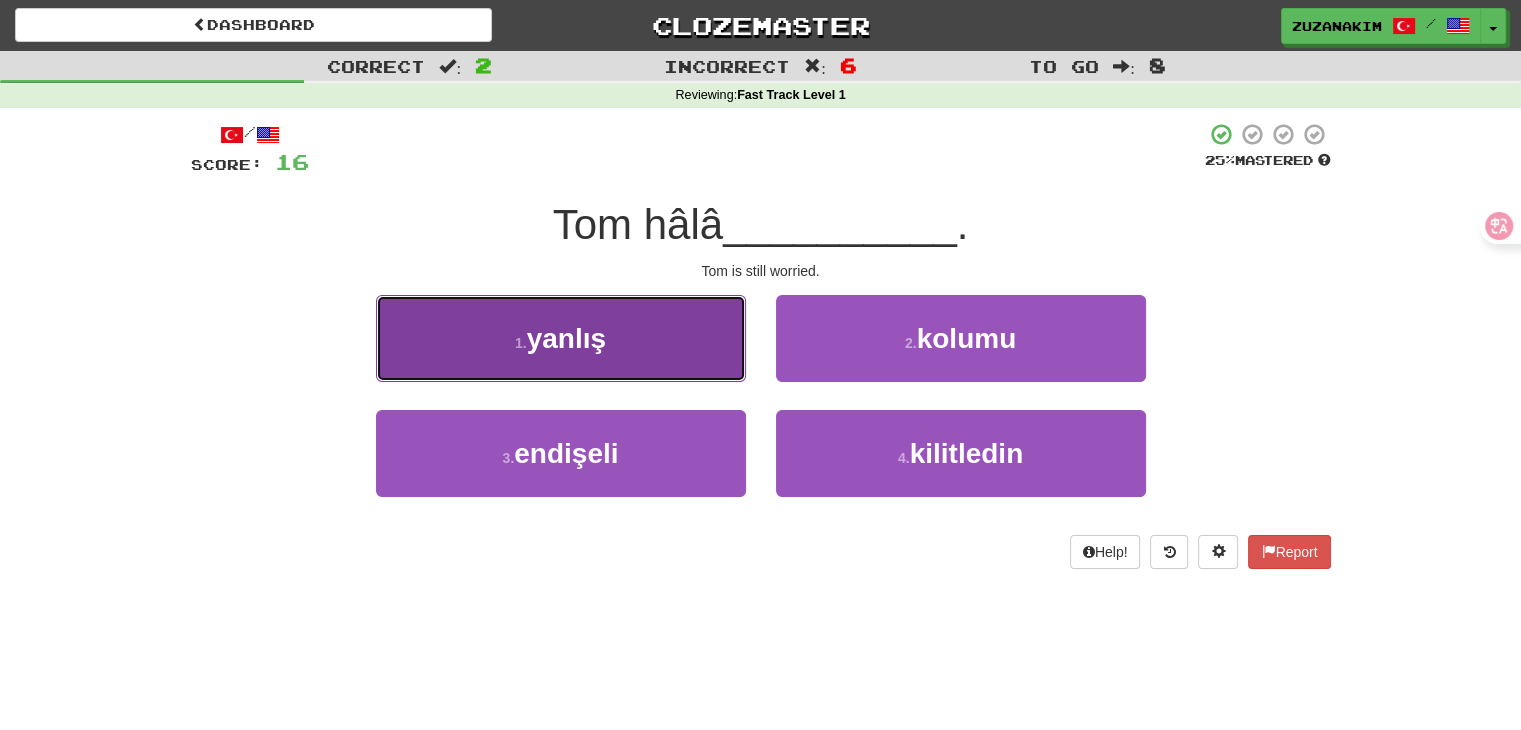 click on "yanlış" at bounding box center [566, 338] 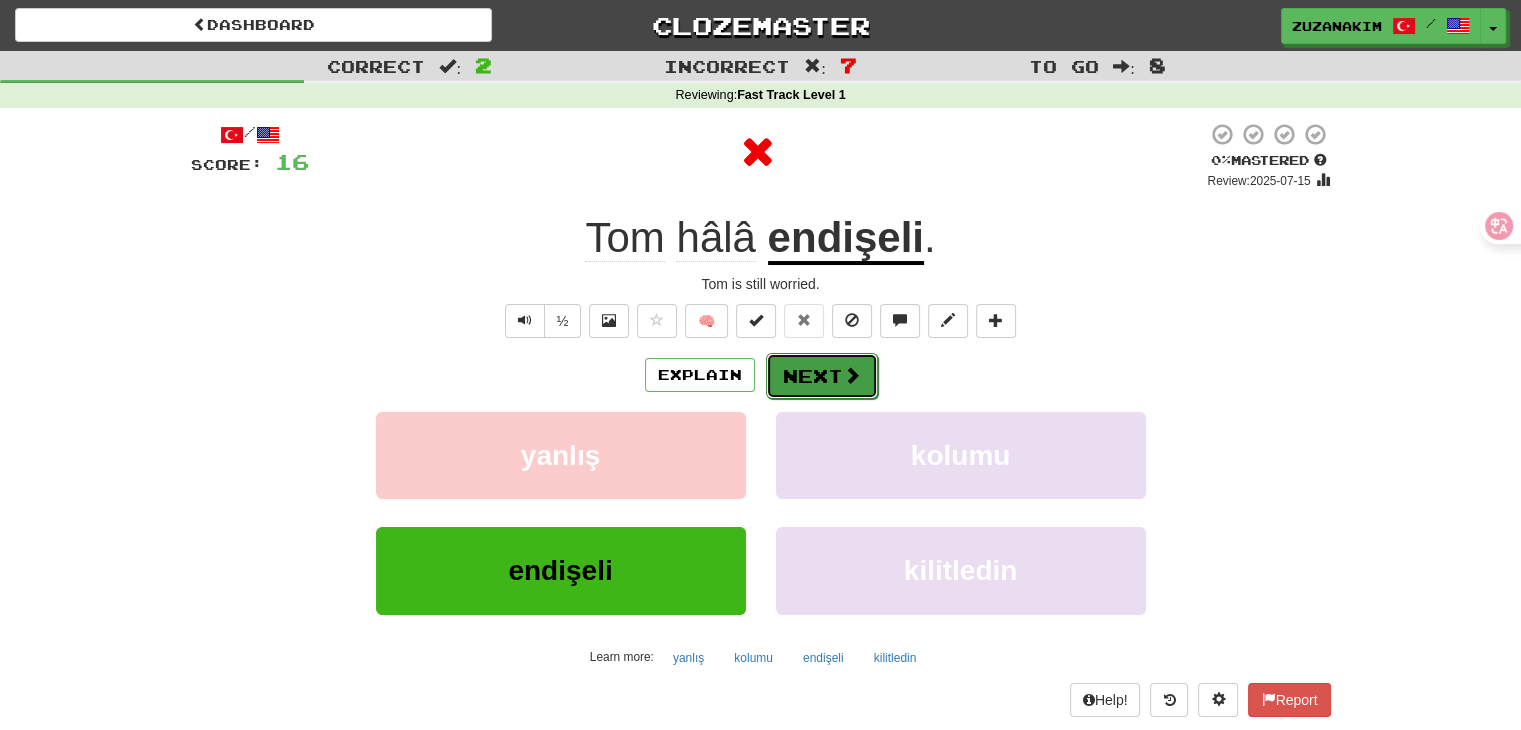 click on "Next" at bounding box center [822, 376] 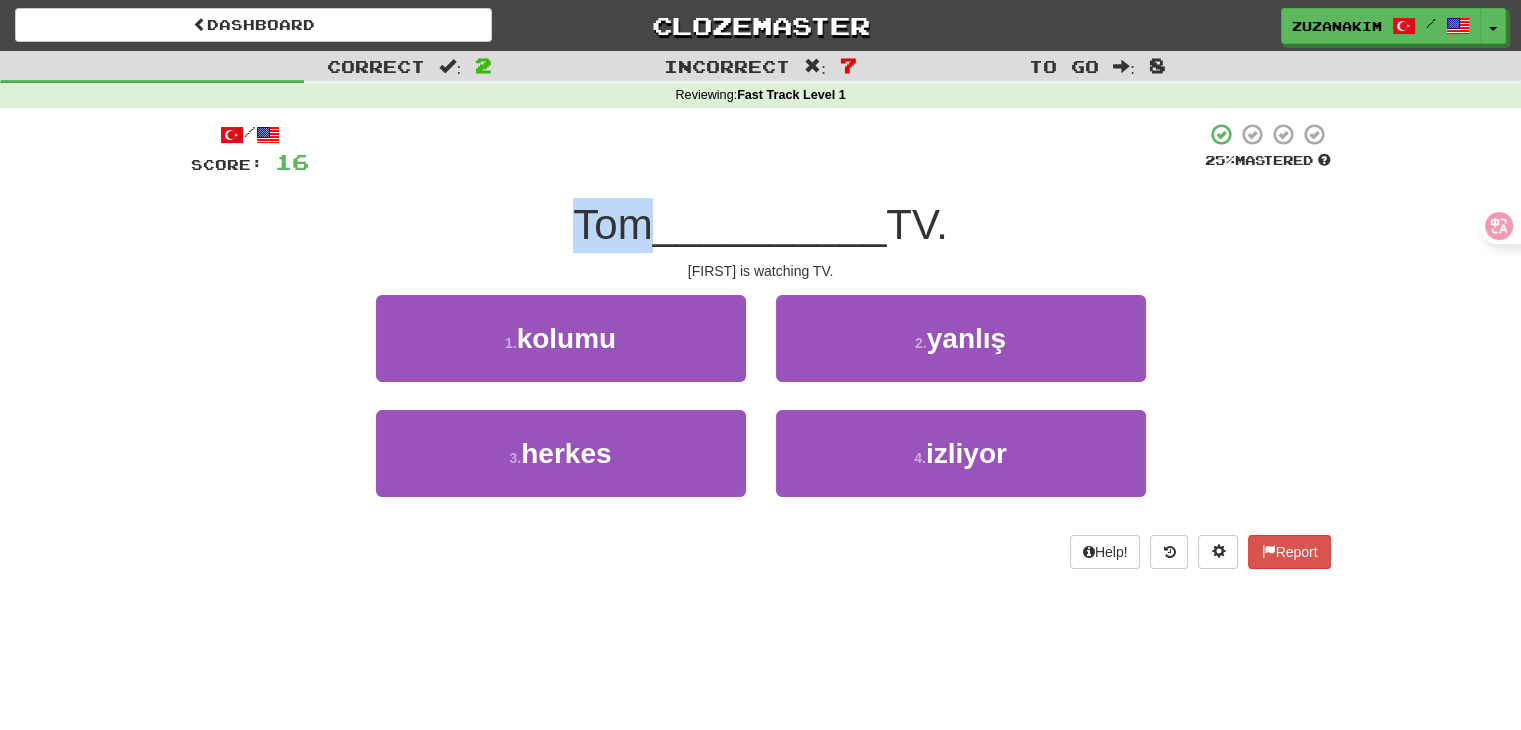 drag, startPoint x: 556, startPoint y: 237, endPoint x: 630, endPoint y: 237, distance: 74 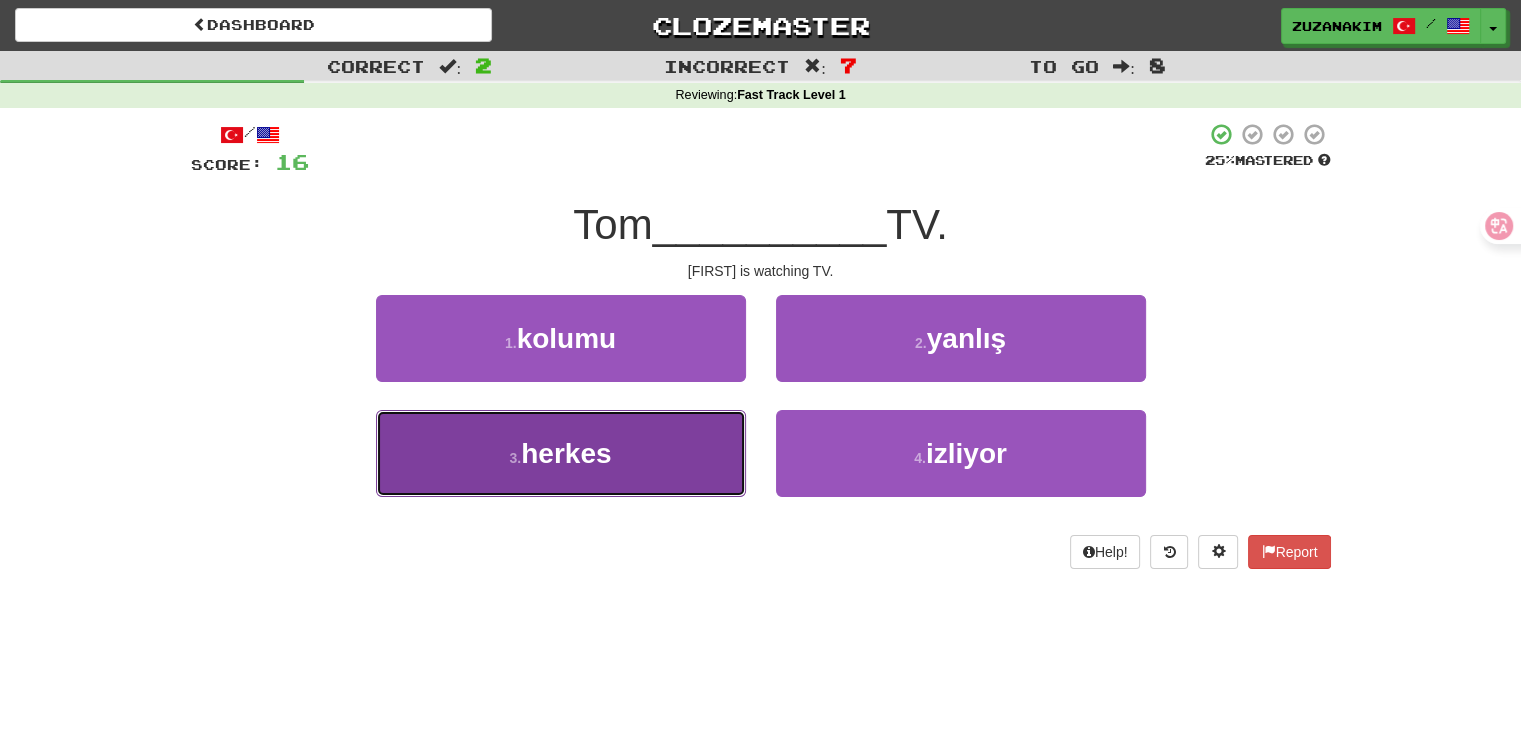 click on "herkes" at bounding box center (566, 453) 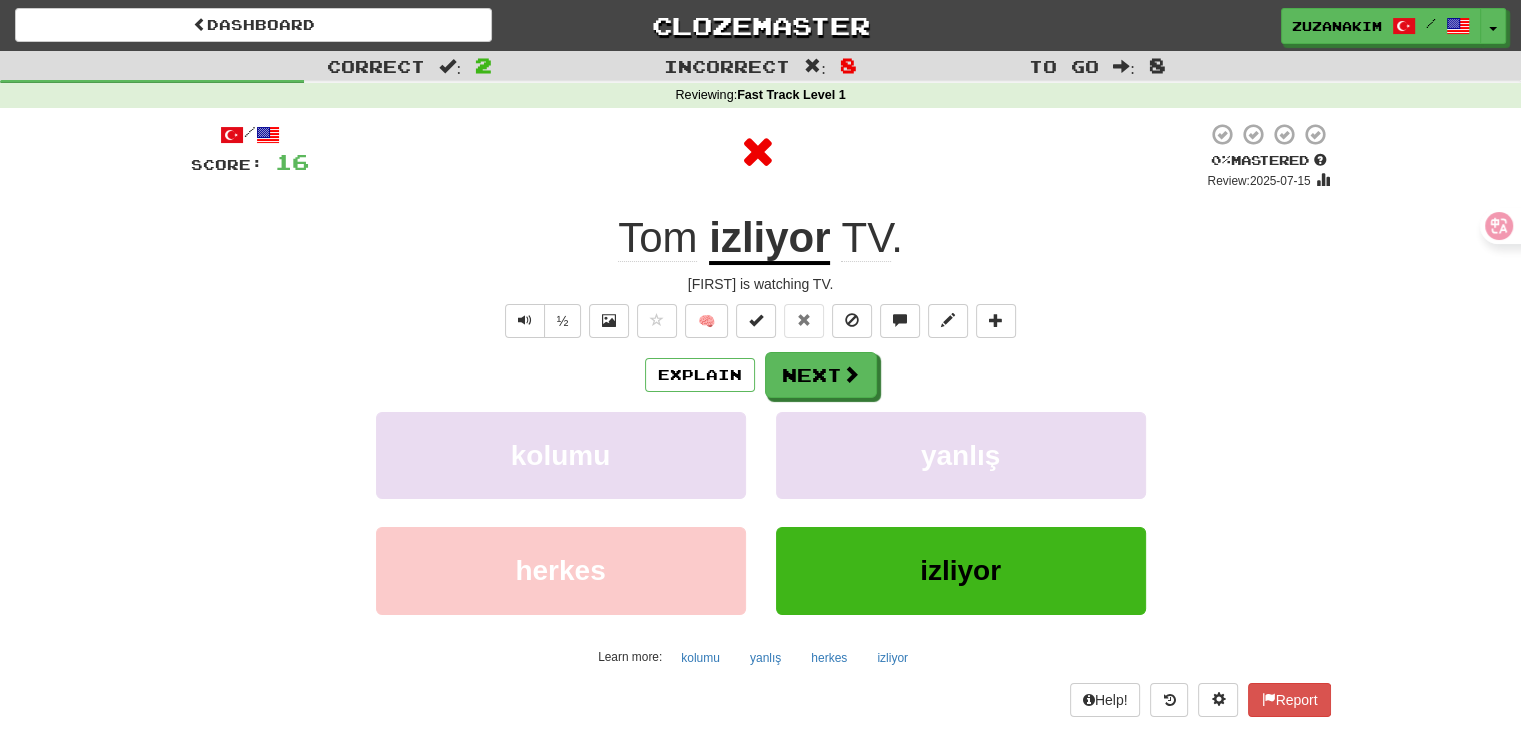 click on "izliyor" at bounding box center [769, 239] 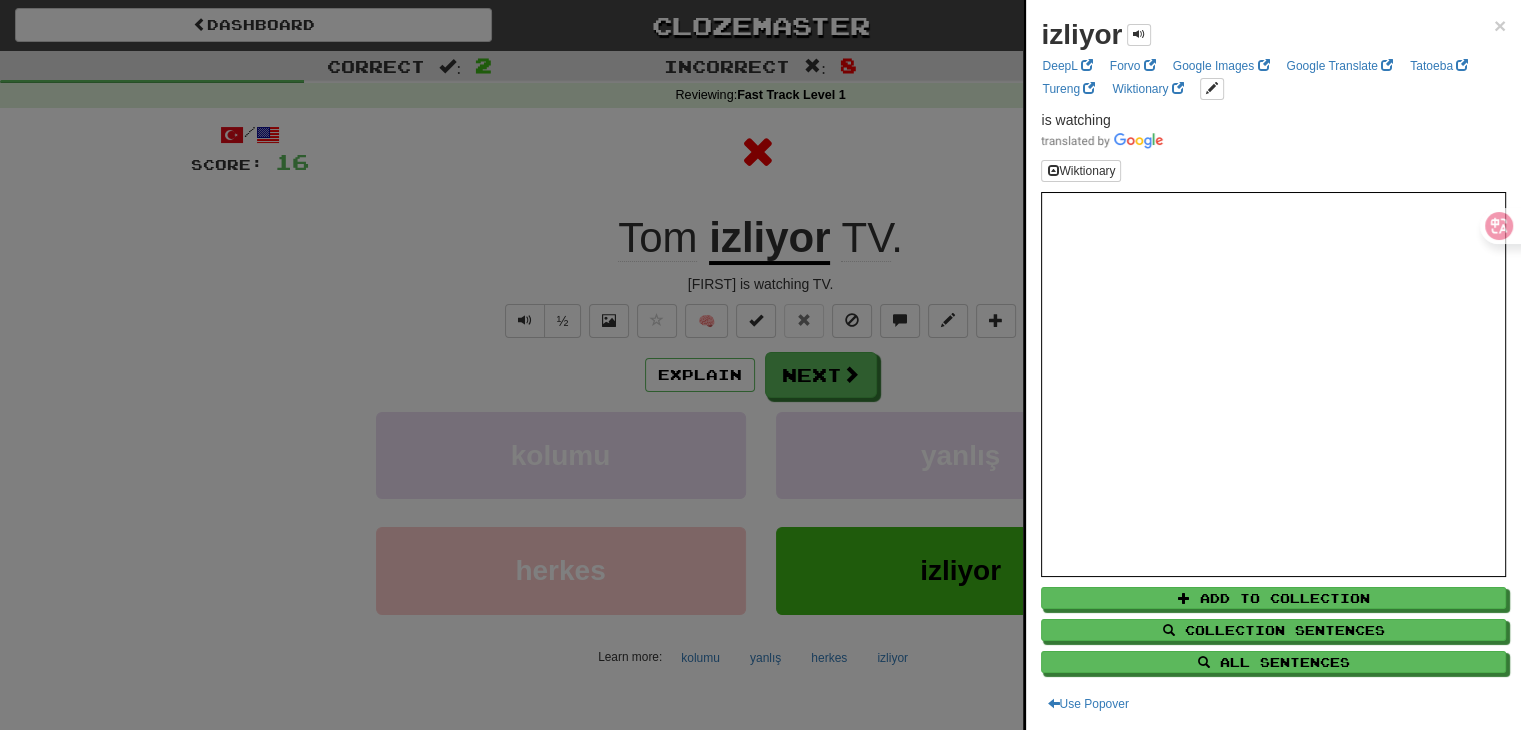 click at bounding box center (760, 365) 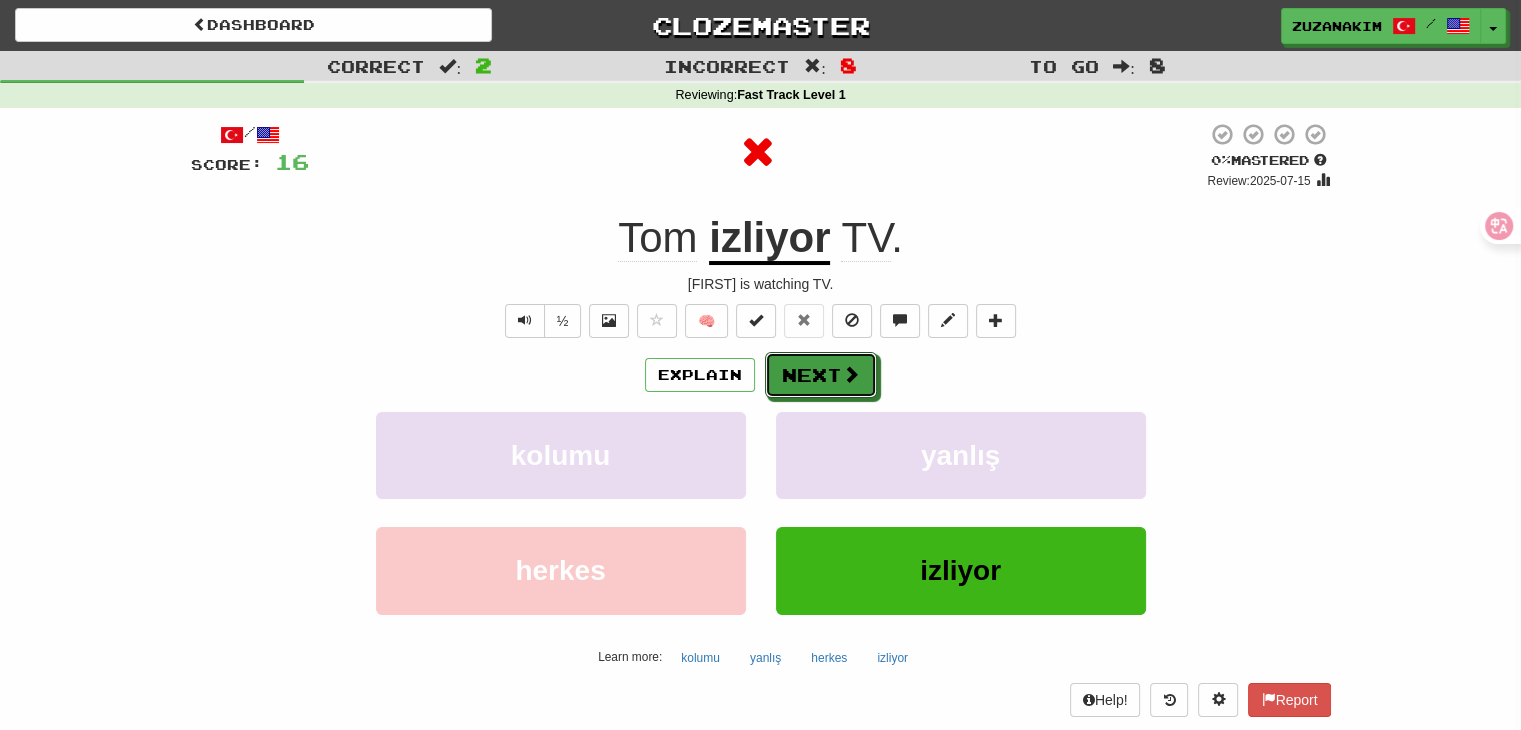 click on "Next" at bounding box center (821, 375) 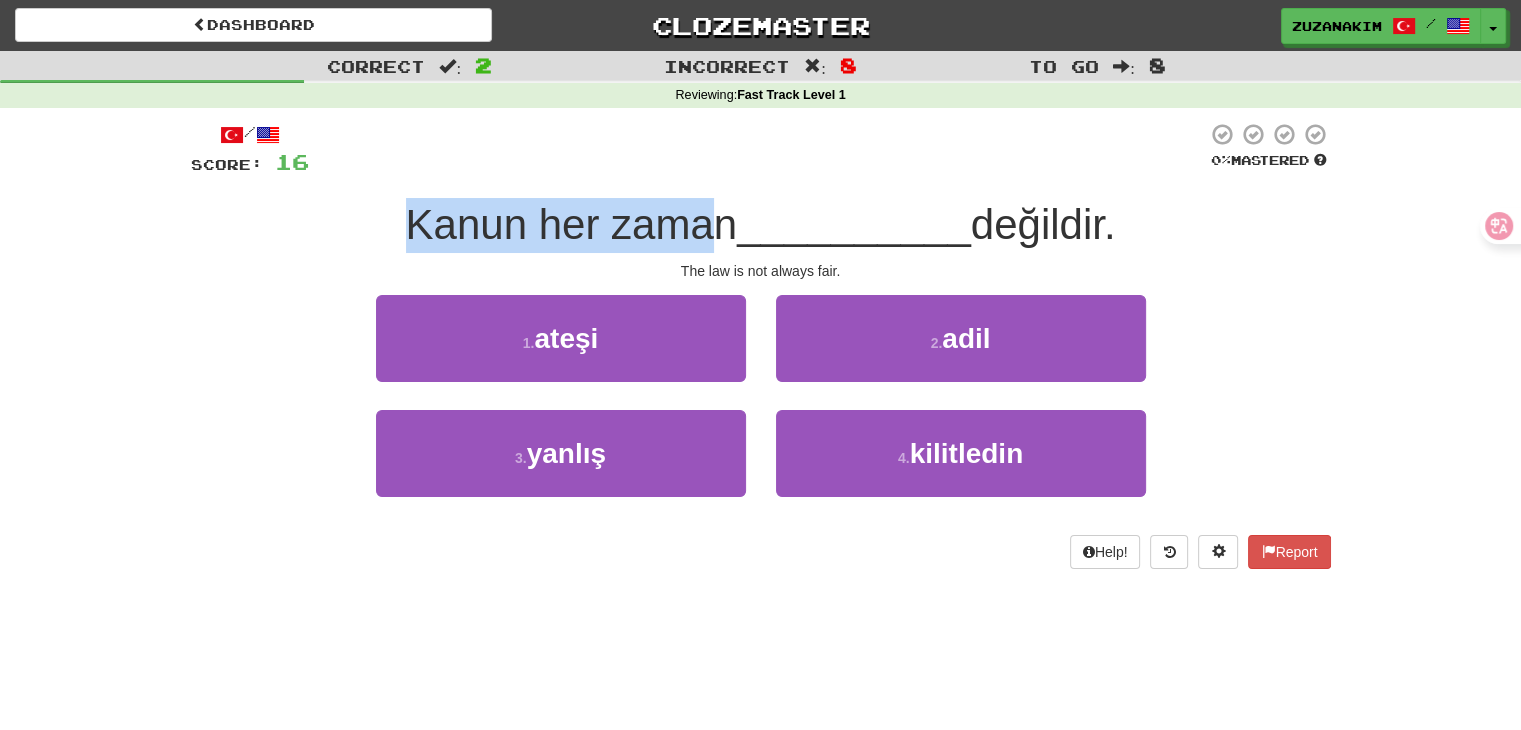 drag, startPoint x: 406, startPoint y: 233, endPoint x: 712, endPoint y: 233, distance: 306 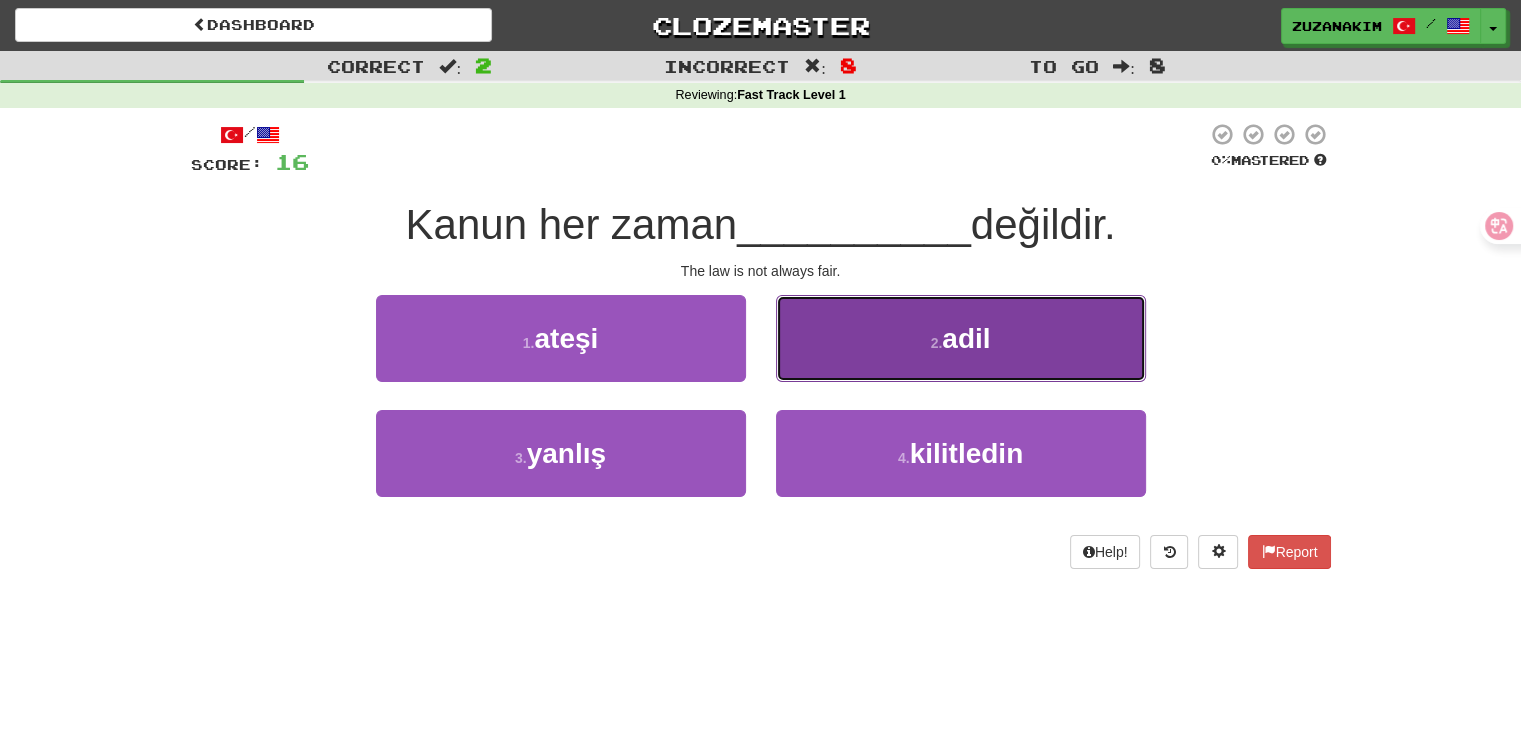 click on "2 .  adil" at bounding box center (961, 338) 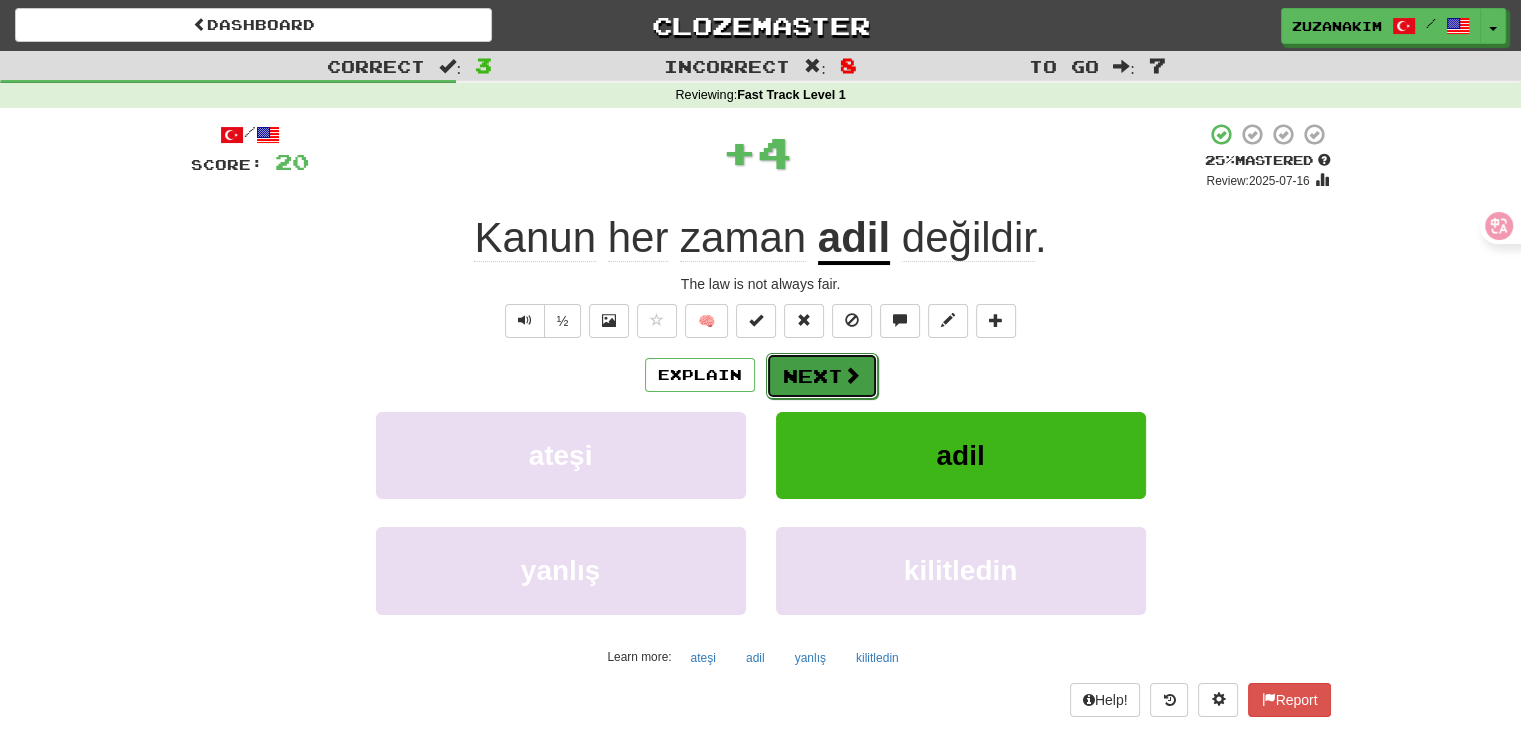 click on "Next" at bounding box center (822, 376) 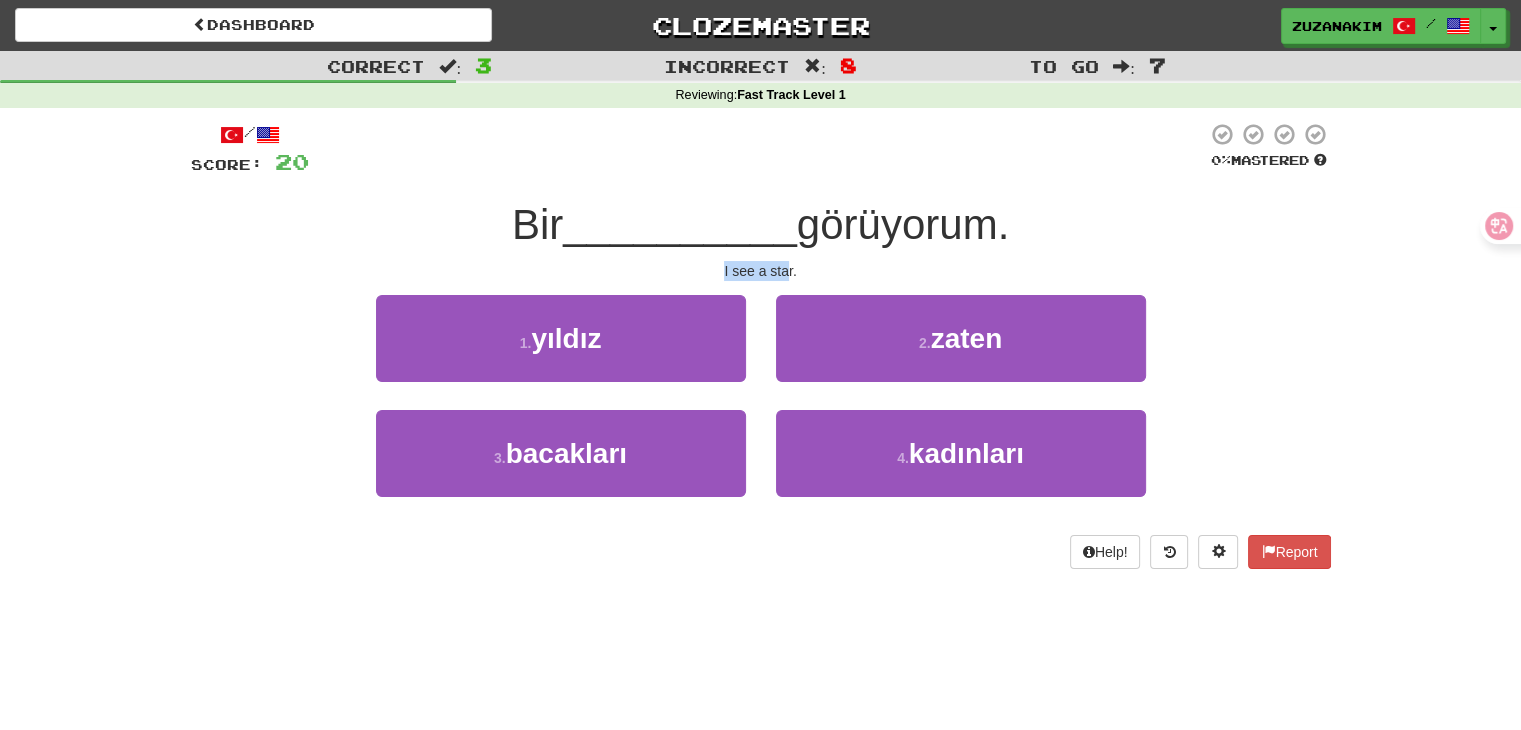 drag, startPoint x: 696, startPoint y: 269, endPoint x: 787, endPoint y: 269, distance: 91 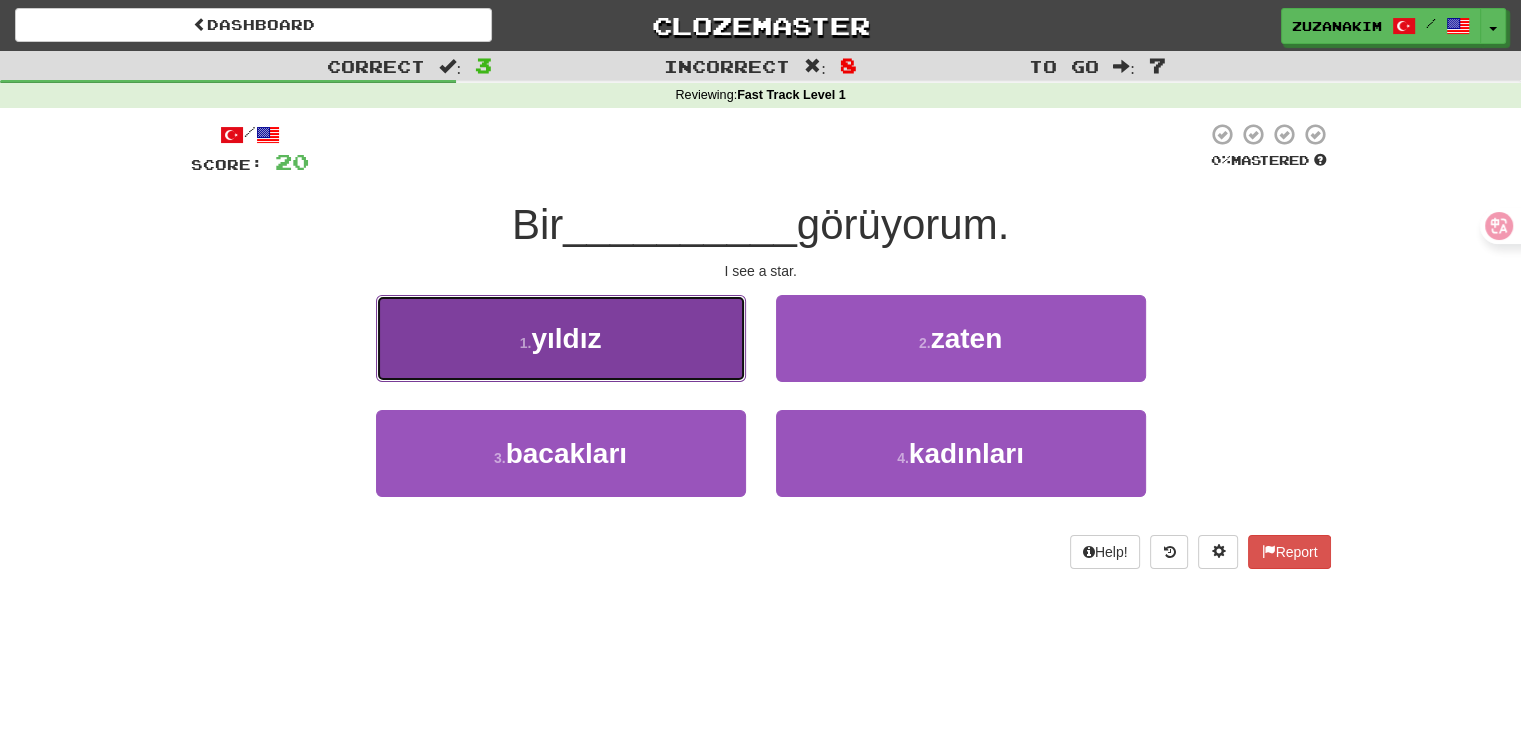 click on "1 .  yıldız" at bounding box center [561, 338] 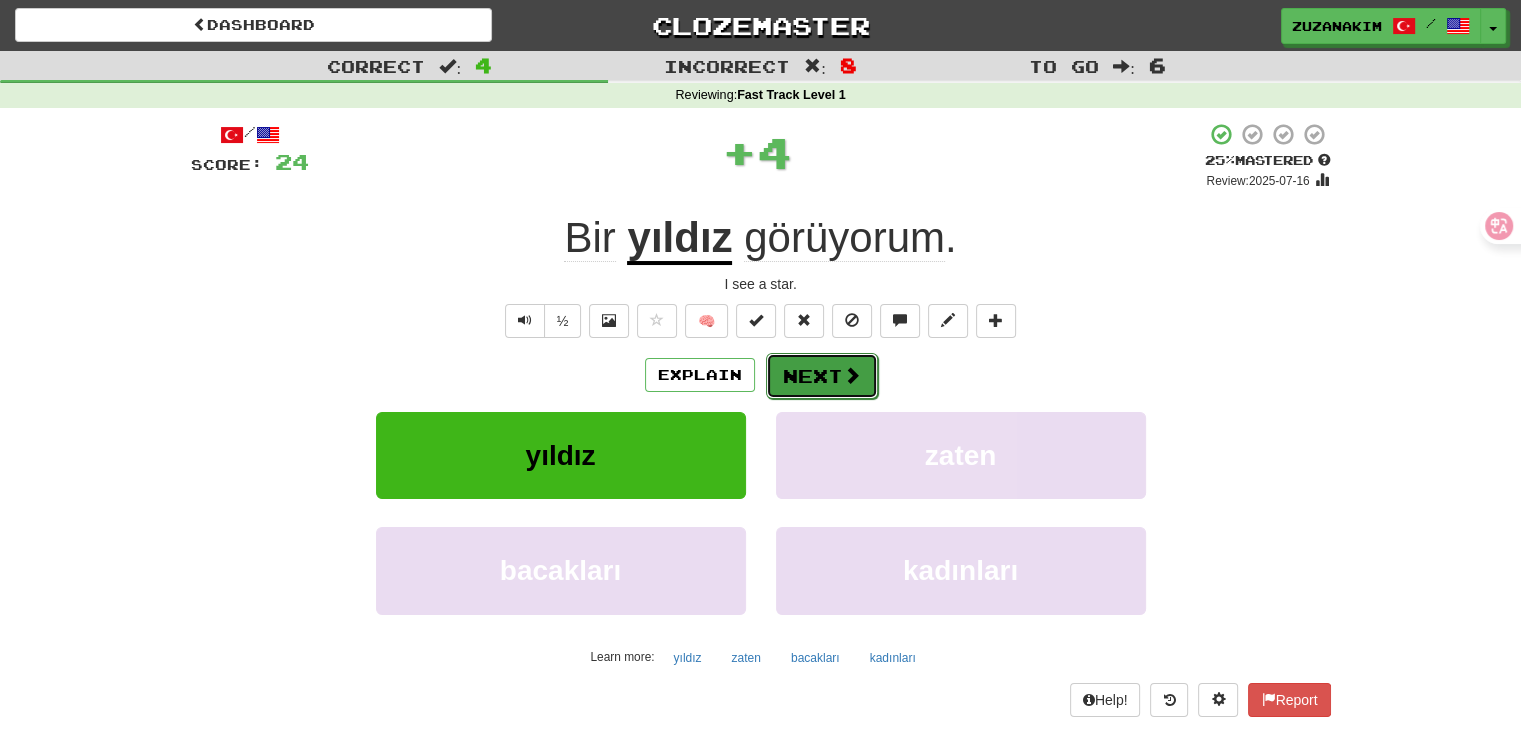 click at bounding box center (852, 375) 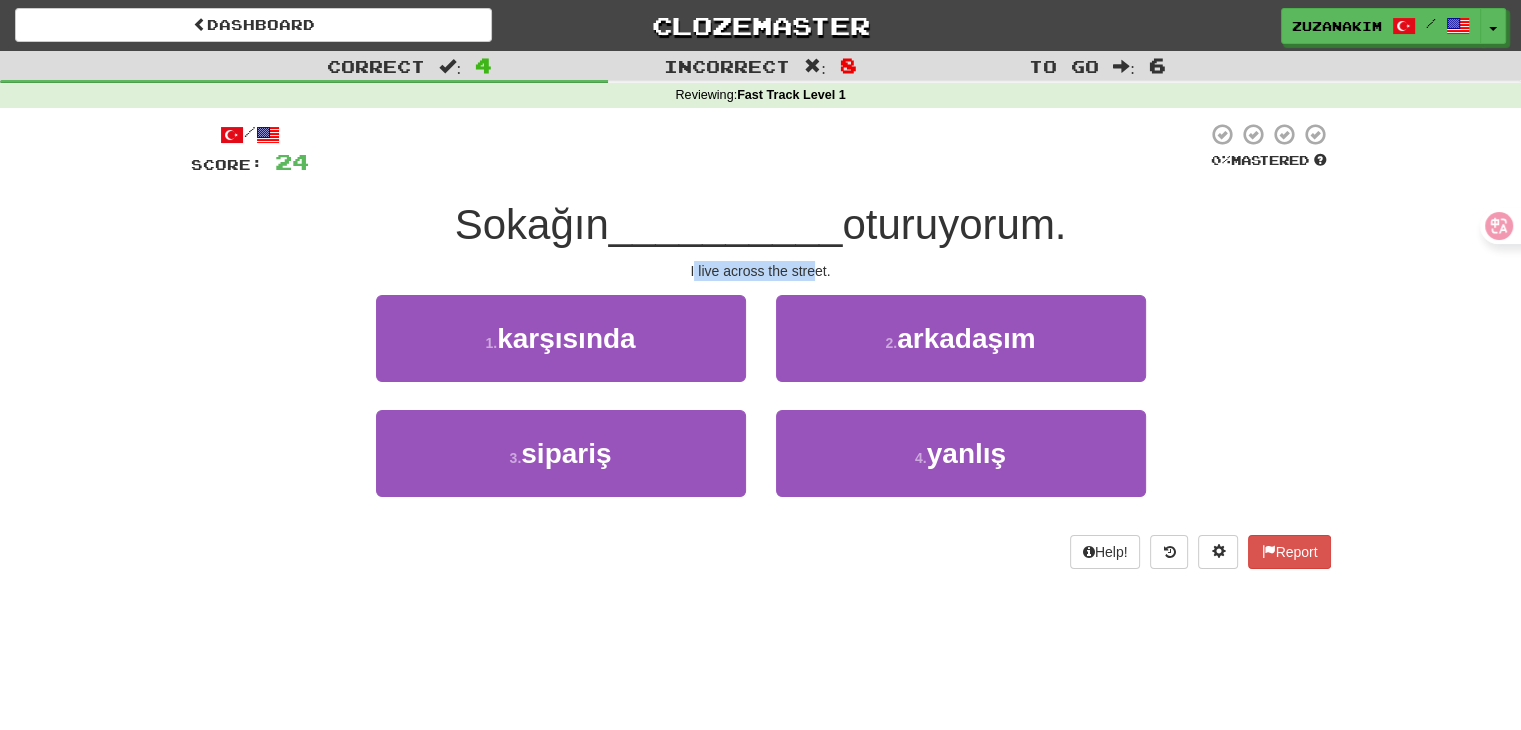 drag, startPoint x: 696, startPoint y: 271, endPoint x: 817, endPoint y: 271, distance: 121 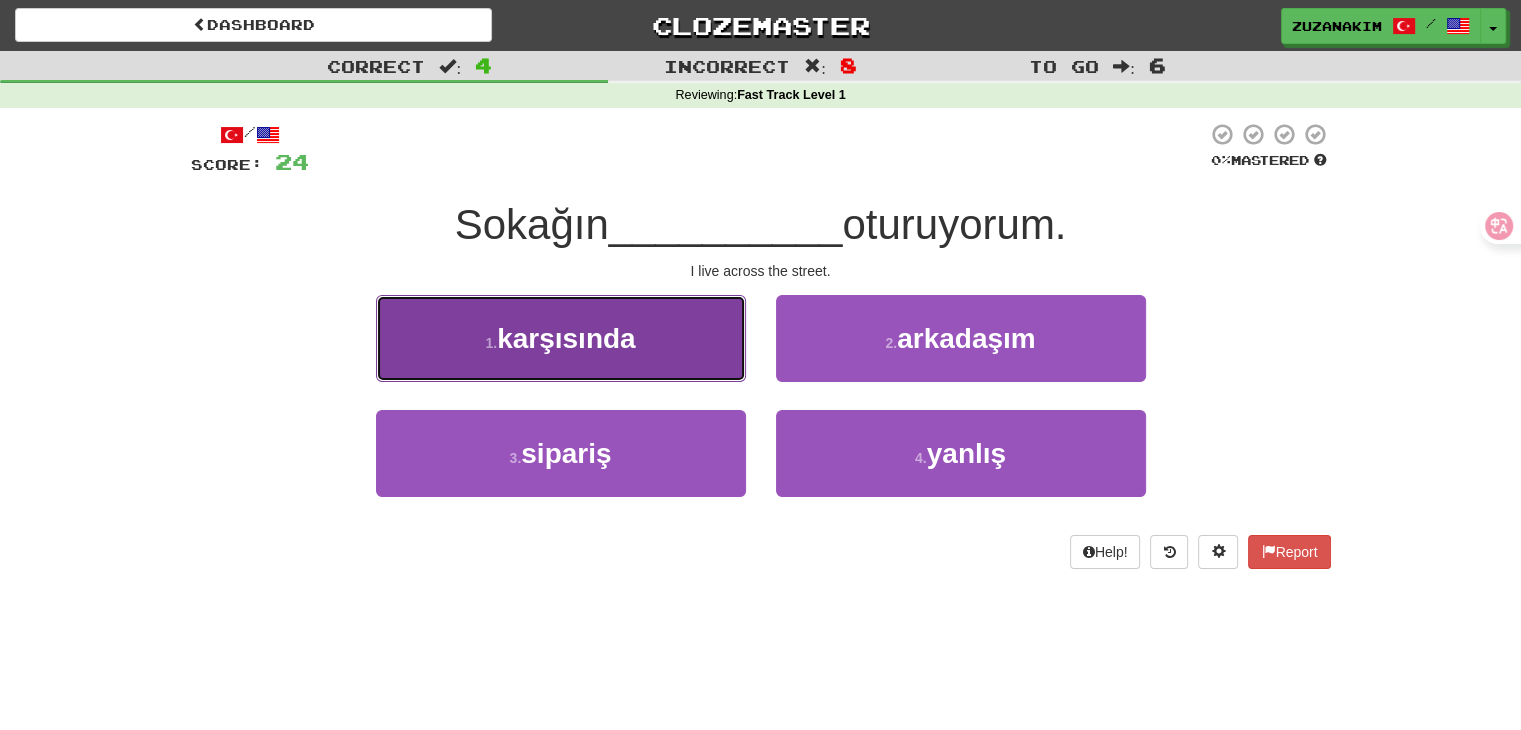 click on "1 .  karşısında" at bounding box center [561, 338] 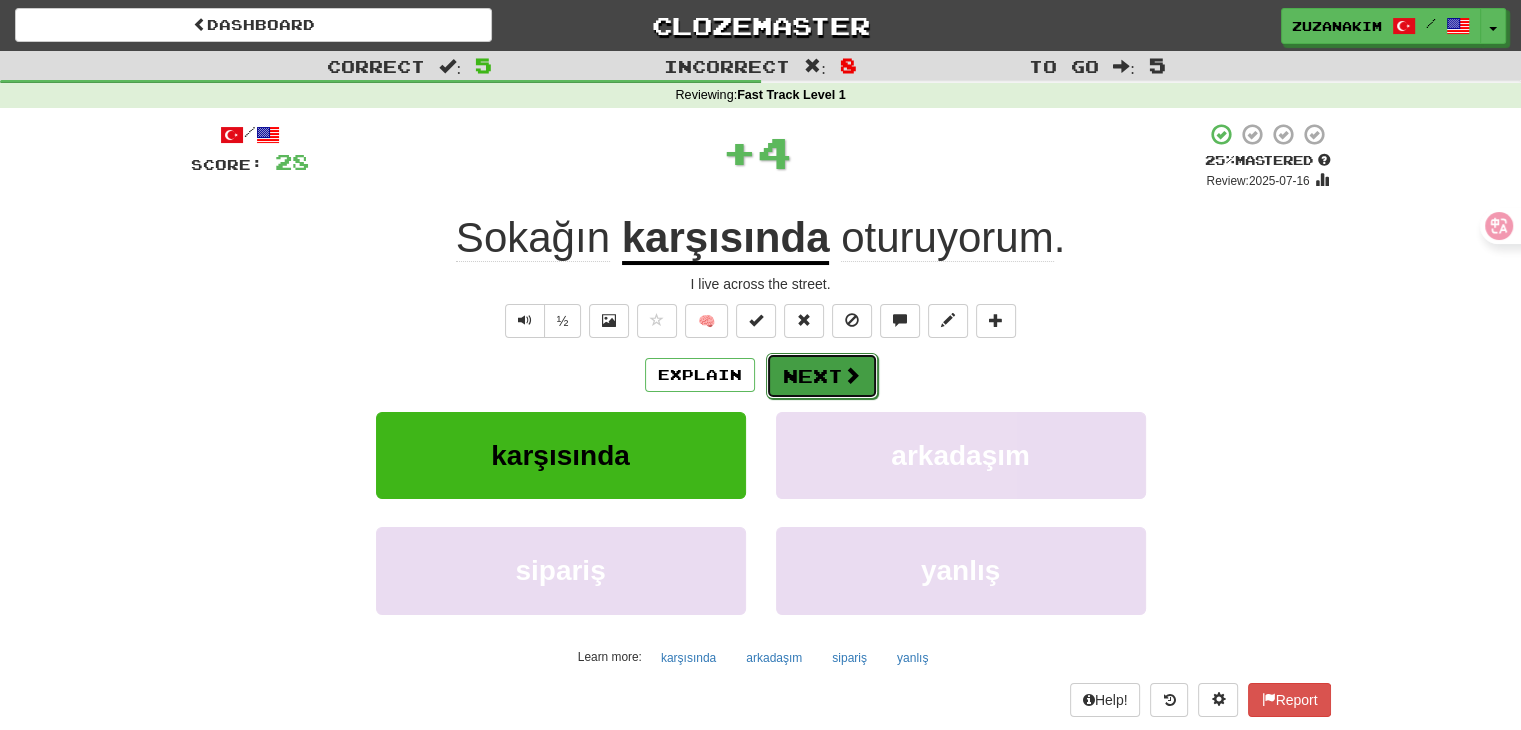 click on "Next" at bounding box center [822, 376] 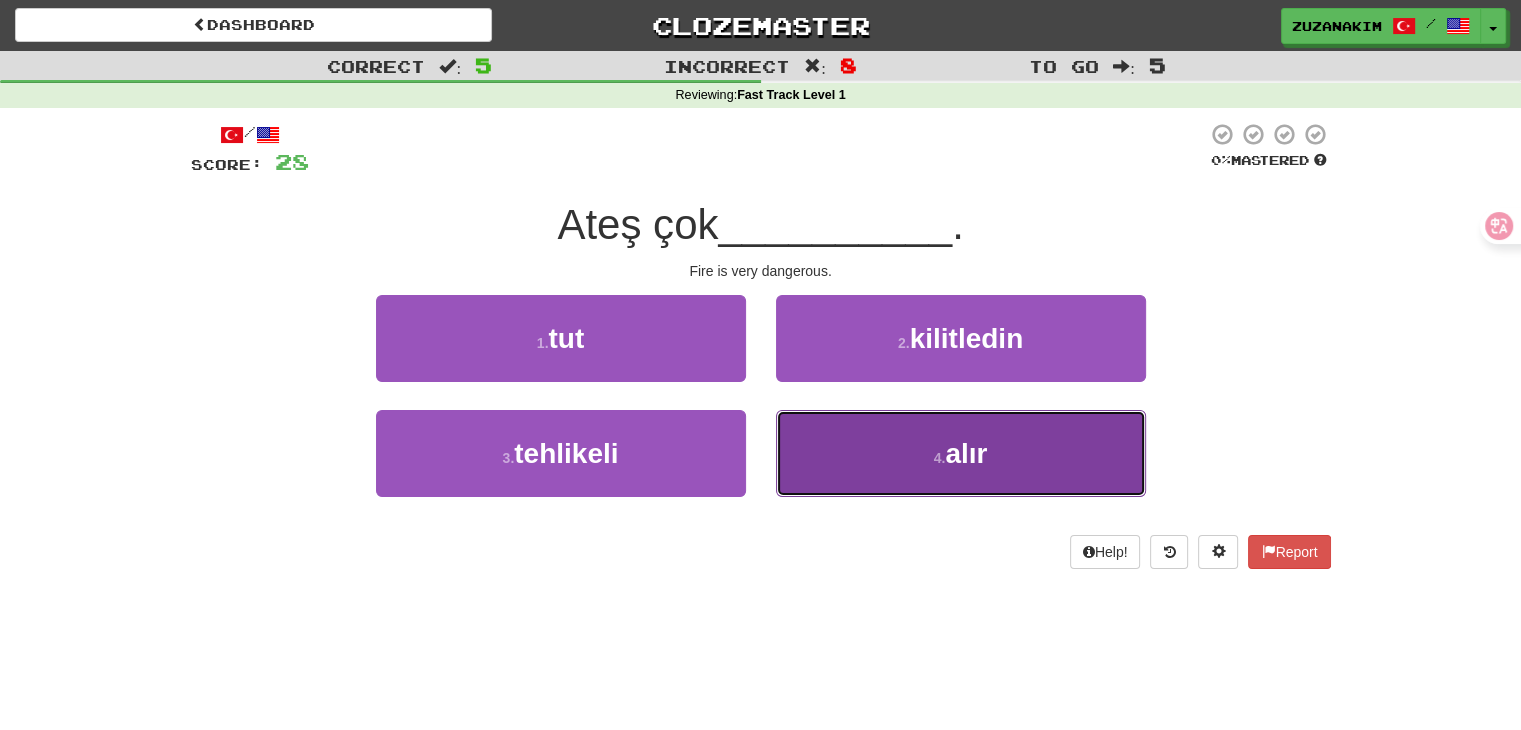 click on "4 .  alır" at bounding box center (961, 453) 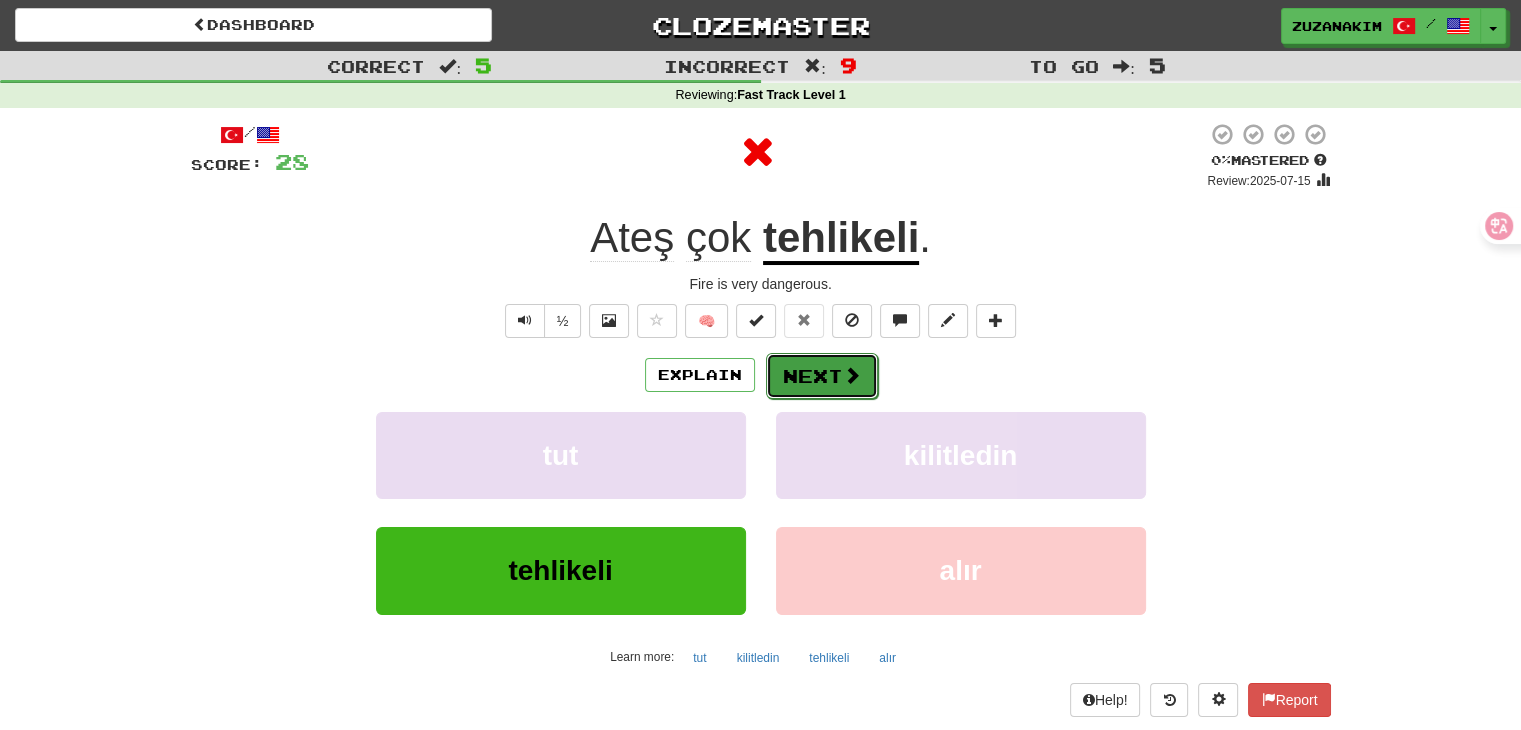 click on "Next" at bounding box center (822, 376) 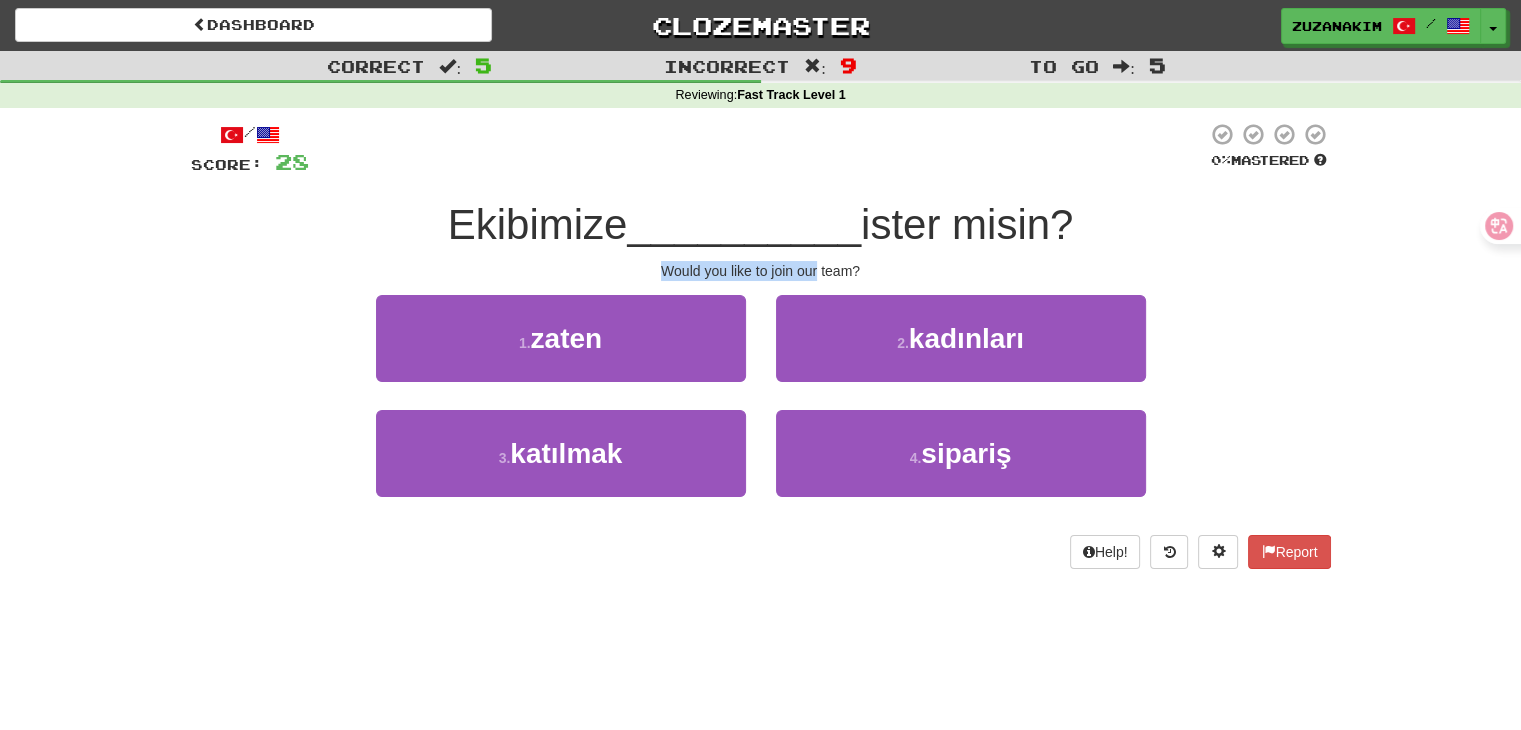 drag, startPoint x: 665, startPoint y: 273, endPoint x: 816, endPoint y: 273, distance: 151 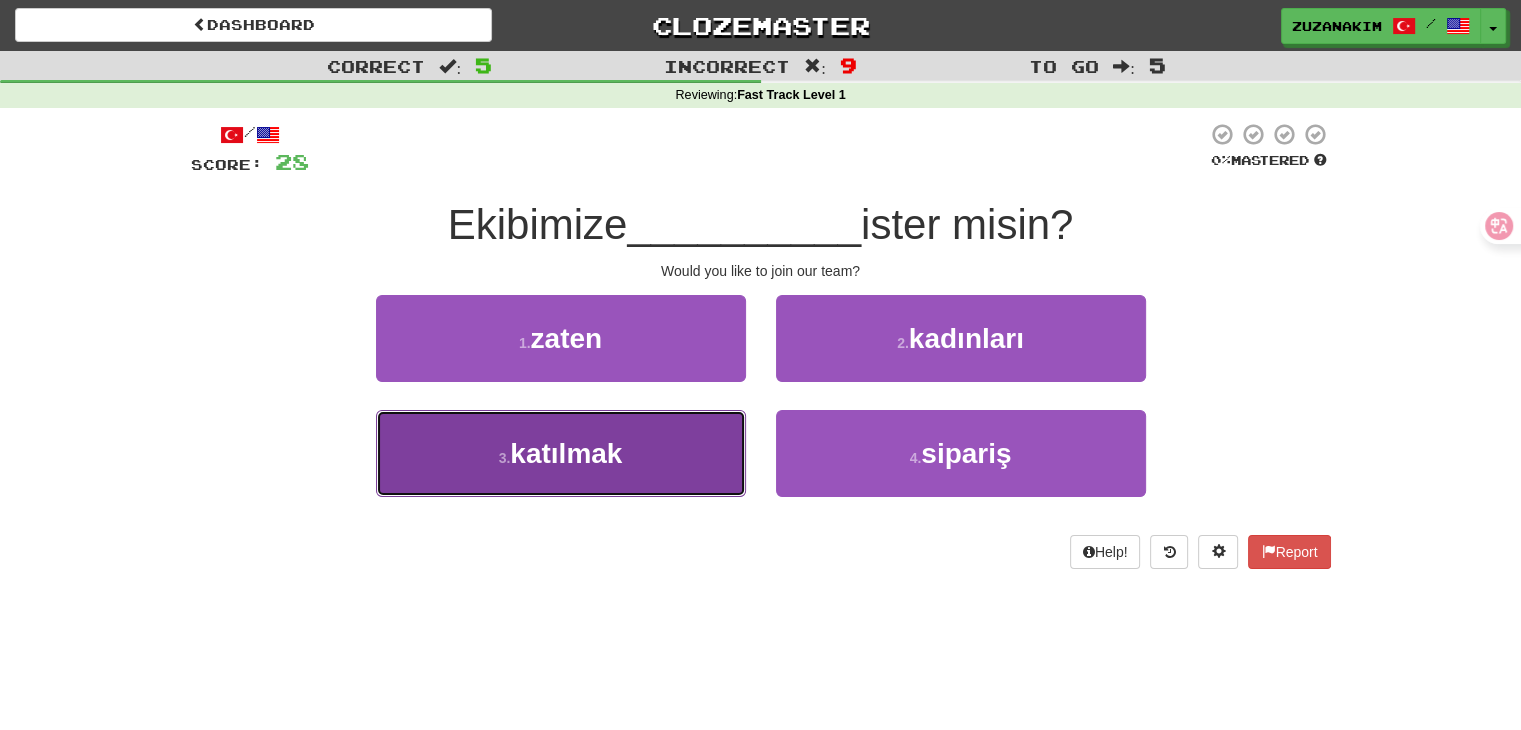 click on "3 .  katılmak" at bounding box center (561, 453) 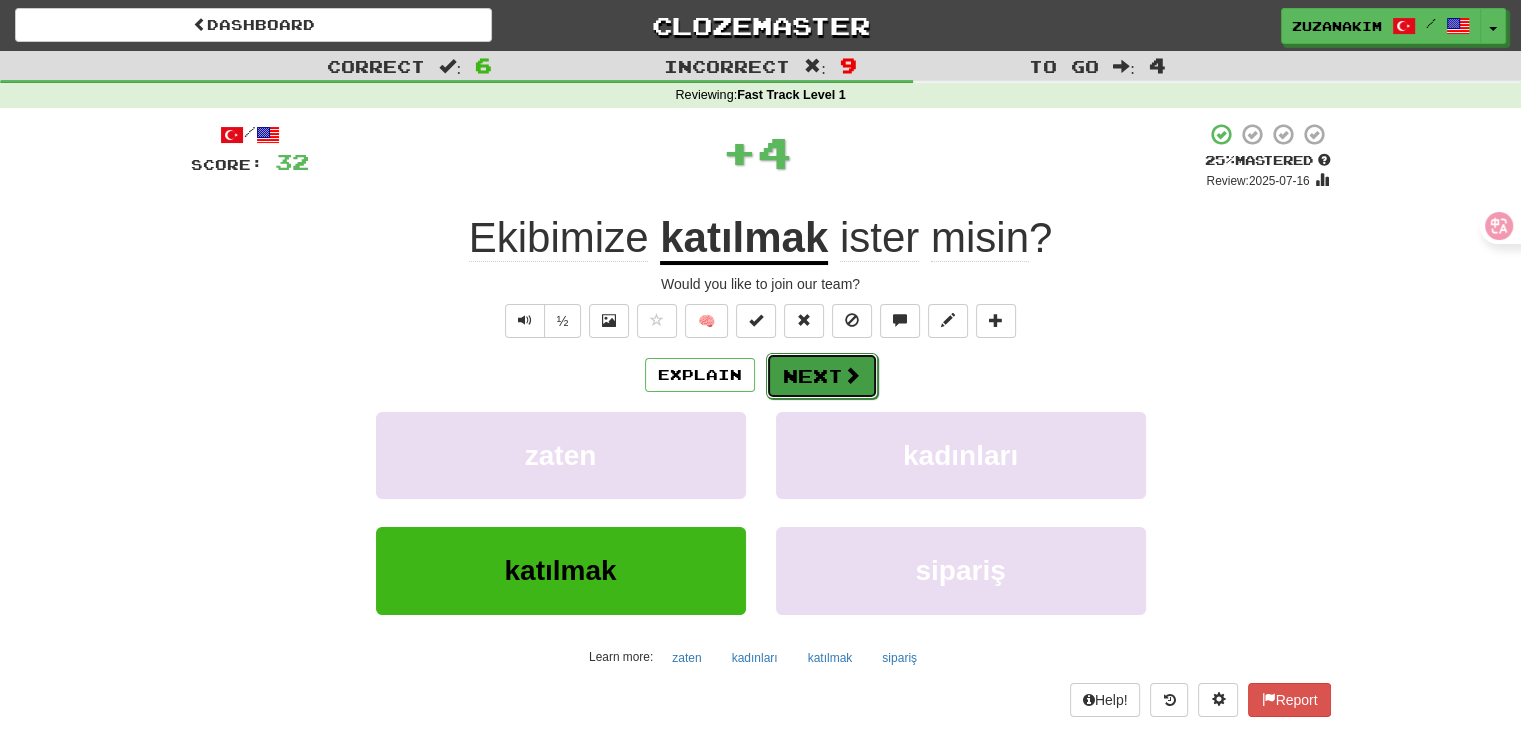 click on "Next" at bounding box center (822, 376) 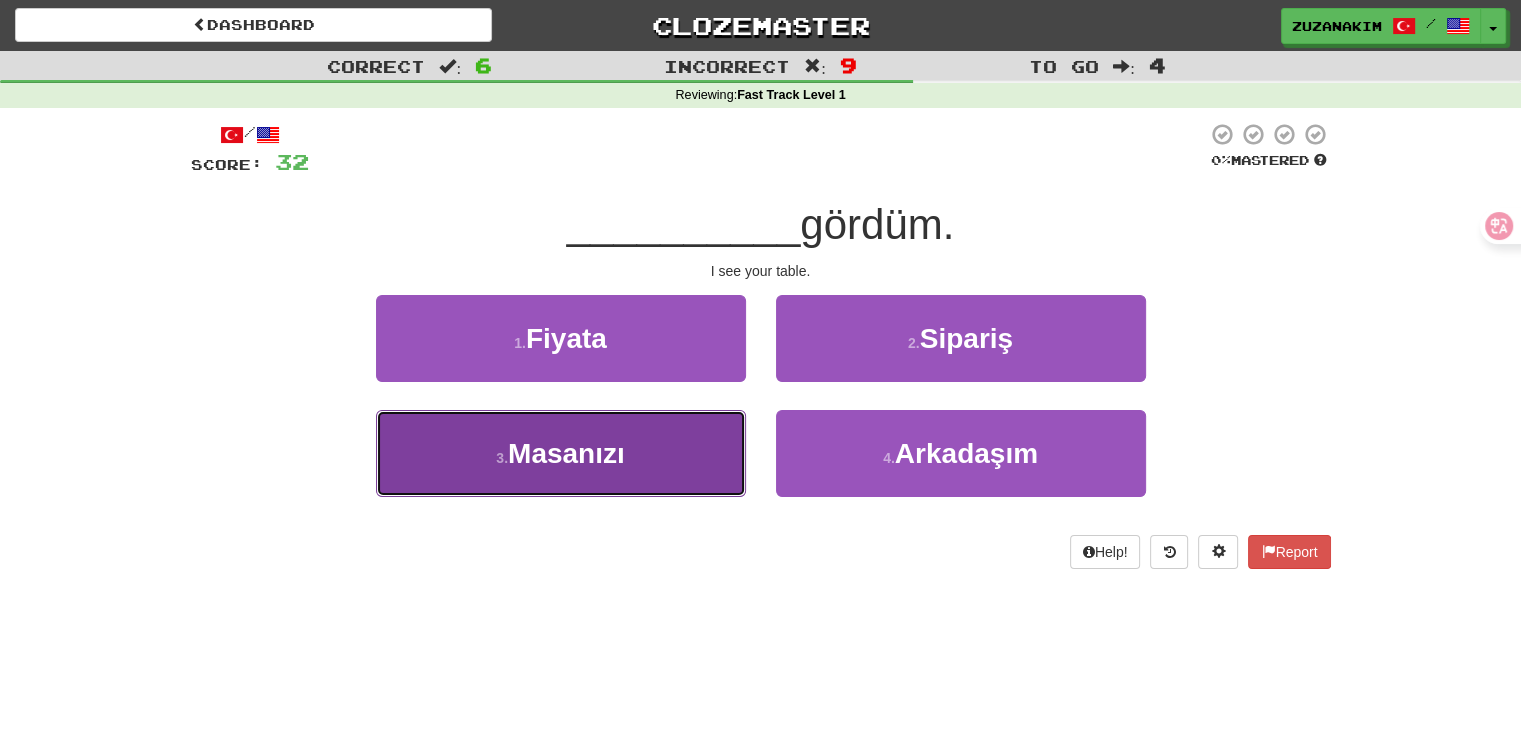 click on "3 .  Masanızı" at bounding box center [561, 453] 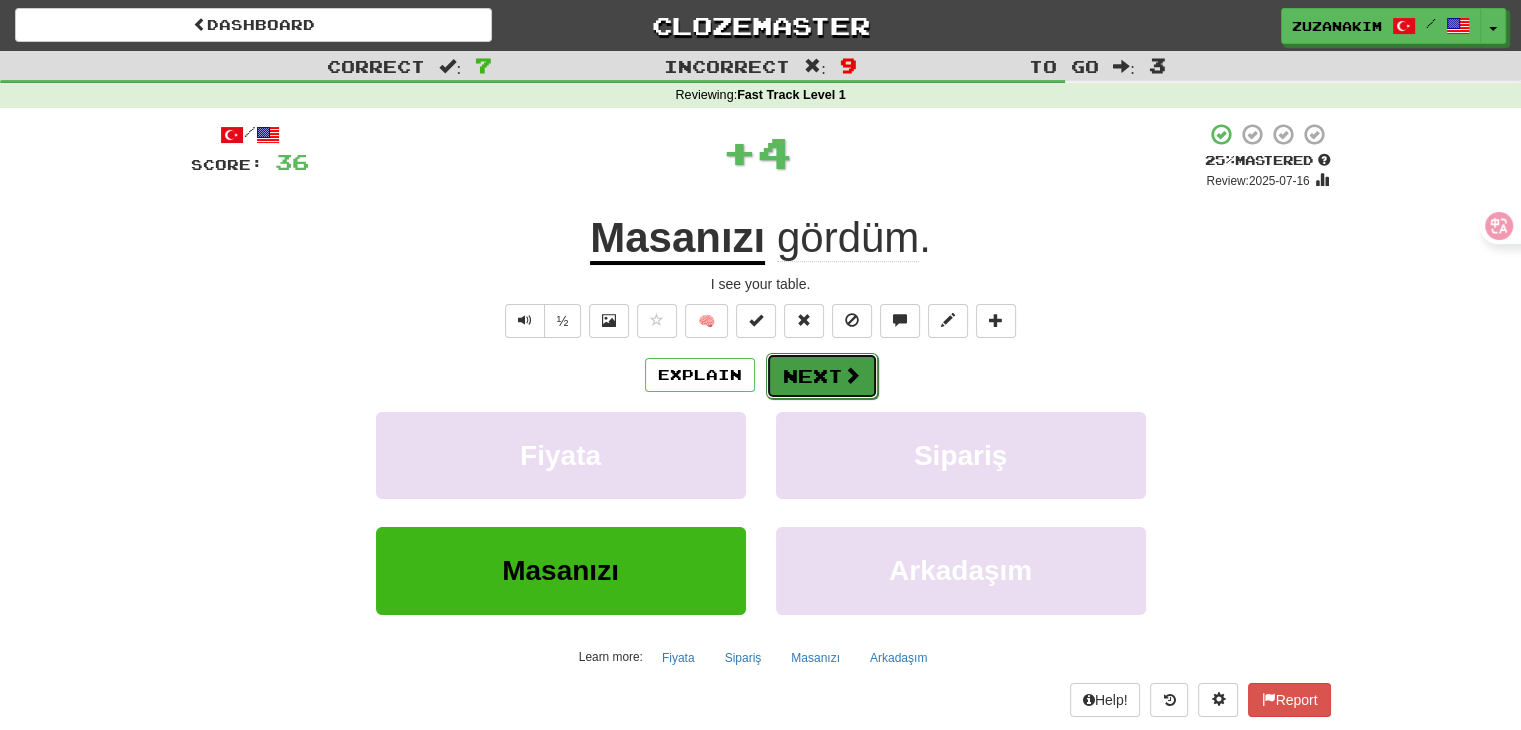 click on "Next" at bounding box center [822, 376] 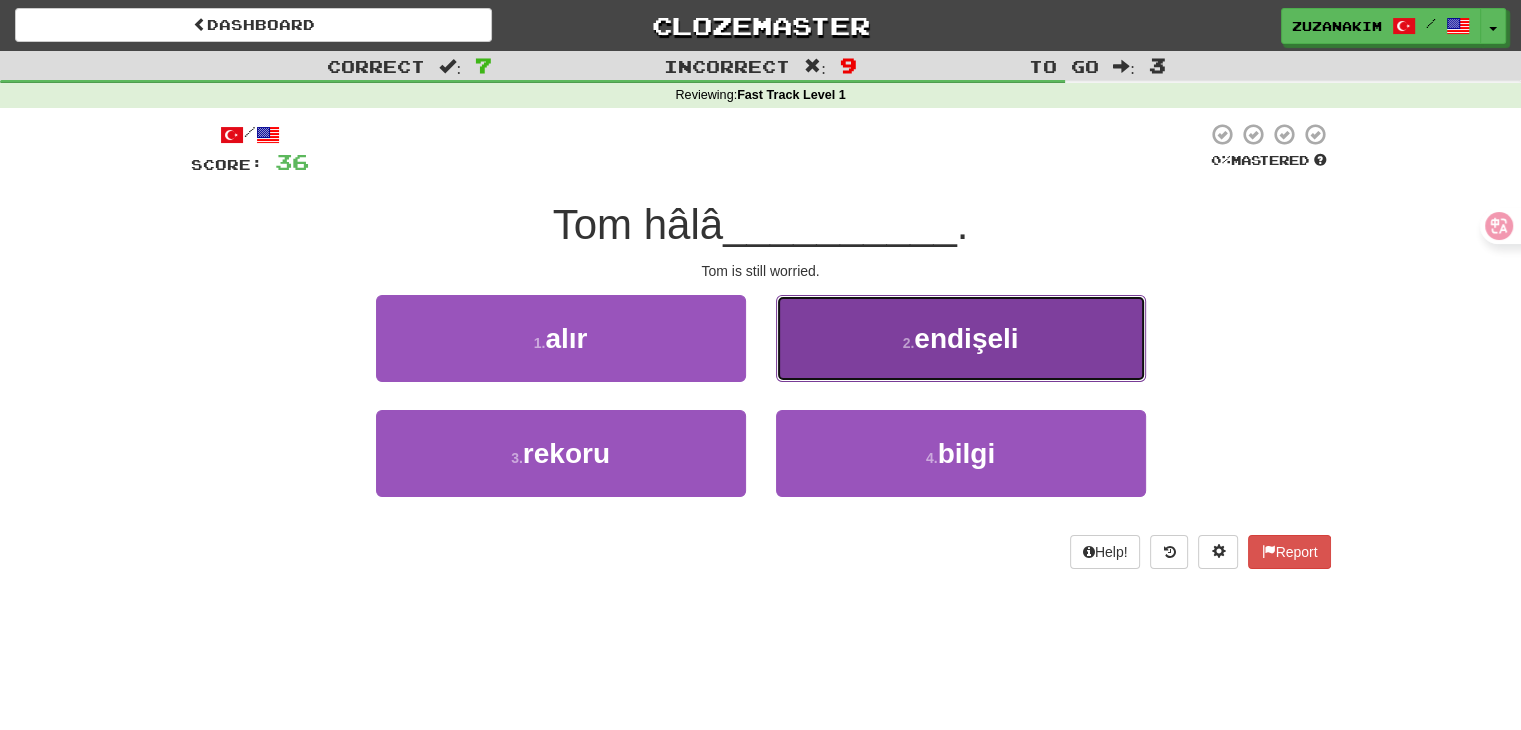 click on "2 .  endişeli" at bounding box center (961, 338) 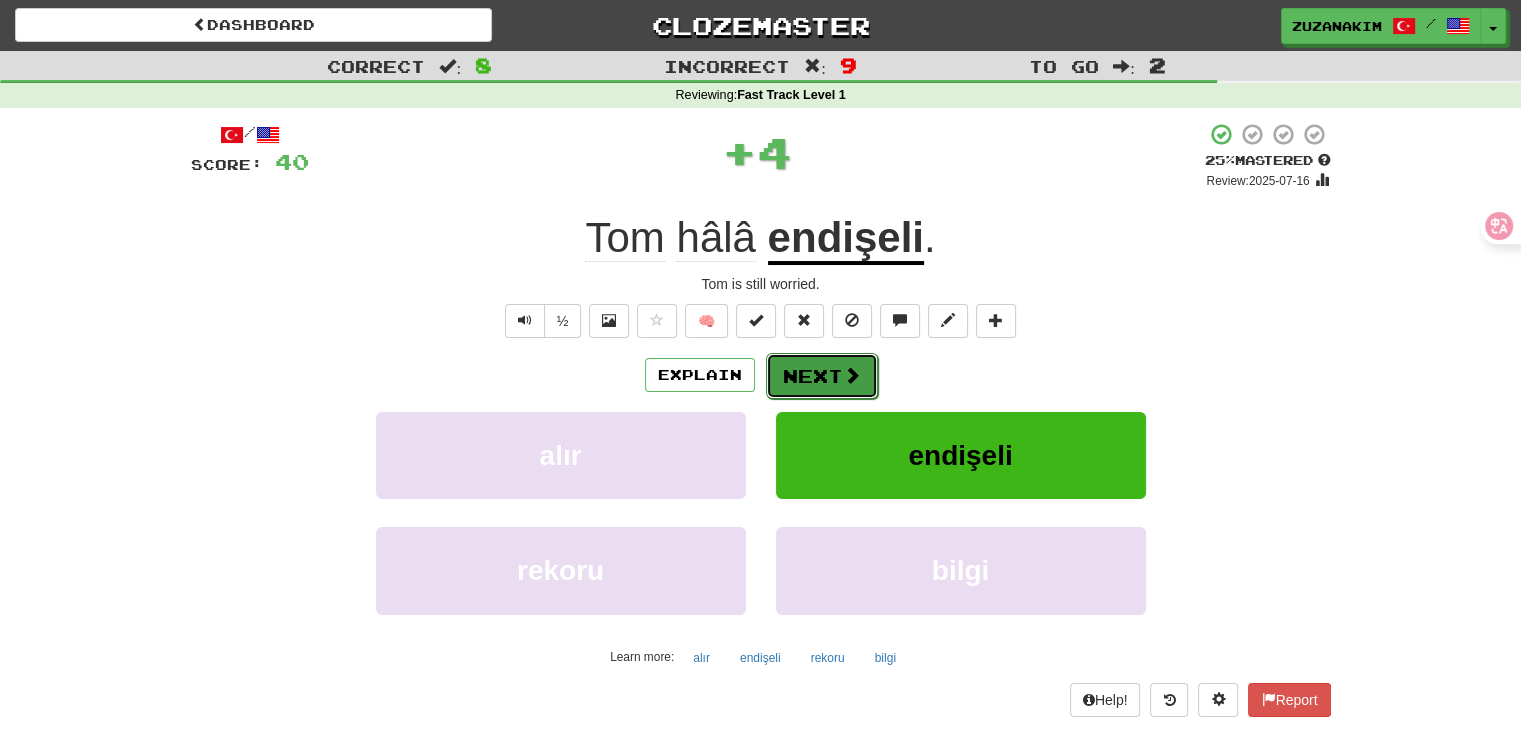 click on "Next" at bounding box center [822, 376] 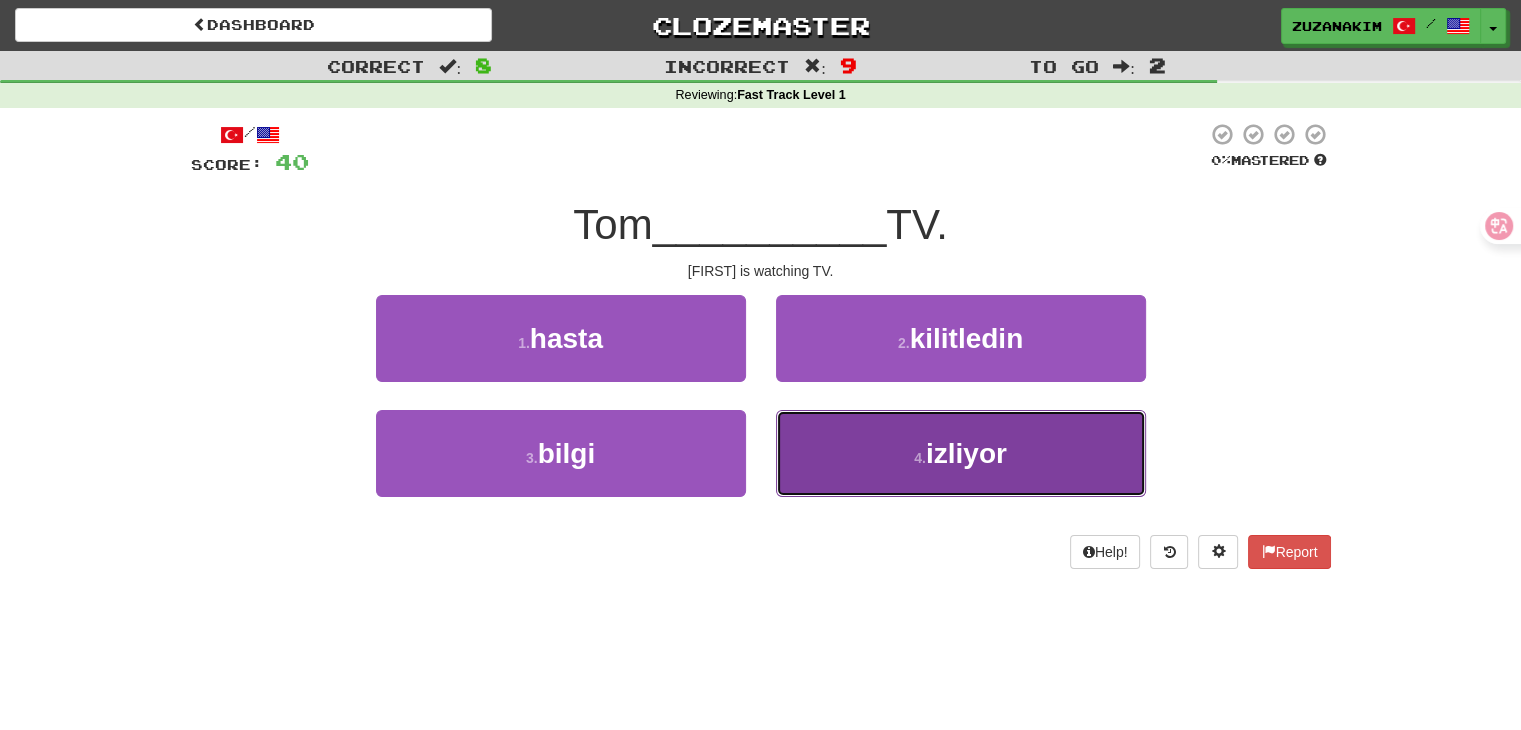 click on "4 .  izliyor" at bounding box center (961, 453) 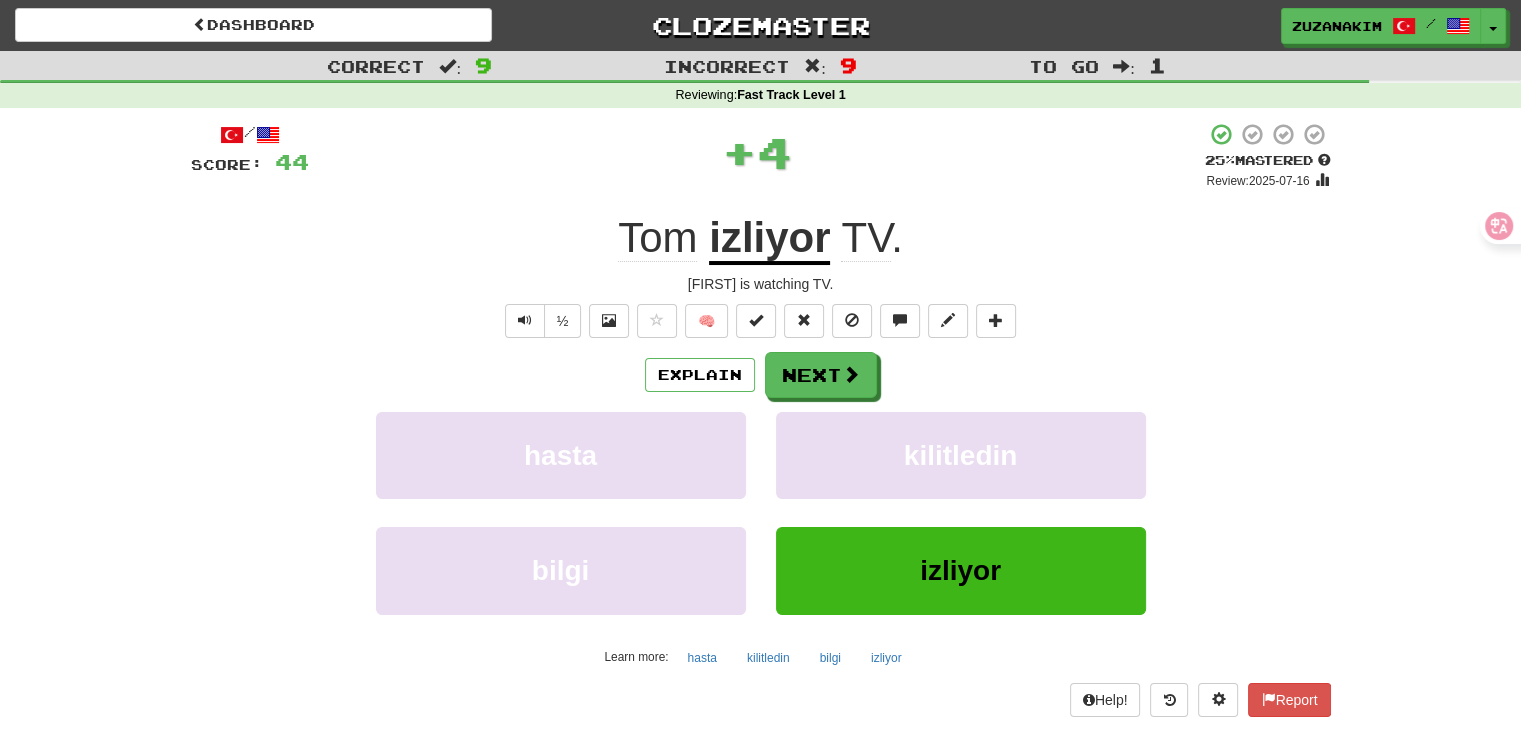 click on "Explain Next hasta kilitledin bilgi izliyor Learn more: hasta kilitledin bilgi izliyor" at bounding box center [761, 512] 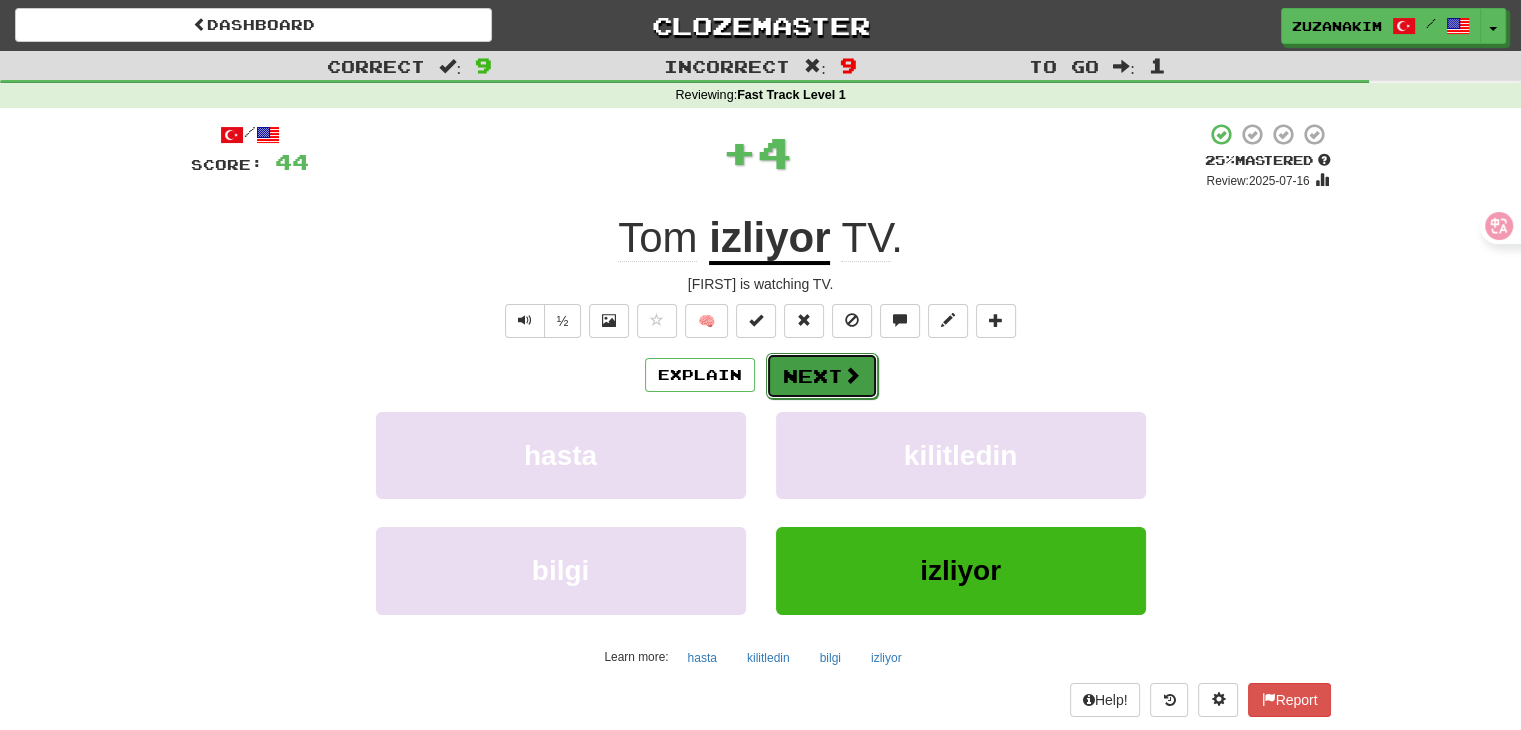 click at bounding box center [852, 375] 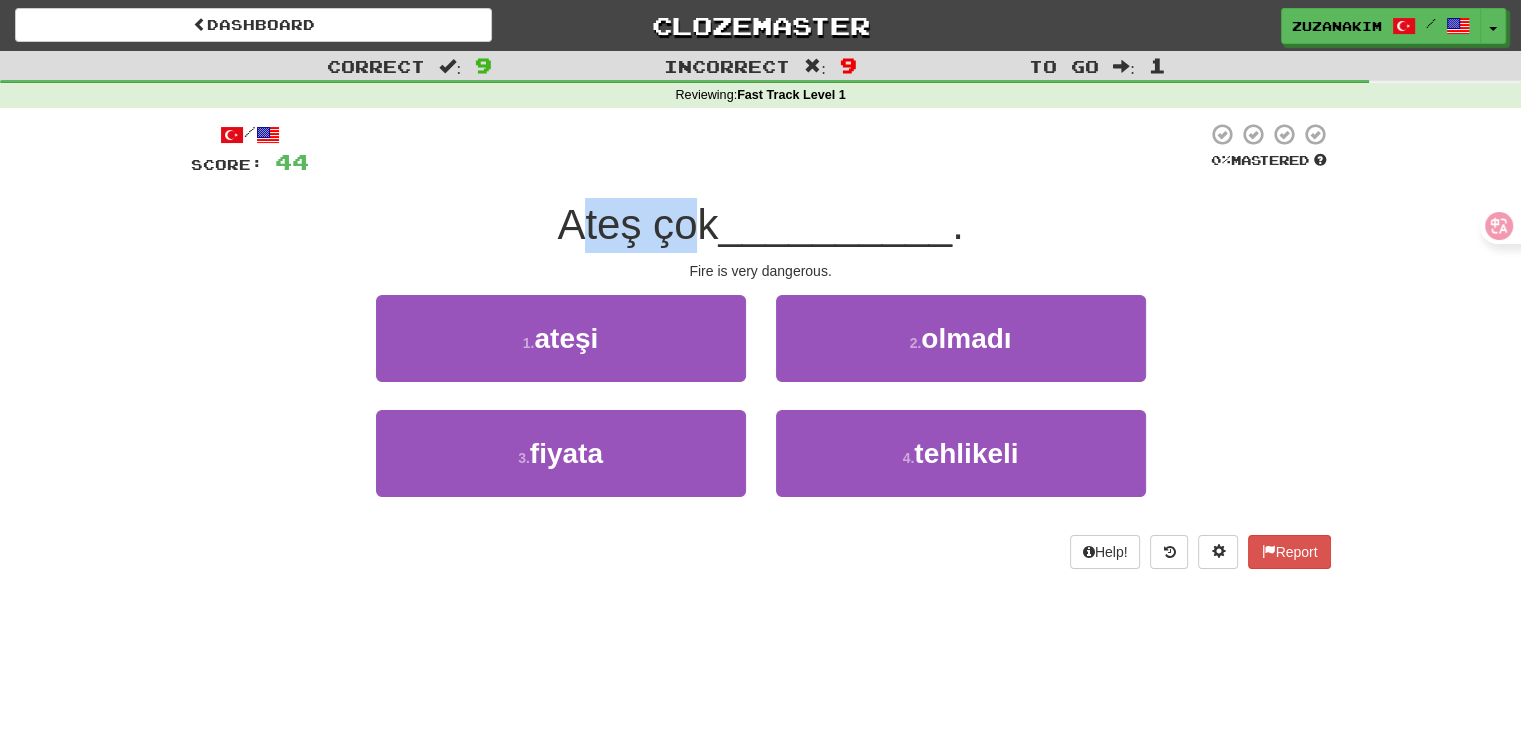 drag, startPoint x: 566, startPoint y: 223, endPoint x: 683, endPoint y: 221, distance: 117.01709 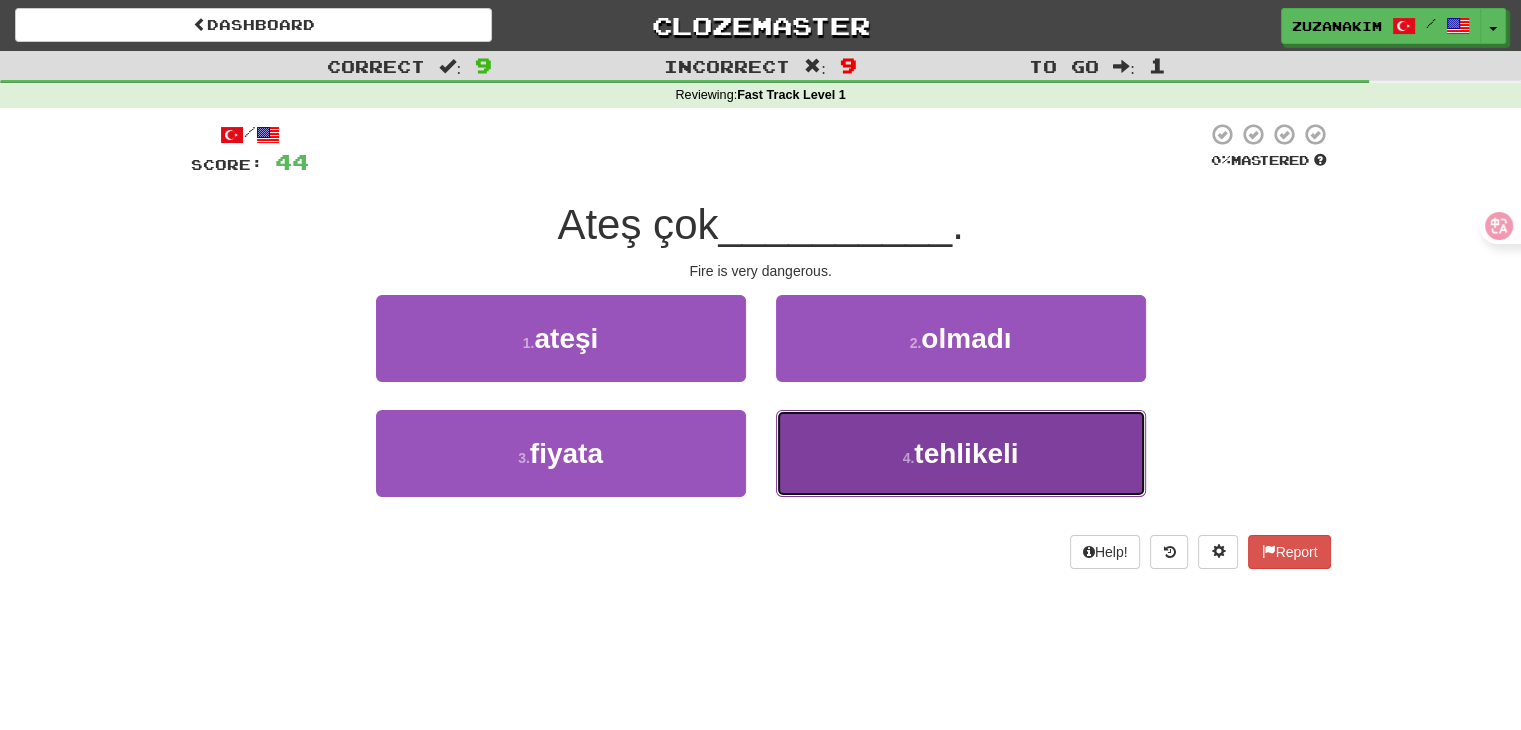 click on "tehlikeli" at bounding box center (966, 453) 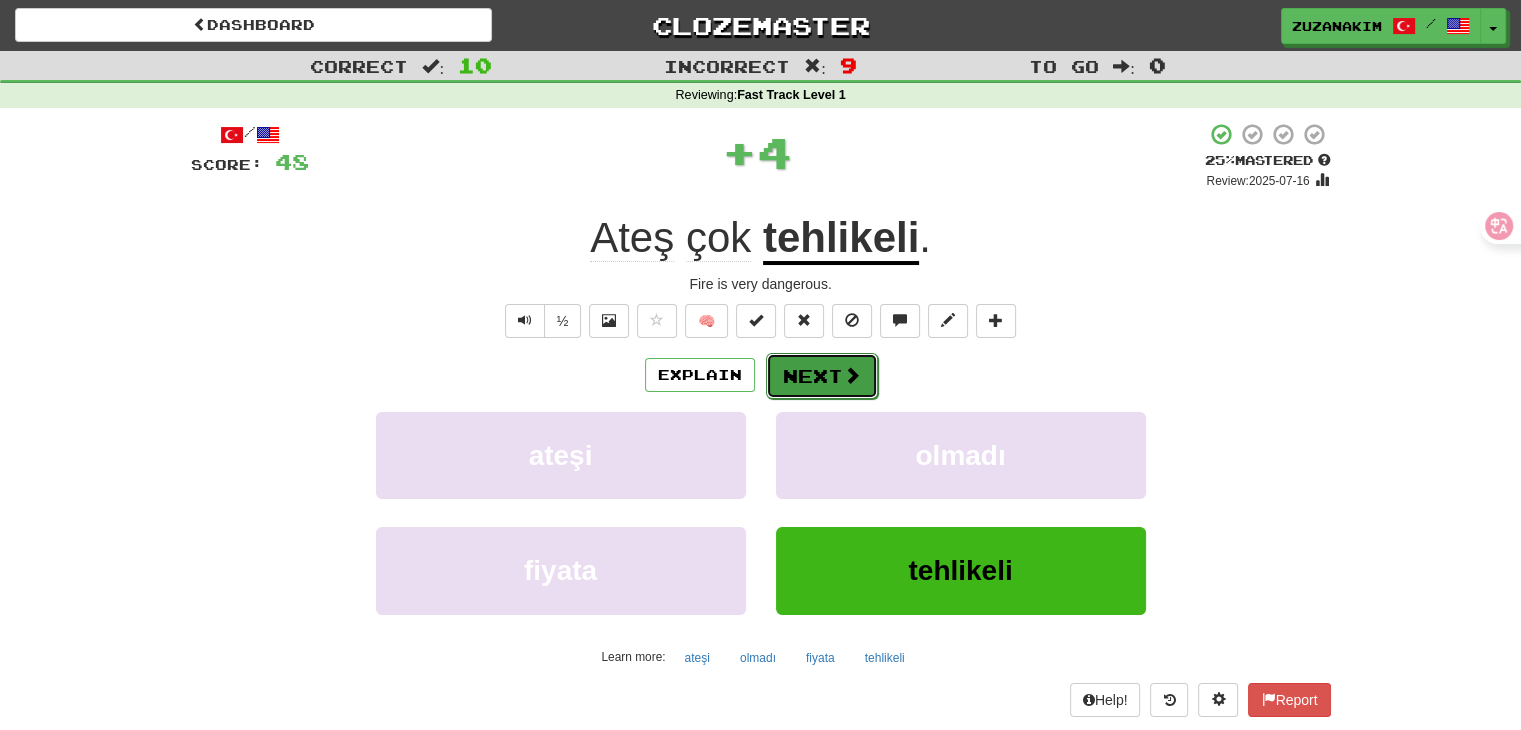 click on "Next" at bounding box center [822, 376] 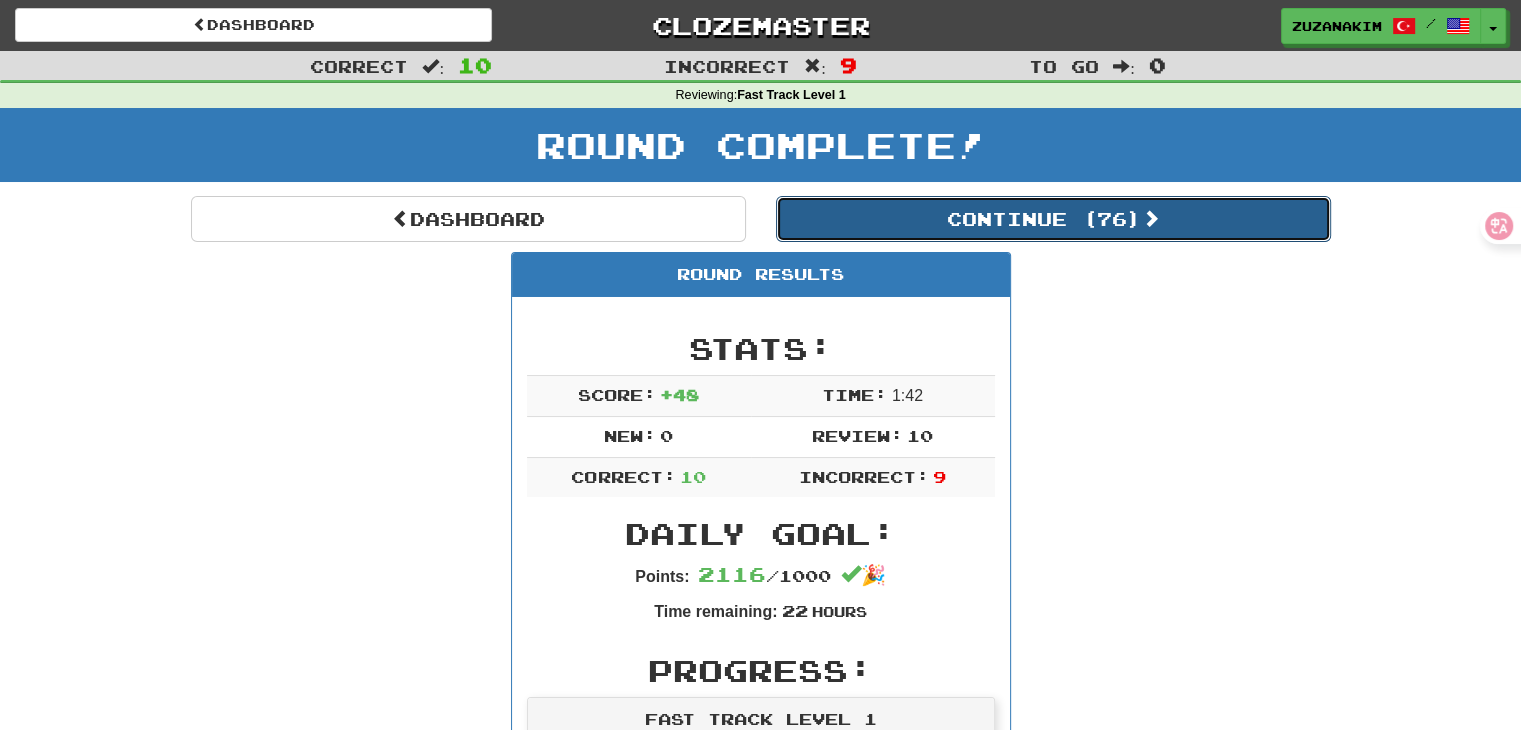 click on "Continue ( 76 )" at bounding box center (1053, 219) 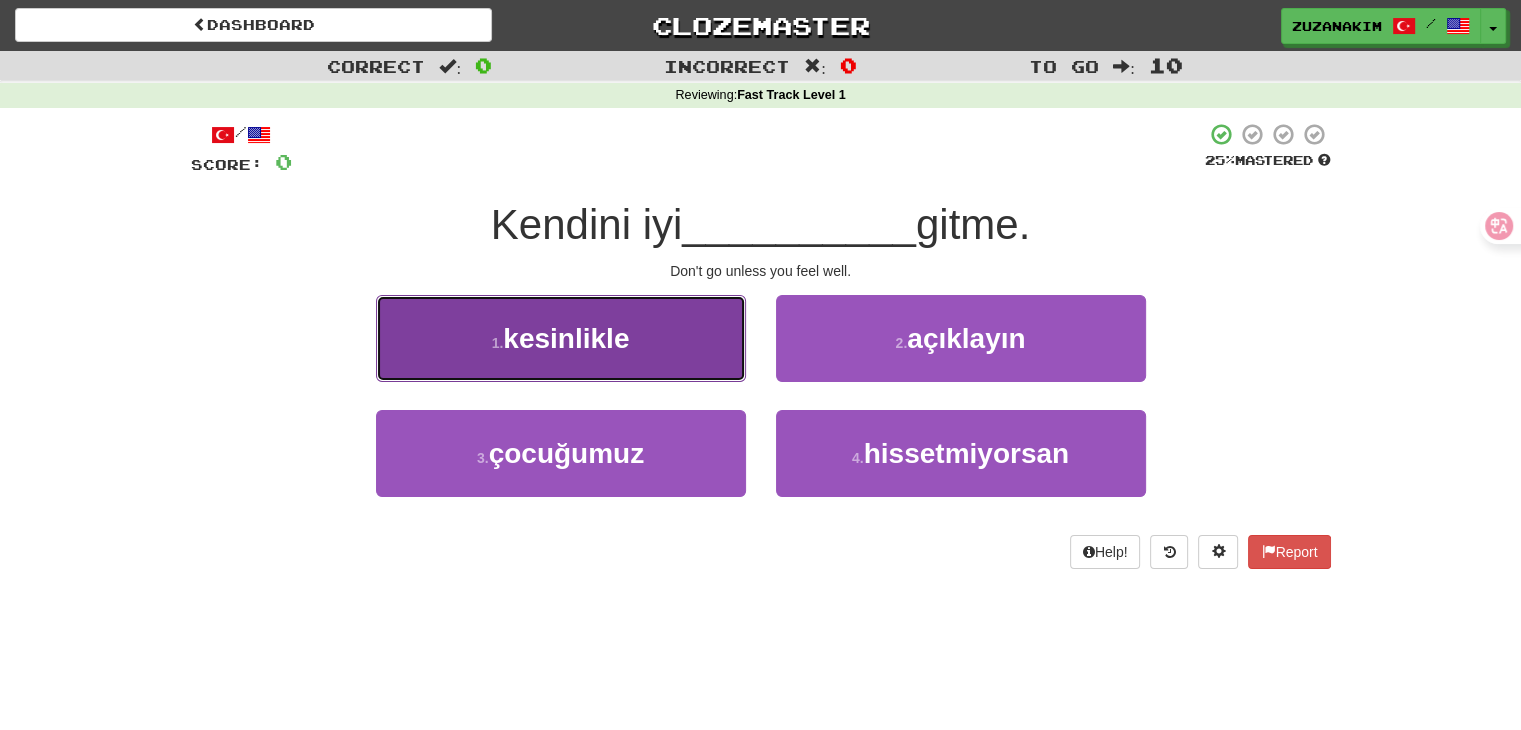 click on "1 .  kesinlikle" at bounding box center (561, 338) 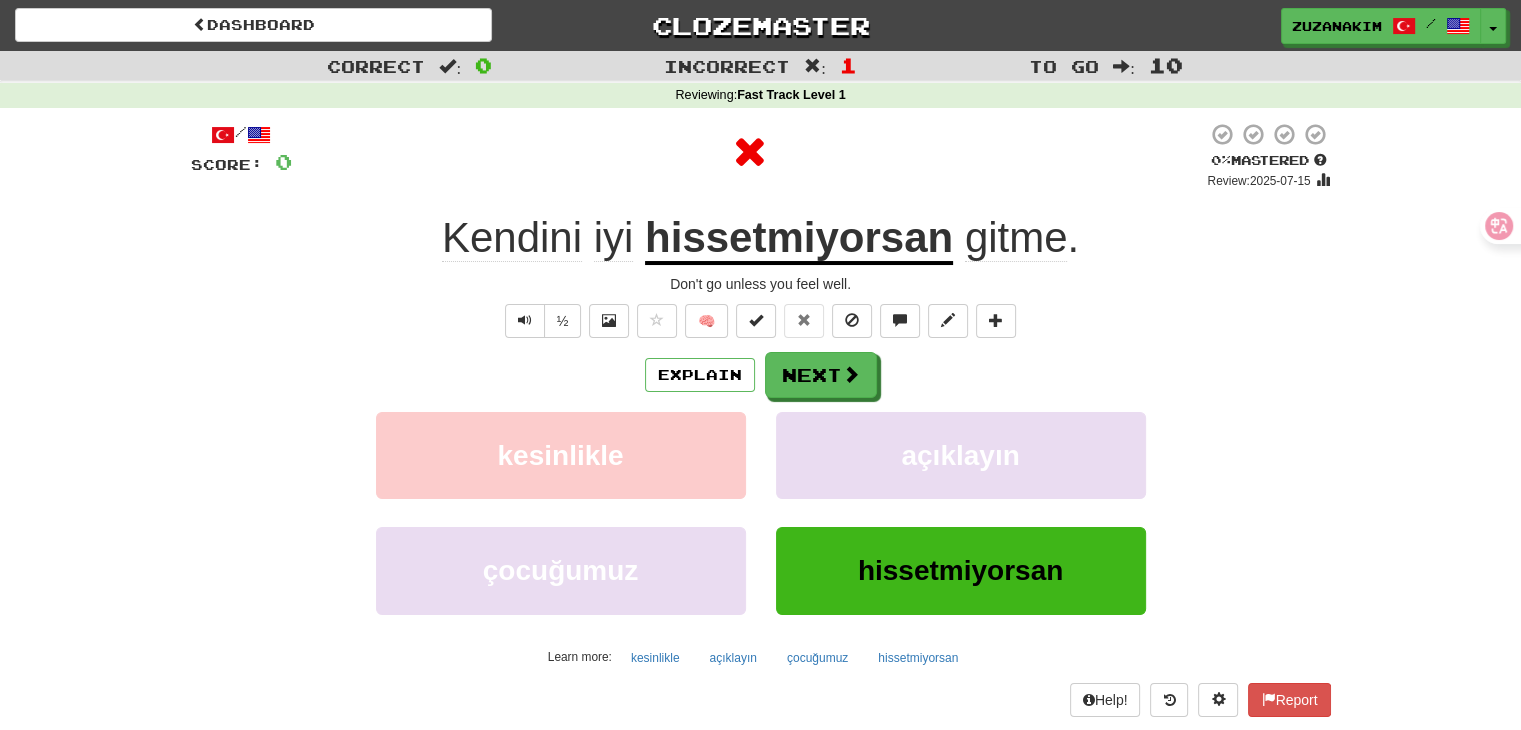 click on "hissetmiyorsan" at bounding box center [799, 239] 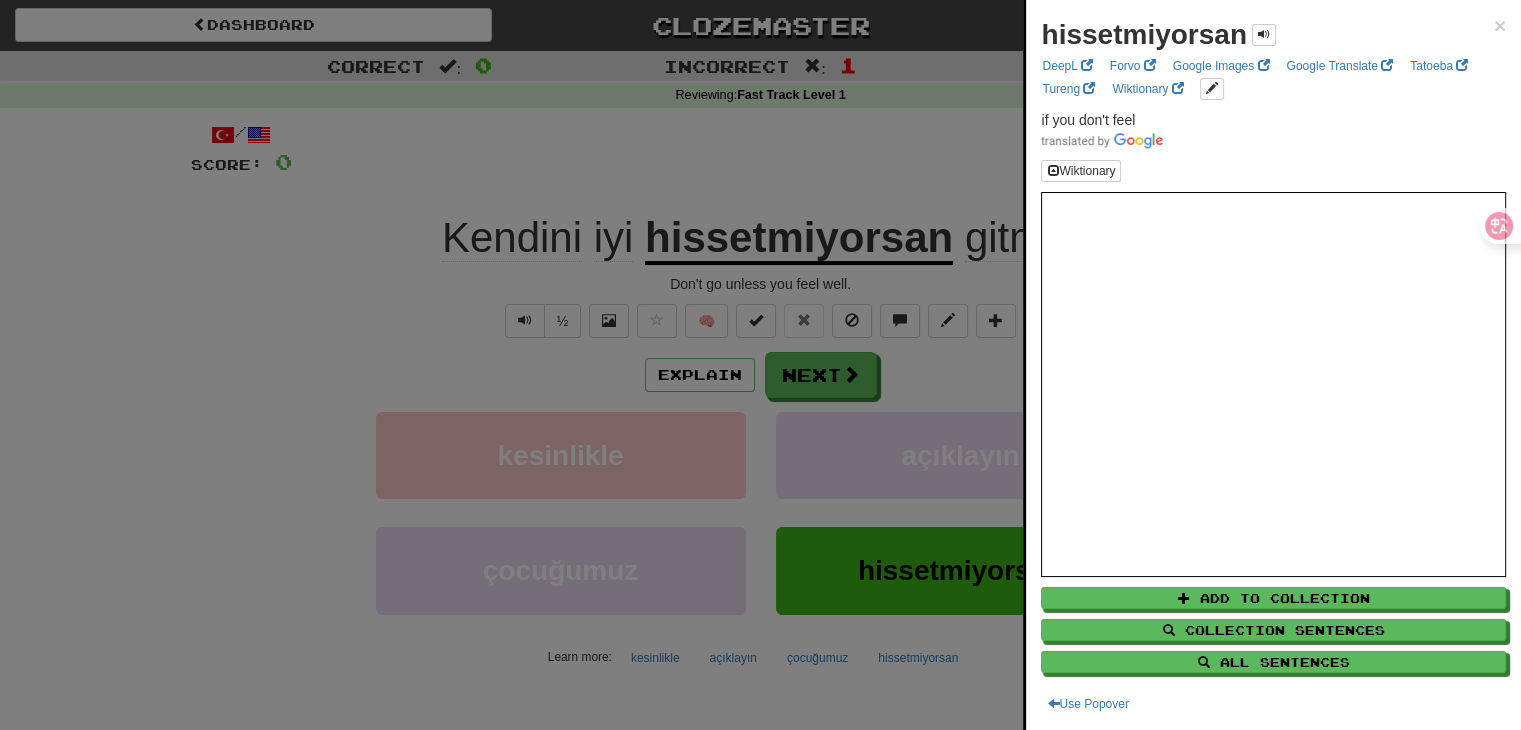 click at bounding box center [760, 365] 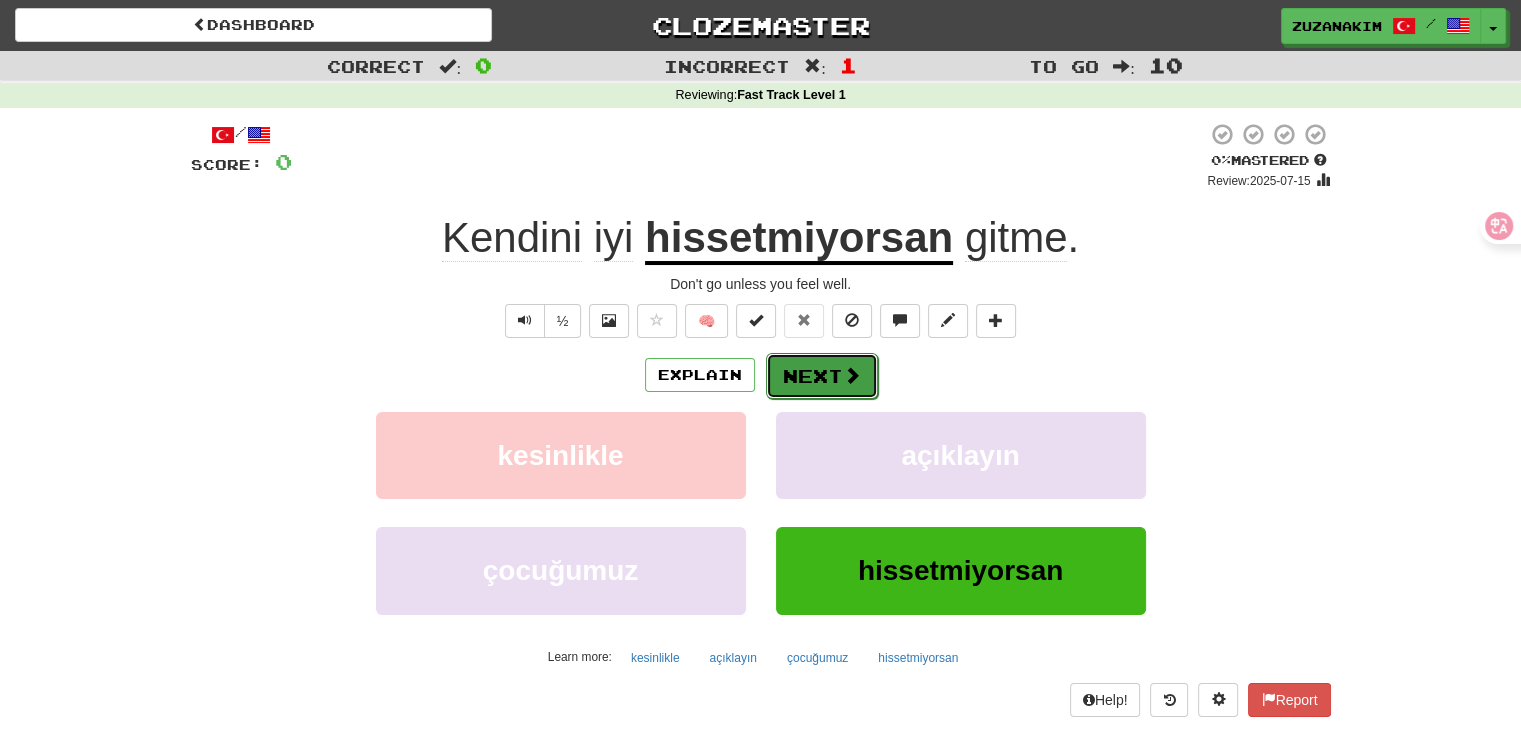 click on "Next" at bounding box center (822, 376) 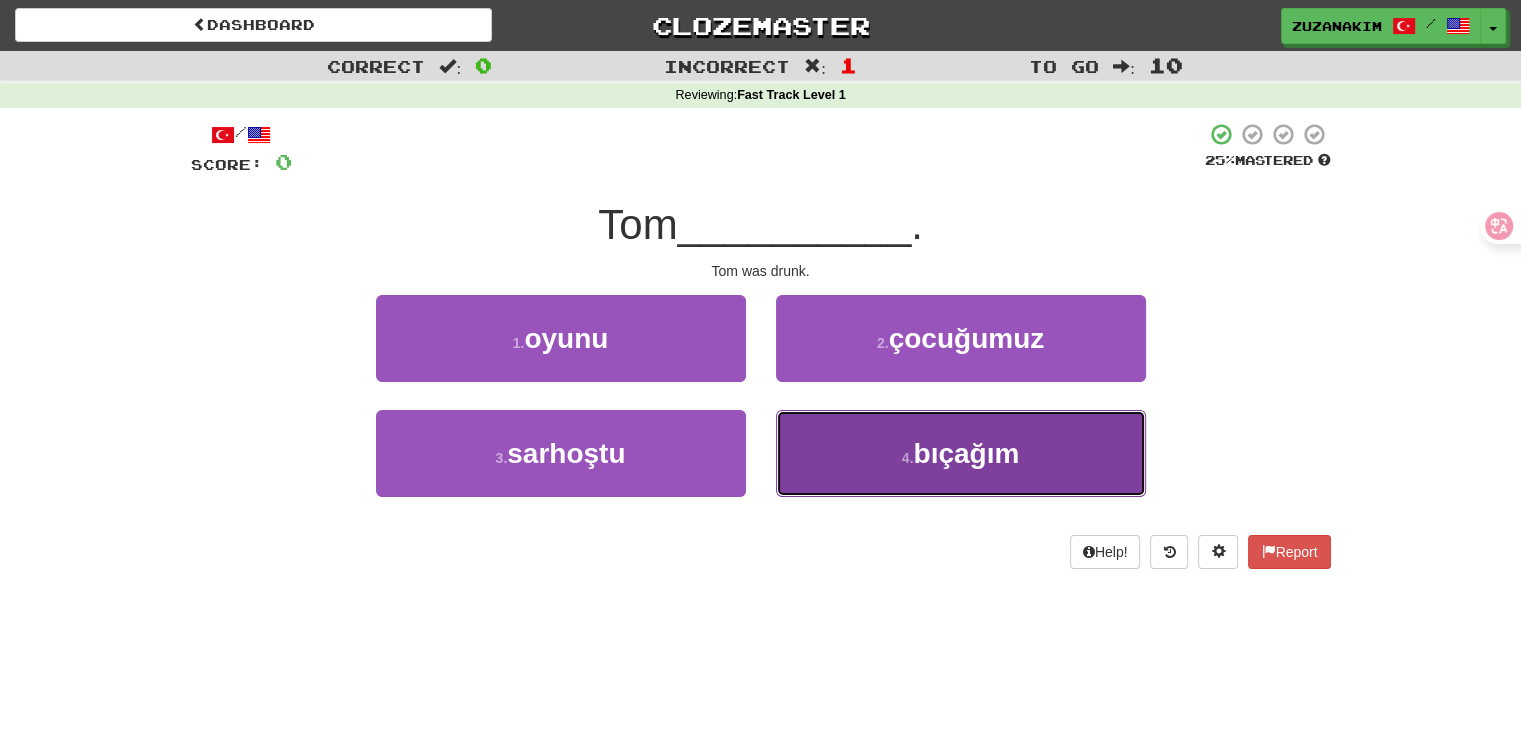 click on "4 .  bıçağım" at bounding box center (961, 453) 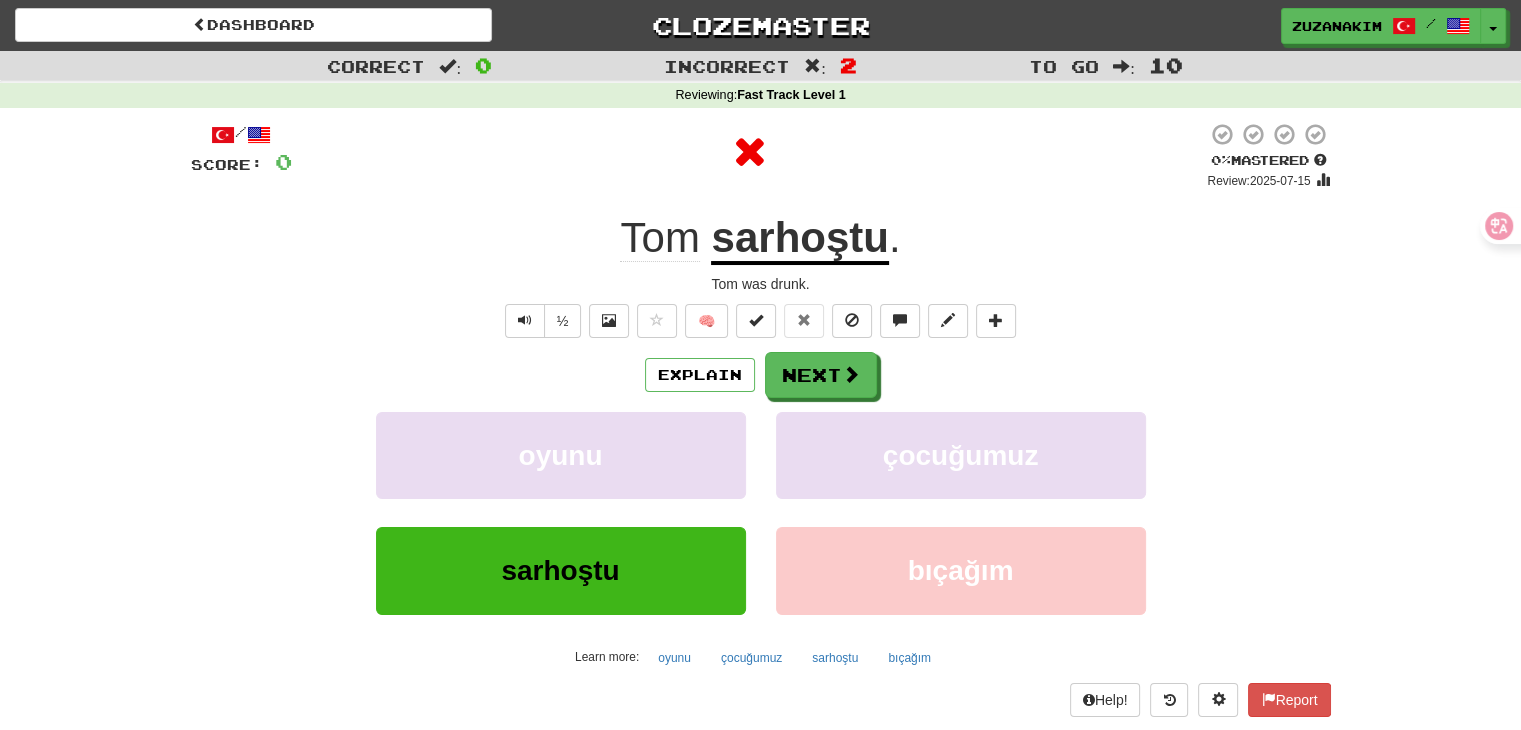 click on "sarhoştu" at bounding box center (799, 239) 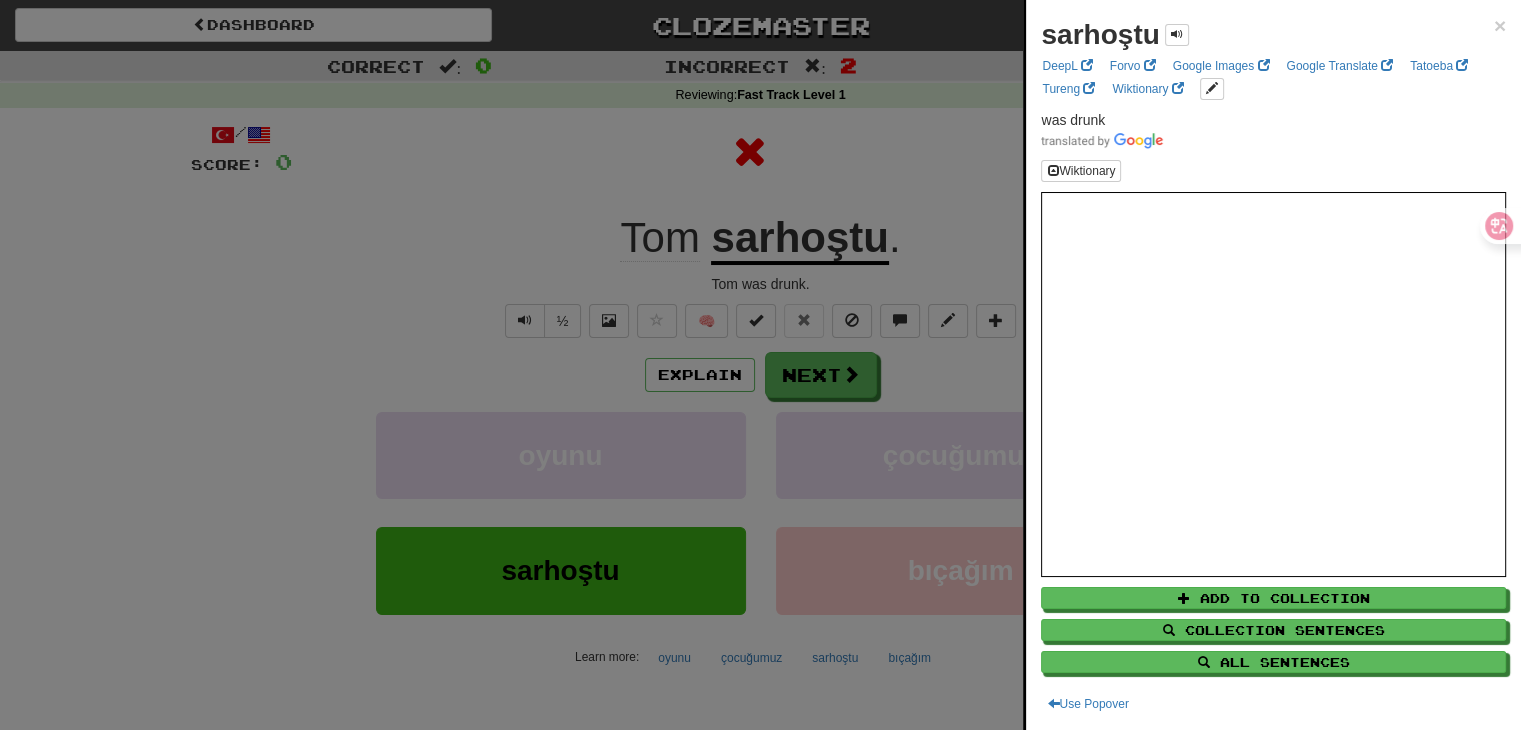 click at bounding box center (760, 365) 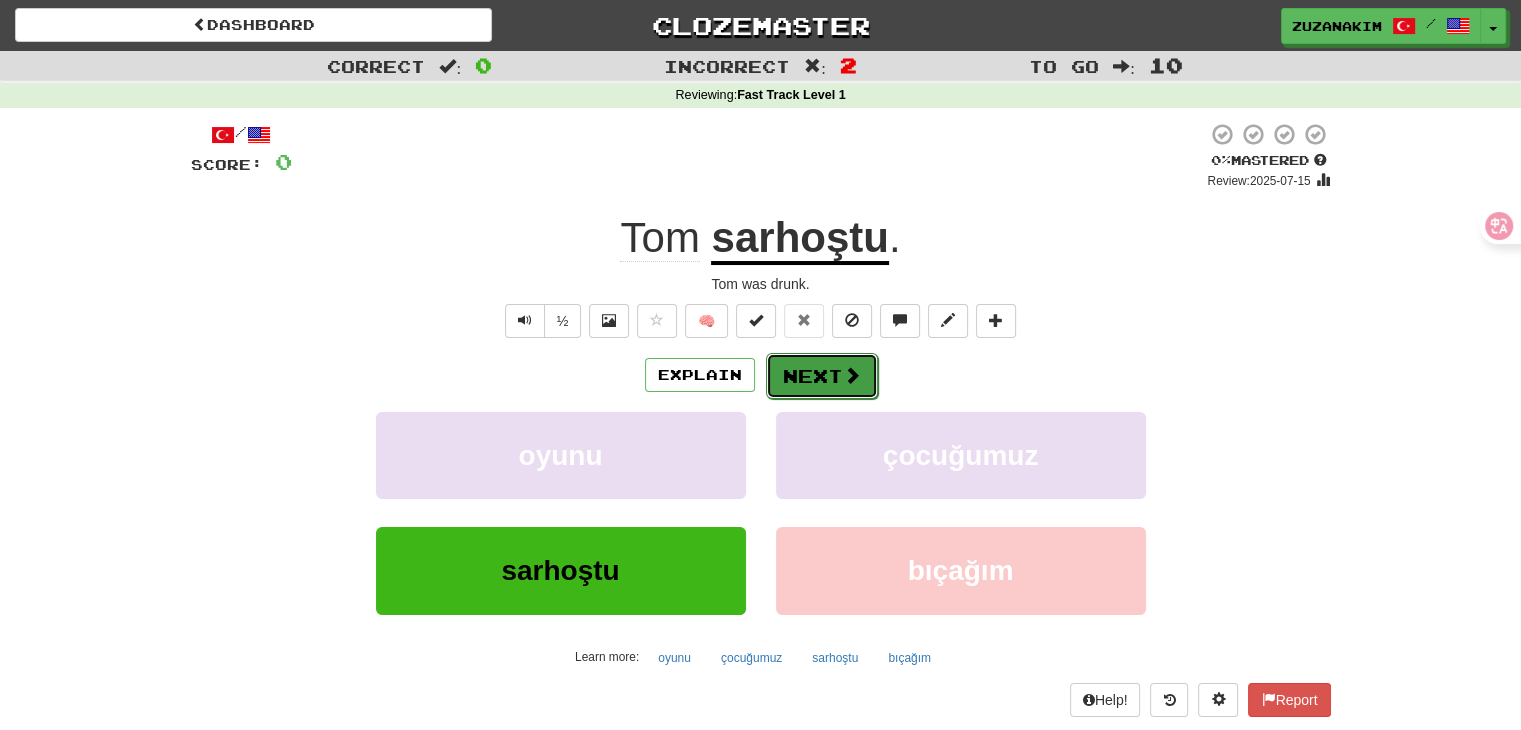 click on "Next" at bounding box center [822, 376] 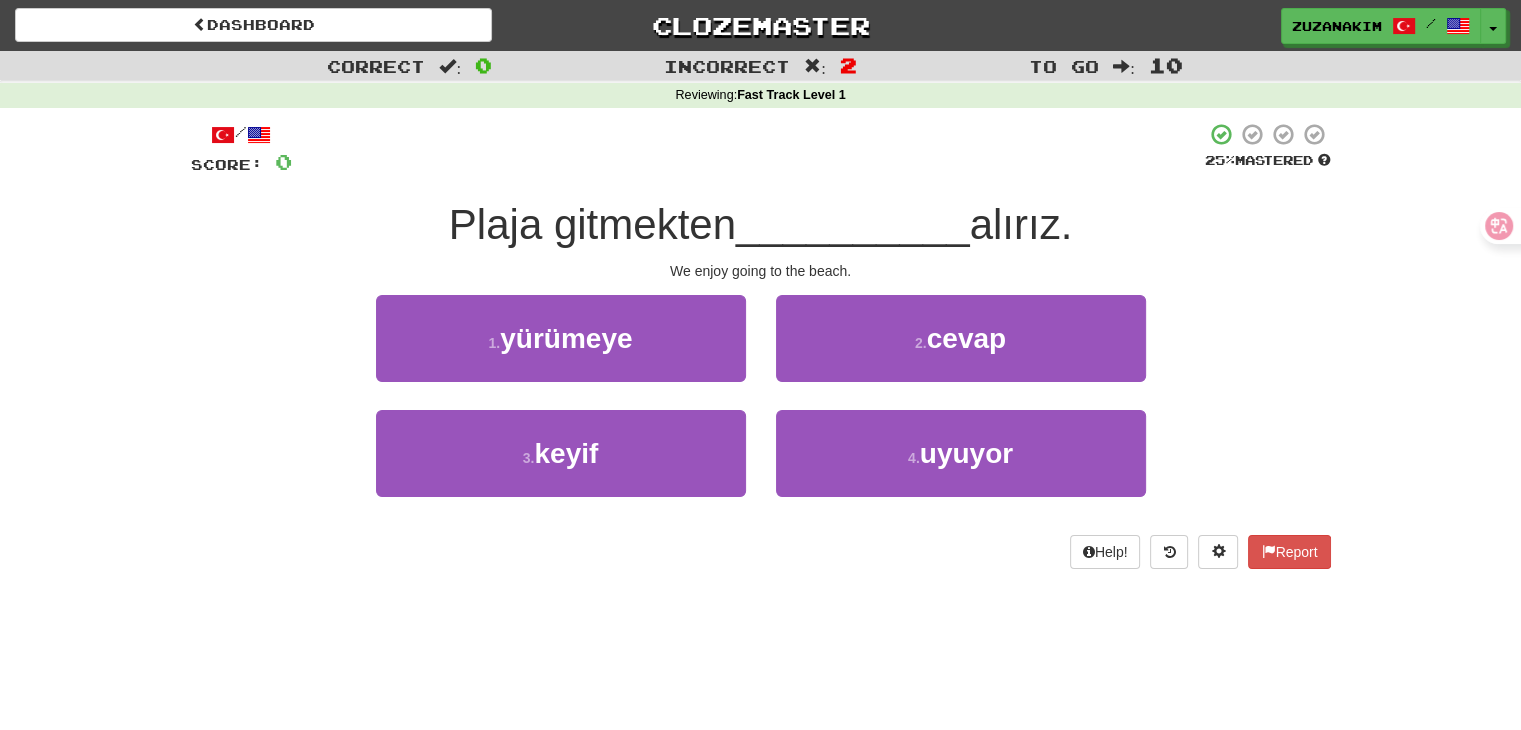 drag, startPoint x: 431, startPoint y: 214, endPoint x: 739, endPoint y: 214, distance: 308 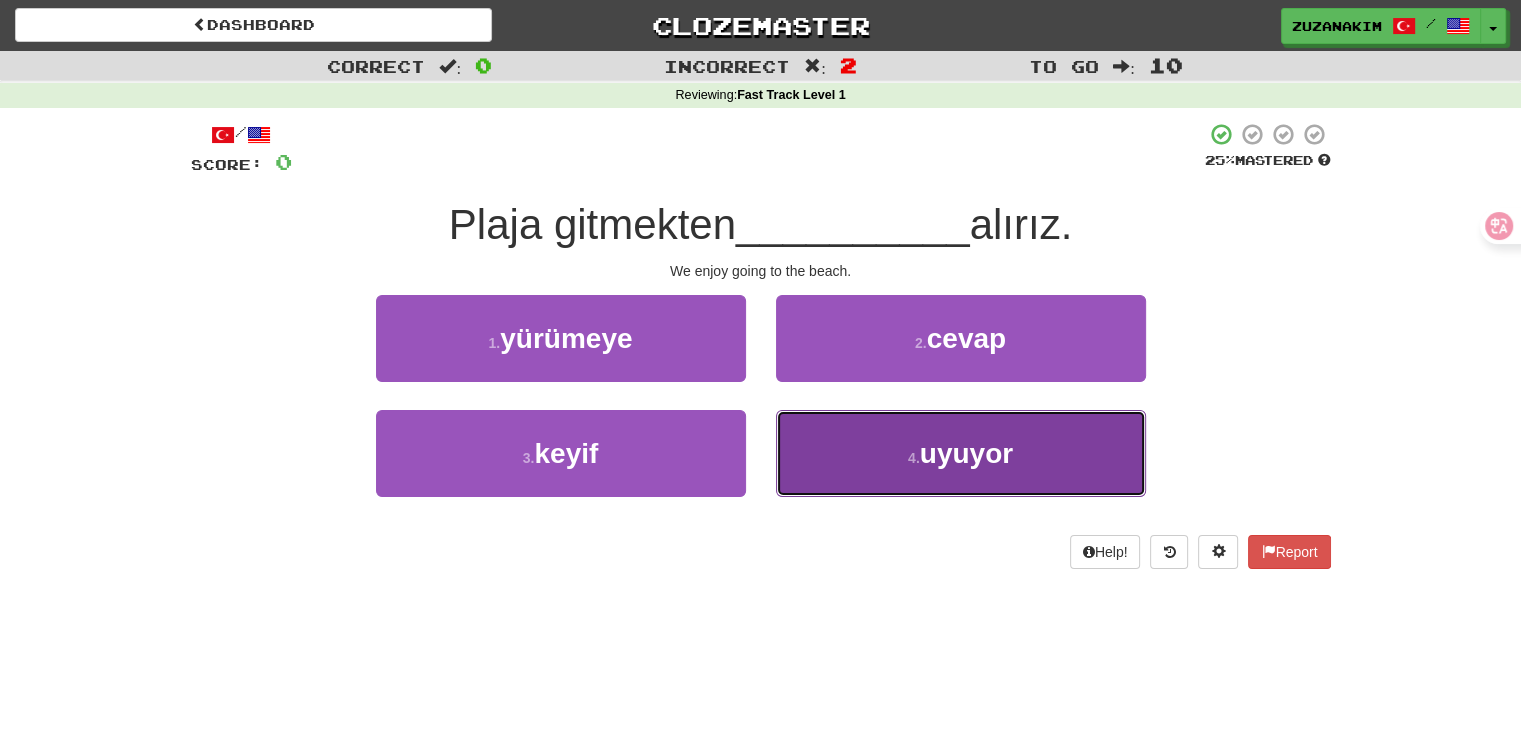 click on "4 .  uyuyor" at bounding box center [961, 453] 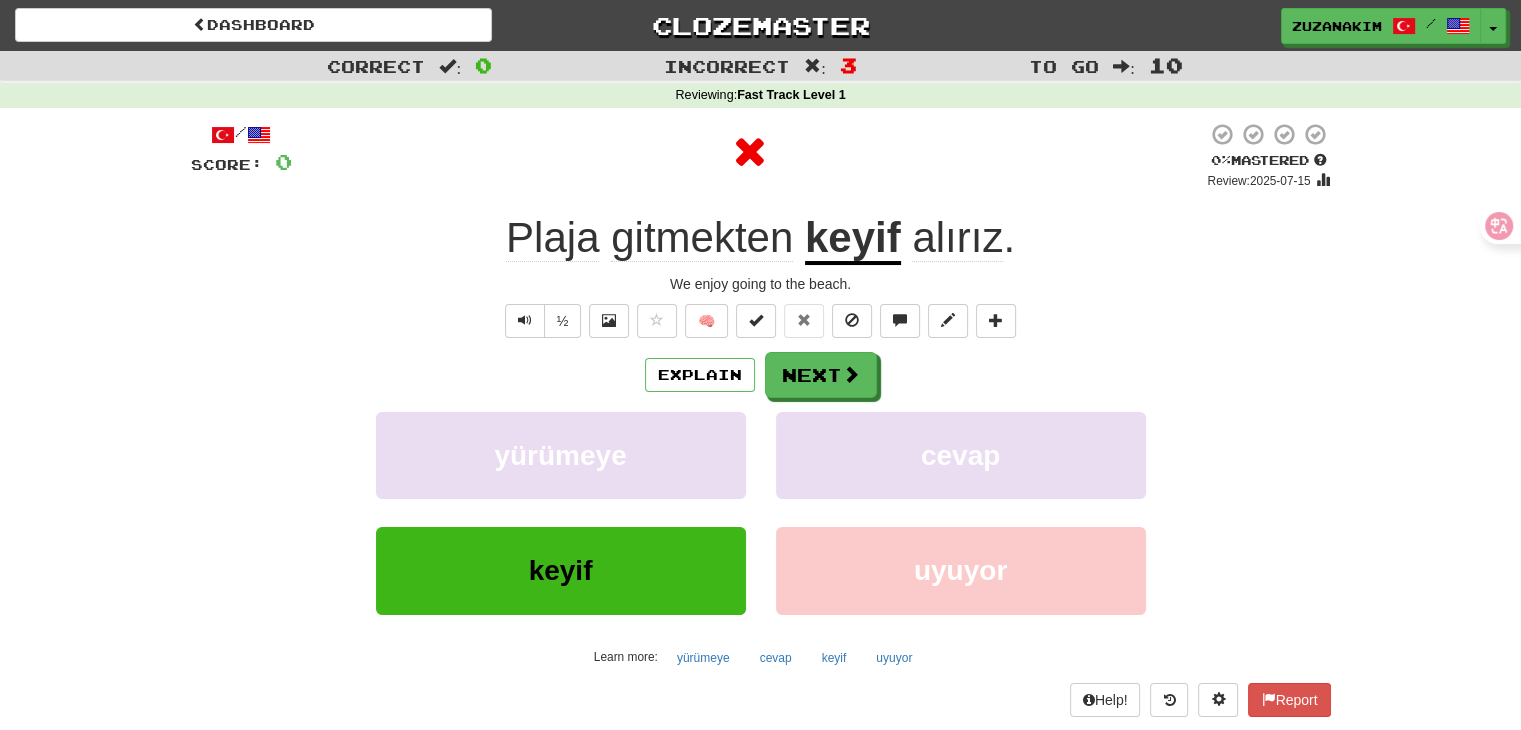 click on "keyif" at bounding box center (853, 239) 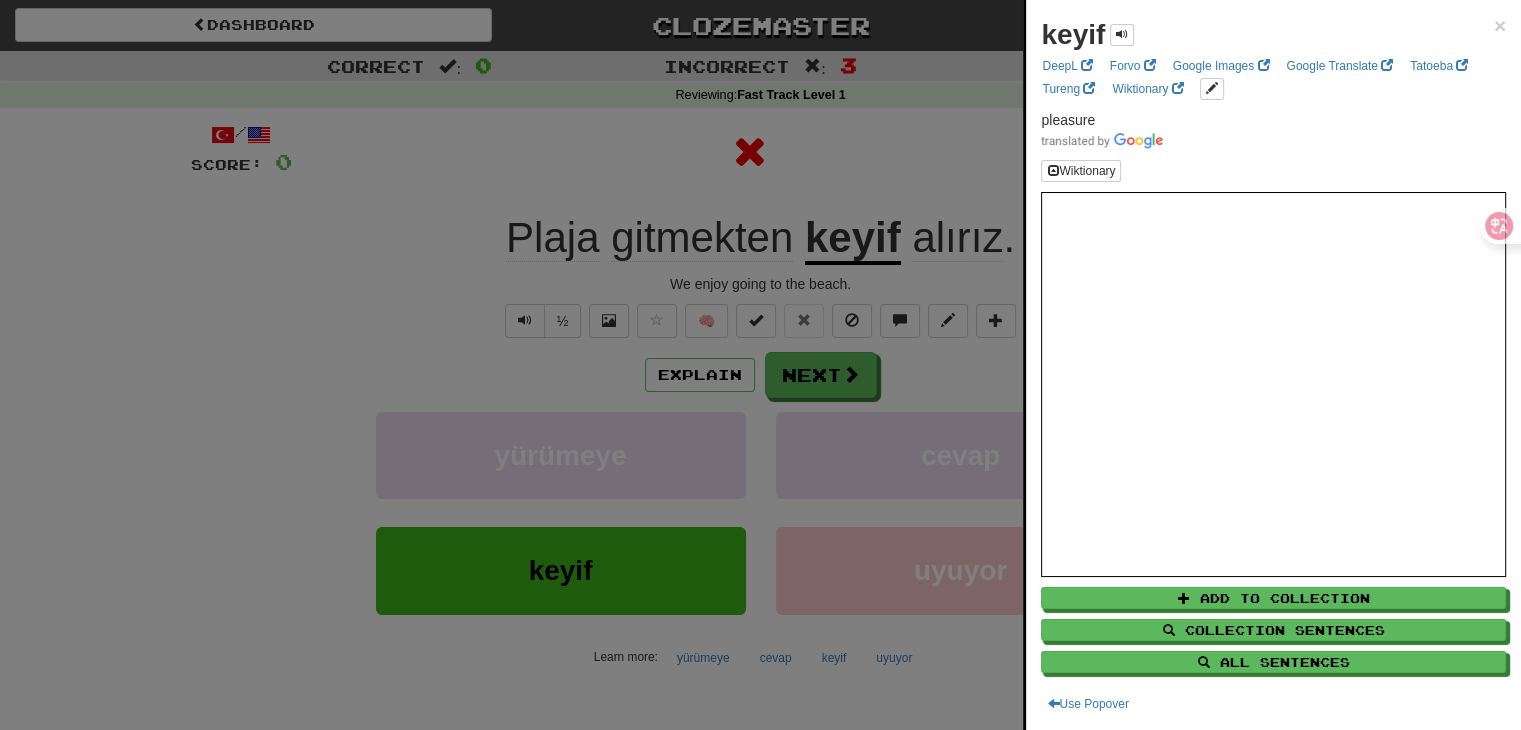 click at bounding box center (760, 365) 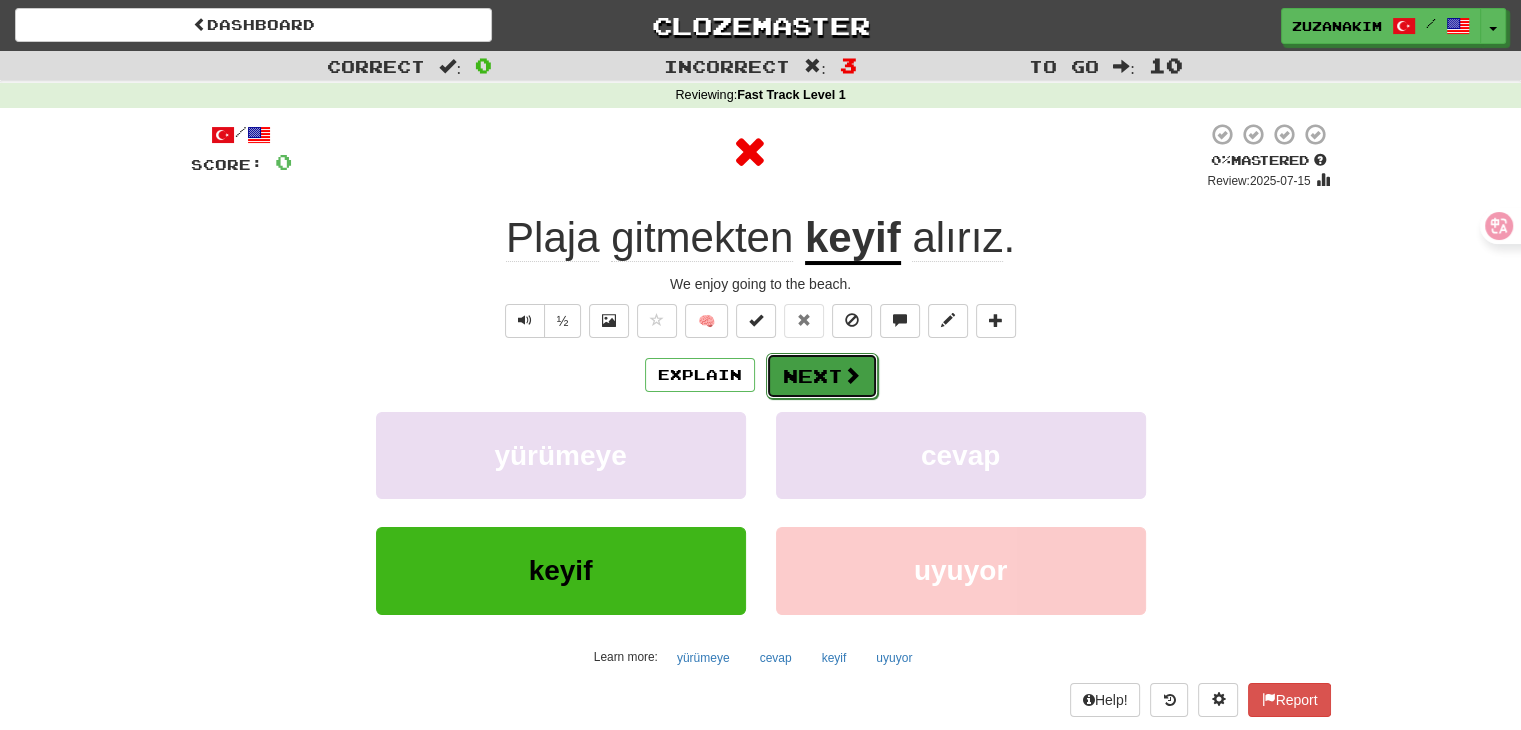 click on "Next" at bounding box center [822, 376] 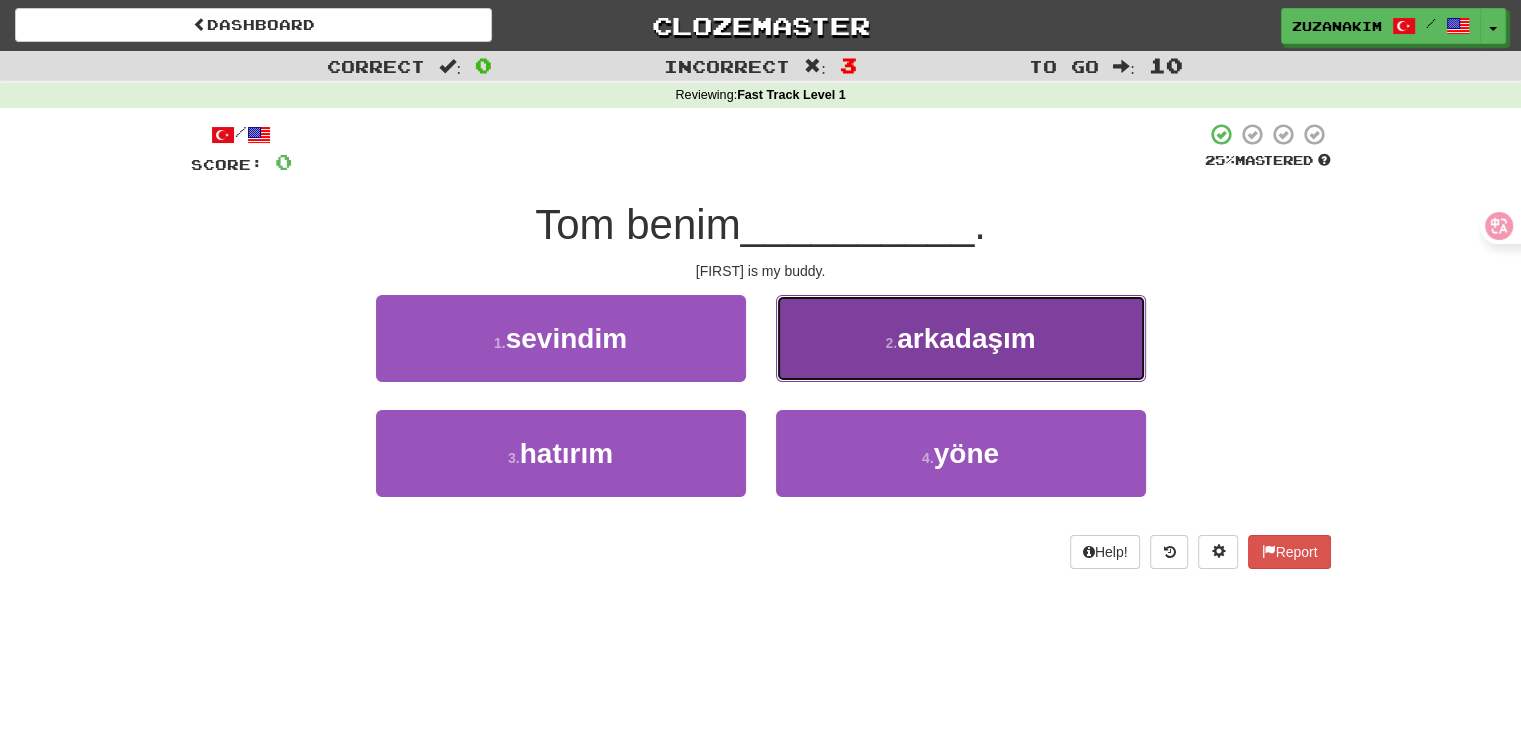click on "2 .  arkadaşım" at bounding box center [961, 338] 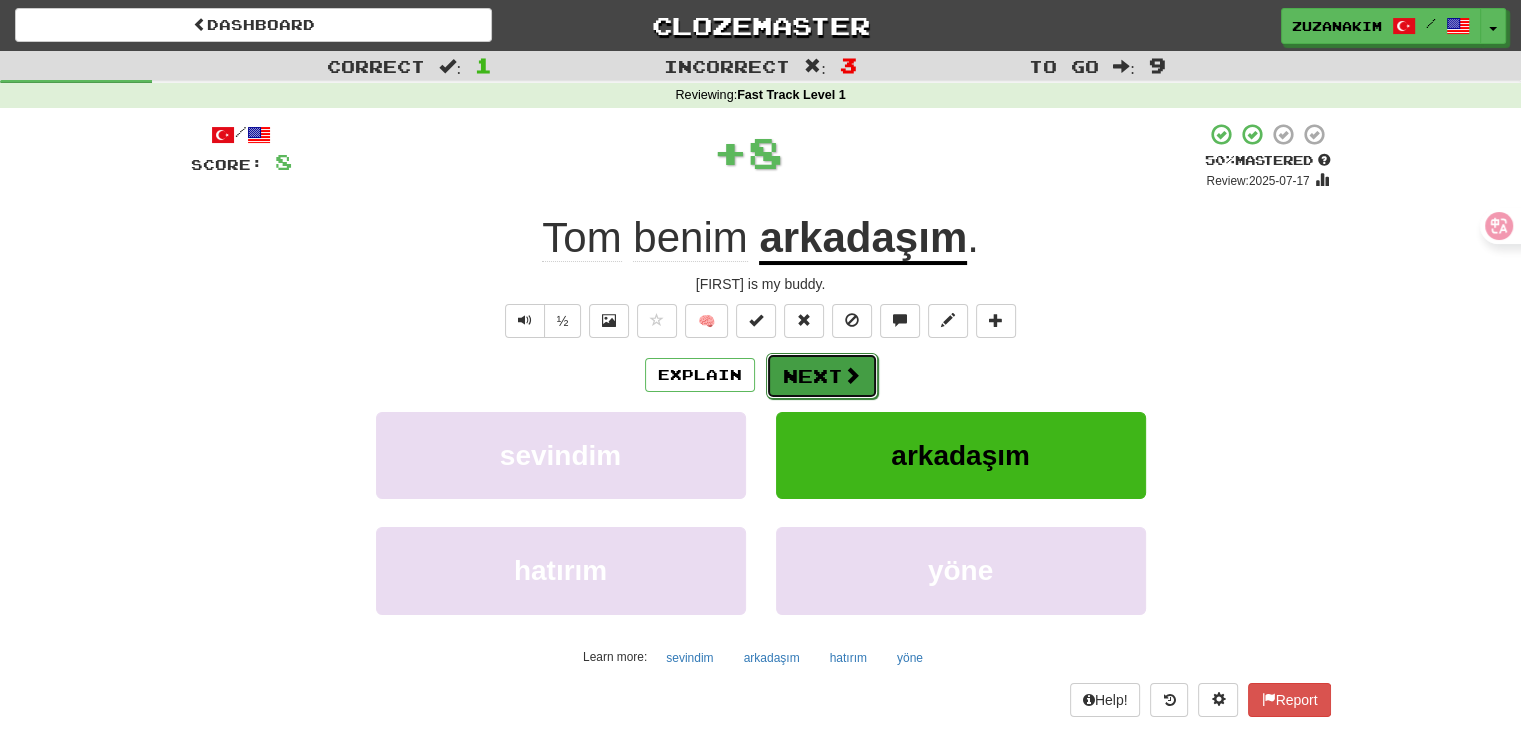 click on "Next" at bounding box center [822, 376] 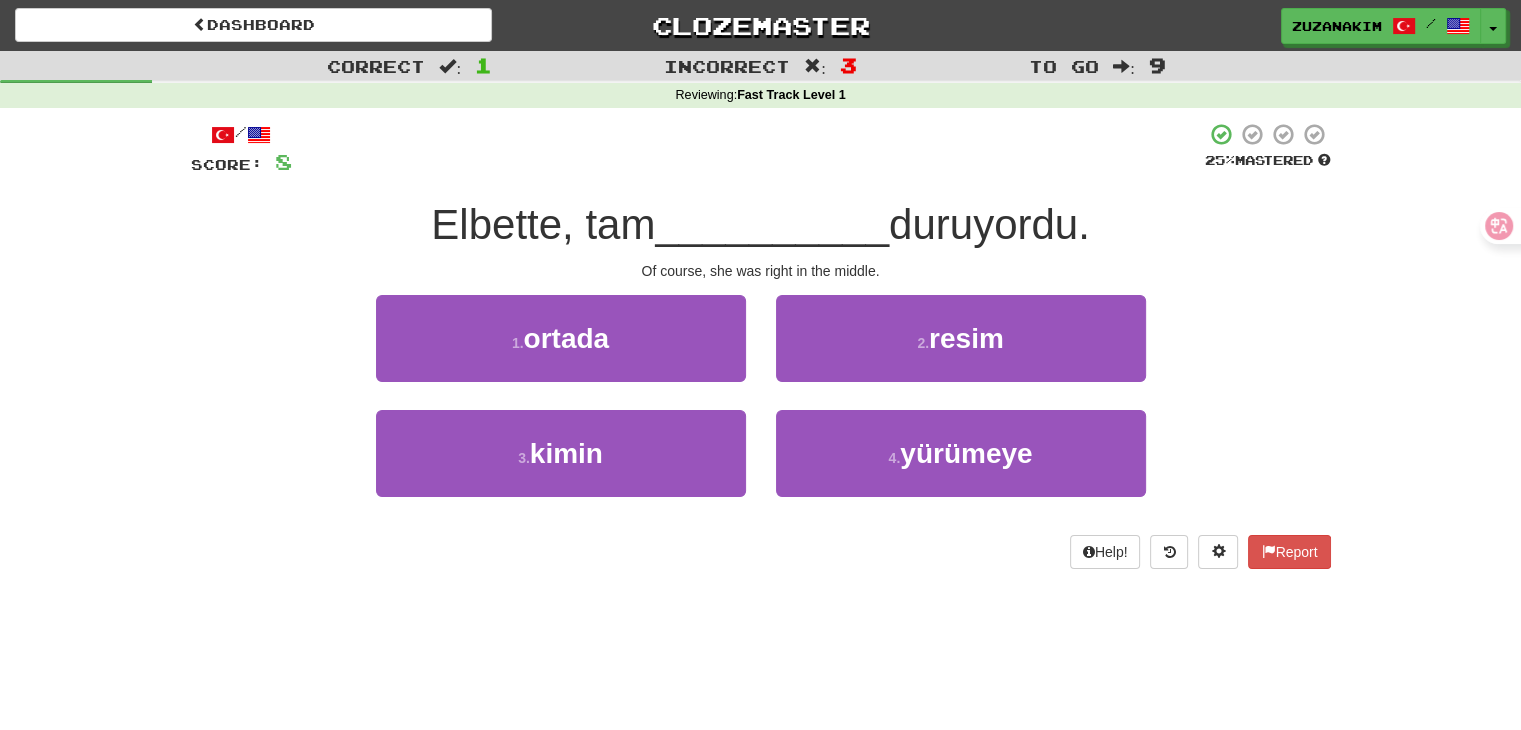drag, startPoint x: 427, startPoint y: 241, endPoint x: 634, endPoint y: 243, distance: 207.00966 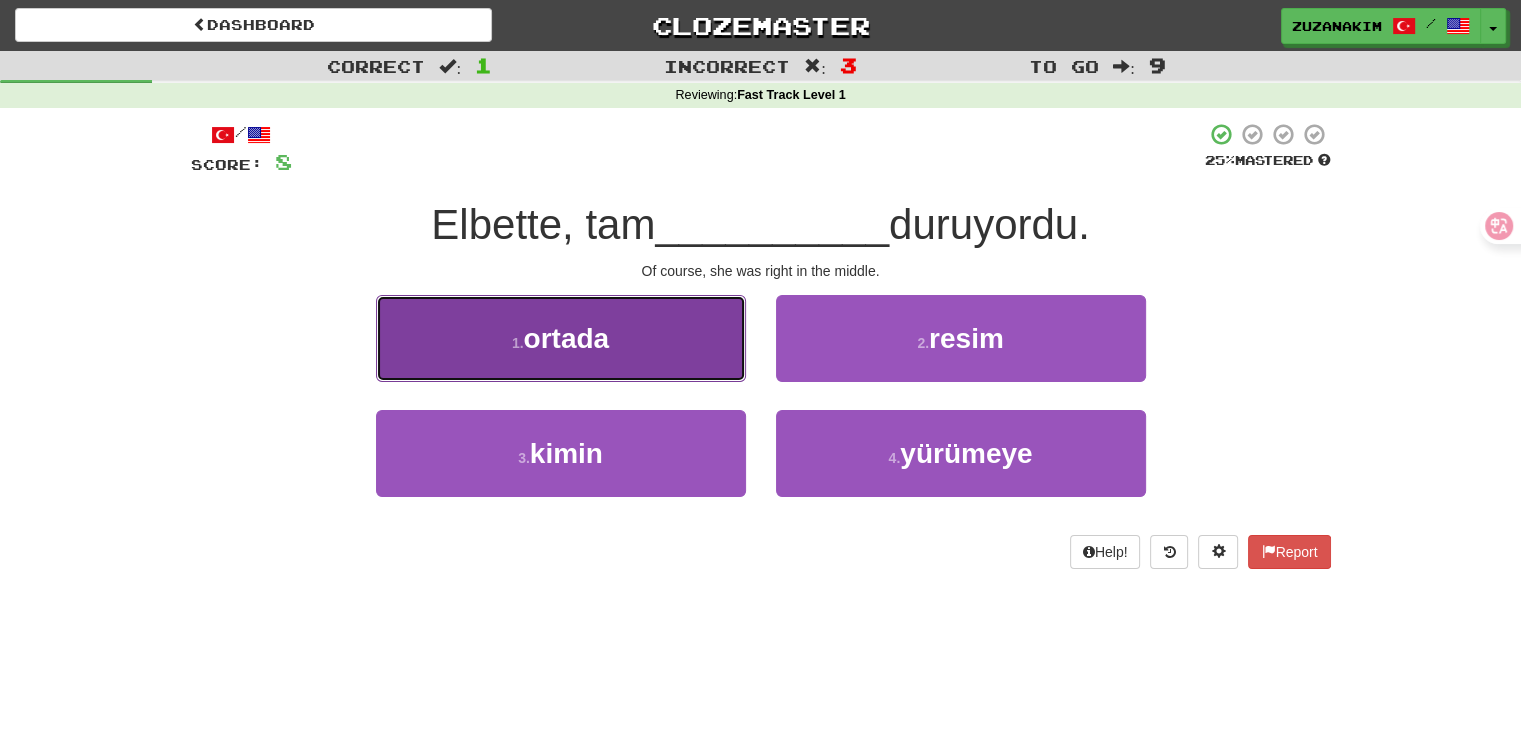 click on "1 .  ortada" at bounding box center [561, 338] 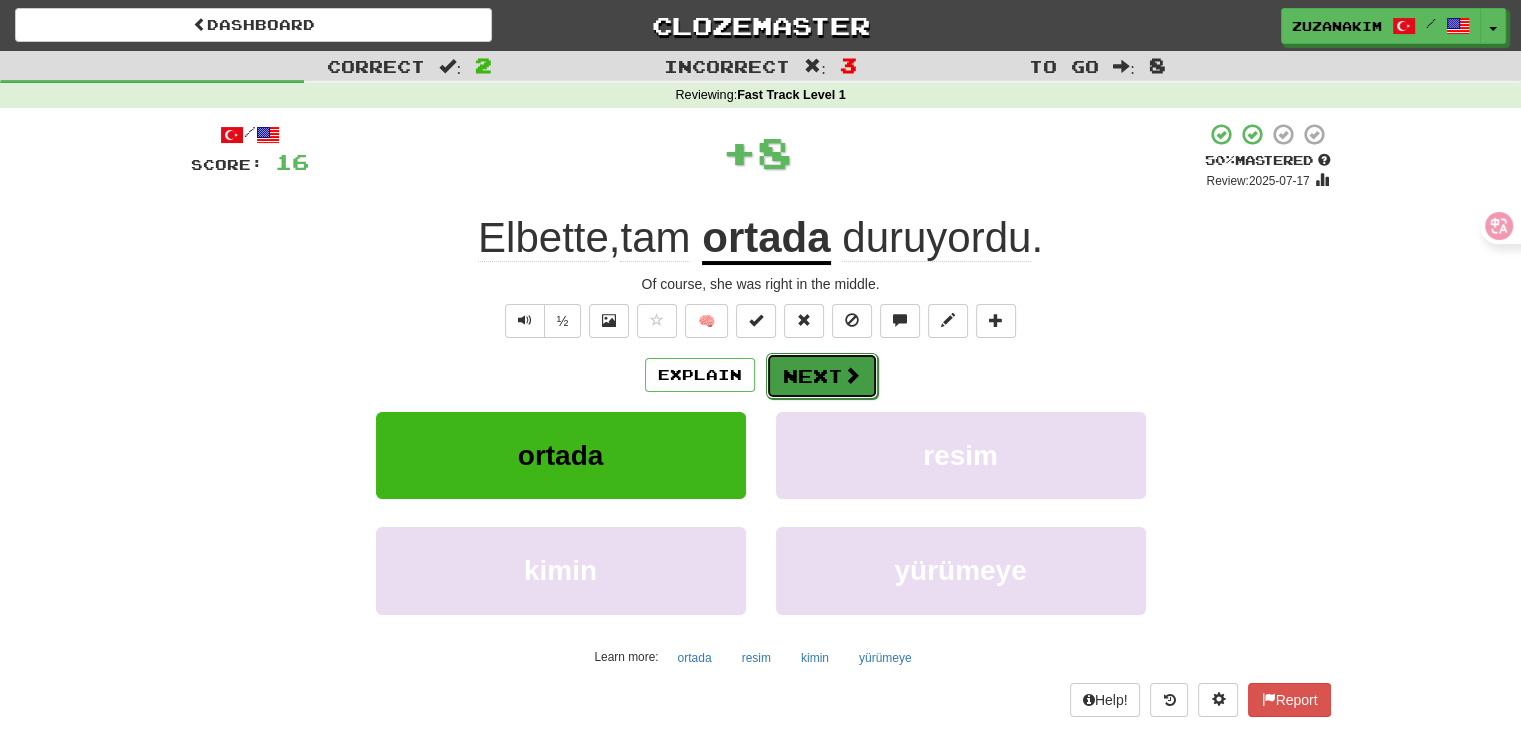 click on "Next" at bounding box center [822, 376] 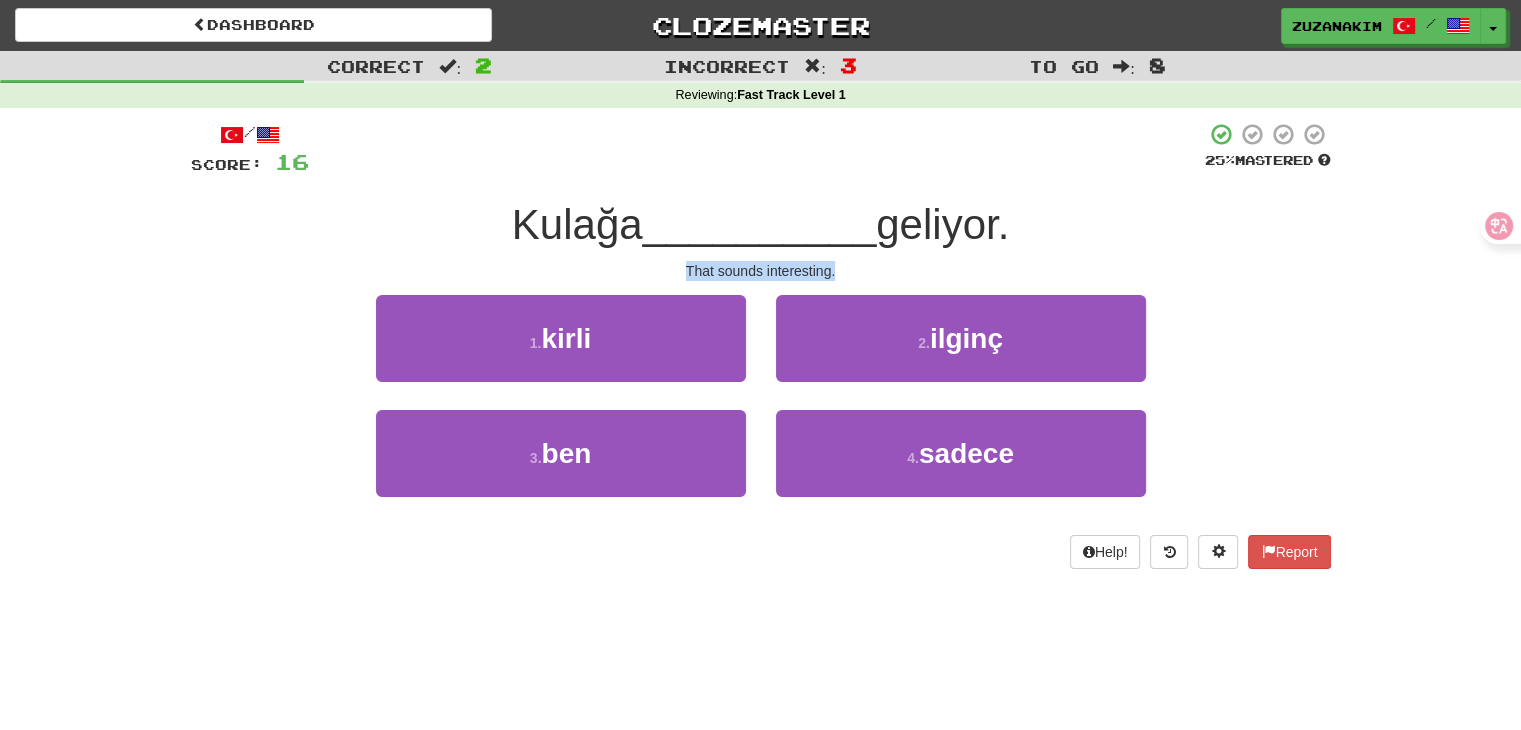 drag, startPoint x: 734, startPoint y: 274, endPoint x: 878, endPoint y: 274, distance: 144 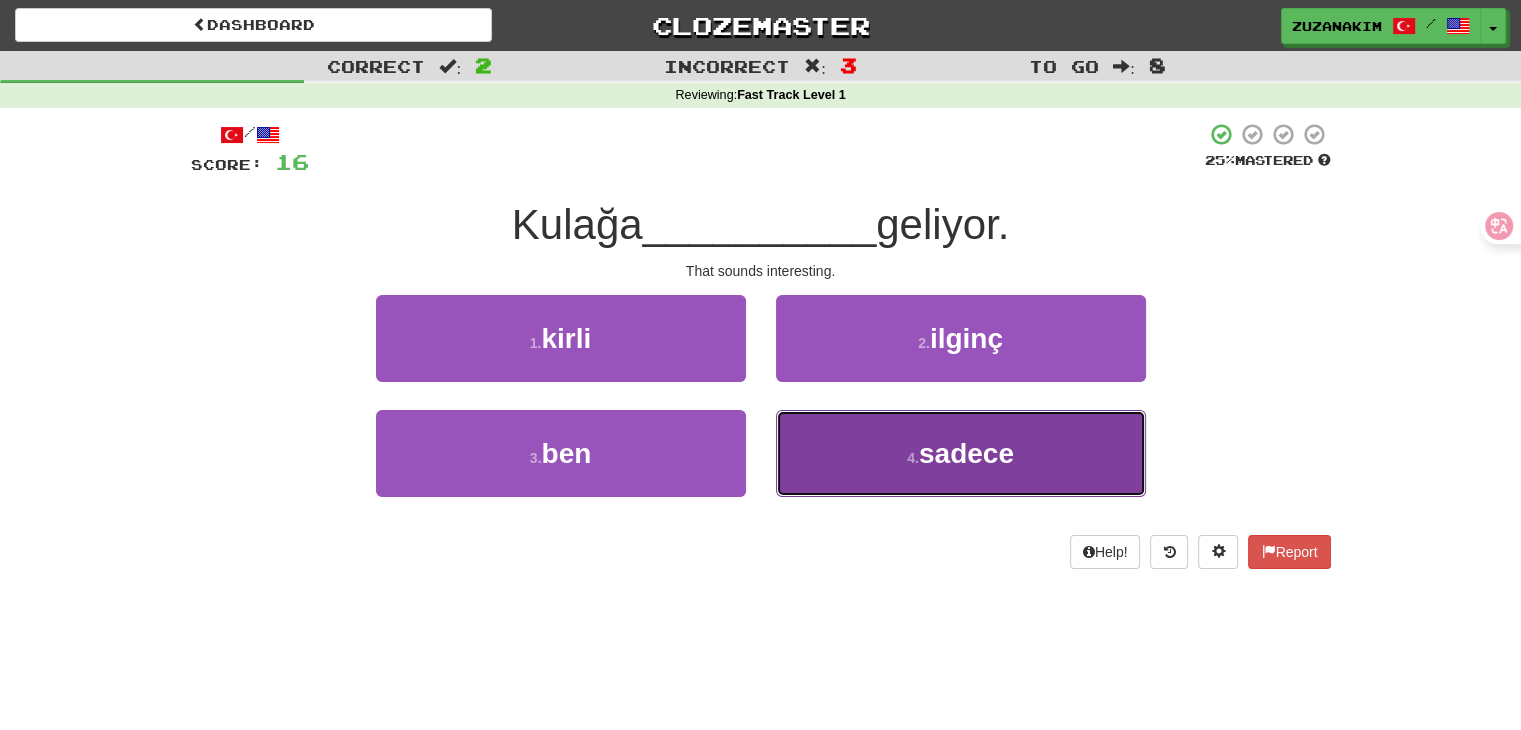 click on "4 .  sadece" at bounding box center (961, 453) 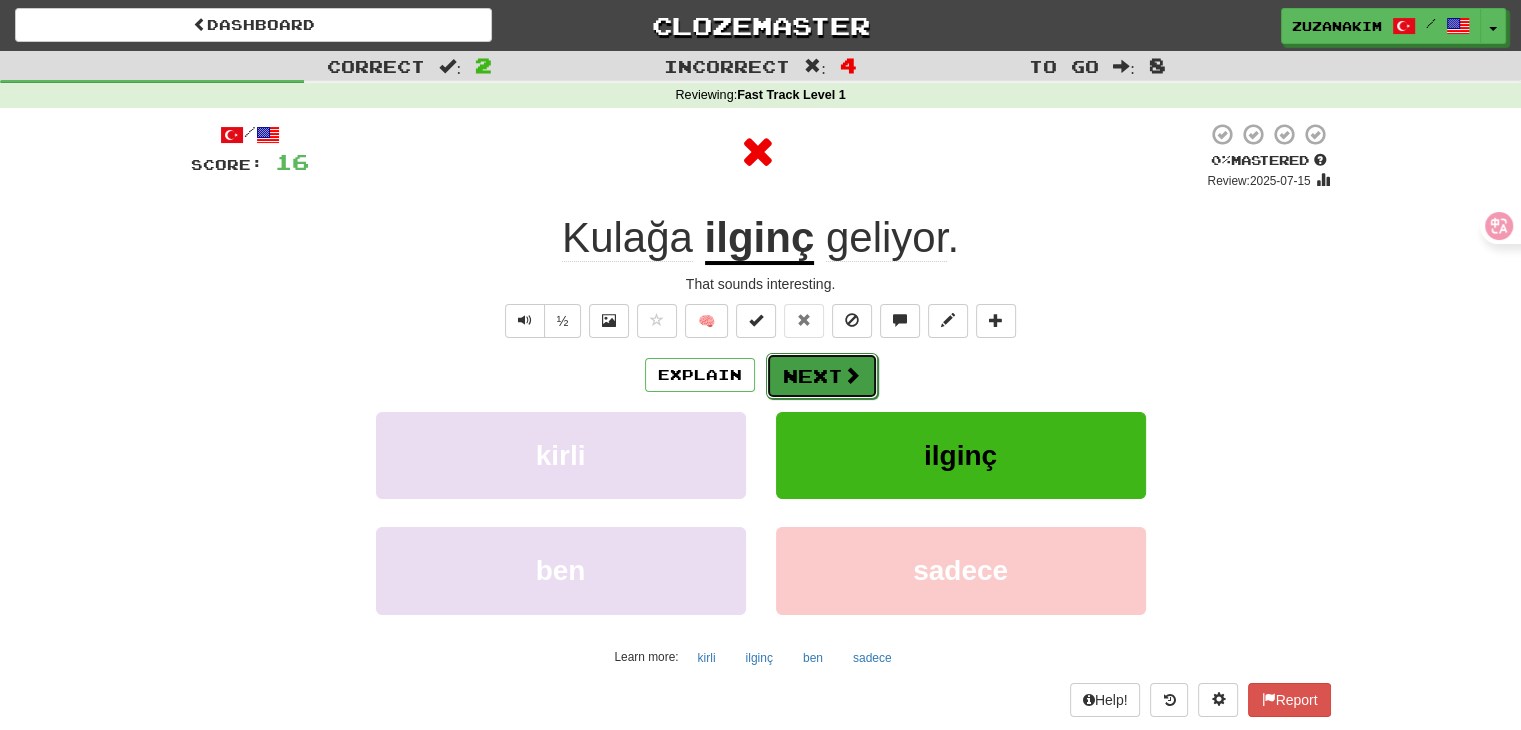 click on "Next" at bounding box center [822, 376] 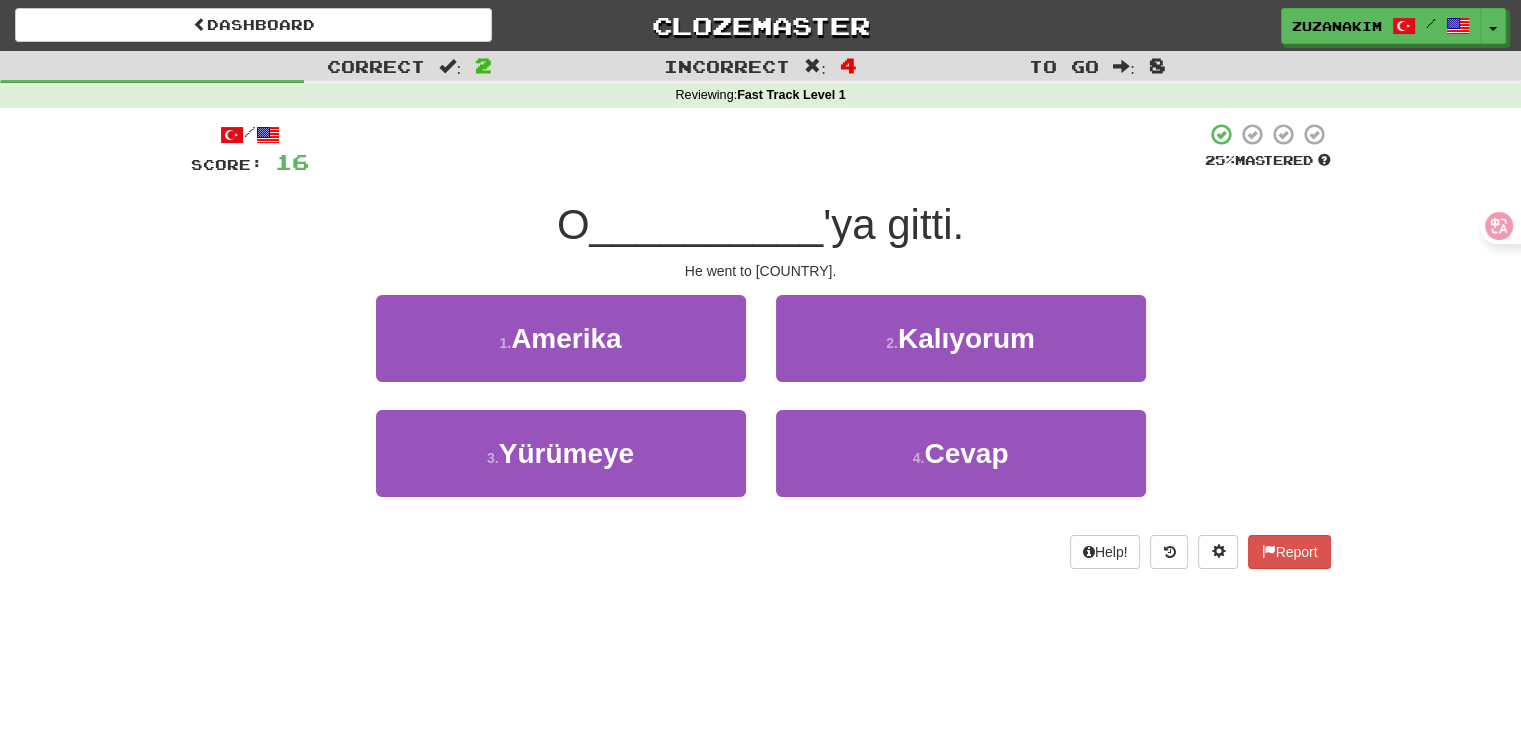 drag, startPoint x: 897, startPoint y: 260, endPoint x: 879, endPoint y: 262, distance: 18.110771 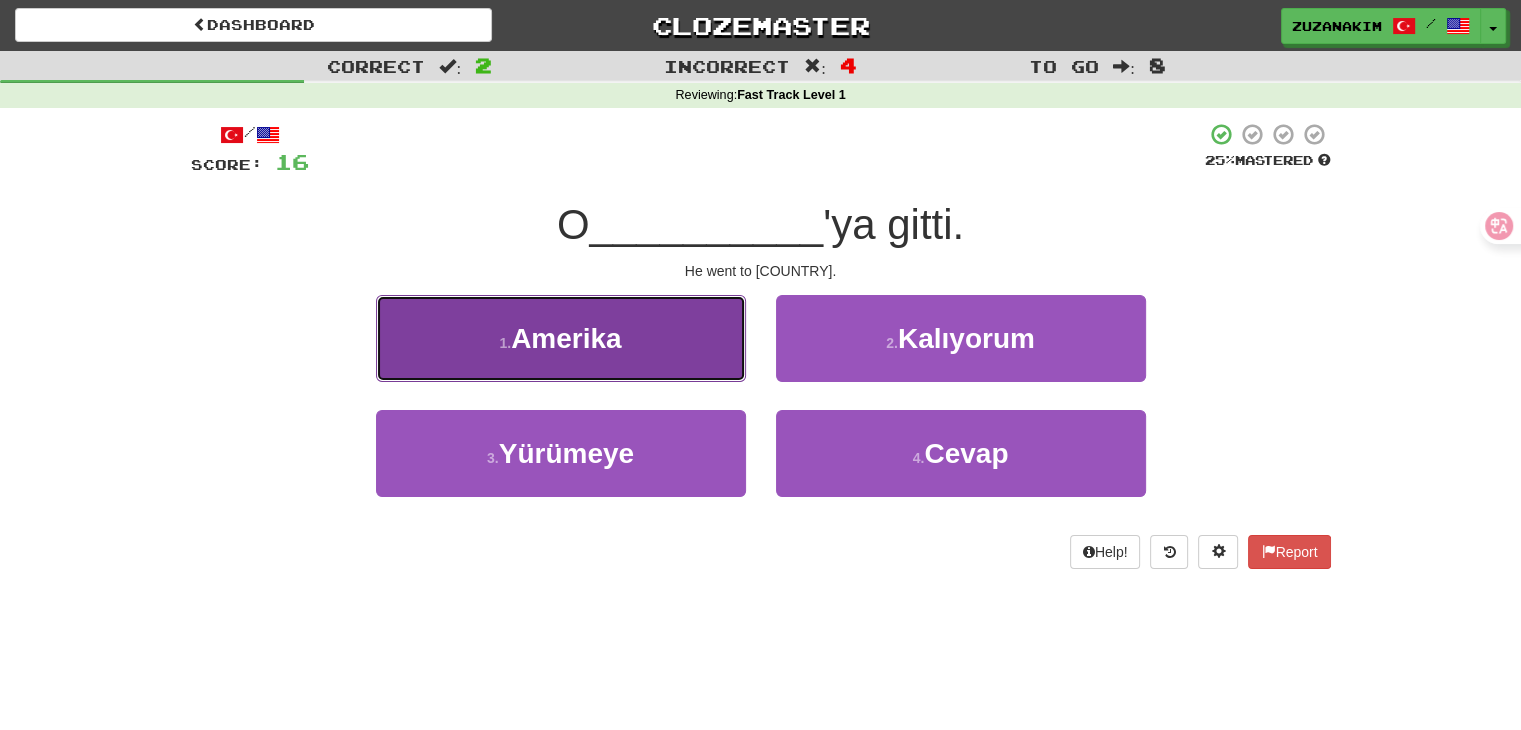 click on "1 .  Amerika" at bounding box center [561, 338] 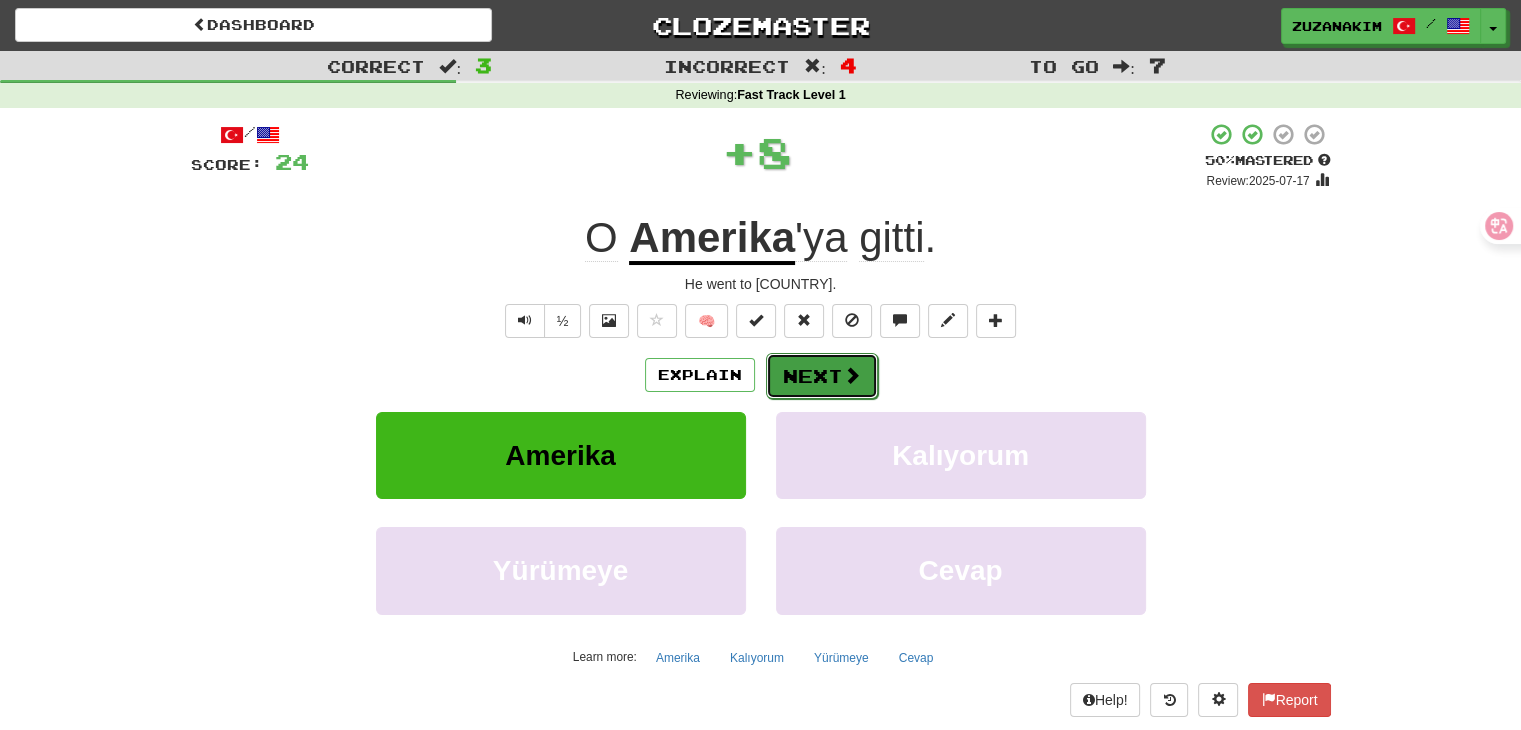click on "Next" at bounding box center (822, 376) 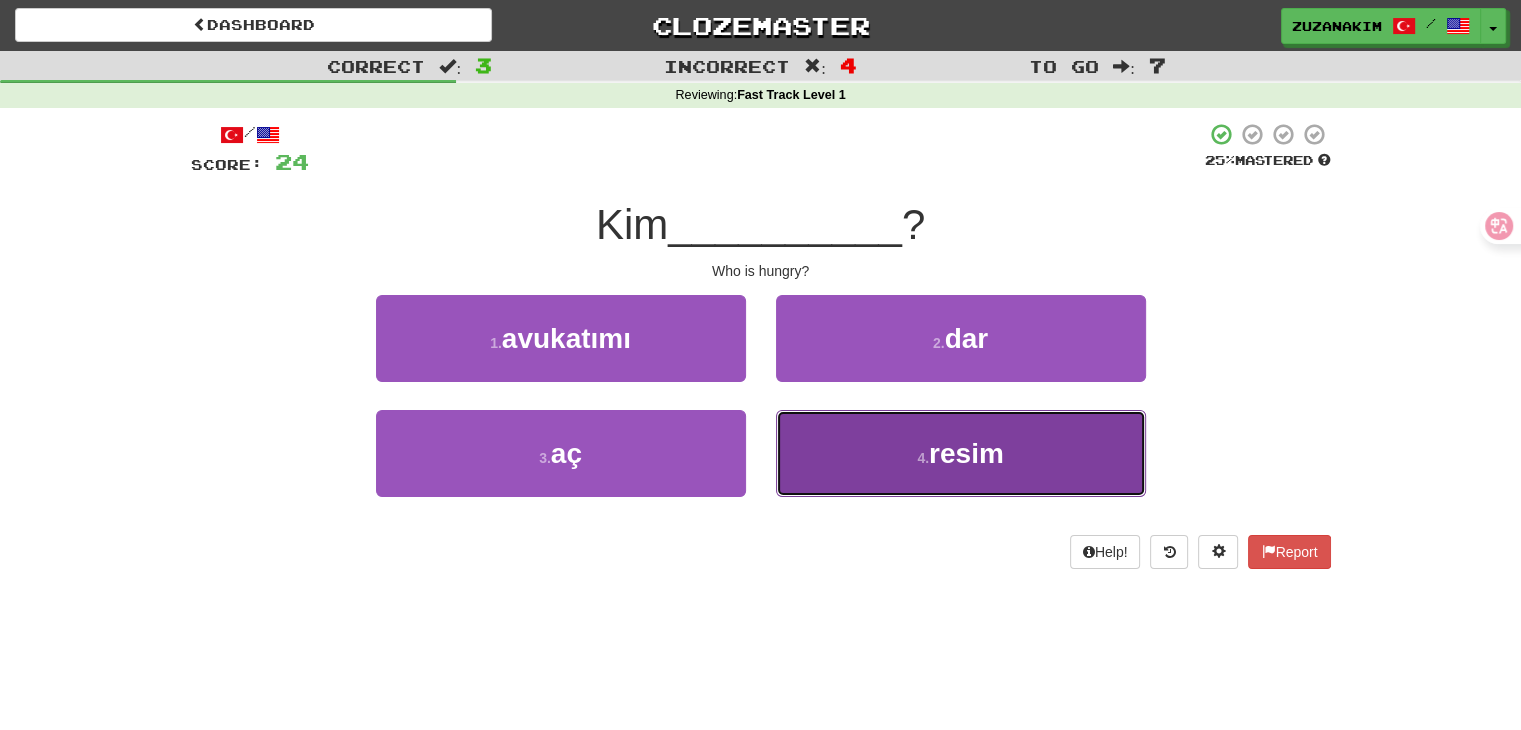 click on "4 .  resim" at bounding box center [961, 453] 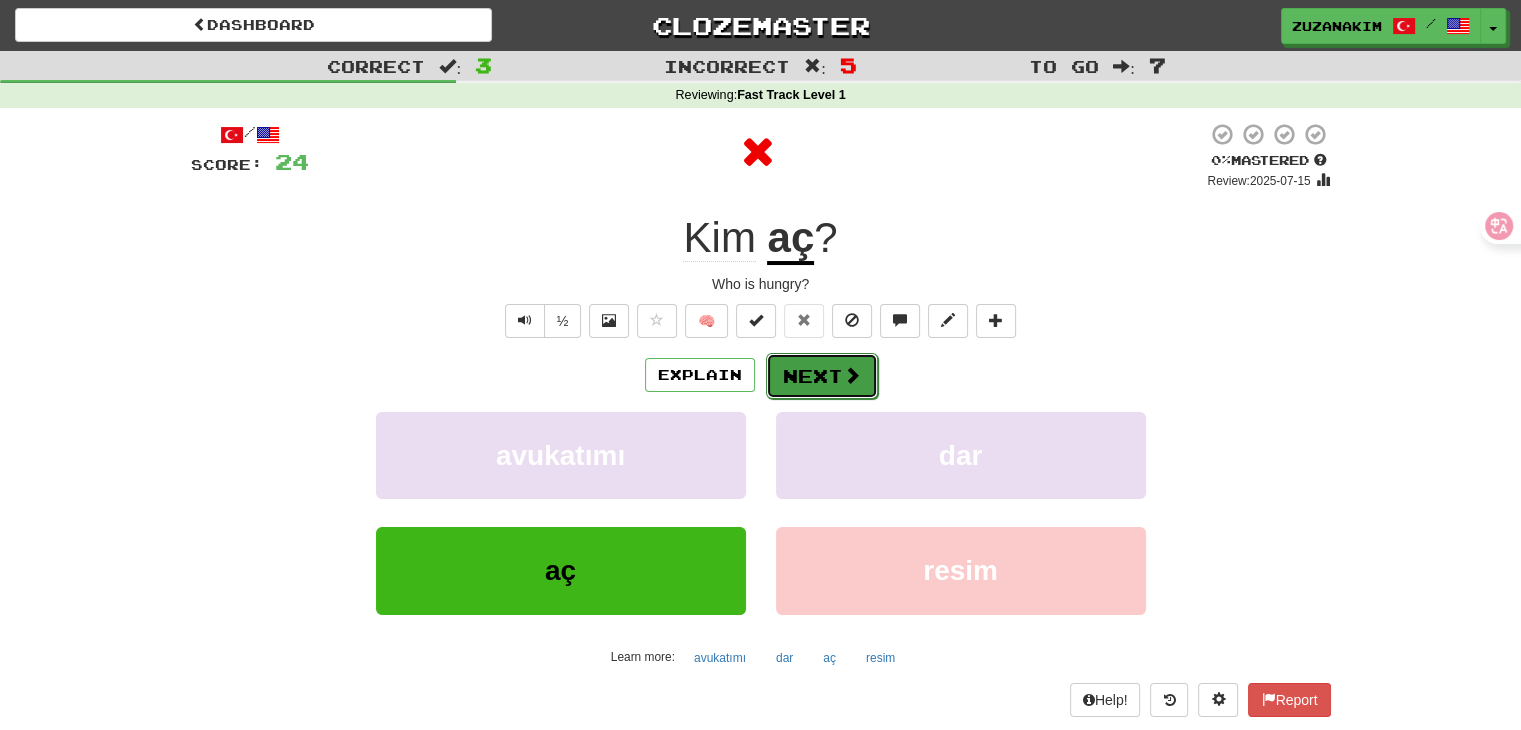 click on "Next" at bounding box center (822, 376) 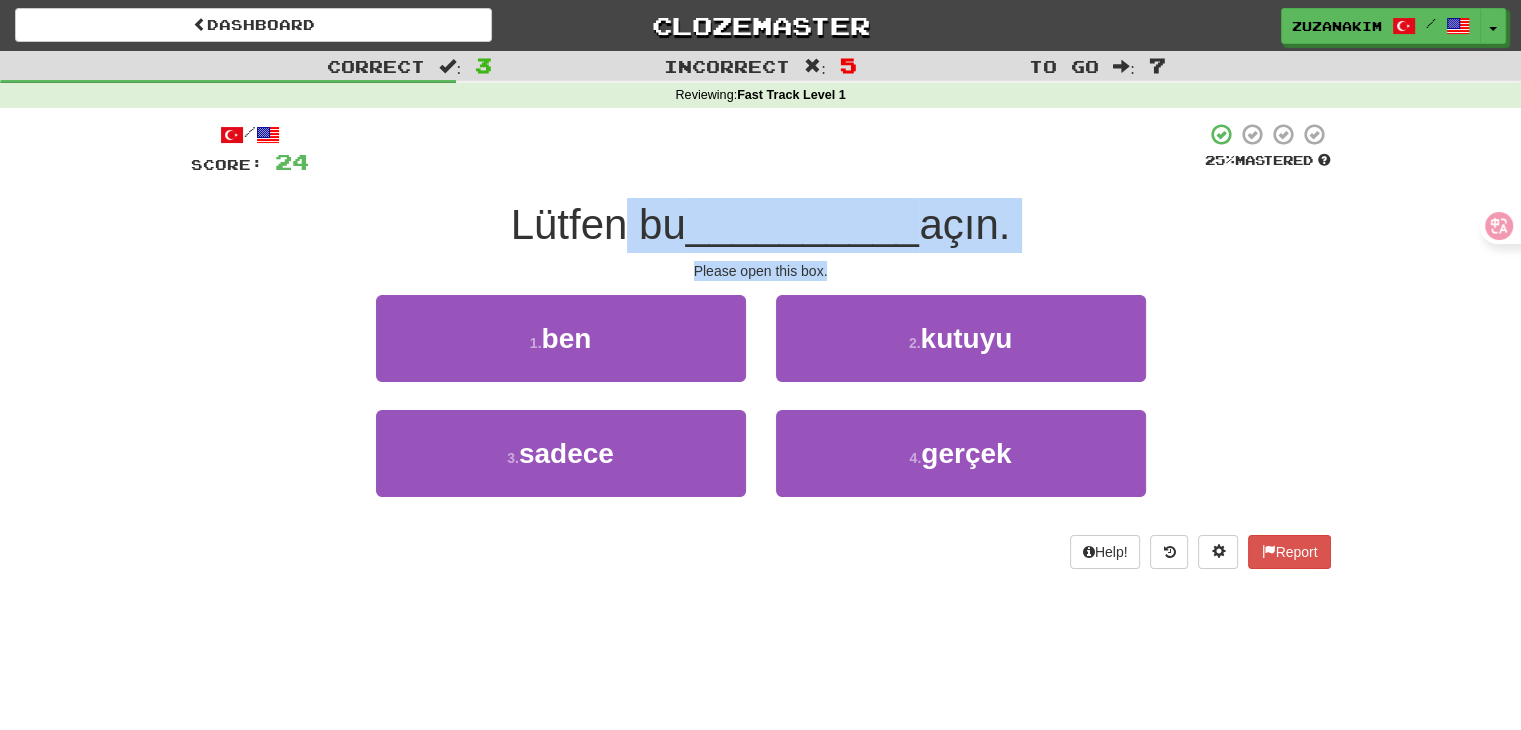 drag, startPoint x: 787, startPoint y: 264, endPoint x: 888, endPoint y: 265, distance: 101.00495 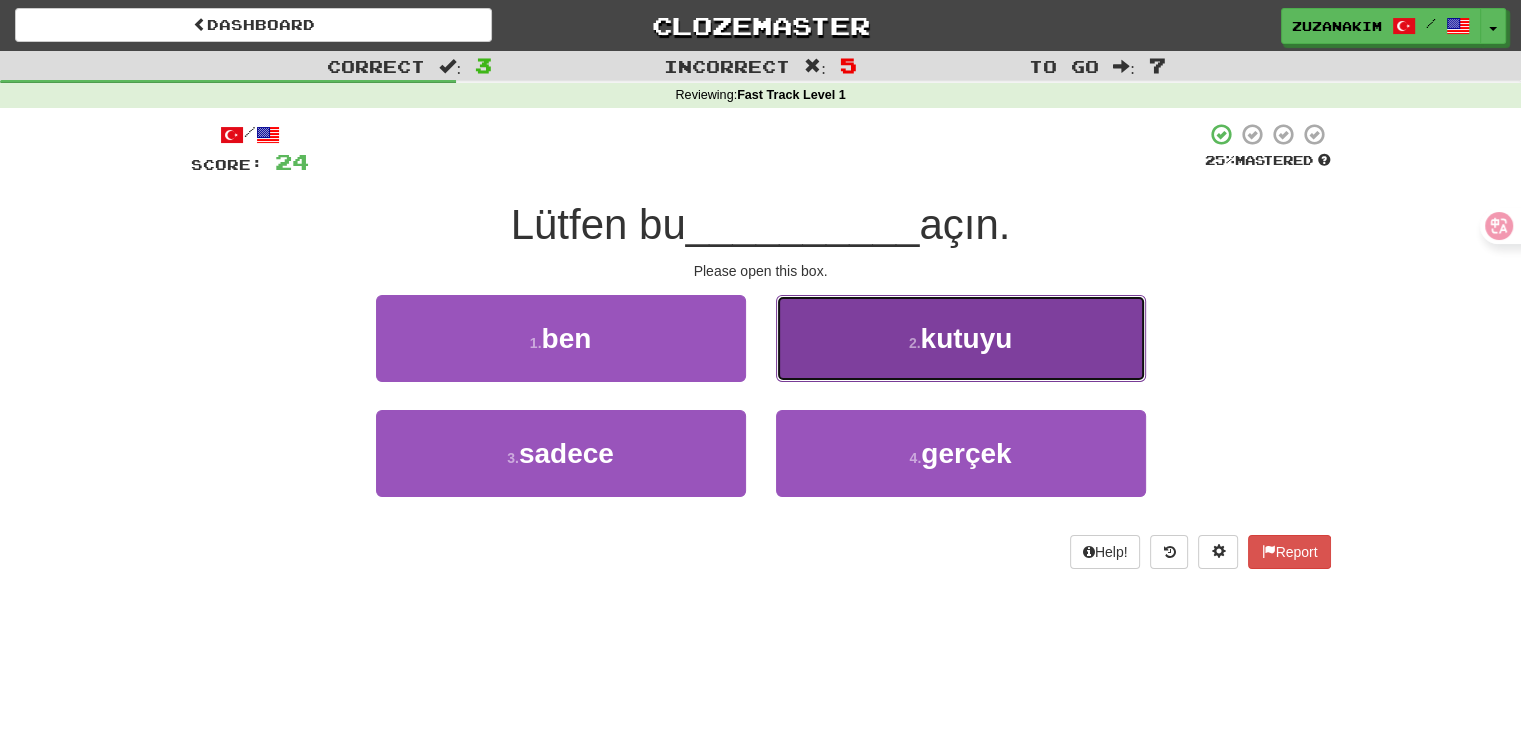 click on "2 ." at bounding box center [915, 343] 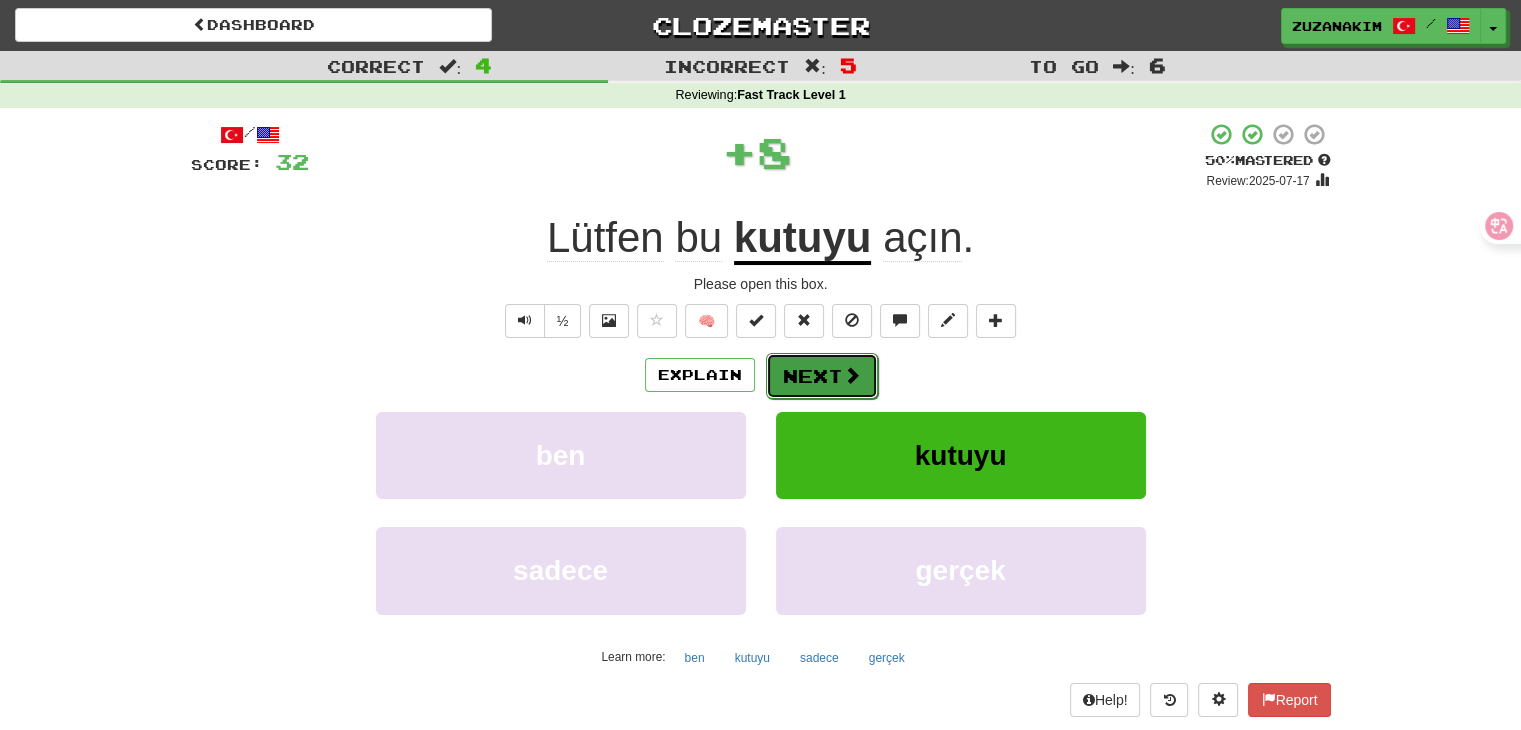 click on "Next" at bounding box center [822, 376] 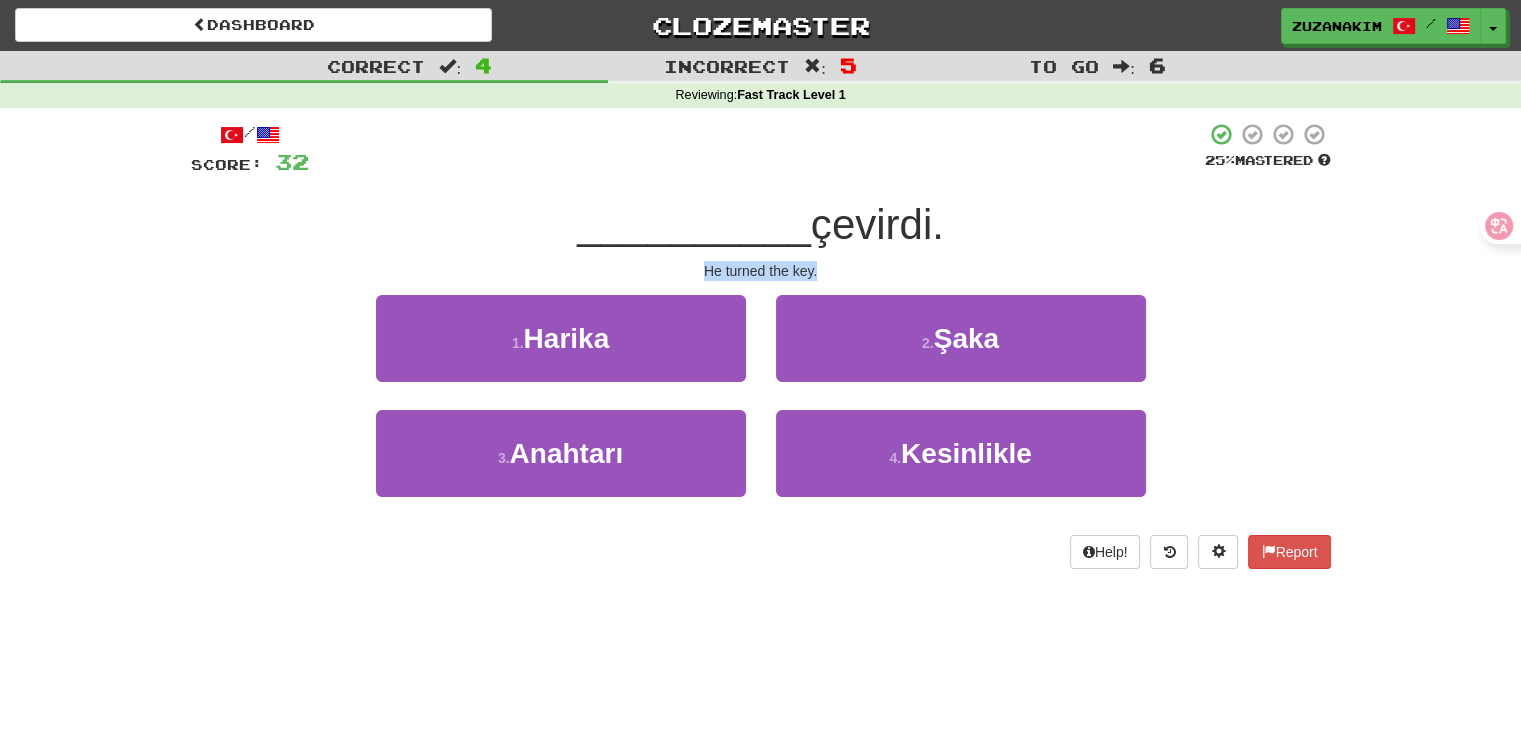 drag, startPoint x: 672, startPoint y: 259, endPoint x: 832, endPoint y: 270, distance: 160.37769 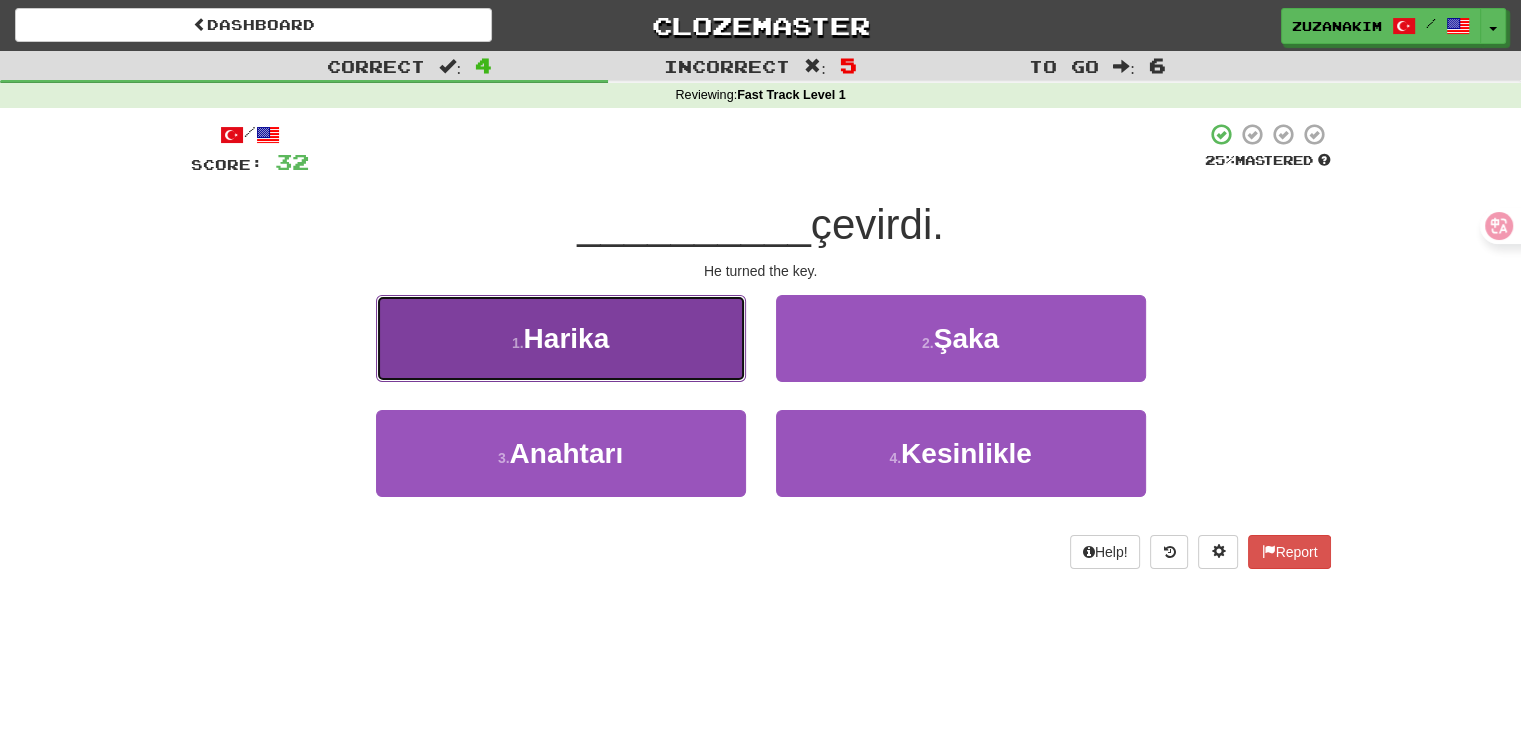 click on "1 .  Harika" at bounding box center [561, 338] 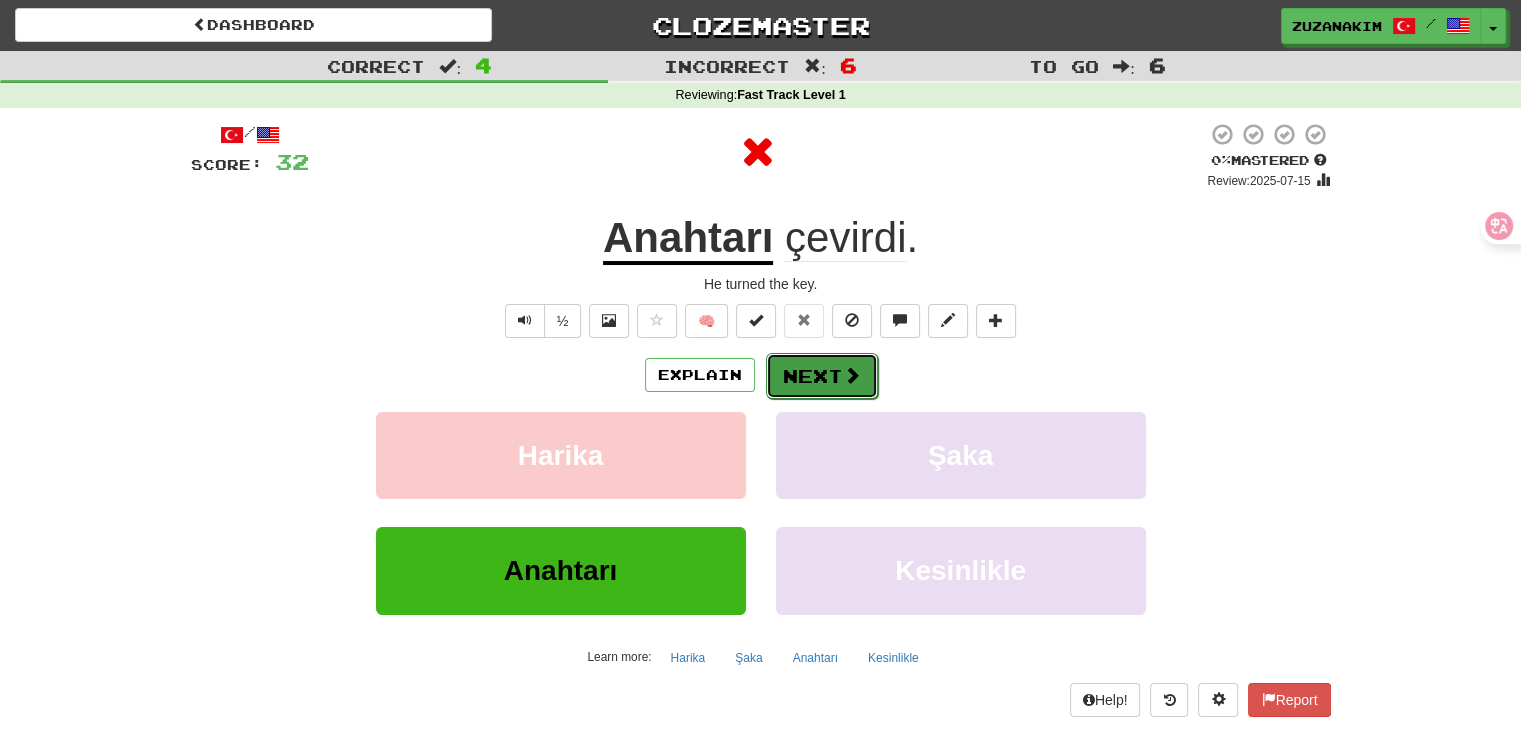 click on "Next" at bounding box center (822, 376) 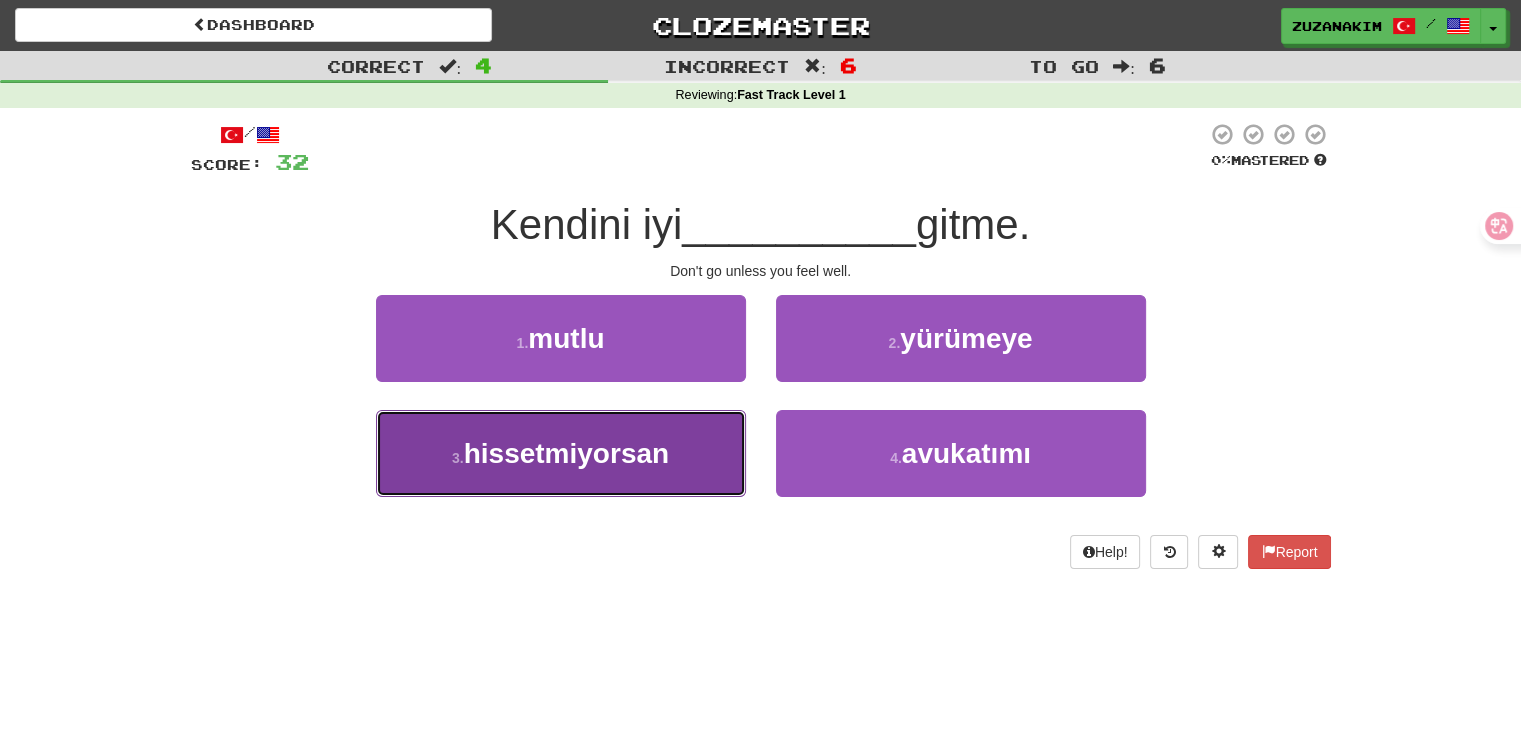 click on "hissetmiyorsan" at bounding box center [566, 453] 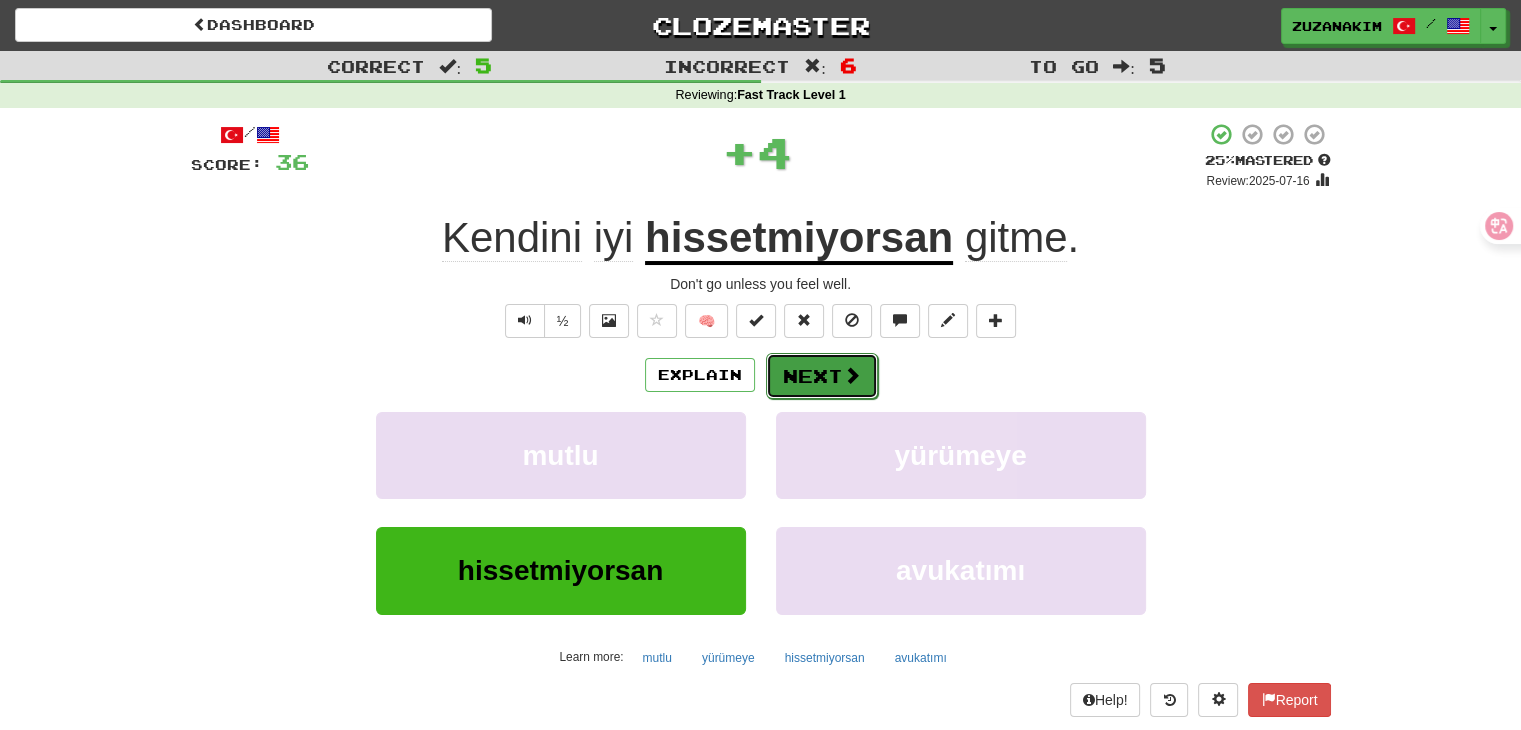 click on "Next" at bounding box center [822, 376] 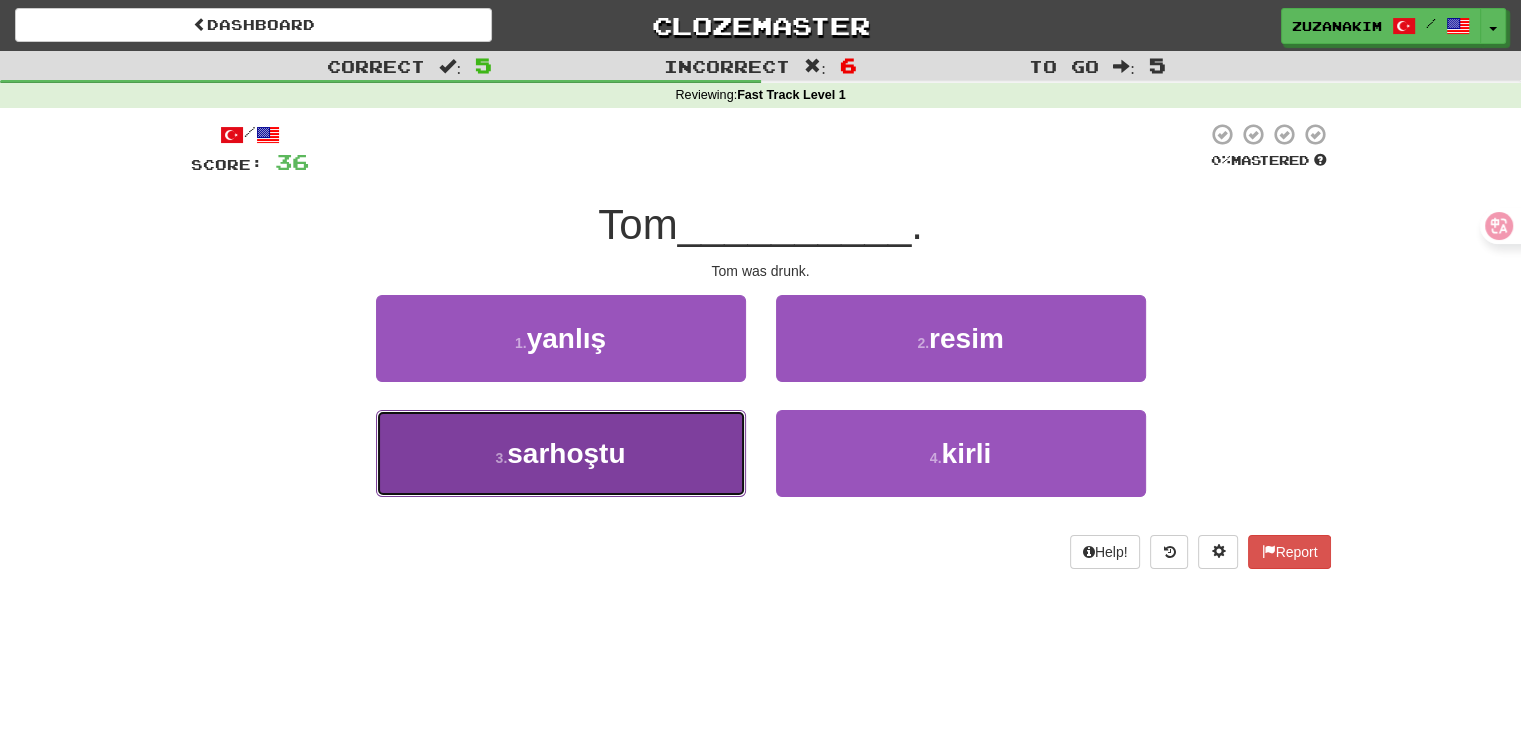 click on "3 .  sarhoştu" at bounding box center (561, 453) 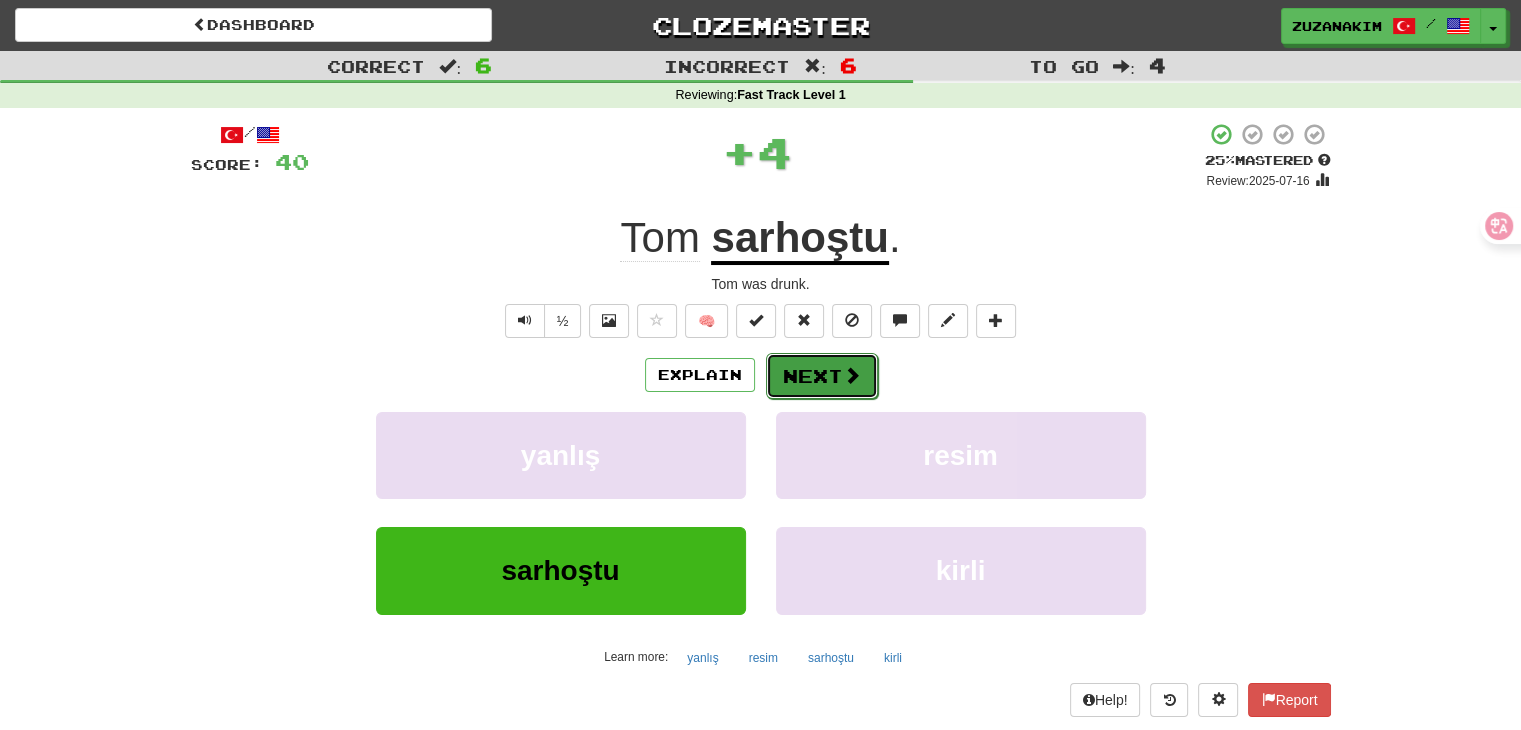 click on "Next" at bounding box center (822, 376) 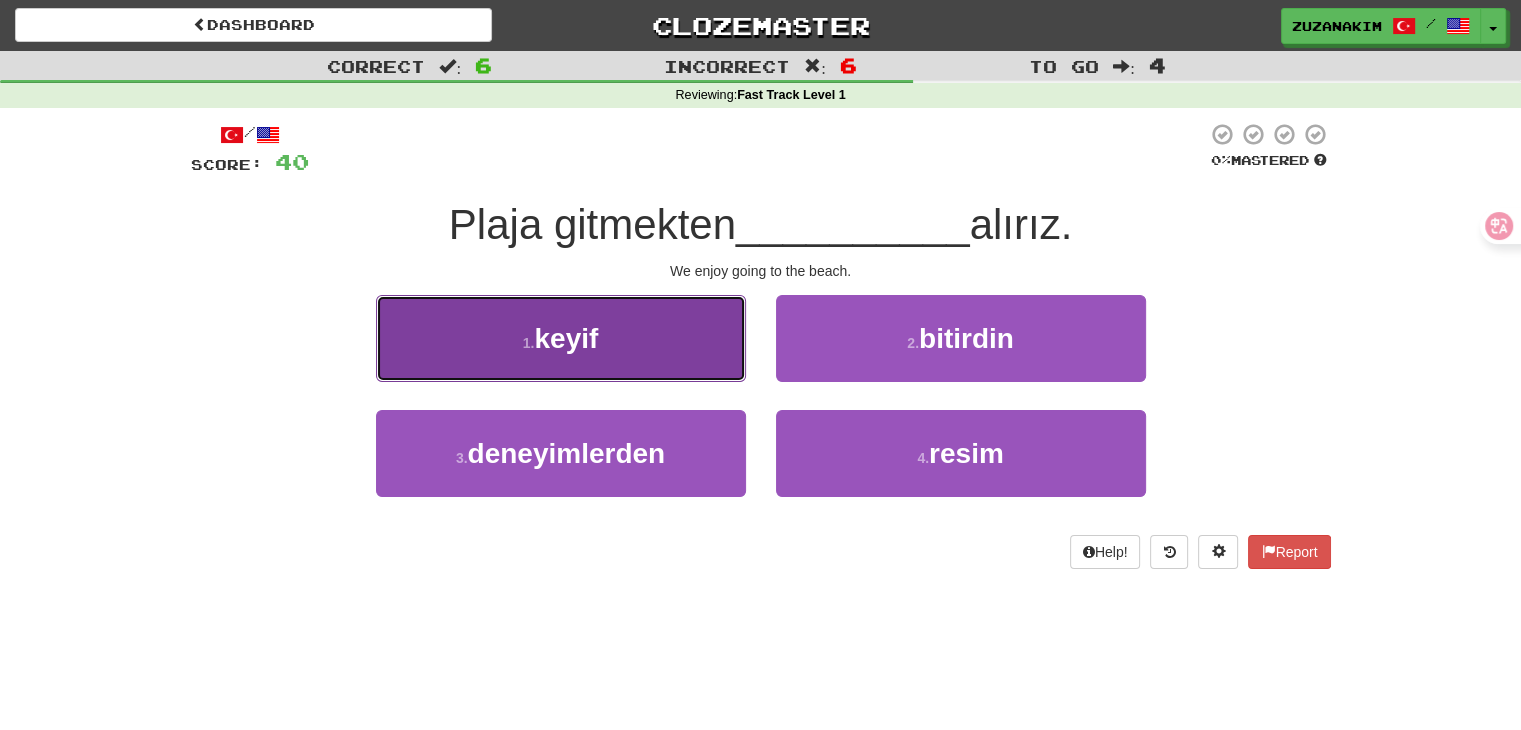 click on "1 .  keyif" at bounding box center [561, 338] 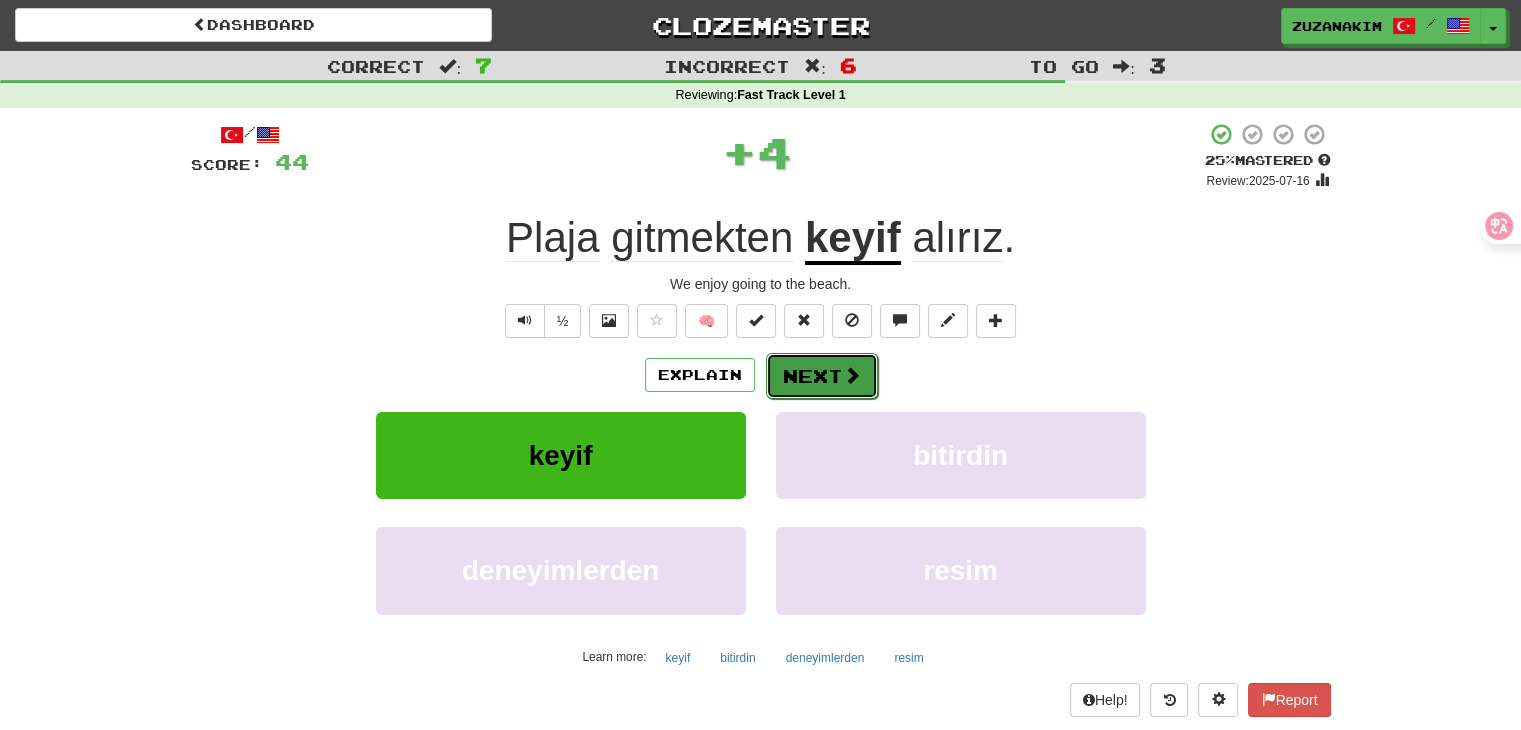 click on "Next" at bounding box center [822, 376] 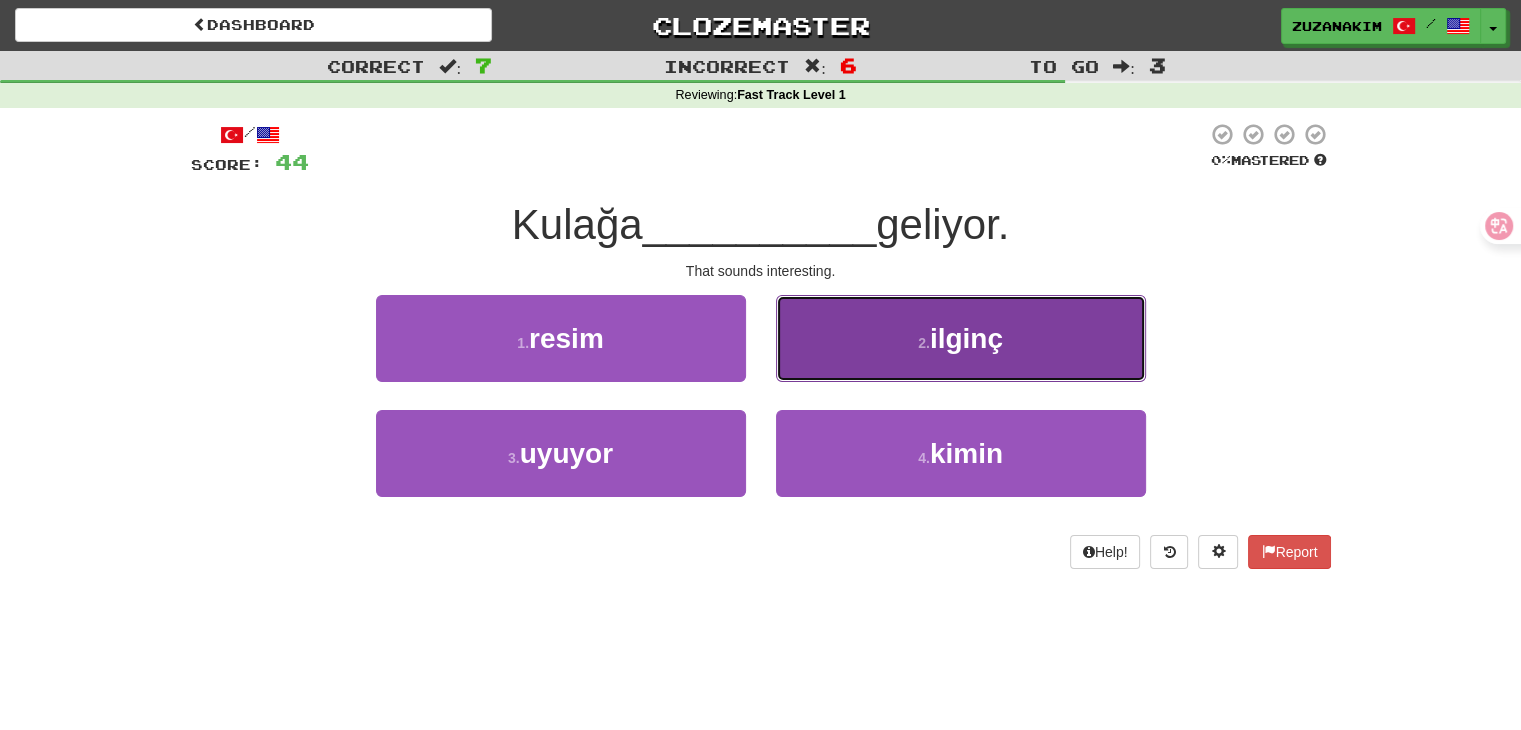 click on "2 .  ilginç" at bounding box center (961, 338) 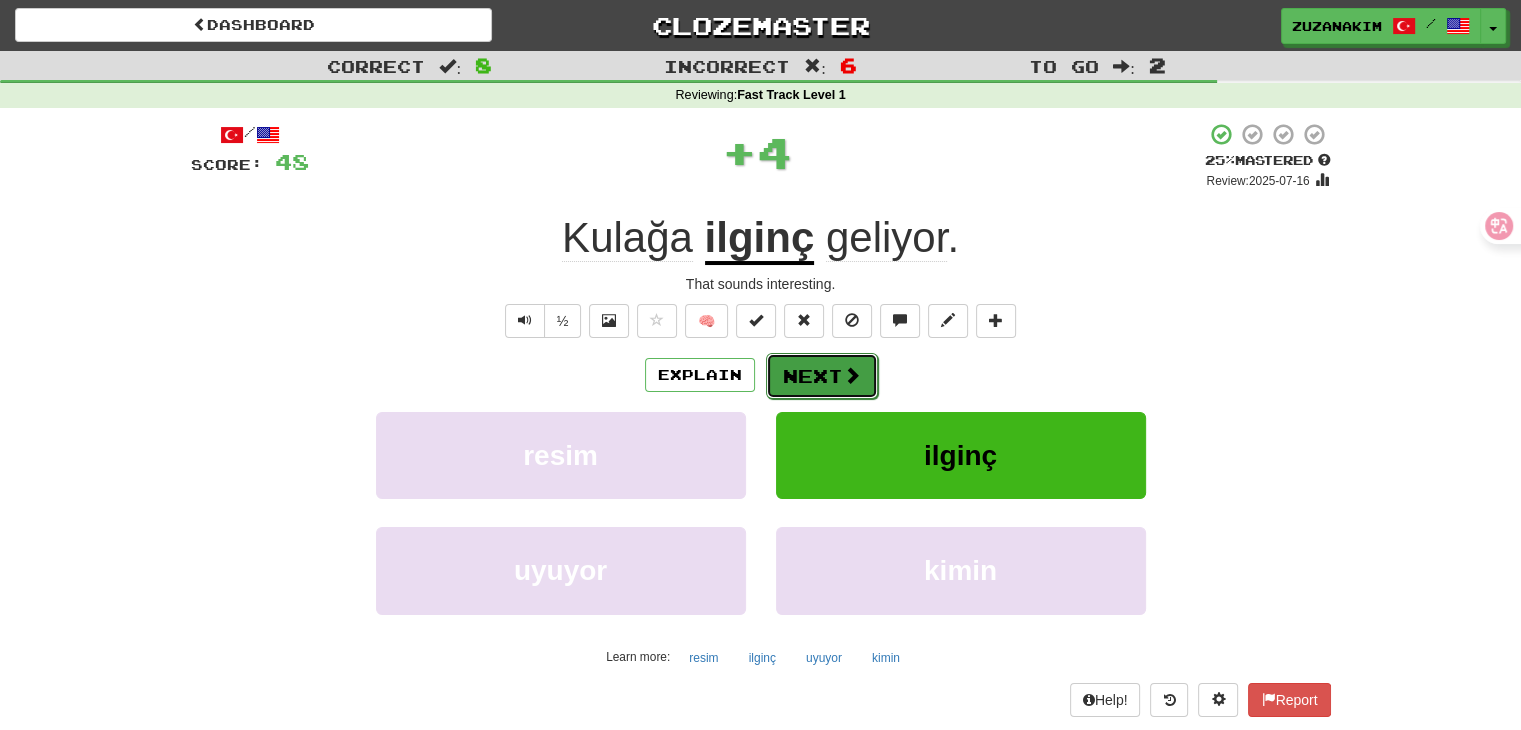 click on "Next" at bounding box center (822, 376) 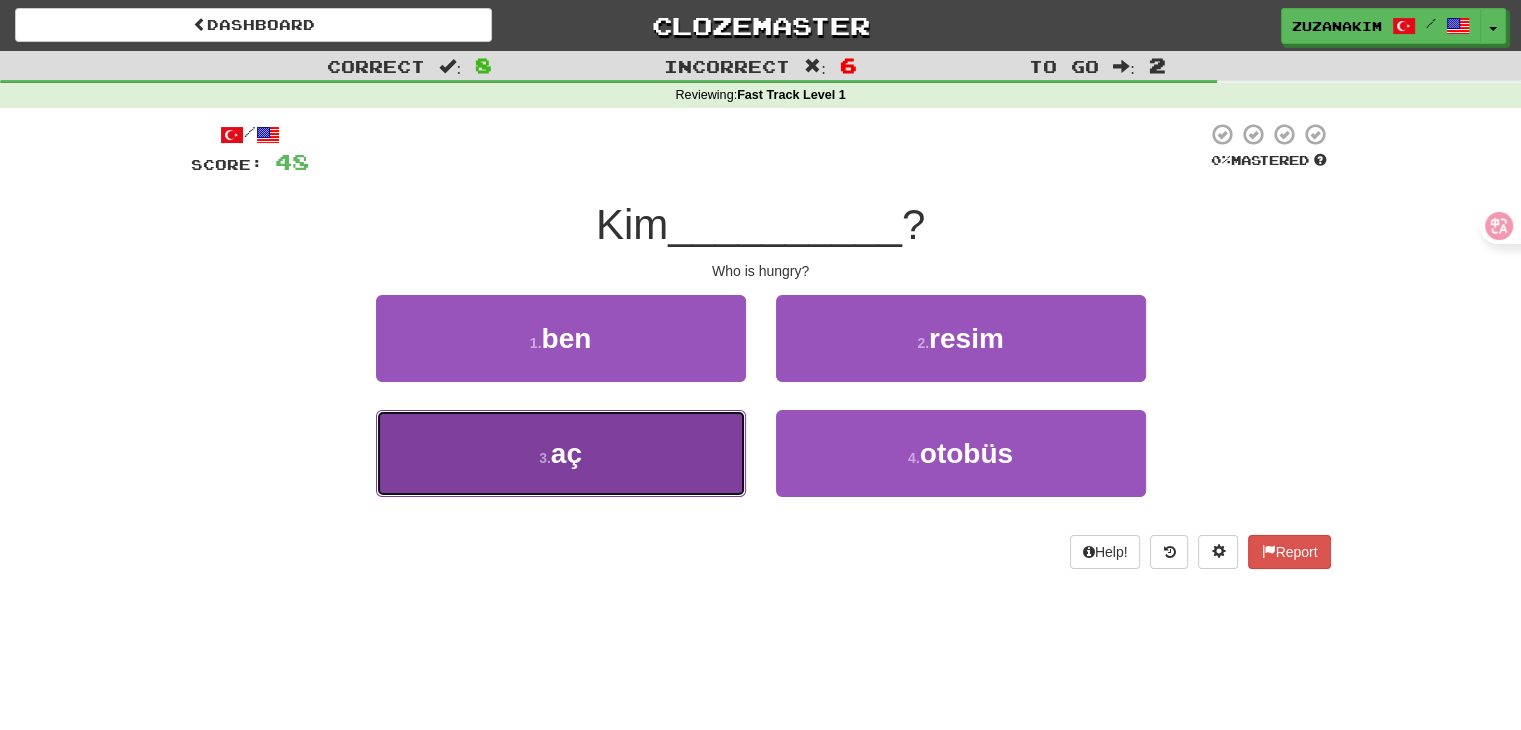 click on "3 .  aç" at bounding box center [561, 453] 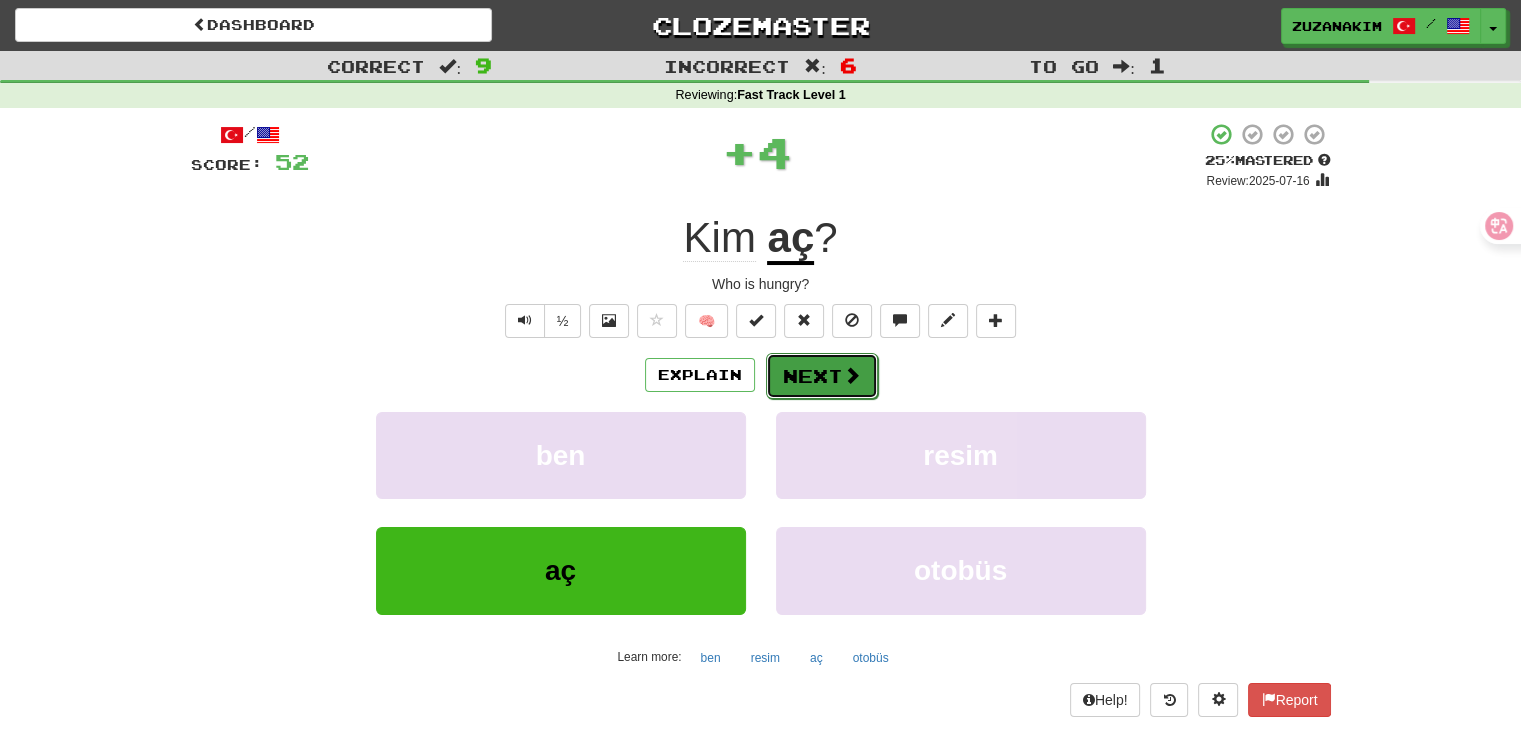 click on "Next" at bounding box center (822, 376) 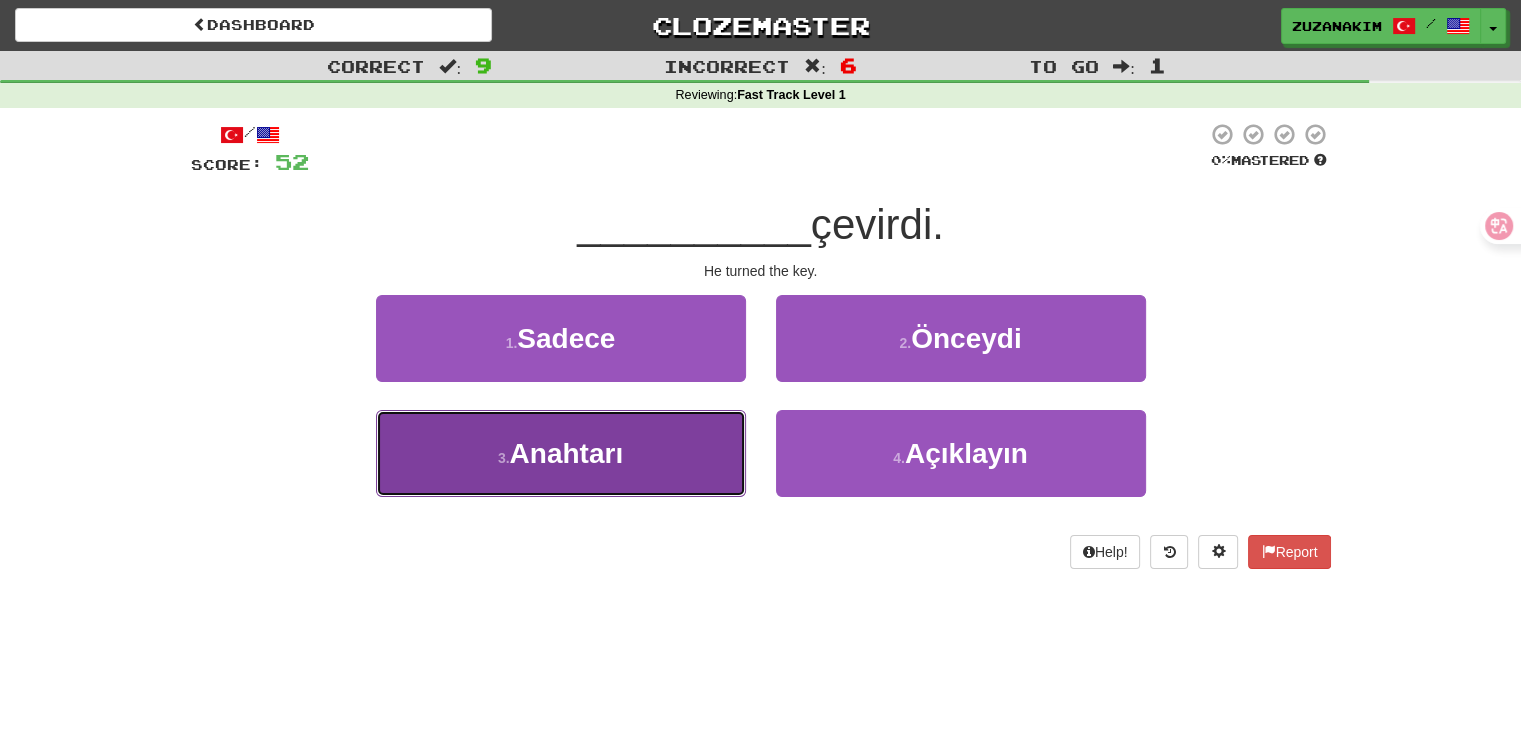 click on "3 .  Anahtarı" at bounding box center (561, 453) 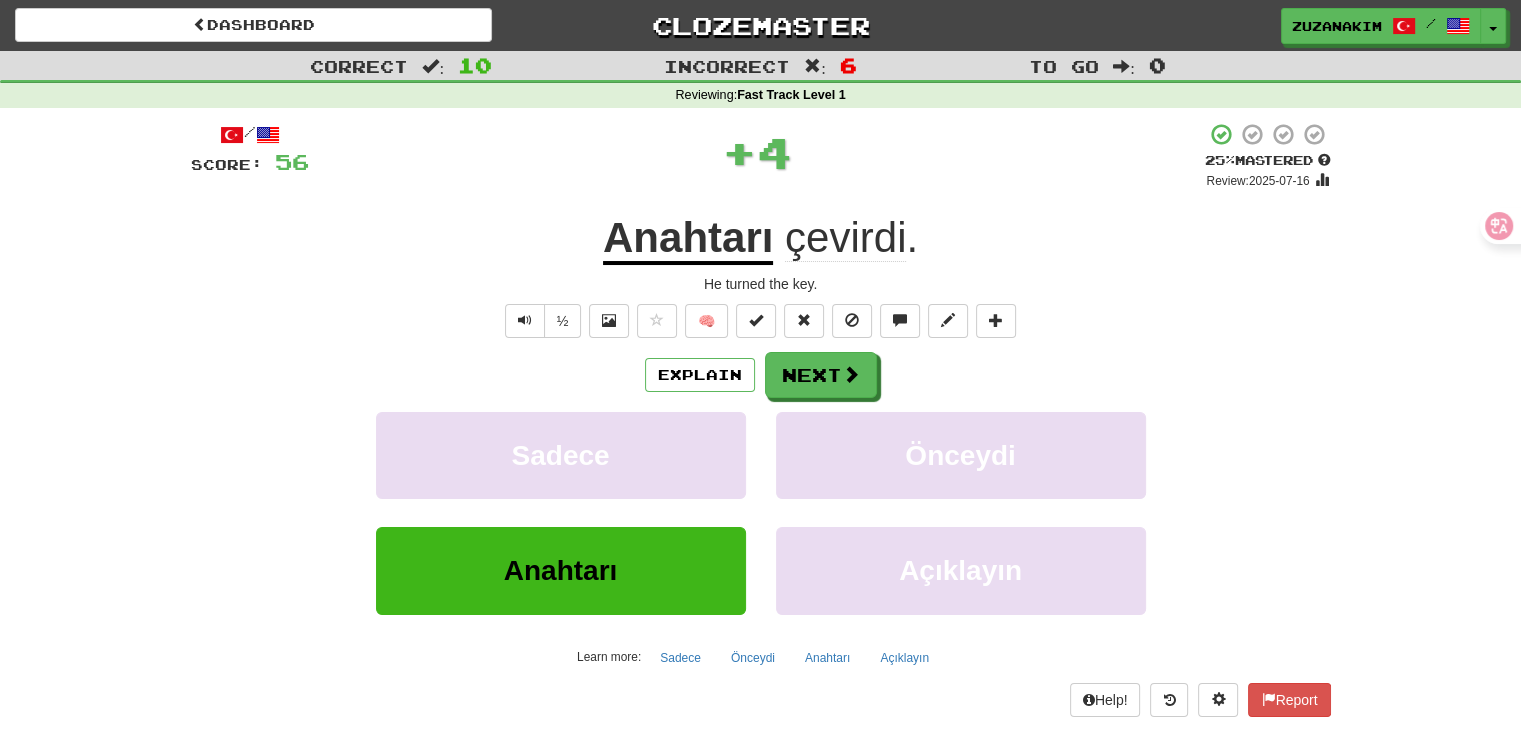 click on "Explain Next" at bounding box center [761, 375] 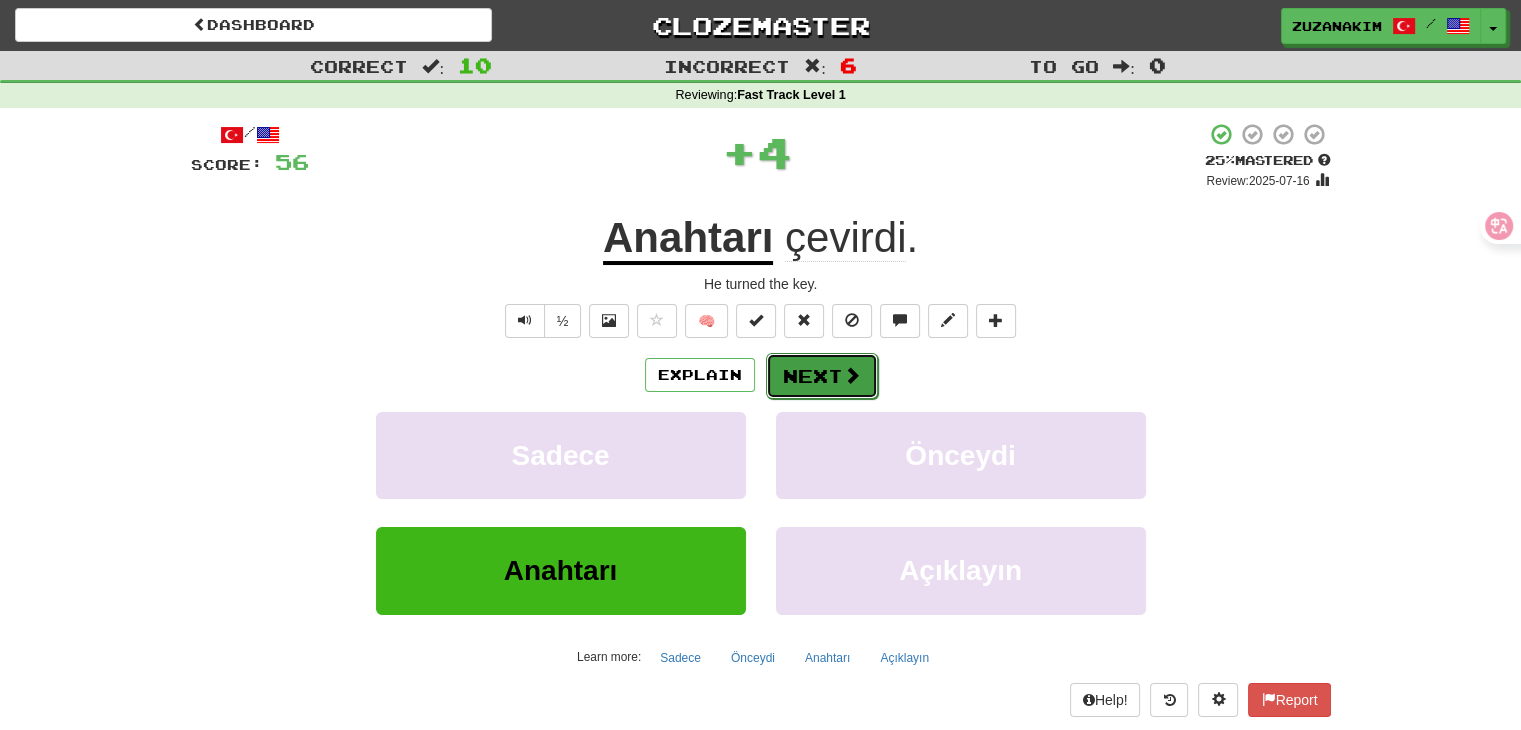 click on "Next" at bounding box center [822, 376] 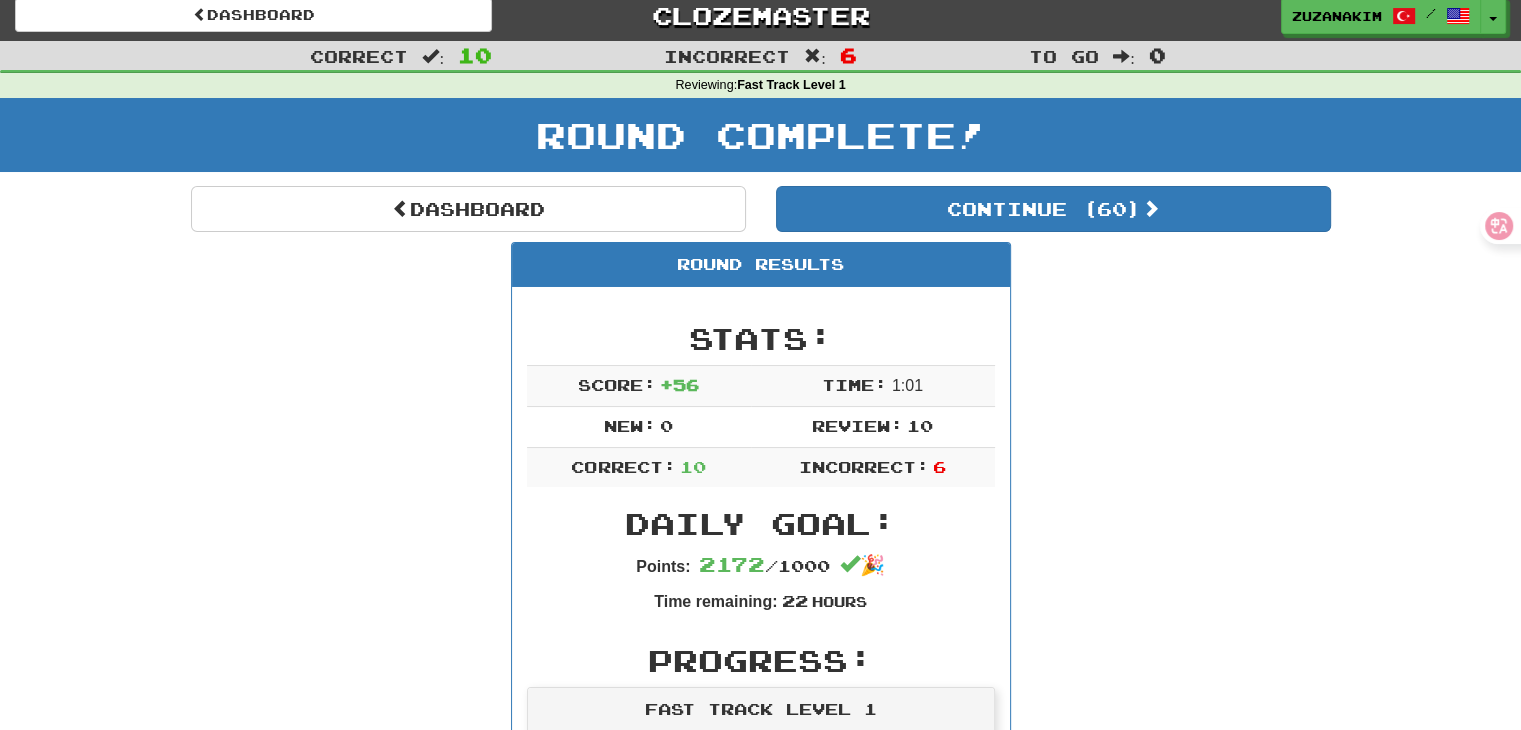 scroll, scrollTop: 0, scrollLeft: 0, axis: both 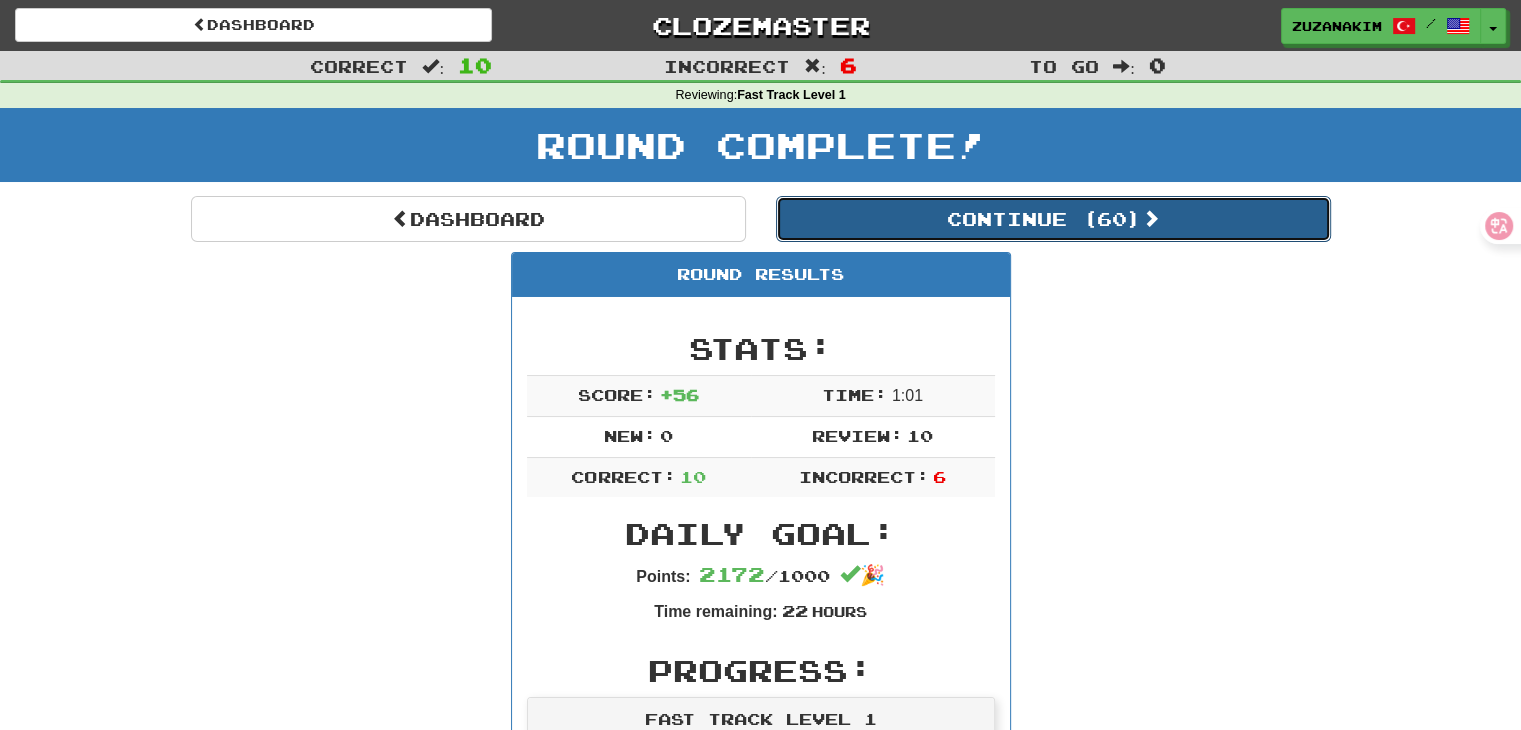 click on "Continue ( 60 )" at bounding box center (1053, 219) 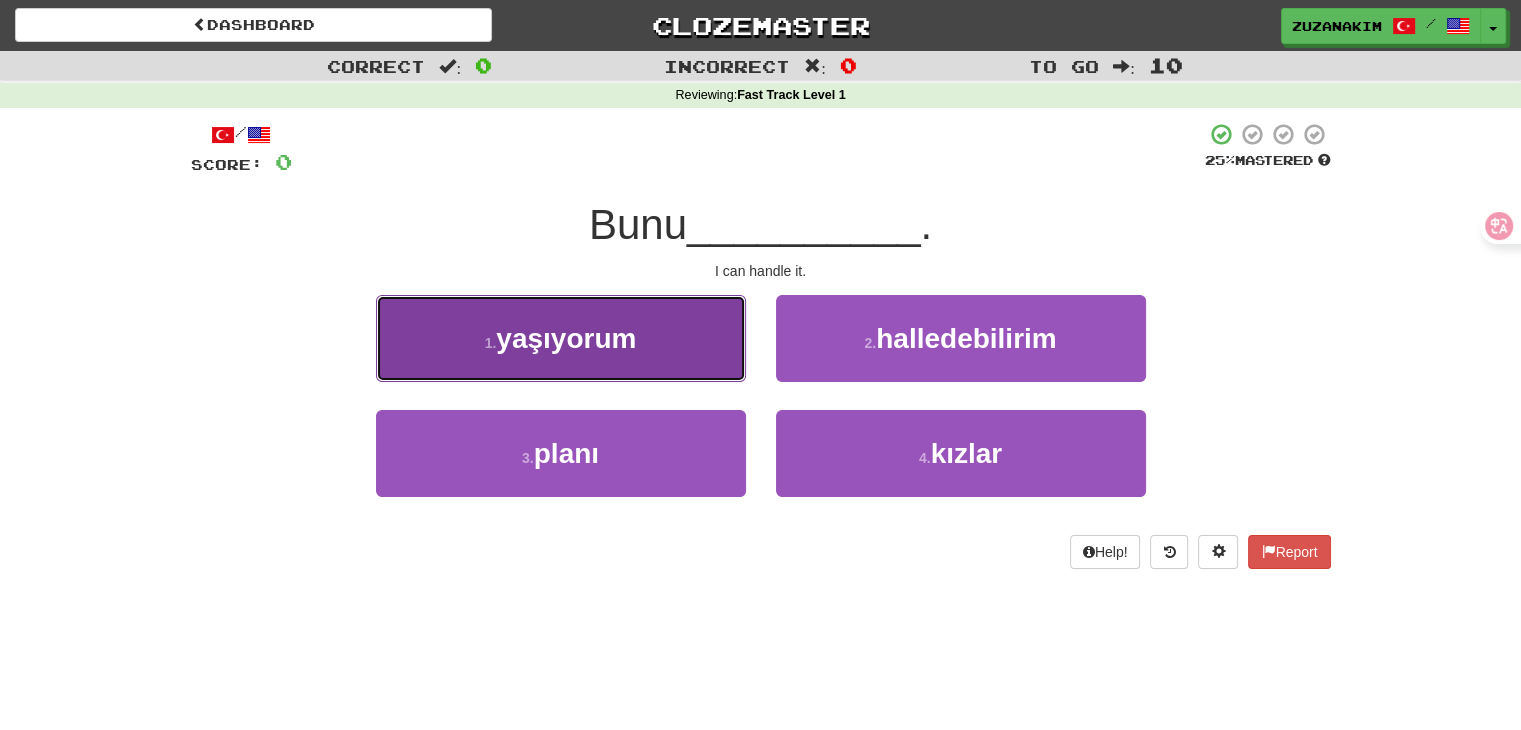 click on "1 .  yaşıyorum" at bounding box center [561, 338] 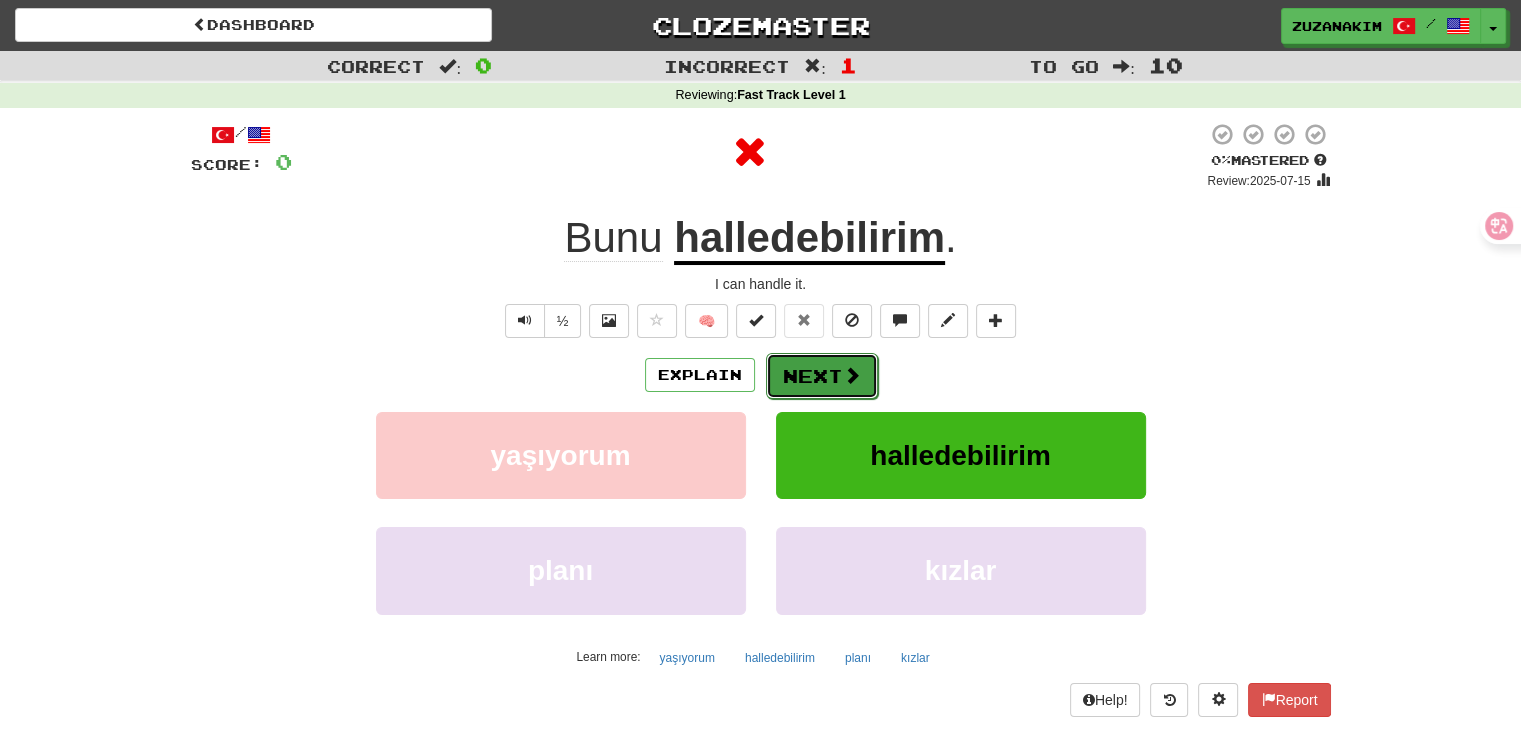 click on "Next" at bounding box center [822, 376] 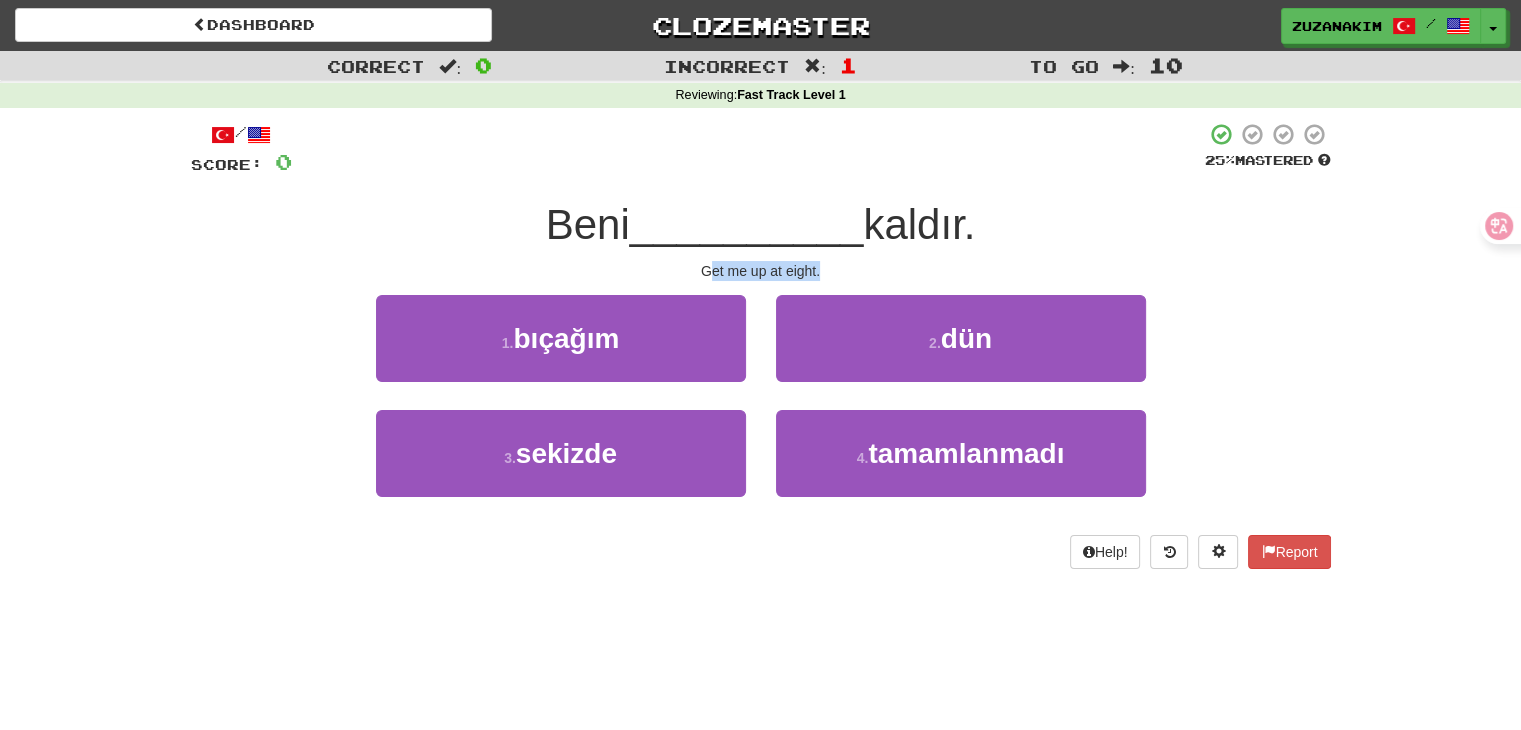 drag, startPoint x: 707, startPoint y: 276, endPoint x: 832, endPoint y: 276, distance: 125 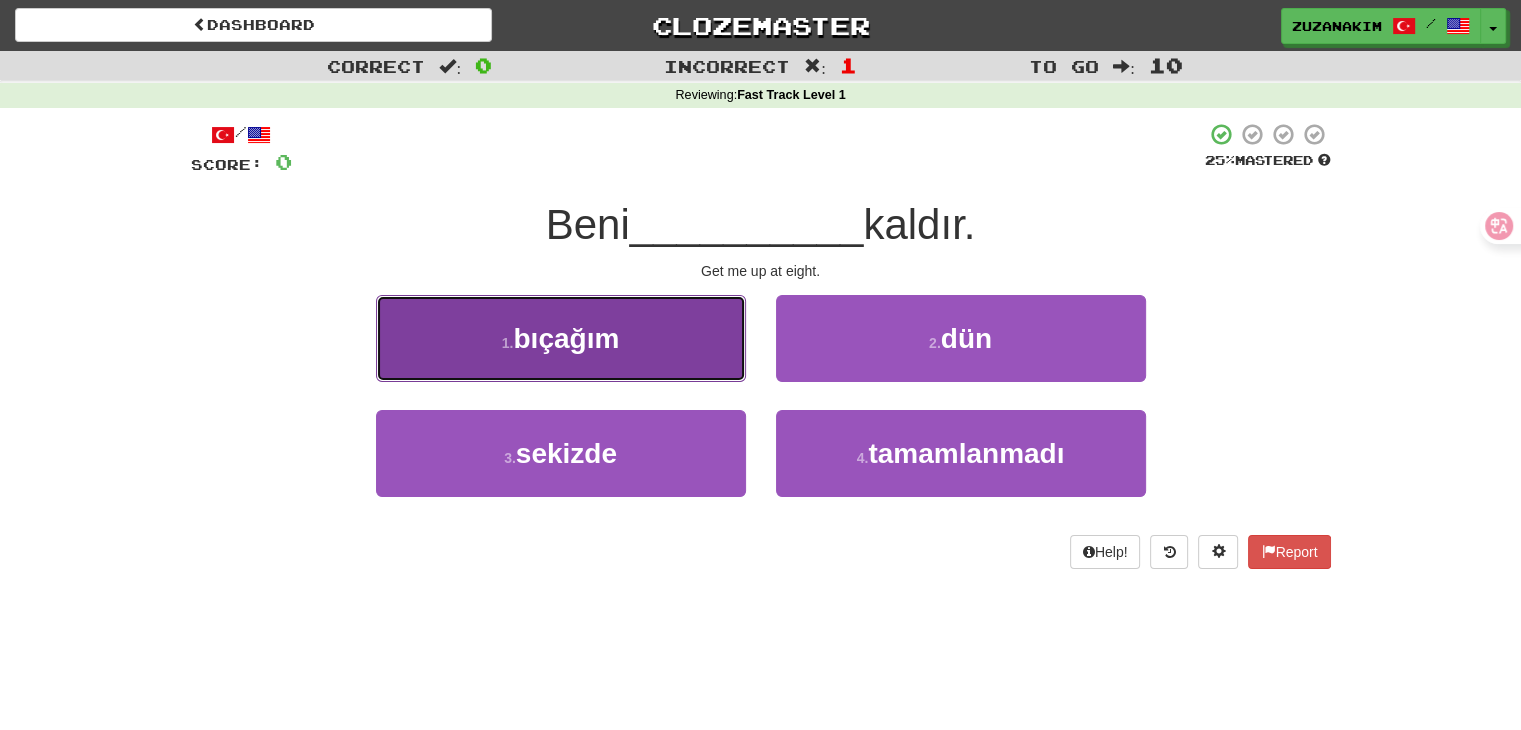 click on "1 .  bıçağım" at bounding box center (561, 338) 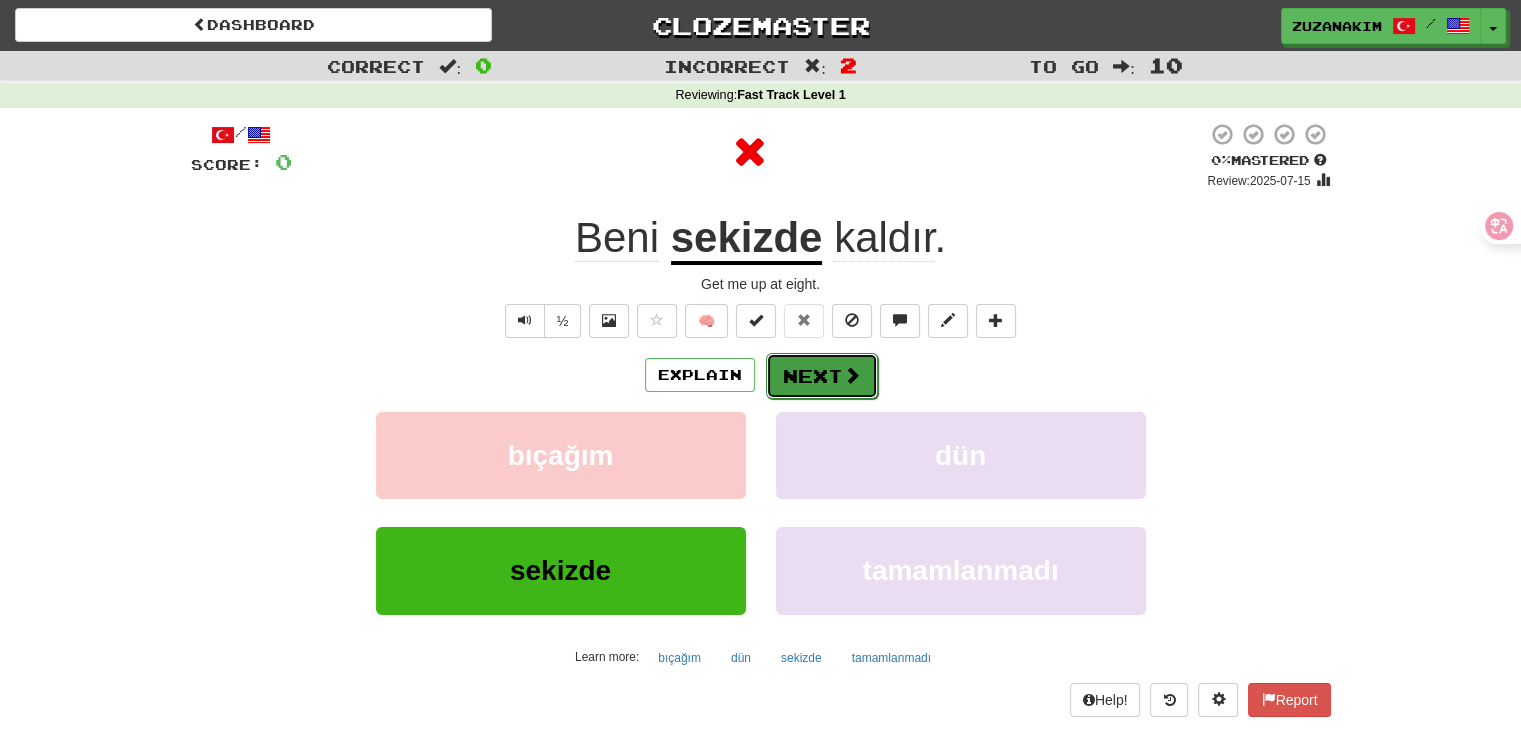 click on "Next" at bounding box center (822, 376) 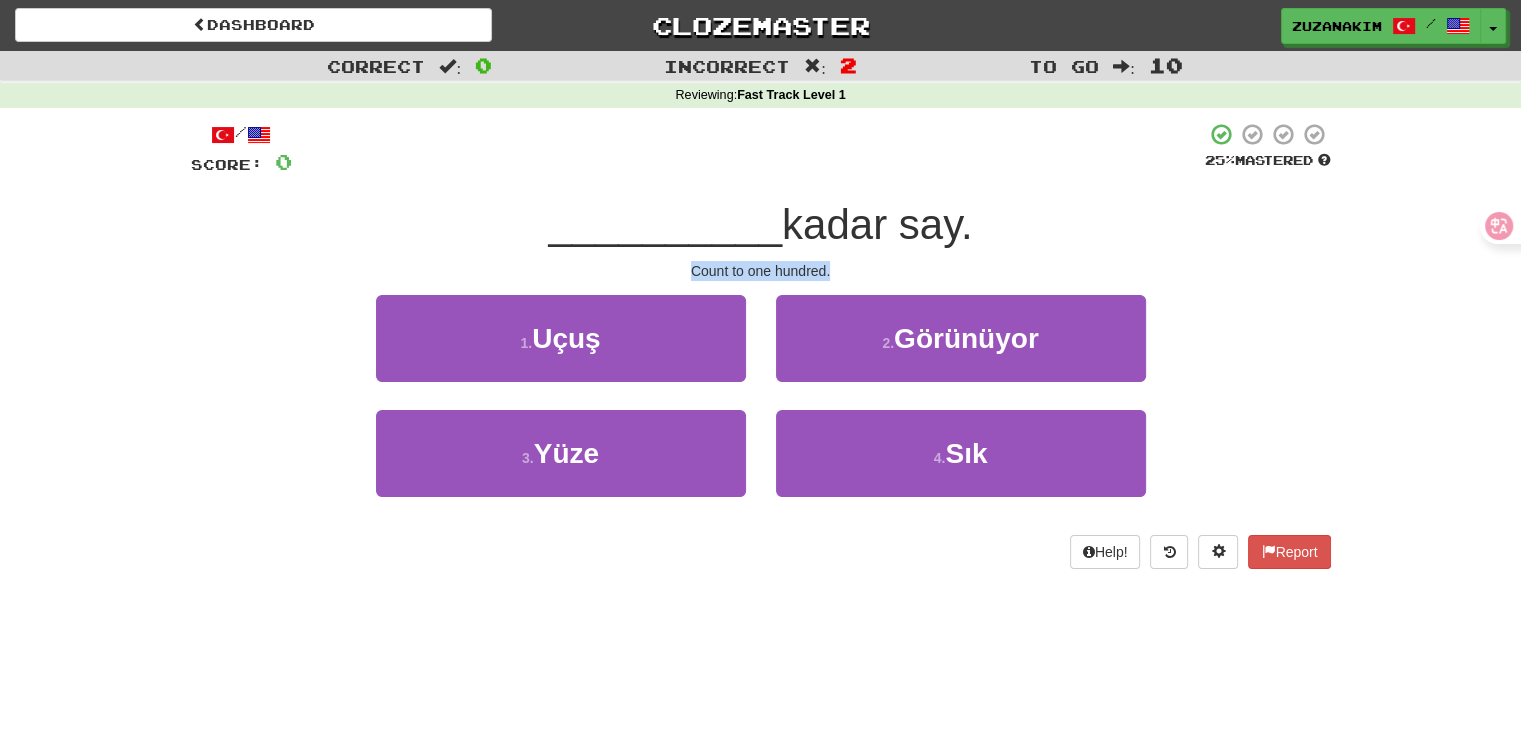 drag, startPoint x: 796, startPoint y: 273, endPoint x: 848, endPoint y: 272, distance: 52.009613 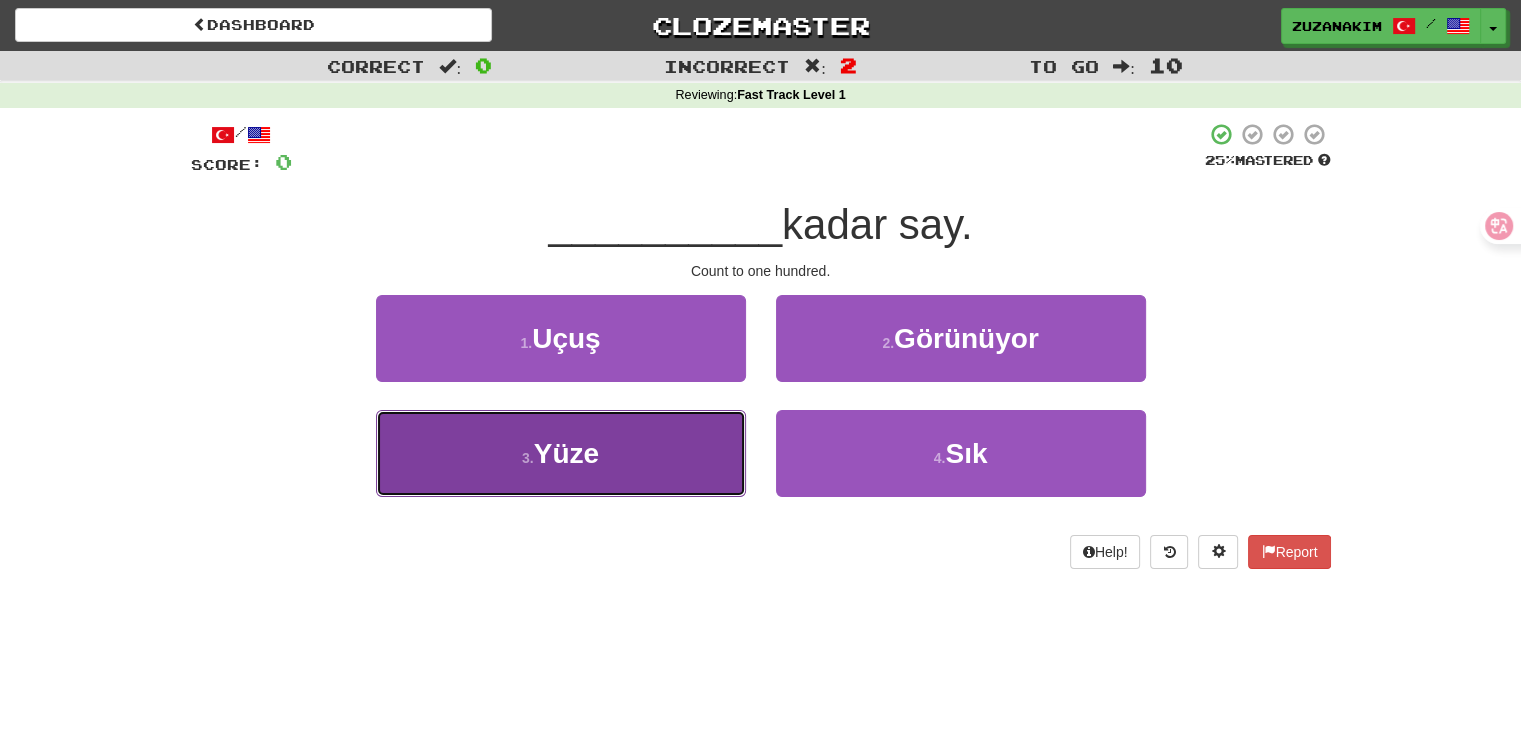 click on "3 .  Yüze" at bounding box center (561, 453) 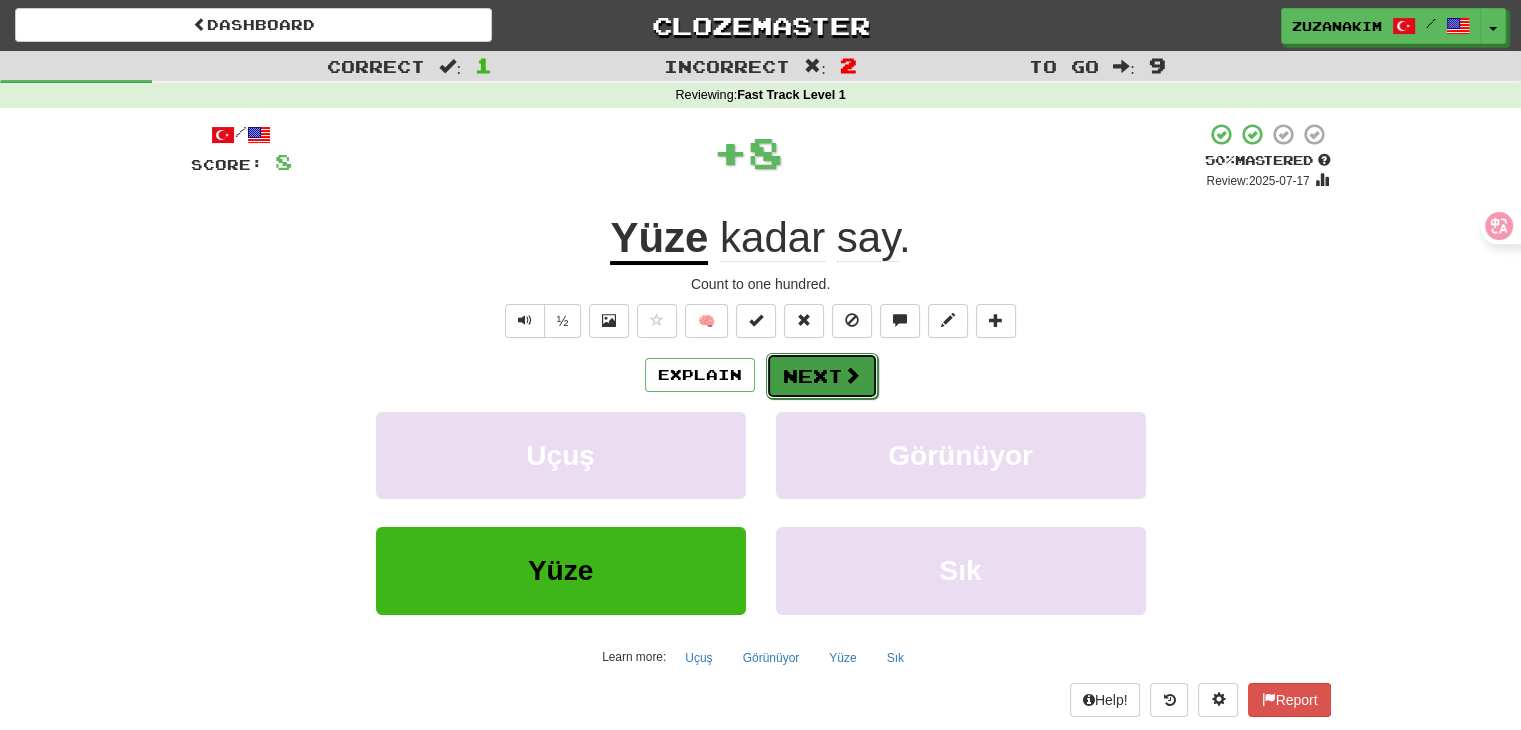 click on "Next" at bounding box center [822, 376] 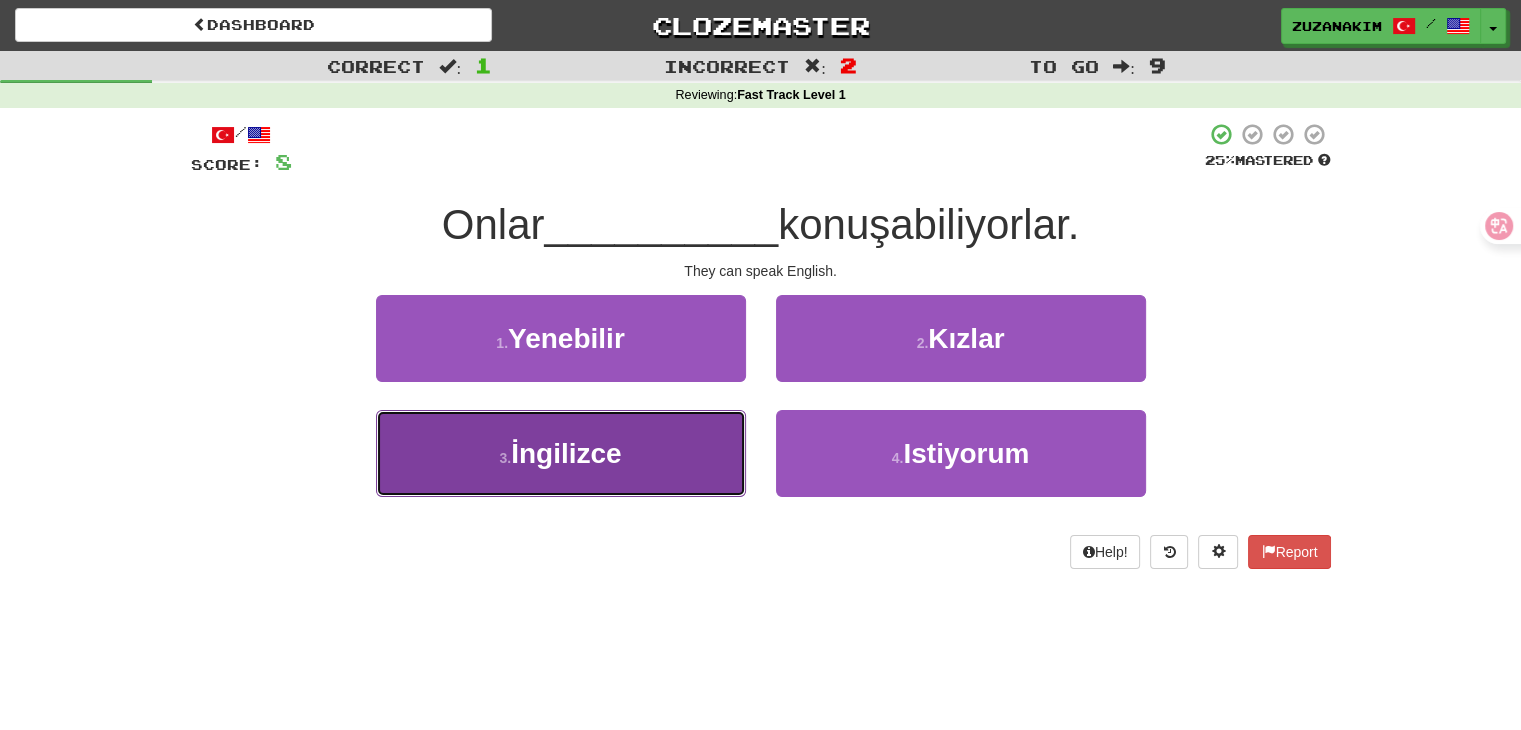 click on "3 .  İngilizce" at bounding box center [561, 453] 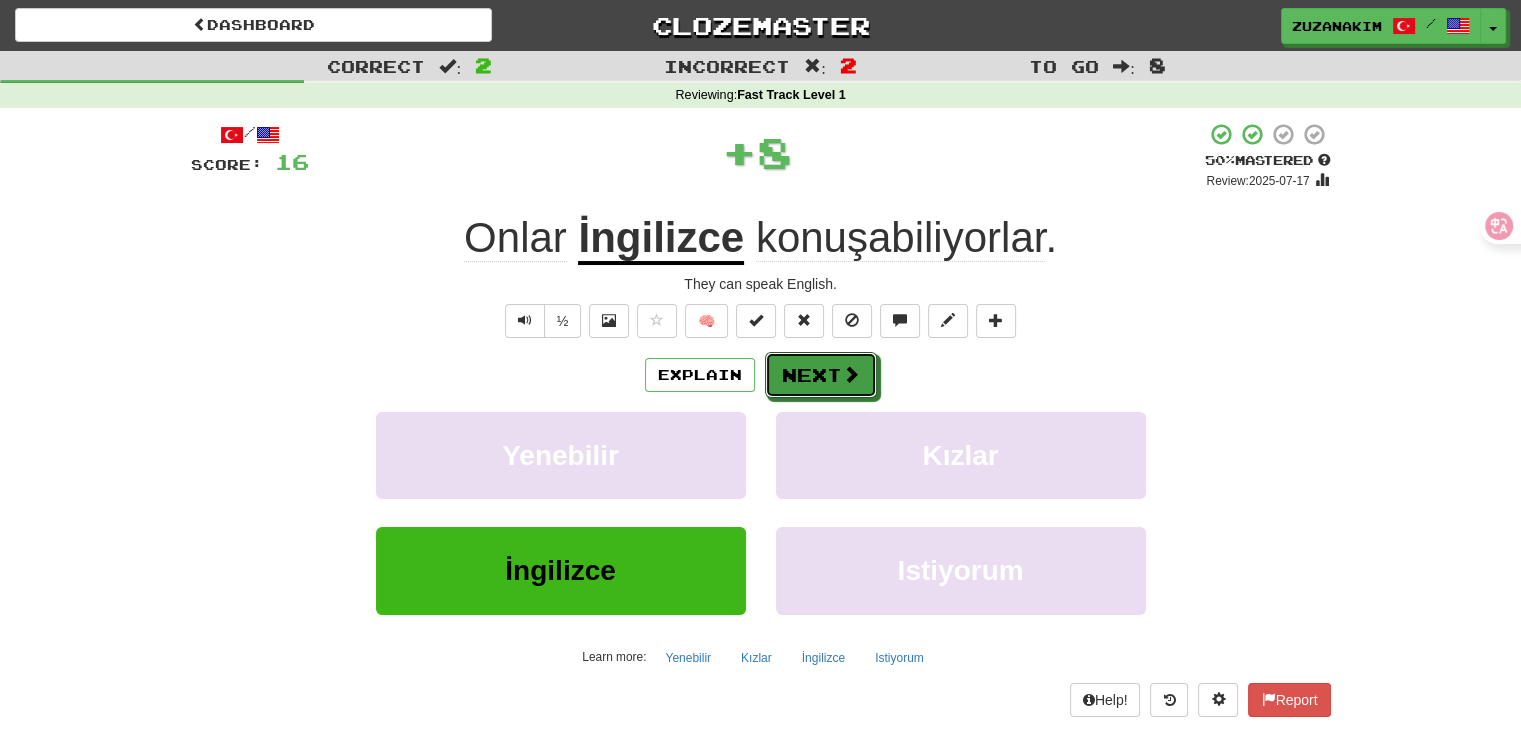 click on "Next" at bounding box center [821, 375] 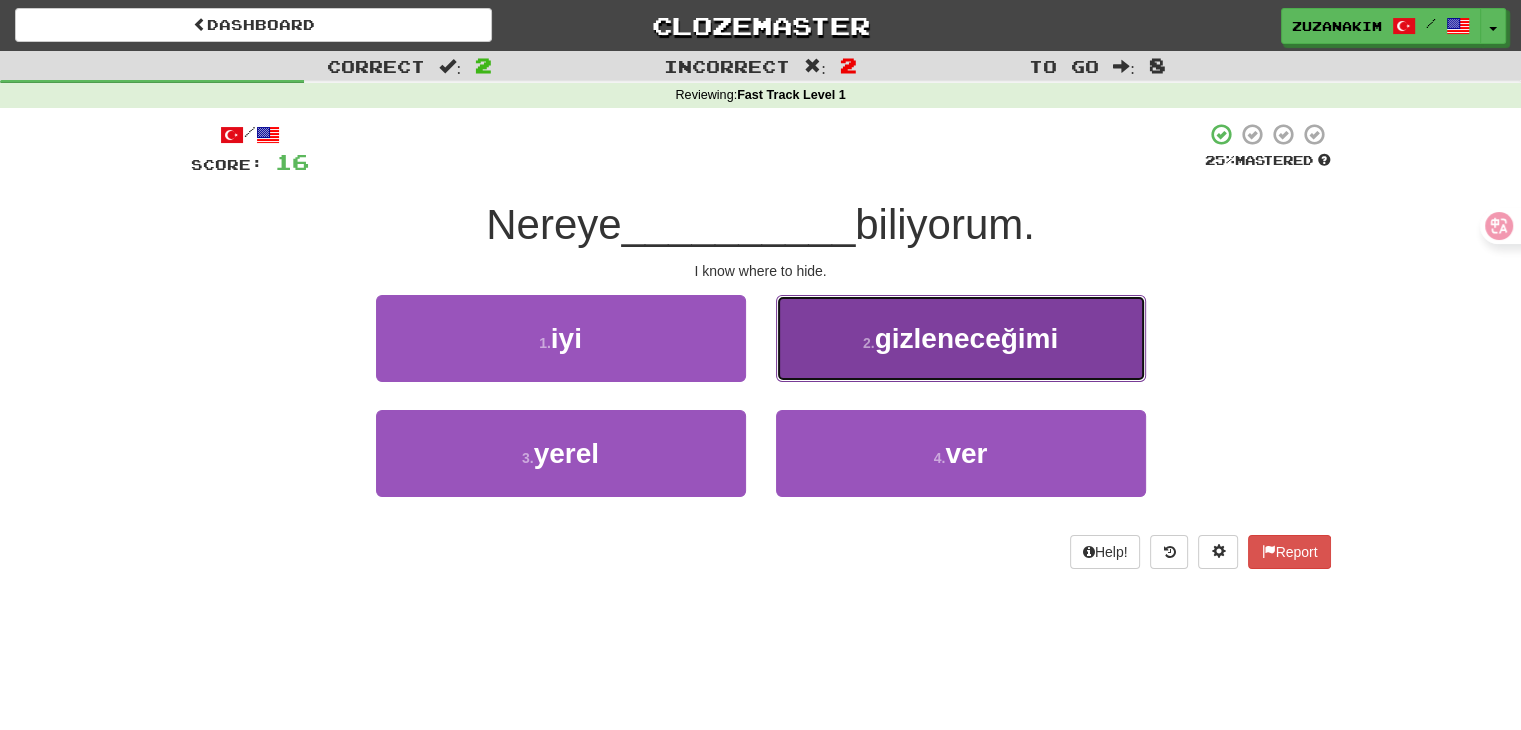 click on "2 .  gizleneceğimi" at bounding box center (961, 338) 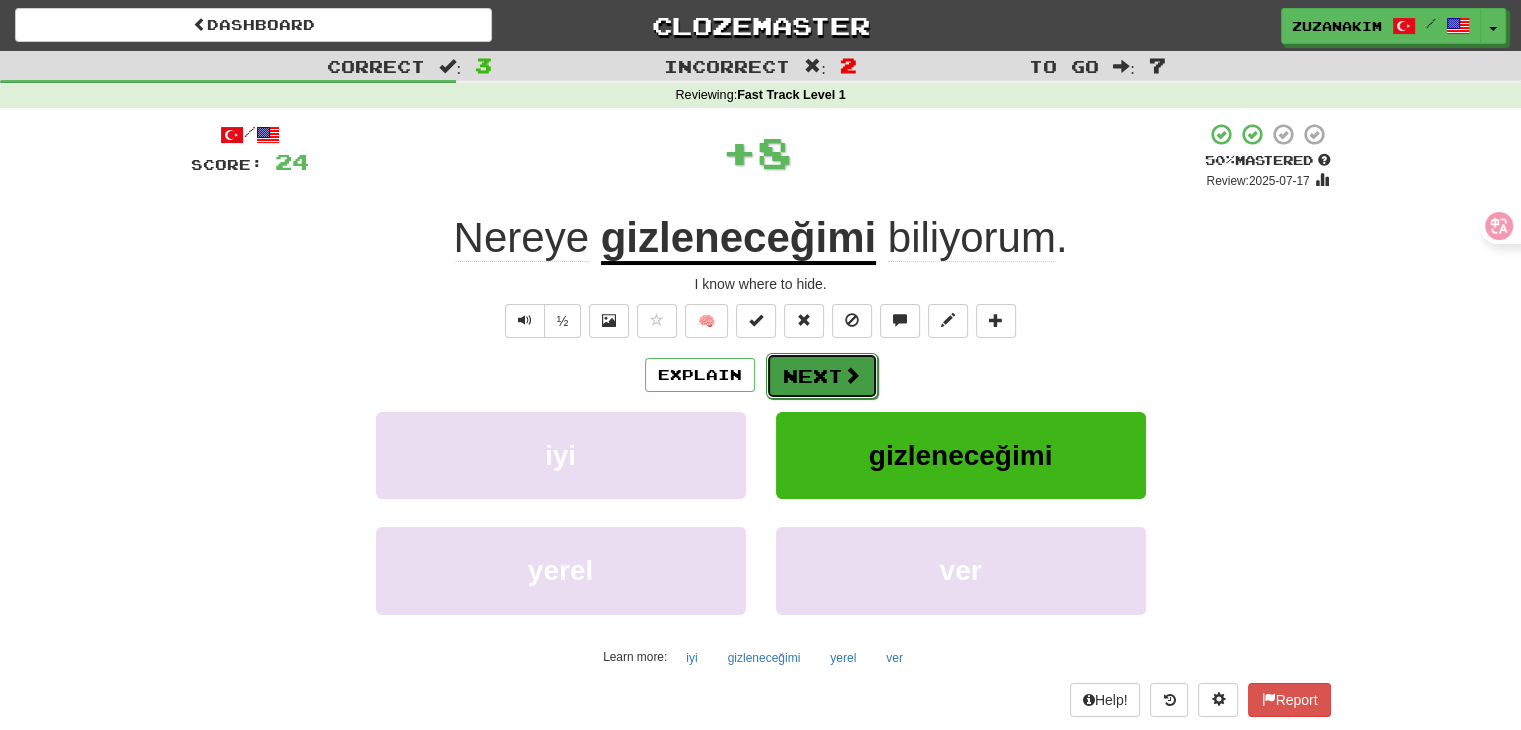 click on "Next" at bounding box center [822, 376] 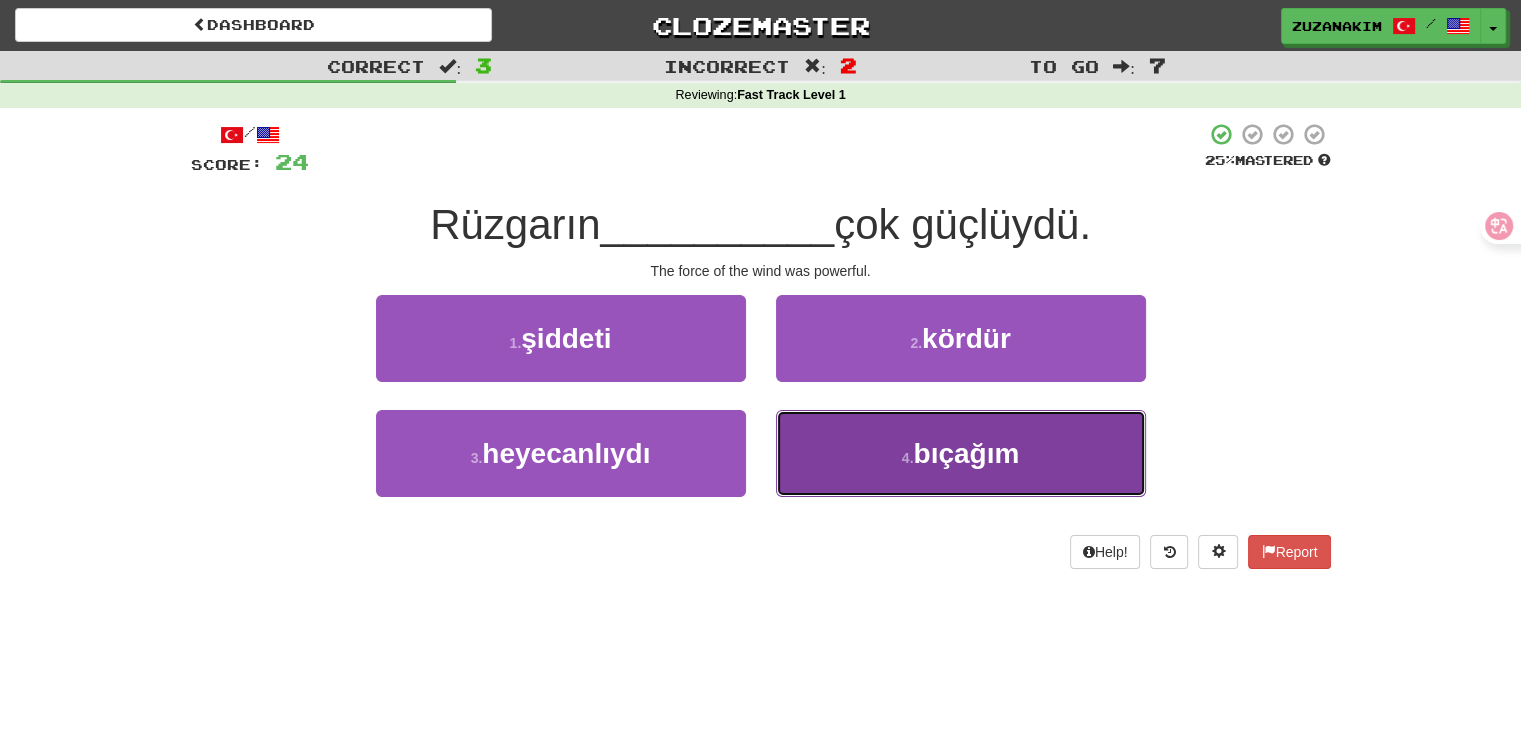 click on "4 ." at bounding box center [908, 458] 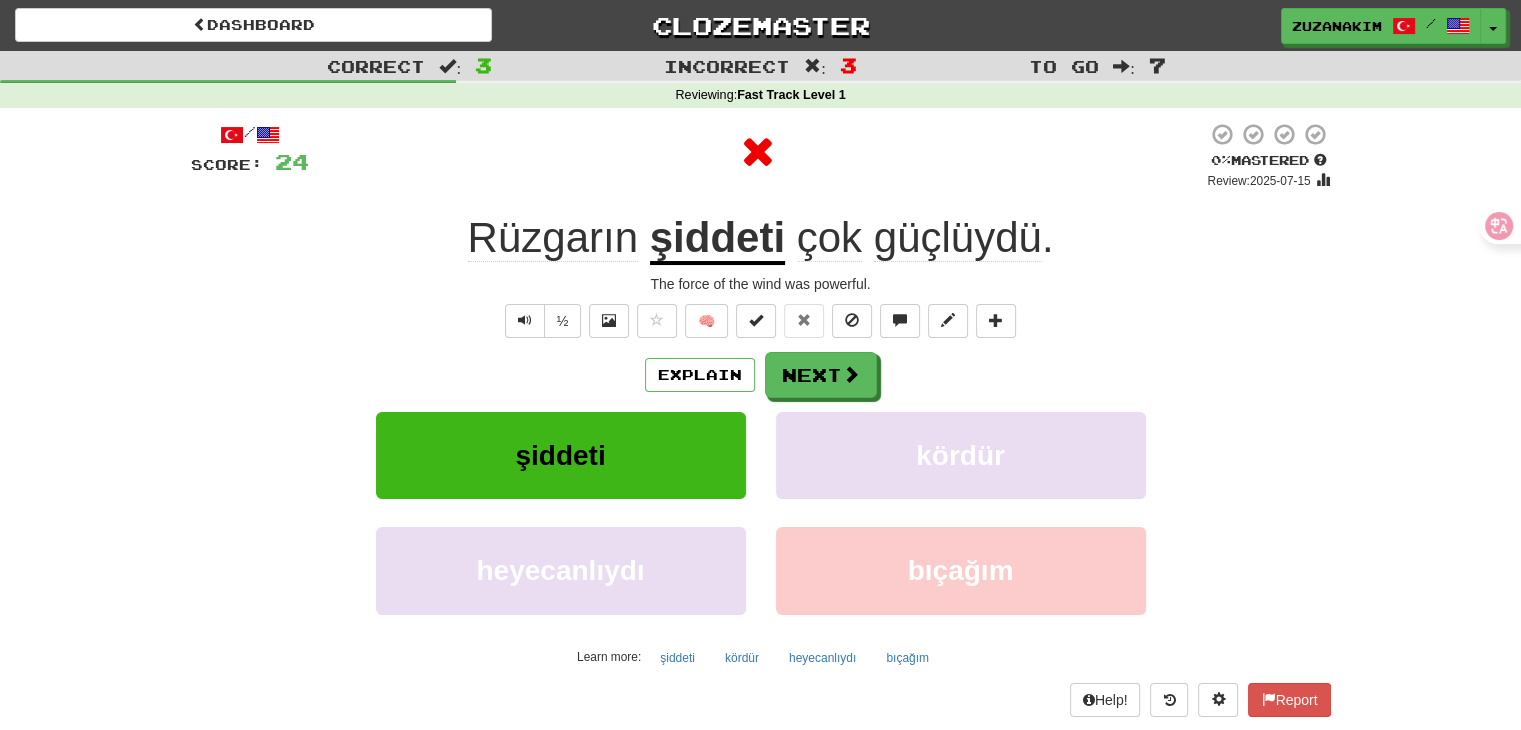 click on "şiddeti" at bounding box center [717, 239] 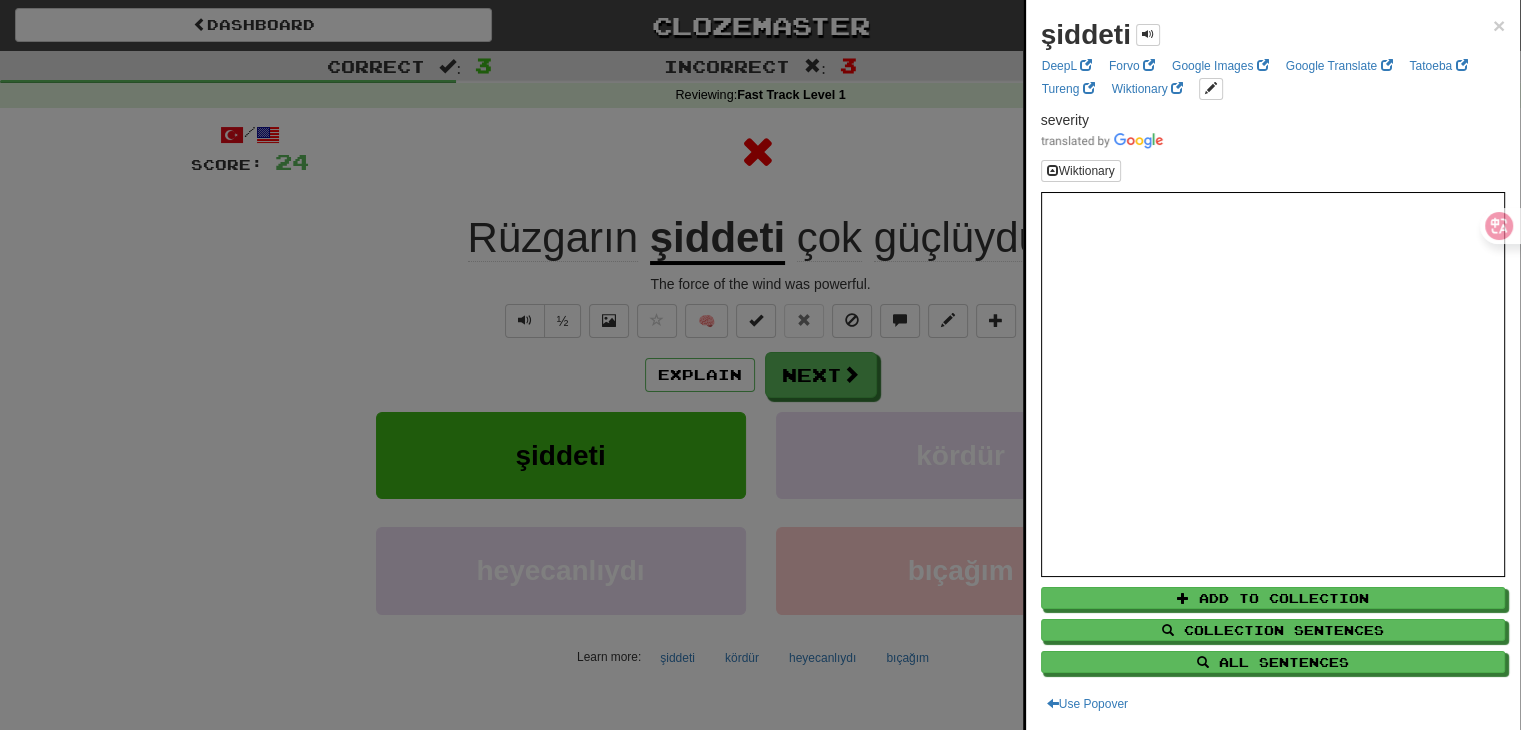 click at bounding box center (760, 365) 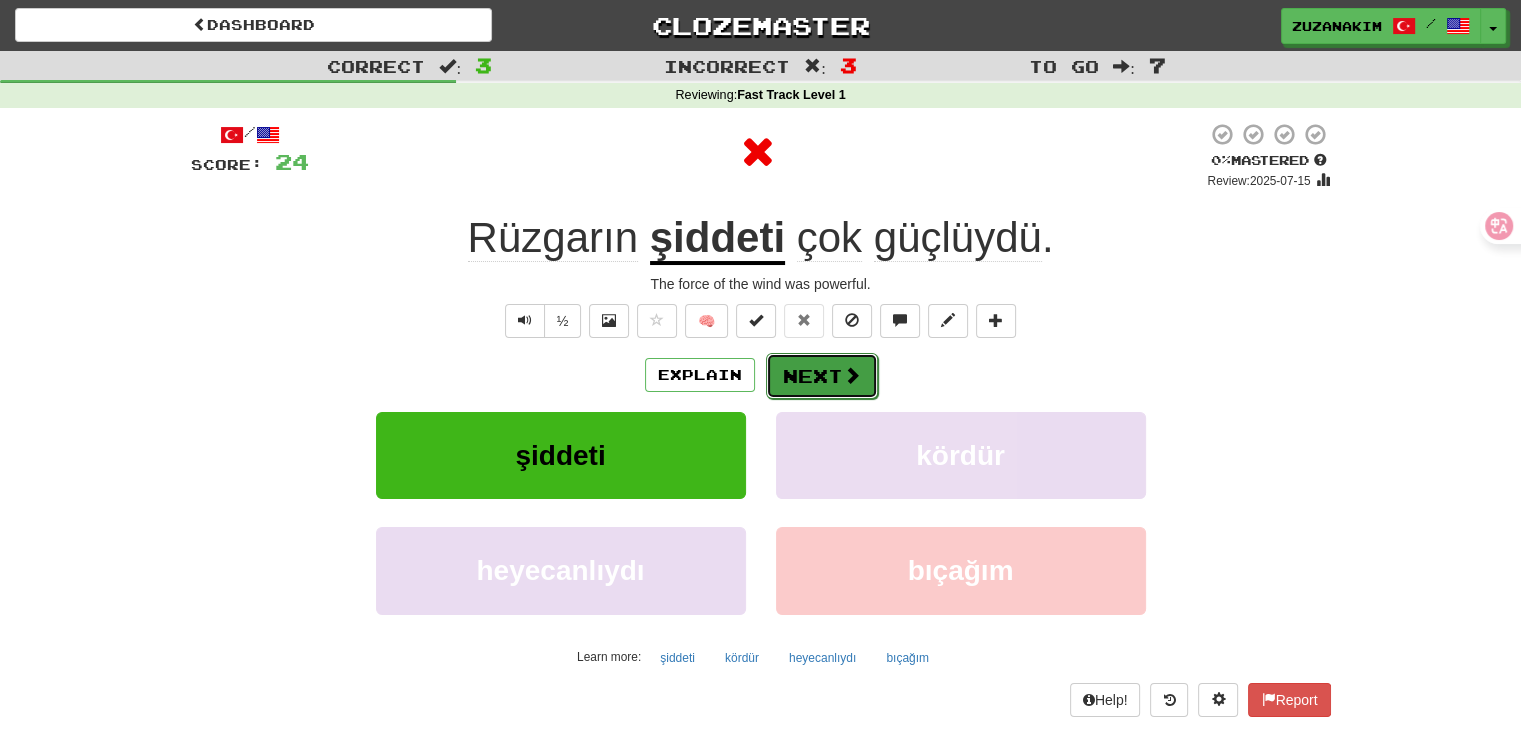 click at bounding box center [852, 375] 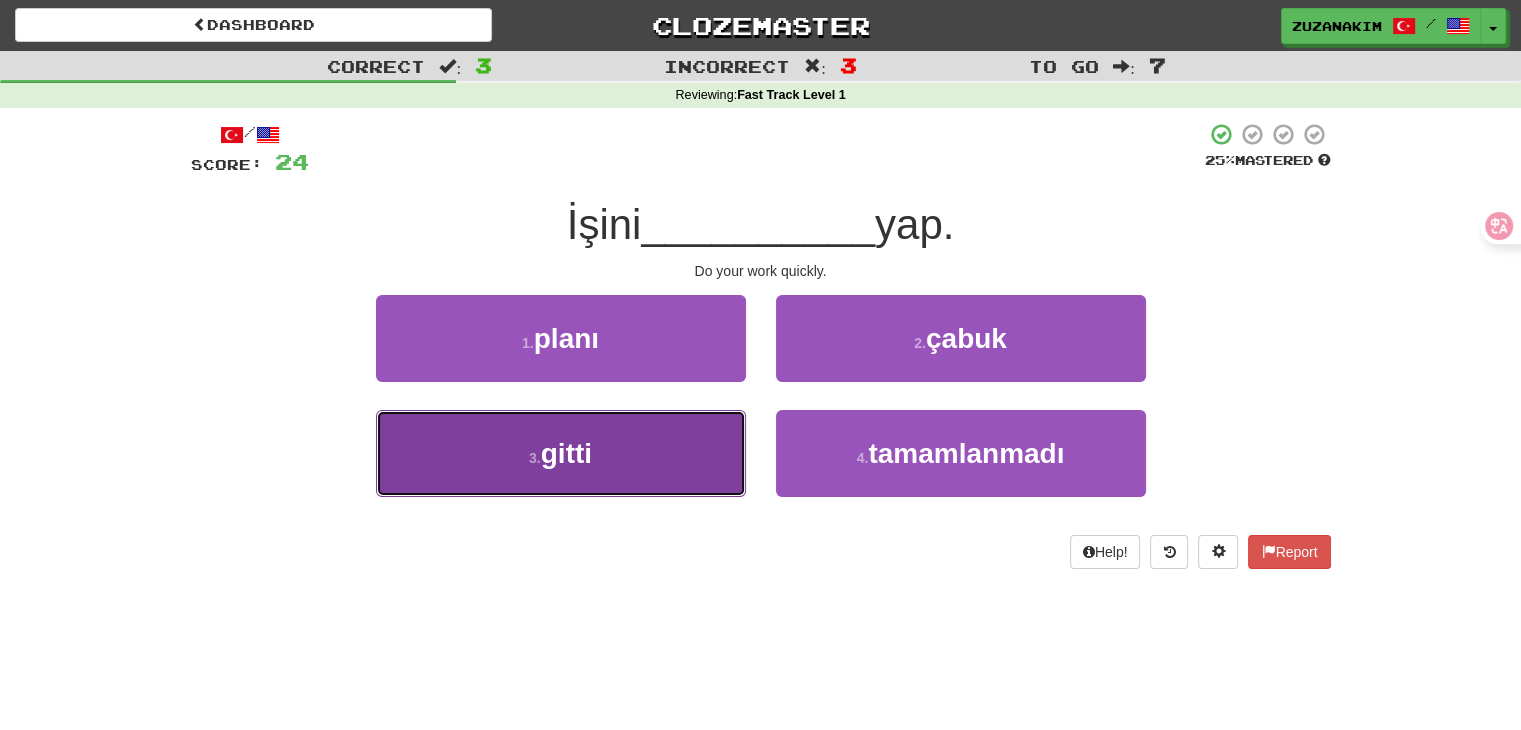 click on "3 .  gitti" at bounding box center [561, 453] 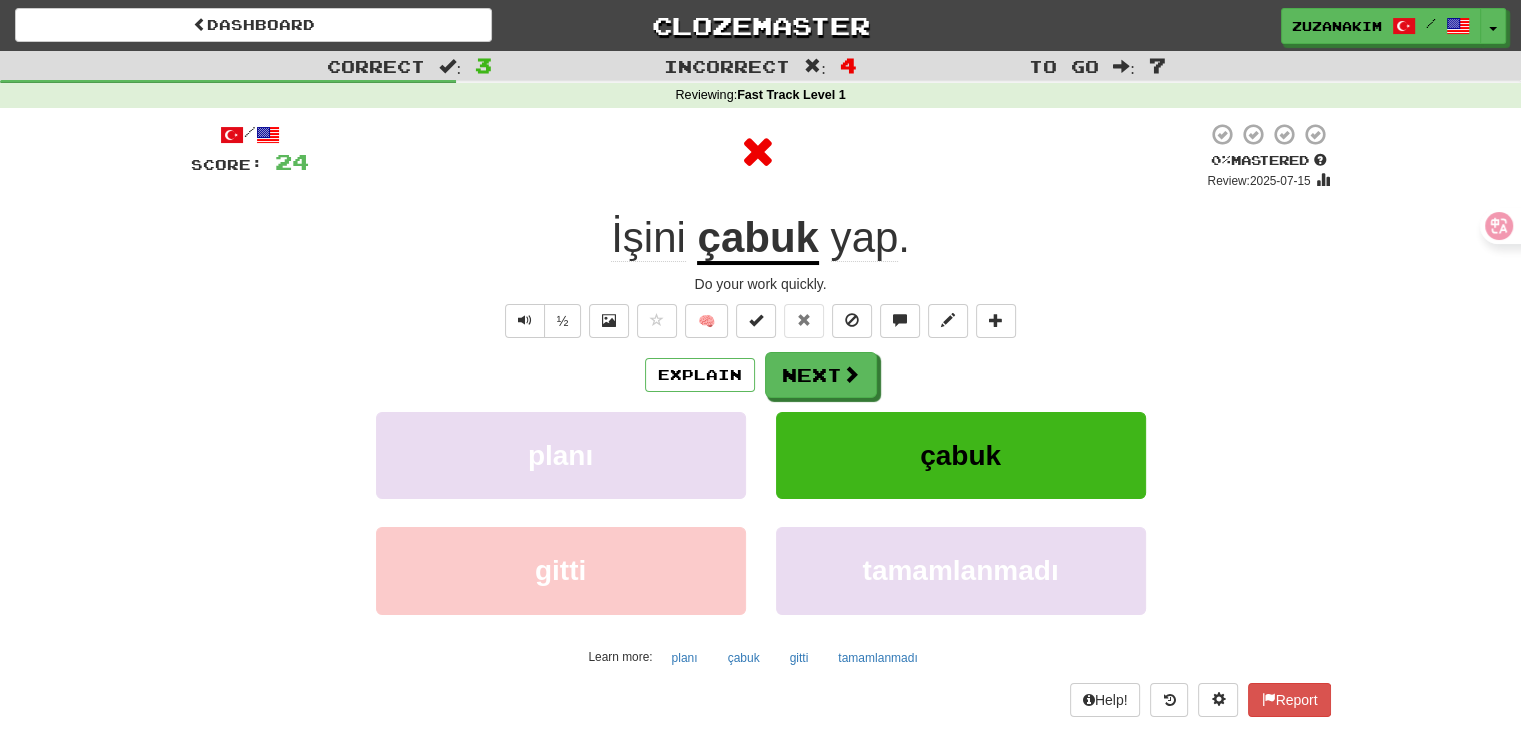 click on "Explain Next planı çabuk gitti tamamlanmadı Learn more: planı çabuk gitti tamamlanmadı" at bounding box center [761, 512] 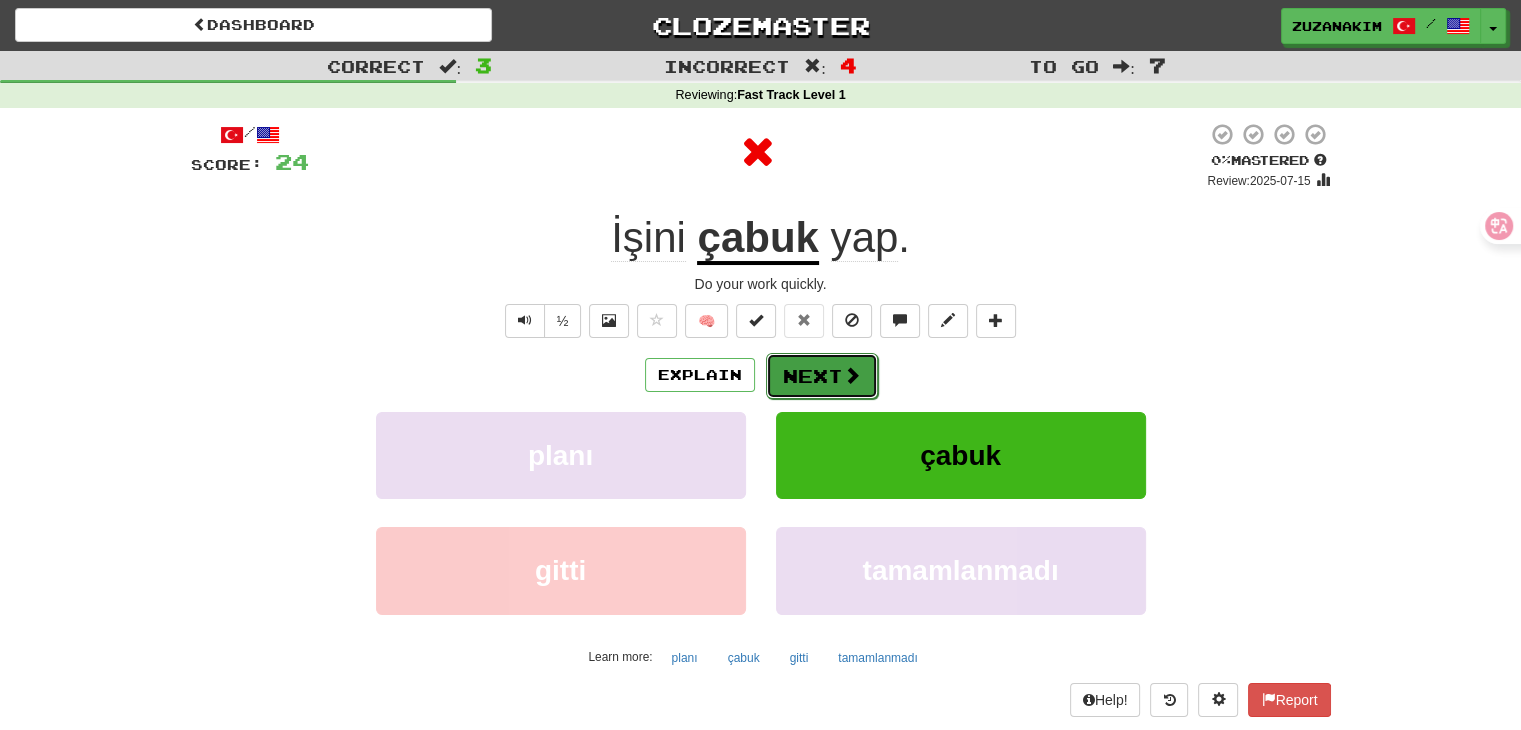 click on "Next" at bounding box center (822, 376) 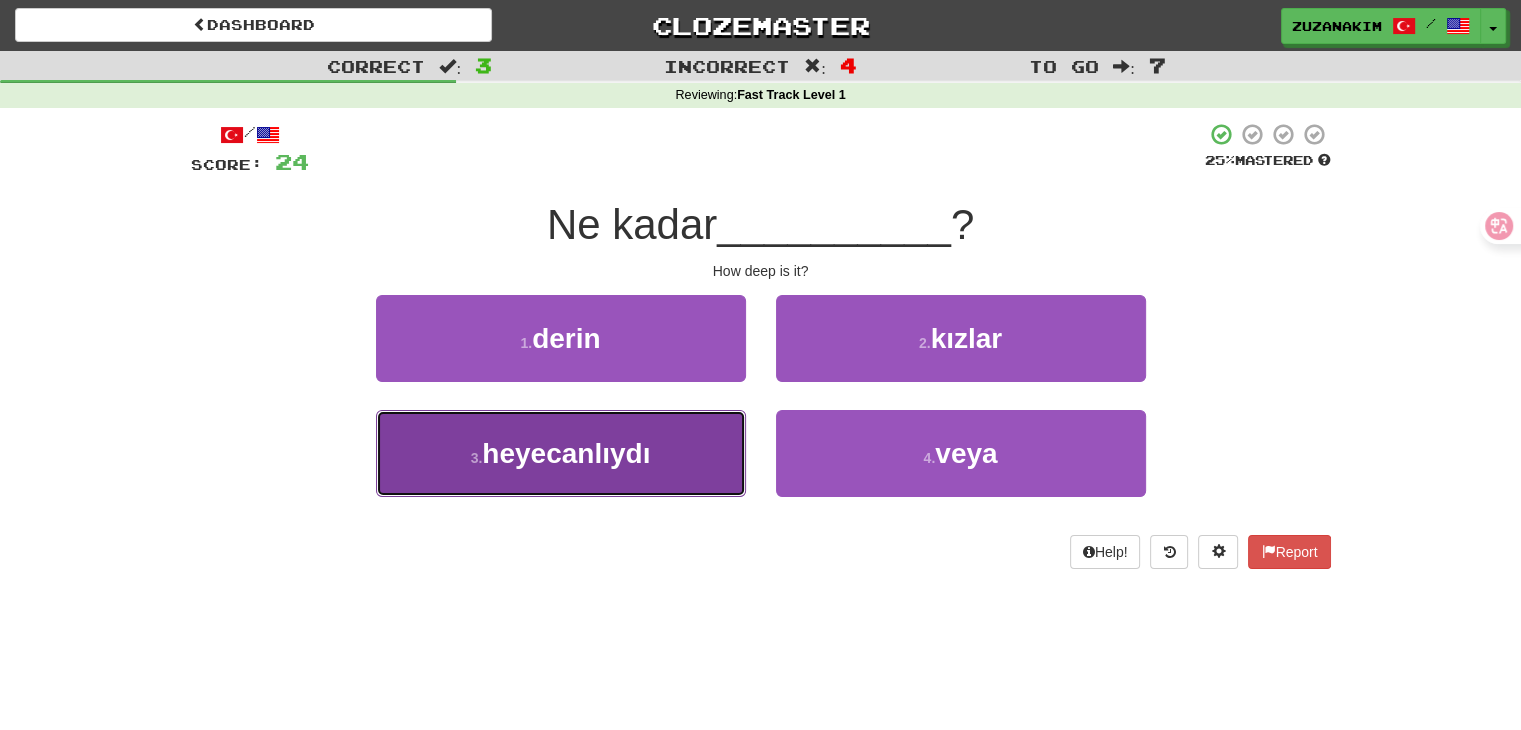 click on "3 .  heyecanlıydı" at bounding box center (561, 453) 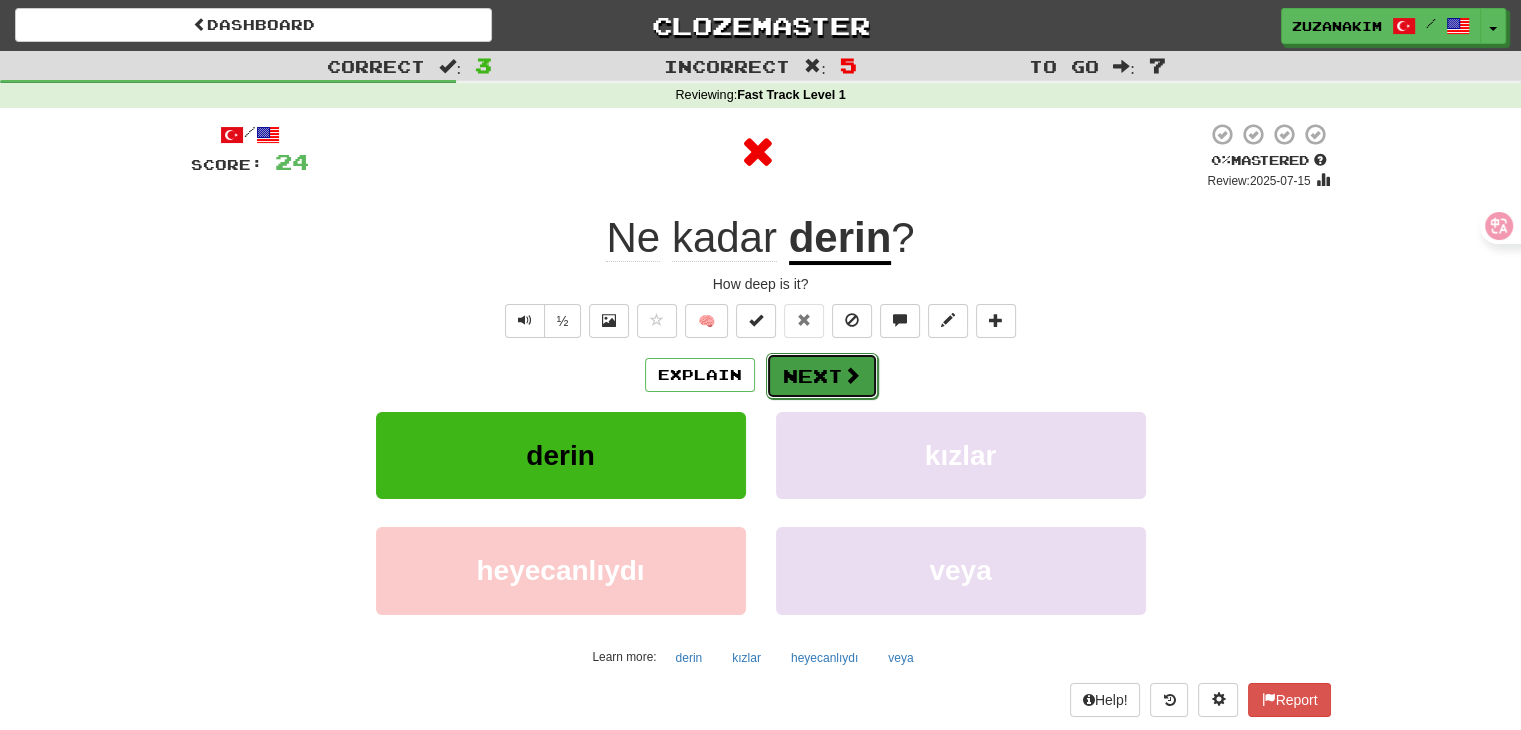 click on "Next" at bounding box center [822, 376] 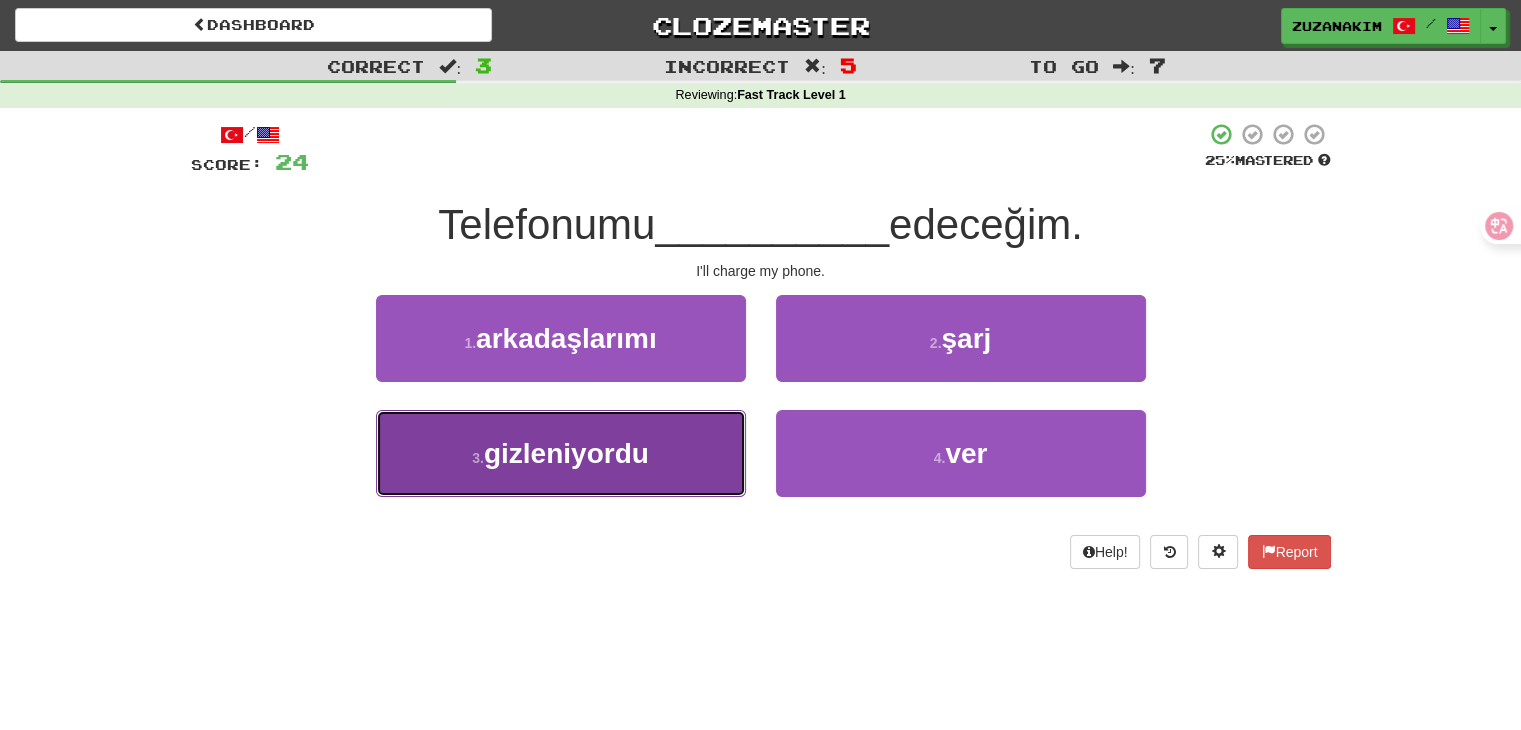 click on "gizleniyordu" at bounding box center (566, 453) 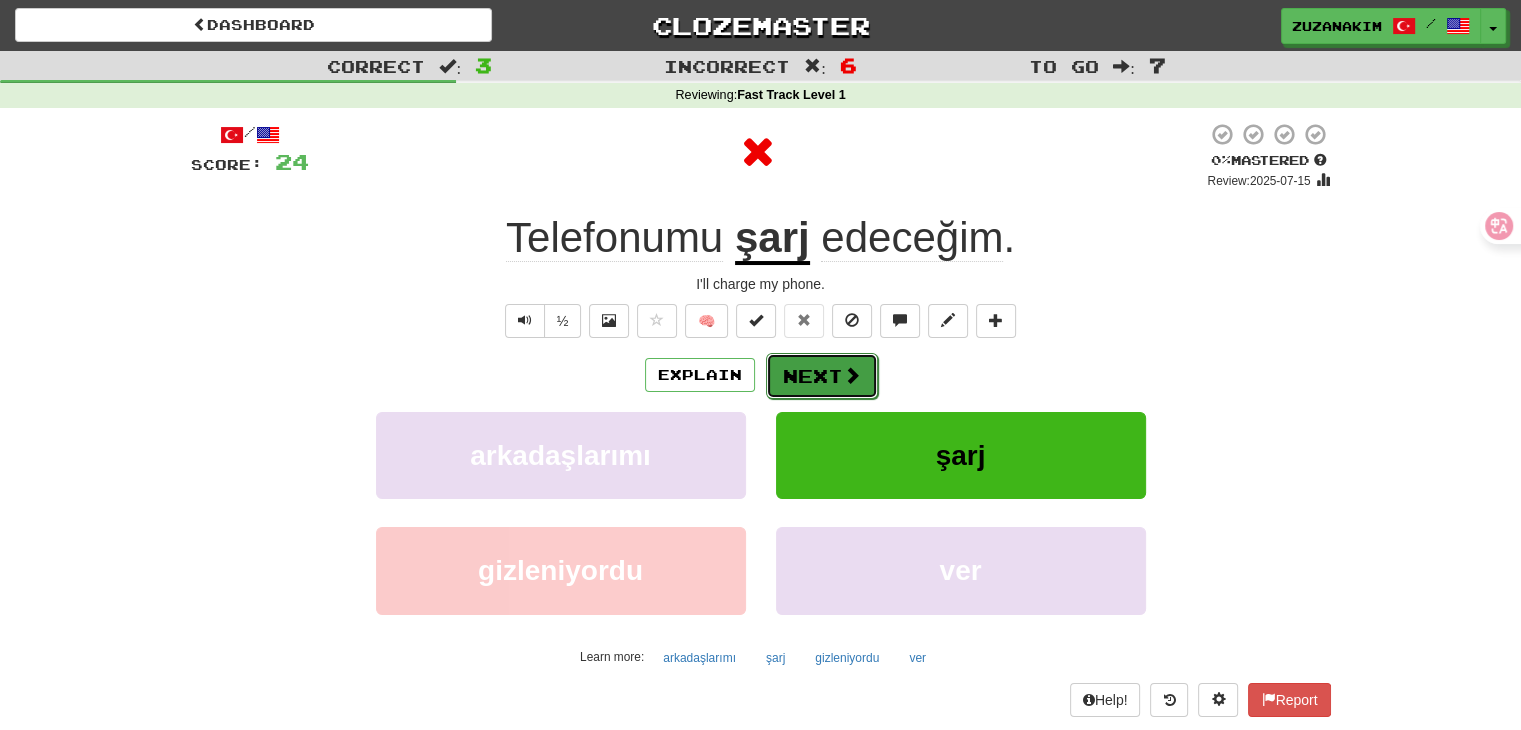 click on "Next" at bounding box center [822, 376] 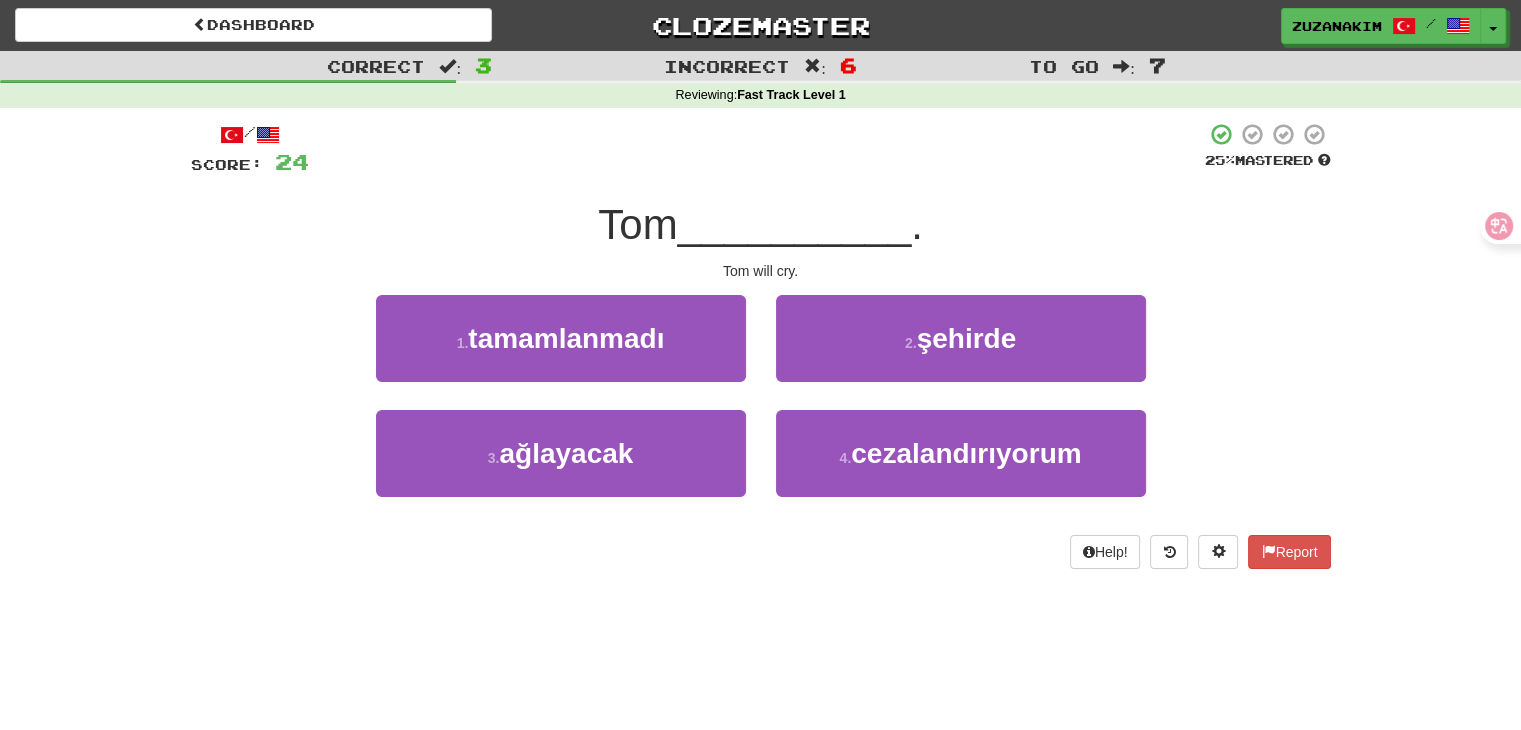 drag, startPoint x: 712, startPoint y: 286, endPoint x: 855, endPoint y: 286, distance: 143 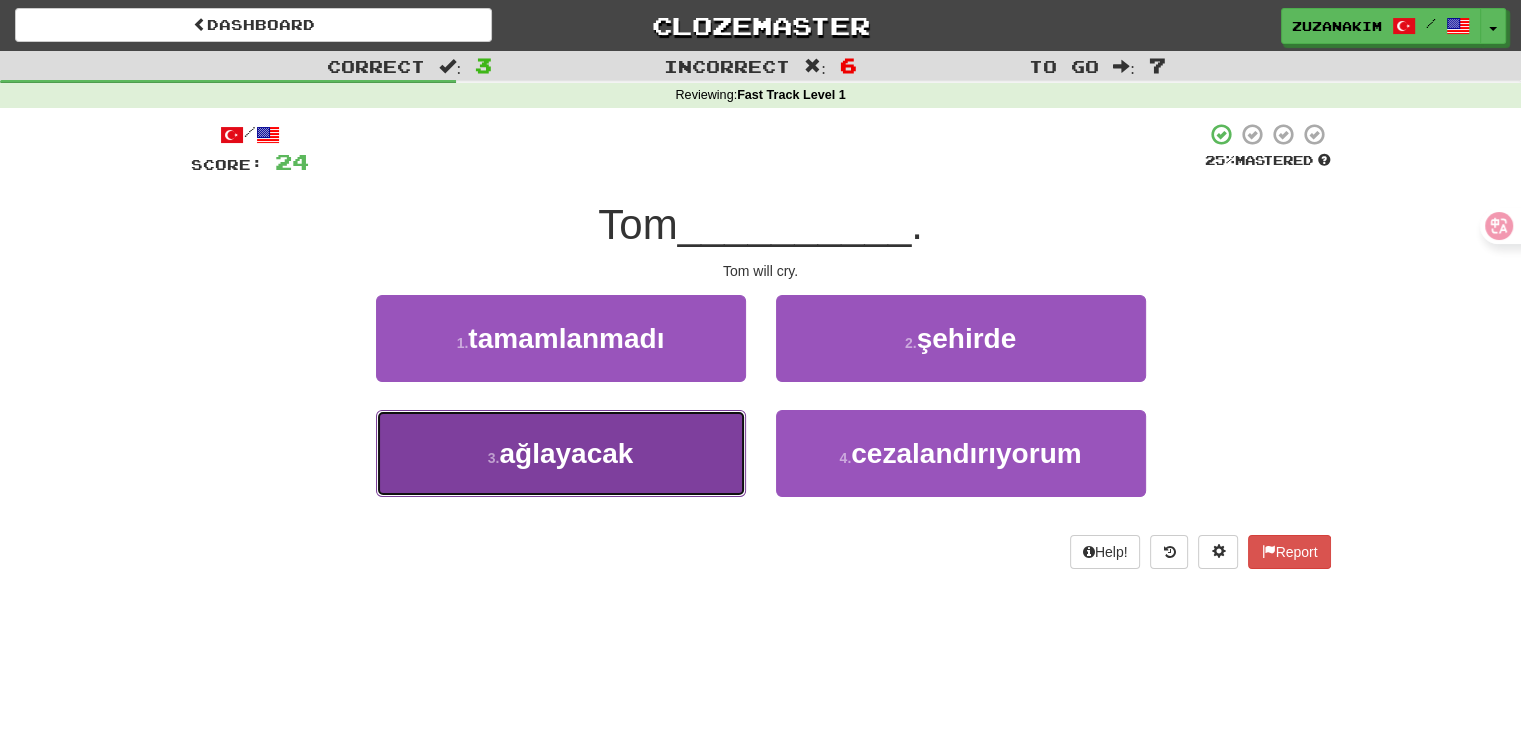 click on "3 .  ağlayacak" at bounding box center (561, 453) 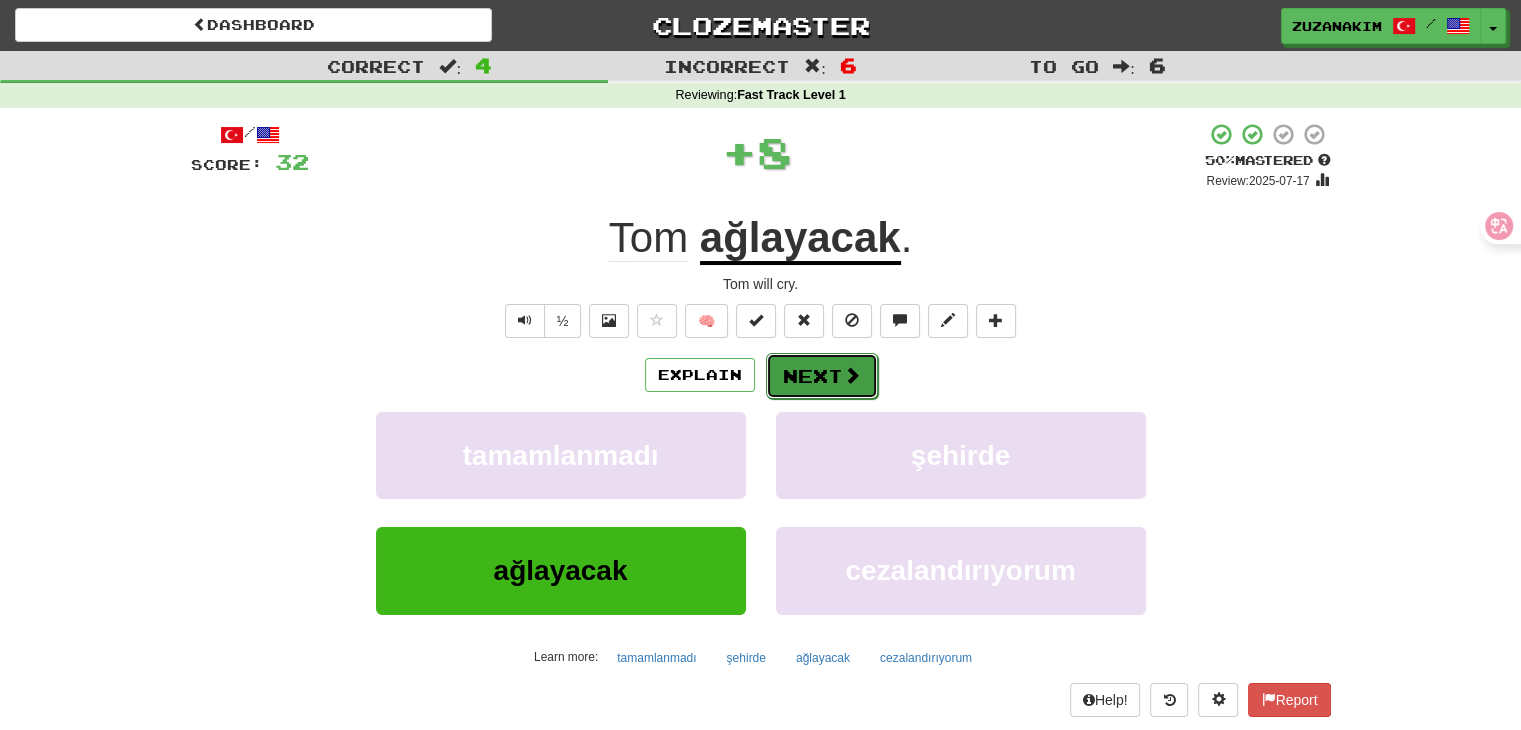 click on "Next" at bounding box center [822, 376] 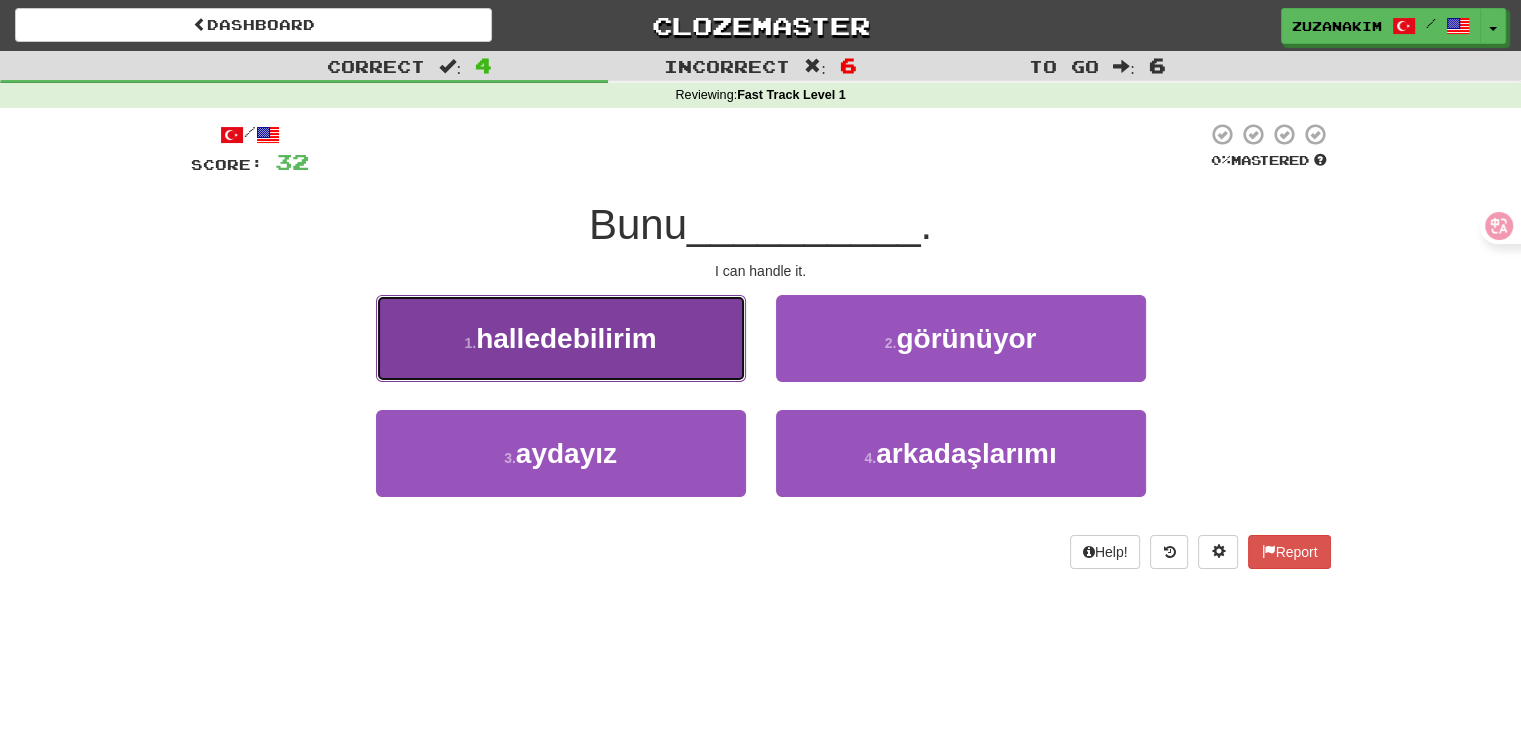 click on "1 .  halledebilirim" at bounding box center [561, 338] 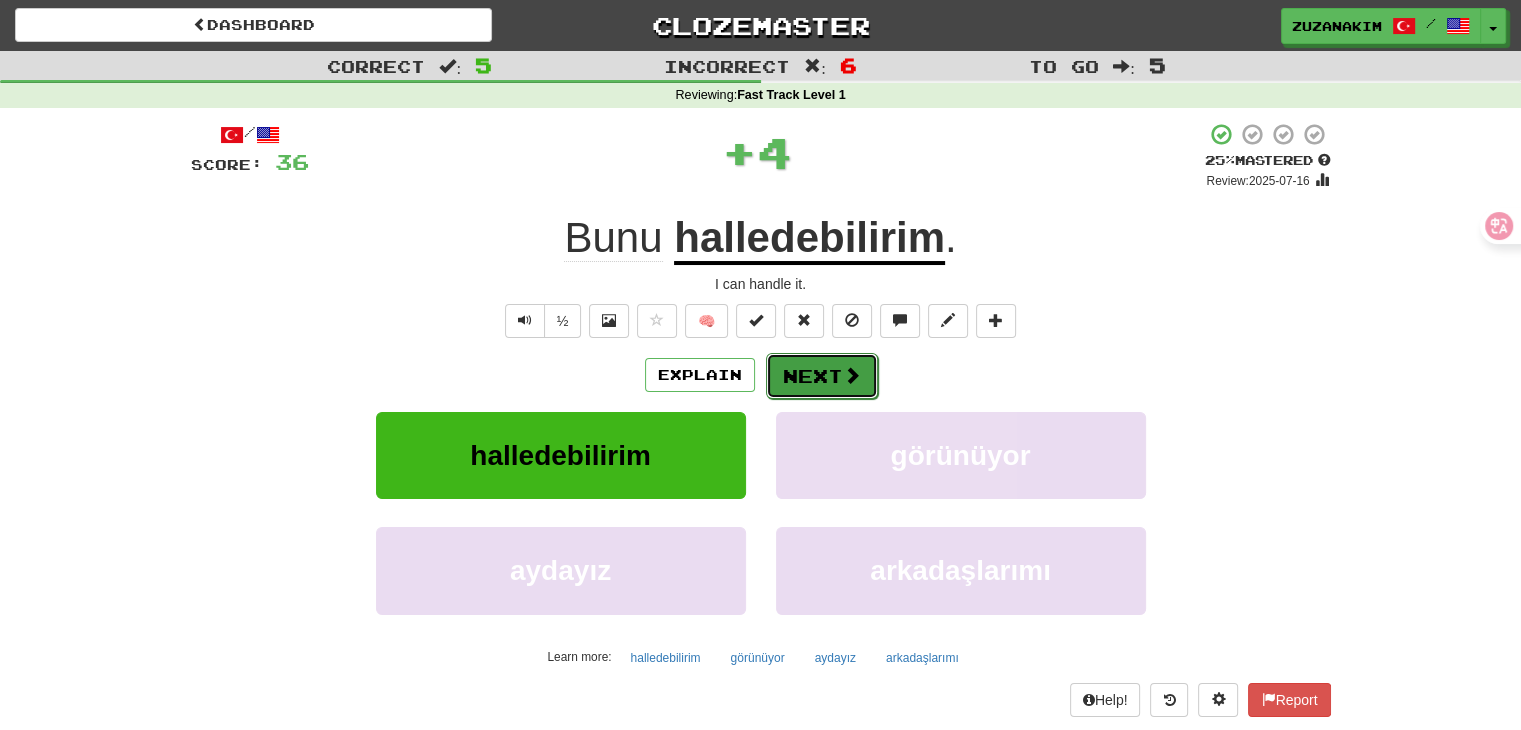 click on "Next" at bounding box center [822, 376] 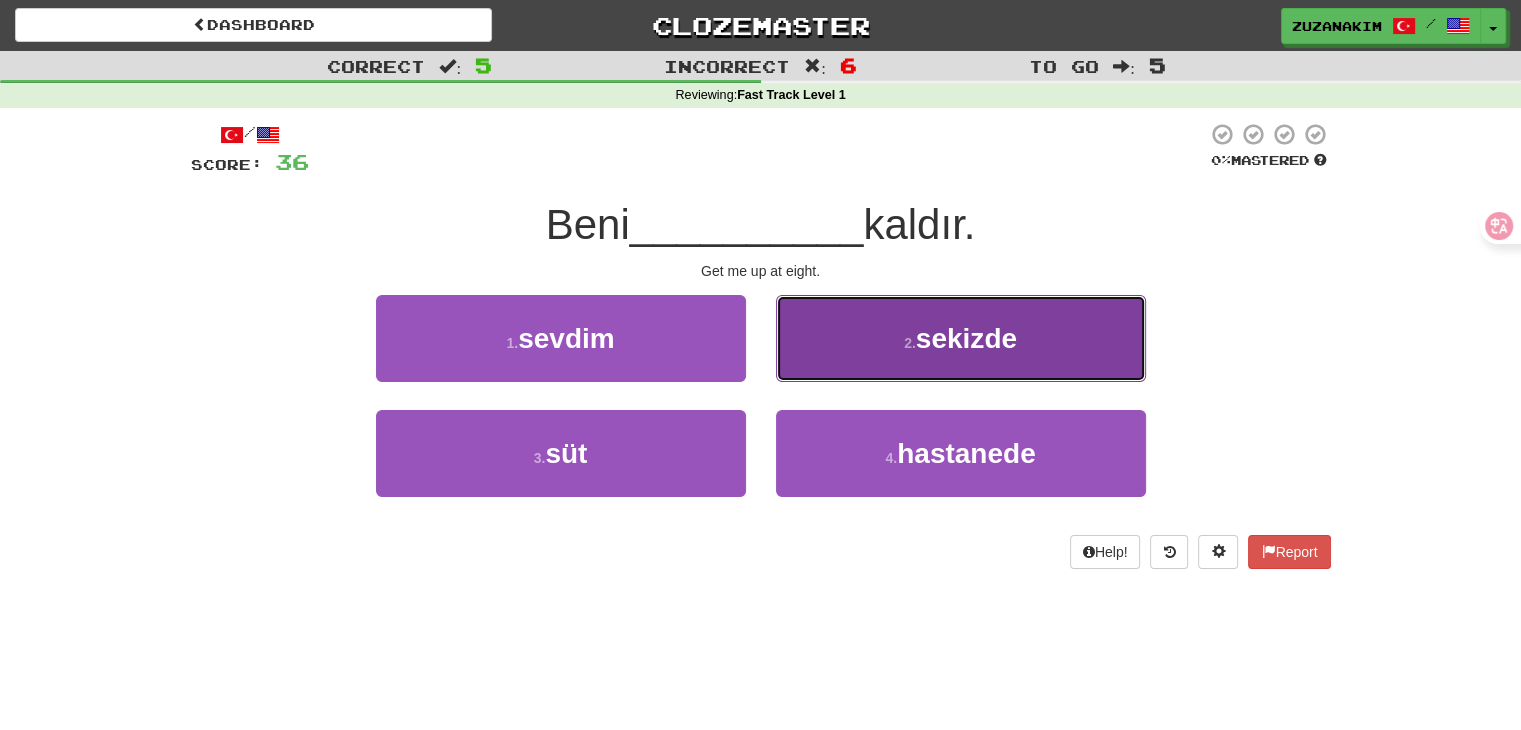 click on "sekizde" at bounding box center (966, 338) 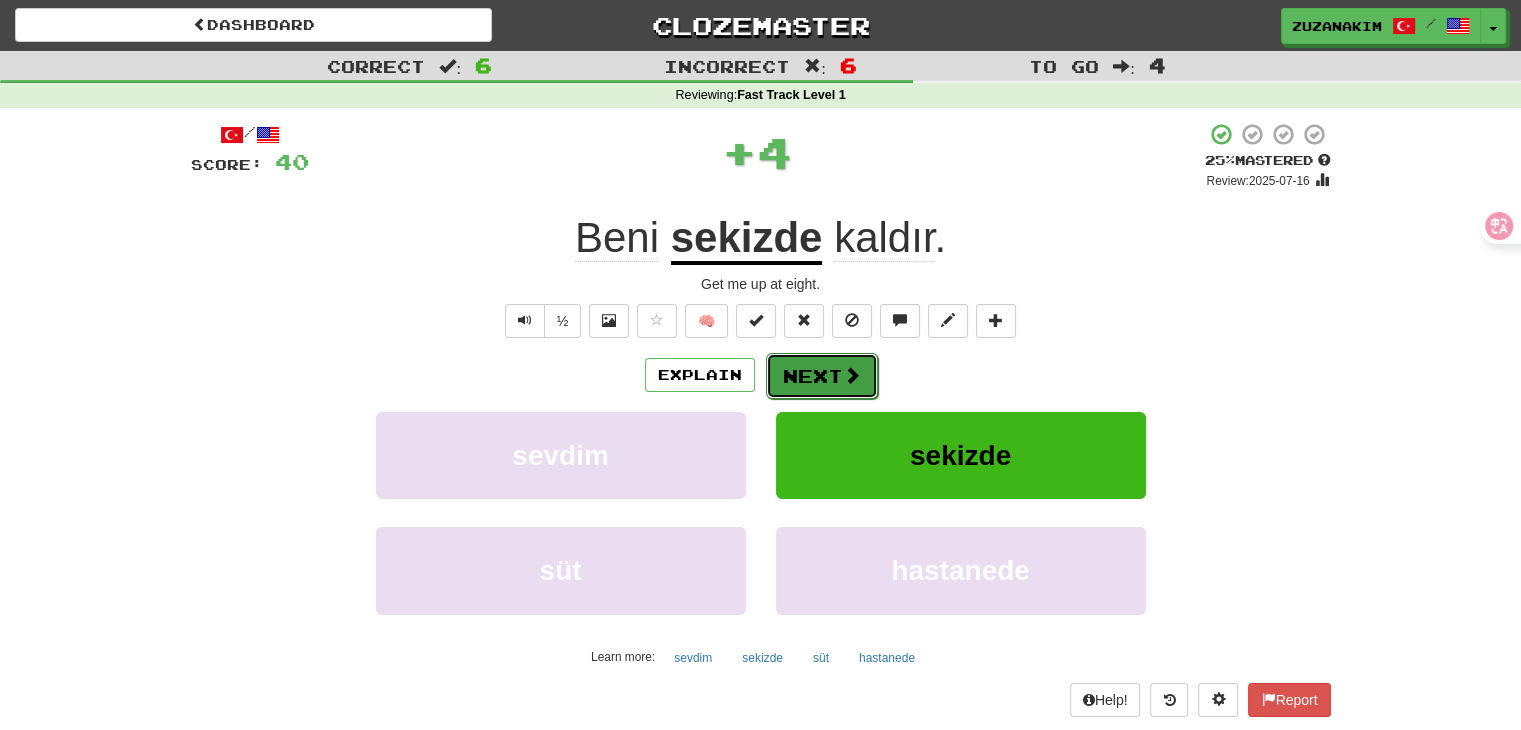 click on "Next" at bounding box center (822, 376) 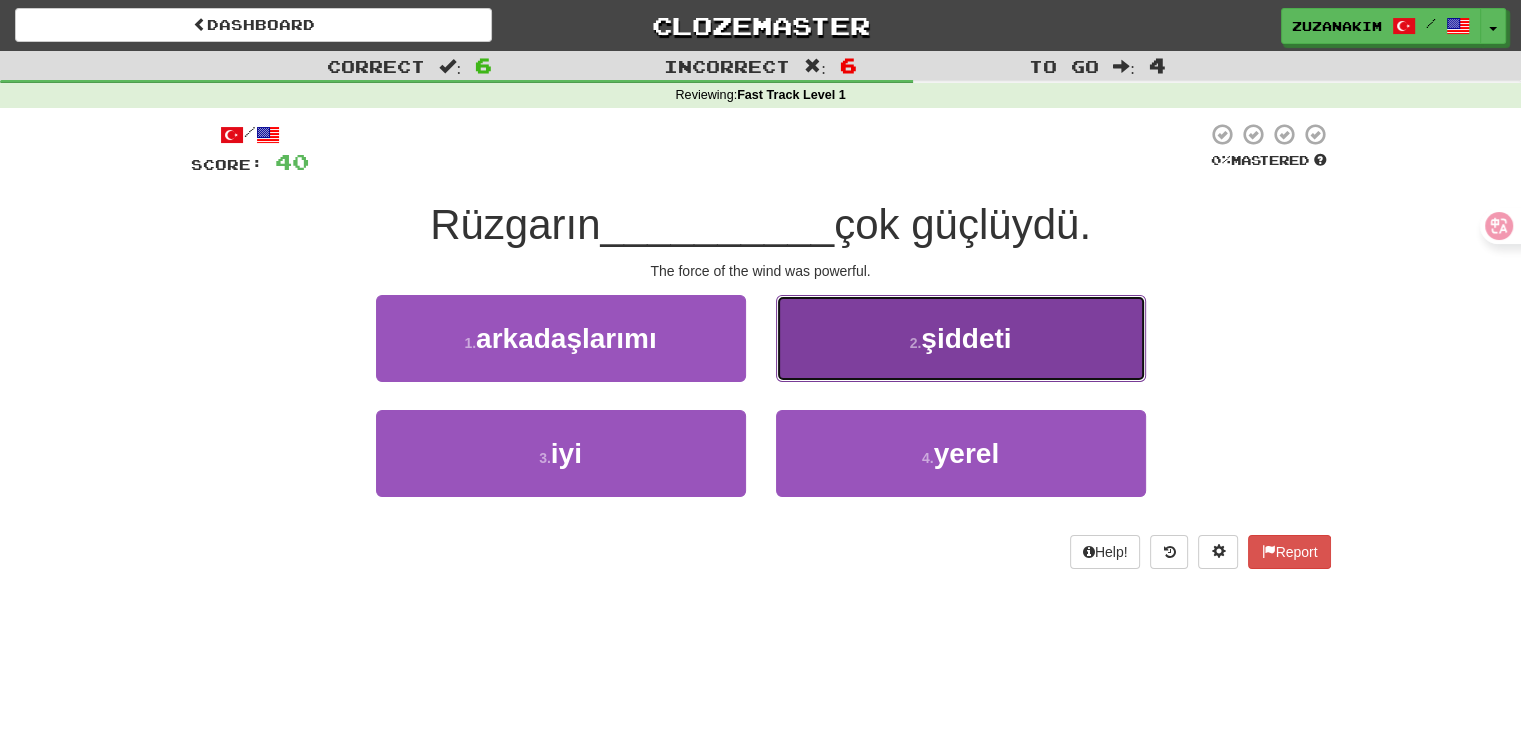 click on "2 .  şiddeti" at bounding box center (961, 338) 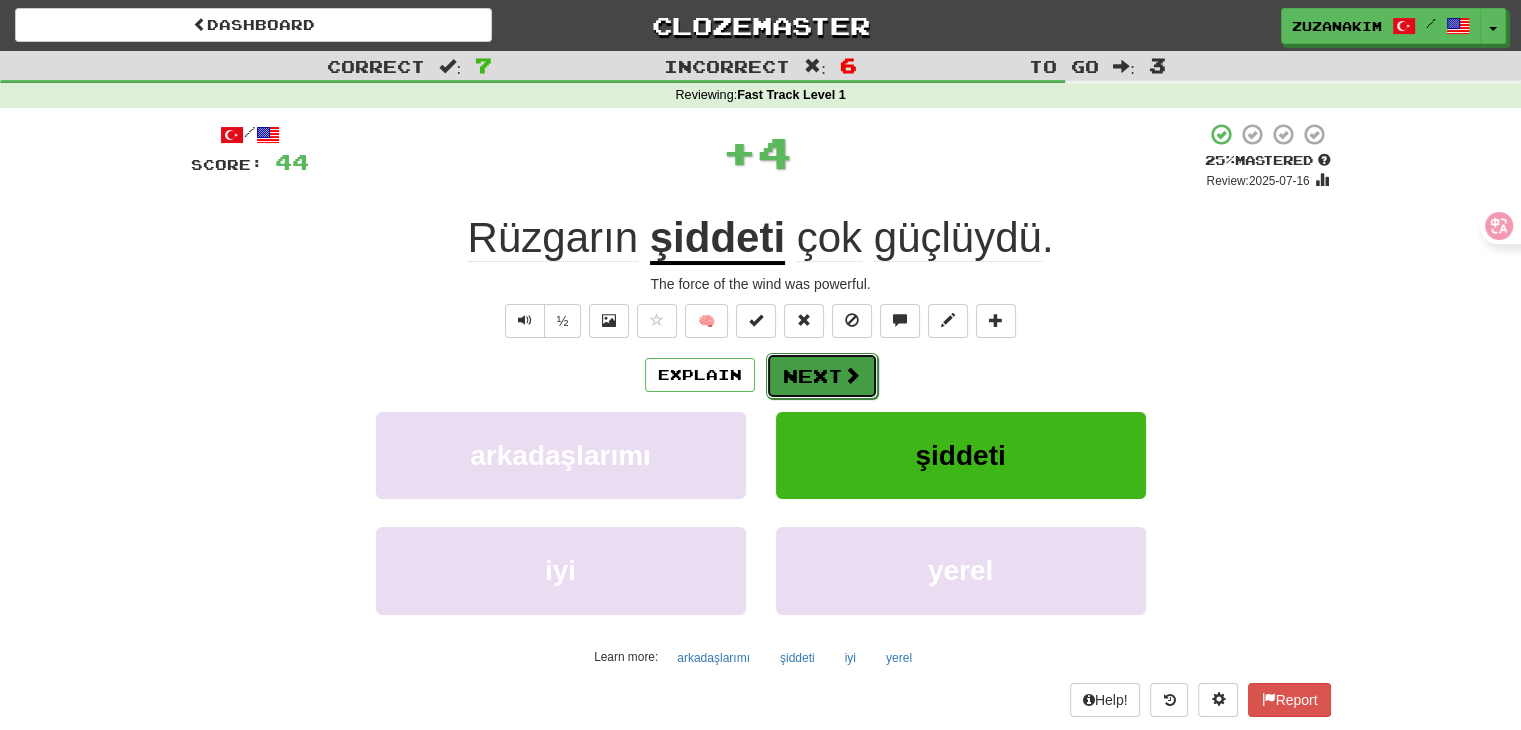 click on "Next" at bounding box center (822, 376) 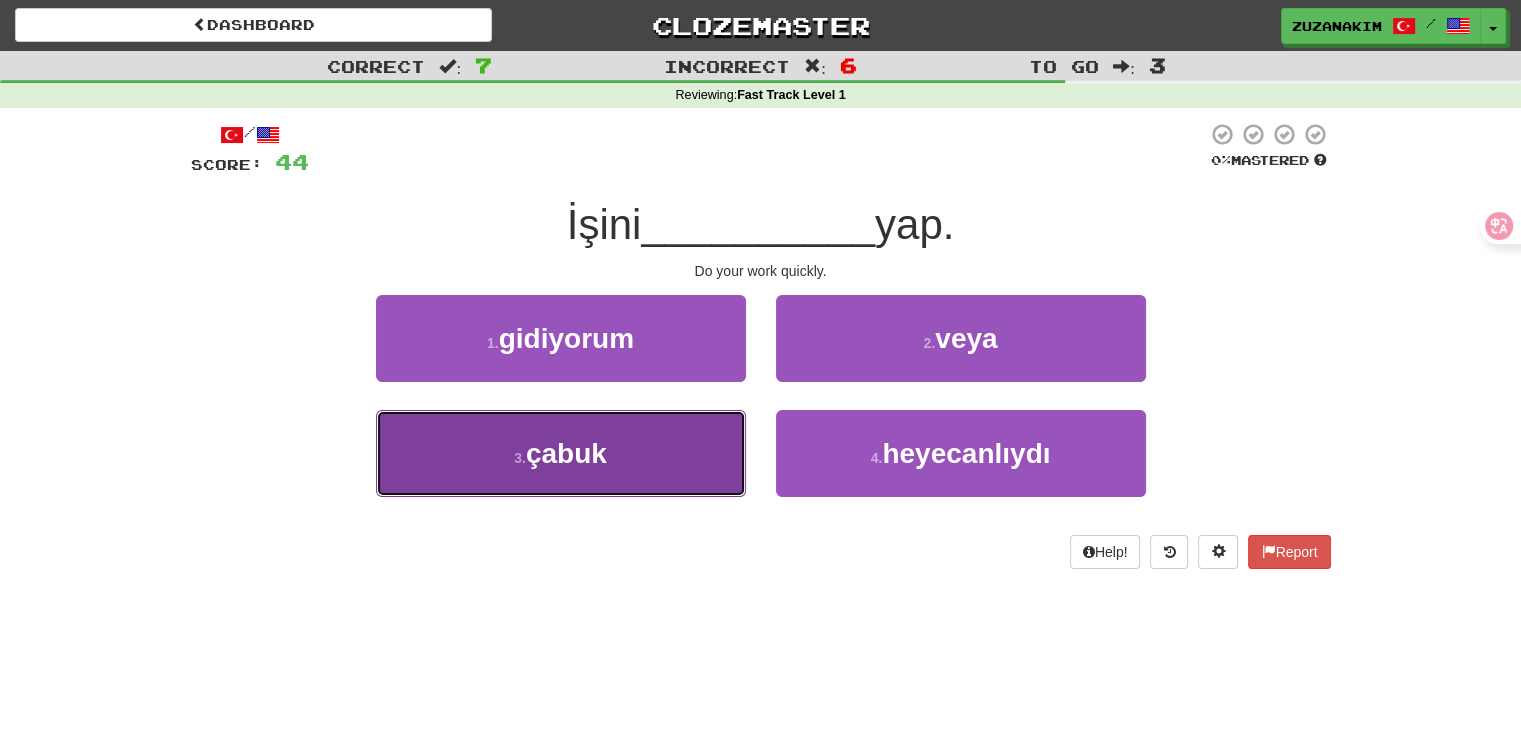click on "3 .  çabuk" at bounding box center (561, 453) 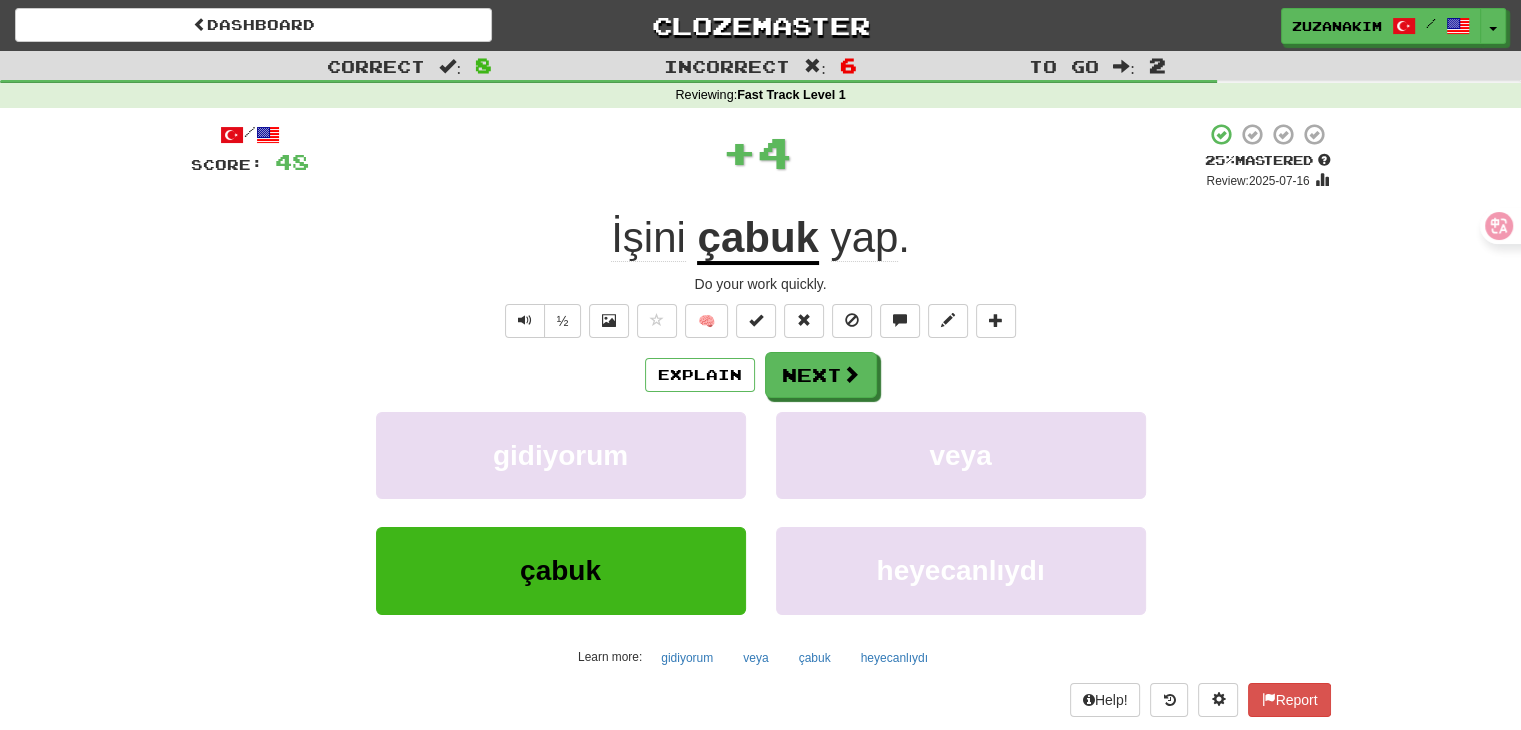 click on "Explain Next" at bounding box center (761, 375) 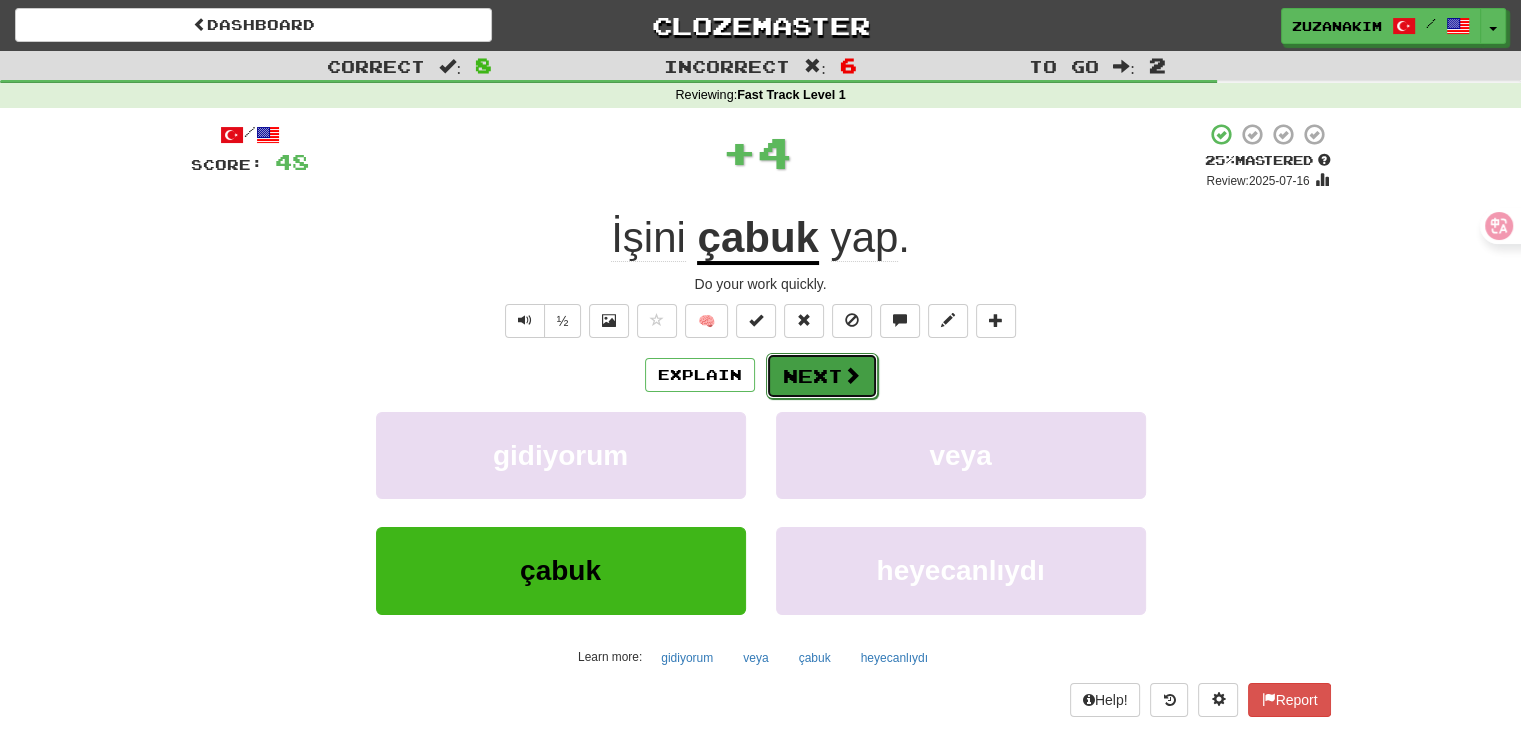 click at bounding box center (852, 375) 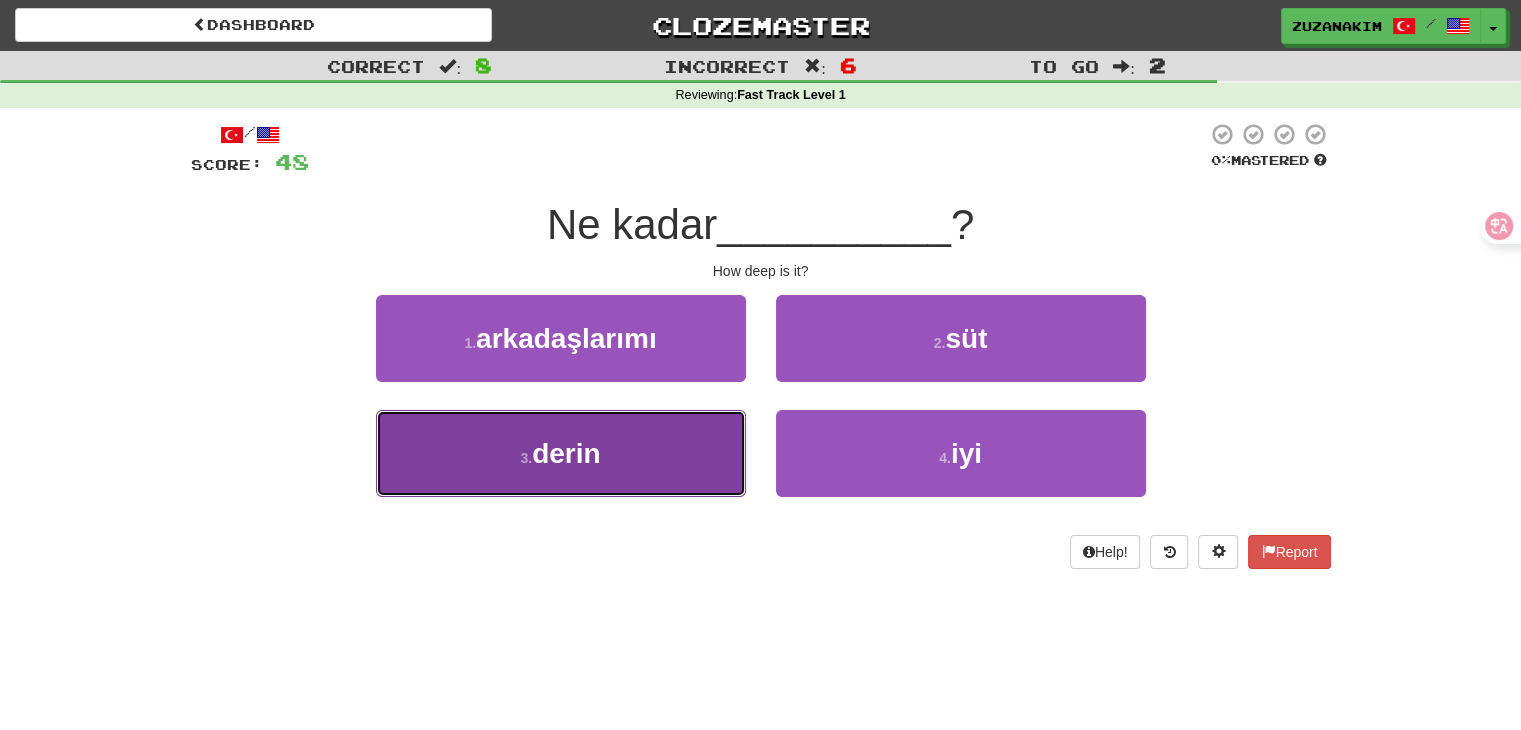 click on "3 .  derin" at bounding box center (561, 453) 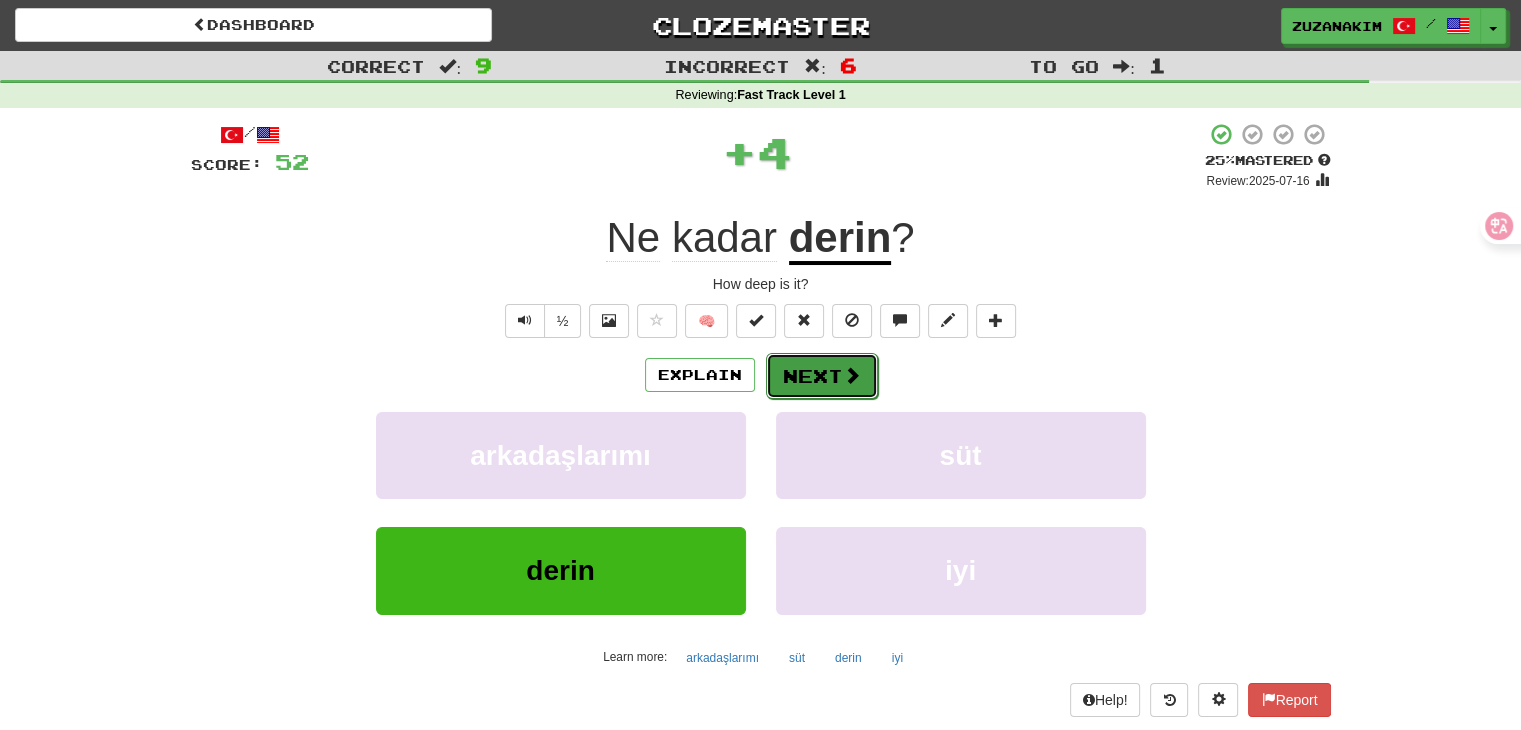 click on "Next" at bounding box center (822, 376) 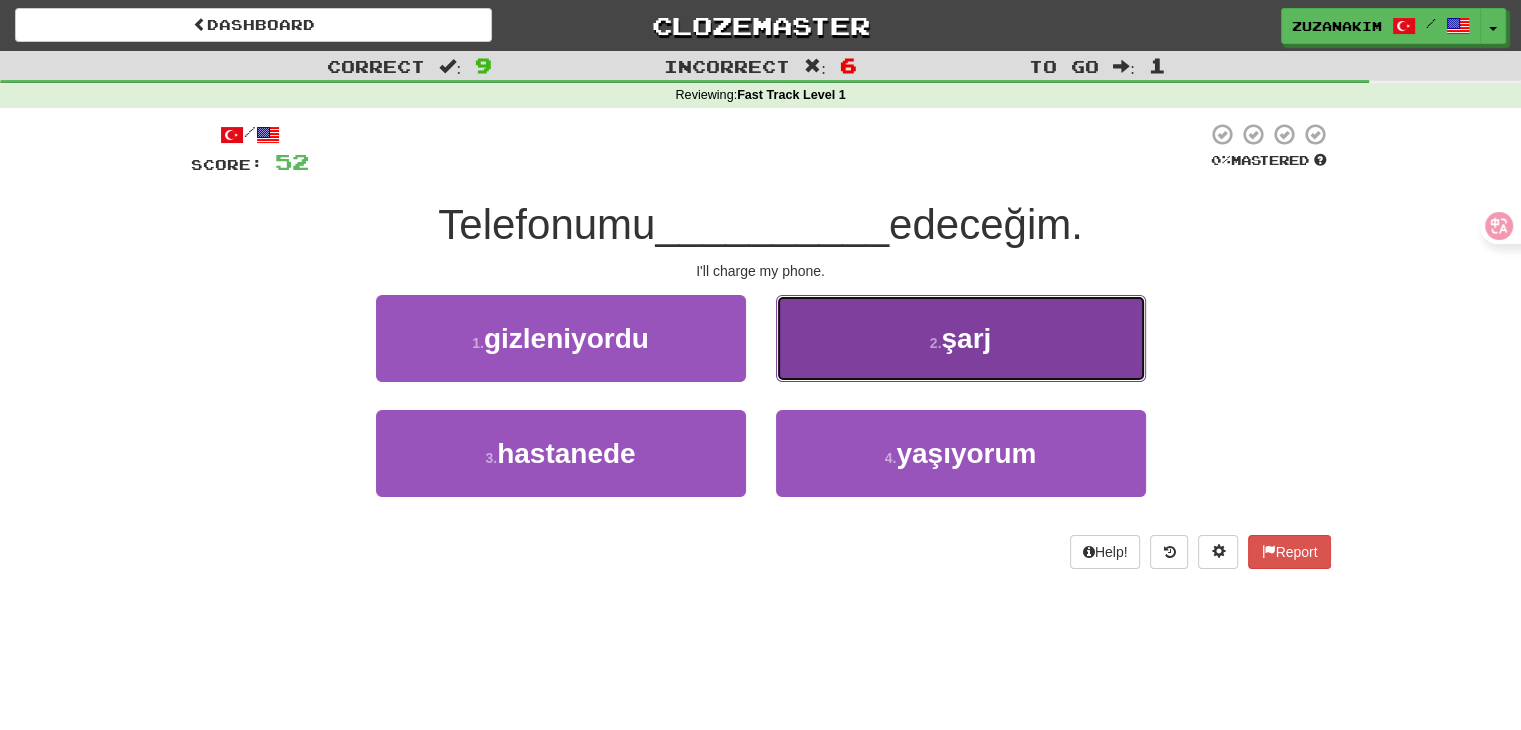click on "2 ." at bounding box center (936, 343) 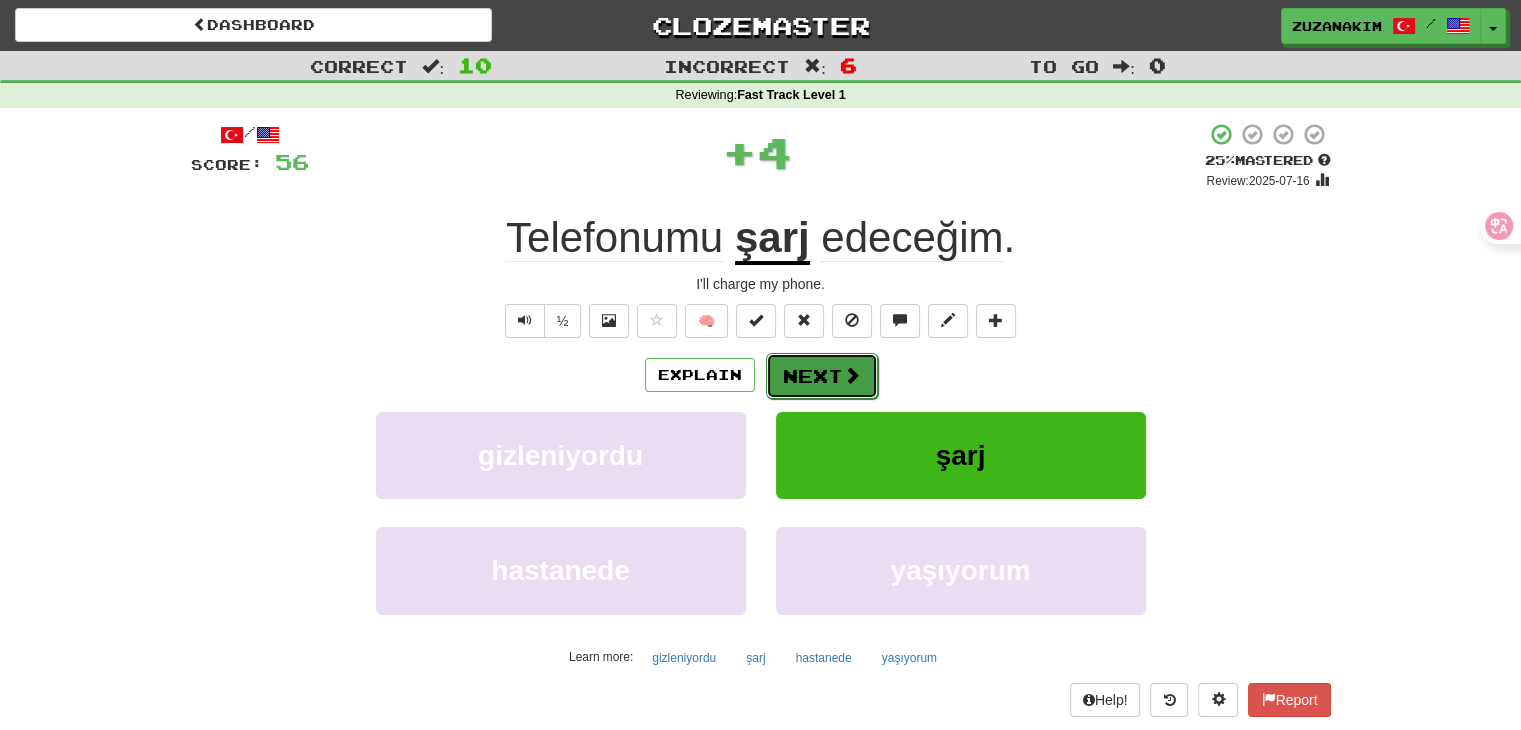 click on "Next" at bounding box center [822, 376] 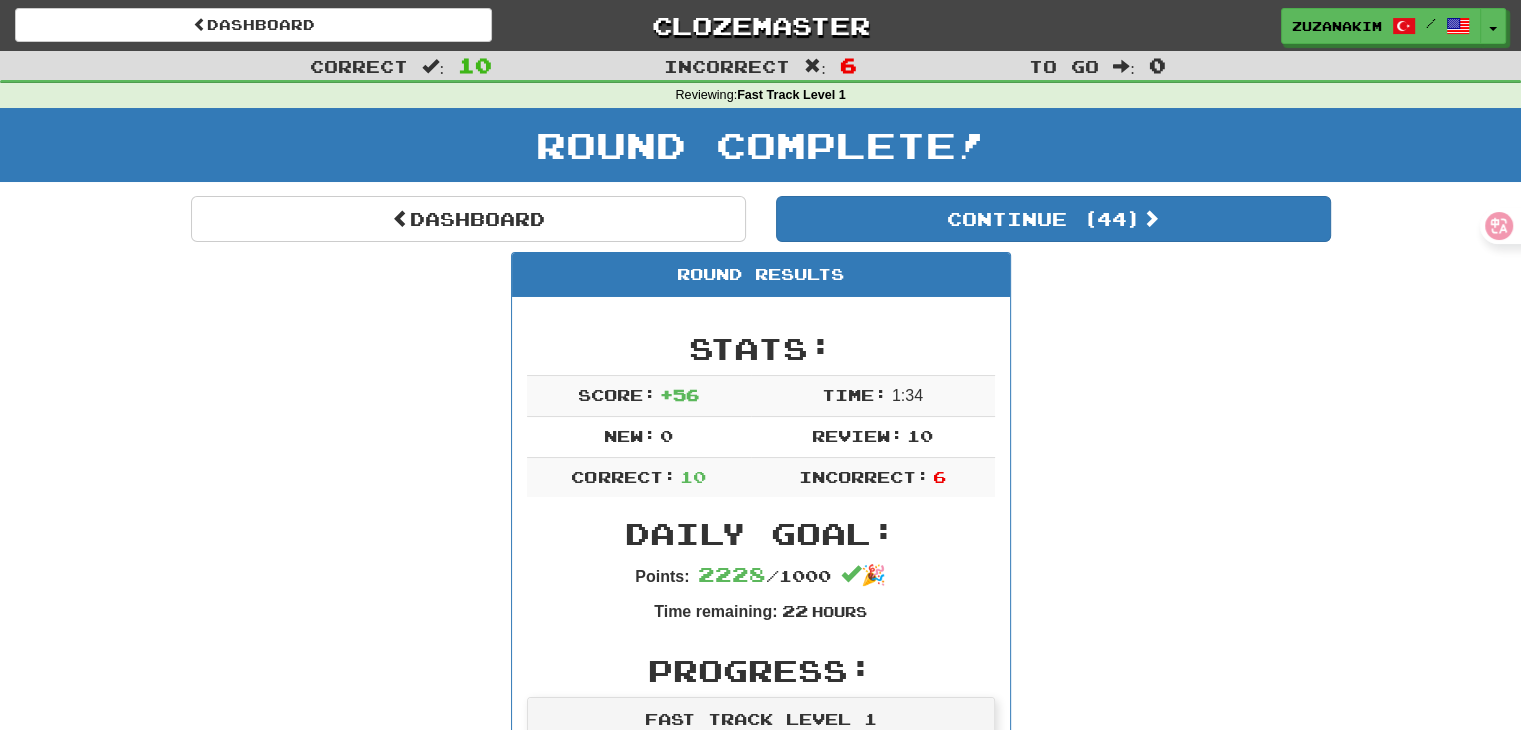 scroll, scrollTop: 400, scrollLeft: 0, axis: vertical 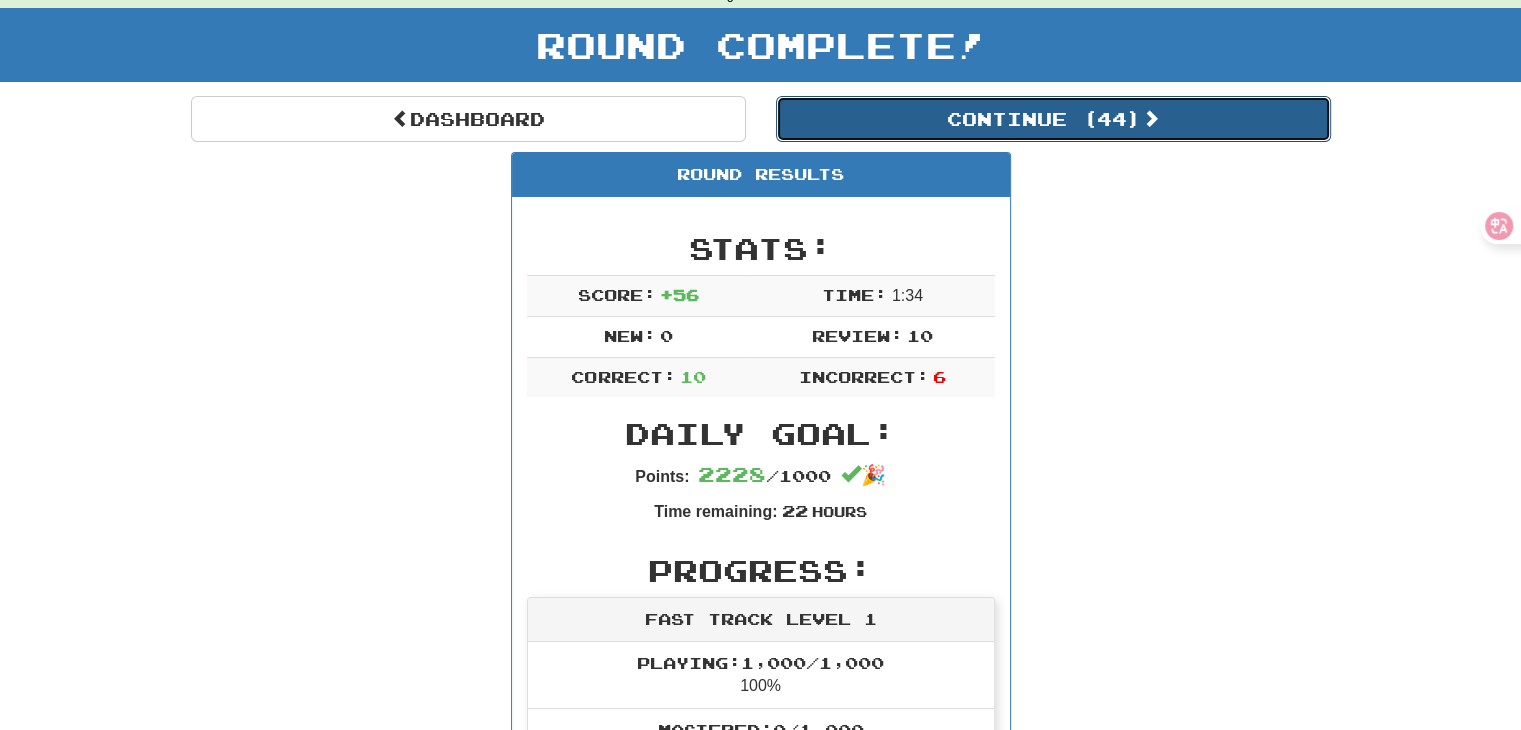 click on "Continue ( 44 )" at bounding box center [1053, 119] 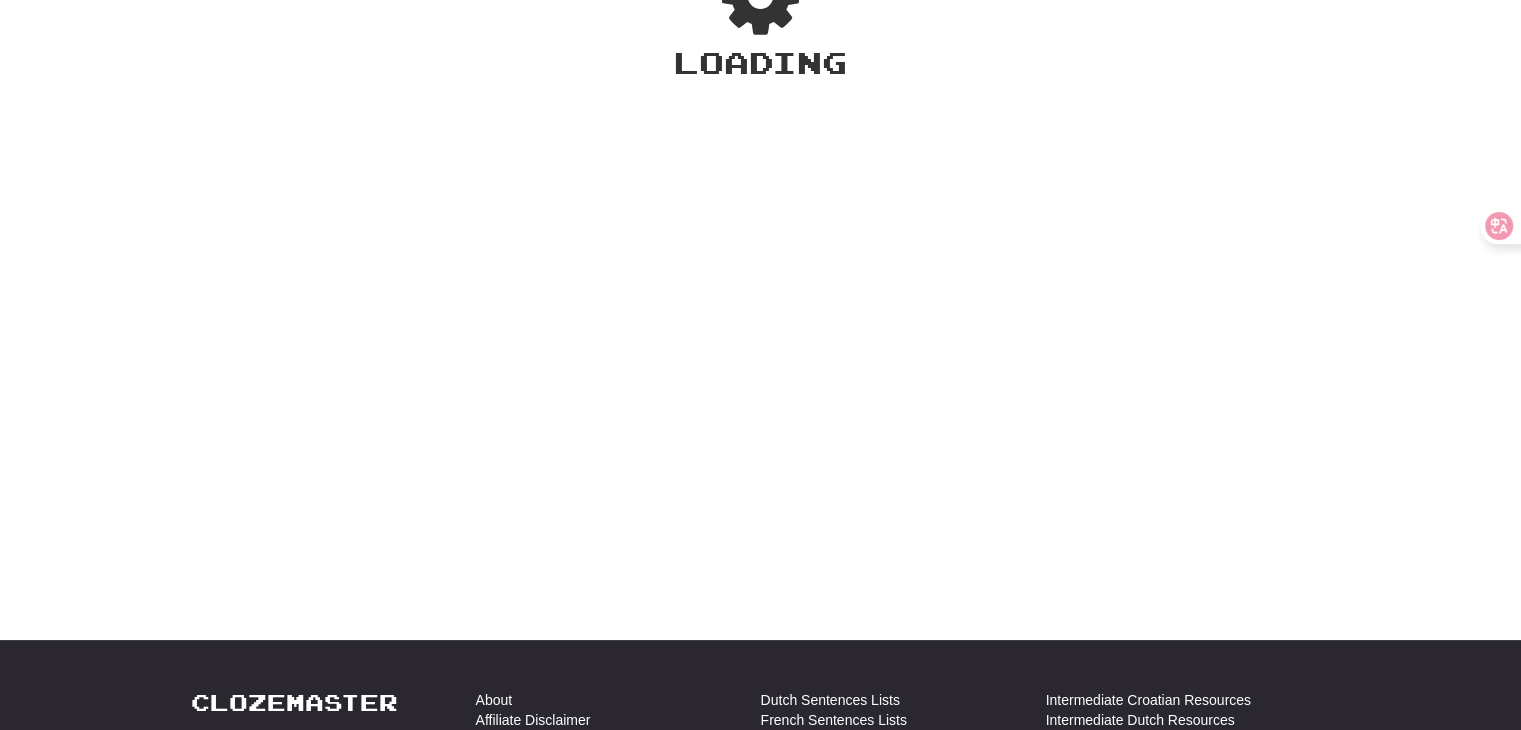 scroll, scrollTop: 100, scrollLeft: 0, axis: vertical 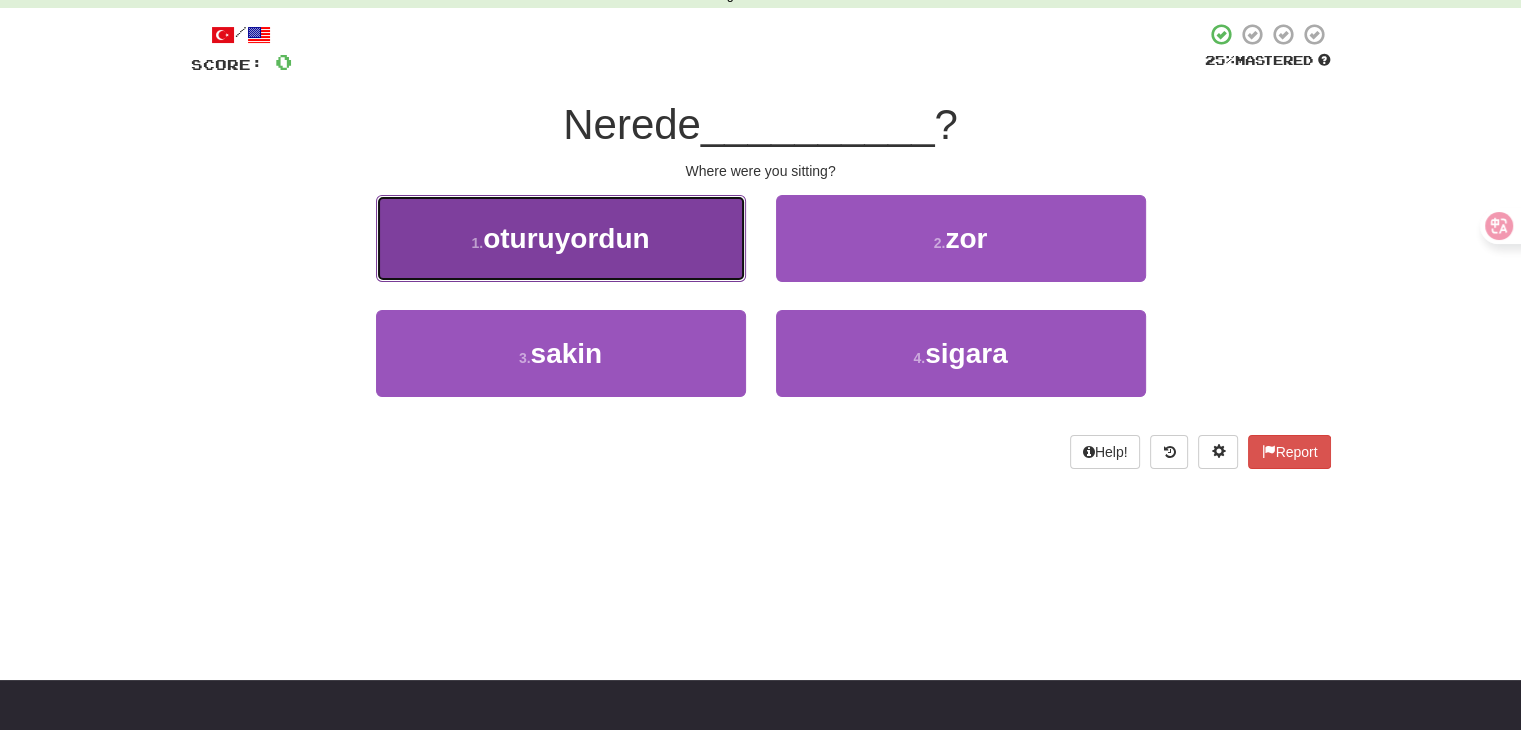 click on "oturuyordun" at bounding box center [566, 238] 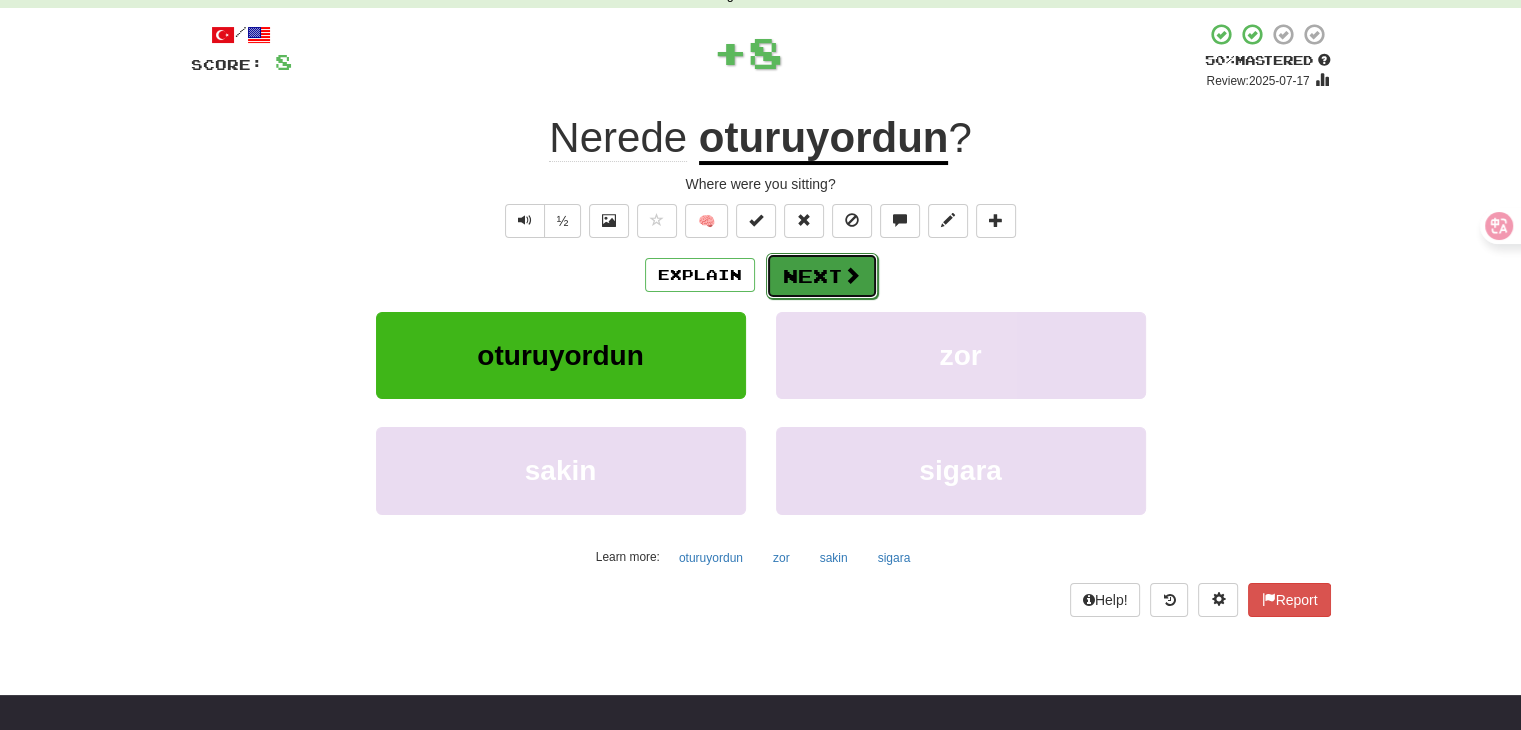click on "Next" at bounding box center [822, 276] 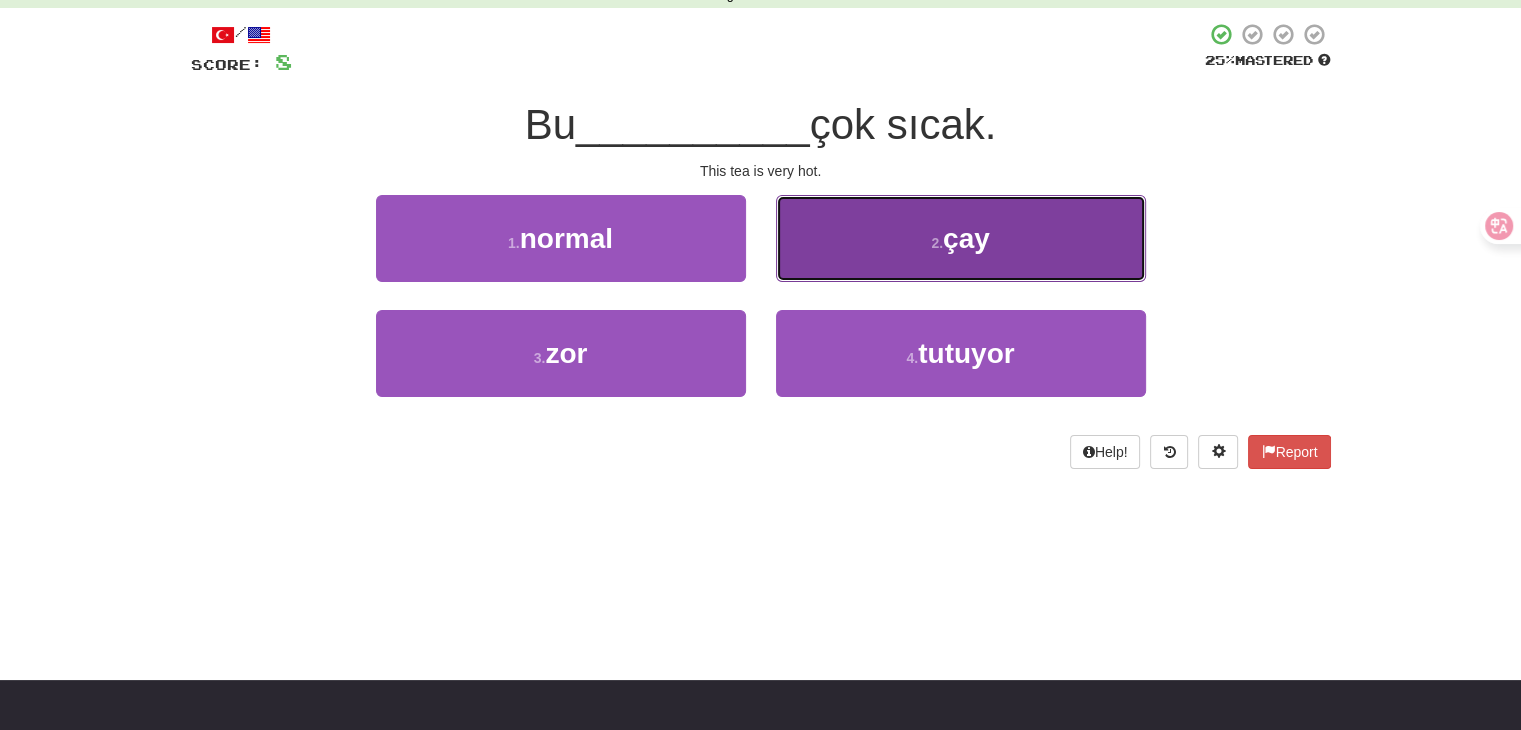 click on "2 .  çay" at bounding box center (961, 238) 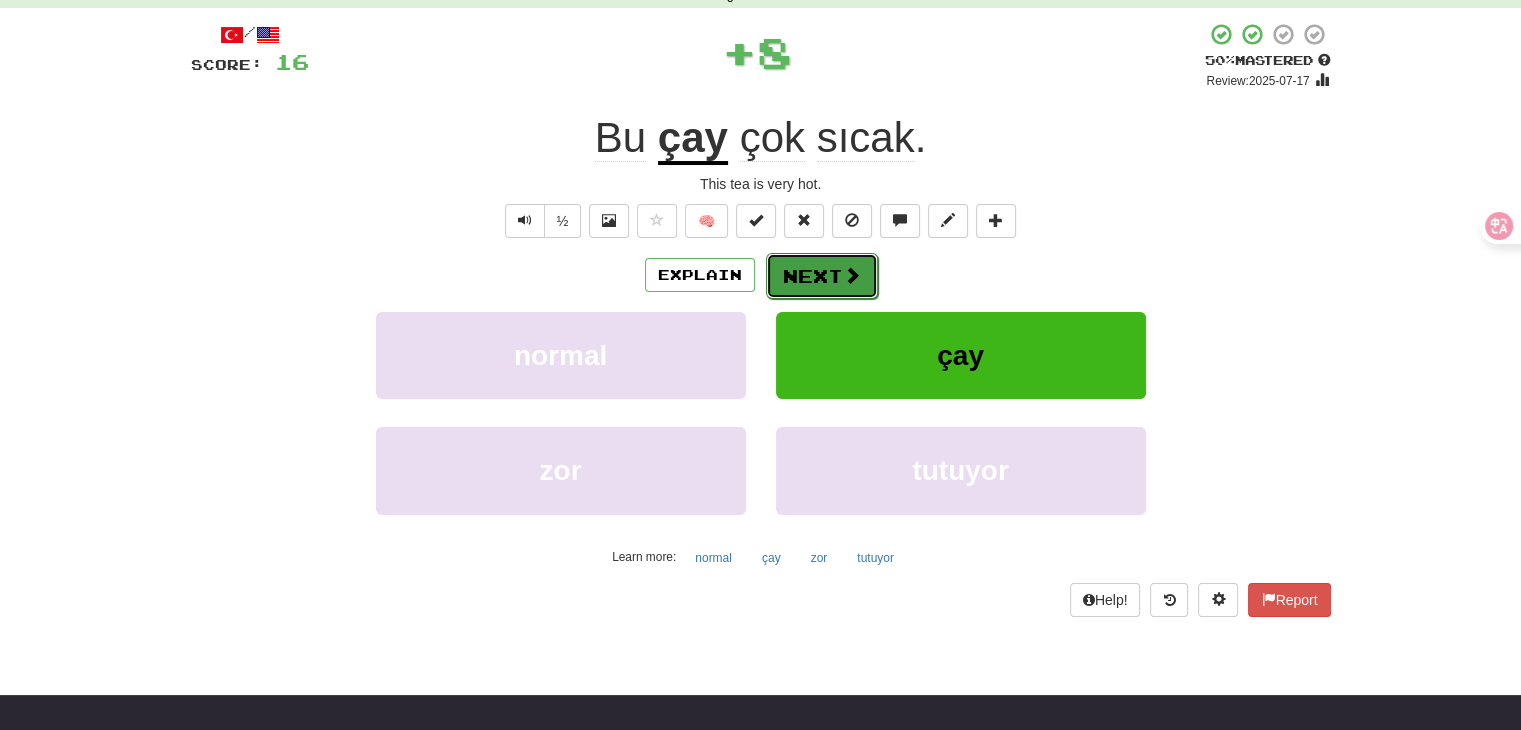 click on "Next" at bounding box center [822, 276] 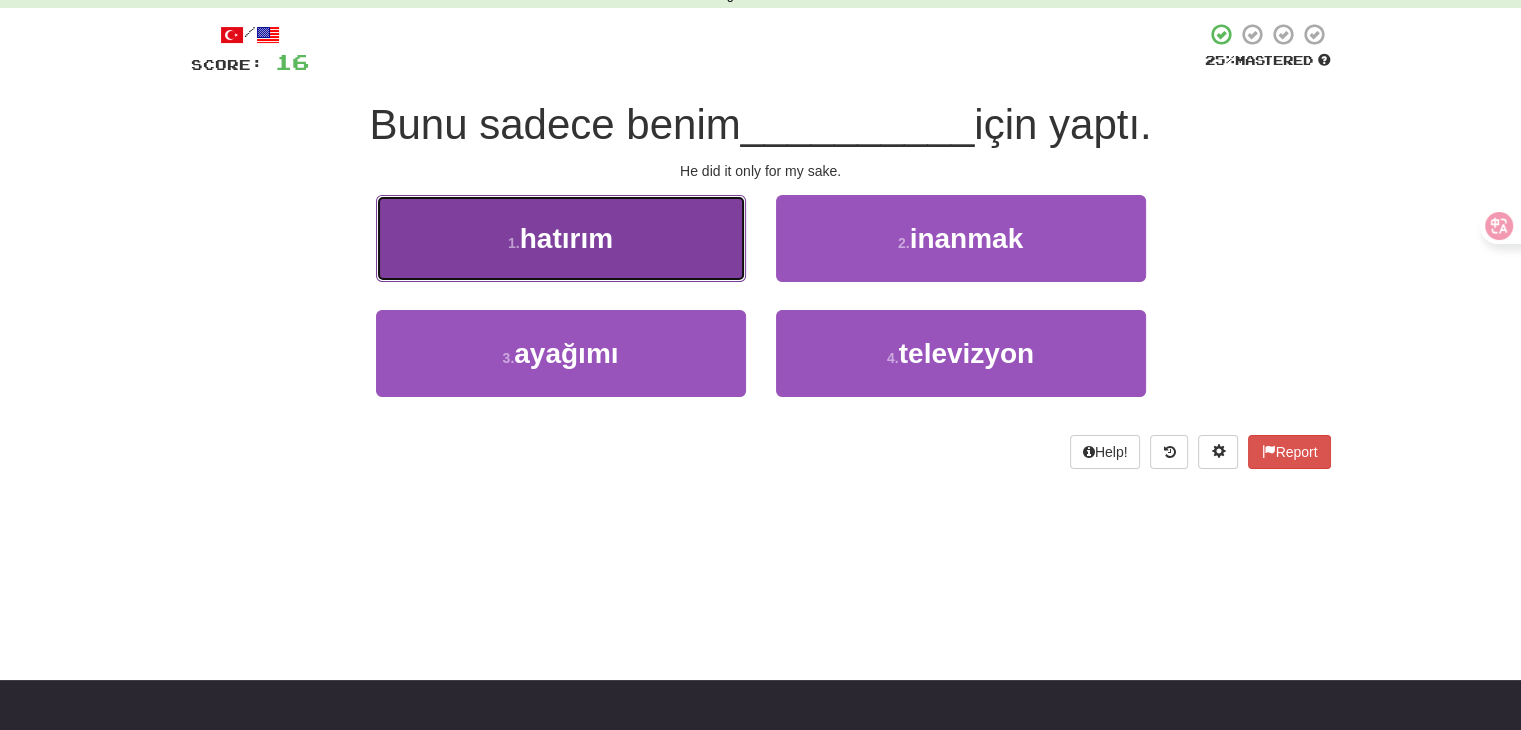 click on "1 .  hatırım" at bounding box center [561, 238] 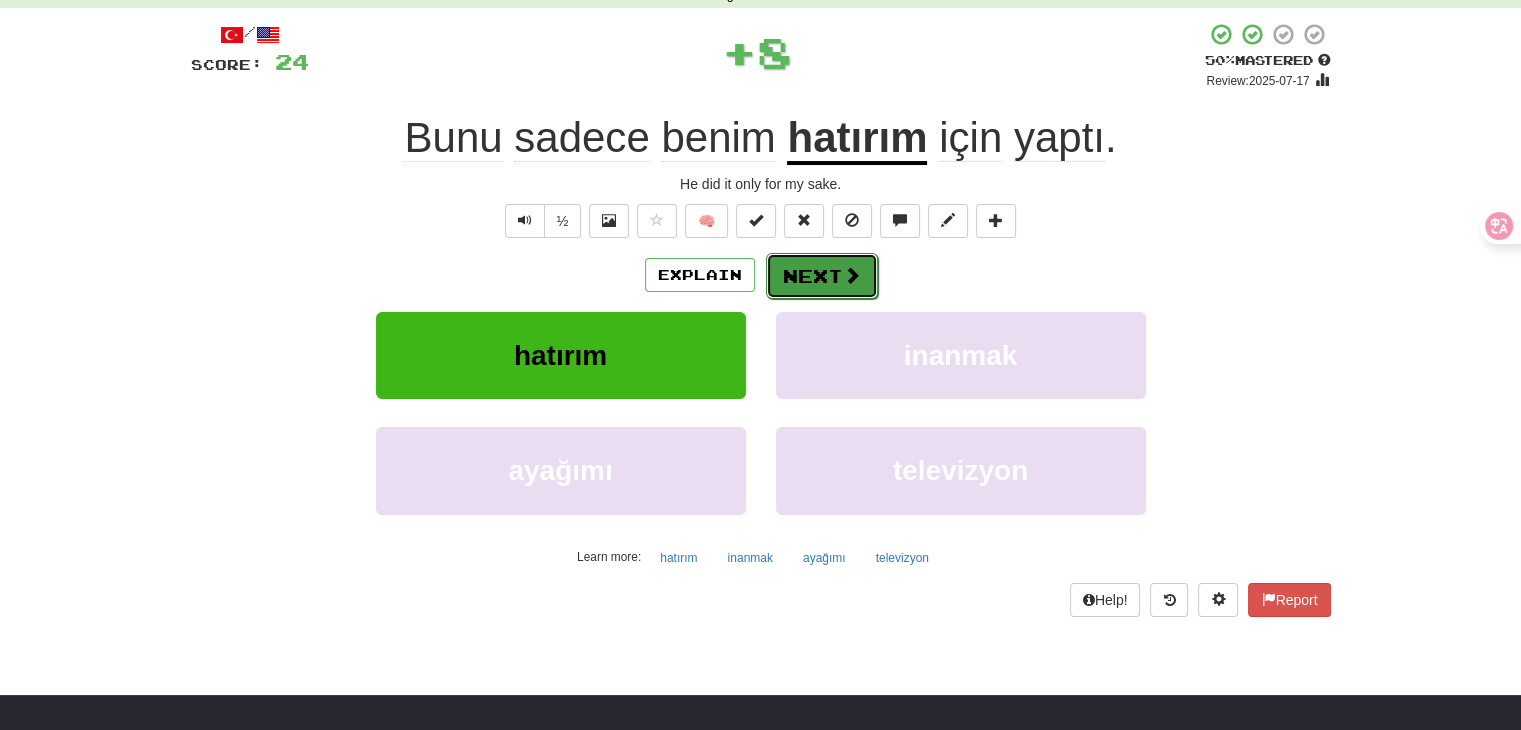 click on "Next" at bounding box center (822, 276) 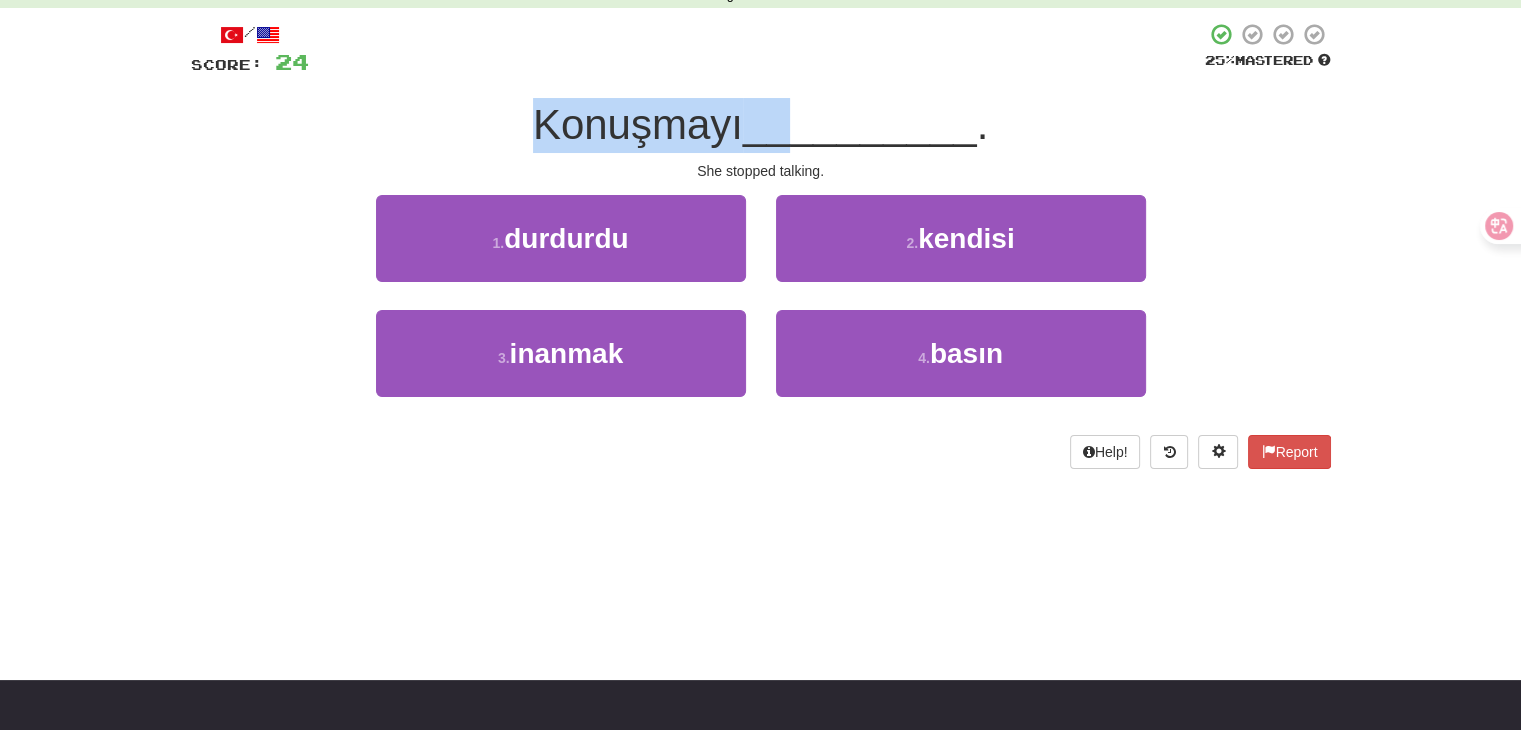 drag, startPoint x: 525, startPoint y: 124, endPoint x: 815, endPoint y: 124, distance: 290 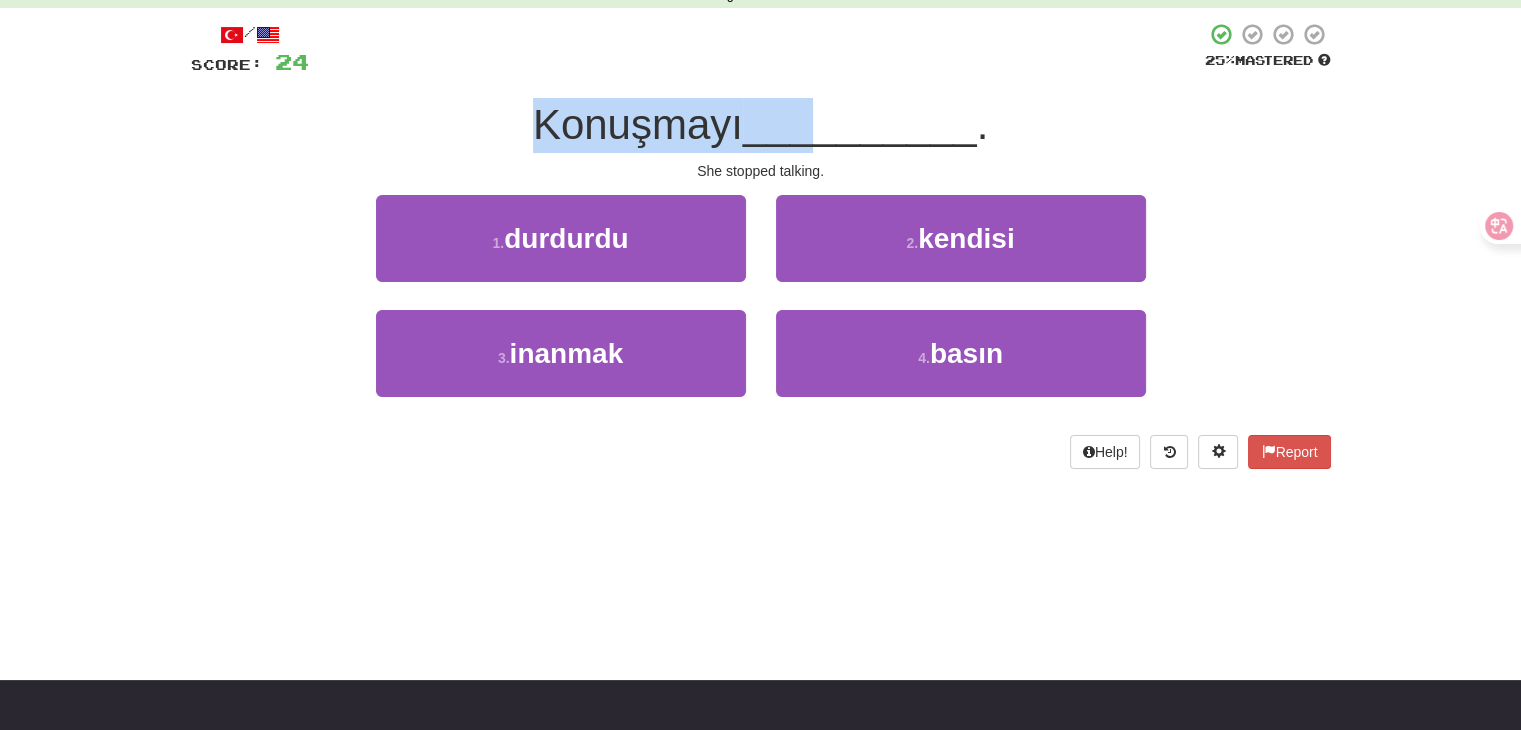 click on "Konuşmayı" at bounding box center (638, 124) 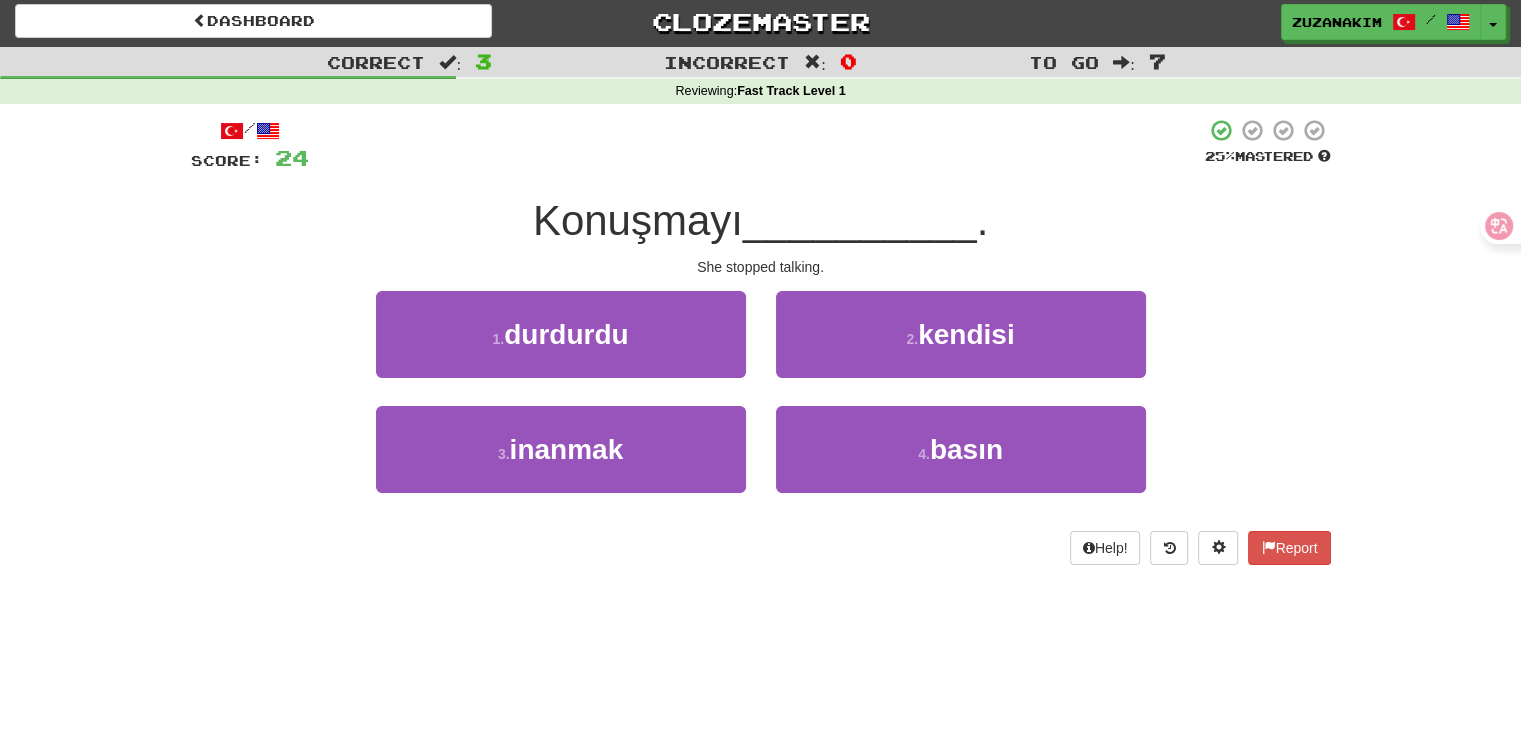 scroll, scrollTop: 0, scrollLeft: 0, axis: both 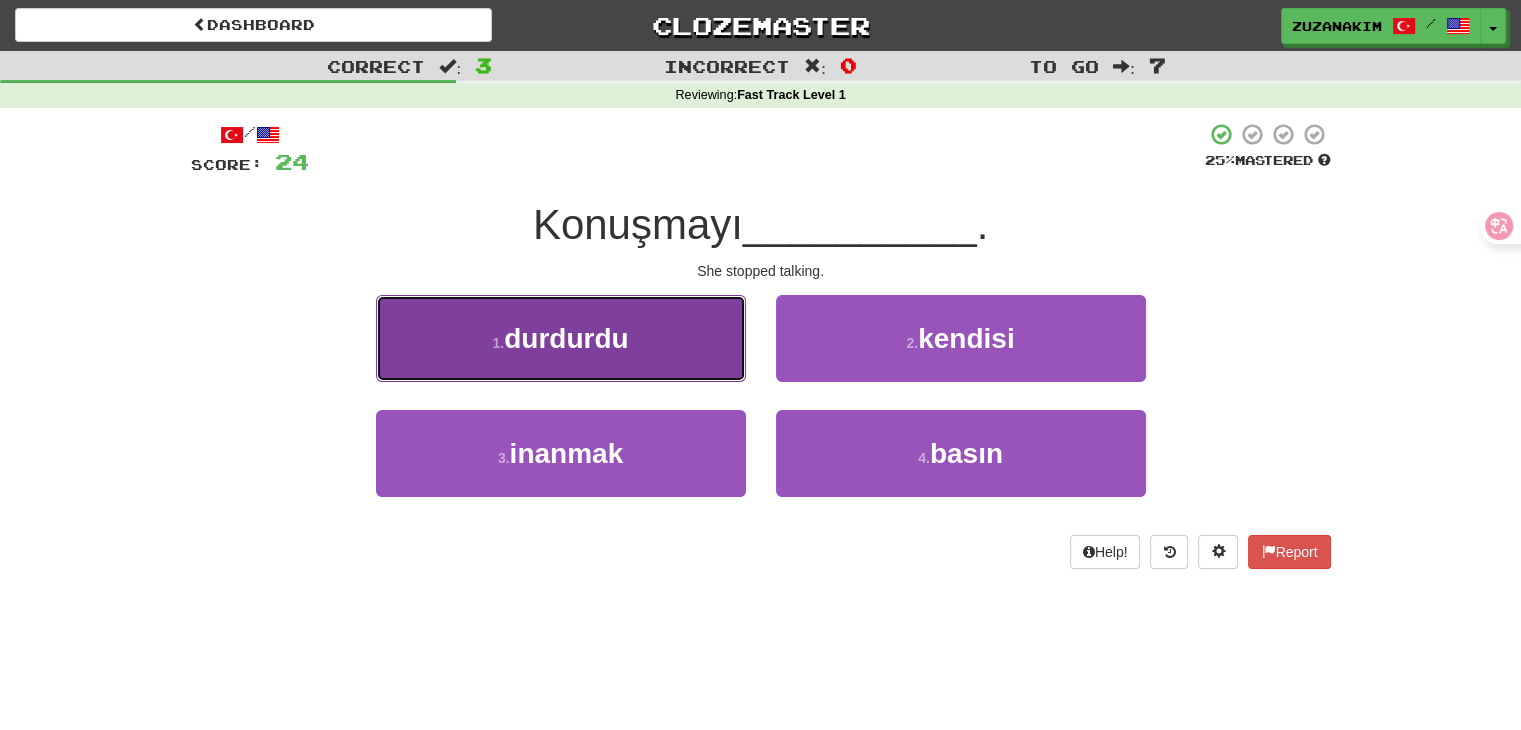 click on "durdurdu" at bounding box center [566, 338] 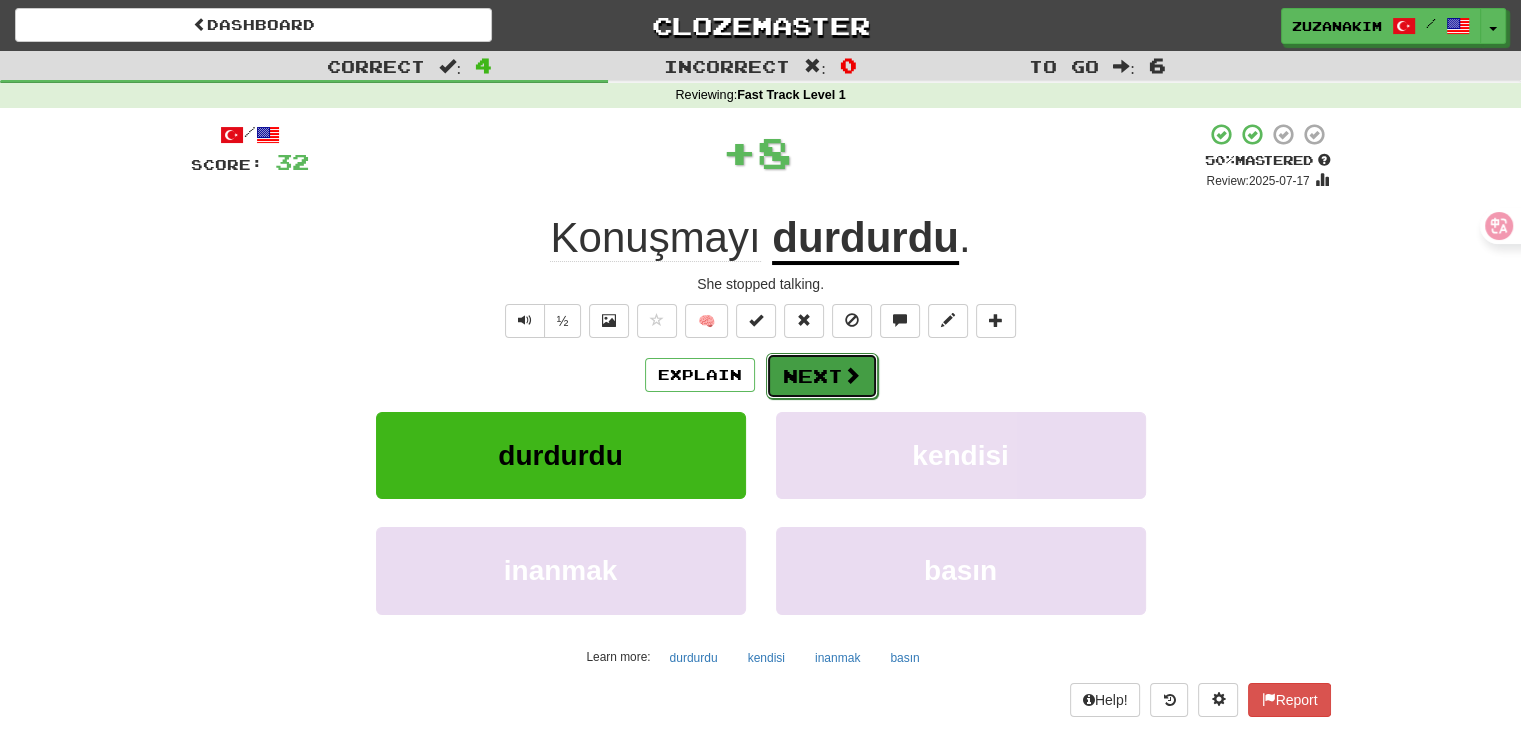 click at bounding box center (852, 375) 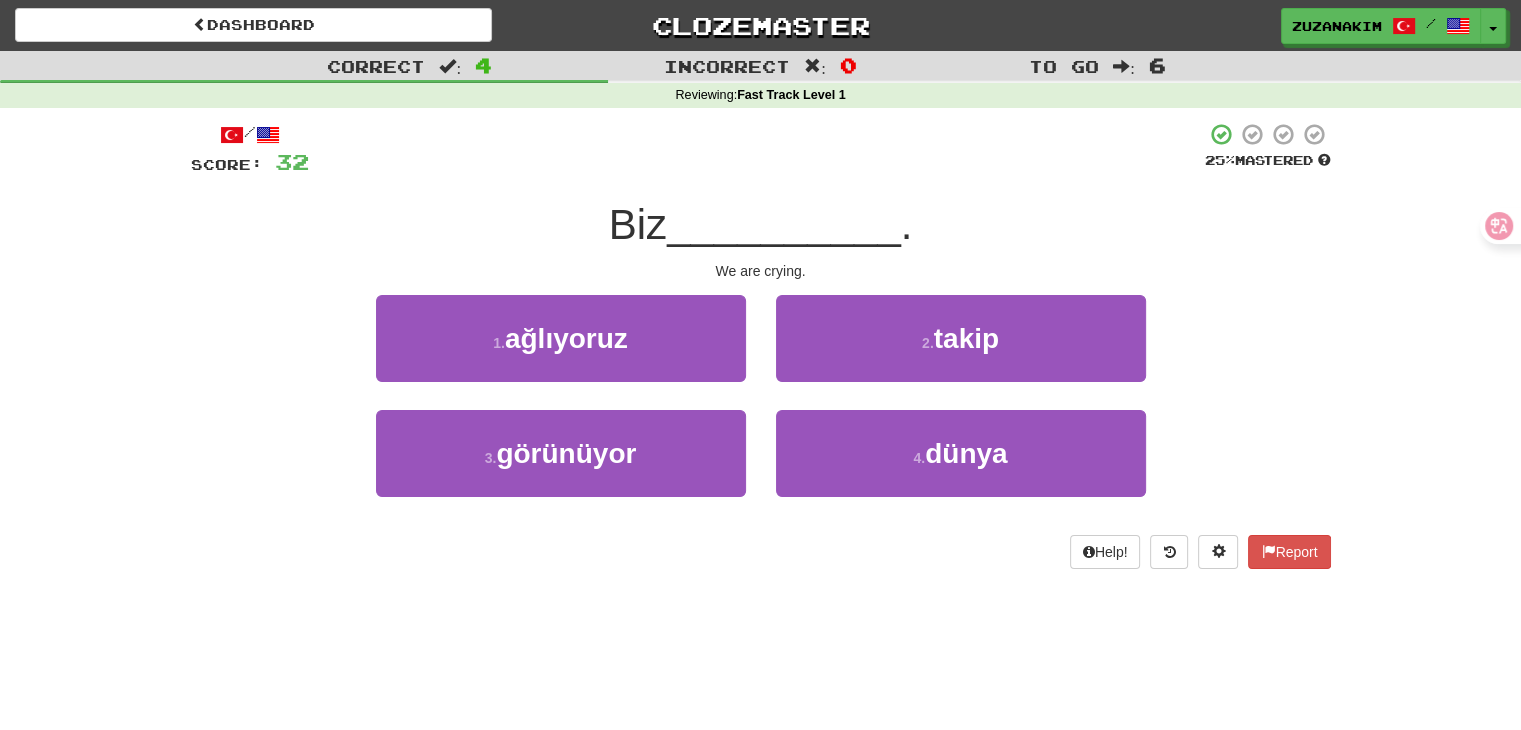 drag, startPoint x: 610, startPoint y: 221, endPoint x: 686, endPoint y: 223, distance: 76.02631 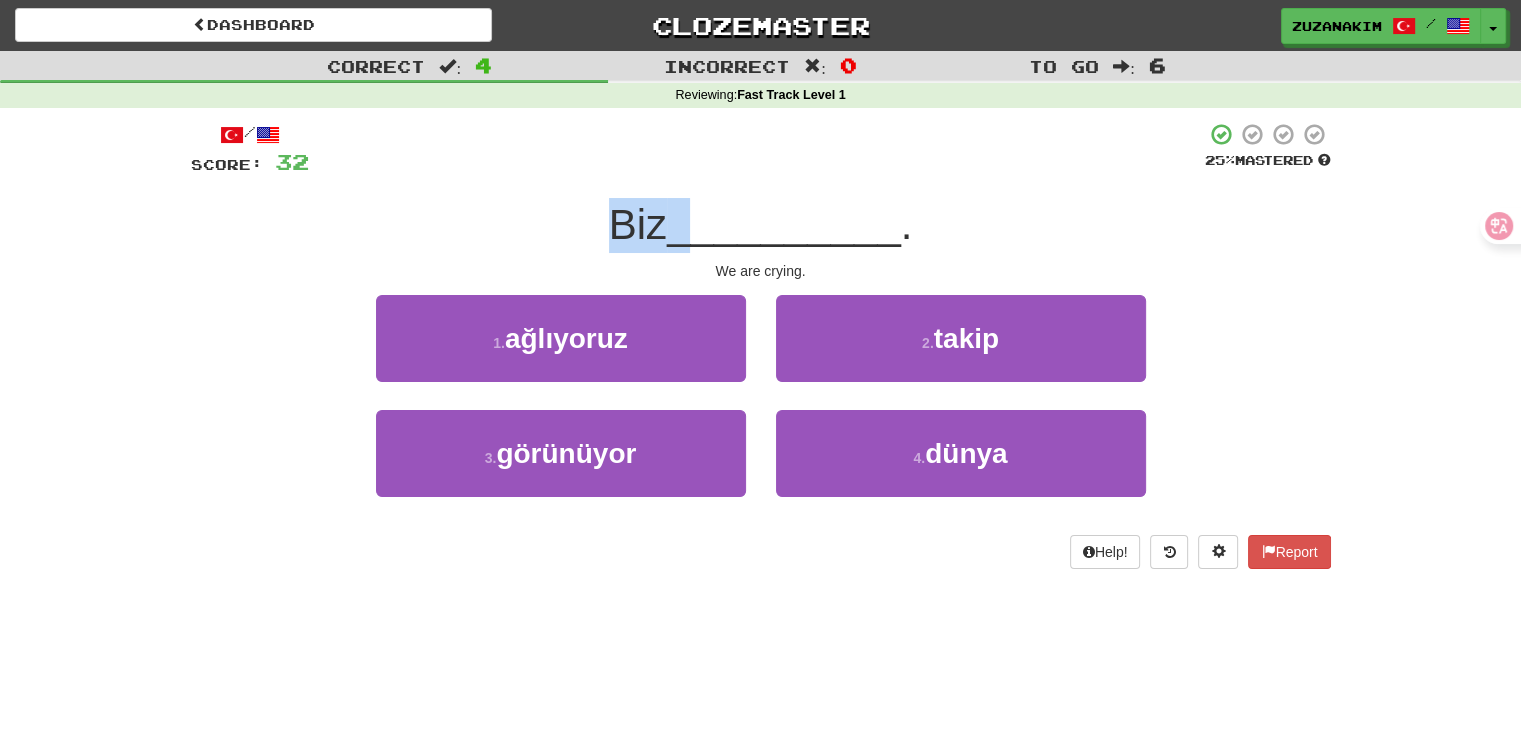 click on "__________" at bounding box center [784, 224] 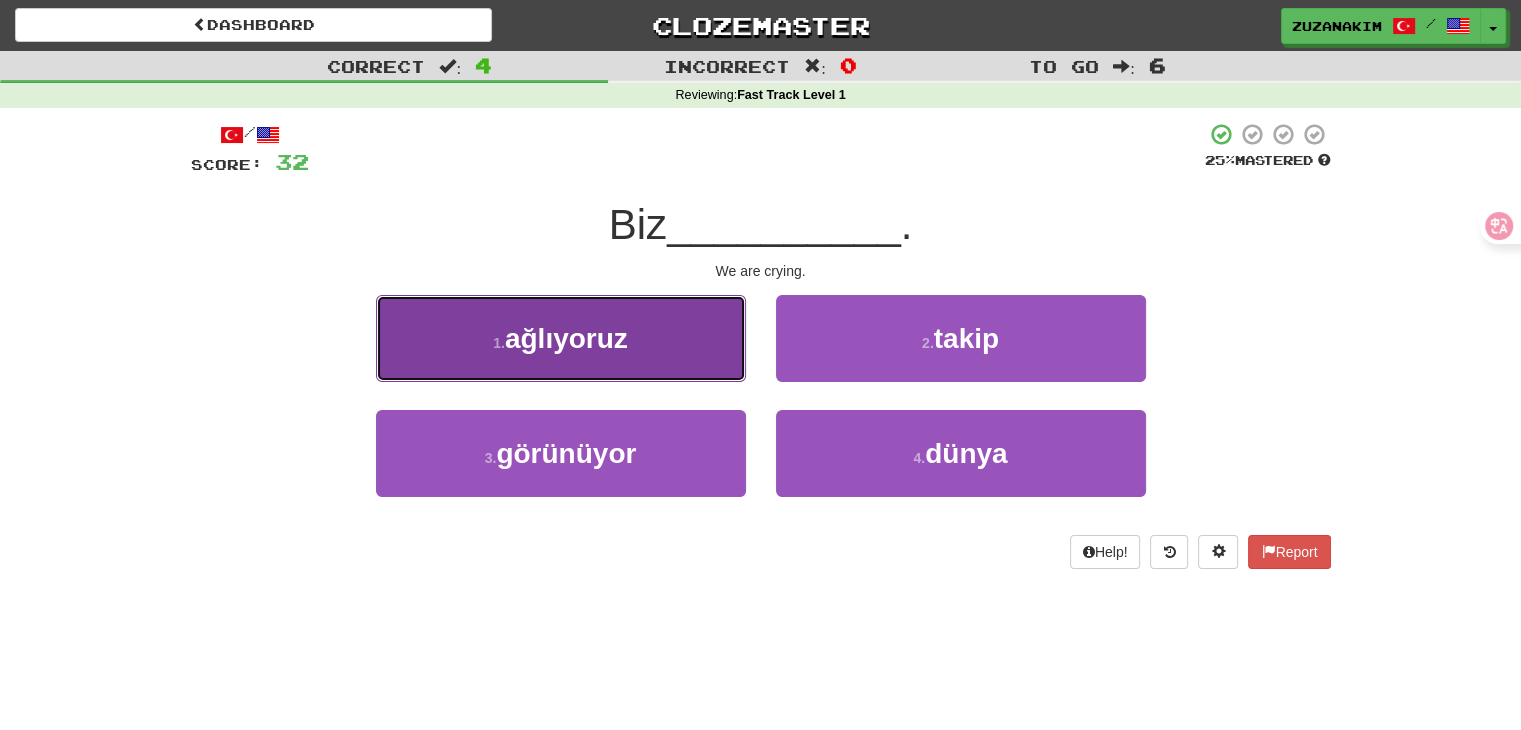 click on "1 .  ağlıyoruz" at bounding box center [561, 338] 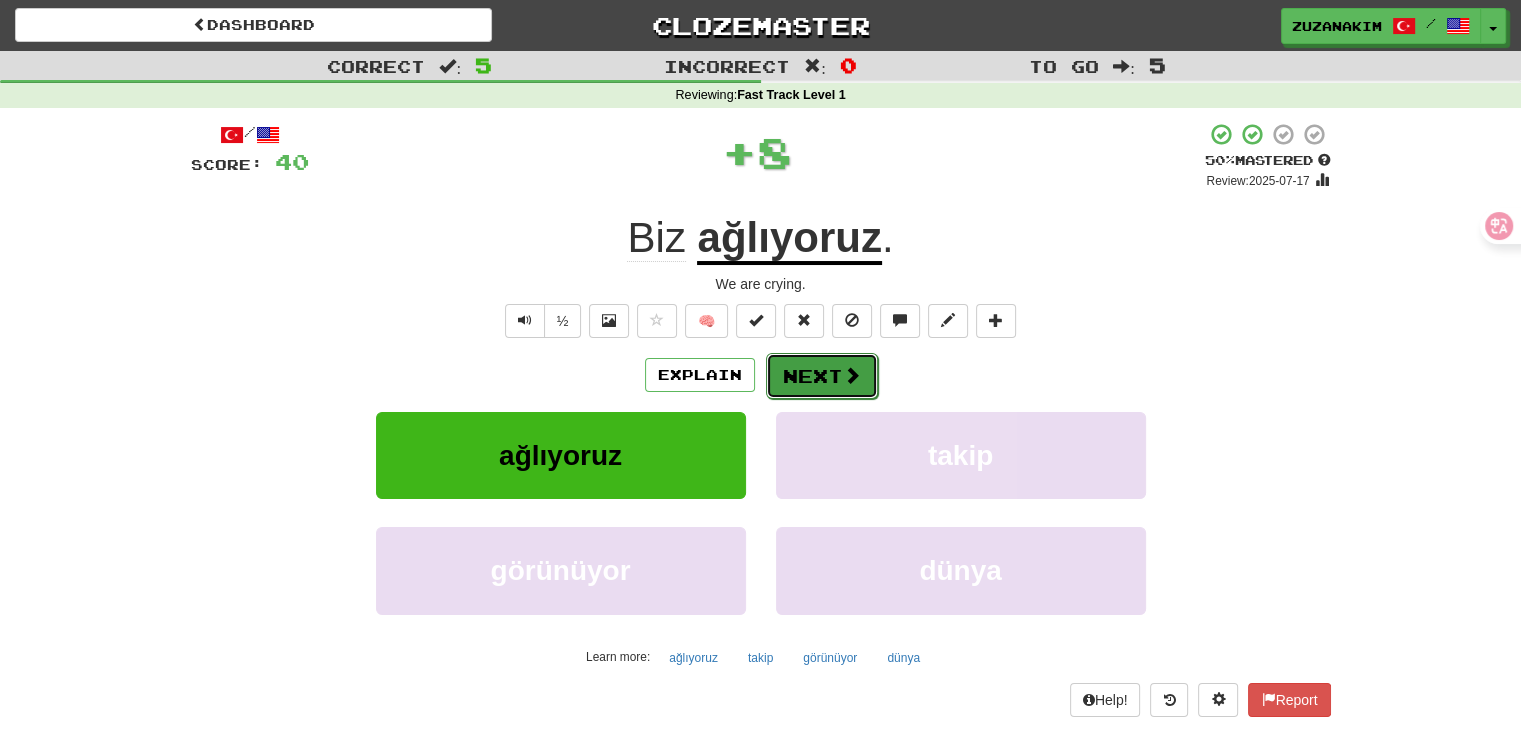 click on "Next" at bounding box center (822, 376) 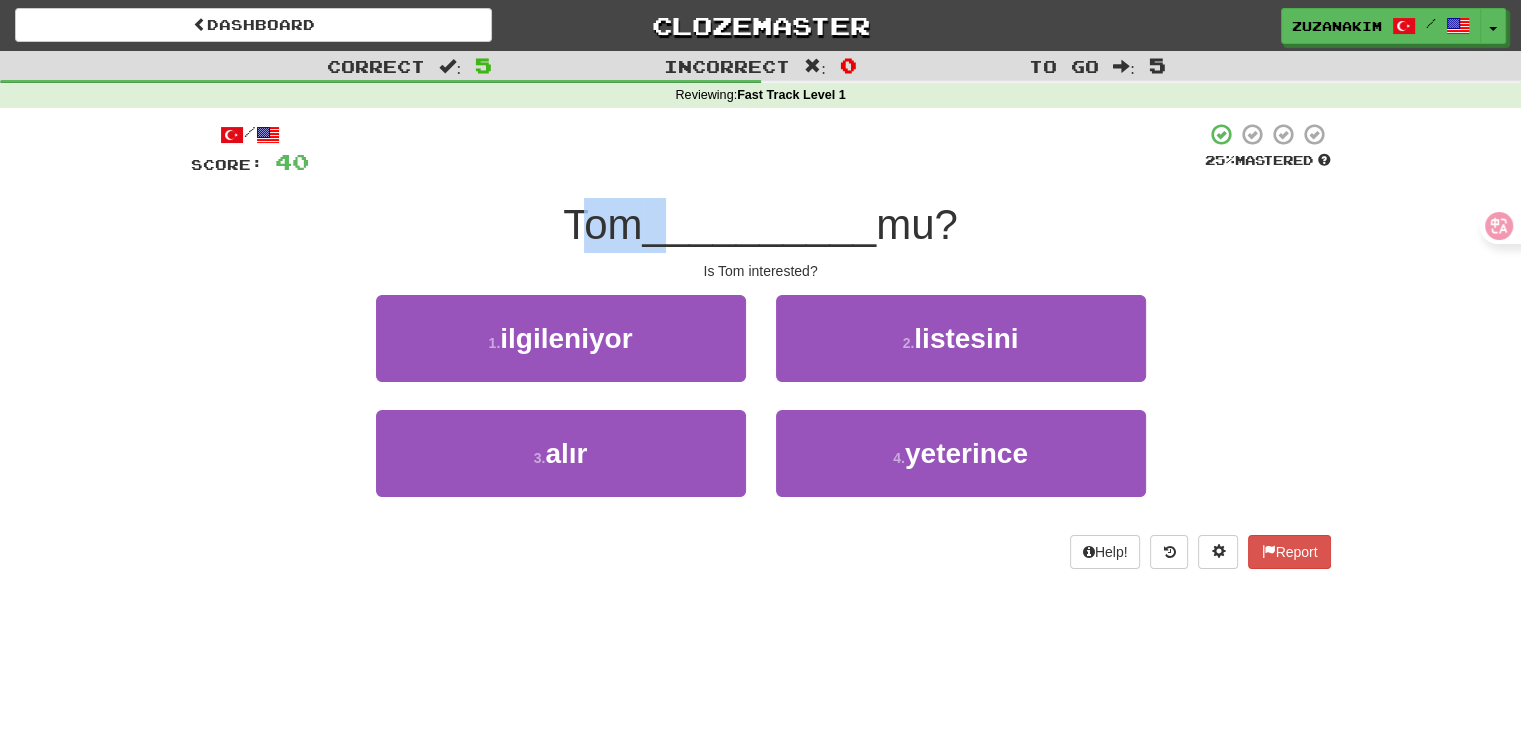 drag, startPoint x: 576, startPoint y: 235, endPoint x: 676, endPoint y: 231, distance: 100.07997 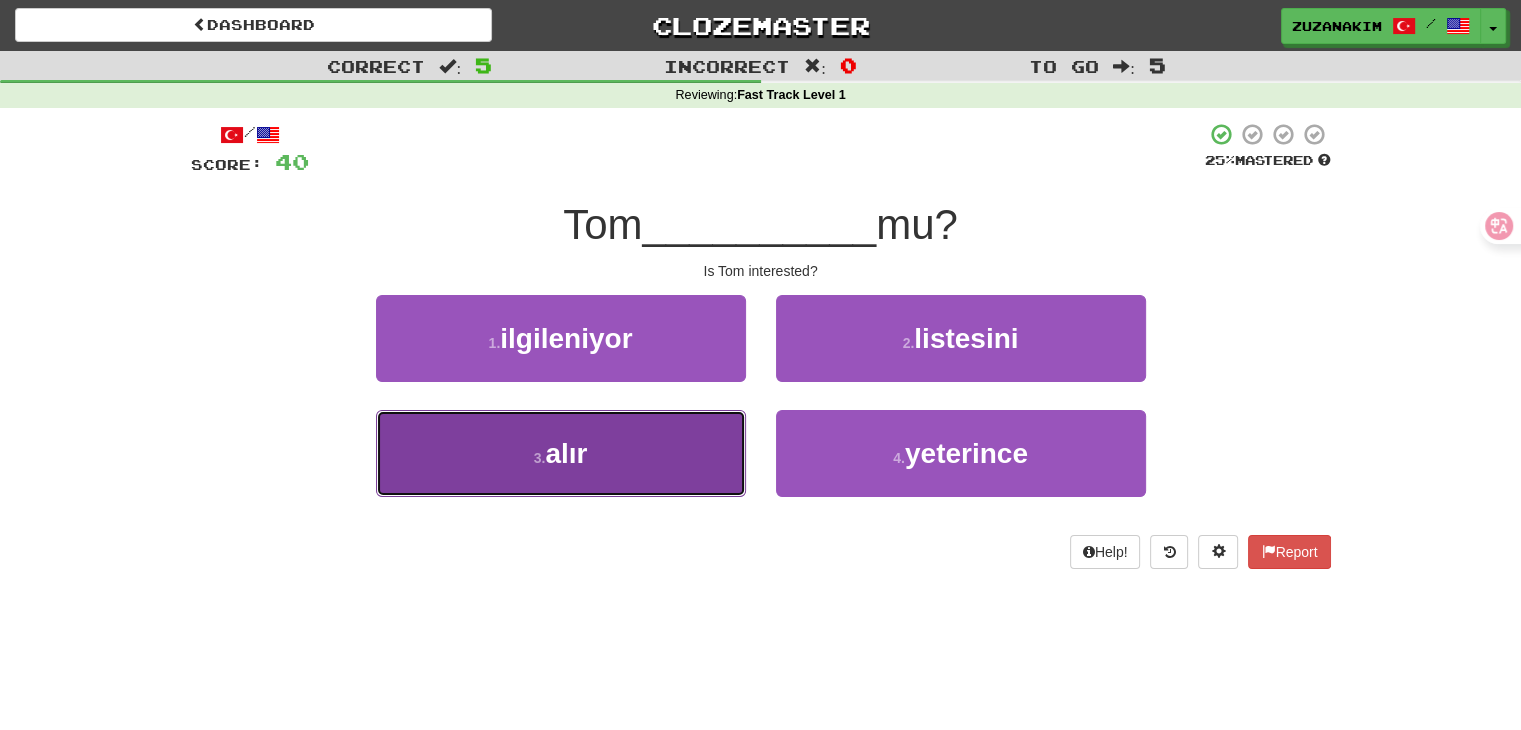 click on "3 .  alır" at bounding box center (561, 453) 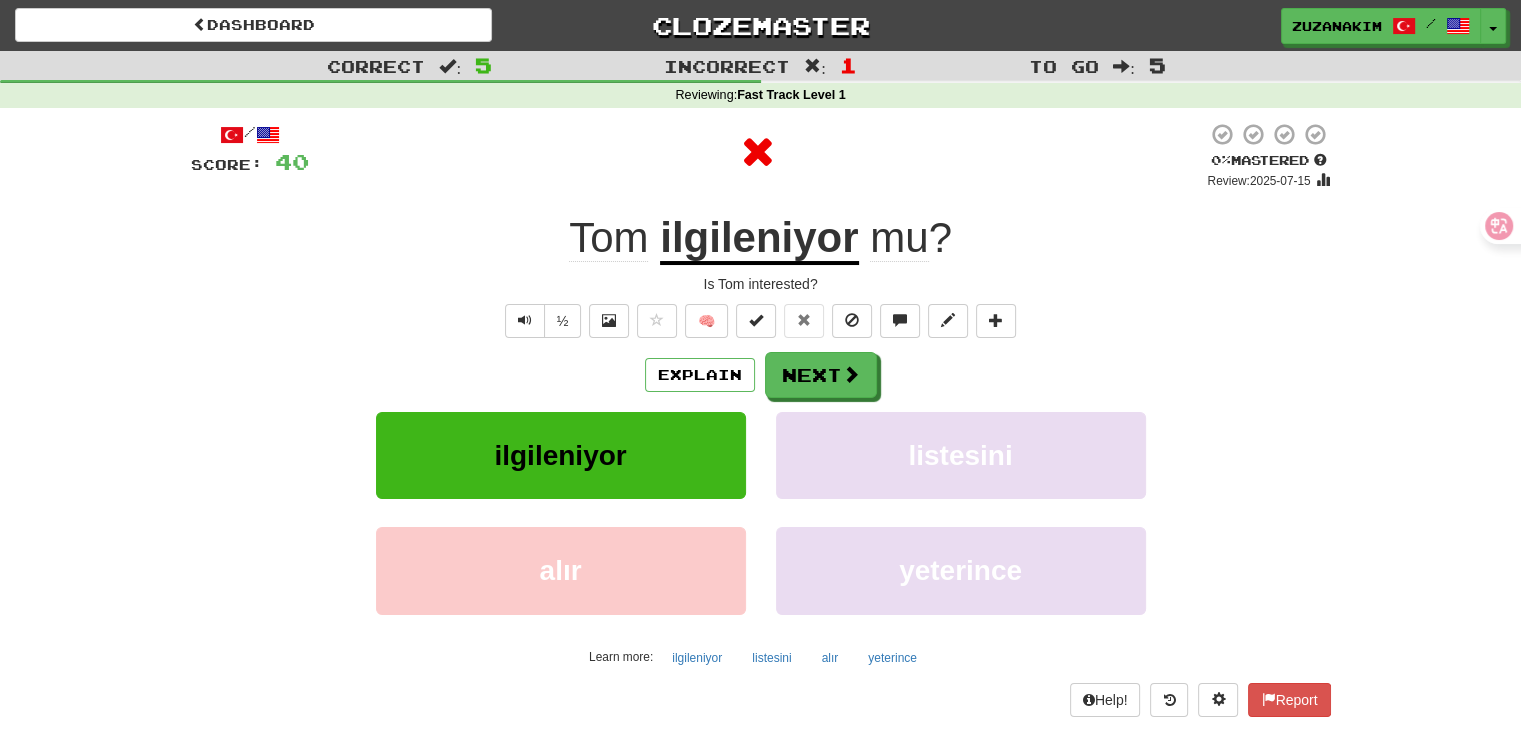 click on "ilgileniyor" at bounding box center (759, 239) 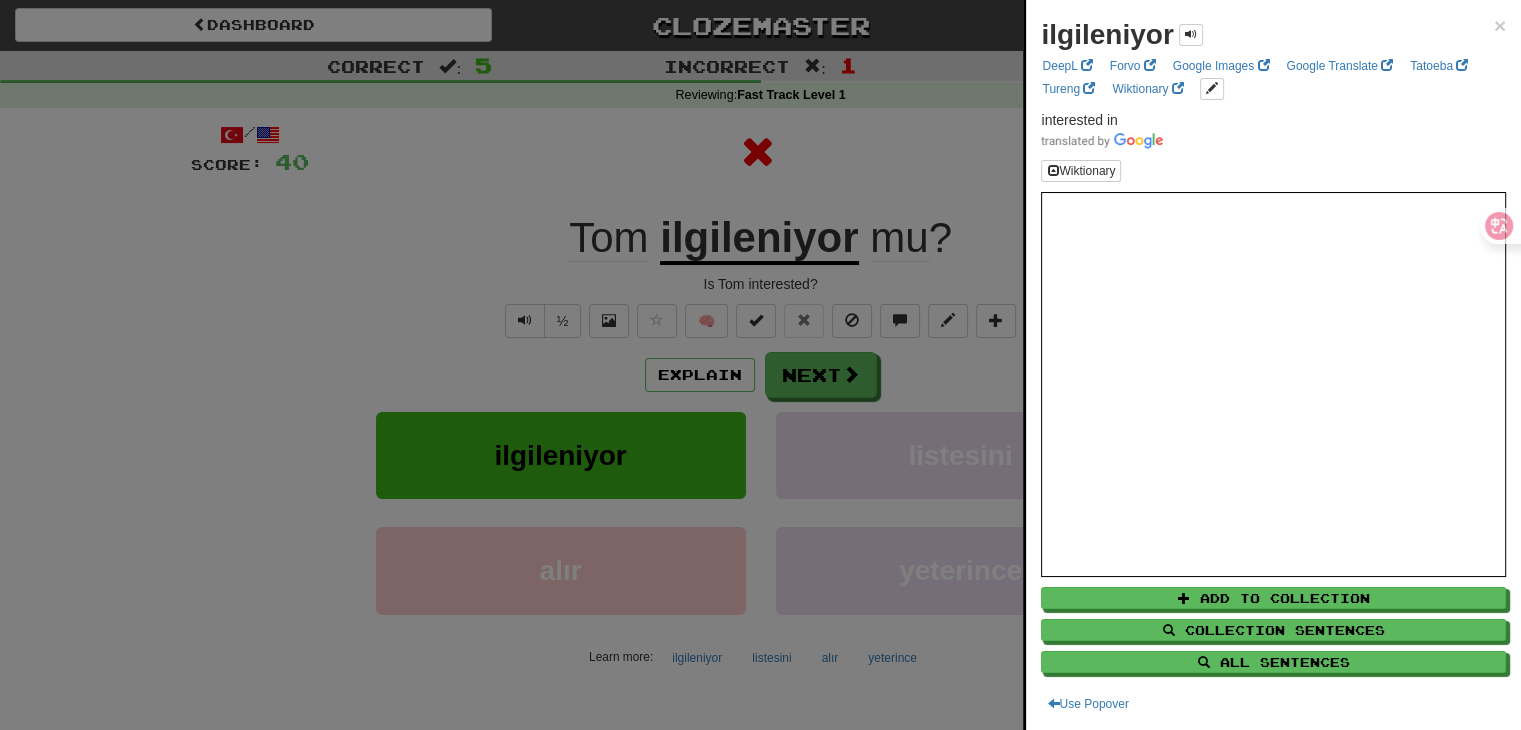 click at bounding box center (760, 365) 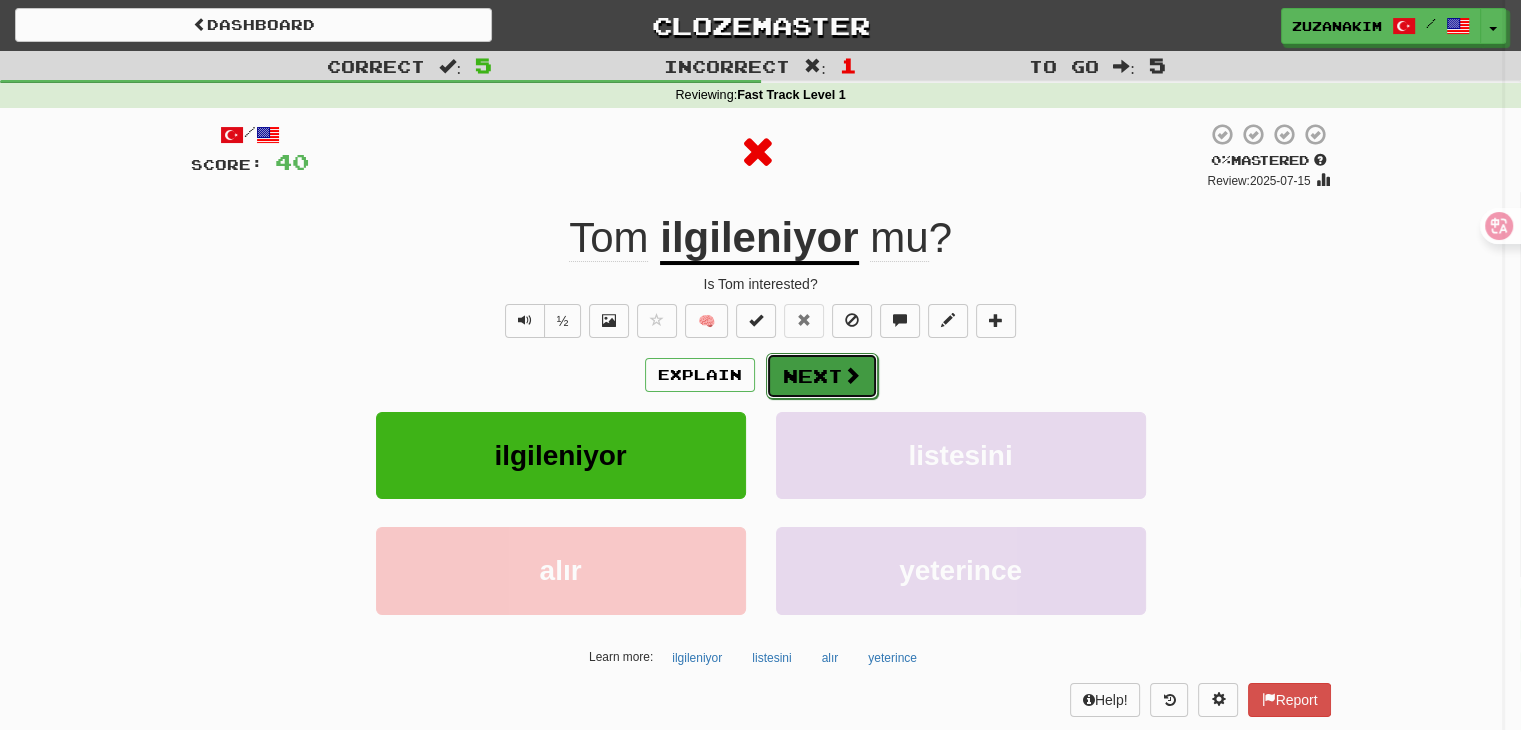 click on "Next" at bounding box center [822, 376] 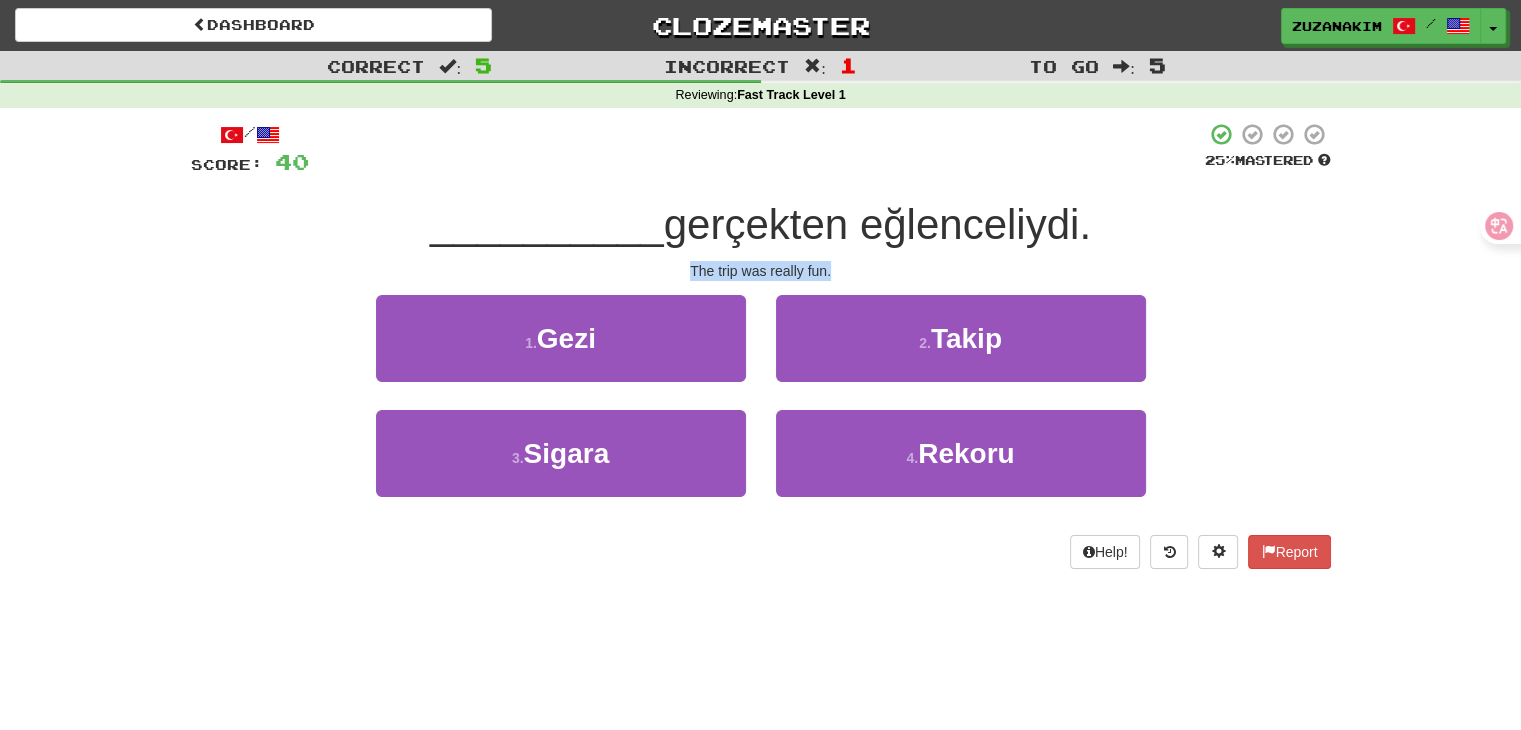 drag, startPoint x: 644, startPoint y: 267, endPoint x: 860, endPoint y: 267, distance: 216 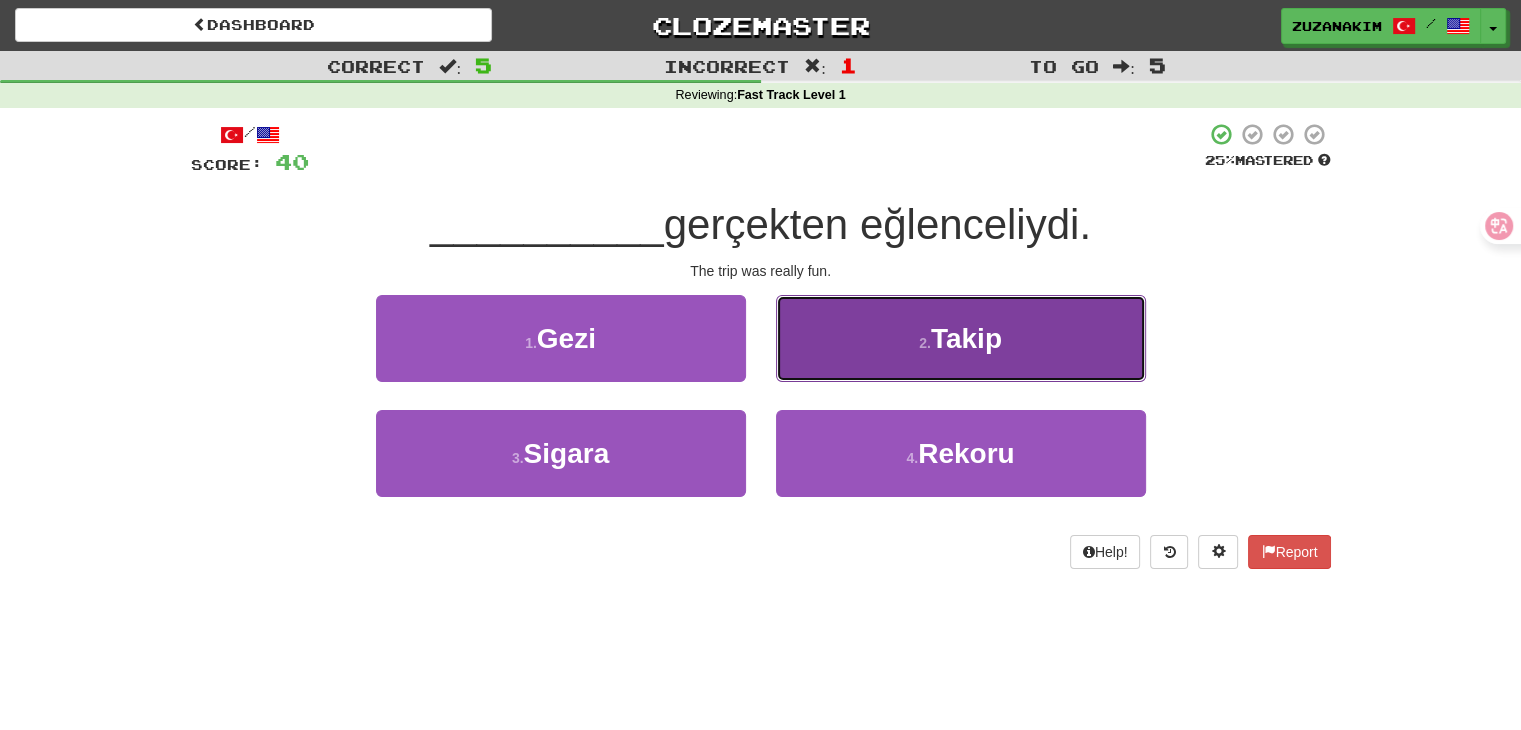 click on "2 .  Takip" at bounding box center (961, 338) 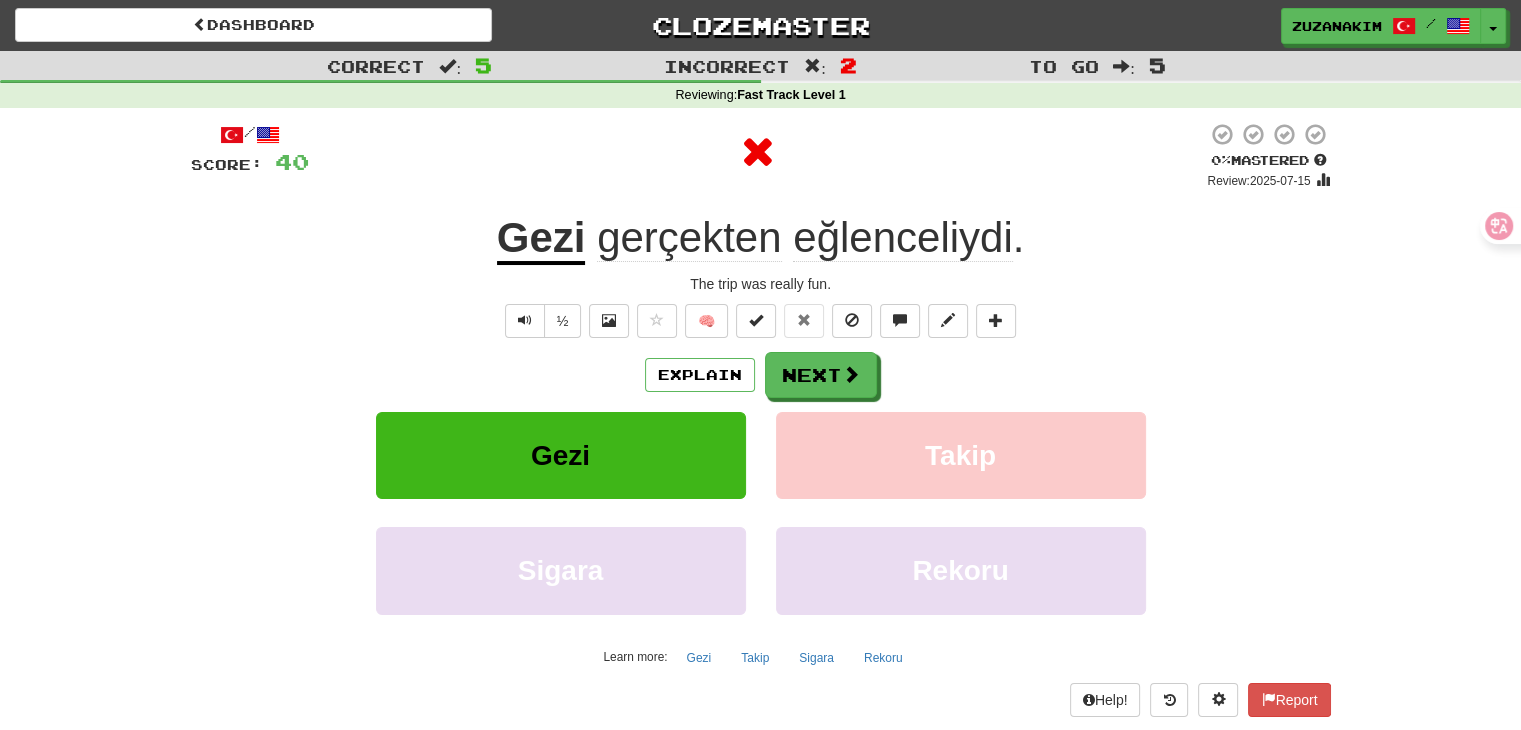 click on "Gezi" at bounding box center [541, 239] 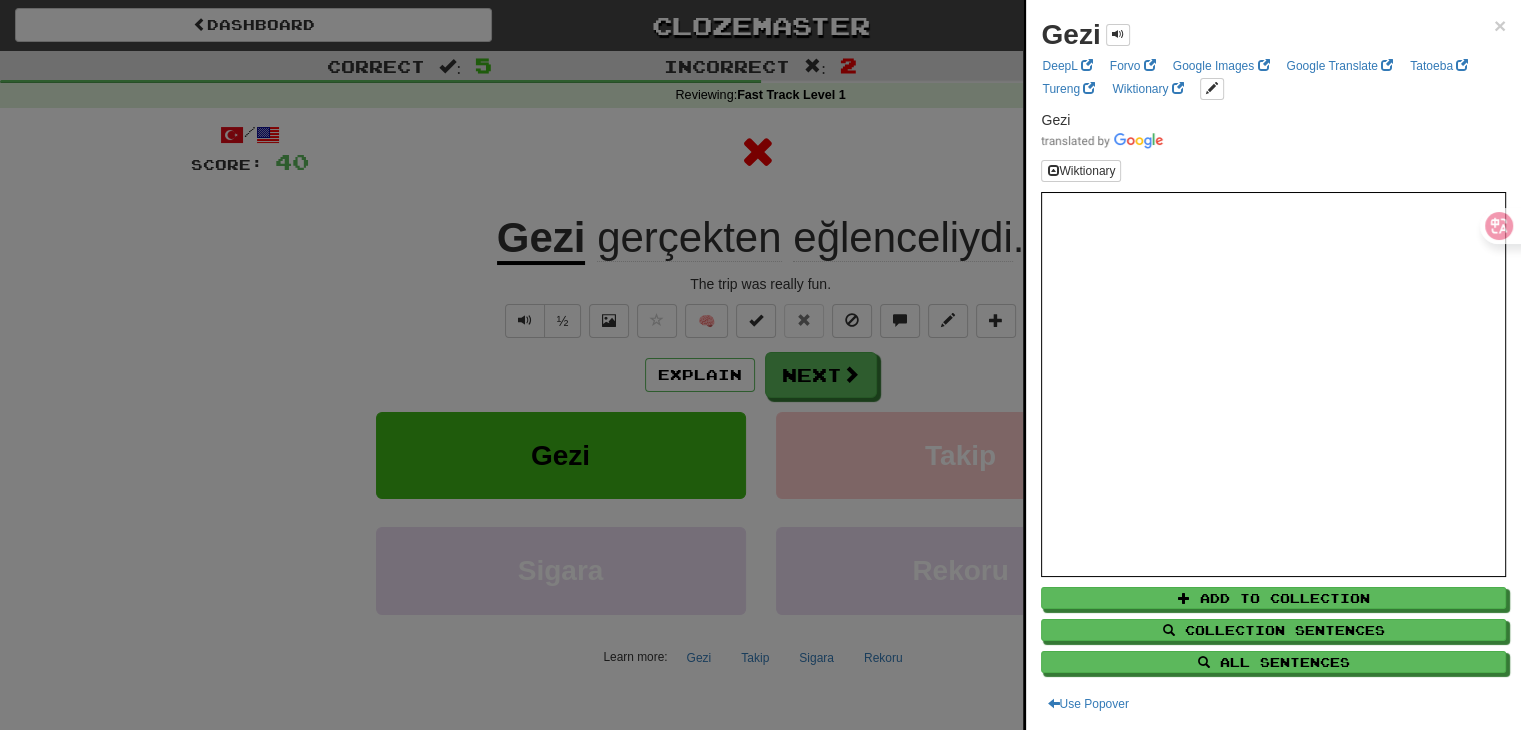 click at bounding box center [760, 365] 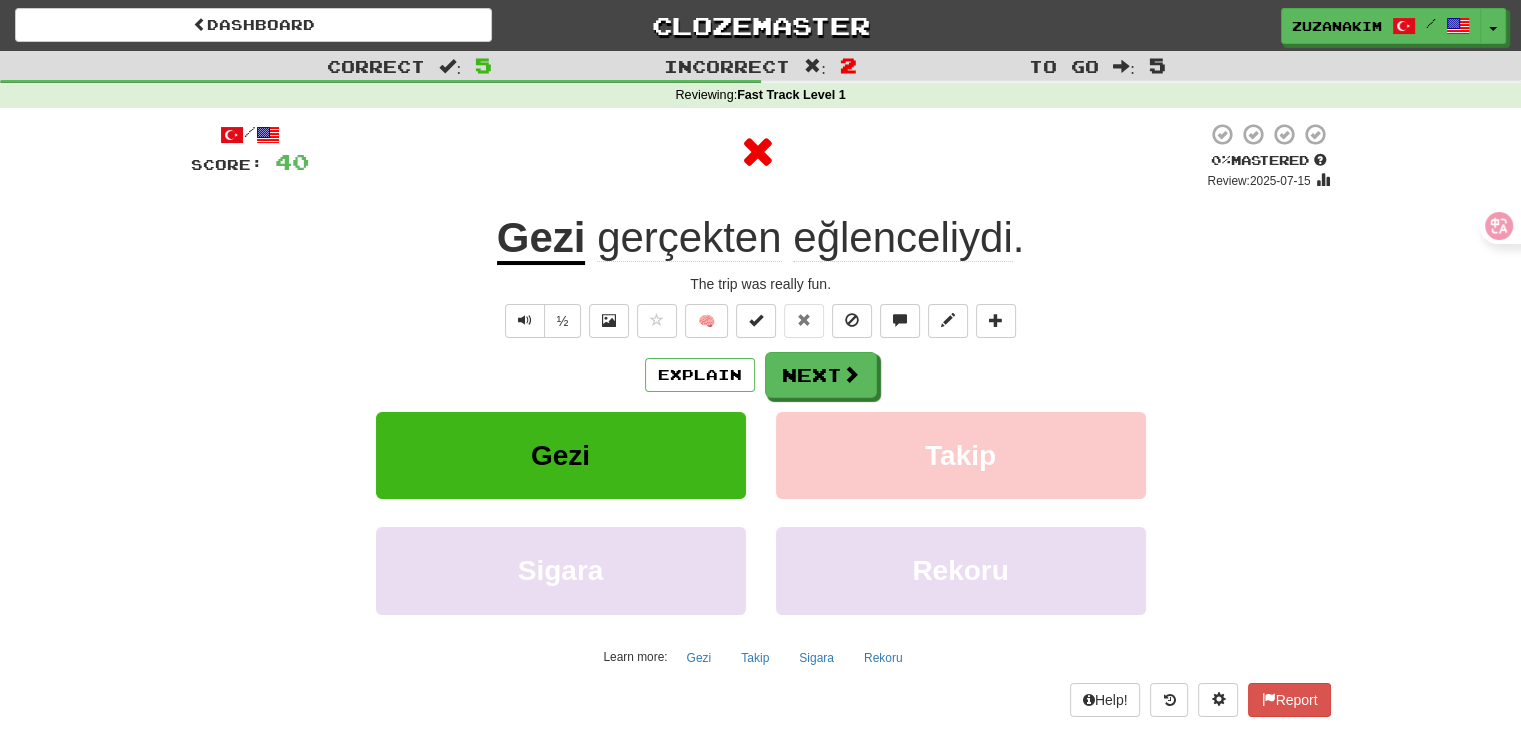 click on "Gezi" at bounding box center [541, 239] 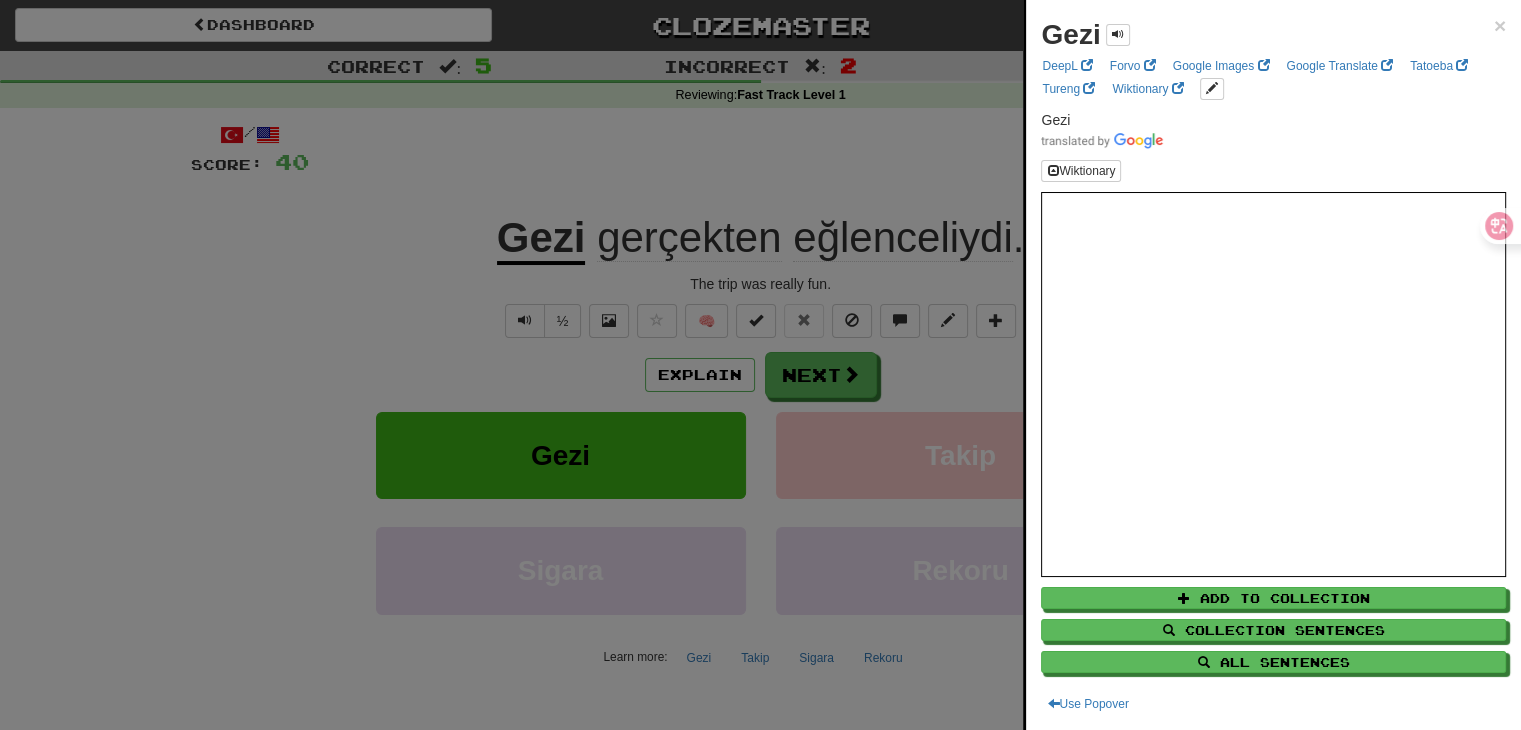 click at bounding box center (760, 365) 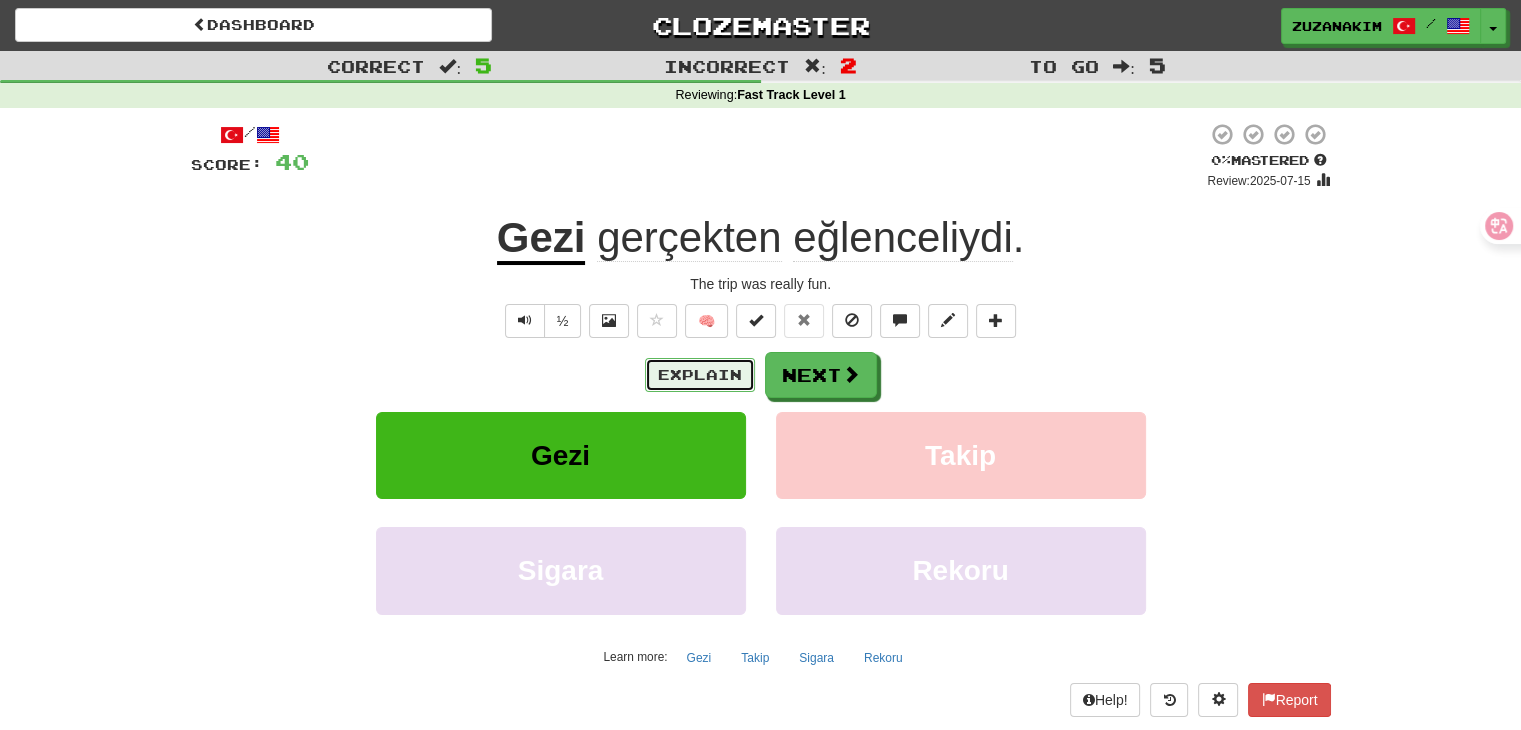 click on "Explain" at bounding box center [700, 375] 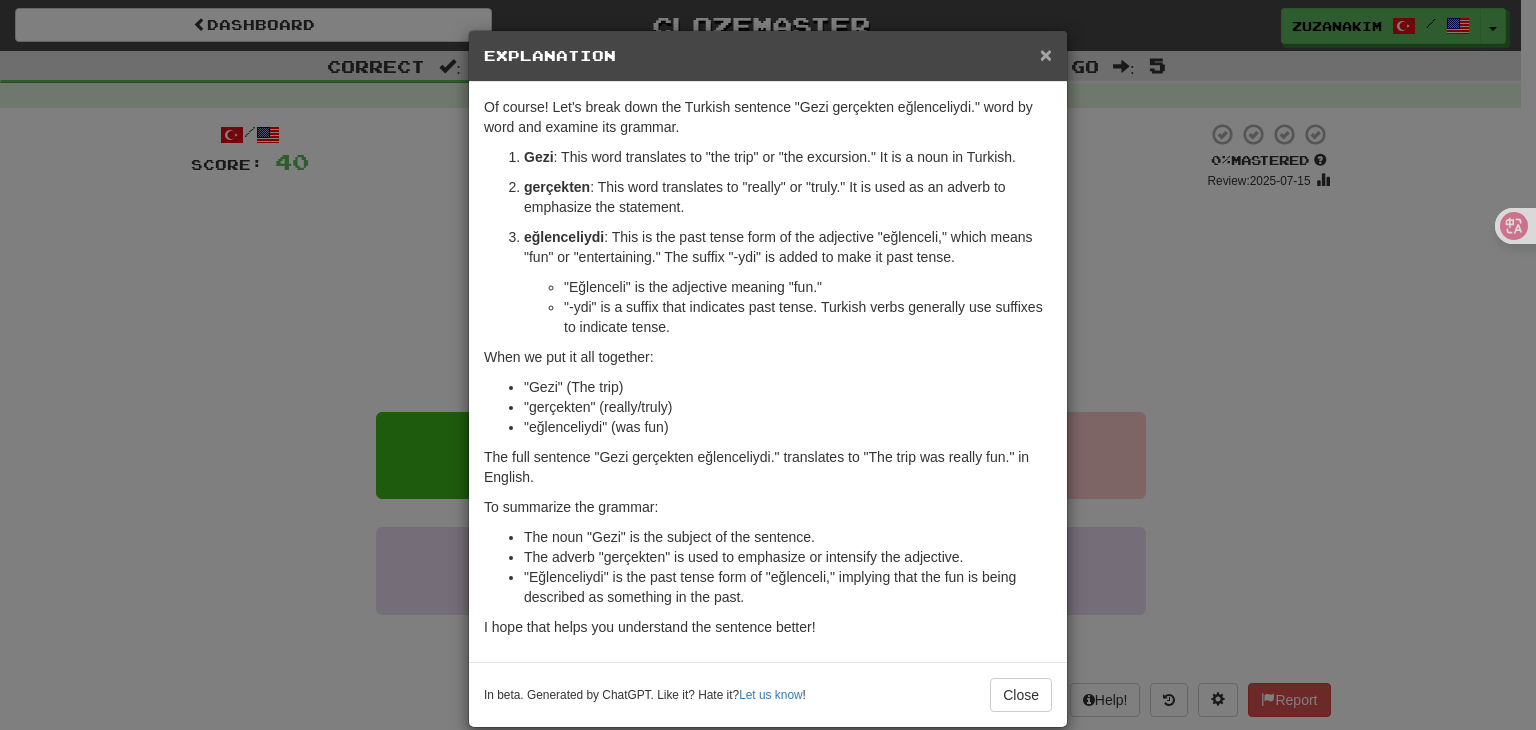 click on "×" at bounding box center (1046, 54) 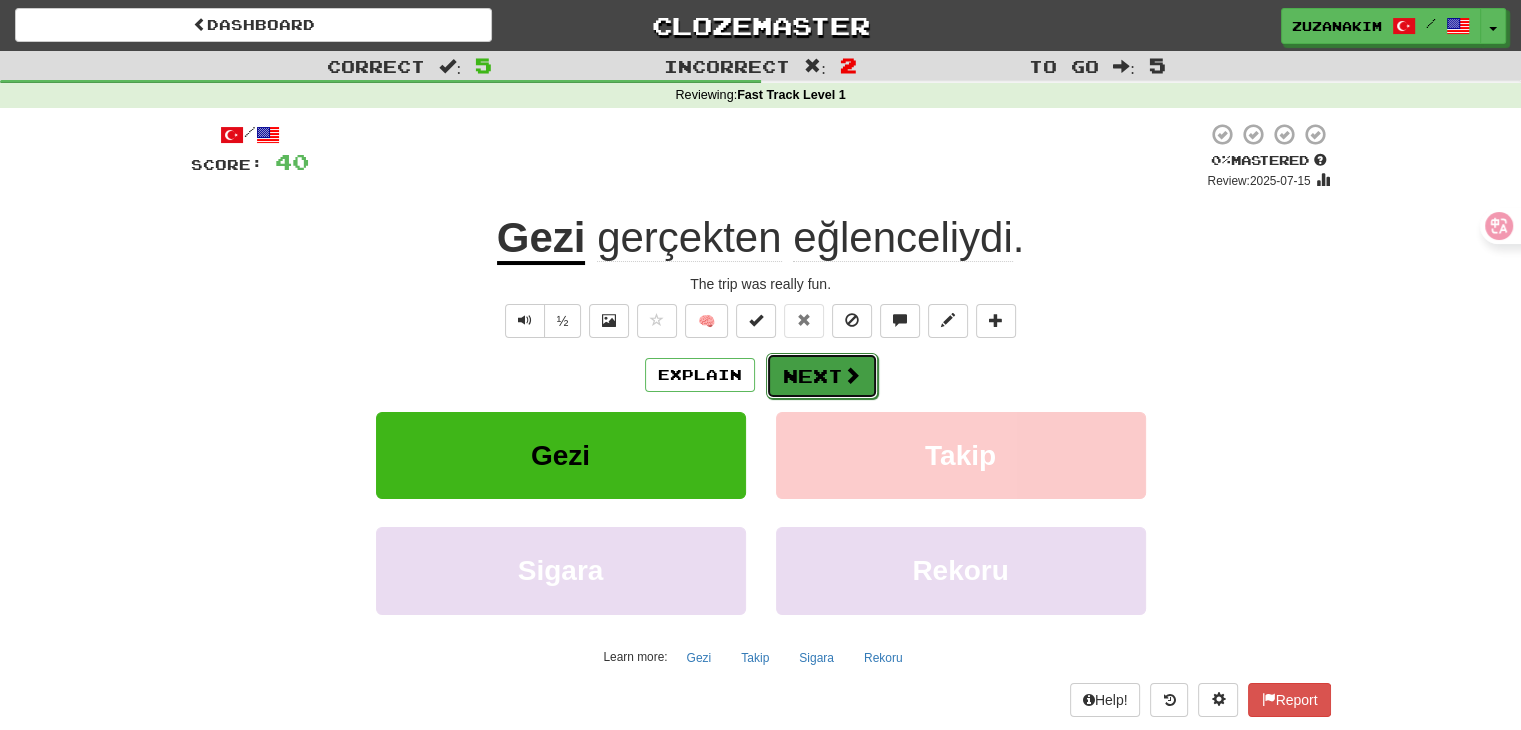 click on "Next" at bounding box center [822, 376] 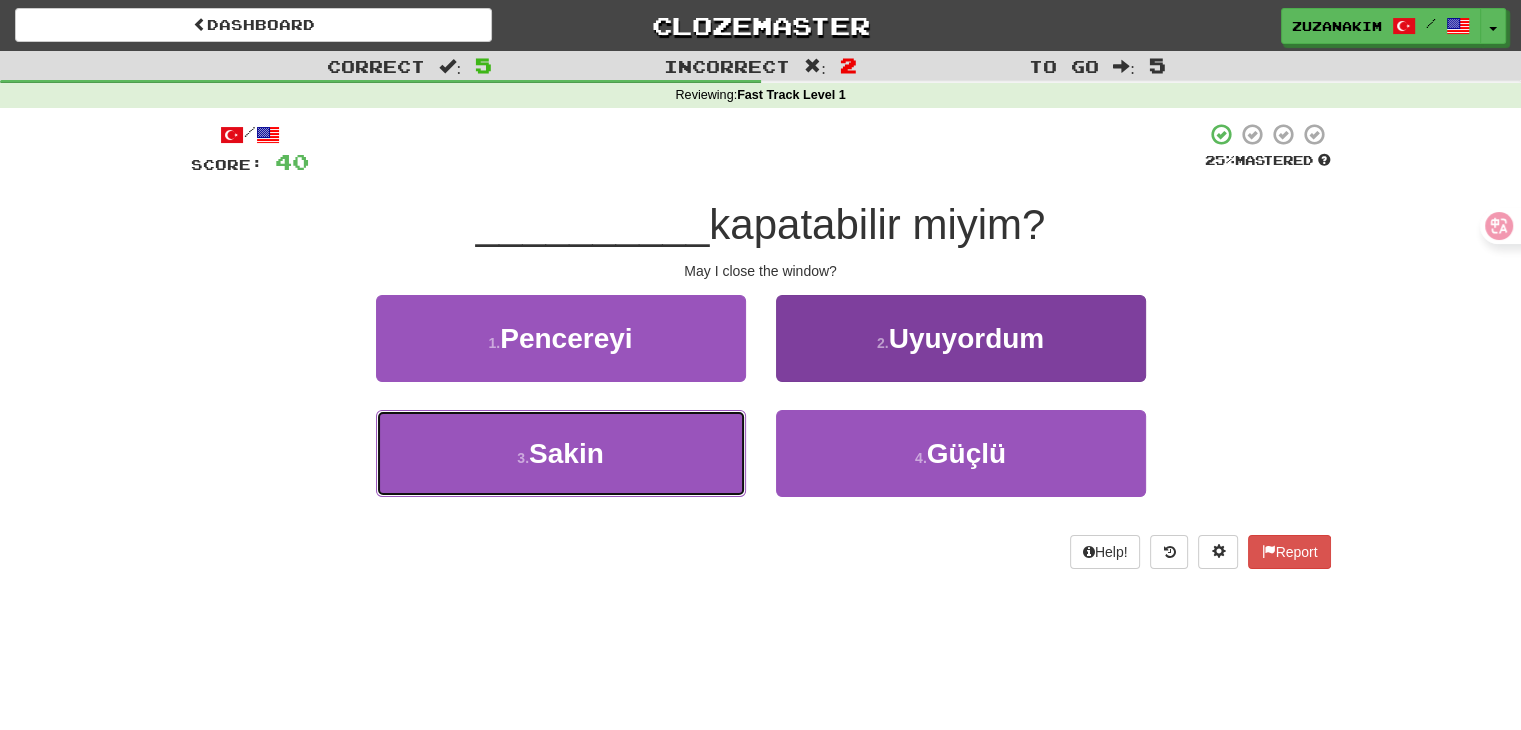 drag, startPoint x: 635, startPoint y: 454, endPoint x: 856, endPoint y: 420, distance: 223.60008 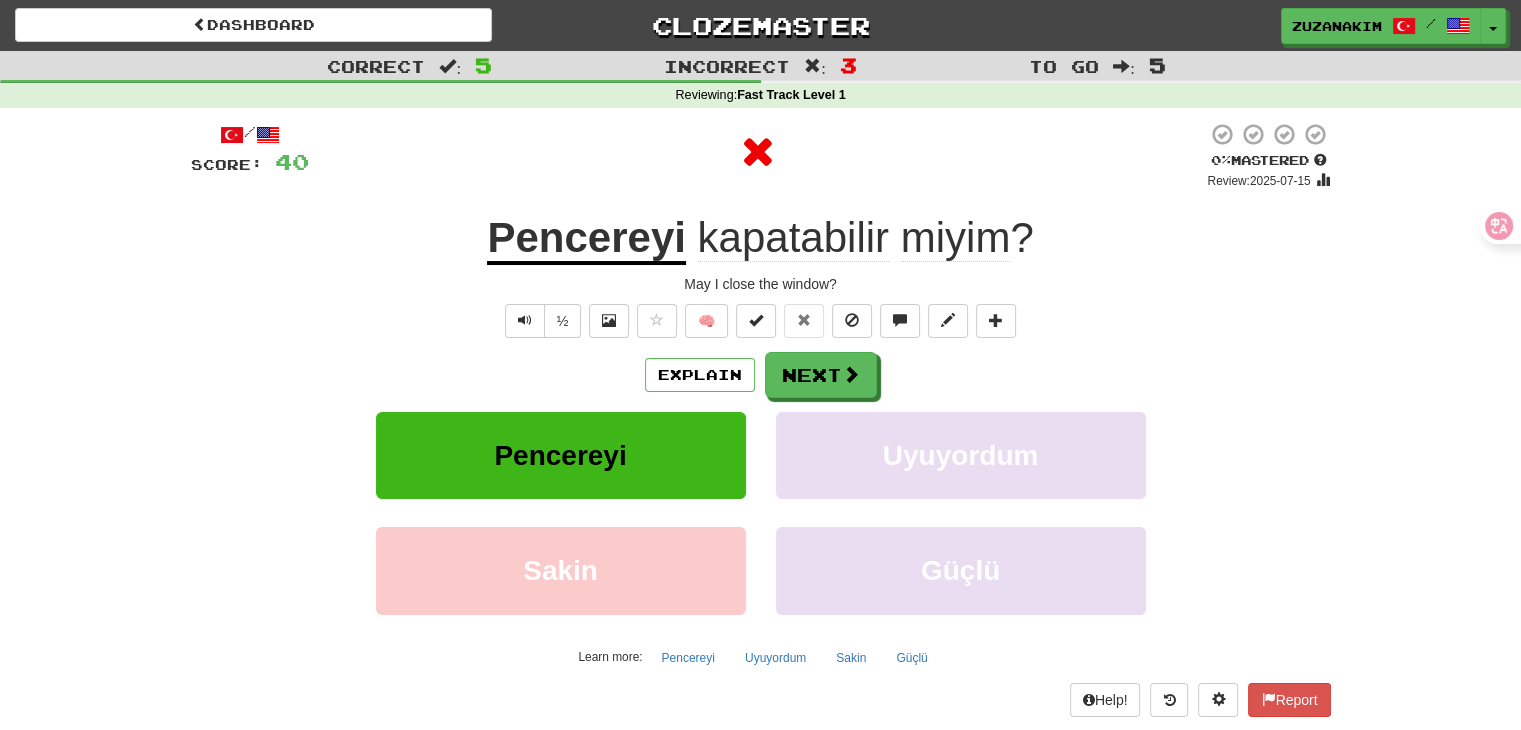 click on "Pencereyi" at bounding box center [586, 239] 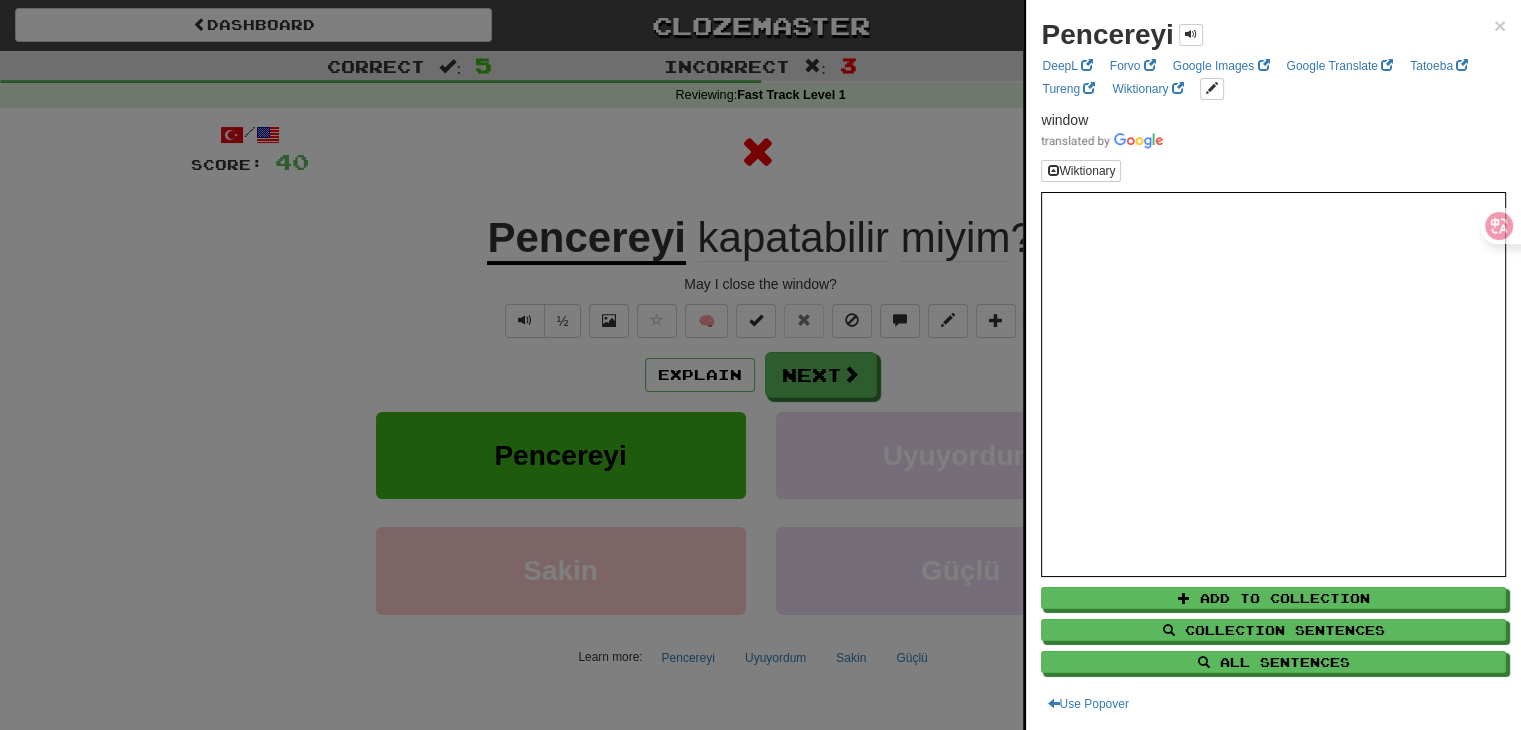 click at bounding box center (760, 365) 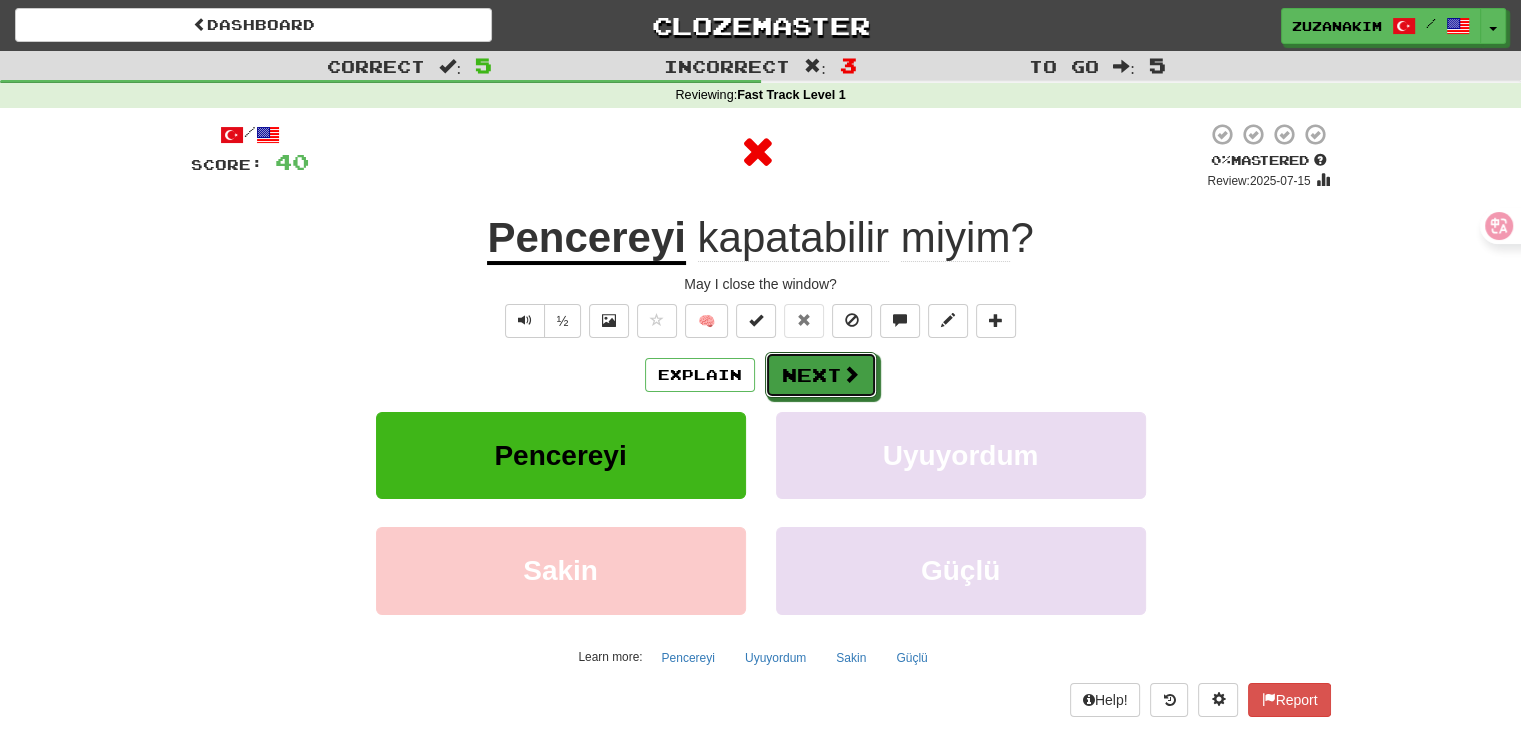 click at bounding box center [851, 374] 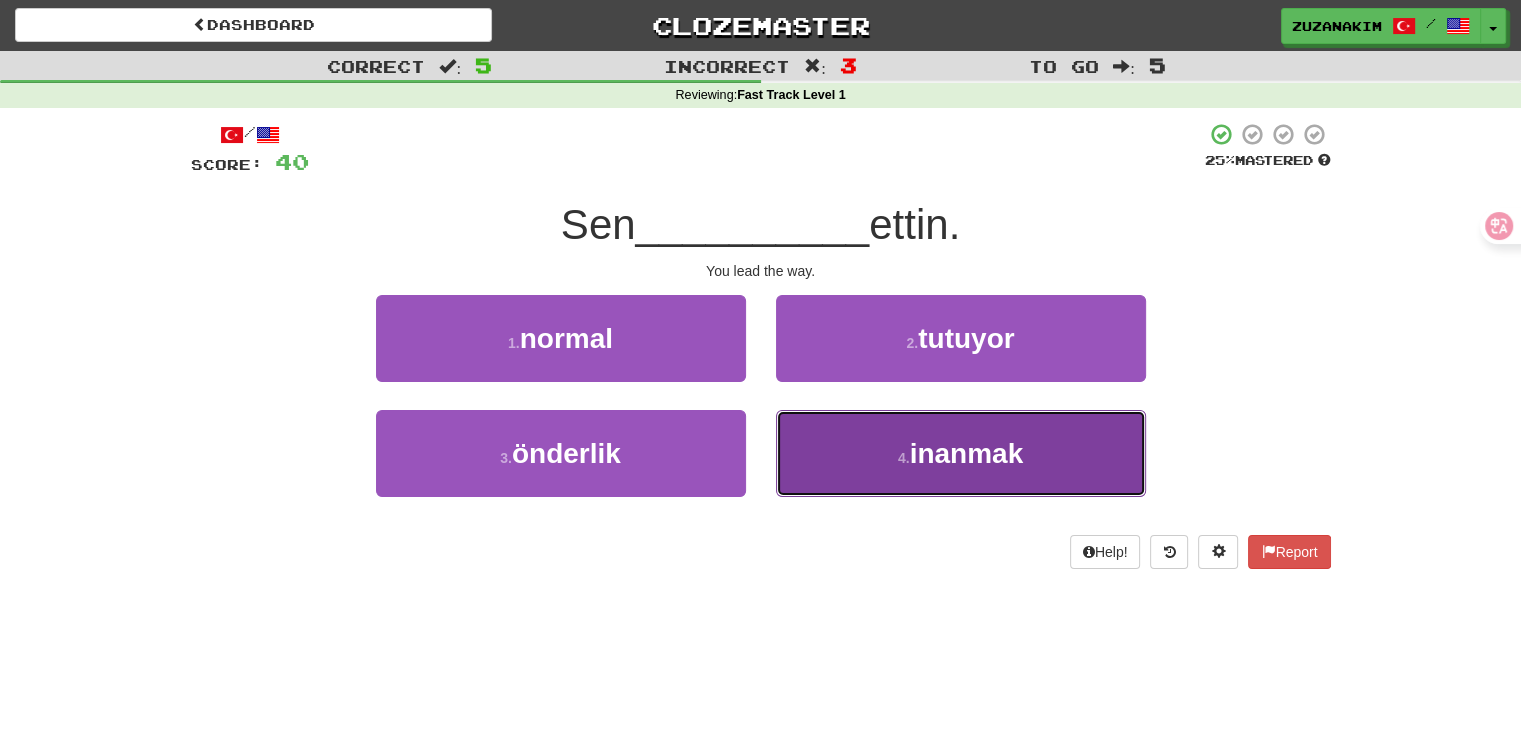click on "inanmak" at bounding box center [967, 453] 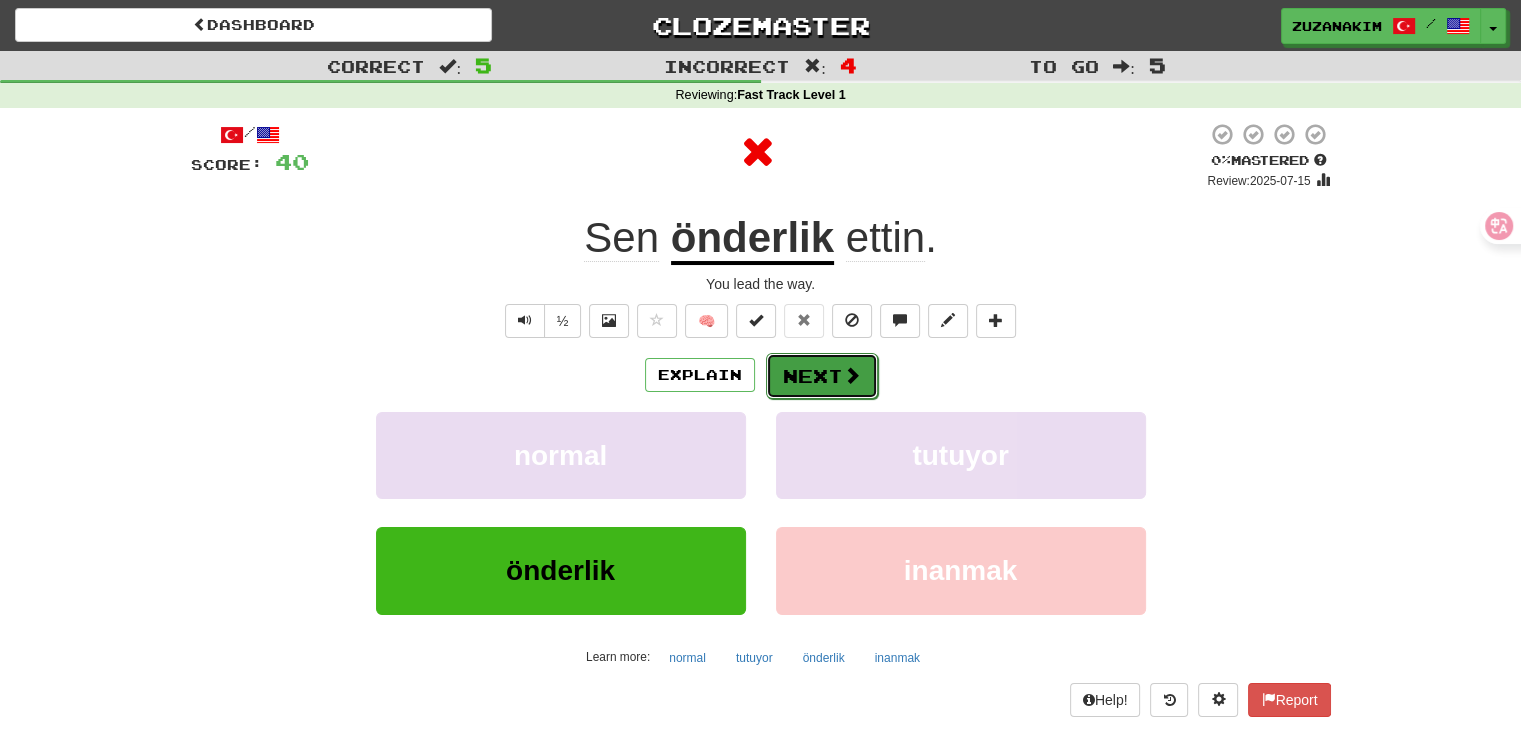 click on "Next" at bounding box center [822, 376] 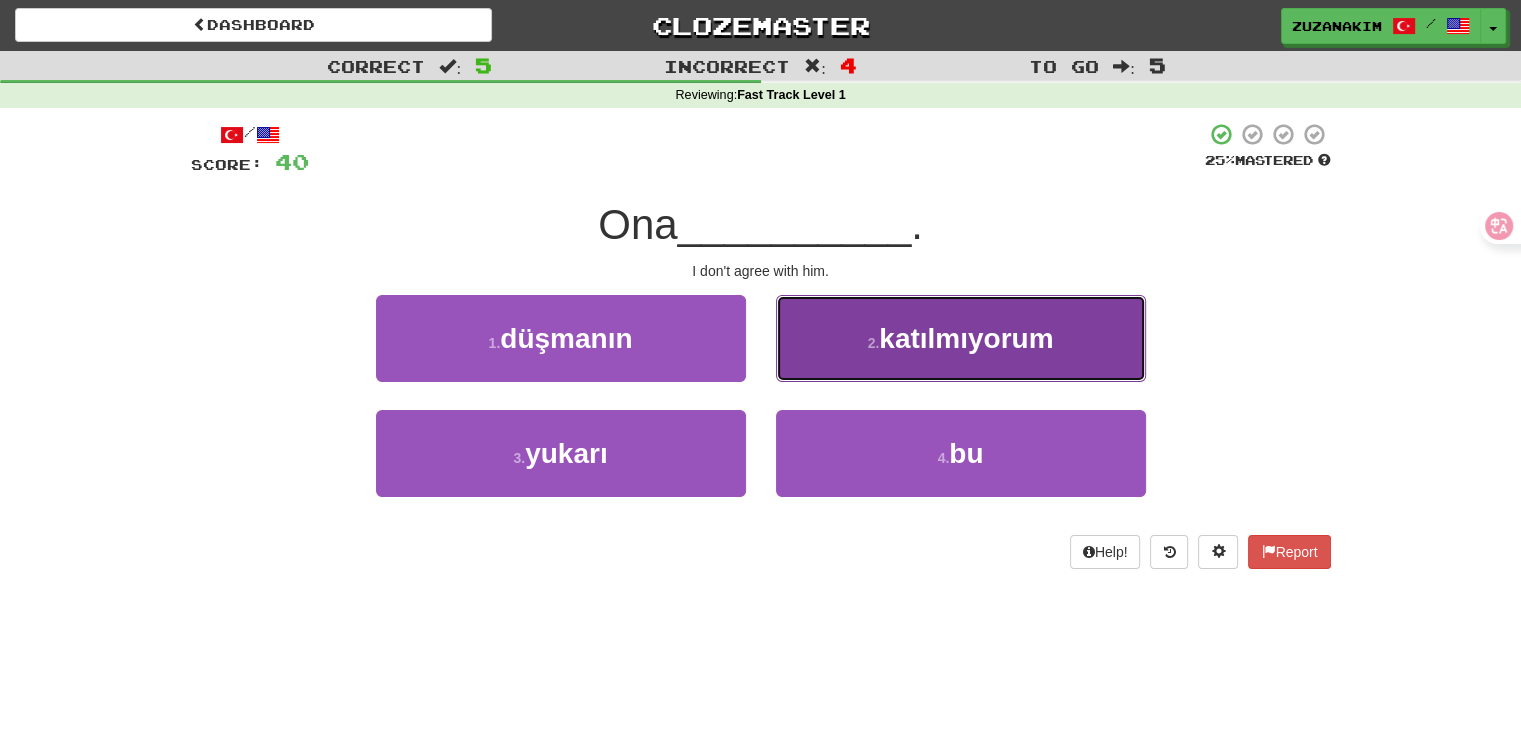 click on "katılmıyorum" at bounding box center (966, 338) 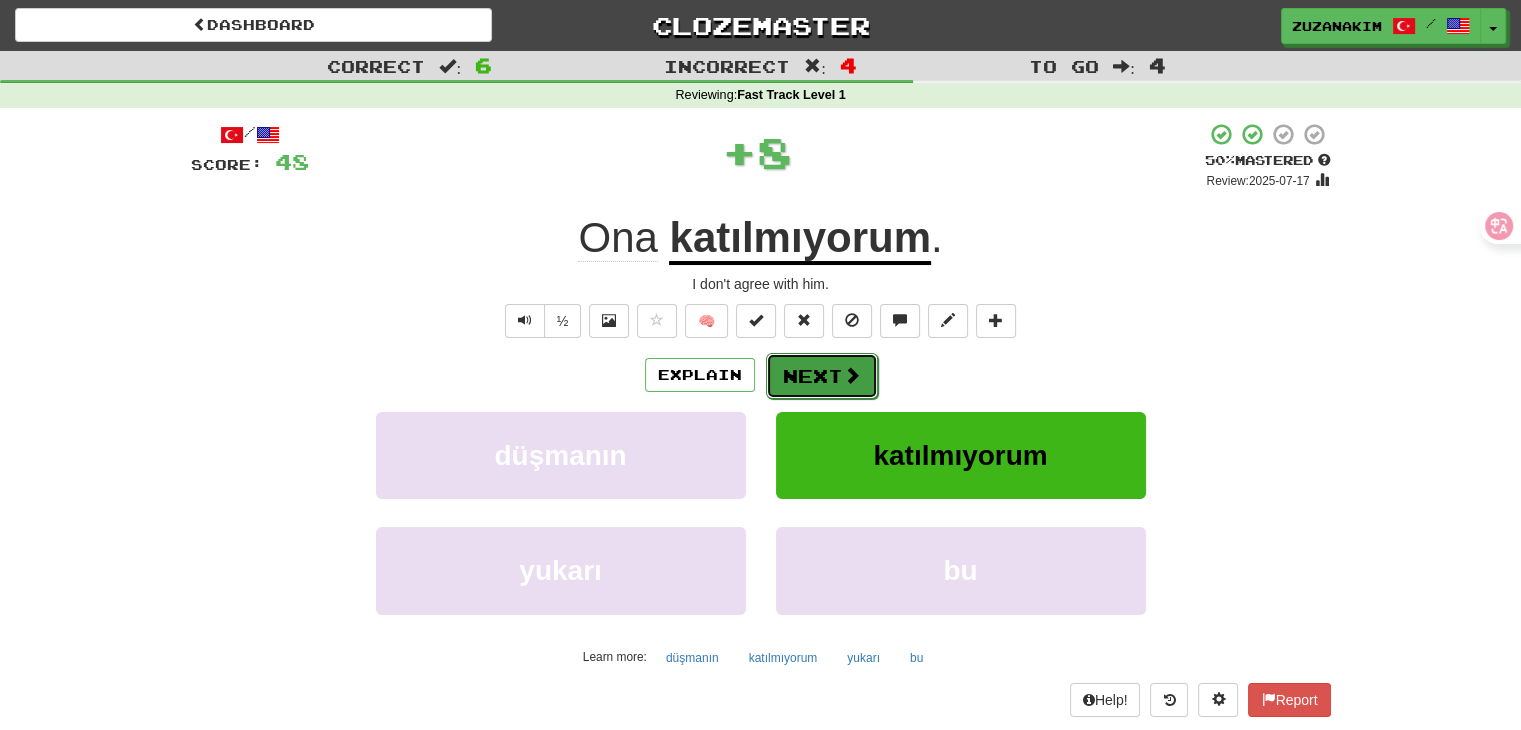 click on "Next" at bounding box center [822, 376] 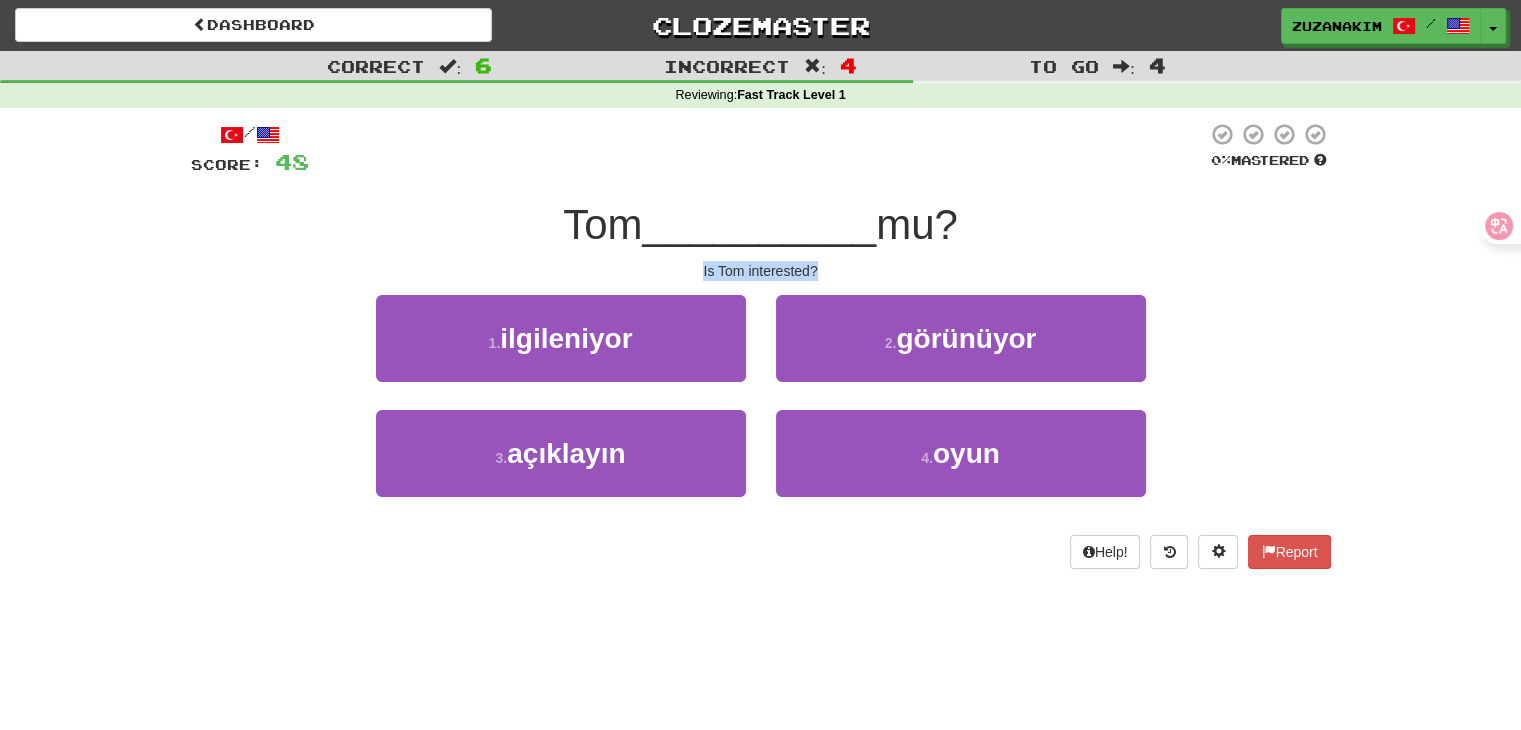 drag, startPoint x: 639, startPoint y: 270, endPoint x: 839, endPoint y: 275, distance: 200.06248 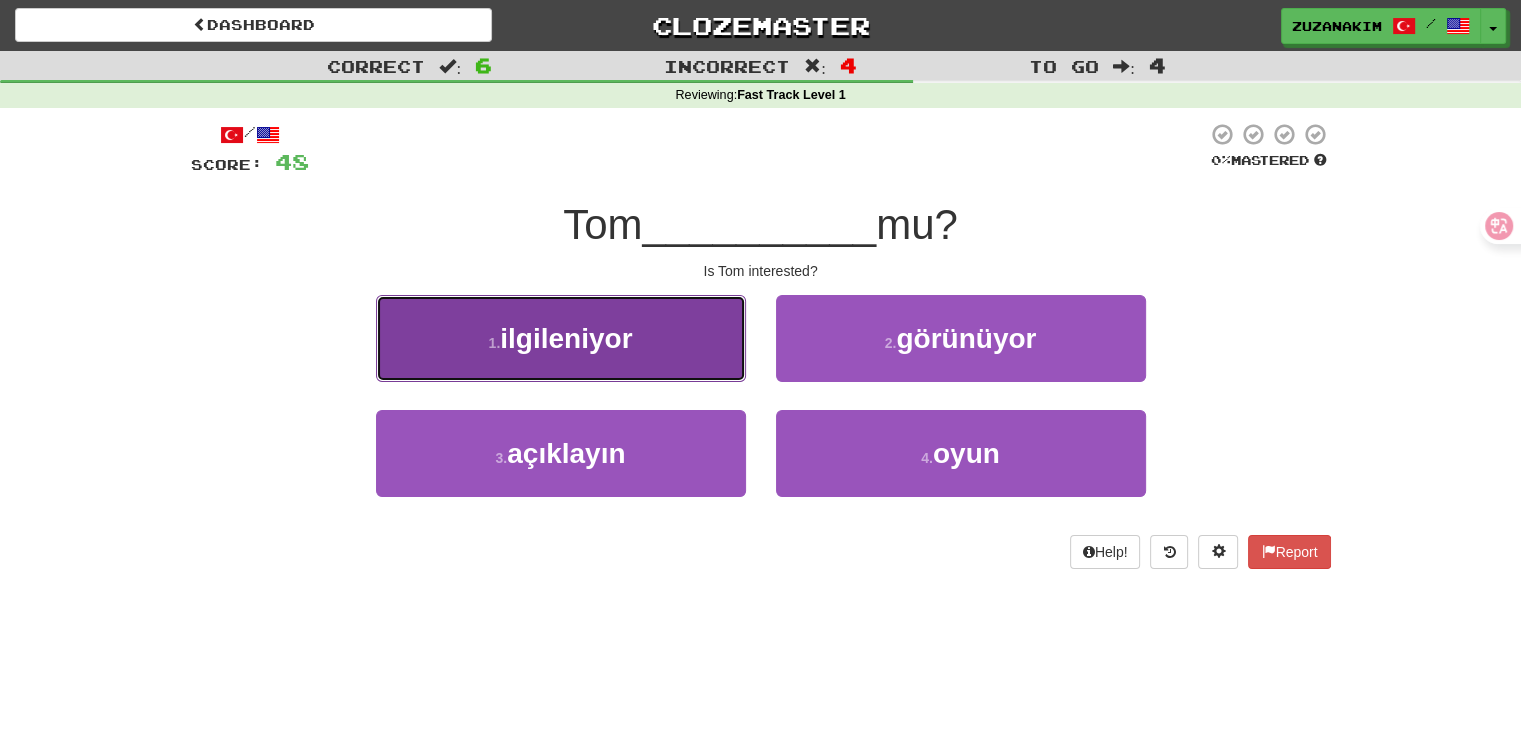 click on "1 .  ilgileniyor" at bounding box center (561, 338) 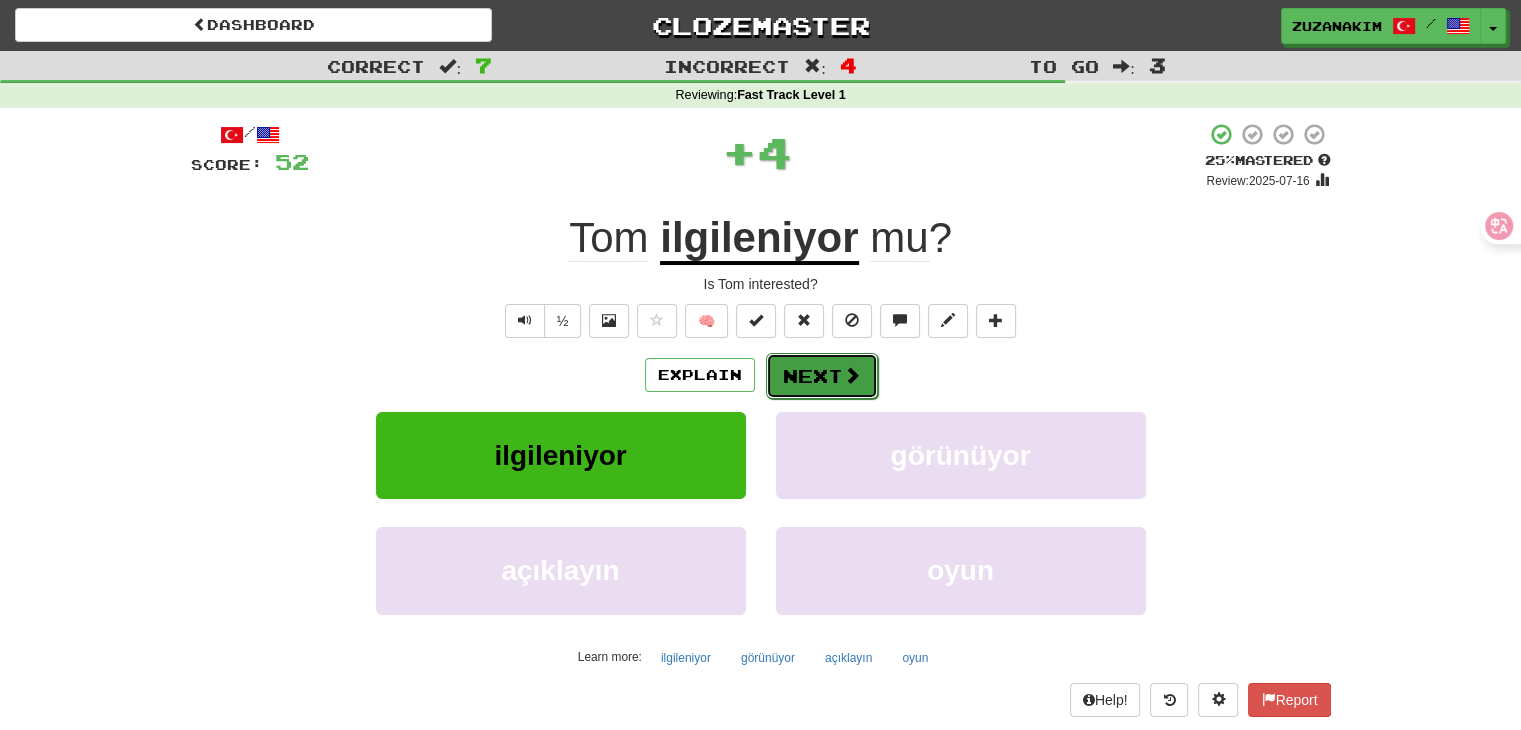 click on "Next" at bounding box center [822, 376] 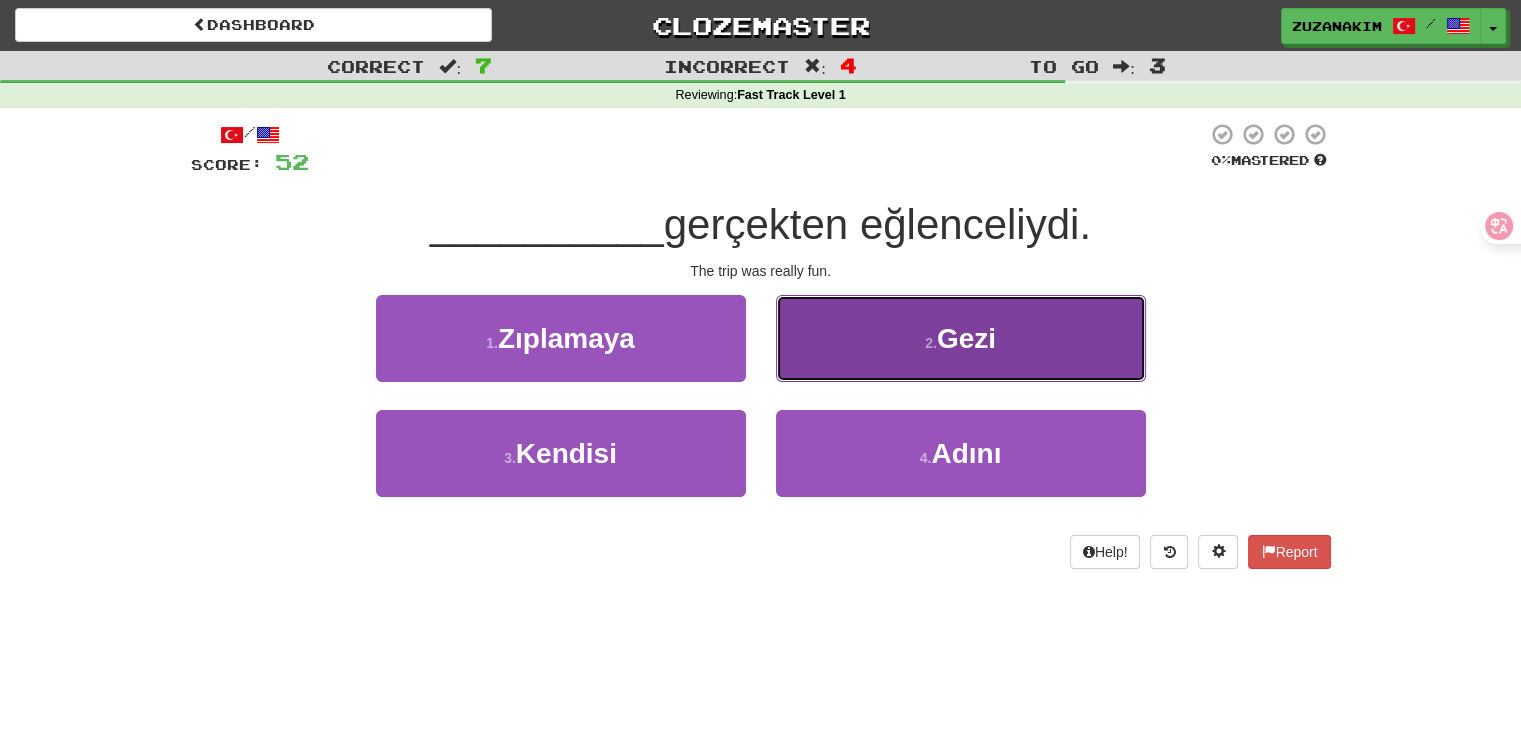 click on "2 .  Gezi" at bounding box center (961, 338) 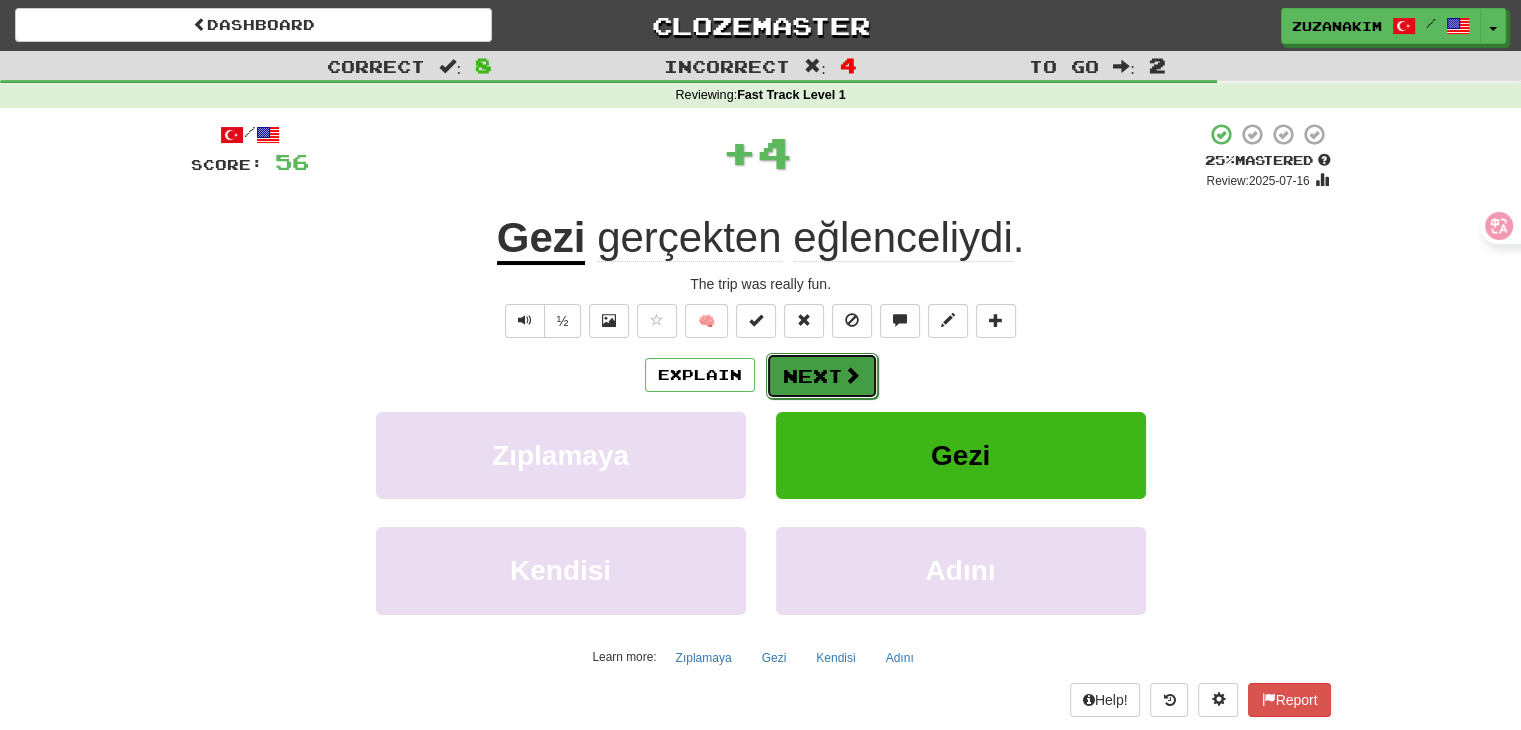 click on "Next" at bounding box center [822, 376] 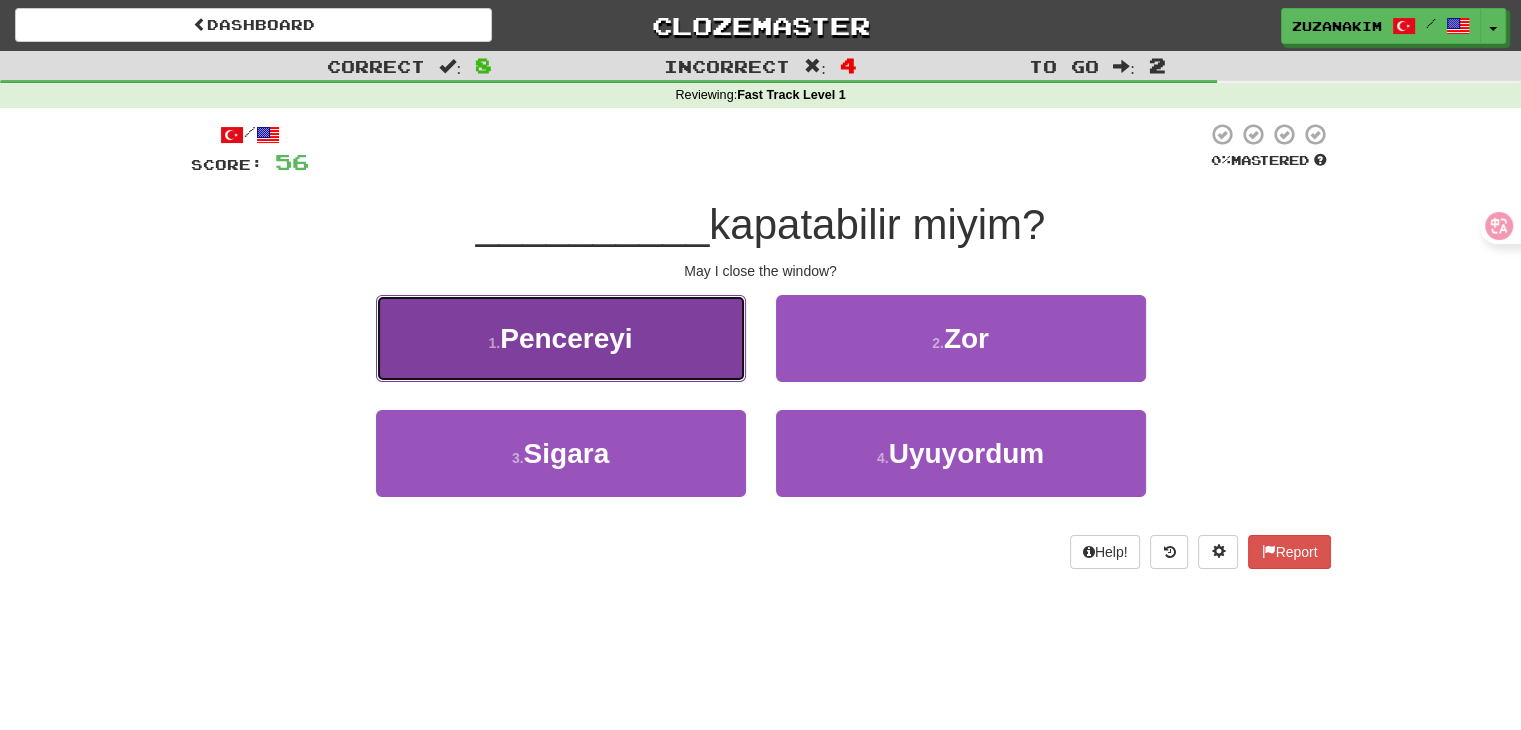 click on "Pencereyi" at bounding box center (566, 338) 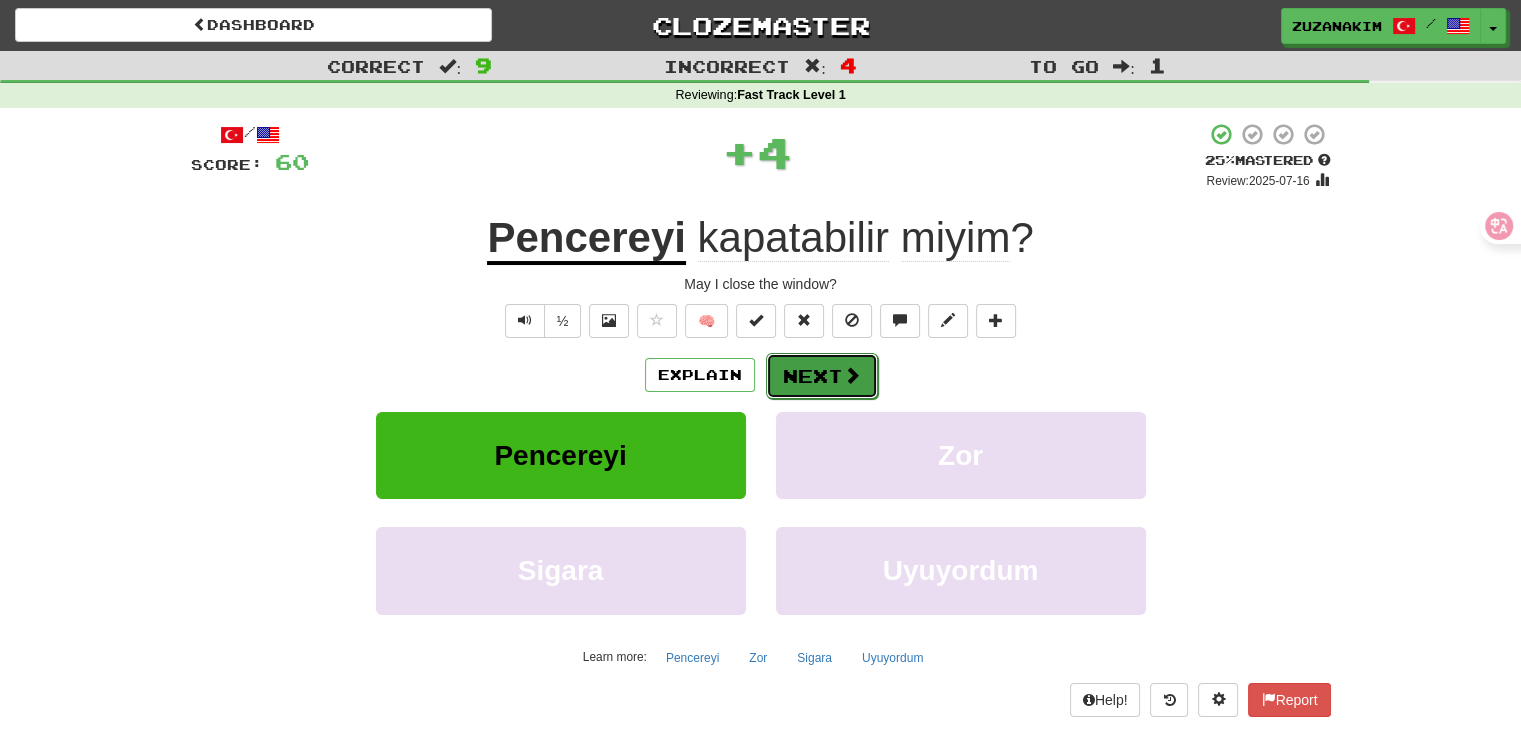 click on "Next" at bounding box center (822, 376) 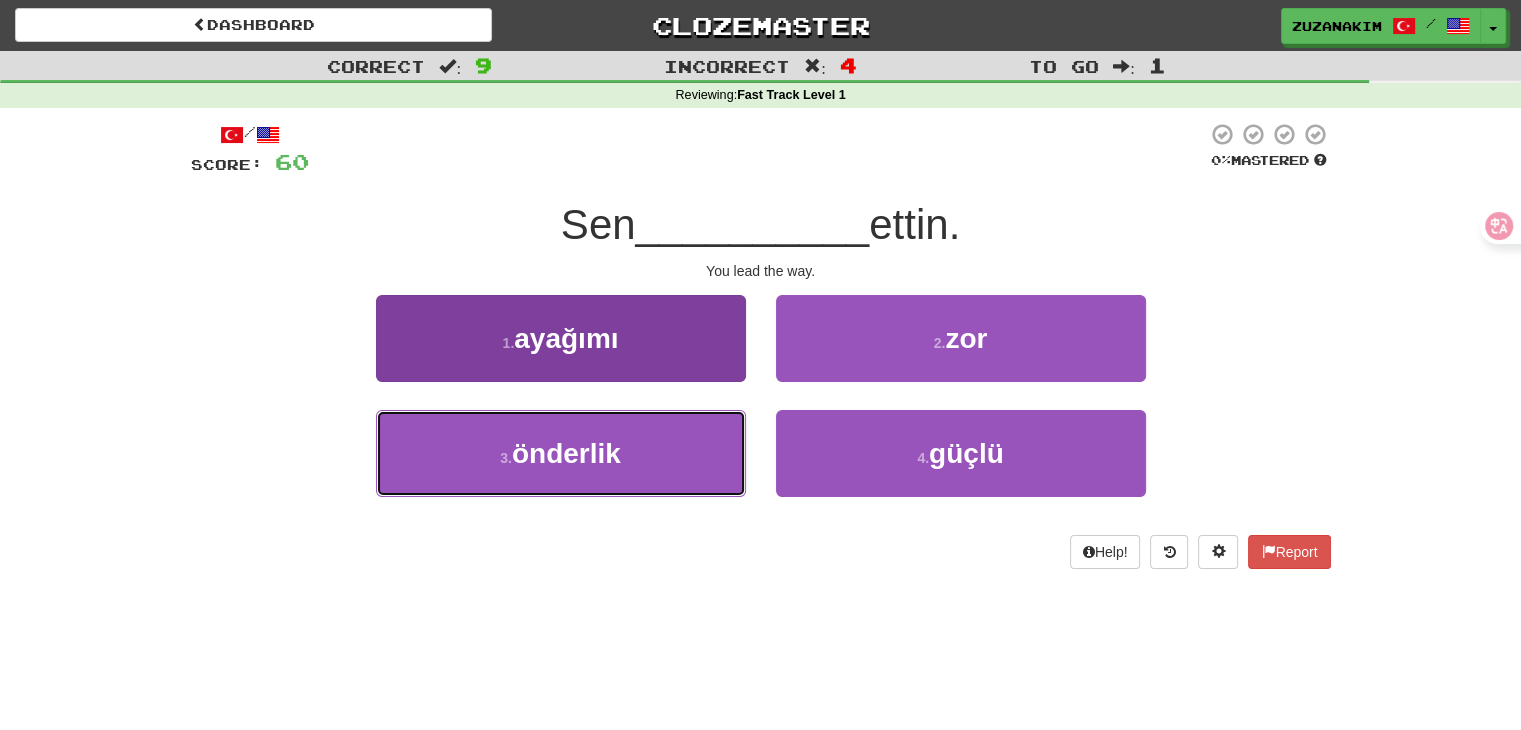 click on "önderlik" at bounding box center (566, 453) 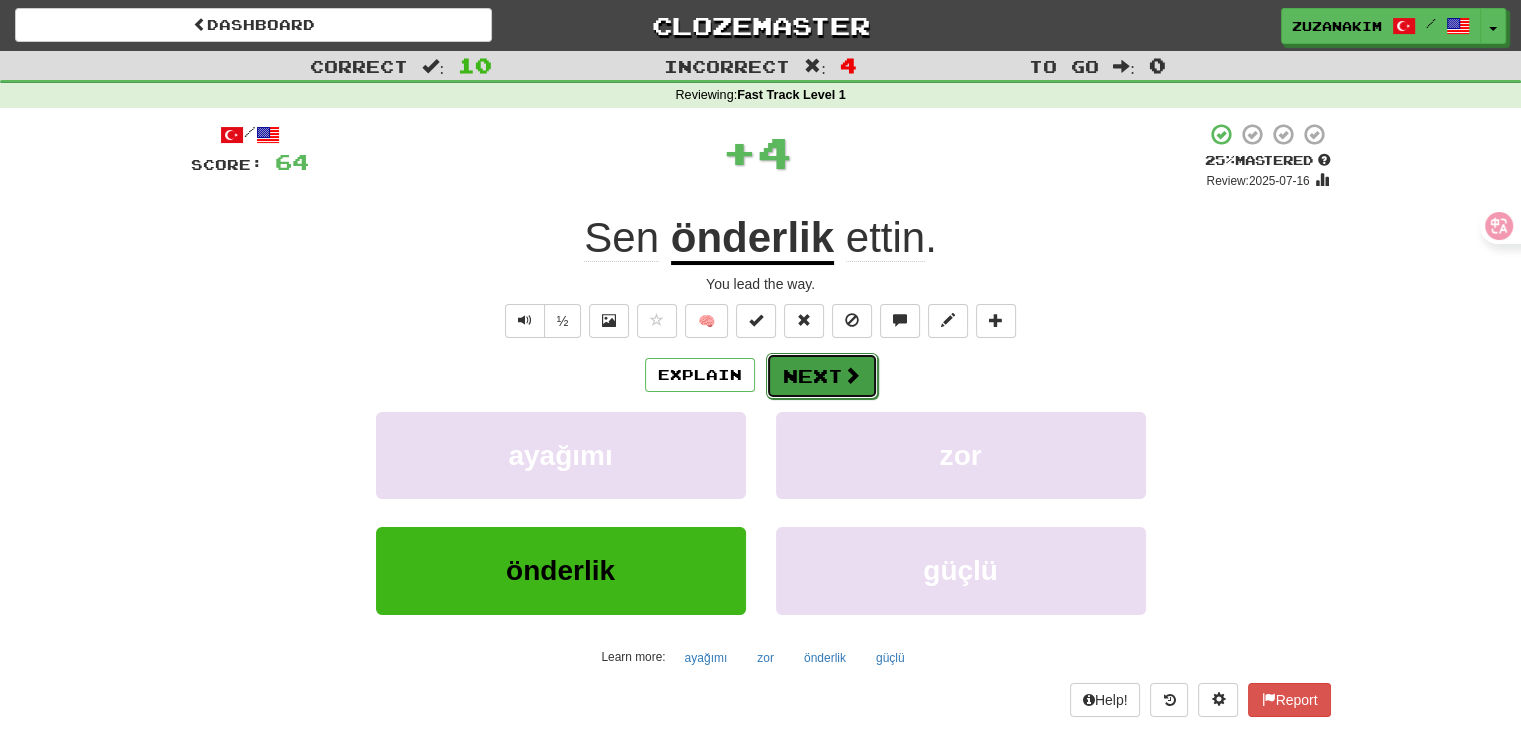 click on "Next" at bounding box center [822, 376] 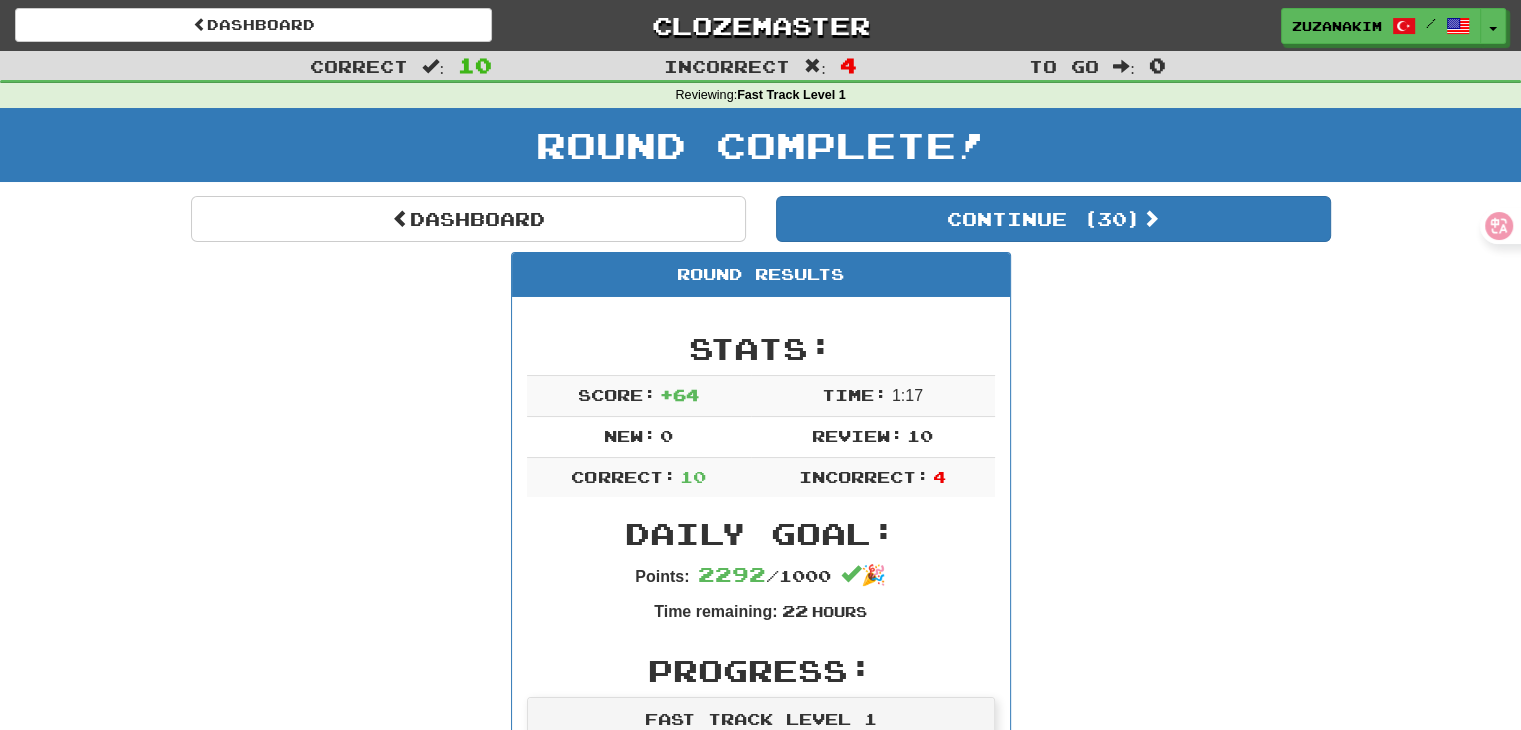 click on "Round Complete!" at bounding box center (760, 145) 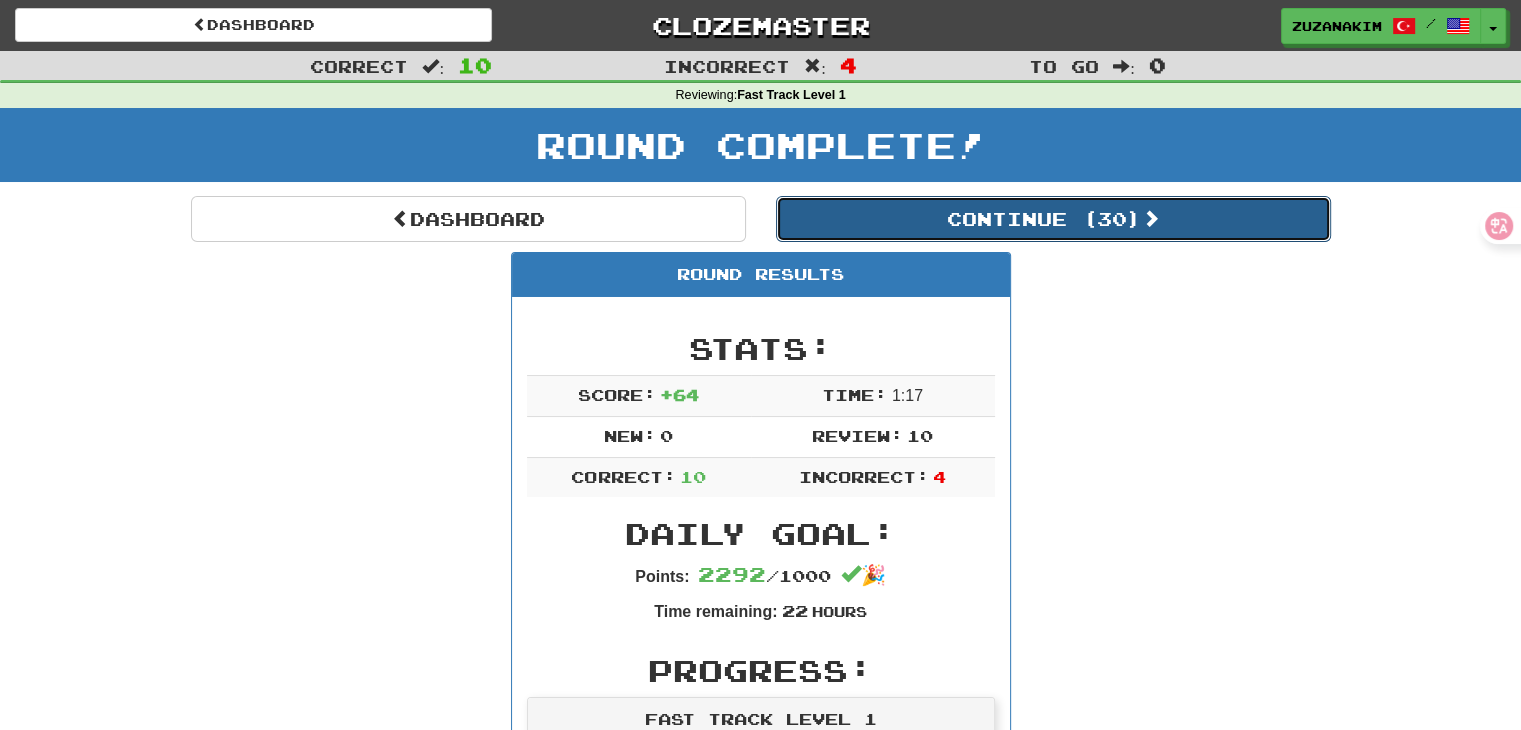 click on "Continue ( 30 )" at bounding box center (1053, 219) 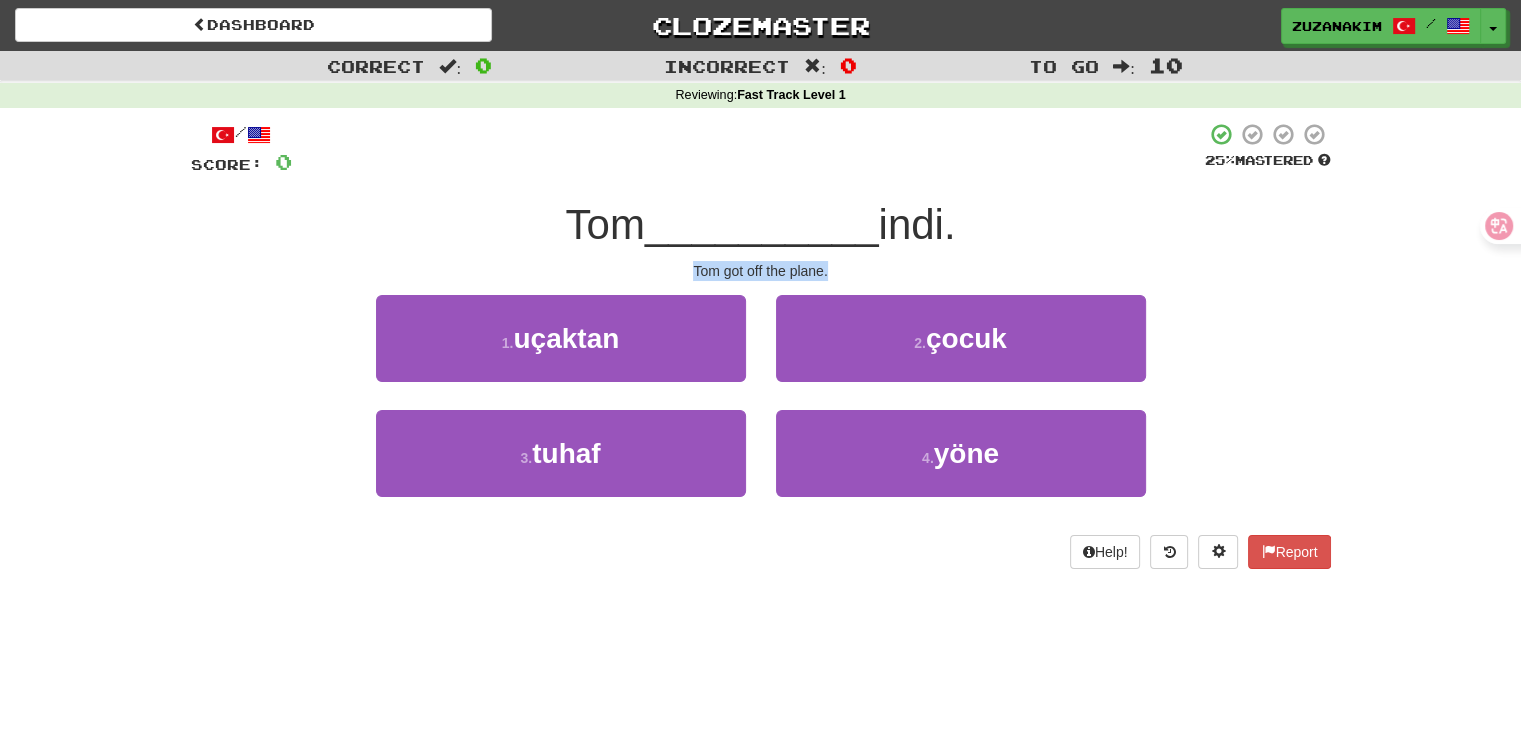 drag, startPoint x: 684, startPoint y: 280, endPoint x: 832, endPoint y: 280, distance: 148 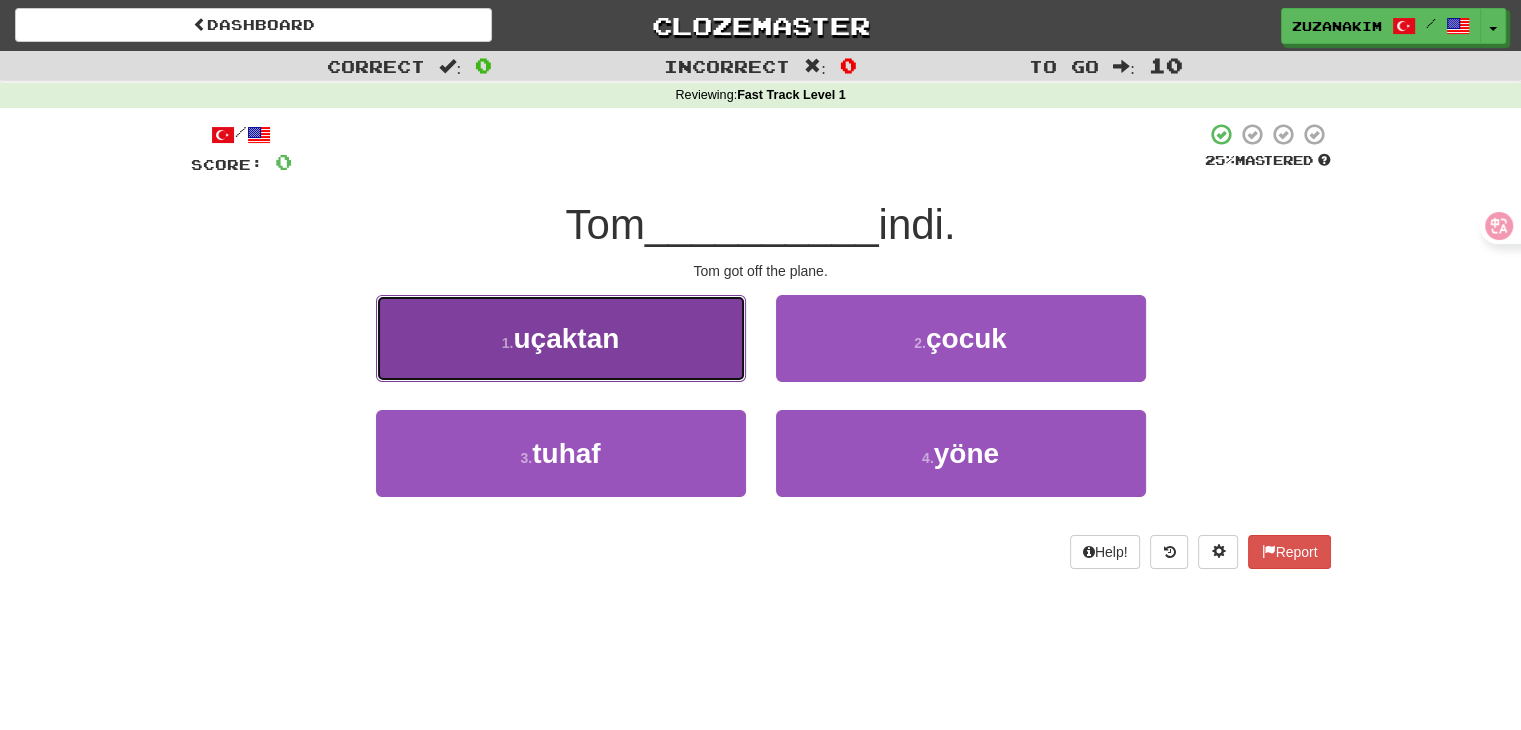 click on "1 .  uçaktan" at bounding box center [561, 338] 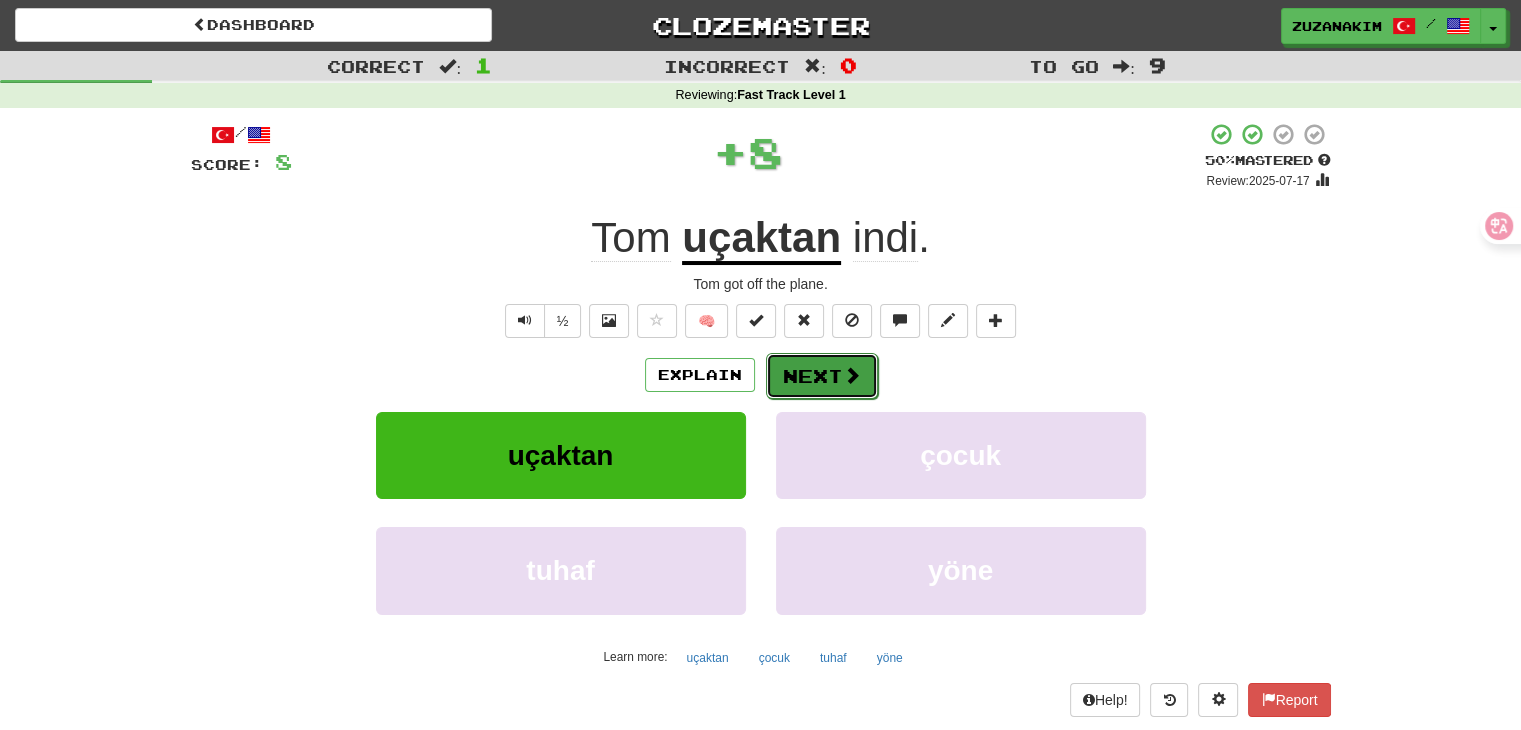click on "Next" at bounding box center (822, 376) 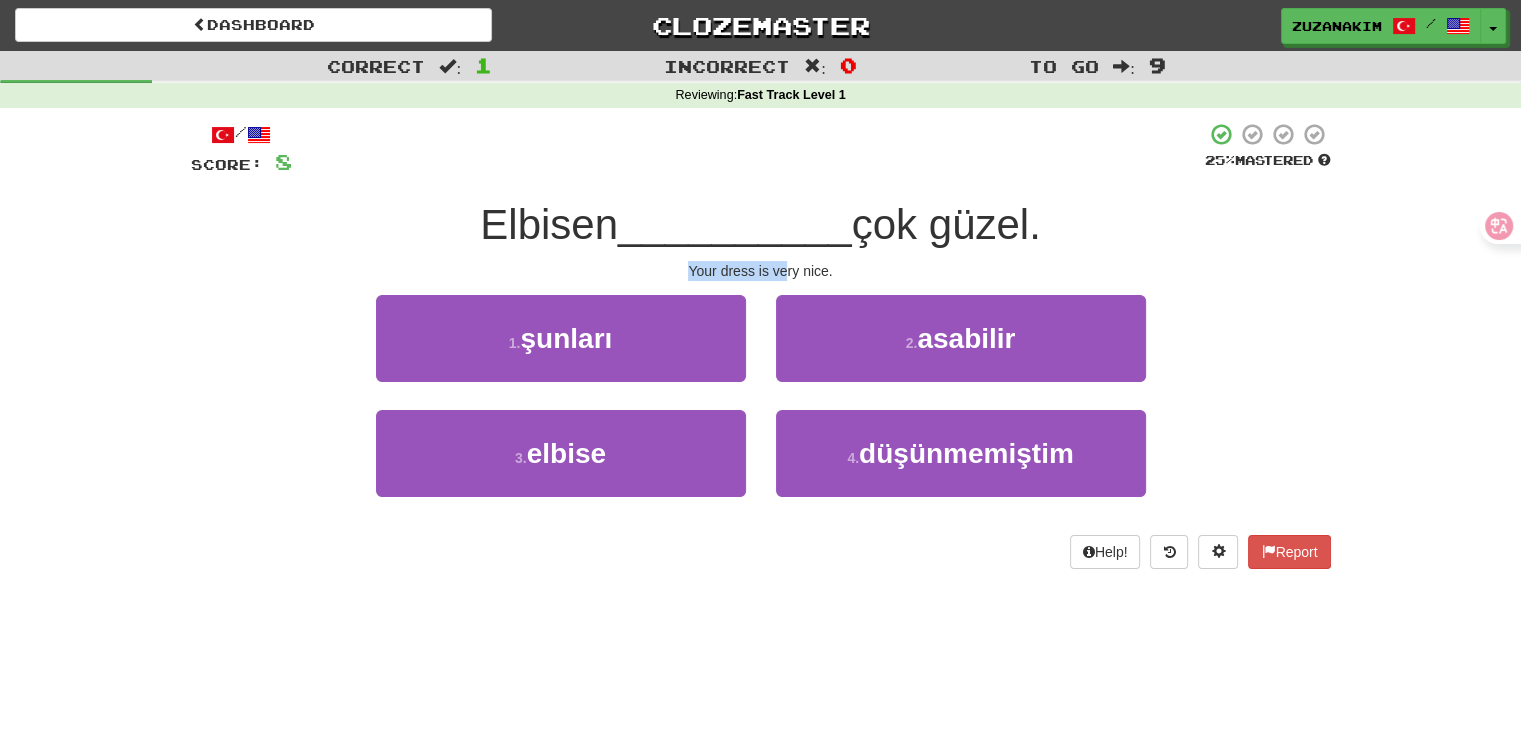 drag, startPoint x: 676, startPoint y: 269, endPoint x: 800, endPoint y: 269, distance: 124 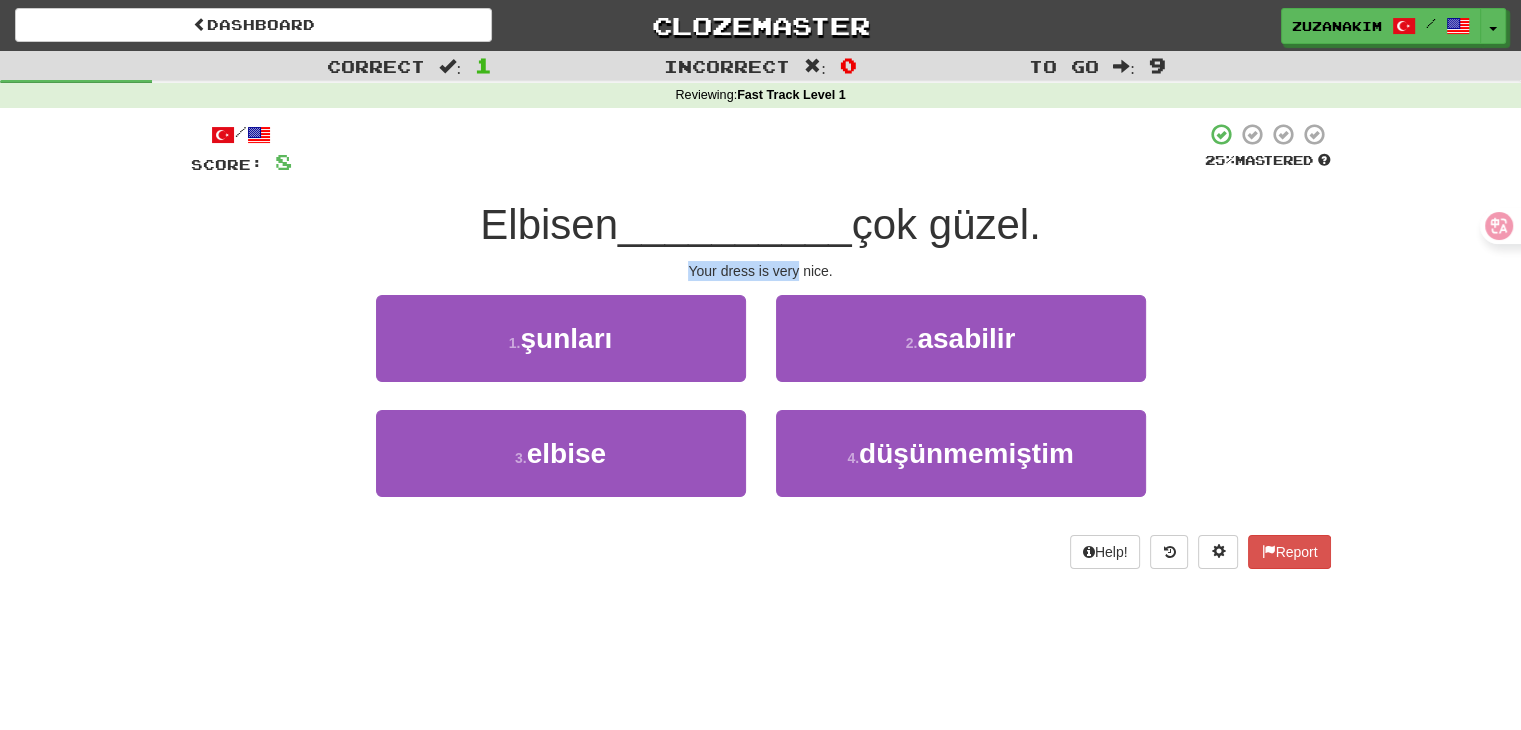 click on "Your dress is very nice." at bounding box center (761, 271) 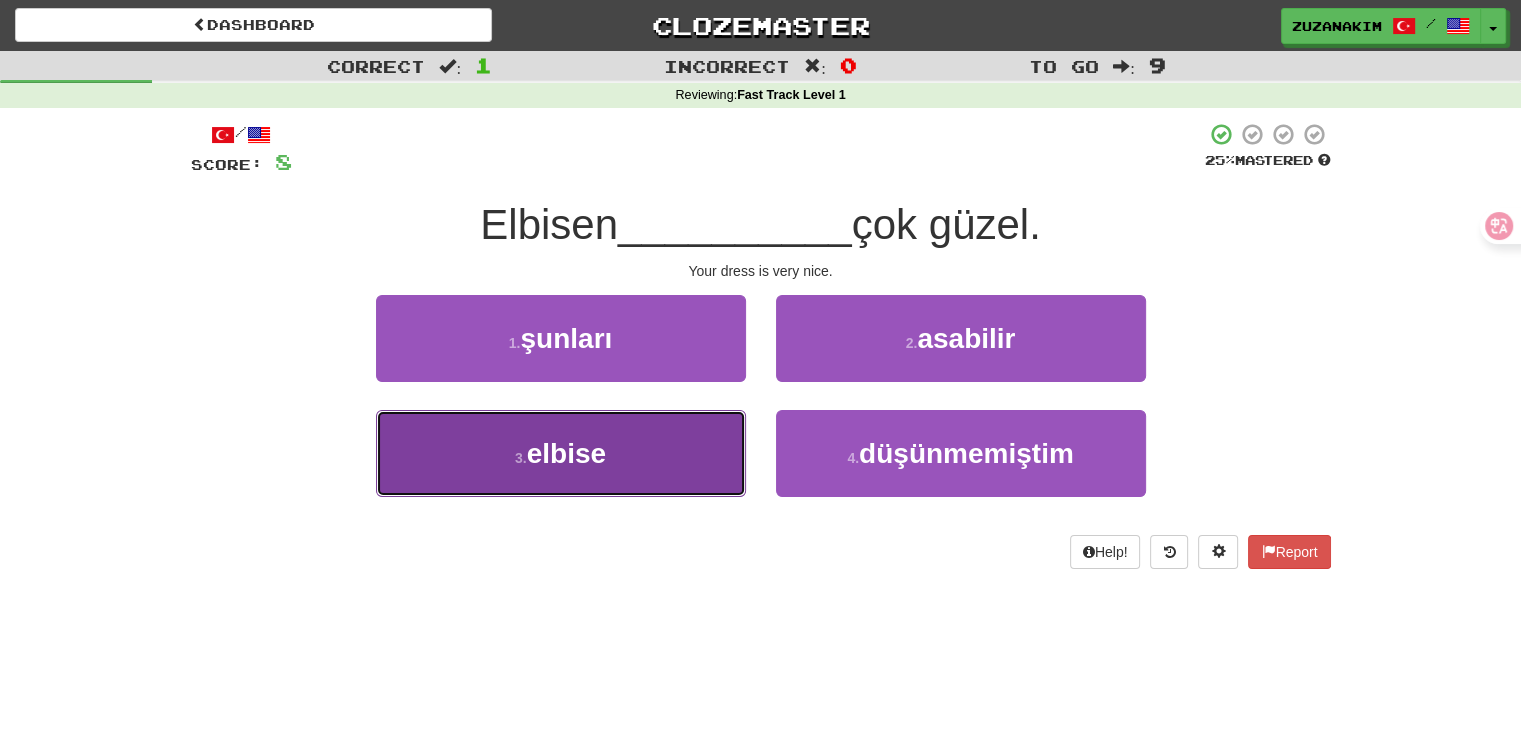 click on "3 .  elbise" at bounding box center (561, 453) 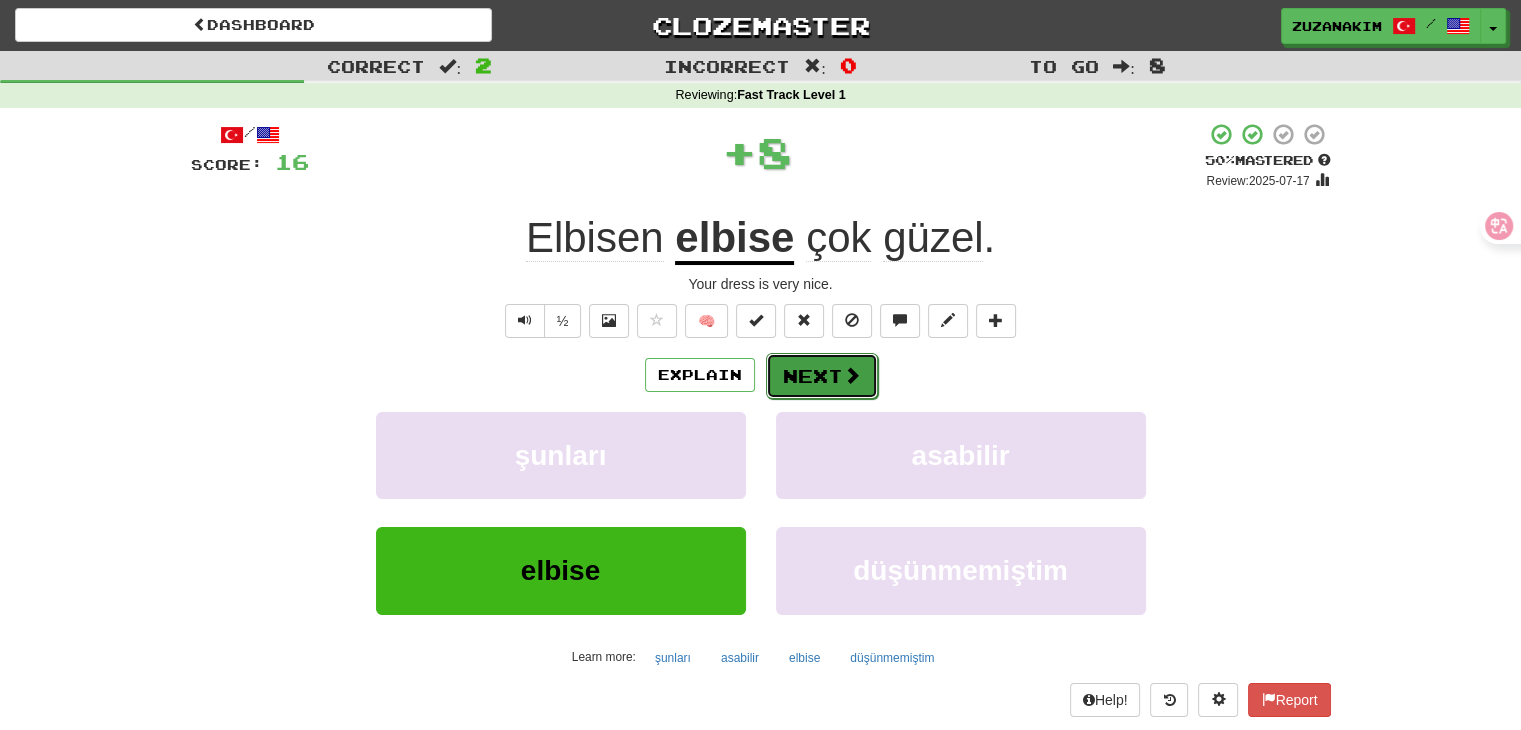 click at bounding box center (852, 375) 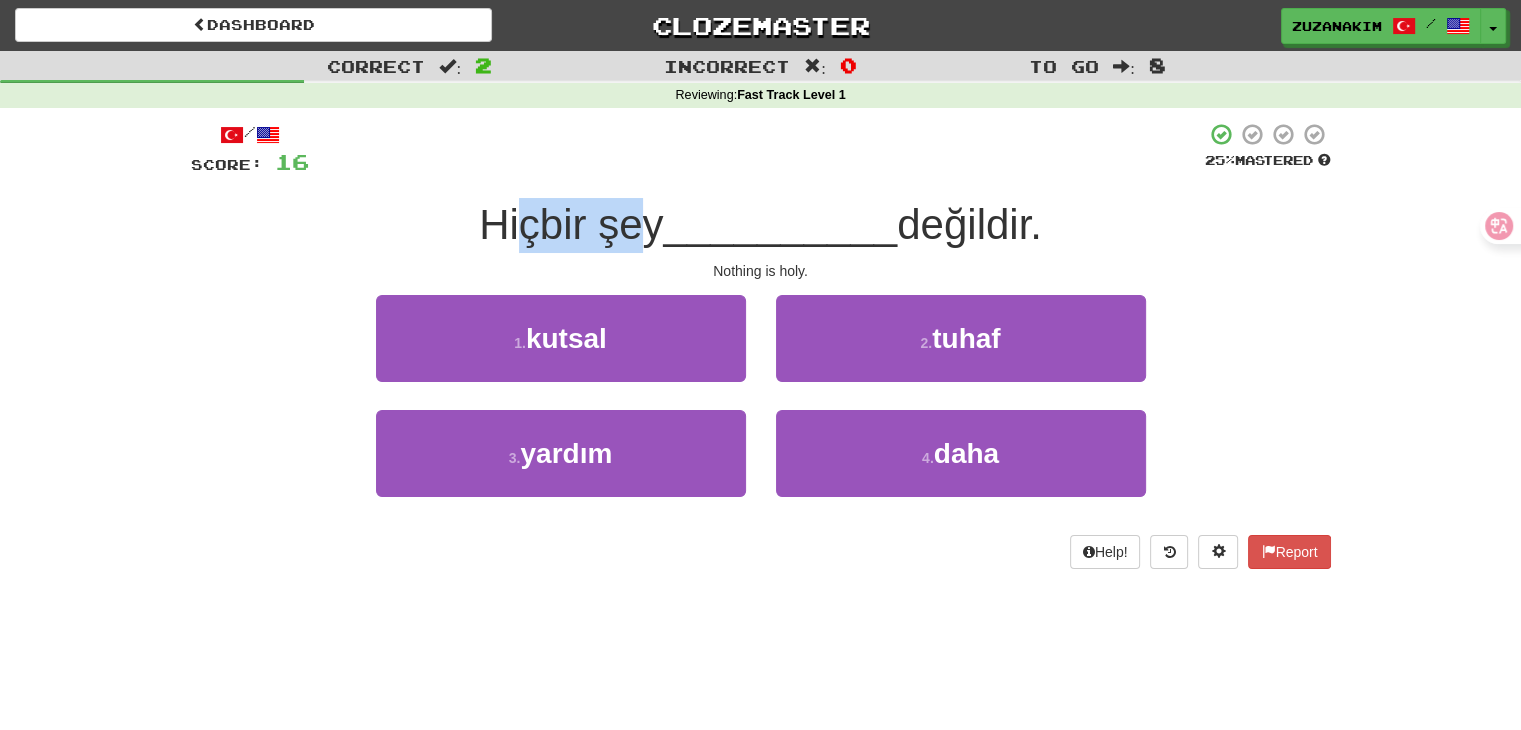 drag, startPoint x: 511, startPoint y: 229, endPoint x: 676, endPoint y: 230, distance: 165.00304 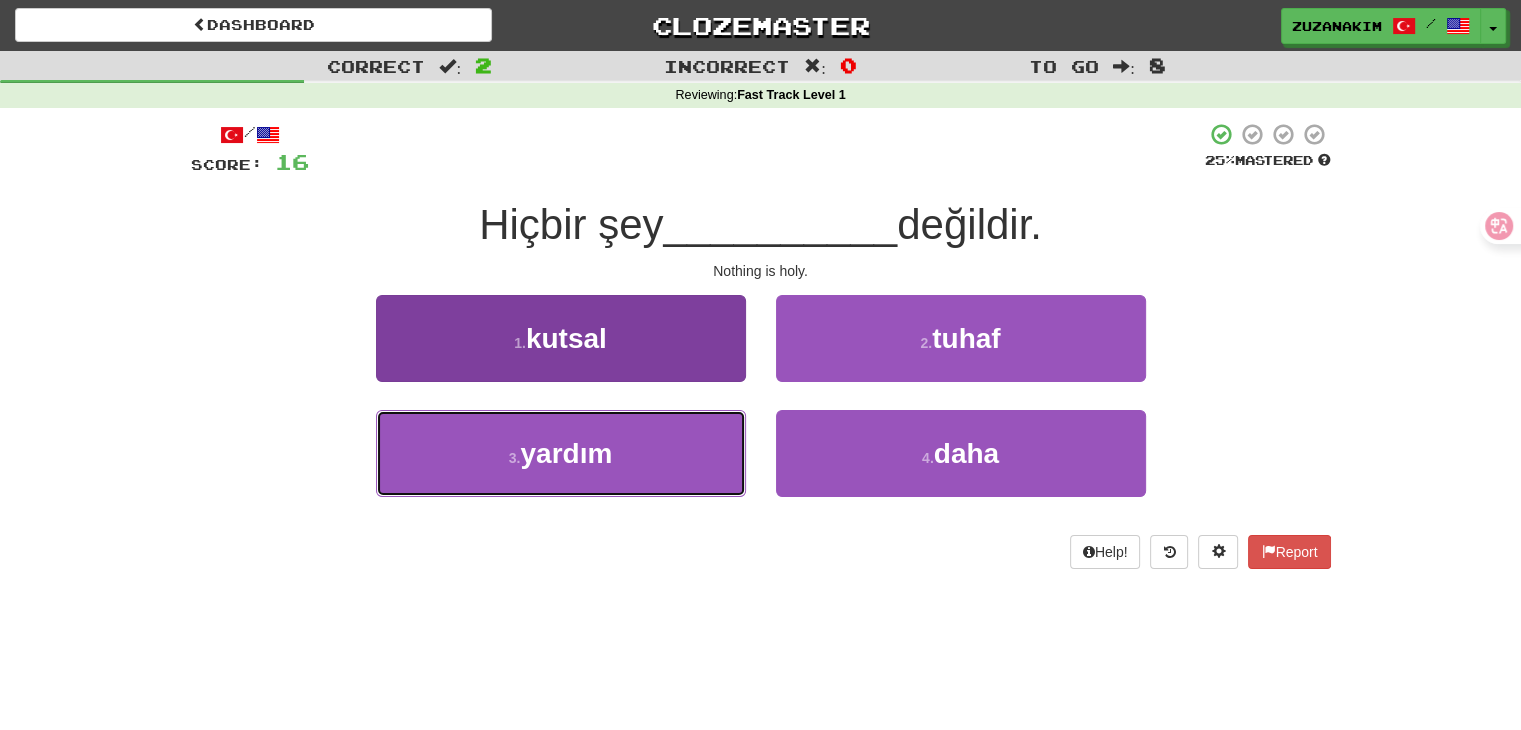click on "3 .  yardım" at bounding box center [561, 453] 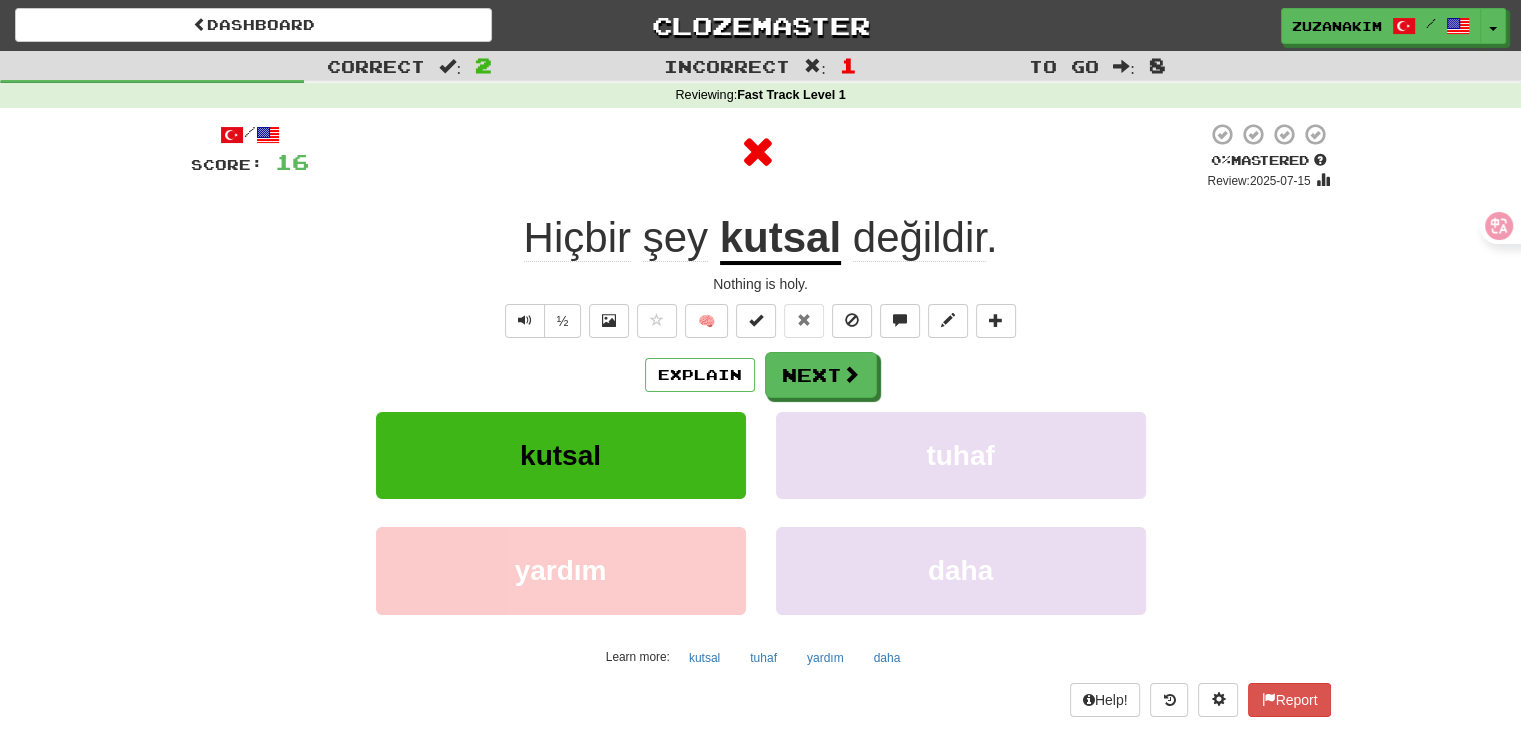 click on "kutsal" at bounding box center [780, 239] 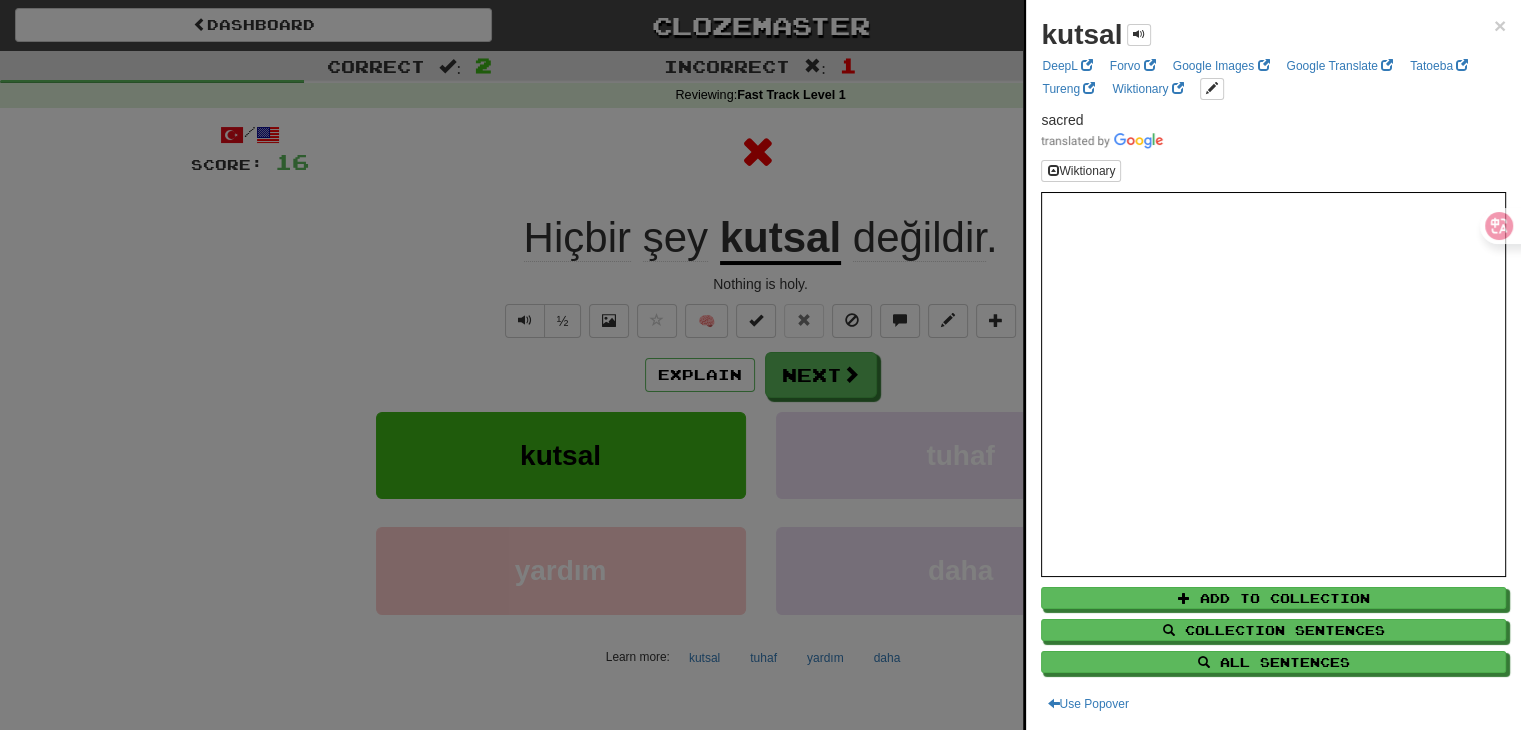 click at bounding box center (760, 365) 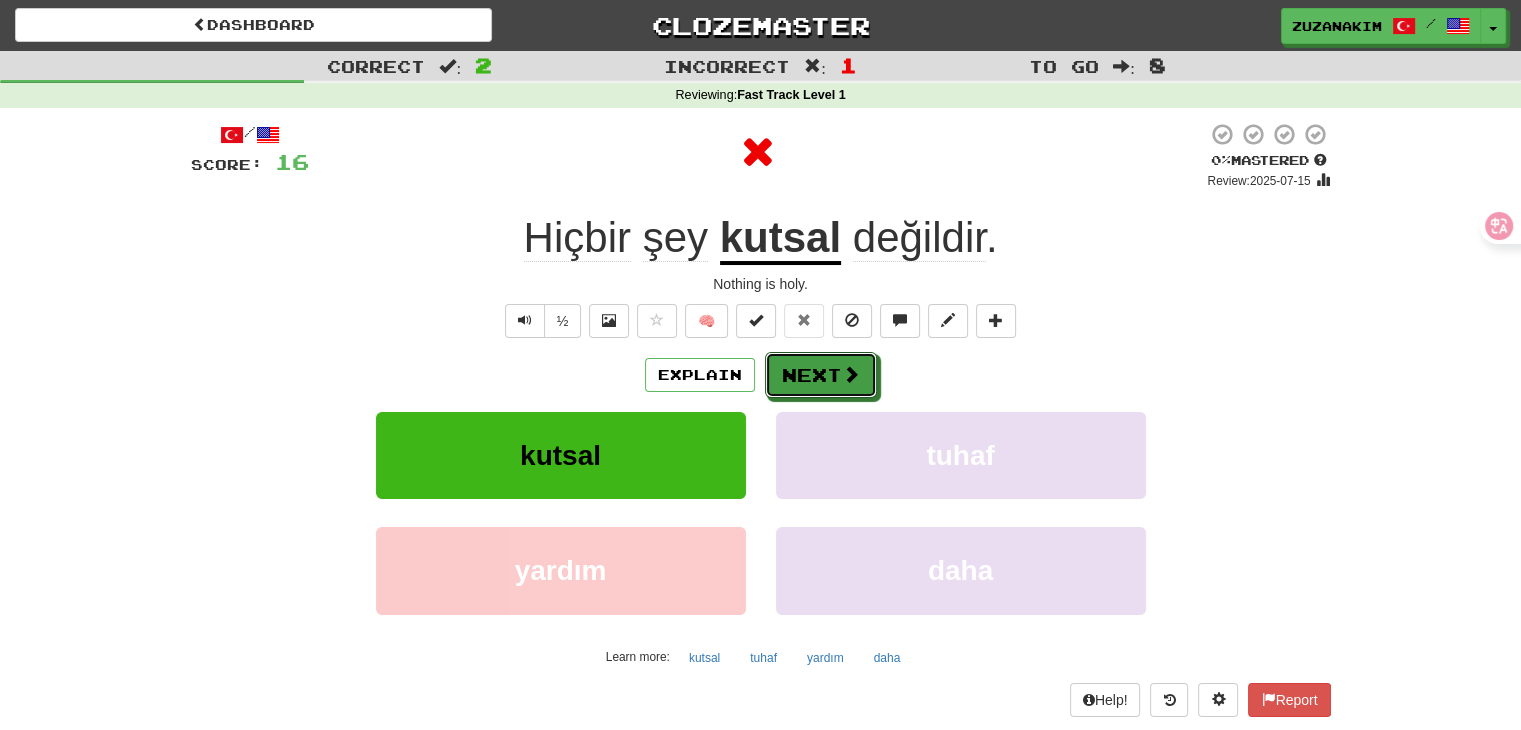 click on "Next" at bounding box center [821, 375] 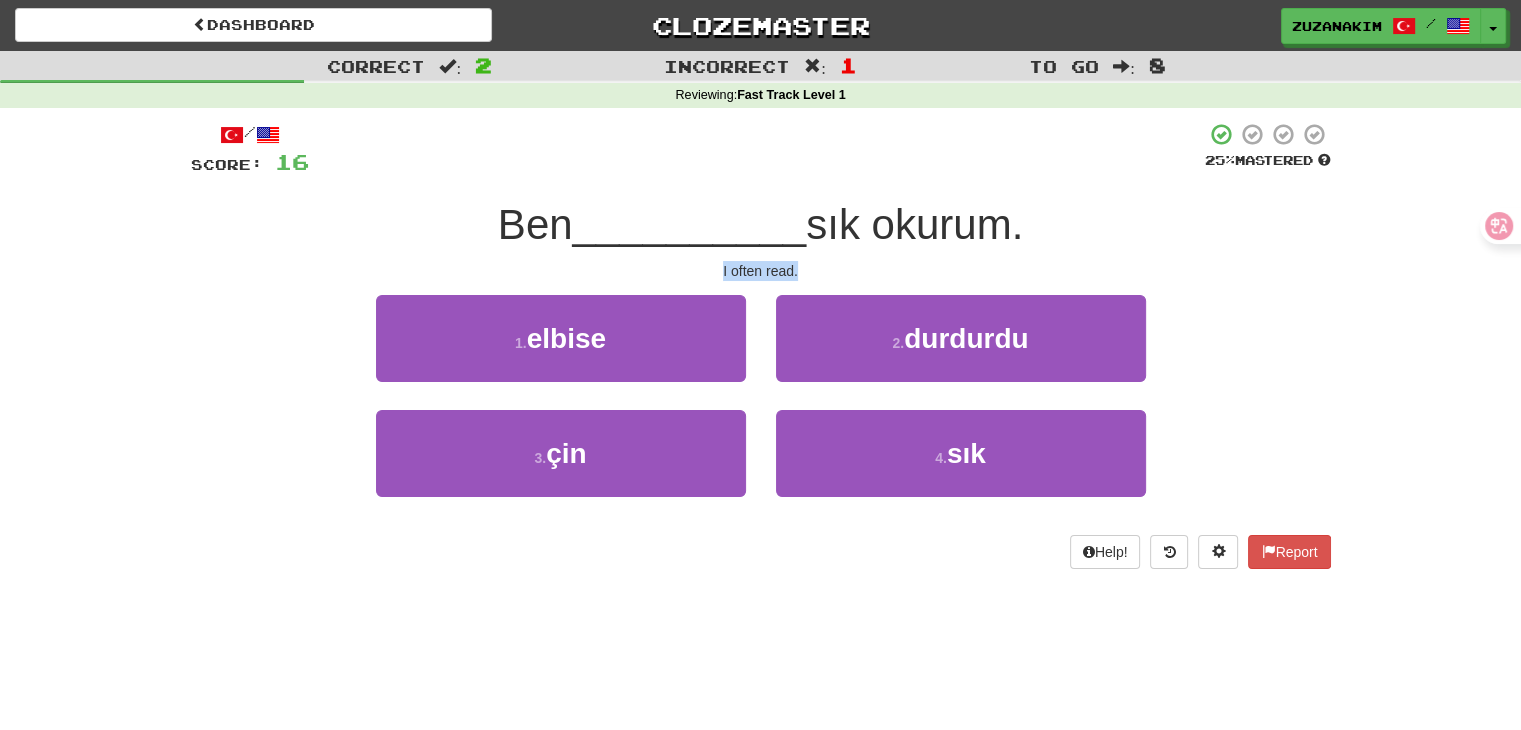 drag, startPoint x: 708, startPoint y: 265, endPoint x: 851, endPoint y: 266, distance: 143.0035 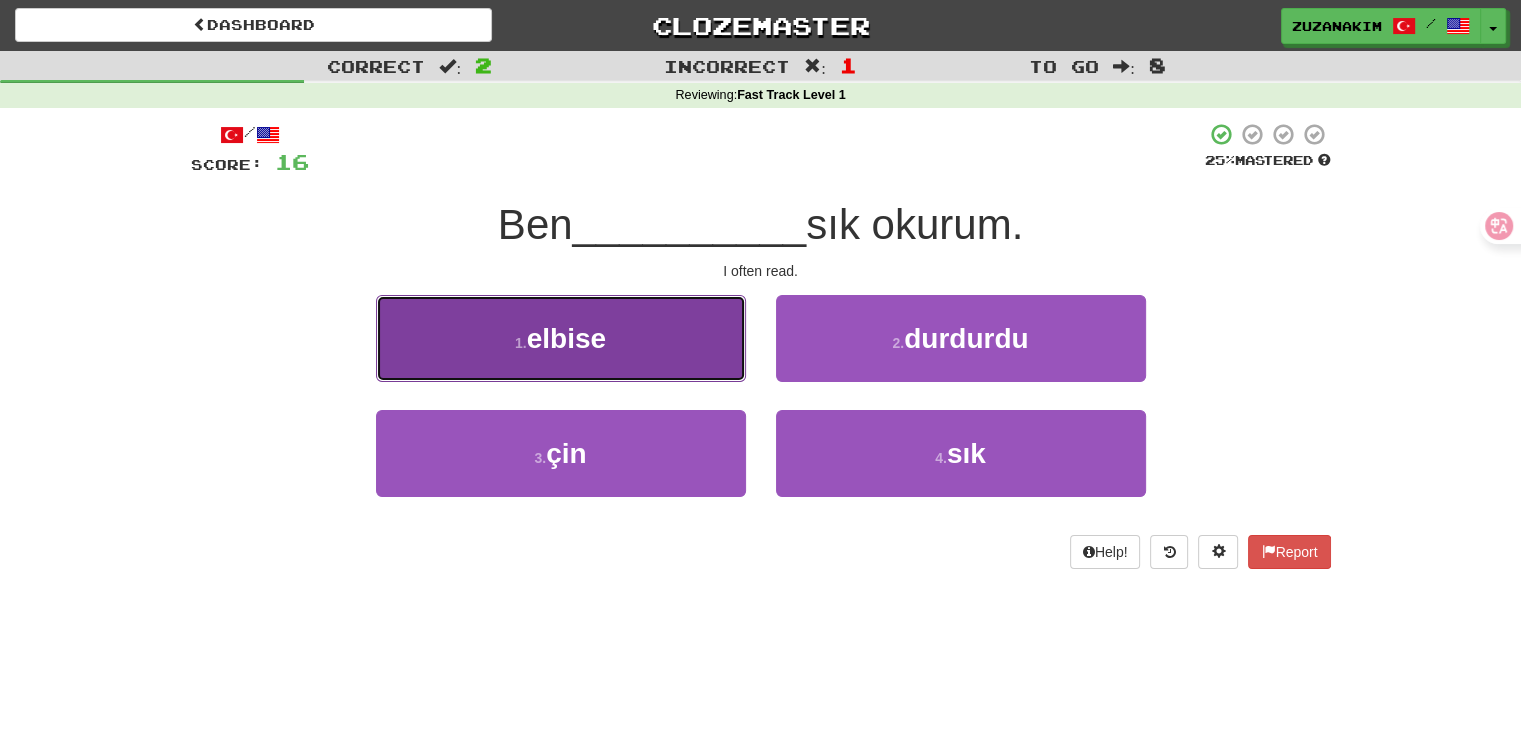 click on "1 .  elbise" at bounding box center (561, 338) 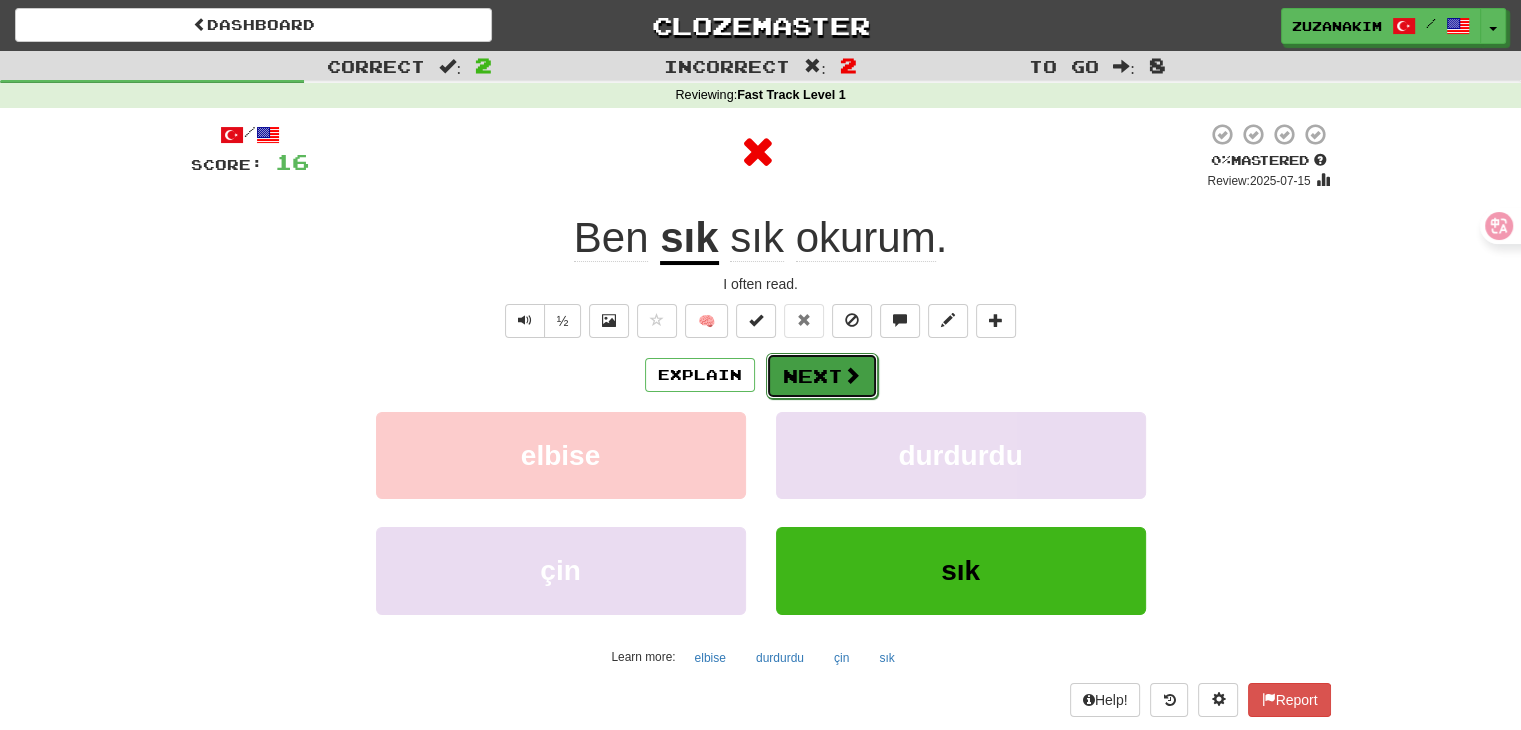click on "Next" at bounding box center [822, 376] 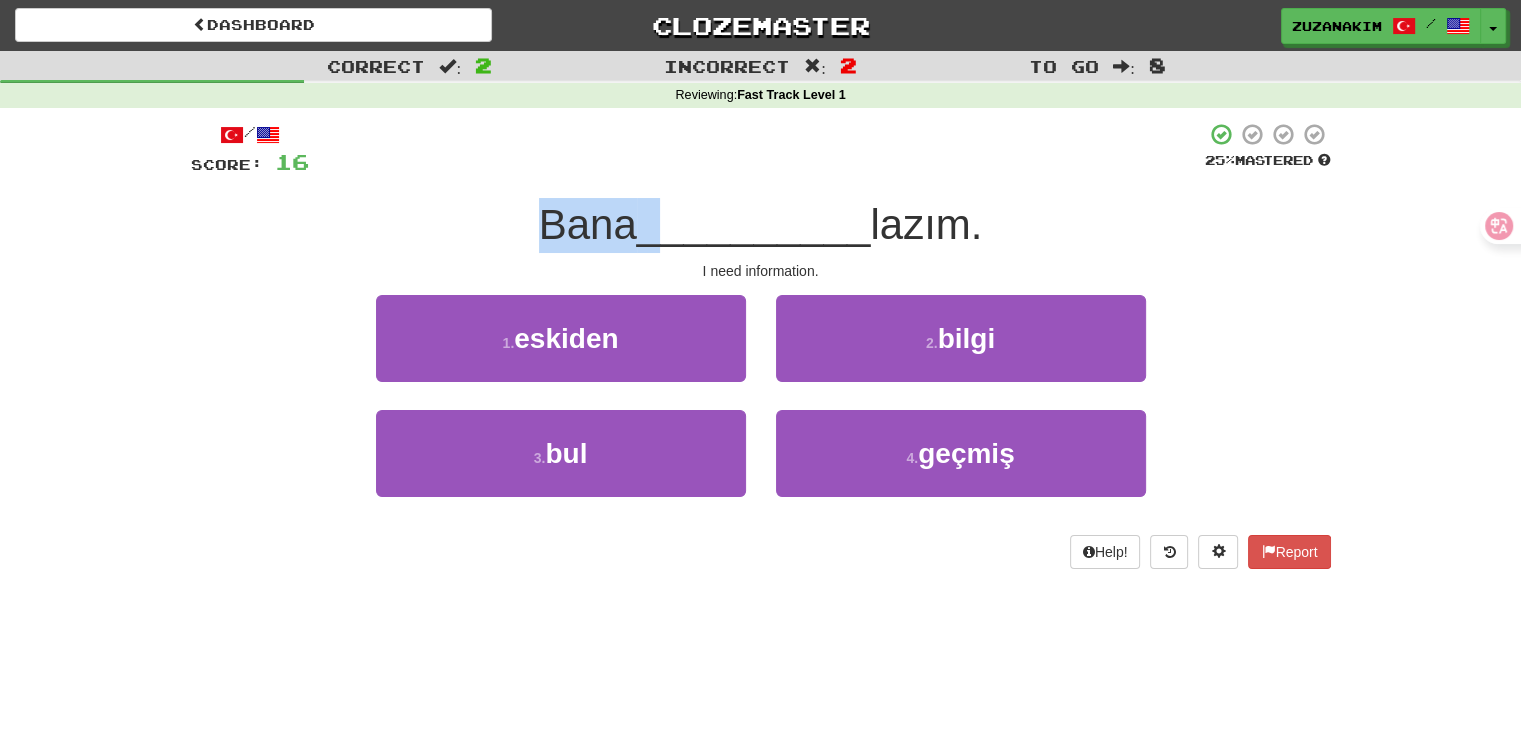 drag, startPoint x: 510, startPoint y: 228, endPoint x: 659, endPoint y: 227, distance: 149.00336 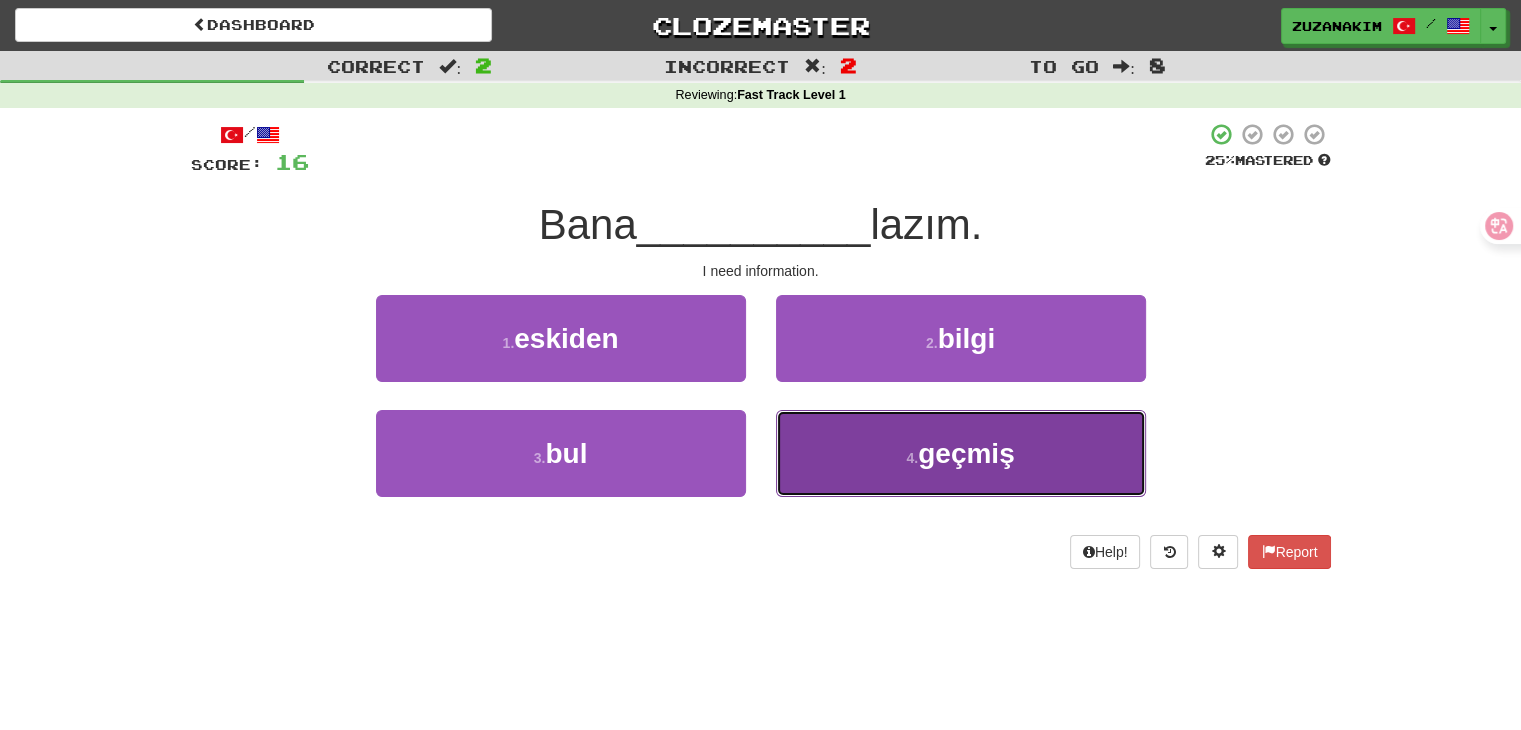 click on "geçmiş" at bounding box center (966, 453) 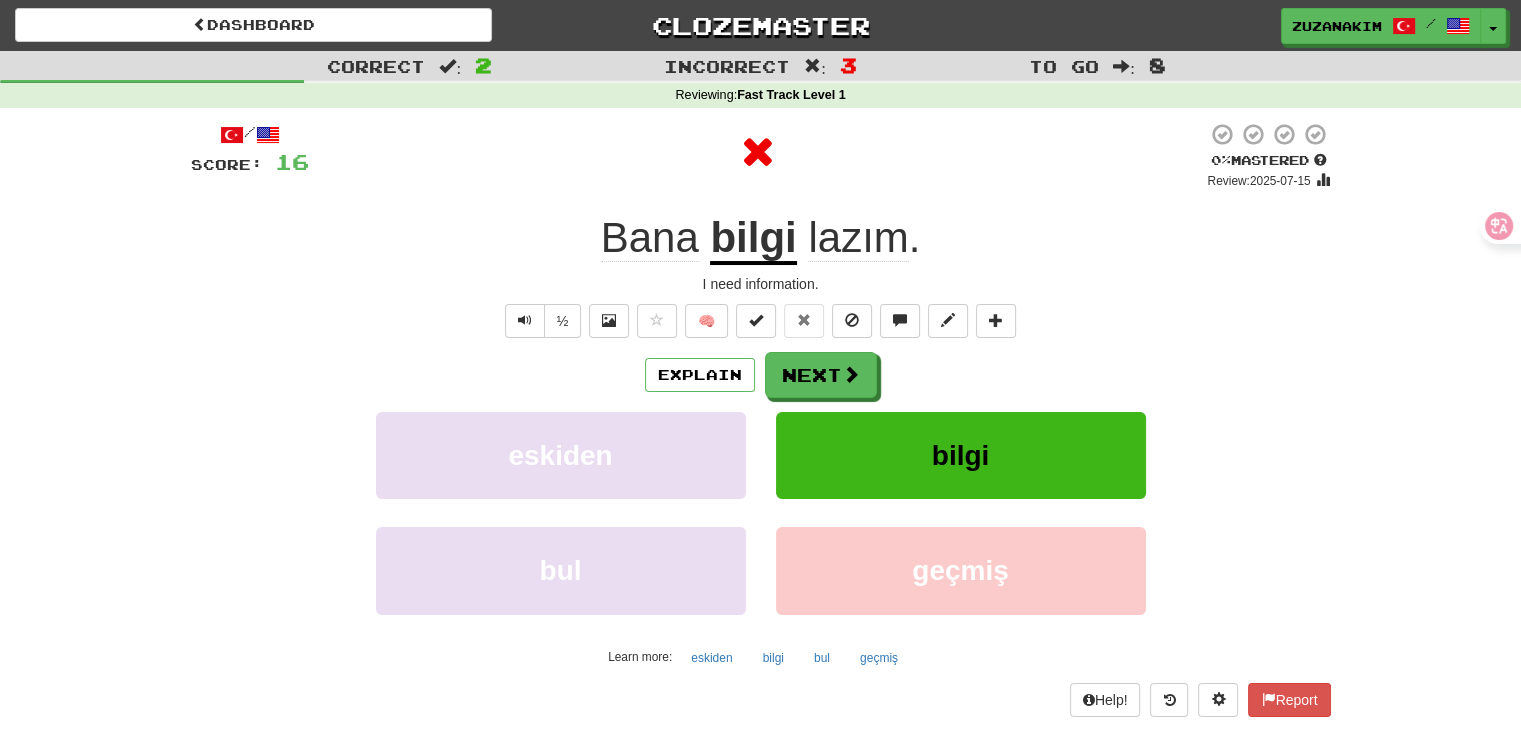 click on "bilgi" at bounding box center [753, 239] 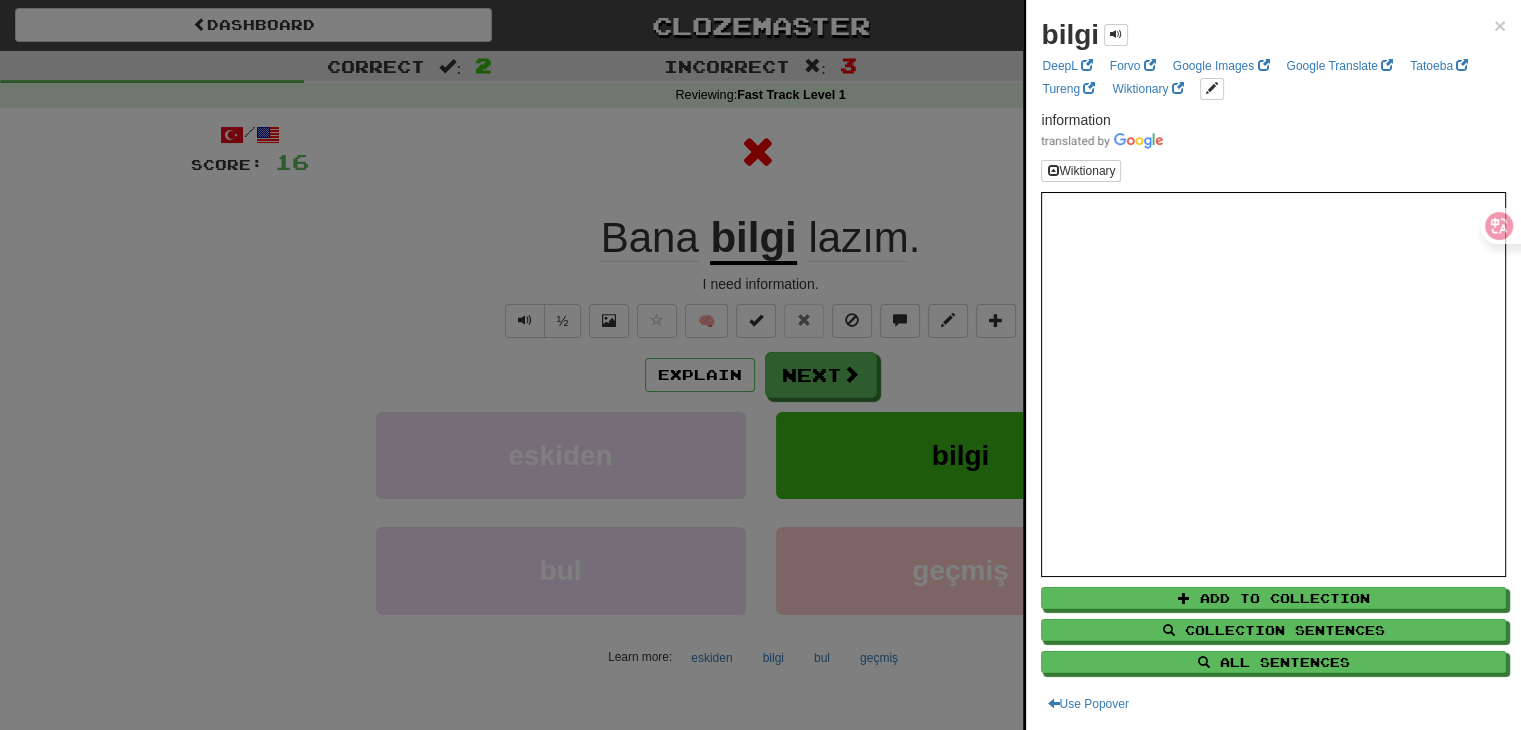 click at bounding box center [760, 365] 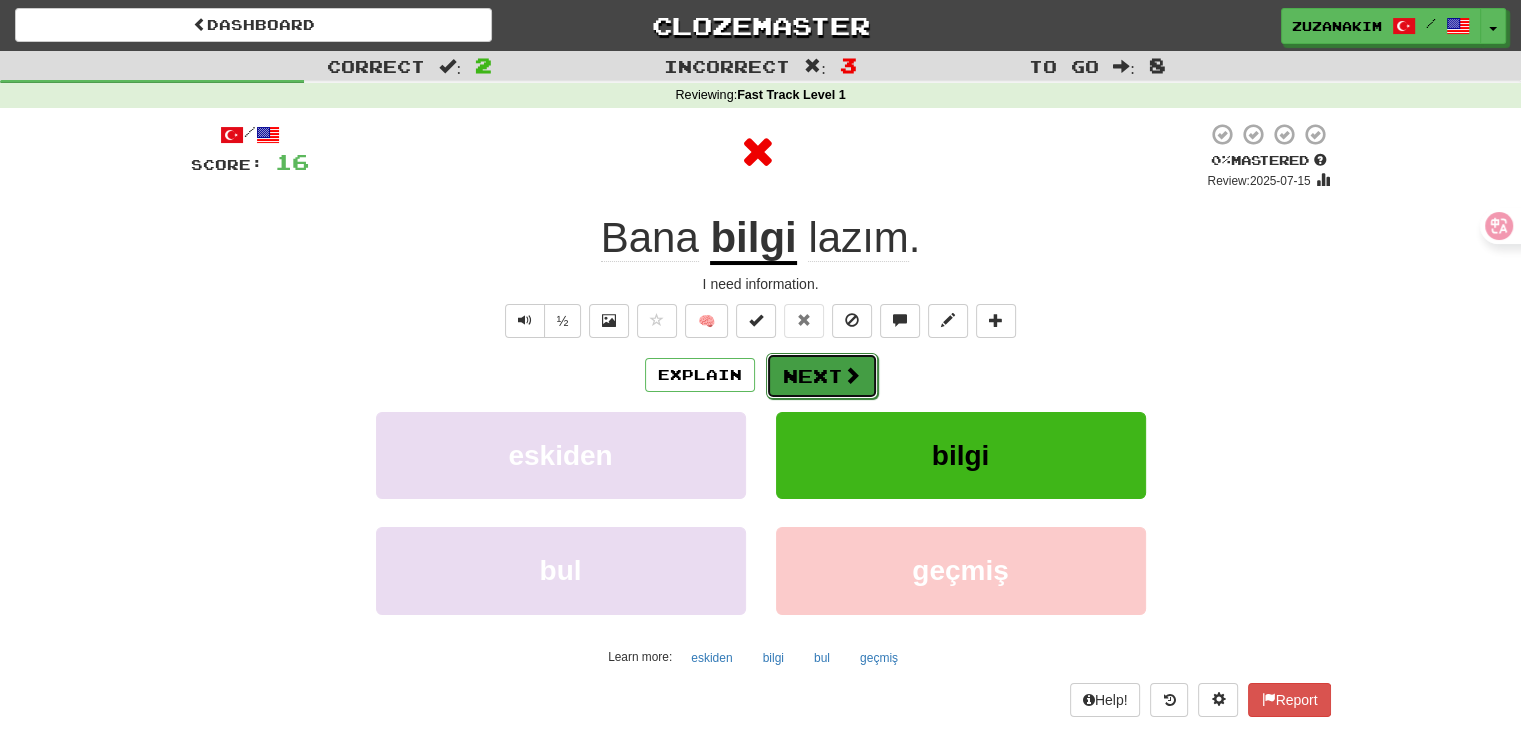 click on "Next" at bounding box center [822, 376] 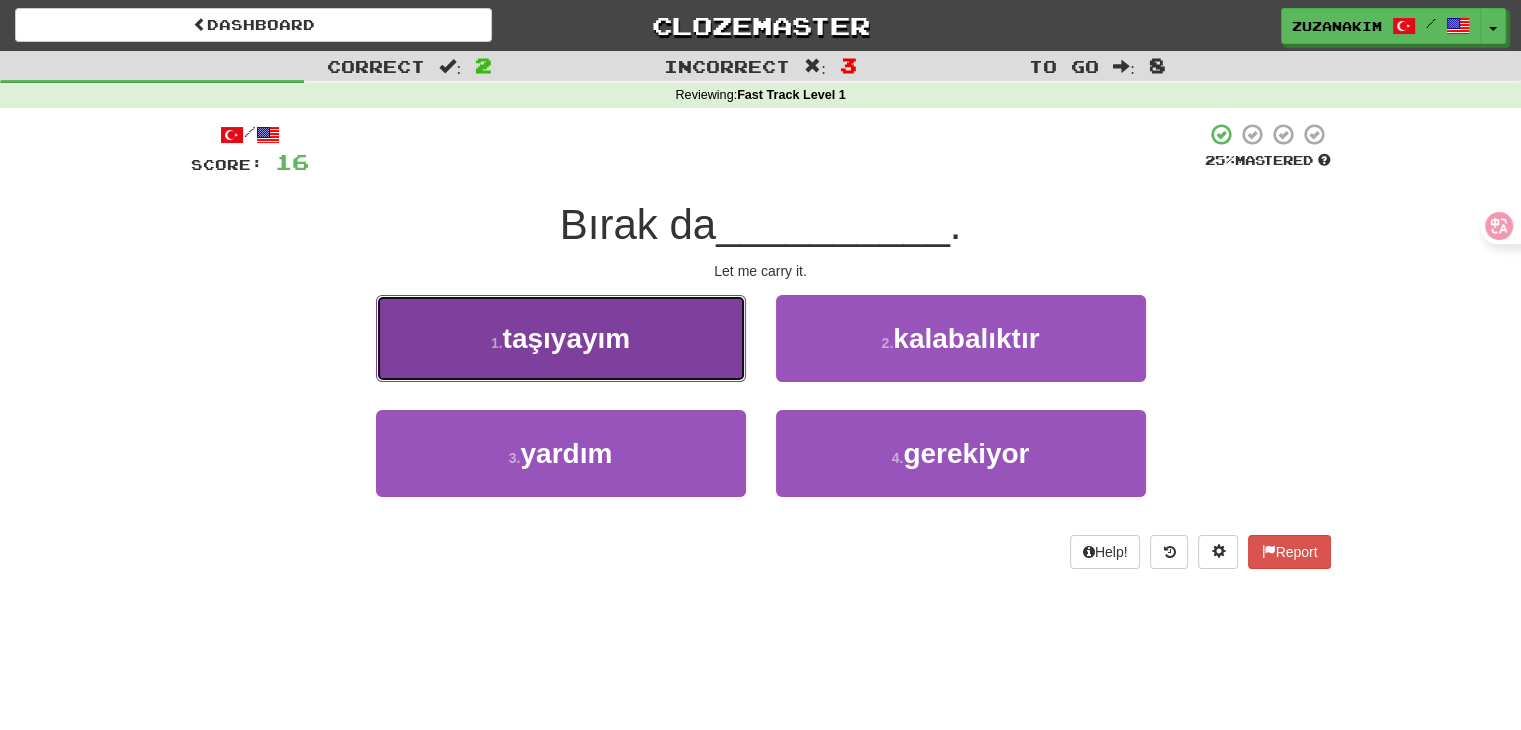 click on "1 .  taşıyayım" at bounding box center [561, 338] 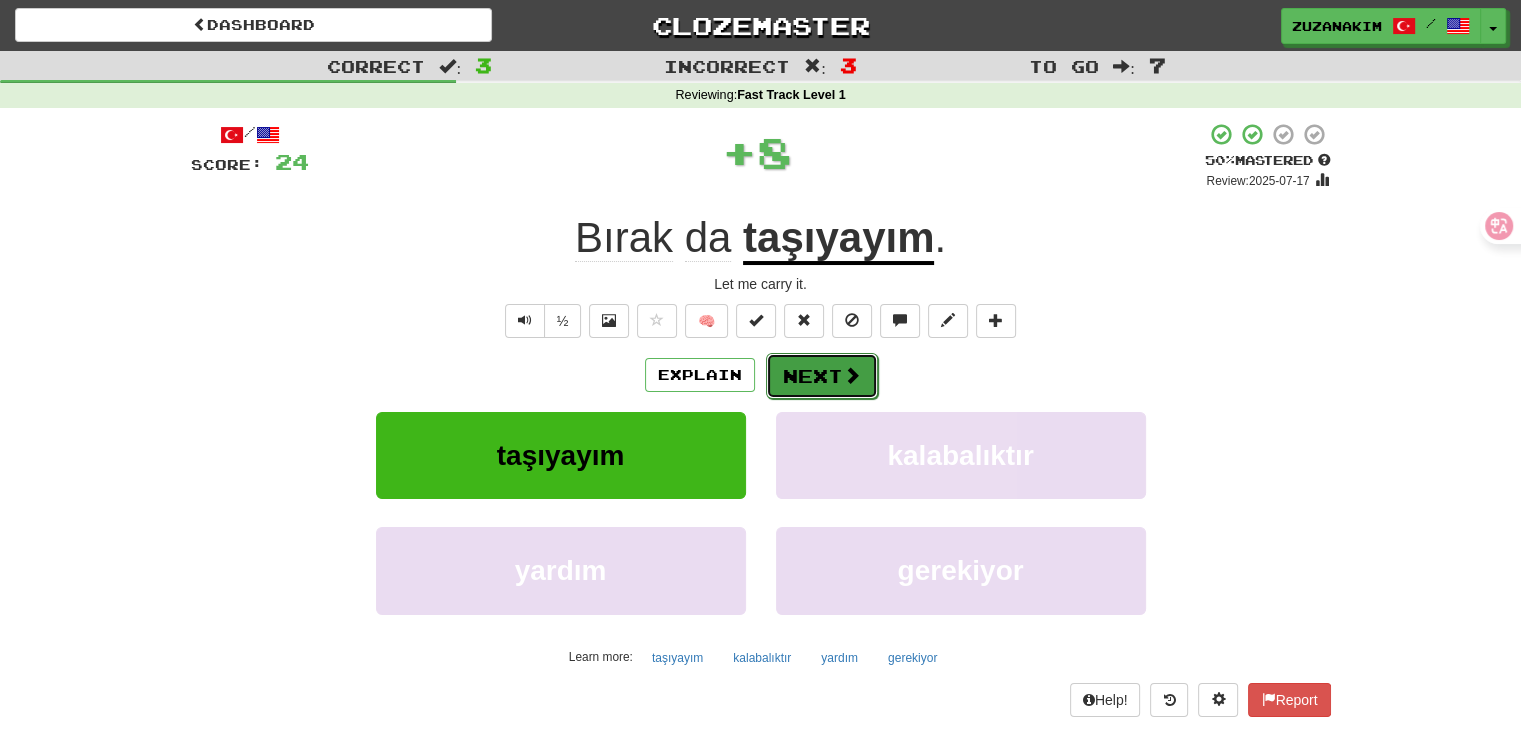 click at bounding box center (852, 375) 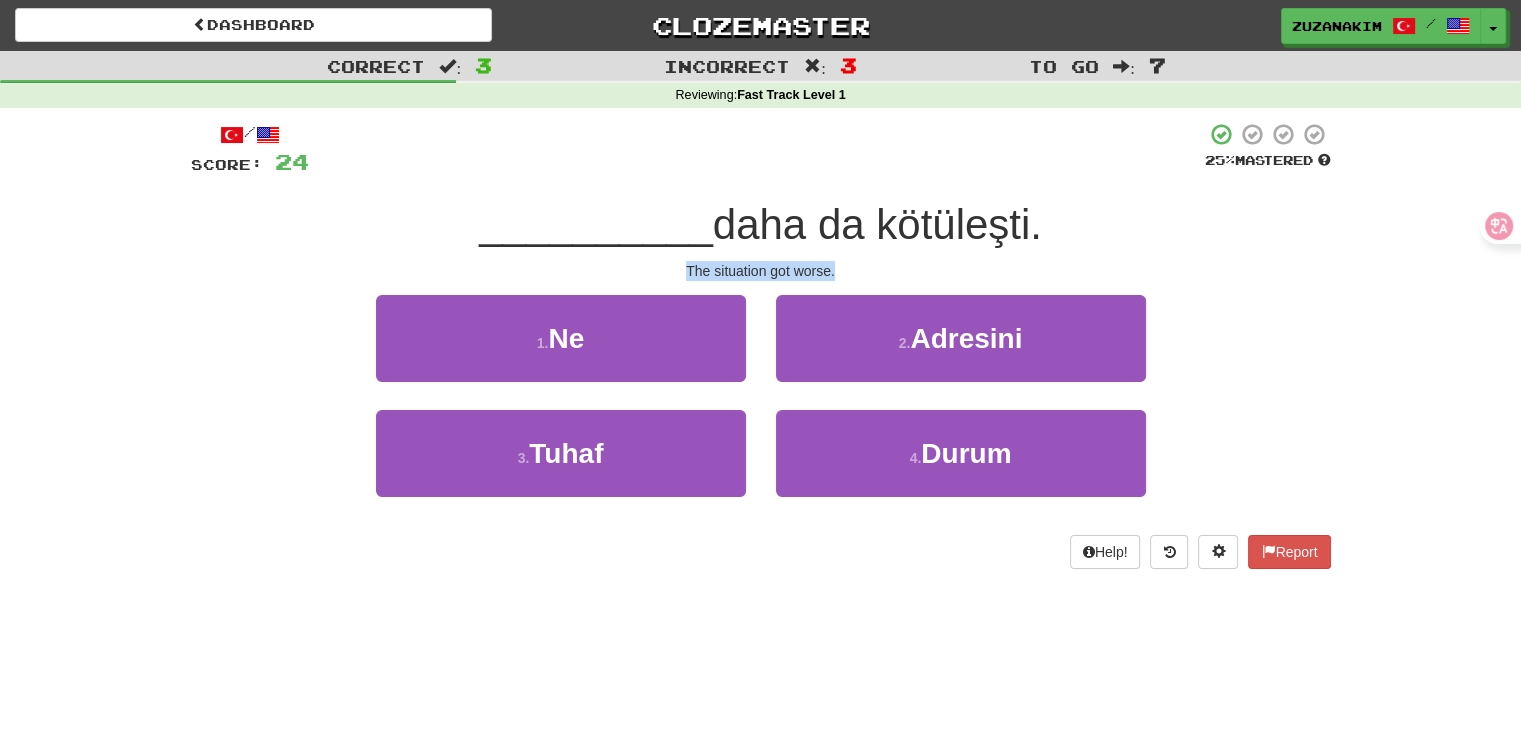 drag, startPoint x: 682, startPoint y: 261, endPoint x: 838, endPoint y: 266, distance: 156.08011 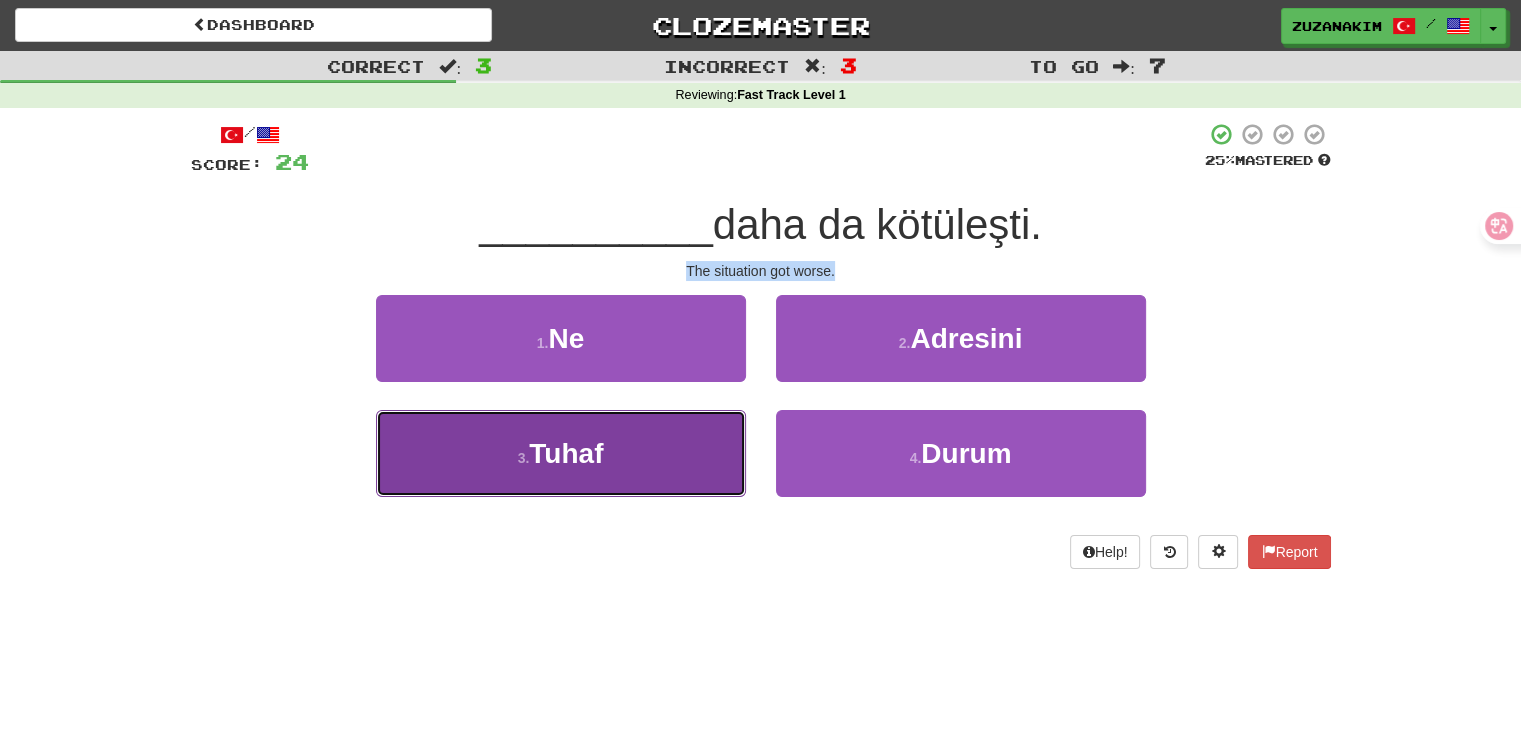 click on "3 .  Tuhaf" at bounding box center (561, 453) 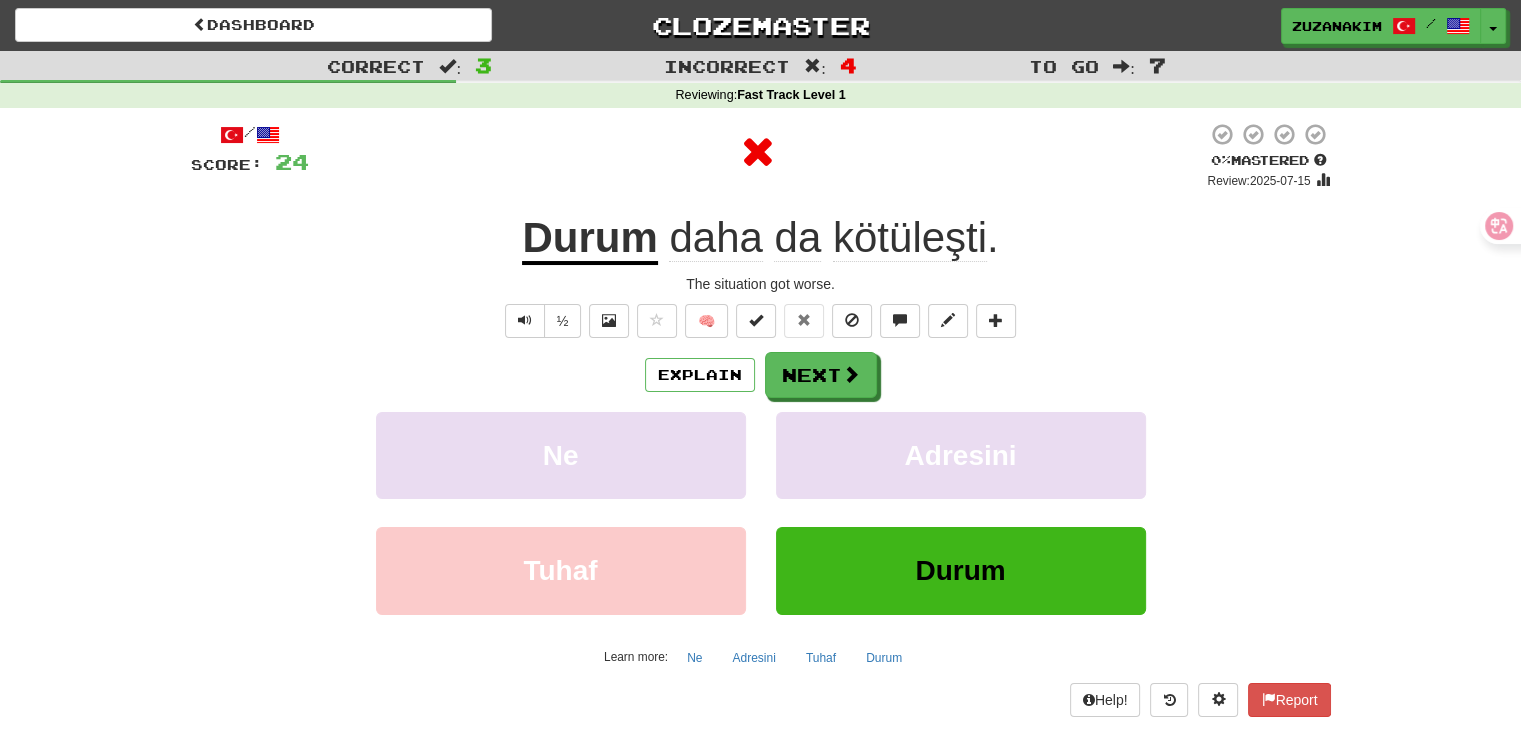 click on "Durum" at bounding box center [589, 239] 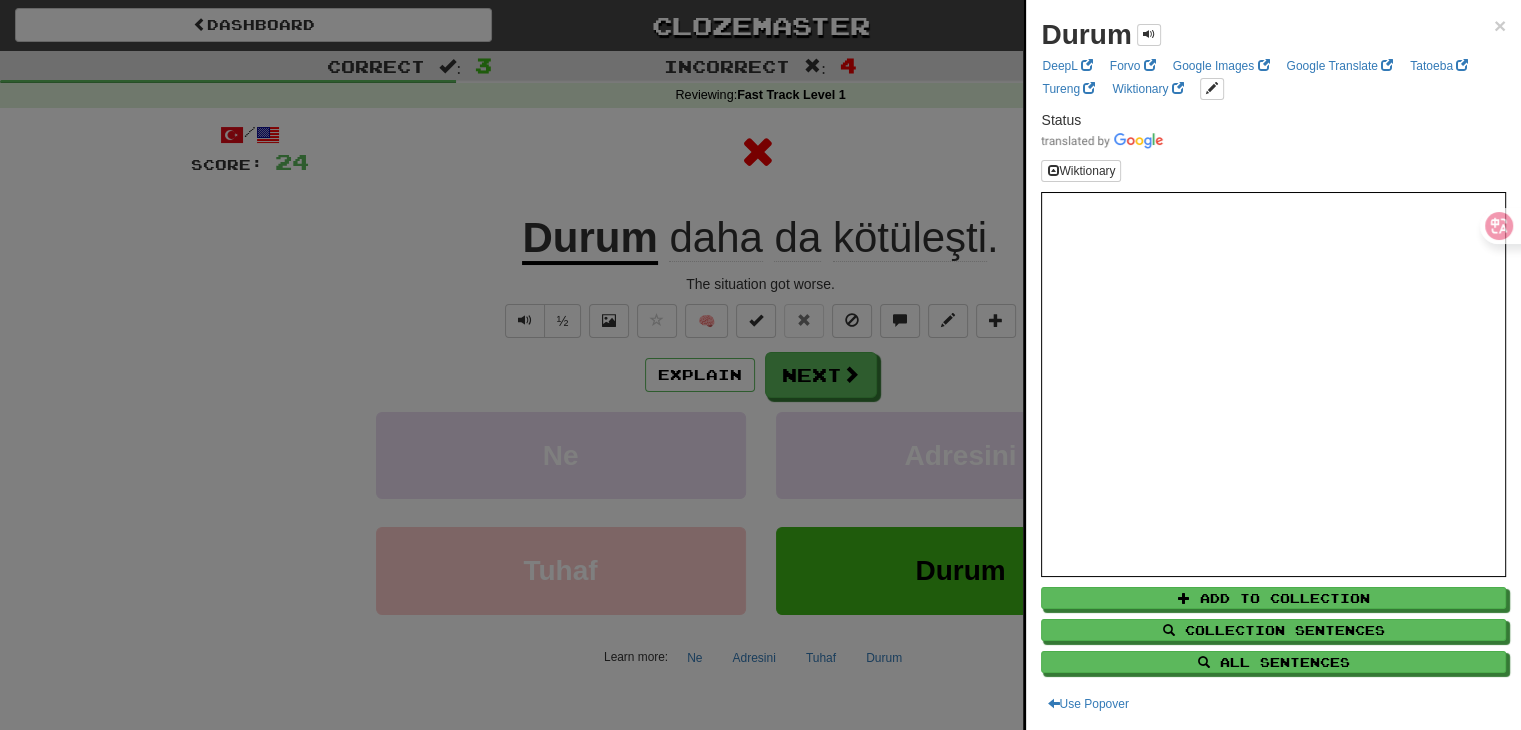 click at bounding box center [760, 365] 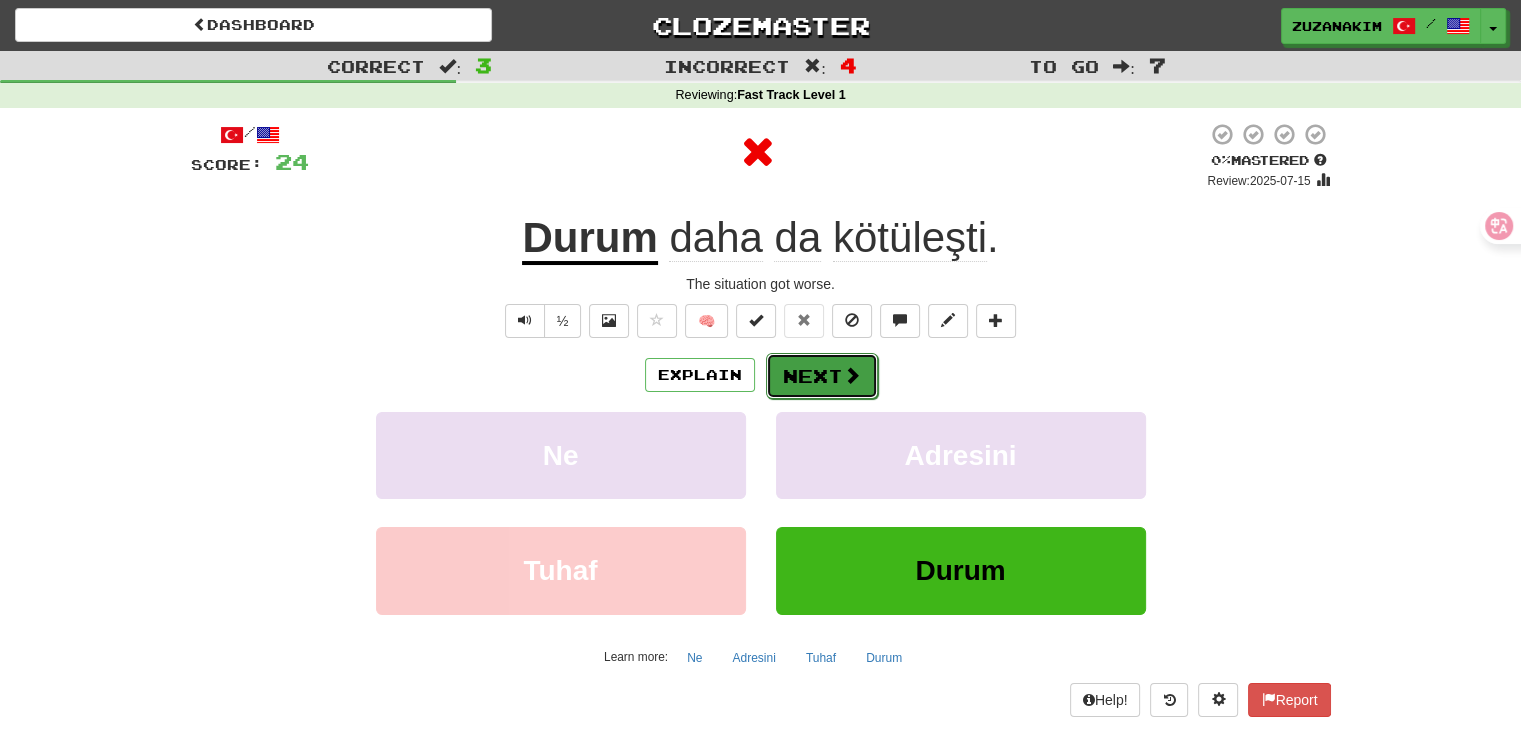 click on "Next" at bounding box center (822, 376) 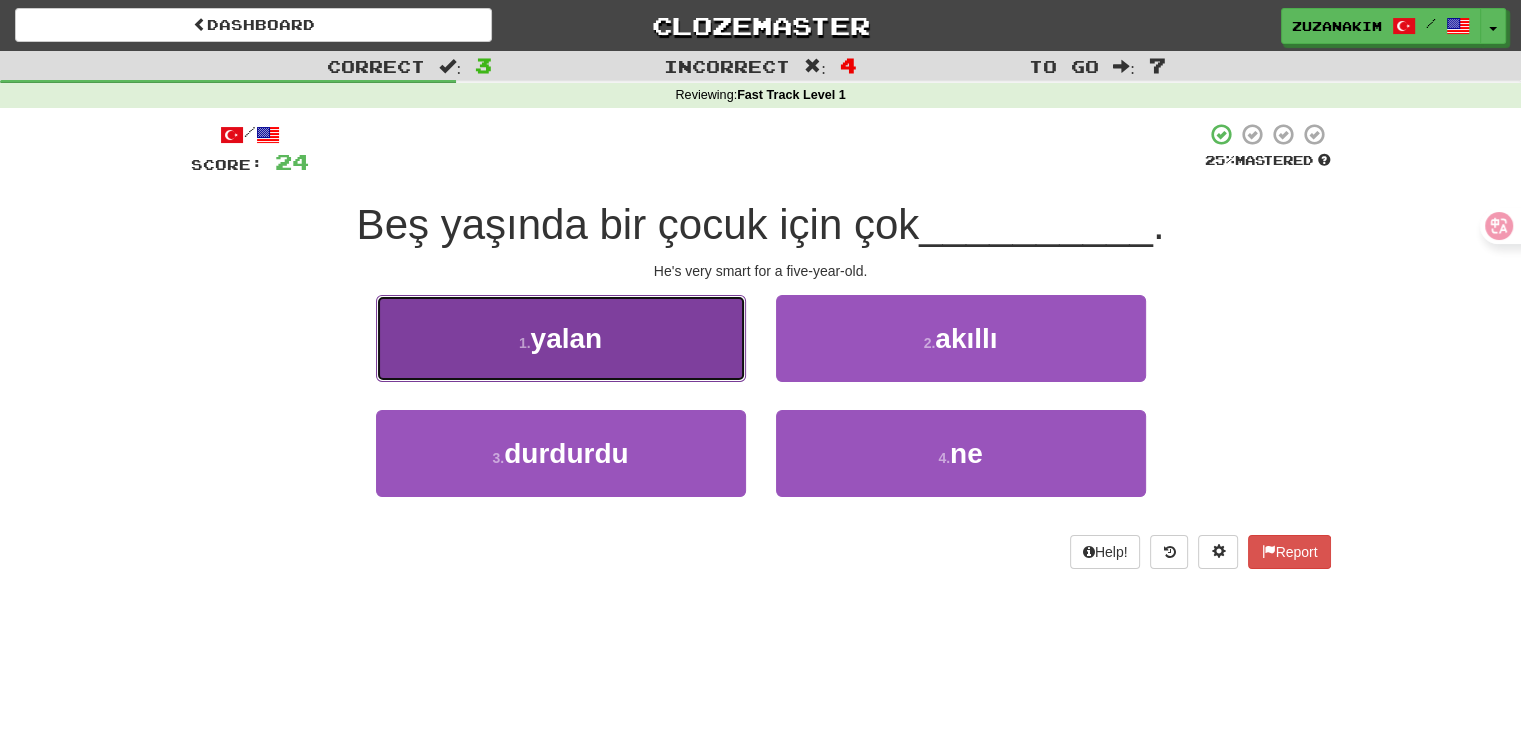 click on "yalan" at bounding box center [567, 338] 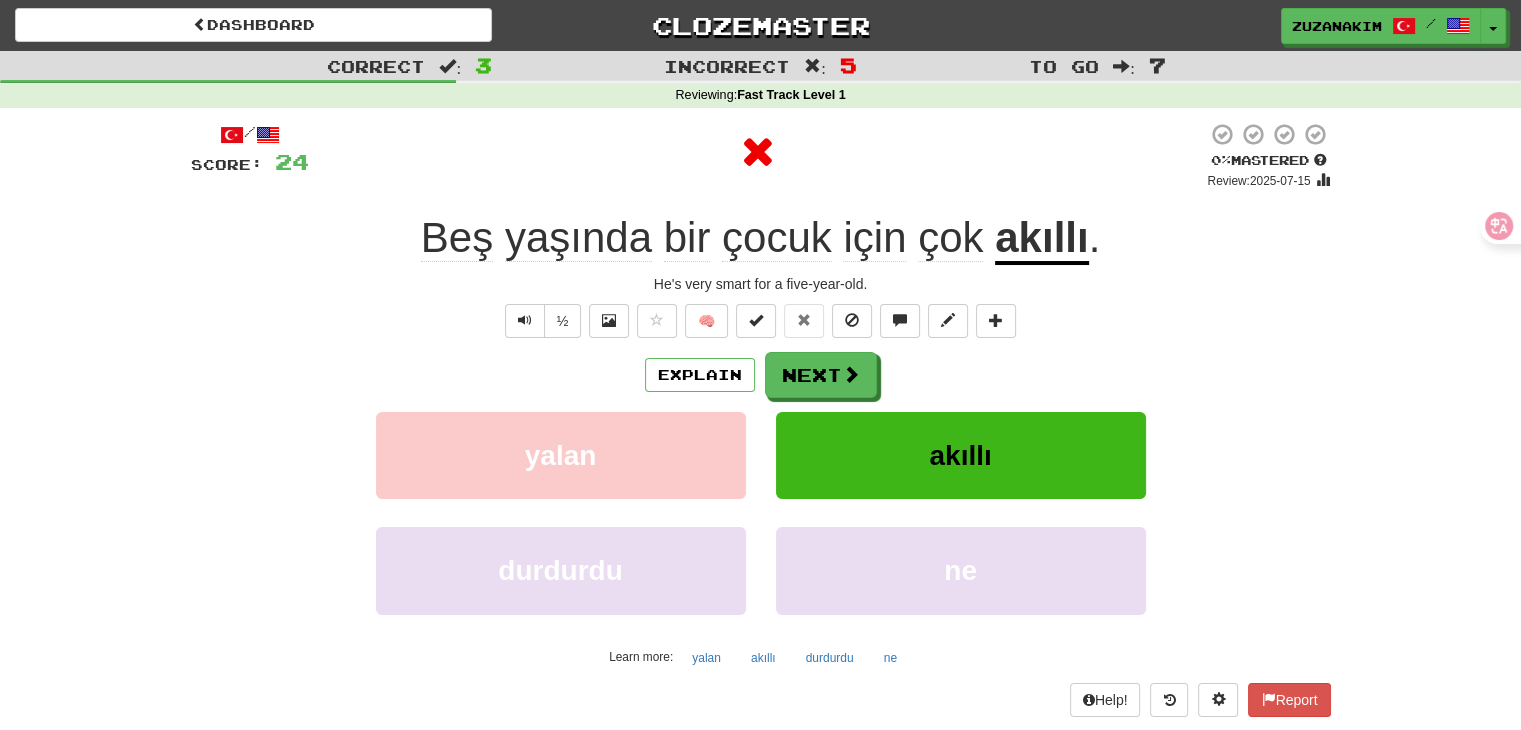 click on "akıllı" at bounding box center [1041, 239] 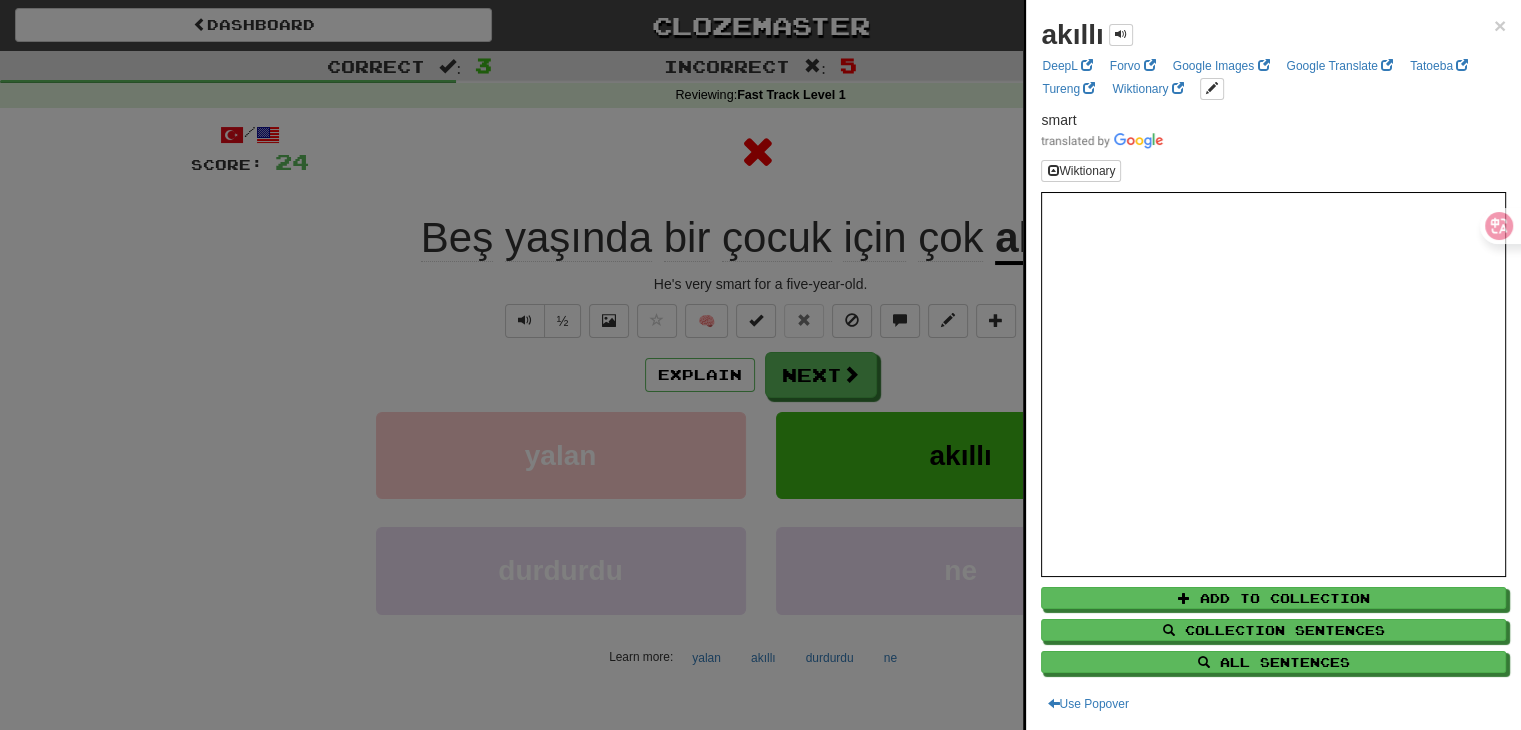 click at bounding box center (760, 365) 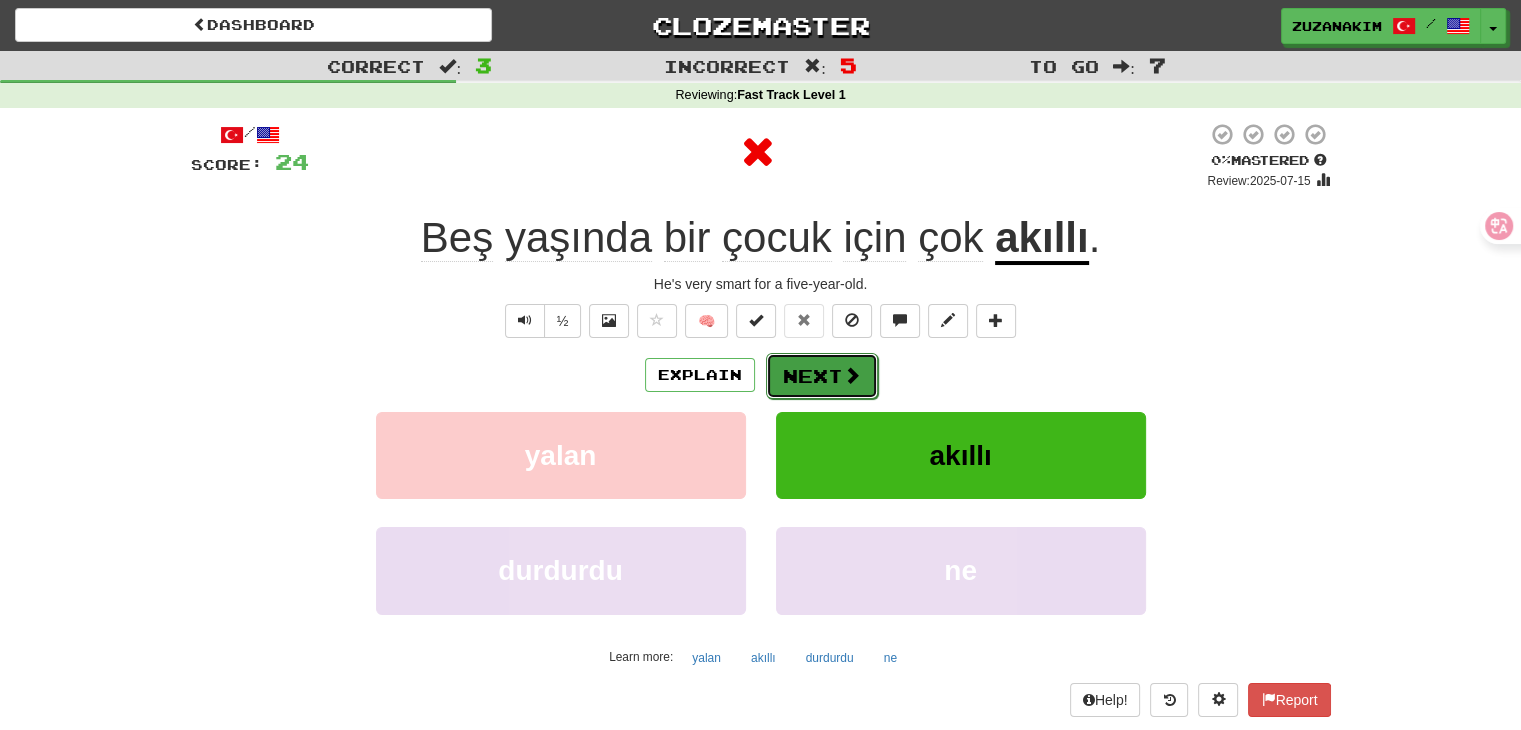 click on "Next" at bounding box center (822, 376) 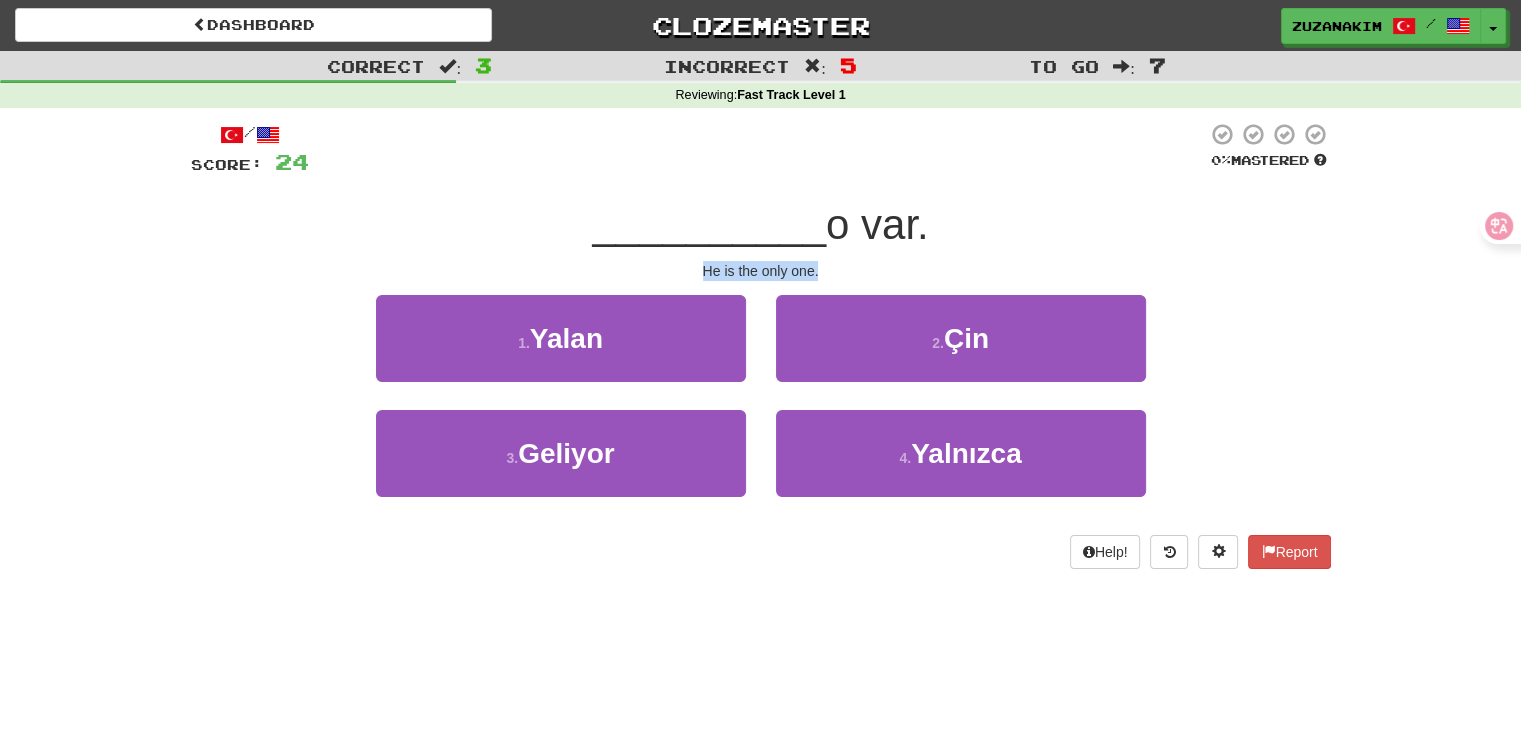 drag, startPoint x: 639, startPoint y: 260, endPoint x: 878, endPoint y: 263, distance: 239.01883 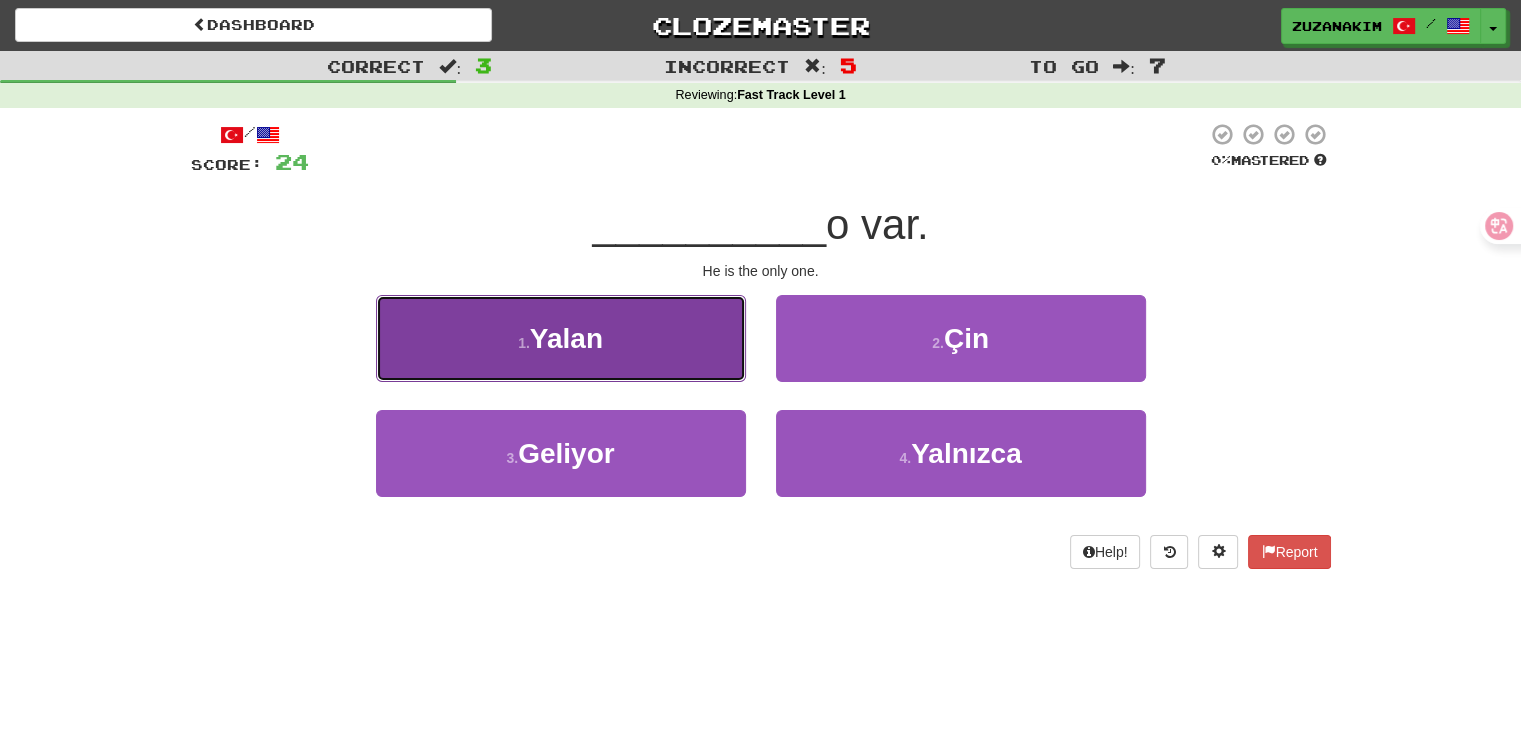 click on "1 .  Yalan" at bounding box center [561, 338] 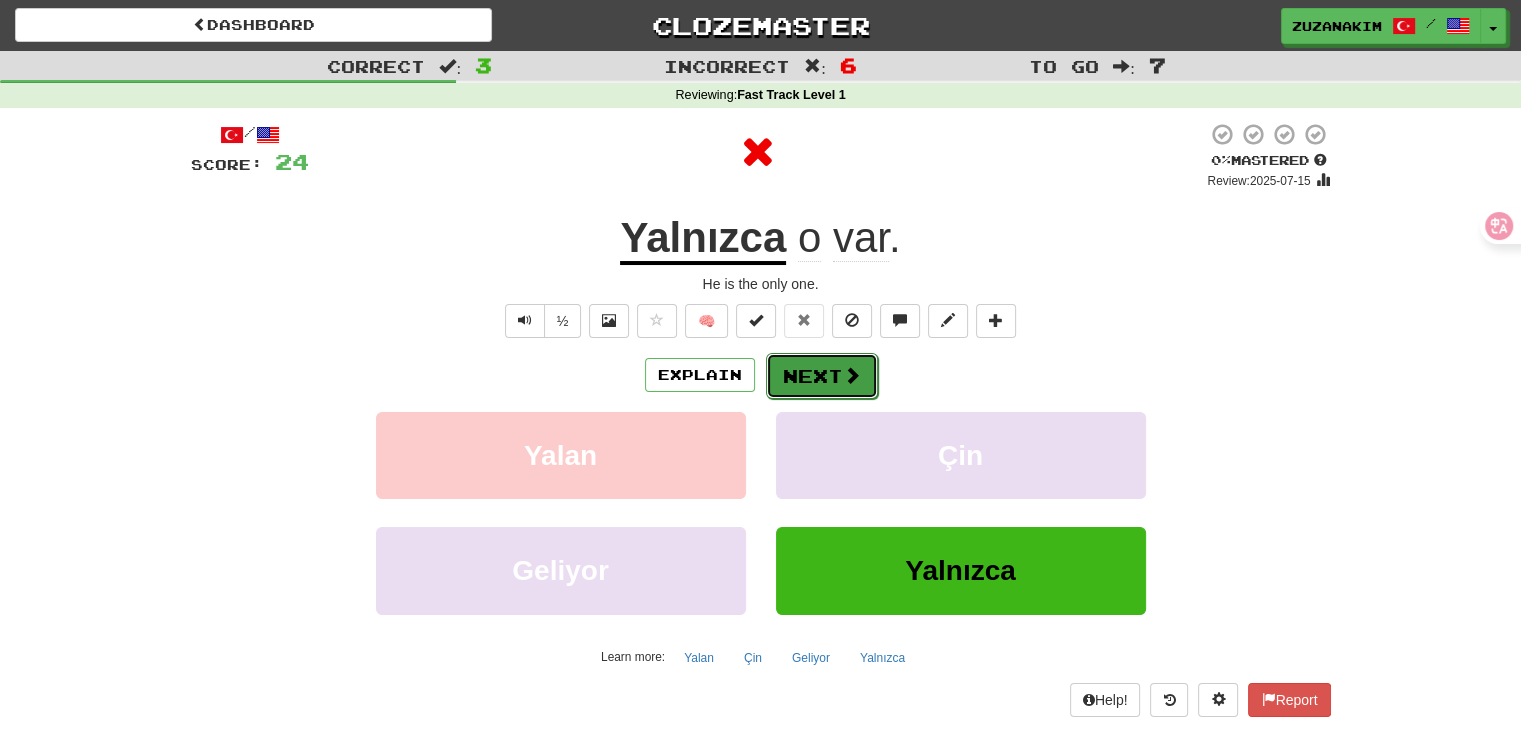 click at bounding box center (852, 375) 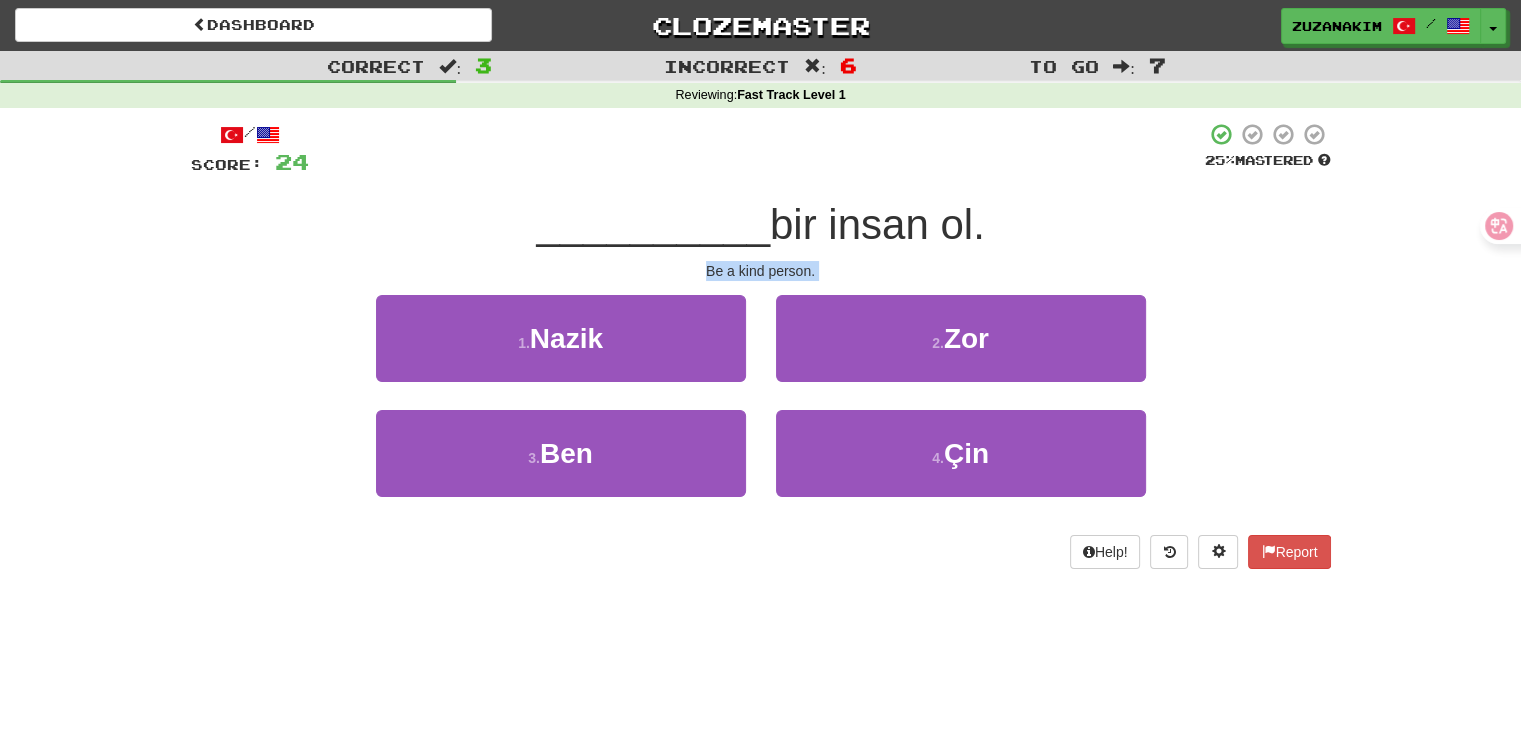 drag, startPoint x: 696, startPoint y: 262, endPoint x: 832, endPoint y: 282, distance: 137.46272 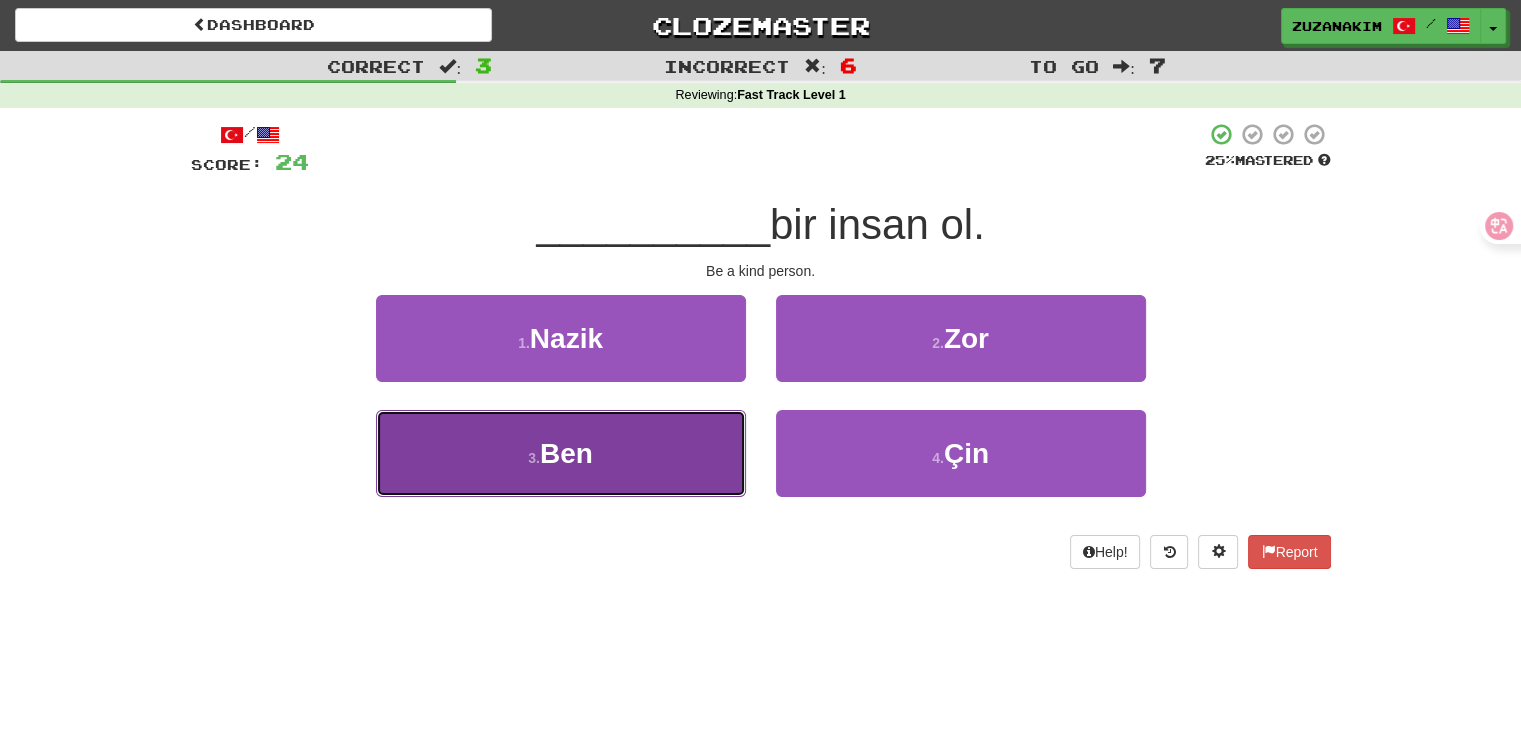 click on "3 .  Ben" at bounding box center (561, 453) 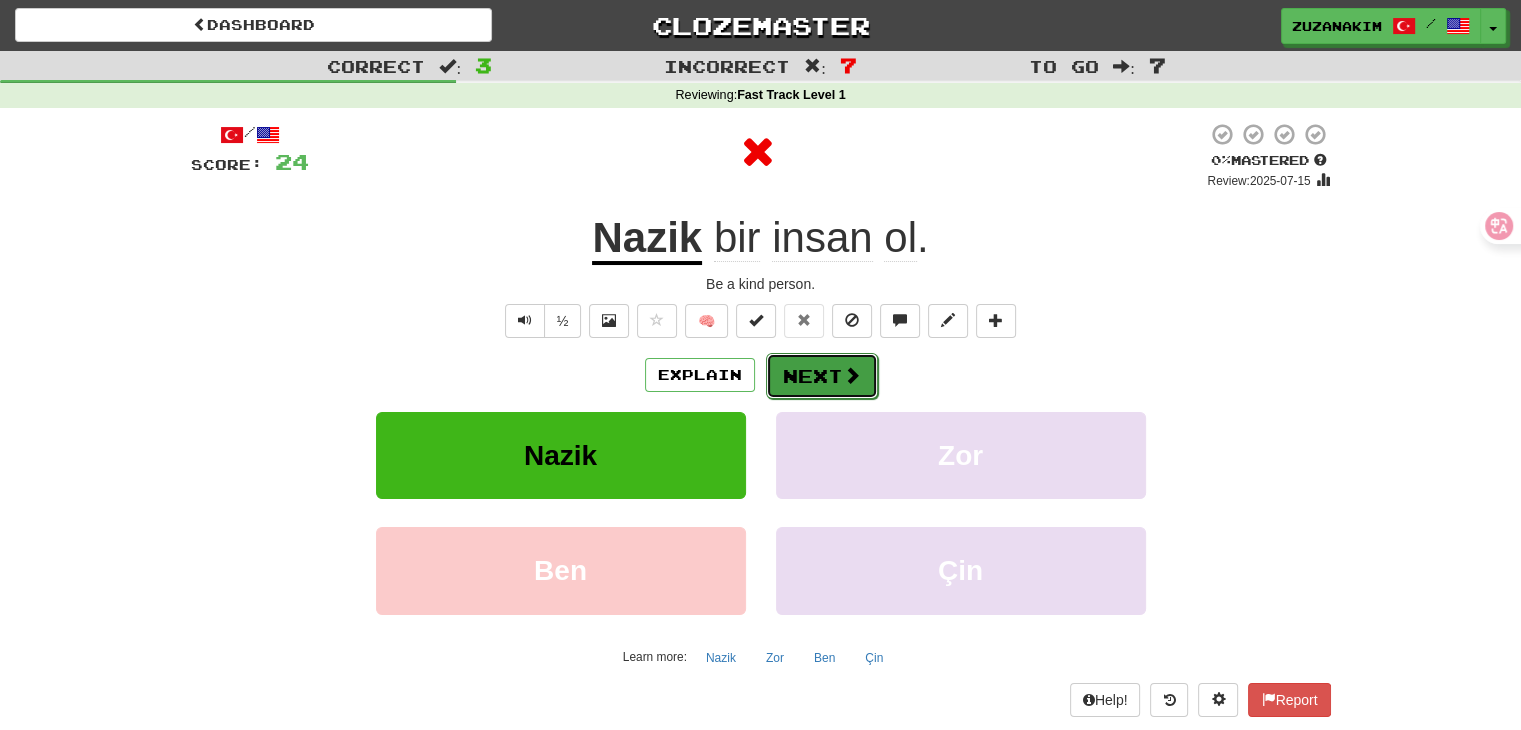 click on "Next" at bounding box center [822, 376] 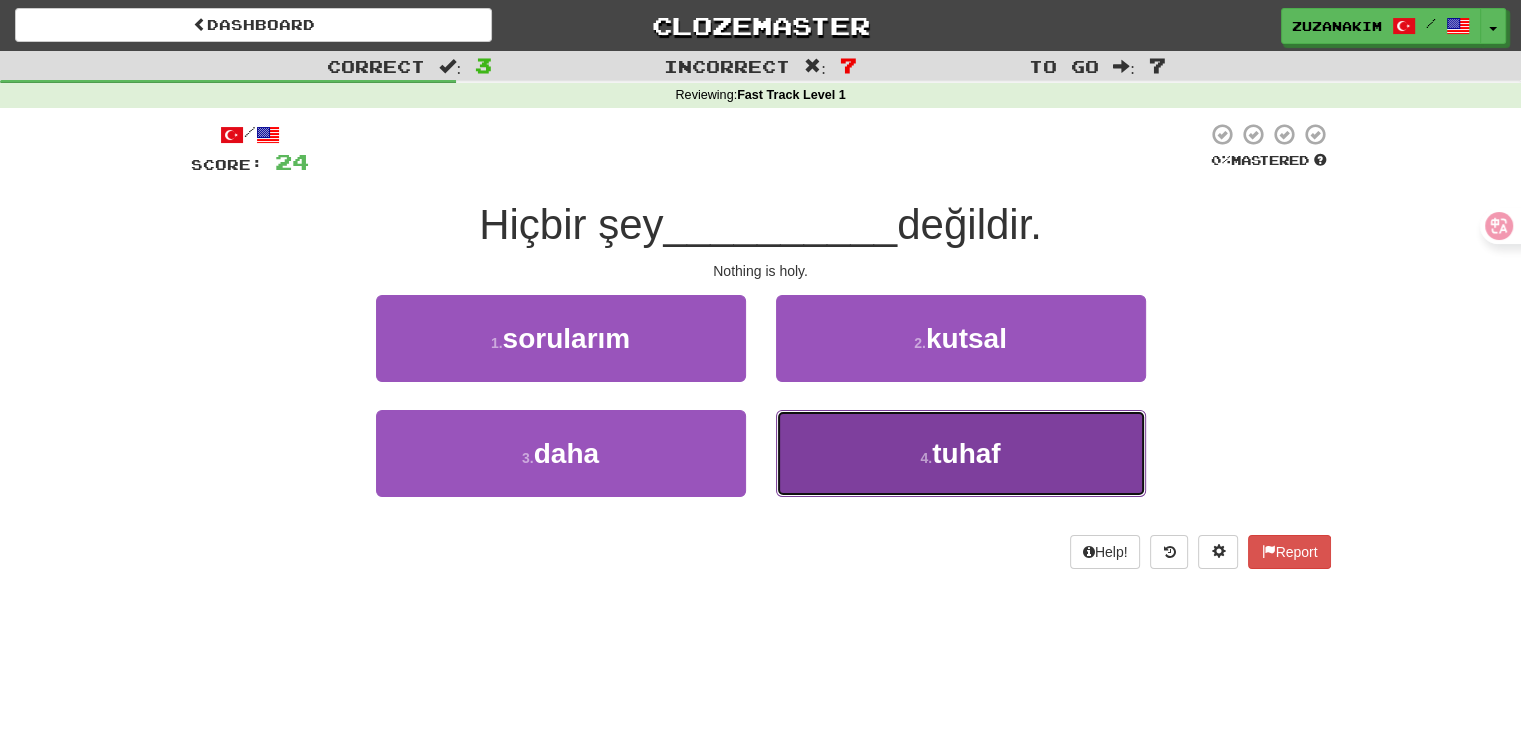 click on "4 .  tuhaf" at bounding box center [961, 453] 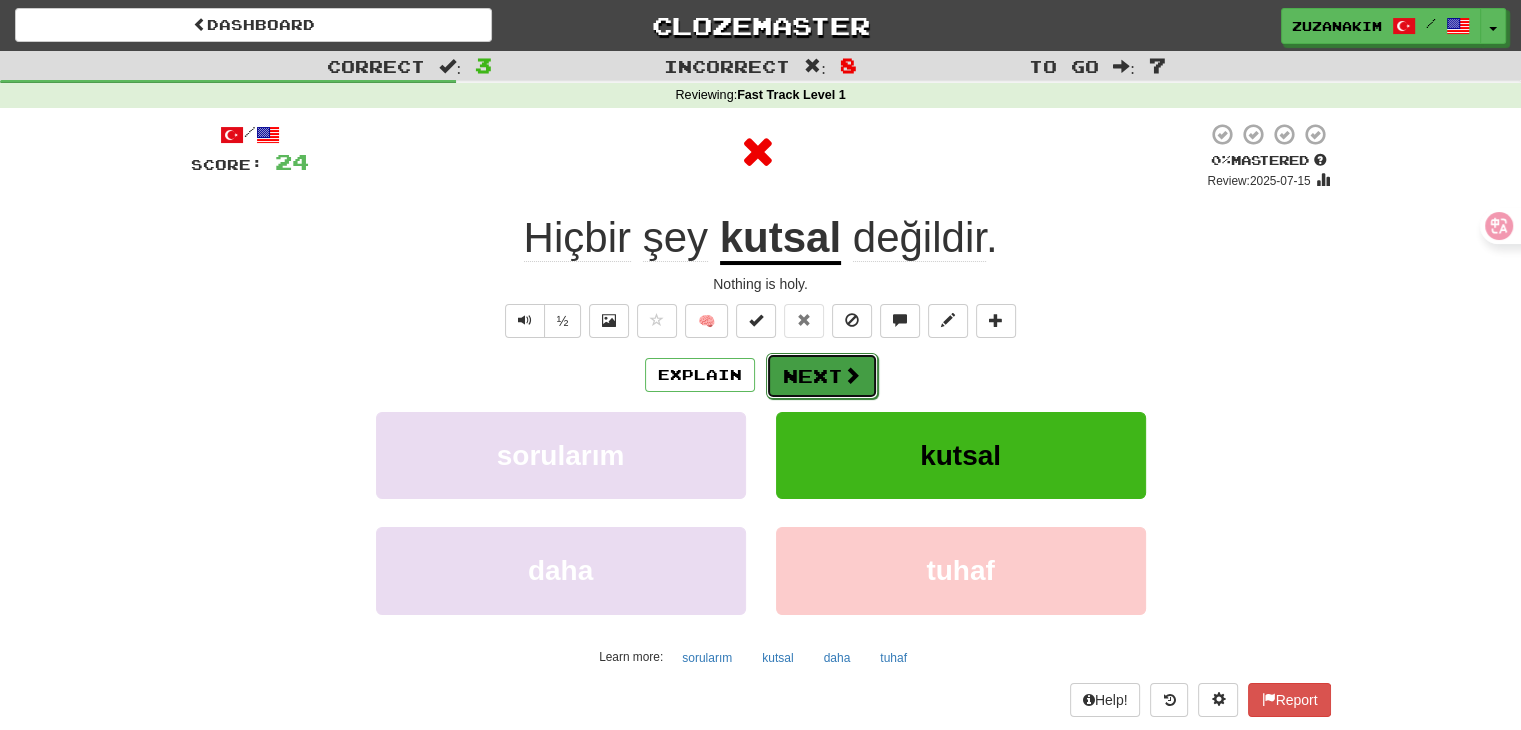 click on "Next" at bounding box center (822, 376) 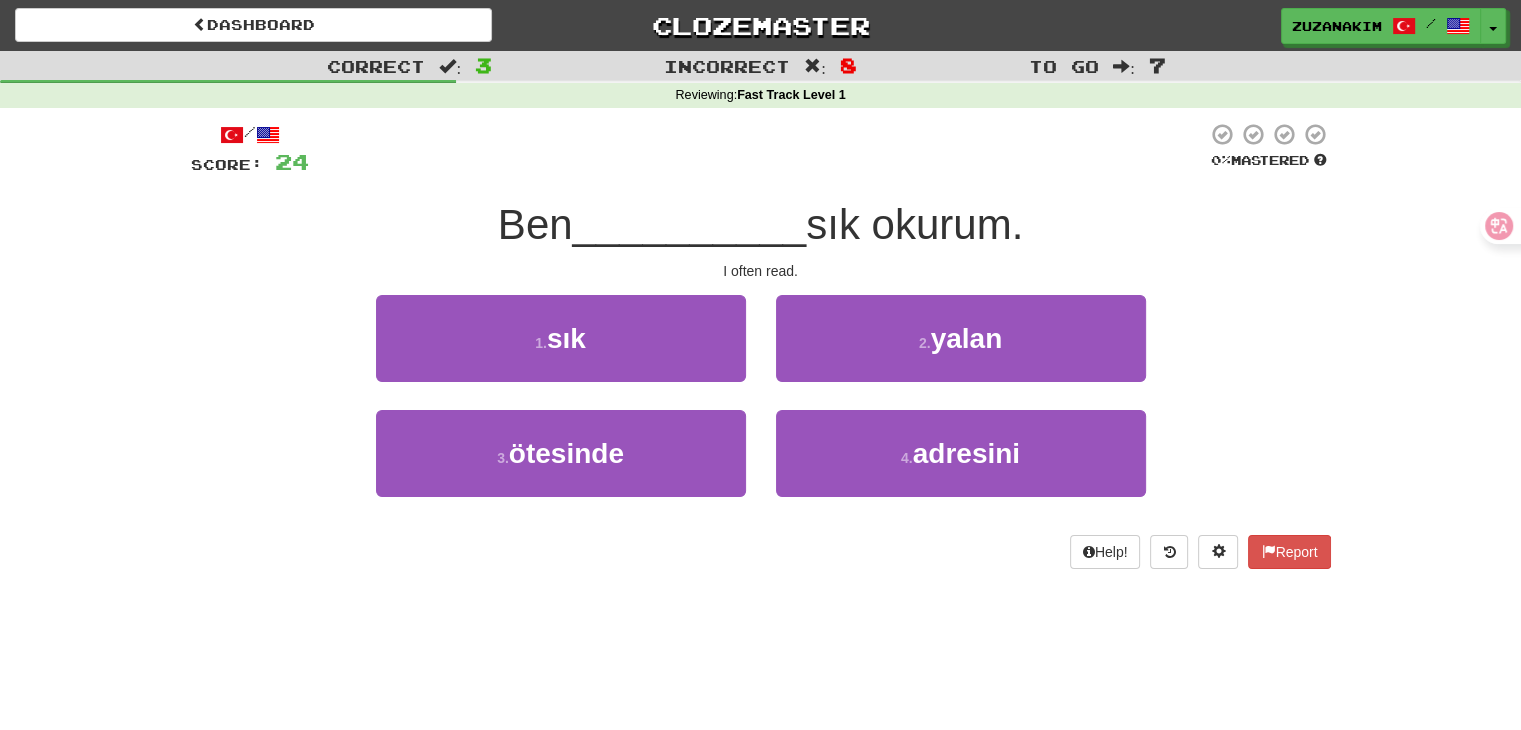 drag, startPoint x: 700, startPoint y: 269, endPoint x: 752, endPoint y: 270, distance: 52.009613 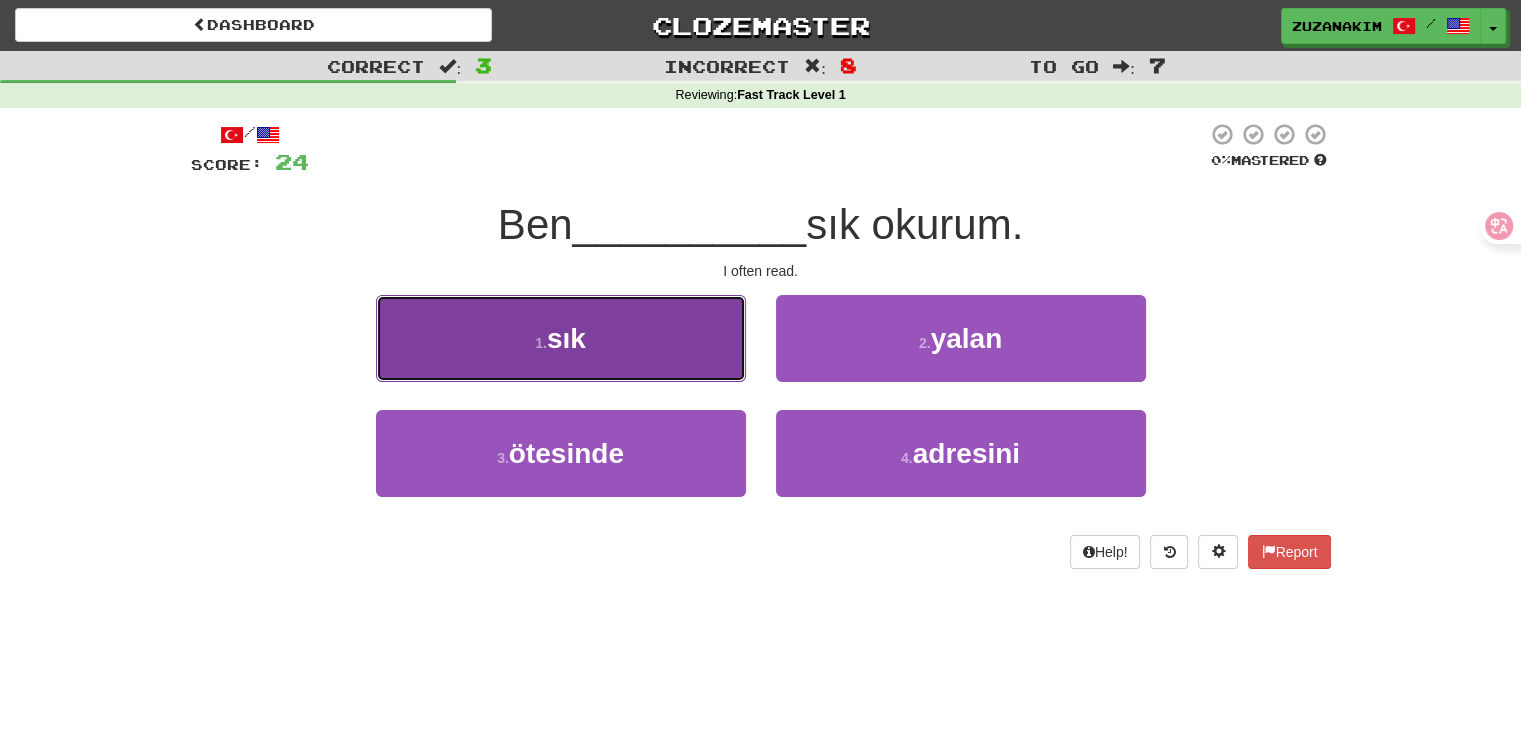 click on "1 .  sık" at bounding box center [561, 338] 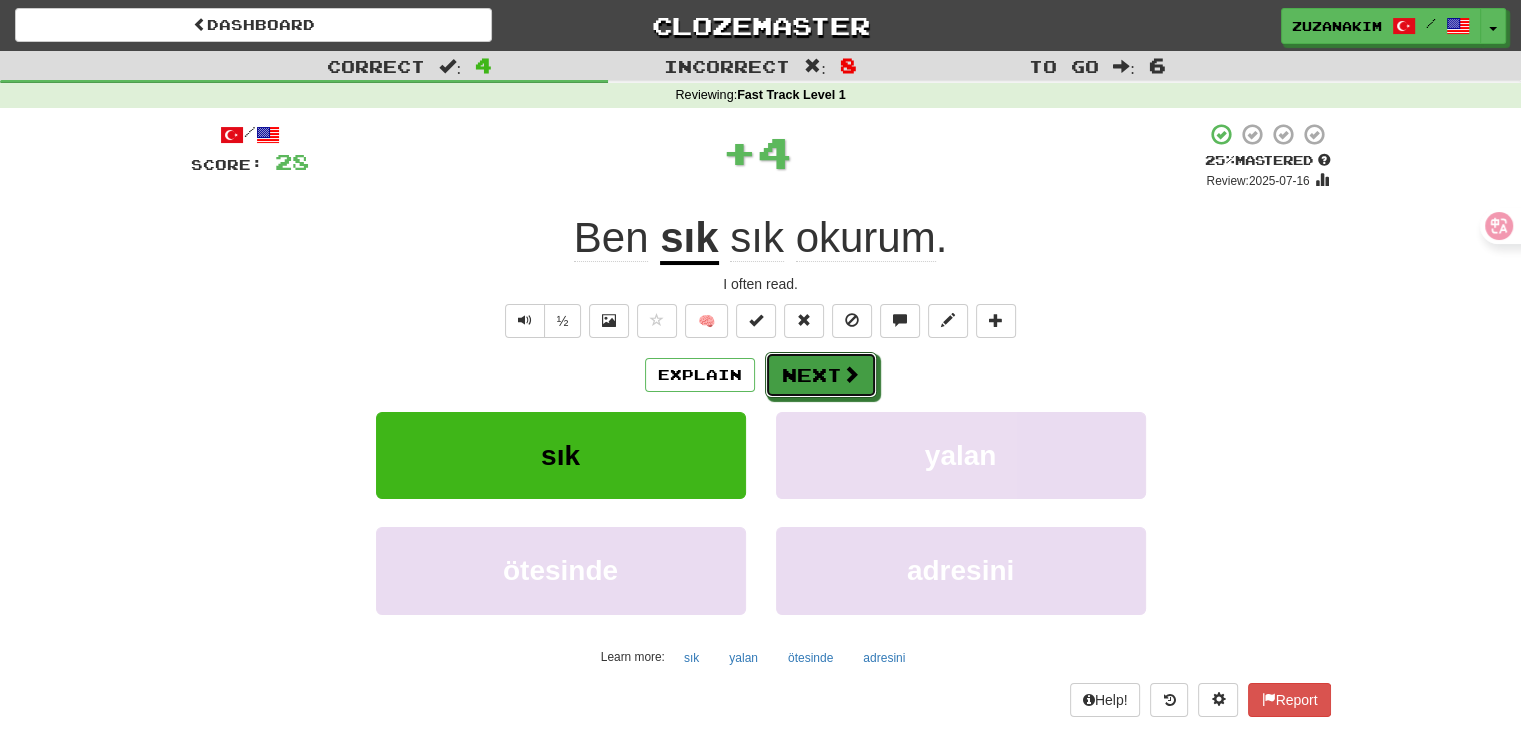 click on "Next" at bounding box center [821, 375] 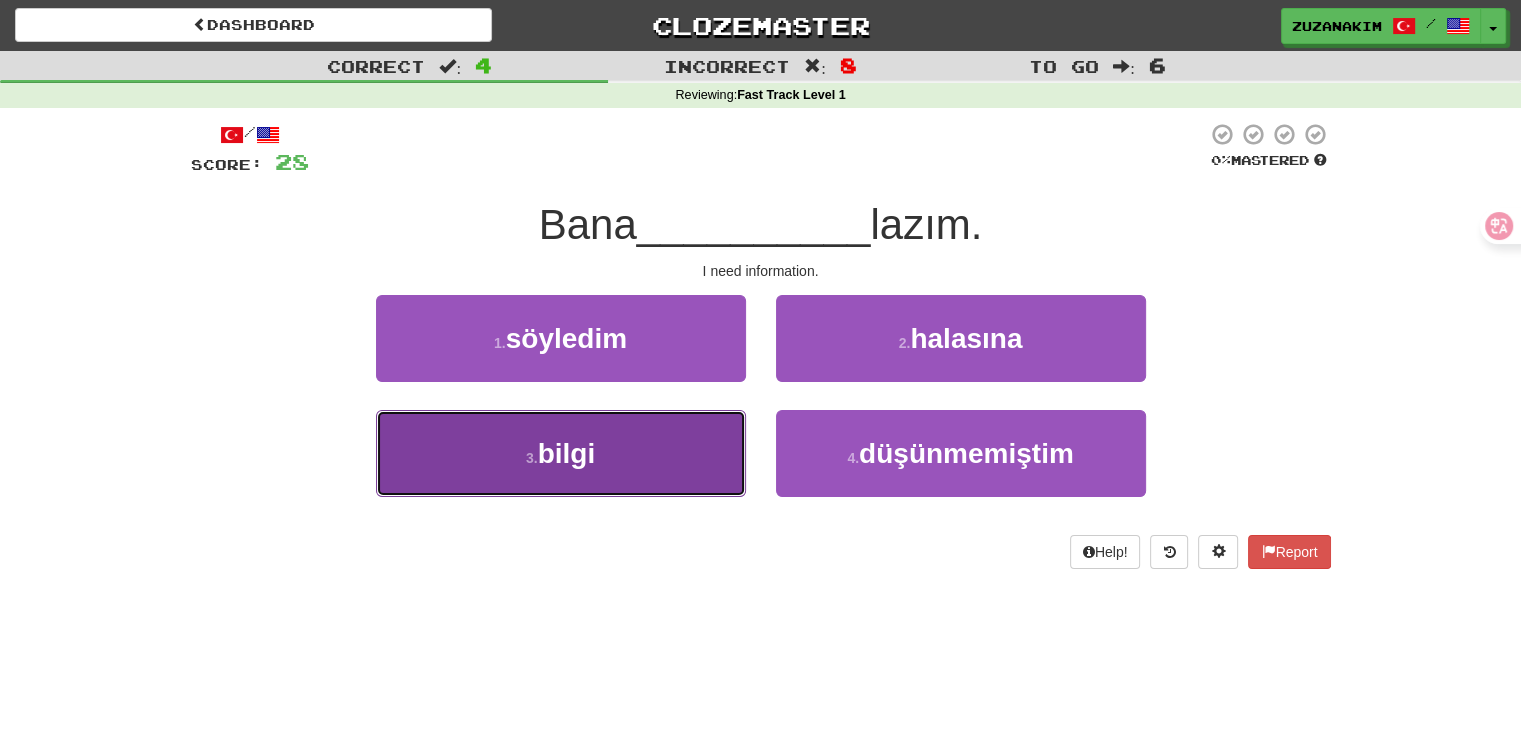 click on "3 .  bilgi" at bounding box center [561, 453] 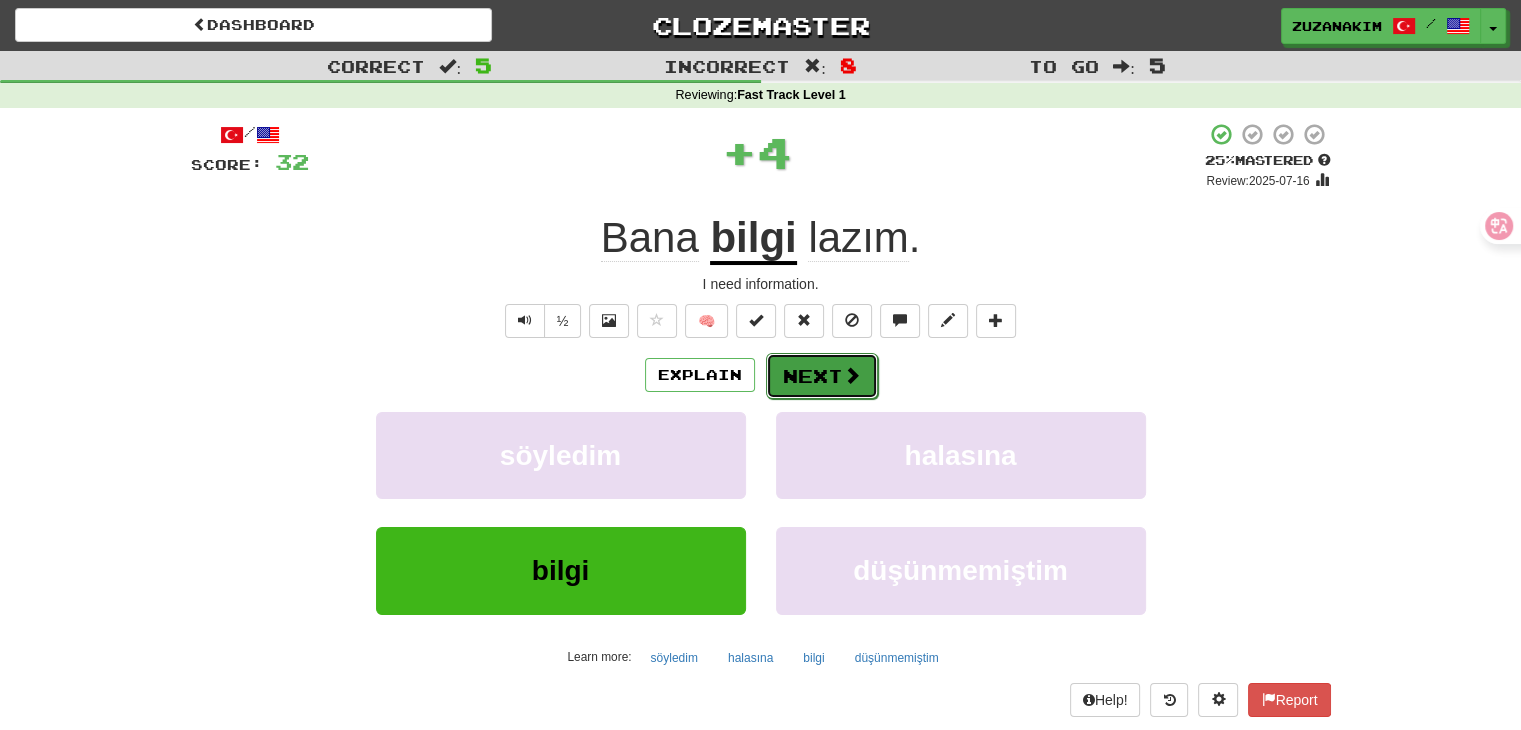 click on "Next" at bounding box center [822, 376] 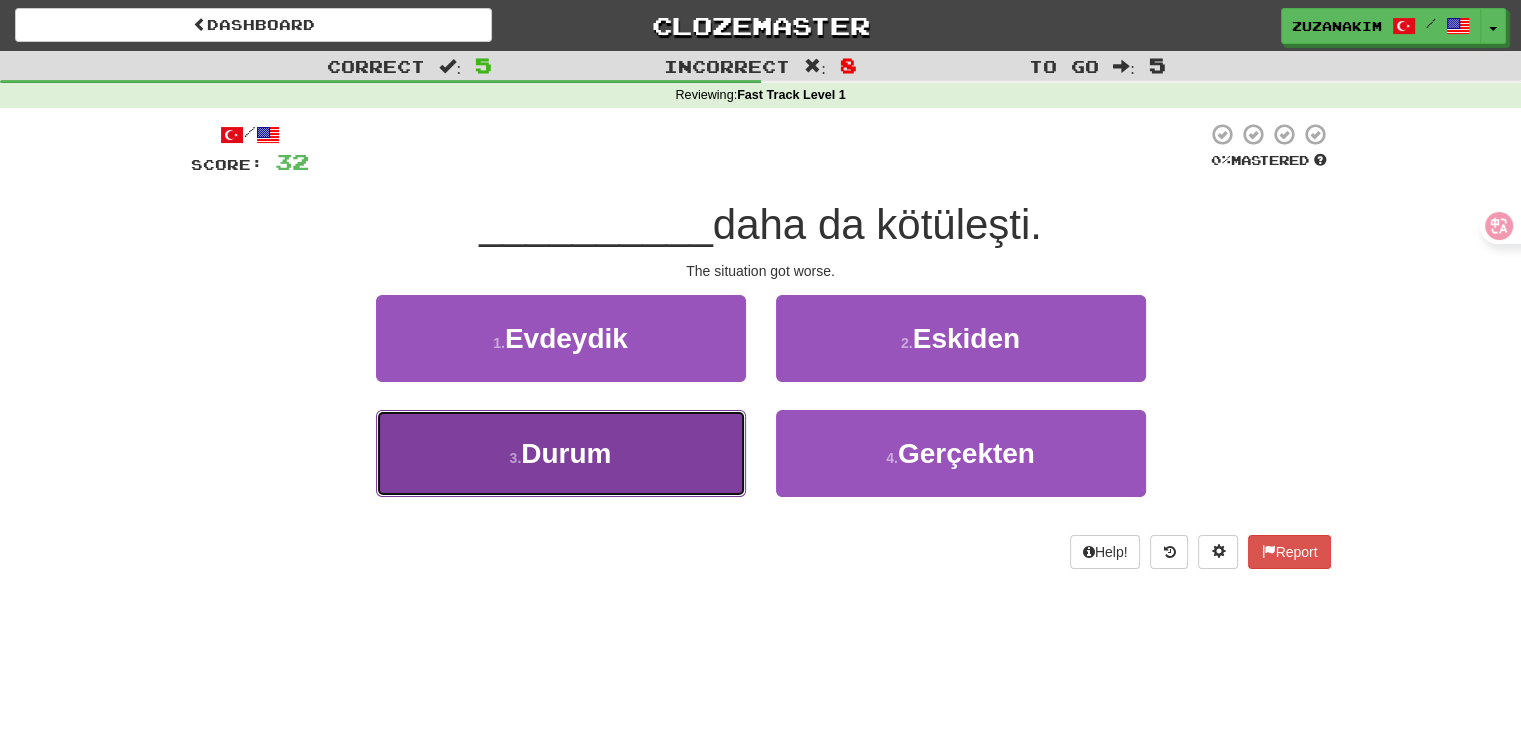 click on "3 .  Durum" at bounding box center (561, 453) 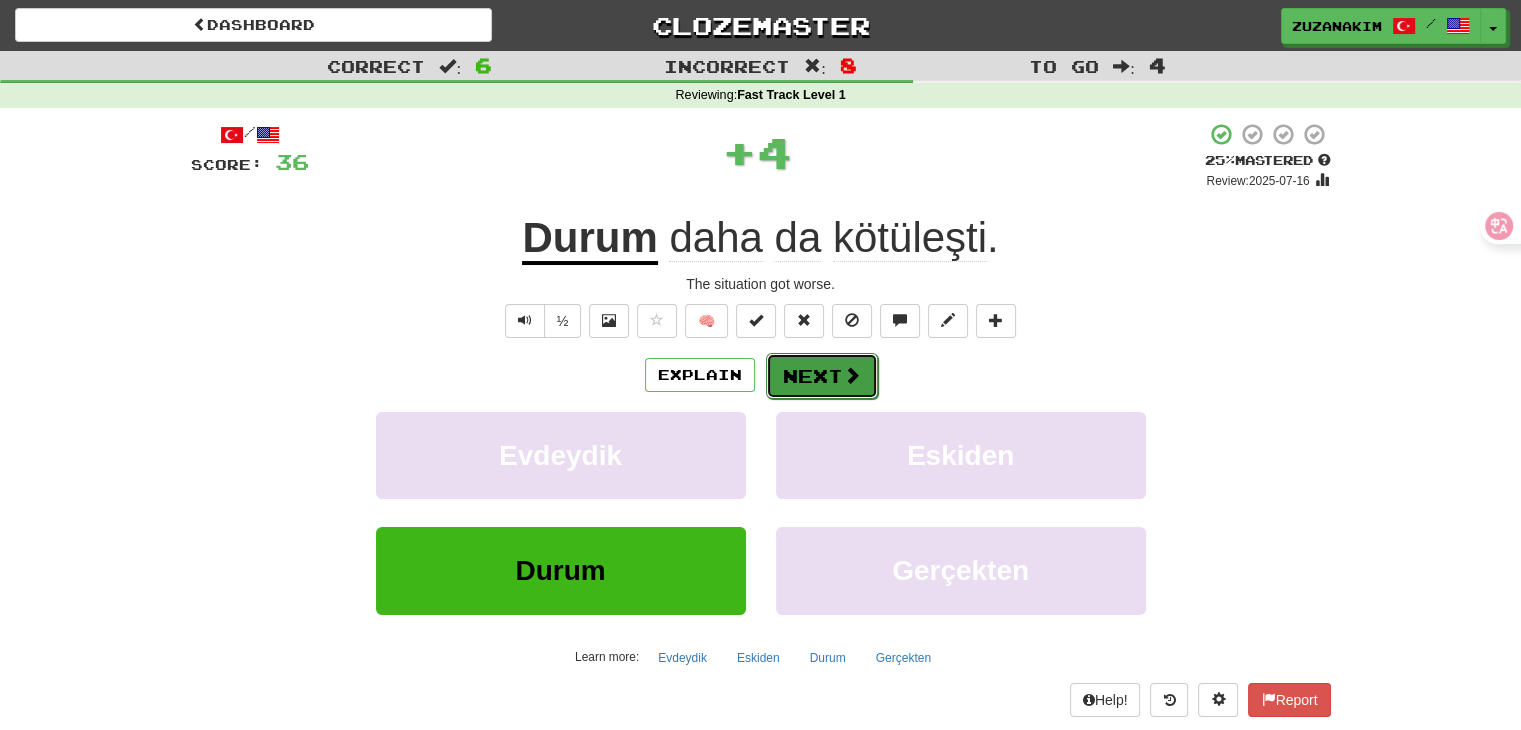 click on "Next" at bounding box center (822, 376) 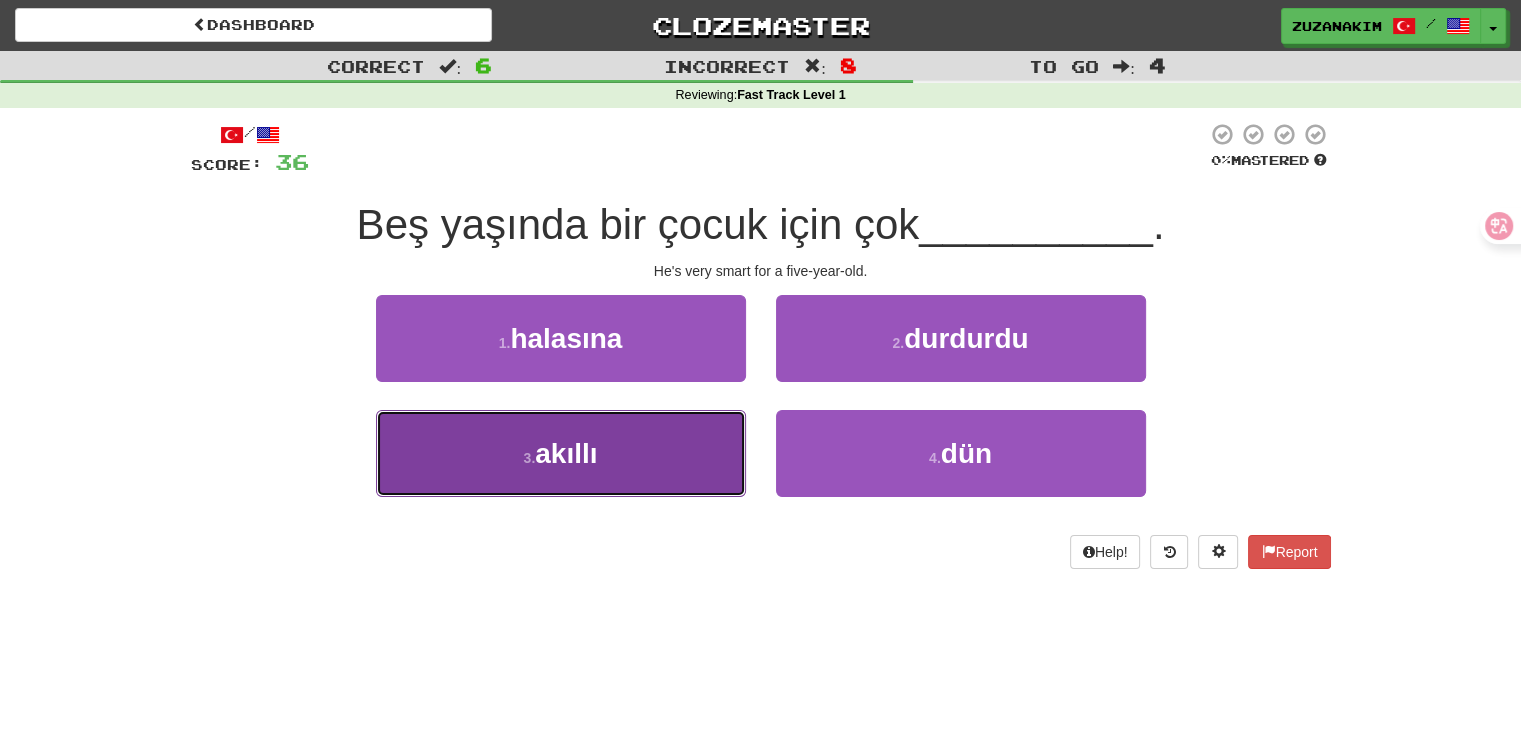 click on "3 .  akıllı" at bounding box center (561, 453) 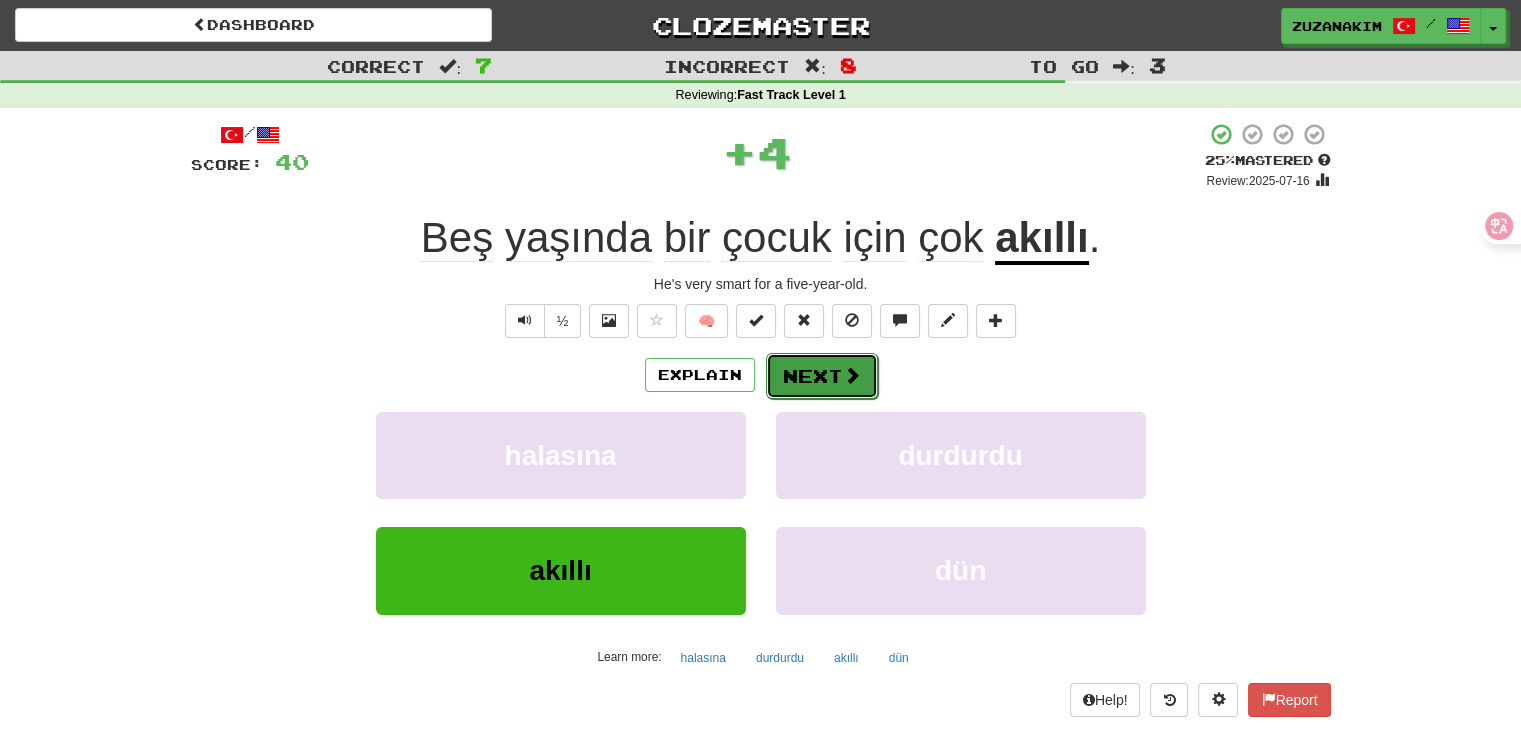 click on "Next" at bounding box center (822, 376) 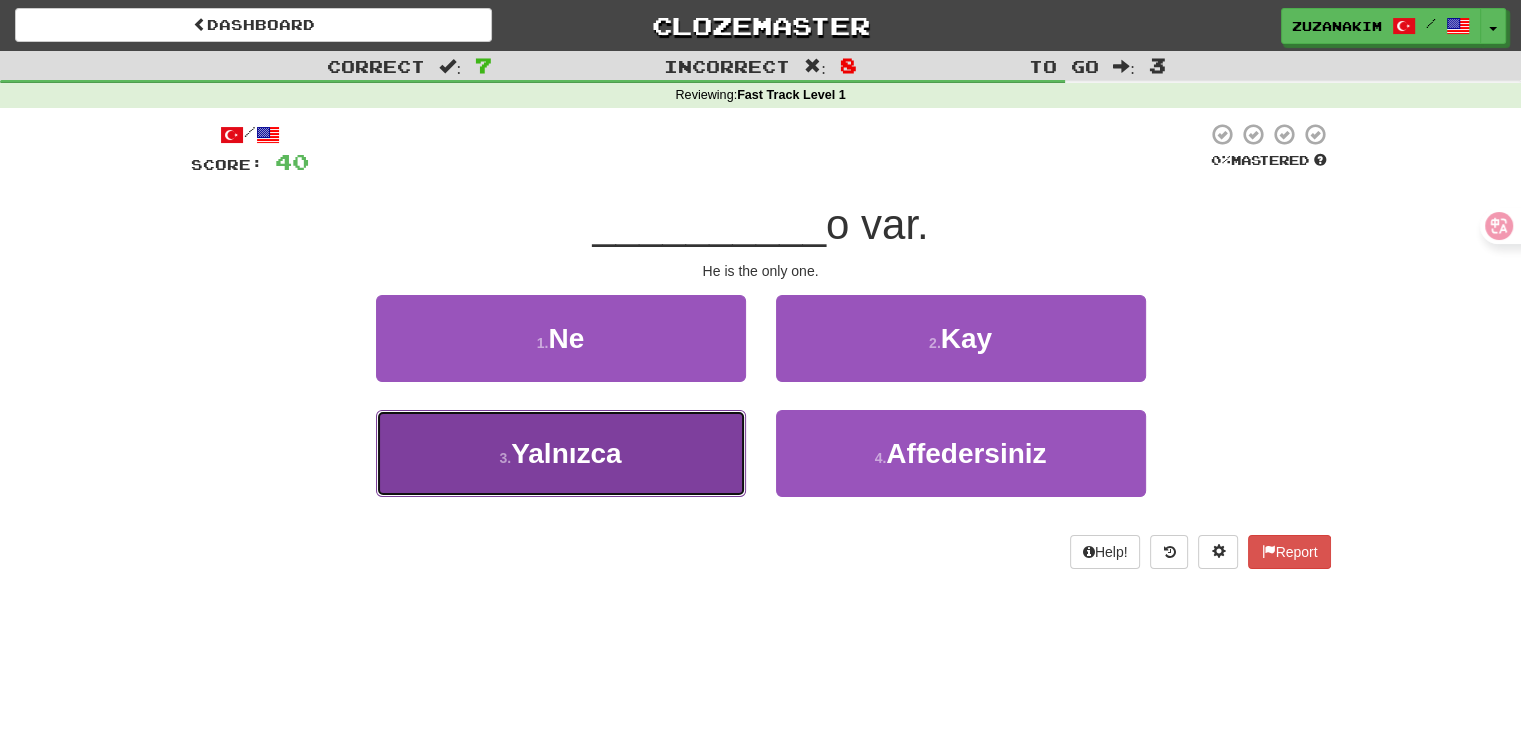 click on "3 .  Yalnızca" at bounding box center [561, 453] 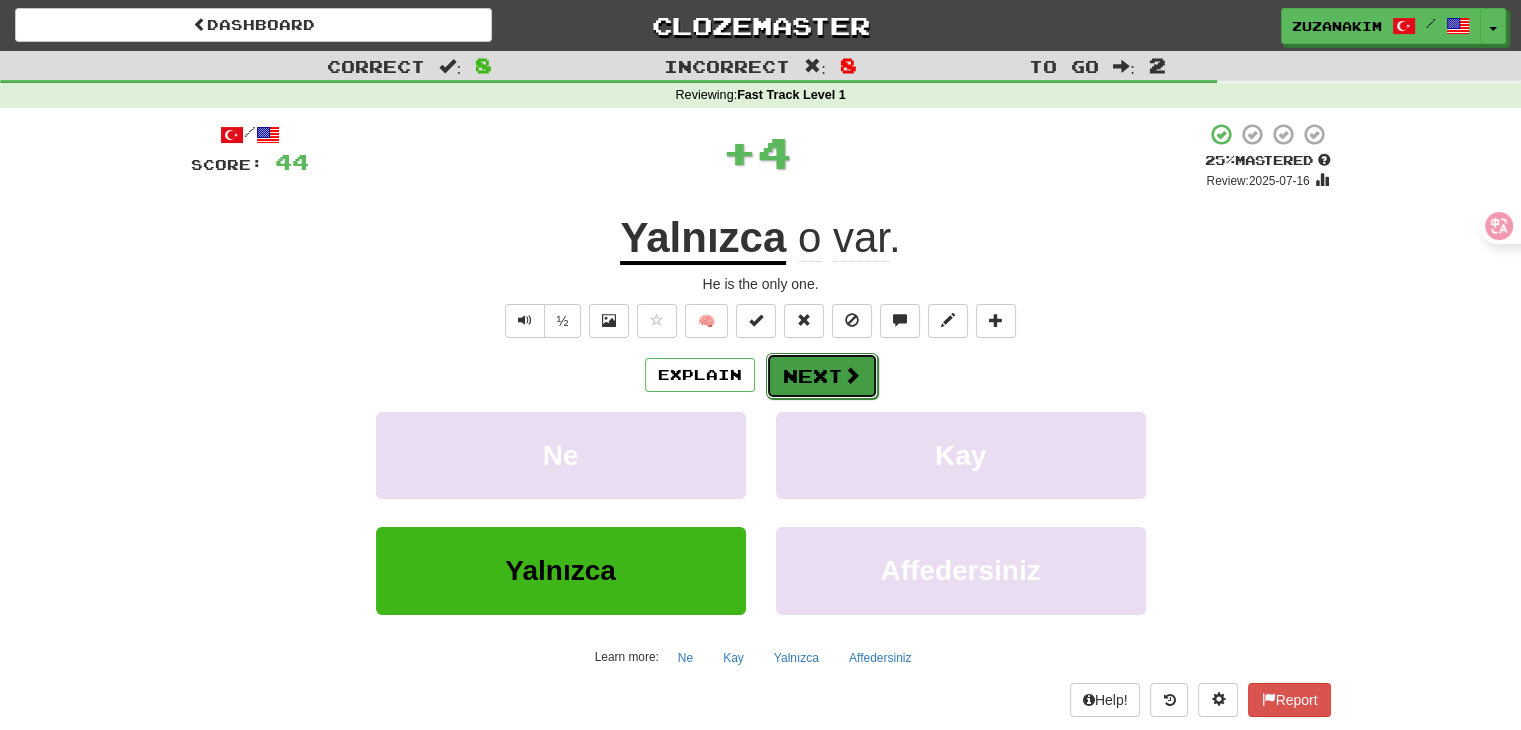 click on "Next" at bounding box center [822, 376] 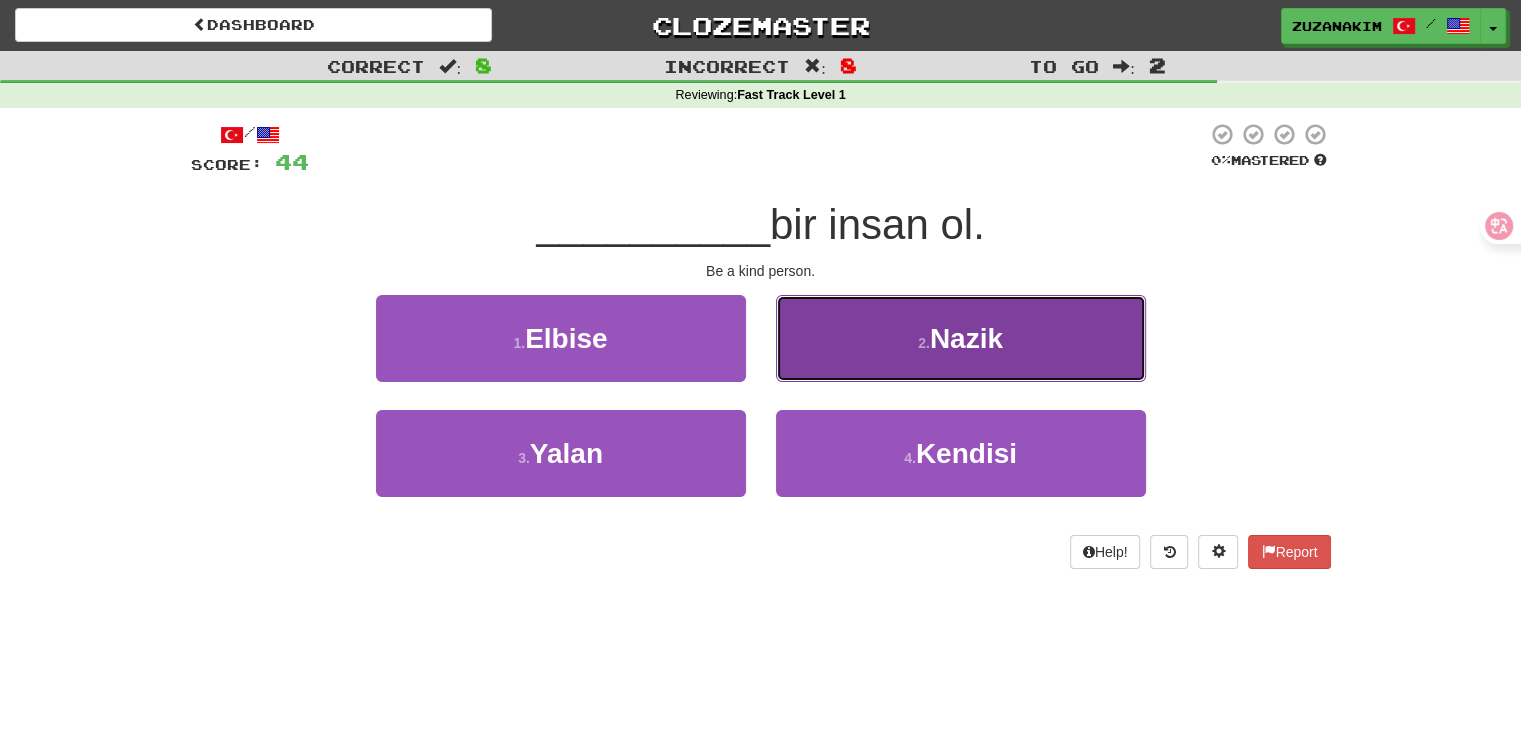 click on "2 ." at bounding box center (924, 343) 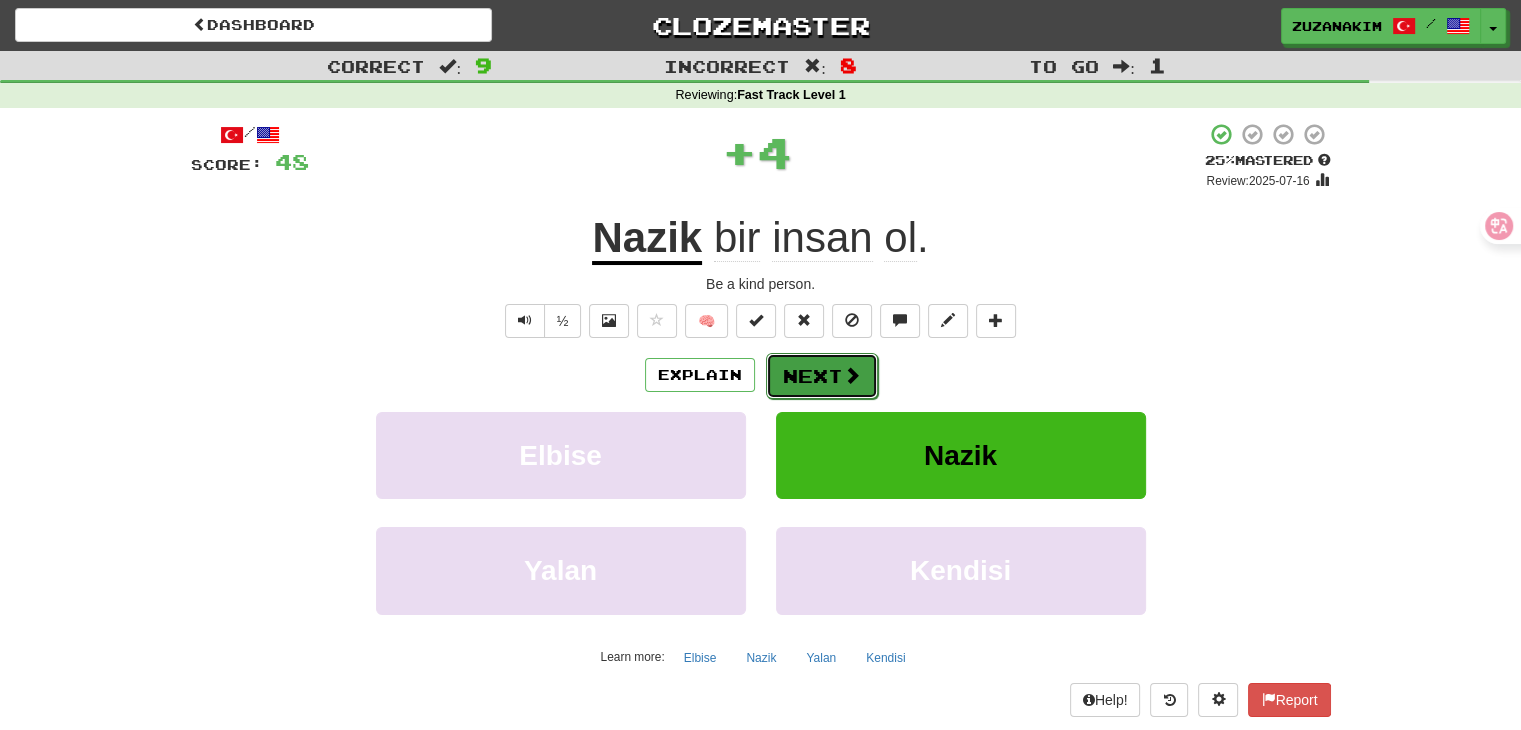 click on "Next" at bounding box center [822, 376] 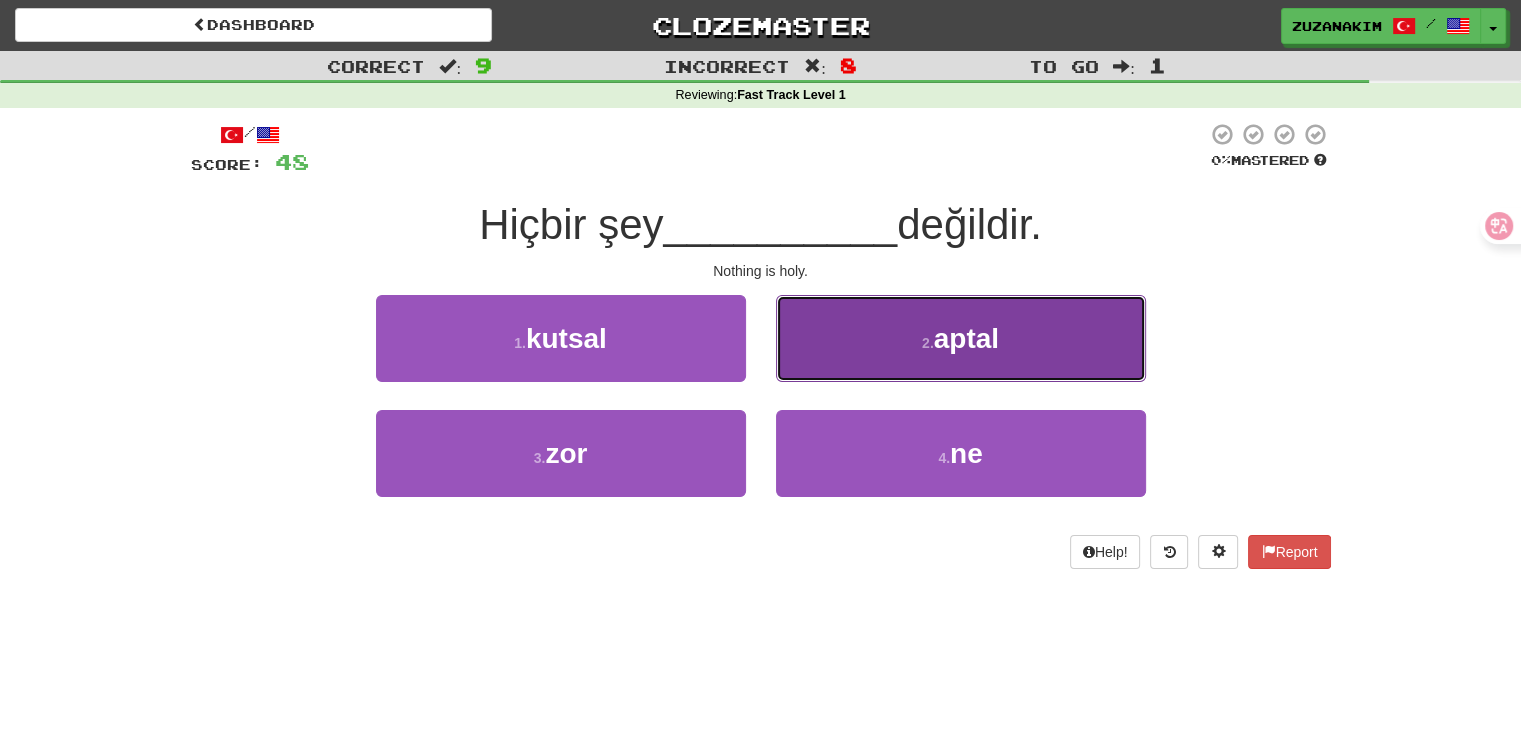 click on "2 .  aptal" at bounding box center [961, 338] 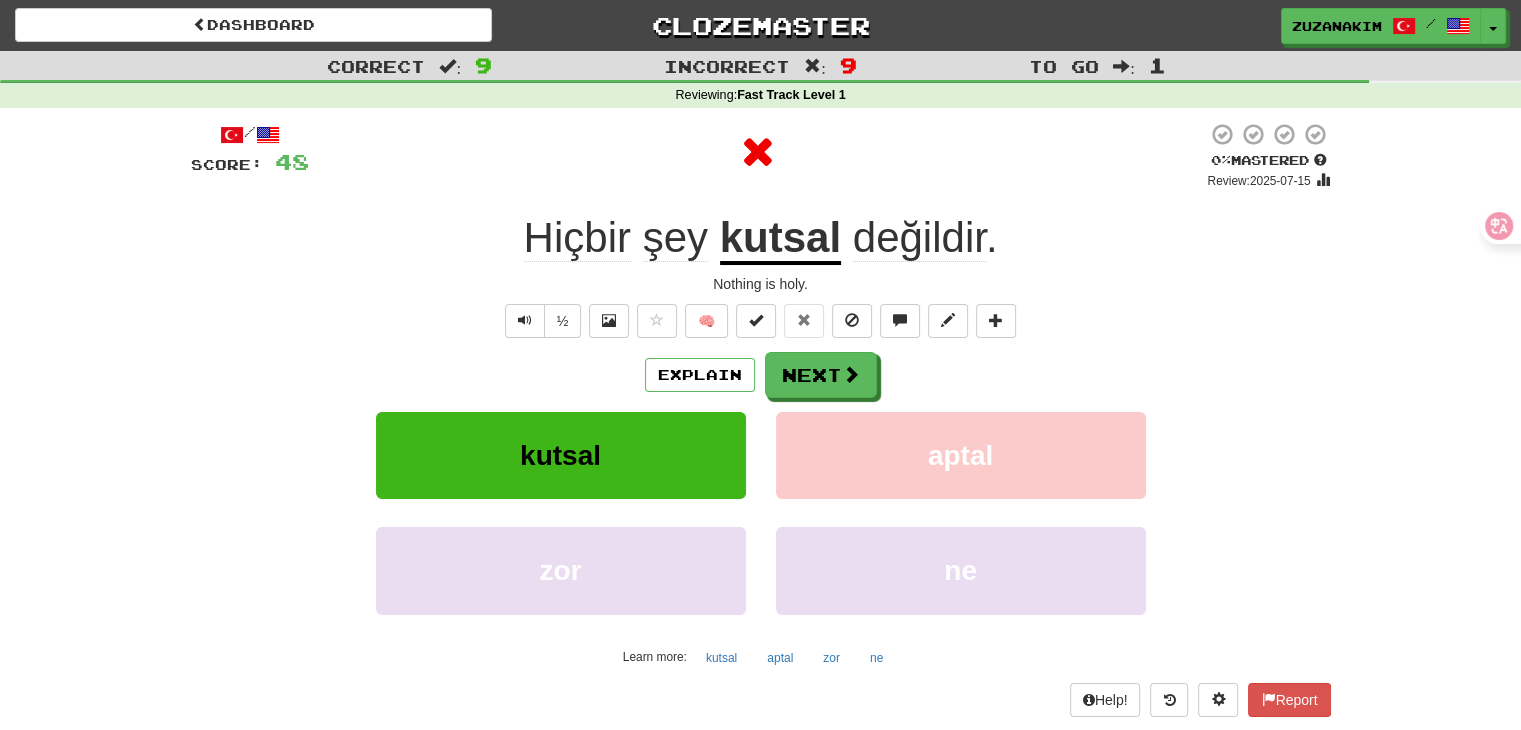 click on "/  Score:   48 0 %  Mastered Review:  2025-07-15 Hiçbir   şey   kutsal   değildir . Nothing is holy. ½ 🧠 Explain Next kutsal aptal zor ne Learn more: kutsal aptal zor ne  Help!  Report" at bounding box center [761, 419] 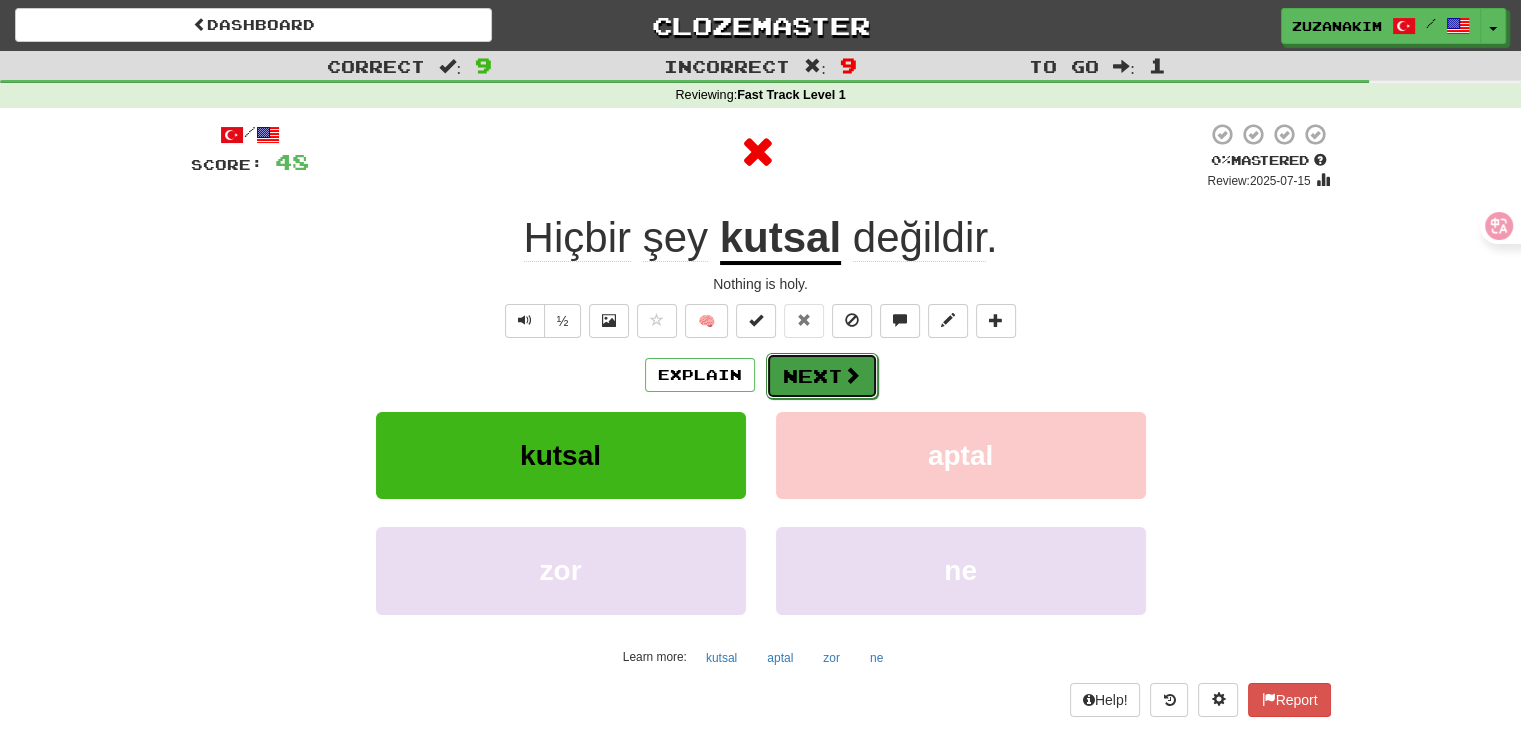 click on "Next" at bounding box center (822, 376) 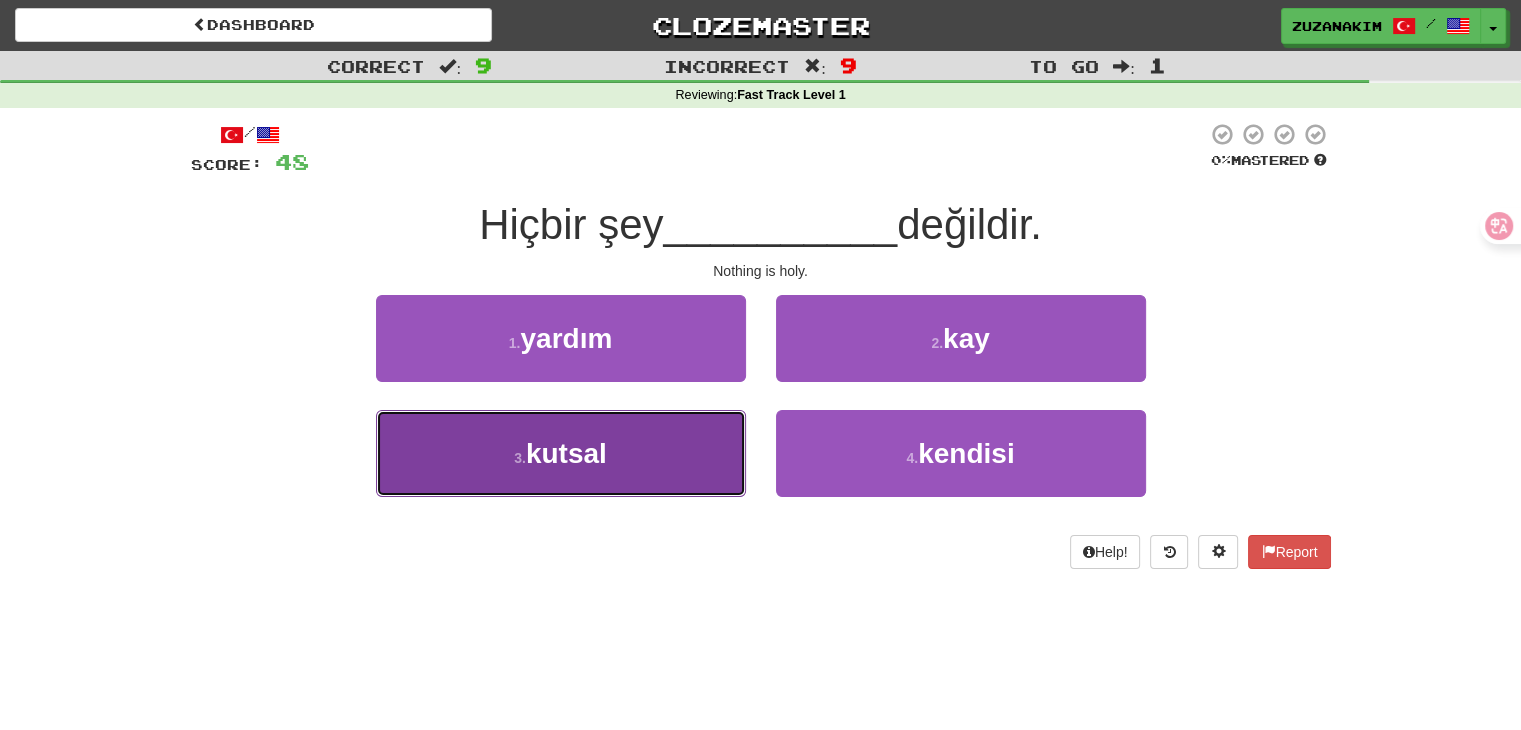 click on "3 .  kutsal" at bounding box center (561, 453) 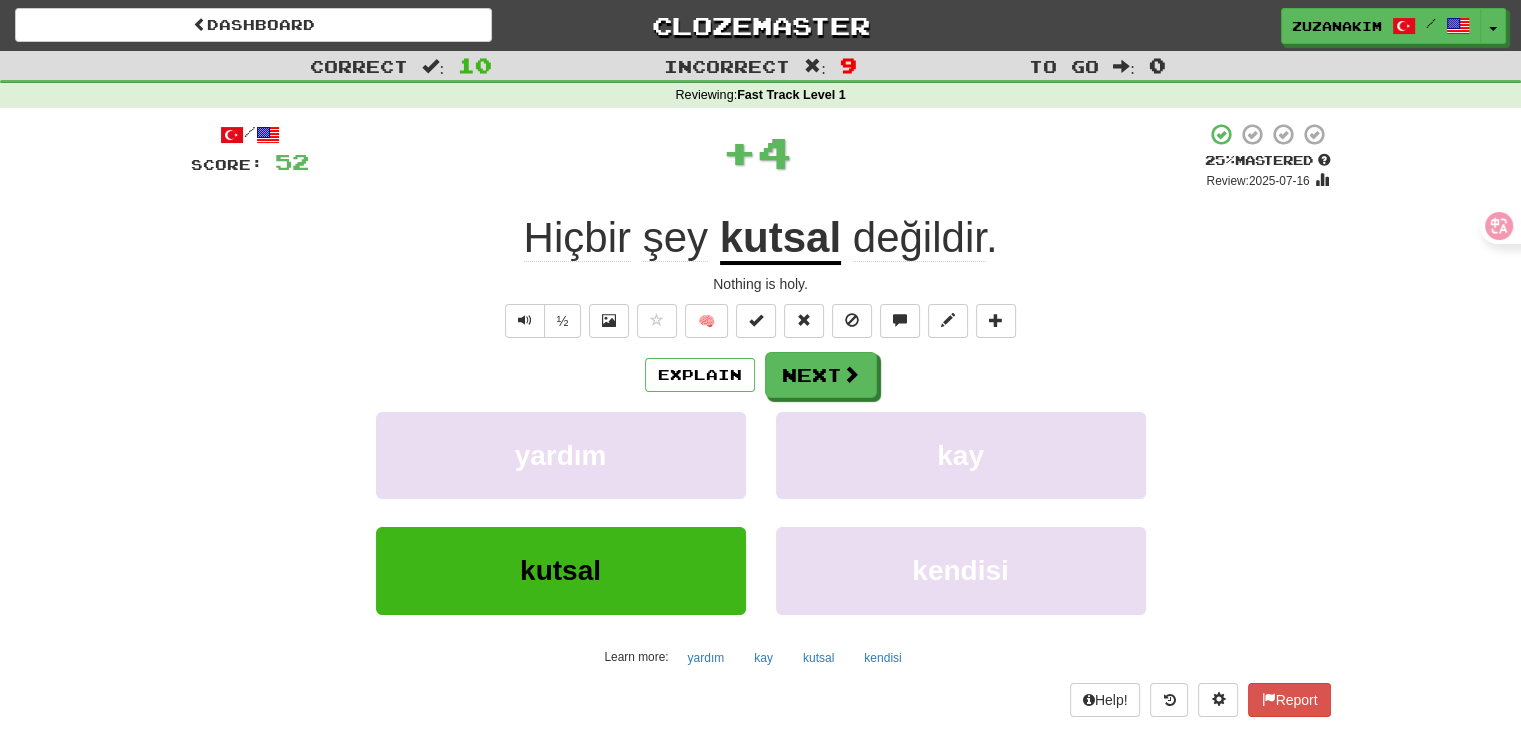 click on "kutsal" at bounding box center [780, 239] 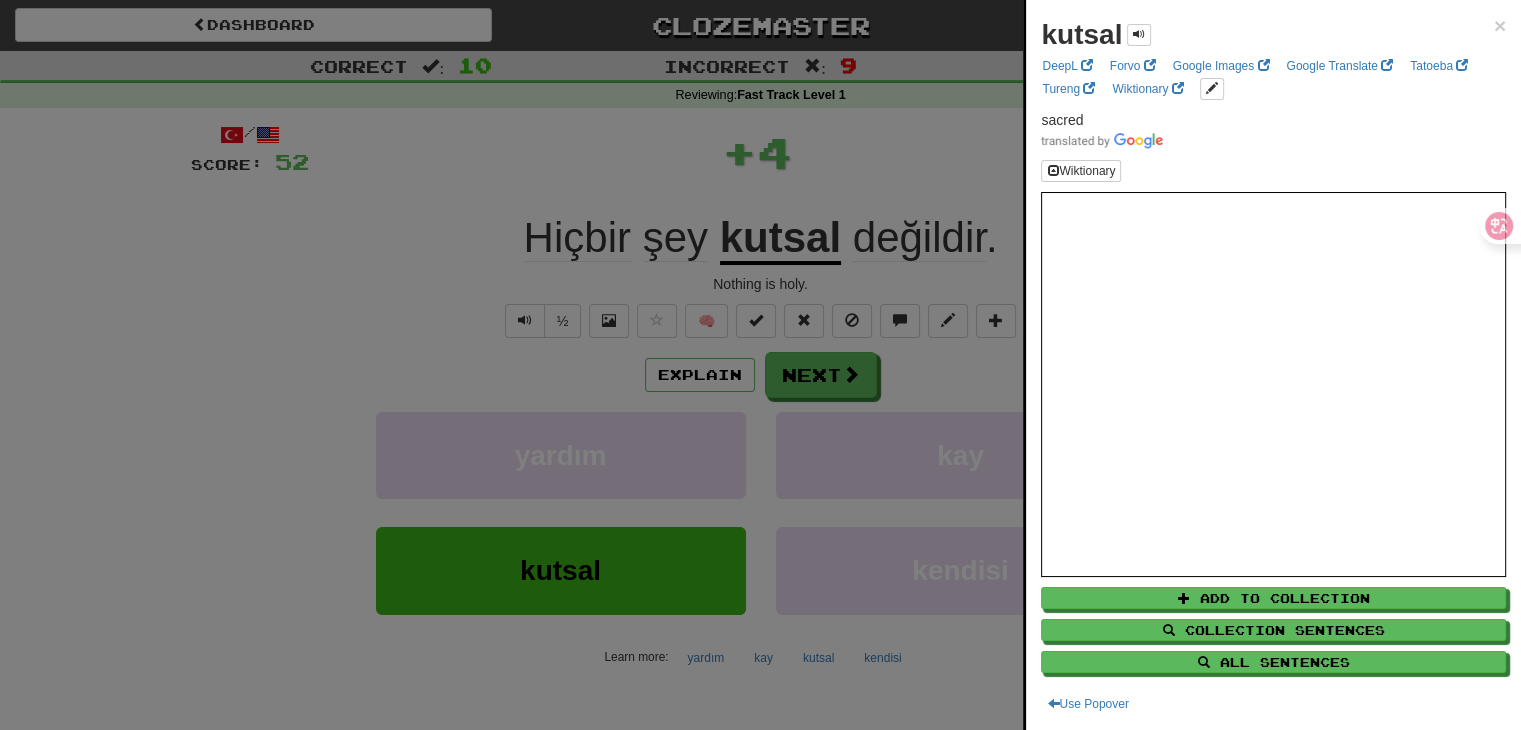 click at bounding box center [760, 365] 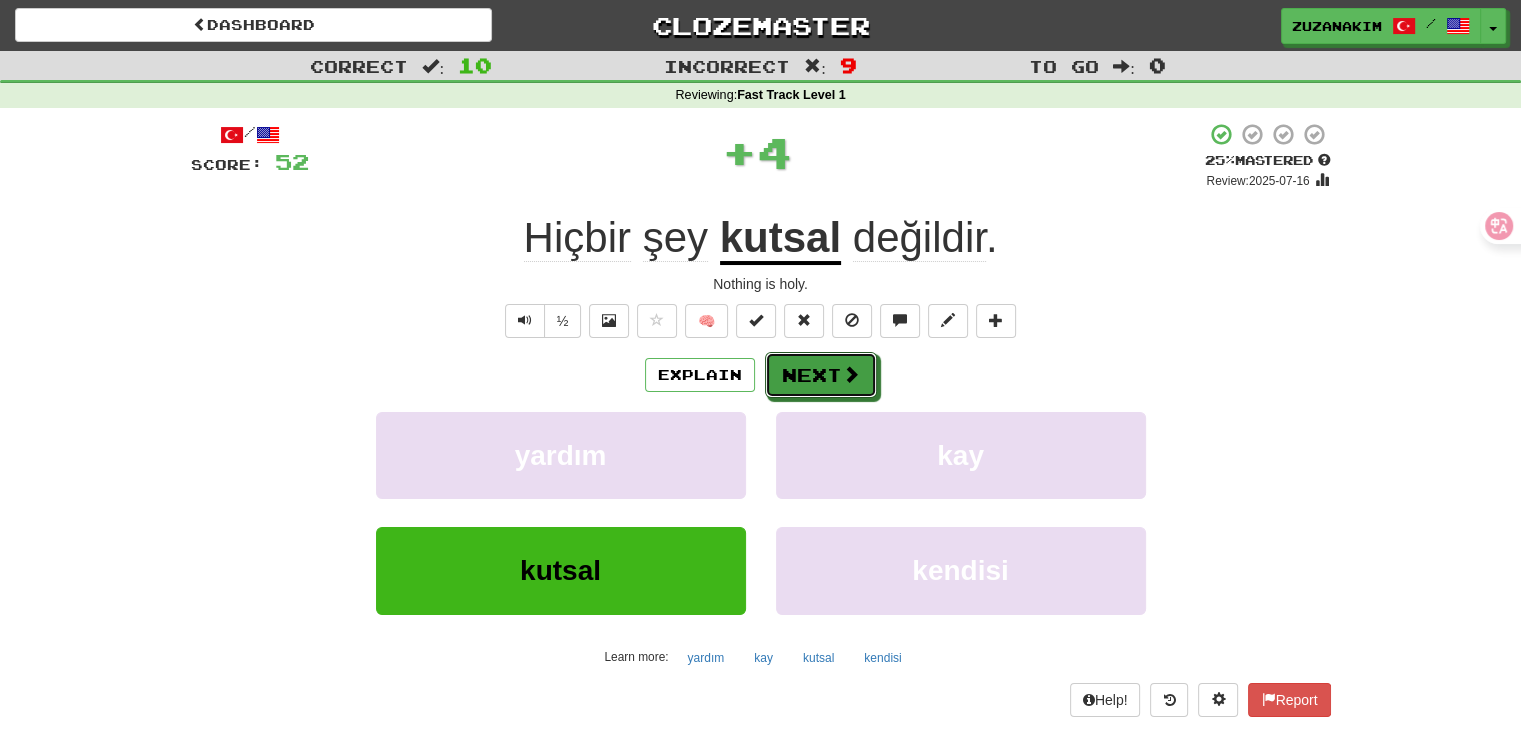 click on "Next" at bounding box center (821, 375) 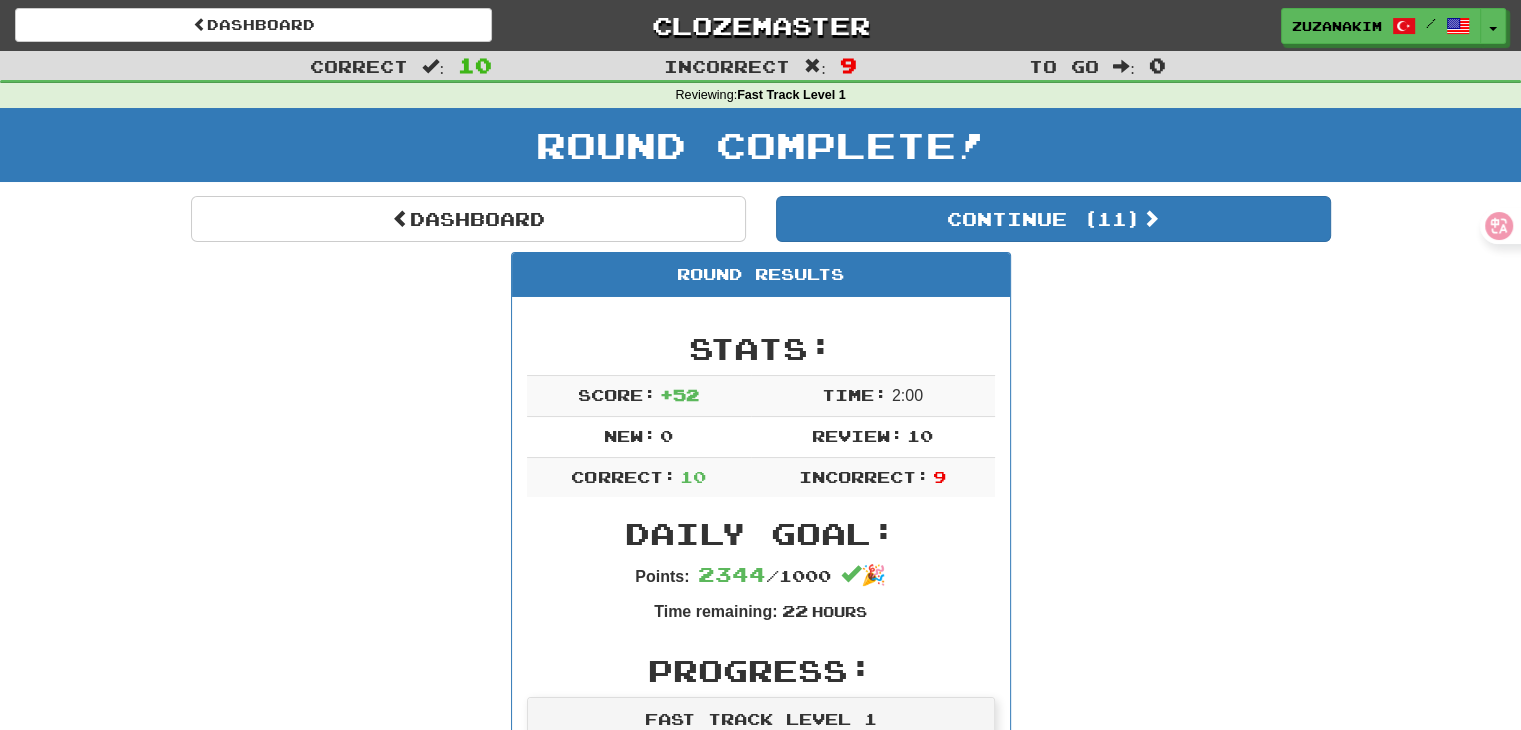 click on "Dashboard Continue ( 11 )  Round Results Stats: Score:   + 52 Time:   2 : 0 0 New:   0 Review:   10 Correct:   10 Incorrect:   9 Daily Goal: Points:   2344  /  1000  🎉 Time remaining: 22   Hours Progress: Fast Track Level 1 Playing:  1,000  /  1,000 100% Mastered:  0  /  1,000 0% Ready for Review:  11  /  Level:  48 132  points to level  49  - keep going! Ranked:  3 rd  this week ( 2,792  points to  2 nd ) Sentences:  Report Tom  uçaktan  indi. Tom got off the plane.  Report Elbisen  elbise  çok güzel. Your dress is very nice.  Report Hiçbir şey  kutsal  değildir. Nothing is holy.  Report Ben  sık  sık okurum. I often read.  Report Bana  bilgi  lazım. I need information.  Report Bırak da  taşıyayım . Let me carry it.  Report Durum  daha da kötüleşti. The situation got worse.  Report Beş yaşında bir çocuk için çok  akıllı . He's very smart for a five-year-old.  Report Yalnızca  o var. He is the only one.  Report Nazik  bir insan ol. Be a kind person.  Dashboard Continue ( 11 )" at bounding box center [761, 1182] 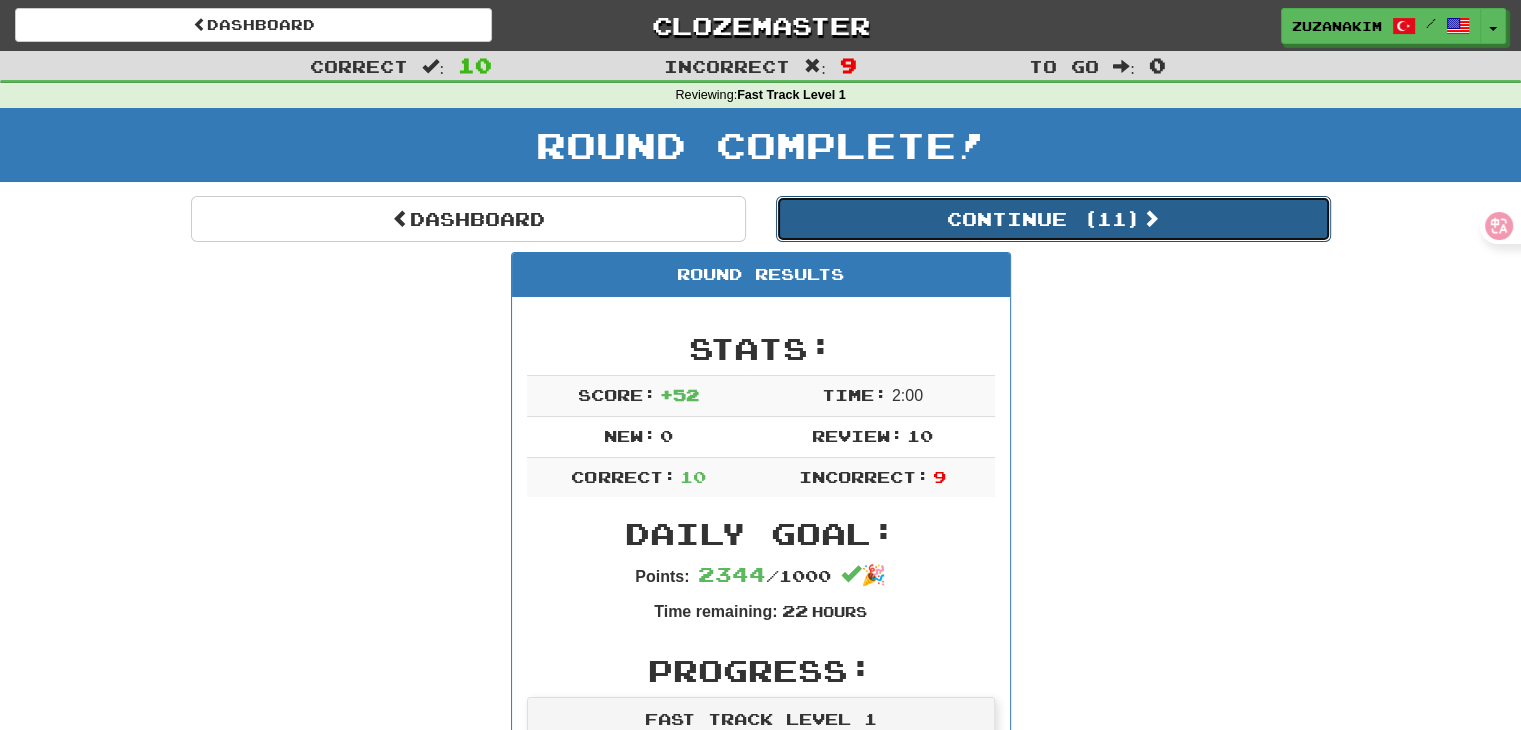 click on "Continue ( 11 )" at bounding box center [1053, 219] 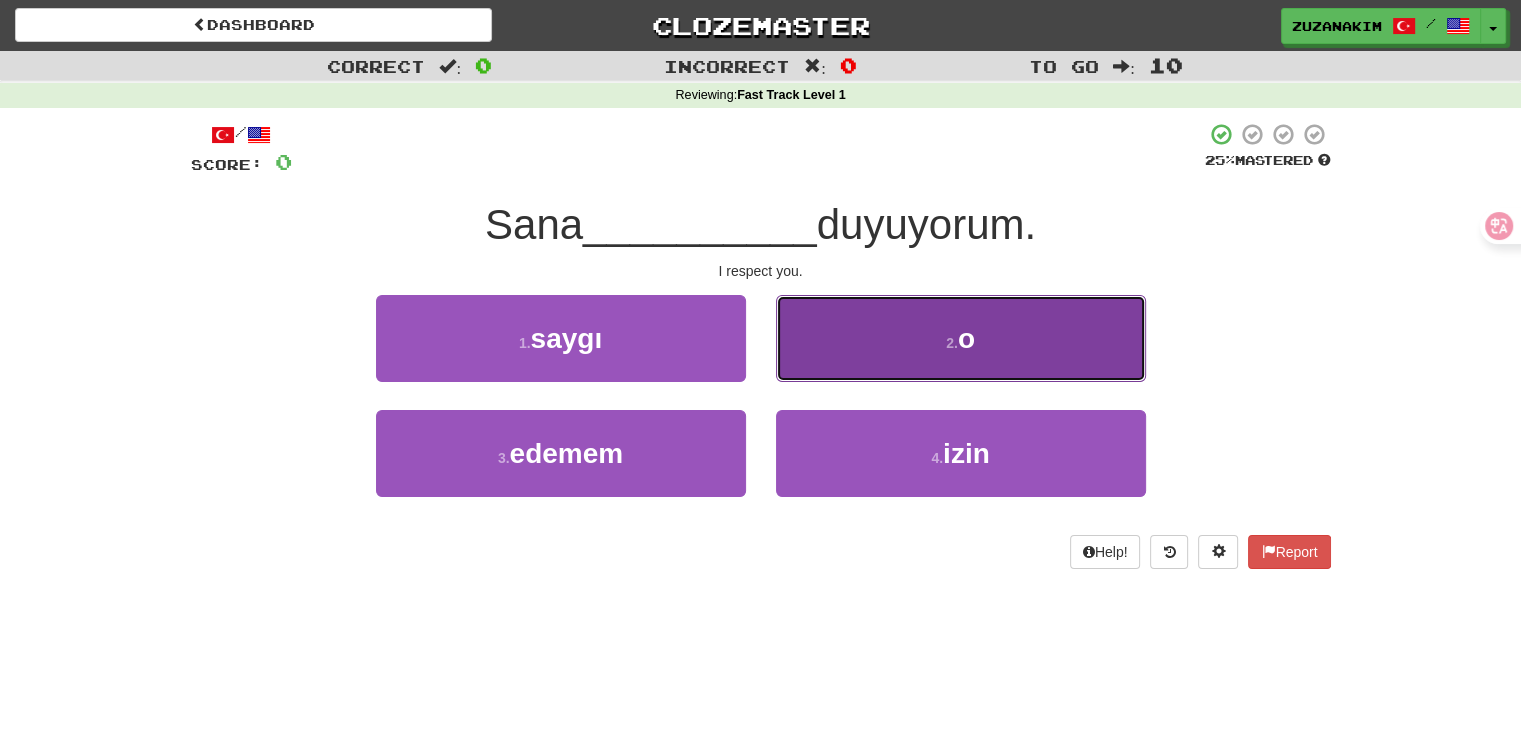 click on "2 .  o" at bounding box center (961, 338) 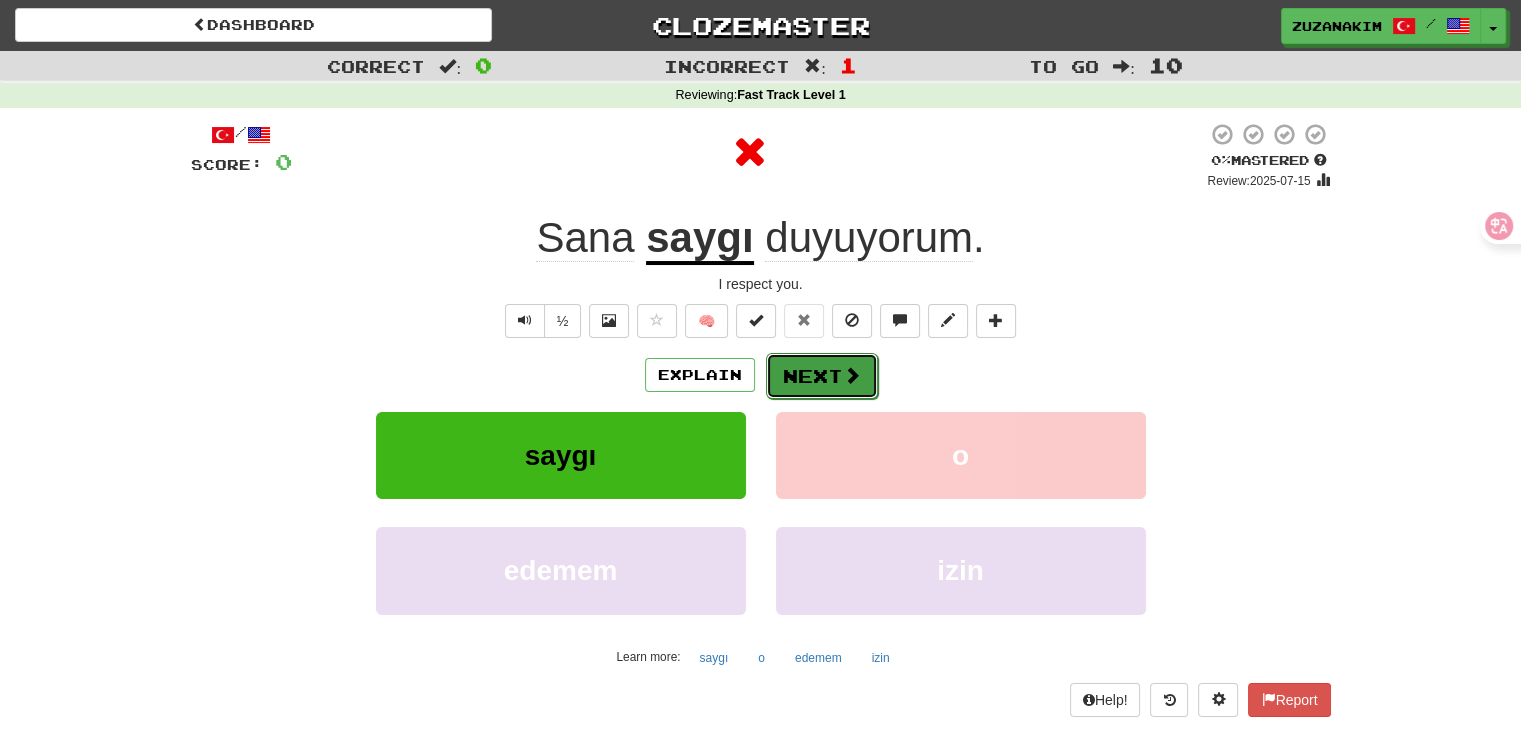 click on "Next" at bounding box center (822, 376) 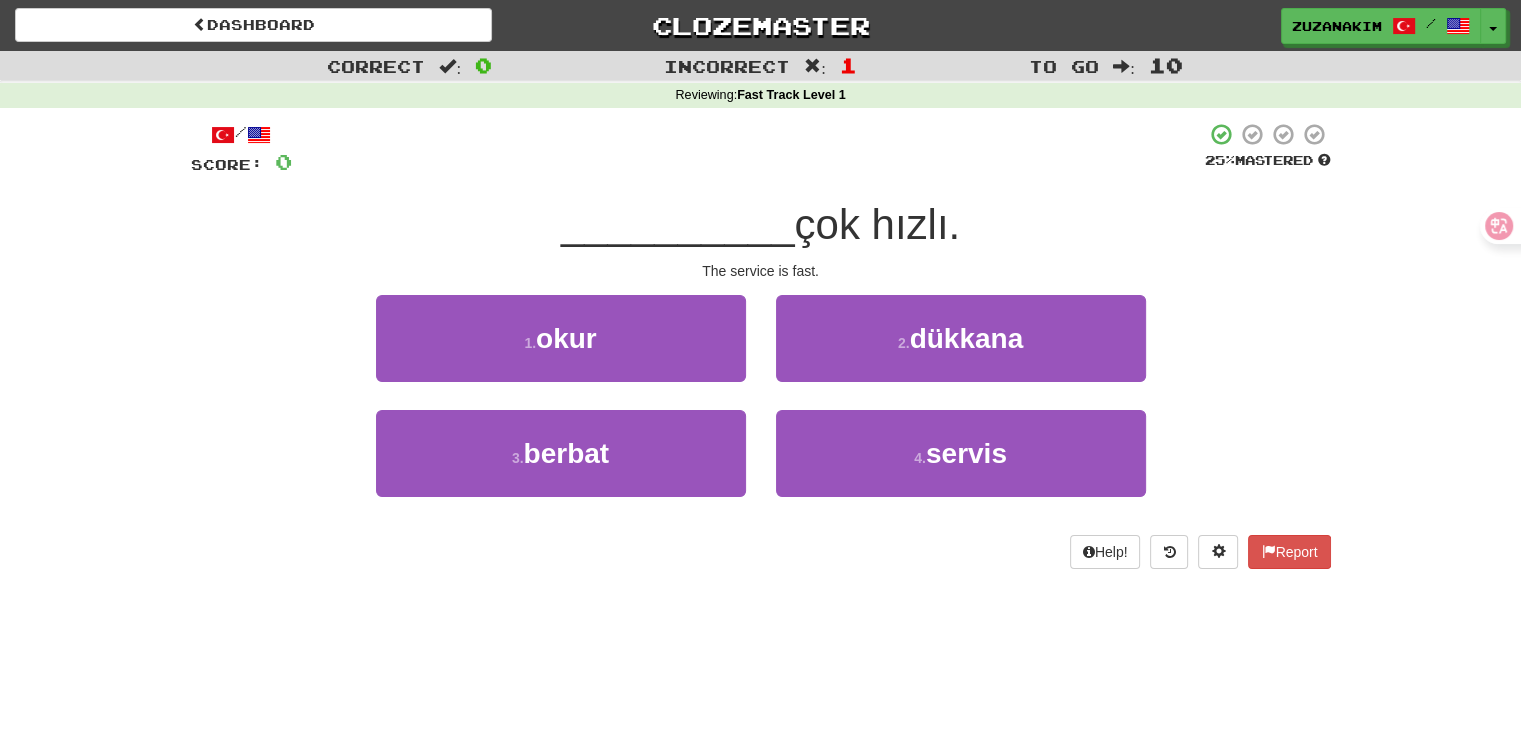 drag, startPoint x: 679, startPoint y: 281, endPoint x: 837, endPoint y: 281, distance: 158 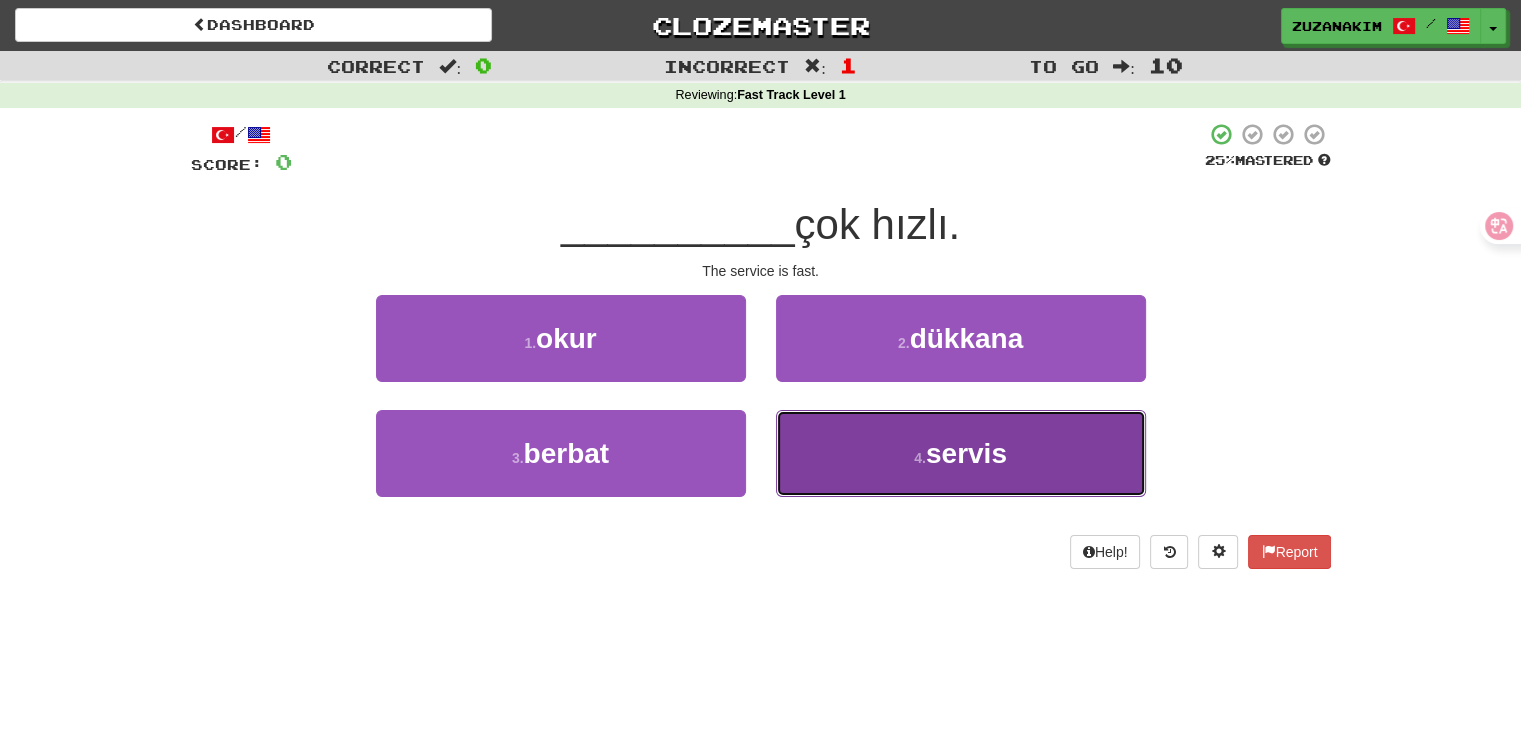 click on "4 .  servis" at bounding box center (961, 453) 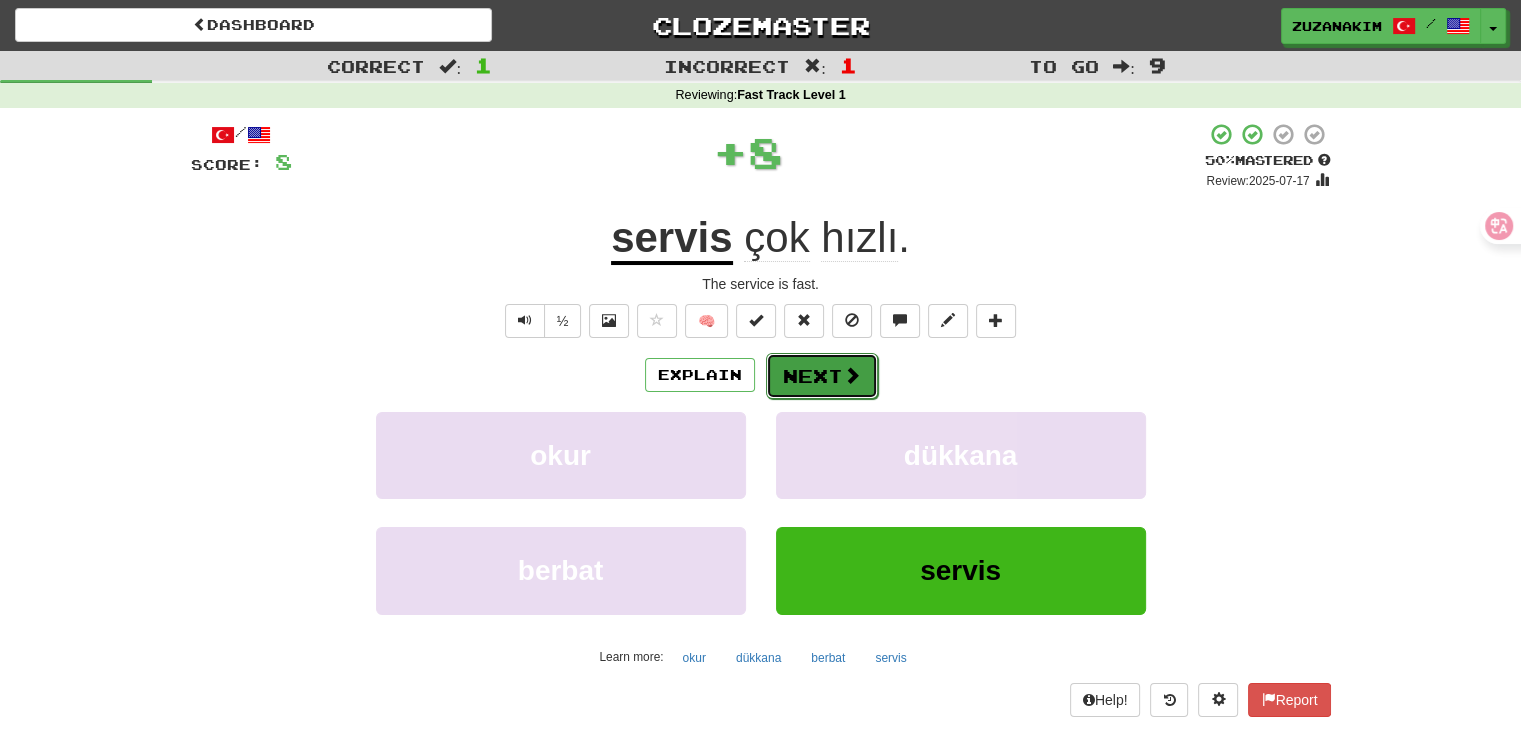 click on "Next" at bounding box center (822, 376) 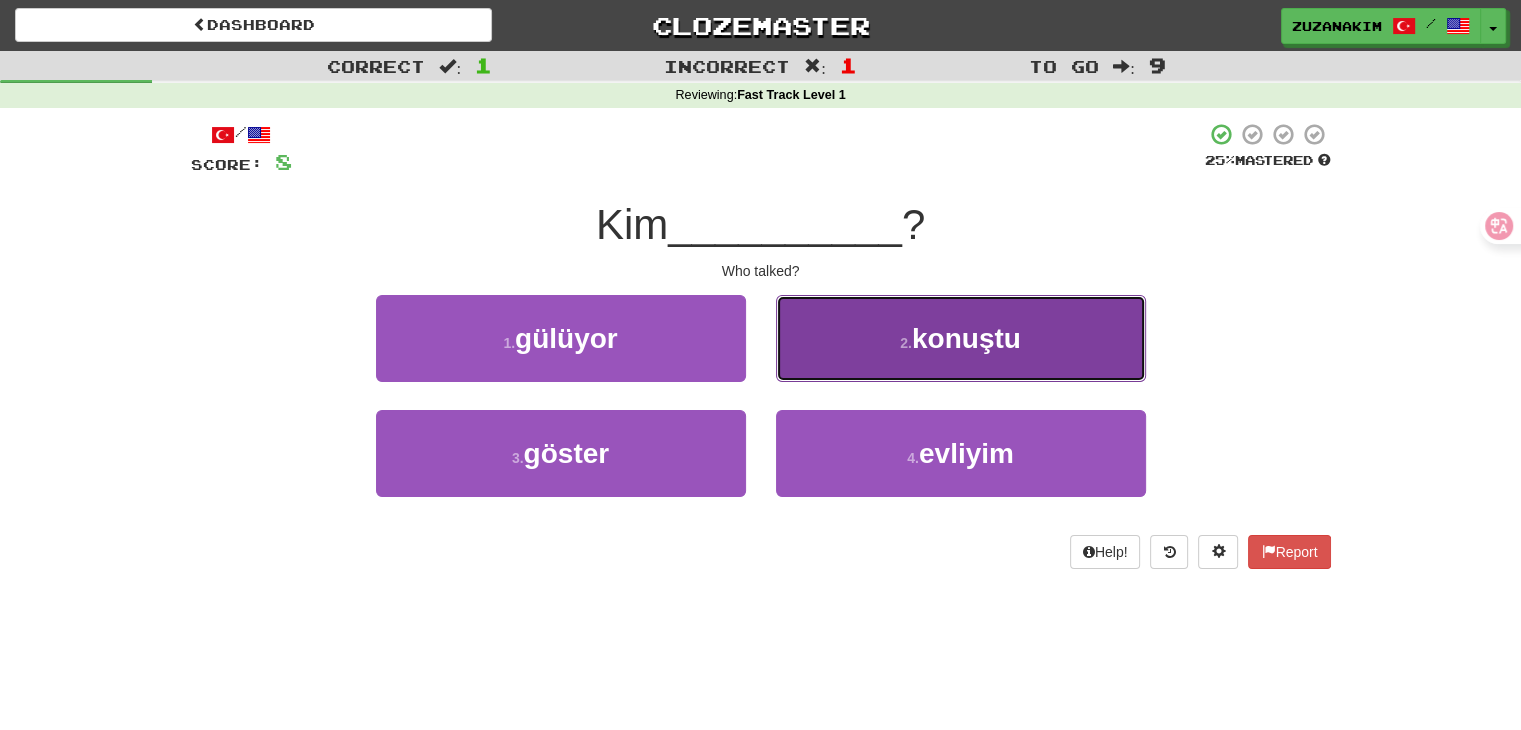click on "konuştu" at bounding box center [966, 338] 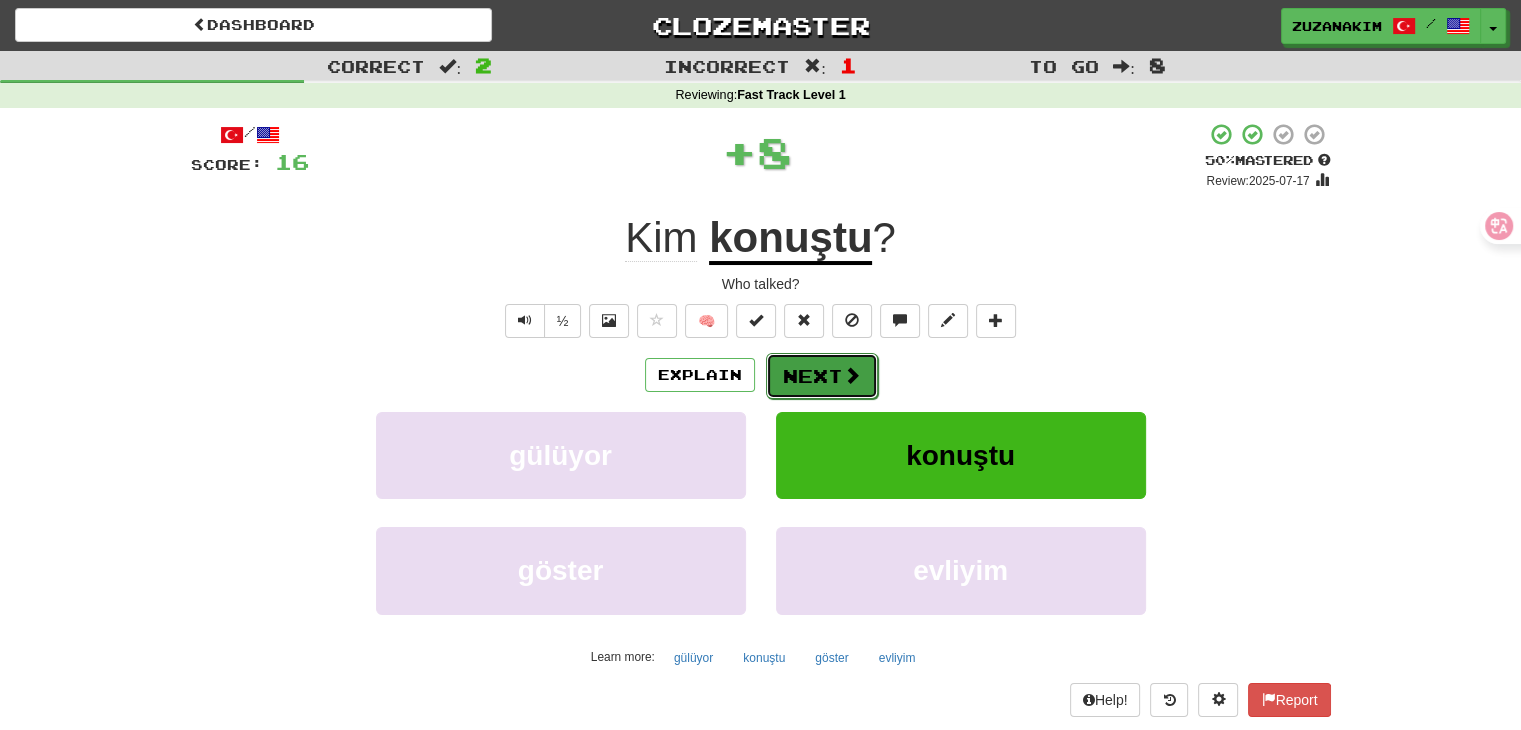 click on "Next" at bounding box center (822, 376) 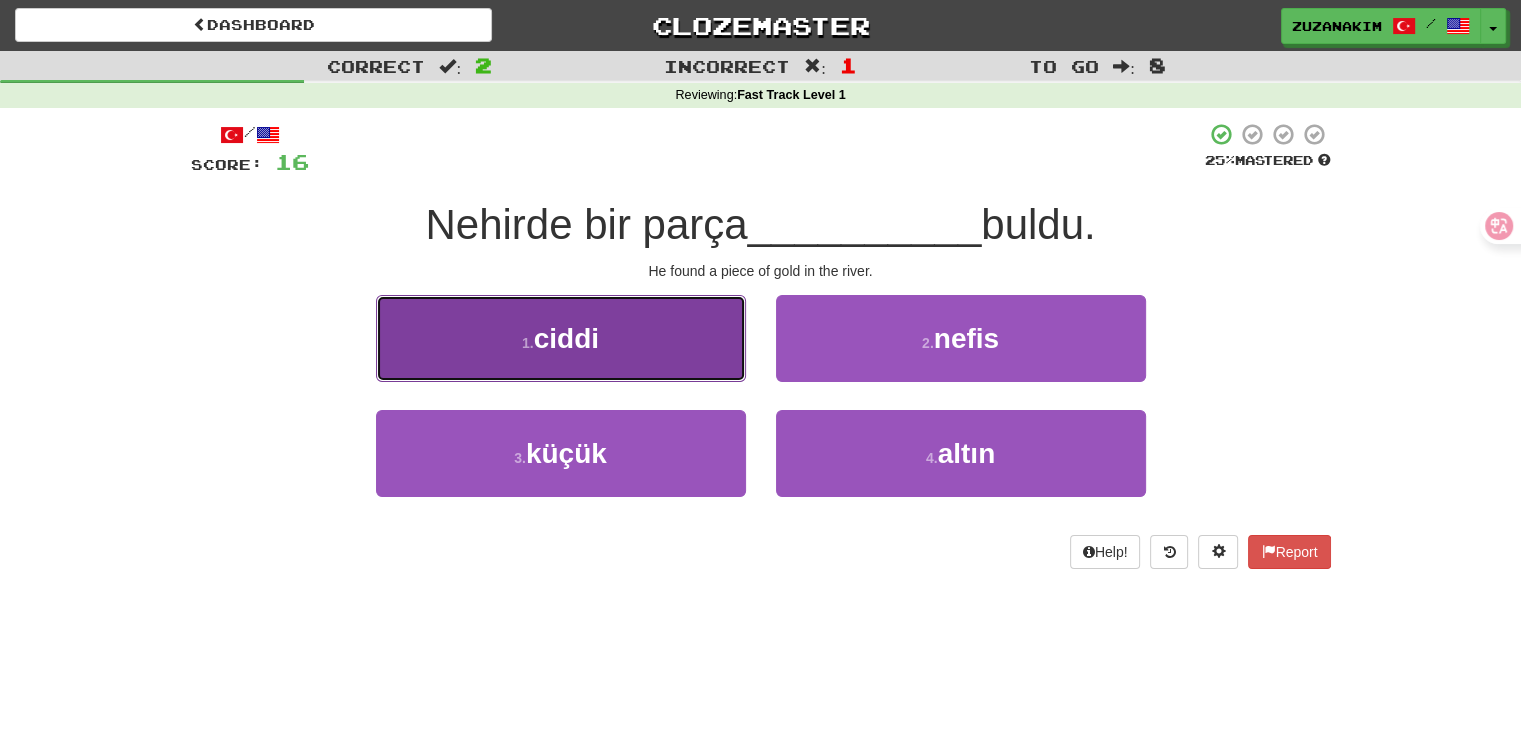 click on "1 .  ciddi" at bounding box center (561, 338) 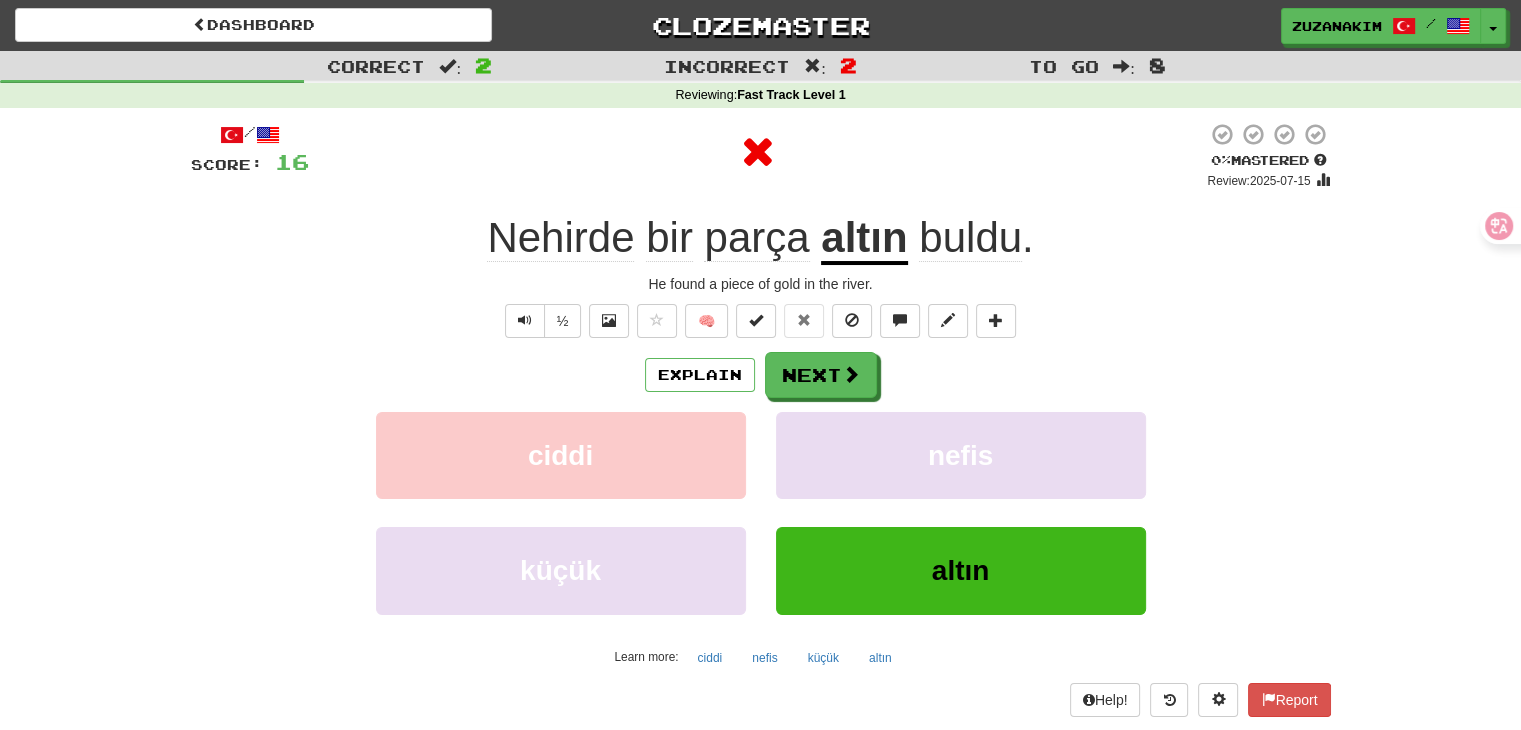 click on "altın" at bounding box center (864, 239) 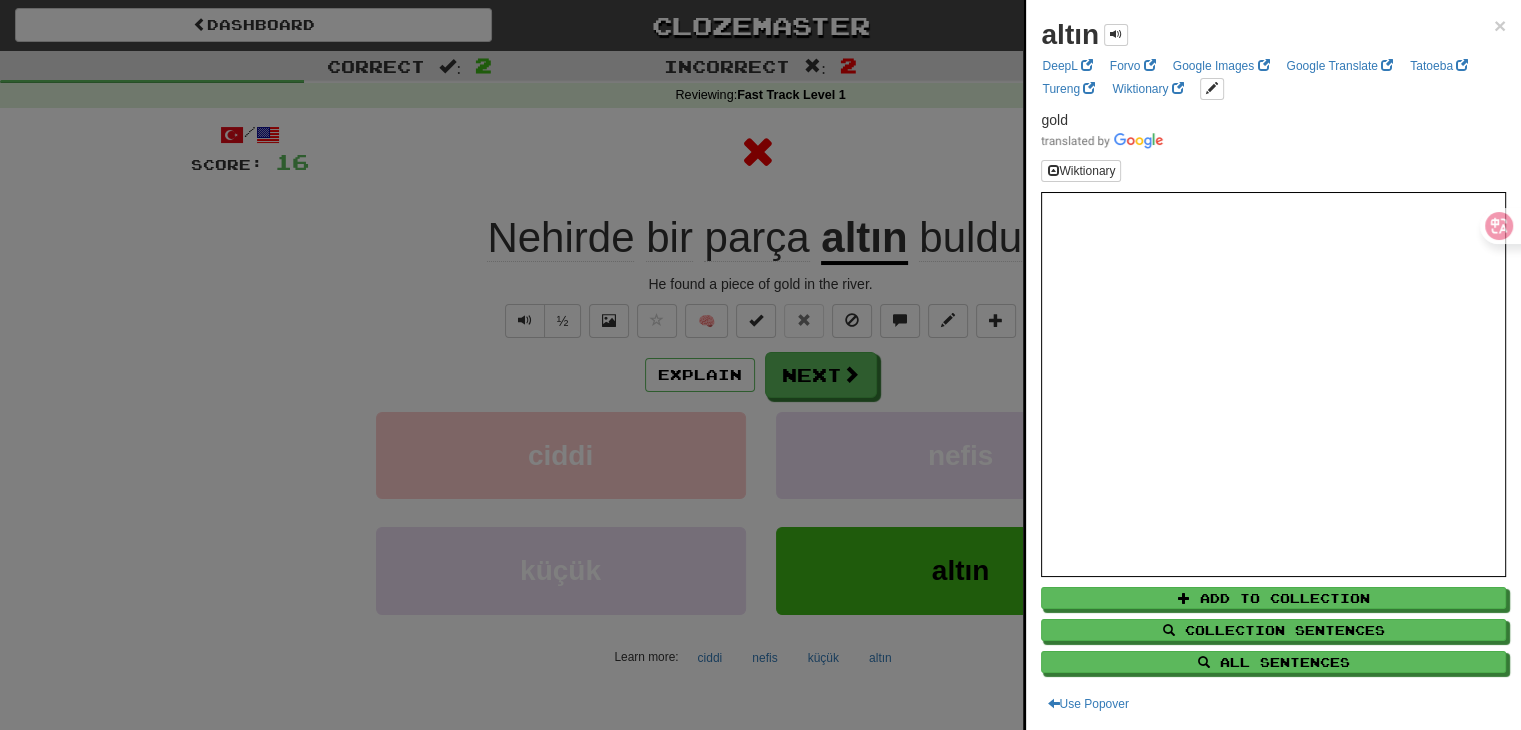 click at bounding box center [760, 365] 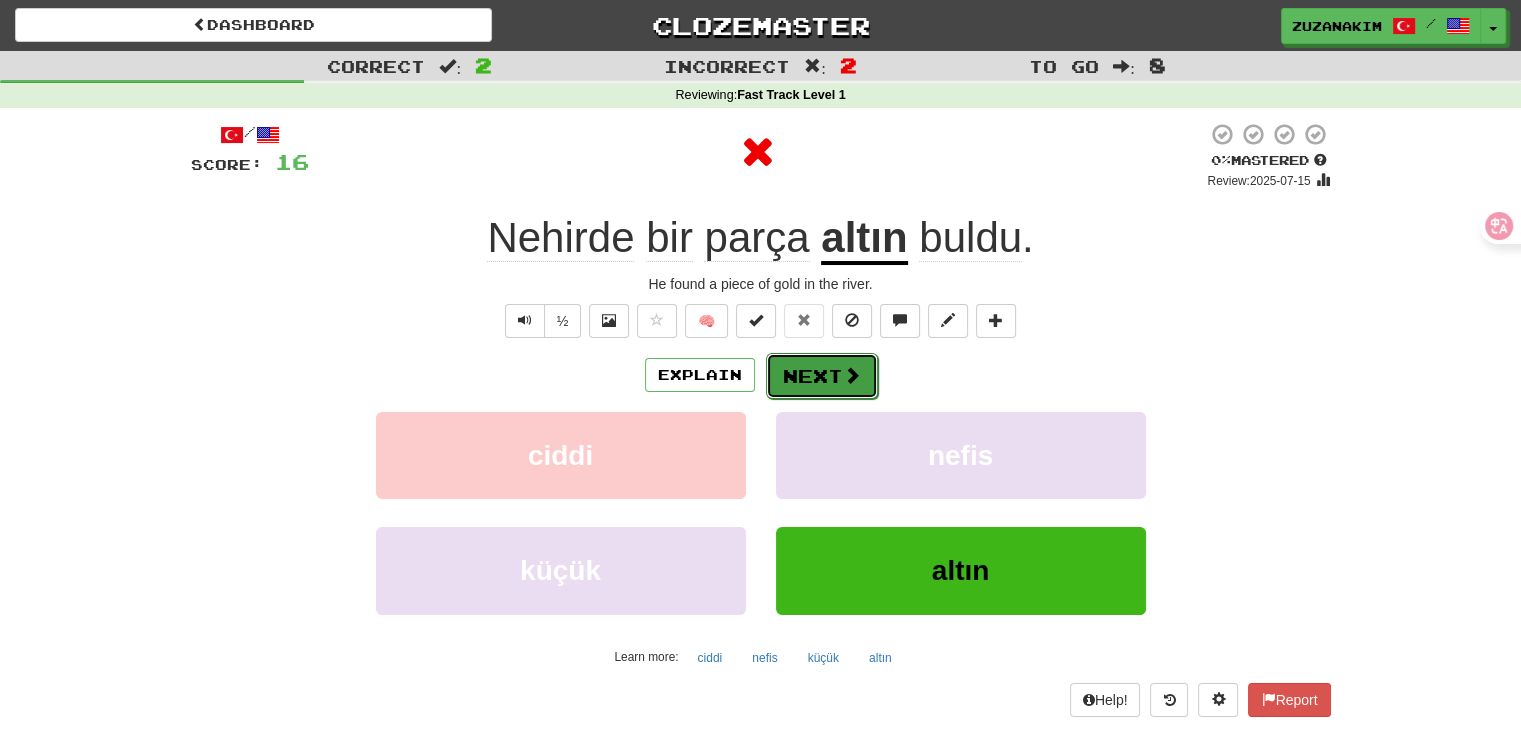 click at bounding box center [852, 375] 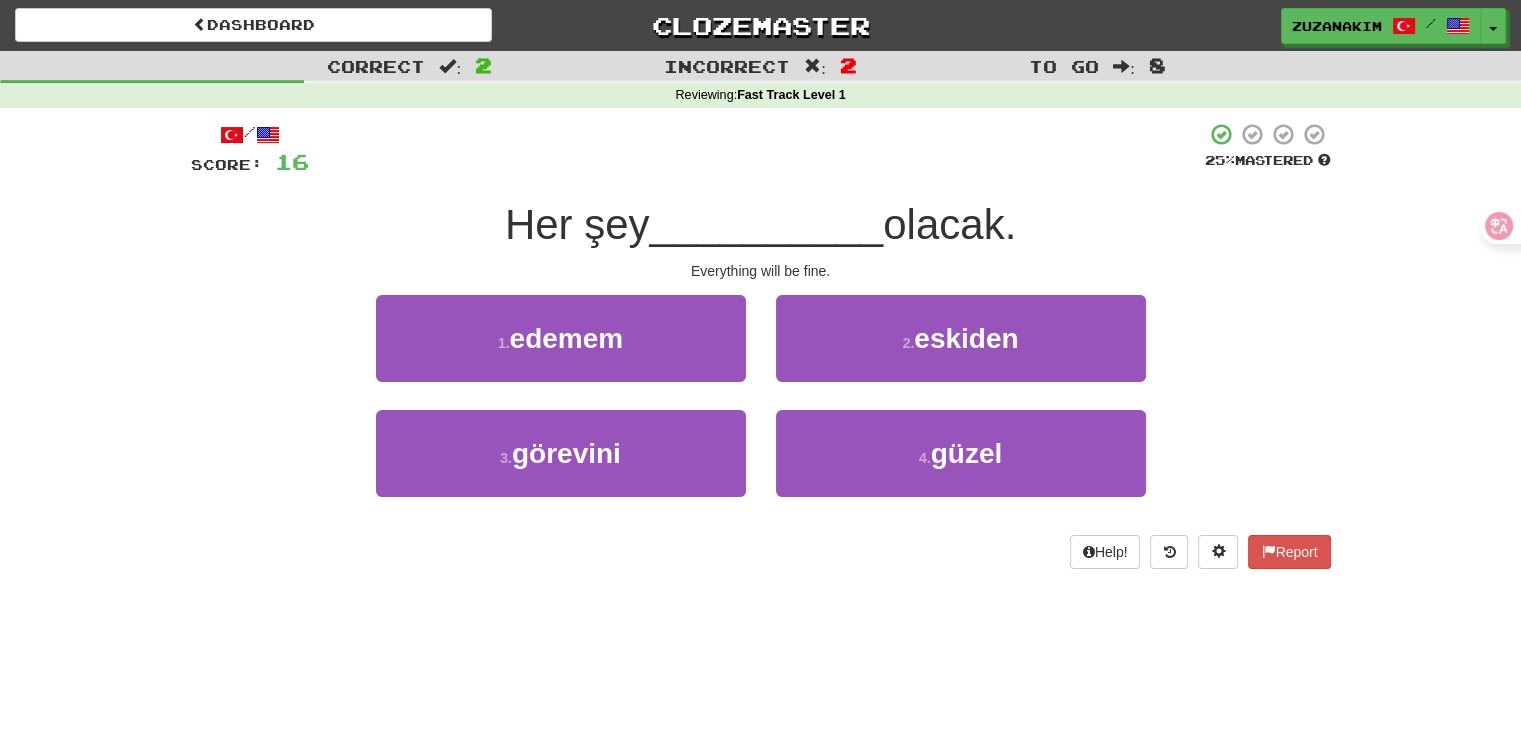 drag, startPoint x: 518, startPoint y: 257, endPoint x: 684, endPoint y: 257, distance: 166 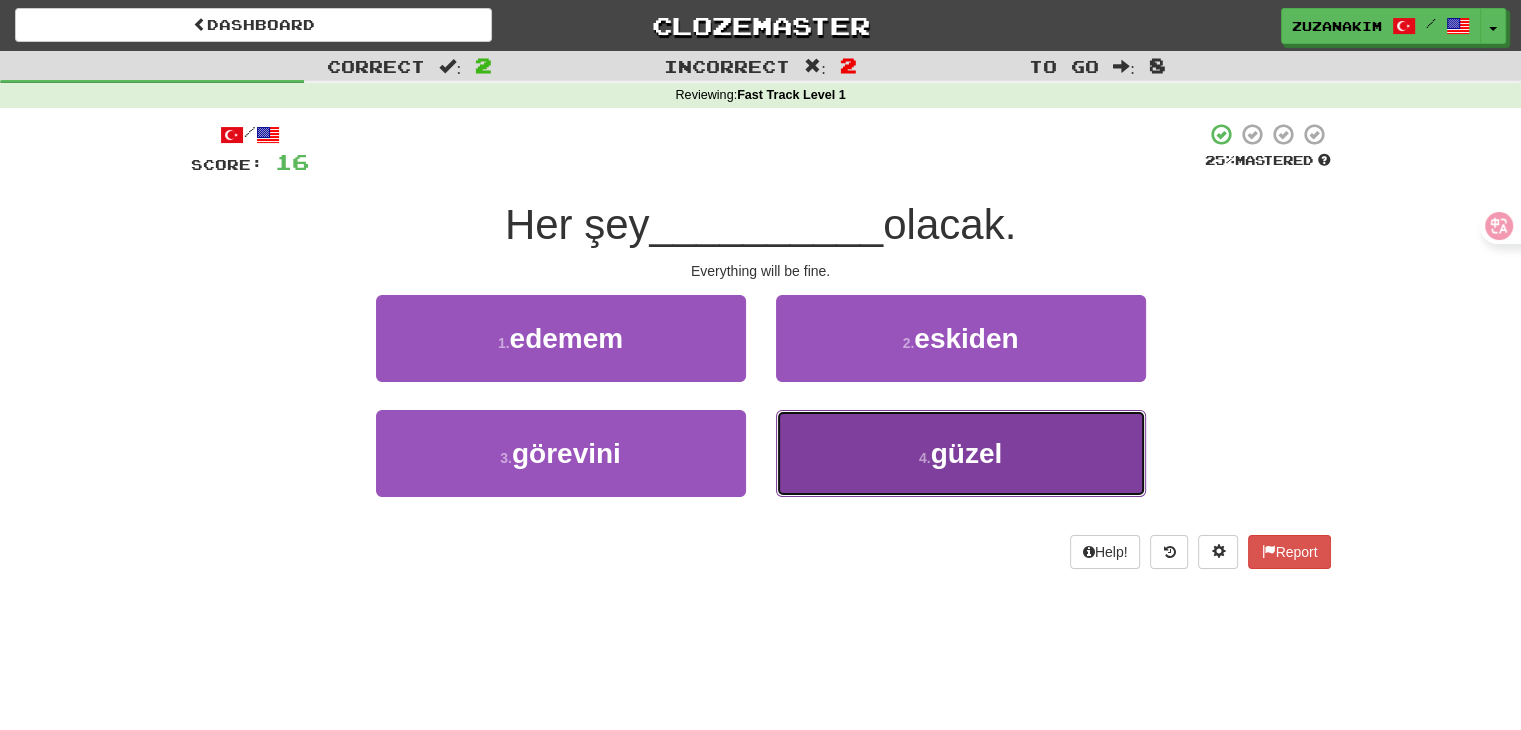 click on "4 .  güzel" at bounding box center [961, 453] 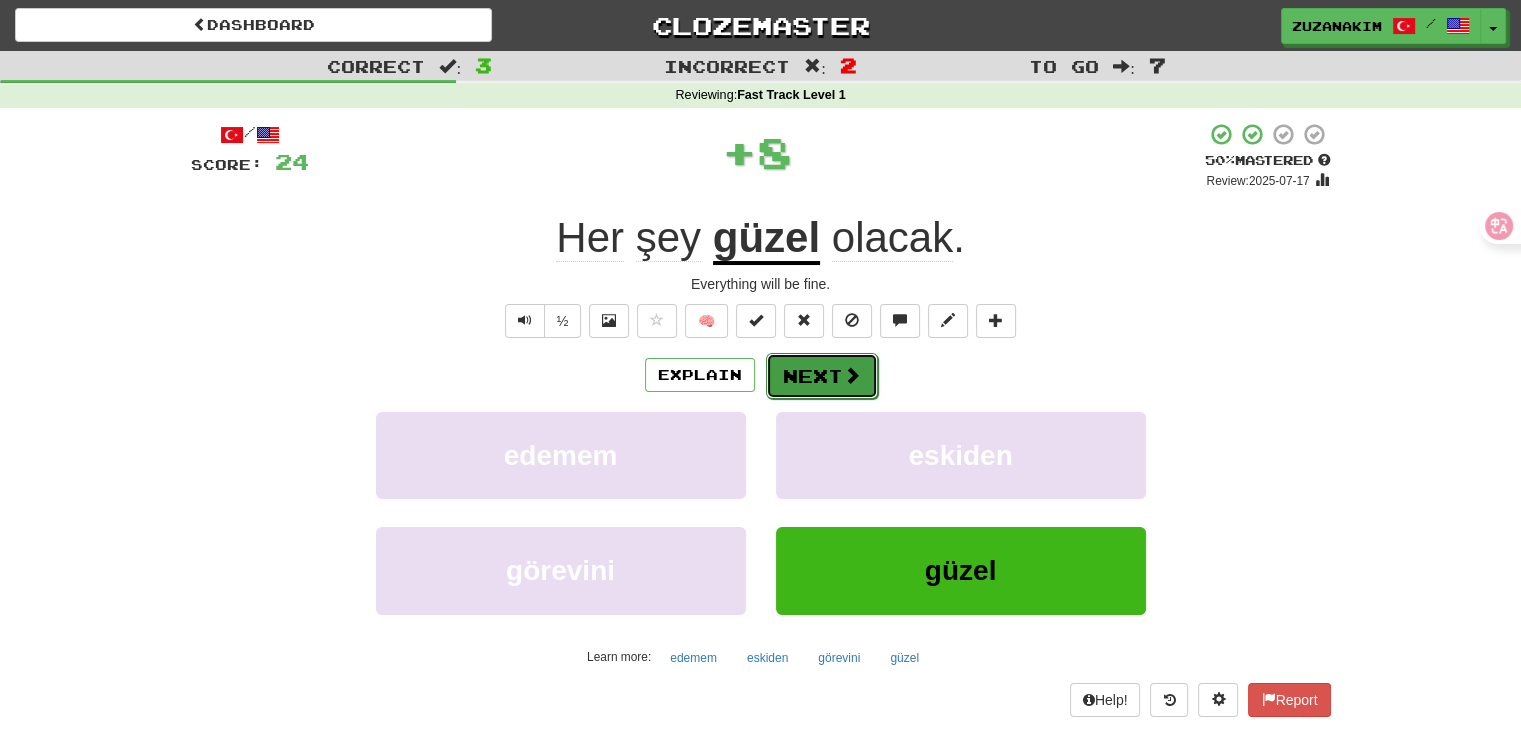 click on "Next" at bounding box center [822, 376] 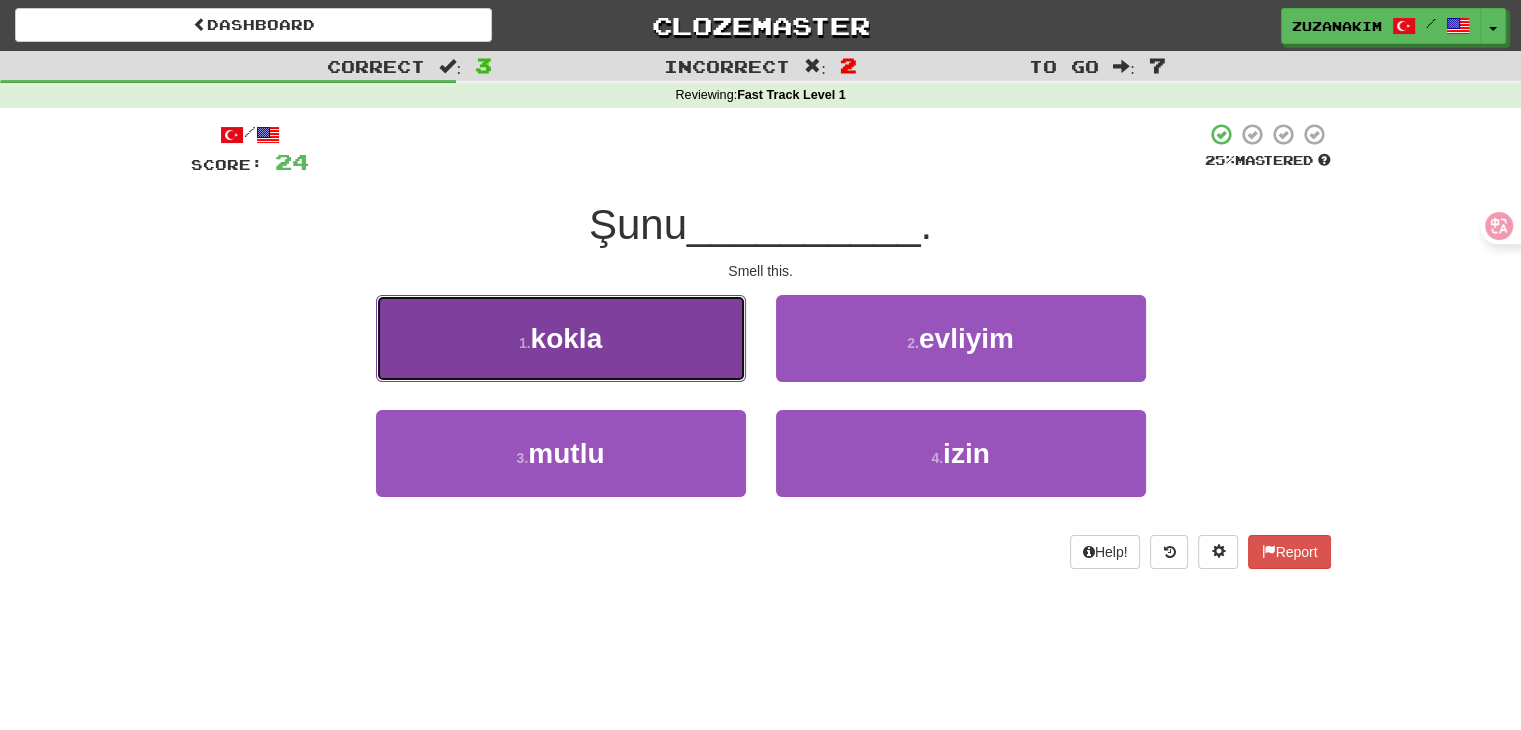 click on "kokla" at bounding box center (567, 338) 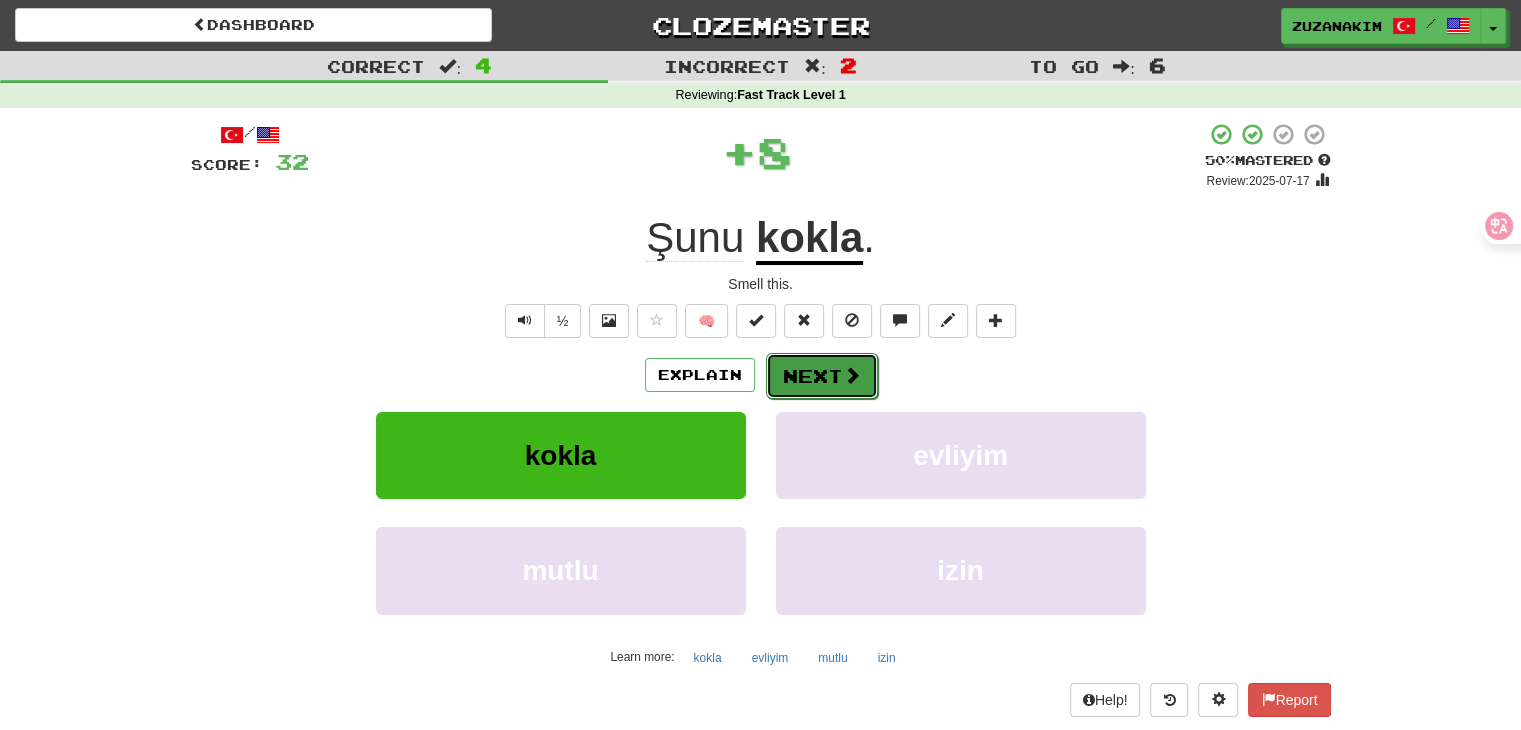 click on "Next" at bounding box center [822, 376] 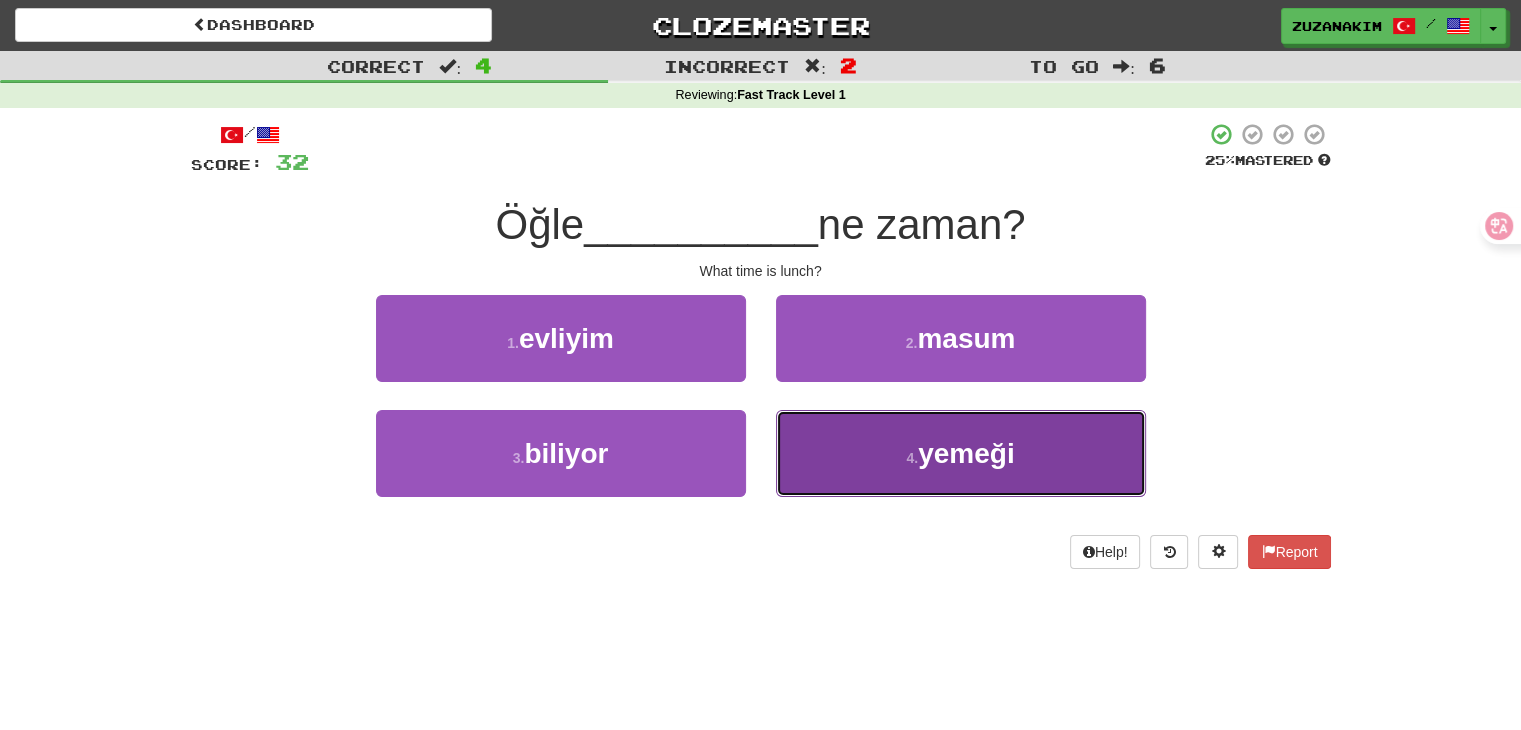 click on "yemeği" at bounding box center [966, 453] 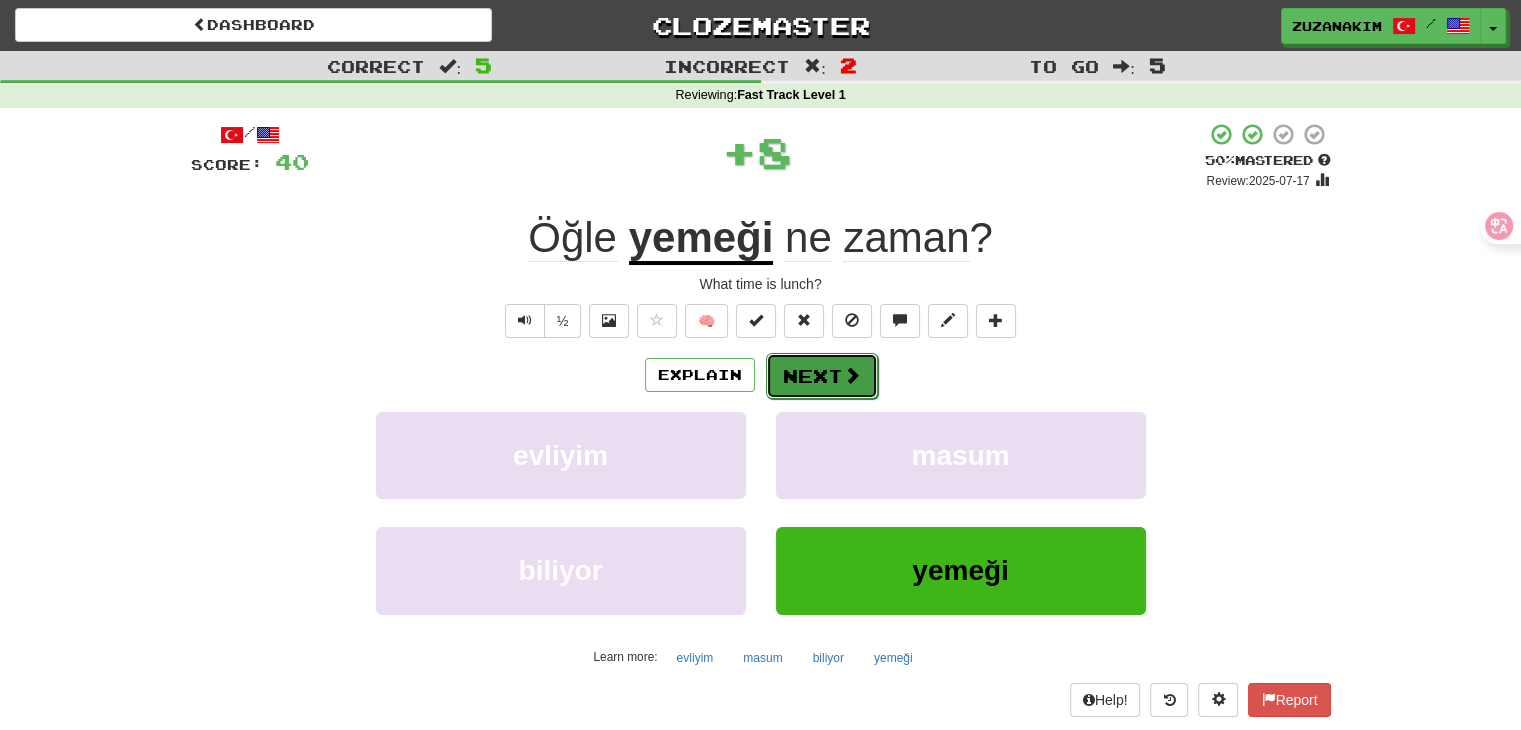 click on "Next" at bounding box center [822, 376] 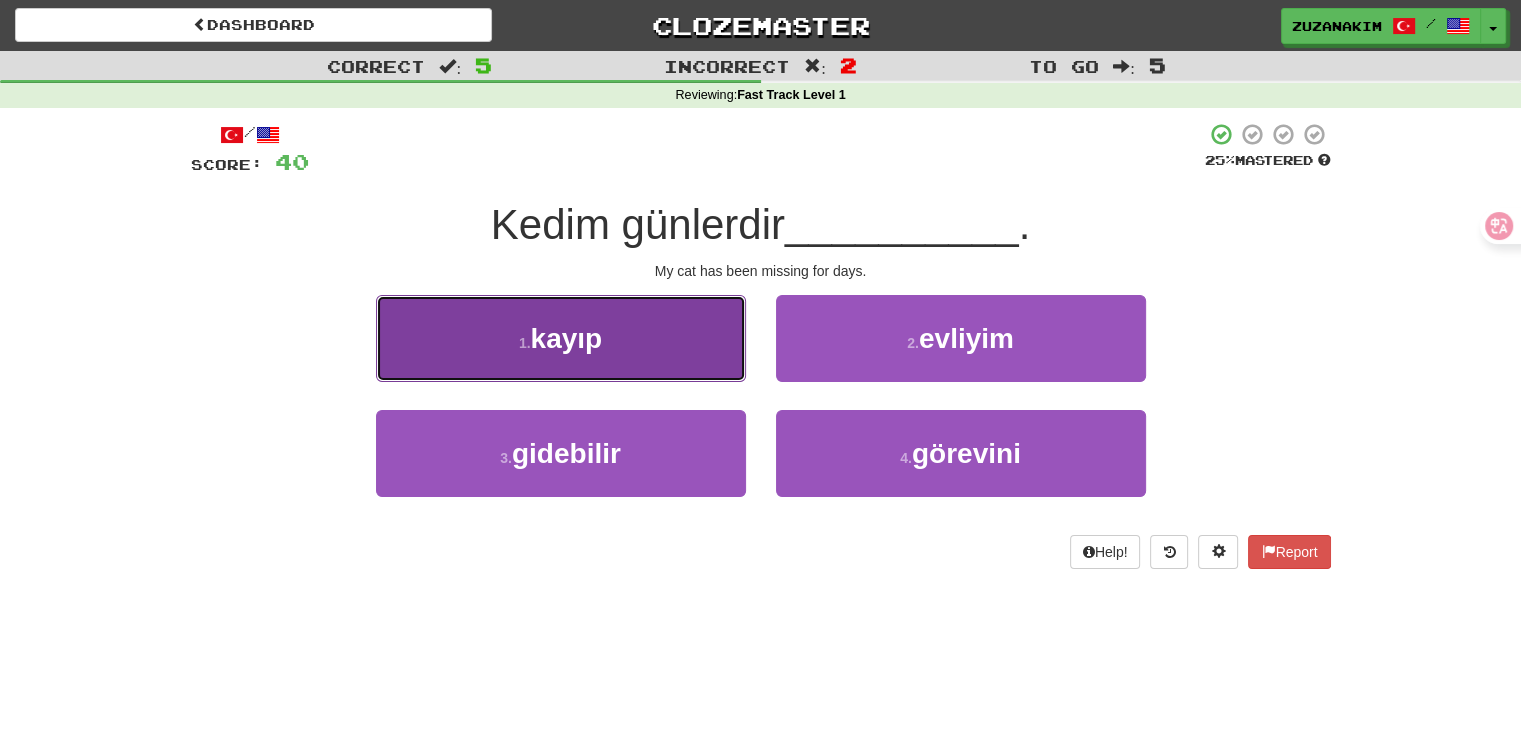 click on "1 .  kayıp" at bounding box center [561, 338] 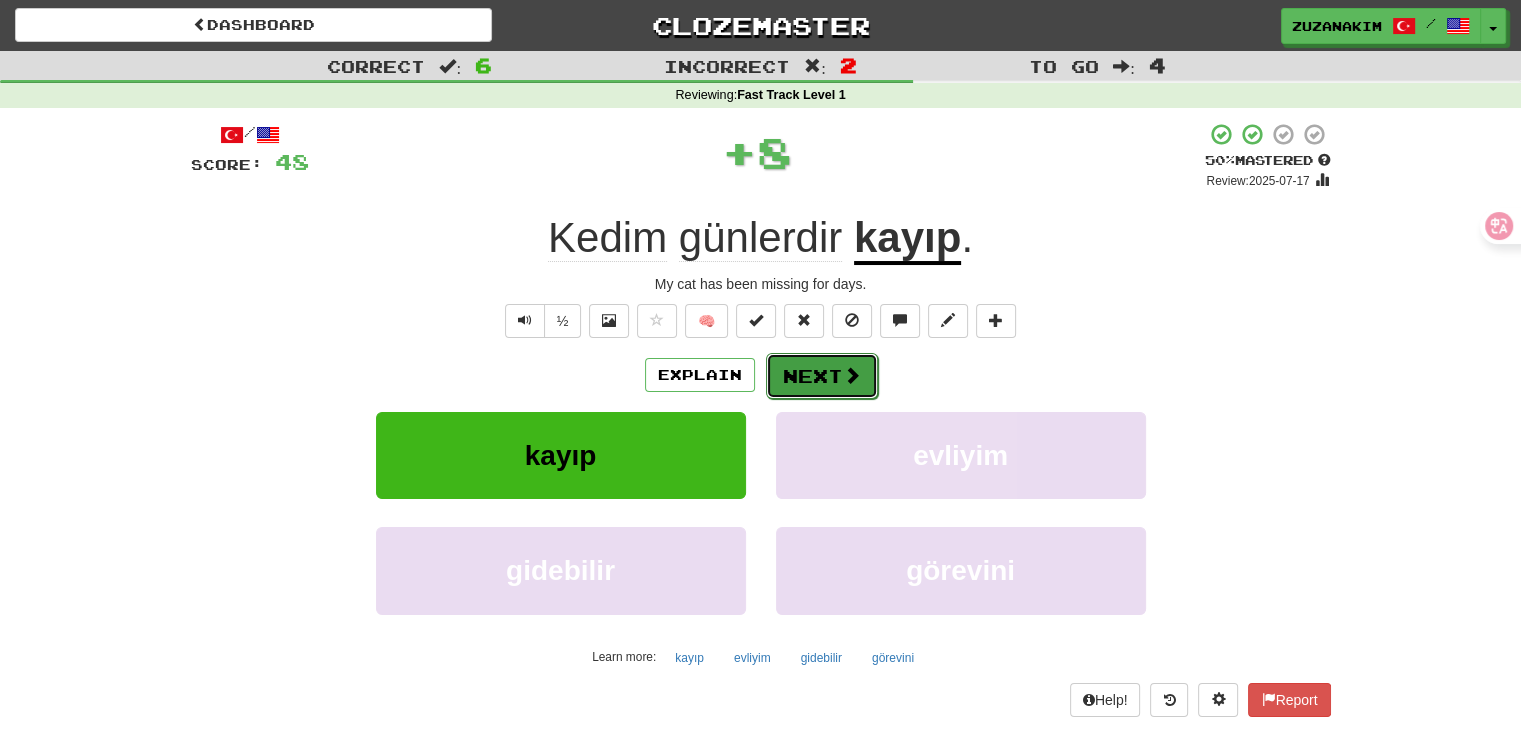 click on "Next" at bounding box center [822, 376] 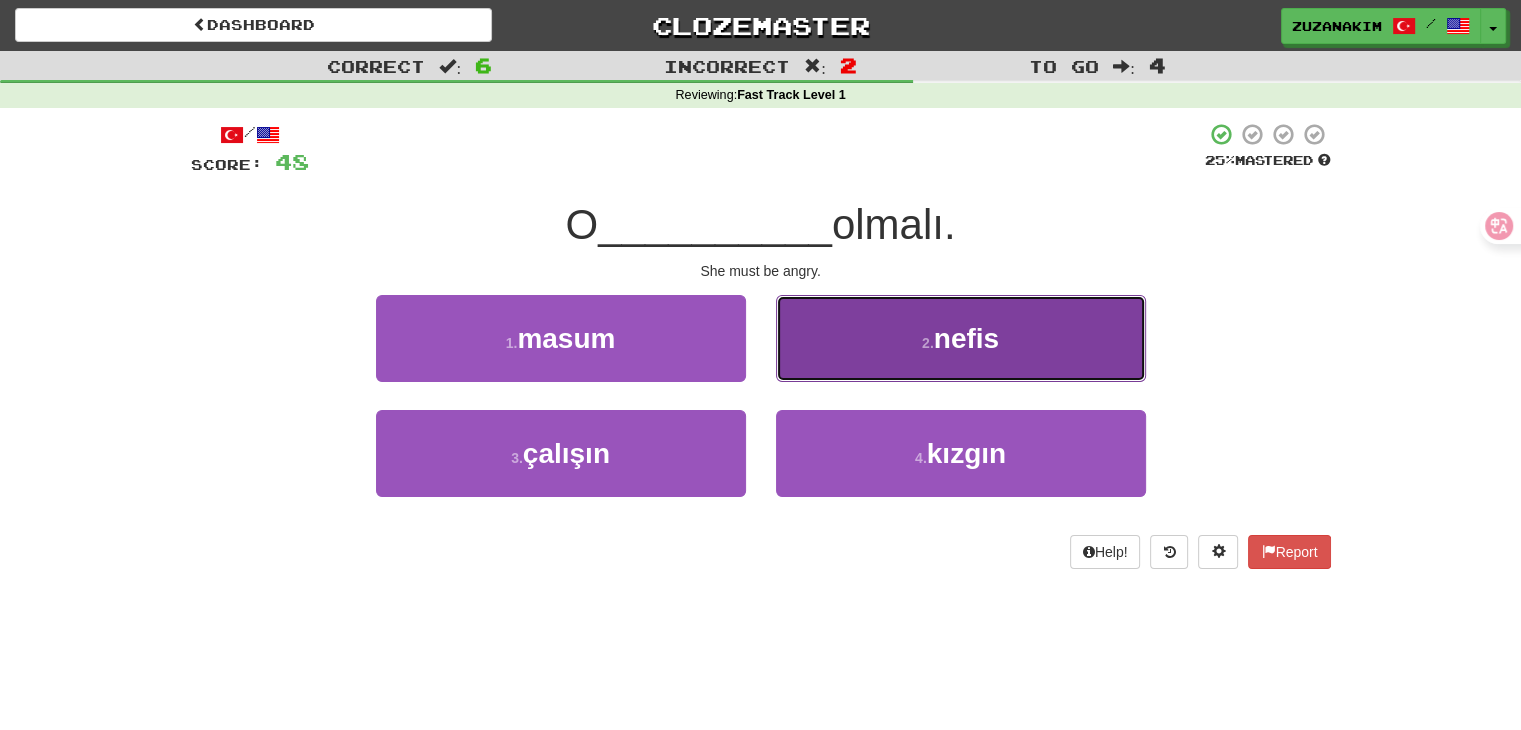 click on "2 .  nefis" at bounding box center [961, 338] 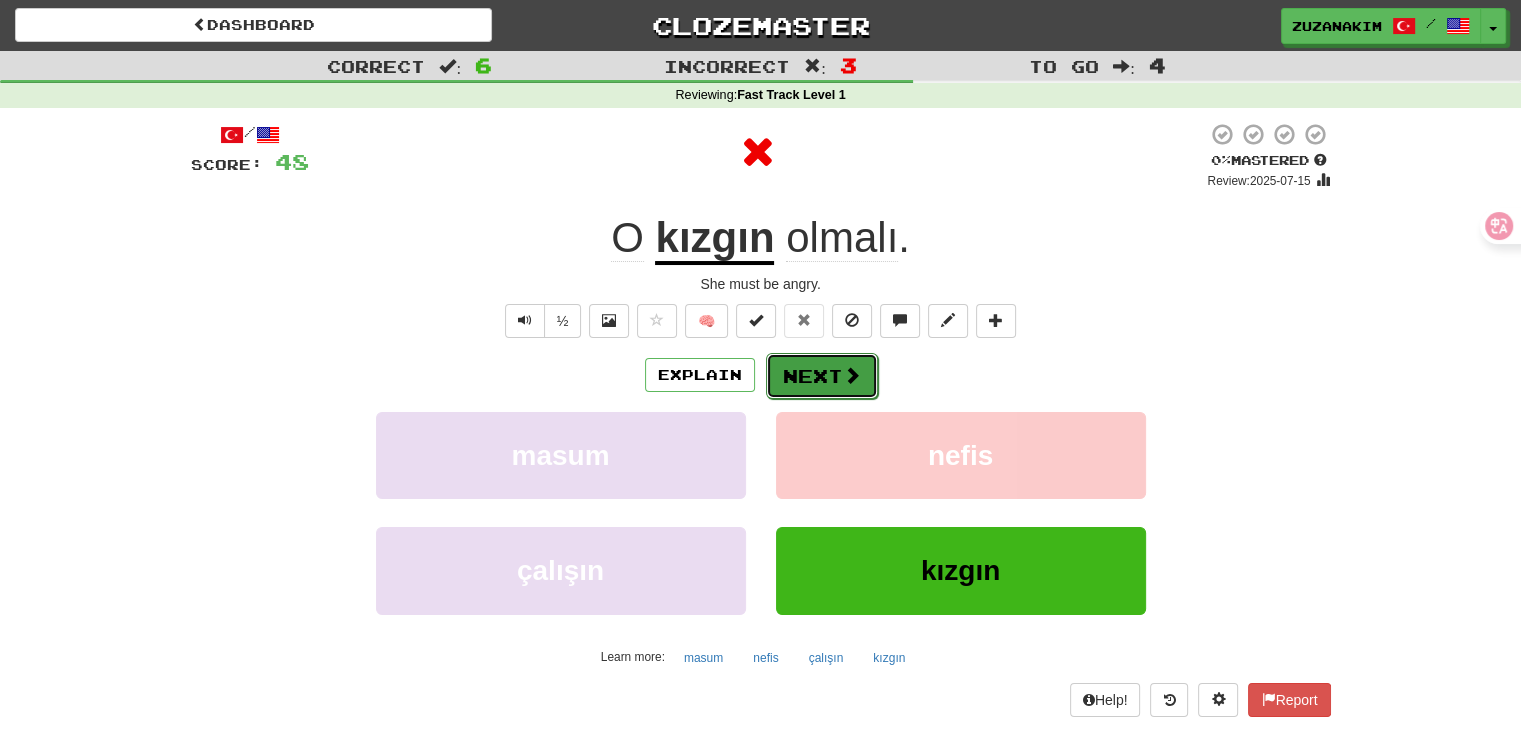 click at bounding box center [852, 375] 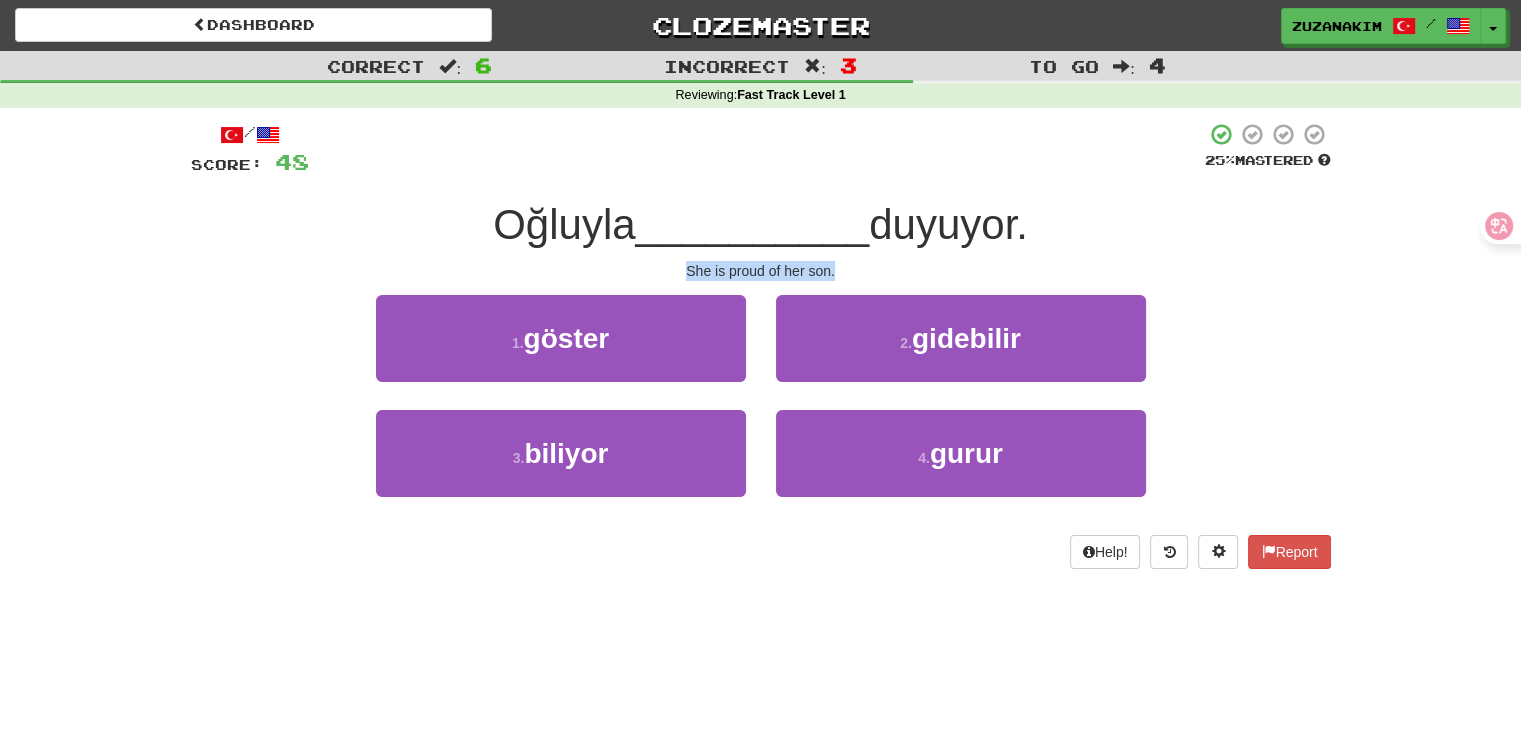 drag, startPoint x: 682, startPoint y: 275, endPoint x: 894, endPoint y: 275, distance: 212 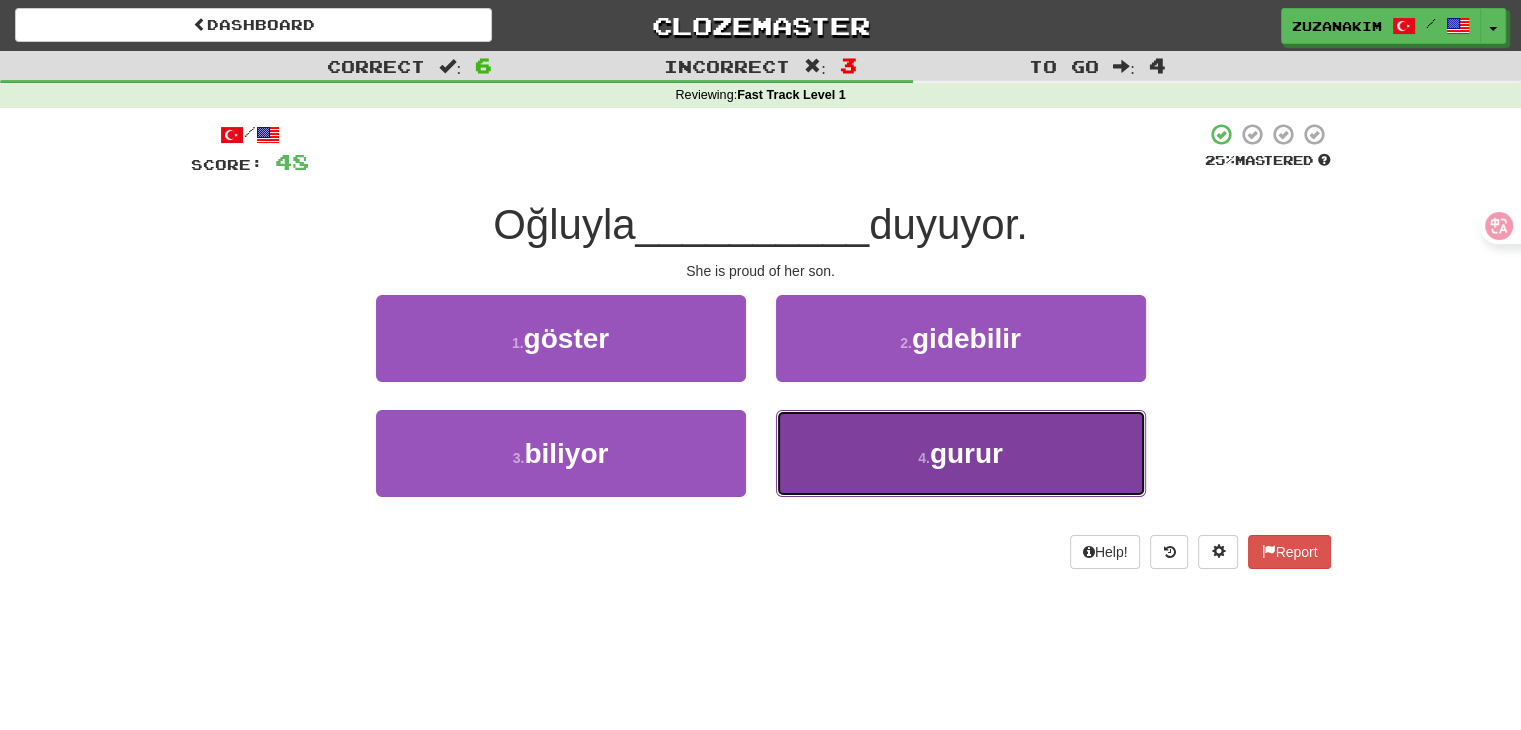 click on "4 .  gurur" at bounding box center (961, 453) 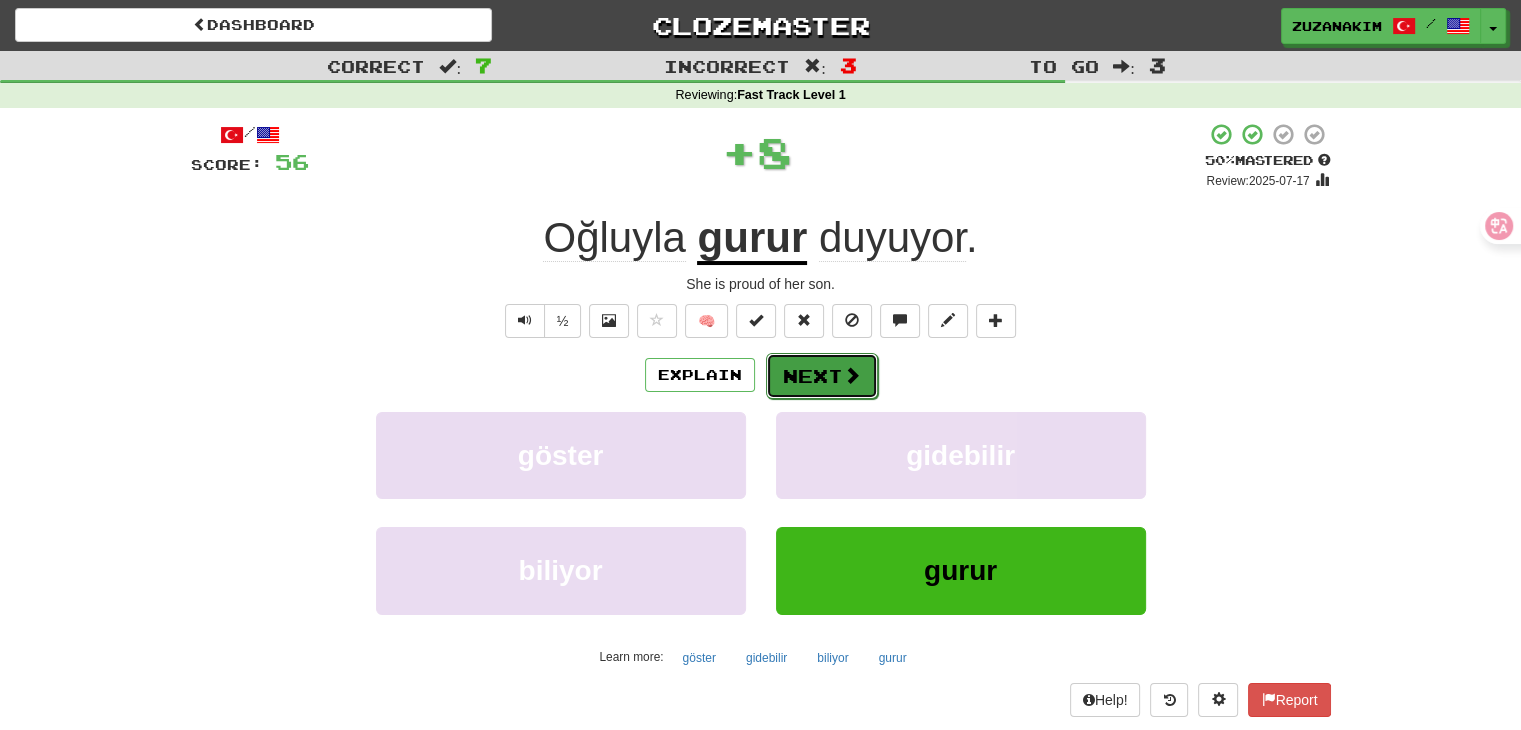 click on "Next" at bounding box center (822, 376) 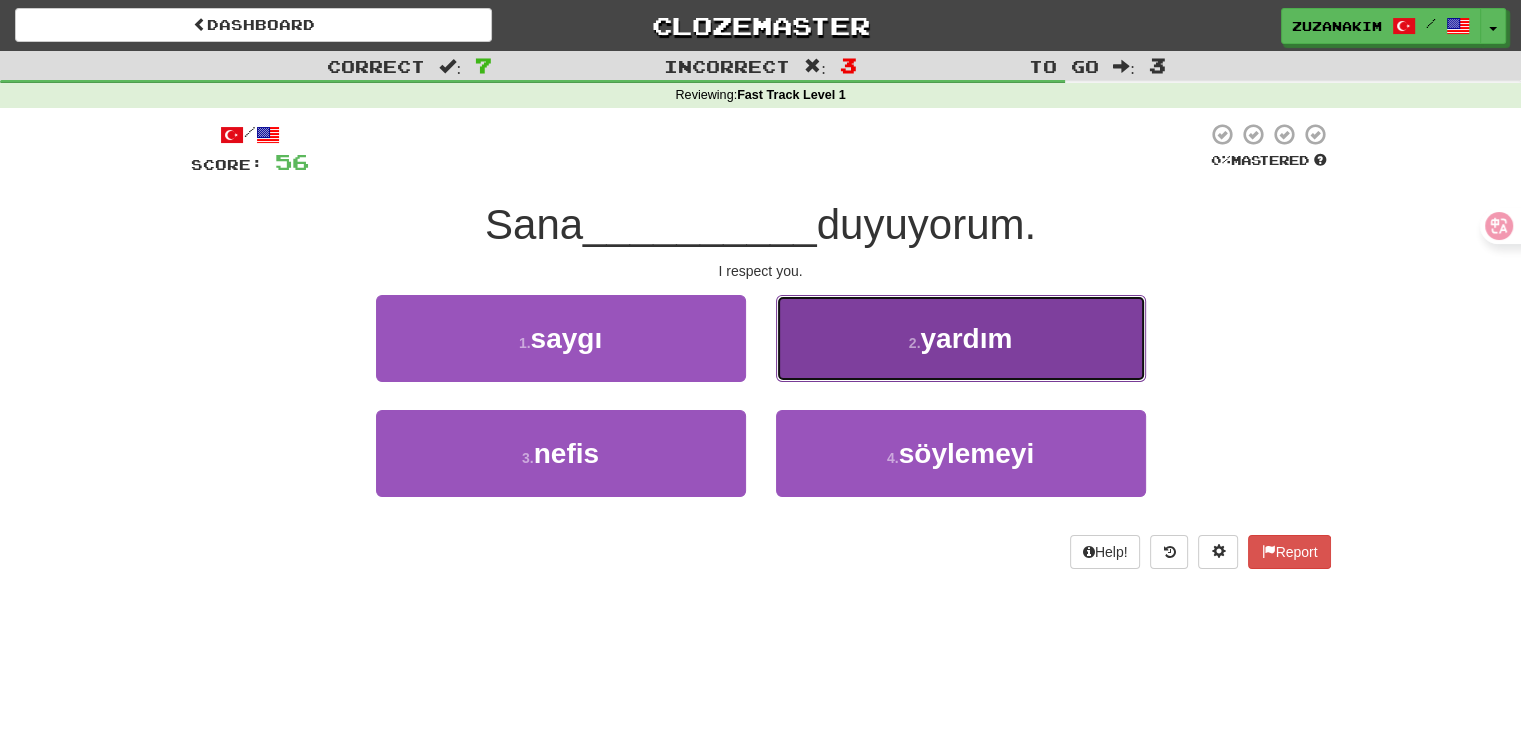 click on "2 .  yardım" at bounding box center (961, 338) 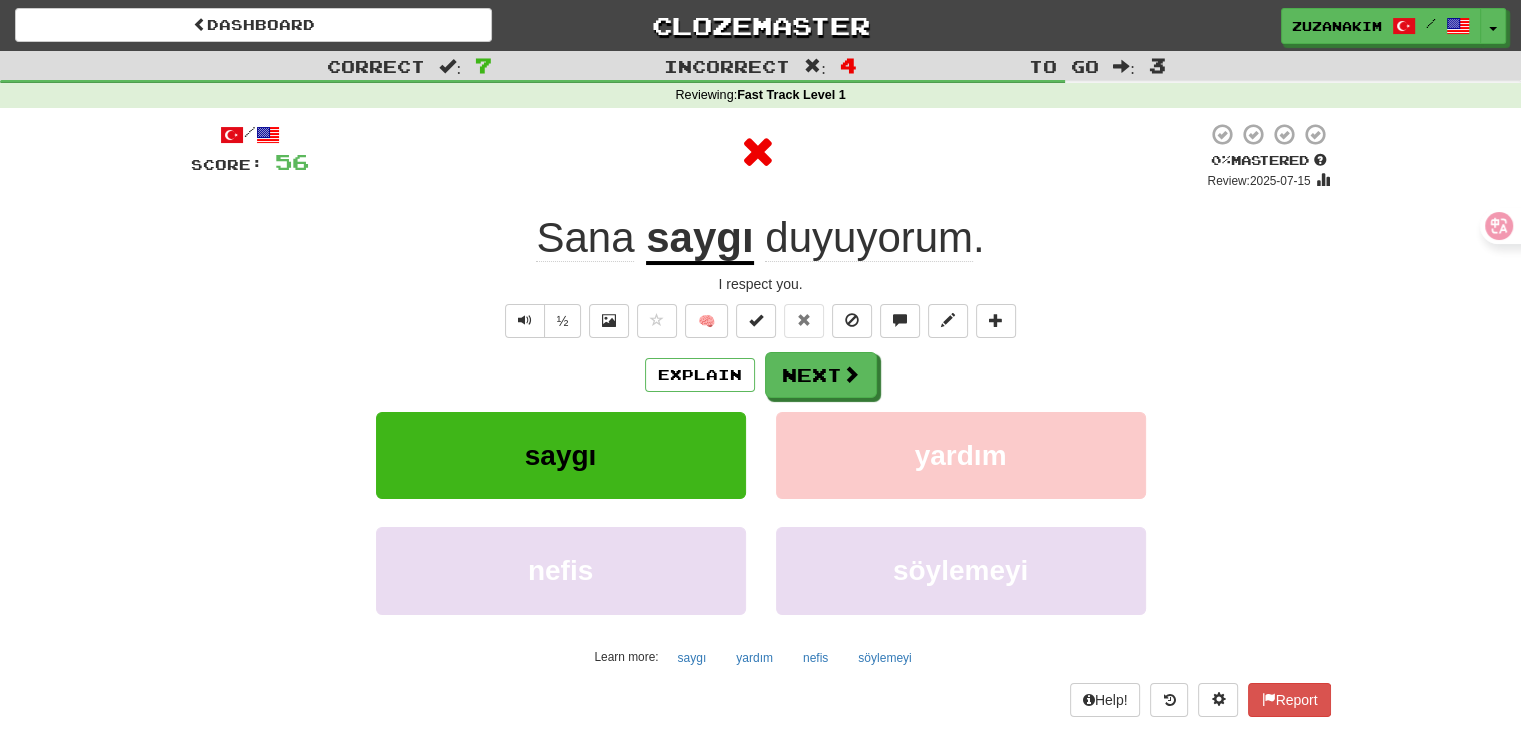 click on "Explain Next" at bounding box center [761, 375] 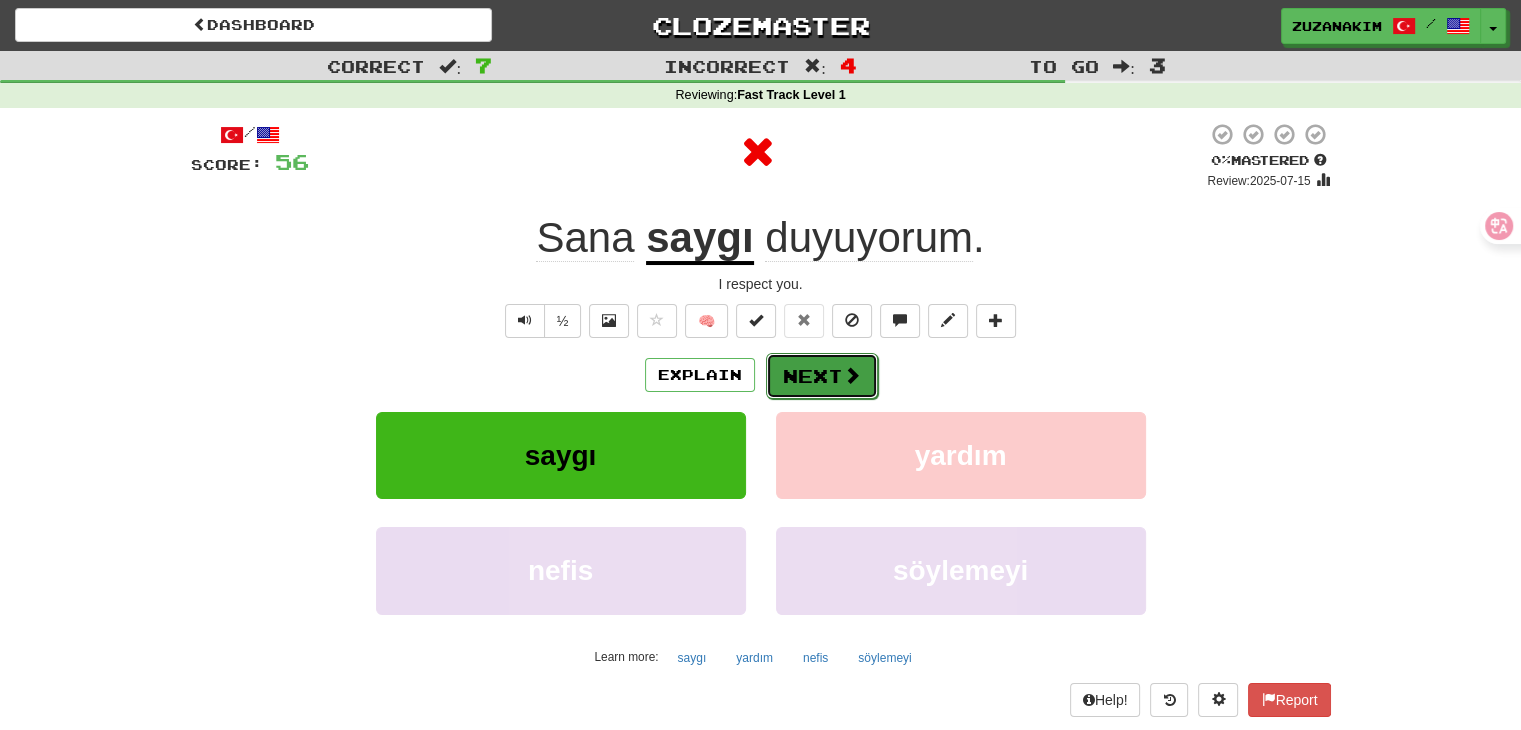 click on "Next" at bounding box center (822, 376) 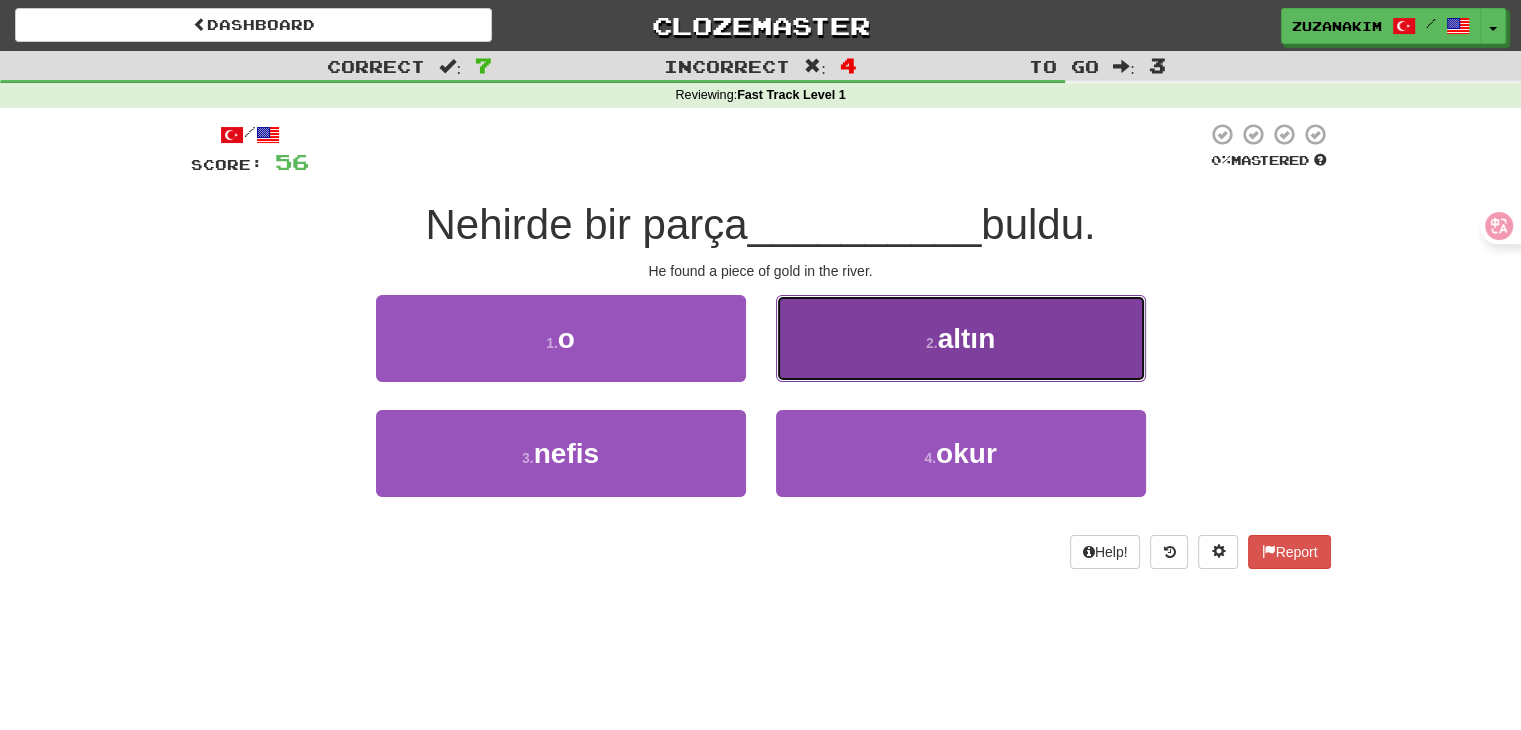 click on "2 .  altın" at bounding box center [961, 338] 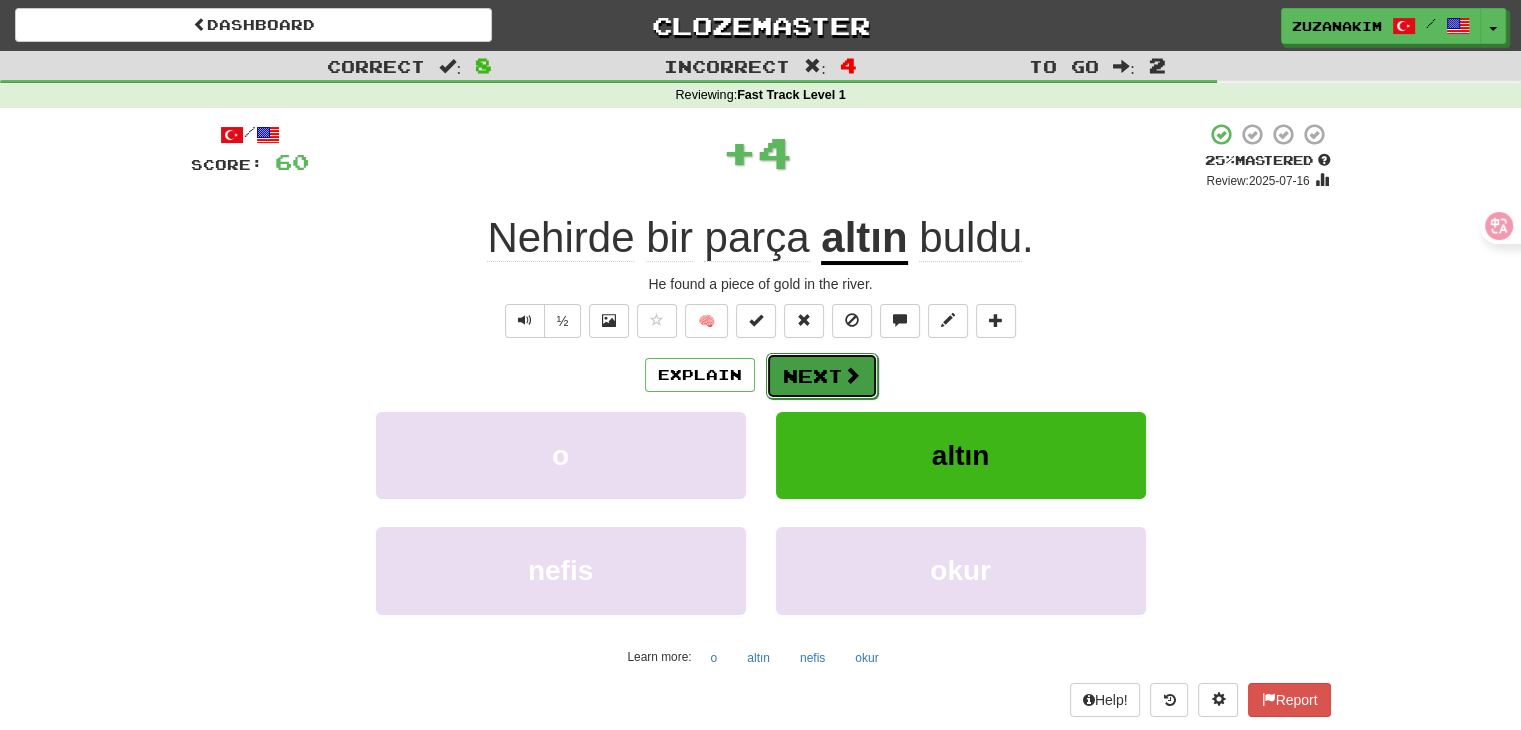 click on "Next" at bounding box center [822, 376] 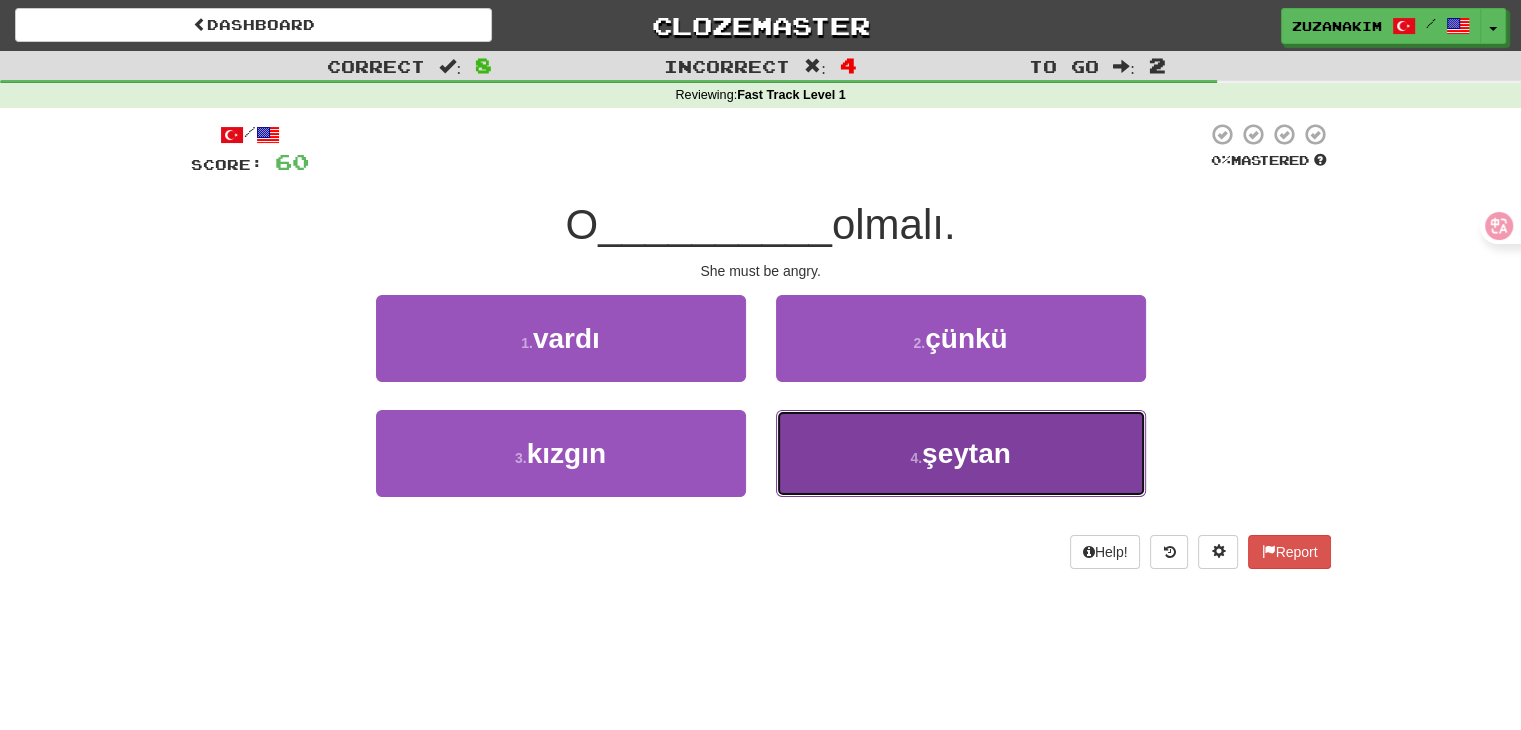 click on "şeytan" at bounding box center [966, 453] 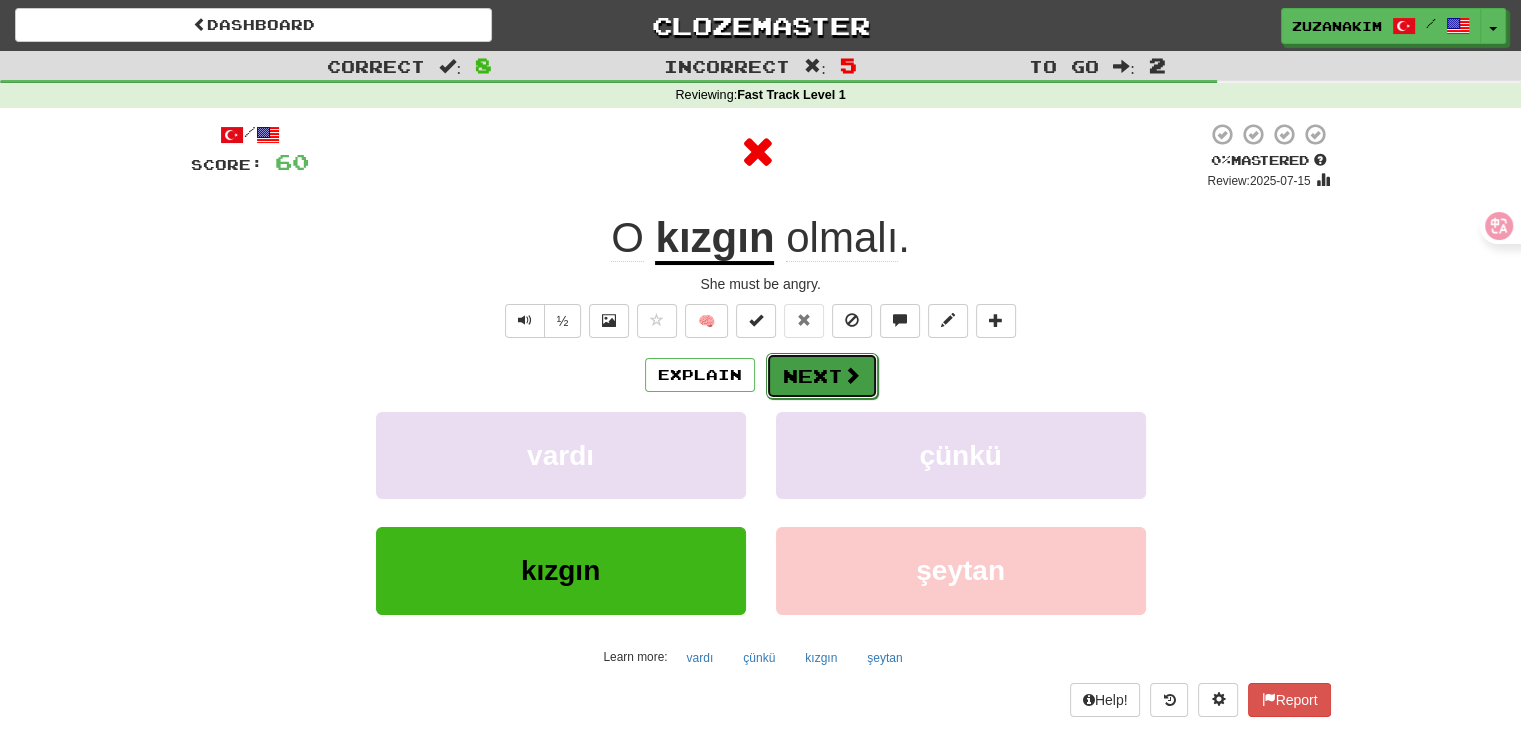 click on "Next" at bounding box center (822, 376) 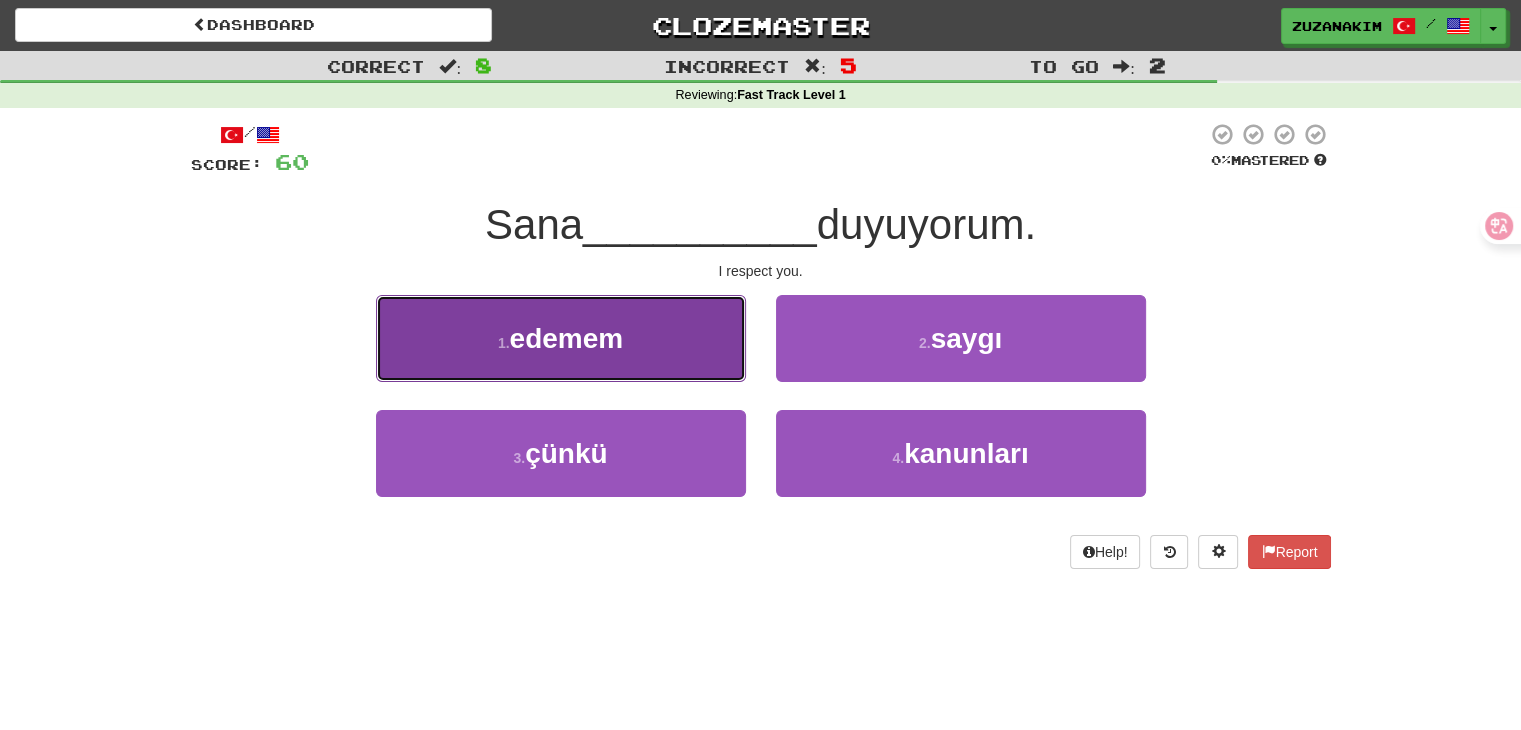 click on "1 .  edemem" at bounding box center (561, 338) 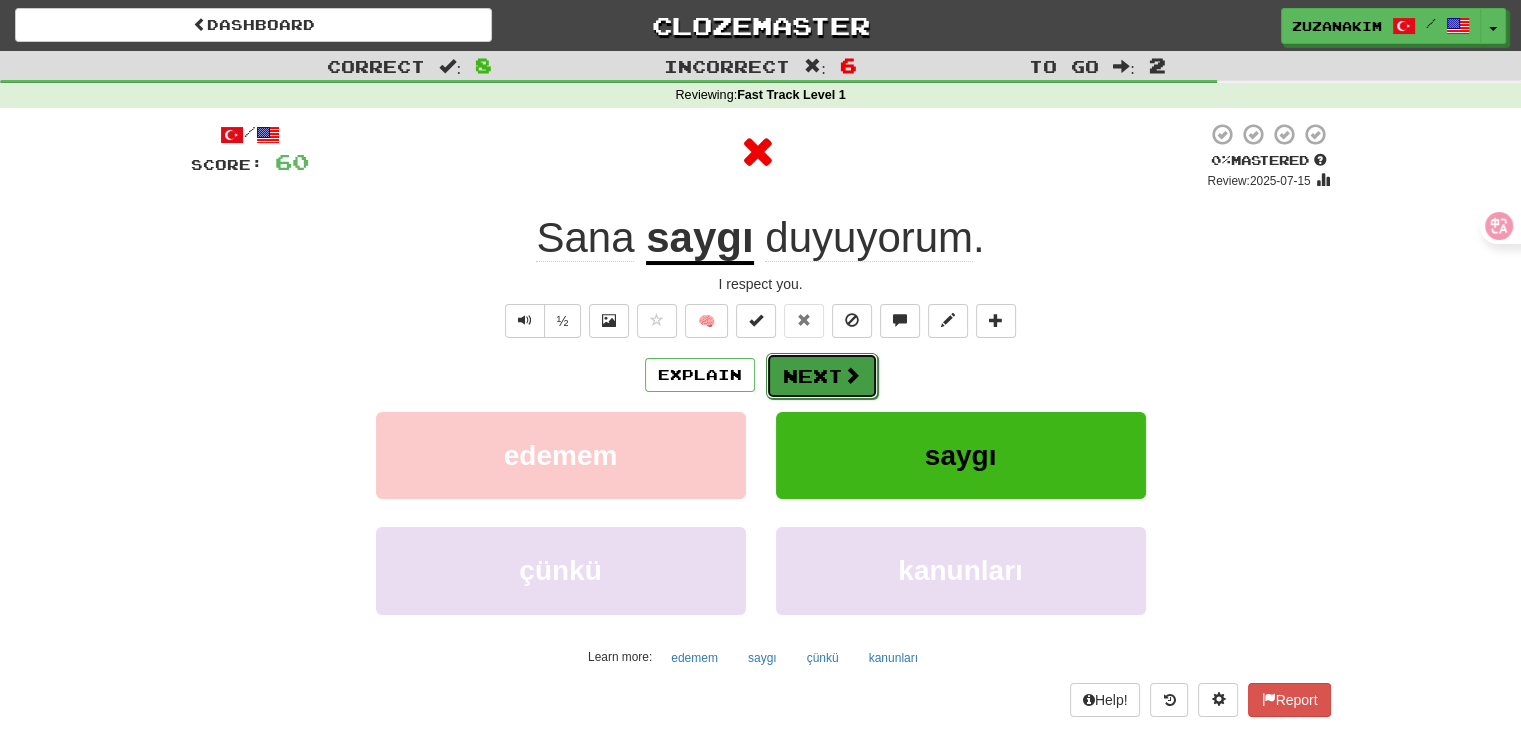 click on "Next" at bounding box center (822, 376) 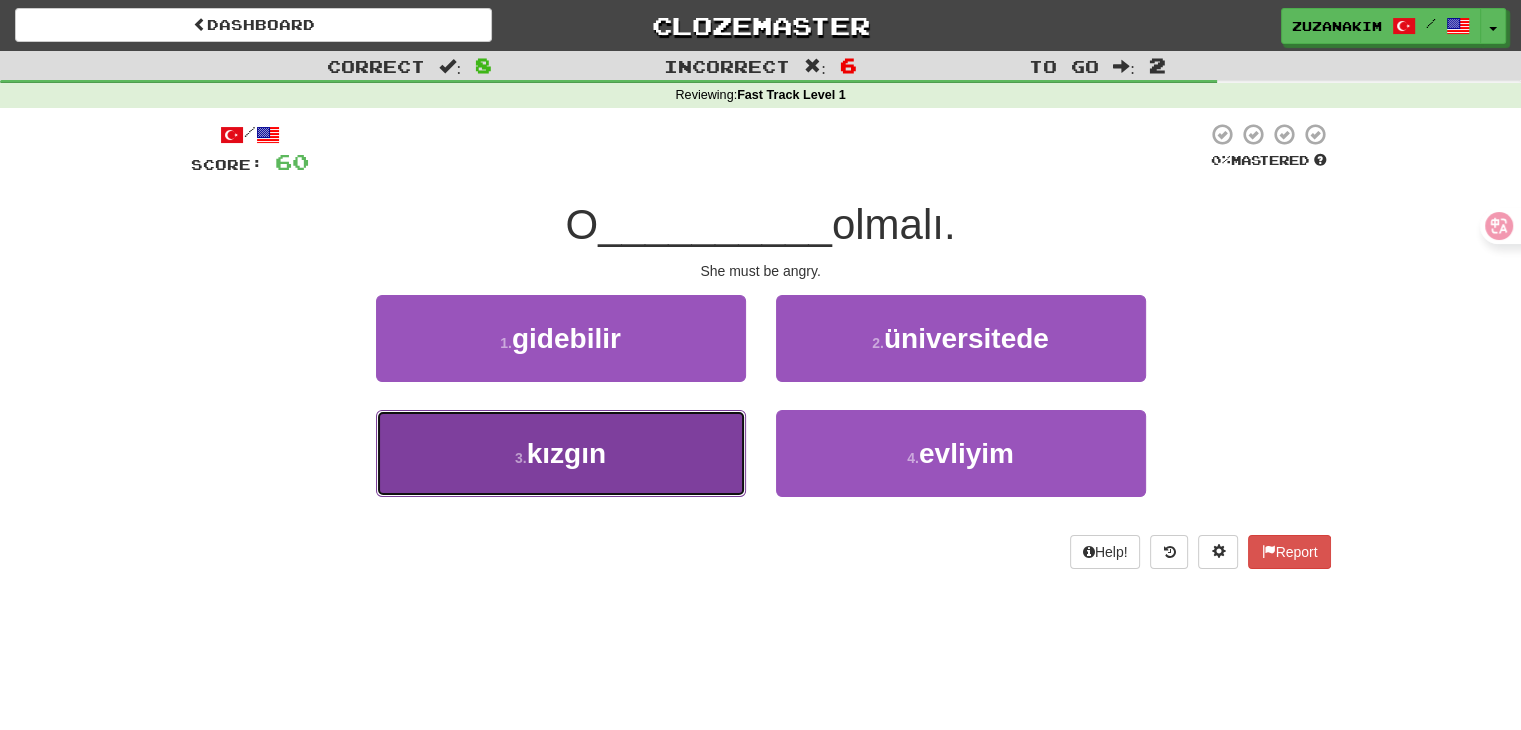click on "3 .  kızgın" at bounding box center [561, 453] 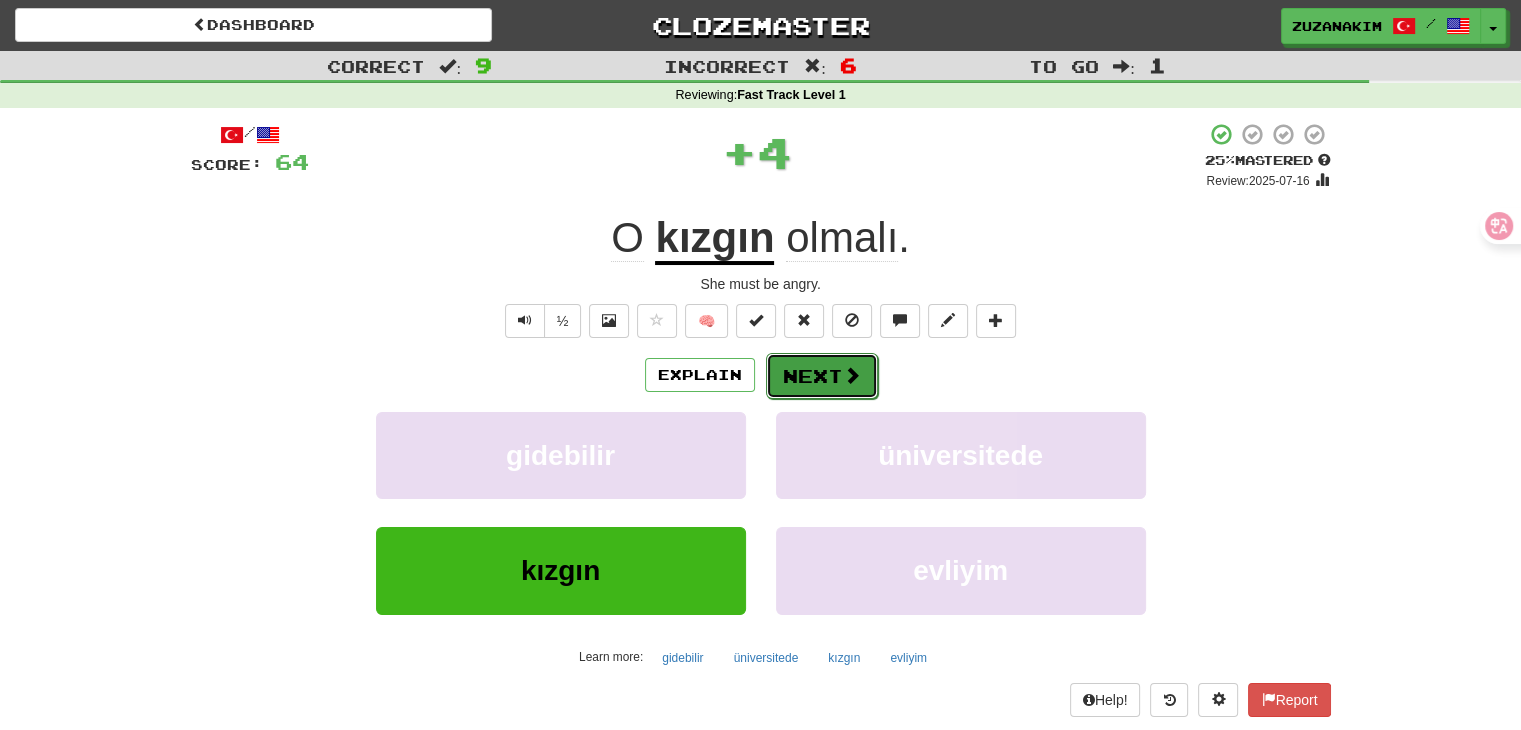 click at bounding box center (852, 375) 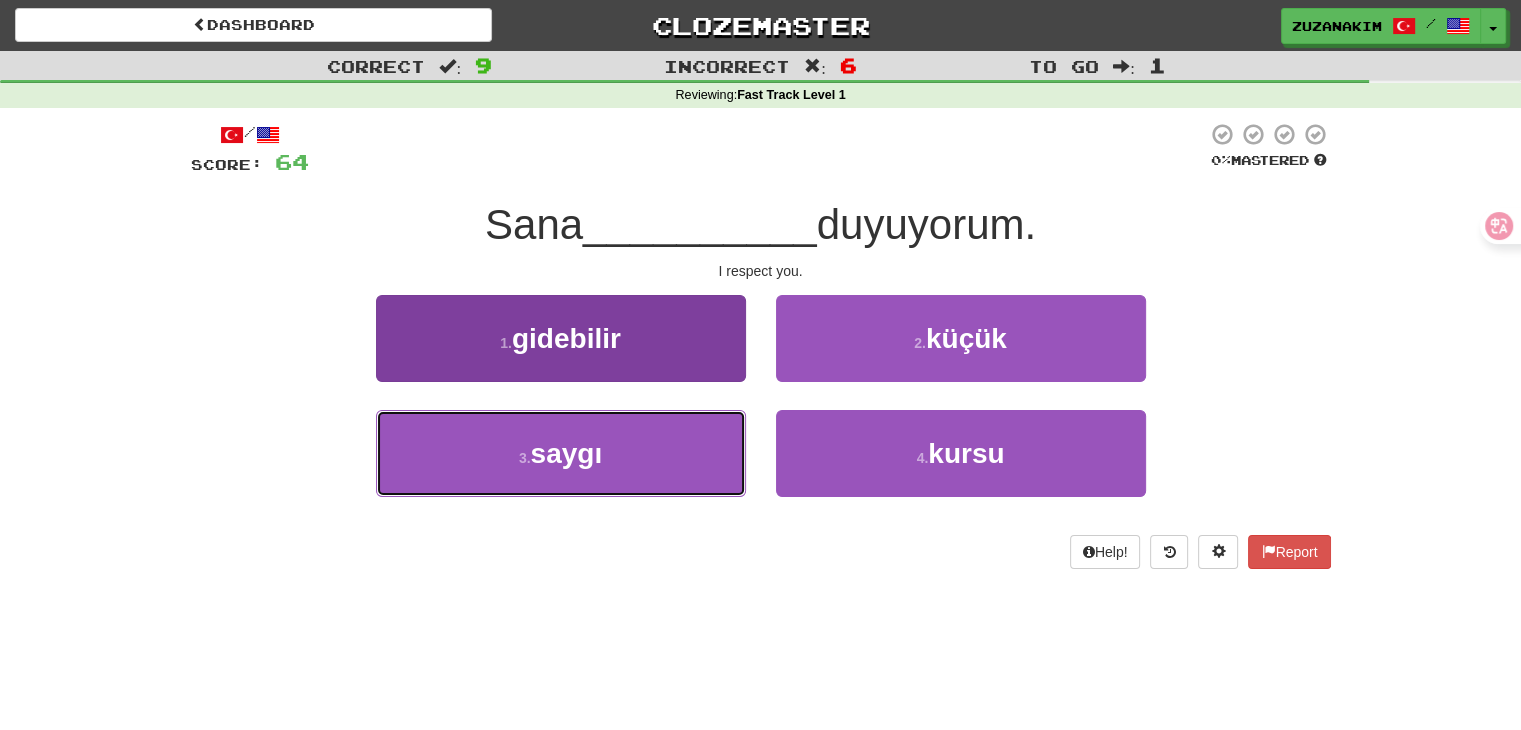 click on "3 .  saygı" at bounding box center [561, 453] 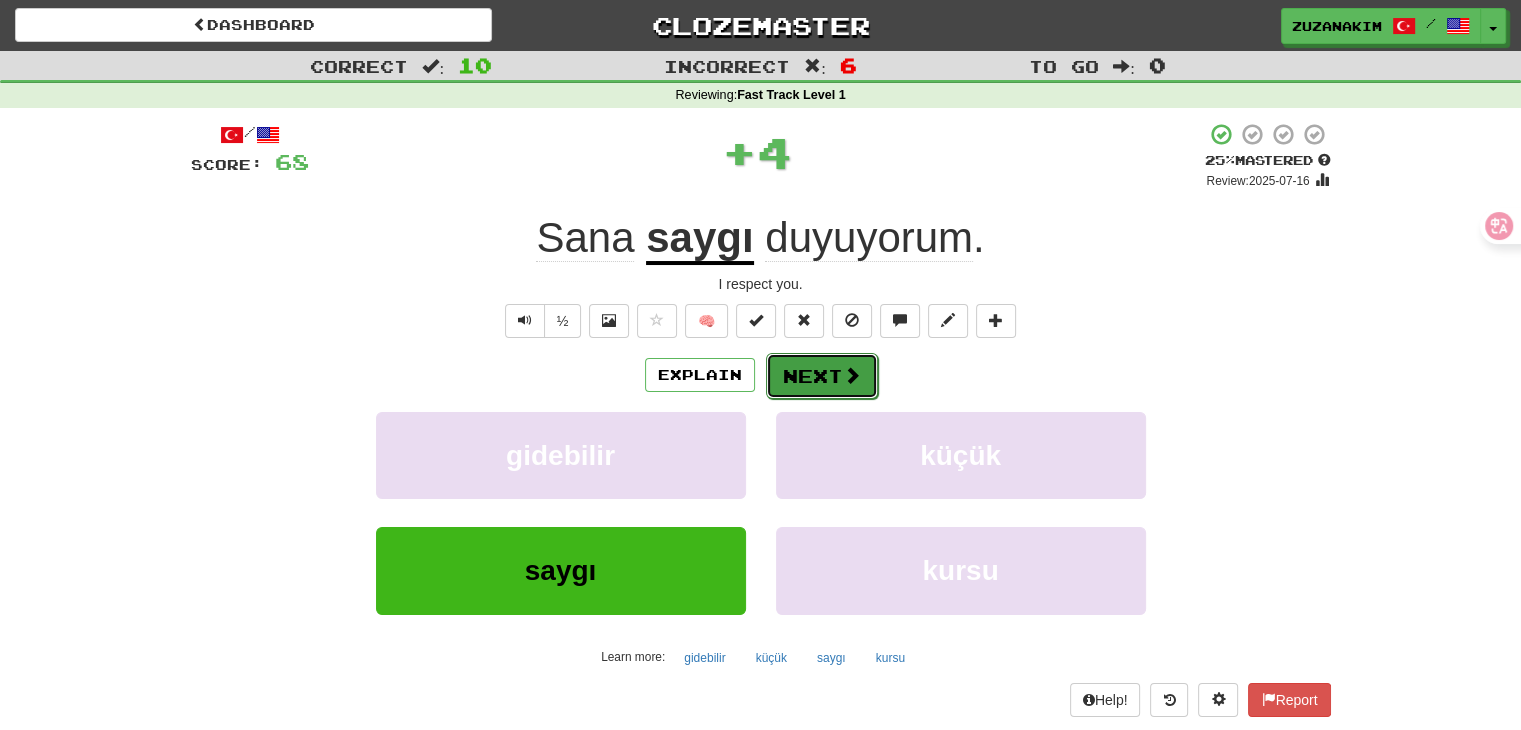 click on "Next" at bounding box center (822, 376) 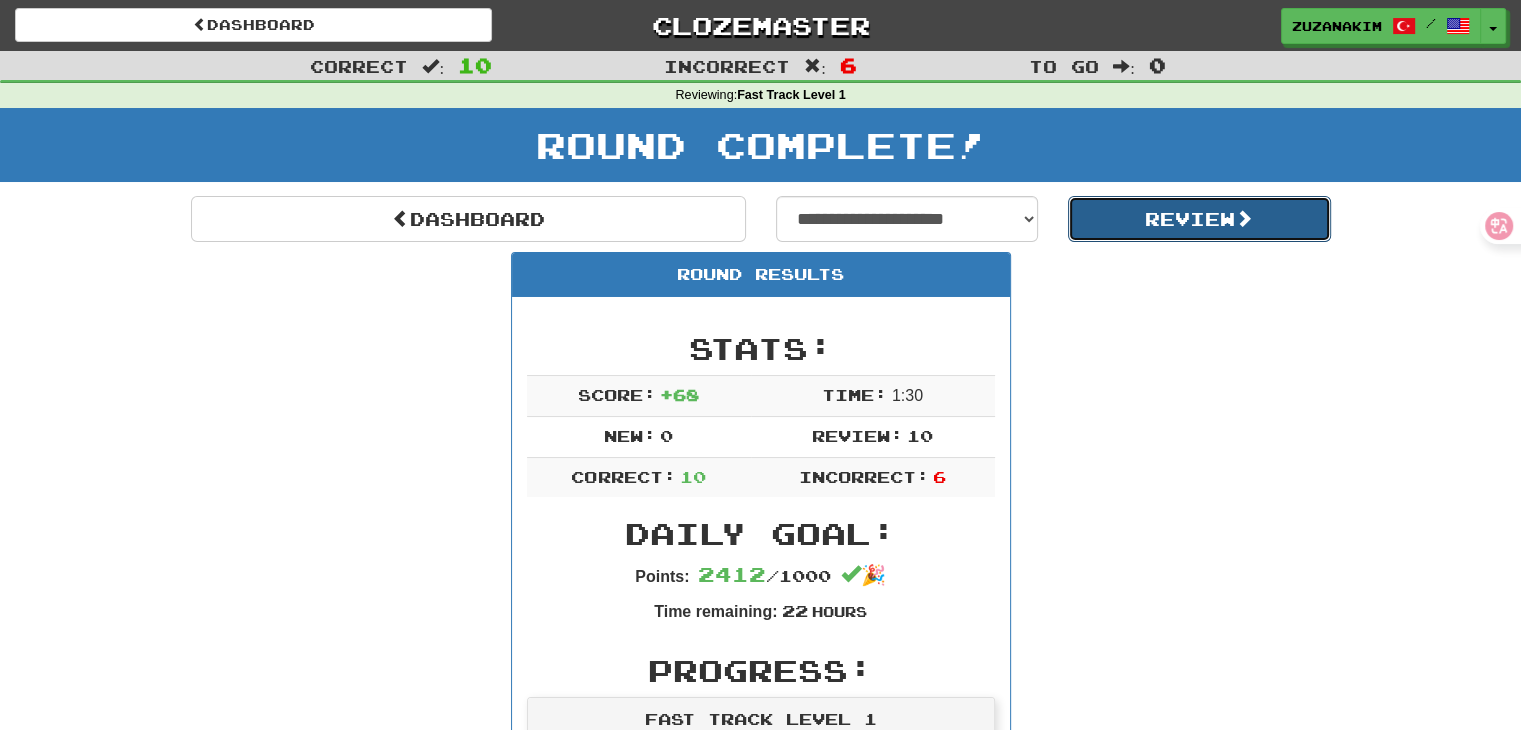 click on "Review" at bounding box center (1199, 219) 